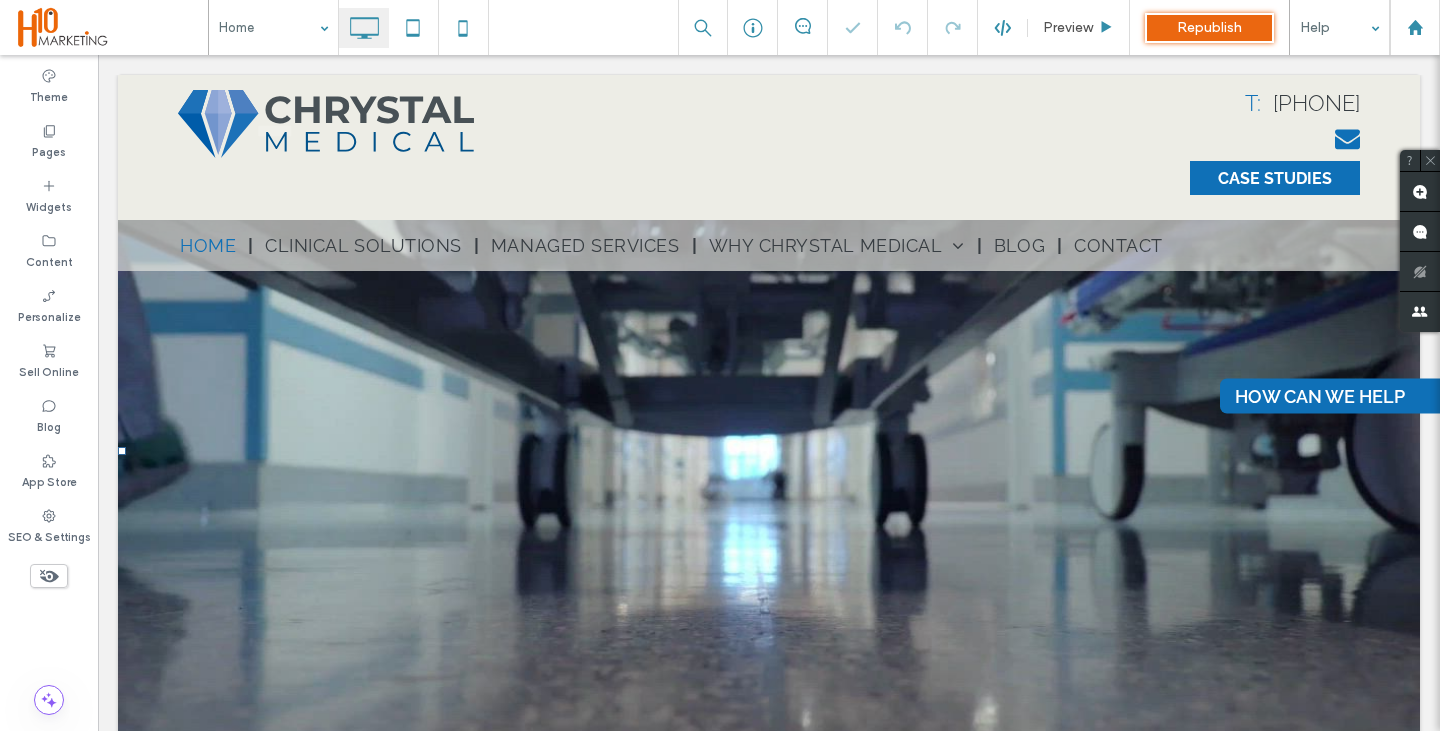 scroll, scrollTop: 0, scrollLeft: 0, axis: both 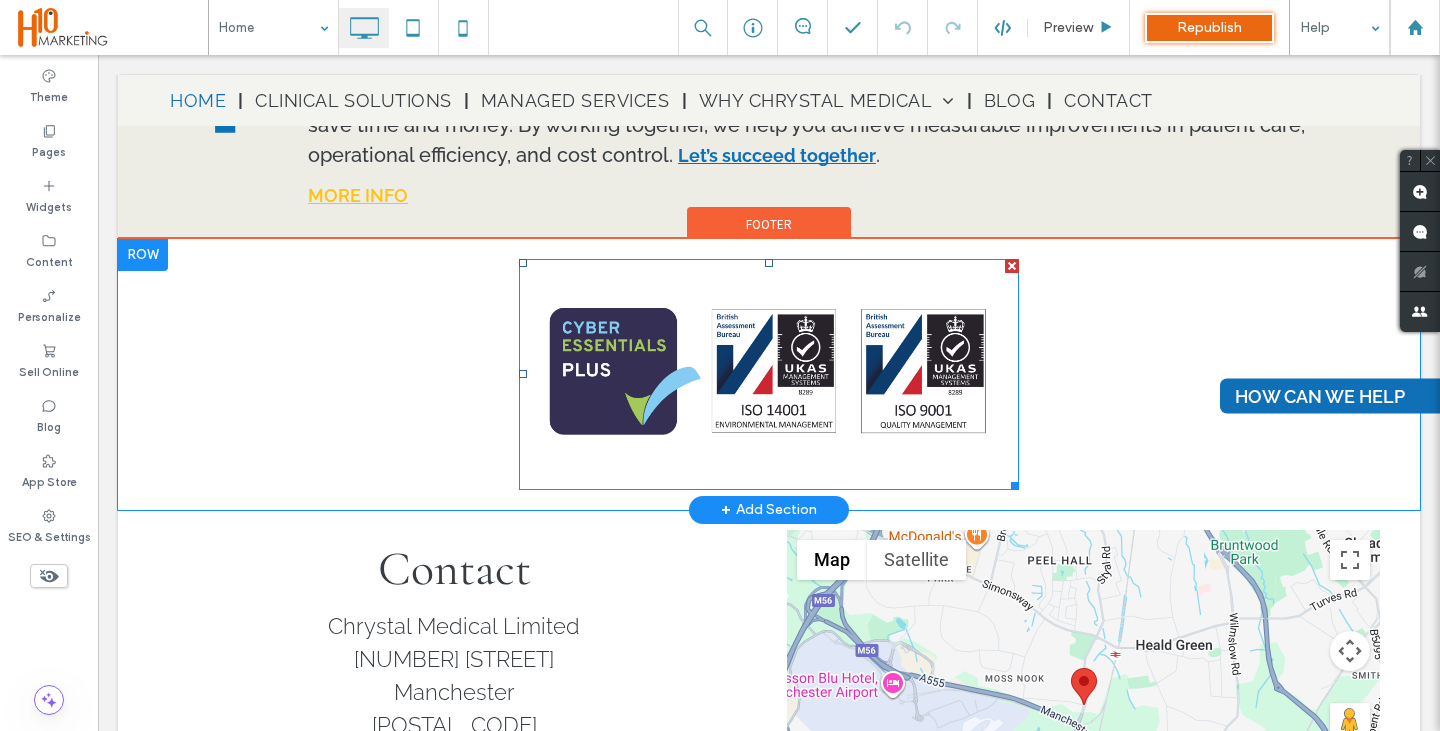 click at bounding box center (769, 375) 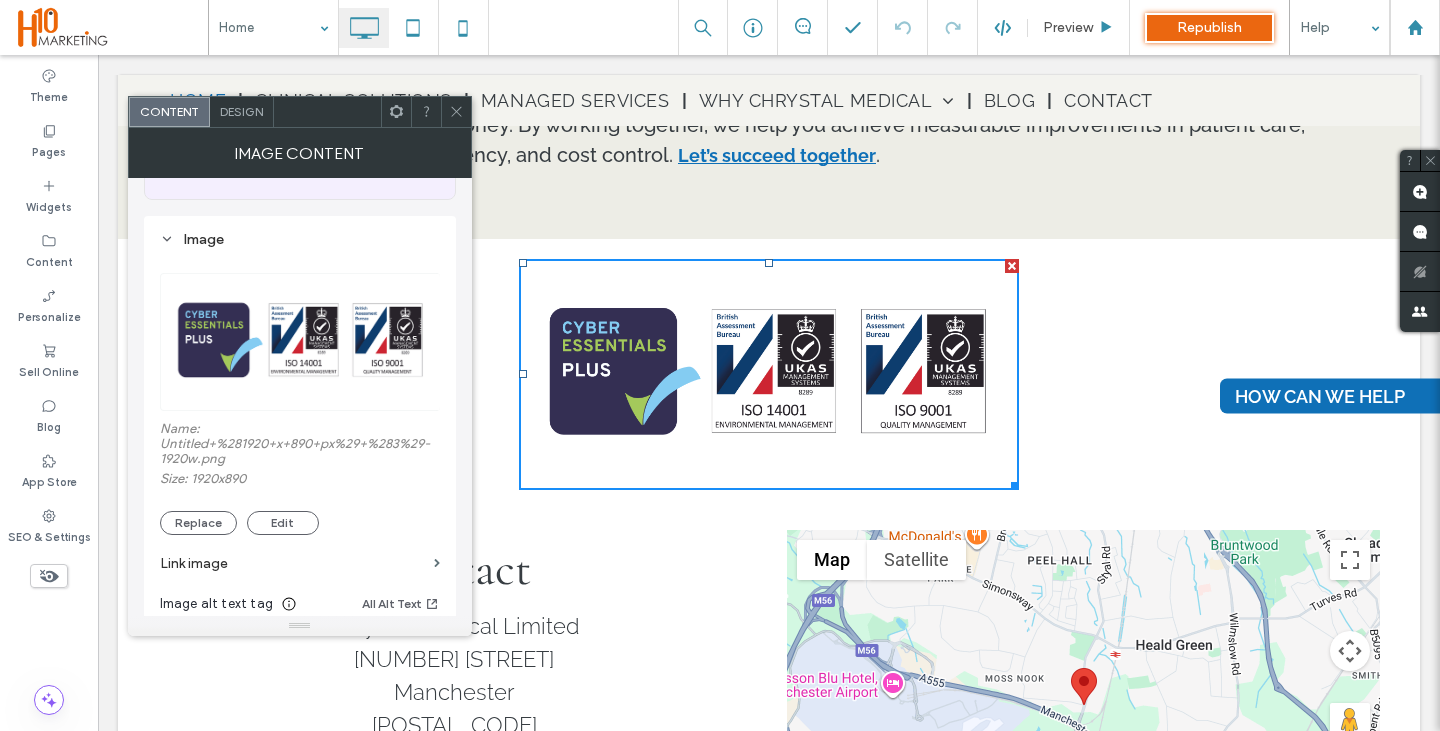 scroll, scrollTop: 151, scrollLeft: 0, axis: vertical 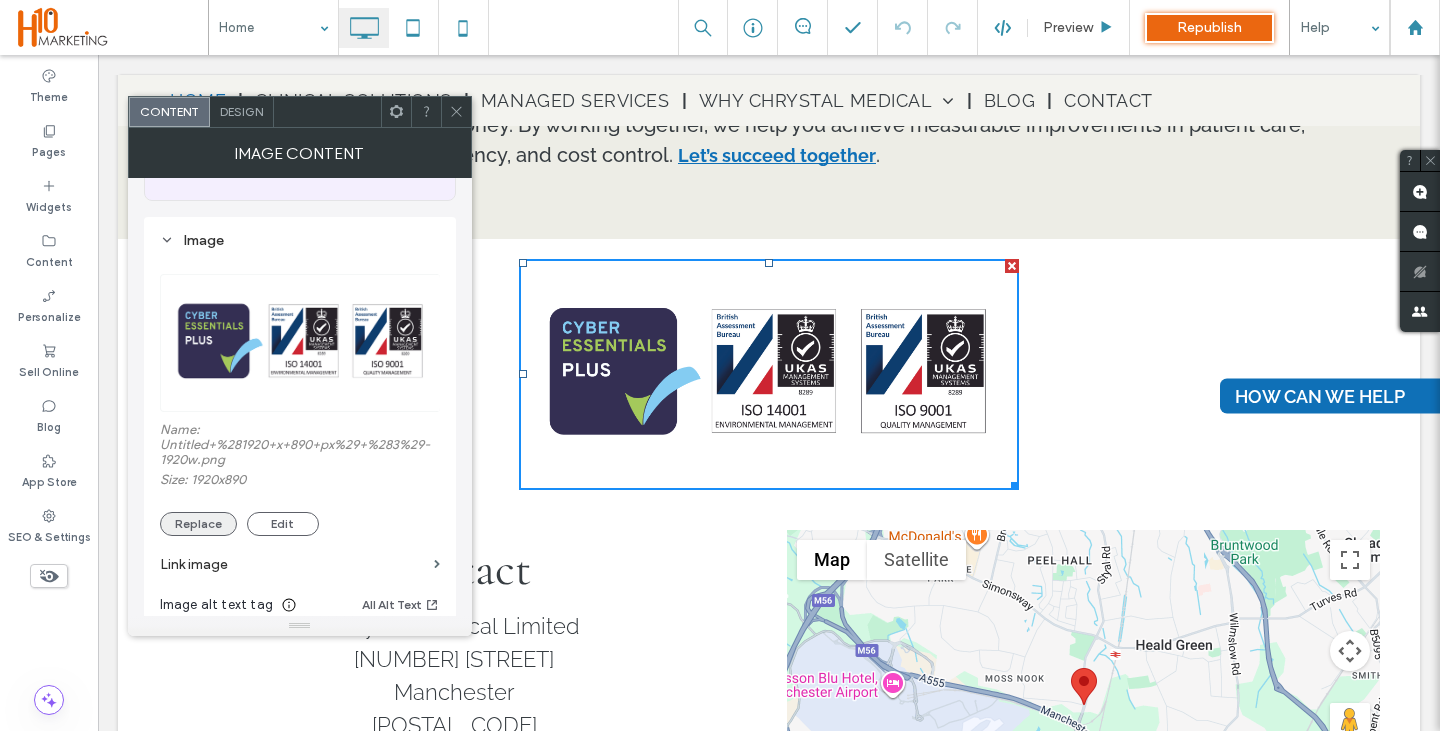 click on "Replace" at bounding box center (198, 524) 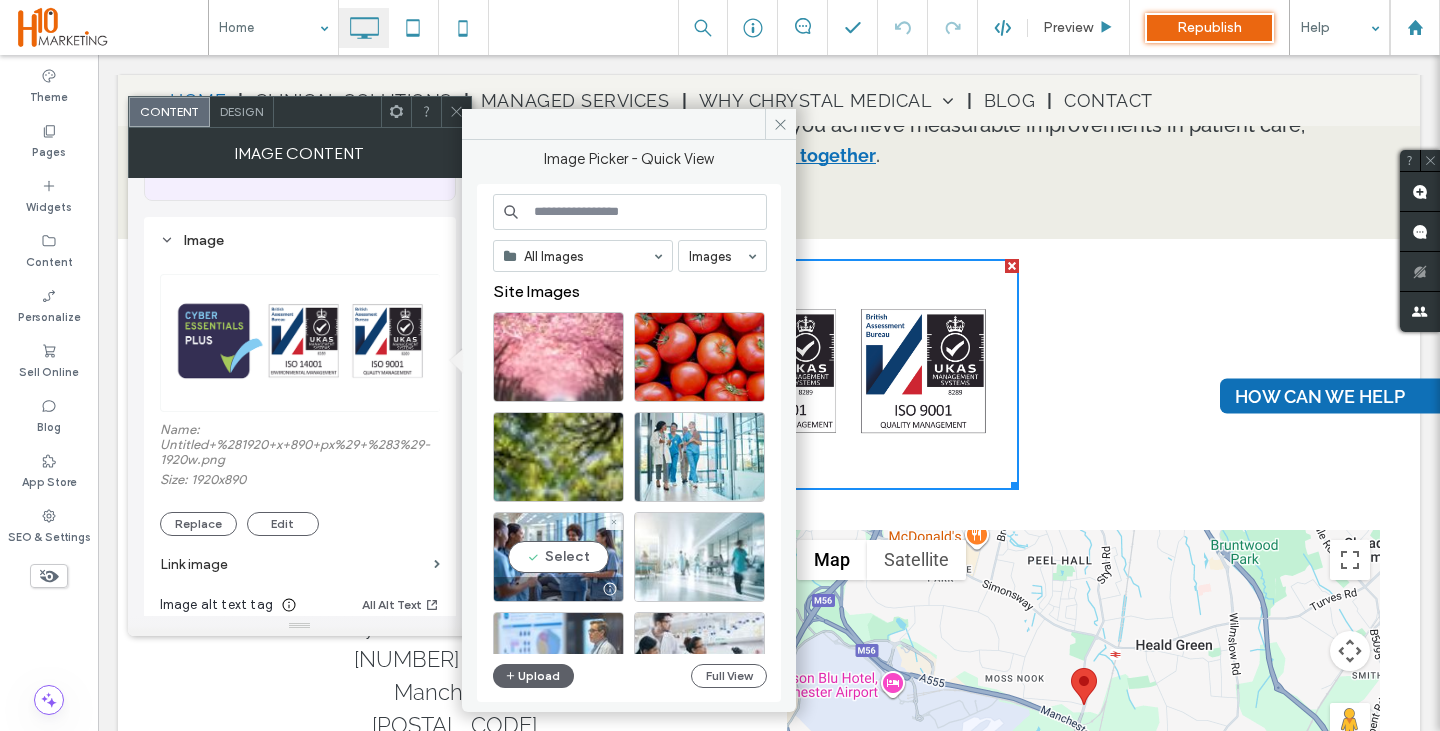 click on "Upload" at bounding box center (534, 676) 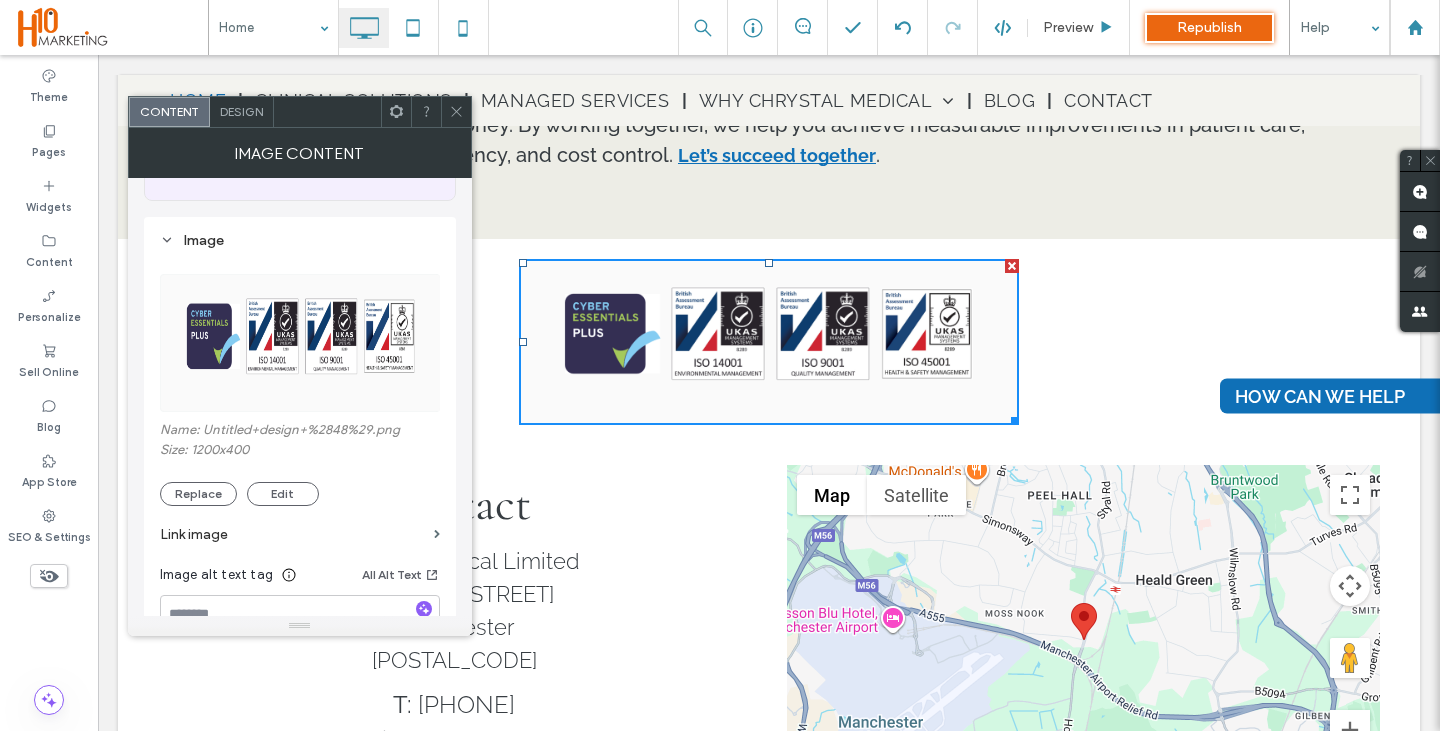 click 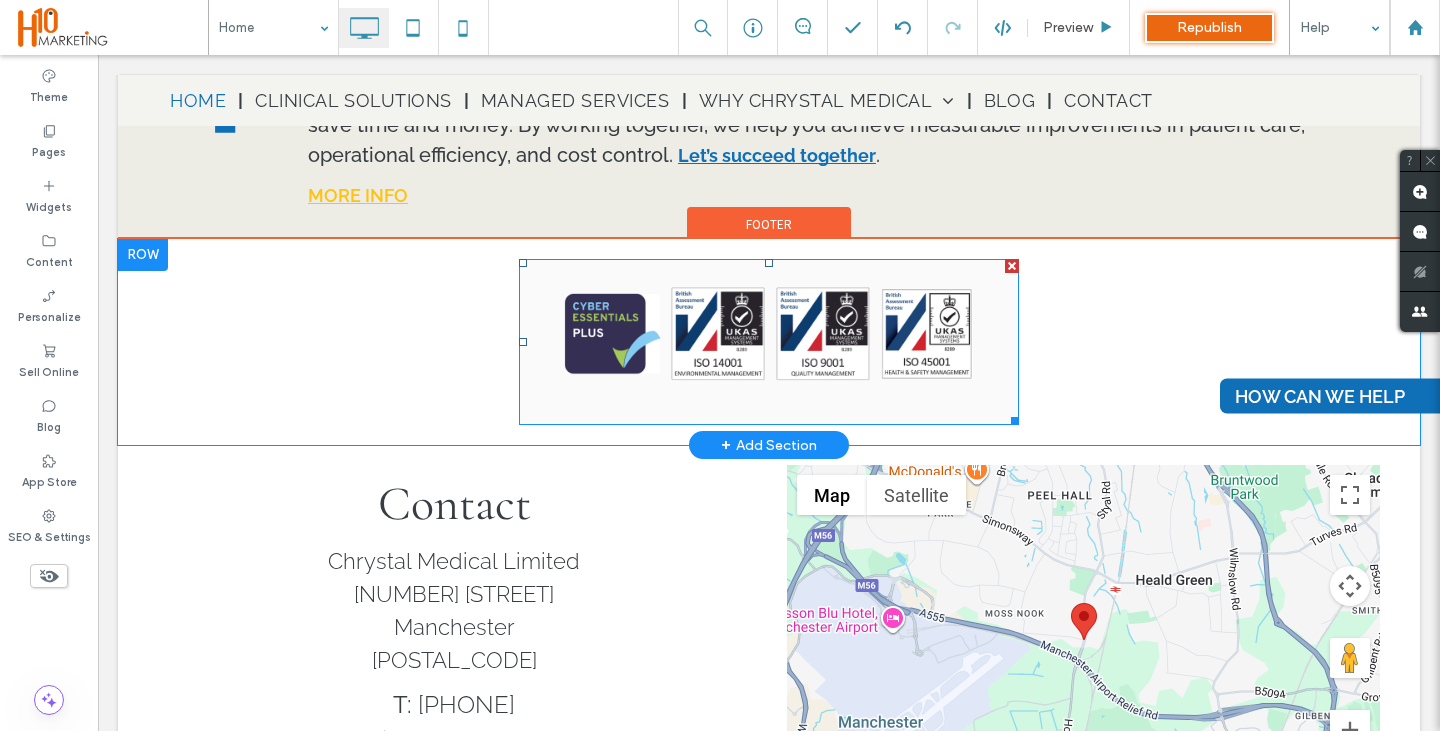 click at bounding box center (769, 342) 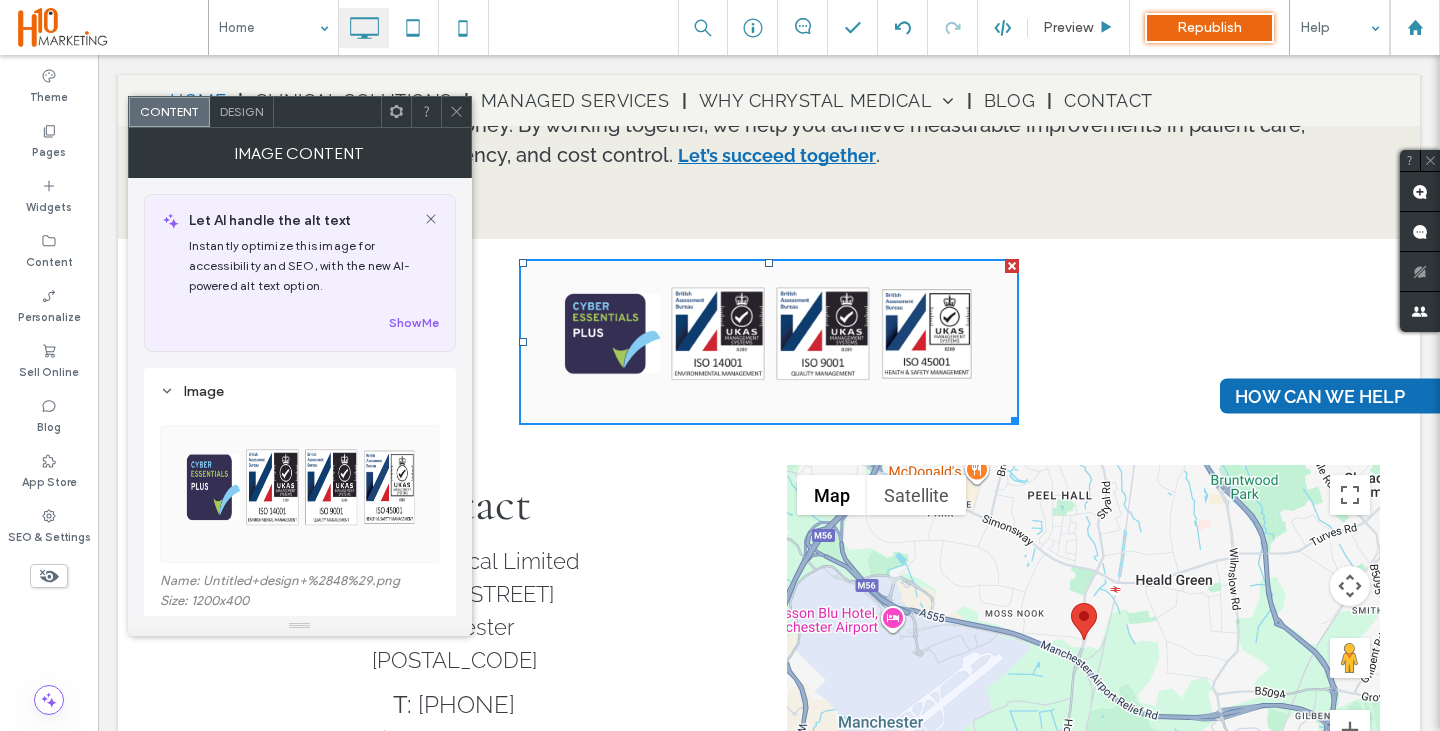 click at bounding box center [301, 494] 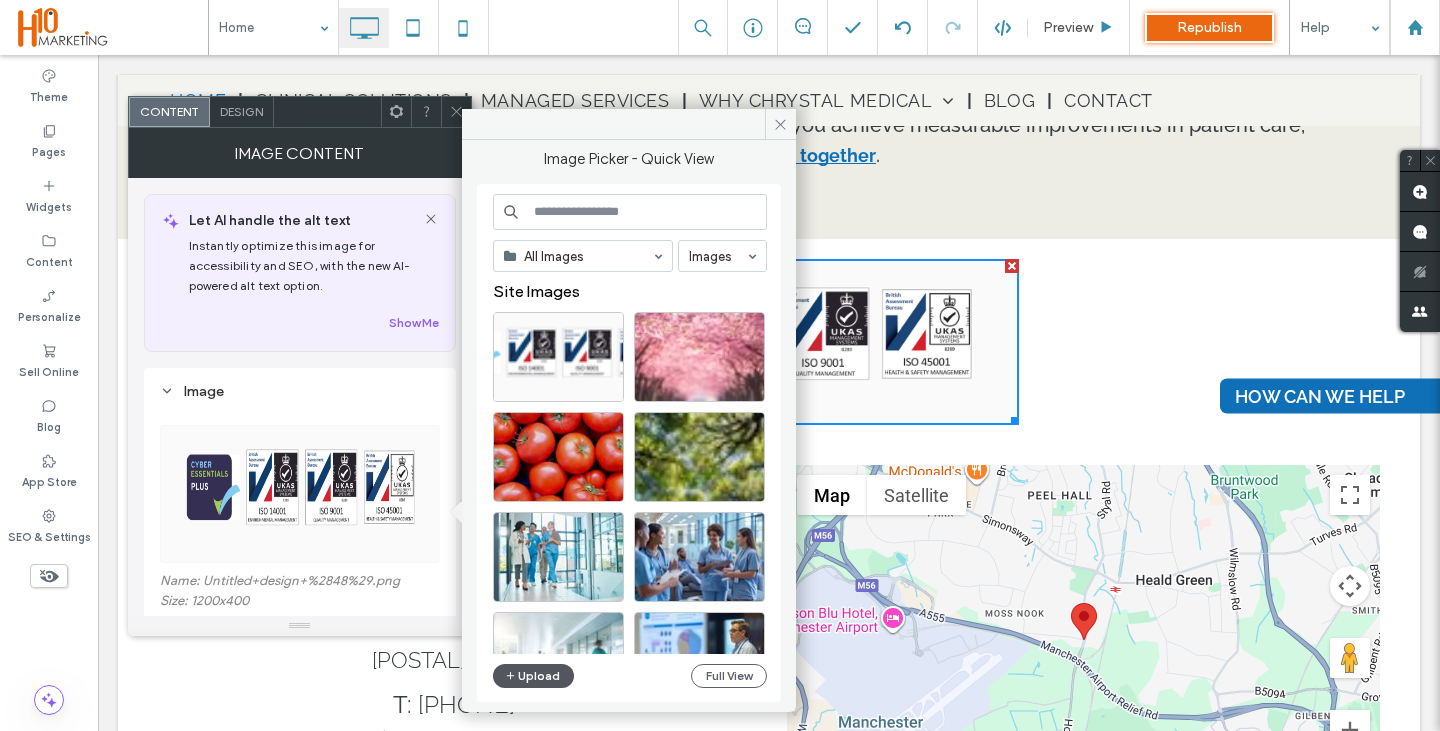 click on "Upload" at bounding box center (534, 676) 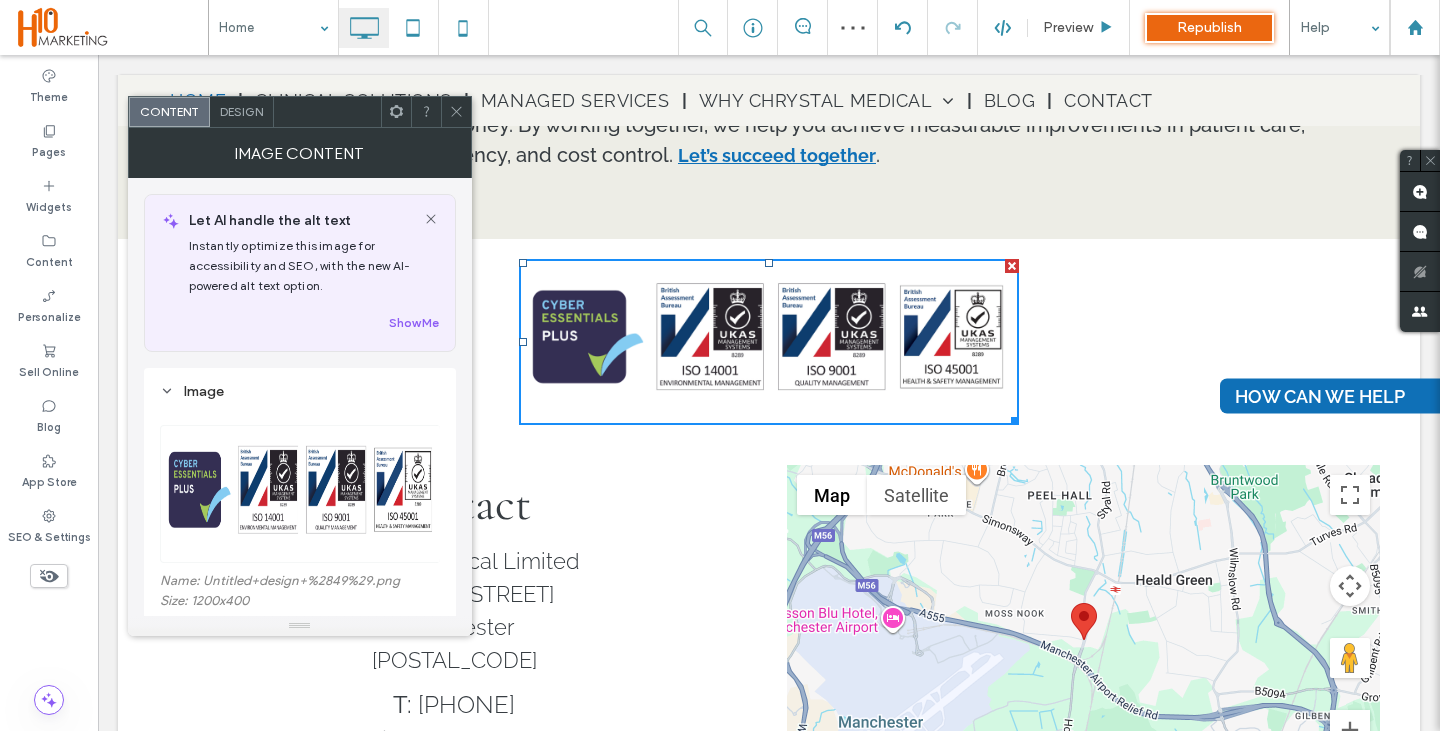click at bounding box center (456, 112) 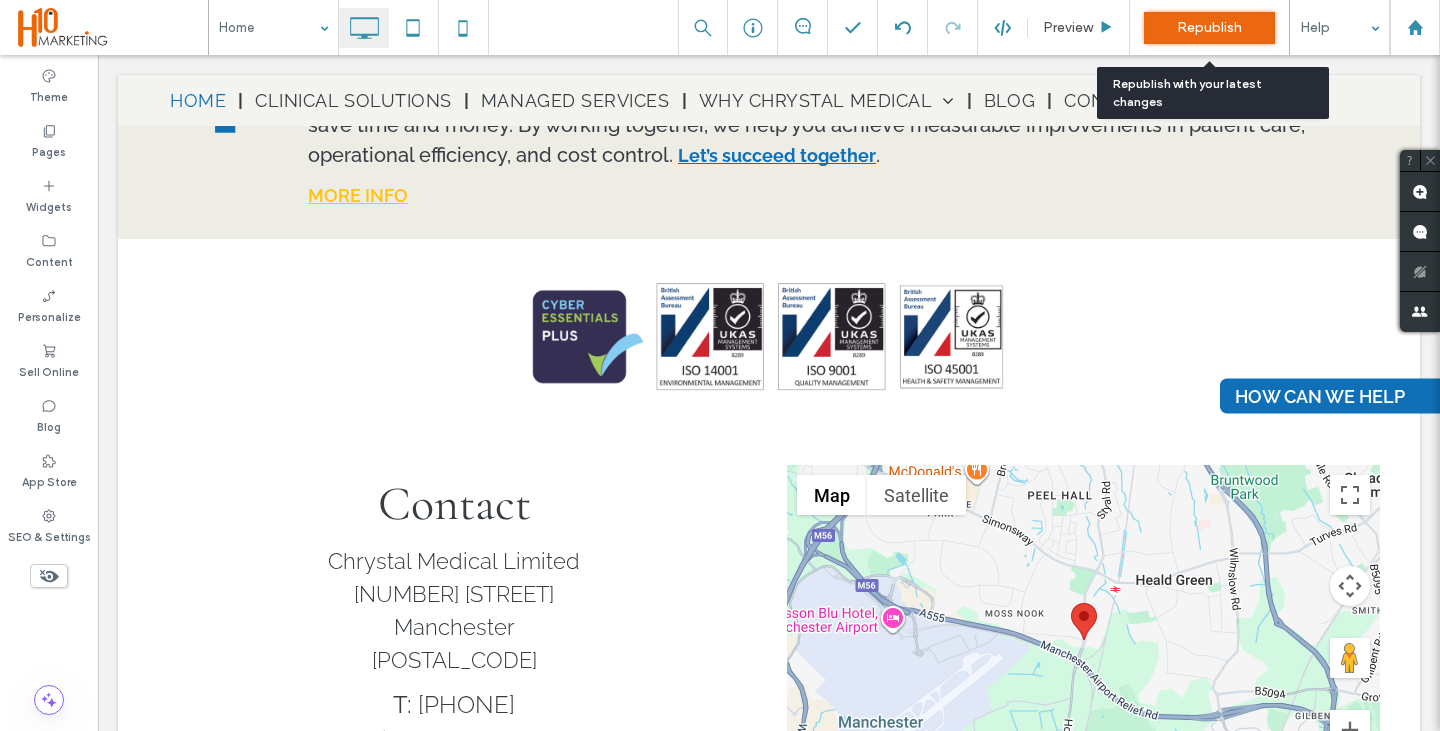click on "Republish" at bounding box center (1209, 27) 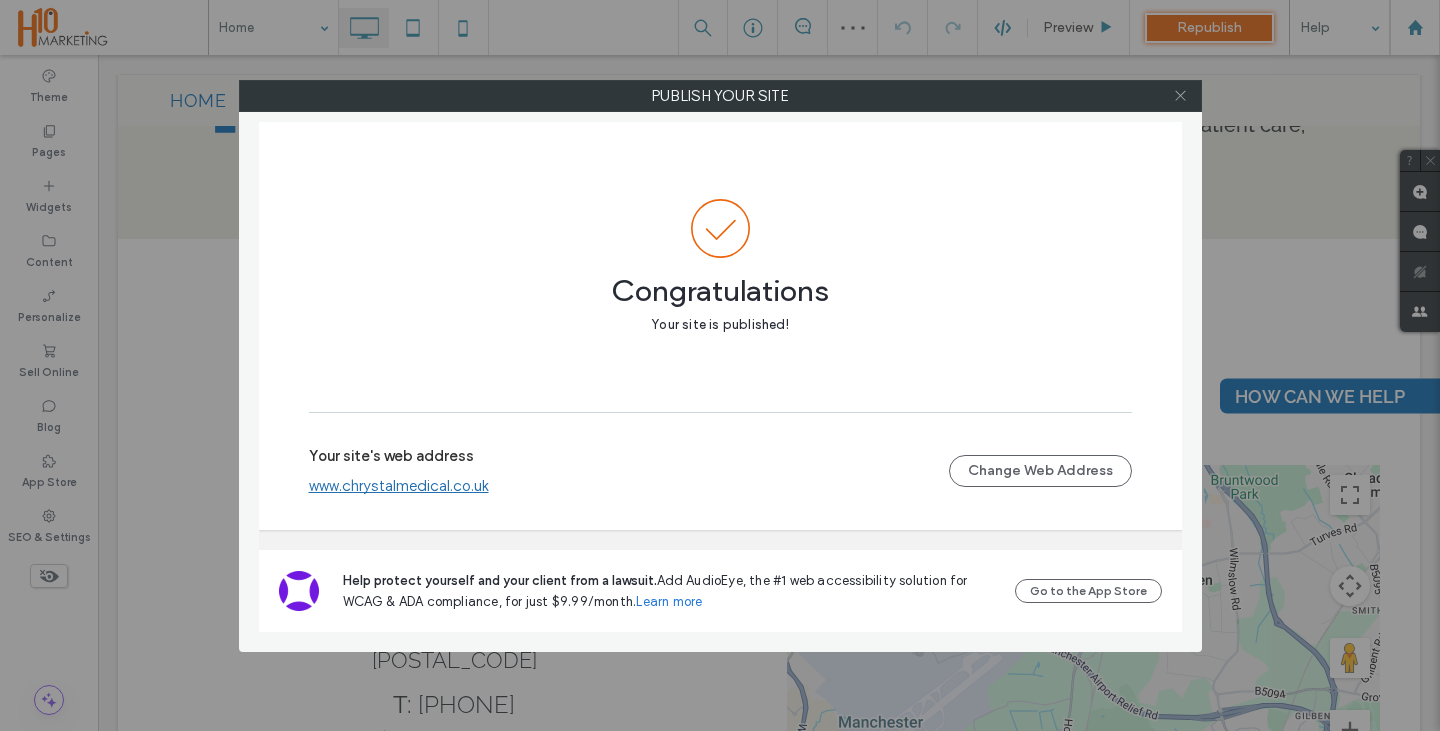 click 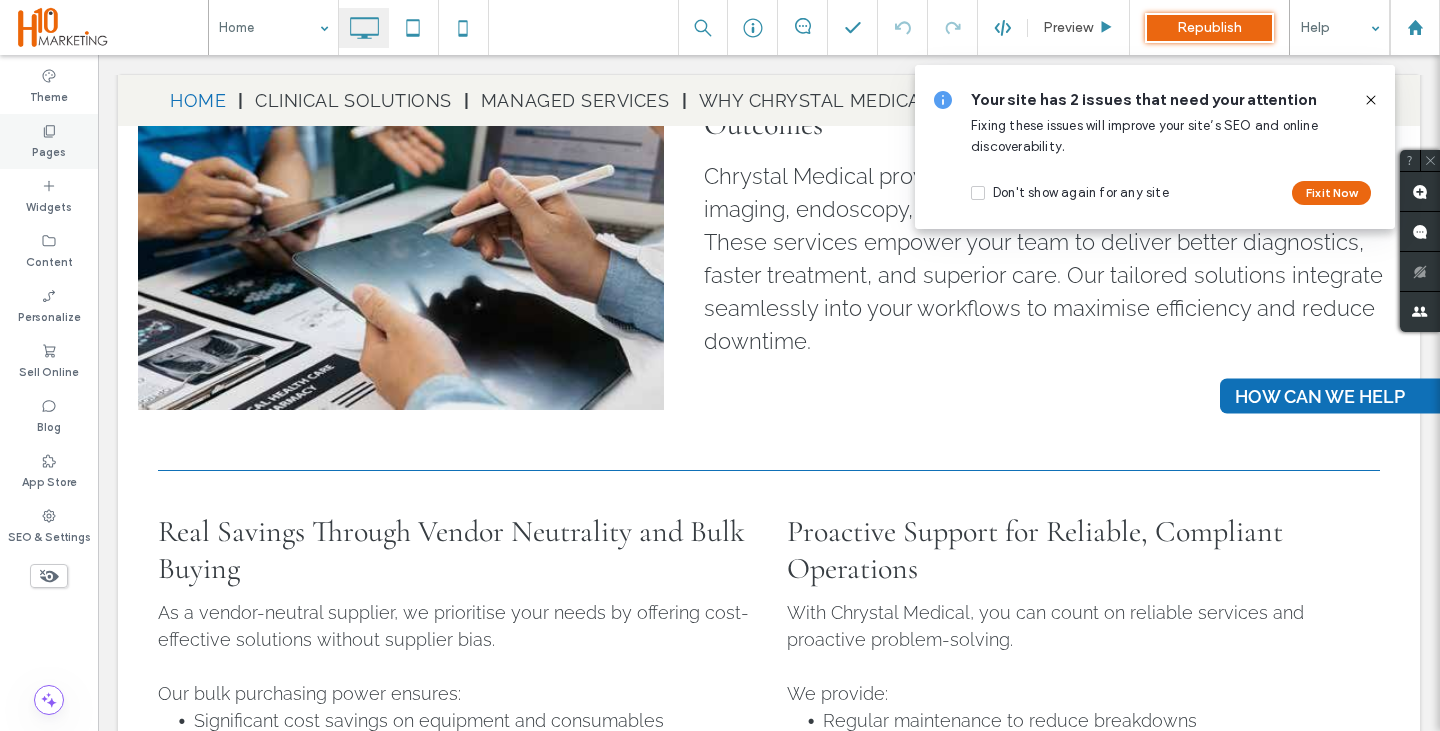 scroll, scrollTop: 1782, scrollLeft: 0, axis: vertical 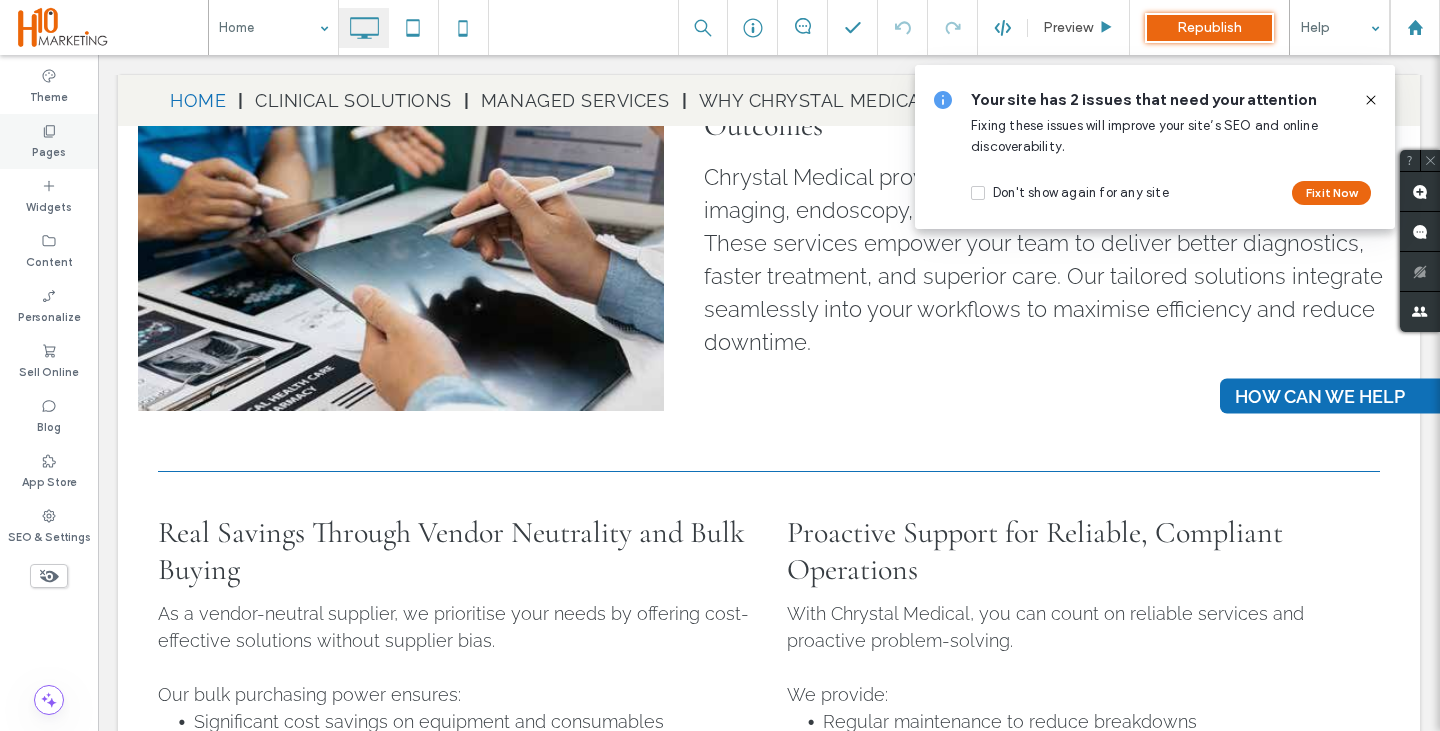 click on "Pages" at bounding box center (49, 150) 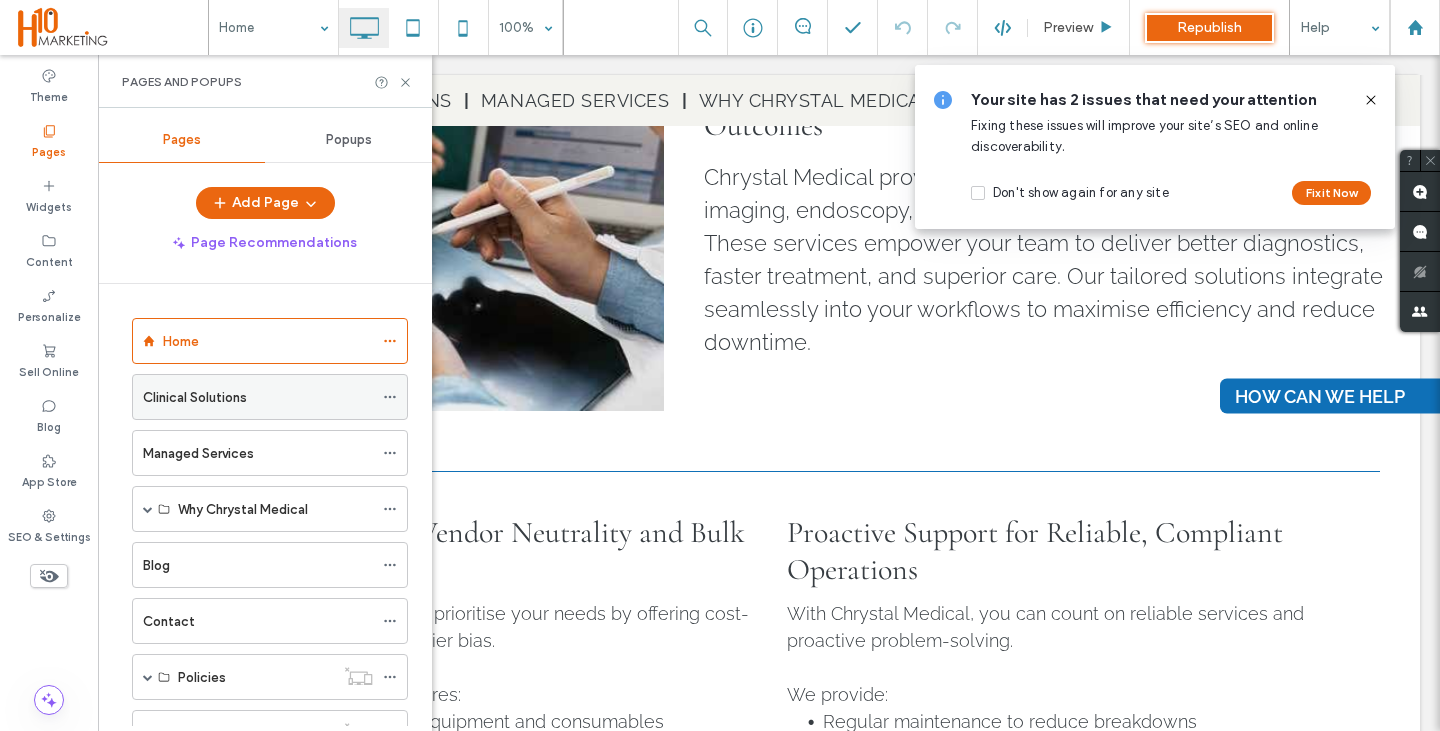click 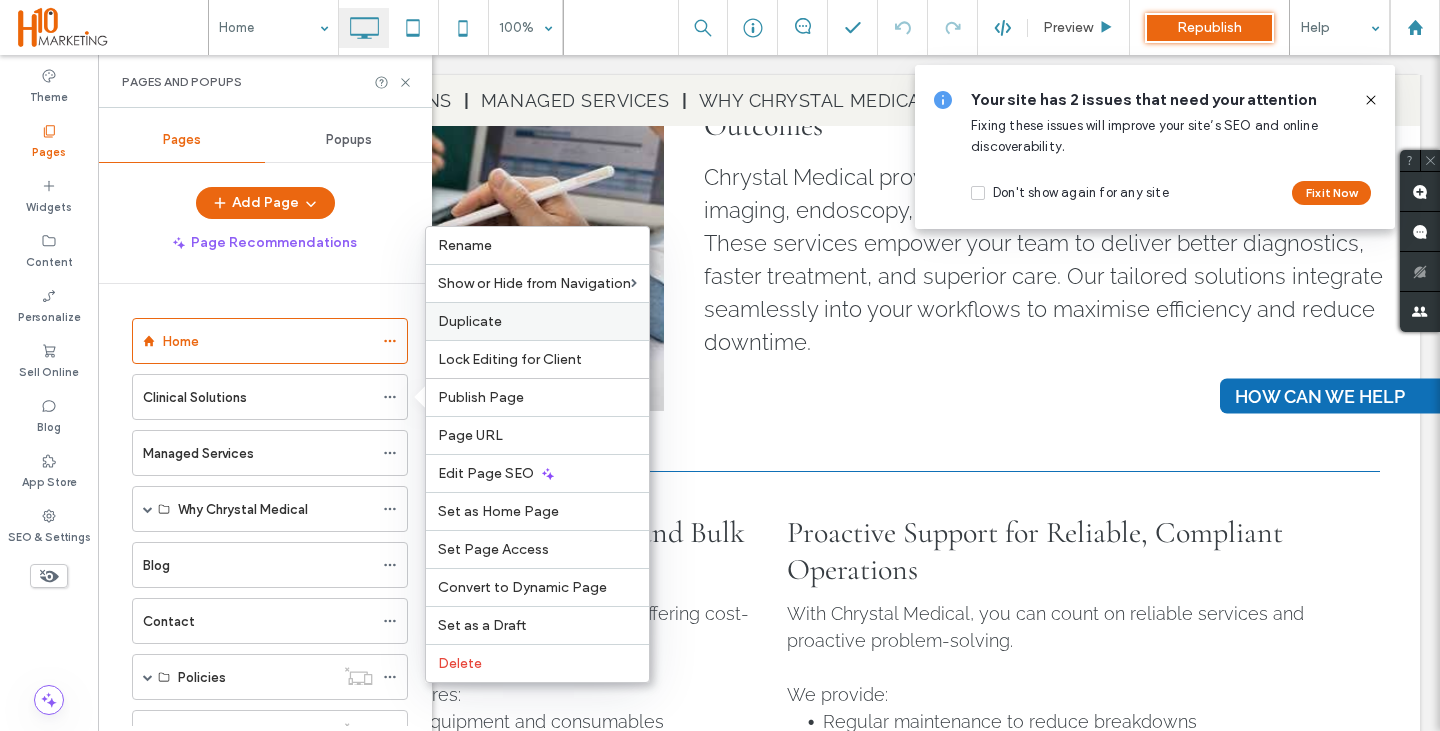 click on "Duplicate" at bounding box center (537, 321) 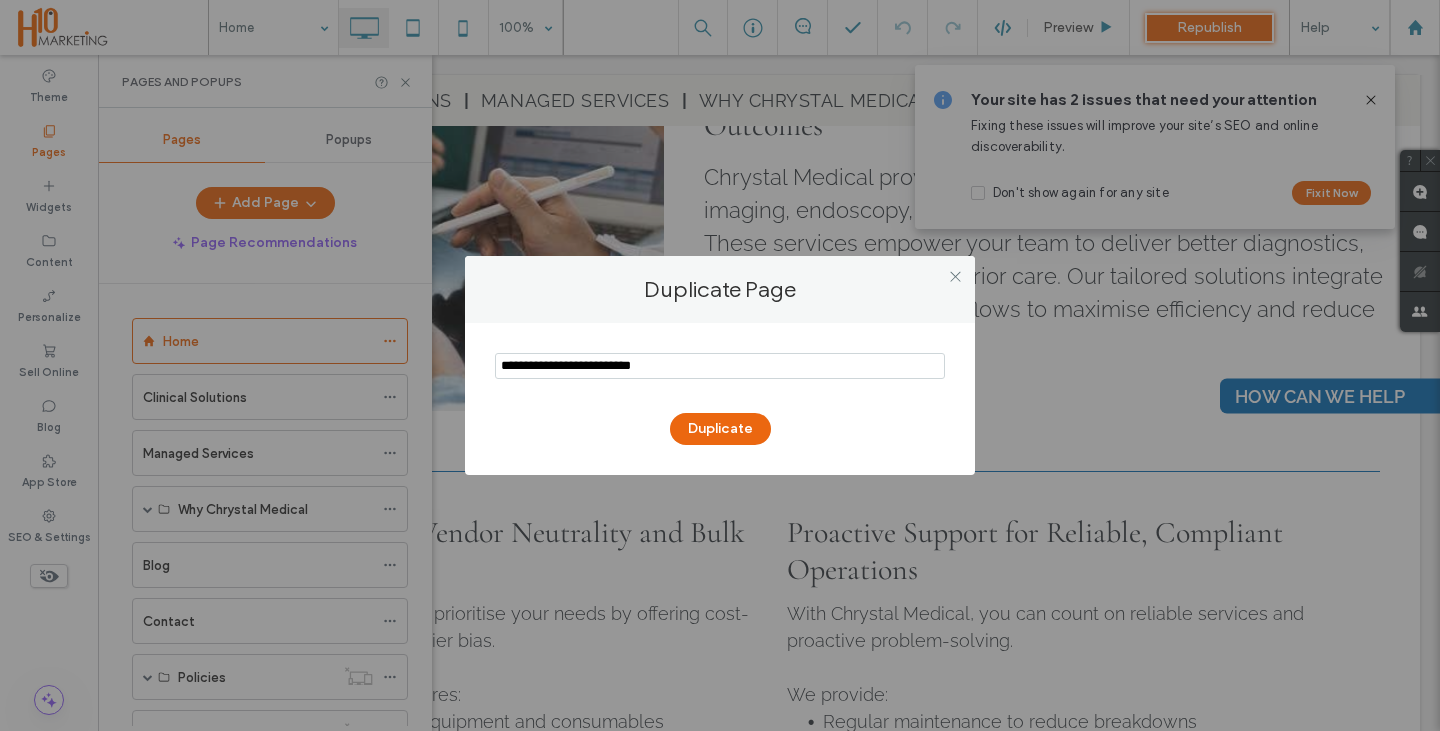type on "**********" 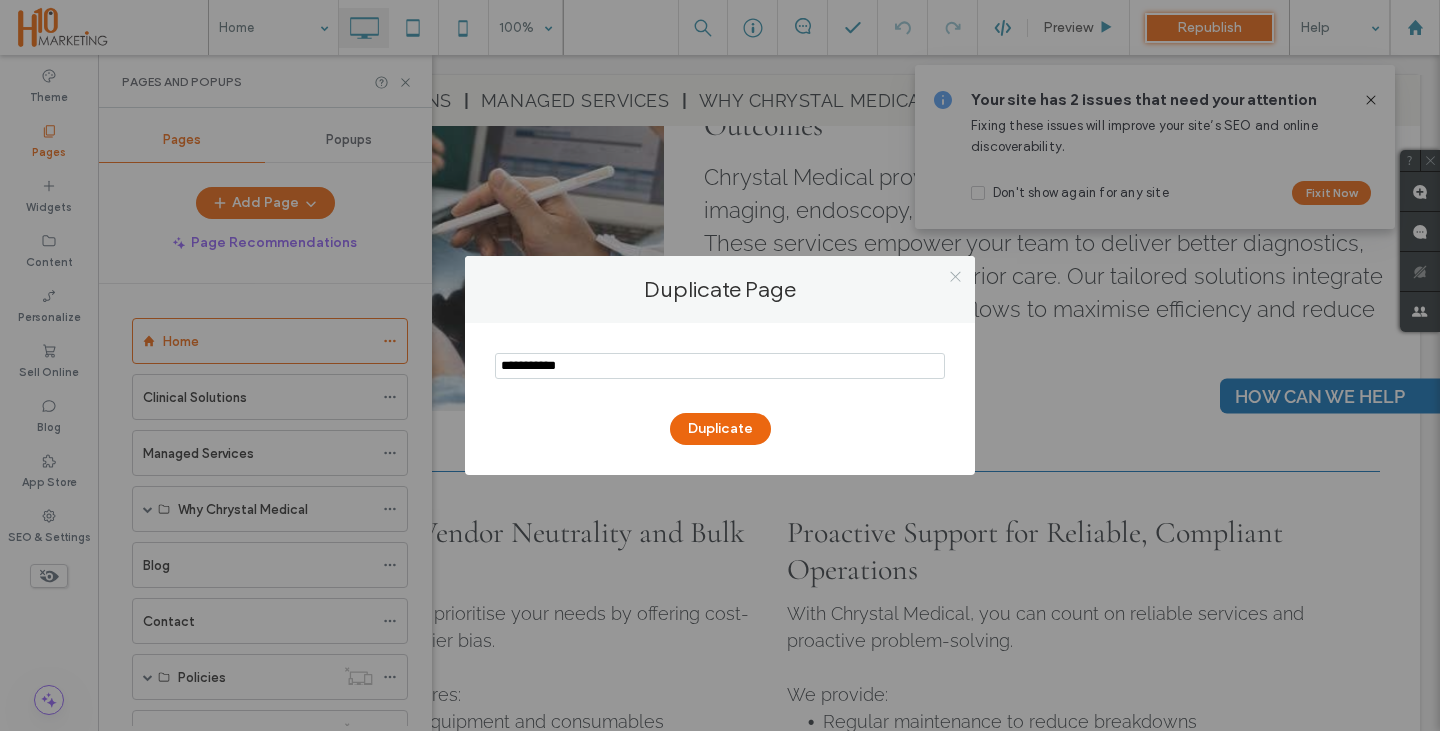 type on "**********" 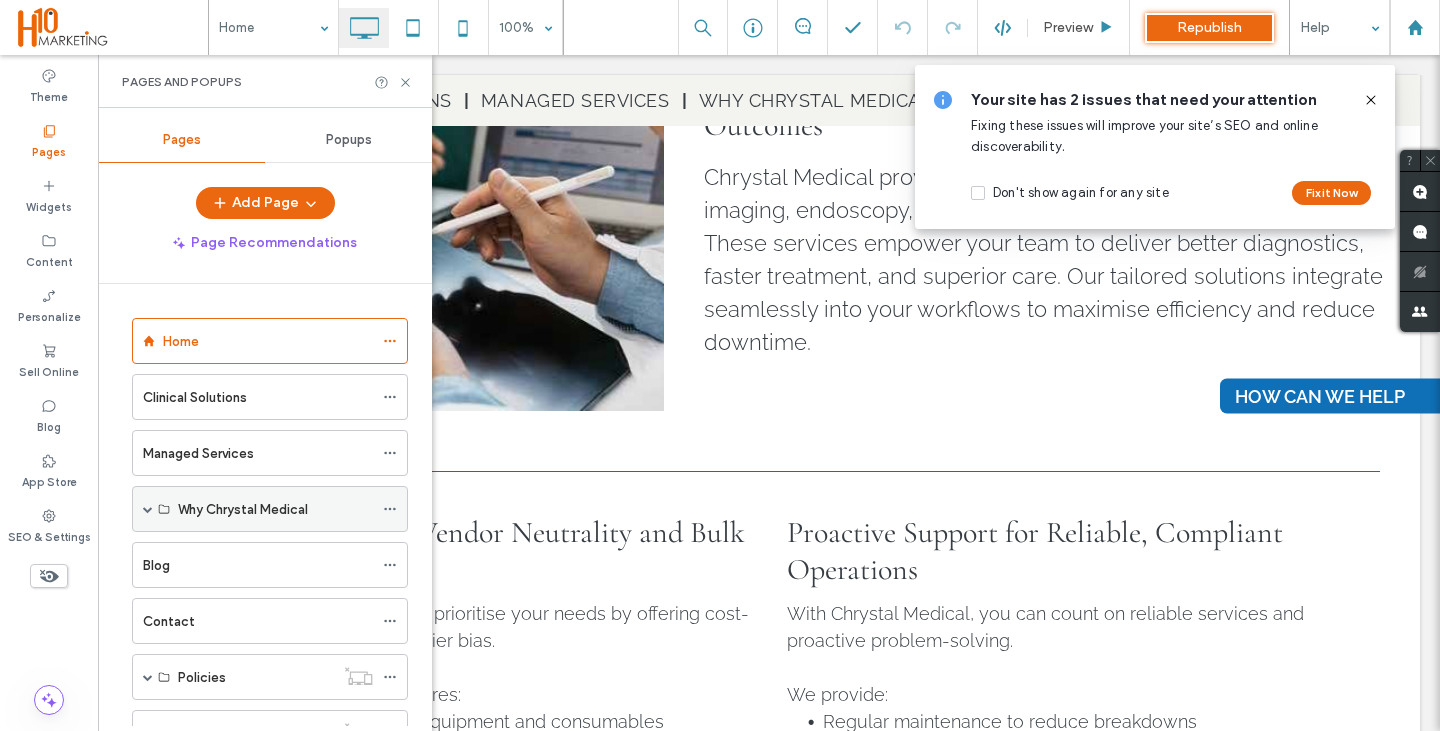 scroll, scrollTop: 304, scrollLeft: 0, axis: vertical 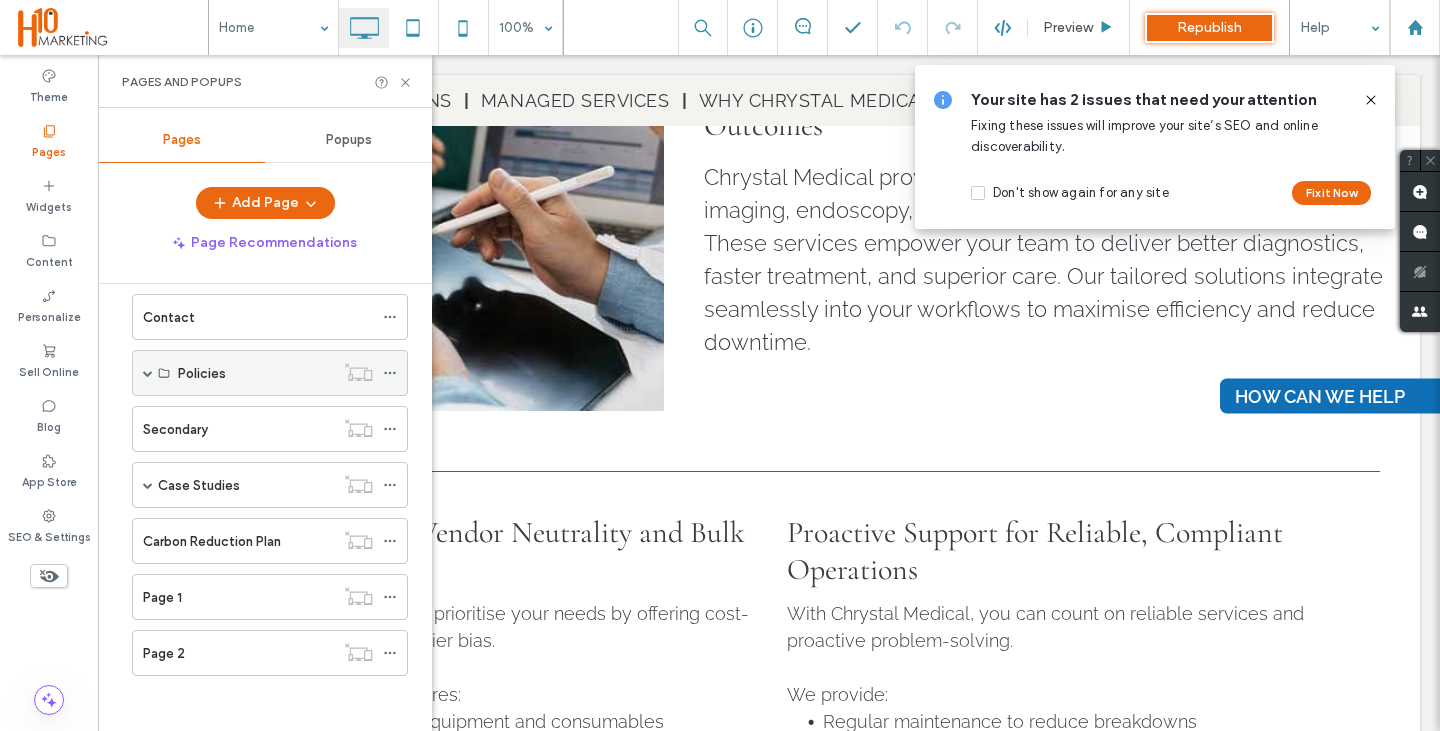 click at bounding box center (148, 373) 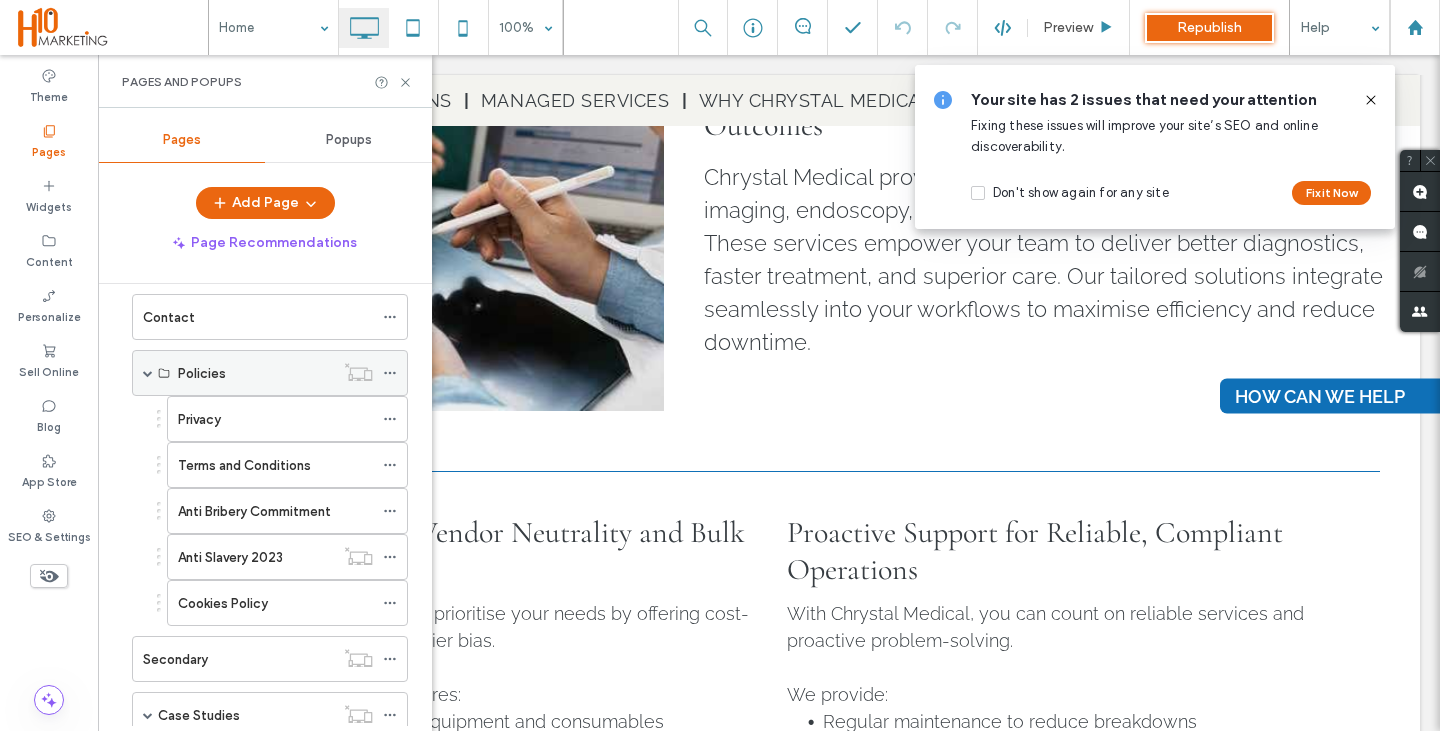 click at bounding box center [148, 373] 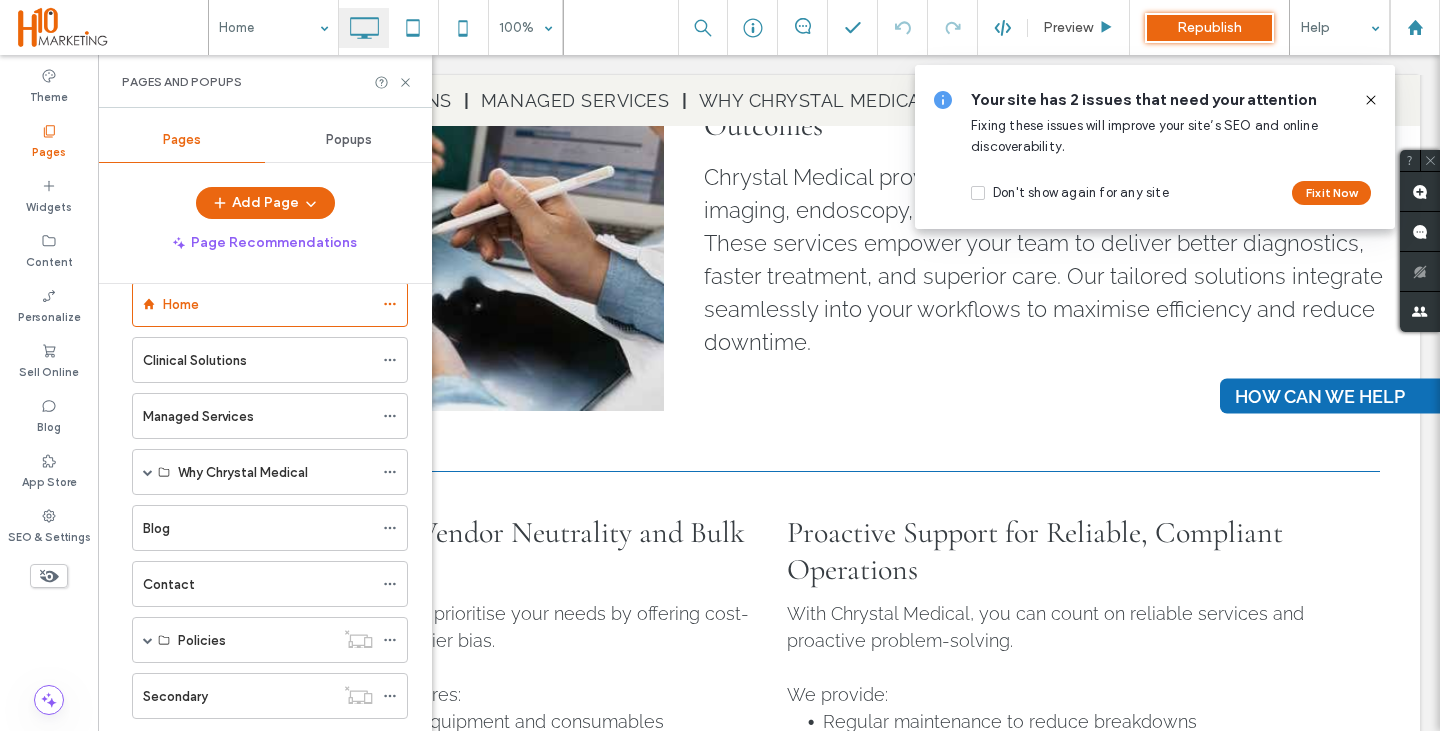 scroll, scrollTop: 0, scrollLeft: 0, axis: both 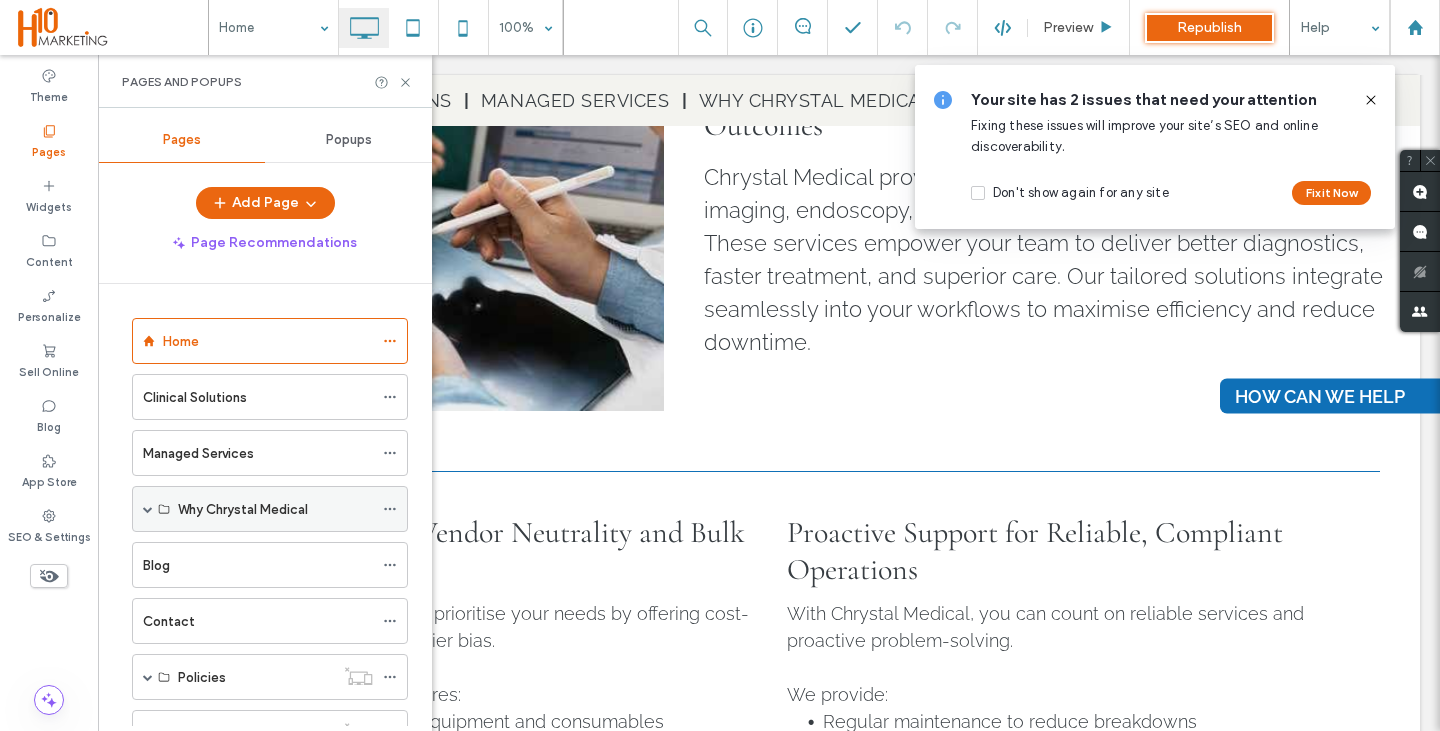 click at bounding box center (148, 509) 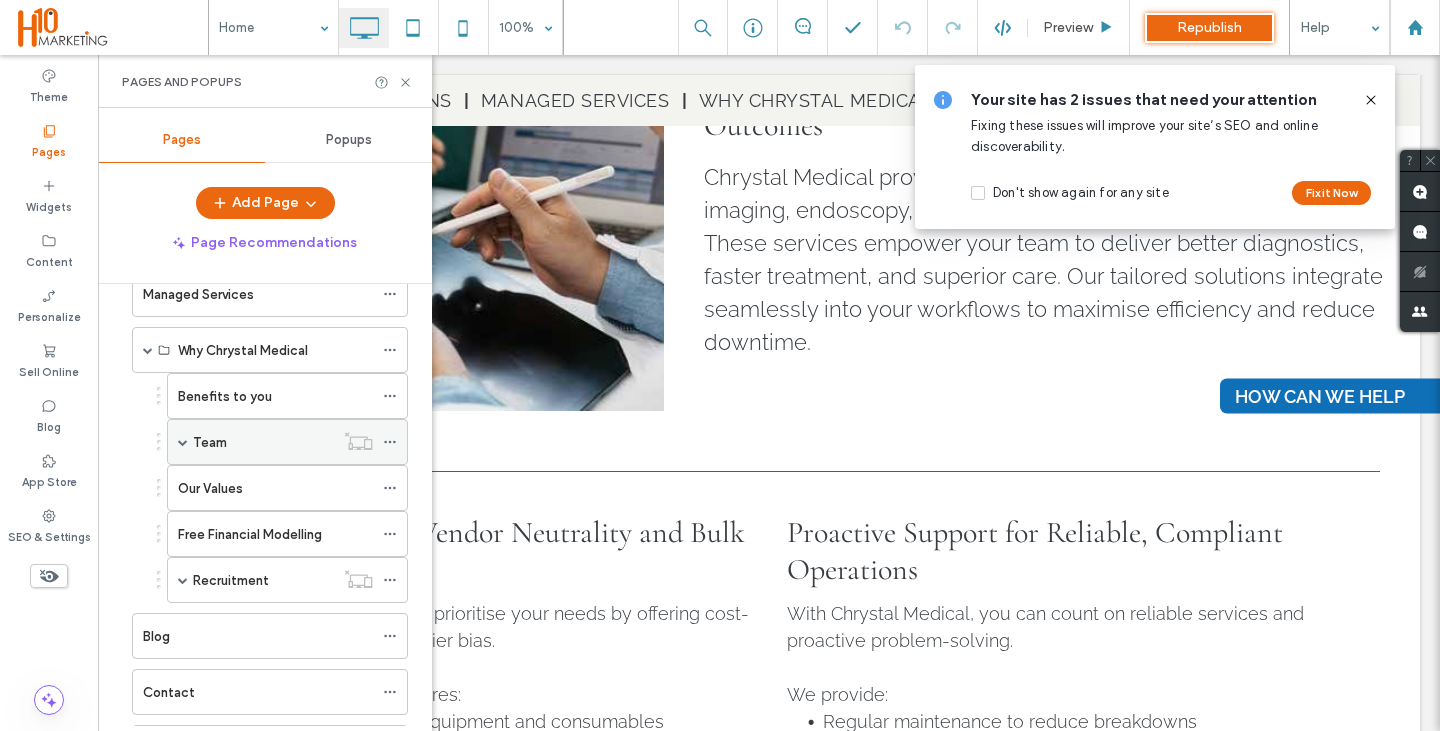 scroll, scrollTop: 160, scrollLeft: 0, axis: vertical 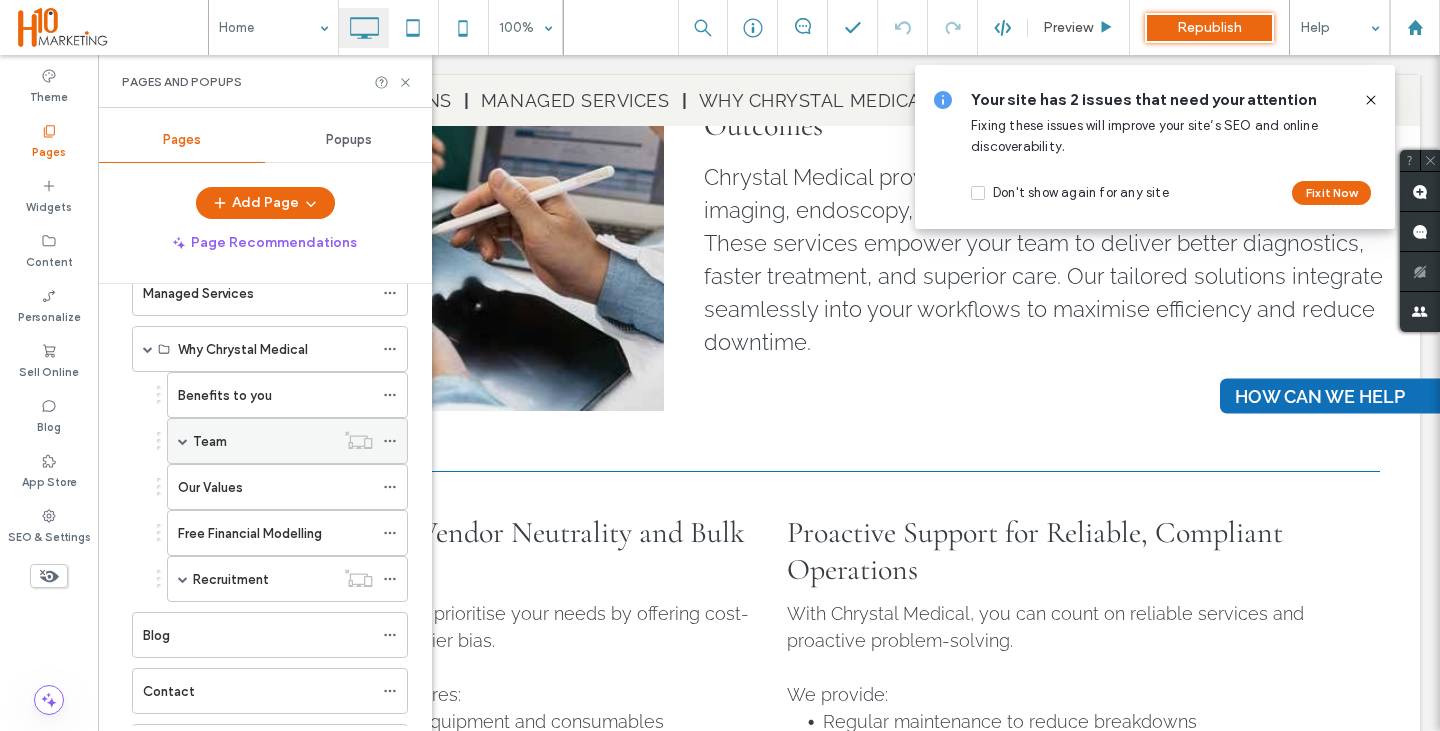 click on "Team" at bounding box center [287, 441] 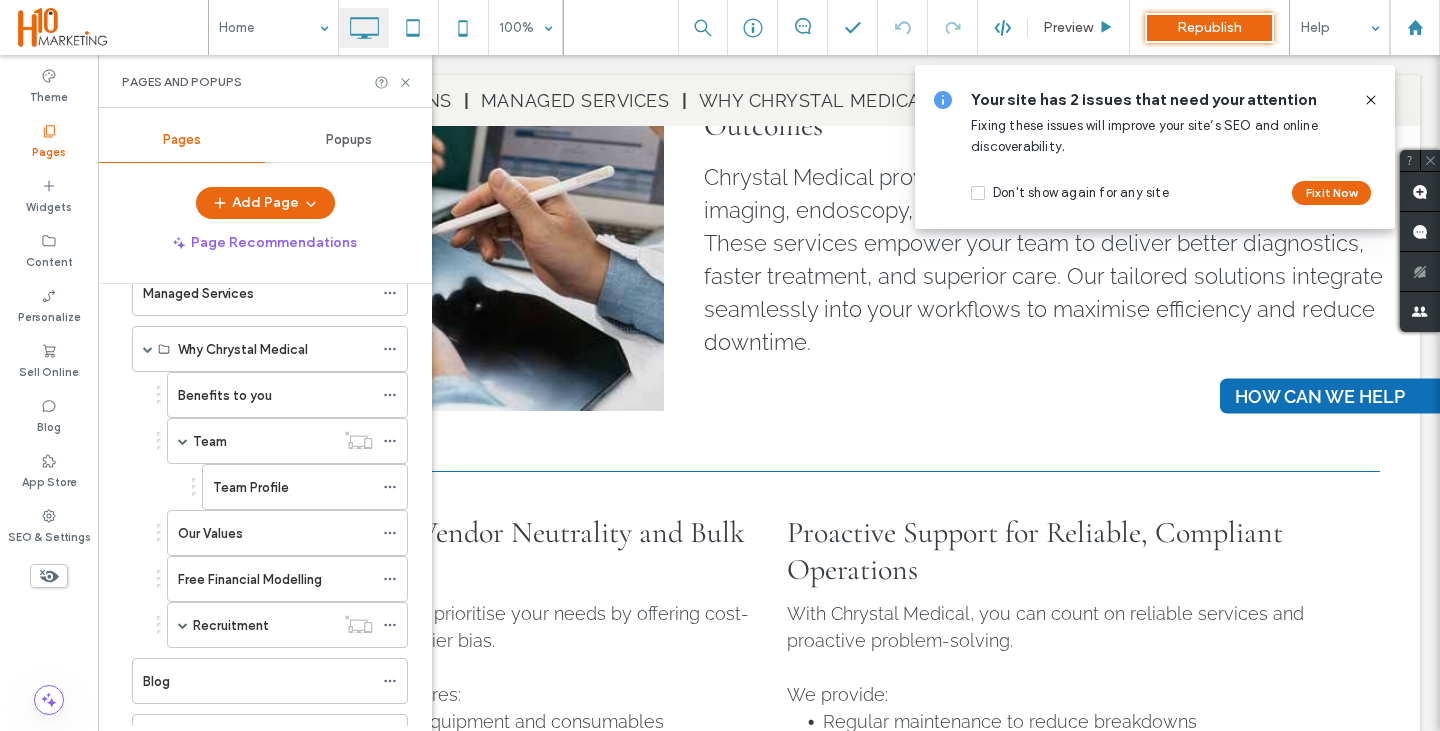 click on "Team" at bounding box center (263, 441) 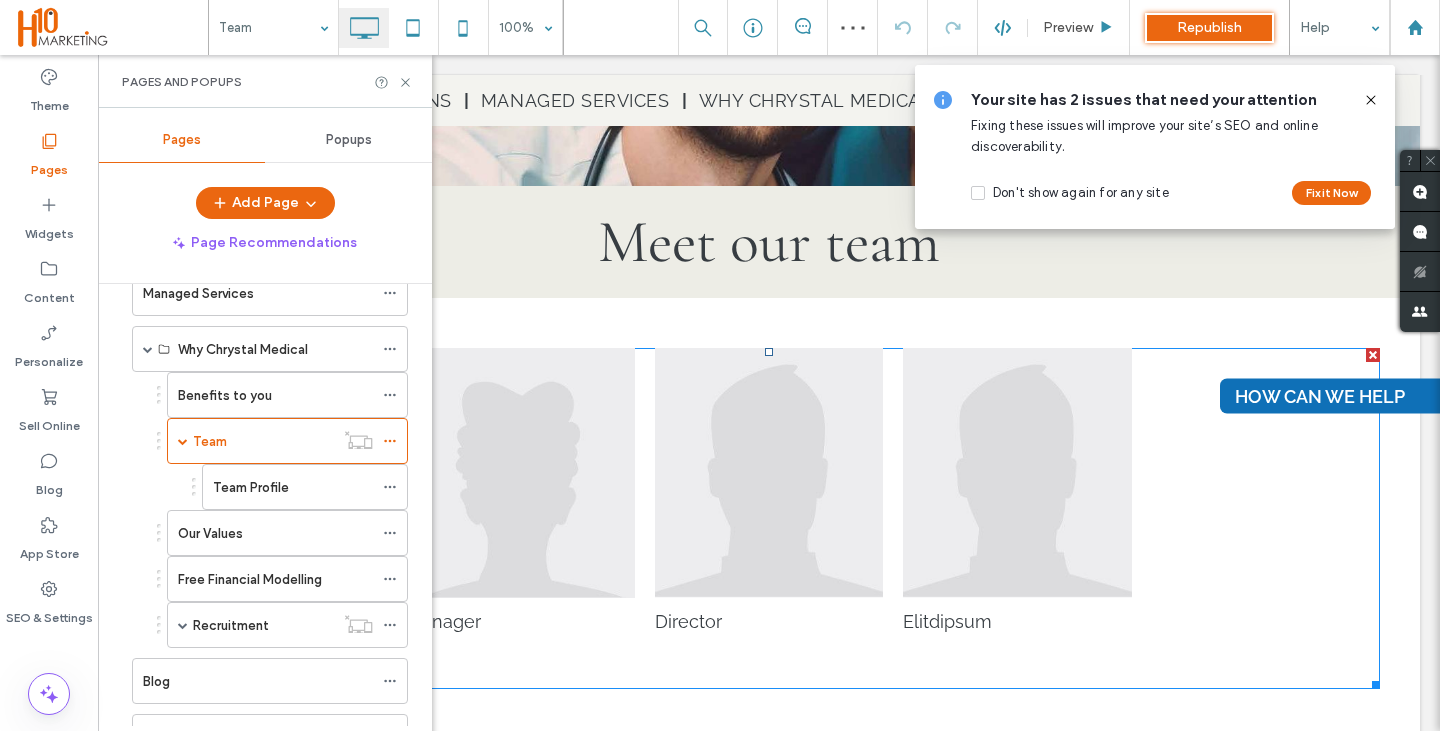 scroll, scrollTop: 473, scrollLeft: 0, axis: vertical 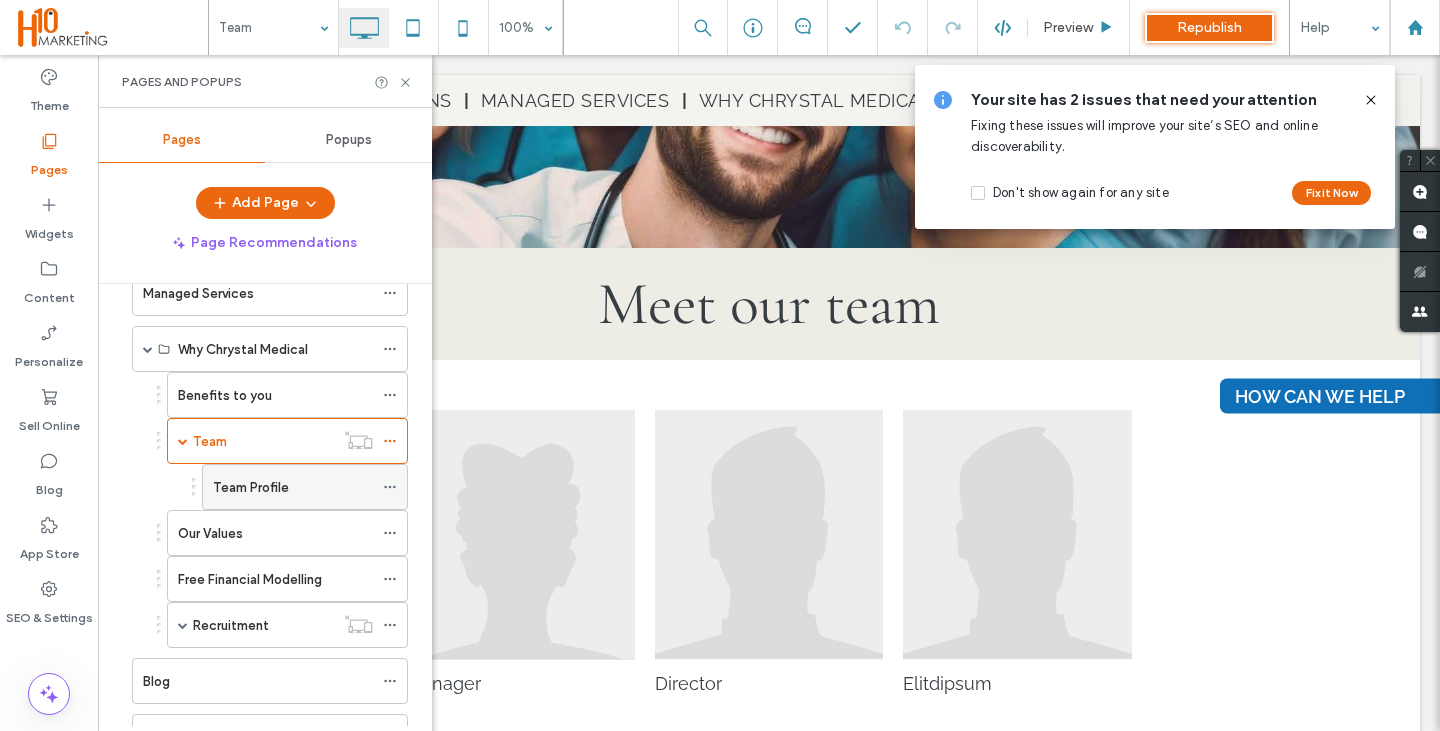 click 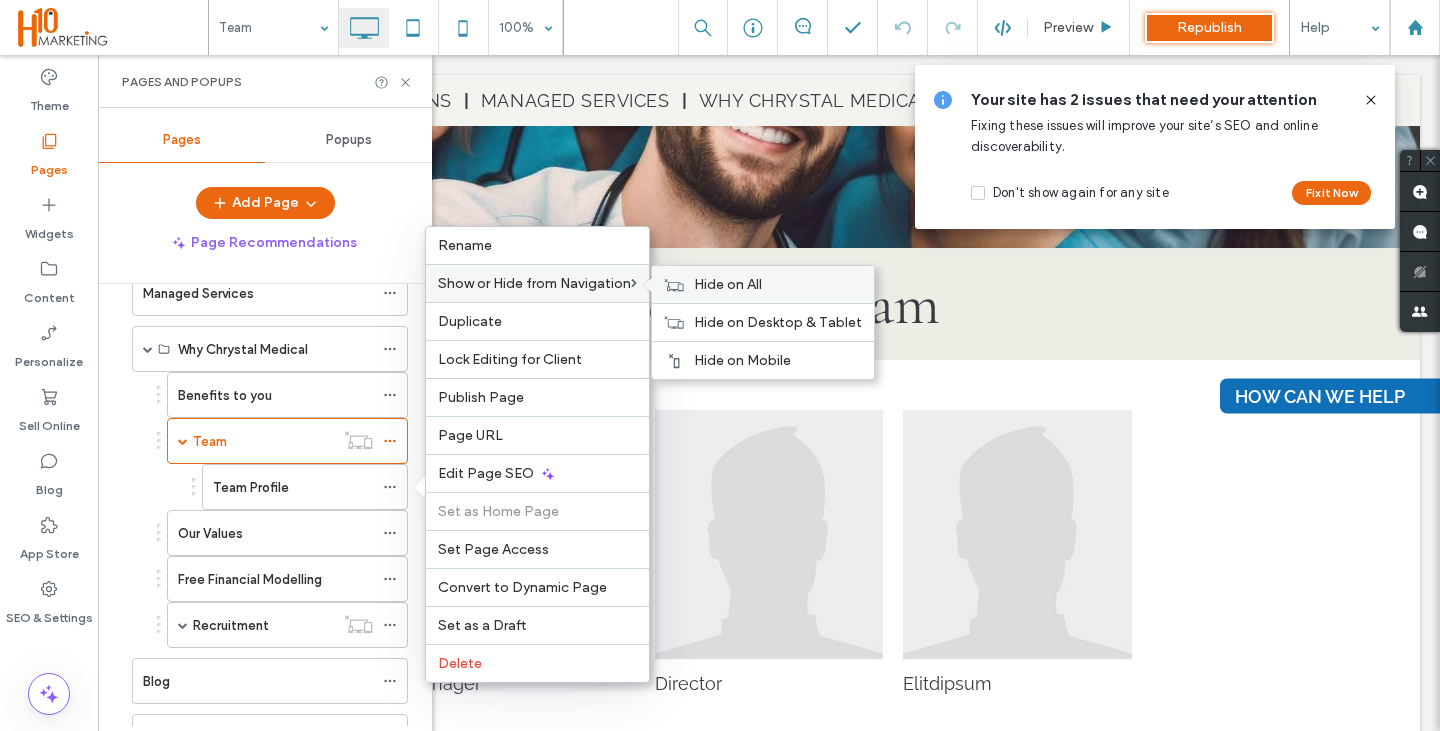 click on "Hide on All" at bounding box center (728, 284) 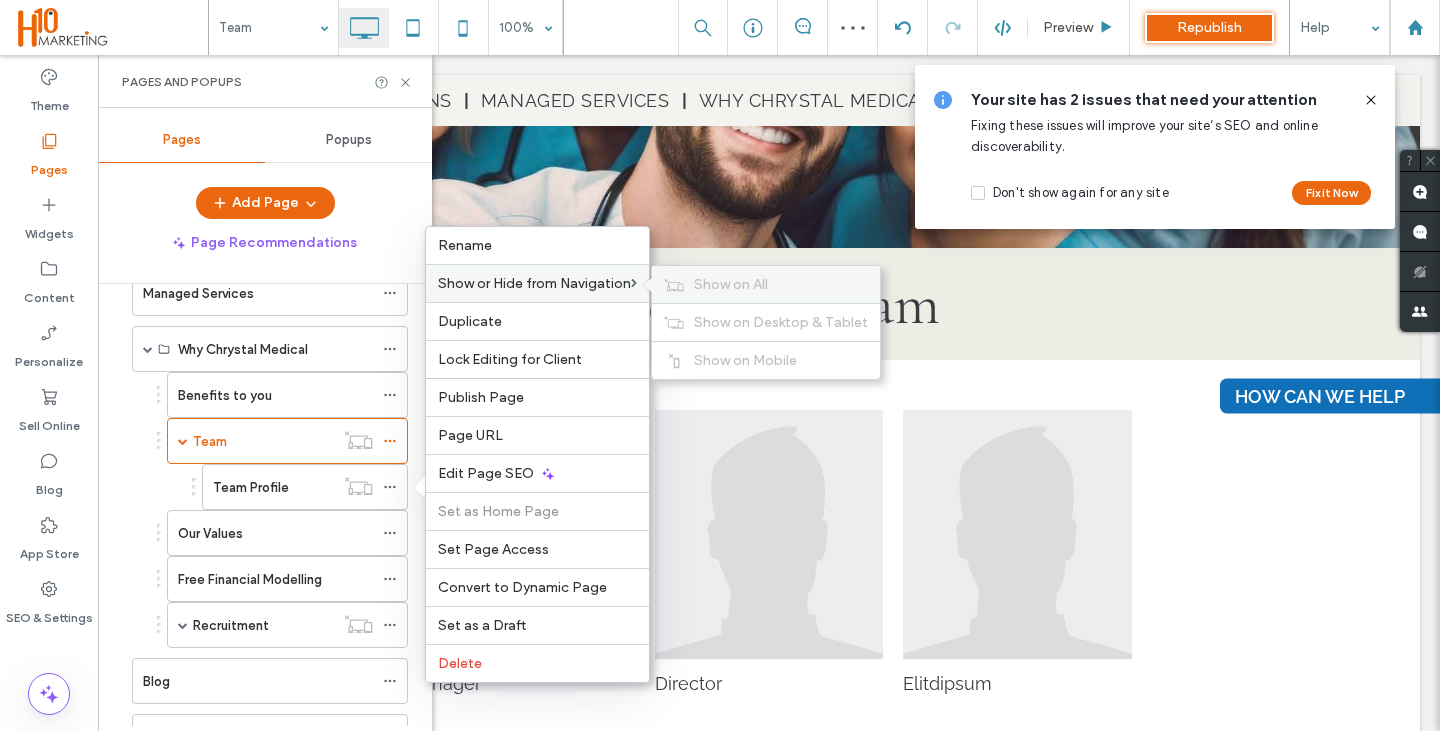 click on "Show on All" at bounding box center (731, 284) 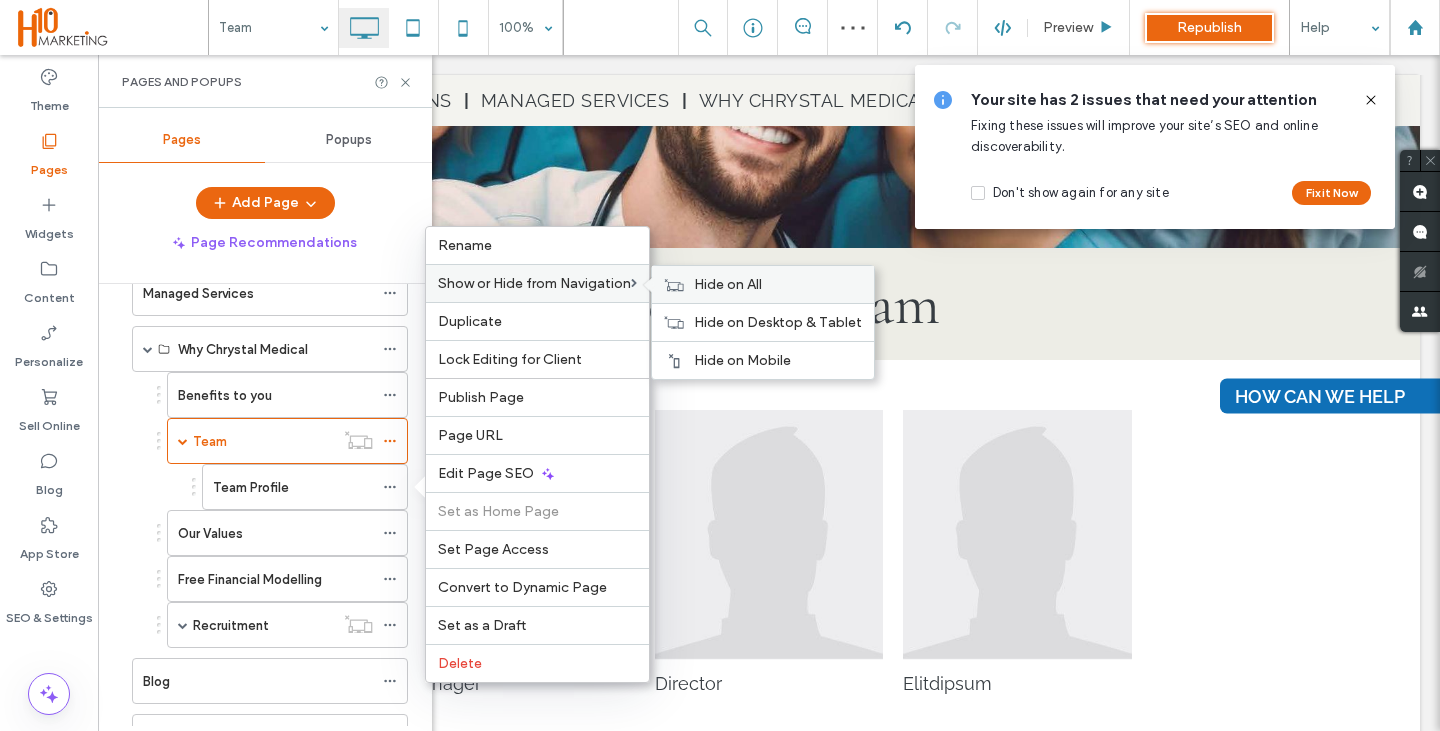 click on "Hide on All" at bounding box center (728, 284) 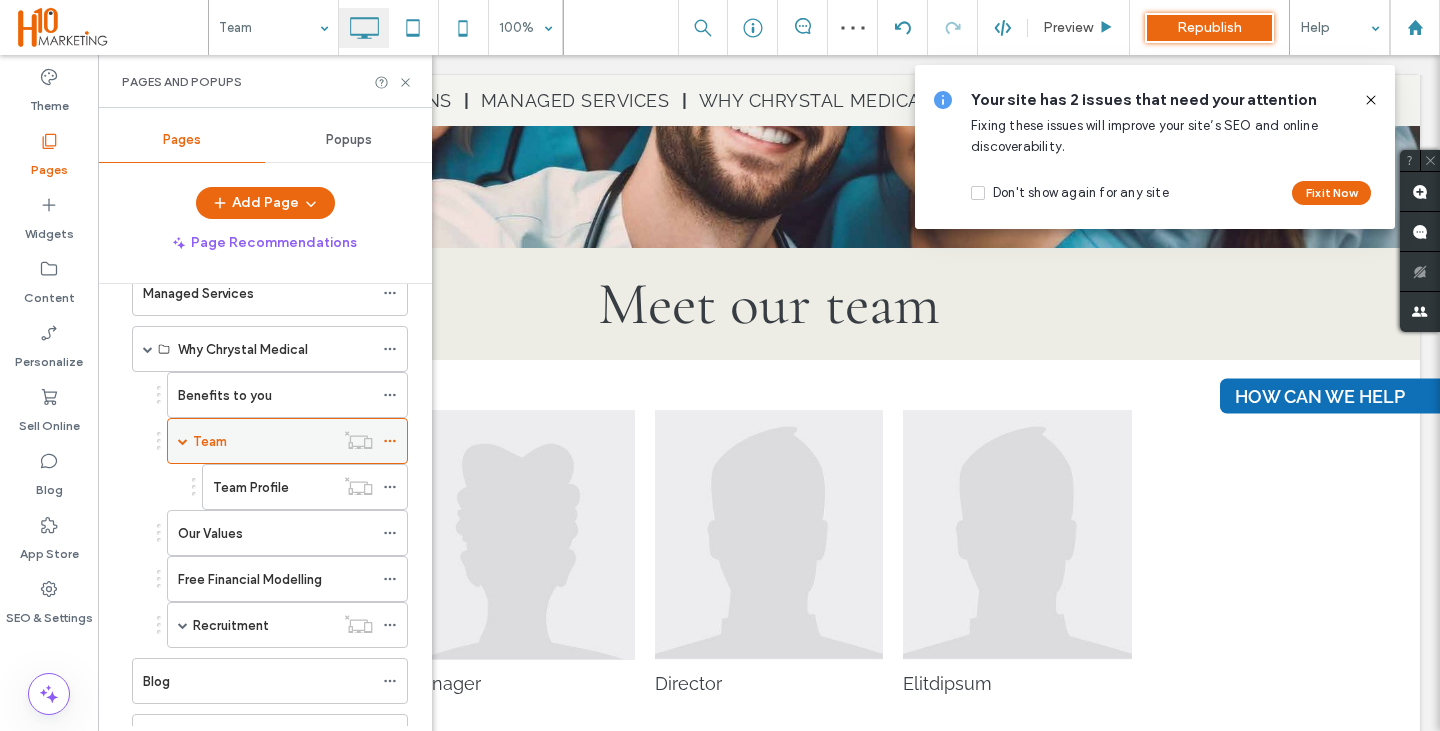 click 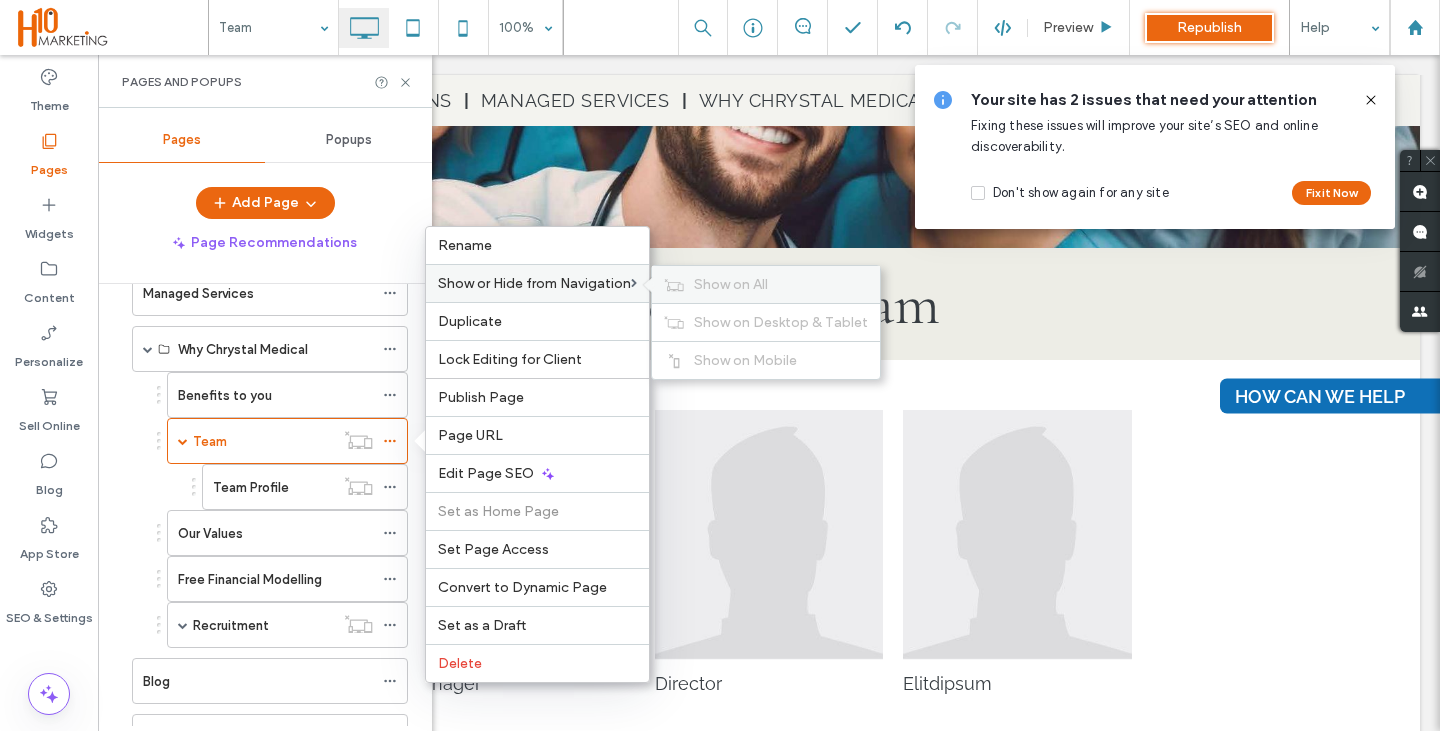 click on "Show on All" at bounding box center (731, 284) 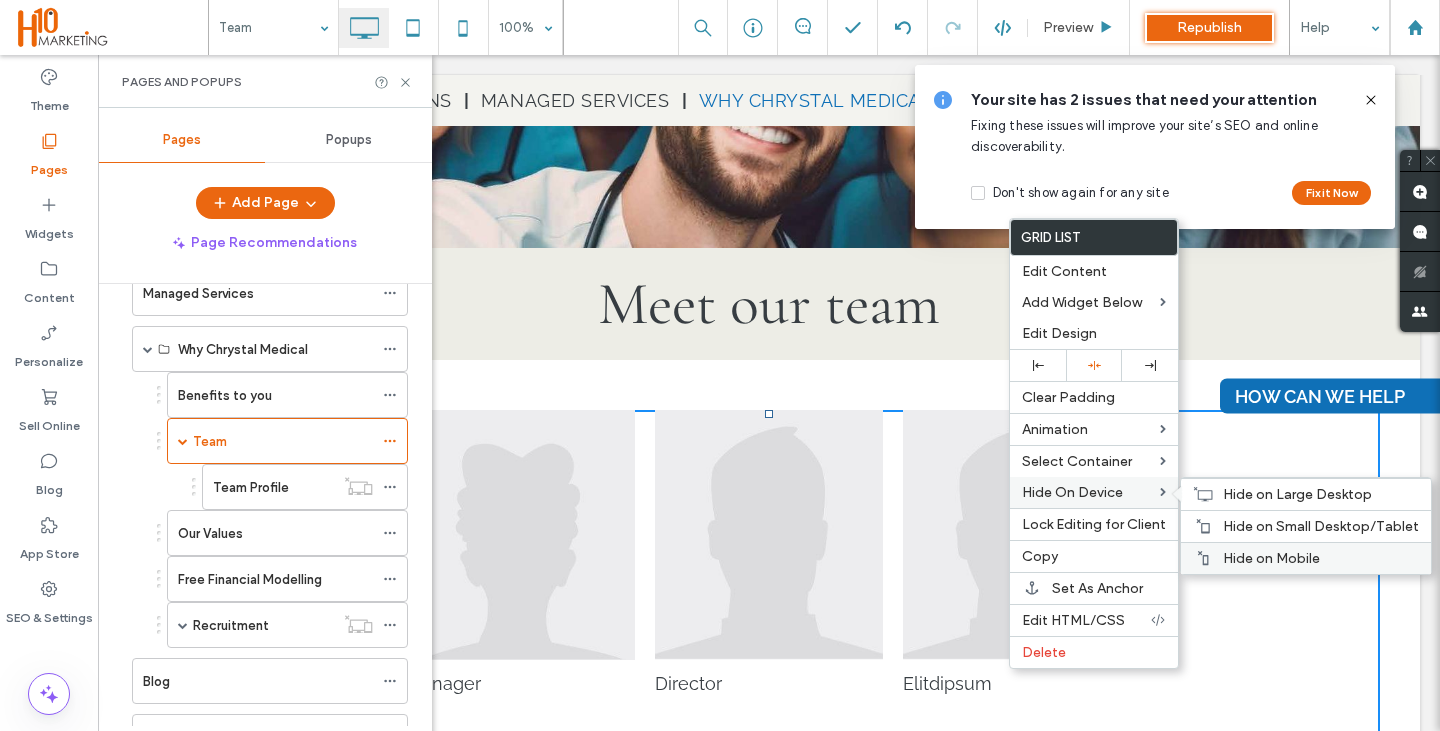 click on "Hide on Mobile" at bounding box center [1271, 558] 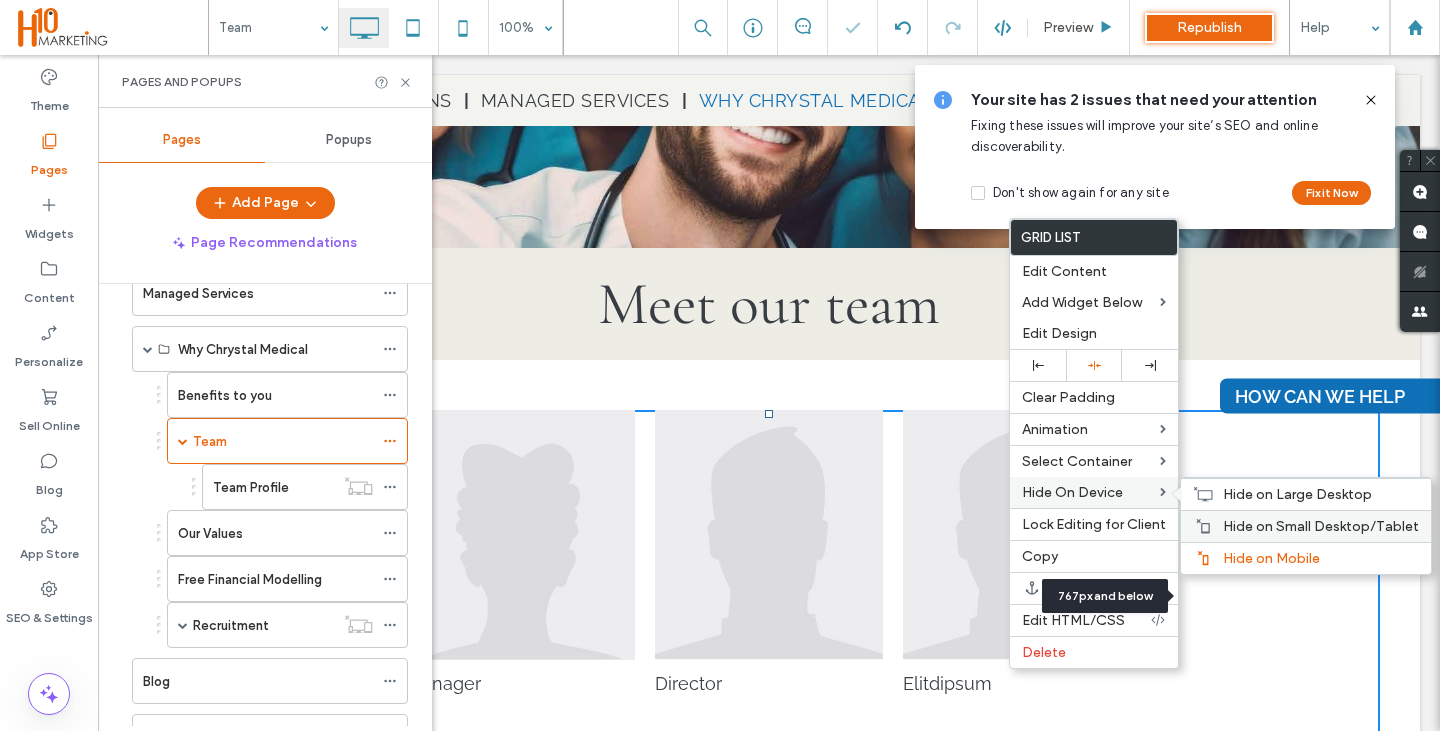 click on "Hide on Small Desktop/Tablet" at bounding box center [1321, 526] 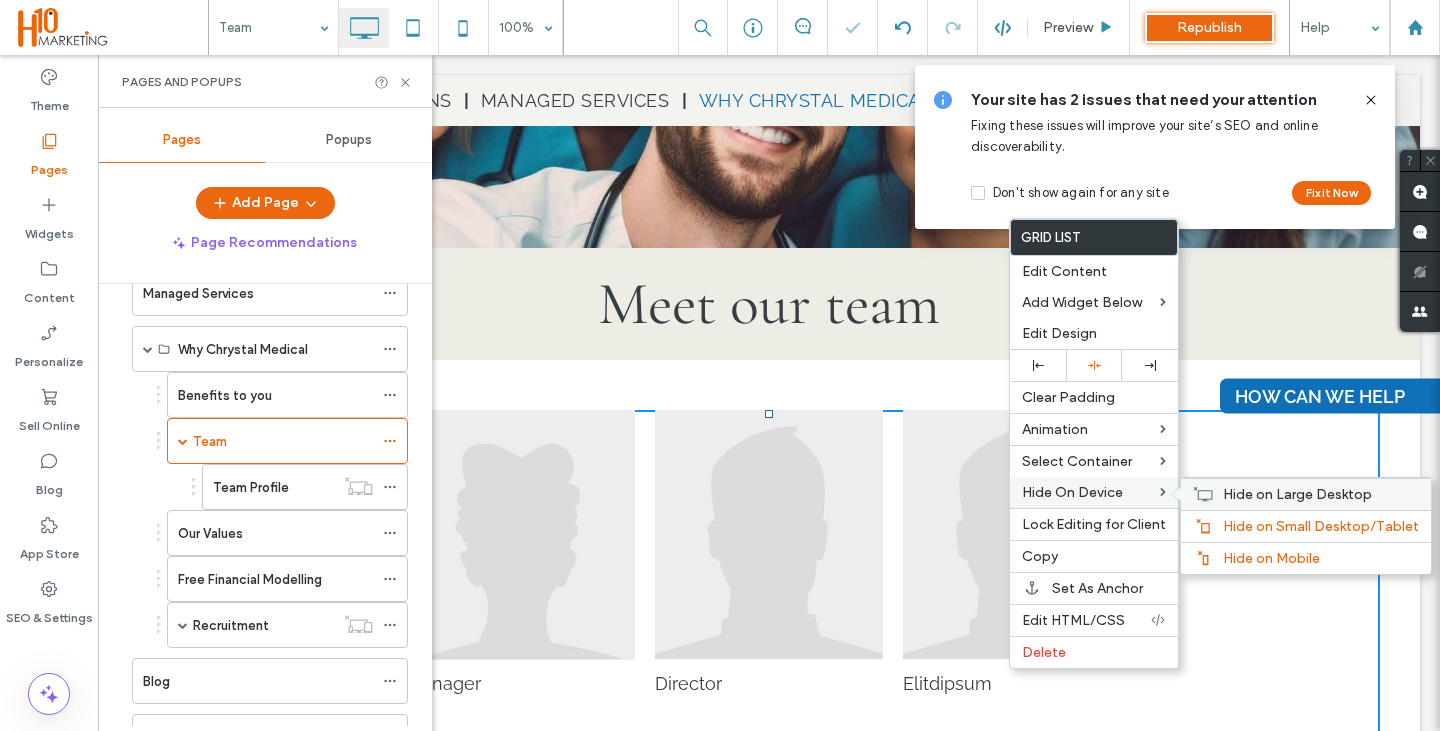 click on "Hide on Large Desktop" at bounding box center [1297, 494] 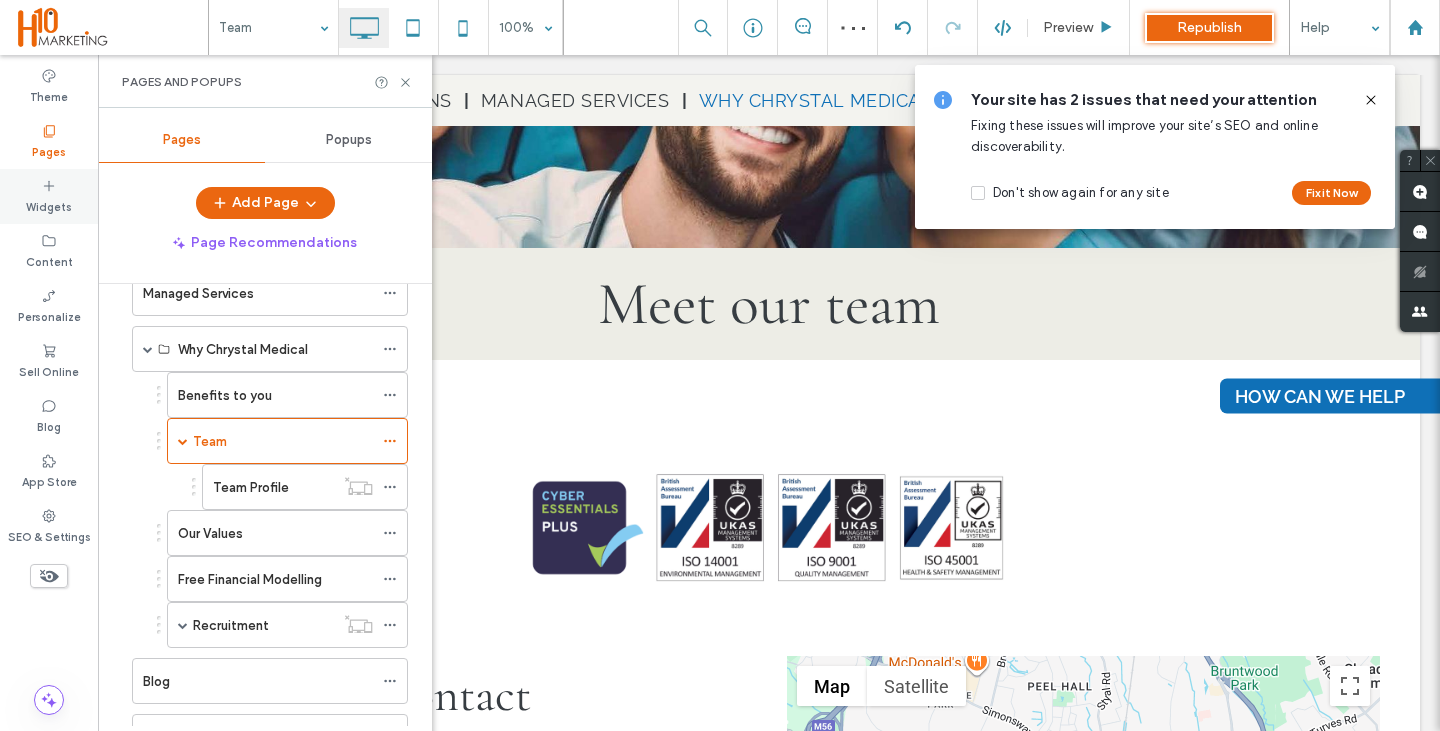 click on "Widgets" at bounding box center (49, 205) 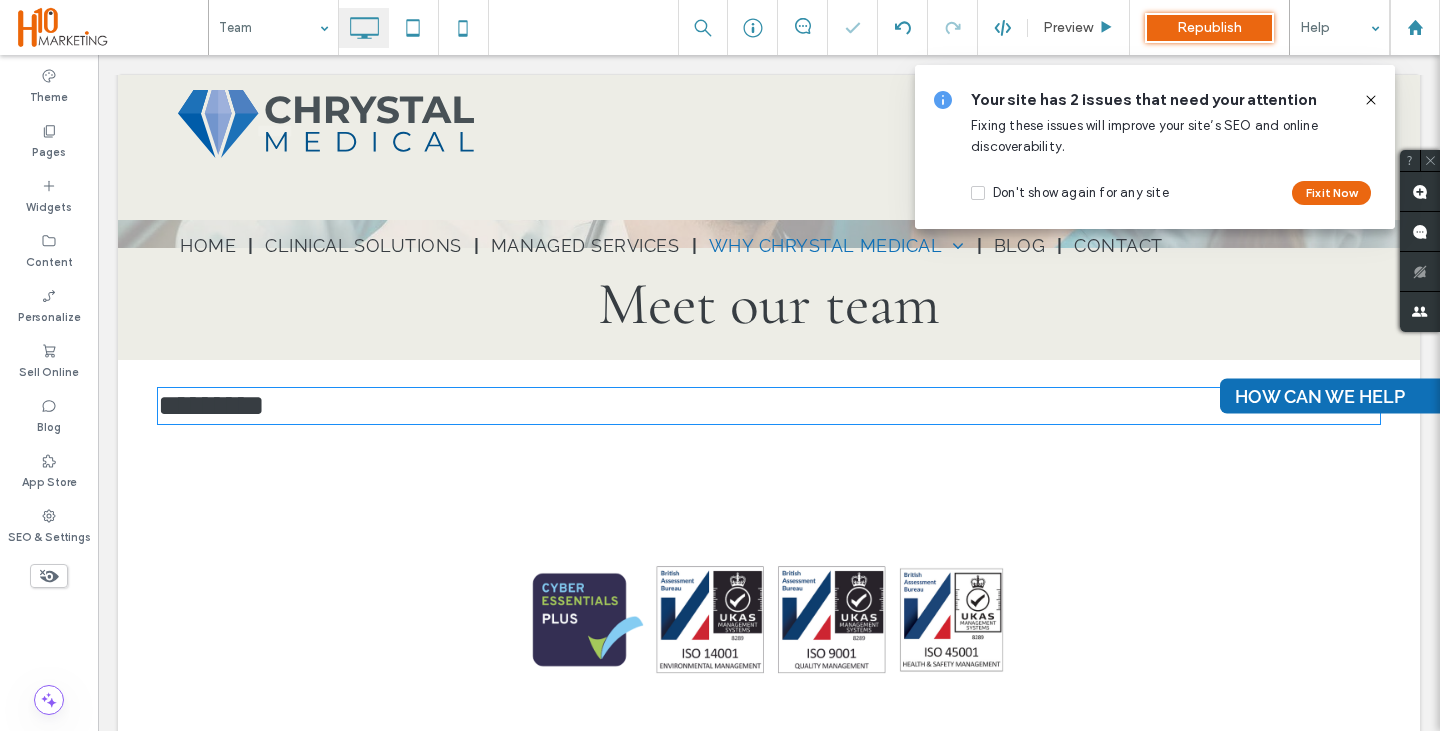 type on "**********" 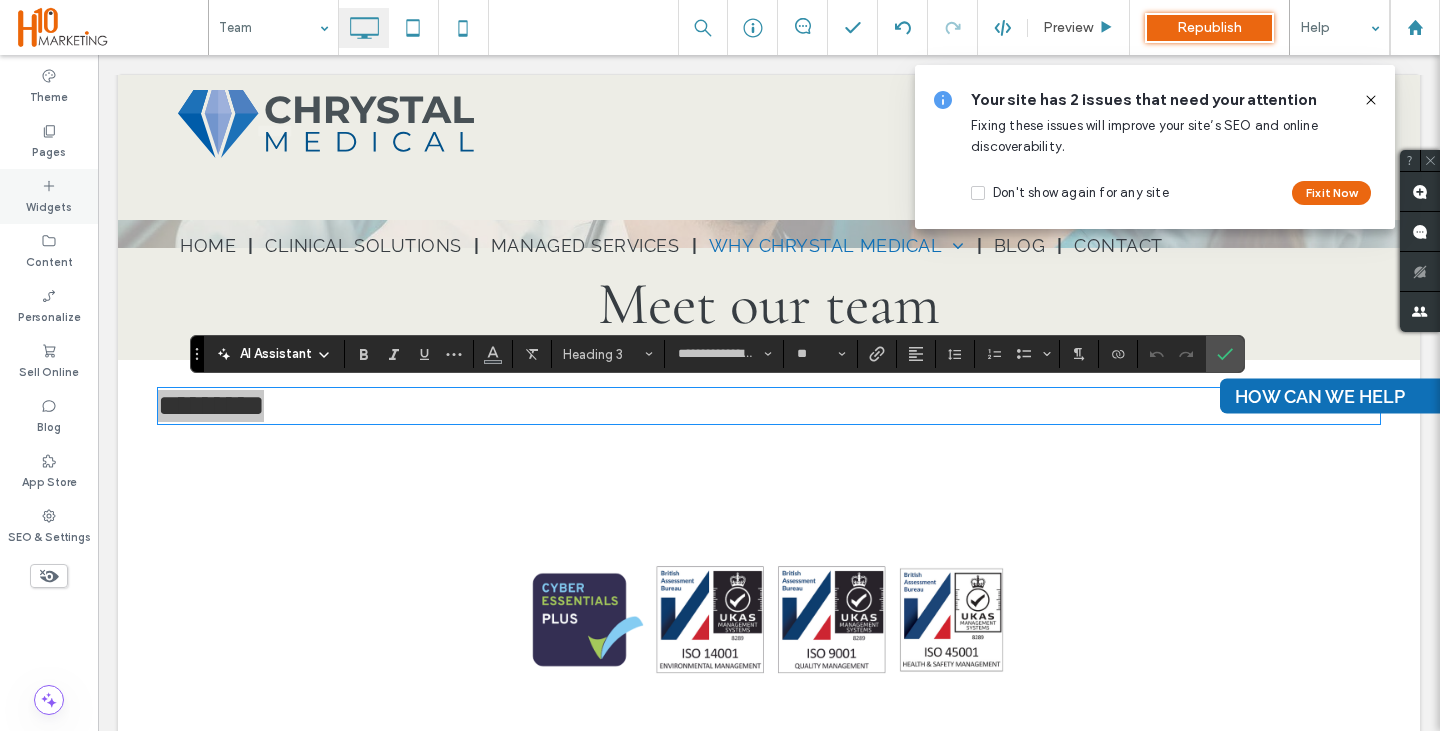 click on "Widgets" at bounding box center [49, 205] 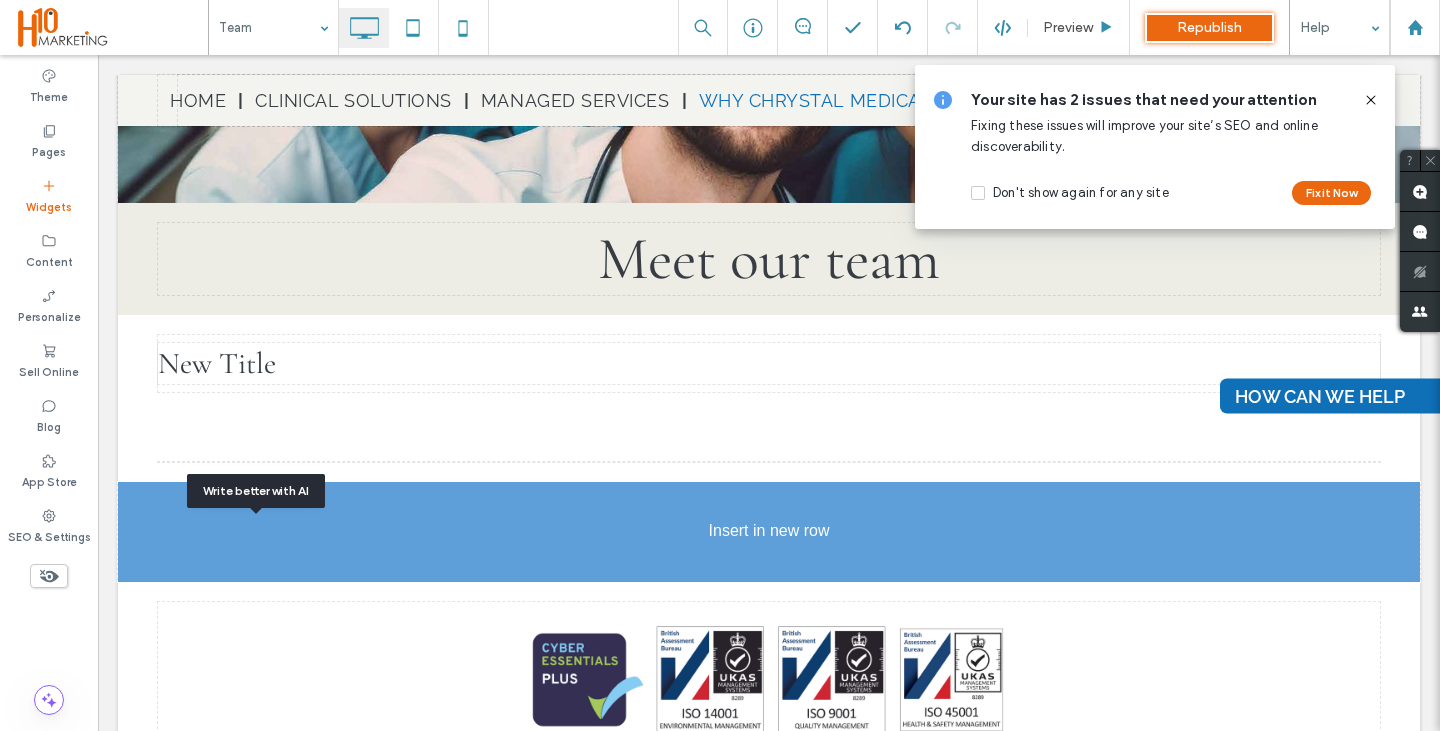 scroll, scrollTop: 558, scrollLeft: 0, axis: vertical 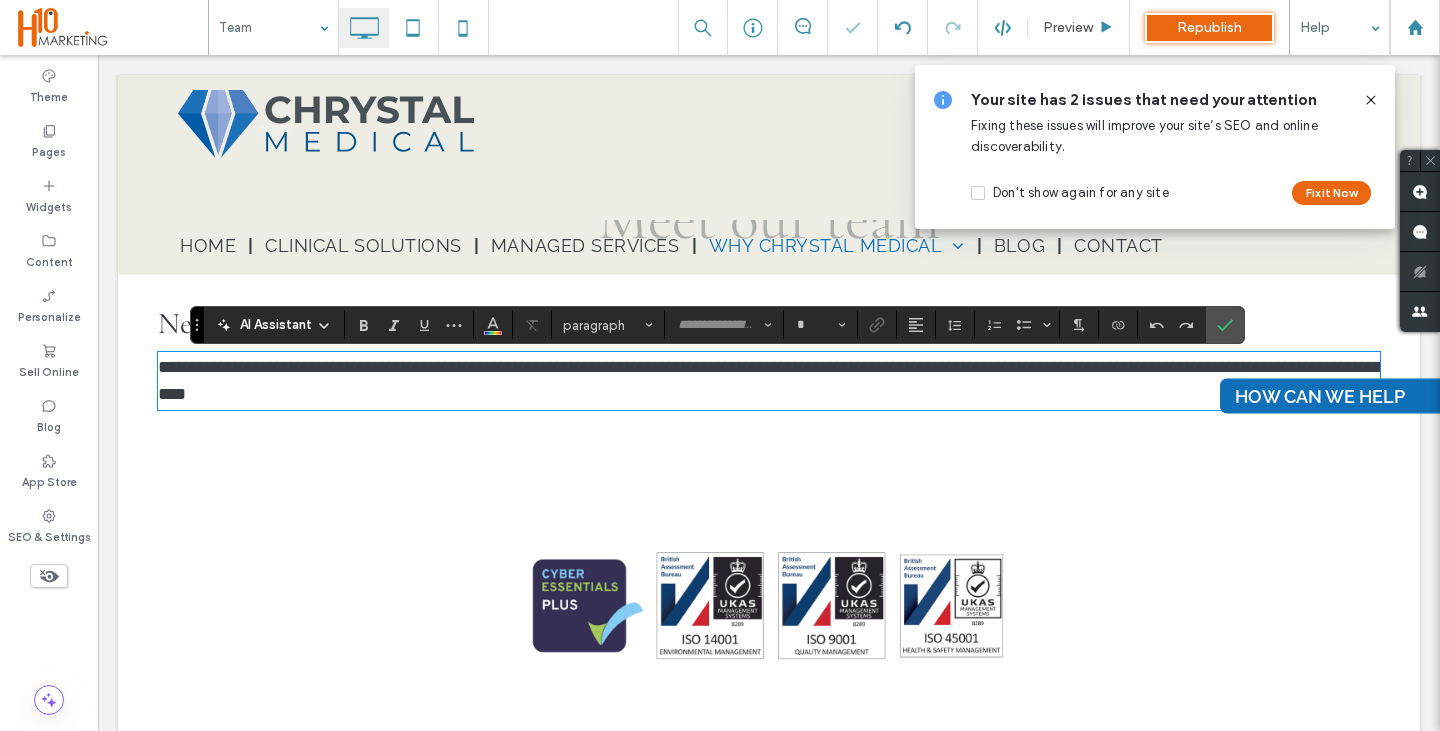 type on "*******" 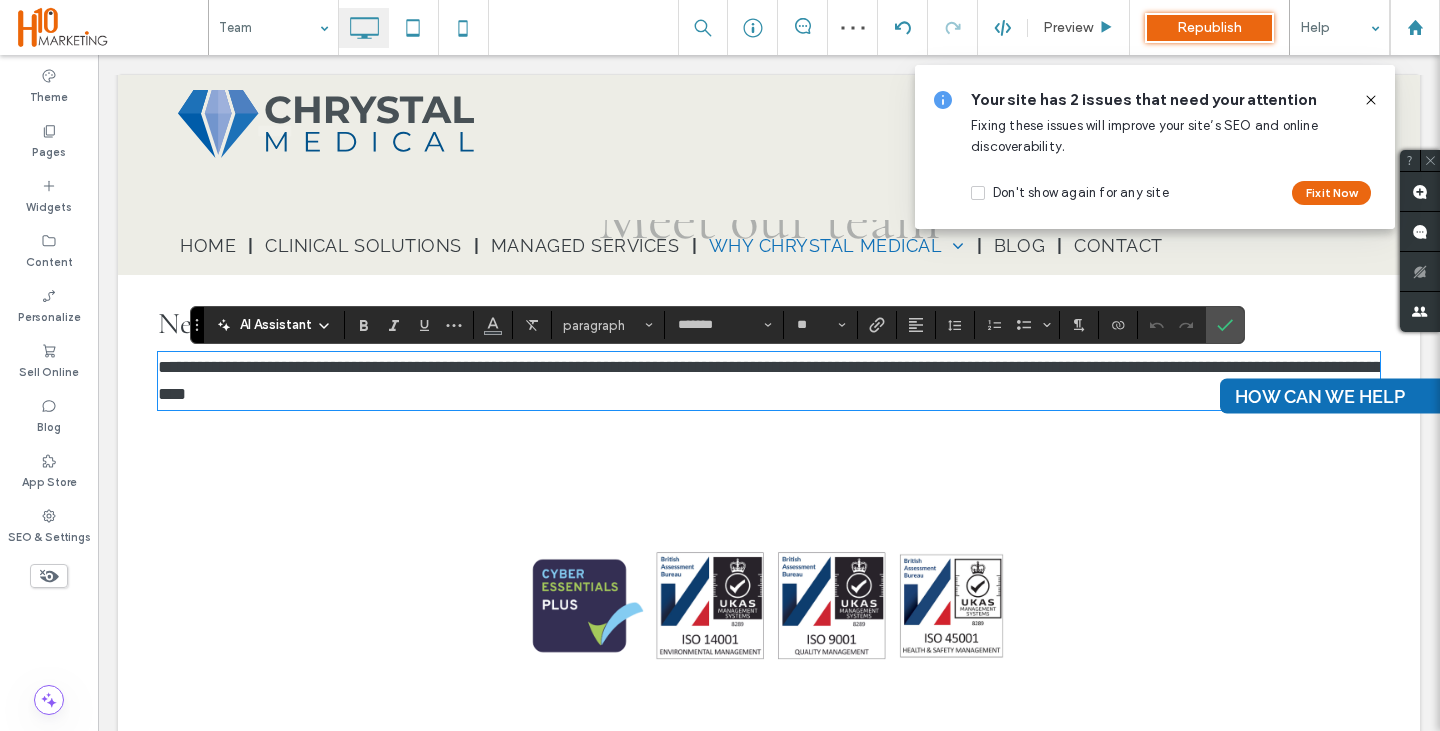 click on "**********" at bounding box center (769, 356) 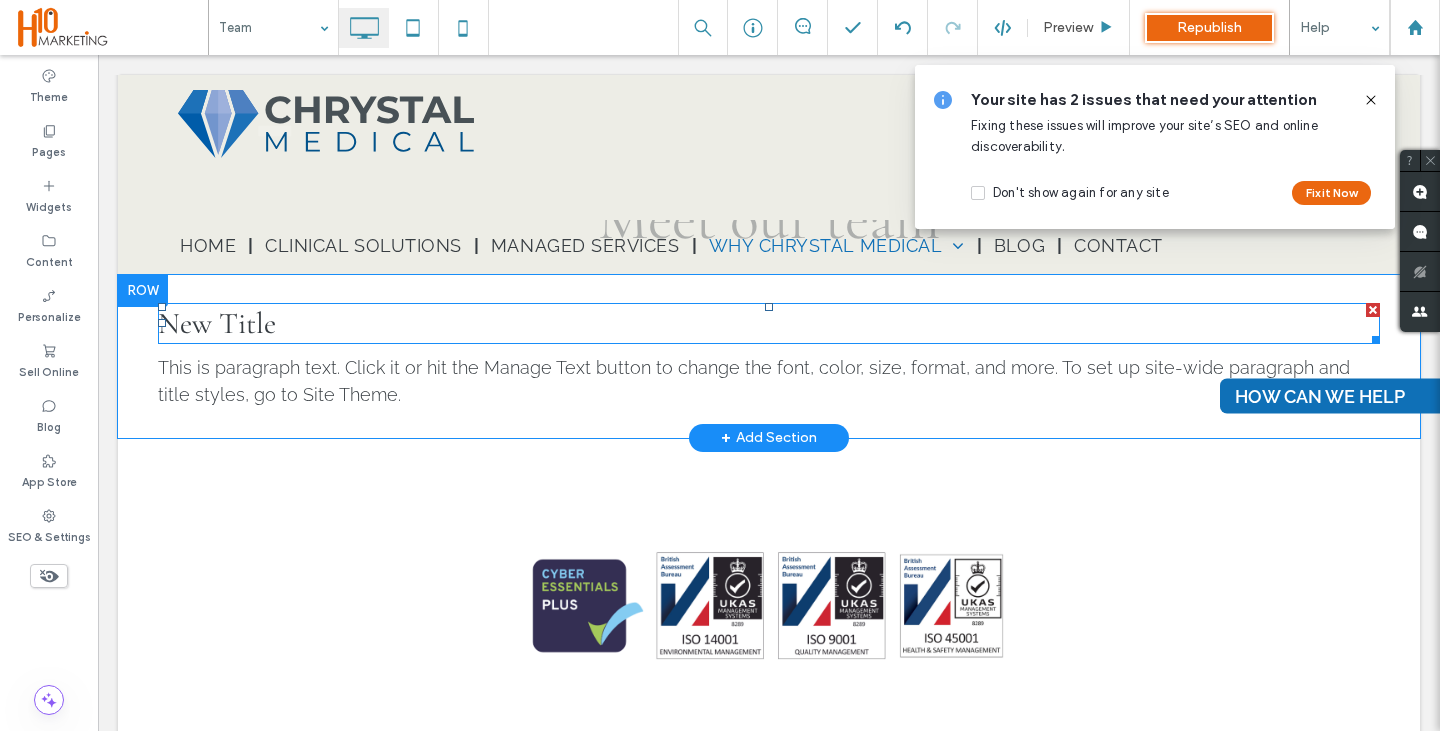 click on "New Title" at bounding box center [769, 323] 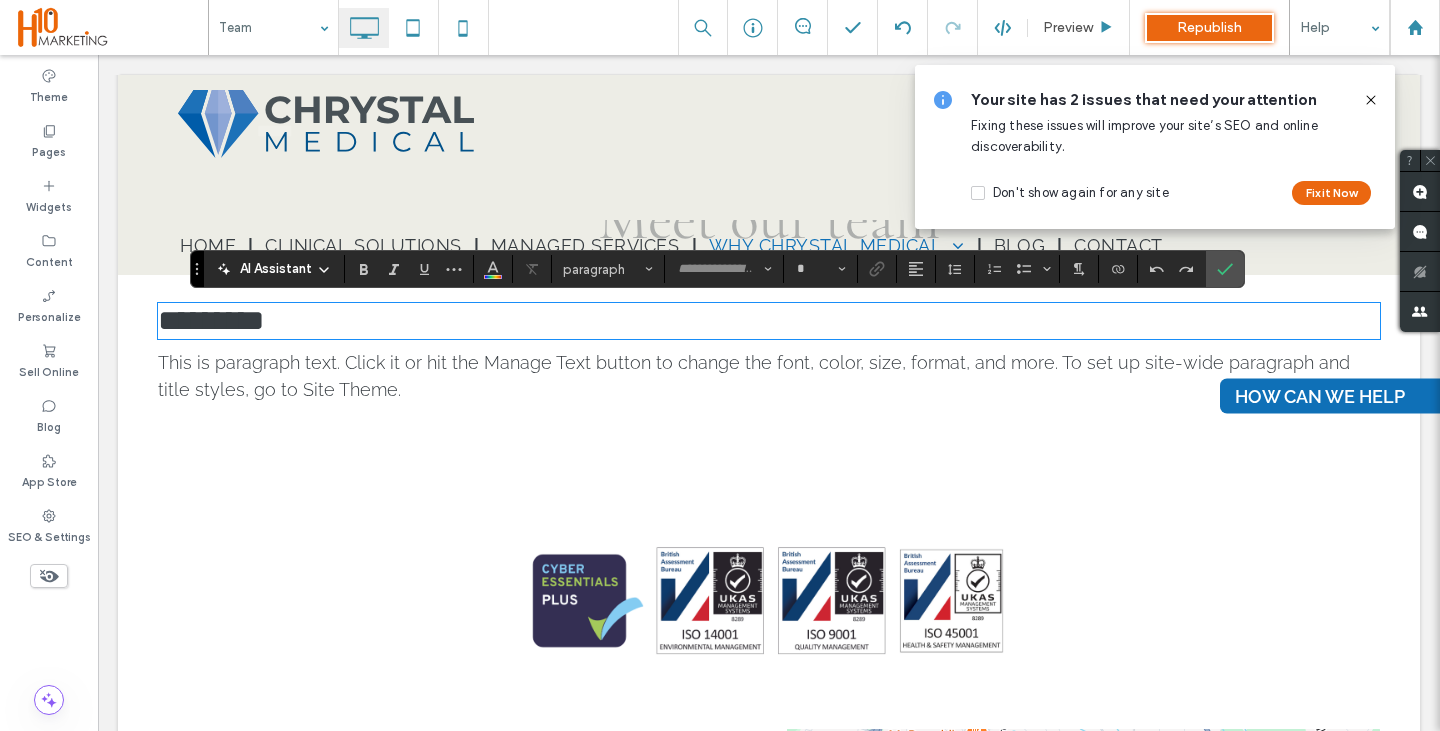 type on "**********" 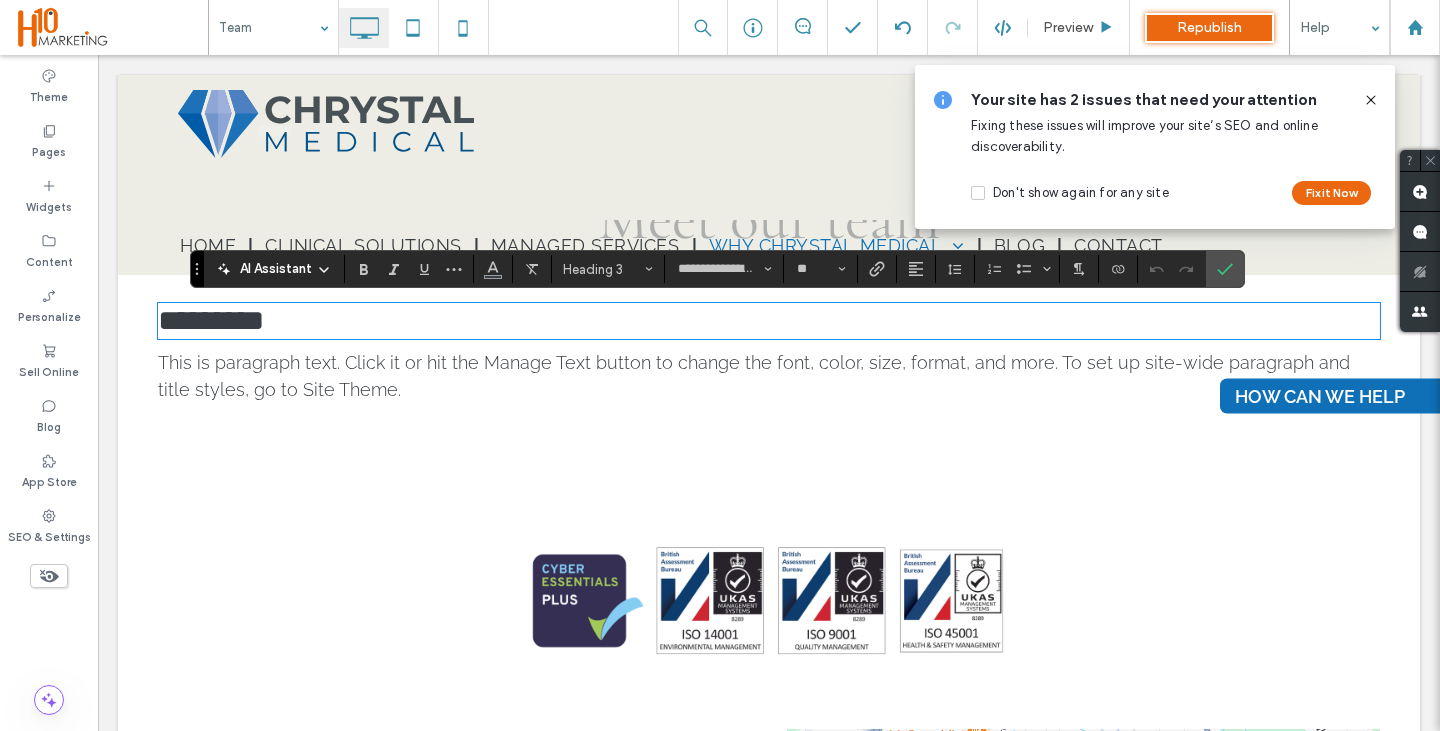 type on "*******" 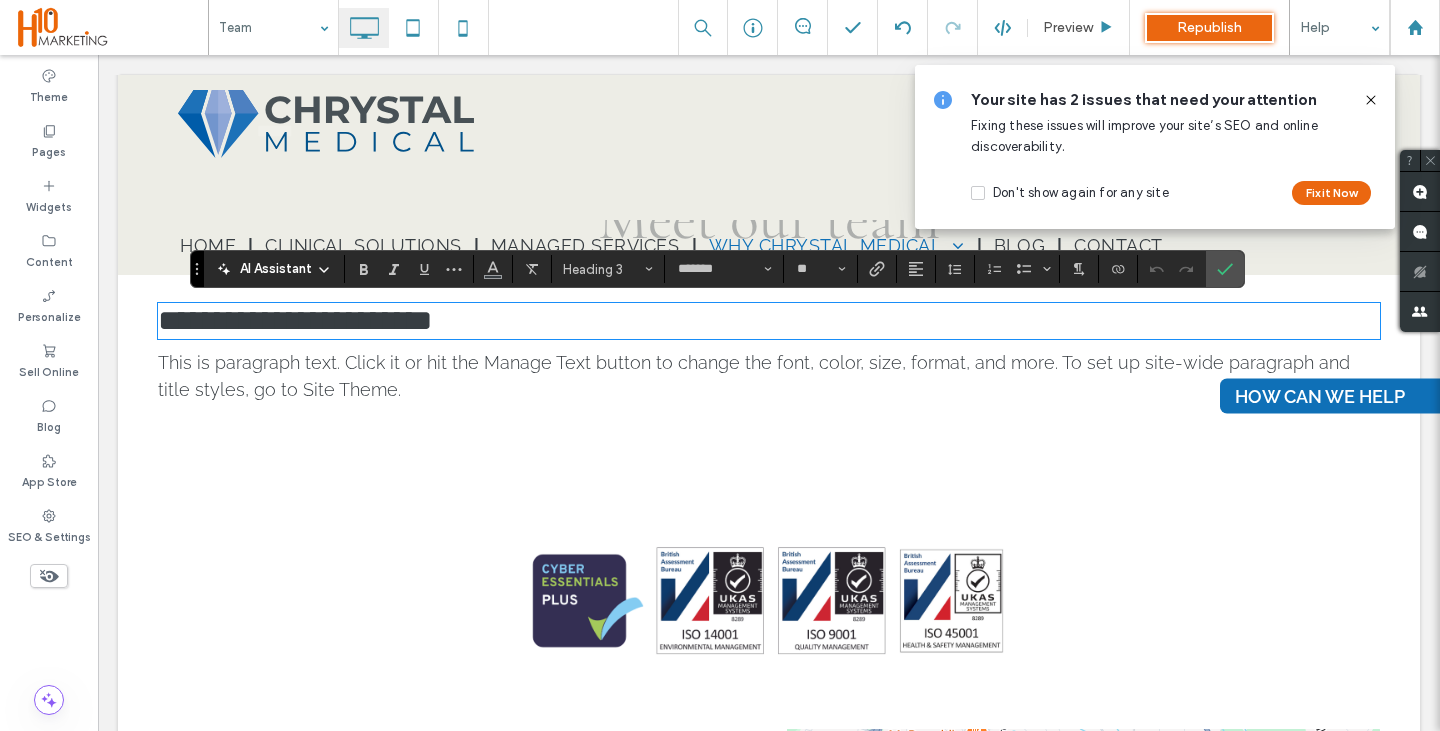 scroll, scrollTop: 0, scrollLeft: 0, axis: both 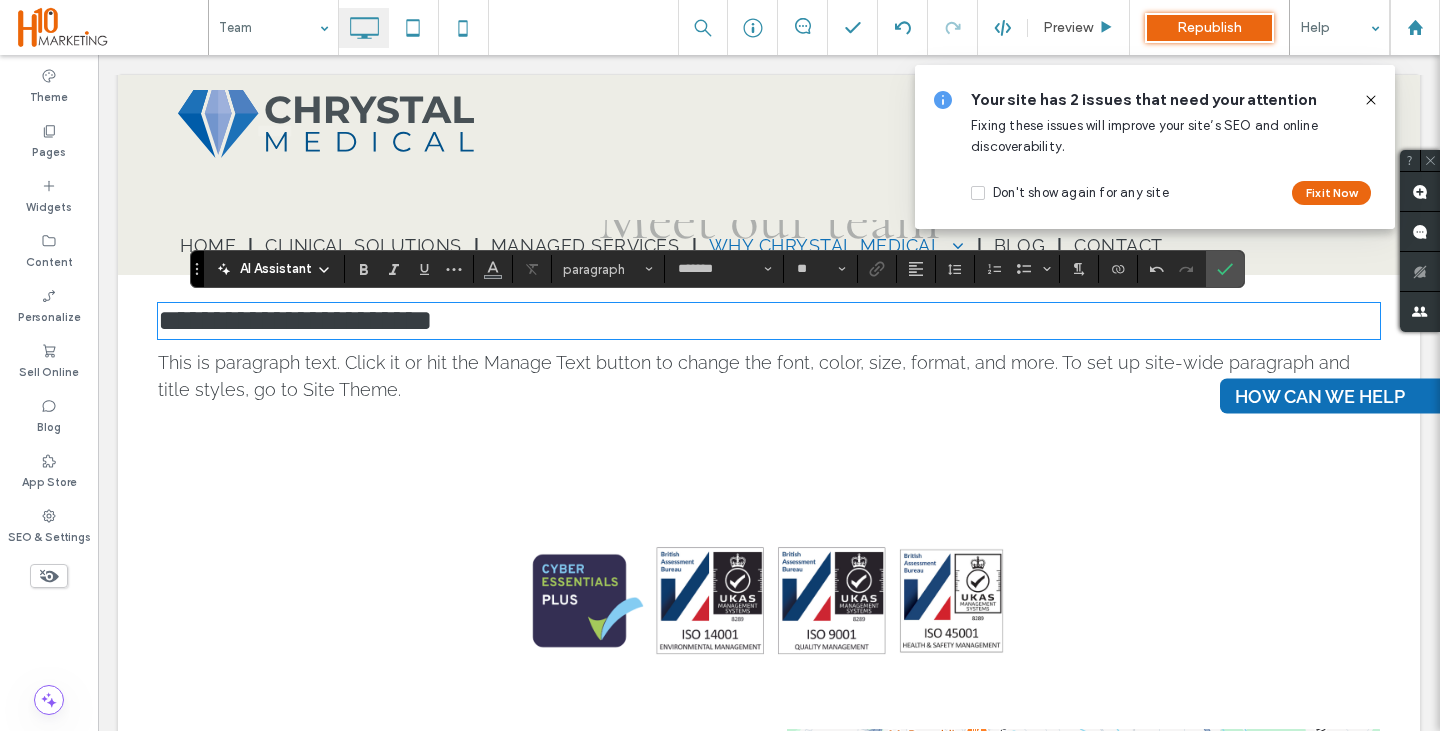 type on "**********" 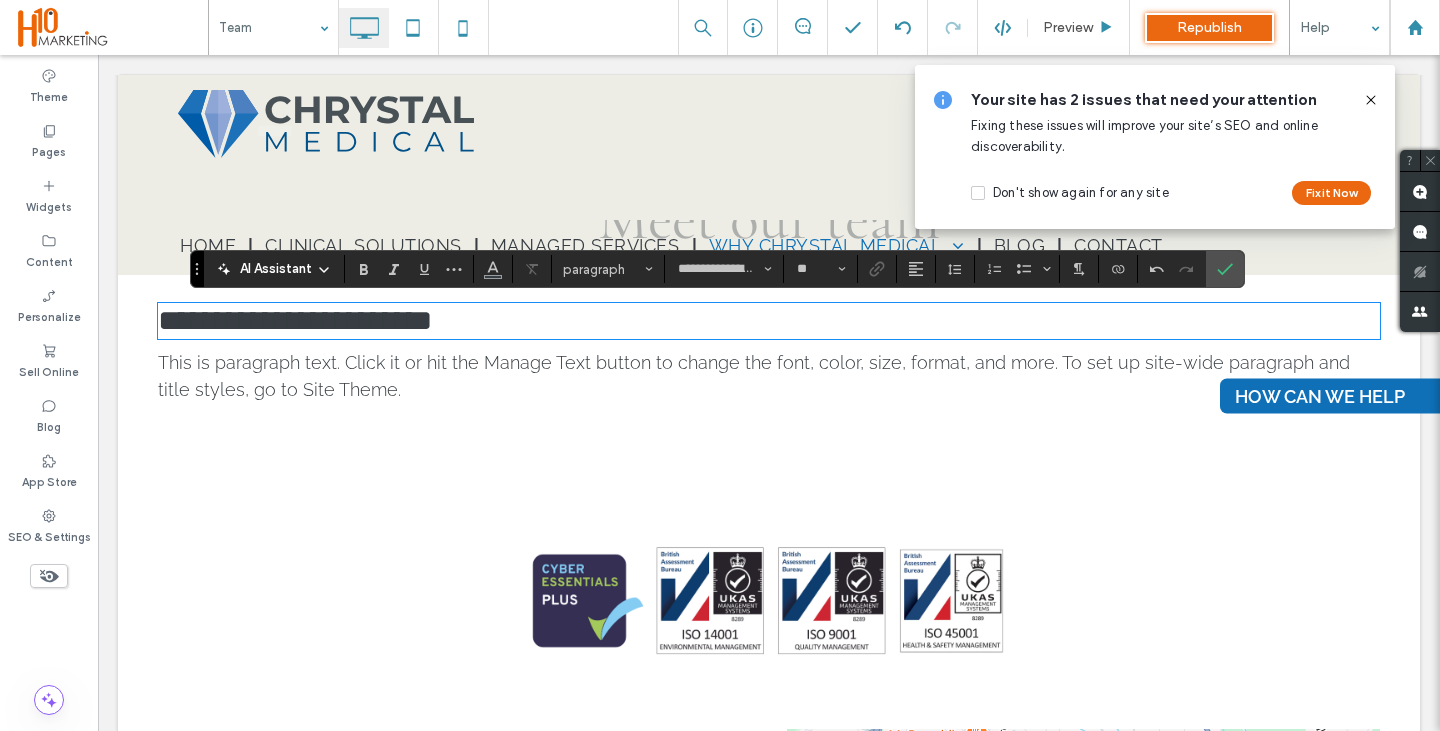type on "**" 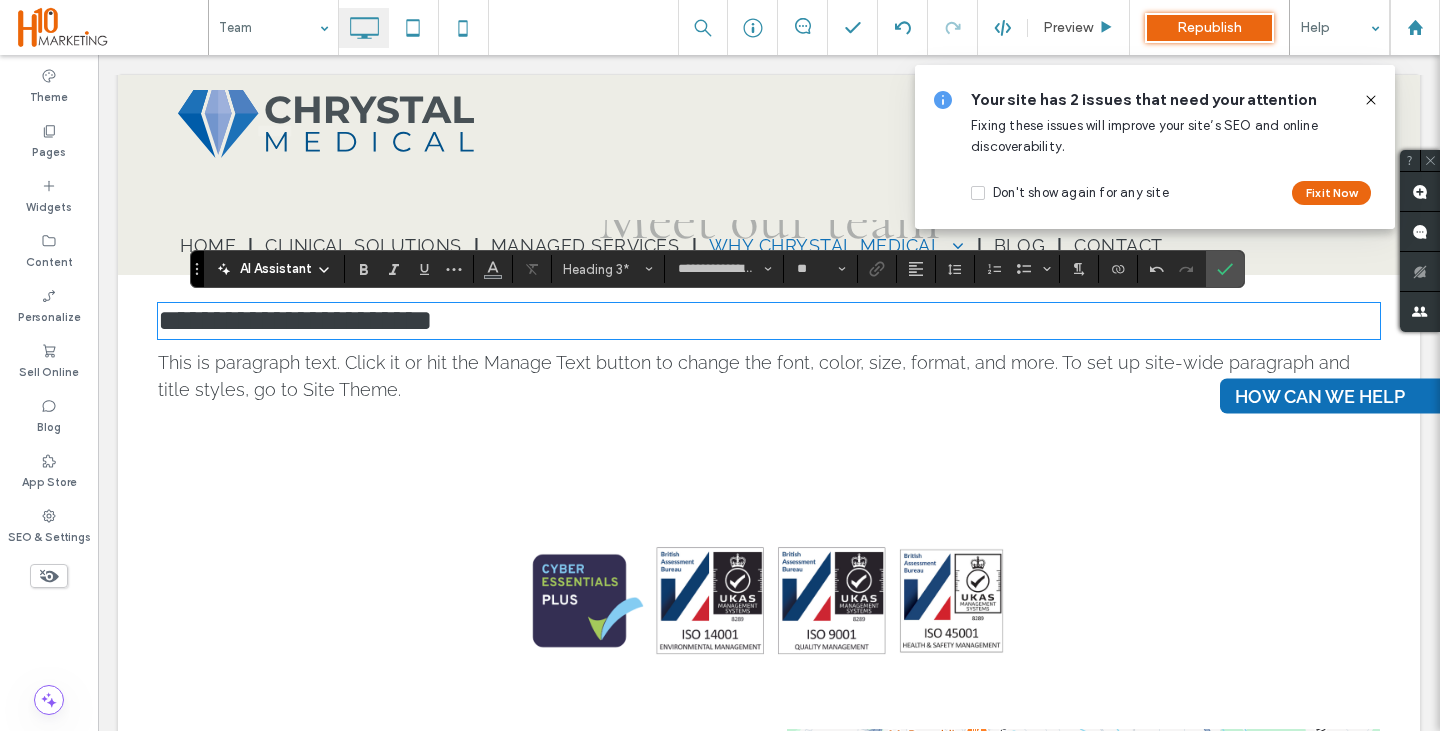 type 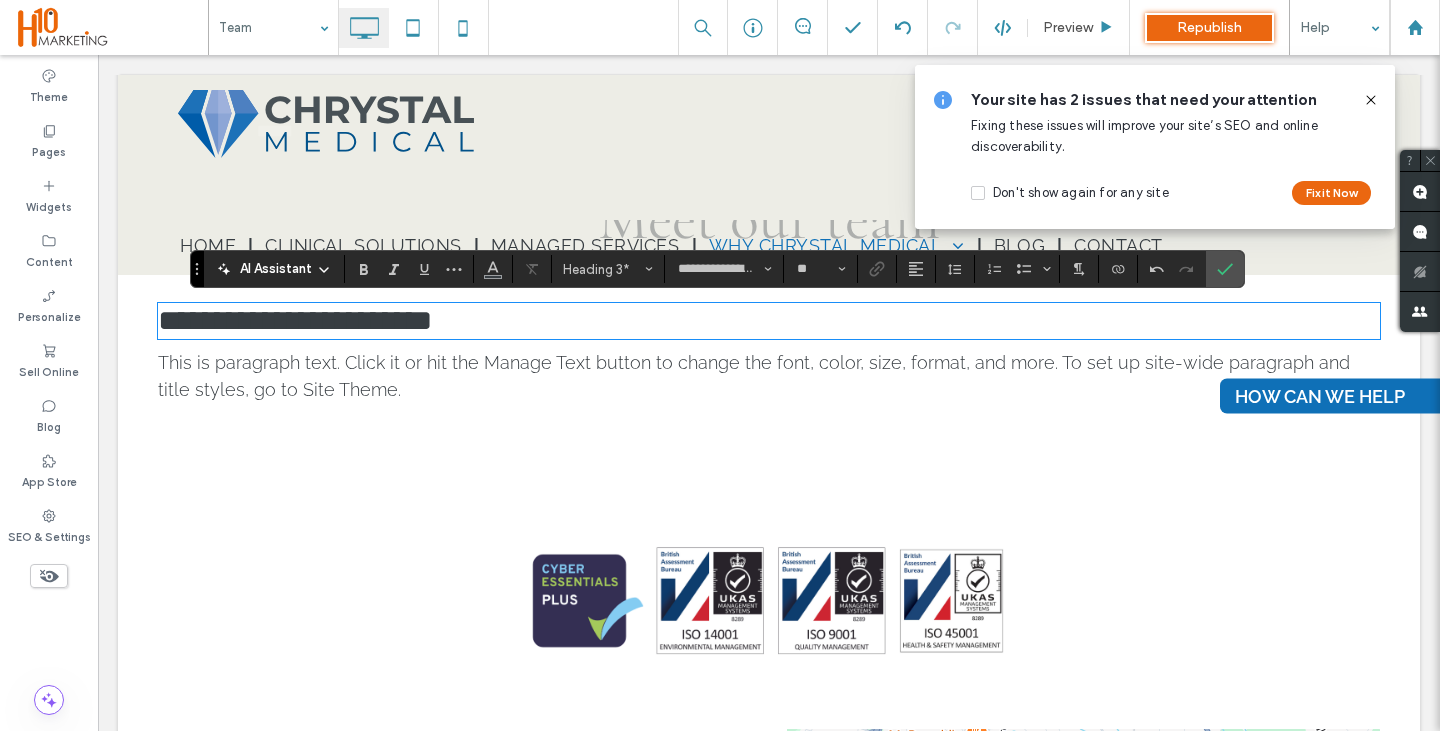 click on "This is paragraph text. Click it or hit the Manage Text button to change the font, color, size, format, and more. To set up site-wide paragraph and title styles, go to Site Theme." at bounding box center [754, 376] 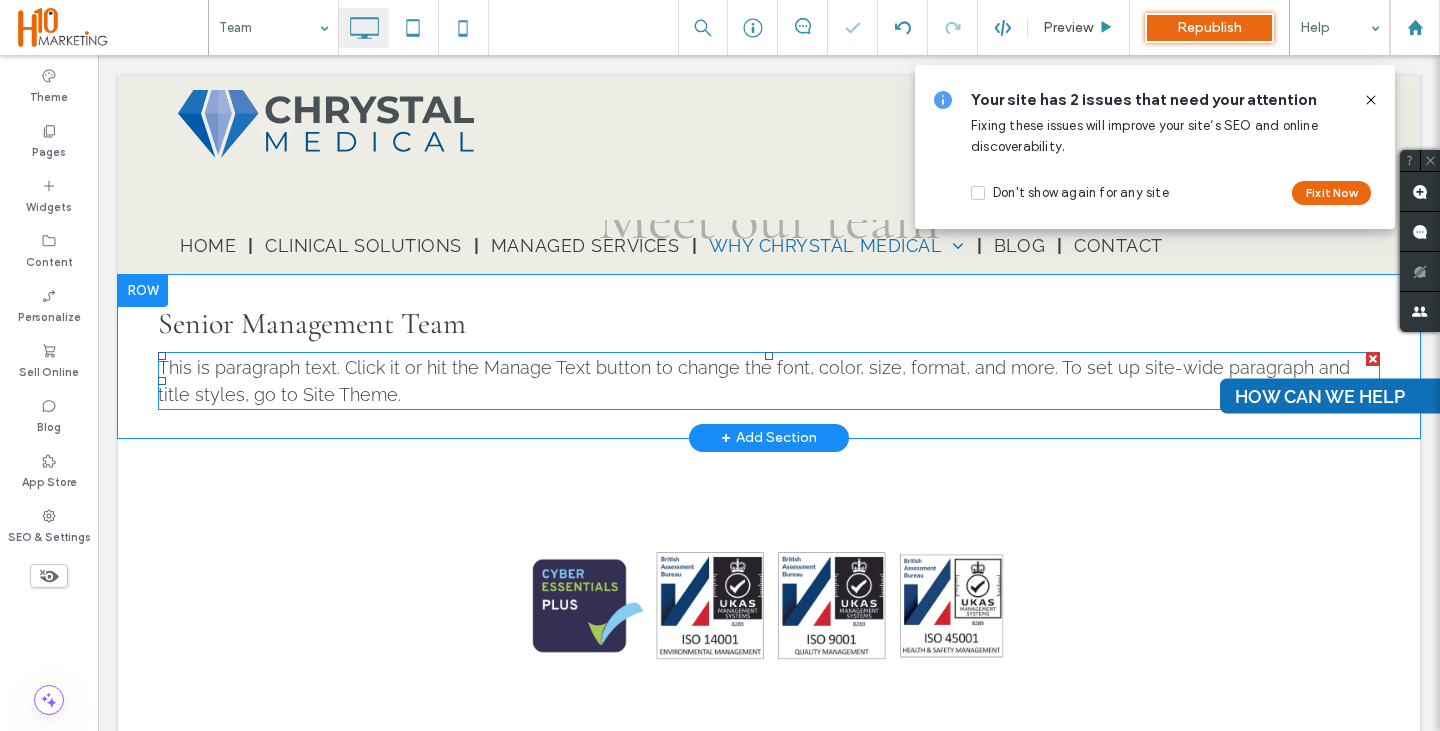 click on "This is paragraph text. Click it or hit the Manage Text button to change the font, color, size, format, and more. To set up site-wide paragraph and title styles, go to Site Theme." at bounding box center (754, 381) 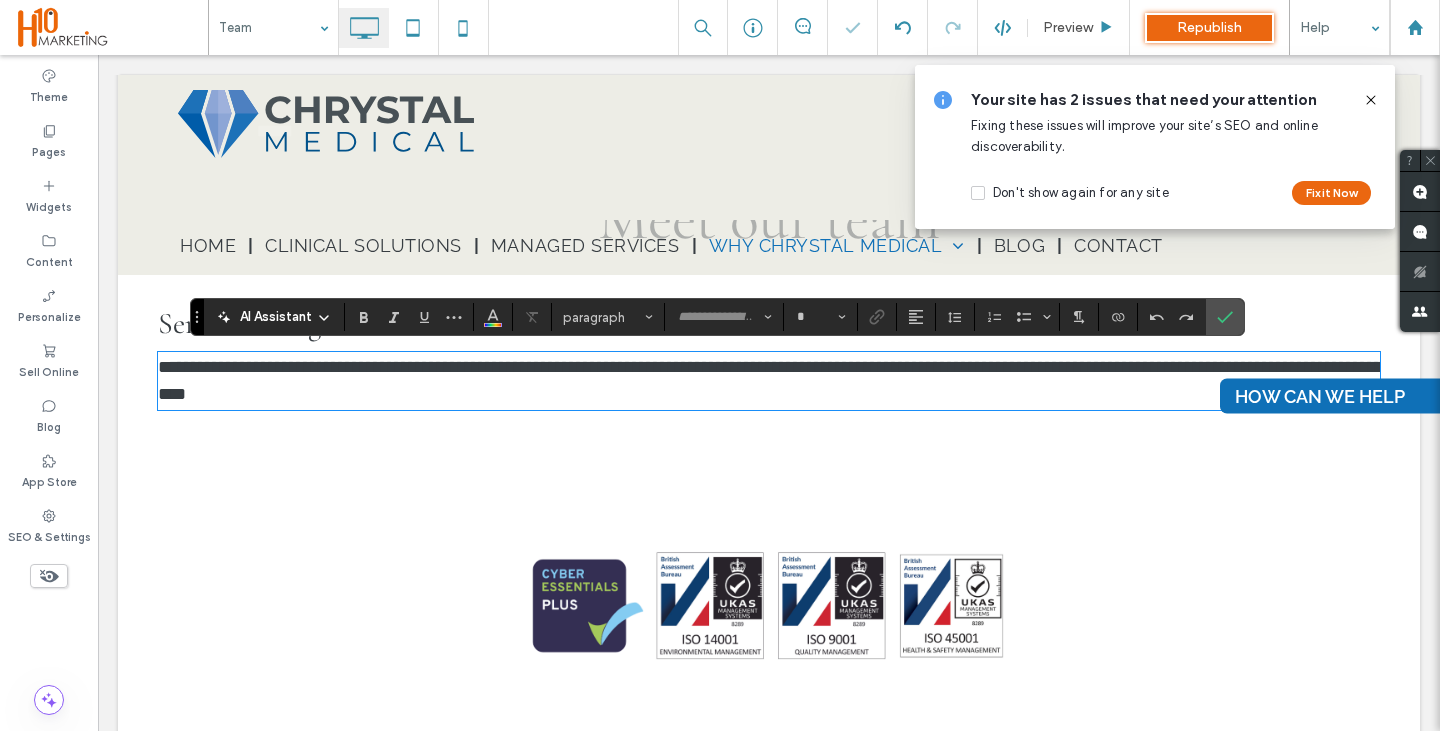type on "*******" 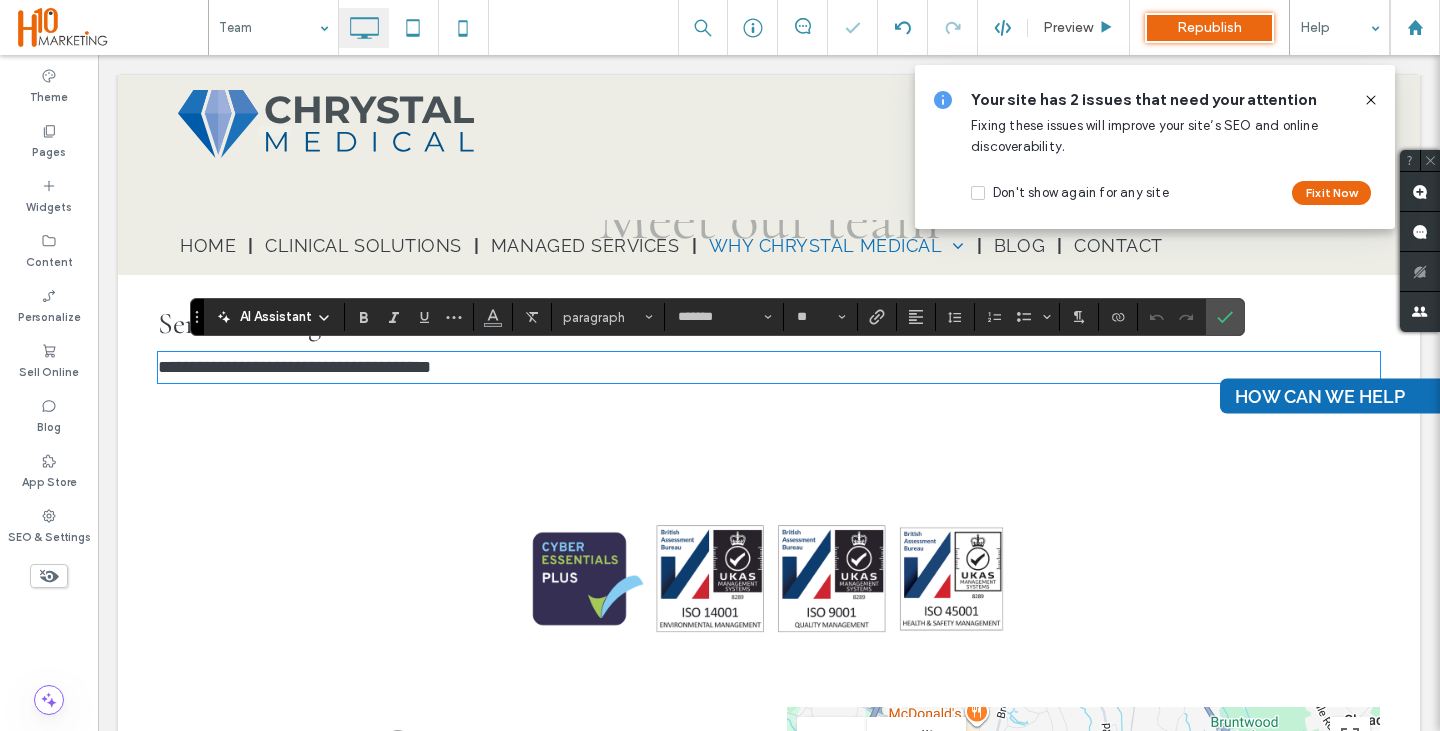 scroll, scrollTop: 0, scrollLeft: 0, axis: both 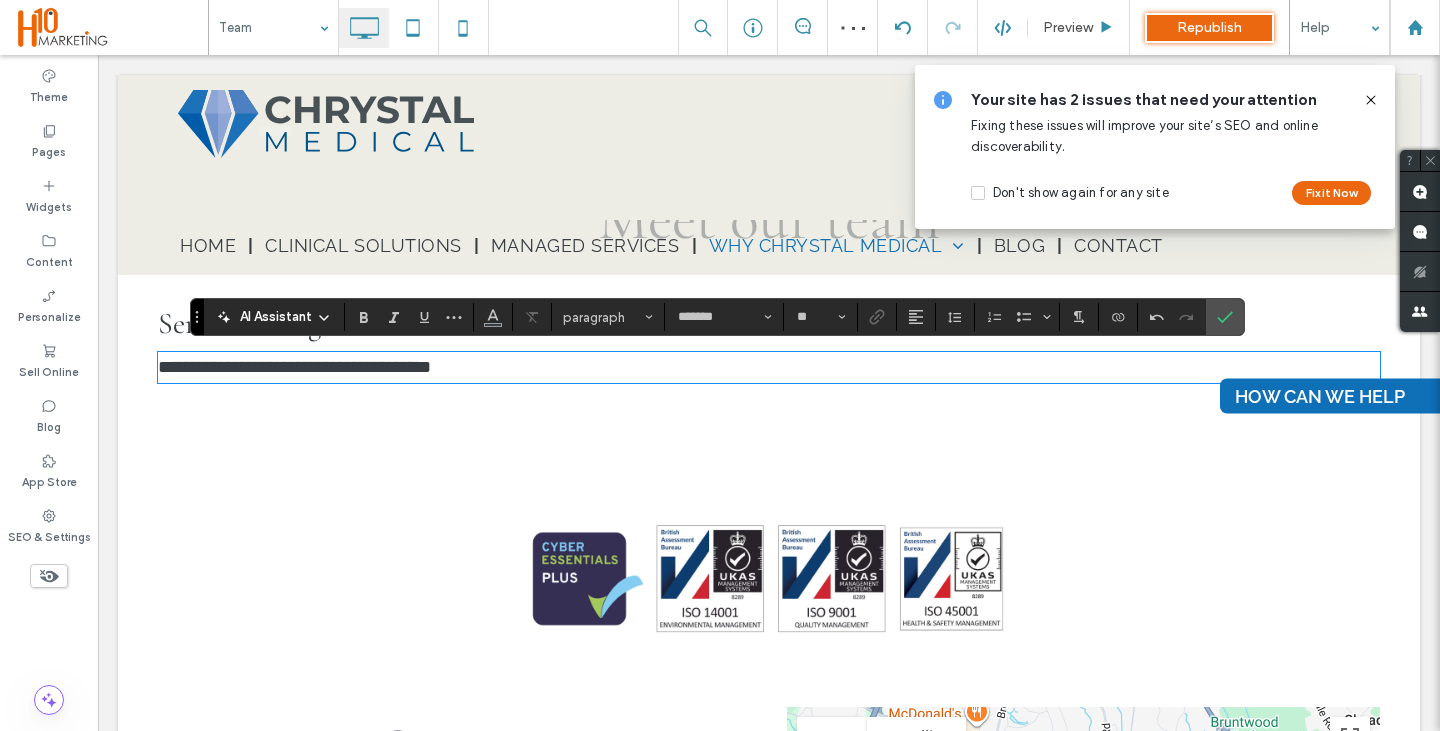 click on "**********" at bounding box center [294, 367] 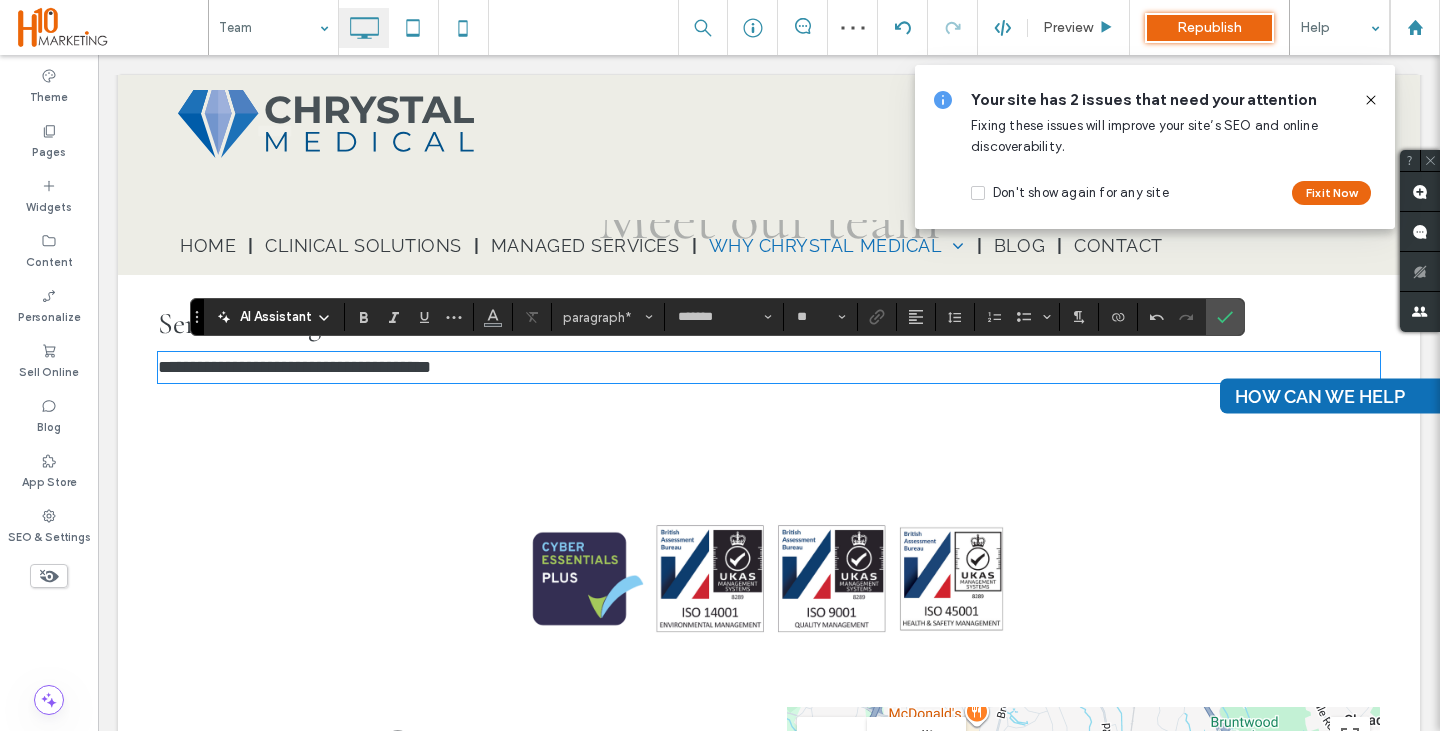 type 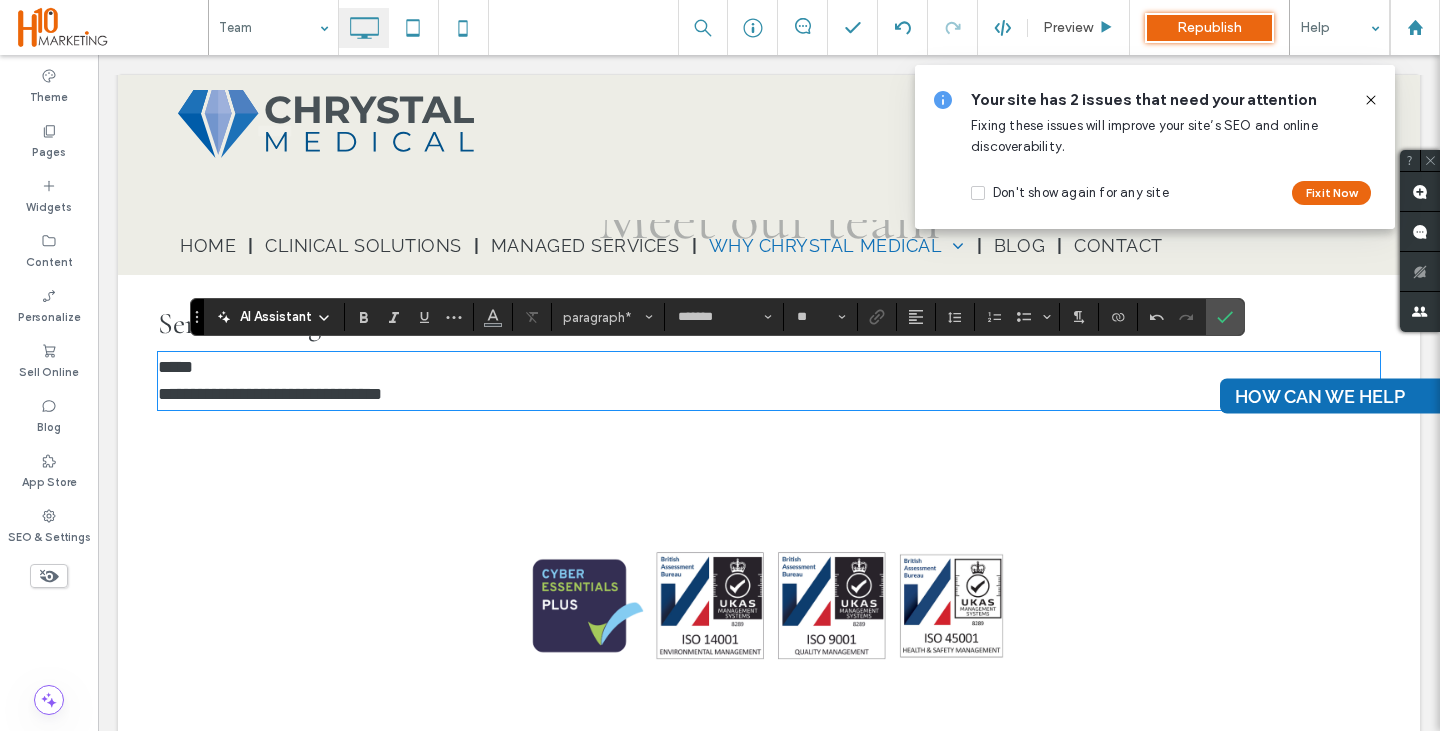 click on "**********" at bounding box center [270, 394] 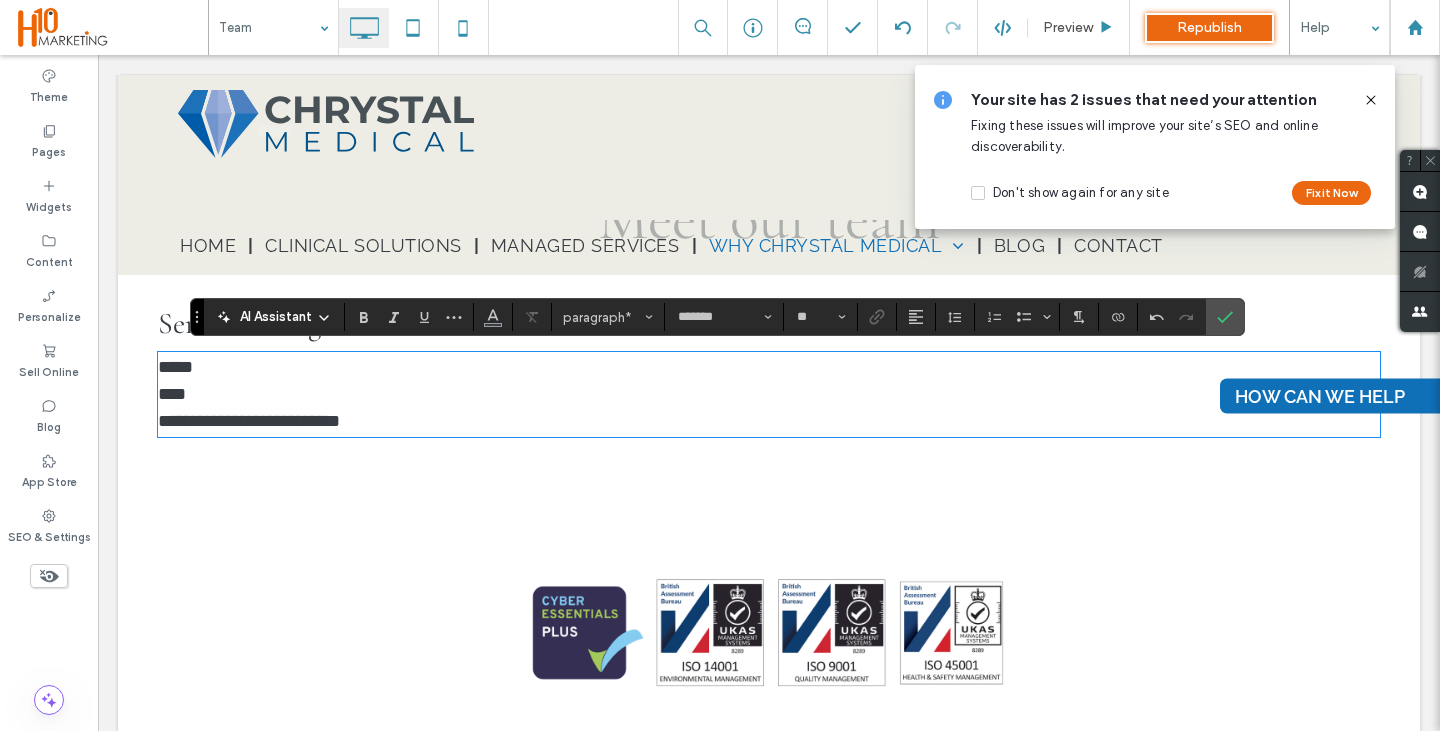 click on "**********" at bounding box center [249, 421] 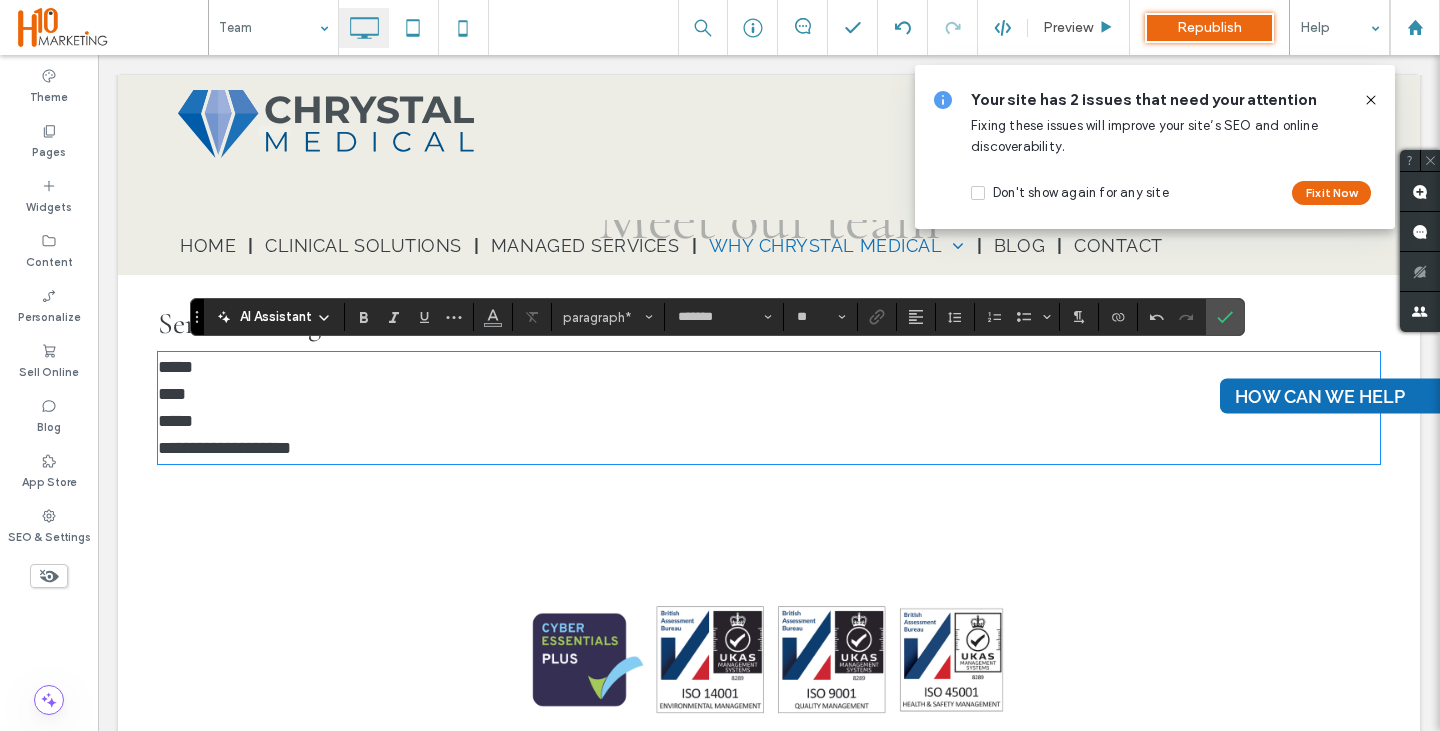 click on "**********" at bounding box center (224, 448) 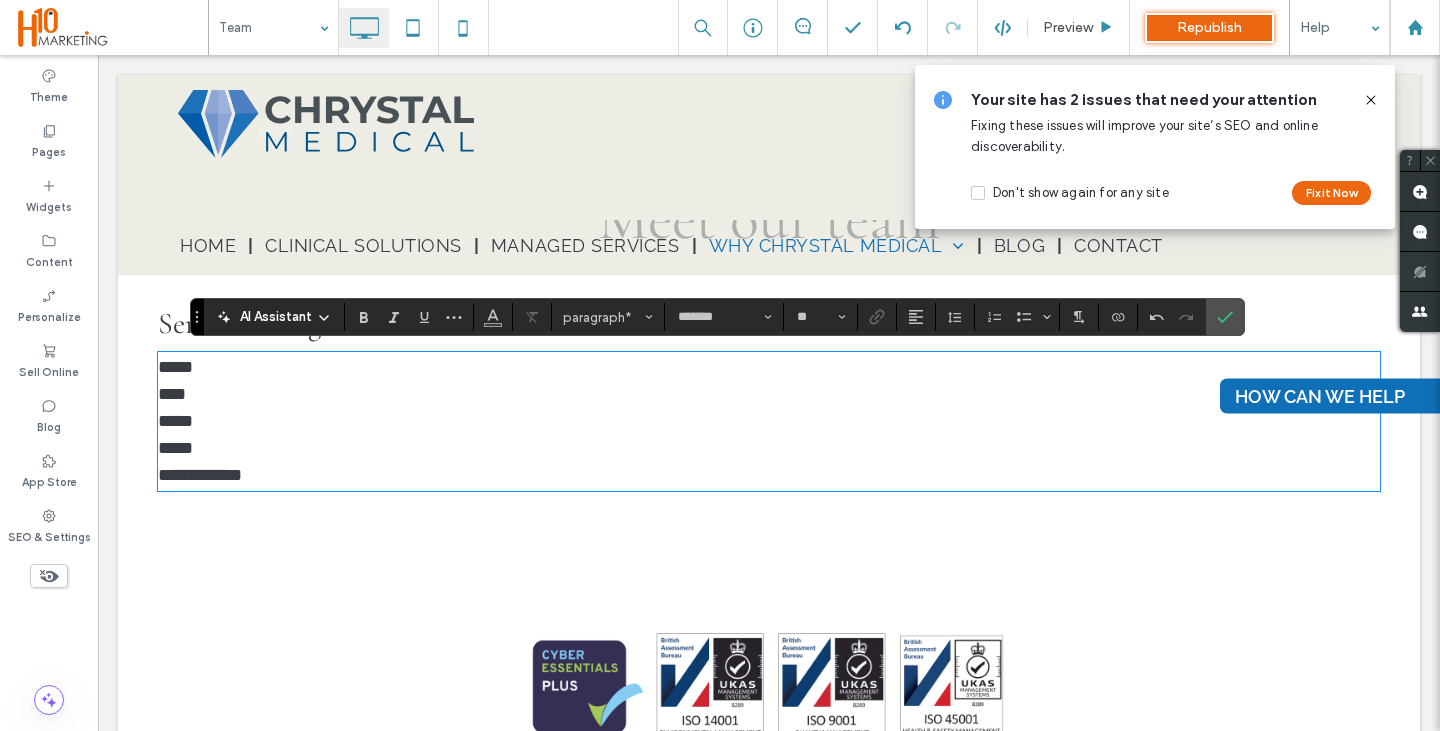 click on "**********" at bounding box center (200, 475) 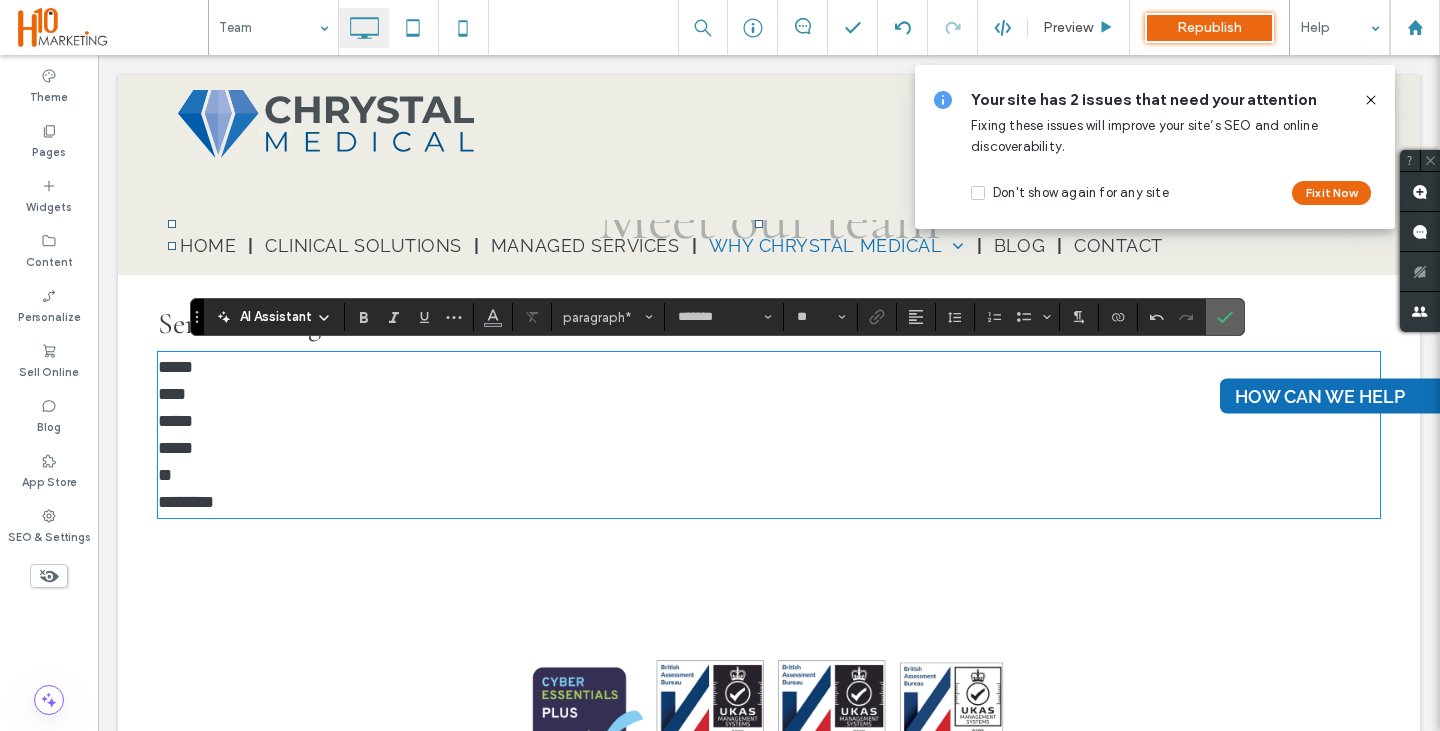 click 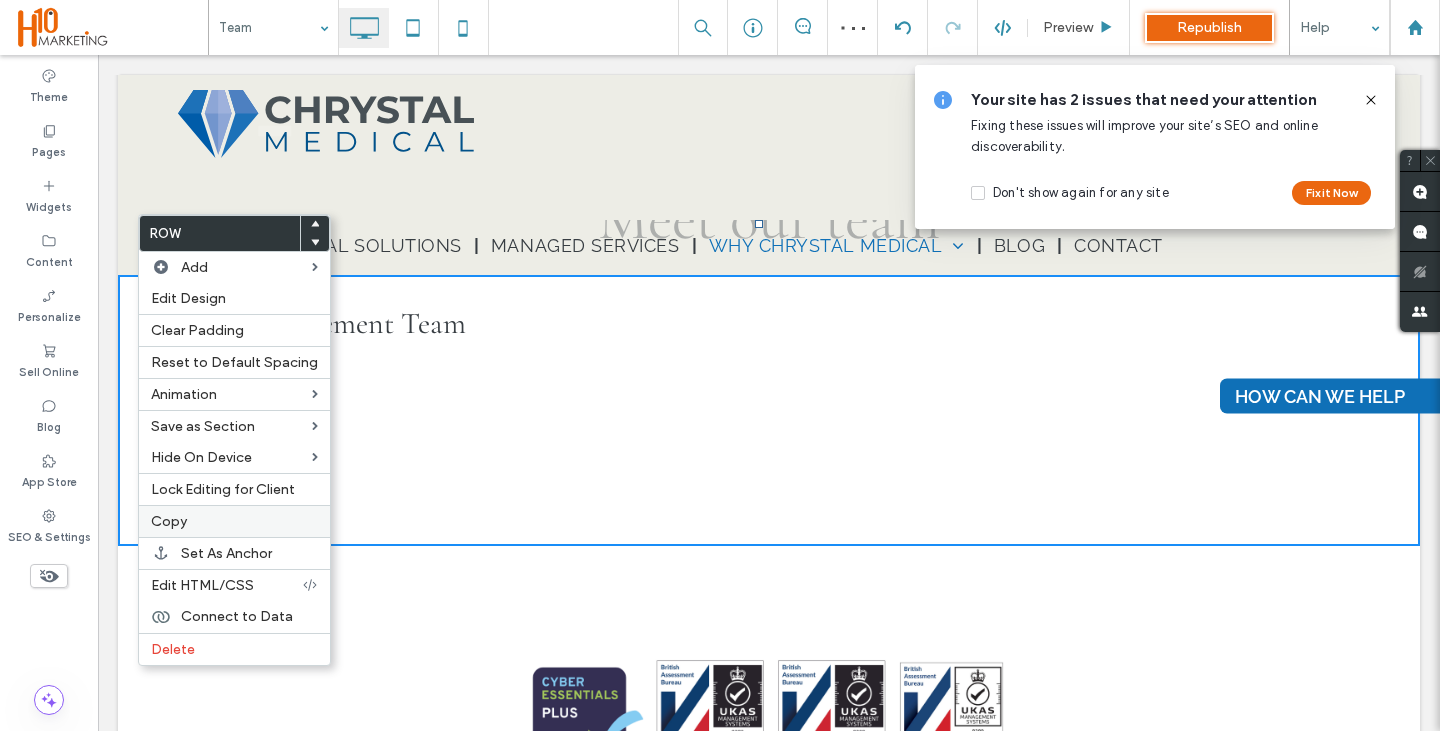 click on "Copy" at bounding box center (169, 521) 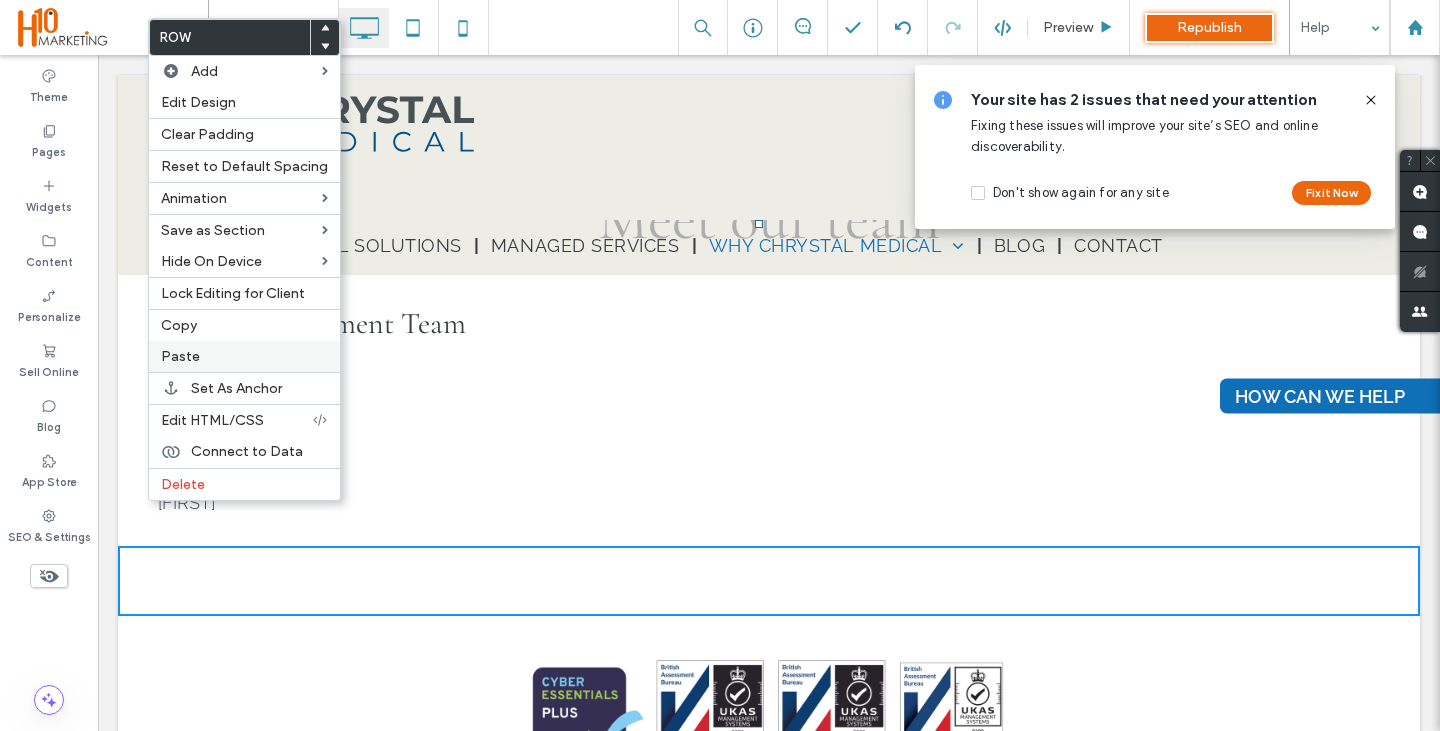 click on "Paste" at bounding box center (244, 356) 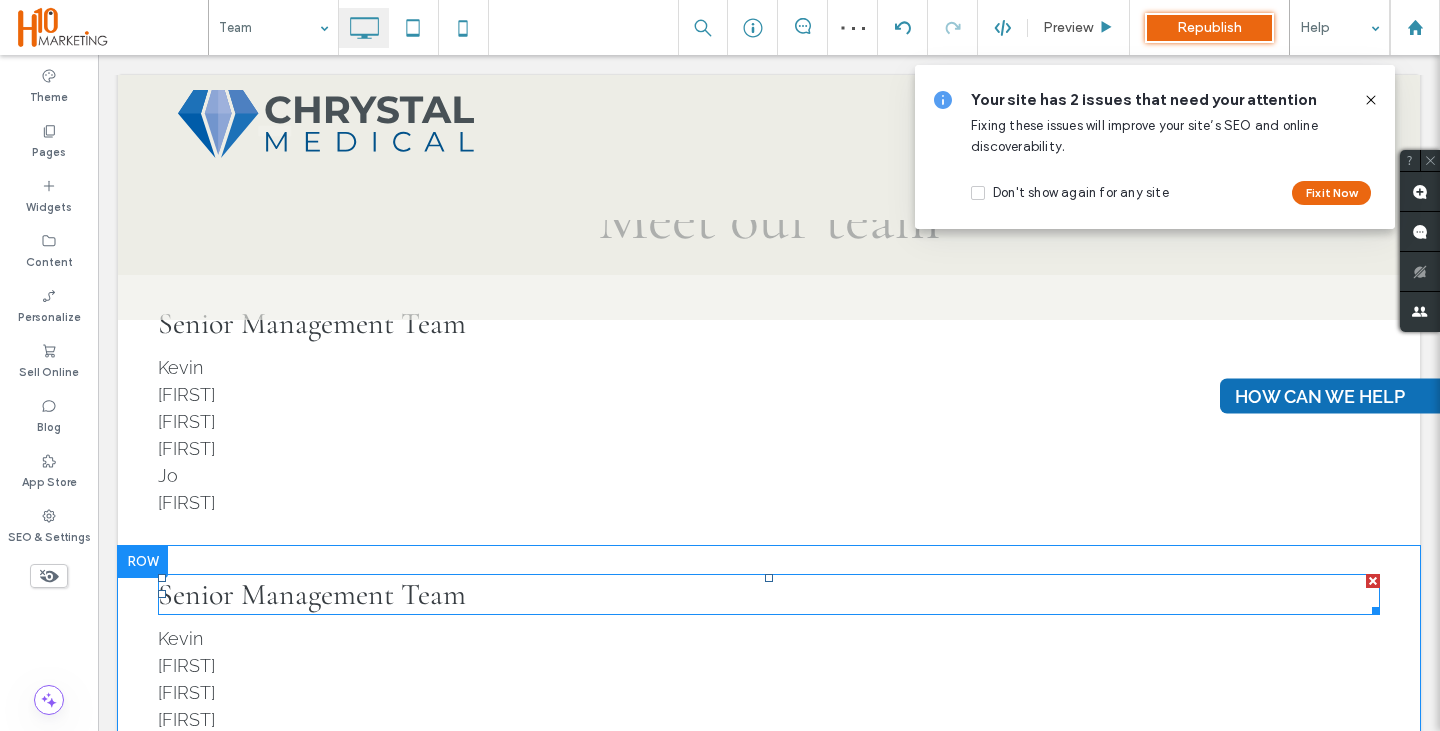 click on "Senior Management Team" at bounding box center [312, 594] 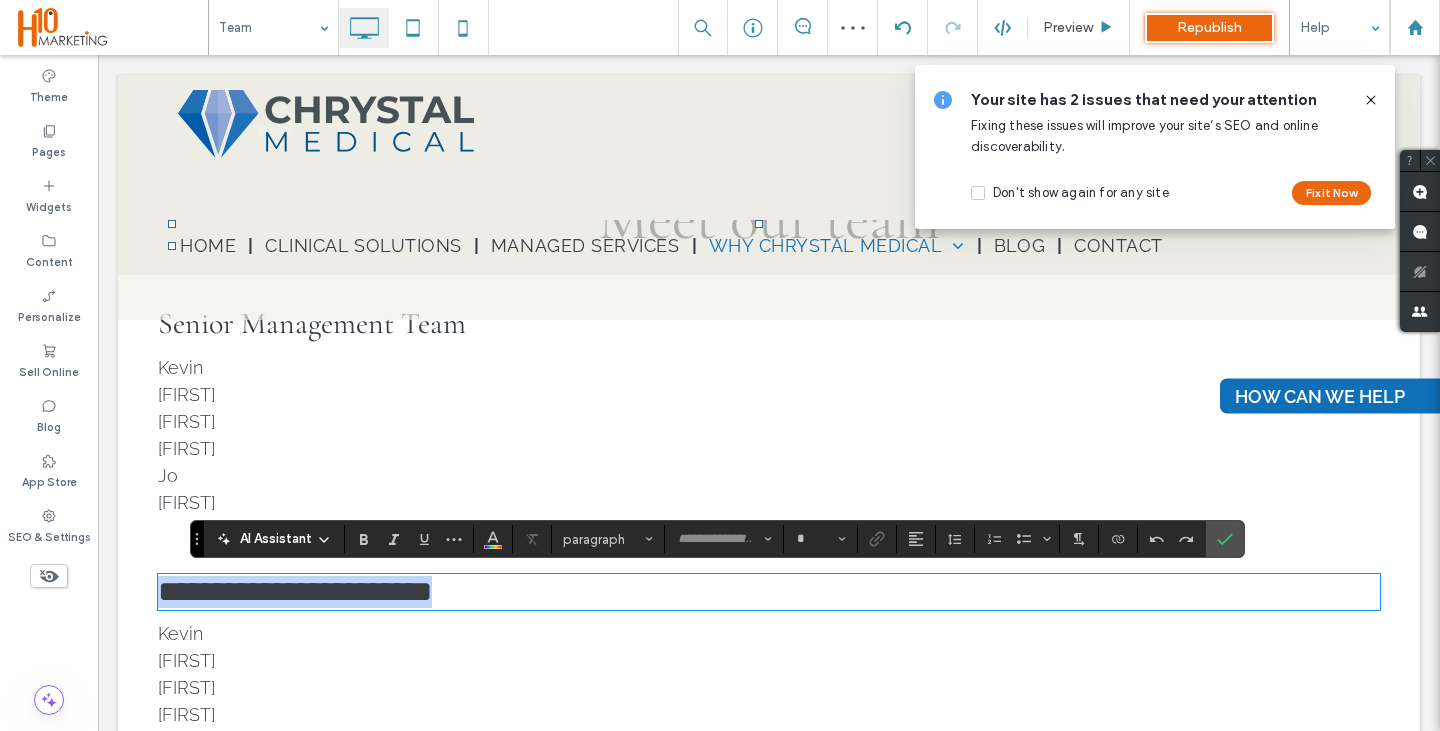 type on "**********" 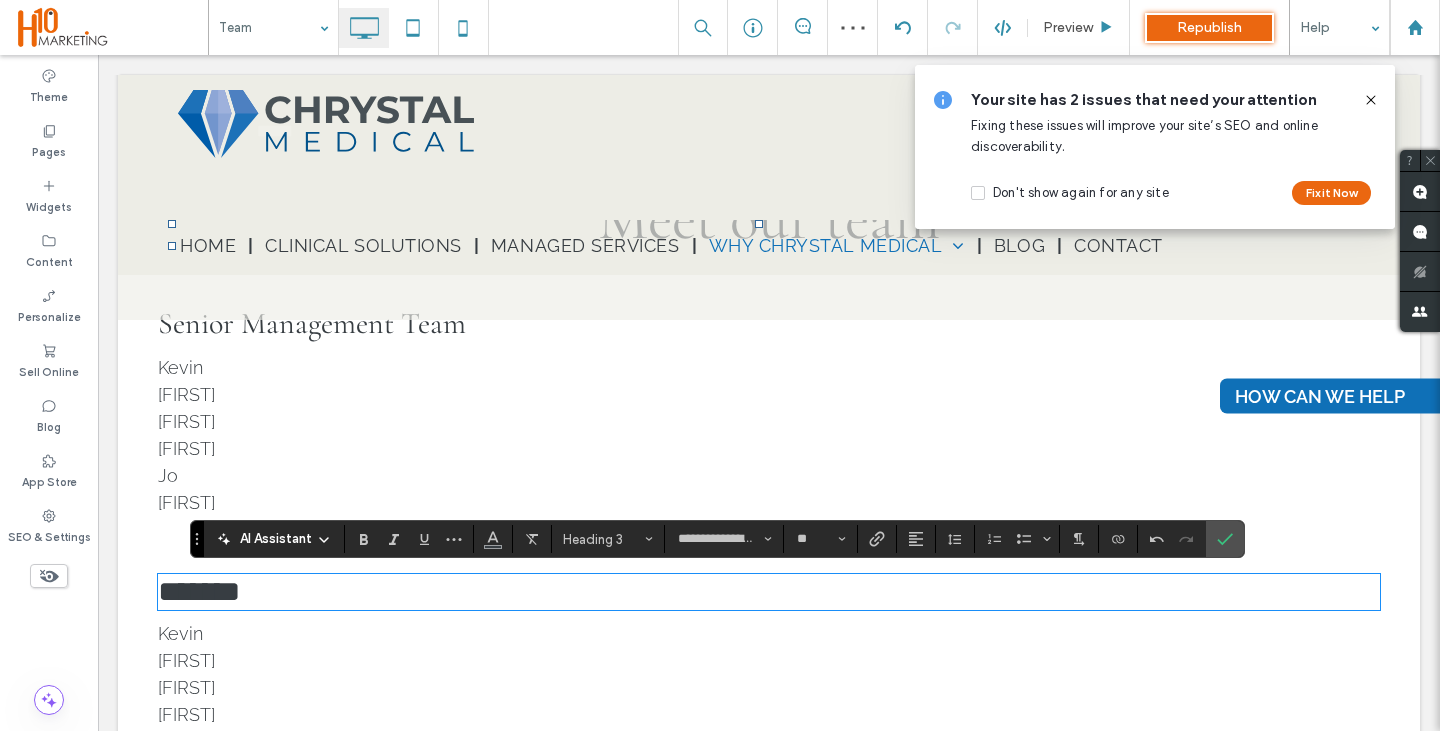 scroll, scrollTop: 0, scrollLeft: 0, axis: both 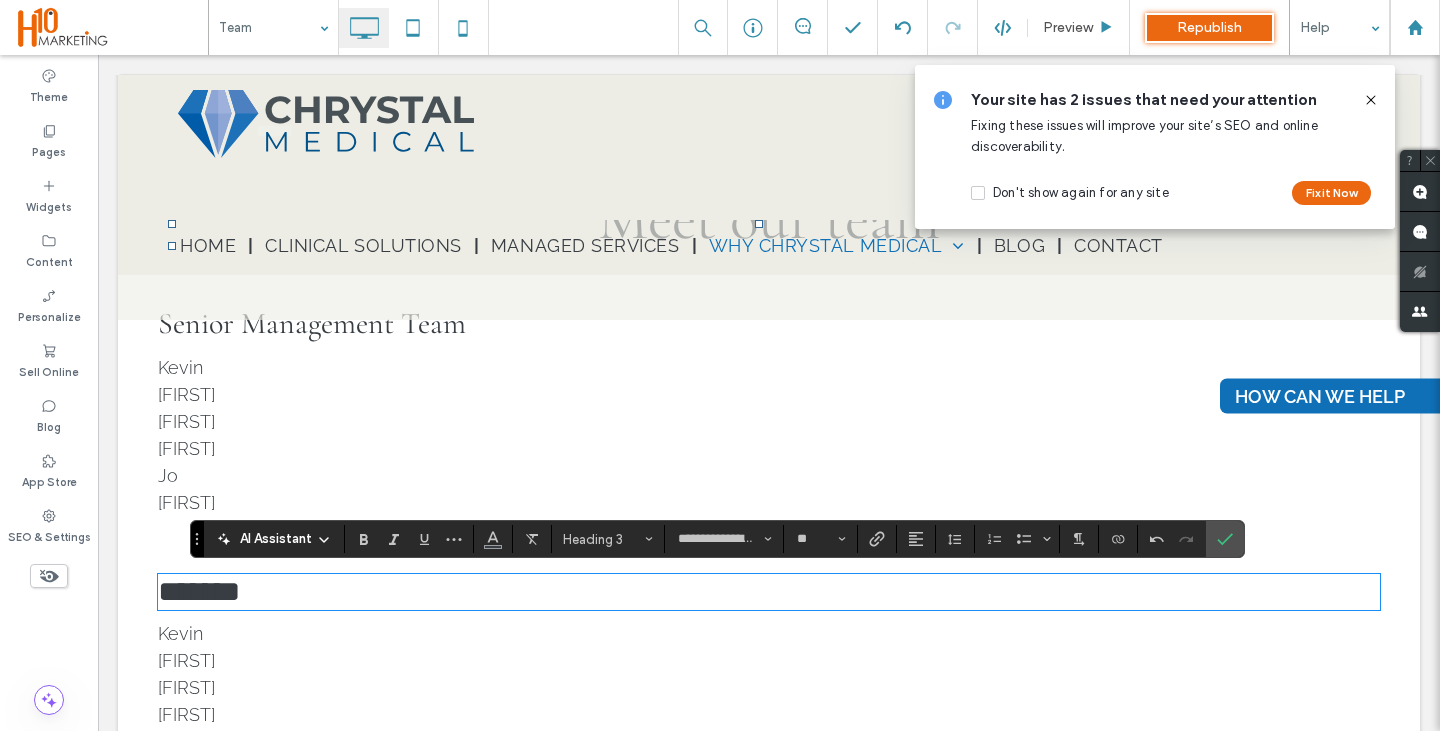 click on "Kevin" at bounding box center [769, 633] 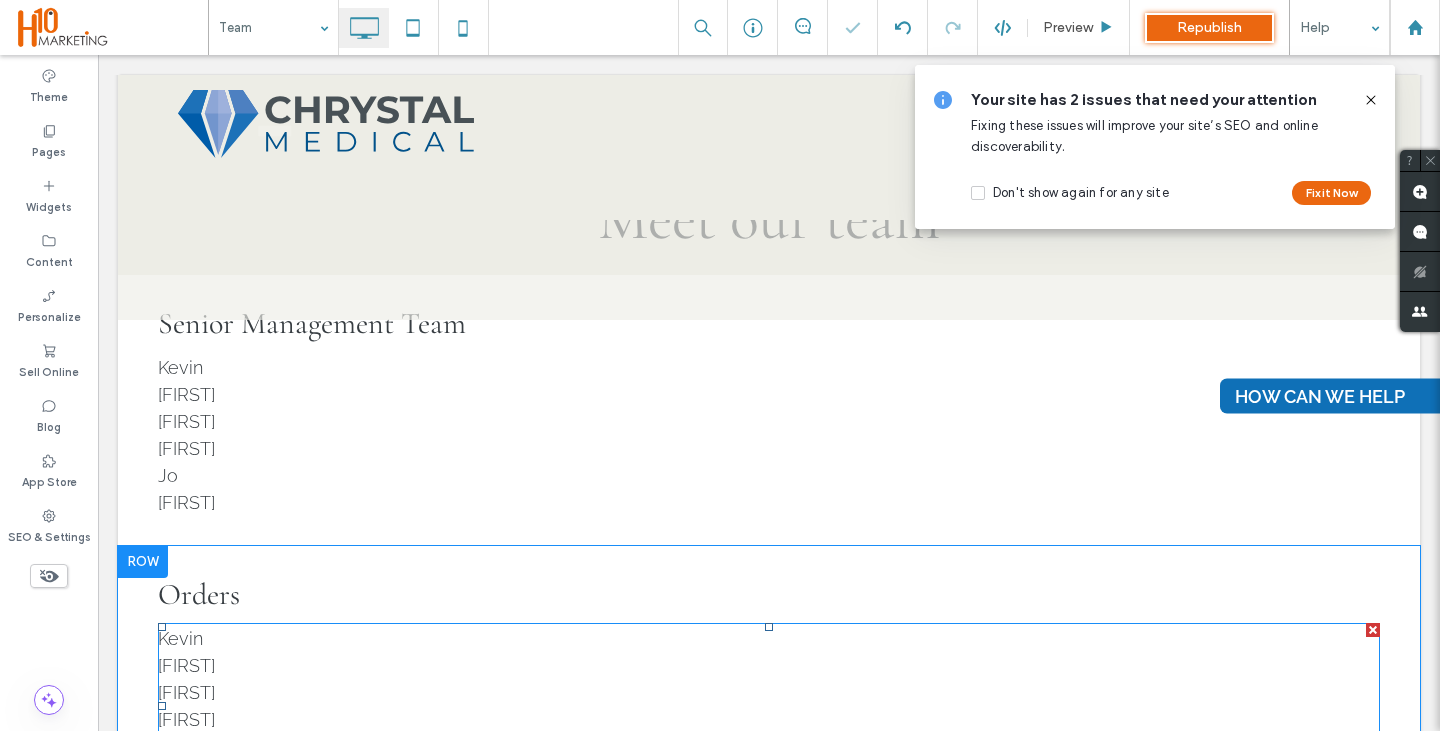 click on "Andy" at bounding box center (769, 665) 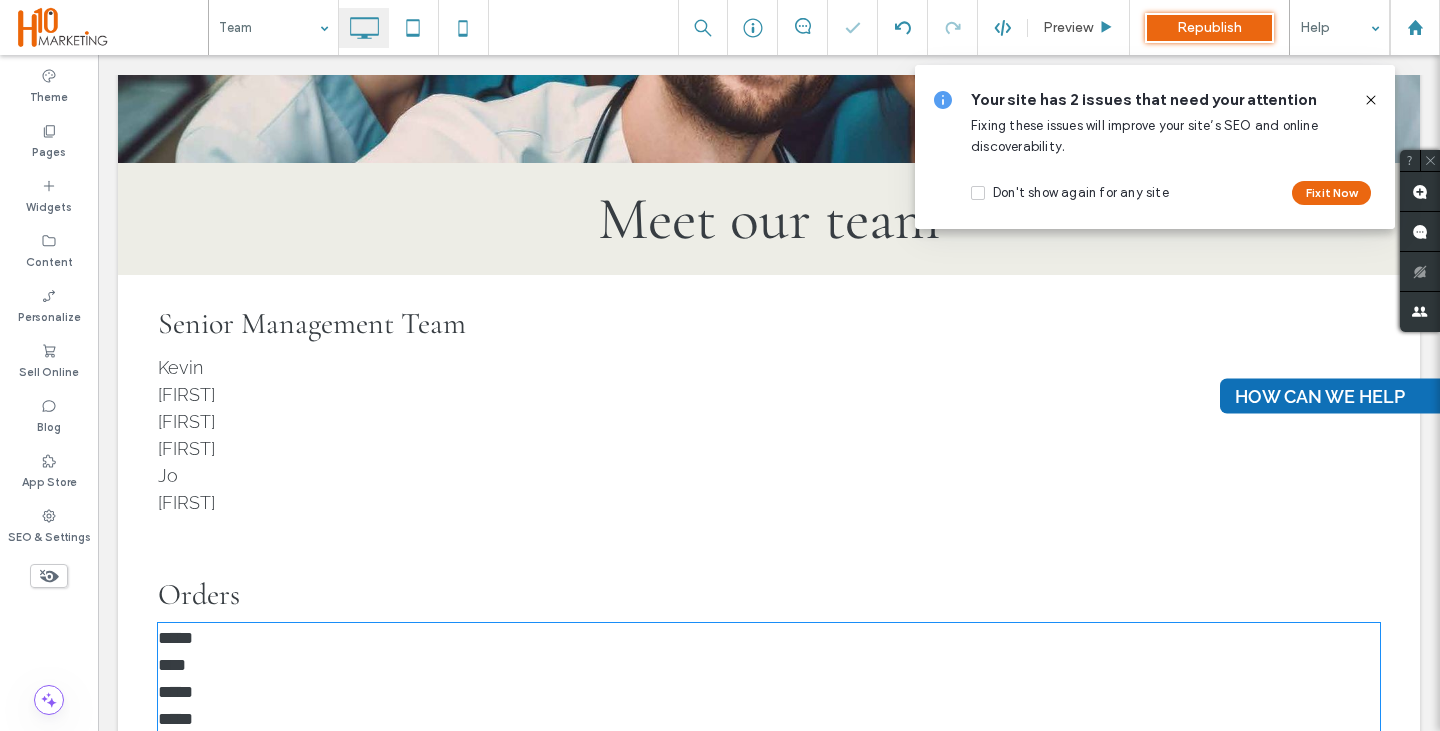 type on "*******" 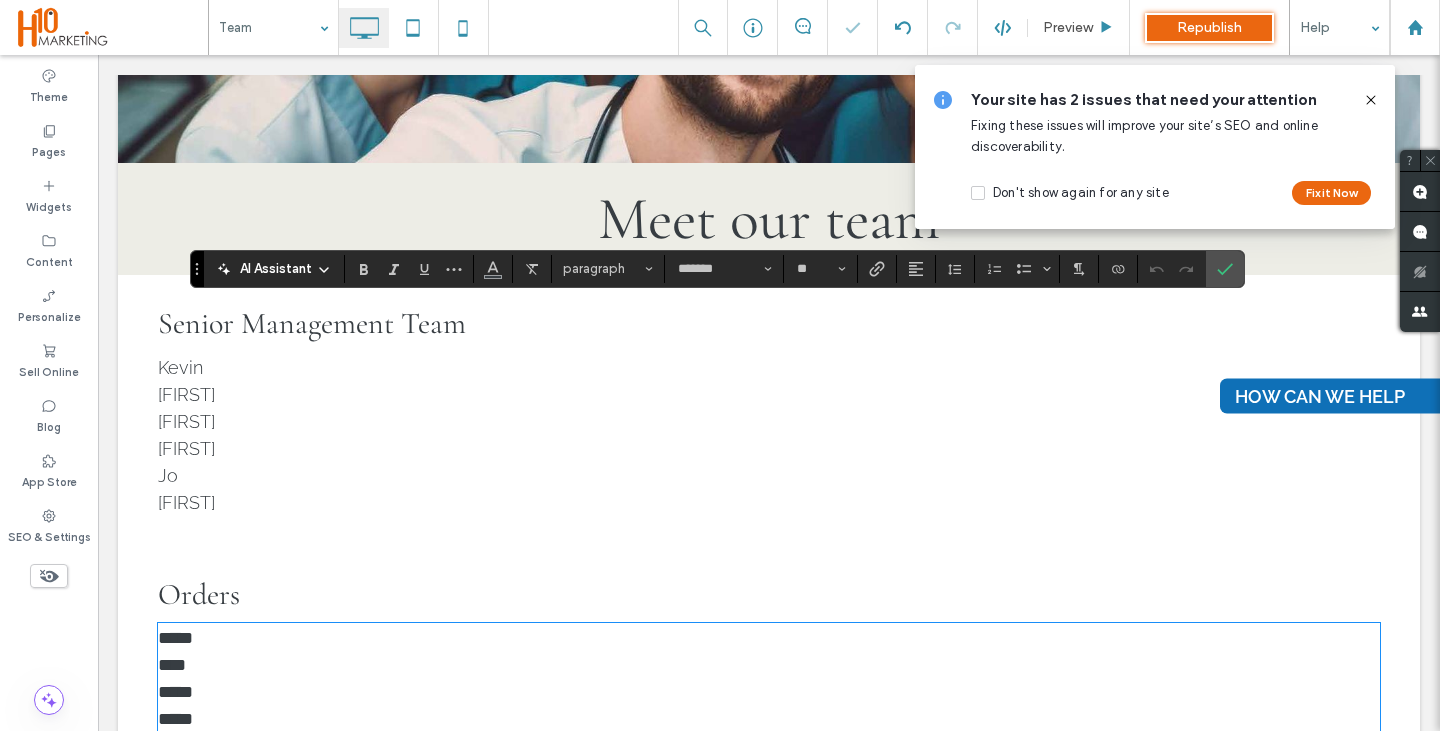 scroll, scrollTop: 866, scrollLeft: 0, axis: vertical 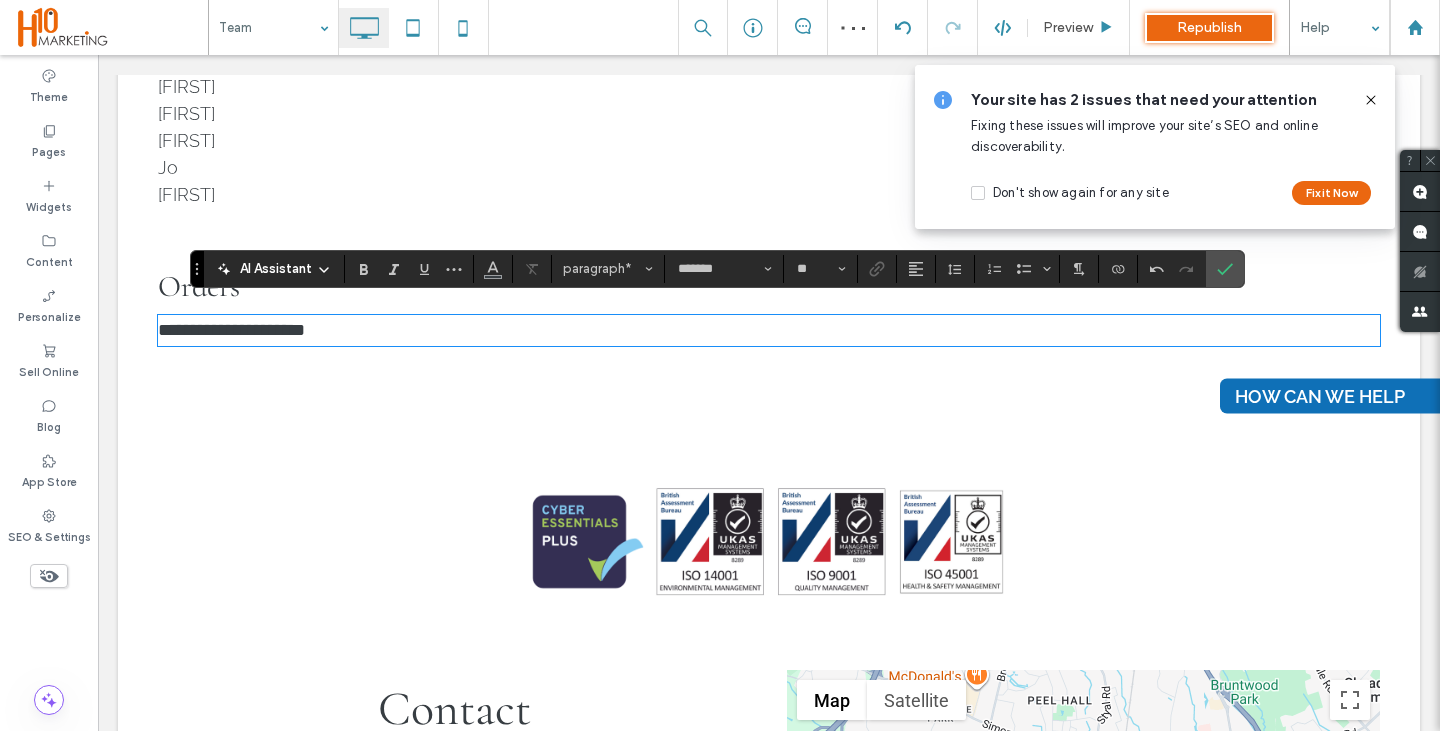 click on "**********" at bounding box center (231, 330) 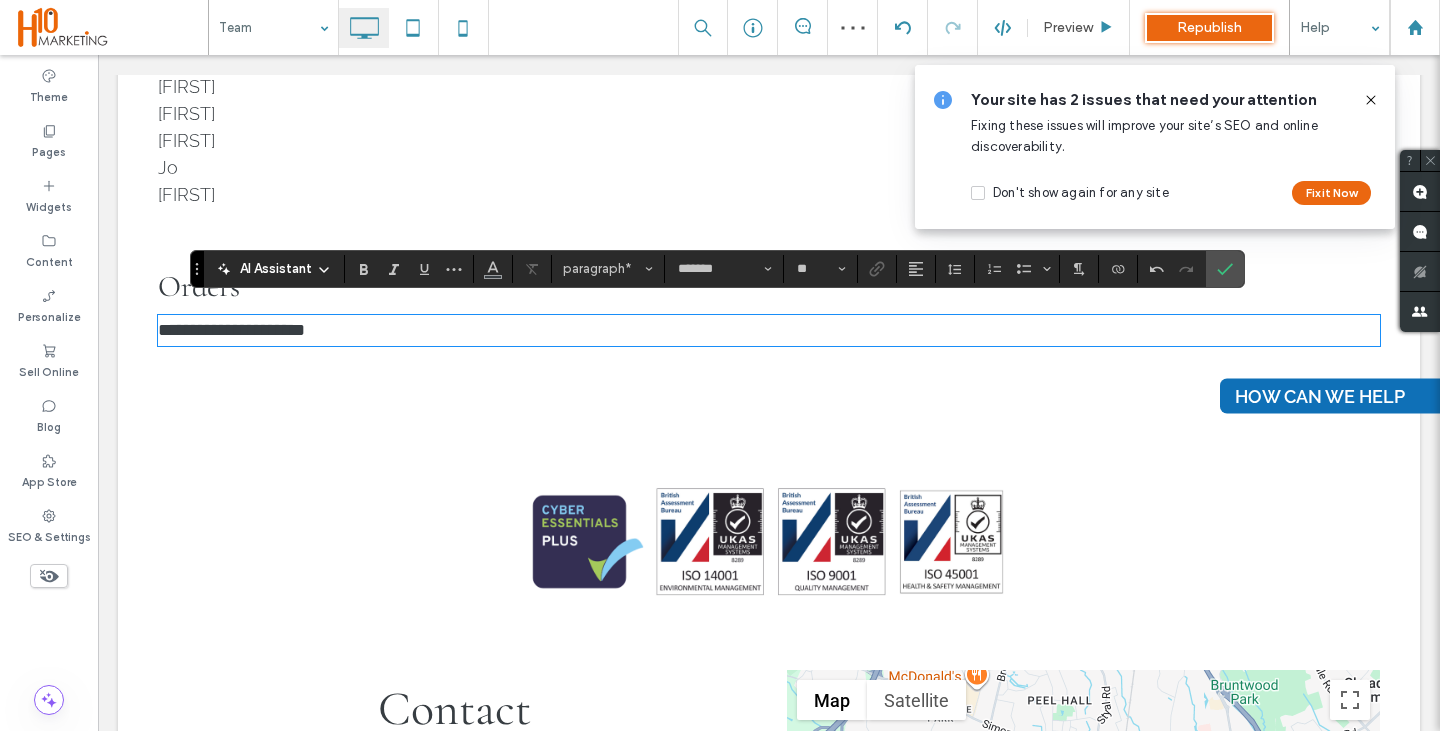 type 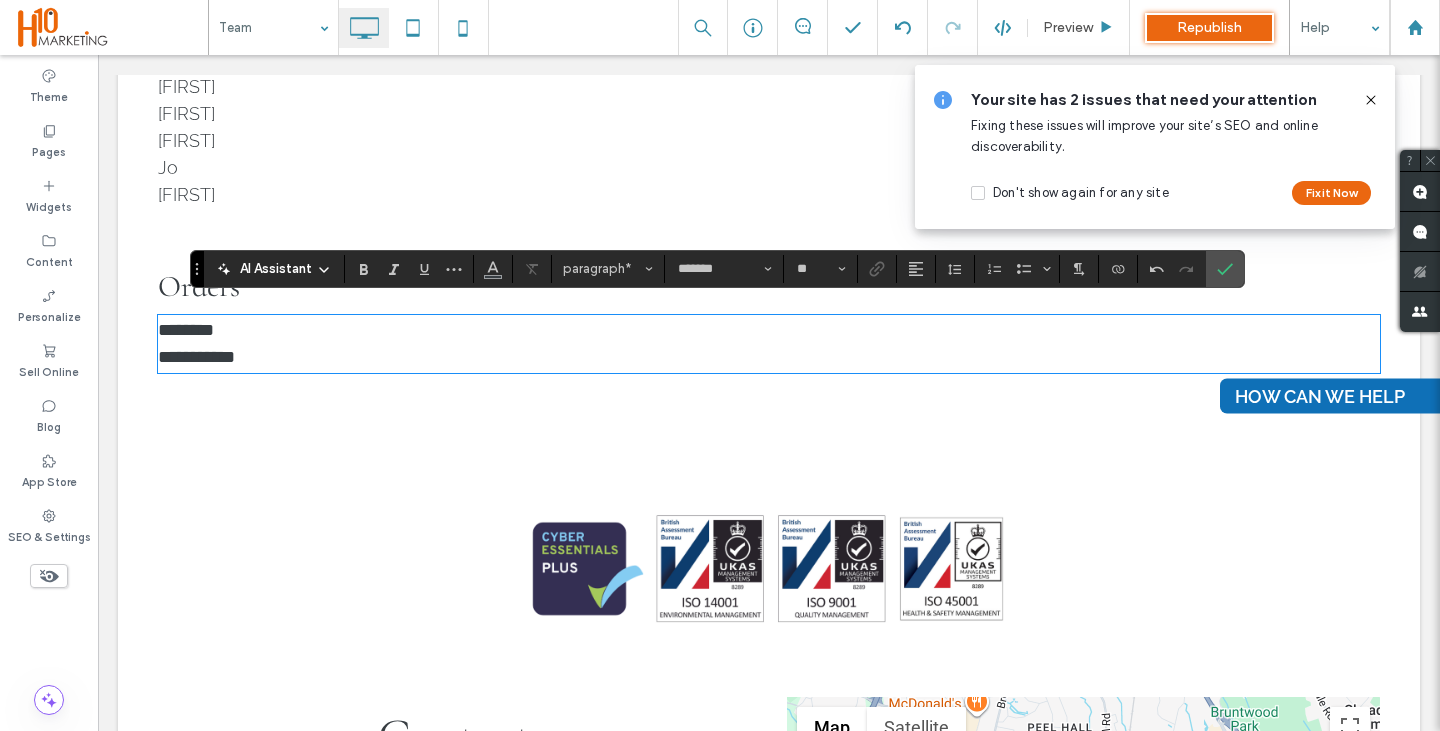click on "**********" at bounding box center (196, 357) 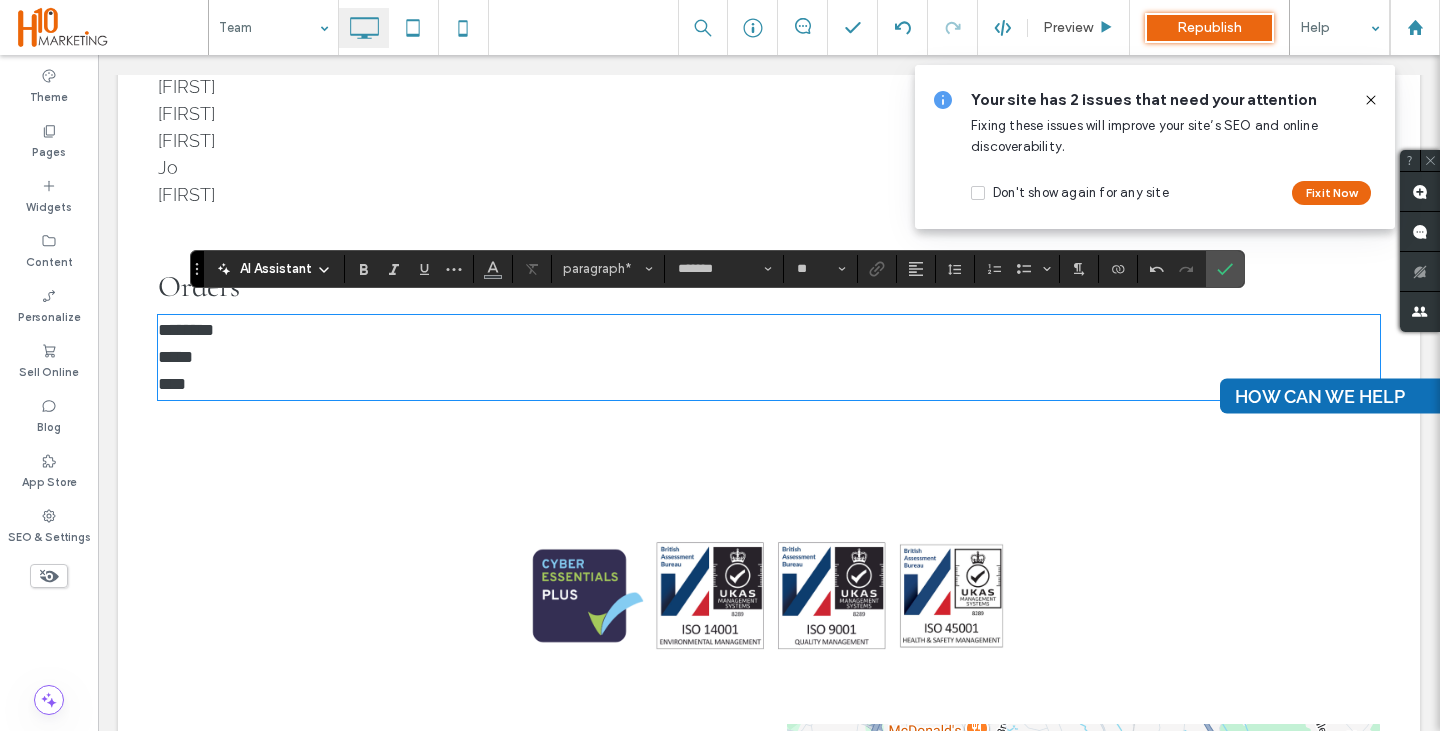 click on "Orders" at bounding box center [769, 286] 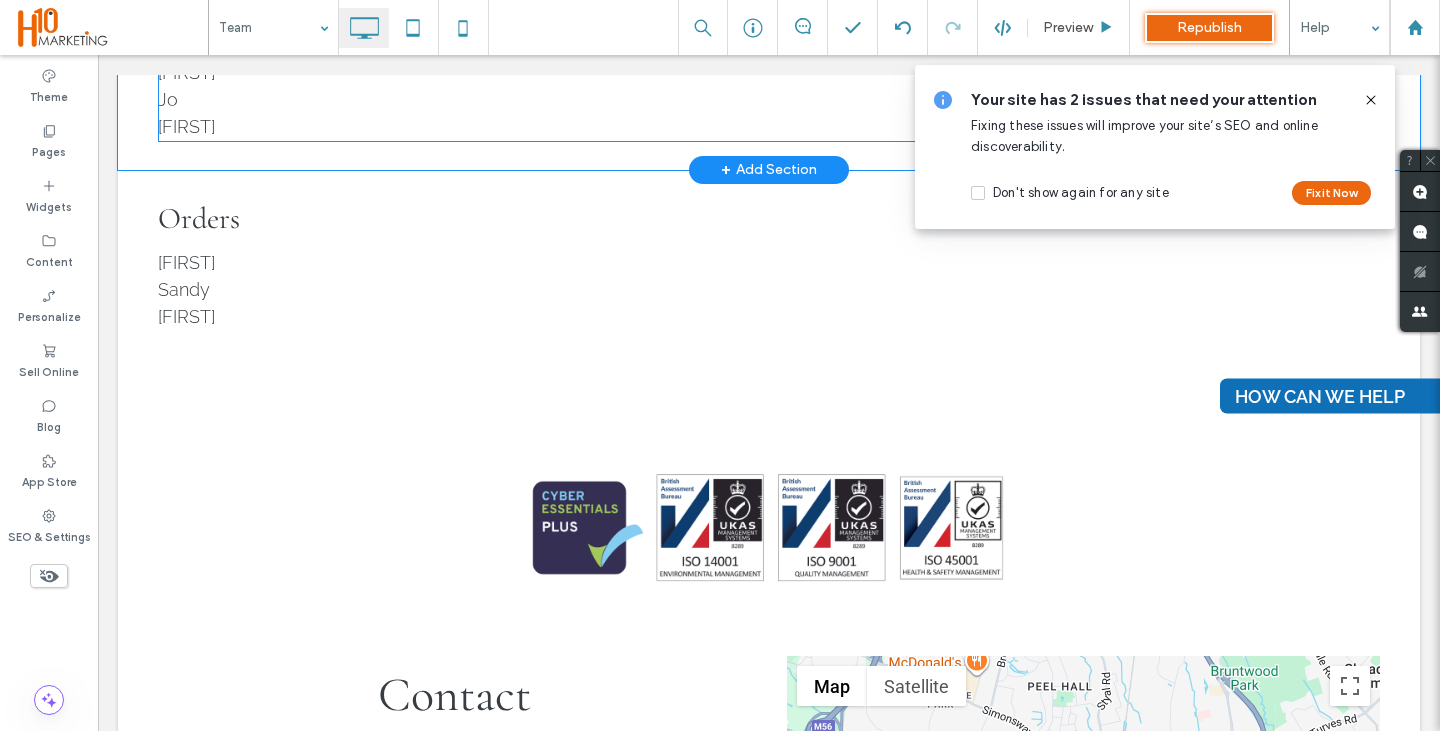 scroll, scrollTop: 962, scrollLeft: 0, axis: vertical 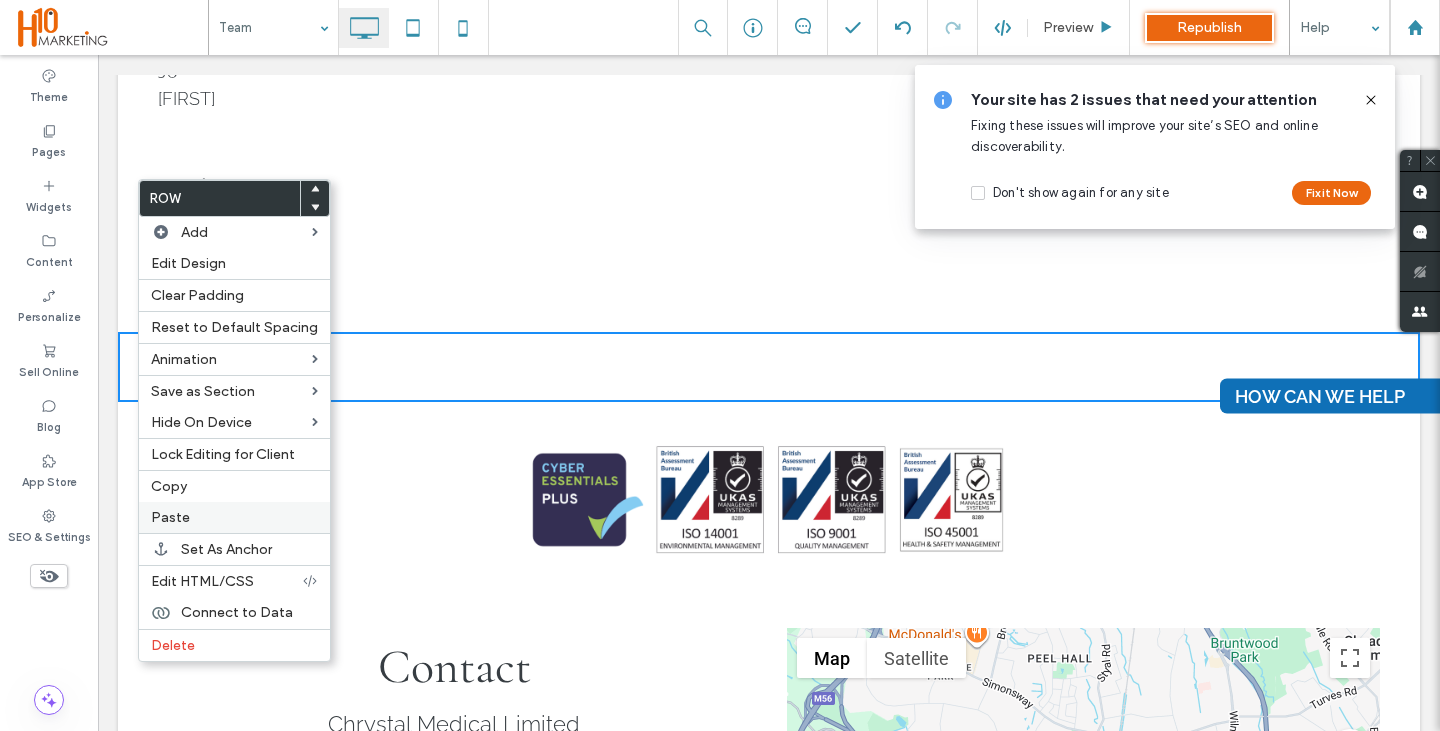 click on "Paste" at bounding box center [234, 517] 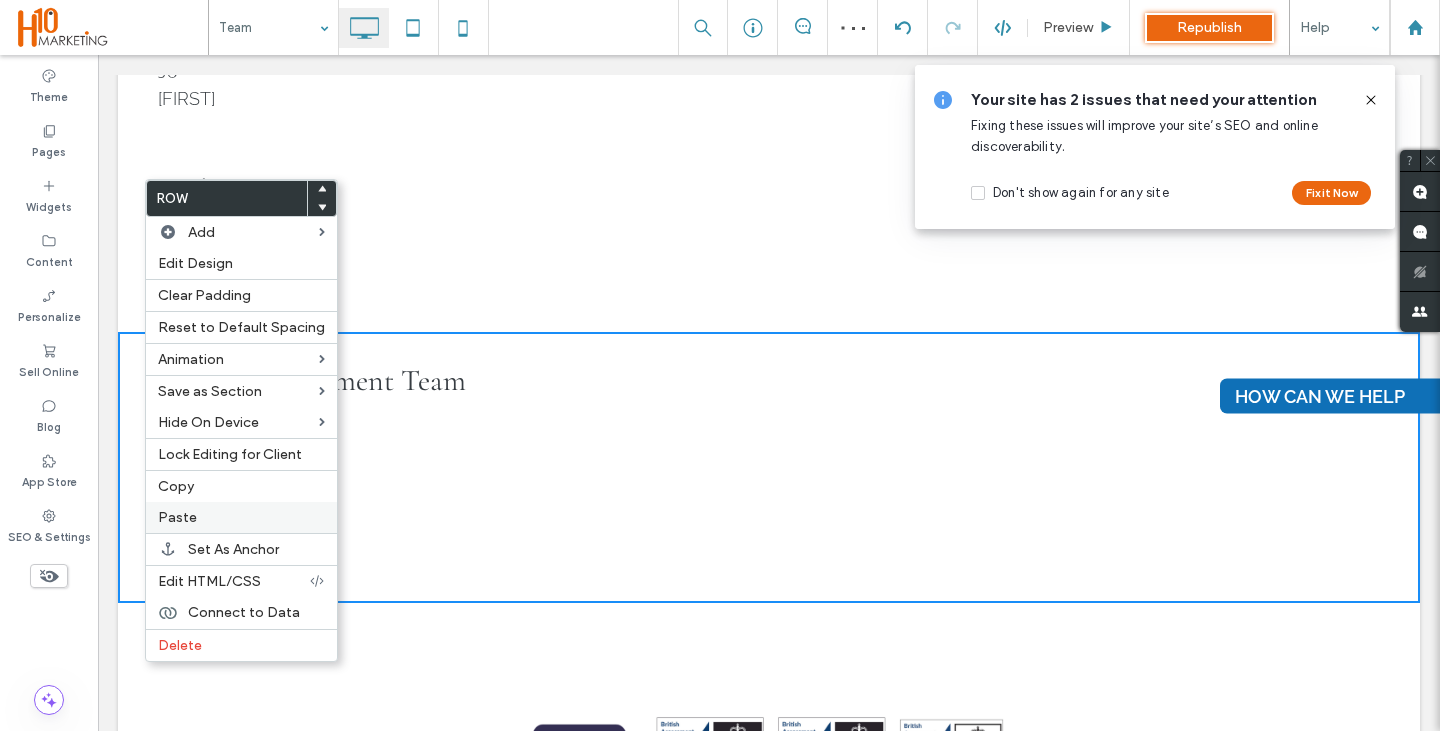 click on "Paste" at bounding box center (241, 517) 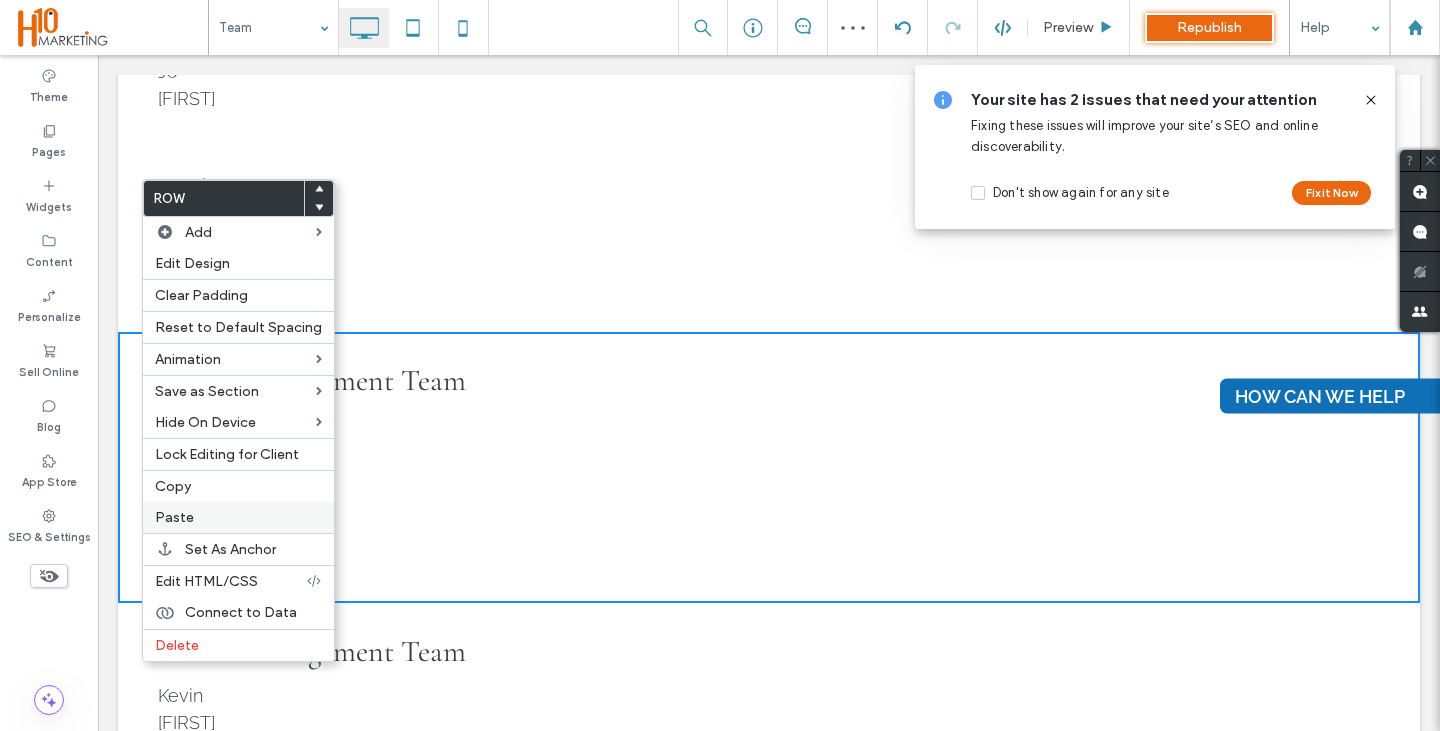 click on "Paste" at bounding box center (238, 517) 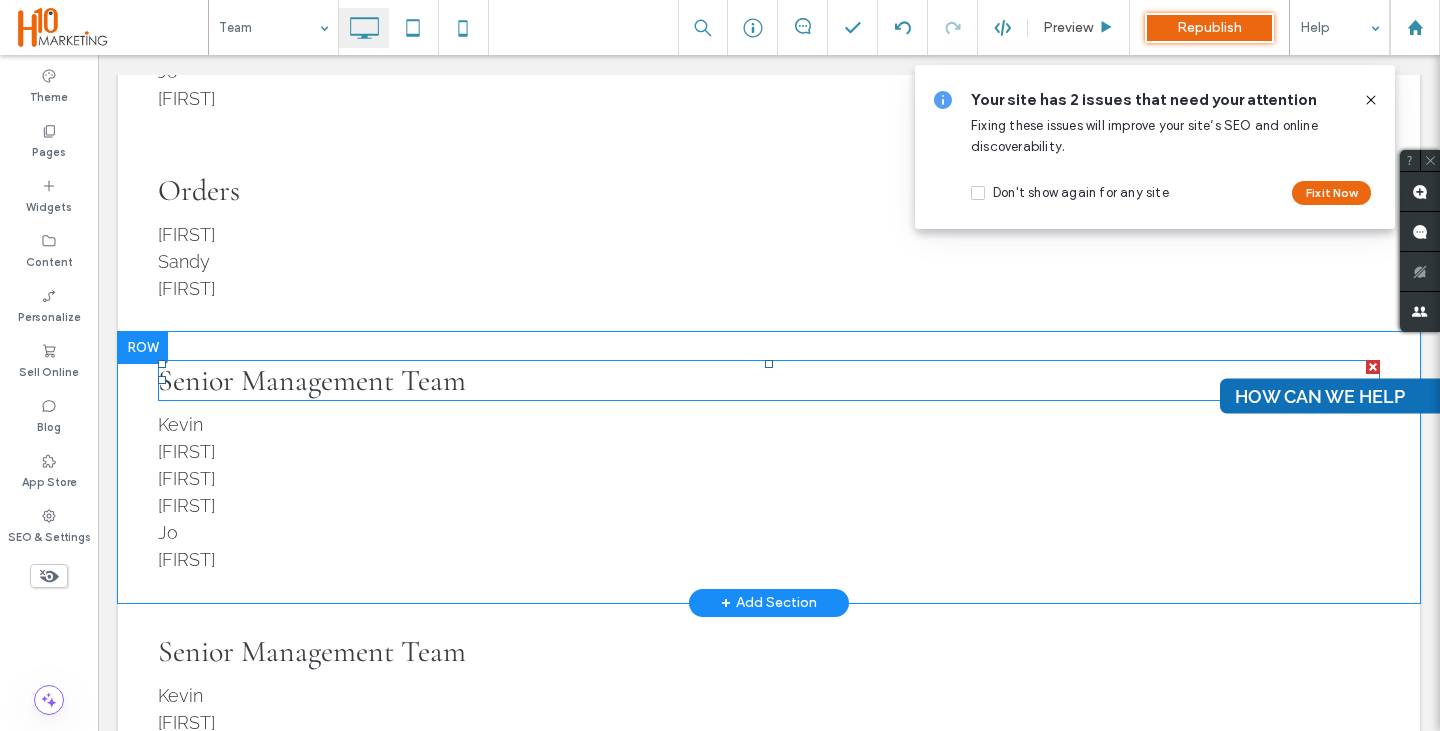 click on "Senior Management Team" at bounding box center [312, 380] 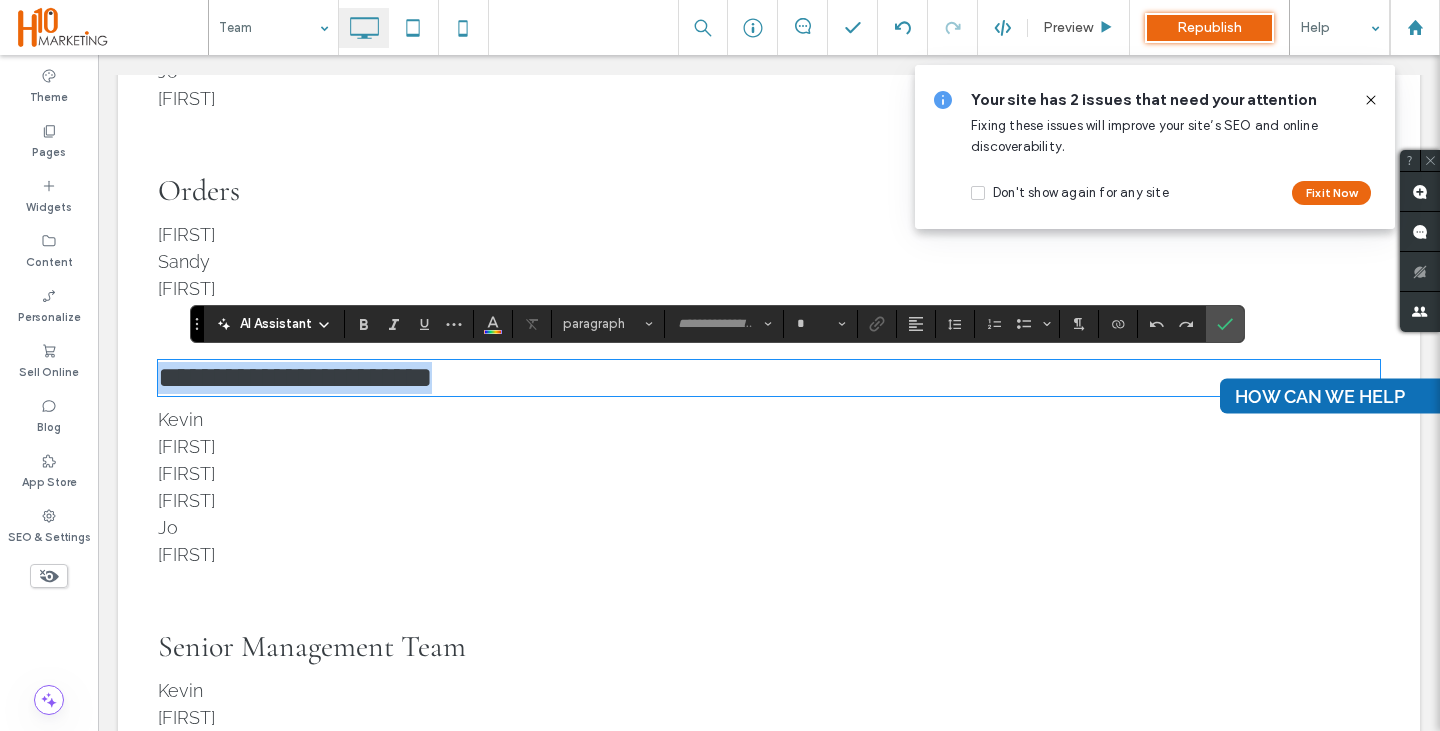 type on "**********" 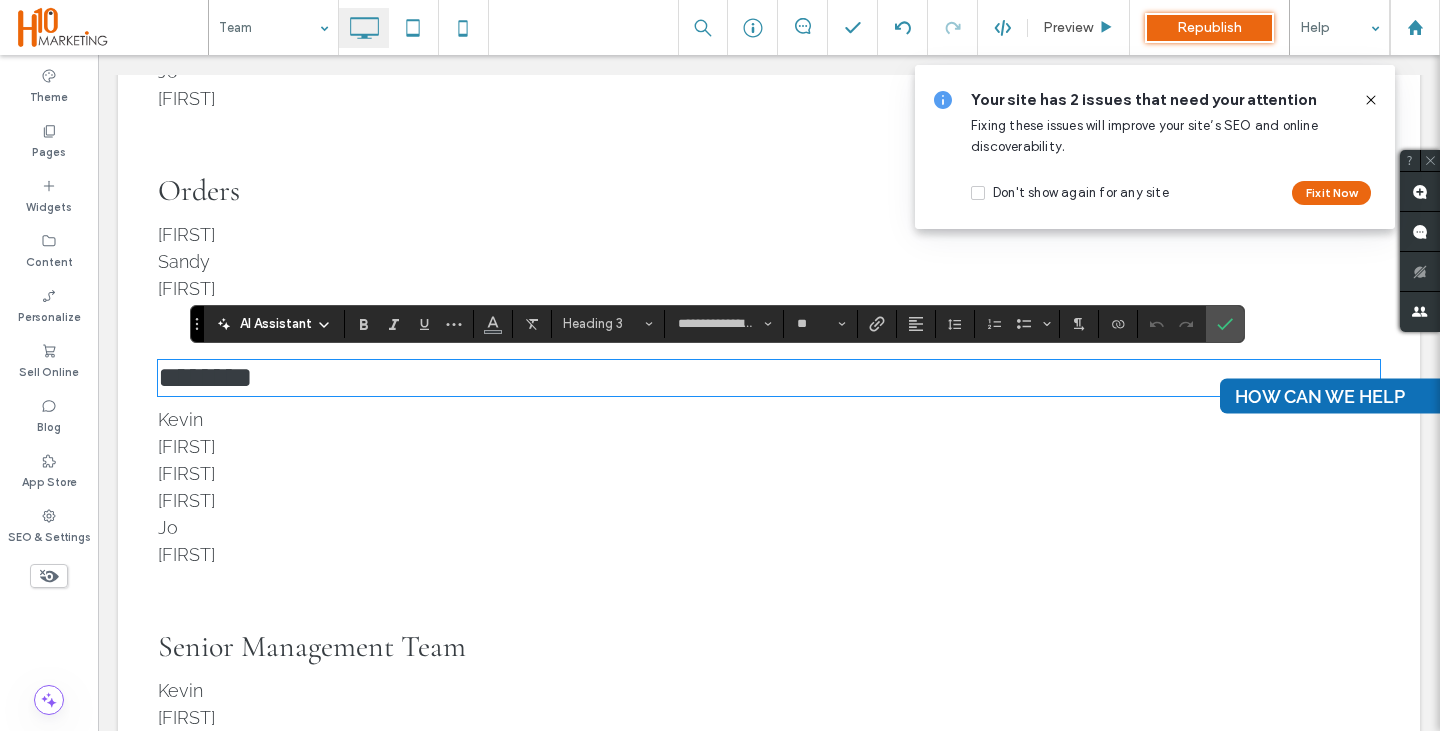 scroll, scrollTop: 0, scrollLeft: 0, axis: both 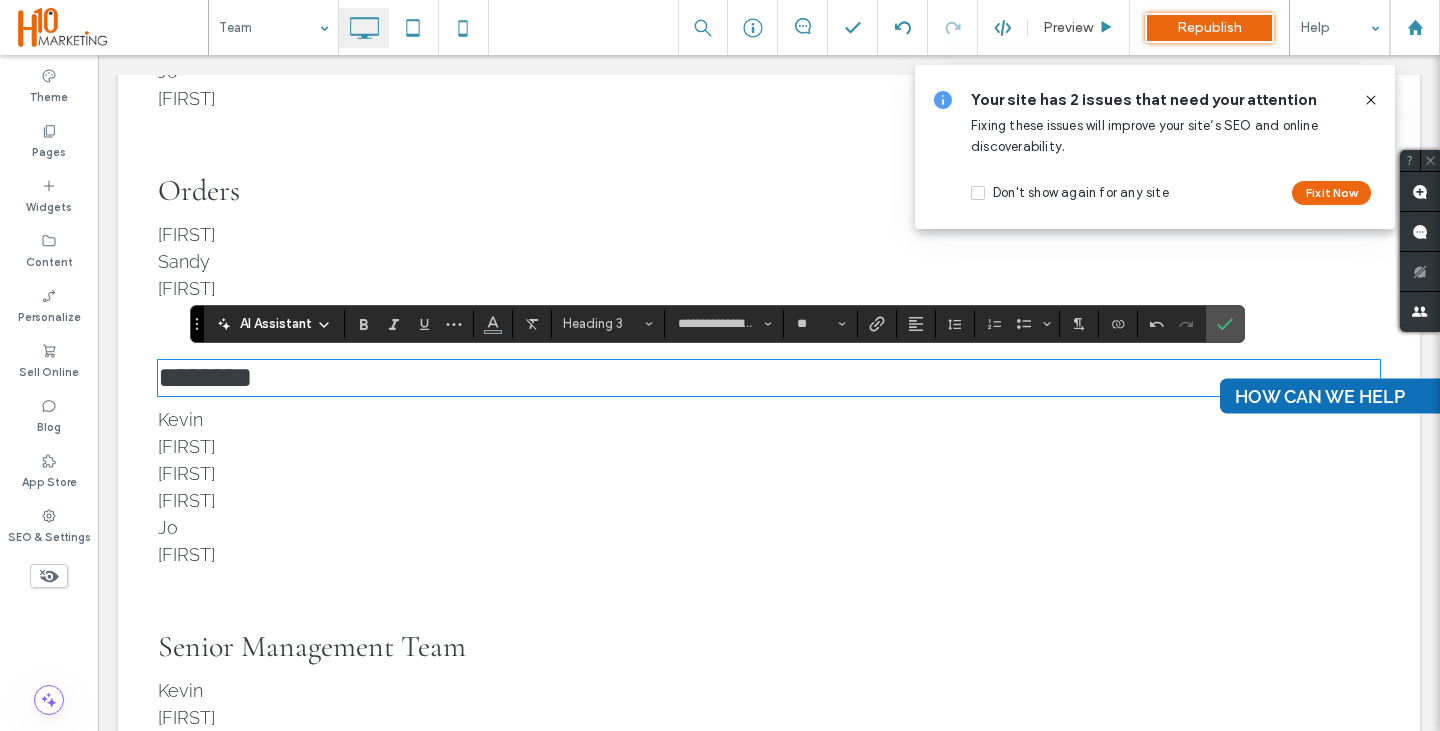 click on "David" at bounding box center [769, 473] 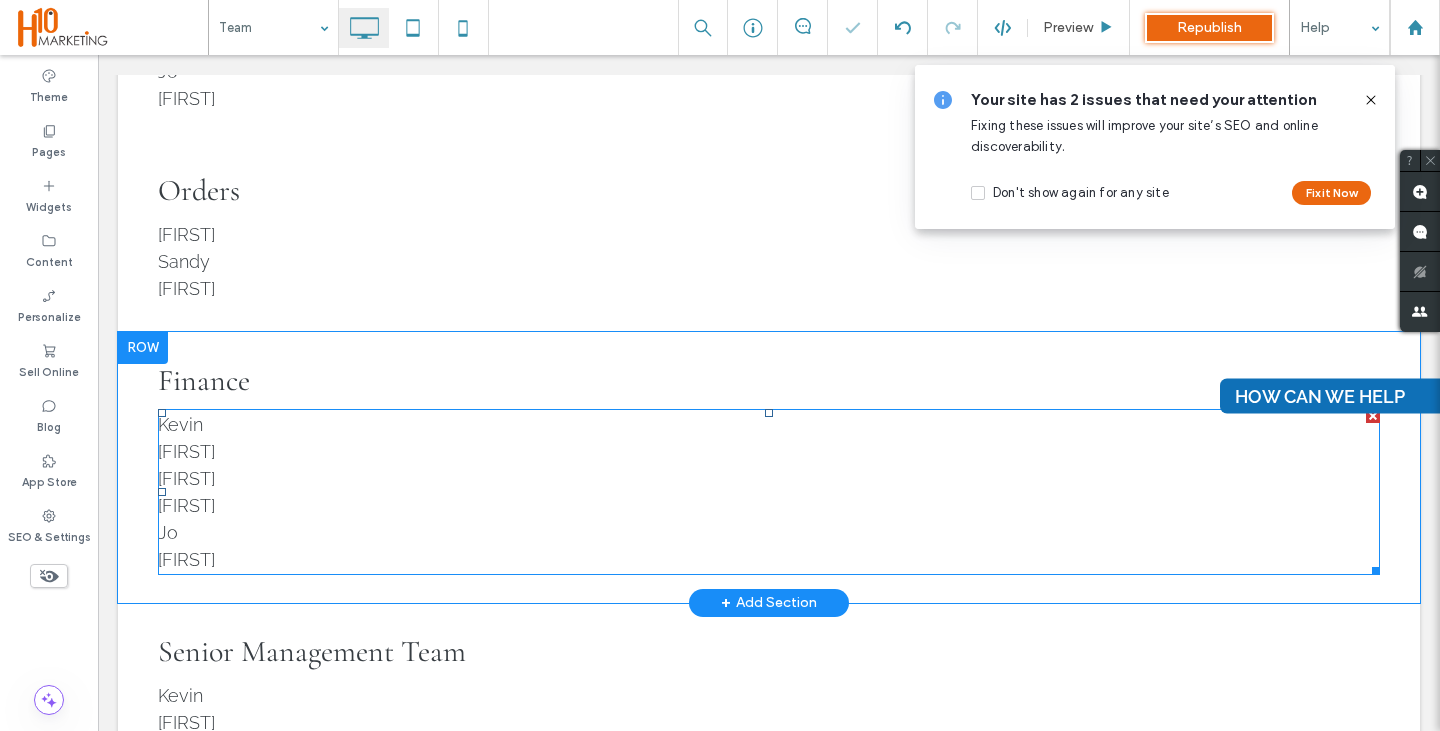 click on "David" at bounding box center (186, 478) 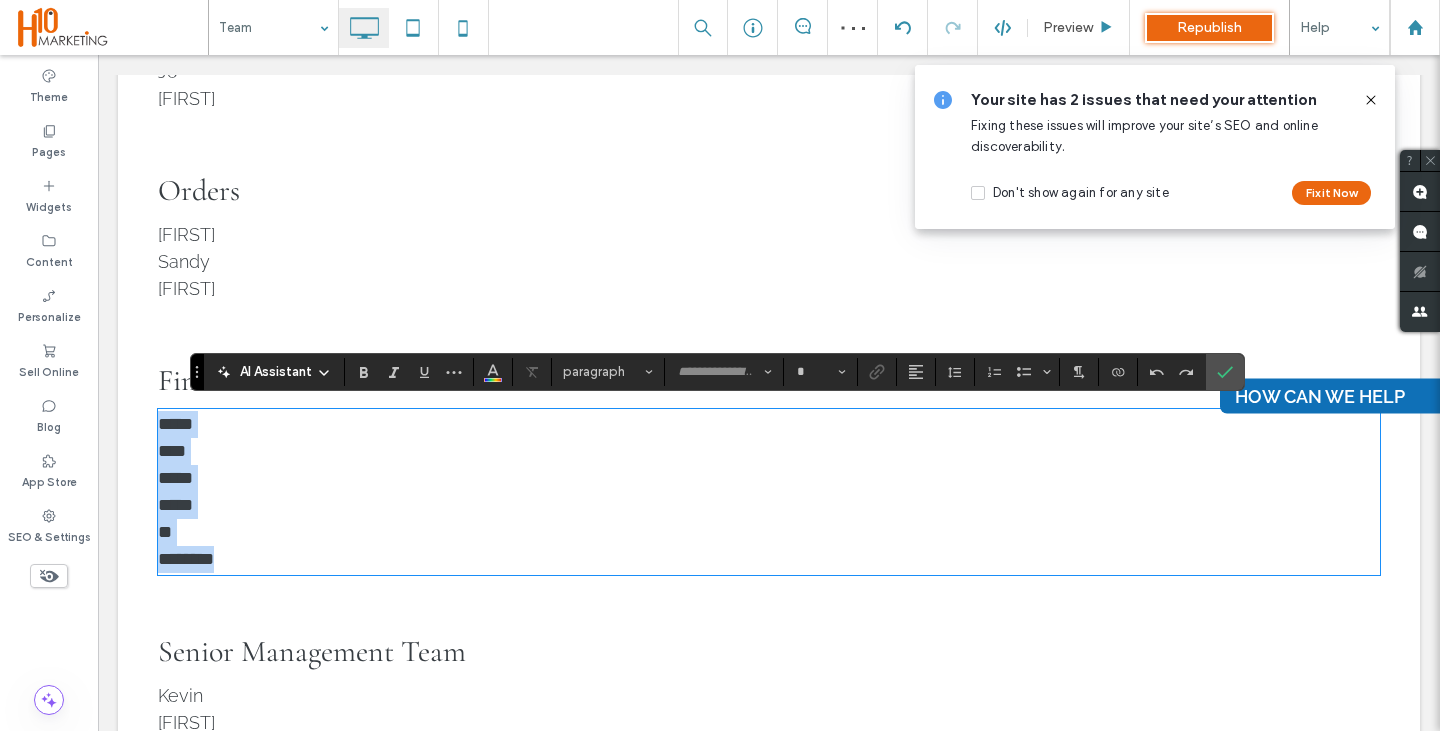 type on "*******" 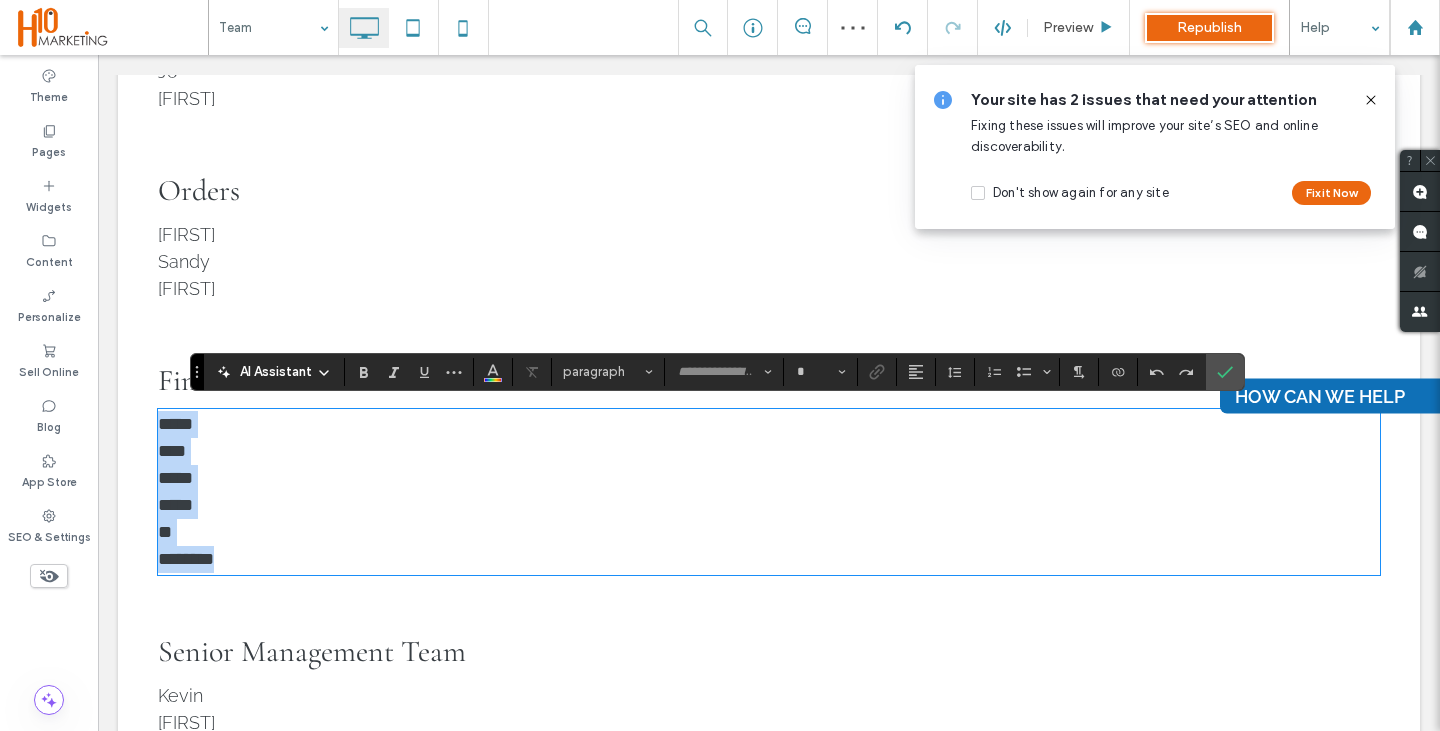 type on "**" 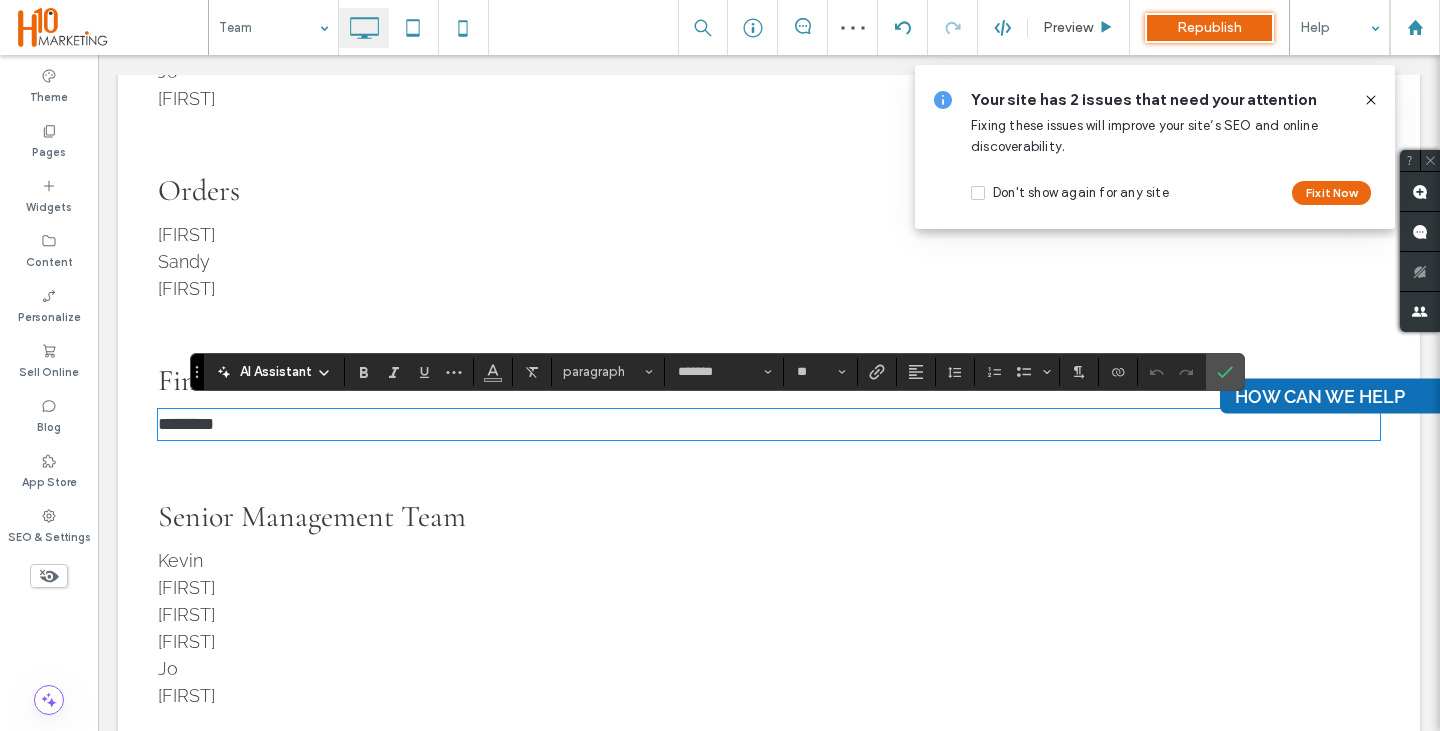 scroll, scrollTop: 0, scrollLeft: 0, axis: both 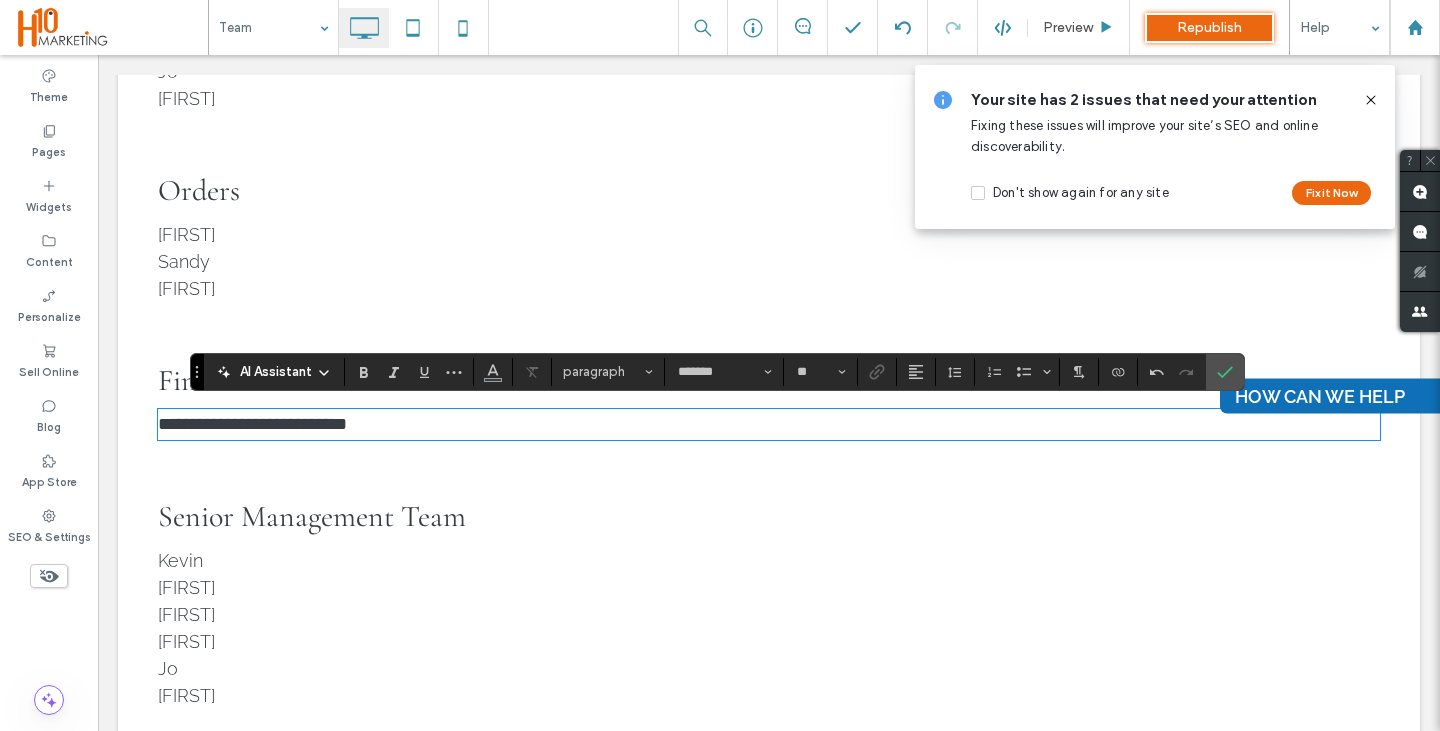click on "**********" at bounding box center [252, 424] 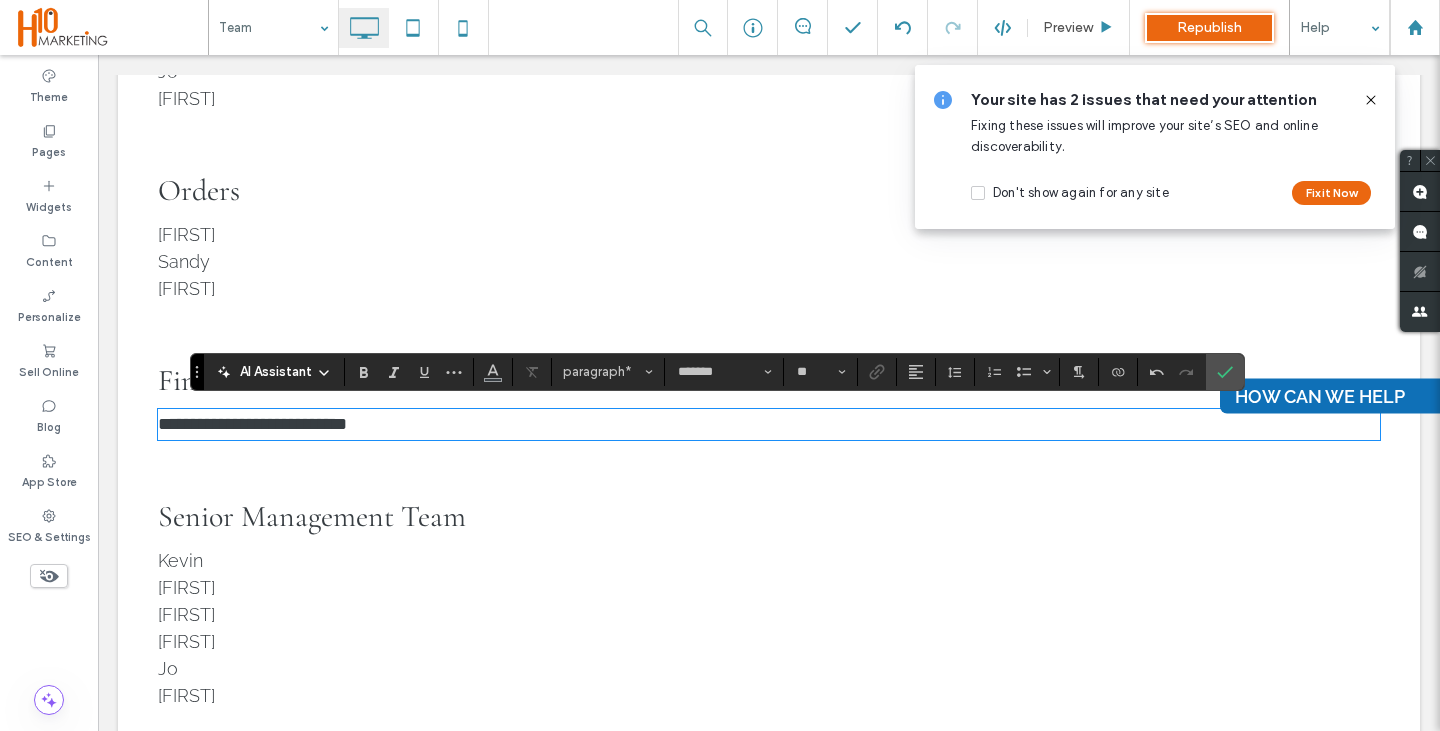 type 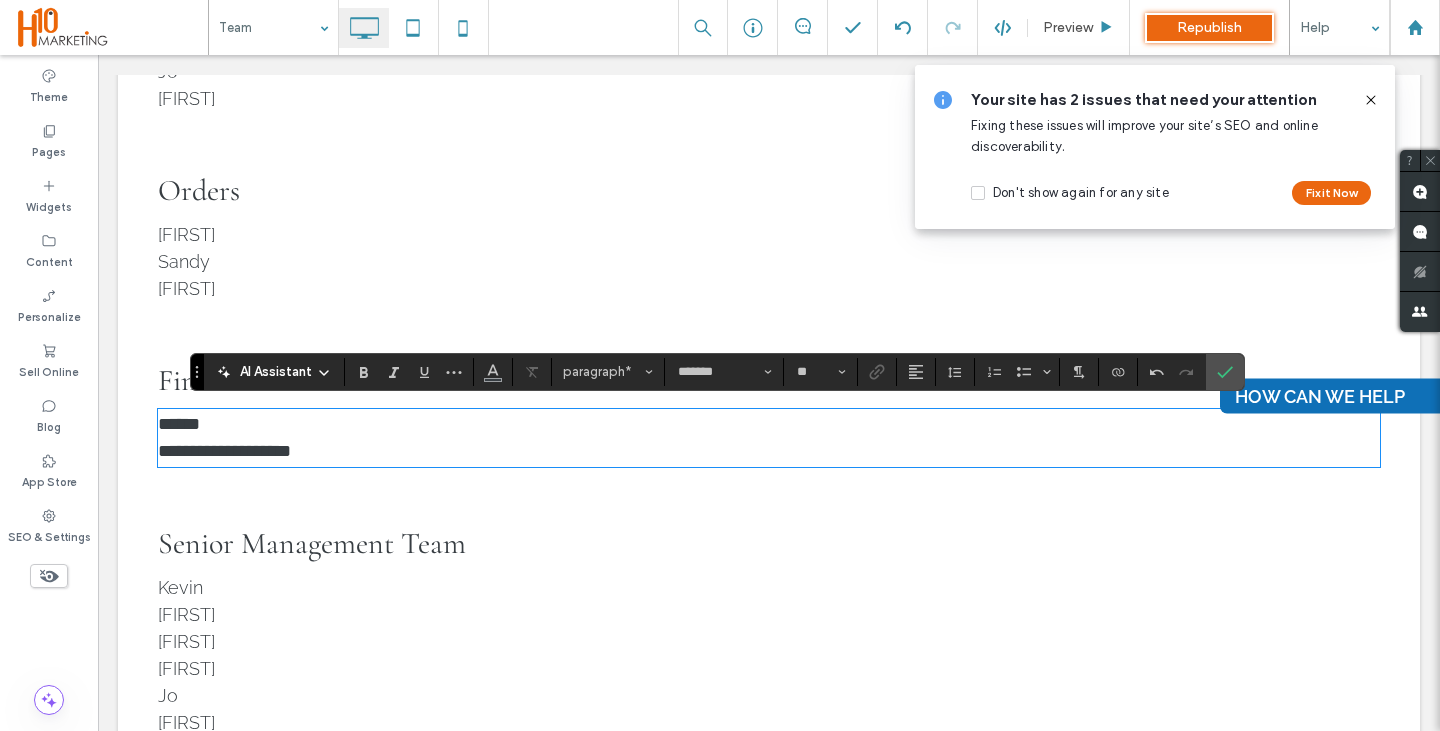 click on "**********" at bounding box center [224, 451] 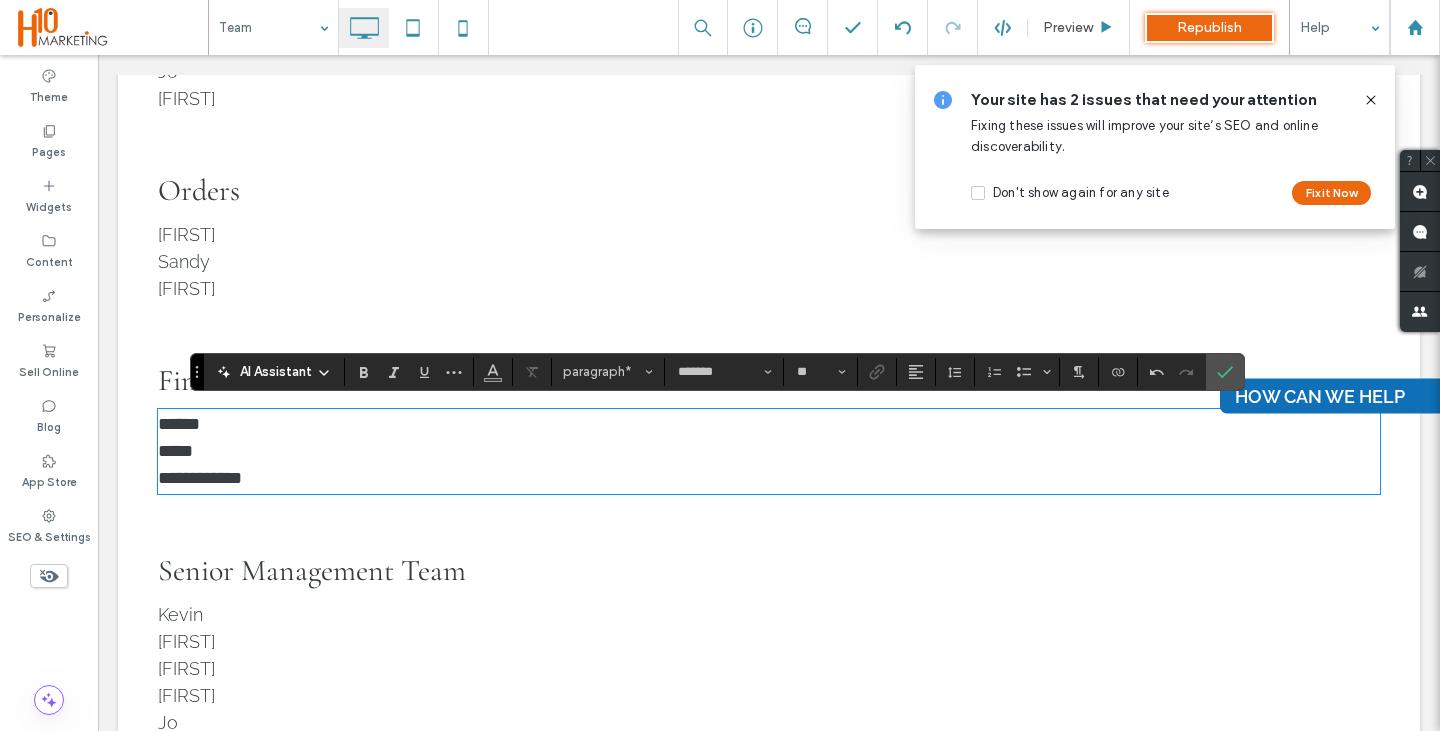 click on "**********" at bounding box center [200, 478] 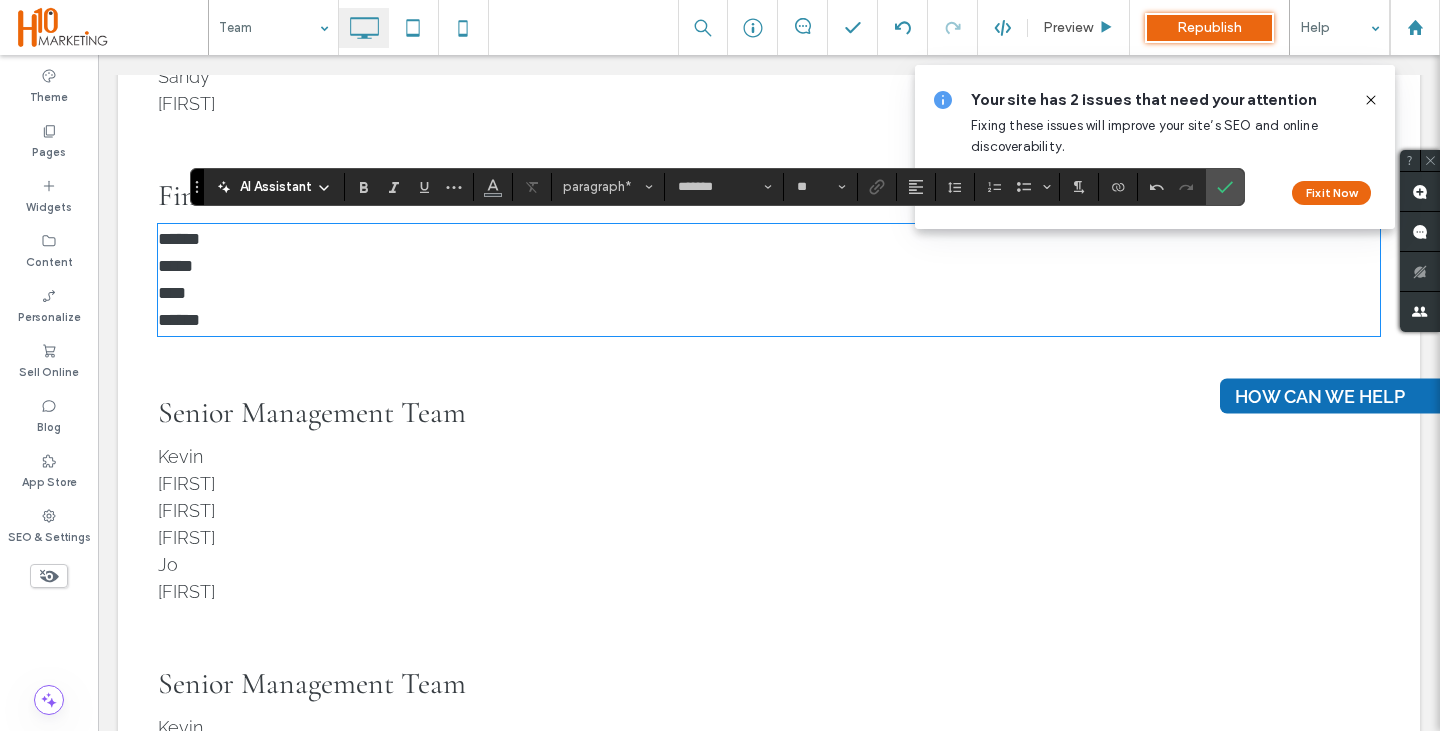 scroll, scrollTop: 1148, scrollLeft: 0, axis: vertical 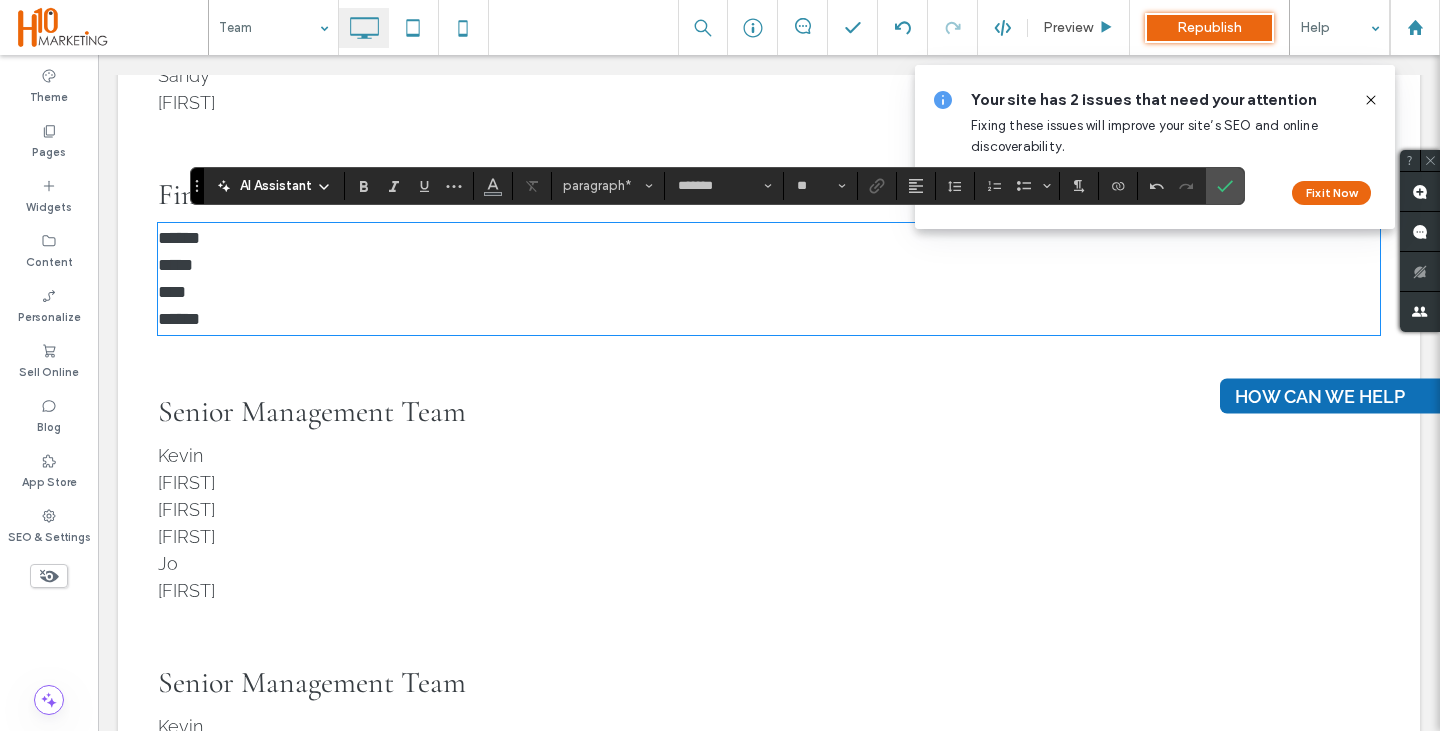 click on "Senior Management Team" at bounding box center [312, 411] 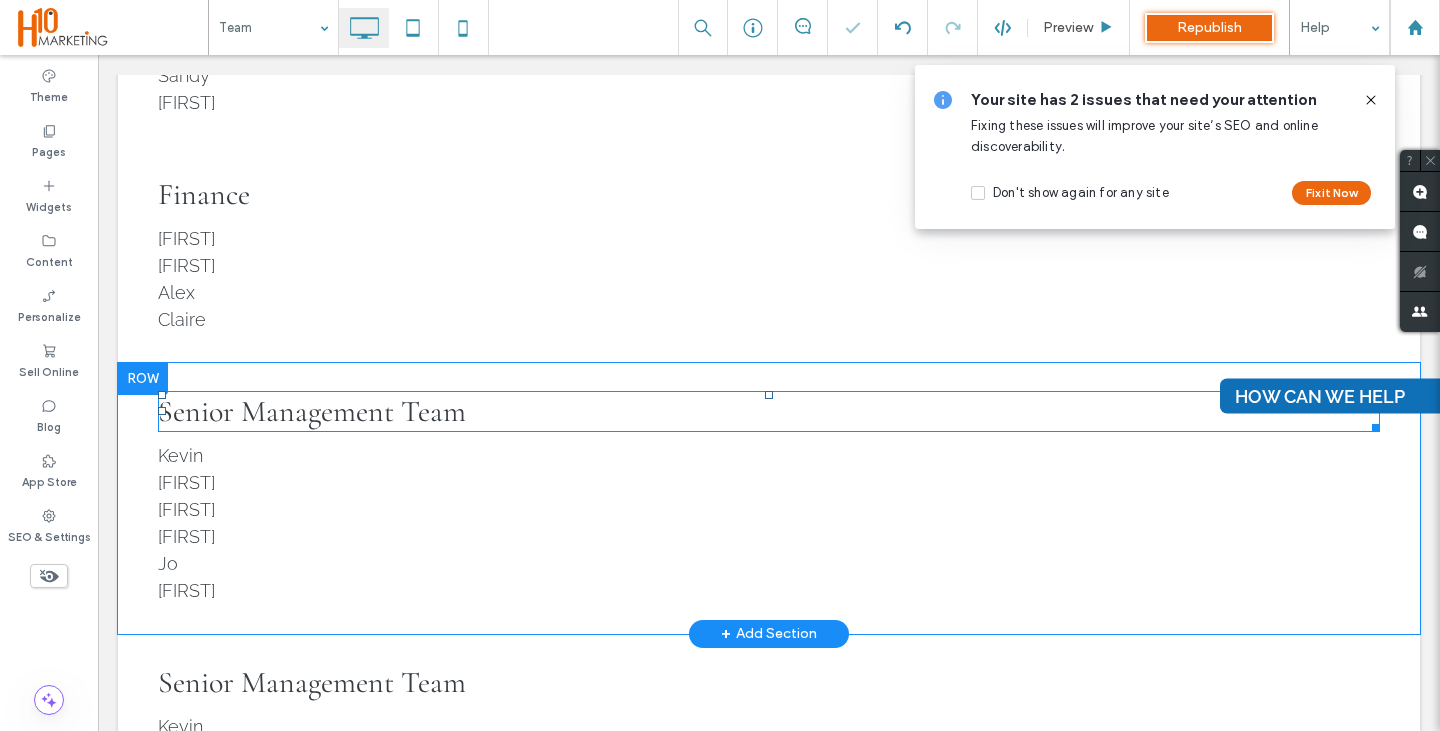 click on "Senior Management Team" at bounding box center (312, 411) 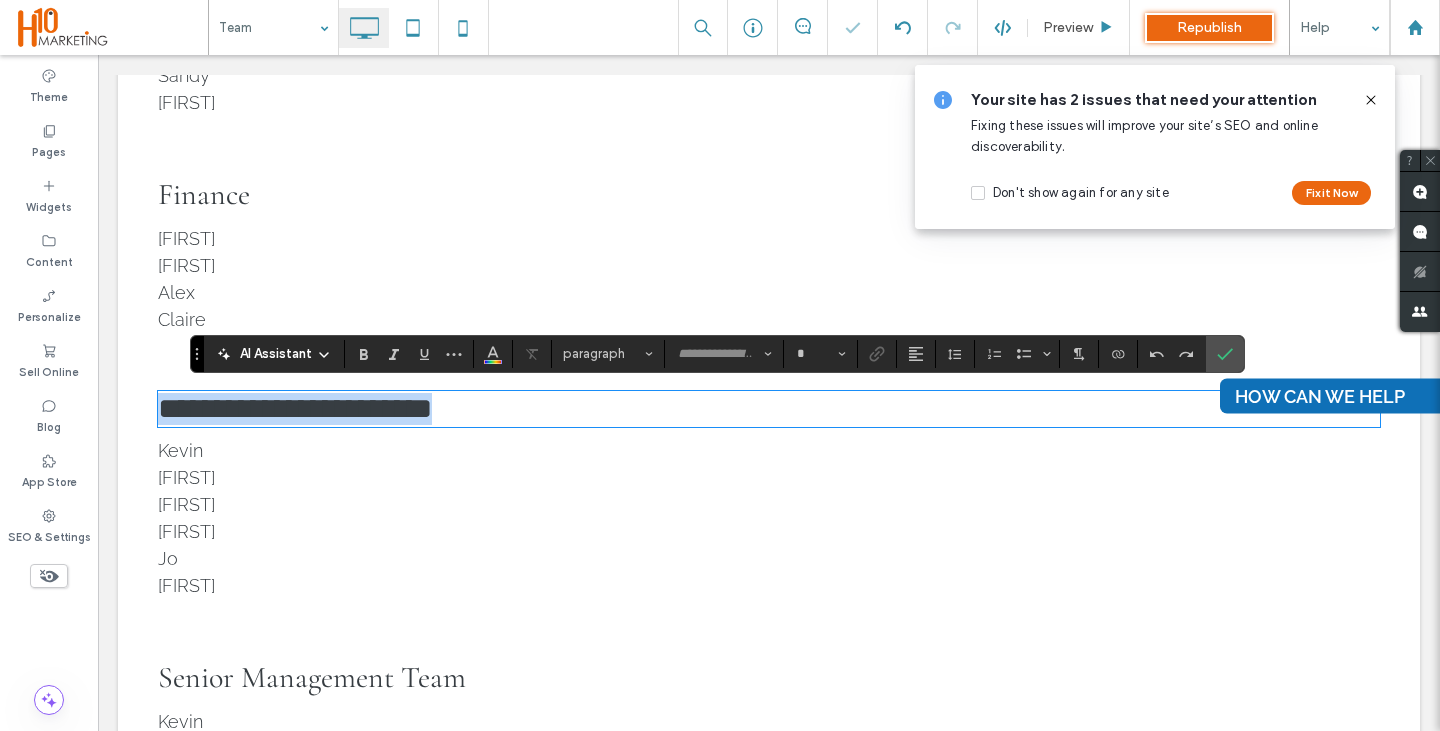 type on "**********" 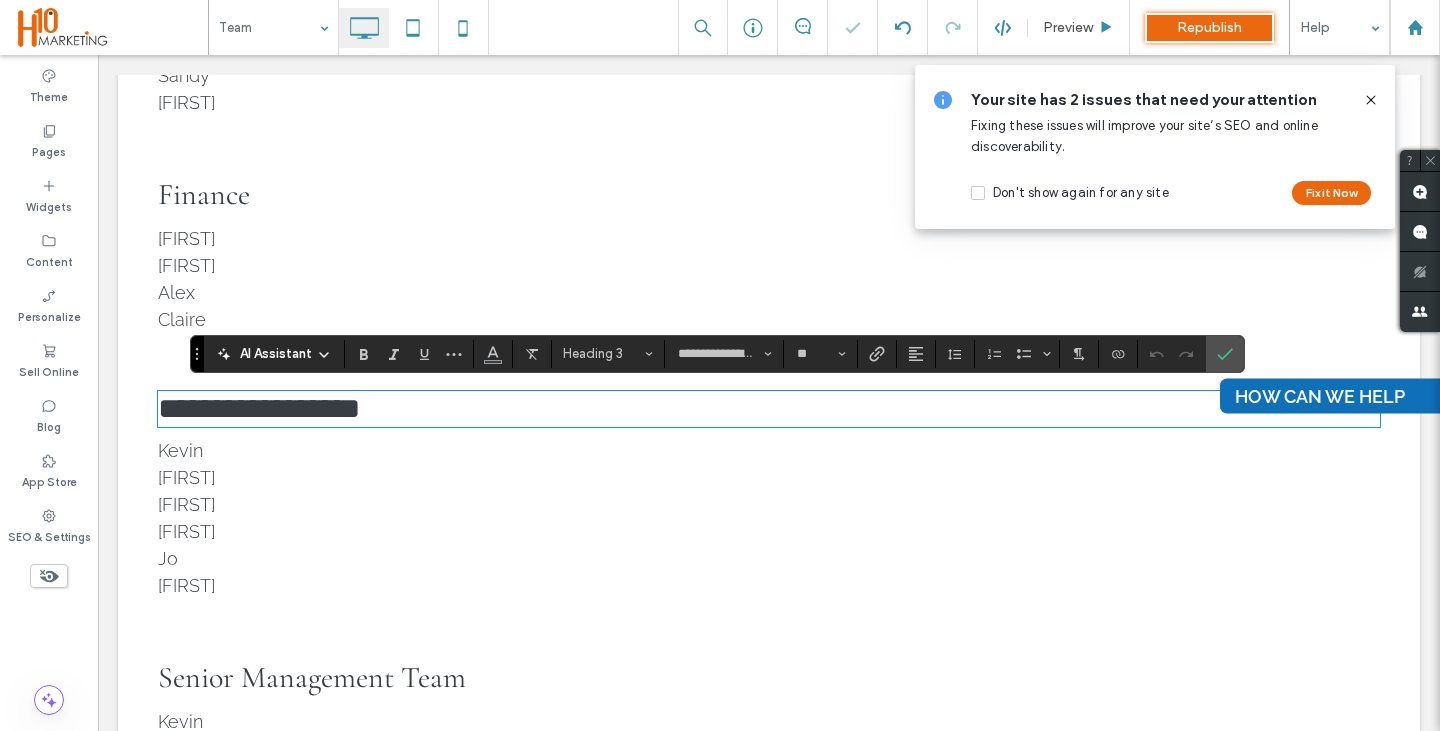 scroll, scrollTop: 0, scrollLeft: 0, axis: both 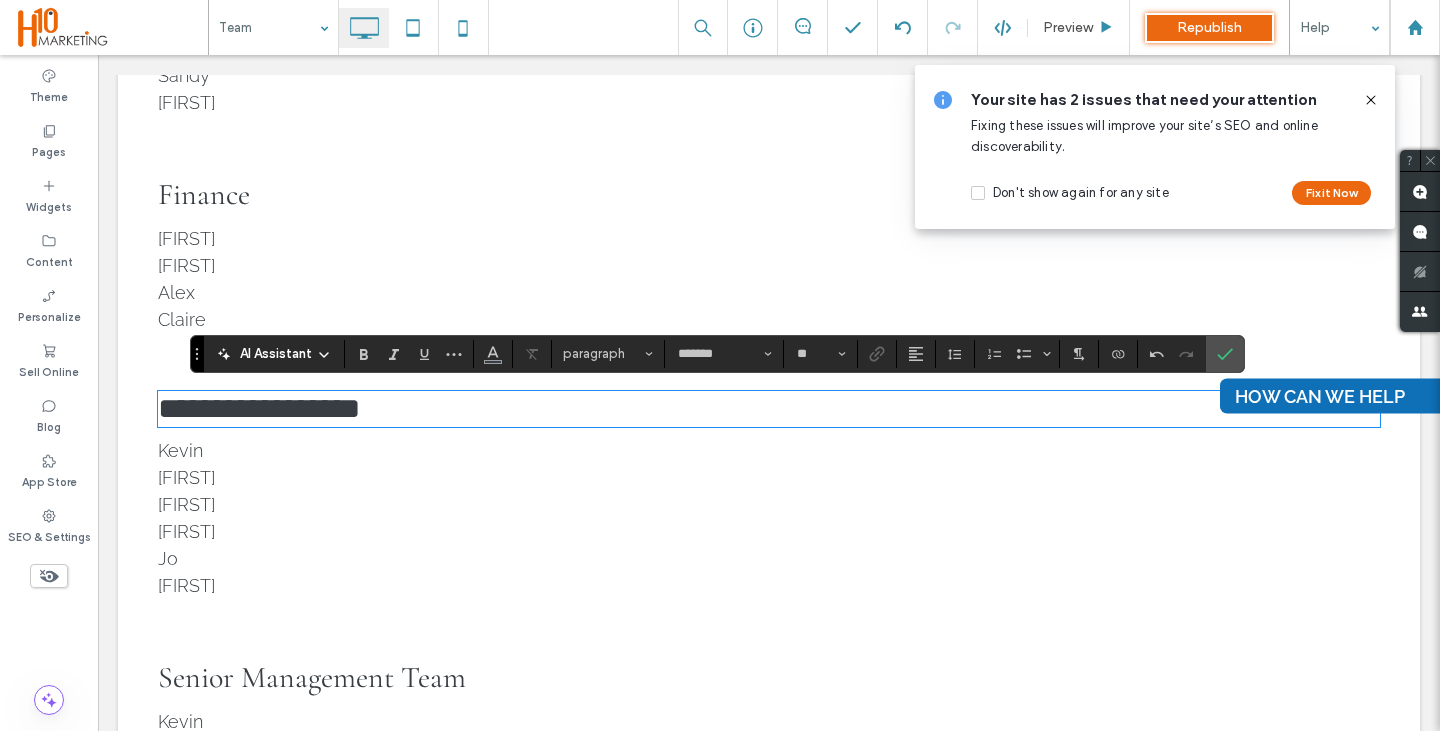 click on "Andy" at bounding box center [769, 477] 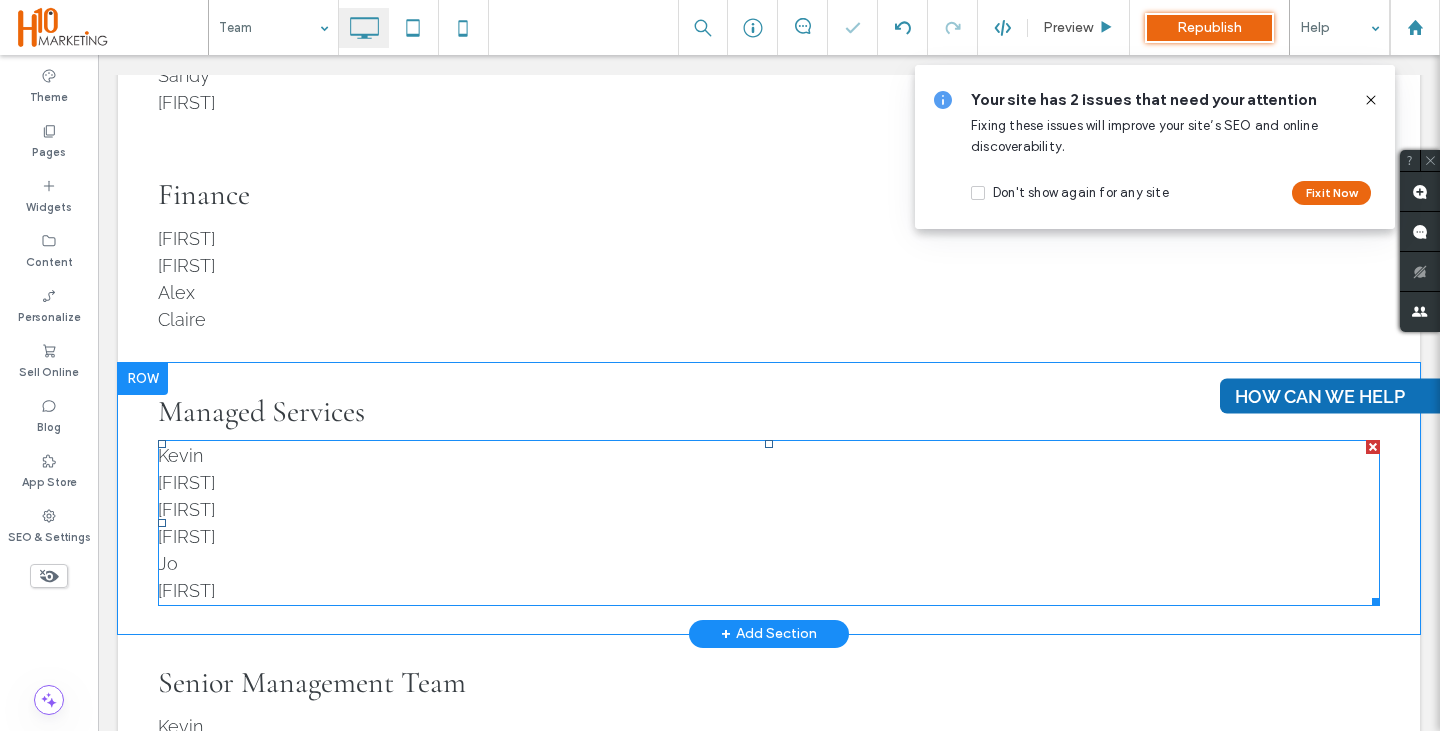 click on "Andy" at bounding box center [769, 482] 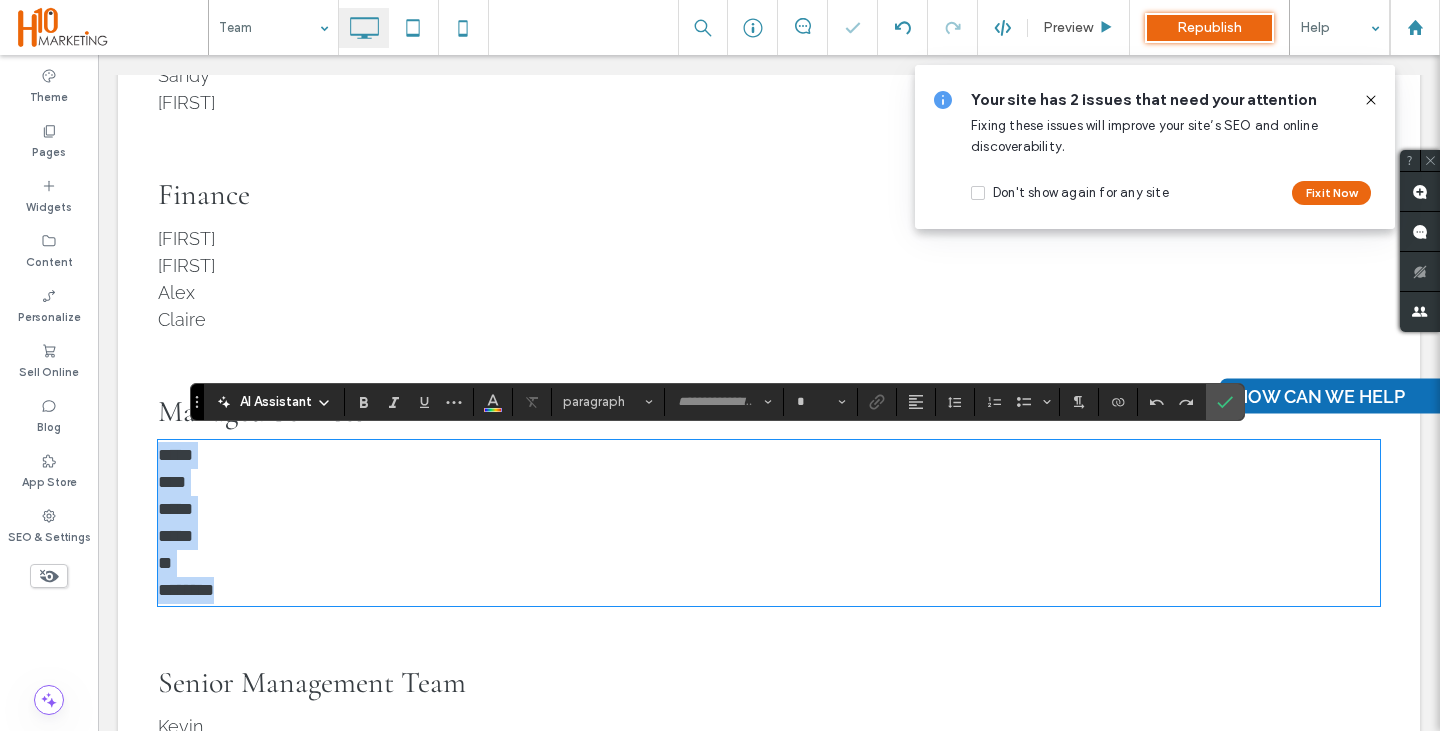 type on "*******" 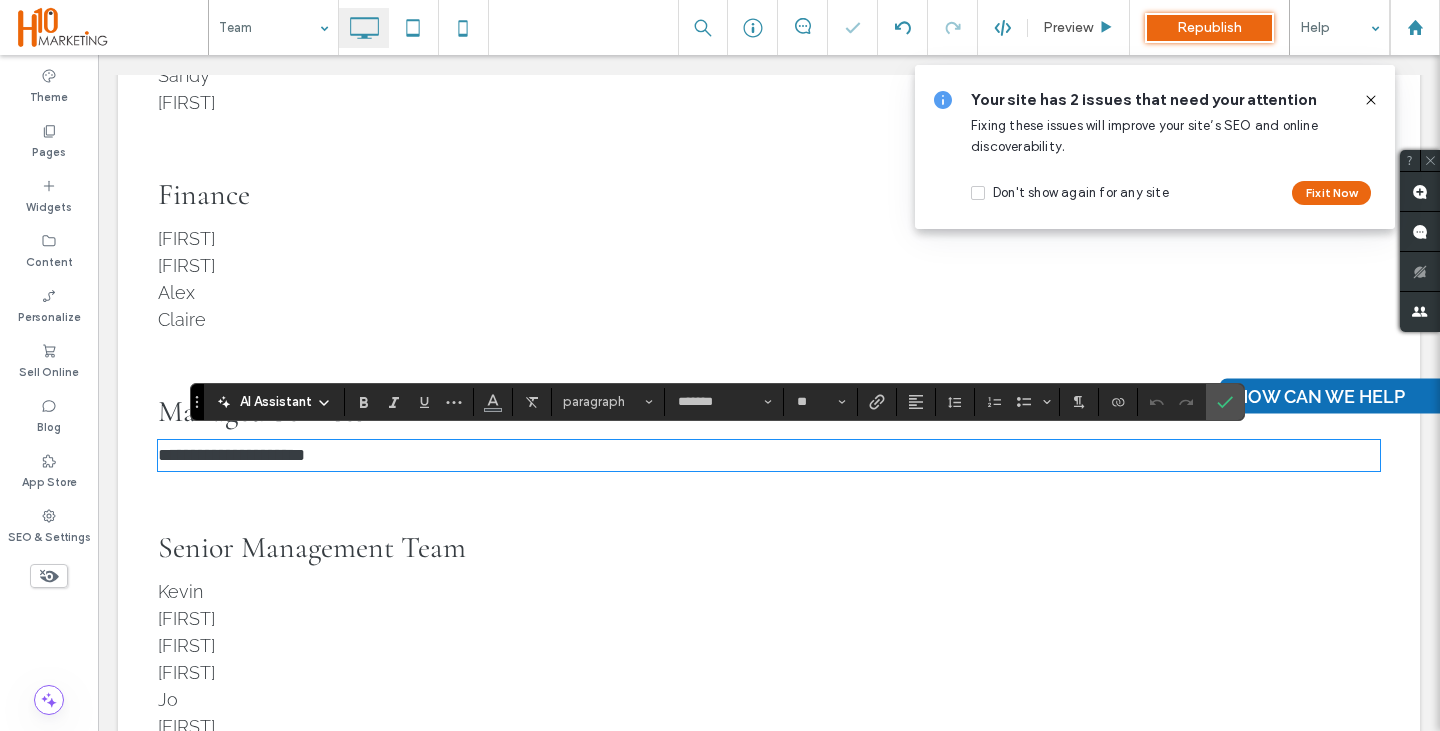 scroll, scrollTop: 0, scrollLeft: 0, axis: both 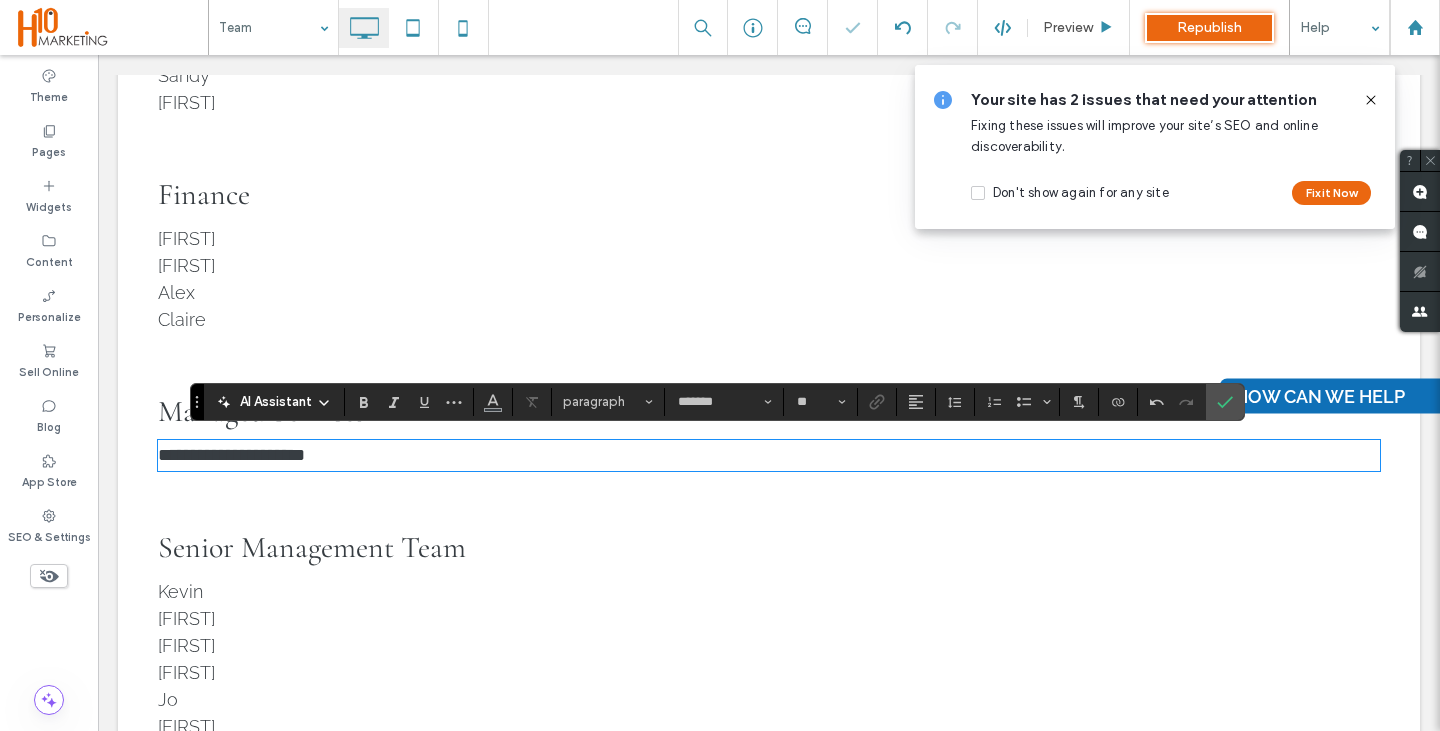 click on "**********" at bounding box center (231, 455) 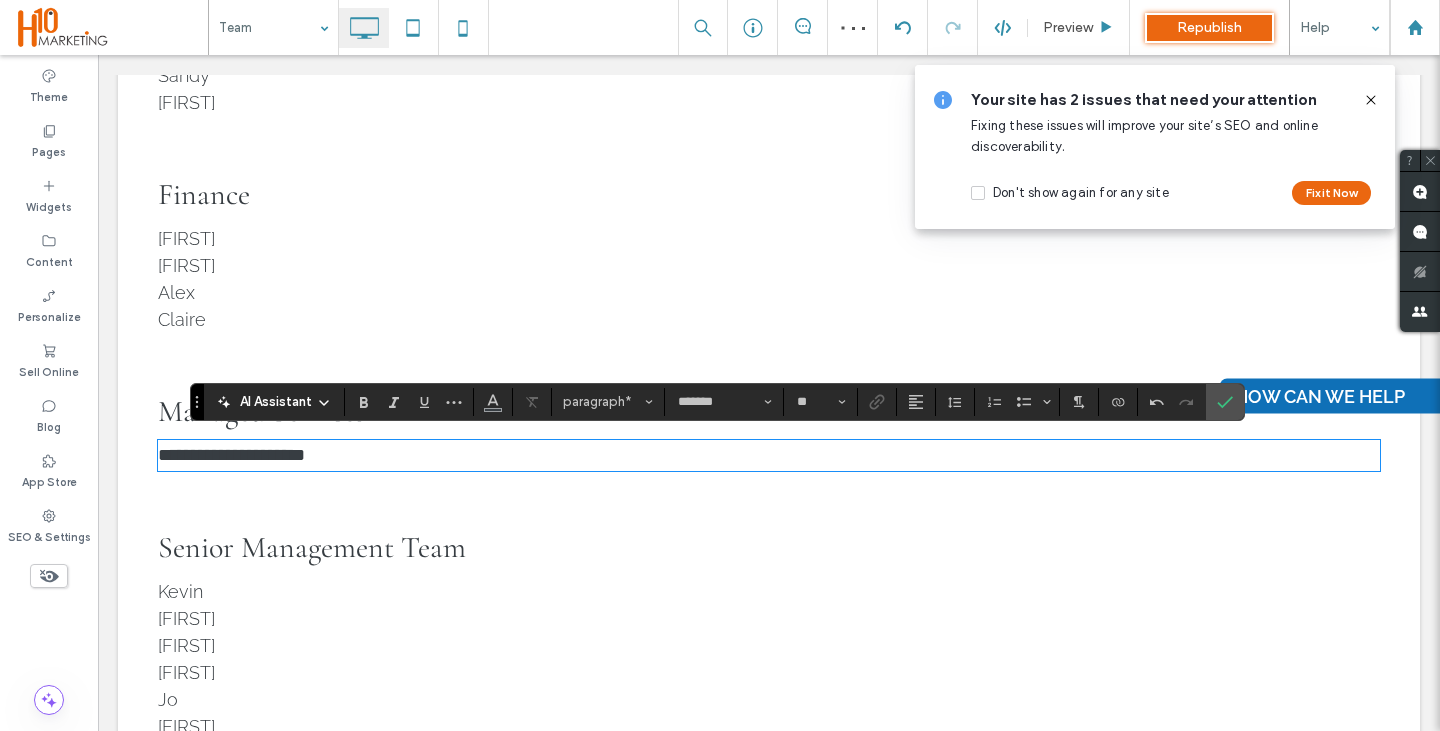 type 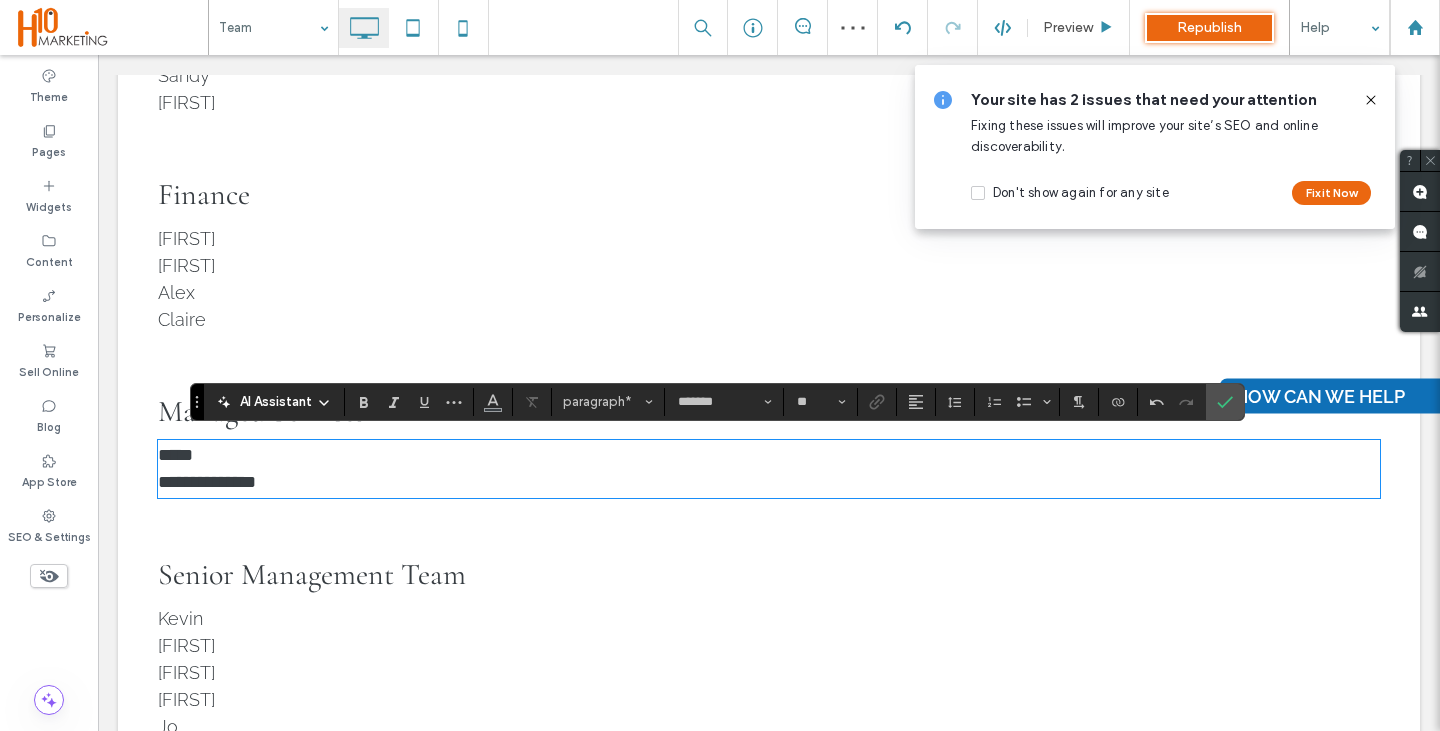 click on "**********" at bounding box center (207, 482) 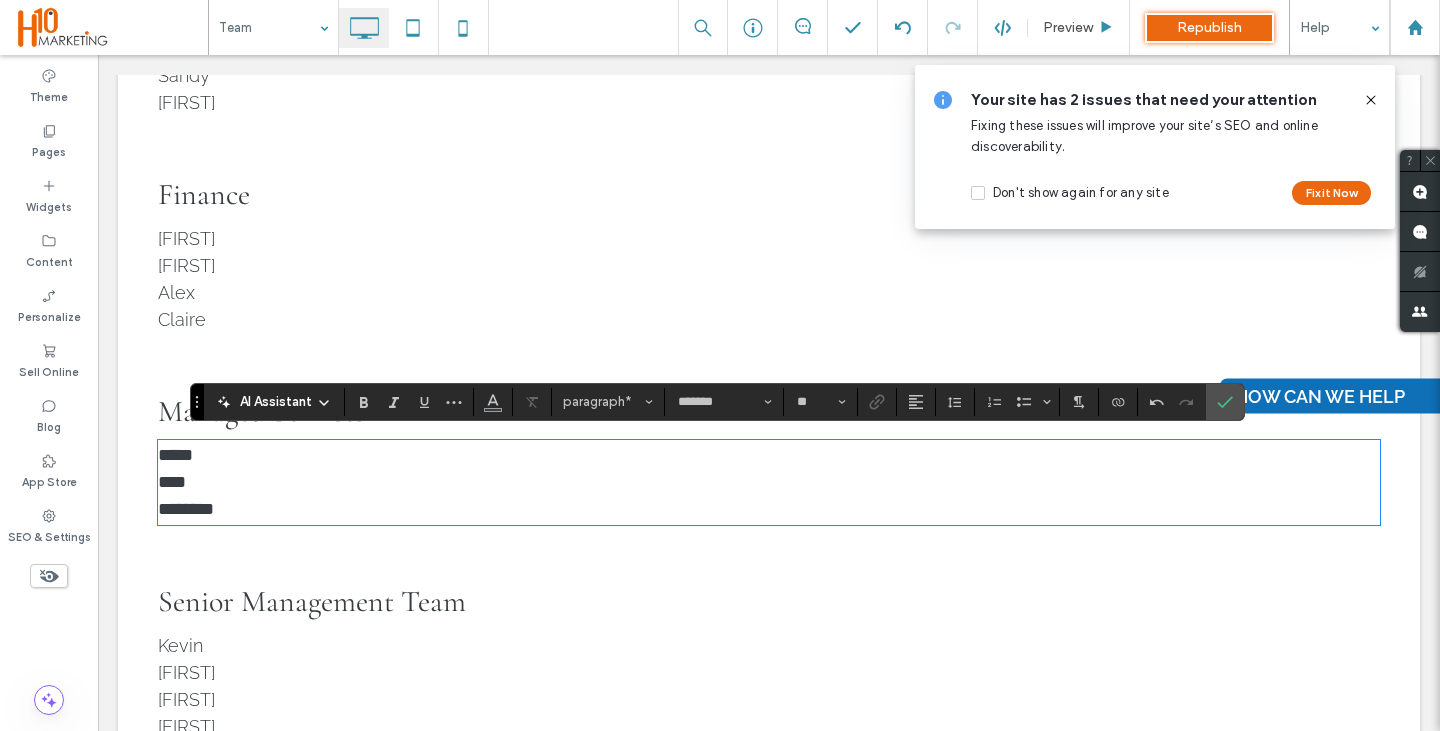 click on "Senior Management Team" at bounding box center [312, 601] 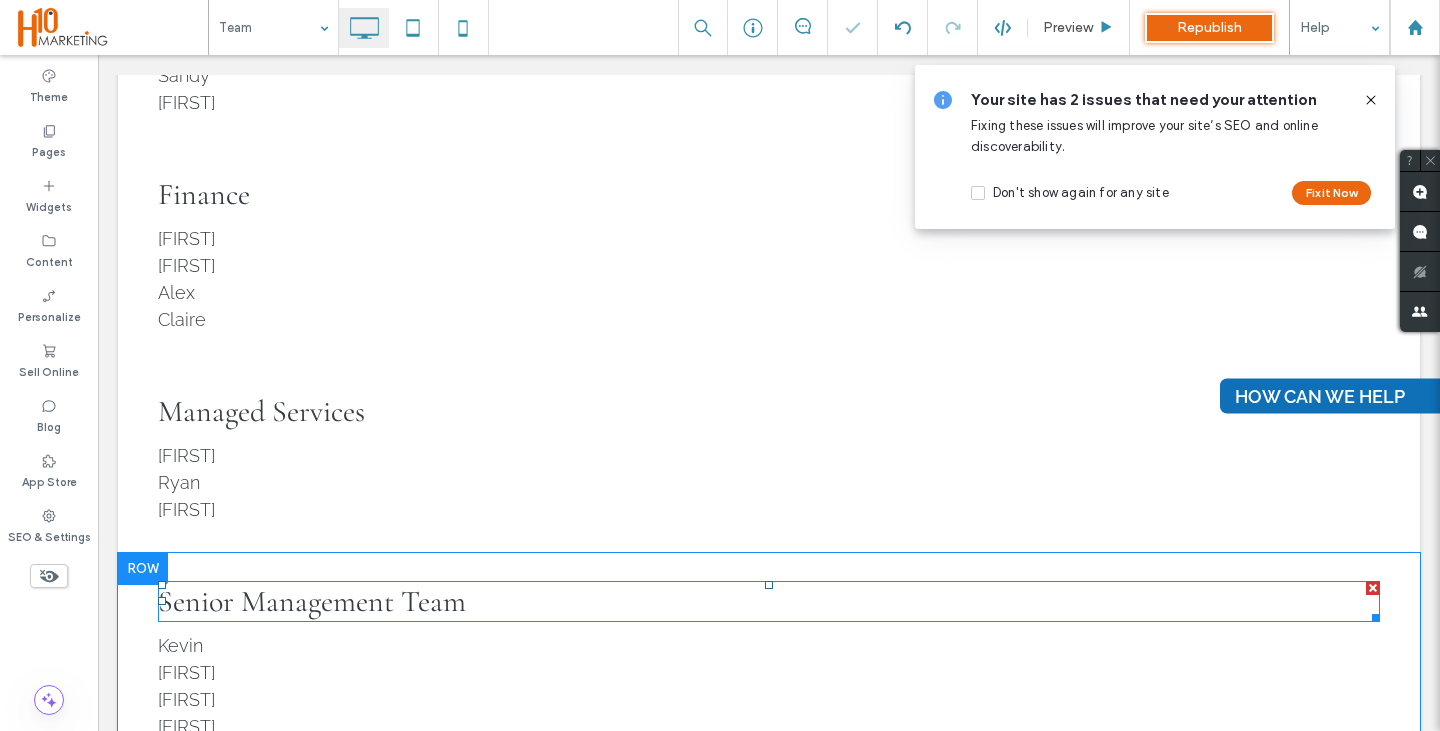 click on "Senior Management Team" at bounding box center (312, 601) 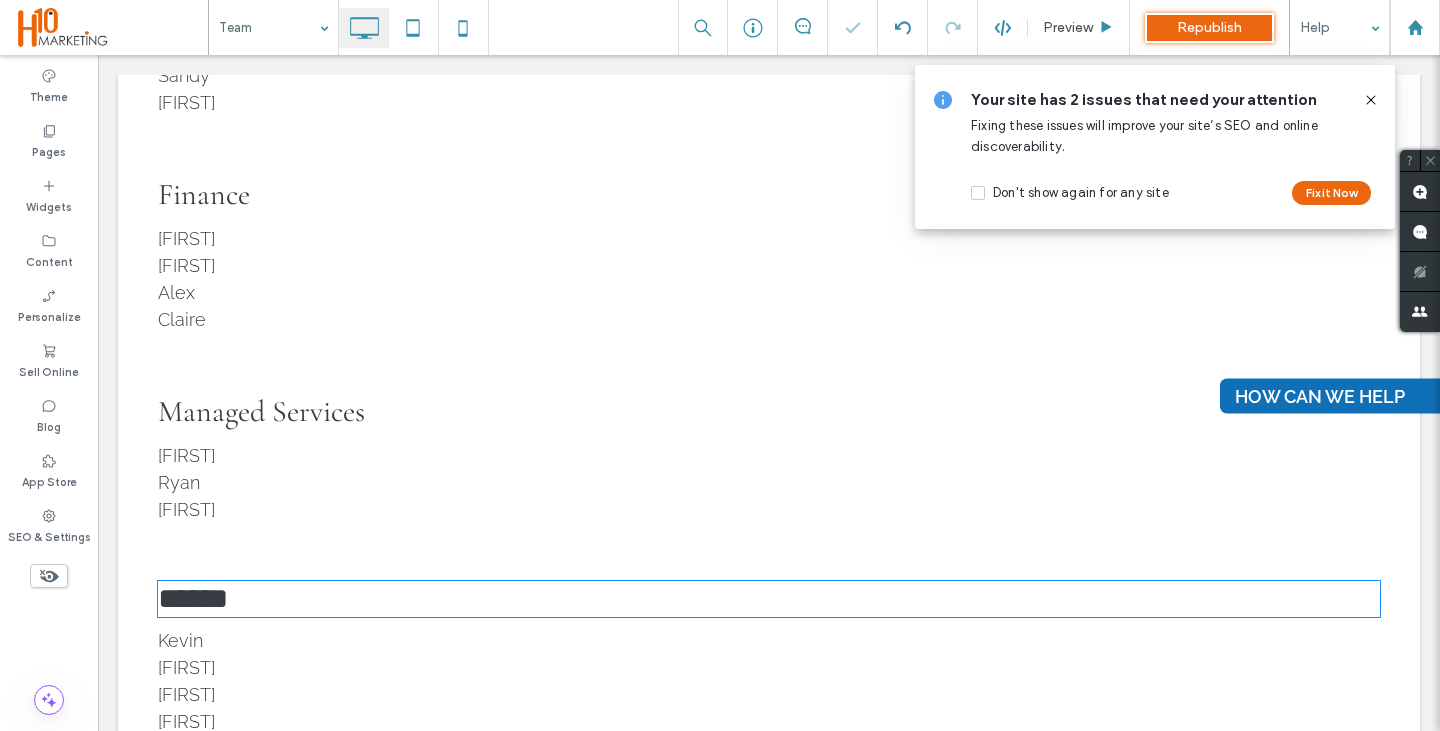 type on "**********" 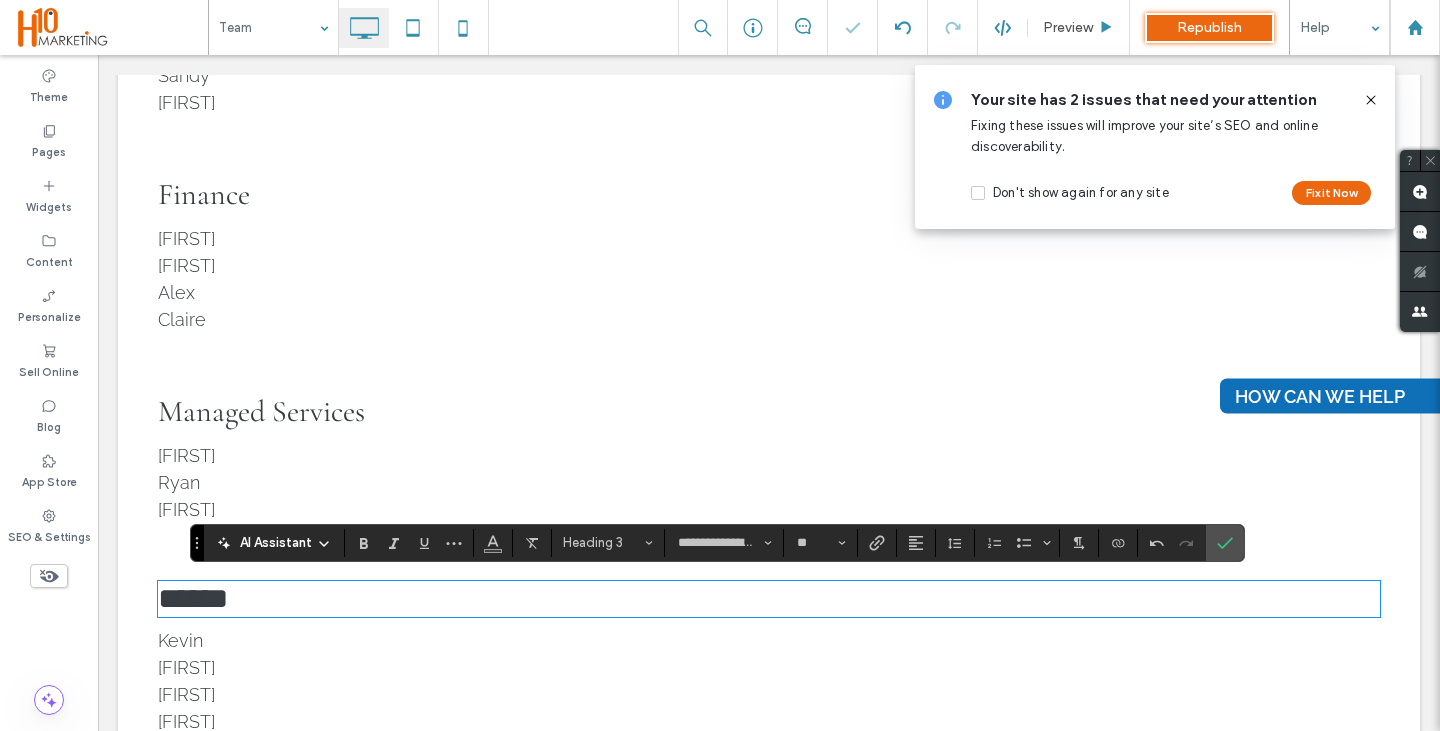 scroll, scrollTop: 0, scrollLeft: 0, axis: both 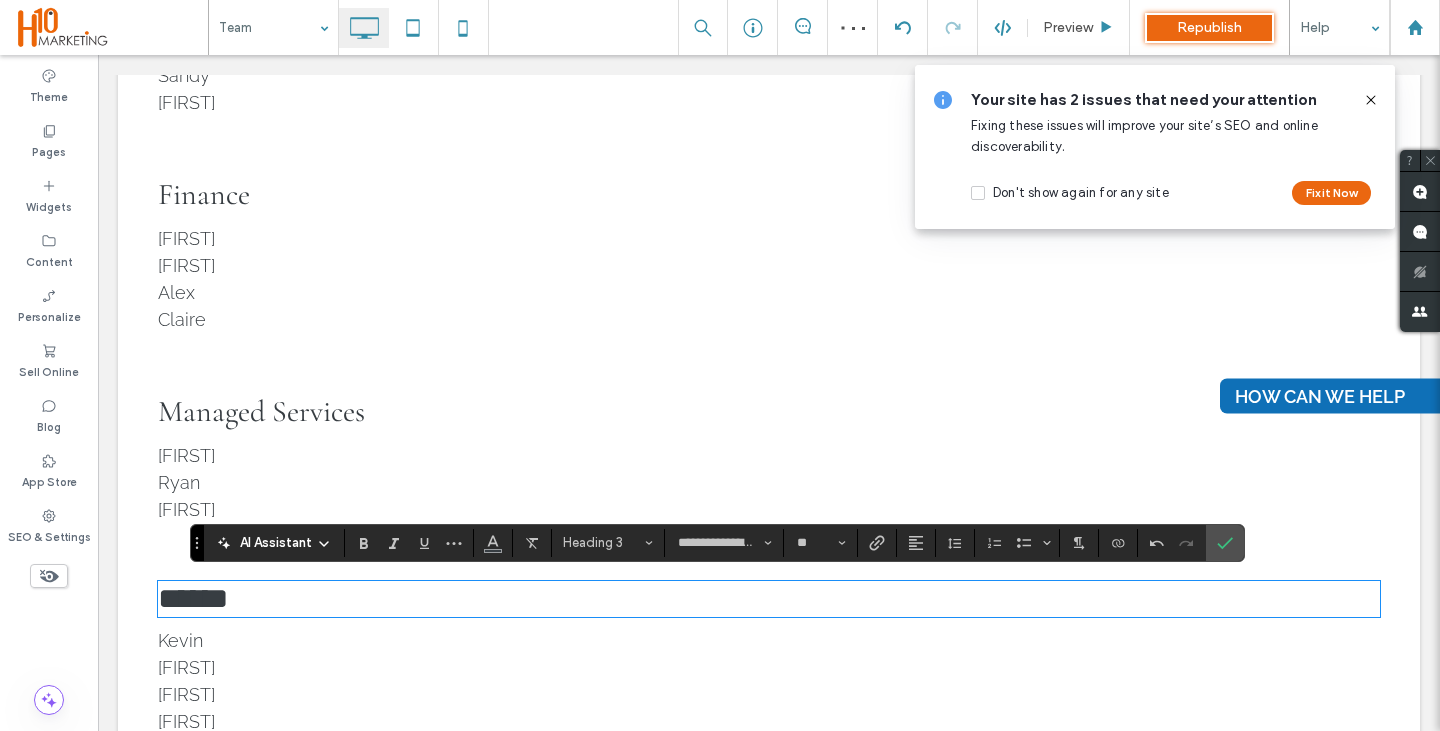 click on "Andy" at bounding box center (769, 667) 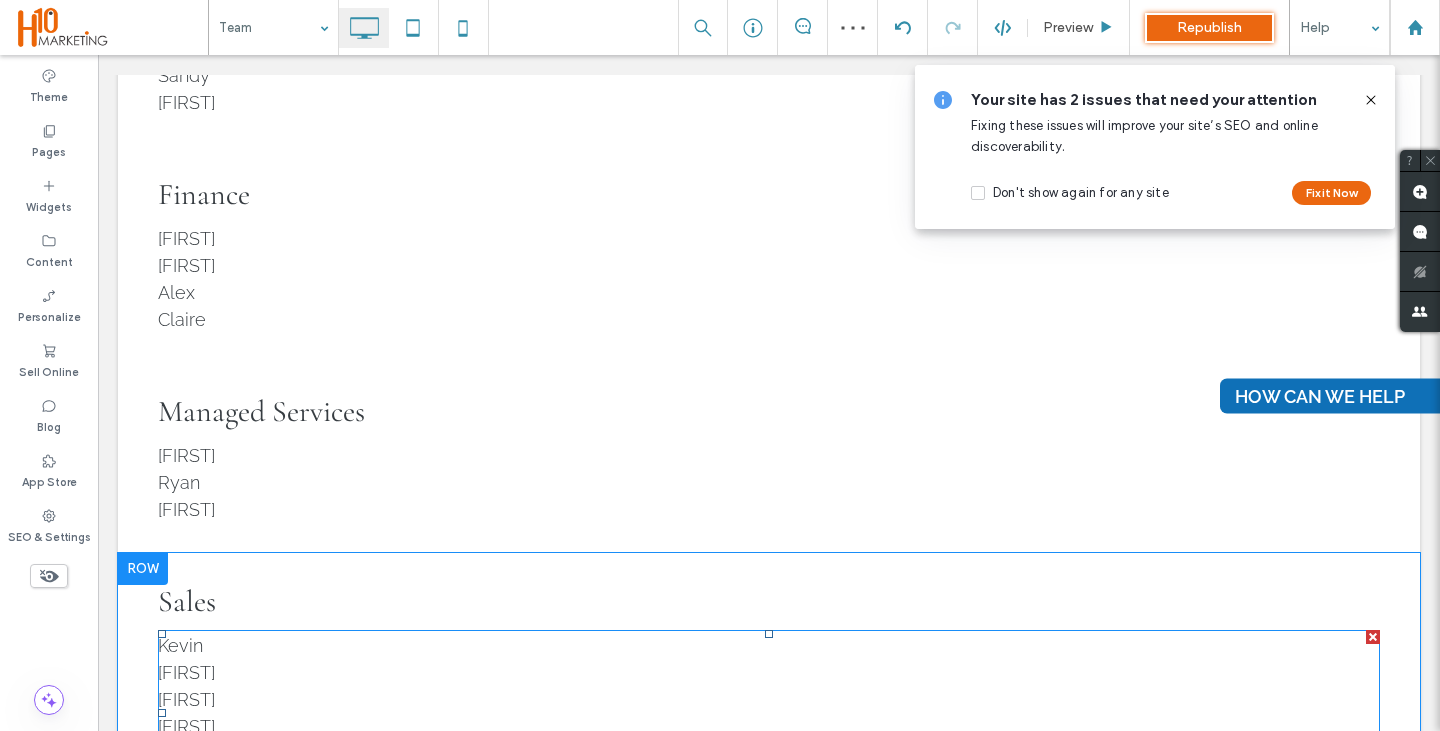 click on "Andy" at bounding box center (769, 672) 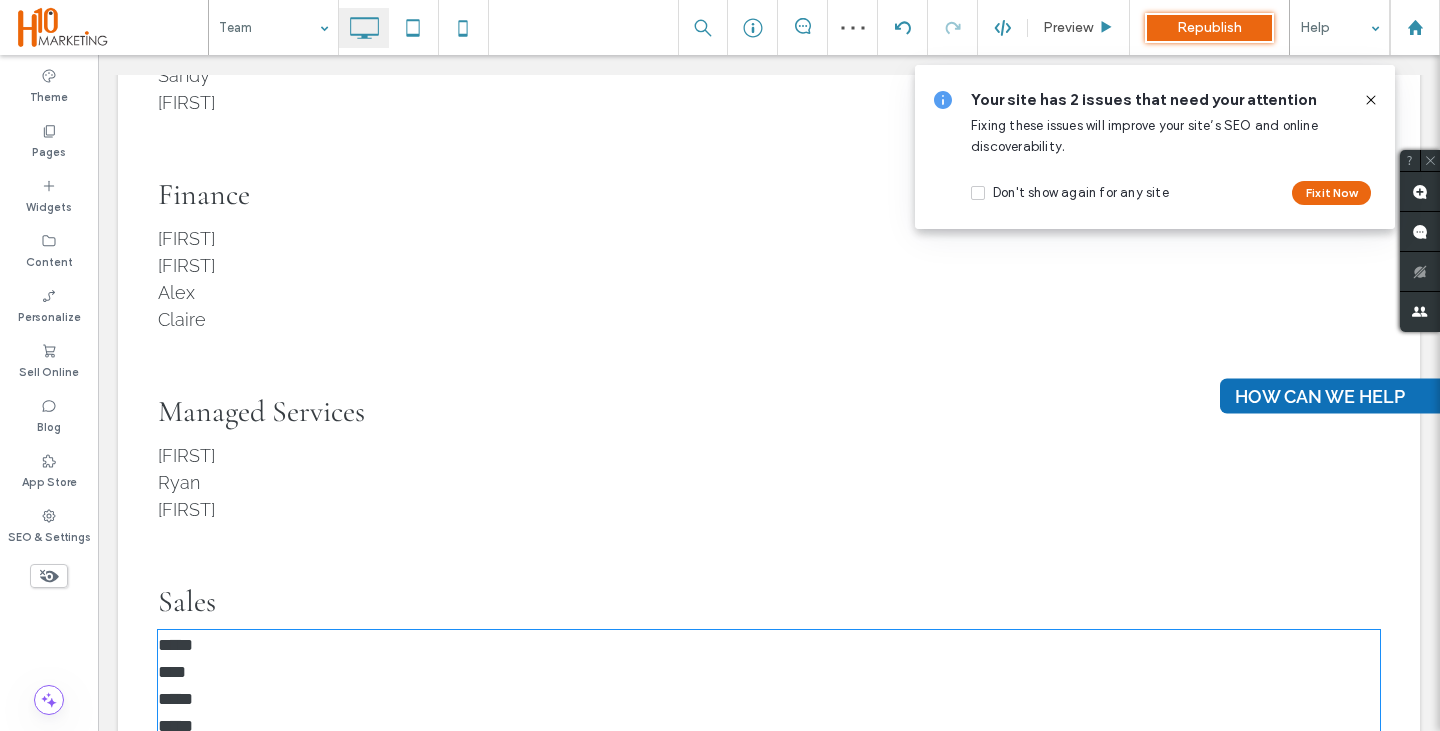 type on "*******" 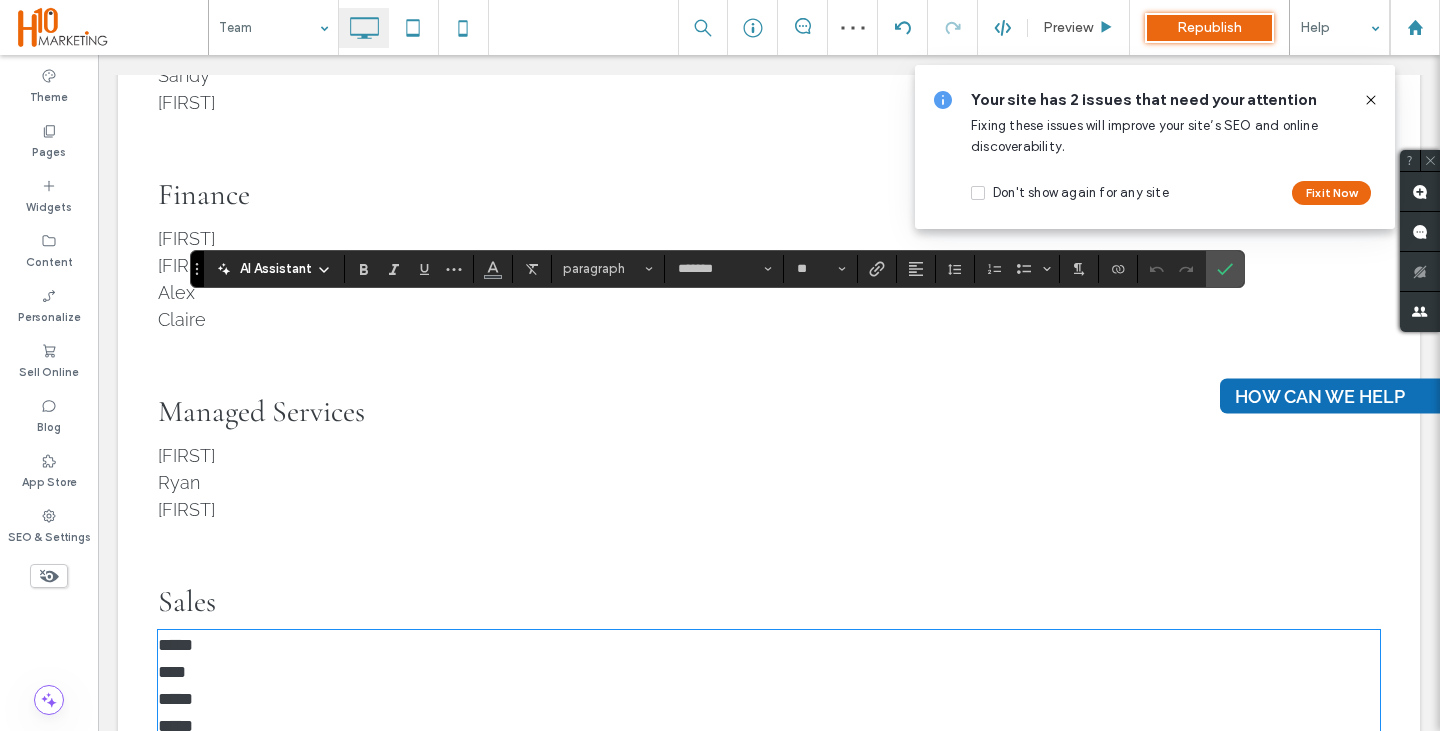 scroll, scrollTop: 1460, scrollLeft: 0, axis: vertical 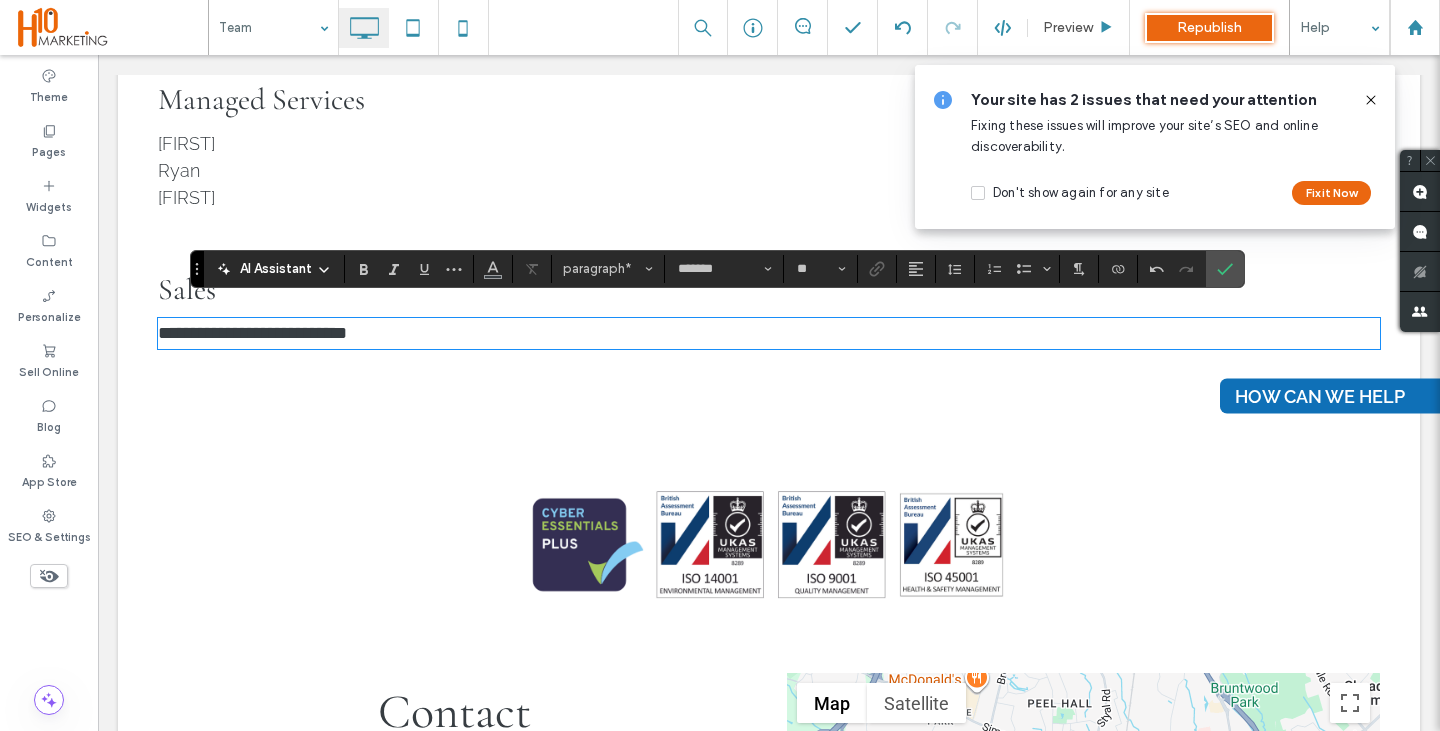 click on "**********" at bounding box center [252, 333] 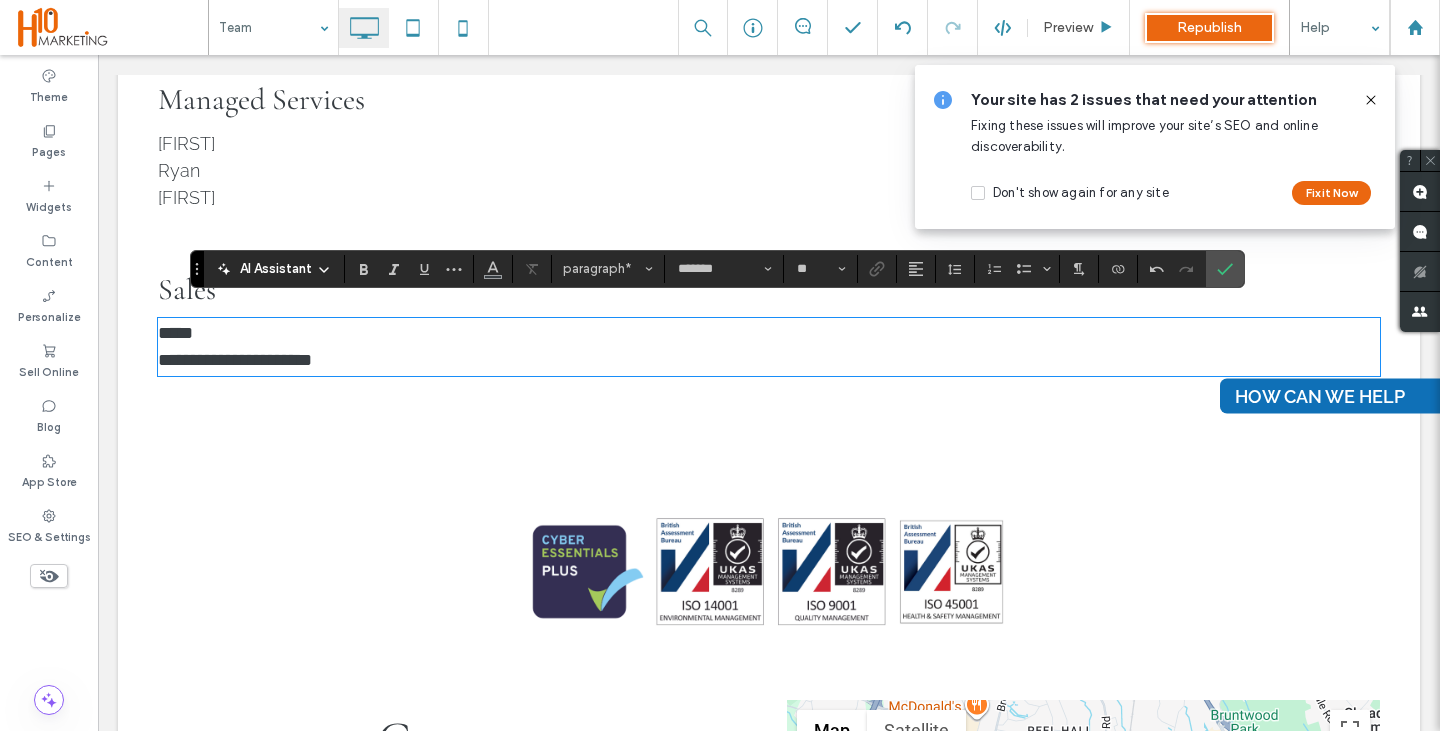 click on "**********" at bounding box center (235, 360) 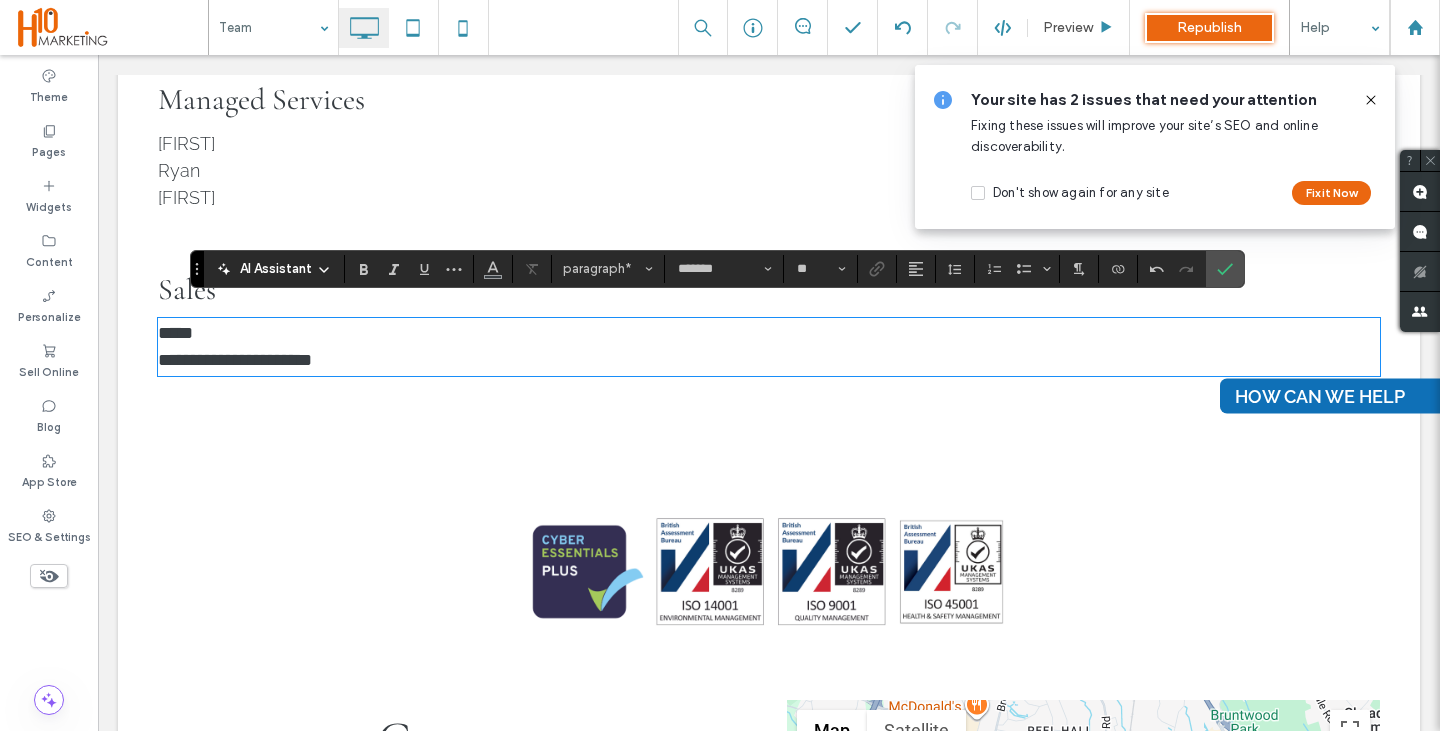 type 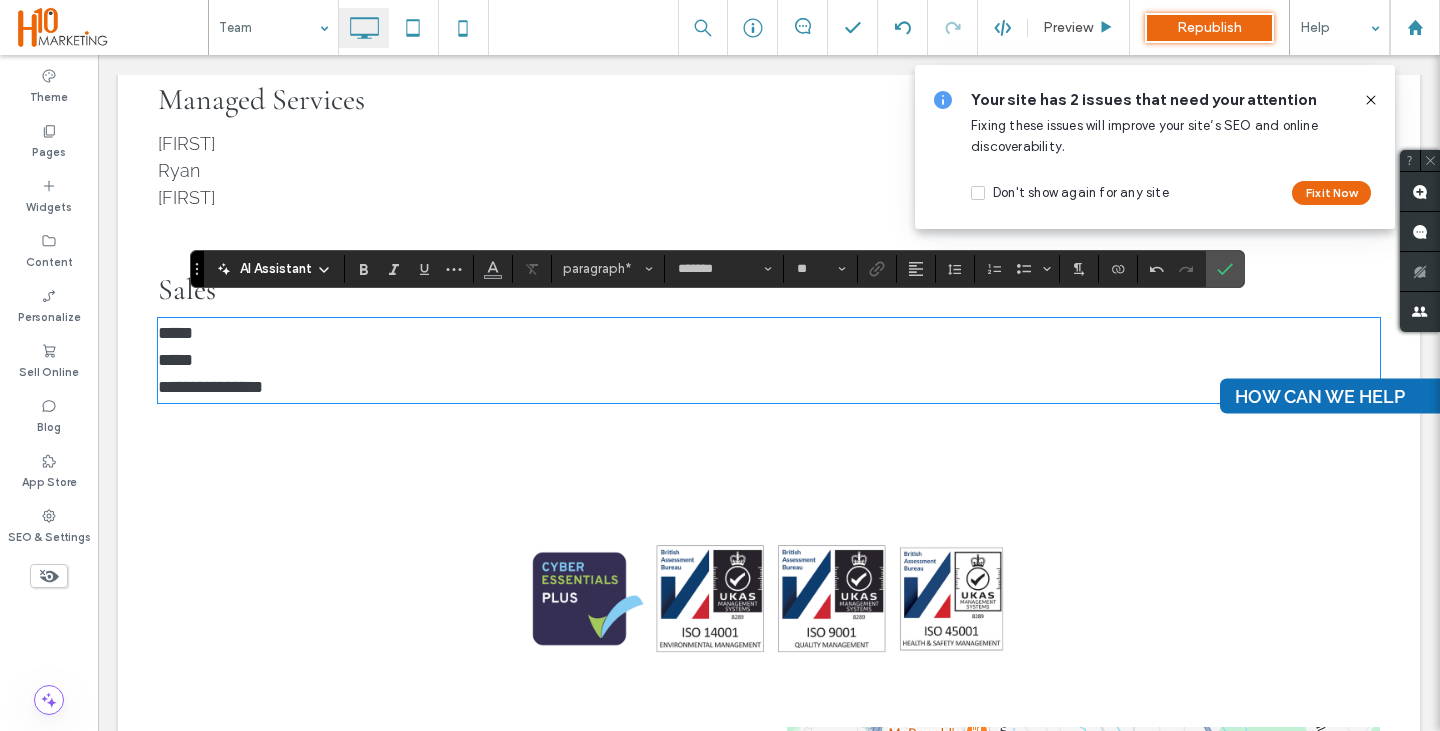 click on "**********" at bounding box center [210, 387] 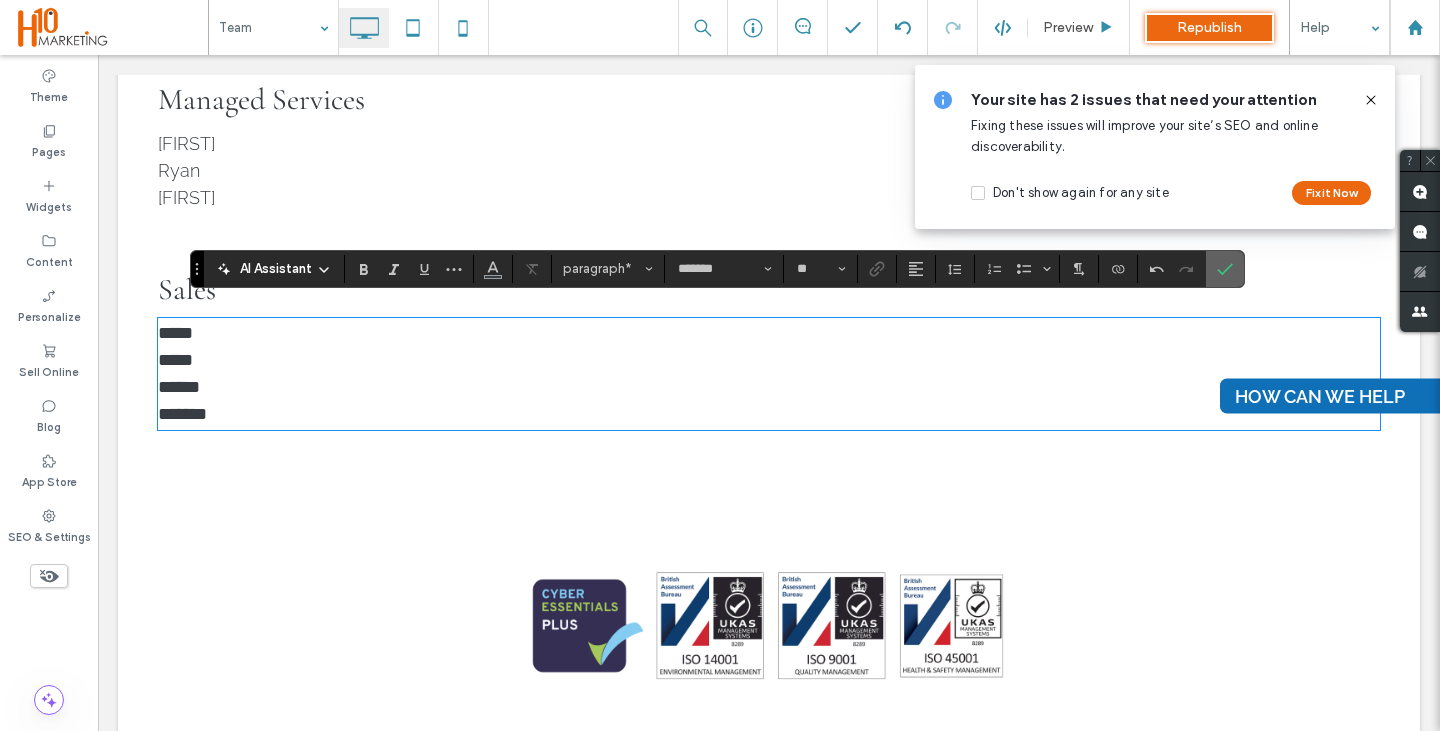 click at bounding box center [1225, 269] 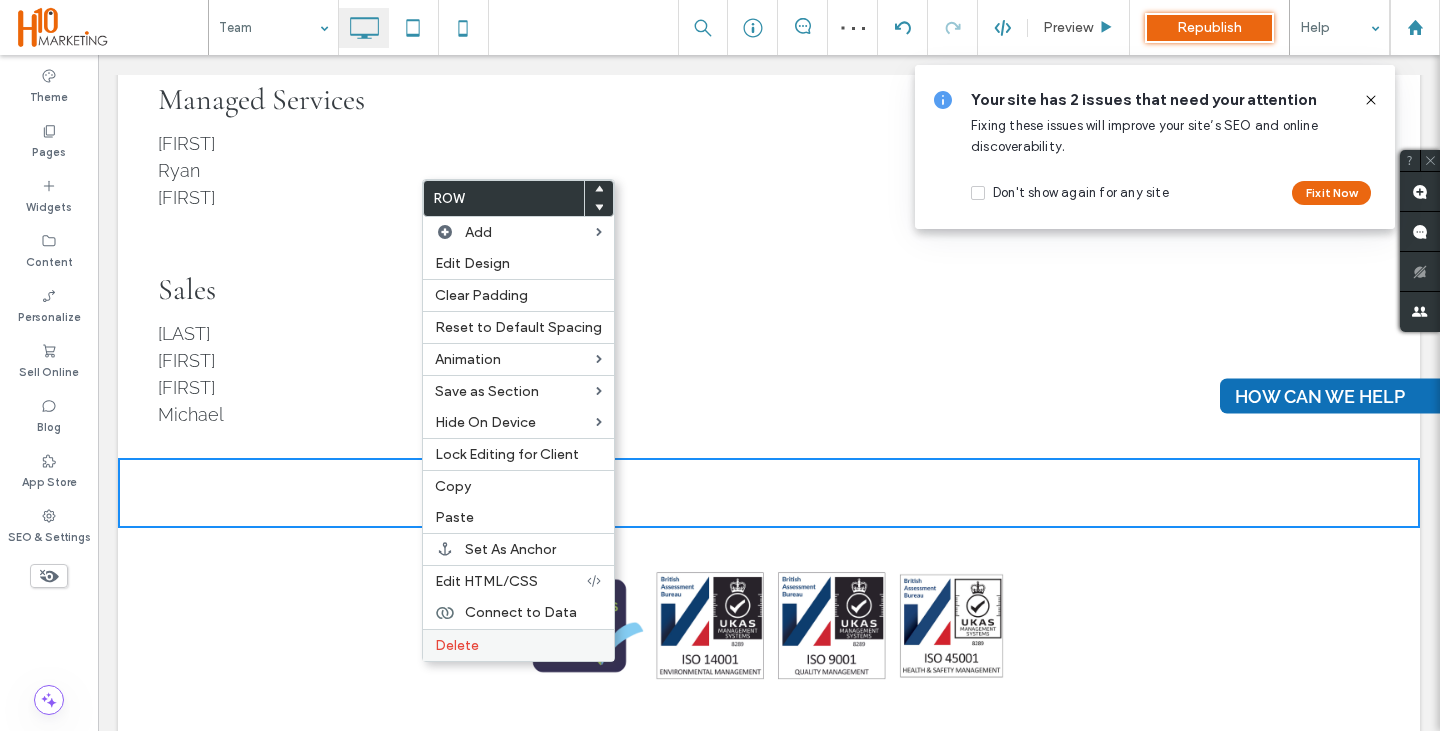 click on "Delete" at bounding box center (518, 645) 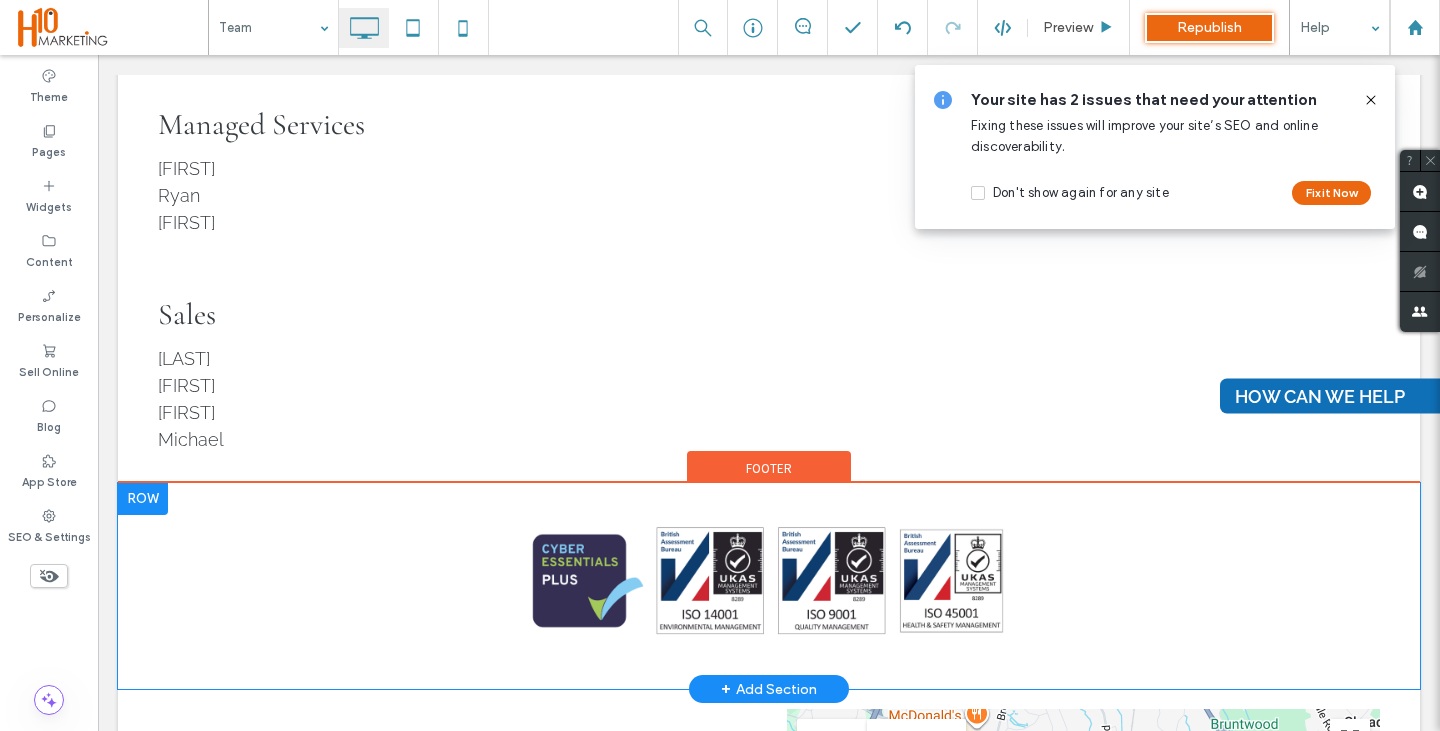 scroll, scrollTop: 1434, scrollLeft: 0, axis: vertical 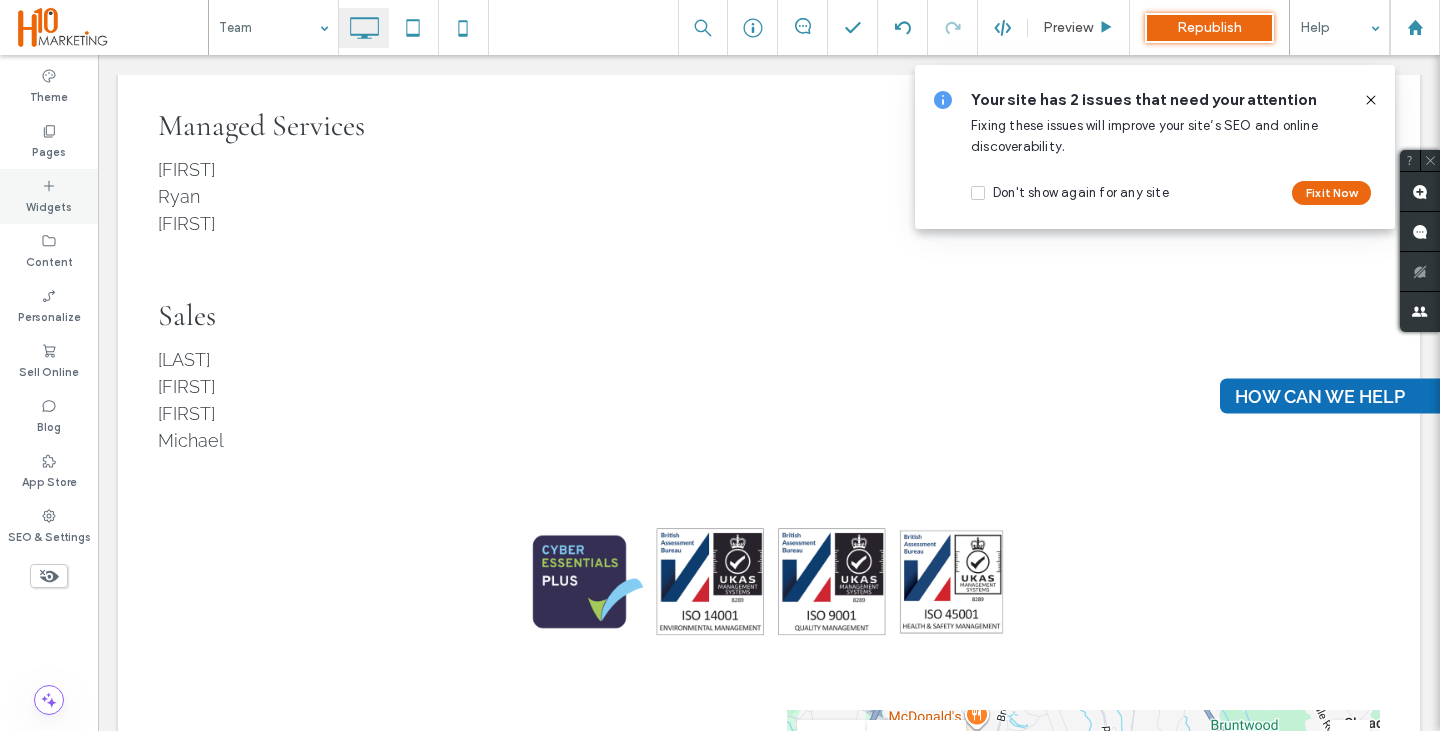 click on "Widgets" at bounding box center (49, 205) 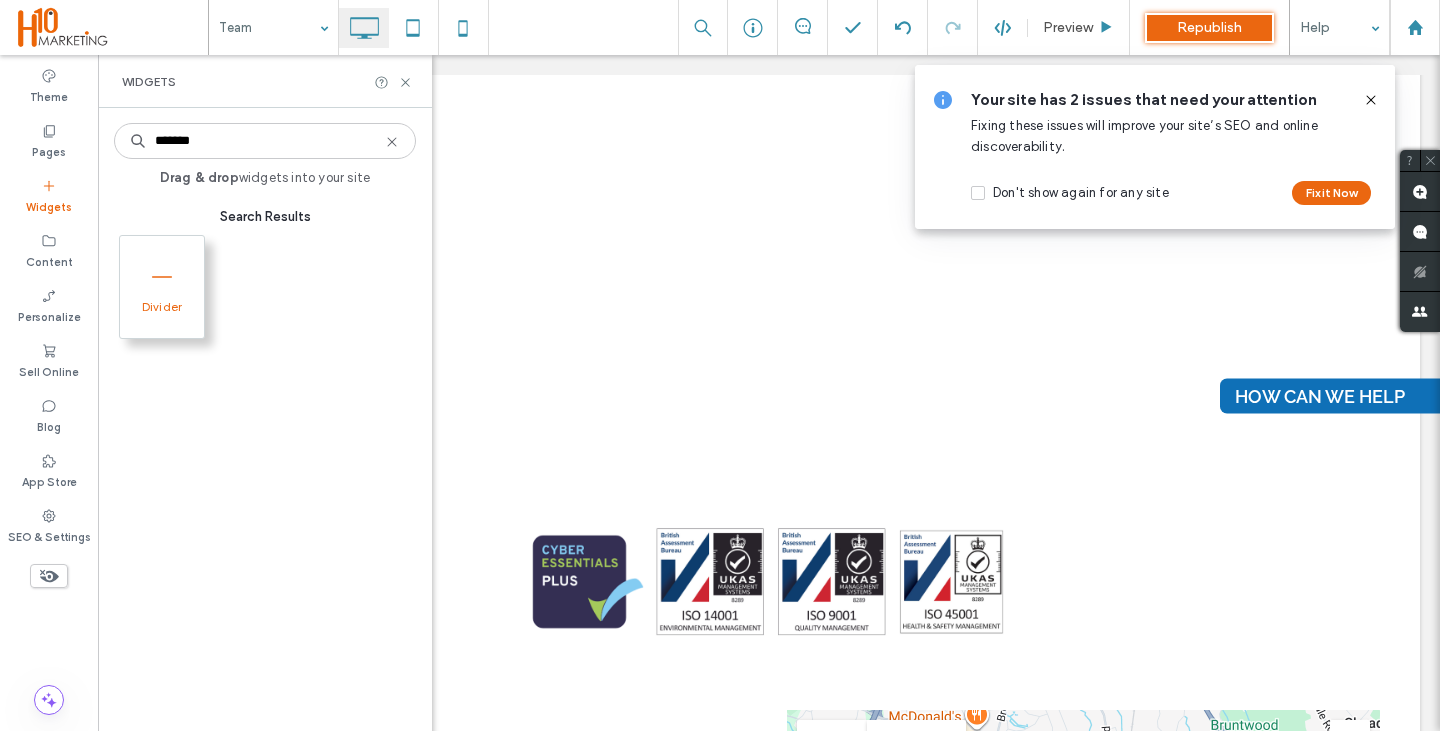 type on "*******" 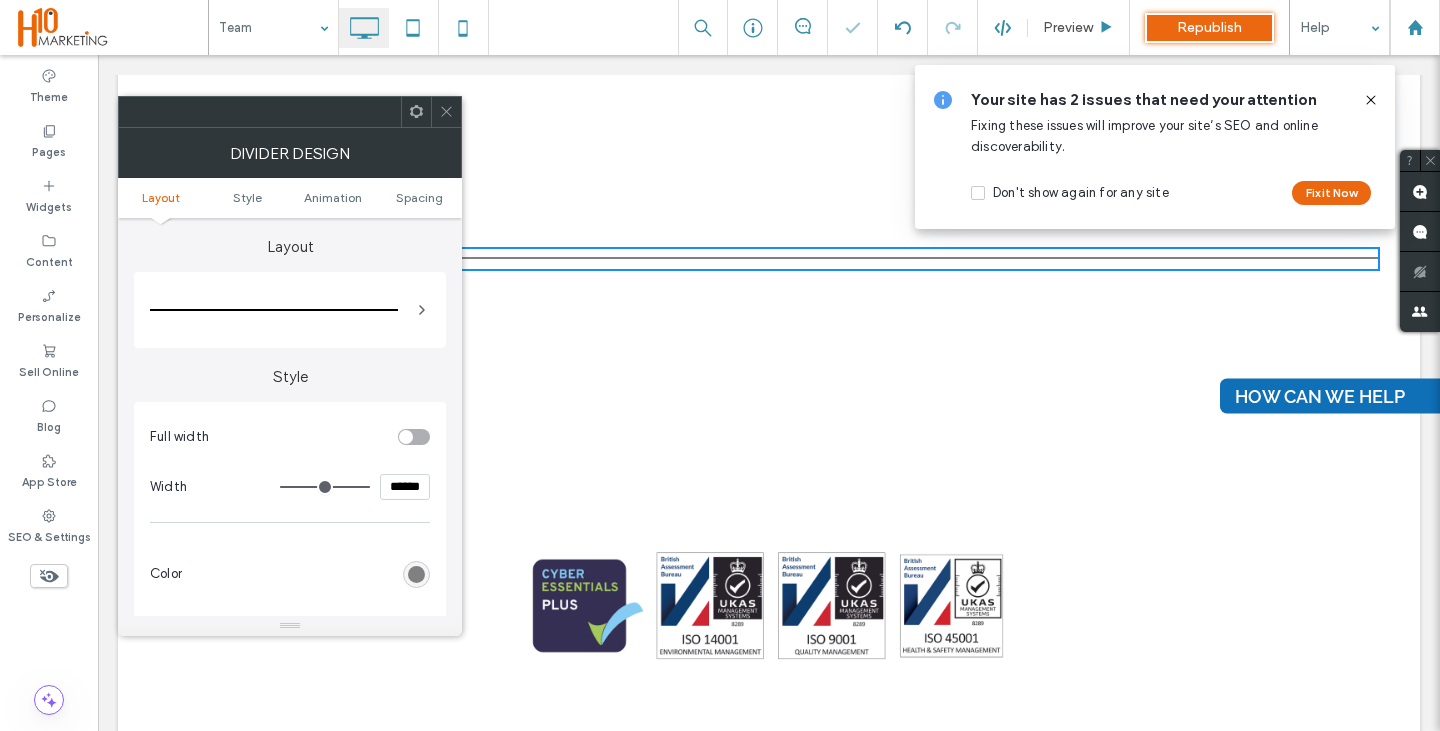 click 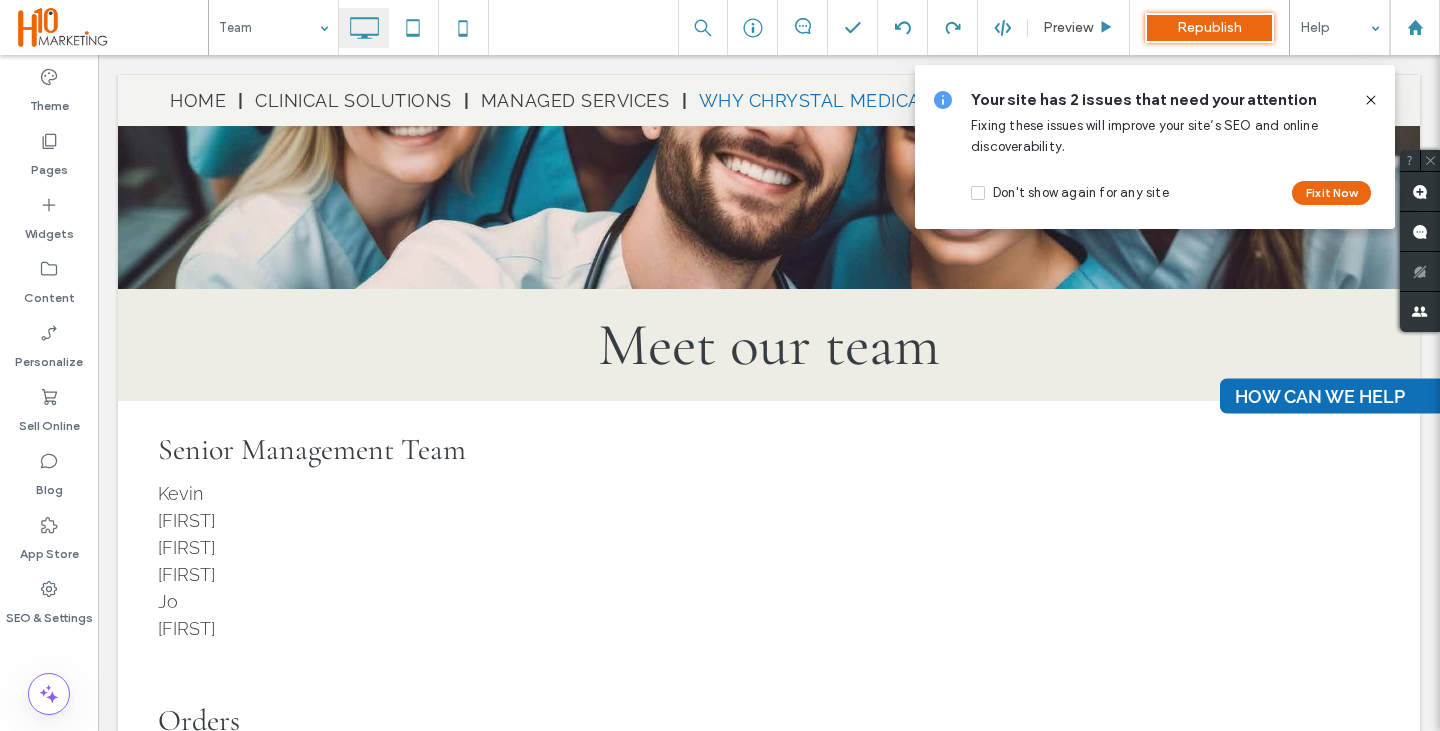 scroll, scrollTop: 561, scrollLeft: 0, axis: vertical 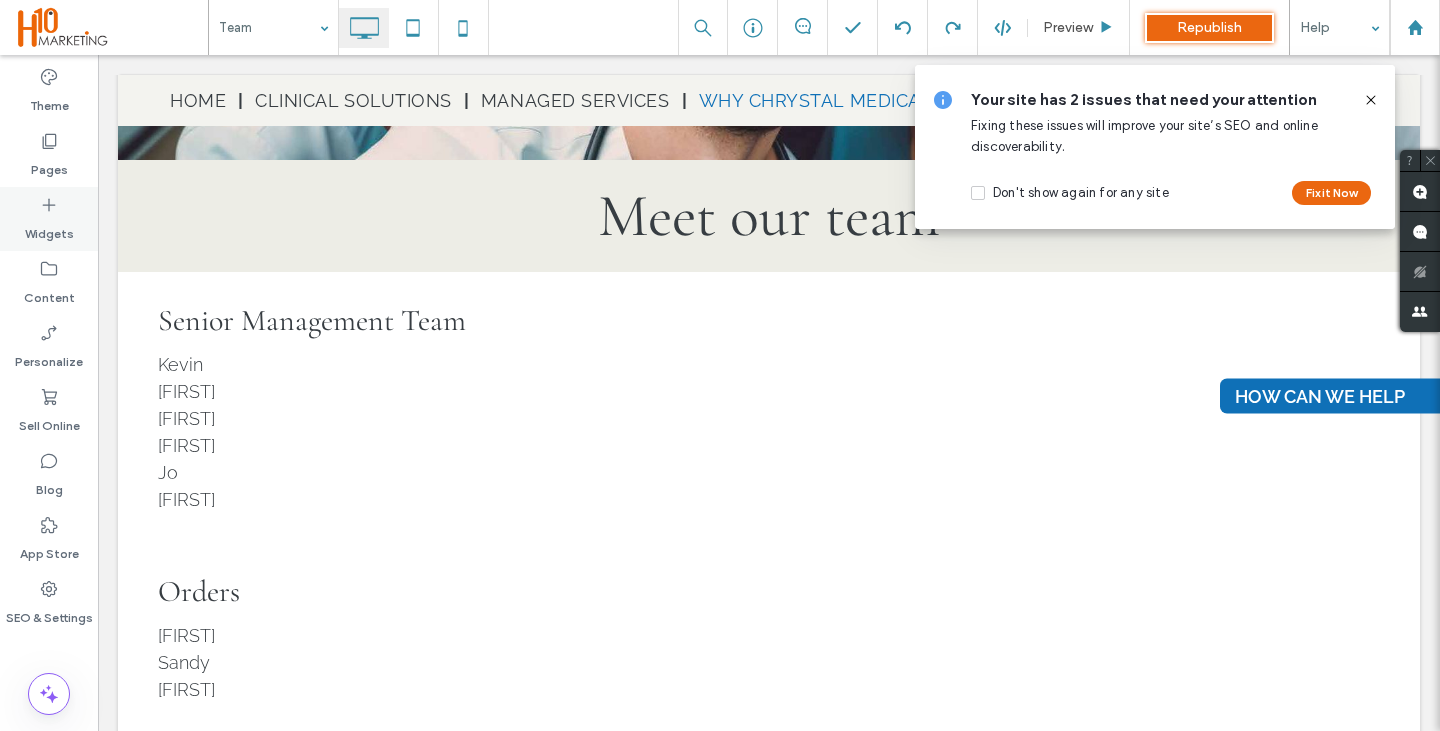 click on "Widgets" at bounding box center [49, 229] 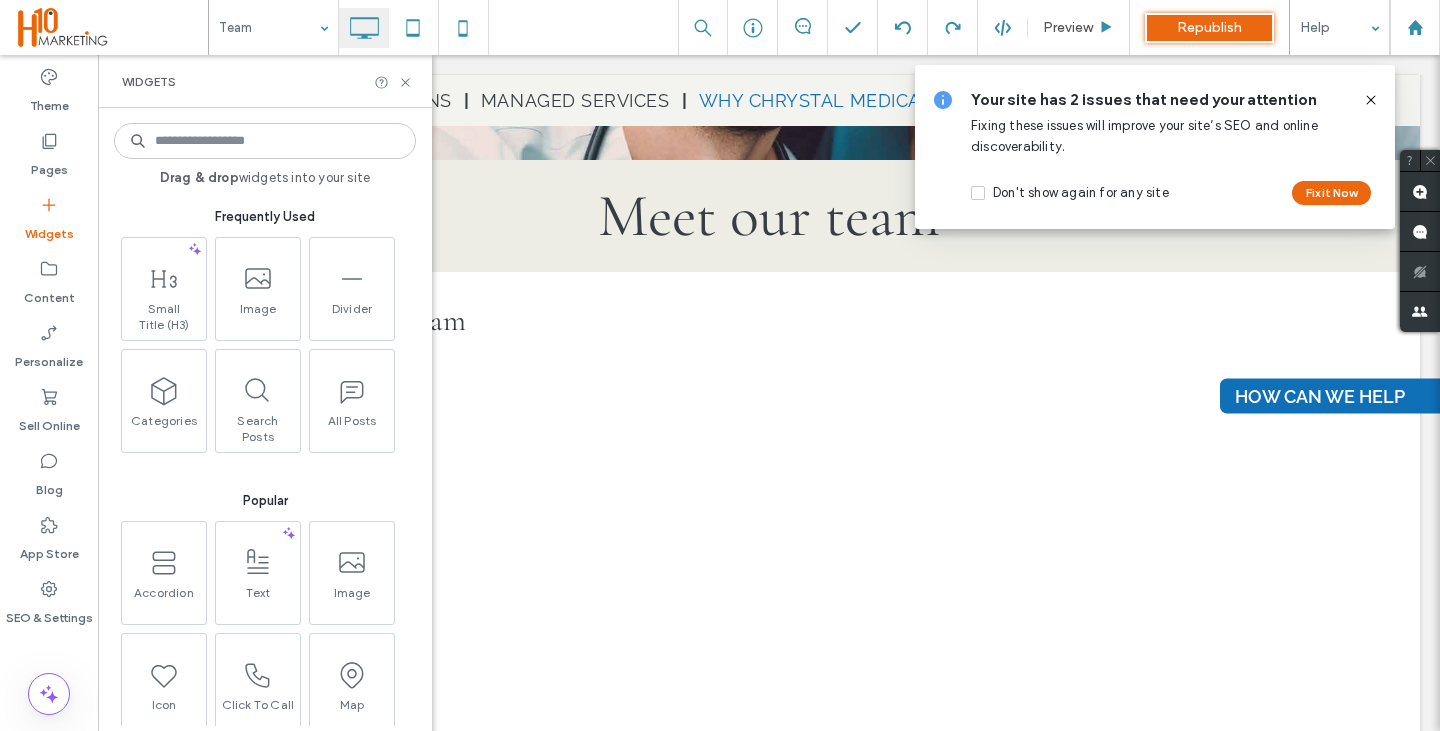 click at bounding box center [265, 141] 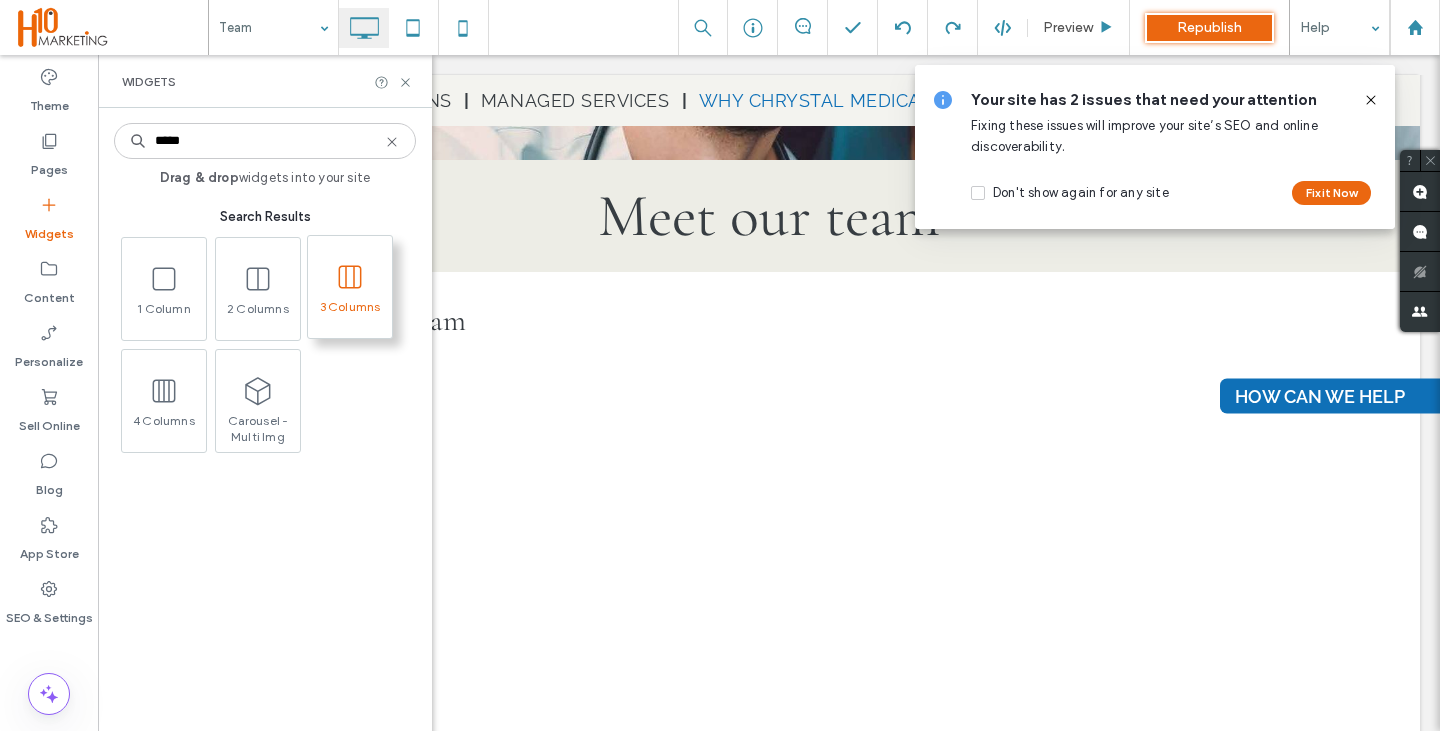 type on "*****" 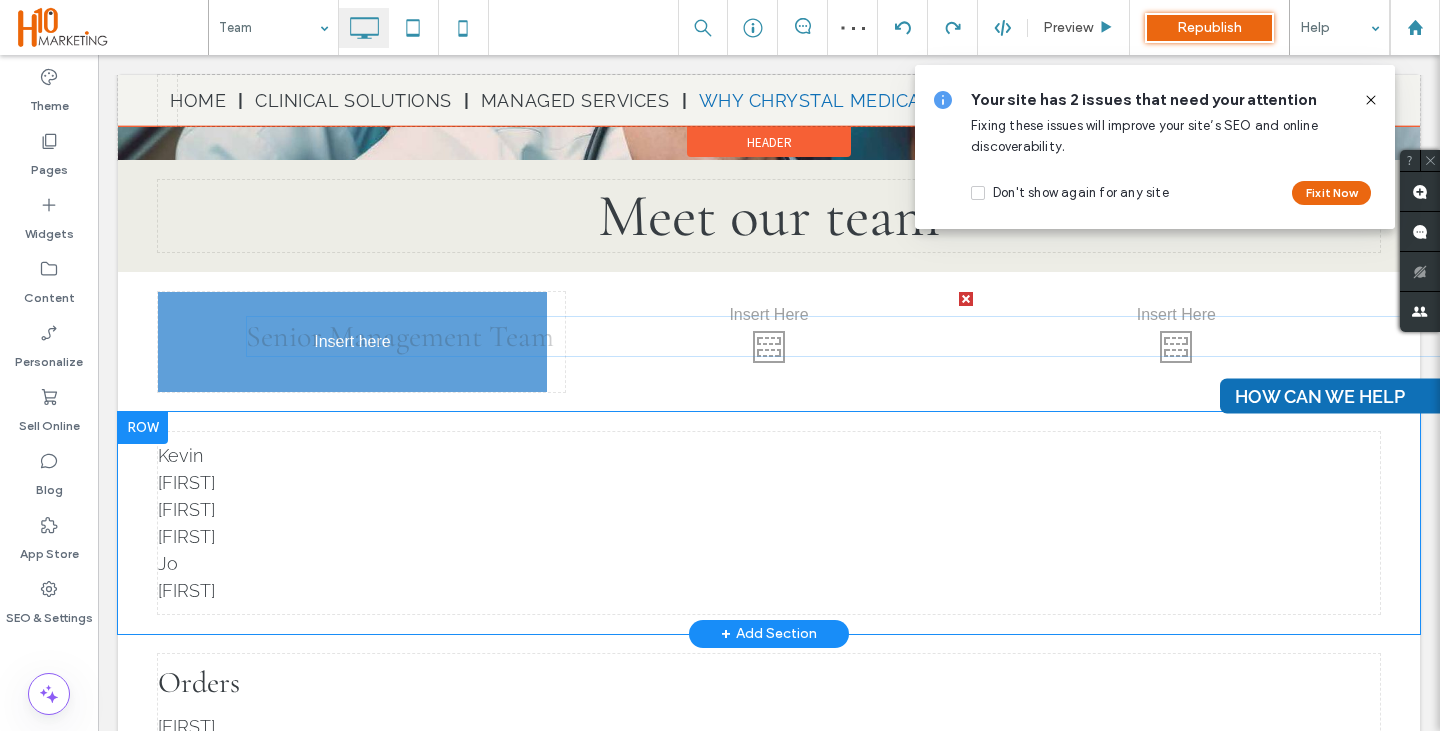 drag, startPoint x: 302, startPoint y: 462, endPoint x: 320, endPoint y: 336, distance: 127.27922 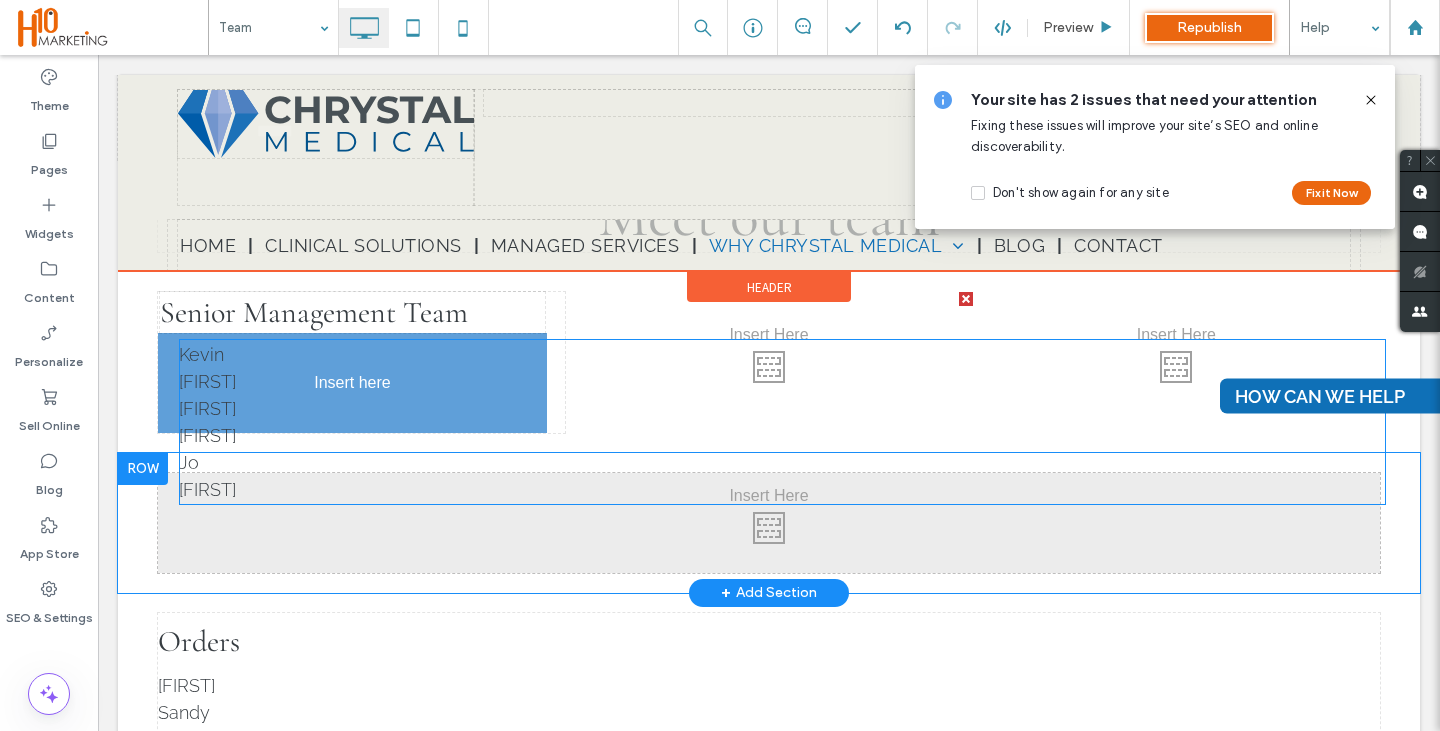 drag, startPoint x: 207, startPoint y: 513, endPoint x: 301, endPoint y: 466, distance: 105.09519 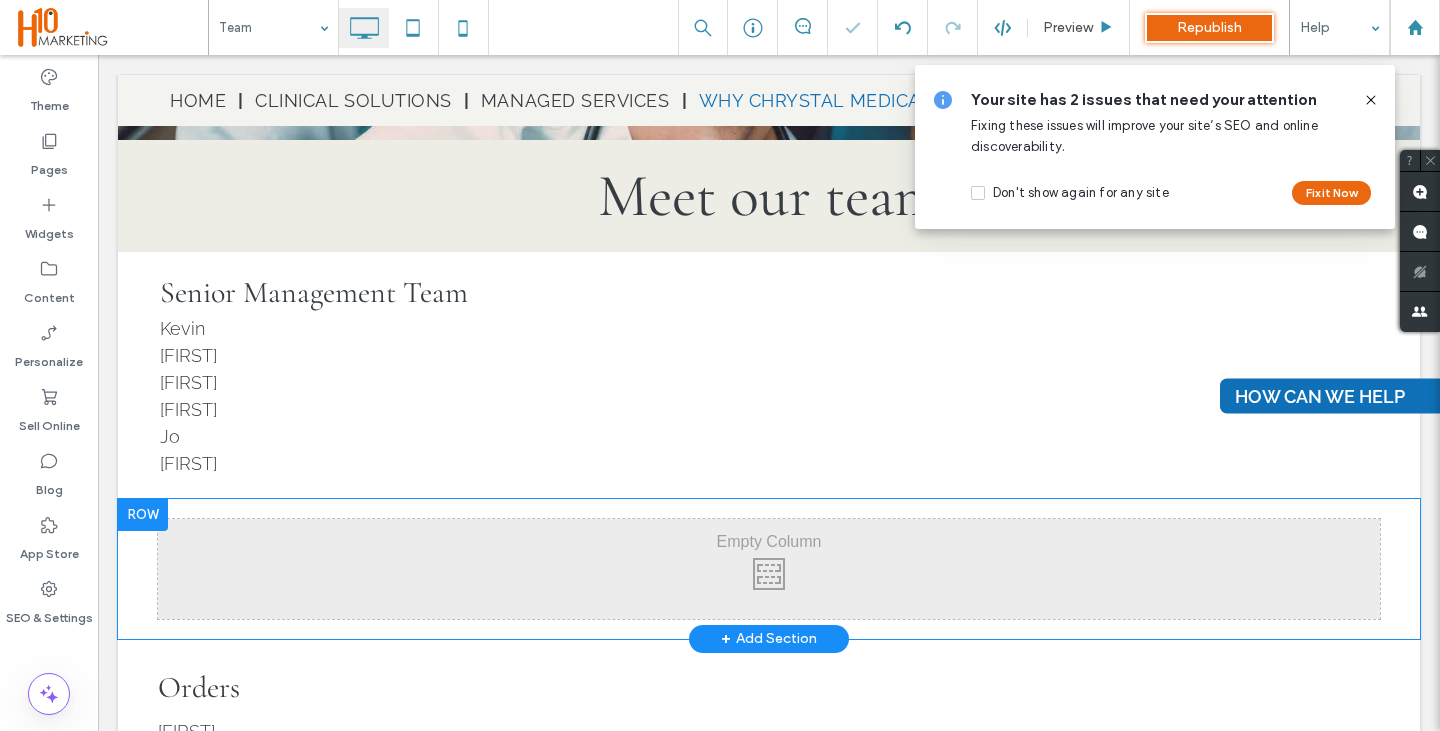 scroll, scrollTop: 580, scrollLeft: 0, axis: vertical 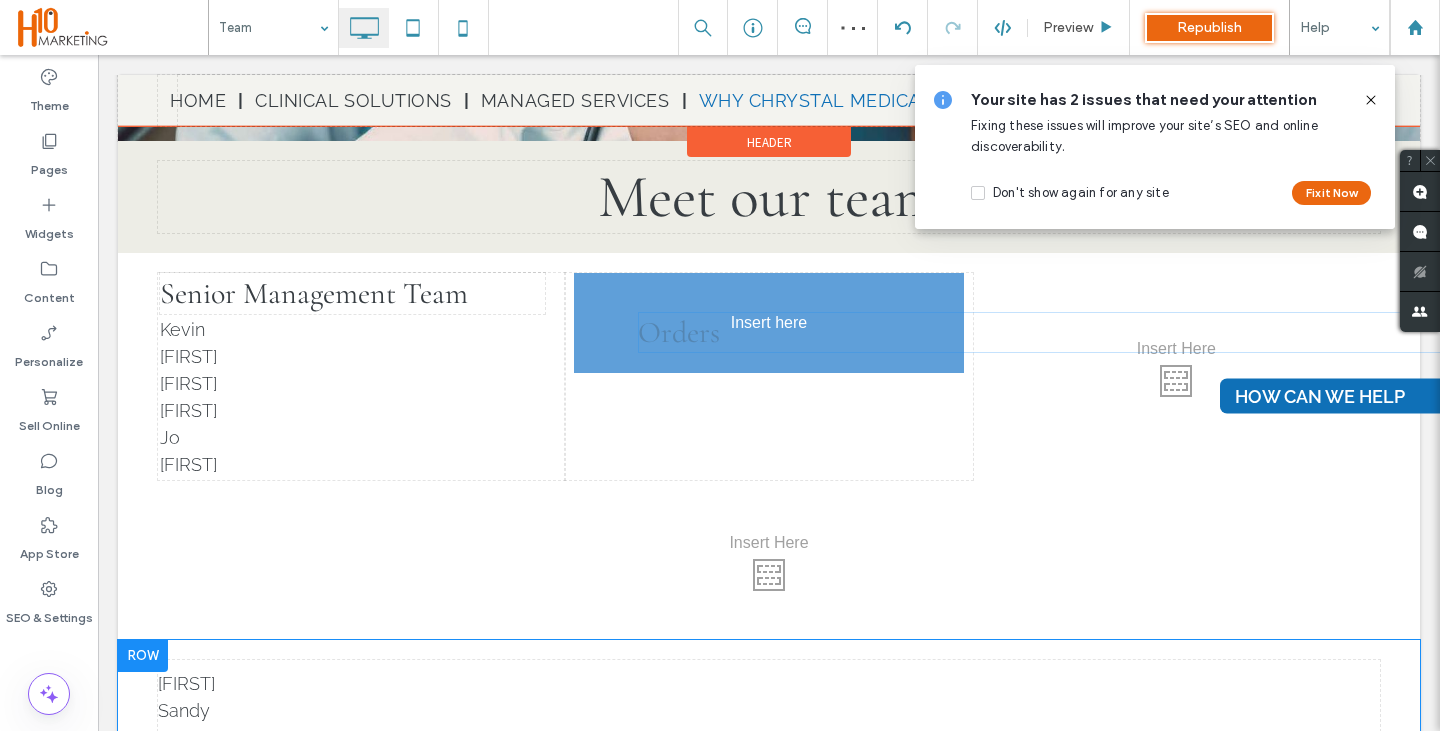 drag, startPoint x: 212, startPoint y: 685, endPoint x: 763, endPoint y: 384, distance: 627.8551 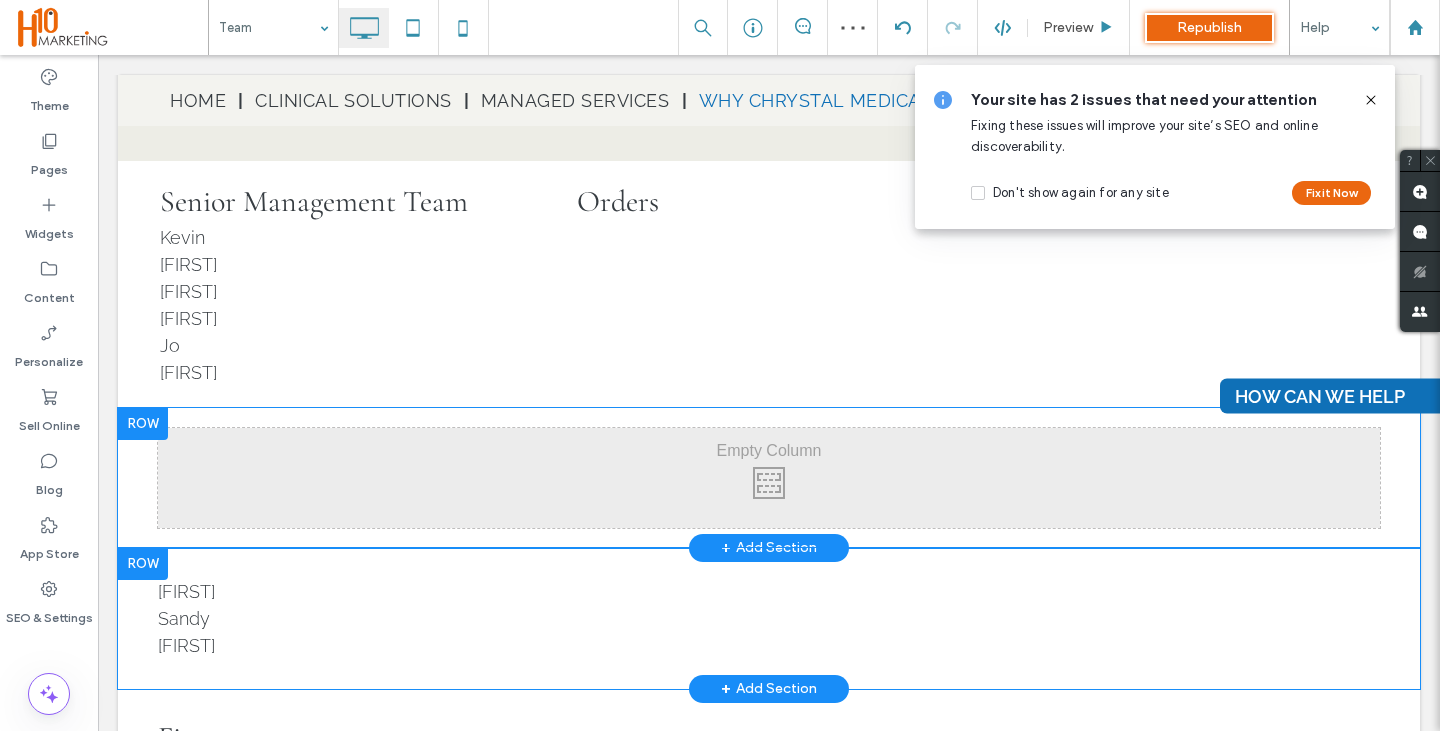 scroll, scrollTop: 687, scrollLeft: 0, axis: vertical 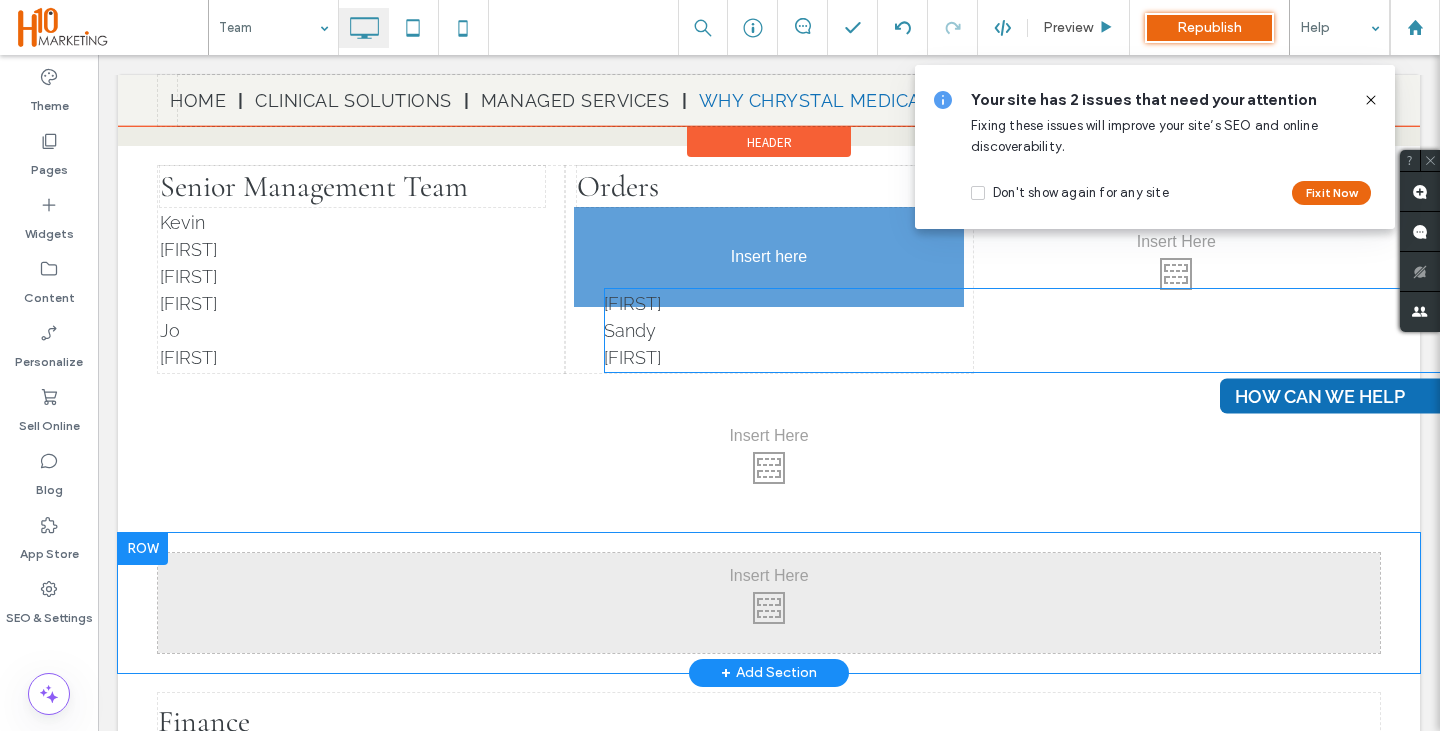 drag, startPoint x: 648, startPoint y: 391, endPoint x: 630, endPoint y: 299, distance: 93.74433 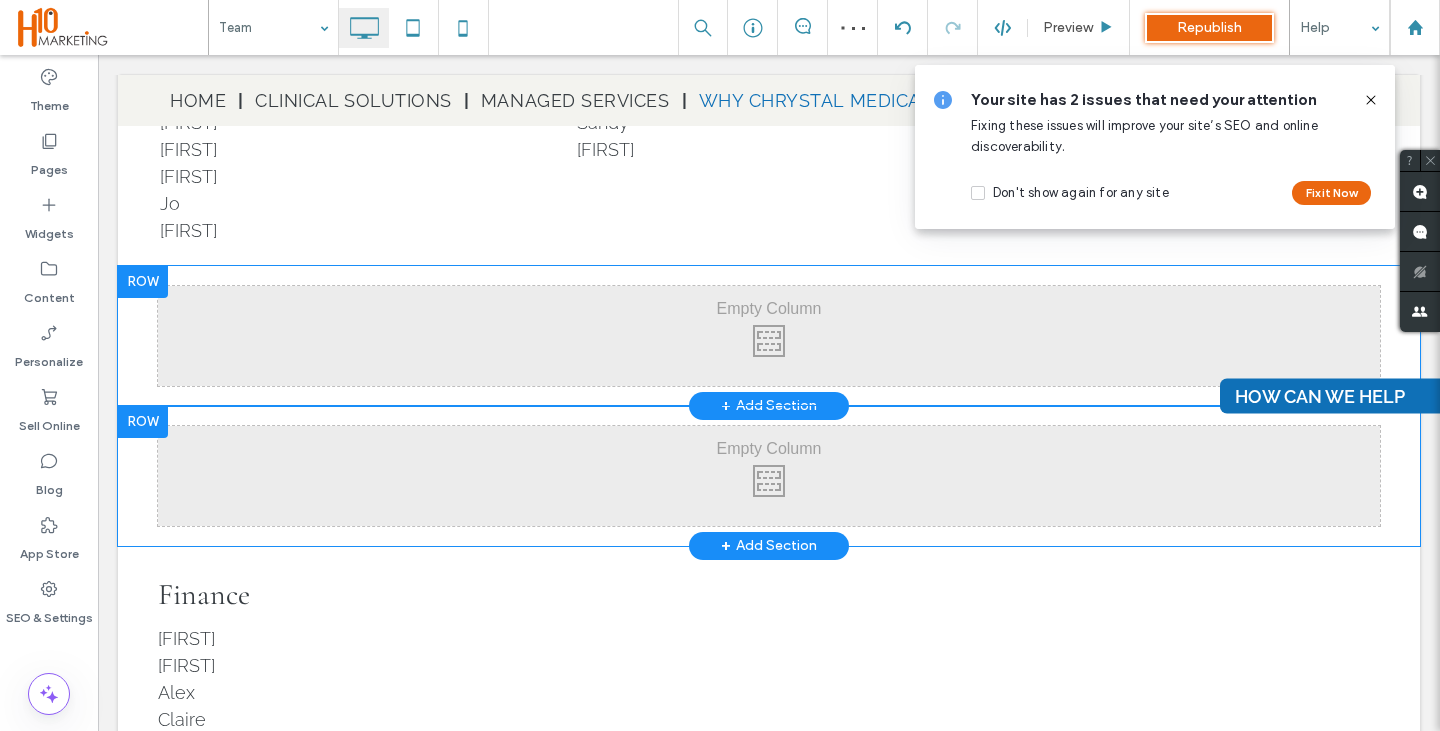 scroll, scrollTop: 811, scrollLeft: 0, axis: vertical 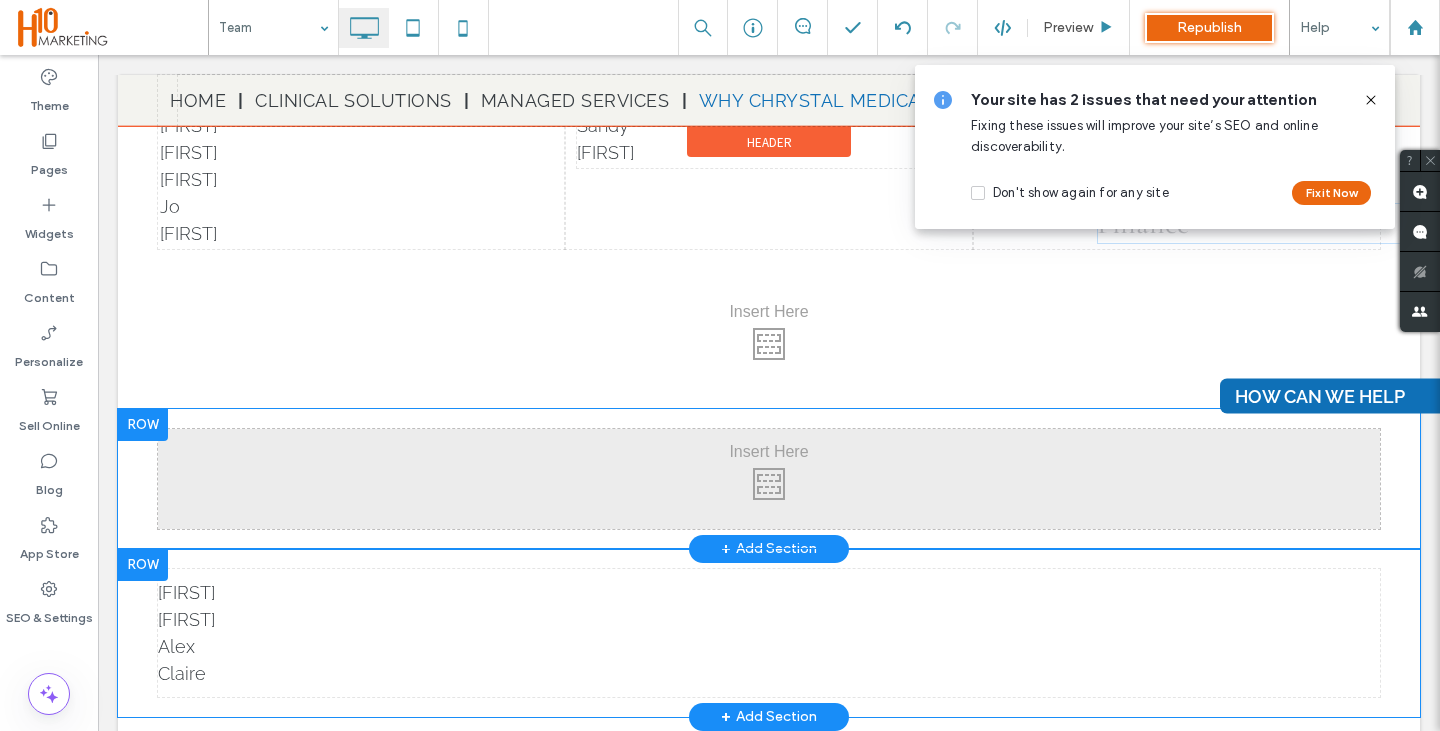 drag, startPoint x: 205, startPoint y: 599, endPoint x: 1120, endPoint y: 225, distance: 988.4842 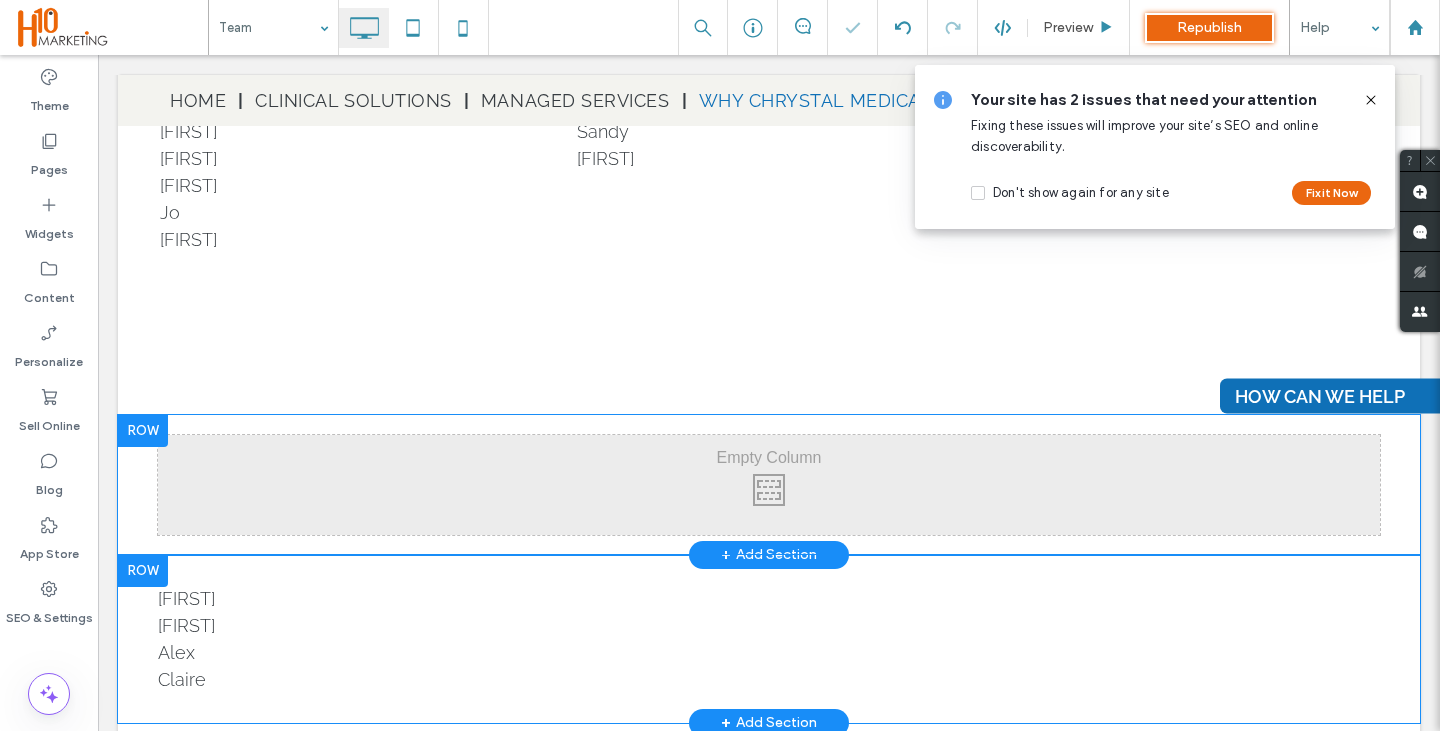 scroll, scrollTop: 804, scrollLeft: 0, axis: vertical 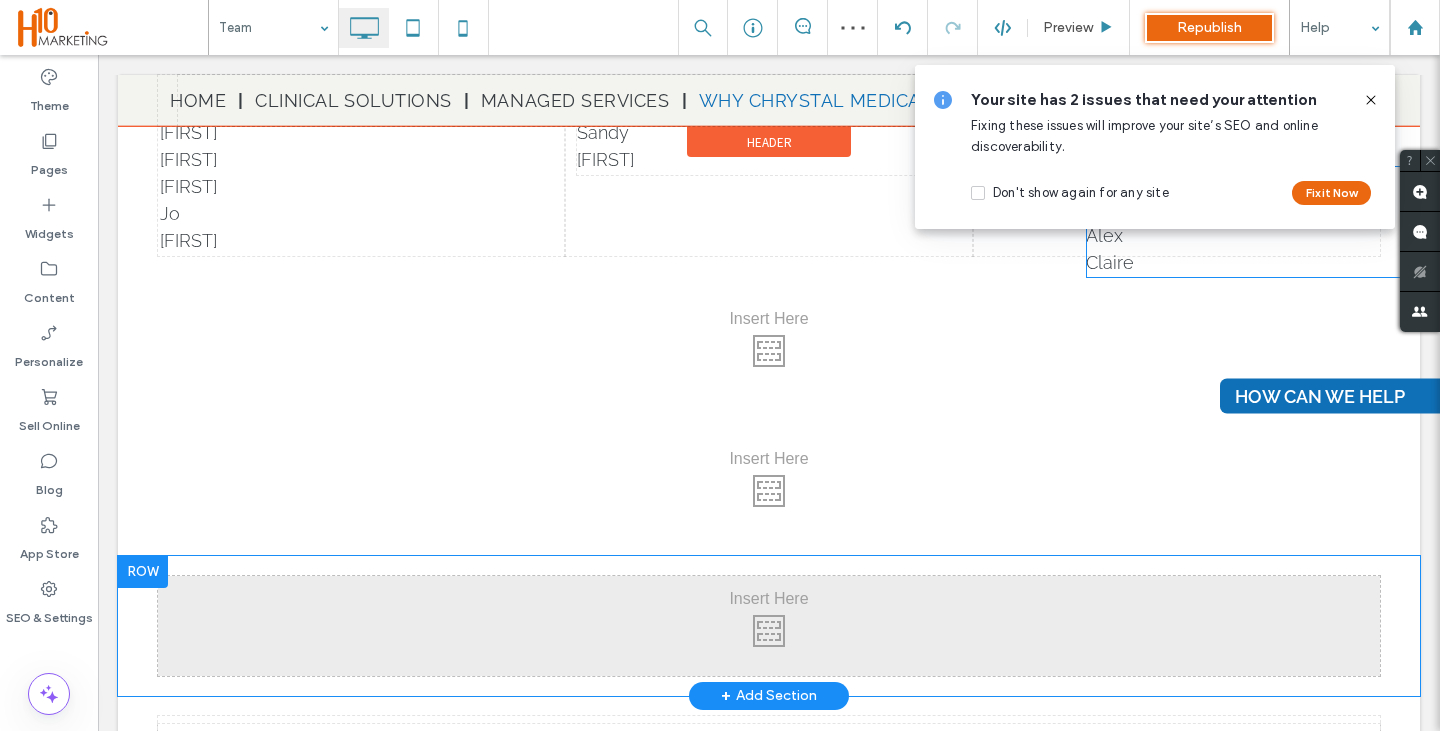 drag, startPoint x: 204, startPoint y: 647, endPoint x: 1109, endPoint y: 232, distance: 995.6154 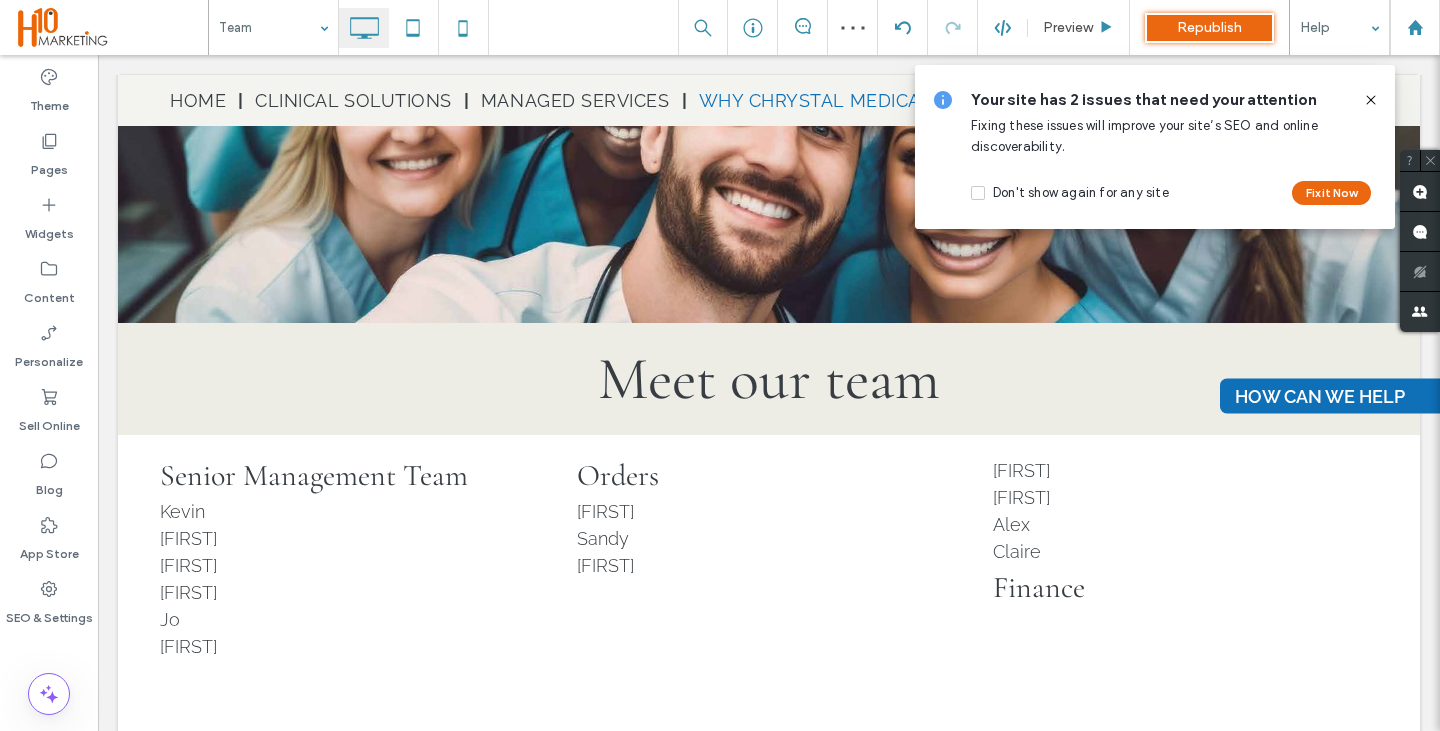 scroll, scrollTop: 397, scrollLeft: 0, axis: vertical 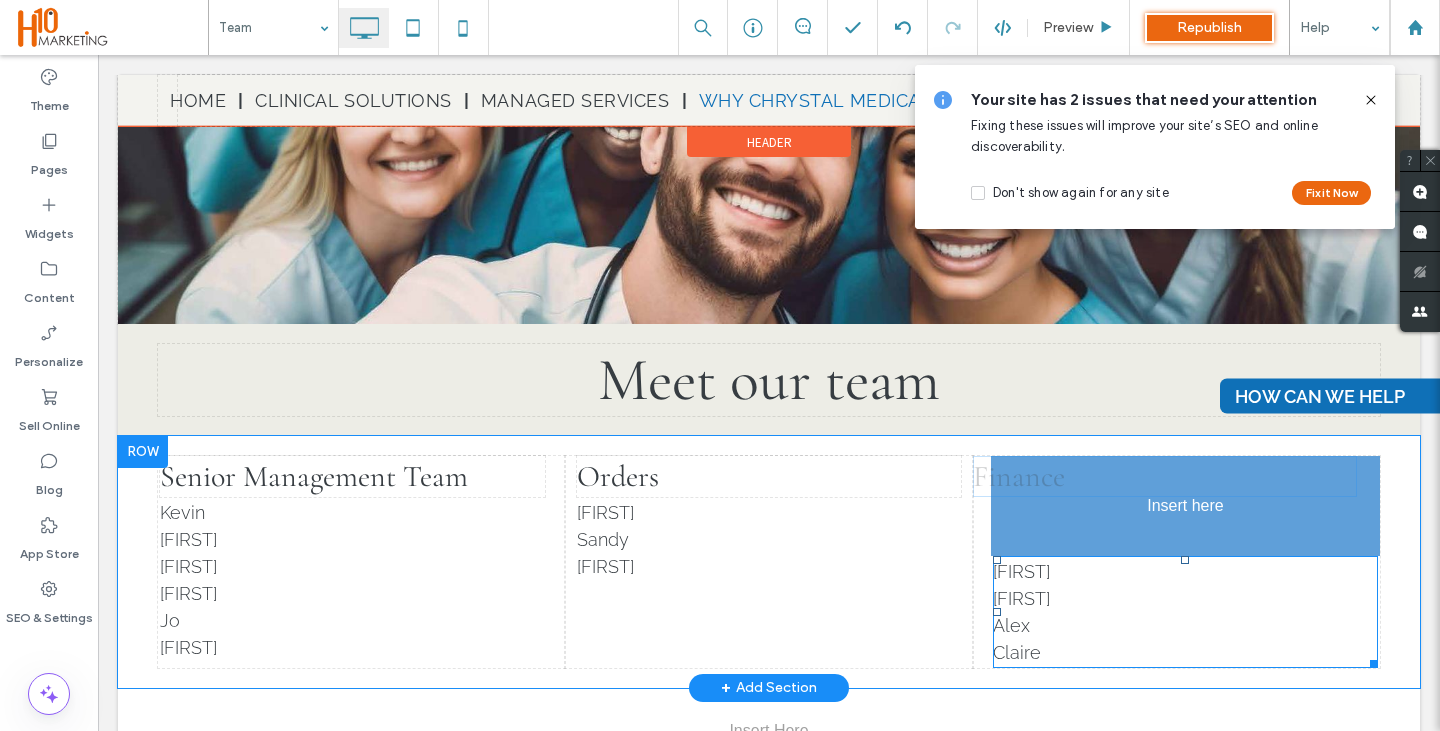 drag, startPoint x: 1039, startPoint y: 587, endPoint x: 1041, endPoint y: 486, distance: 101.0198 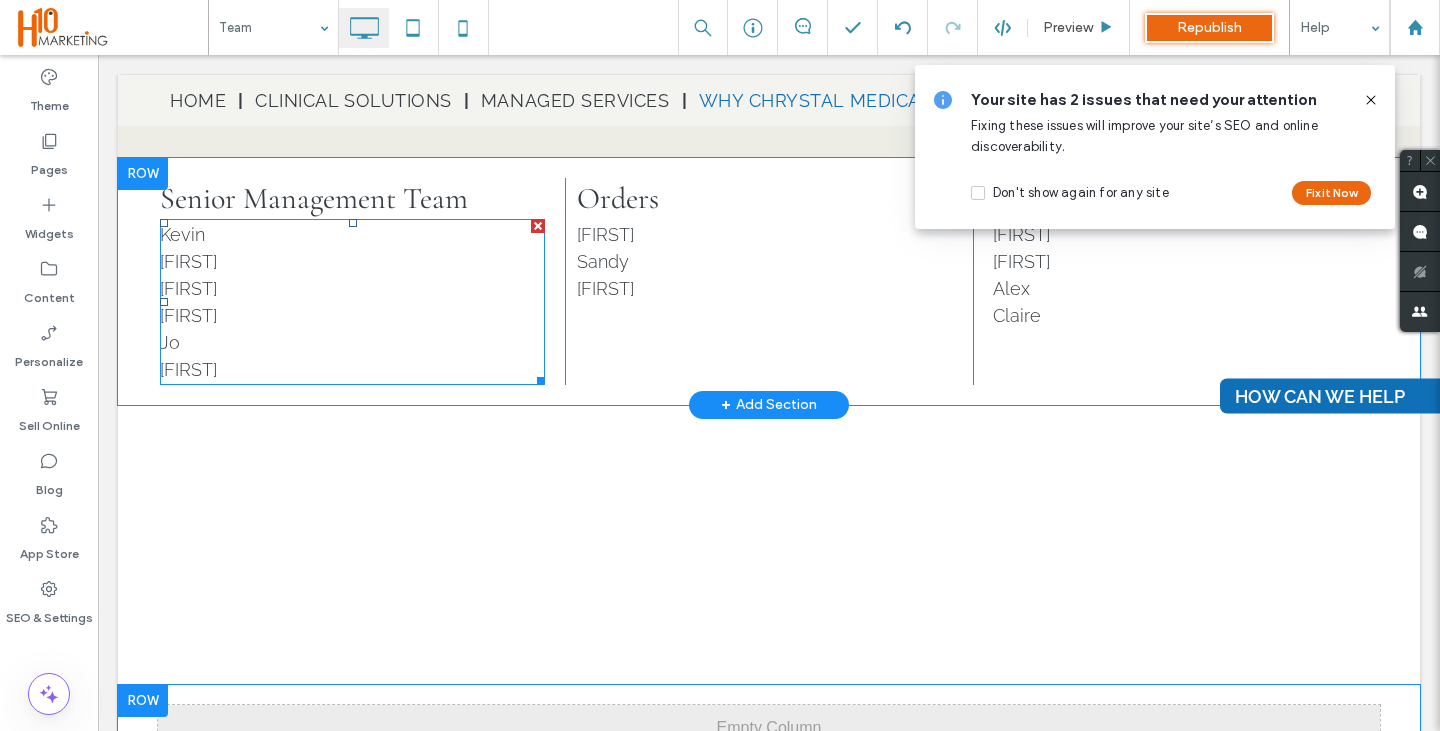 scroll, scrollTop: 674, scrollLeft: 0, axis: vertical 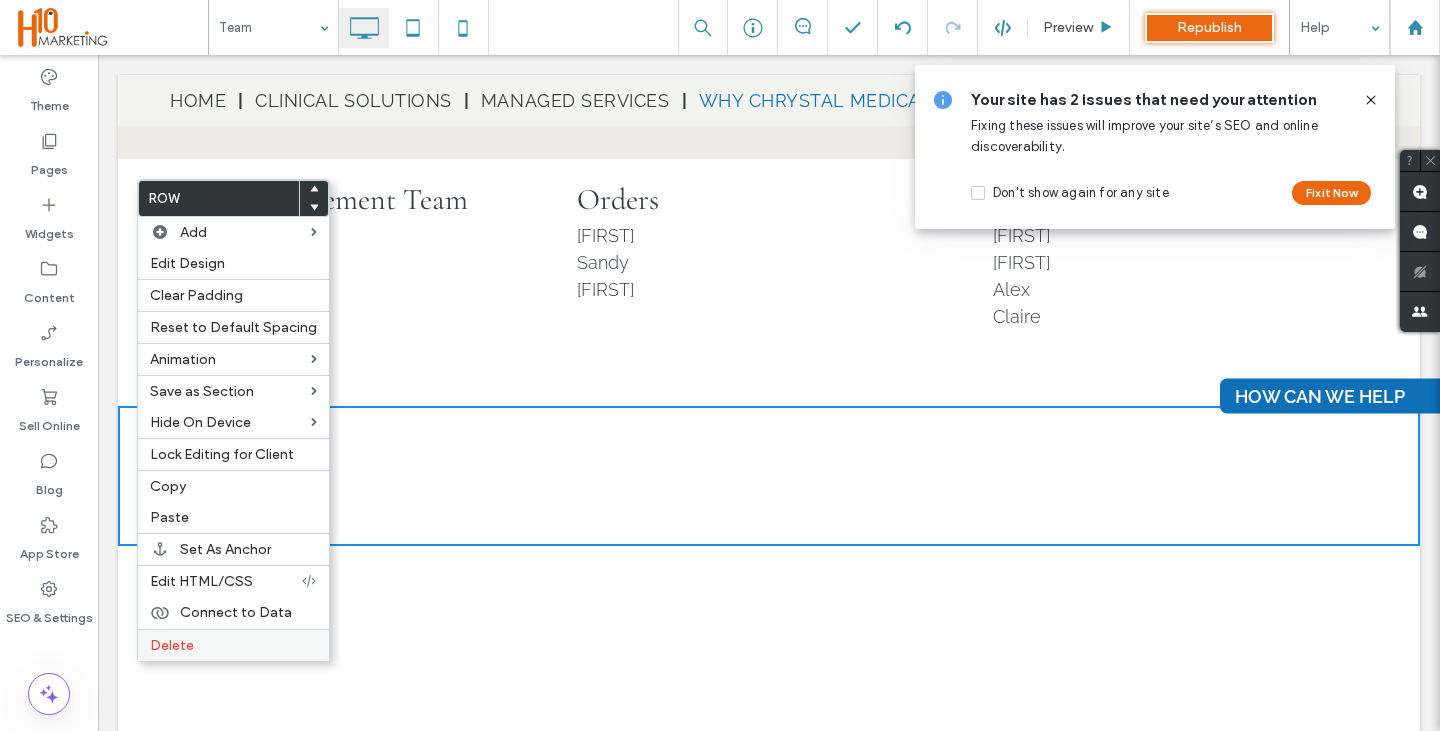 click on "Delete" at bounding box center (233, 645) 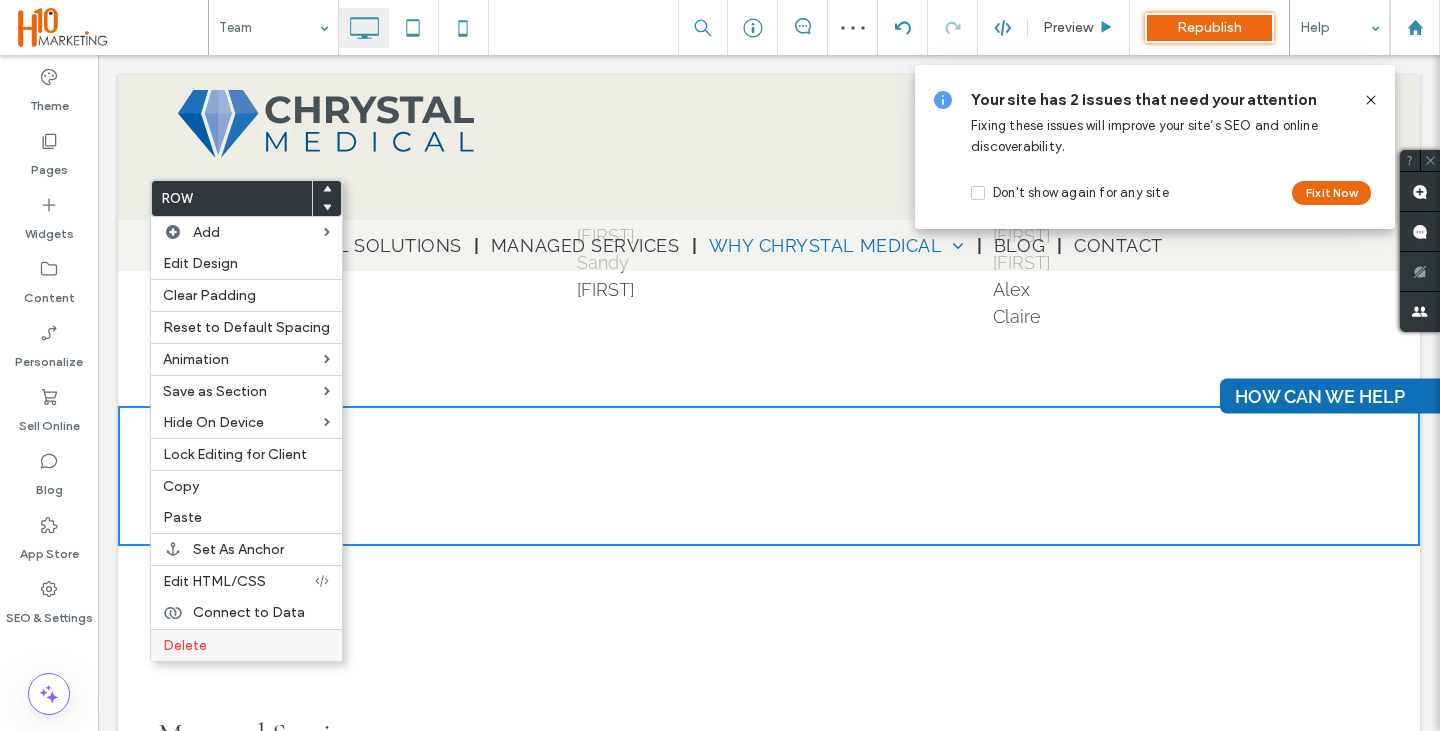 click on "Delete" at bounding box center [246, 645] 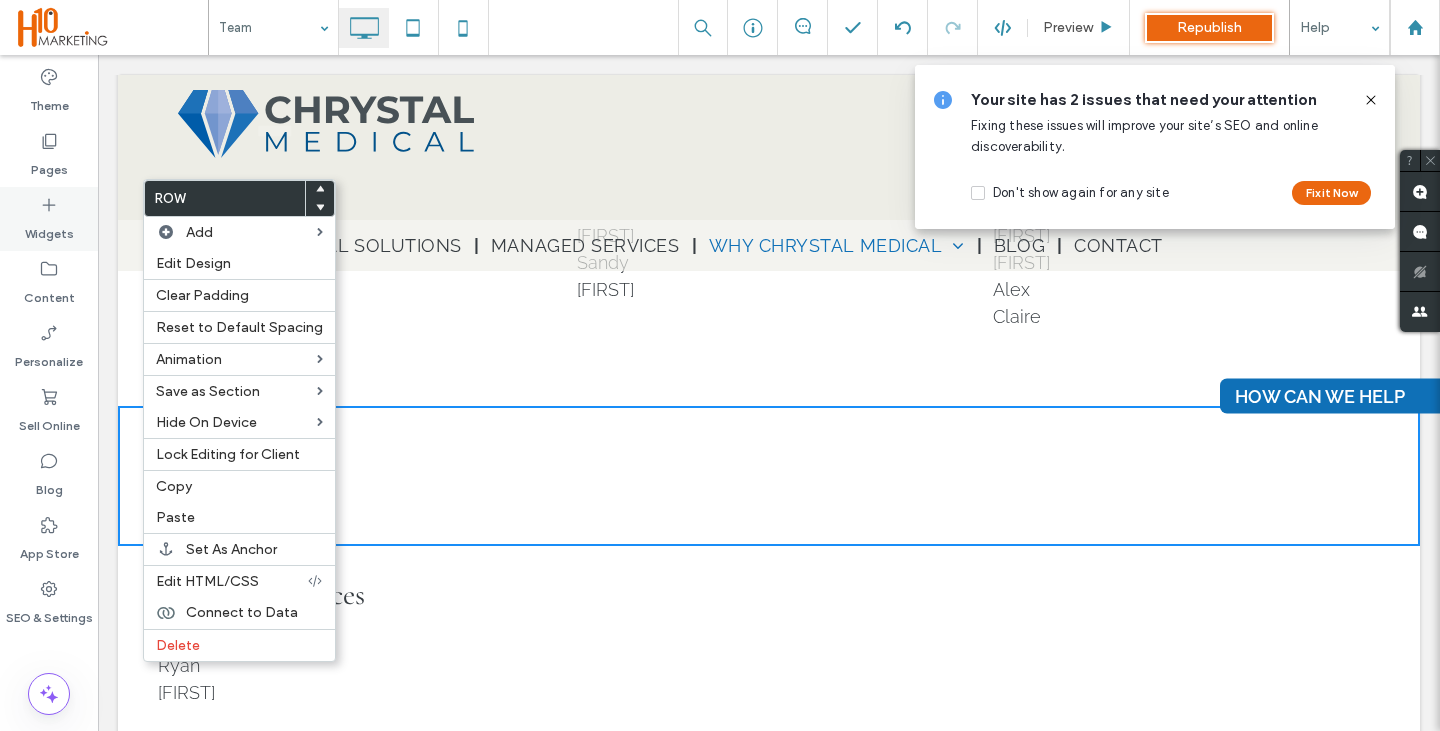 click on "Widgets" at bounding box center [49, 229] 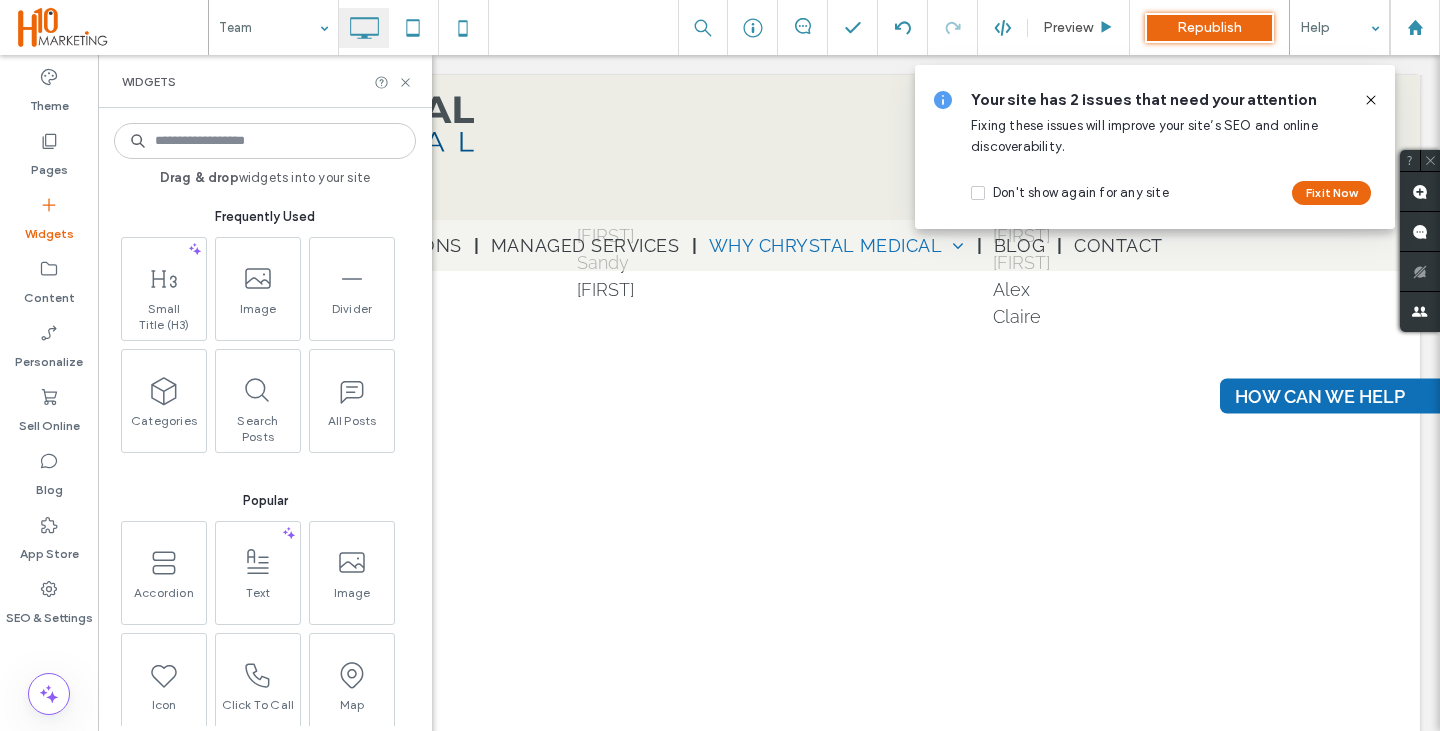 click at bounding box center [265, 141] 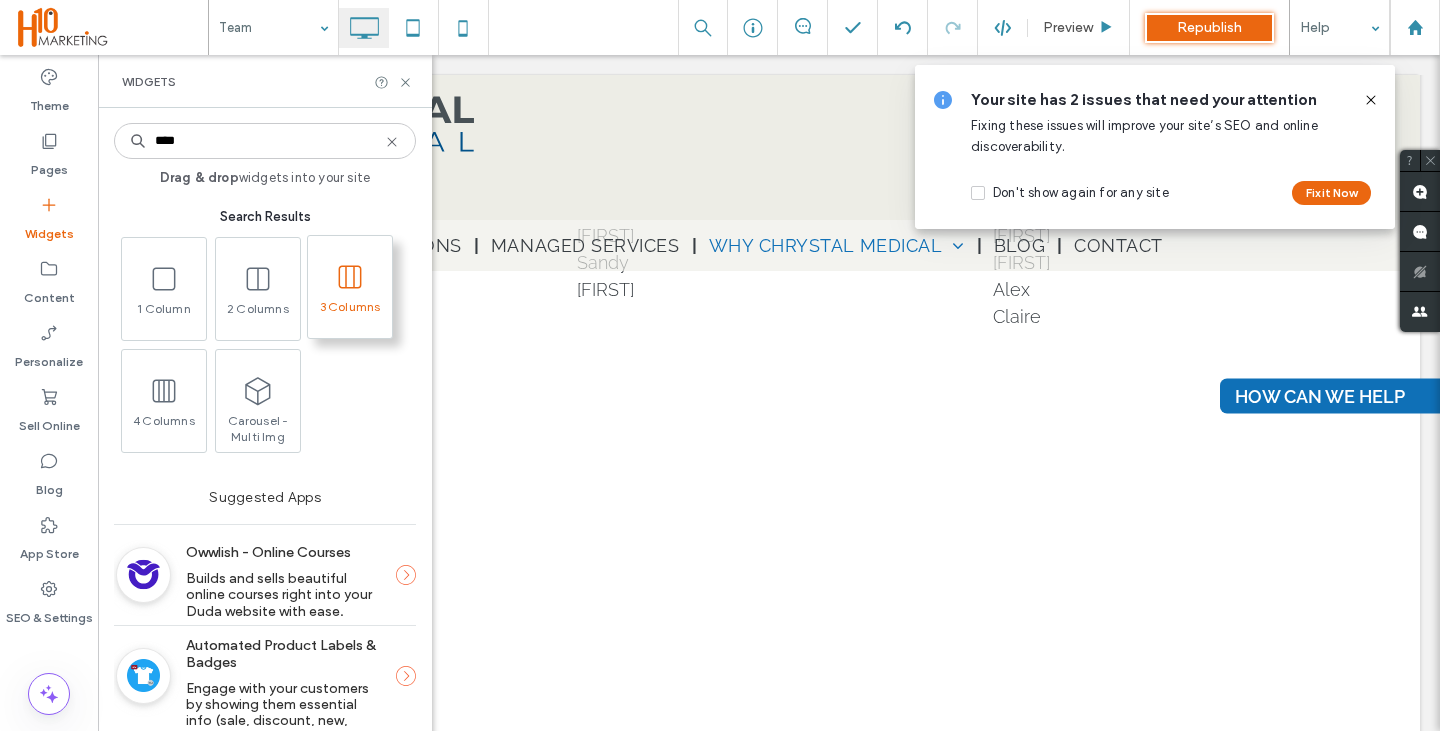 type on "****" 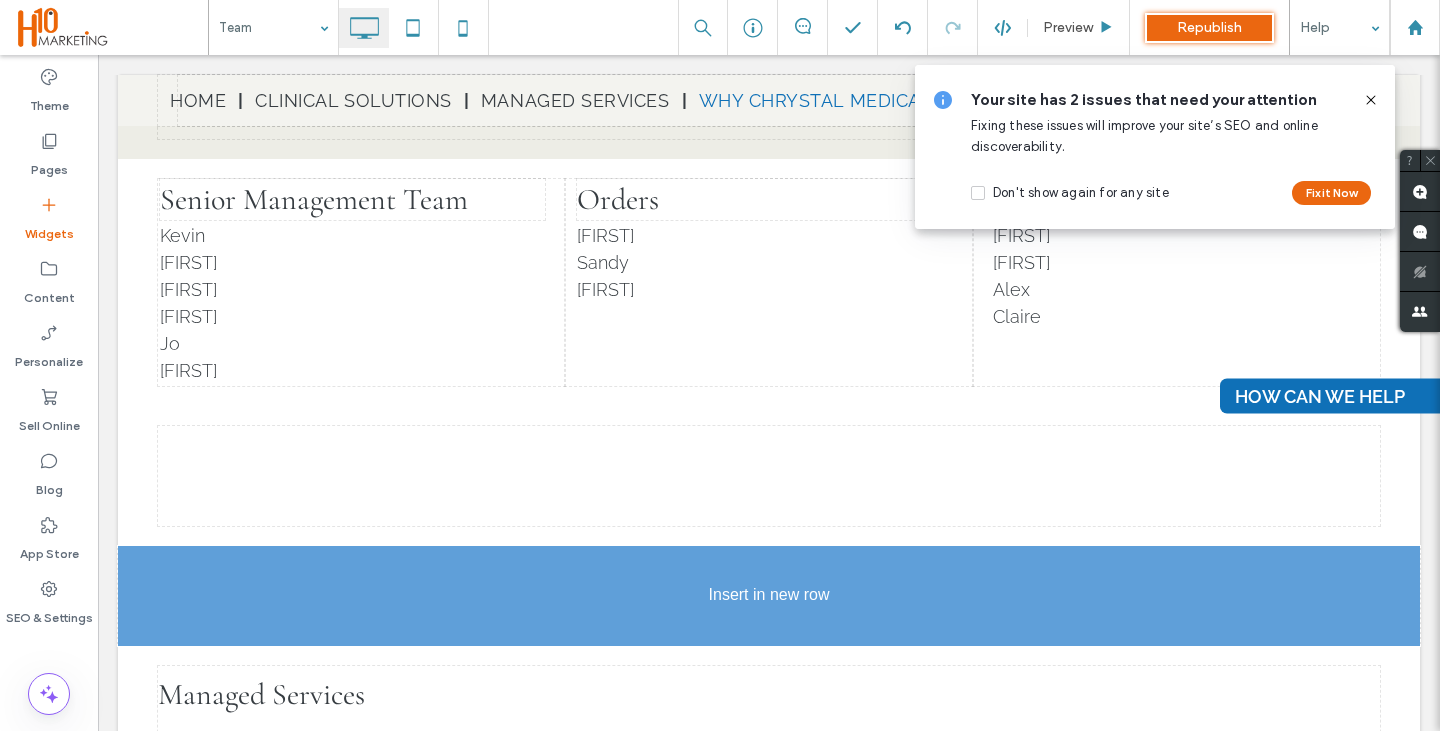 scroll, scrollTop: 729, scrollLeft: 0, axis: vertical 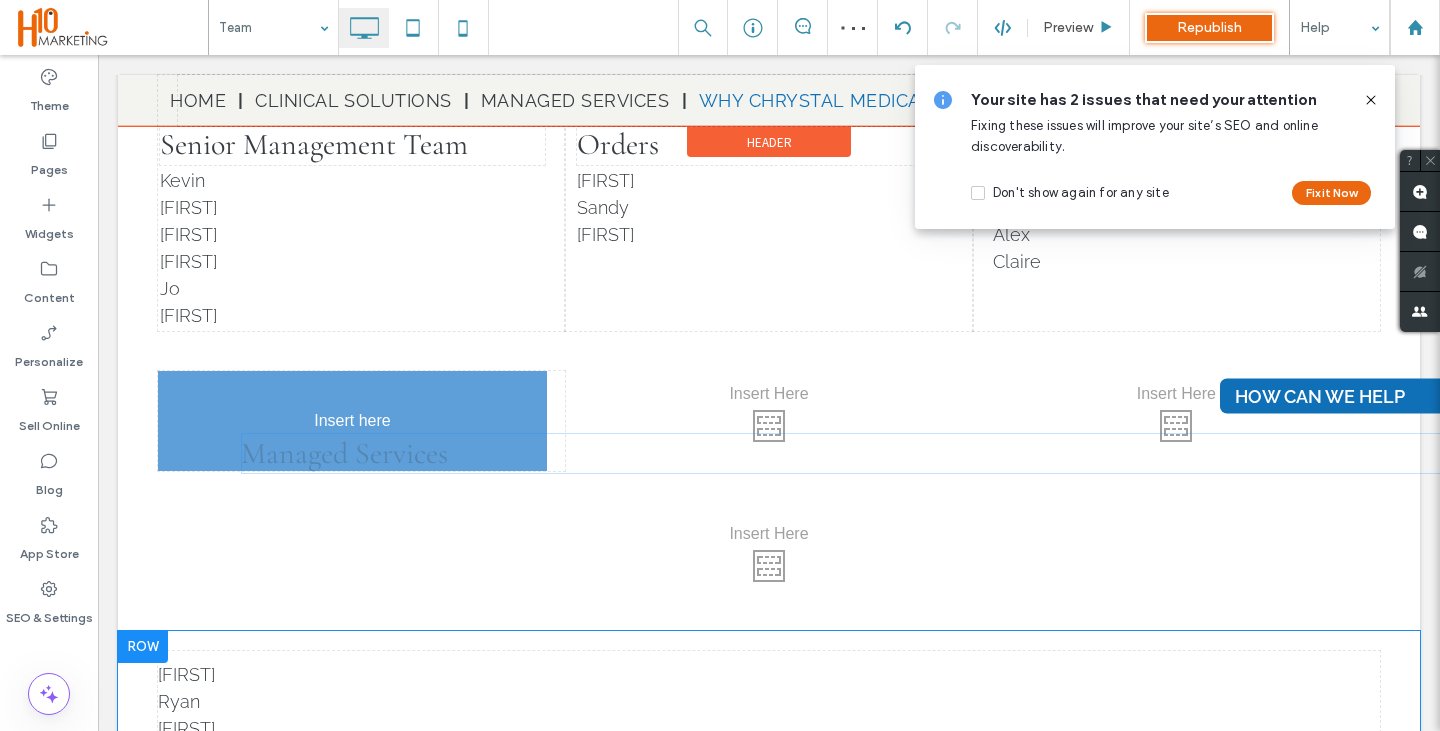 drag, startPoint x: 330, startPoint y: 669, endPoint x: 328, endPoint y: 425, distance: 244.0082 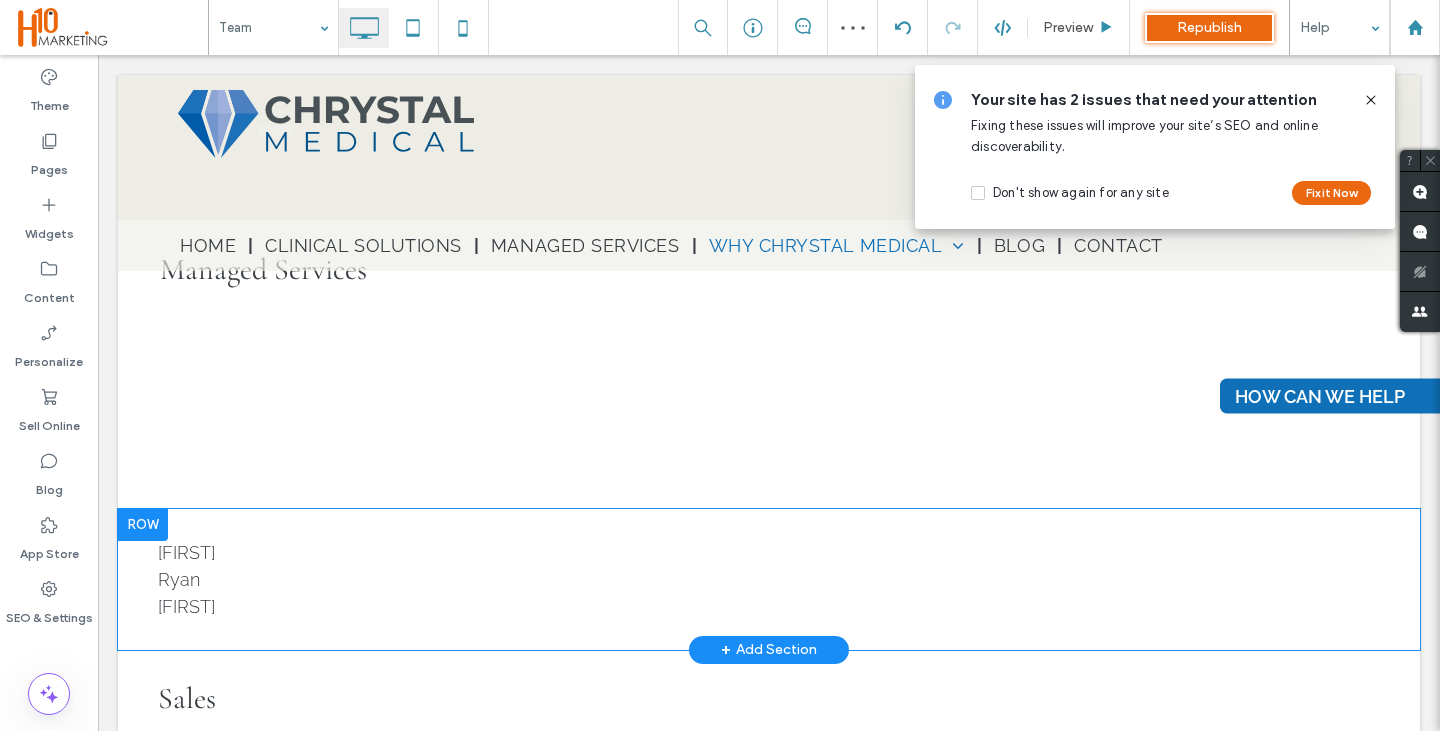 scroll, scrollTop: 857, scrollLeft: 0, axis: vertical 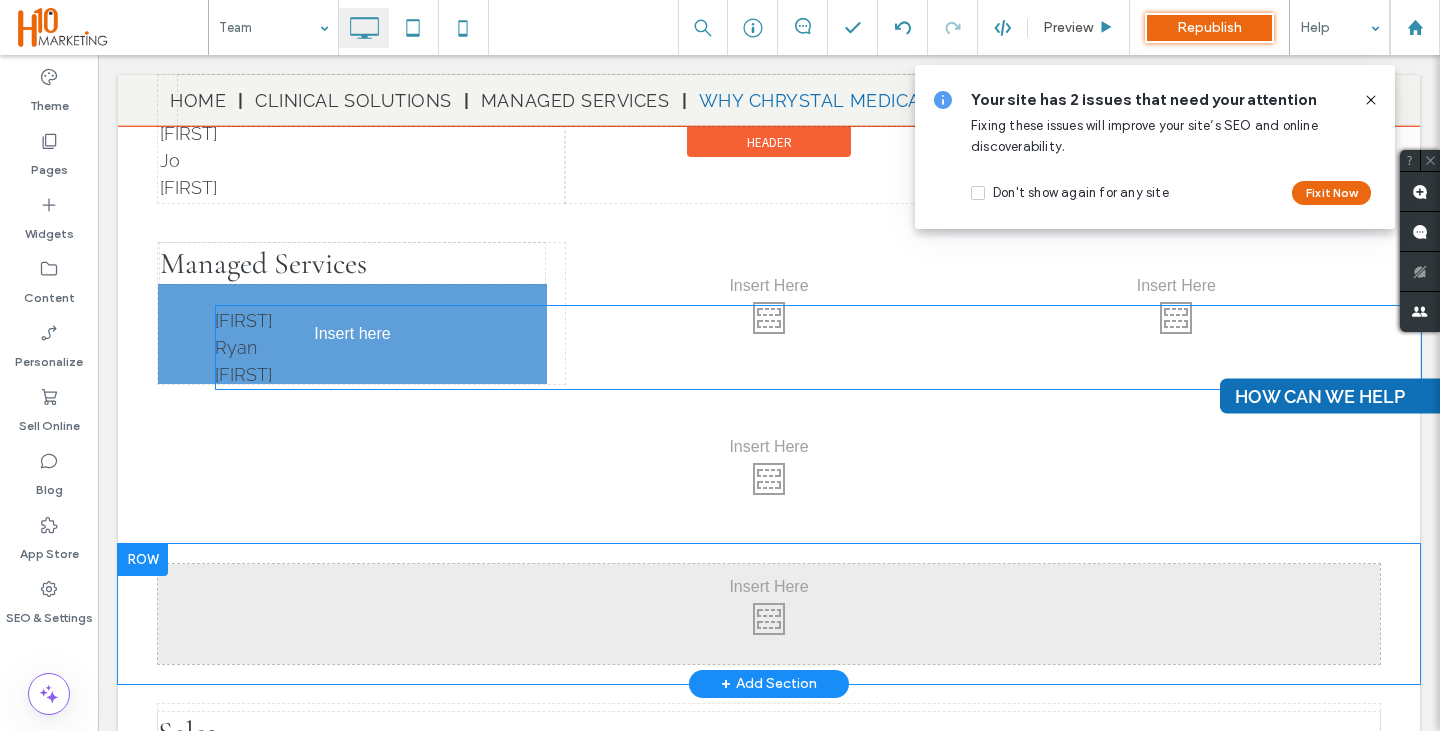 drag, startPoint x: 203, startPoint y: 569, endPoint x: 237, endPoint y: 343, distance: 228.54321 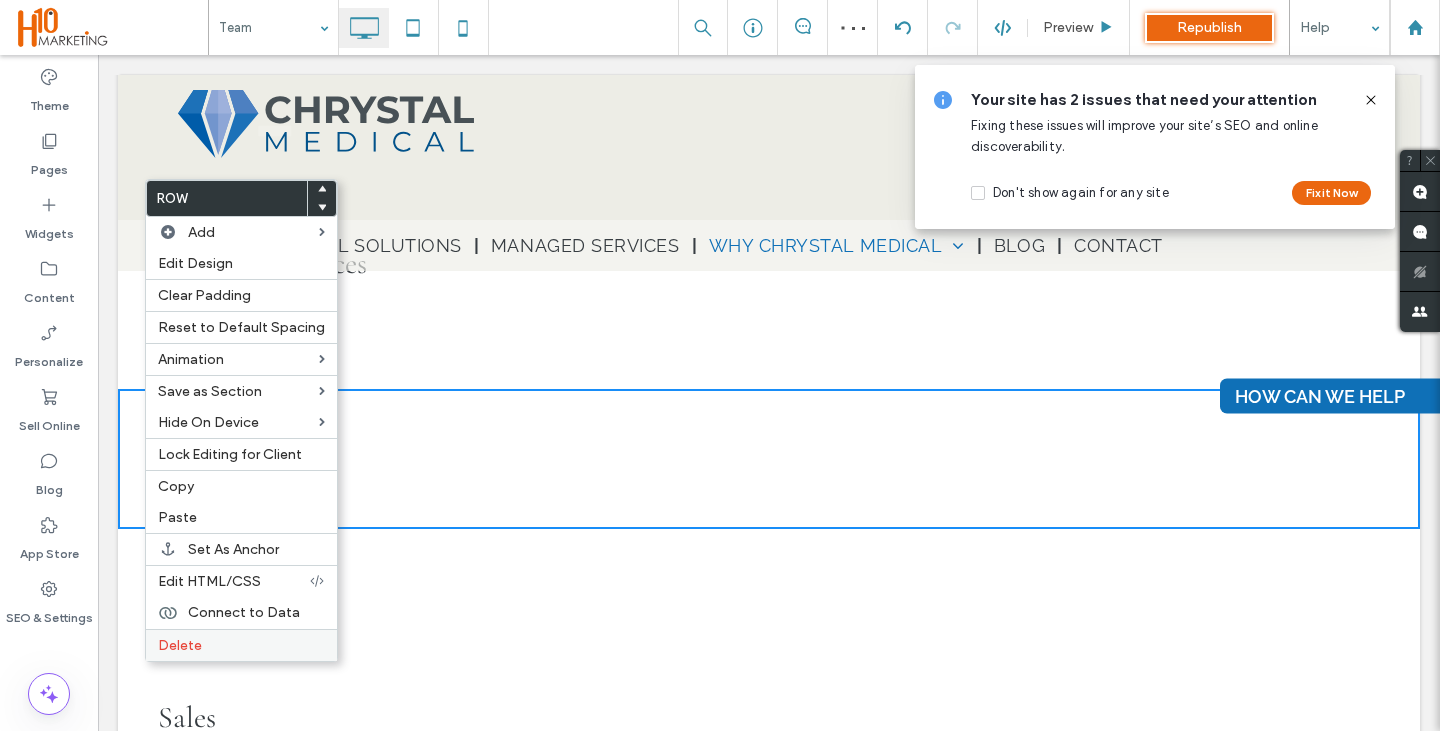 click on "Delete" at bounding box center [241, 645] 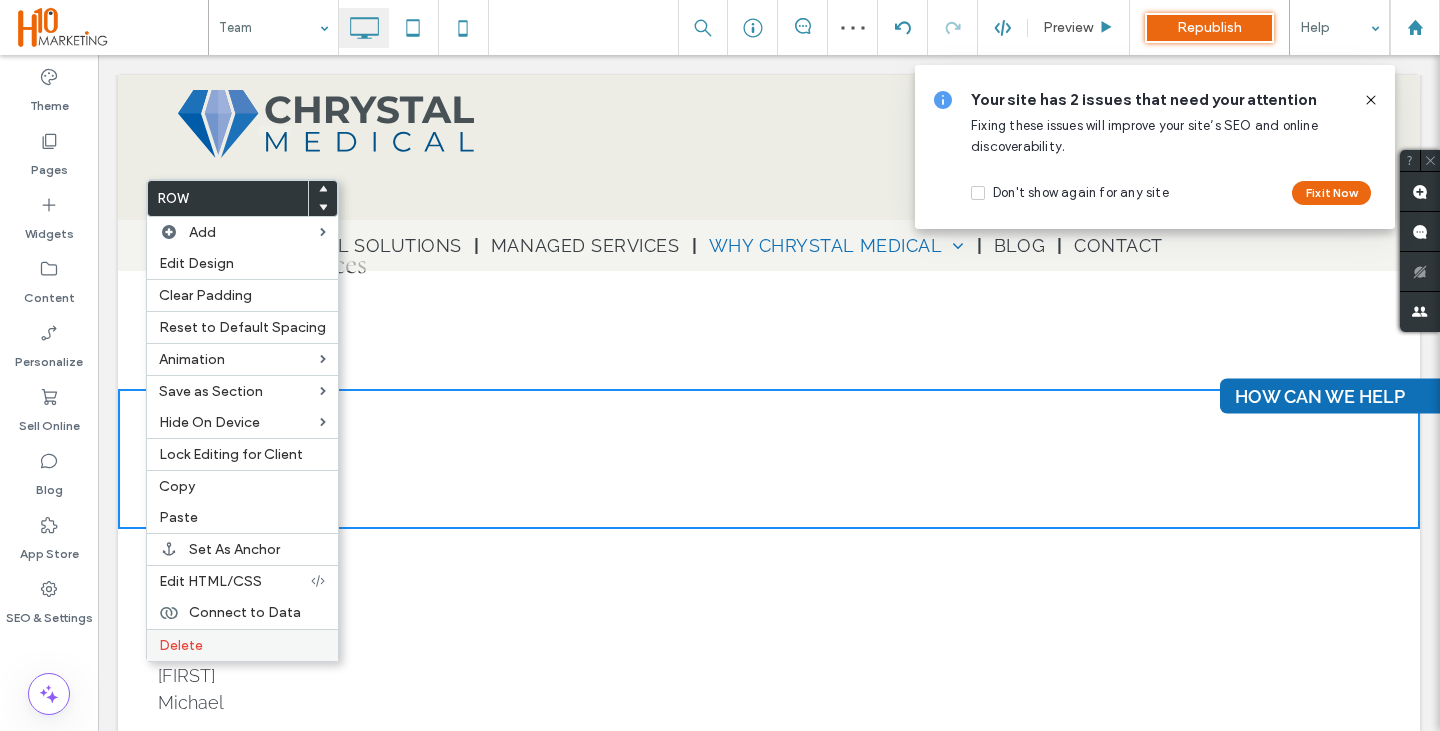 click on "Delete" at bounding box center [242, 645] 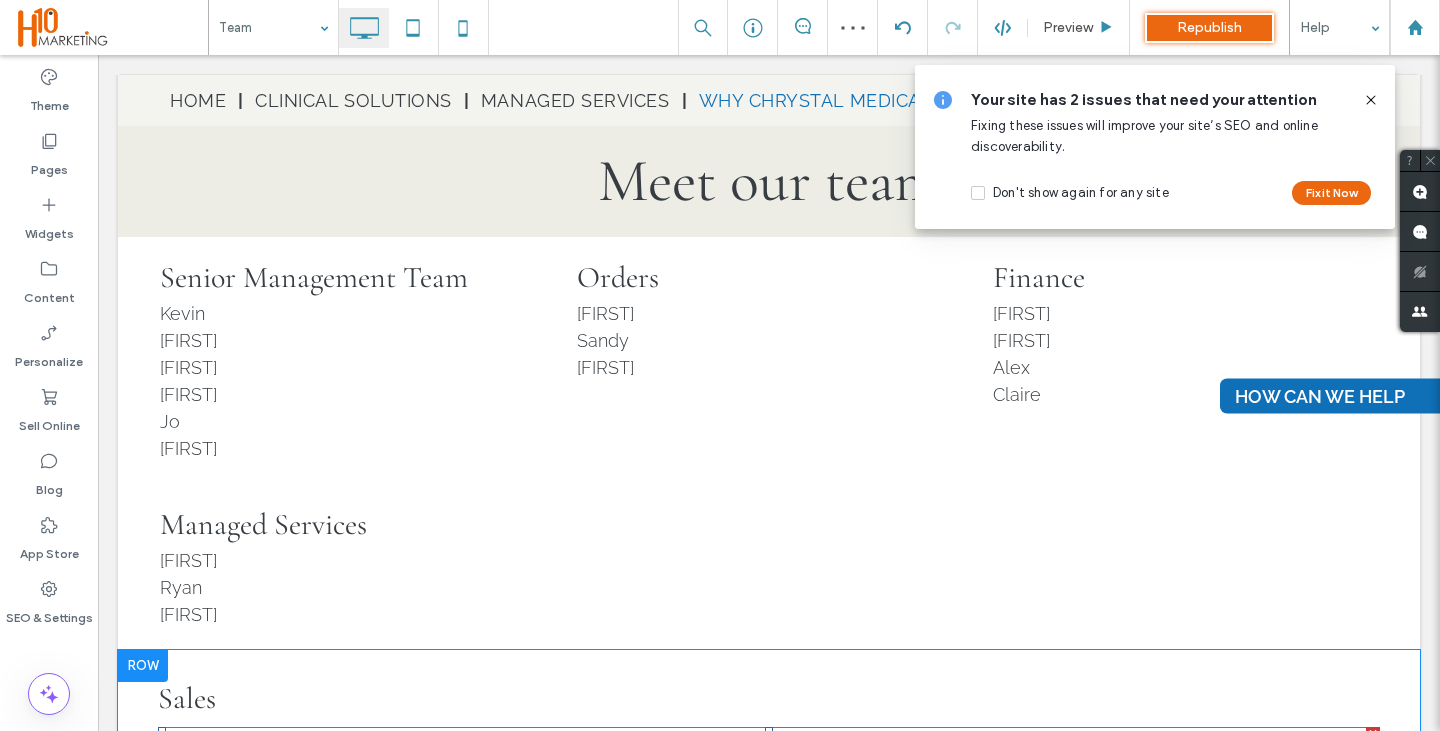 scroll, scrollTop: 595, scrollLeft: 0, axis: vertical 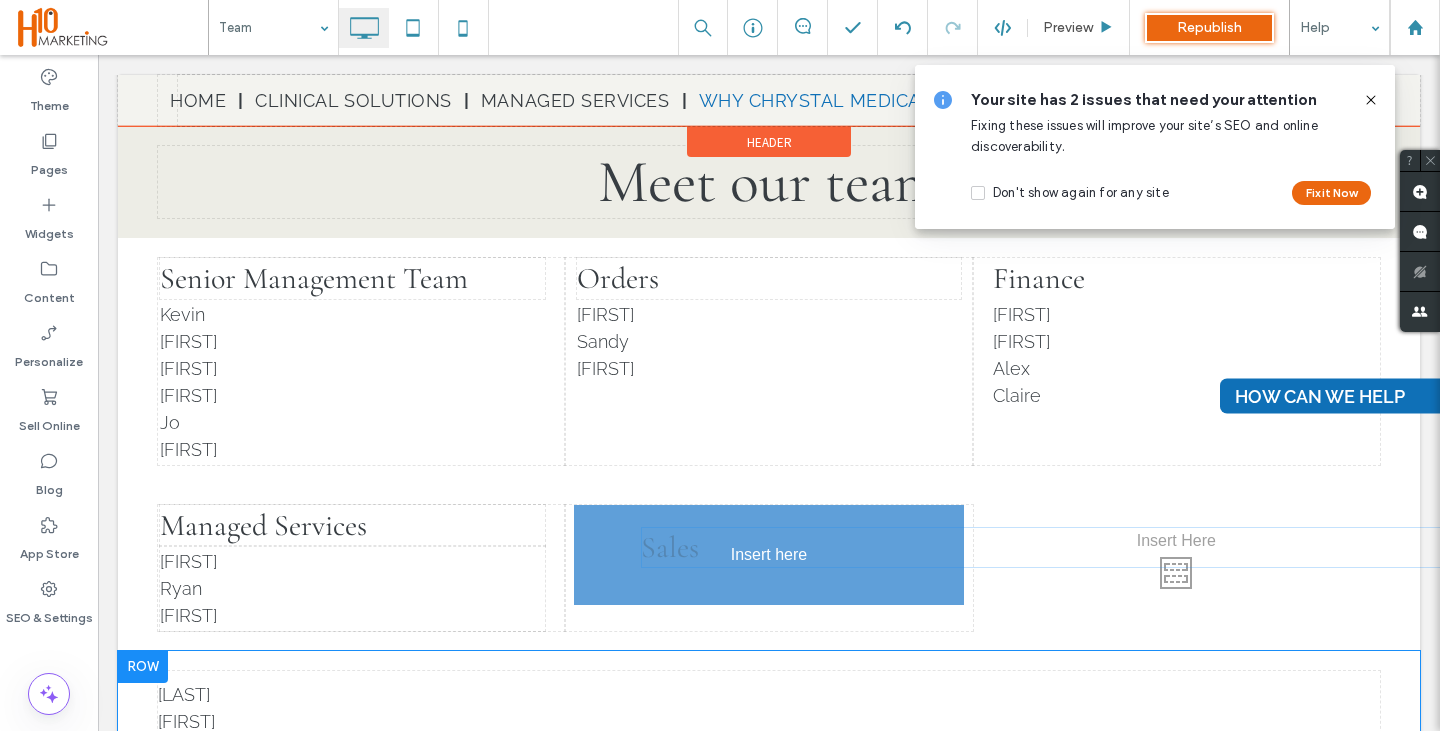 drag, startPoint x: 203, startPoint y: 685, endPoint x: 663, endPoint y: 533, distance: 484.4626 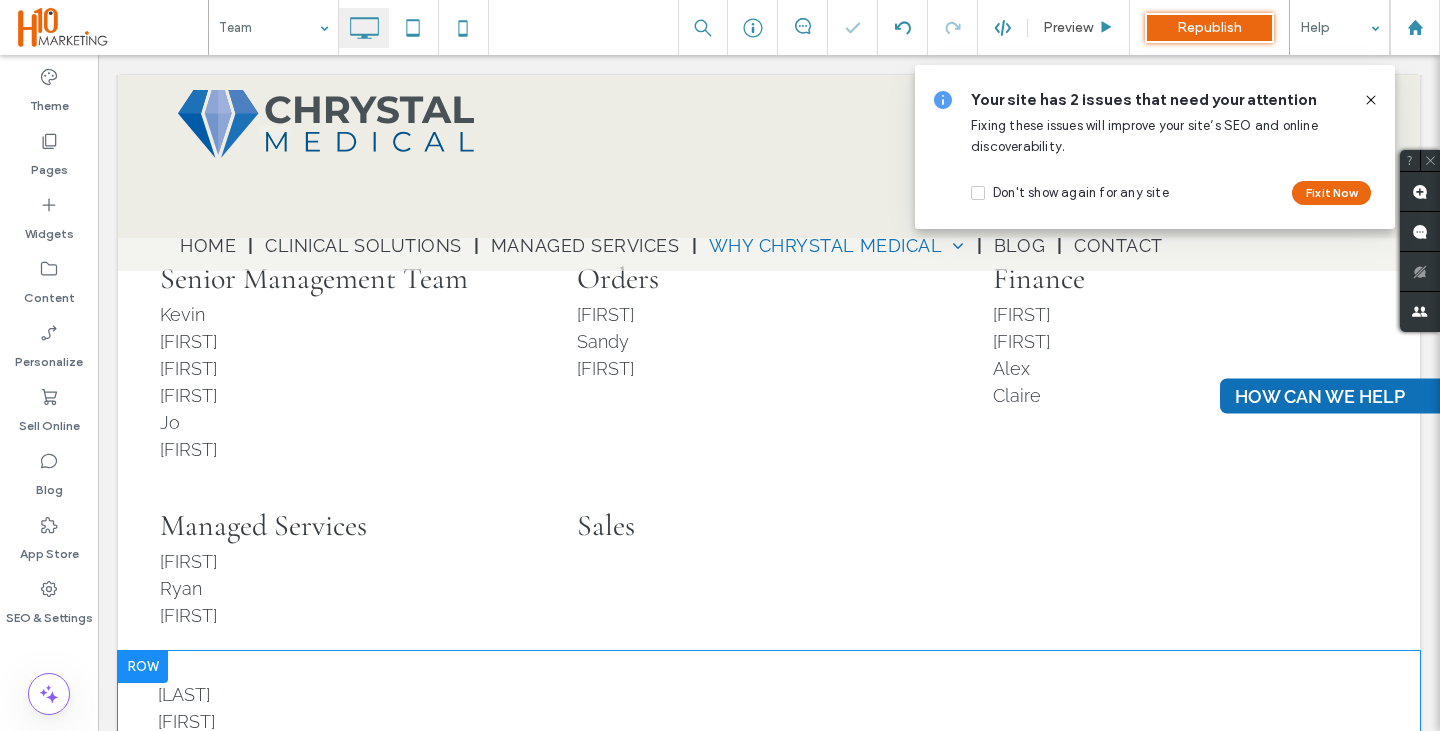 scroll, scrollTop: 671, scrollLeft: 0, axis: vertical 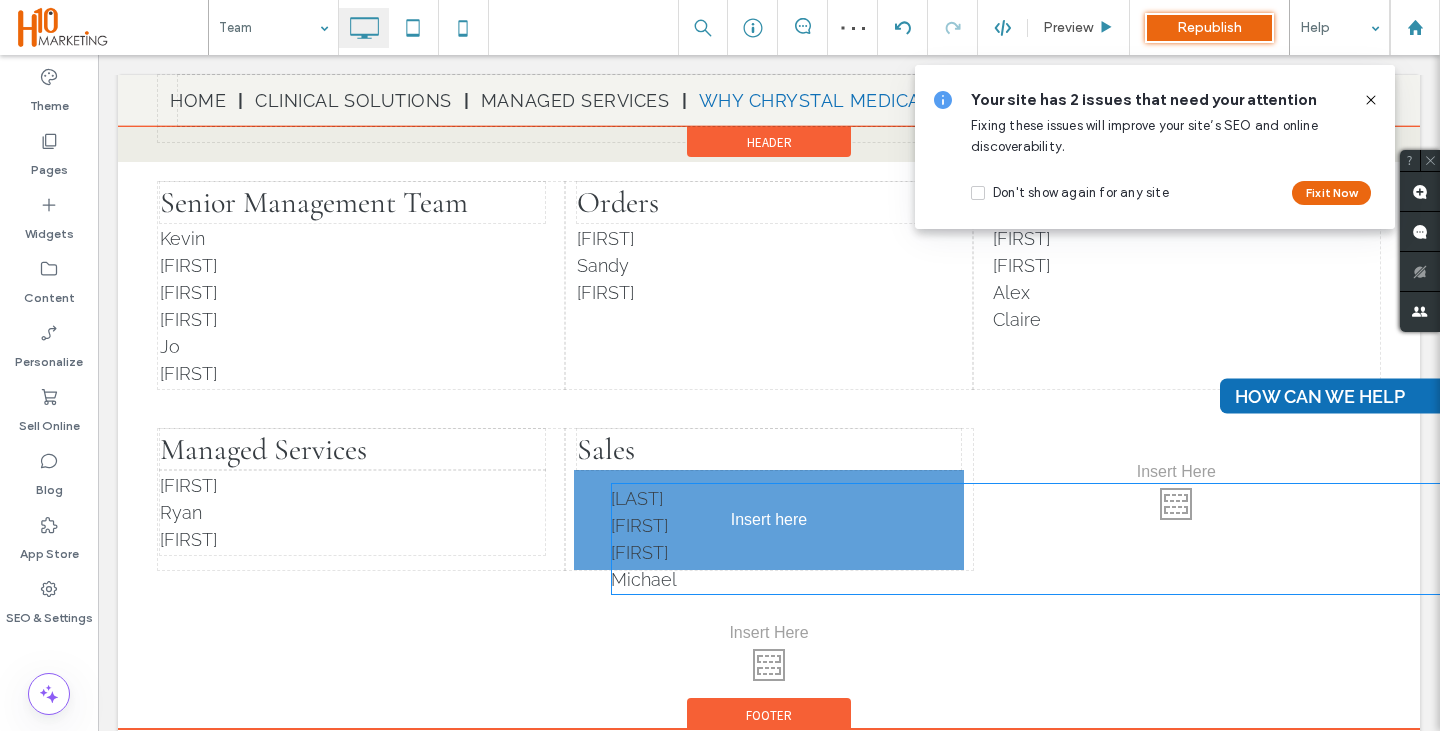 drag, startPoint x: 210, startPoint y: 650, endPoint x: 635, endPoint y: 530, distance: 441.61636 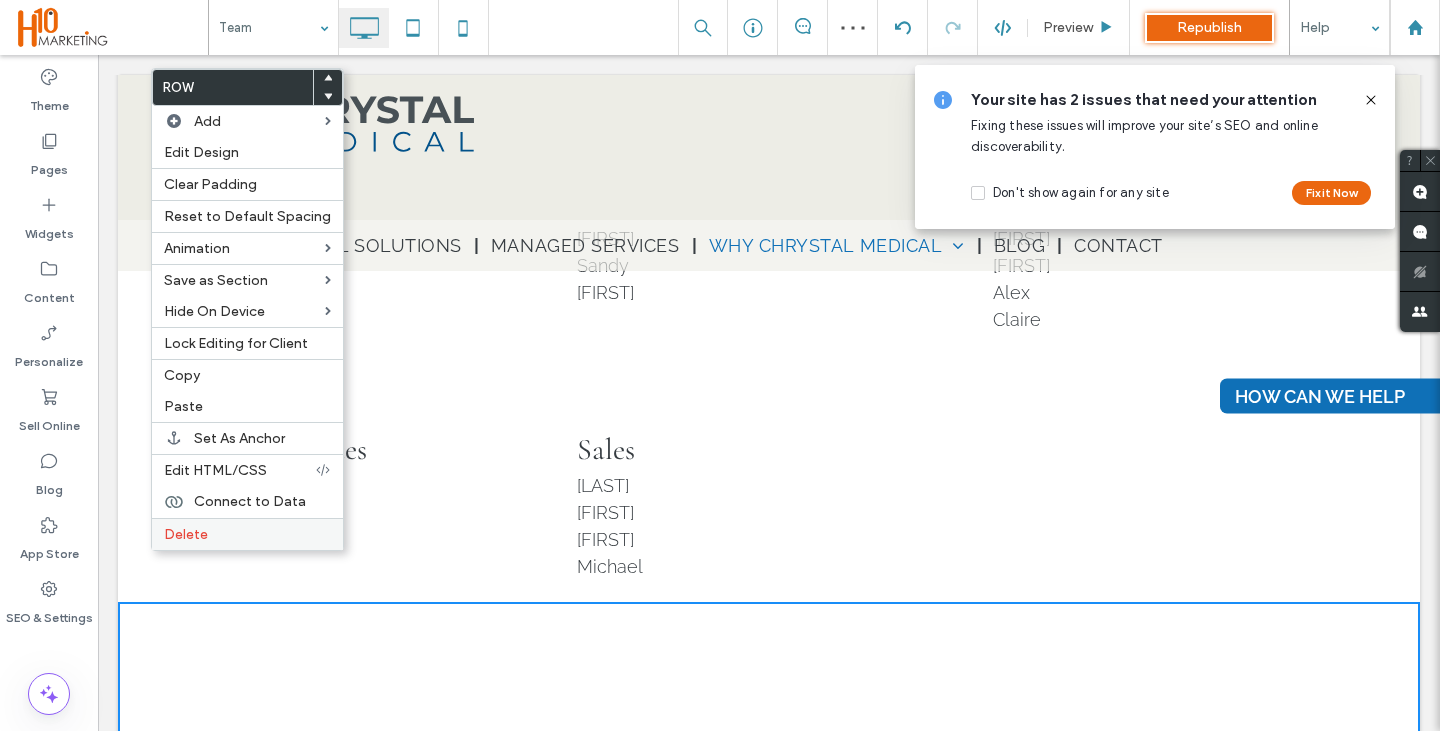 click on "Delete" at bounding box center [247, 534] 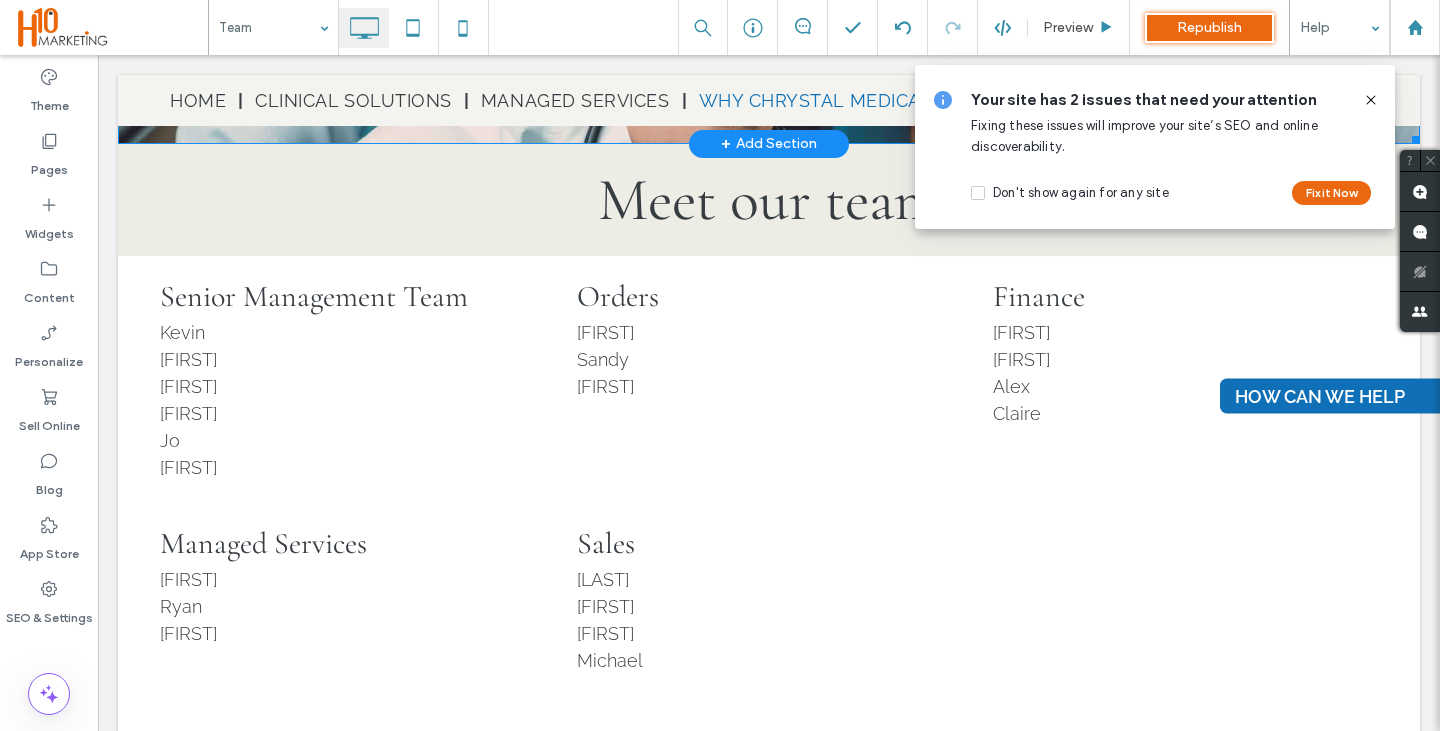 scroll, scrollTop: 579, scrollLeft: 0, axis: vertical 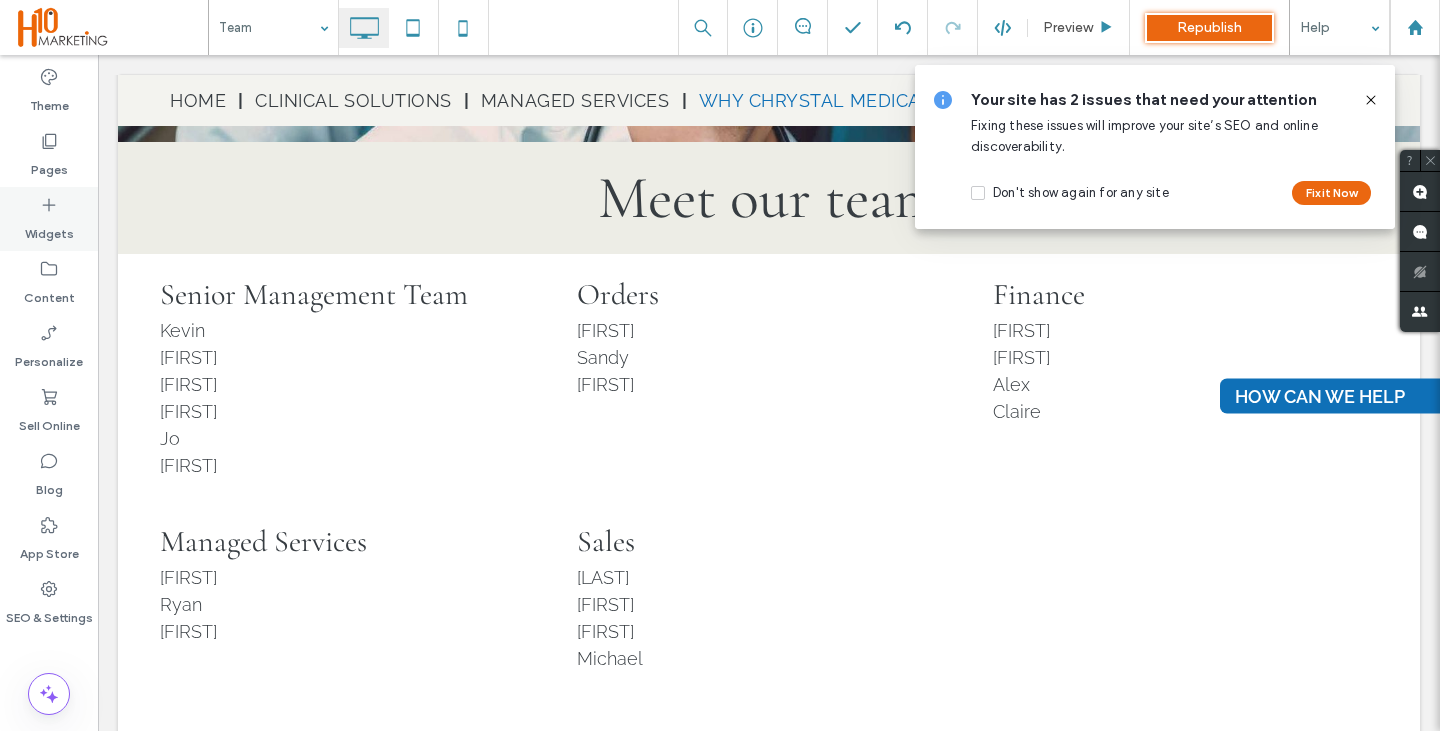 click on "Widgets" at bounding box center (49, 229) 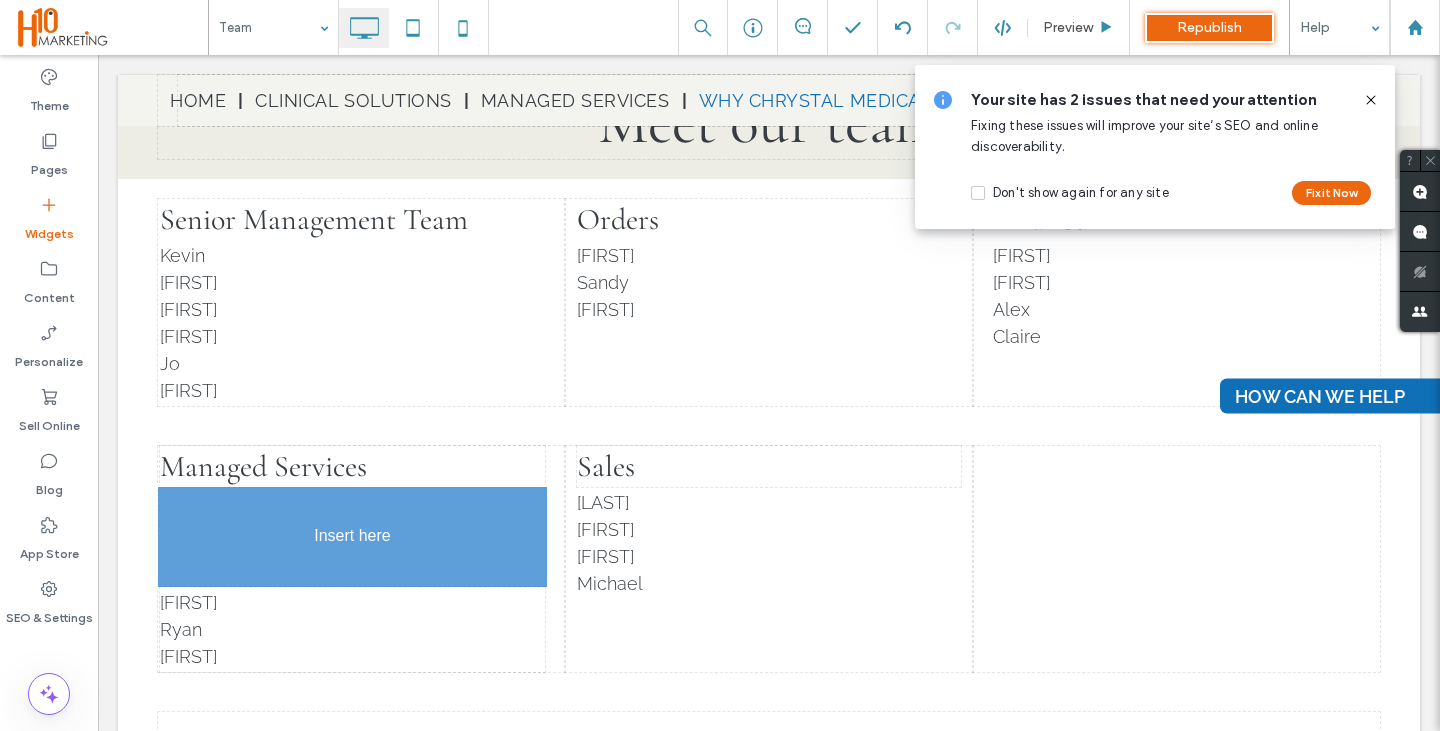scroll, scrollTop: 669, scrollLeft: 0, axis: vertical 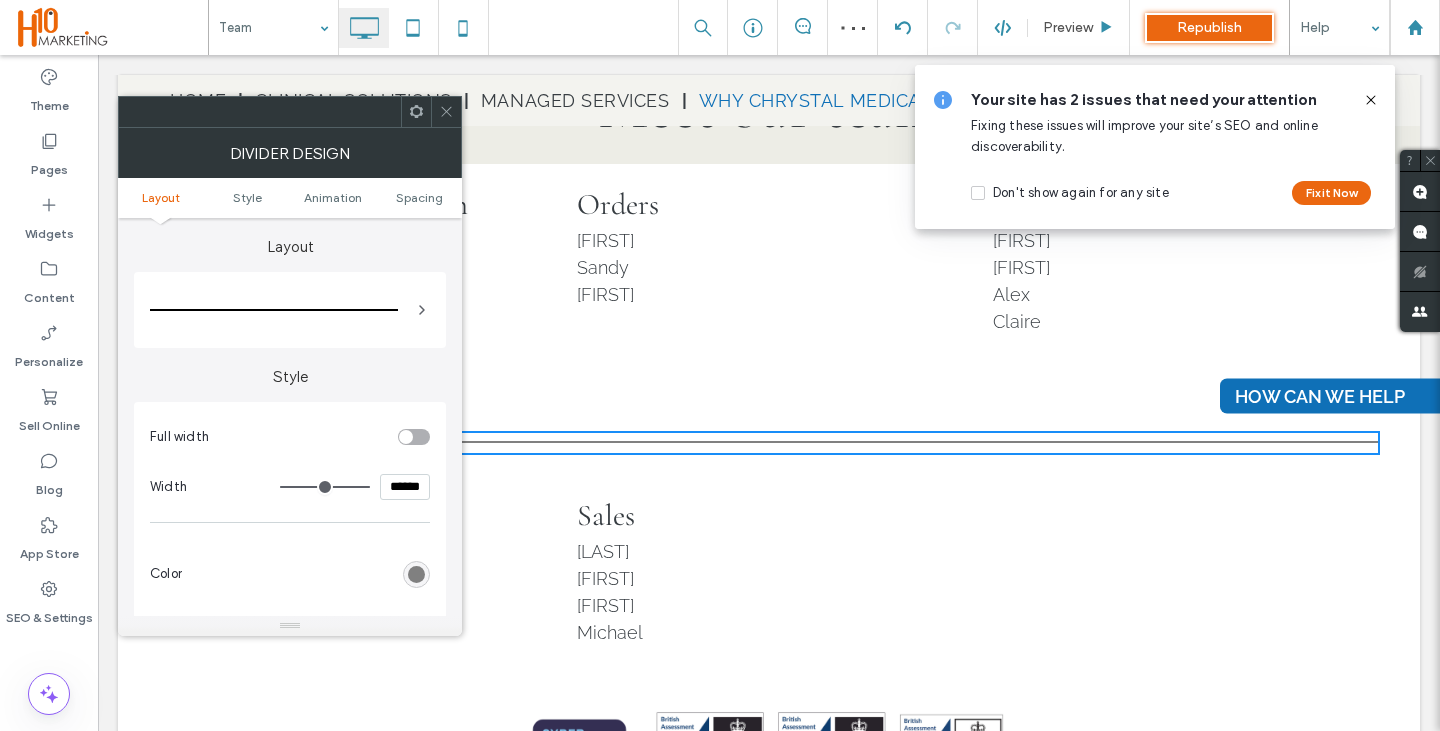 click 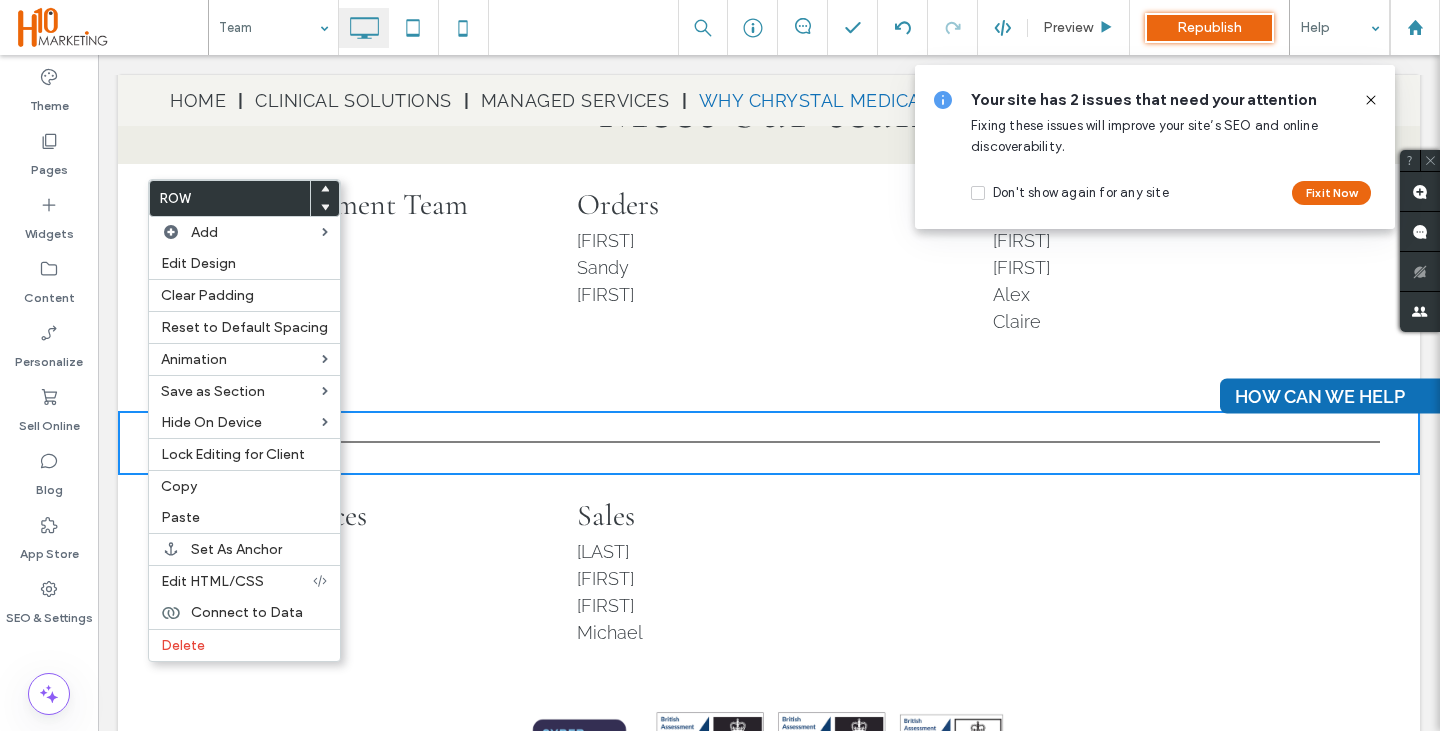 click 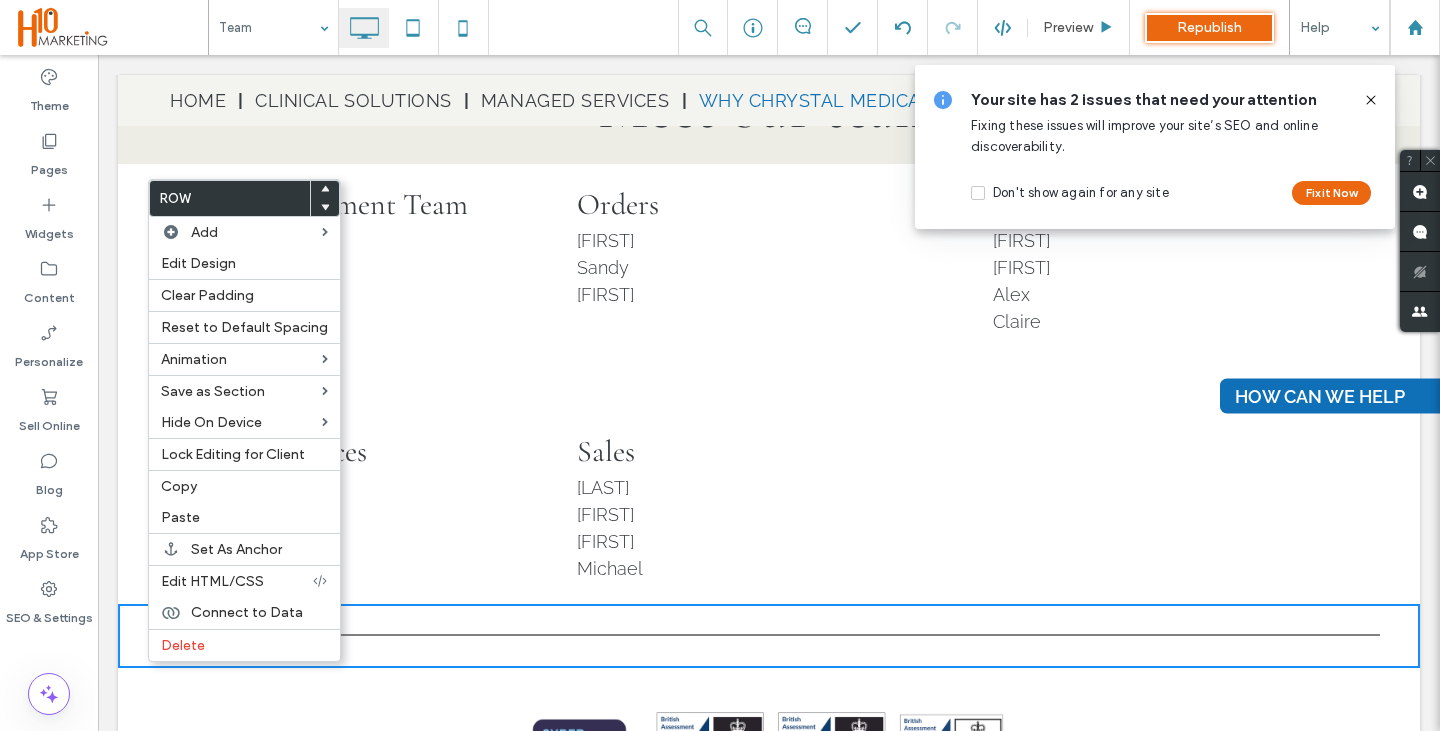 click on "Click To Paste     Click To Paste
Row + Add Section" at bounding box center [769, 636] 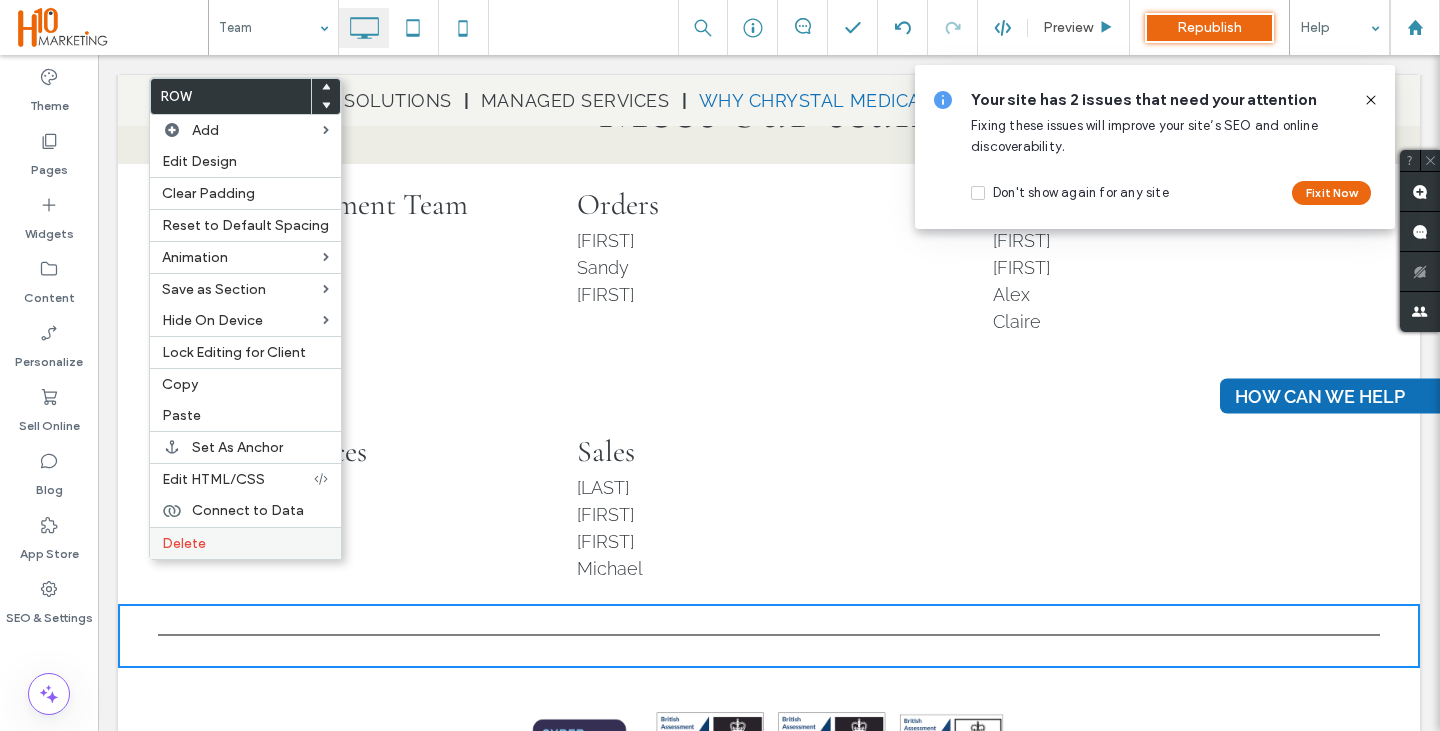 click on "Delete" at bounding box center [245, 543] 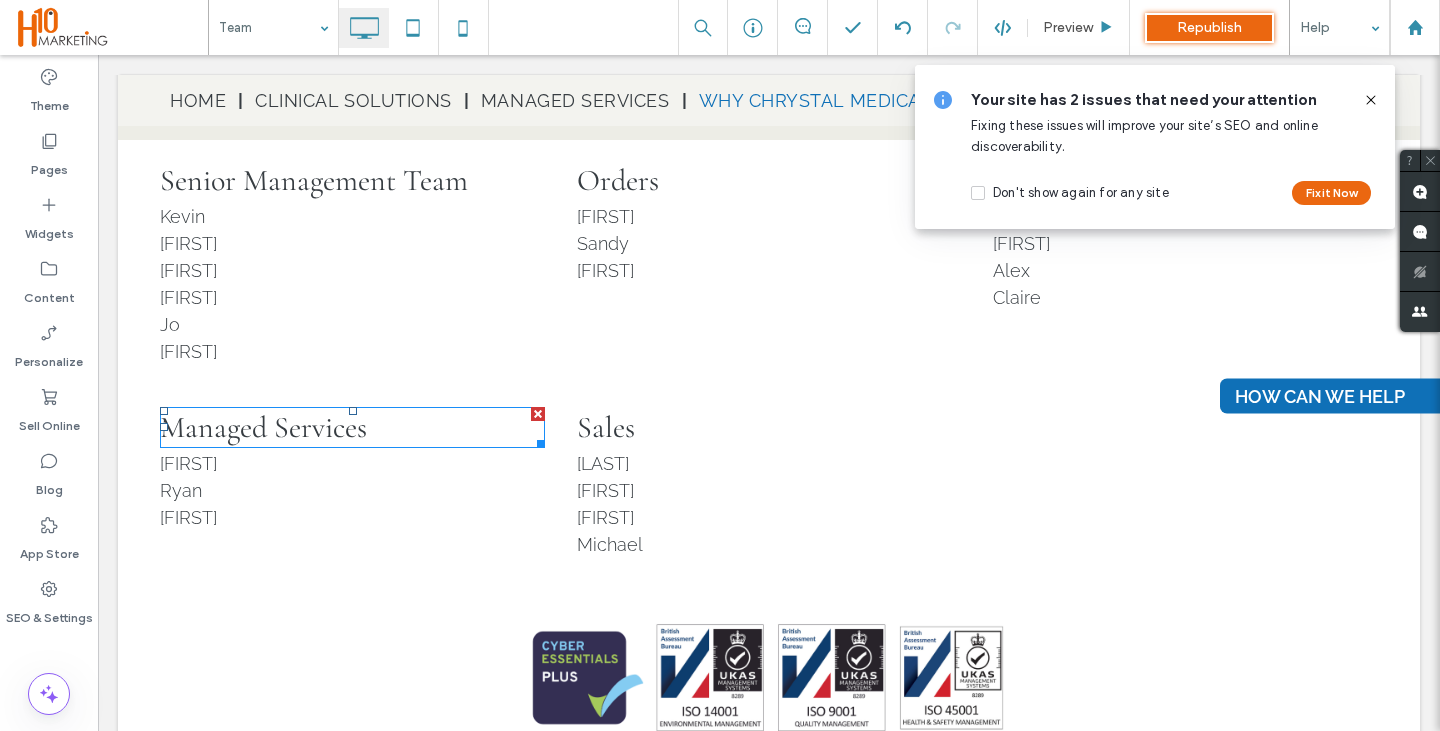 scroll, scrollTop: 694, scrollLeft: 0, axis: vertical 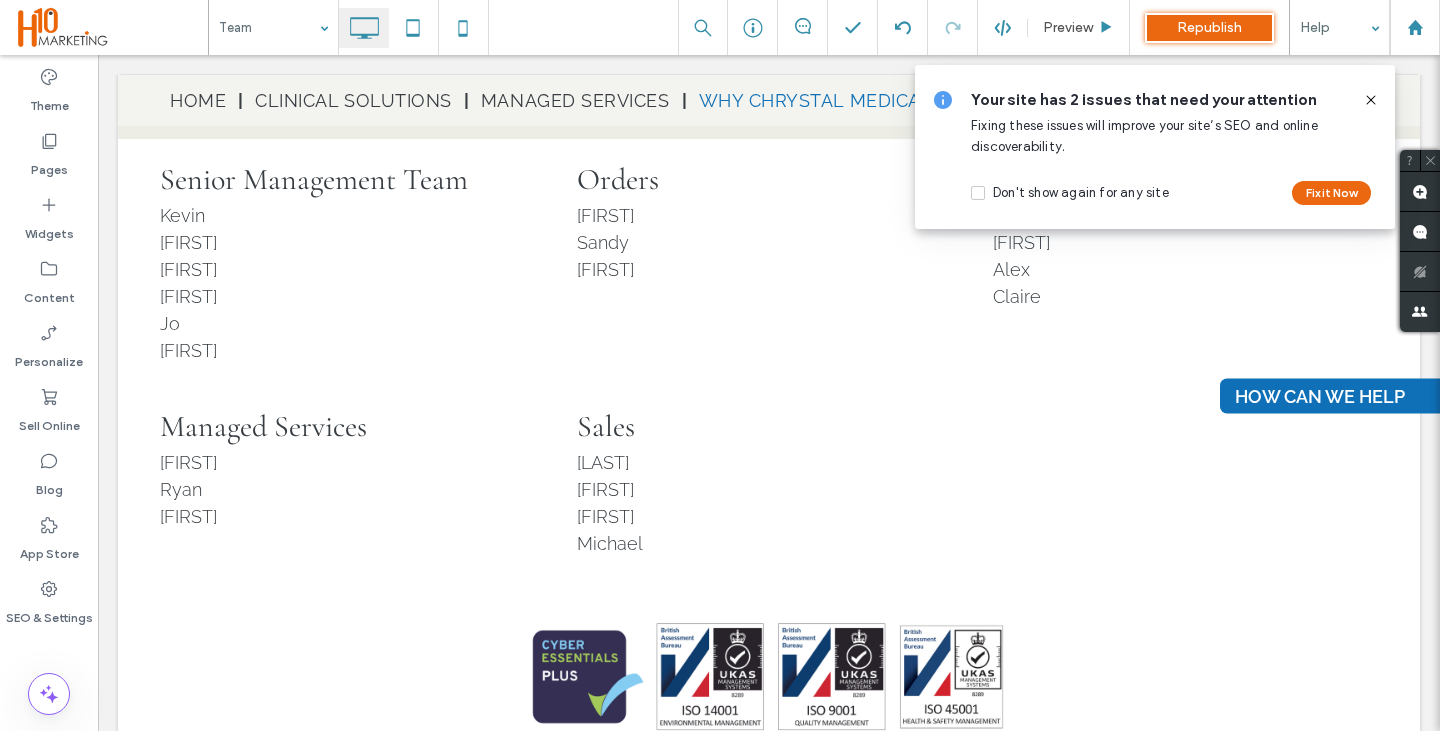 click 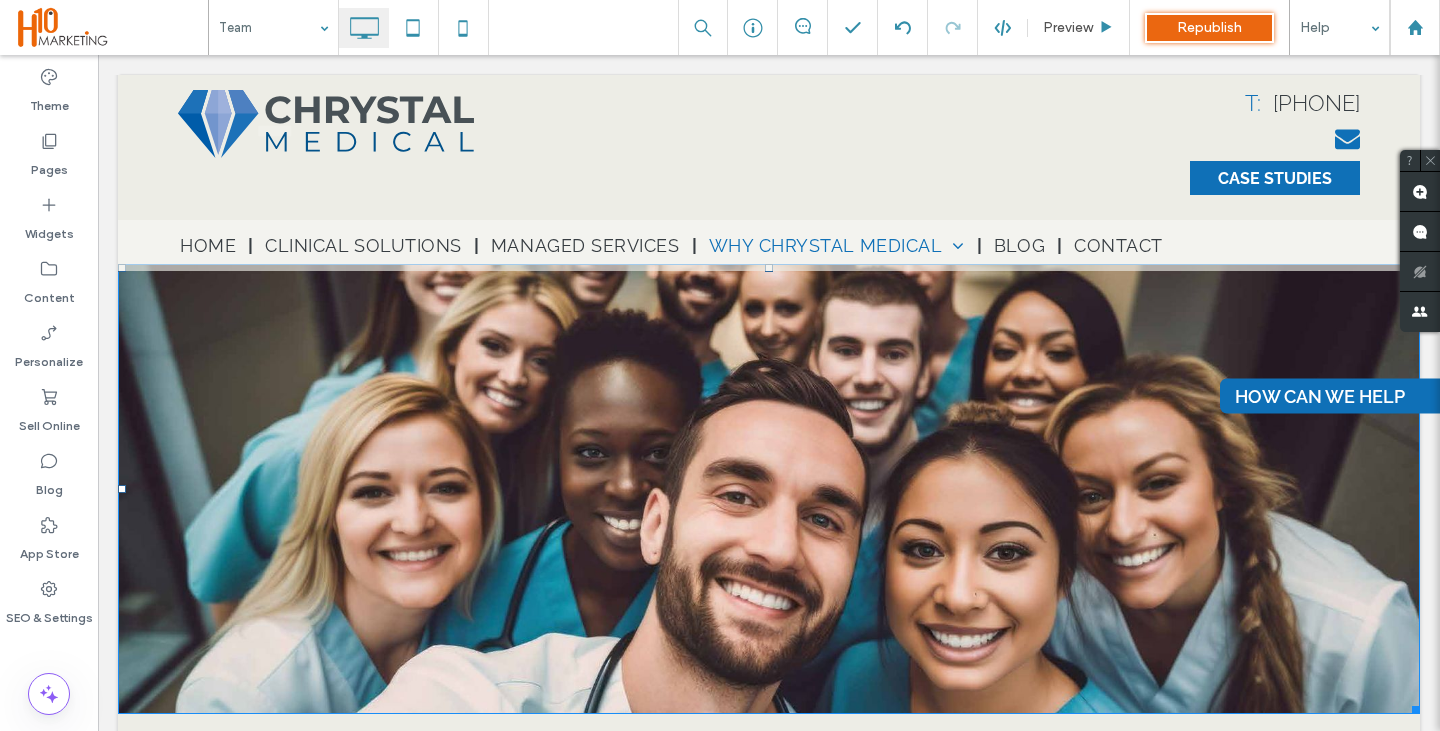 scroll, scrollTop: 0, scrollLeft: 0, axis: both 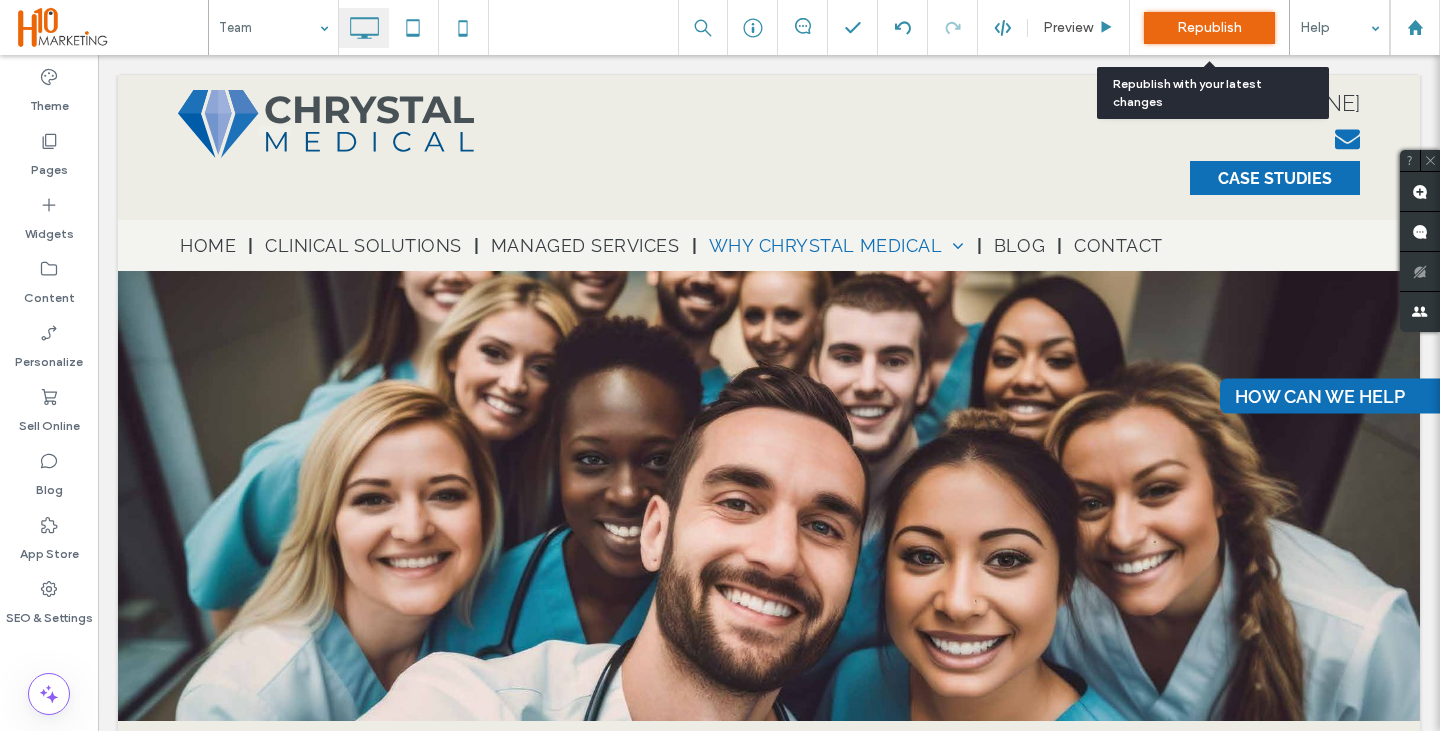 click on "Republish" at bounding box center [1209, 27] 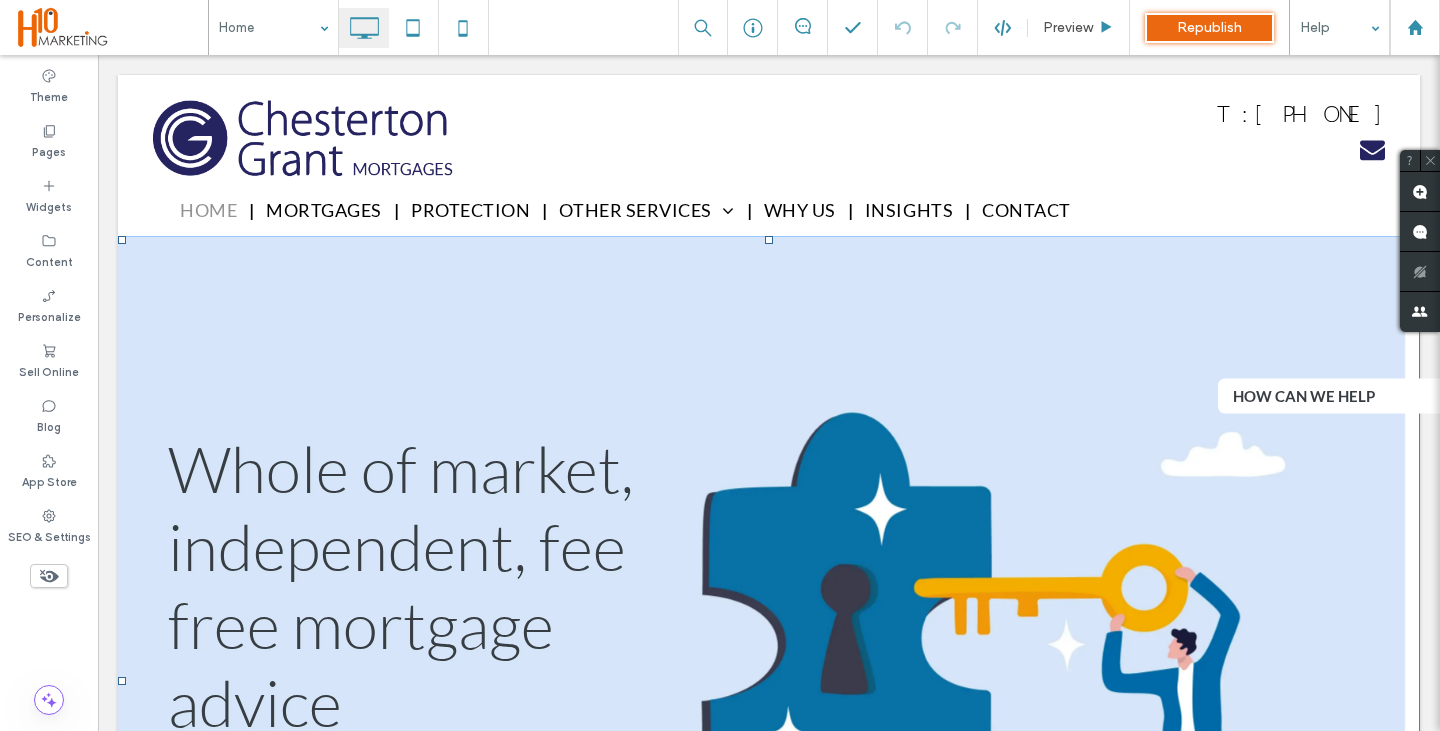 scroll, scrollTop: 0, scrollLeft: 0, axis: both 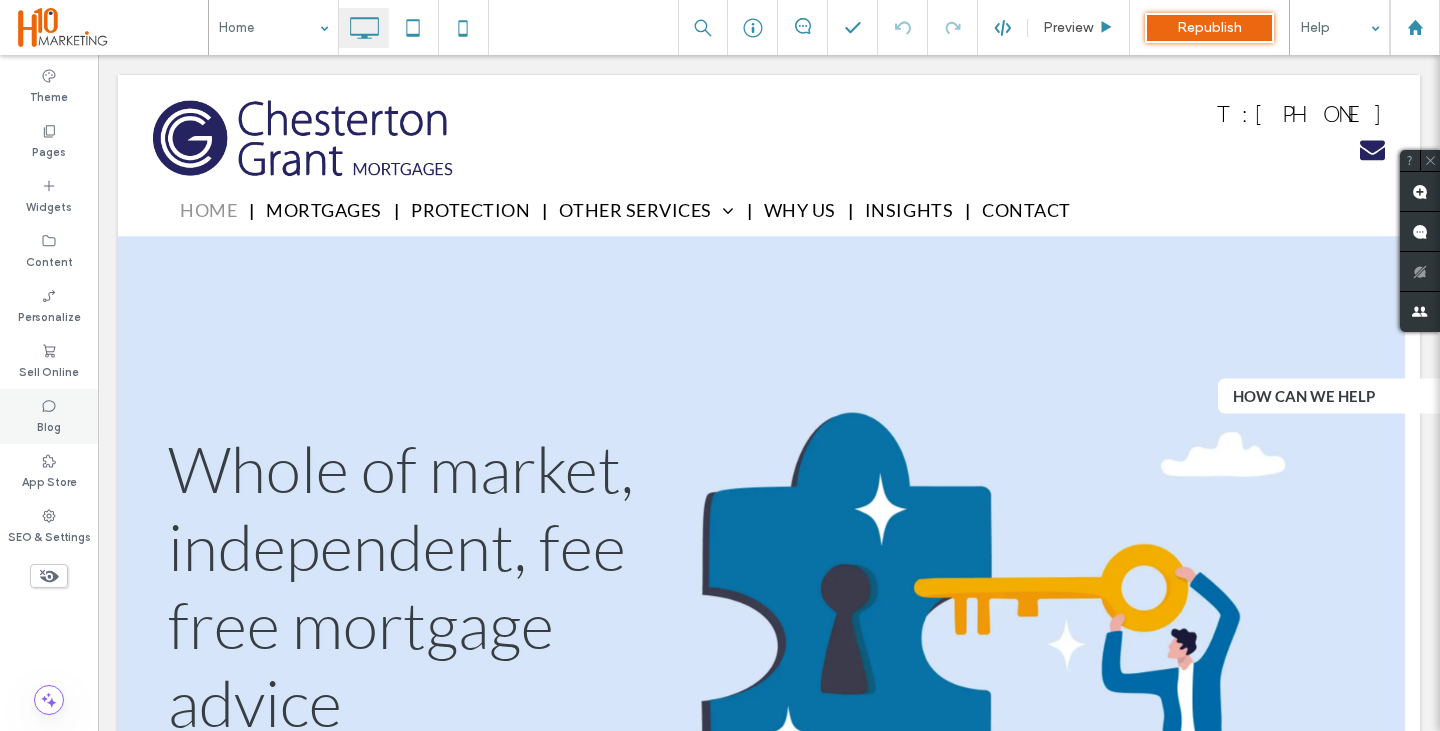 click on "Blog" at bounding box center [49, 416] 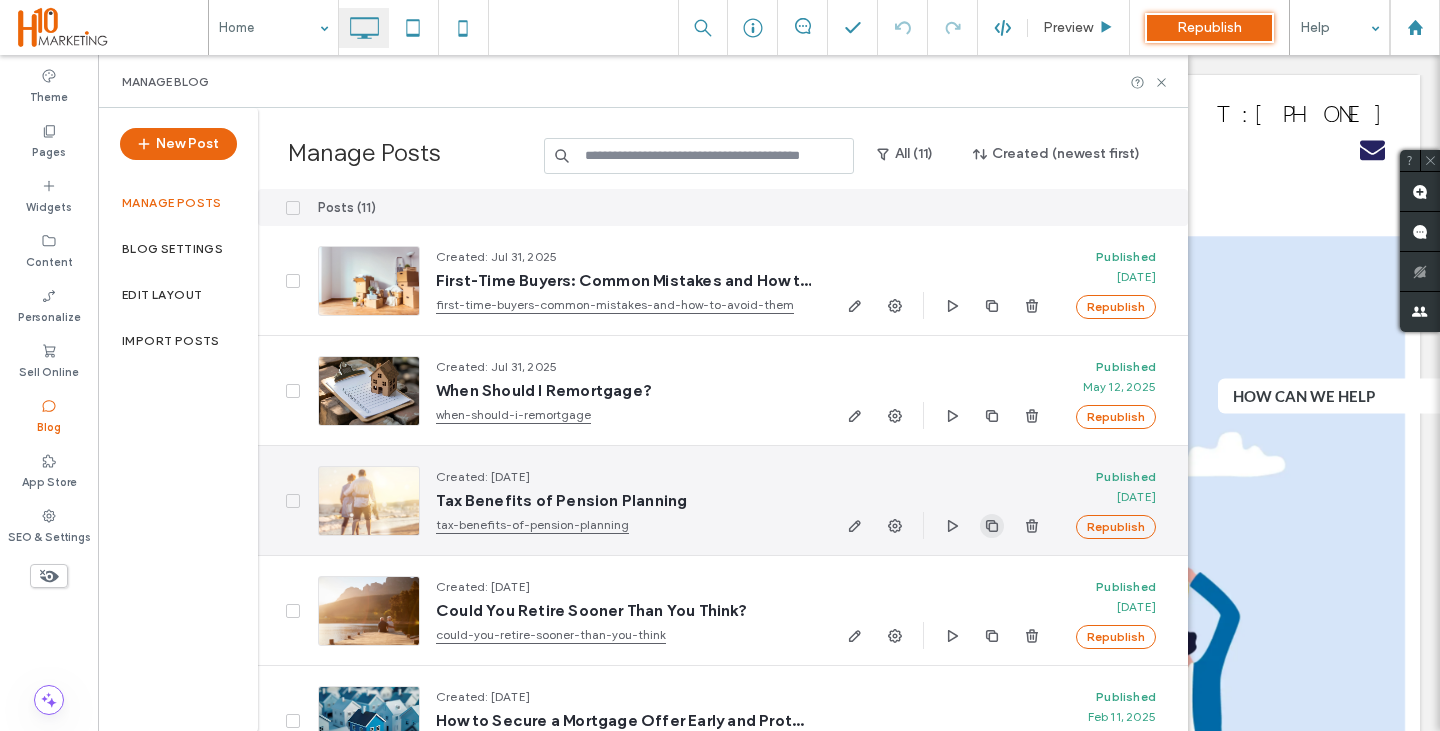 click 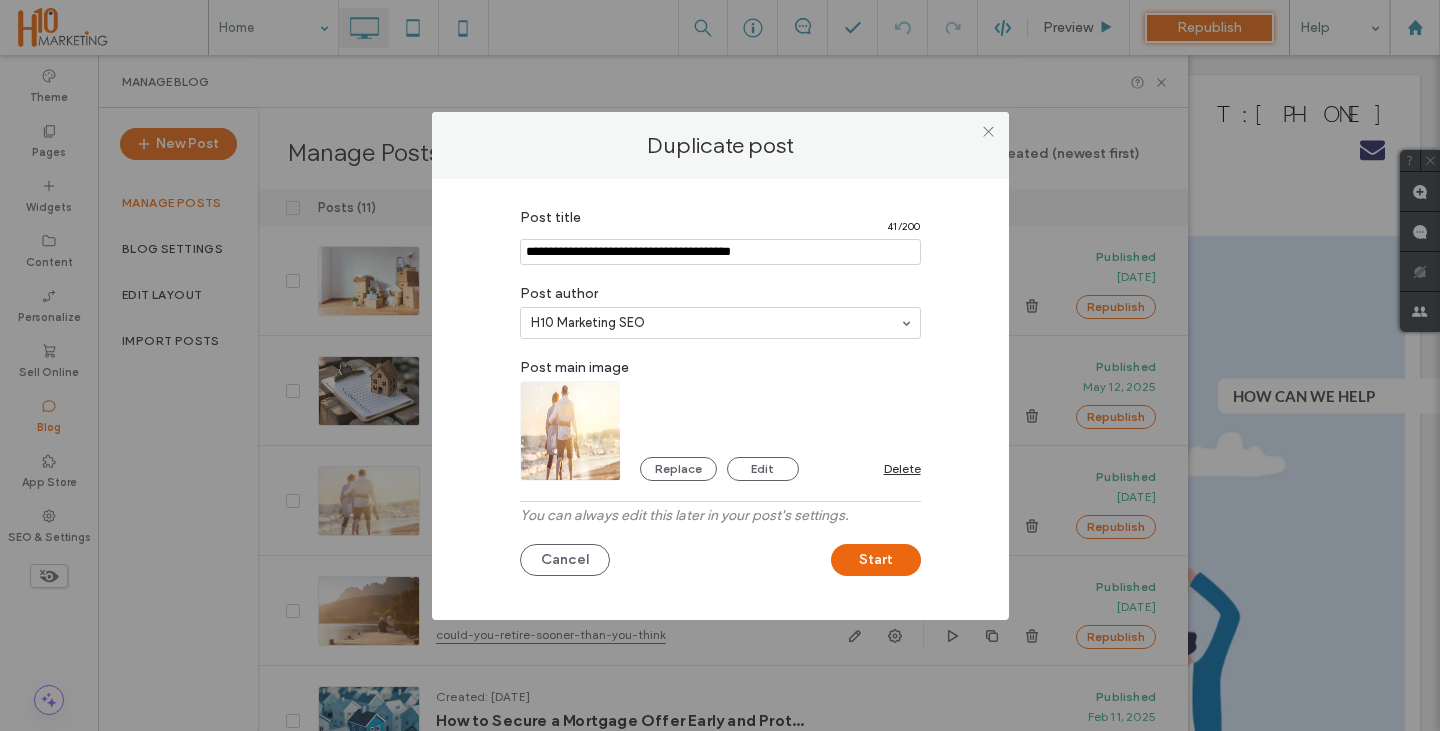 click on "Post title 41 / 200" at bounding box center (720, 237) 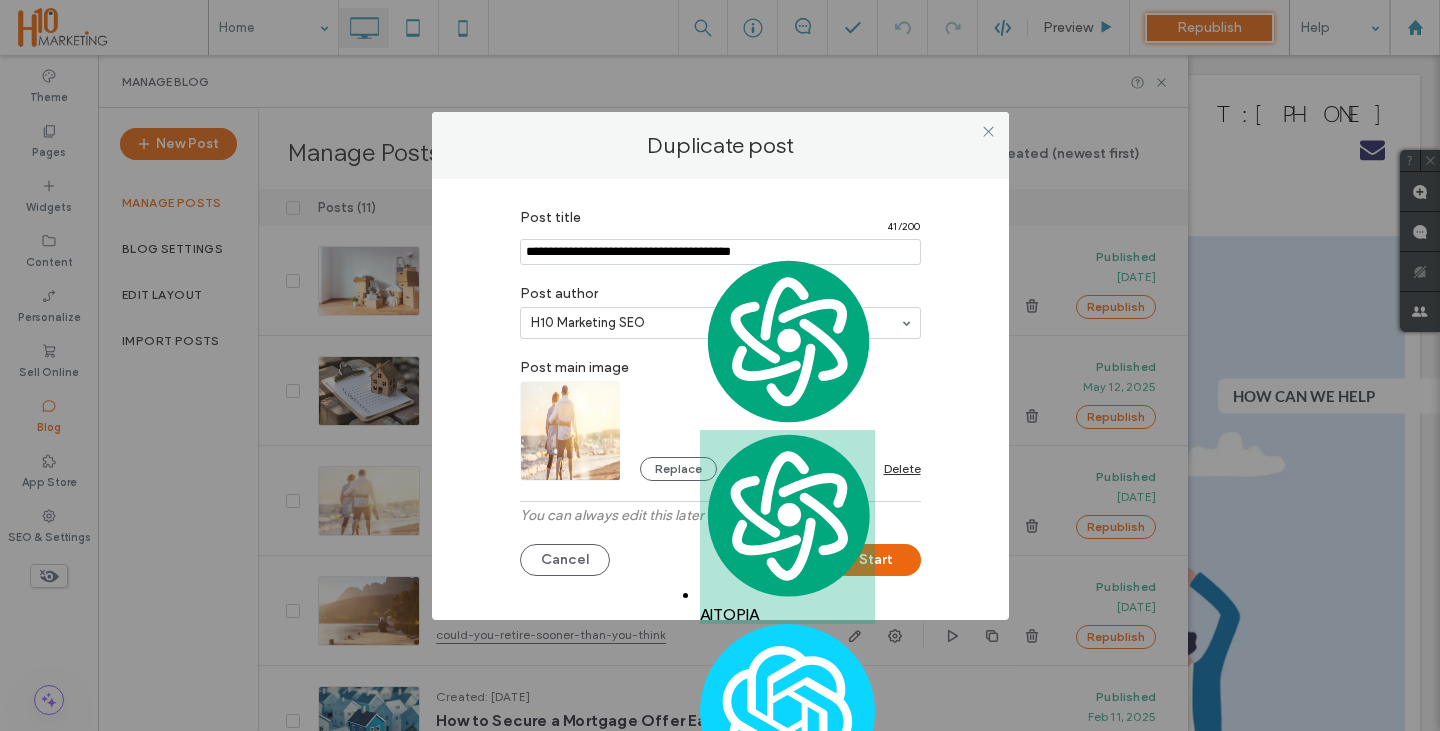 click at bounding box center [720, 252] 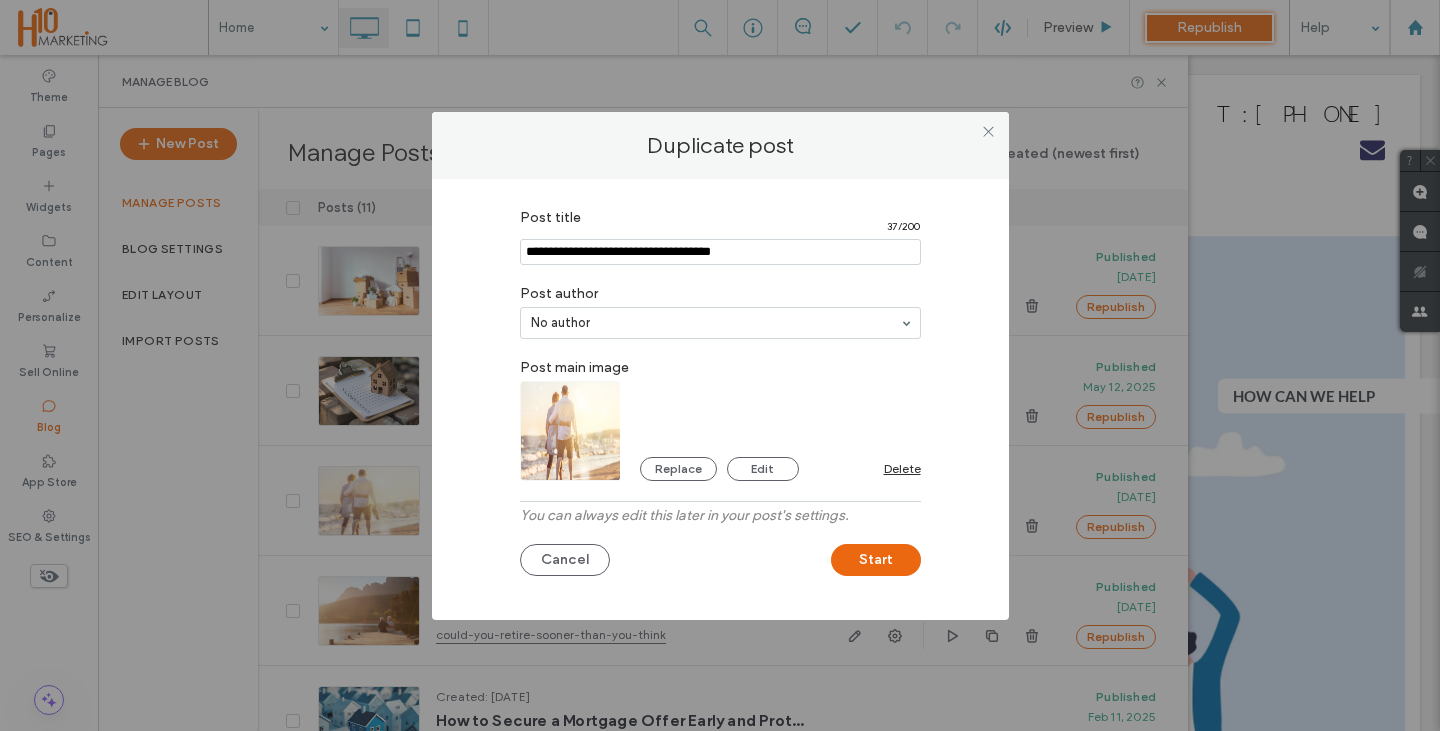 click at bounding box center [720, 252] 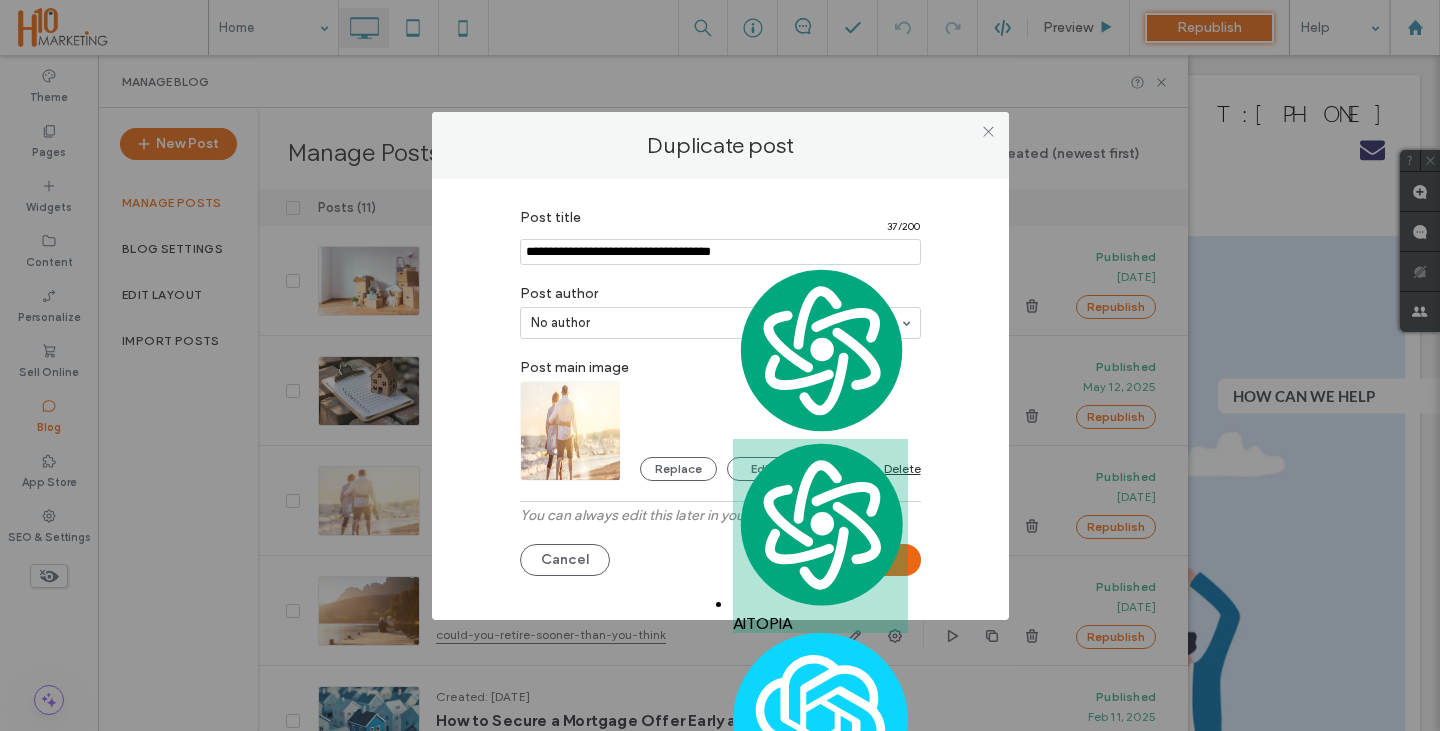 click at bounding box center [720, 252] 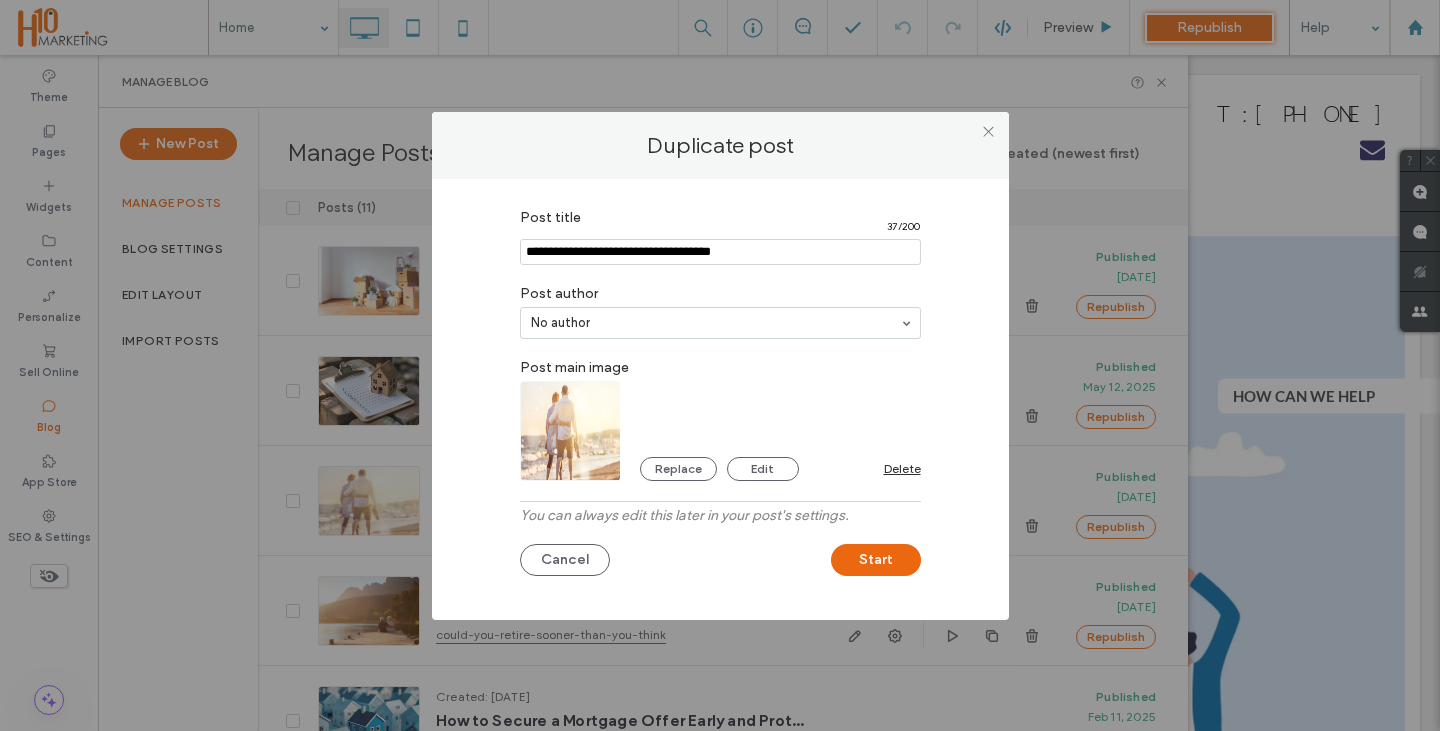 type on "**********" 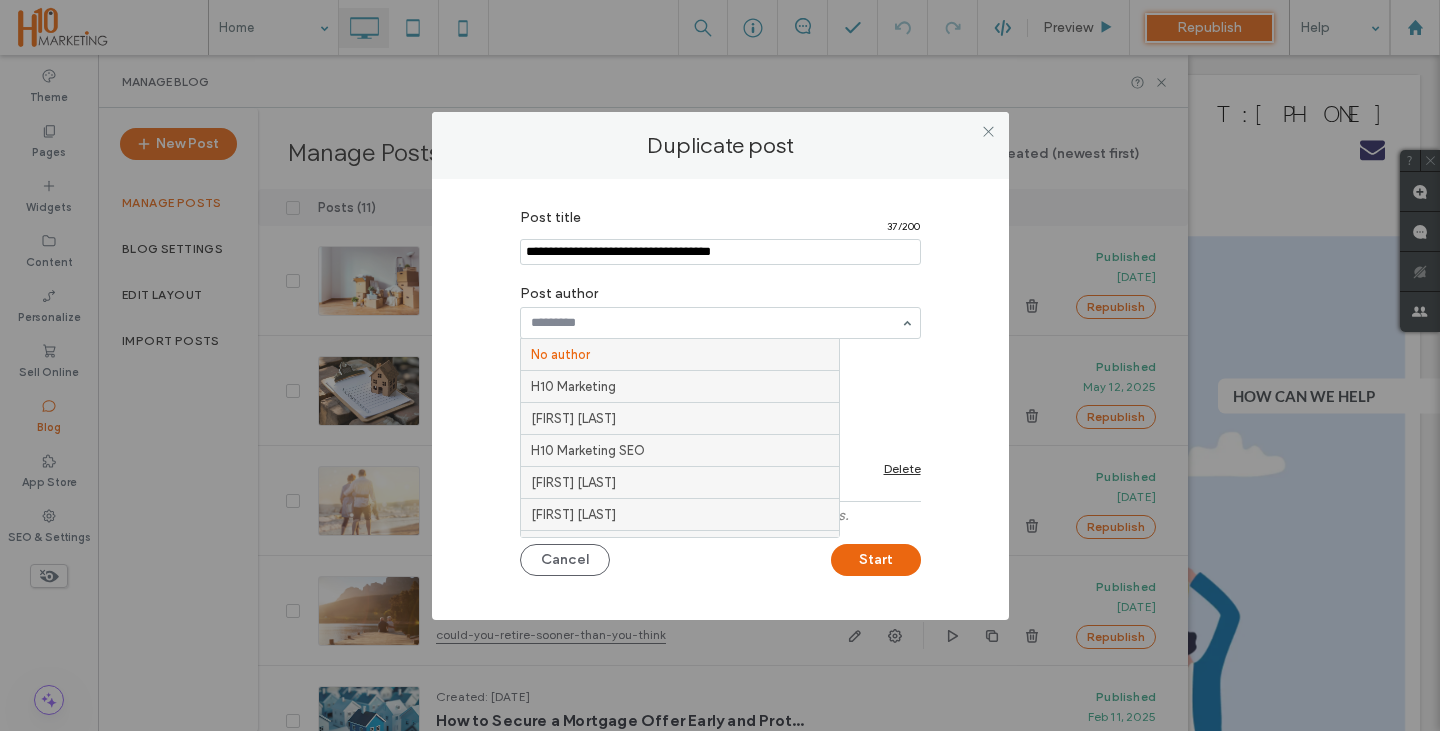 click at bounding box center [715, 323] 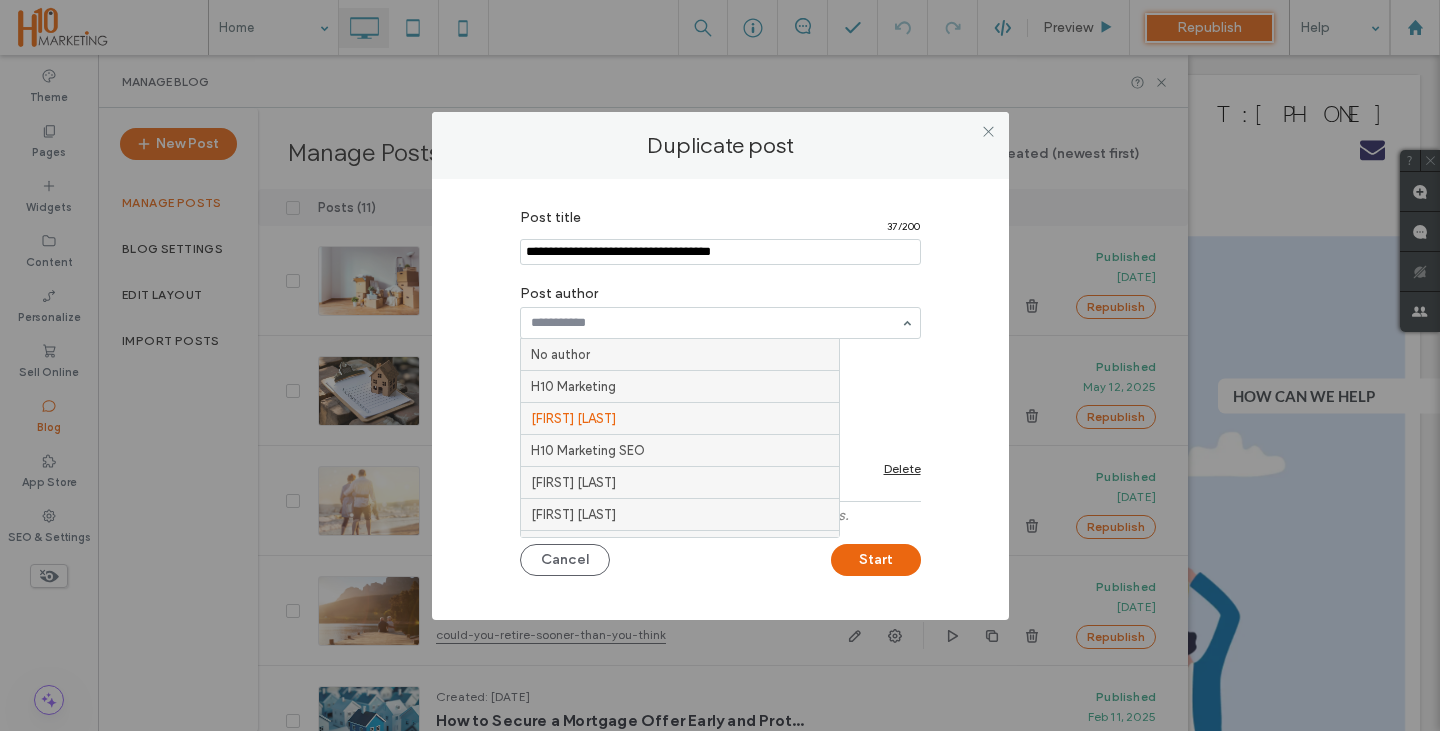 scroll, scrollTop: 73, scrollLeft: 0, axis: vertical 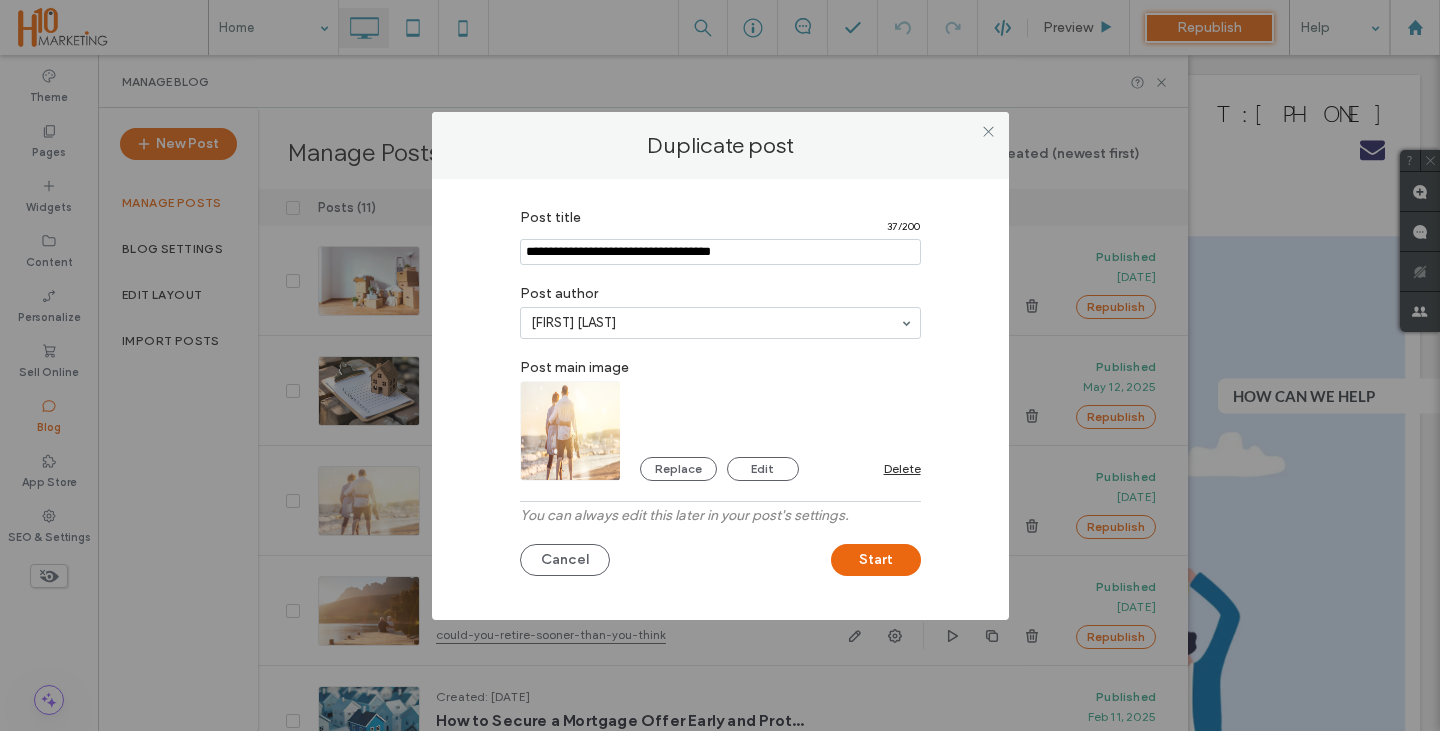 click at bounding box center (715, 323) 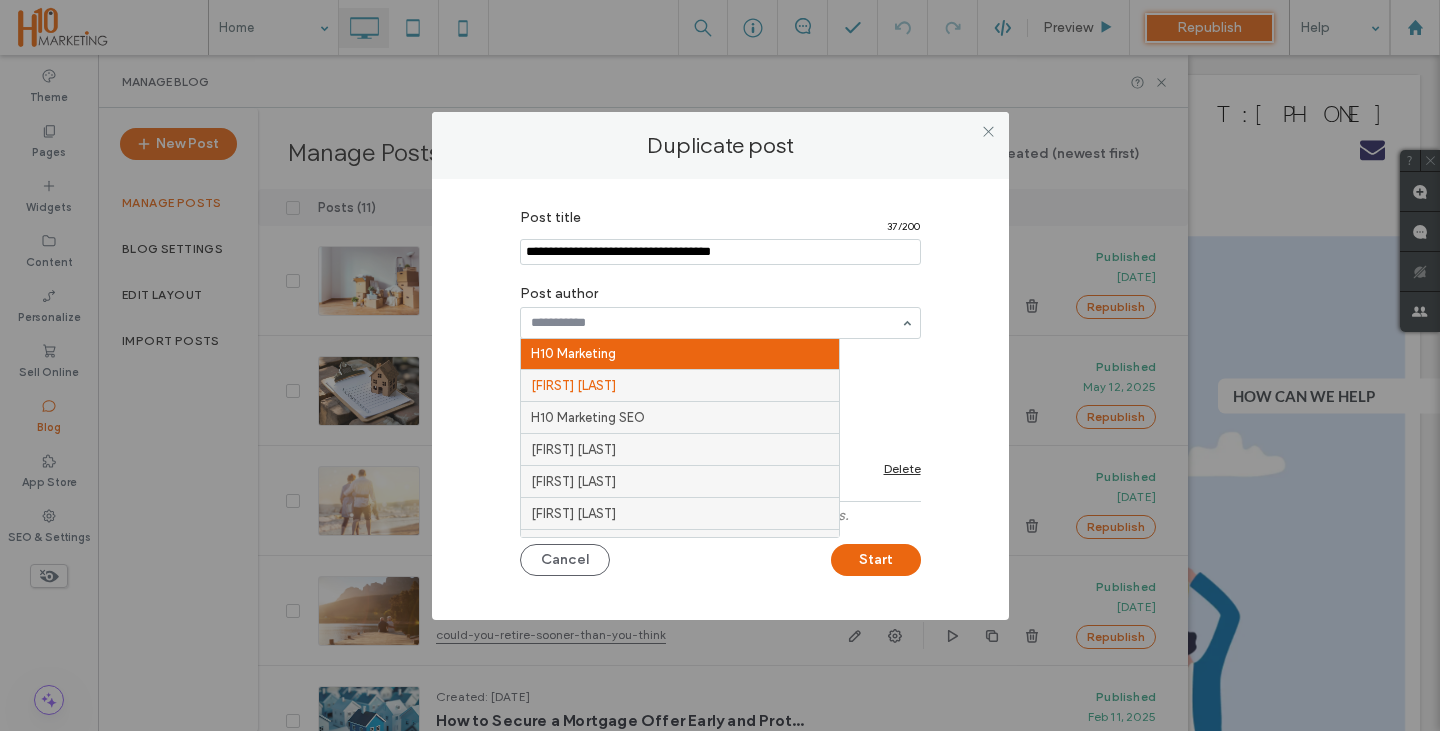 scroll, scrollTop: 0, scrollLeft: 0, axis: both 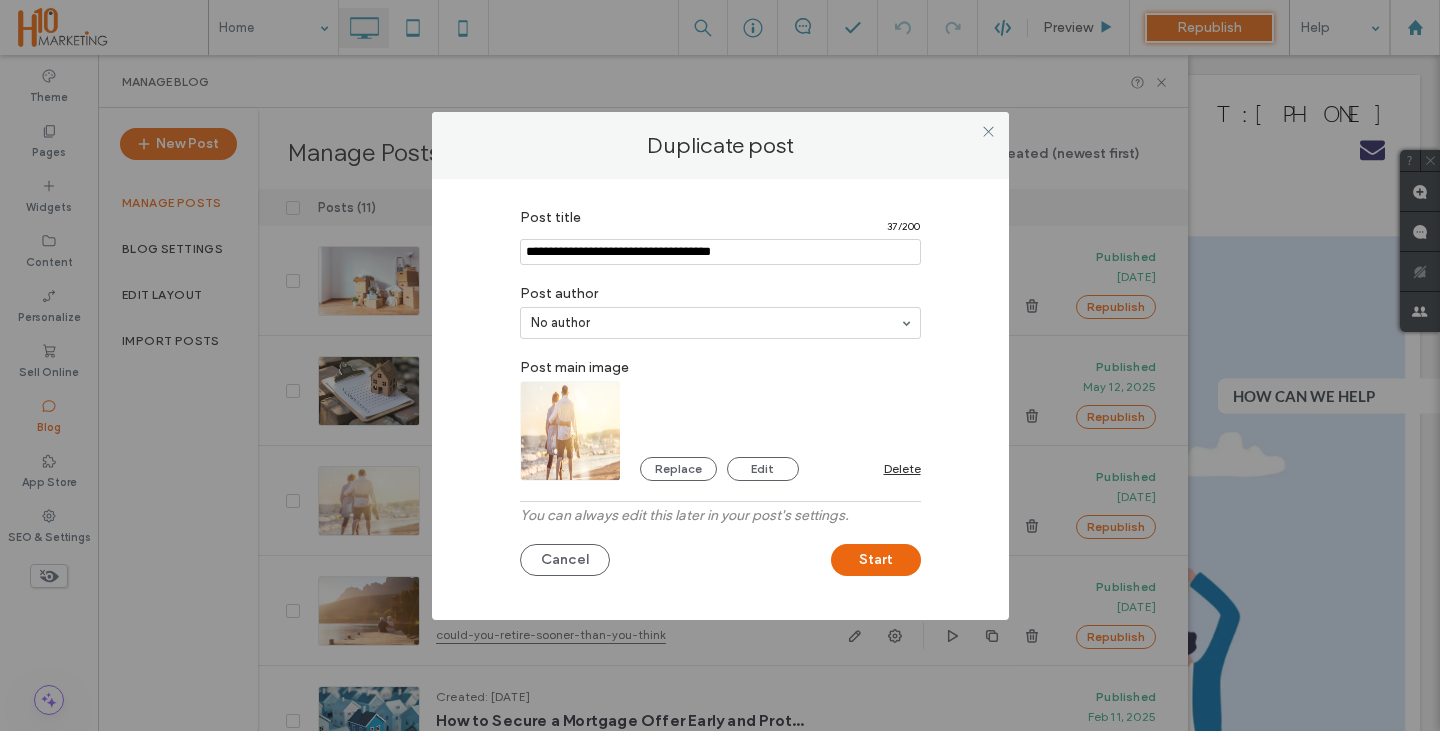 click on "Replace Edit Delete" at bounding box center [720, 431] 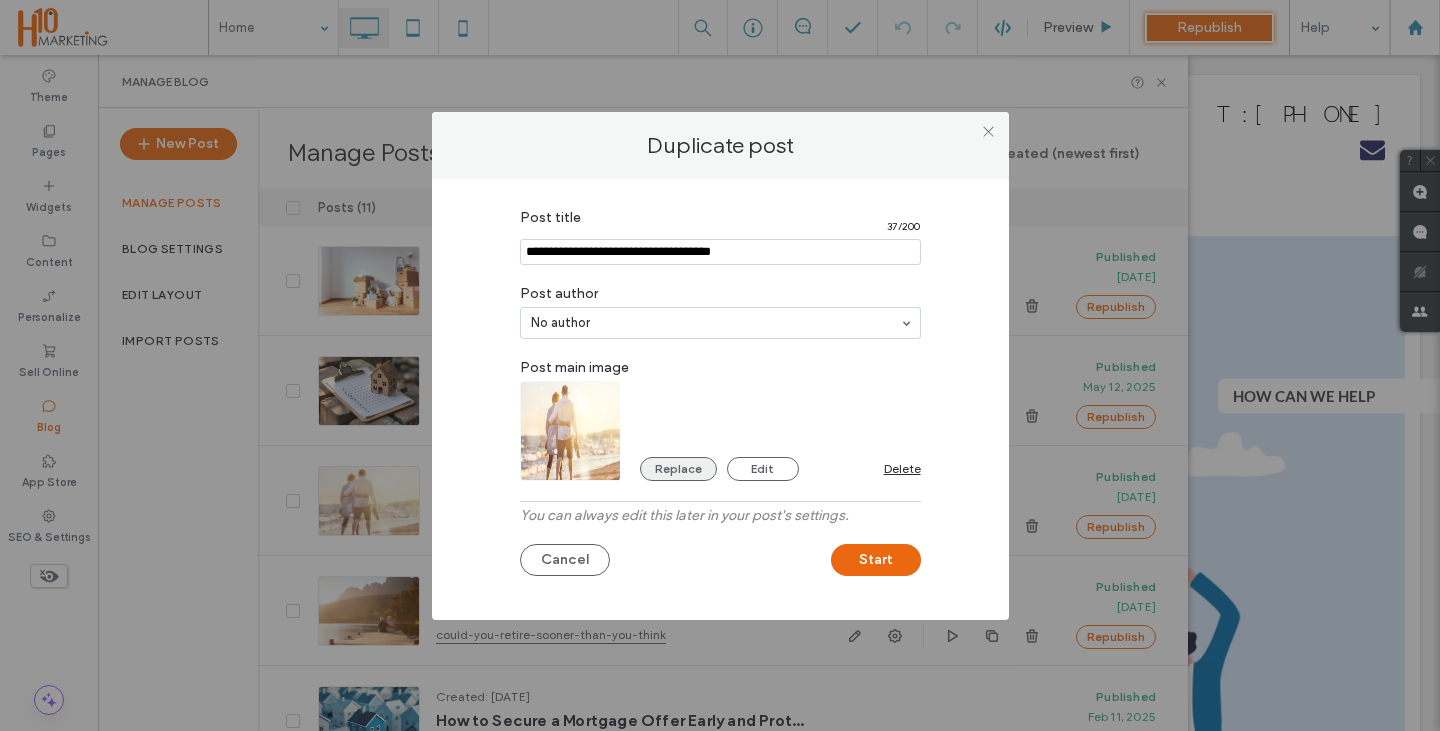click on "Replace" at bounding box center (678, 469) 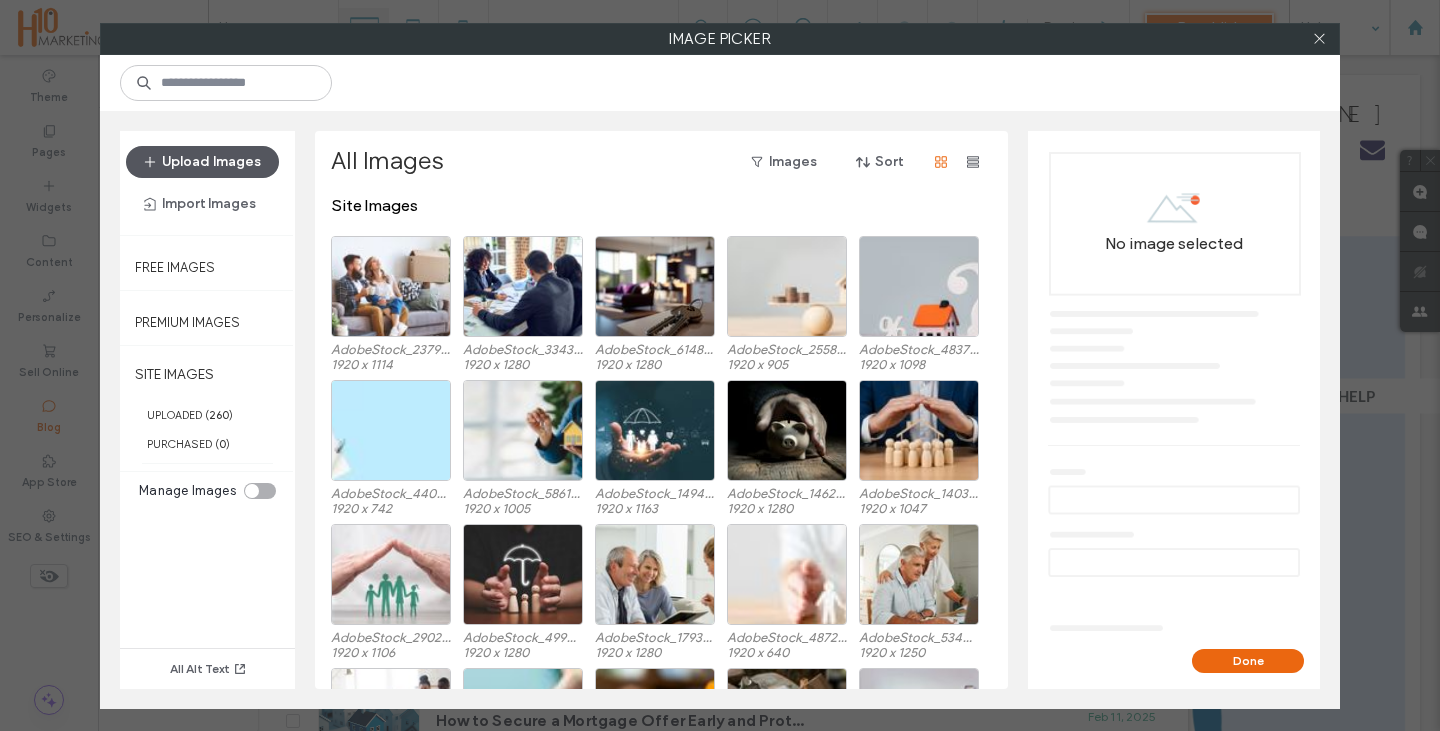 click on "Upload Images" at bounding box center [202, 162] 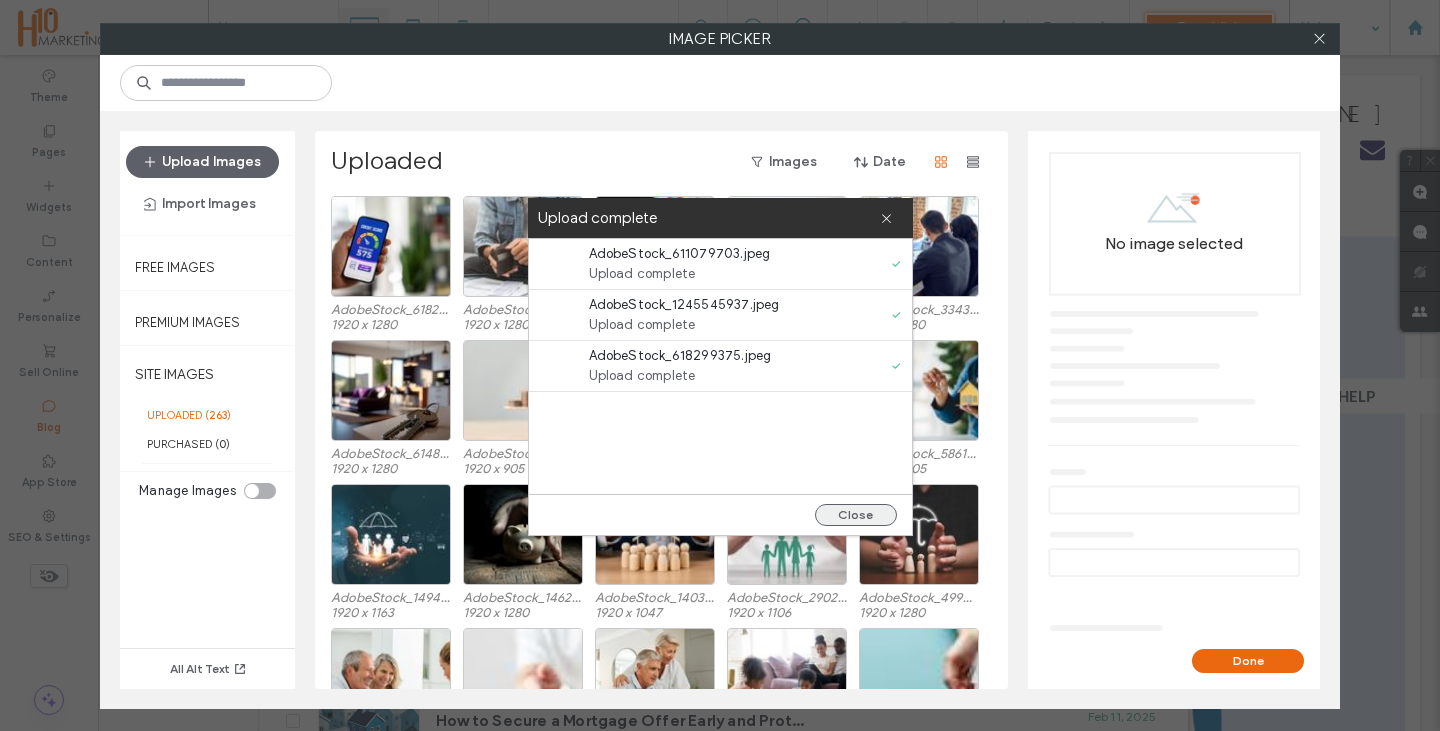 click on "Close" at bounding box center (856, 515) 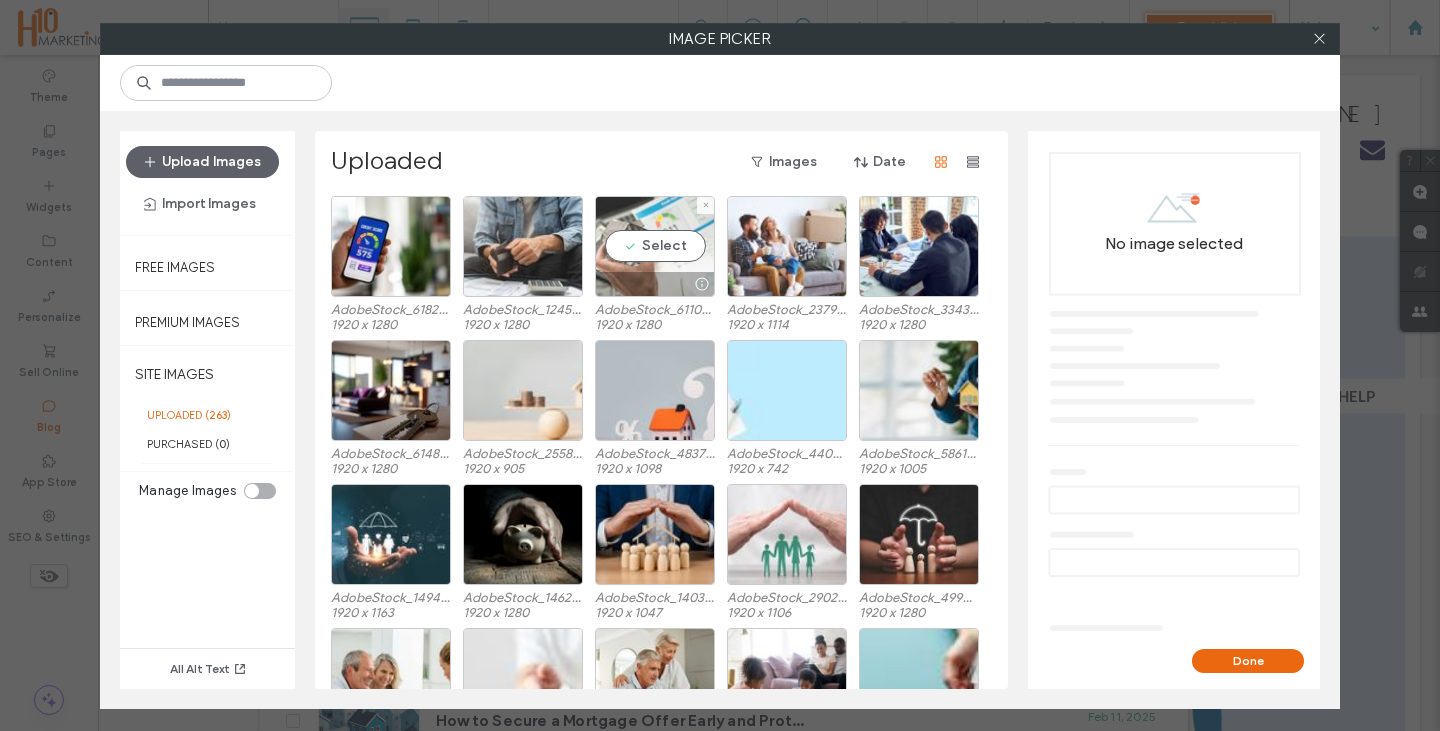 click on "Select" at bounding box center [655, 246] 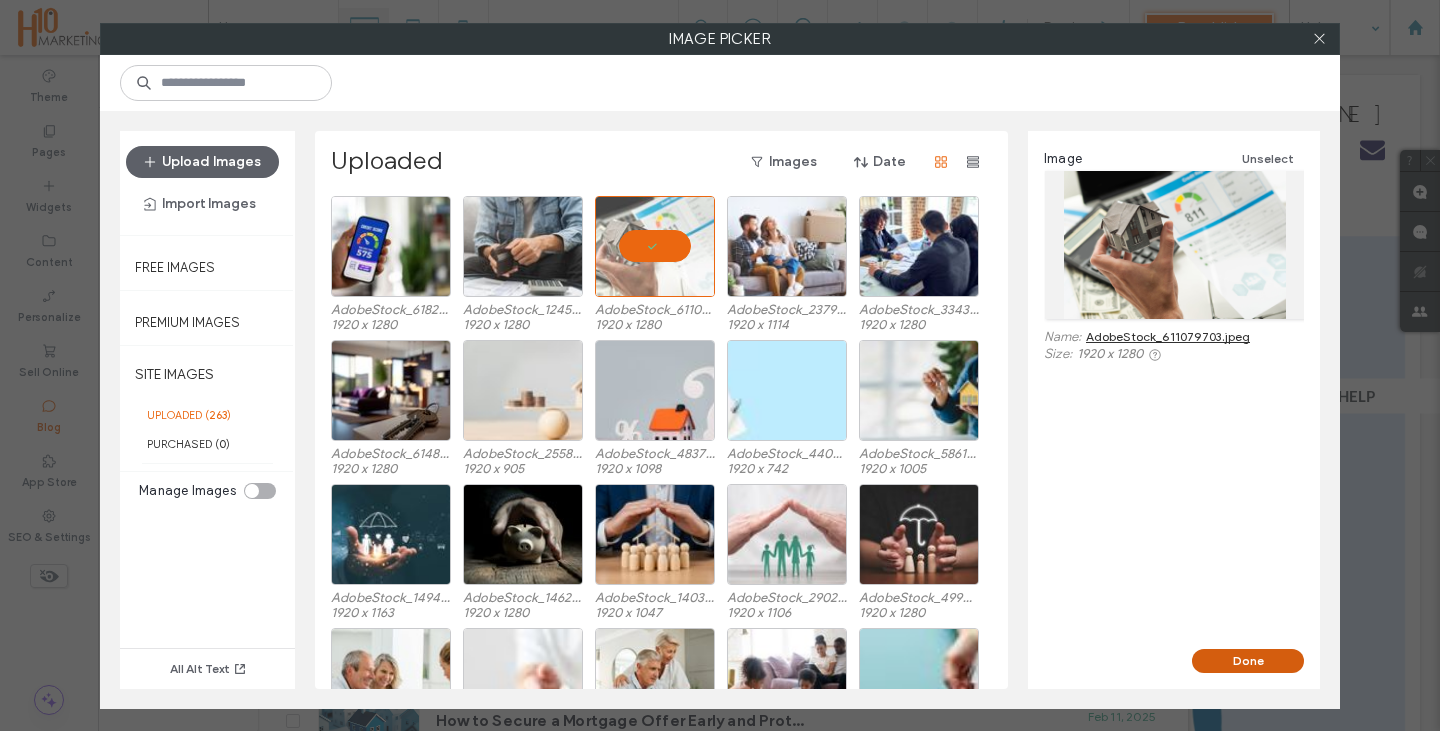 click on "Done" at bounding box center (1248, 661) 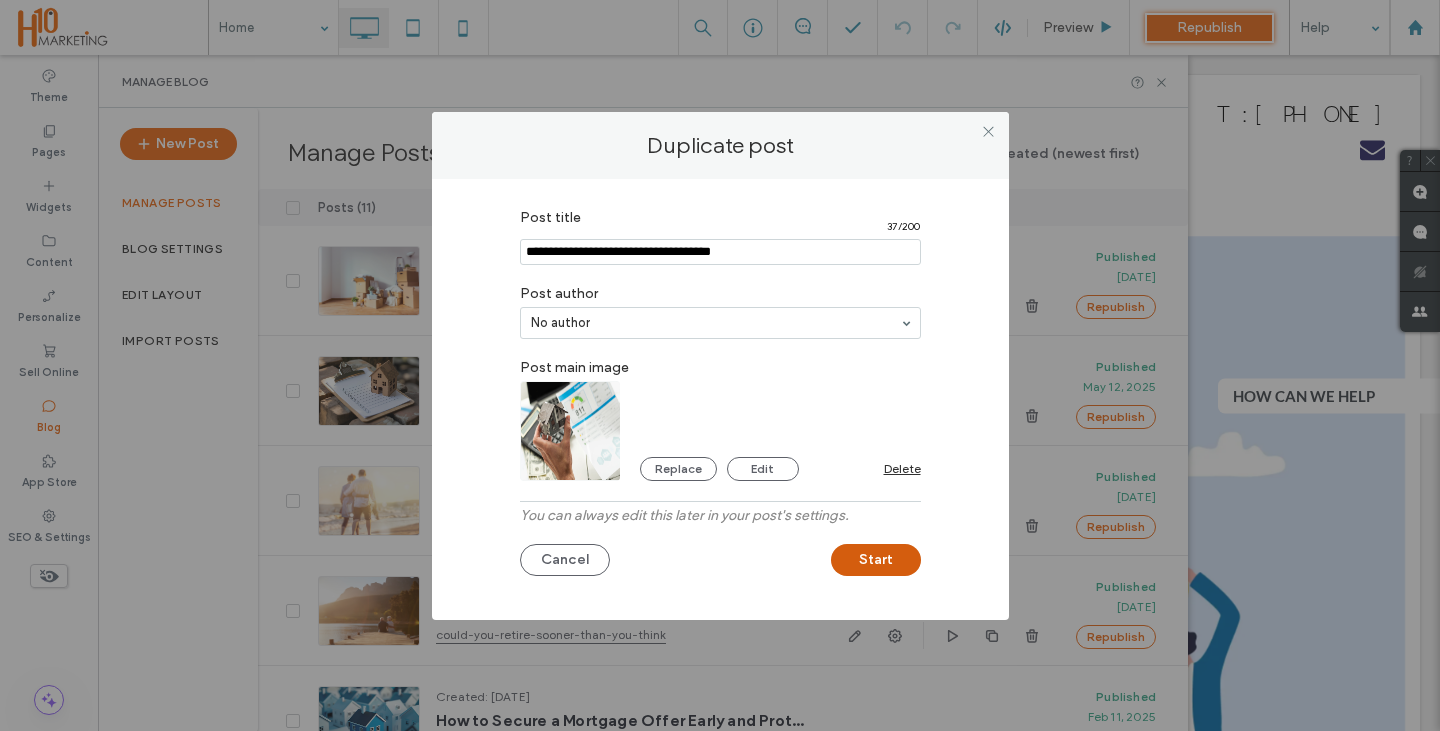 click on "Start" at bounding box center (876, 560) 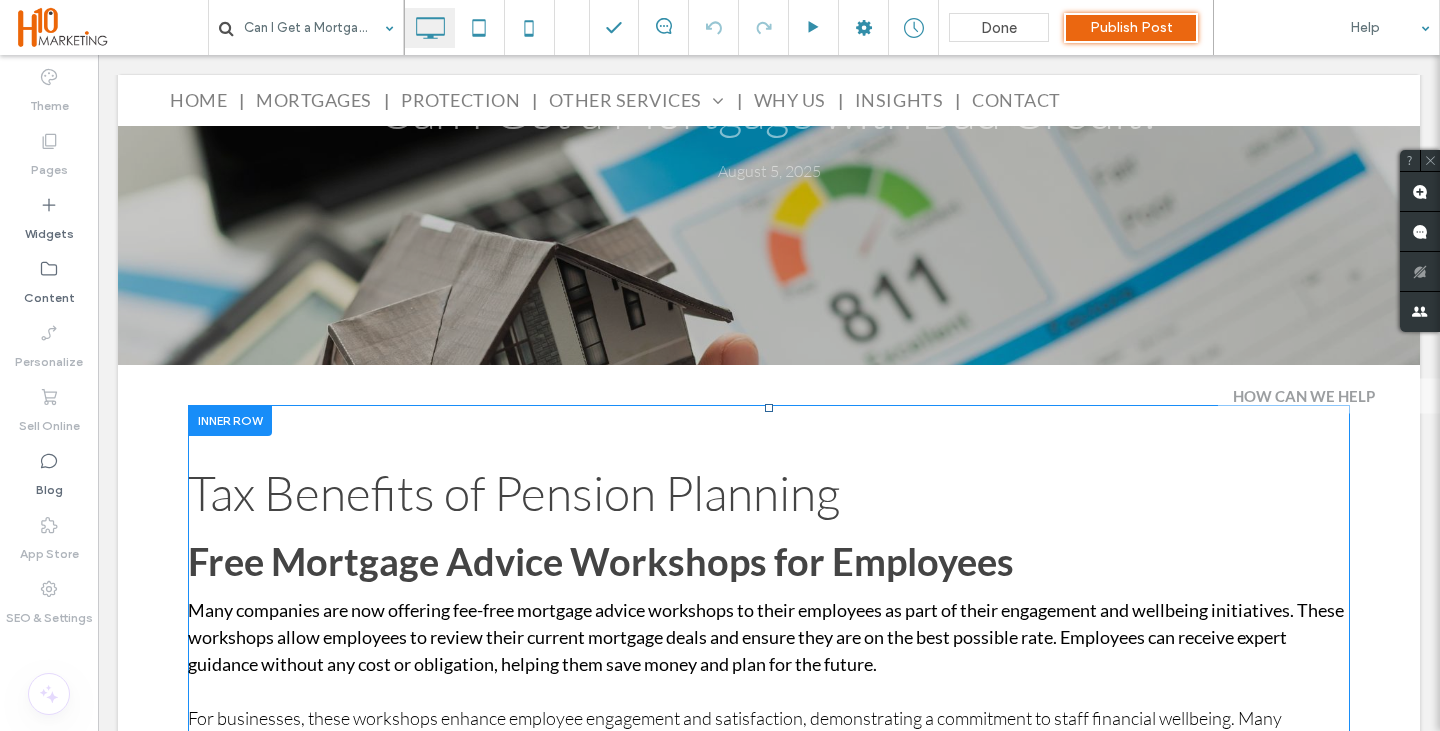 scroll, scrollTop: 400, scrollLeft: 0, axis: vertical 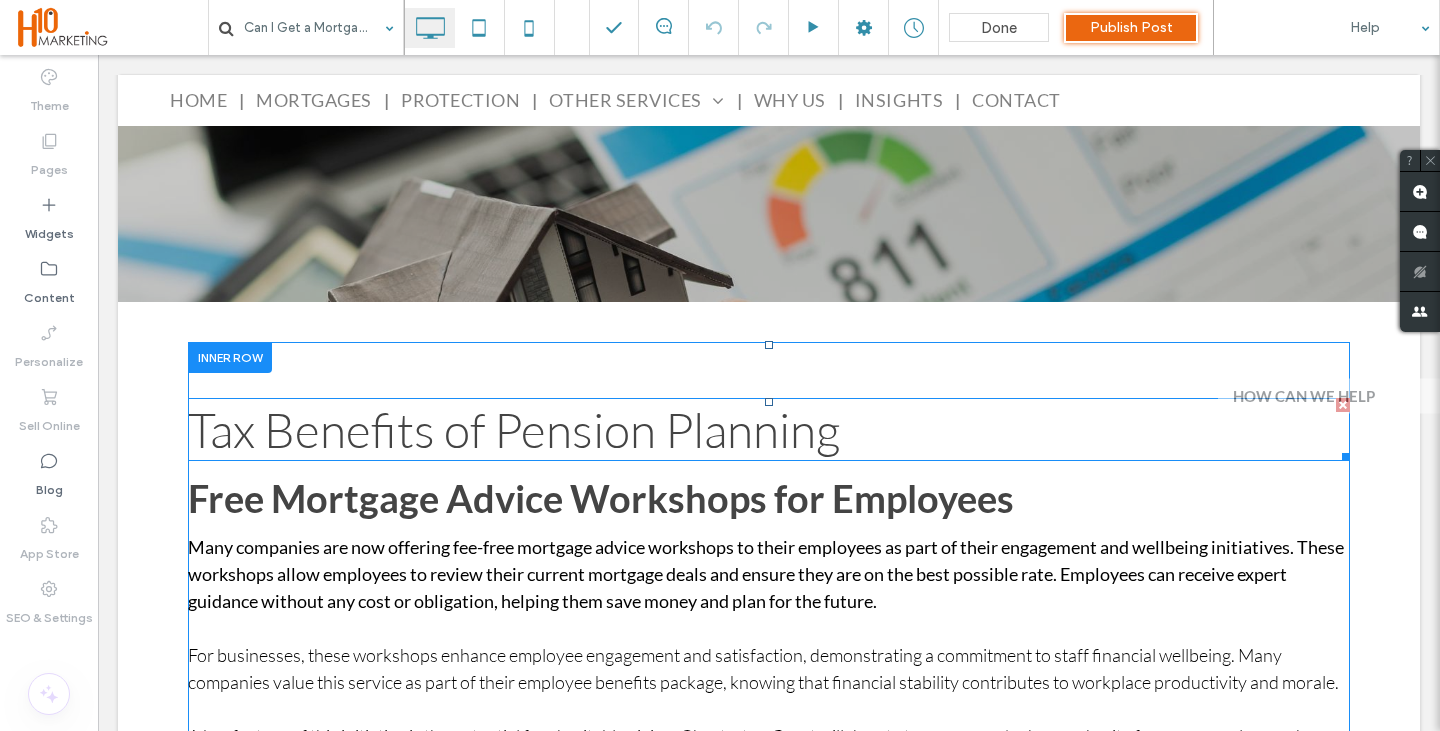 click on "Tax Benefits of Pension Planning" at bounding box center (514, 429) 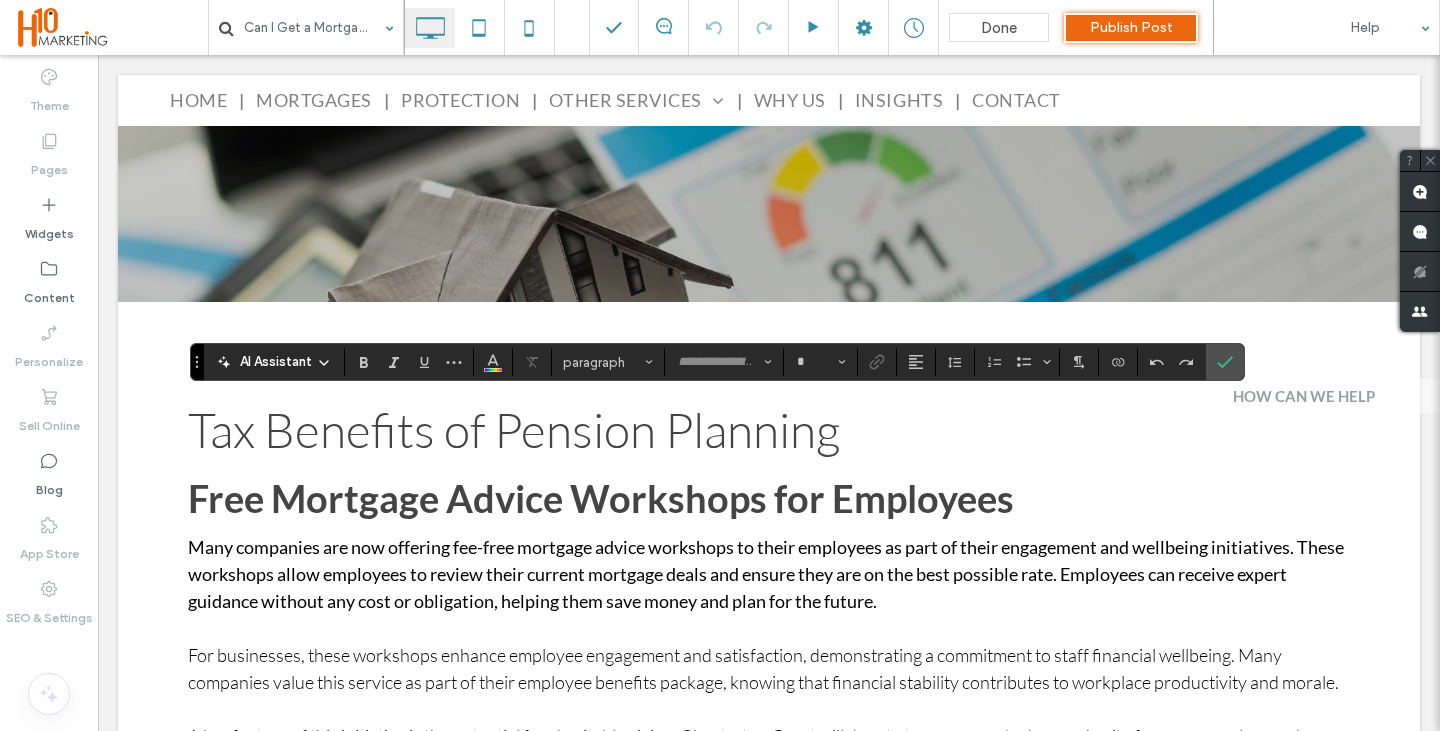 type on "****" 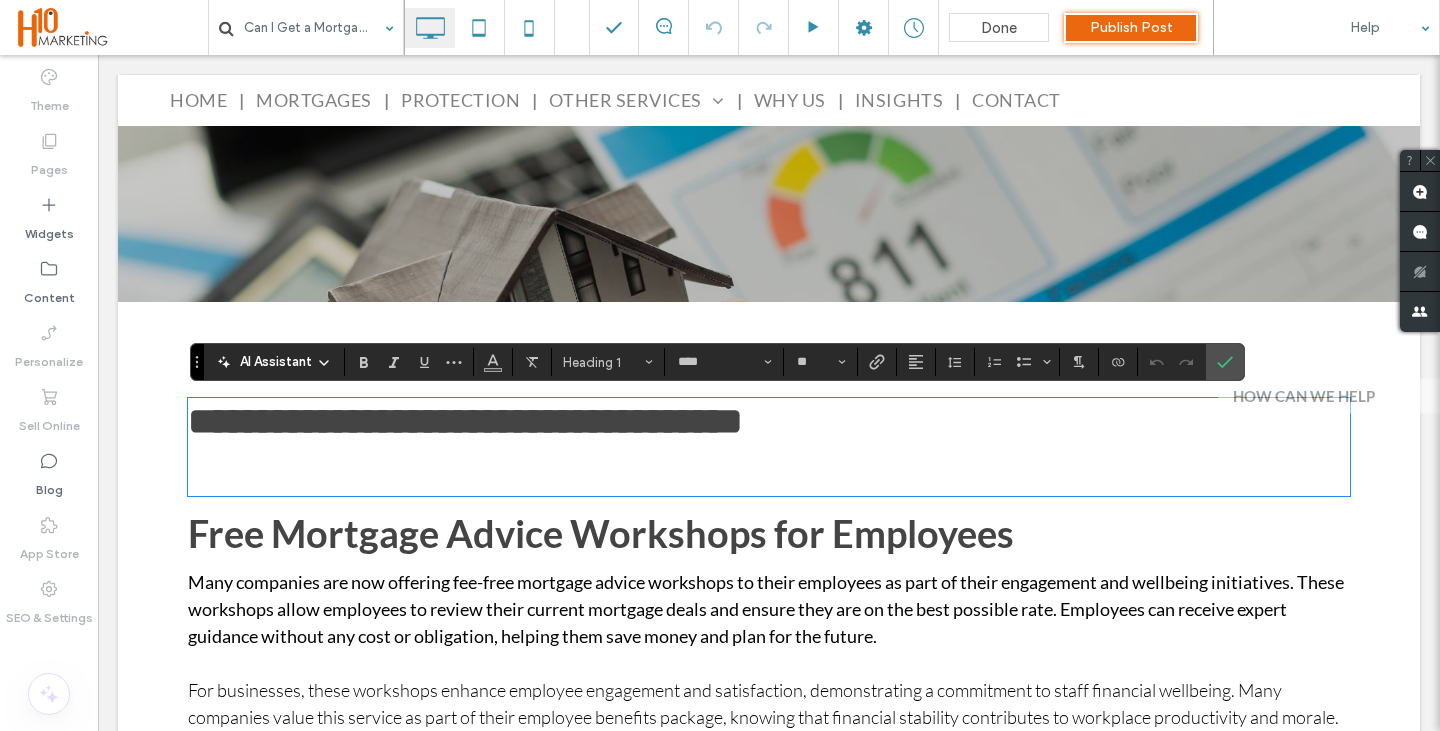 scroll, scrollTop: 0, scrollLeft: 0, axis: both 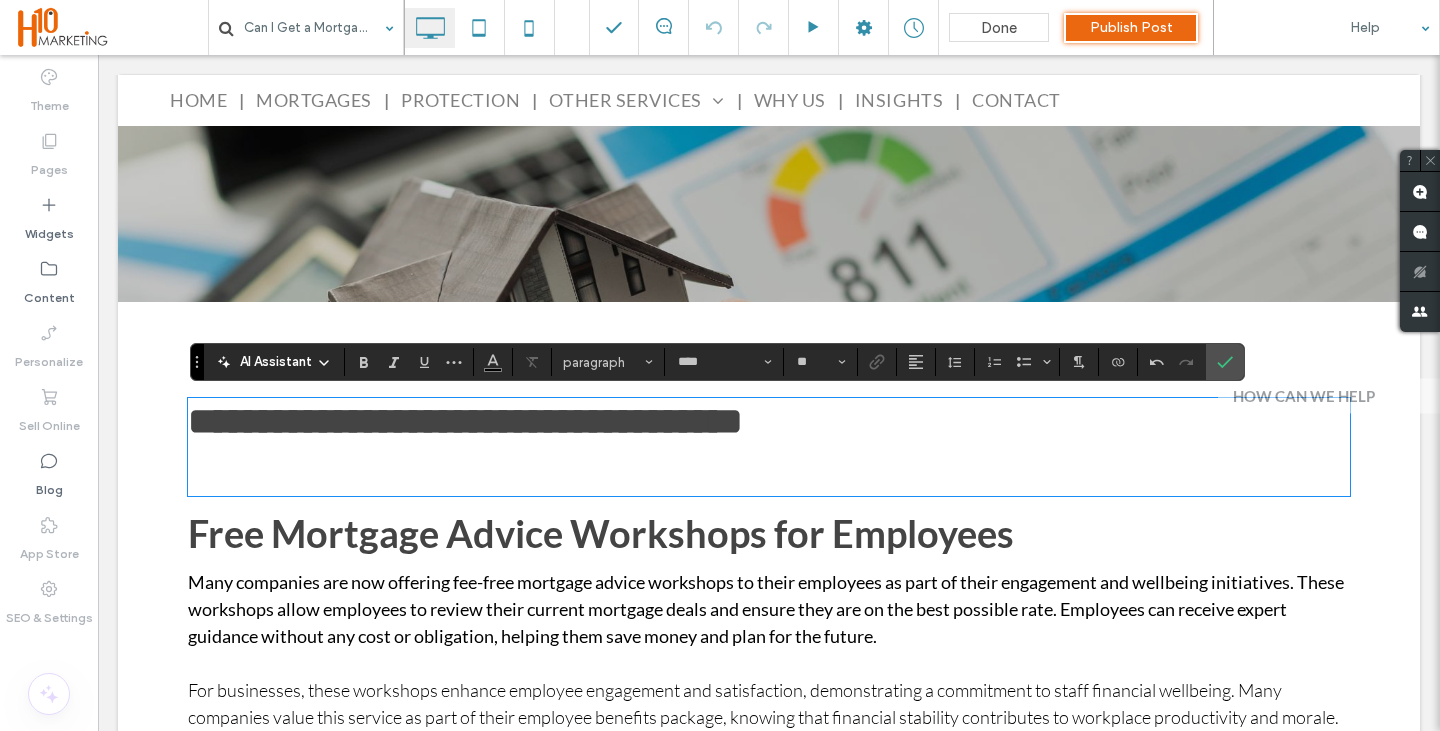 type on "**" 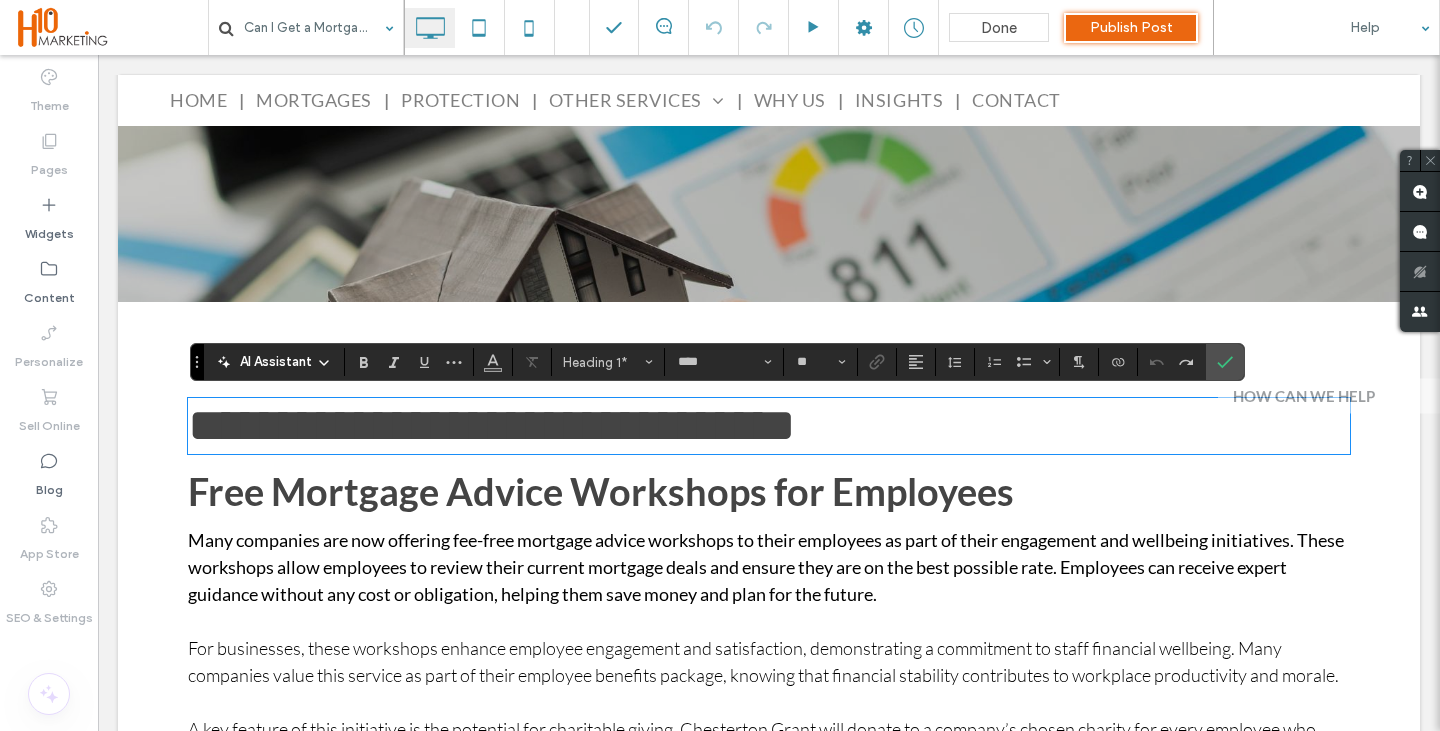 type 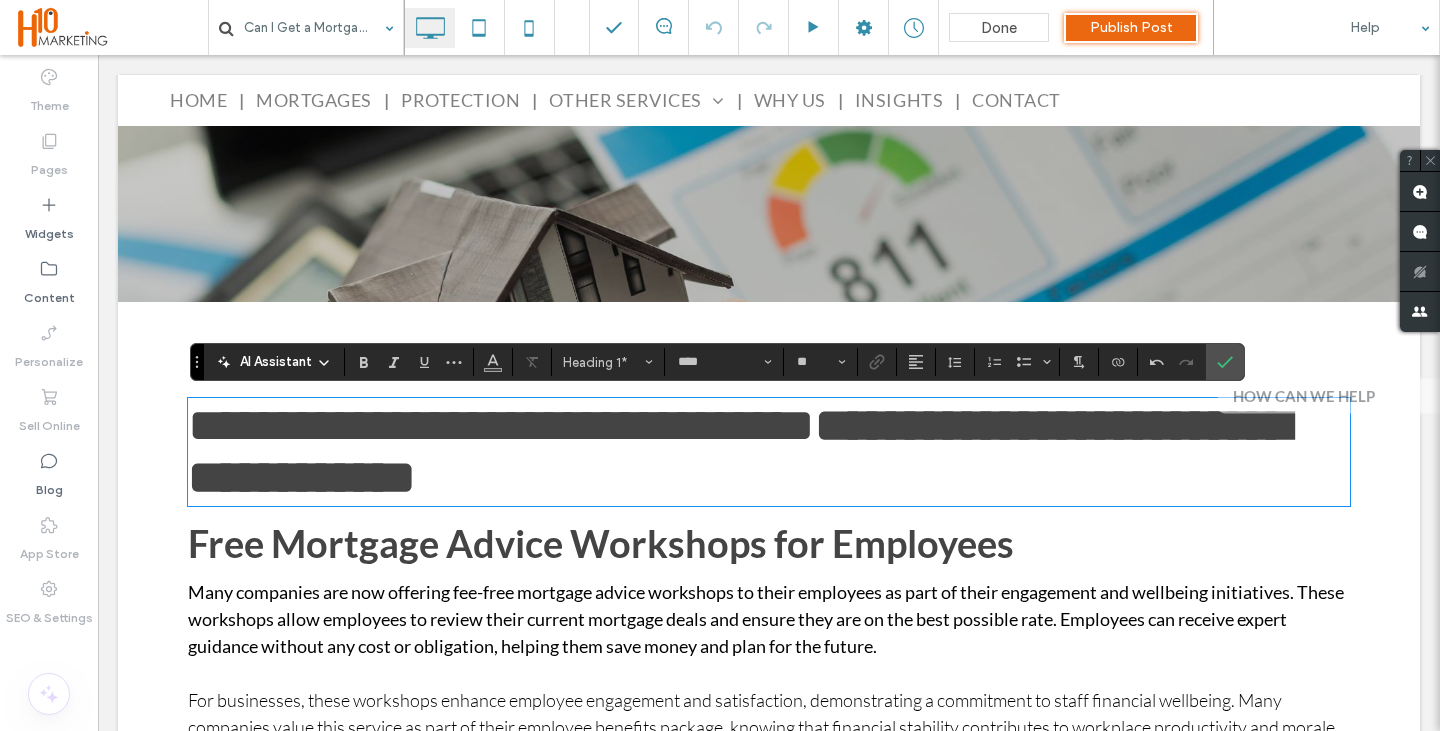 scroll, scrollTop: 0, scrollLeft: 0, axis: both 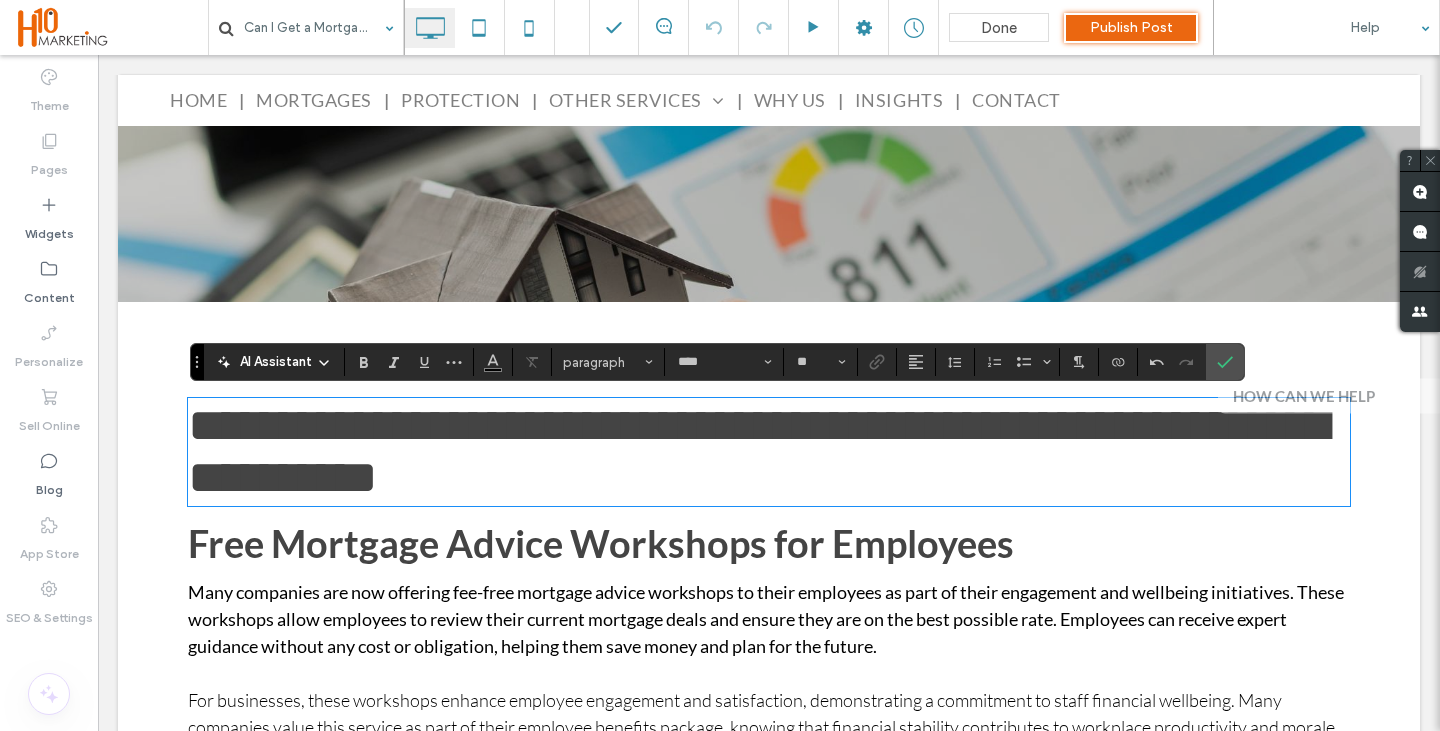 type on "**" 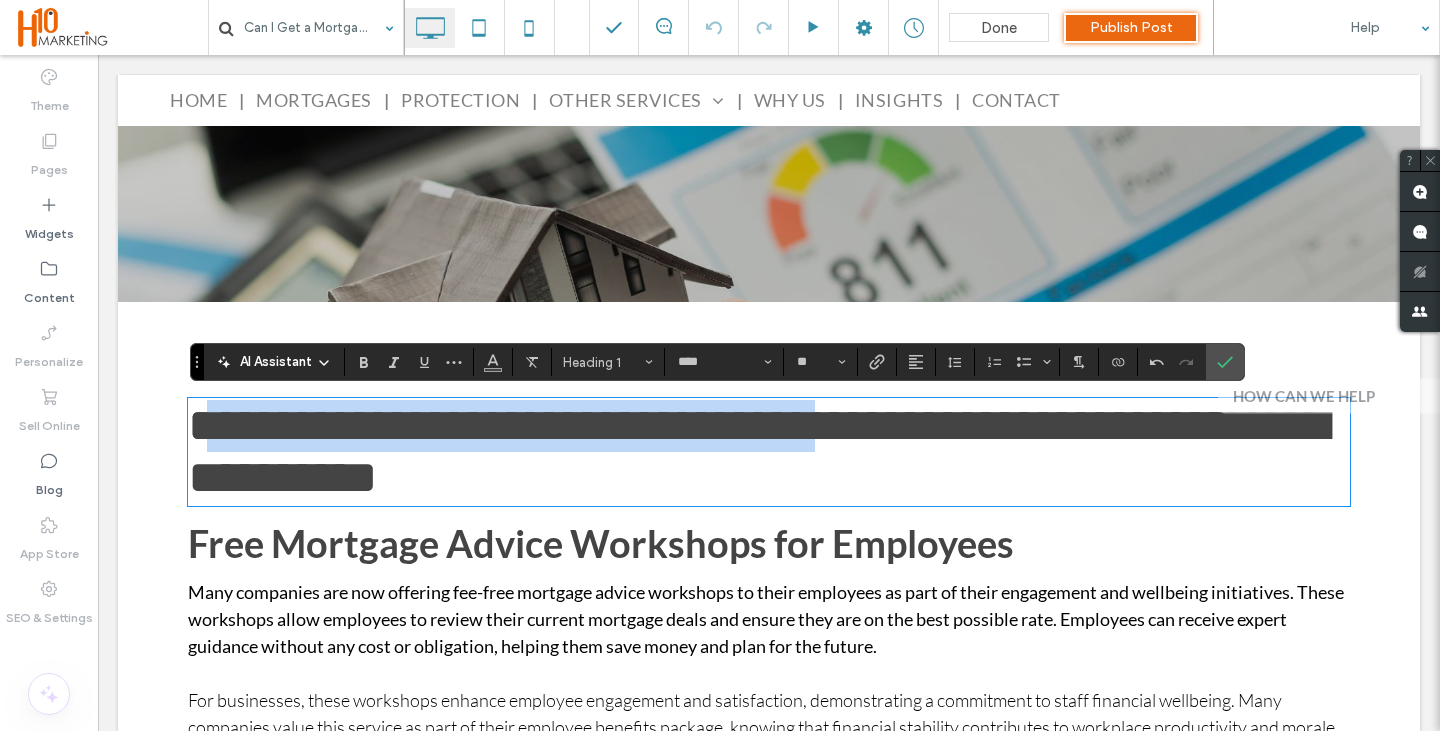 drag, startPoint x: 774, startPoint y: 404, endPoint x: 198, endPoint y: 340, distance: 579.5447 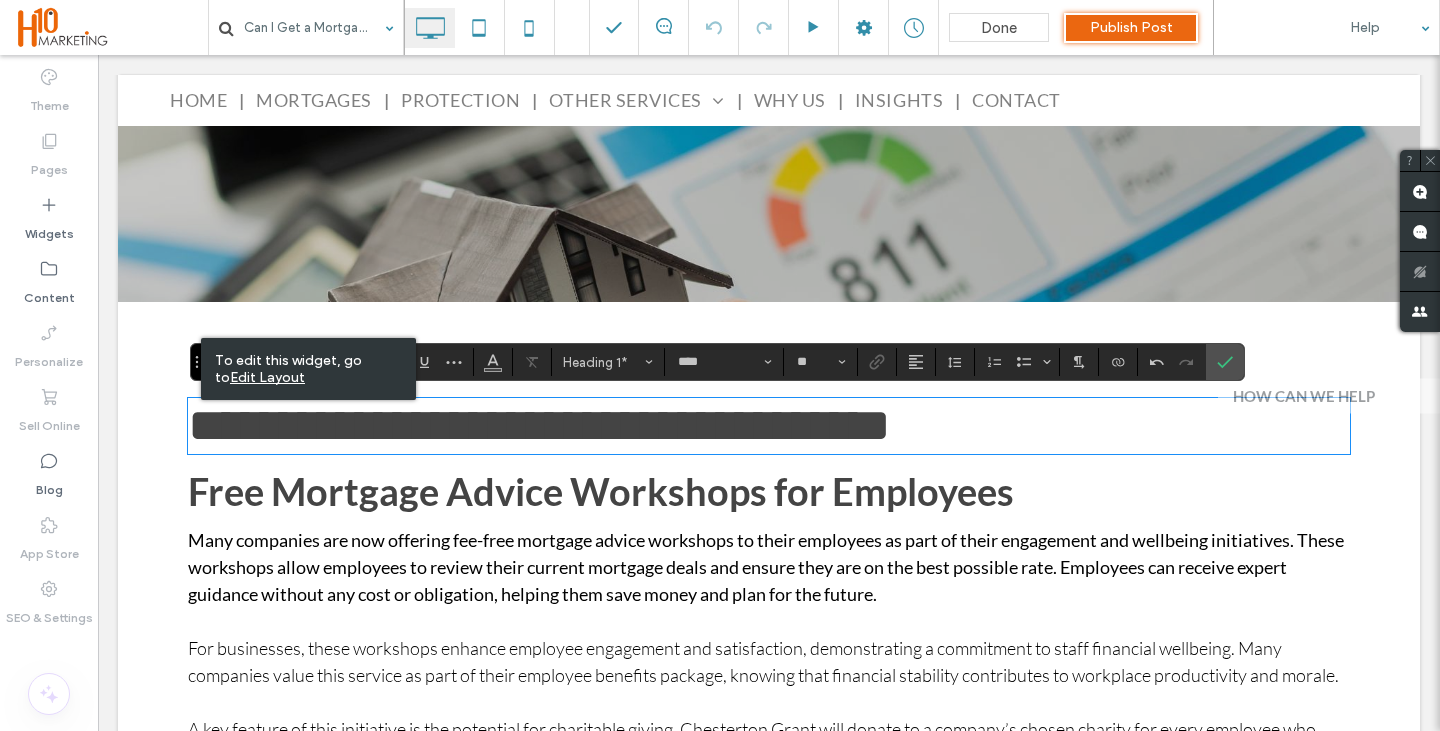 click on "Free Mortgage Advice Workshops for Employees" at bounding box center [601, 491] 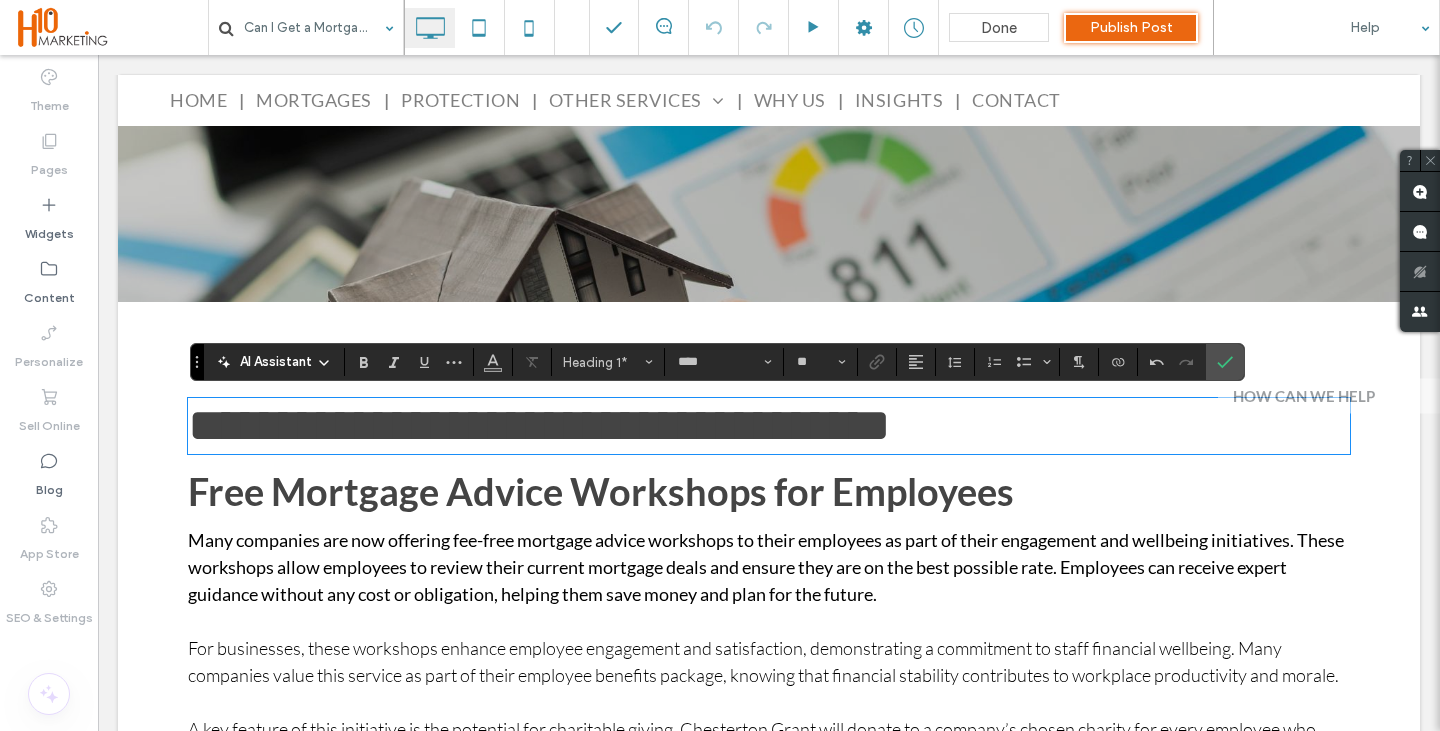 click on "Free Mortgage Advice Workshops for Employees" at bounding box center [601, 491] 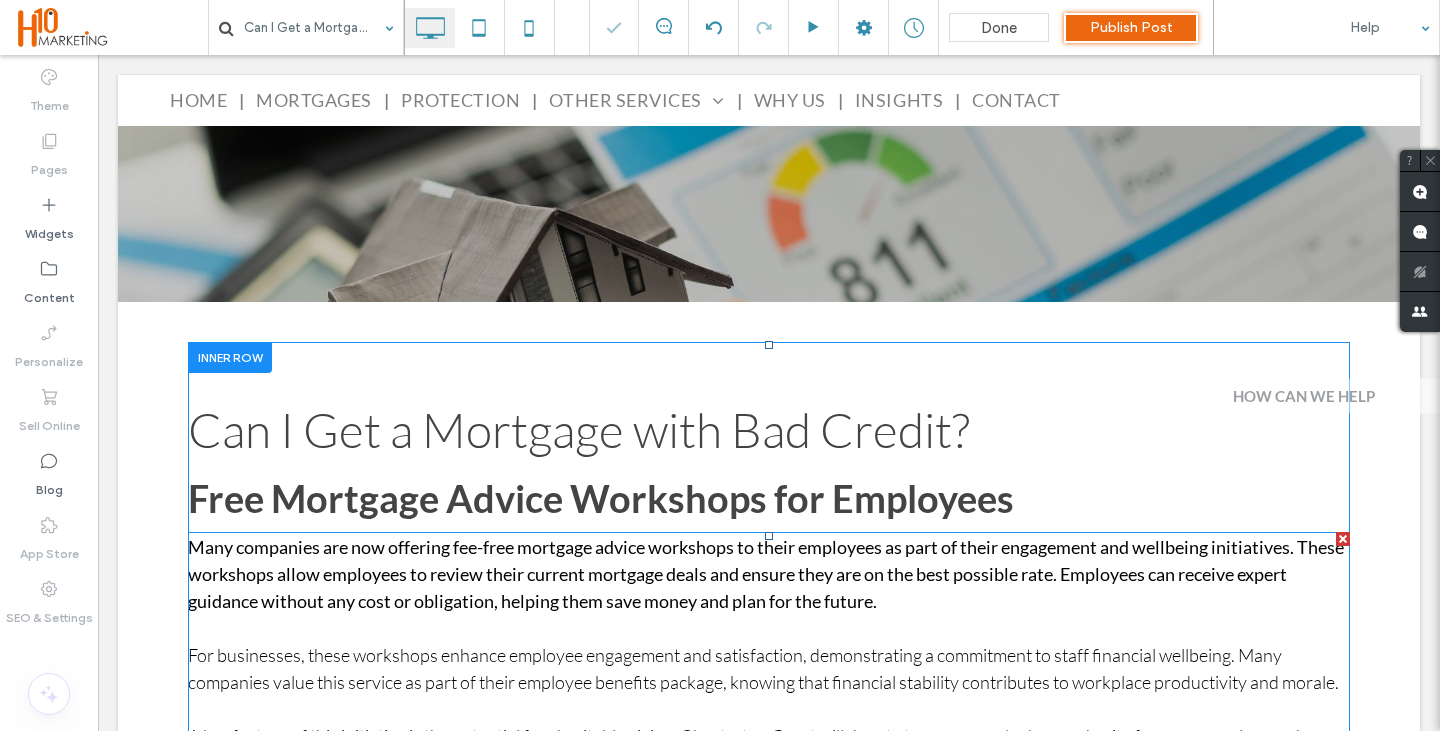 click on "review their current mortgage deals" at bounding box center (568, 574) 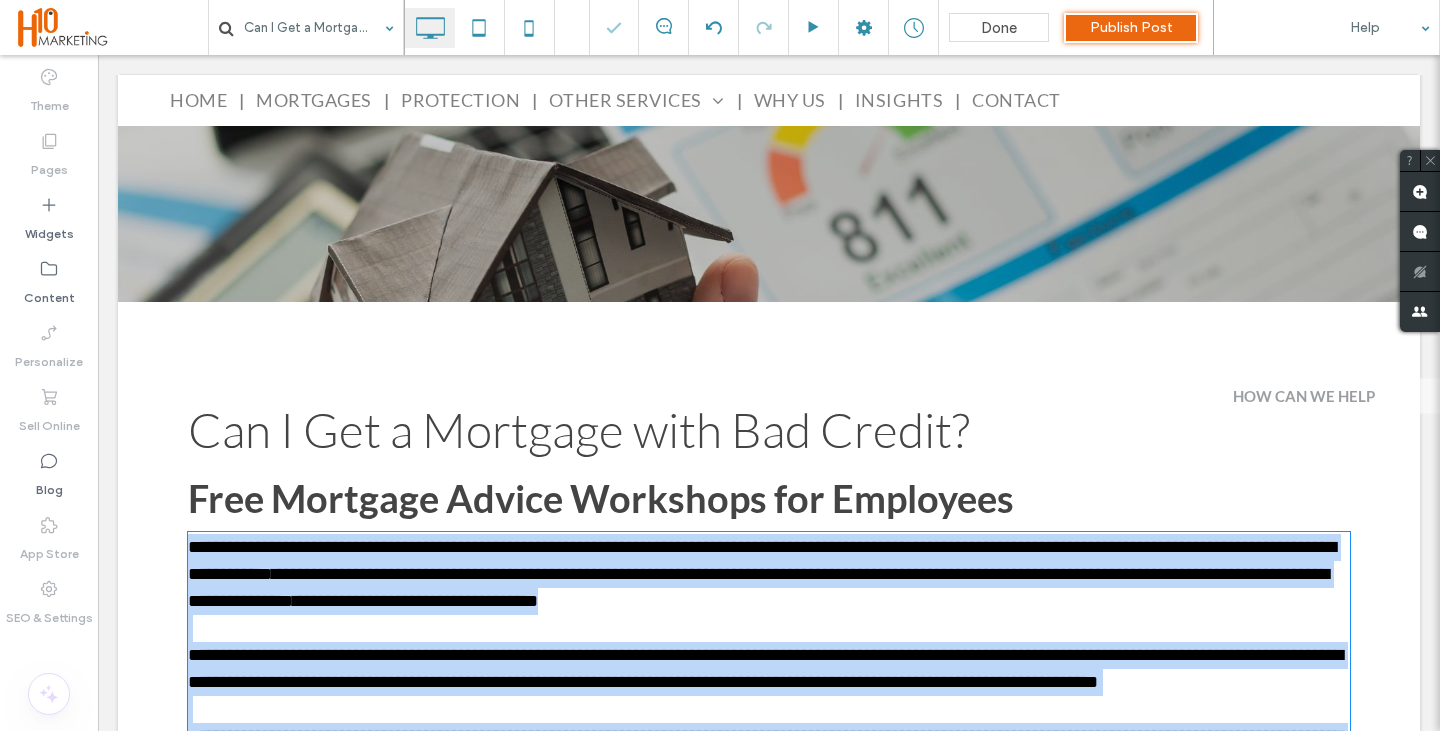 scroll, scrollTop: 763, scrollLeft: 0, axis: vertical 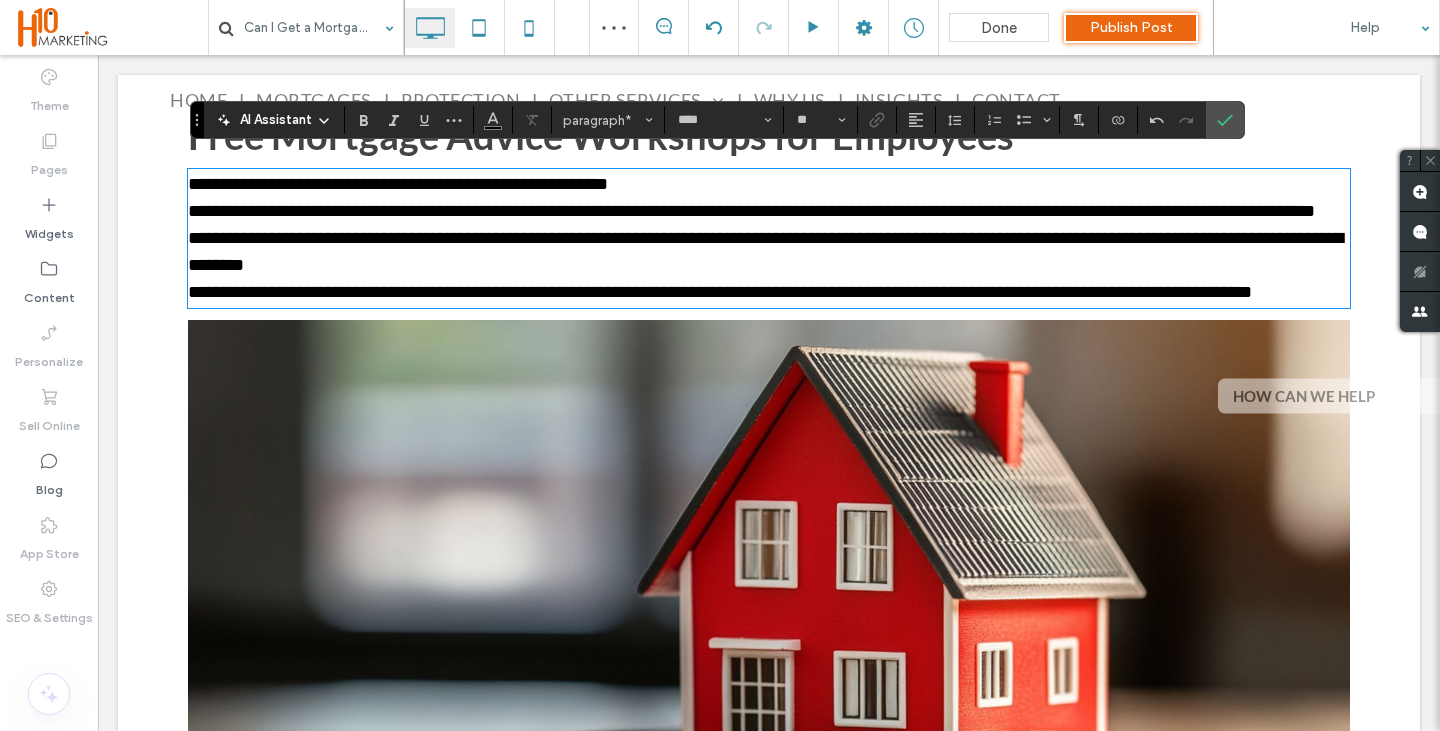 click on "**********" at bounding box center (769, 184) 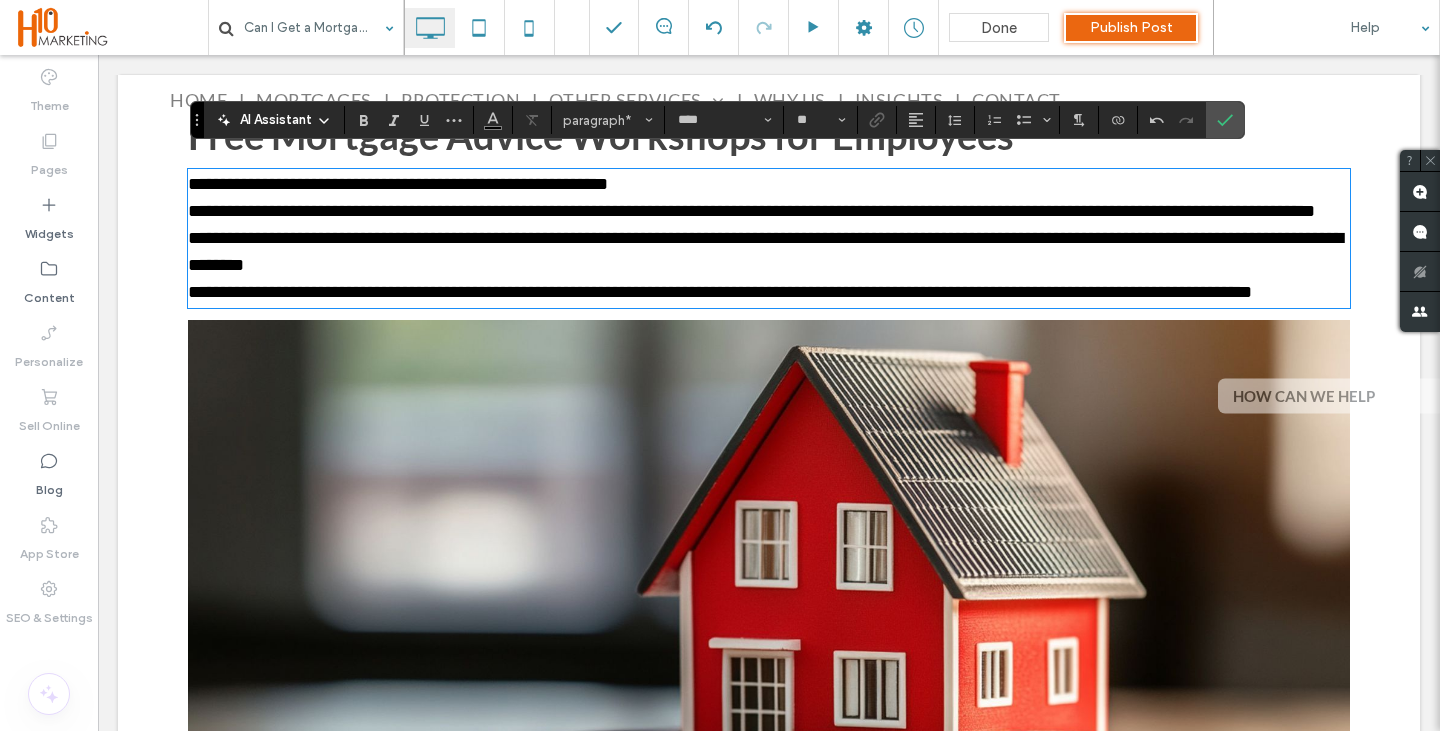 click on "**********" at bounding box center [398, 184] 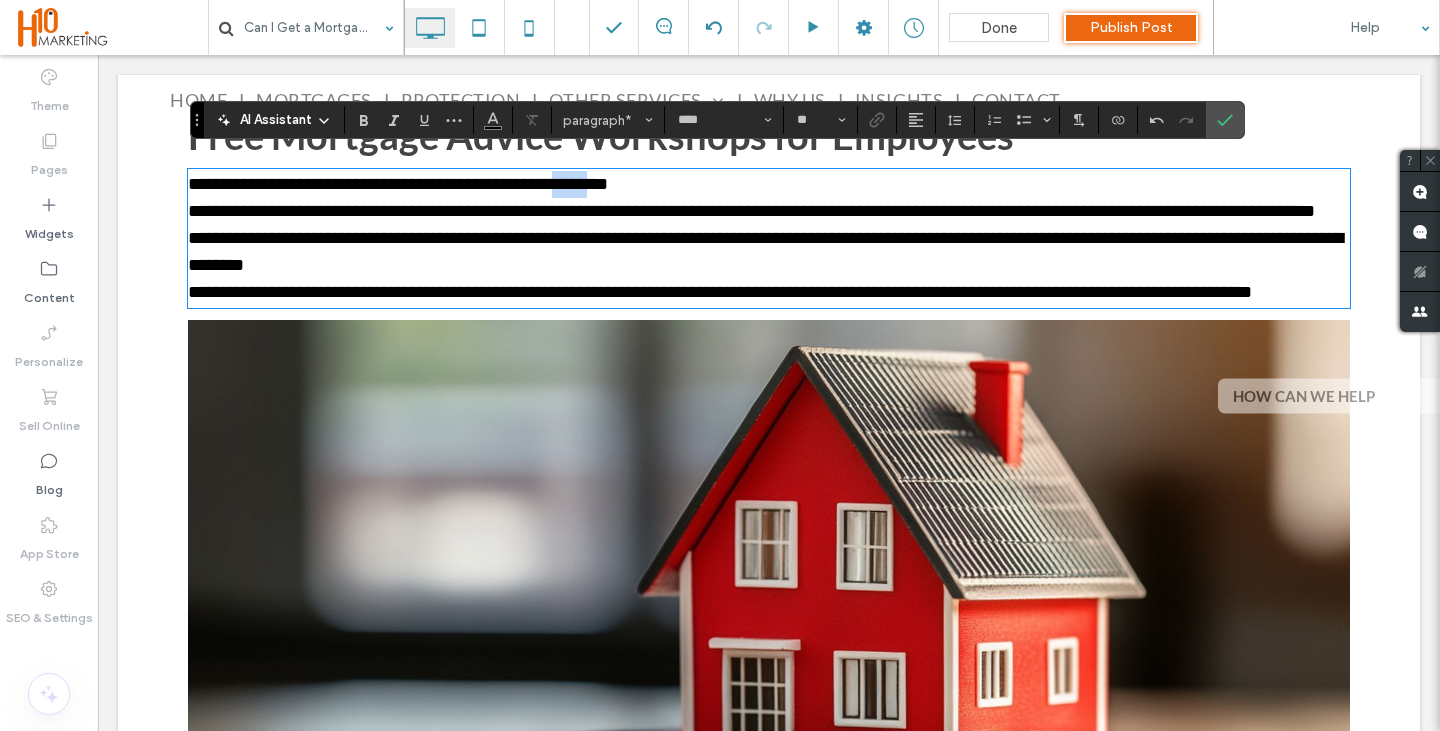 click on "**********" at bounding box center (398, 184) 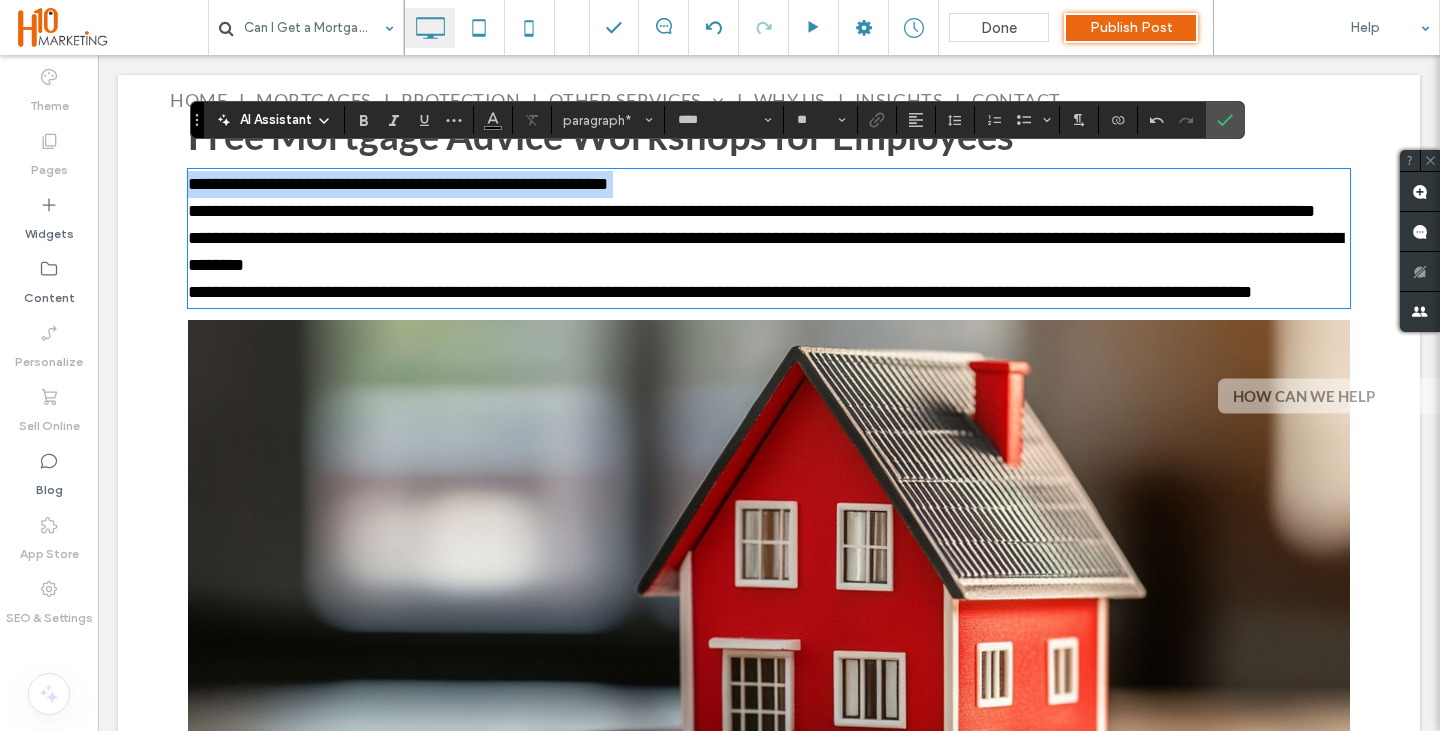 click on "**********" at bounding box center (398, 184) 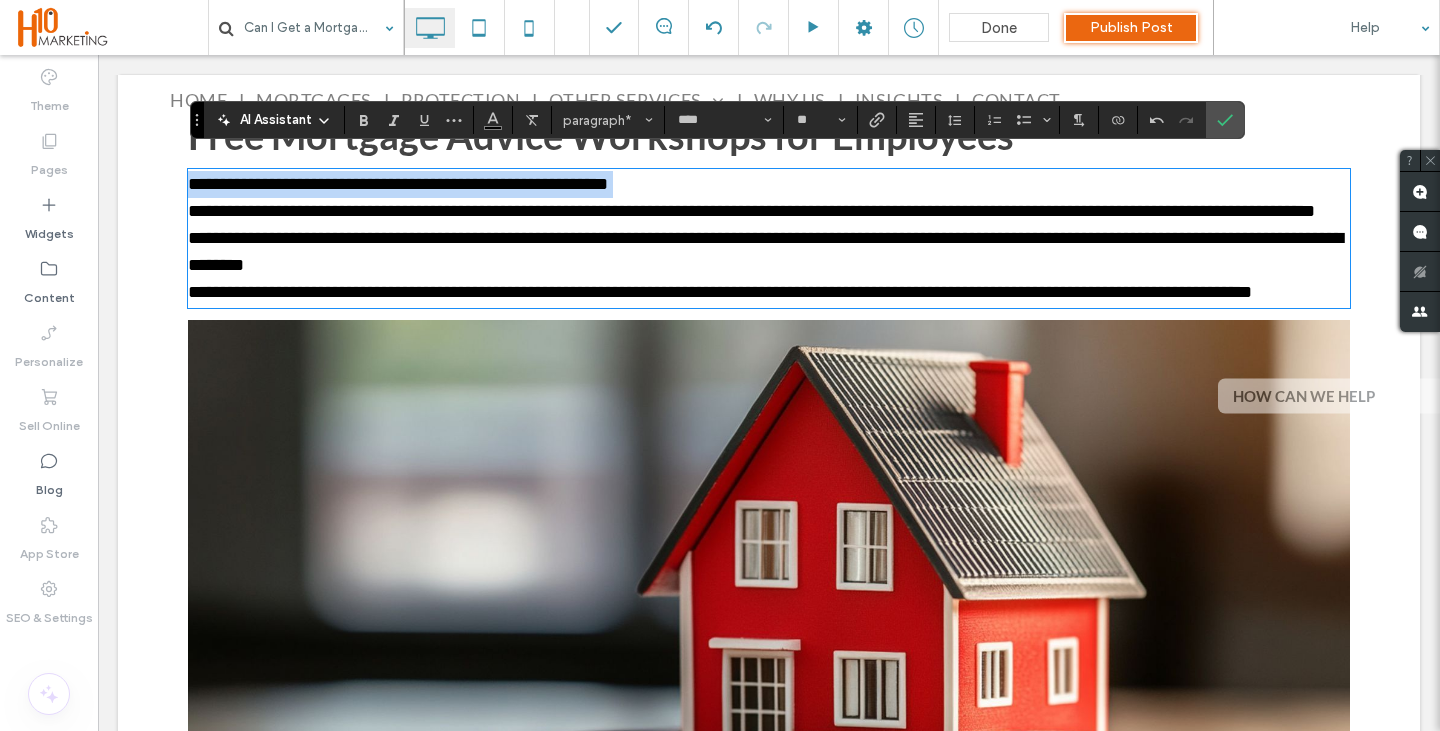 type 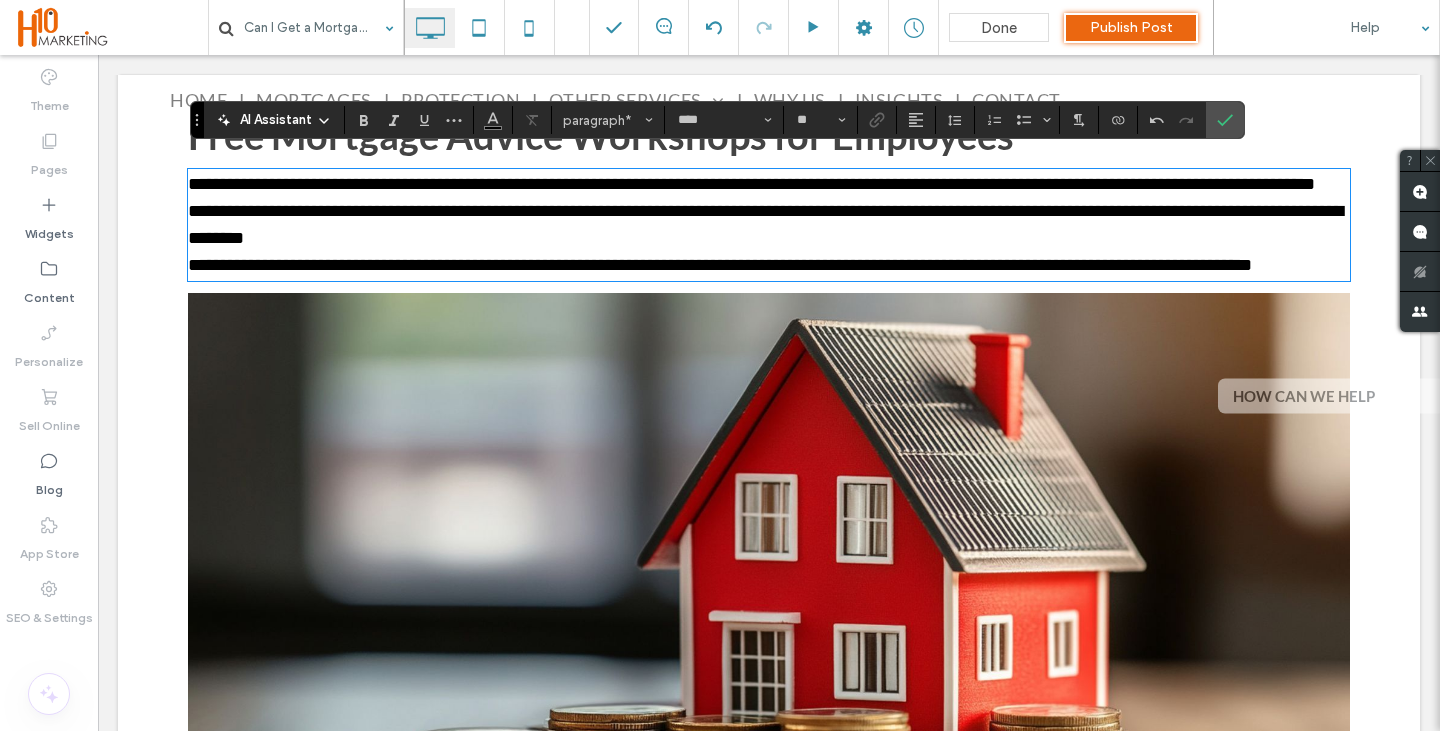 click on "**********" at bounding box center [769, 184] 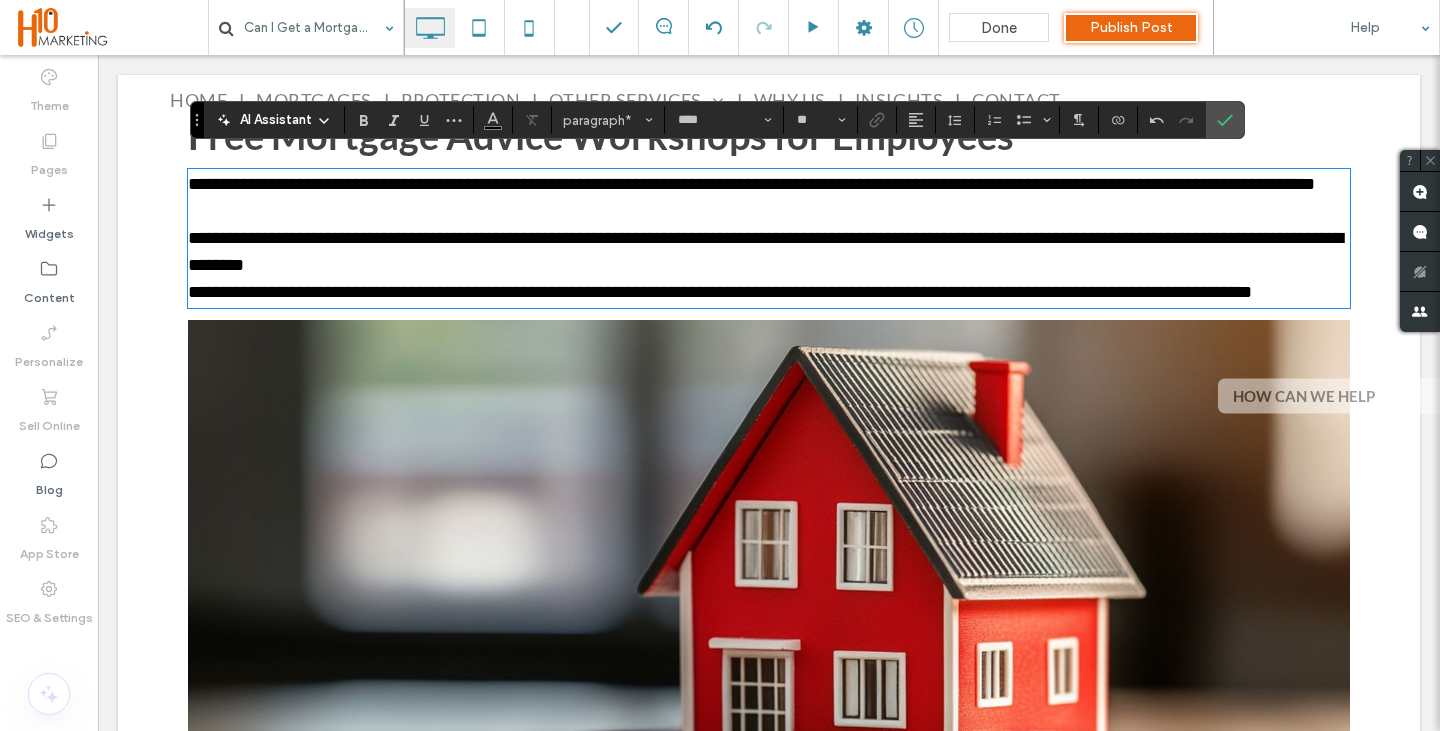 click on "**********" at bounding box center (769, 252) 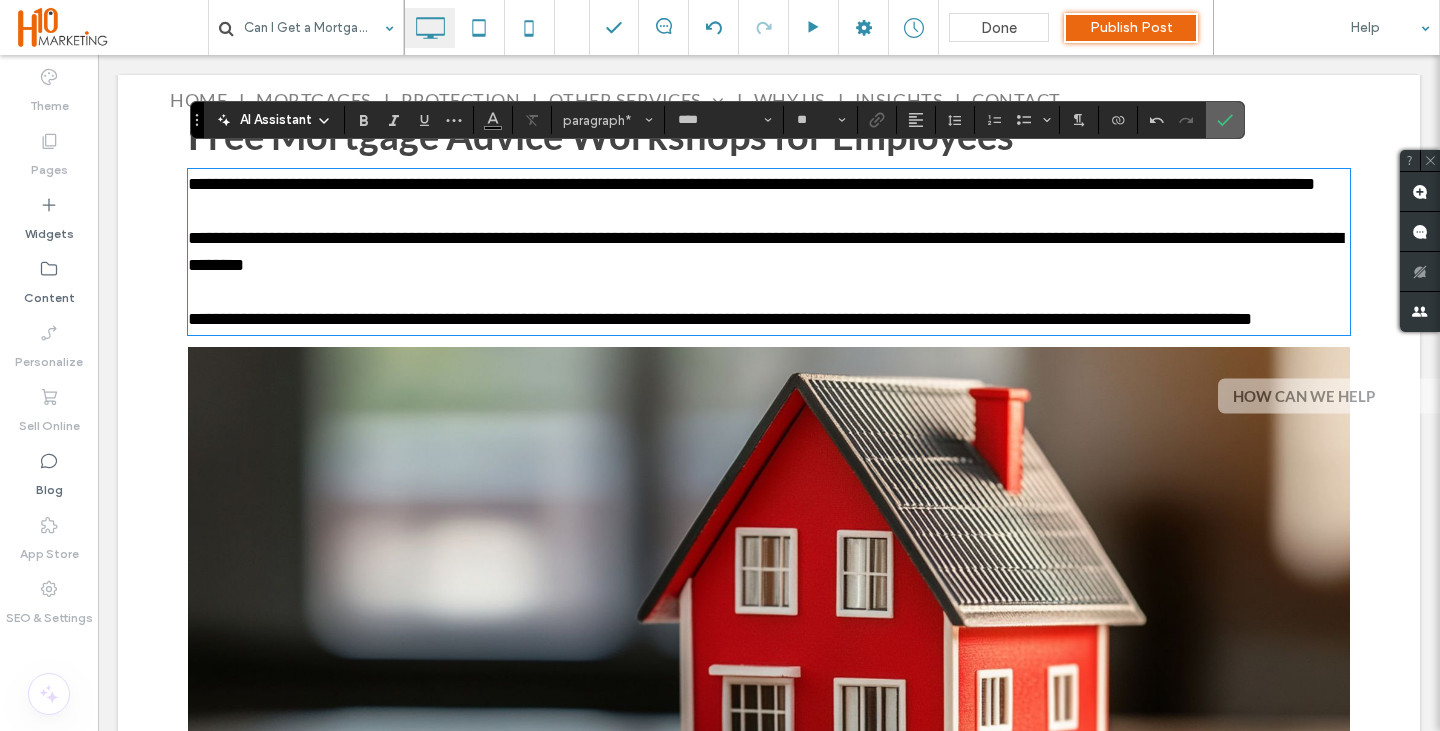 click 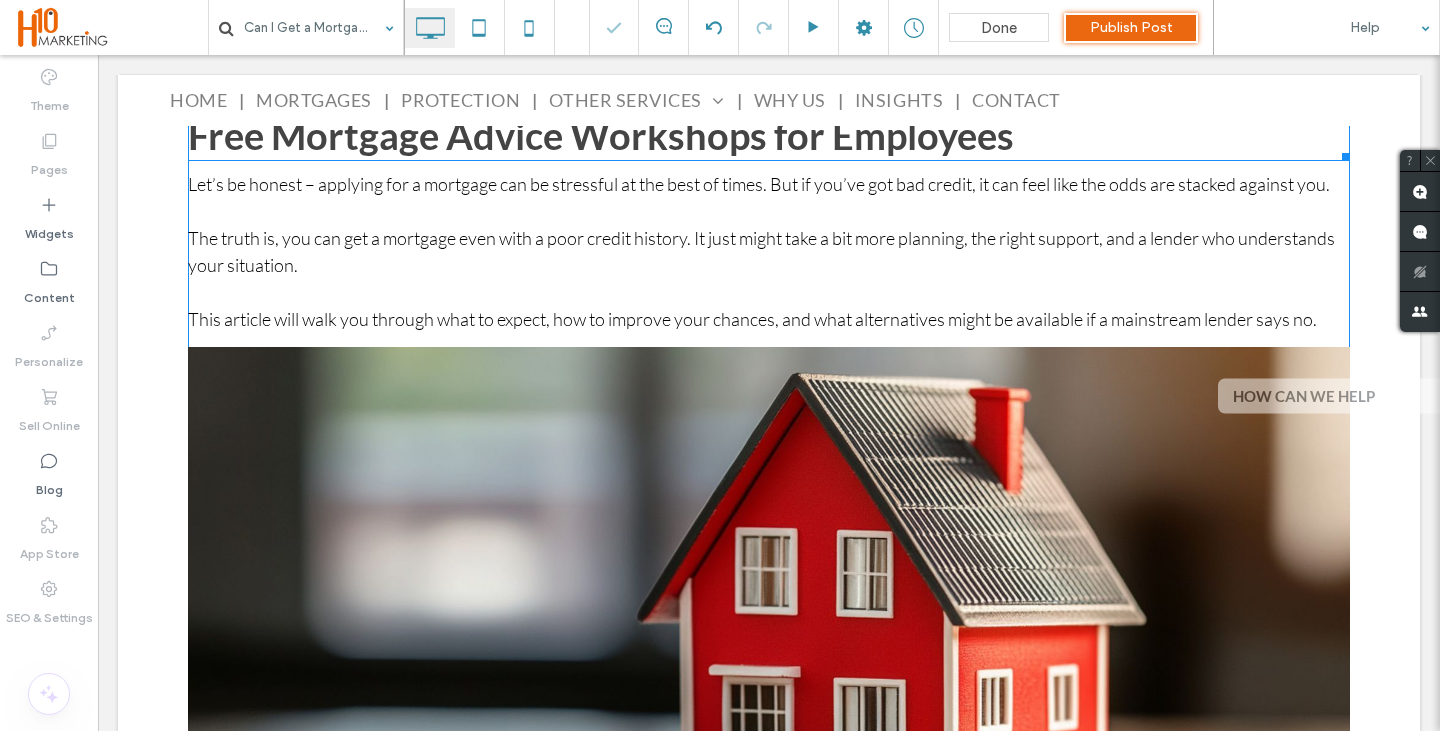 click on "Free Mortgage Advice Workshops for Employees" at bounding box center (601, 135) 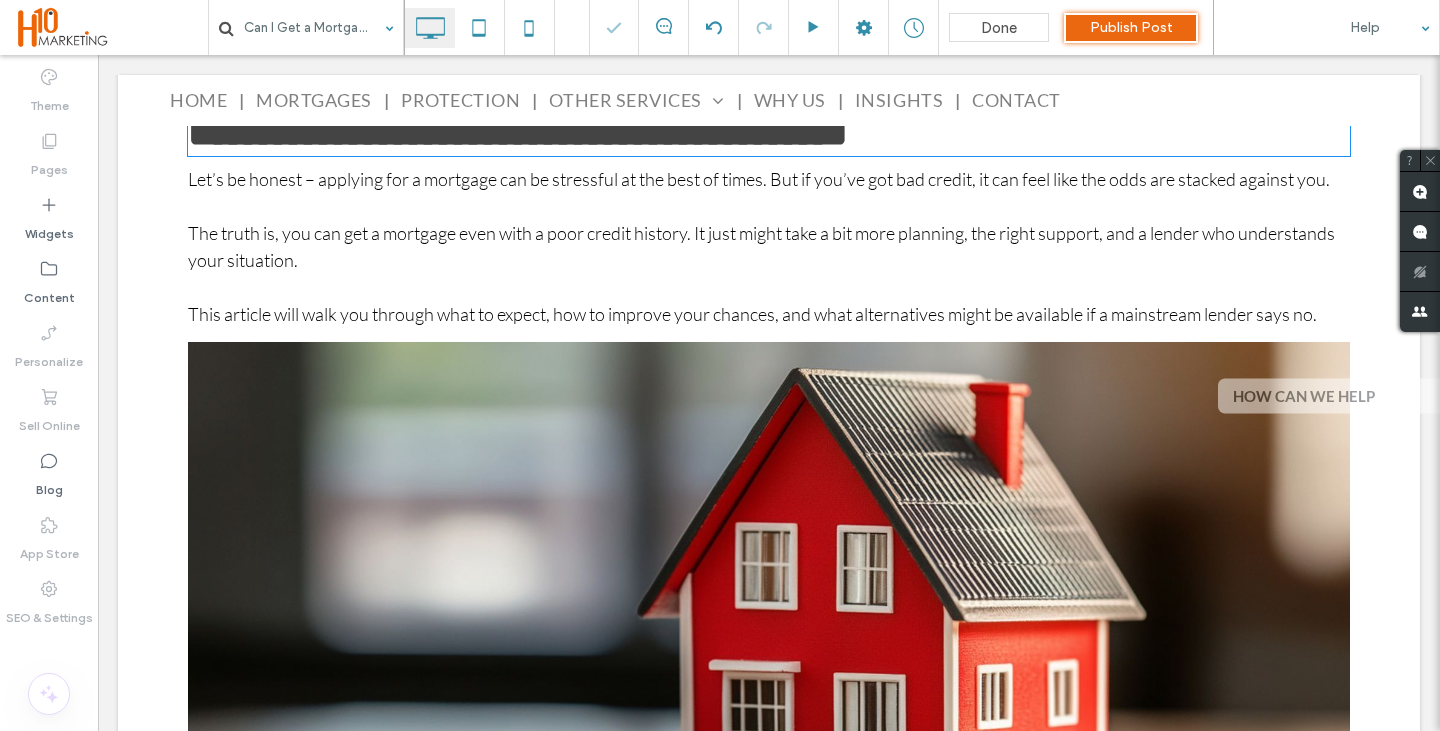 type on "****" 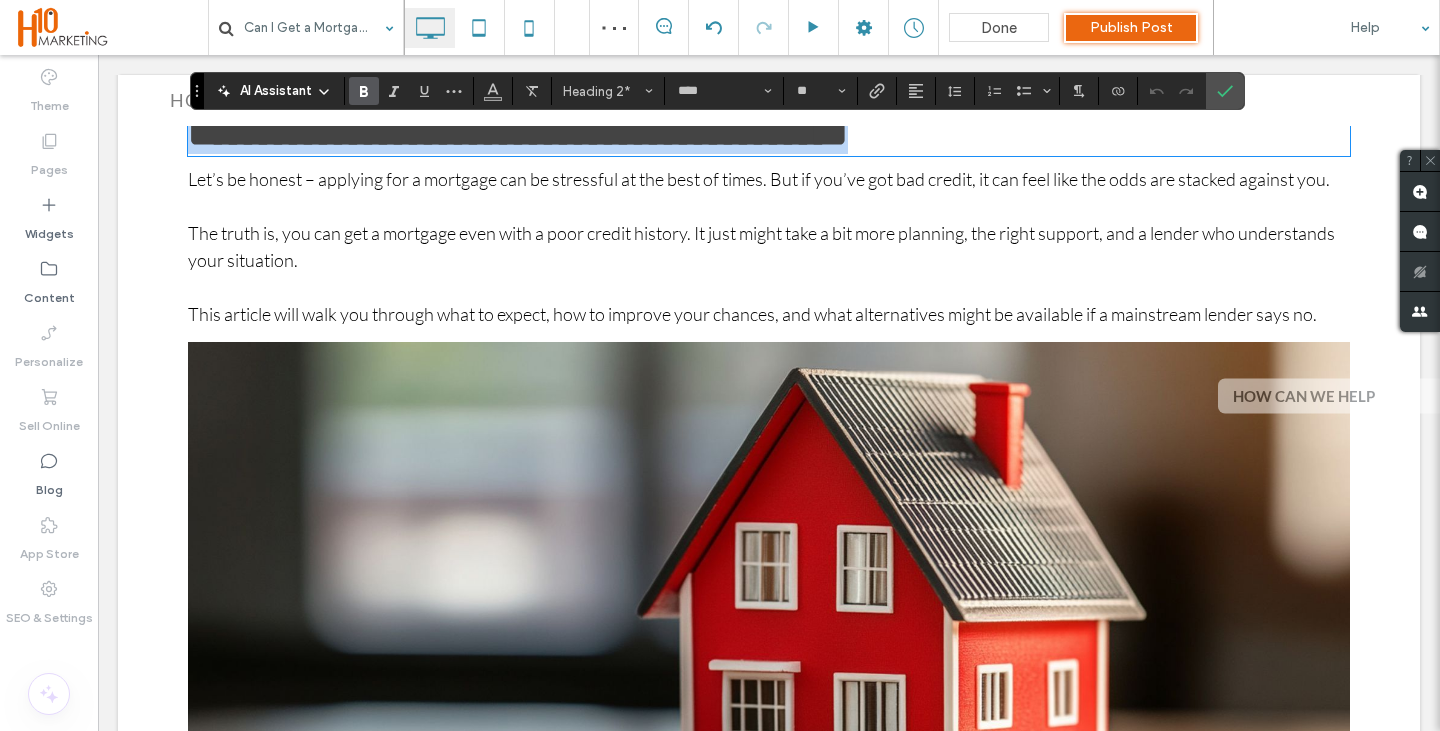 drag, startPoint x: 767, startPoint y: 130, endPoint x: 817, endPoint y: 176, distance: 67.941154 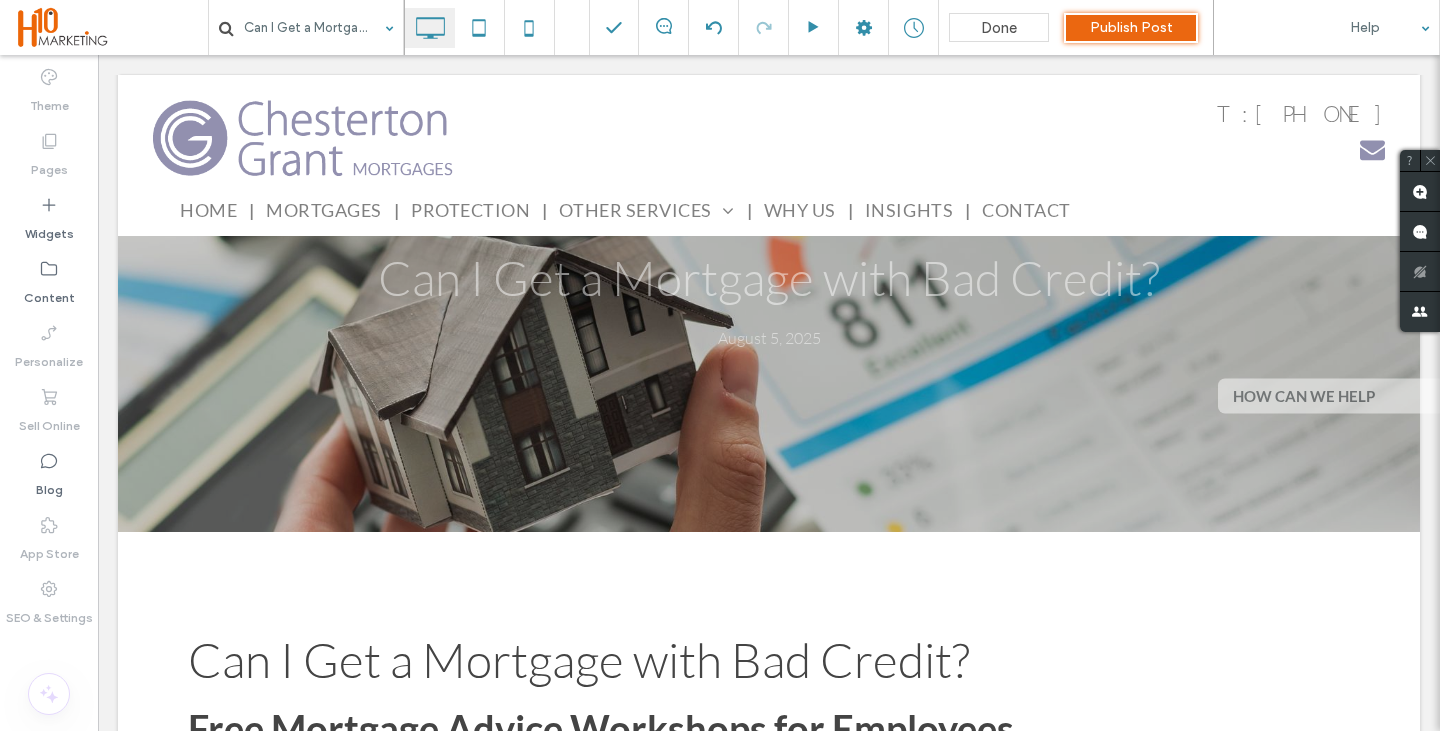 scroll, scrollTop: 467, scrollLeft: 0, axis: vertical 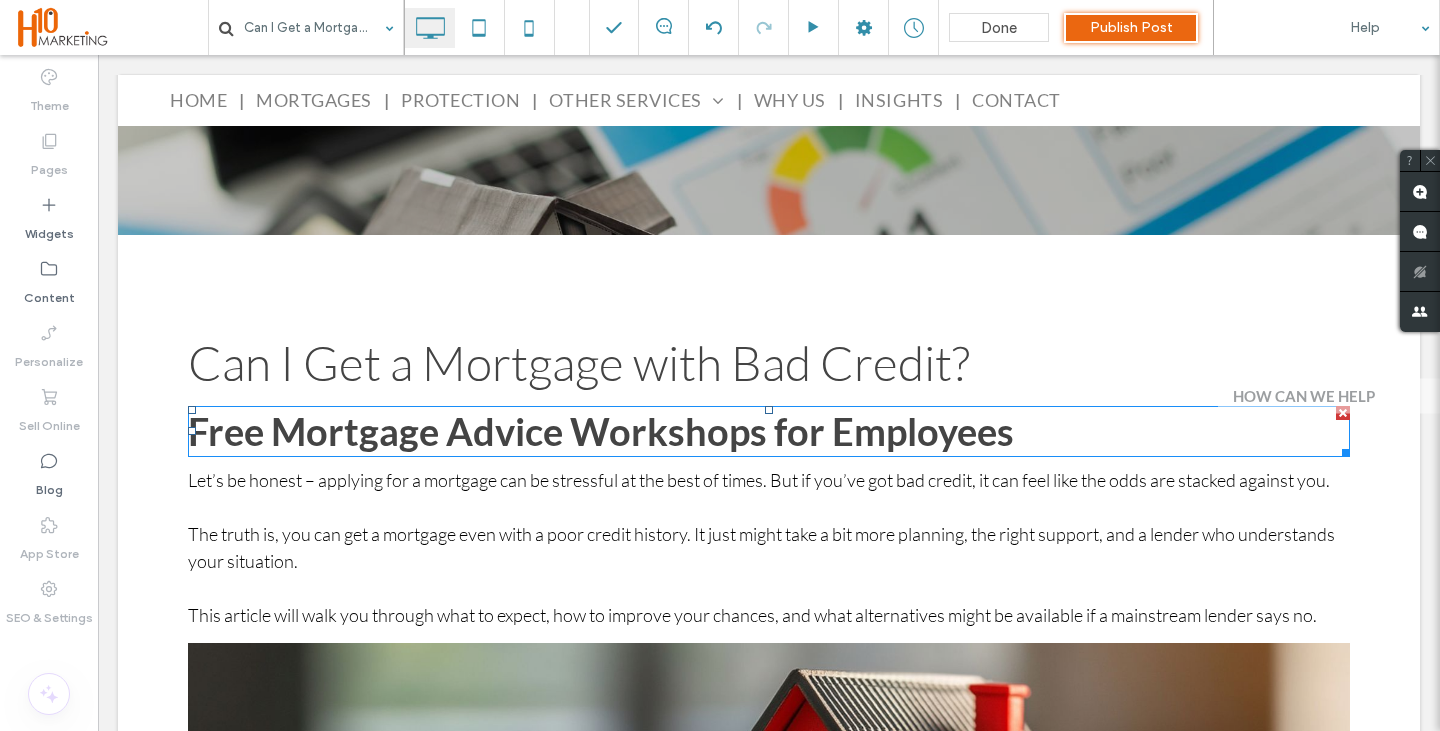 click on "Free Mortgage Advice Workshops for Employees" at bounding box center [601, 431] 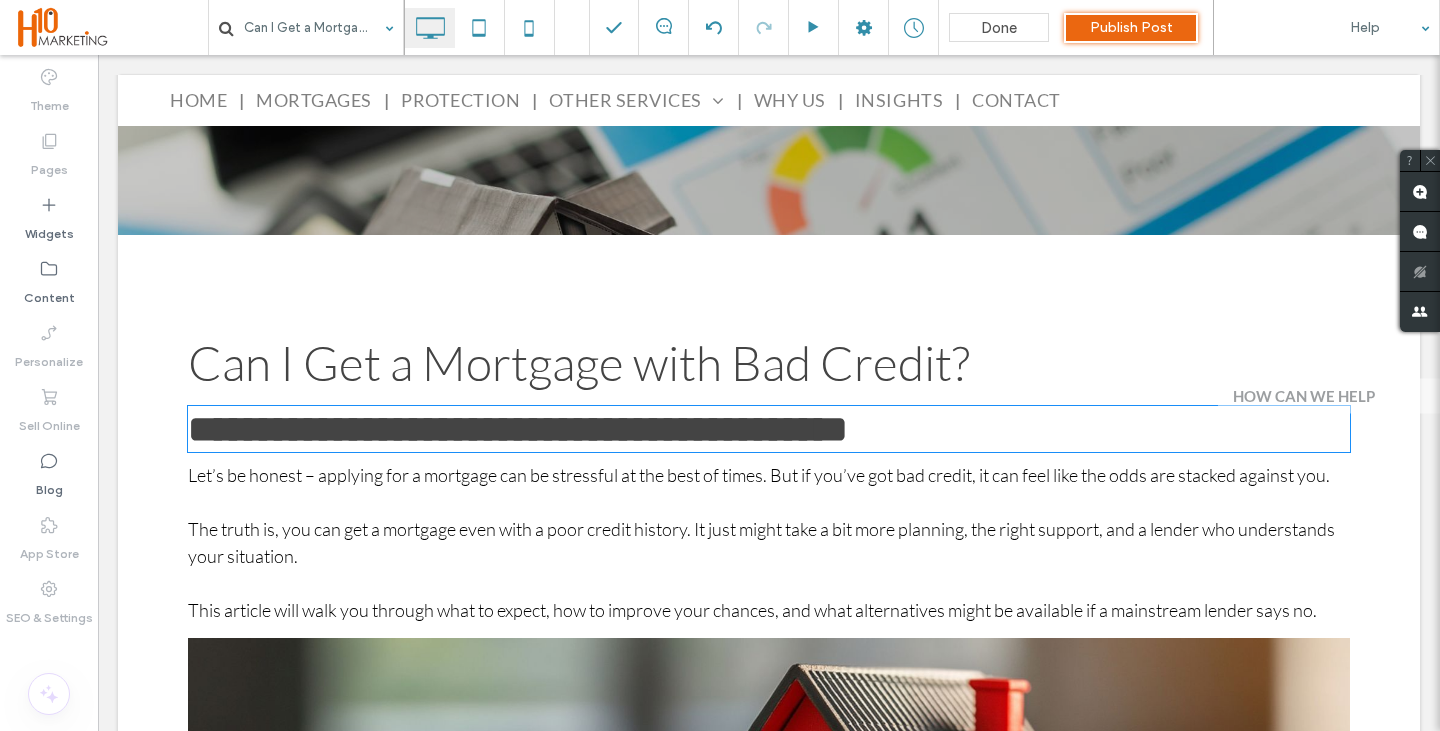type on "****" 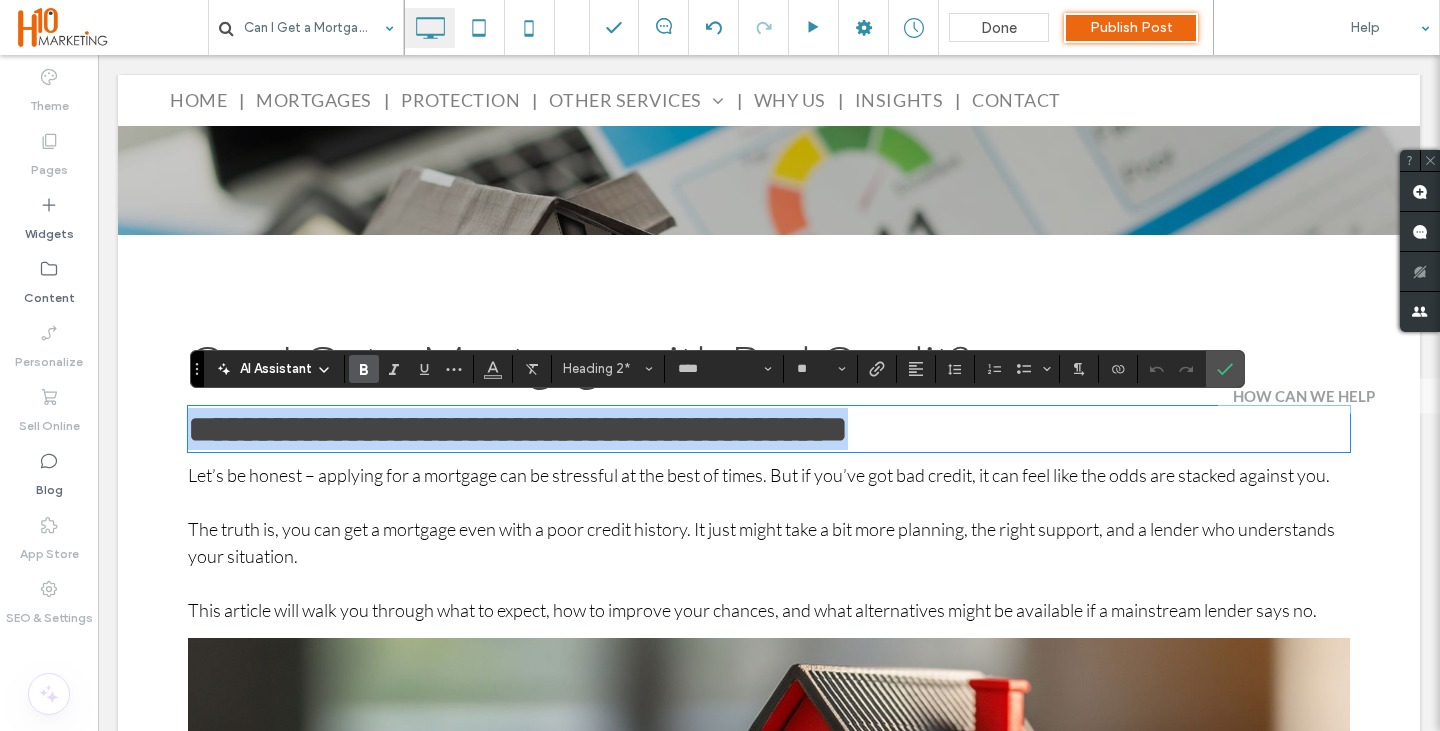 drag, startPoint x: 648, startPoint y: 432, endPoint x: 713, endPoint y: 436, distance: 65.12296 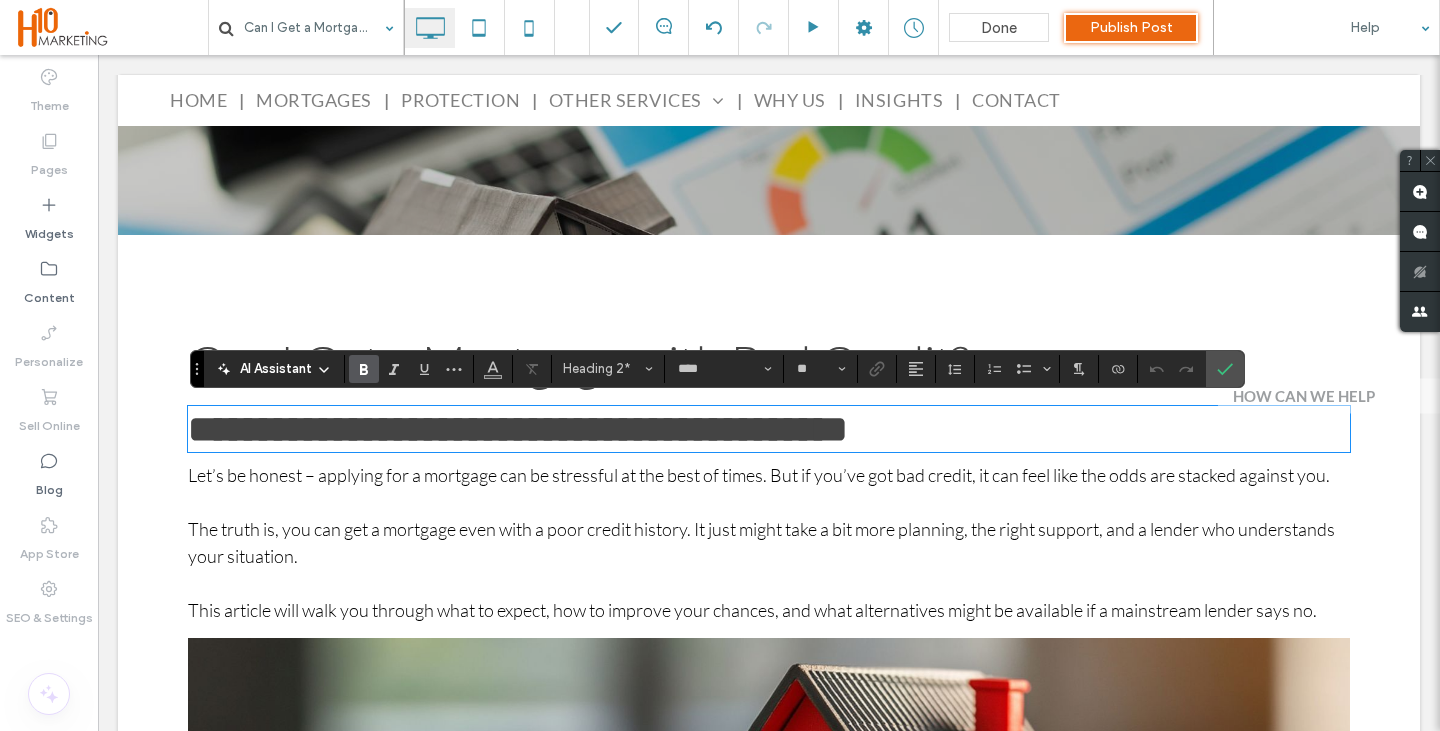 drag, startPoint x: 750, startPoint y: 422, endPoint x: 656, endPoint y: 423, distance: 94.00532 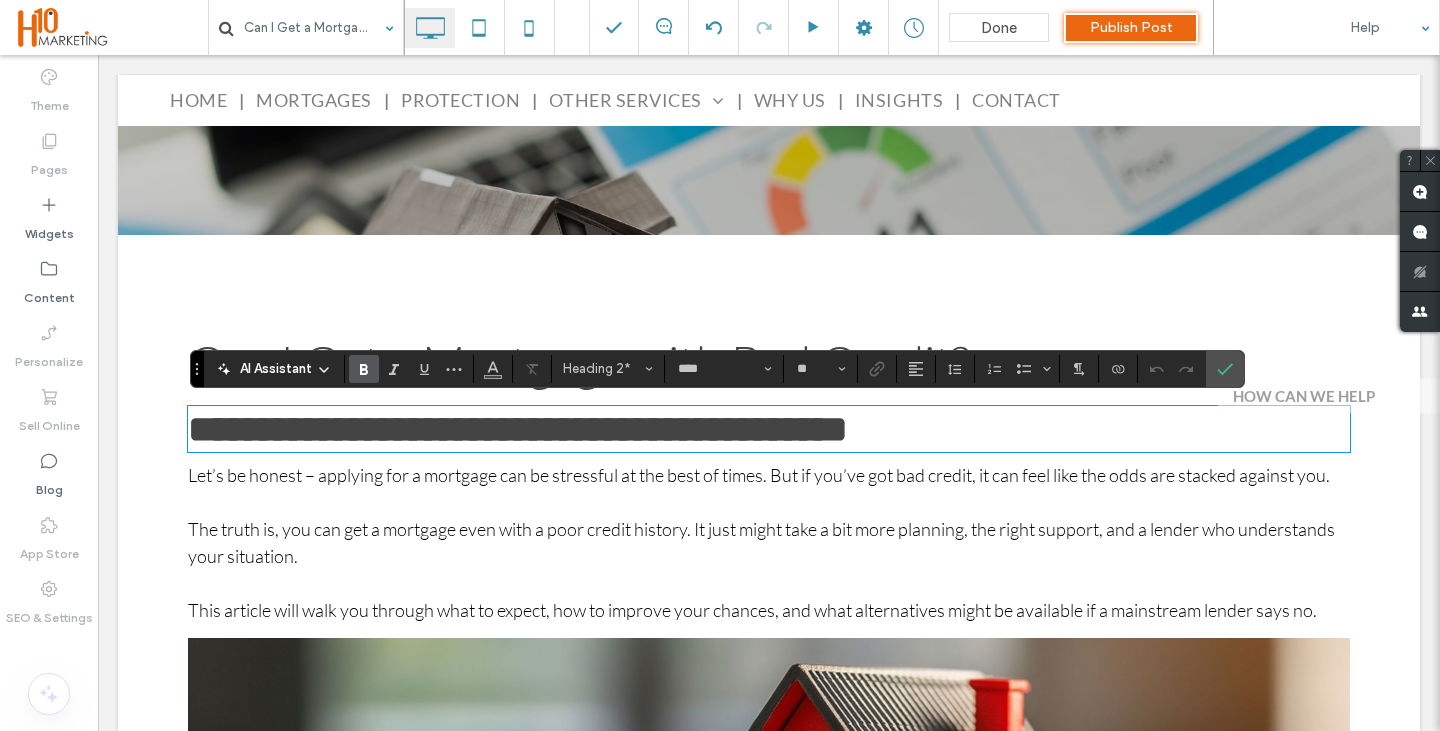 click on "**********" at bounding box center [518, 429] 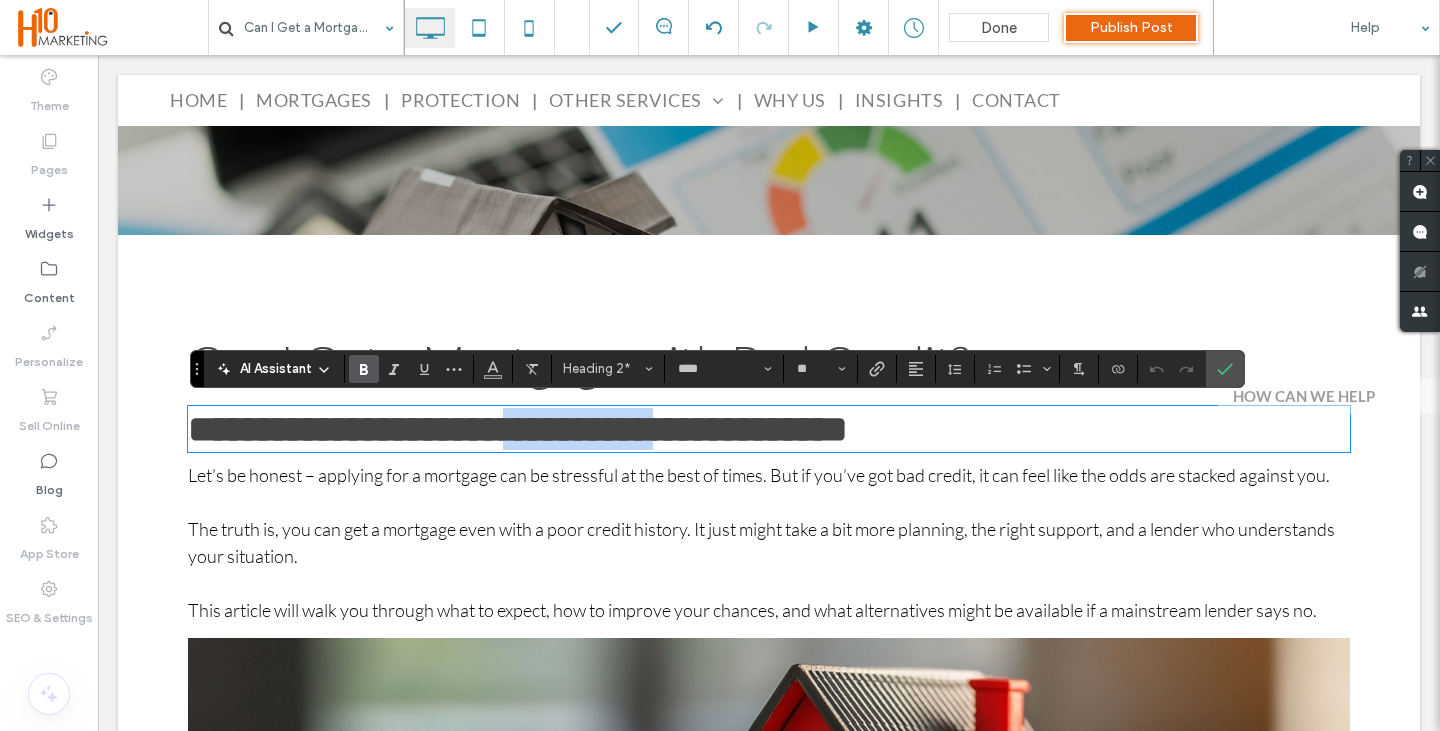 click on "**********" at bounding box center [518, 429] 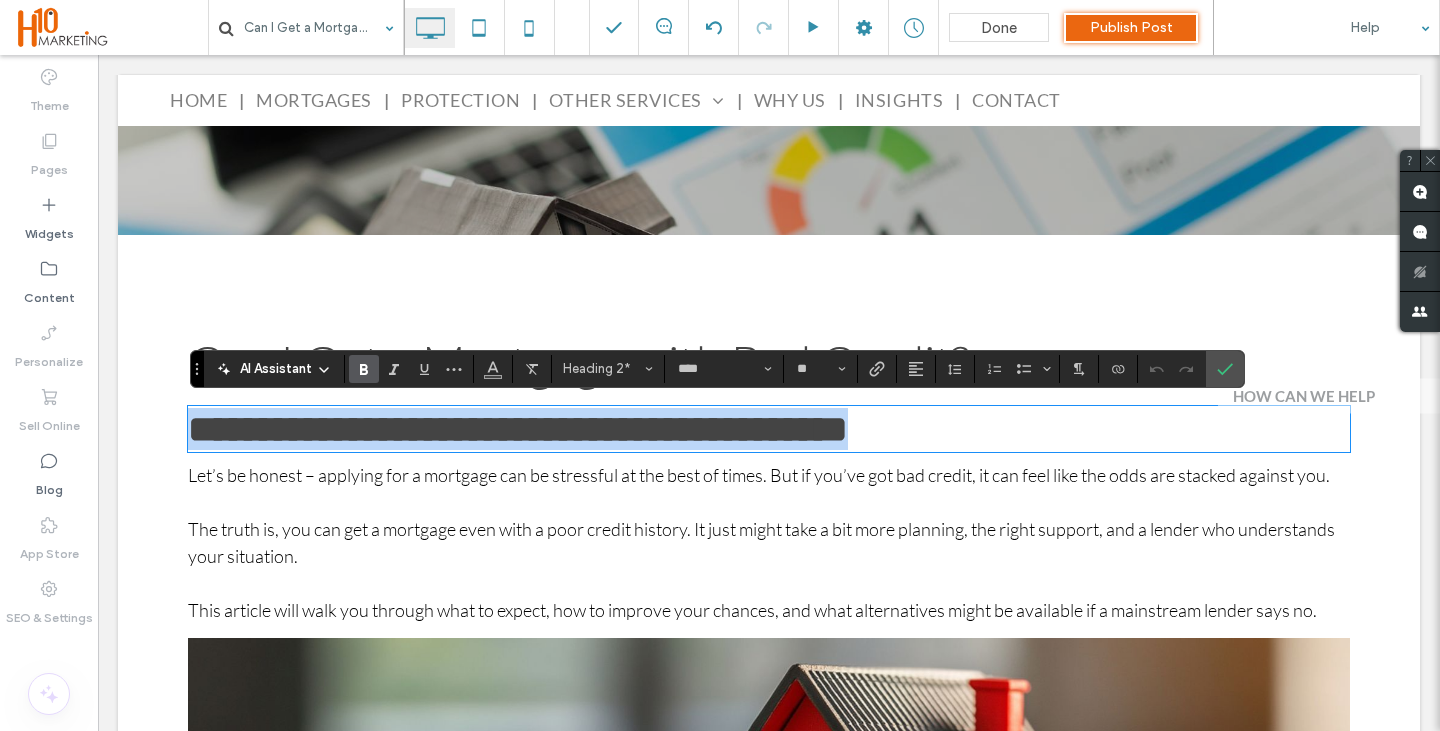 click on "**********" at bounding box center (518, 429) 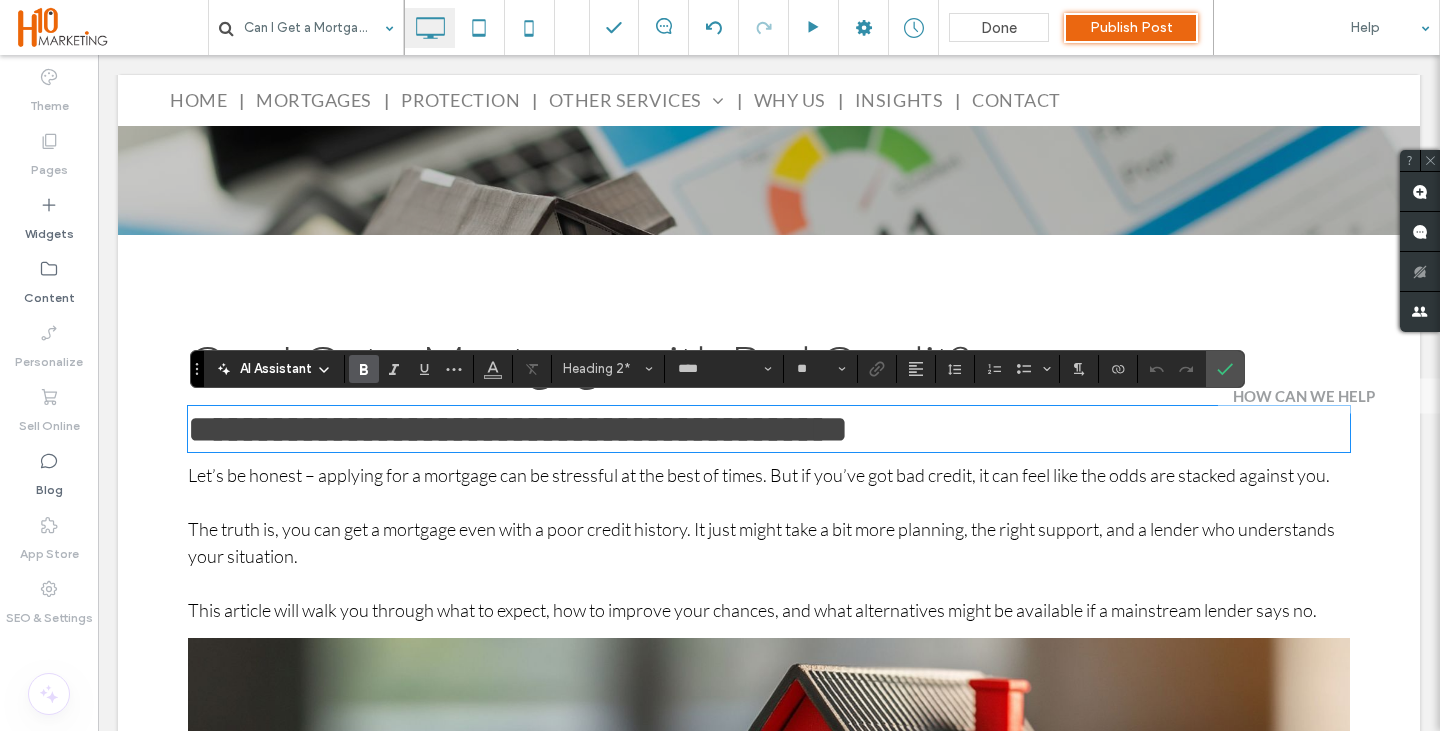 click on "**********" at bounding box center [518, 429] 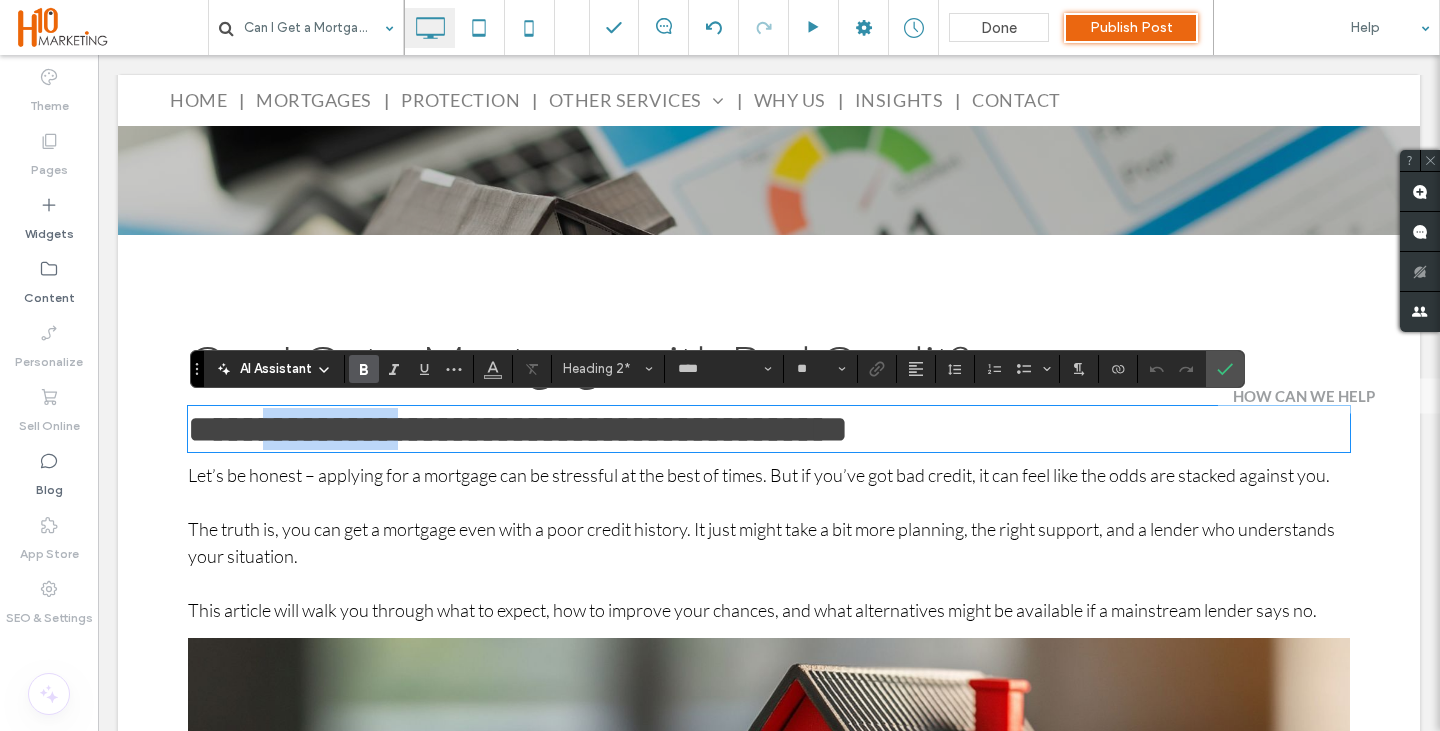 click on "**********" at bounding box center (518, 429) 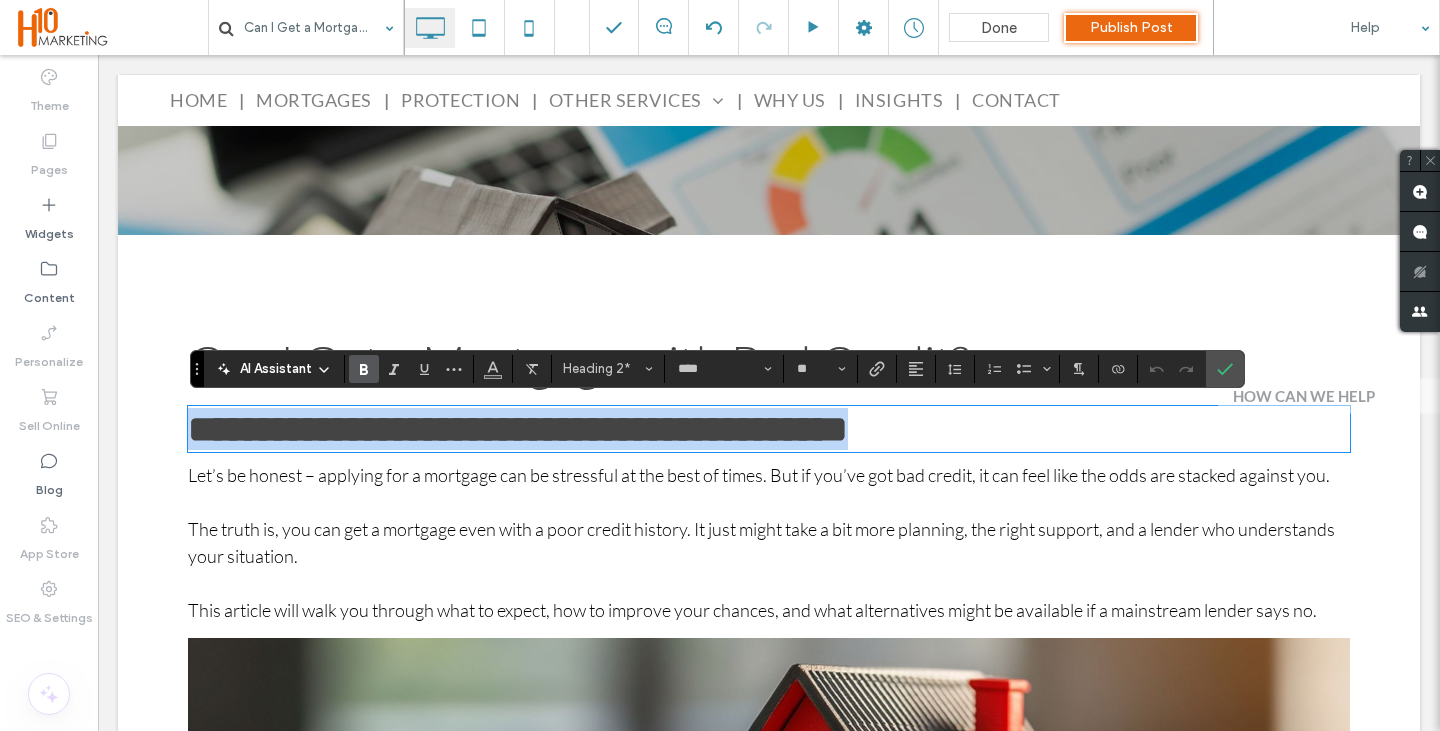 click on "**********" at bounding box center [518, 429] 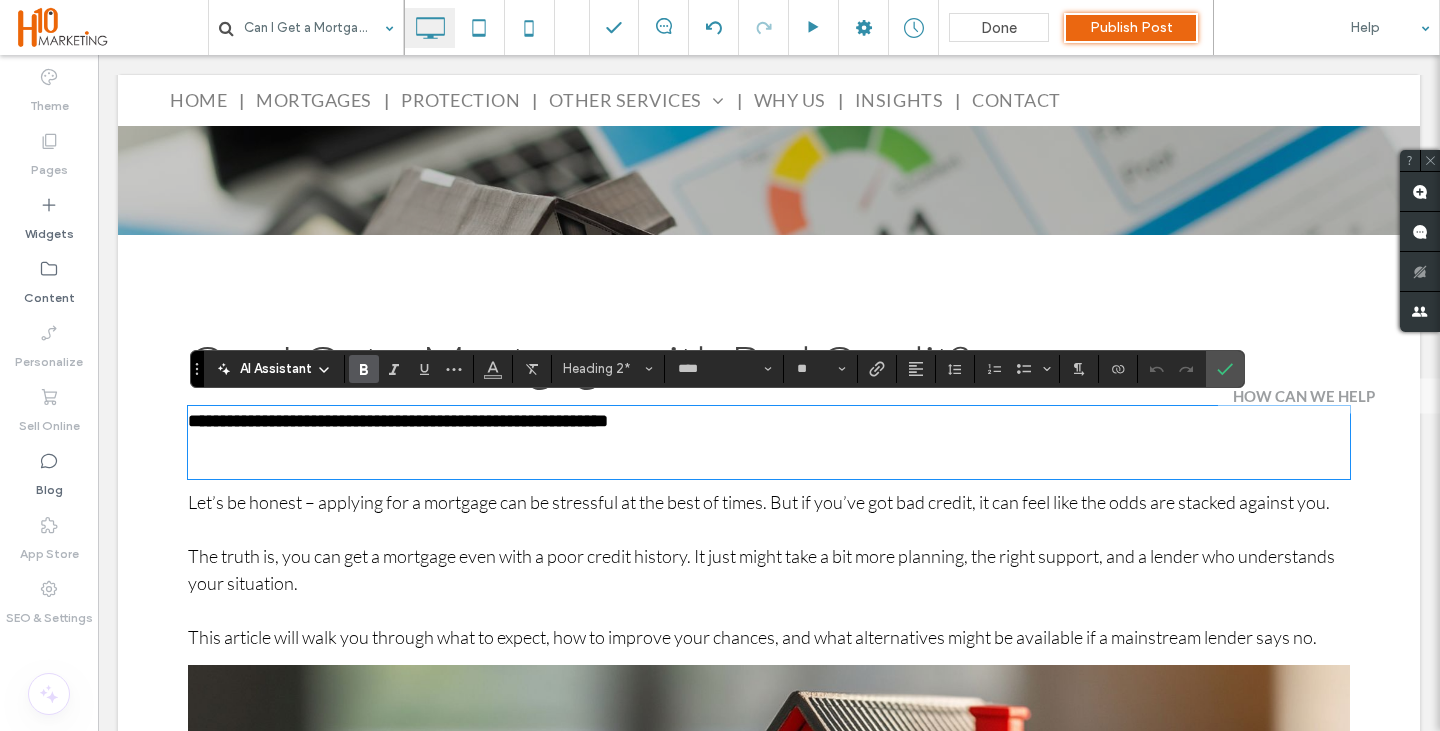 scroll, scrollTop: 0, scrollLeft: 0, axis: both 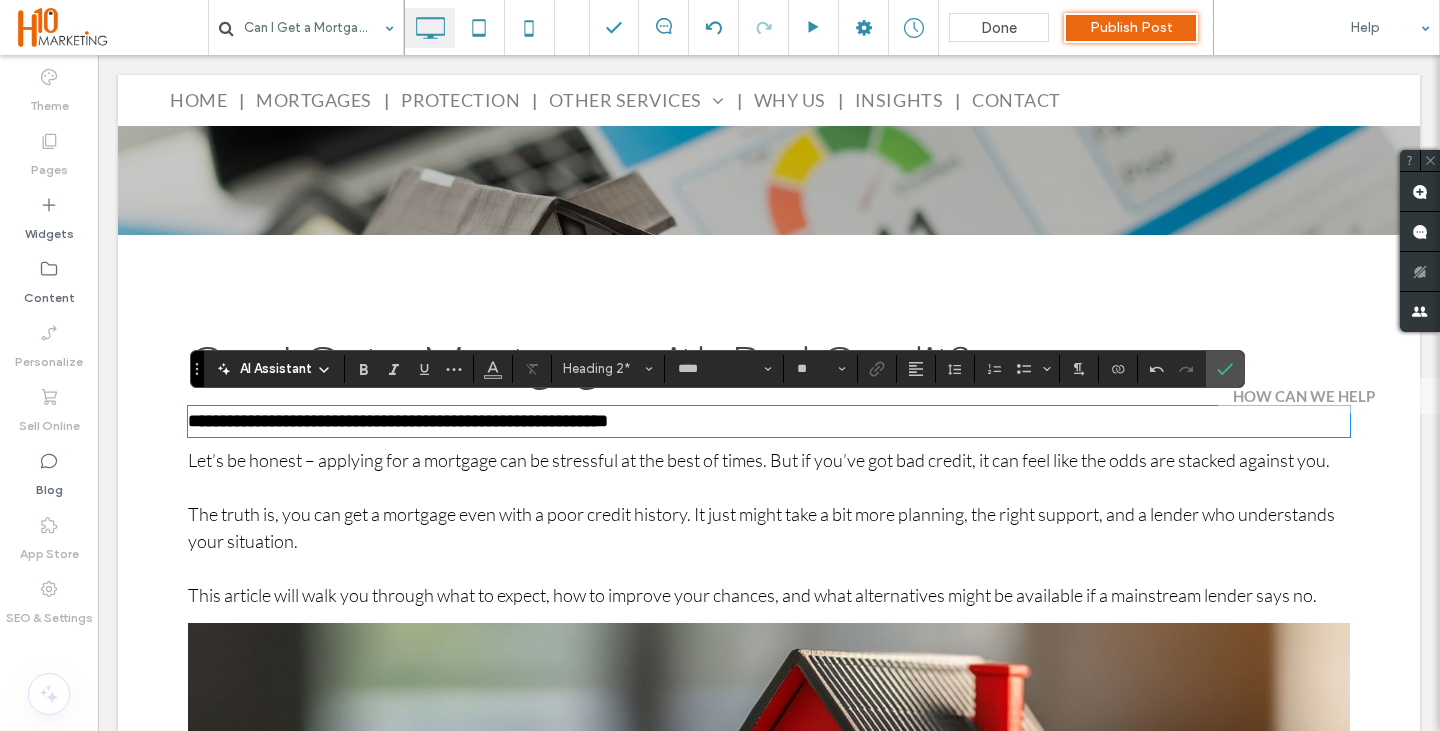 type on "**" 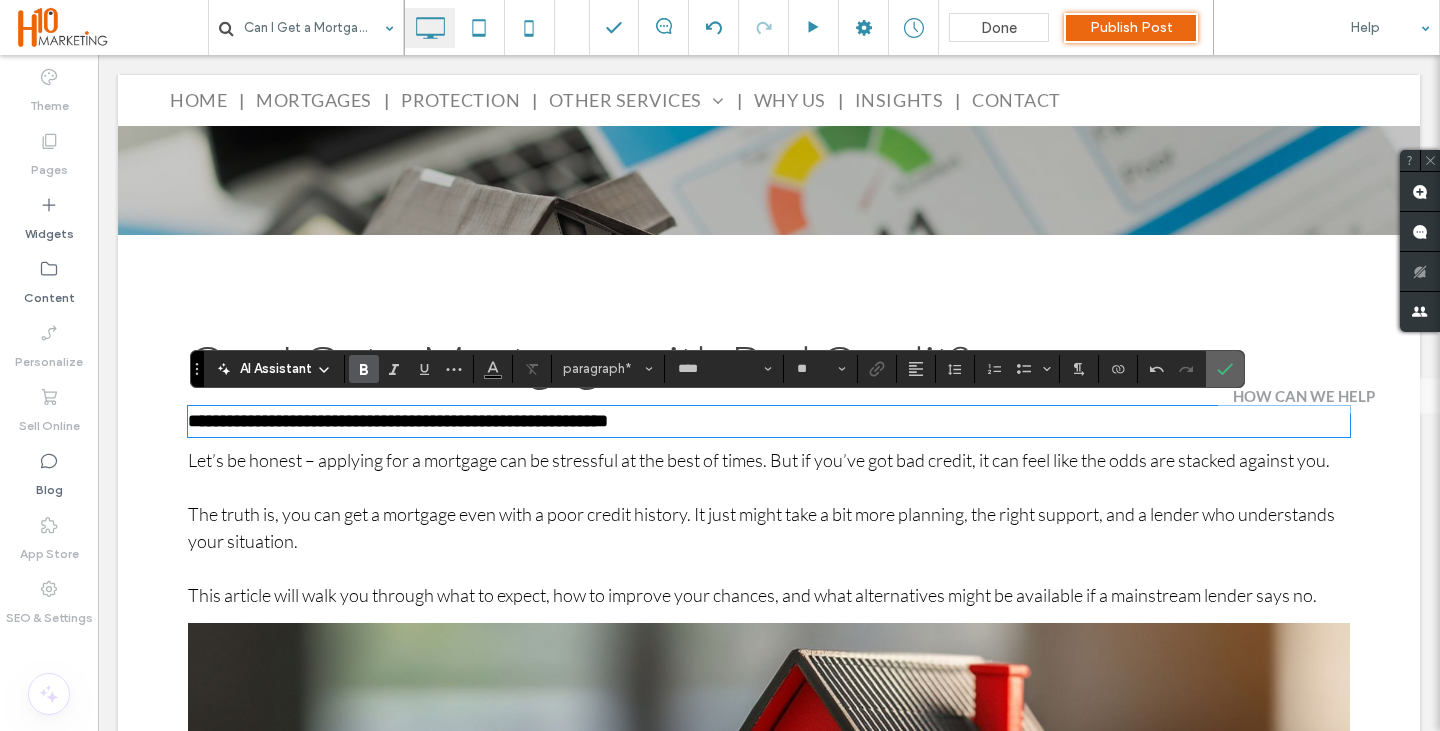 click at bounding box center [1225, 369] 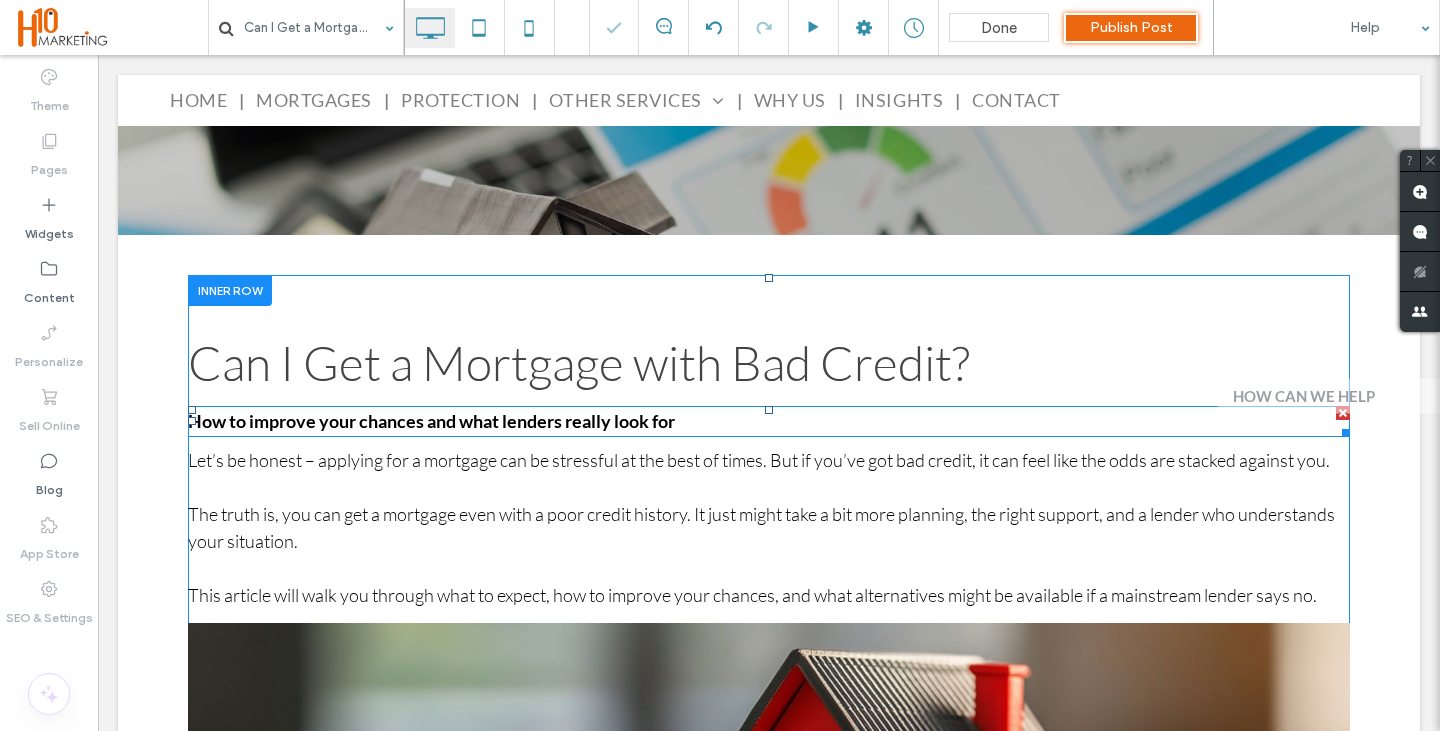 click on "How to improve your chances and what lenders really look for" at bounding box center [431, 421] 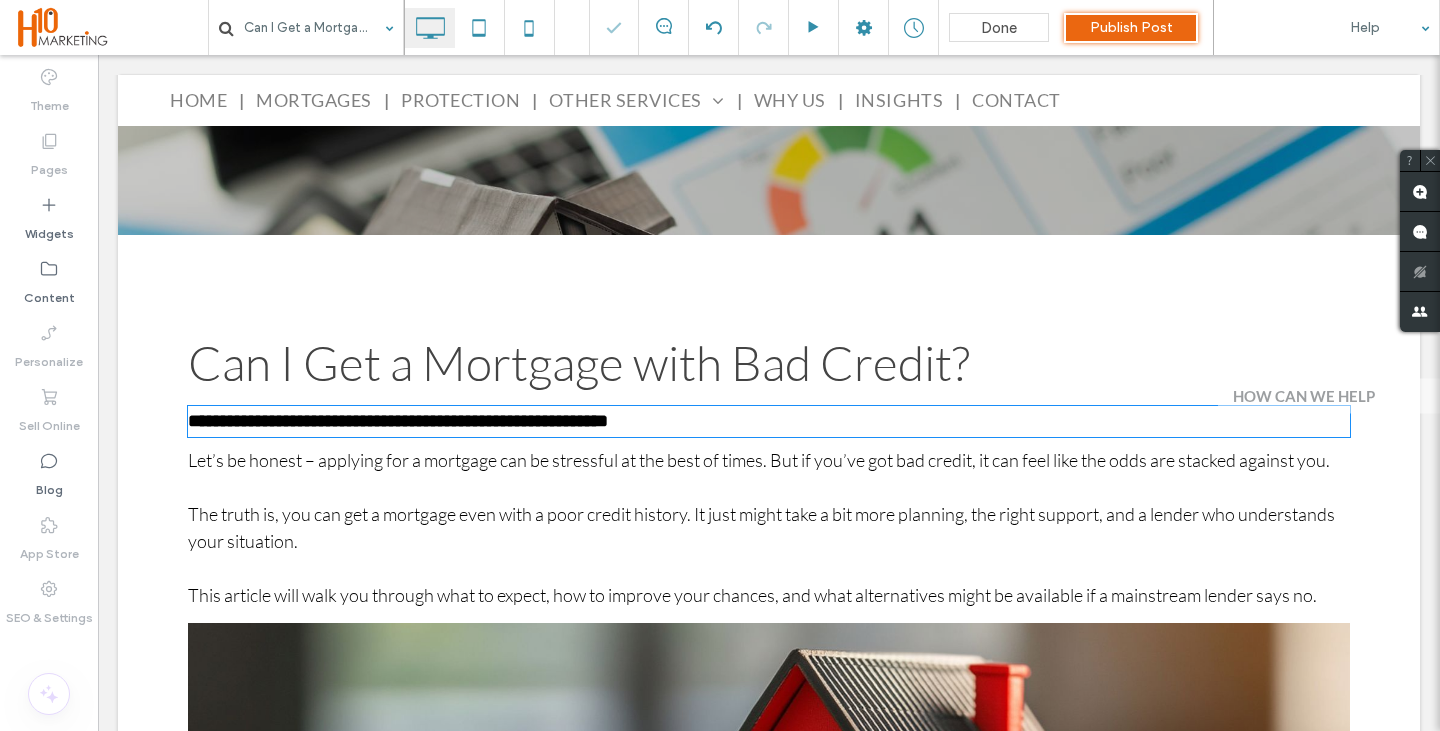 type on "****" 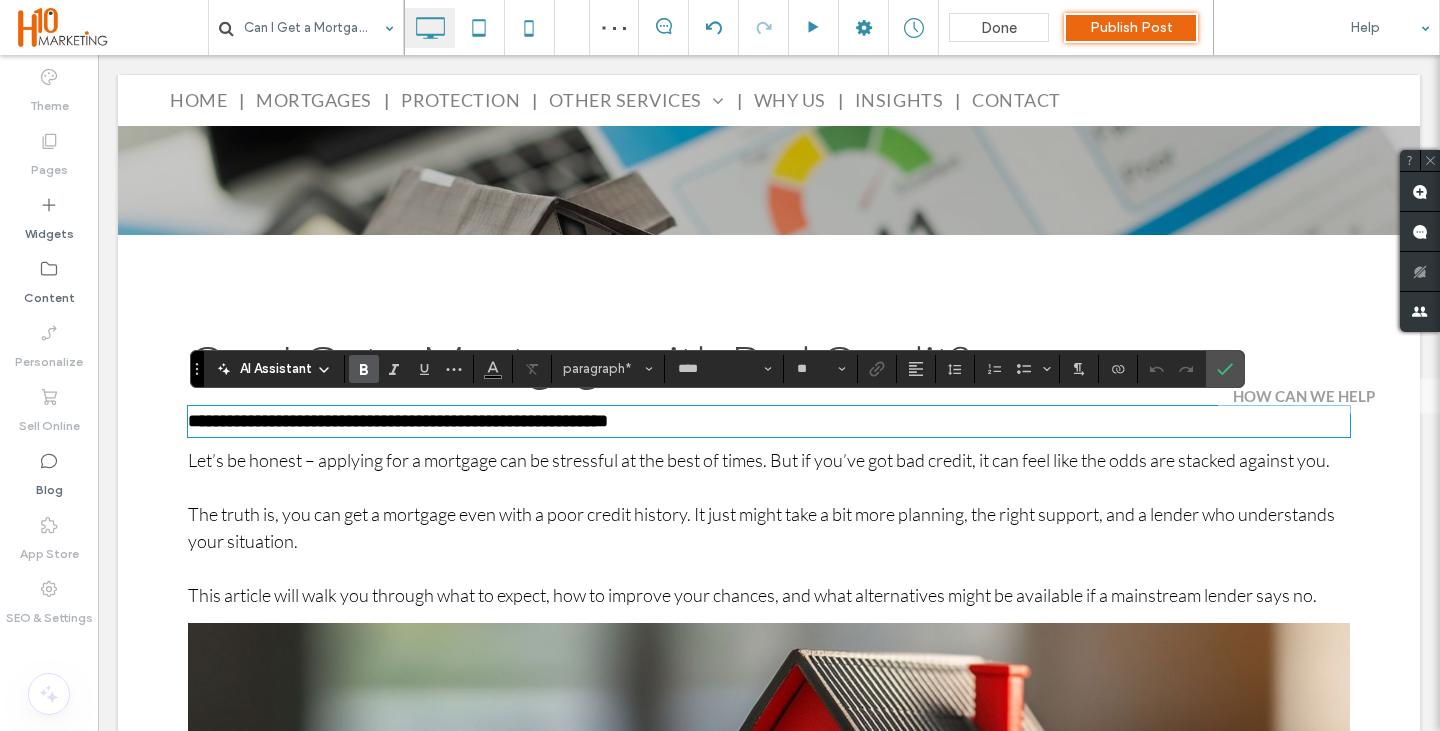 click on "**********" at bounding box center [769, 421] 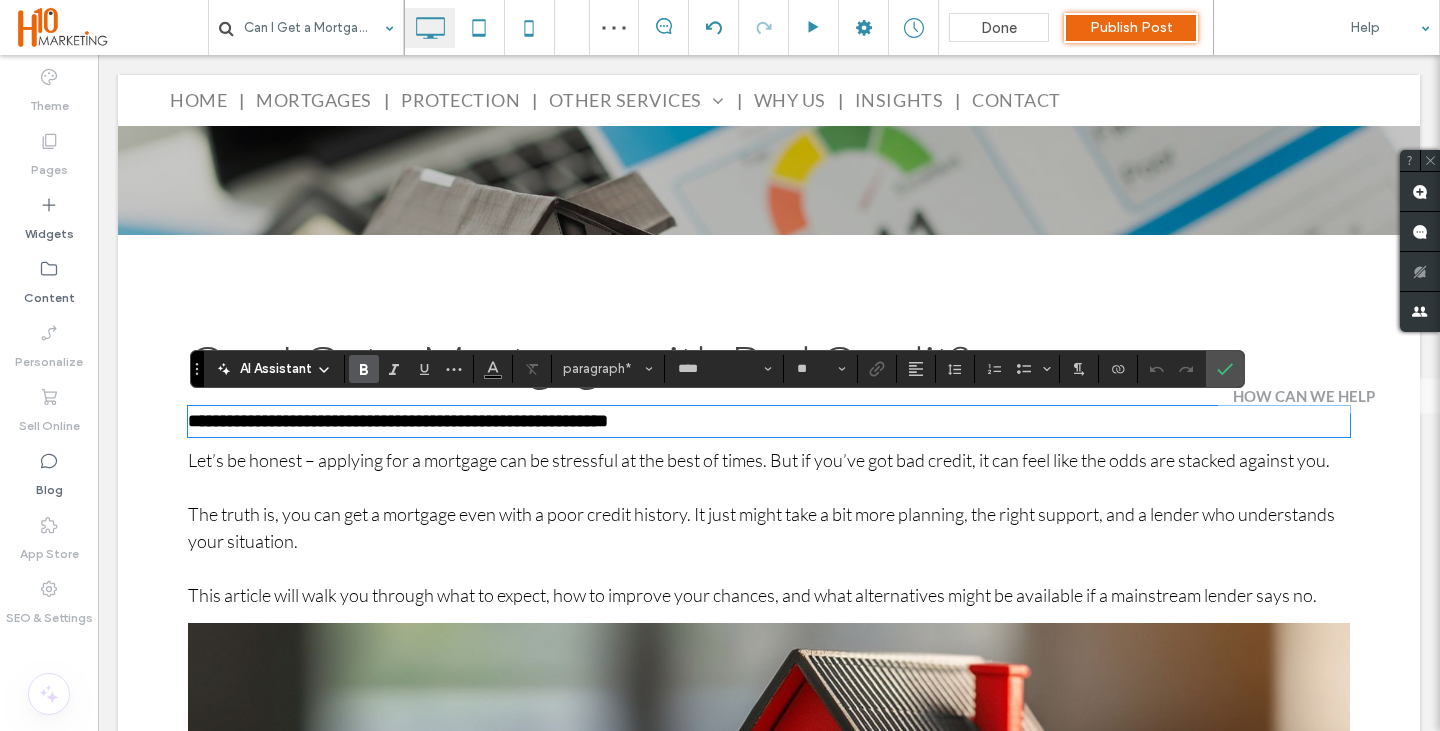 click on "Let’s be honest – applying for a mortgage can be stressful at the best of times. But if you’ve got bad credit, it can feel like the odds are stacked against you." at bounding box center [769, 460] 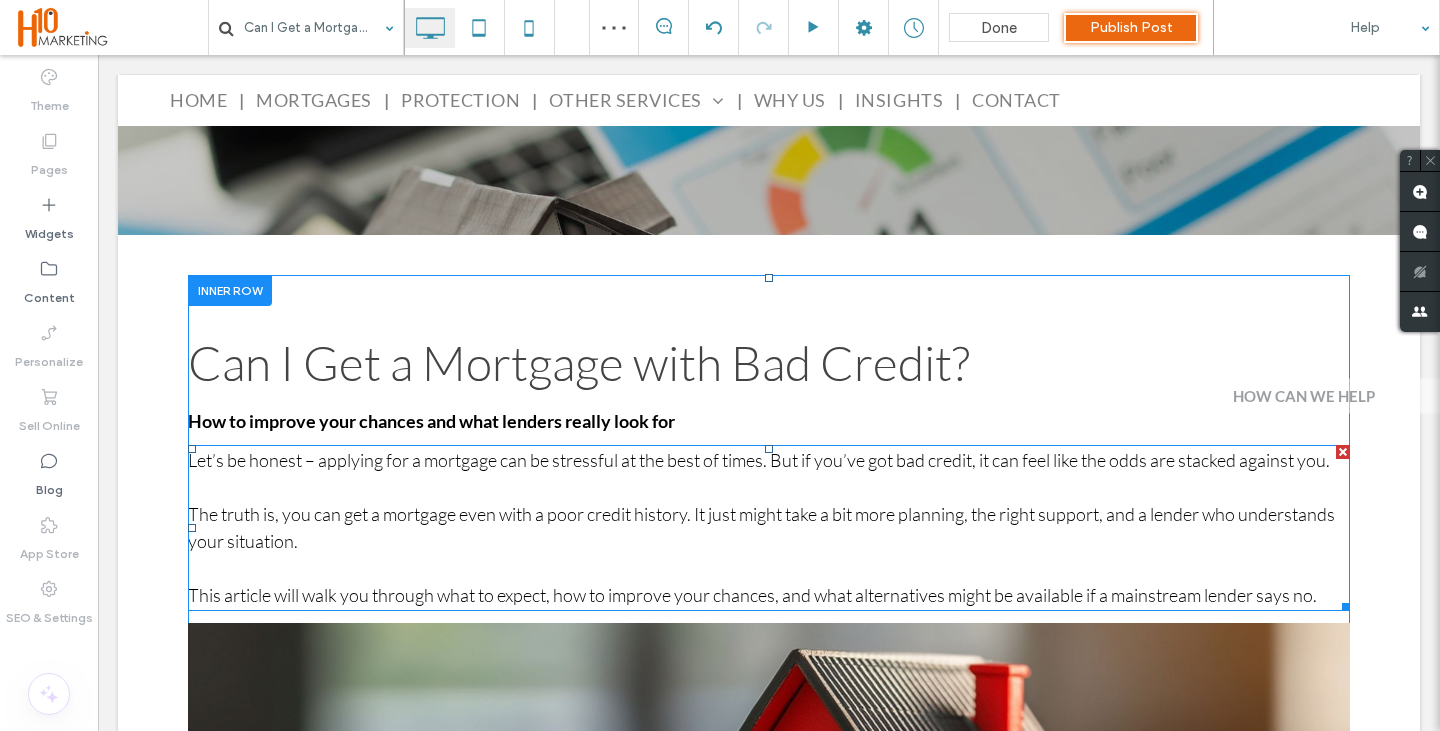 click on "Let’s be honest – applying for a mortgage can be stressful at the best of times. But if you’ve got bad credit, it can feel like the odds are stacked against you." at bounding box center [769, 460] 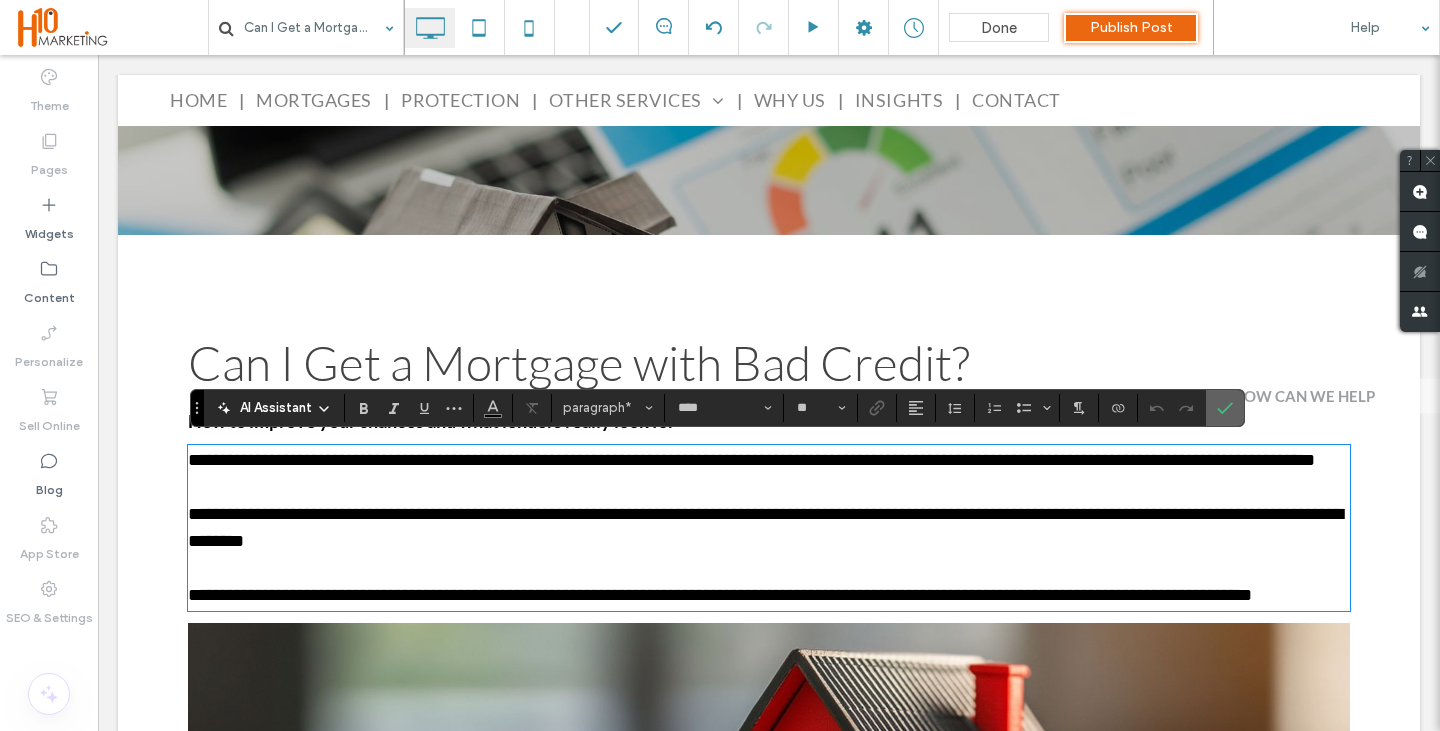 click at bounding box center (1225, 408) 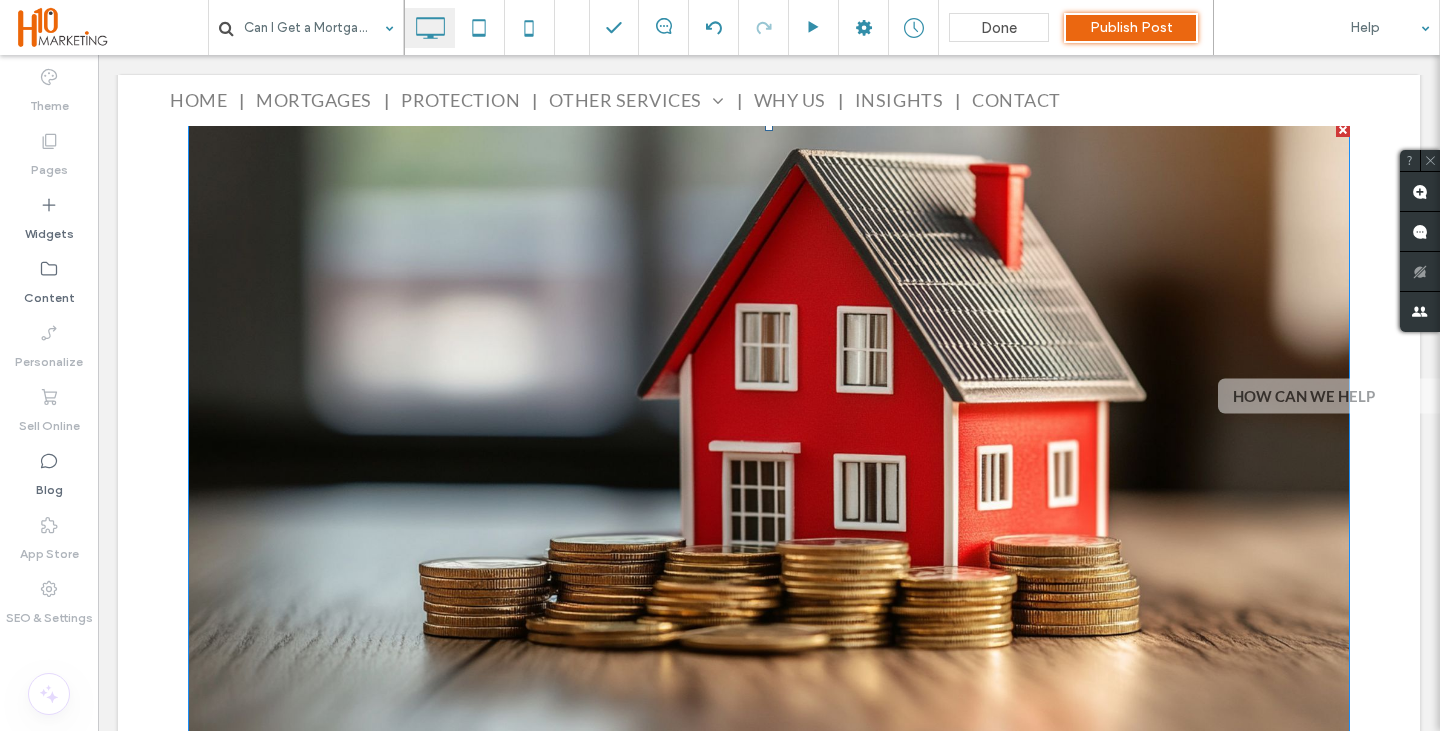 scroll, scrollTop: 1067, scrollLeft: 0, axis: vertical 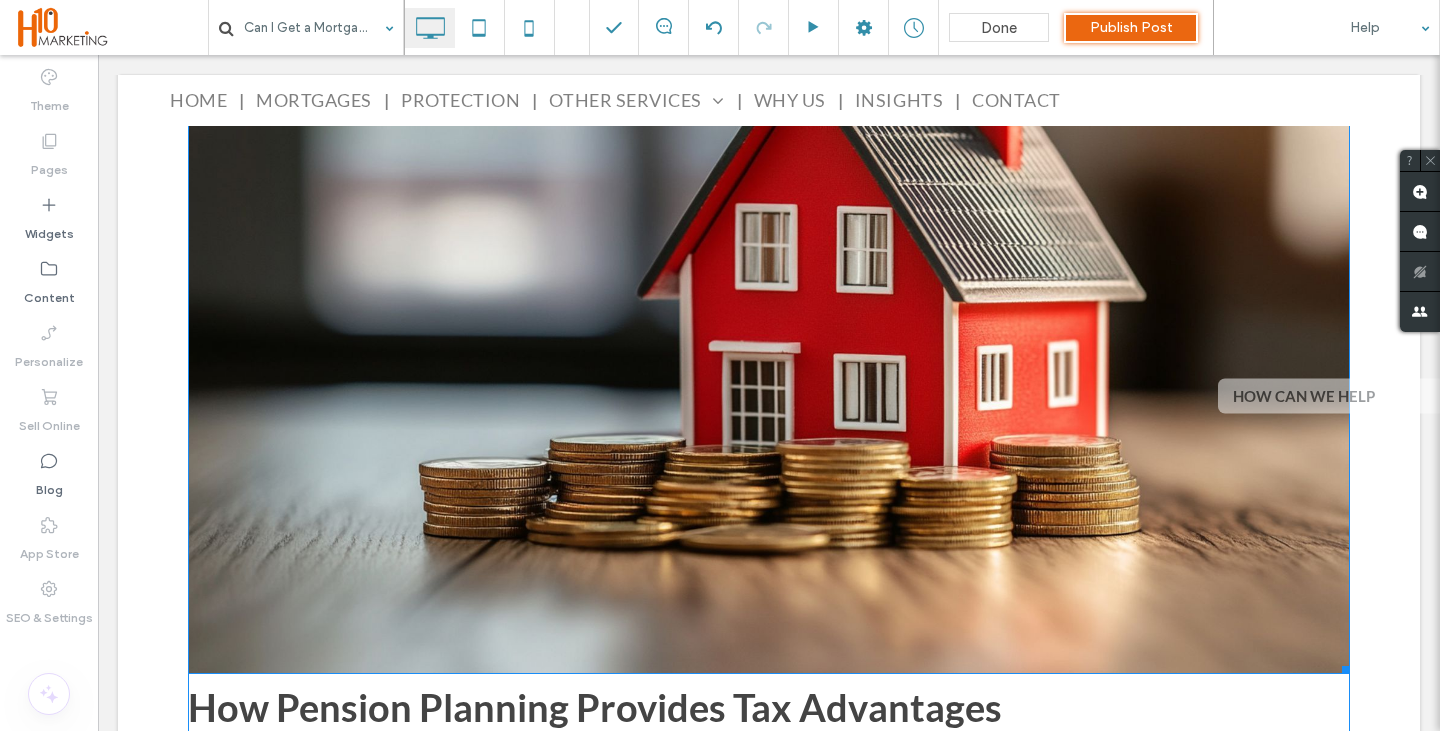 click at bounding box center (769, 348) 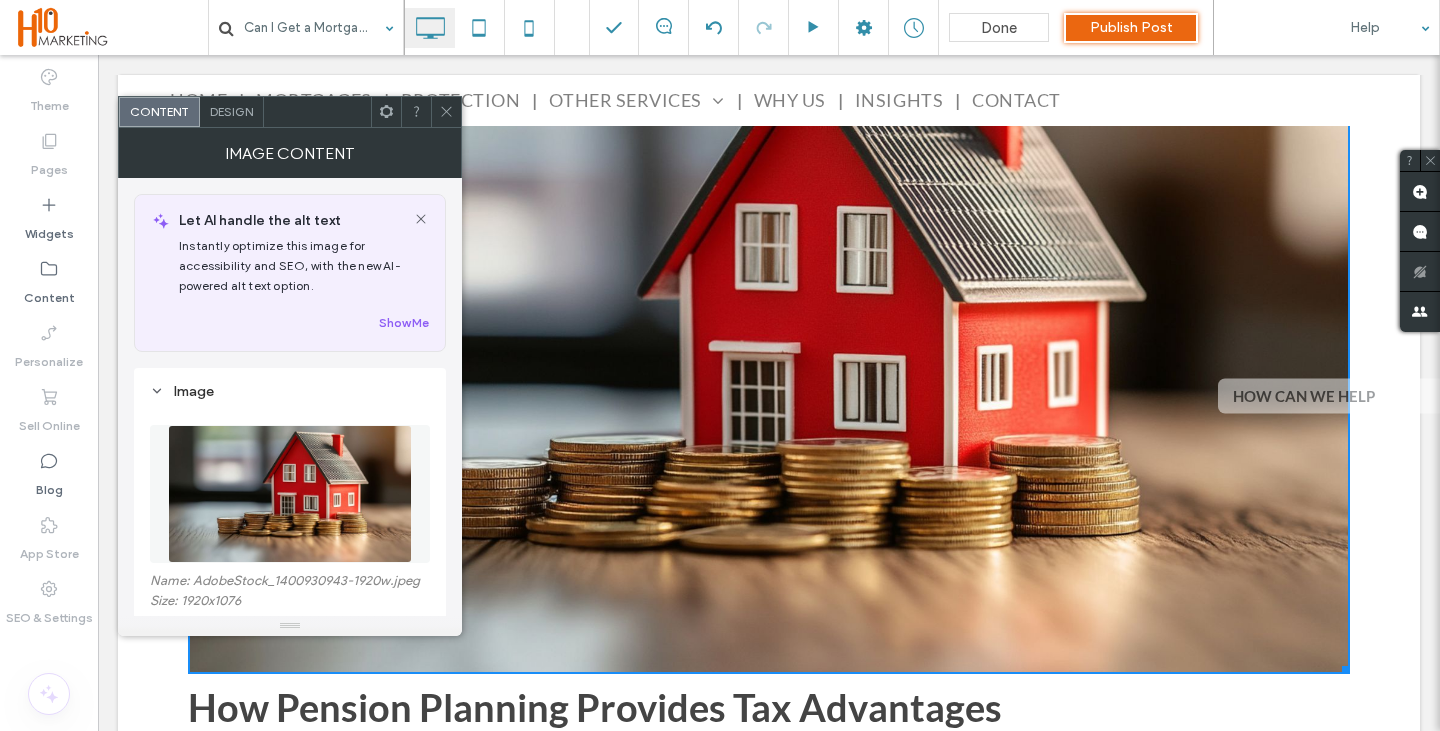 click at bounding box center [290, 494] 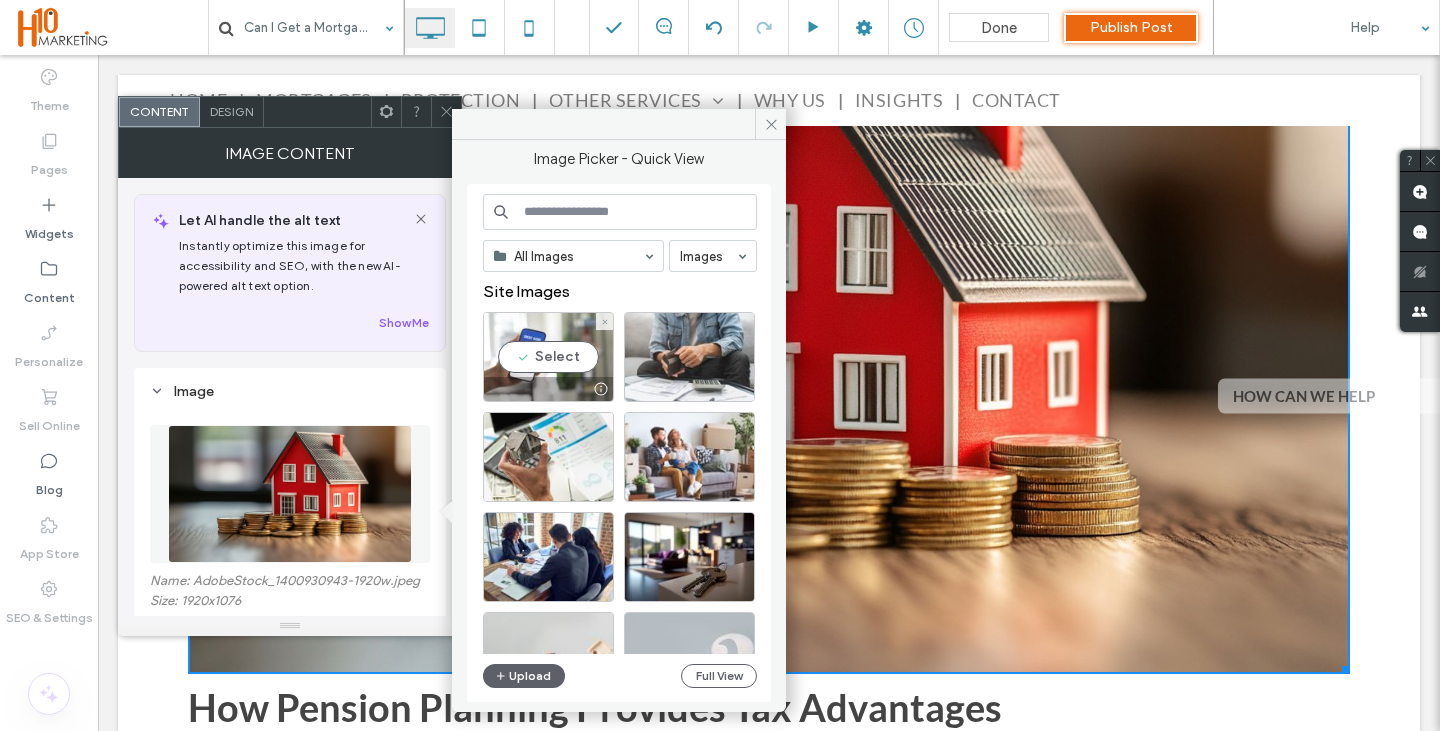 click on "Select" at bounding box center (548, 357) 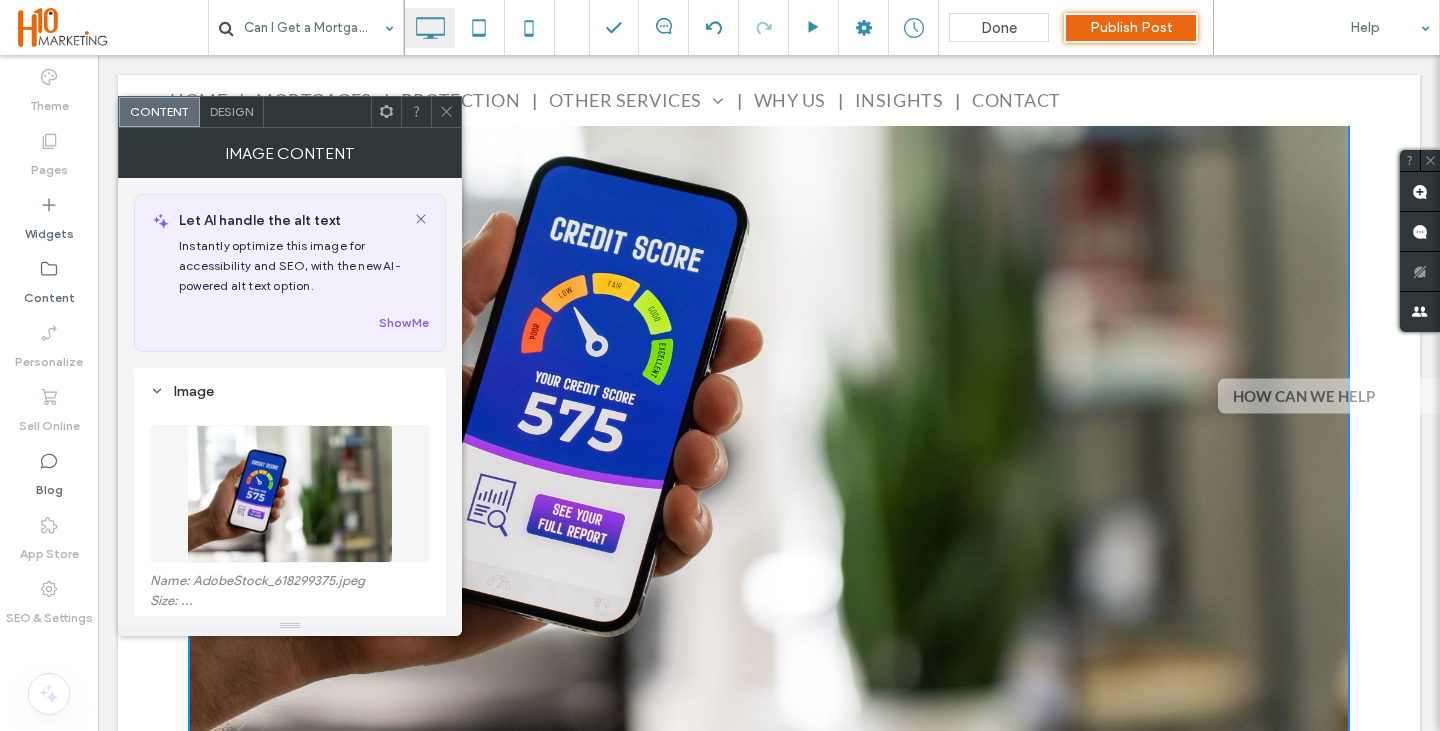 scroll, scrollTop: 1188, scrollLeft: 0, axis: vertical 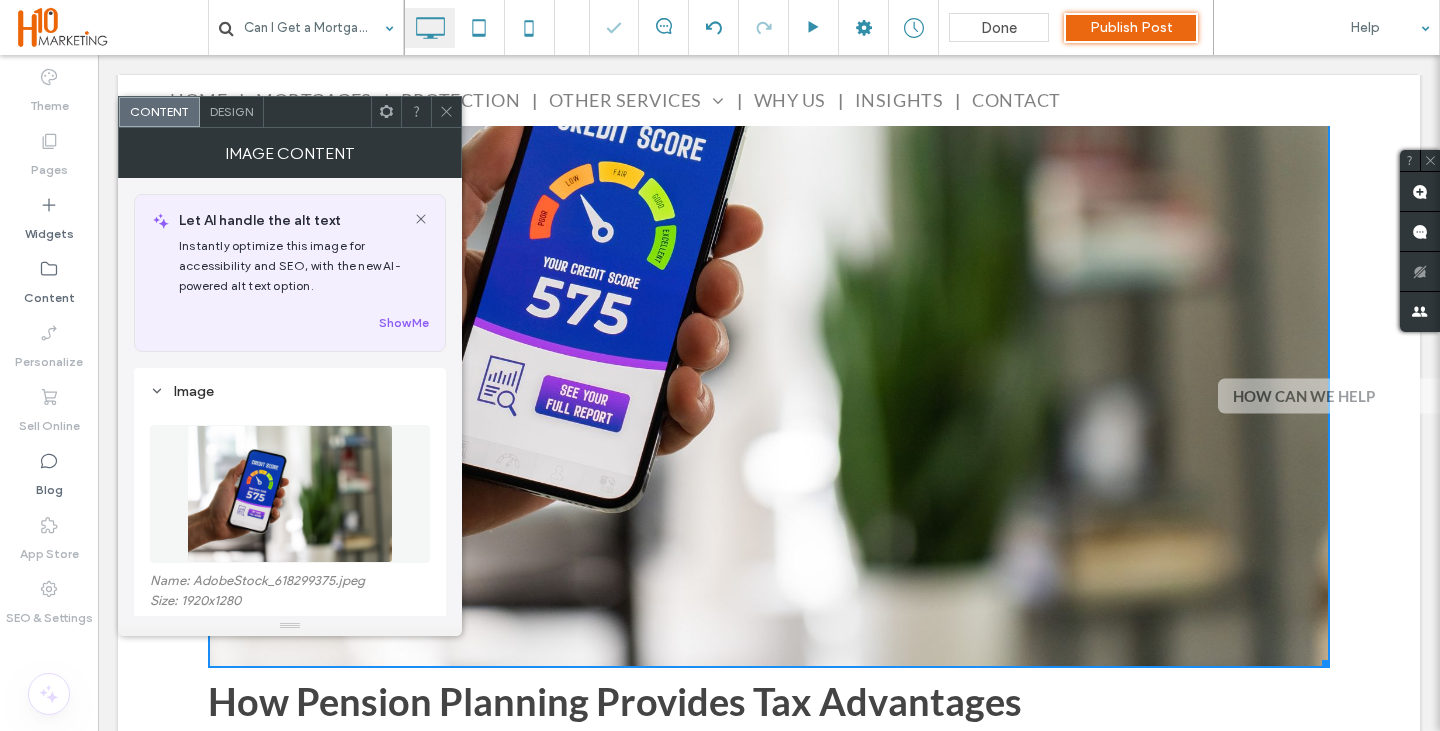 click 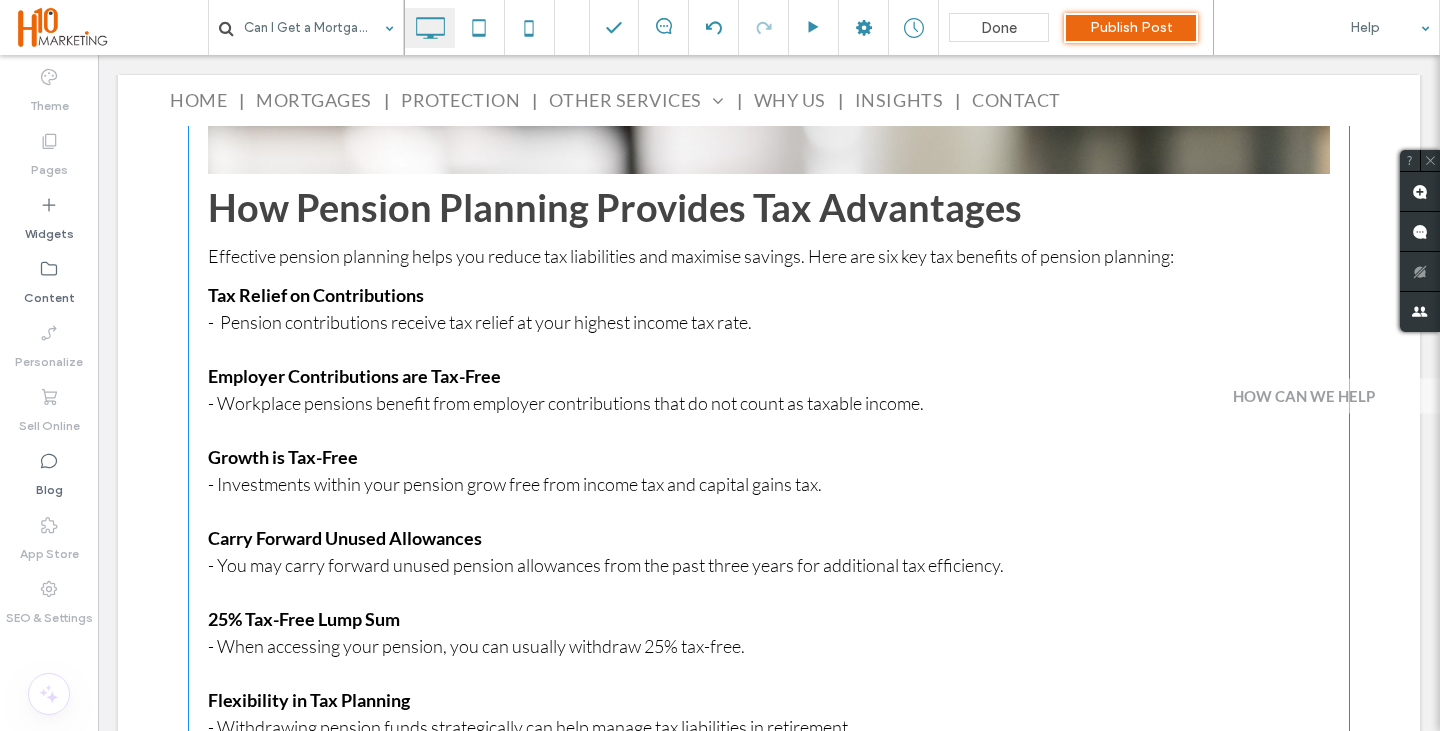 scroll, scrollTop: 1648, scrollLeft: 0, axis: vertical 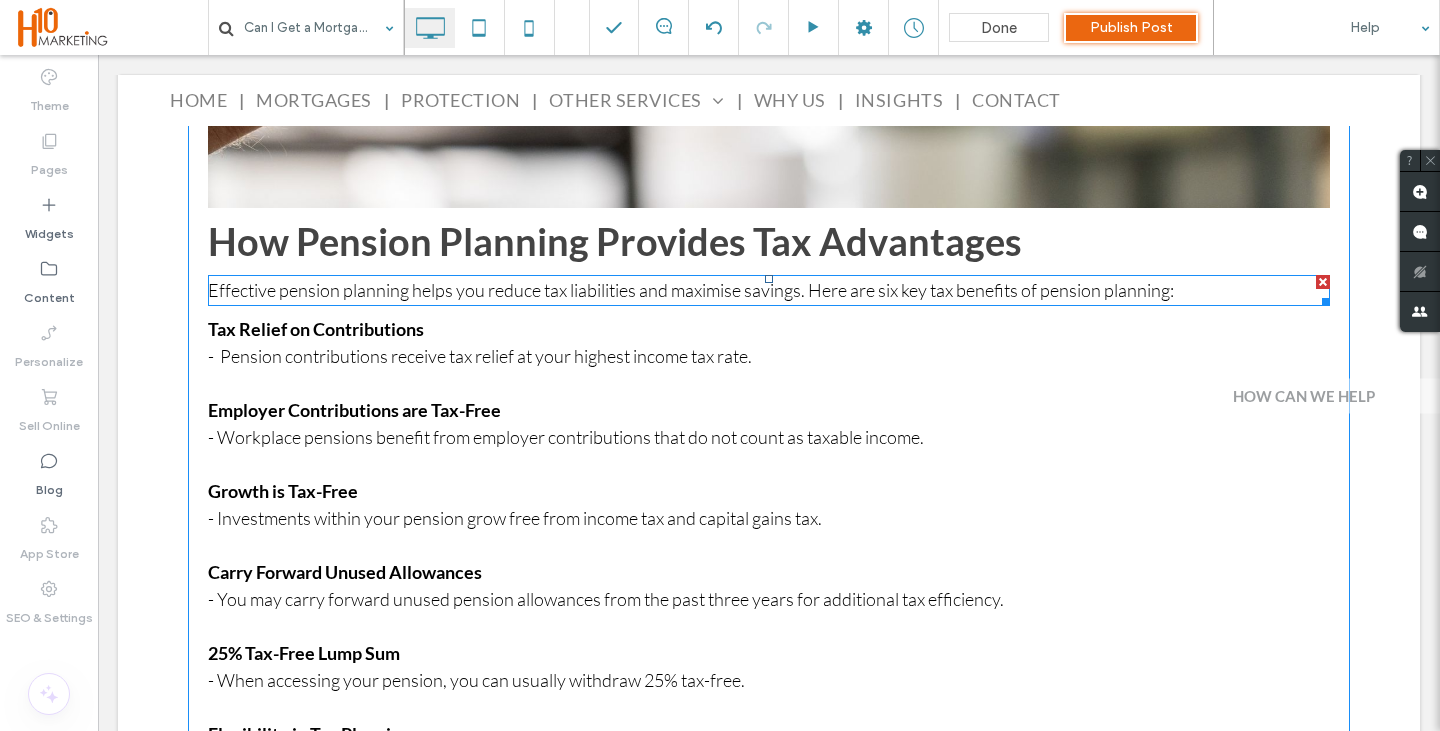 click on "Effective pension planning helps you reduce tax liabilities and maximise savings. Here are six key tax benefits of pension planning:" at bounding box center (691, 290) 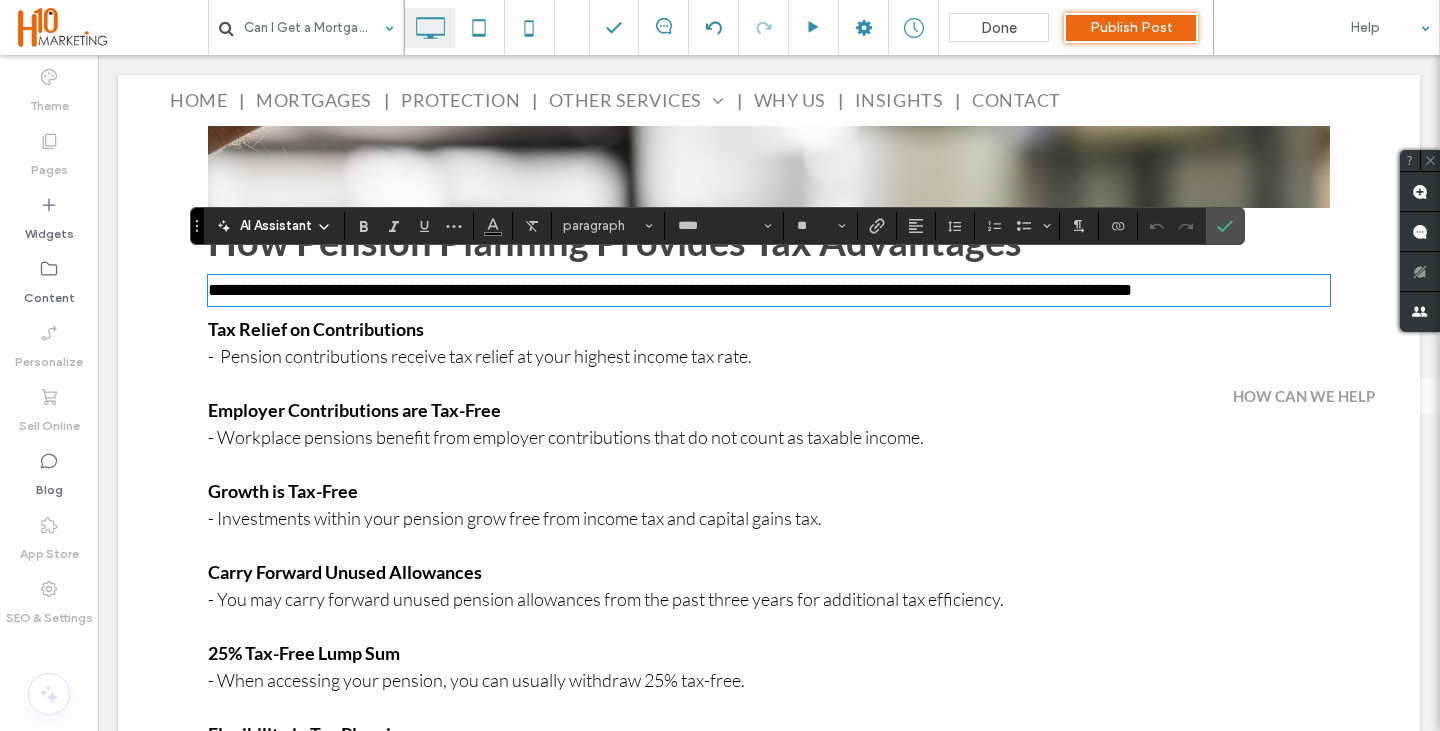 click on "-  Pension contributions receive tax relief at your highest income tax rate." at bounding box center (480, 356) 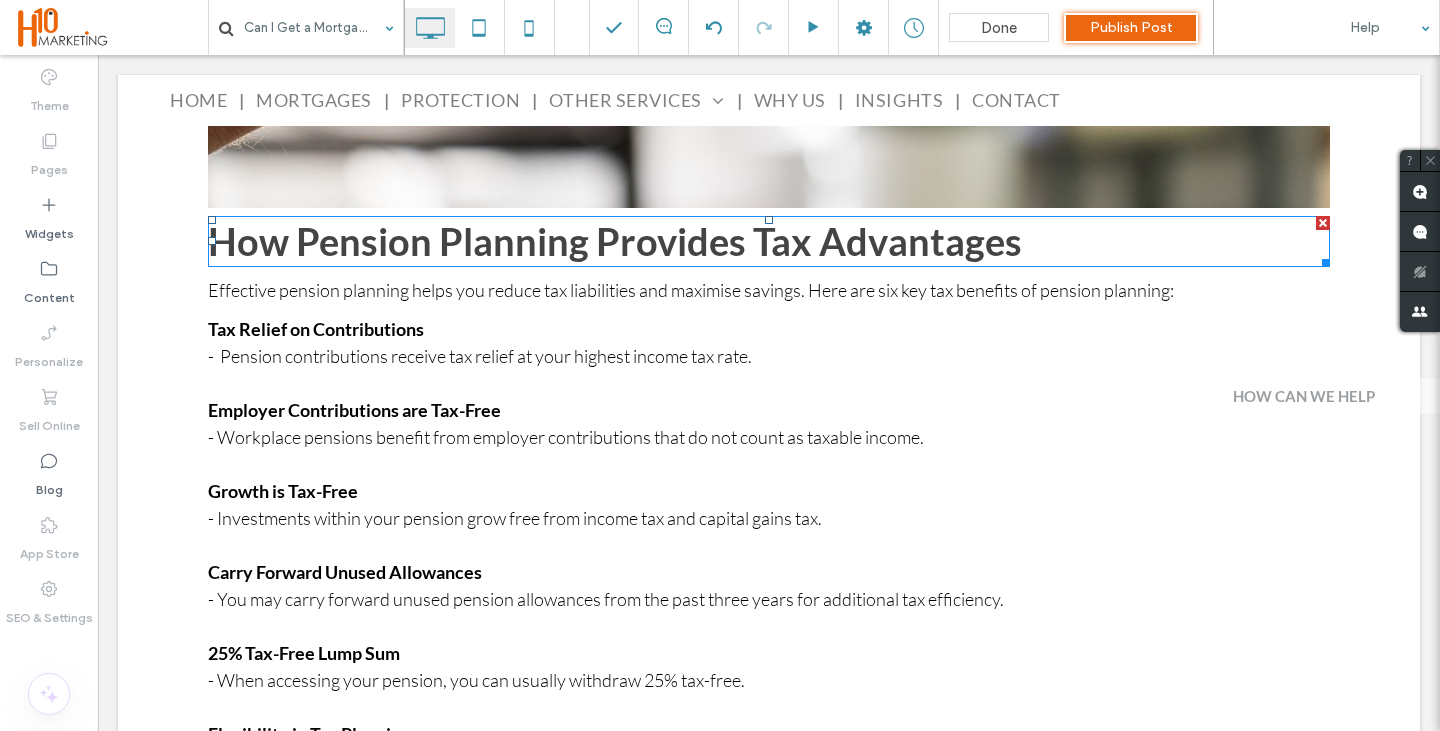 click on "Effective pension planning helps you reduce tax liabilities and maximise savings. Here are six key tax benefits of pension planning:" at bounding box center (691, 290) 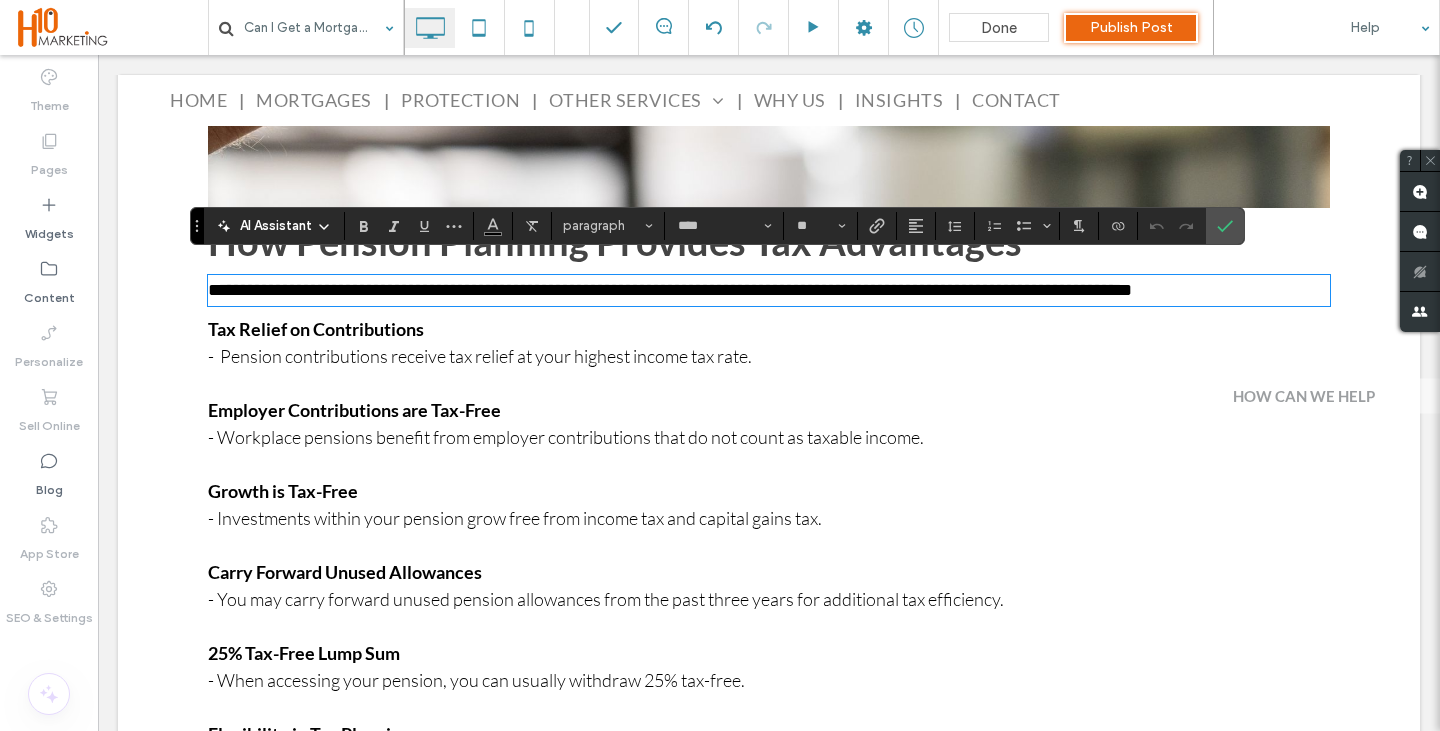 click on "- Workplace pensions benefit from employer contributions that do not count as taxable income." at bounding box center [769, 437] 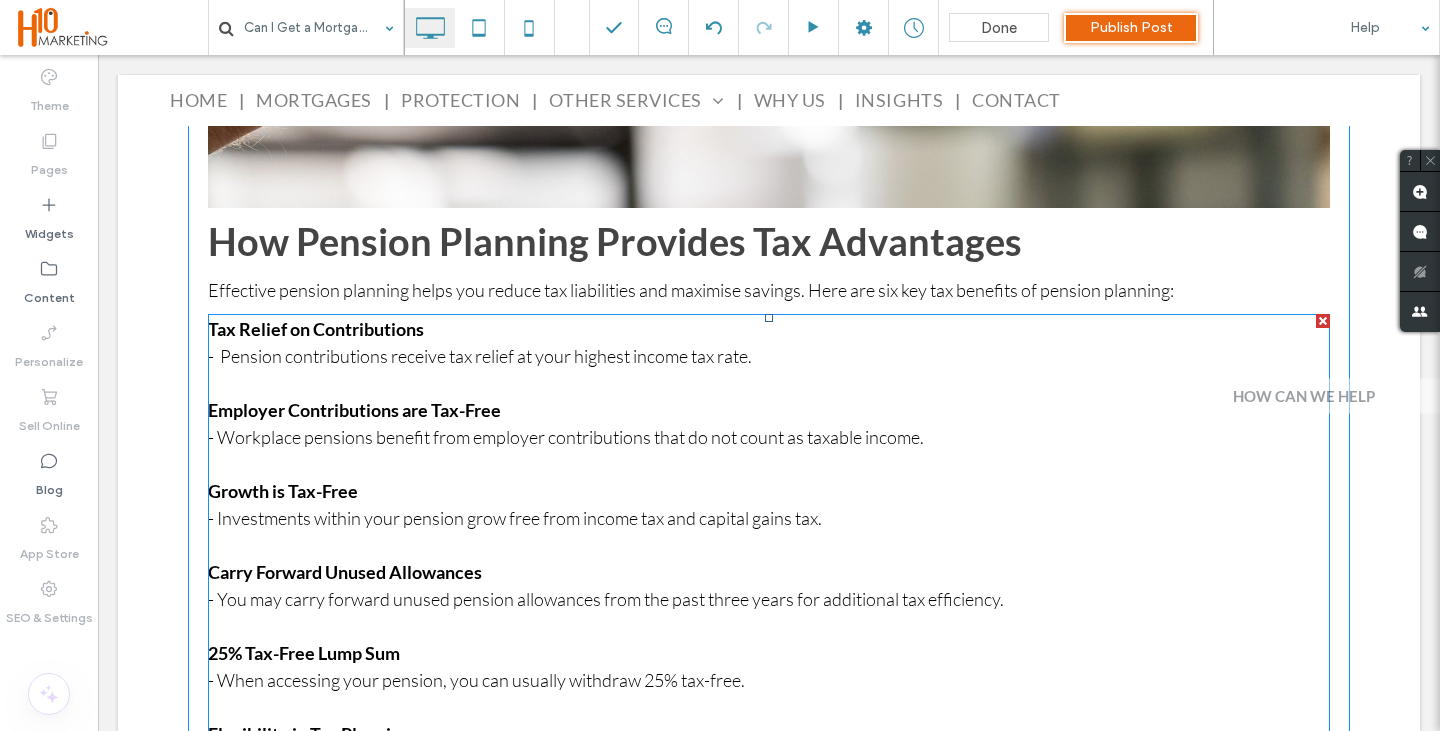click on "-  Pension contributions receive tax relief at your highest income tax rate." at bounding box center (480, 356) 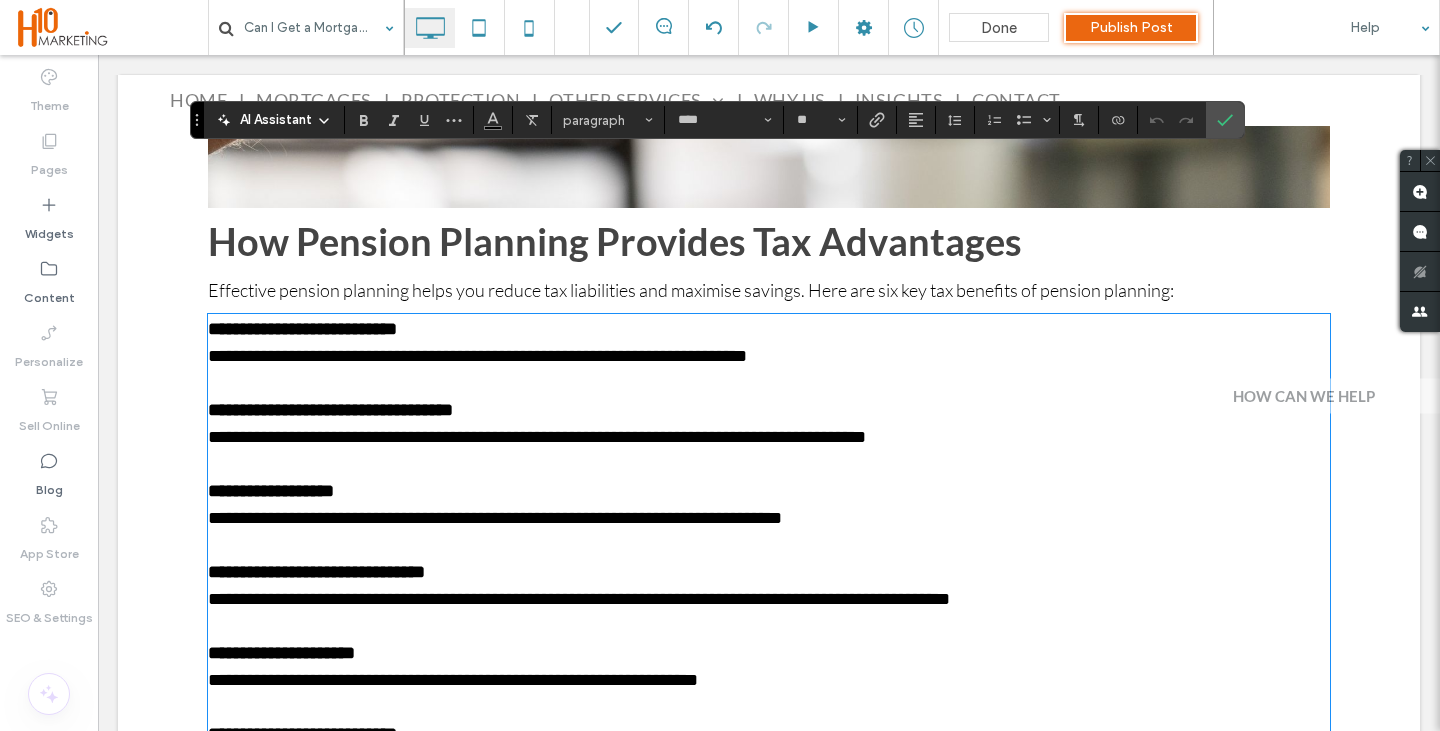 scroll, scrollTop: 1783, scrollLeft: 0, axis: vertical 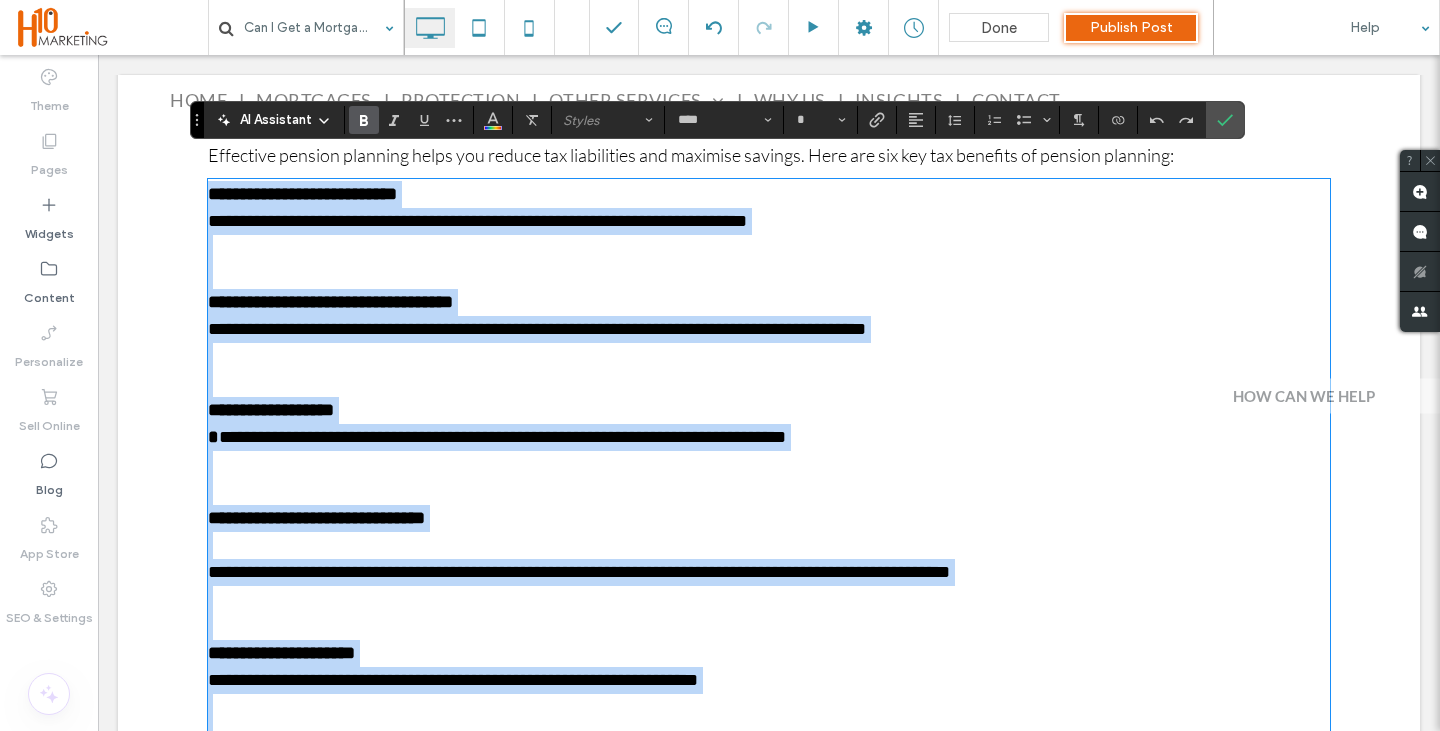 type on "**" 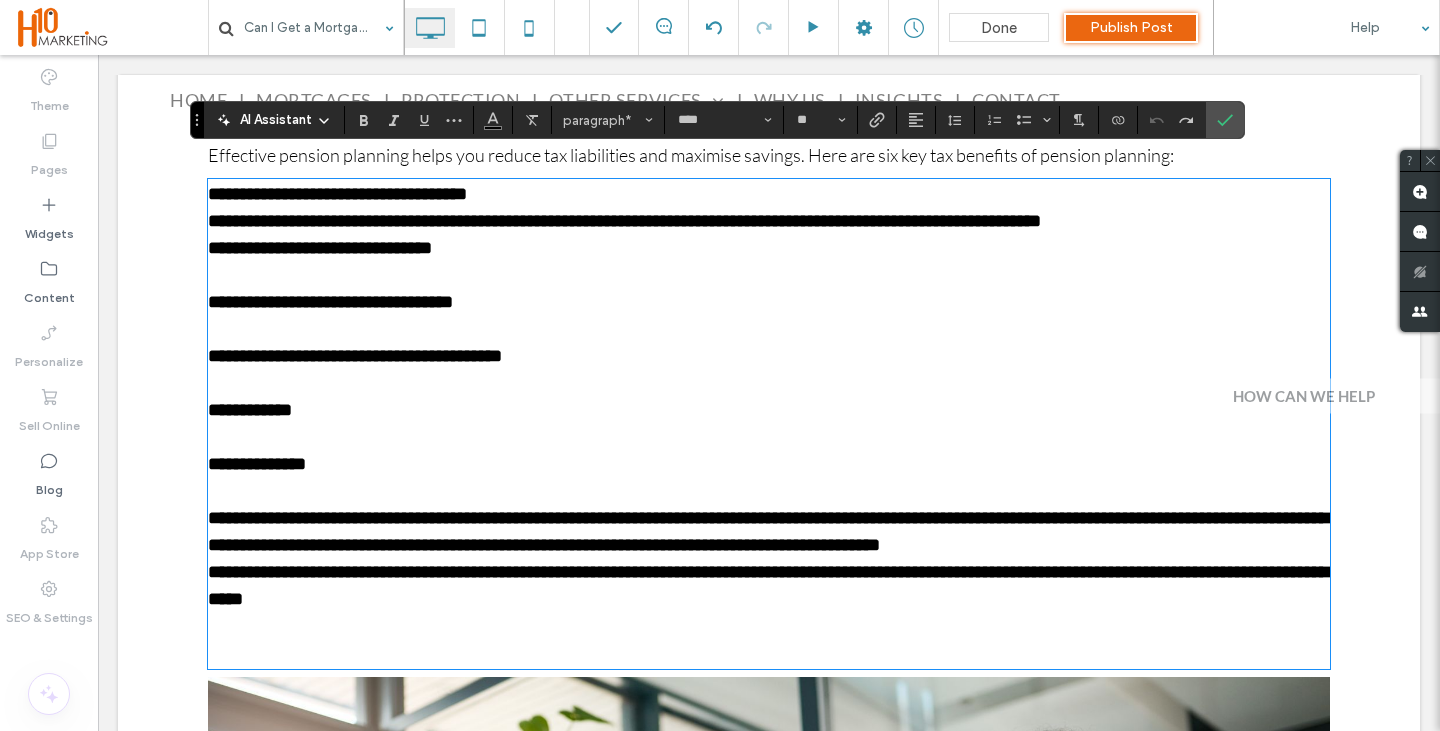 scroll, scrollTop: 0, scrollLeft: 0, axis: both 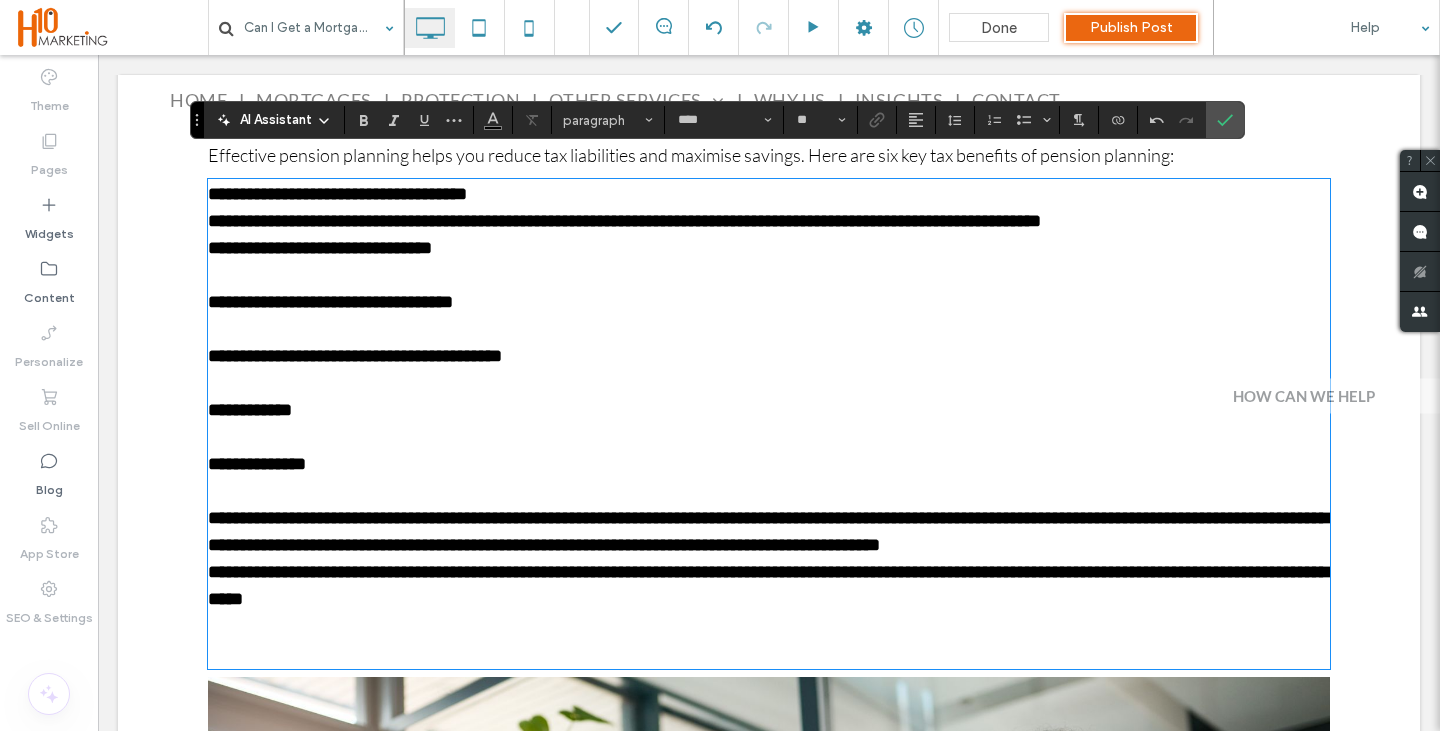 click on "**********" at bounding box center [769, 194] 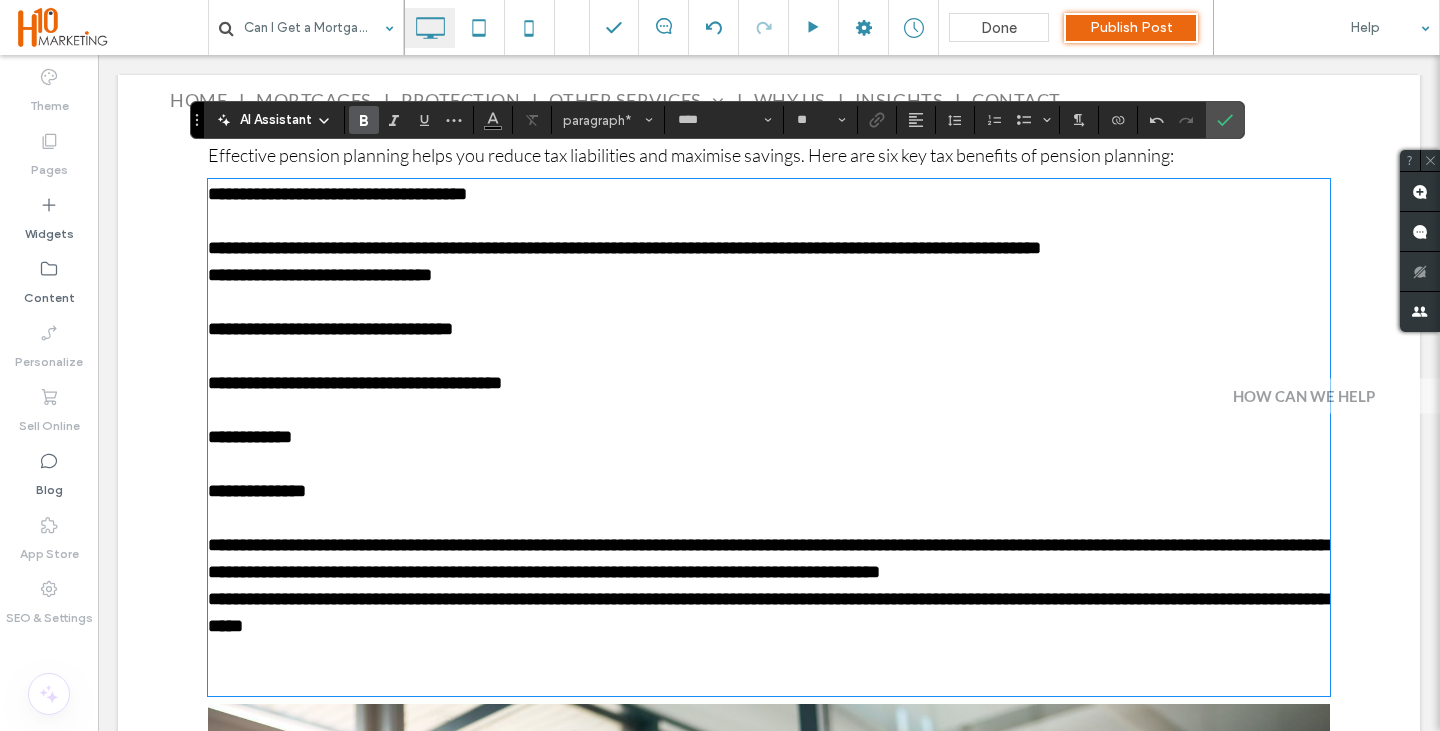 click on "**********" at bounding box center (769, 248) 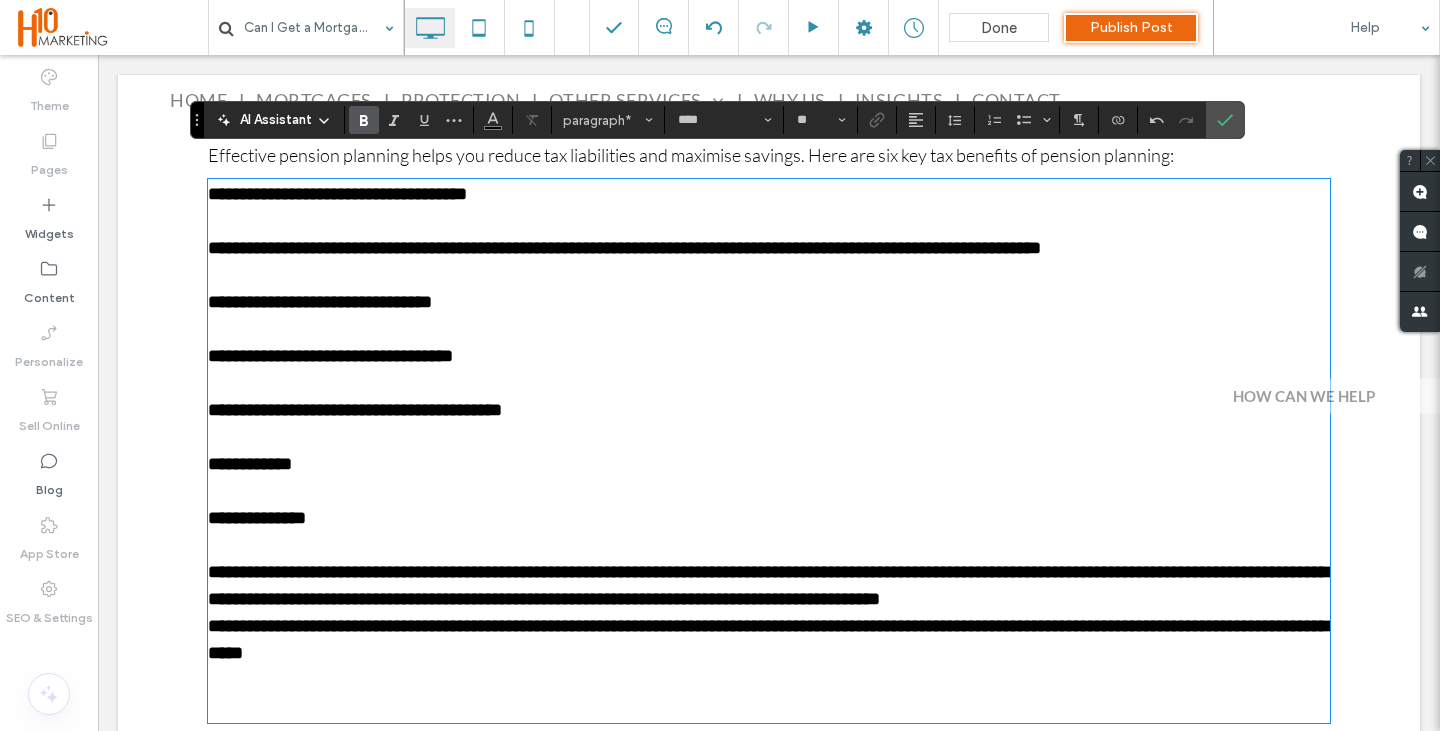 click on "**********" at bounding box center (768, 639) 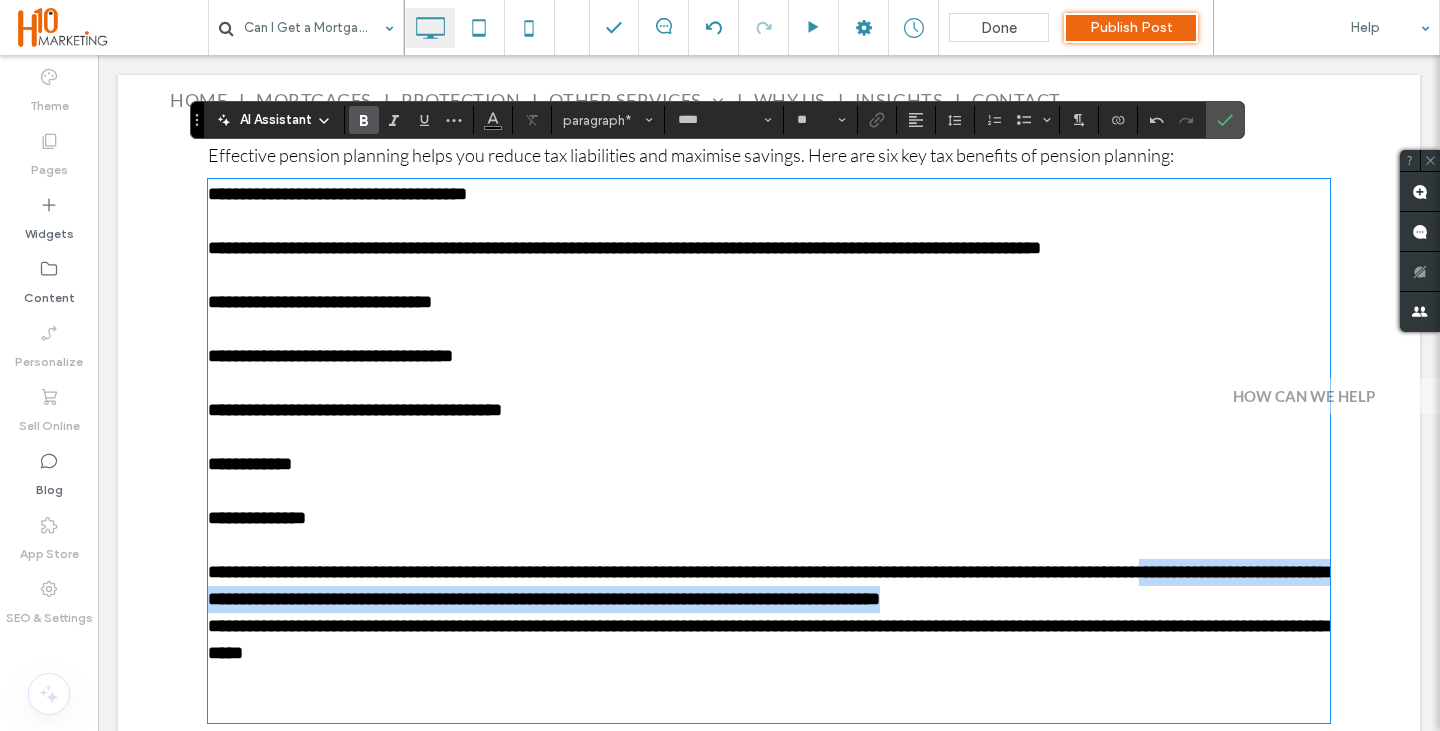 click on "**********" at bounding box center [769, 586] 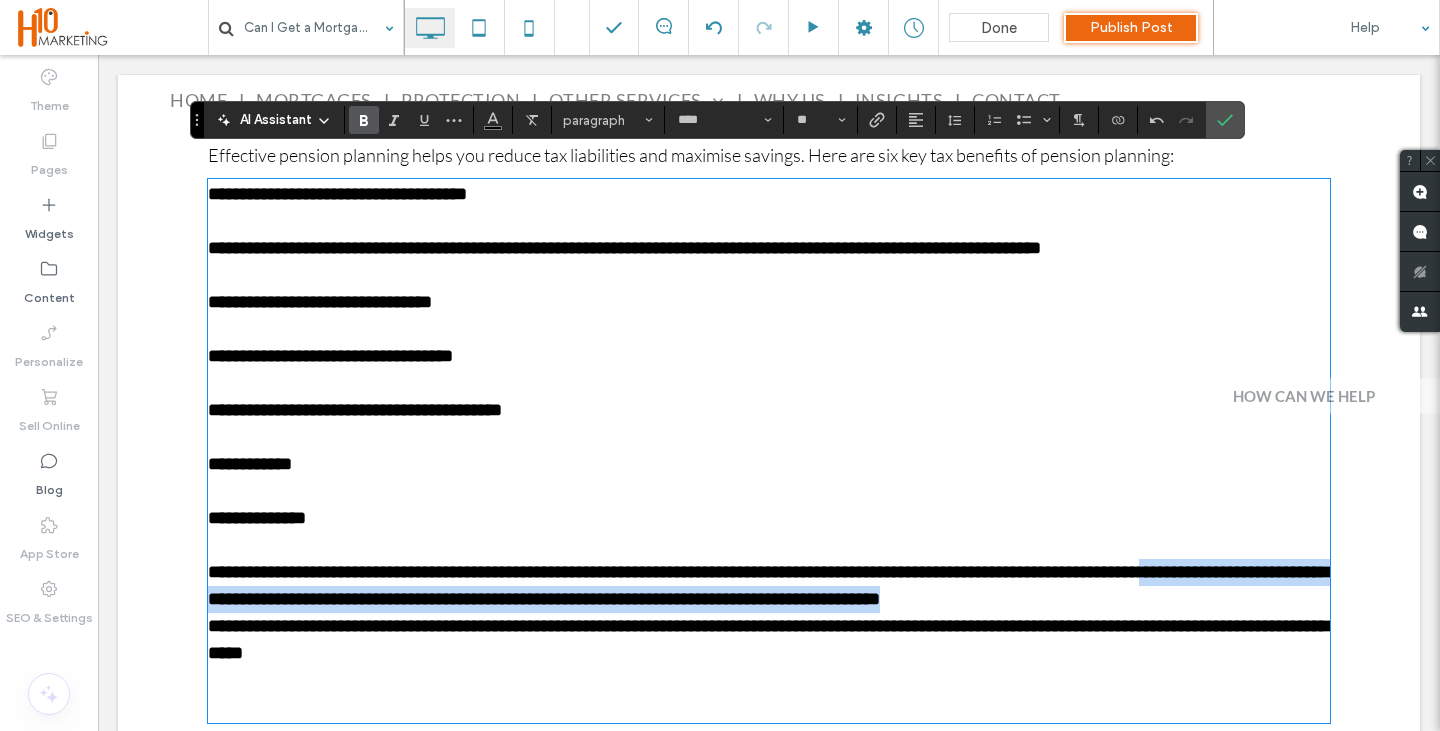 click on "**********" at bounding box center (769, 586) 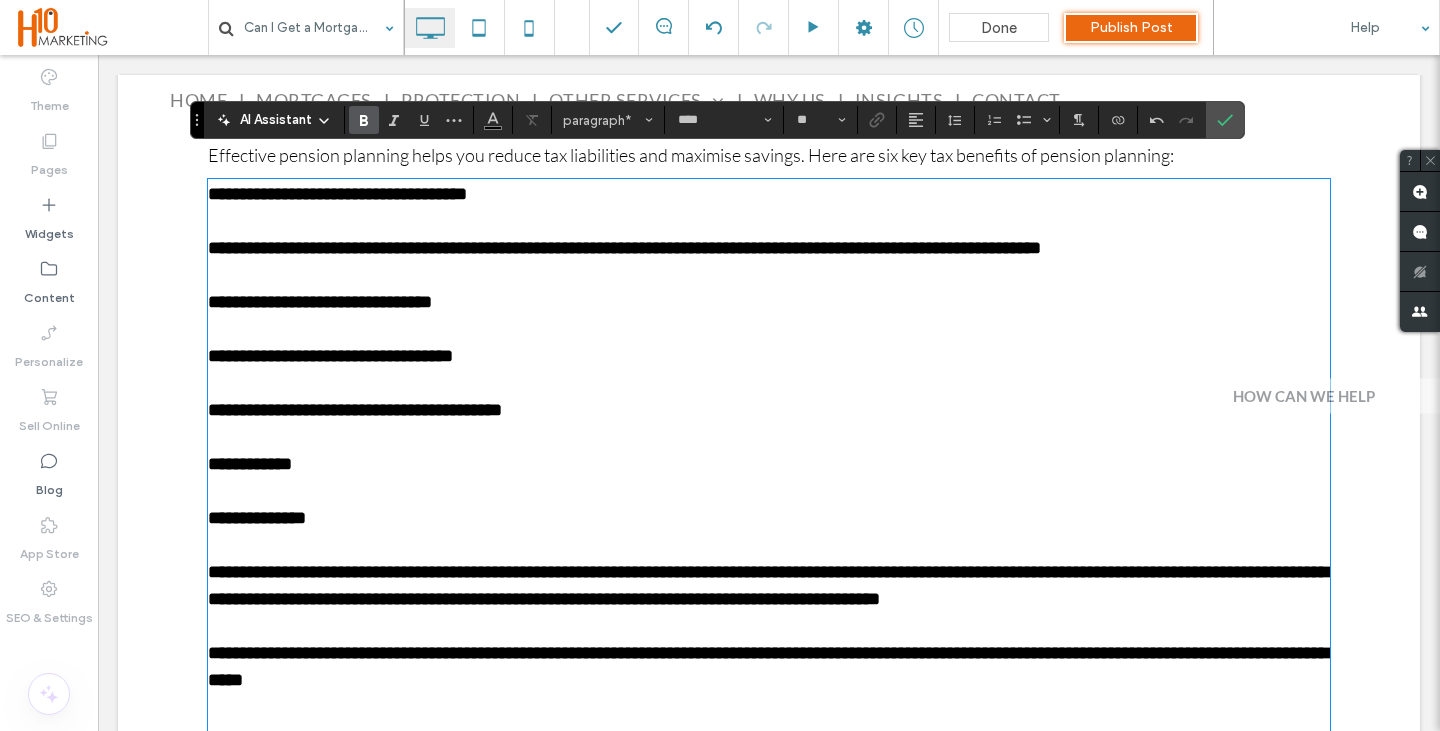 click on "**********" at bounding box center (768, 666) 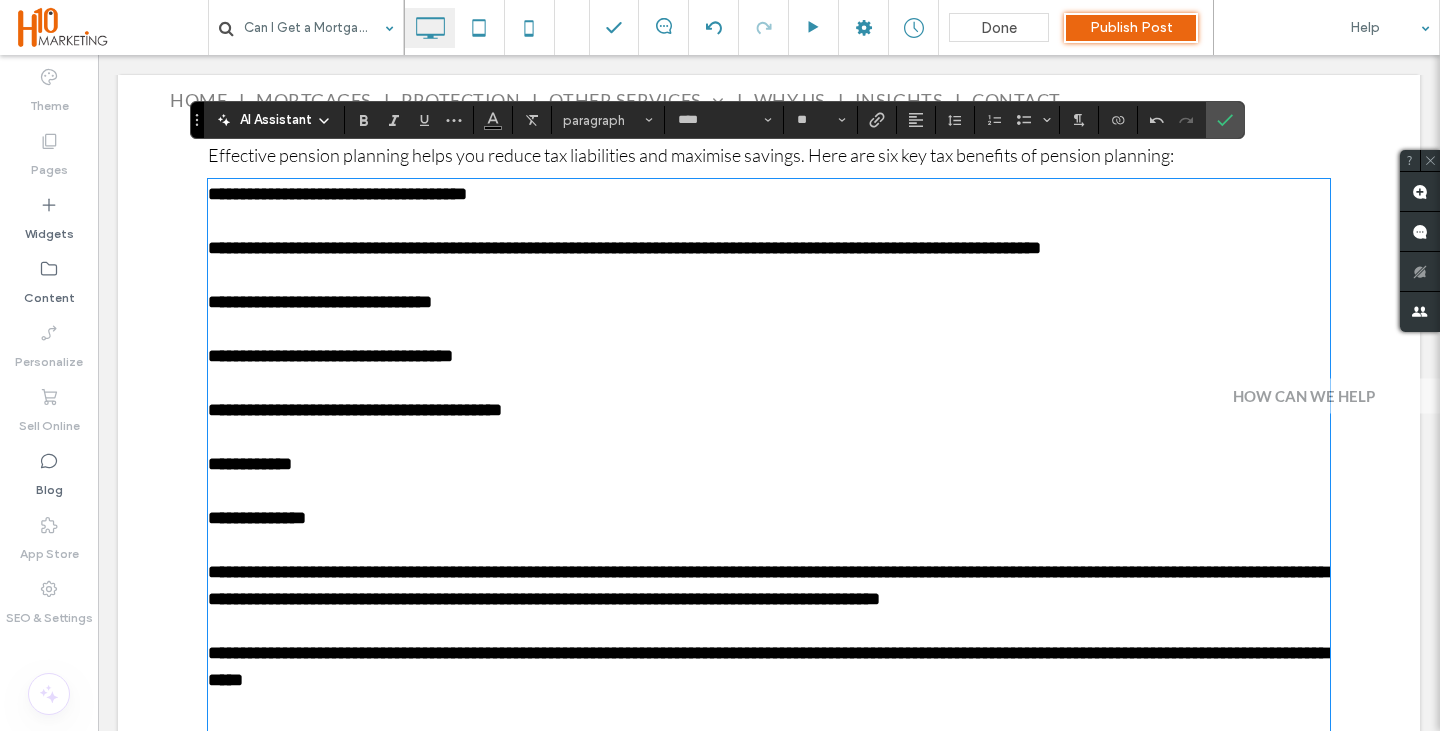 drag, startPoint x: 172, startPoint y: 481, endPoint x: 158, endPoint y: 201, distance: 280.3498 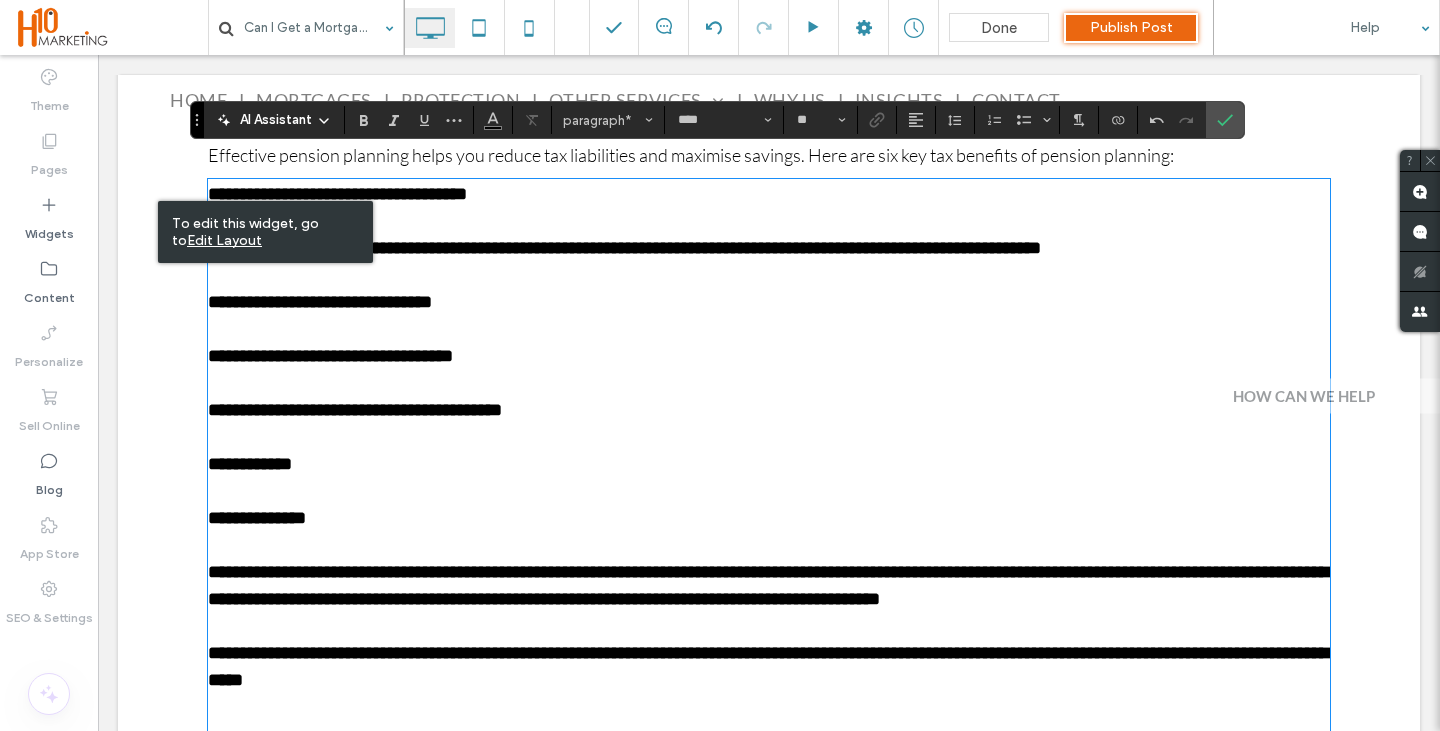 click on "**********" at bounding box center (330, 356) 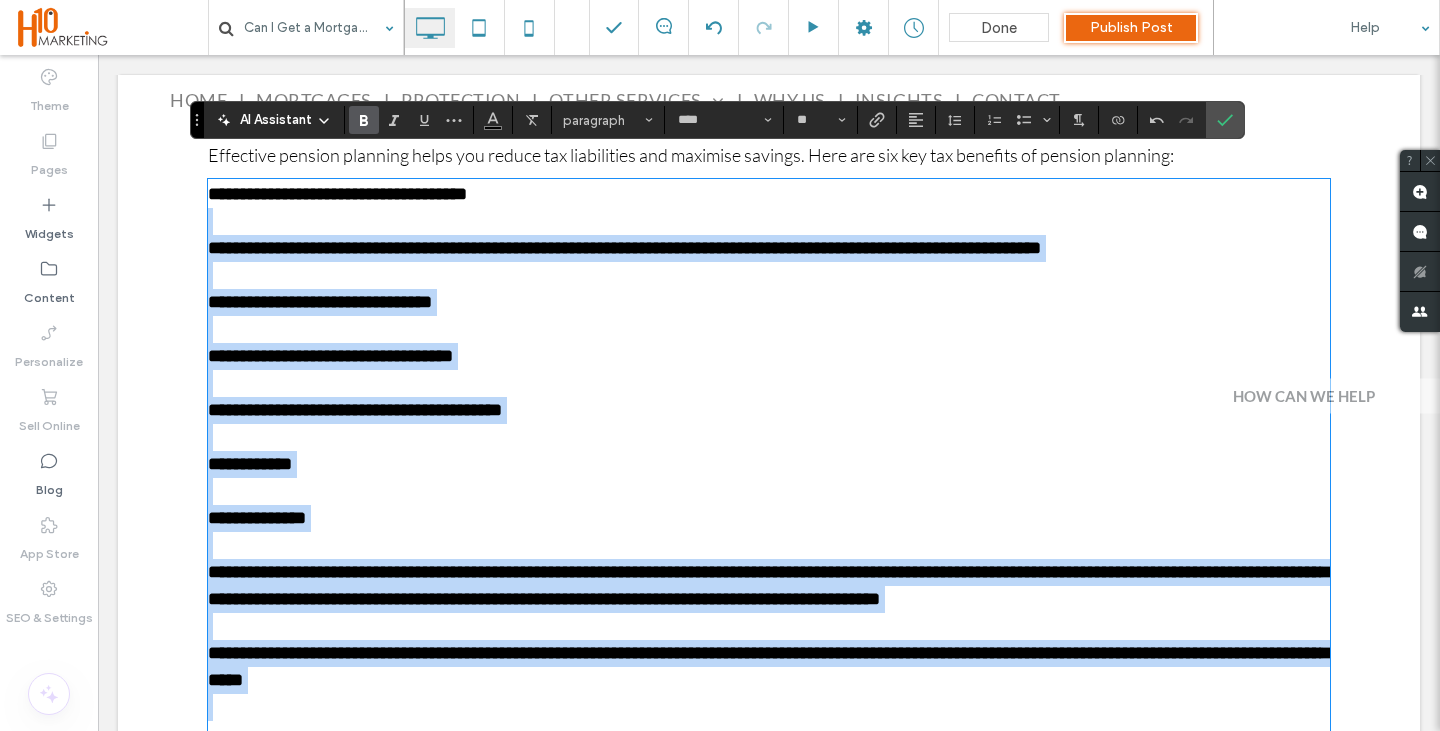 drag, startPoint x: 585, startPoint y: 187, endPoint x: 683, endPoint y: 707, distance: 529.15405 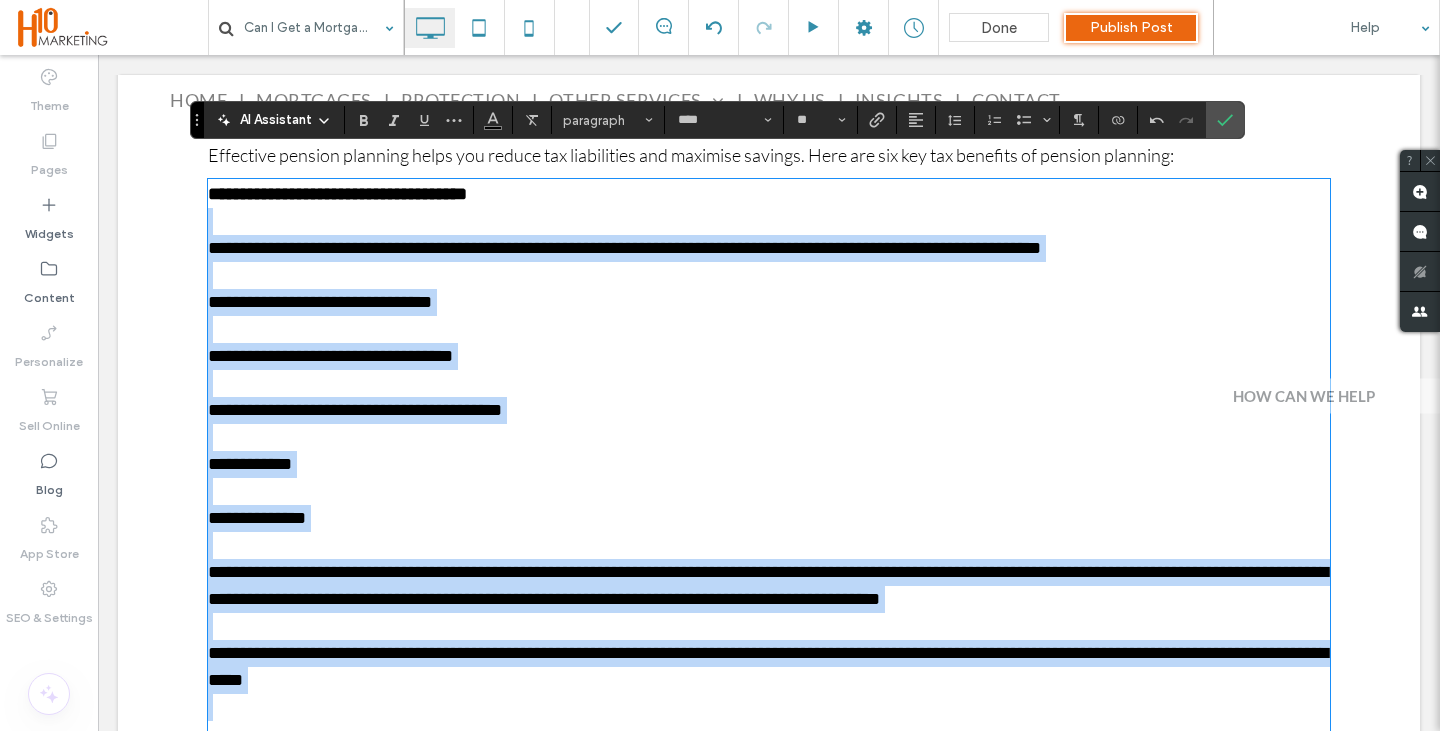 click at bounding box center (769, 545) 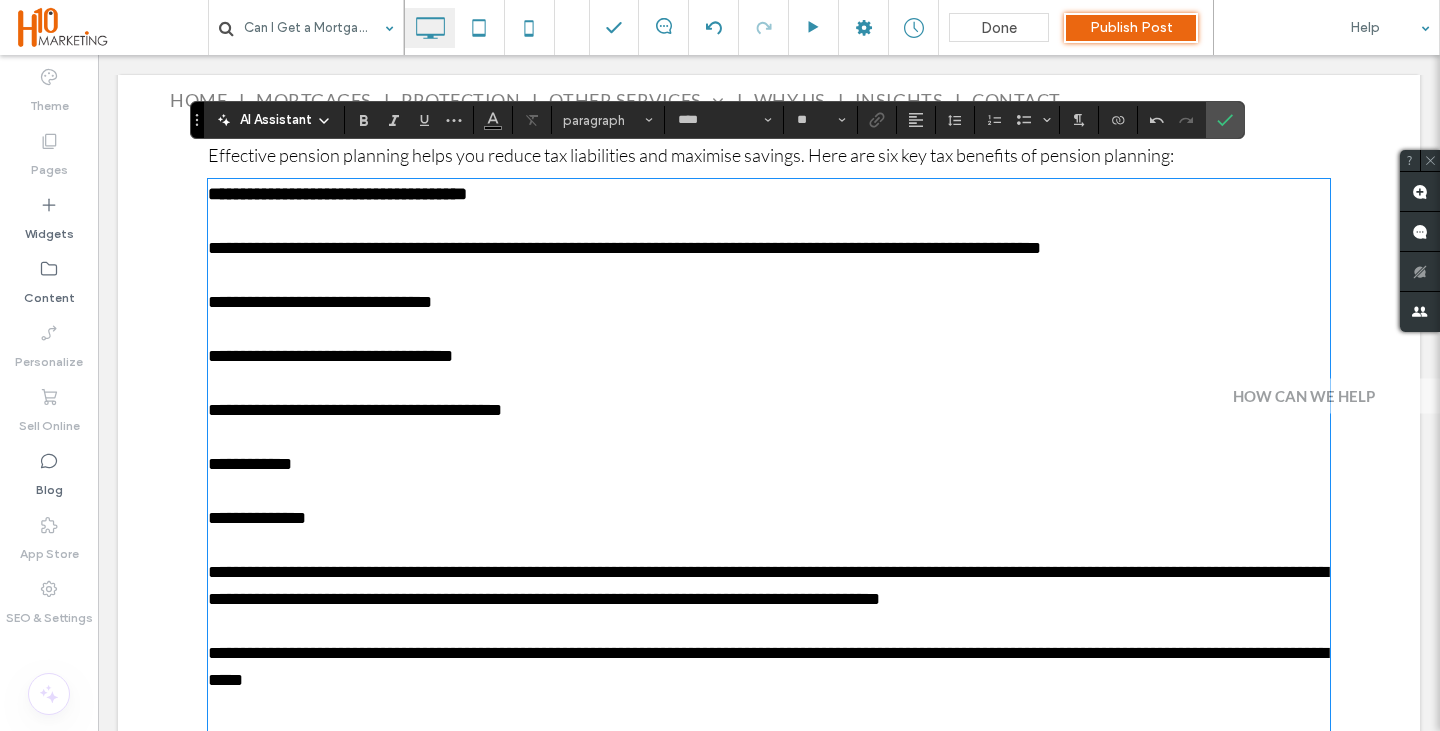 drag, startPoint x: 511, startPoint y: 271, endPoint x: 609, endPoint y: 317, distance: 108.25895 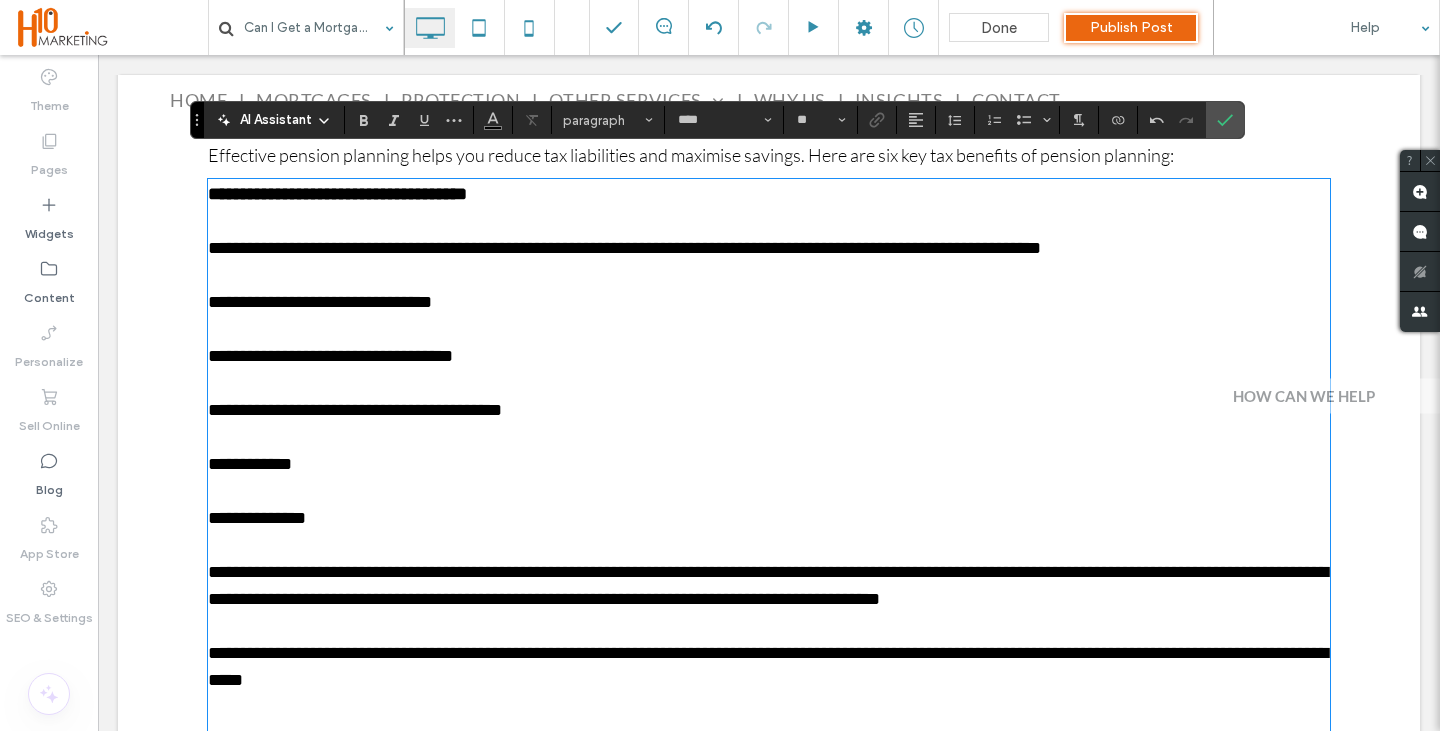 click at bounding box center [769, 275] 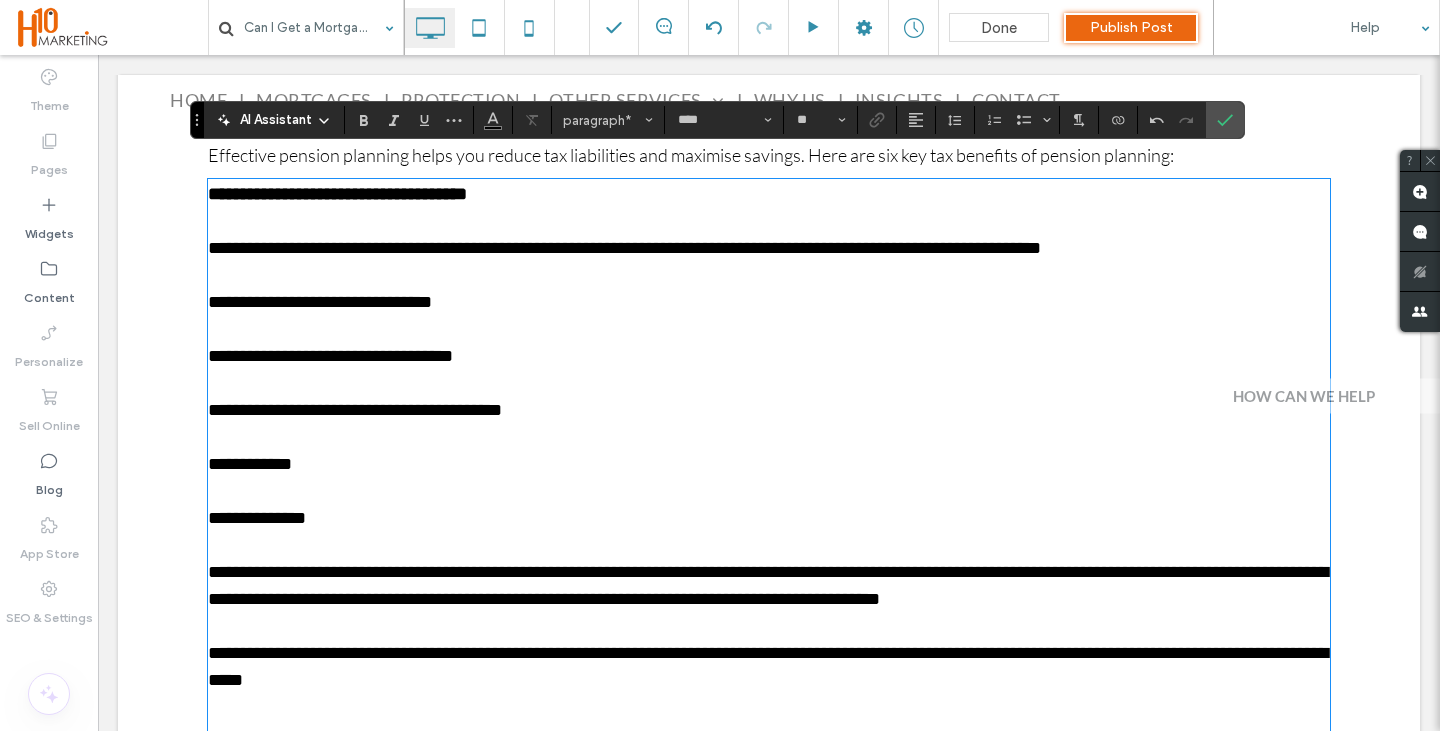 click on "﻿" at bounding box center [769, 275] 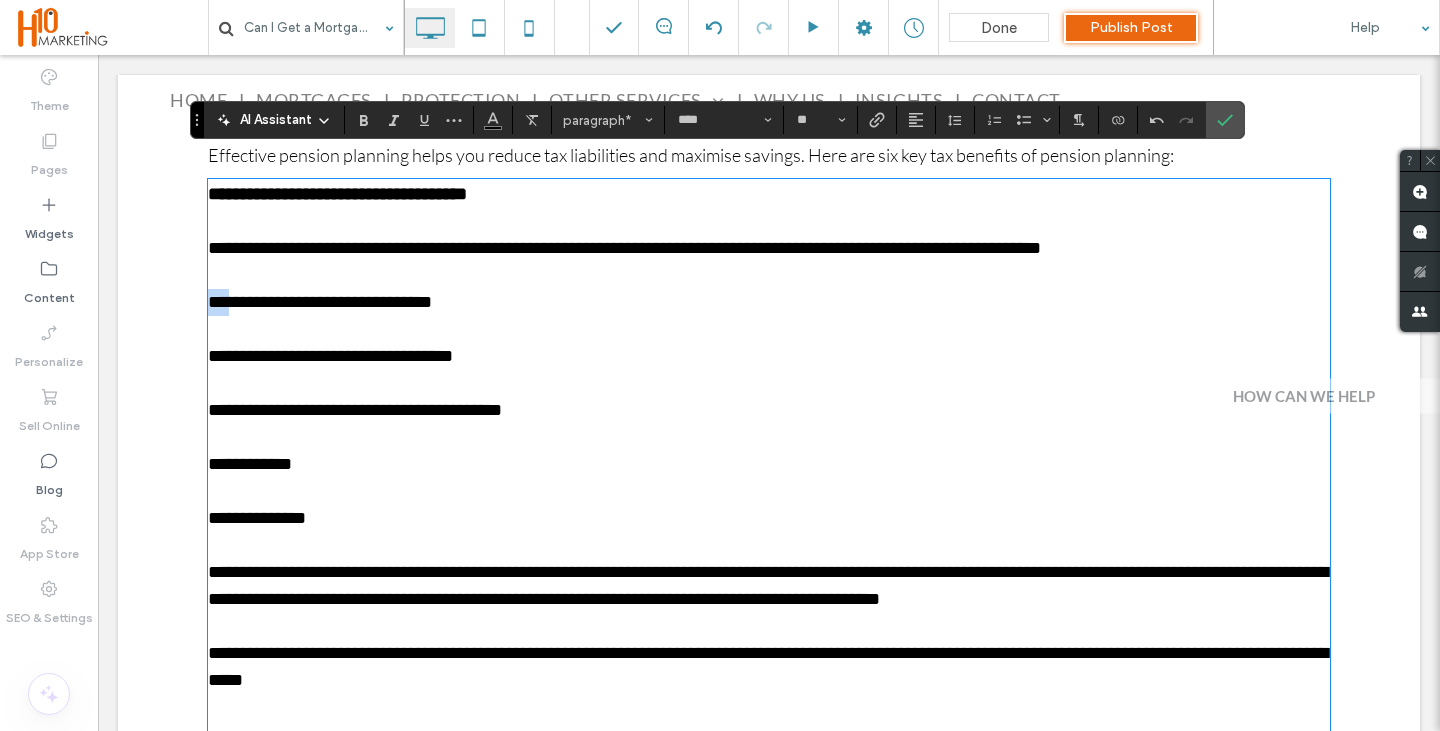 drag, startPoint x: 247, startPoint y: 296, endPoint x: 204, endPoint y: 286, distance: 44.14748 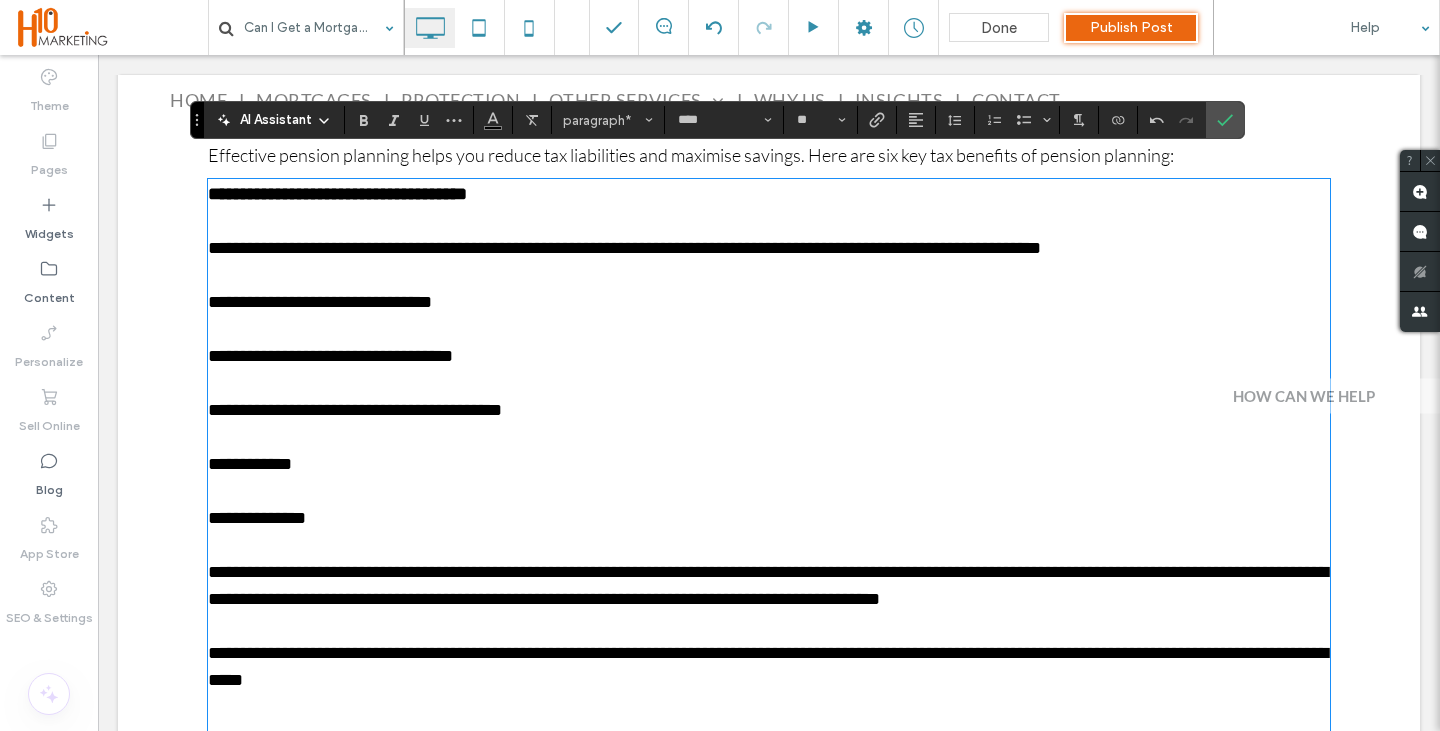click on "**********" at bounding box center (330, 356) 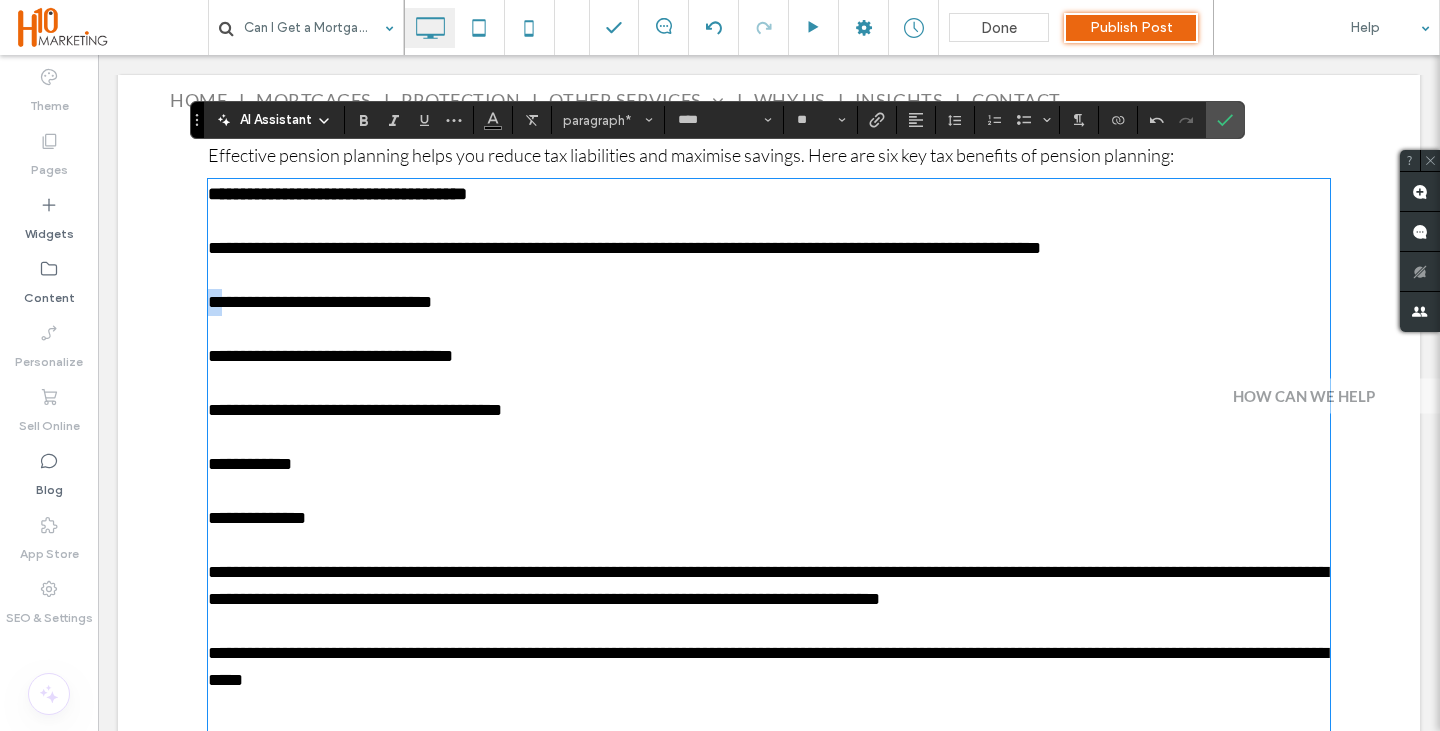 drag, startPoint x: 236, startPoint y: 281, endPoint x: 222, endPoint y: 309, distance: 31.304953 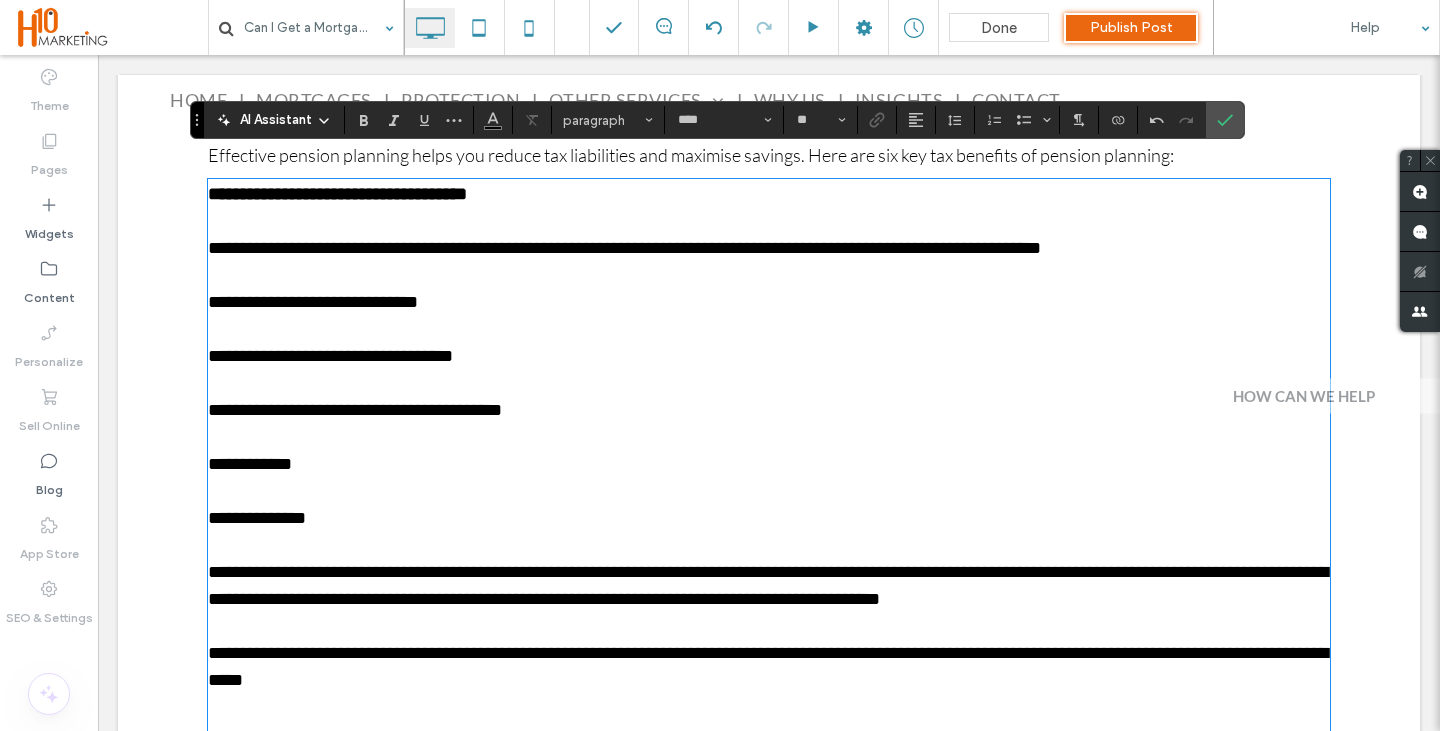 drag, startPoint x: 238, startPoint y: 347, endPoint x: 201, endPoint y: 303, distance: 57.48913 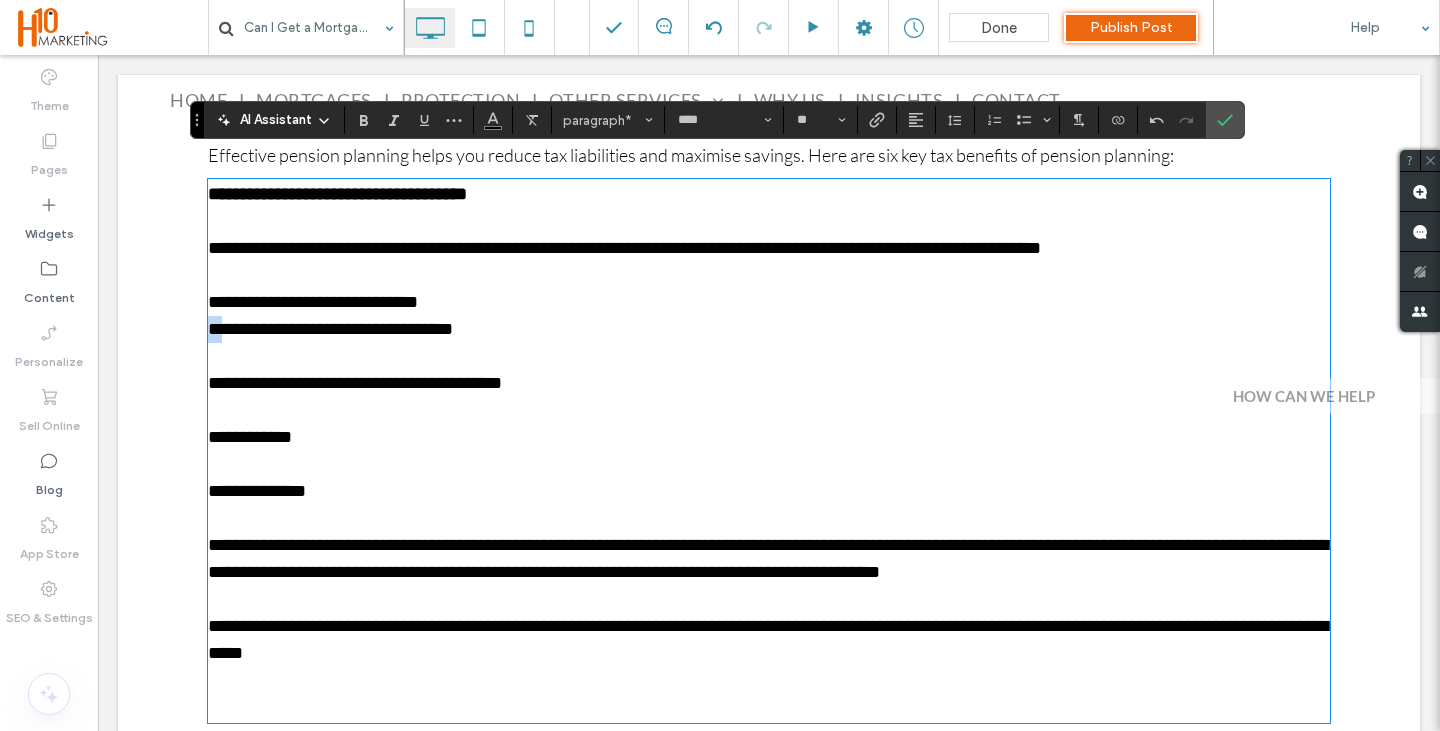 drag, startPoint x: 242, startPoint y: 311, endPoint x: 190, endPoint y: 314, distance: 52.086468 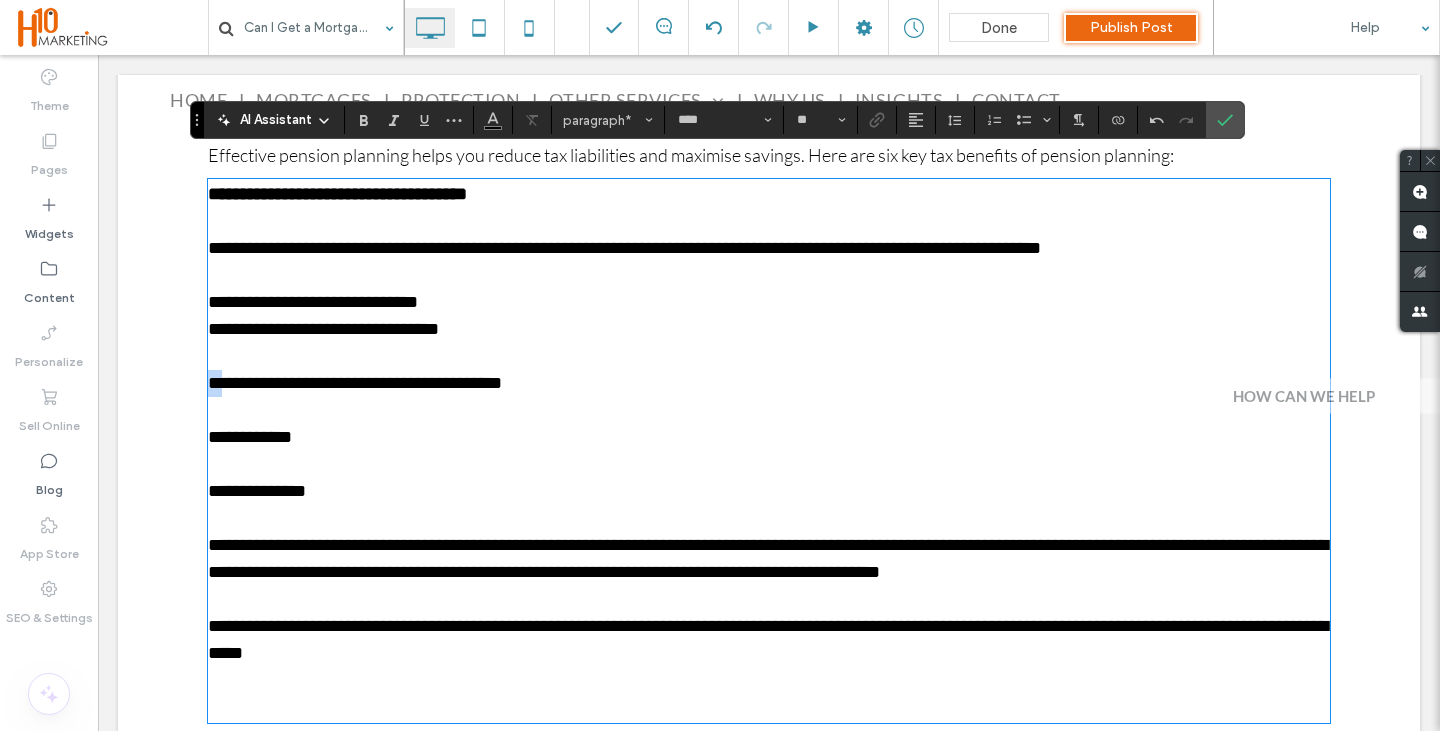 drag, startPoint x: 234, startPoint y: 368, endPoint x: 177, endPoint y: 358, distance: 57.870544 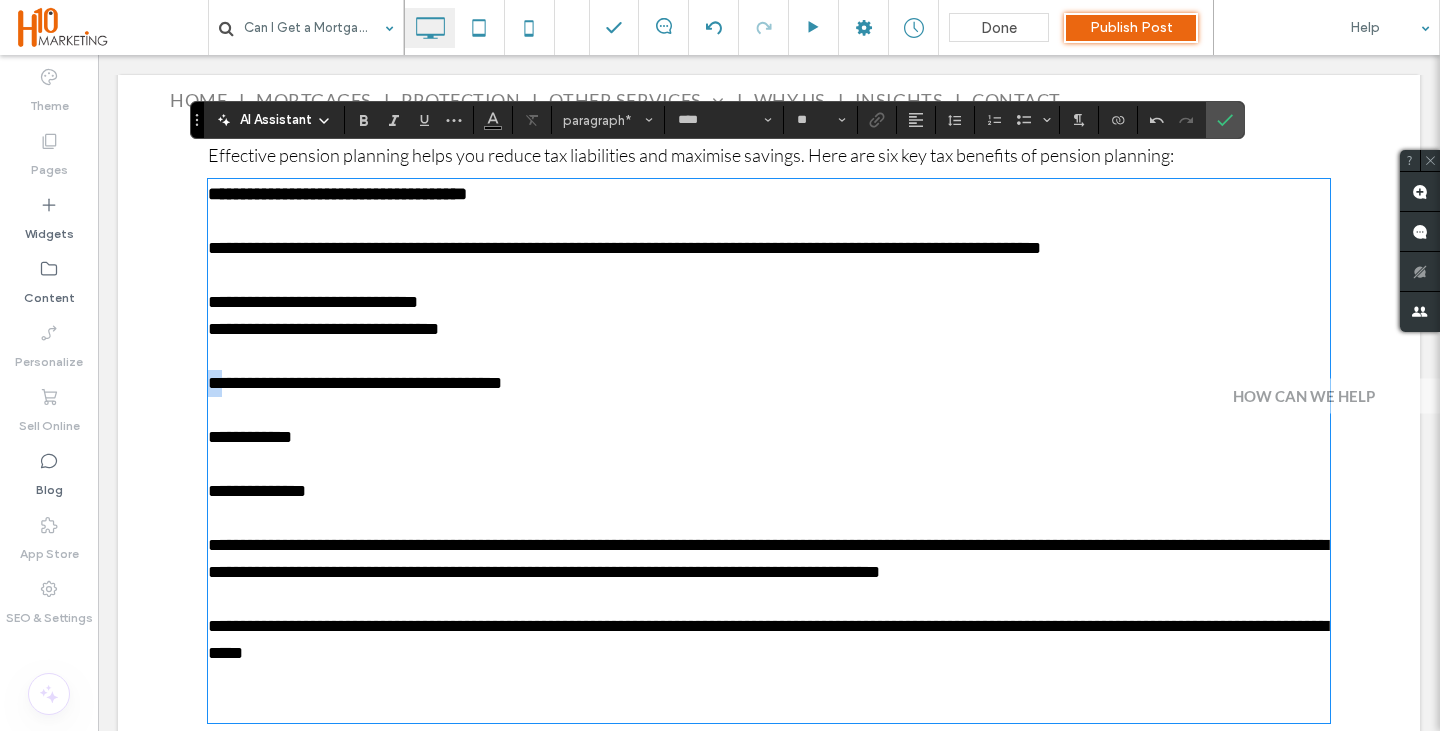 click on "**********" at bounding box center (769, 1982) 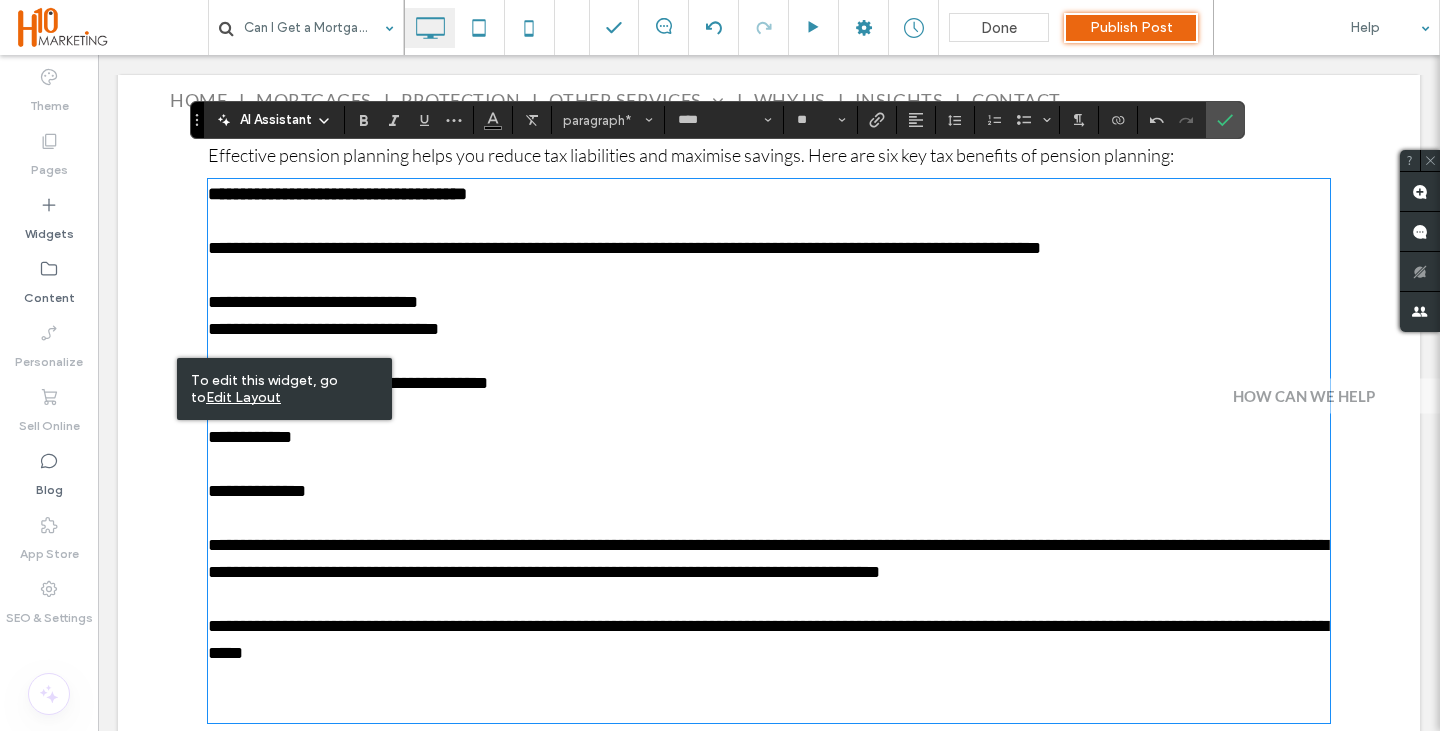 type 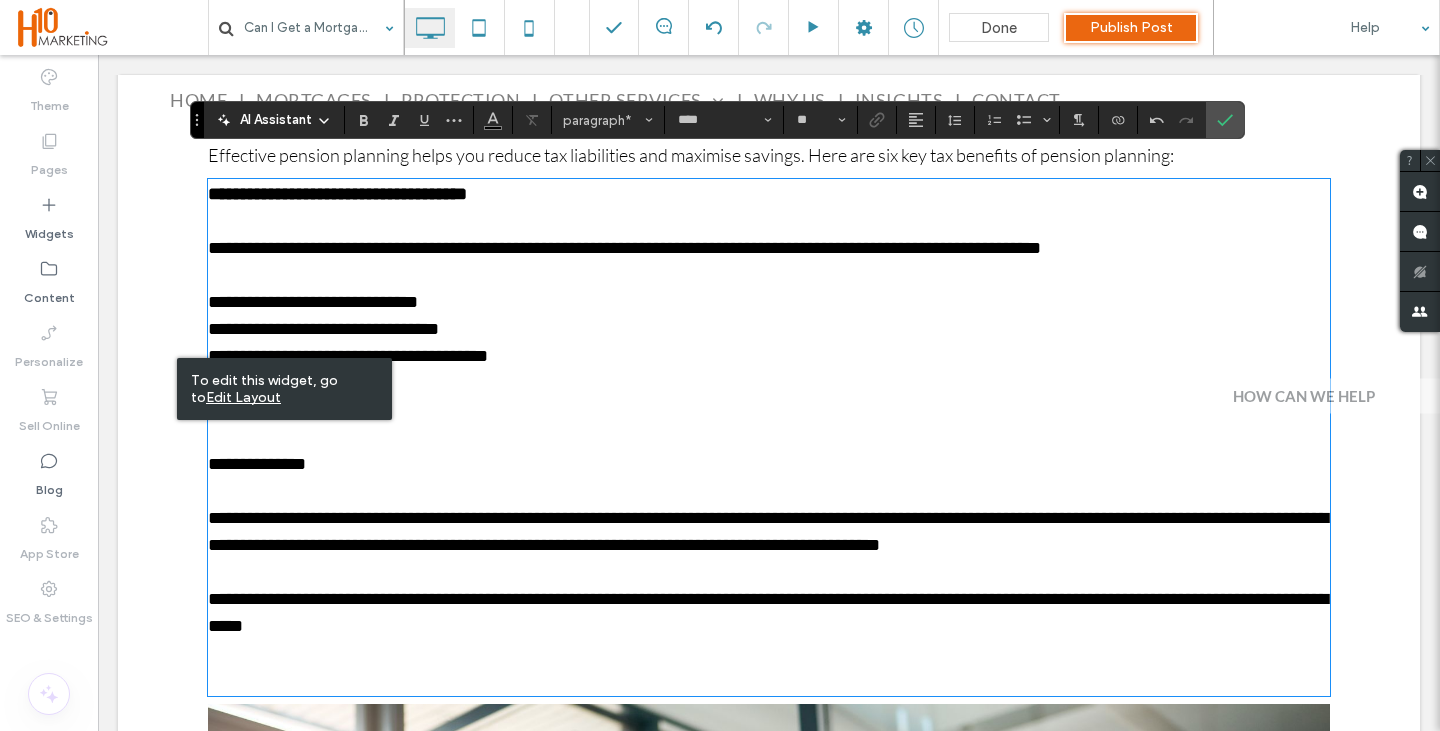 click at bounding box center (769, 491) 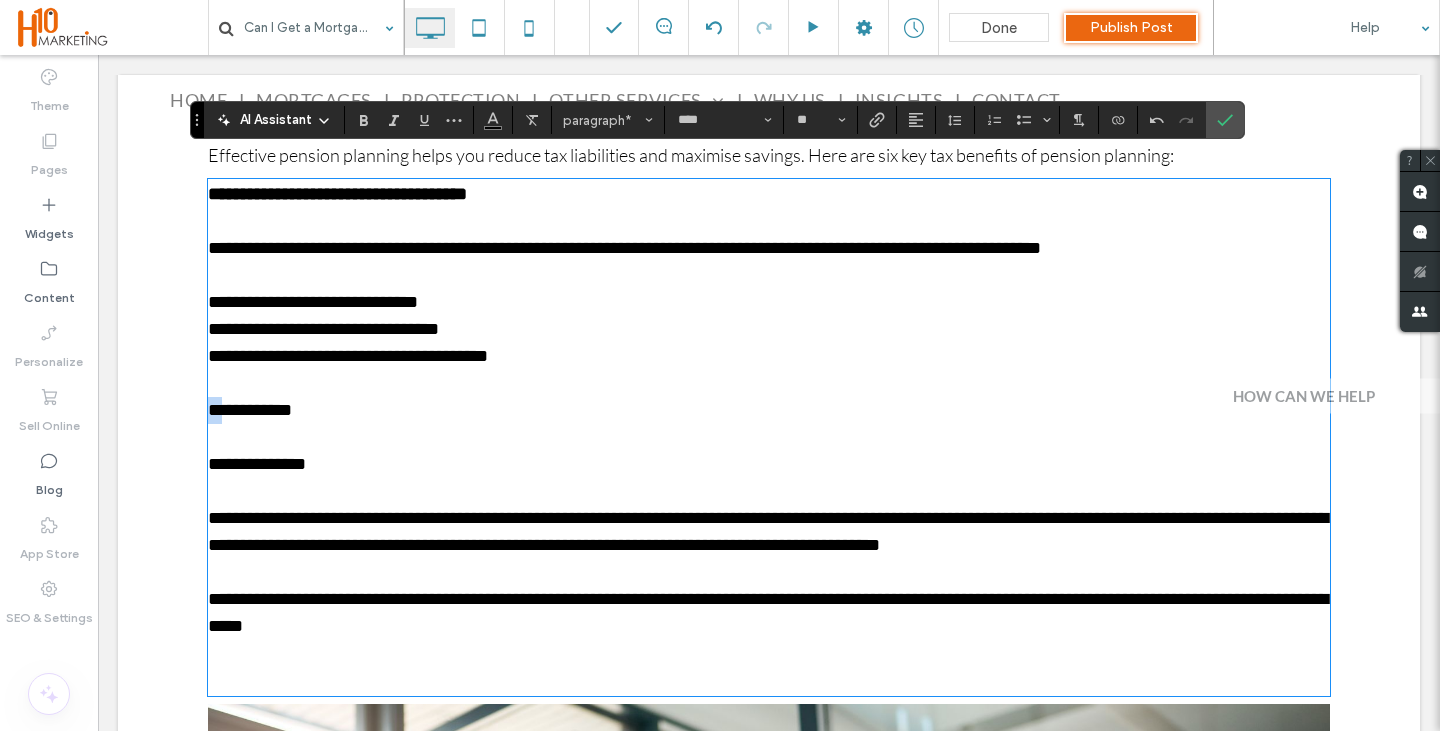 drag, startPoint x: 237, startPoint y: 394, endPoint x: 193, endPoint y: 383, distance: 45.35416 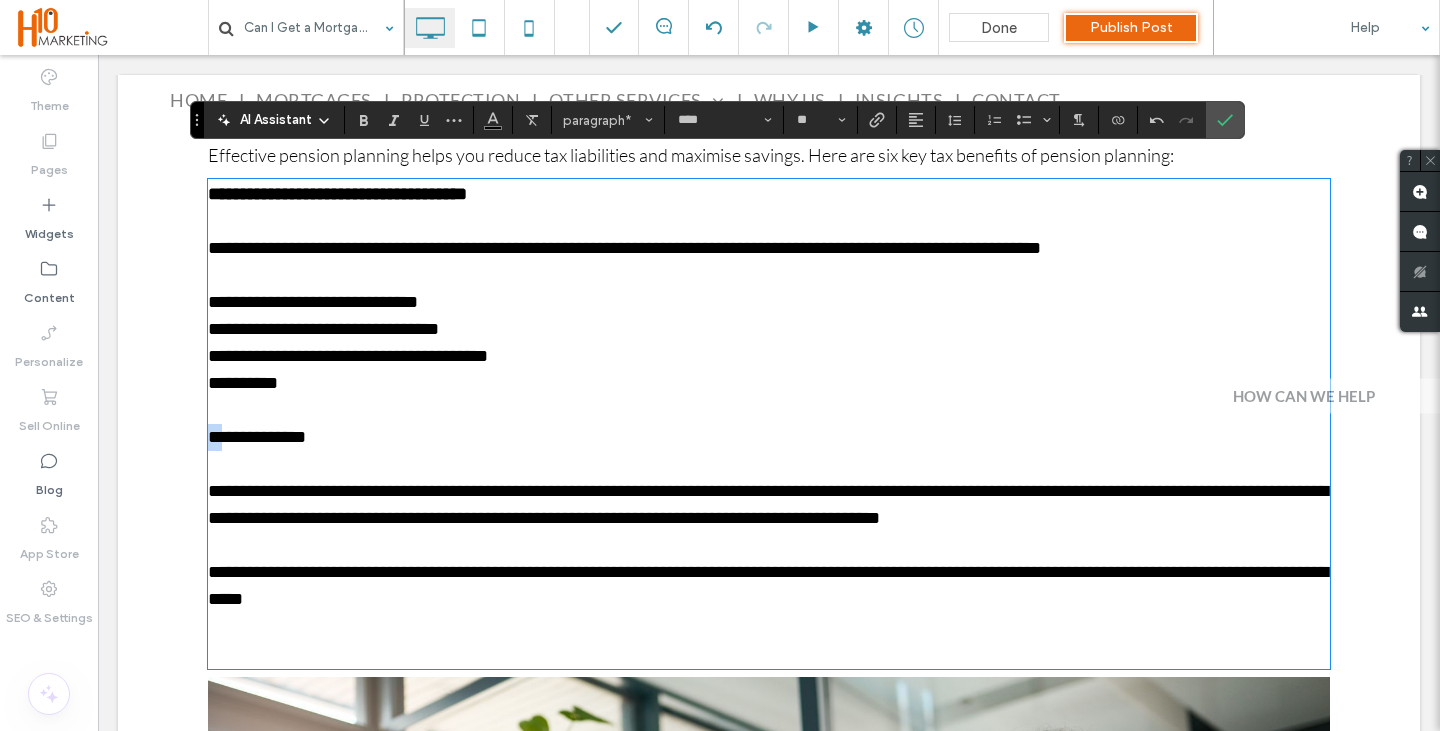 drag, startPoint x: 235, startPoint y: 425, endPoint x: 189, endPoint y: 431, distance: 46.389652 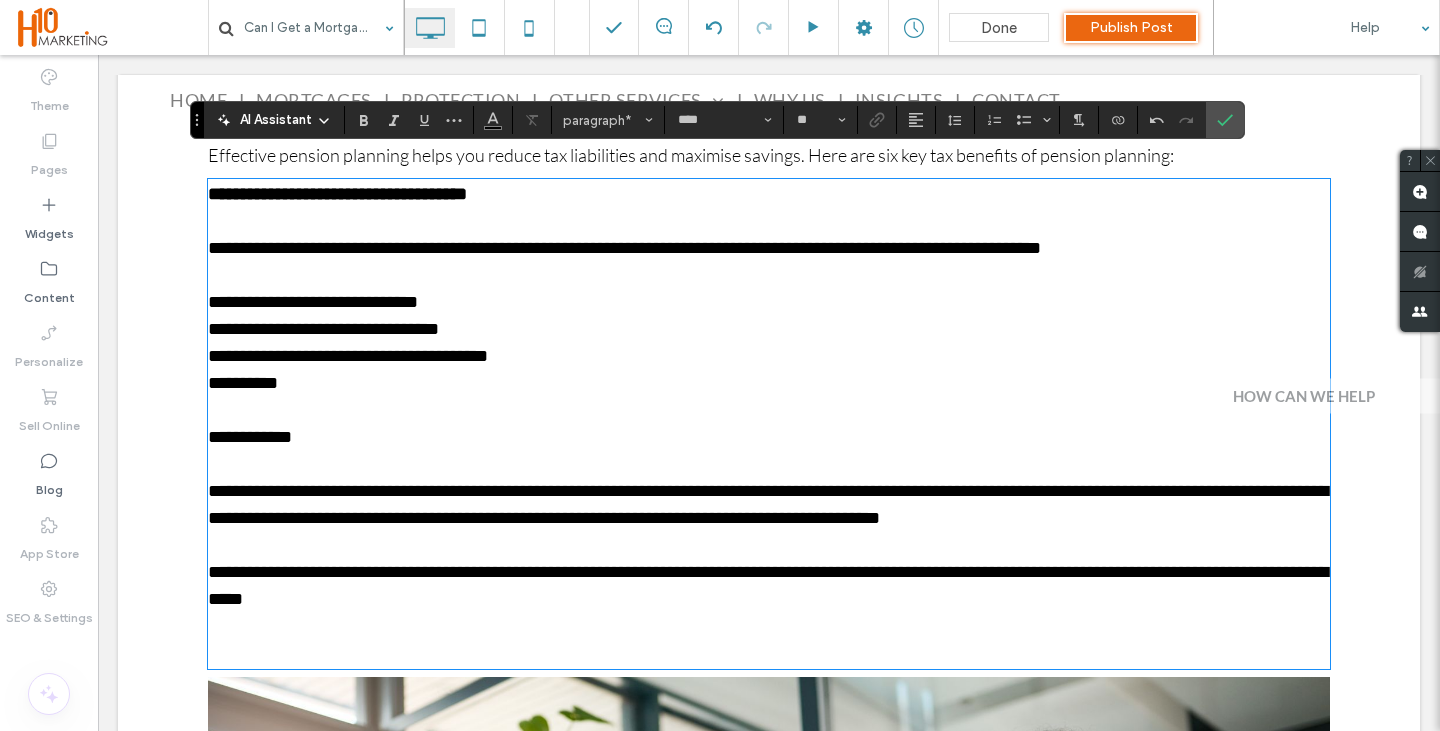 click on "**********" at bounding box center (769, 437) 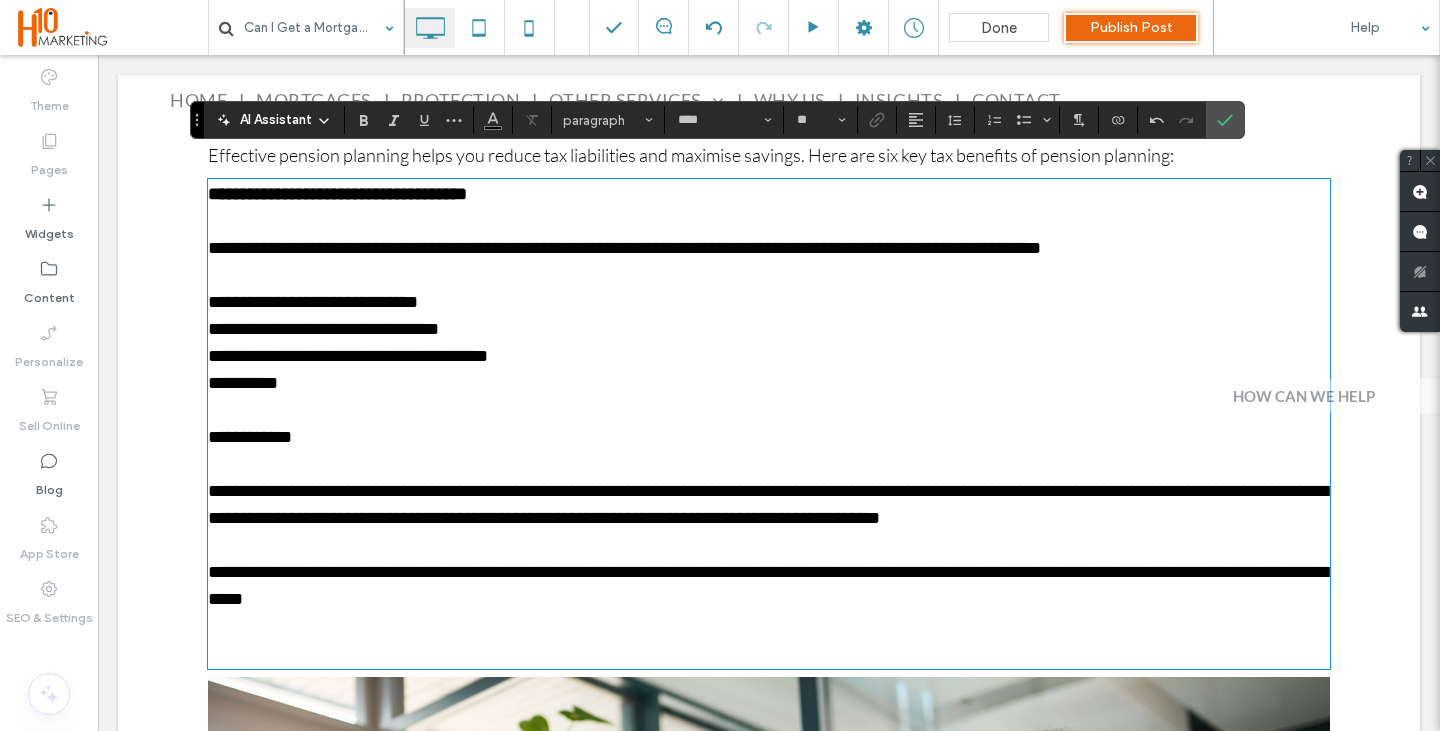 click at bounding box center [769, 410] 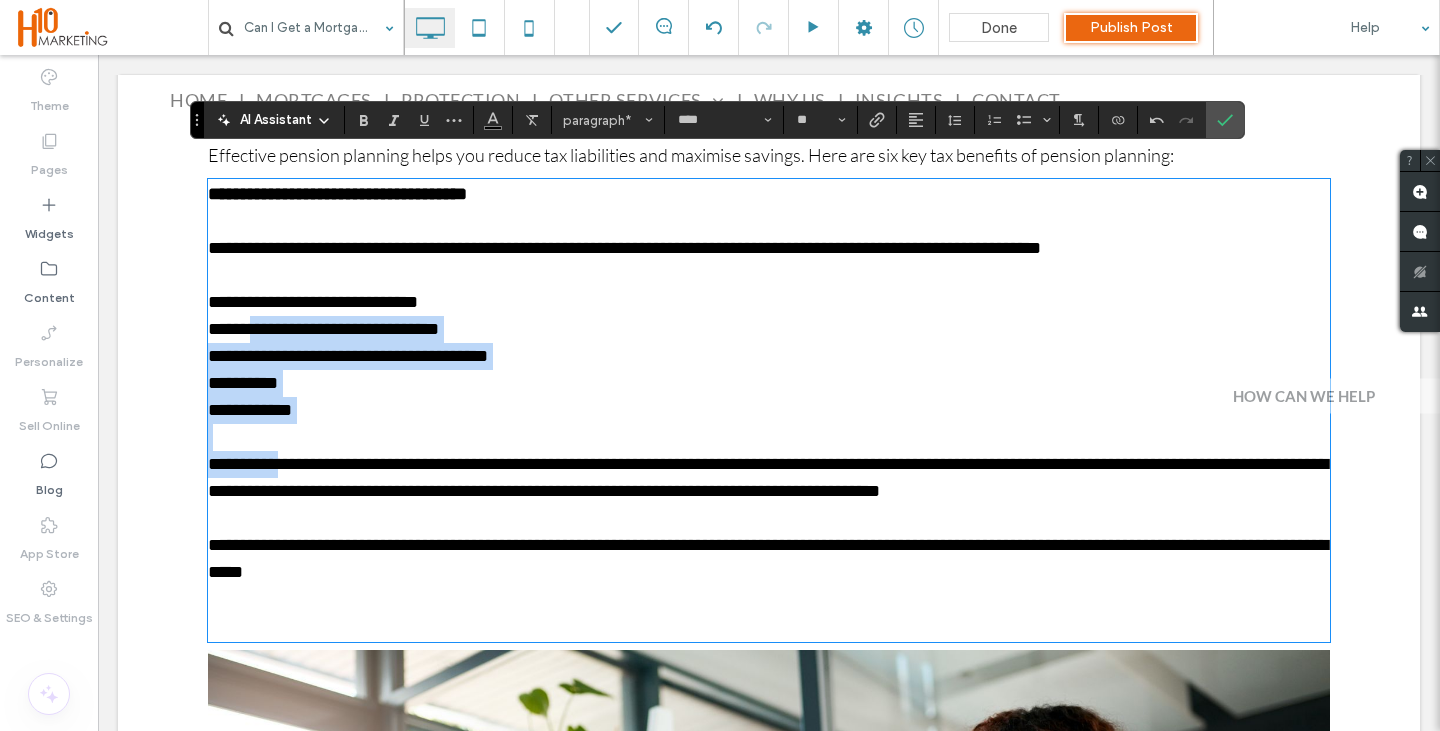 drag, startPoint x: 263, startPoint y: 307, endPoint x: 286, endPoint y: 436, distance: 131.03435 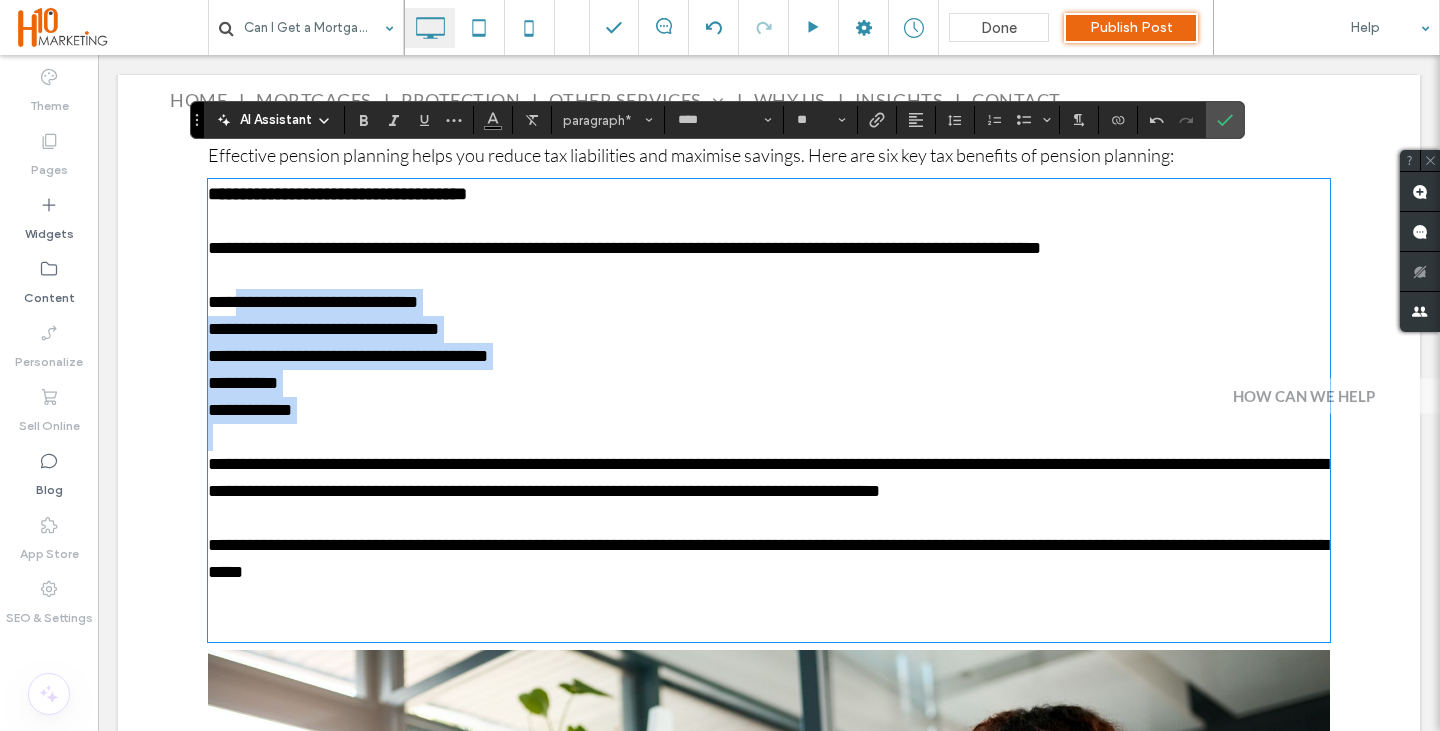 drag, startPoint x: 253, startPoint y: 288, endPoint x: 281, endPoint y: 421, distance: 135.91542 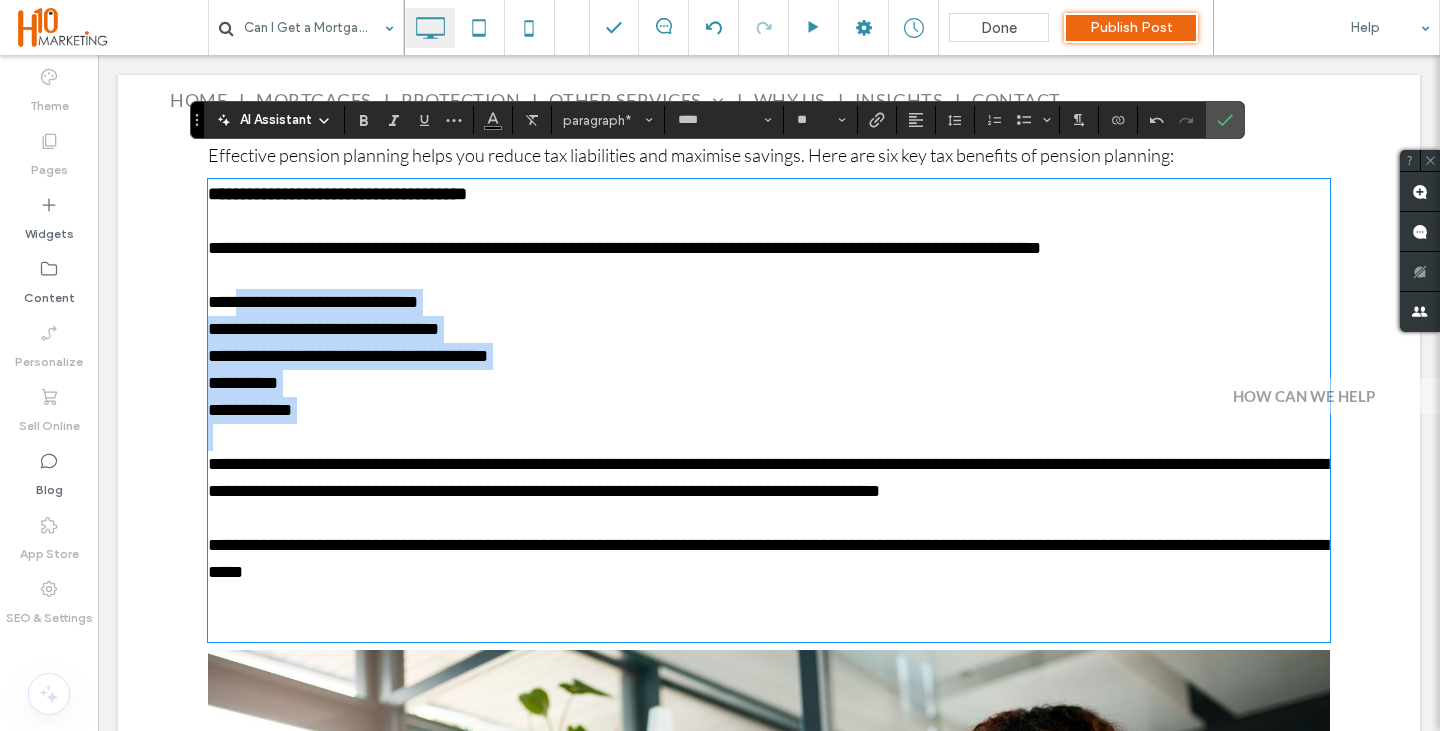 click on "**********" at bounding box center (769, 410) 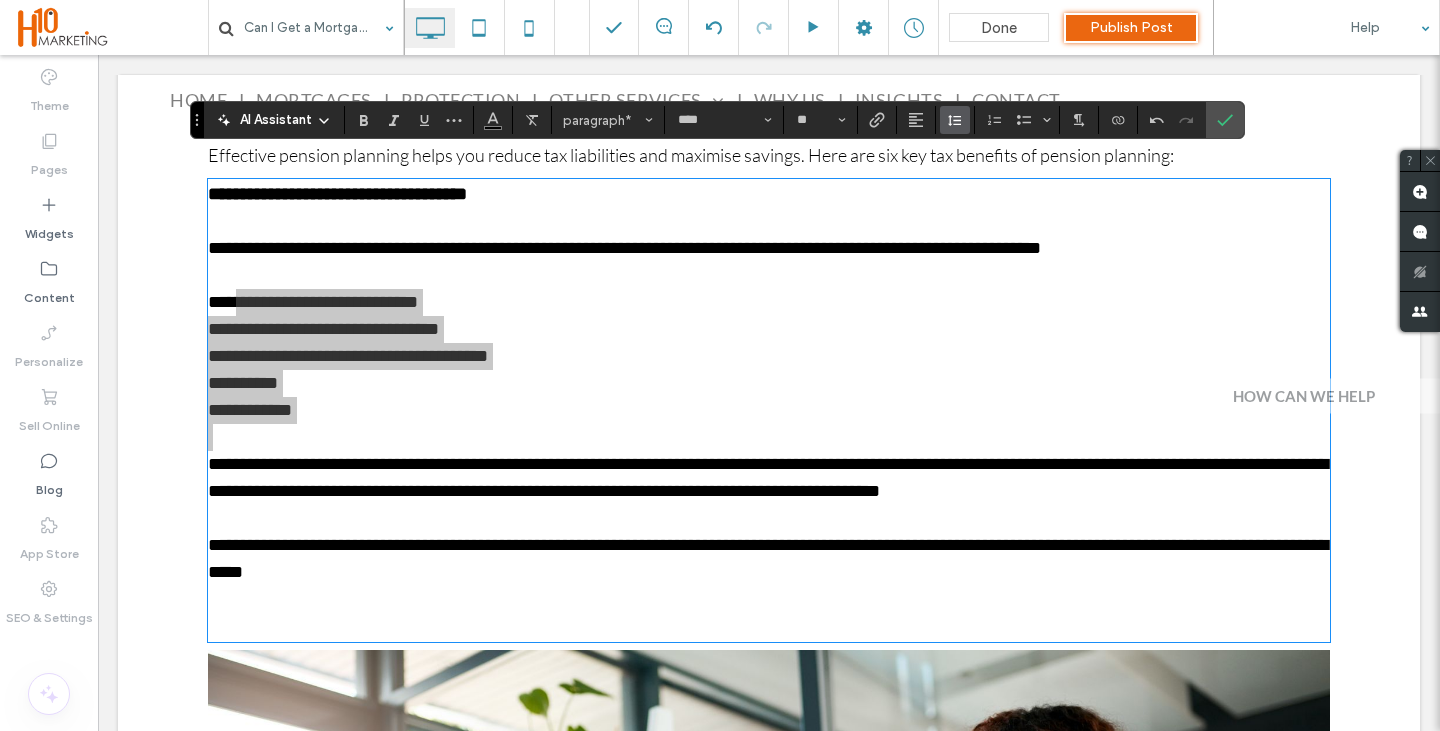 click 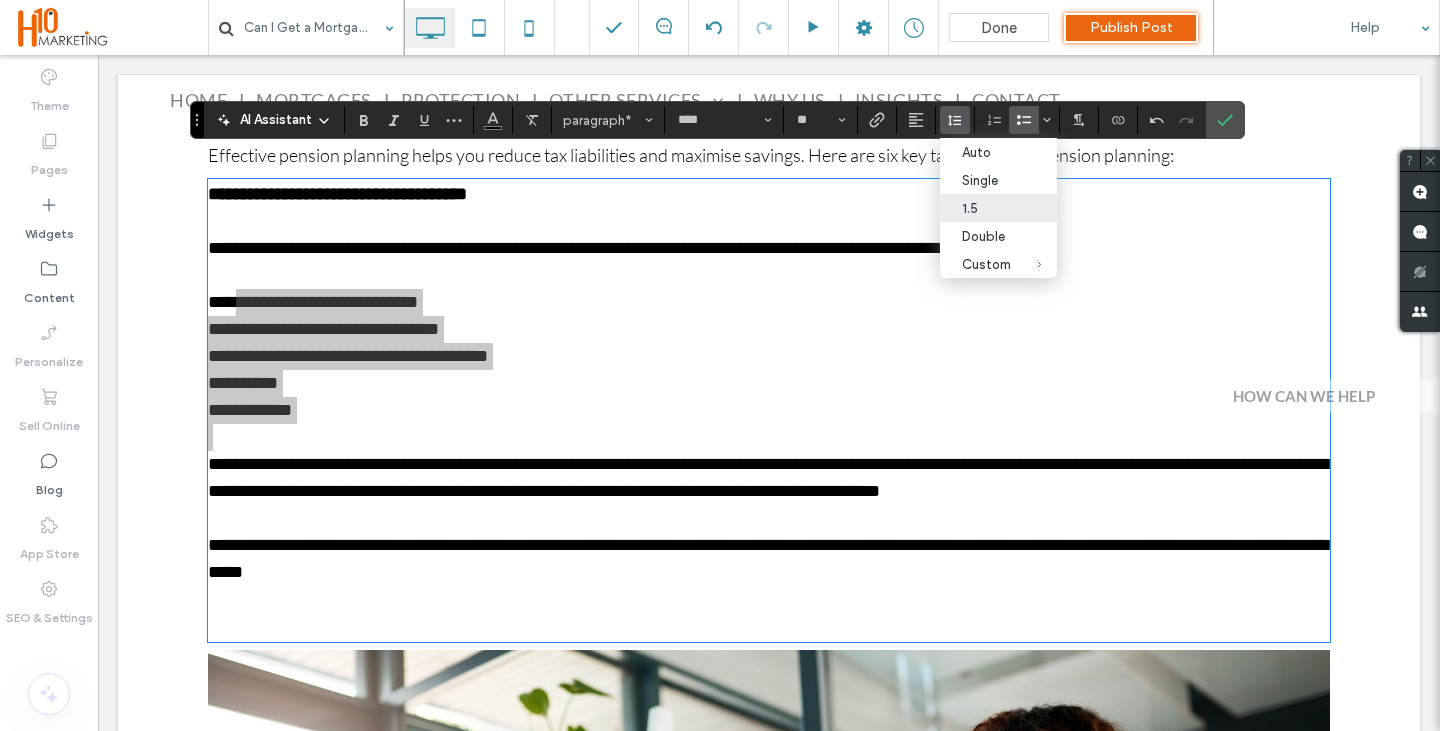 click 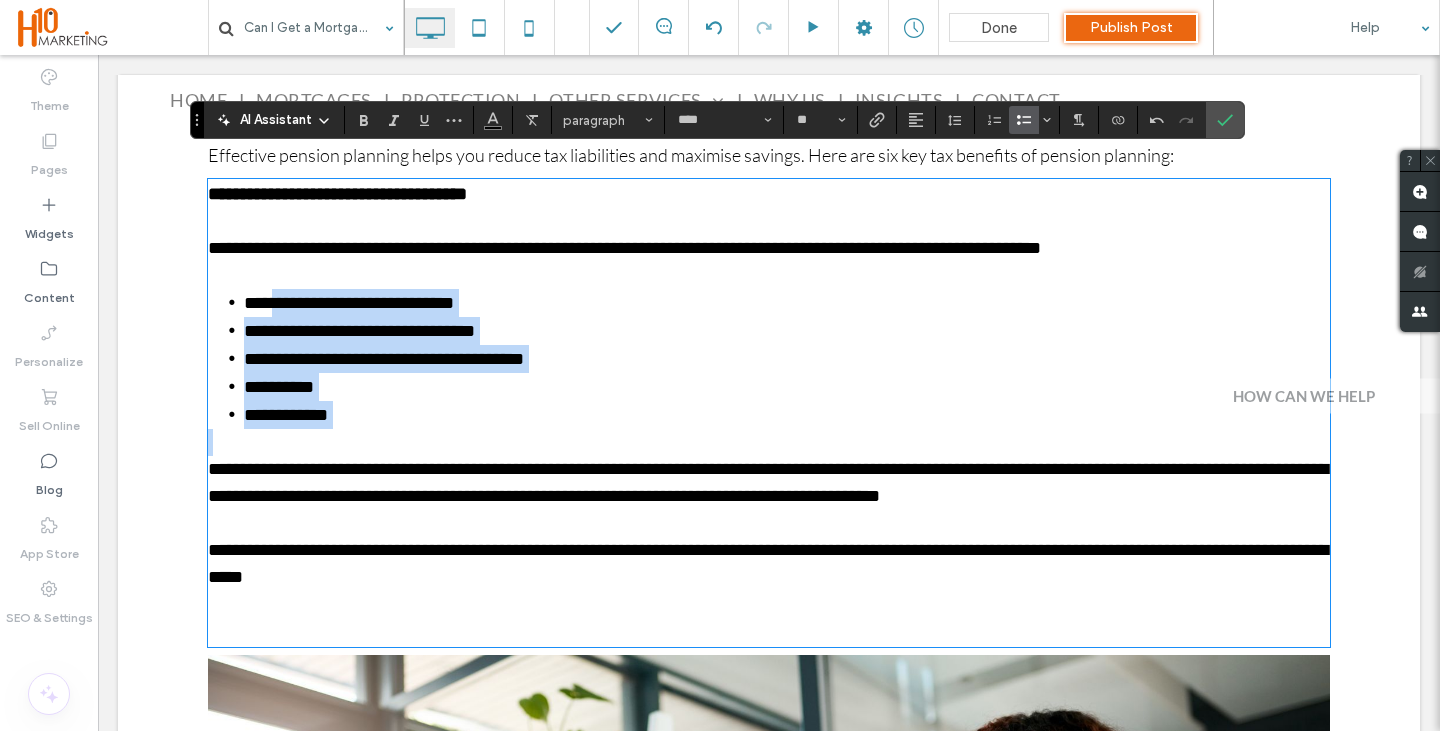 click on "**********" at bounding box center [787, 359] 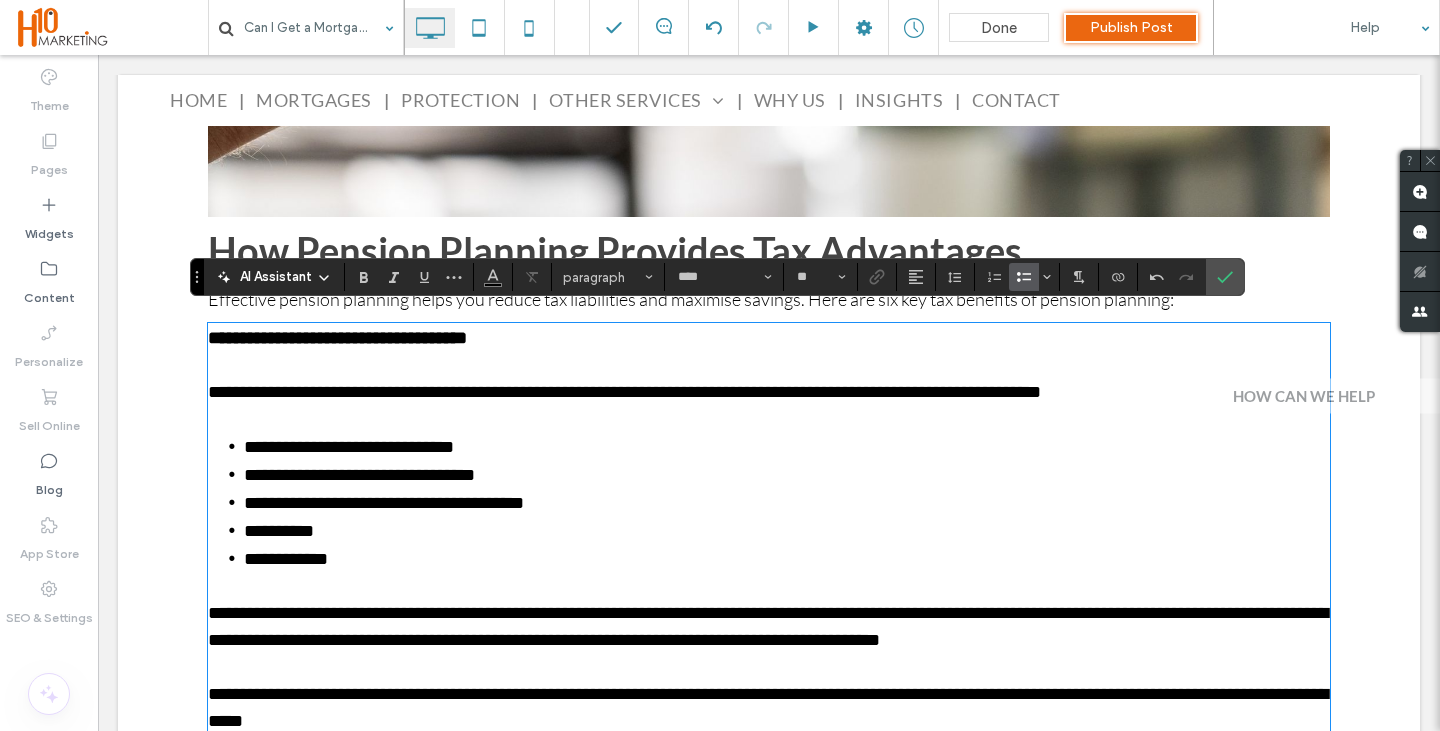 scroll, scrollTop: 1623, scrollLeft: 0, axis: vertical 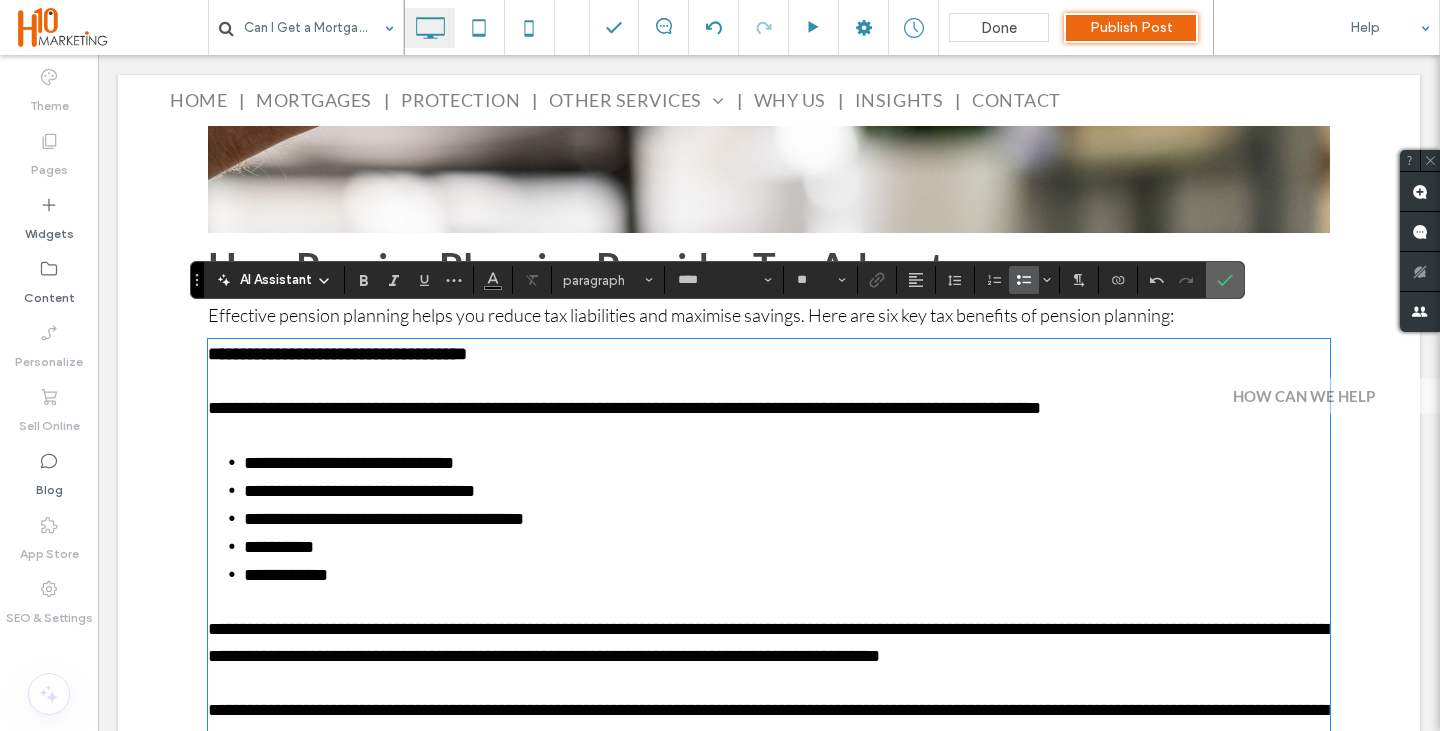 click at bounding box center [1221, 280] 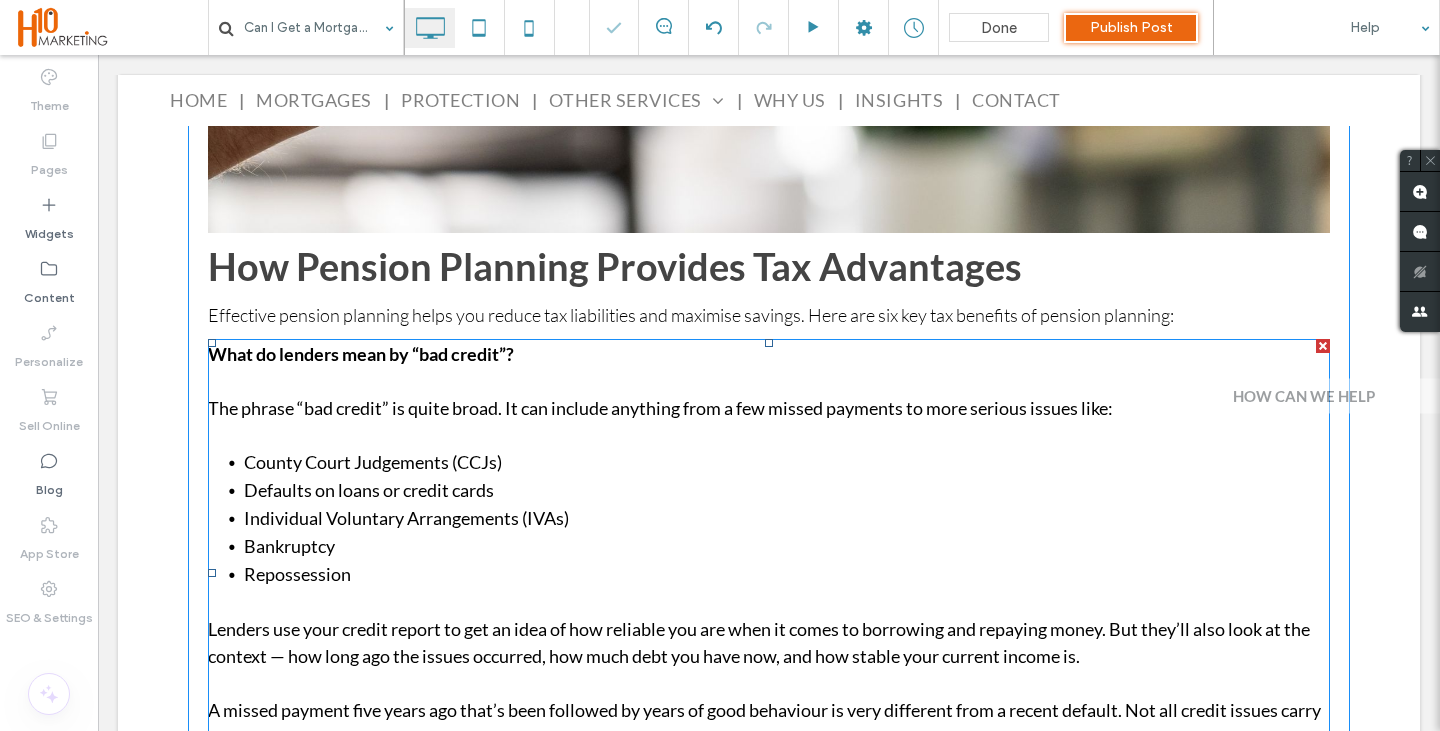 click on "What do lenders mean by “bad credit”?" at bounding box center (361, 354) 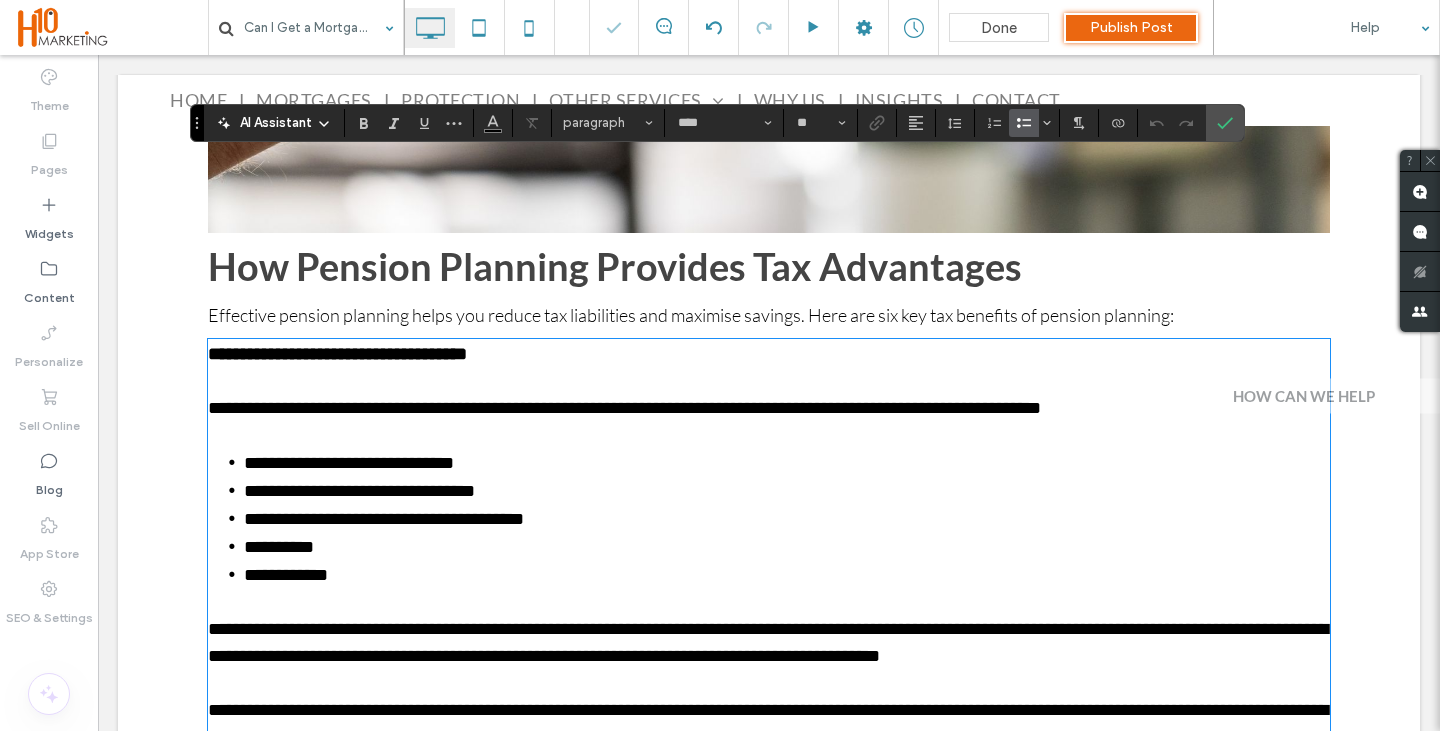 scroll, scrollTop: 1785, scrollLeft: 0, axis: vertical 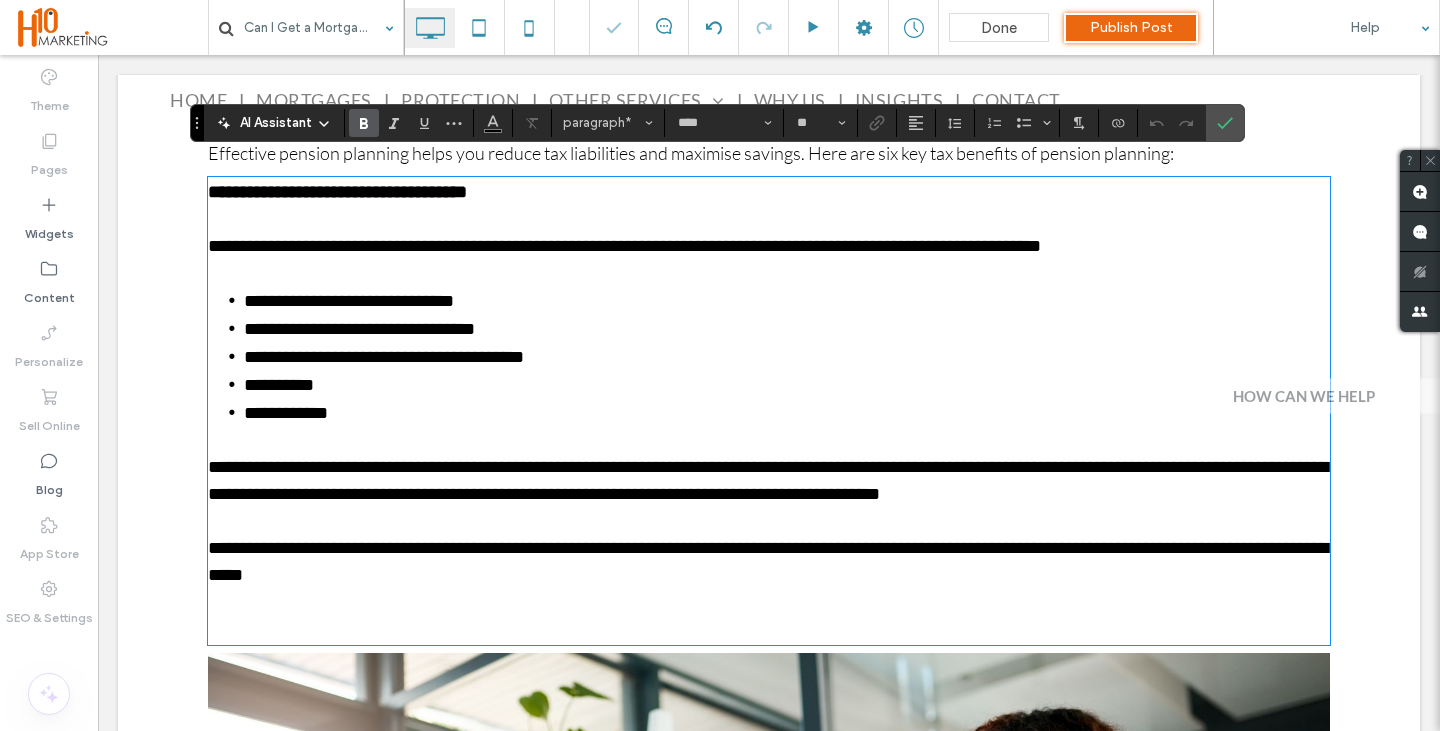 click on "**********" at bounding box center (337, 192) 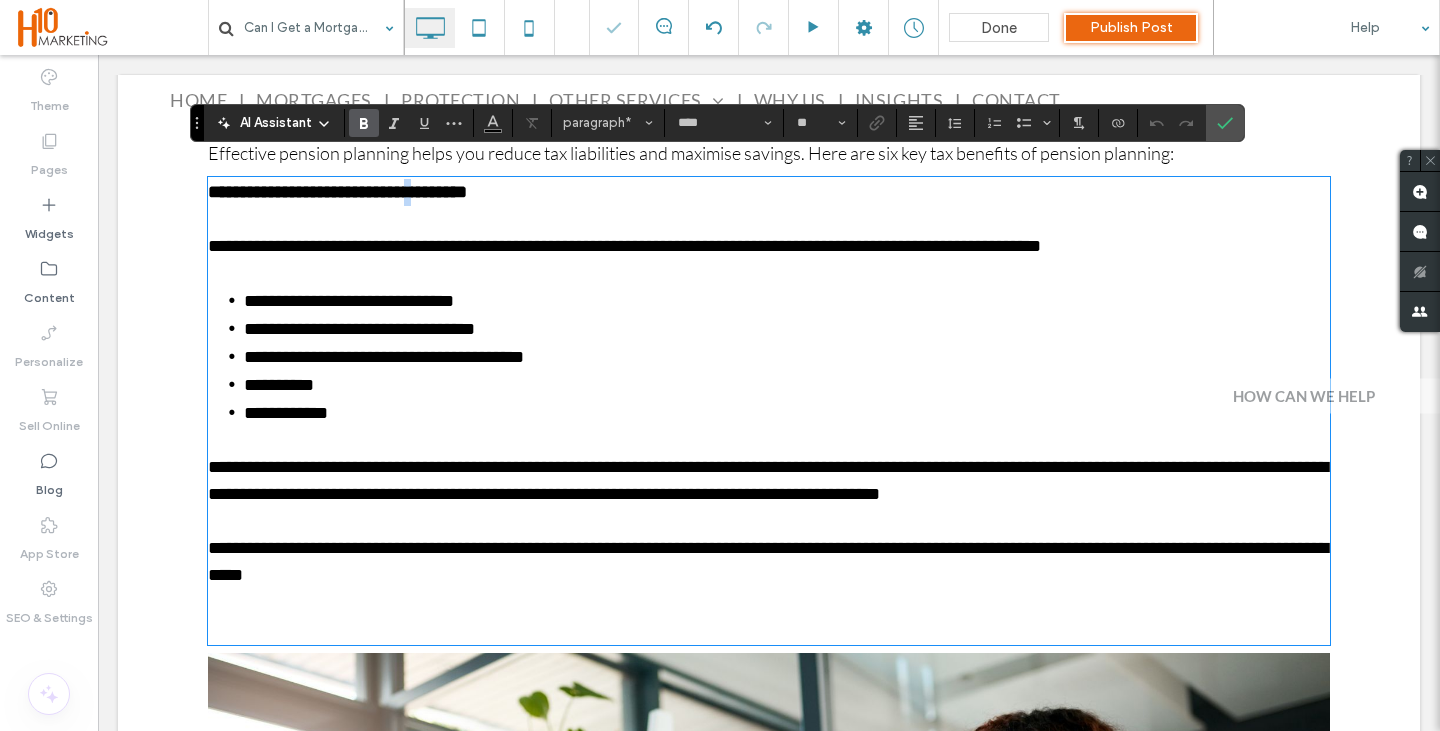 click on "**********" at bounding box center (337, 192) 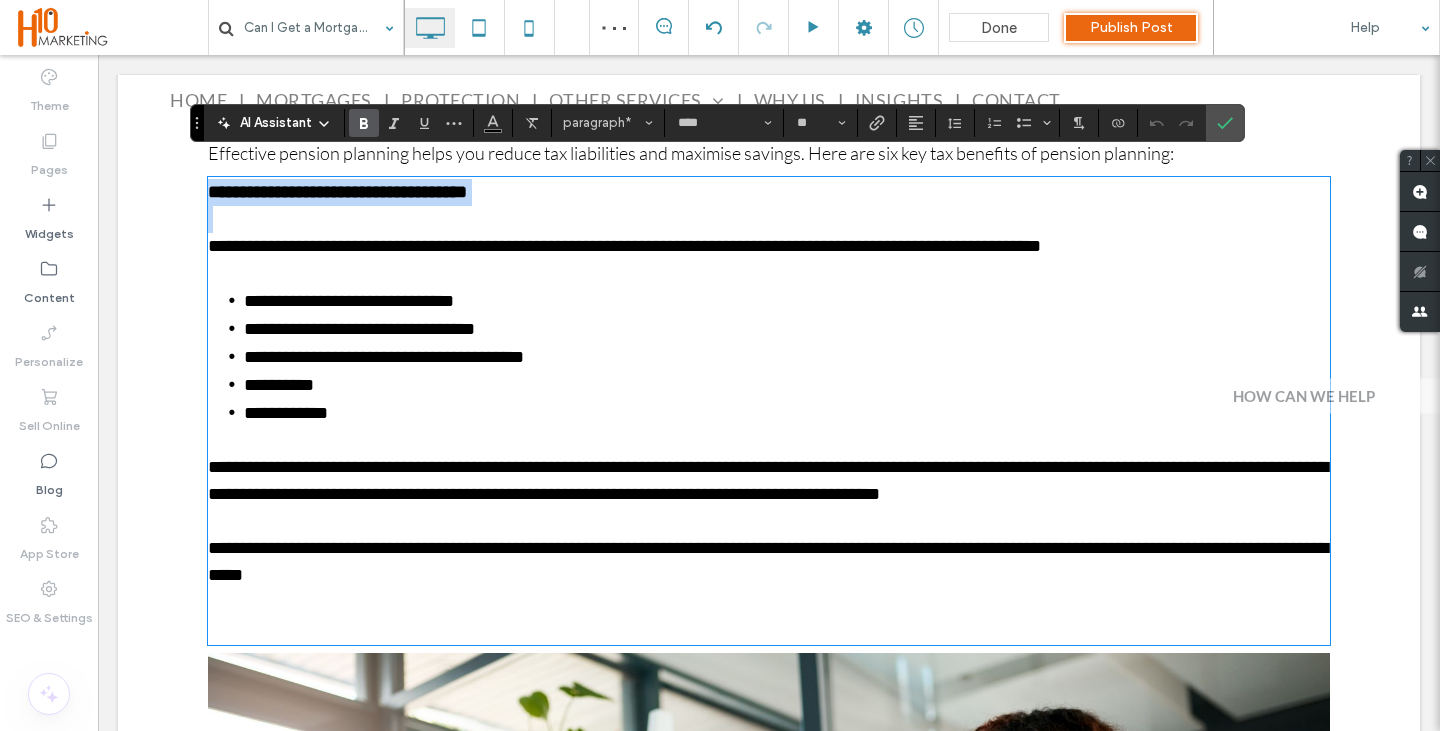 click on "**********" at bounding box center [337, 192] 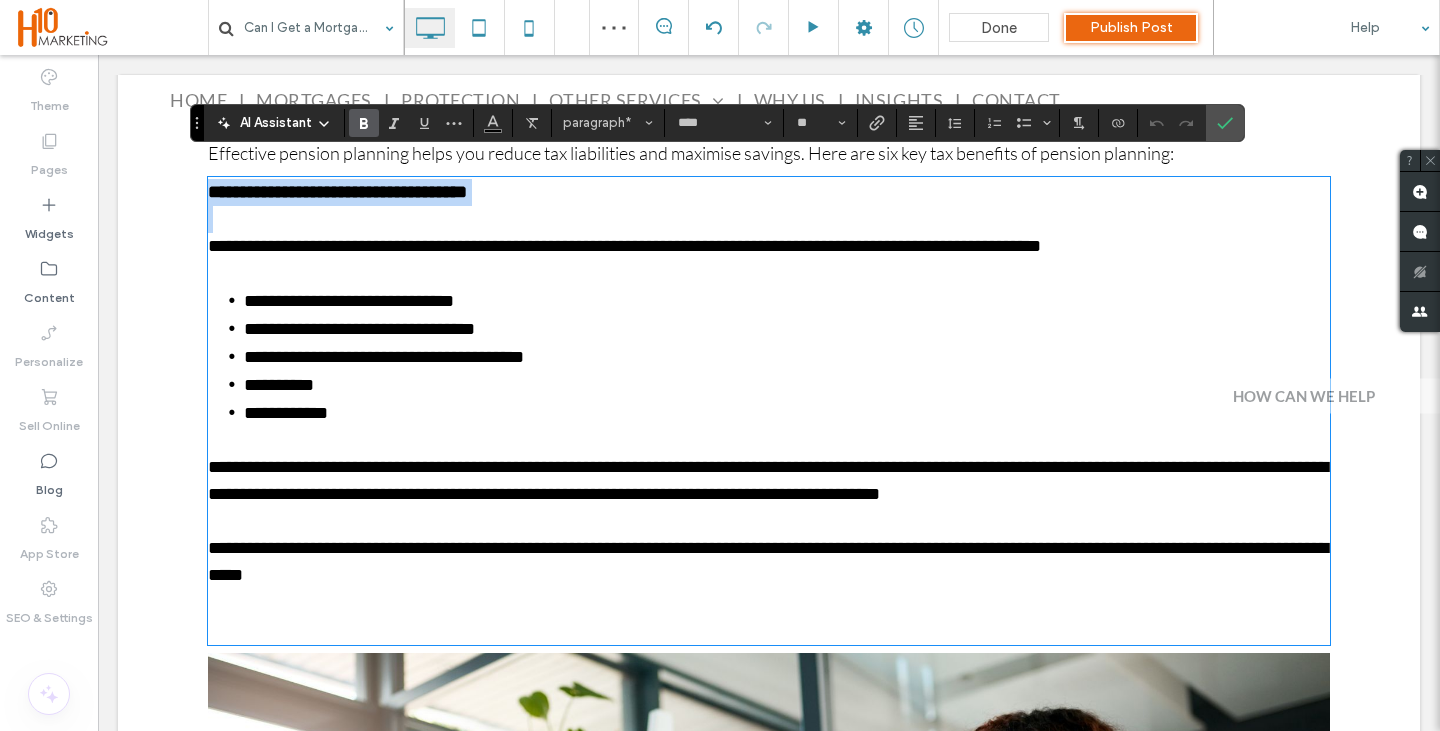 type 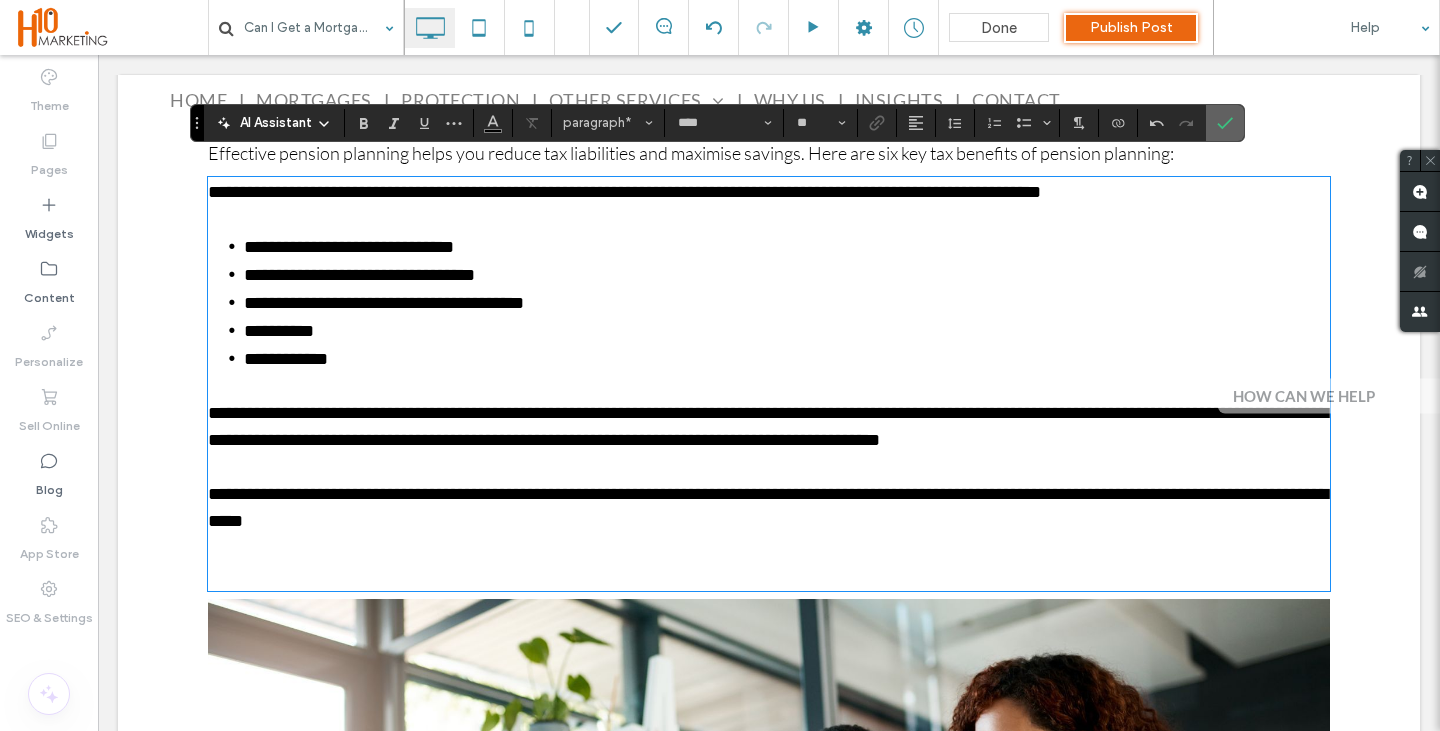 click at bounding box center [1221, 123] 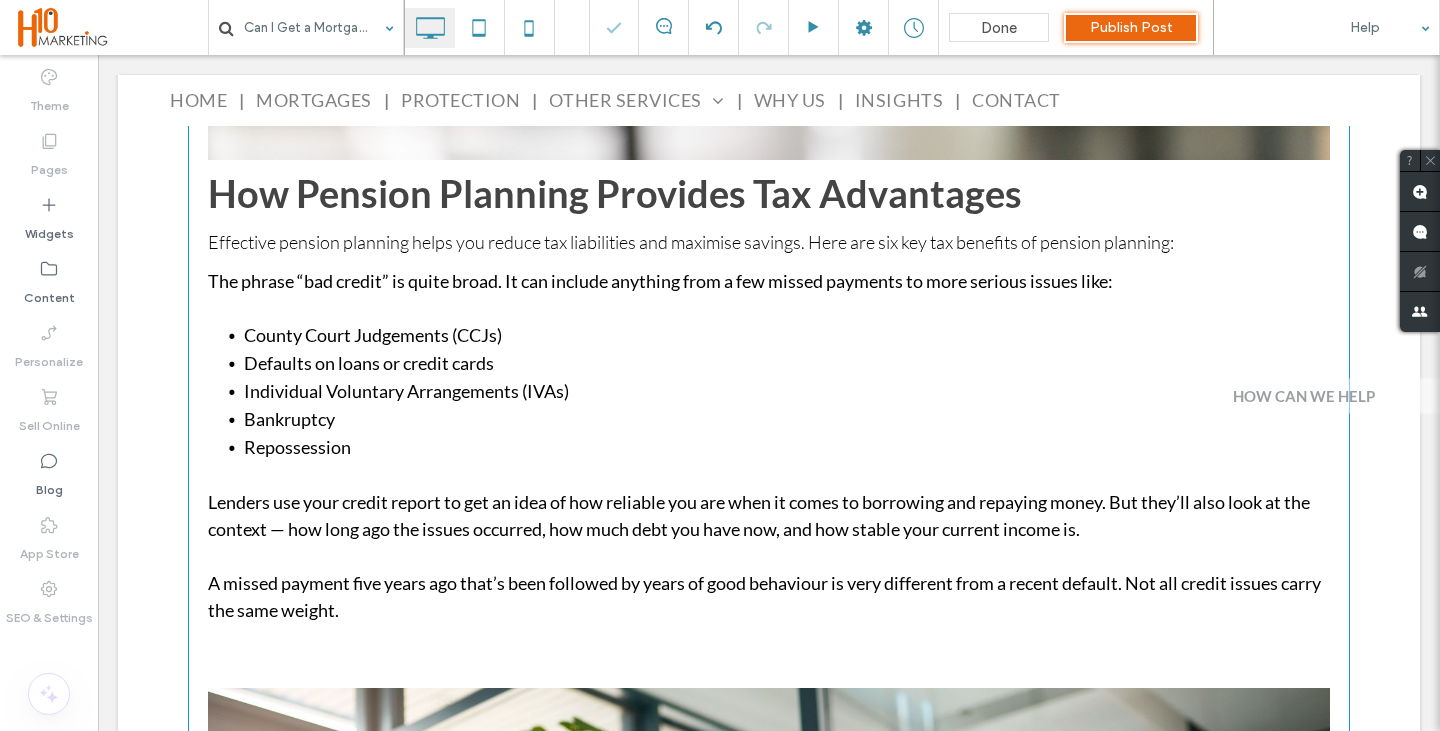 scroll, scrollTop: 1665, scrollLeft: 0, axis: vertical 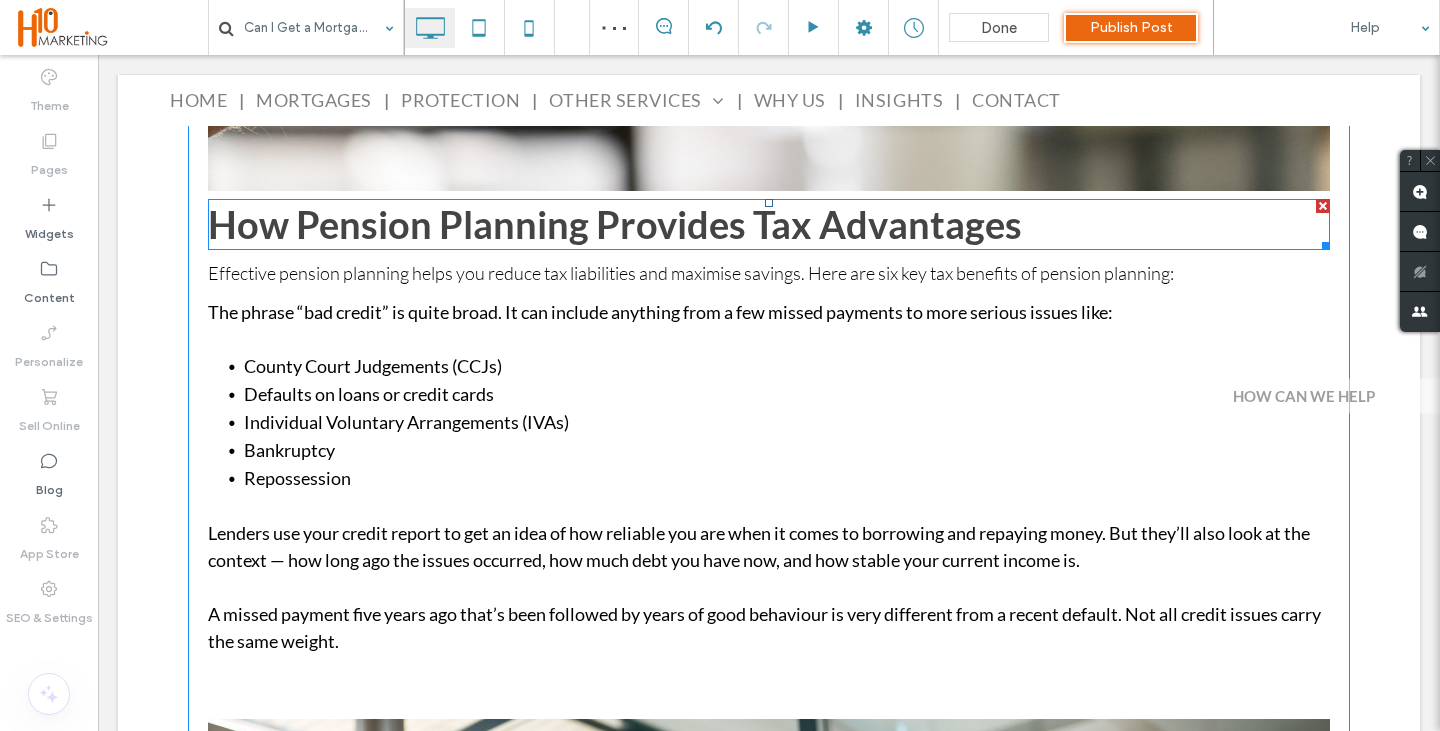 click on "How Pension Planning Provides Tax Advantages" at bounding box center [615, 224] 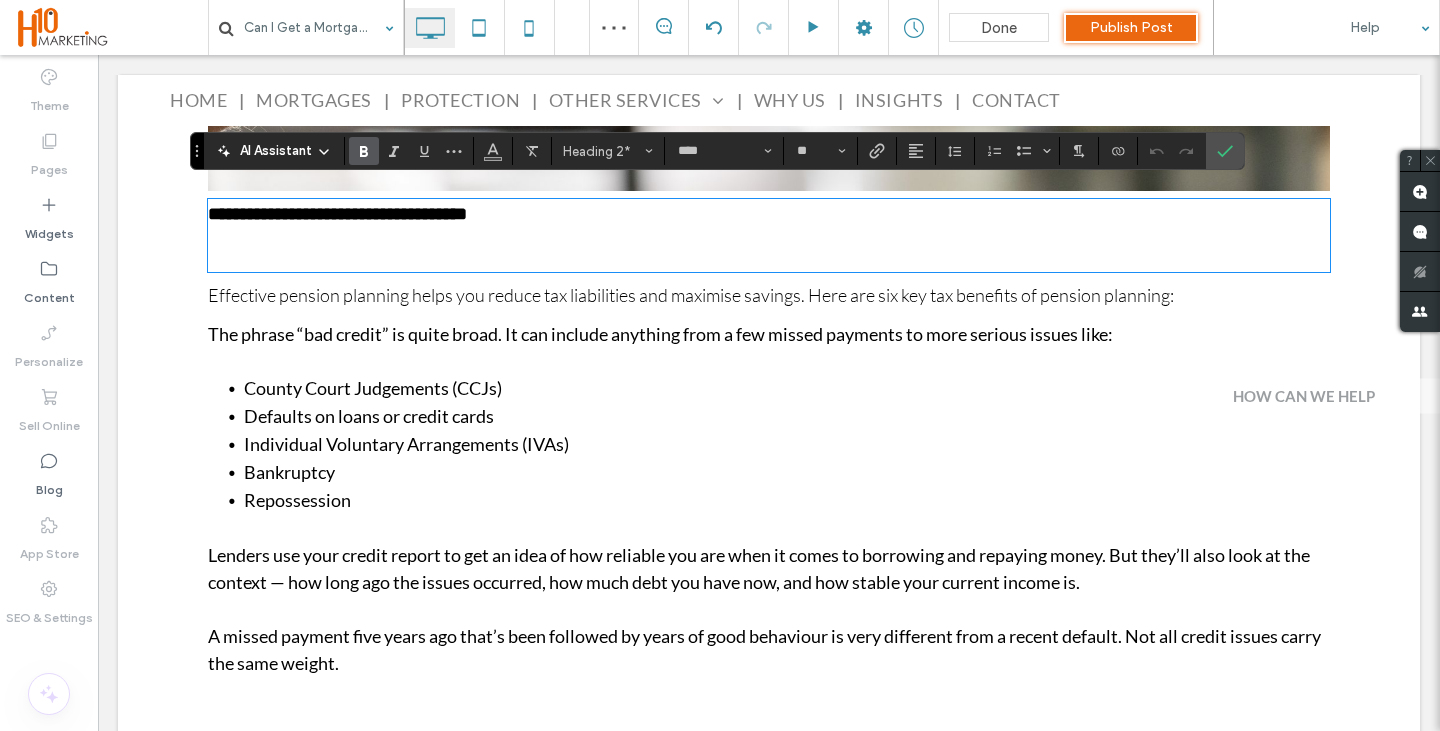 scroll, scrollTop: 0, scrollLeft: 0, axis: both 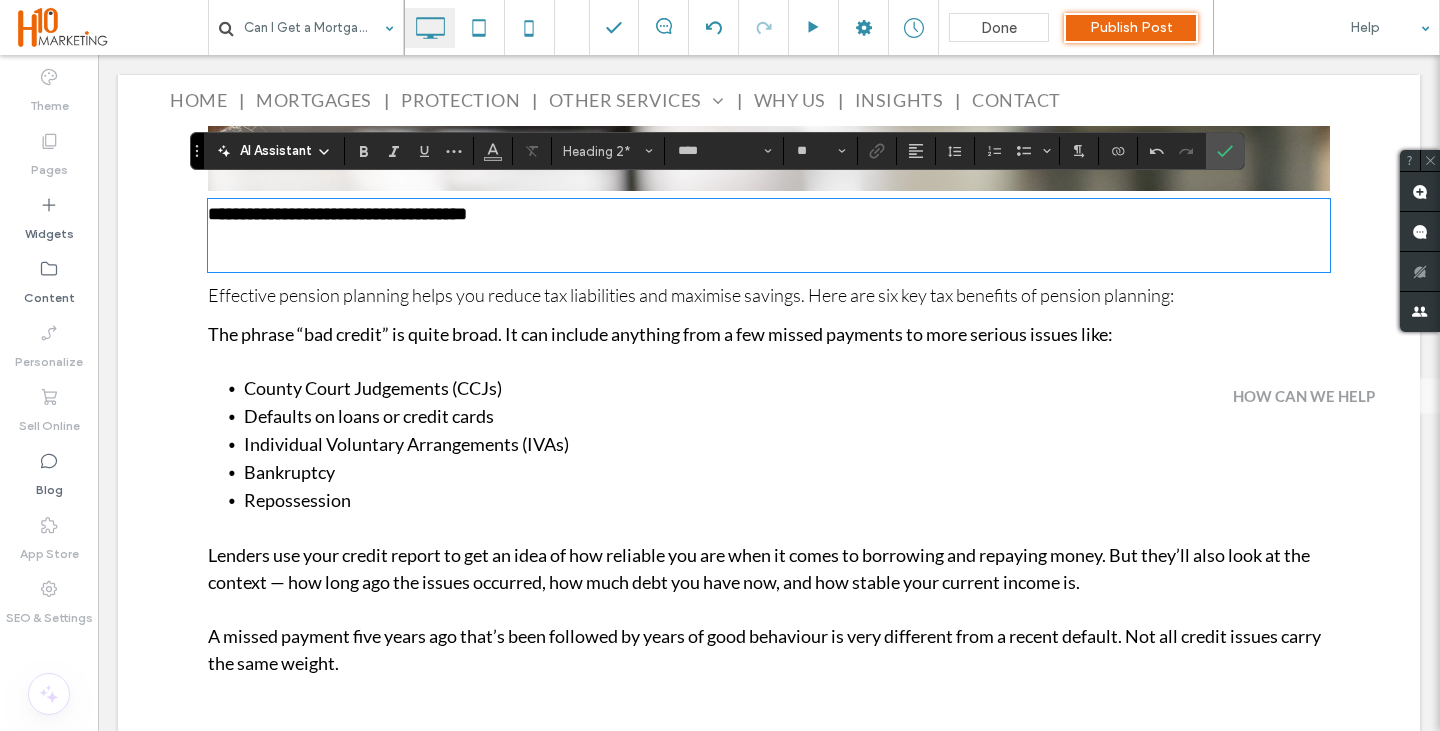 type on "**" 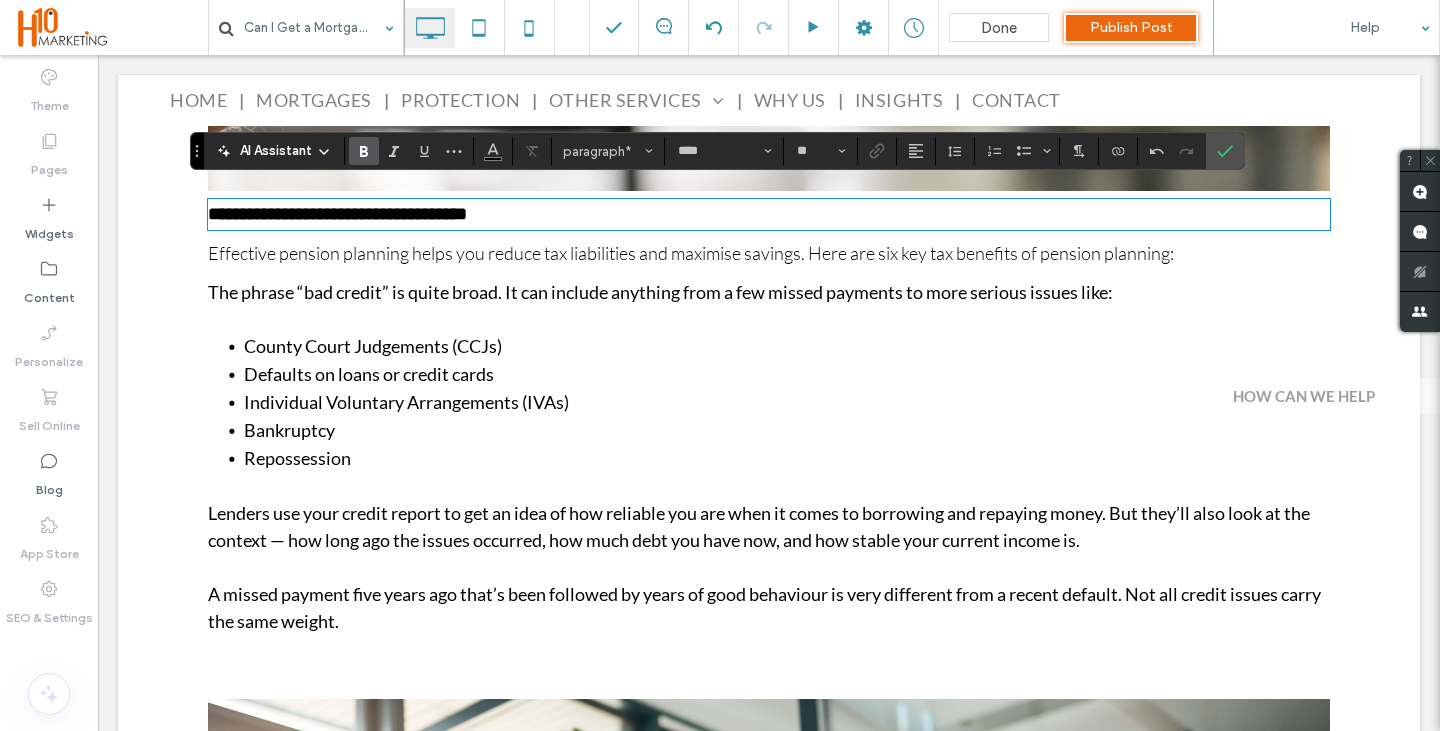 click on "**********" at bounding box center (769, 2025) 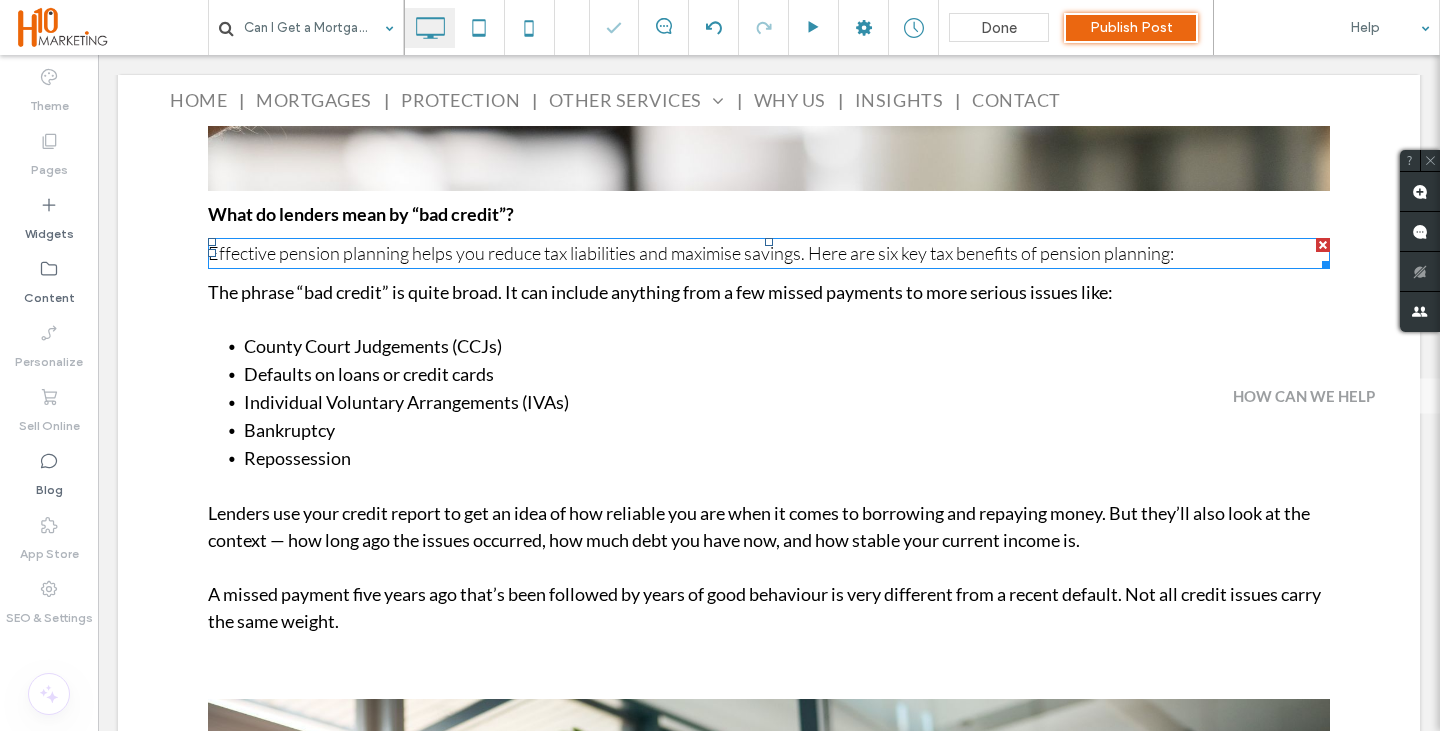 drag, startPoint x: 1305, startPoint y: 231, endPoint x: 1400, endPoint y: 288, distance: 110.788086 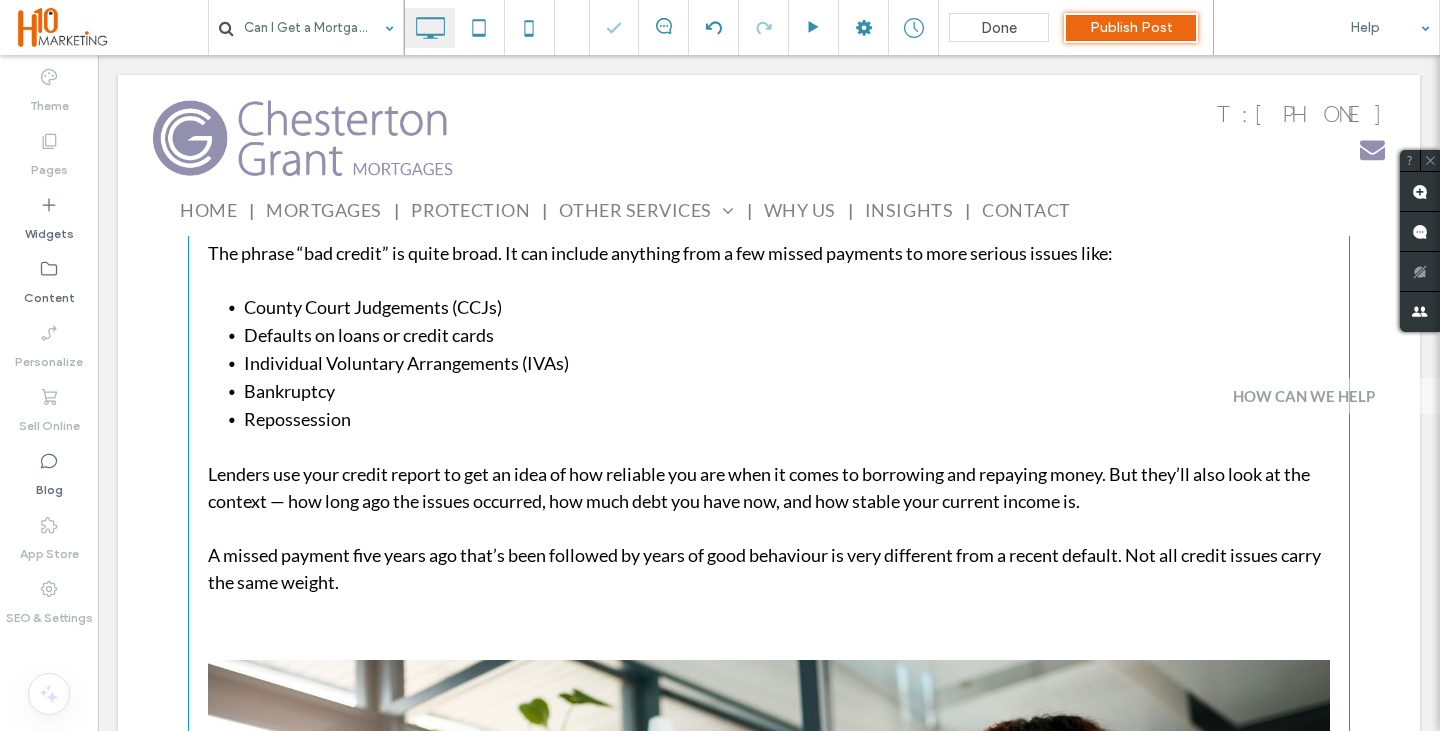 click at bounding box center (769, 1034) 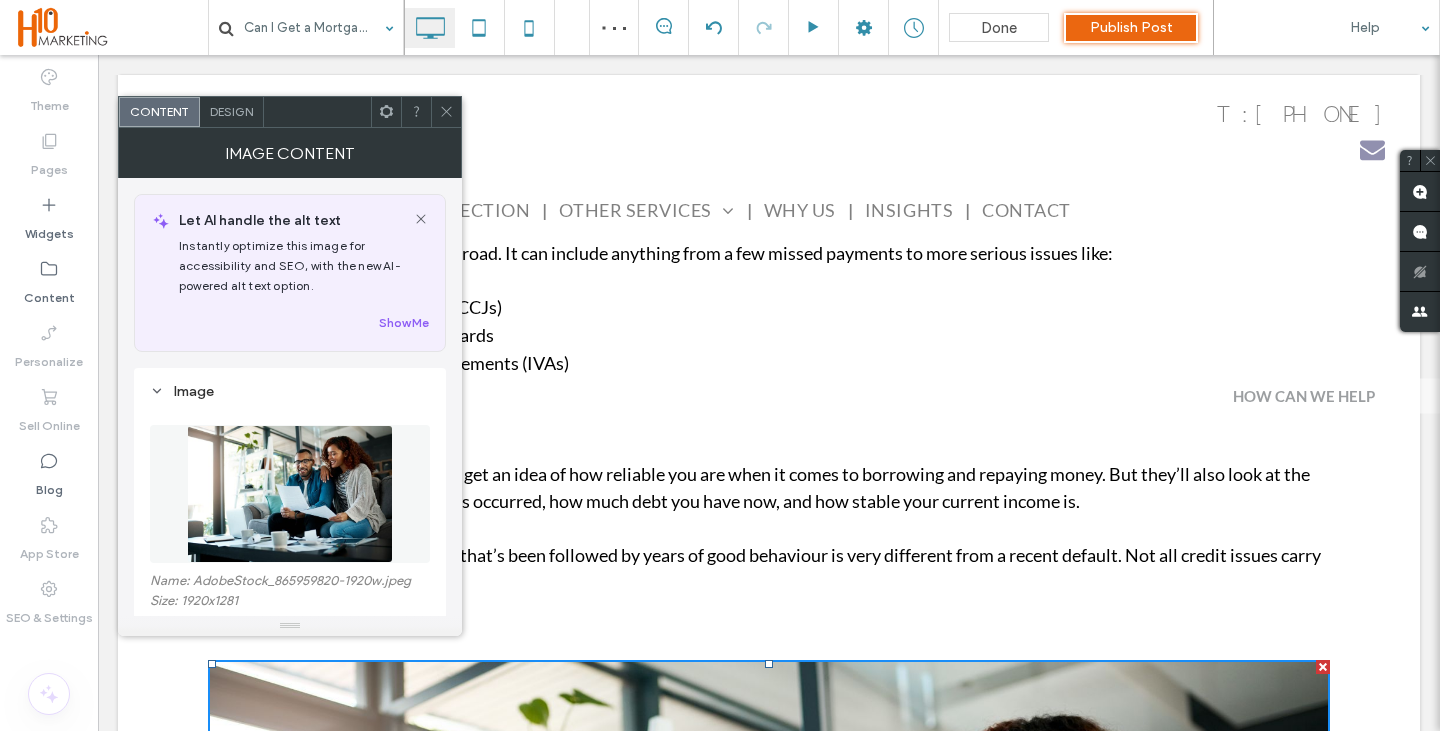click at bounding box center [769, 528] 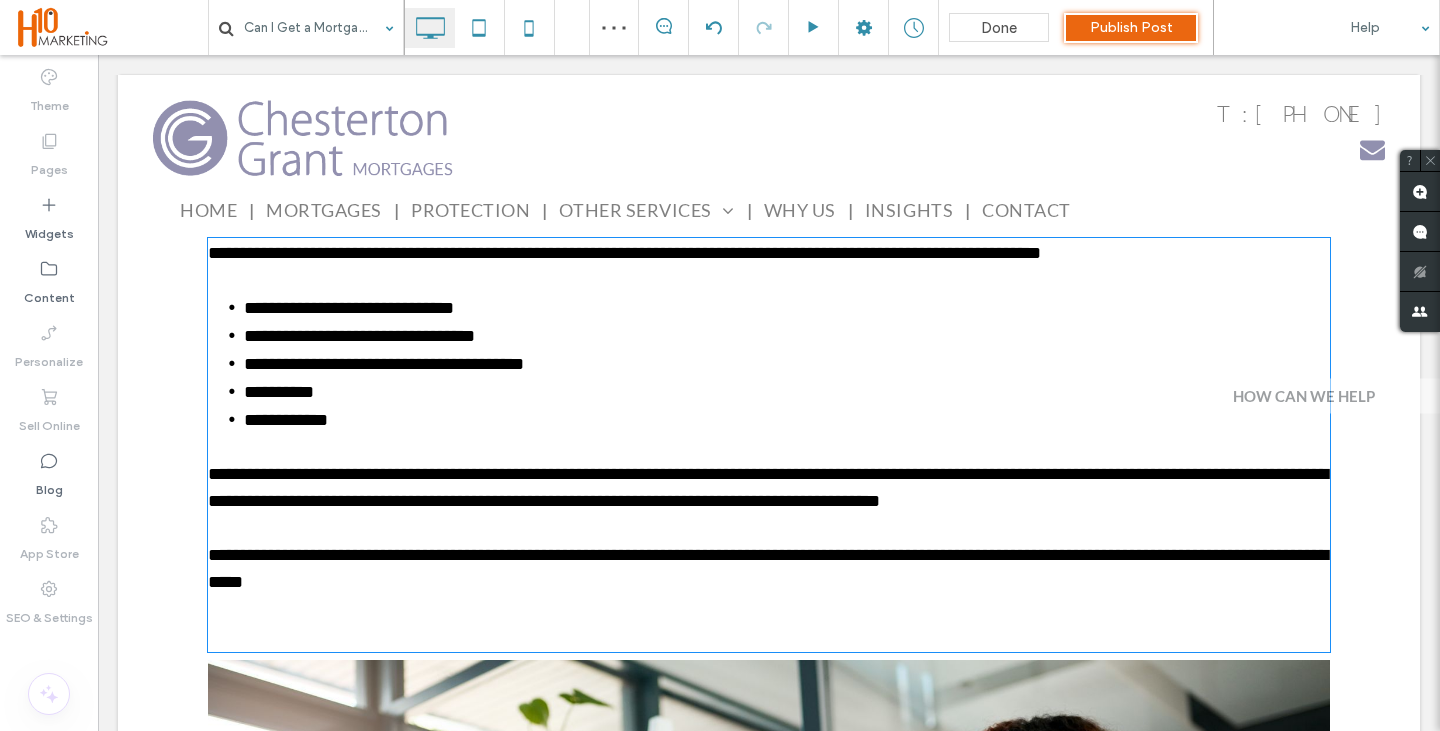 type on "****" 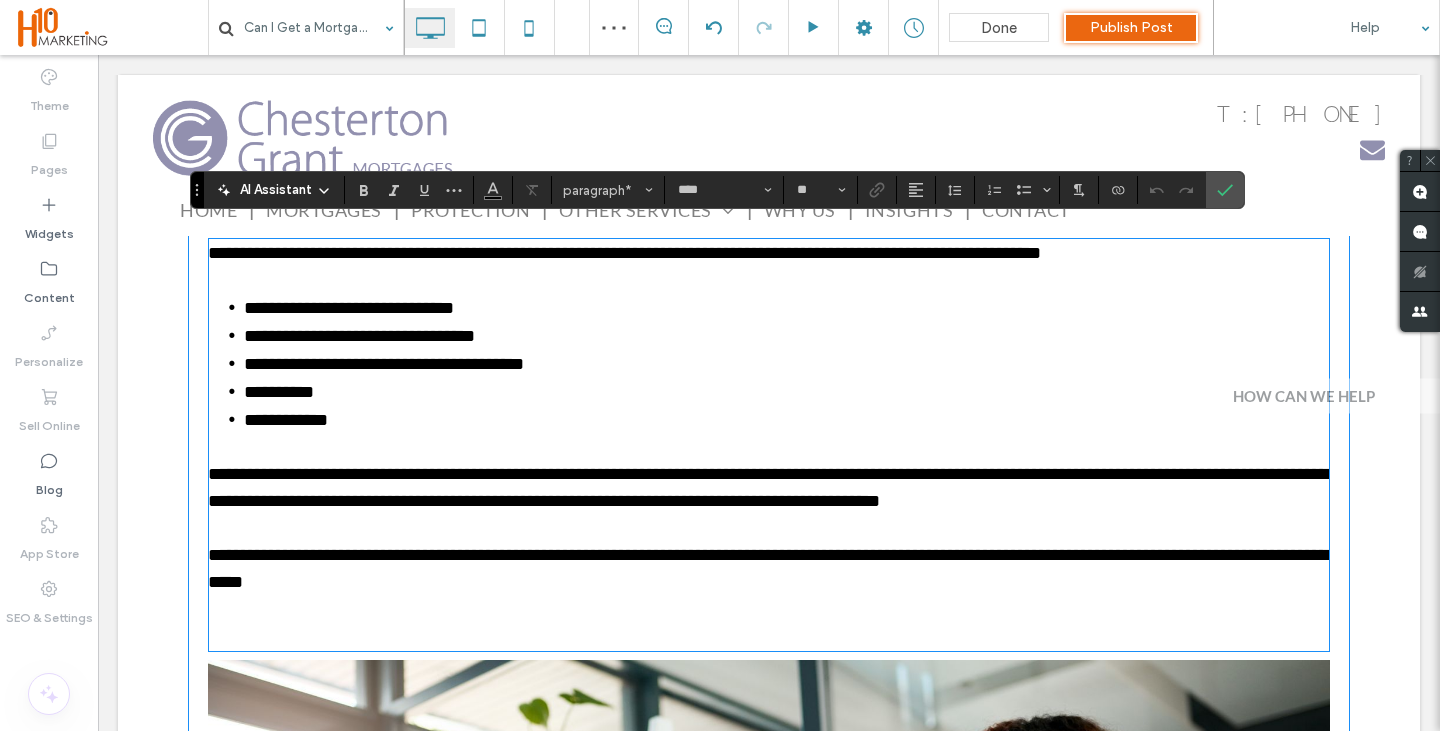 click at bounding box center (769, 623) 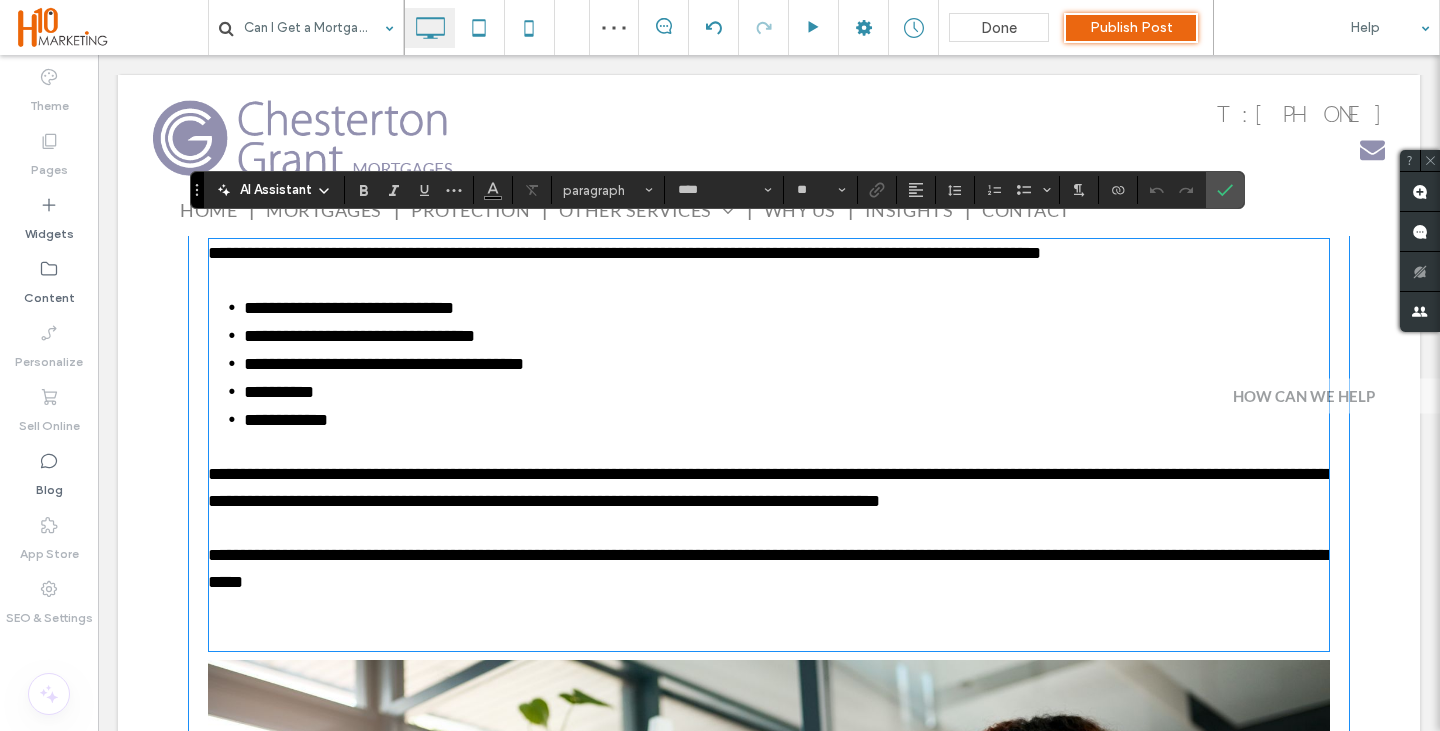 click on "**********" at bounding box center [769, 569] 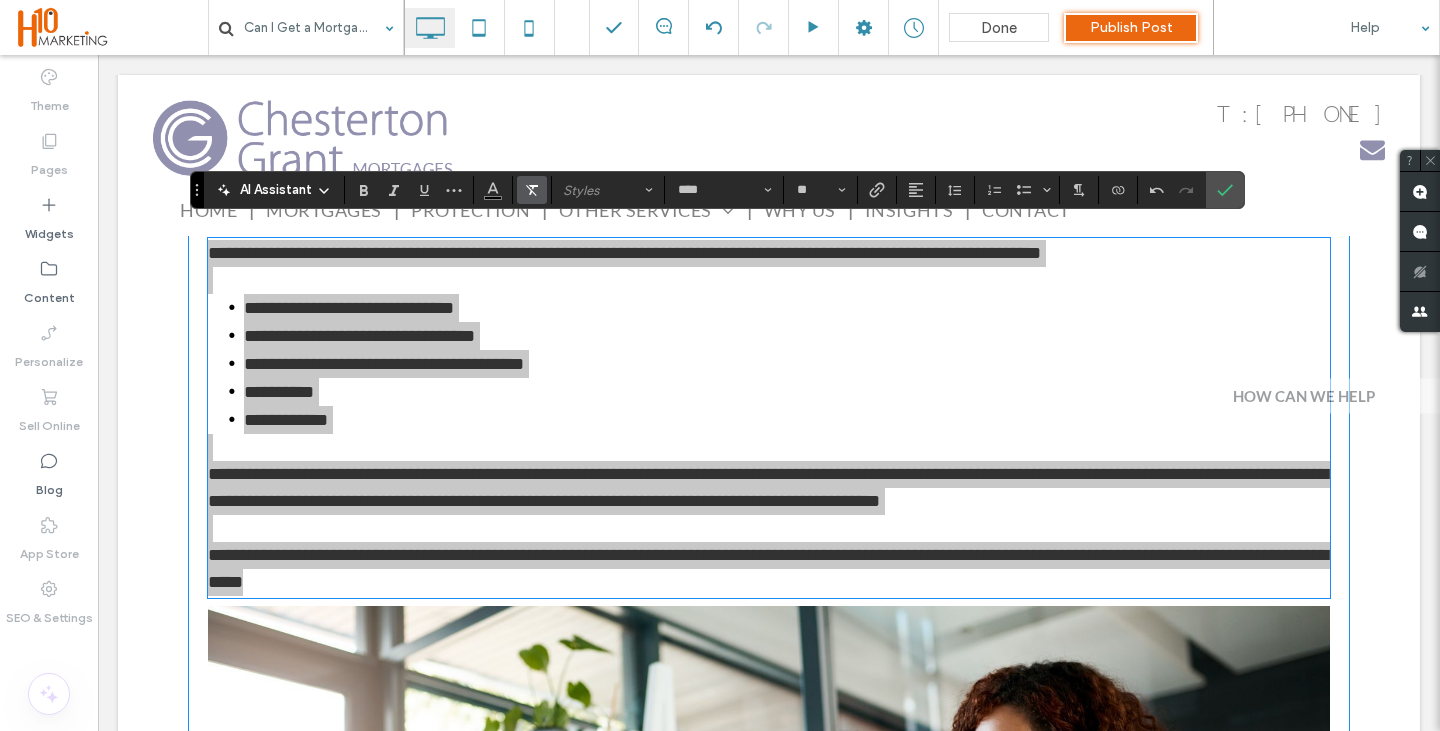 click 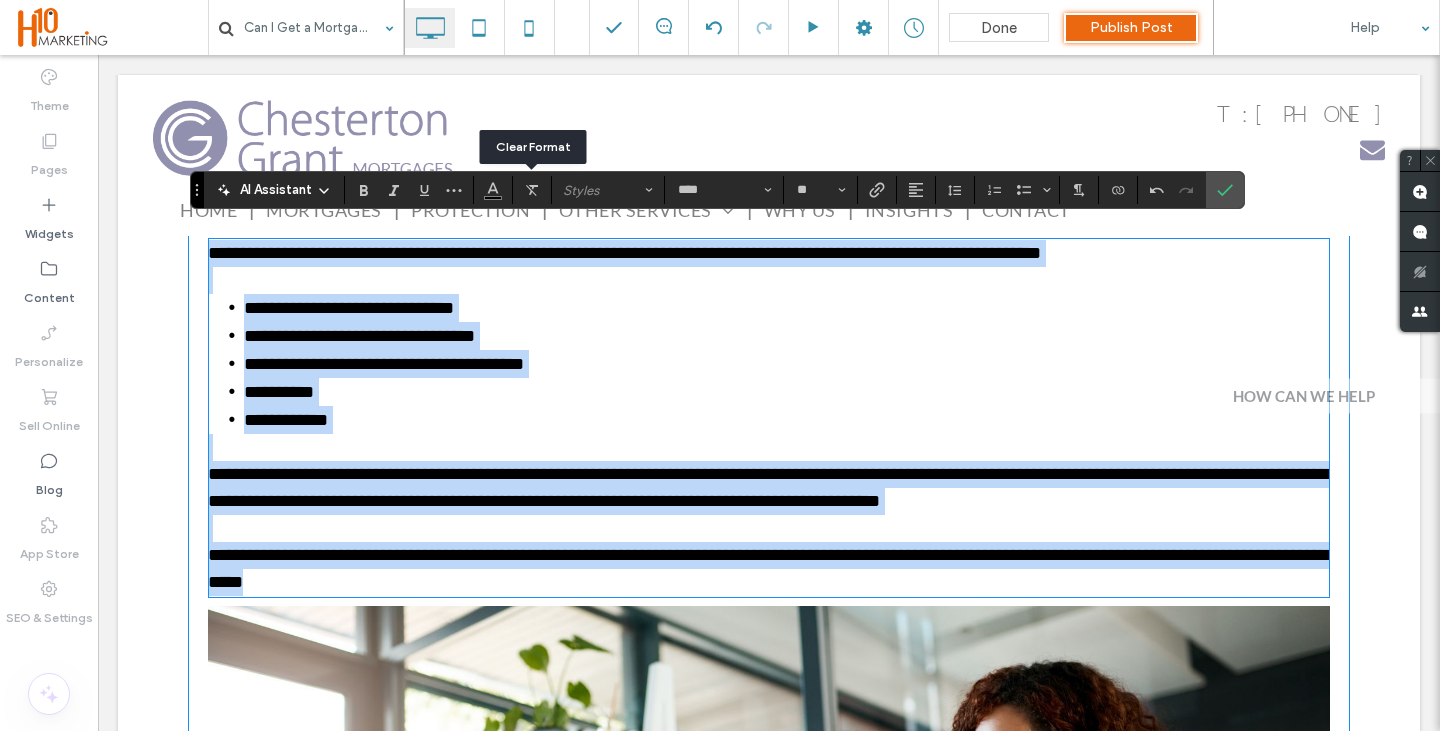 click at bounding box center (769, 447) 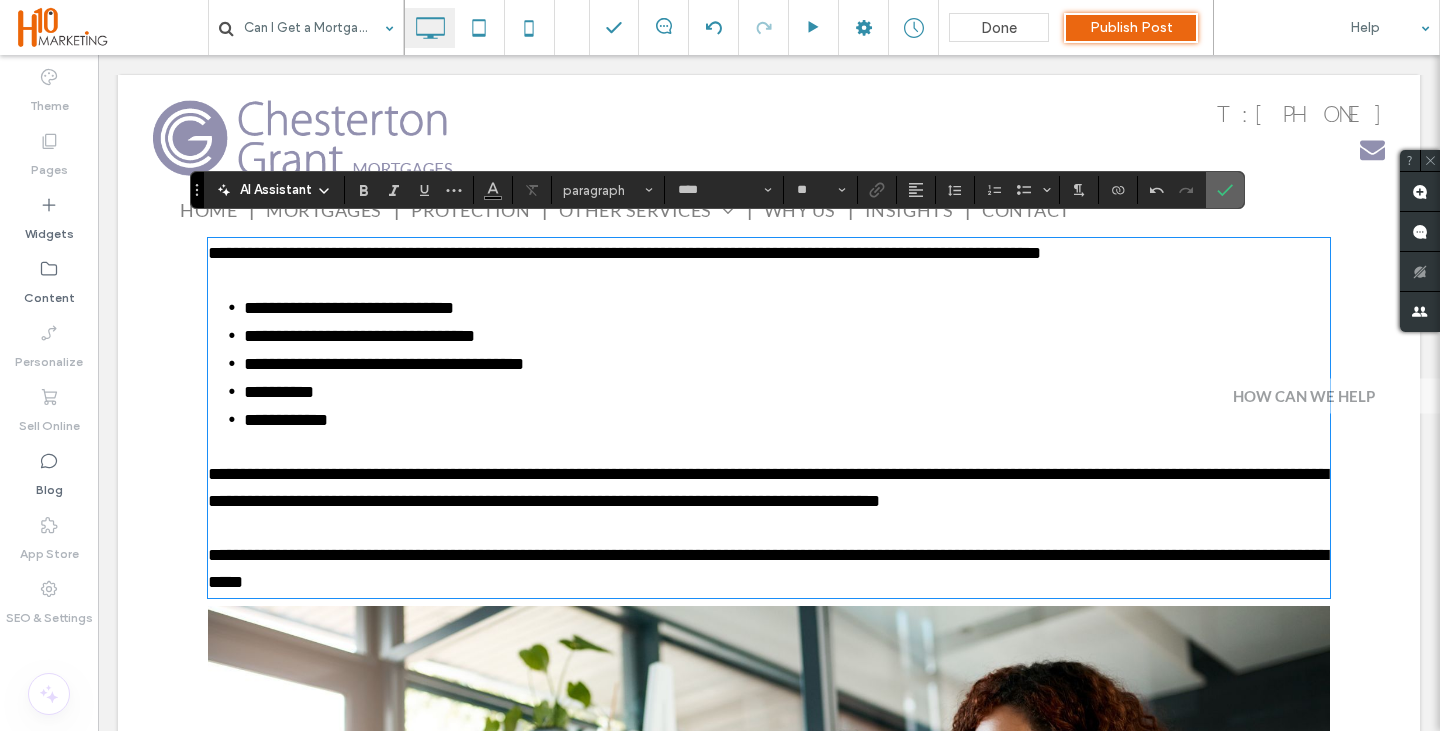 click at bounding box center (1221, 190) 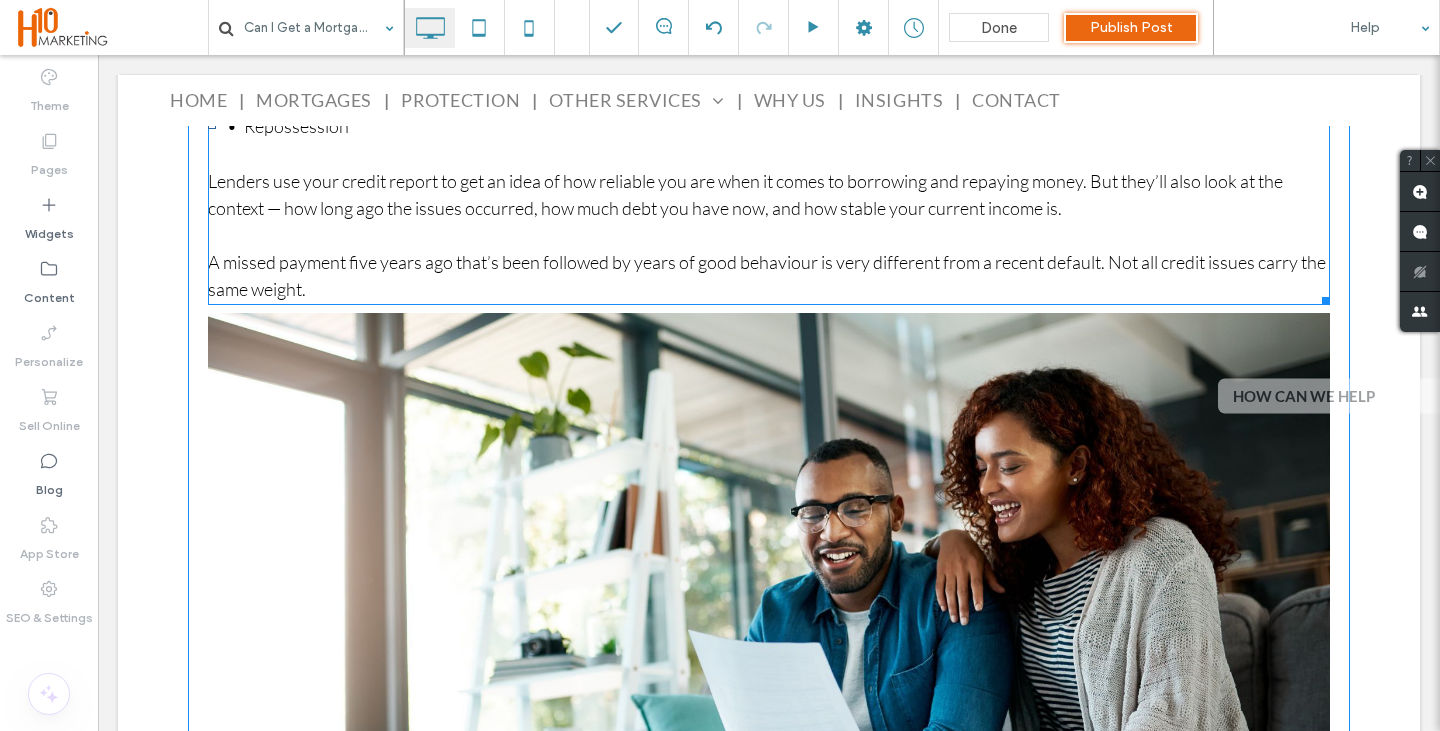 scroll, scrollTop: 1765, scrollLeft: 0, axis: vertical 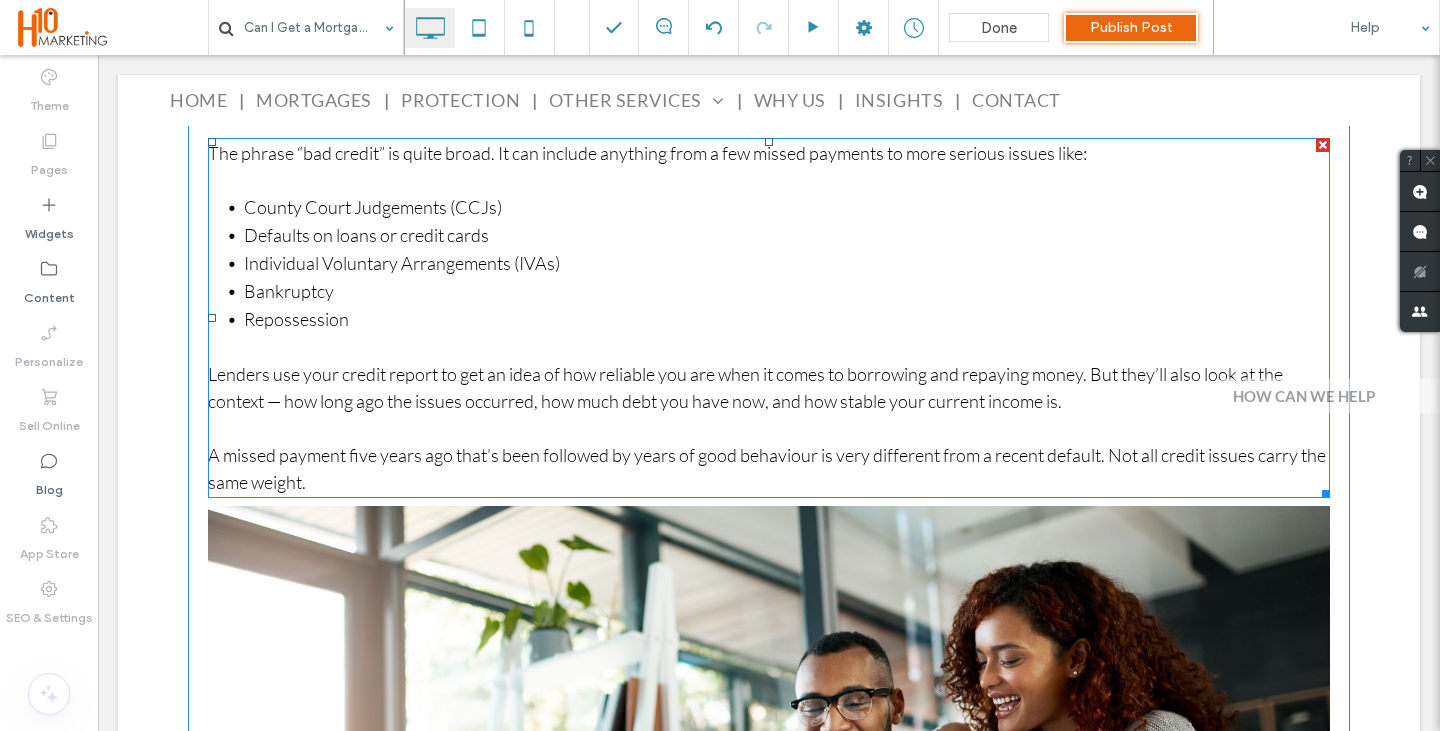 click on "A missed payment five years ago that’s been followed by years of good behaviour is very different from a recent default. Not all credit issues carry the same weight." at bounding box center [769, 469] 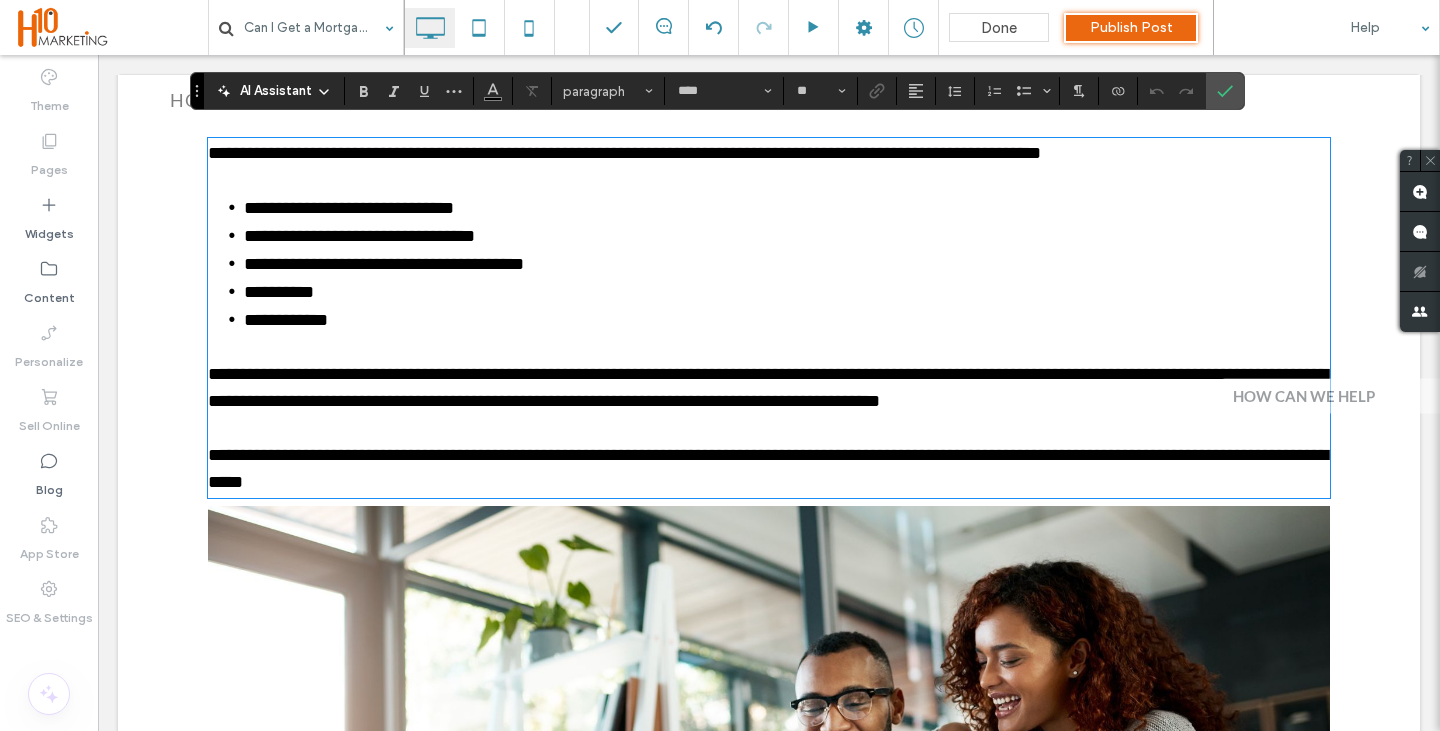 click on "**********" at bounding box center (769, 469) 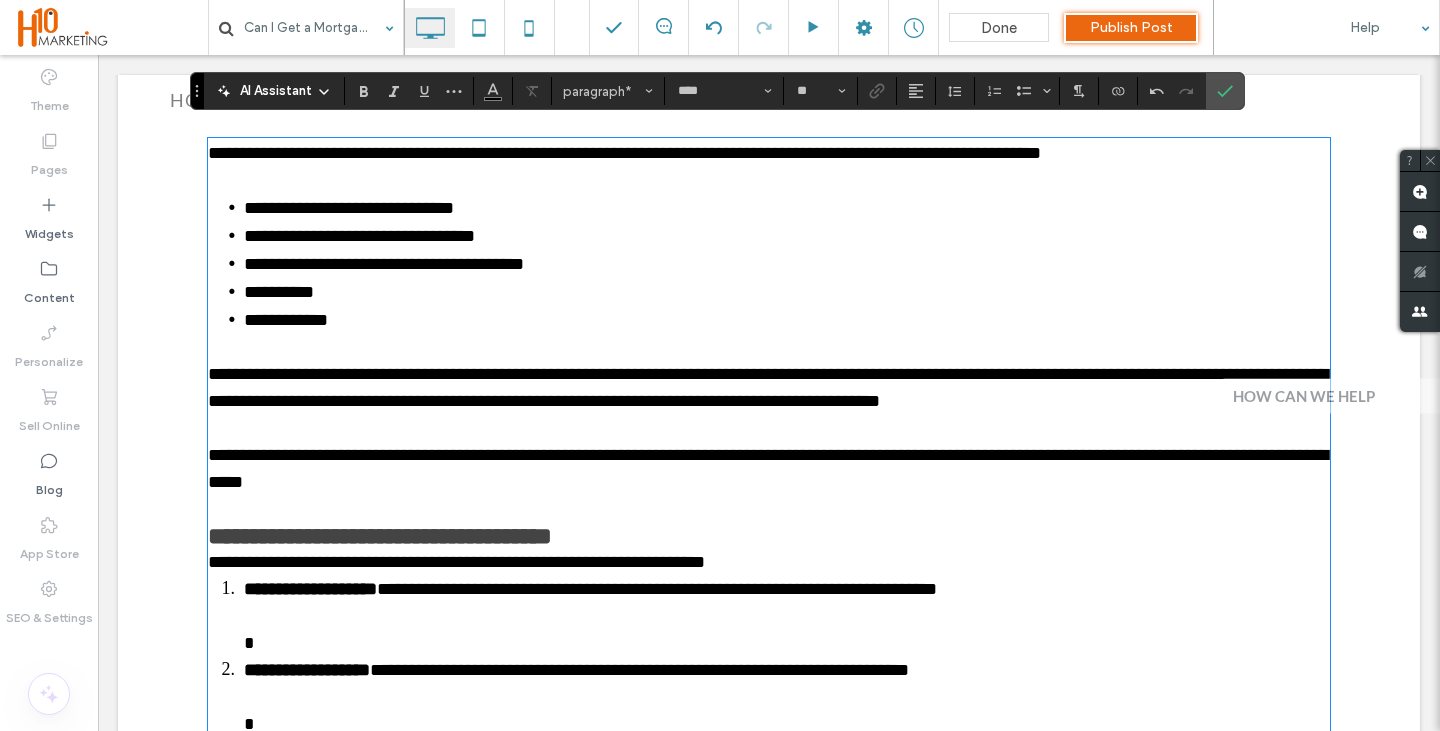 scroll, scrollTop: 2191, scrollLeft: 0, axis: vertical 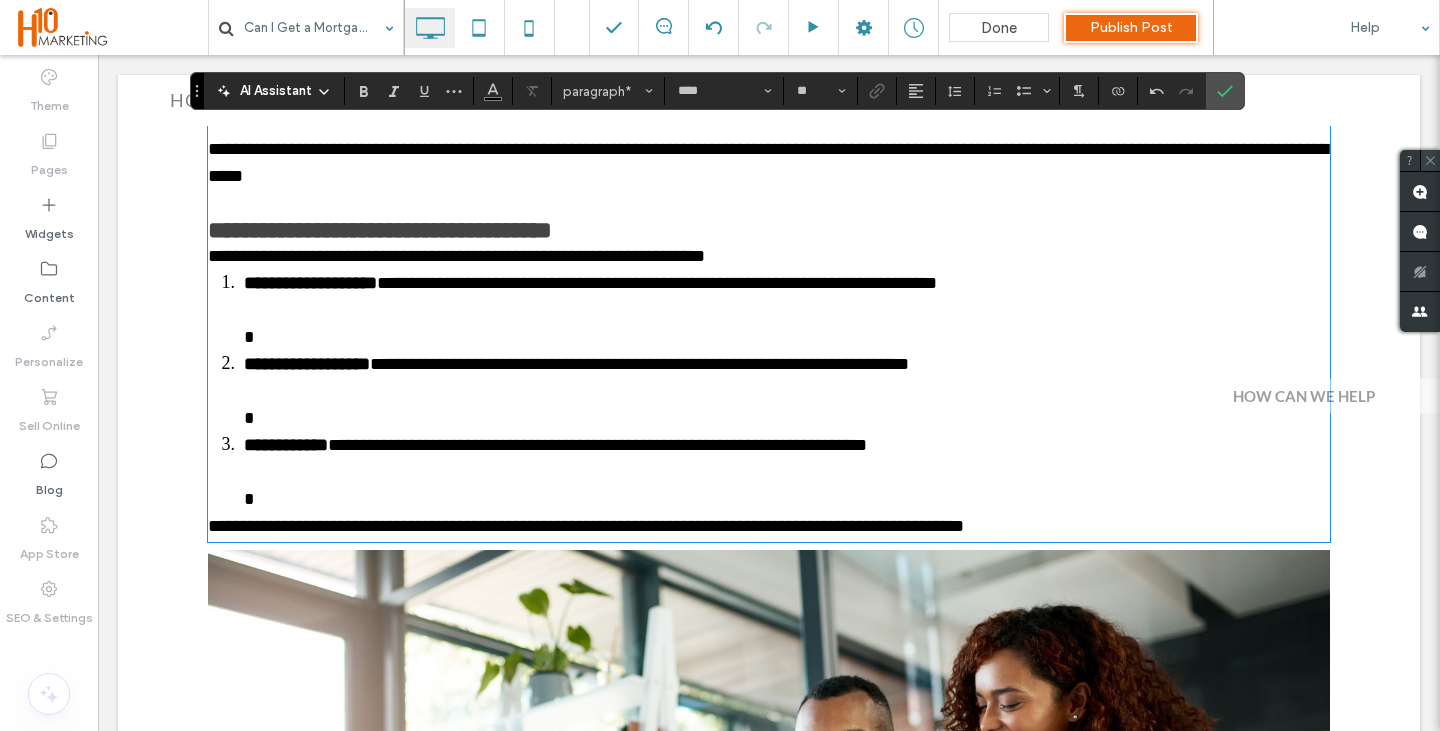 click 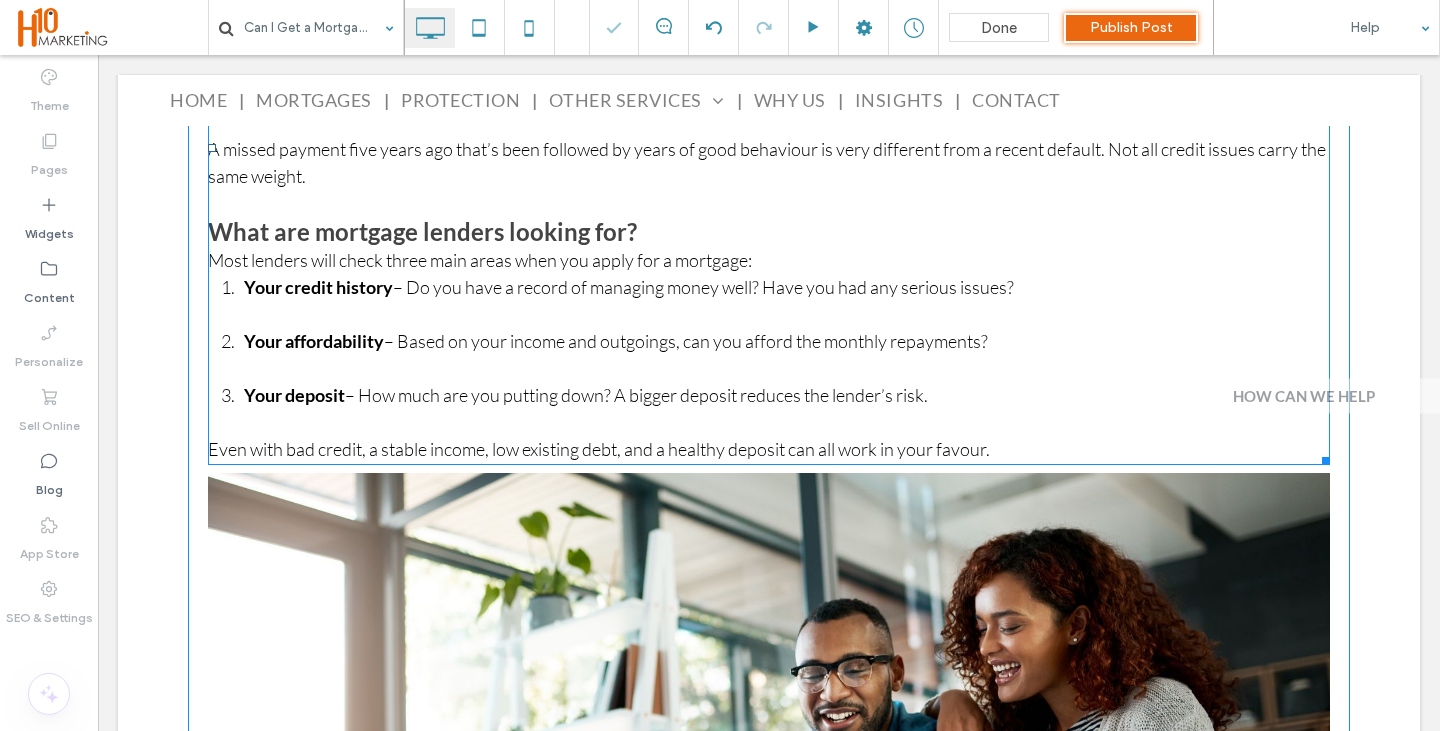 click on "Your affordability  – Based on your income and outgoings, can you afford the monthly repayments?" at bounding box center (787, 355) 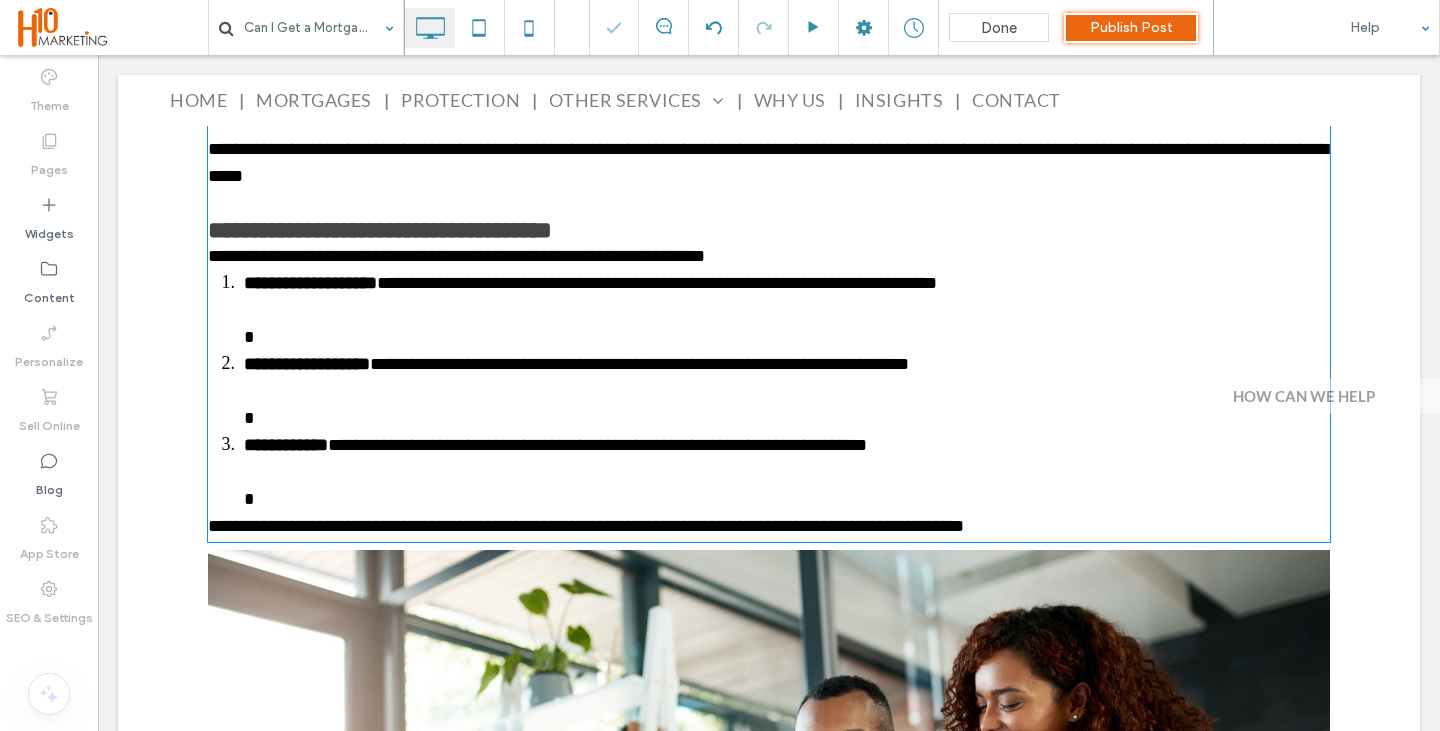 type on "****" 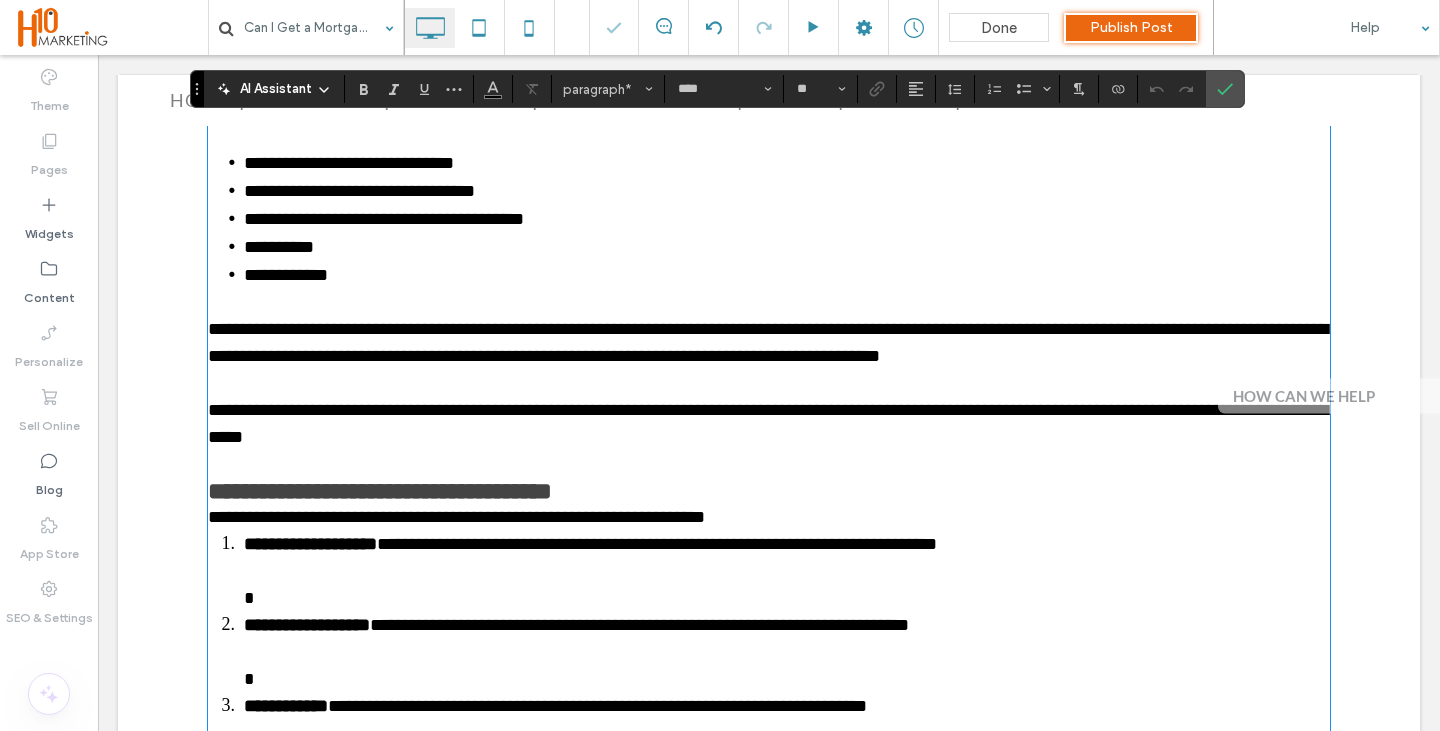 scroll, scrollTop: 1910, scrollLeft: 0, axis: vertical 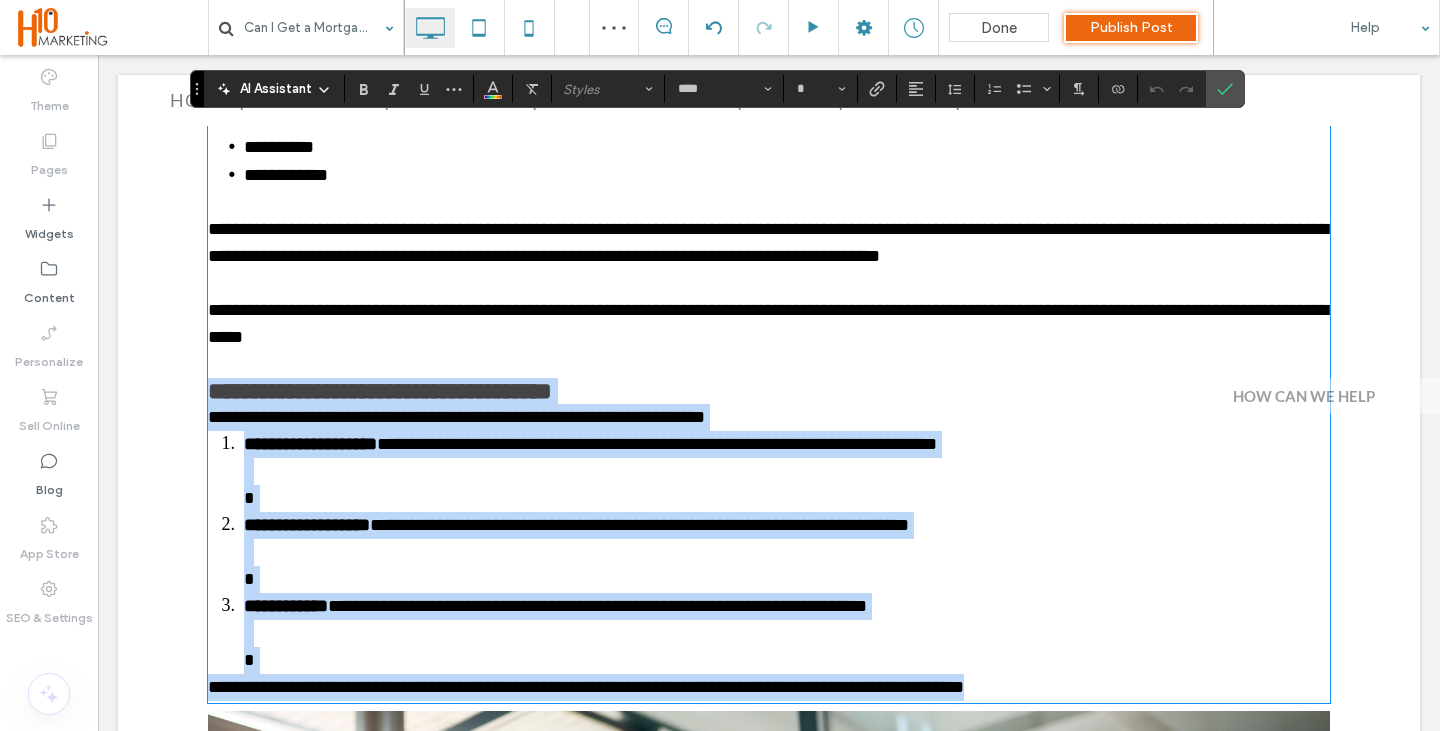 drag, startPoint x: 219, startPoint y: 374, endPoint x: 1122, endPoint y: 685, distance: 955.055 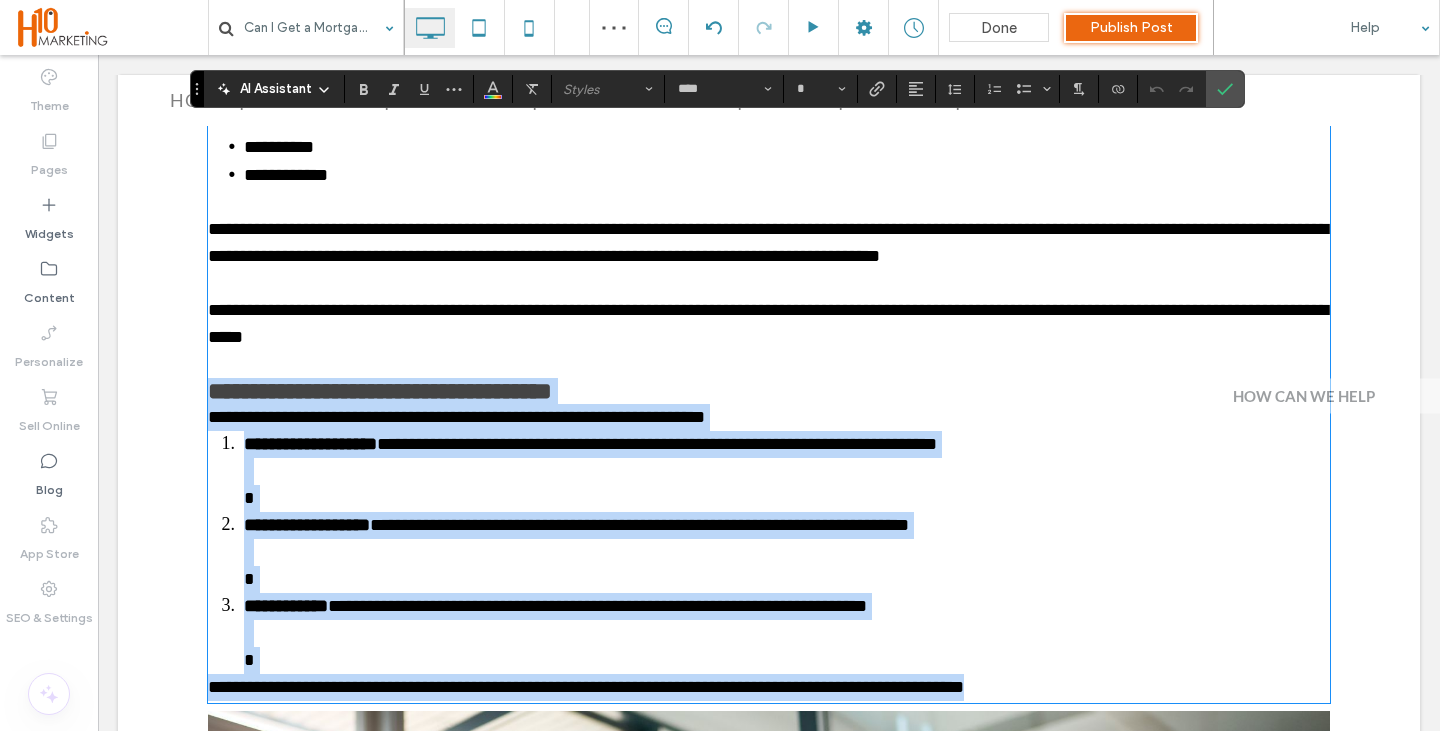 click on "**********" at bounding box center (769, 348) 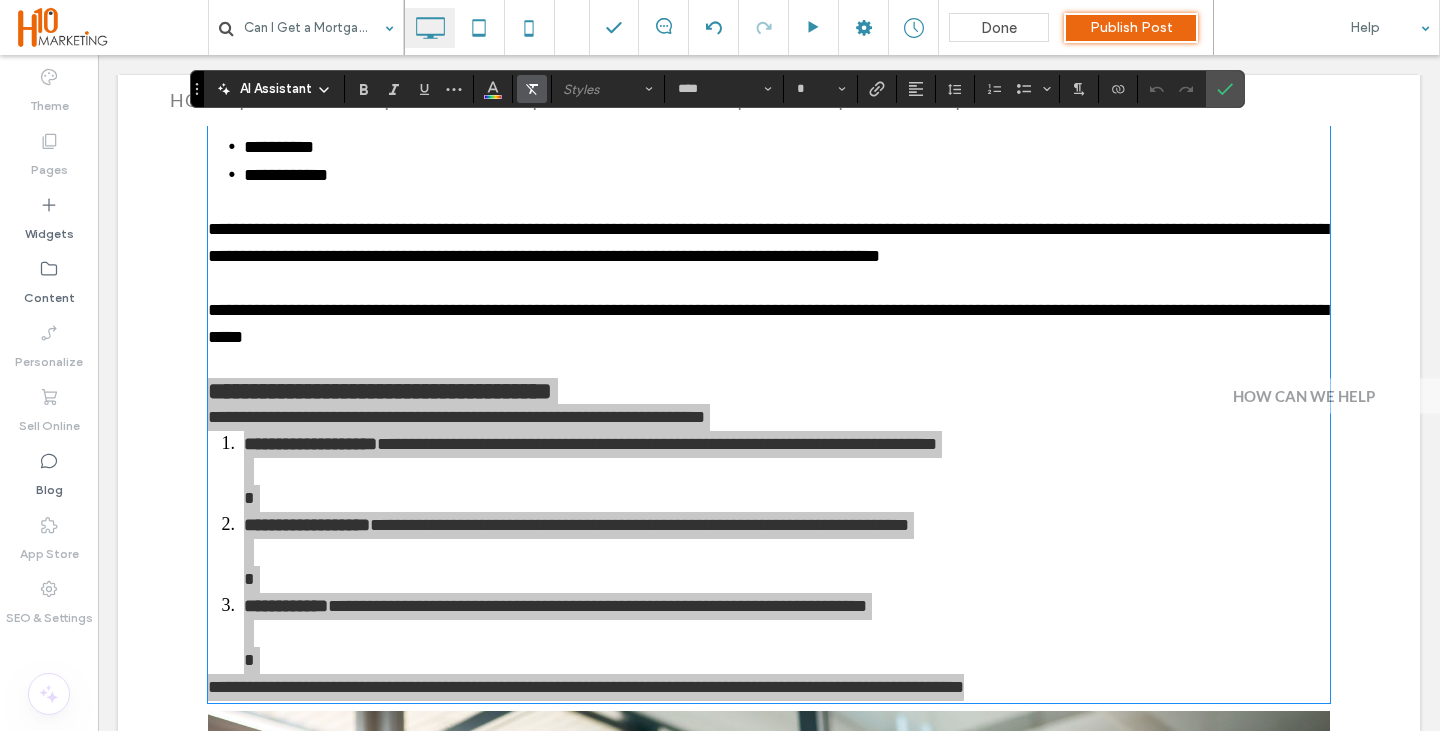 click 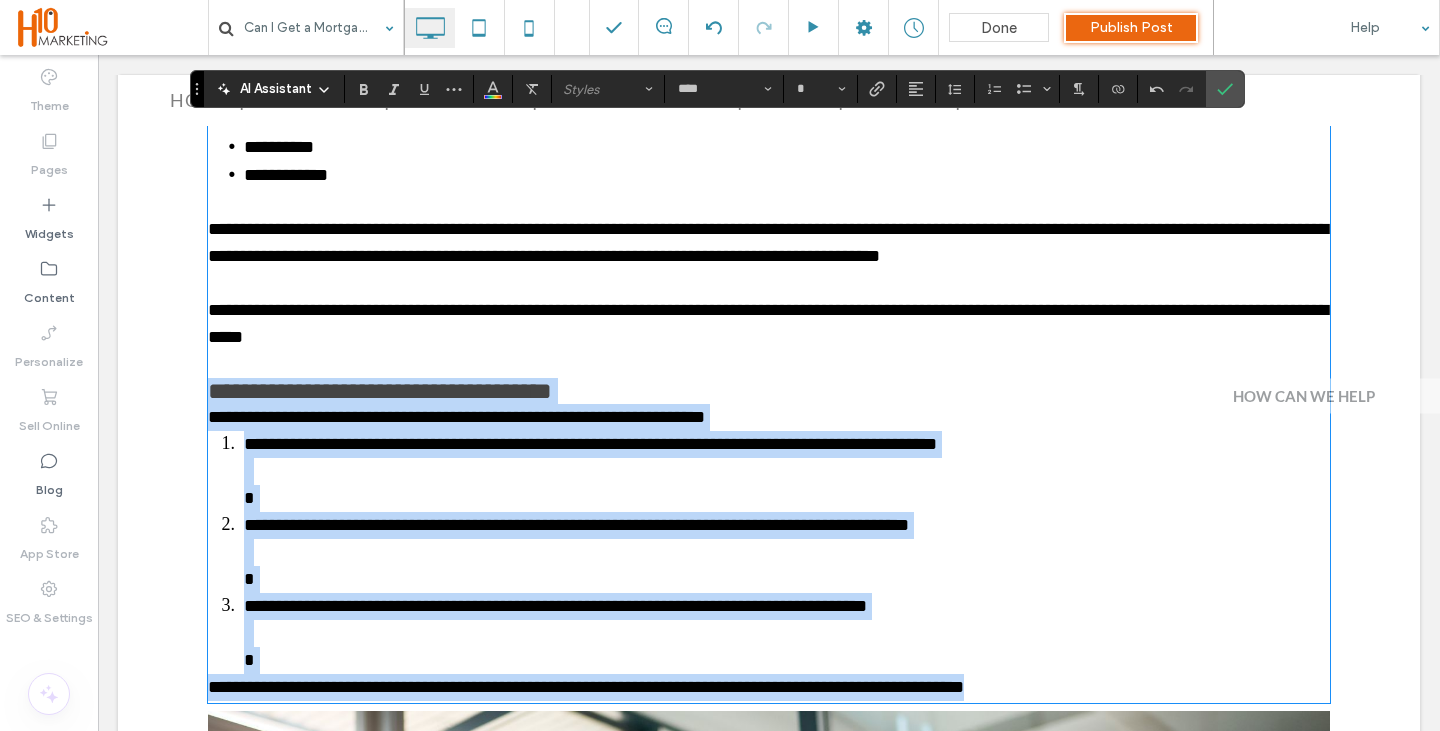 click on "**********" at bounding box center (590, 471) 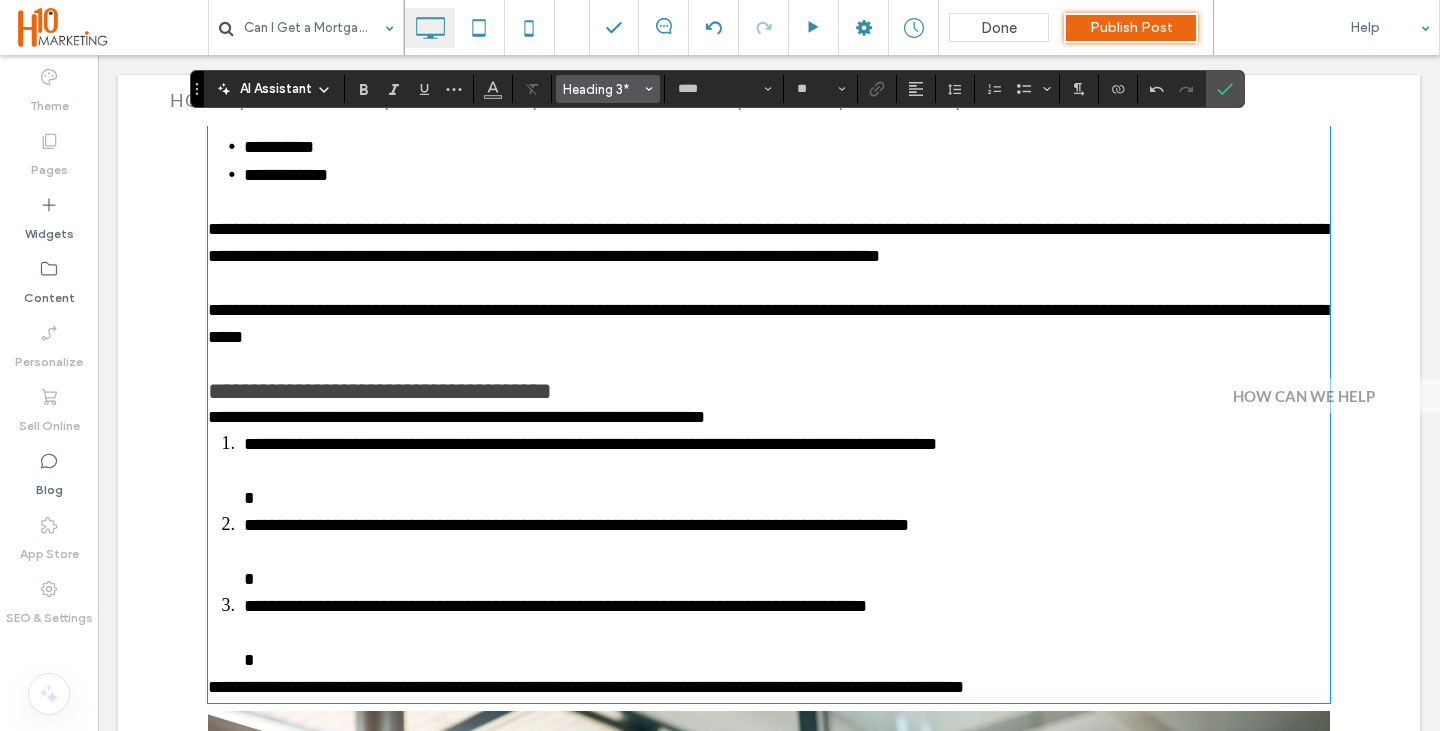 click on "Heading 3*" at bounding box center (602, 89) 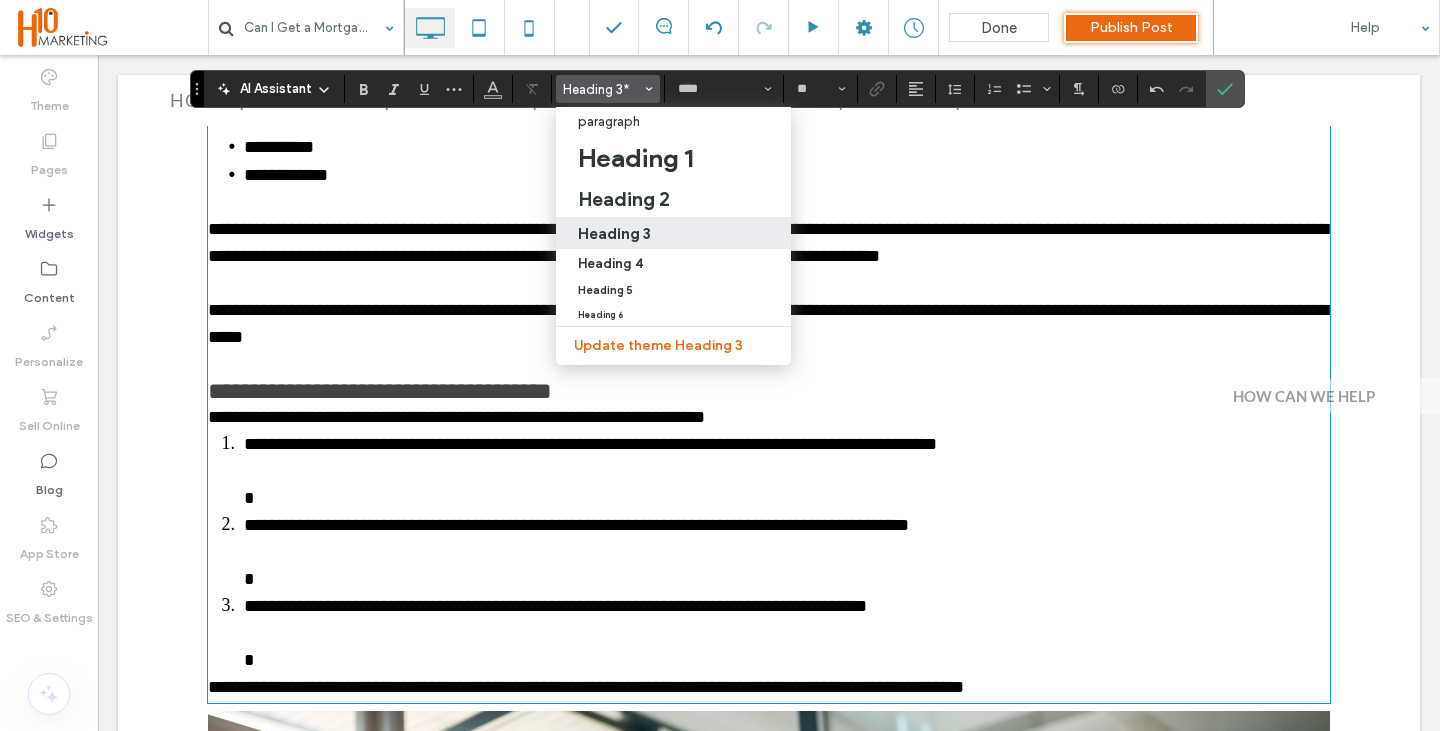 type on "**" 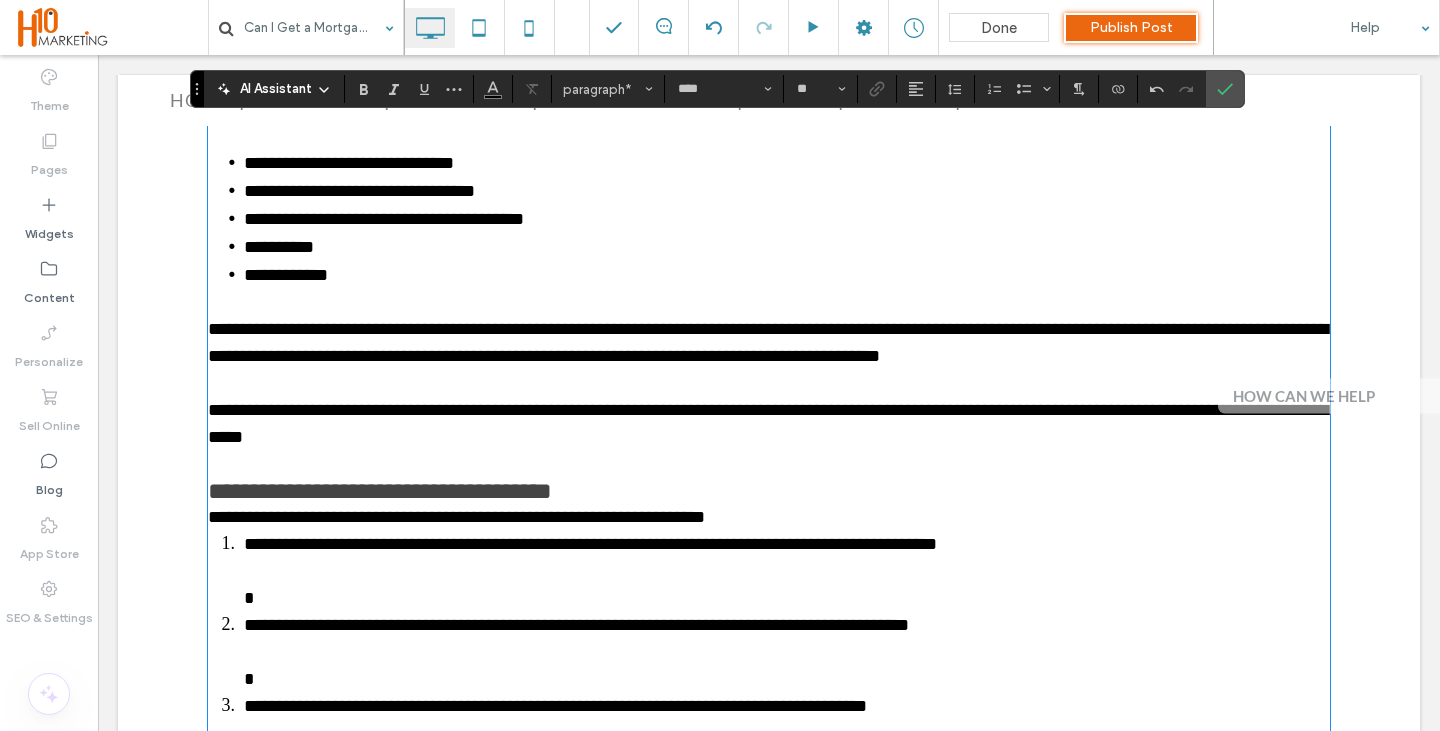 scroll, scrollTop: 1710, scrollLeft: 0, axis: vertical 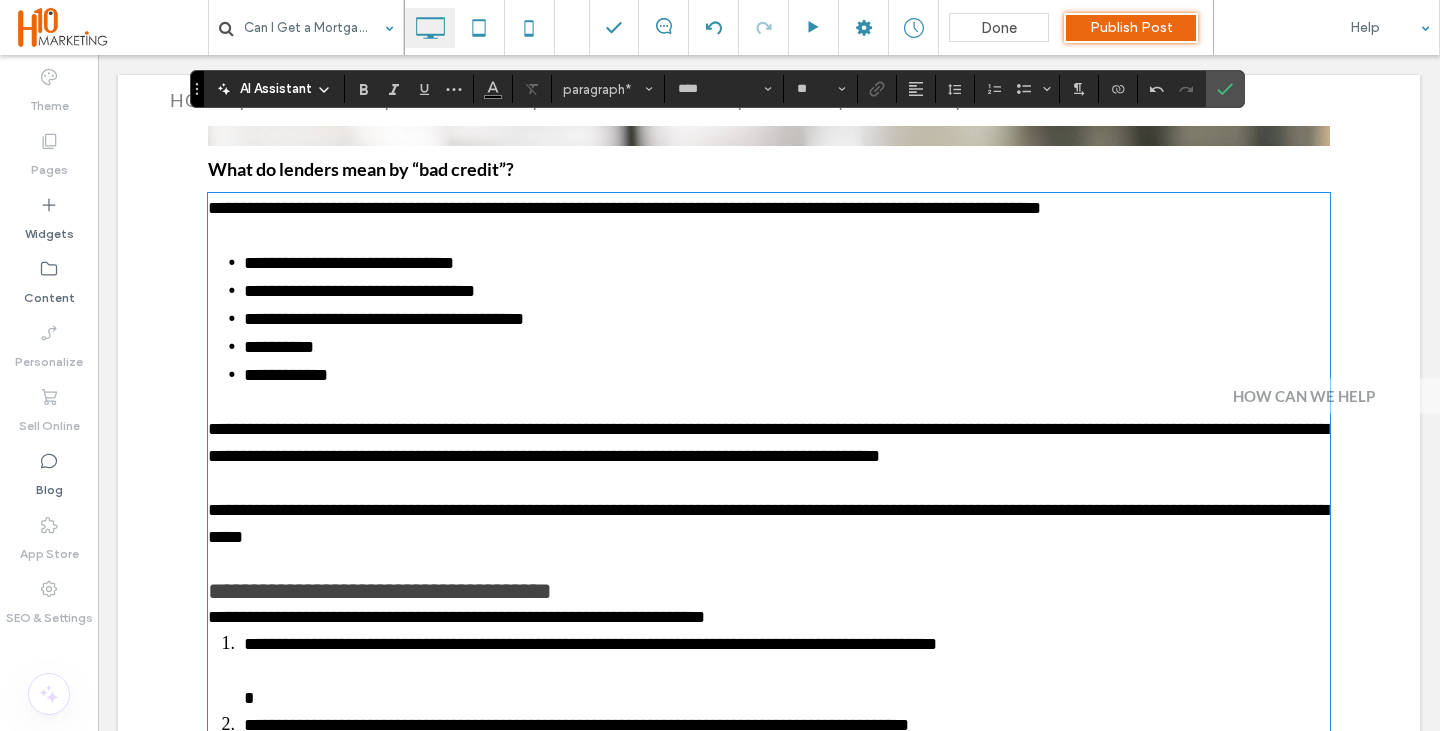 click on "What do lenders mean by “bad credit”?" at bounding box center (361, 169) 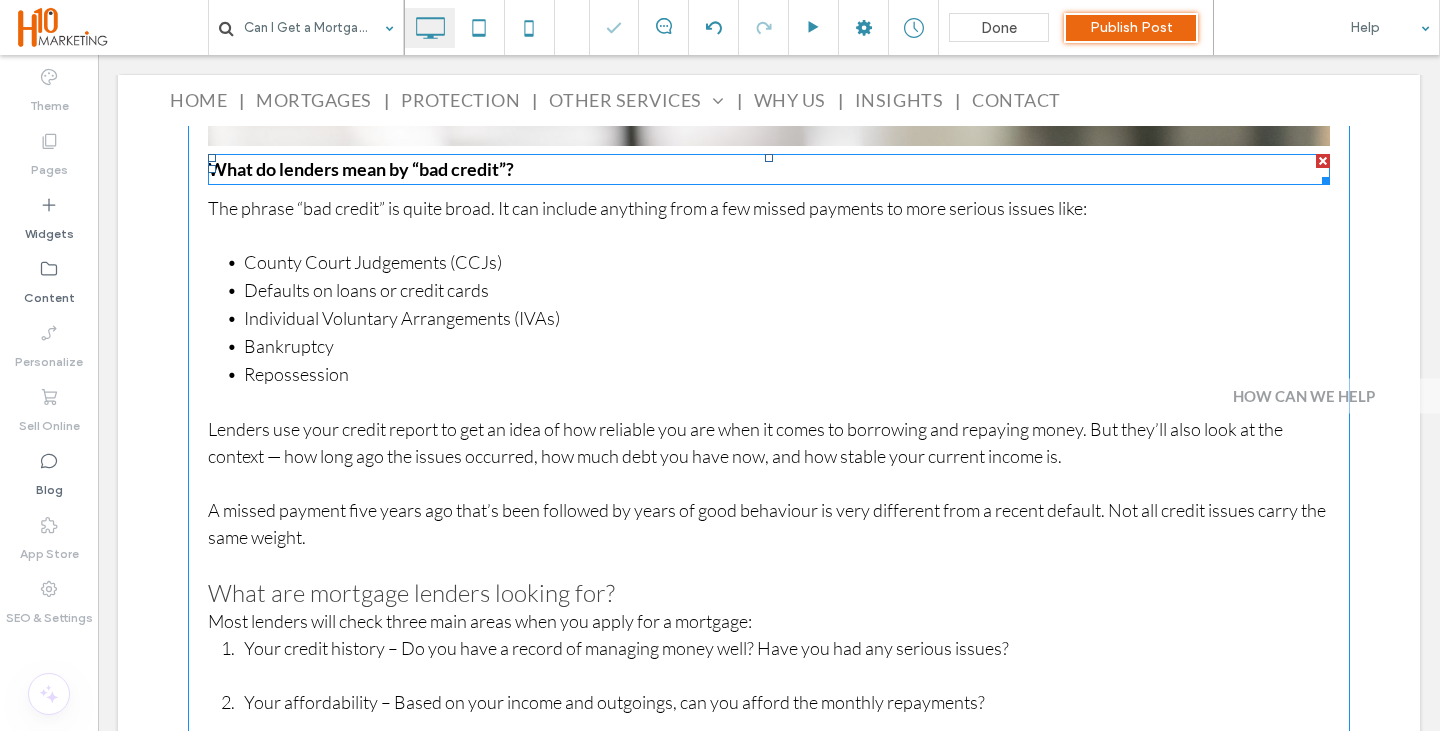 click on "What do lenders mean by “bad credit”?" at bounding box center [361, 169] 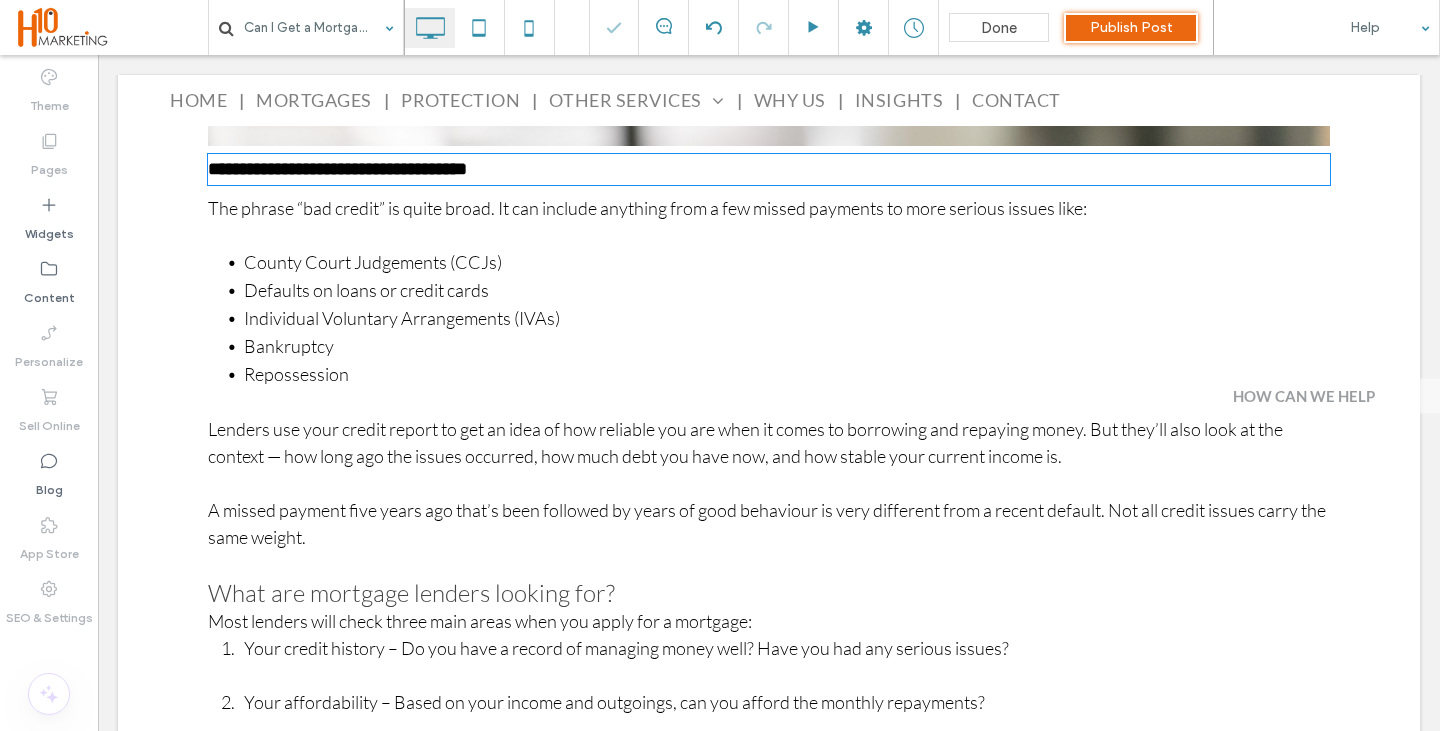 type on "****" 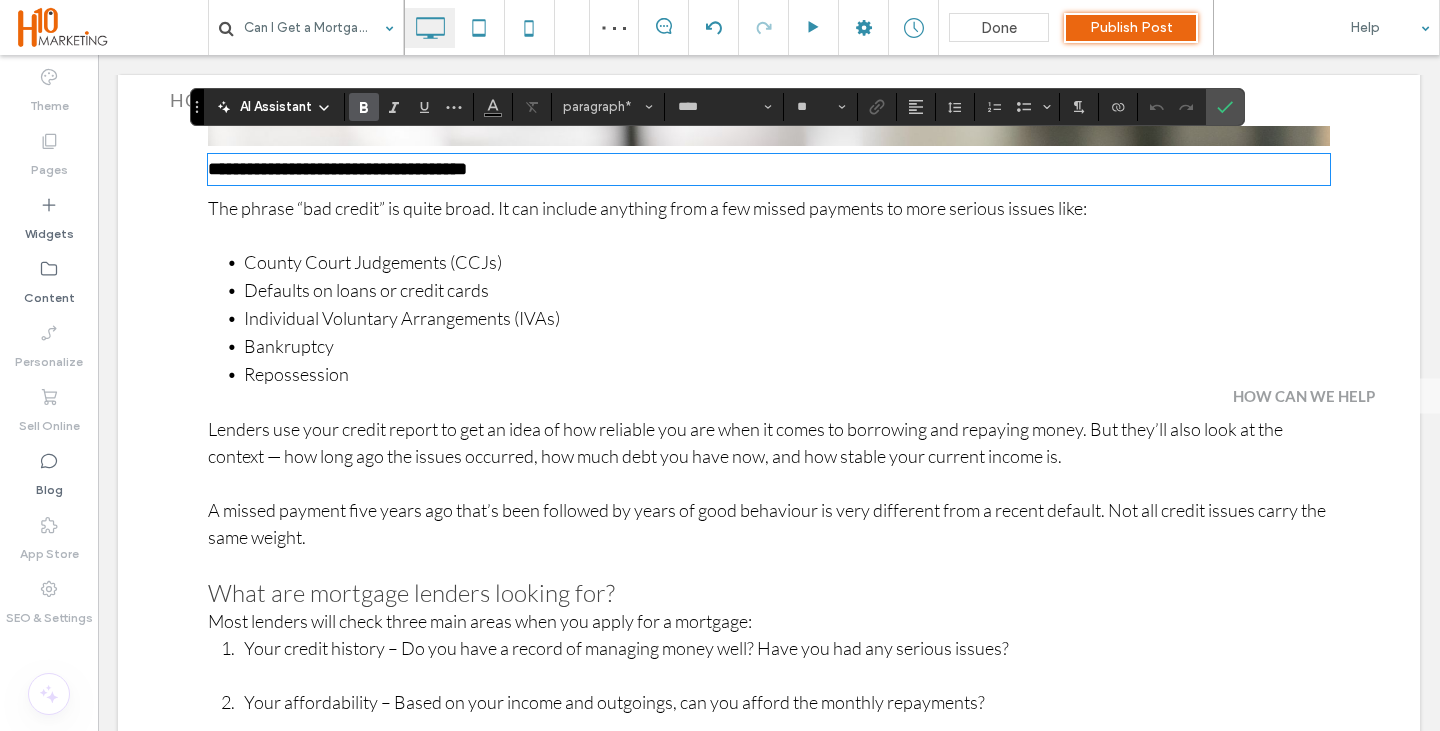 click on "**********" at bounding box center (337, 169) 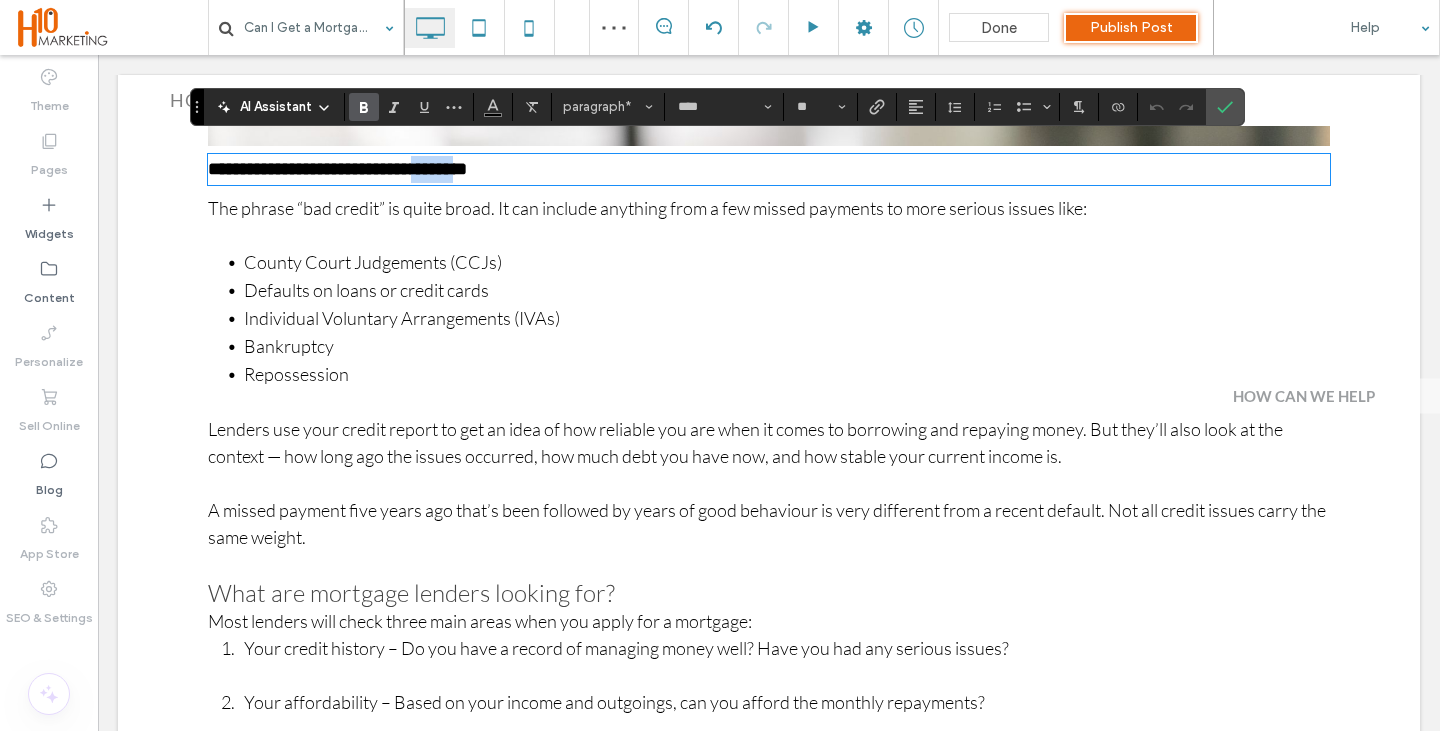 click on "**********" at bounding box center [337, 169] 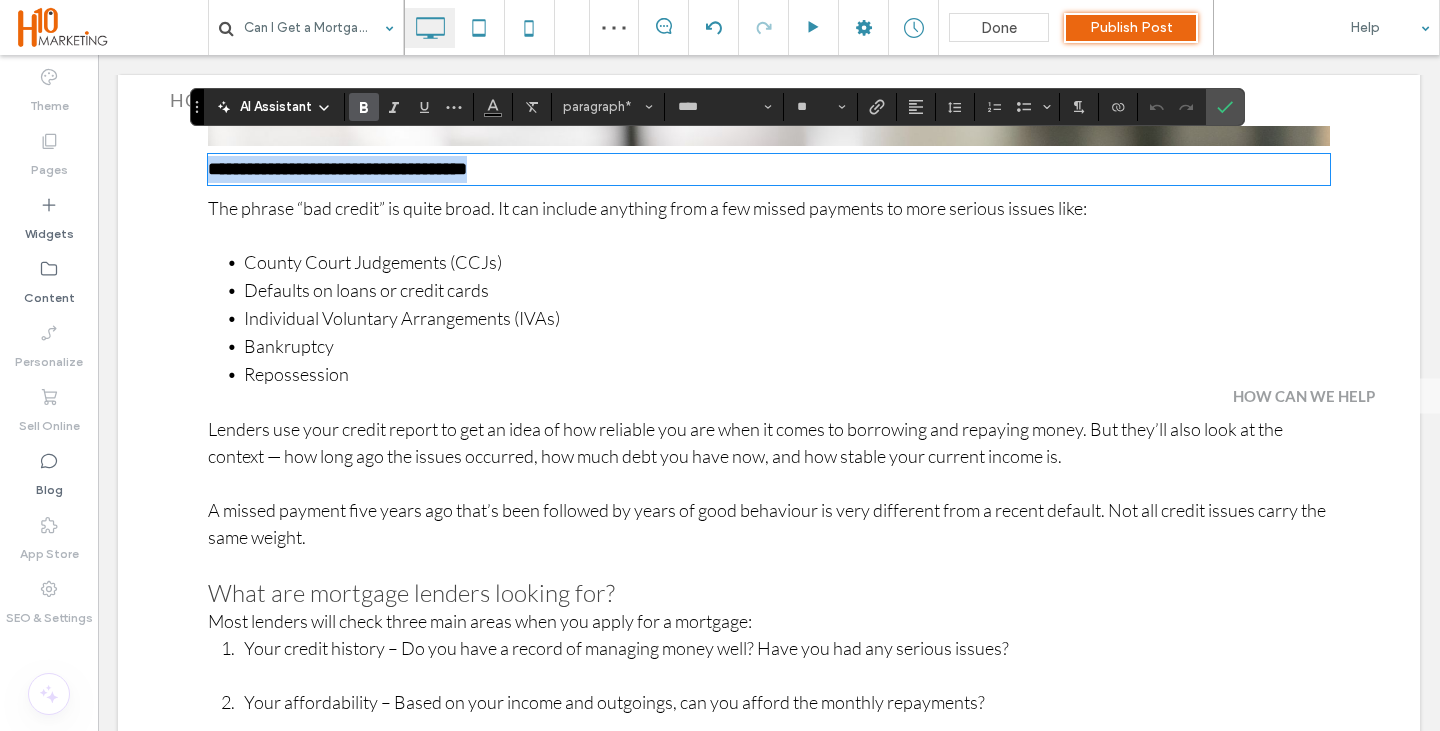 click on "**********" at bounding box center [337, 169] 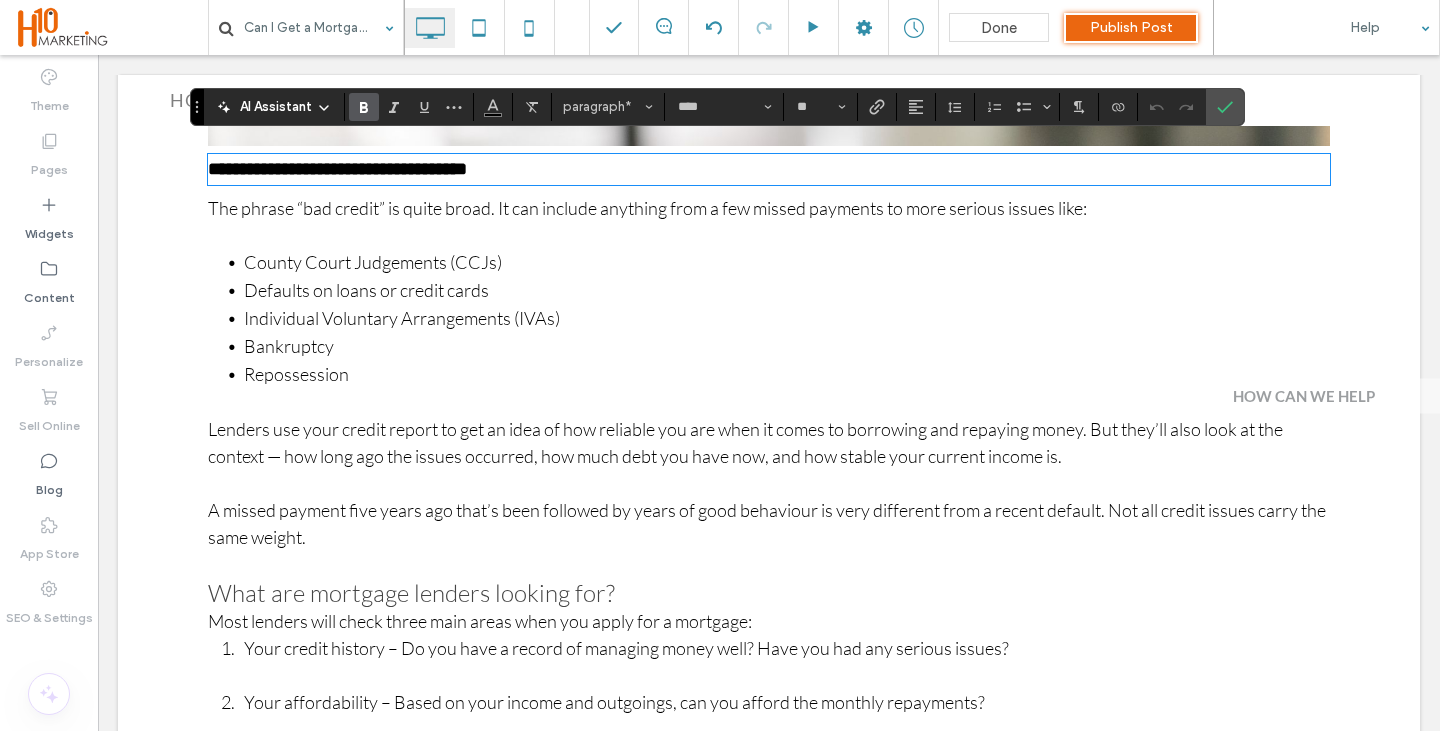 click on "A missed payment five years ago that’s been followed by years of good behaviour is very different from a recent default. Not all credit issues carry the same weight." at bounding box center (769, 524) 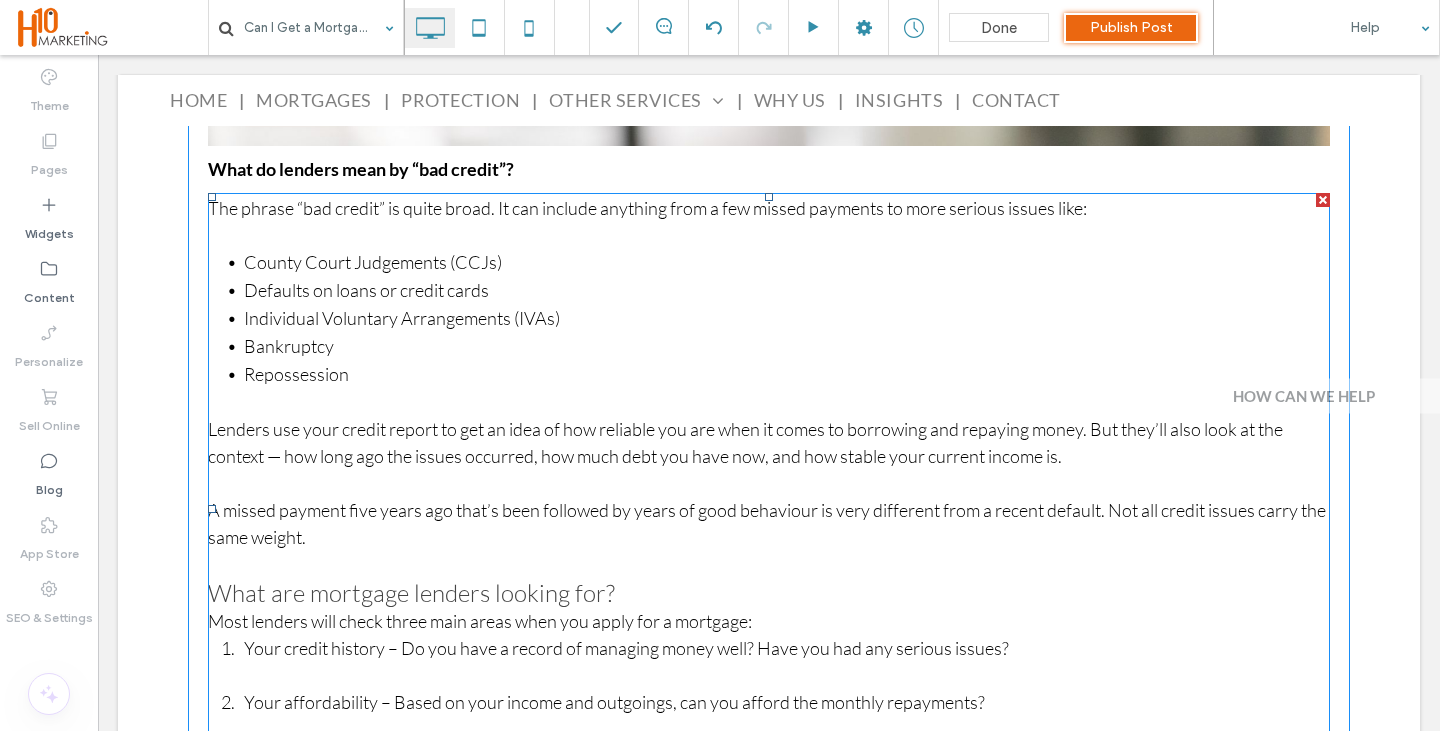 click on "What are mortgage lenders looking for?" at bounding box center (411, 593) 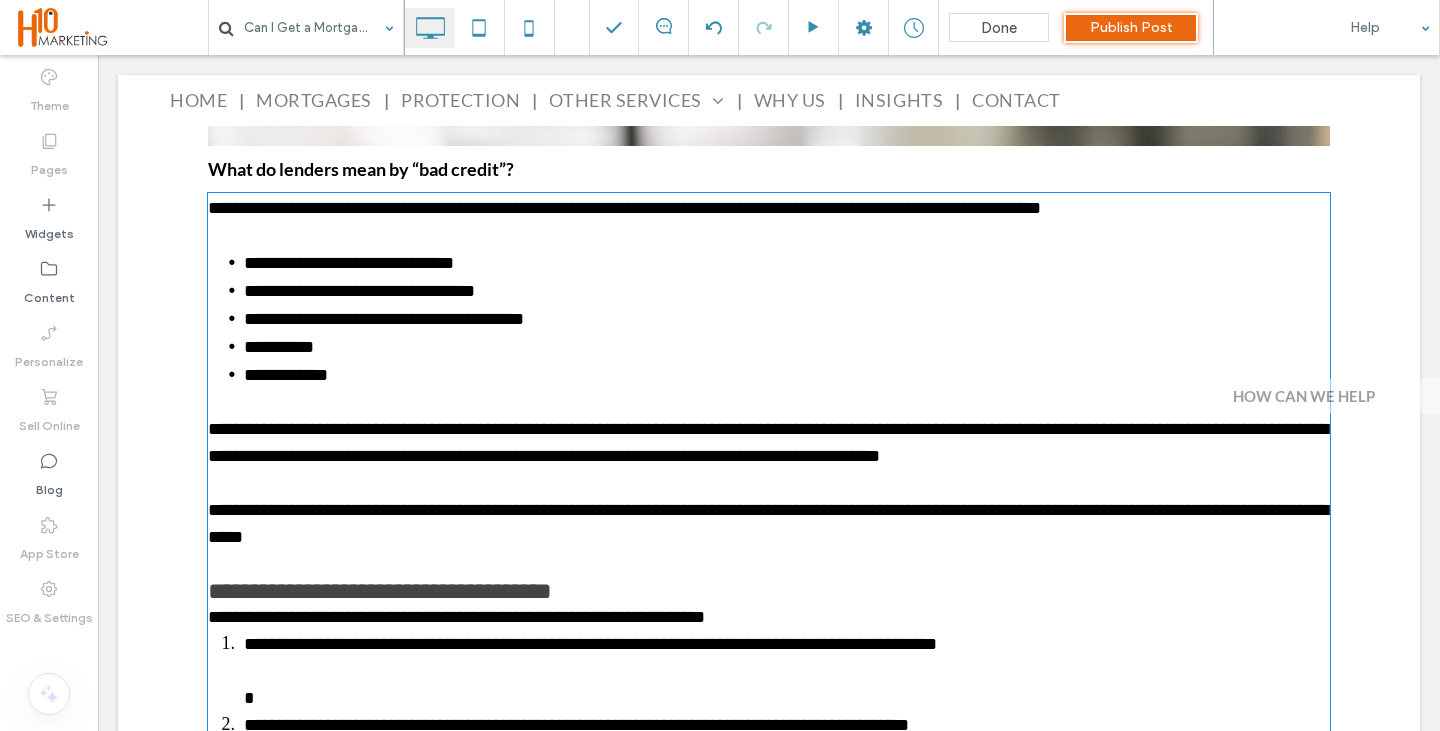 scroll, scrollTop: 1810, scrollLeft: 0, axis: vertical 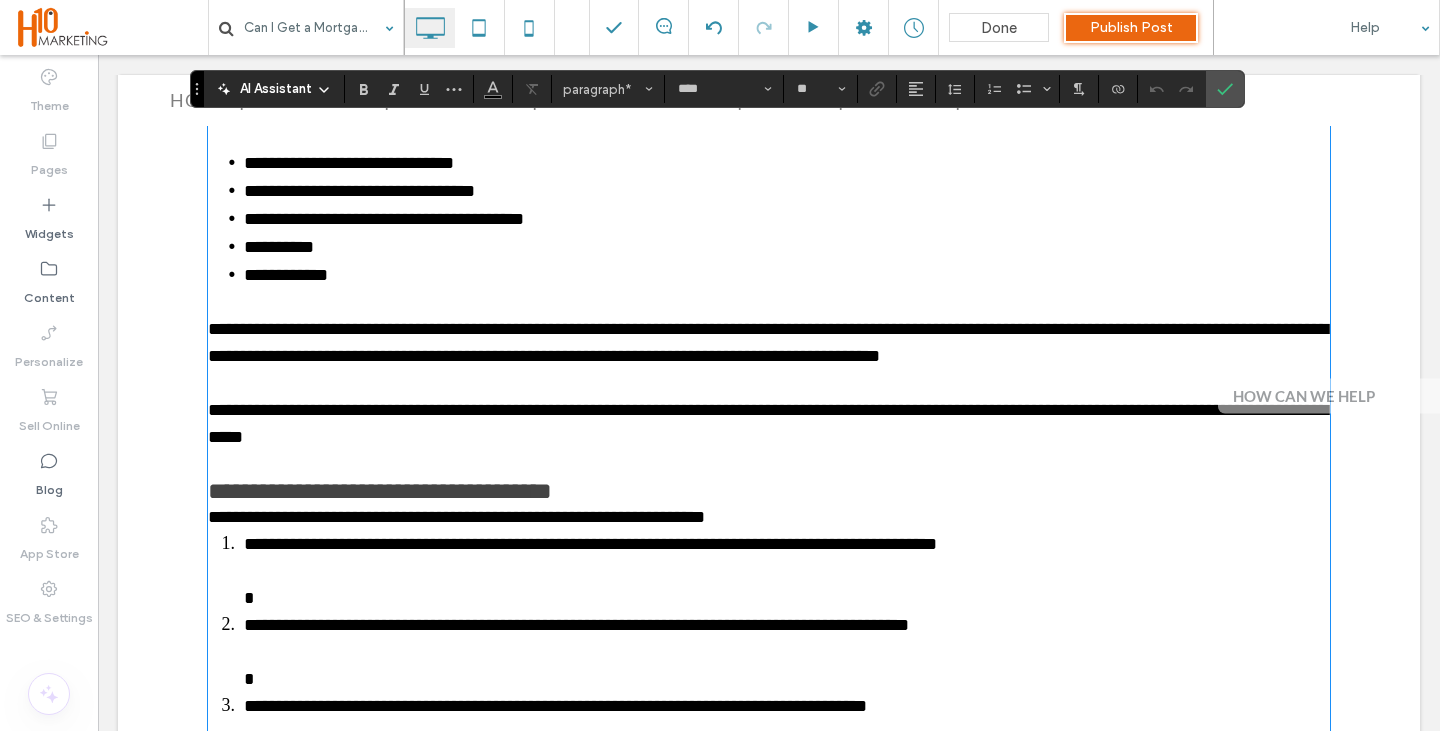 click on "**********" at bounding box center (769, 491) 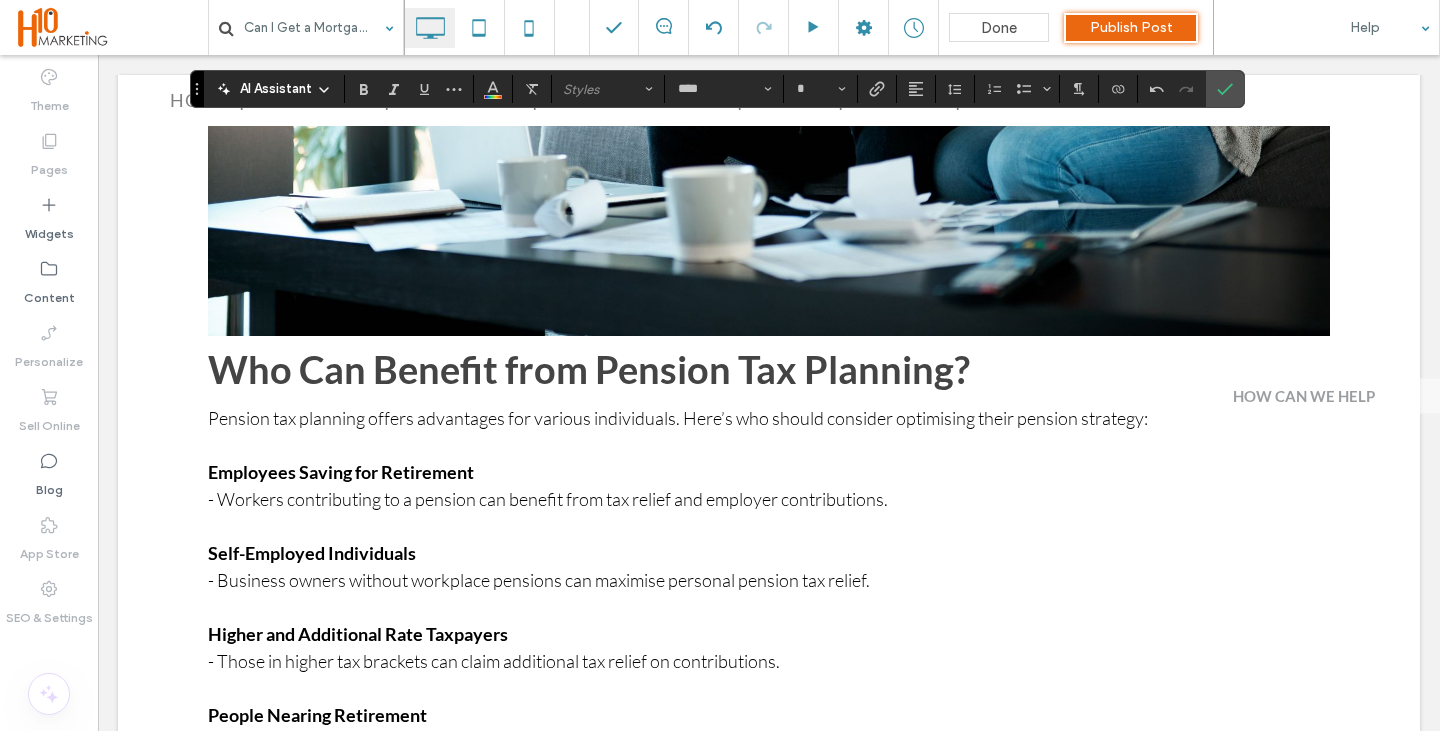 scroll, scrollTop: 3095, scrollLeft: 0, axis: vertical 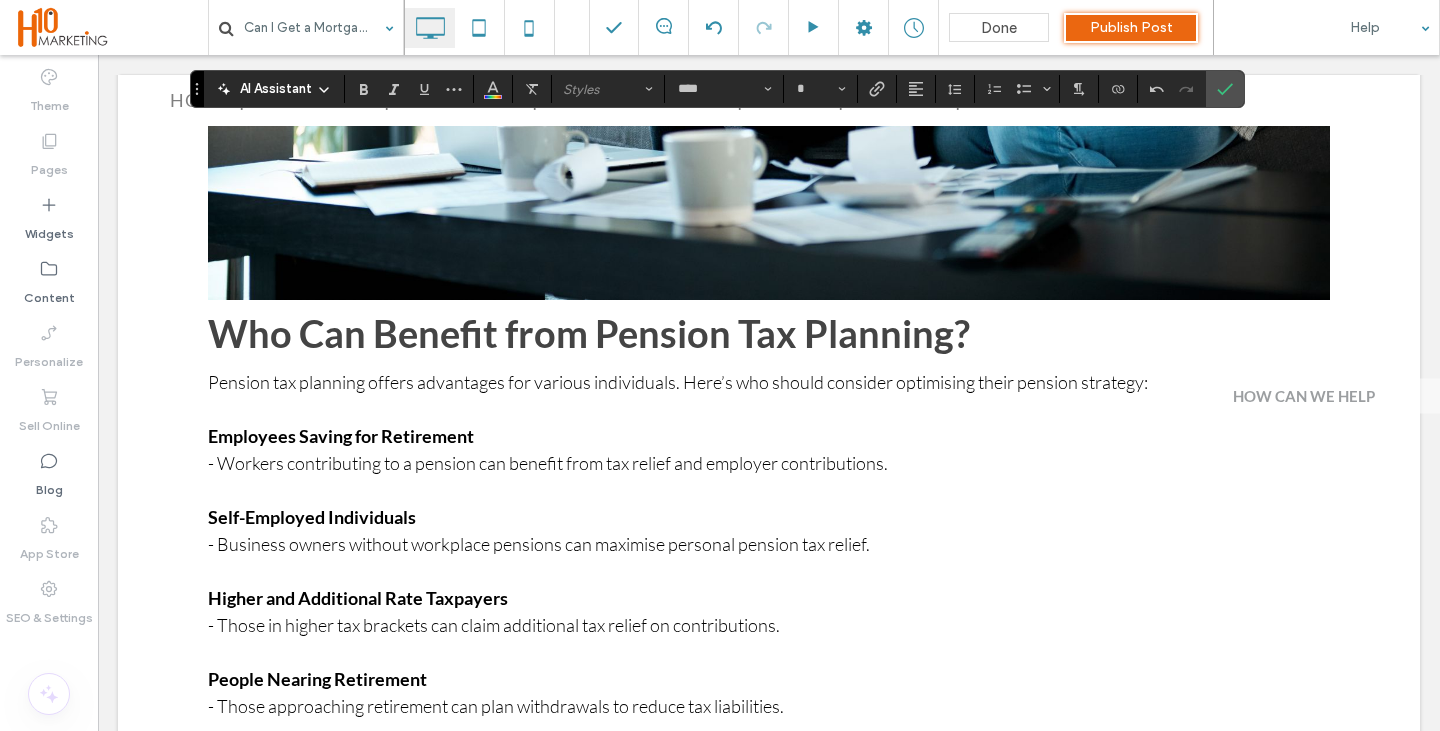 drag, startPoint x: 227, startPoint y: 458, endPoint x: 1082, endPoint y: 412, distance: 856.2365 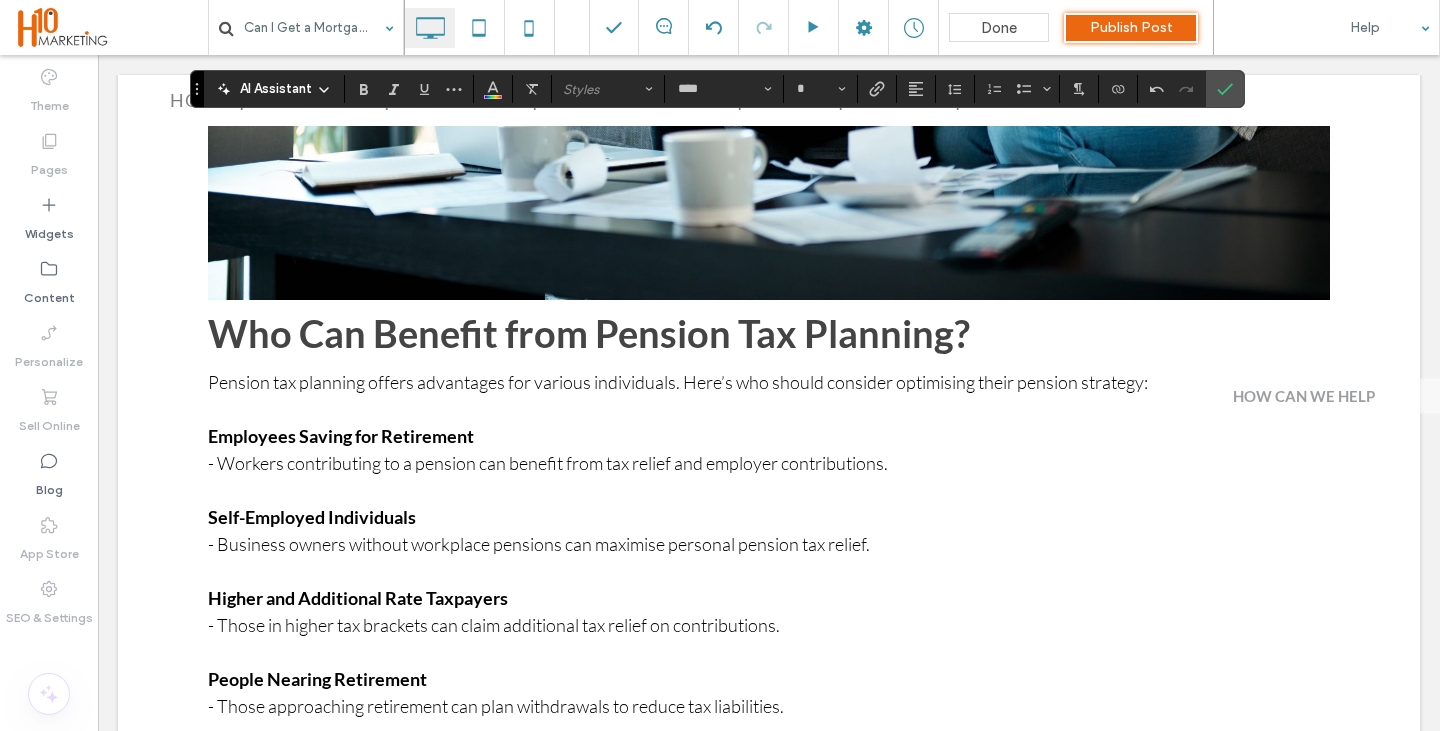 click on "**********" at bounding box center (769, 737) 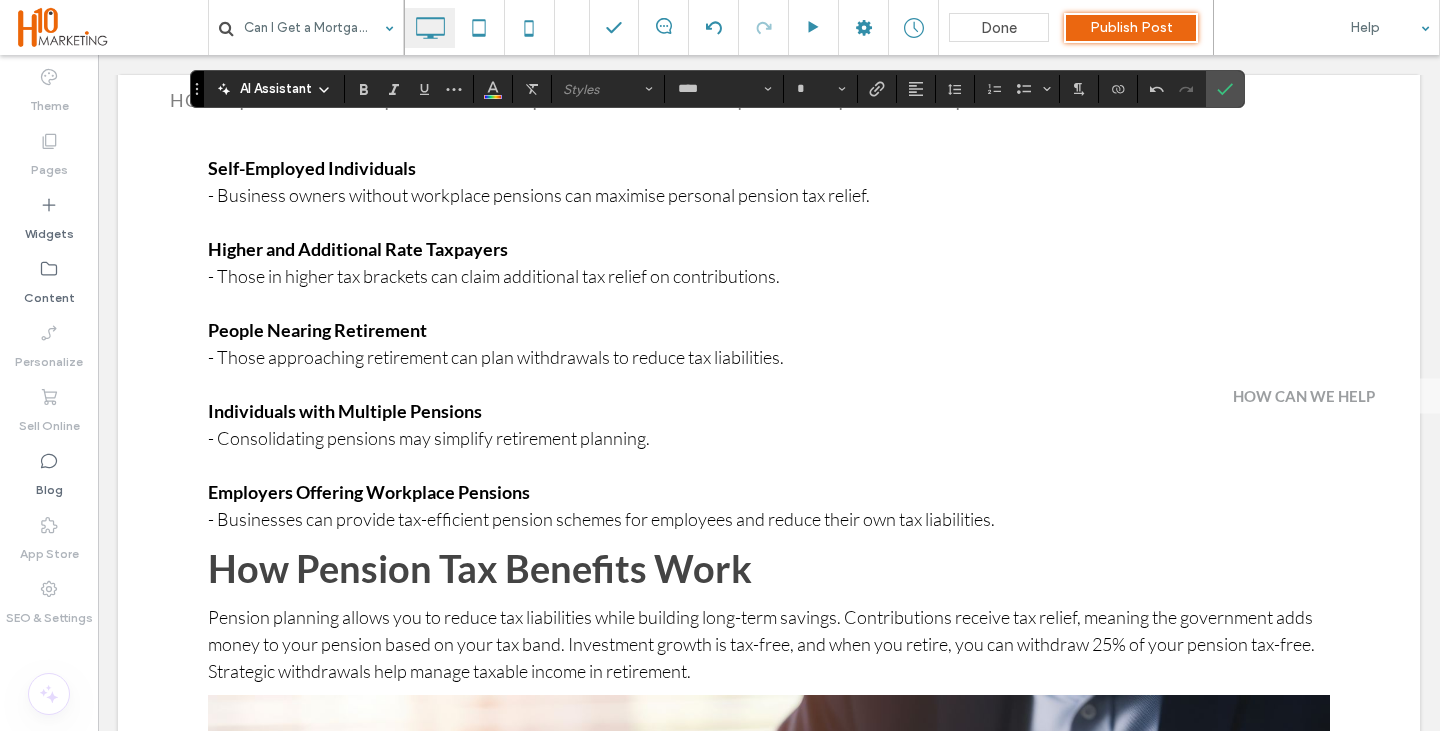 type on "**" 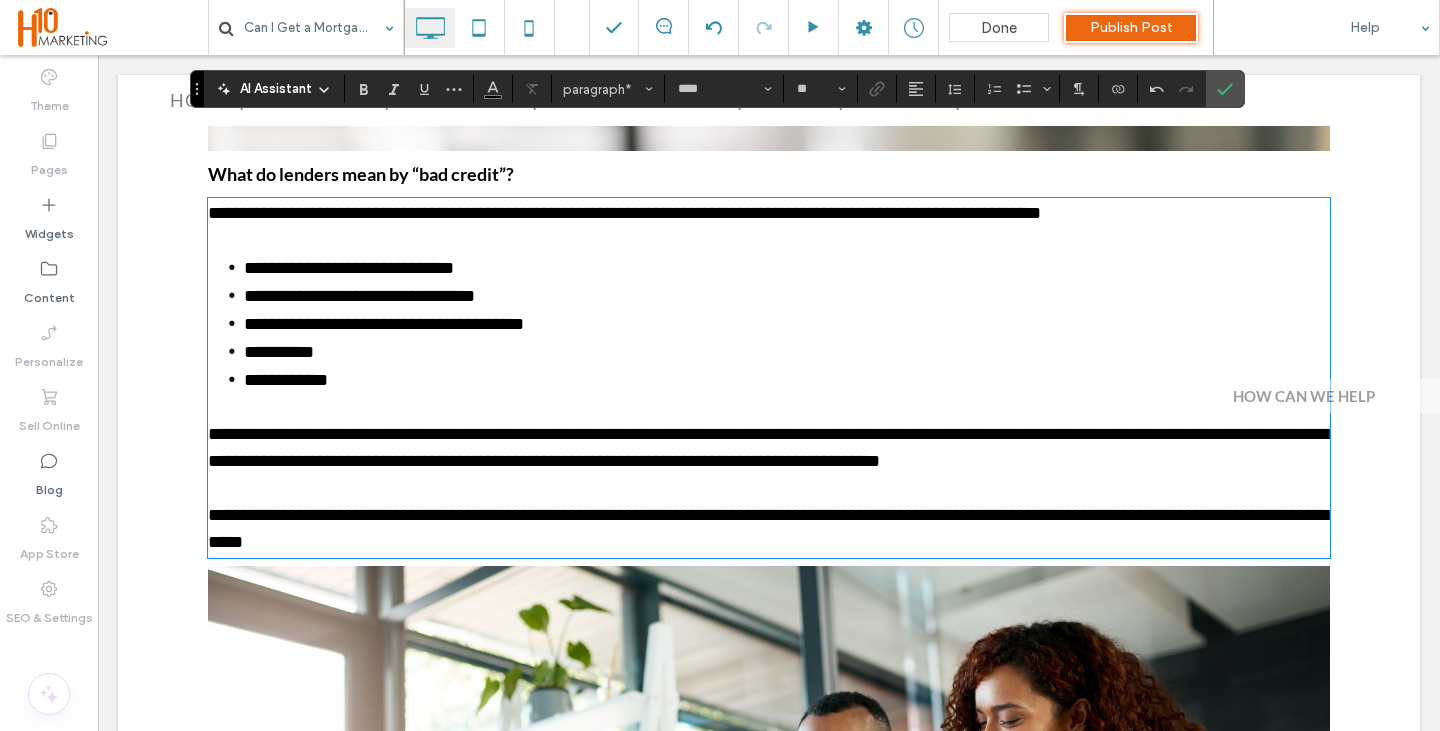 scroll, scrollTop: 1681, scrollLeft: 0, axis: vertical 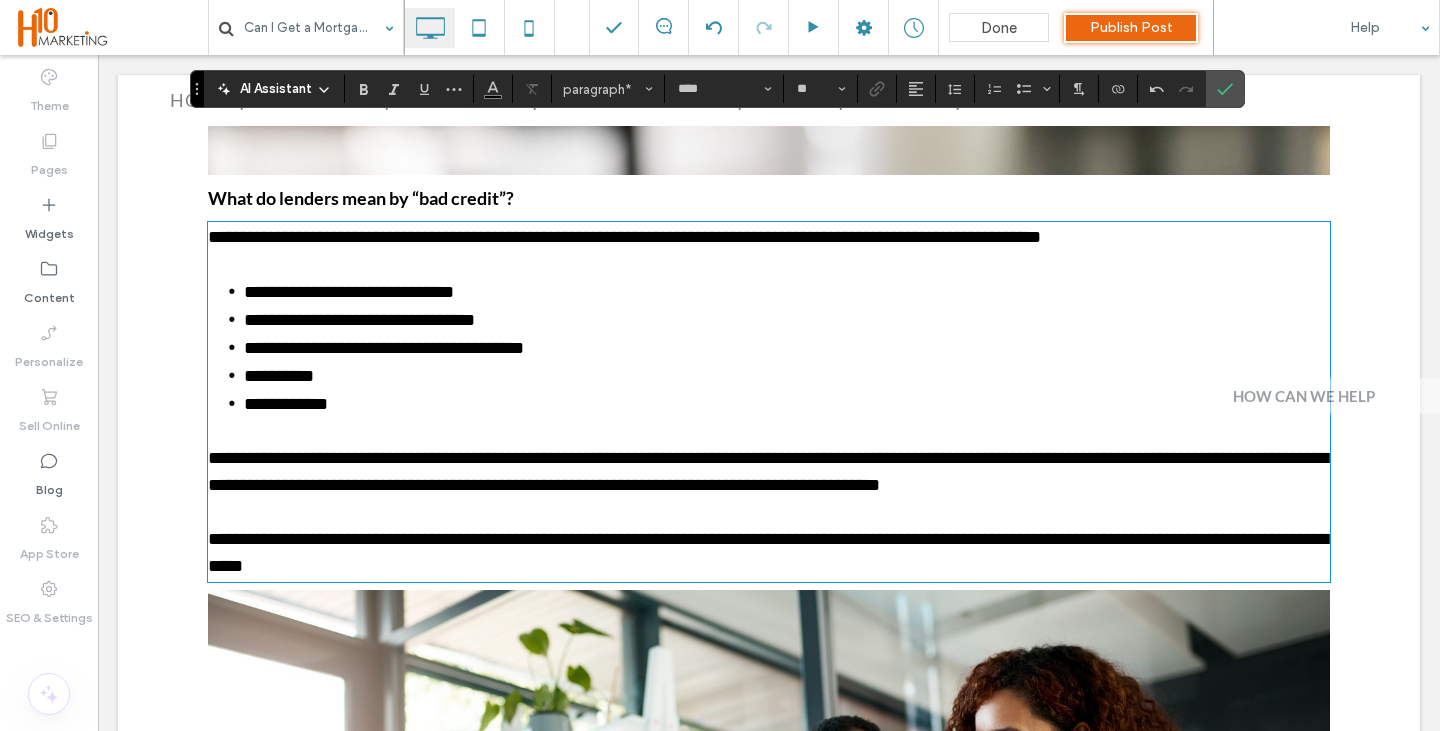 click on "**********" at bounding box center (624, 237) 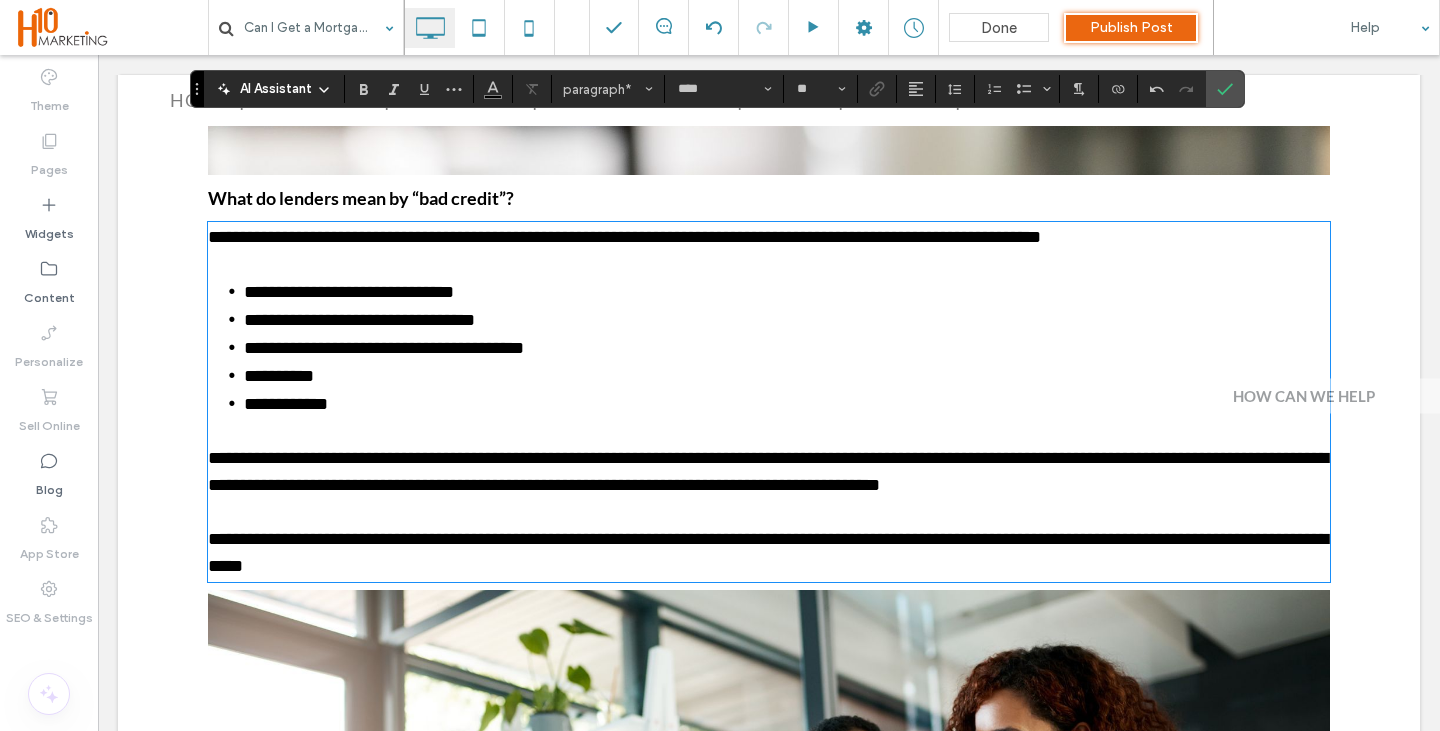 click on "**********" at bounding box center (769, 1963) 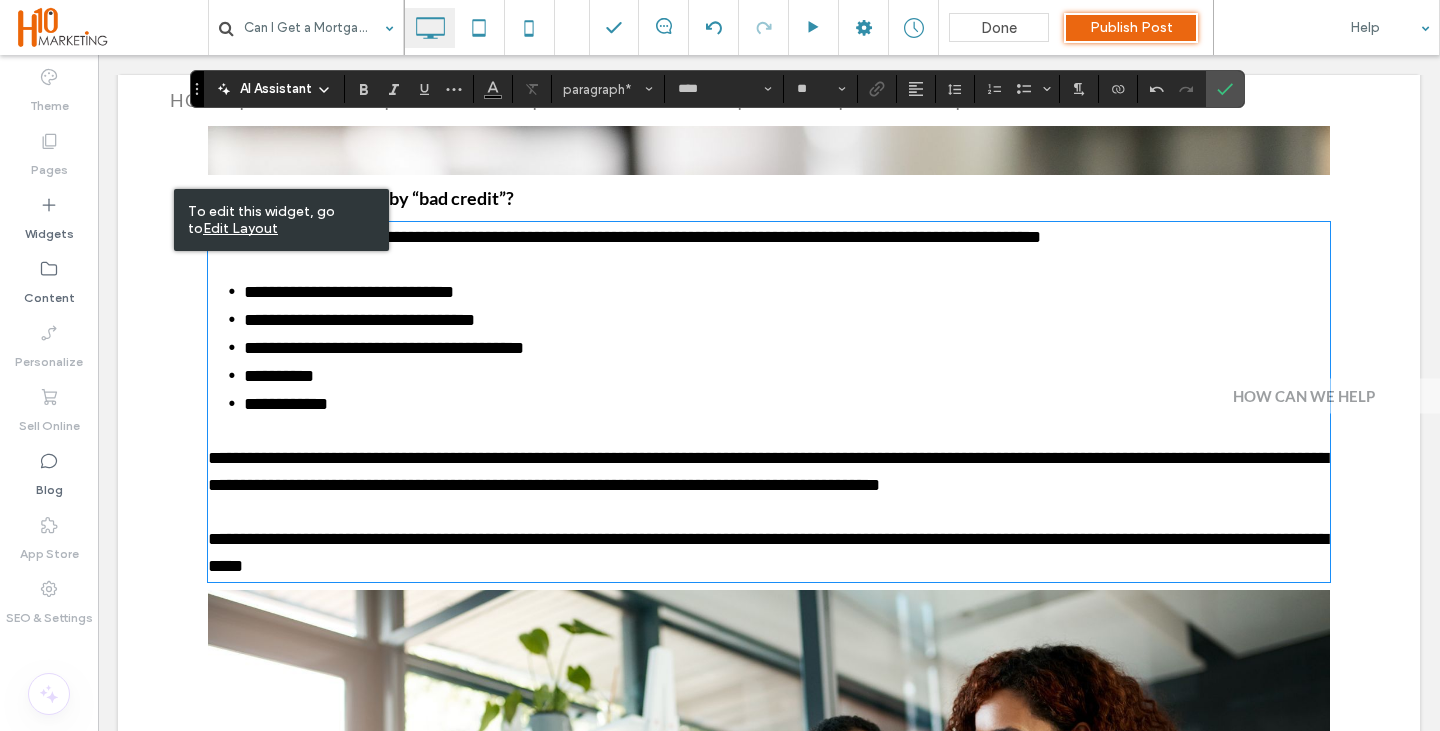 click on "What do lenders mean by “bad credit”?" at bounding box center (769, 198) 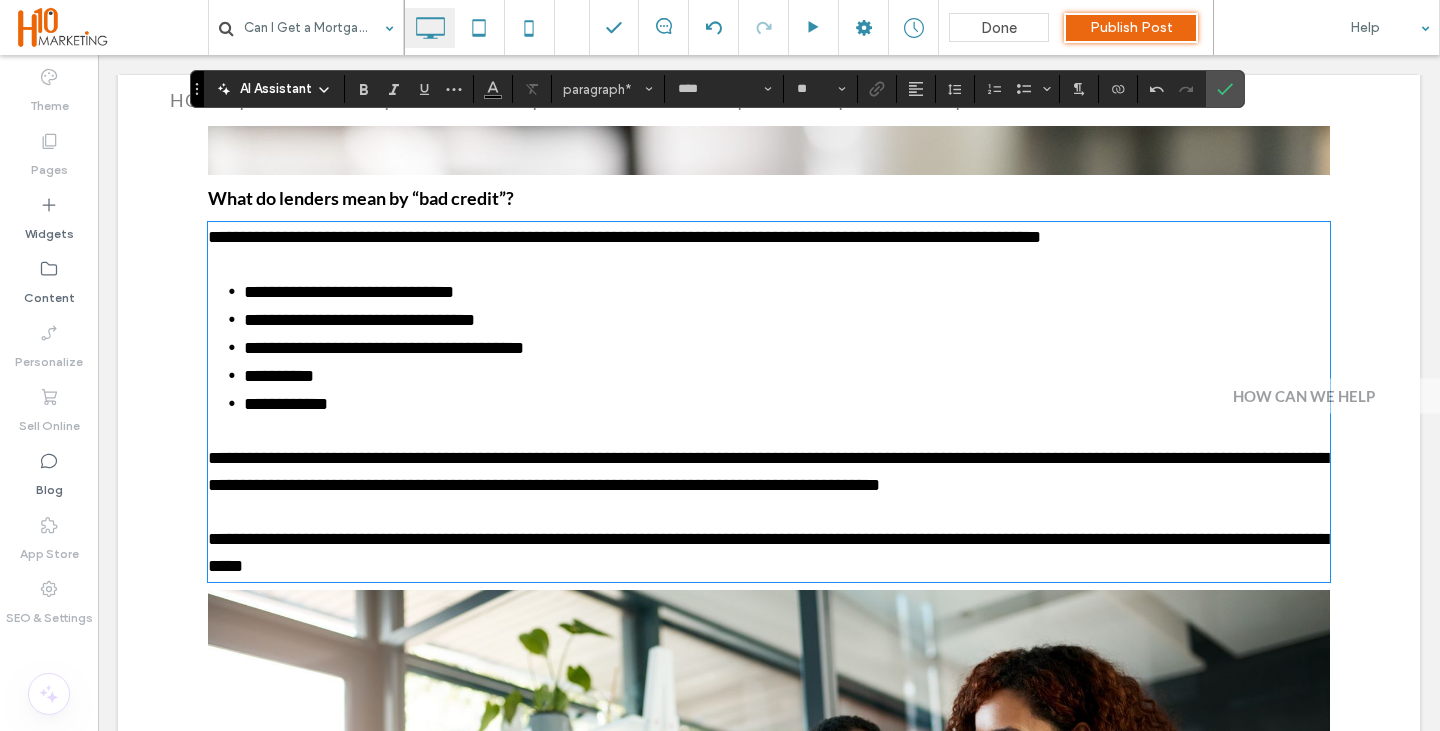 click on "What do lenders mean by “bad credit”?" at bounding box center (361, 198) 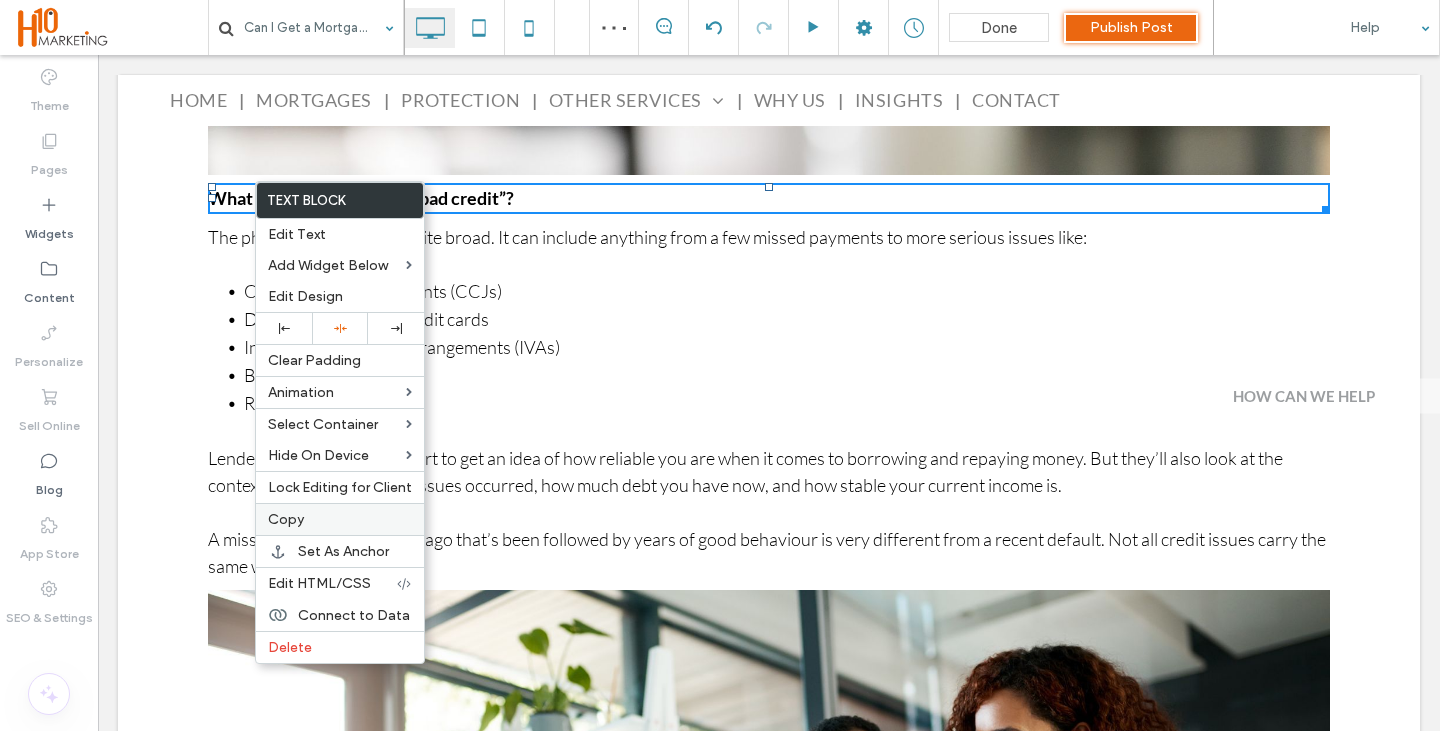 click on "Copy" at bounding box center (340, 519) 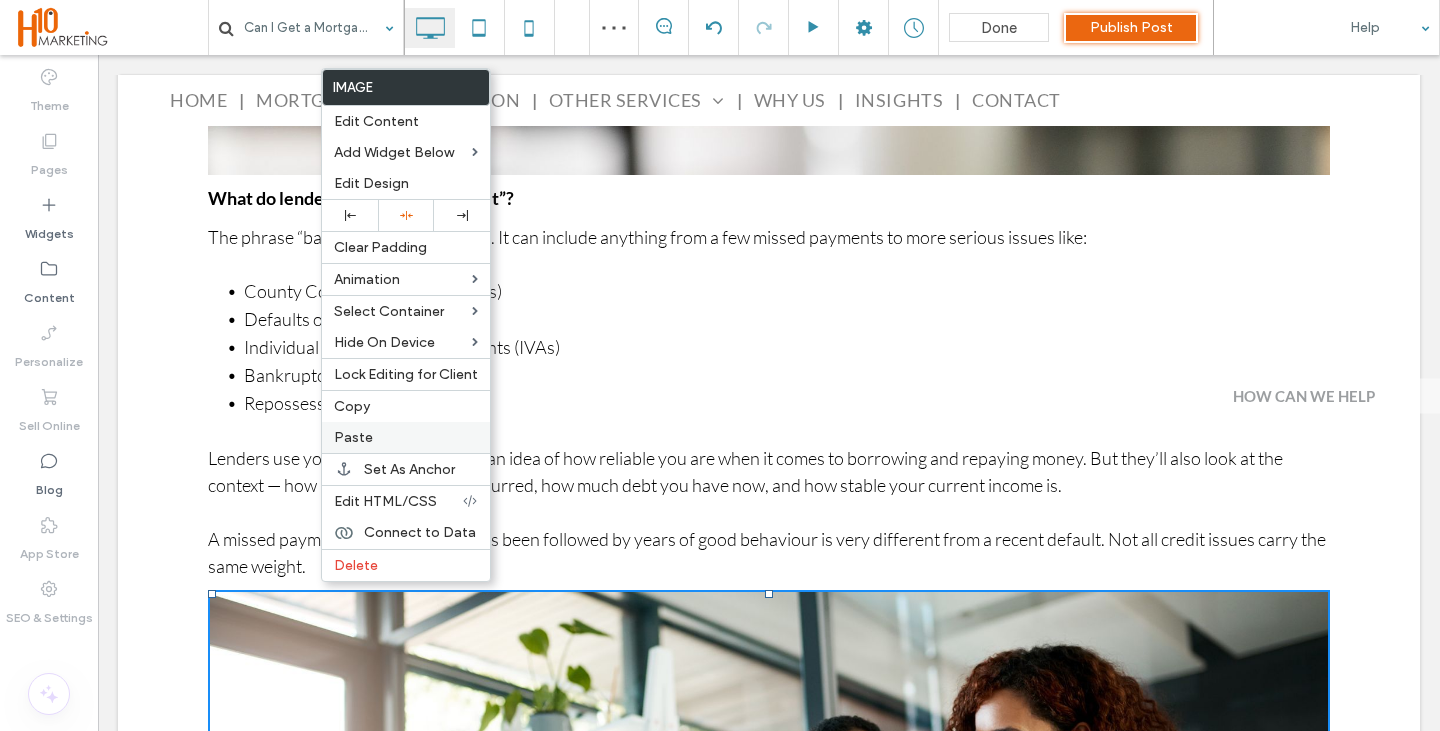 click on "Paste" at bounding box center (406, 437) 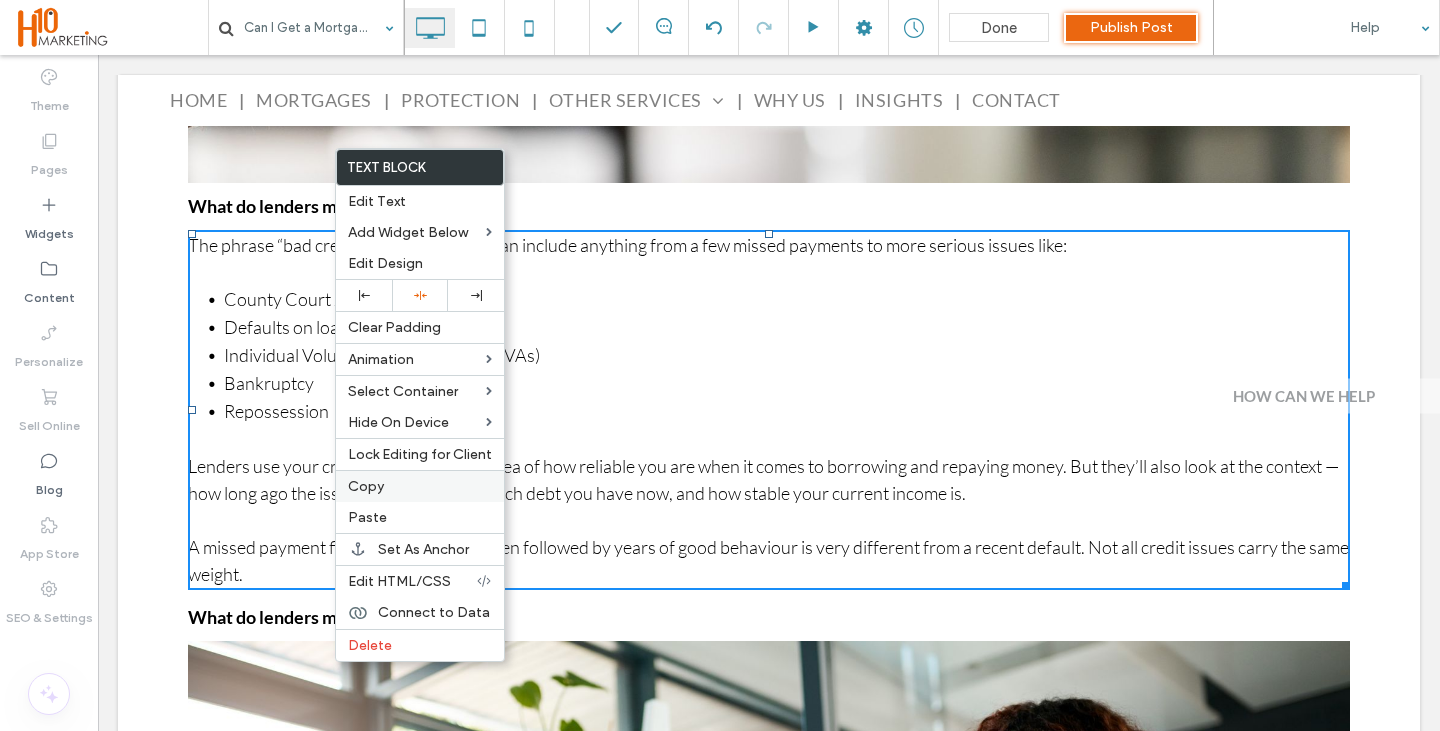 click on "Copy" at bounding box center (366, 486) 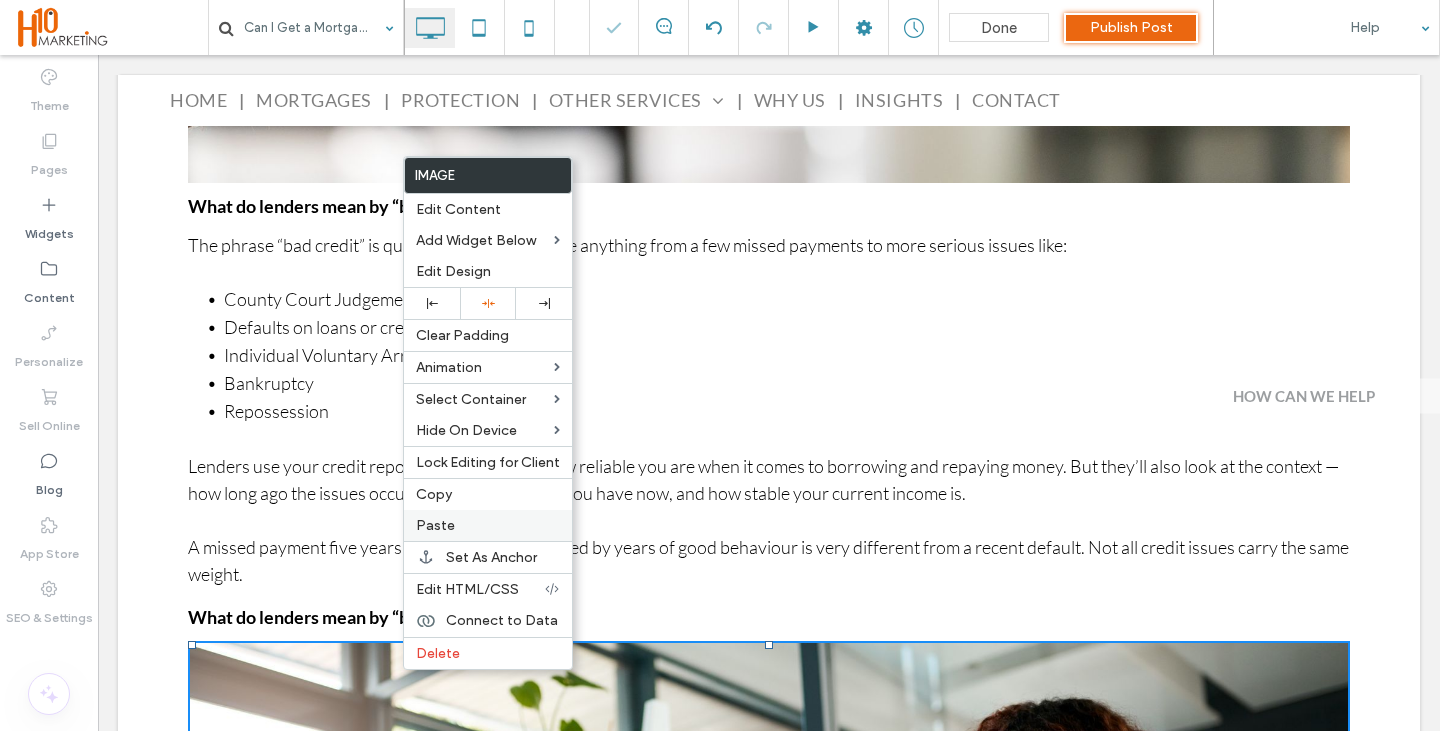 click on "Paste" at bounding box center (435, 525) 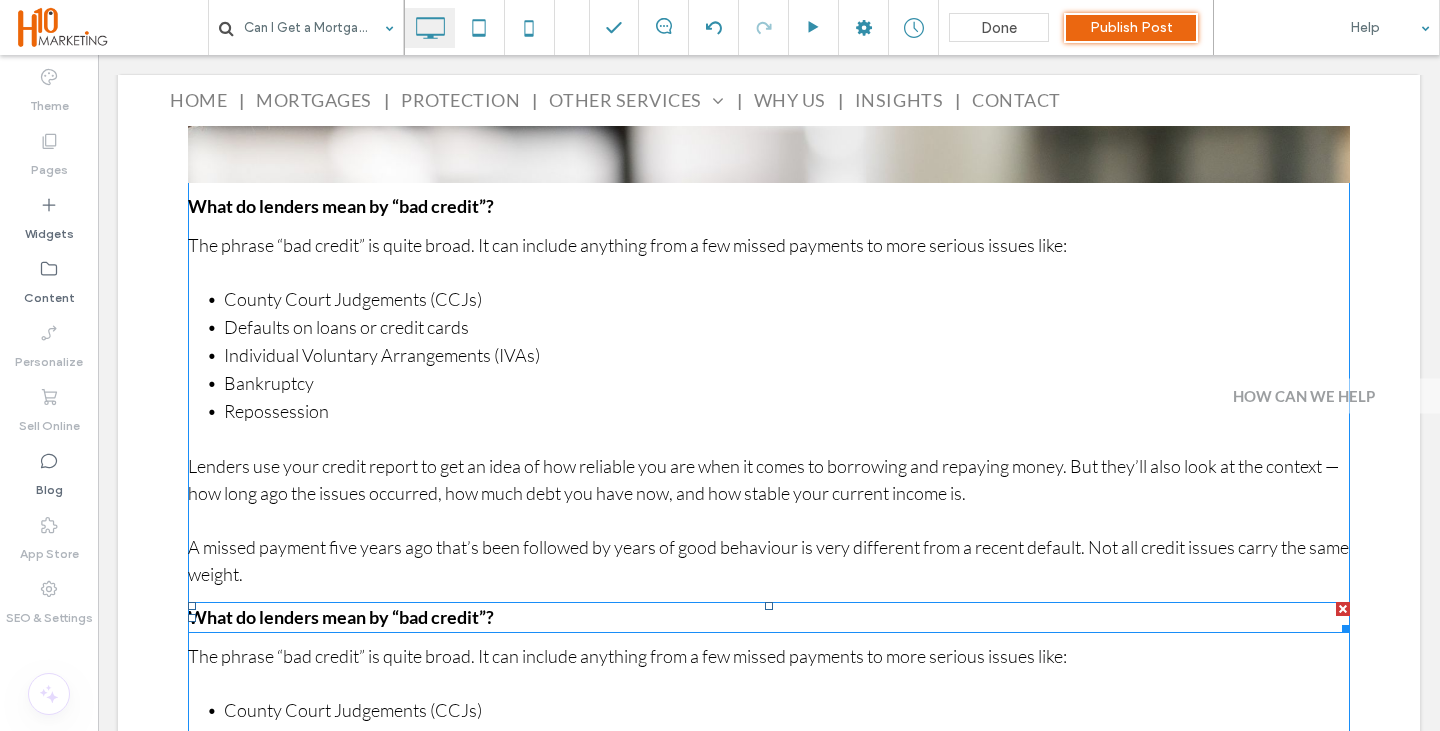 click on "What do lenders mean by “bad credit”?" at bounding box center [341, 617] 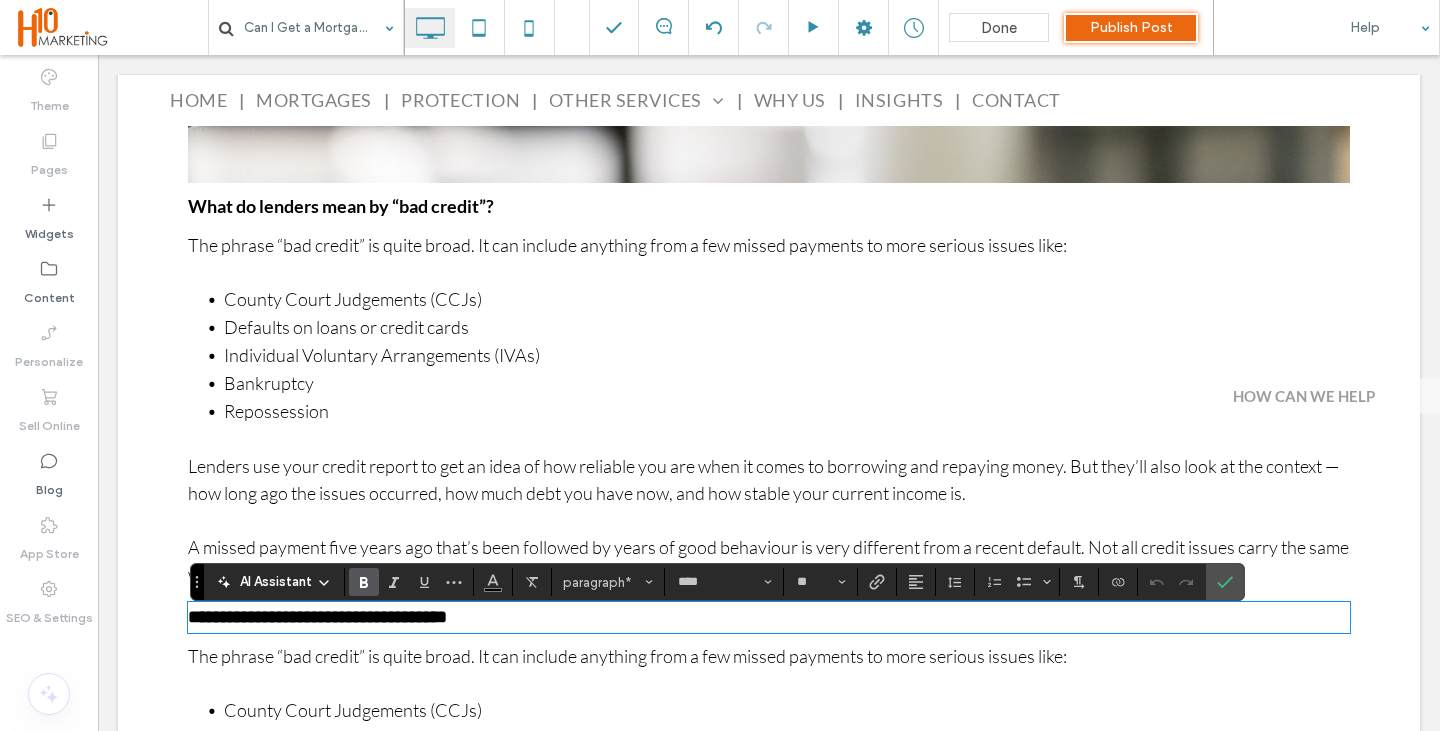 scroll, scrollTop: 0, scrollLeft: 0, axis: both 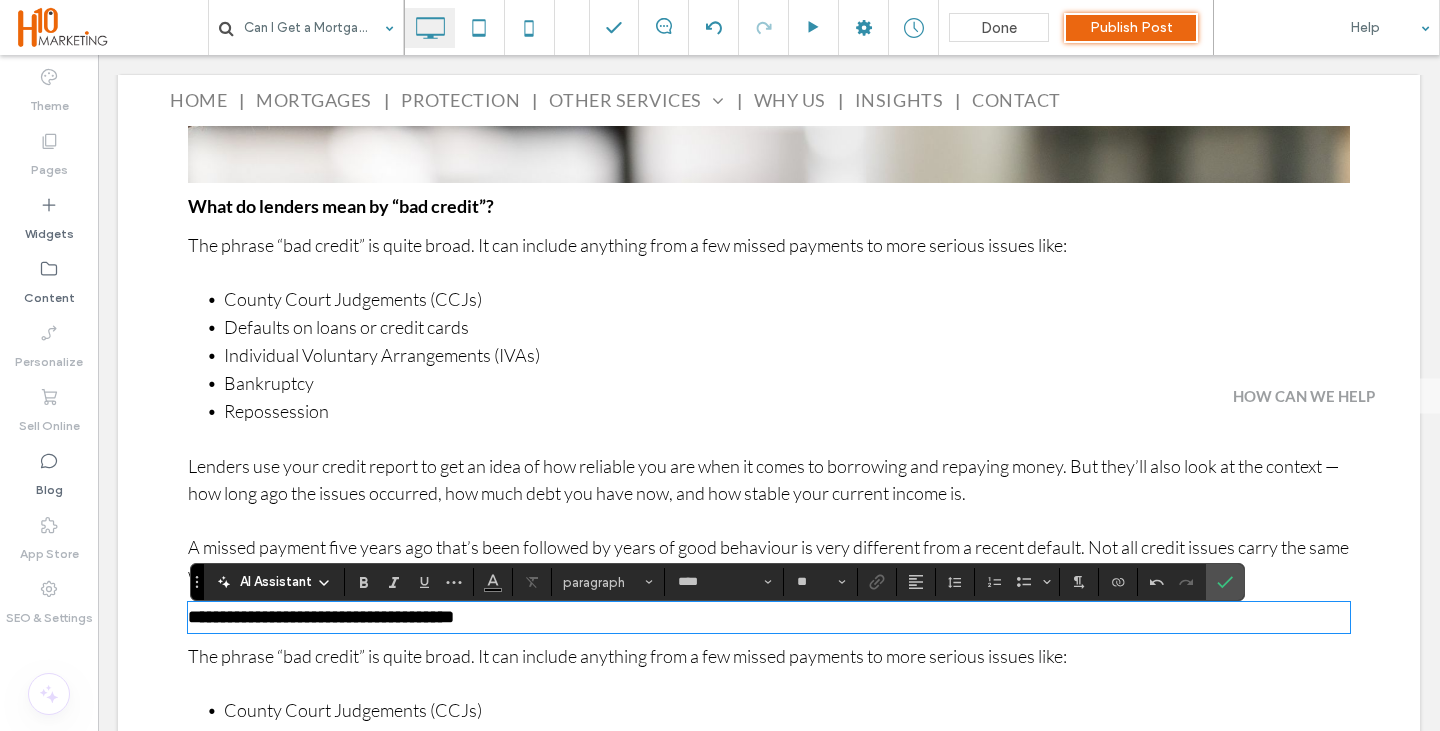 click on "The phrase “bad credit” is quite broad. It can include anything from a few missed payments to more serious issues like:" at bounding box center (769, 656) 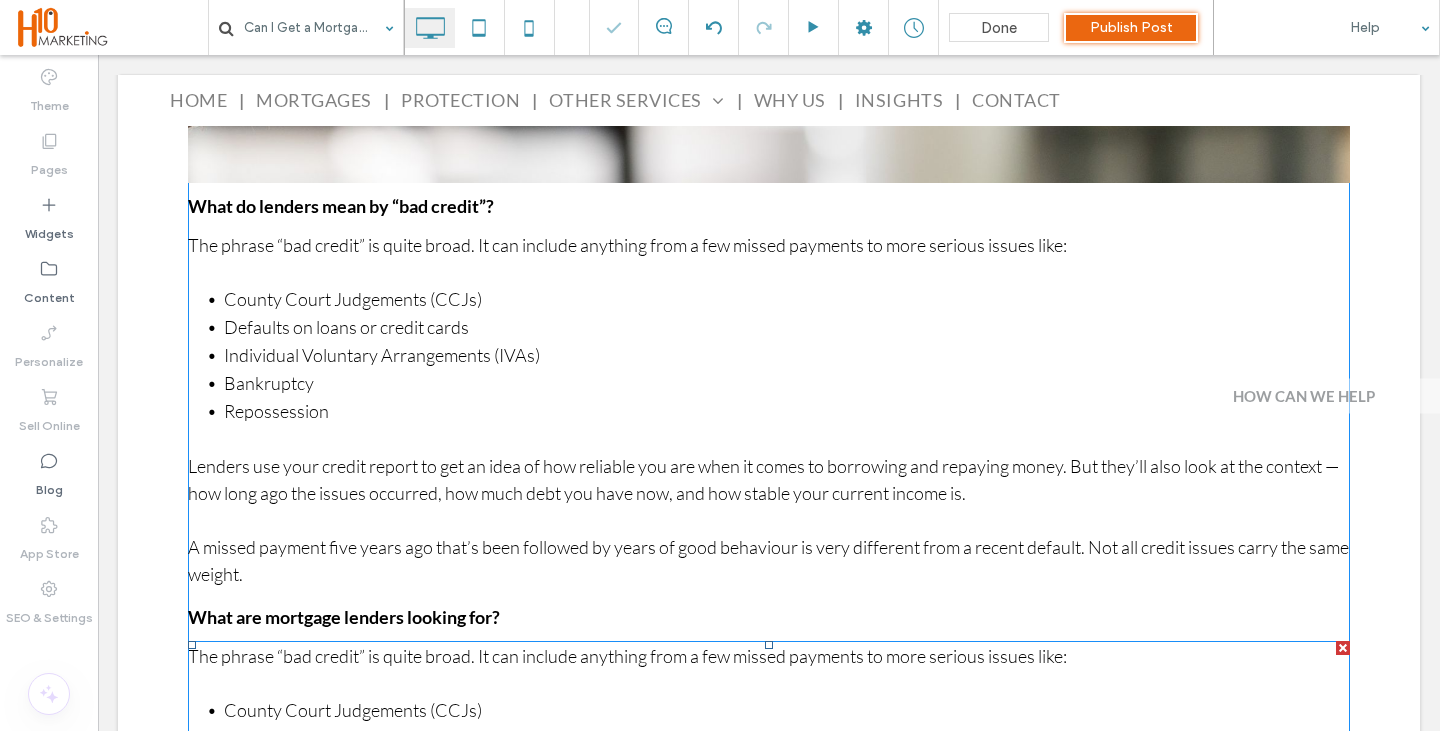click on "The phrase “bad credit” is quite broad. It can include anything from a few missed payments to more serious issues like:" at bounding box center (627, 656) 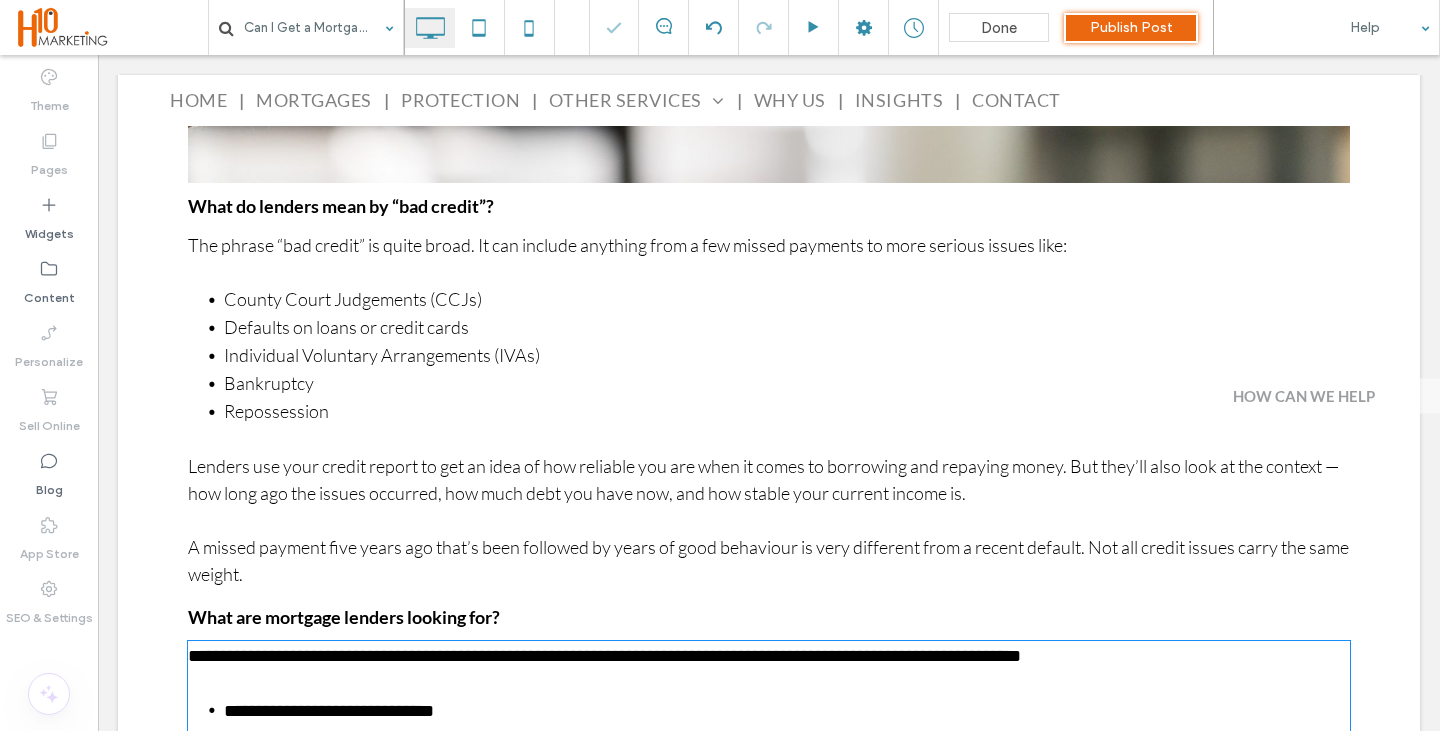 scroll, scrollTop: 2120, scrollLeft: 0, axis: vertical 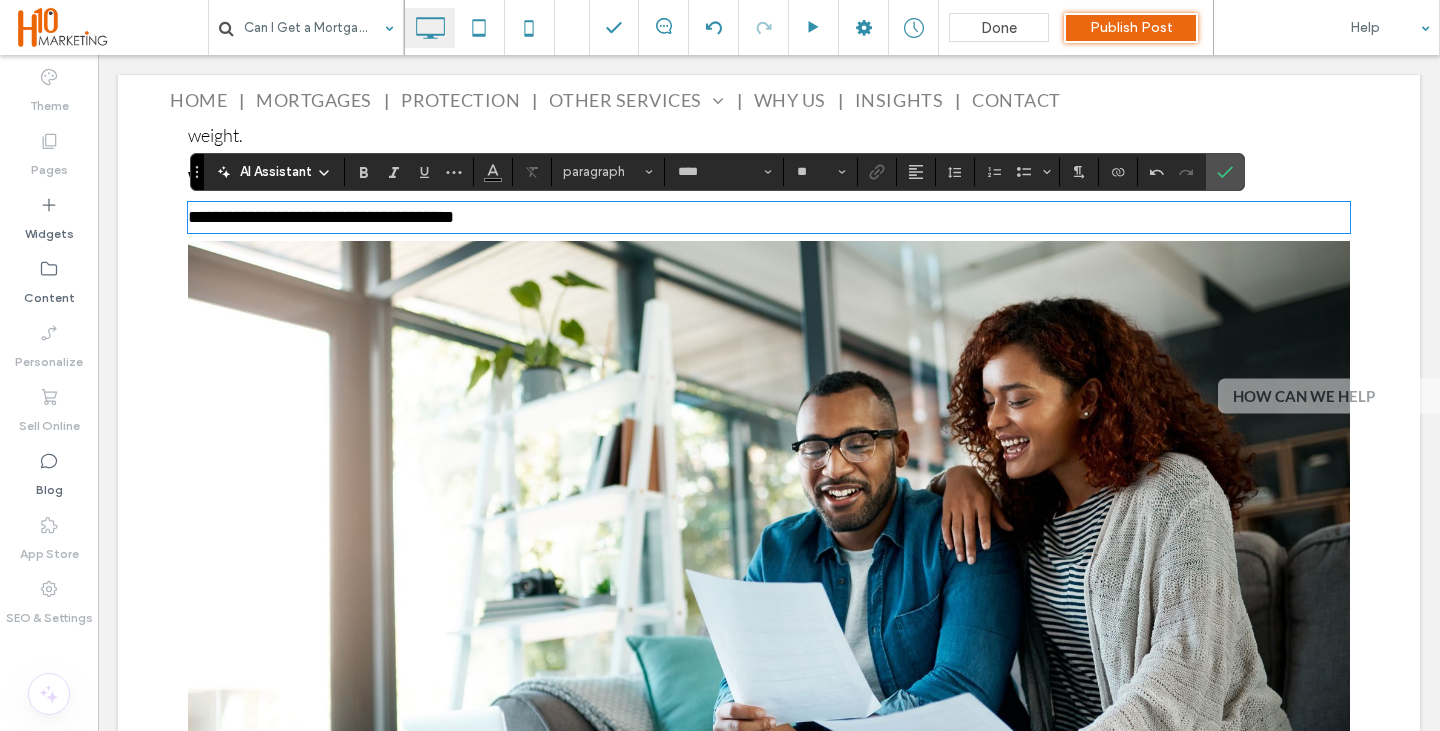 click on "**********" at bounding box center [321, 217] 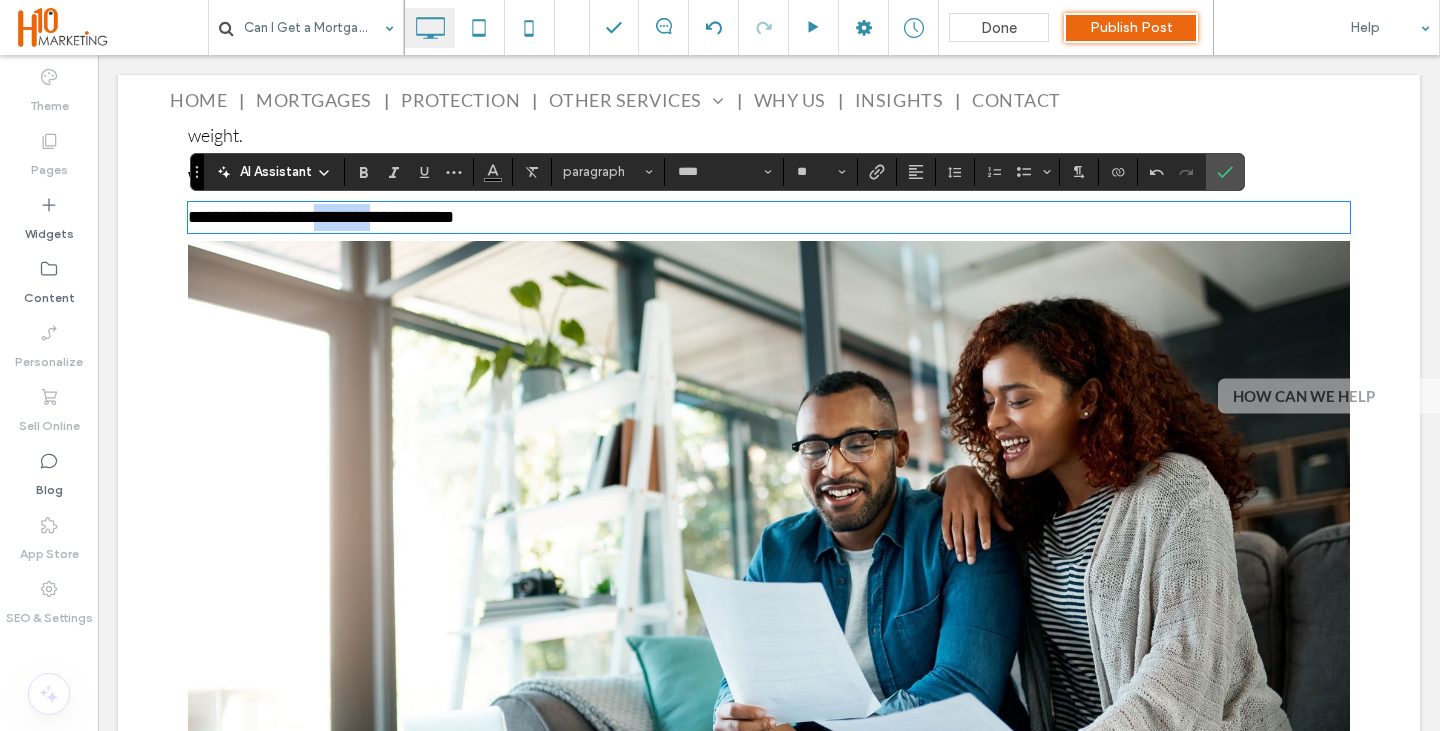 click on "**********" at bounding box center [321, 217] 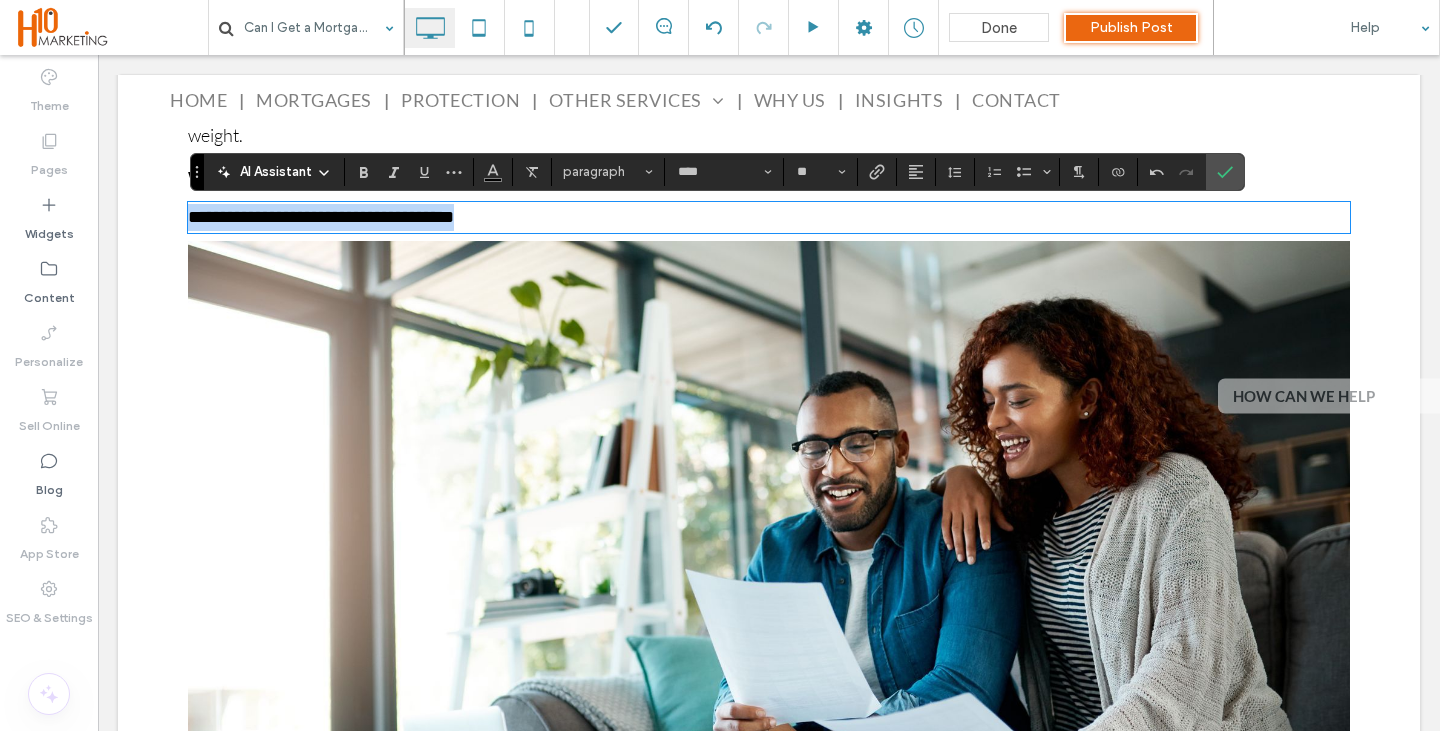click on "**********" at bounding box center (321, 217) 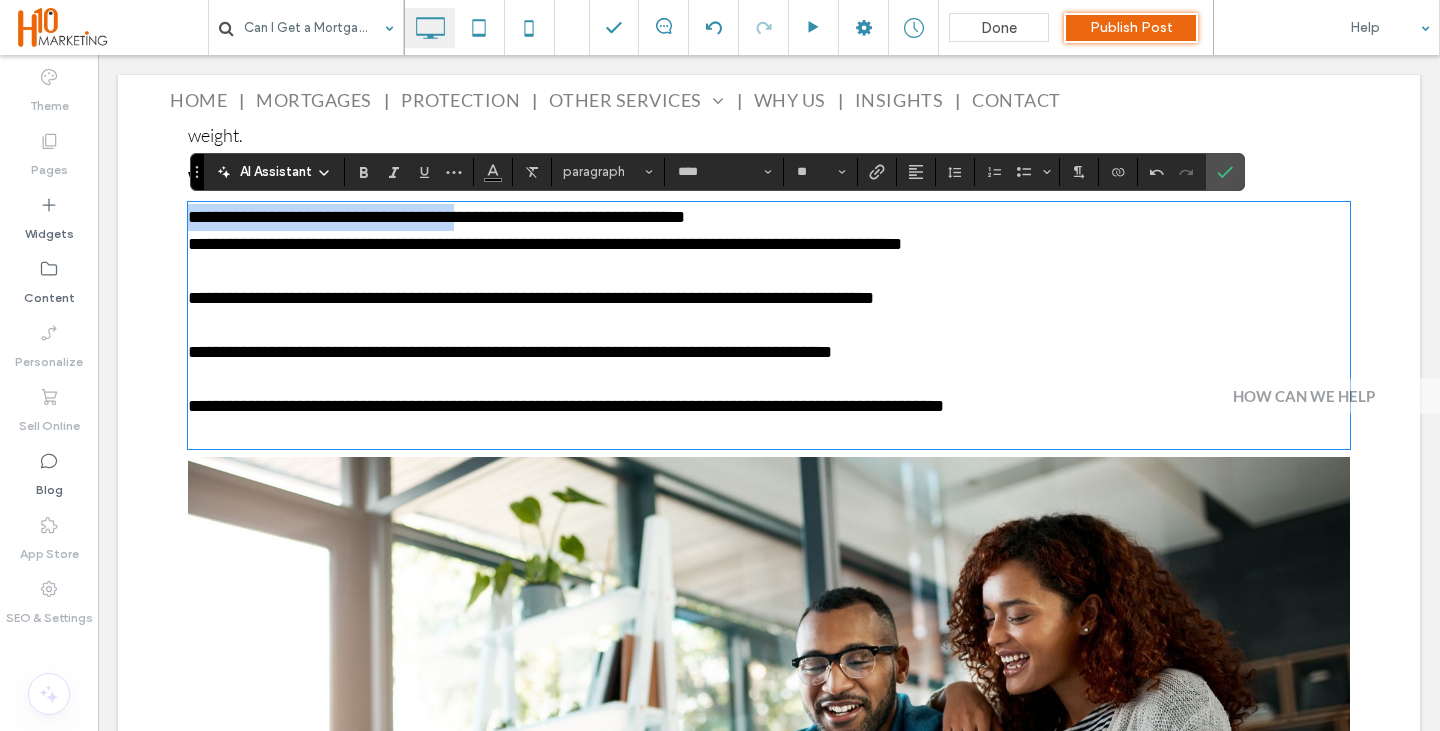 scroll, scrollTop: 0, scrollLeft: 0, axis: both 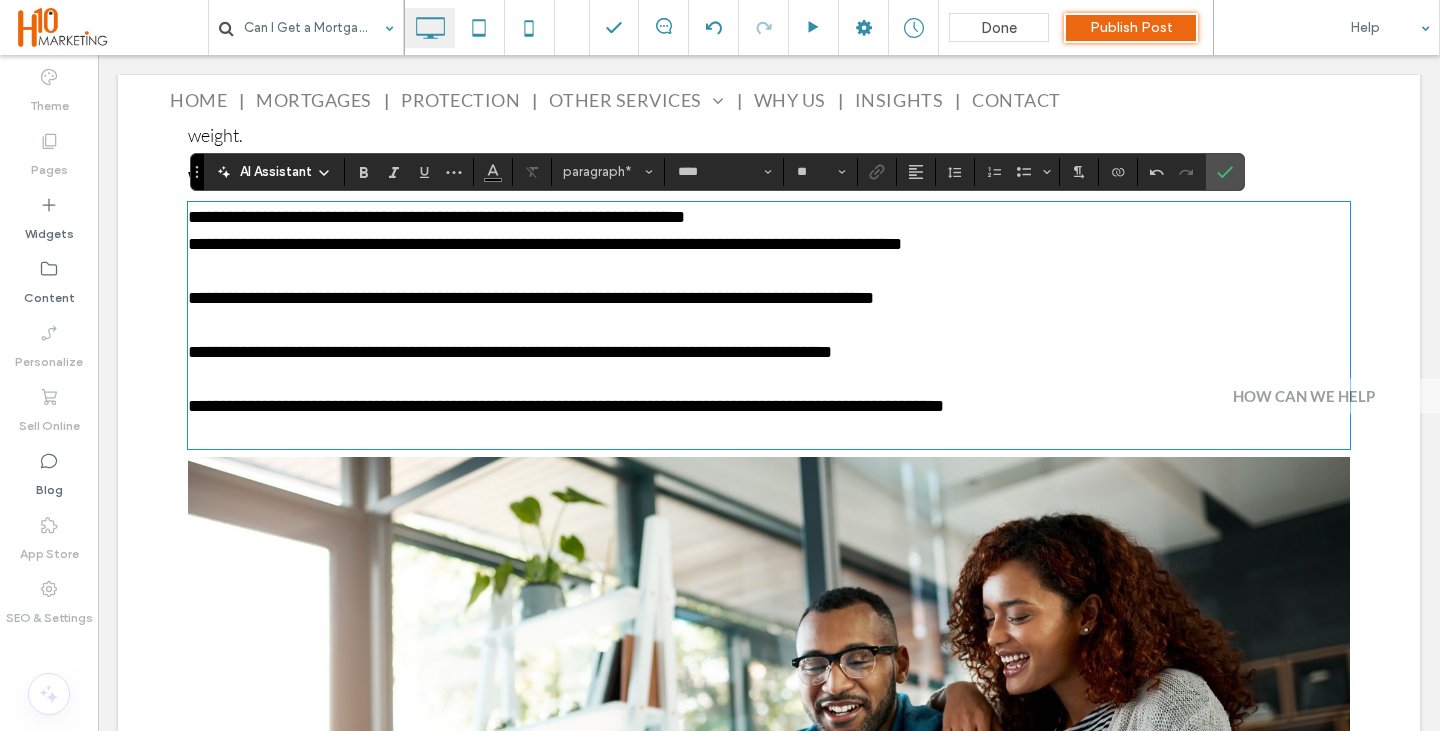 click on "**********" at bounding box center [769, 298] 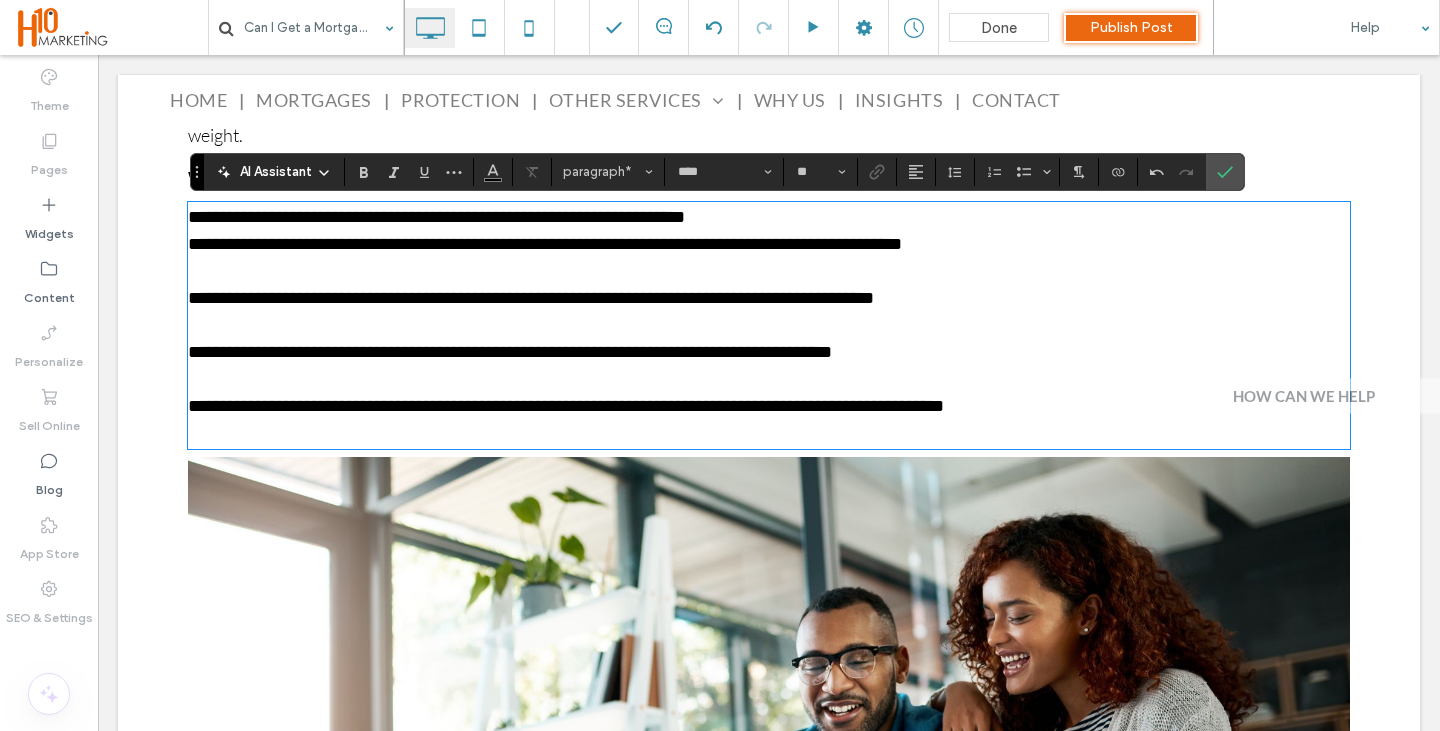 click at bounding box center [769, 271] 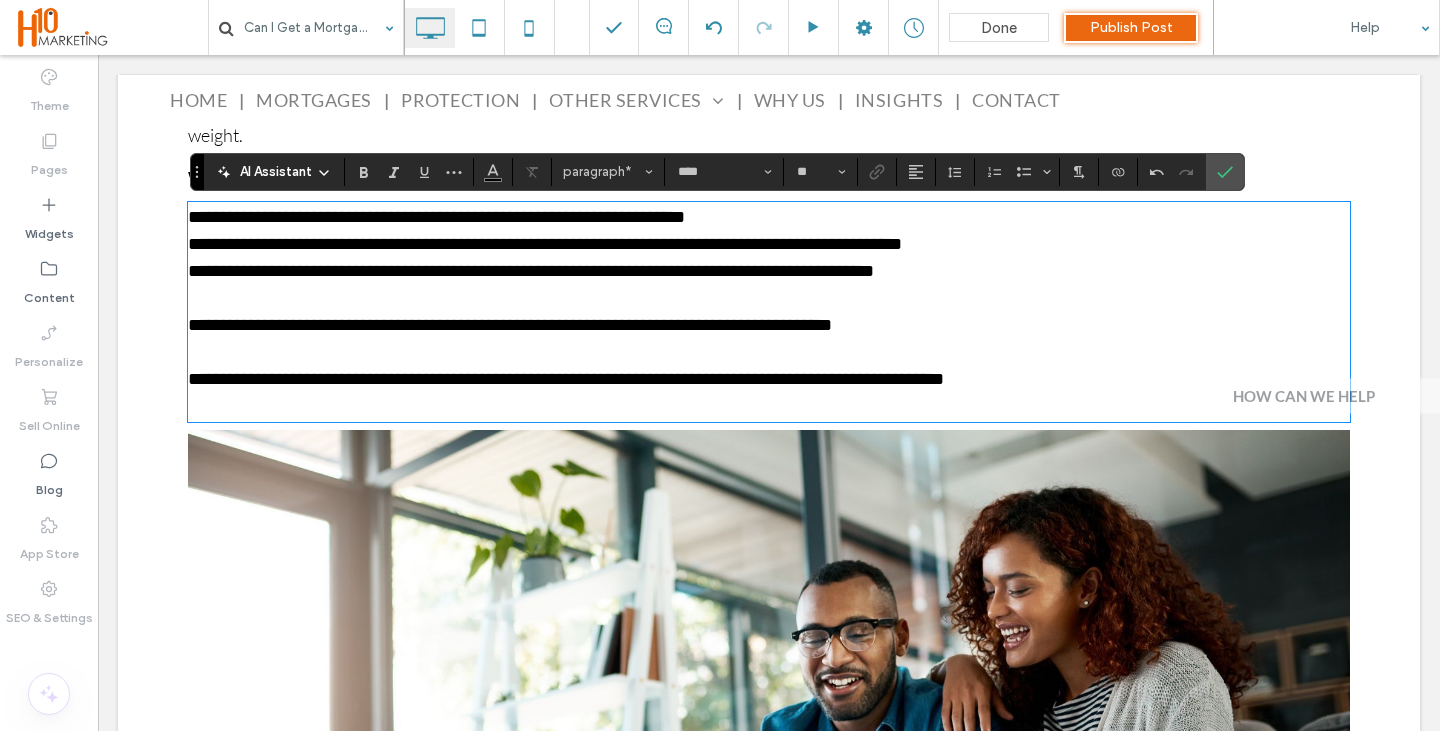 click on "**********" at bounding box center [769, 271] 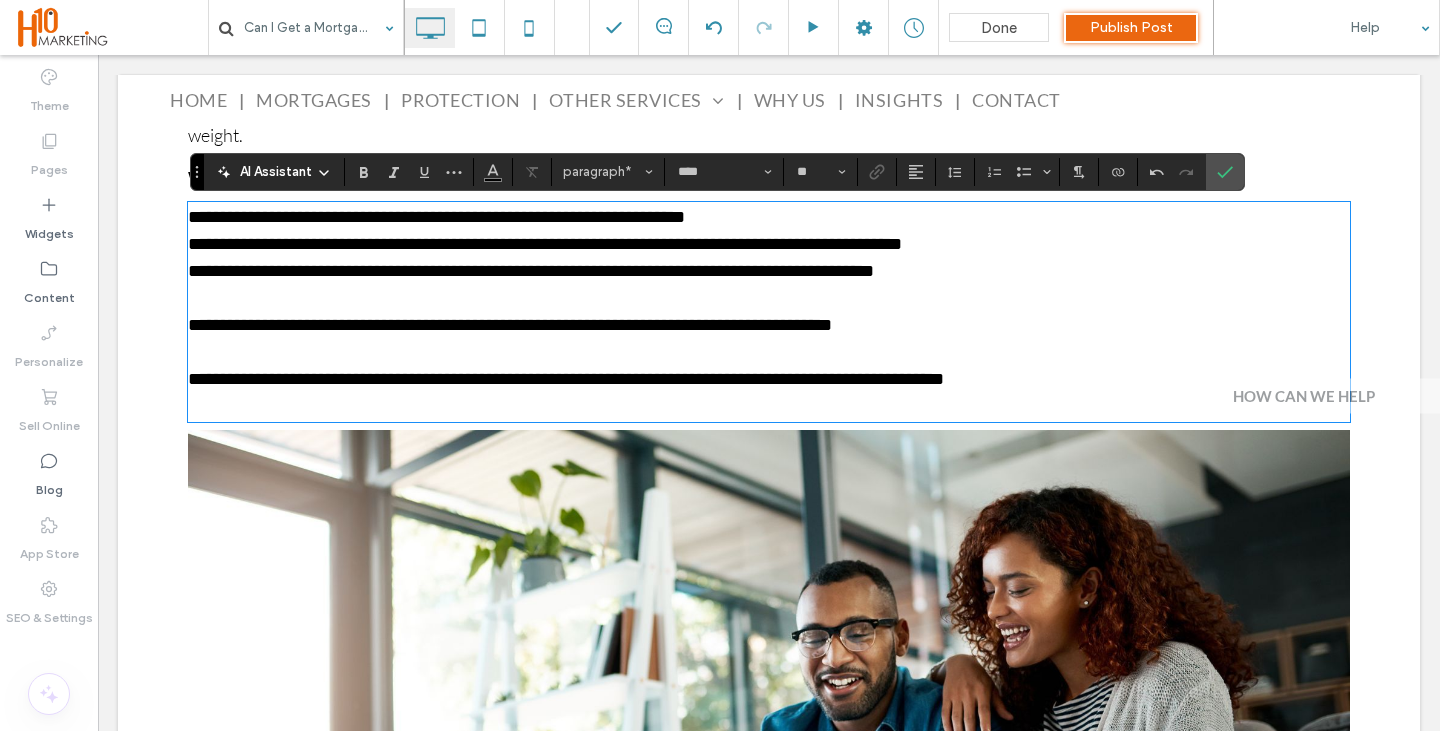 click on "**********" at bounding box center (769, 325) 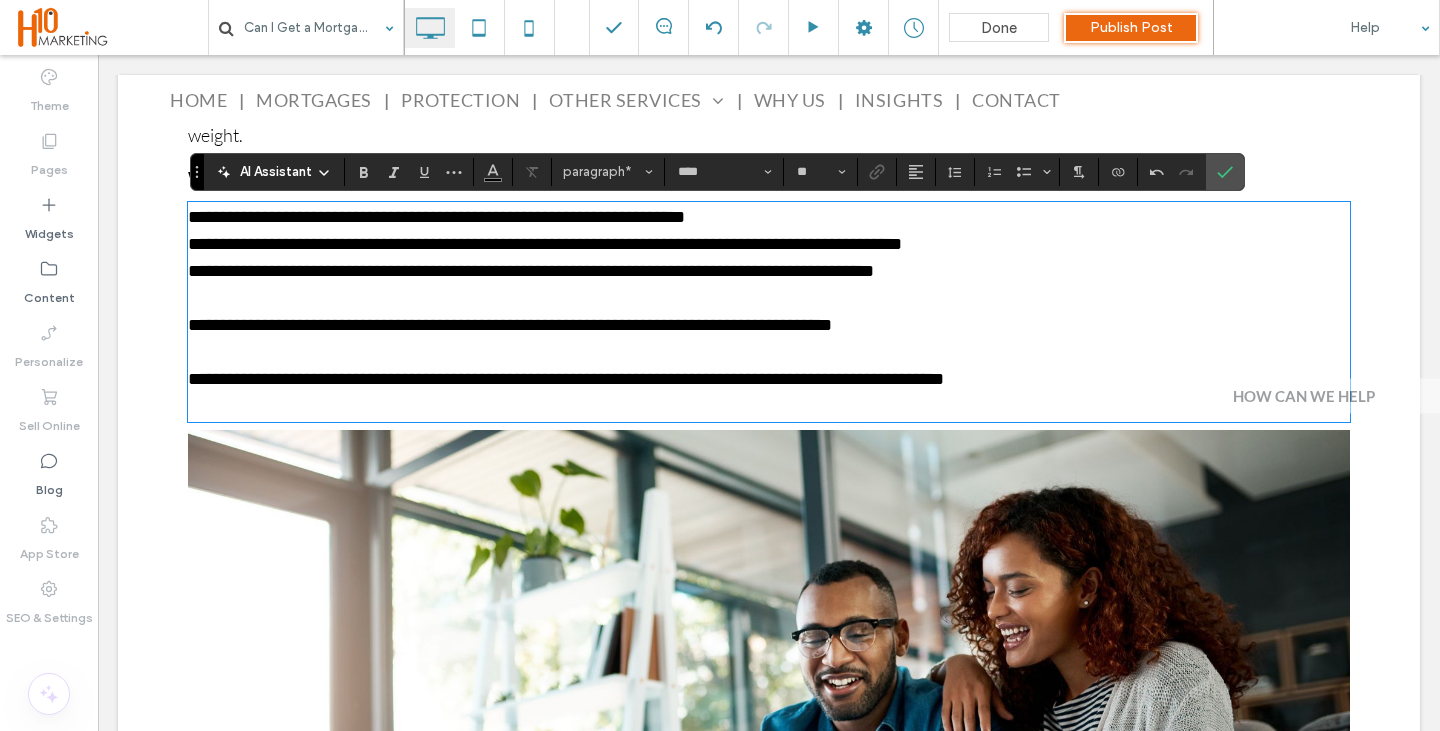type 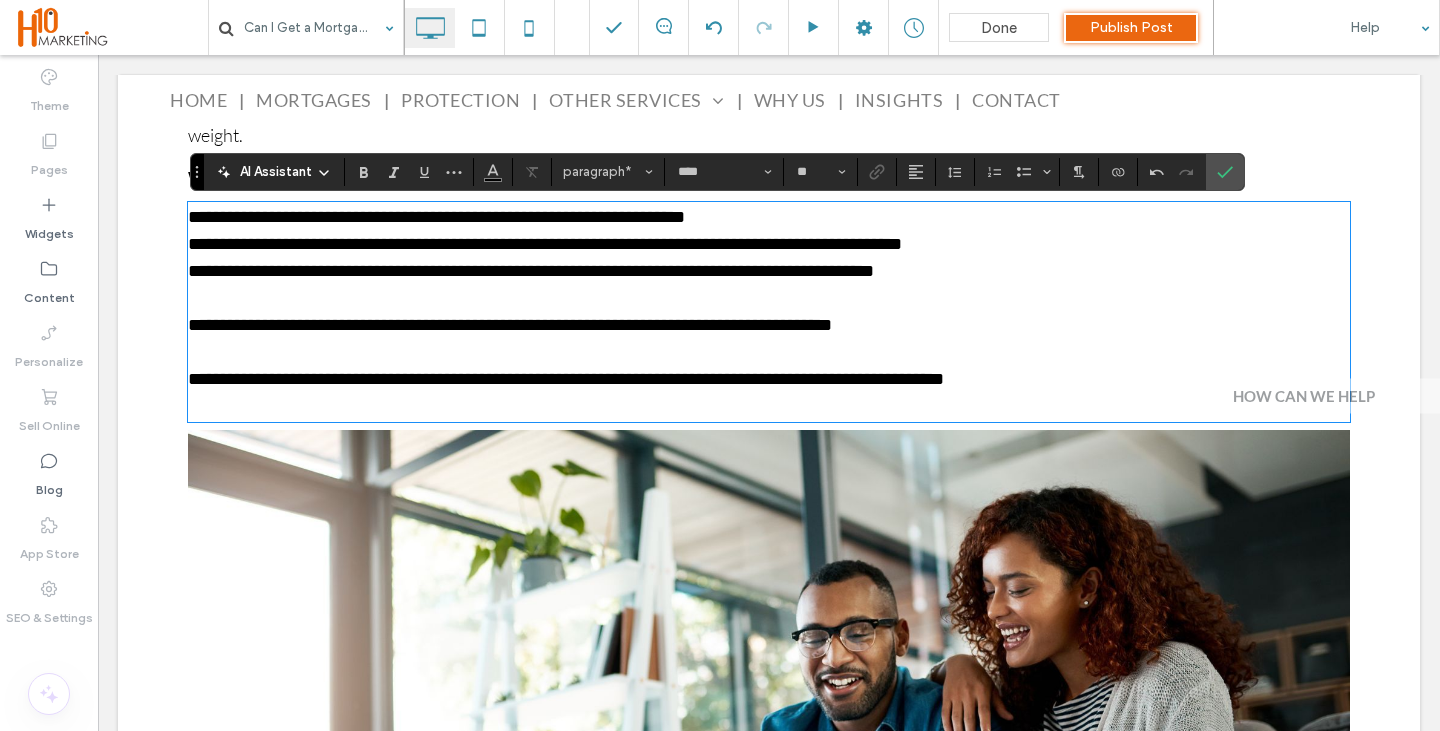 click at bounding box center [769, 298] 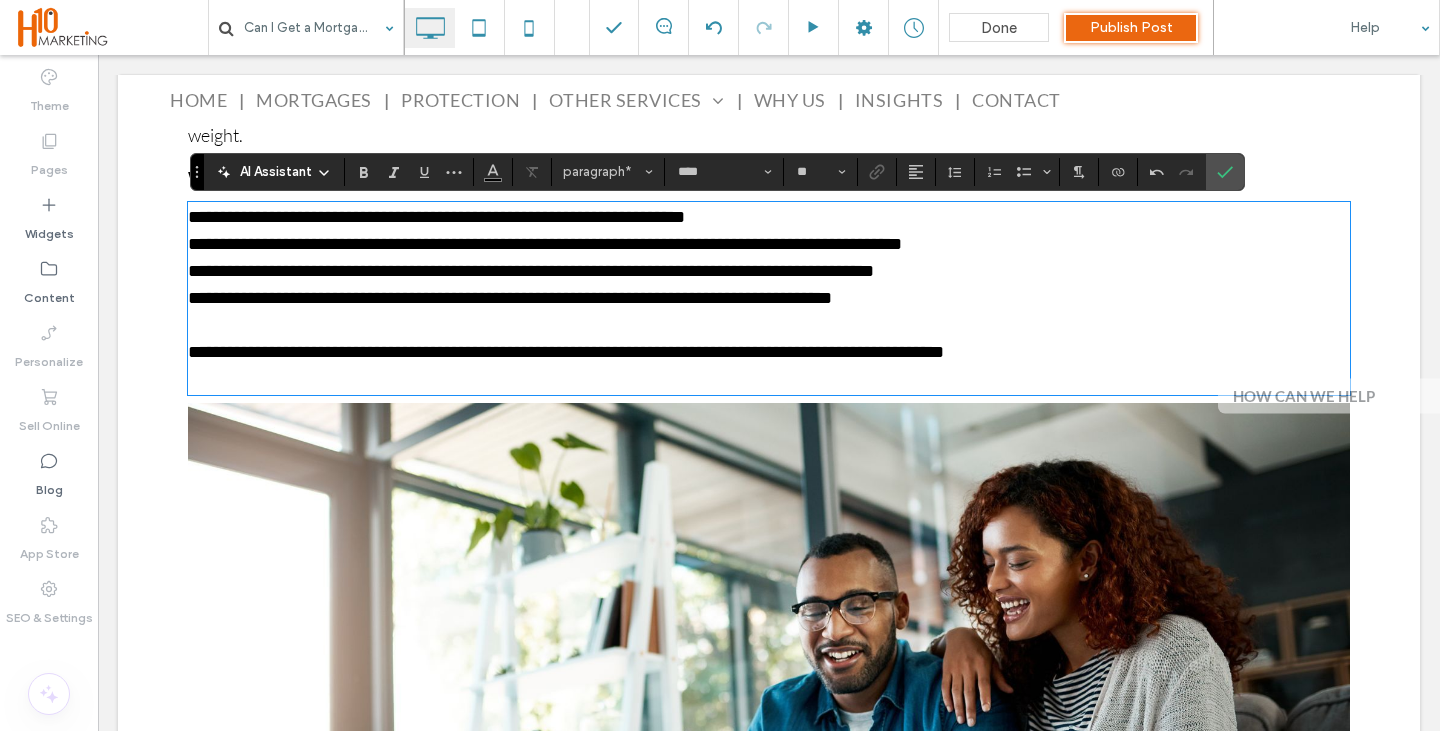 click at bounding box center (769, 325) 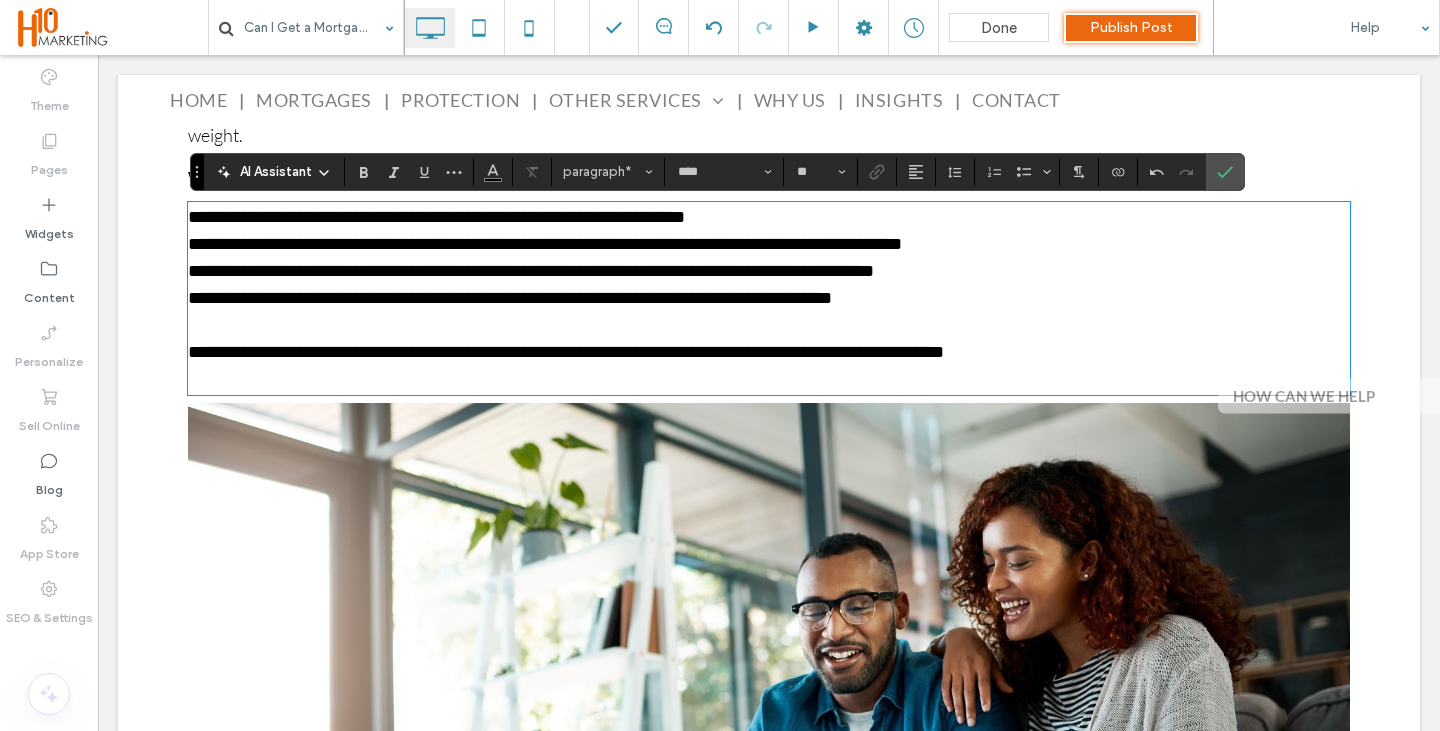 click on "**********" at bounding box center (769, 217) 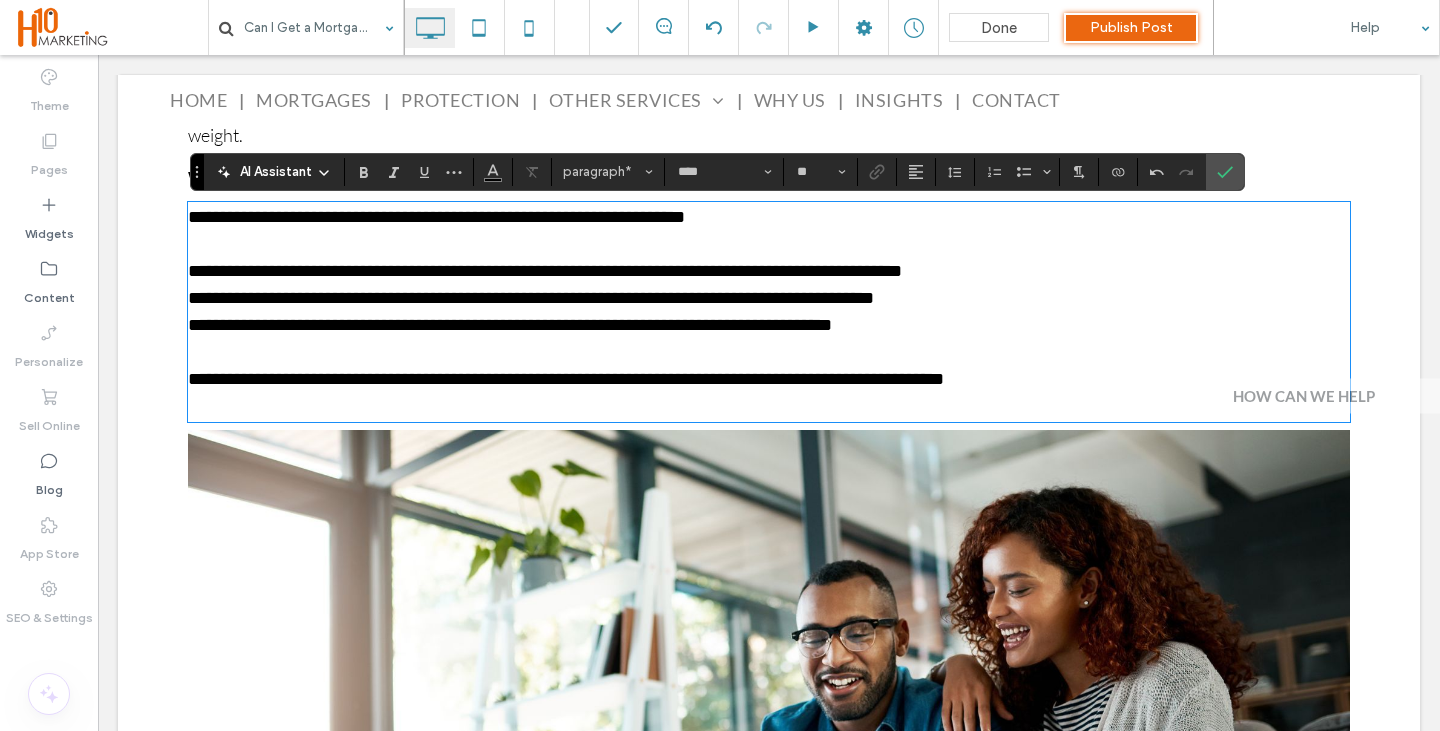 drag, startPoint x: 362, startPoint y: 283, endPoint x: 232, endPoint y: 281, distance: 130.01538 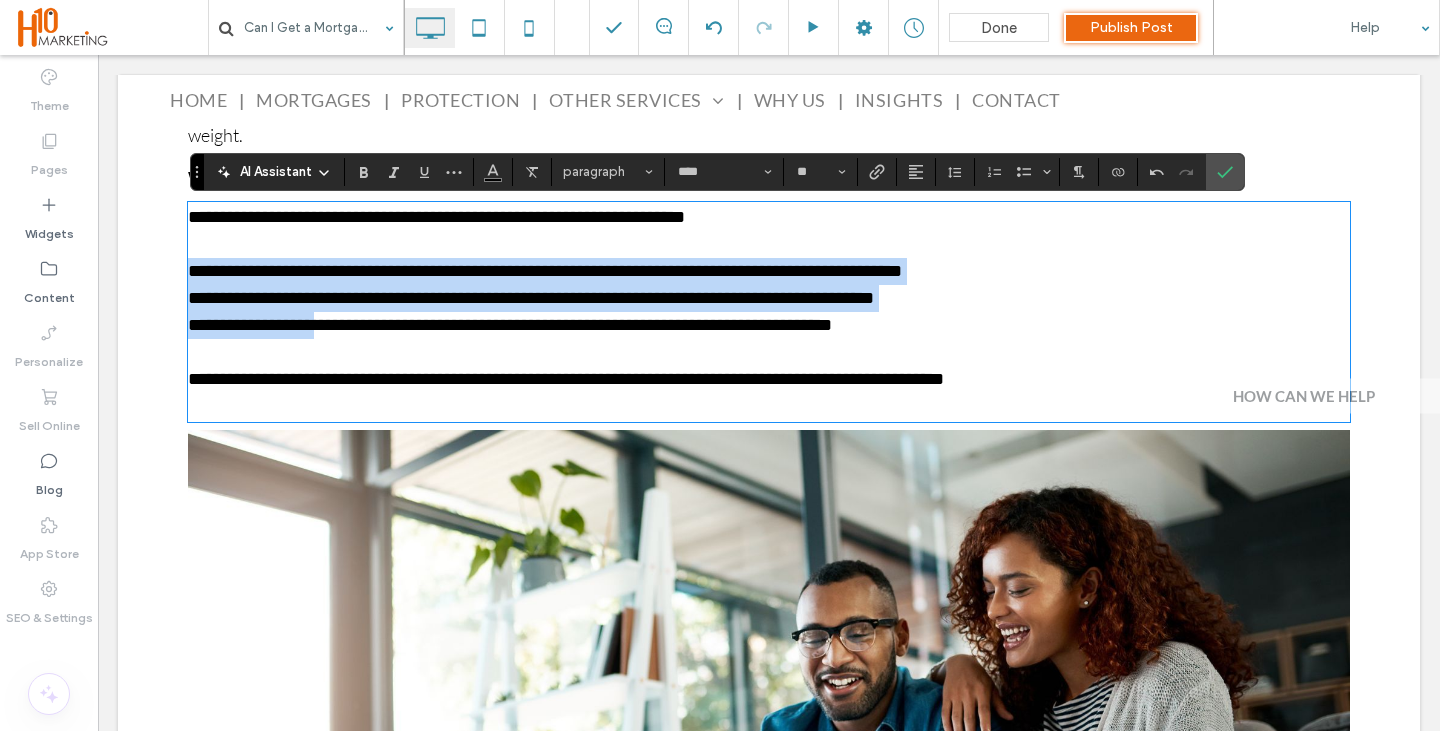 drag, startPoint x: 332, startPoint y: 341, endPoint x: 145, endPoint y: 274, distance: 198.64038 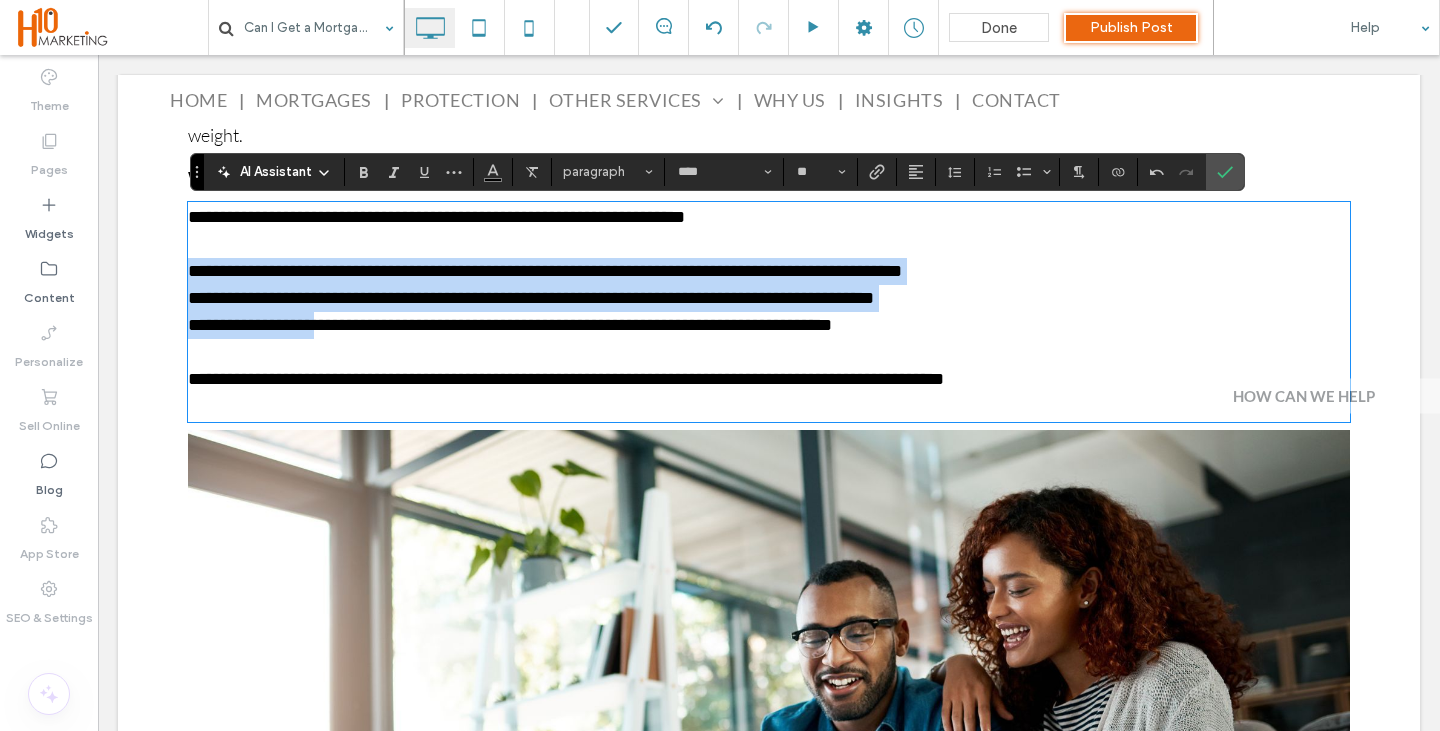 click on "Can I Get a Mortgage with Bad Credit?
How to improve your chances and what lenders really look for
Let’s be honest – applying for a mortgage can be stressful at the best of times. But if you’ve got bad credit, it can feel like the odds are stacked against you. The truth is, you can get a mortgage even with a poor credit history. It just might take a bit more planning, the right support, and a lender who understands your situation. This article will walk you through what to expect, how to improve your chances, and what alternatives might be available if a mainstream lender says no.
What do lenders mean by “bad credit”?
The phrase “bad credit” is quite broad. It can include anything from a few missed payments to more serious issues like: County Court Judgements (CCJs) Defaults on loans or credit cards Individual Voluntary Arrangements (IVAs) Bankruptcy Repossession
What are mortgage lenders looking for?
Who Can Benefit from Pension Tax Planning?" at bounding box center (769, 1717) 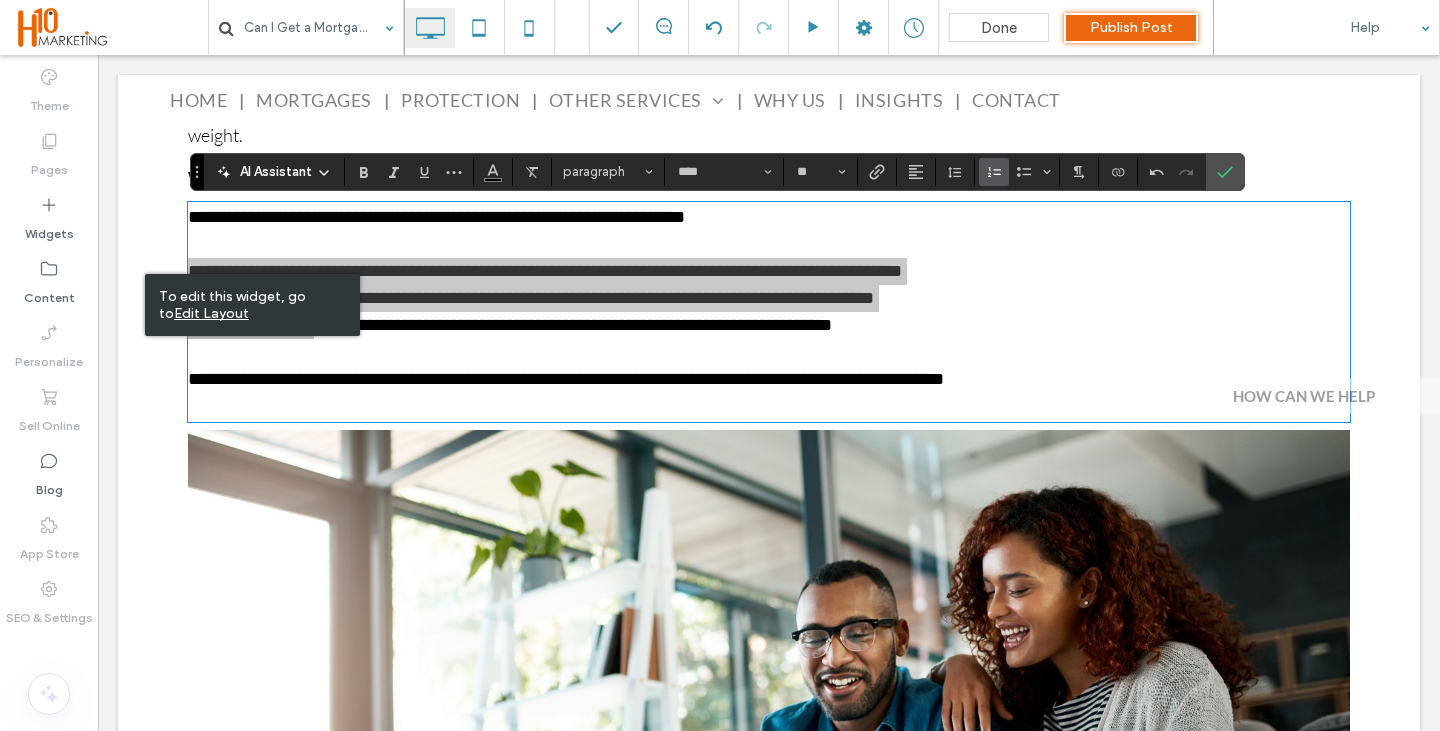 click 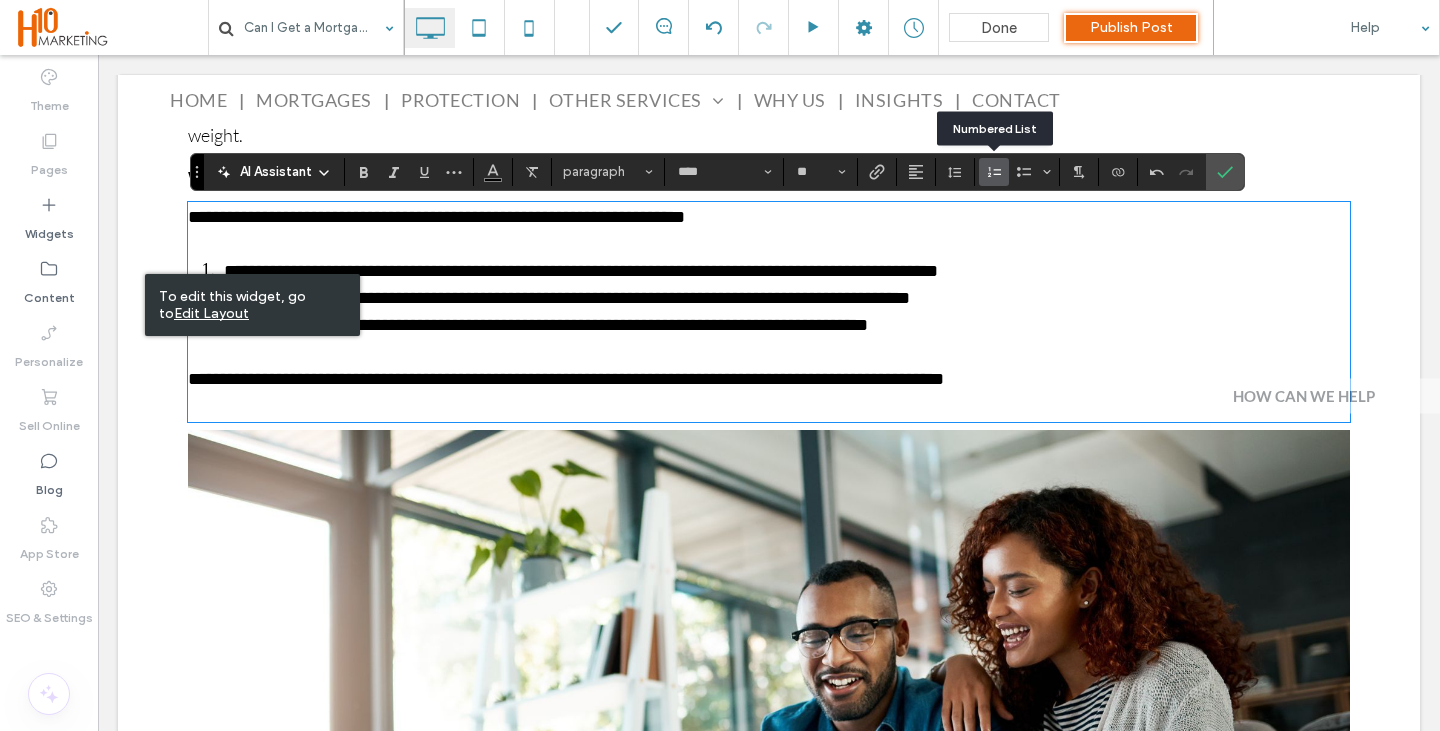 click at bounding box center [769, 352] 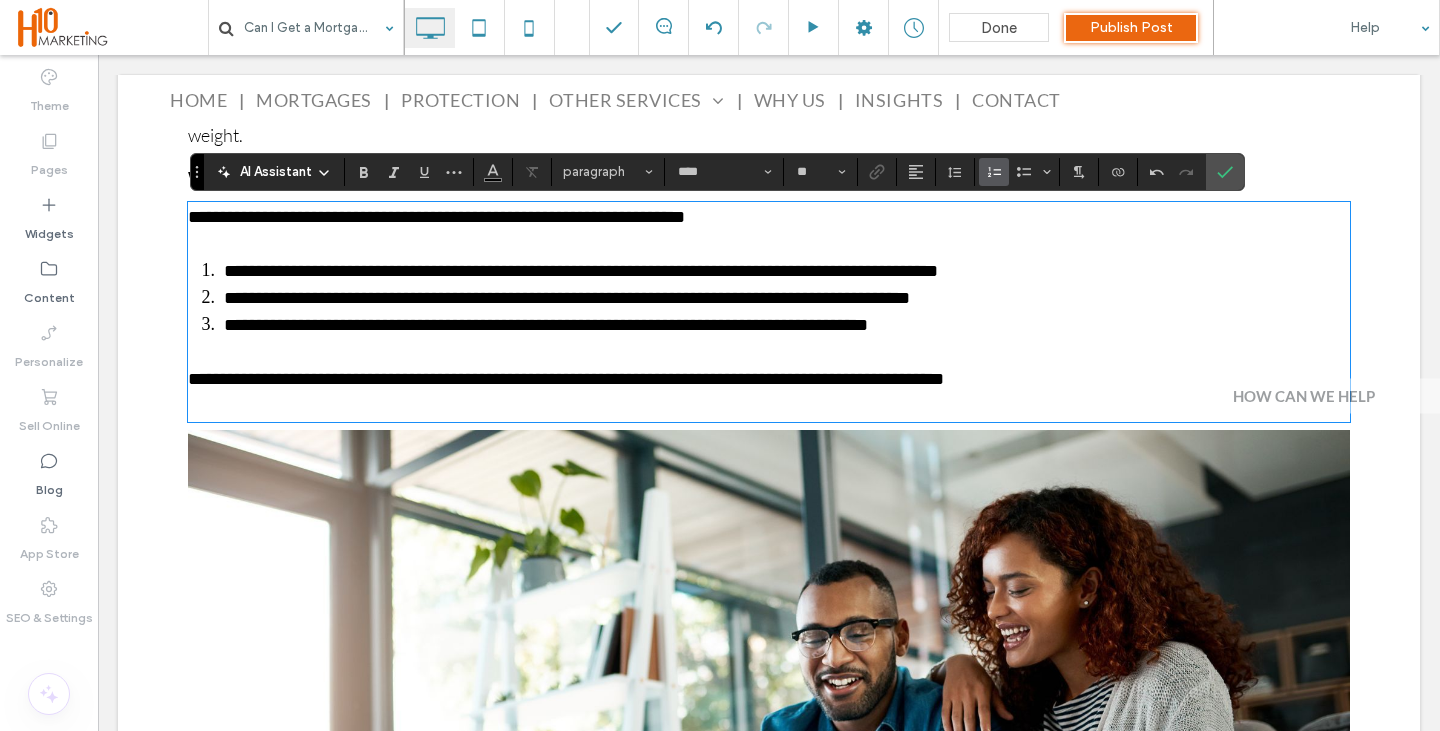 click on "**********" at bounding box center [581, 271] 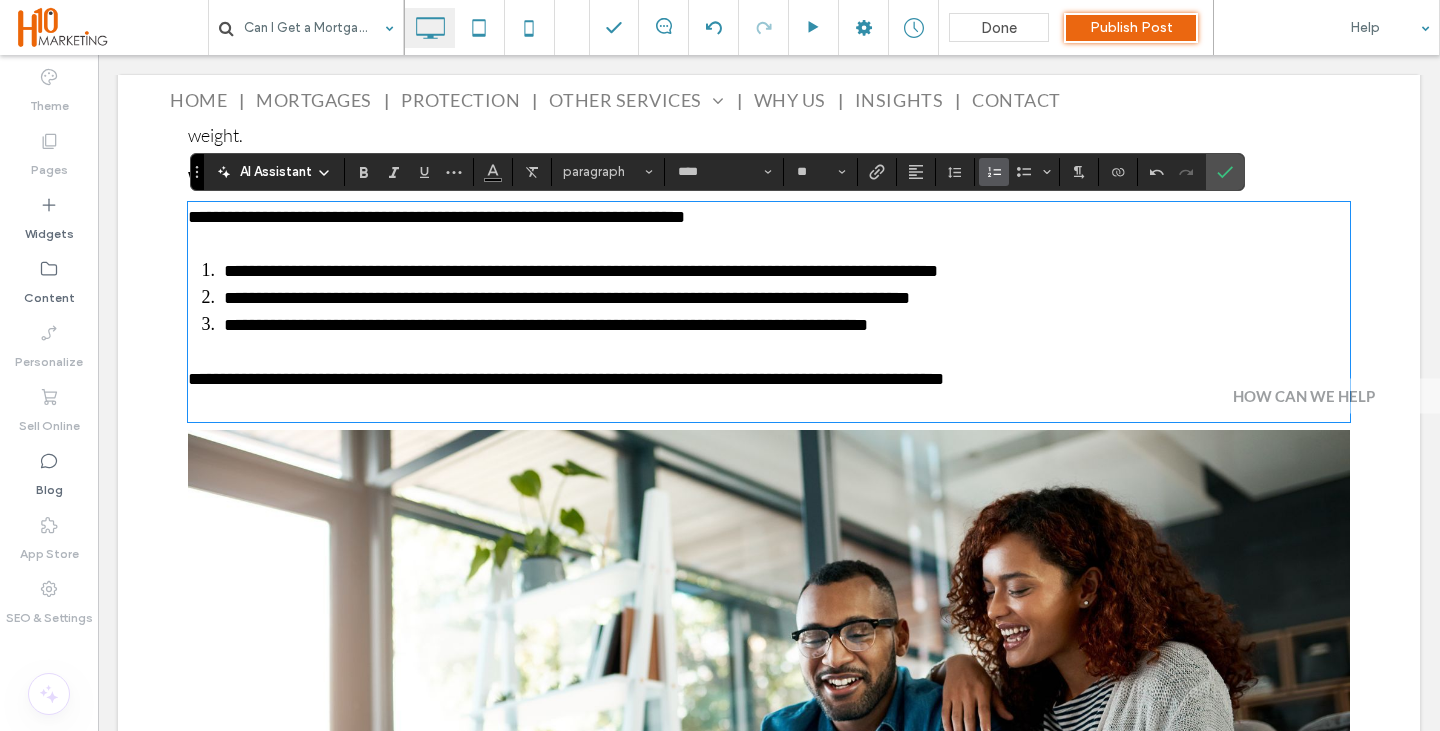 drag, startPoint x: 250, startPoint y: 284, endPoint x: 228, endPoint y: 278, distance: 22.803509 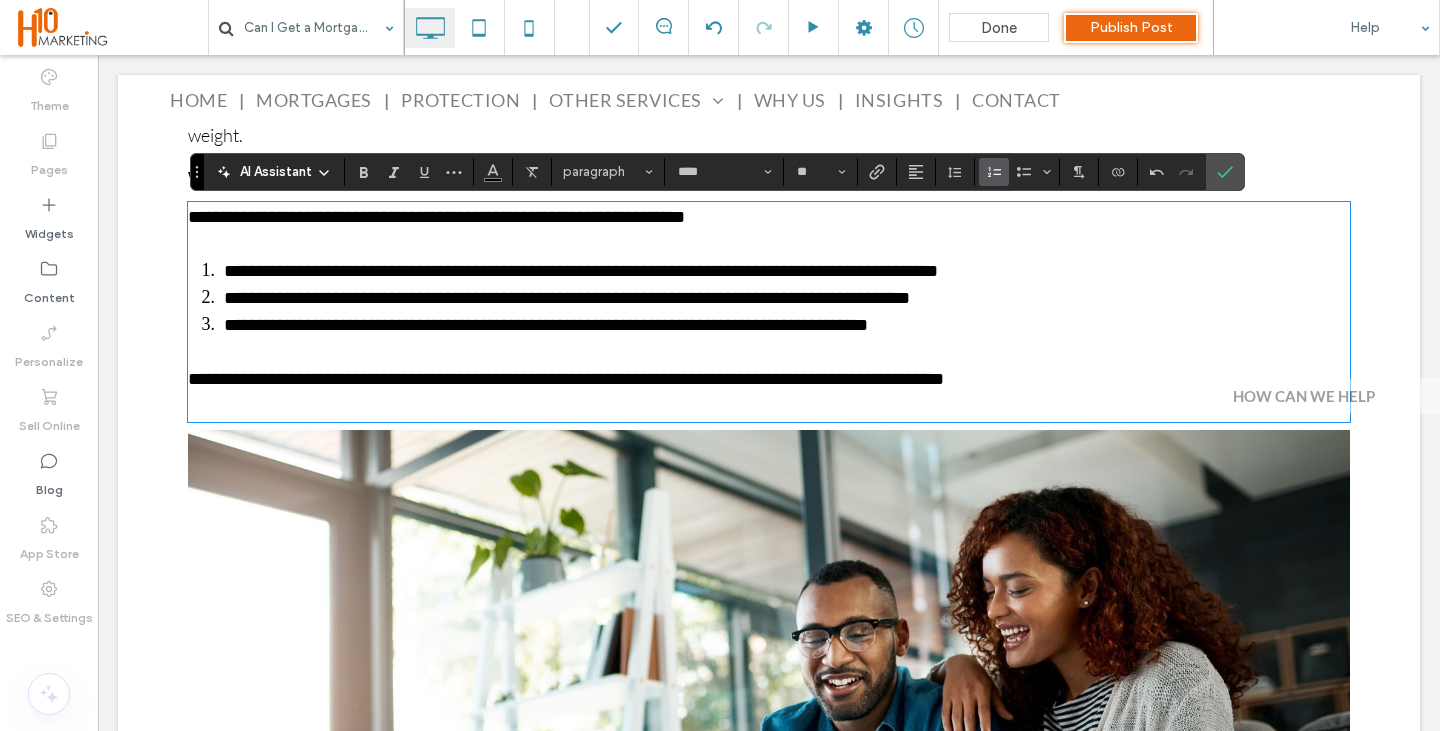 click on "**********" at bounding box center (581, 271) 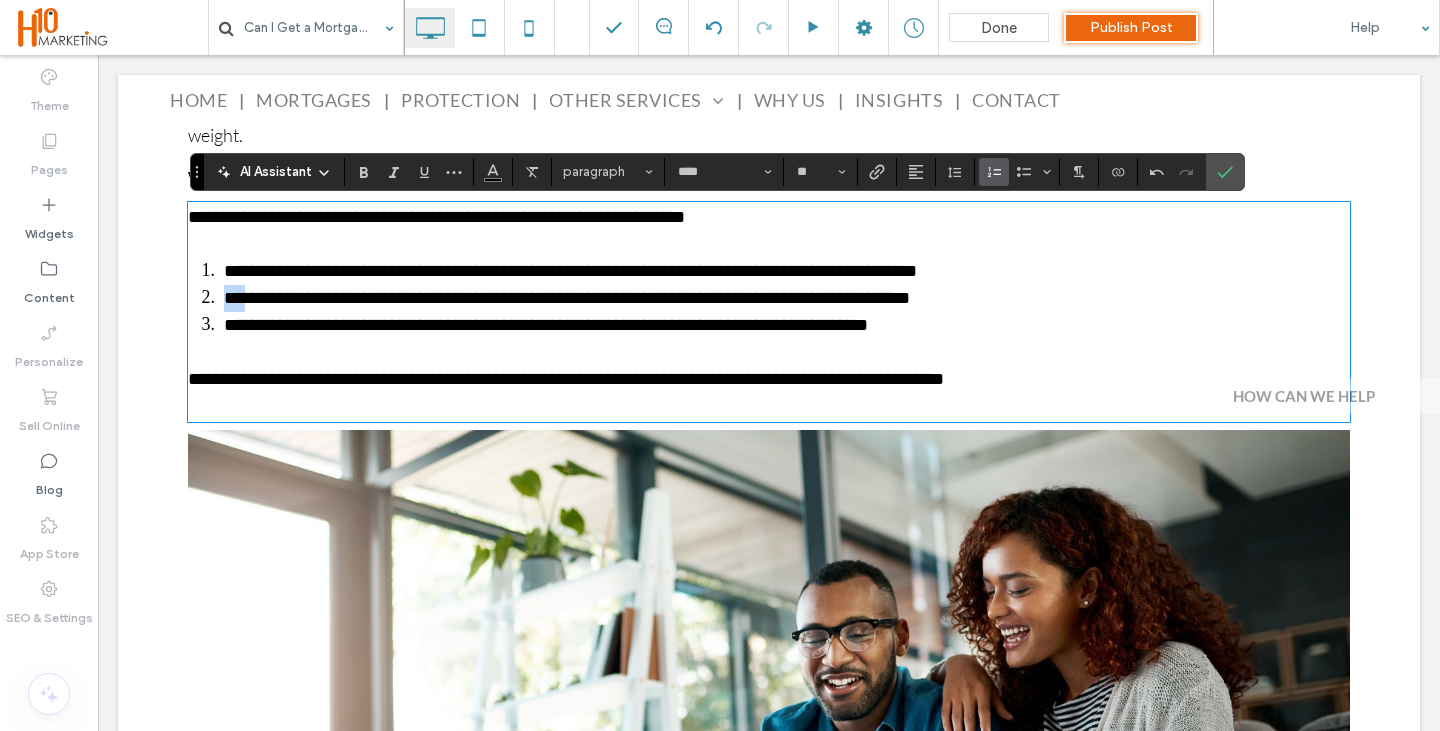 drag, startPoint x: 249, startPoint y: 309, endPoint x: 228, endPoint y: 310, distance: 21.023796 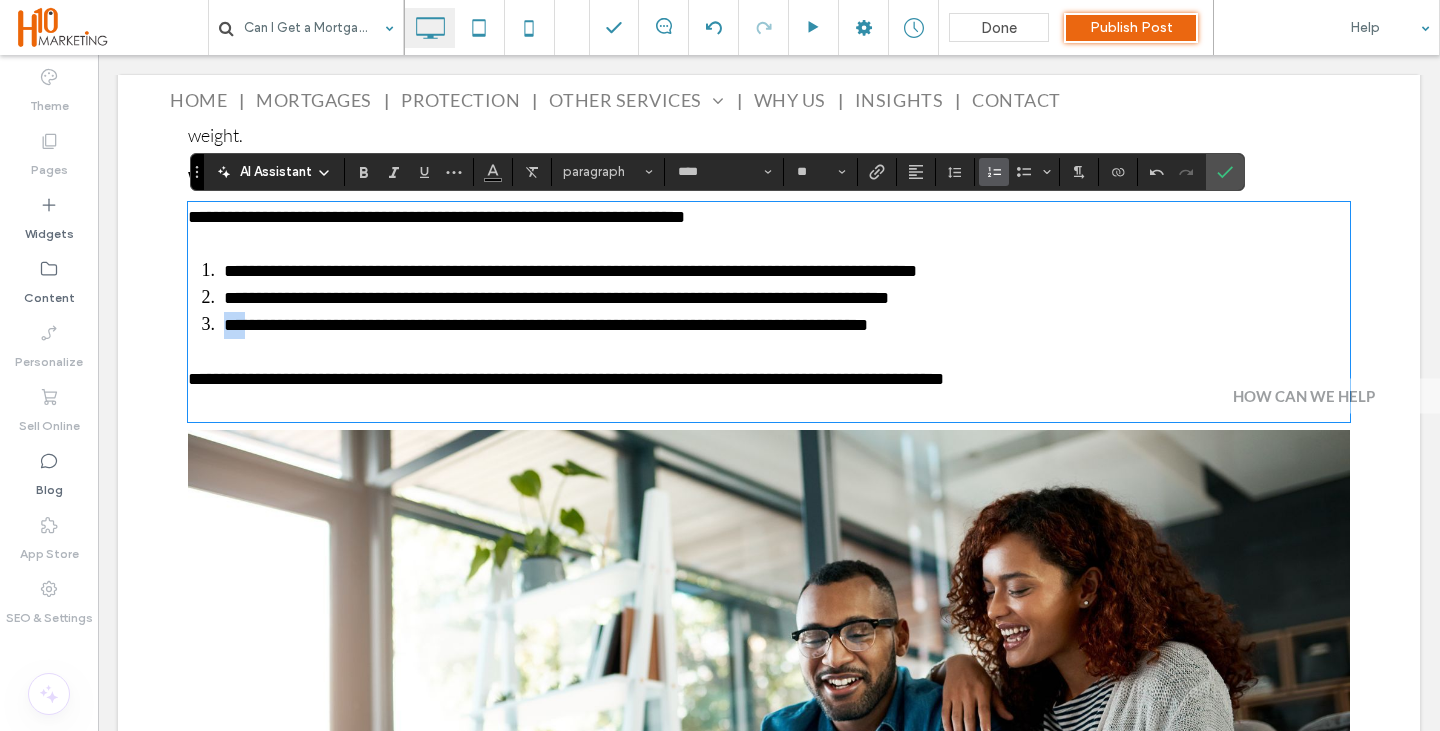 drag, startPoint x: 254, startPoint y: 335, endPoint x: 225, endPoint y: 335, distance: 29 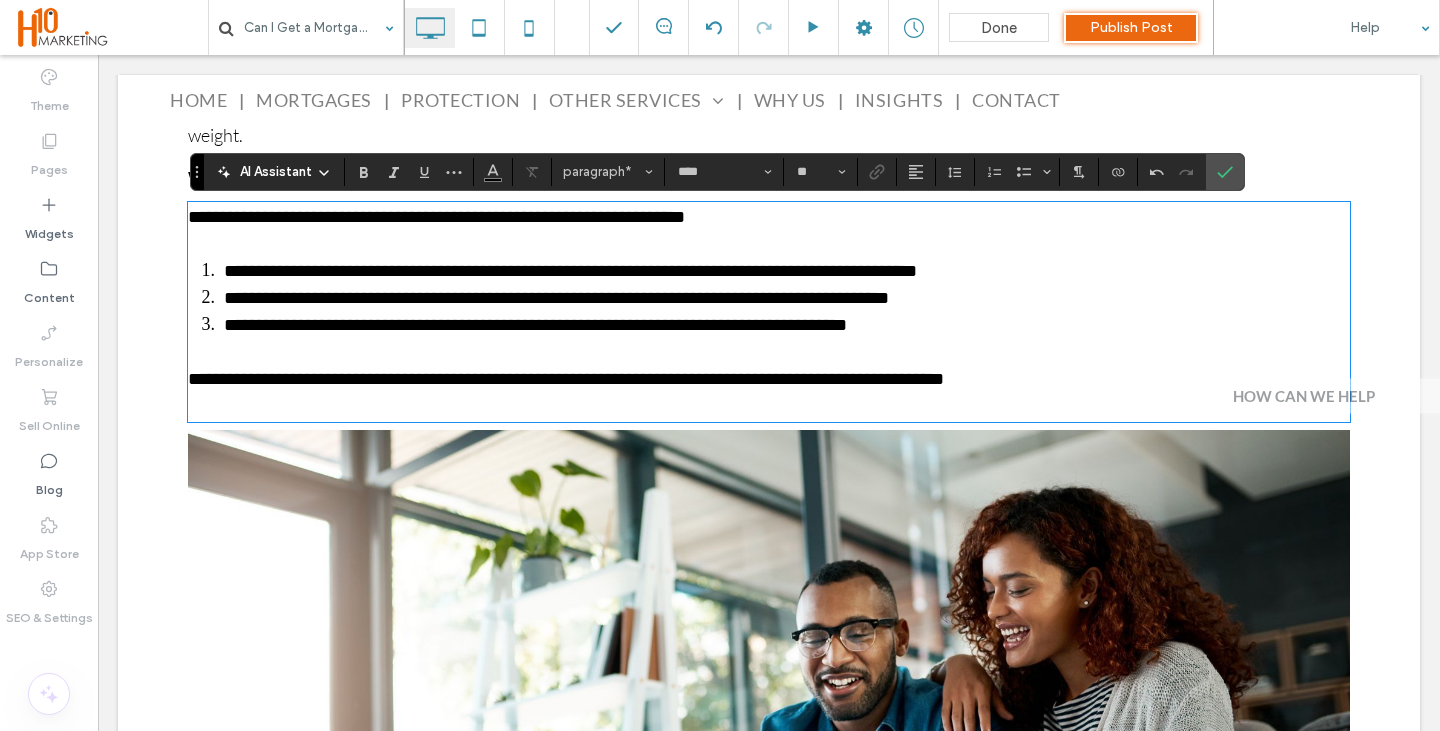 click at bounding box center (769, 352) 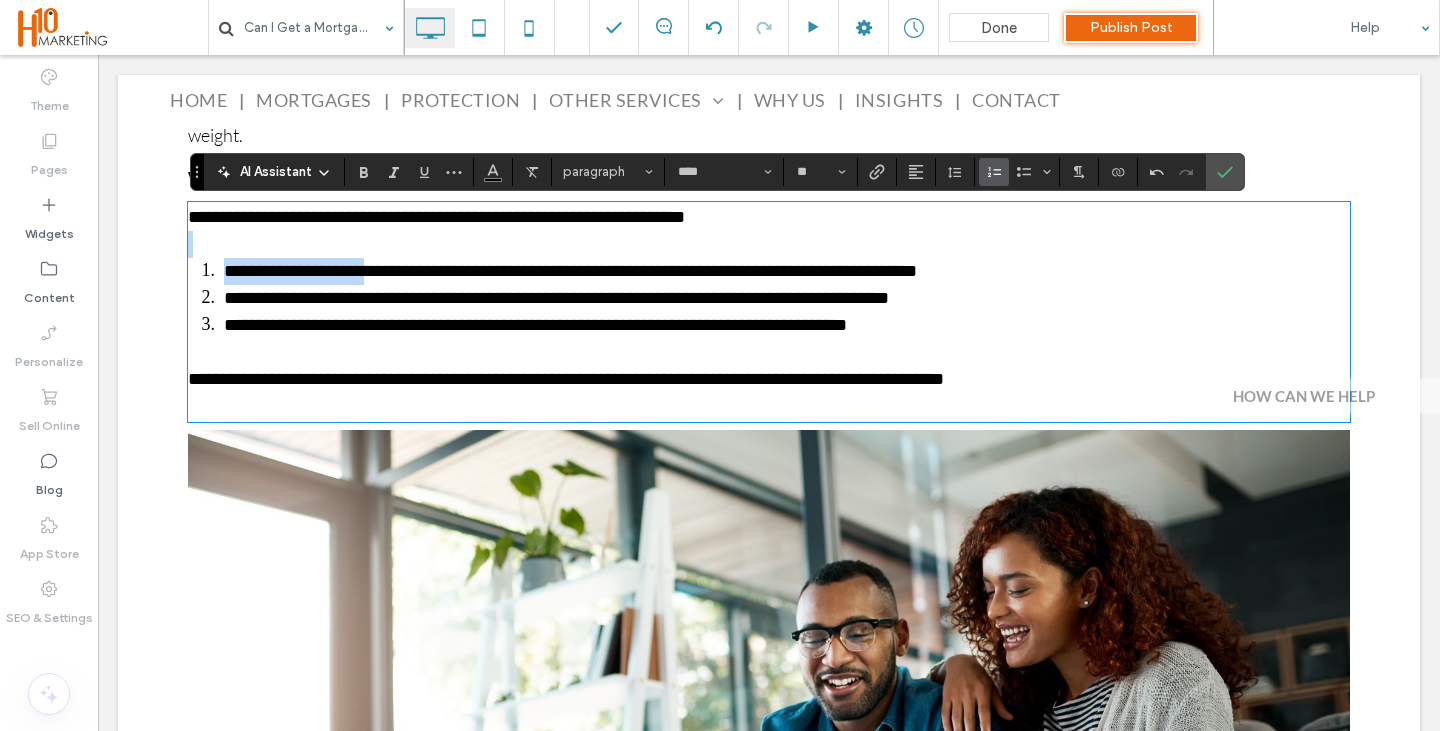 drag, startPoint x: 371, startPoint y: 284, endPoint x: 187, endPoint y: 272, distance: 184.39088 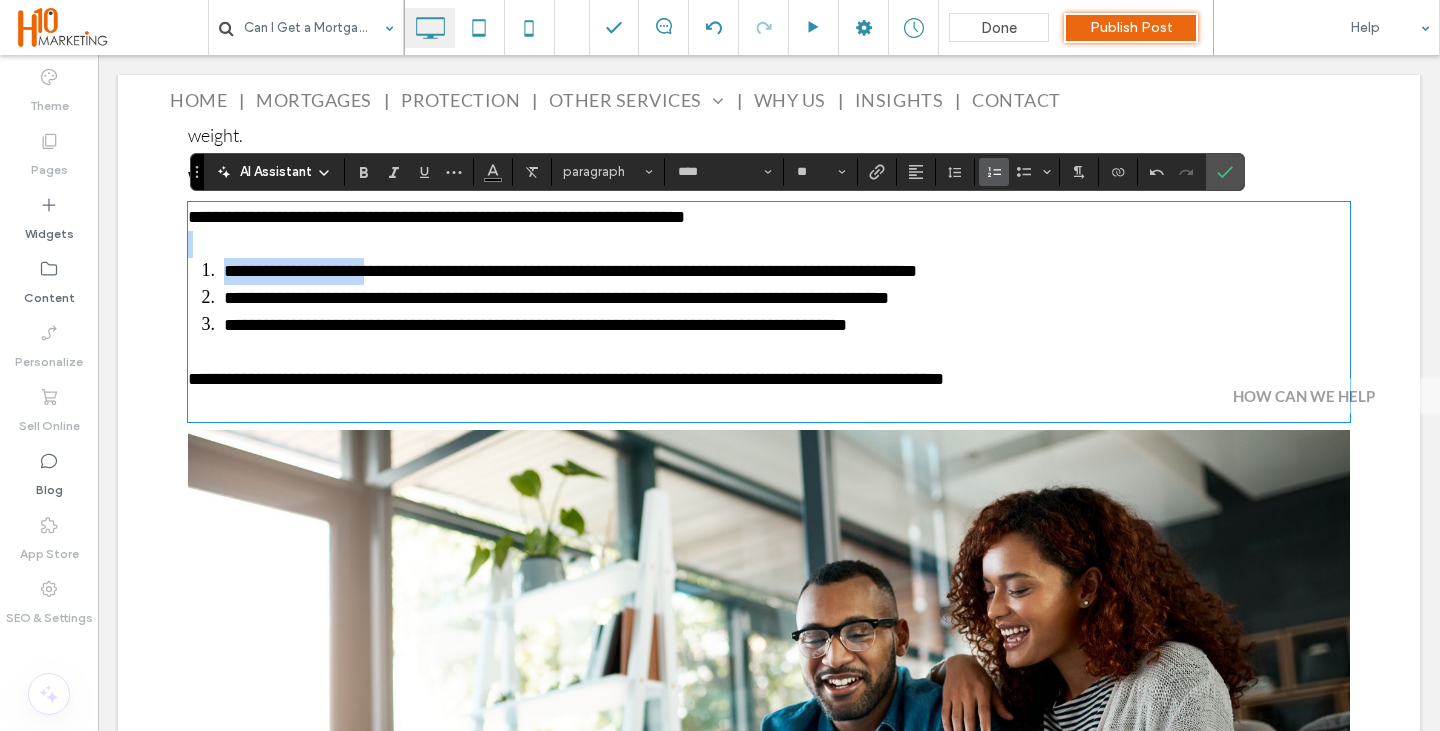 click on "**********" at bounding box center (769, 312) 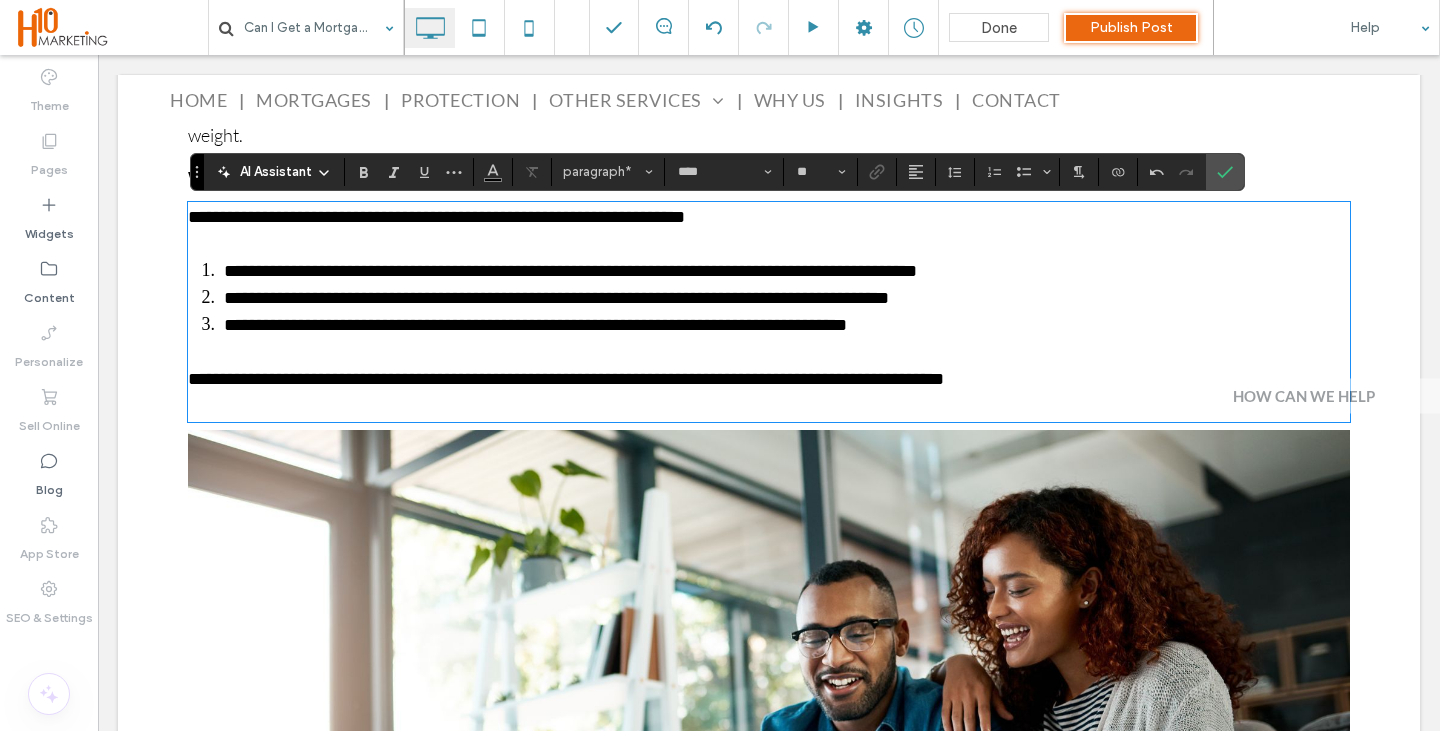 click on "**********" at bounding box center (787, 298) 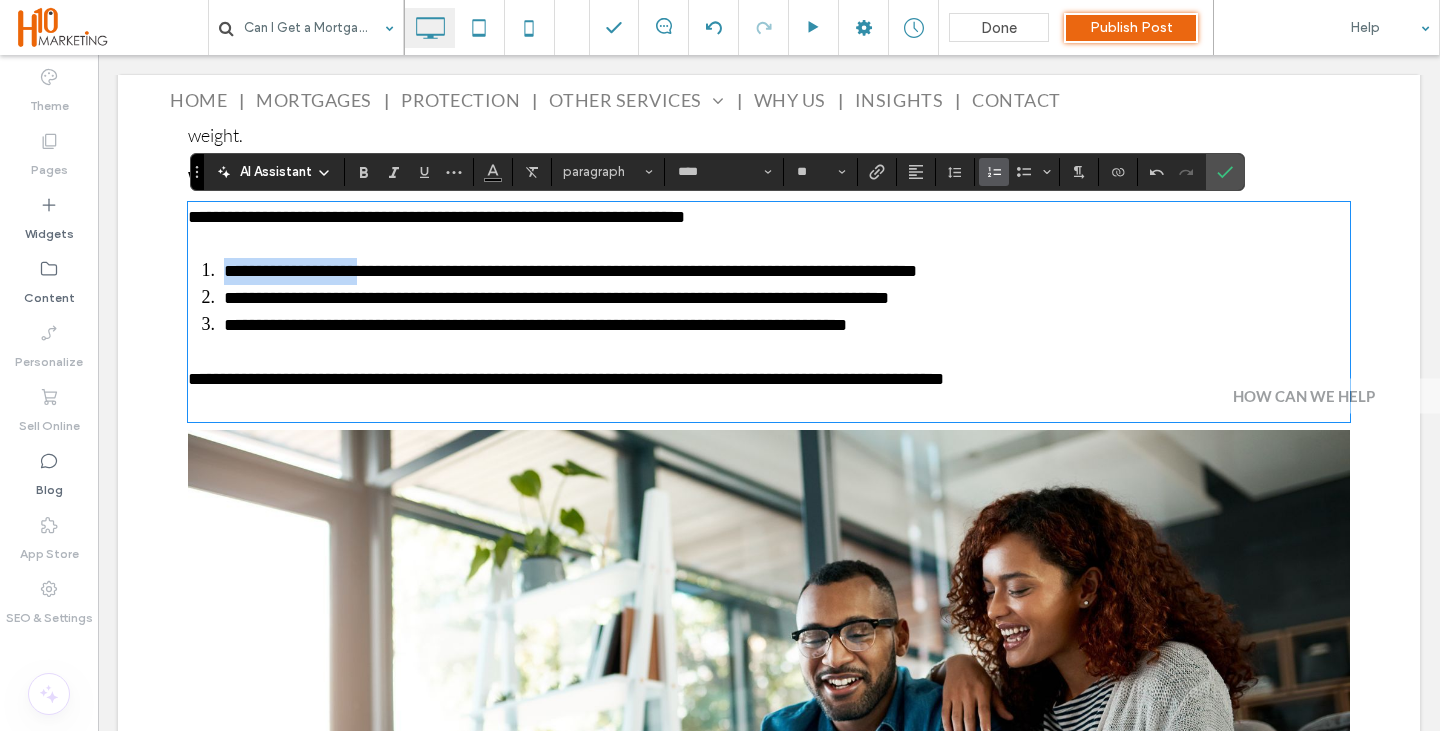 drag, startPoint x: 226, startPoint y: 284, endPoint x: 365, endPoint y: 287, distance: 139.03236 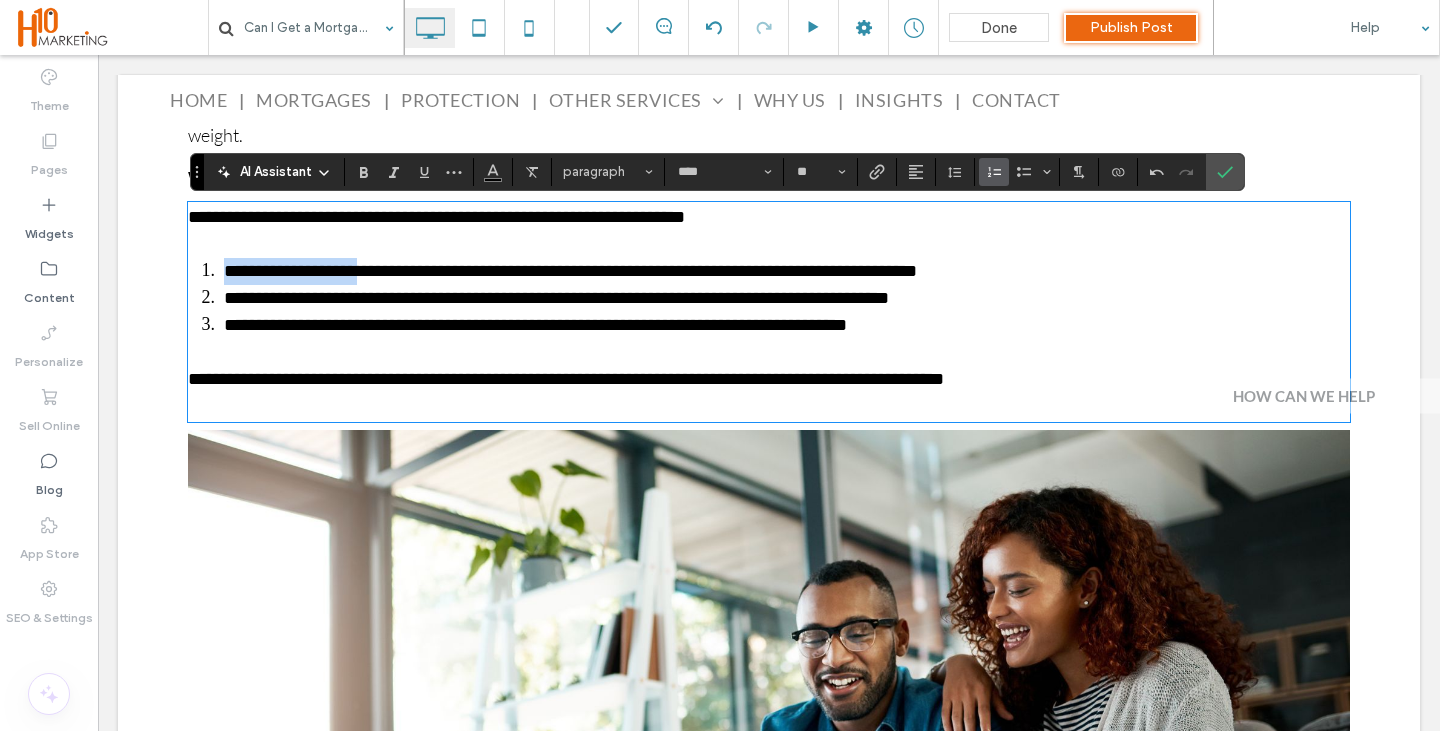 click on "**********" at bounding box center [570, 271] 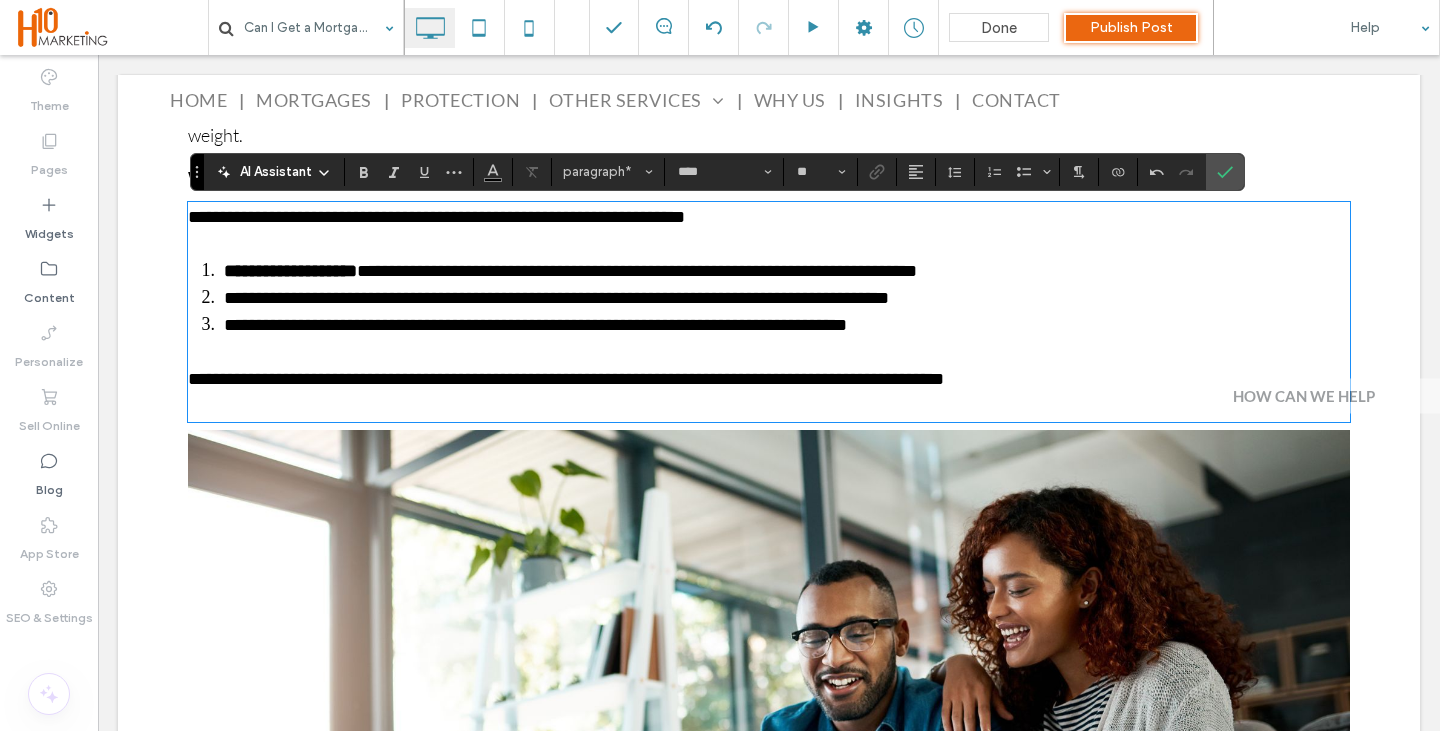 click at bounding box center [769, 352] 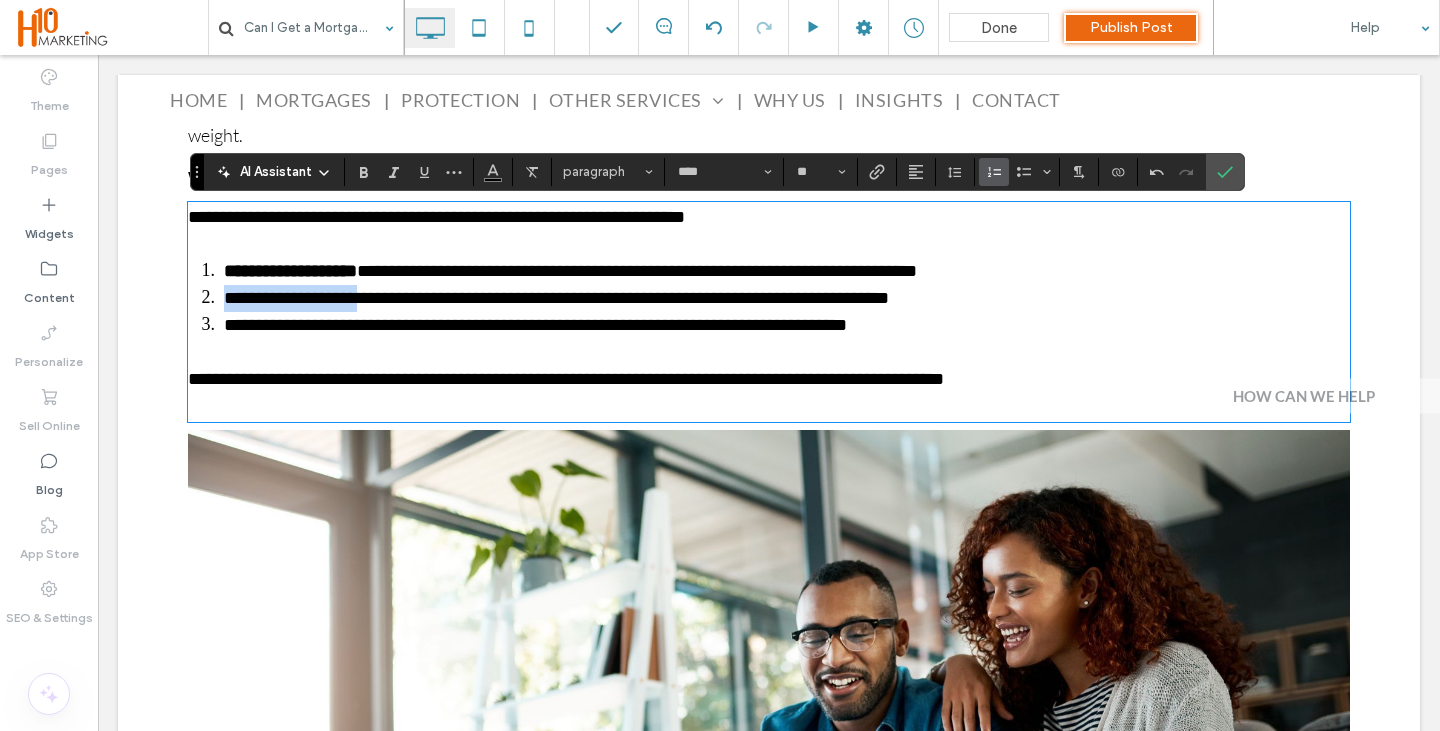 drag, startPoint x: 246, startPoint y: 305, endPoint x: 359, endPoint y: 313, distance: 113.28283 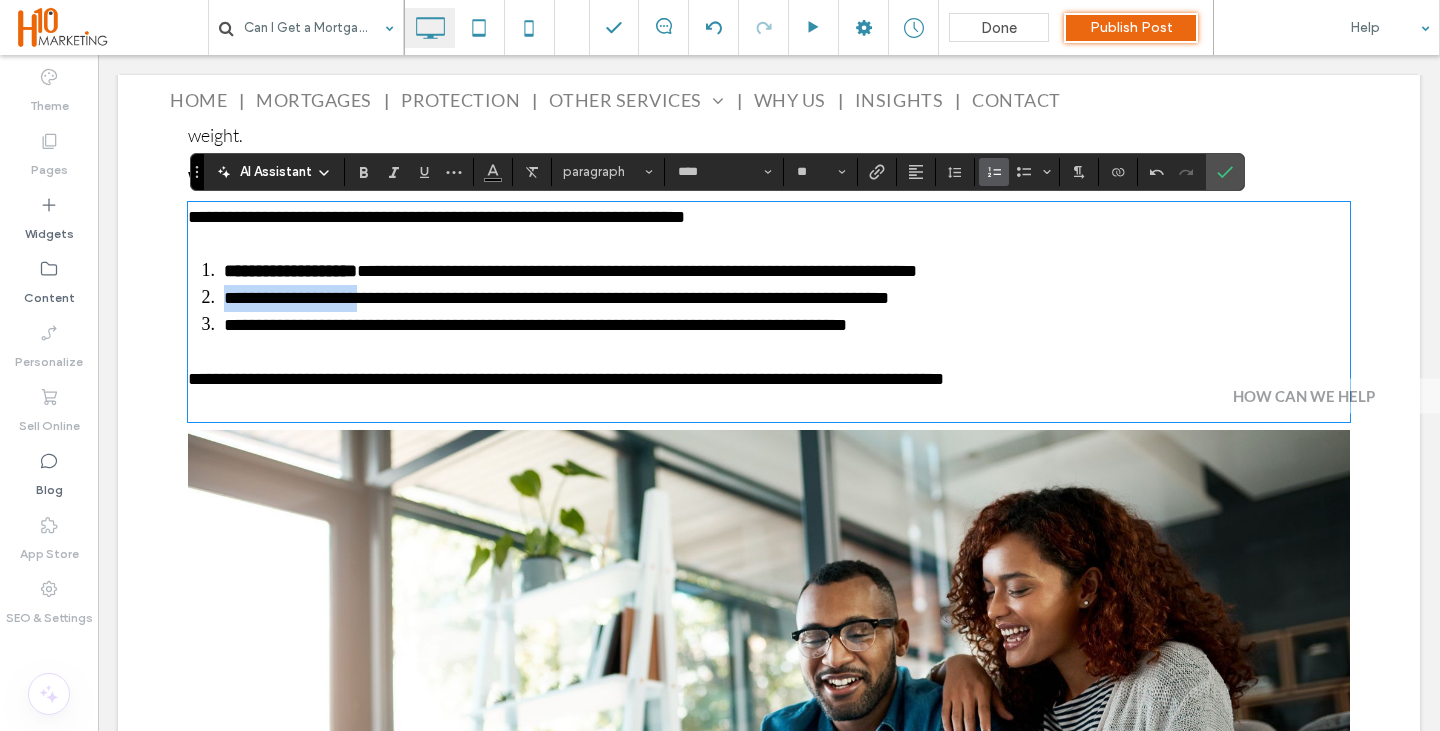 click on "**********" at bounding box center (556, 298) 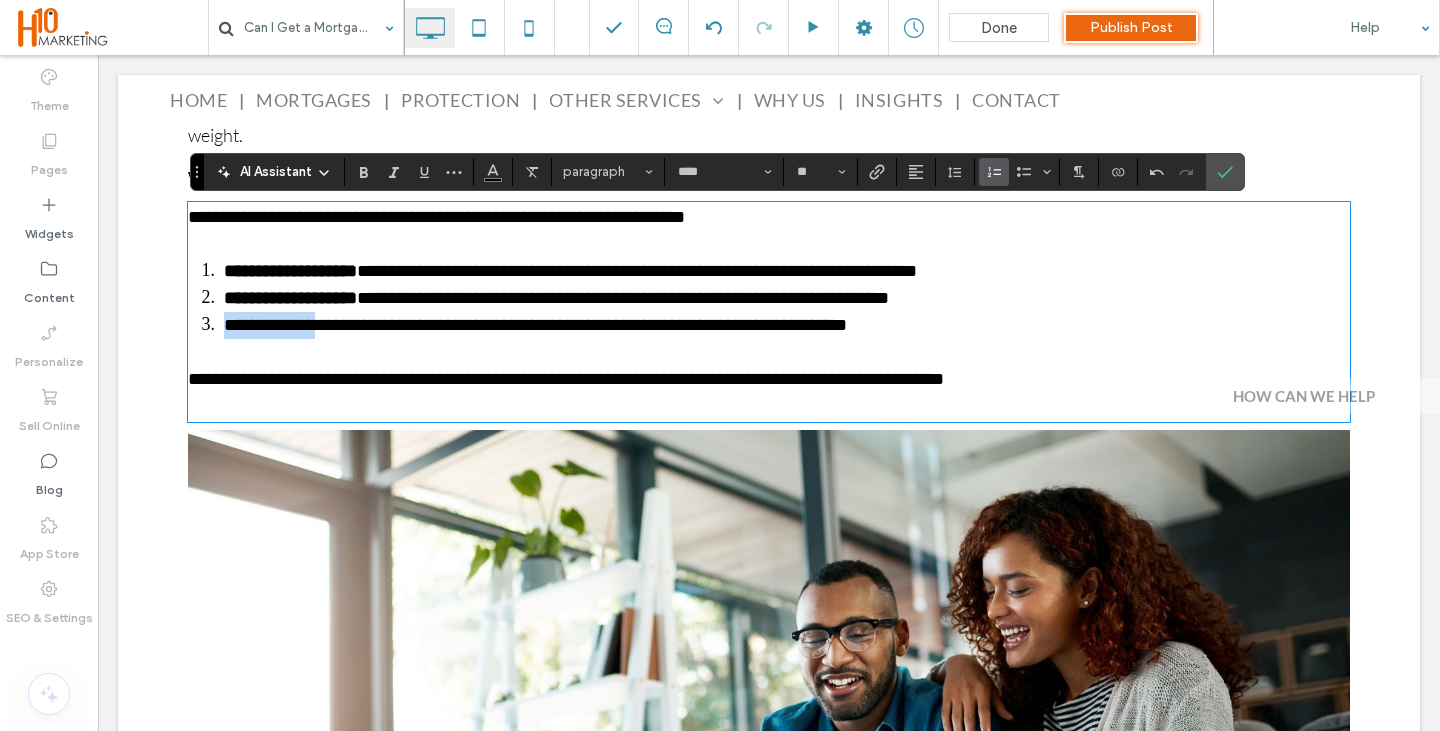 drag, startPoint x: 325, startPoint y: 341, endPoint x: 214, endPoint y: 334, distance: 111.220505 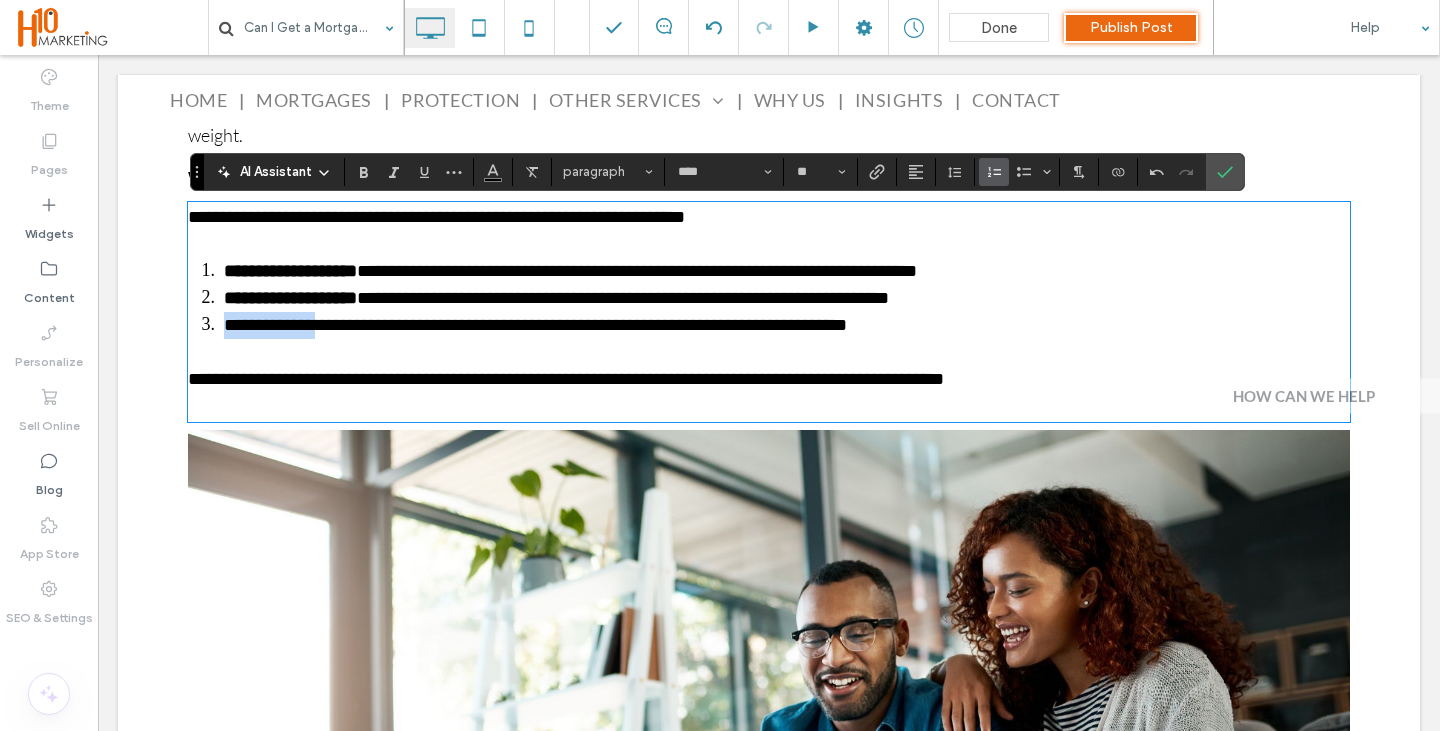 click on "**********" at bounding box center [787, 325] 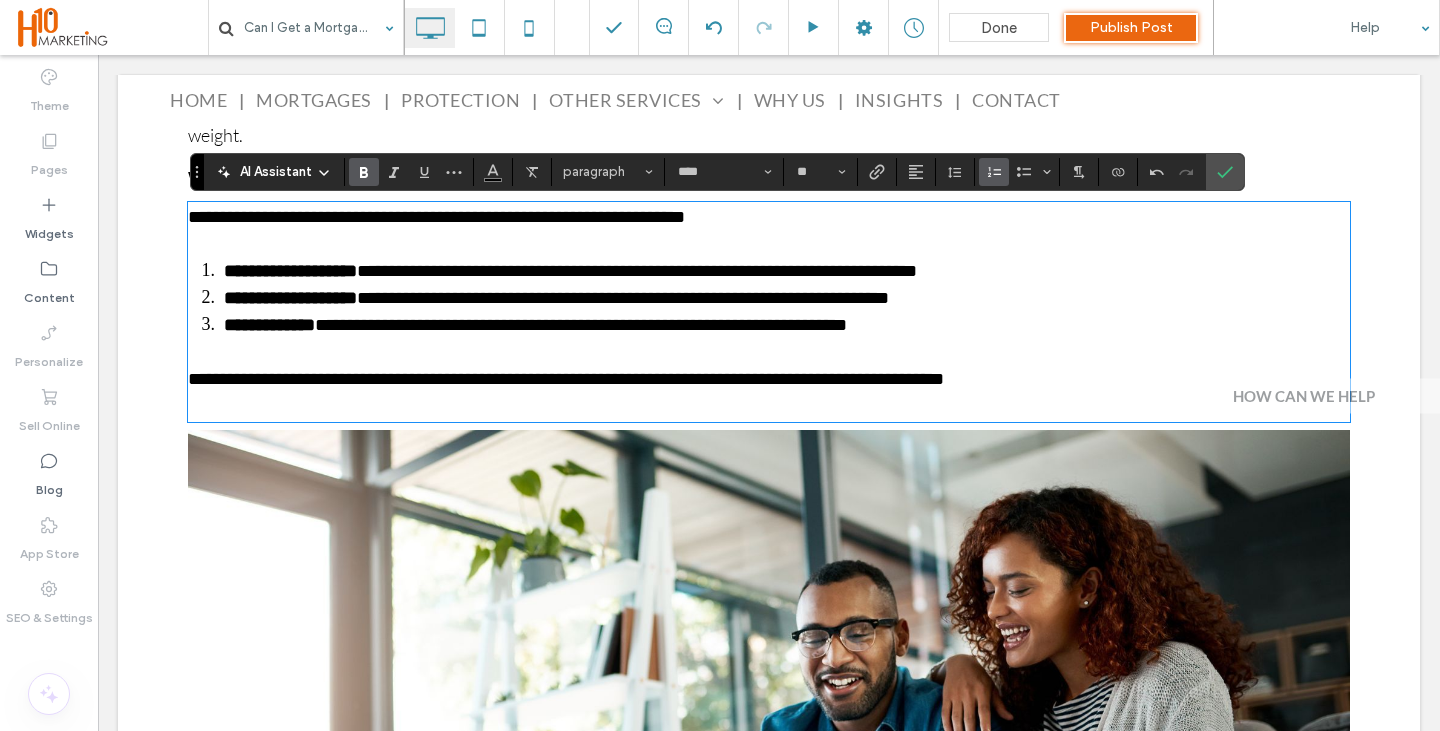 click at bounding box center (769, 352) 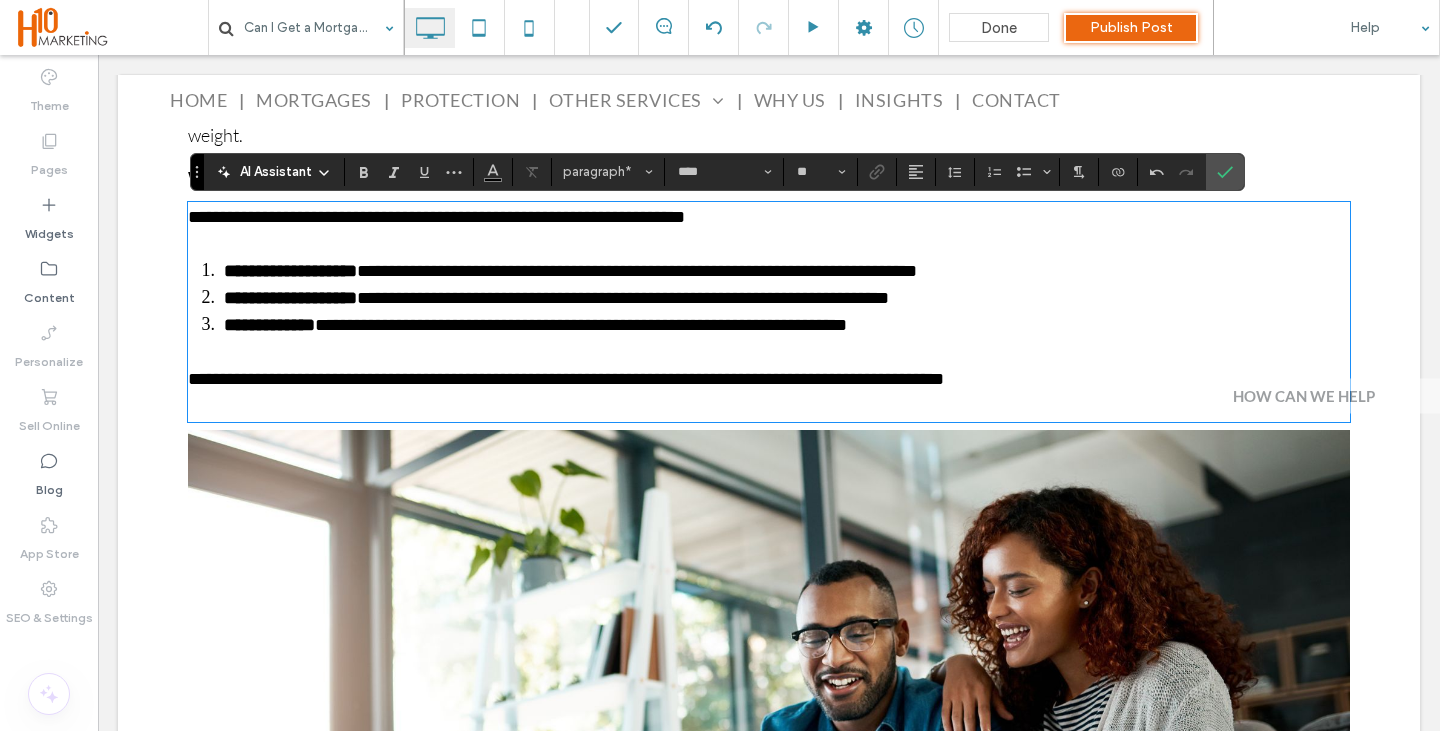 click on "﻿" at bounding box center (769, 352) 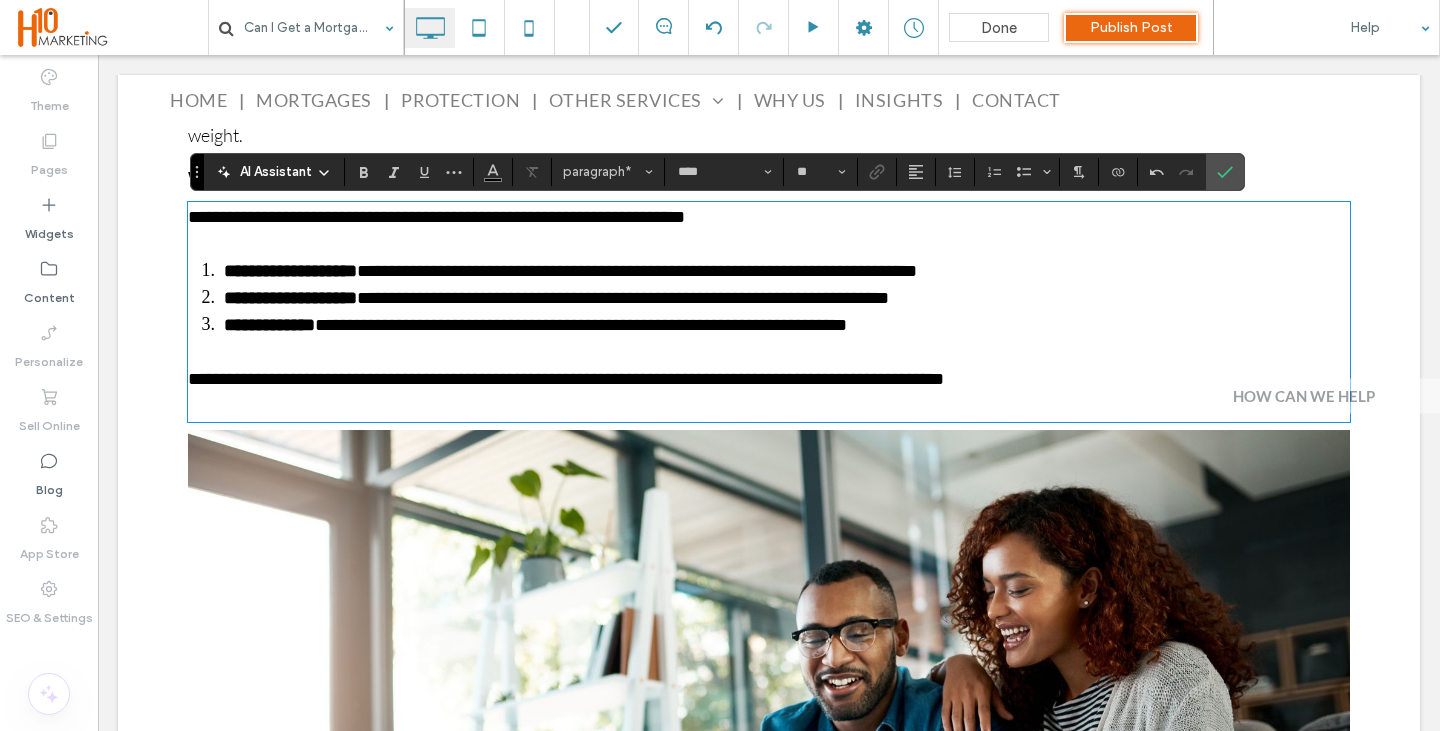 click on "**********" at bounding box center (769, 379) 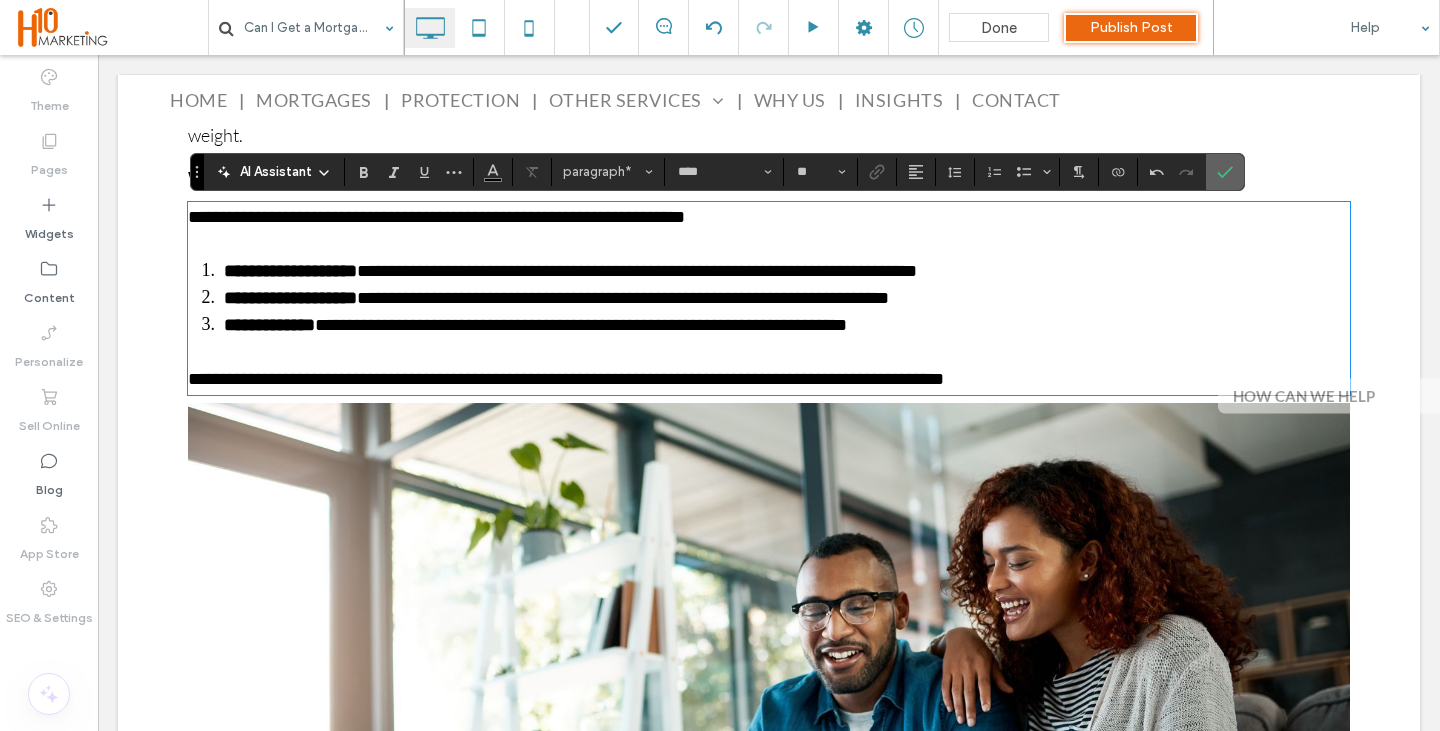 click 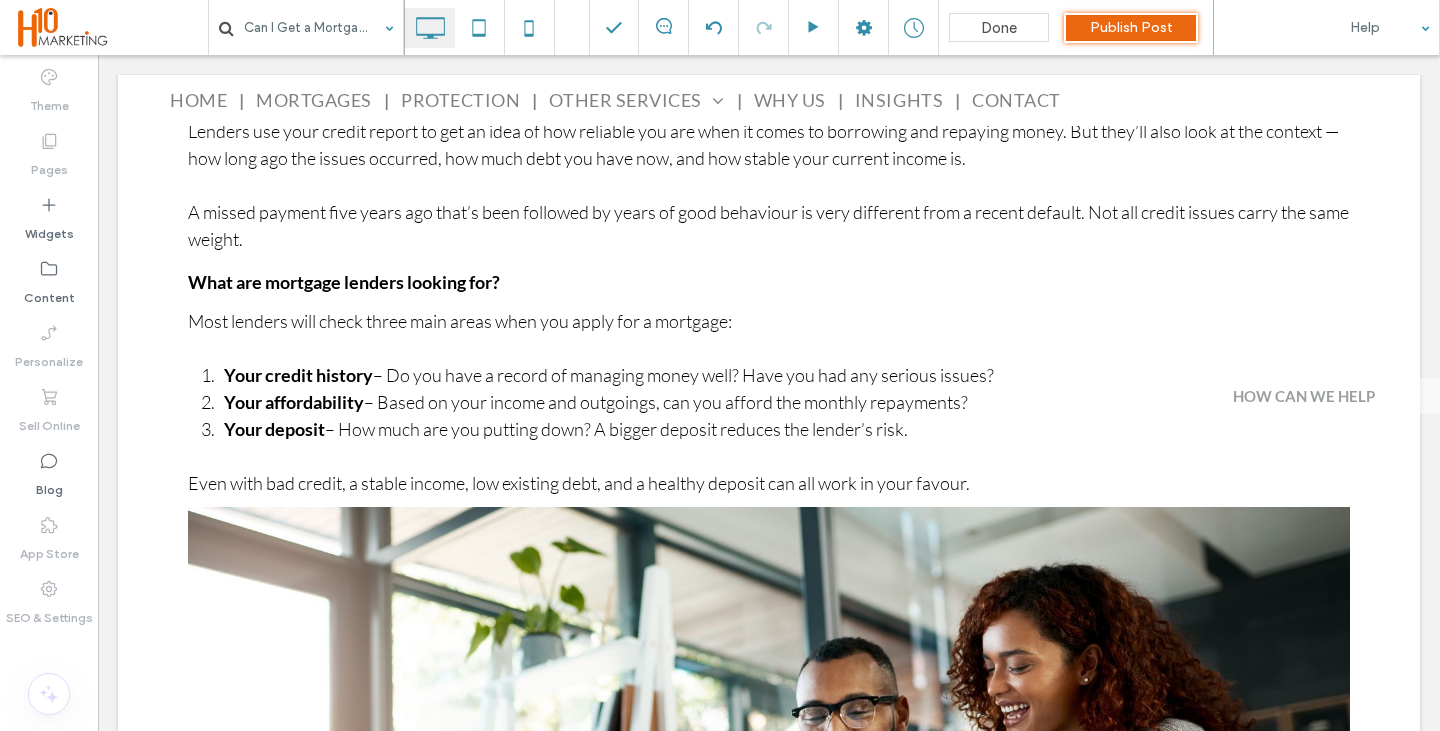 scroll, scrollTop: 2058, scrollLeft: 0, axis: vertical 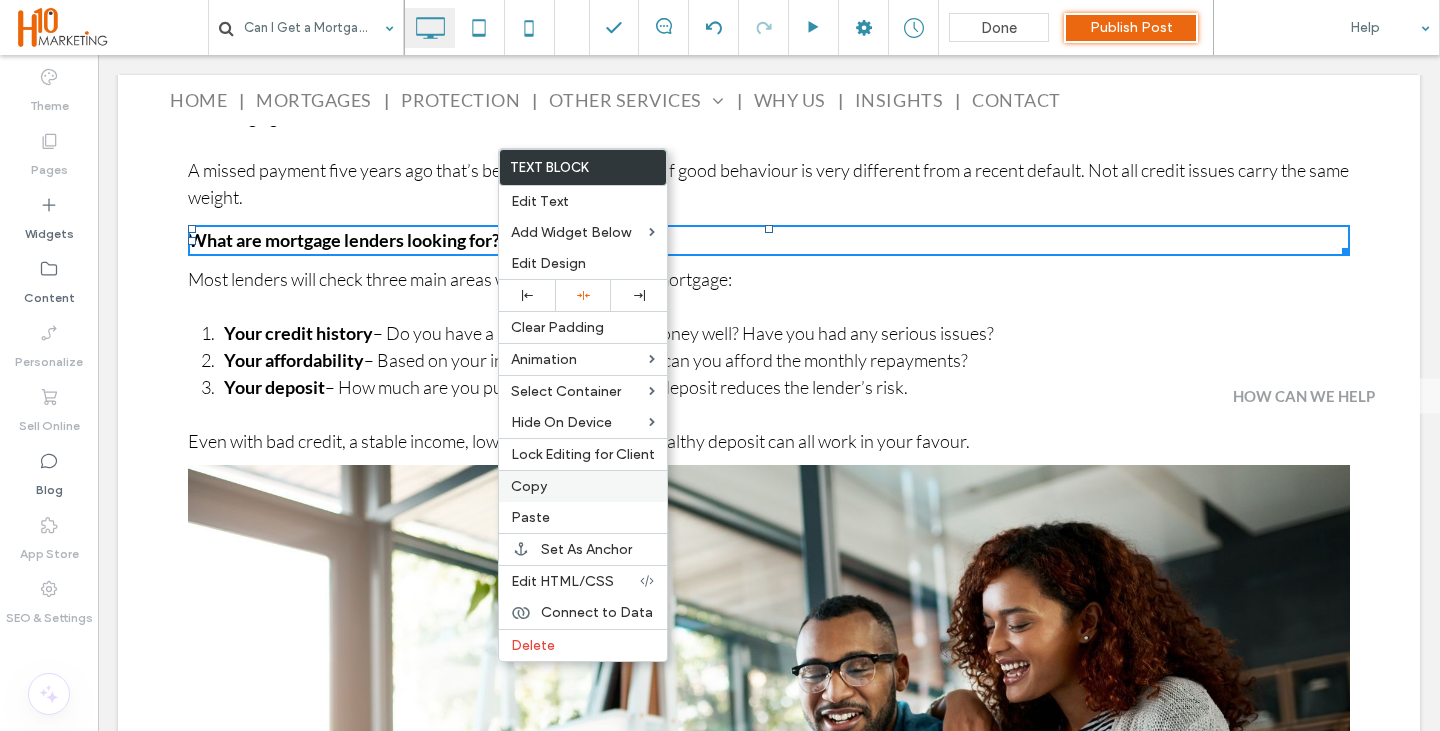 click on "Copy" at bounding box center (529, 486) 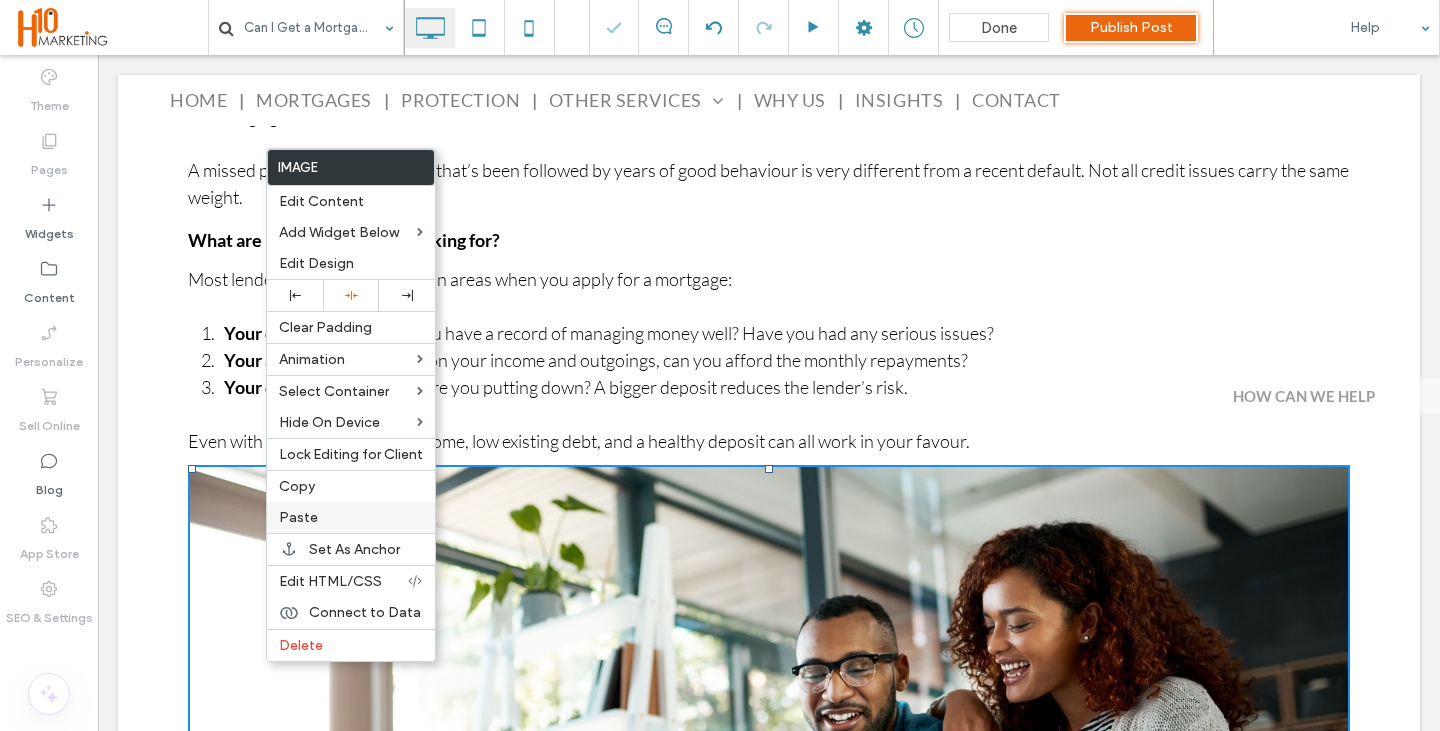 click on "Paste" at bounding box center [351, 517] 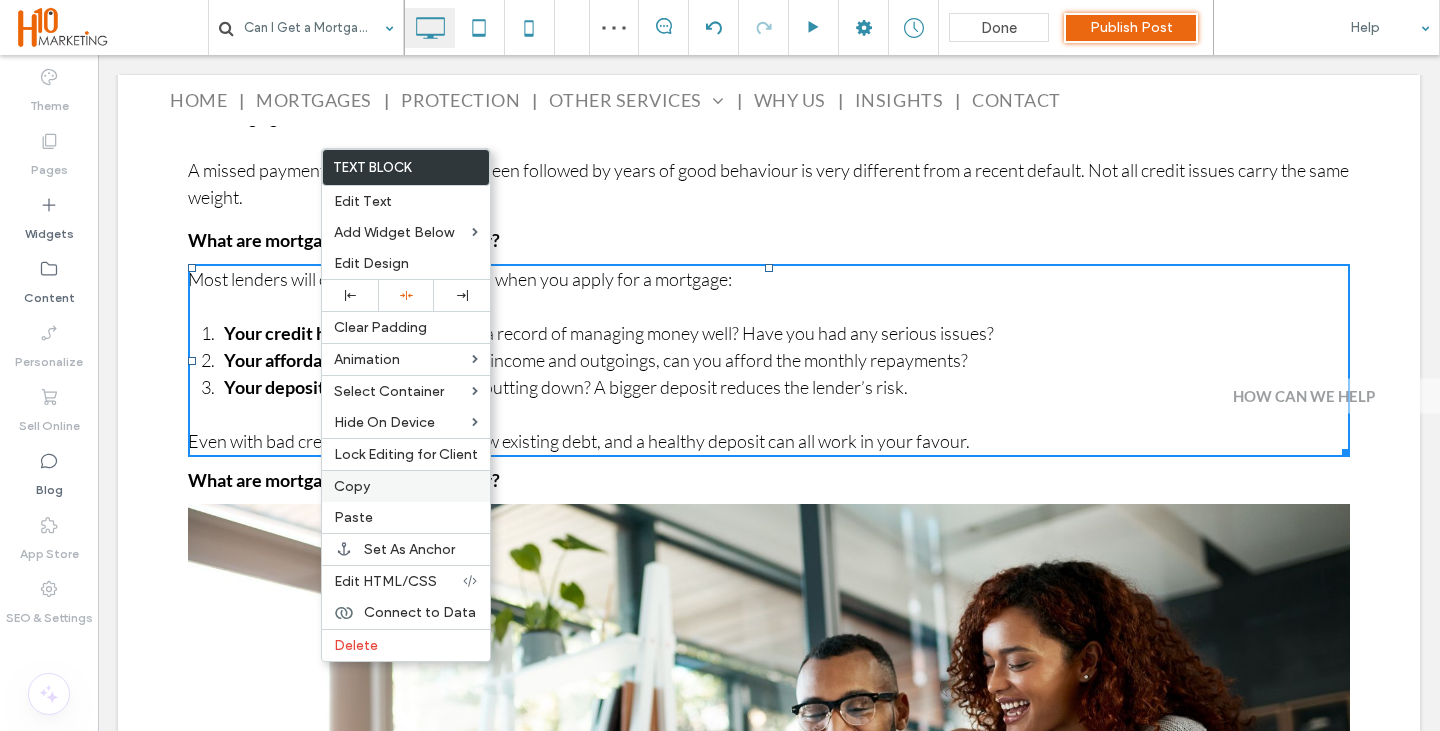 click on "Copy" at bounding box center (406, 486) 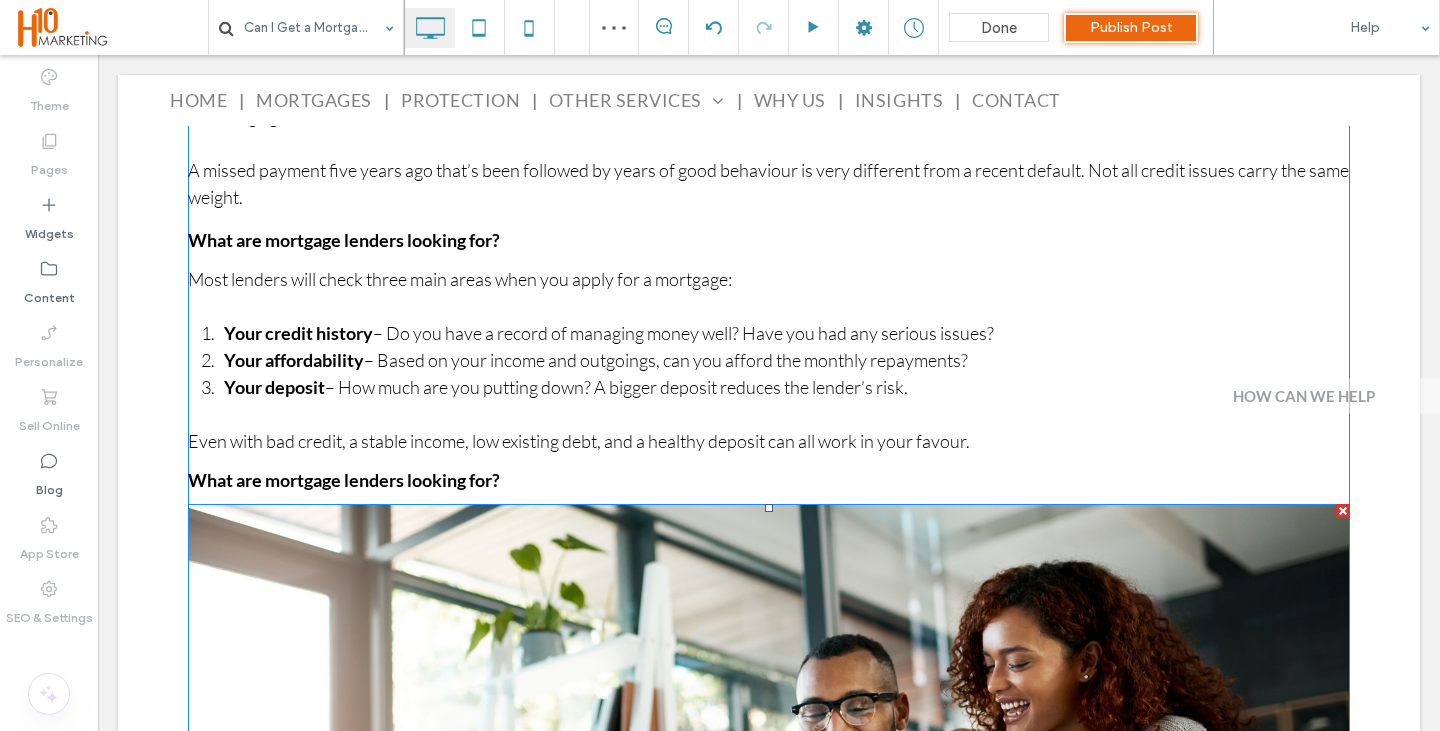 drag, startPoint x: 475, startPoint y: 658, endPoint x: 377, endPoint y: 603, distance: 112.37882 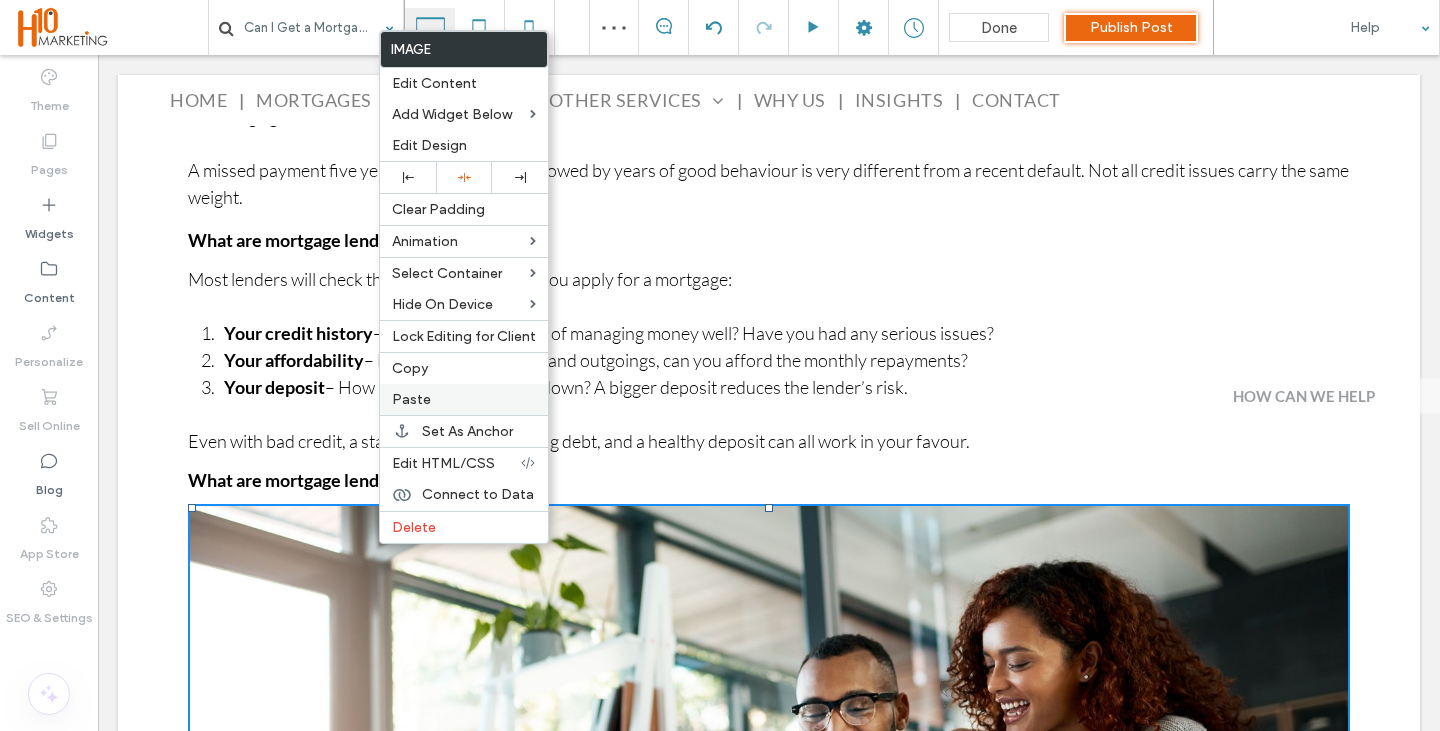 click on "Paste" at bounding box center [411, 399] 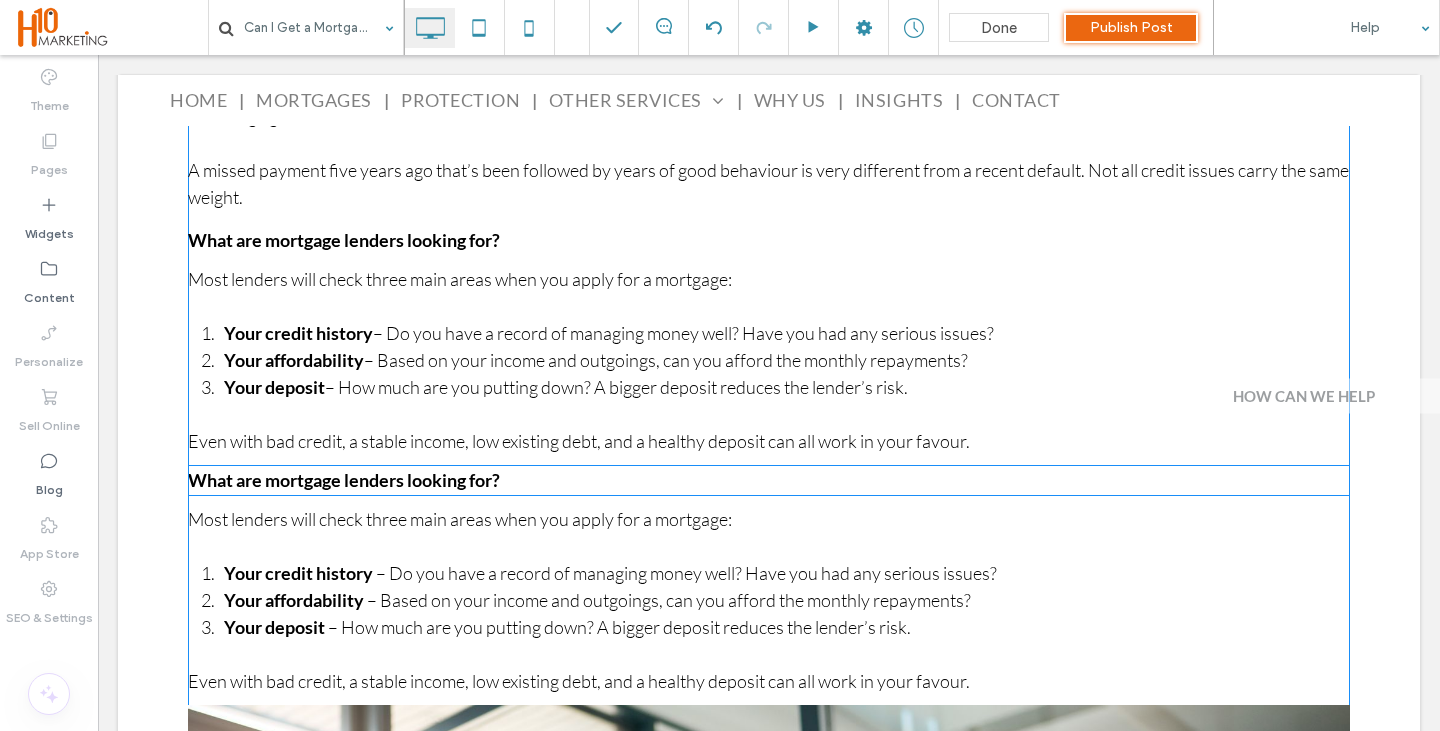 click on "What are mortgage lenders looking for?" at bounding box center (769, 480) 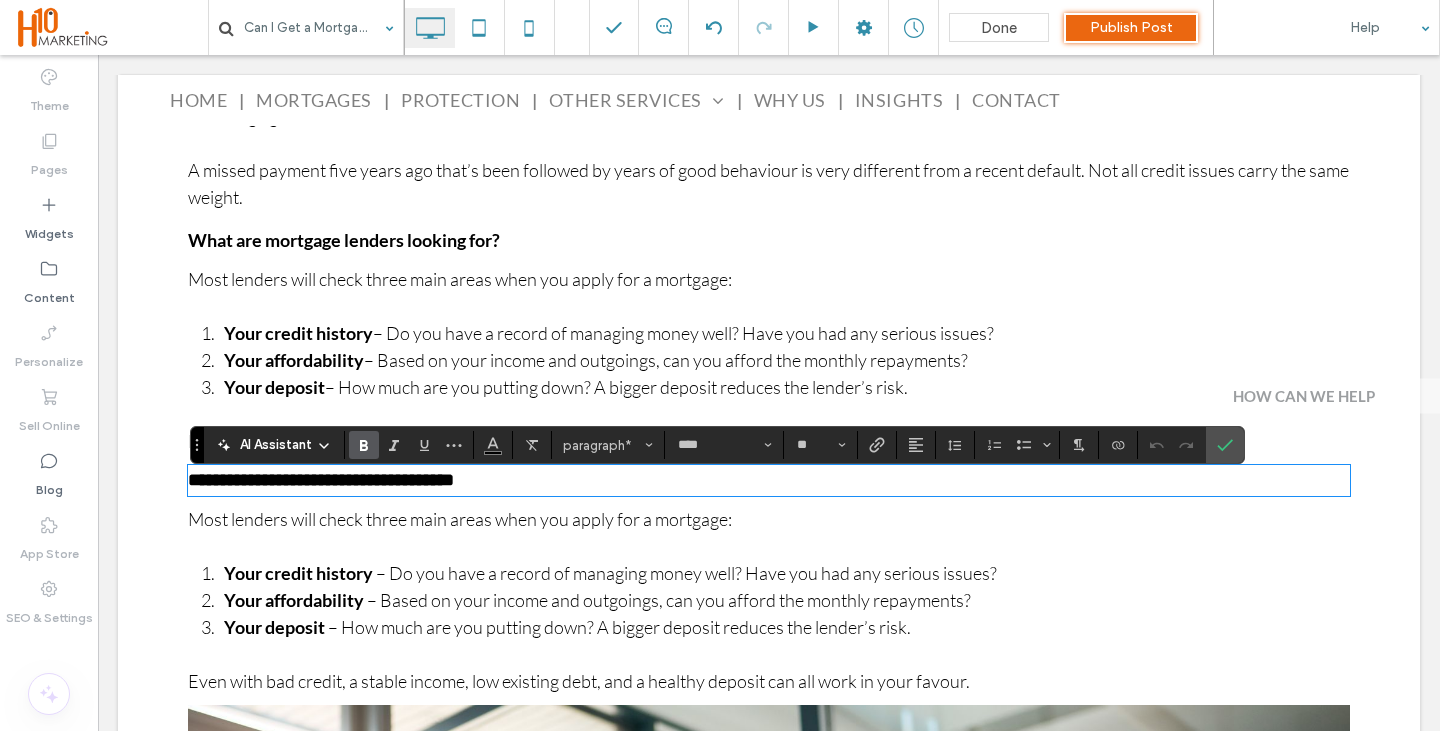 scroll, scrollTop: 0, scrollLeft: 0, axis: both 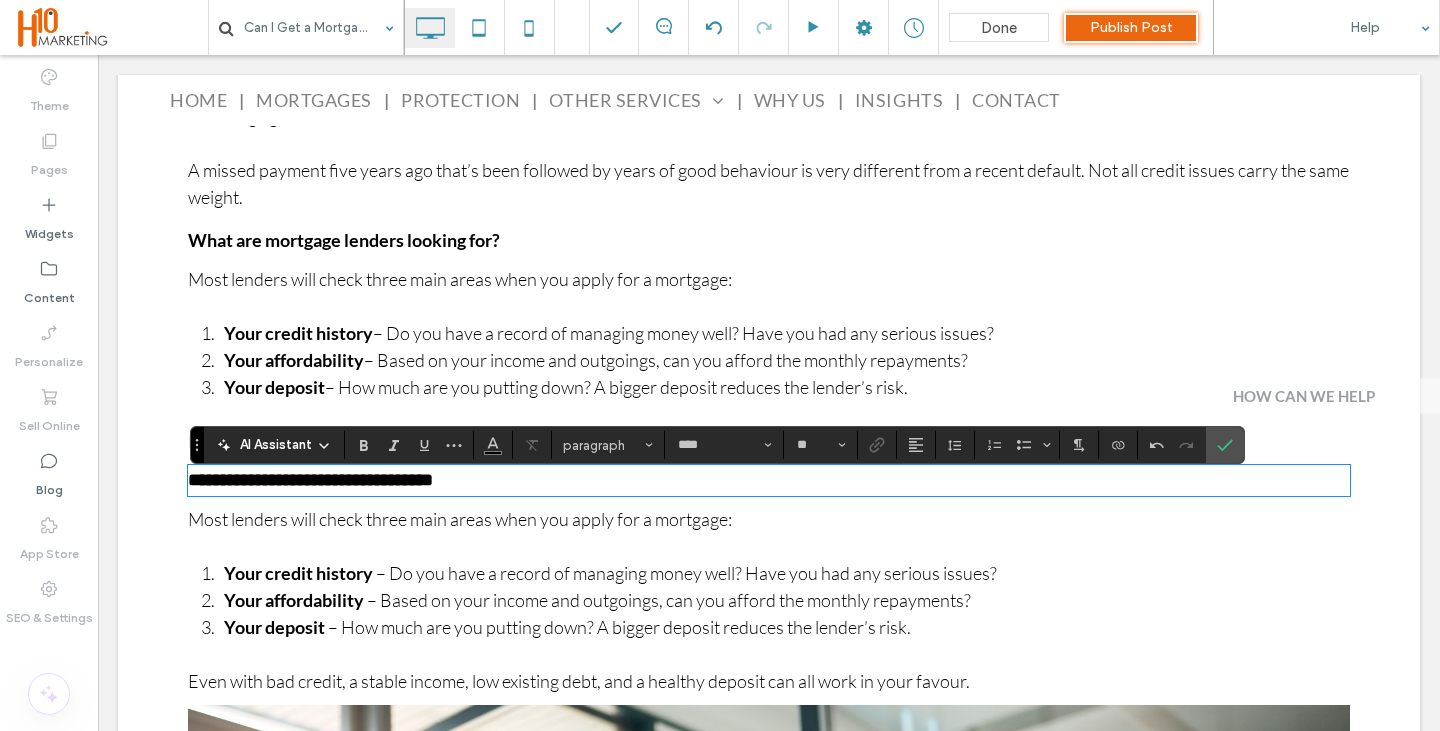 click on "Most lenders will check three main areas when you apply for a mortgage:" at bounding box center (460, 519) 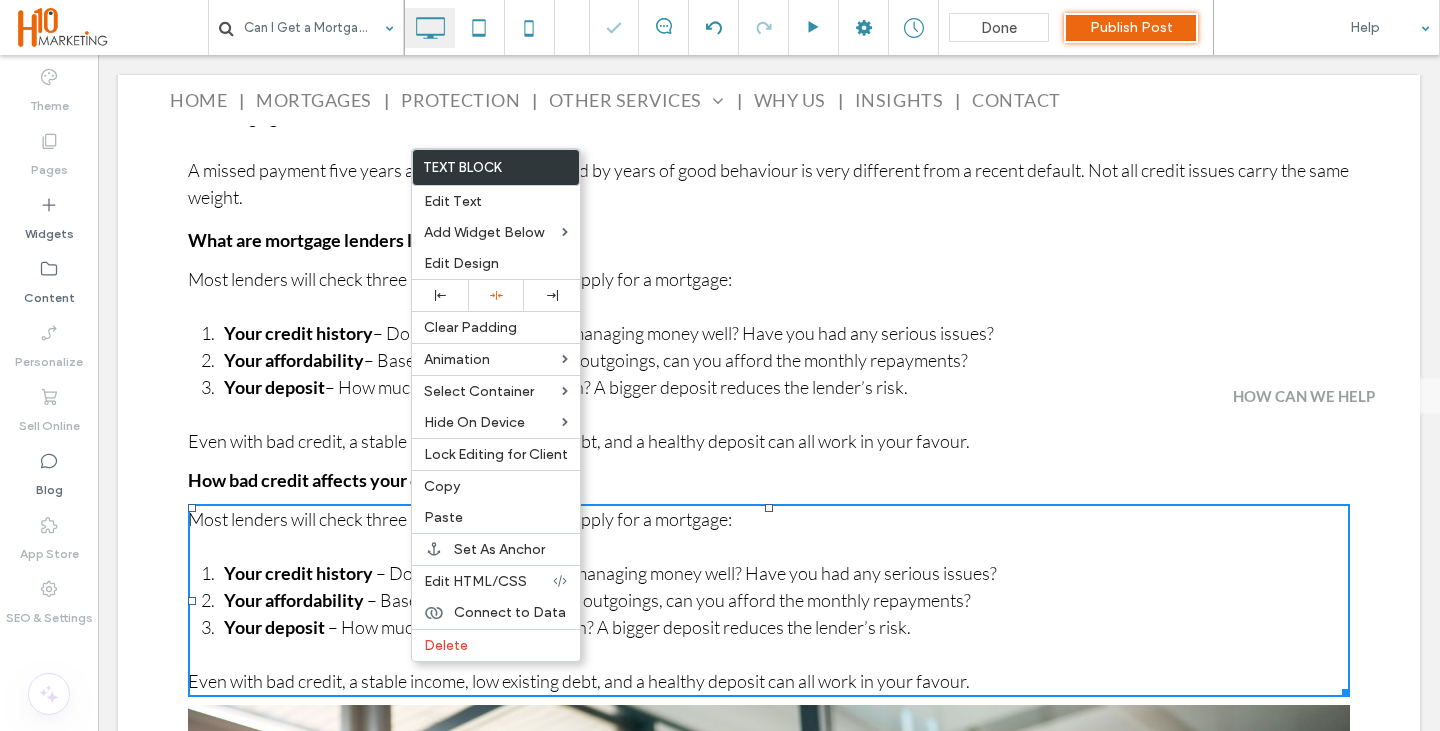 click at bounding box center [769, 546] 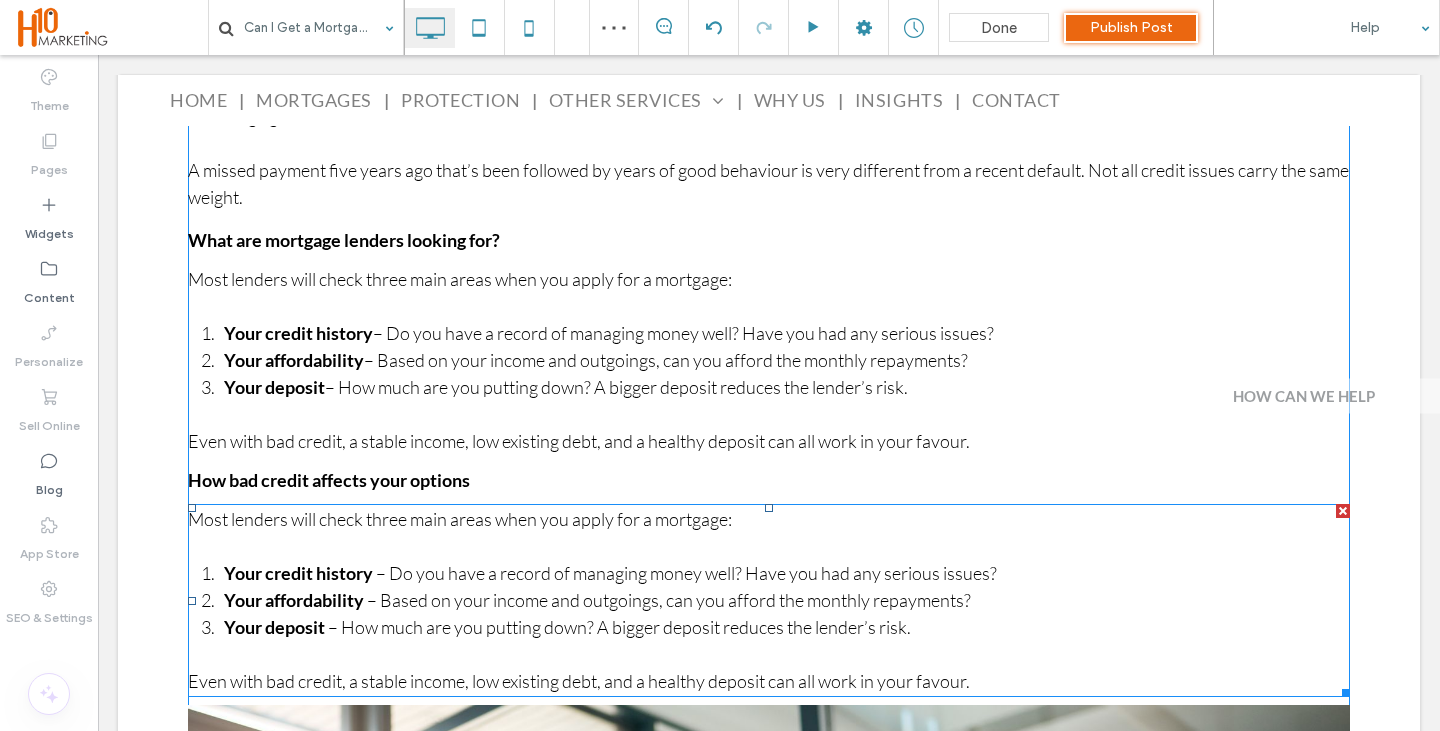 click on "Most lenders will check three main areas when you apply for a mortgage:" at bounding box center (460, 519) 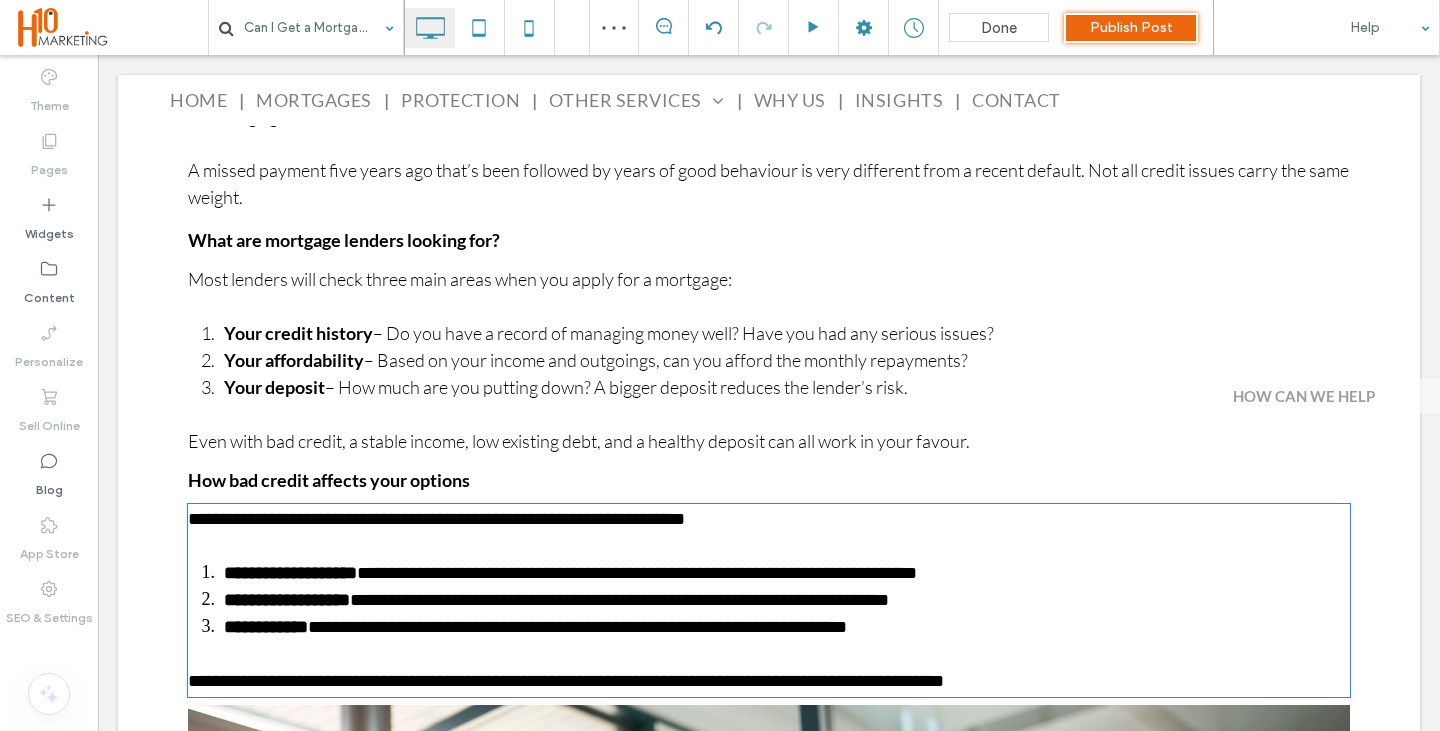 type on "****" 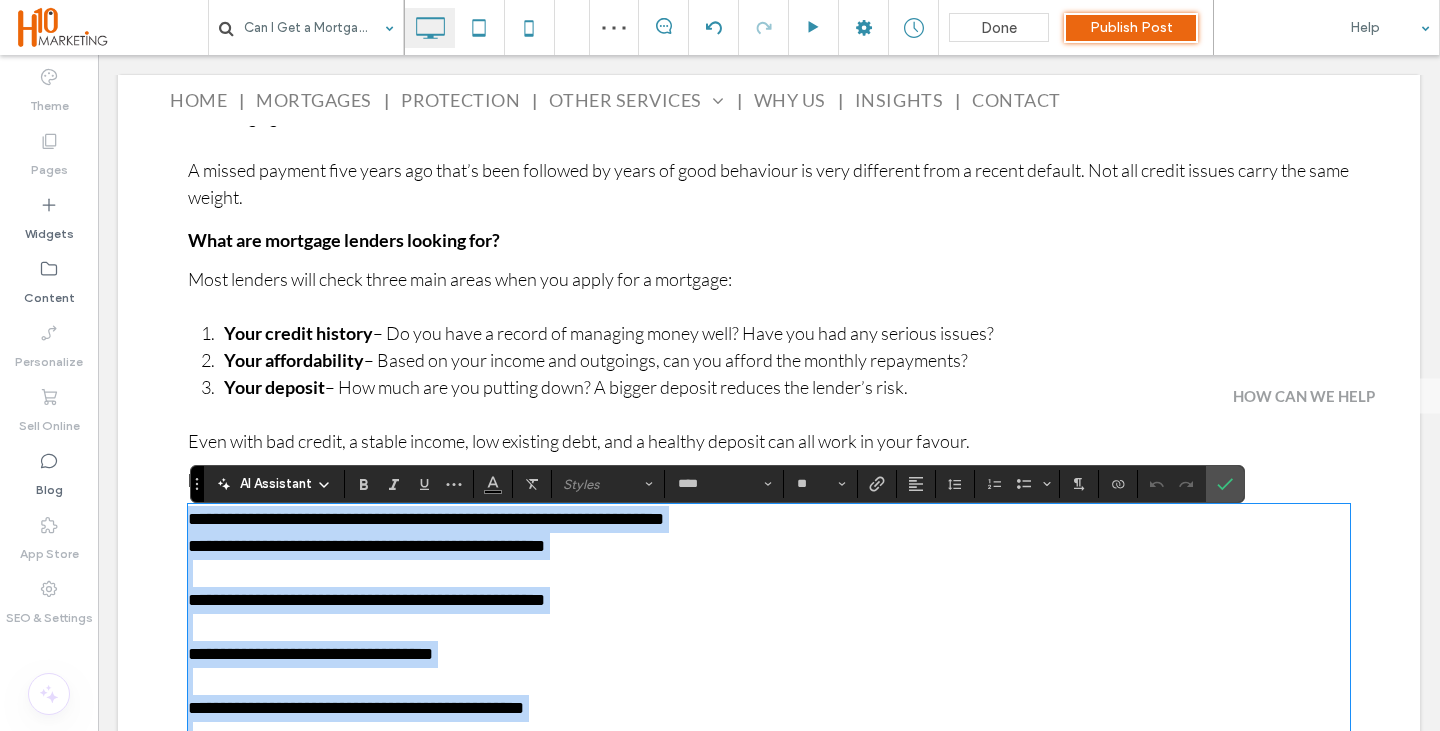scroll, scrollTop: 2493, scrollLeft: 0, axis: vertical 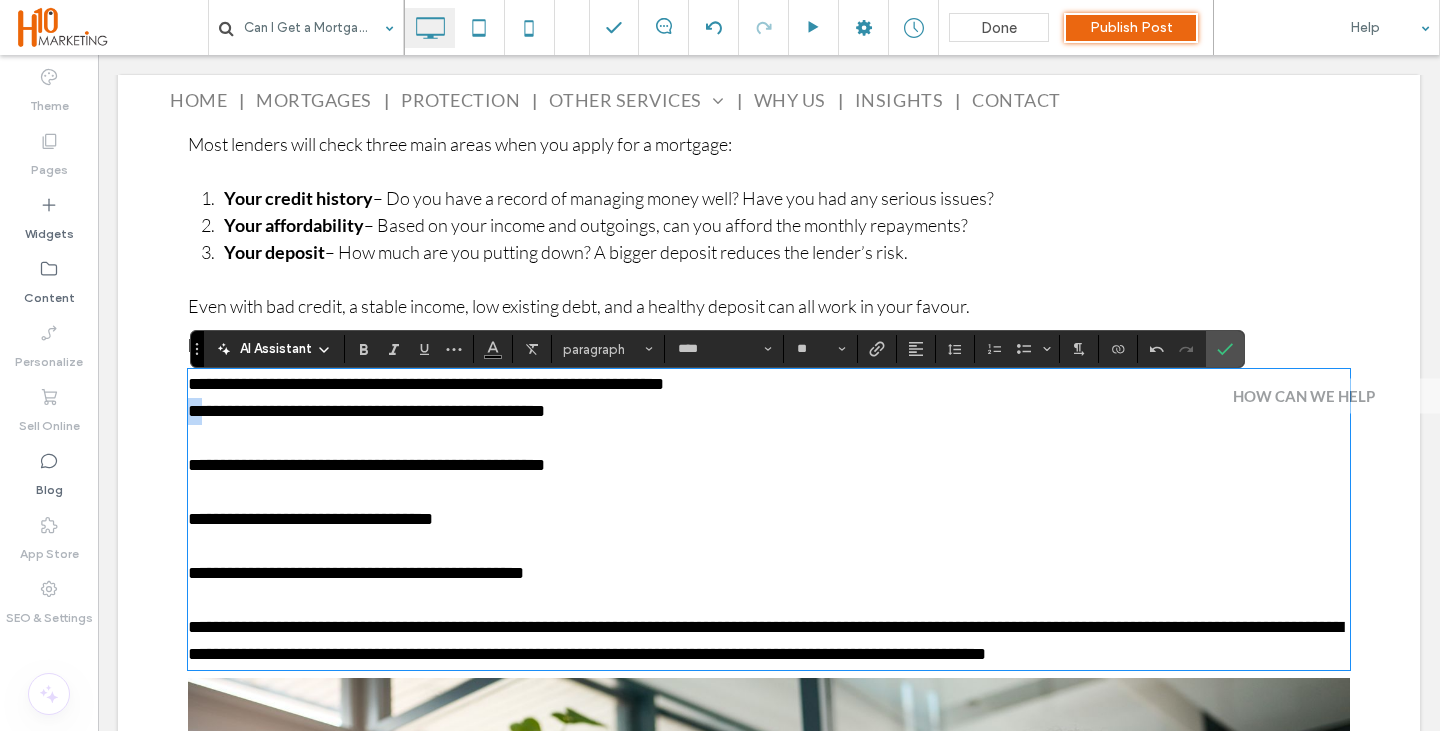 drag, startPoint x: 218, startPoint y: 418, endPoint x: 164, endPoint y: 420, distance: 54.037025 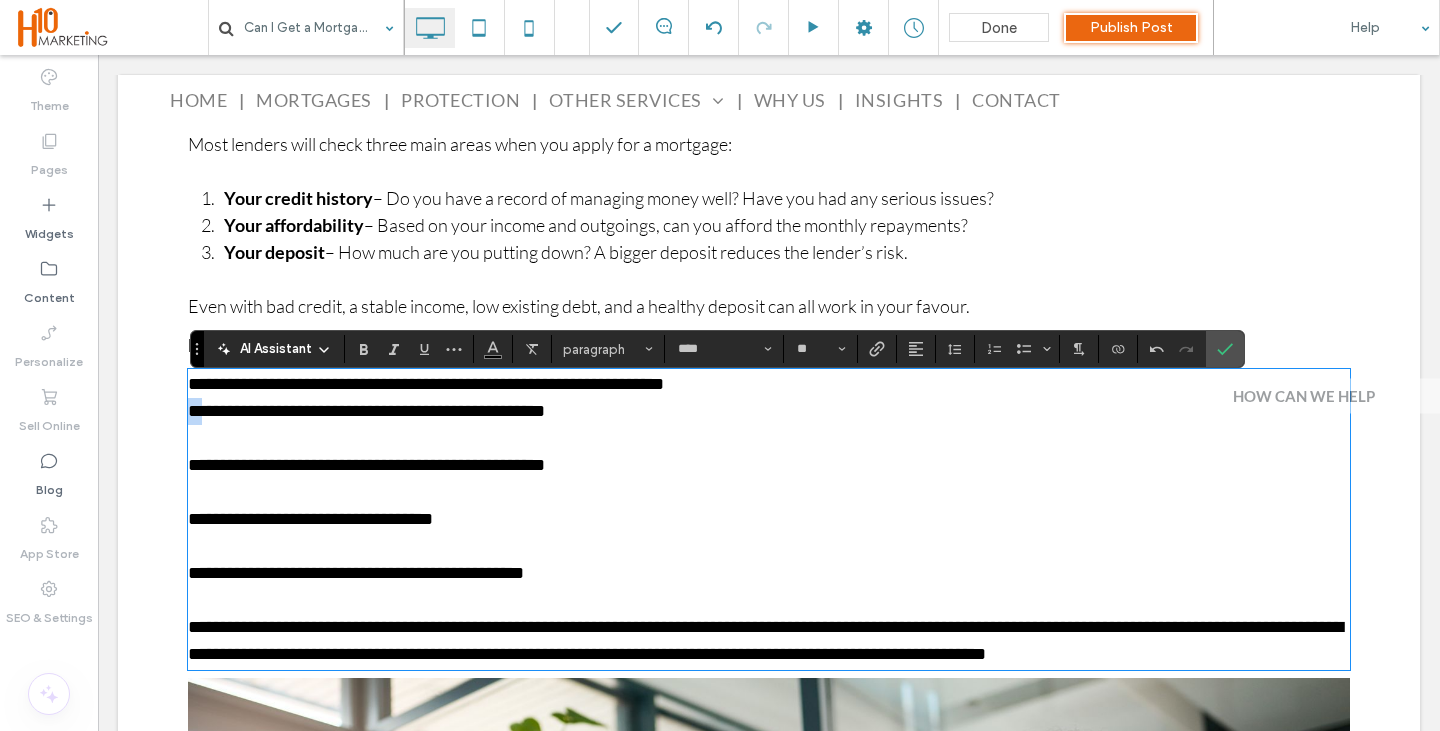 click on "Can I Get a Mortgage with Bad Credit?
How to improve your chances and what lenders really look for
Let’s be honest – applying for a mortgage can be stressful at the best of times. But if you’ve got bad credit, it can feel like the odds are stacked against you. The truth is, you can get a mortgage even with a poor credit history. It just might take a bit more planning, the right support, and a lender who understands your situation. This article will walk you through what to expect, how to improve your chances, and what alternatives might be available if a mainstream lender says no.
What do lenders mean by “bad credit”?
The phrase “bad credit” is quite broad. It can include anything from a few missed payments to more serious issues like: County Court Judgements (CCJs) Defaults on loans or credit cards Individual Voluntary Arrangements (IVAs) Bankruptcy Repossession
What are mortgage lenders looking for? Your credit history Your affordability  Your deposit" at bounding box center [769, 1804] 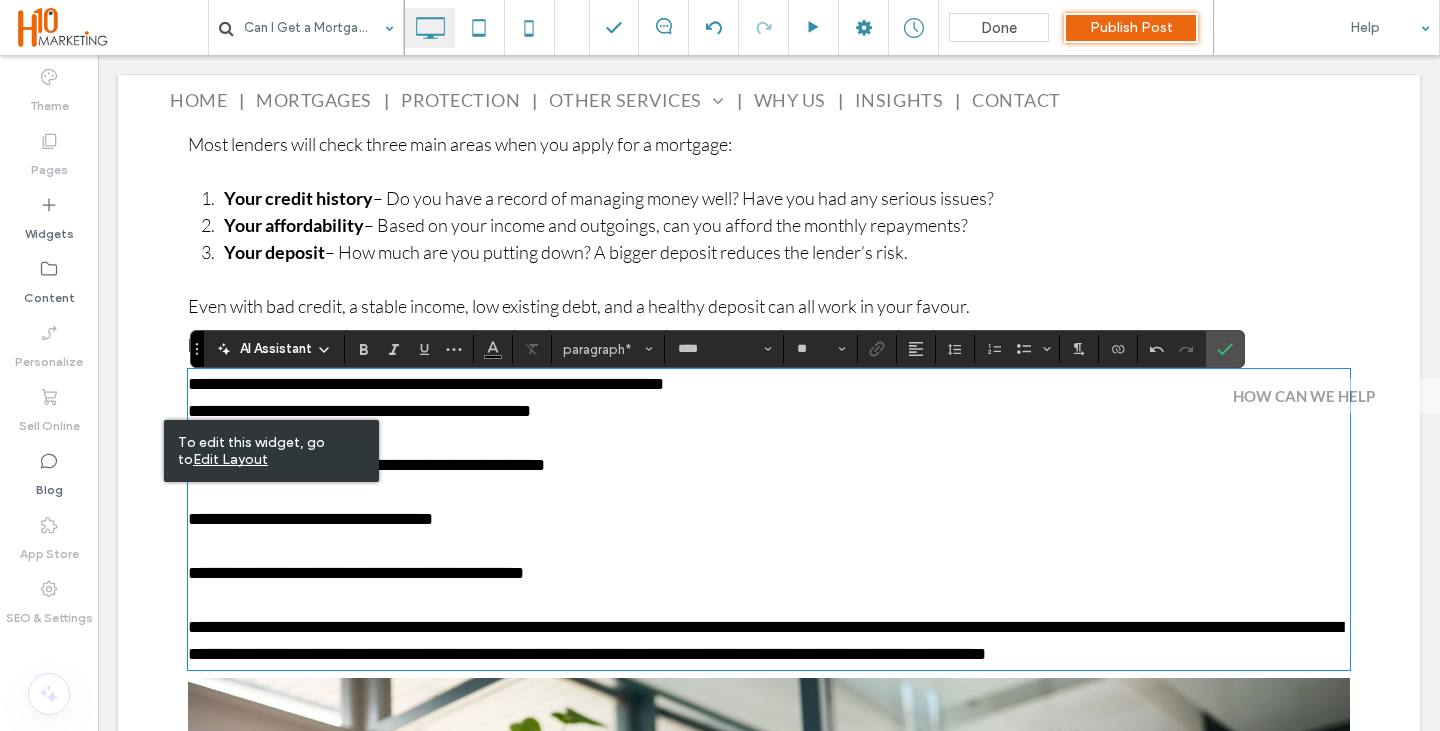click at bounding box center [769, 546] 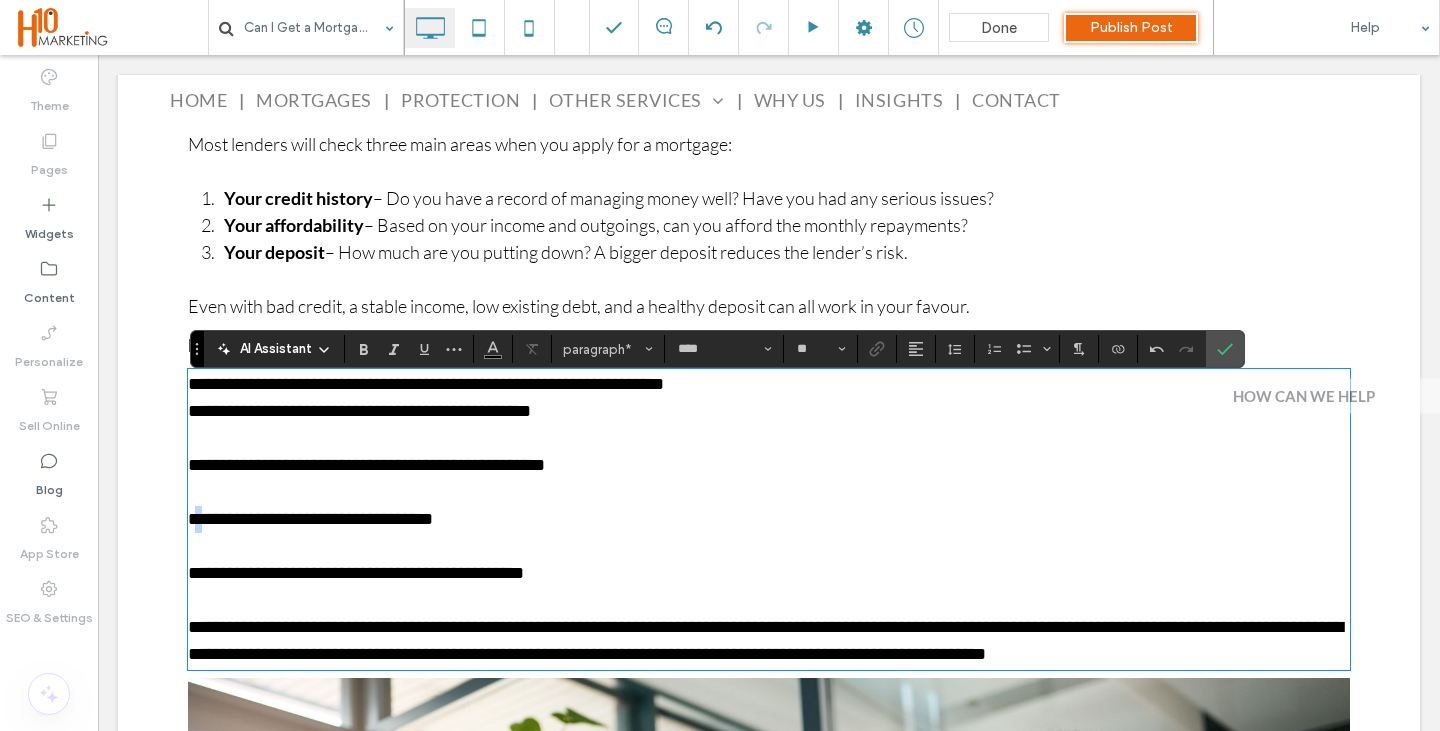 drag, startPoint x: 214, startPoint y: 529, endPoint x: 201, endPoint y: 570, distance: 43.011627 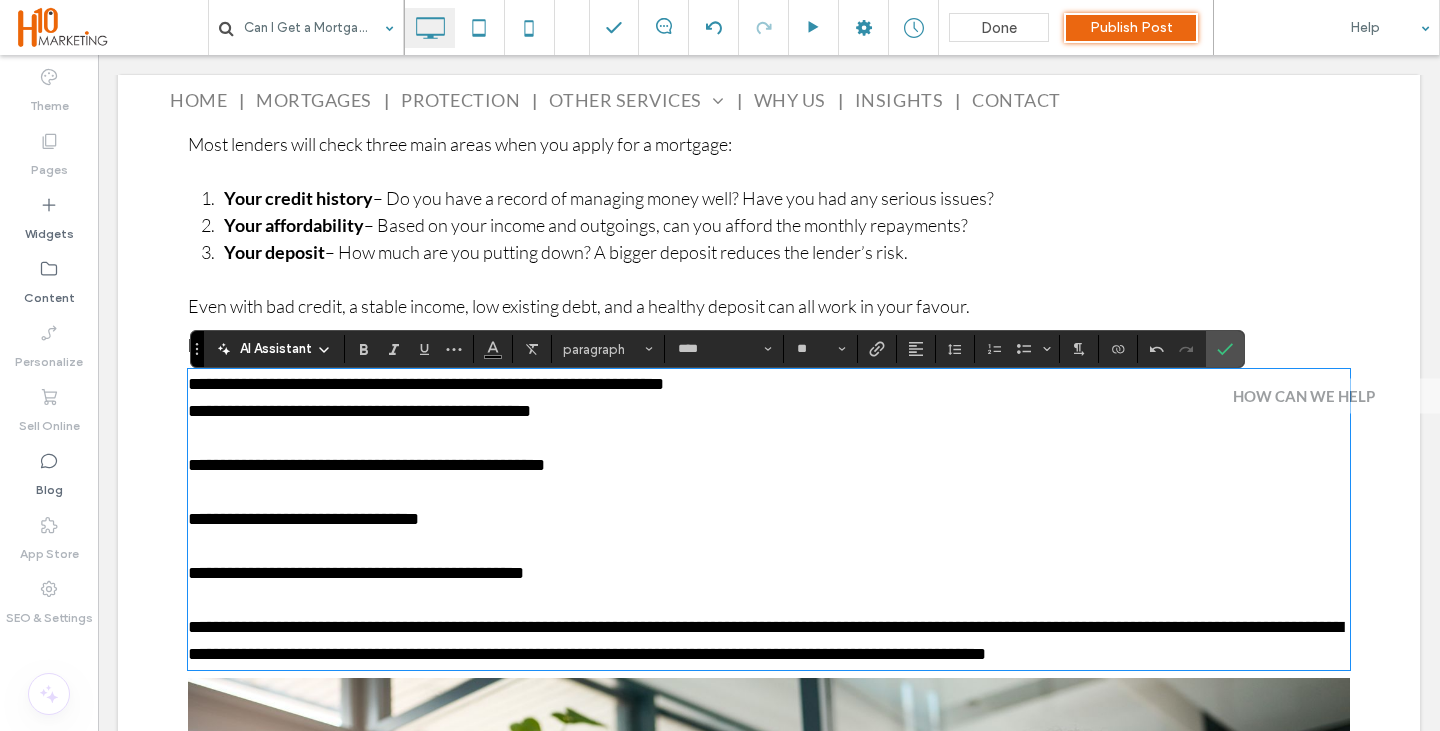 drag, startPoint x: 217, startPoint y: 465, endPoint x: 183, endPoint y: 485, distance: 39.446167 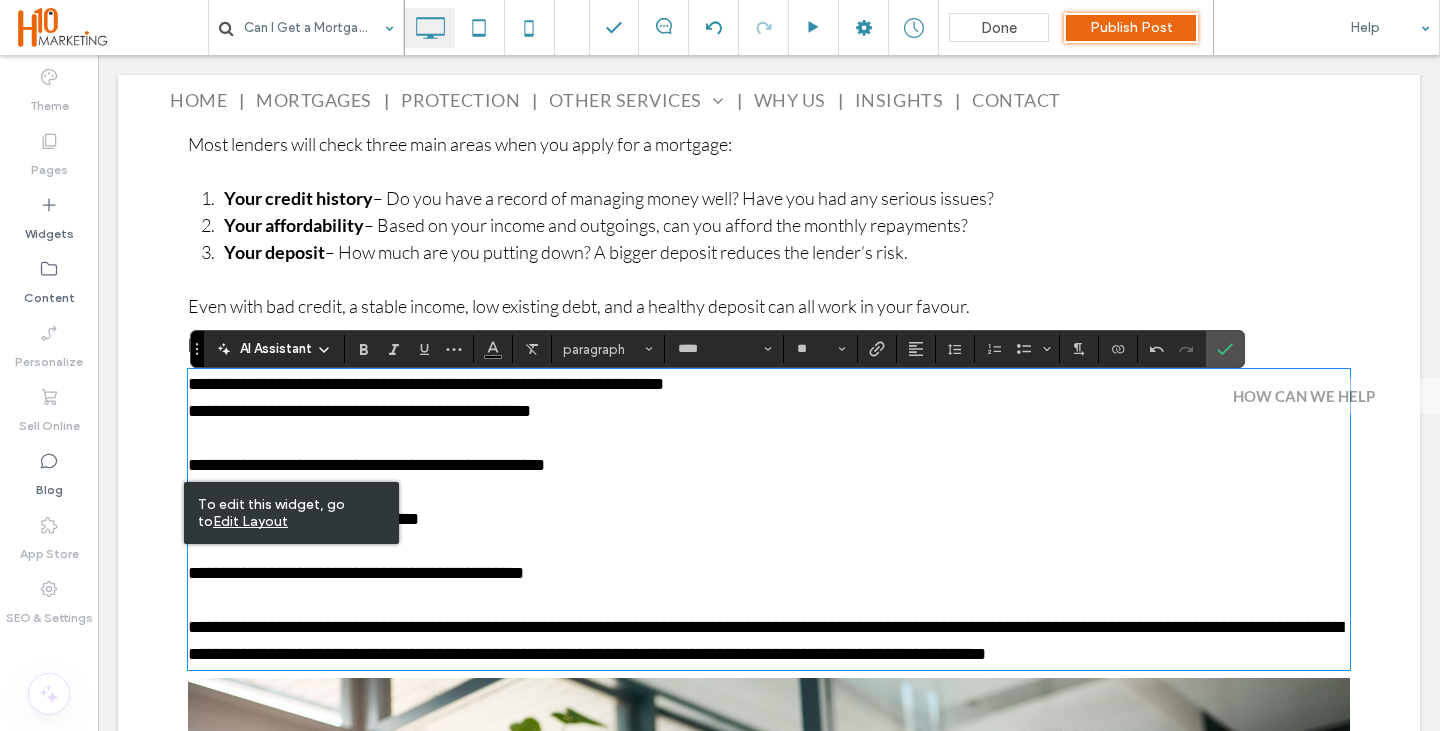 click at bounding box center (769, 600) 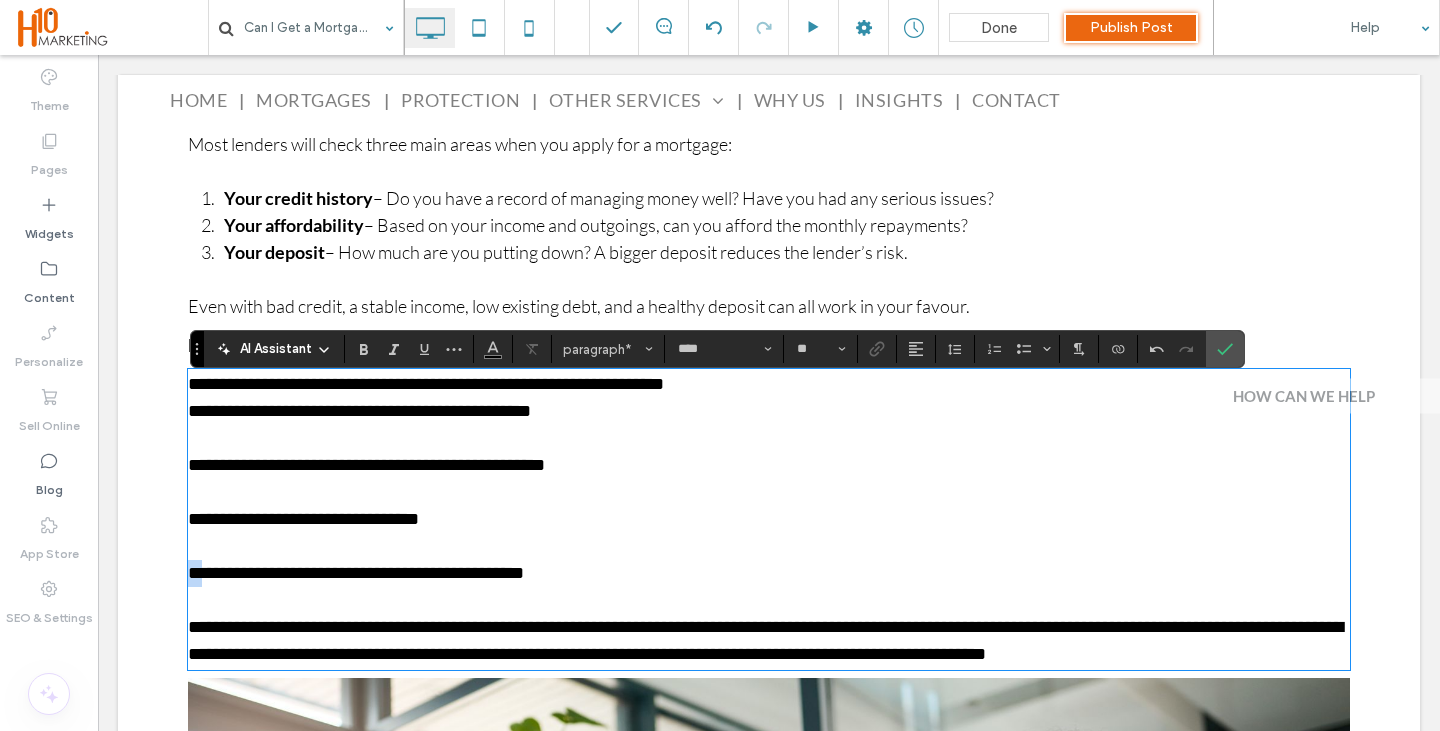 drag, startPoint x: 215, startPoint y: 586, endPoint x: 183, endPoint y: 585, distance: 32.01562 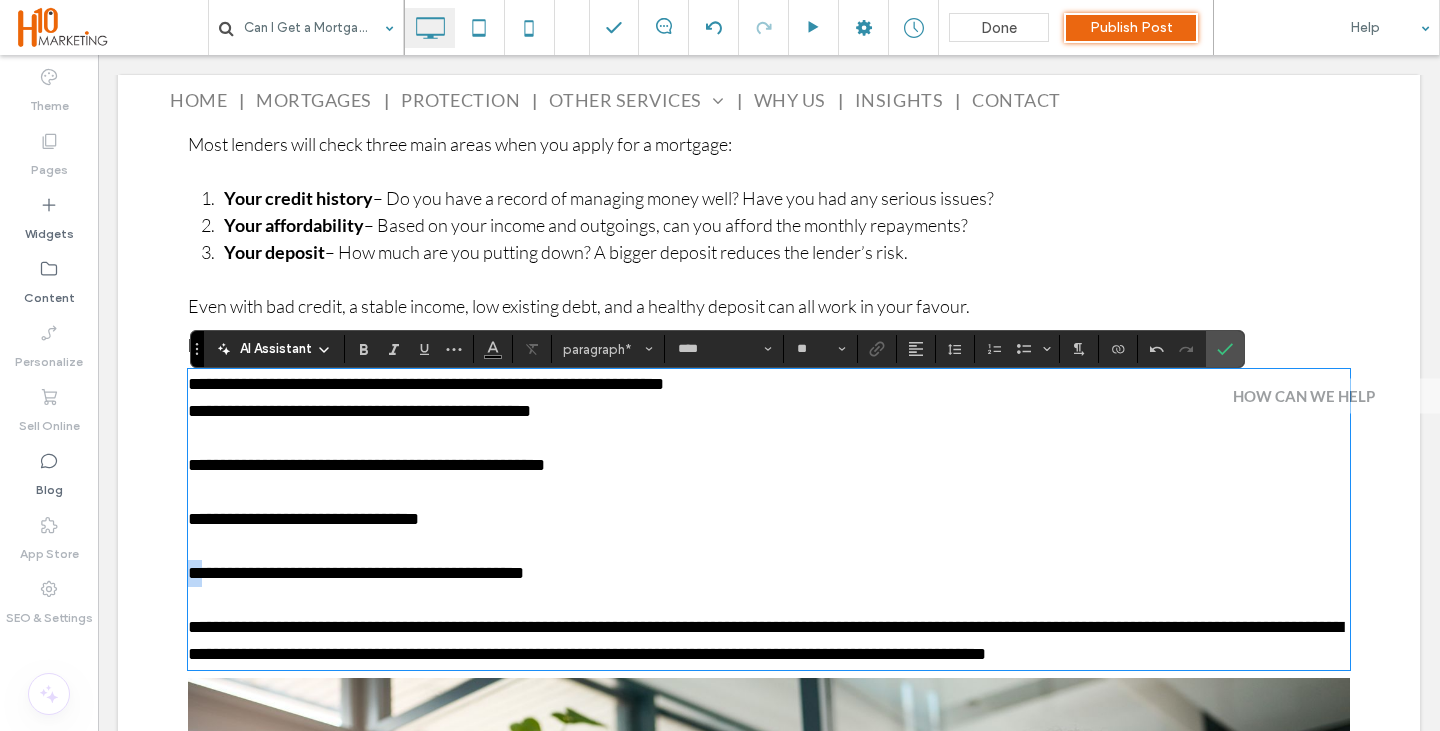 click on "Can I Get a Mortgage with Bad Credit?
How to improve your chances and what lenders really look for
Let’s be honest – applying for a mortgage can be stressful at the best of times. But if you’ve got bad credit, it can feel like the odds are stacked against you. The truth is, you can get a mortgage even with a poor credit history. It just might take a bit more planning, the right support, and a lender who understands your situation. This article will walk you through what to expect, how to improve your chances, and what alternatives might be available if a mainstream lender says no.
What do lenders mean by “bad credit”?
The phrase “bad credit” is quite broad. It can include anything from a few missed payments to more serious issues like: County Court Judgements (CCJs) Defaults on loans or credit cards Individual Voluntary Arrangements (IVAs) Bankruptcy Repossession
What are mortgage lenders looking for? Your credit history Your affordability  Your deposit" at bounding box center (769, 1804) 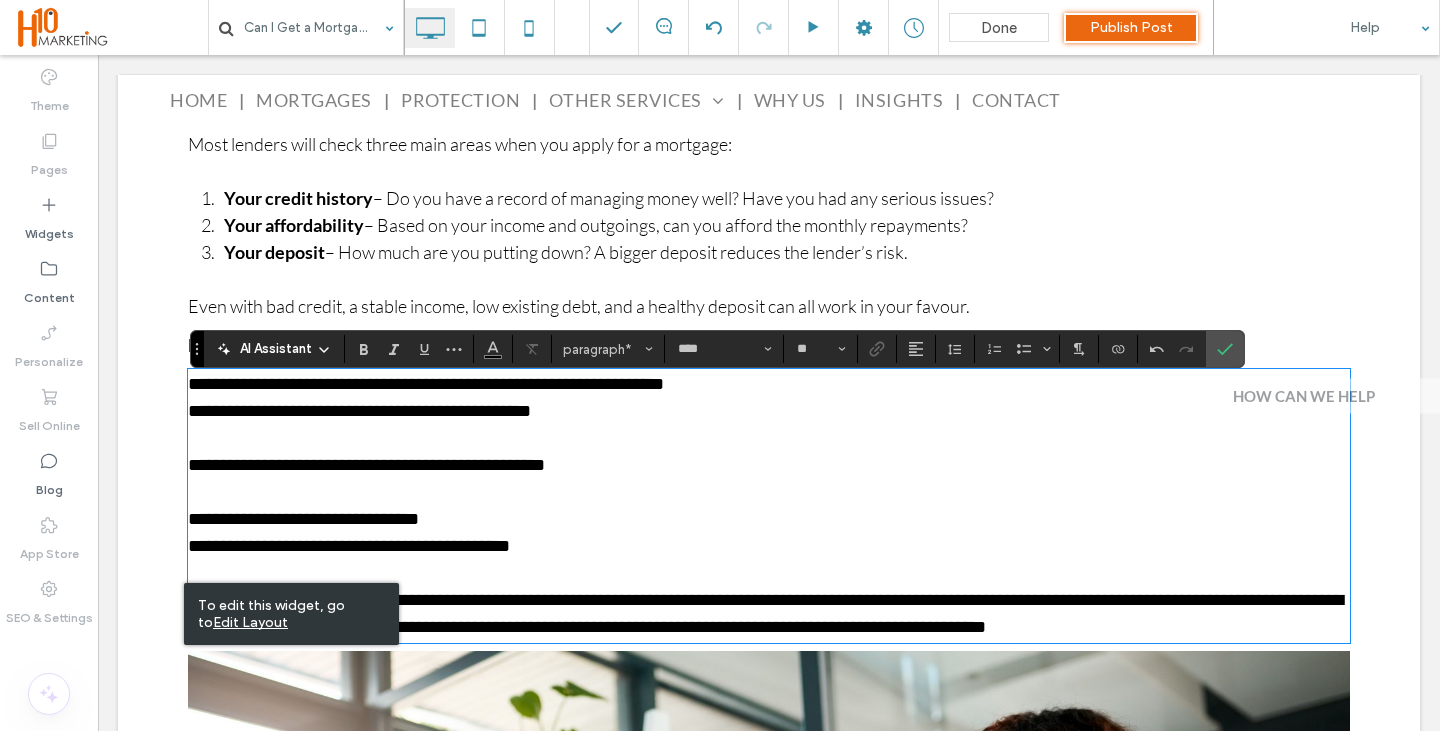 click at bounding box center [769, 492] 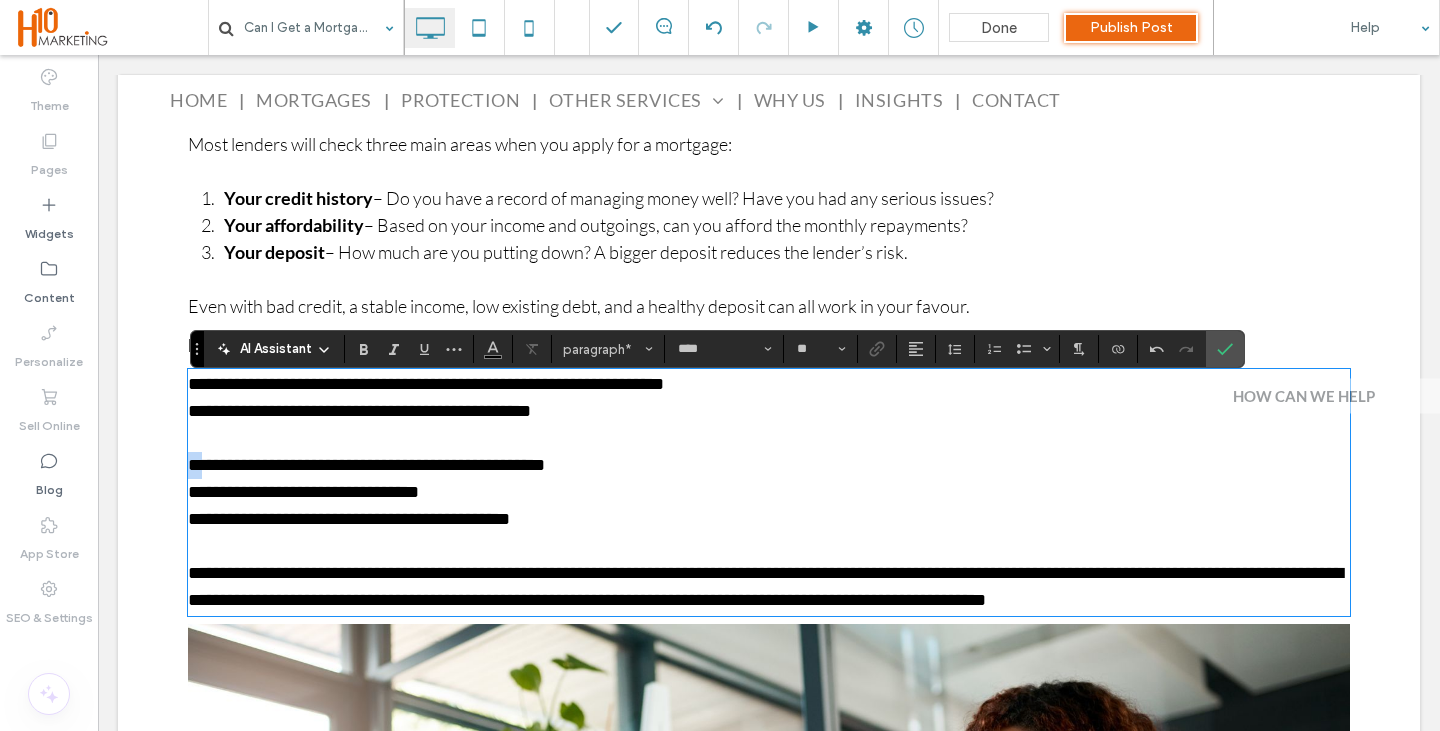 drag, startPoint x: 215, startPoint y: 472, endPoint x: 164, endPoint y: 472, distance: 51 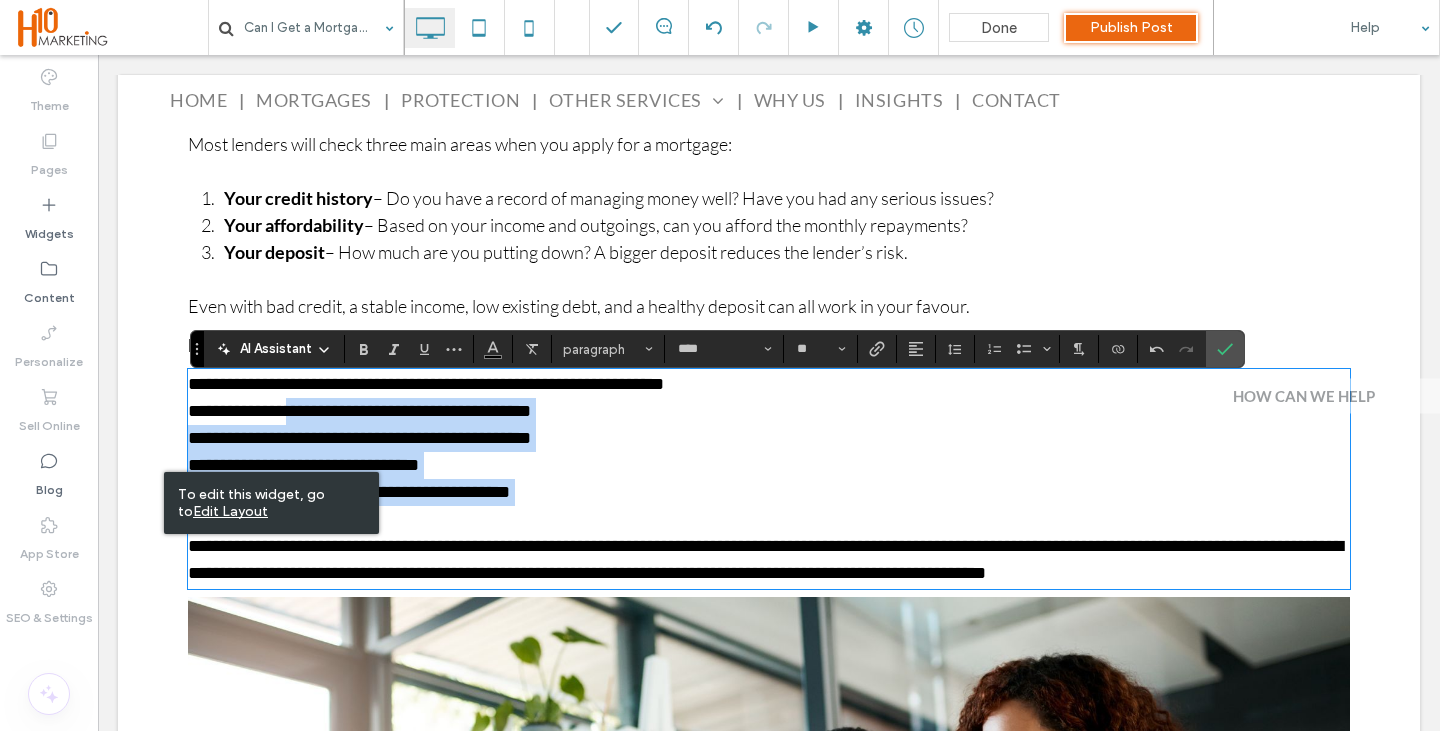 drag, startPoint x: 302, startPoint y: 414, endPoint x: 442, endPoint y: 570, distance: 209.60916 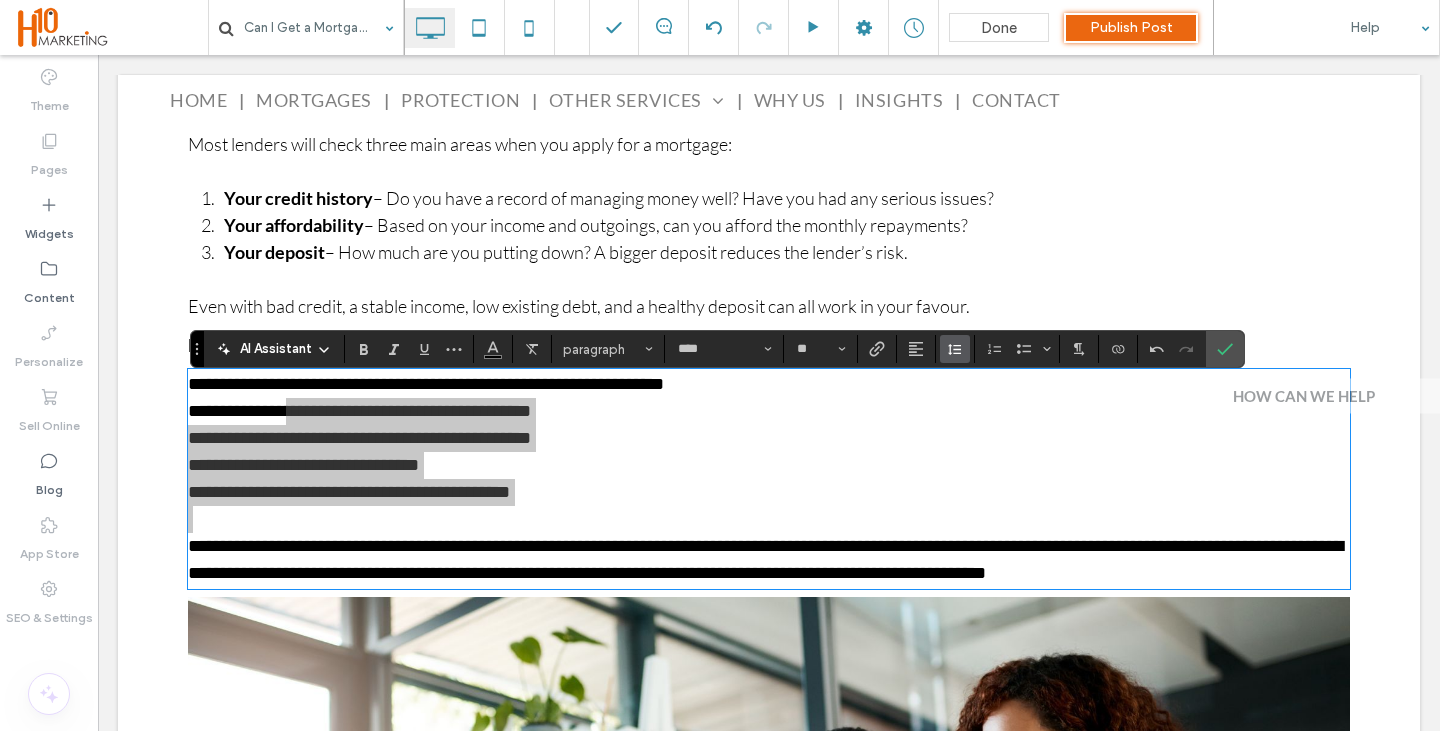 click at bounding box center (955, 349) 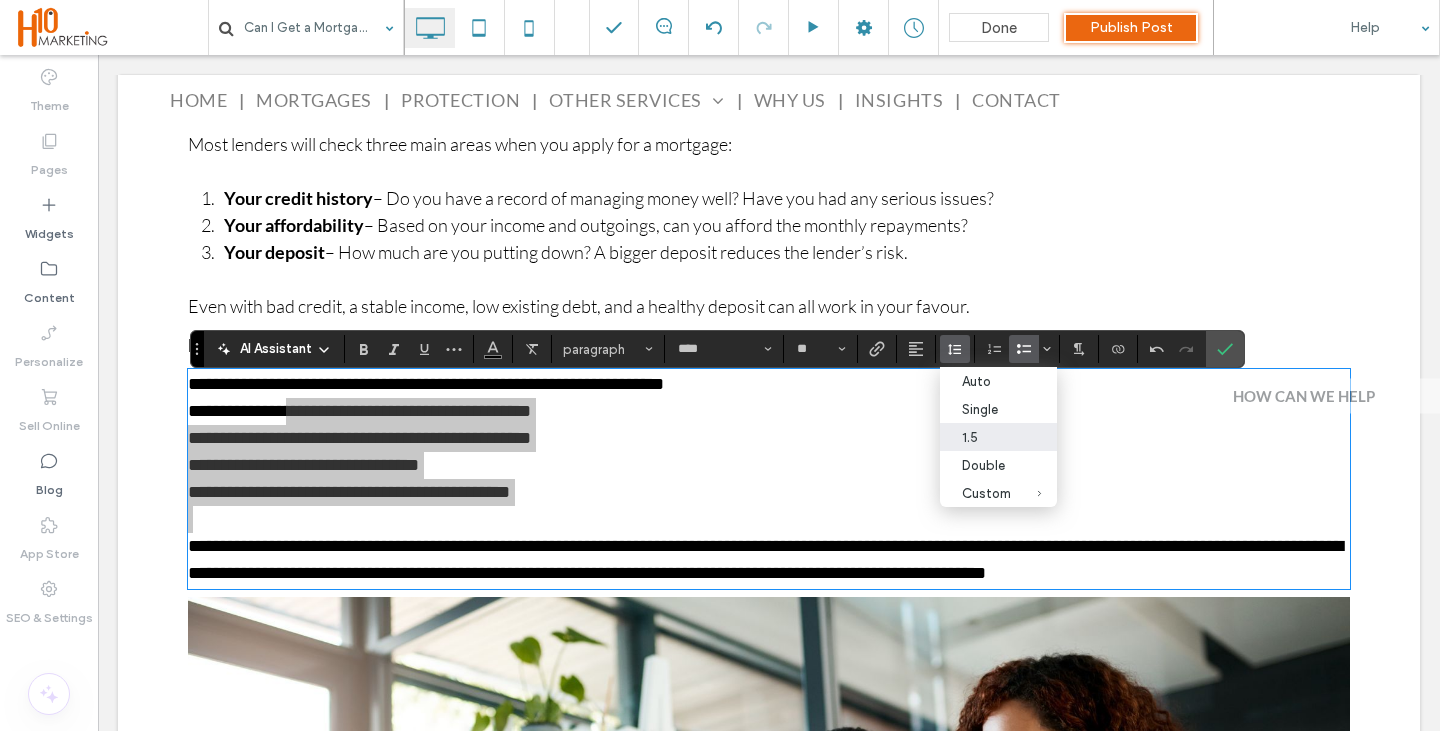 click 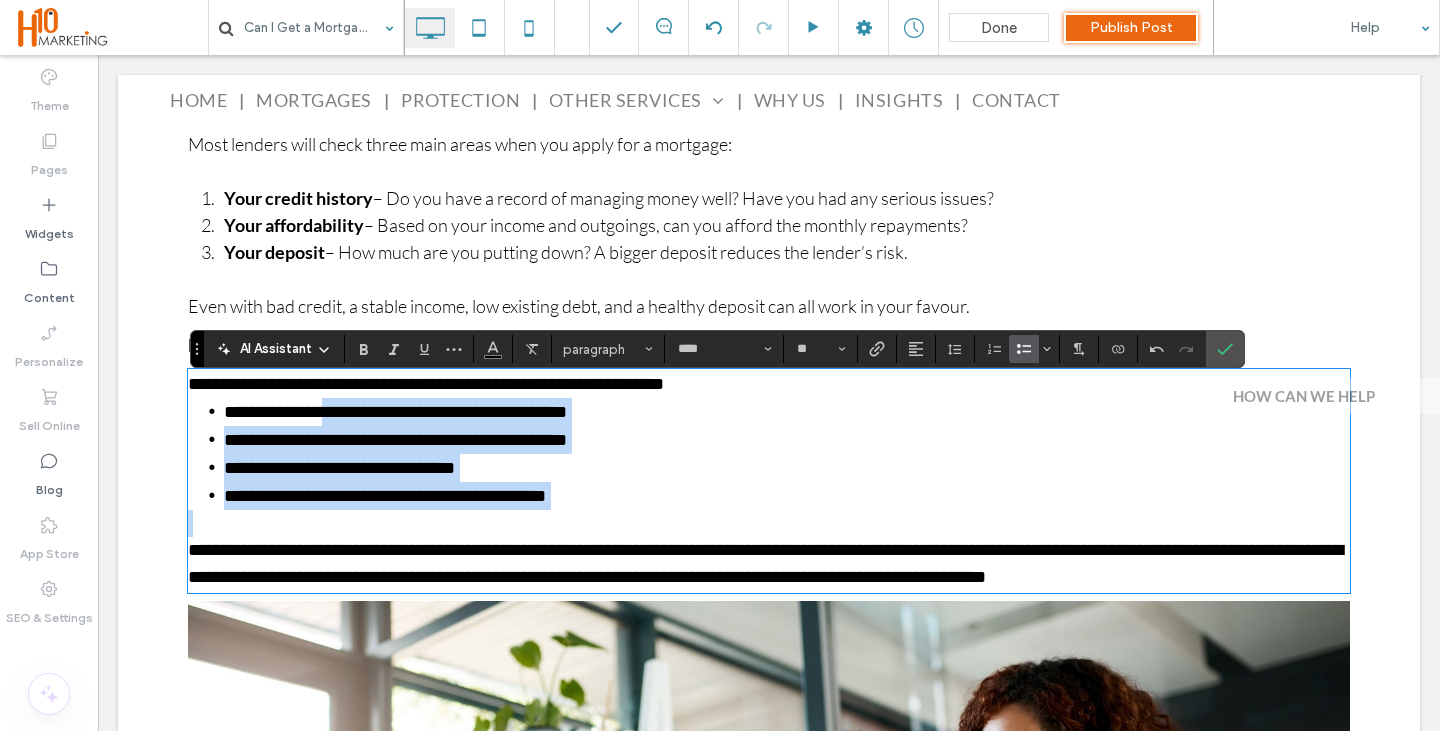 click on "**********" at bounding box center [787, 468] 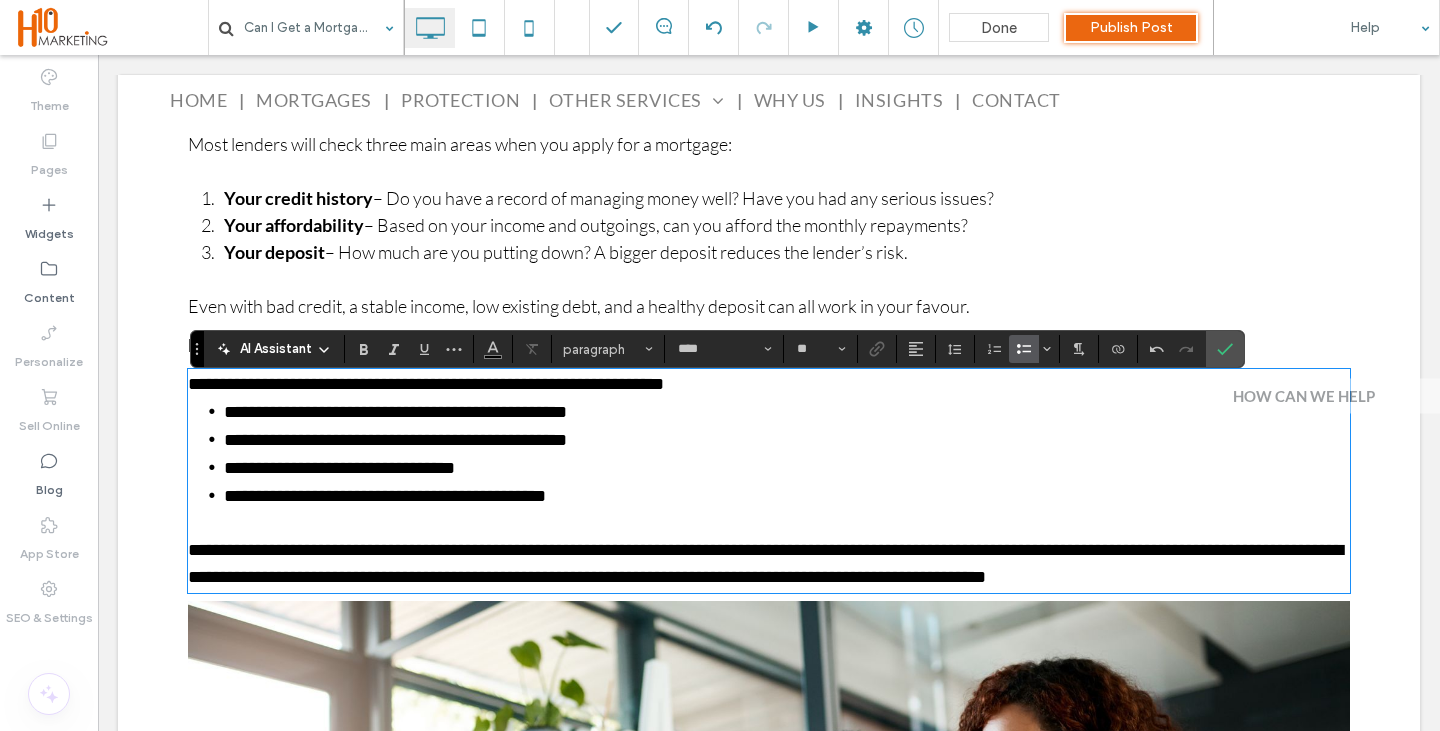 click on "**********" at bounding box center (769, 384) 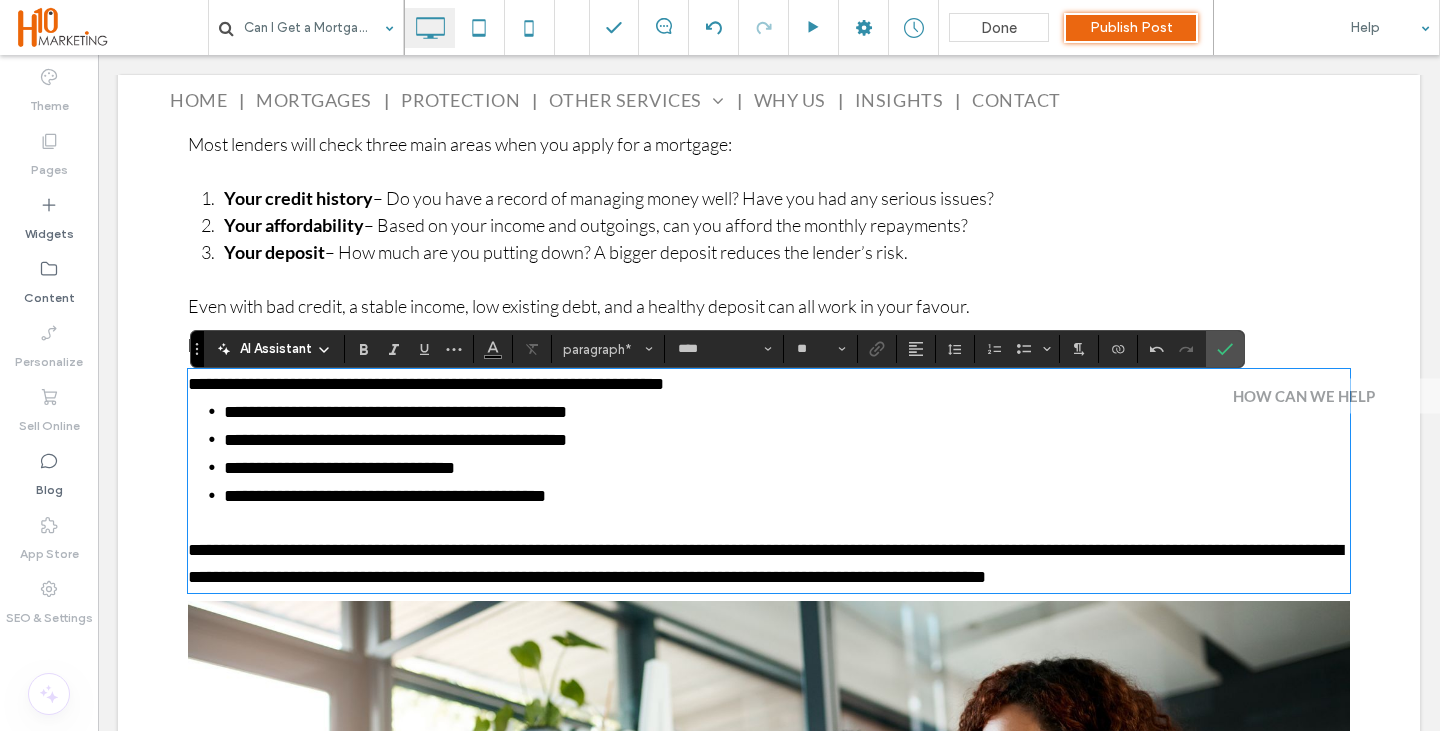 type 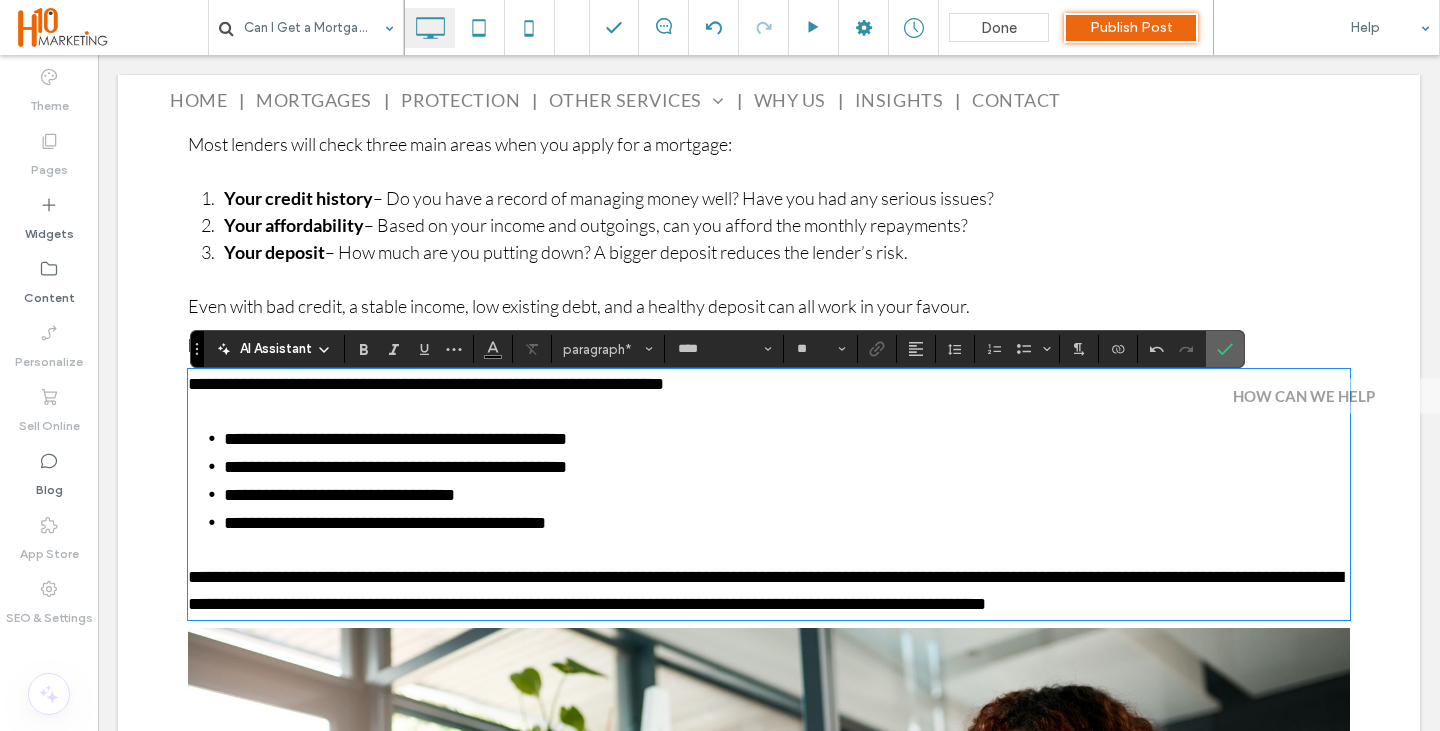 drag, startPoint x: 1231, startPoint y: 334, endPoint x: 736, endPoint y: 318, distance: 495.2585 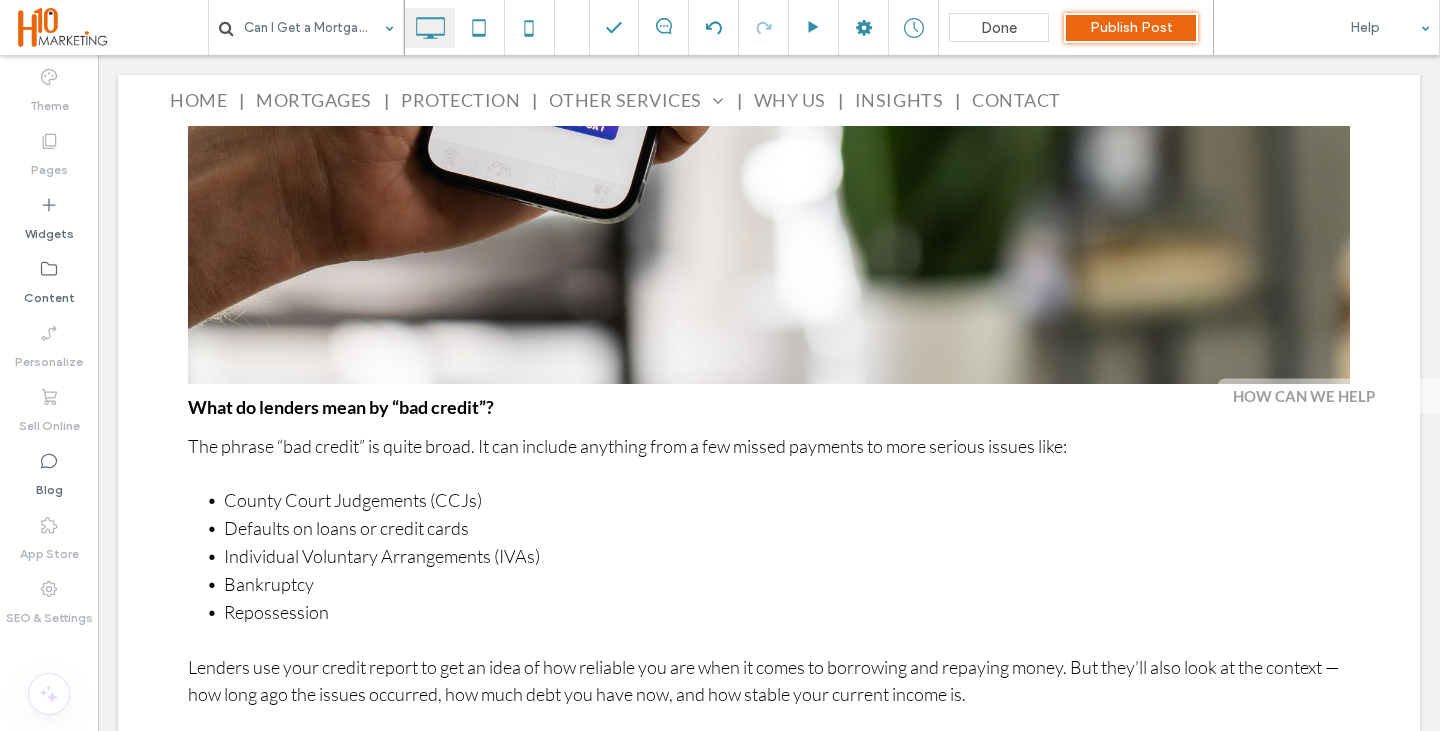 scroll, scrollTop: 1580, scrollLeft: 0, axis: vertical 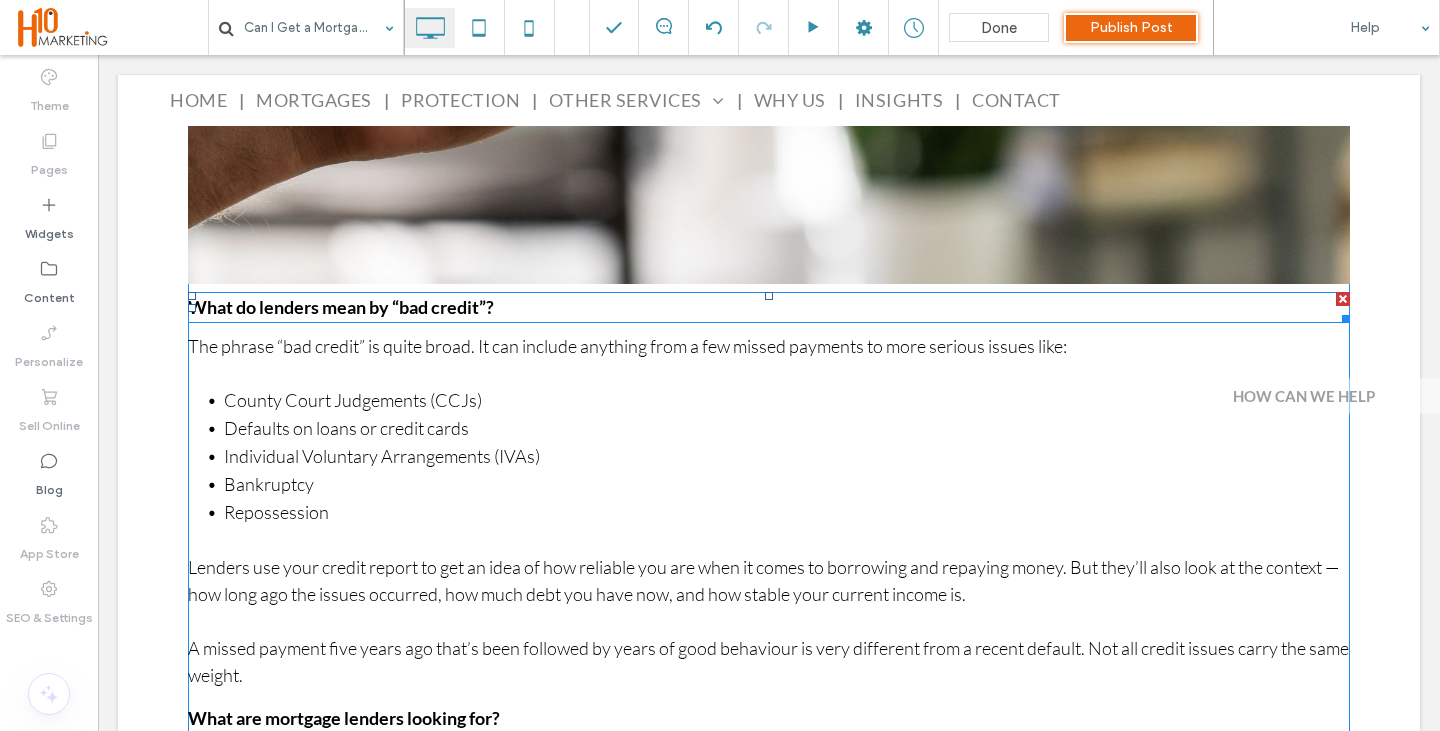 click on "What do lenders mean by “bad credit”?" at bounding box center (341, 307) 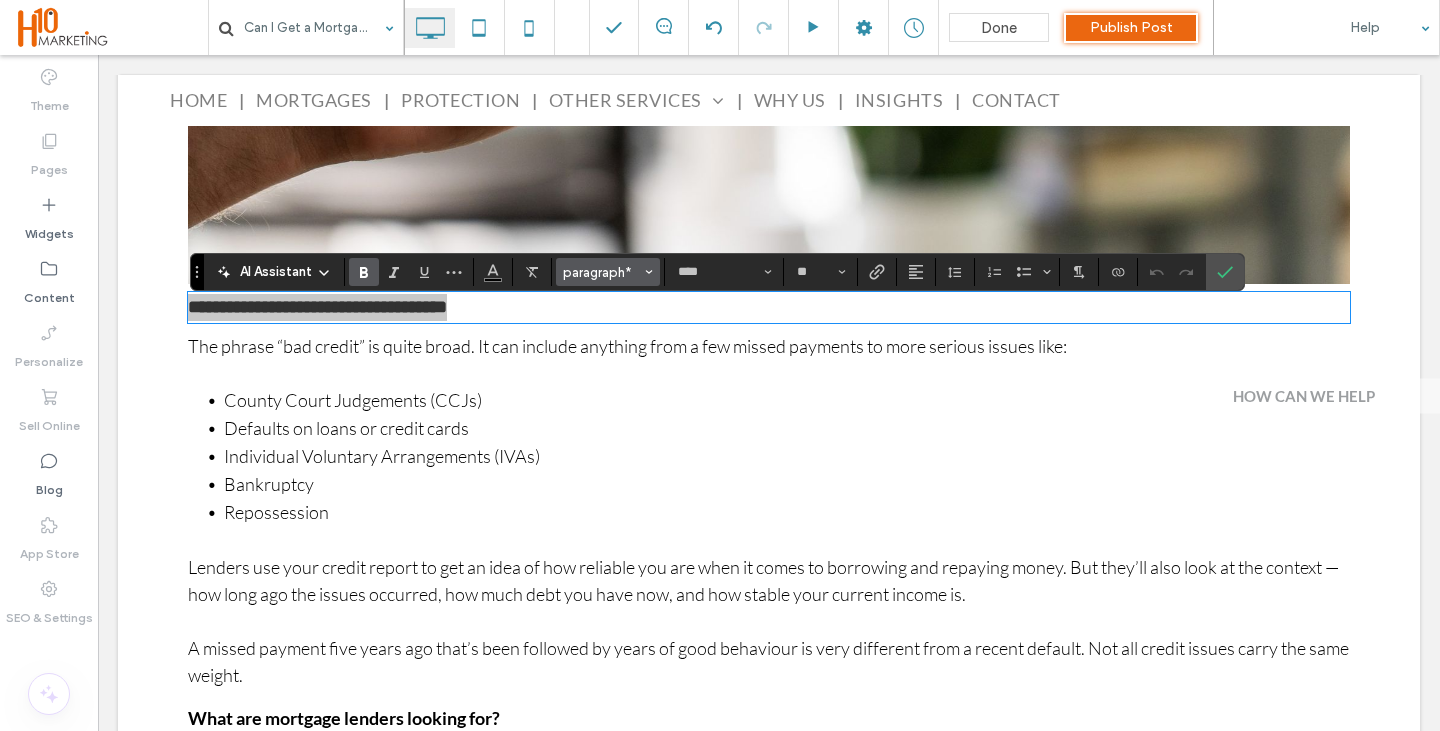 click on "paragraph*" at bounding box center (602, 272) 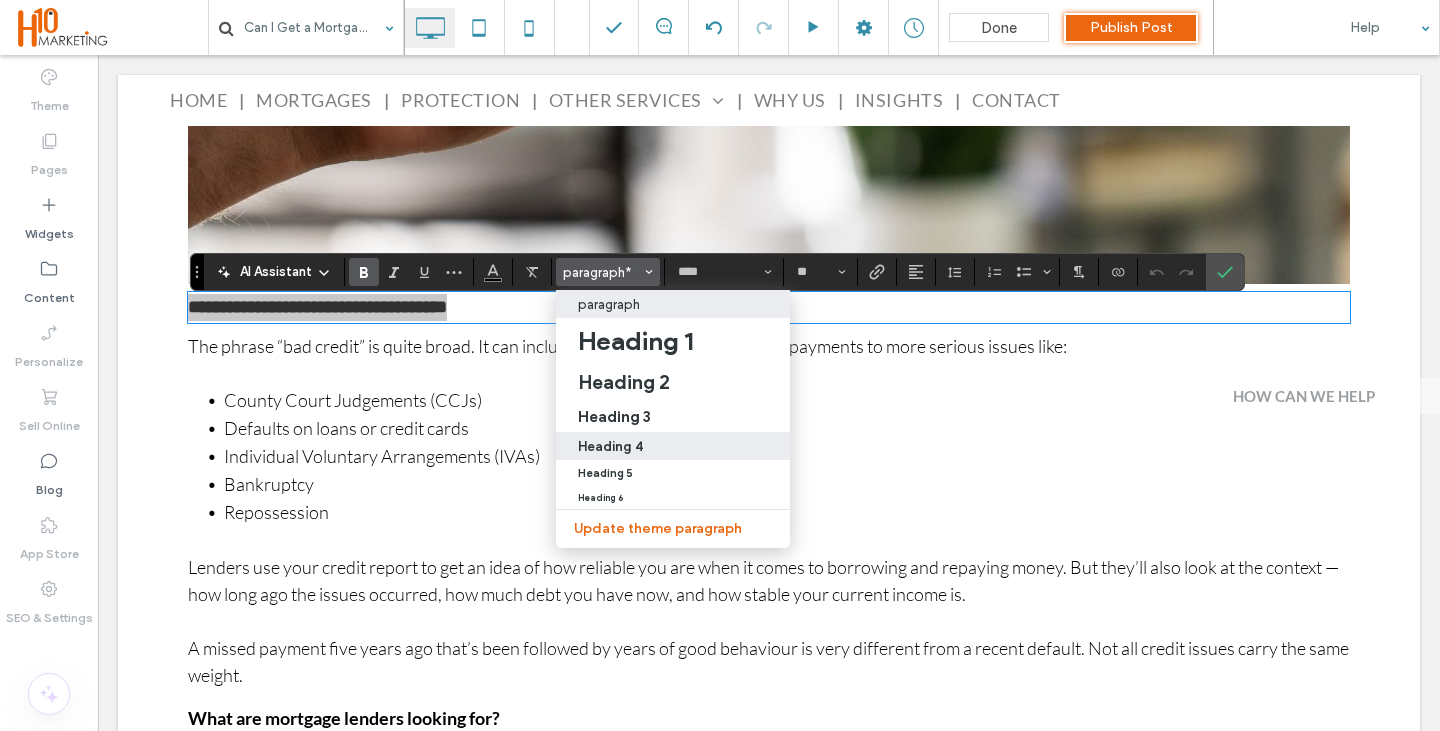 click on "Heading 4" at bounding box center (673, 446) 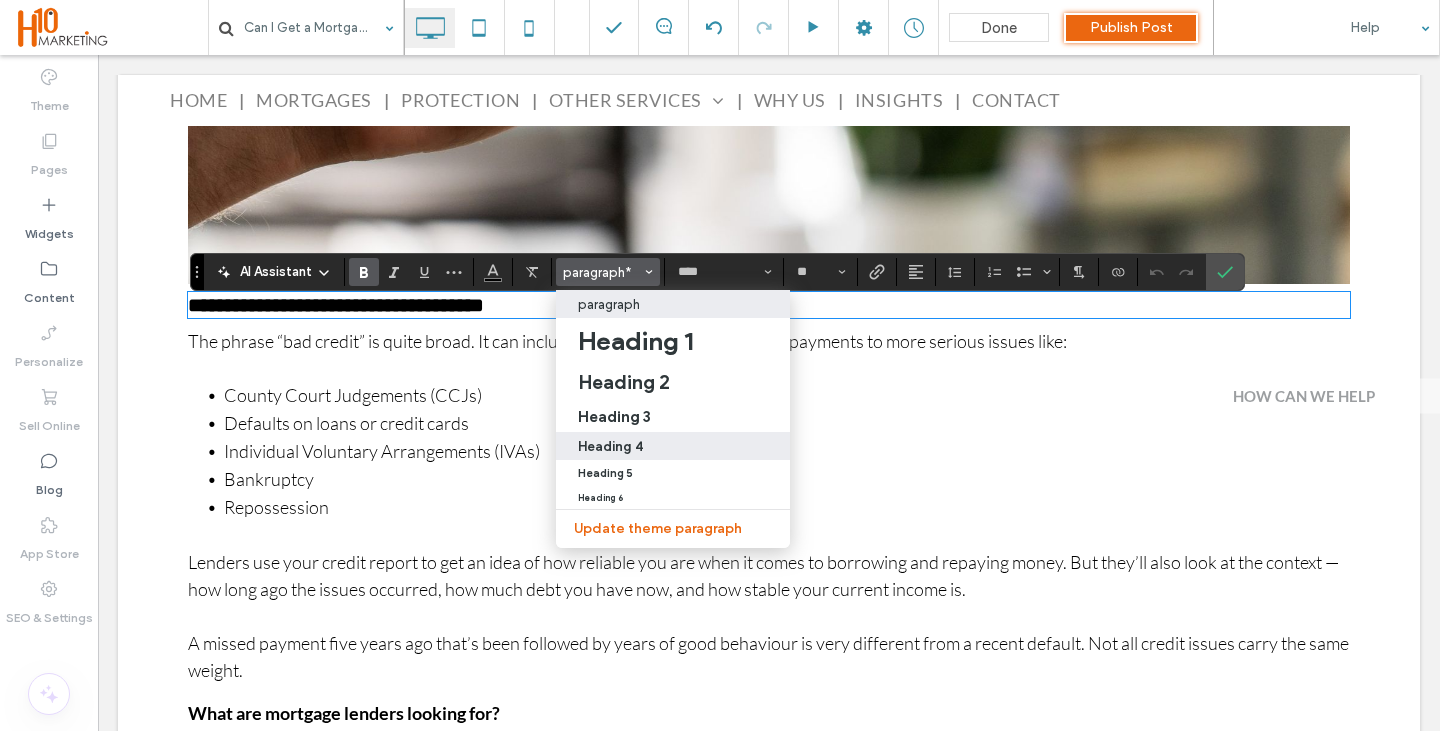 type on "**" 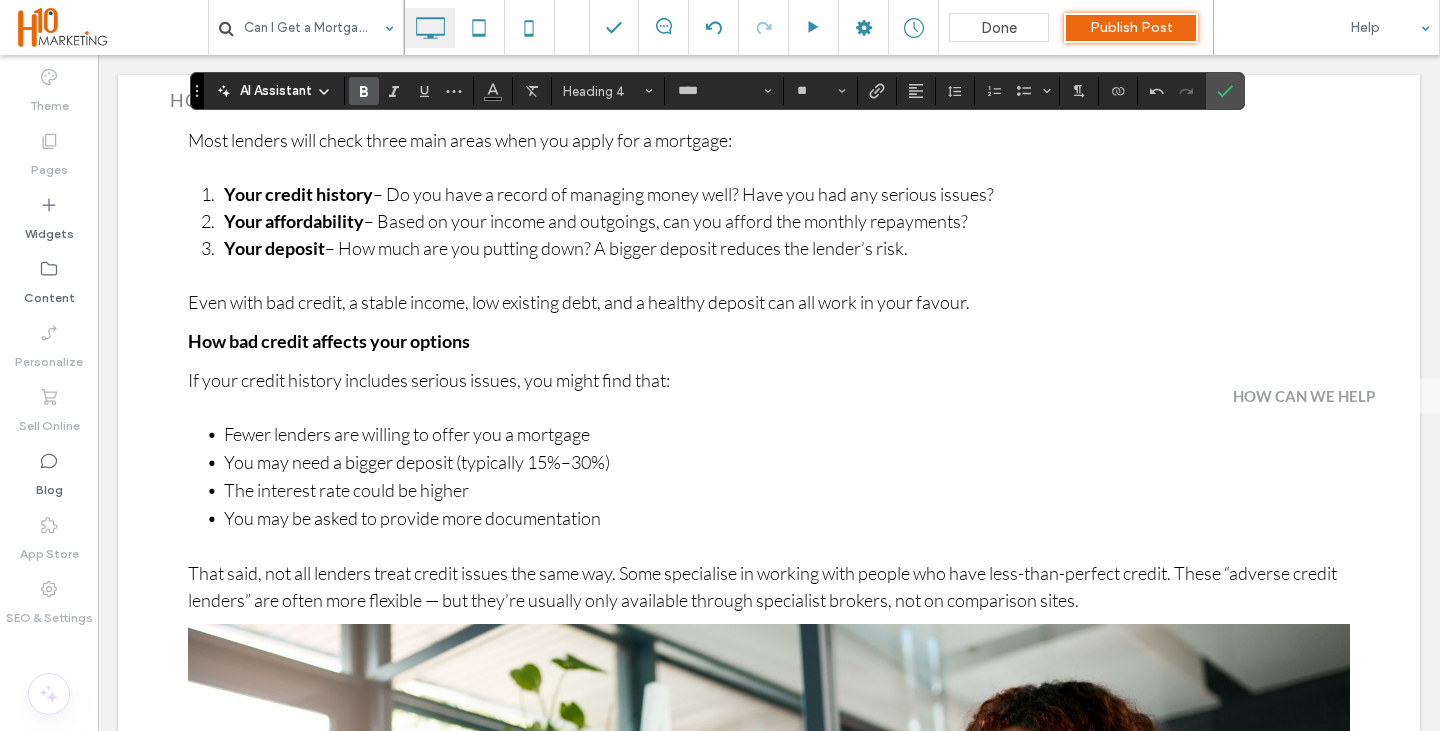 scroll, scrollTop: 2280, scrollLeft: 0, axis: vertical 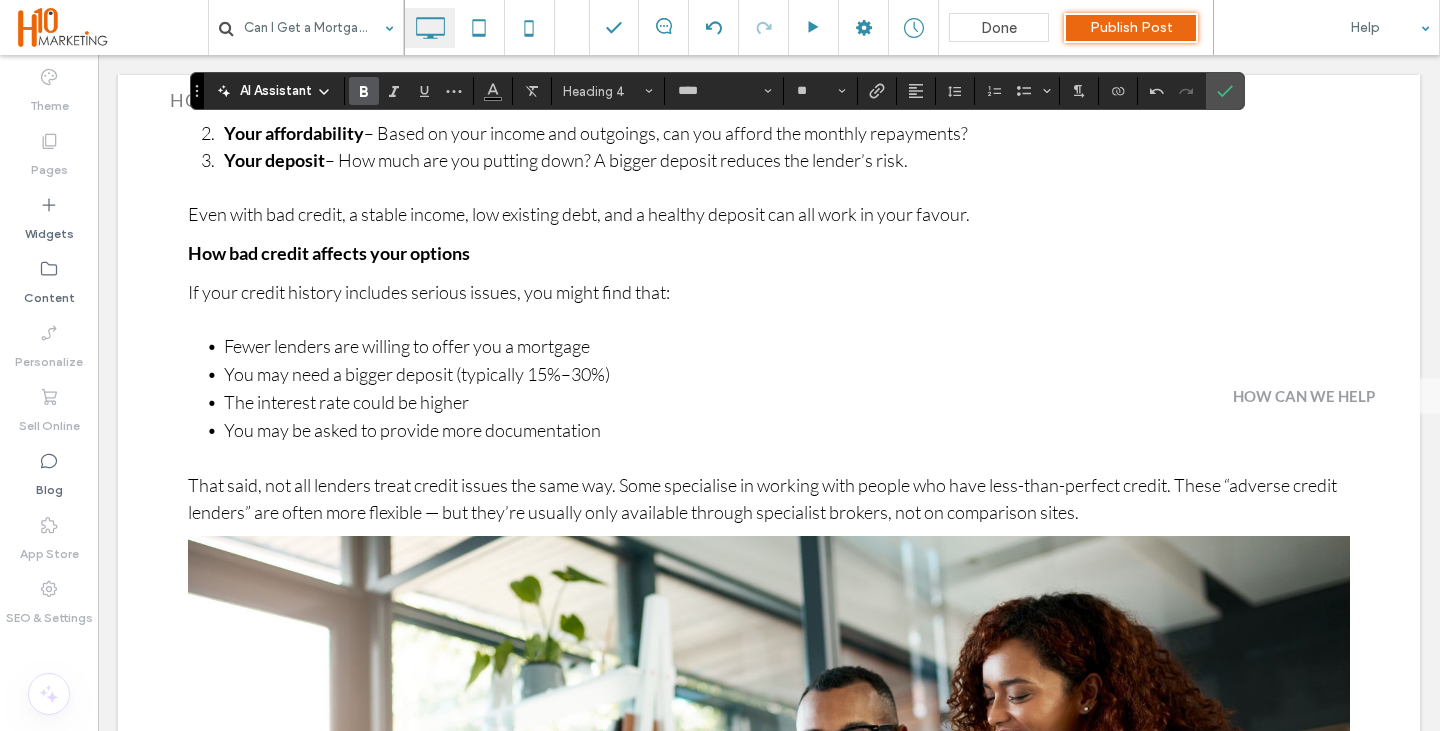 click on "How bad credit affects your options" at bounding box center [329, 253] 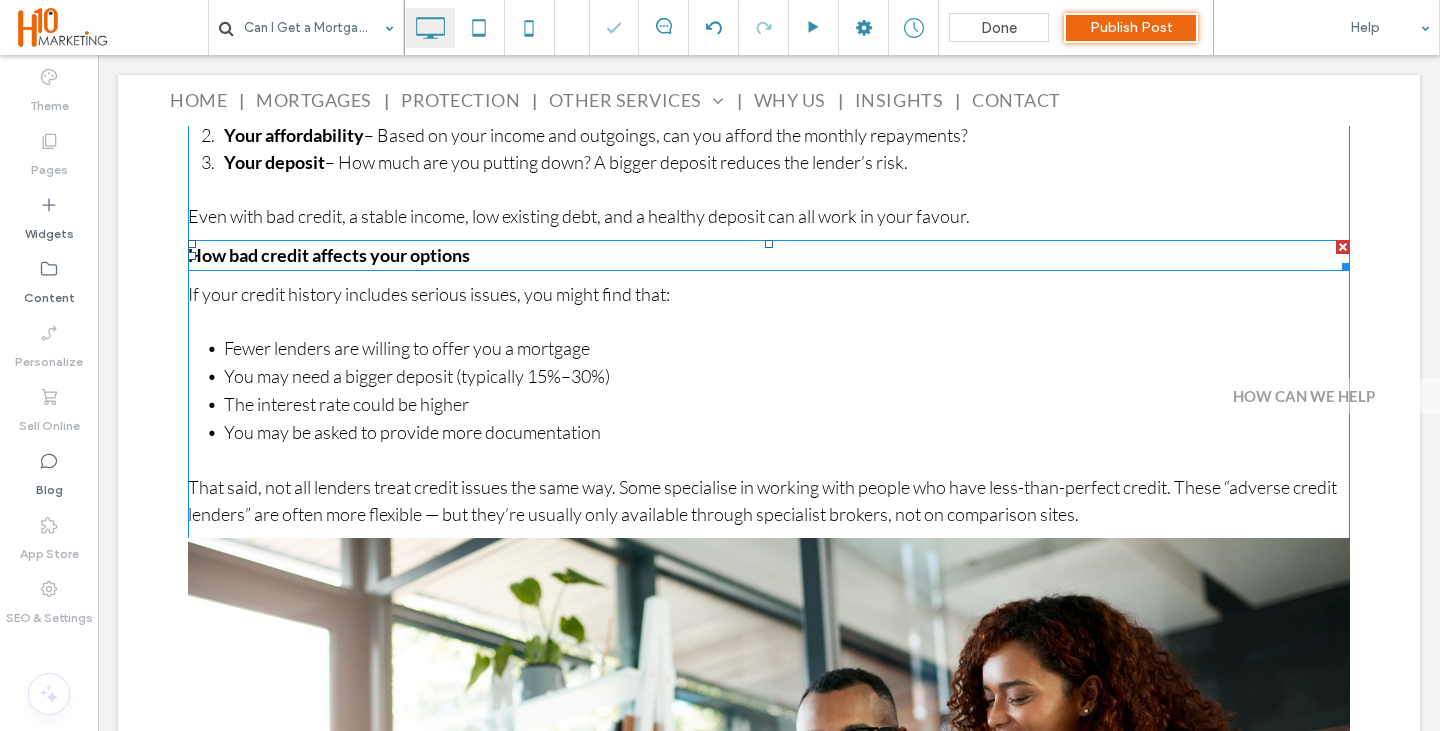 click on "How bad credit affects your options" at bounding box center (329, 255) 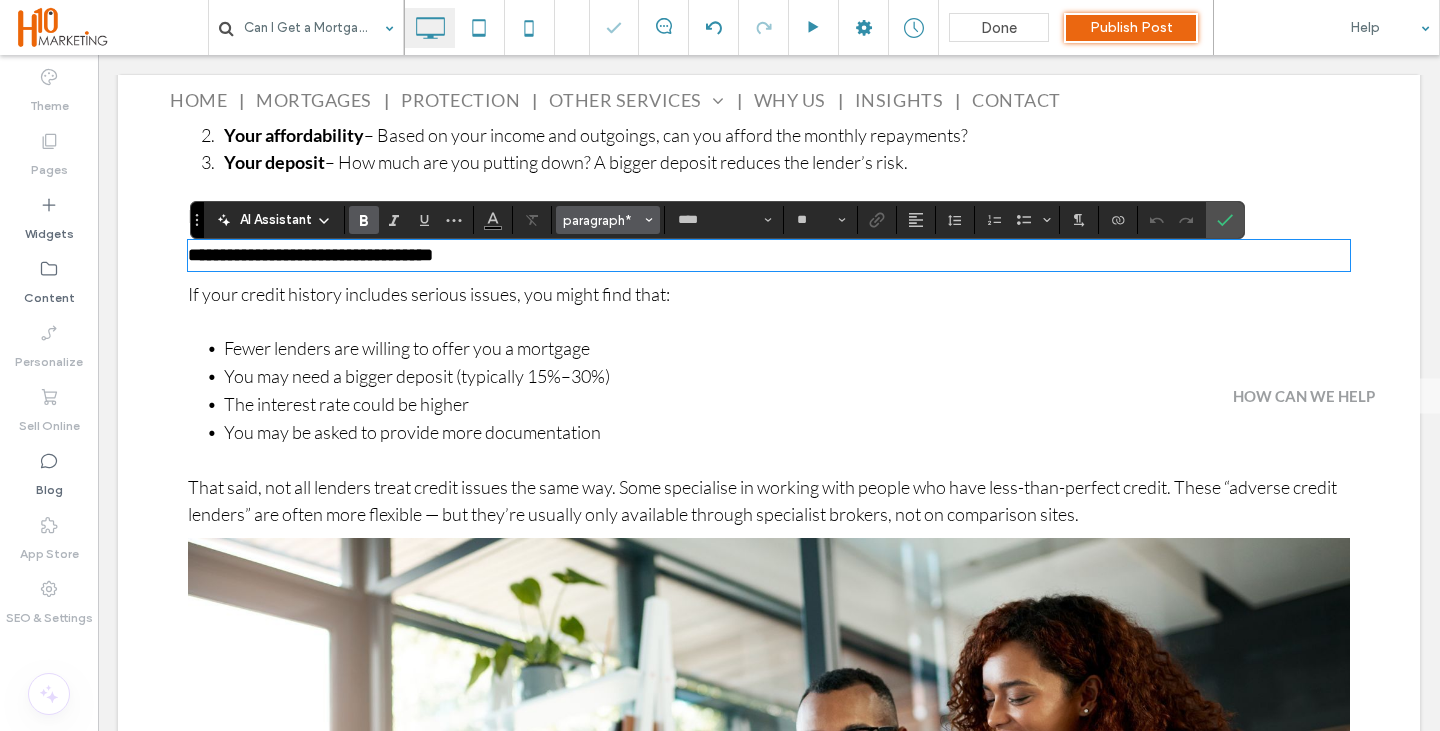 click on "paragraph*" at bounding box center [602, 220] 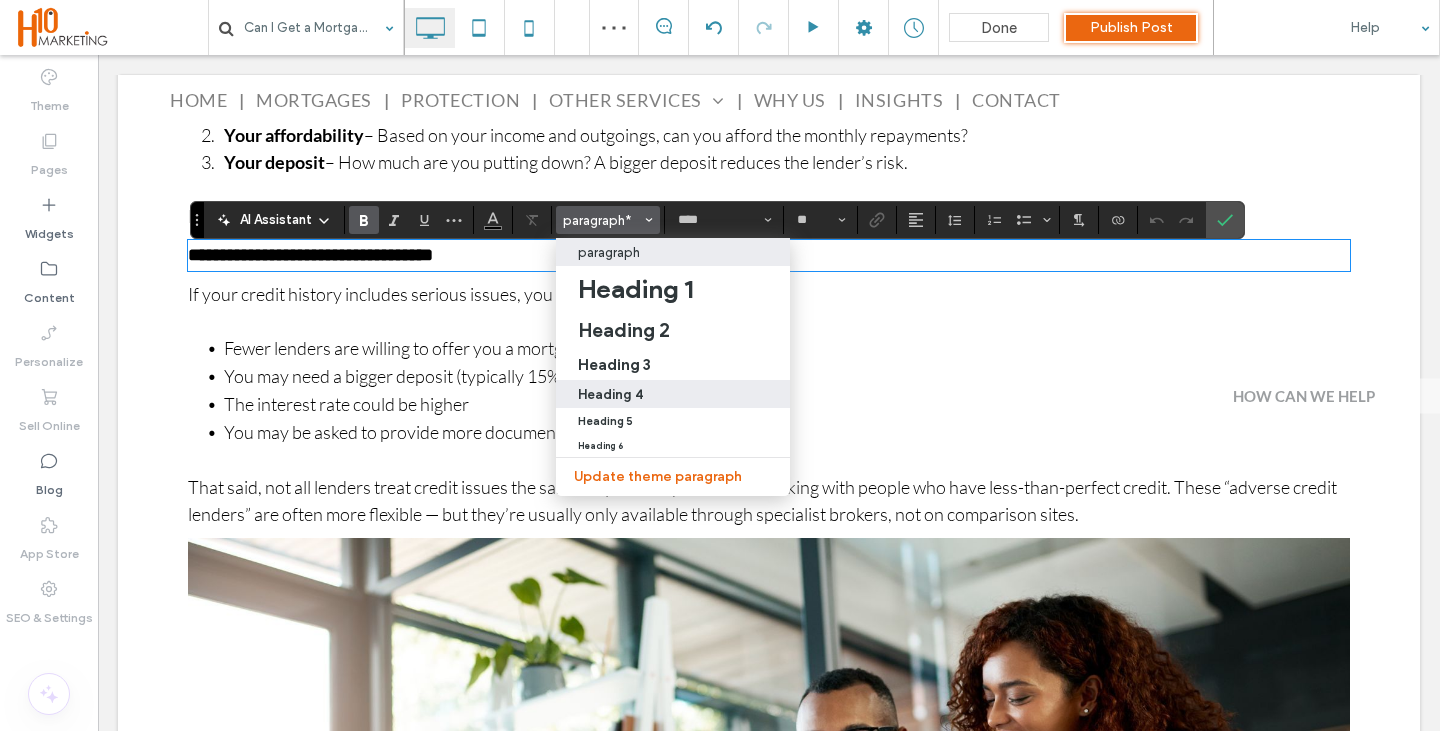 click on "Heading 4" at bounding box center [673, 394] 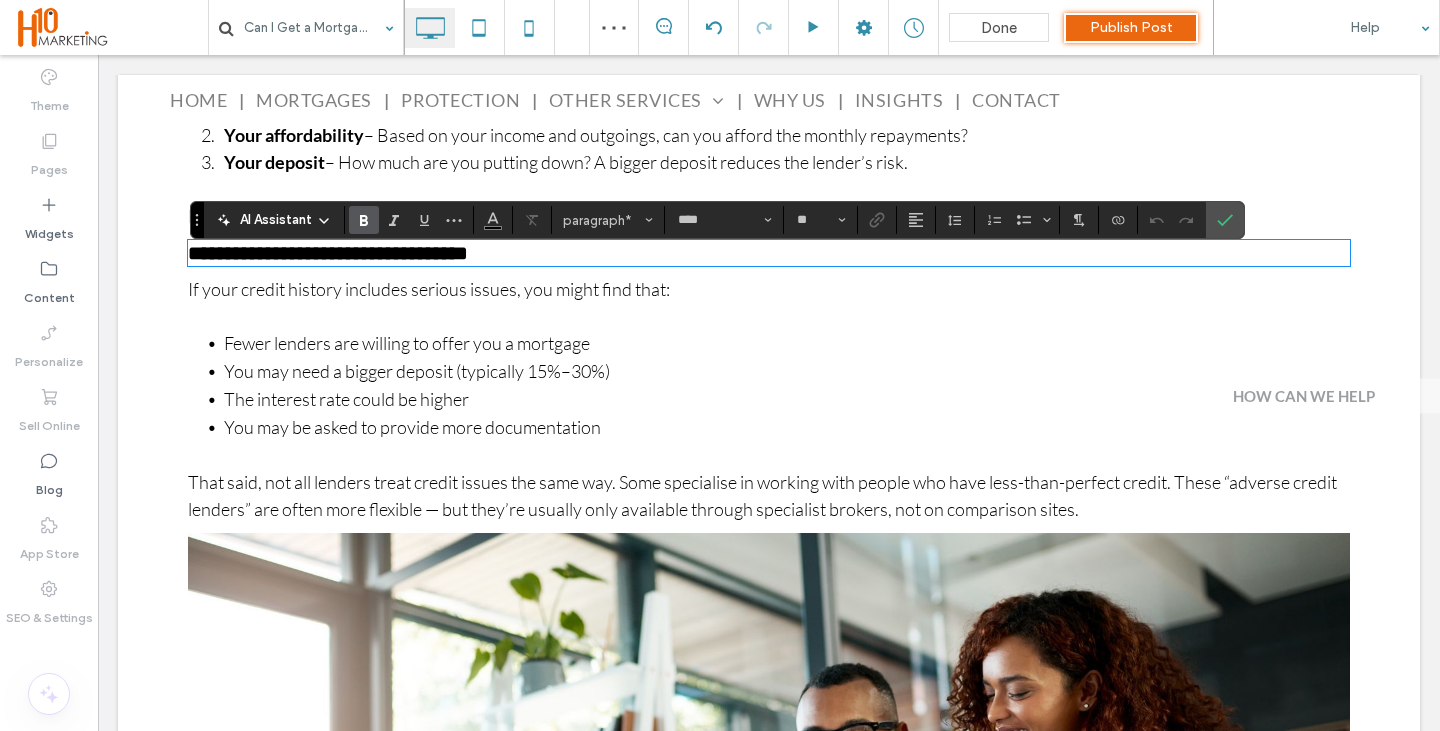 type on "**" 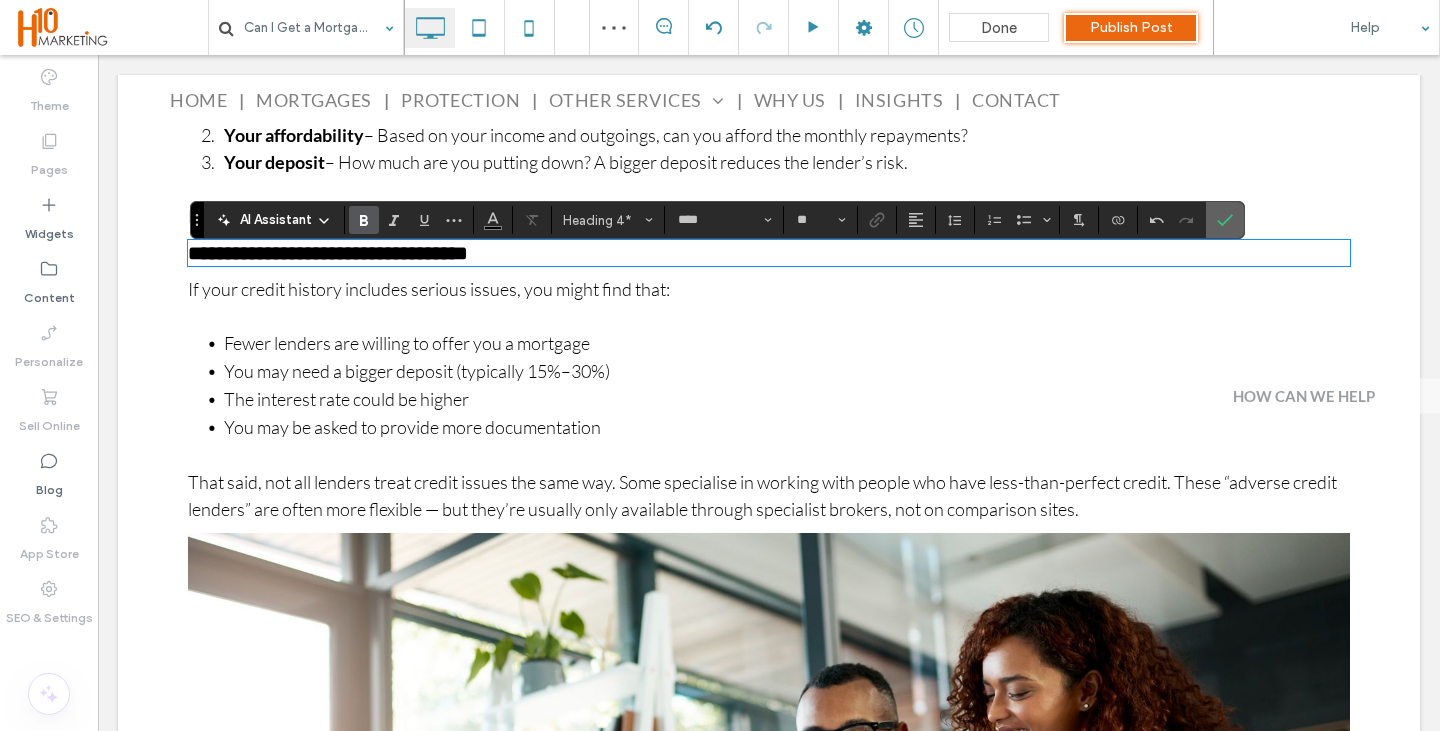 click at bounding box center [1225, 220] 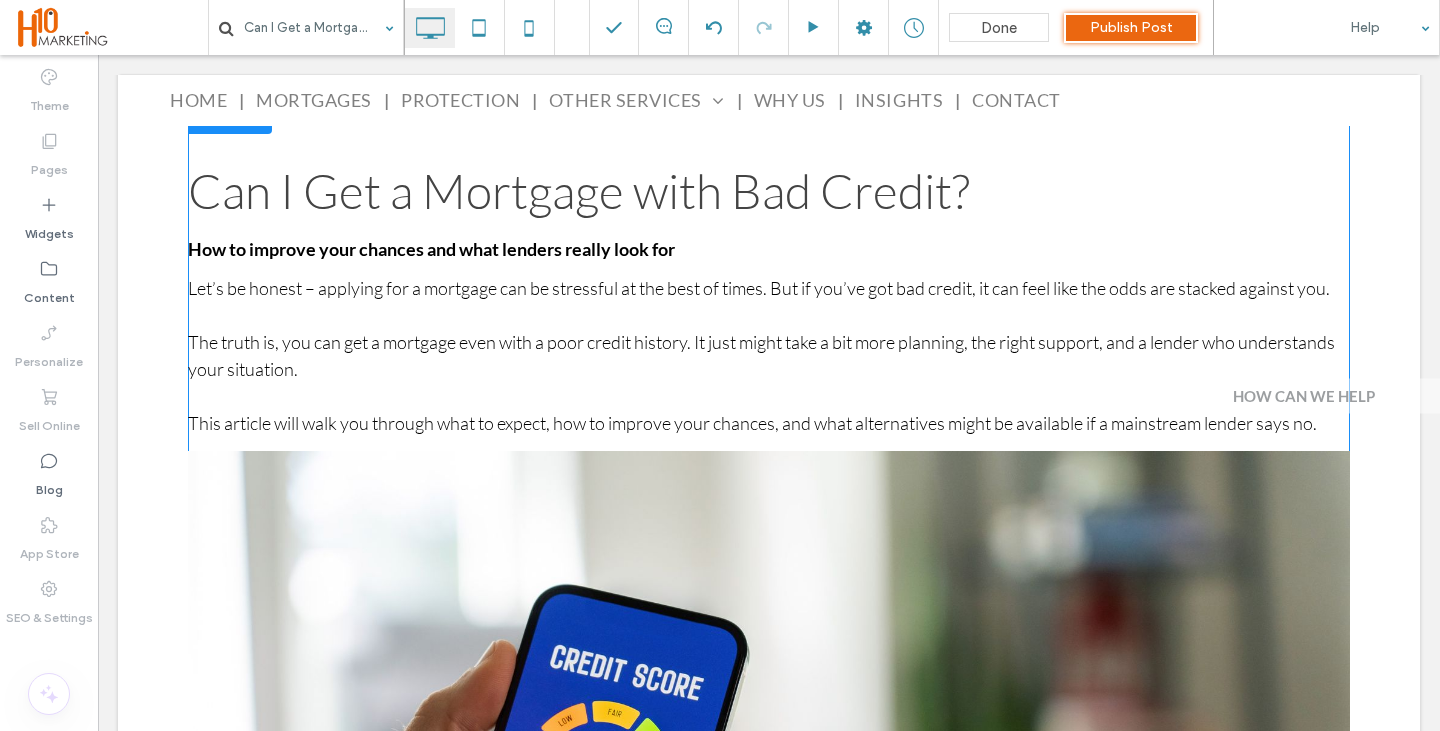 scroll, scrollTop: 633, scrollLeft: 0, axis: vertical 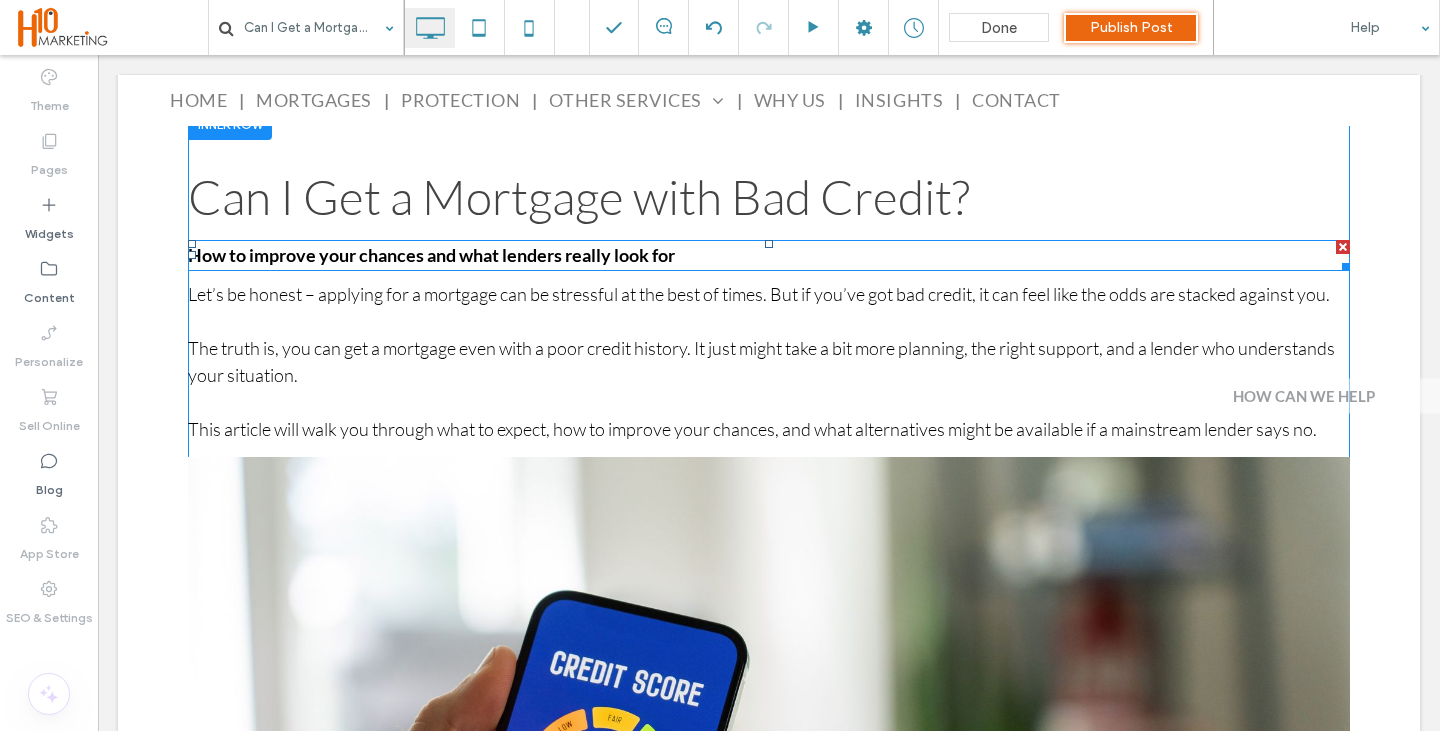 click on "How to improve your chances and what lenders really look for" at bounding box center (769, 255) 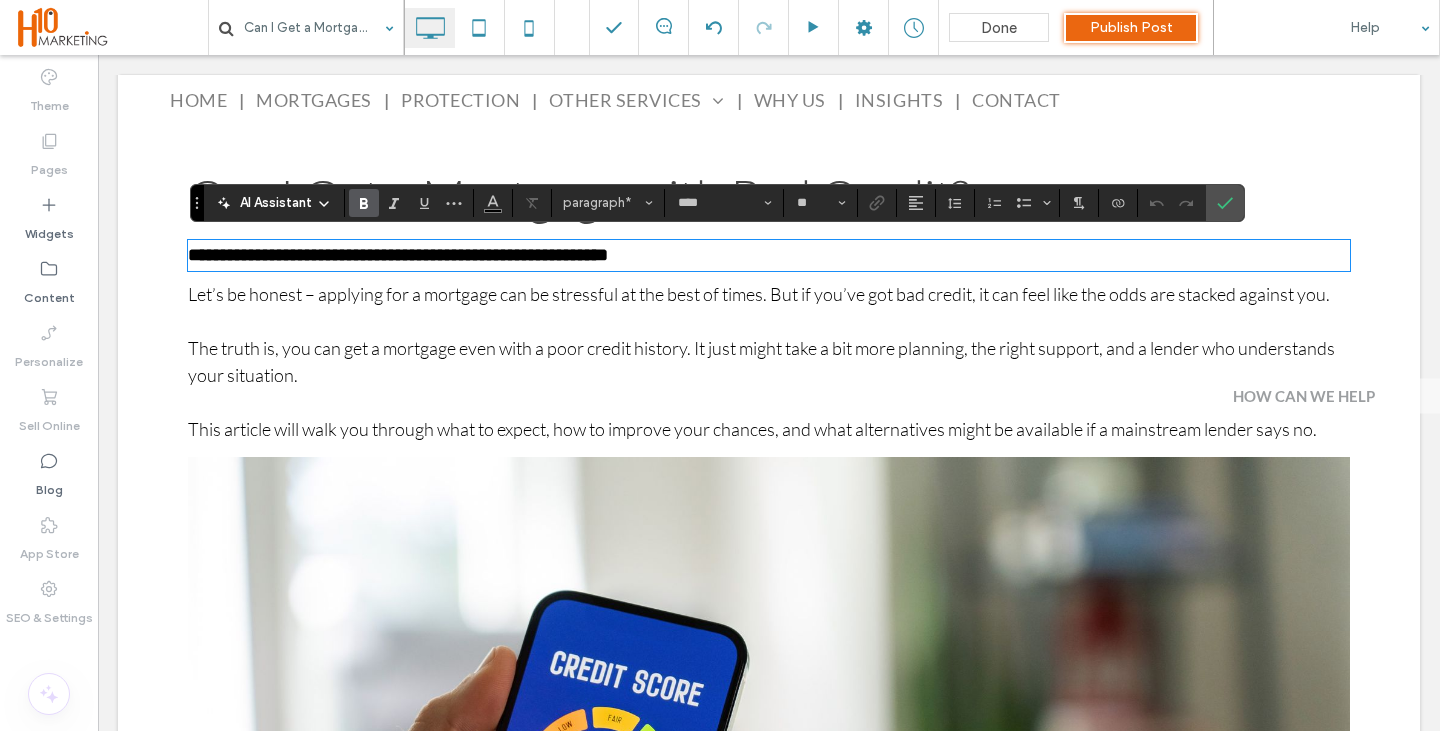 click on "Can I Get a Mortgage with Bad Credit?" at bounding box center [579, 196] 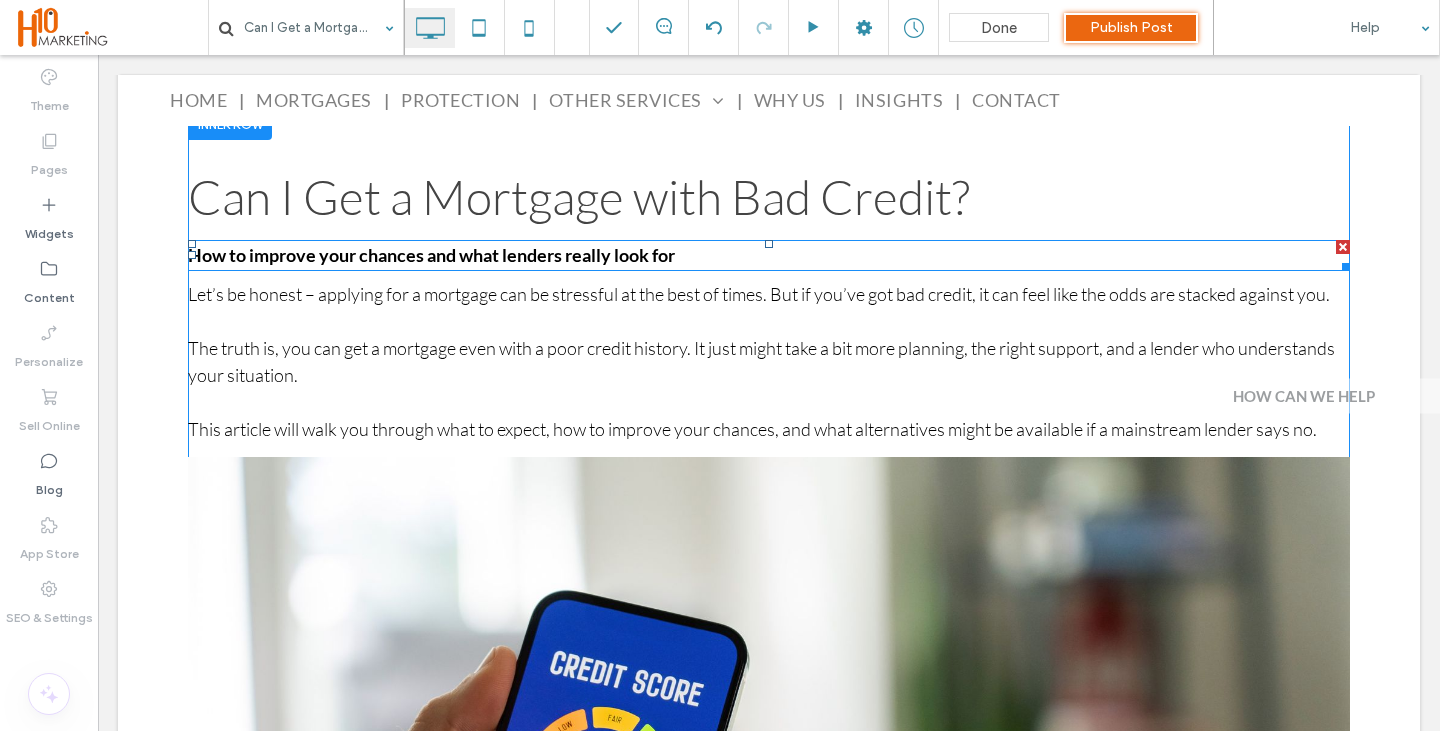 click on "How to improve your chances and what lenders really look for" at bounding box center (431, 255) 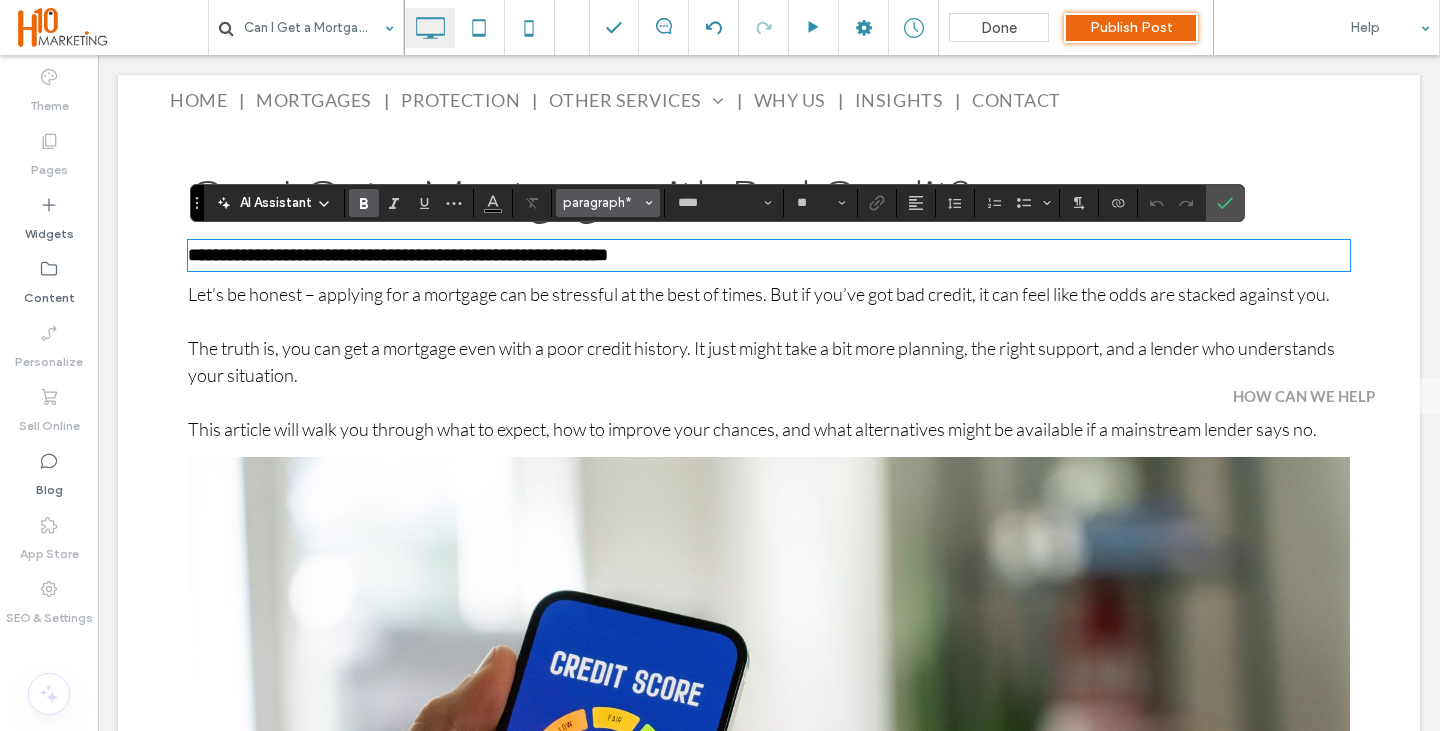 drag, startPoint x: 609, startPoint y: 191, endPoint x: 529, endPoint y: 190, distance: 80.00625 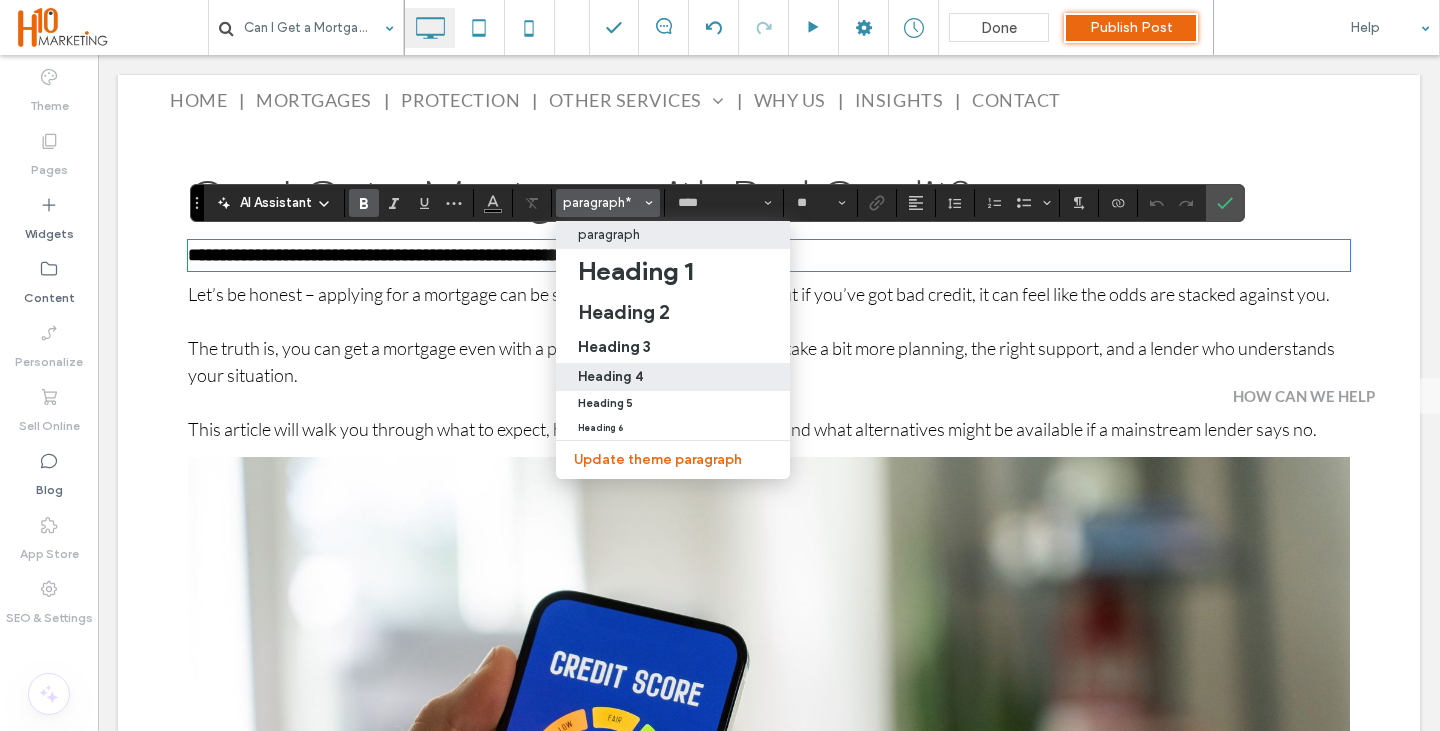 click on "Heading 4" at bounding box center (610, 376) 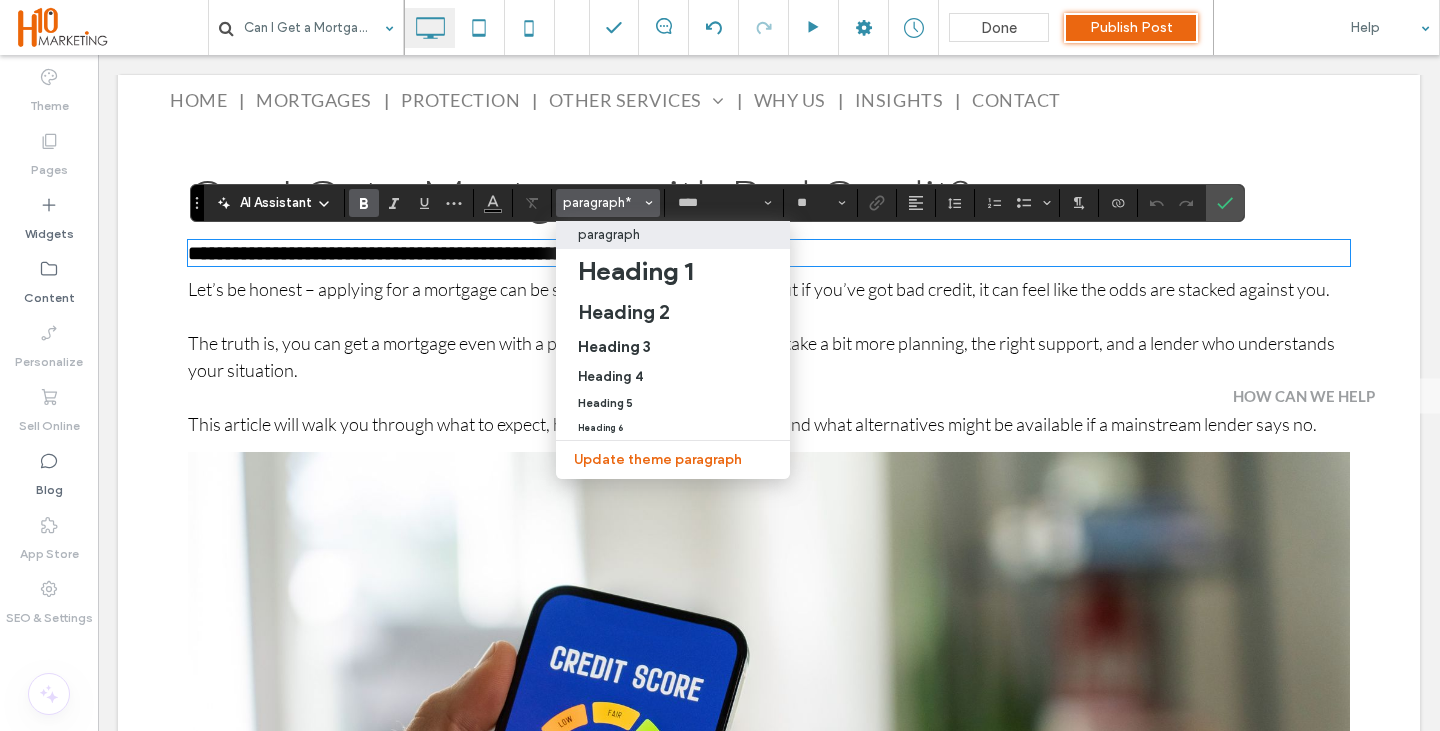 type on "**" 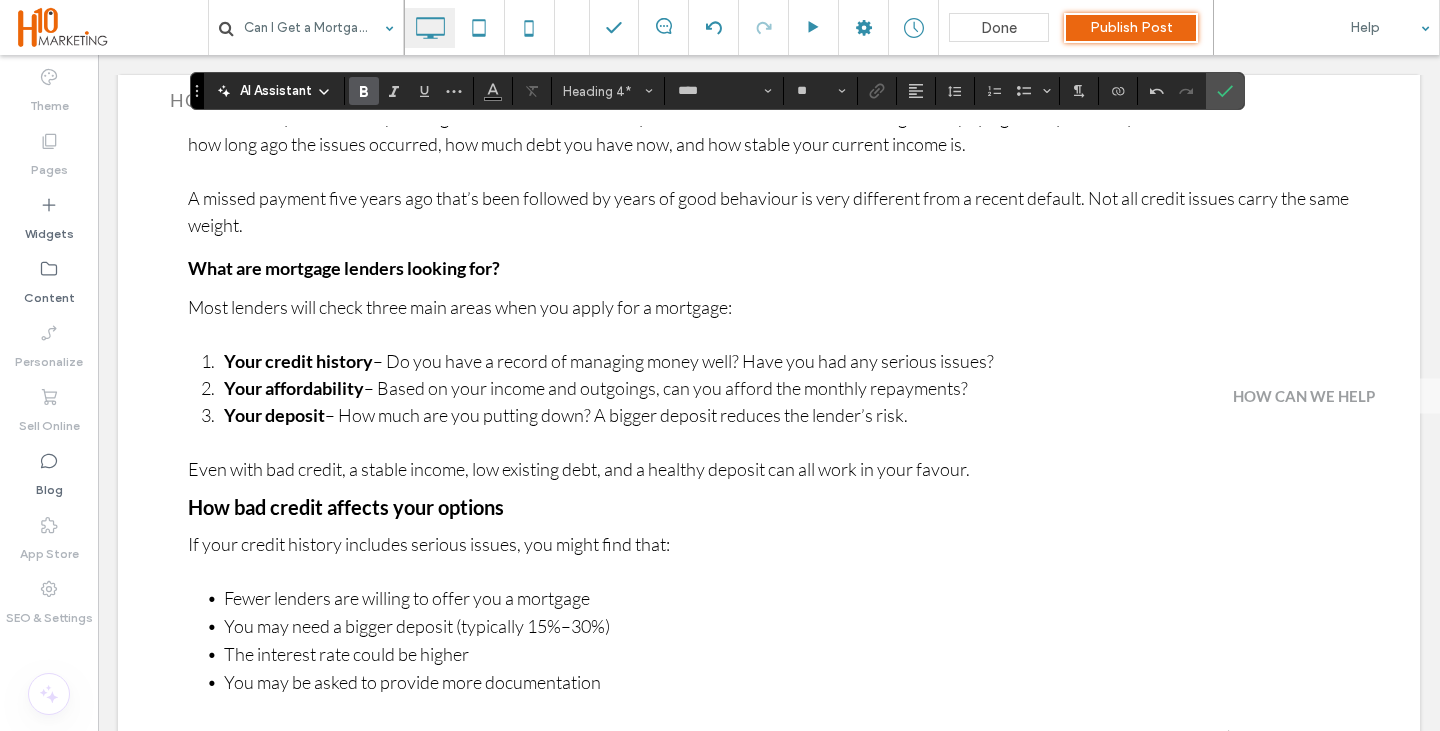scroll, scrollTop: 2001, scrollLeft: 0, axis: vertical 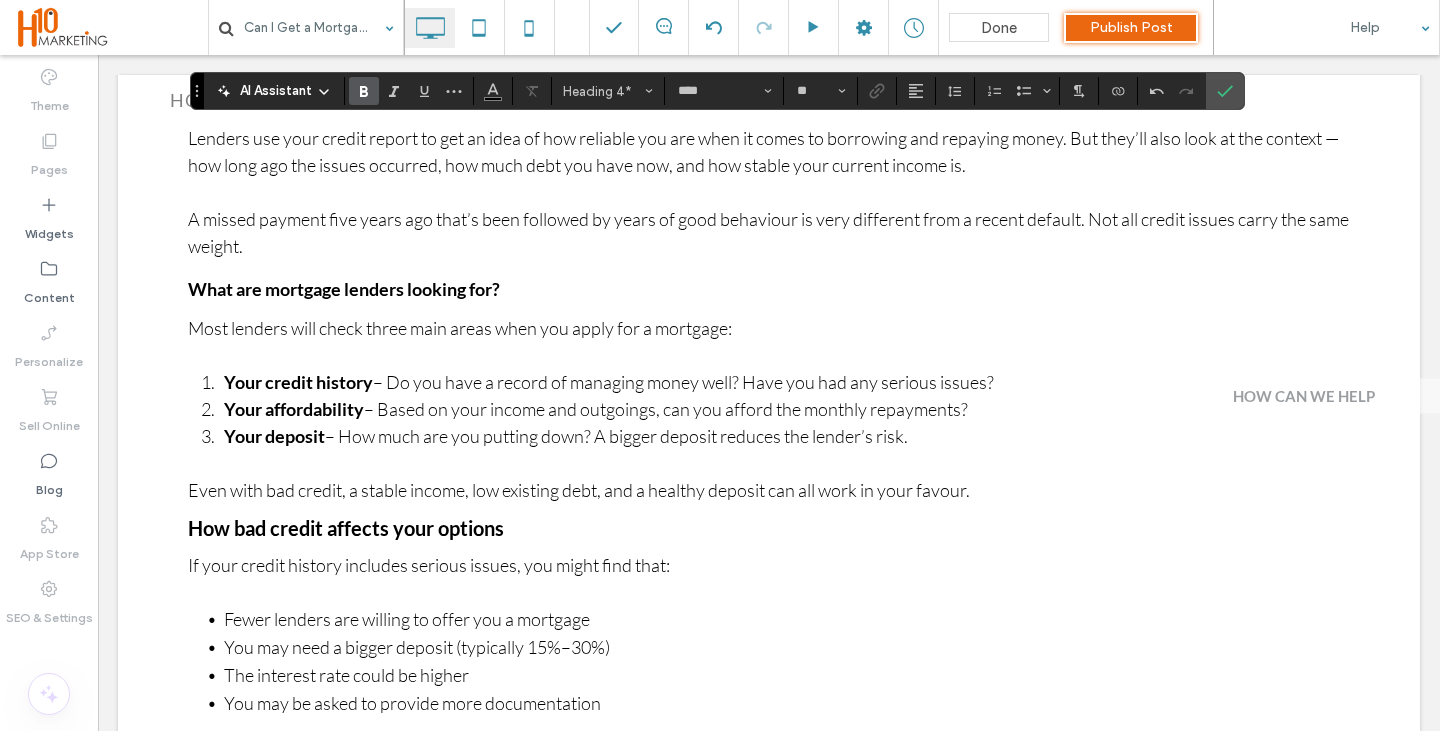 click on "What are mortgage lenders looking for?" at bounding box center (344, 289) 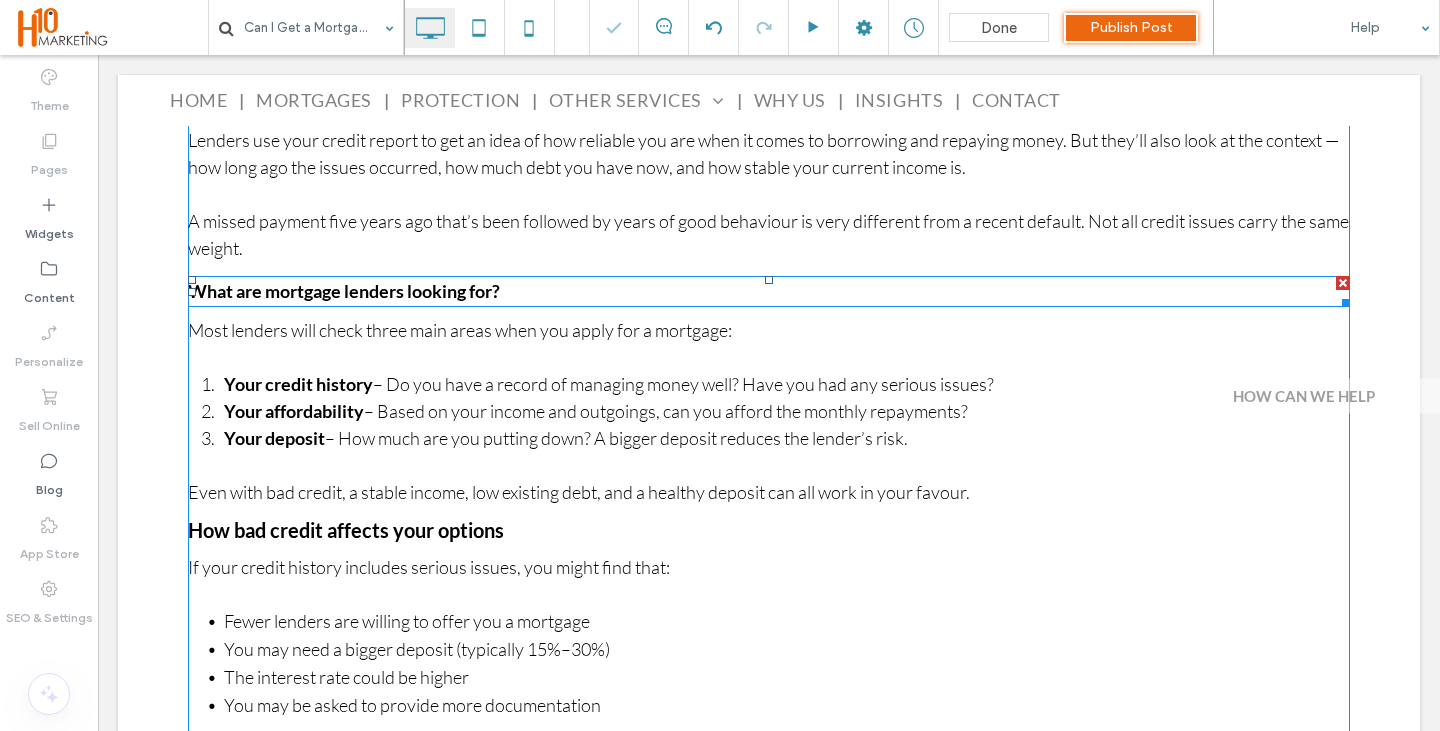 click on "What are mortgage lenders looking for?" at bounding box center (344, 291) 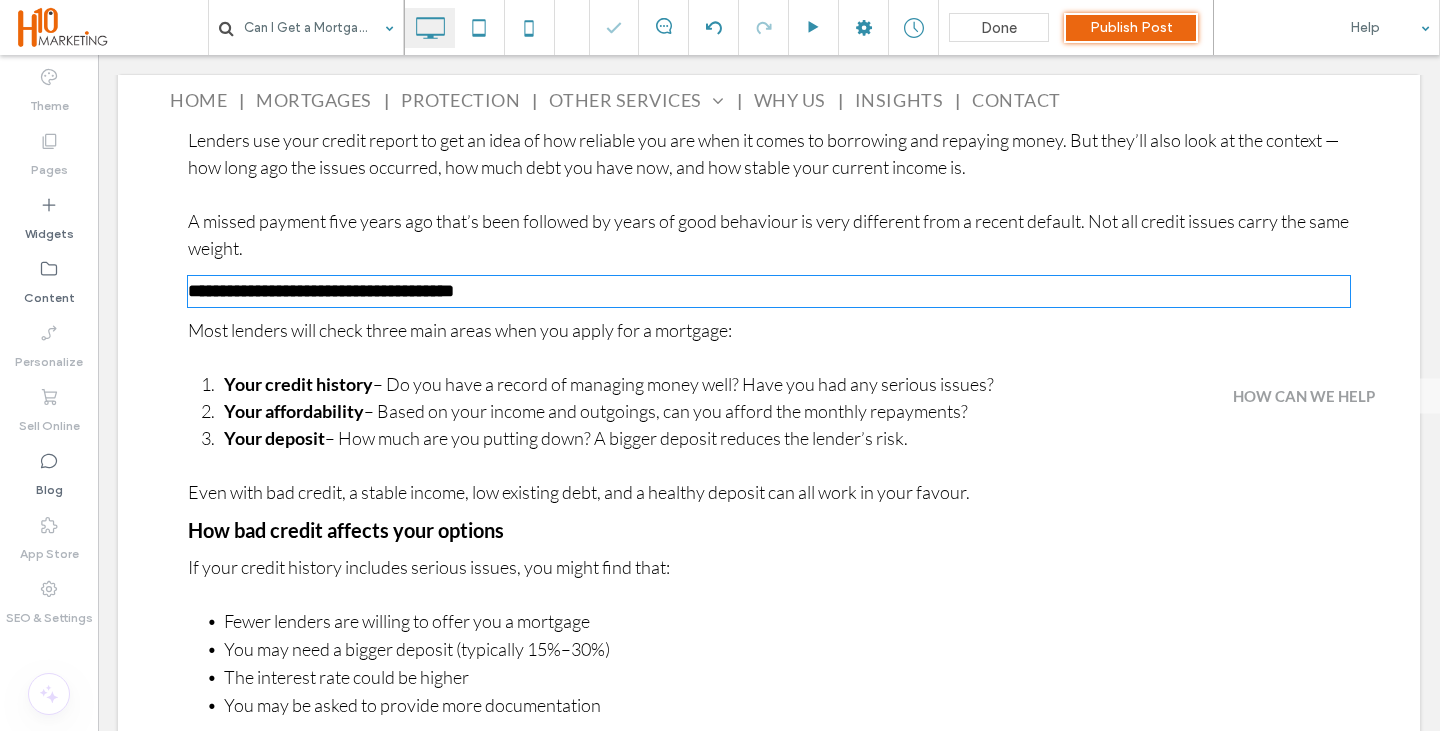 type on "****" 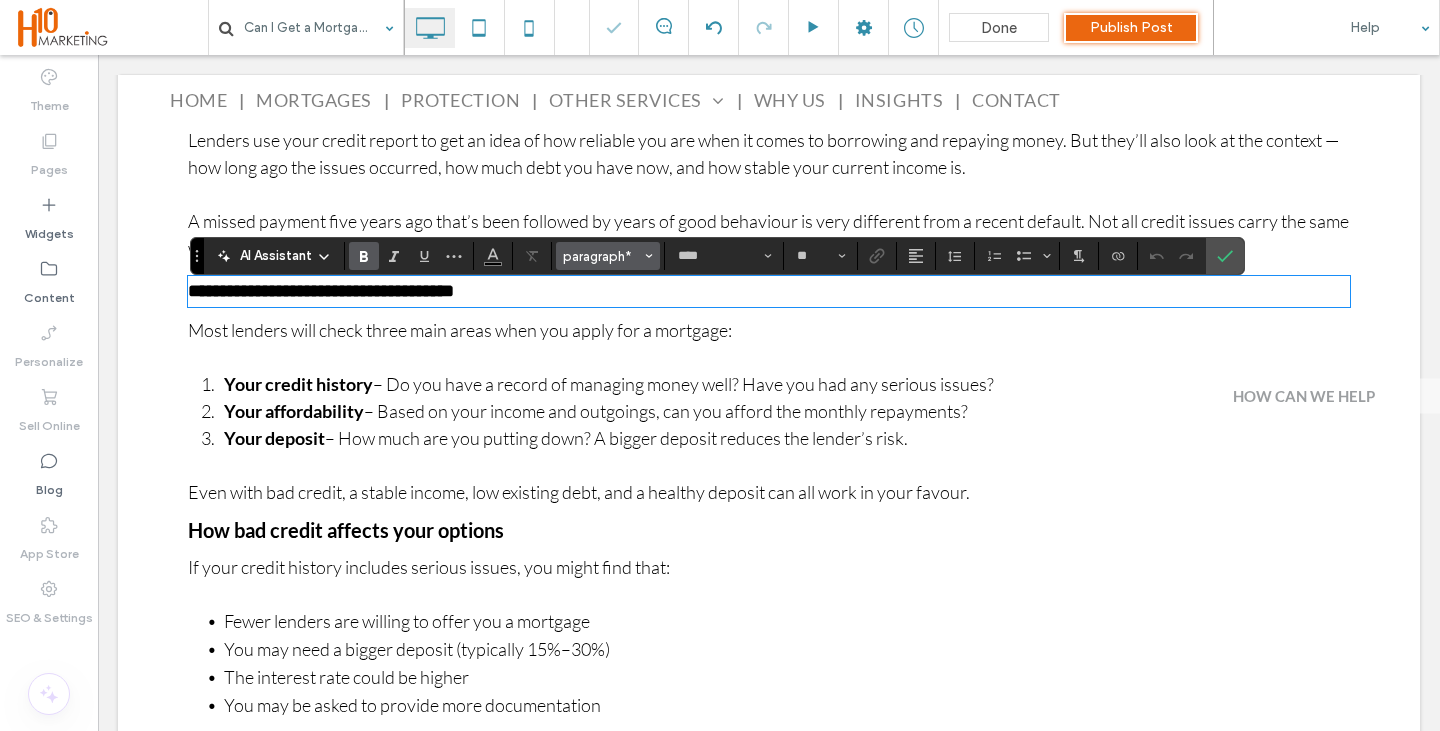 click on "paragraph*" at bounding box center [602, 256] 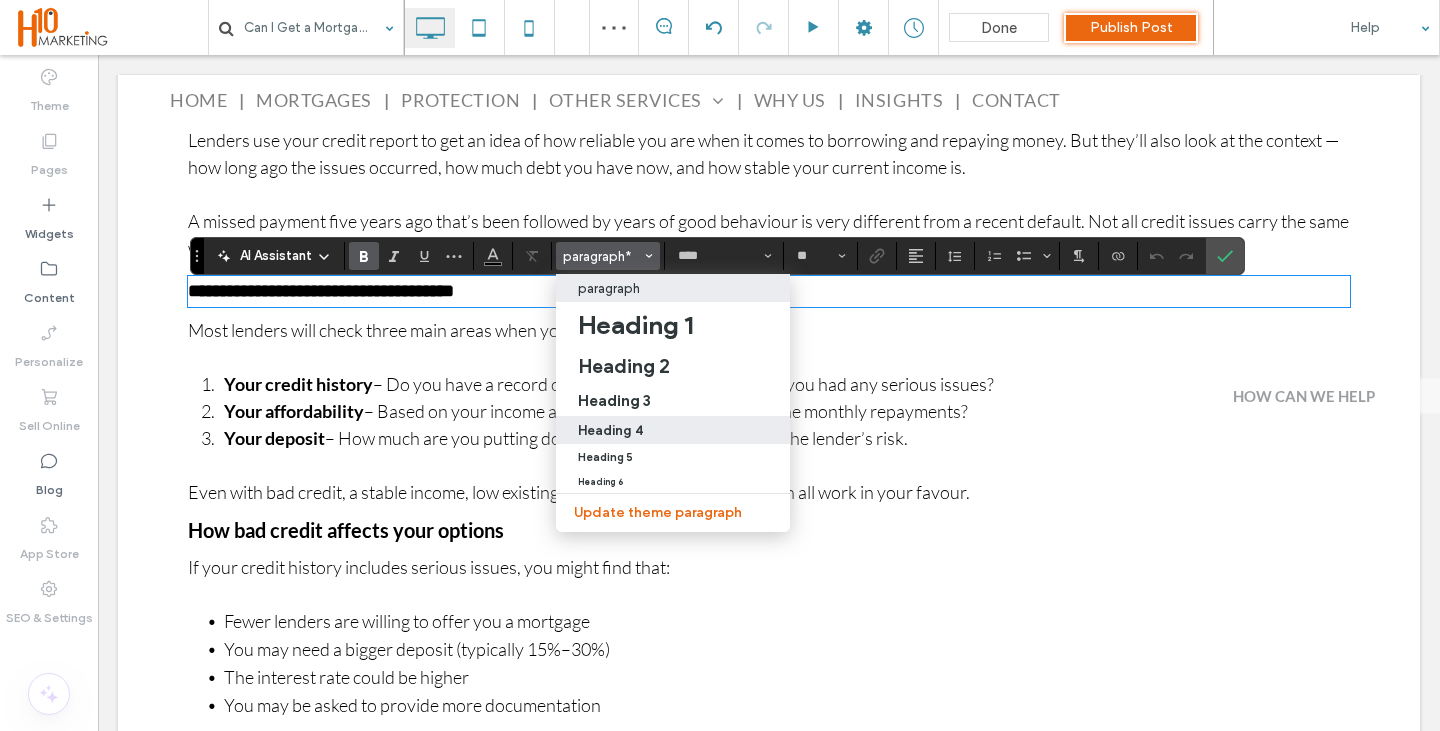 click on "Heading 4" at bounding box center [610, 430] 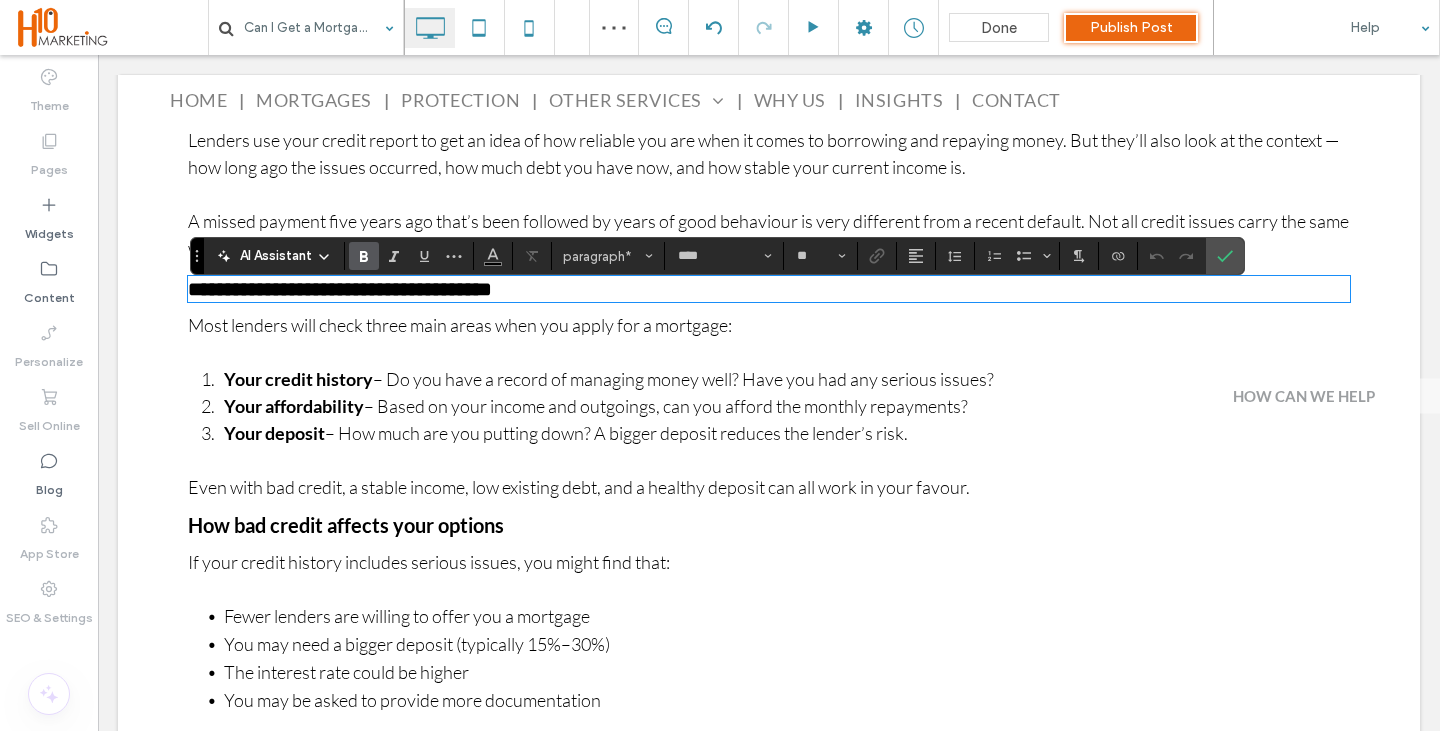 type on "**" 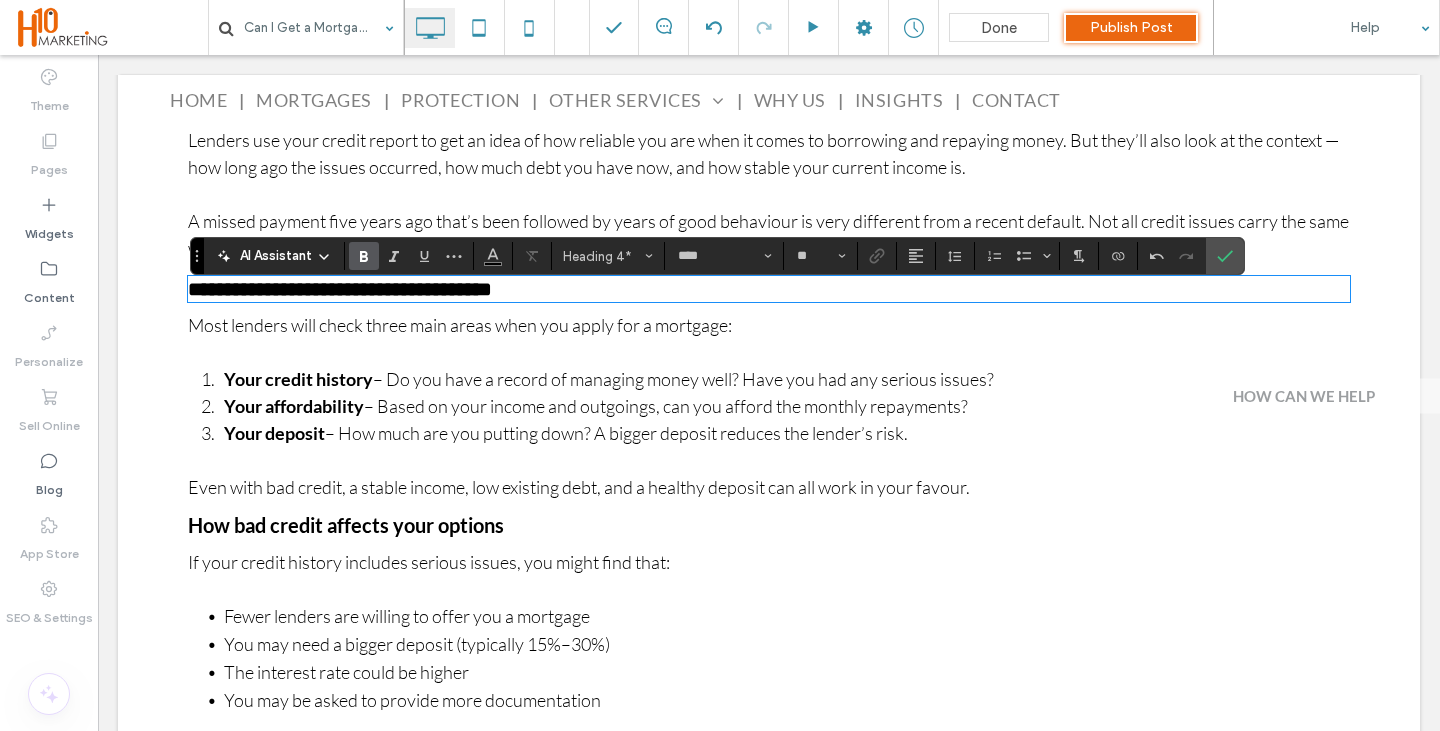 click on "How bad credit affects your options" at bounding box center (346, 525) 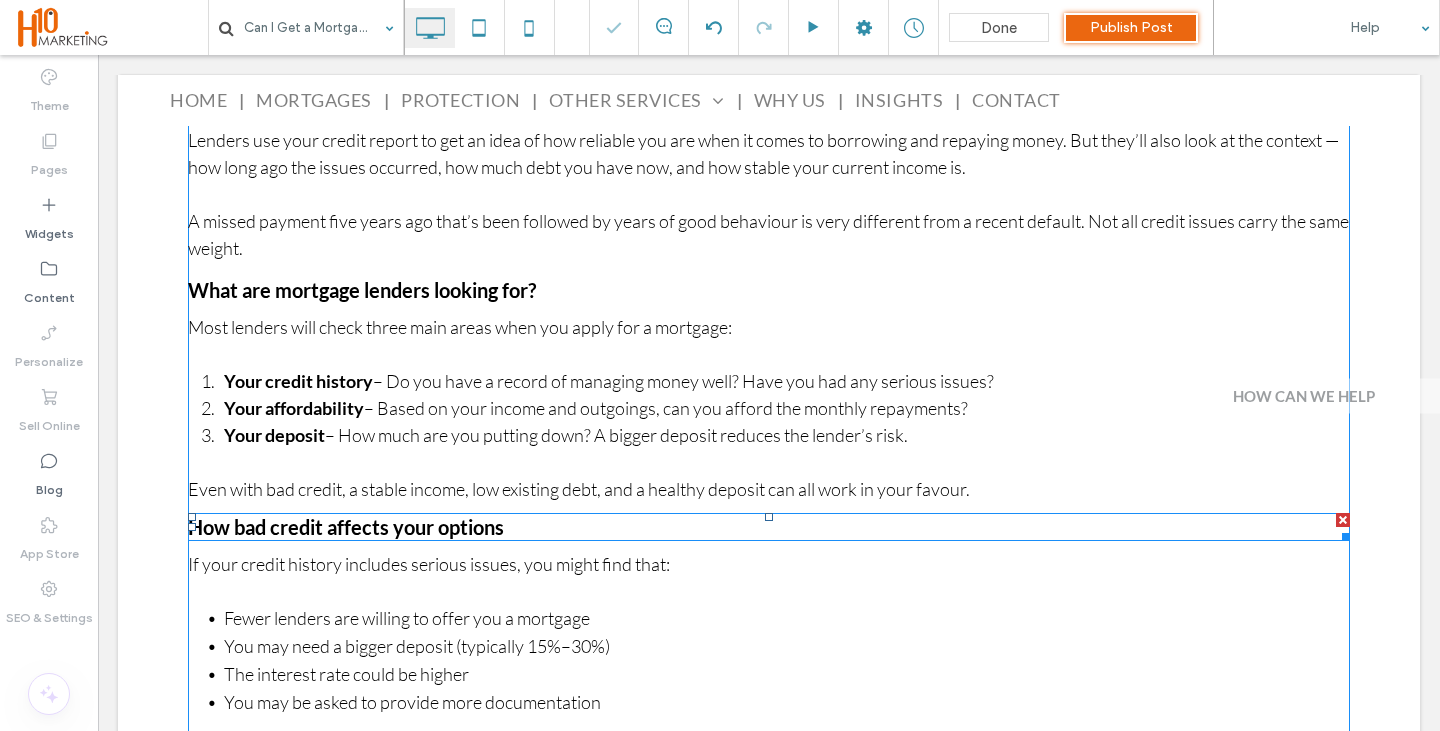 click on "How bad credit affects your options" at bounding box center (769, 527) 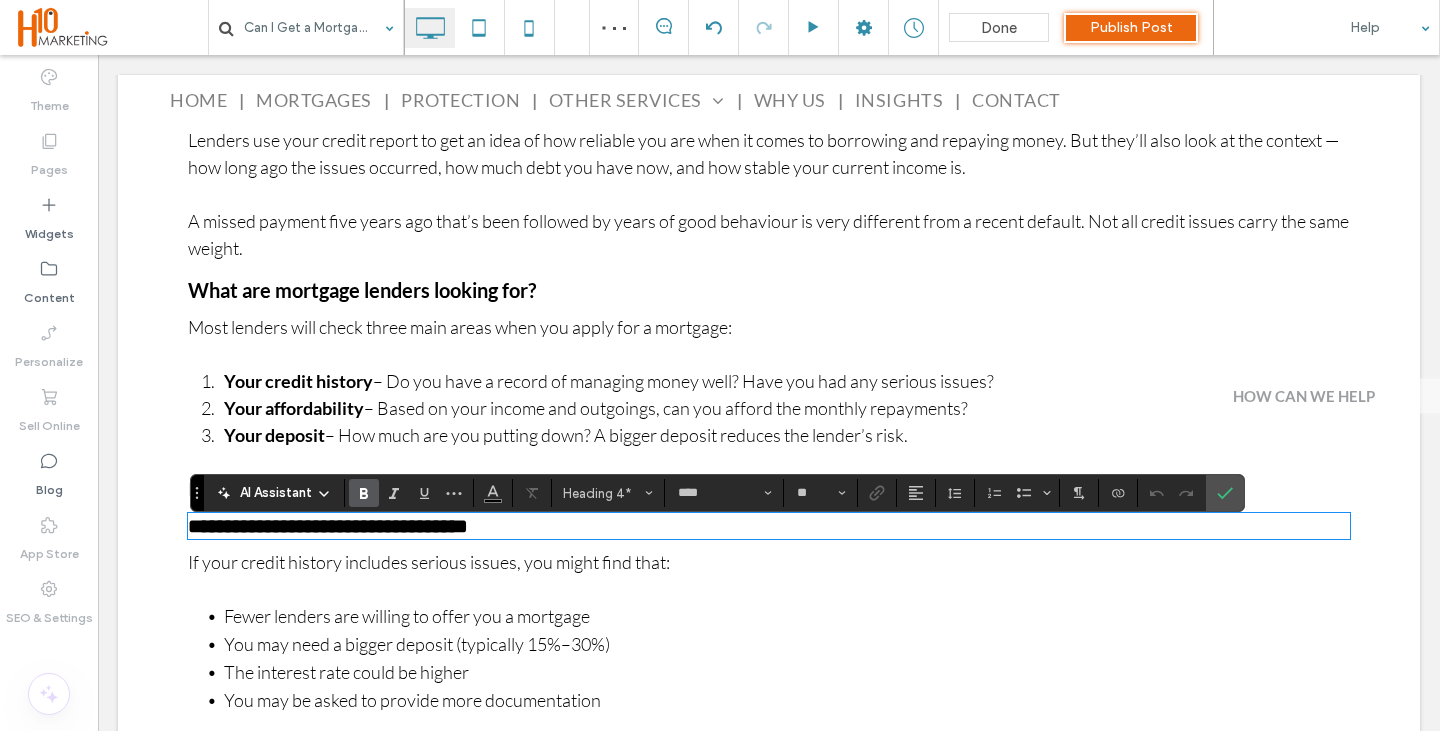 click at bounding box center [769, 354] 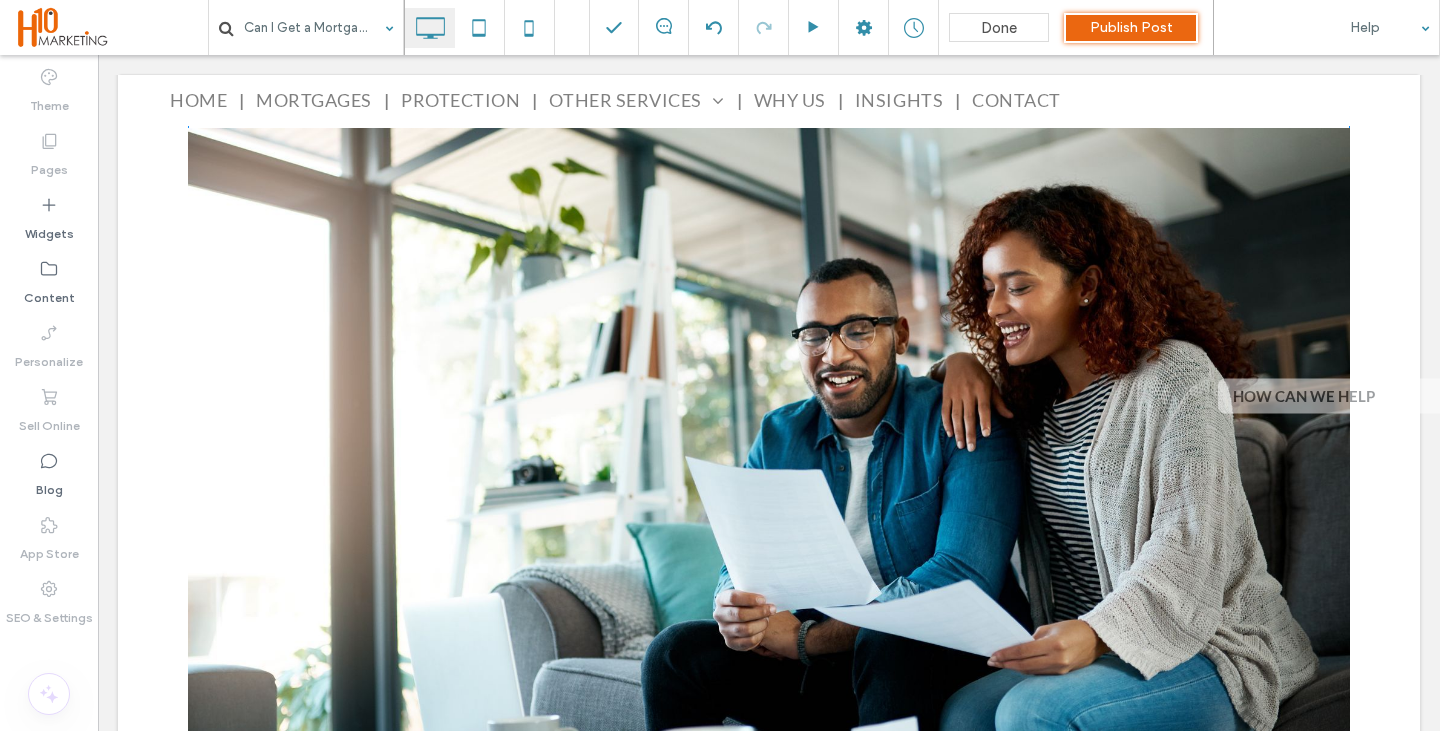 scroll, scrollTop: 2695, scrollLeft: 0, axis: vertical 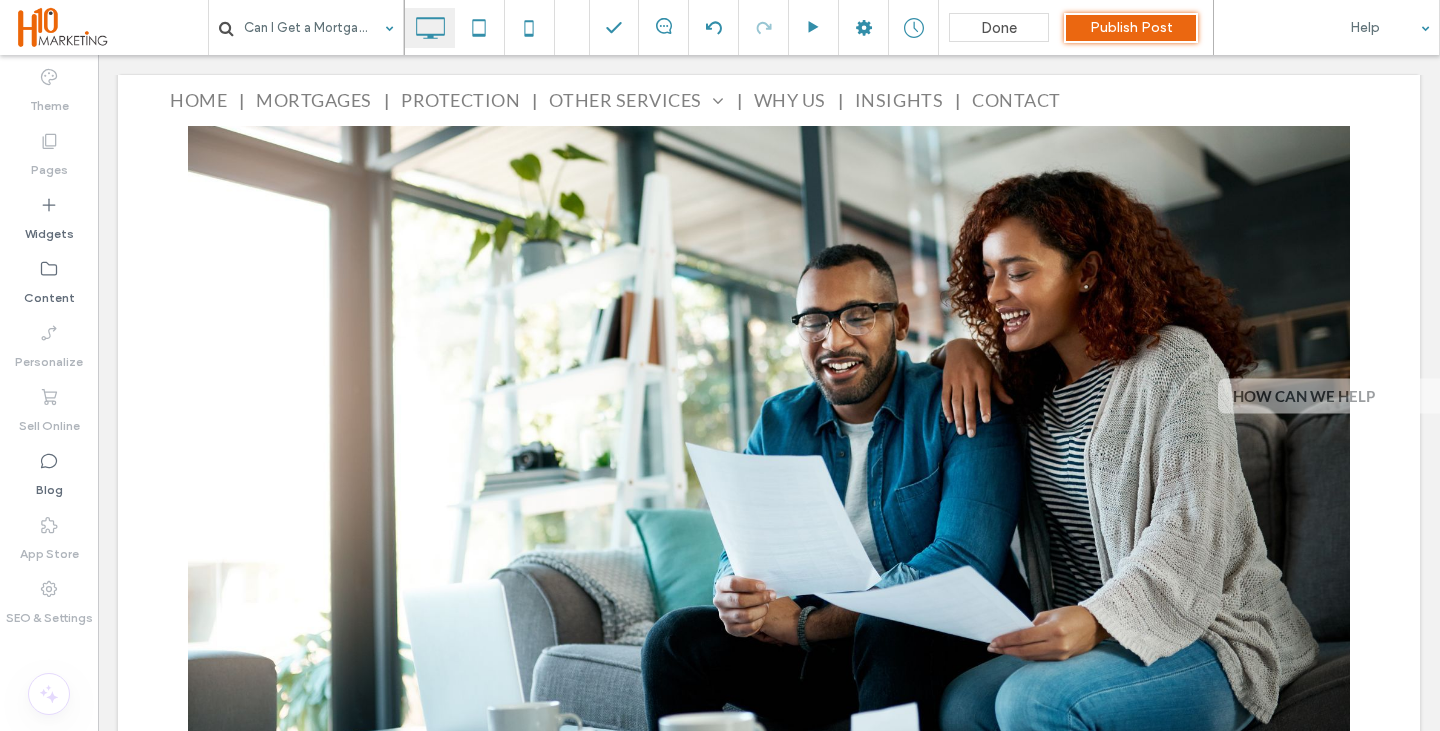 click at bounding box center [769, 501] 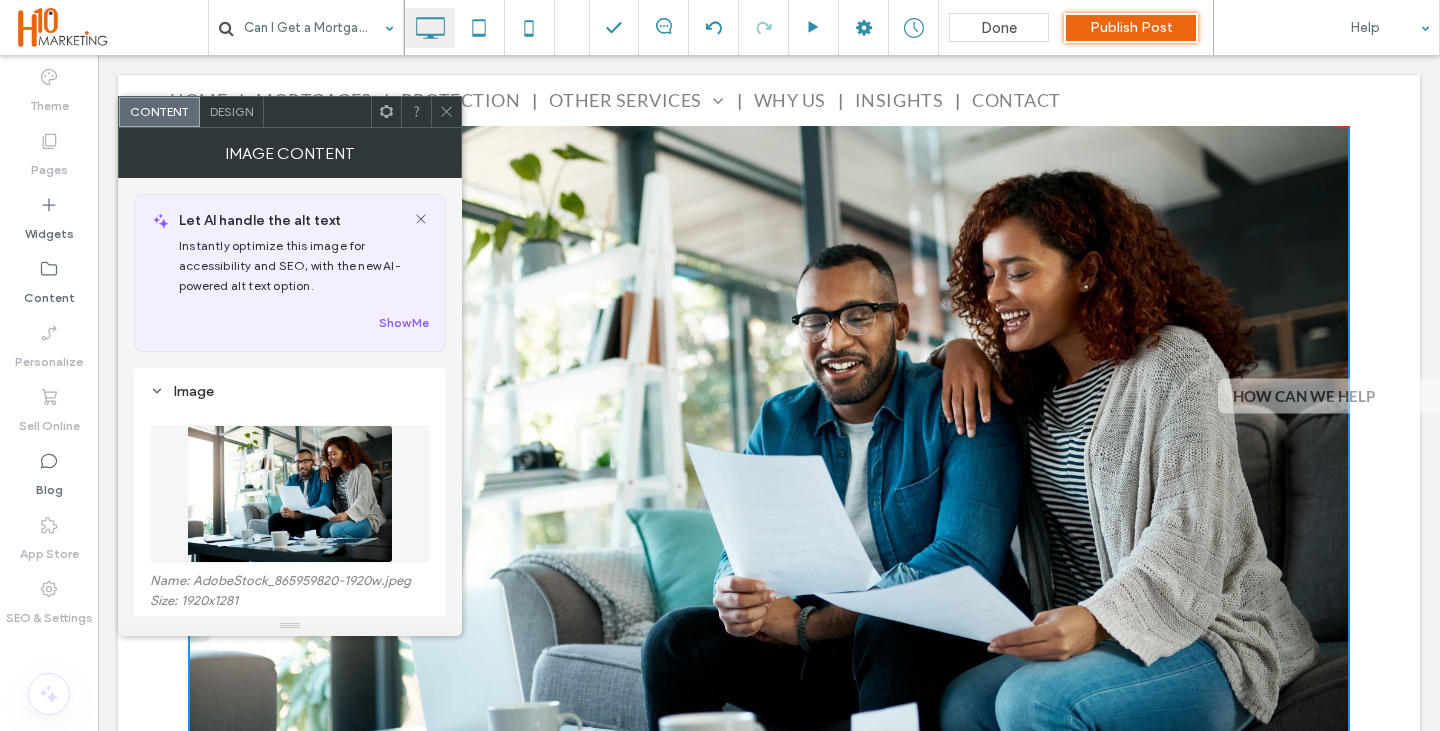 click at bounding box center (290, 494) 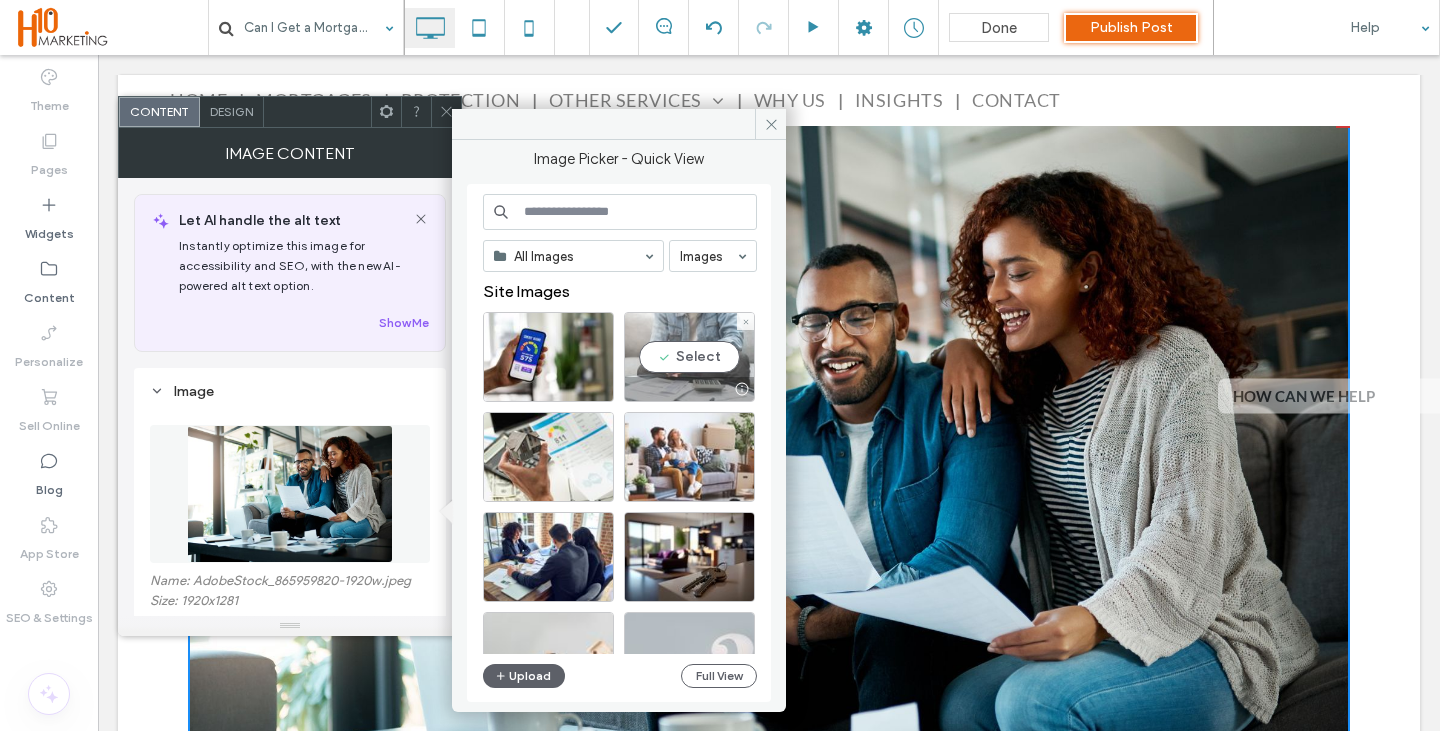 click on "Select" at bounding box center [689, 357] 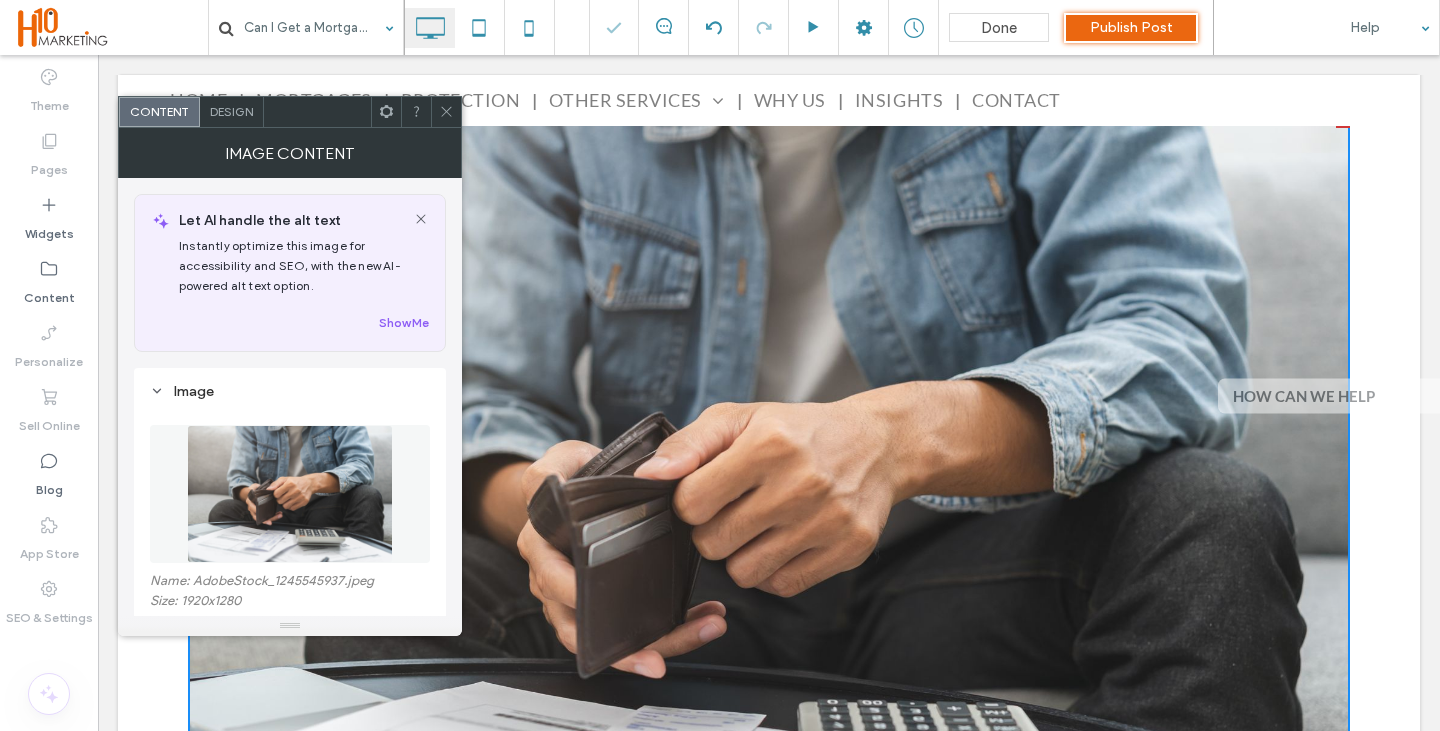 drag, startPoint x: 448, startPoint y: 106, endPoint x: 539, endPoint y: 289, distance: 204.3771 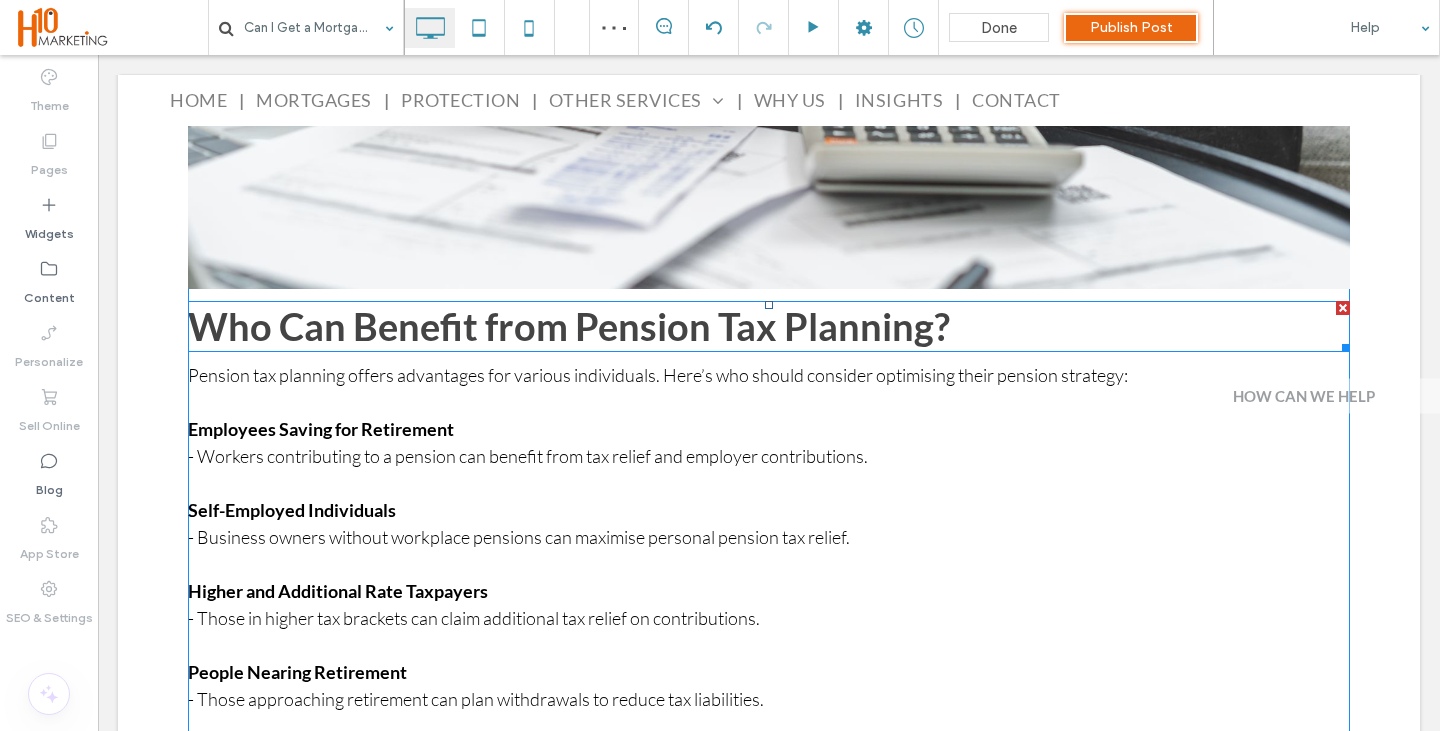 scroll, scrollTop: 3395, scrollLeft: 0, axis: vertical 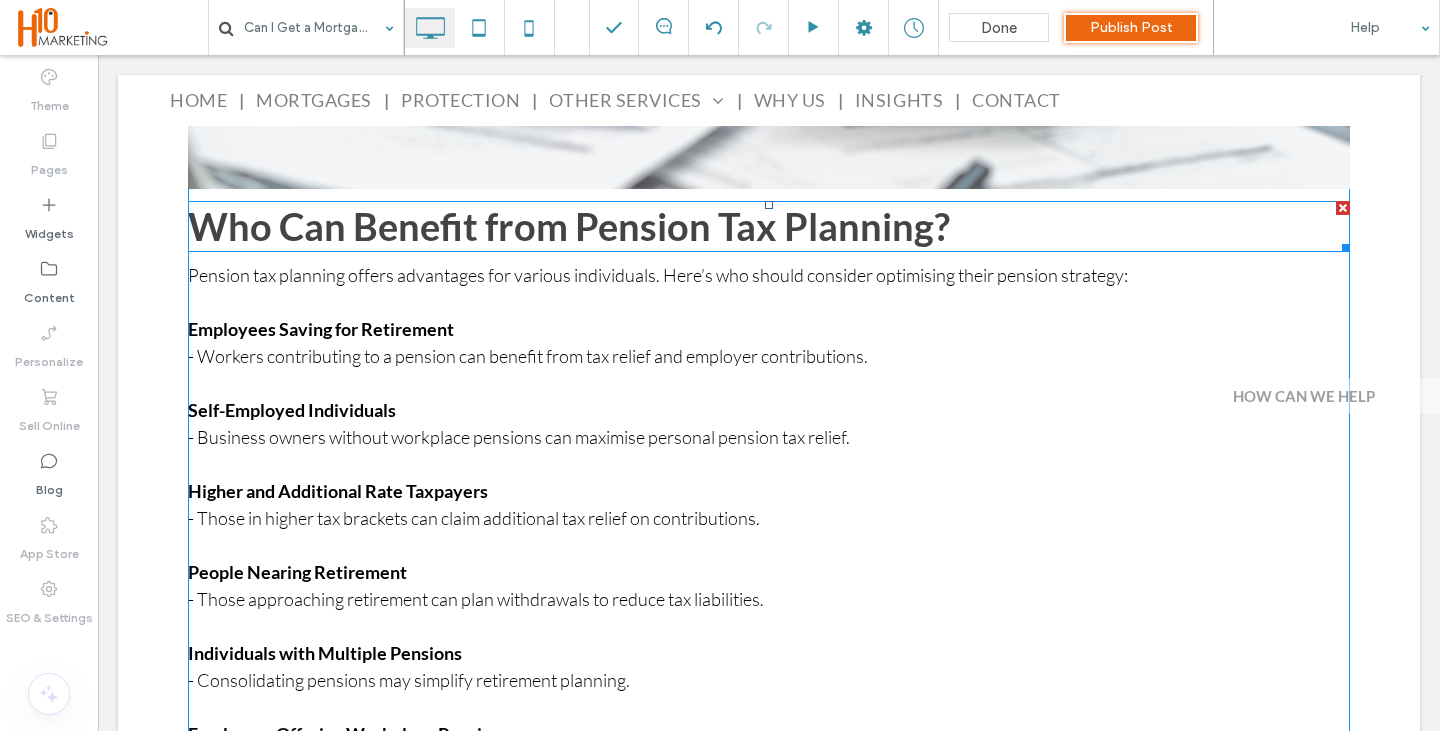 click on "Who Can Benefit from Pension Tax Planning?" at bounding box center [569, 226] 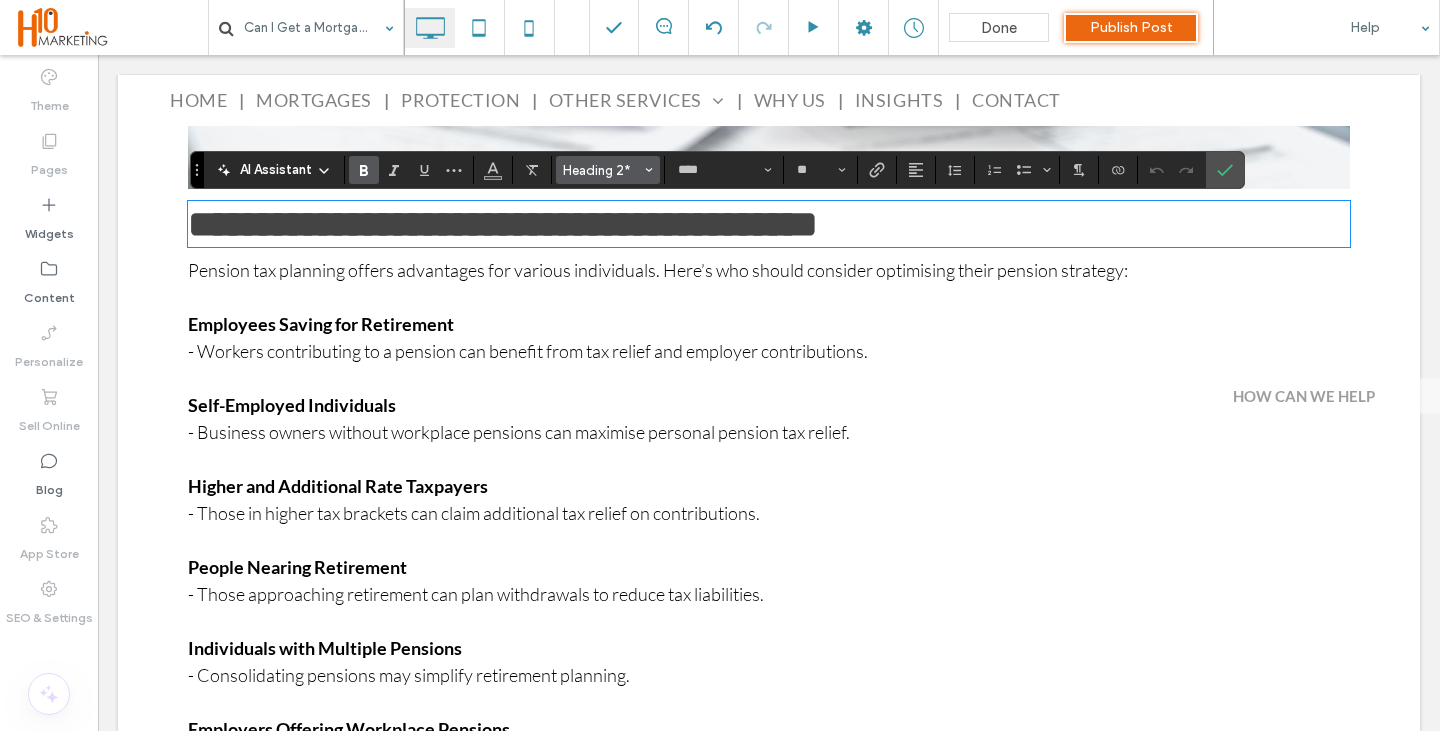 click on "Heading 2*" at bounding box center [602, 170] 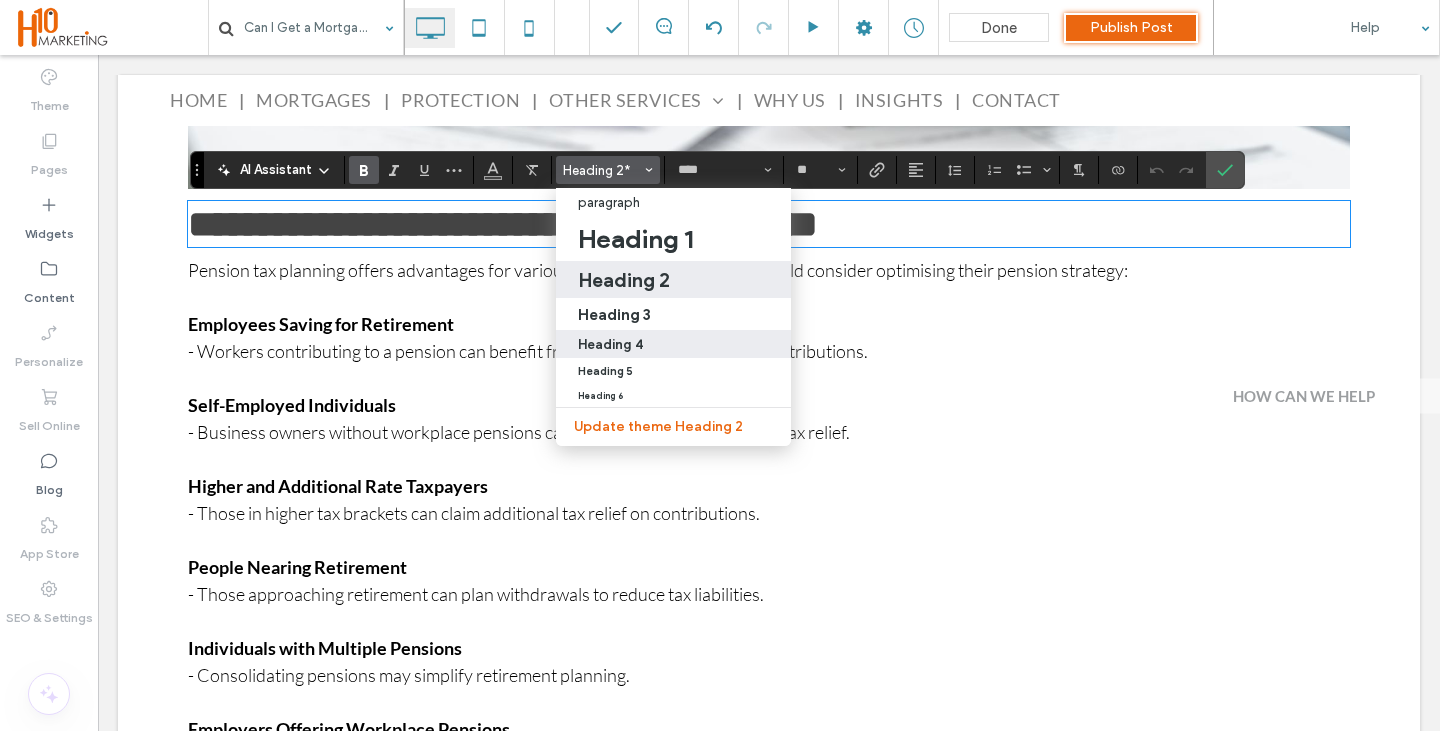 click on "Heading 4" at bounding box center [673, 344] 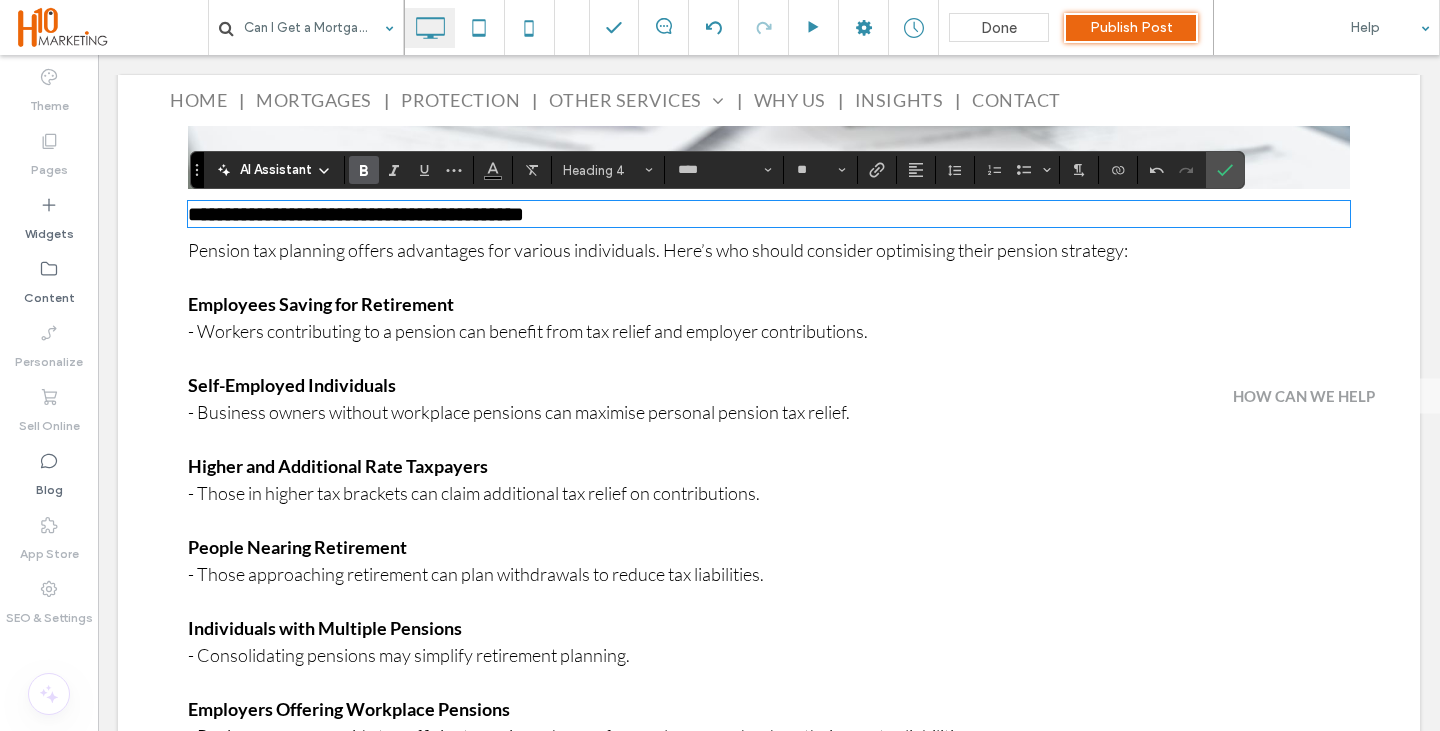 type on "**" 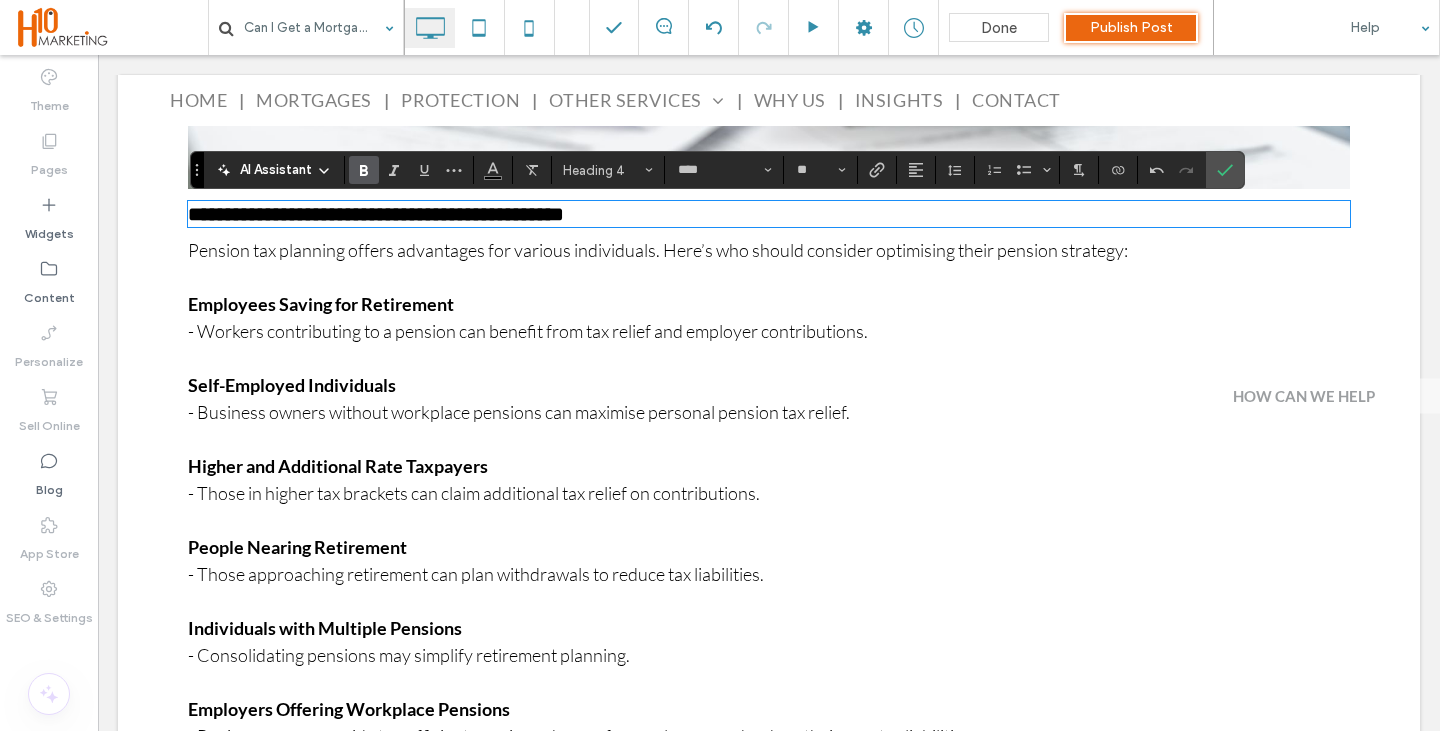 scroll, scrollTop: 0, scrollLeft: 0, axis: both 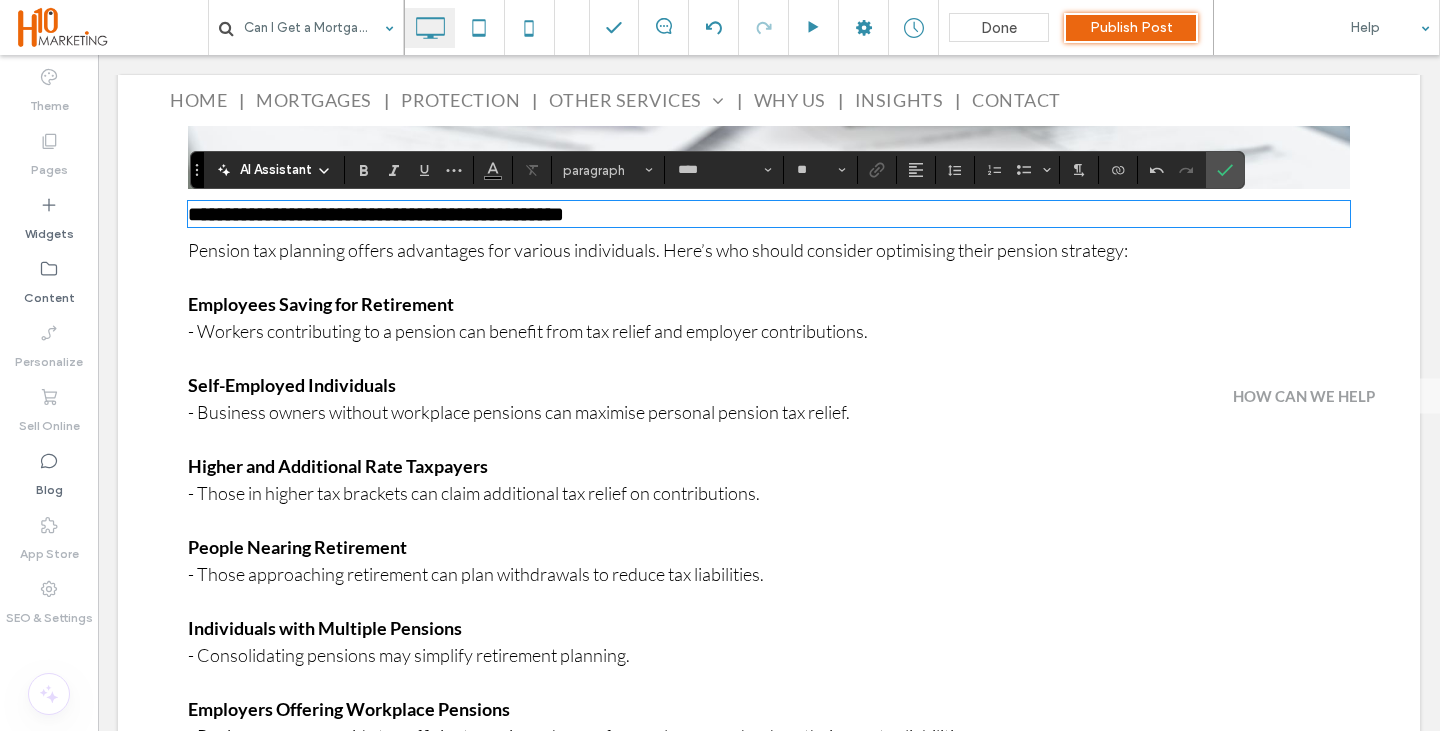 click on "Employees Saving for Retirement" at bounding box center (321, 304) 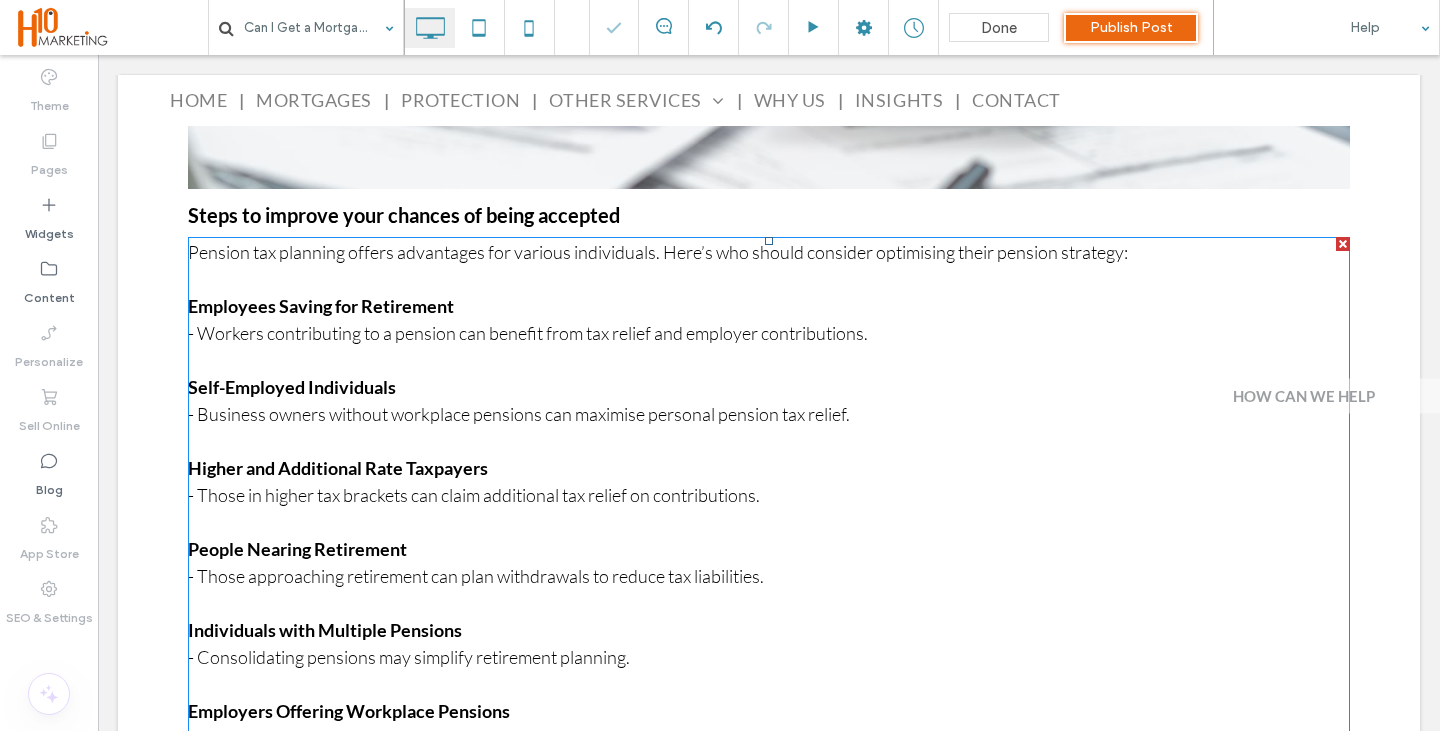 click on "- Workers contributing to a pension can benefit from tax relief and employer contributions." at bounding box center [528, 333] 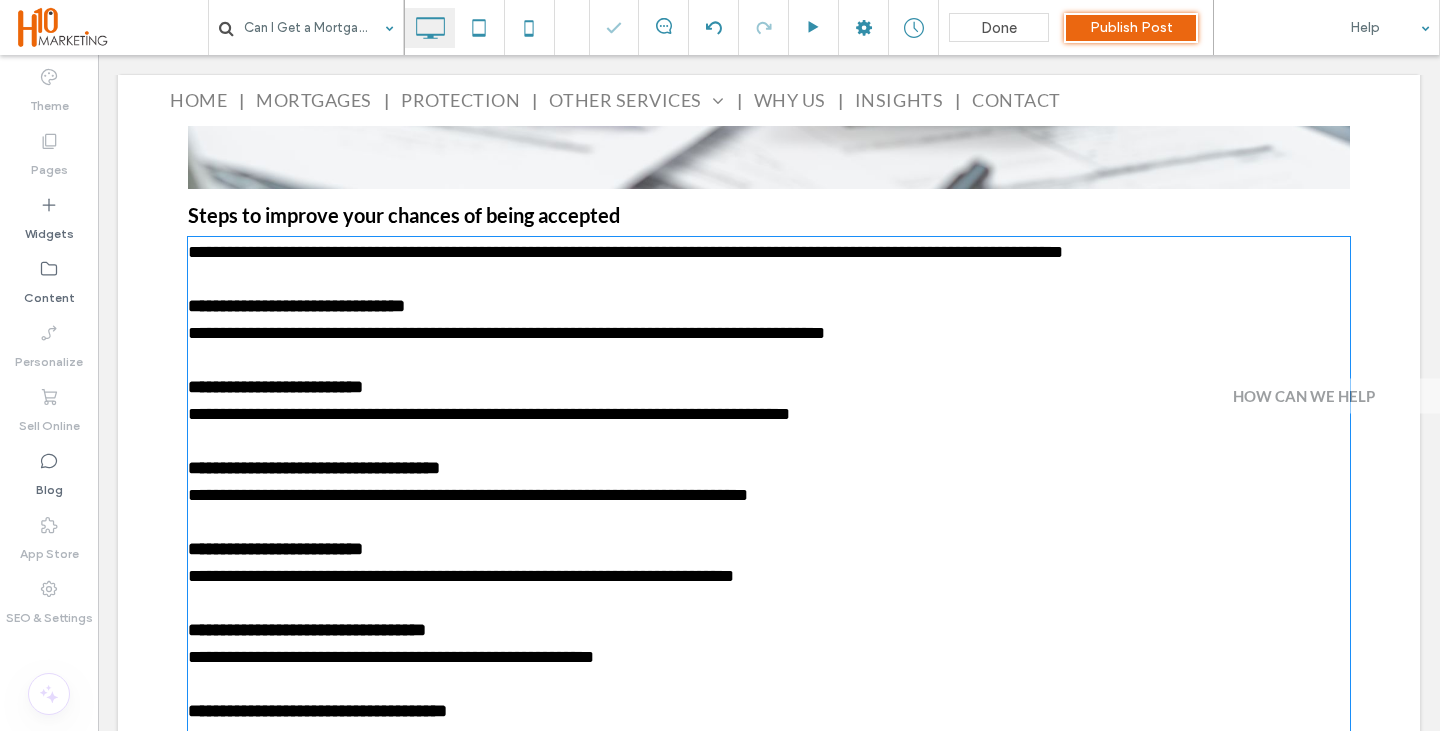 type on "****" 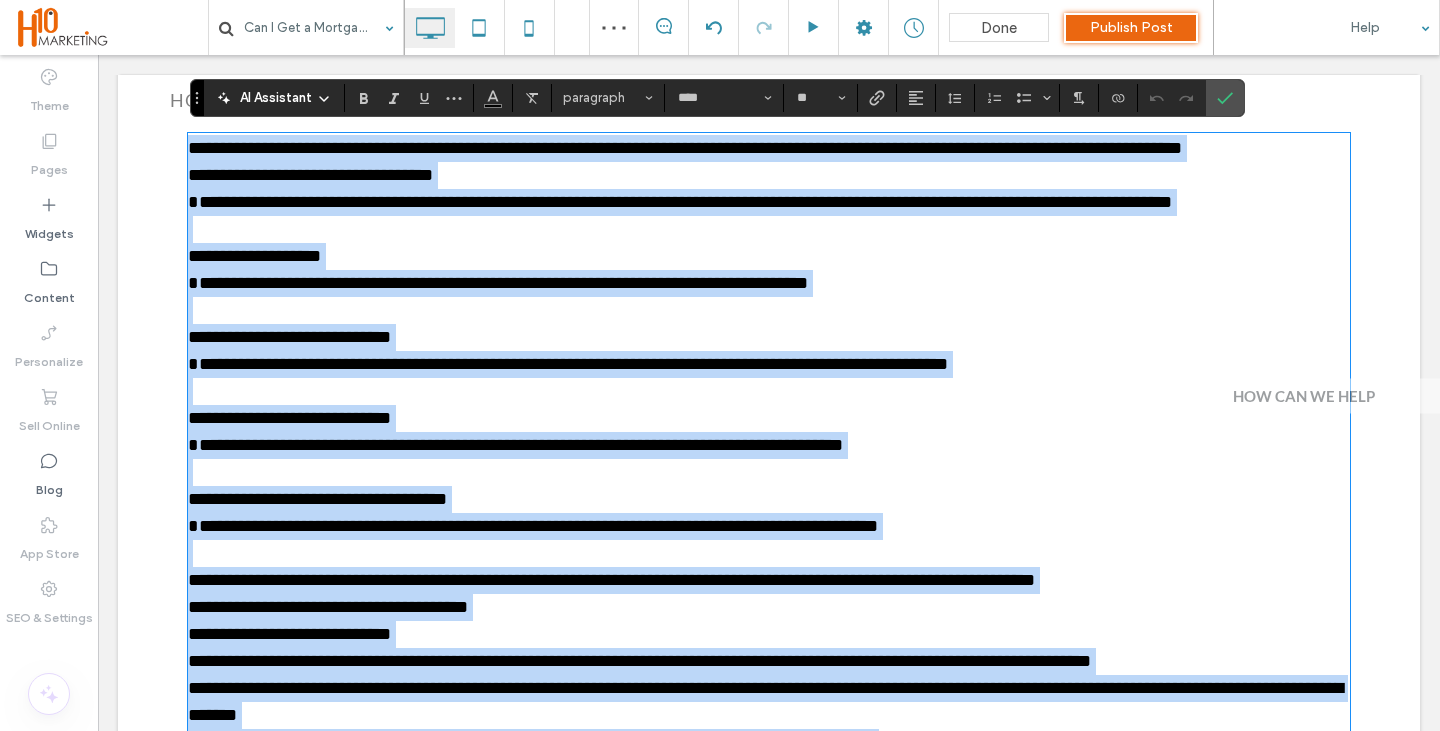 scroll, scrollTop: 4174, scrollLeft: 0, axis: vertical 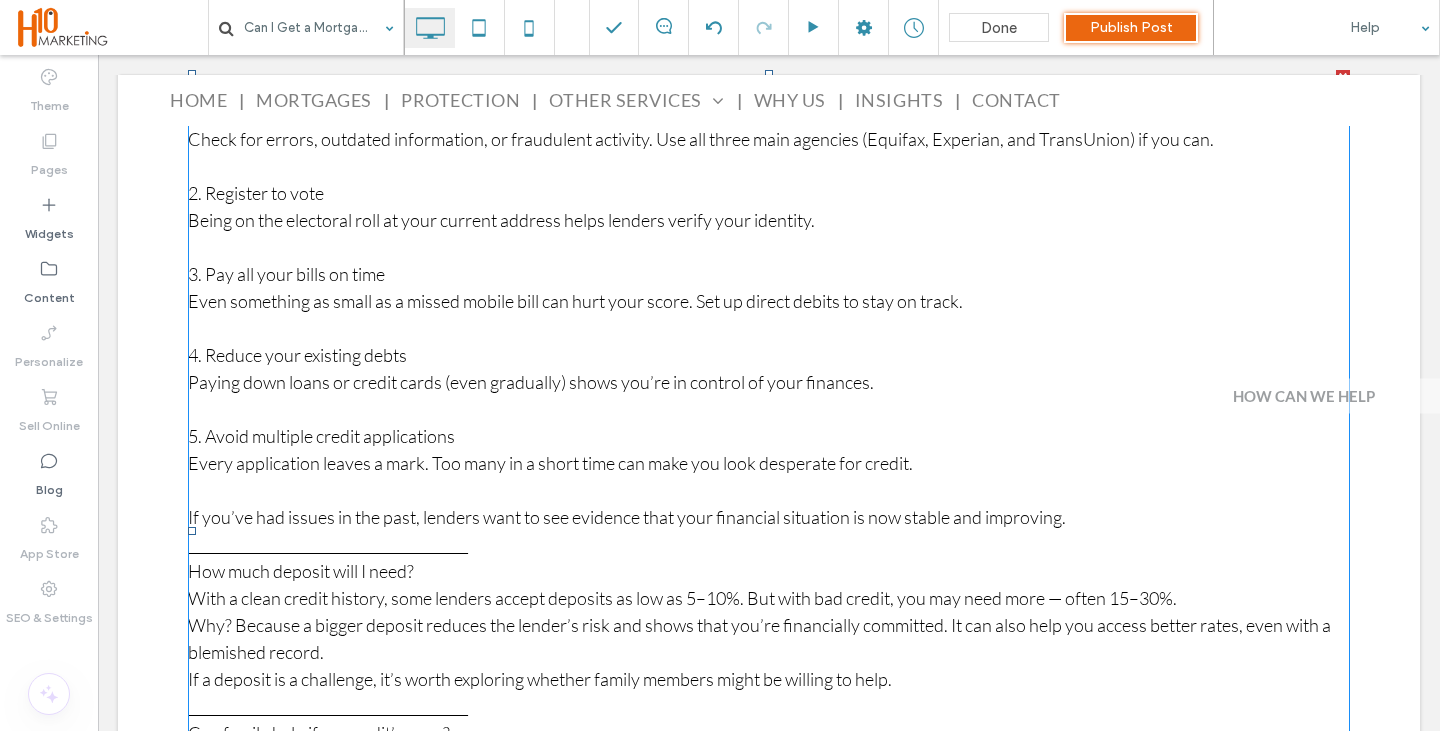 click on "Paying down loans or credit cards (even gradually) shows you’re in control of your finances." at bounding box center (531, 382) 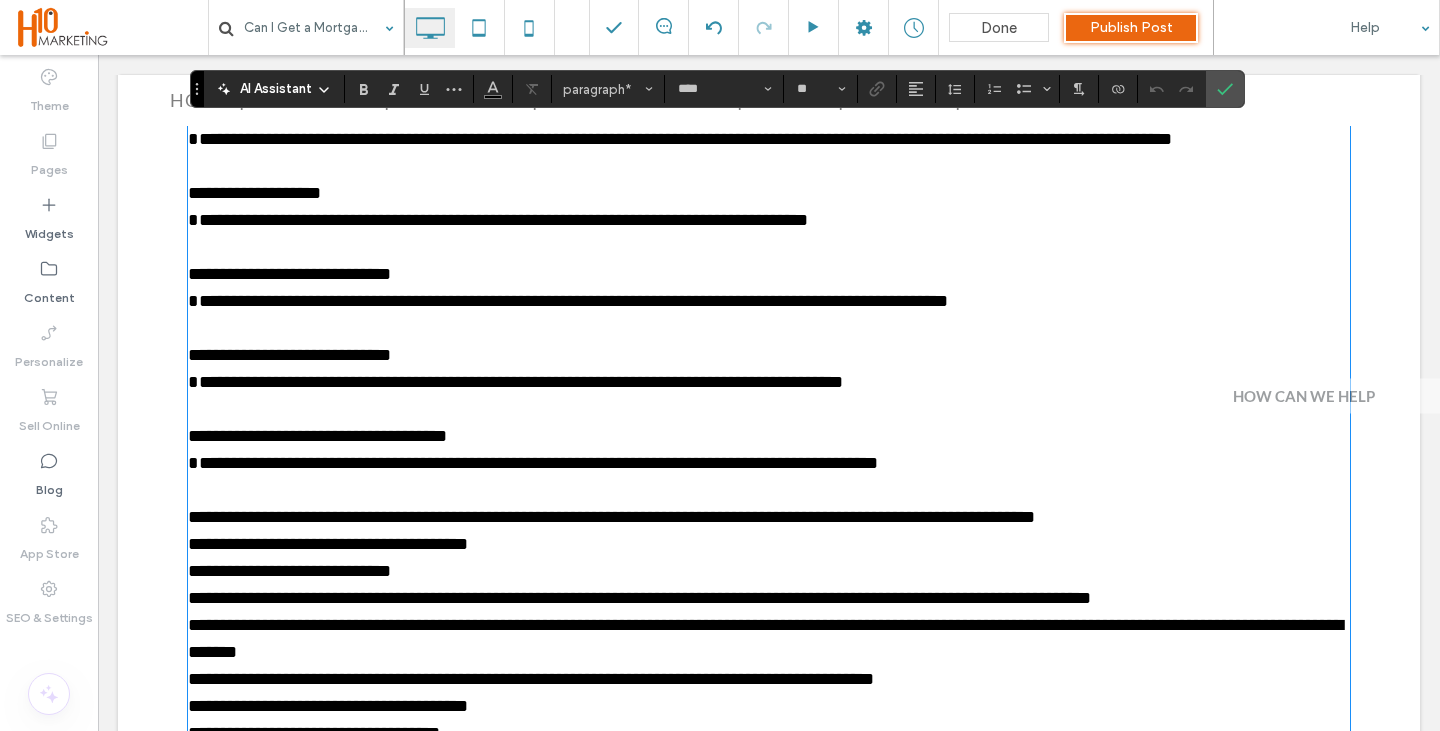 click on "**********" at bounding box center [289, 571] 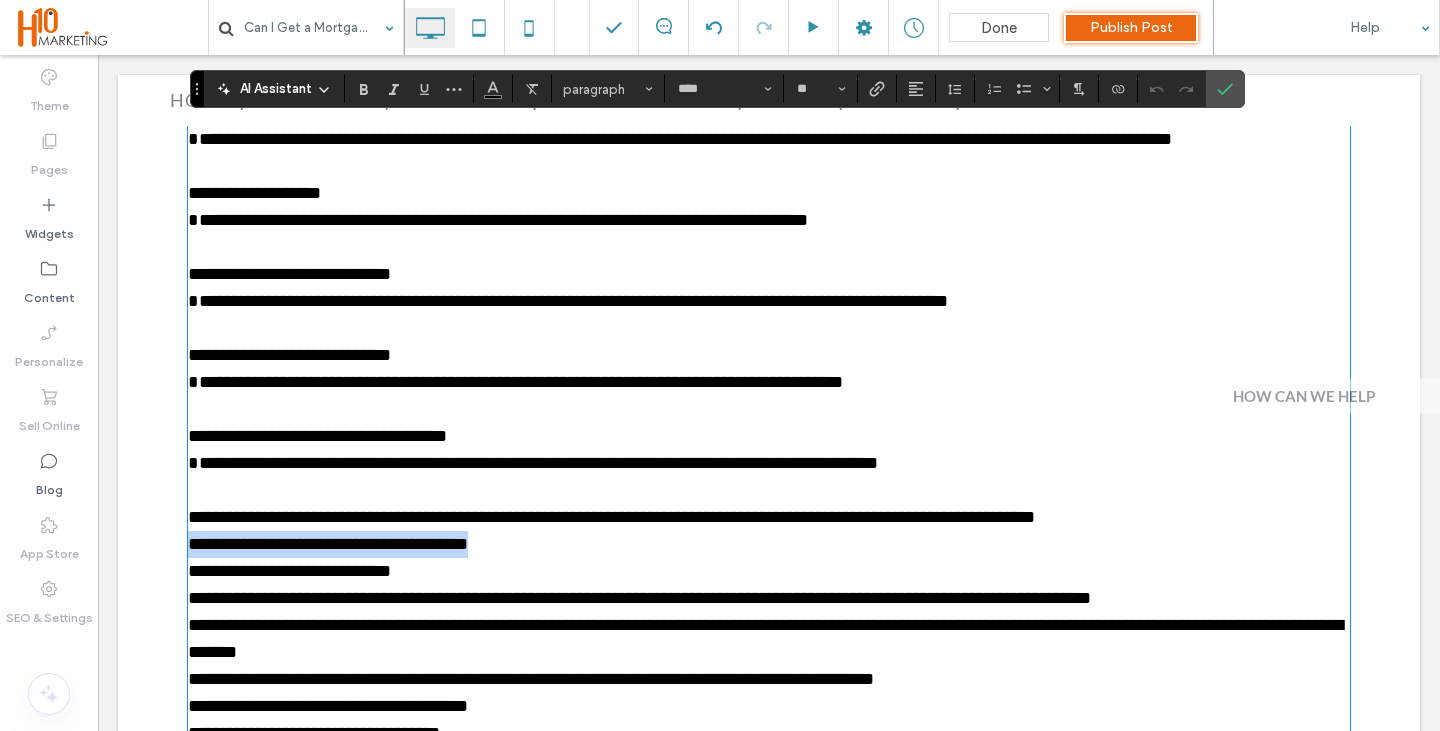 drag, startPoint x: 477, startPoint y: 545, endPoint x: 179, endPoint y: 547, distance: 298.0067 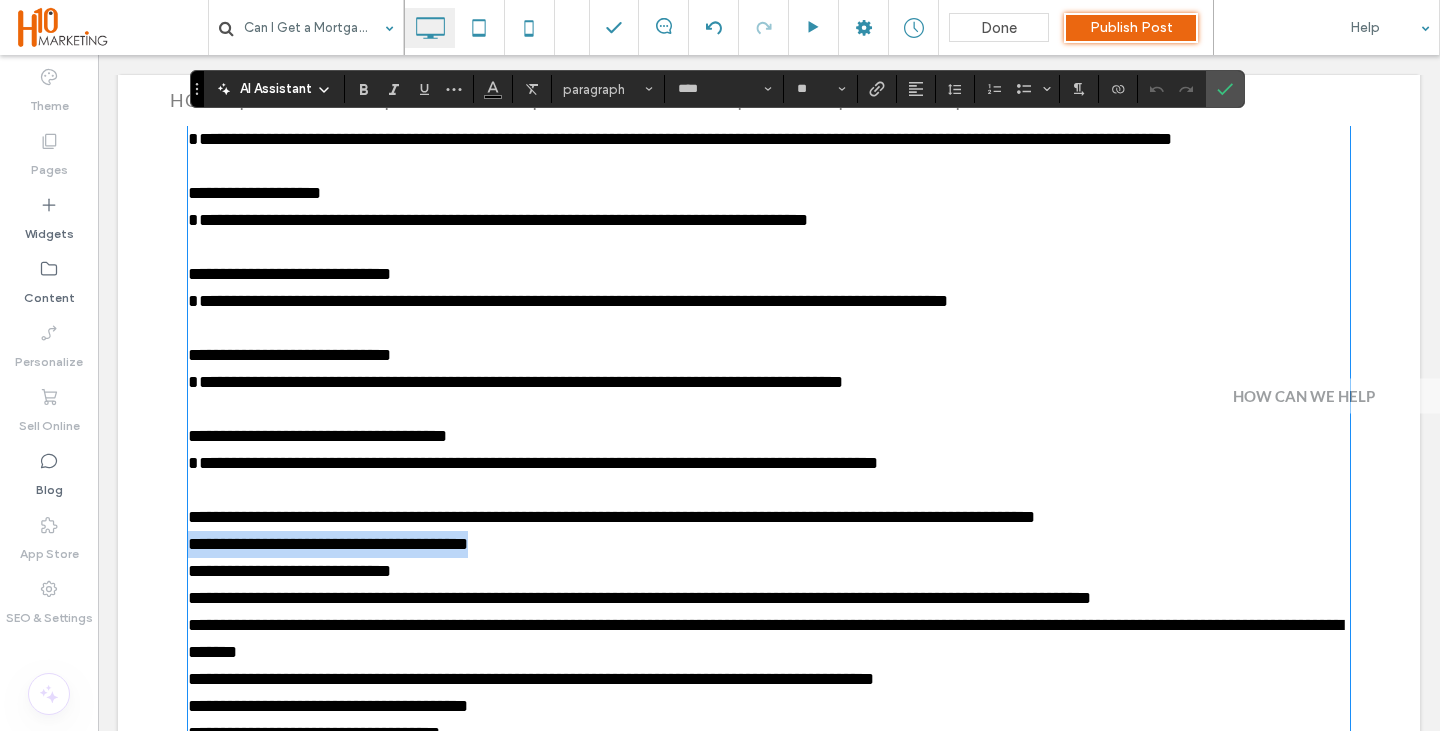 click on "Can I Get a Mortgage with Bad Credit?
How to improve your chances and what lenders really look for
Let’s be honest – applying for a mortgage can be stressful at the best of times. But if you’ve got bad credit, it can feel like the odds are stacked against you. The truth is, you can get a mortgage even with a poor credit history. It just might take a bit more planning, the right support, and a lender who understands your situation. This article will walk you through what to expect, how to improve your chances, and what alternatives might be available if a mainstream lender says no.
What do lenders mean by “bad credit”?
The phrase “bad credit” is quite broad. It can include anything from a few missed payments to more serious issues like: County Court Judgements (CCJs) Defaults on loans or credit cards Individual Voluntary Arrangements (IVAs) Bankruptcy Repossession
What are mortgage lenders looking for? Your credit history Your affordability  Your deposit  ﻿" at bounding box center [769, 582] 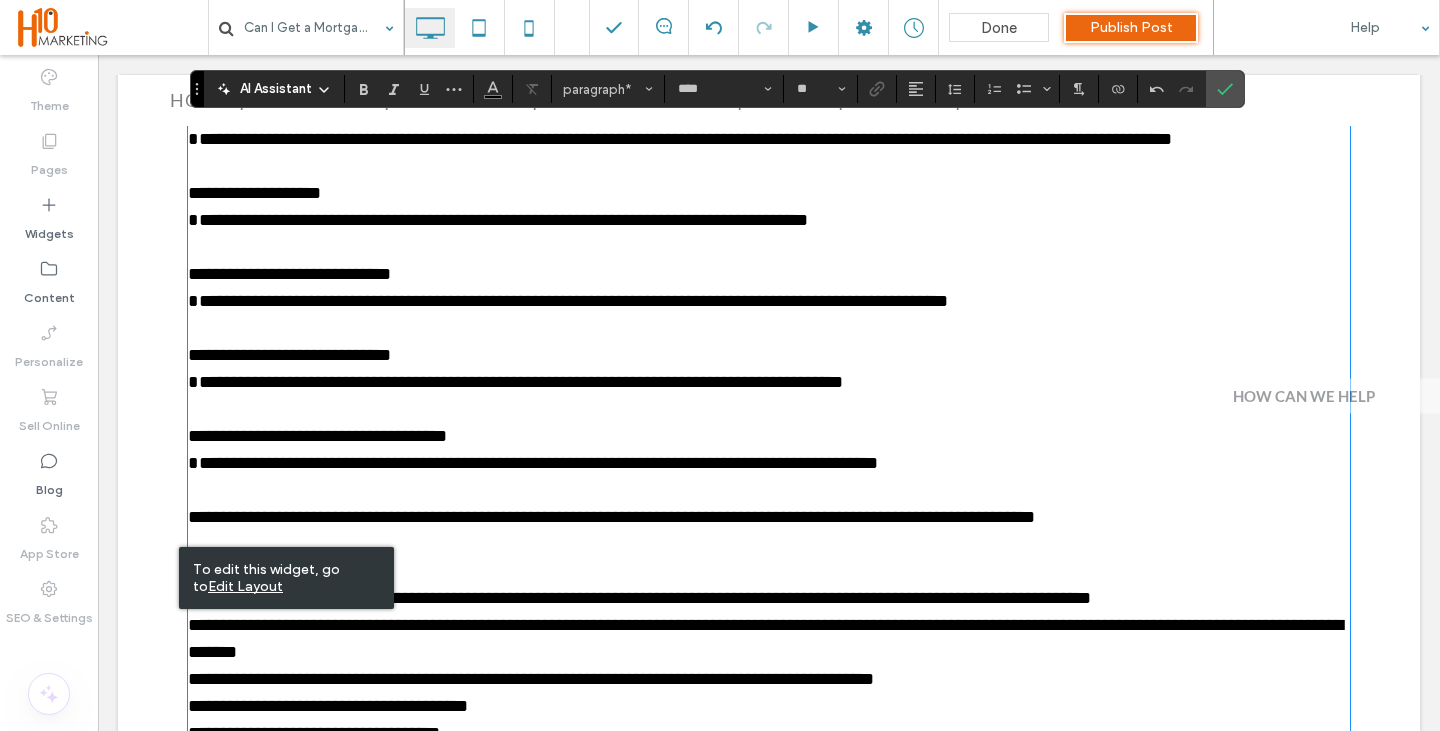 click on "**********" at bounding box center [769, 571] 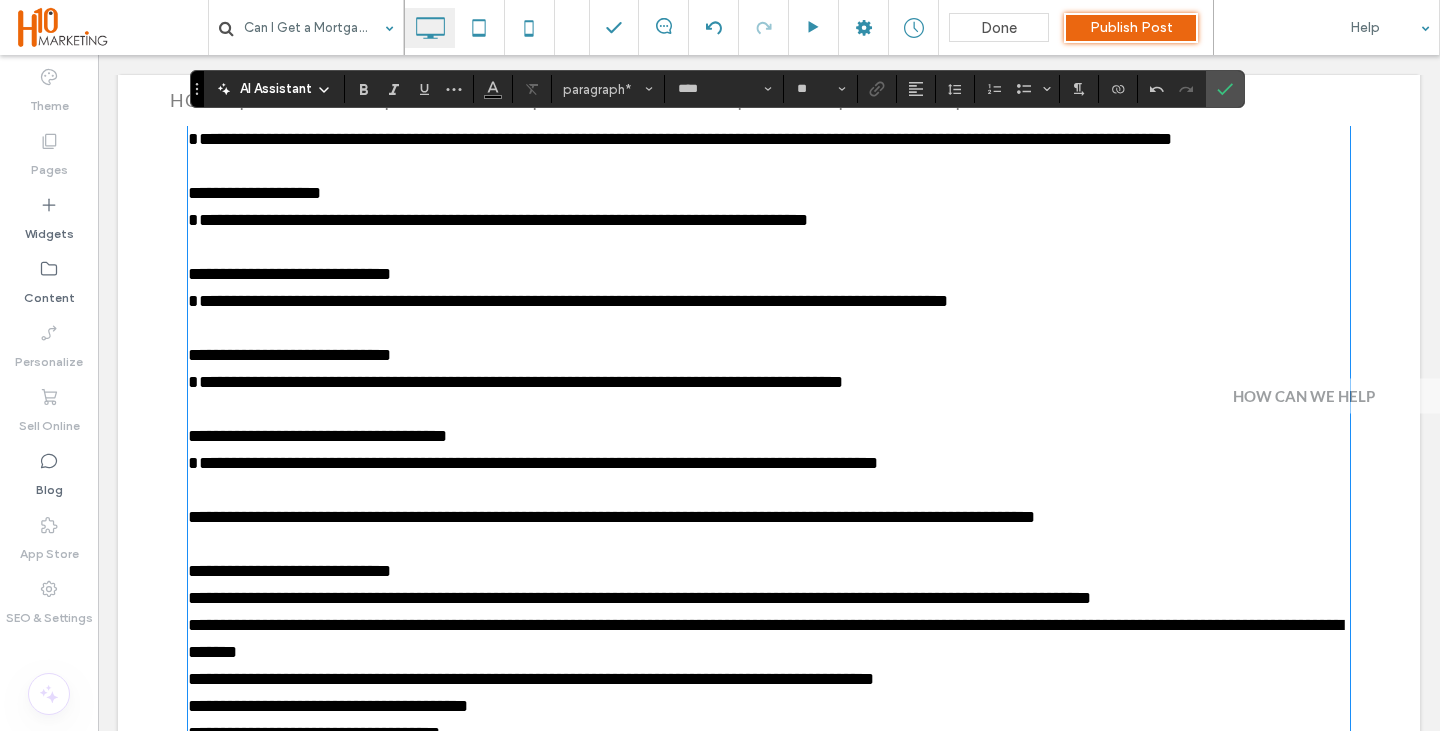 click on "****" at bounding box center (724, 89) 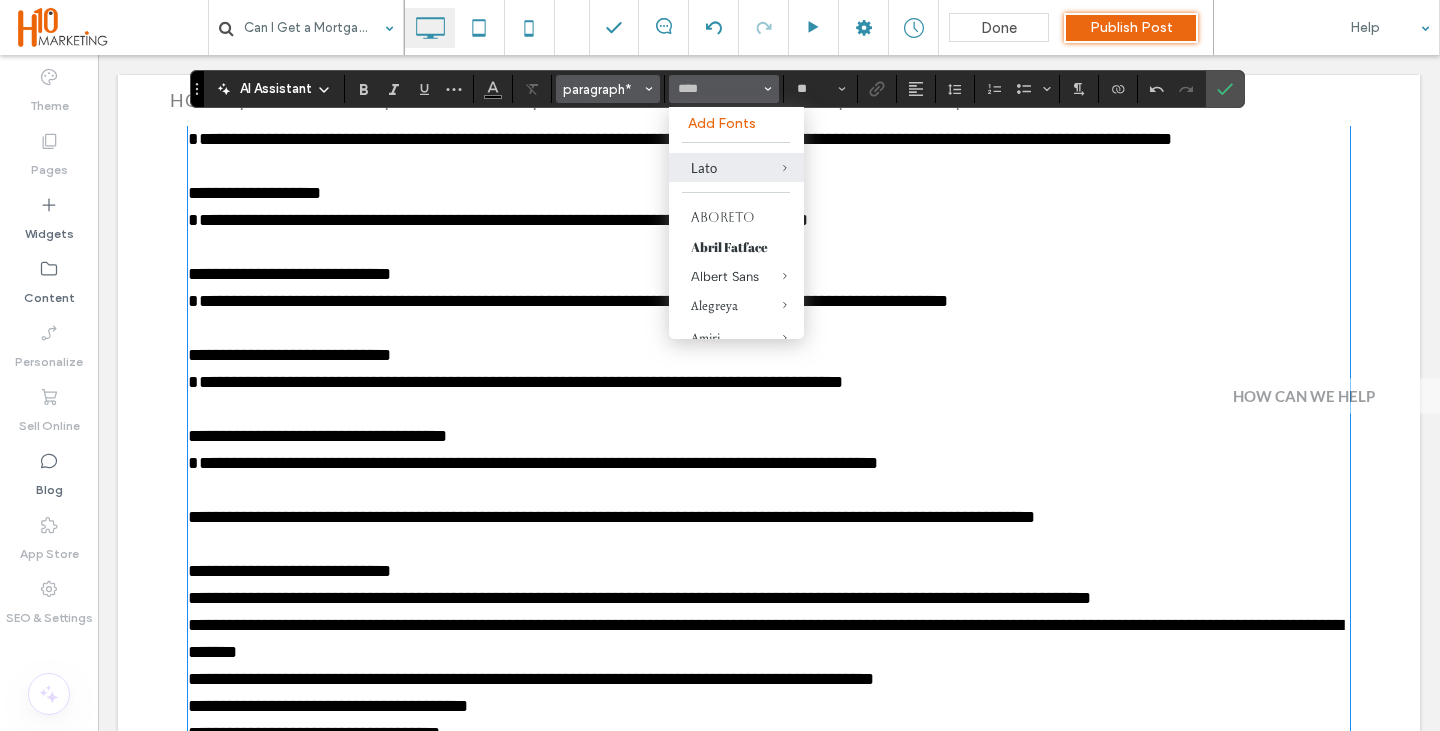 click on "paragraph*" at bounding box center (608, 89) 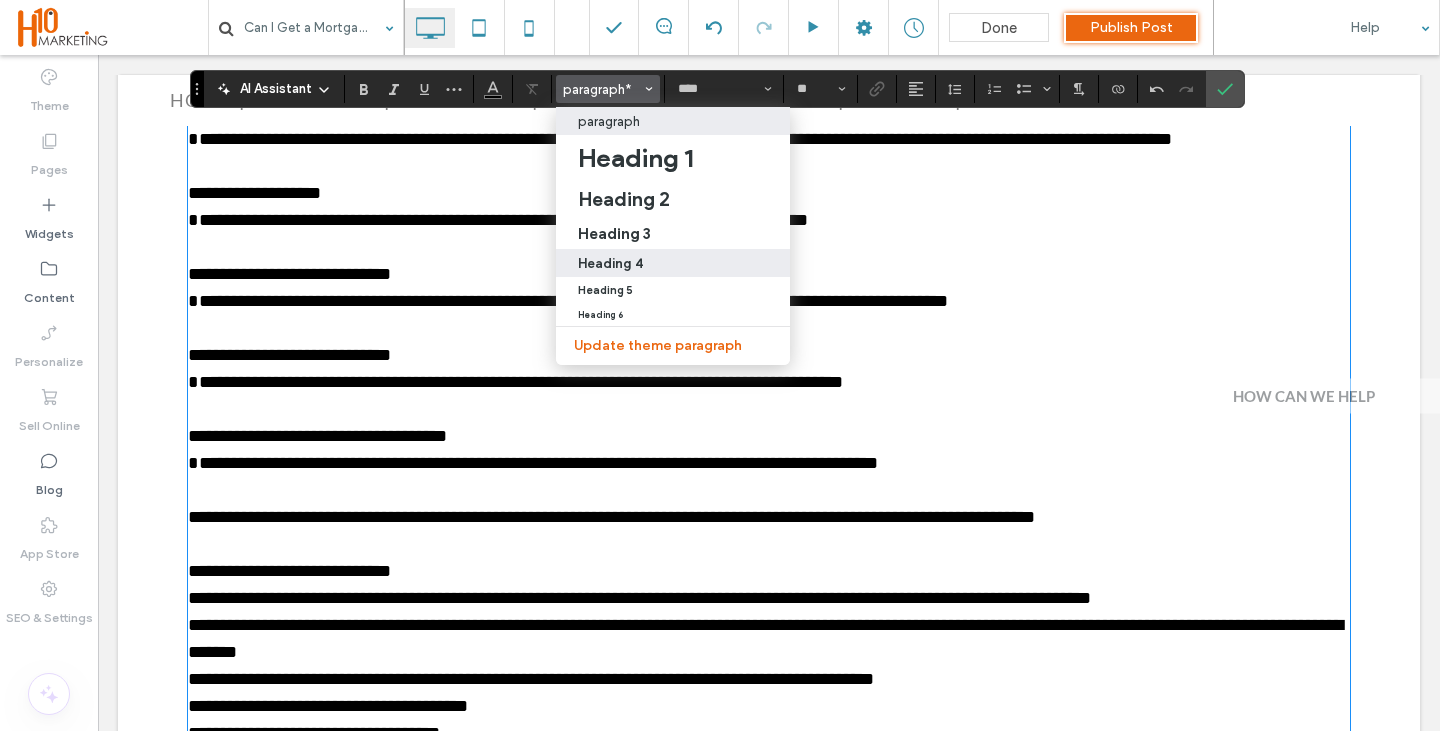 click on "Heading 4" at bounding box center (673, 263) 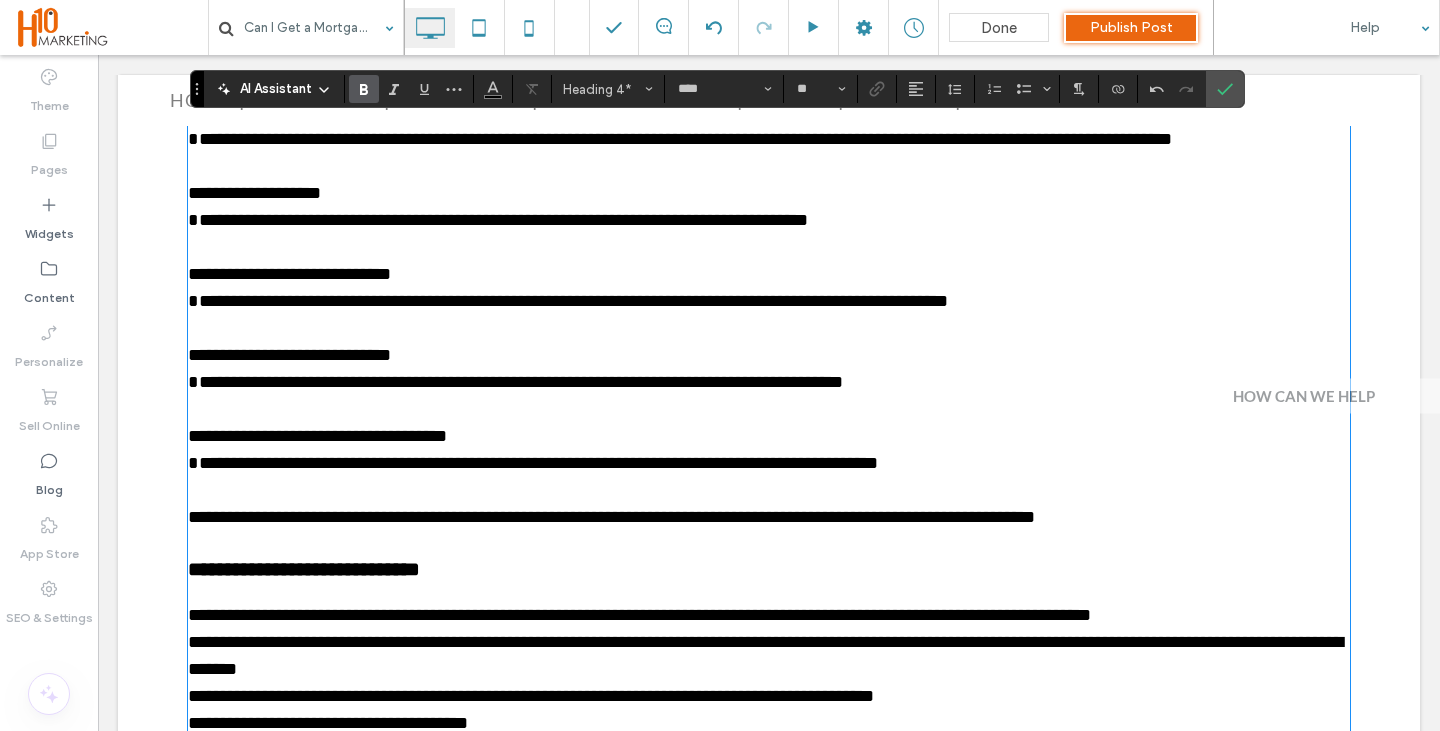 click on "**********" at bounding box center (769, 696) 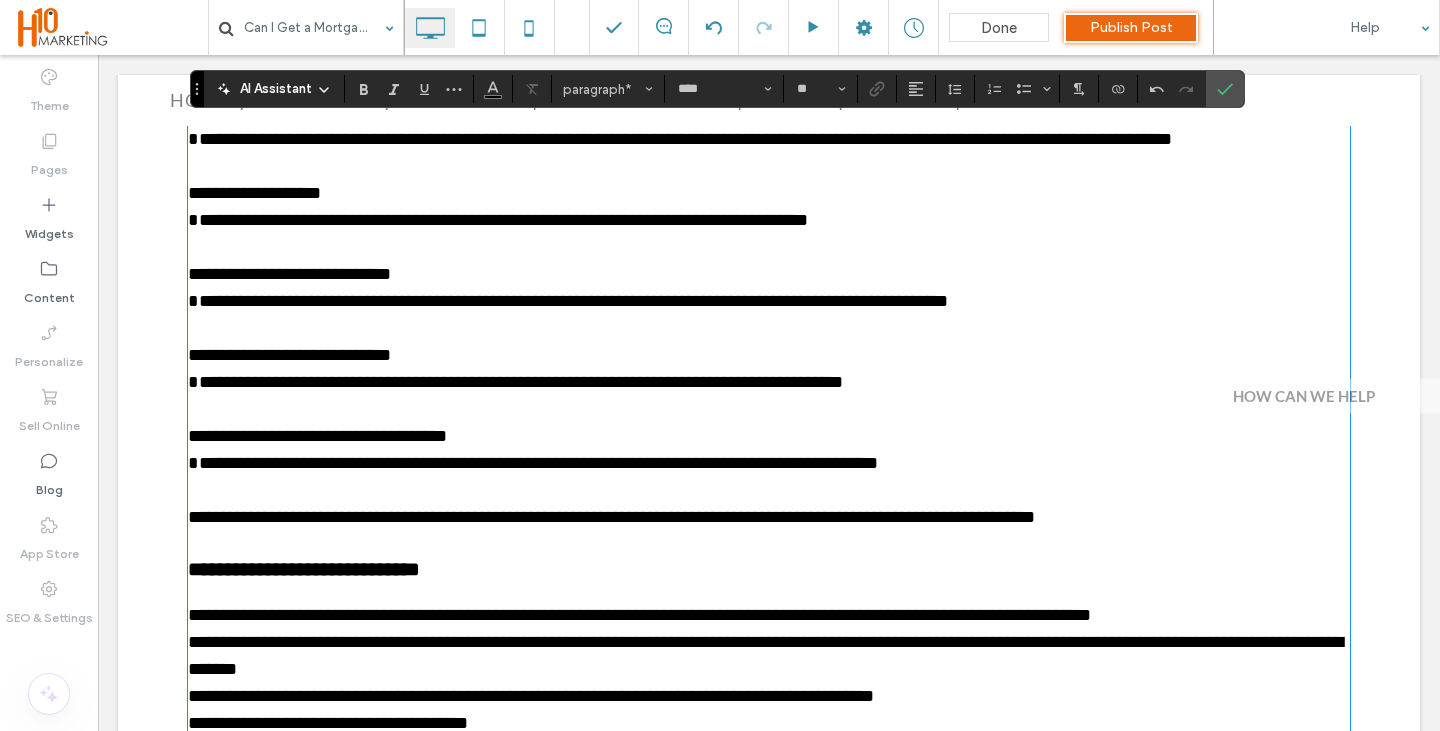 click on "**********" at bounding box center (769, 656) 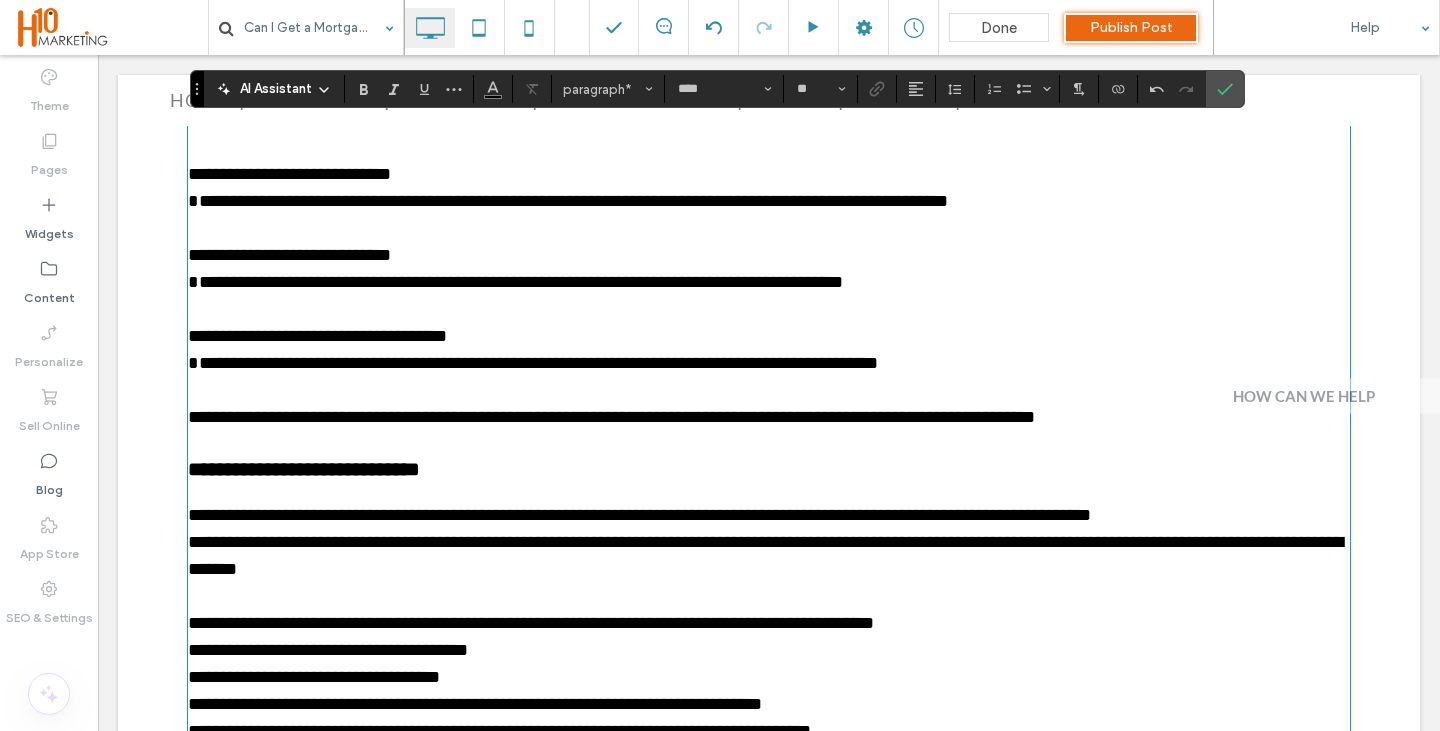 scroll, scrollTop: 3662, scrollLeft: 0, axis: vertical 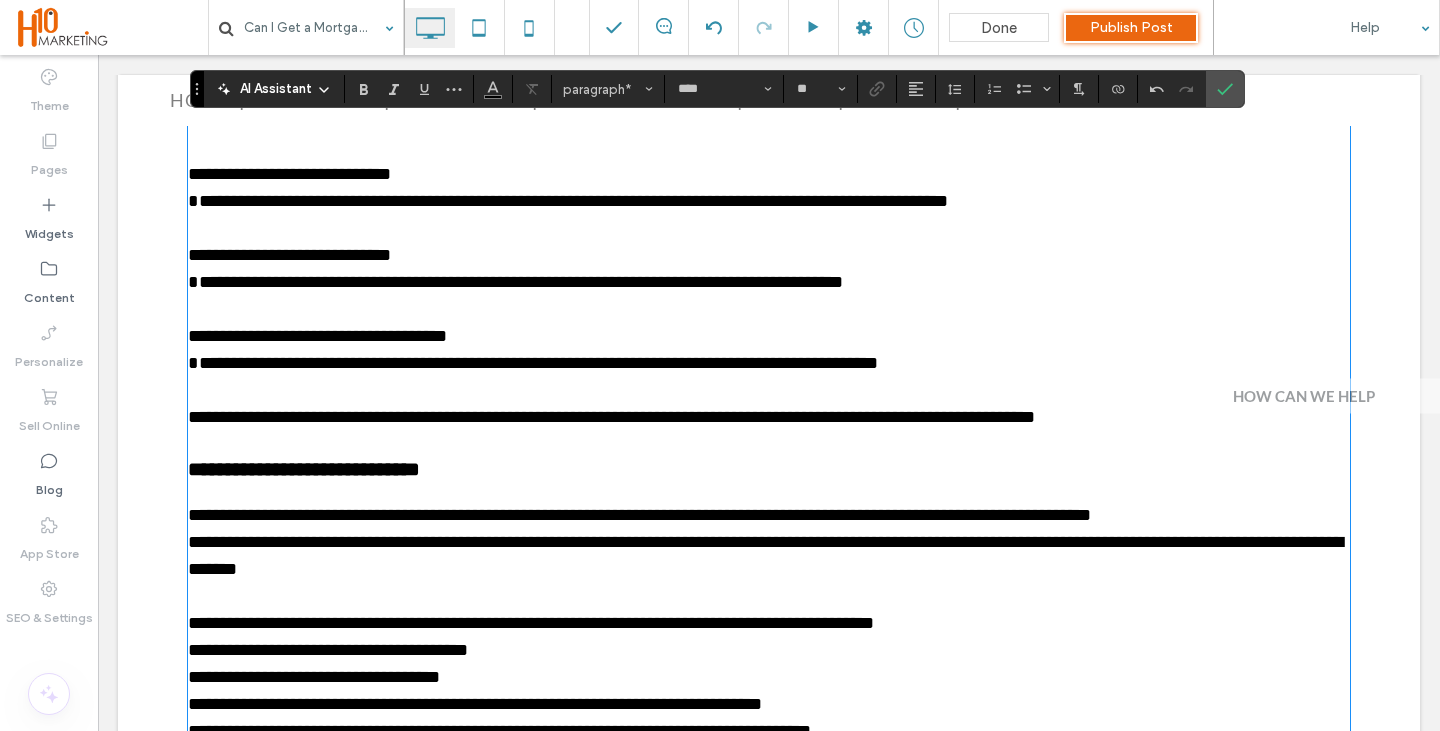 click on "**********" at bounding box center [328, 650] 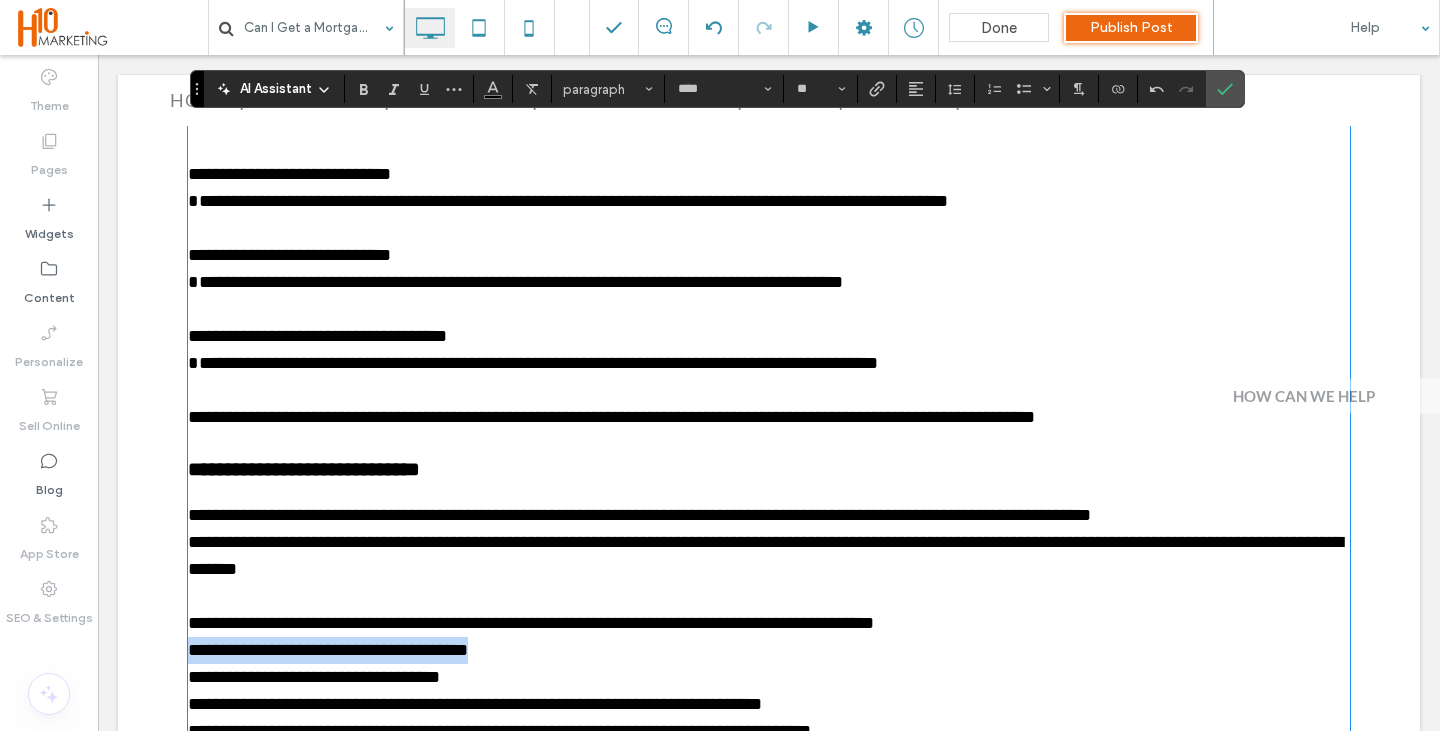 drag, startPoint x: 501, startPoint y: 666, endPoint x: 142, endPoint y: 651, distance: 359.31323 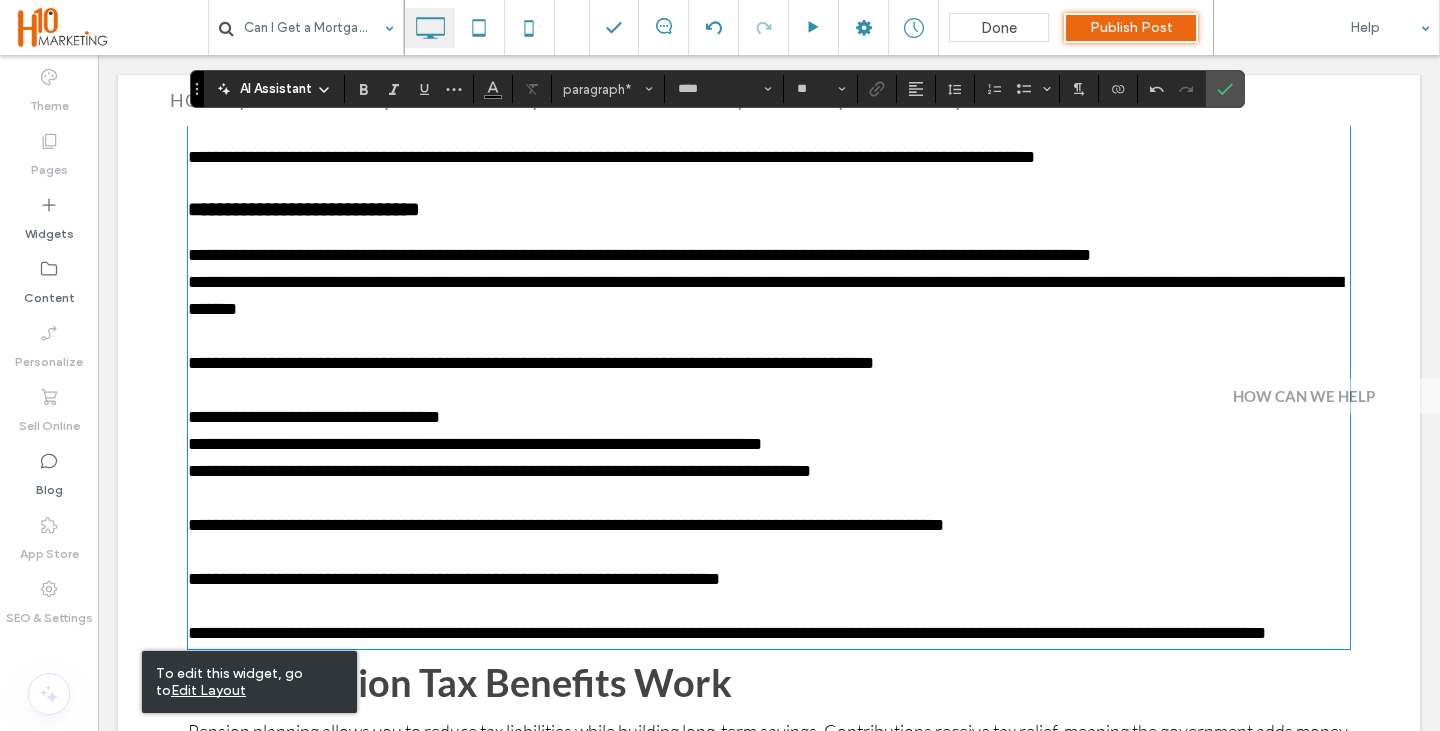 scroll, scrollTop: 3962, scrollLeft: 0, axis: vertical 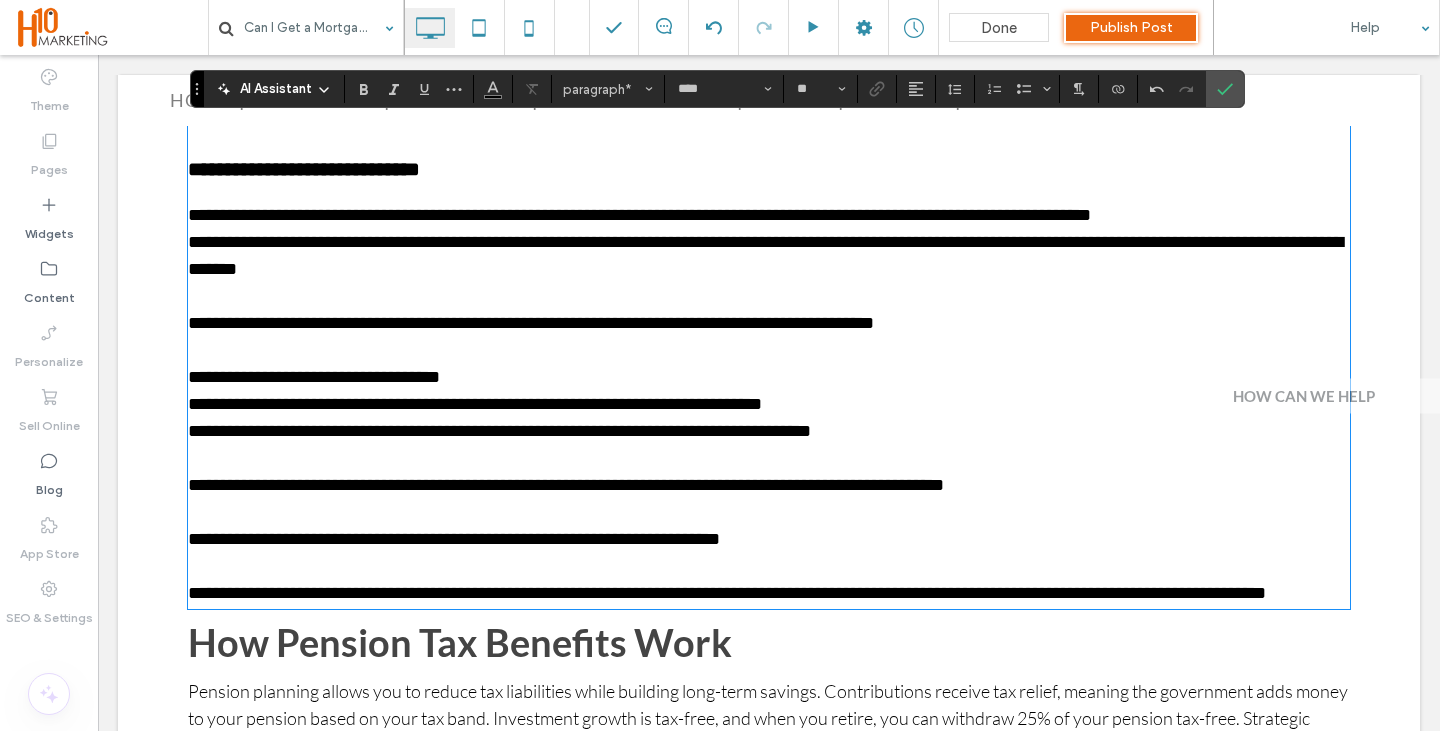 click on "**********" at bounding box center [769, 377] 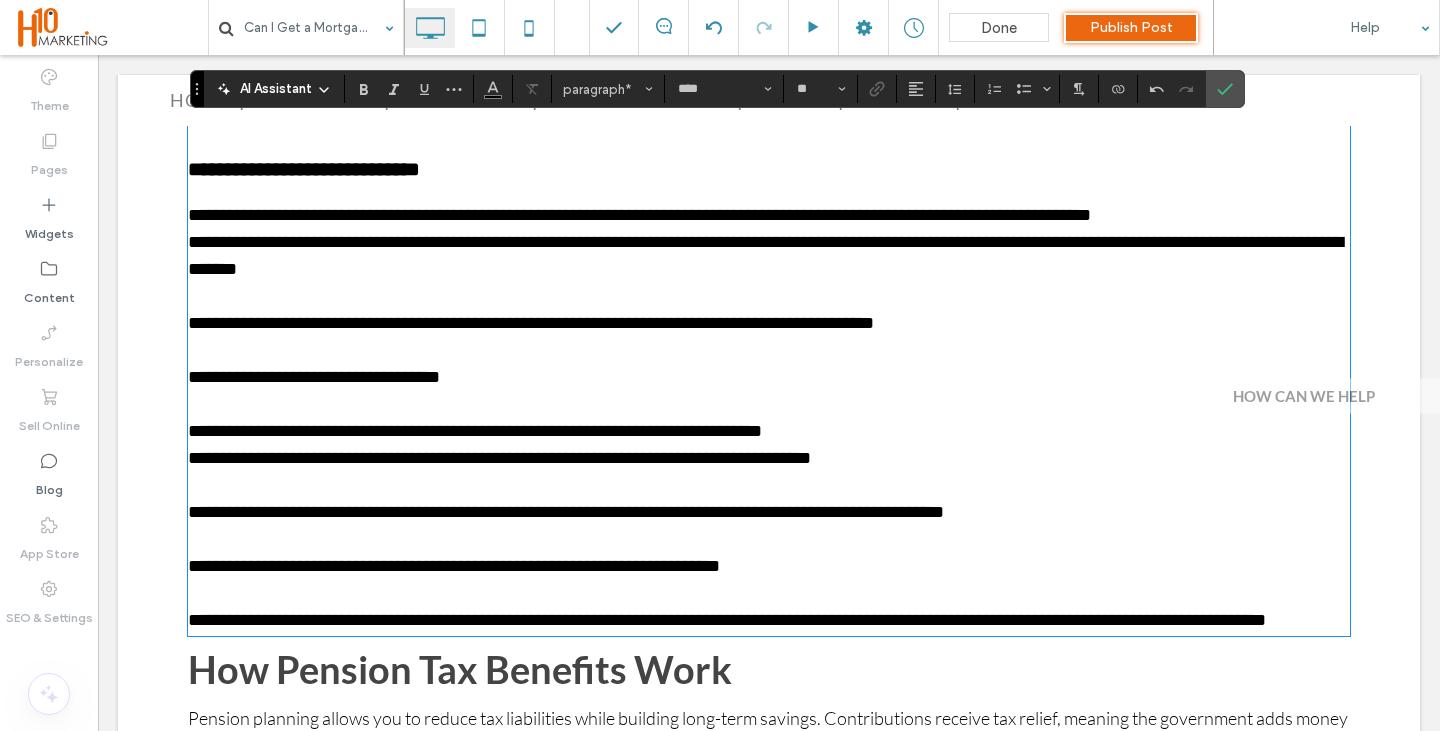 click on "**********" at bounding box center (314, 377) 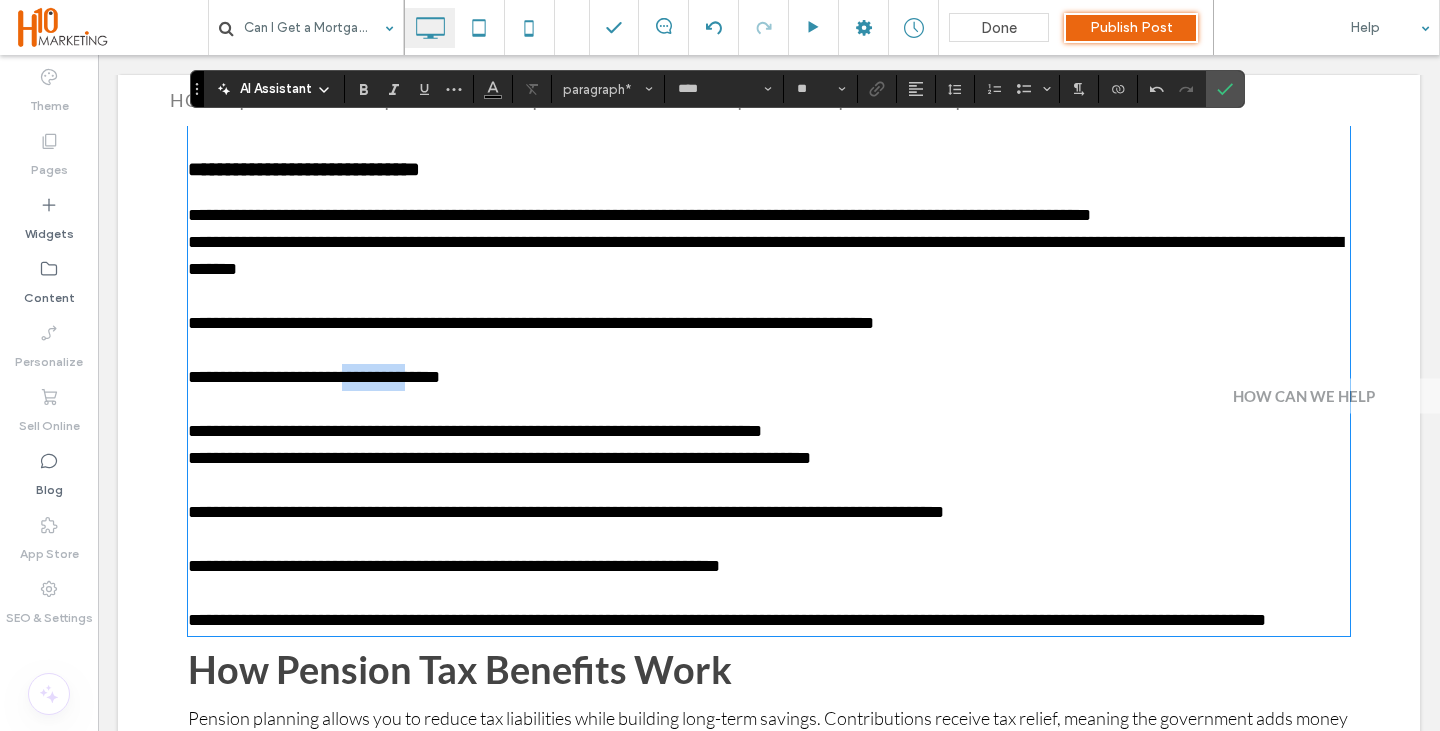 click on "**********" at bounding box center [314, 377] 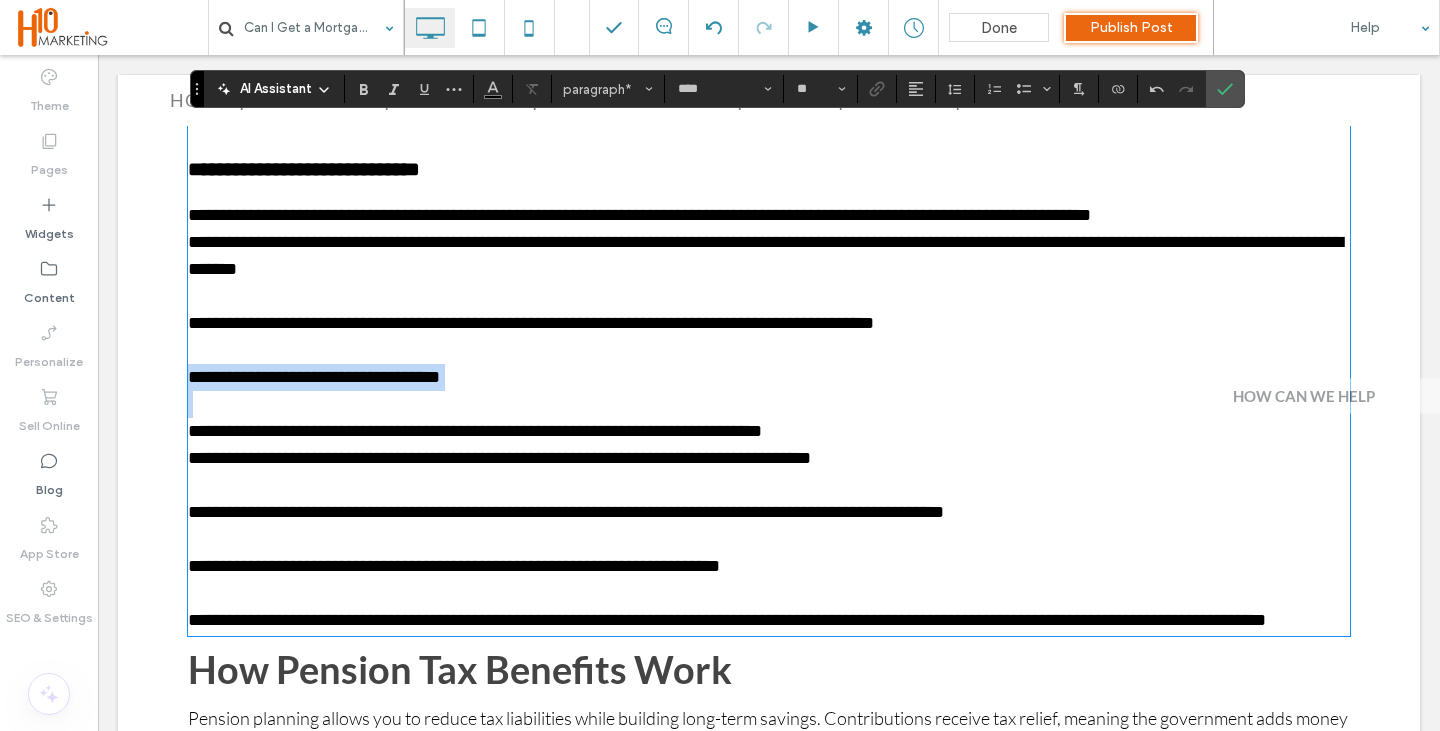 click on "**********" at bounding box center [314, 377] 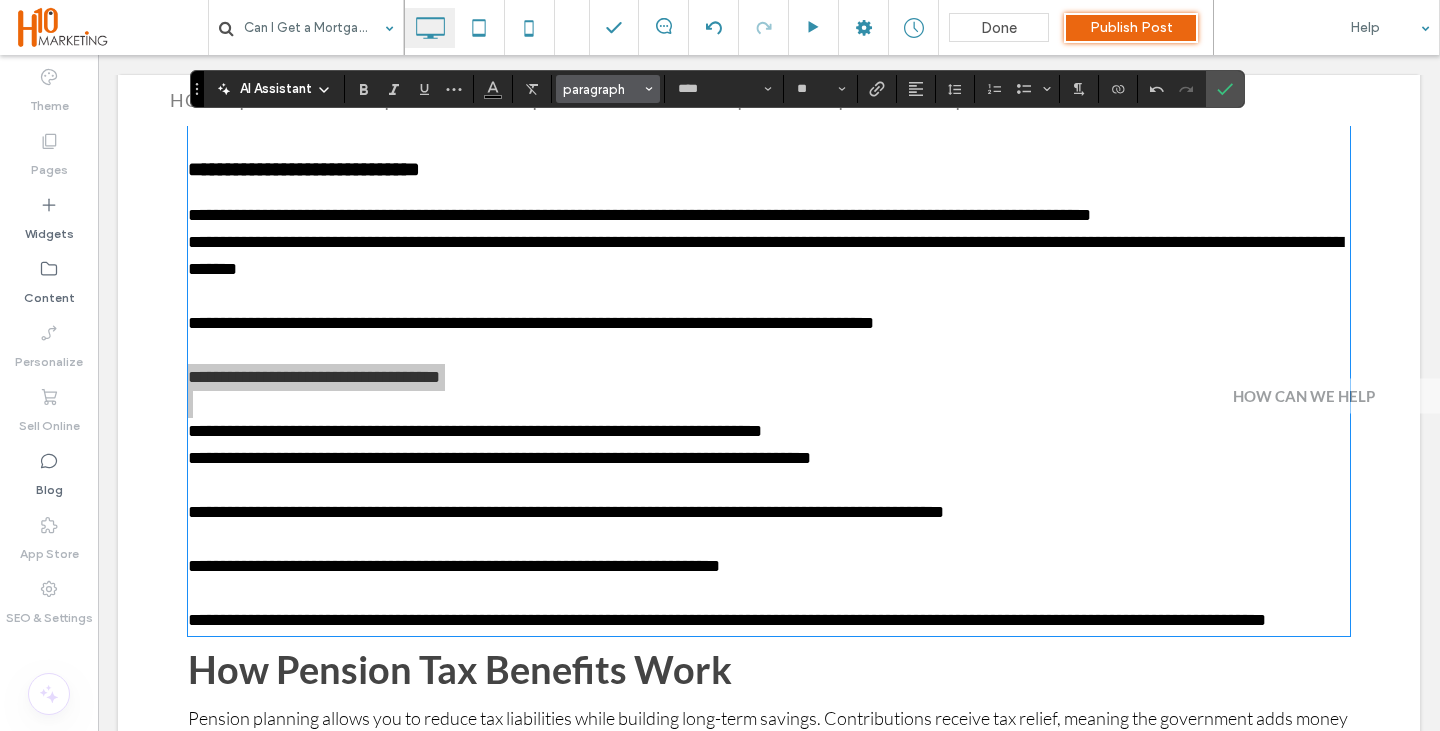 drag, startPoint x: 609, startPoint y: 97, endPoint x: 511, endPoint y: 72, distance: 101.13852 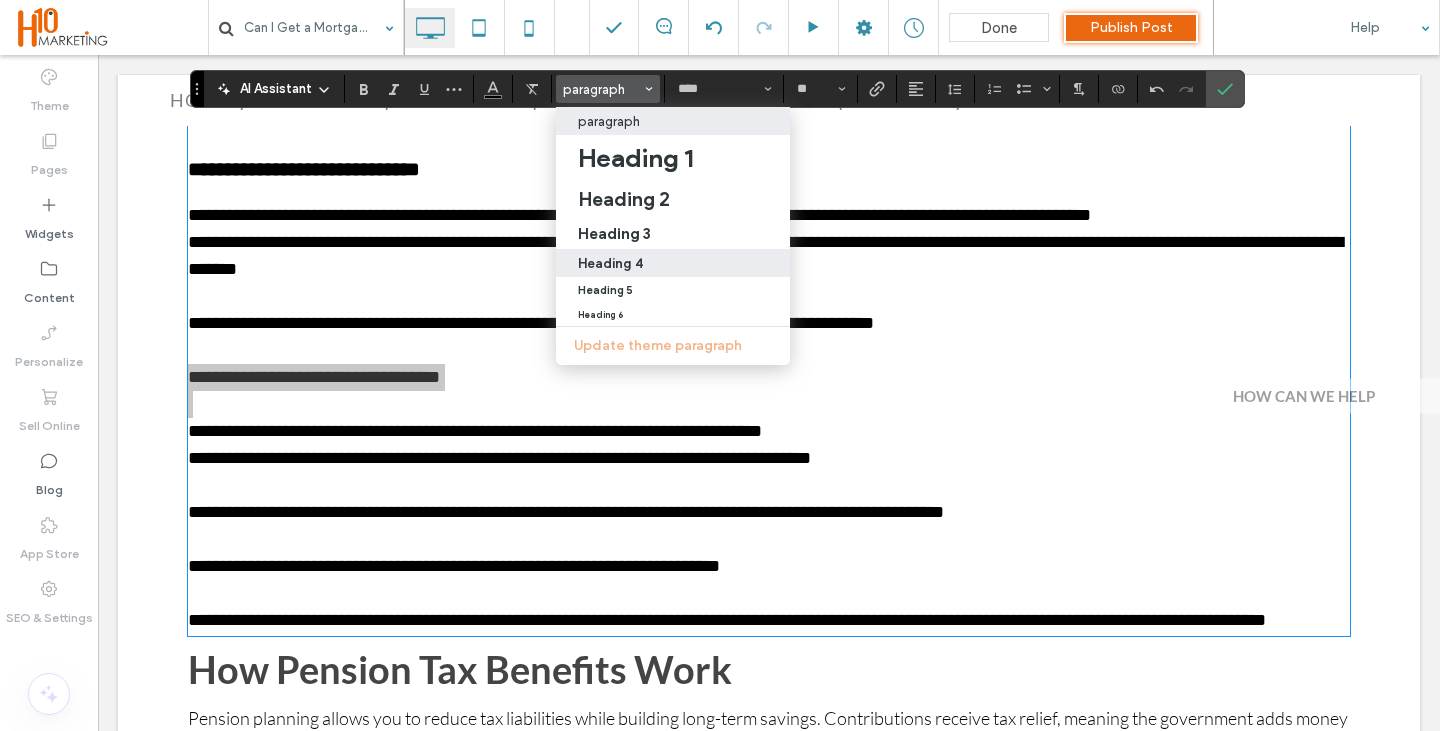drag, startPoint x: 630, startPoint y: 280, endPoint x: 329, endPoint y: 487, distance: 365.30807 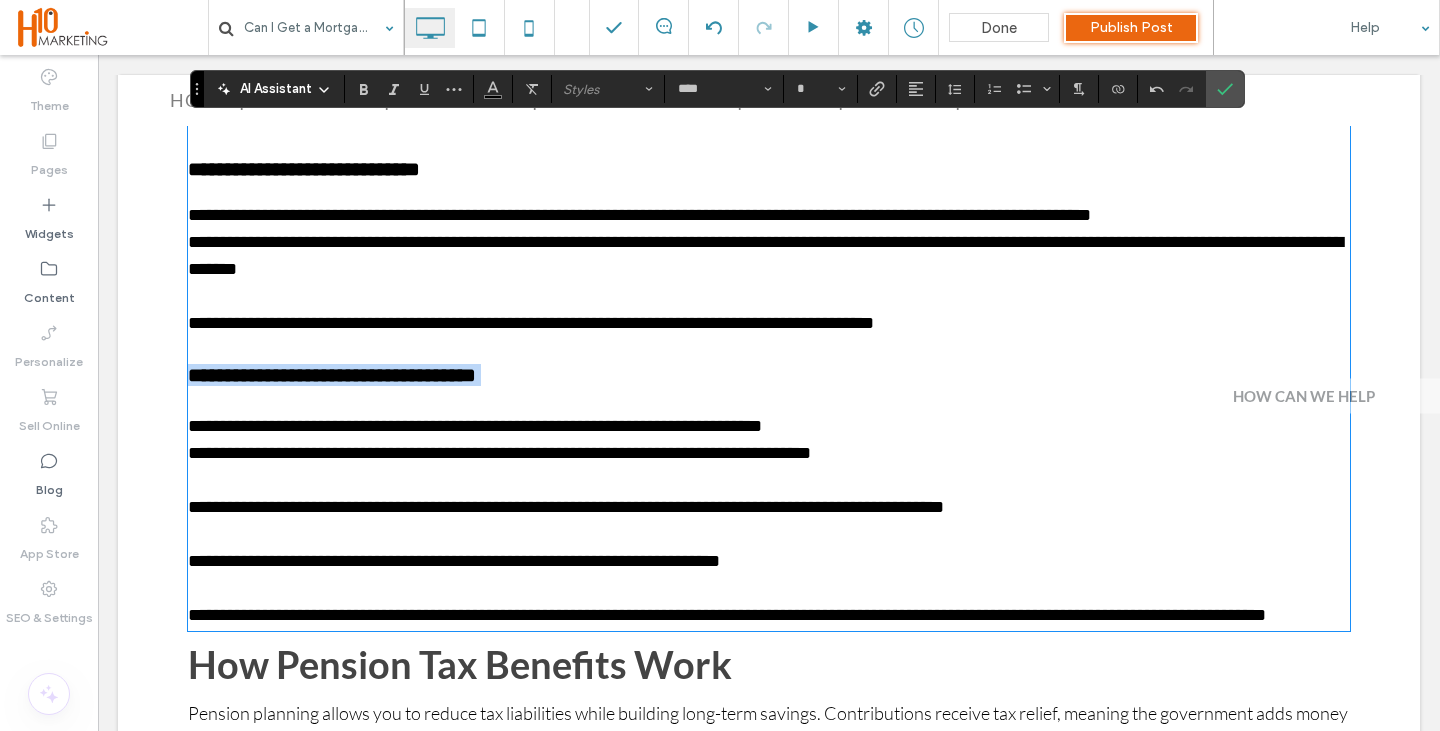 click at bounding box center [769, 534] 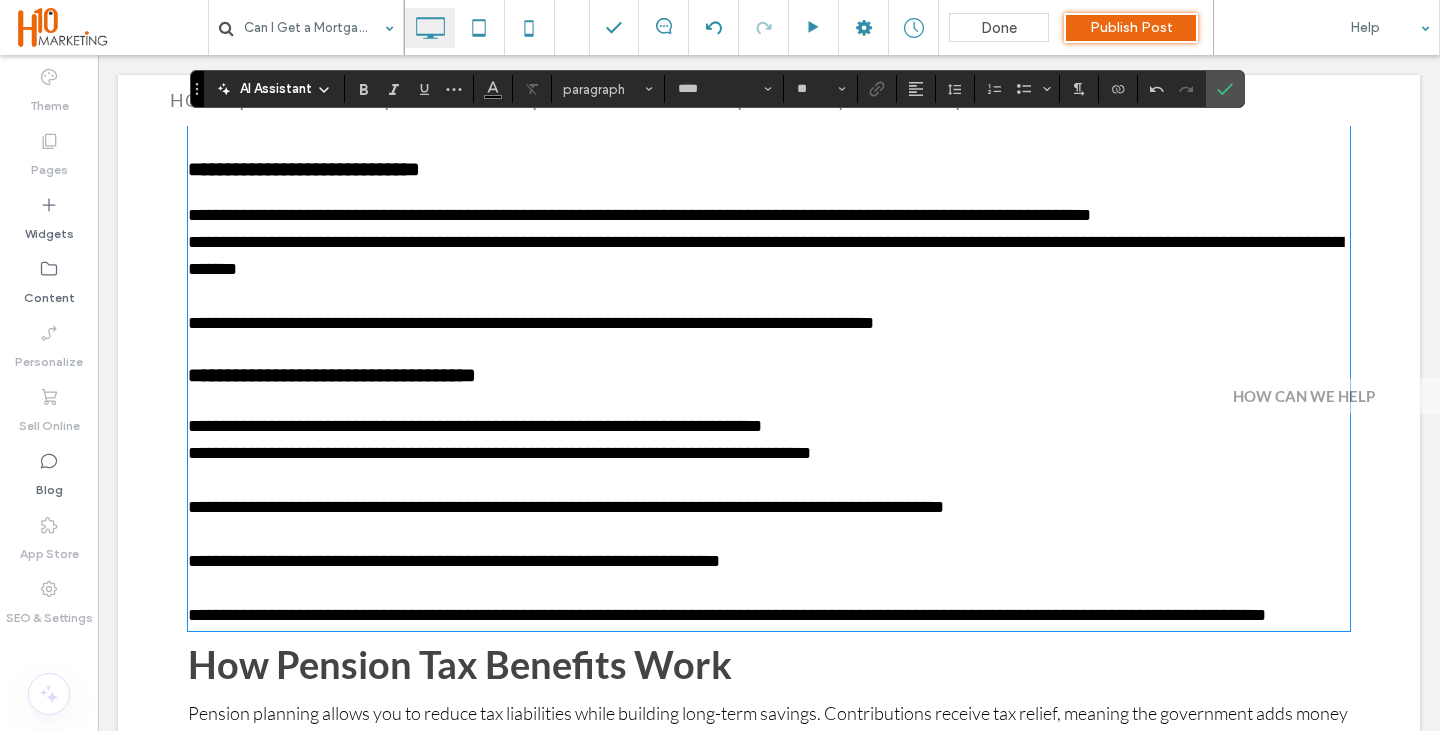 click at bounding box center [769, 480] 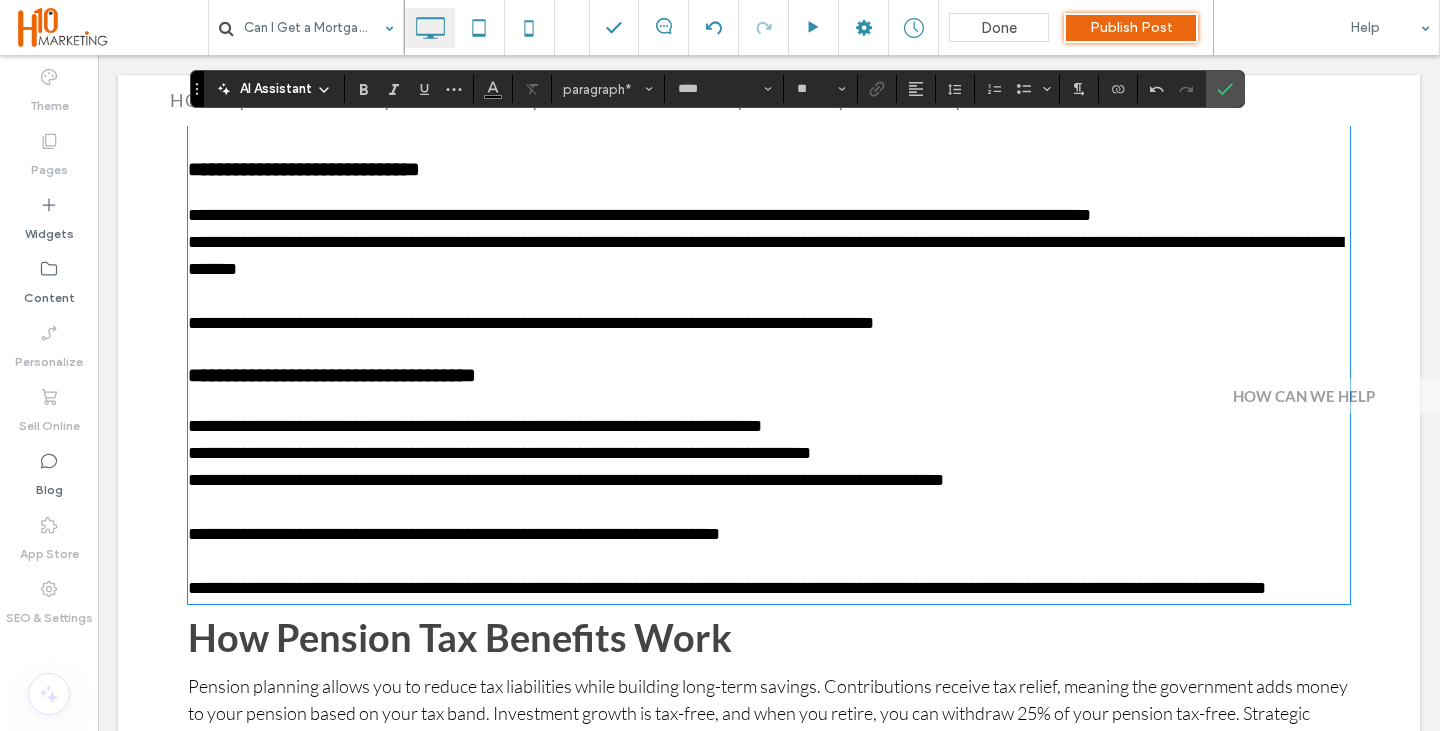 click at bounding box center (769, 507) 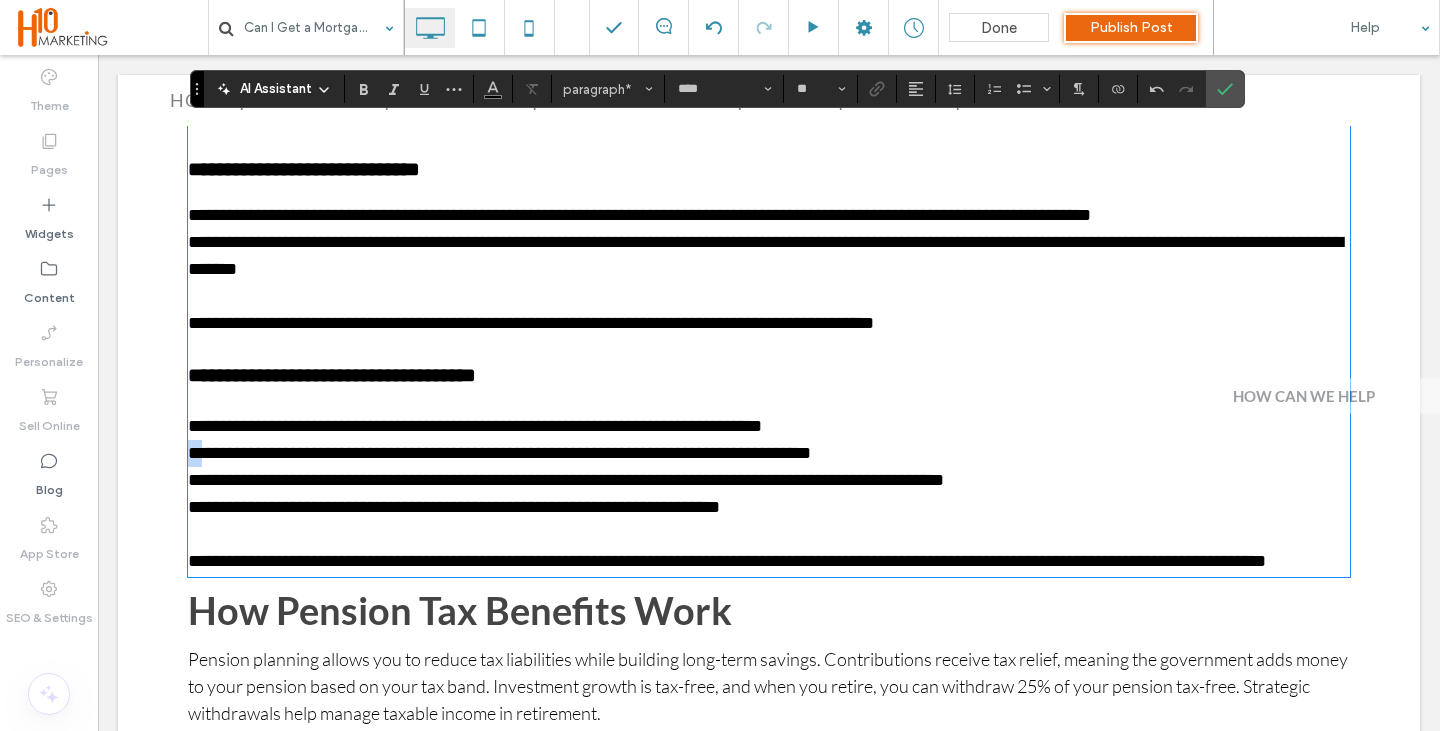 drag, startPoint x: 212, startPoint y: 462, endPoint x: 160, endPoint y: 457, distance: 52.23983 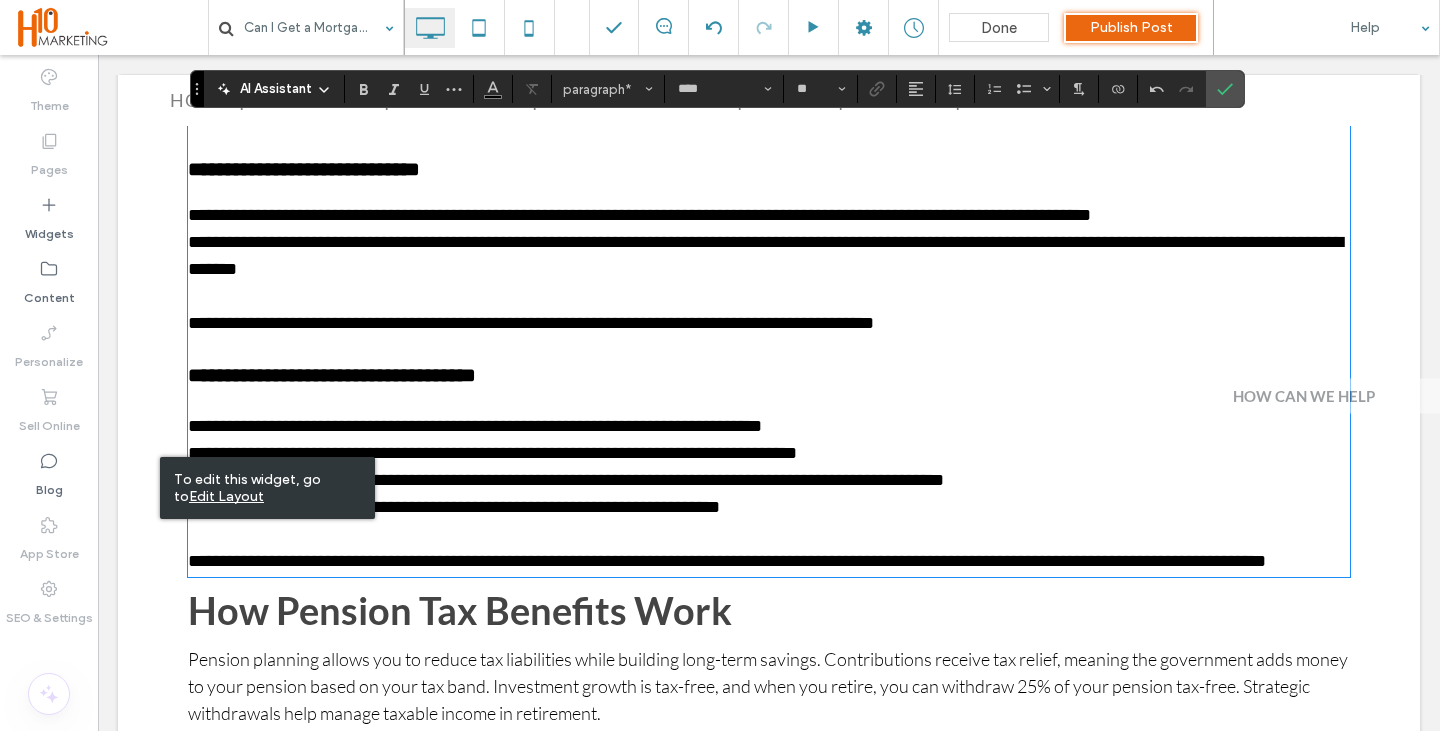 click on "**********" at bounding box center (727, 561) 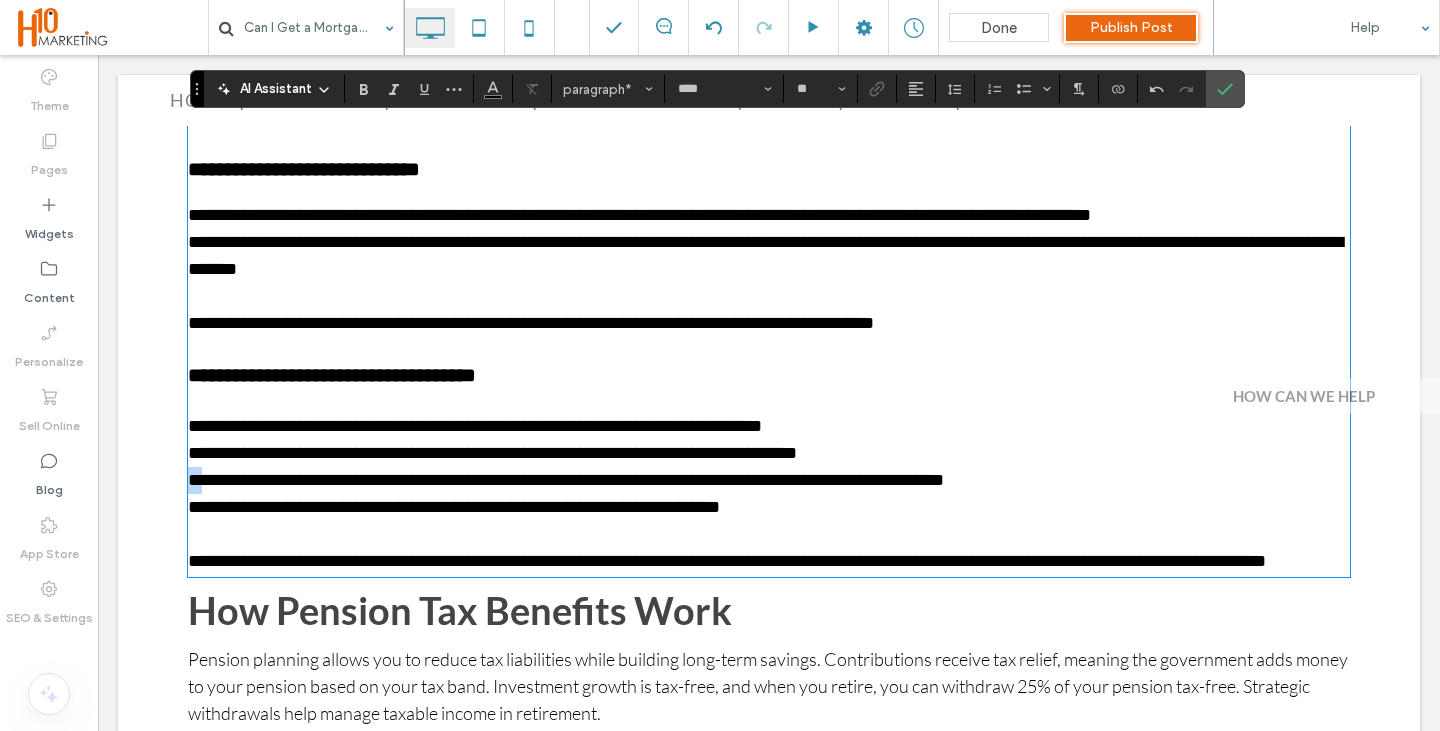 drag, startPoint x: 219, startPoint y: 487, endPoint x: 175, endPoint y: 493, distance: 44.407207 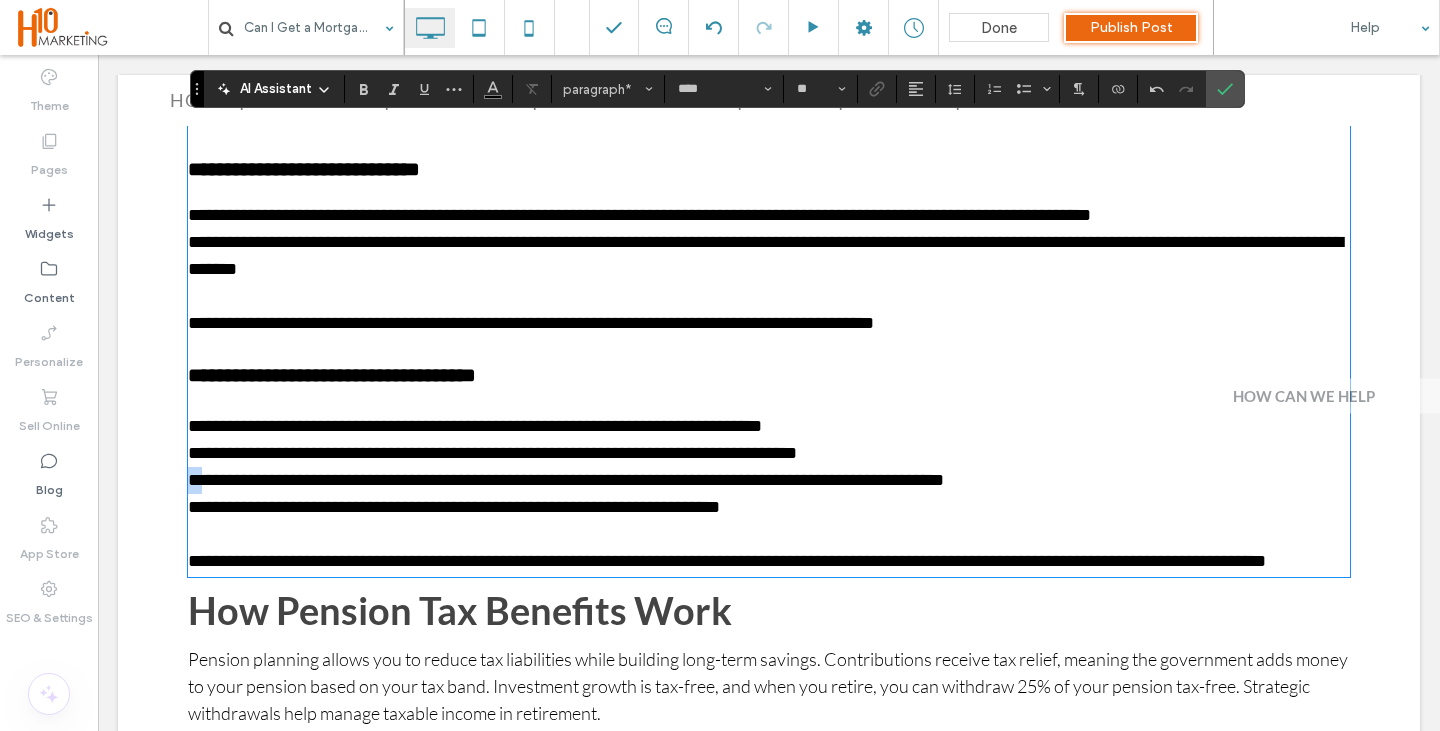 click on "Can I Get a Mortgage with Bad Credit?
How to improve your chances and what lenders really look for
Let’s be honest – applying for a mortgage can be stressful at the best of times. But if you’ve got bad credit, it can feel like the odds are stacked against you. The truth is, you can get a mortgage even with a poor credit history. It just might take a bit more planning, the right support, and a lender who understands your situation. This article will walk you through what to expect, how to improve your chances, and what alternatives might be available if a mainstream lender says no.
What do lenders mean by “bad credit”?
The phrase “bad credit” is quite broad. It can include anything from a few missed payments to more serious issues like: County Court Judgements (CCJs) Defaults on loans or credit cards Individual Voluntary Arrangements (IVAs) Bankruptcy Repossession
What are mortgage lenders looking for? Your credit history Your affordability  Your deposit  ﻿" at bounding box center [769, 188] 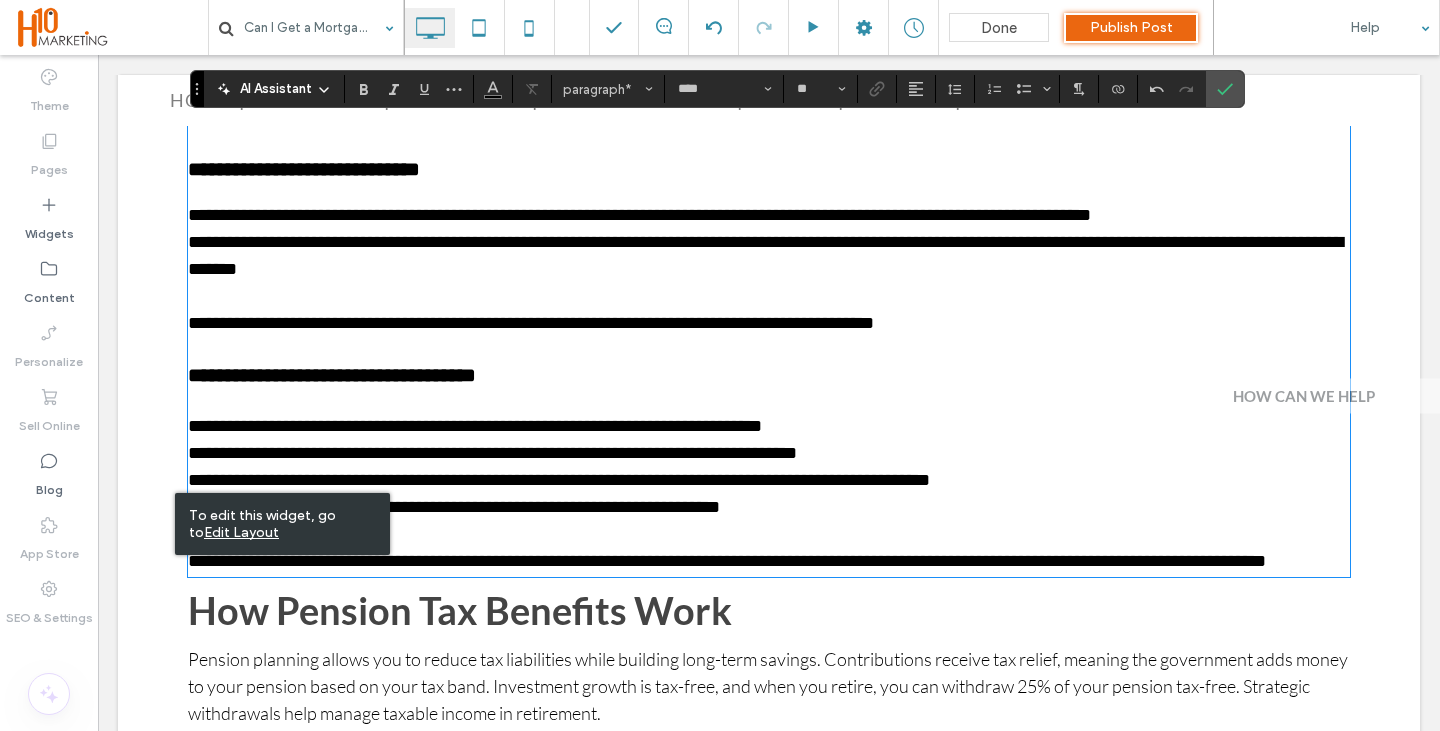 click on "**********" at bounding box center (727, 561) 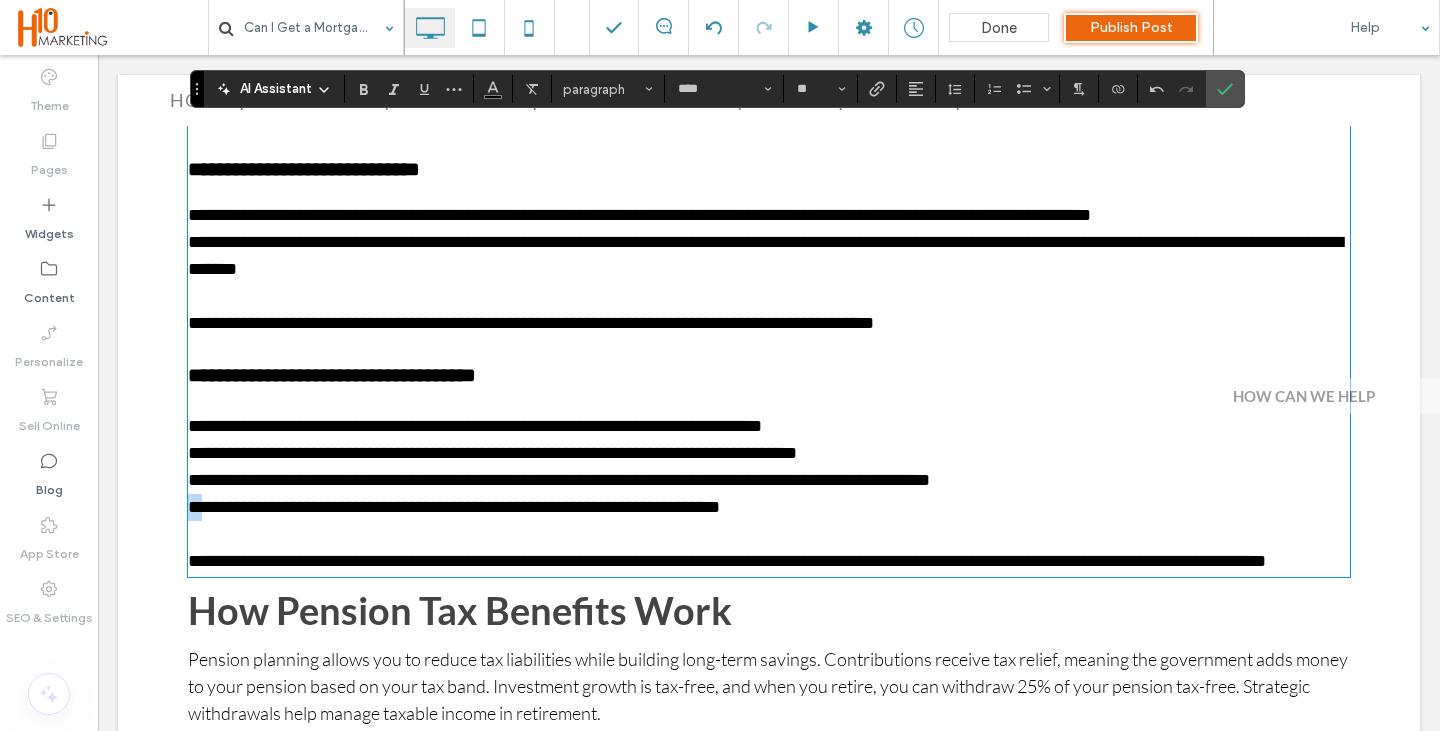 drag, startPoint x: 216, startPoint y: 513, endPoint x: 164, endPoint y: 524, distance: 53.15073 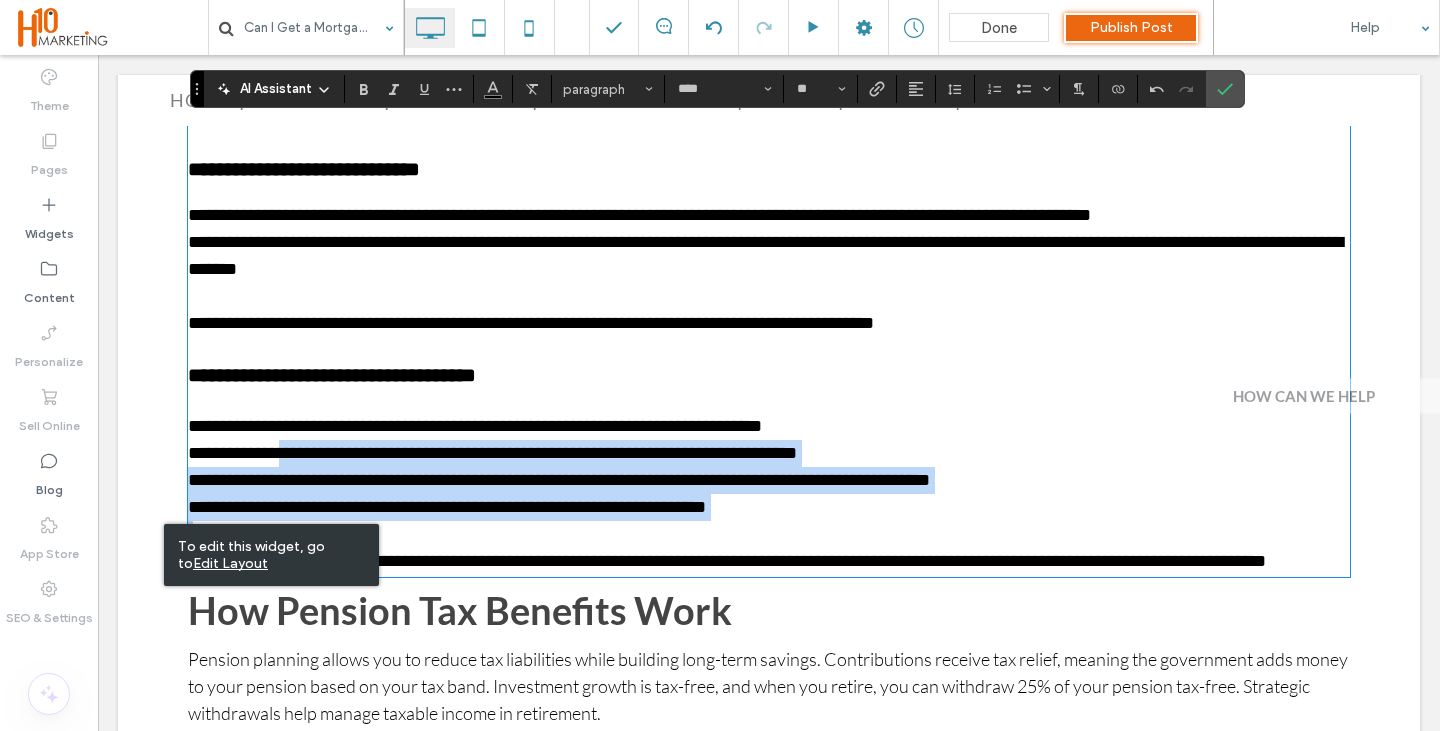 drag, startPoint x: 301, startPoint y: 457, endPoint x: 308, endPoint y: 531, distance: 74.330345 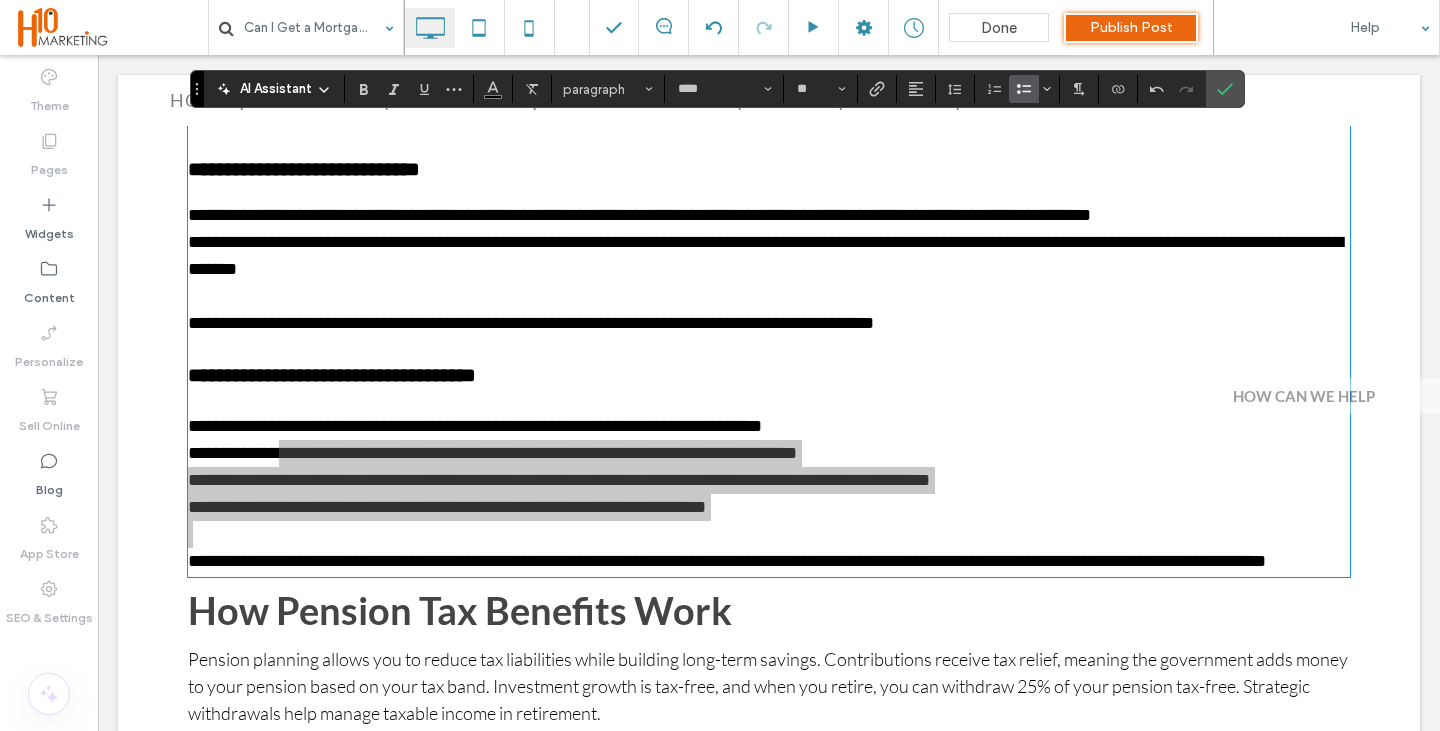click 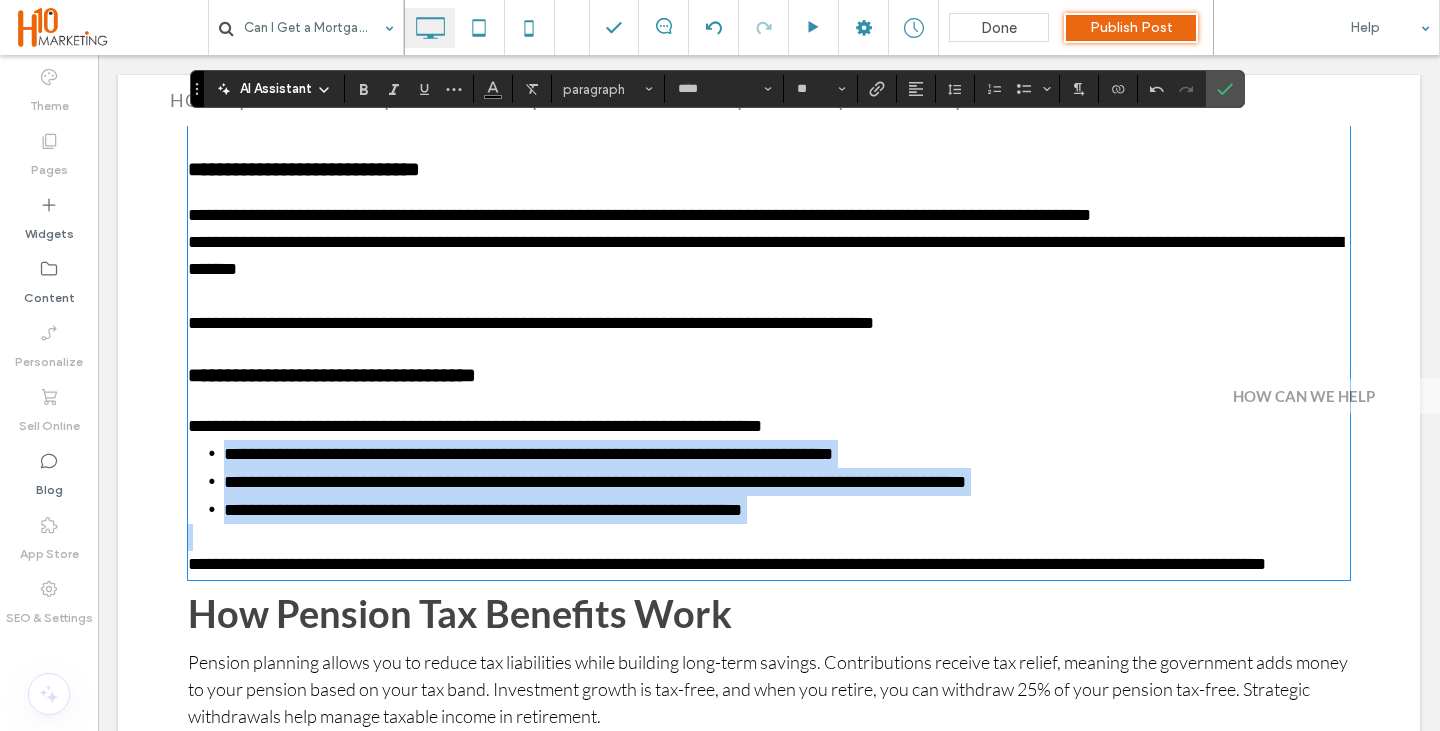 click on "**********" at bounding box center (769, 375) 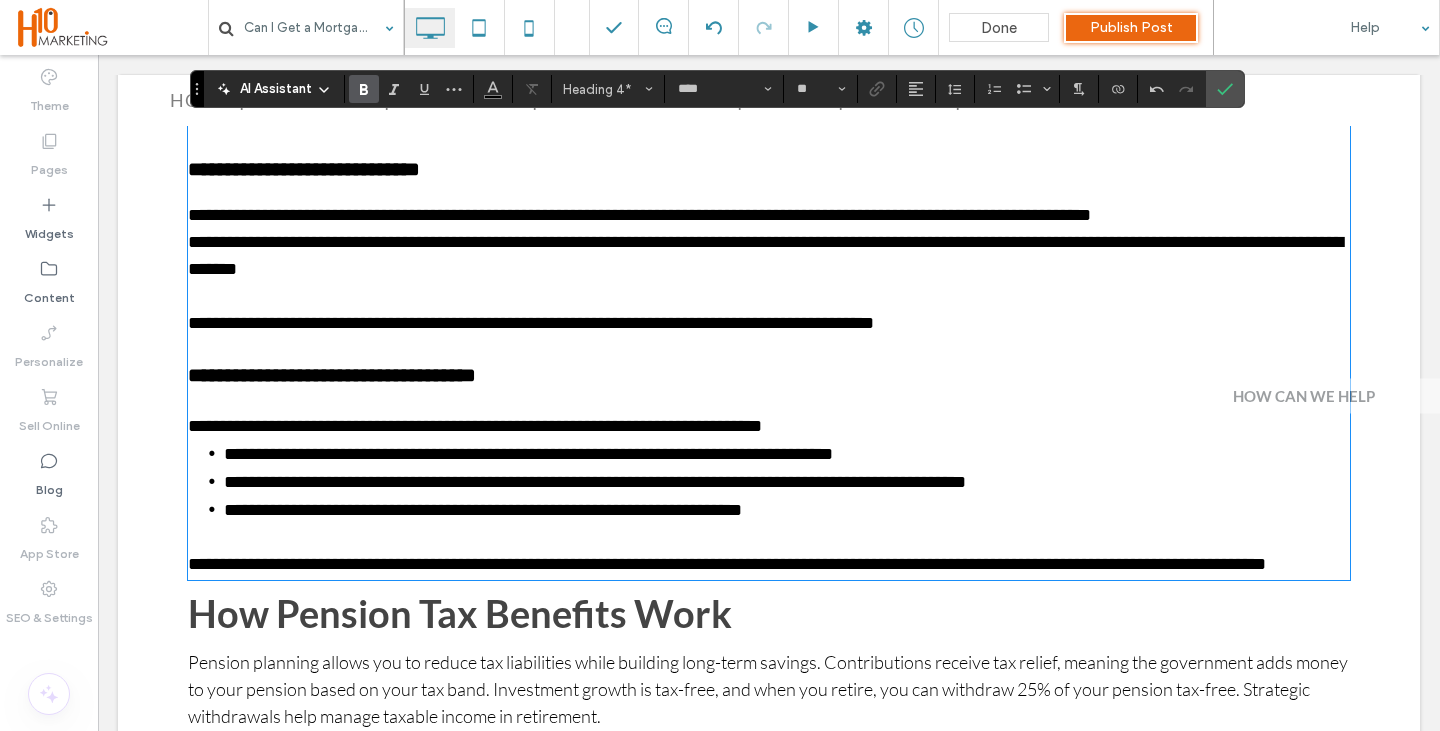 type on "**" 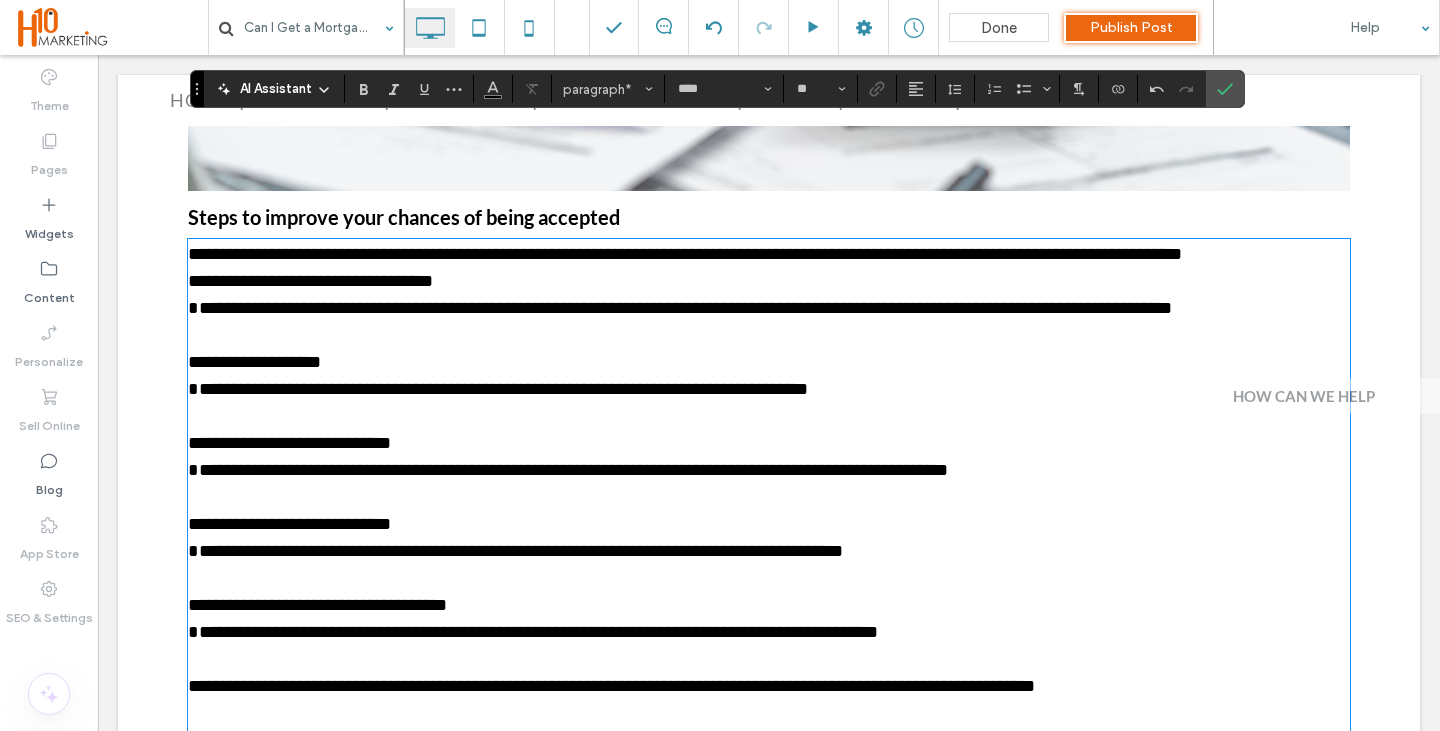 scroll, scrollTop: 3415, scrollLeft: 0, axis: vertical 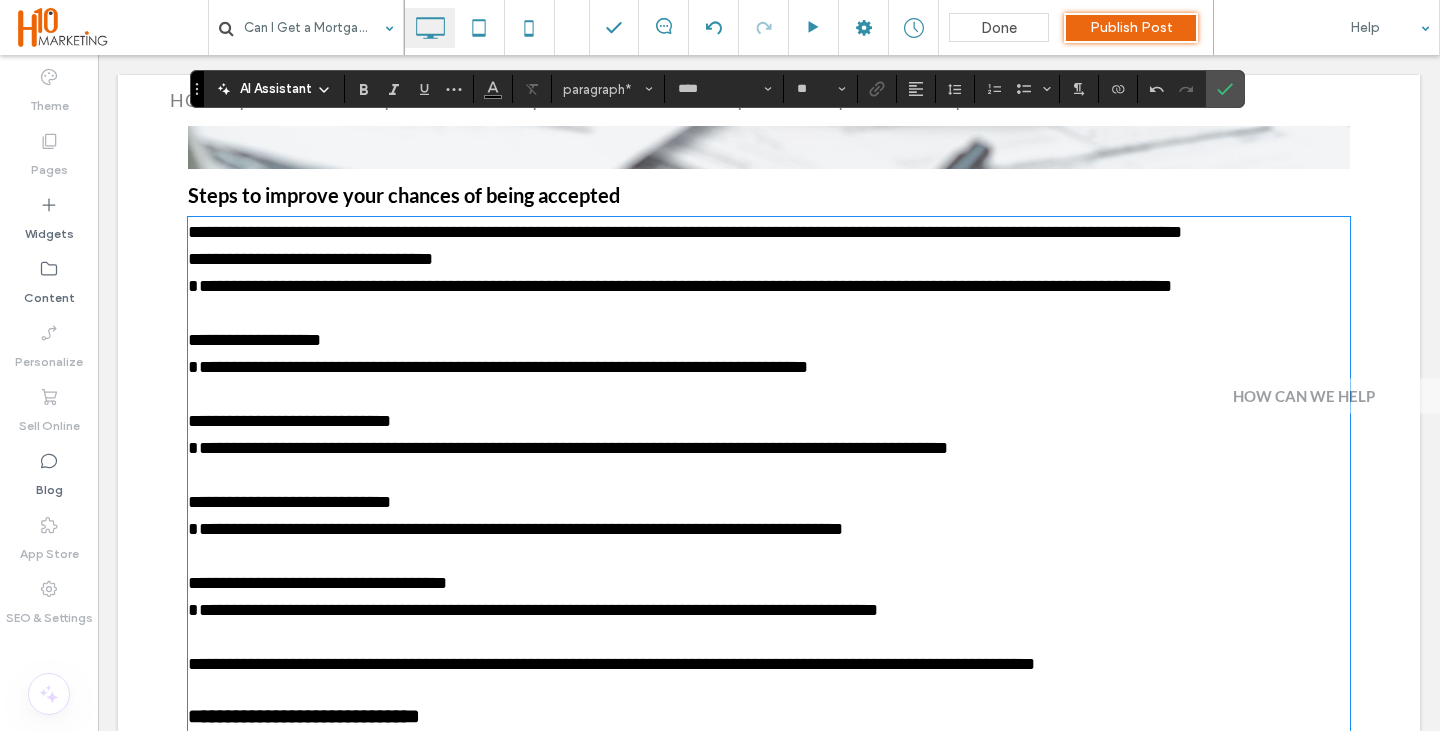 click on "**********" at bounding box center [769, 259] 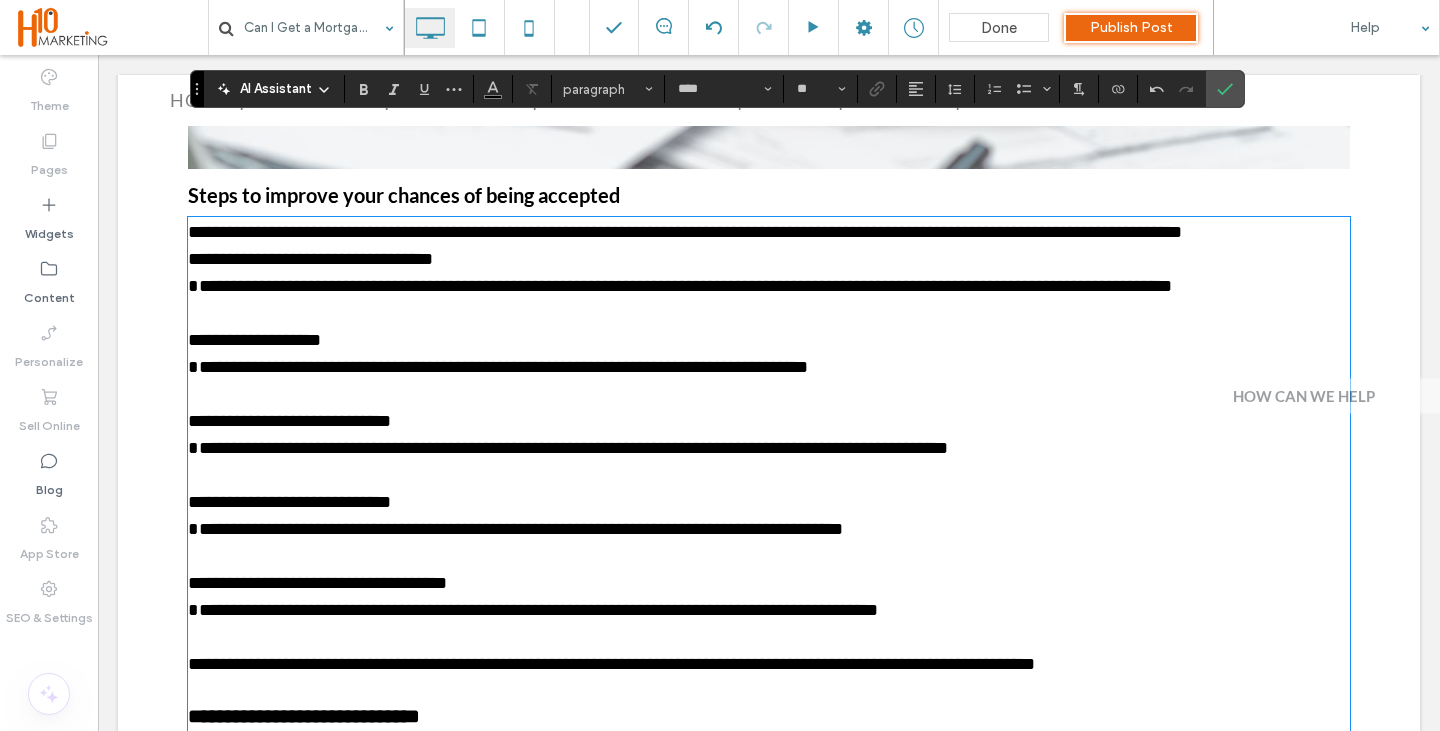 click at bounding box center (769, 313) 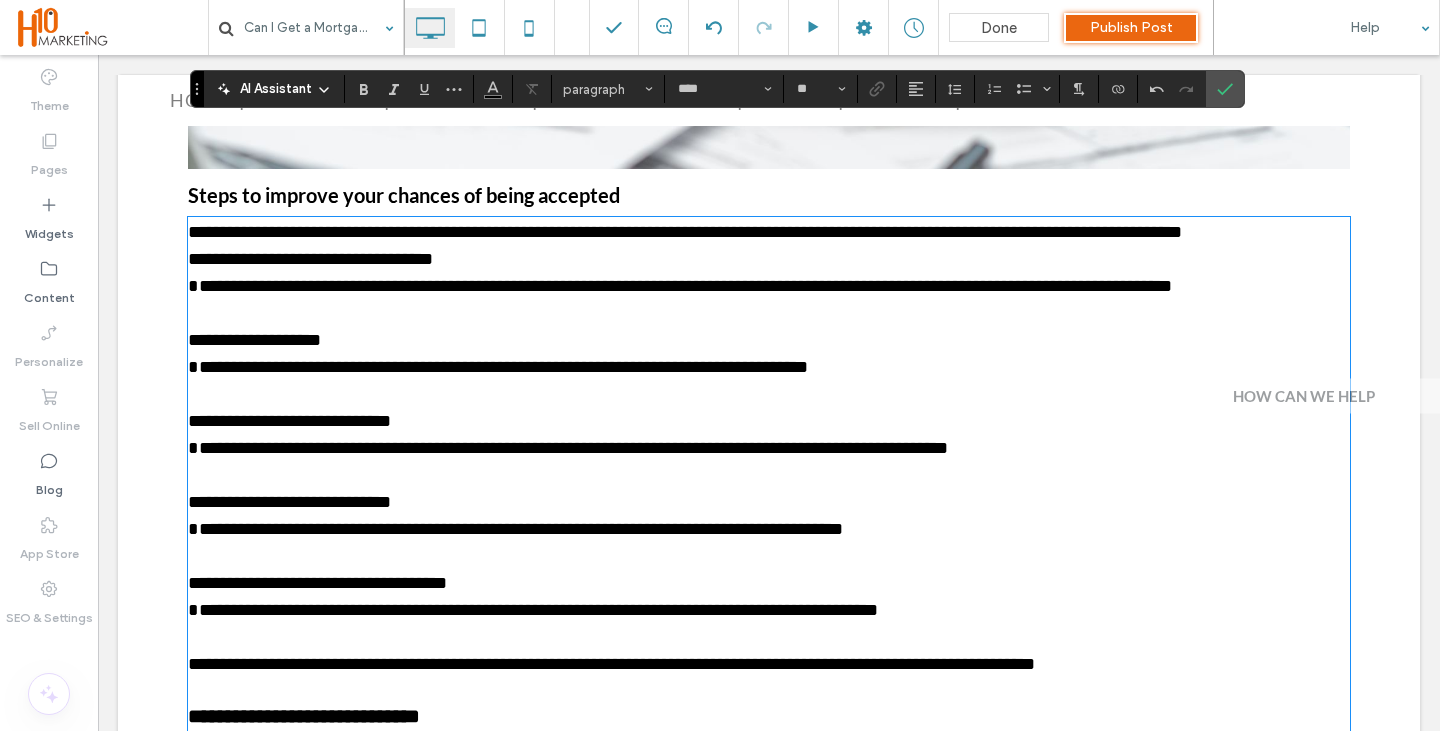 click on "**********" at bounding box center (769, 232) 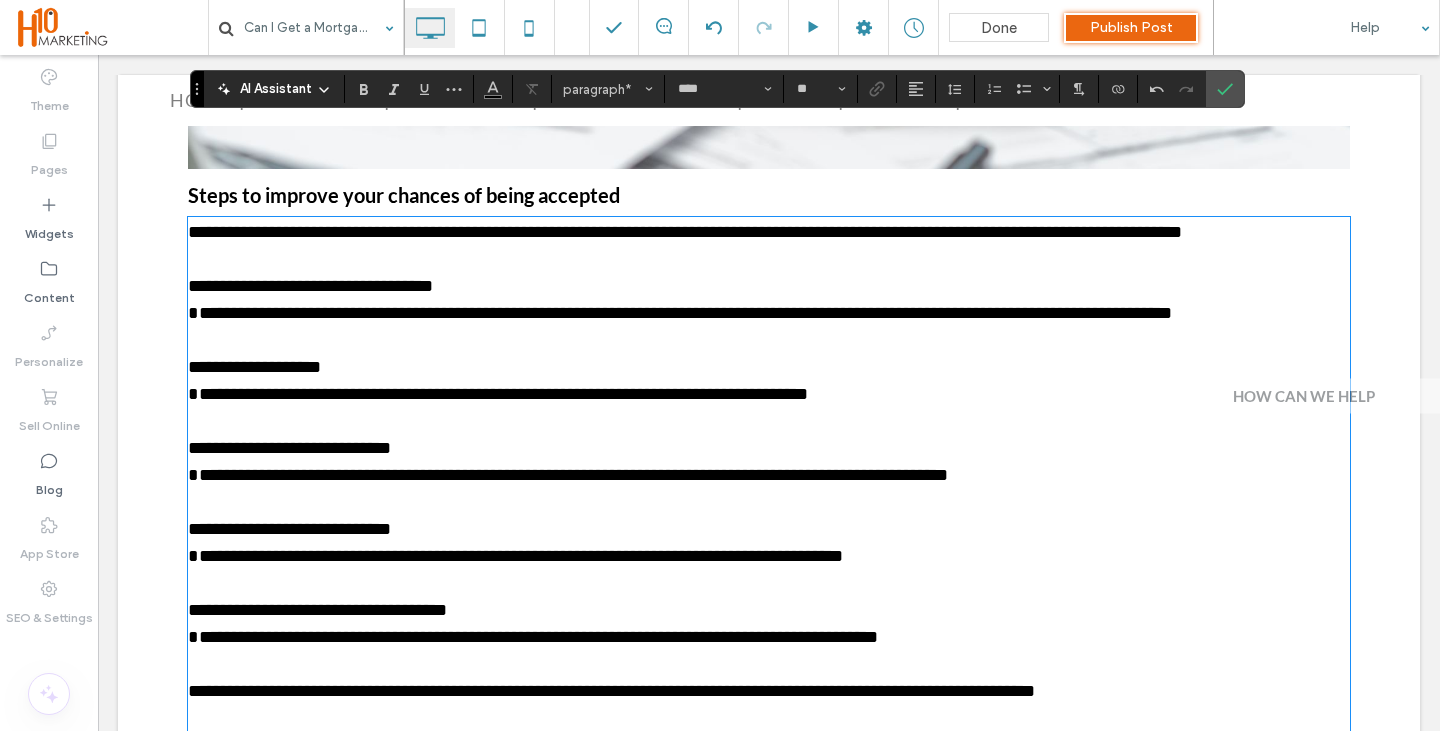 click on "**********" at bounding box center [769, 286] 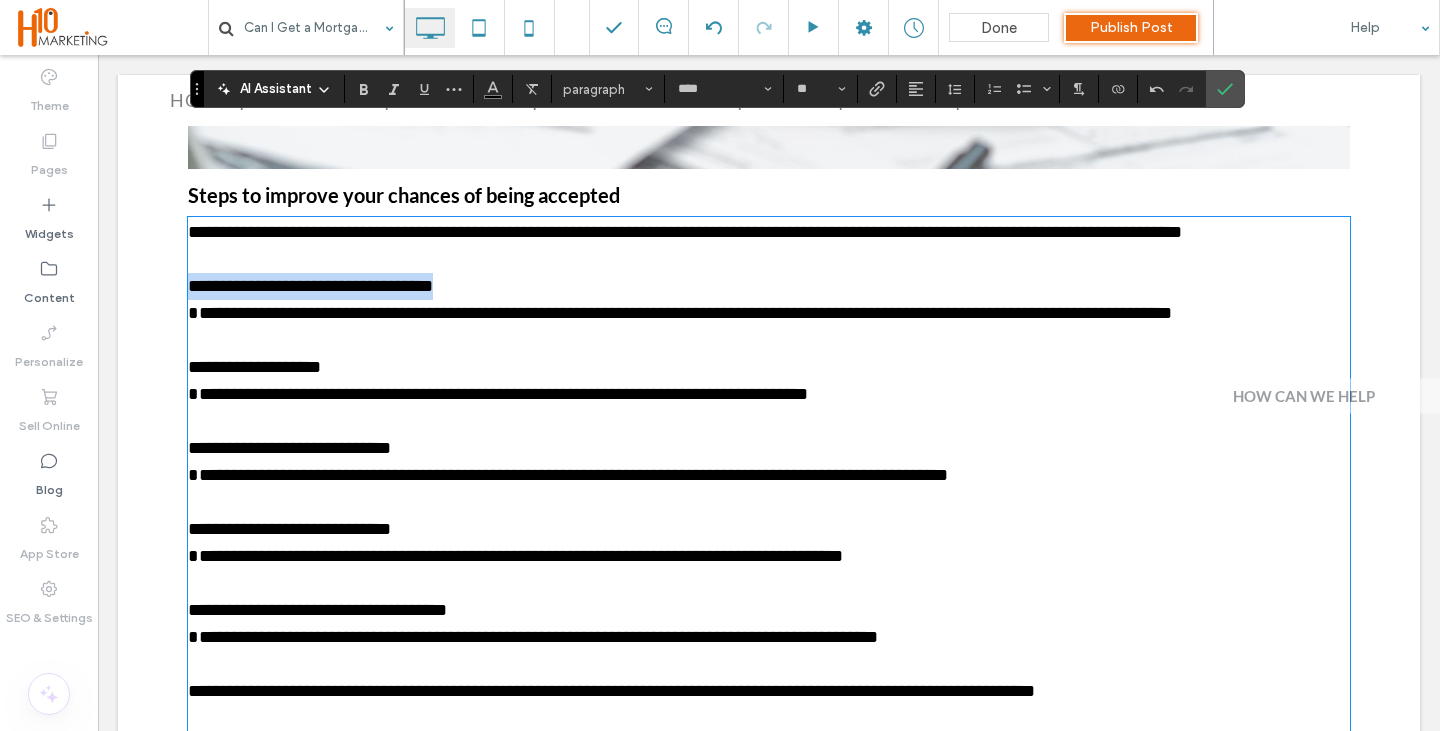 drag, startPoint x: 482, startPoint y: 301, endPoint x: 483, endPoint y: 223, distance: 78.00641 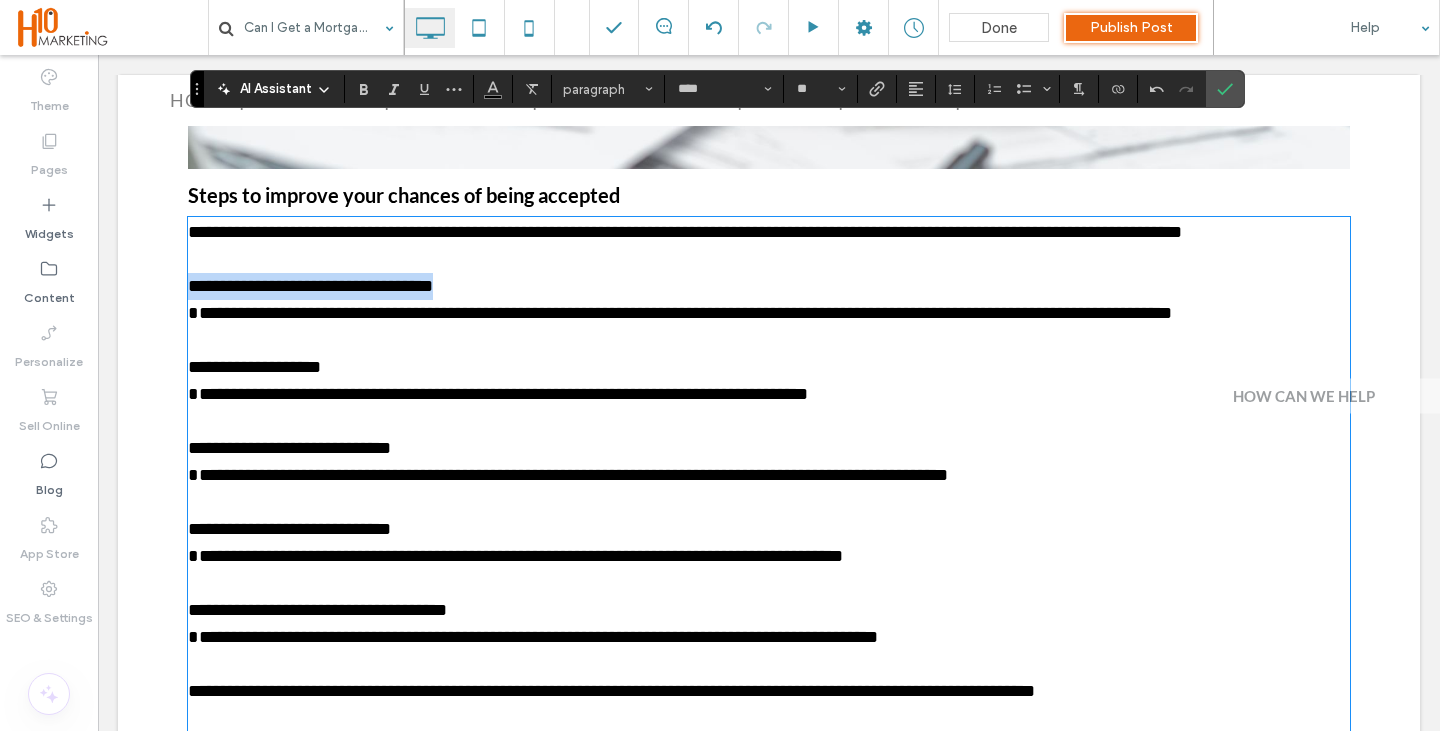 click on "Can I Get a Mortgage with Bad Credit?
How to improve your chances and what lenders really look for
Let’s be honest – applying for a mortgage can be stressful at the best of times. But if you’ve got bad credit, it can feel like the odds are stacked against you. The truth is, you can get a mortgage even with a poor credit history. It just might take a bit more planning, the right support, and a lender who understands your situation. This article will walk you through what to expect, how to improve your chances, and what alternatives might be available if a mainstream lender says no.
What do lenders mean by “bad credit”?
The phrase “bad credit” is quite broad. It can include anything from a few missed payments to more serious issues like: County Court Judgements (CCJs) Defaults on loans or credit cards Individual Voluntary Arrangements (IVAs) Bankruptcy Repossession
What are mortgage lenders looking for? Your credit history Your affordability  Your deposit  ﻿" at bounding box center (769, 763) 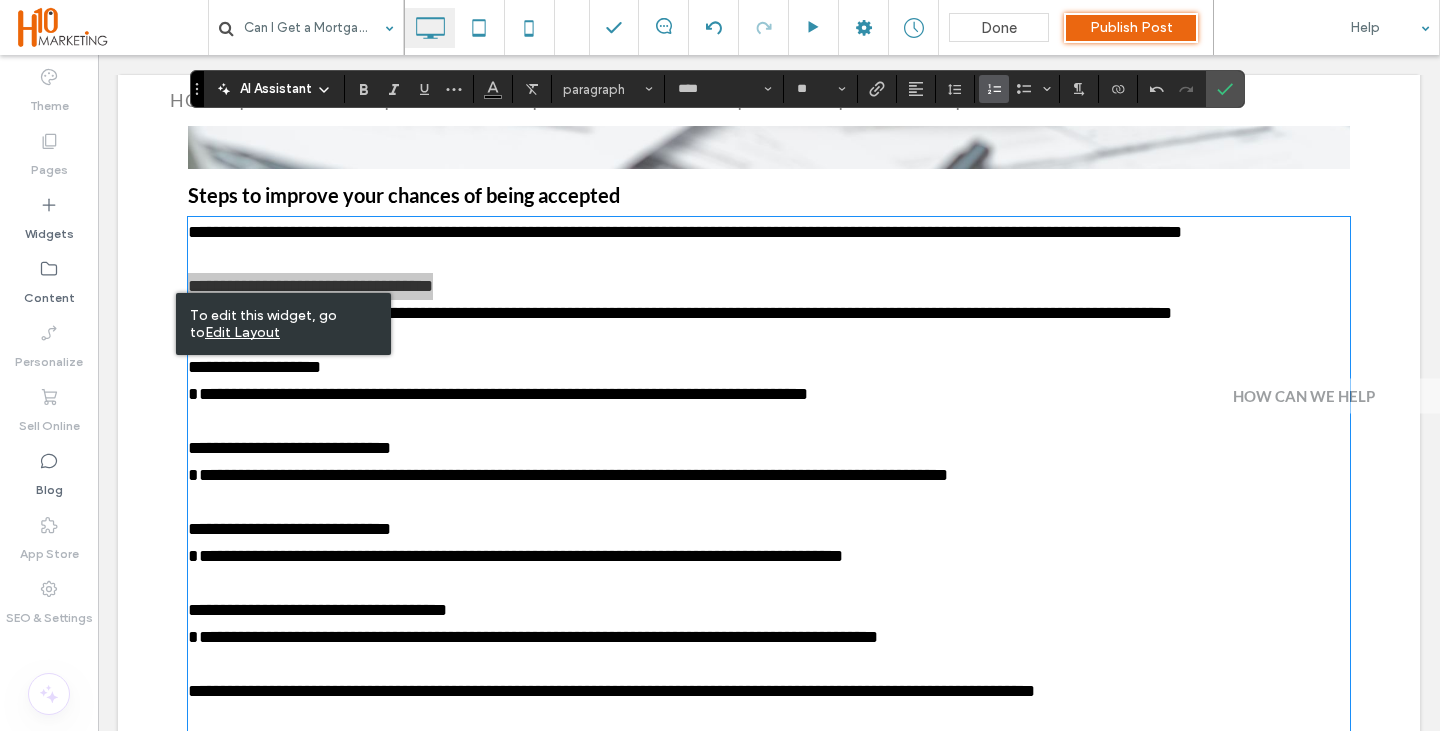 click 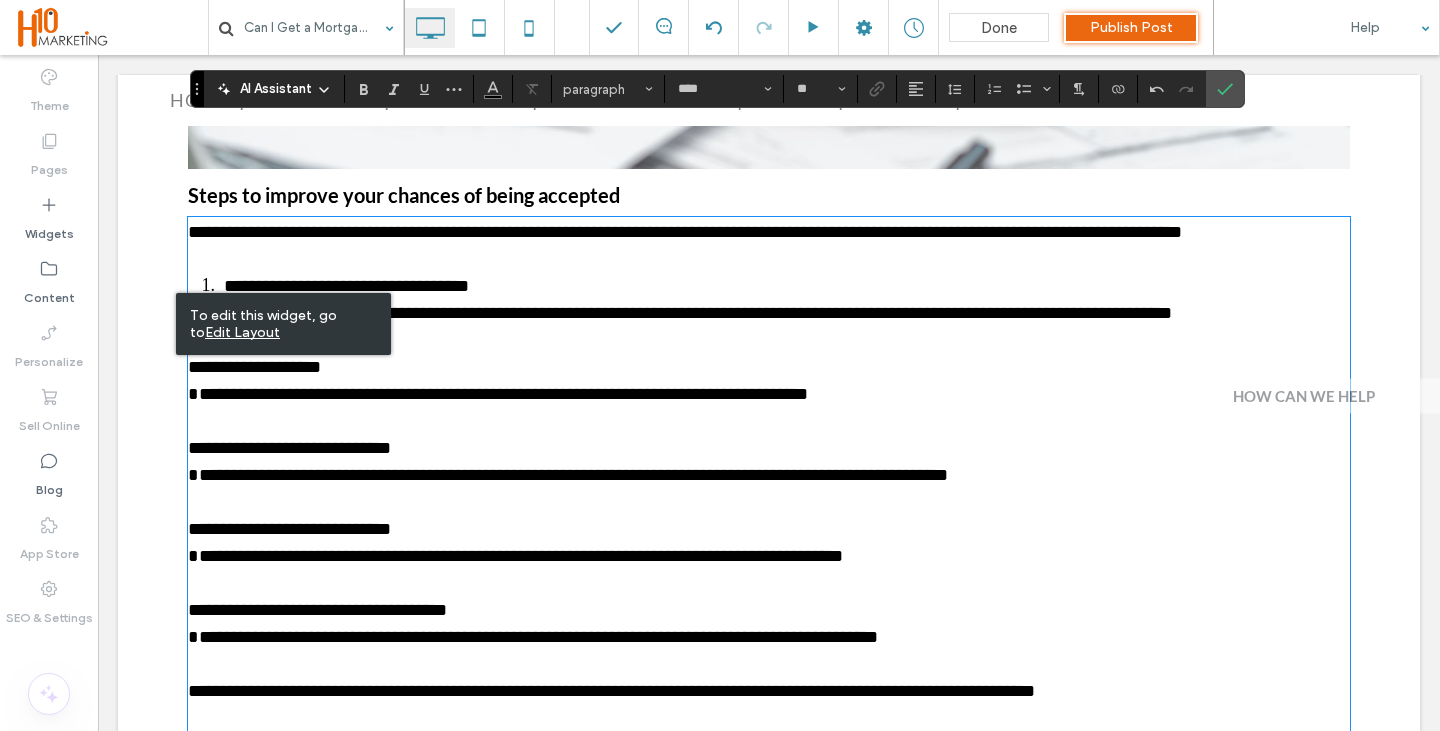click at bounding box center (769, 340) 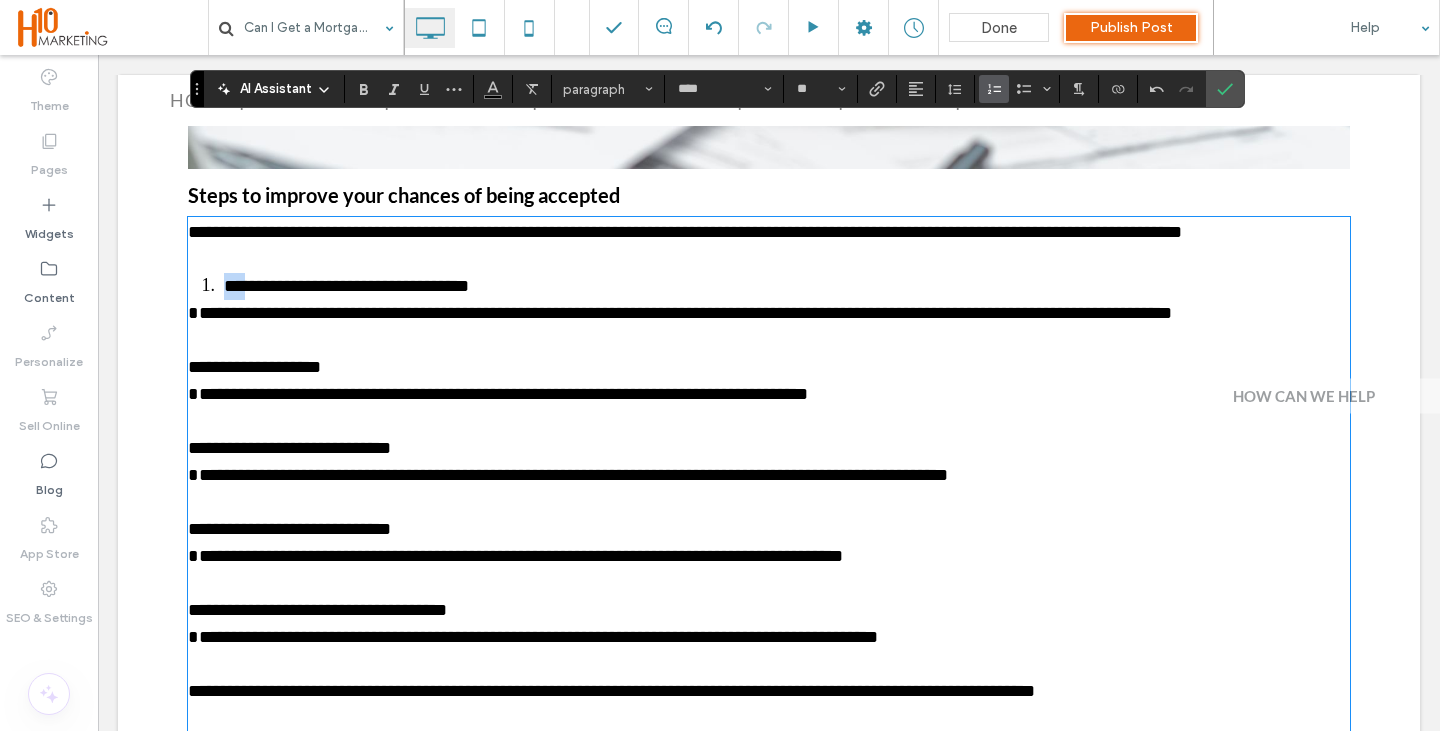 drag, startPoint x: 254, startPoint y: 290, endPoint x: 228, endPoint y: 288, distance: 26.076809 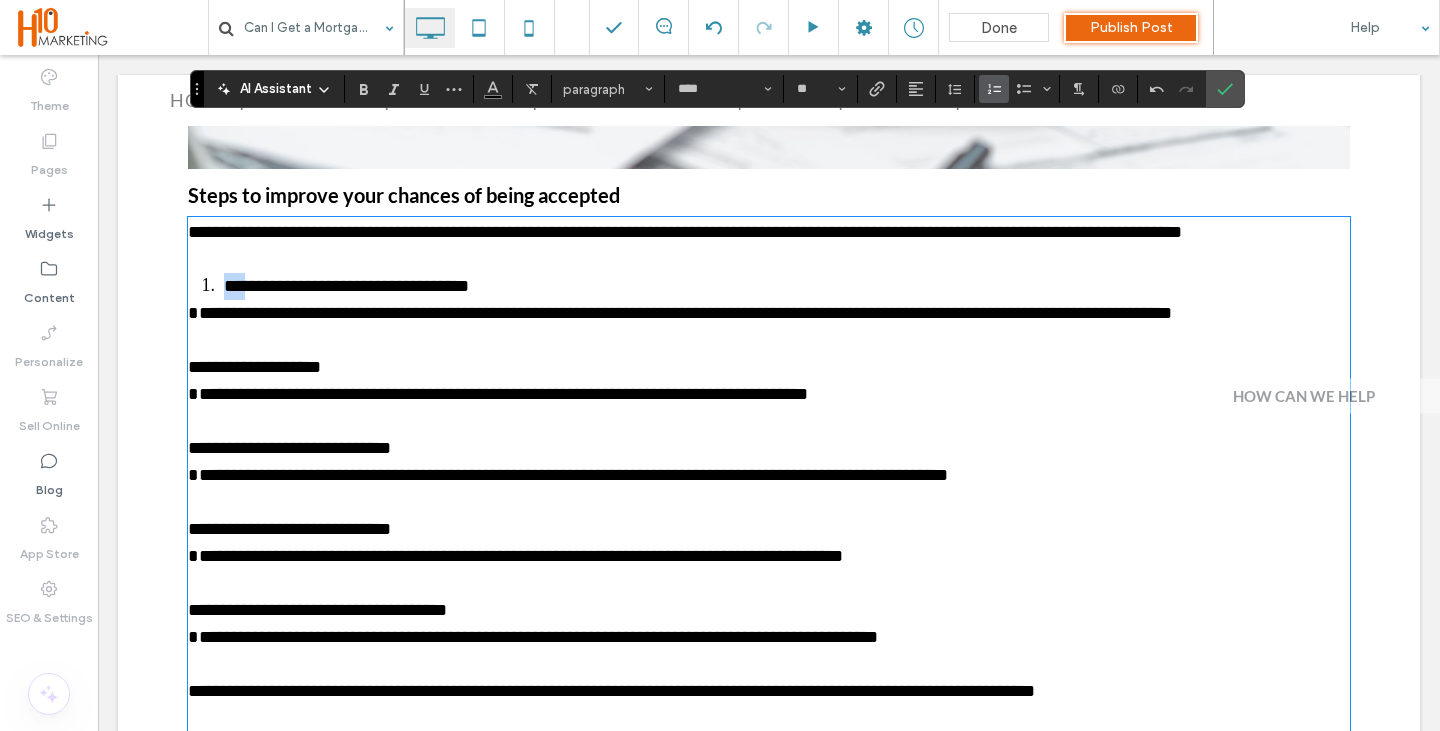 click on "**********" at bounding box center [346, 286] 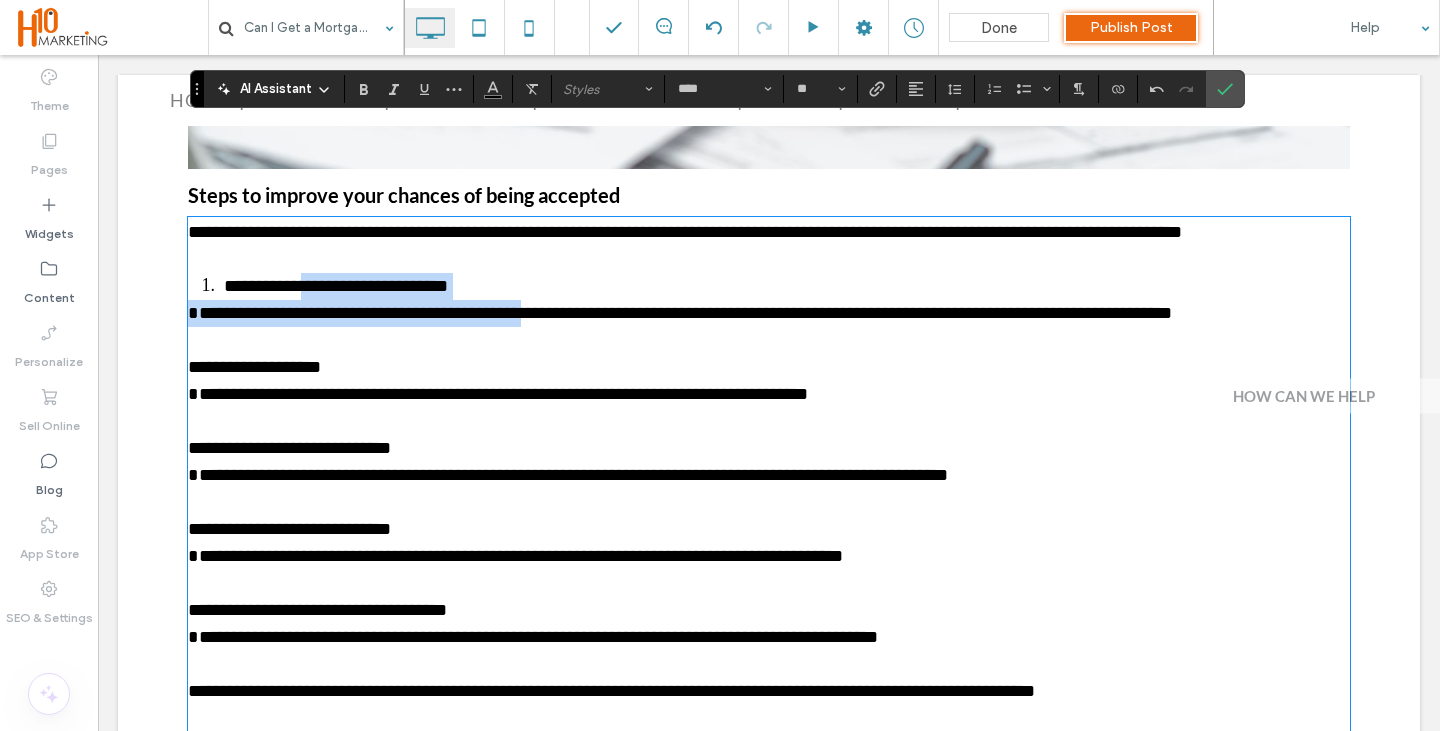 drag, startPoint x: 403, startPoint y: 277, endPoint x: 305, endPoint y: 295, distance: 99.63935 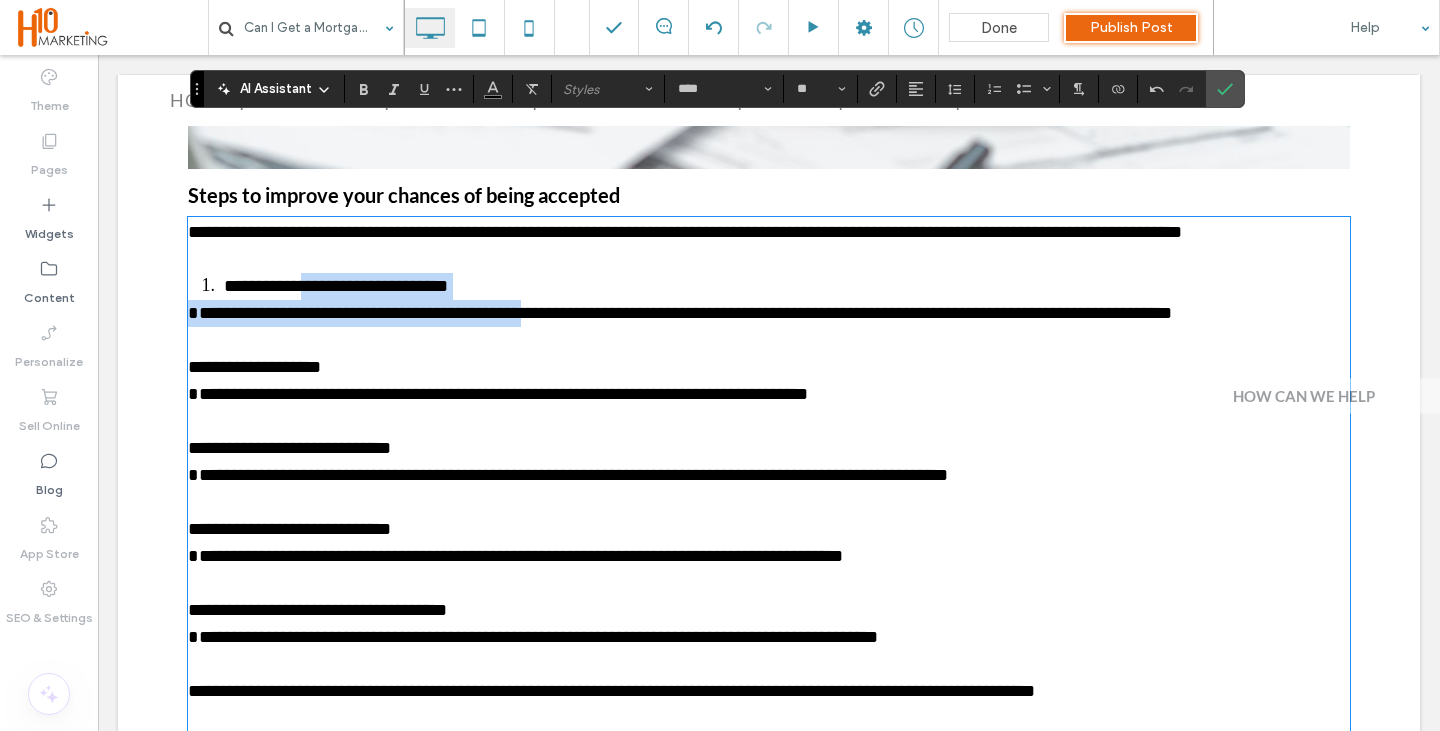 click on "**********" at bounding box center (769, 699) 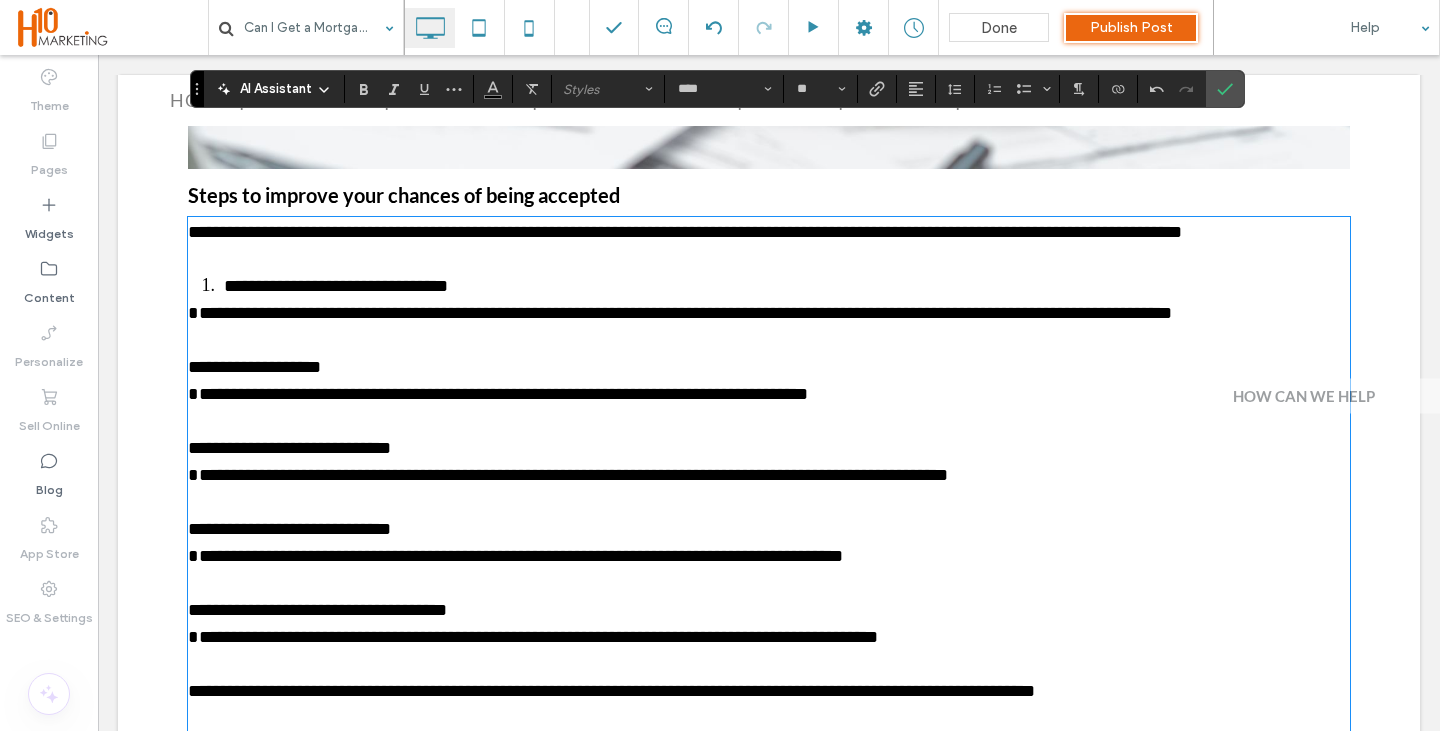 click at bounding box center (769, 340) 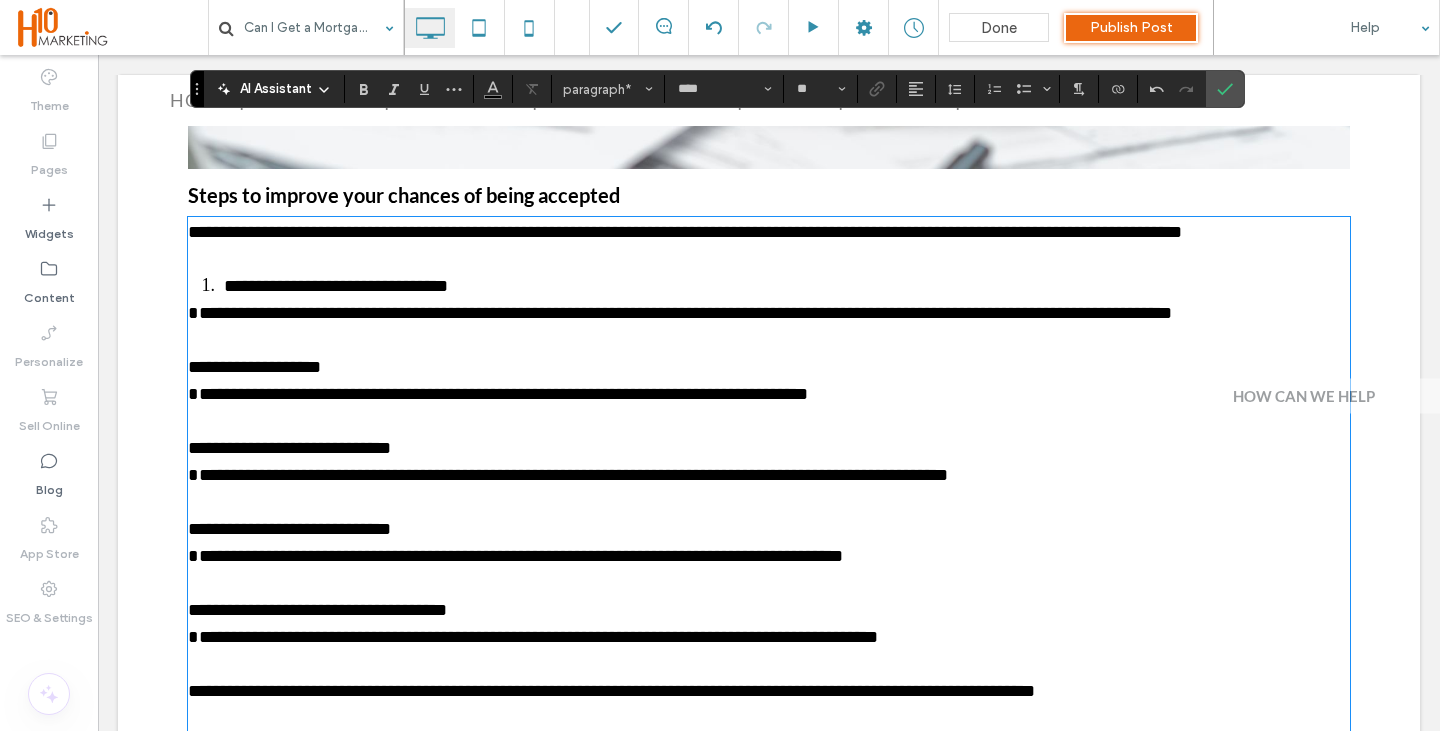 click on "**********" at bounding box center (254, 367) 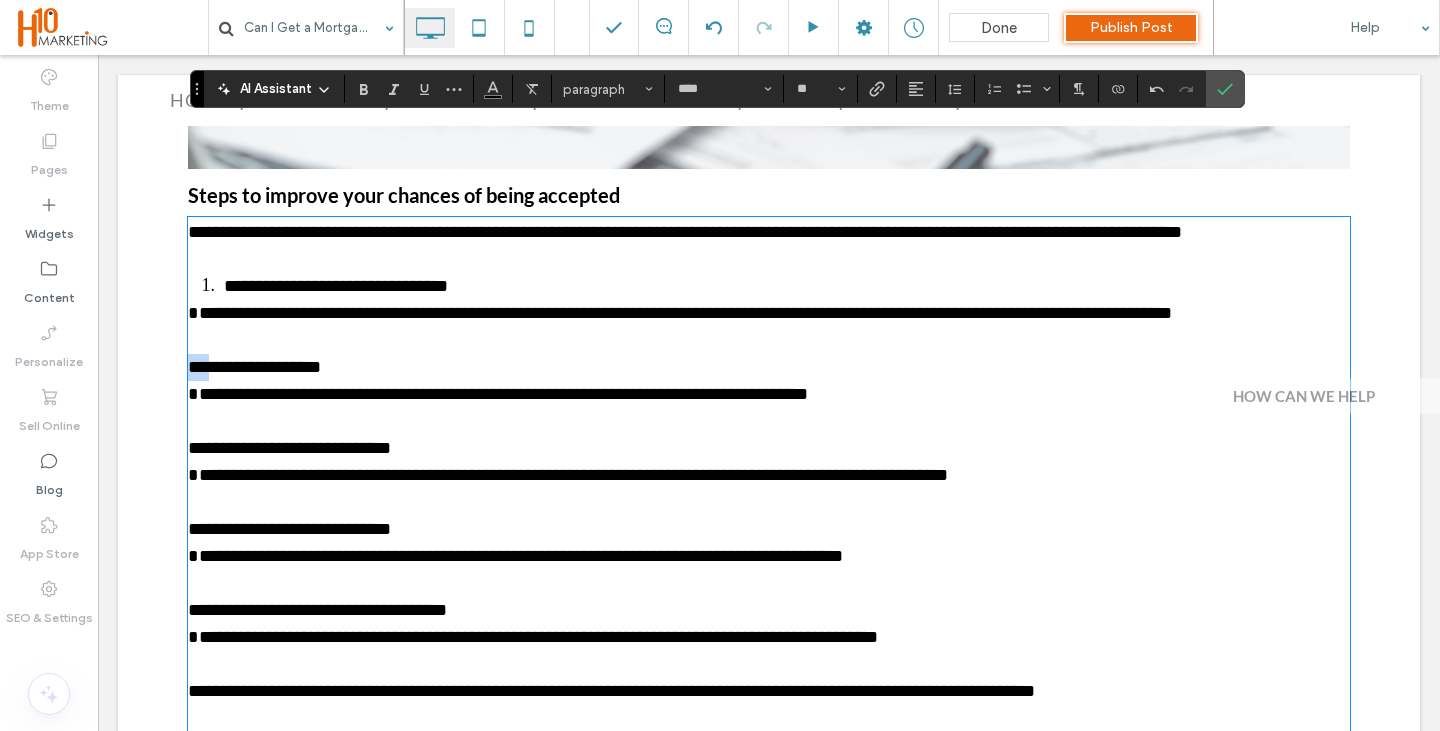 drag, startPoint x: 214, startPoint y: 367, endPoint x: 161, endPoint y: 367, distance: 53 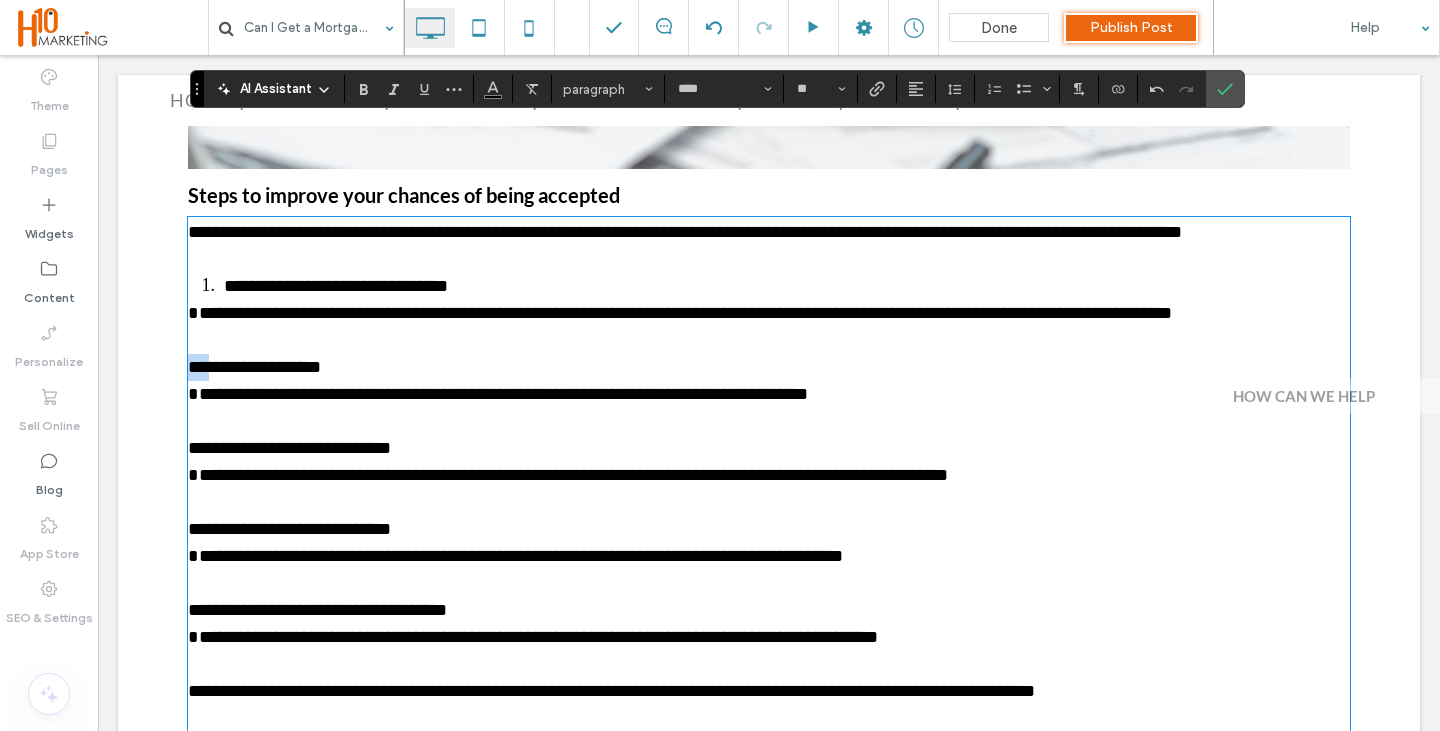 click on "Can I Get a Mortgage with Bad Credit?
How to improve your chances and what lenders really look for
Let’s be honest – applying for a mortgage can be stressful at the best of times. But if you’ve got bad credit, it can feel like the odds are stacked against you. The truth is, you can get a mortgage even with a poor credit history. It just might take a bit more planning, the right support, and a lender who understands your situation. This article will walk you through what to expect, how to improve your chances, and what alternatives might be available if a mainstream lender says no.
What do lenders mean by “bad credit”?
The phrase “bad credit” is quite broad. It can include anything from a few missed payments to more serious issues like: County Court Judgements (CCJs) Defaults on loans or credit cards Individual Voluntary Arrangements (IVAs) Bankruptcy Repossession
What are mortgage lenders looking for? Your credit history Your affordability  Your deposit  ﻿" at bounding box center (769, 763) 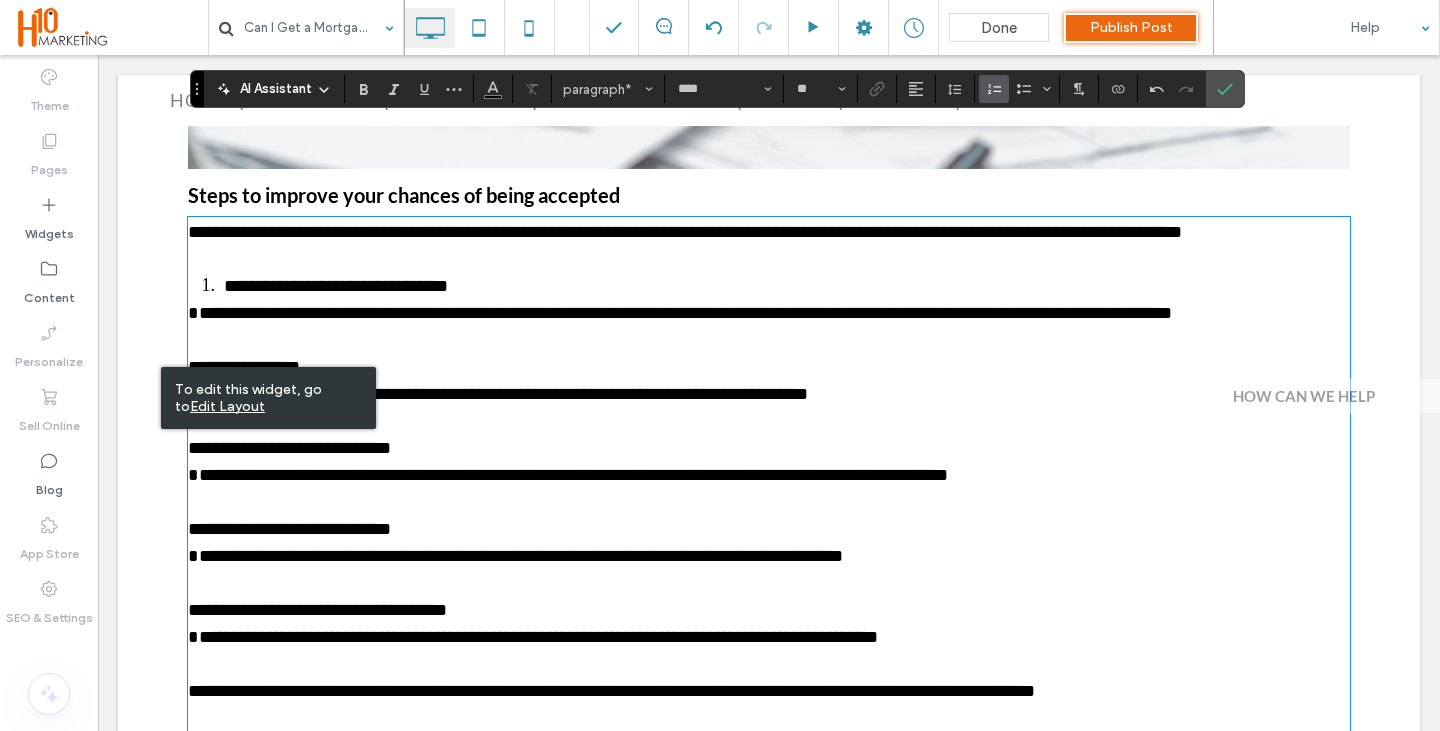 click at bounding box center (990, 89) 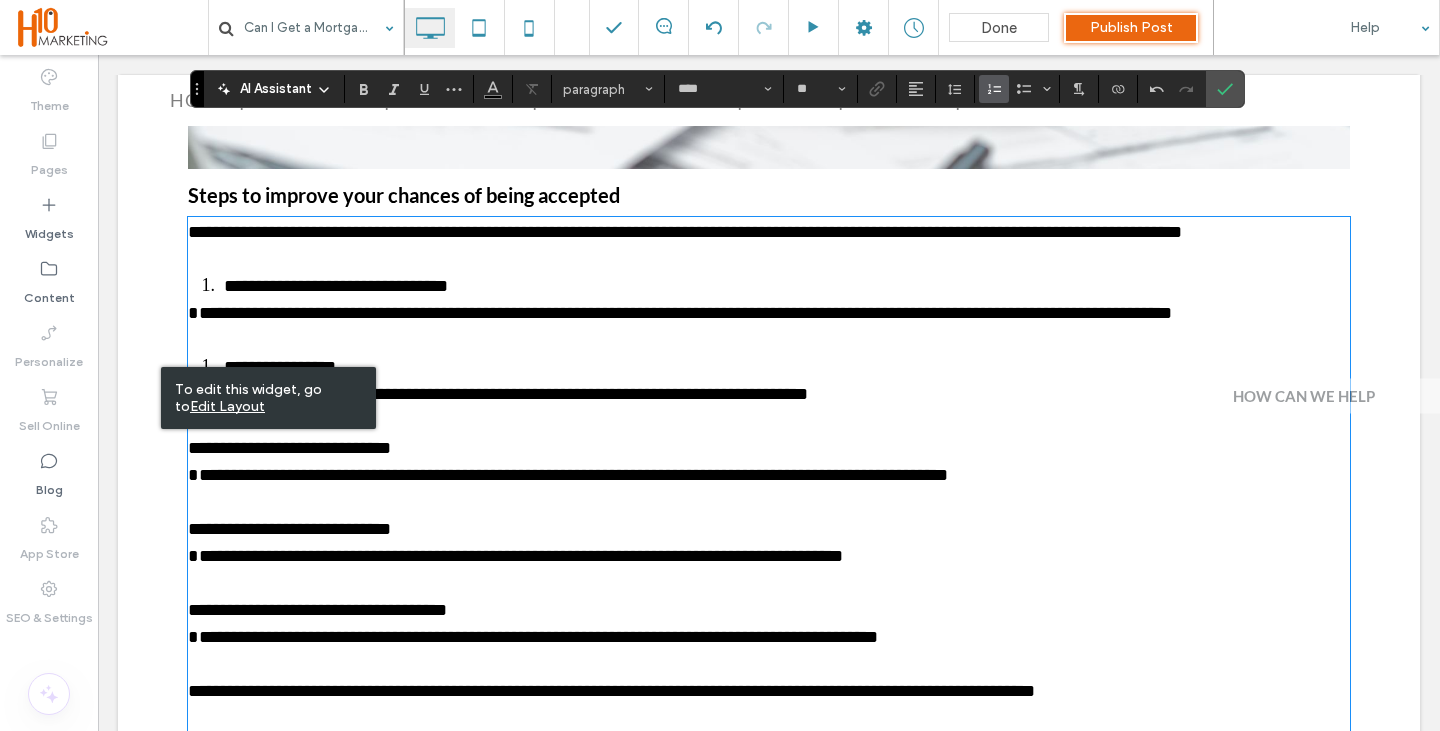 click at bounding box center (769, 421) 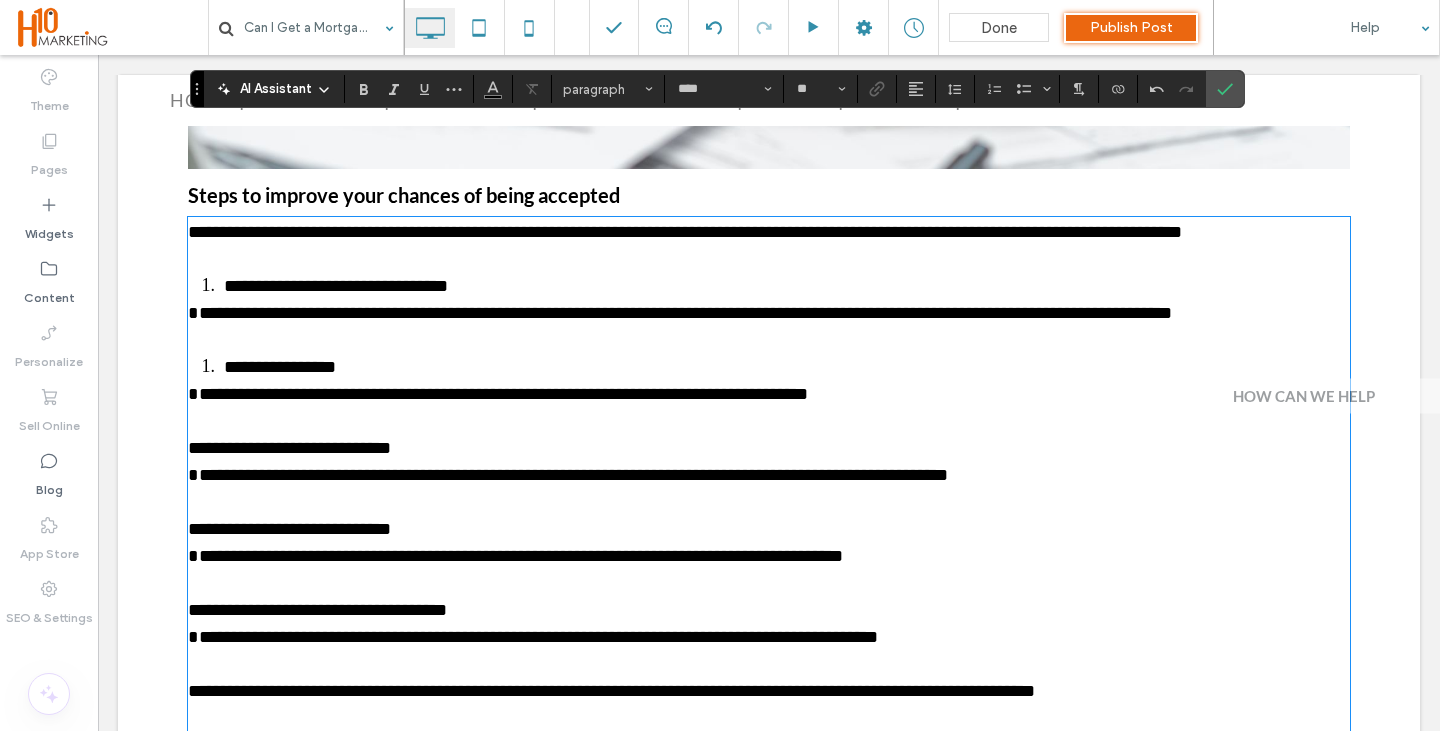 click at bounding box center (769, 340) 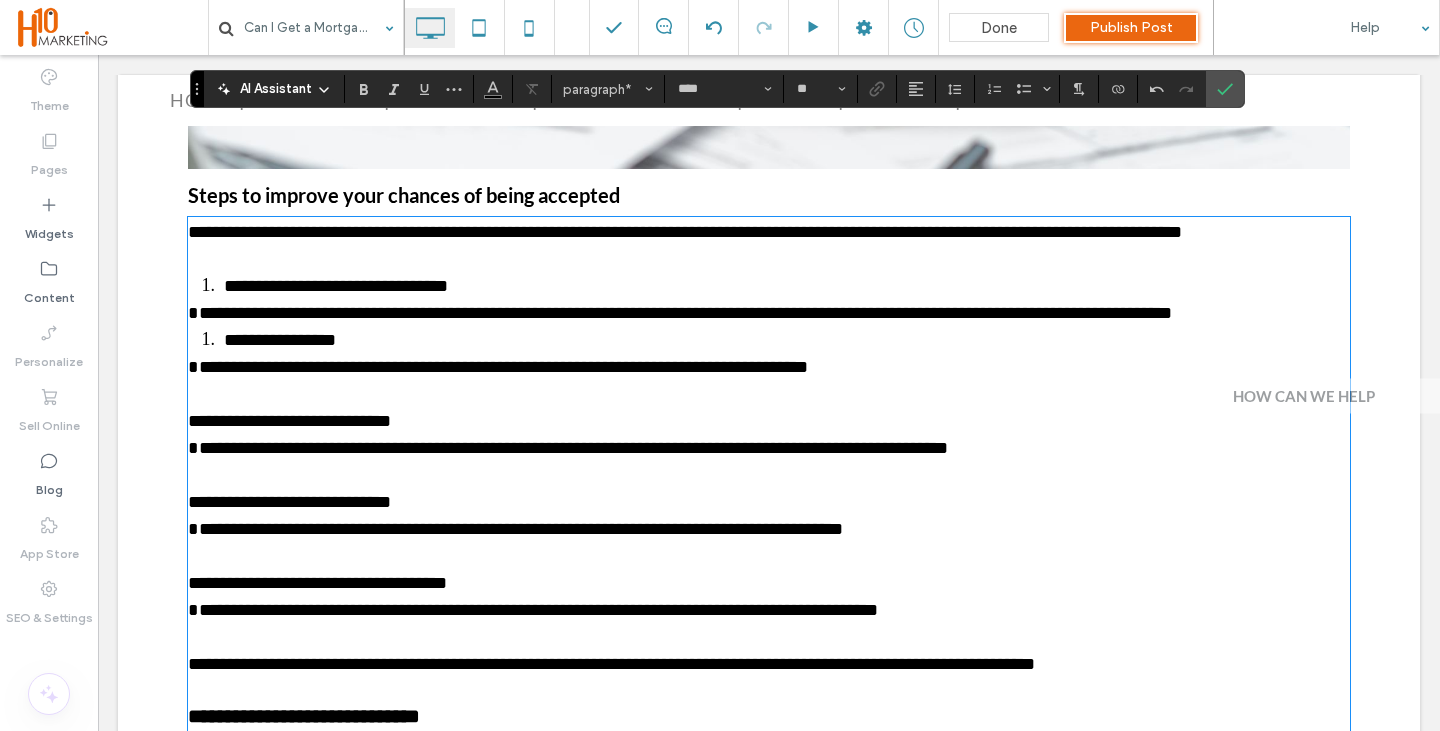 click on "**********" at bounding box center (787, 286) 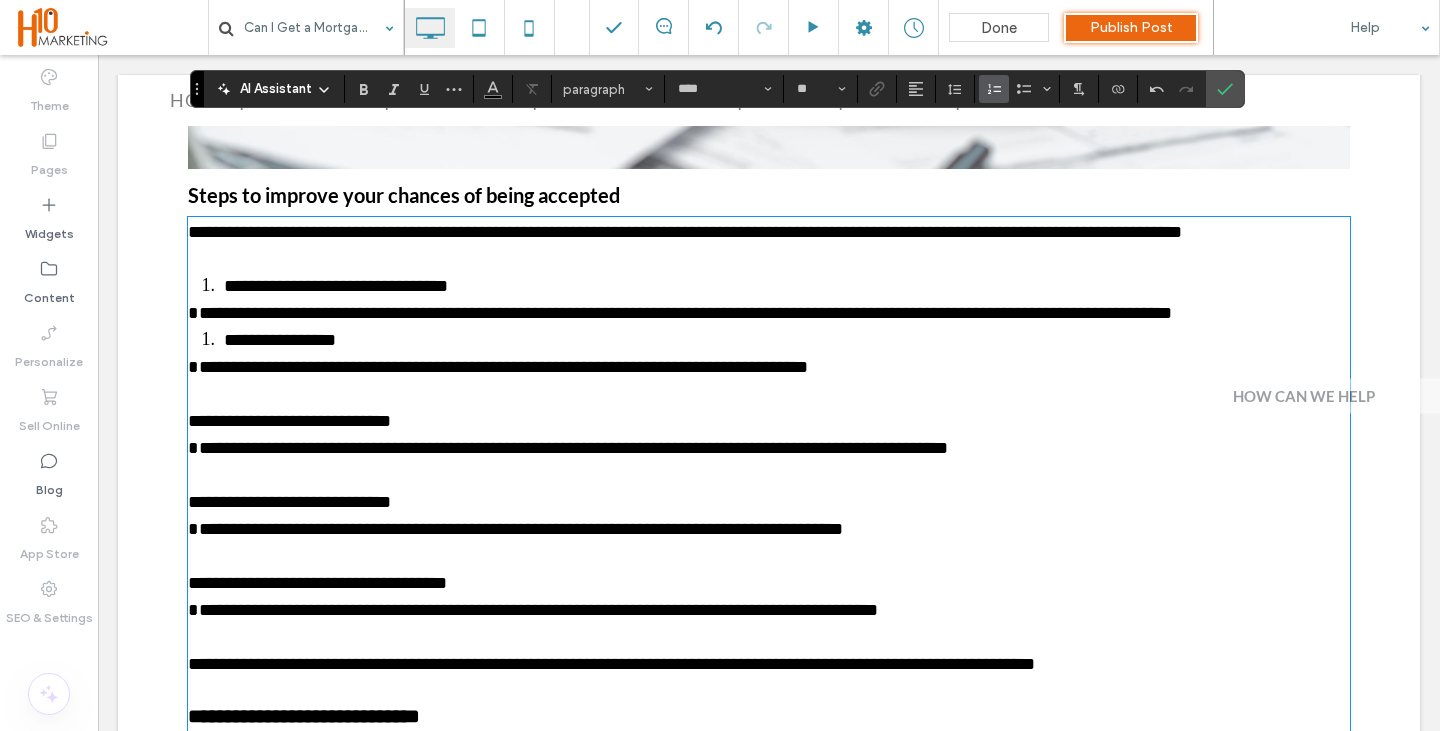 type 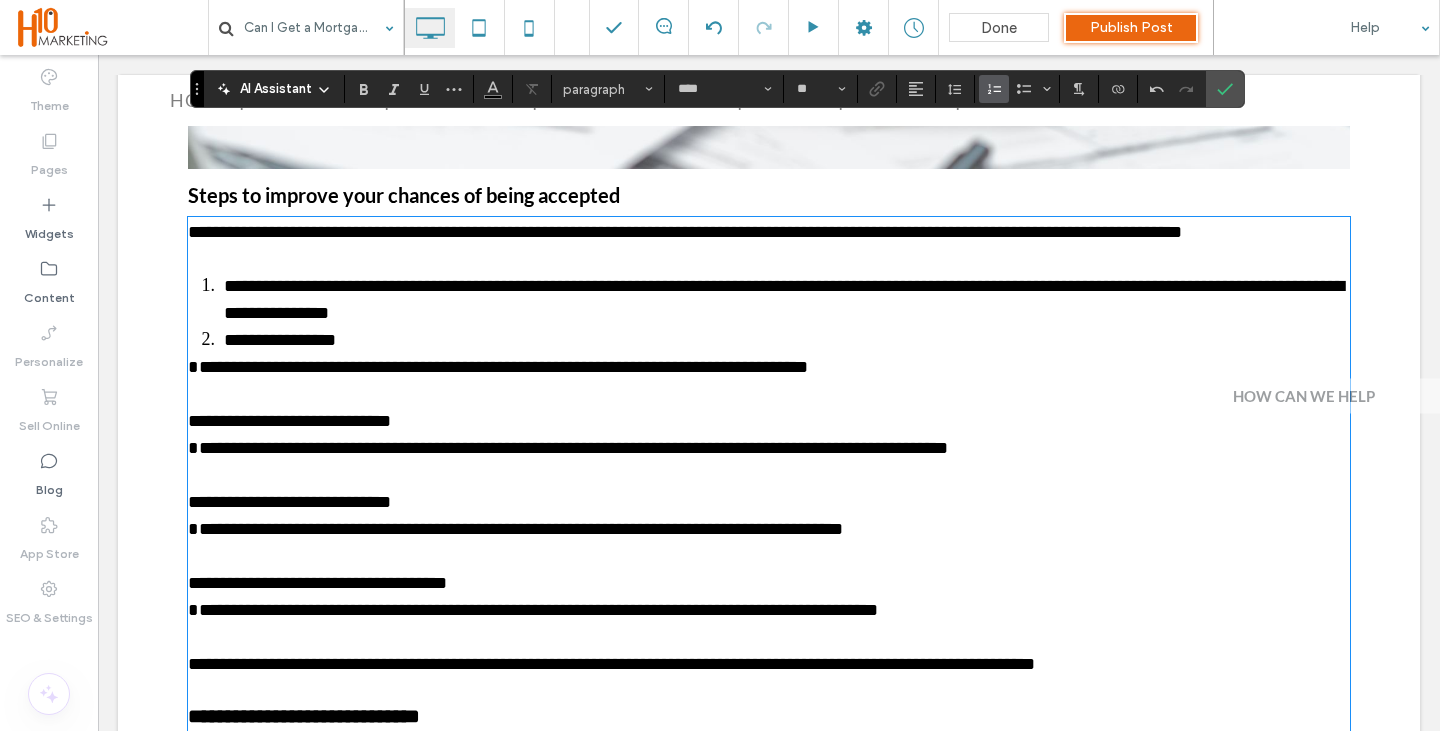 click on "**********" at bounding box center (787, 300) 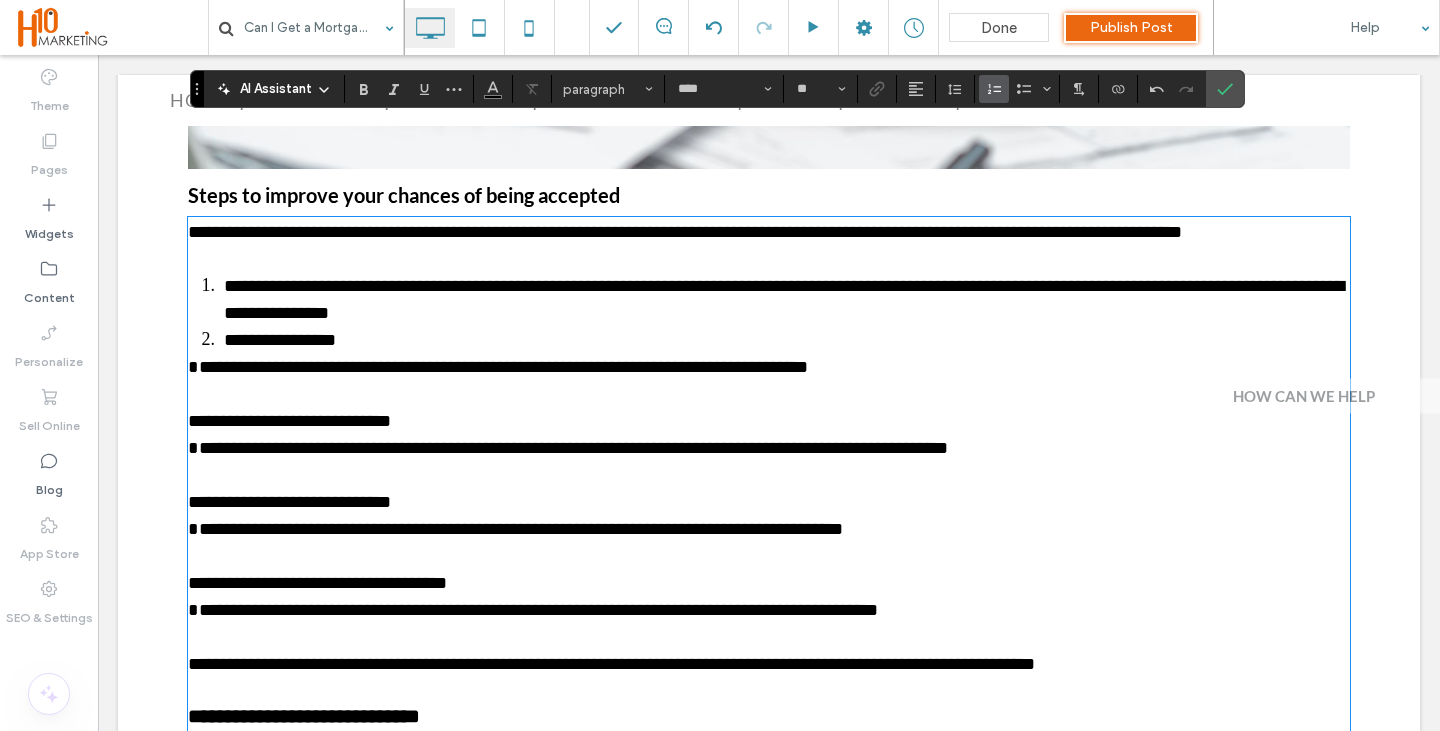 click on "**********" at bounding box center (787, 340) 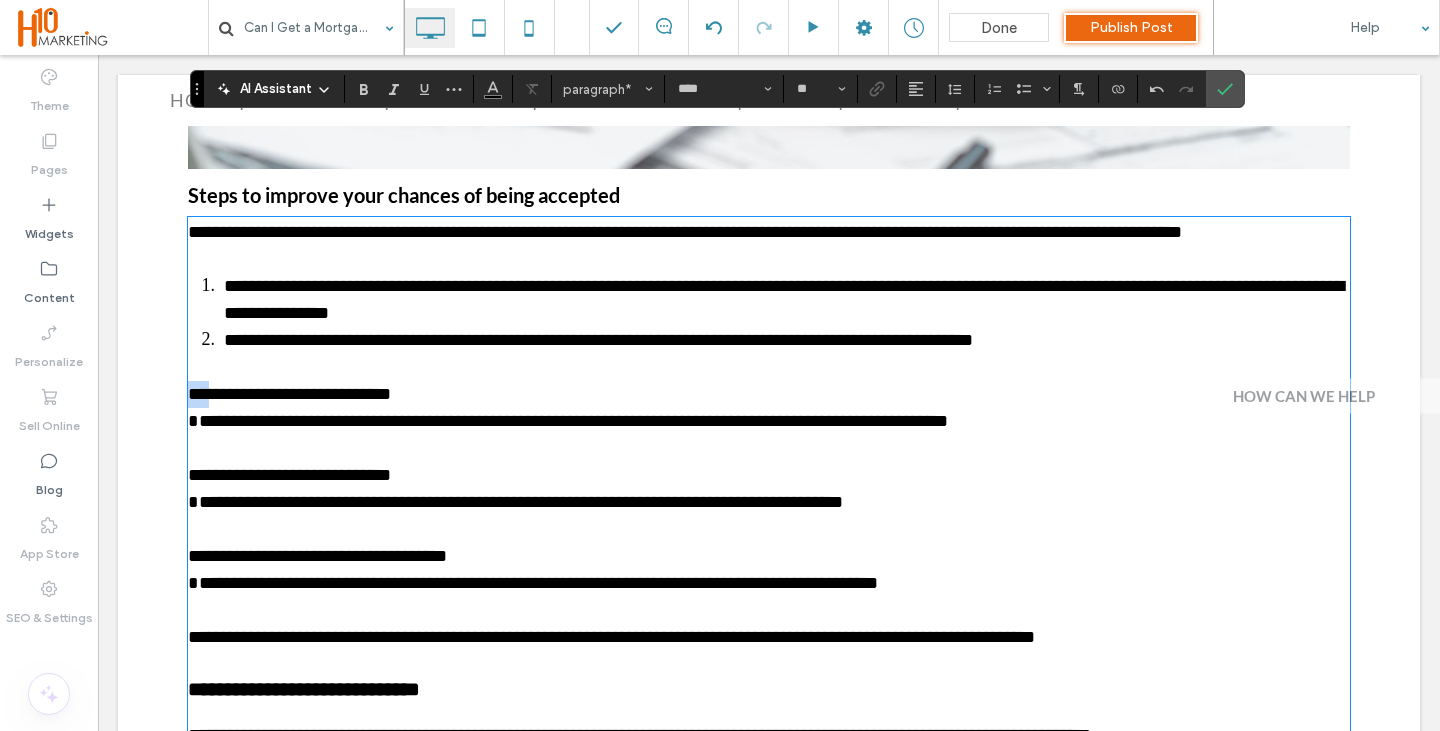 drag, startPoint x: 215, startPoint y: 396, endPoint x: 177, endPoint y: 393, distance: 38.118237 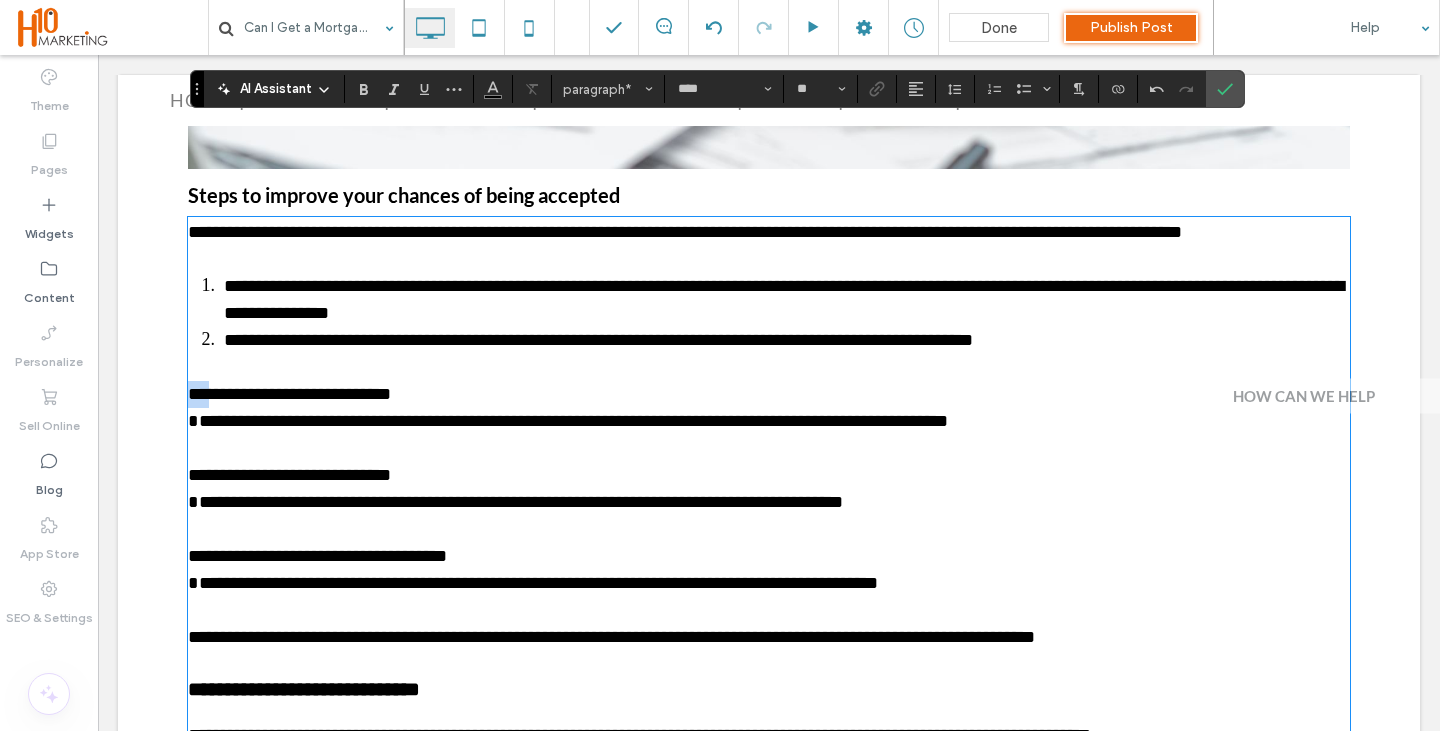 click on "Can I Get a Mortgage with Bad Credit?
How to improve your chances and what lenders really look for
Let’s be honest – applying for a mortgage can be stressful at the best of times. But if you’ve got bad credit, it can feel like the odds are stacked against you. The truth is, you can get a mortgage even with a poor credit history. It just might take a bit more planning, the right support, and a lender who understands your situation. This article will walk you through what to expect, how to improve your chances, and what alternatives might be available if a mainstream lender says no.
What do lenders mean by “bad credit”?
The phrase “bad credit” is quite broad. It can include anything from a few missed payments to more serious issues like: County Court Judgements (CCJs) Defaults on loans or credit cards Individual Voluntary Arrangements (IVAs) Bankruptcy Repossession
What are mortgage lenders looking for? Your credit history Your affordability  Your deposit  ﻿" at bounding box center (769, 736) 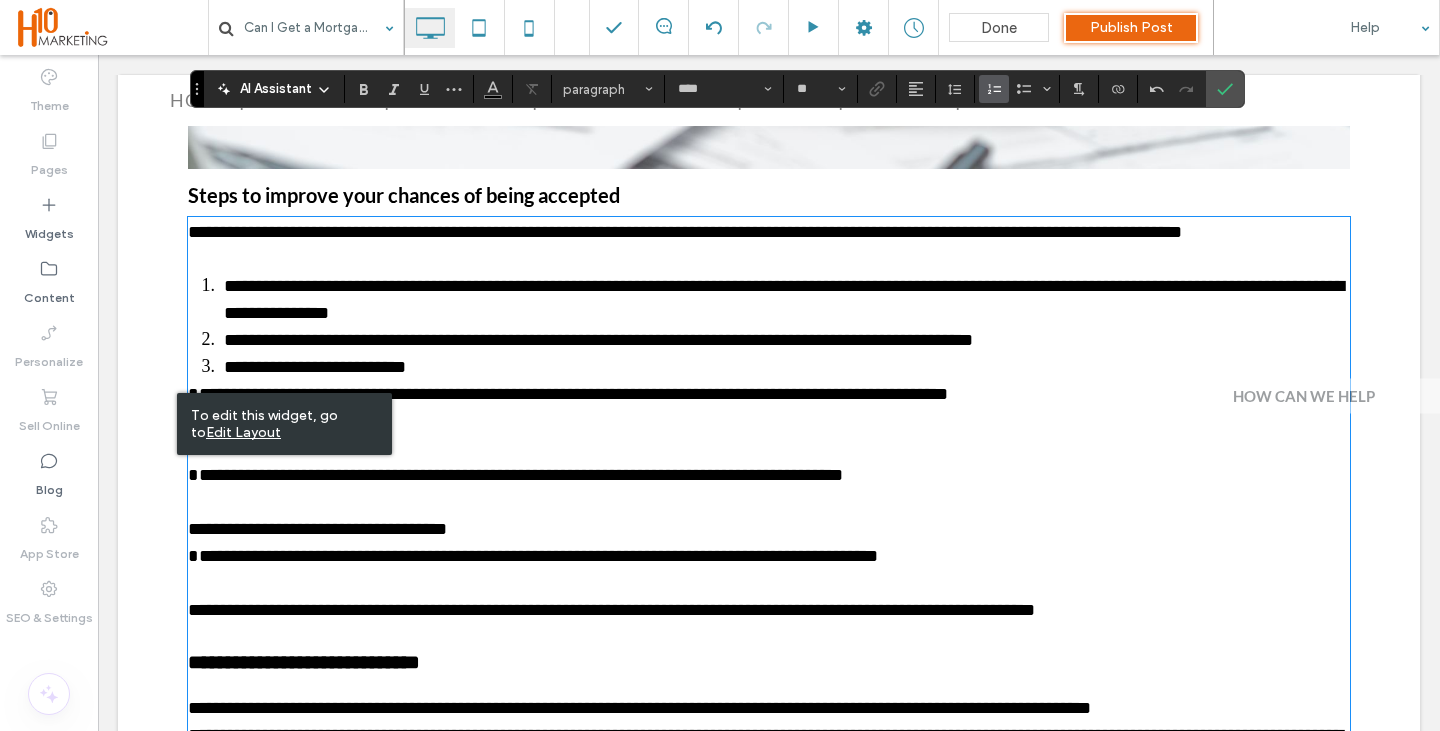 click on "**********" at bounding box center (598, 340) 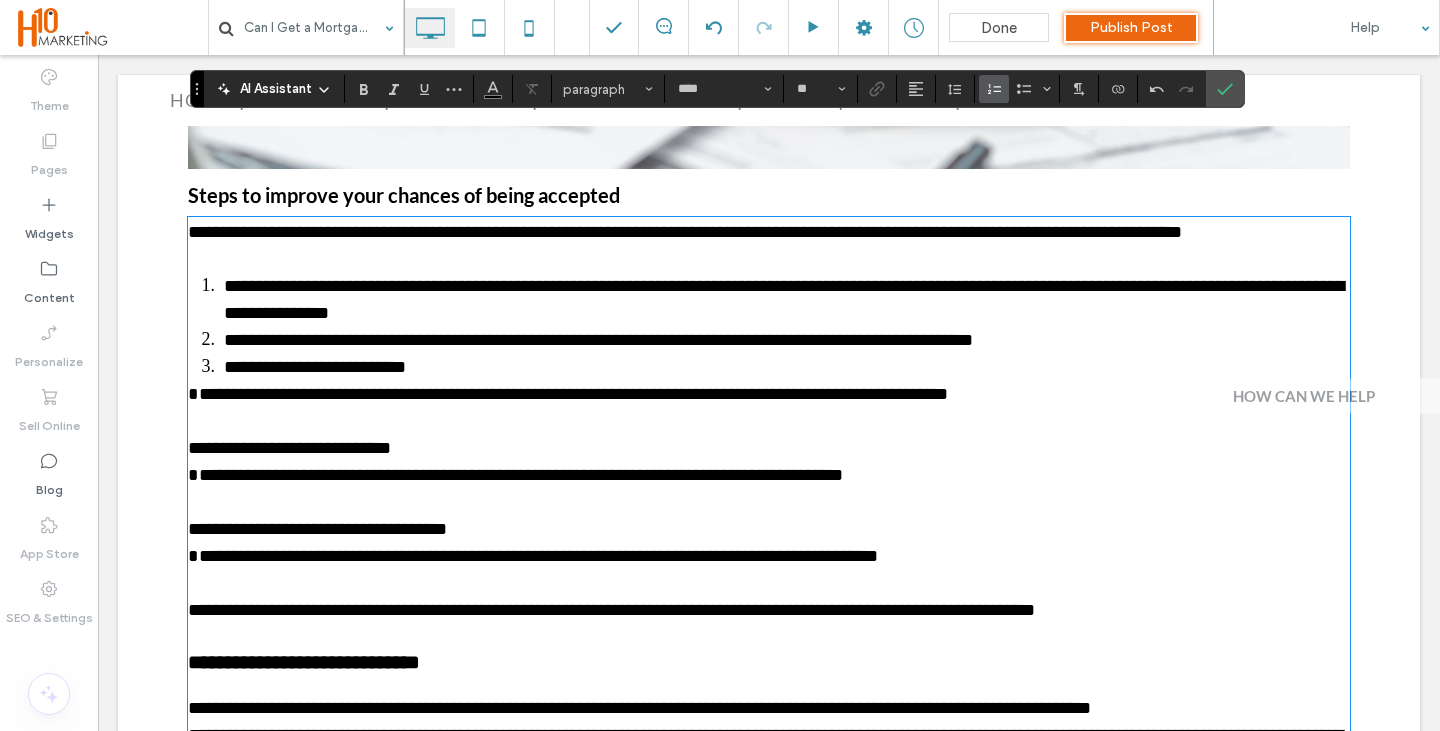 click on "**********" at bounding box center (787, 367) 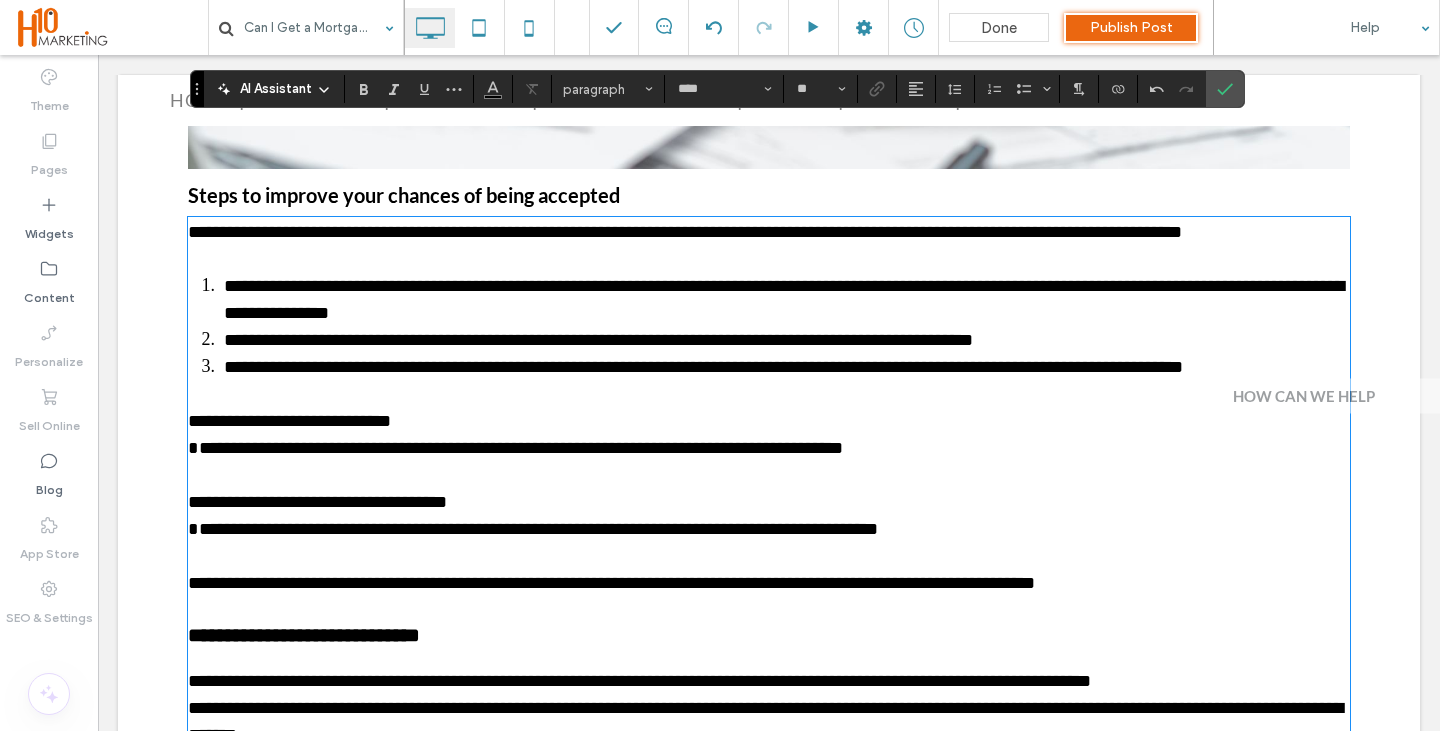 click at bounding box center [769, 394] 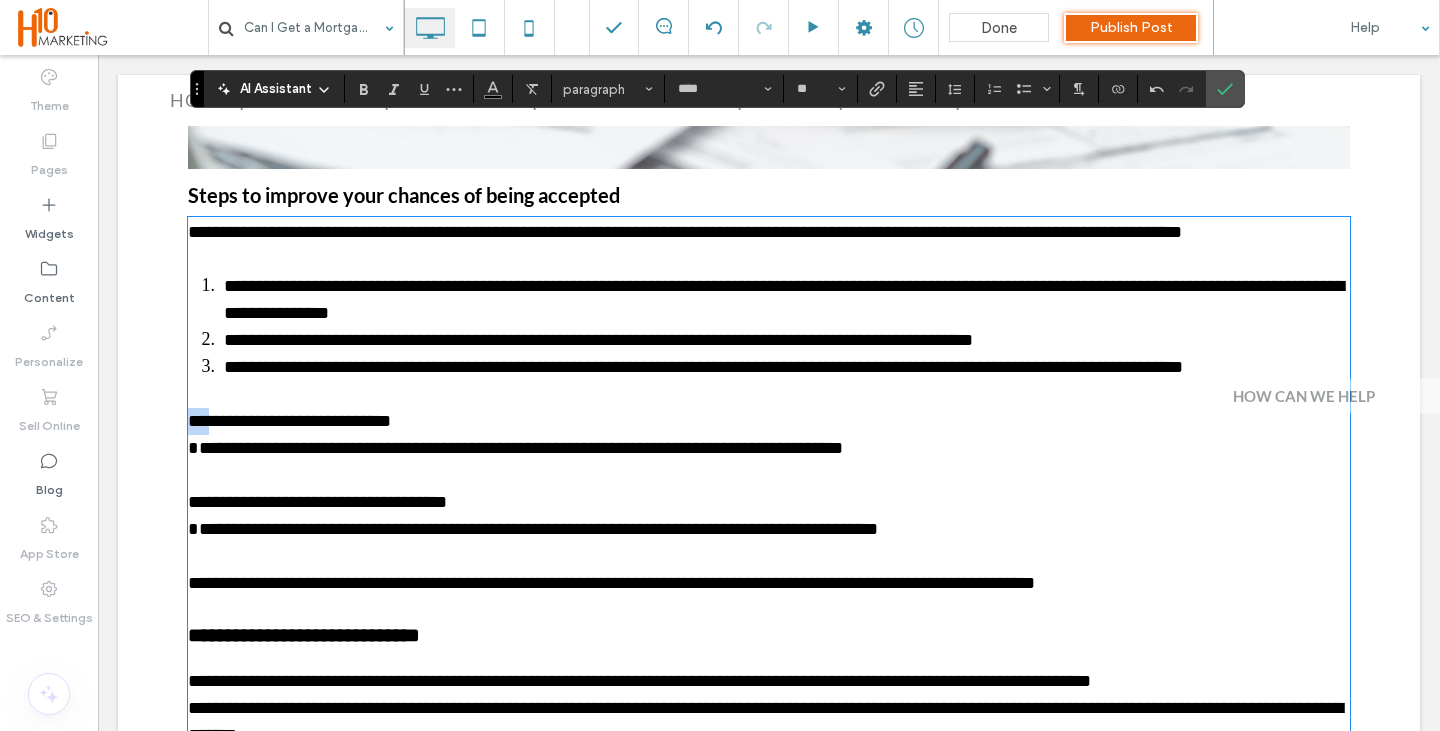 drag, startPoint x: 218, startPoint y: 417, endPoint x: 189, endPoint y: 413, distance: 29.274563 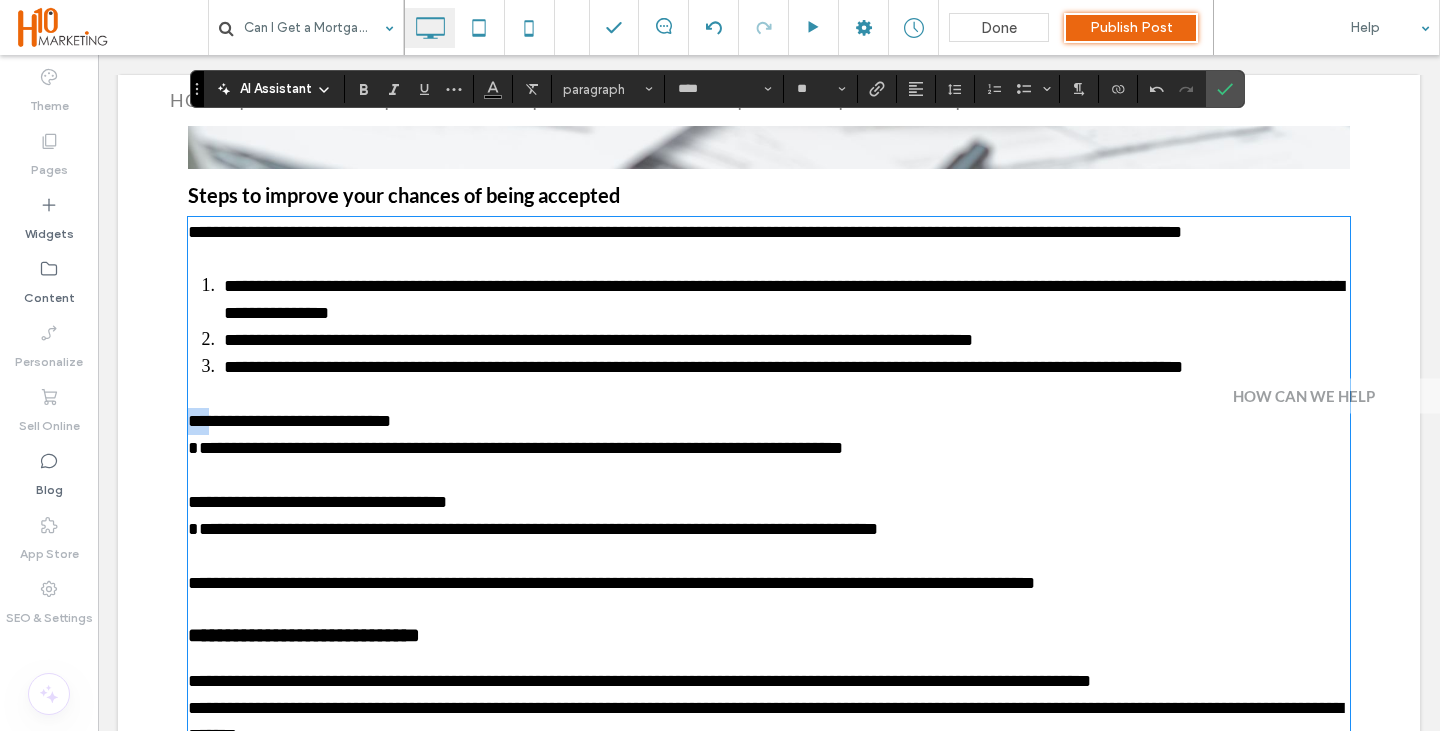click on "**********" at bounding box center [769, 421] 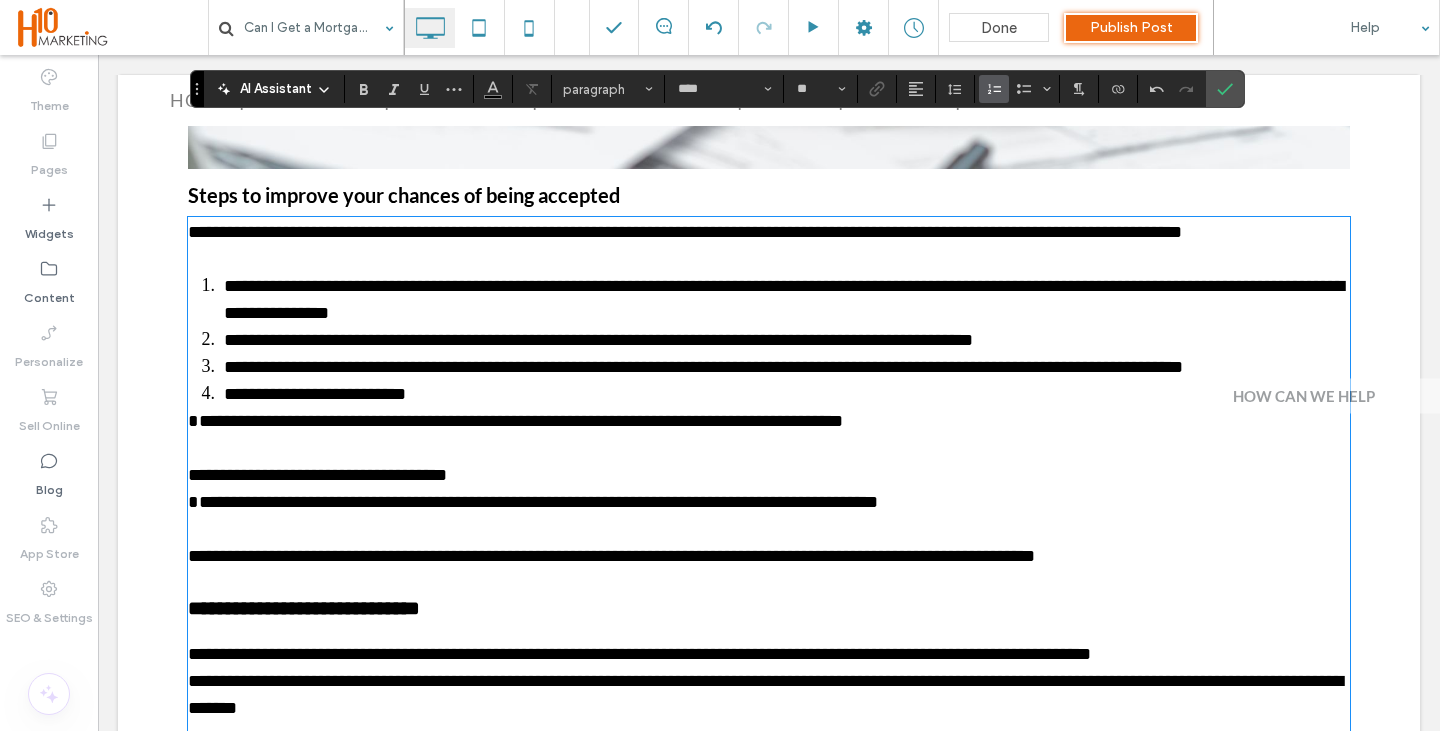 click on "**********" at bounding box center [787, 394] 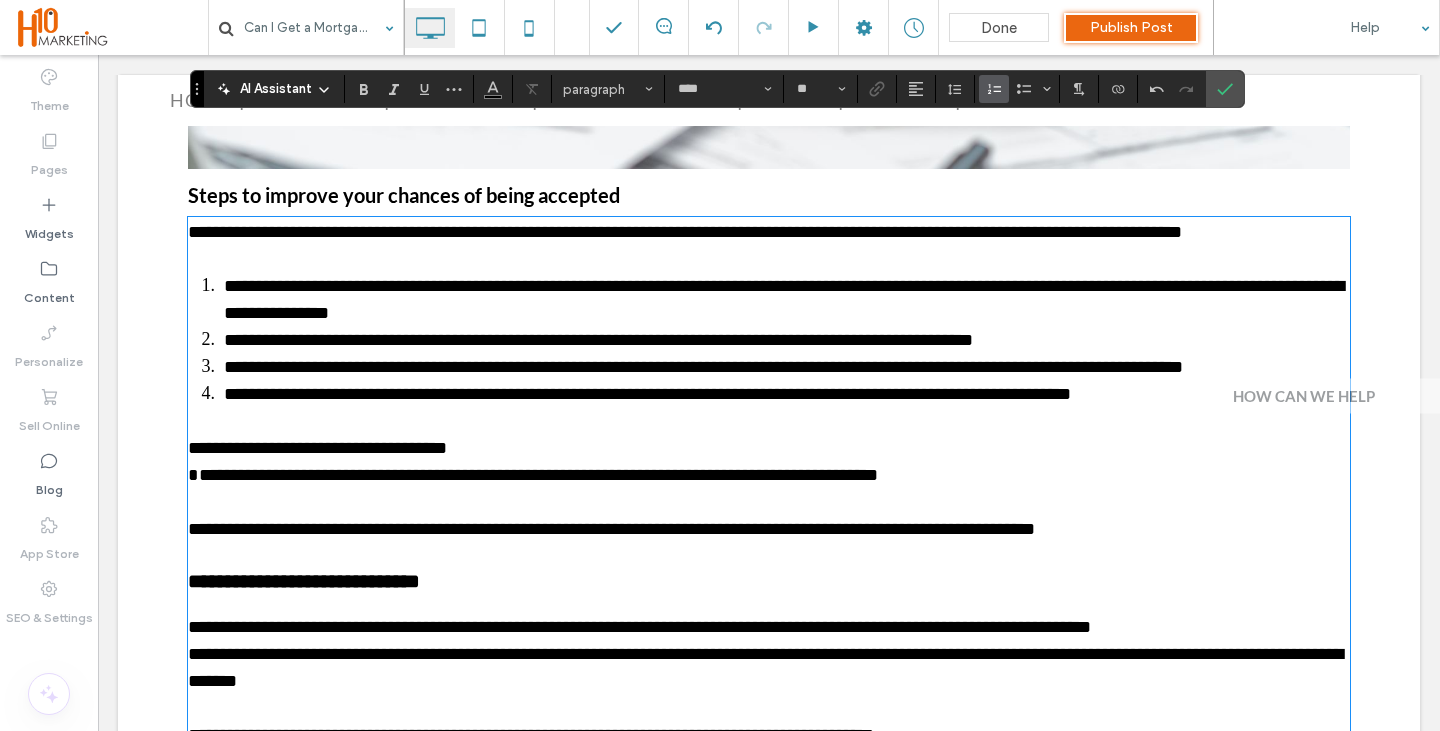 click at bounding box center [769, 421] 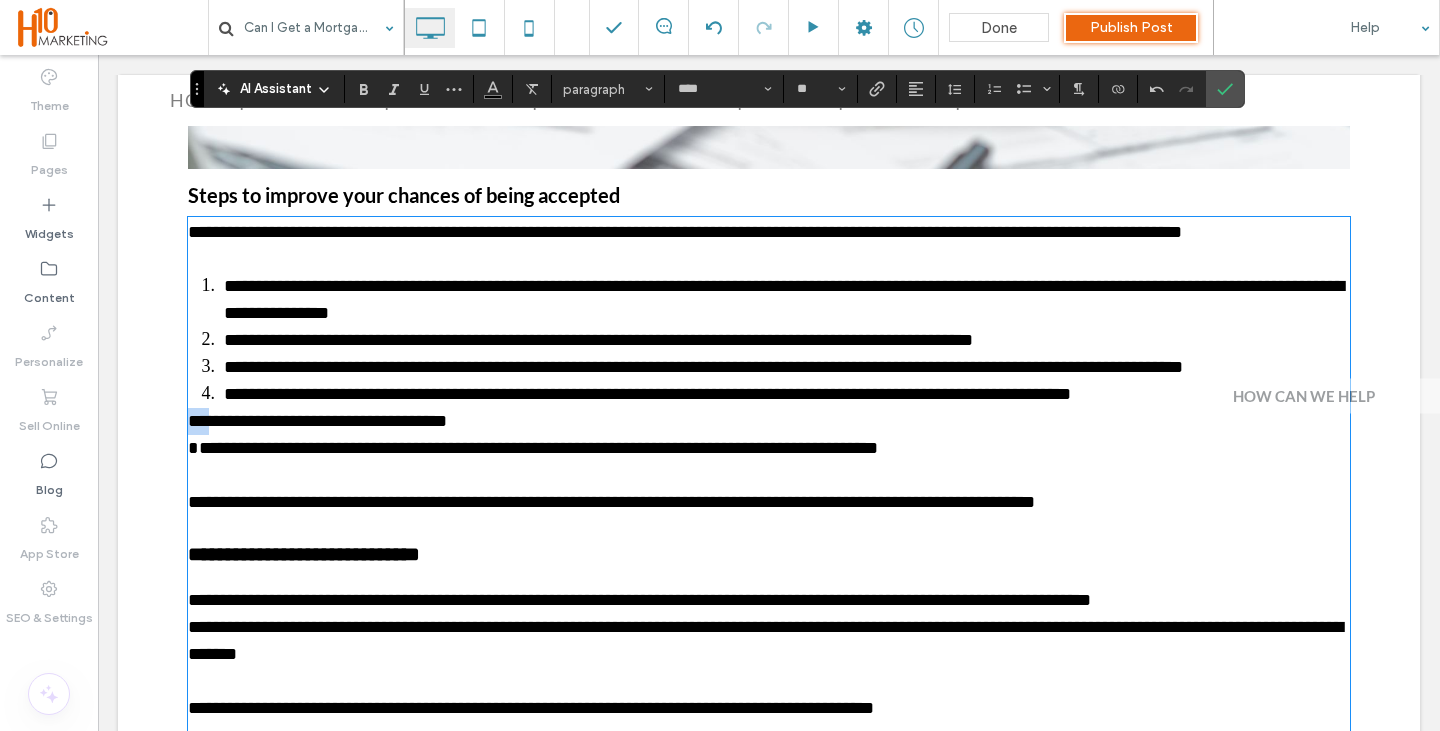 drag, startPoint x: 216, startPoint y: 423, endPoint x: 160, endPoint y: 429, distance: 56.32051 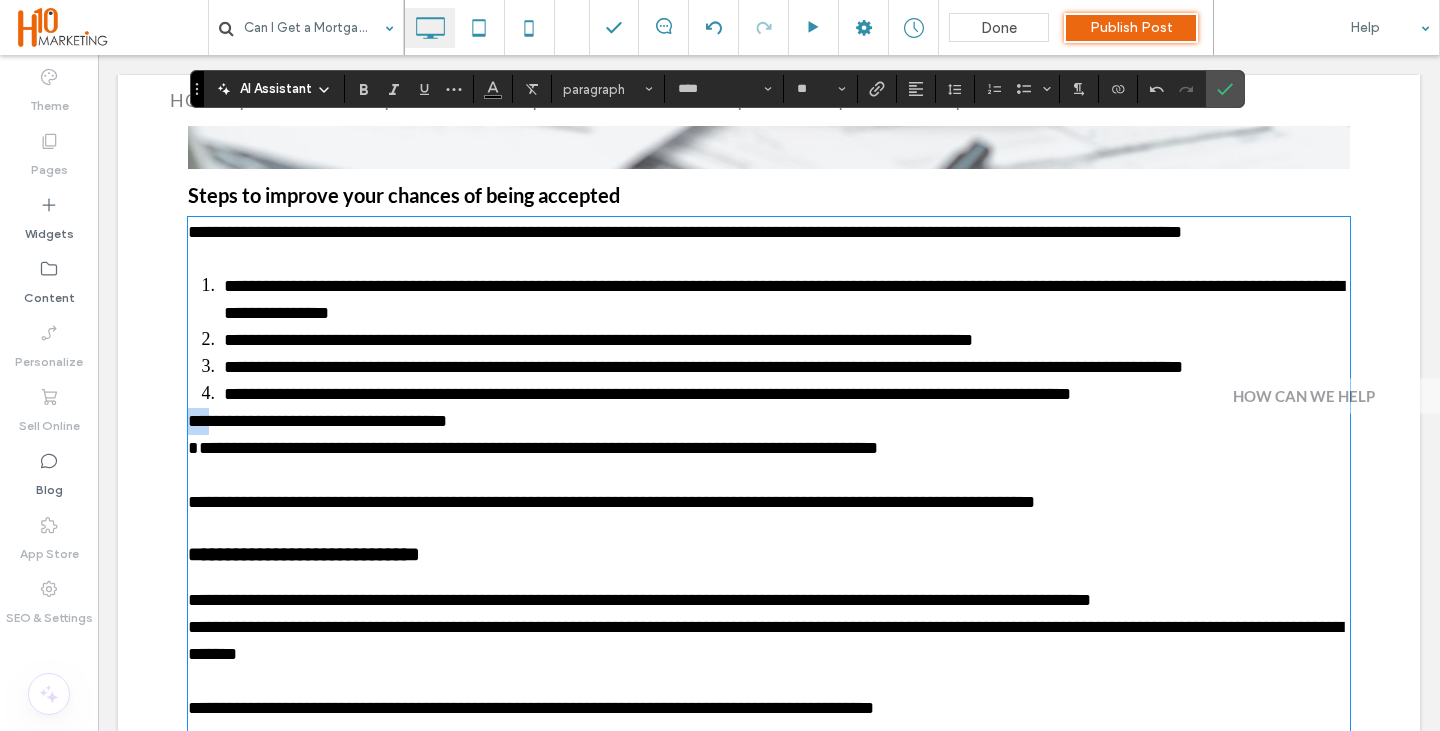 click on "Can I Get a Mortgage with Bad Credit?
How to improve your chances and what lenders really look for
Let’s be honest – applying for a mortgage can be stressful at the best of times. But if you’ve got bad credit, it can feel like the odds are stacked against you. The truth is, you can get a mortgage even with a poor credit history. It just might take a bit more planning, the right support, and a lender who understands your situation. This article will walk you through what to expect, how to improve your chances, and what alternatives might be available if a mainstream lender says no.
What do lenders mean by “bad credit”?
The phrase “bad credit” is quite broad. It can include anything from a few missed payments to more serious issues like: County Court Judgements (CCJs) Defaults on loans or credit cards Individual Voluntary Arrangements (IVAs) Bankruptcy Repossession
What are mortgage lenders looking for? Your credit history Your affordability  Your deposit  ﻿" at bounding box center (769, 669) 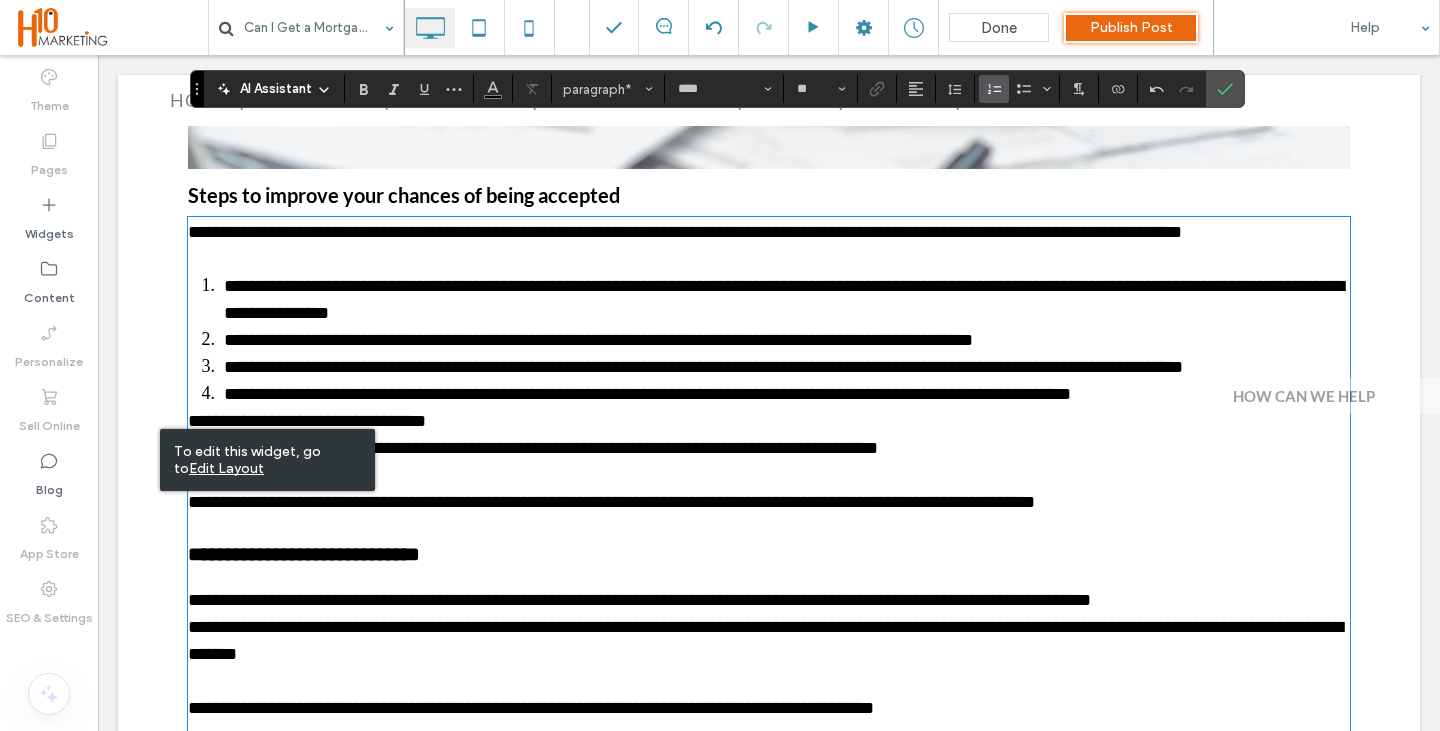 drag, startPoint x: 995, startPoint y: 86, endPoint x: 690, endPoint y: 288, distance: 365.82645 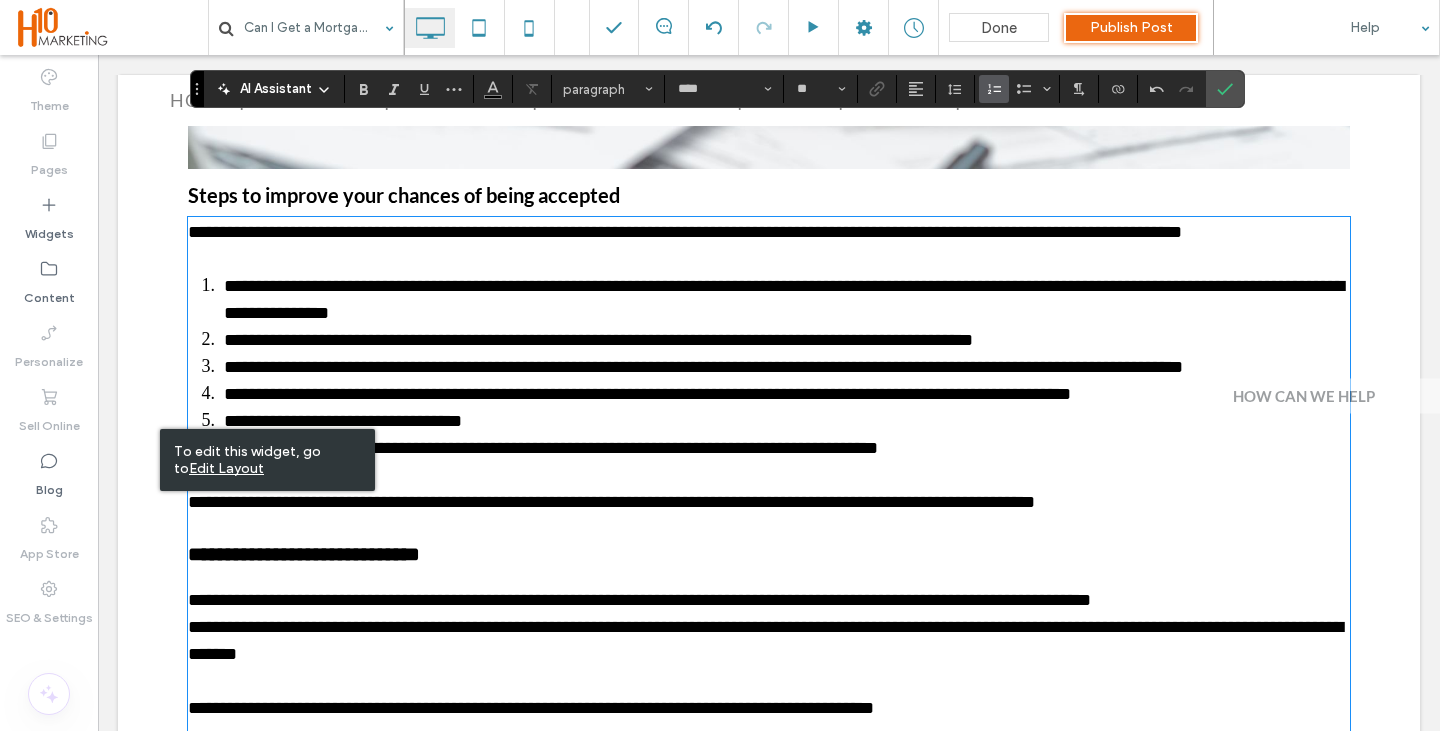 click on "**********" at bounding box center [787, 421] 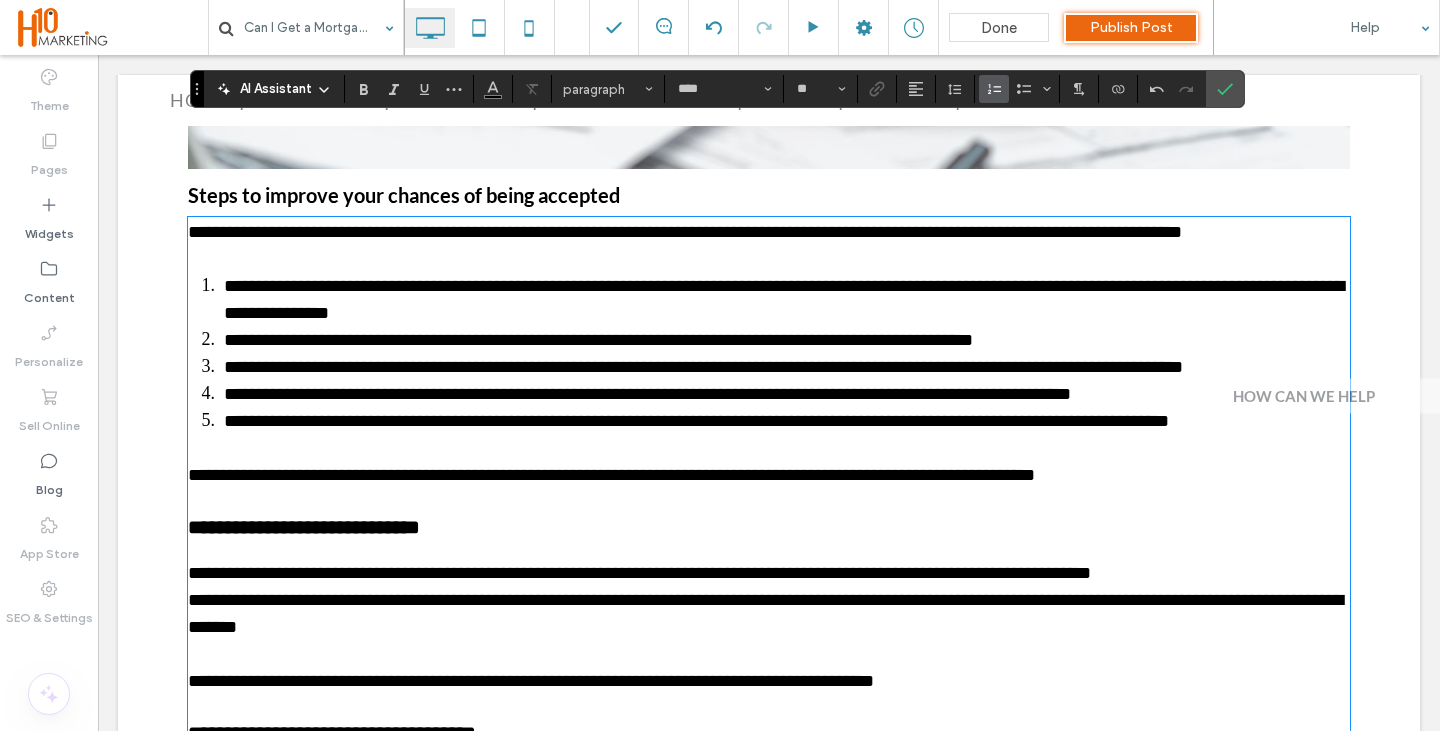 click at bounding box center [769, 448] 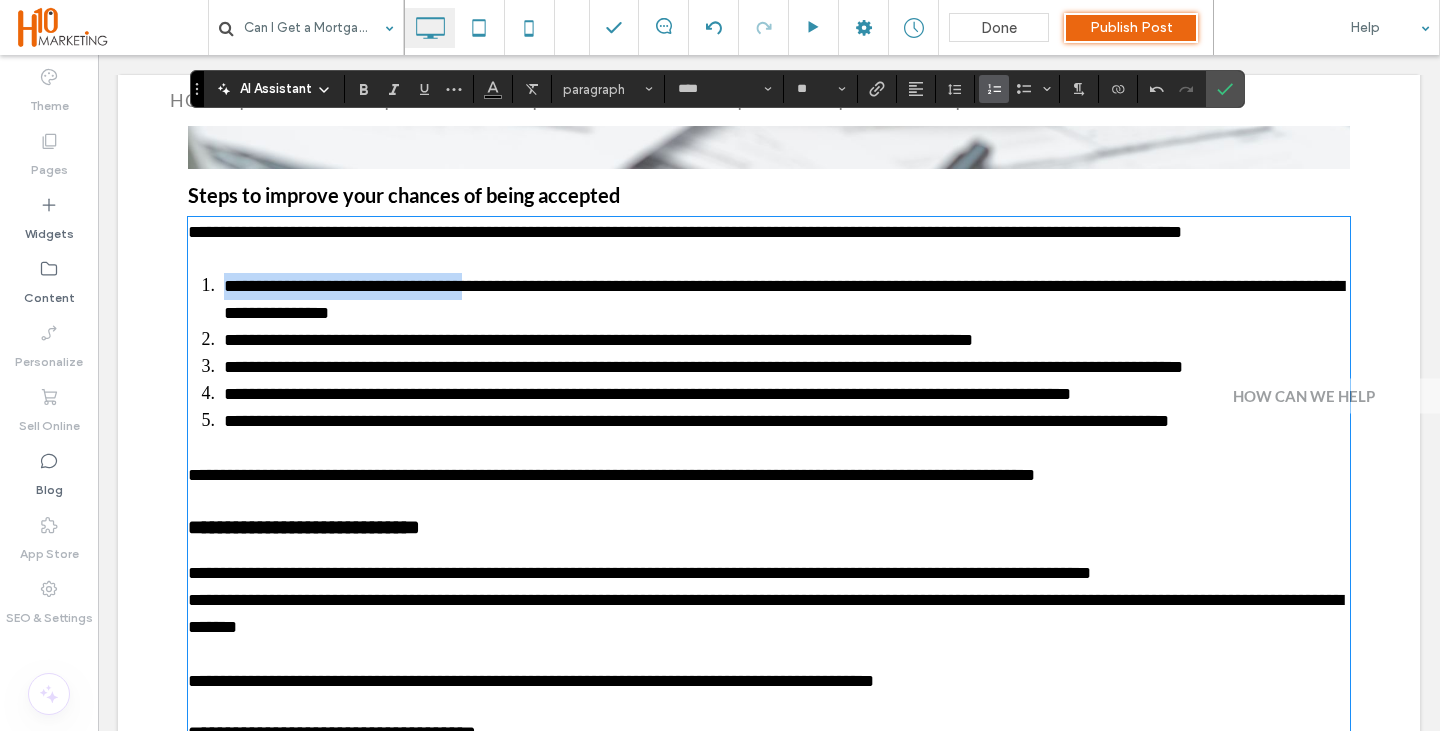 drag, startPoint x: 472, startPoint y: 286, endPoint x: 226, endPoint y: 290, distance: 246.03252 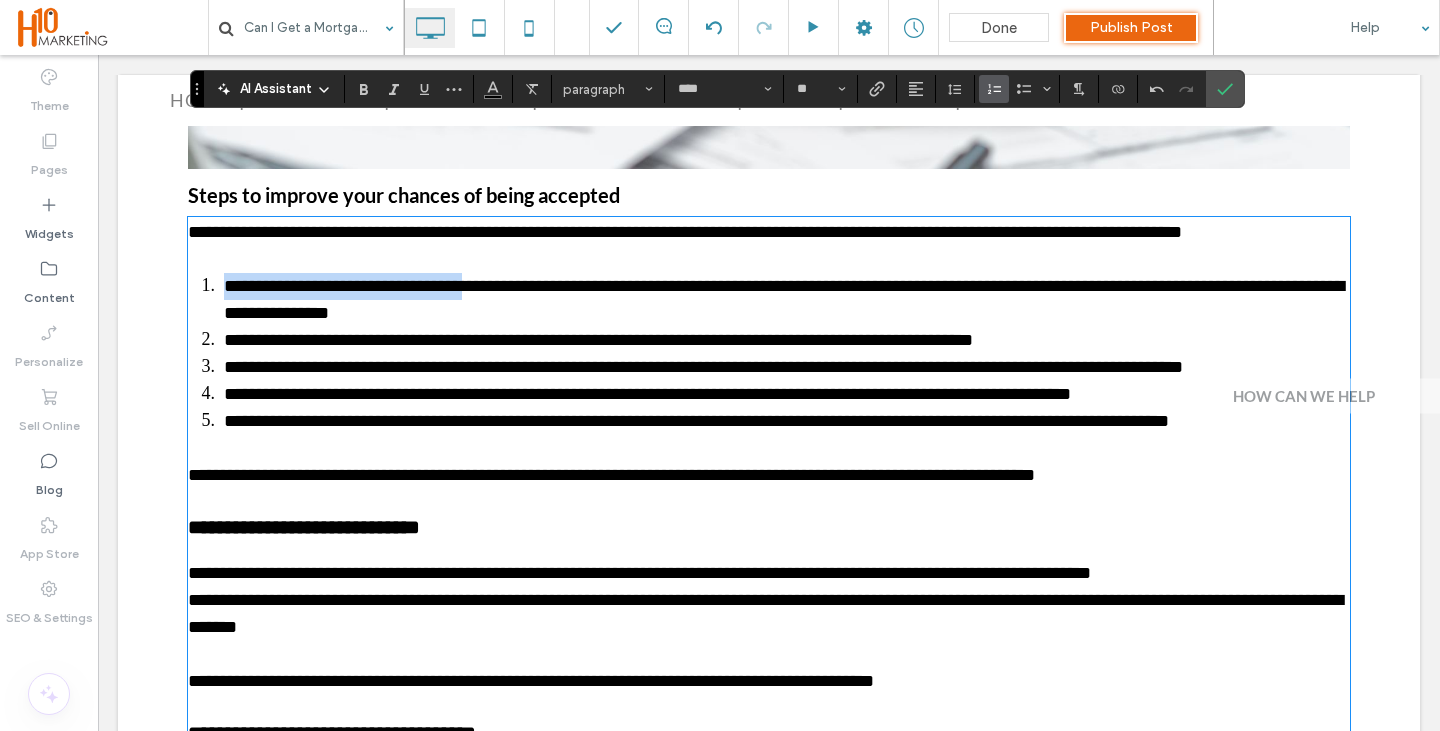 click on "**********" at bounding box center (784, 299) 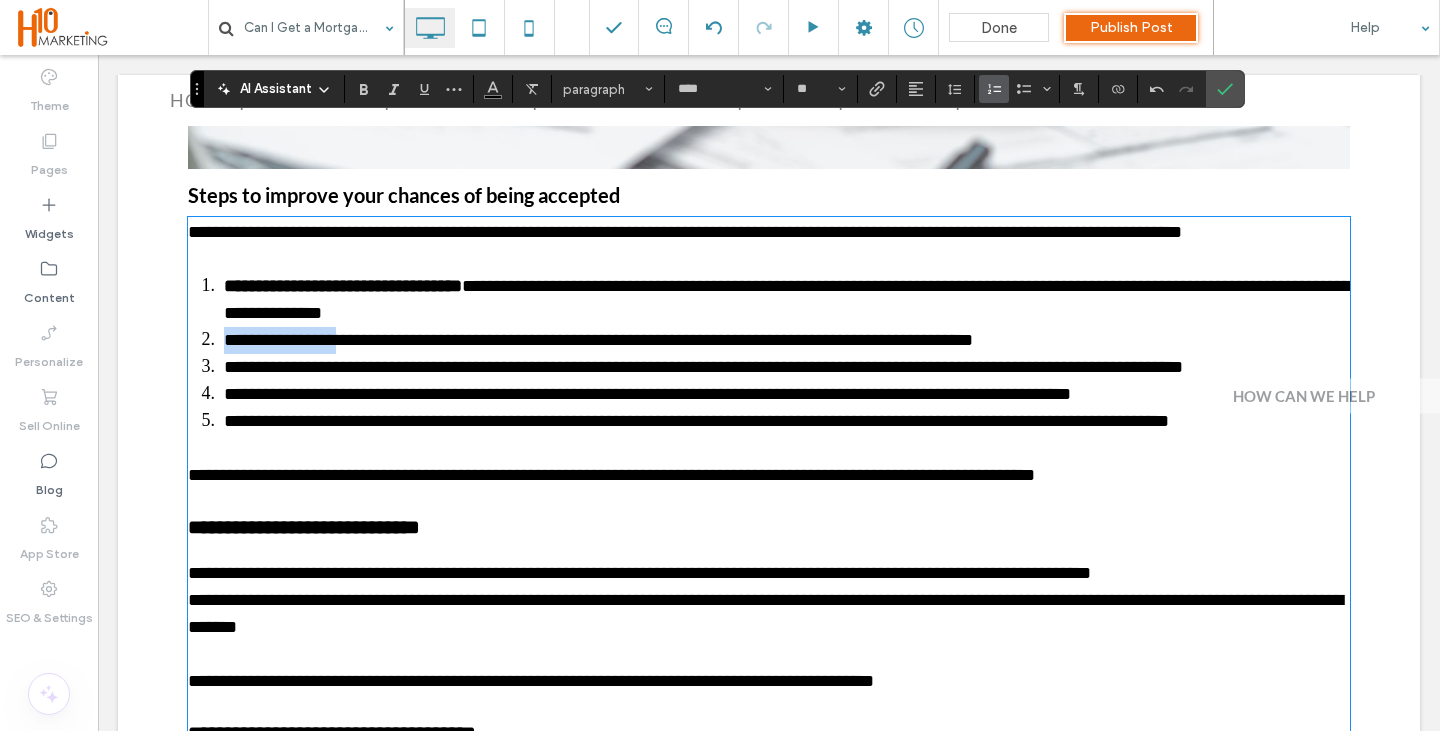 drag, startPoint x: 341, startPoint y: 343, endPoint x: 219, endPoint y: 354, distance: 122.494896 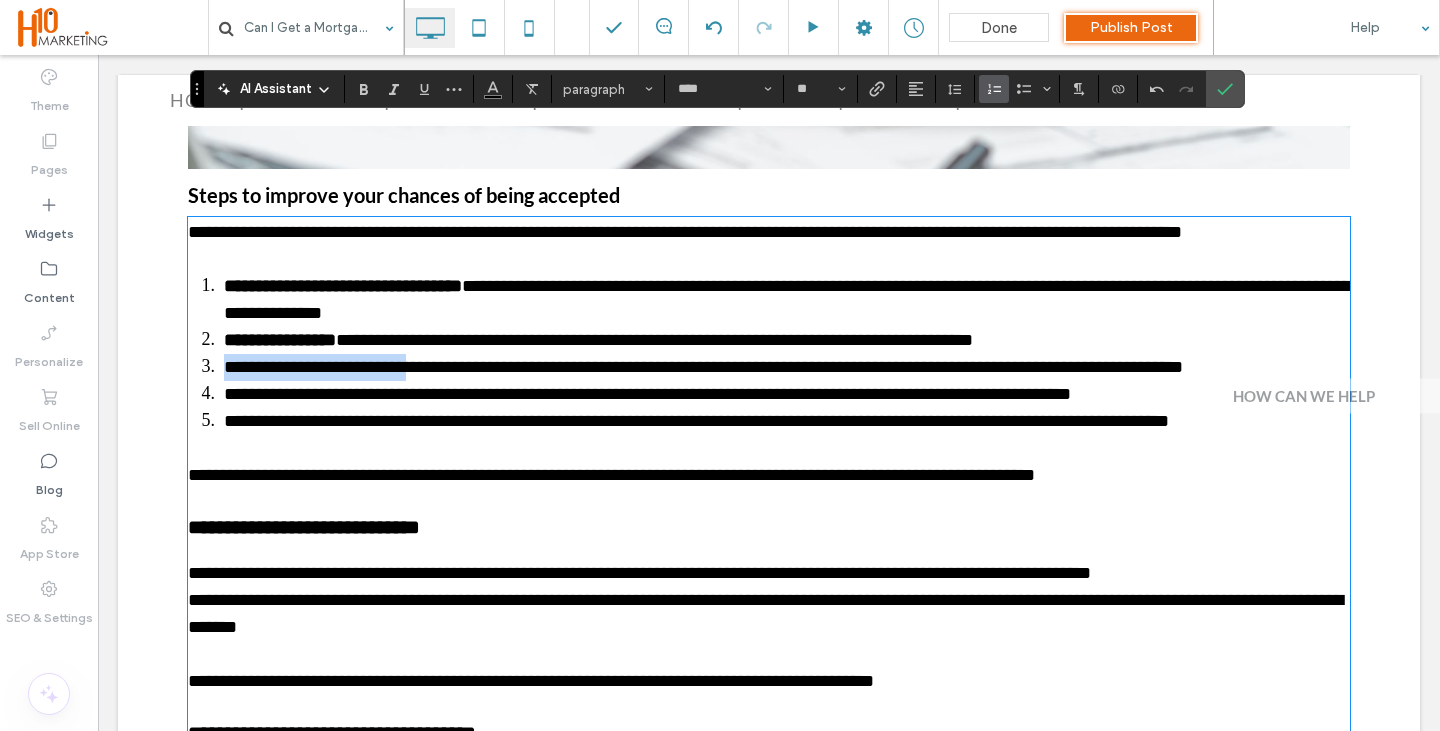 drag, startPoint x: 403, startPoint y: 372, endPoint x: 281, endPoint y: 396, distance: 124.33825 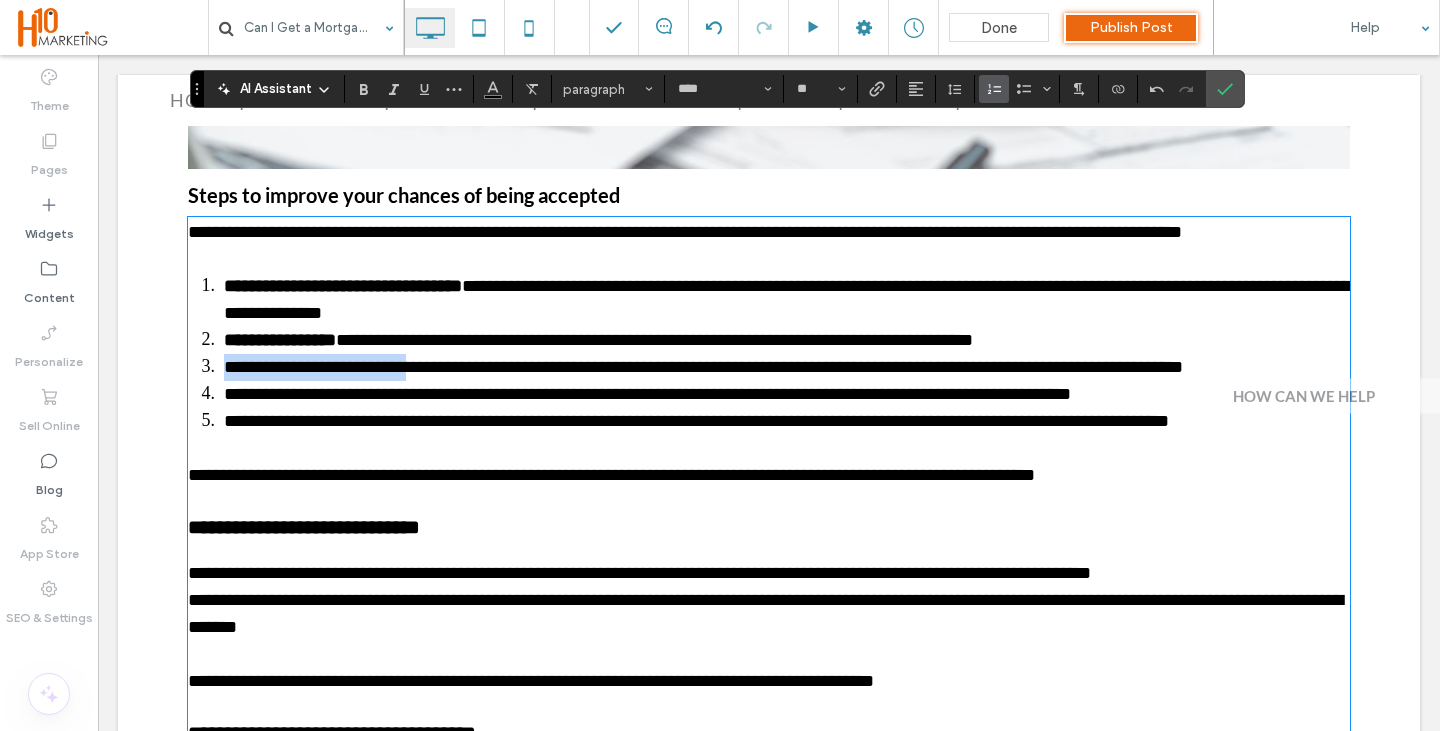 click on "**********" at bounding box center (703, 367) 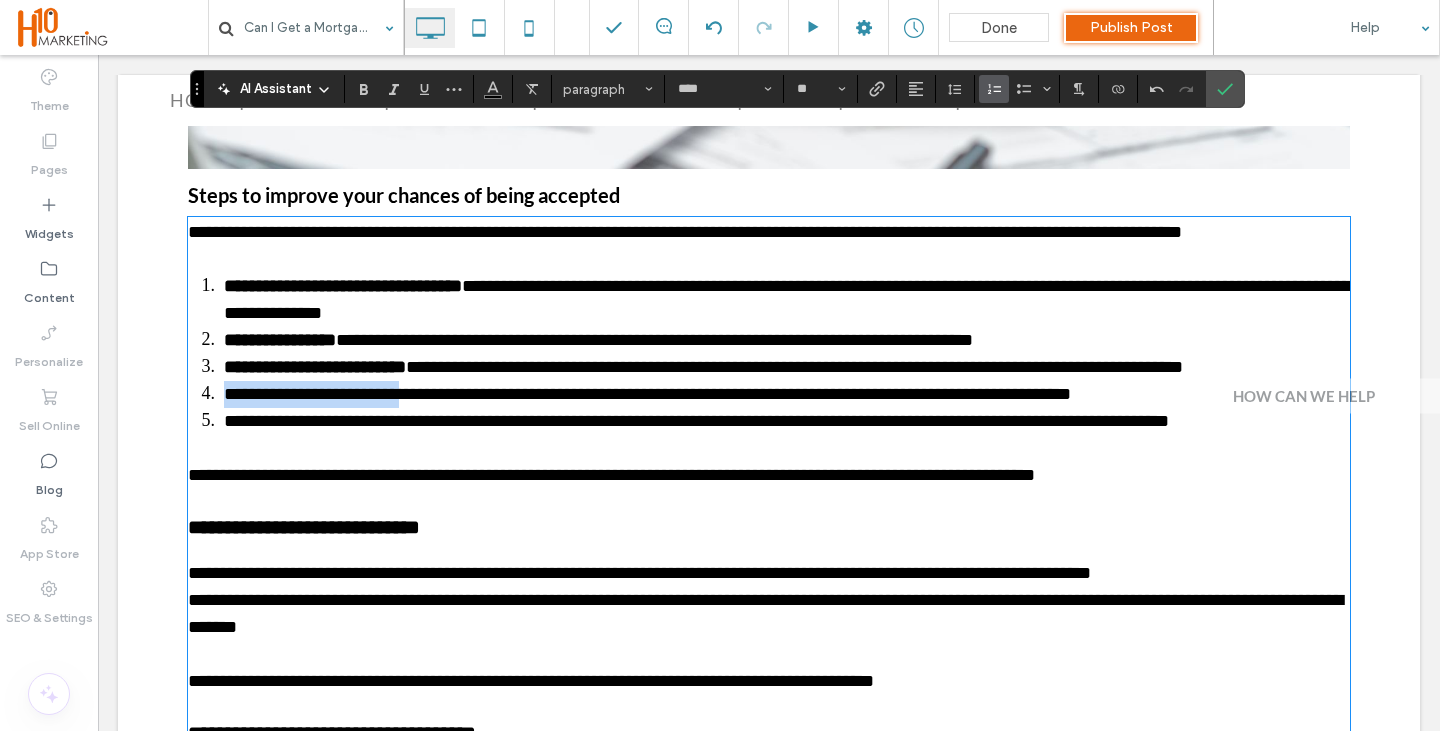 drag, startPoint x: 422, startPoint y: 397, endPoint x: 222, endPoint y: 405, distance: 200.15994 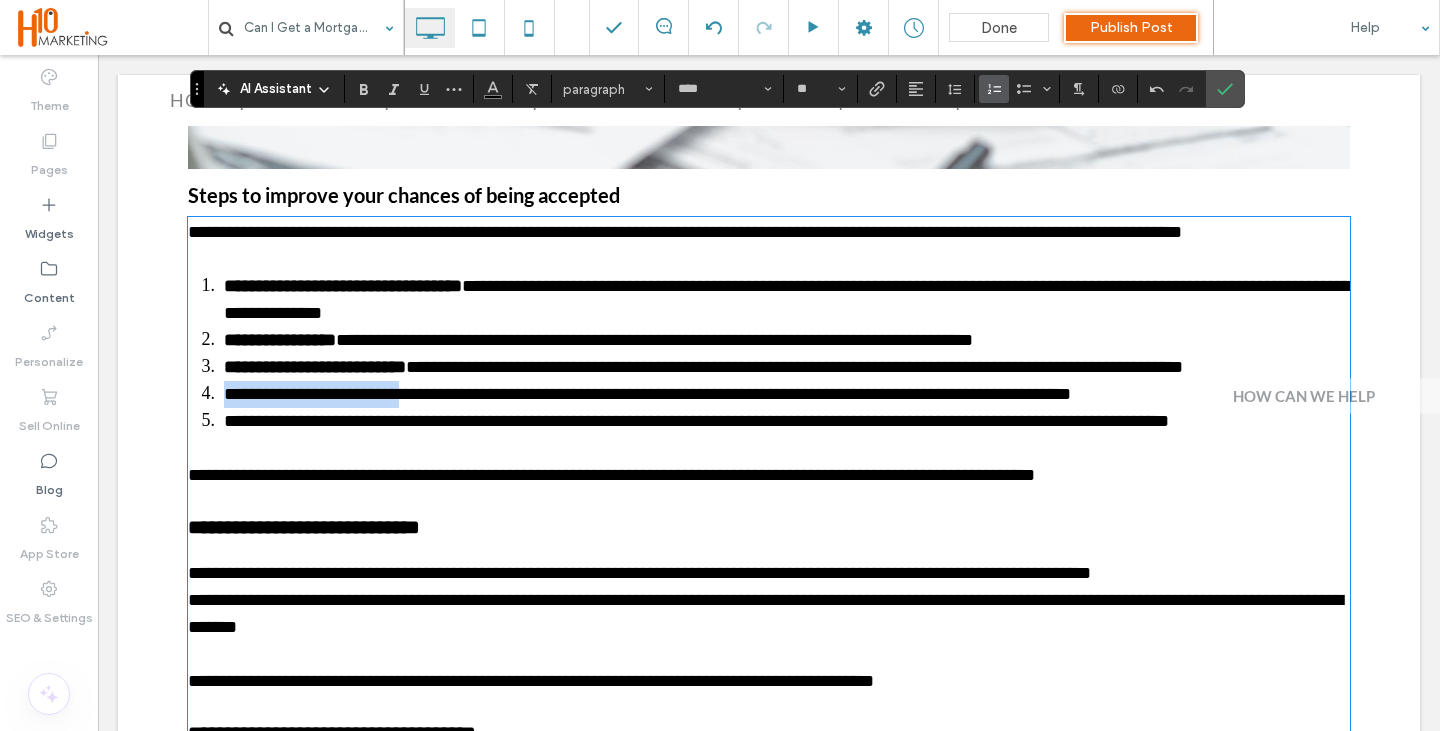 click on "**********" at bounding box center [787, 394] 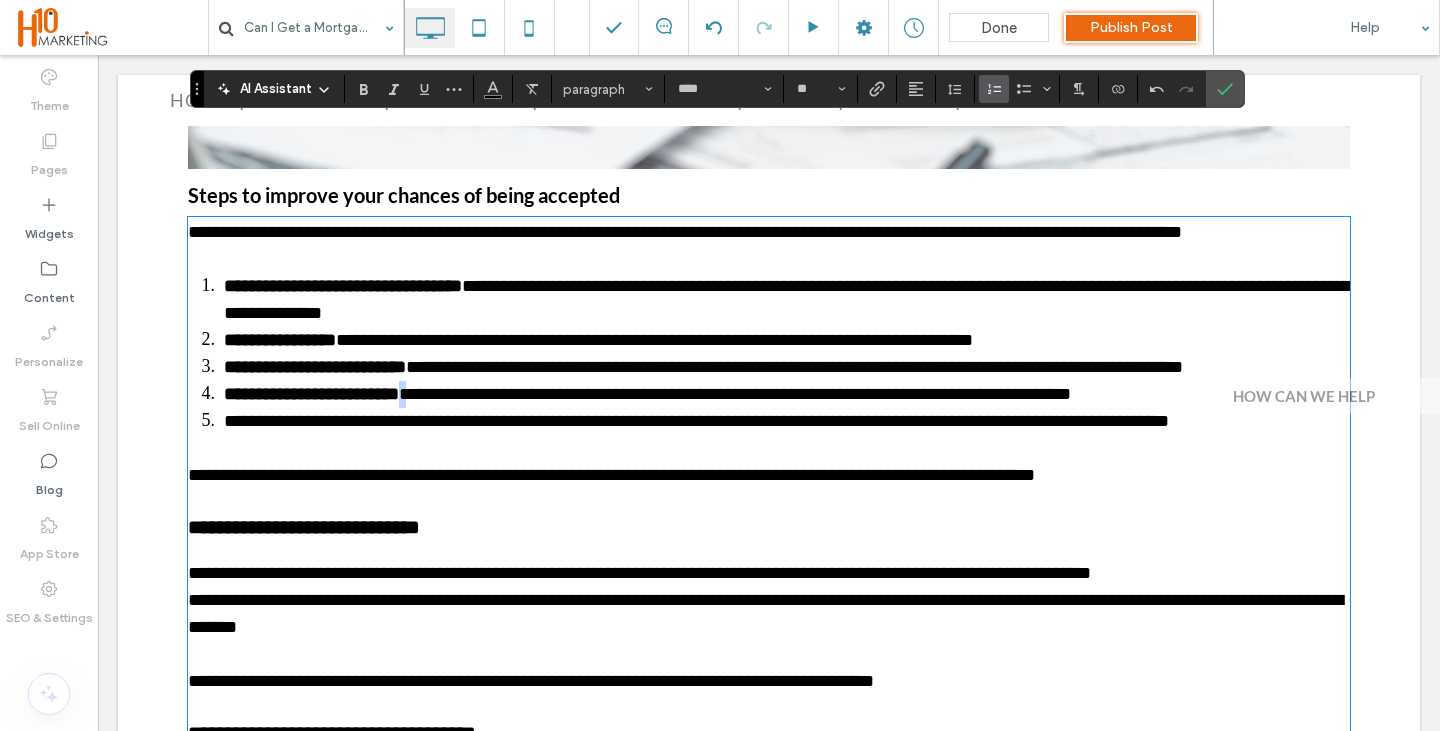 click on "**********" at bounding box center (735, 394) 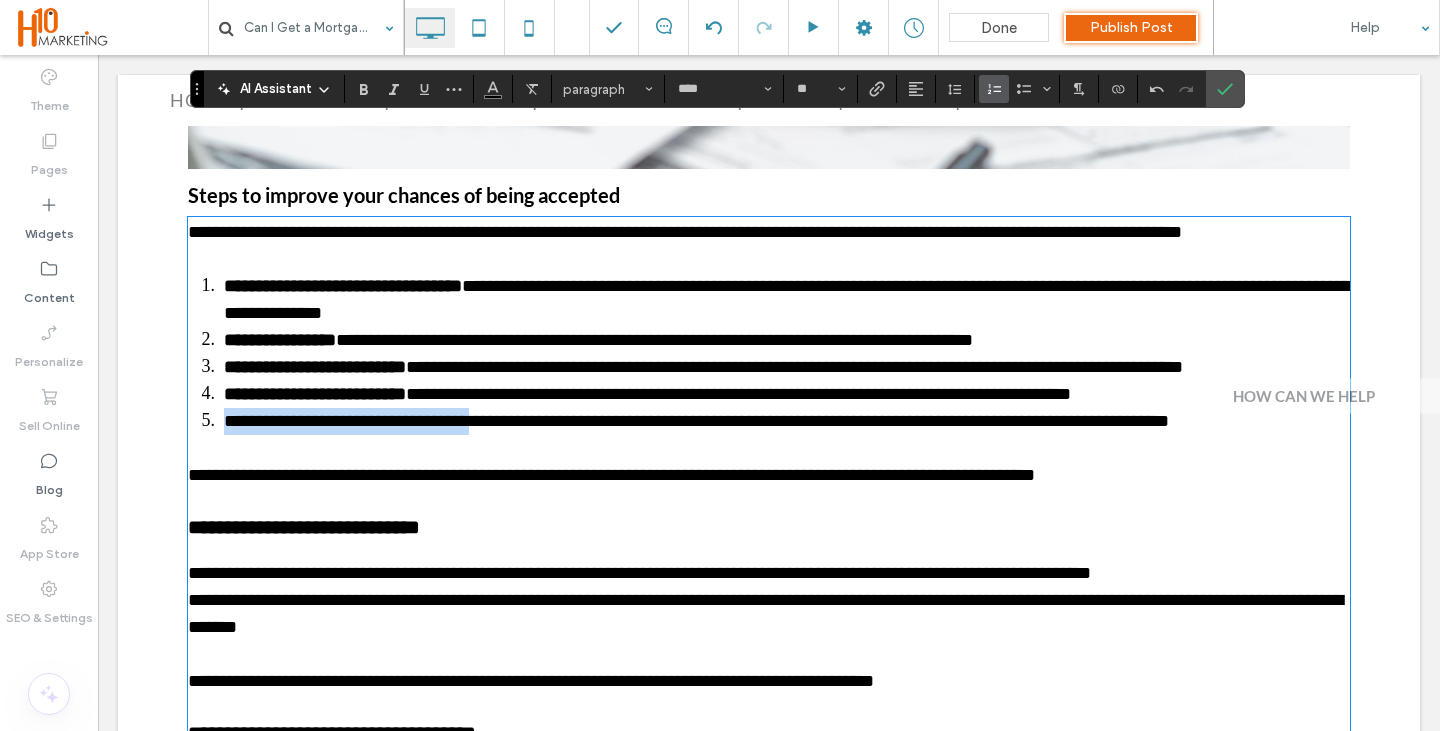 drag, startPoint x: 482, startPoint y: 423, endPoint x: 207, endPoint y: 424, distance: 275.00183 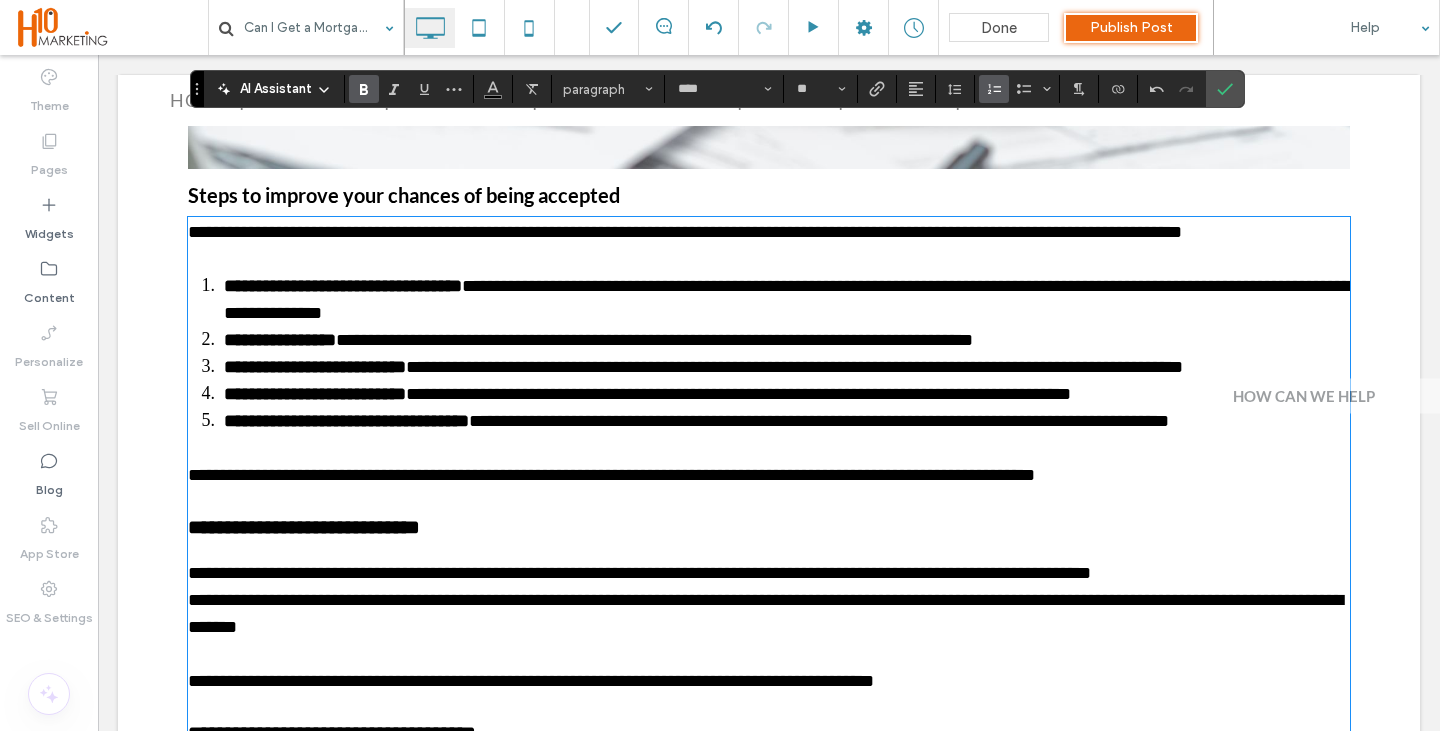 drag, startPoint x: 637, startPoint y: 453, endPoint x: 631, endPoint y: 475, distance: 22.803509 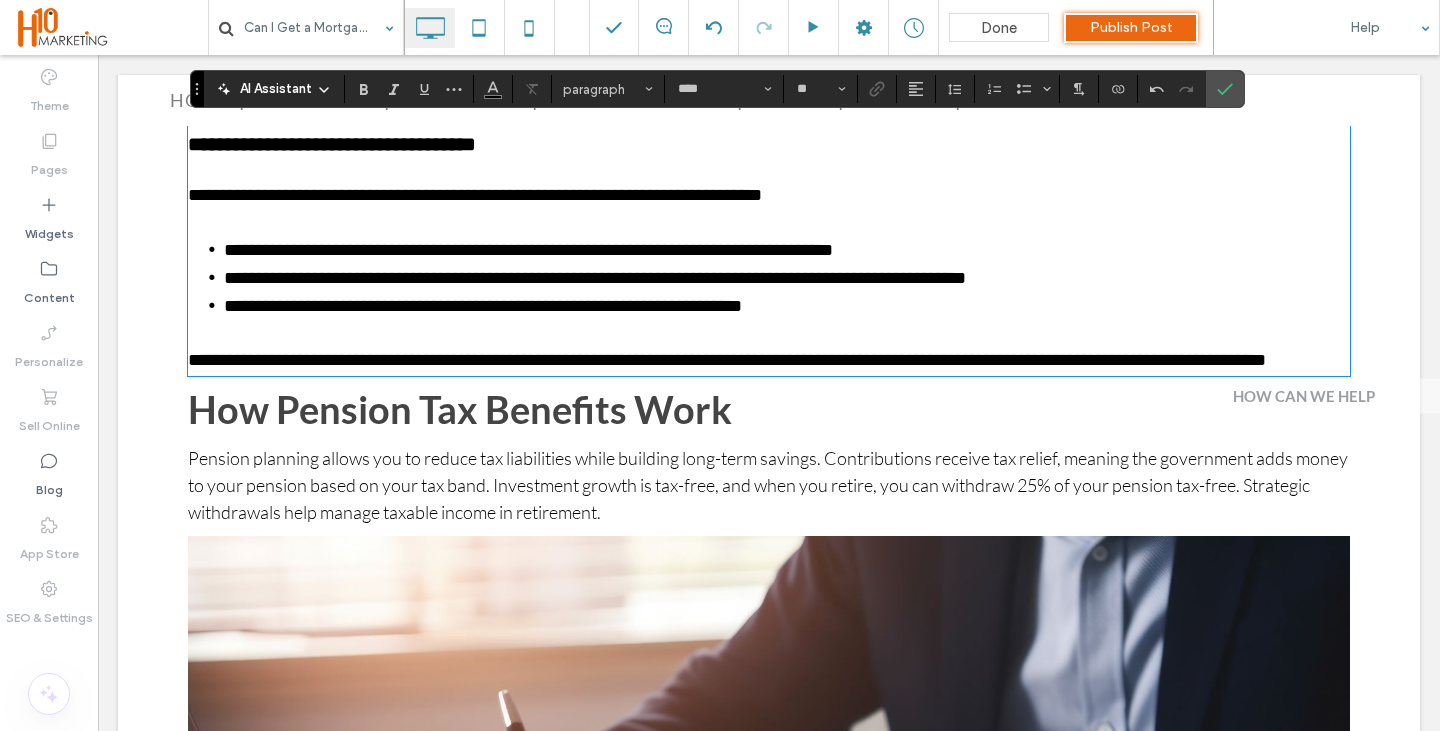 scroll, scrollTop: 4015, scrollLeft: 0, axis: vertical 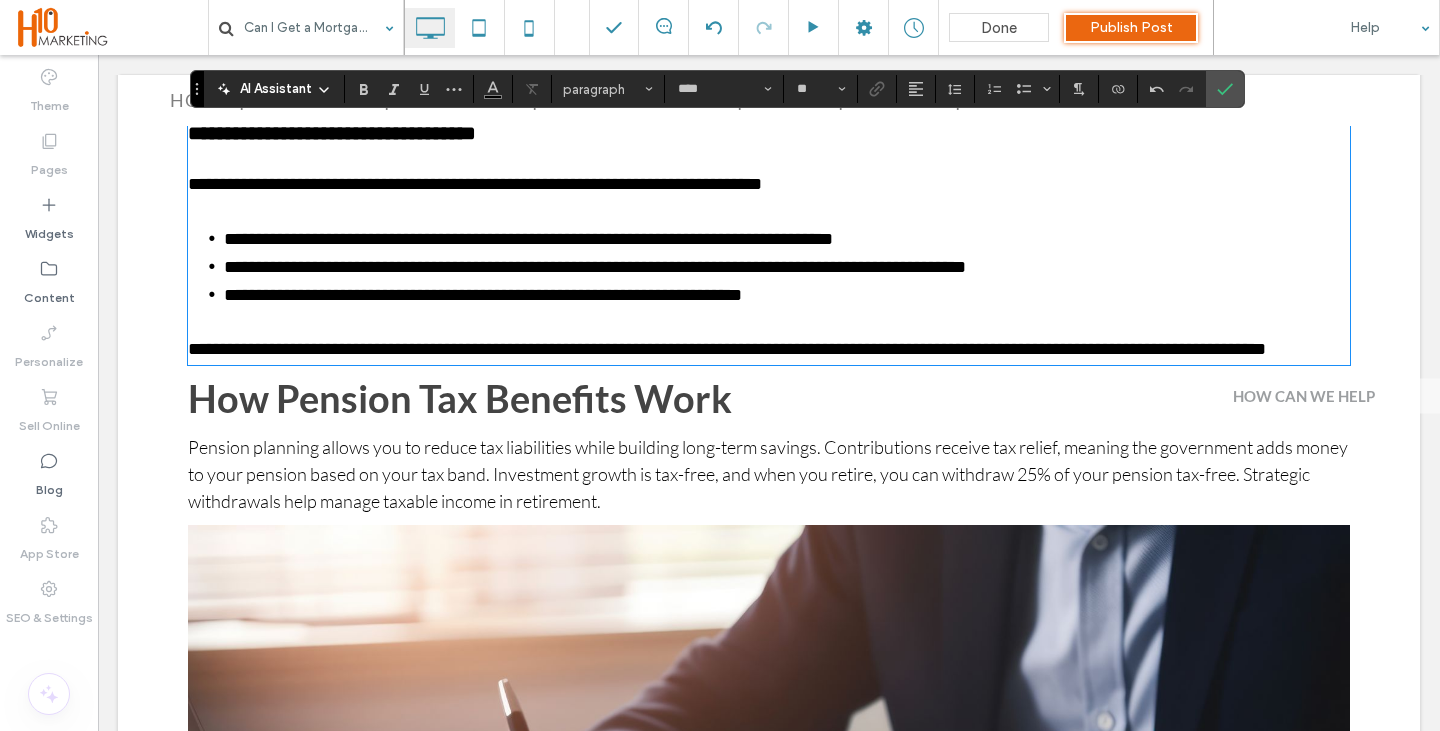 click on "How Pension Tax Benefits Work" at bounding box center (460, 398) 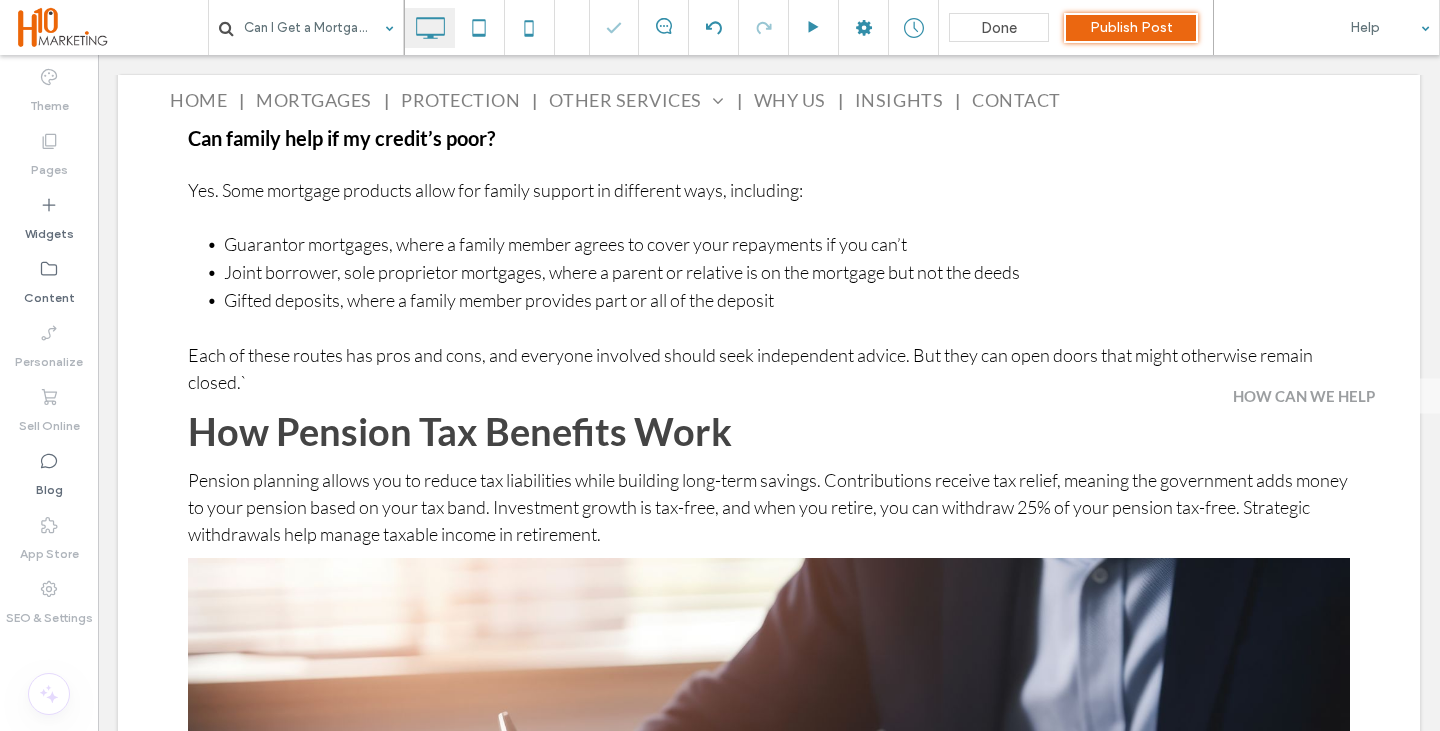 click at bounding box center [1329, 395] 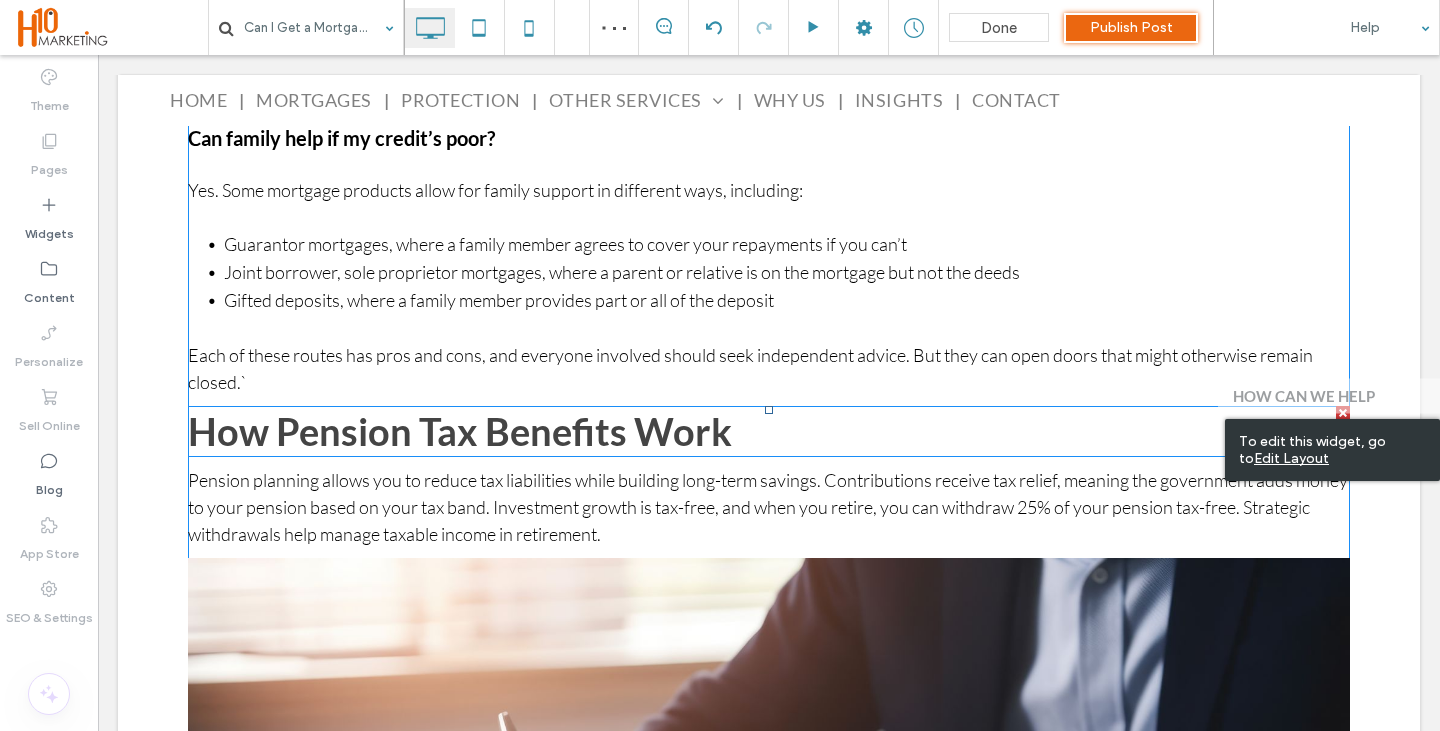 click on "How Pension Tax Benefits Work" at bounding box center (769, 431) 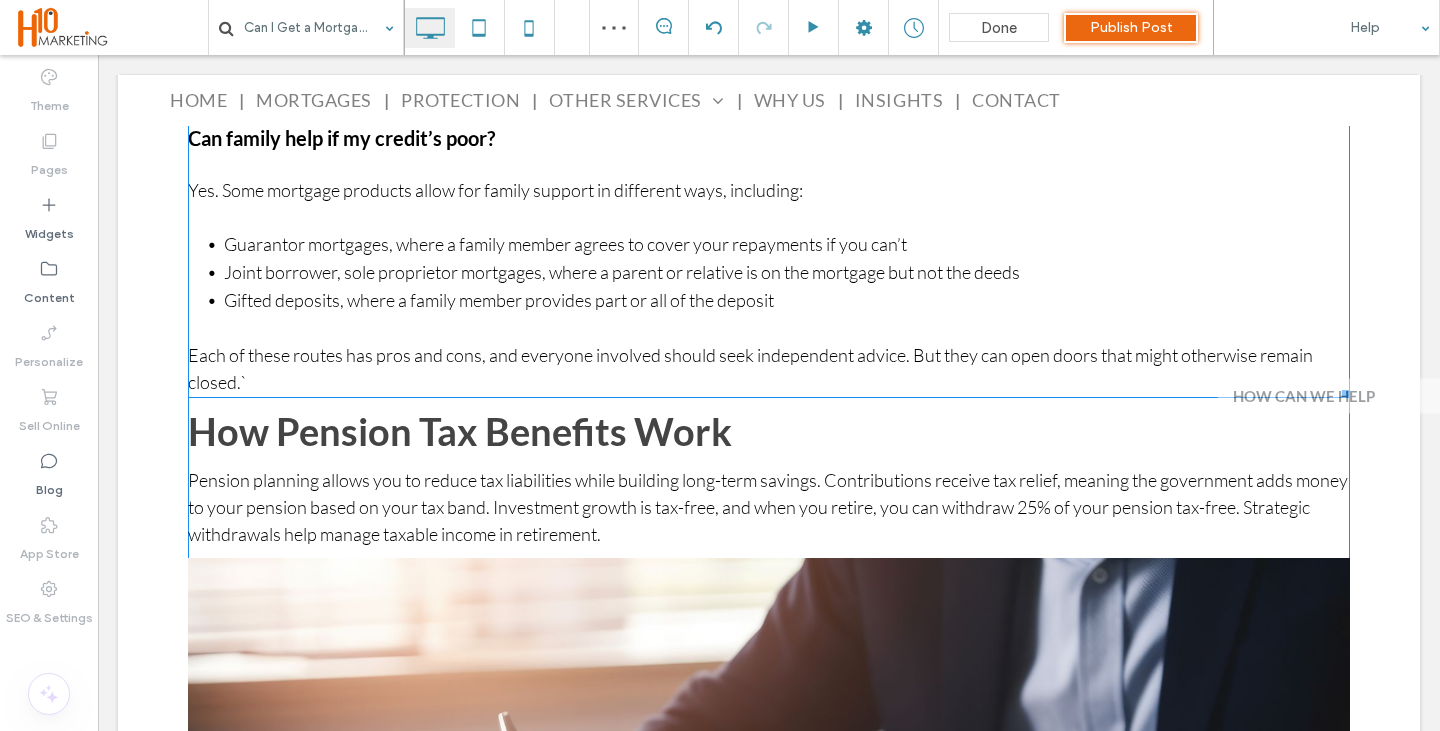 scroll, scrollTop: 4115, scrollLeft: 0, axis: vertical 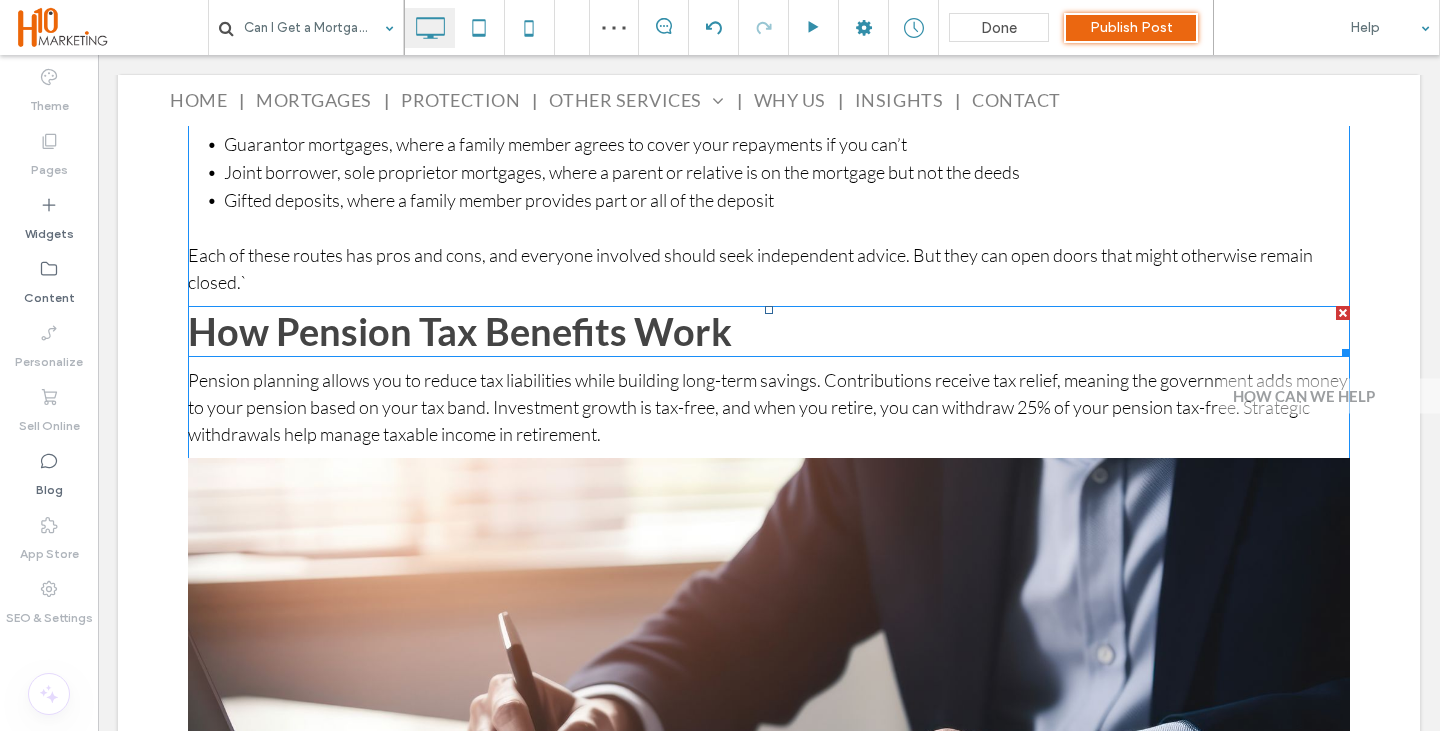 click at bounding box center [1343, 313] 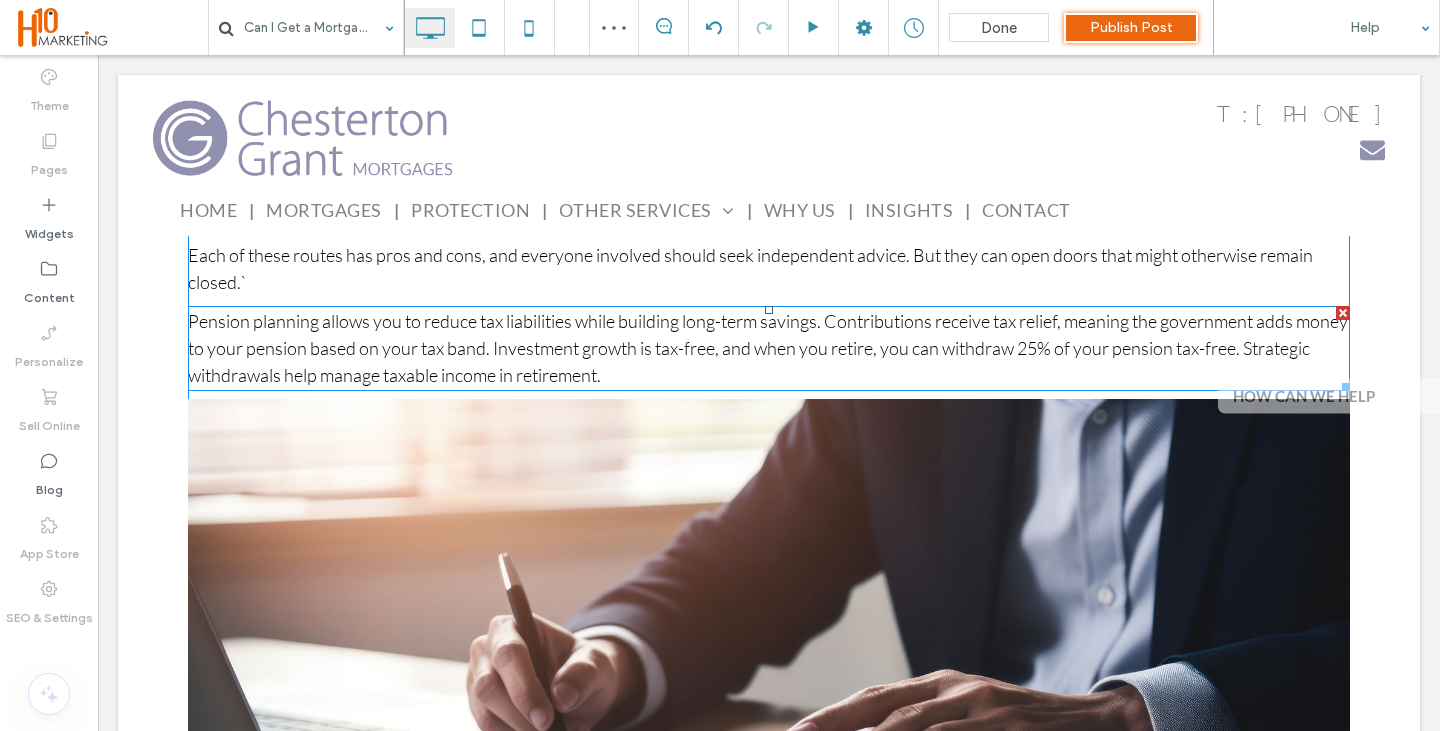 click at bounding box center (1343, 313) 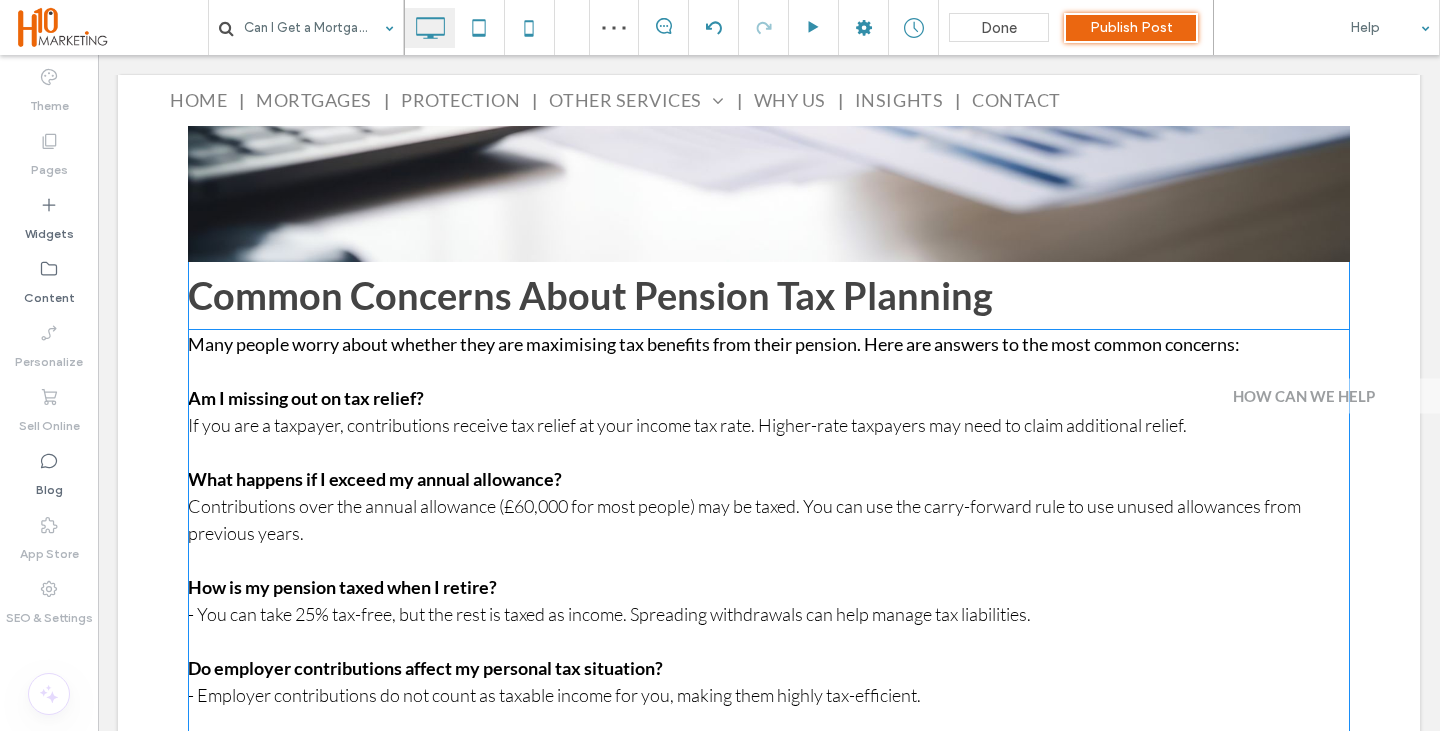 scroll, scrollTop: 4815, scrollLeft: 0, axis: vertical 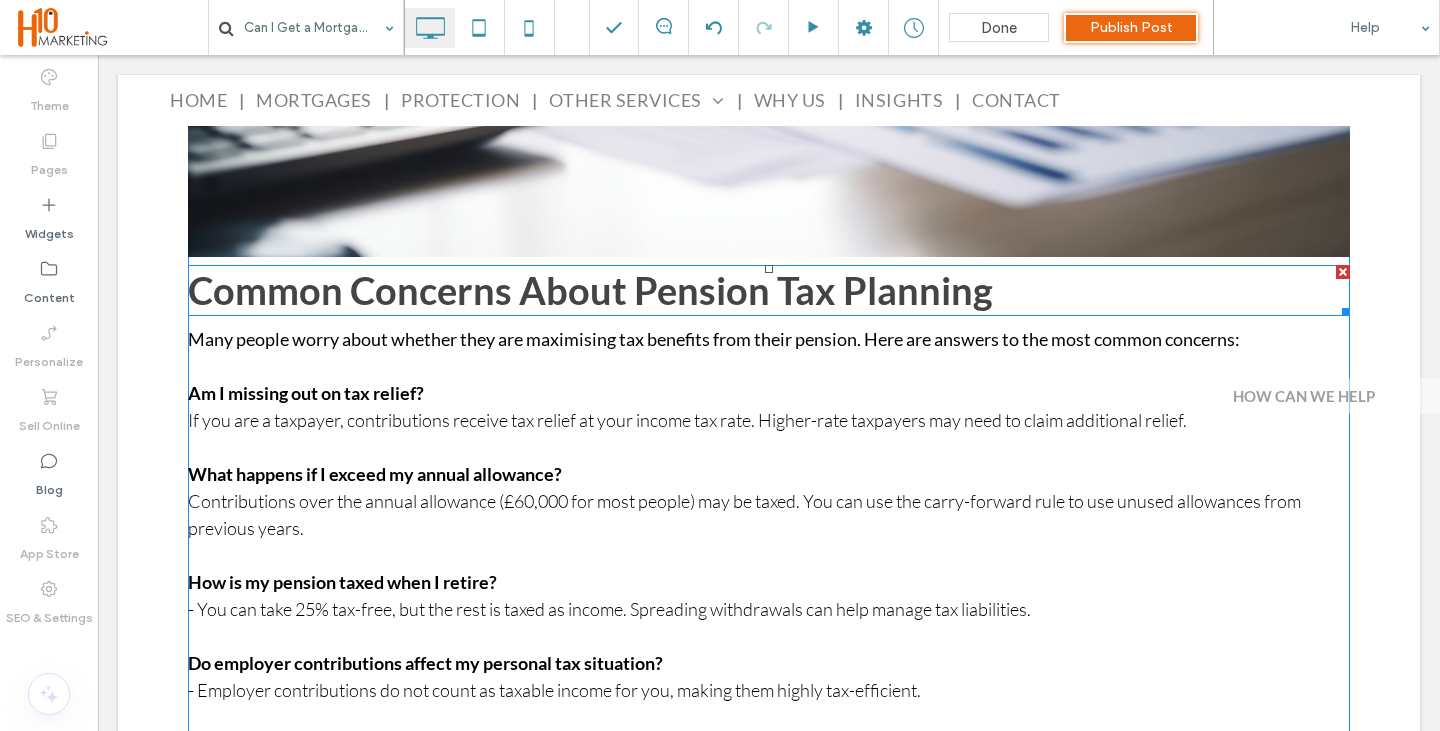 click at bounding box center [1343, 272] 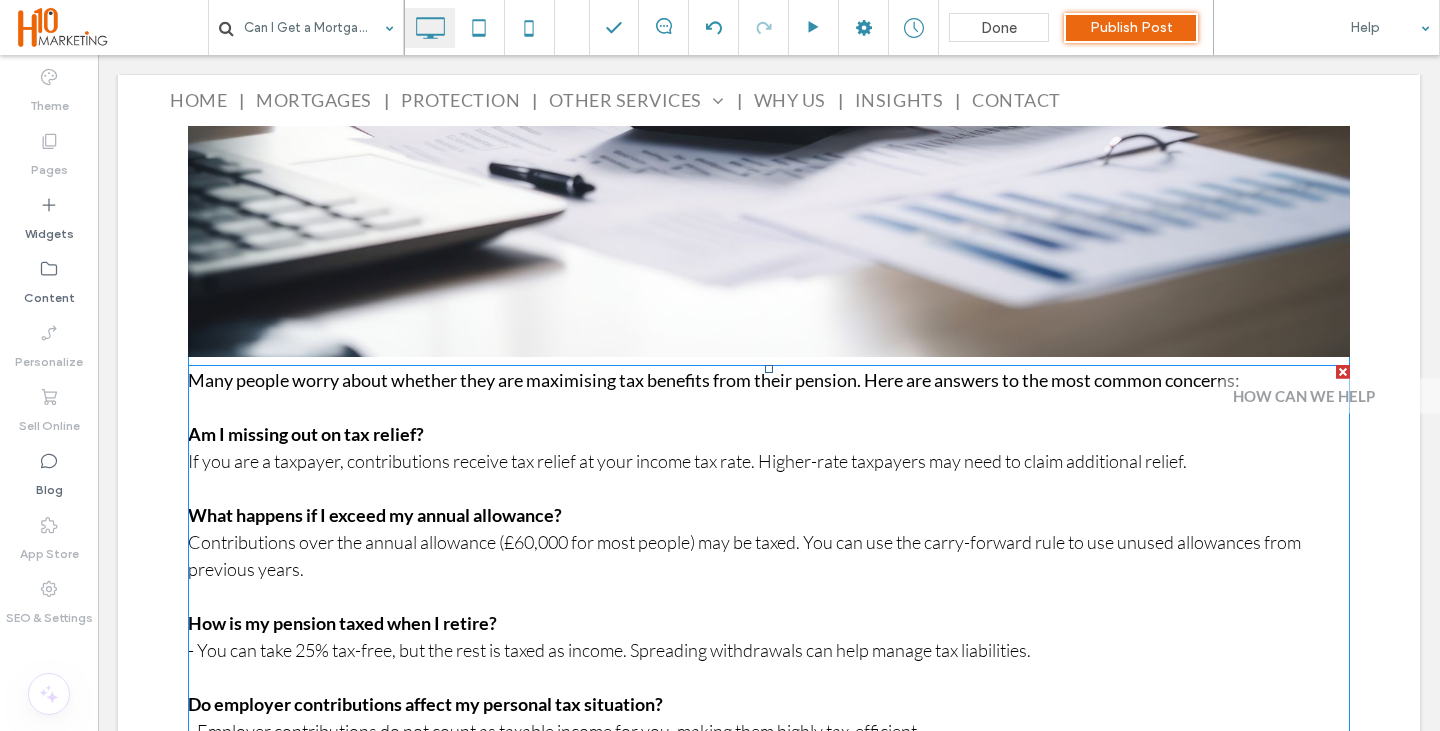 click on "What happens if I exceed my annual allowance?" at bounding box center (375, 515) 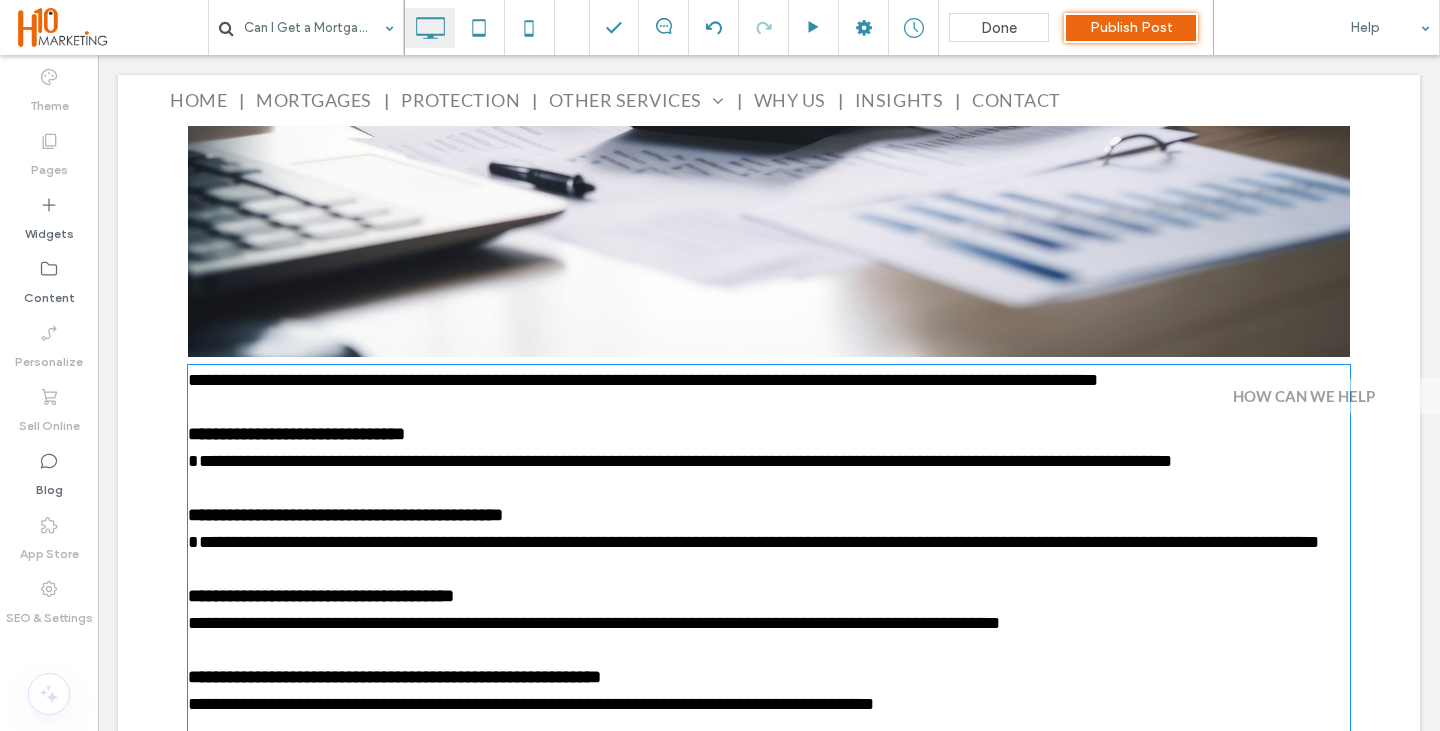 type on "****" 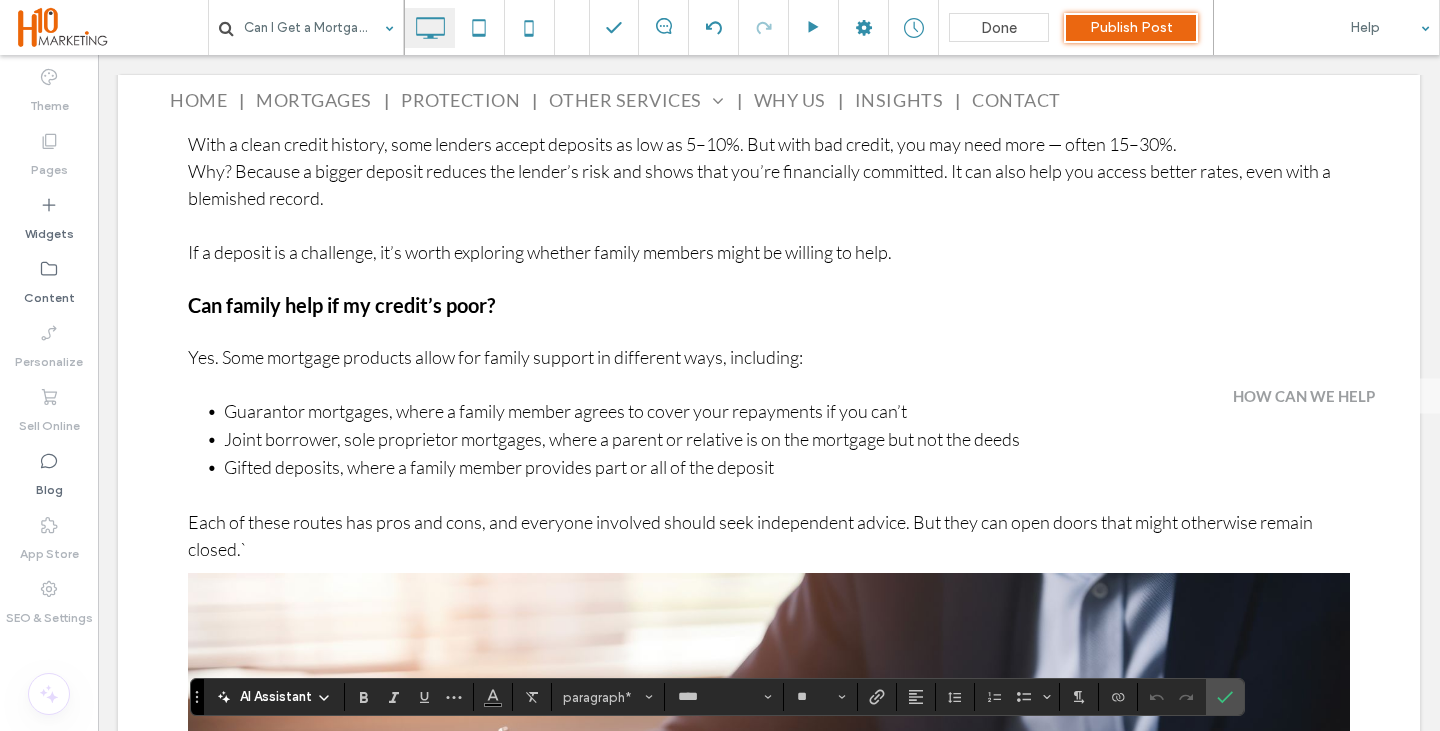 scroll, scrollTop: 3865, scrollLeft: 0, axis: vertical 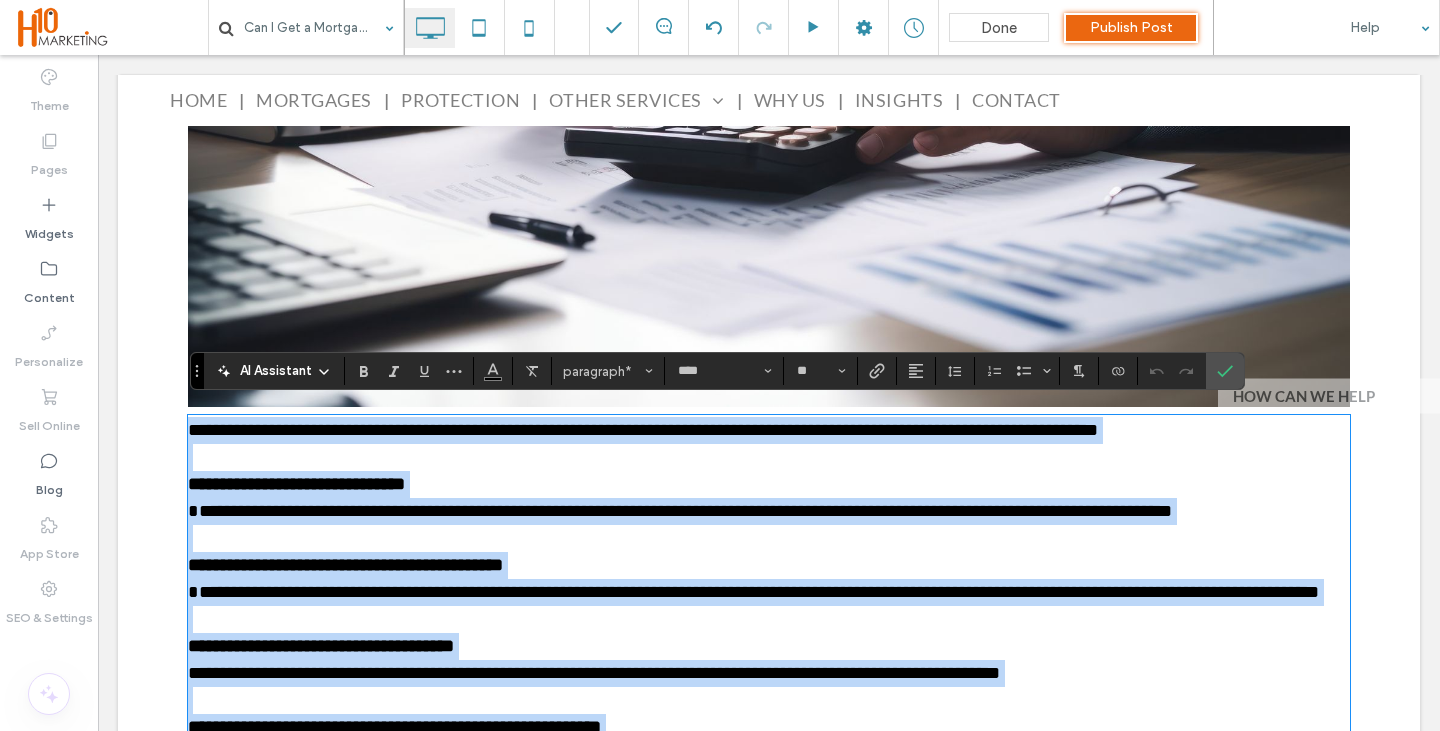 click on "**********" at bounding box center [769, 579] 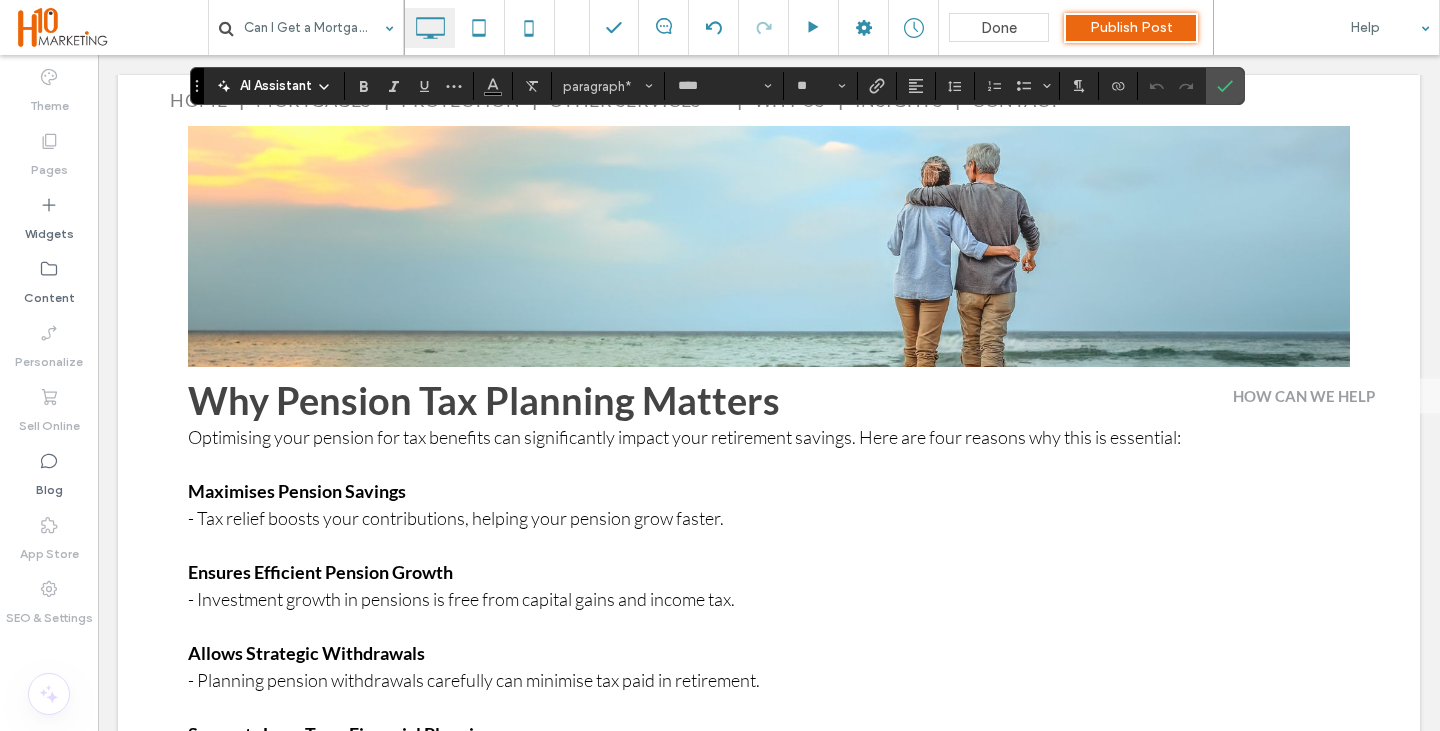 scroll, scrollTop: 5465, scrollLeft: 0, axis: vertical 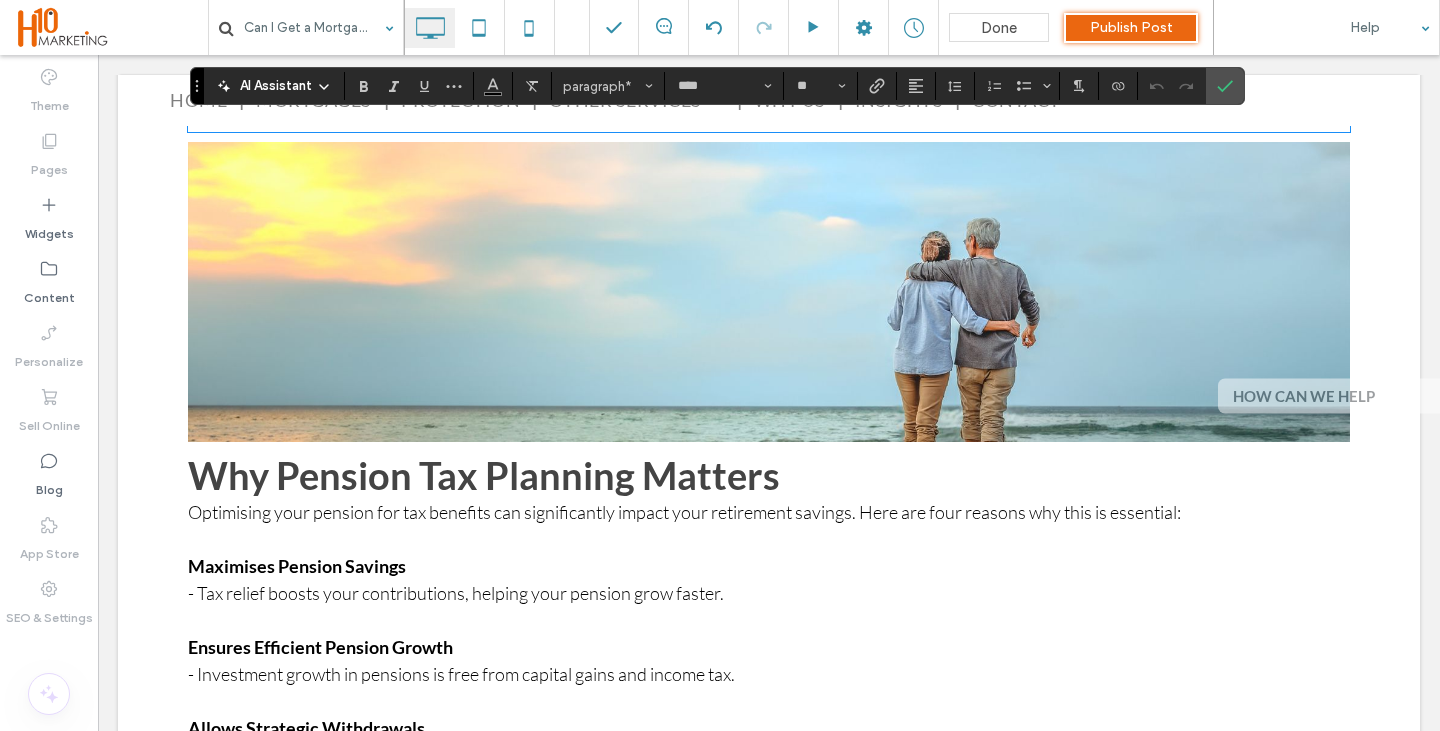 click on "Maximises Pension Savings - Tax relief boosts your contributions, helping your pension grow faster." at bounding box center [769, 580] 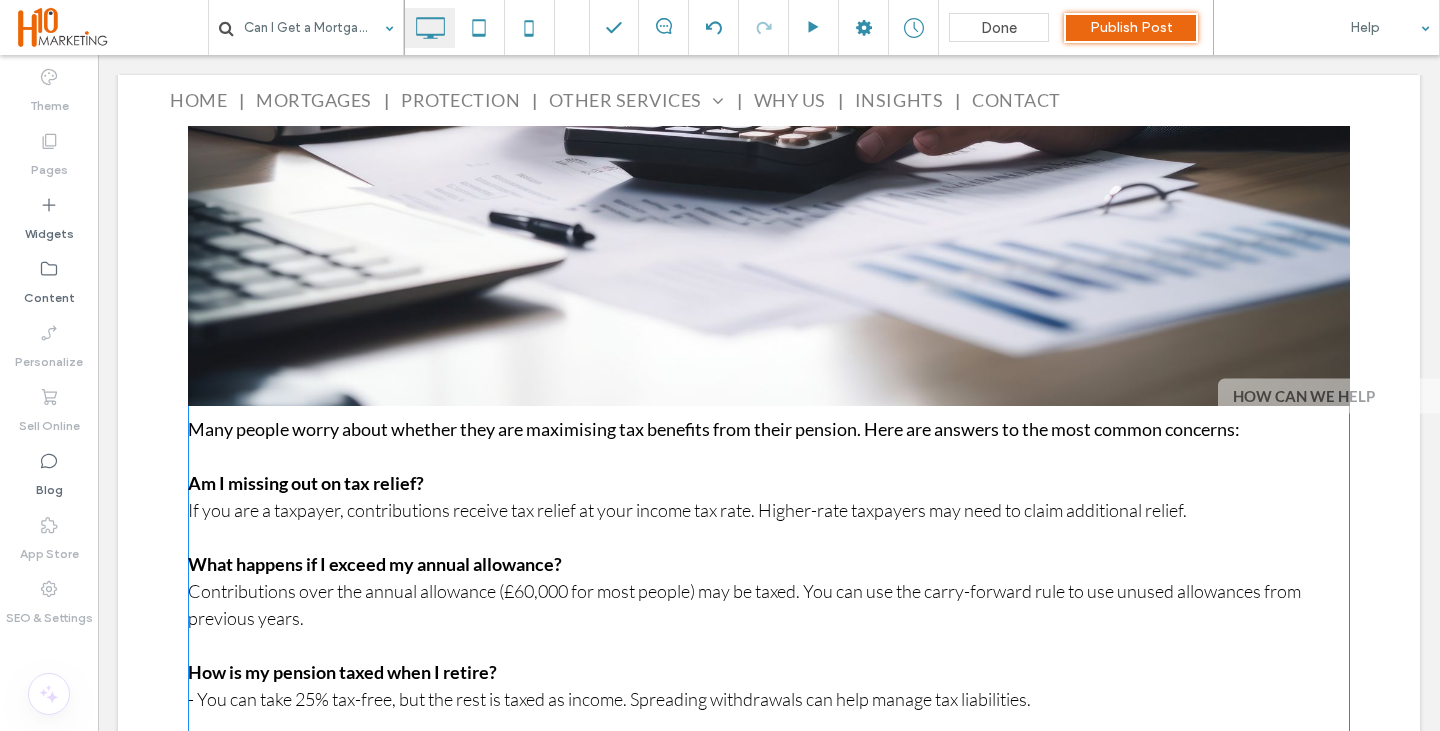 scroll, scrollTop: 4665, scrollLeft: 0, axis: vertical 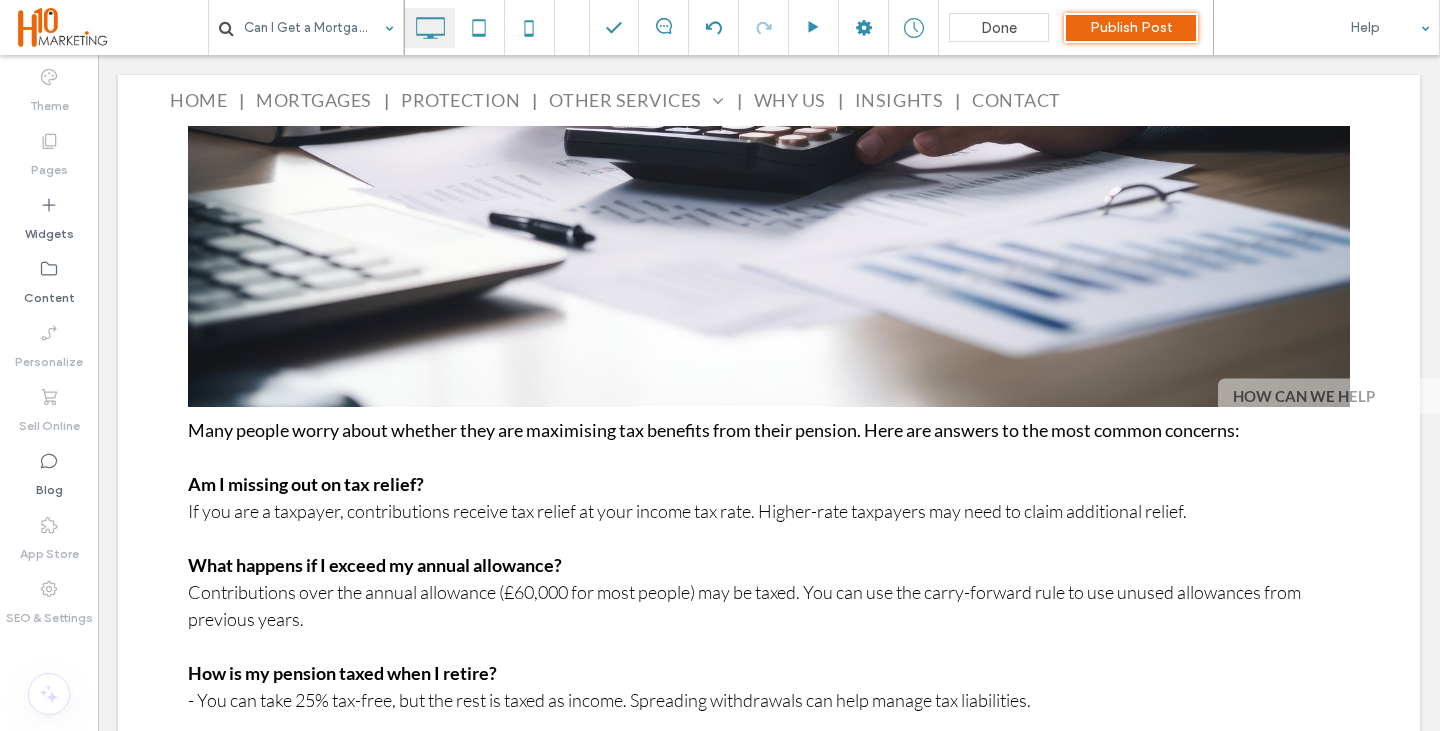 click at bounding box center [1329, 395] 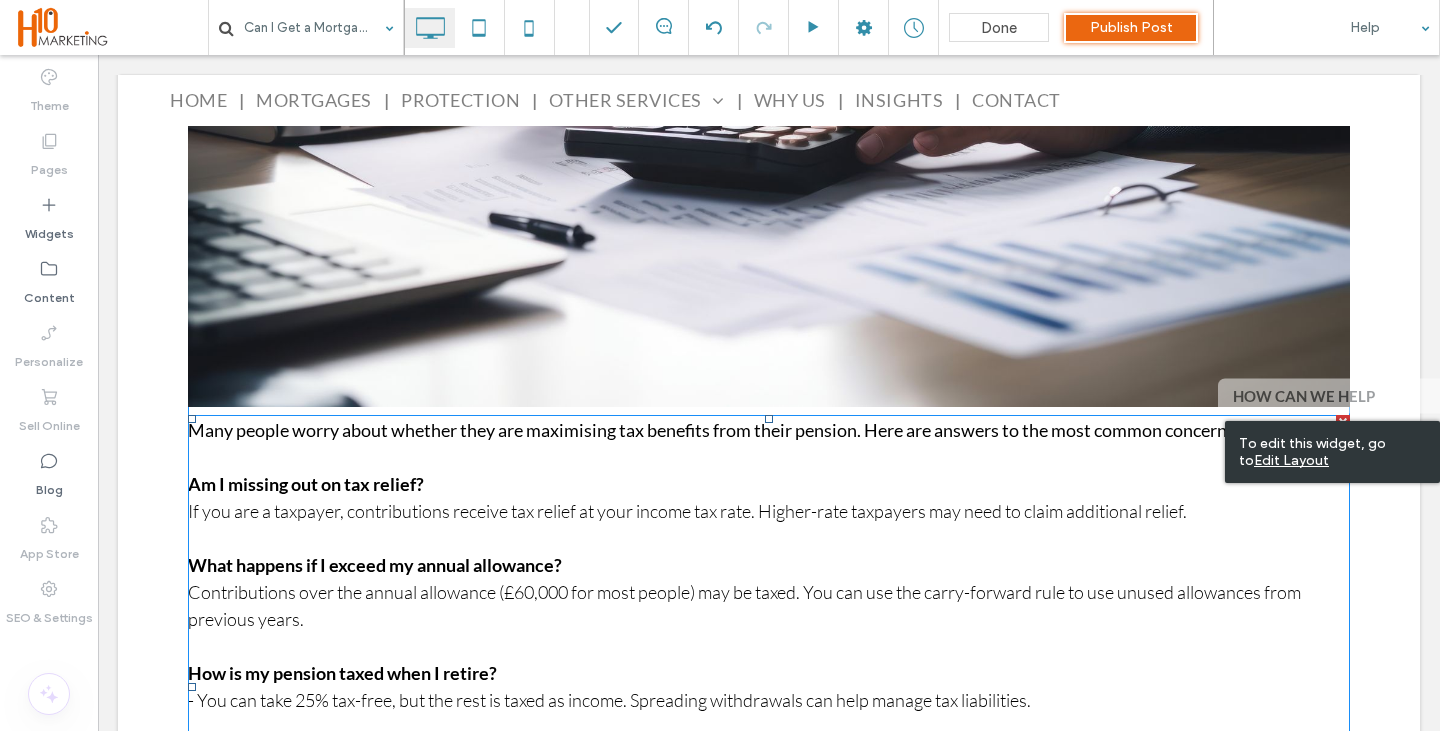 click at bounding box center [769, 457] 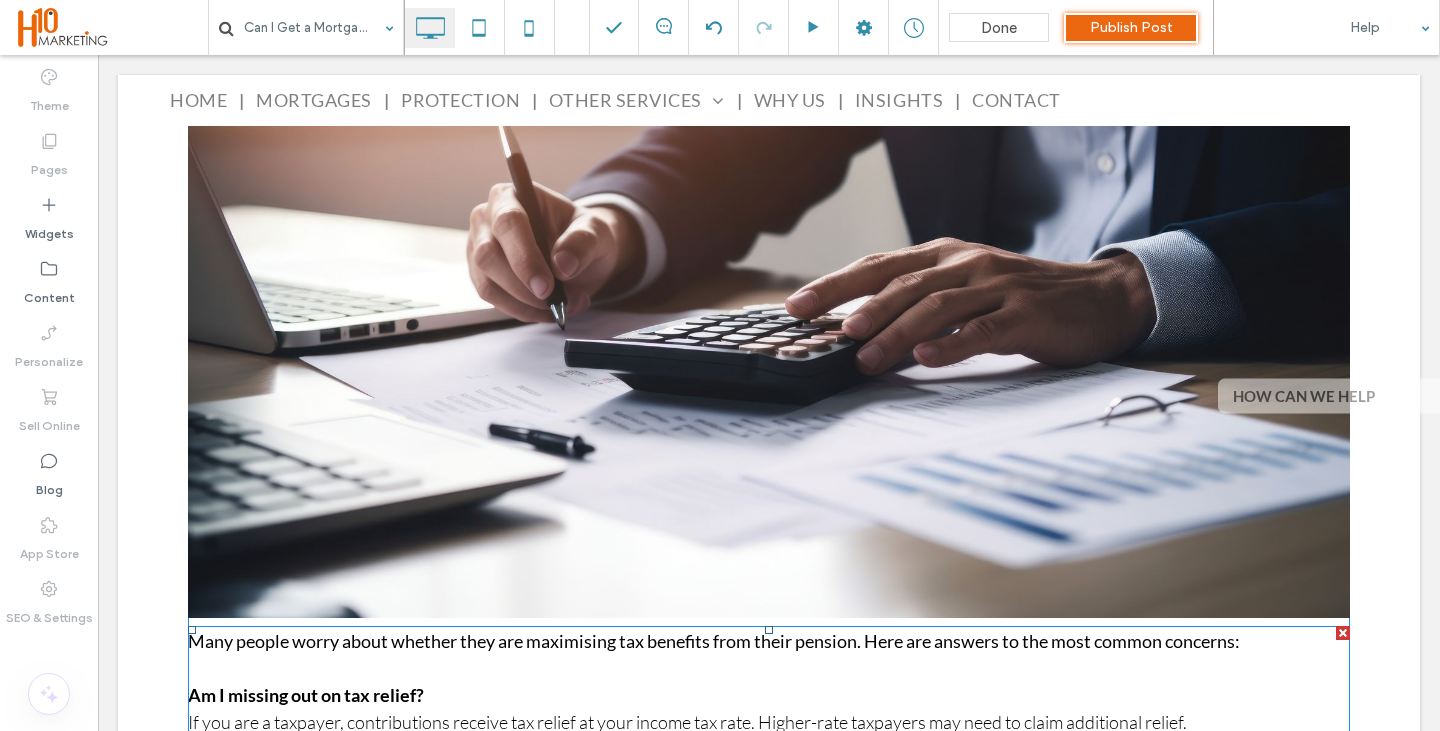 scroll, scrollTop: 4565, scrollLeft: 0, axis: vertical 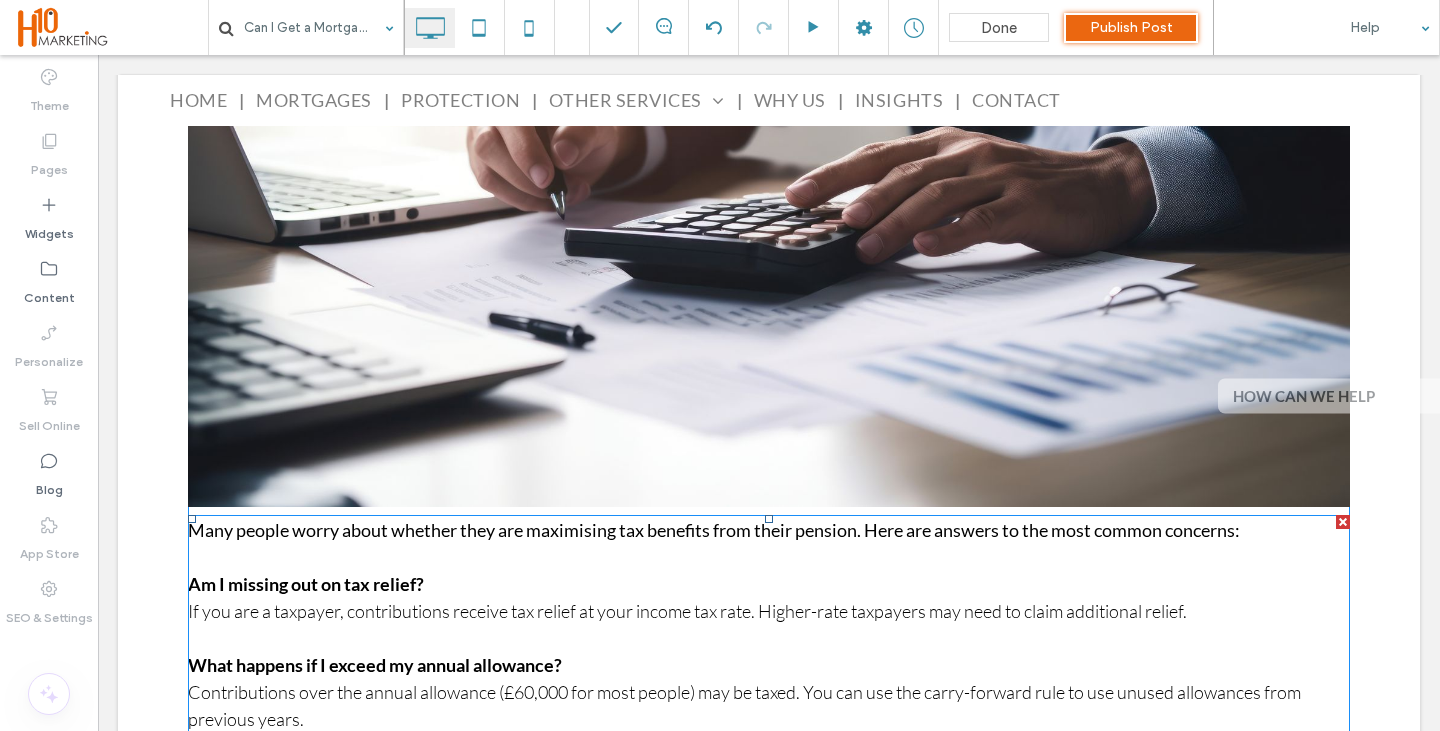click at bounding box center (1343, 522) 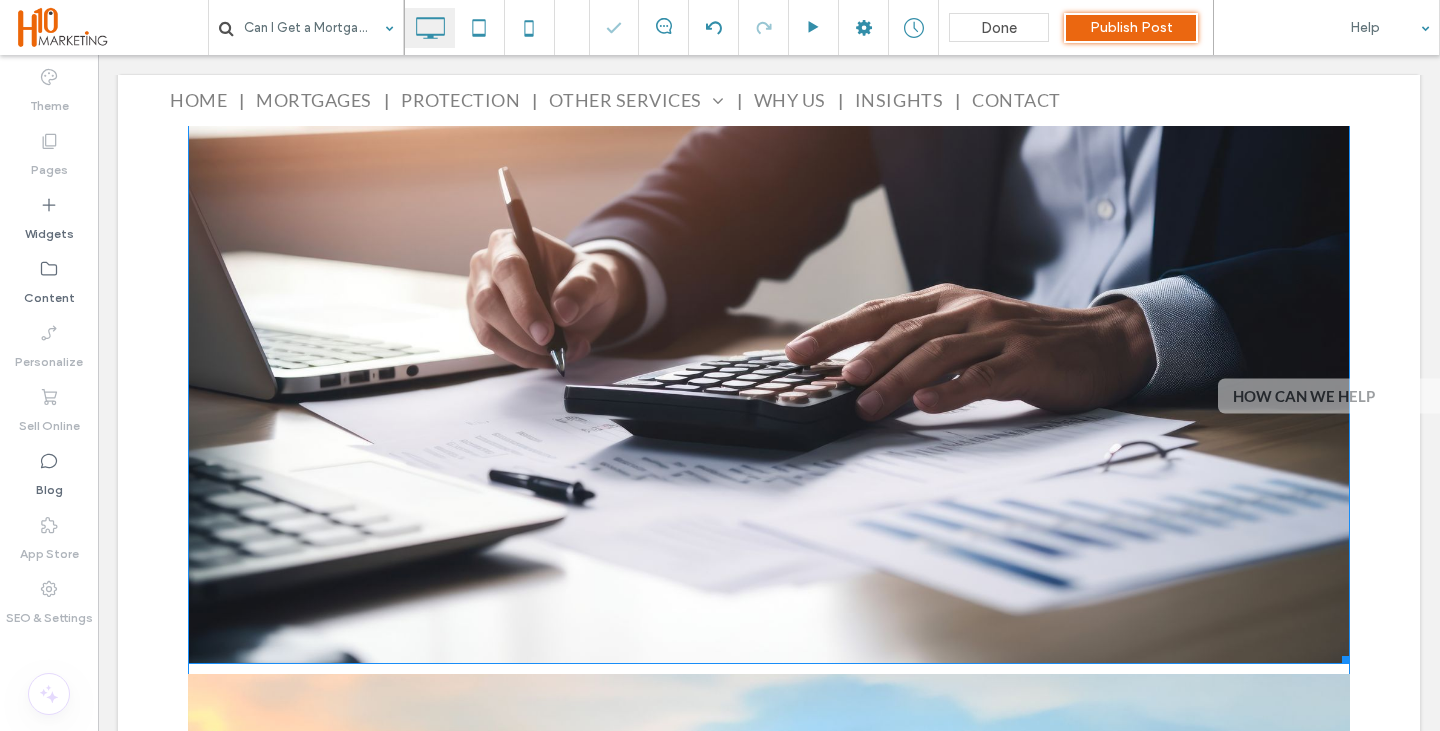 scroll, scrollTop: 4165, scrollLeft: 0, axis: vertical 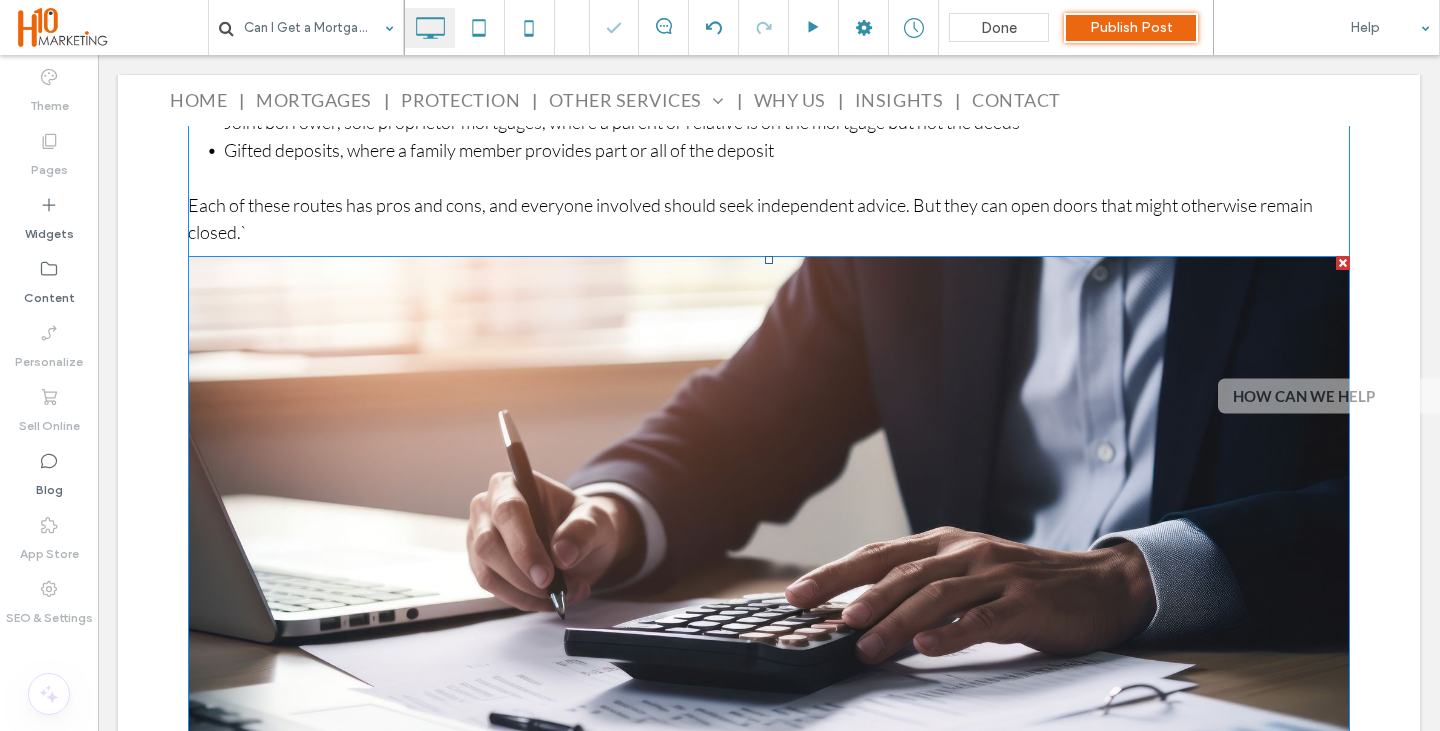 click at bounding box center (1343, 263) 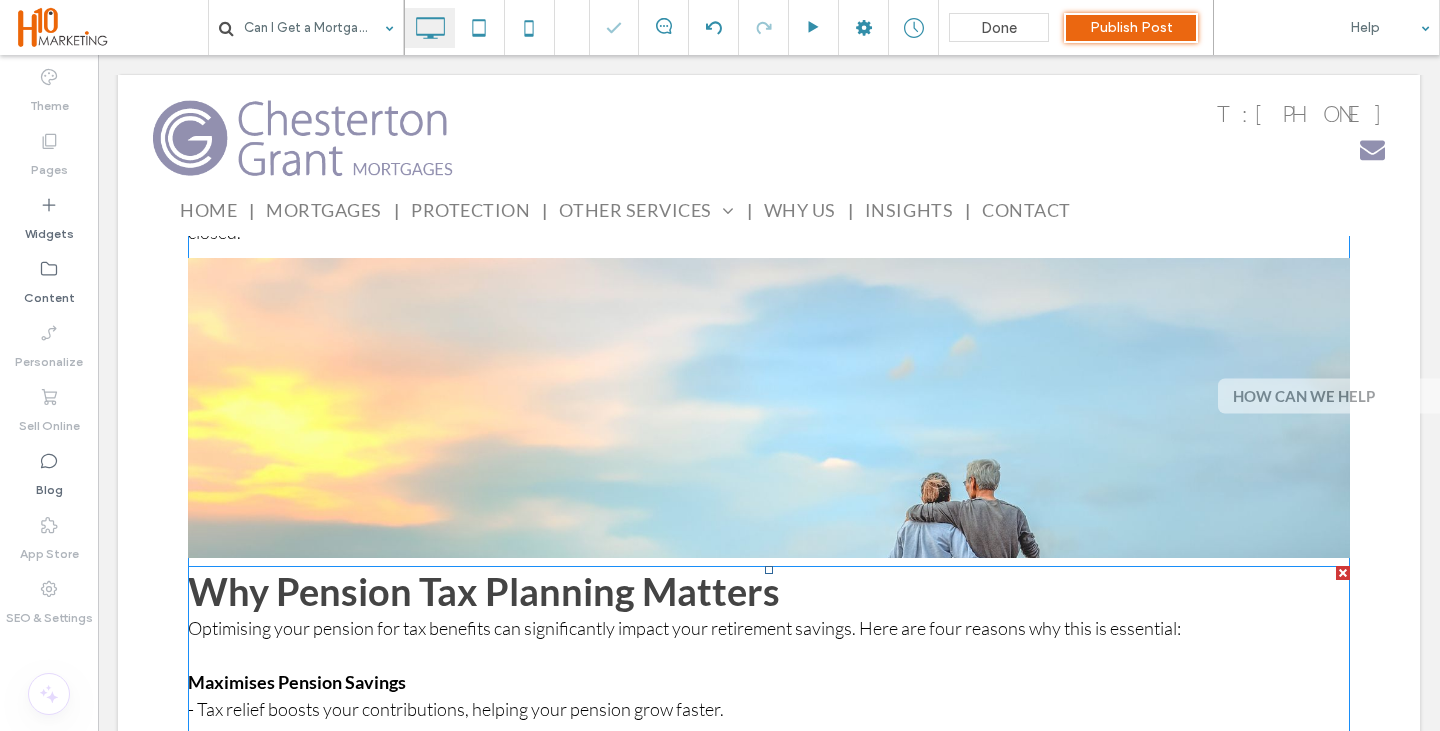 click on "Maximises Pension Savings - Tax relief boosts your contributions, helping your pension grow faster." at bounding box center (769, 696) 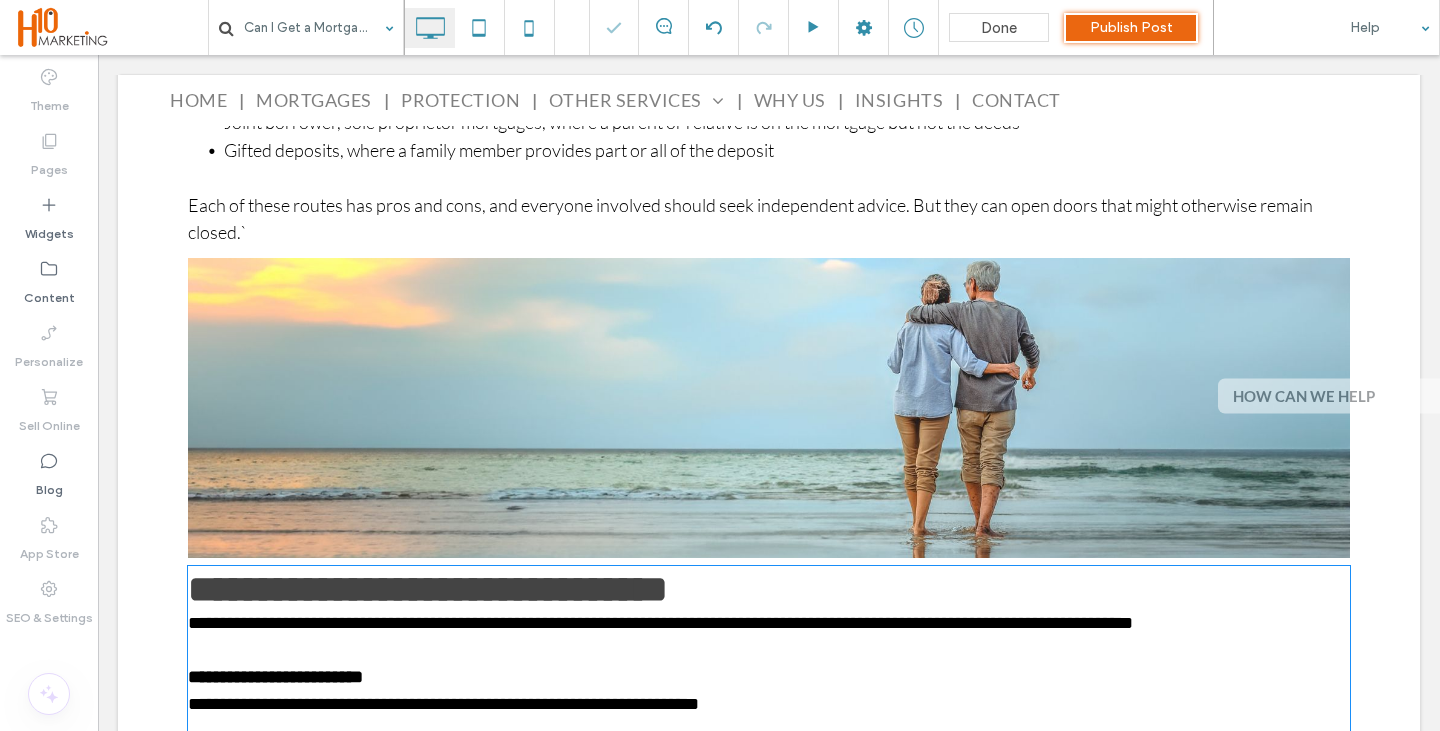 scroll, scrollTop: 4539, scrollLeft: 0, axis: vertical 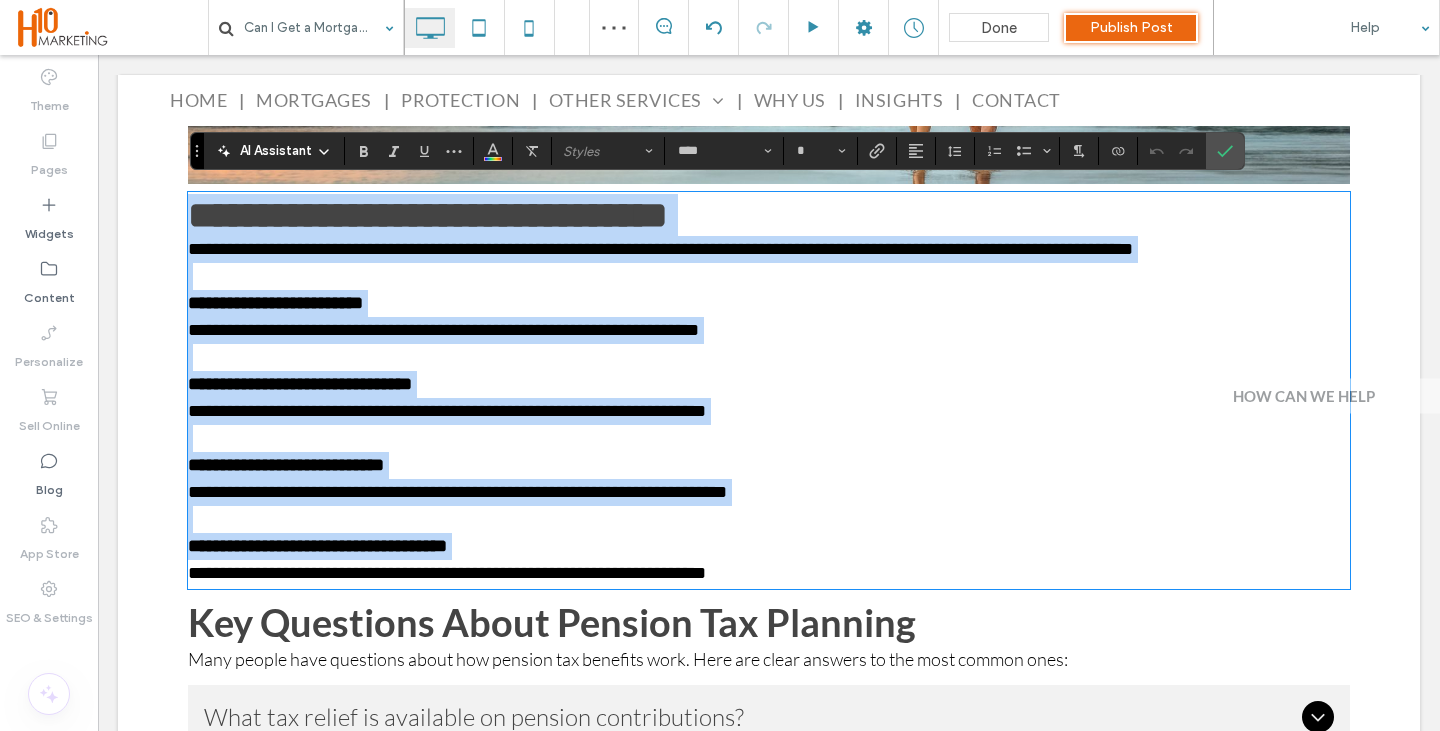 paste 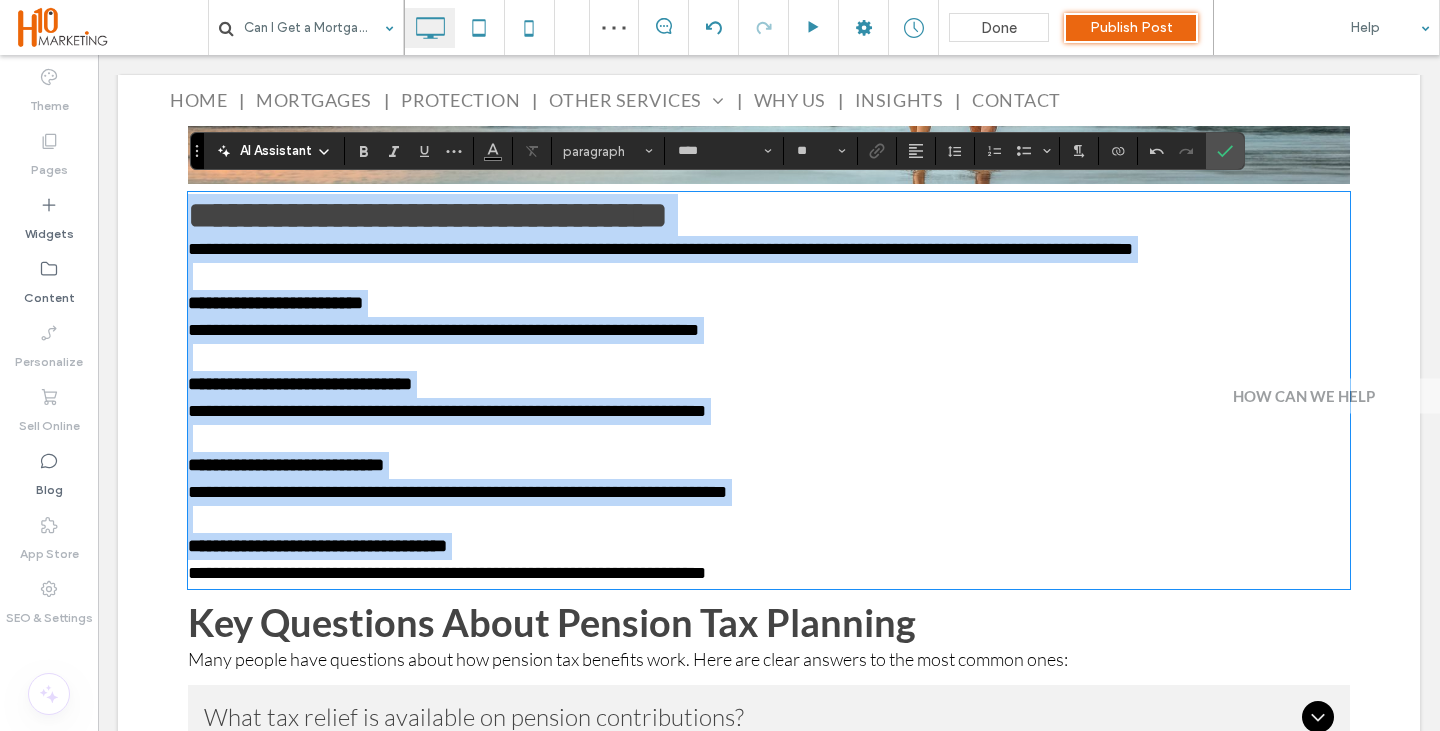 scroll, scrollTop: 0, scrollLeft: 0, axis: both 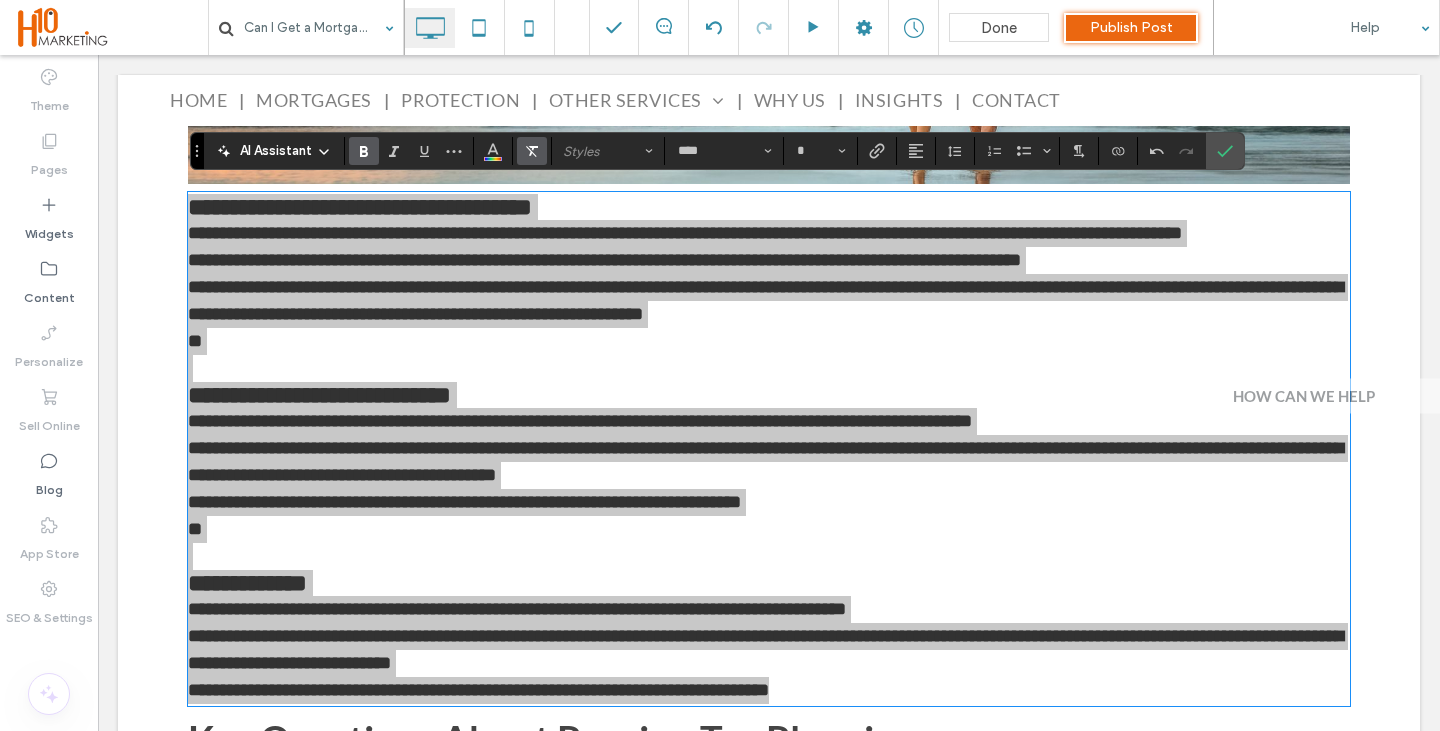 click at bounding box center (532, 151) 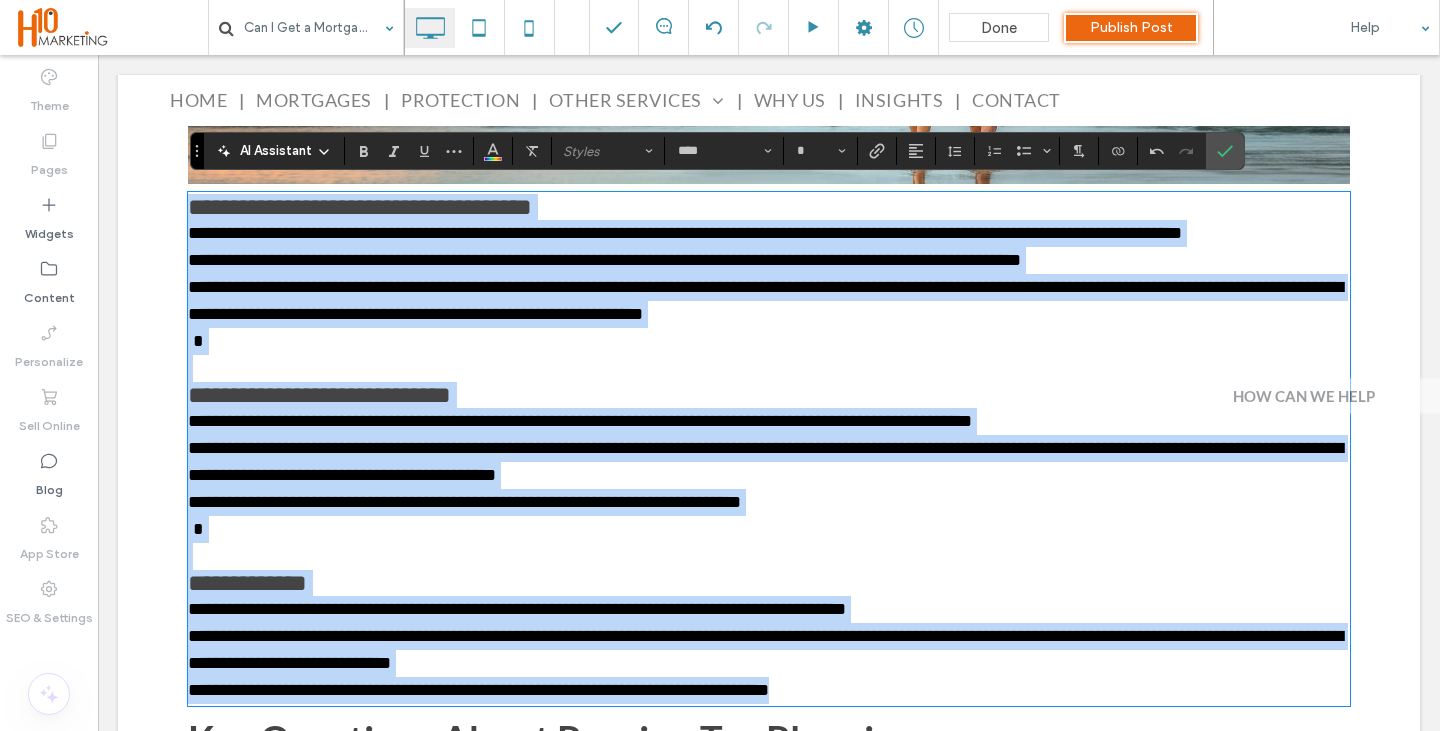 click on "**********" at bounding box center (604, 260) 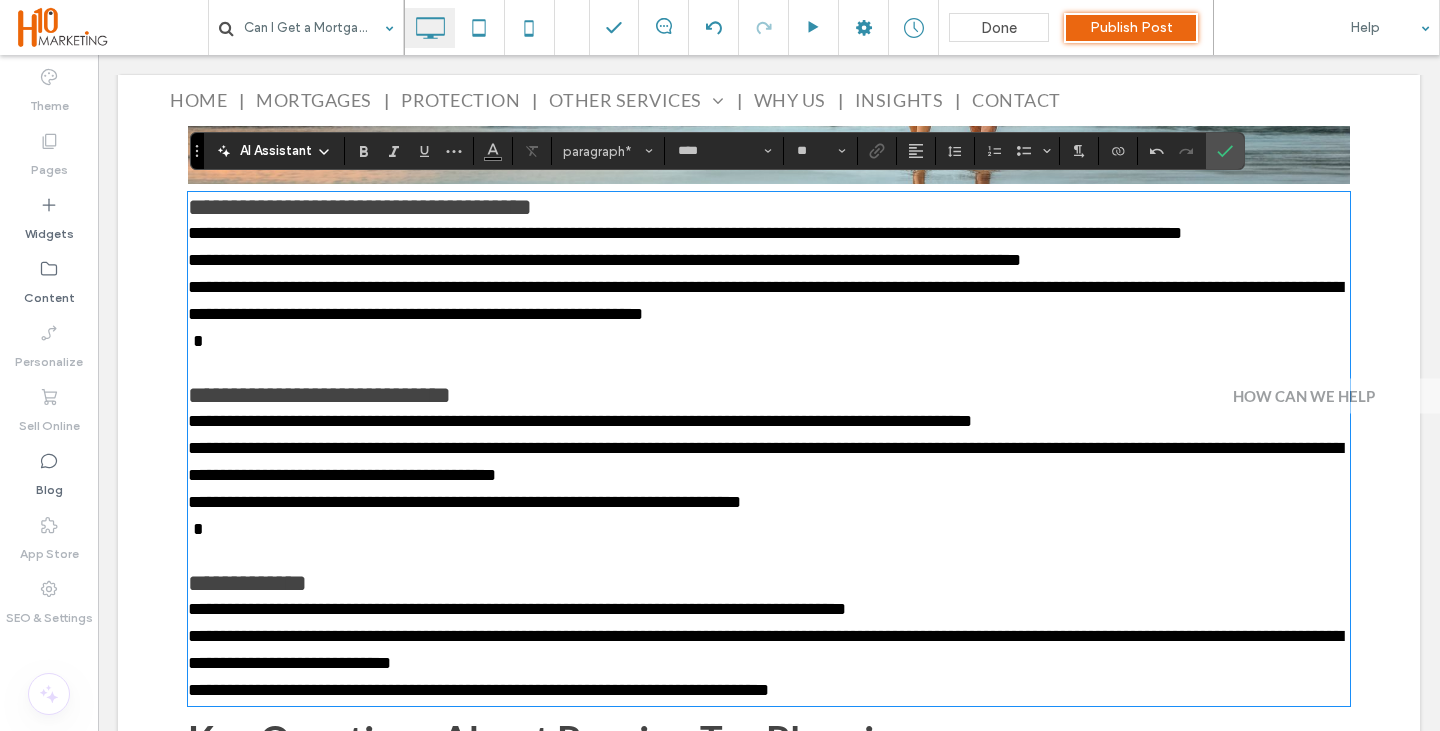 click on "**********" at bounding box center [685, 233] 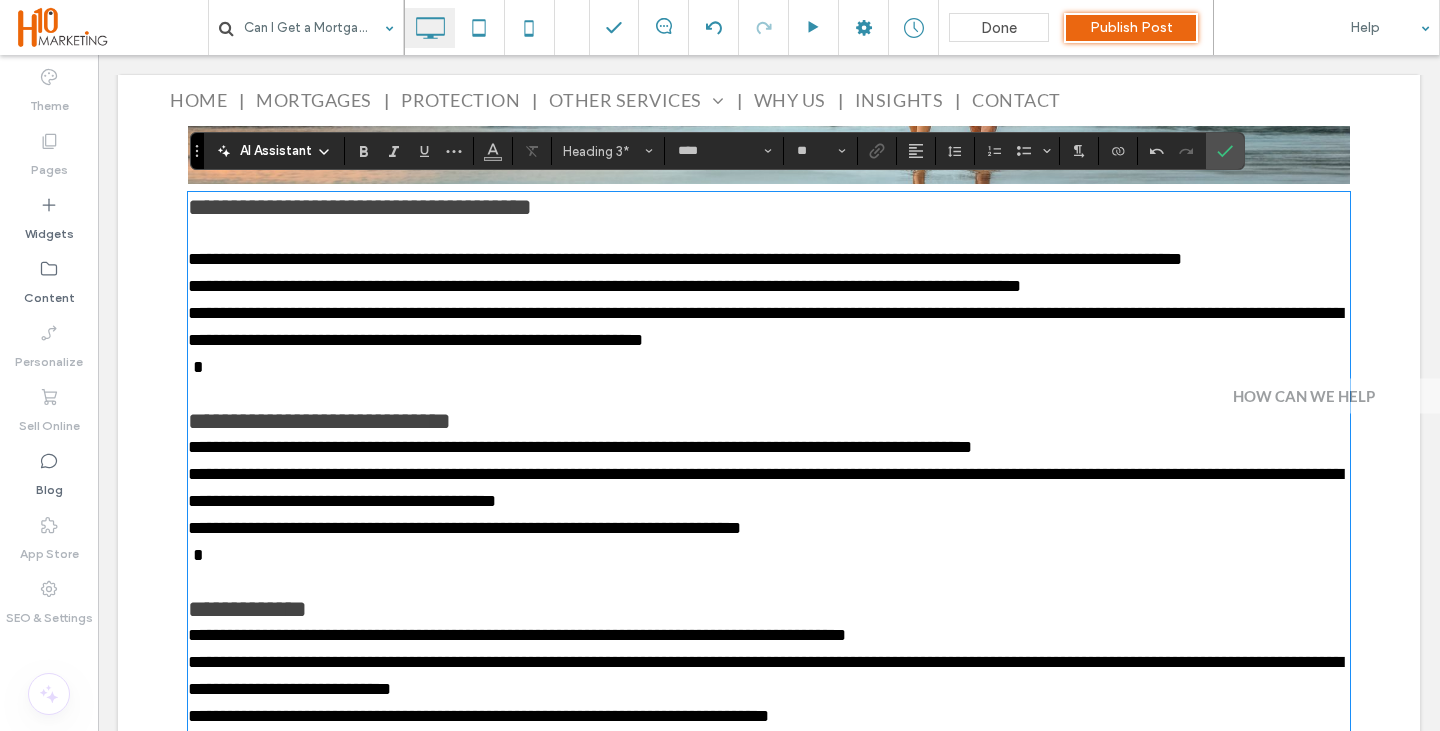 click on "**********" at bounding box center (769, 259) 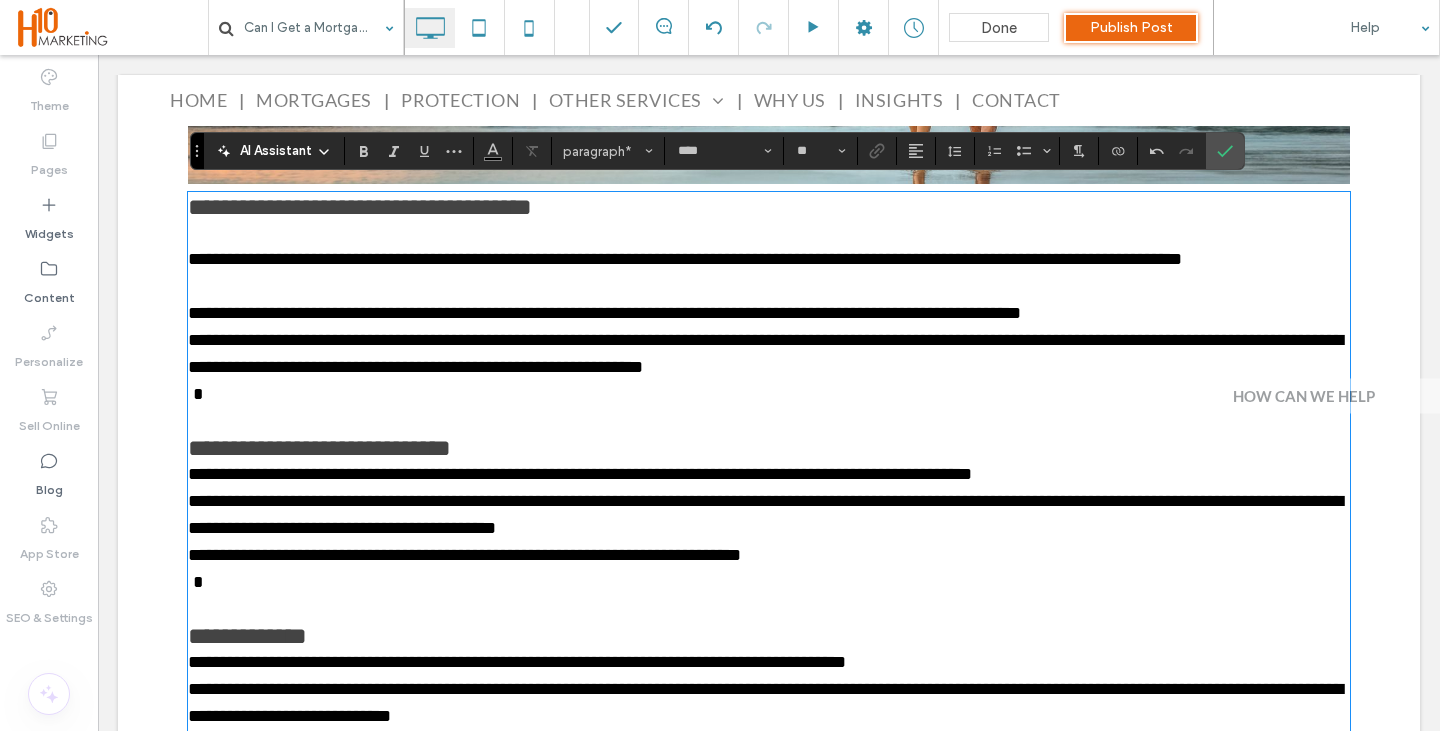 click on "**********" at bounding box center (769, 313) 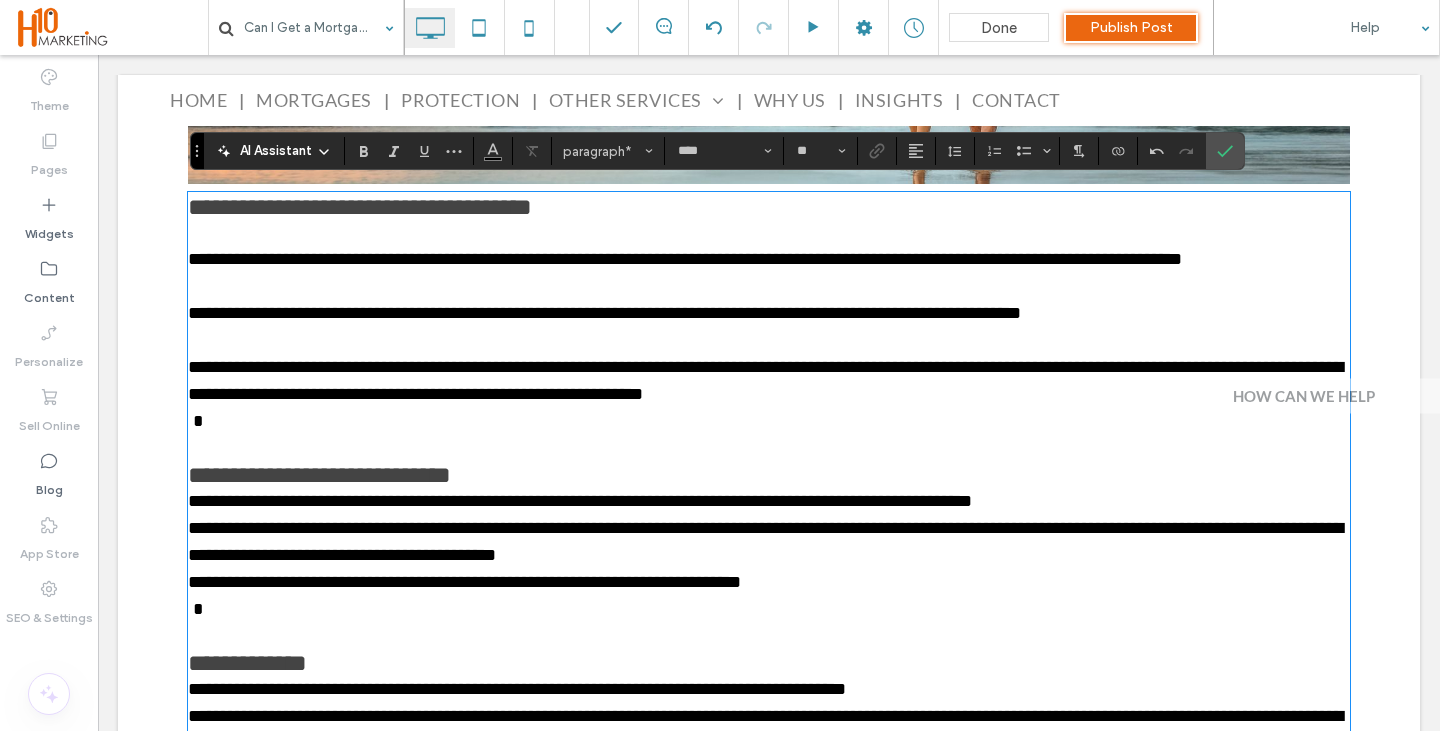 click at bounding box center (769, 421) 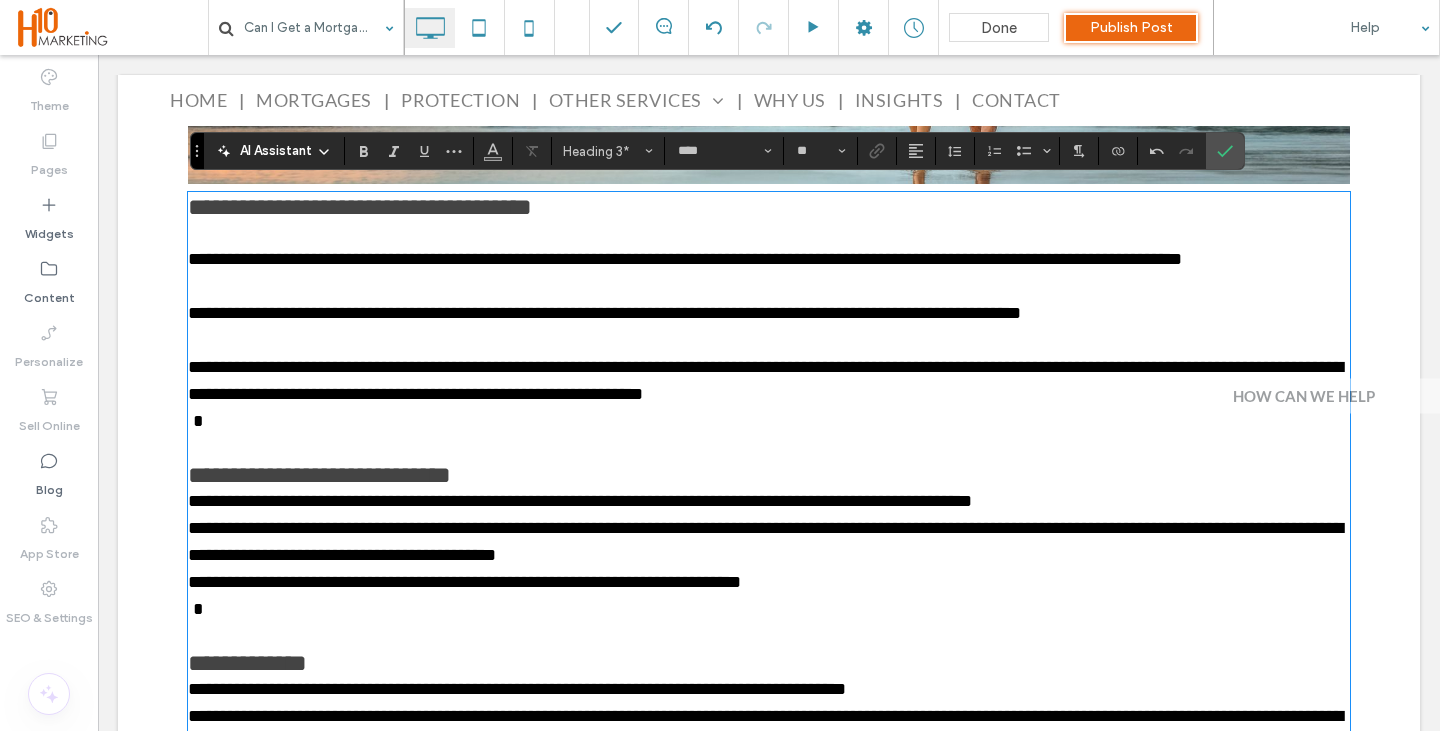 click on "**********" at bounding box center [769, 475] 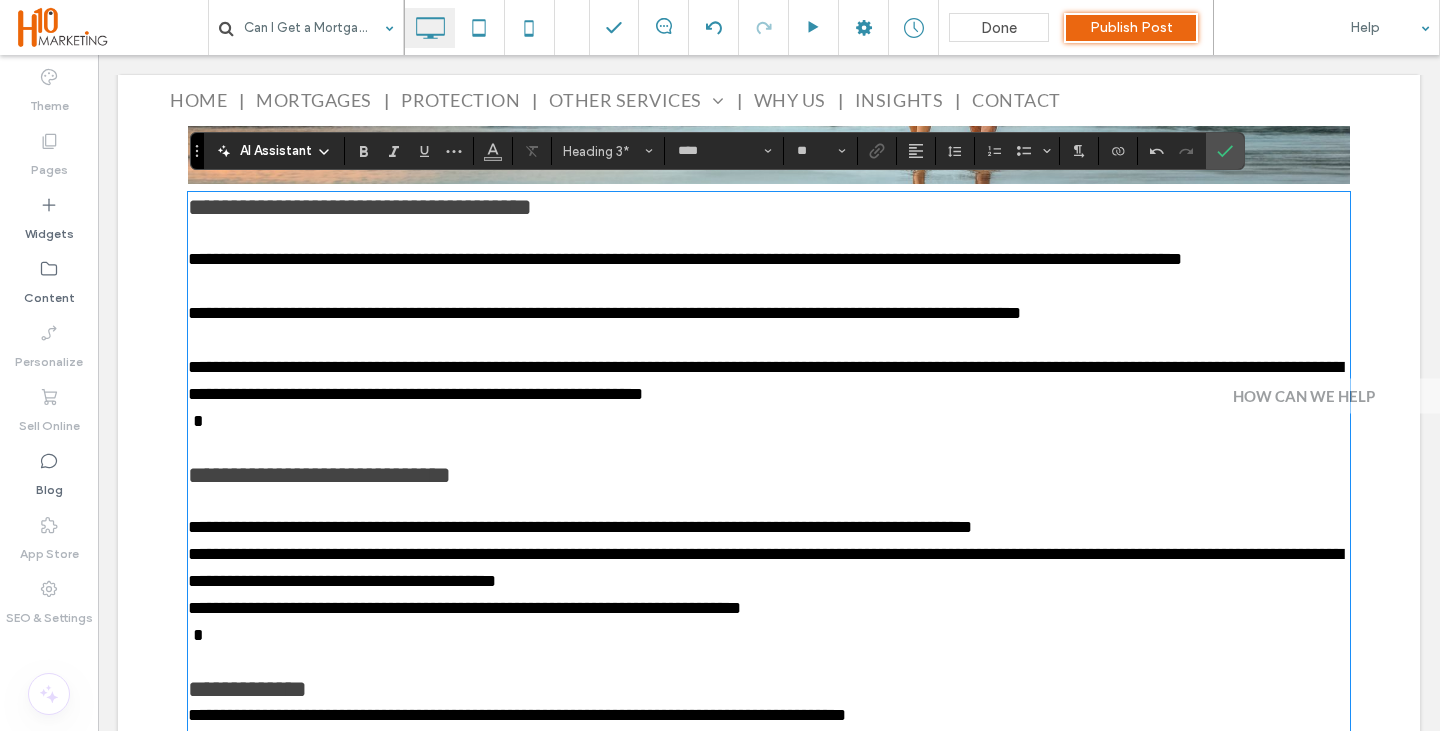 type on "**" 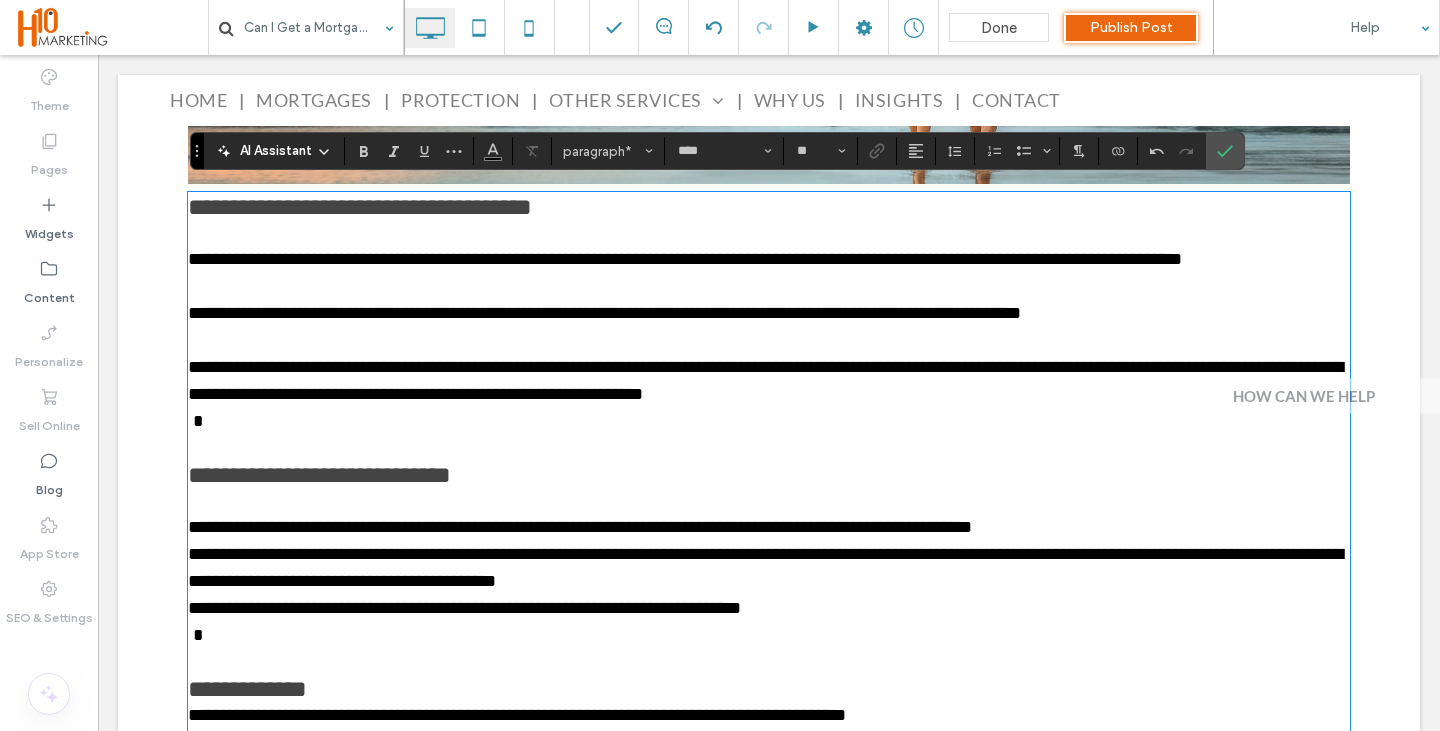 type 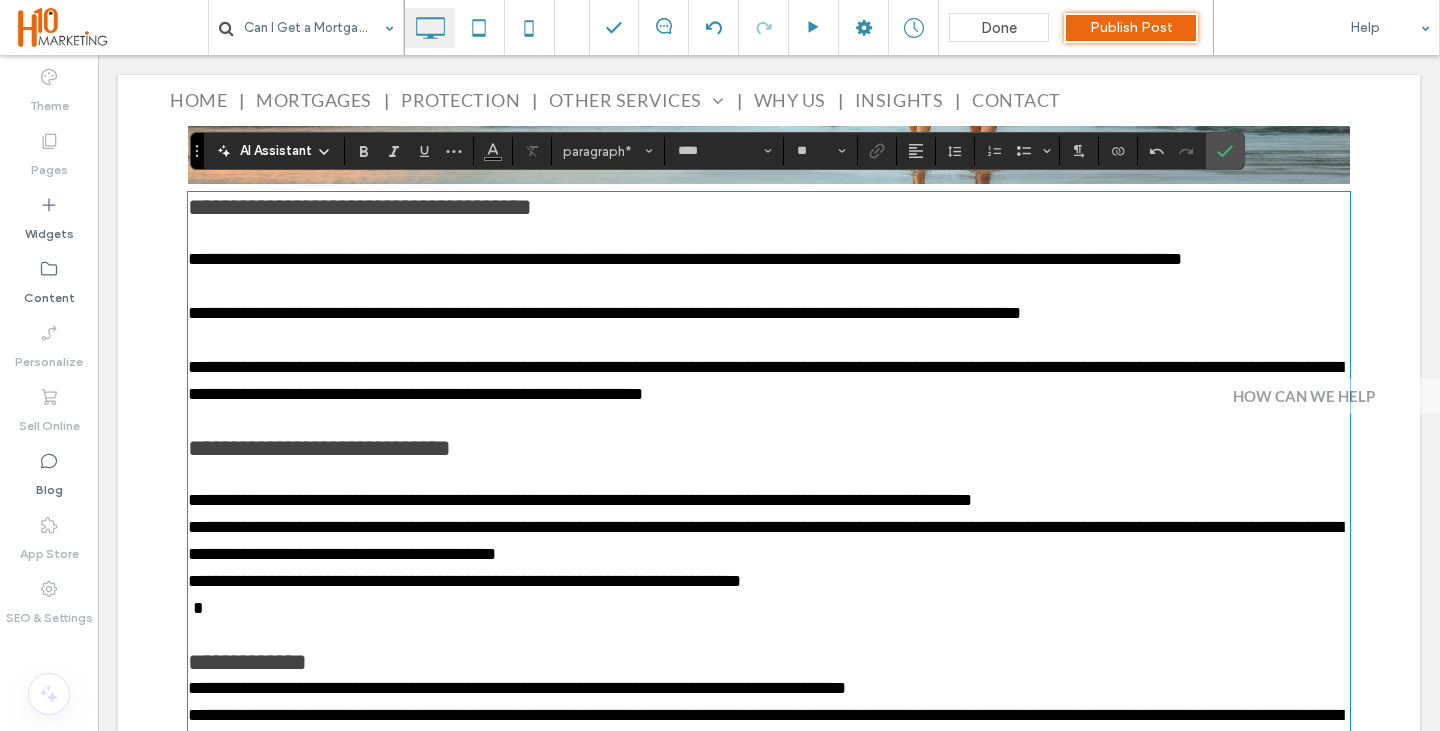click on "**********" at bounding box center [769, 500] 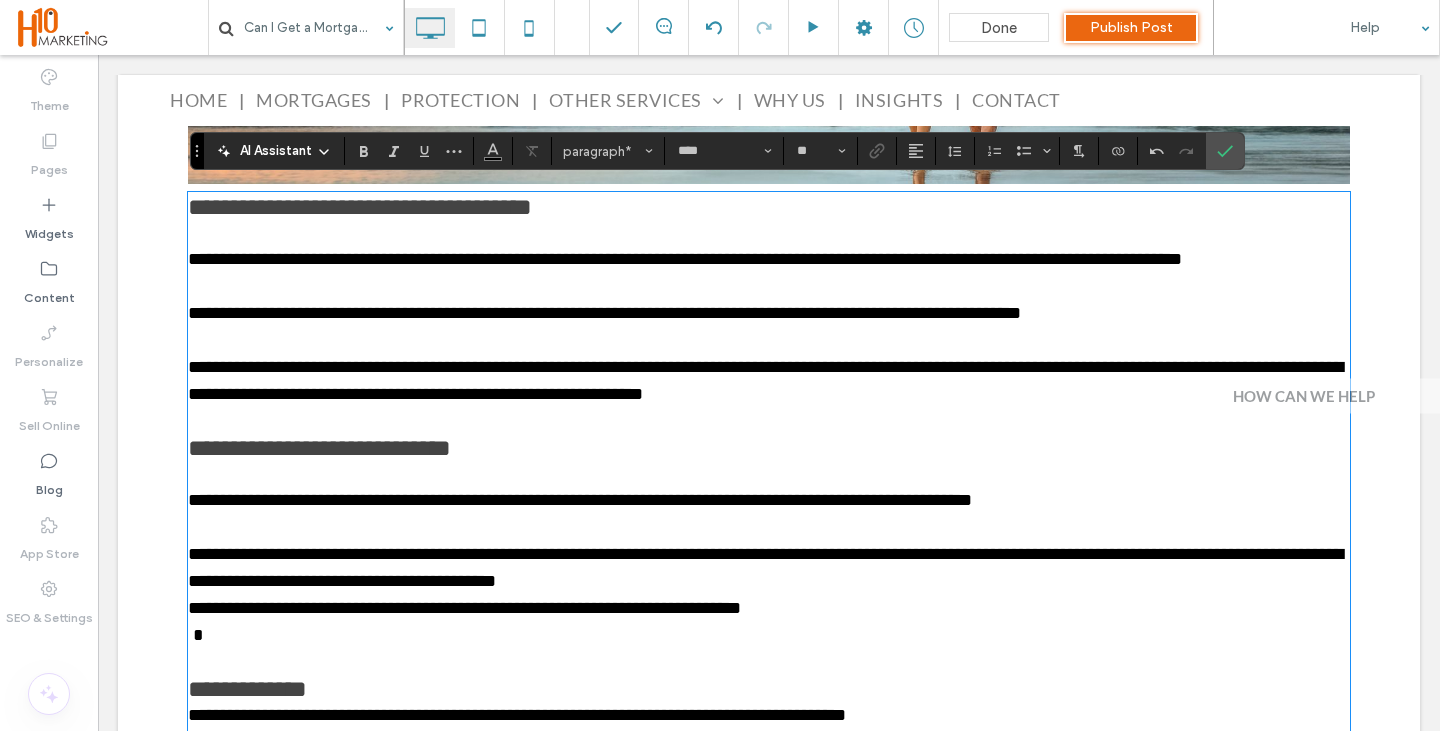 click on "**********" at bounding box center [769, 568] 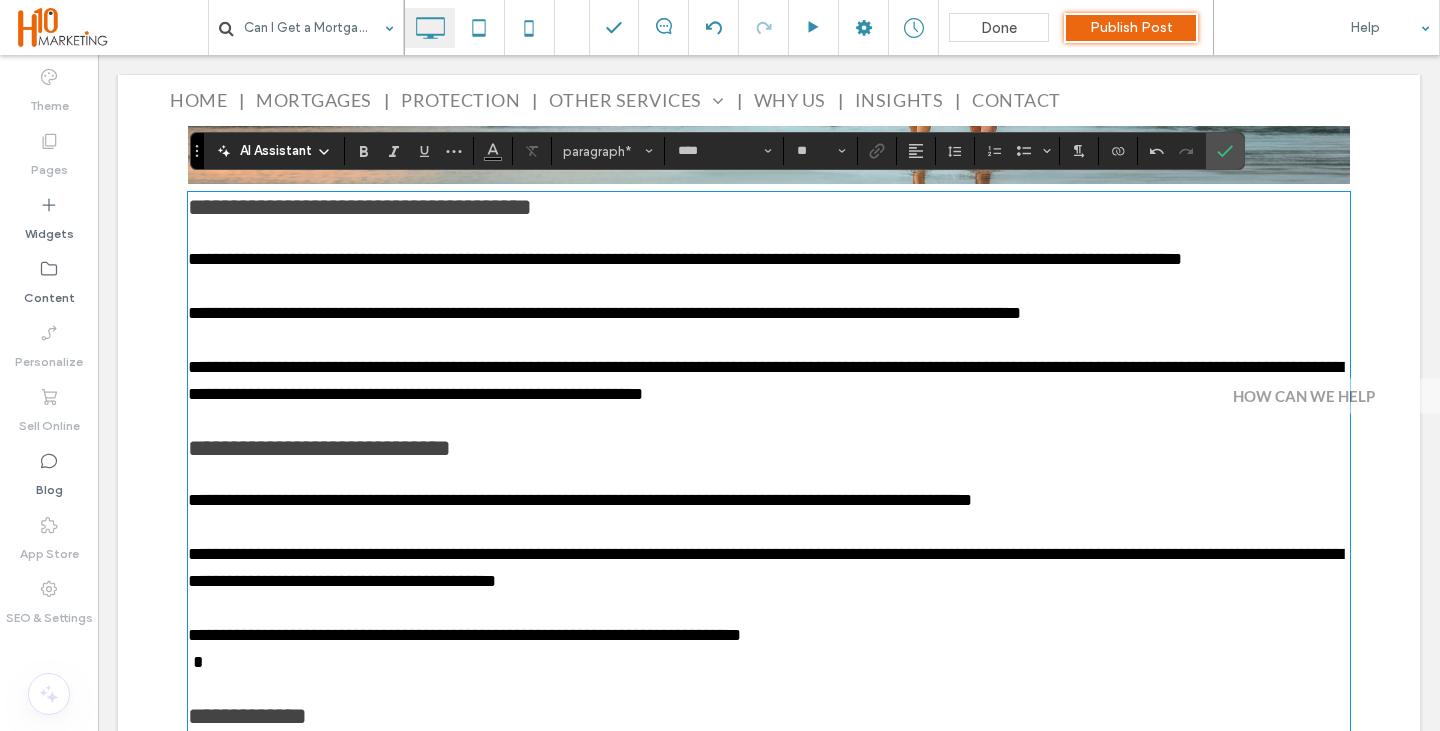 click on "**********" at bounding box center [580, 500] 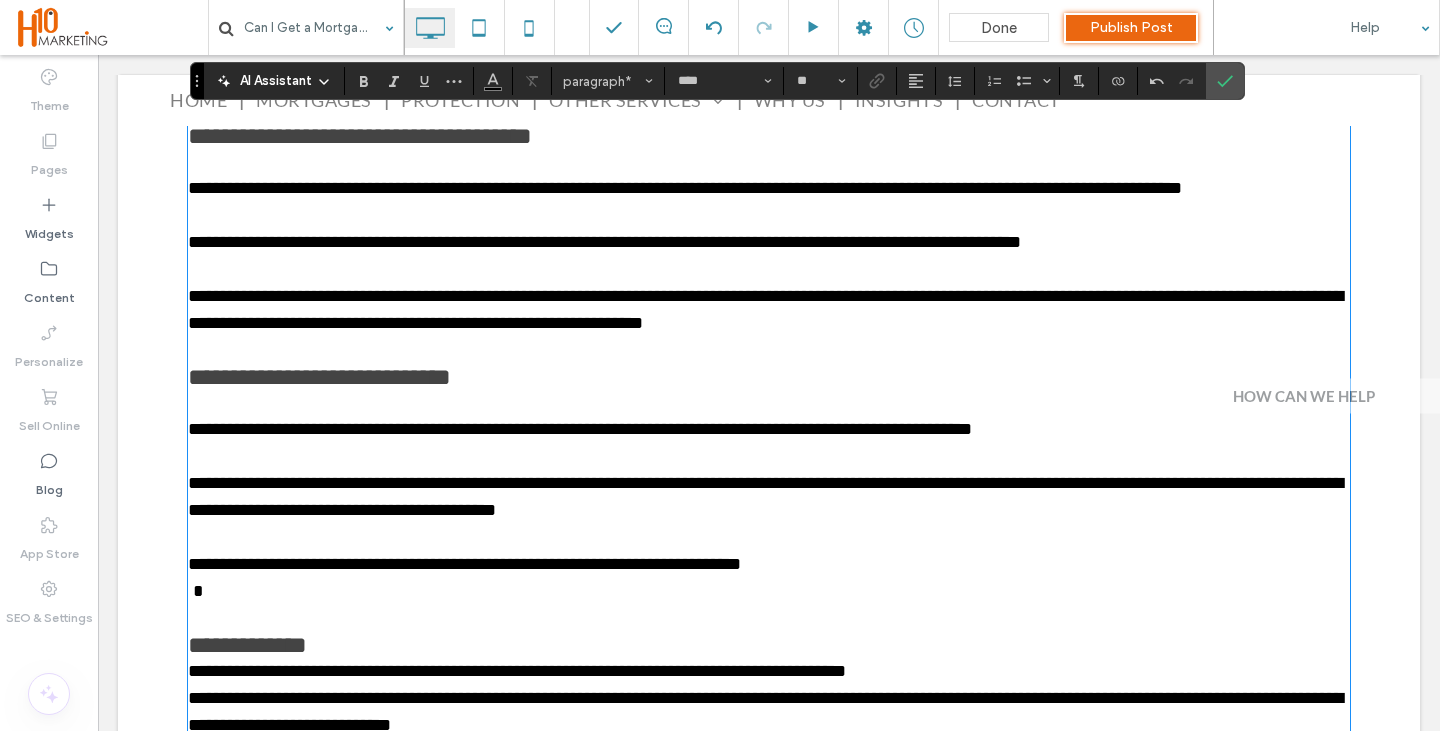 scroll, scrollTop: 4639, scrollLeft: 0, axis: vertical 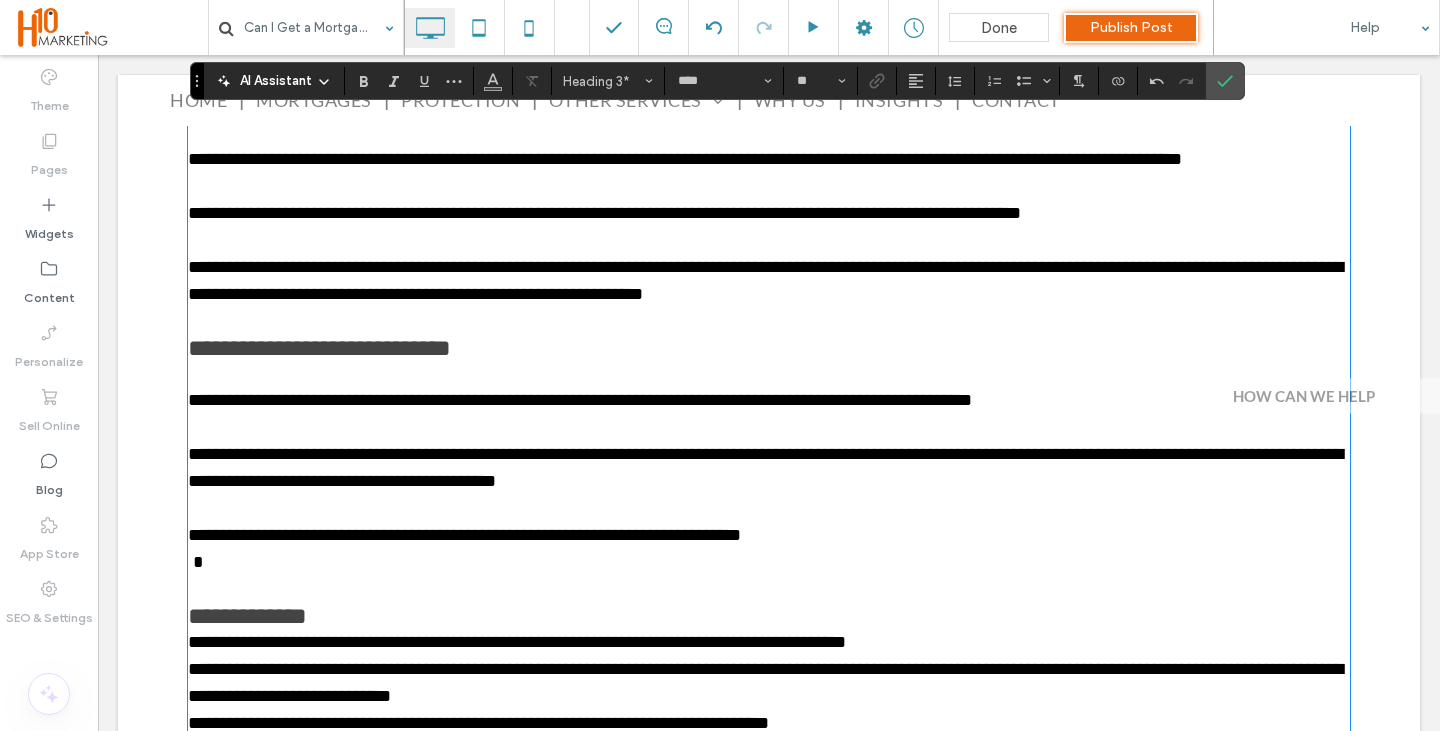 click on "**********" at bounding box center [769, 616] 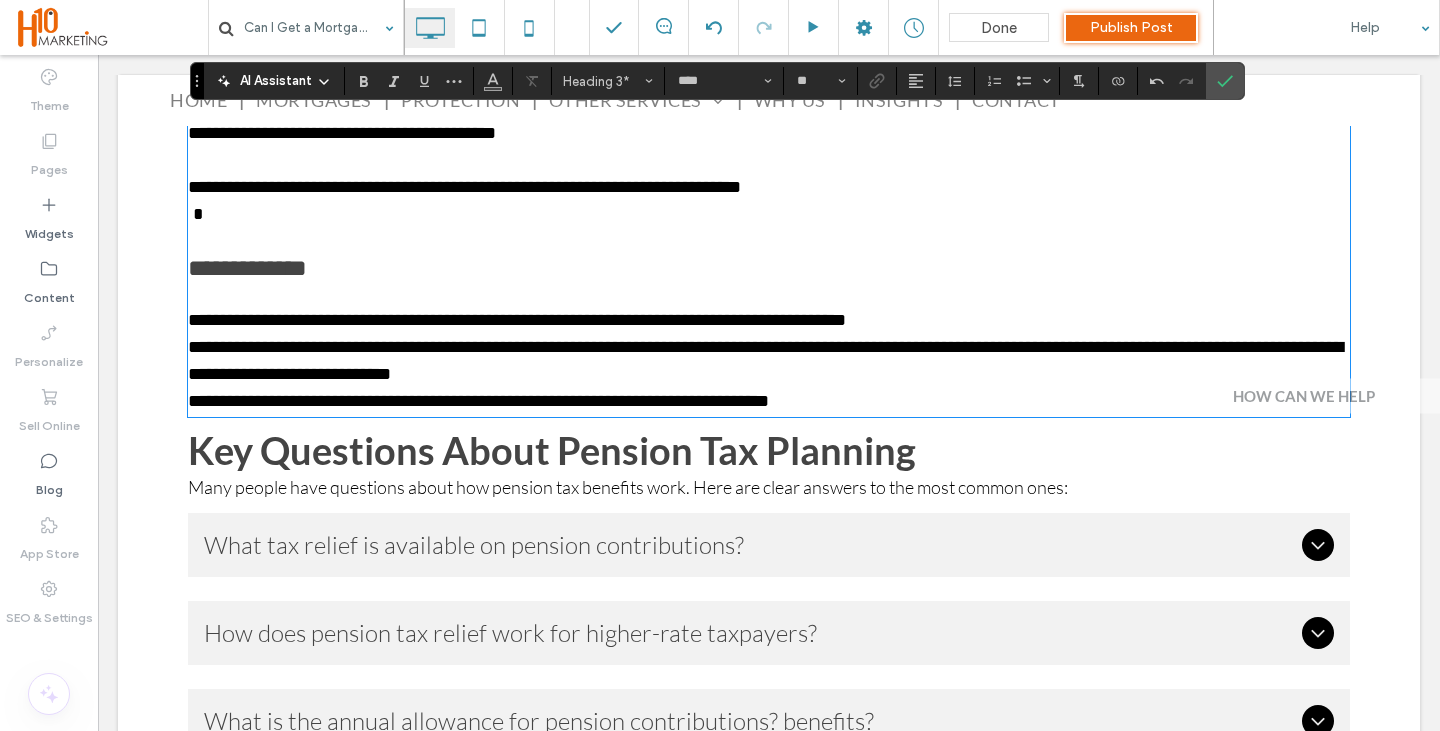 scroll, scrollTop: 5039, scrollLeft: 0, axis: vertical 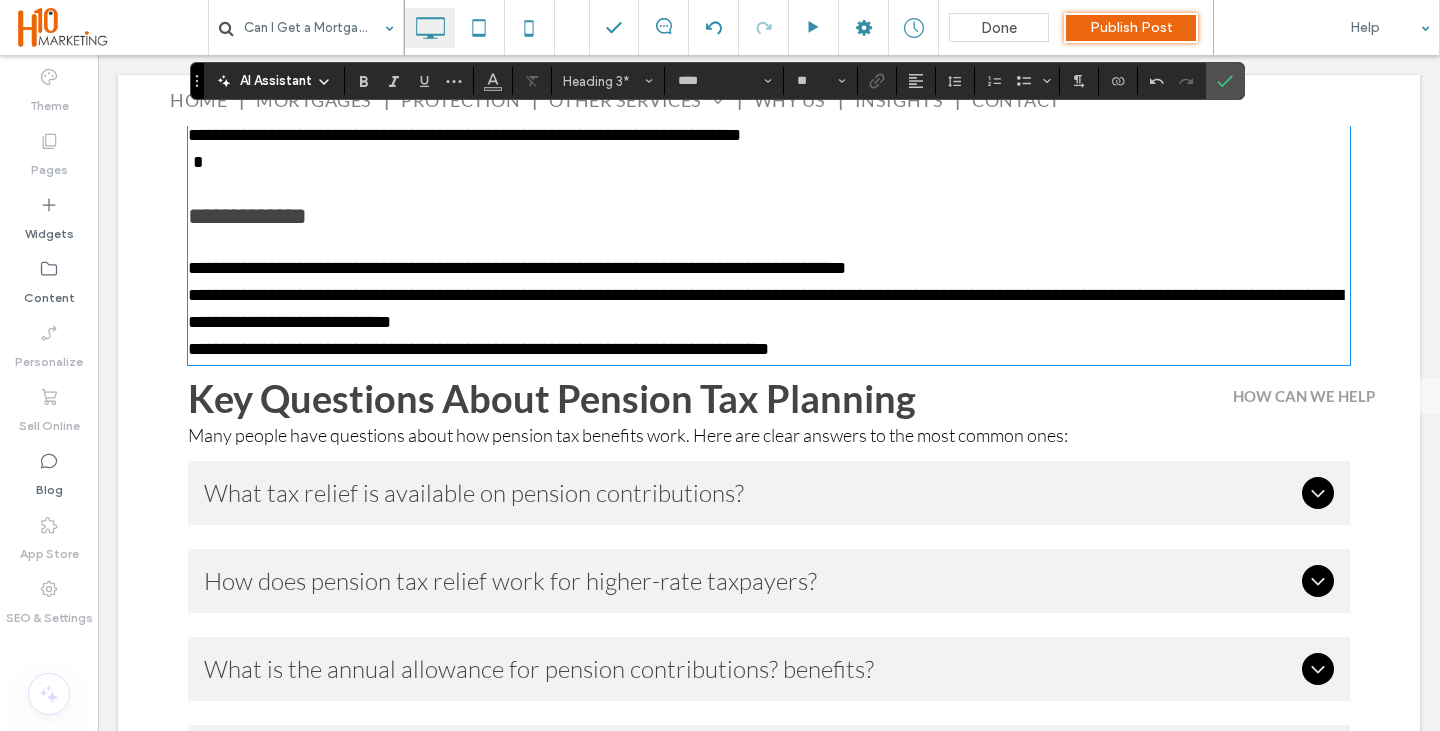 click on "**********" at bounding box center (769, 268) 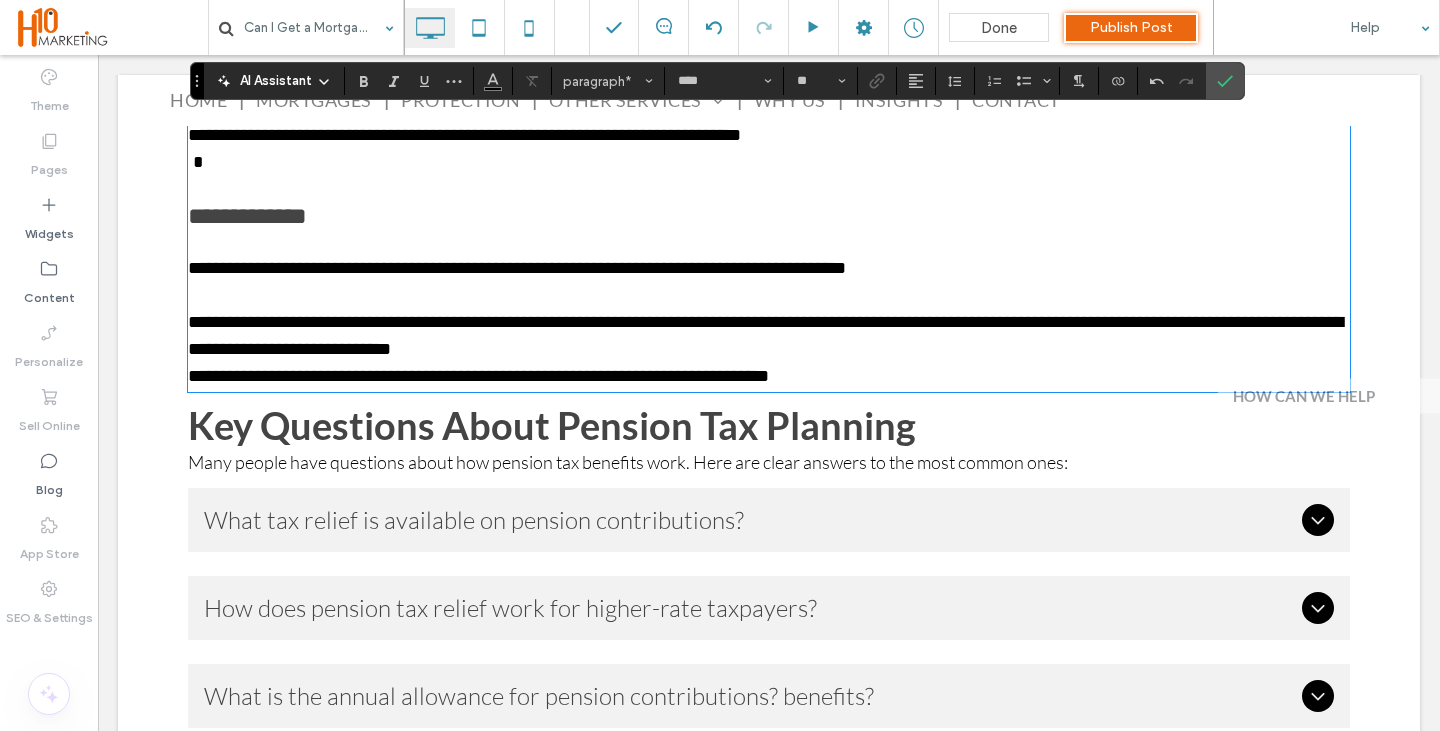 click on "**********" at bounding box center (769, 336) 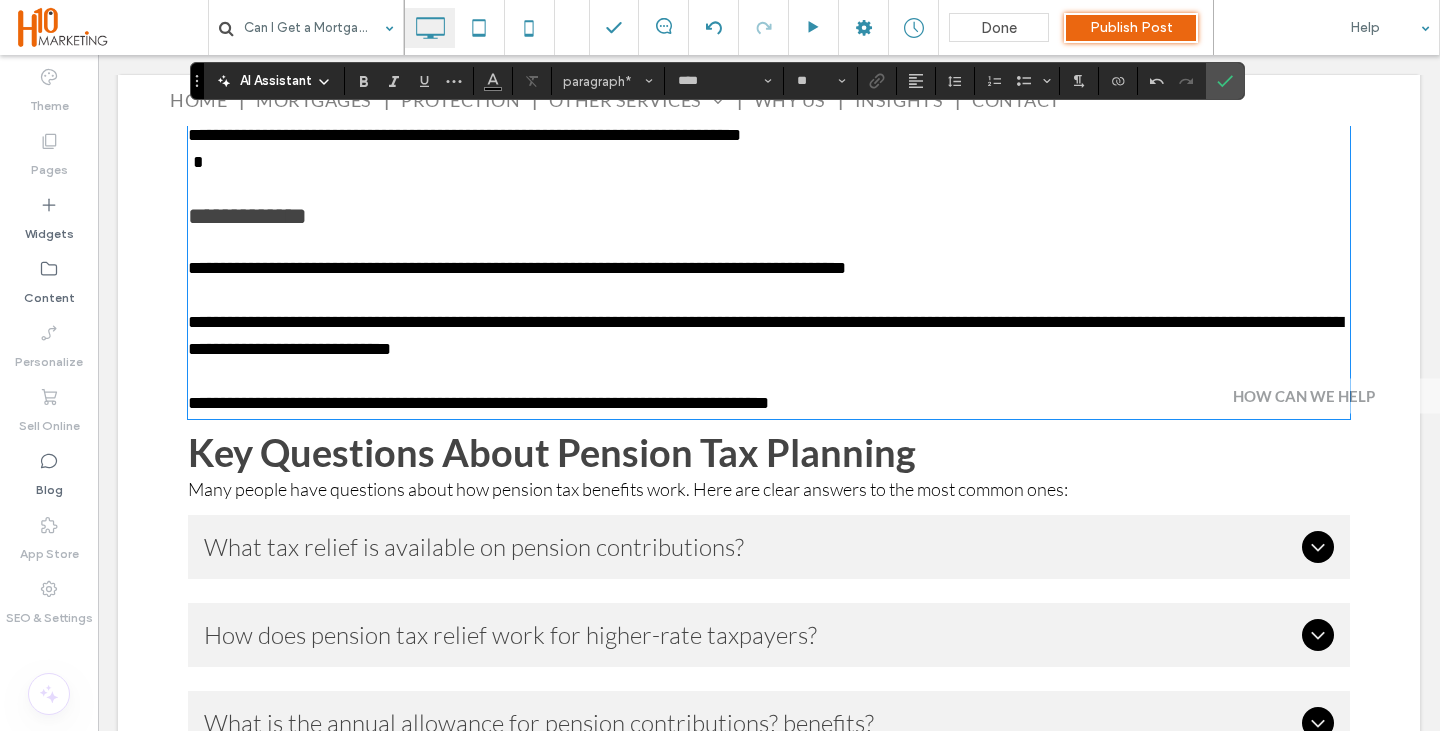 click on "﻿" at bounding box center [769, 376] 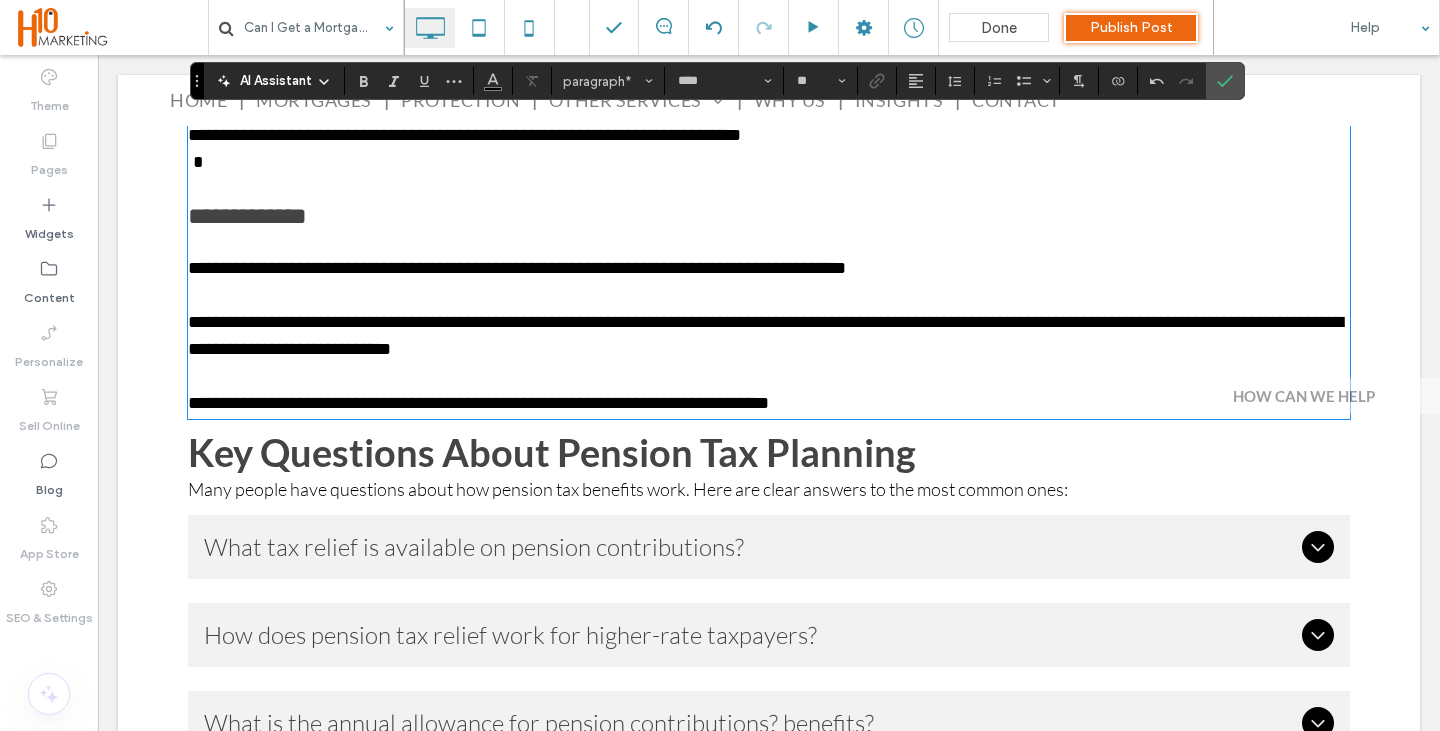 click on "**********" at bounding box center [769, 216] 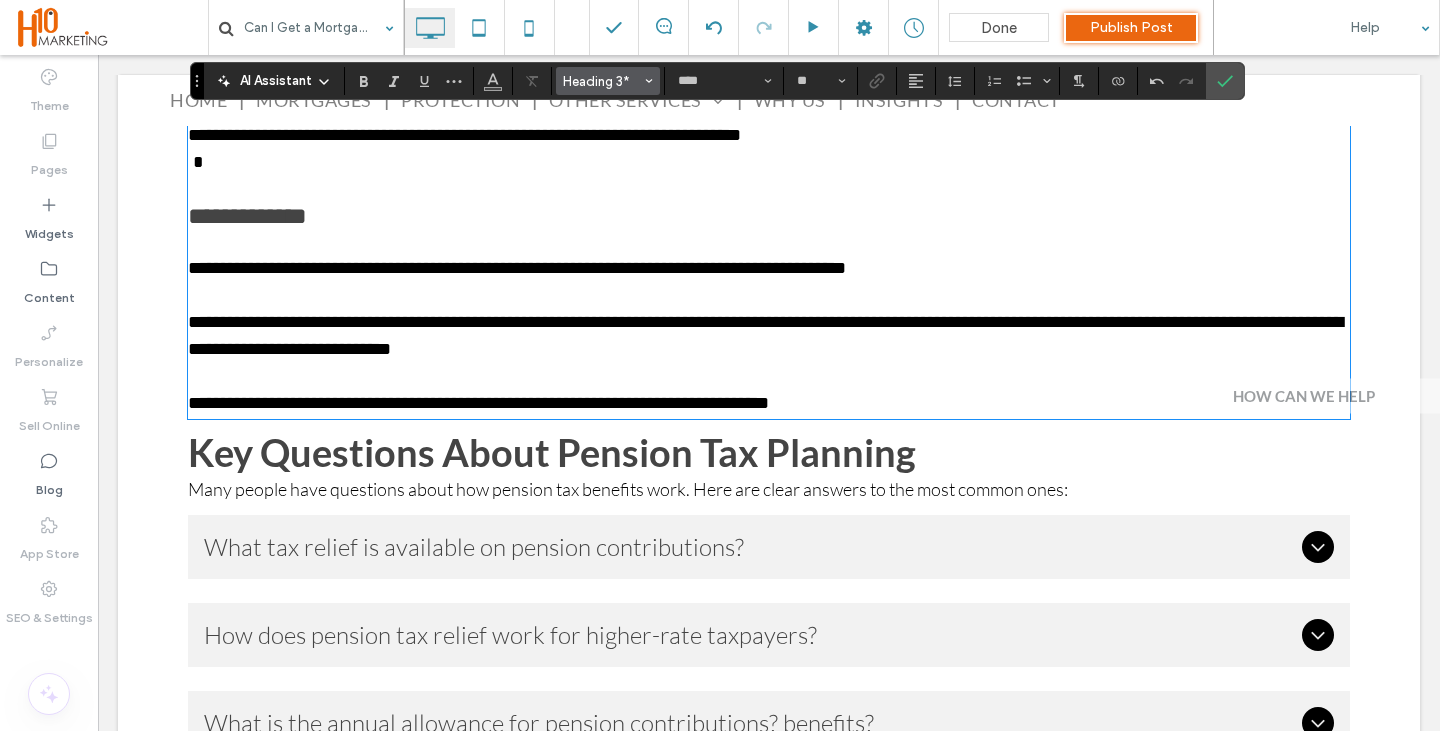click on "Heading 3*" at bounding box center (602, 81) 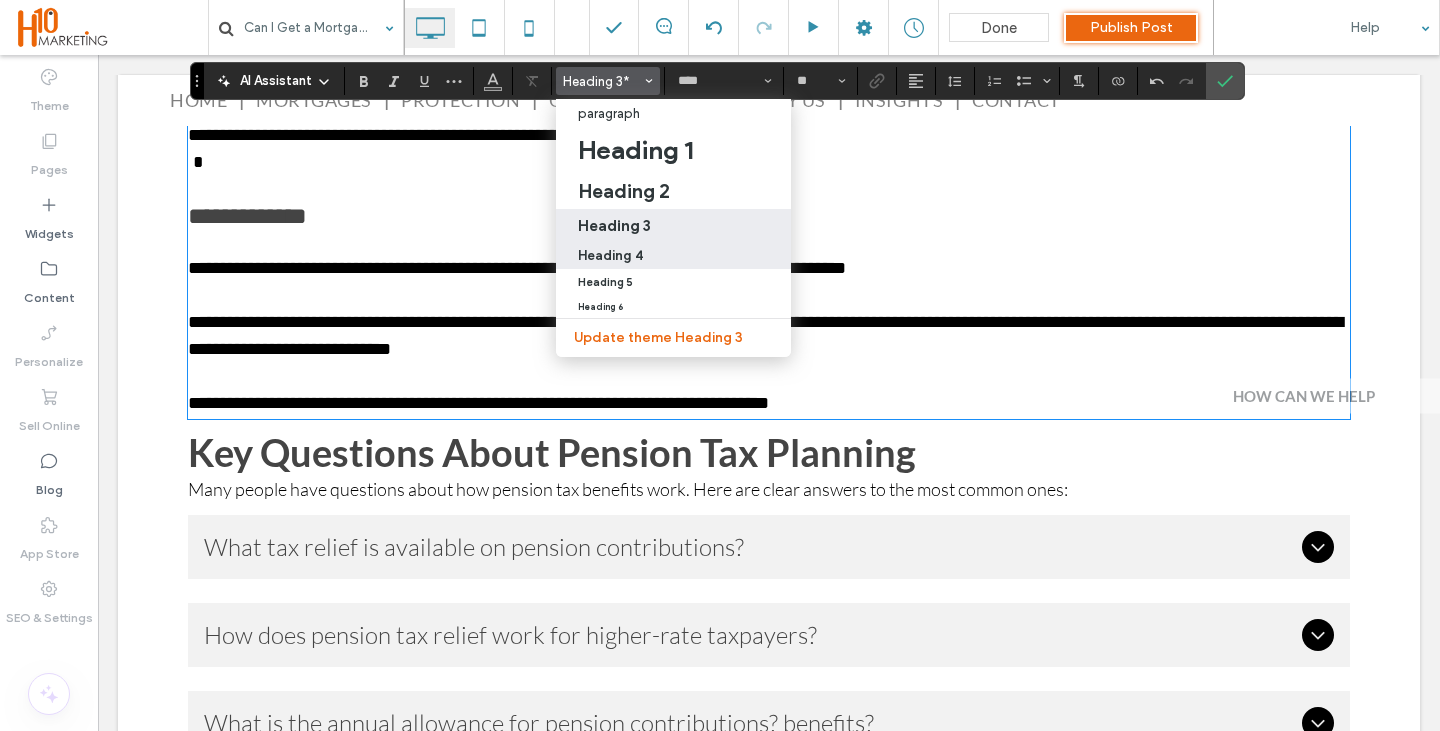 drag, startPoint x: 635, startPoint y: 286, endPoint x: 187, endPoint y: 182, distance: 459.91302 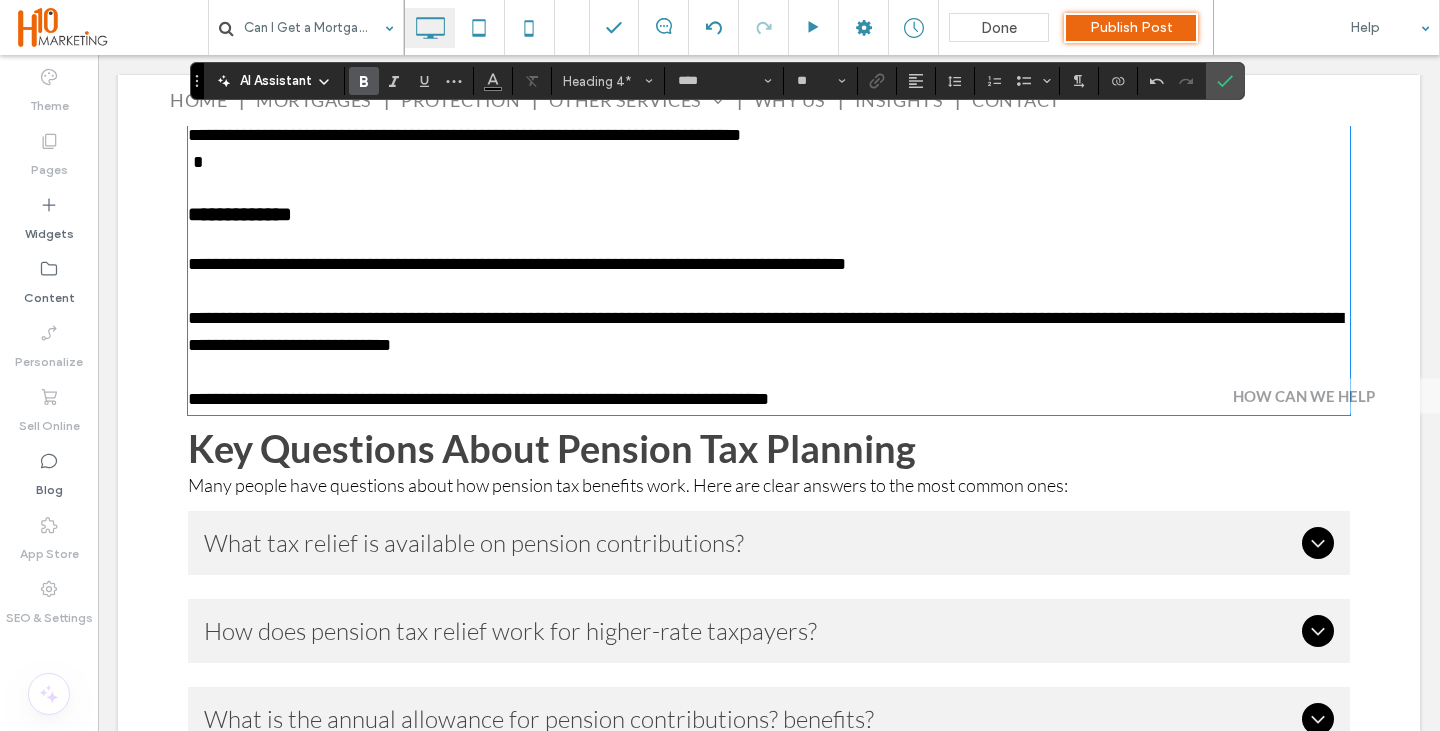 click at bounding box center (769, 189) 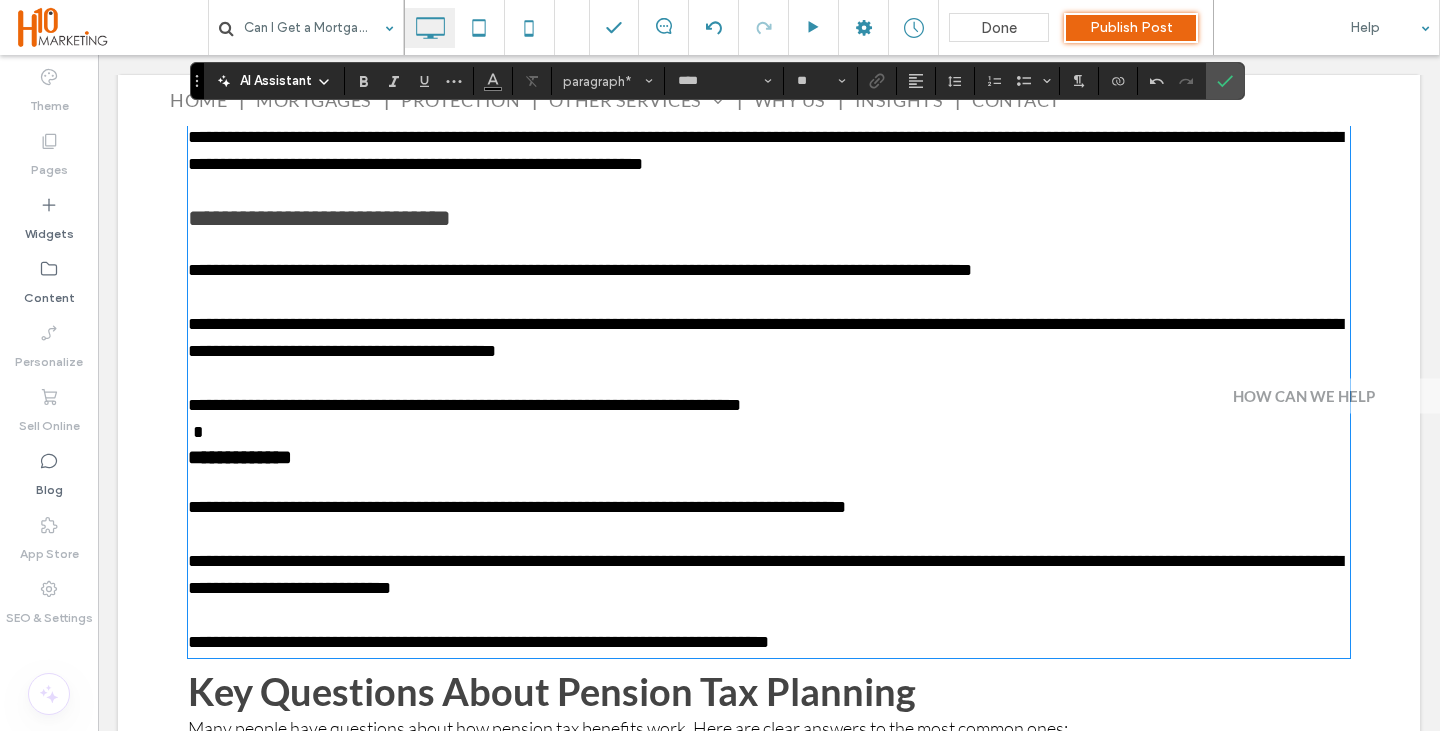 scroll, scrollTop: 4739, scrollLeft: 0, axis: vertical 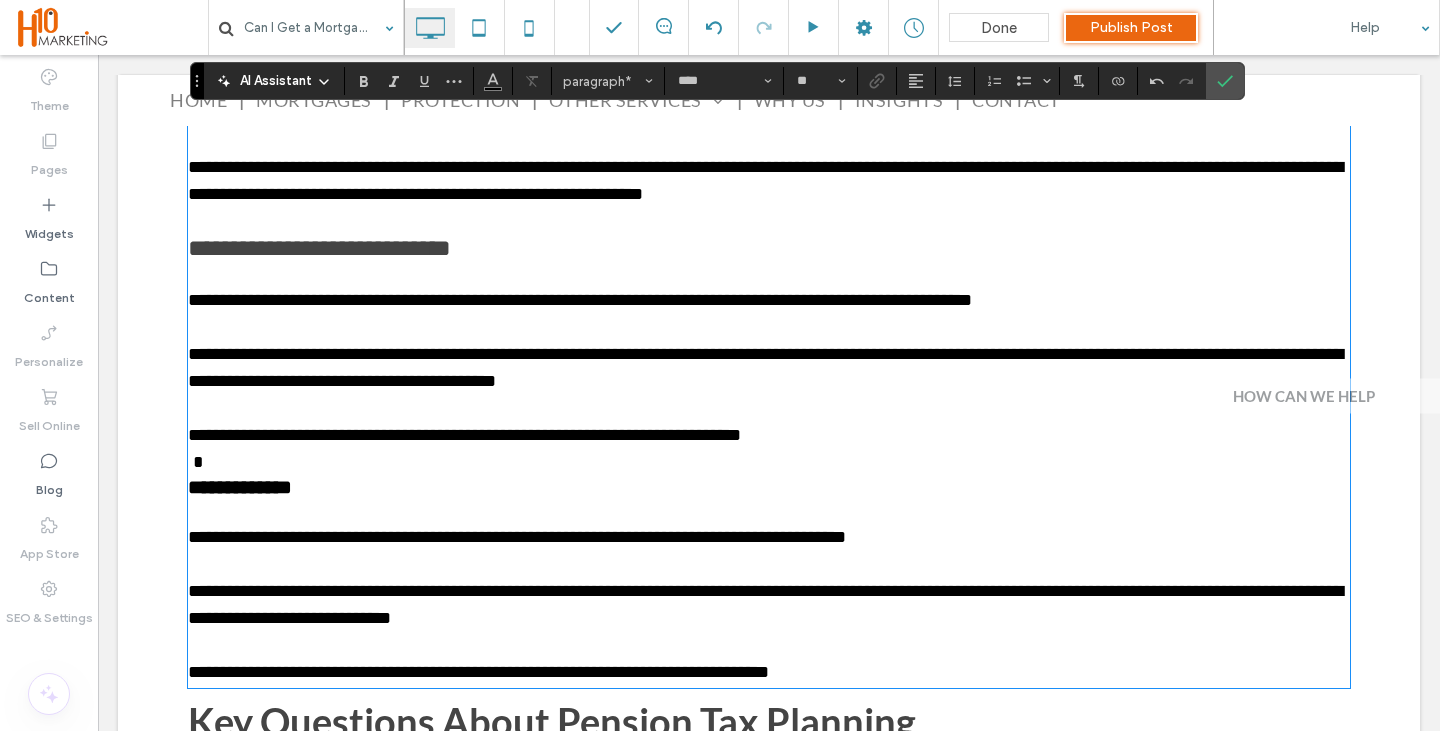 click on "**********" at bounding box center [319, 248] 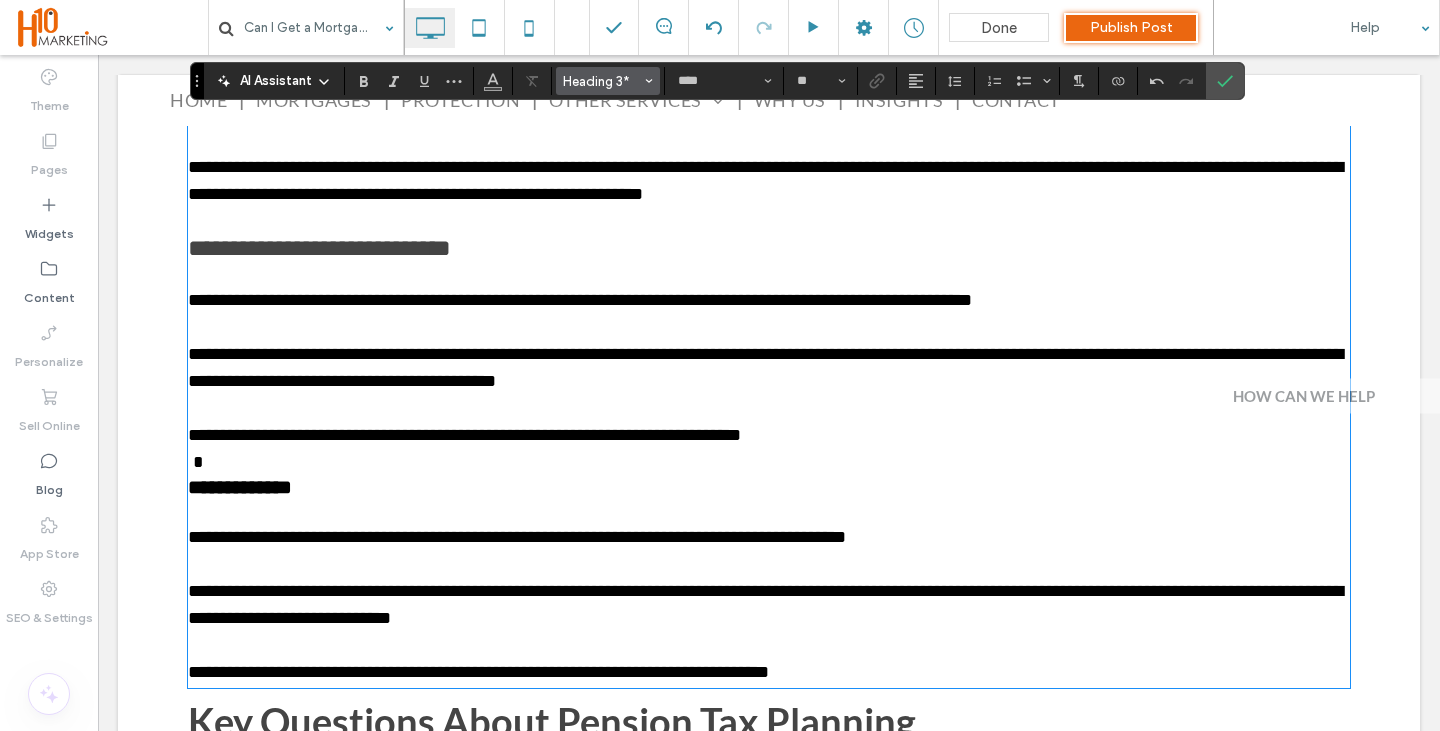 click on "Heading 3*" at bounding box center [602, 81] 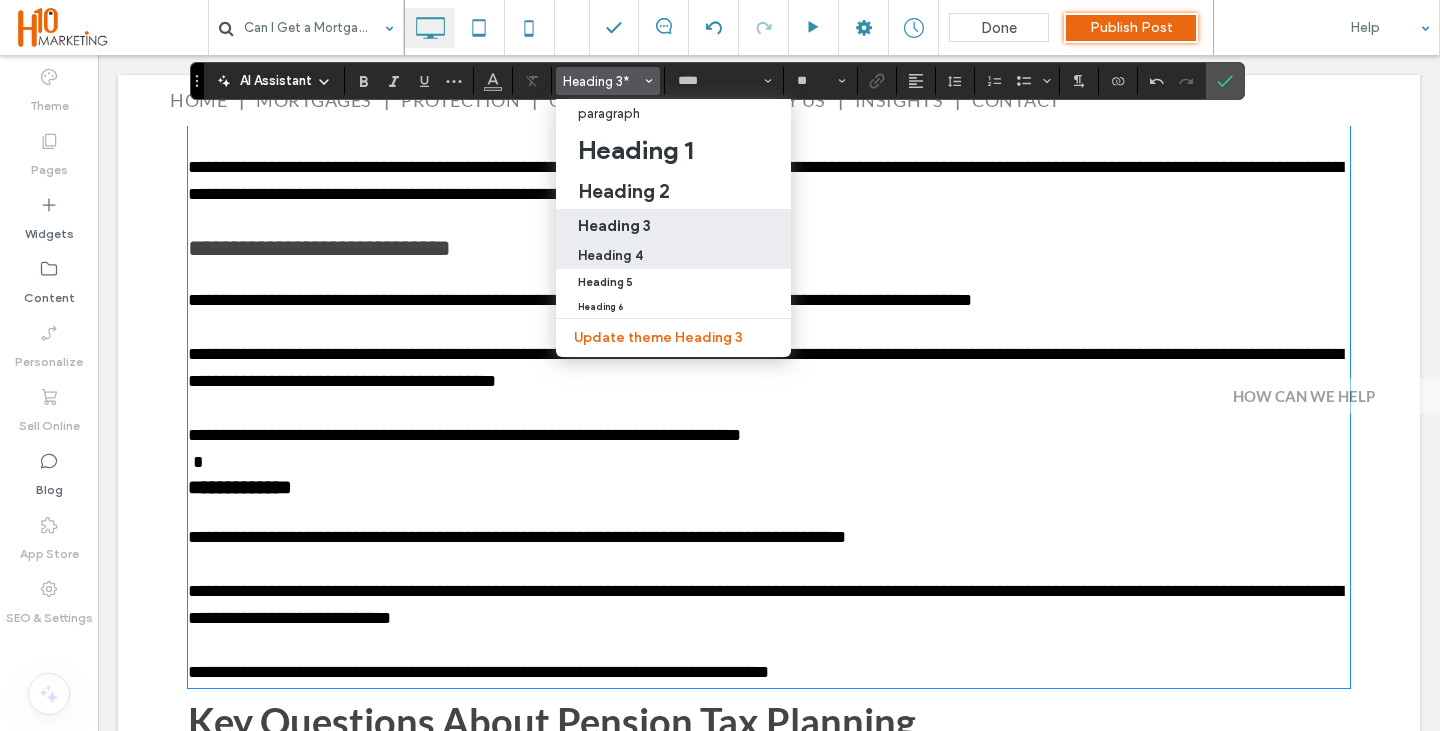 click on "Heading 4" at bounding box center [673, 255] 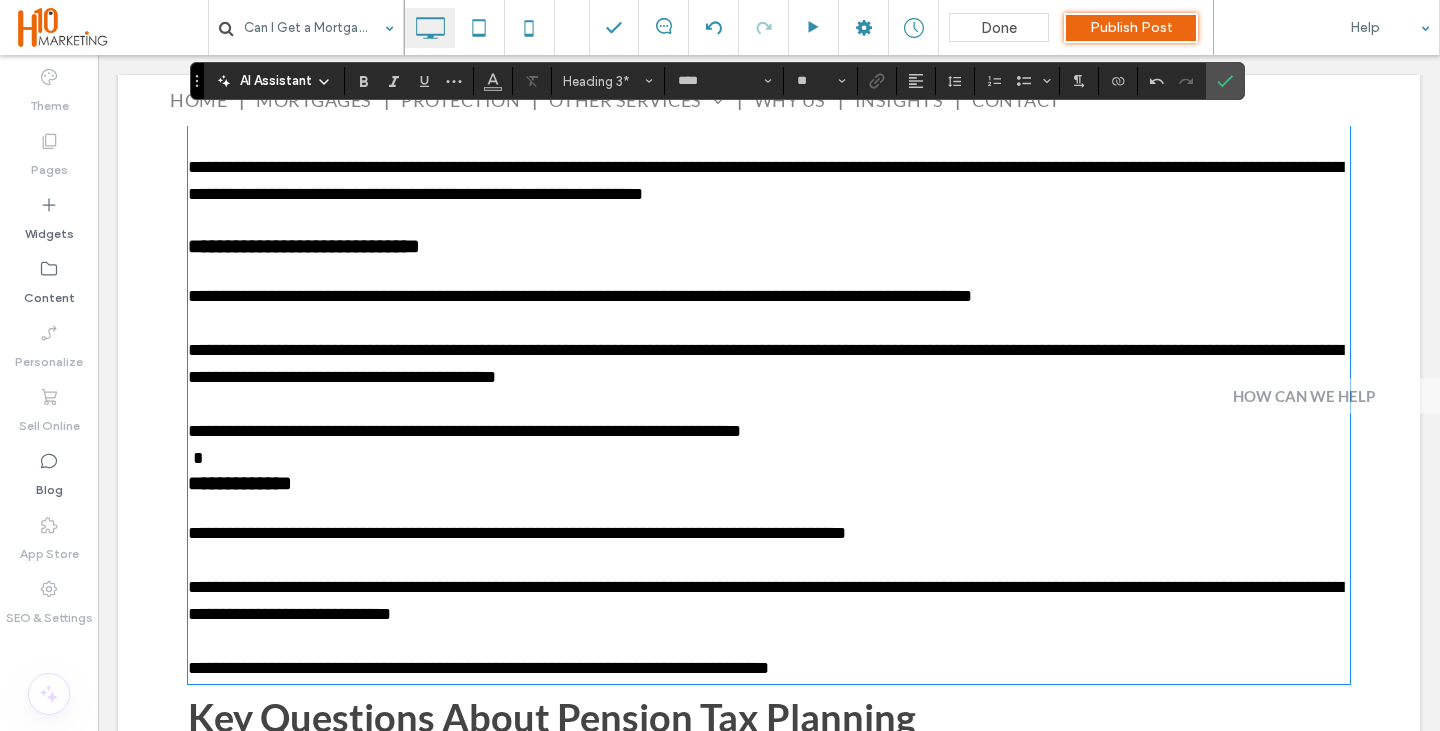 click at bounding box center (769, 323) 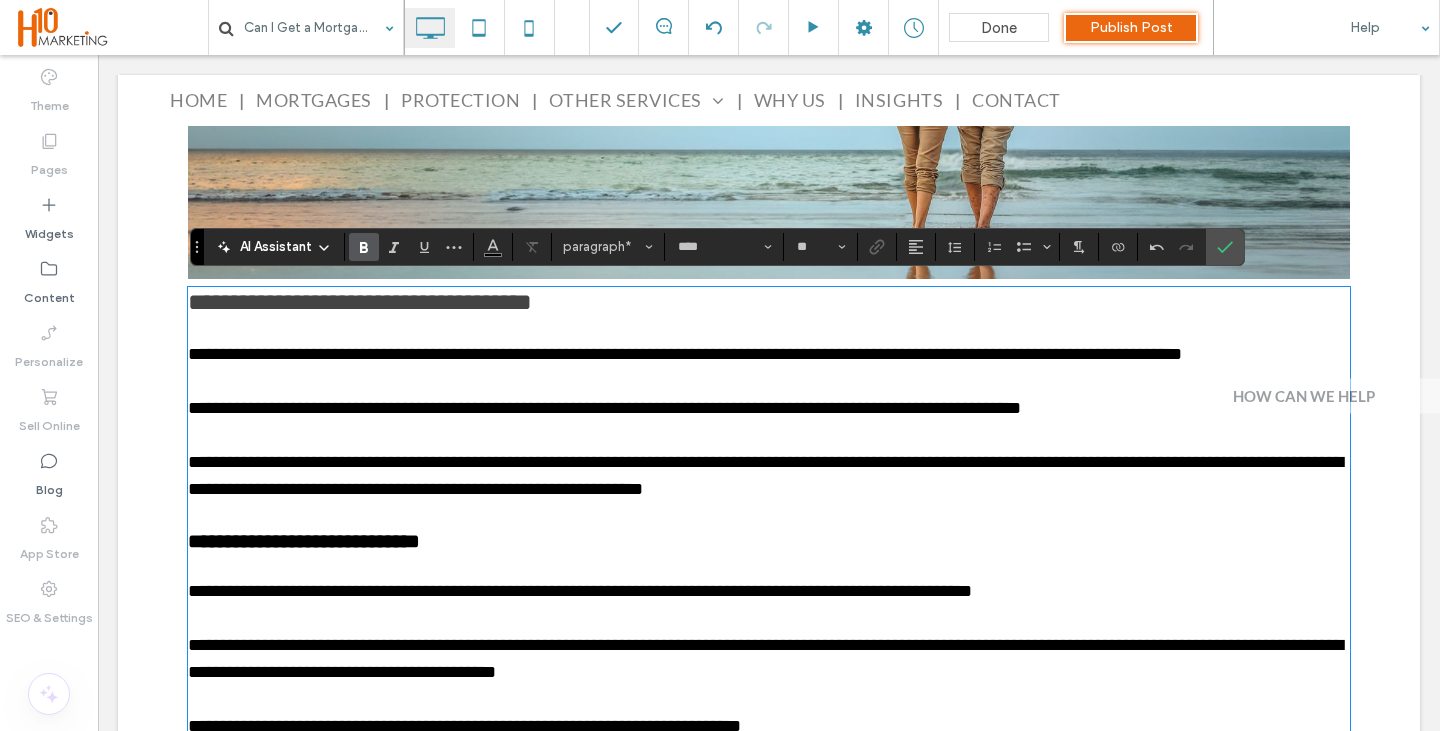 scroll, scrollTop: 4439, scrollLeft: 0, axis: vertical 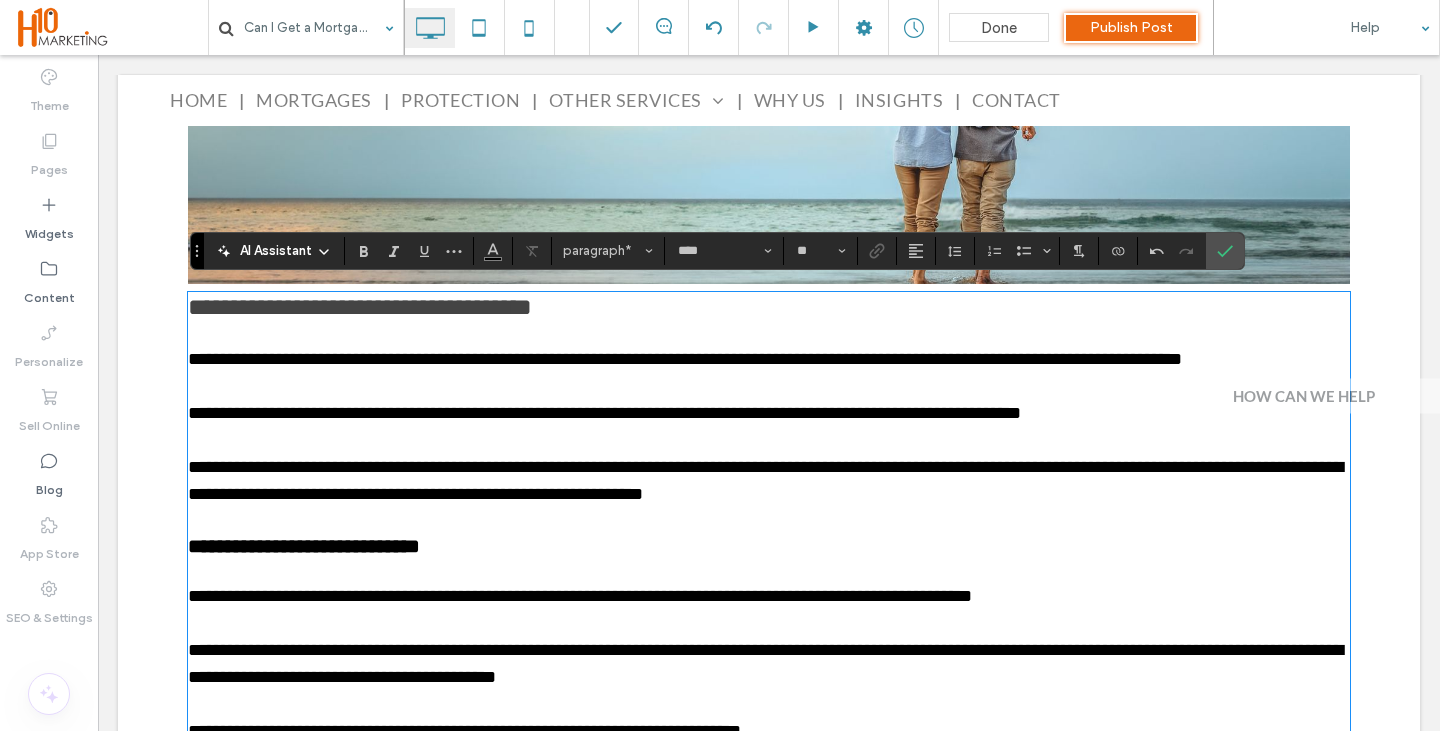 click on "**********" at bounding box center (360, 307) 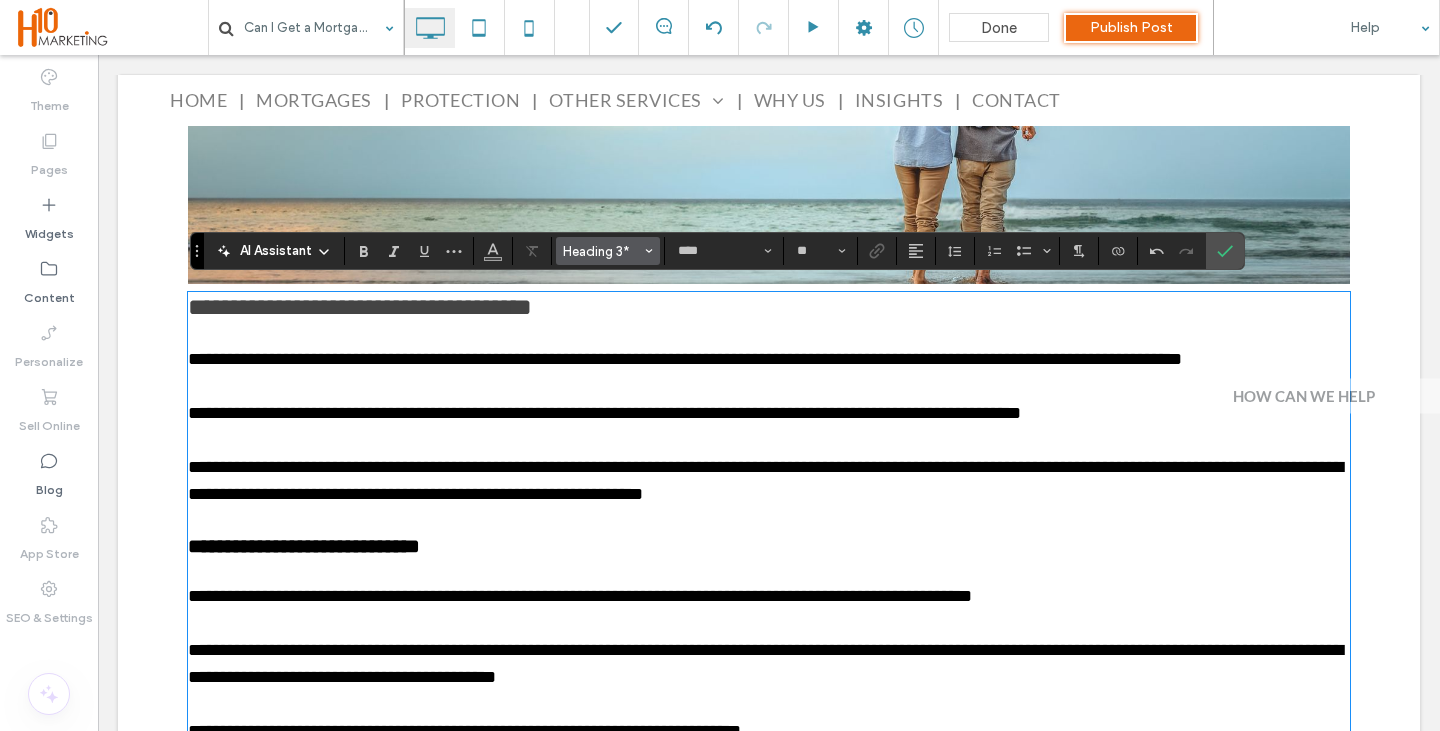 click on "Heading 3*" at bounding box center [608, 251] 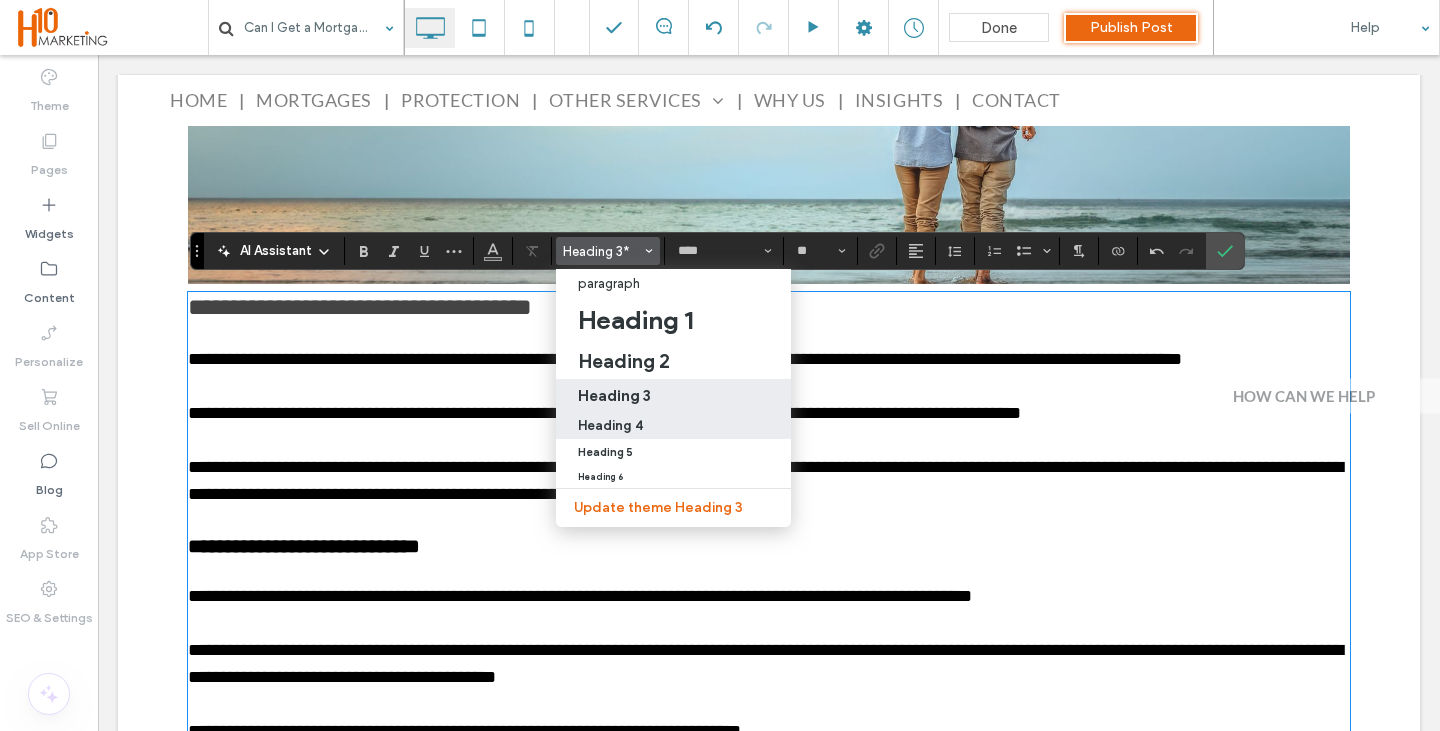 click on "Heading 4" at bounding box center [610, 425] 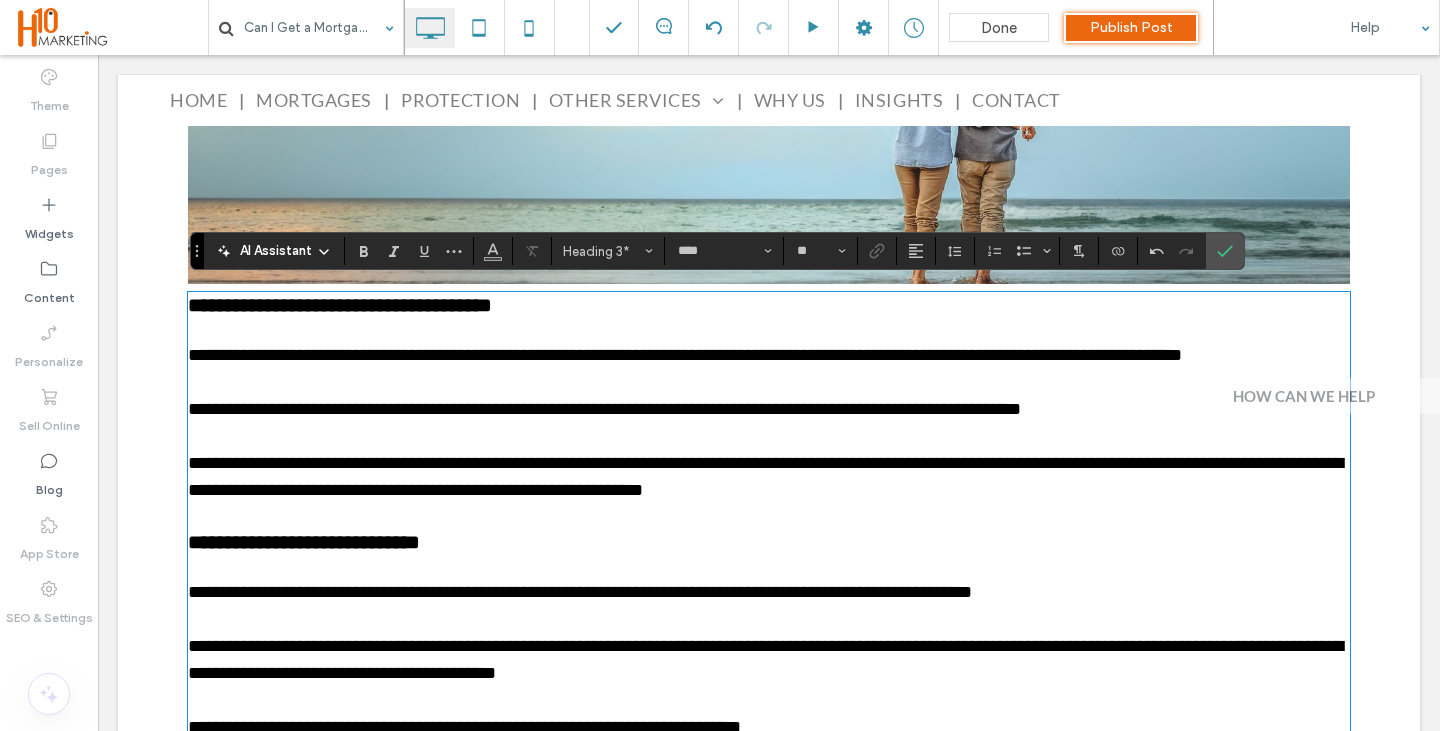 click on "**********" at bounding box center [769, 477] 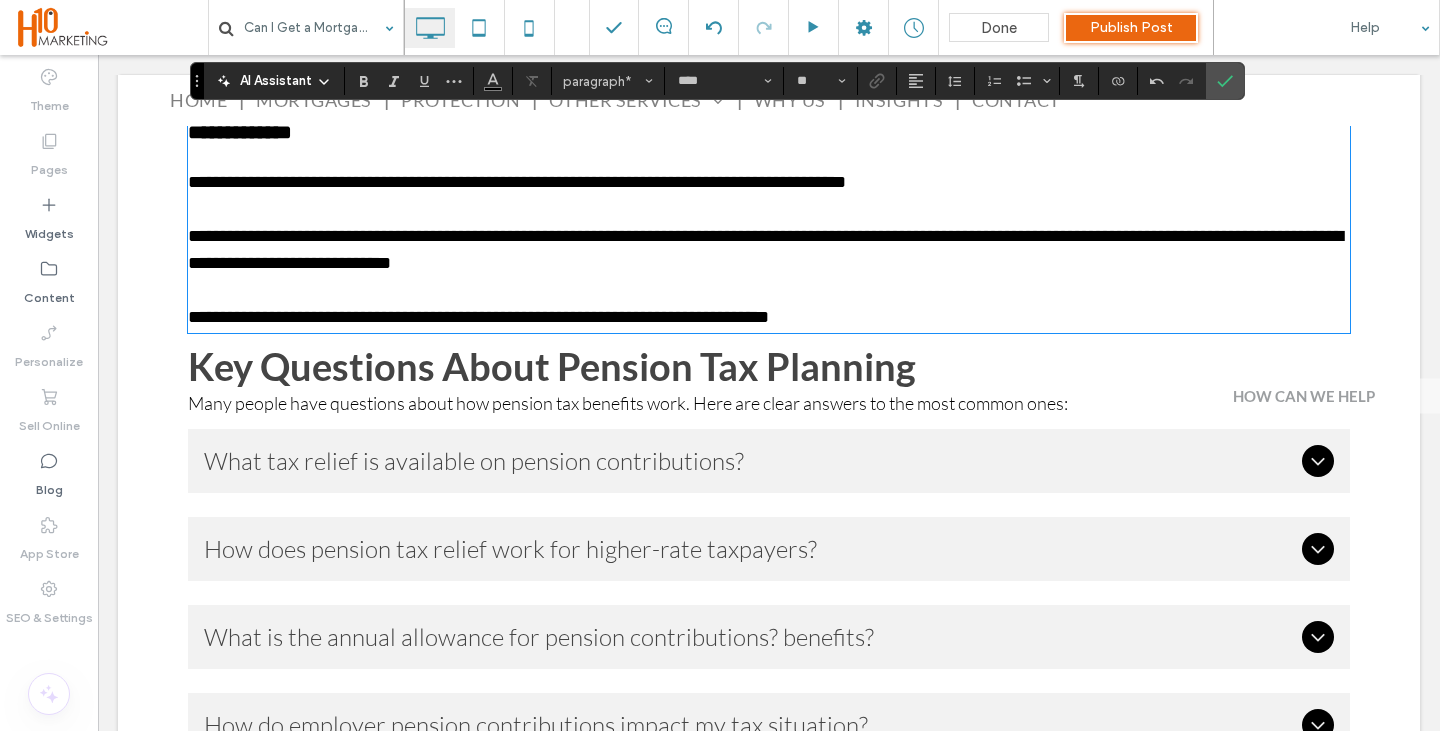 scroll, scrollTop: 5039, scrollLeft: 0, axis: vertical 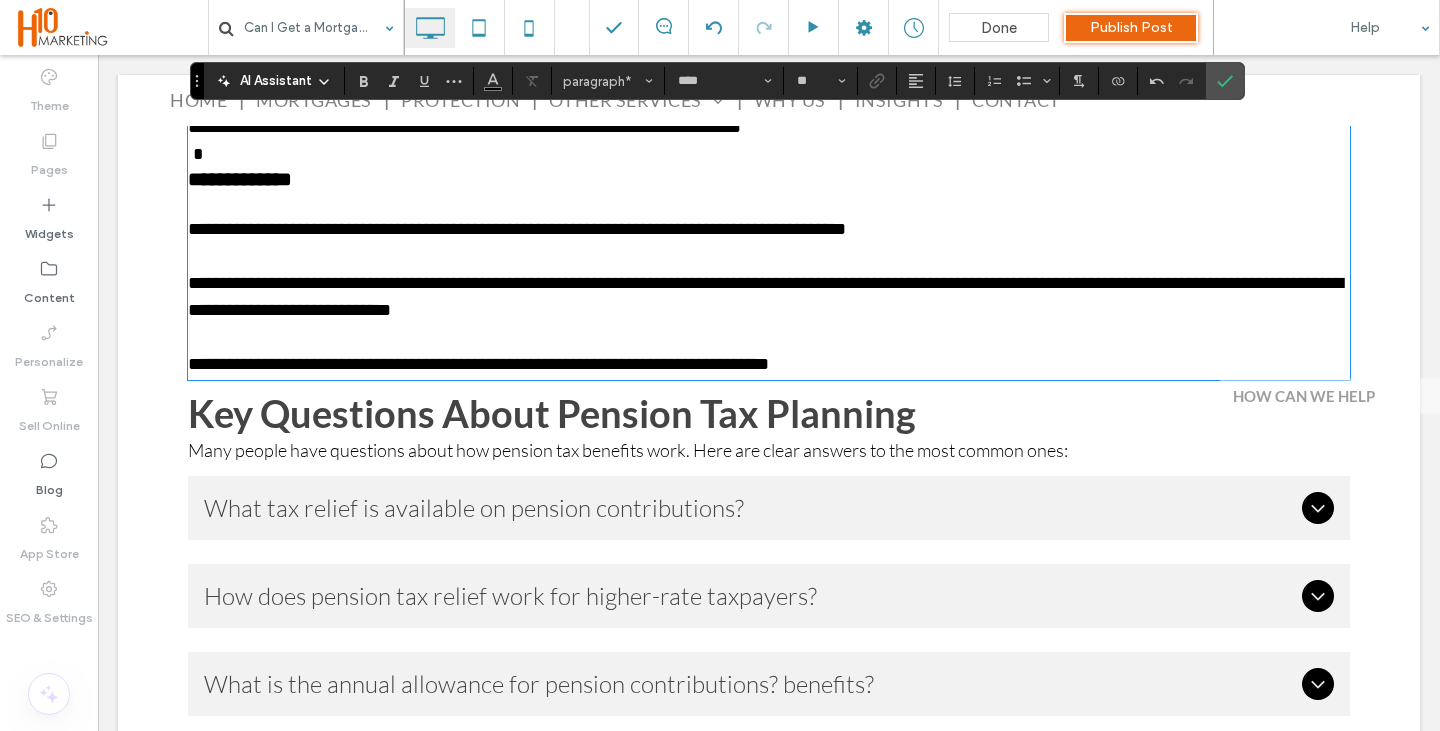 click on "Key Questions About Pension Tax Planning" at bounding box center (552, 413) 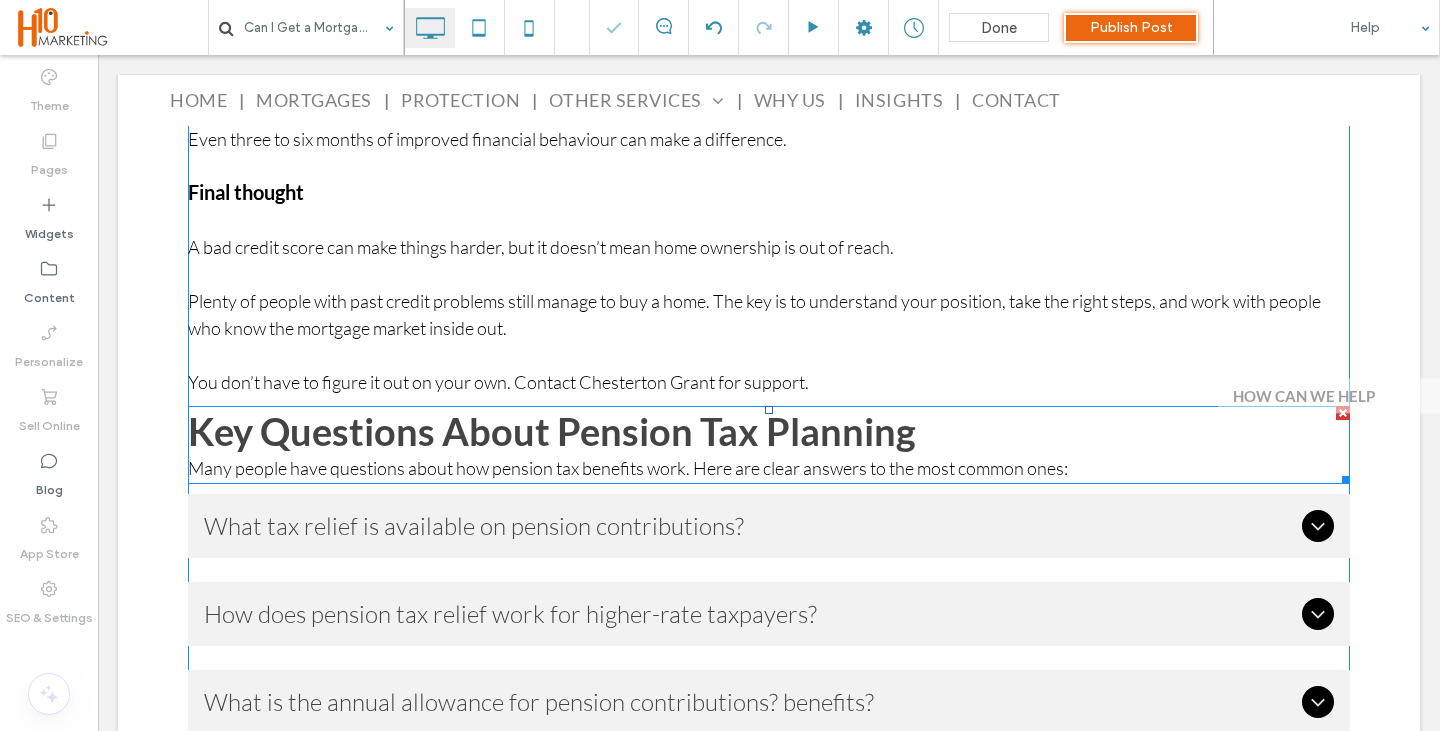 click on "Key Questions About Pension Tax Planning" at bounding box center (552, 431) 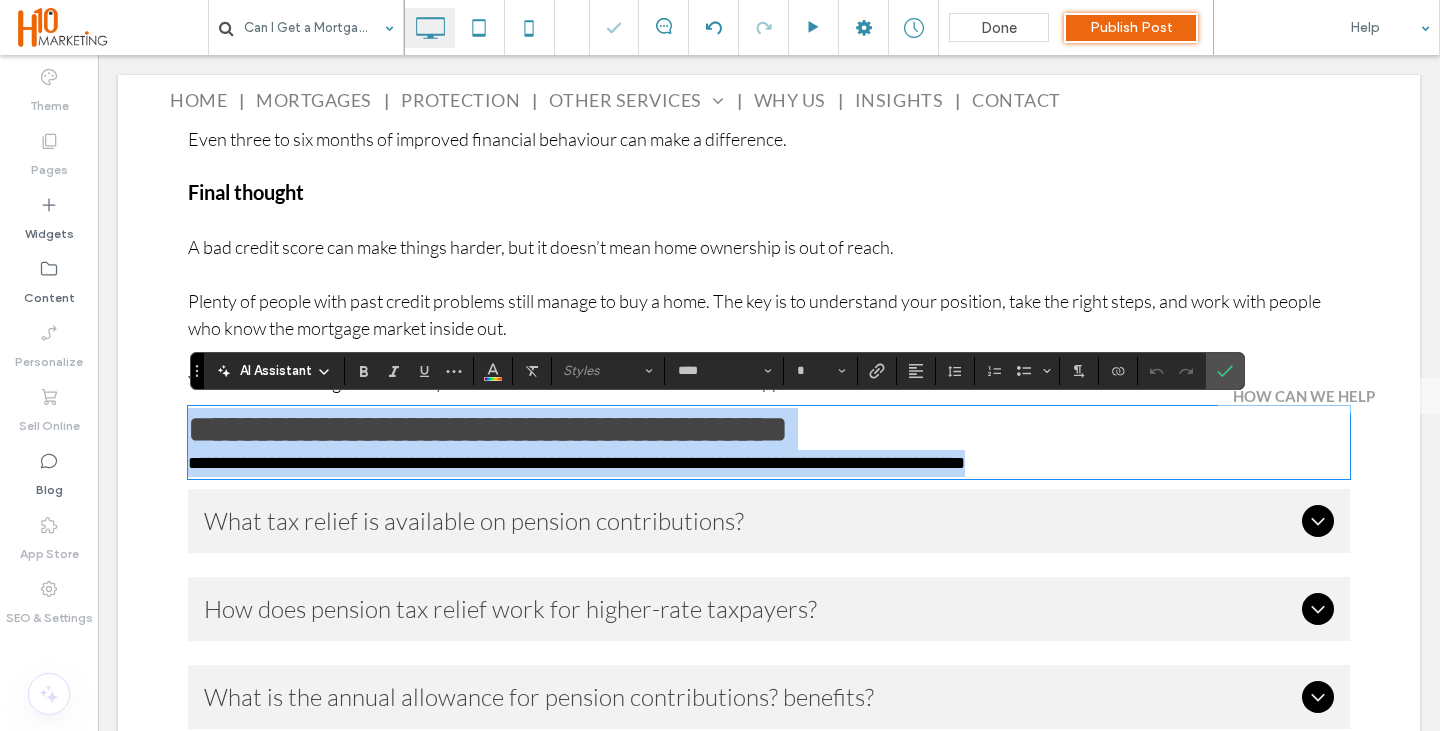 click on "**********" at bounding box center [488, 429] 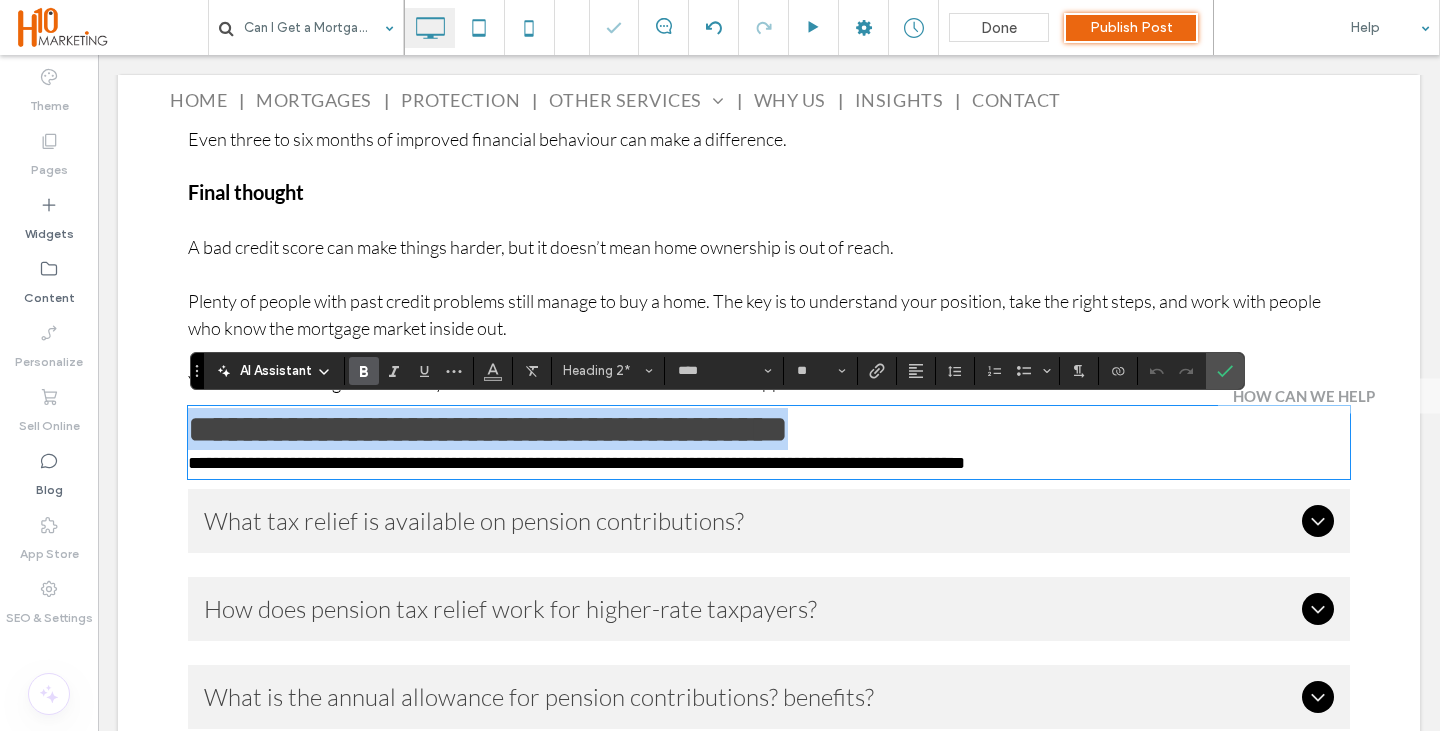drag, startPoint x: 918, startPoint y: 444, endPoint x: 159, endPoint y: 395, distance: 760.58 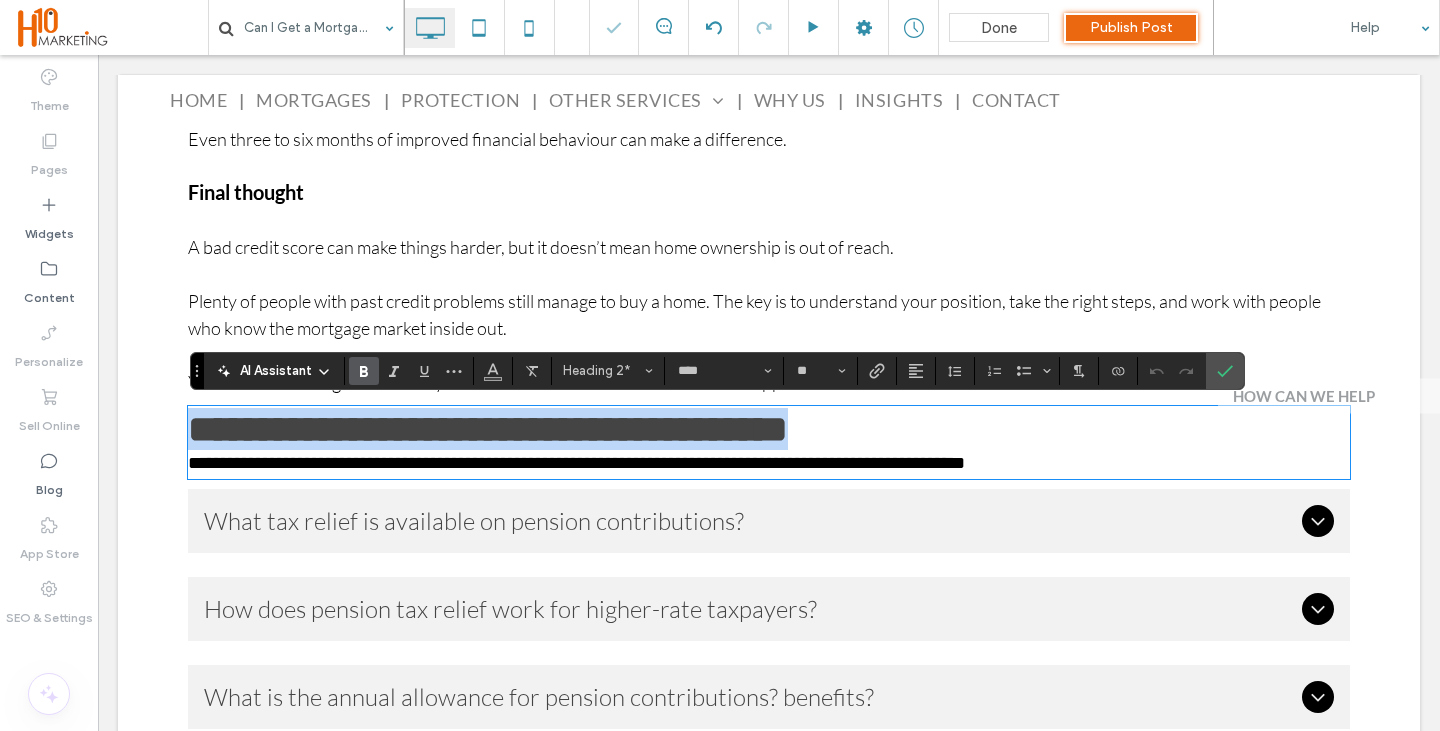click on "Can I Get a Mortgage with Bad Credit?
How to improve your chances and what lenders really look for
Let’s be honest – applying for a mortgage can be stressful at the best of times. But if you’ve got bad credit, it can feel like the odds are stacked against you. The truth is, you can get a mortgage even with a poor credit history. It just might take a bit more planning, the right support, and a lender who understands your situation. This article will walk you through what to expect, how to improve your chances, and what alternatives might be available if a mainstream lender says no.
What do lenders mean by “bad credit”?
The phrase “bad credit” is quite broad. It can include anything from a few missed payments to more serious issues like: County Court Judgements (CCJs) Defaults on loans or credit cards Individual Voluntary Arrangements (IVAs) Bankruptcy Repossession
What are mortgage lenders looking for? Your credit history Your affordability  Your deposit  ﻿" at bounding box center [769, -1514] 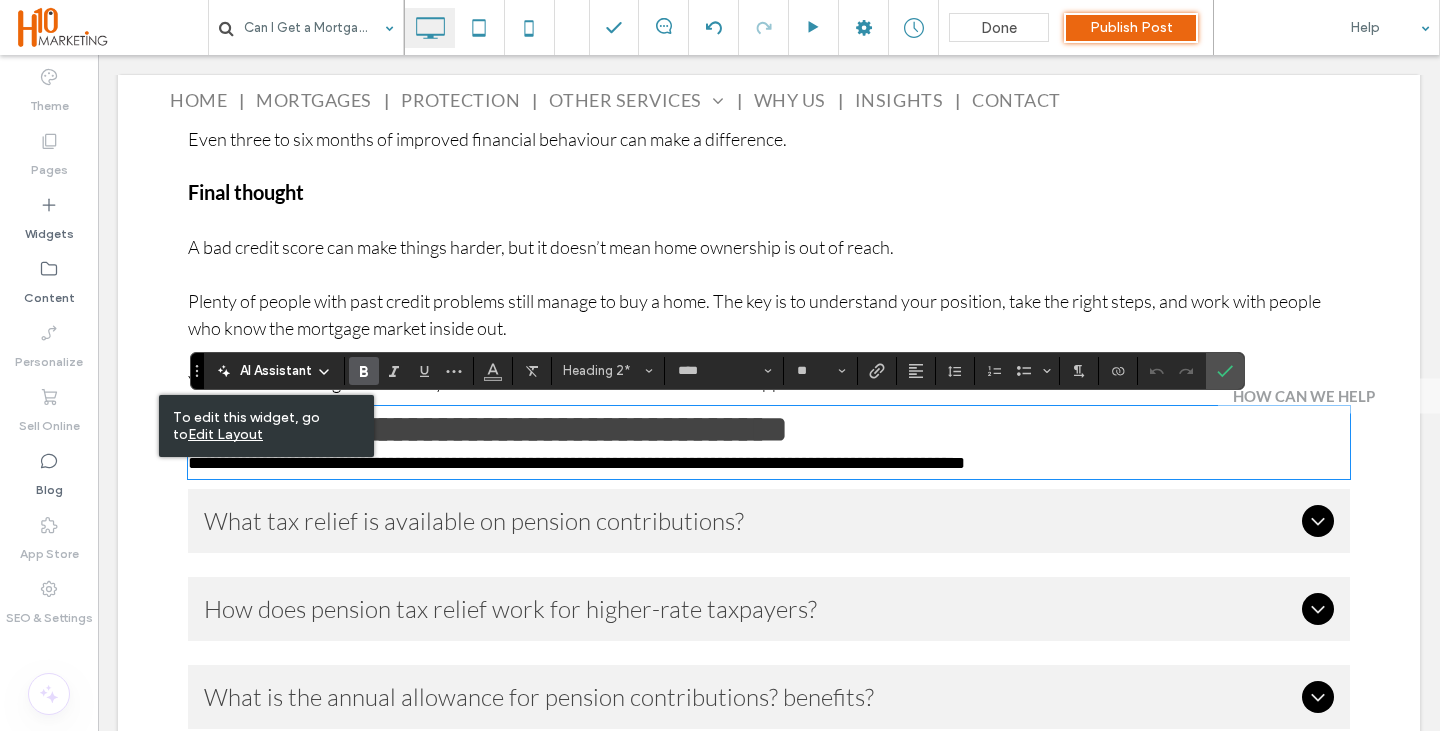 scroll, scrollTop: 0, scrollLeft: 0, axis: both 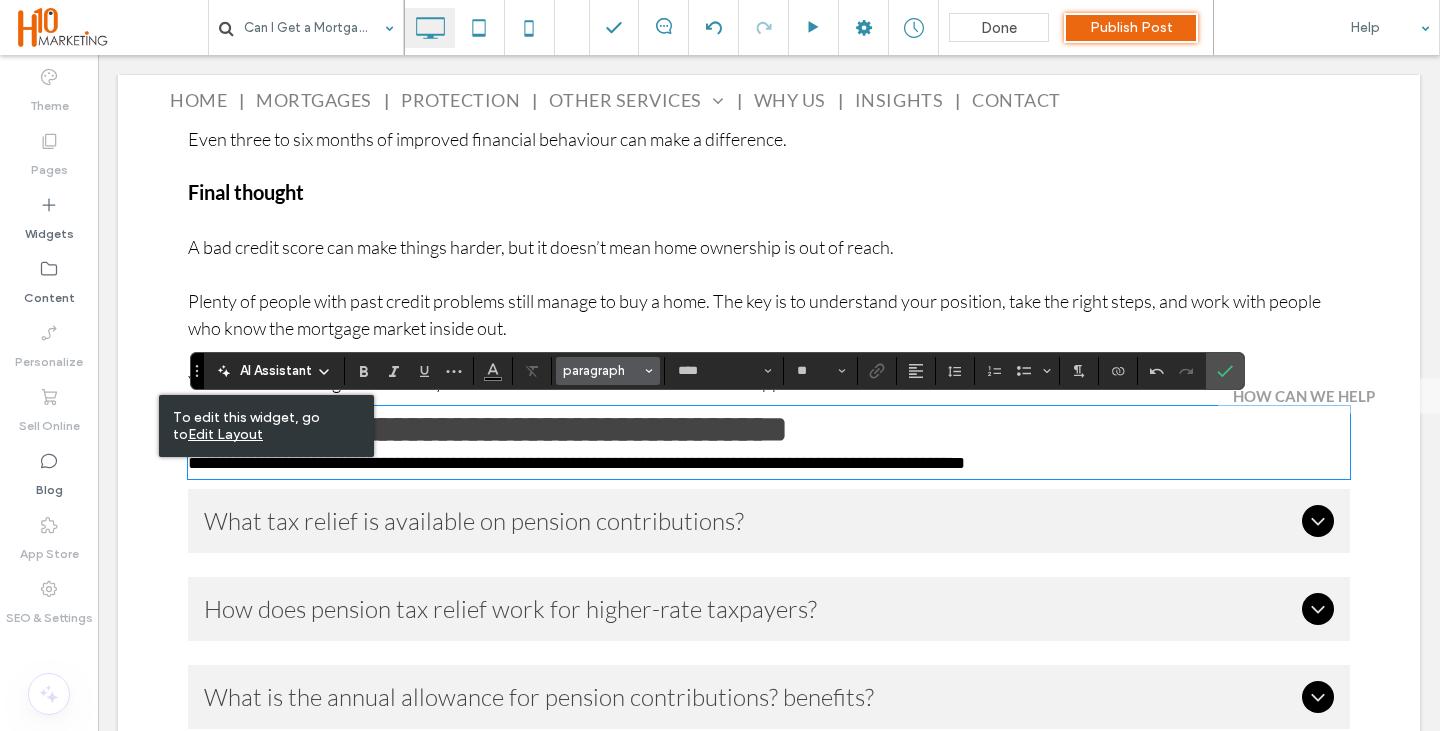 click on "AI Assistant paragraph **** **" at bounding box center (717, 371) 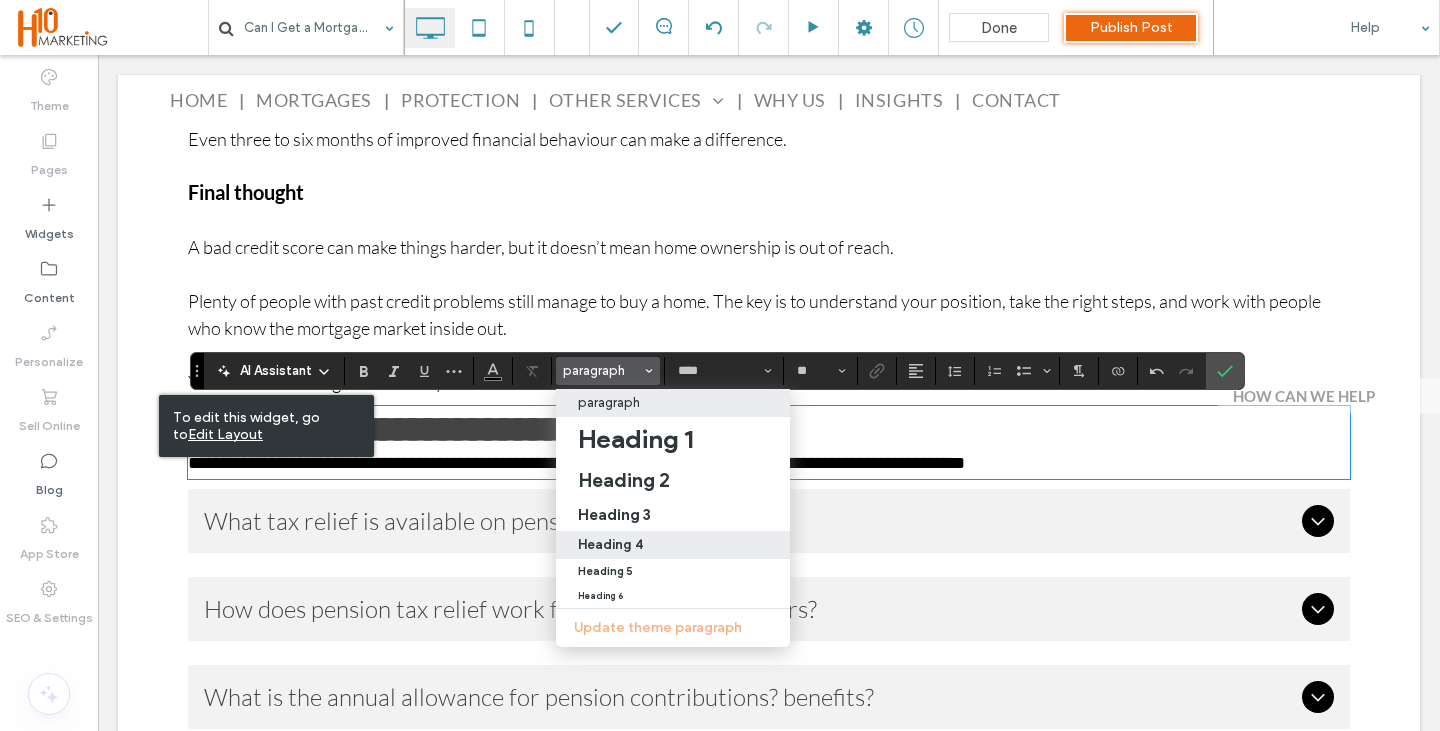 drag, startPoint x: 635, startPoint y: 564, endPoint x: 955, endPoint y: 339, distance: 391.1841 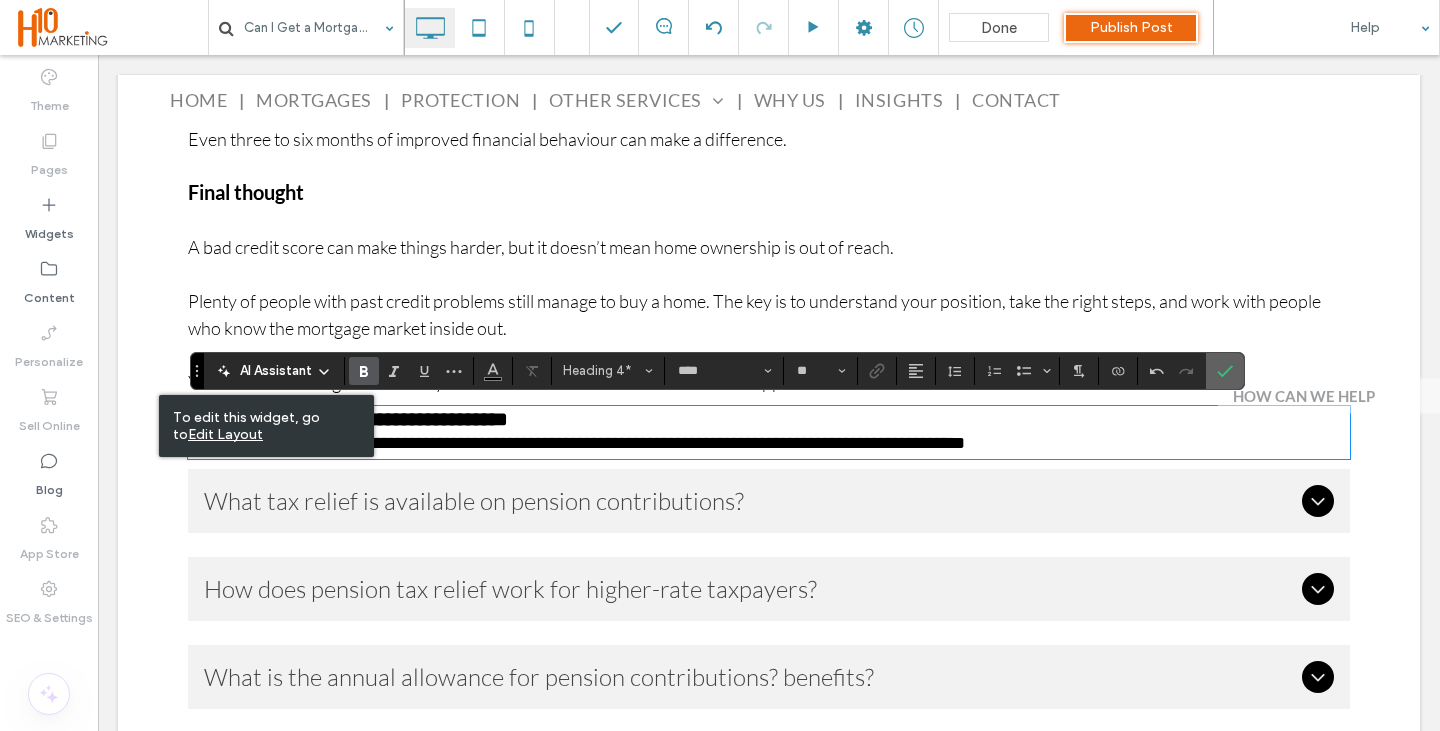 click at bounding box center [1225, 371] 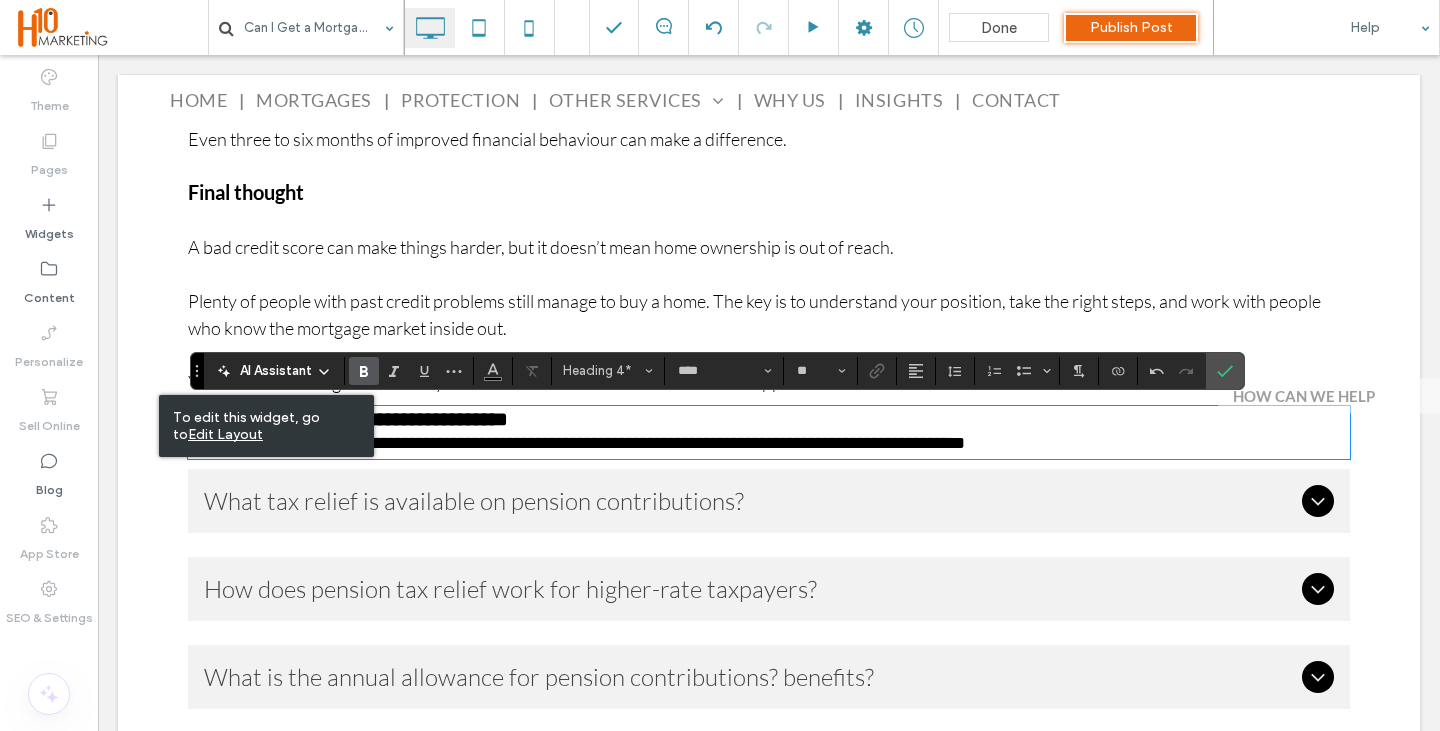 click on "**********" at bounding box center [769, 443] 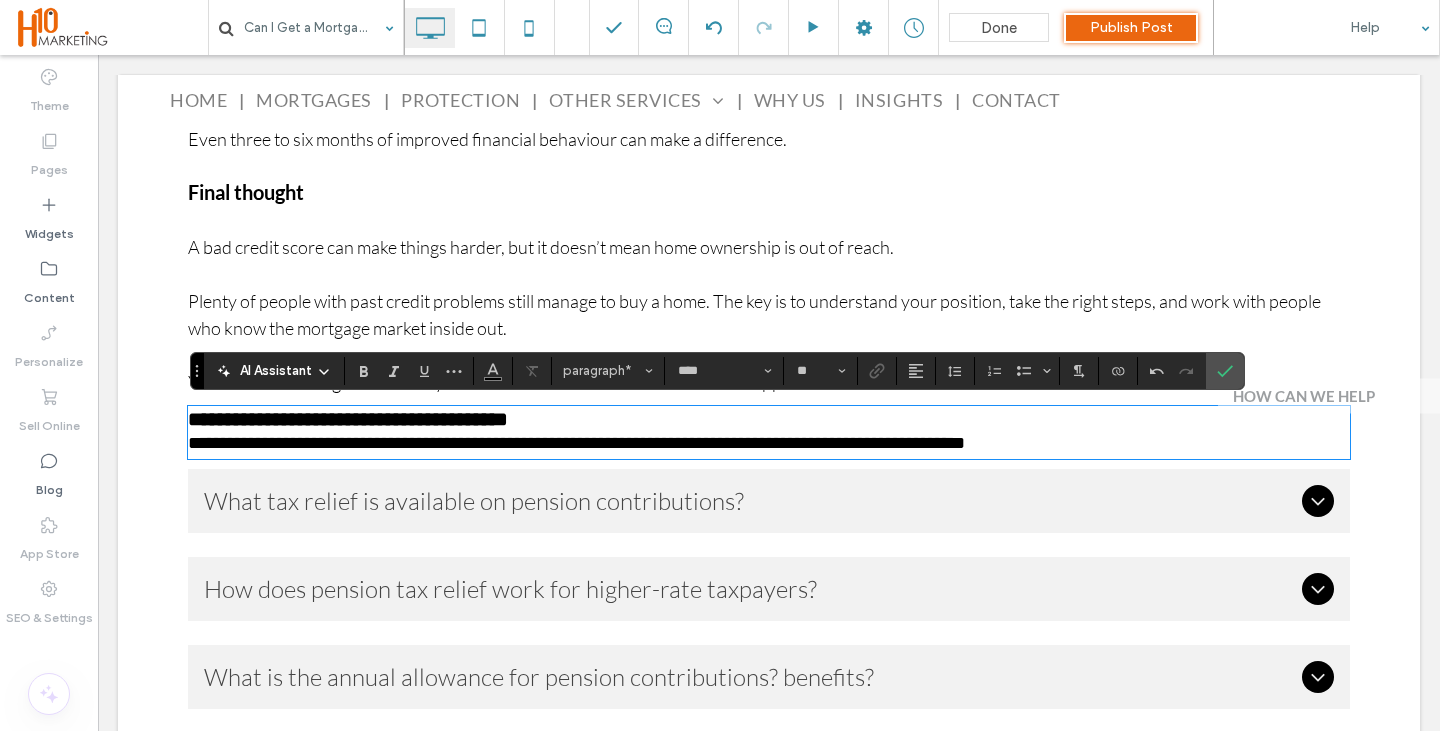 click on "**********" at bounding box center (576, 443) 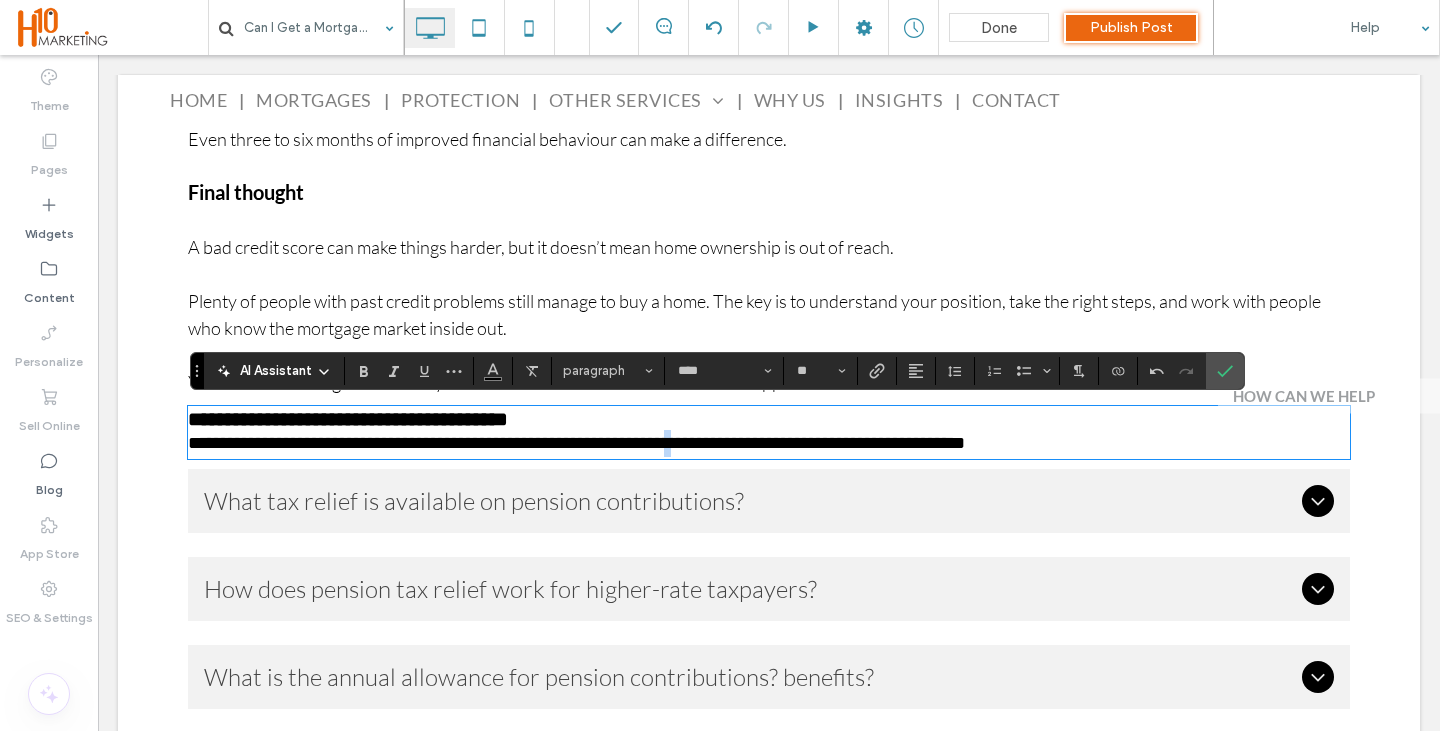 click on "**********" at bounding box center [576, 443] 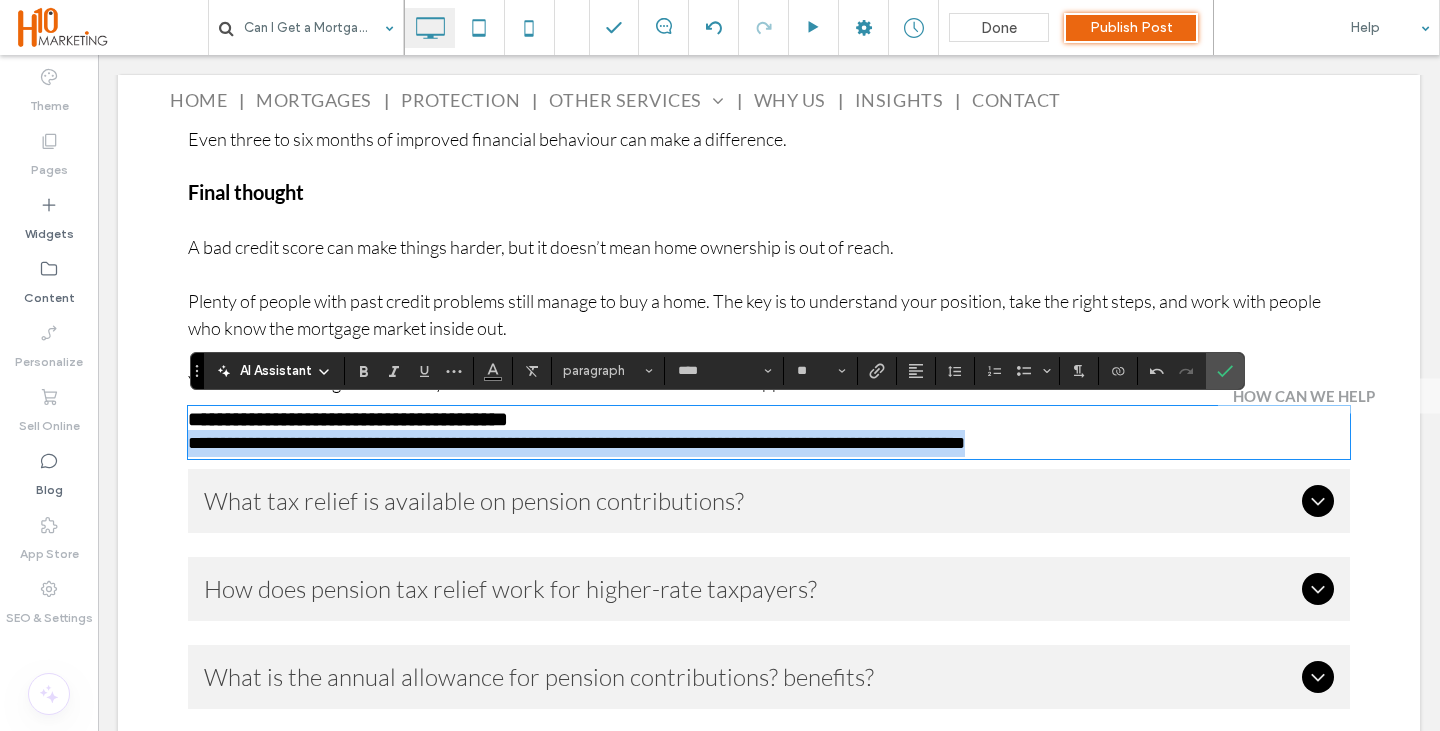 click on "**********" at bounding box center [576, 443] 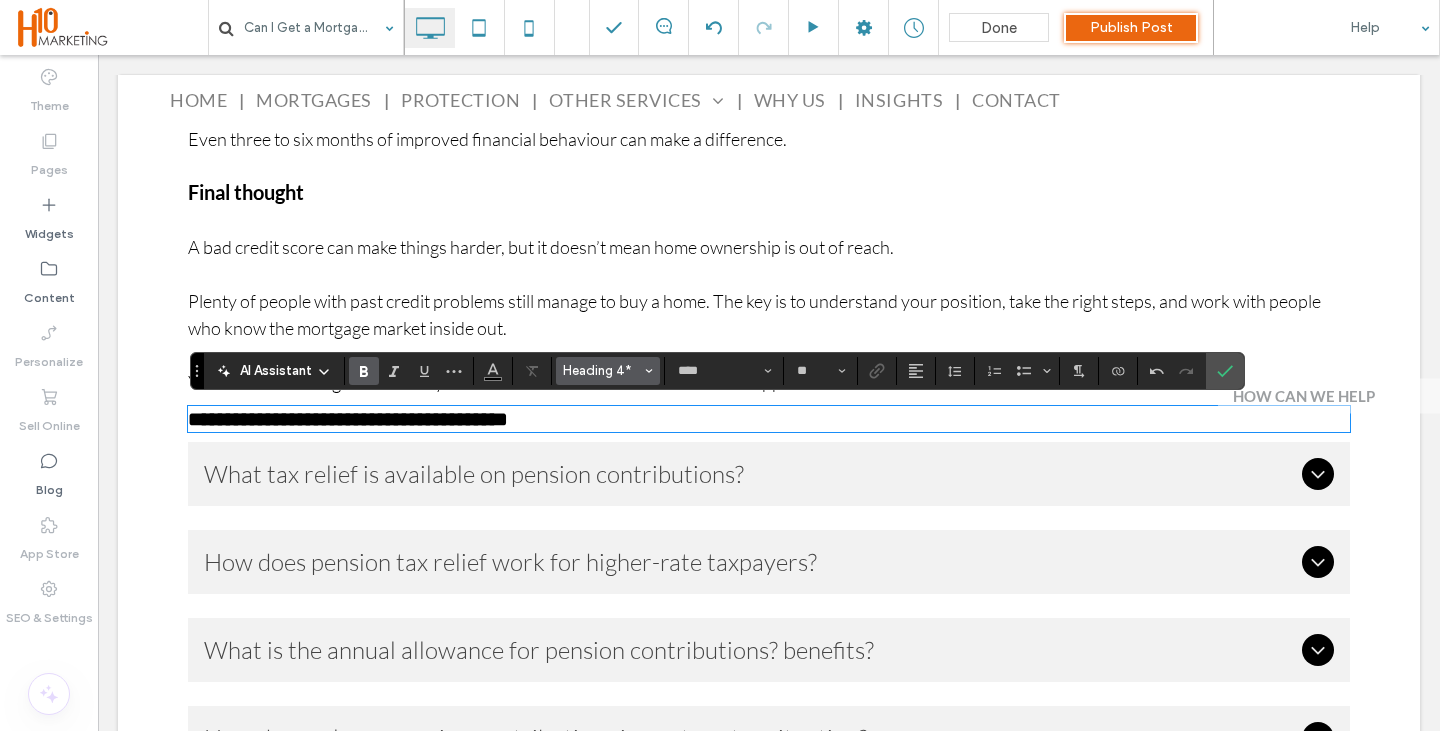 click at bounding box center [649, 371] 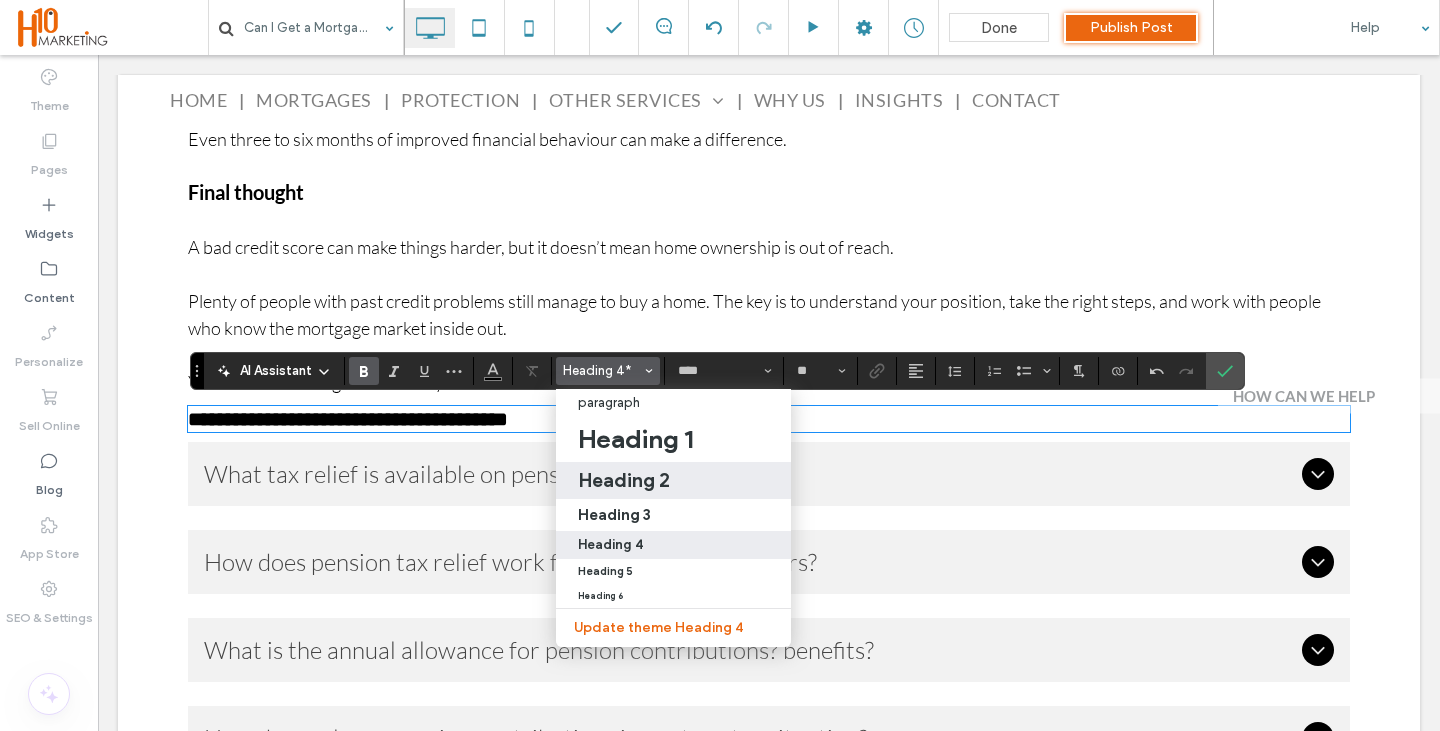 click on "Heading 2" at bounding box center [624, 480] 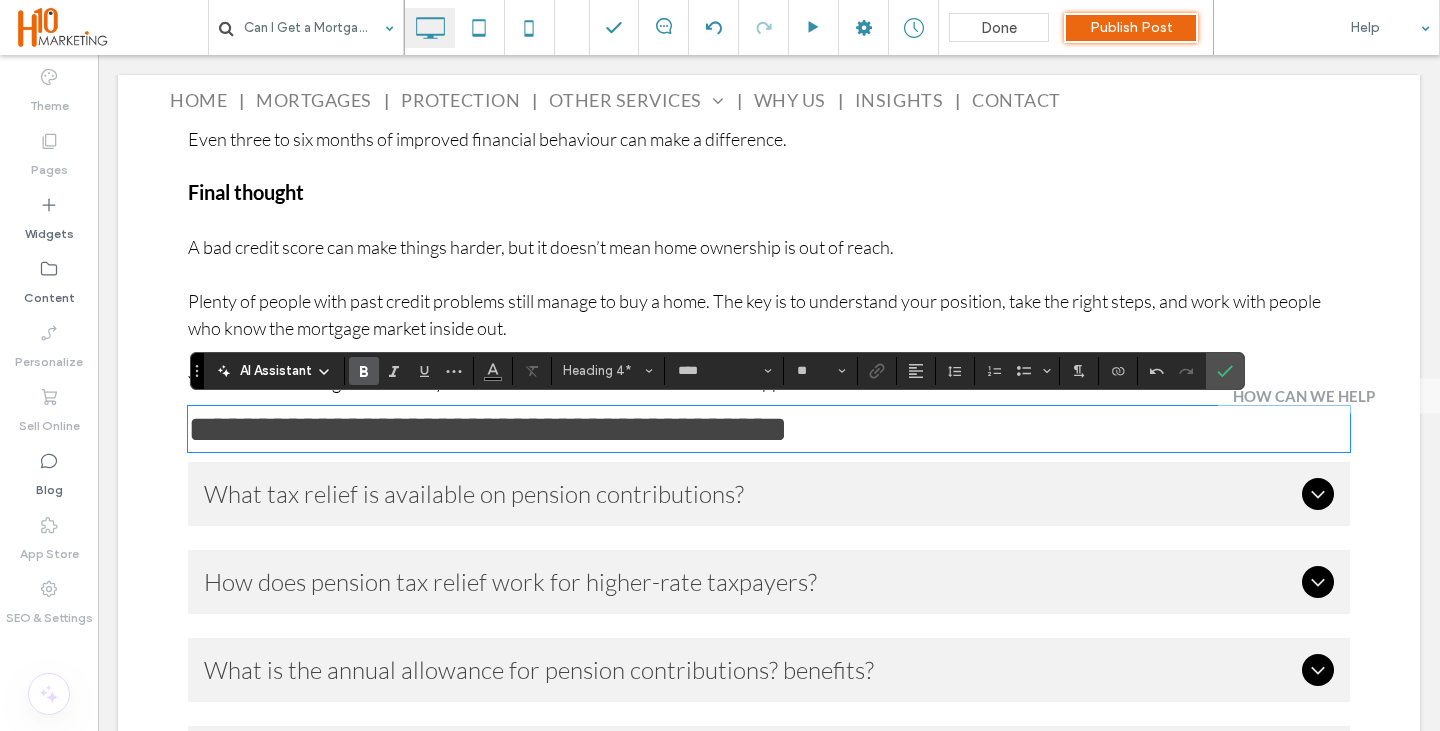 type on "**" 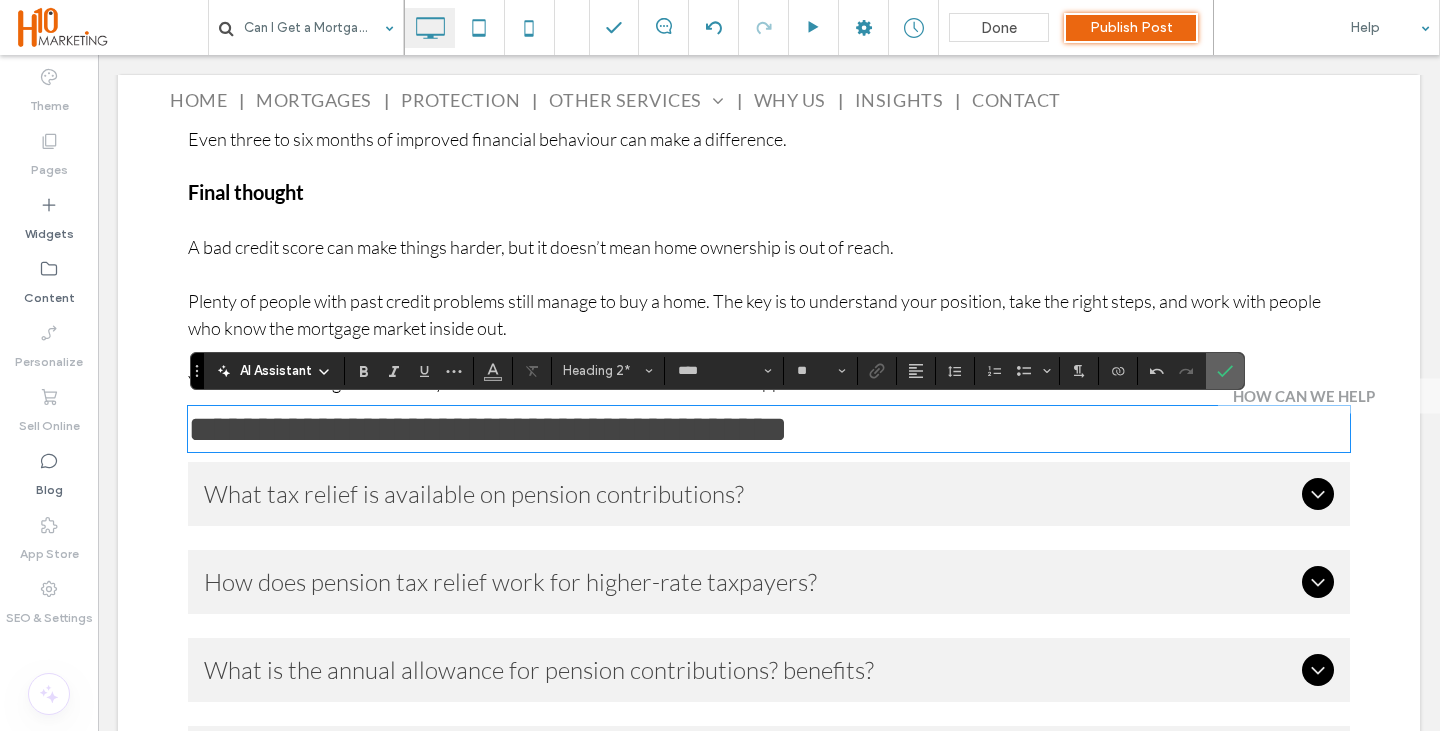 click 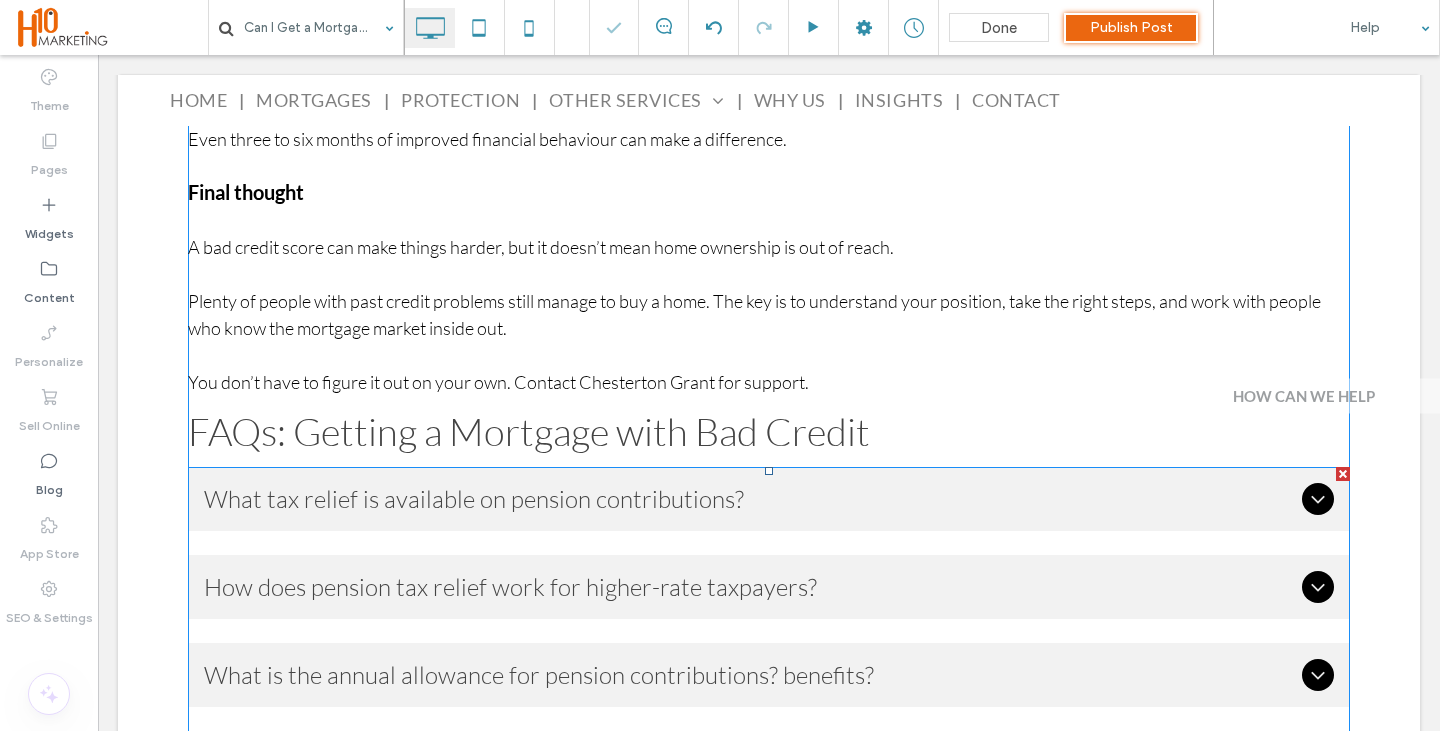 click on "What tax relief is available on pension contributions?" at bounding box center (749, 499) 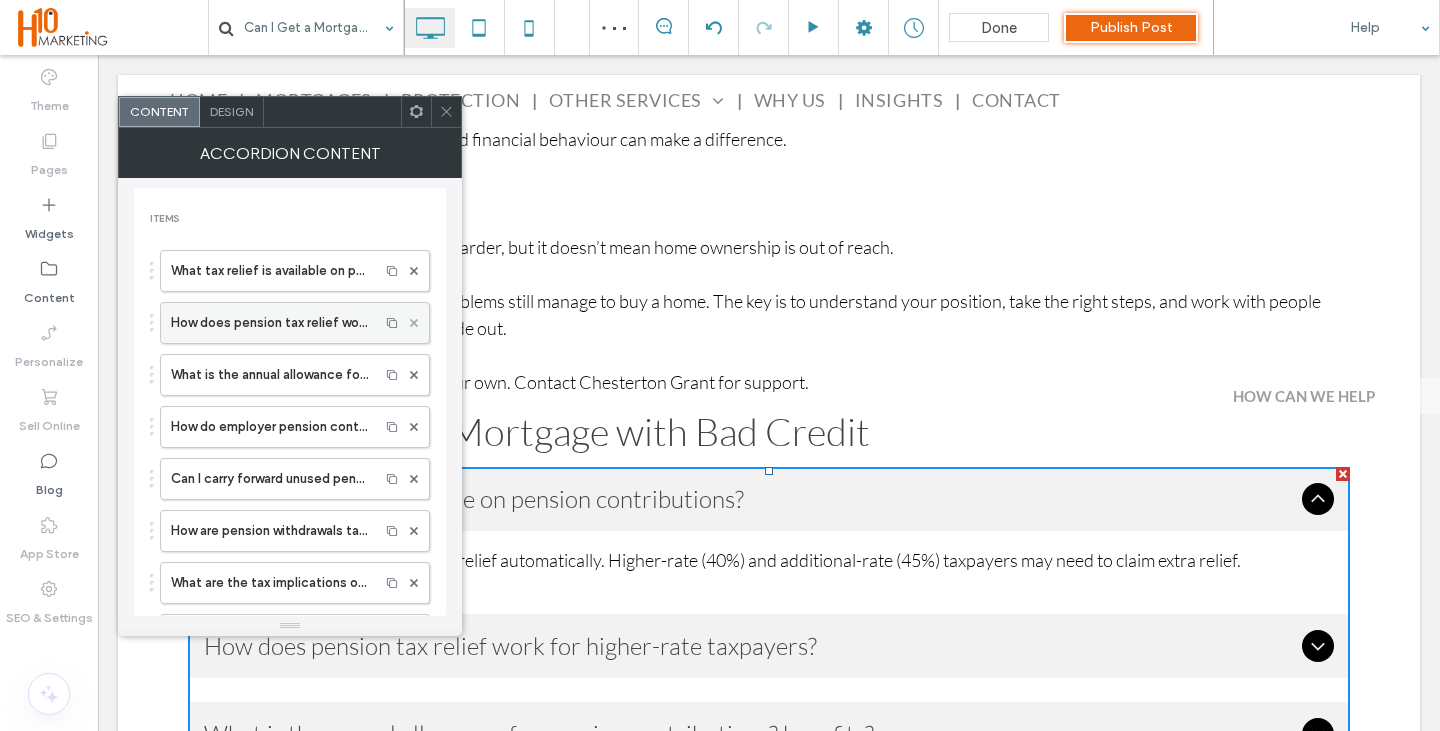 click at bounding box center (414, 323) 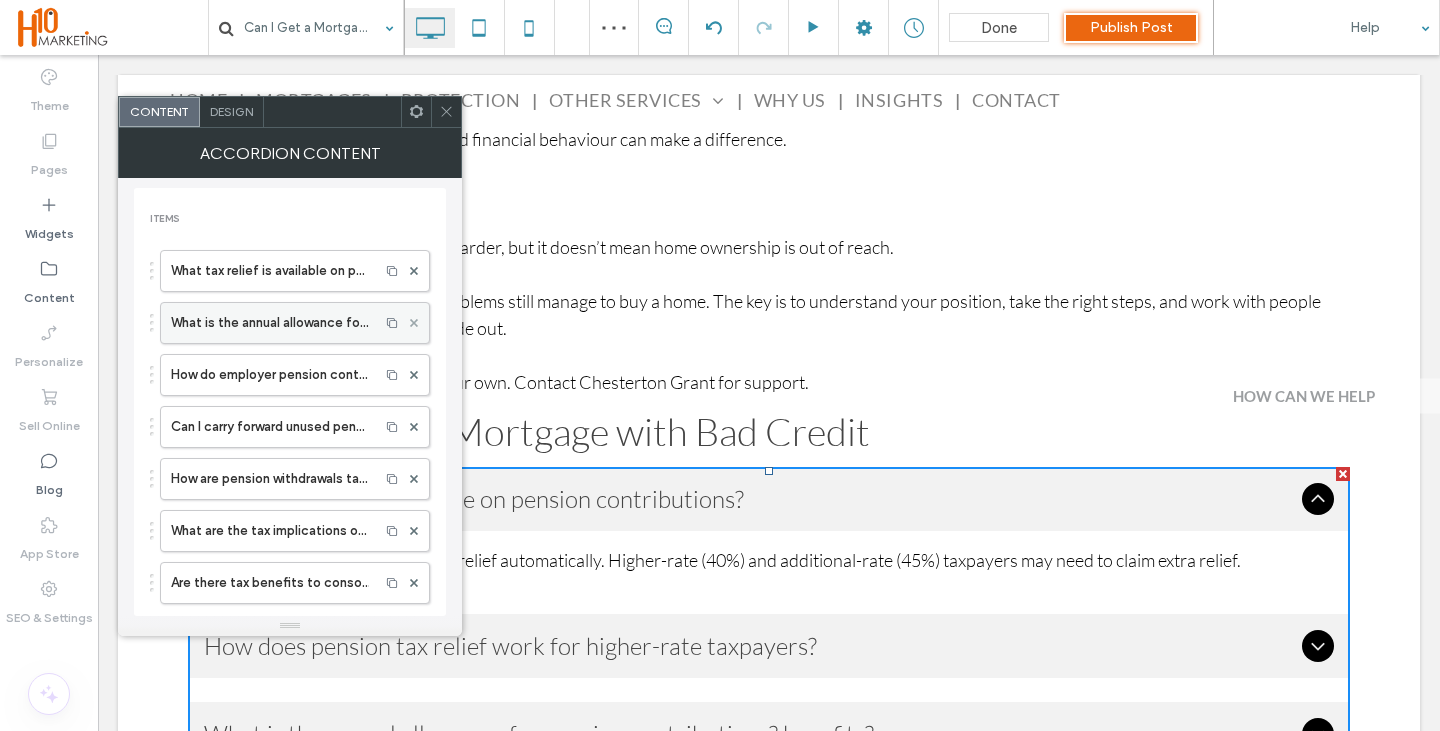 click at bounding box center (414, 323) 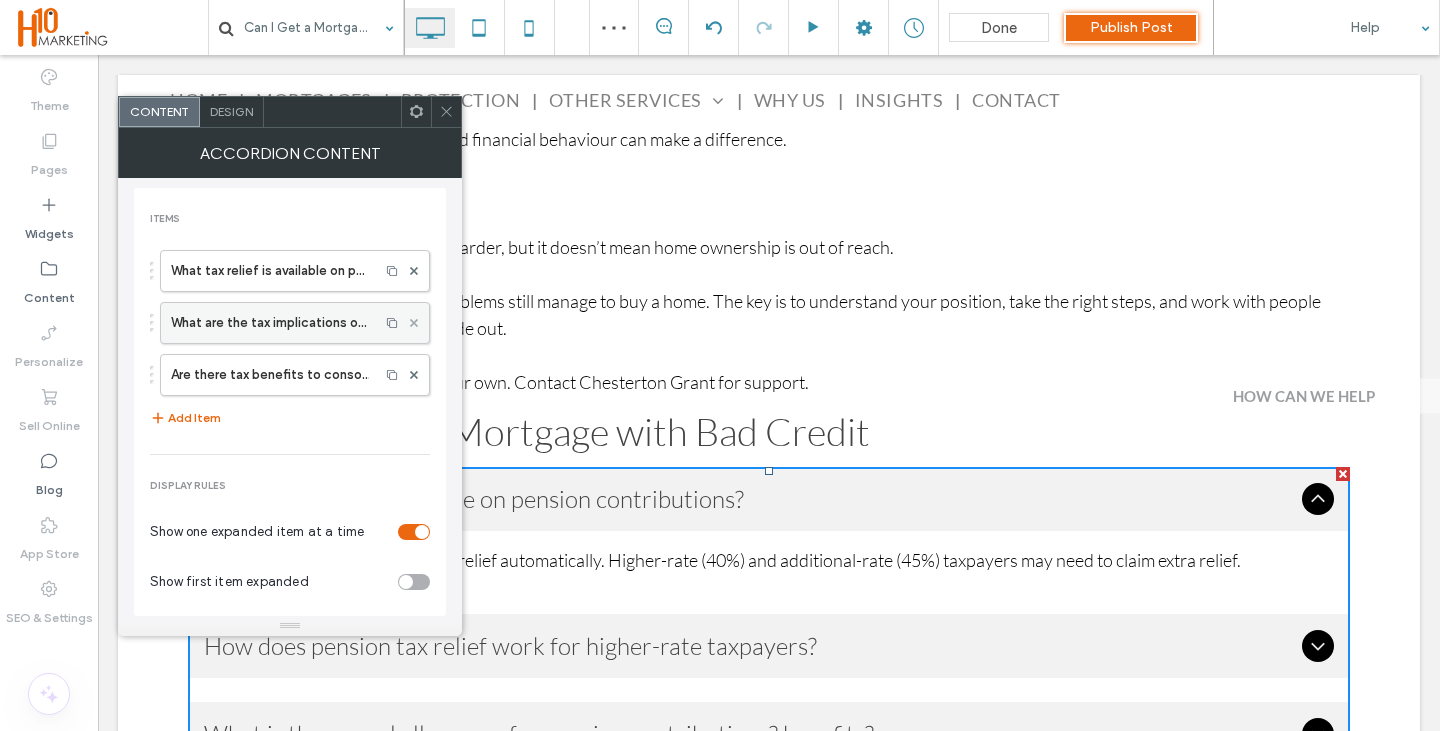 click at bounding box center [414, 323] 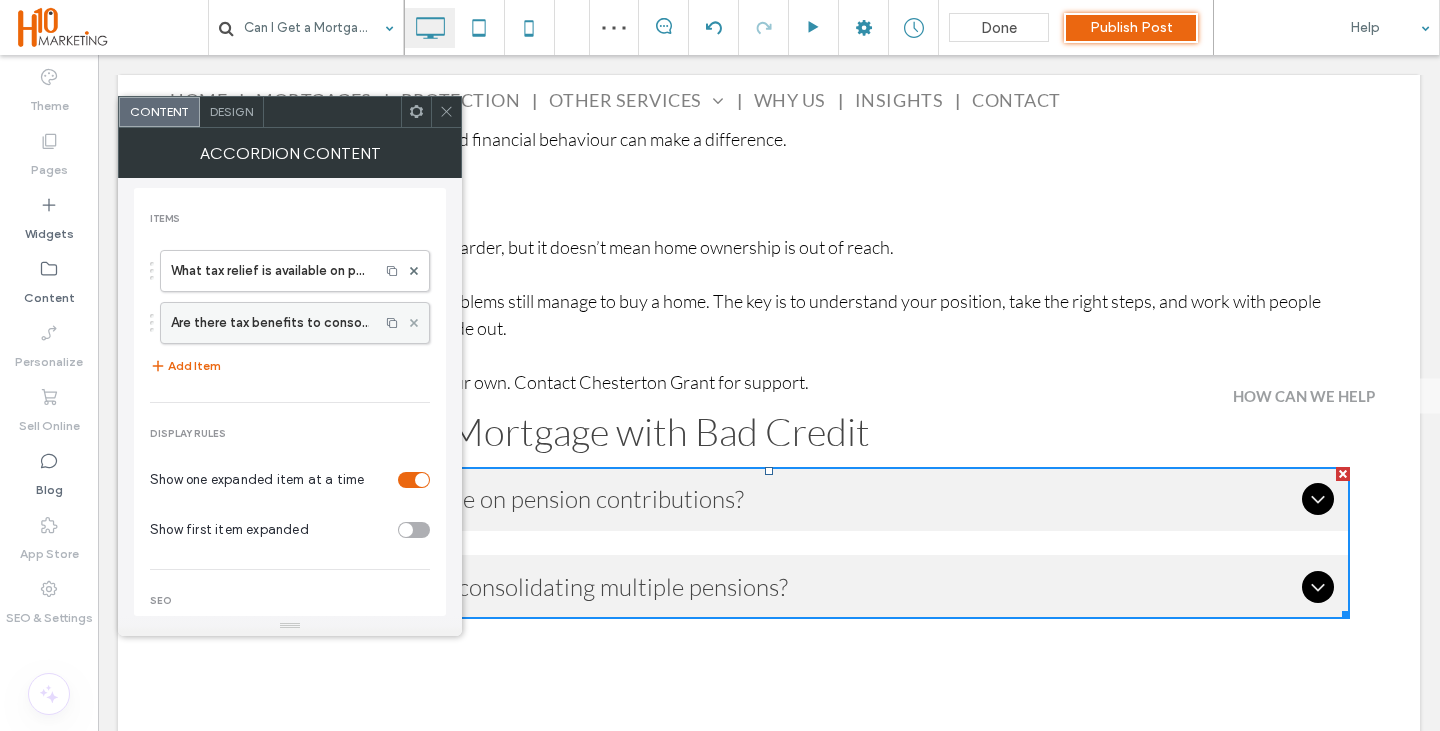 click at bounding box center [414, 323] 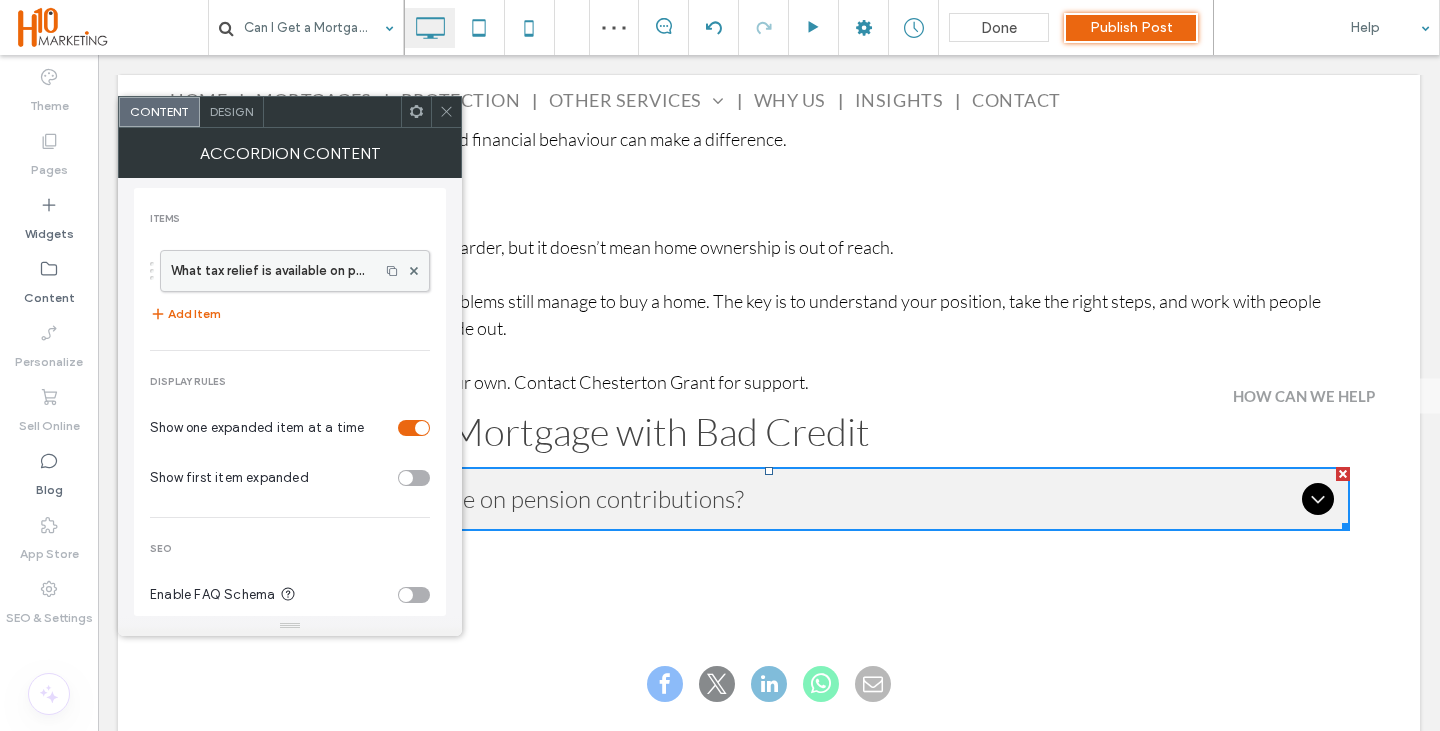 click on "What tax relief is available on pension contributions?" at bounding box center (270, 271) 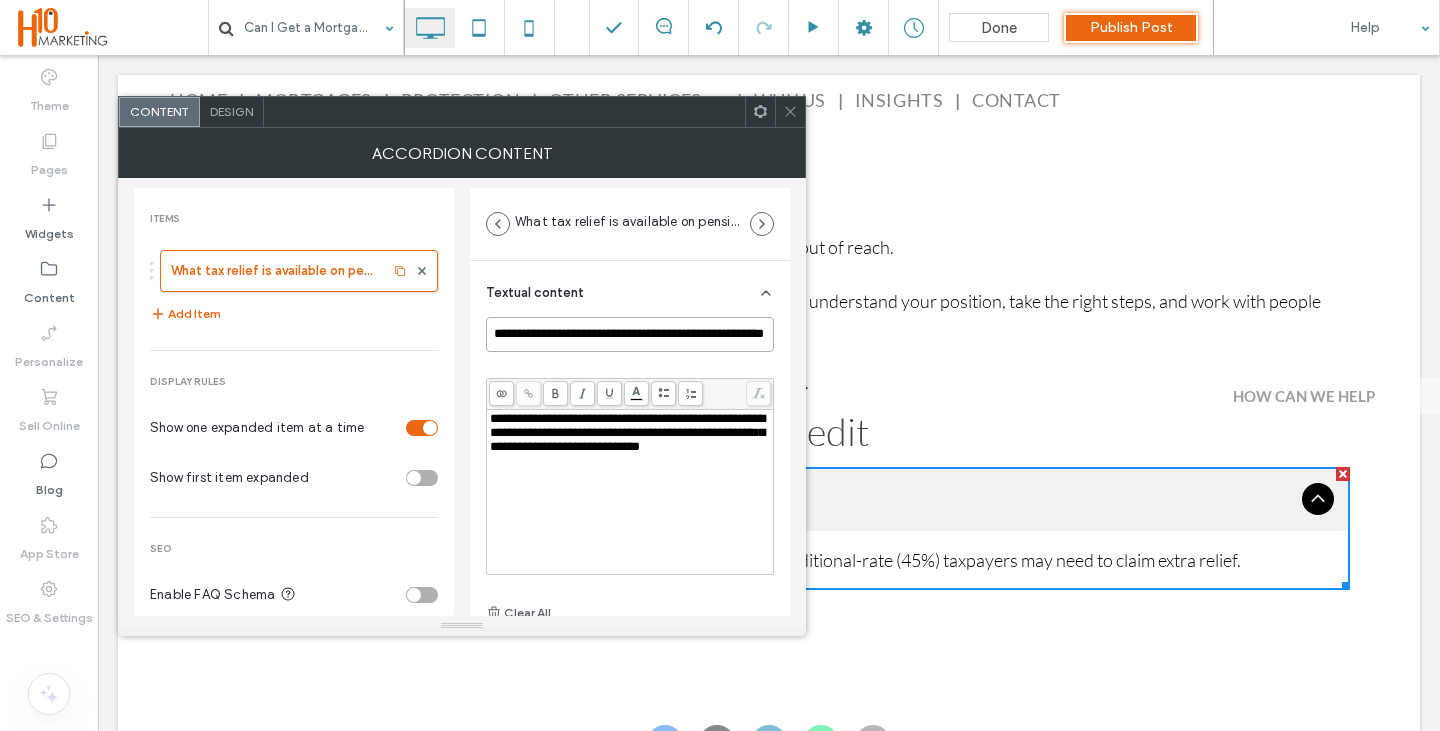 click on "**********" at bounding box center (630, 334) 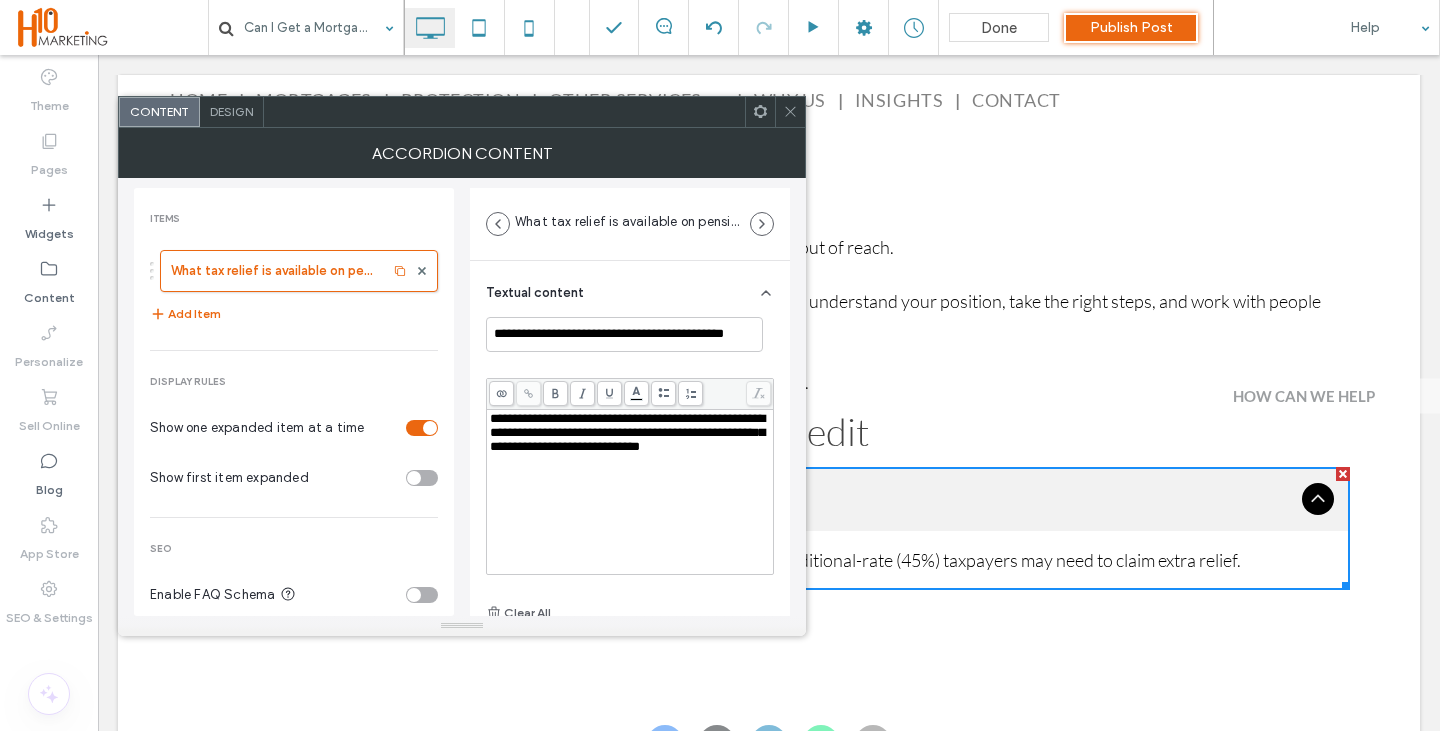 scroll, scrollTop: 0, scrollLeft: 0, axis: both 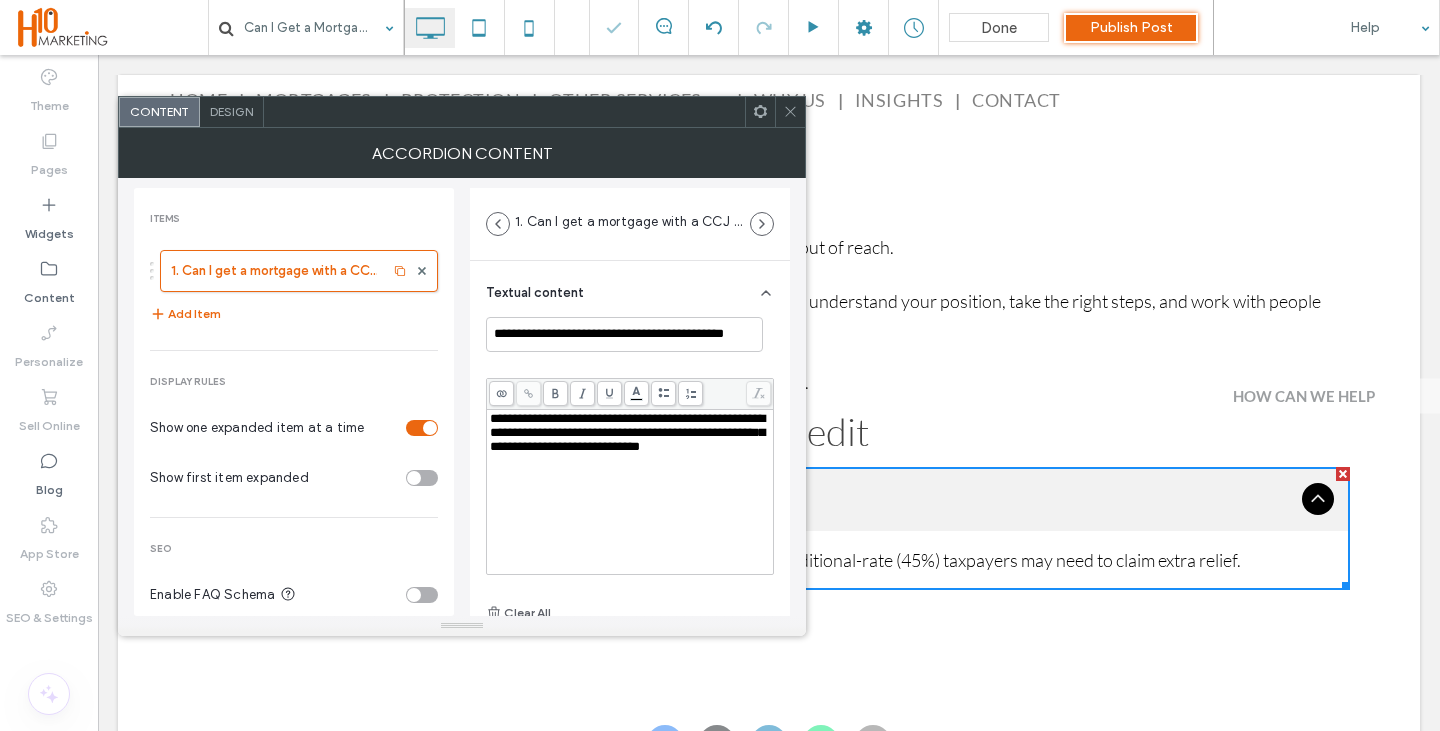 click on "**********" at bounding box center (630, 433) 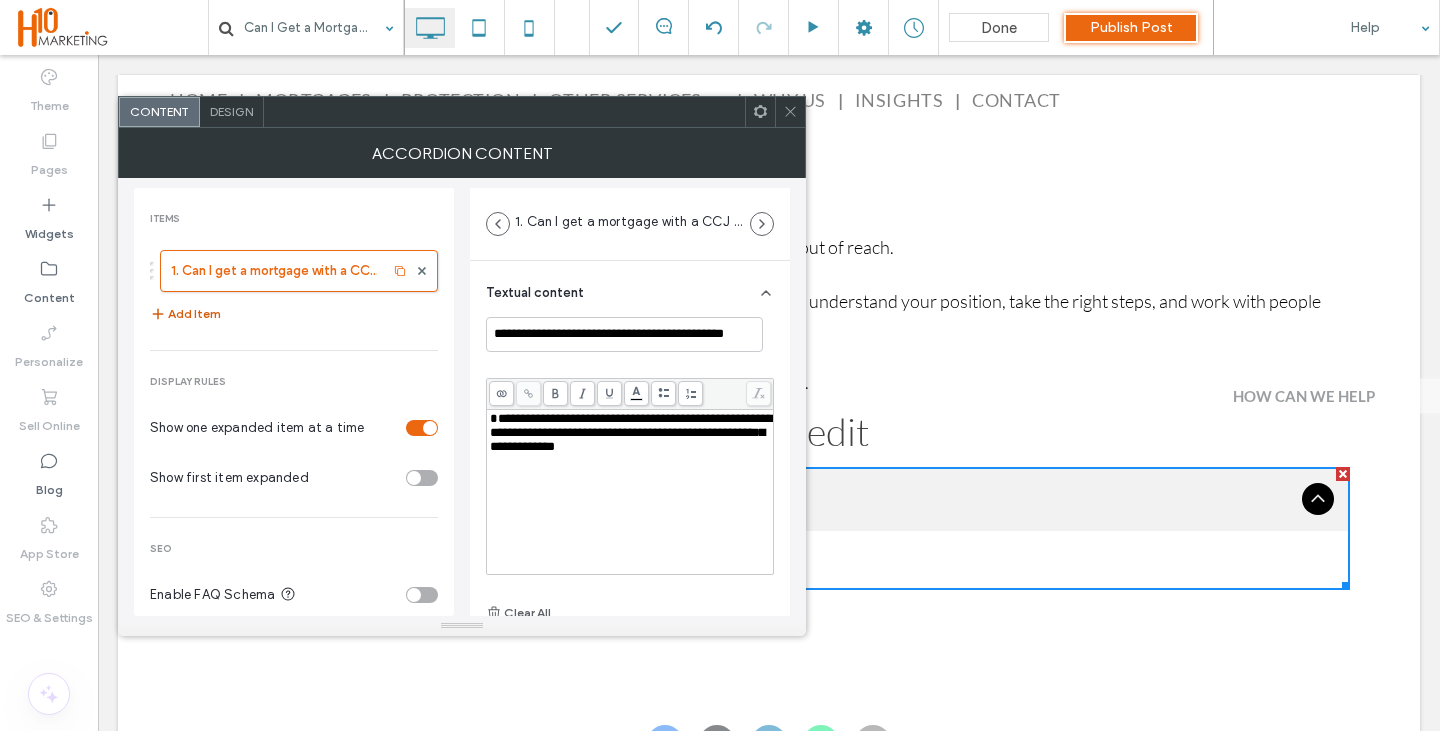 click on "Add Item" at bounding box center (185, 314) 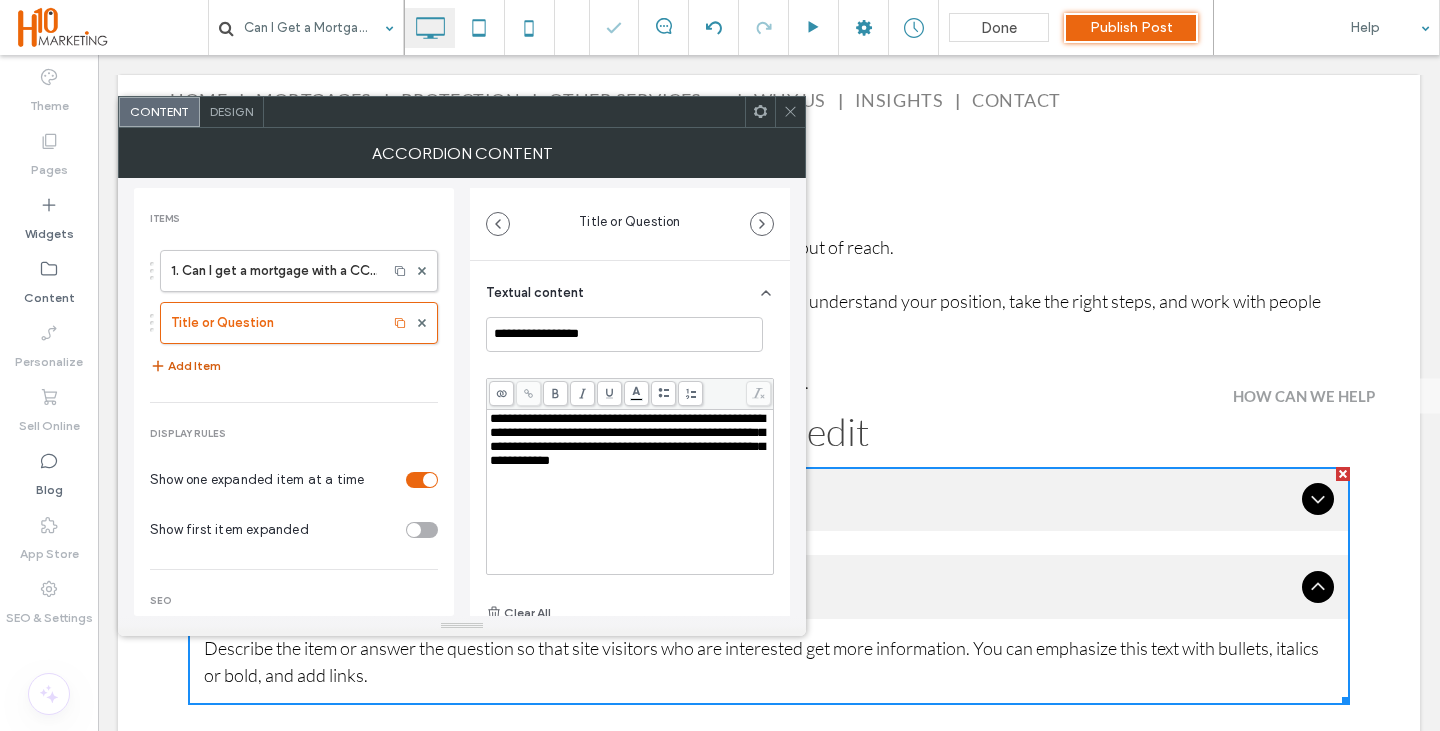 click on "Title or Question" at bounding box center (274, 323) 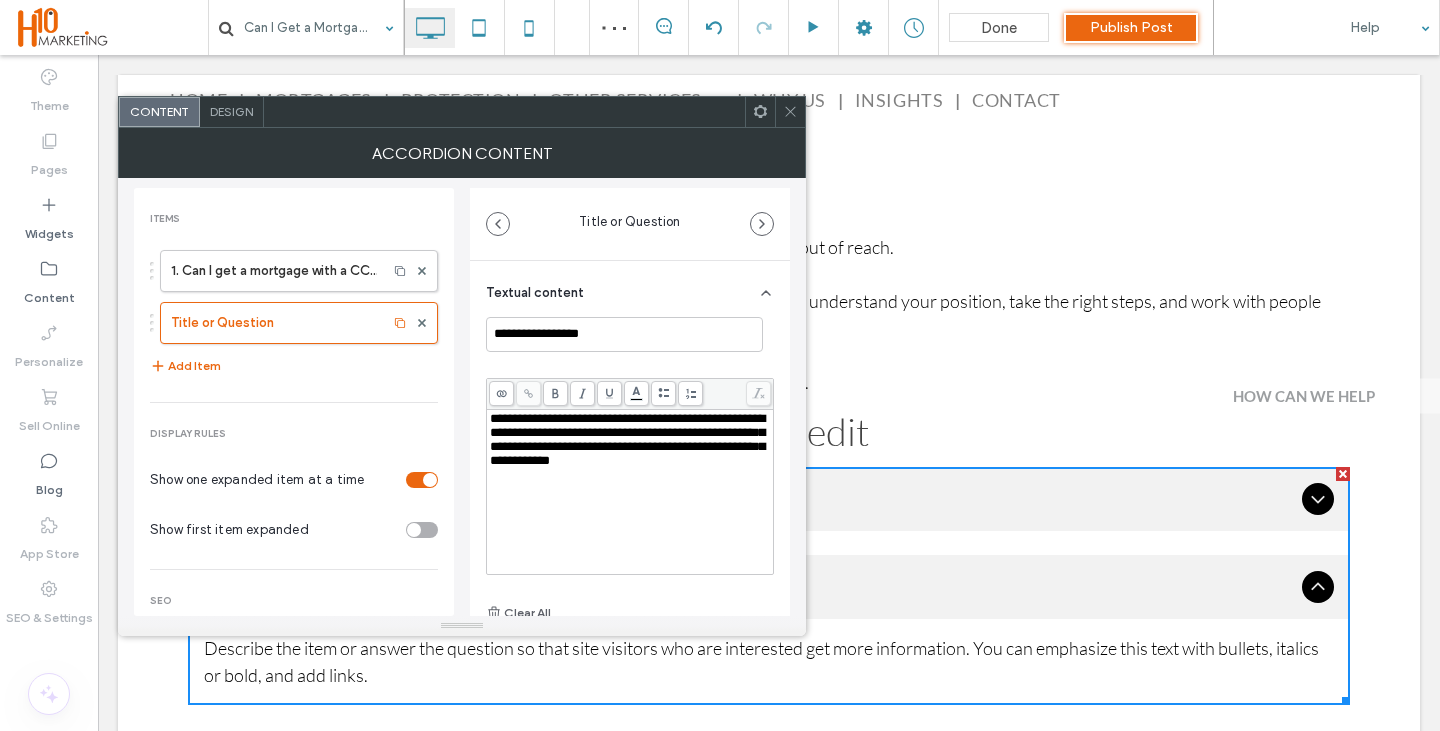 click on "Textual content" at bounding box center [630, 289] 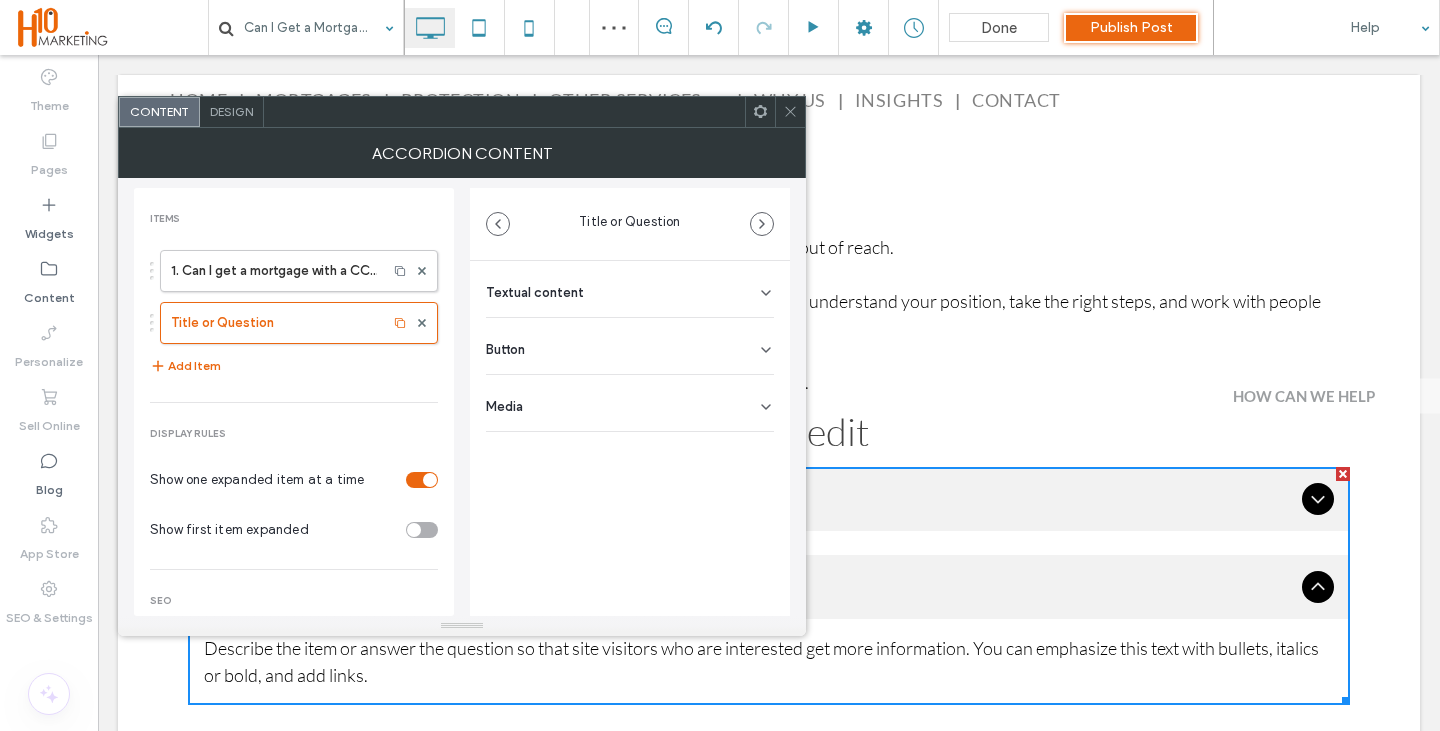 click on "**********" at bounding box center (624, 334) 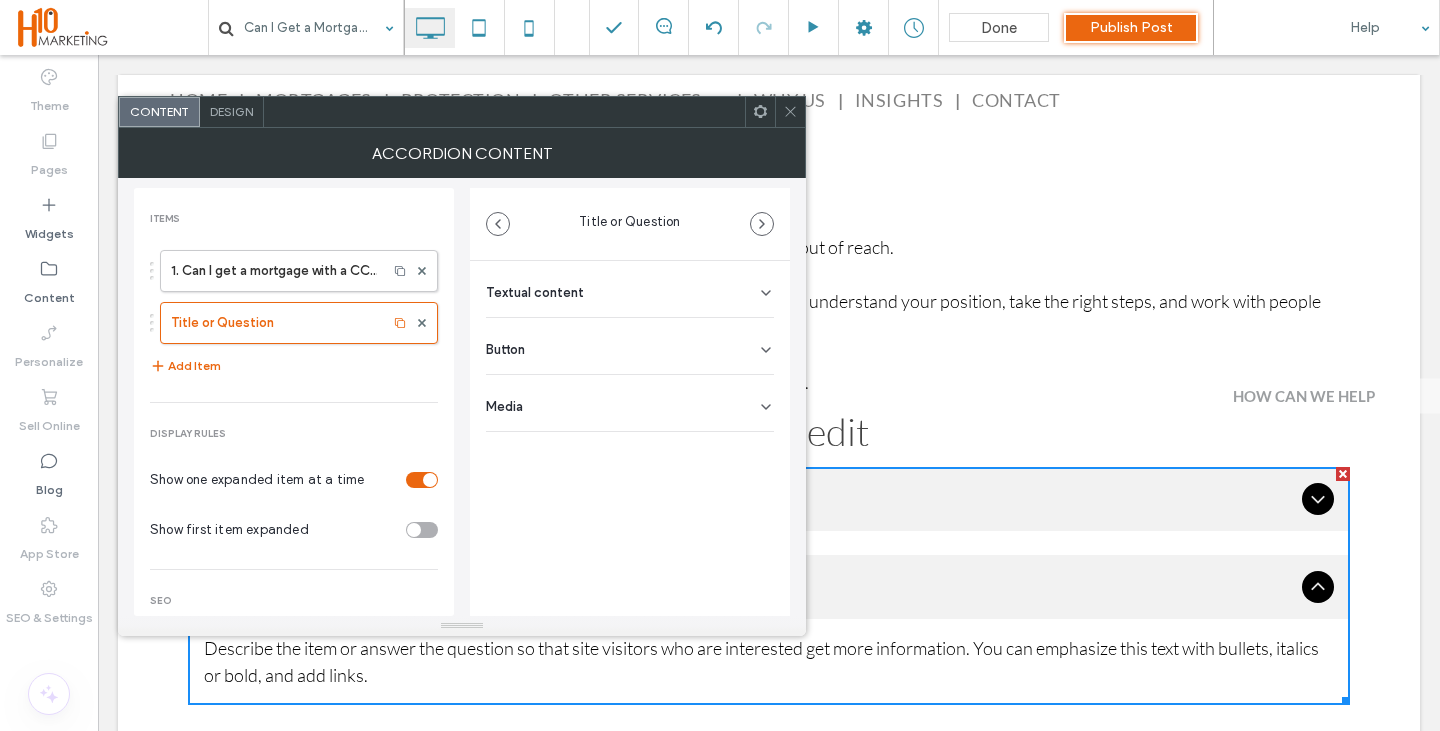click on "Textual content" at bounding box center [630, 289] 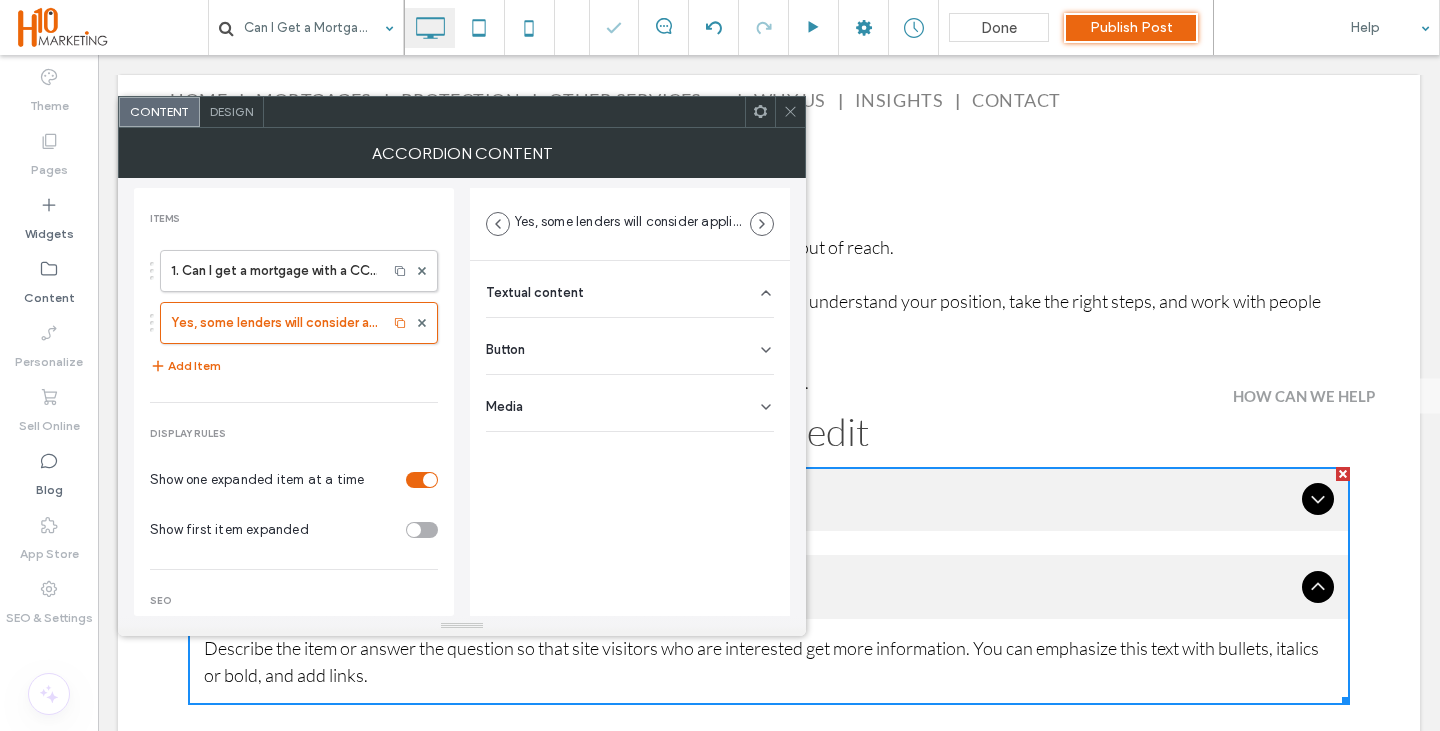 scroll, scrollTop: 0, scrollLeft: 0, axis: both 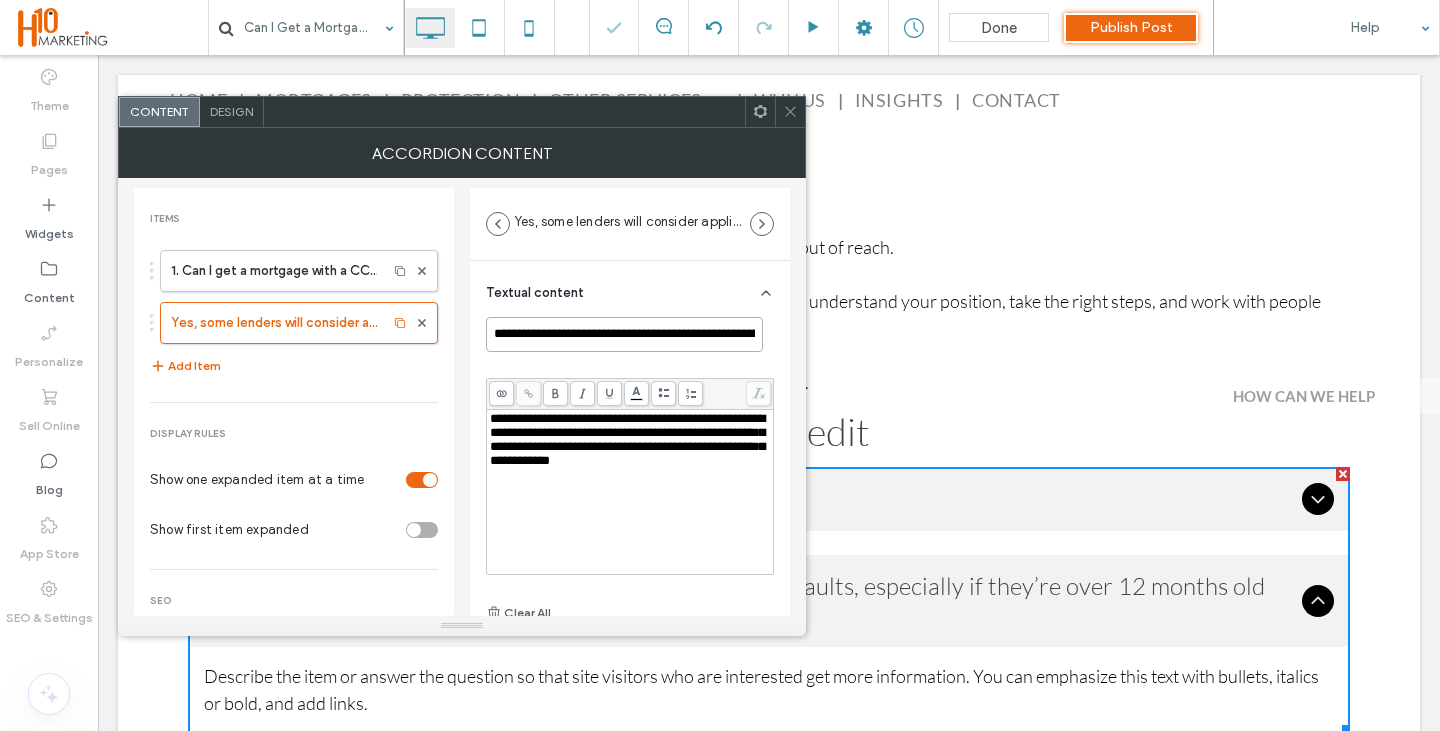 click on "**********" at bounding box center [624, 334] 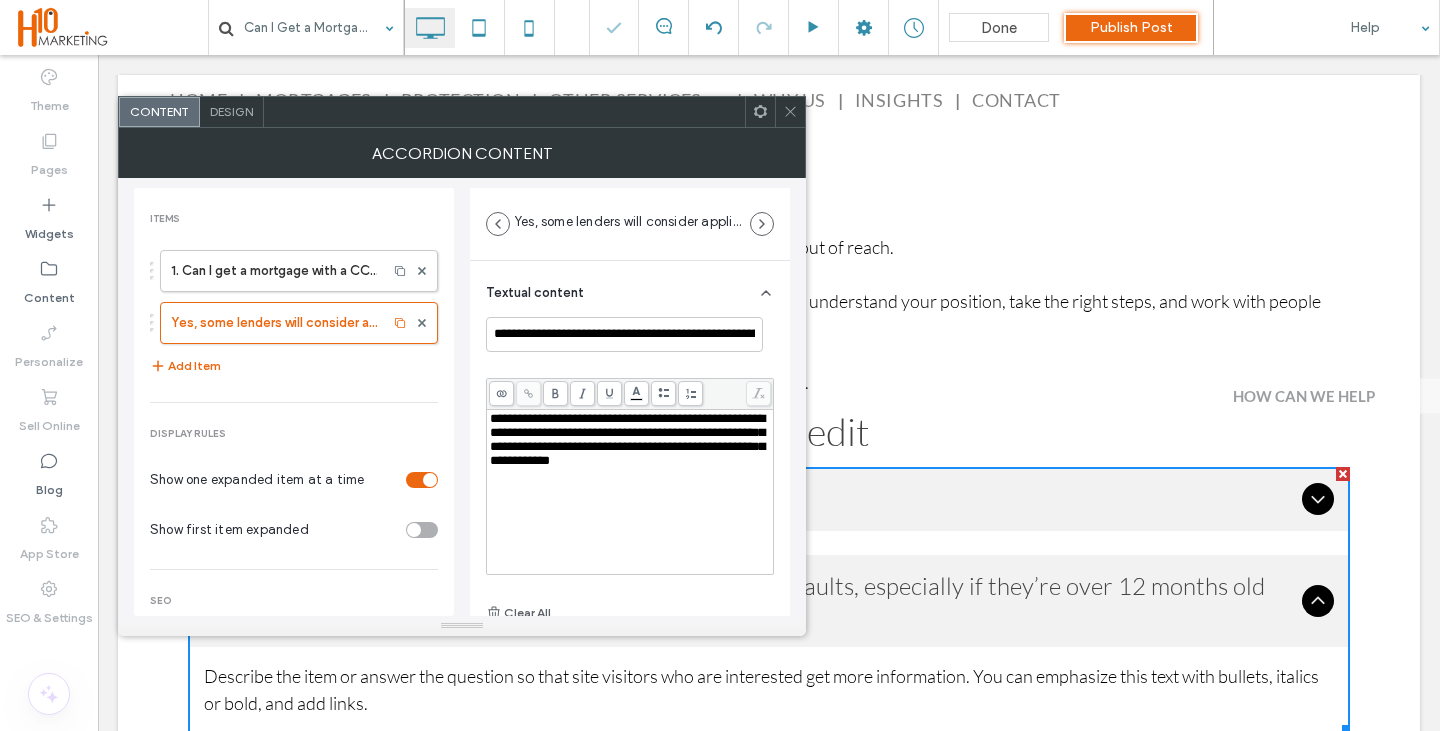 scroll, scrollTop: 0, scrollLeft: 0, axis: both 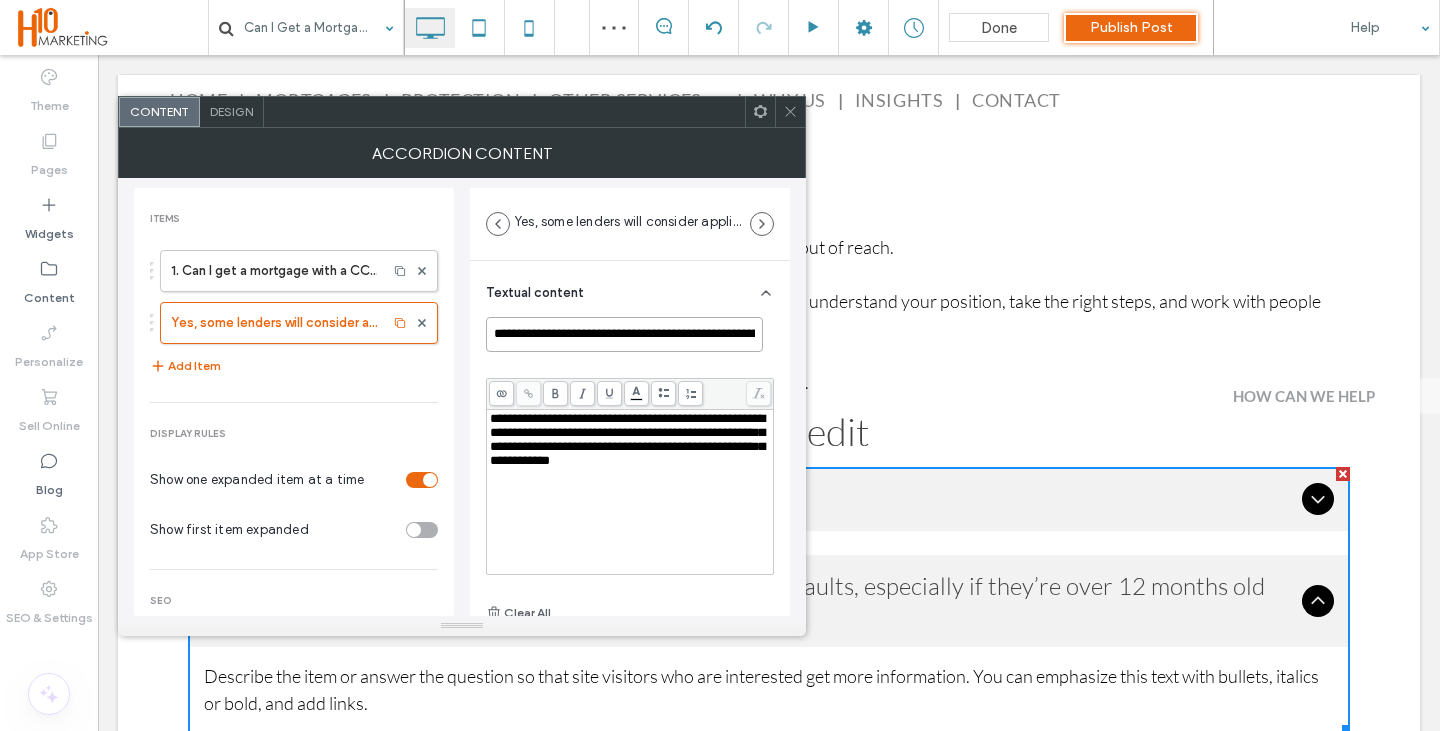 click on "**********" at bounding box center [624, 334] 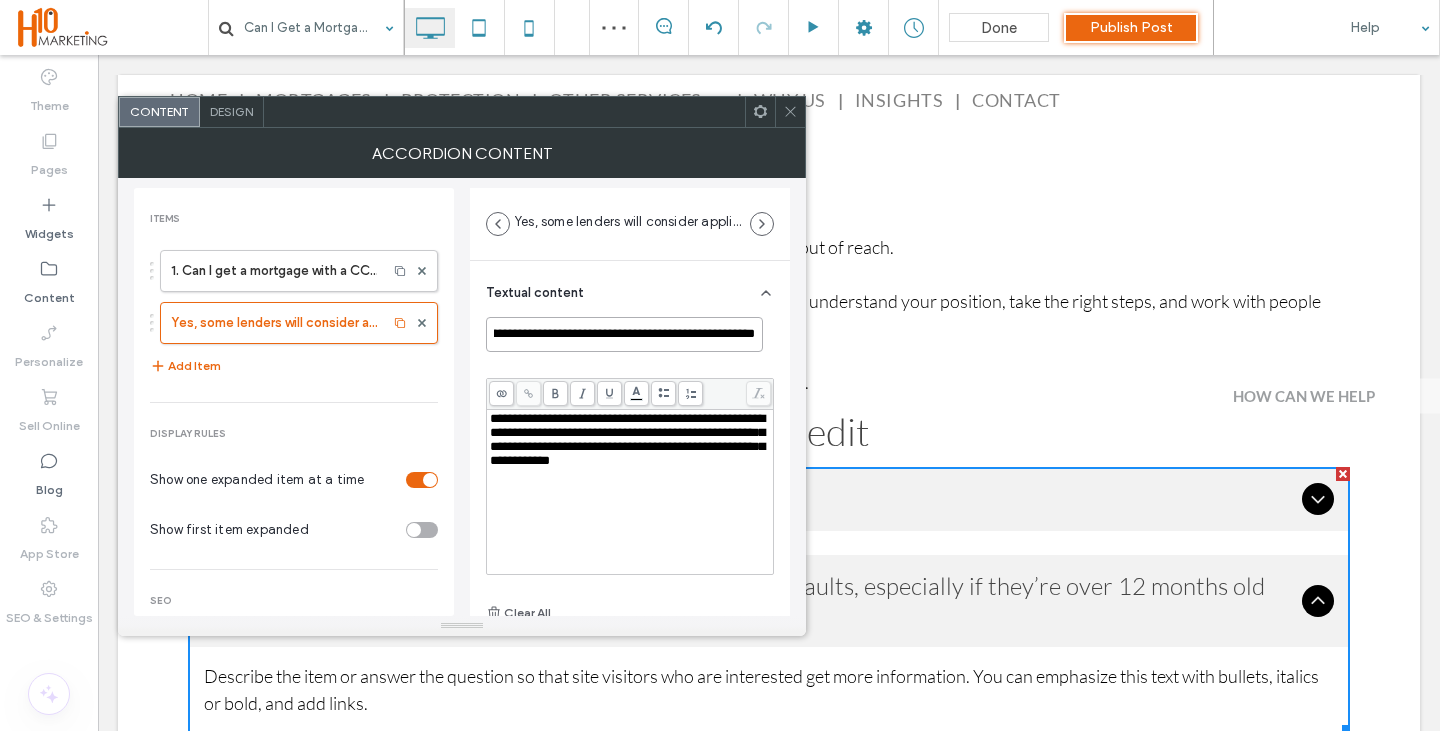 type on "**********" 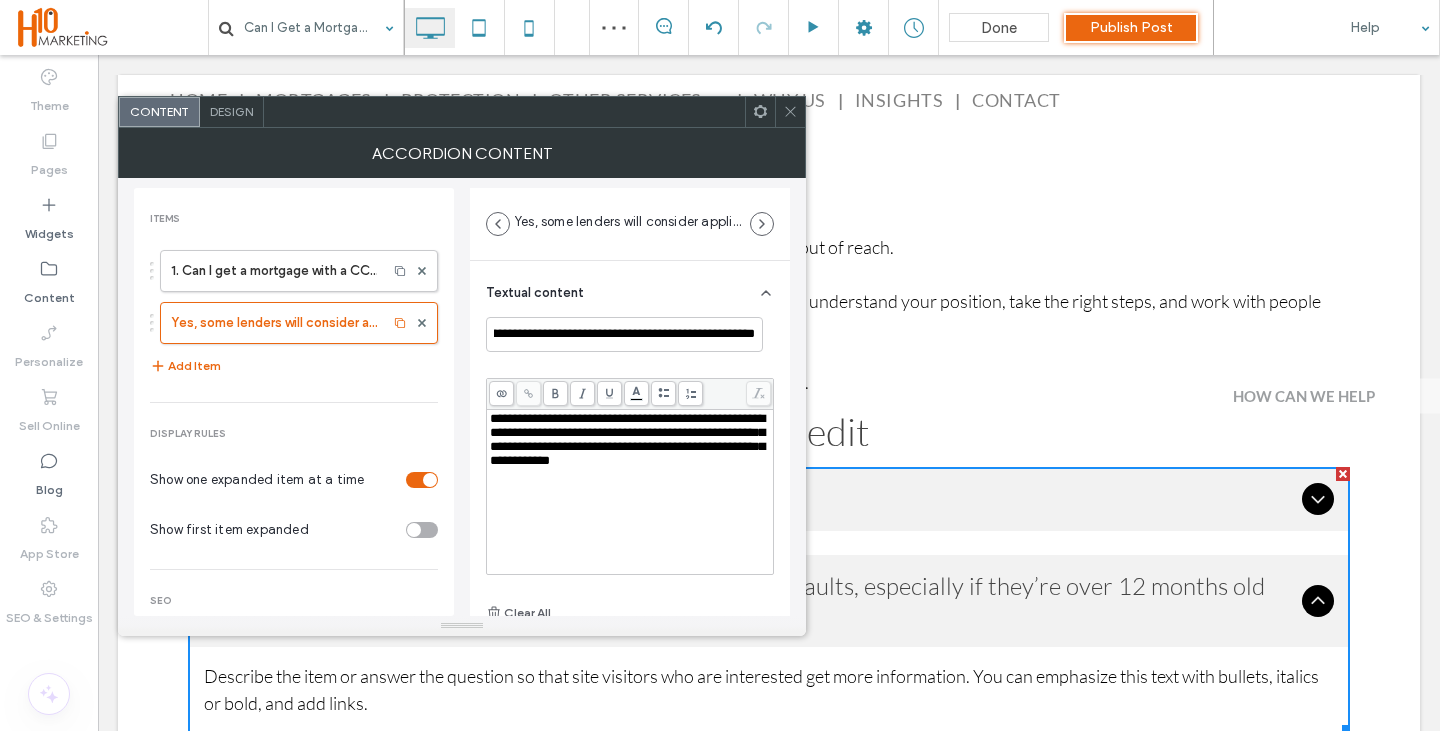 click on "**********" at bounding box center [630, 440] 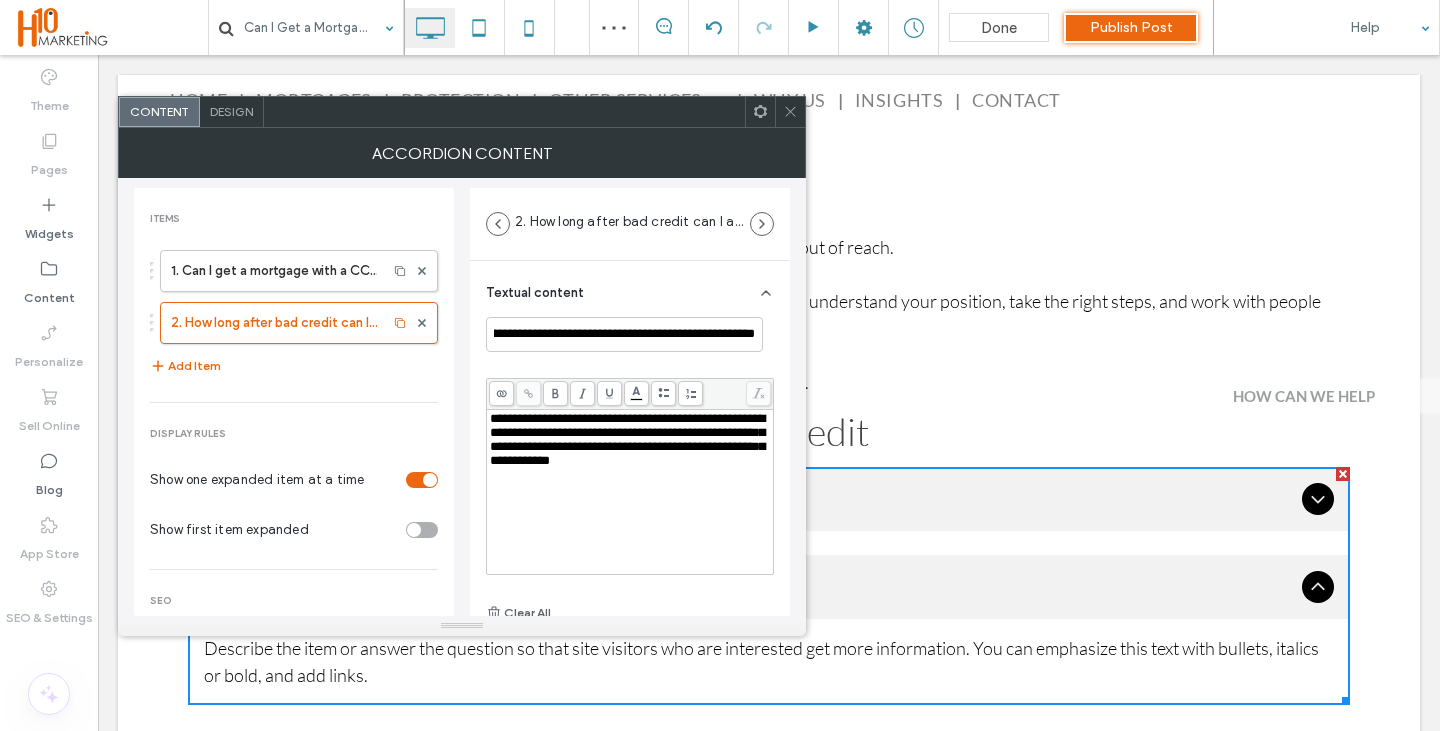scroll, scrollTop: 0, scrollLeft: 0, axis: both 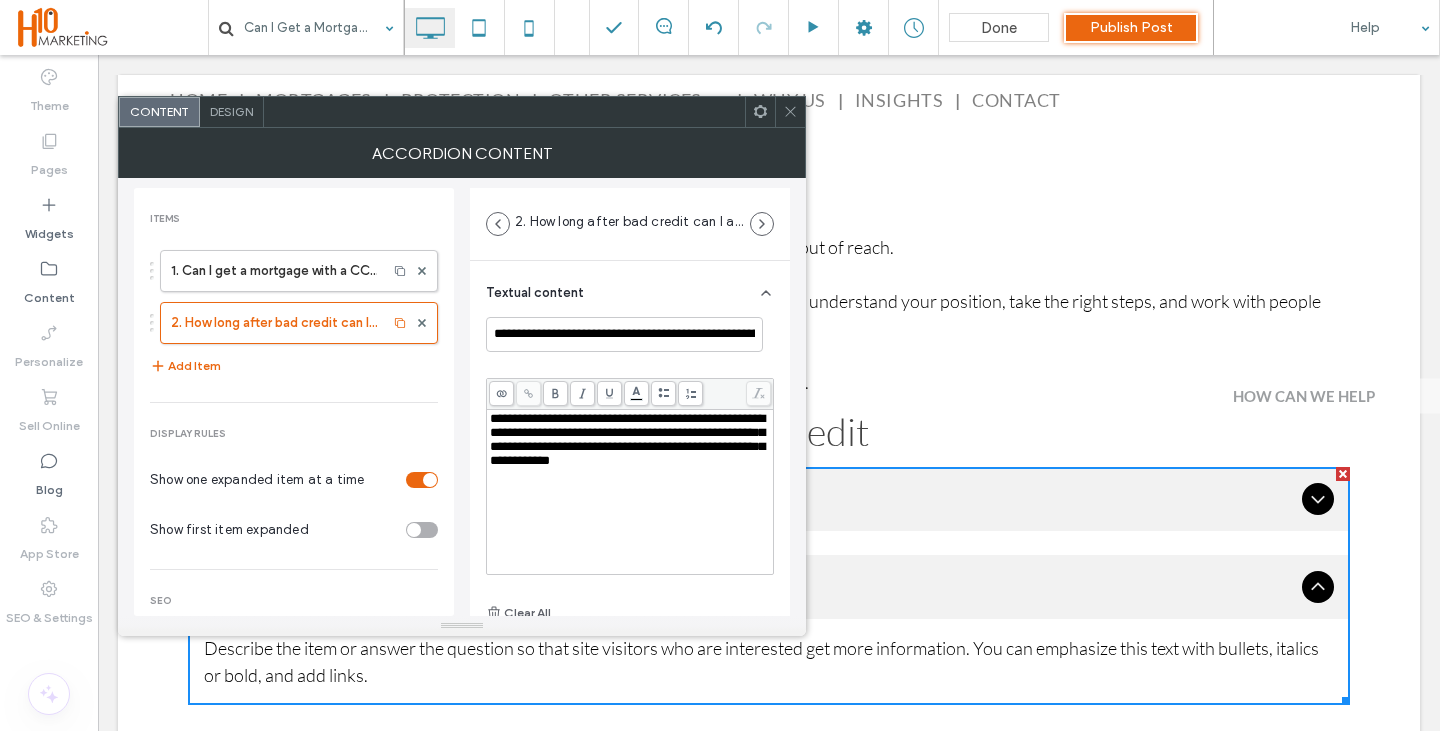 click on "**********" at bounding box center (627, 439) 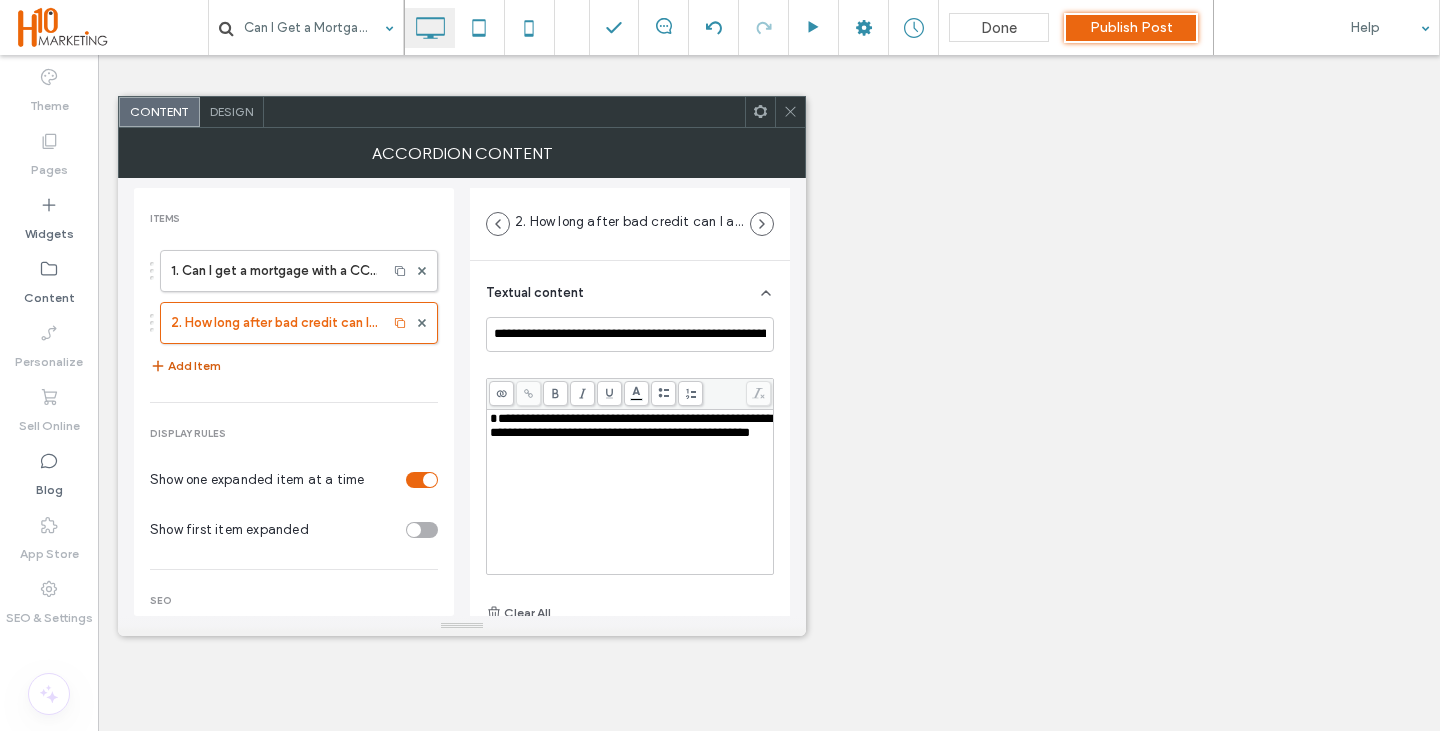 click on "Add Item" at bounding box center (185, 366) 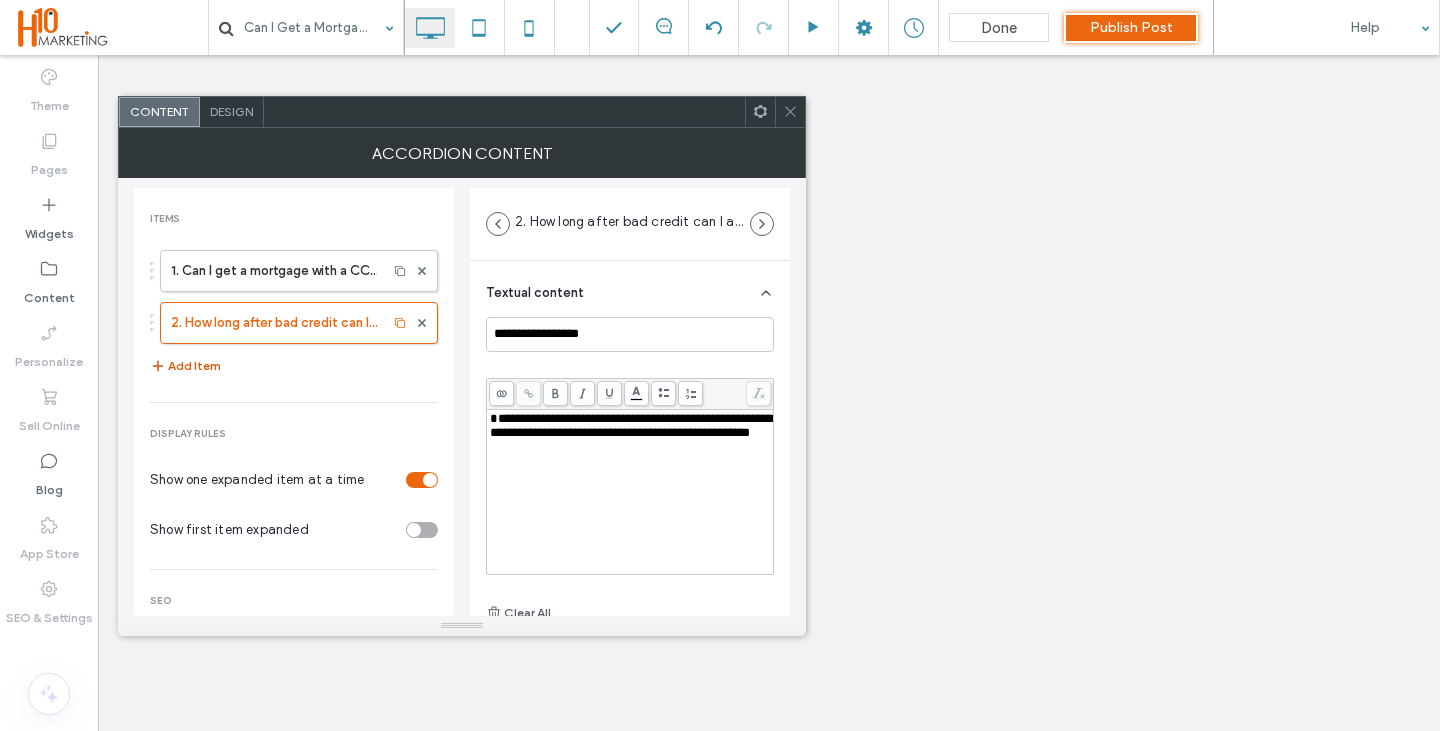 scroll, scrollTop: 0, scrollLeft: 0, axis: both 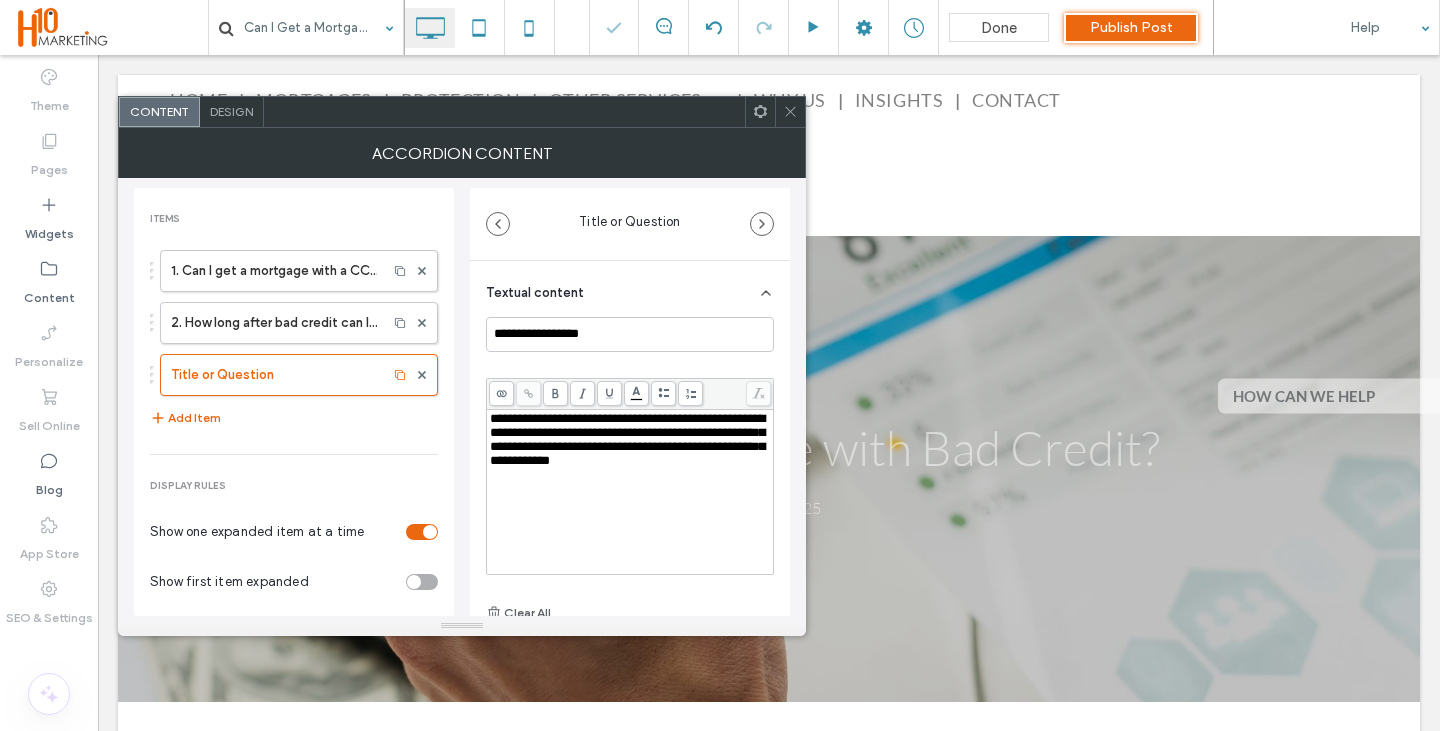 click on "Title or Question" at bounding box center (274, 375) 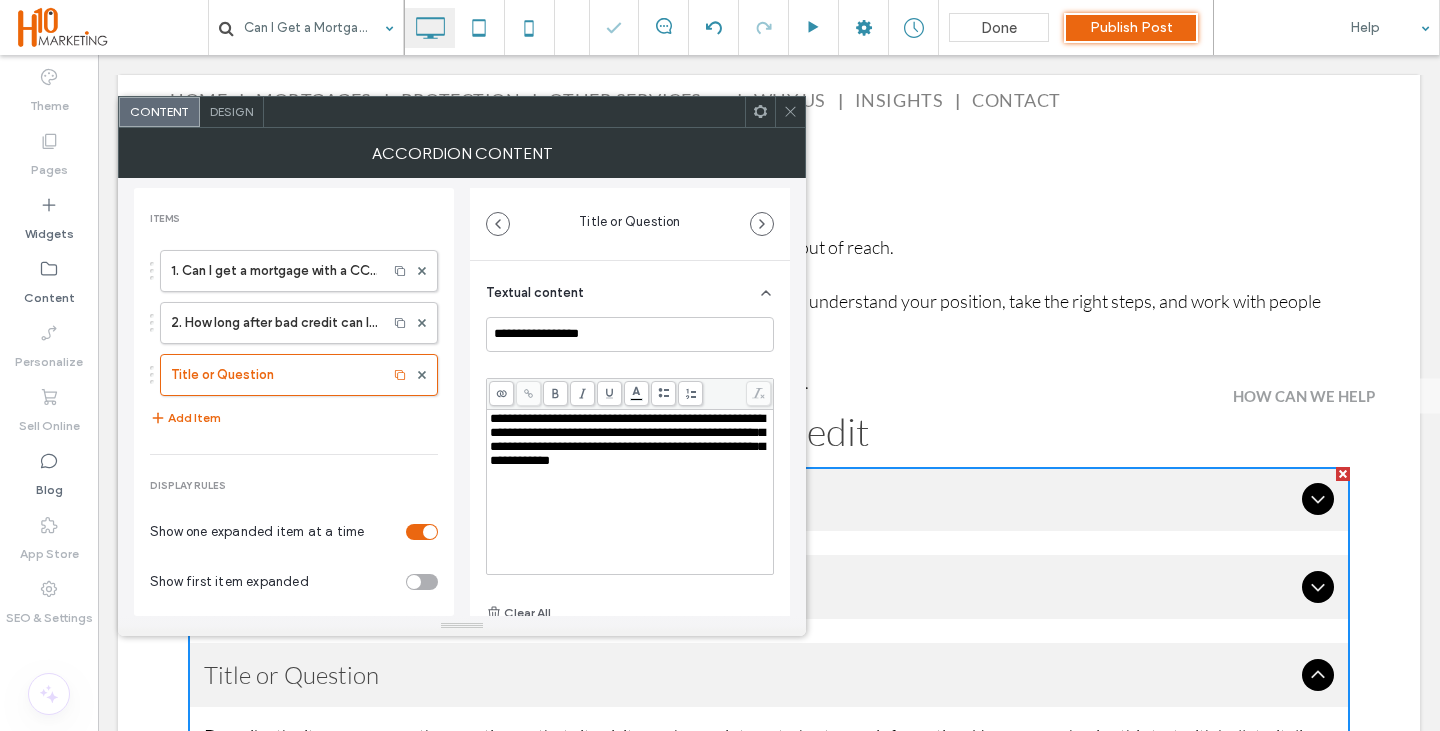 scroll, scrollTop: 0, scrollLeft: 0, axis: both 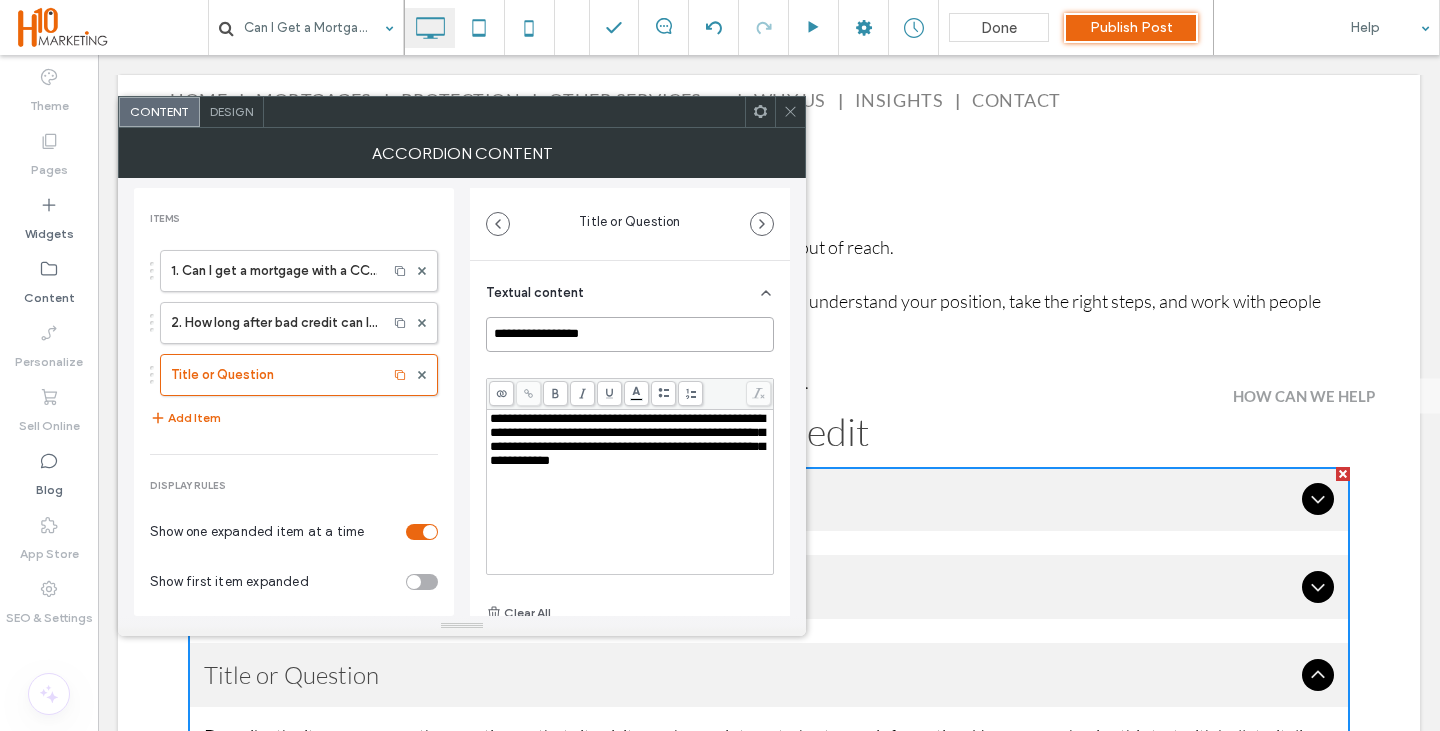 click on "**********" at bounding box center [630, 334] 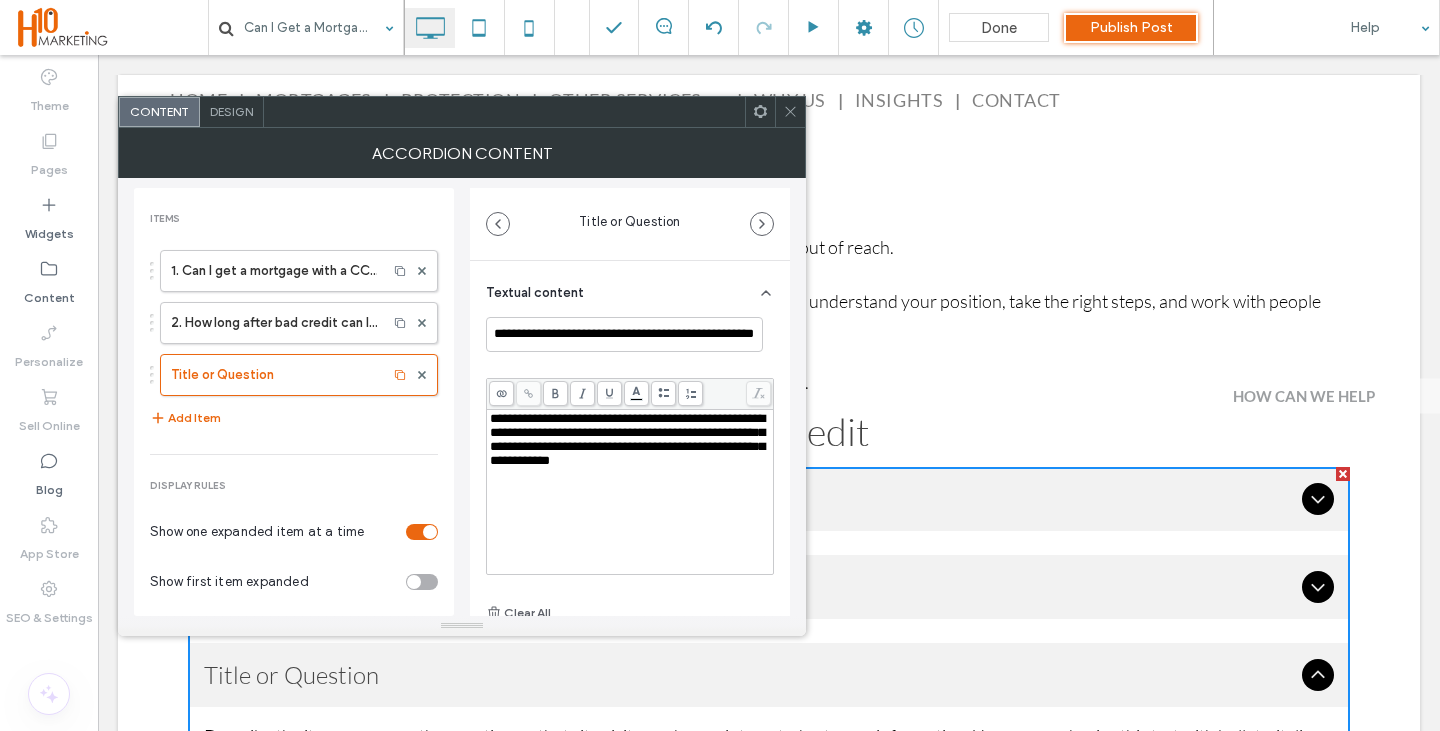 scroll, scrollTop: 0, scrollLeft: 0, axis: both 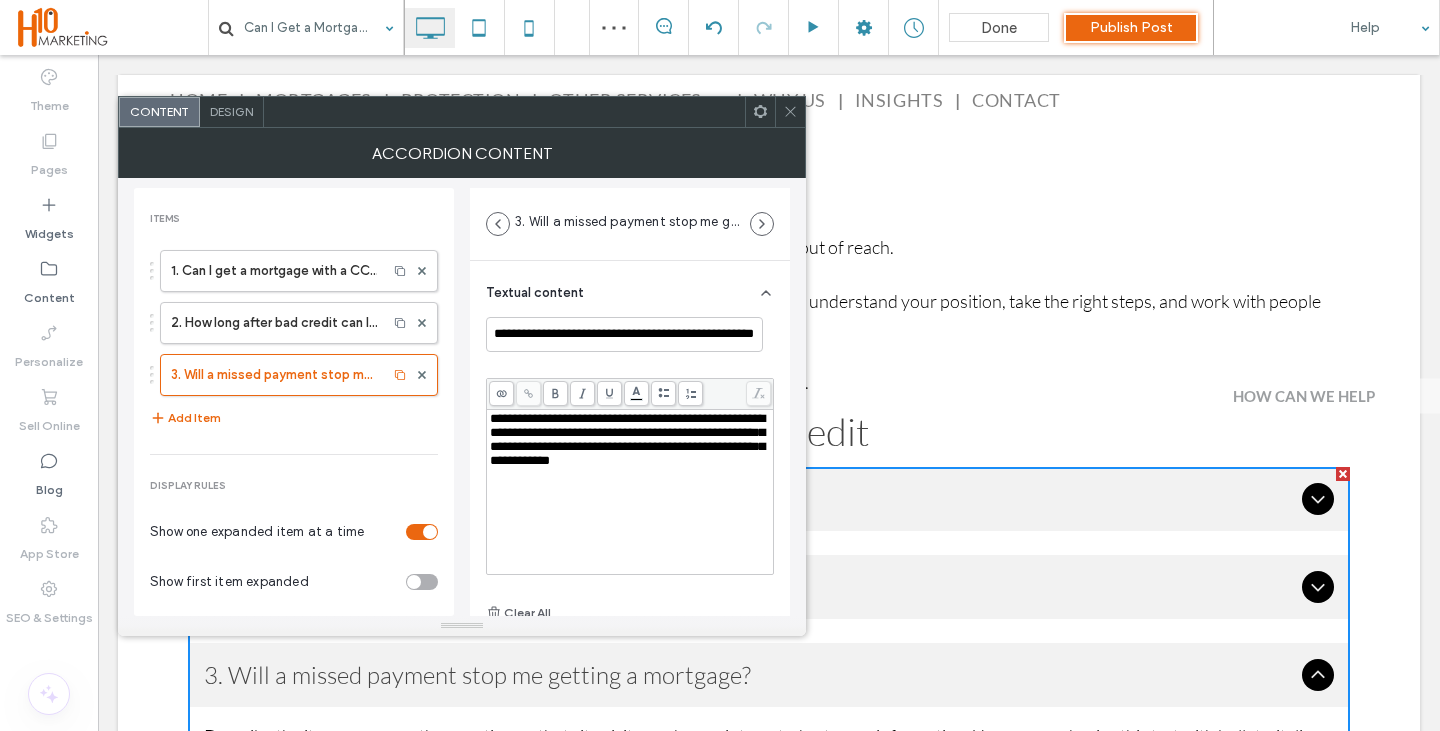 click on "**********" at bounding box center [627, 439] 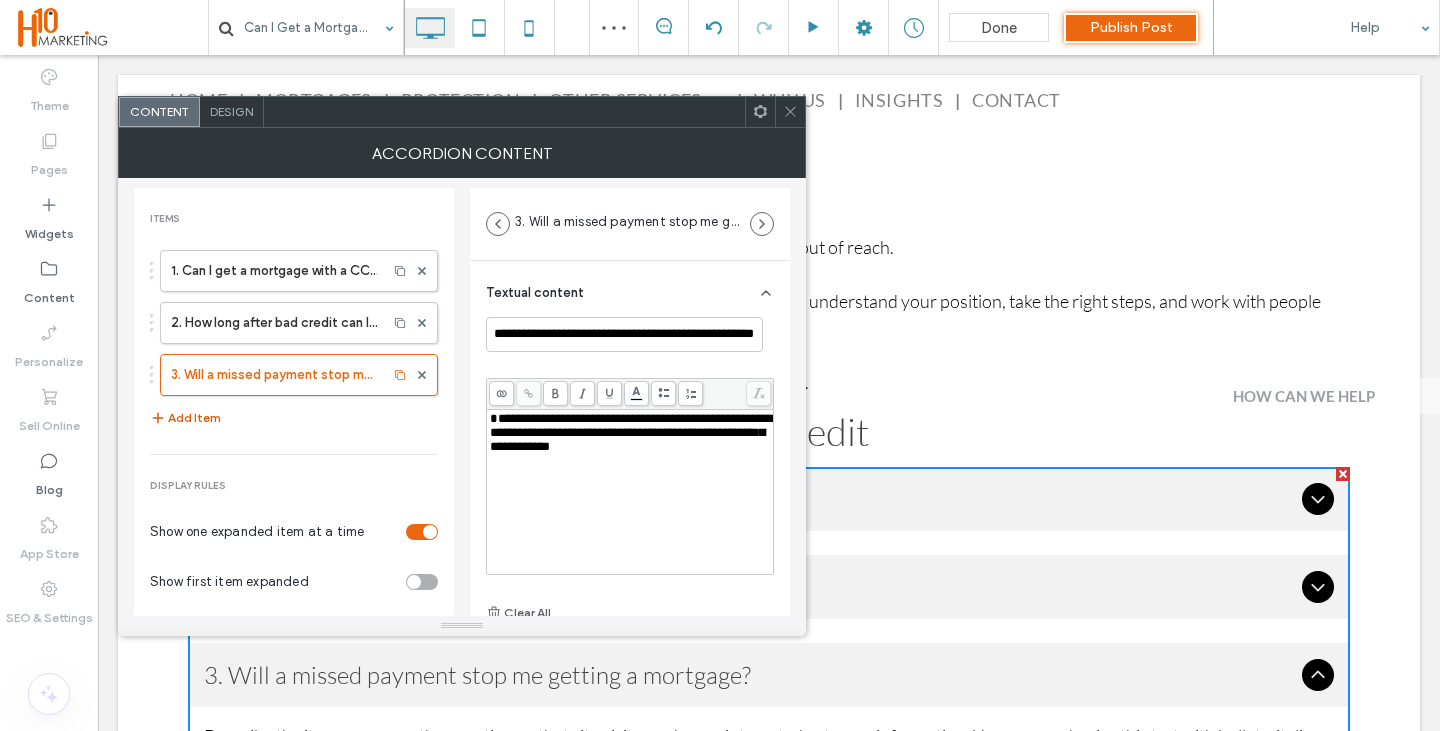 click on "Add Item" at bounding box center (185, 418) 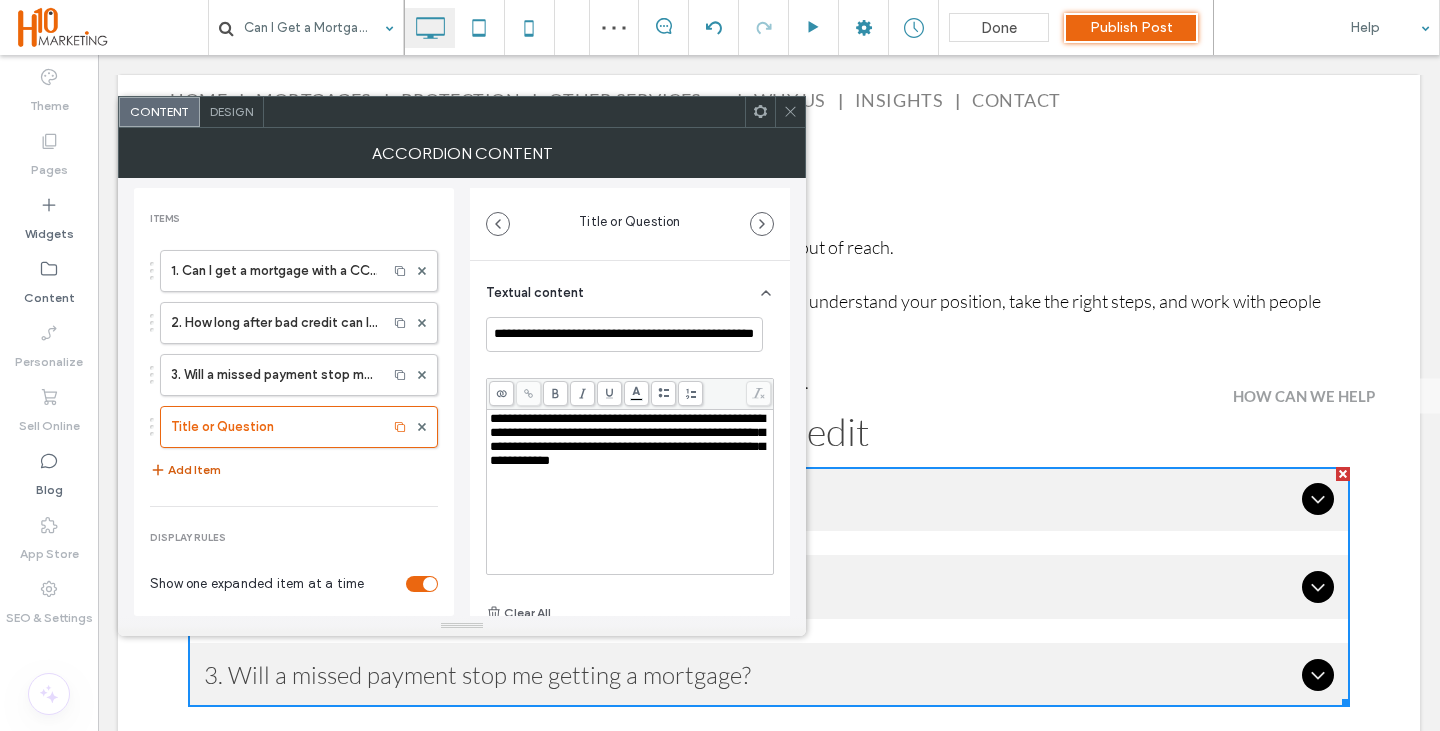 type on "**********" 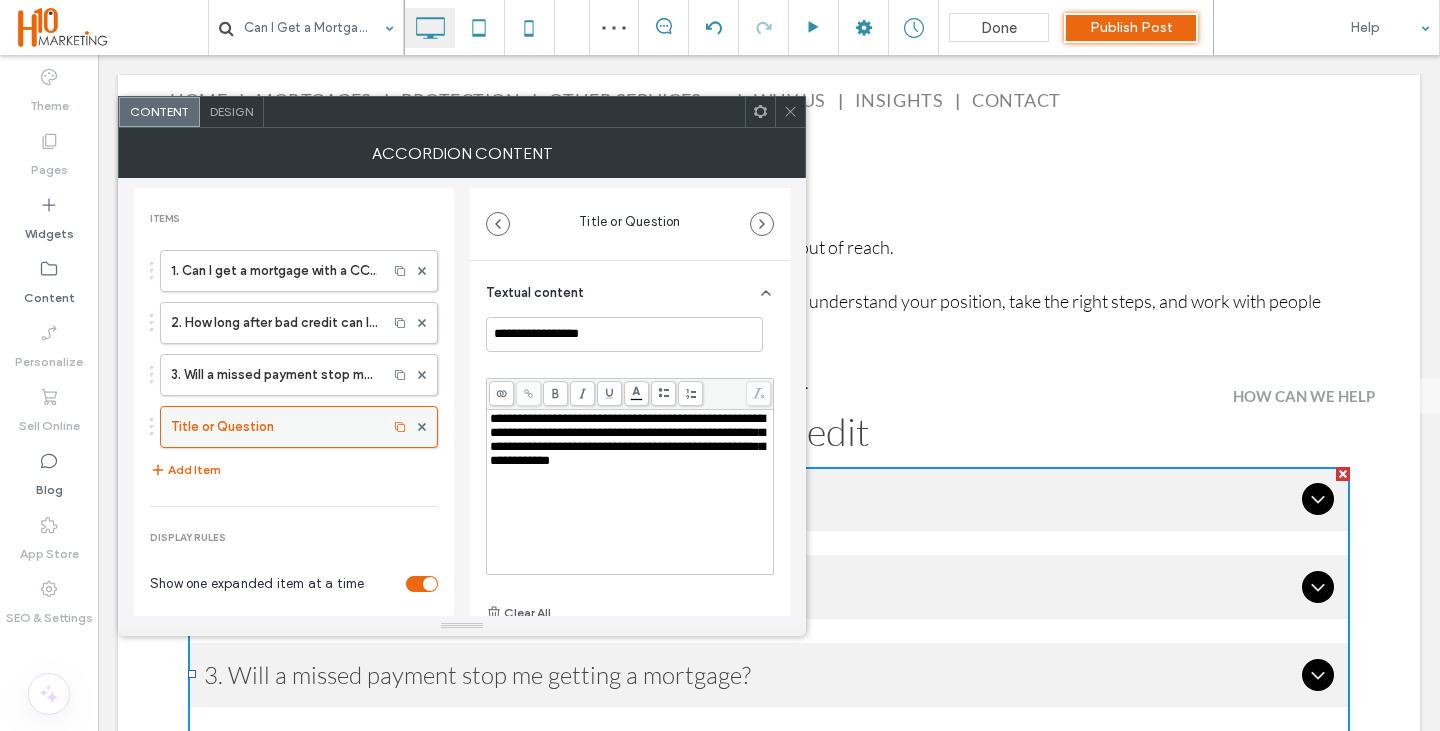 type 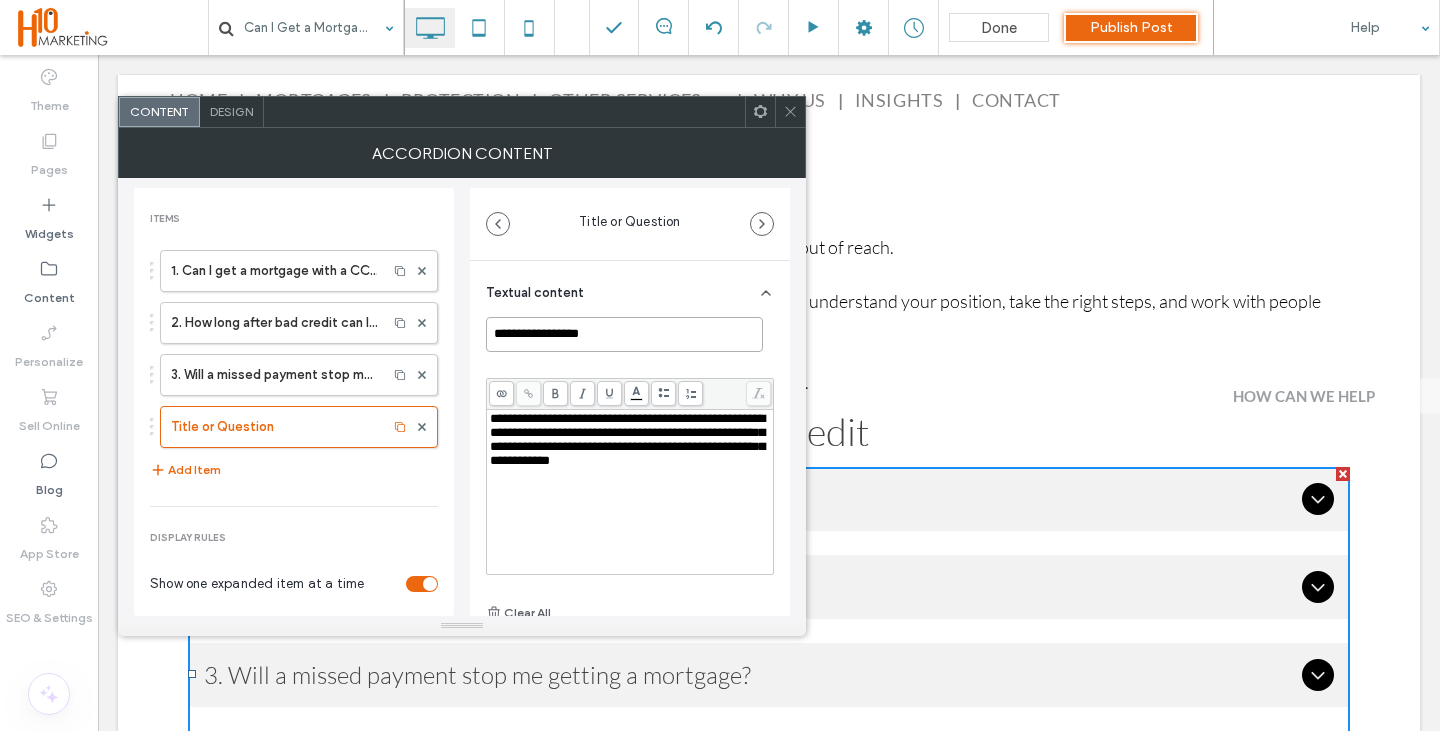 click on "**********" at bounding box center (624, 334) 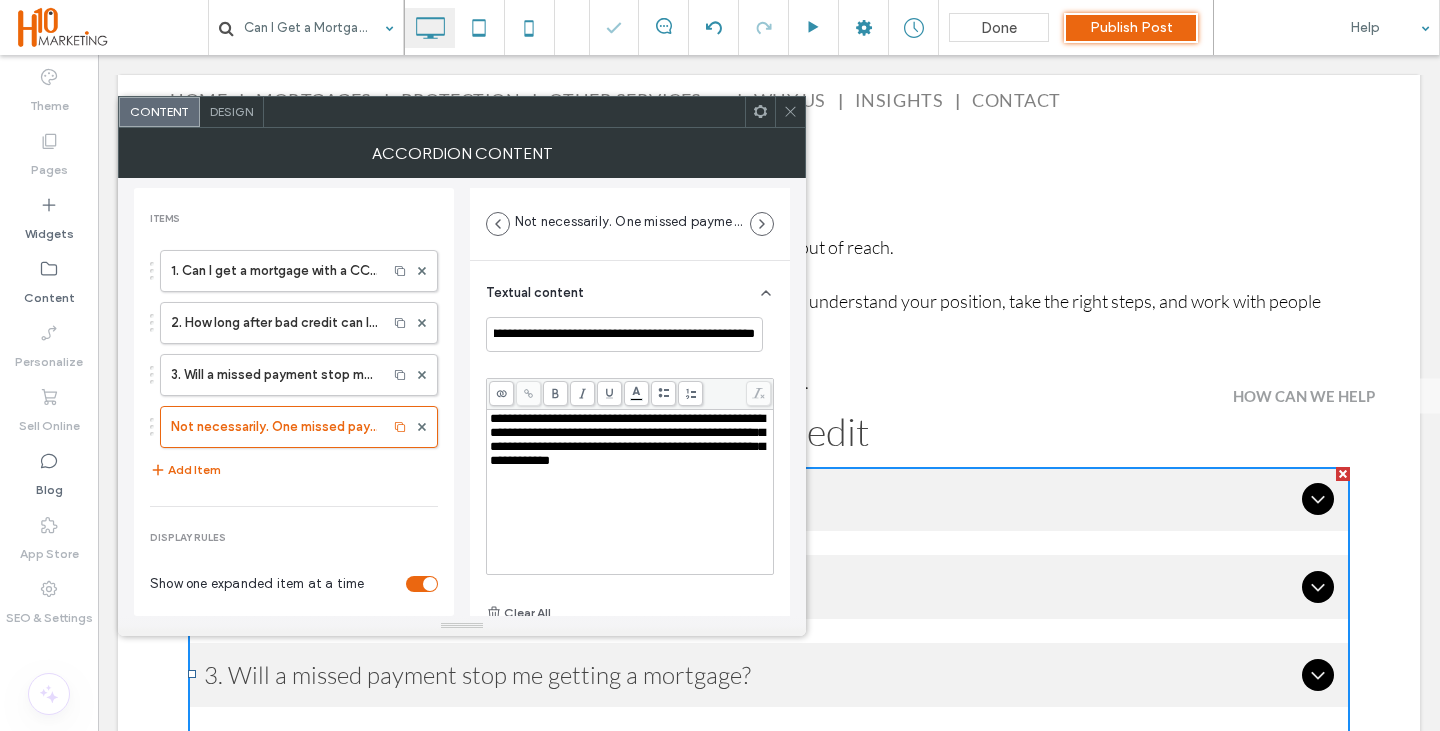 scroll, scrollTop: 0, scrollLeft: 0, axis: both 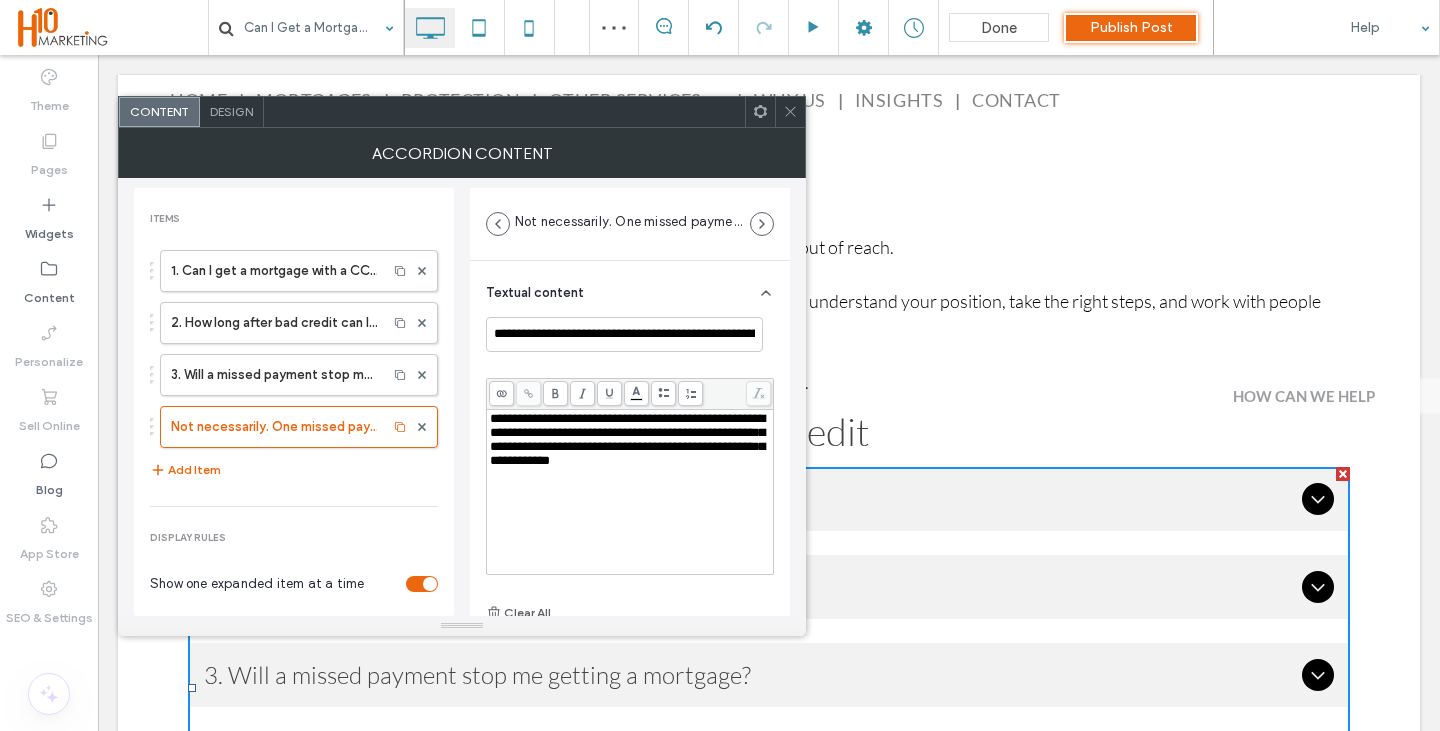 click on "**********" at bounding box center [627, 439] 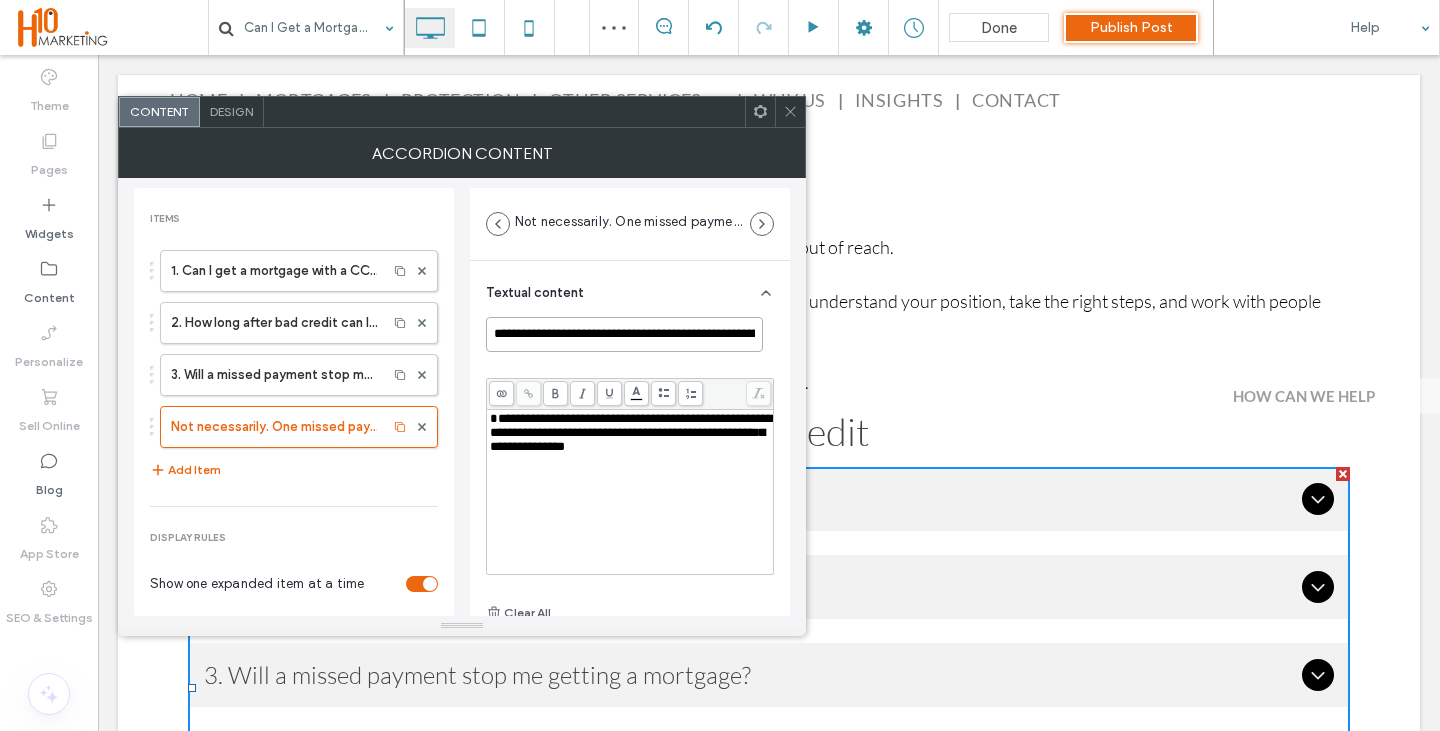 click on "**********" at bounding box center [624, 334] 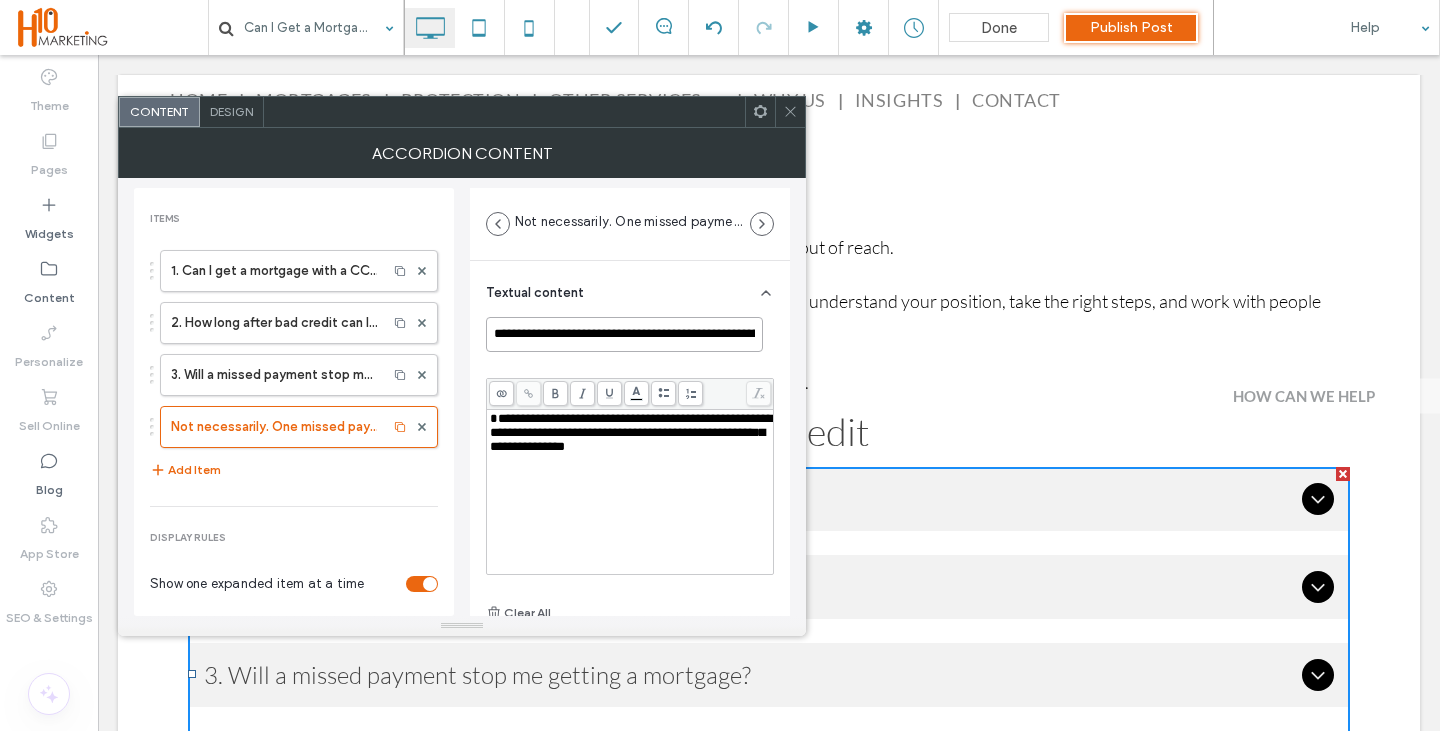 click on "**********" at bounding box center [624, 334] 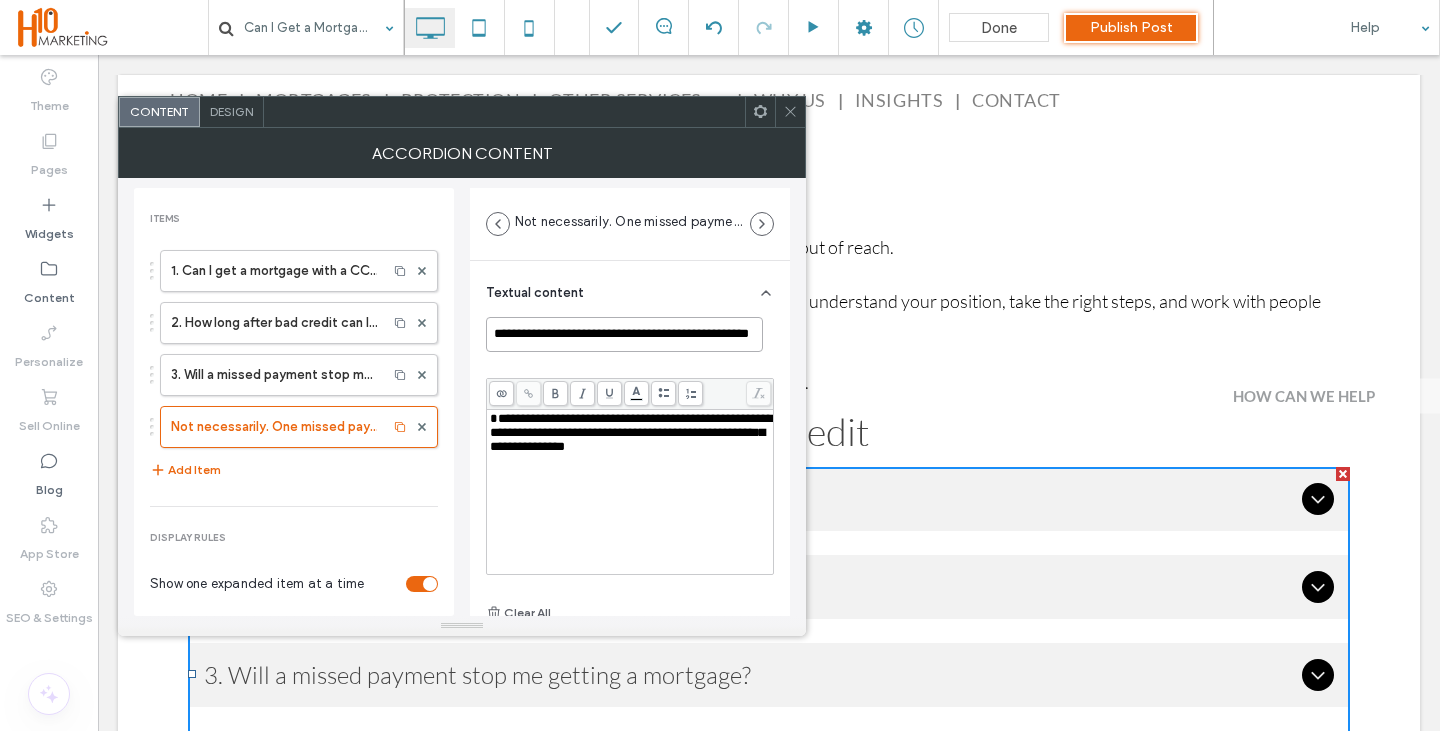 scroll, scrollTop: 0, scrollLeft: 27, axis: horizontal 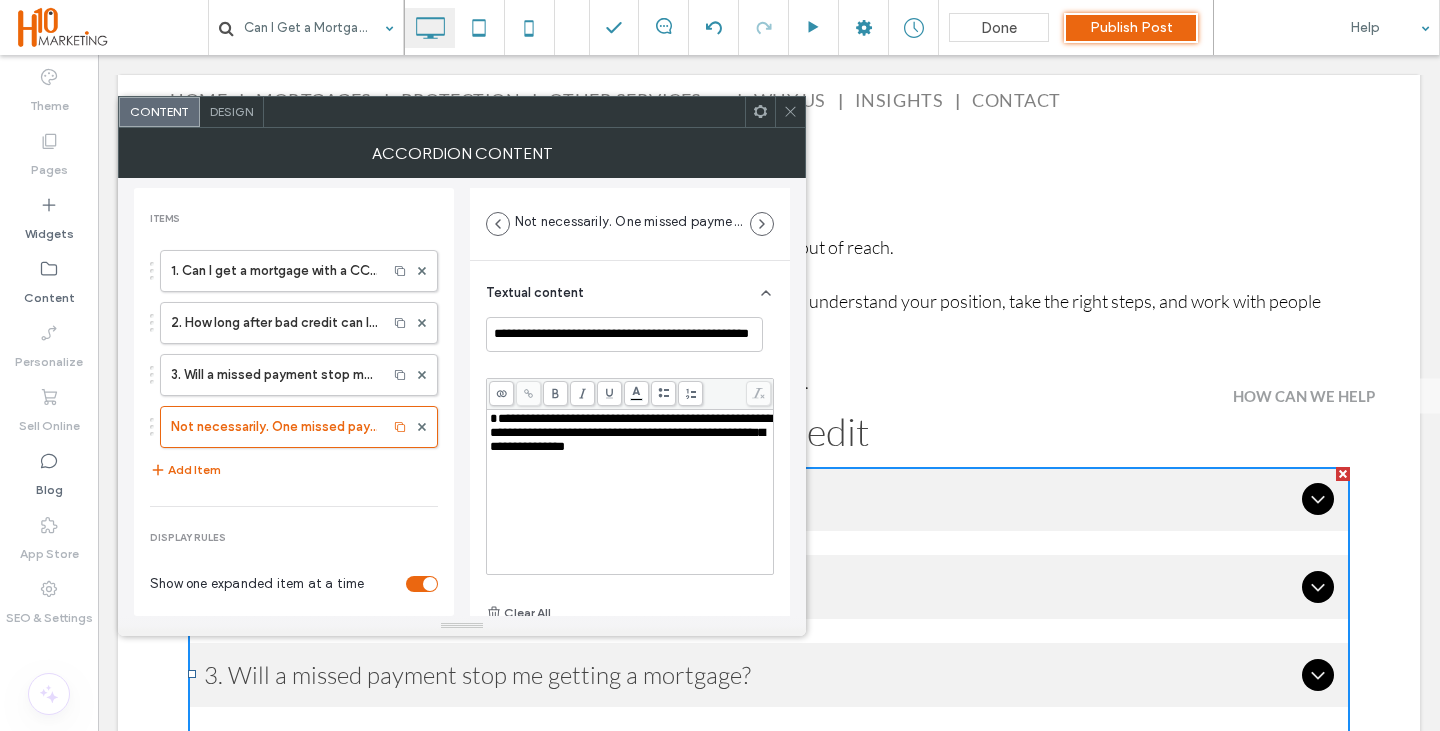 click on "1. Can I get a mortgage with a CCJ or default? 2. How long after bad credit can I apply for a mortgage? 3. Will a missed payment stop me getting a mortgage?  Not necessarily. One missed payment may have little impact if everything else is in order and your recent history is good. Add Item" at bounding box center (294, 366) 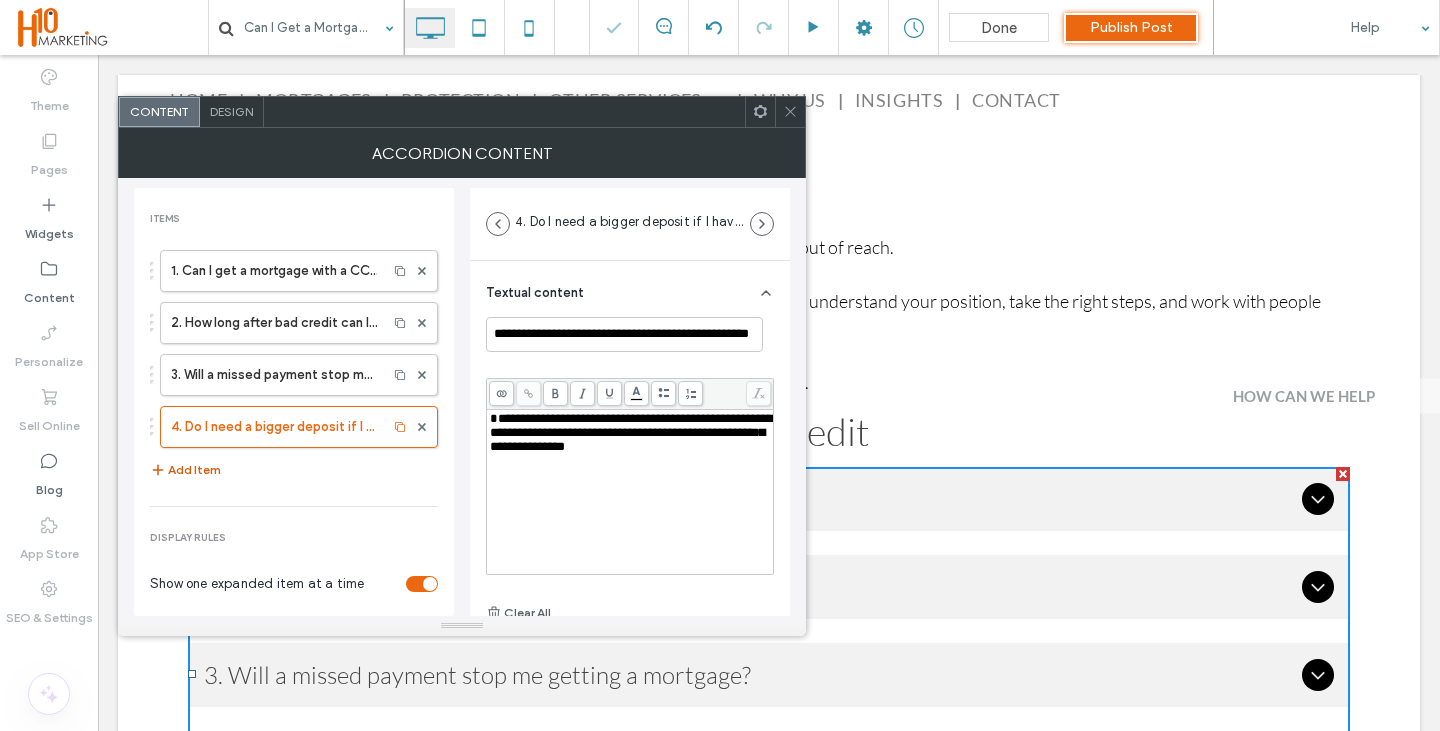 scroll, scrollTop: 0, scrollLeft: 0, axis: both 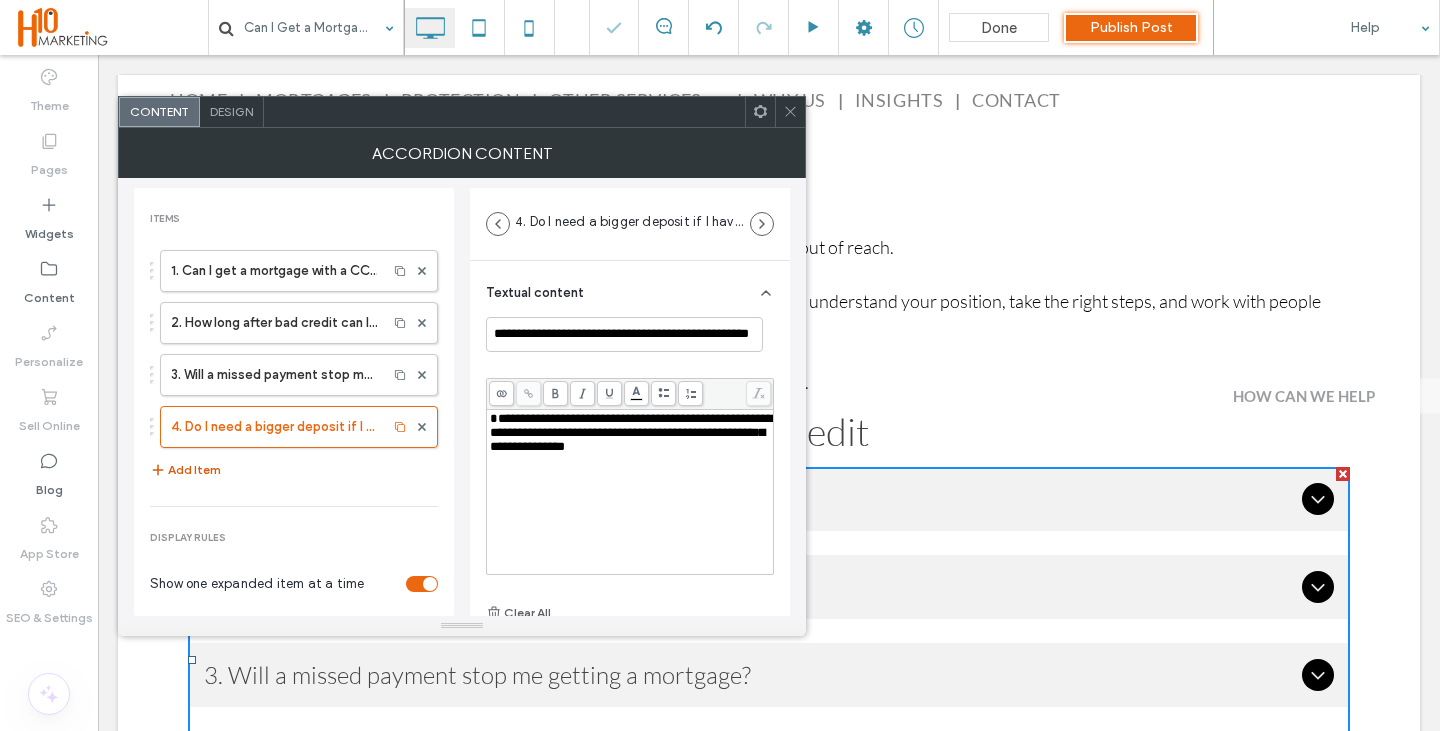 click on "Add Item" at bounding box center (185, 470) 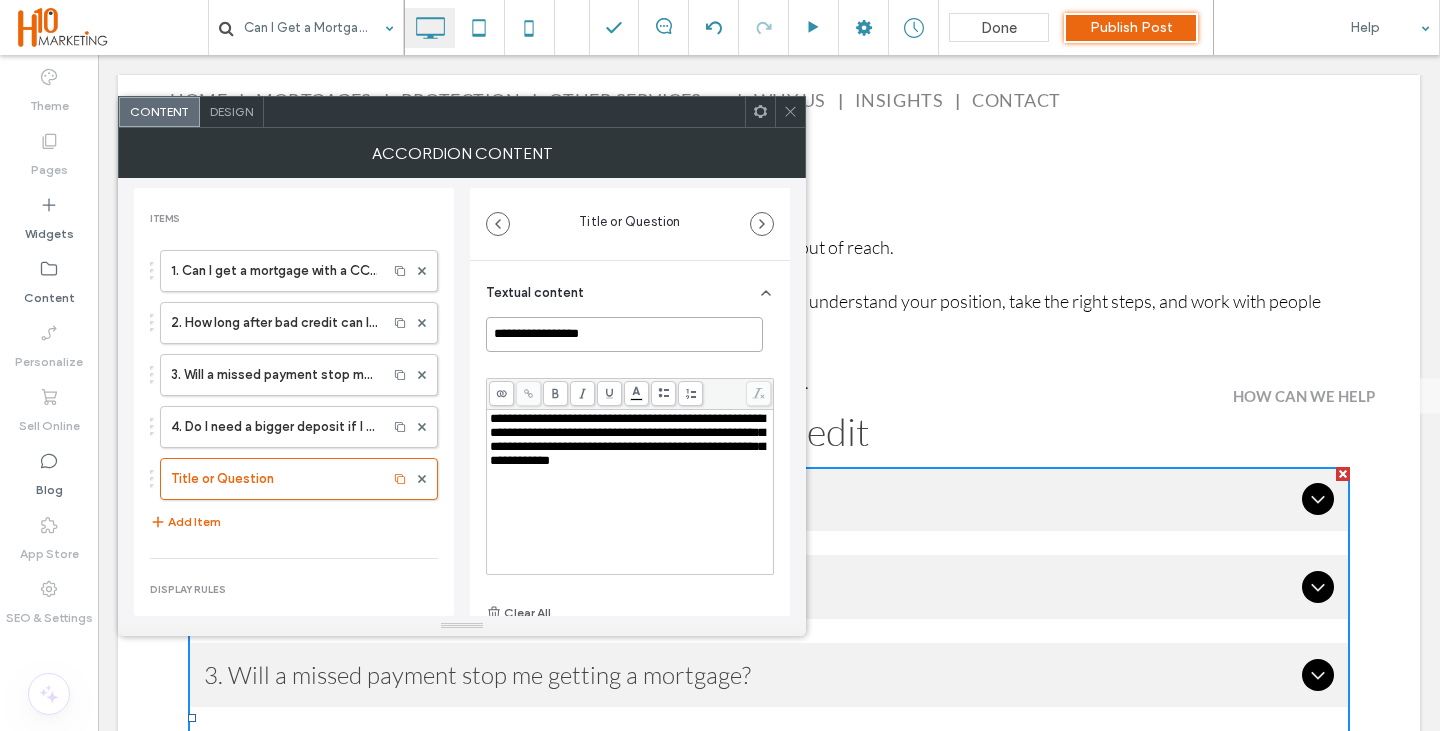 click on "**********" at bounding box center (624, 334) 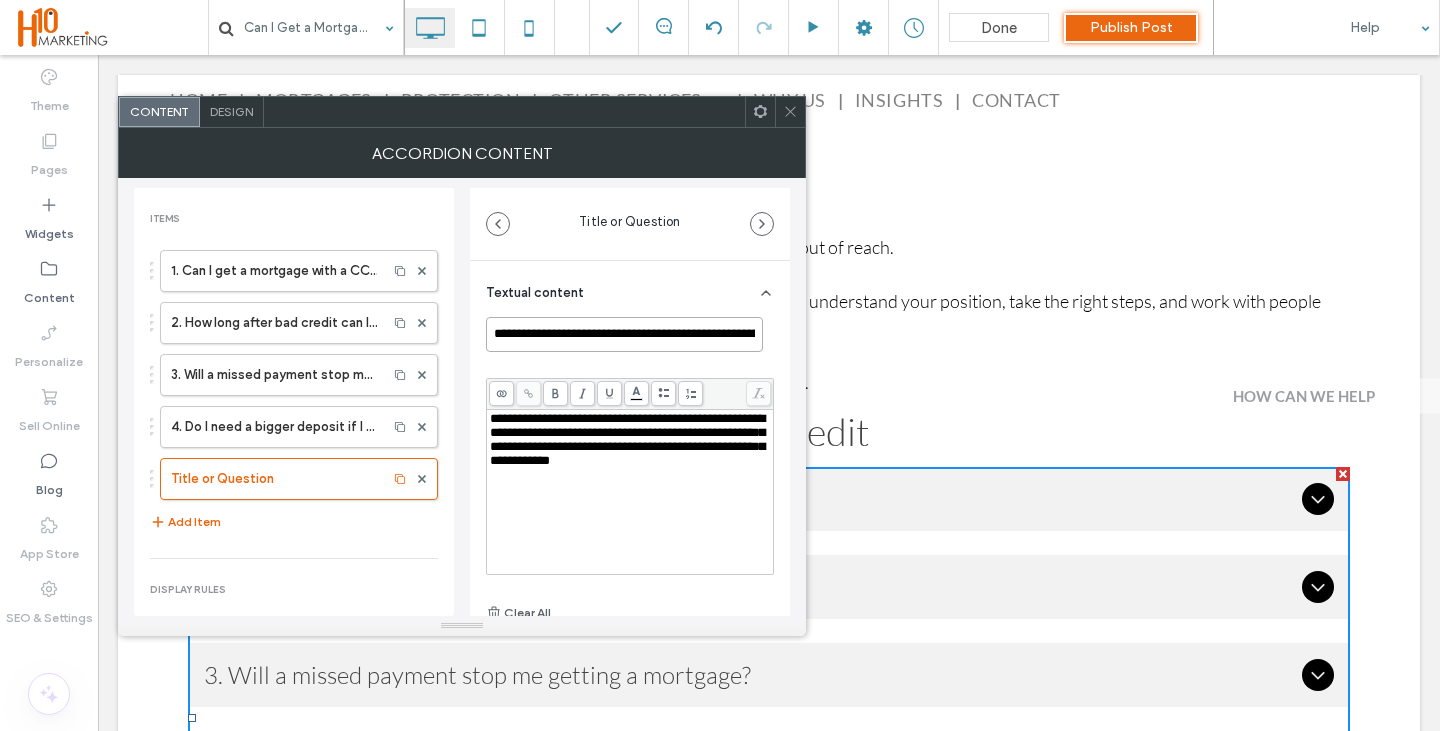 scroll, scrollTop: 0, scrollLeft: 55, axis: horizontal 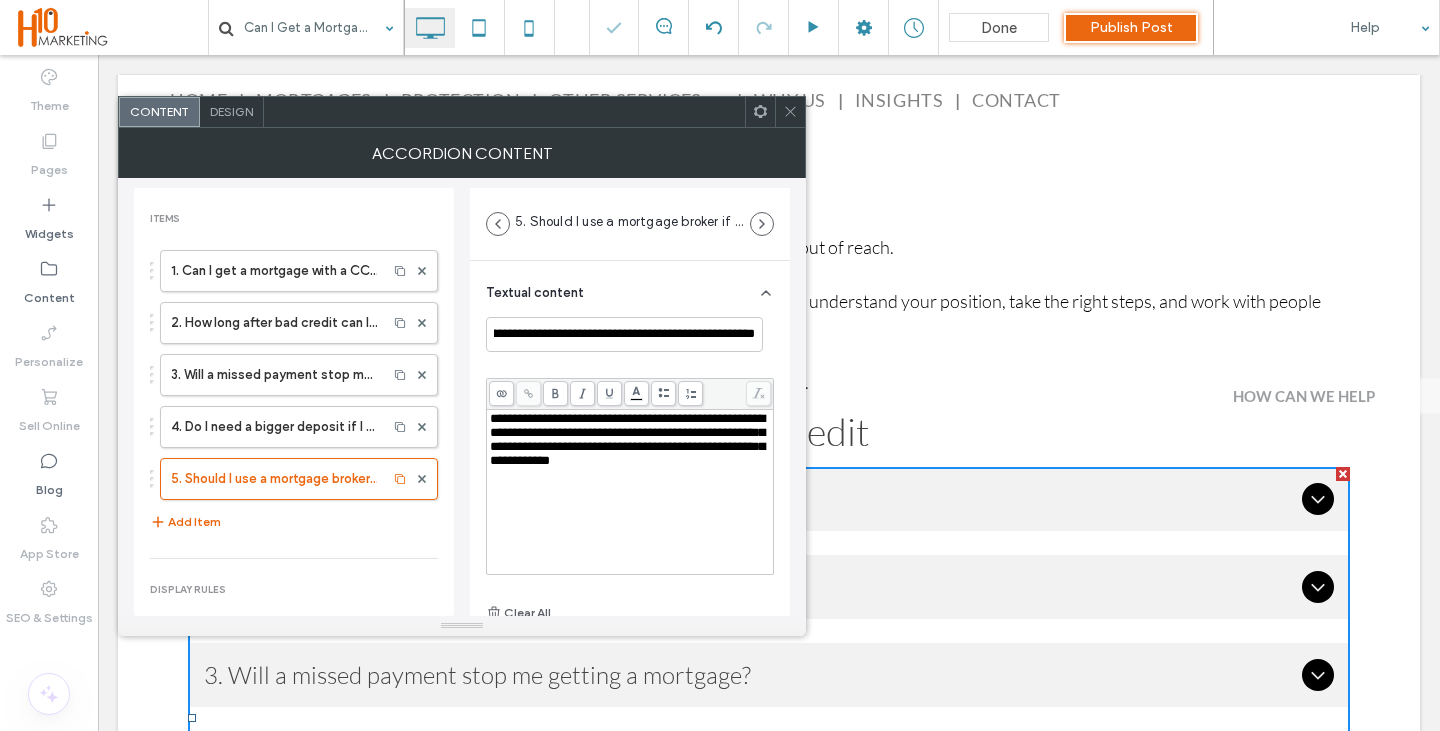 click on "**********" at bounding box center [627, 439] 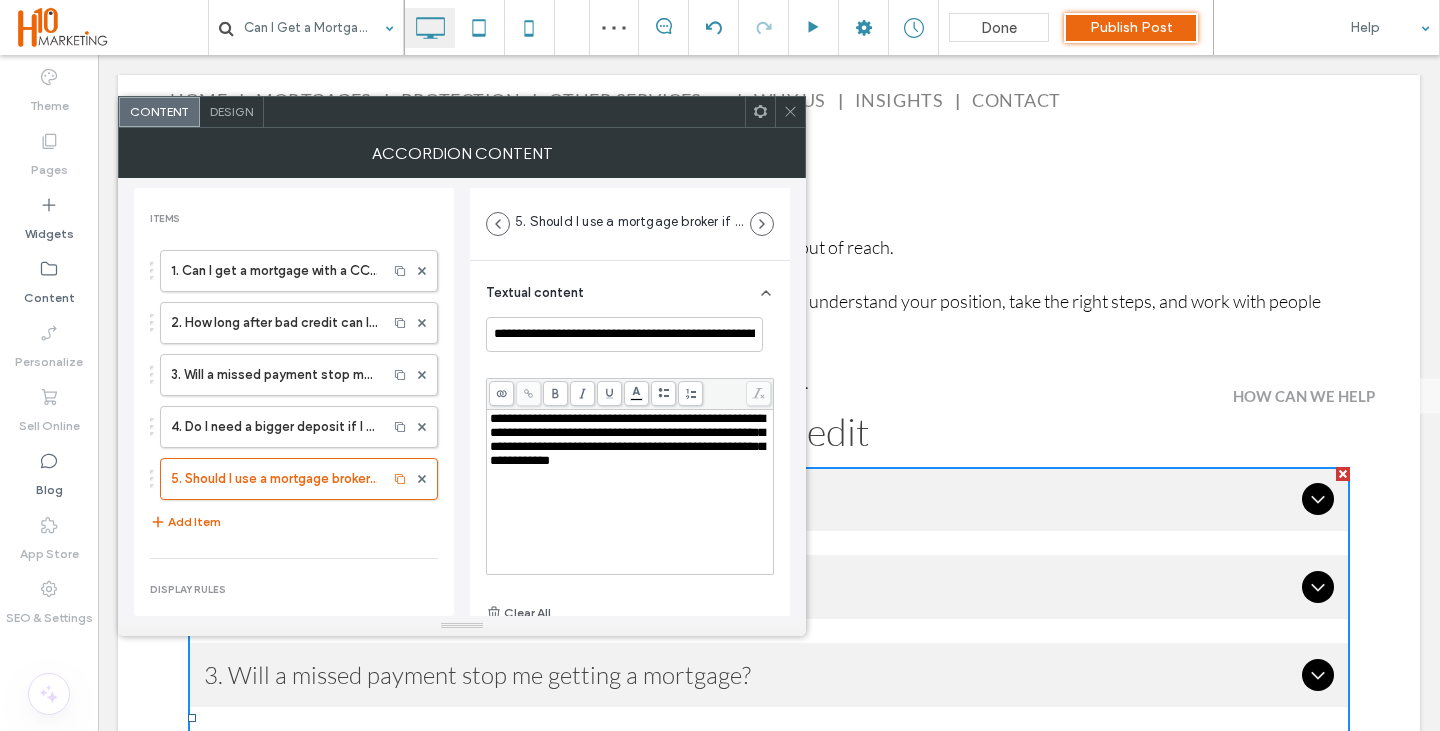 click on "**********" at bounding box center [627, 439] 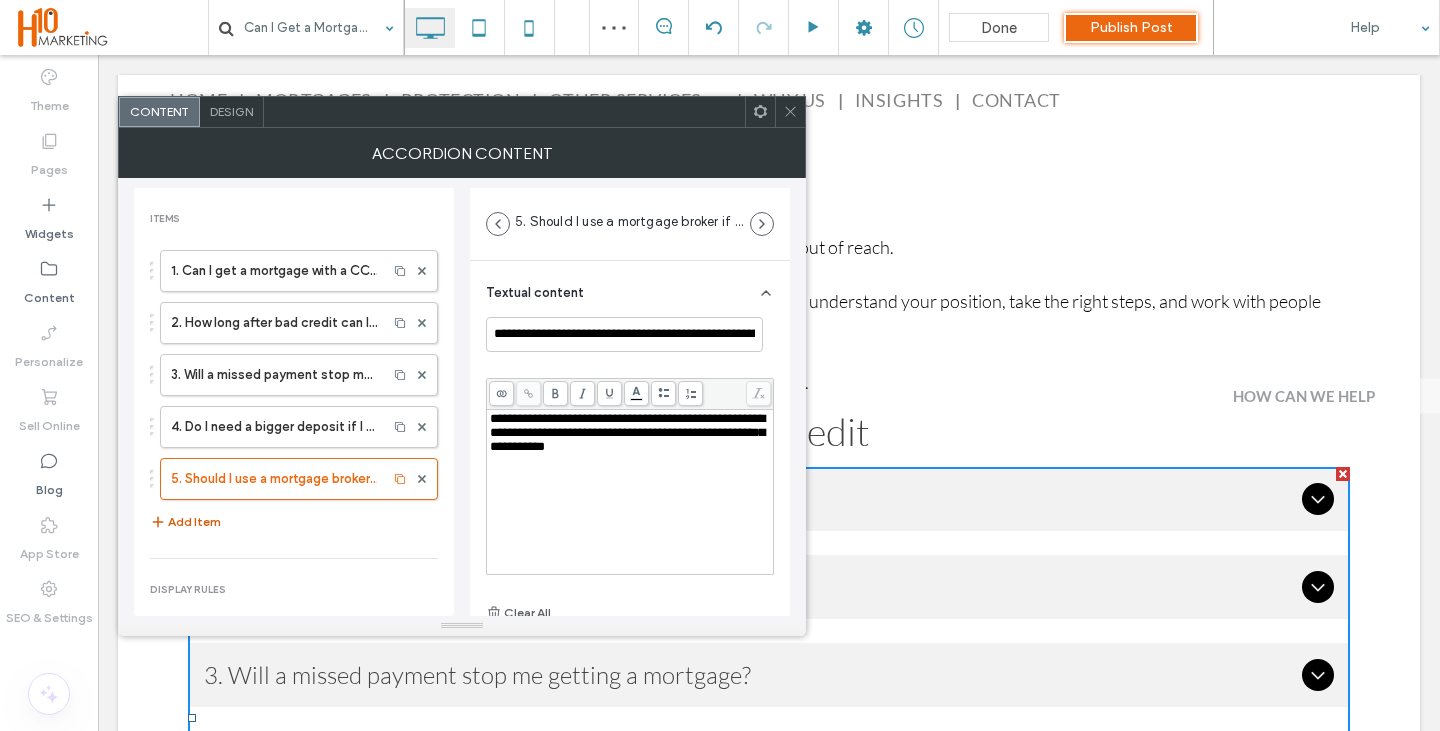 click on "Add Item" at bounding box center (185, 522) 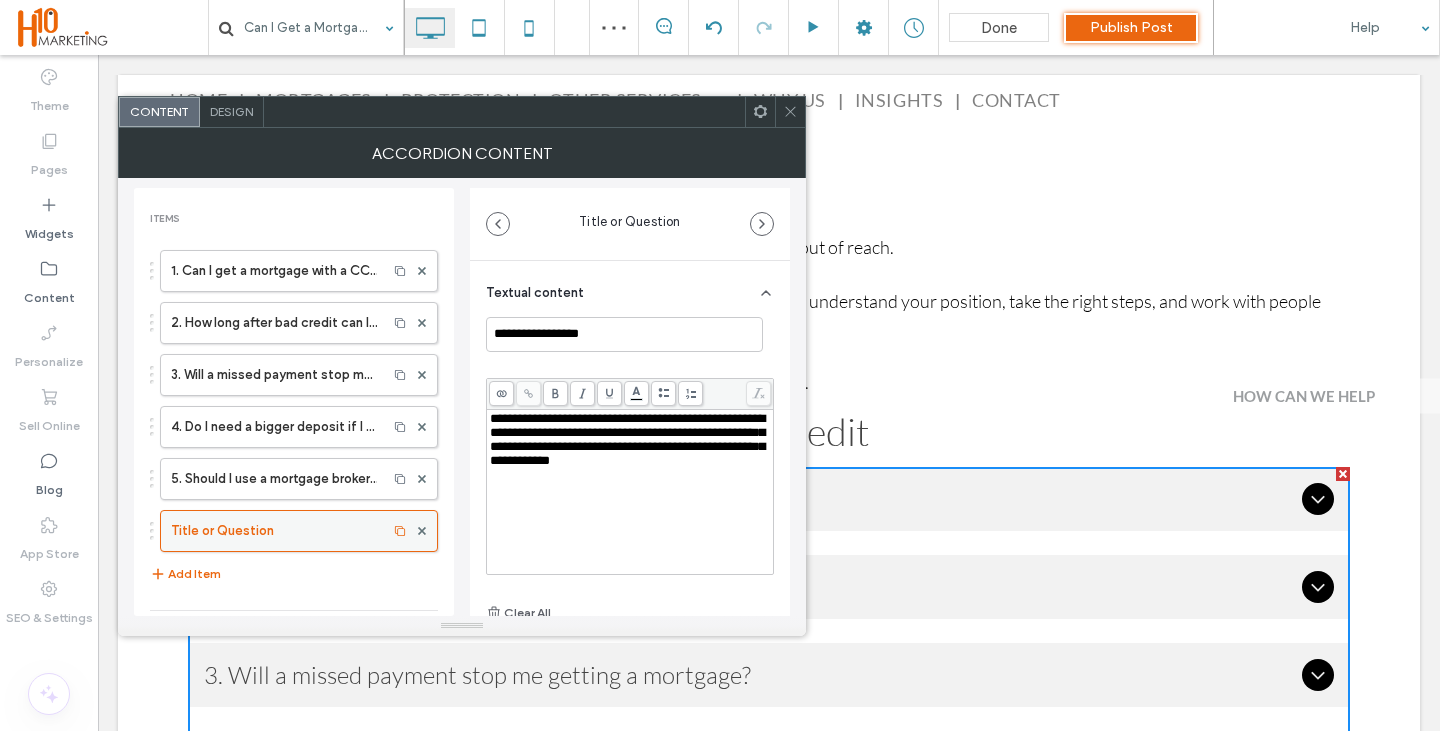click on "Title or Question" at bounding box center (274, 531) 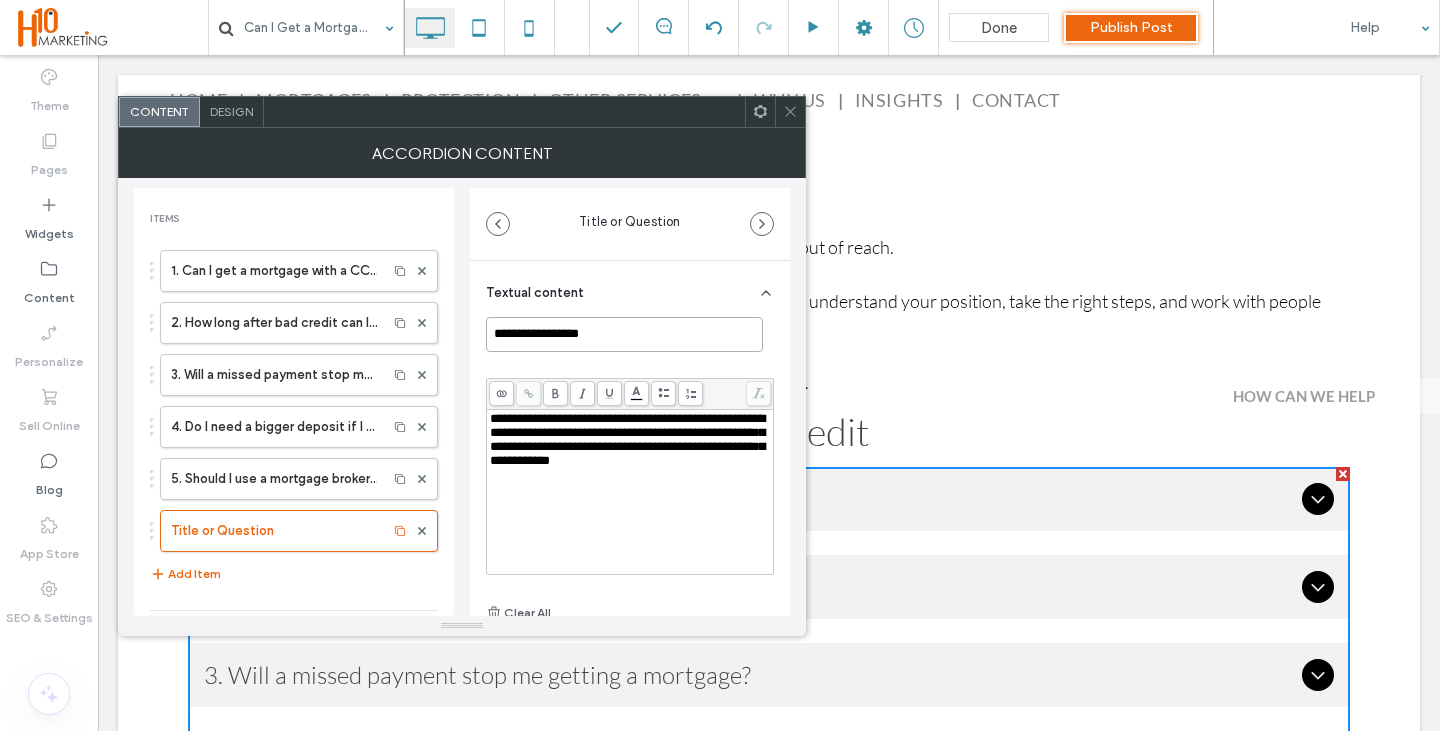click on "**********" at bounding box center (624, 334) 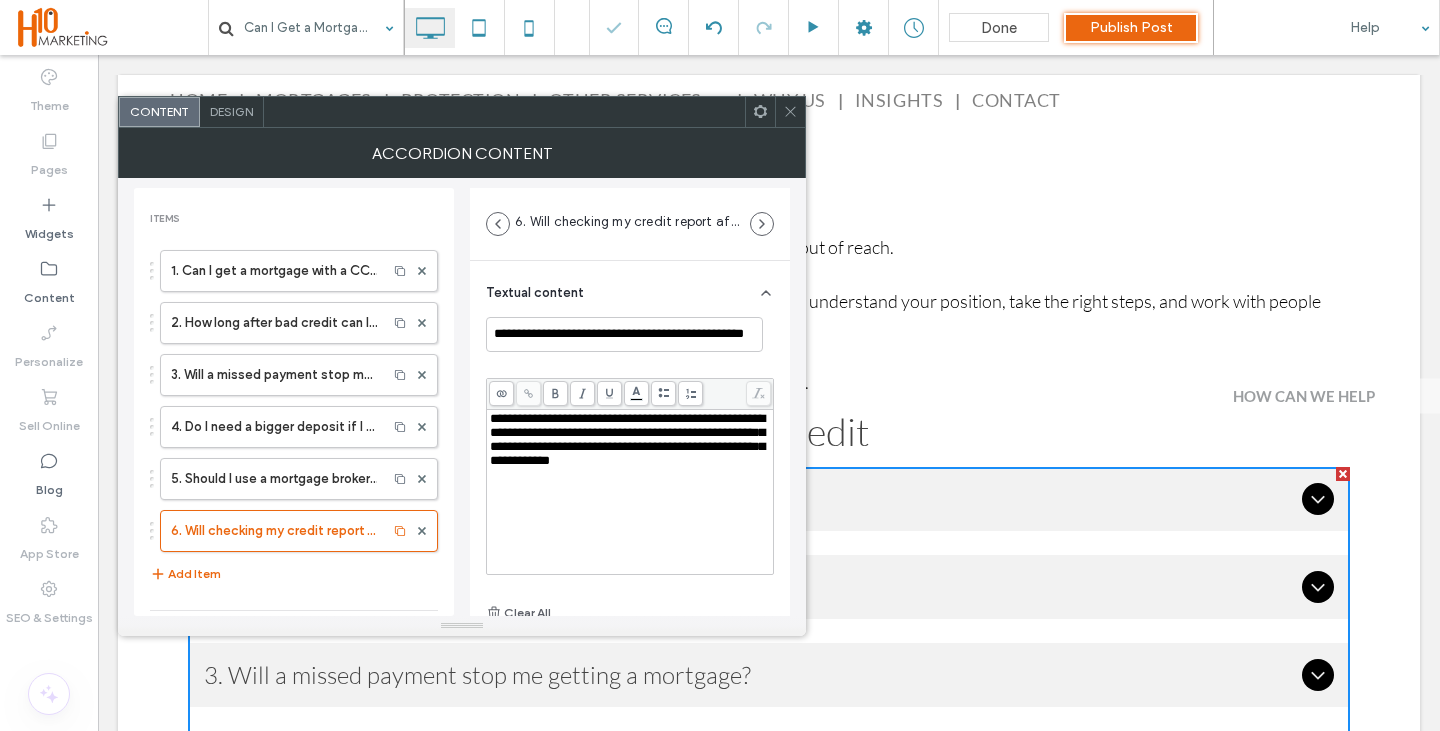 scroll, scrollTop: 0, scrollLeft: 0, axis: both 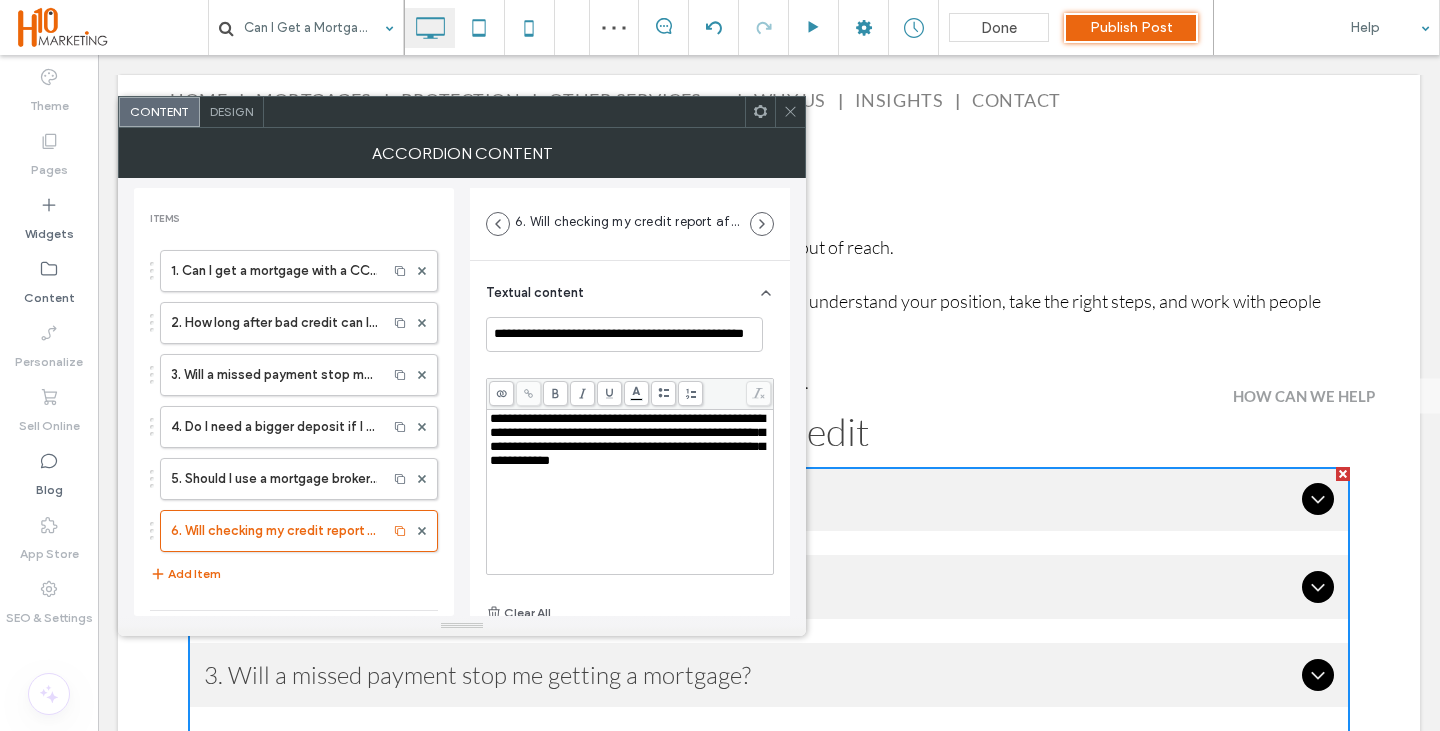 click on "**********" at bounding box center (627, 439) 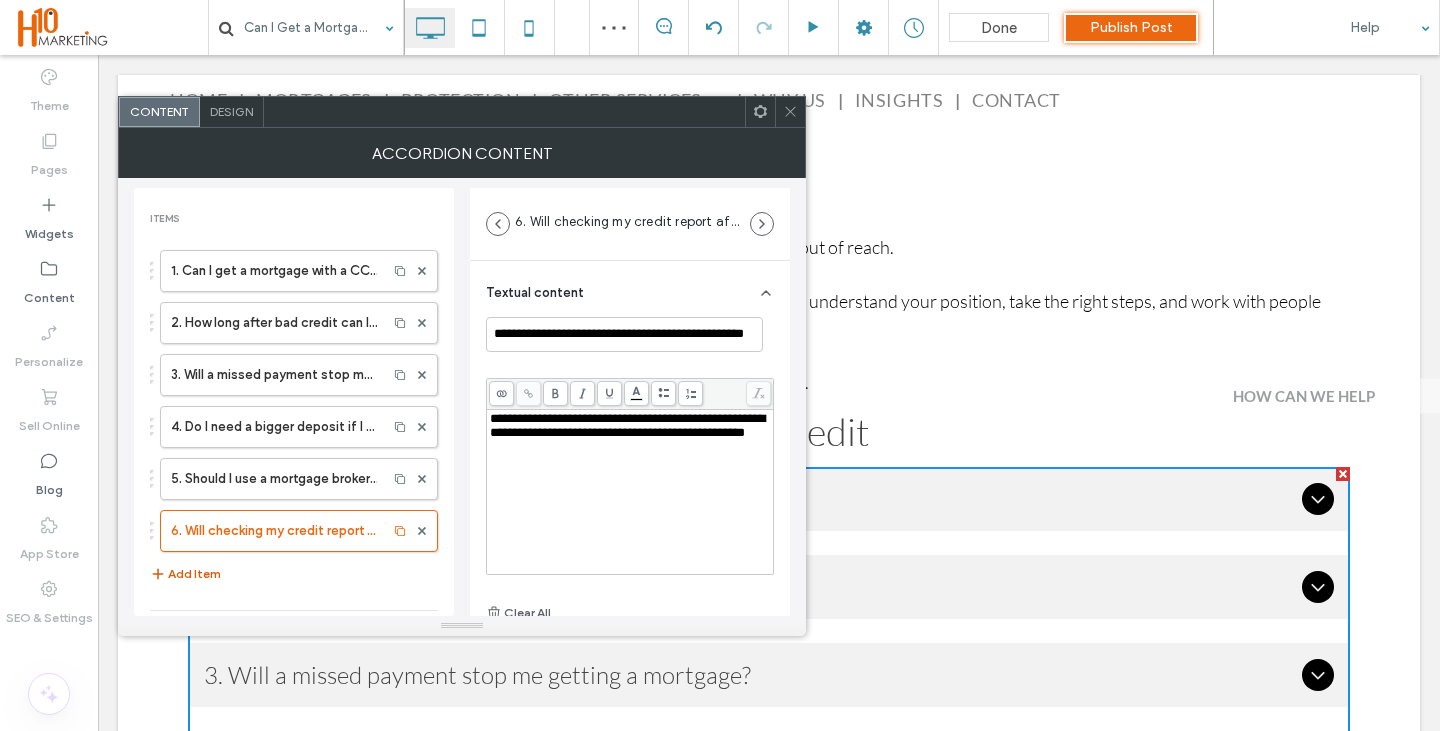 click on "Add Item" at bounding box center [185, 574] 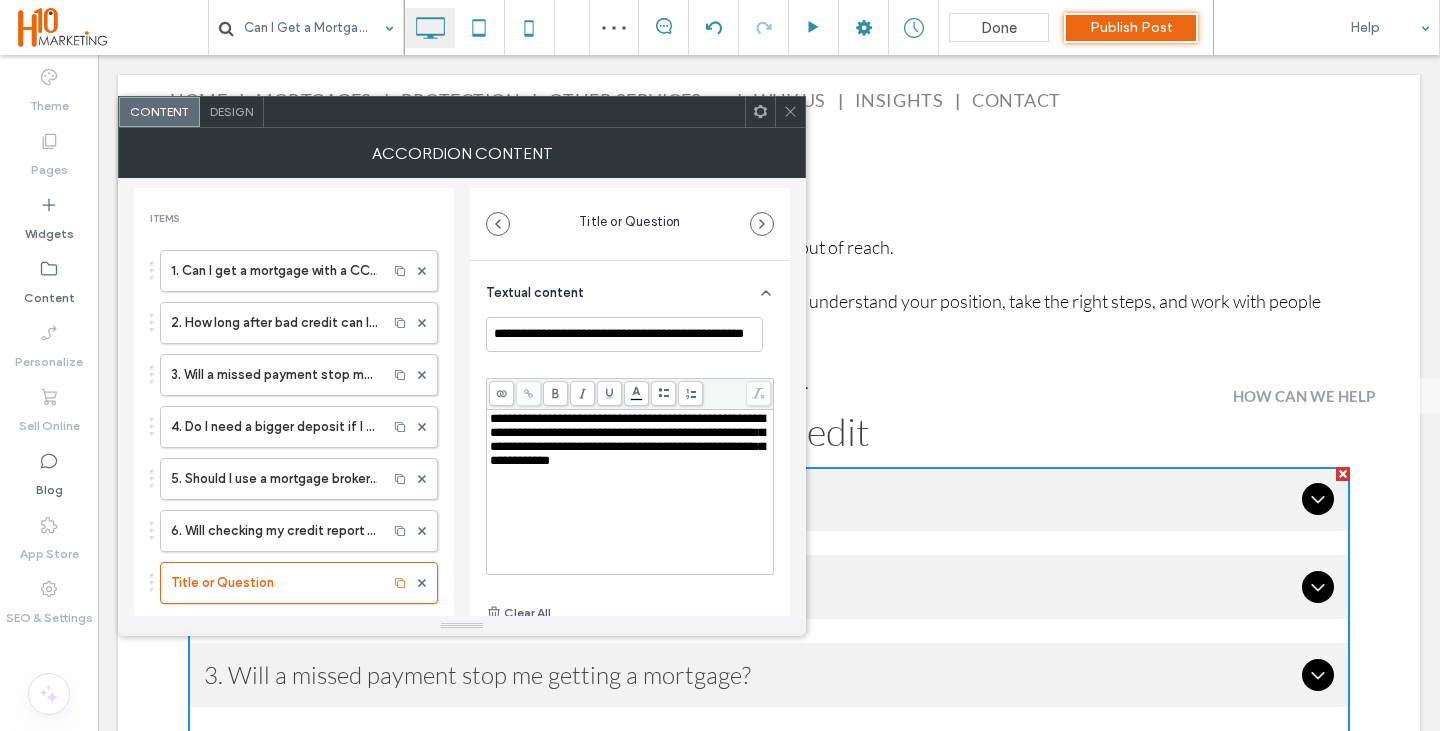click on "1. Can I get a mortgage with a CCJ or default? 2. How long after bad credit can I apply for a mortgage? 3. Will a missed payment stop me getting a mortgage? 4. Do I need a bigger deposit if I have bad credit? 5. Should I use a mortgage broker if I have bad credit? 6. Will checking my credit report affect my score? Title or Question" at bounding box center (294, 422) 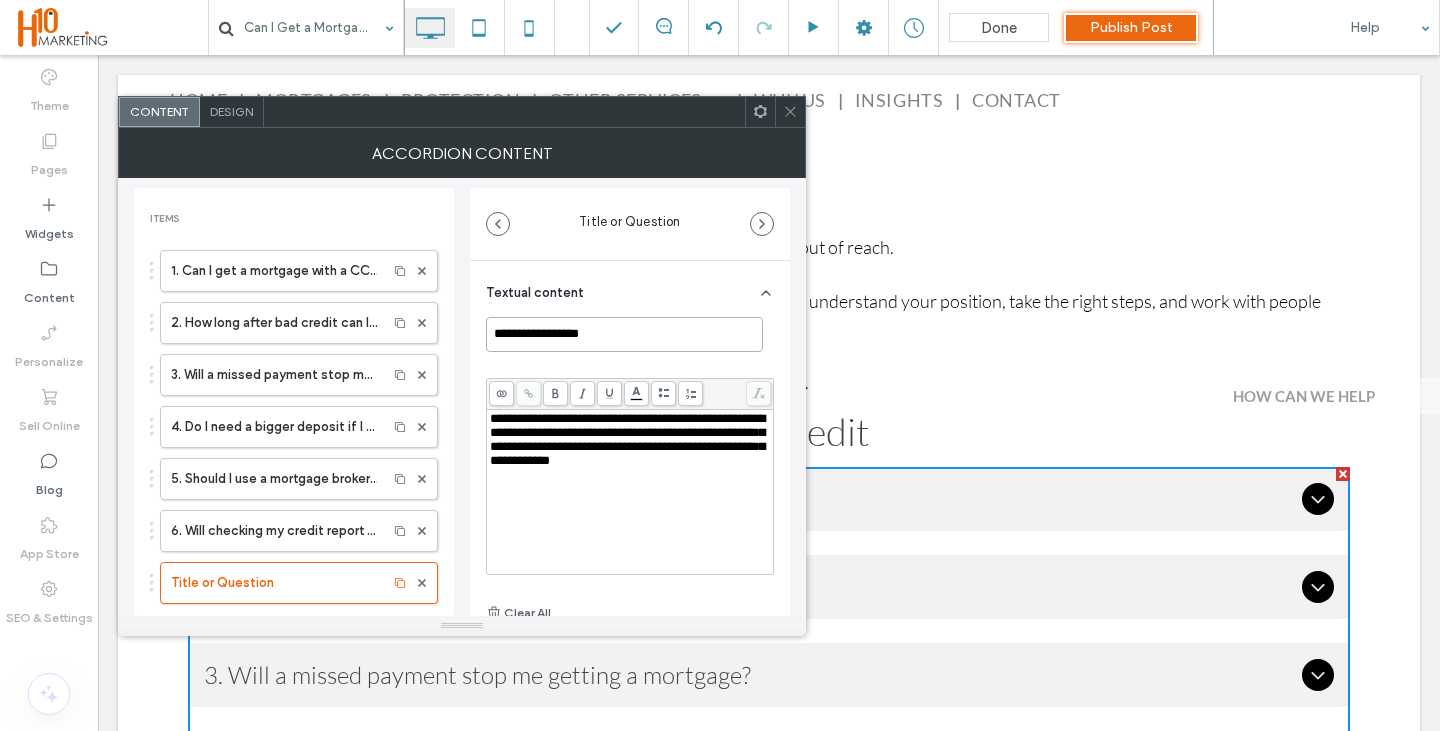 click on "**********" at bounding box center [624, 334] 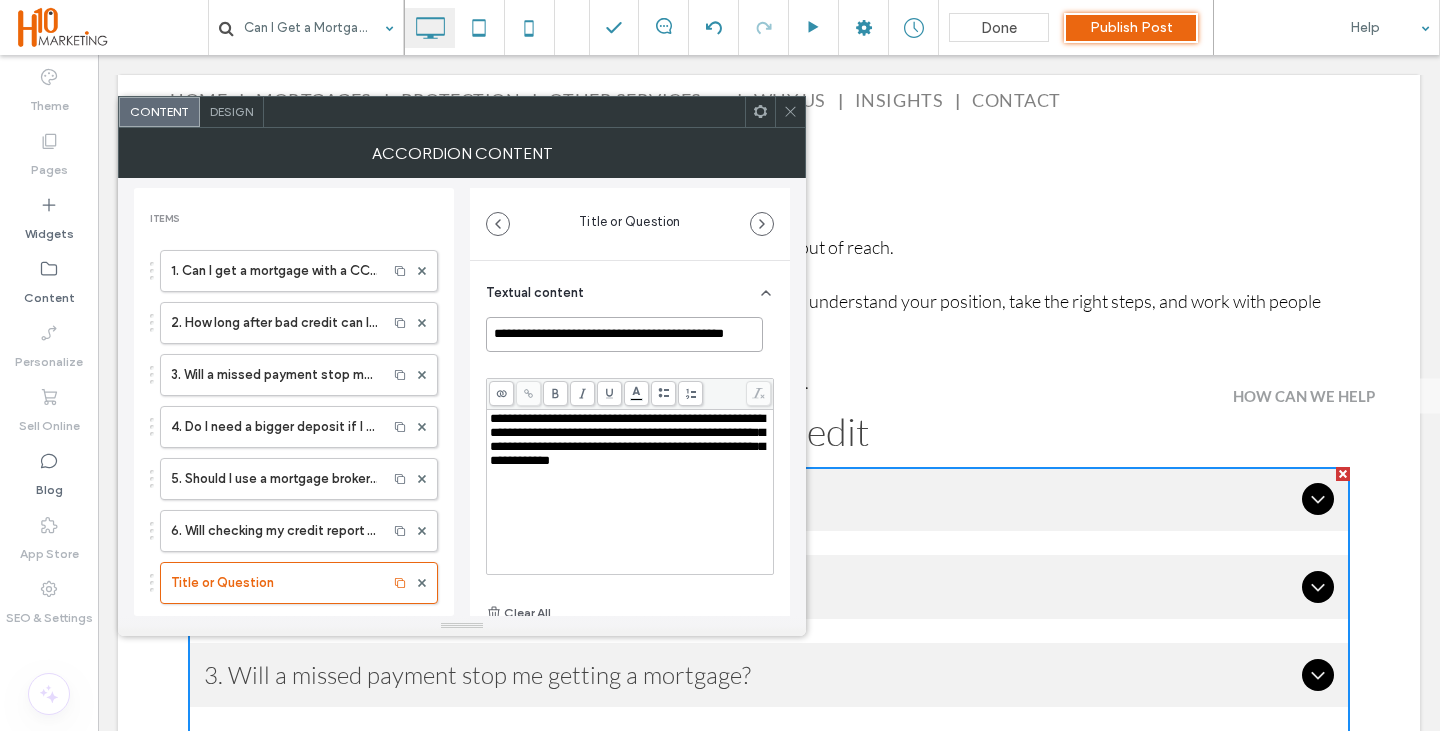 scroll, scrollTop: 0, scrollLeft: 8, axis: horizontal 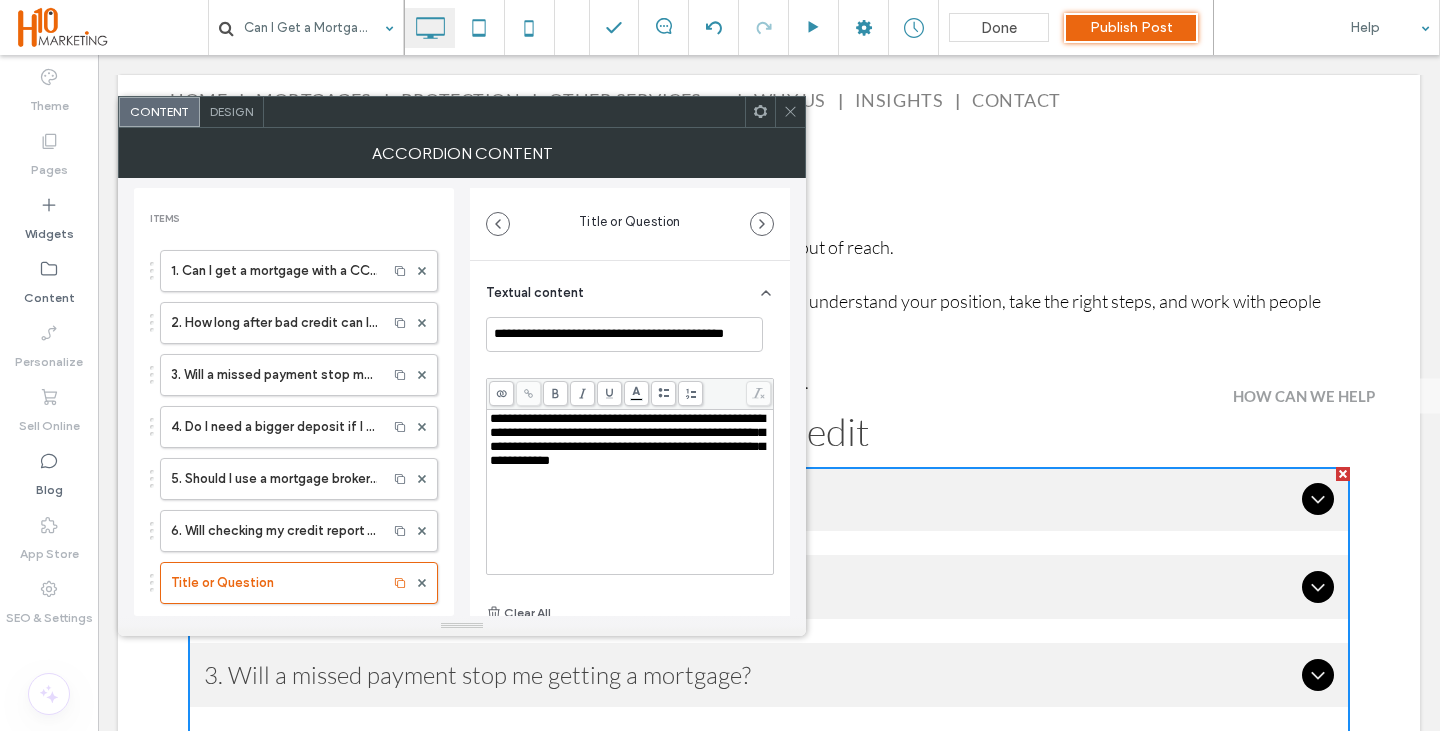click on "**********" at bounding box center (627, 439) 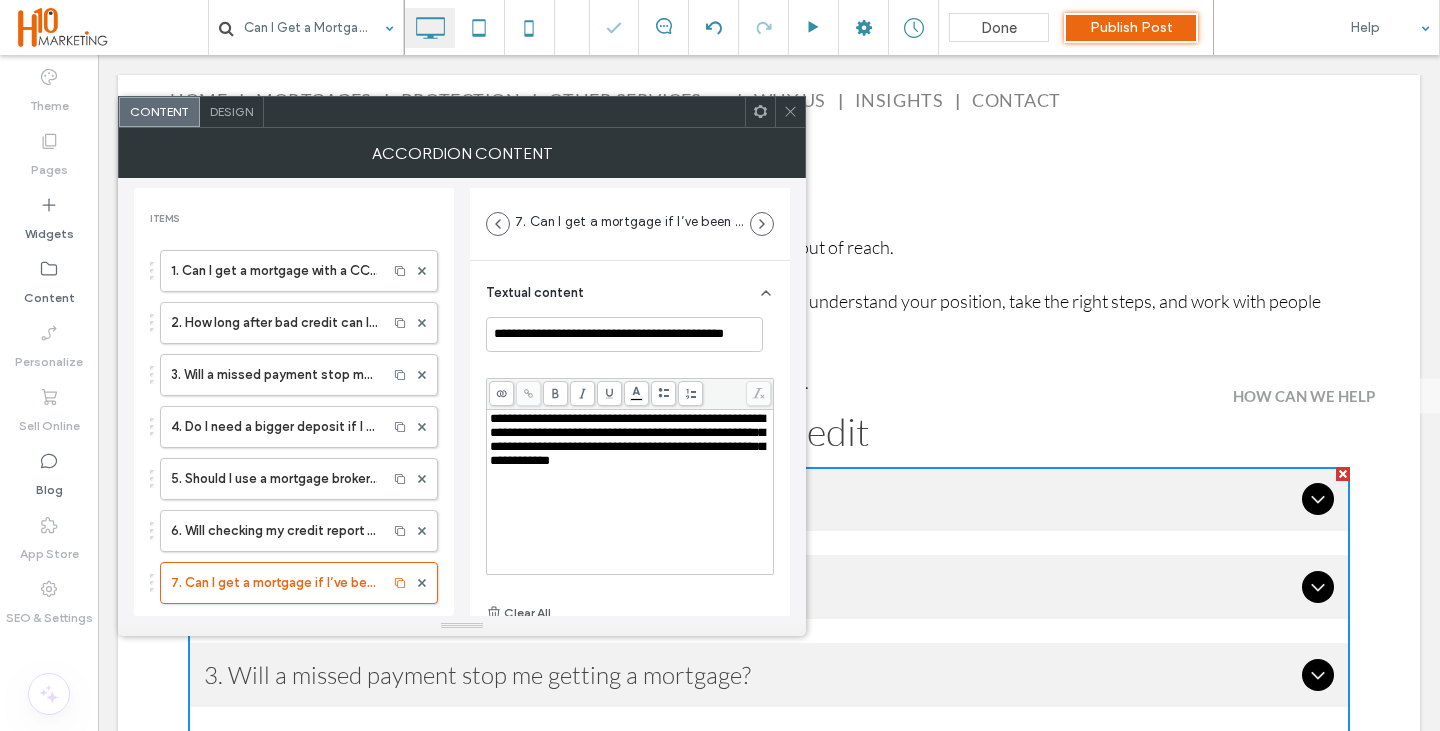 scroll, scrollTop: 0, scrollLeft: 0, axis: both 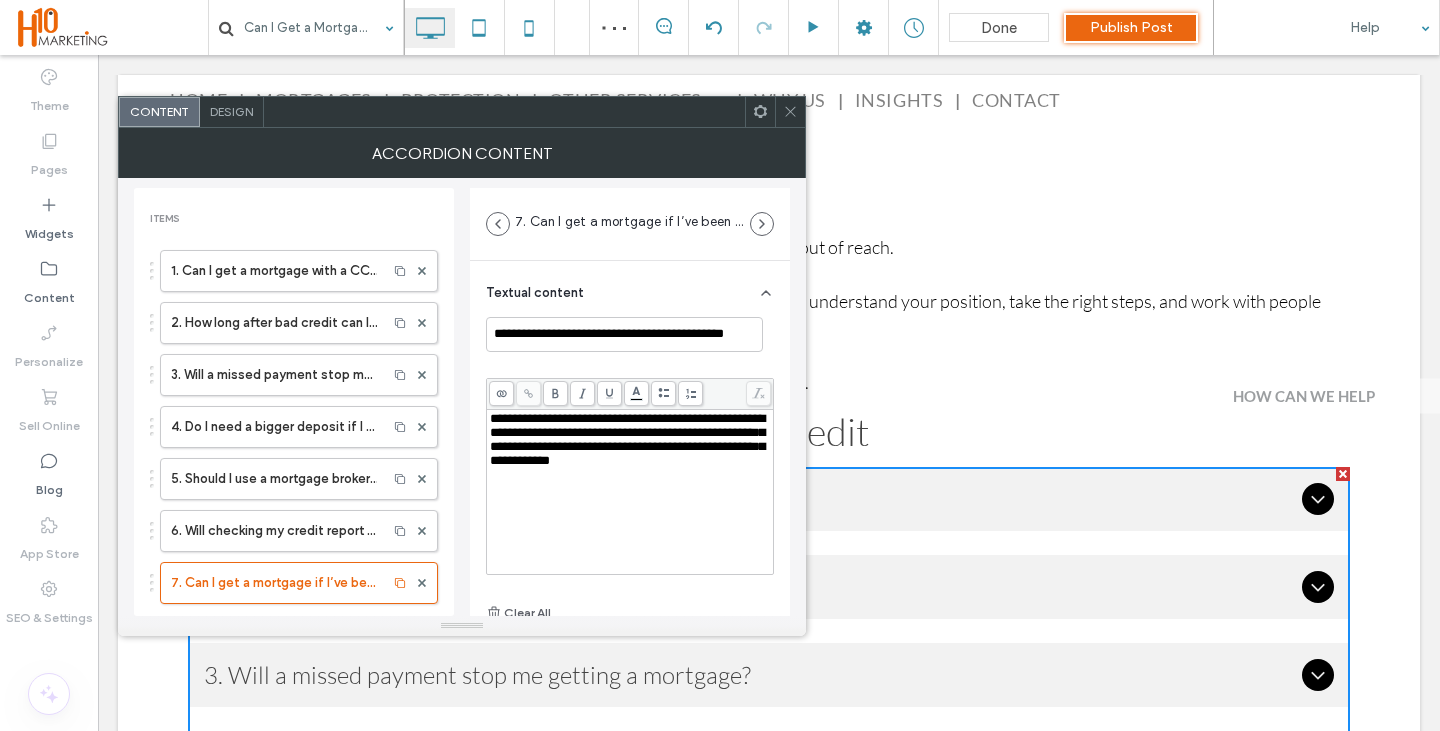 click on "**********" at bounding box center (630, 440) 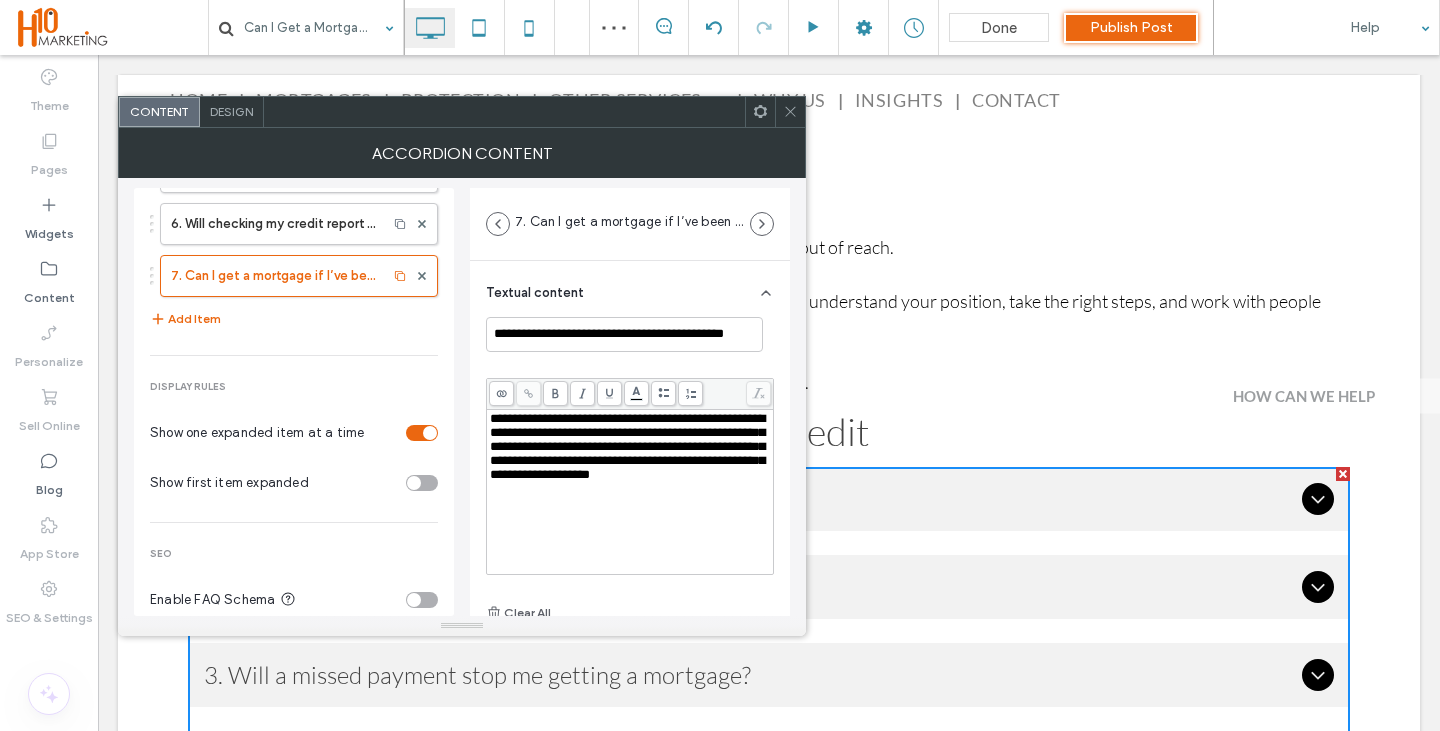 scroll, scrollTop: 336, scrollLeft: 0, axis: vertical 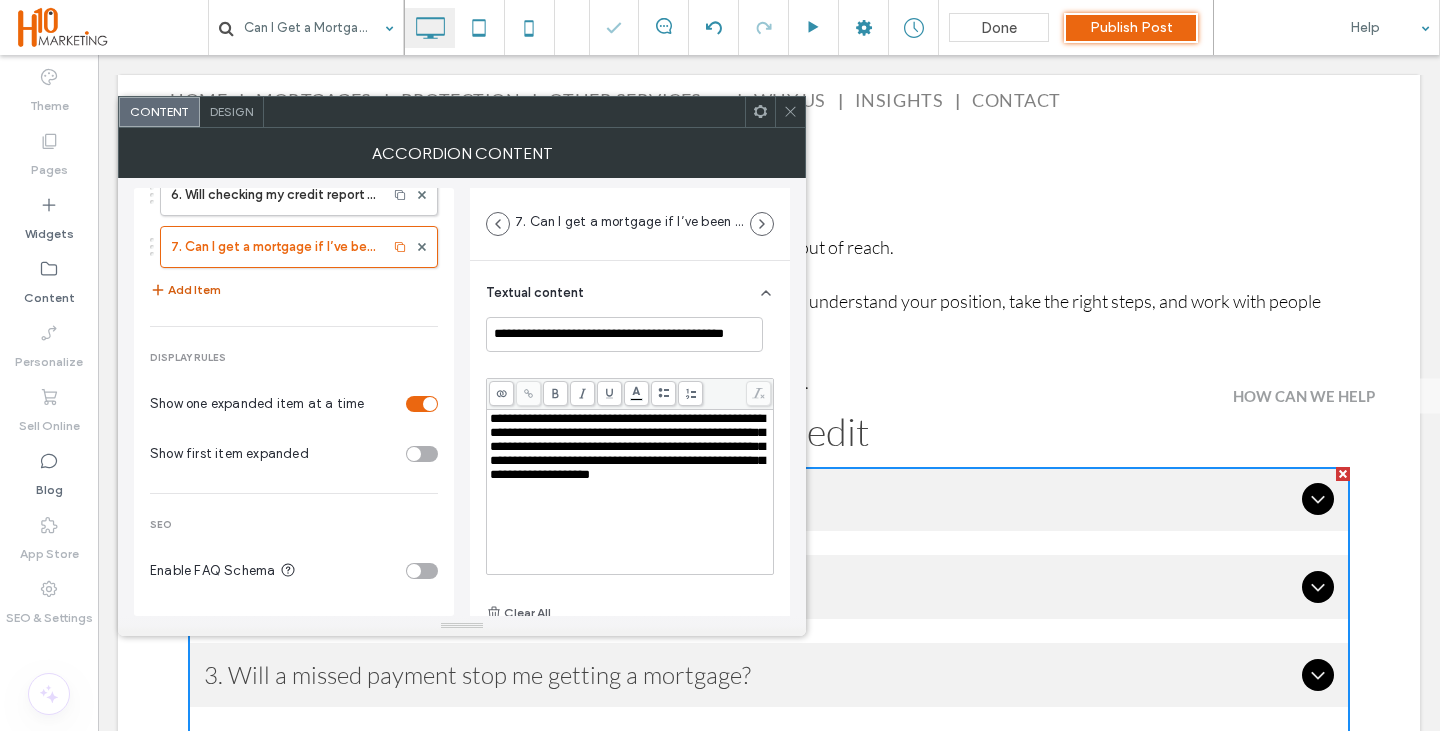 click on "Add Item" at bounding box center [185, 290] 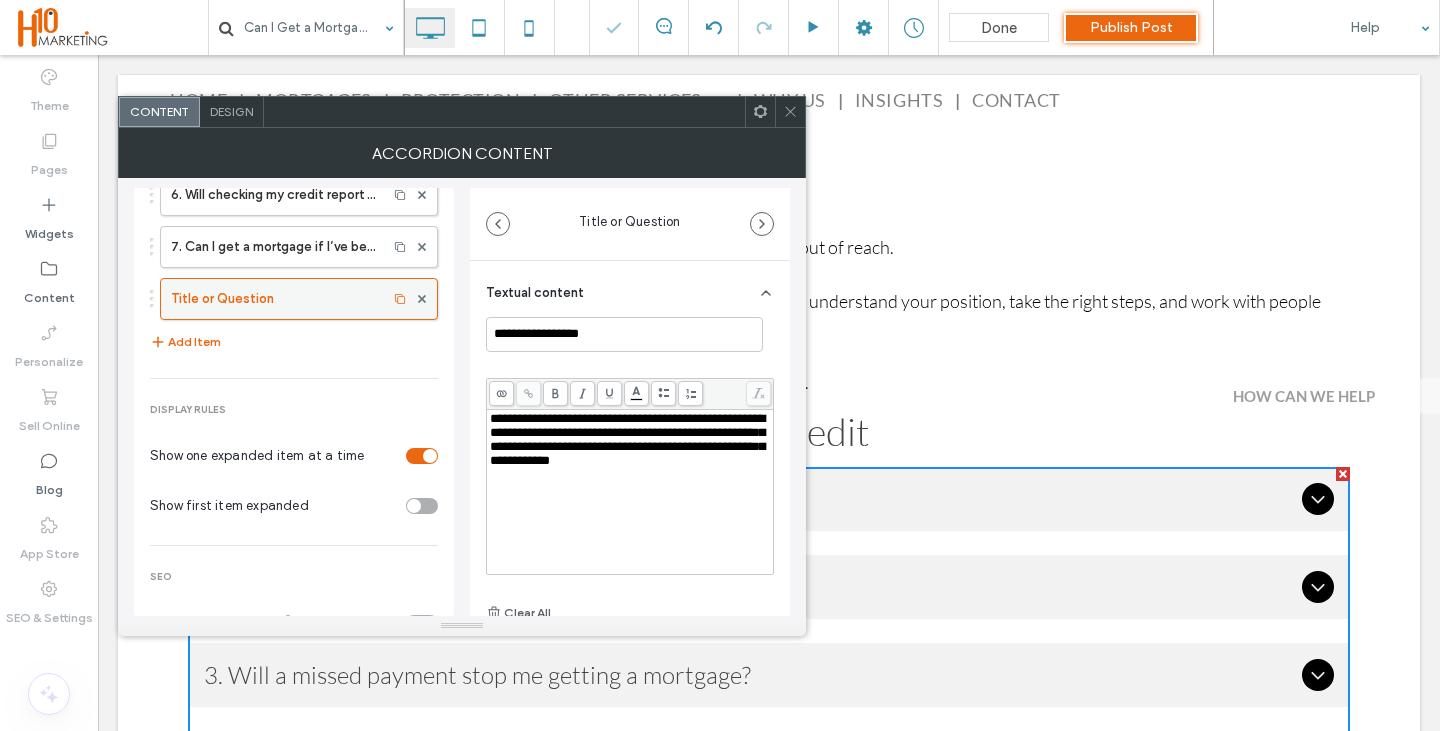 click on "Title or Question" at bounding box center (274, 299) 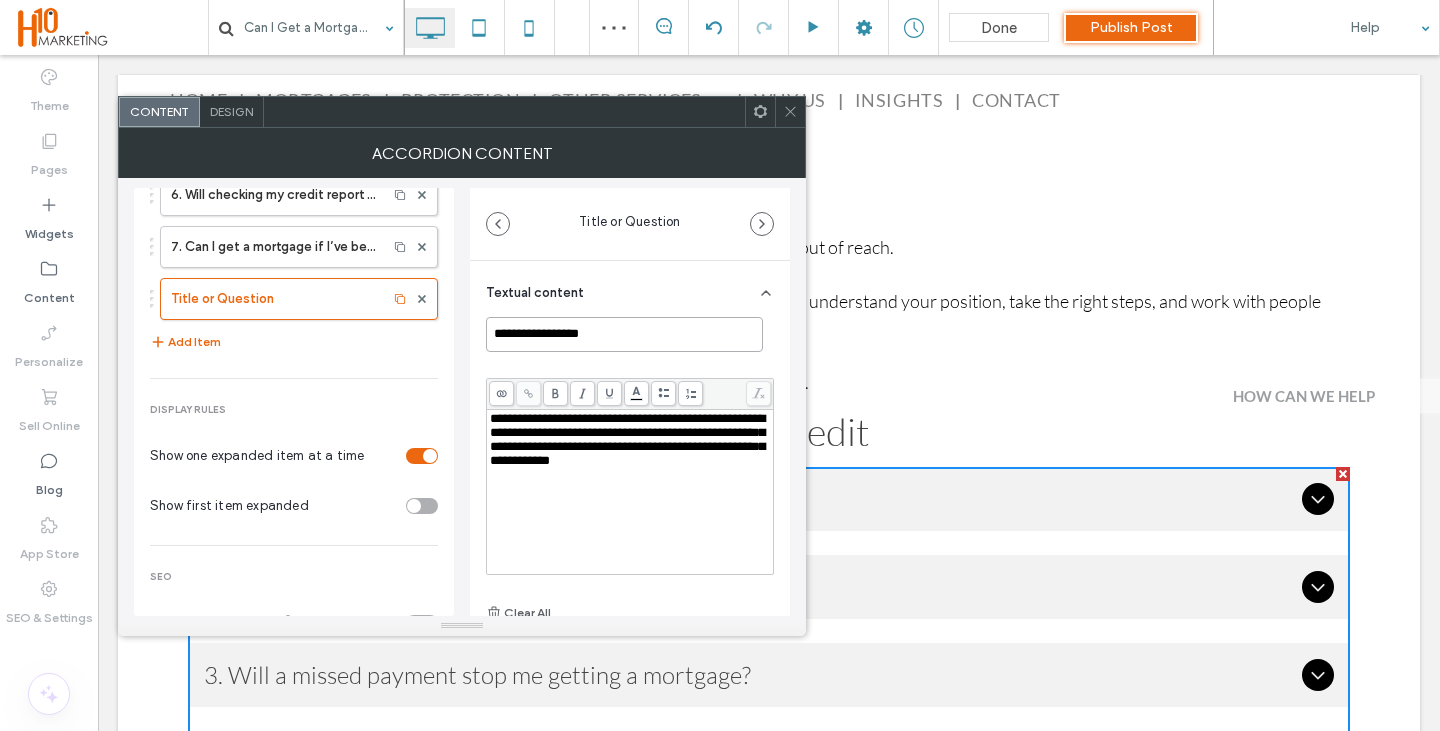 click on "**********" at bounding box center [624, 334] 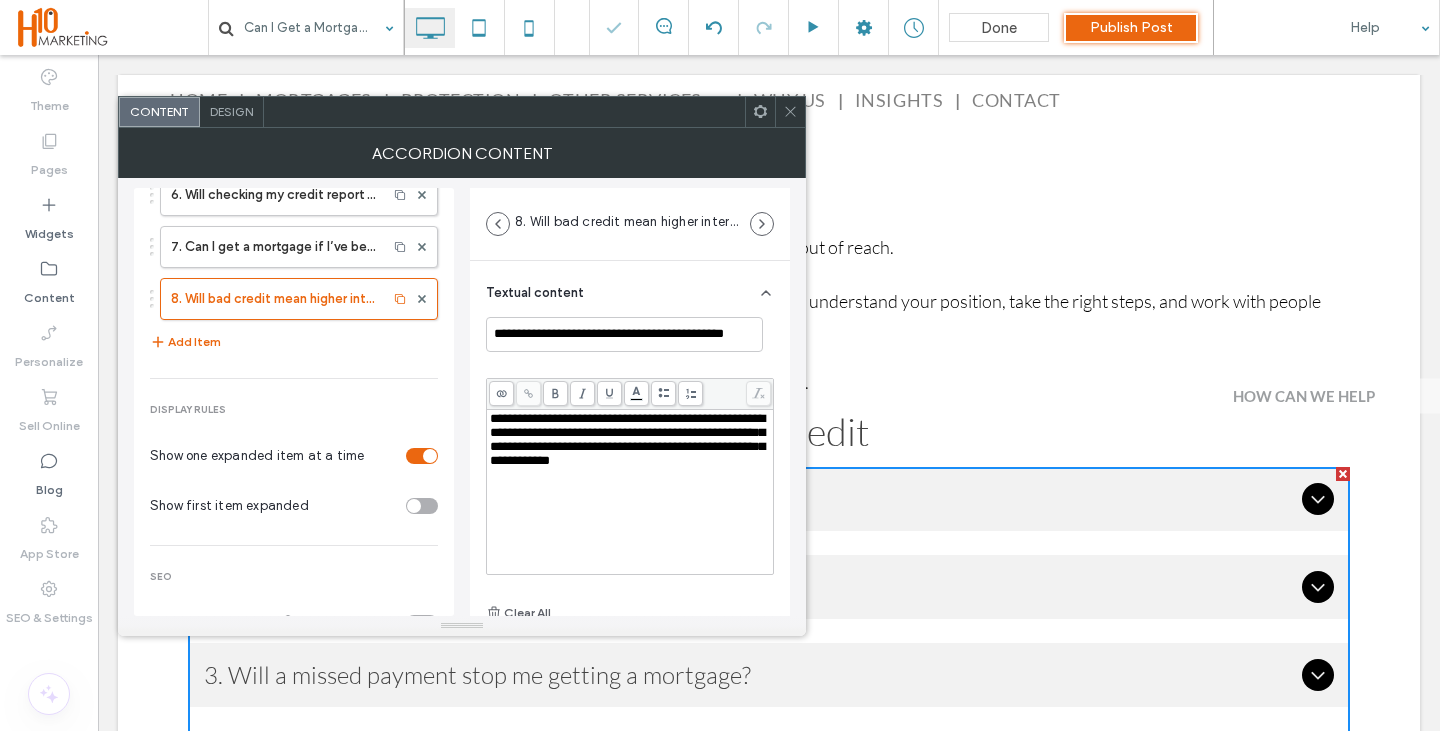 scroll, scrollTop: 0, scrollLeft: 0, axis: both 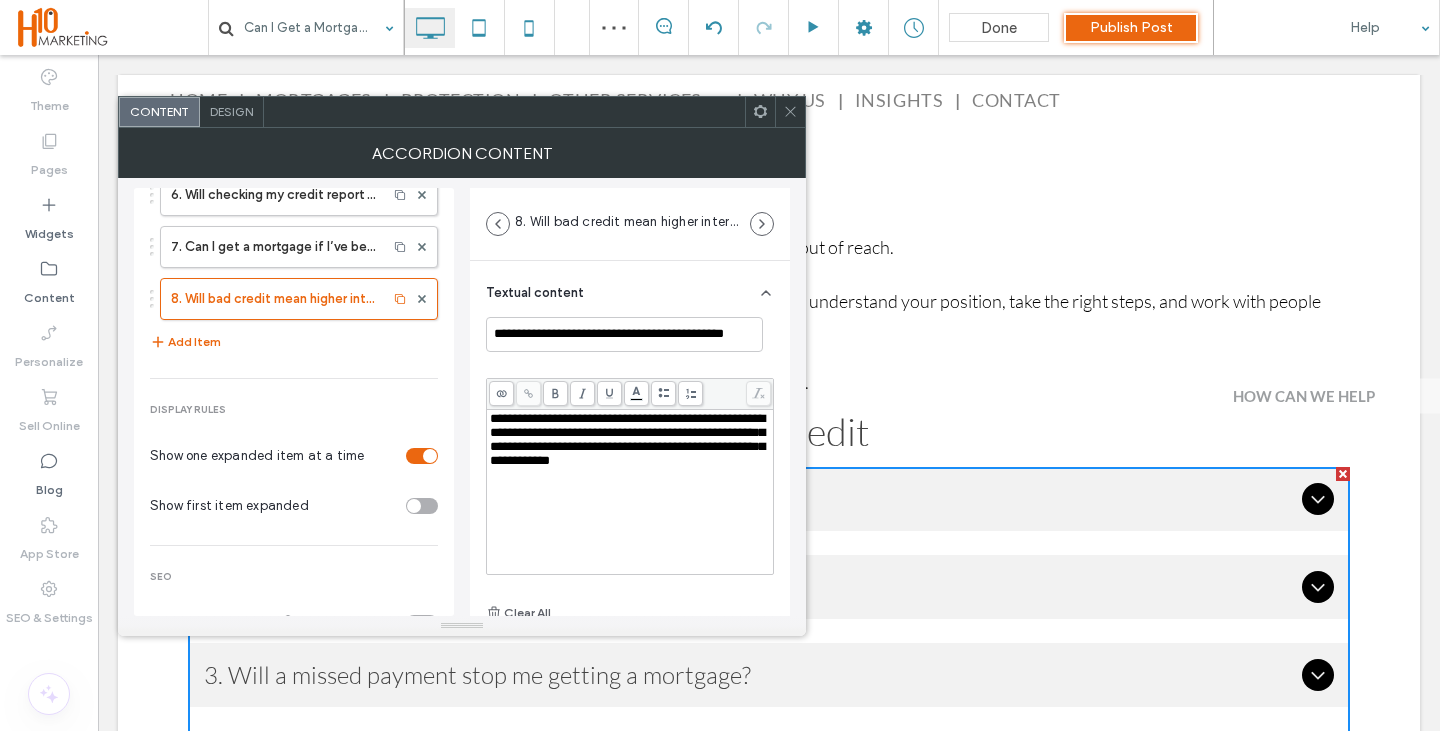 click on "**********" at bounding box center [627, 439] 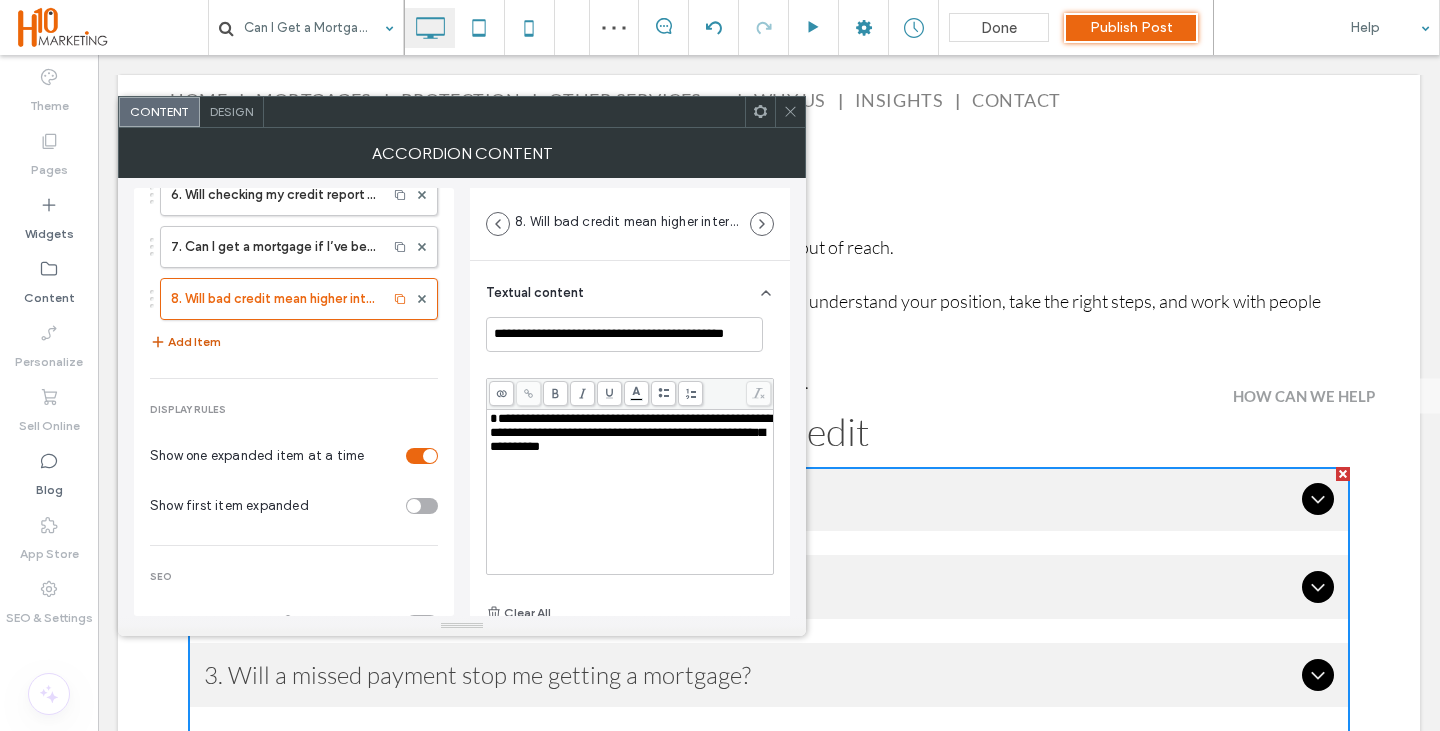 click on "Add Item" at bounding box center (185, 342) 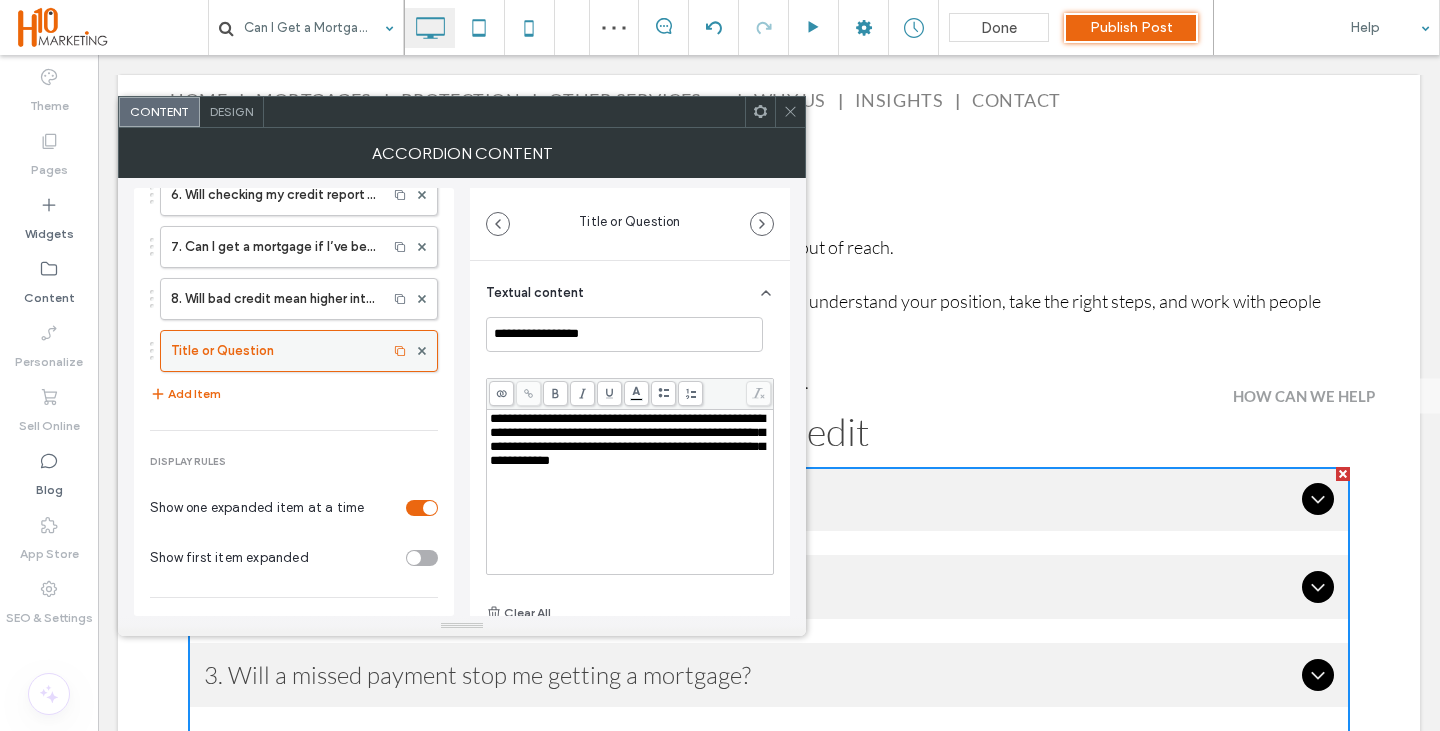 click on "Title or Question" at bounding box center (274, 351) 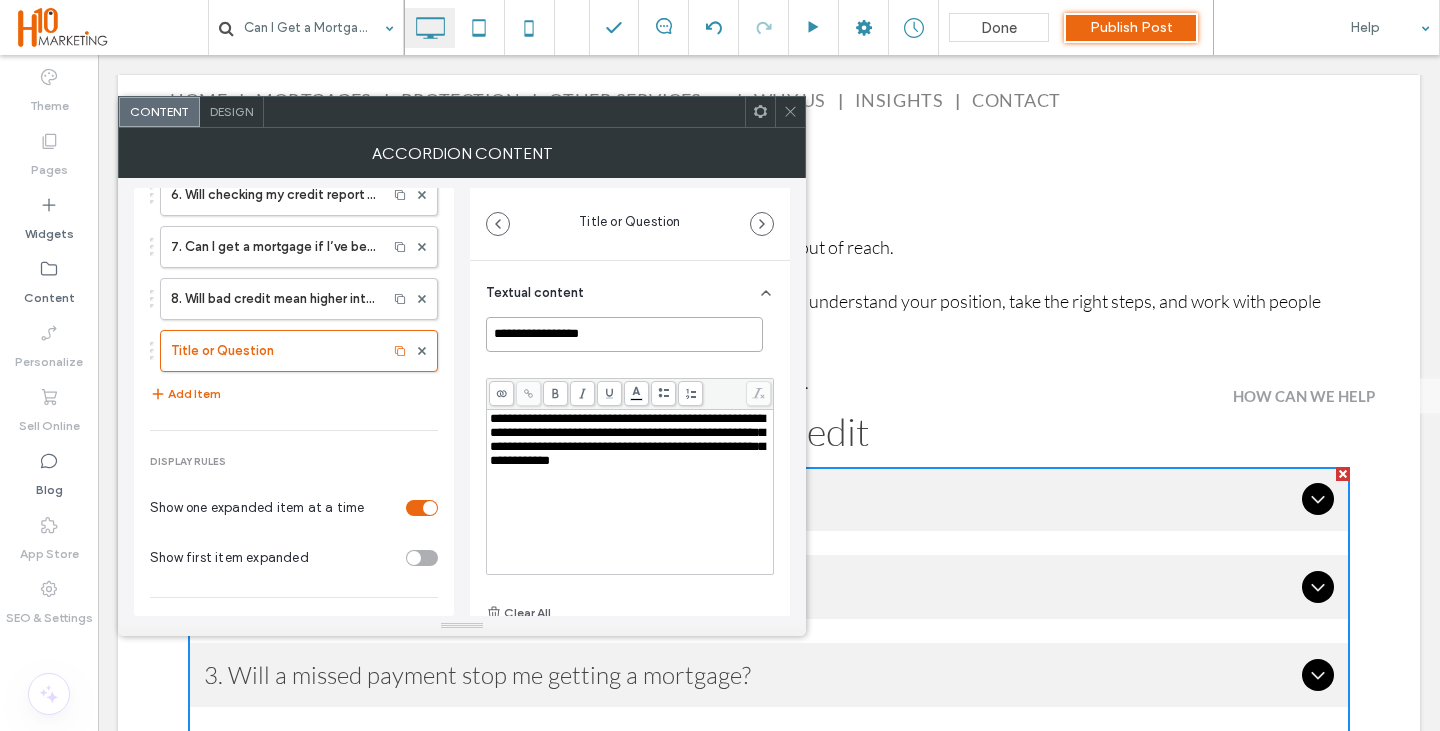 click on "**********" at bounding box center [624, 334] 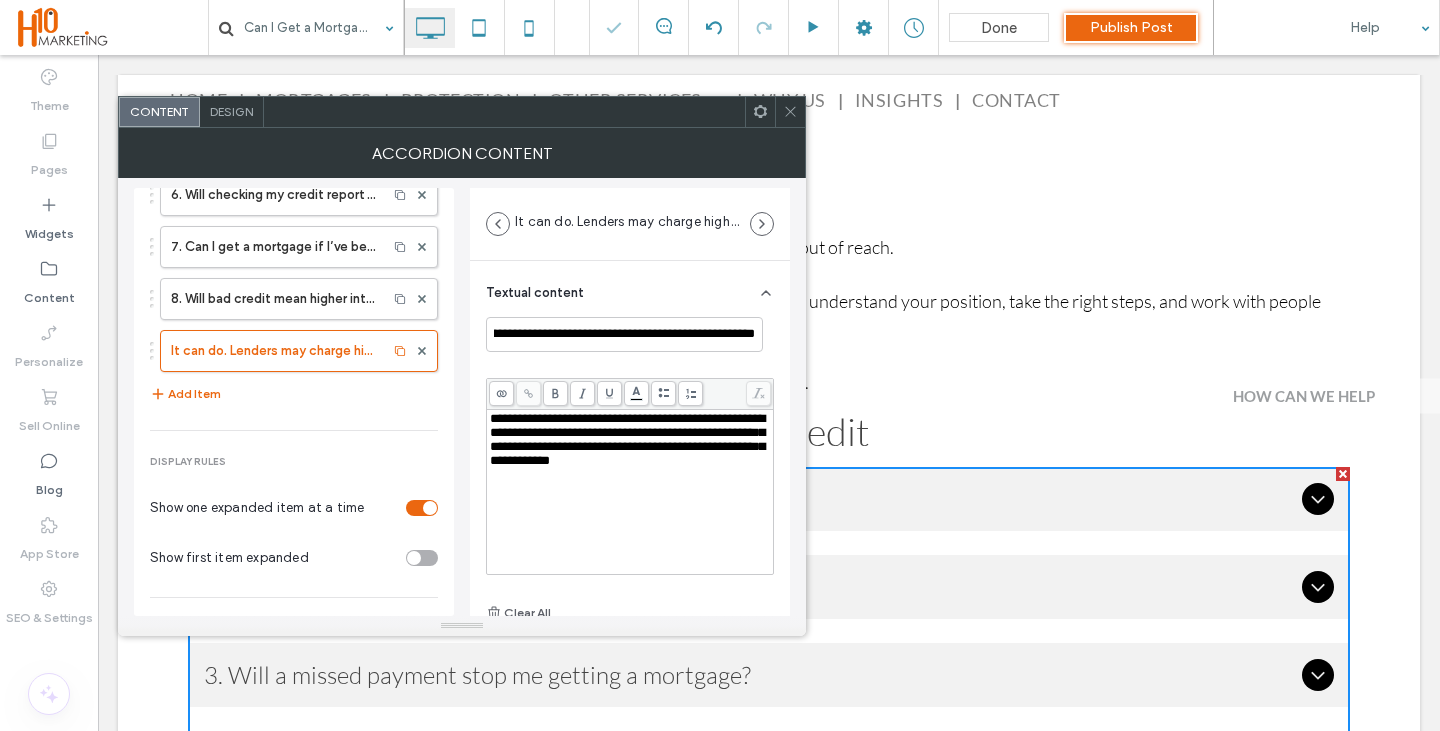 scroll, scrollTop: 0, scrollLeft: 0, axis: both 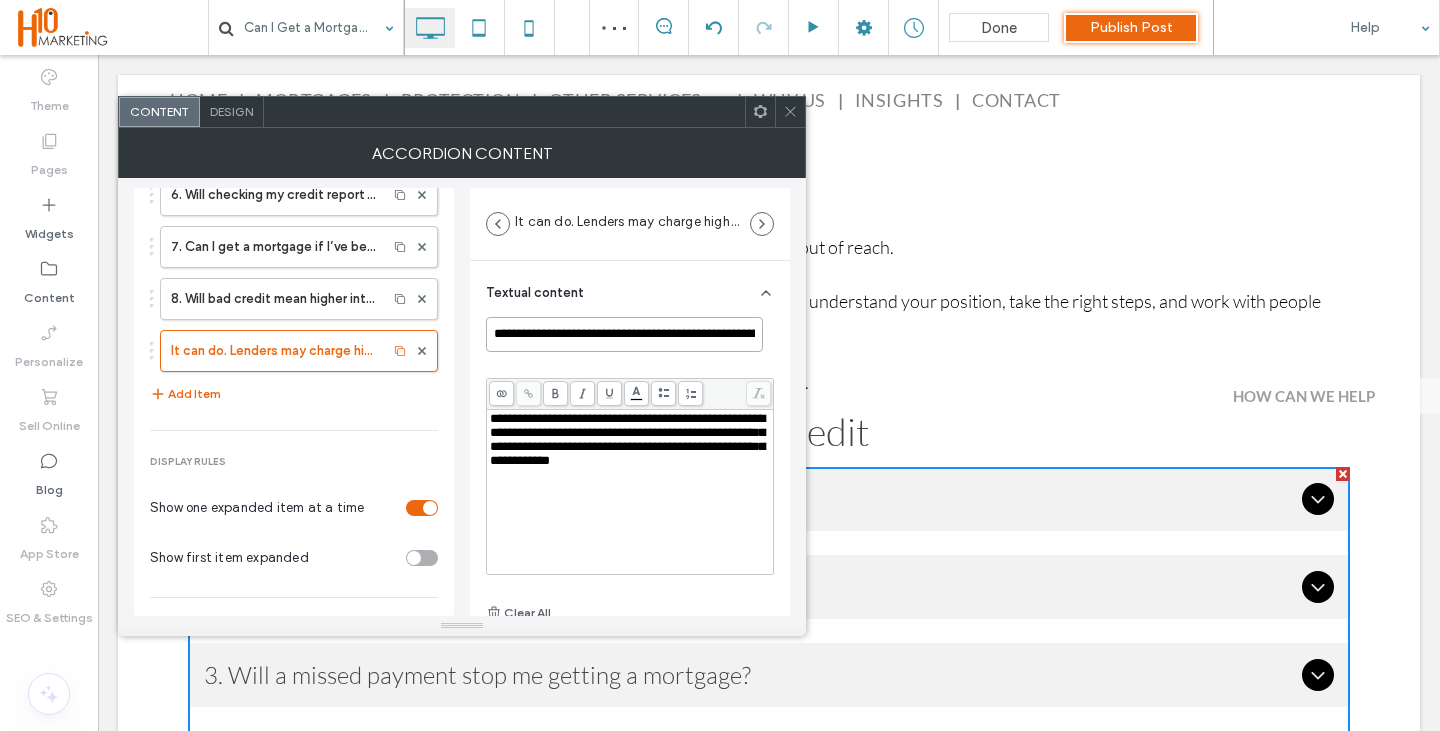 click on "**********" at bounding box center [624, 334] 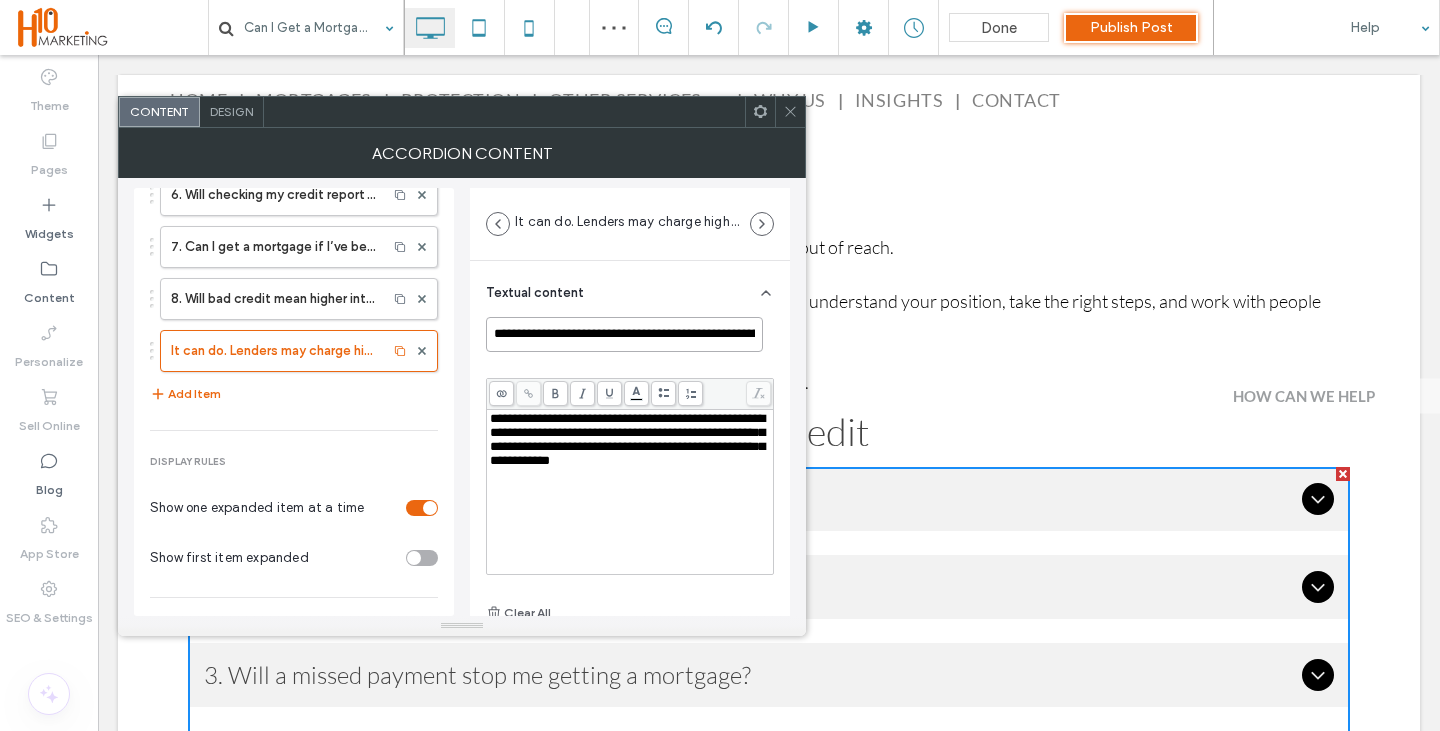 scroll, scrollTop: 0, scrollLeft: 433, axis: horizontal 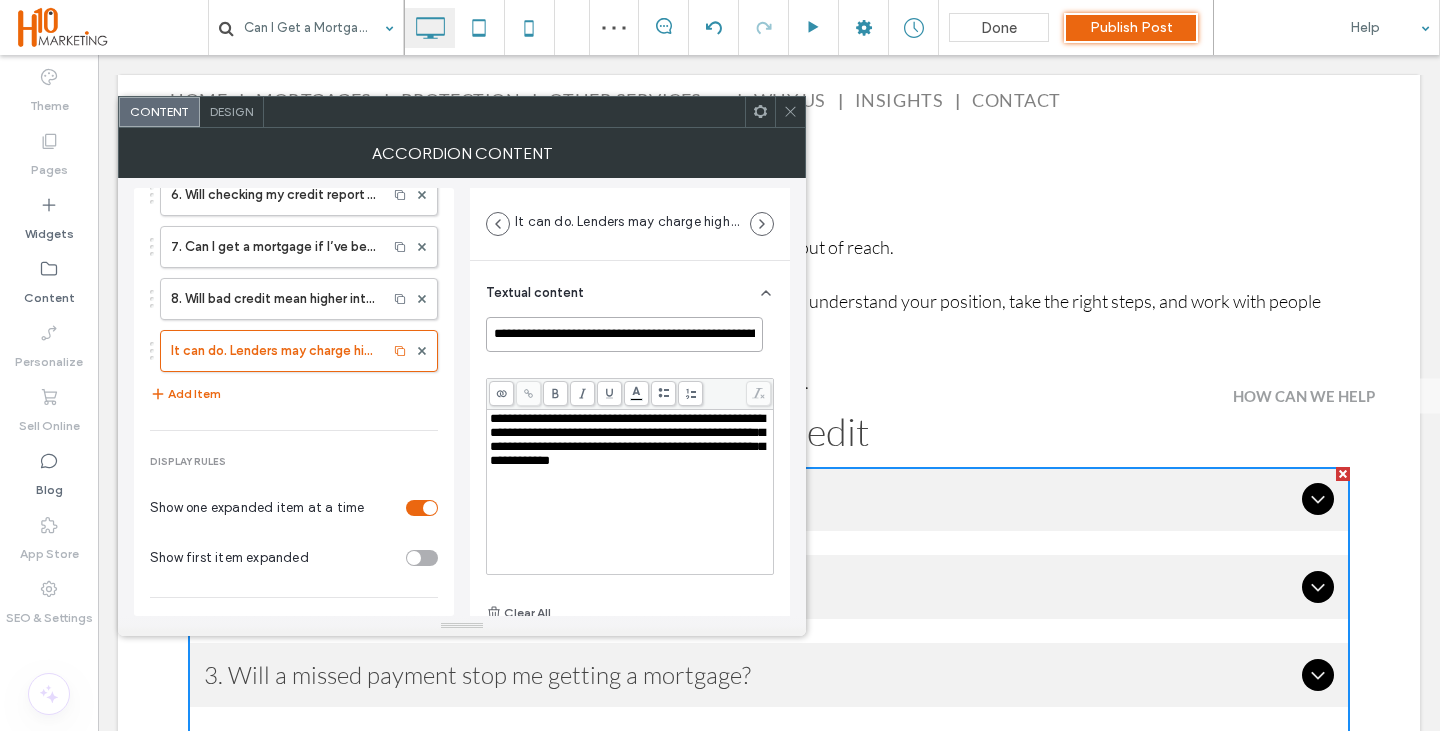 click on "**********" at bounding box center (624, 334) 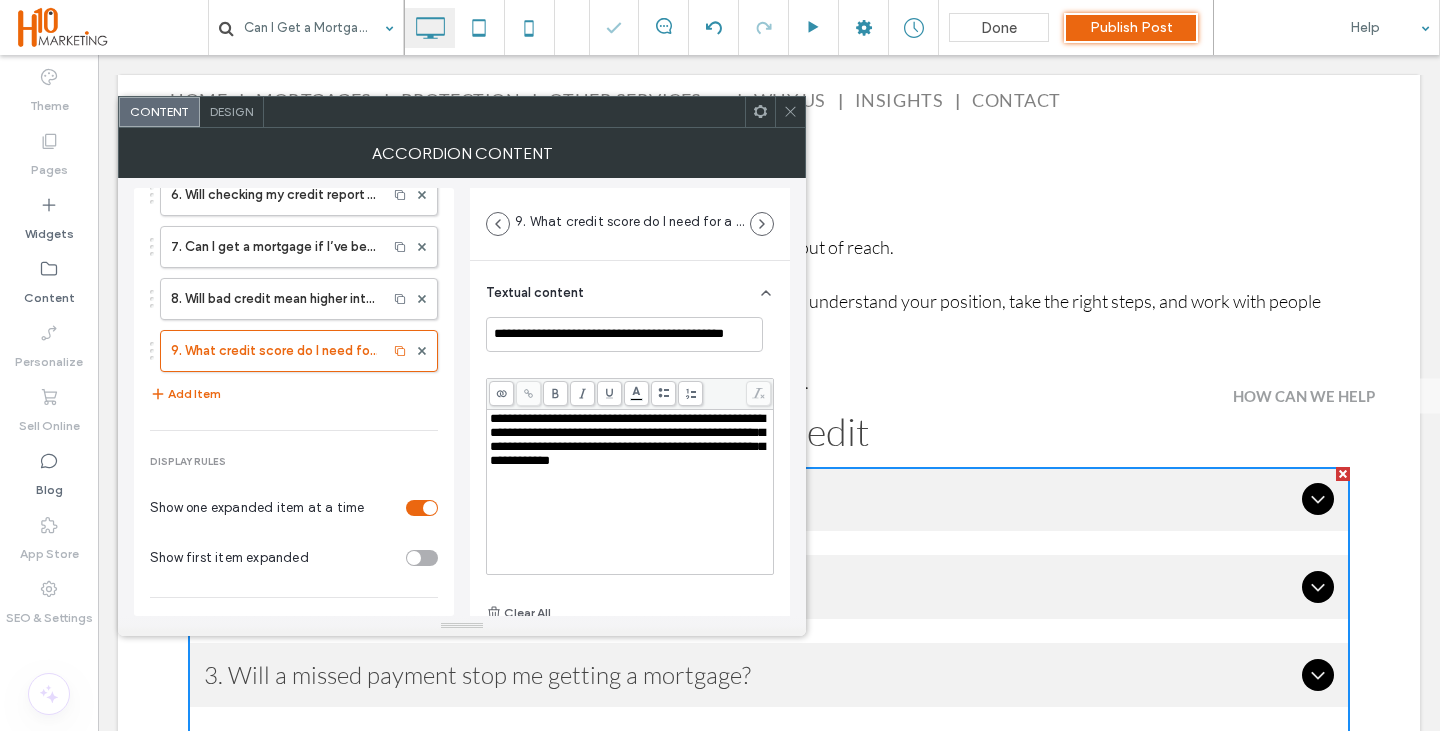 scroll, scrollTop: 0, scrollLeft: 0, axis: both 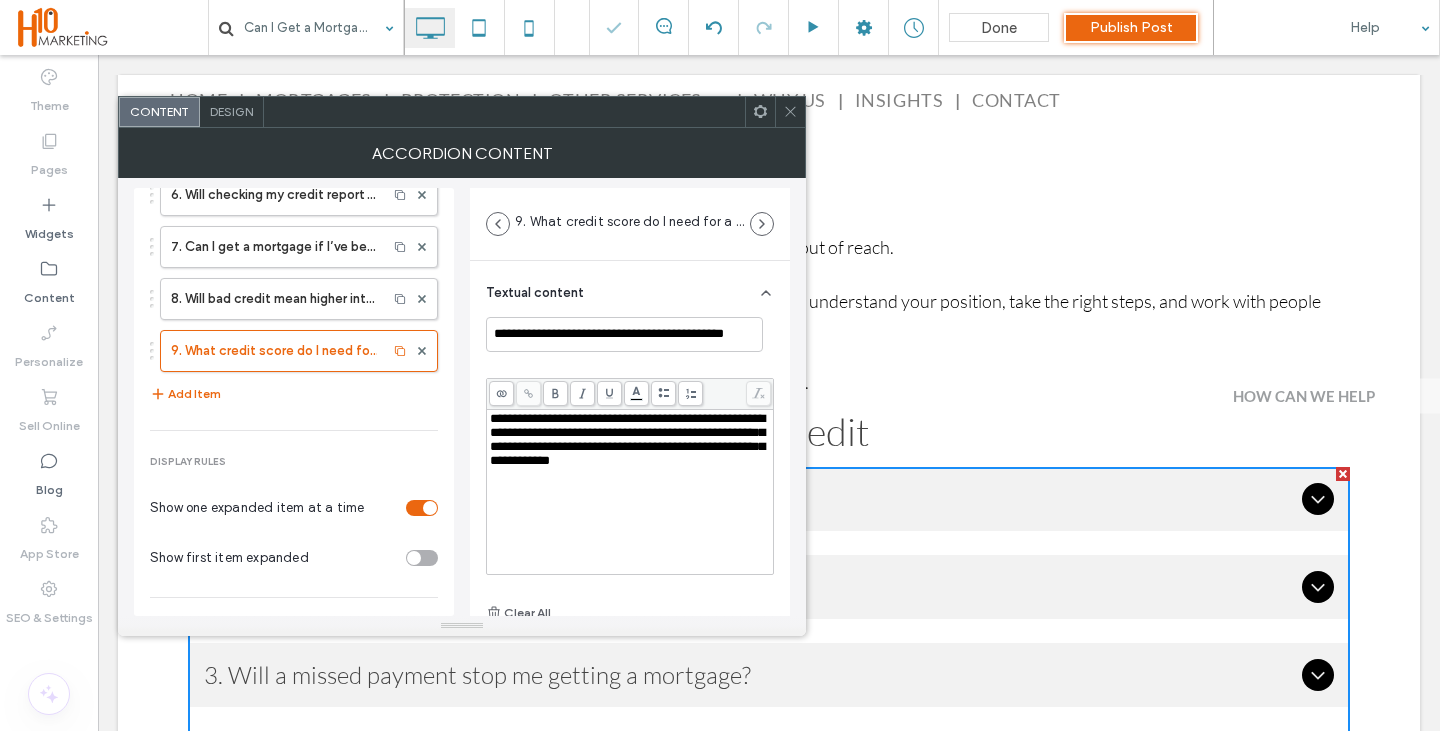click on "**********" at bounding box center (630, 440) 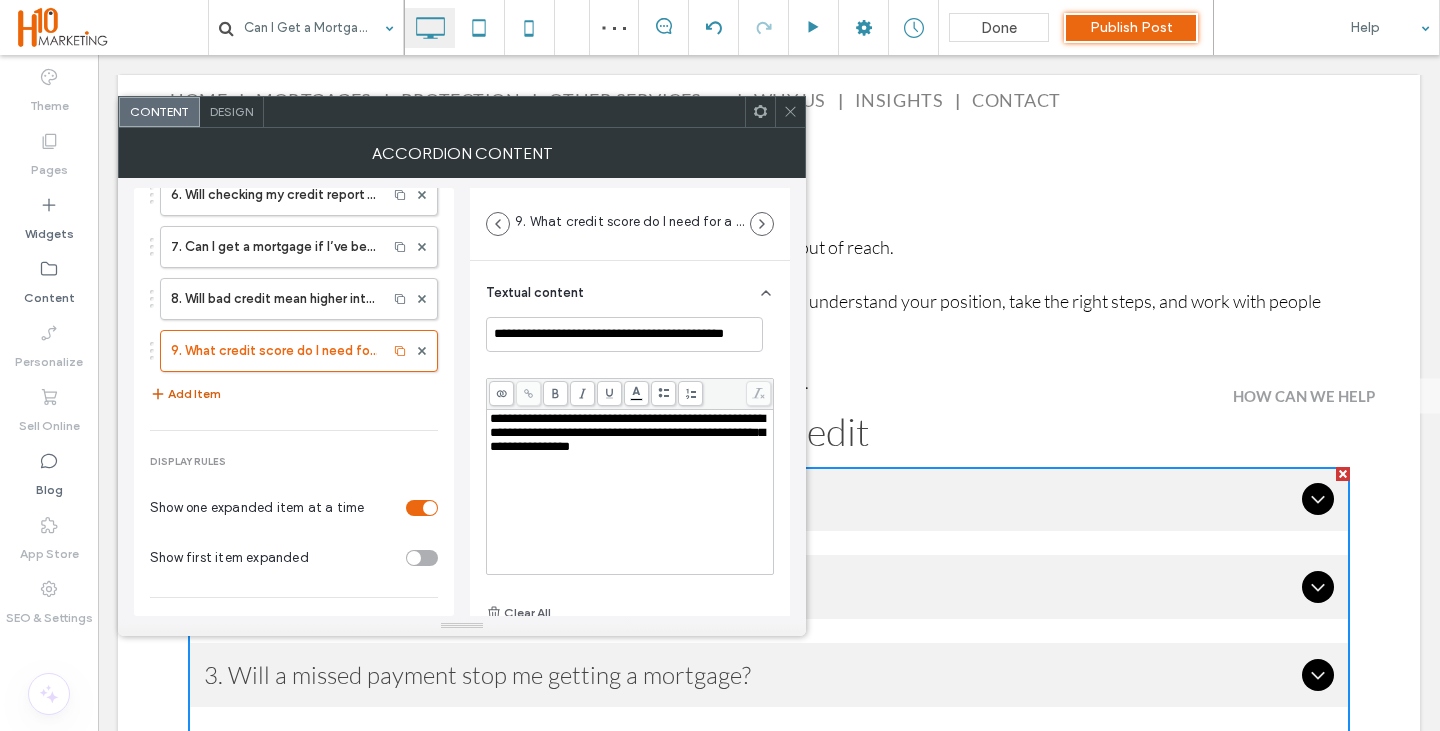 click on "1. Can I get a mortgage with a CCJ or default? 2. How long after bad credit can I apply for a mortgage? 3. Will a missed payment stop me getting a mortgage? 4. Do I need a bigger deposit if I have bad credit? 5. Should I use a mortgage broker if I have bad credit? 6. Will checking my credit report affect my score? 7. Can I get a mortgage if I’ve been bankrupt? 8. Will bad credit mean higher interest rates? 9. What credit score do I need for a mortgage? Add Item" at bounding box center (294, 160) 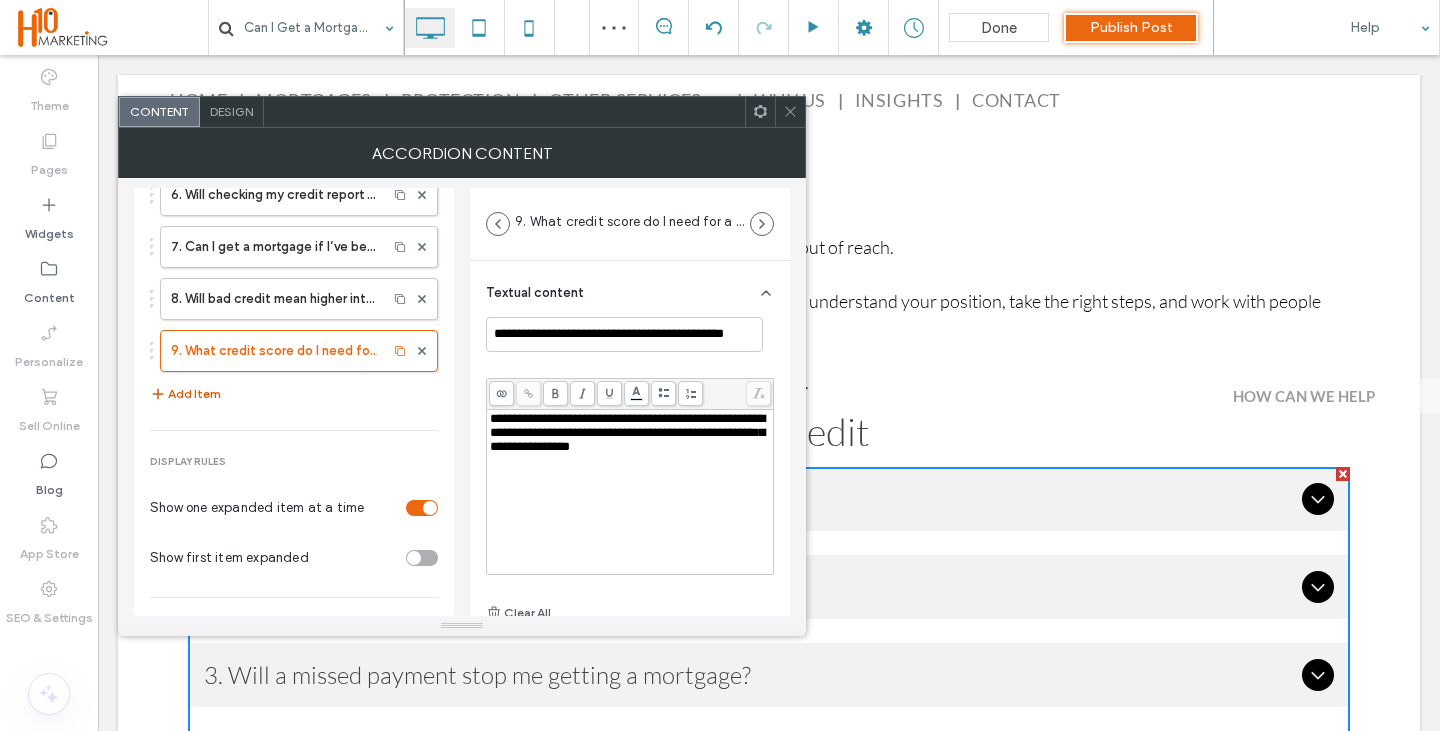 click on "Add Item" at bounding box center [185, 394] 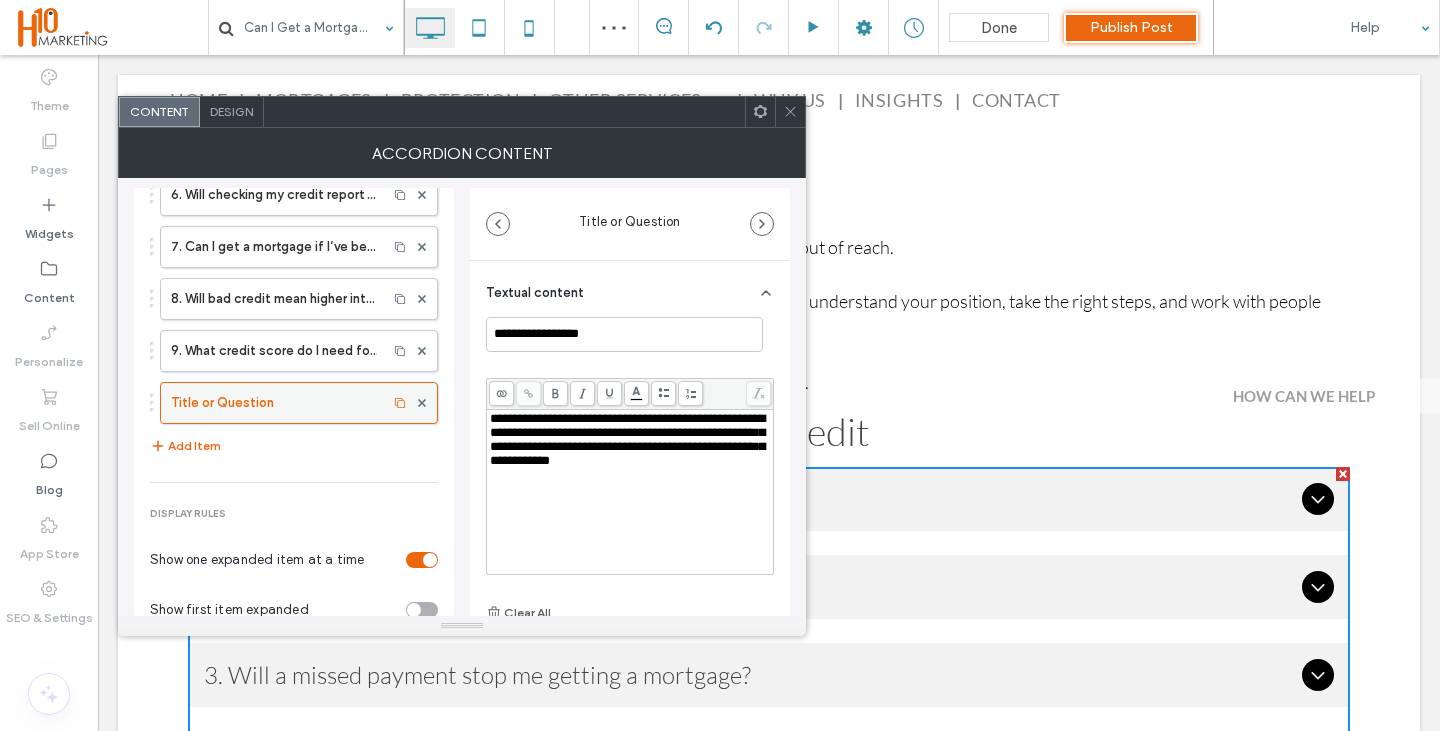 click on "Title or Question" at bounding box center (274, 403) 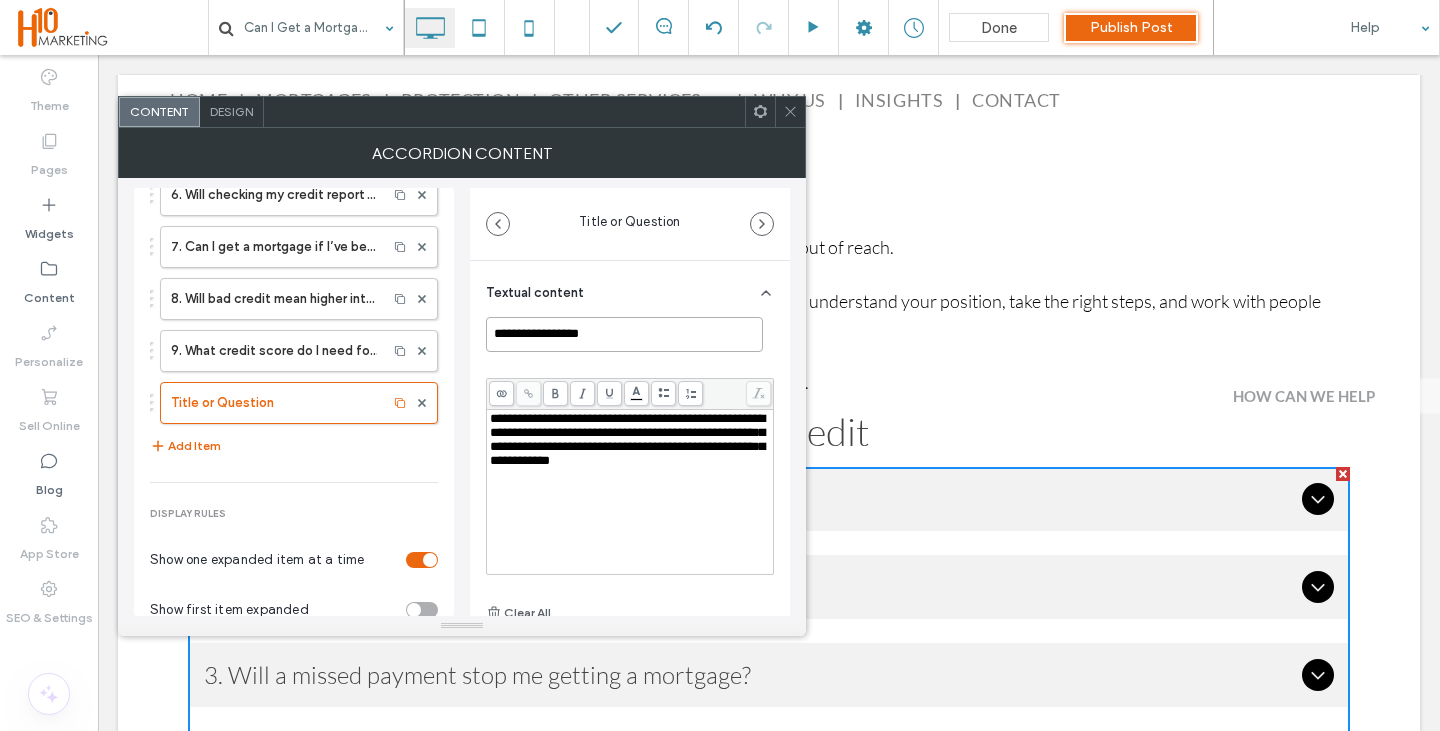 click on "**********" at bounding box center [624, 334] 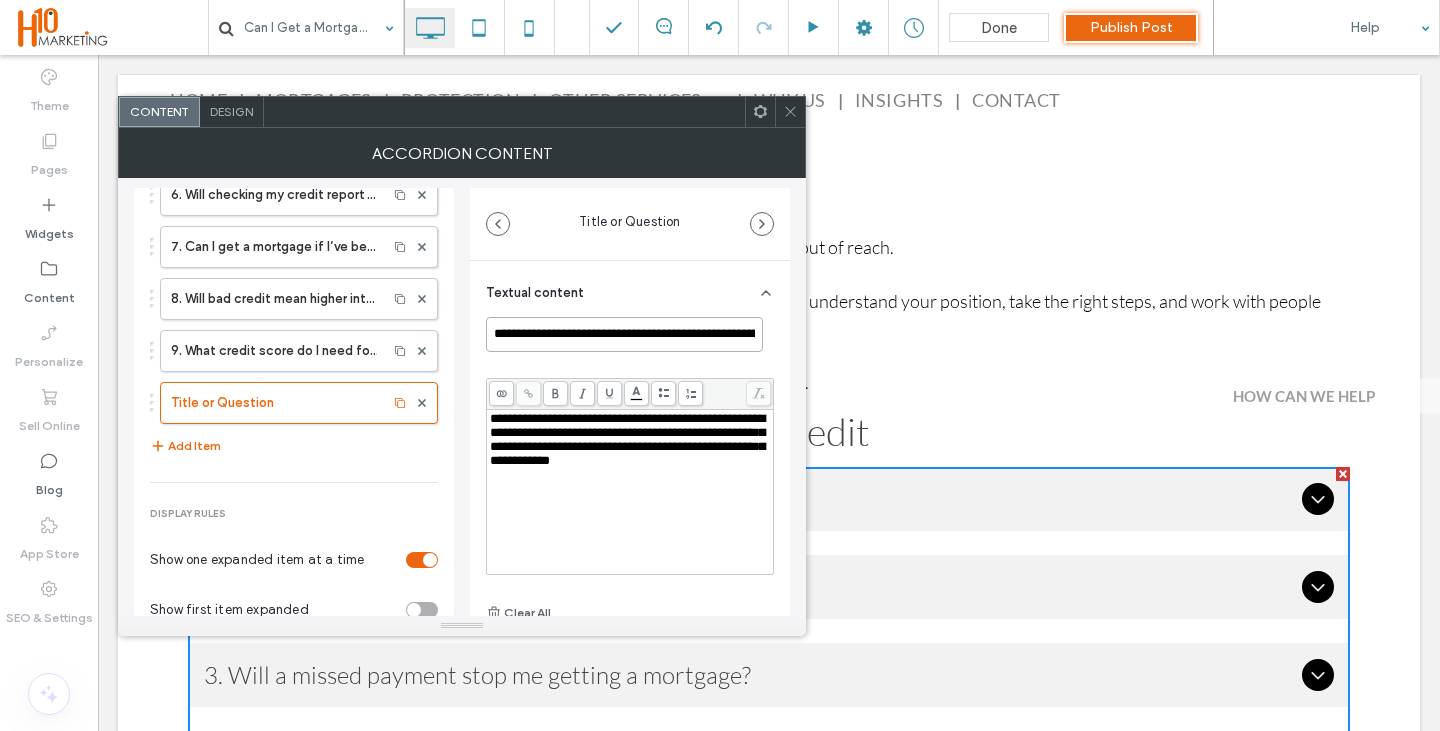 scroll, scrollTop: 0, scrollLeft: 132, axis: horizontal 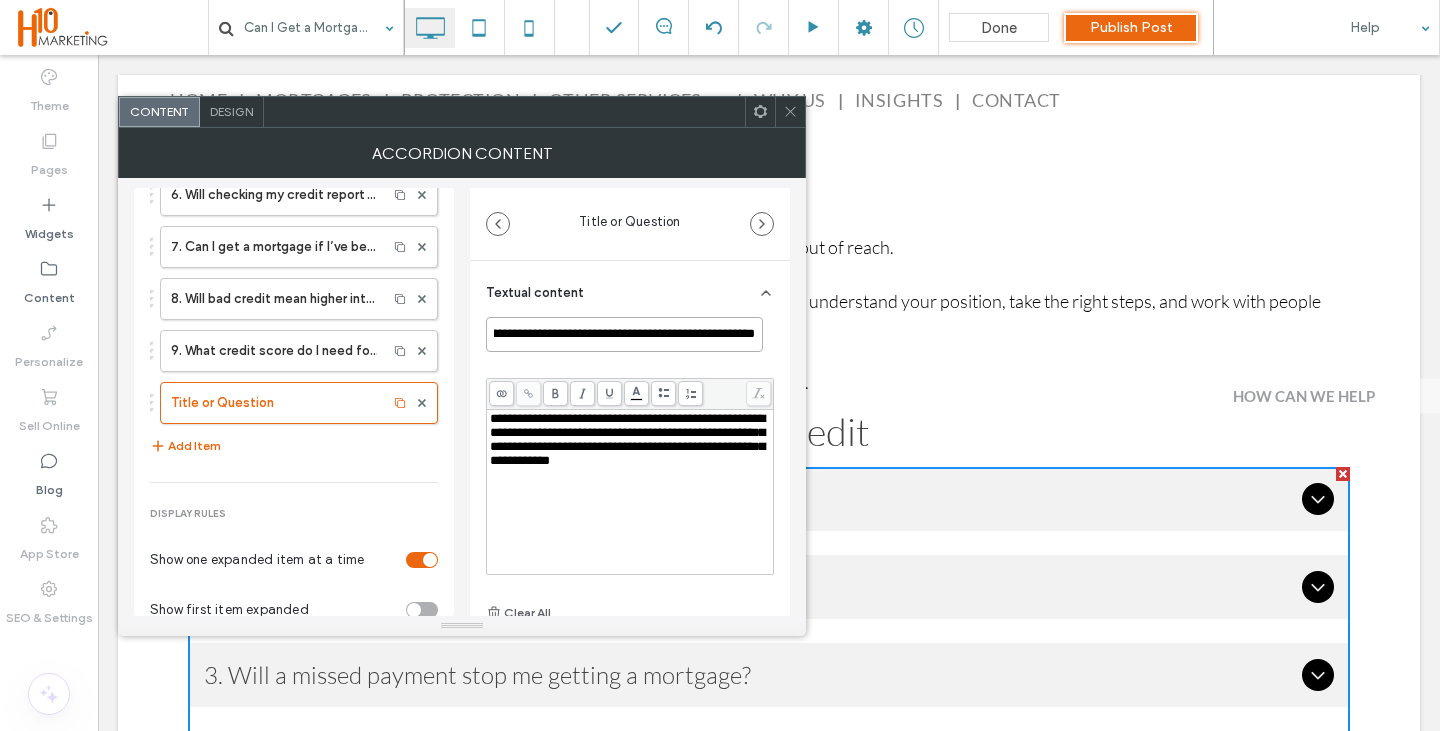 type on "**********" 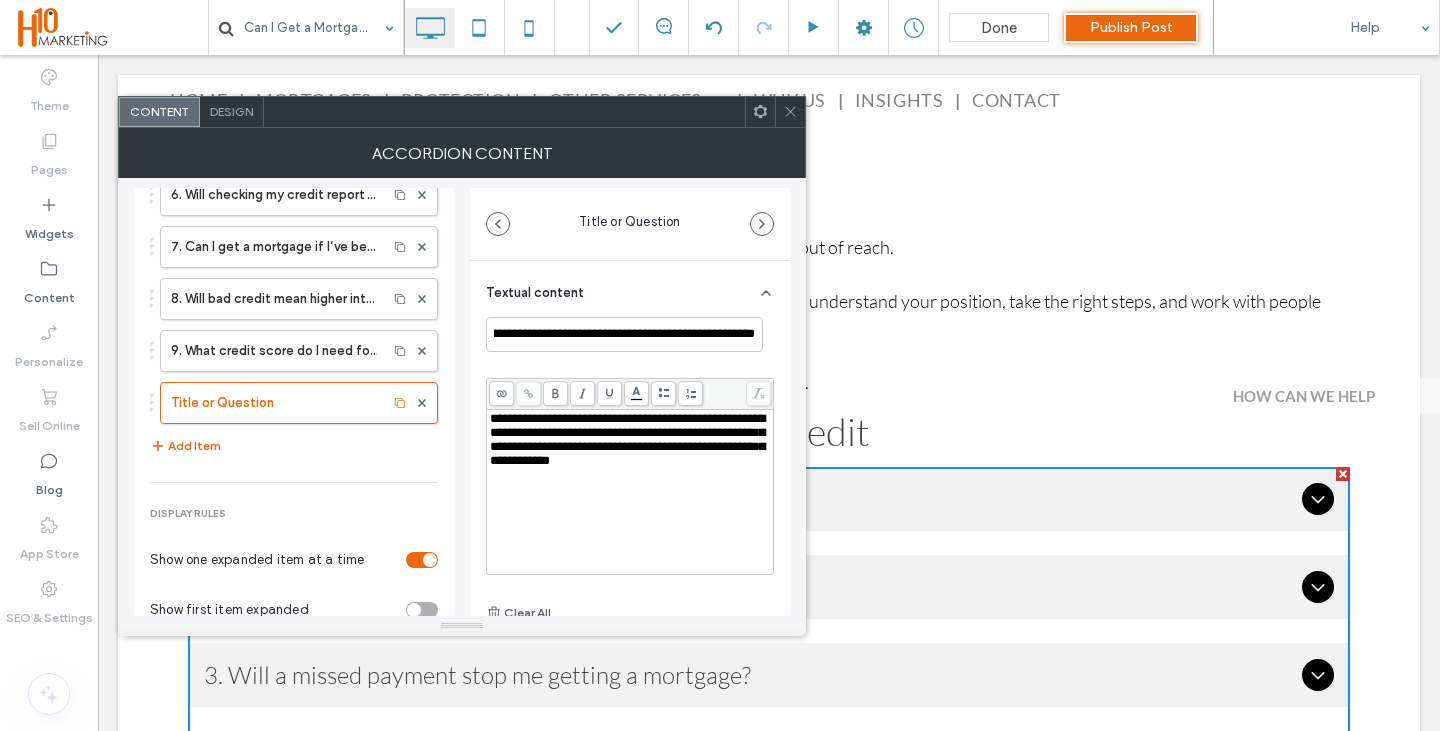 scroll, scrollTop: 0, scrollLeft: 0, axis: both 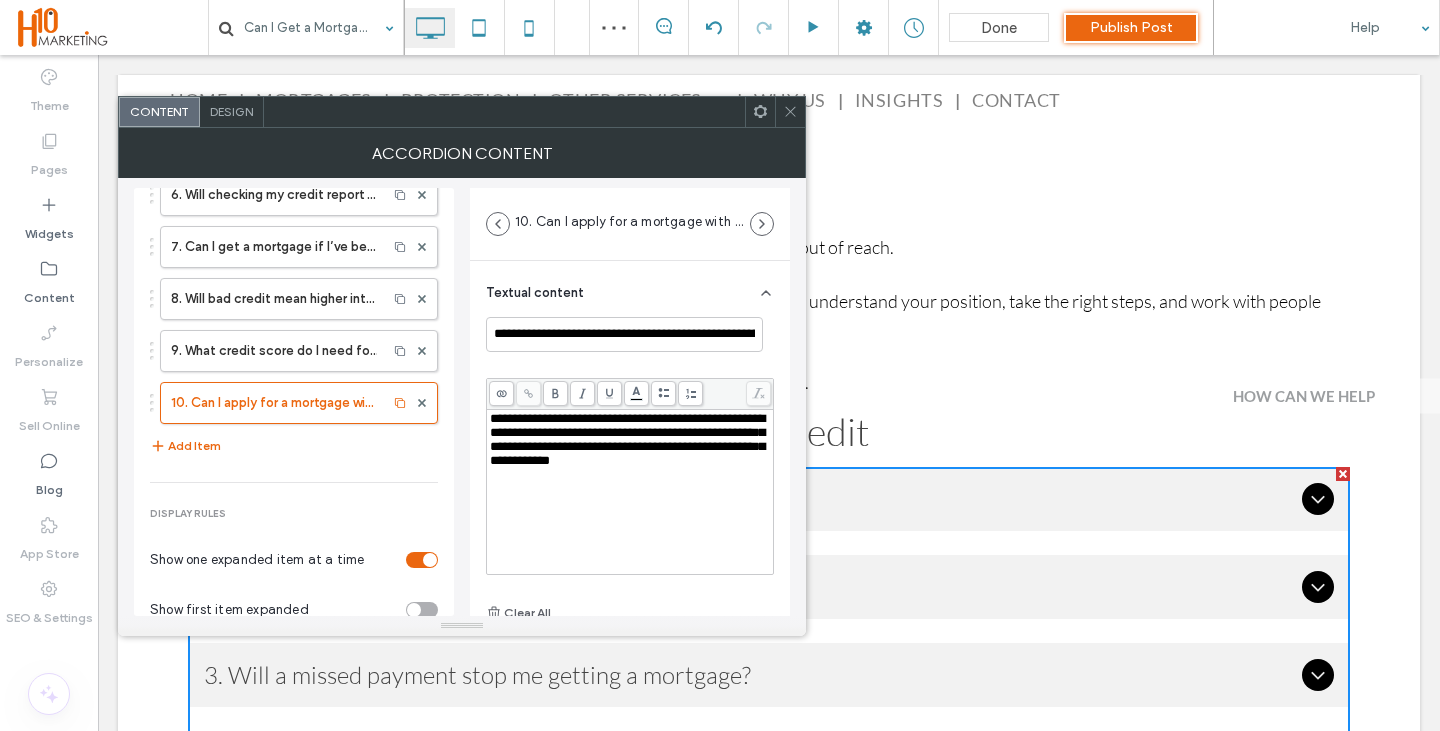 click on "**********" at bounding box center (630, 492) 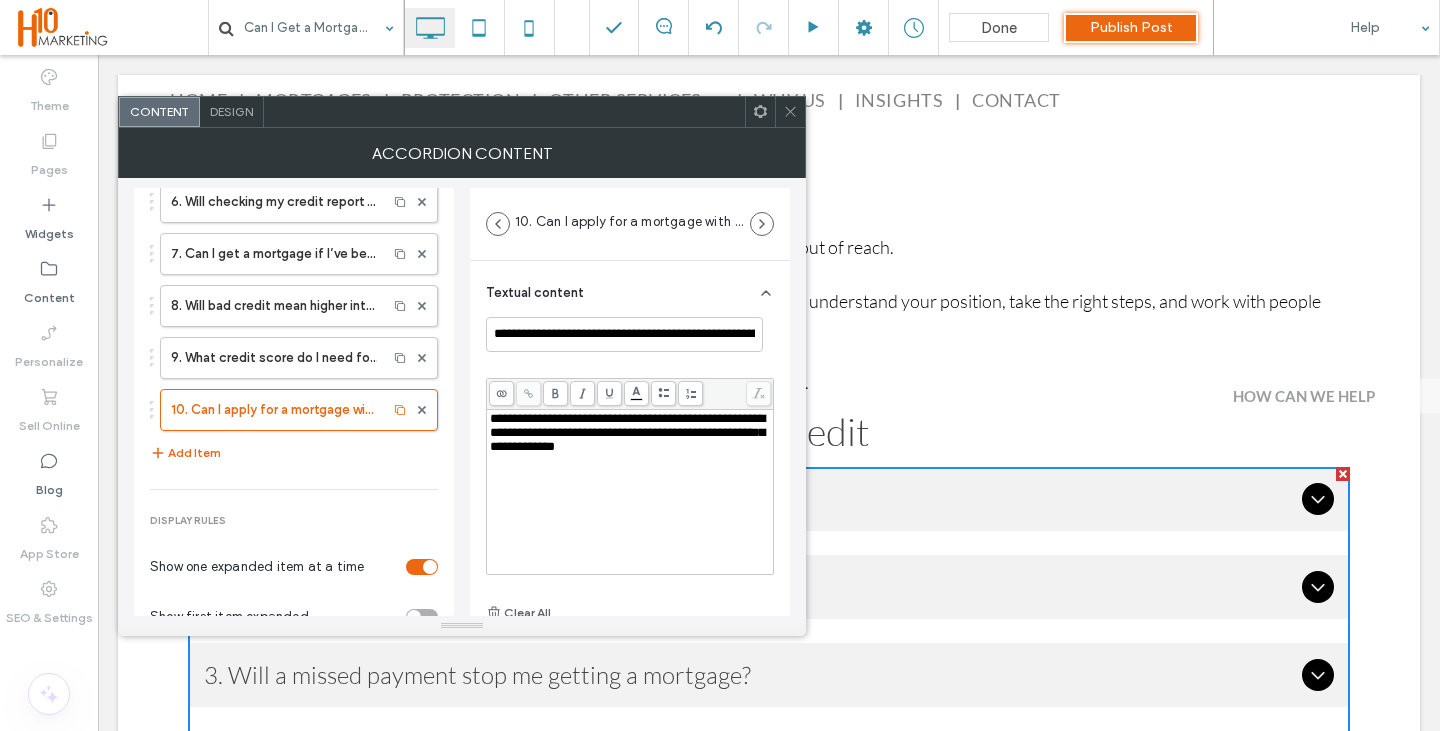 scroll, scrollTop: 367, scrollLeft: 0, axis: vertical 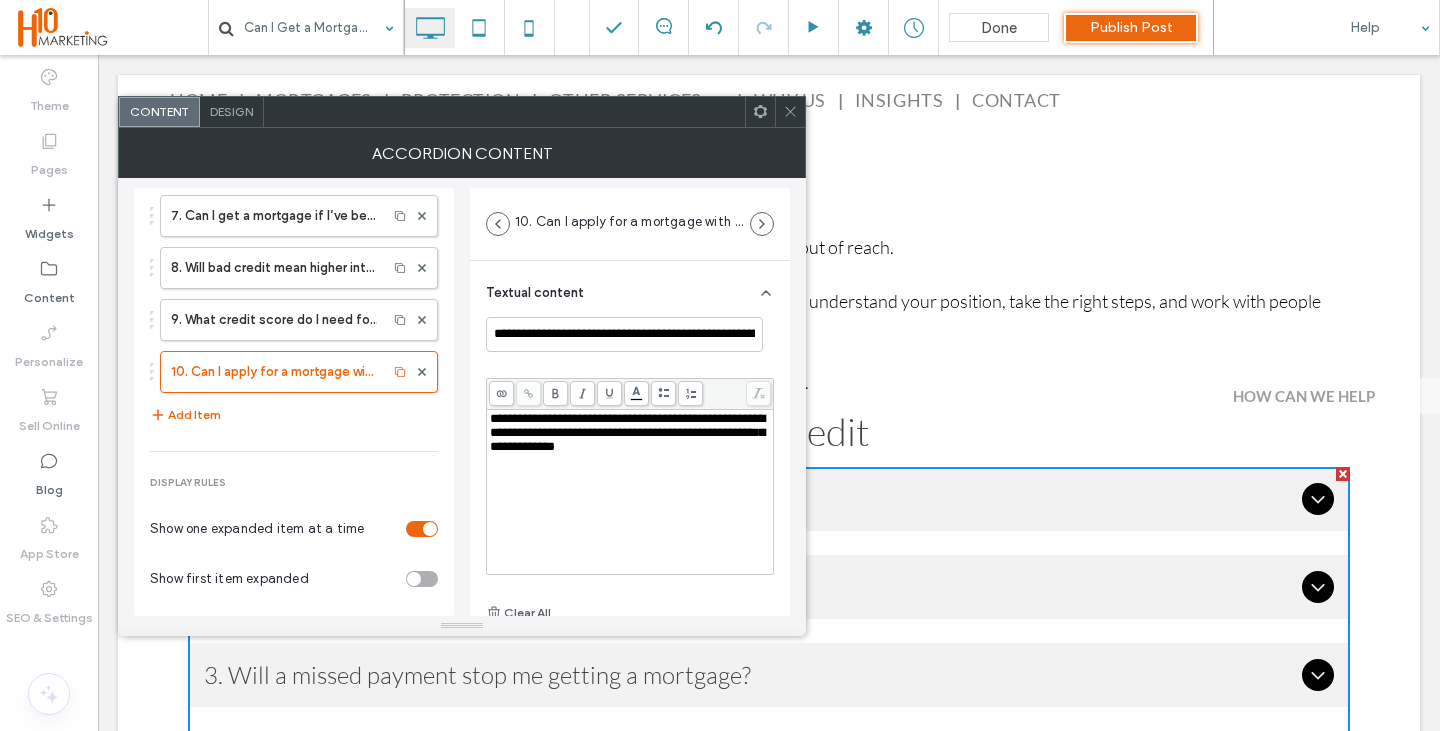 click at bounding box center (790, 112) 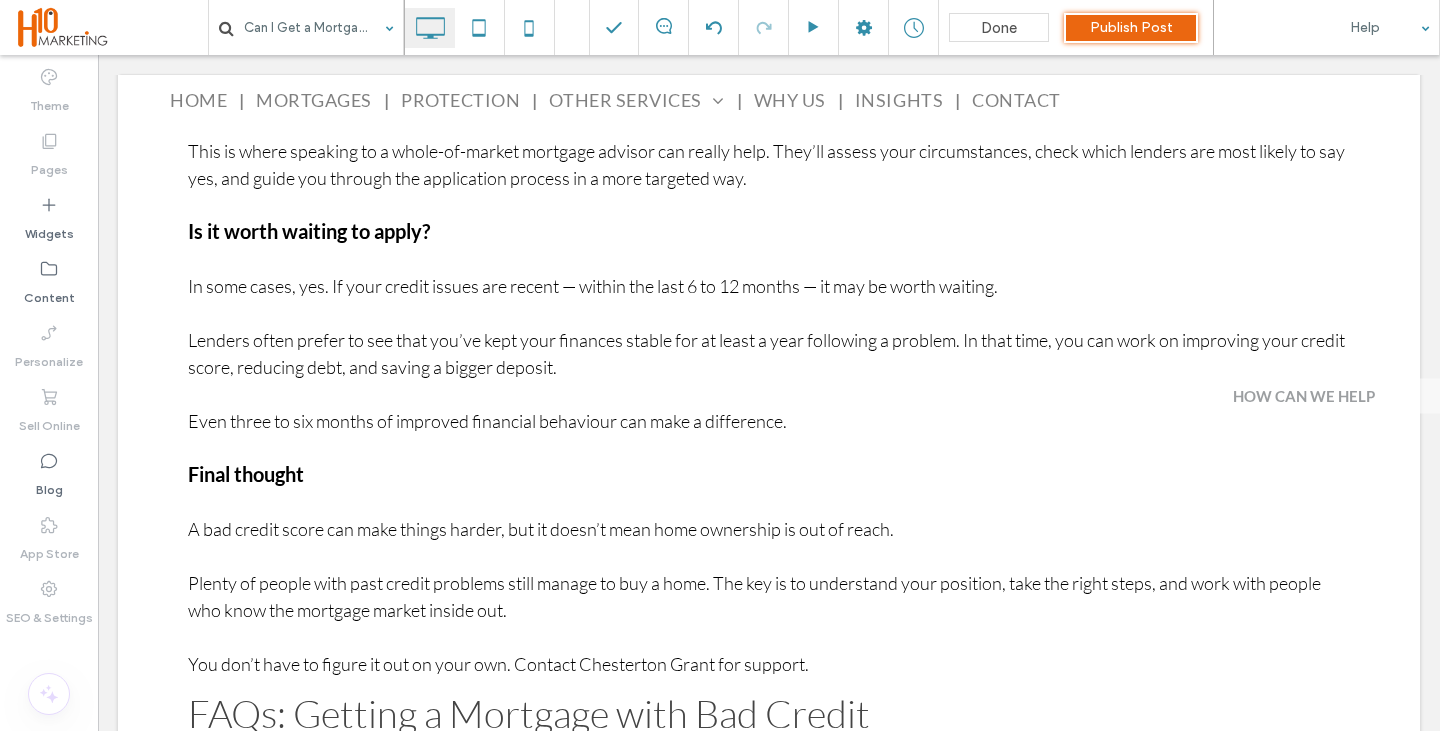 scroll, scrollTop: 4162, scrollLeft: 0, axis: vertical 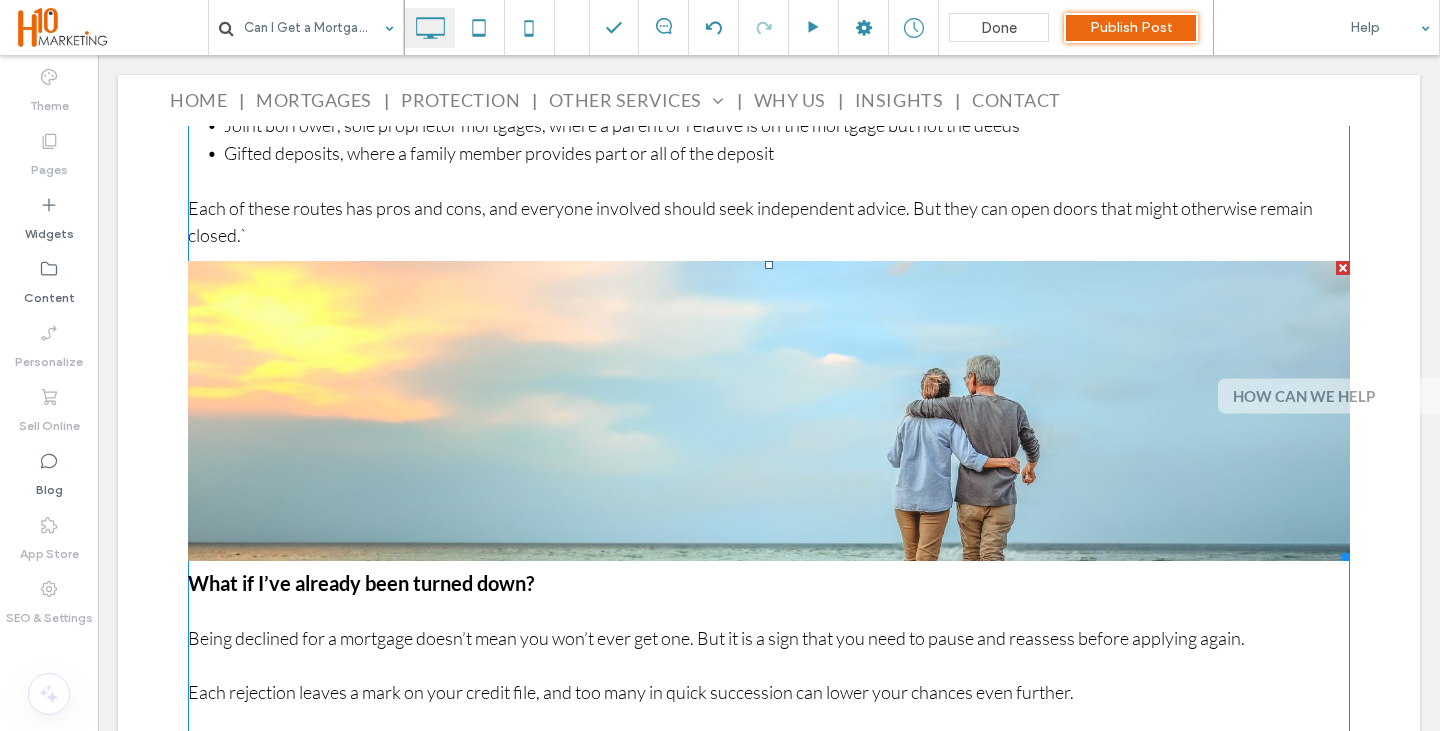 click at bounding box center [769, 411] 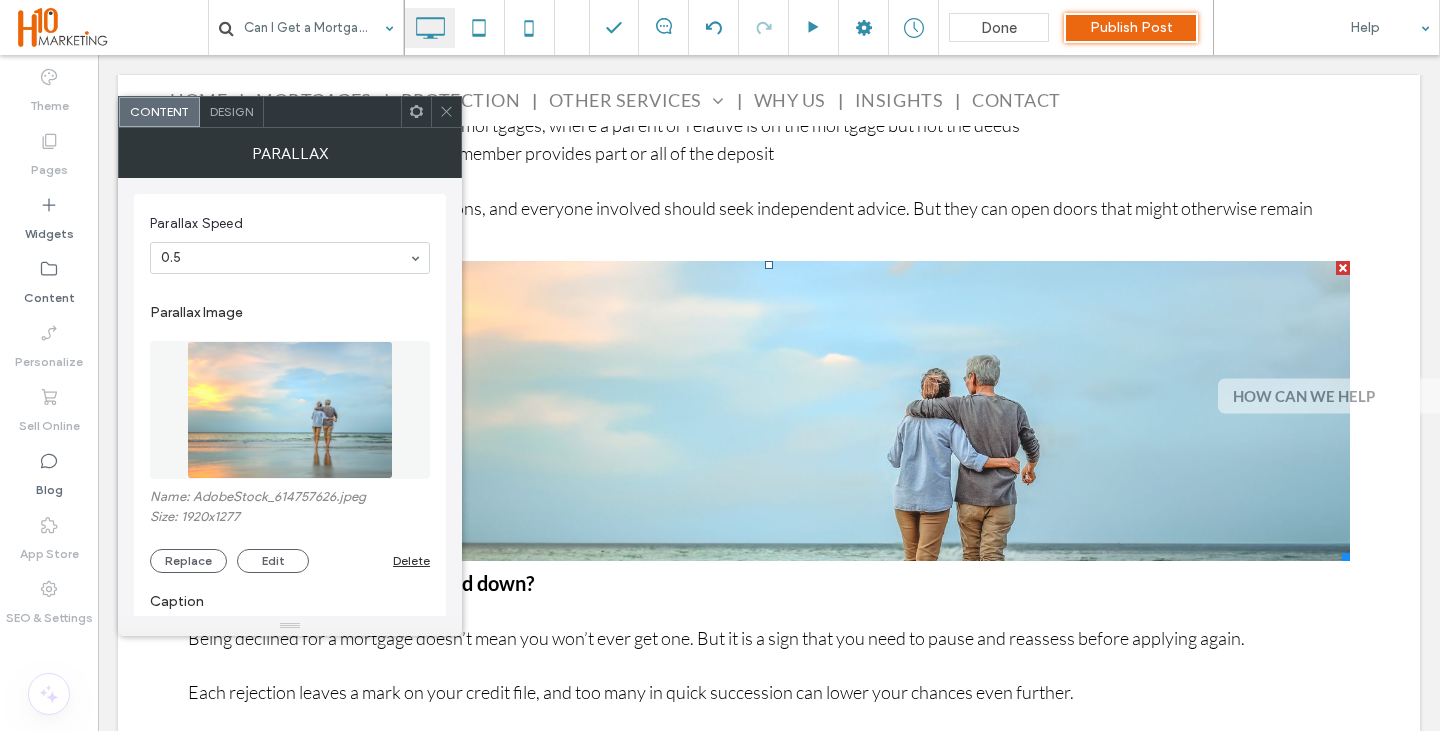 click at bounding box center [290, 410] 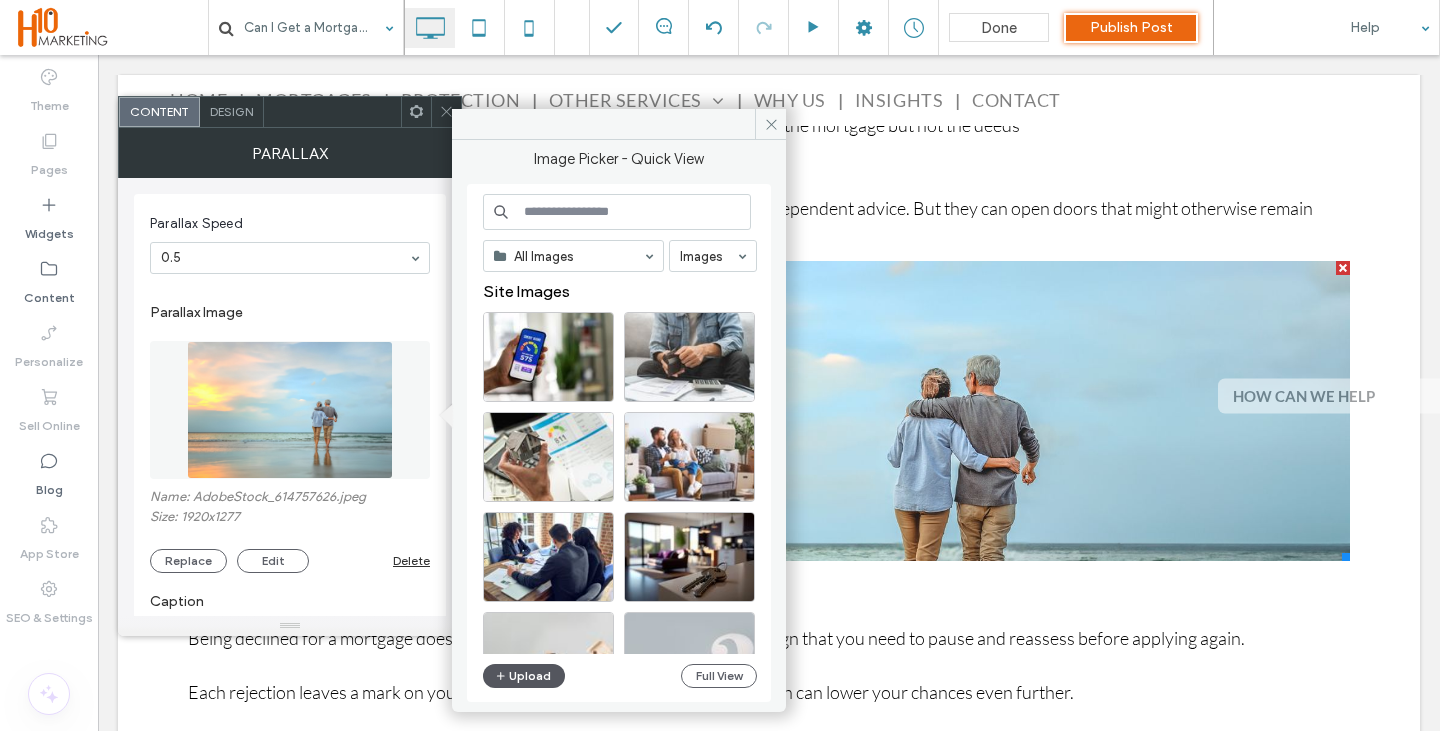 click on "Upload" at bounding box center (524, 676) 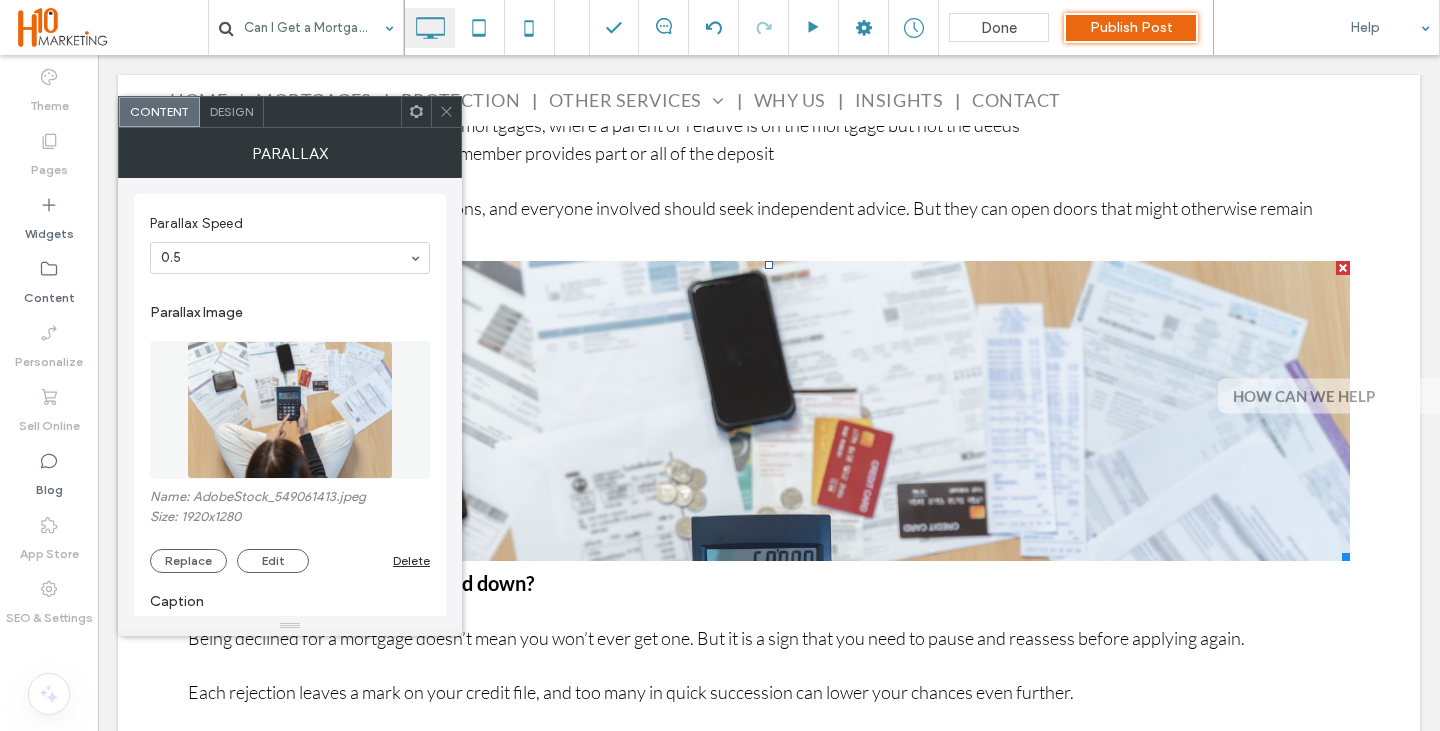 drag, startPoint x: 447, startPoint y: 108, endPoint x: 585, endPoint y: 366, distance: 292.58844 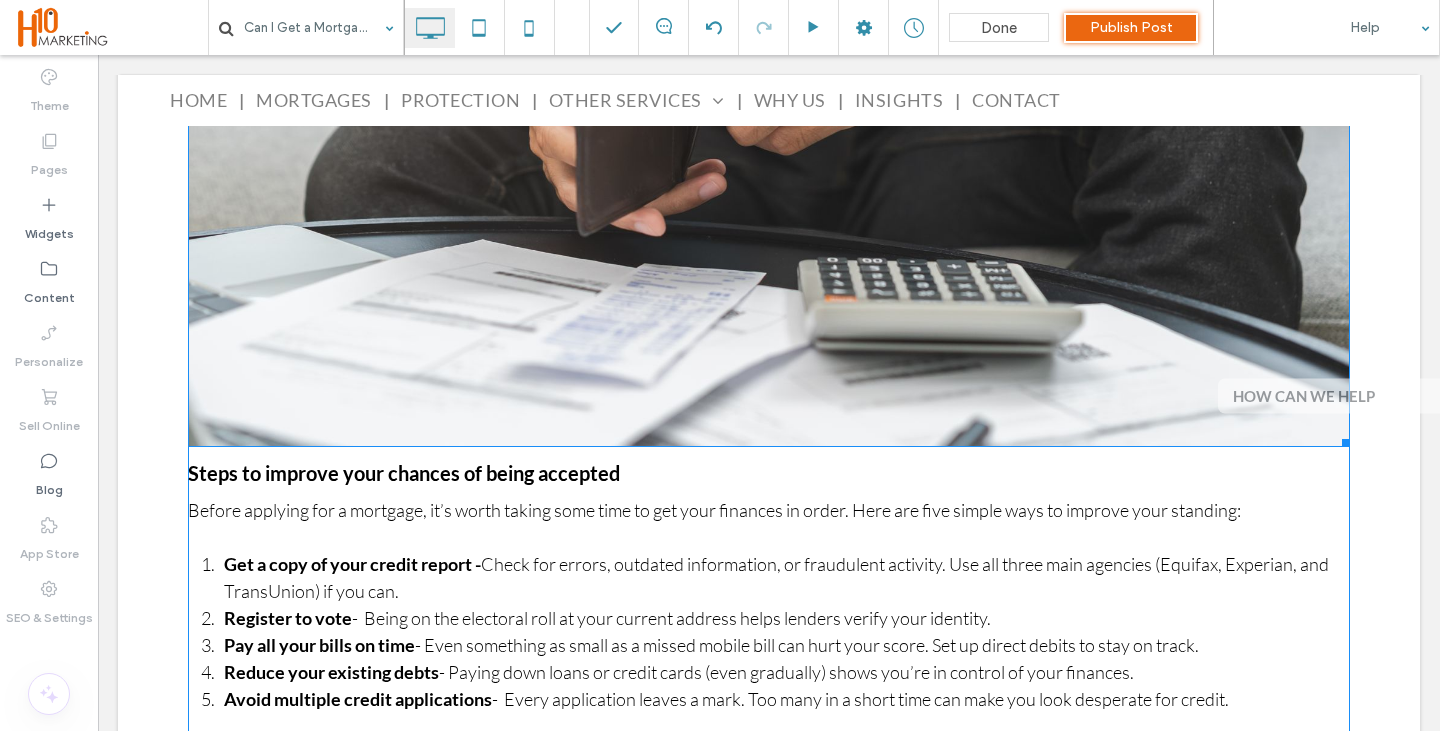 scroll, scrollTop: 3162, scrollLeft: 0, axis: vertical 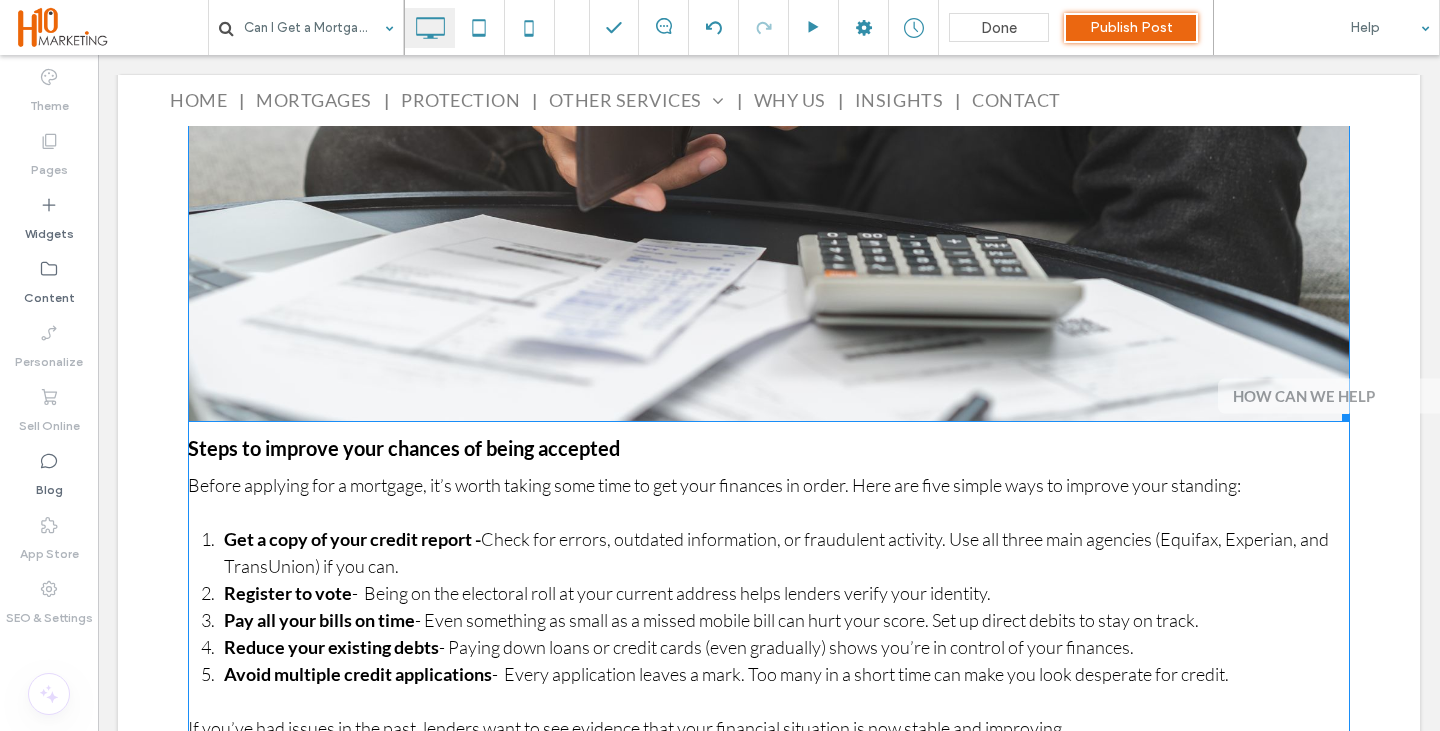 click at bounding box center [769, 34] 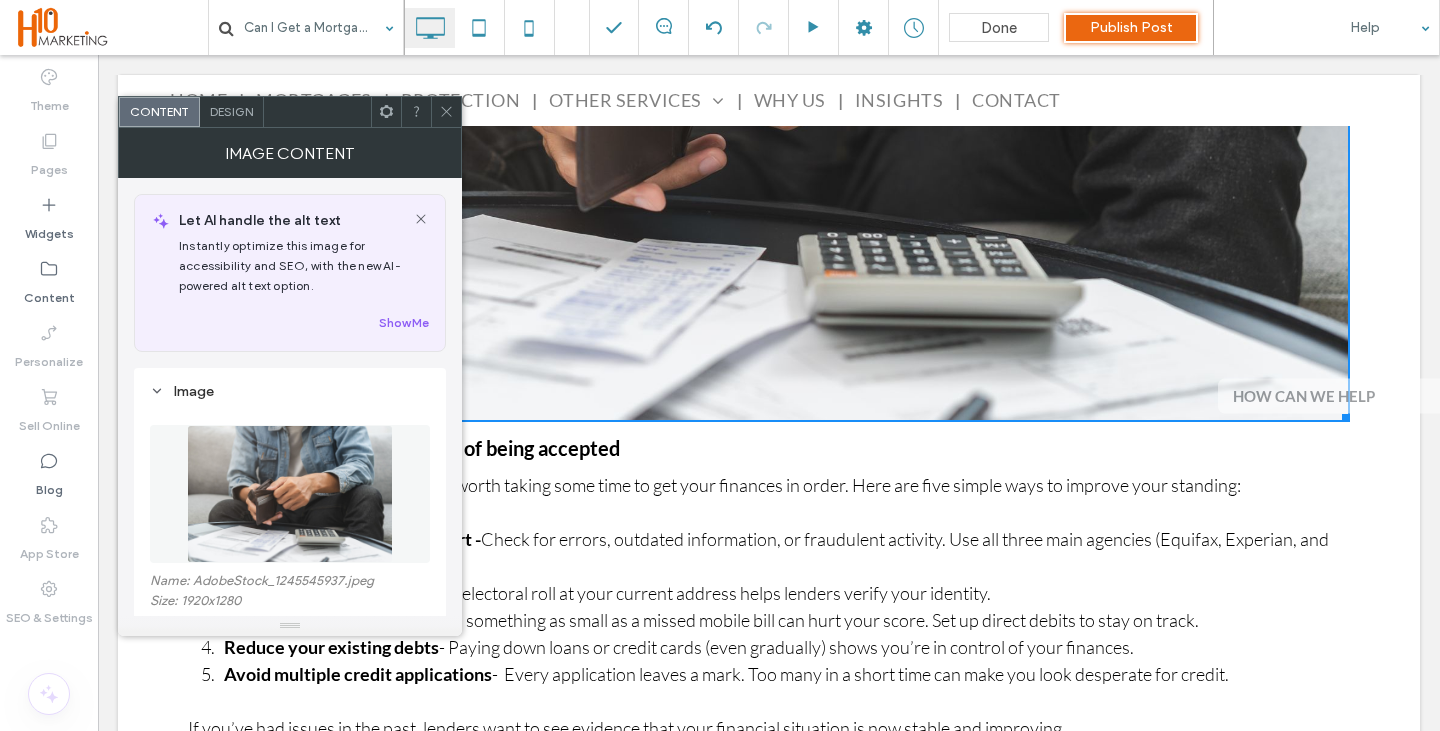 click at bounding box center [290, 494] 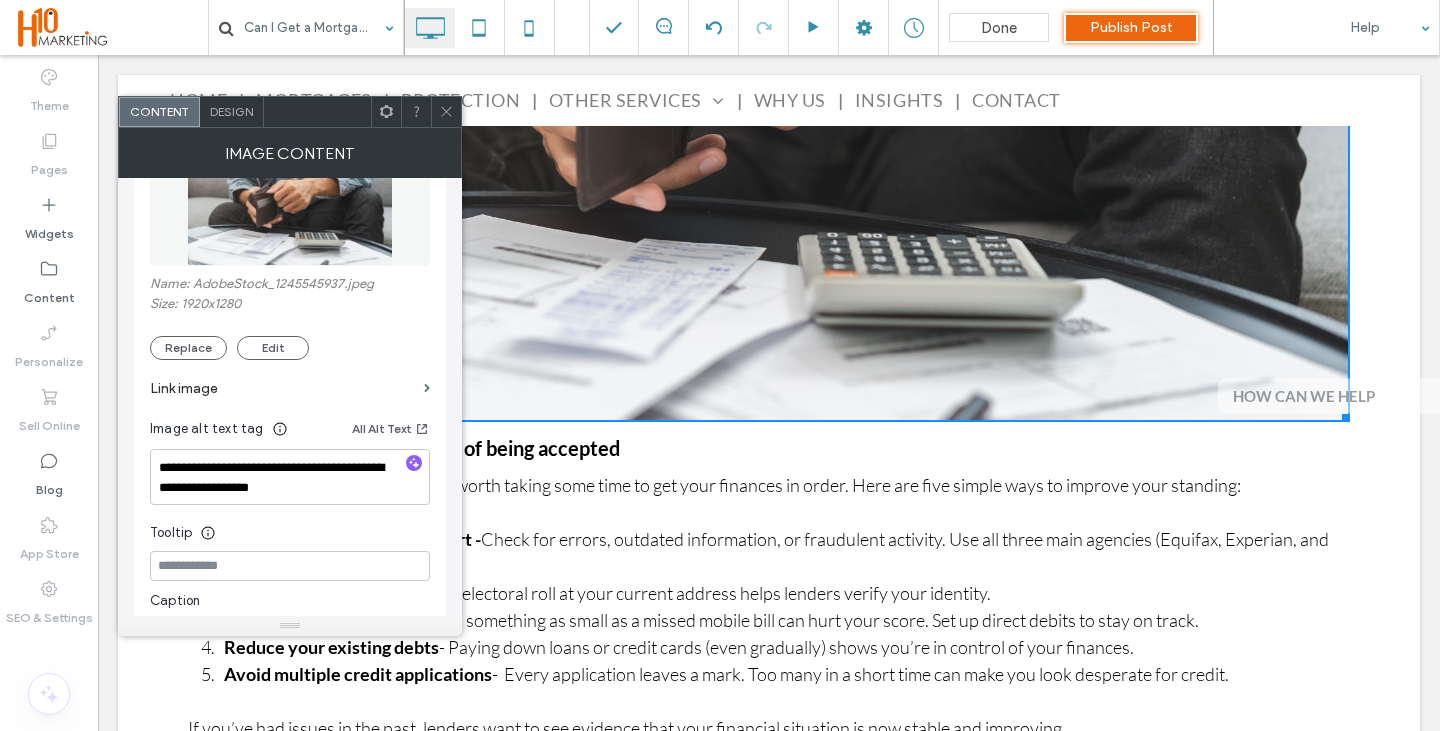 scroll, scrollTop: 300, scrollLeft: 0, axis: vertical 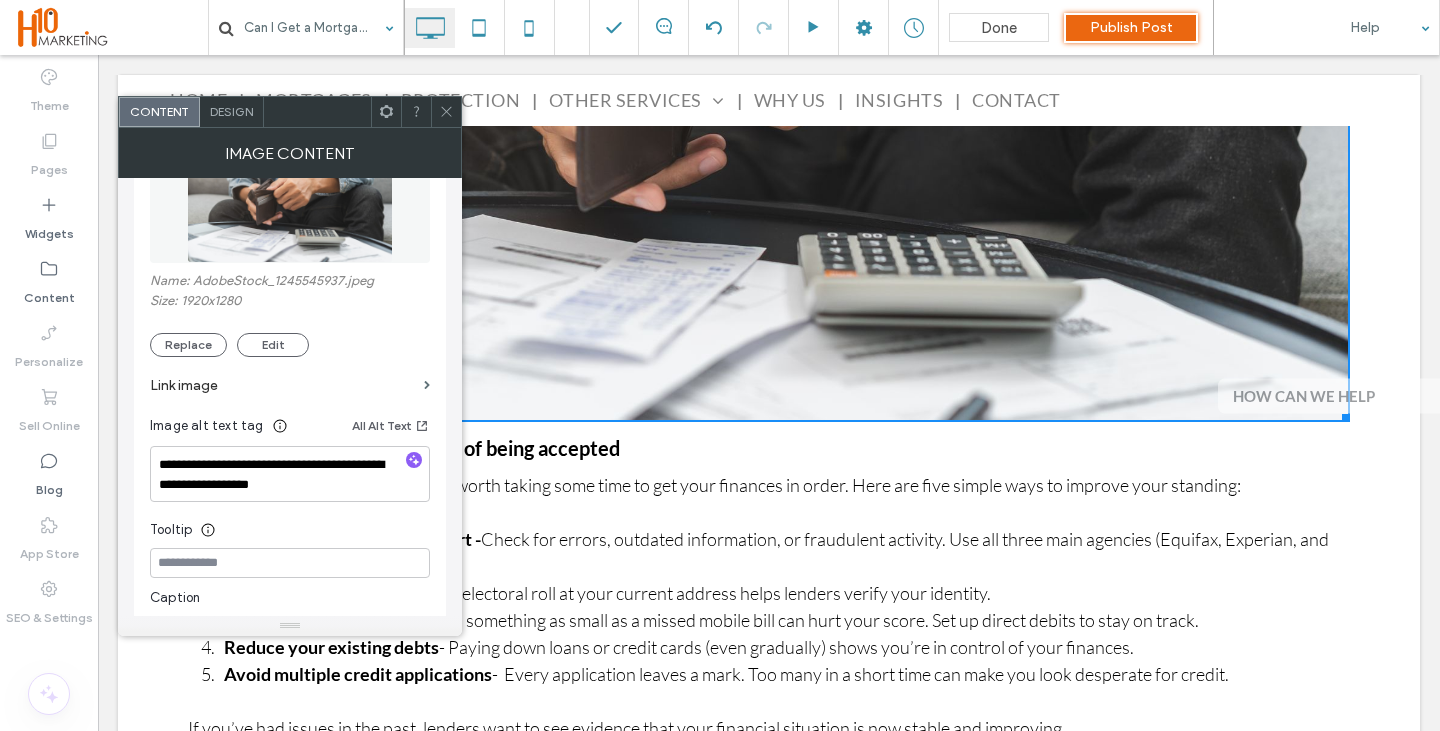 click 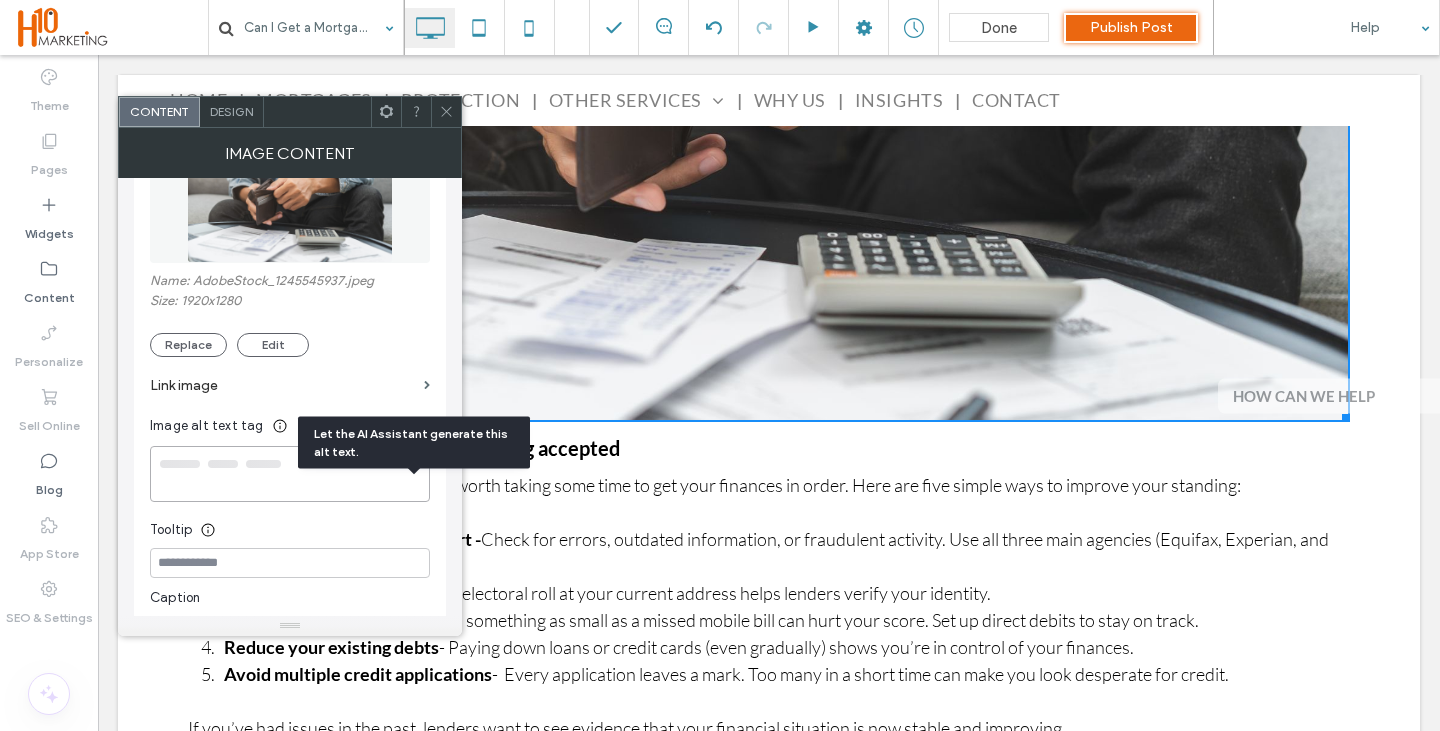 type on "**********" 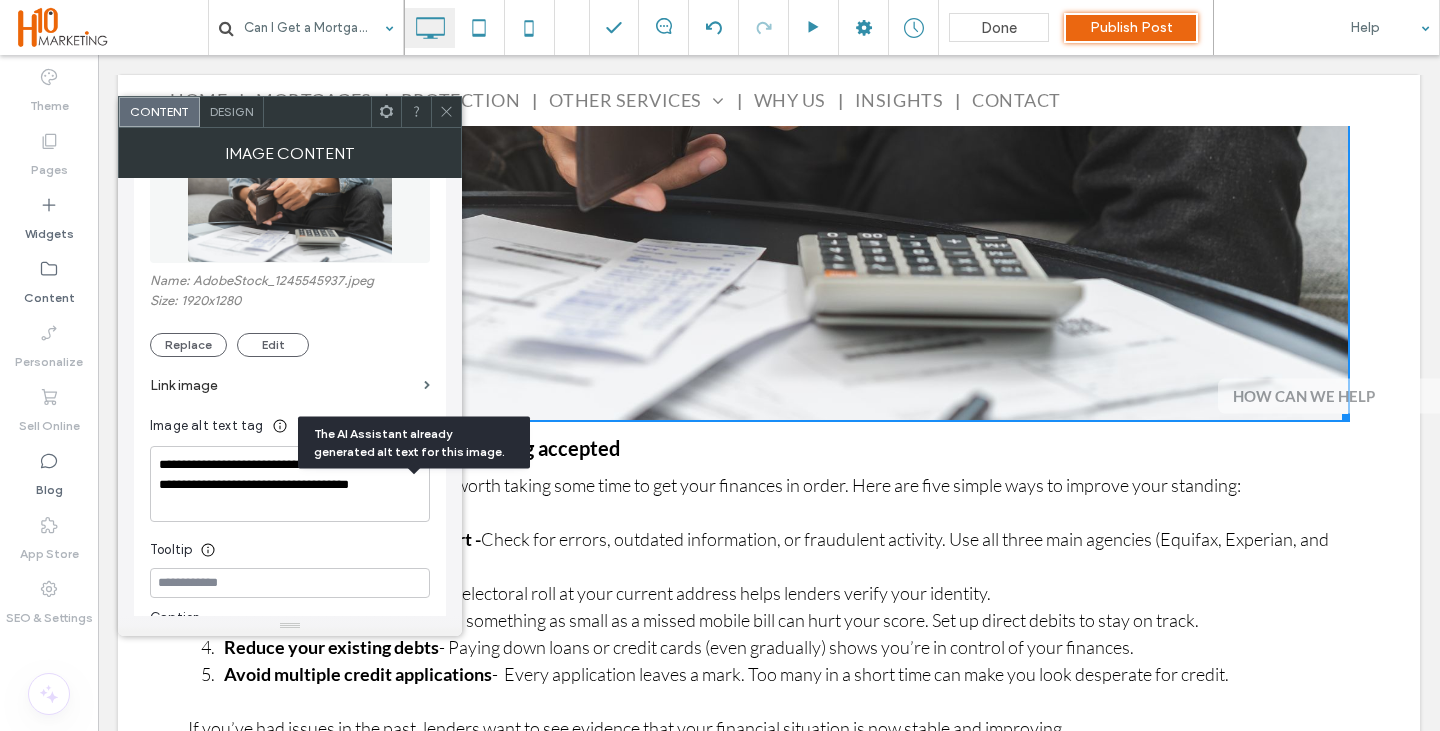 click 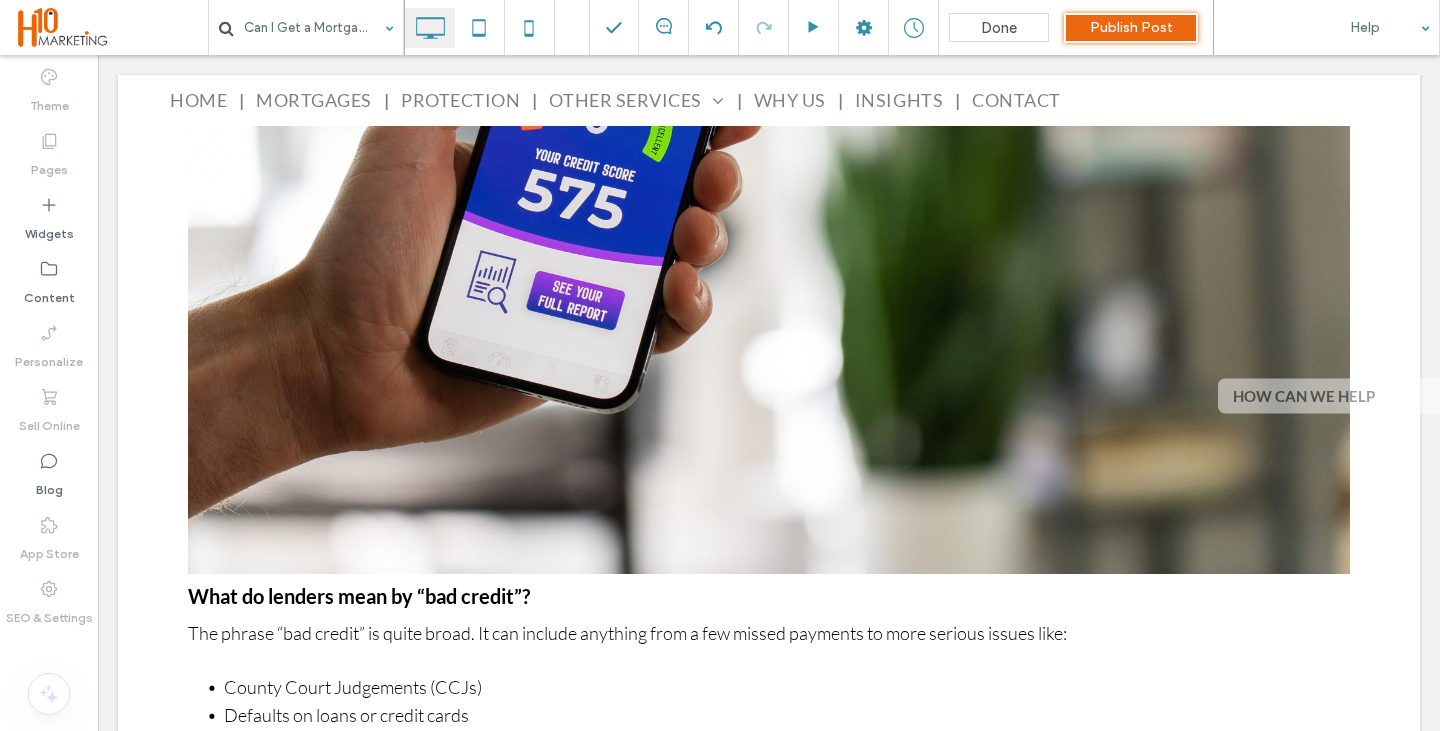 scroll, scrollTop: 1105, scrollLeft: 0, axis: vertical 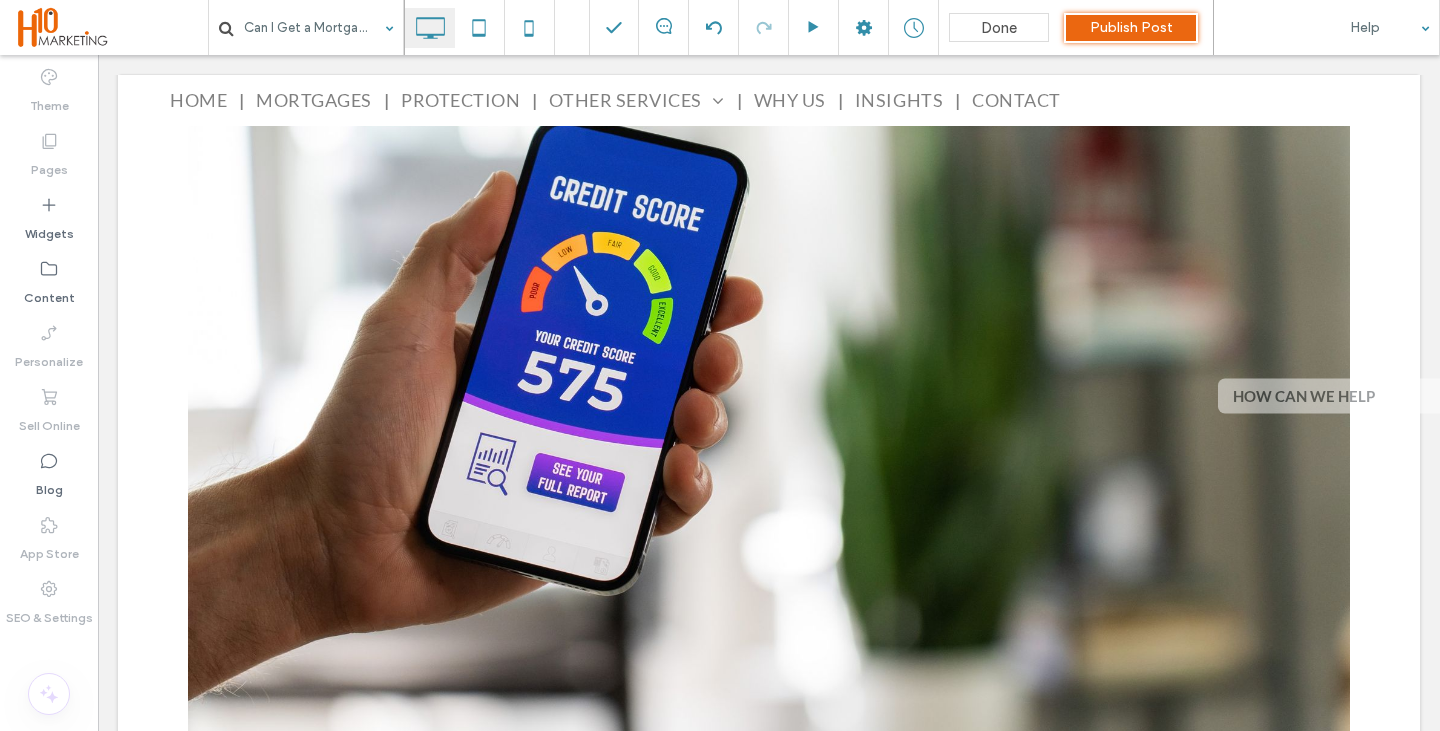 click at bounding box center [769, 369] 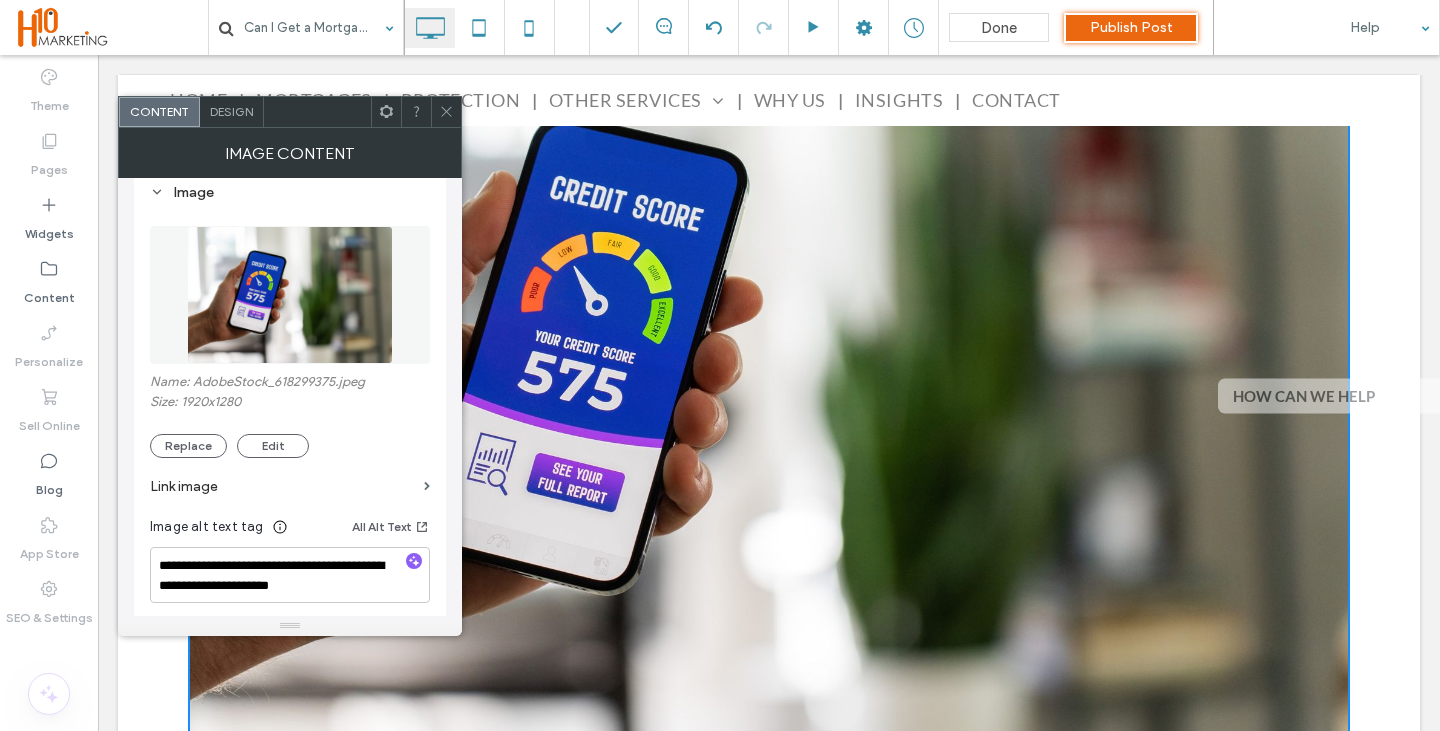 scroll, scrollTop: 200, scrollLeft: 0, axis: vertical 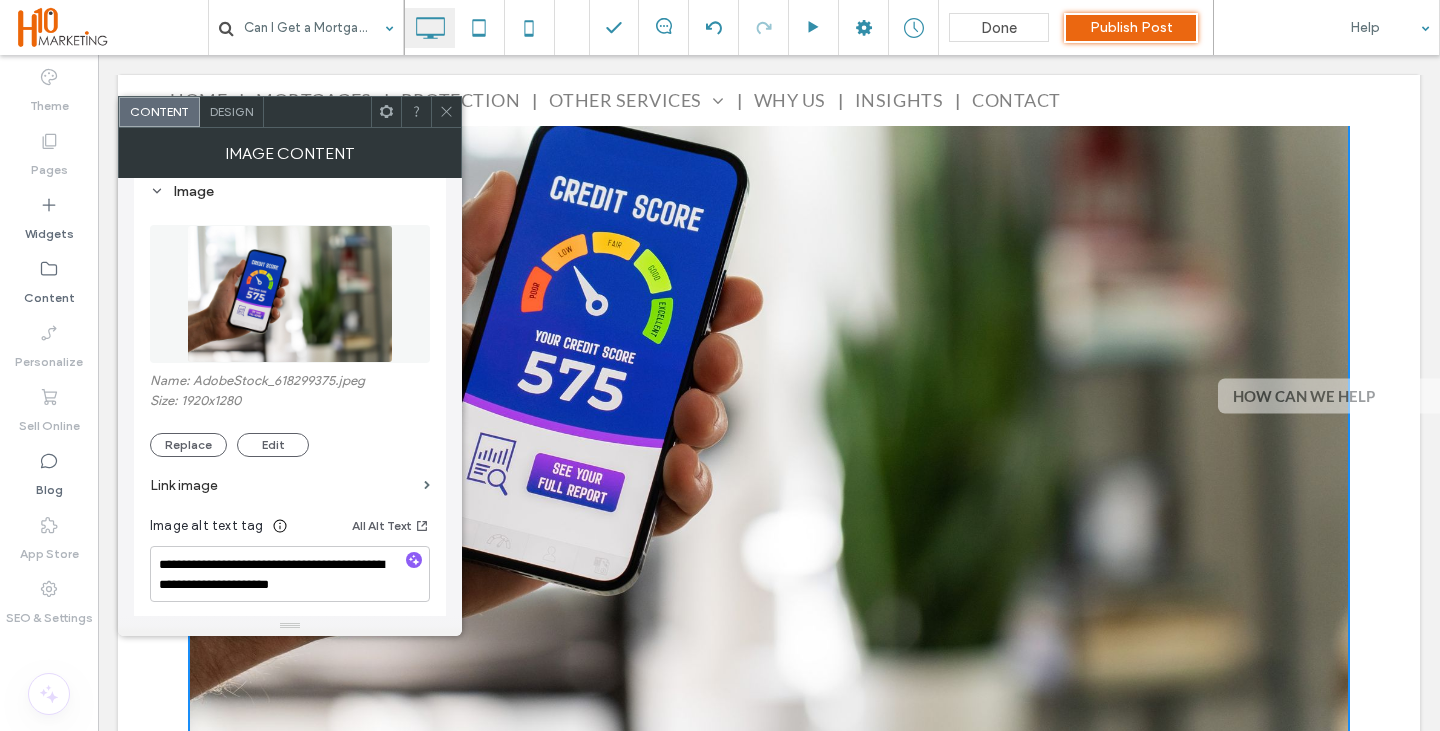 click at bounding box center [414, 561] 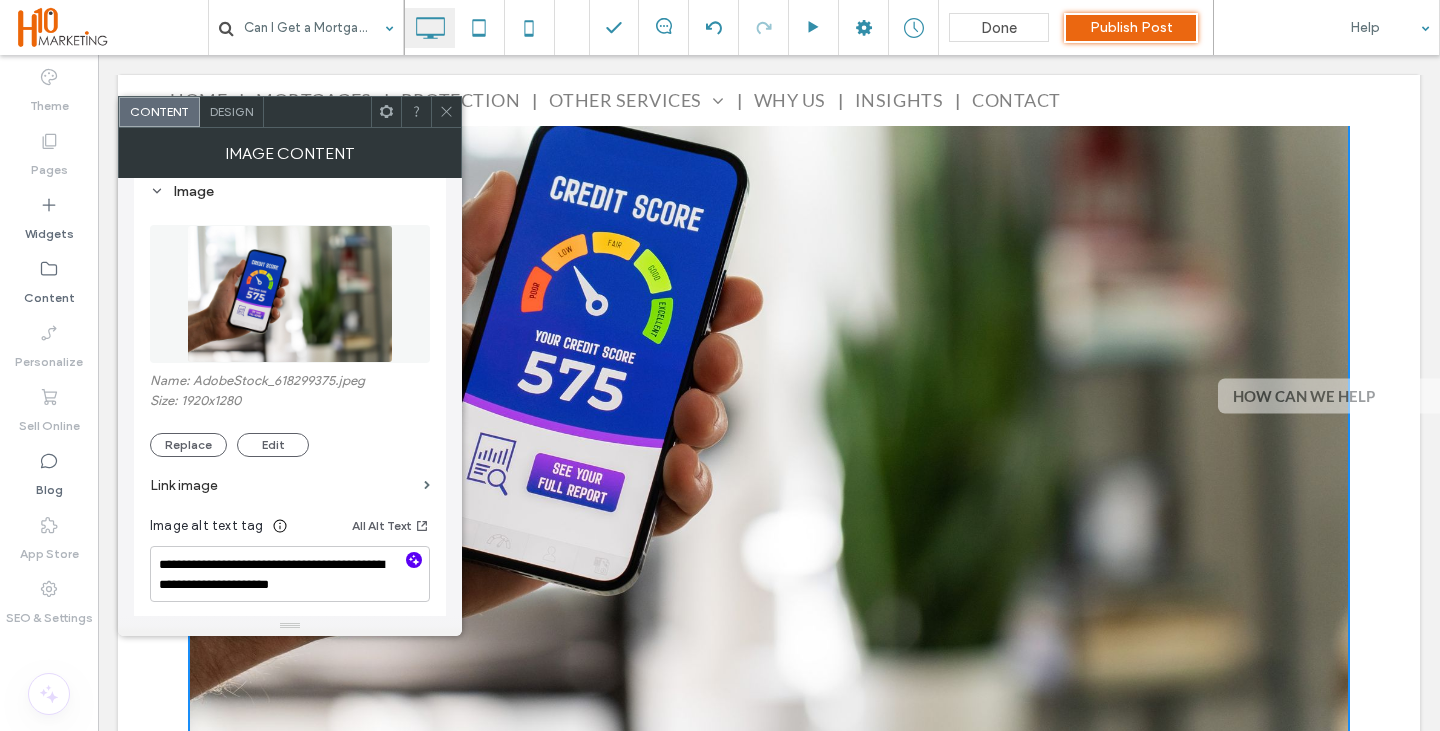 click 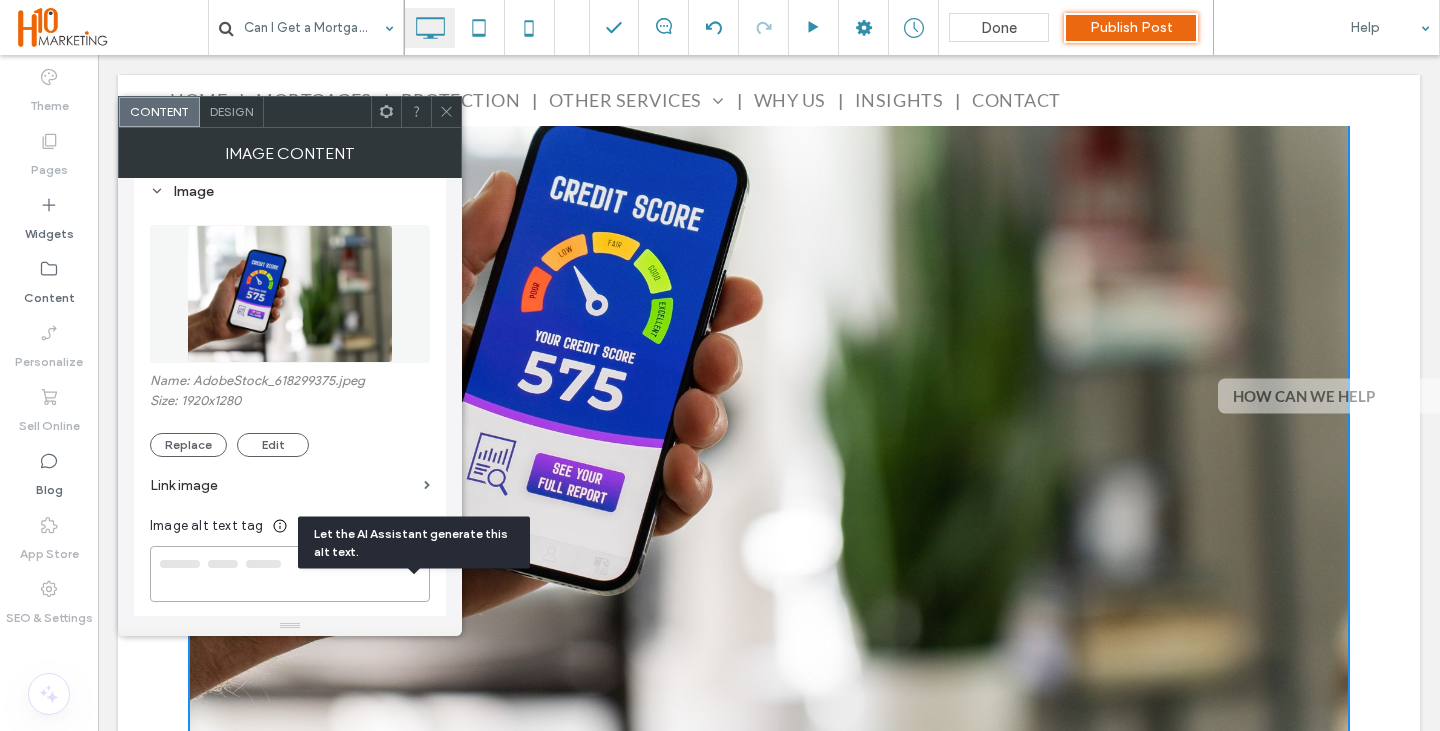 type on "**********" 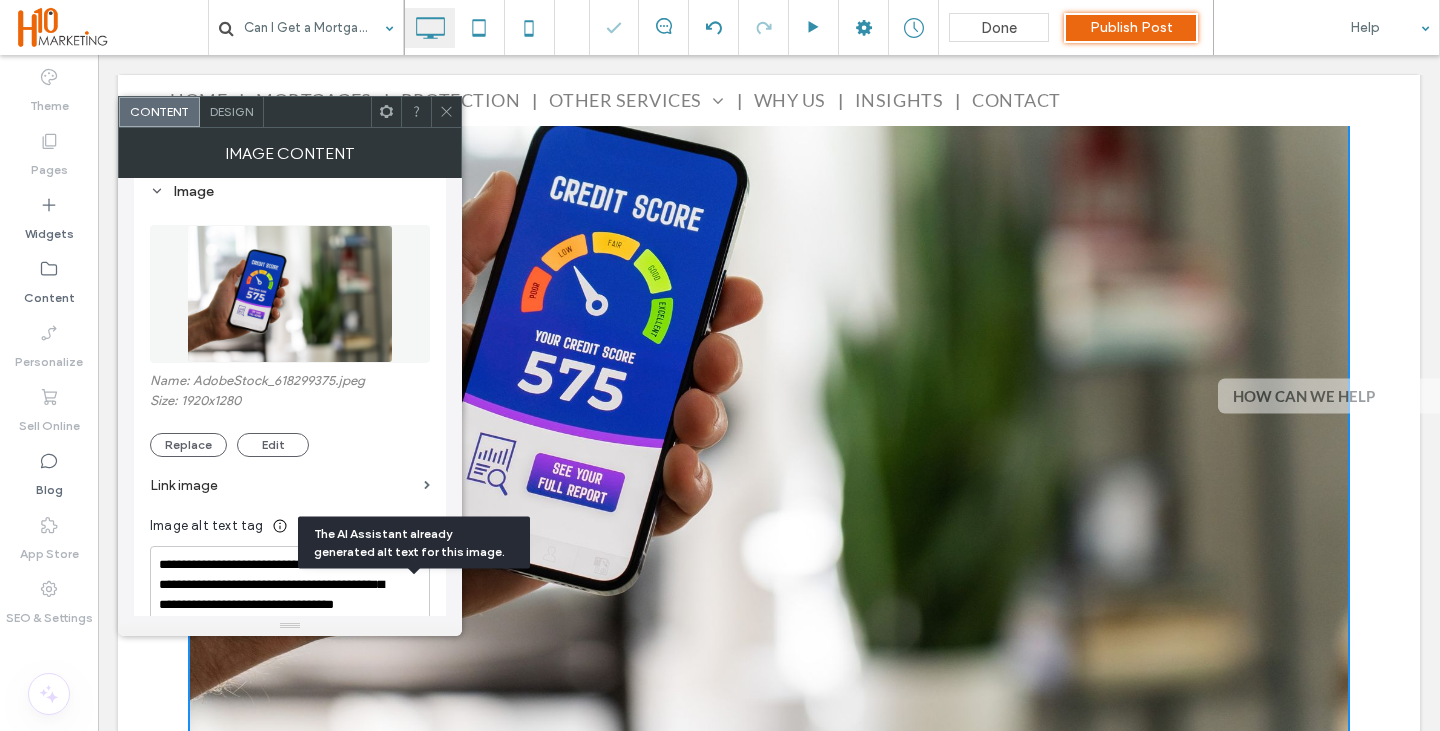 click 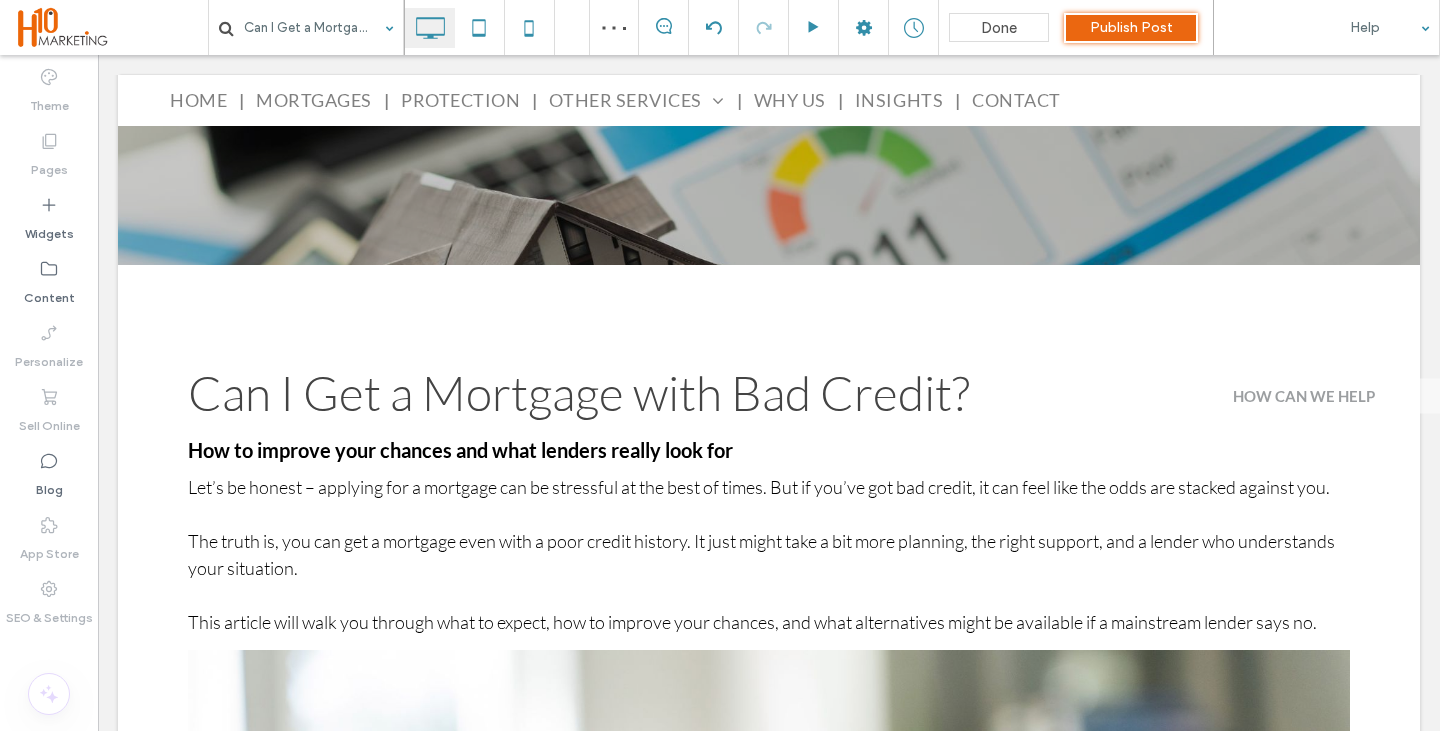 scroll, scrollTop: 525, scrollLeft: 0, axis: vertical 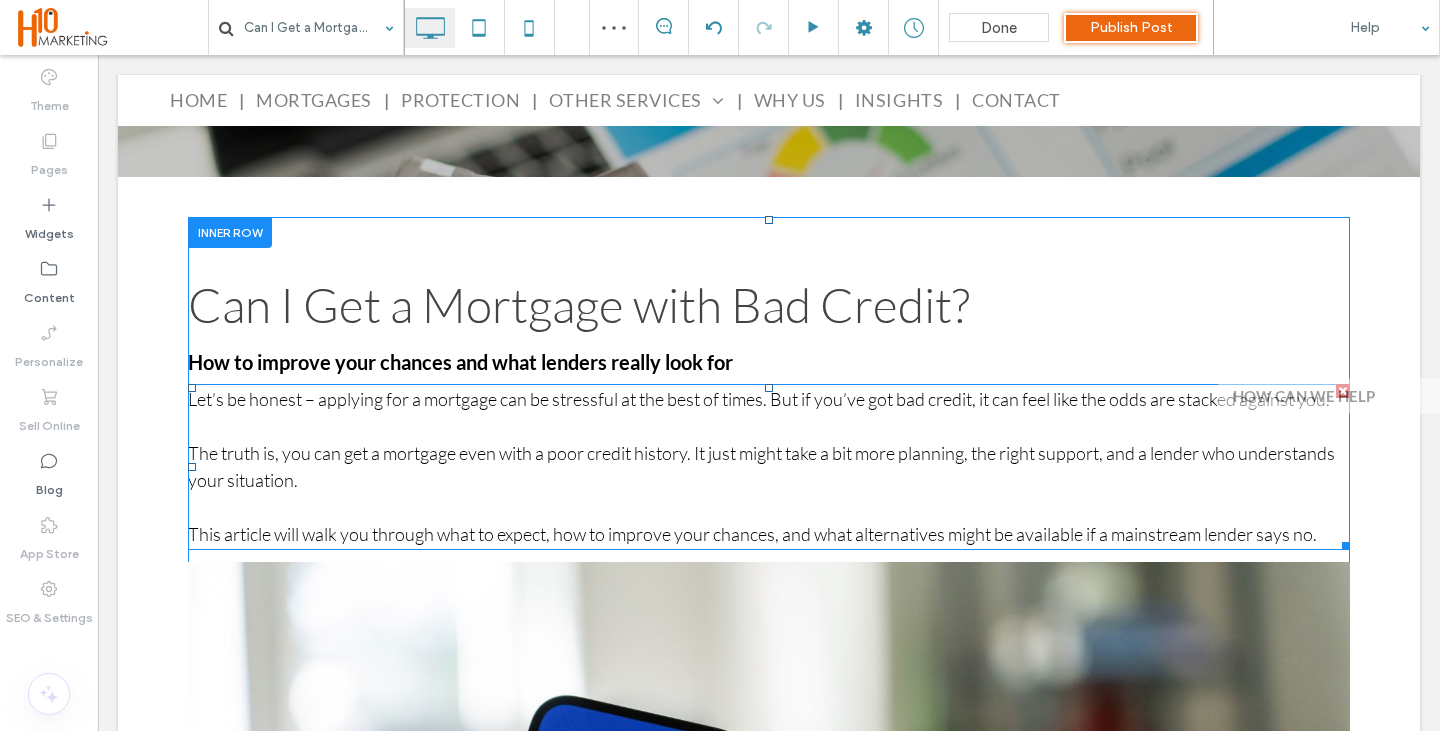 click on "How to improve your chances and what lenders really look for" at bounding box center (460, 362) 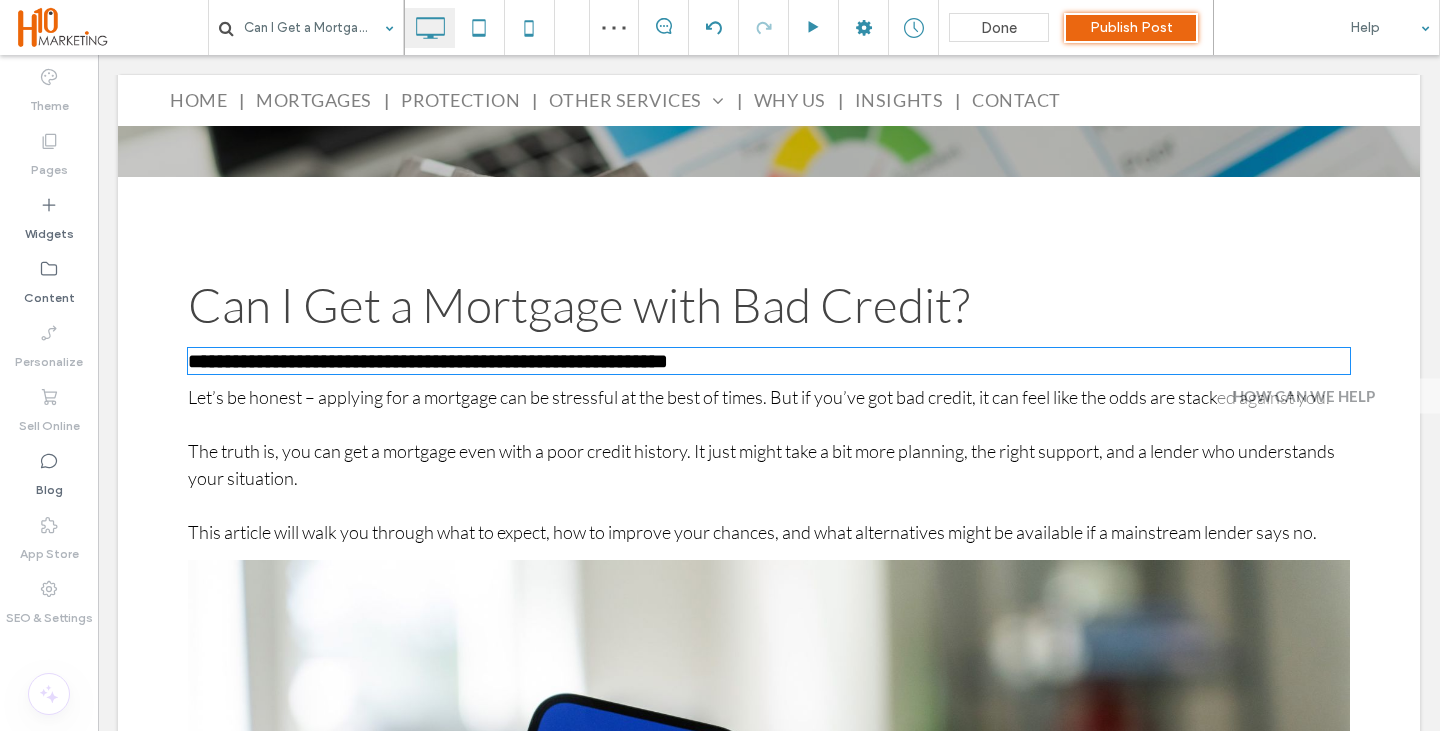 type on "****" 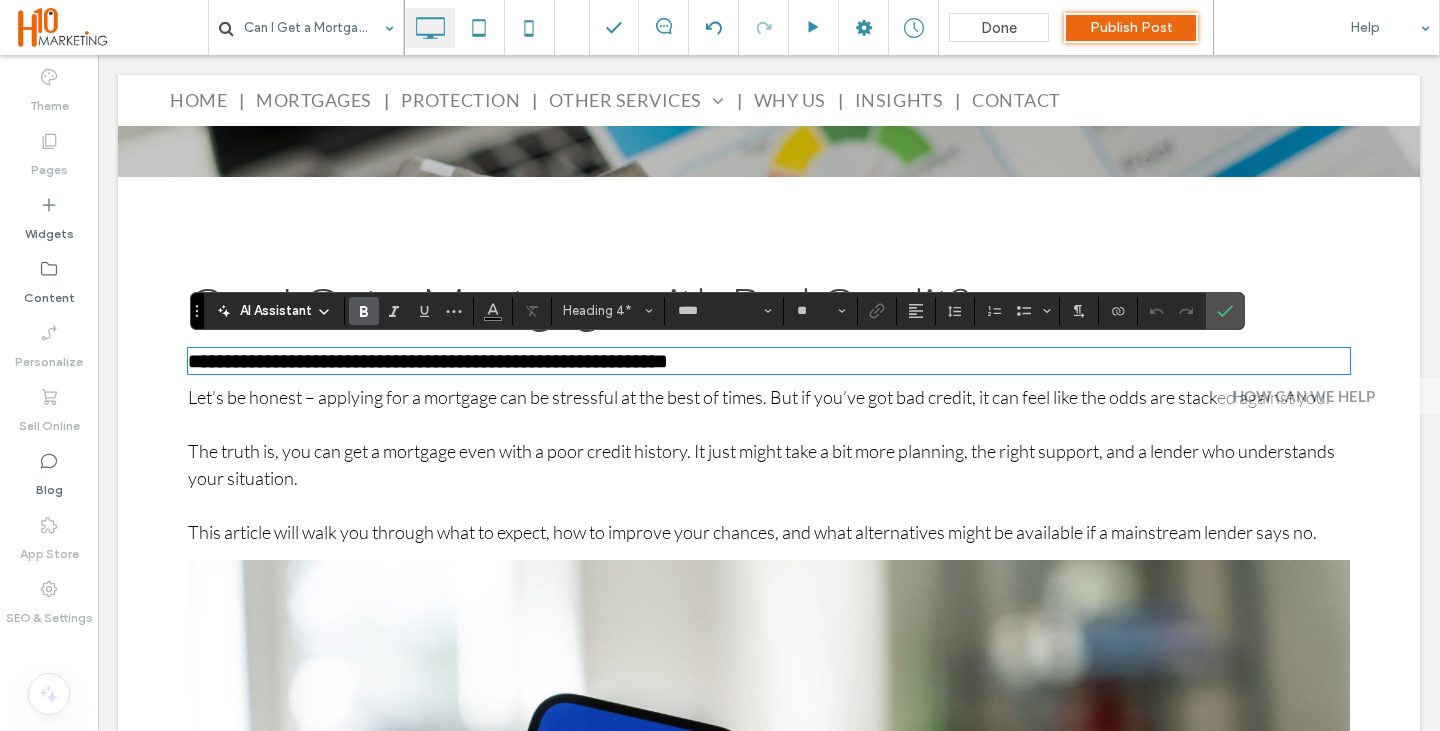 click on "Let’s be honest – applying for a mortgage can be stressful at the best of times. But if you’ve got bad credit, it can feel like the odds are stacked against you." at bounding box center [769, 397] 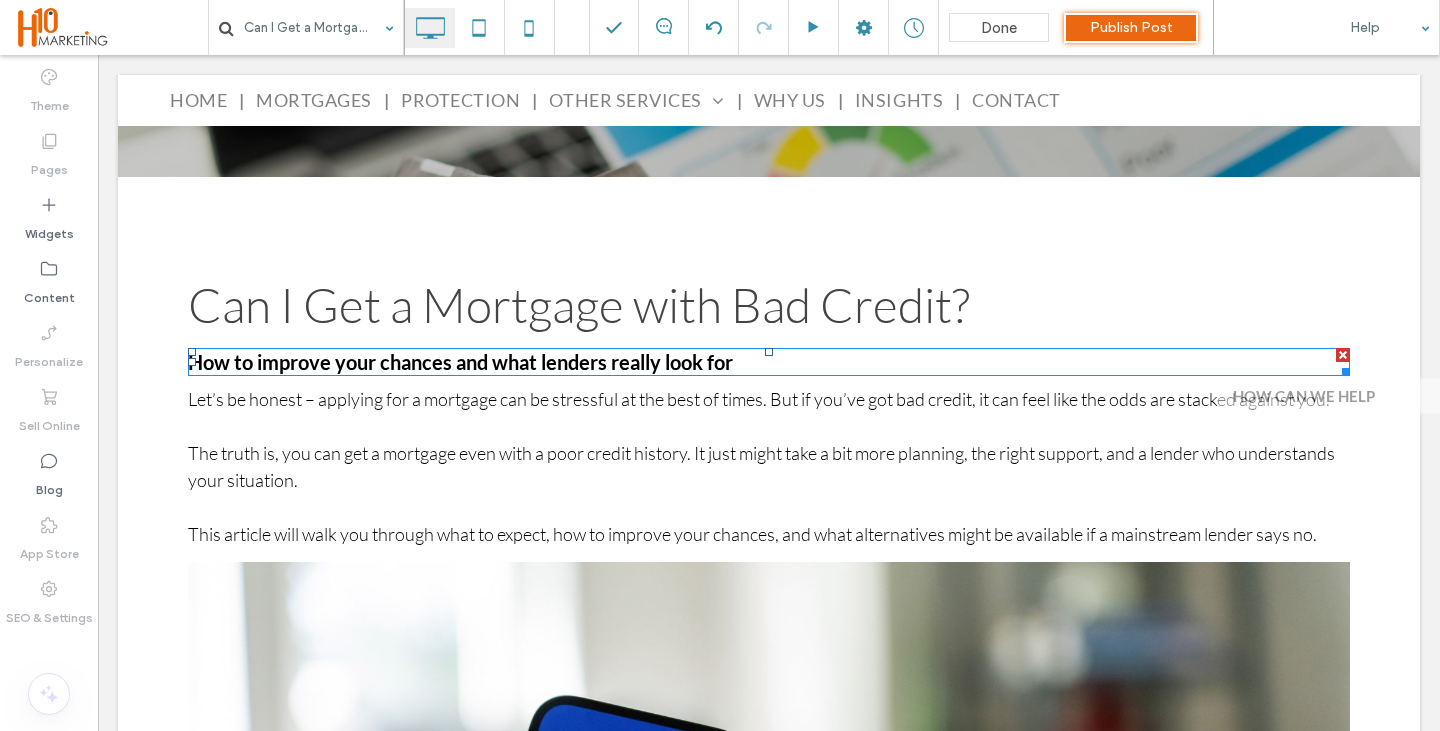 click on "How to improve your chances and what lenders really look for" at bounding box center (460, 362) 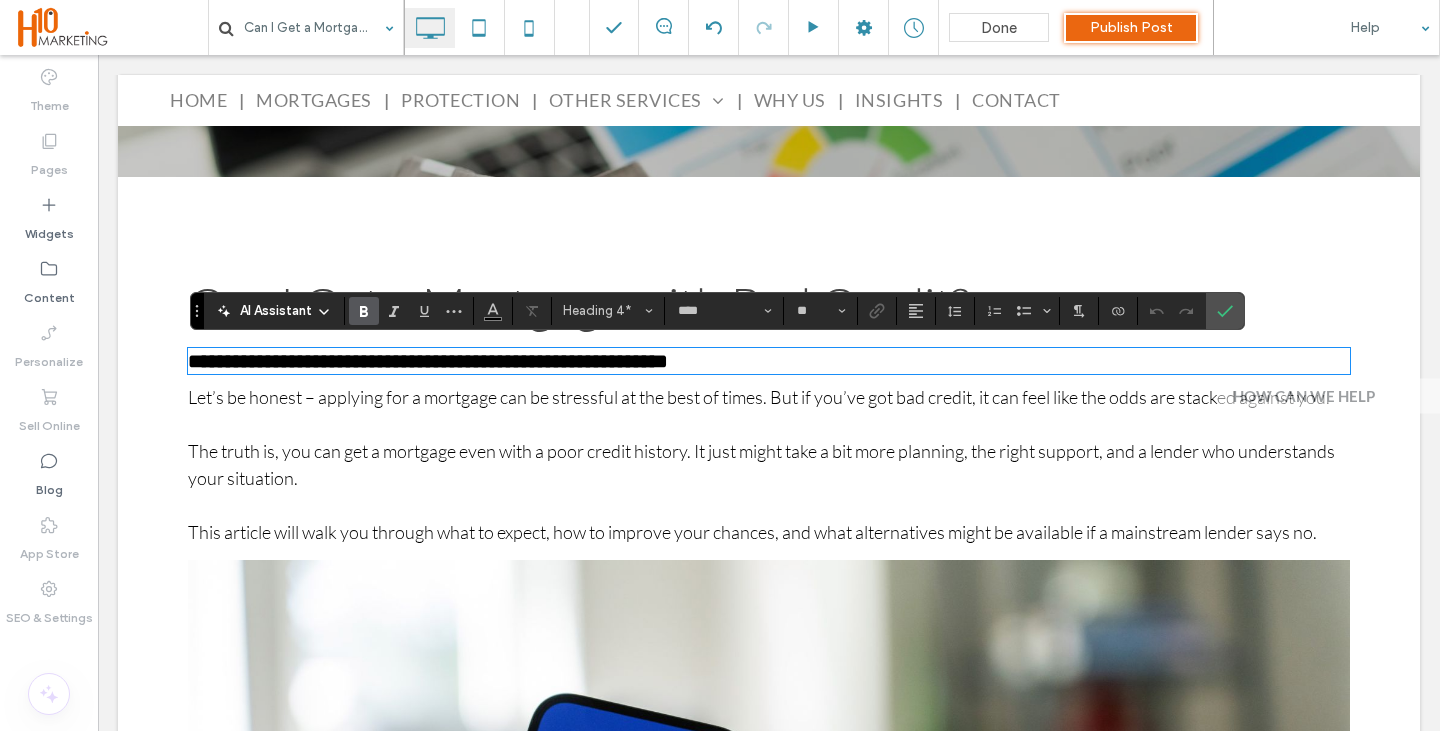 click on "**********" at bounding box center (428, 361) 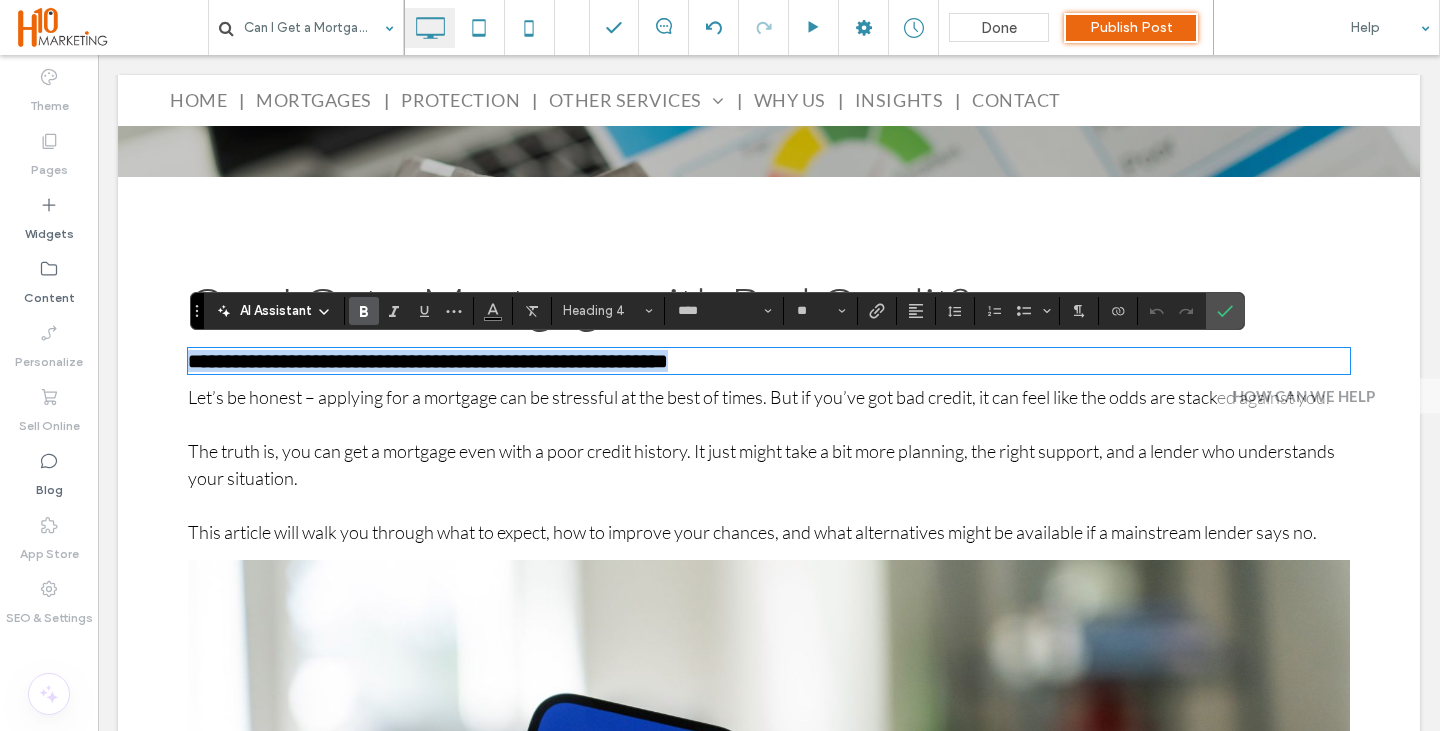 type 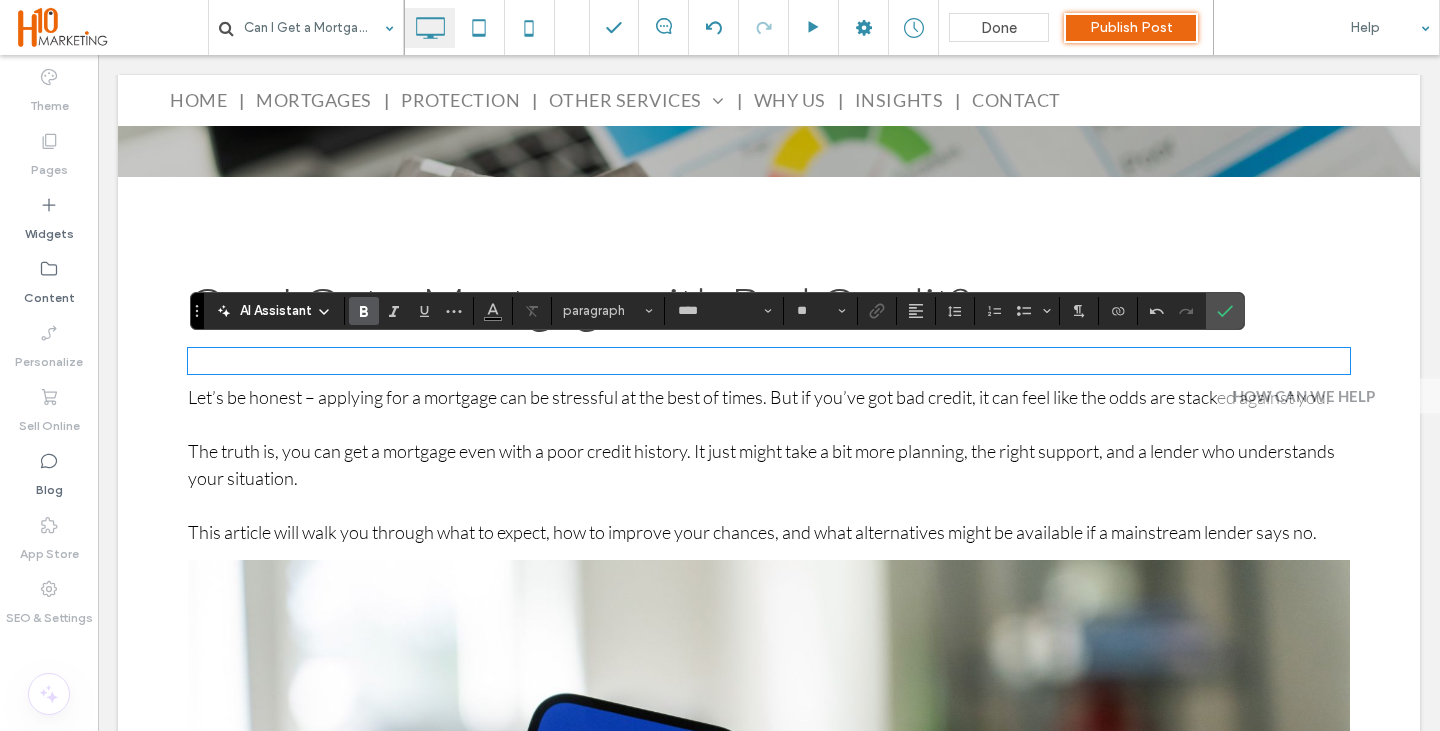 click on "Can I Get a Mortgage with Bad Credit?
Let’s be honest – applying for a mortgage can be stressful at the best of times. But if you’ve got bad credit, it can feel like the odds are stacked against you. The truth is, you can get a mortgage even with a poor credit history. It just might take a bit more planning, the right support, and a lender who understands your situation. This article will walk you through what to expect, how to improve your chances, and what alternatives might be available if a mainstream lender says no.
What do lenders mean by “bad credit”?
The phrase “bad credit” is quite broad. It can include anything from a few missed payments to more serious issues like: County Court Judgements (CCJs) Defaults on loans or credit cards Individual Voluntary Arrangements (IVAs) Bankruptcy Repossession
What are mortgage lenders looking for? Most lenders will check three main areas when you apply for a mortgage: Your credit history Your affordability  ﻿" at bounding box center (769, 3076) 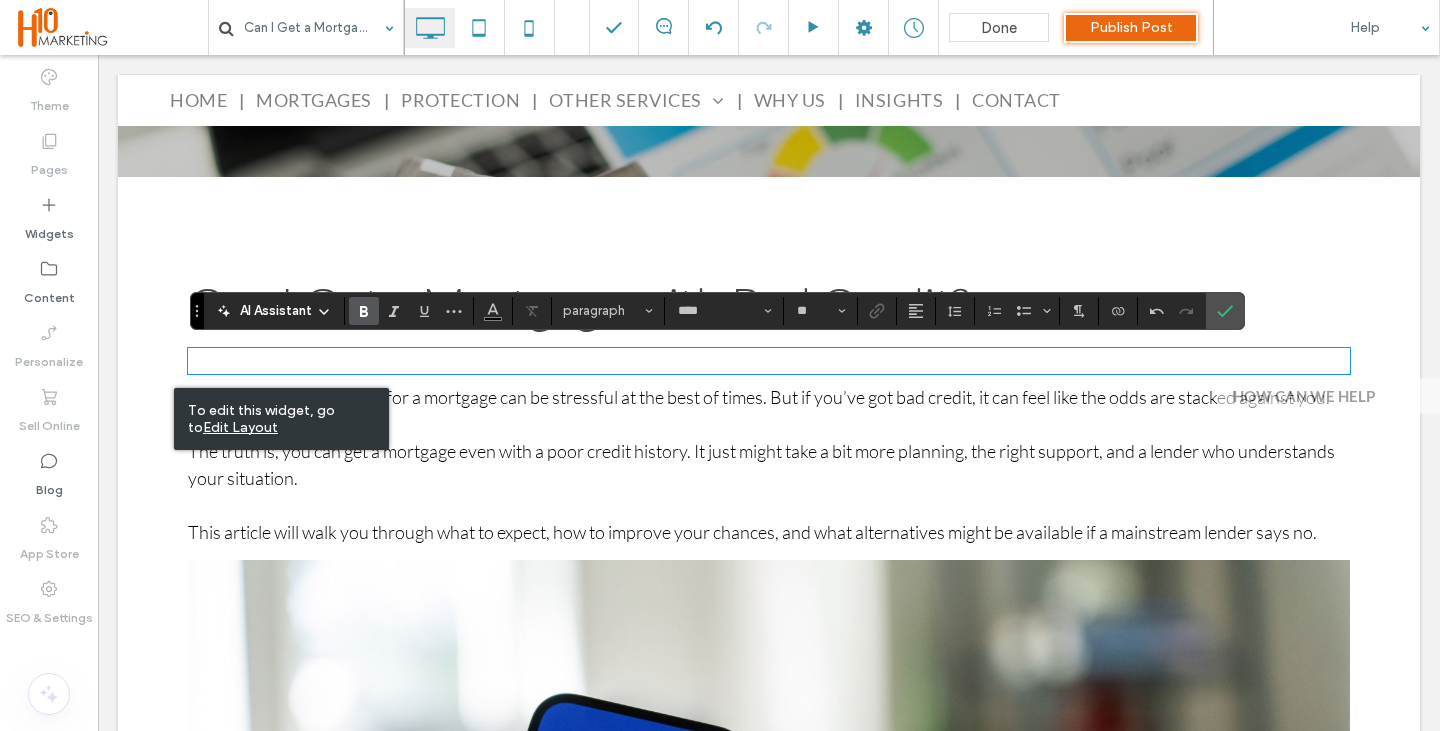 click on "To edit this widget, go to  Edit Layout" at bounding box center [281, 419] 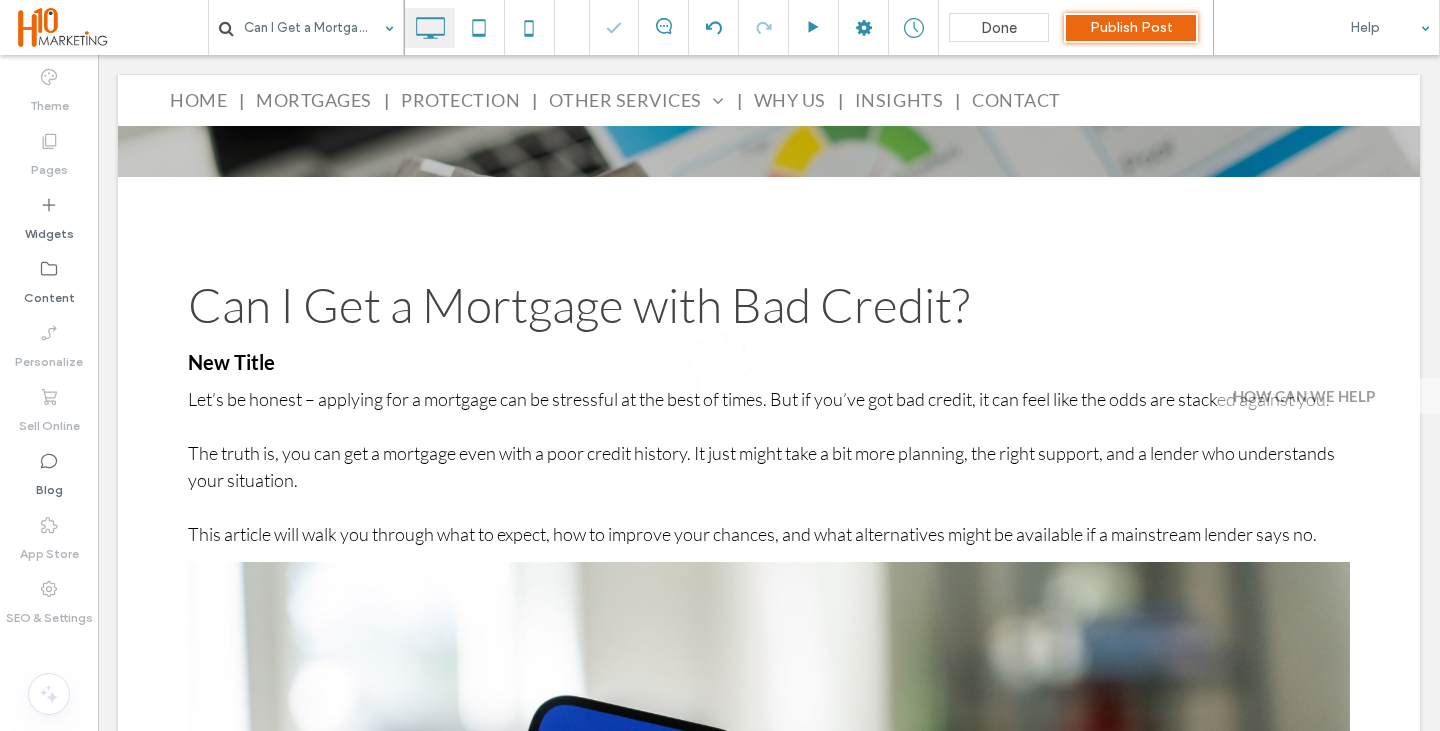 click at bounding box center (720, 365) 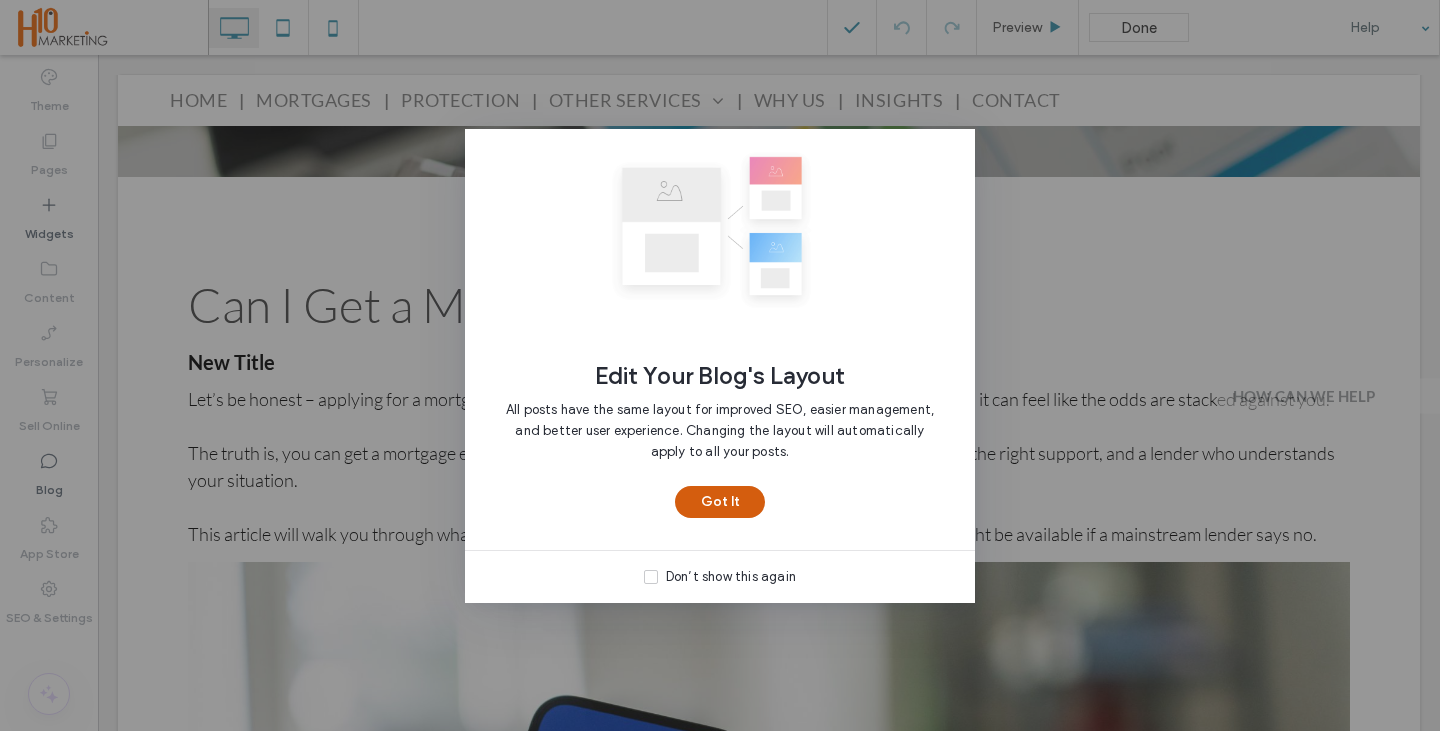 click on "Got It" at bounding box center [720, 502] 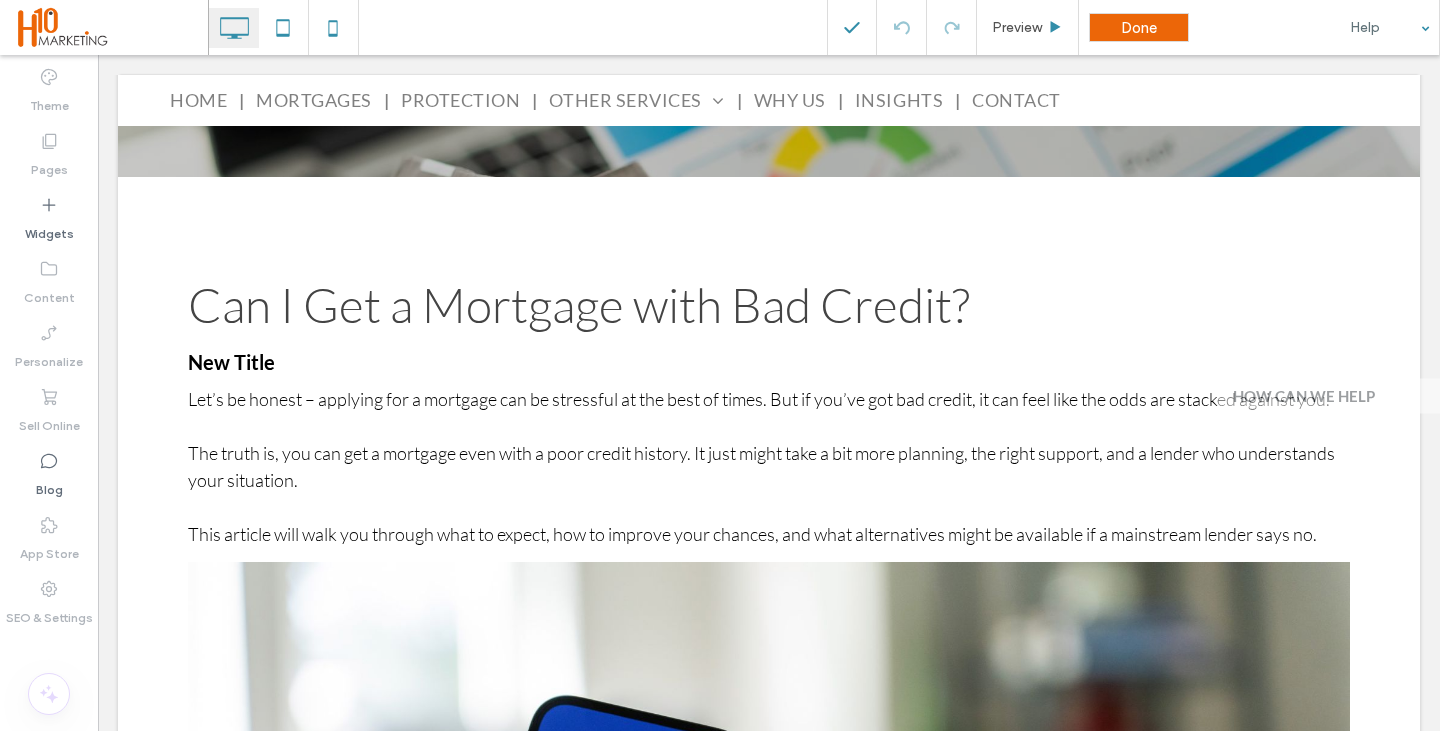 click on "Done" at bounding box center [1139, 28] 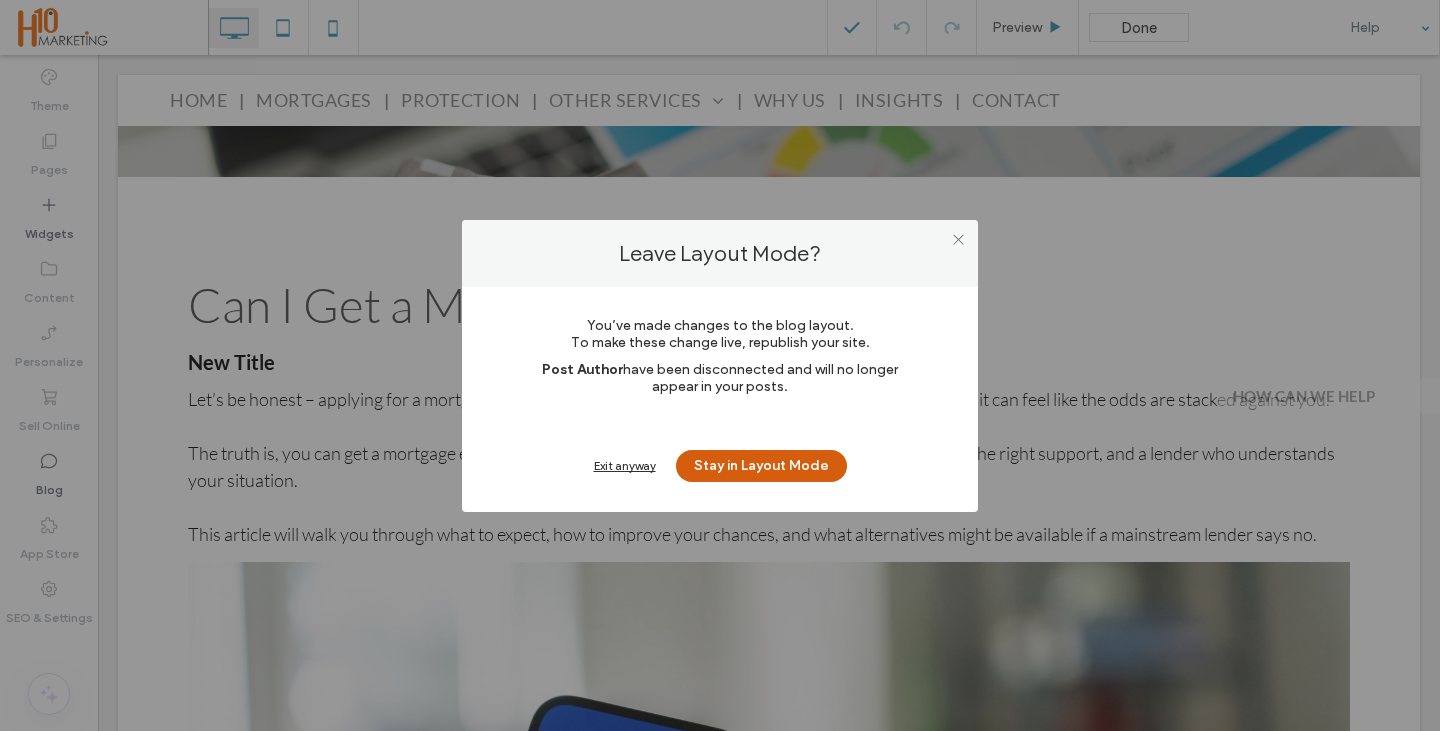 click on "Stay in Layout Mode" at bounding box center (761, 466) 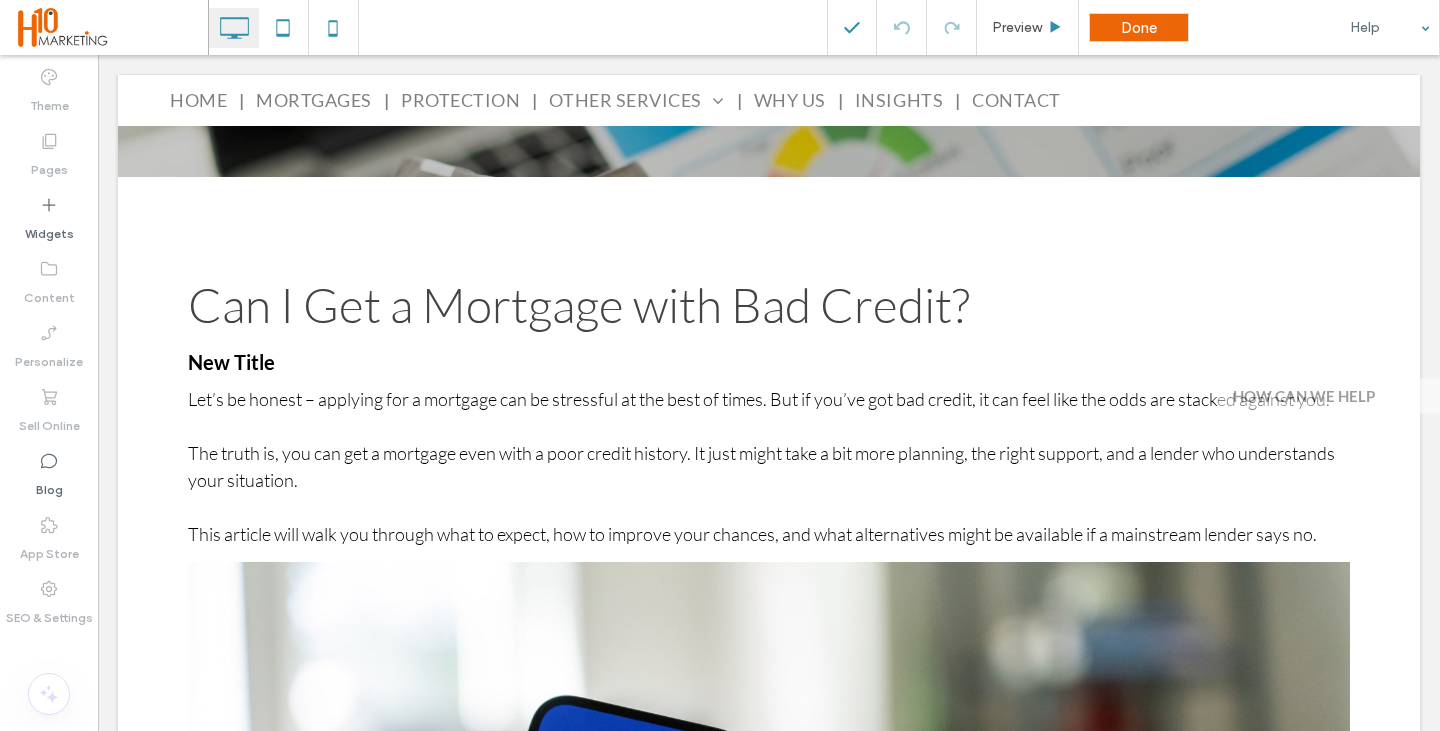 click on "Done" at bounding box center [1139, 28] 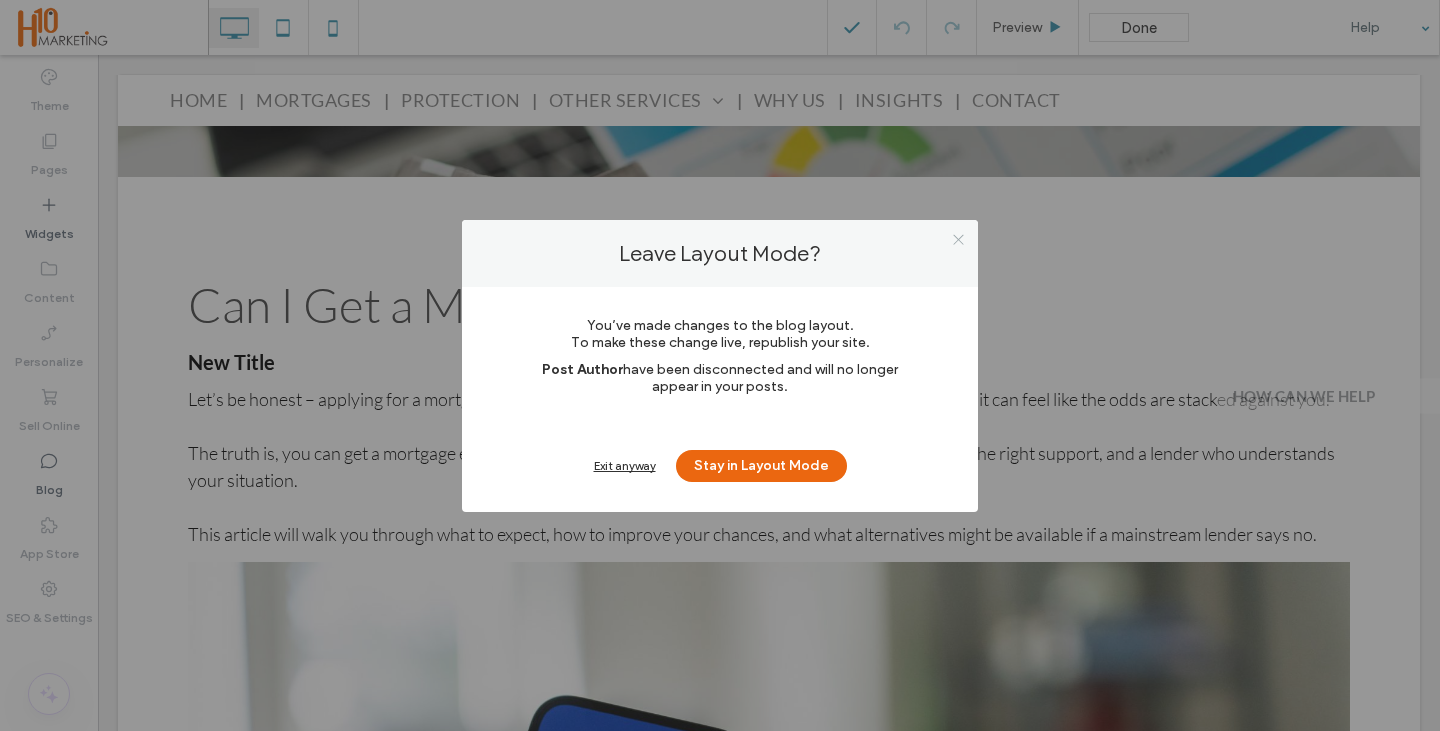 click 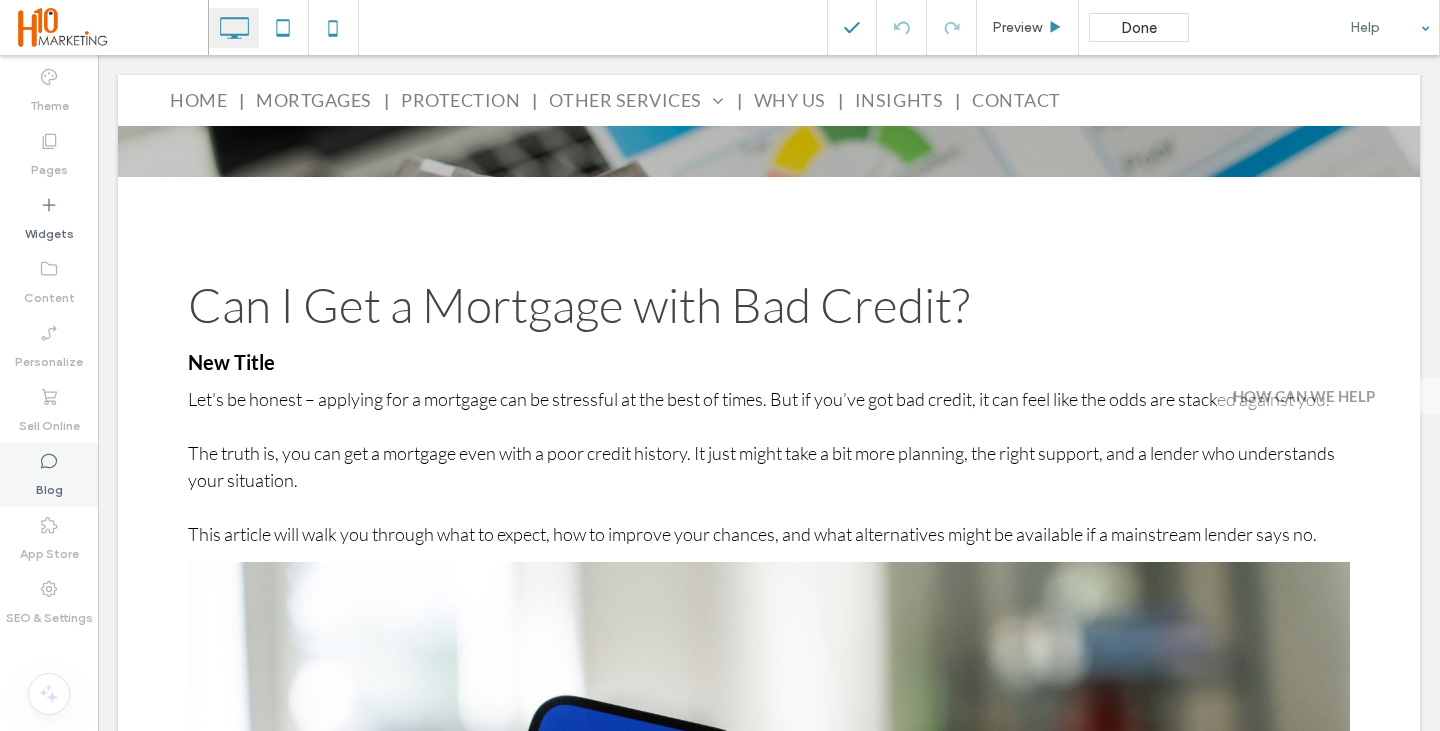 click on "Blog" at bounding box center (49, 485) 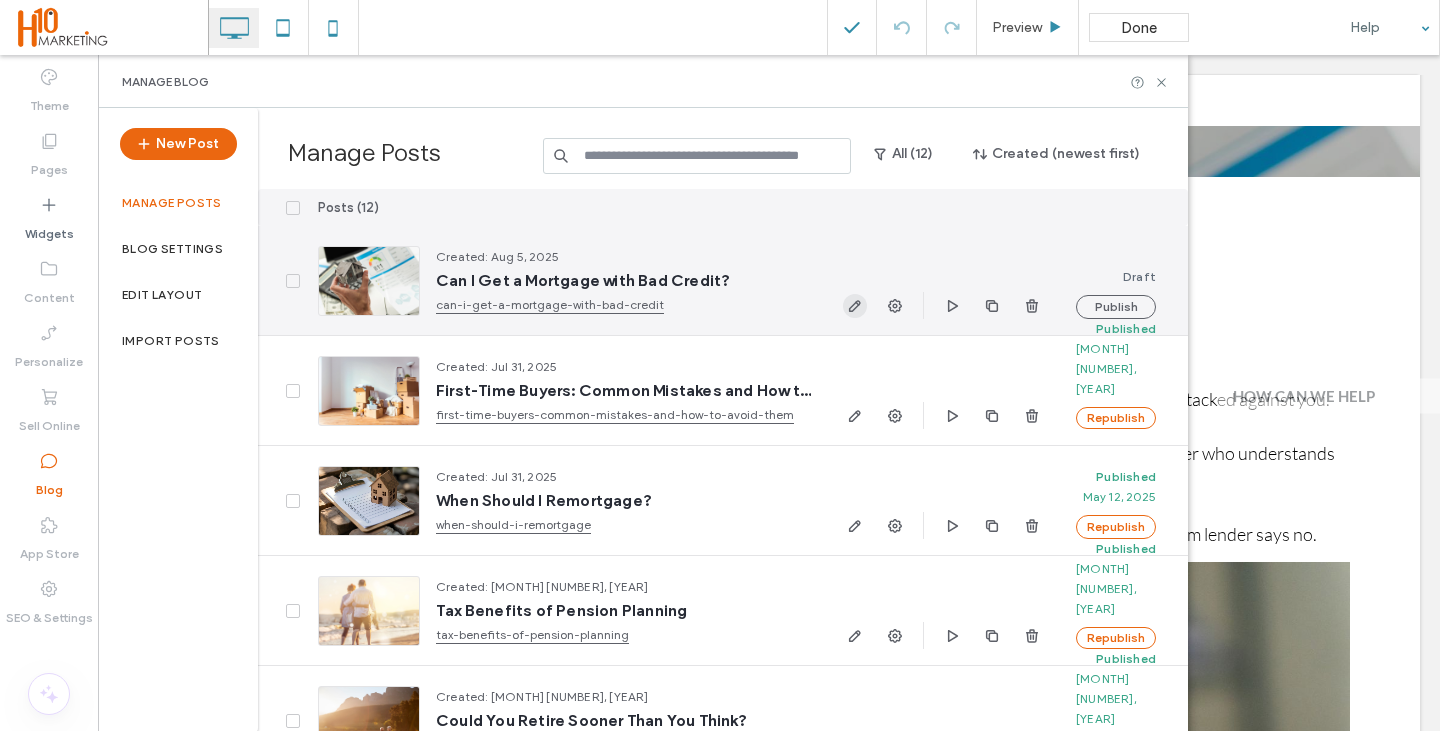 click 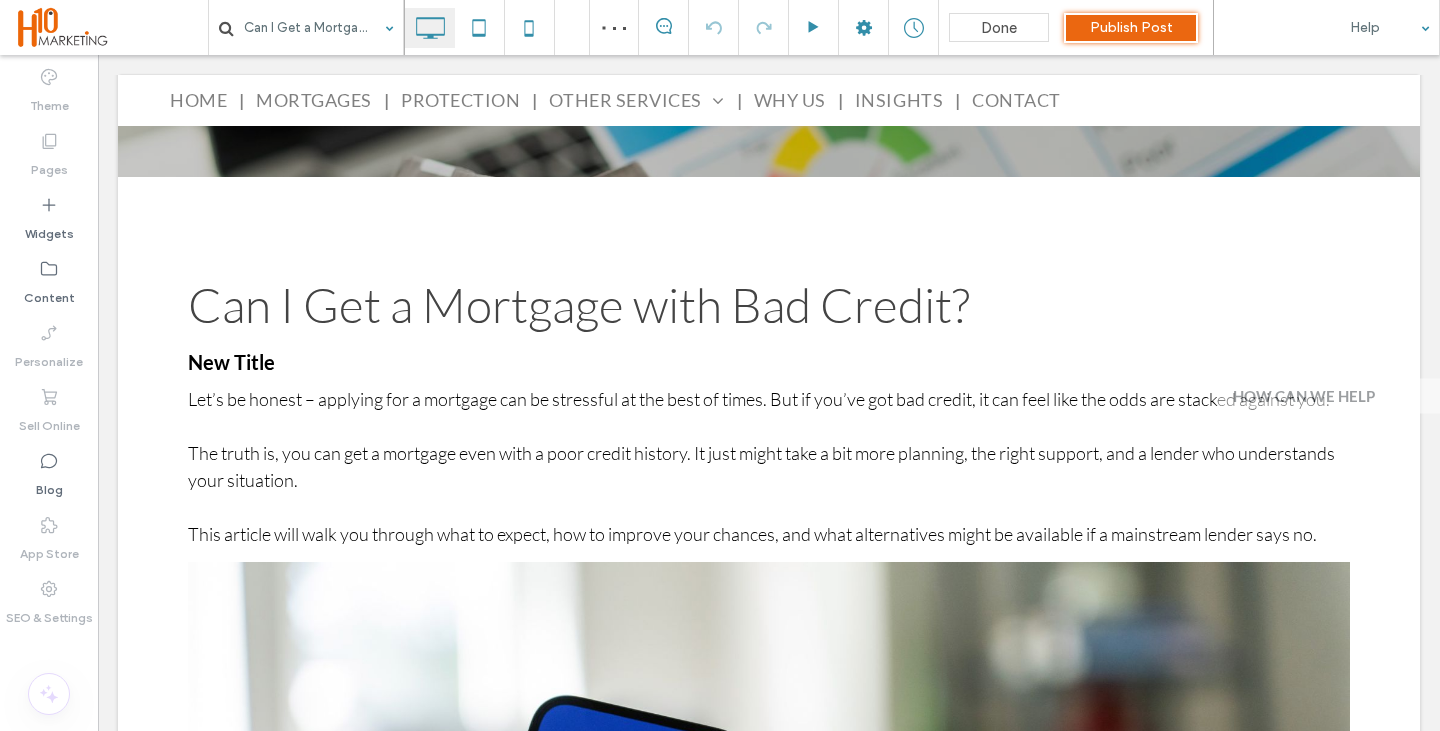 type on "****" 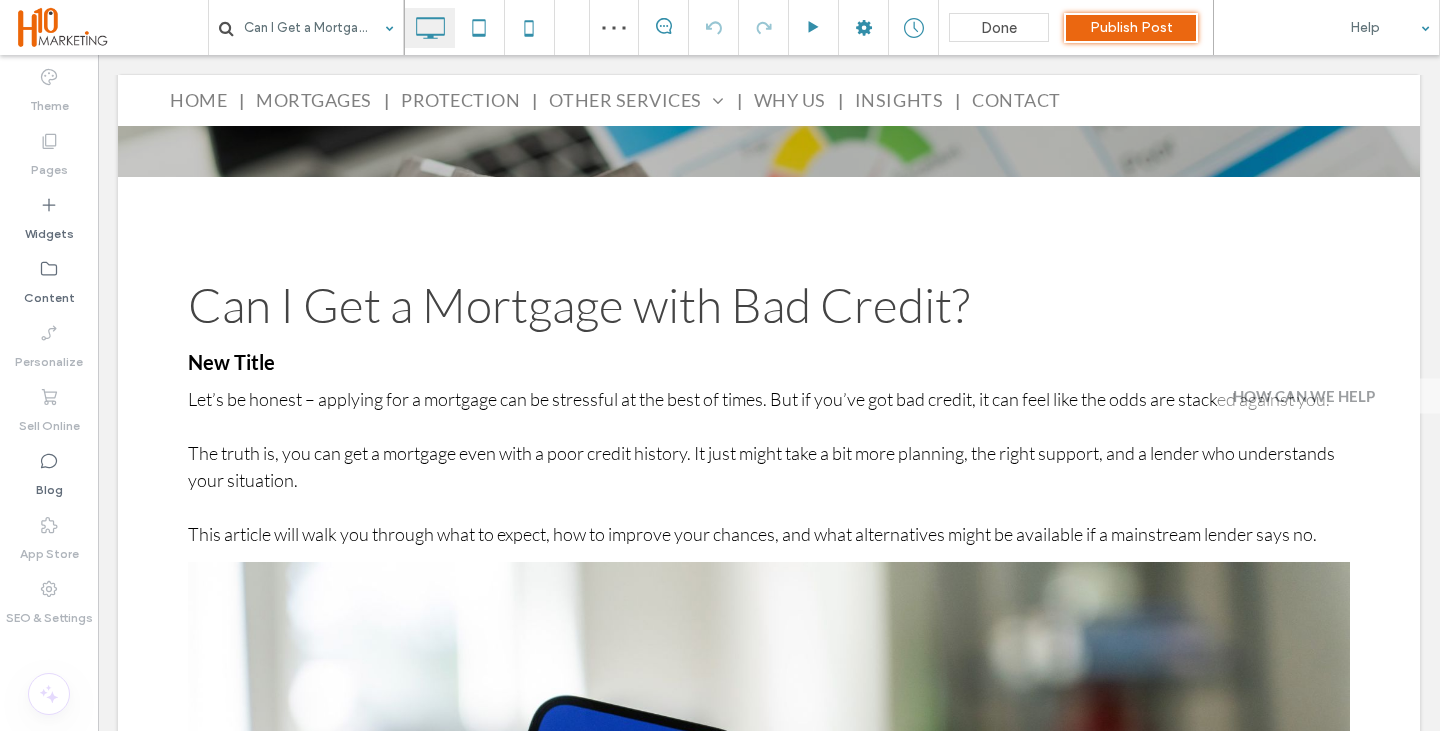 type on "**" 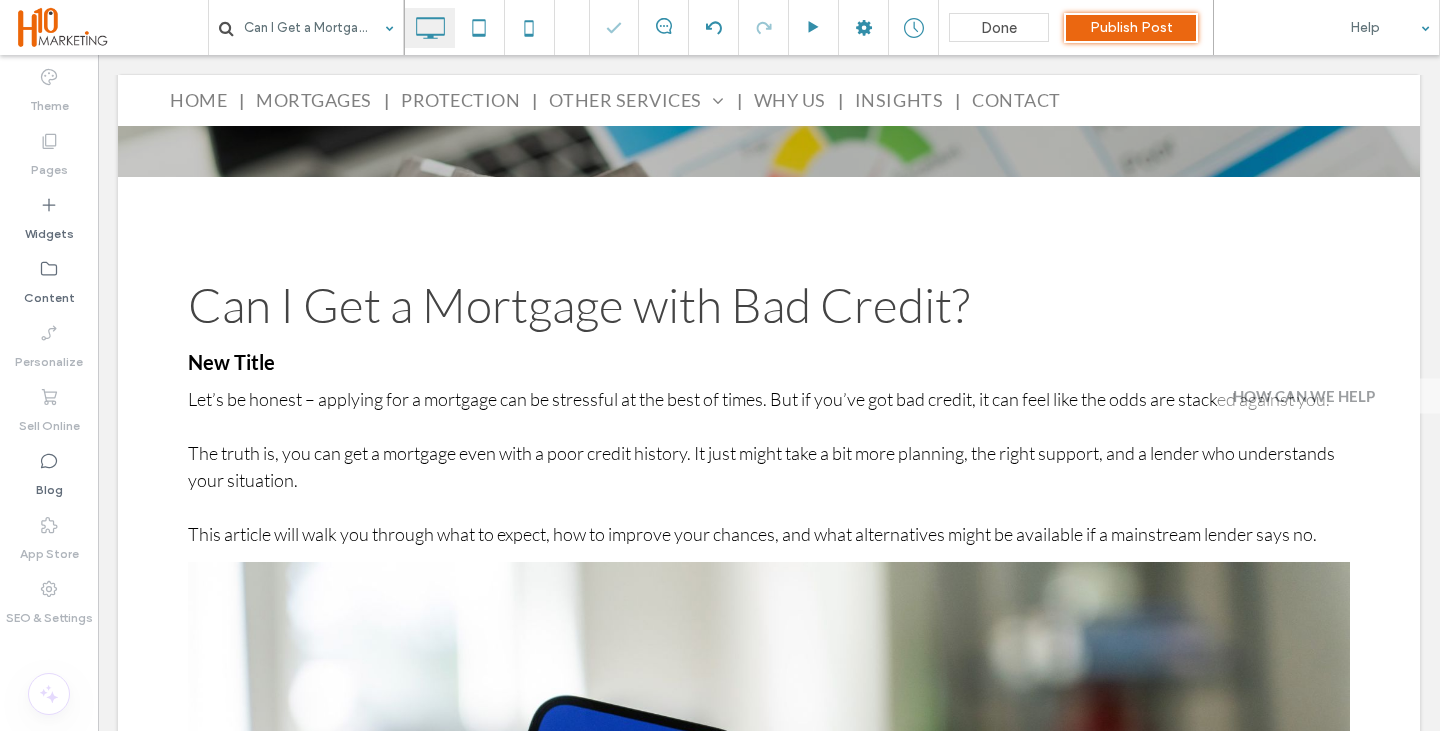 type on "****" 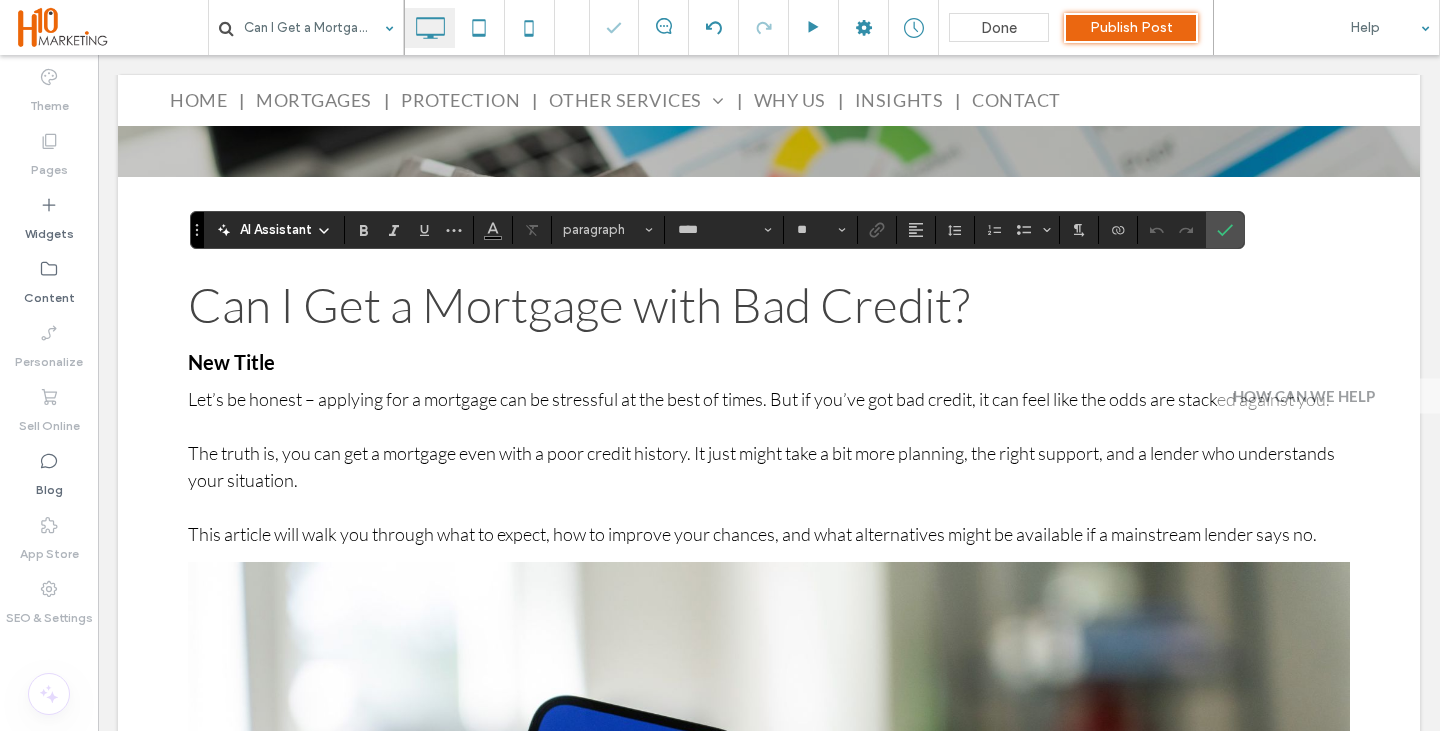 type on "**" 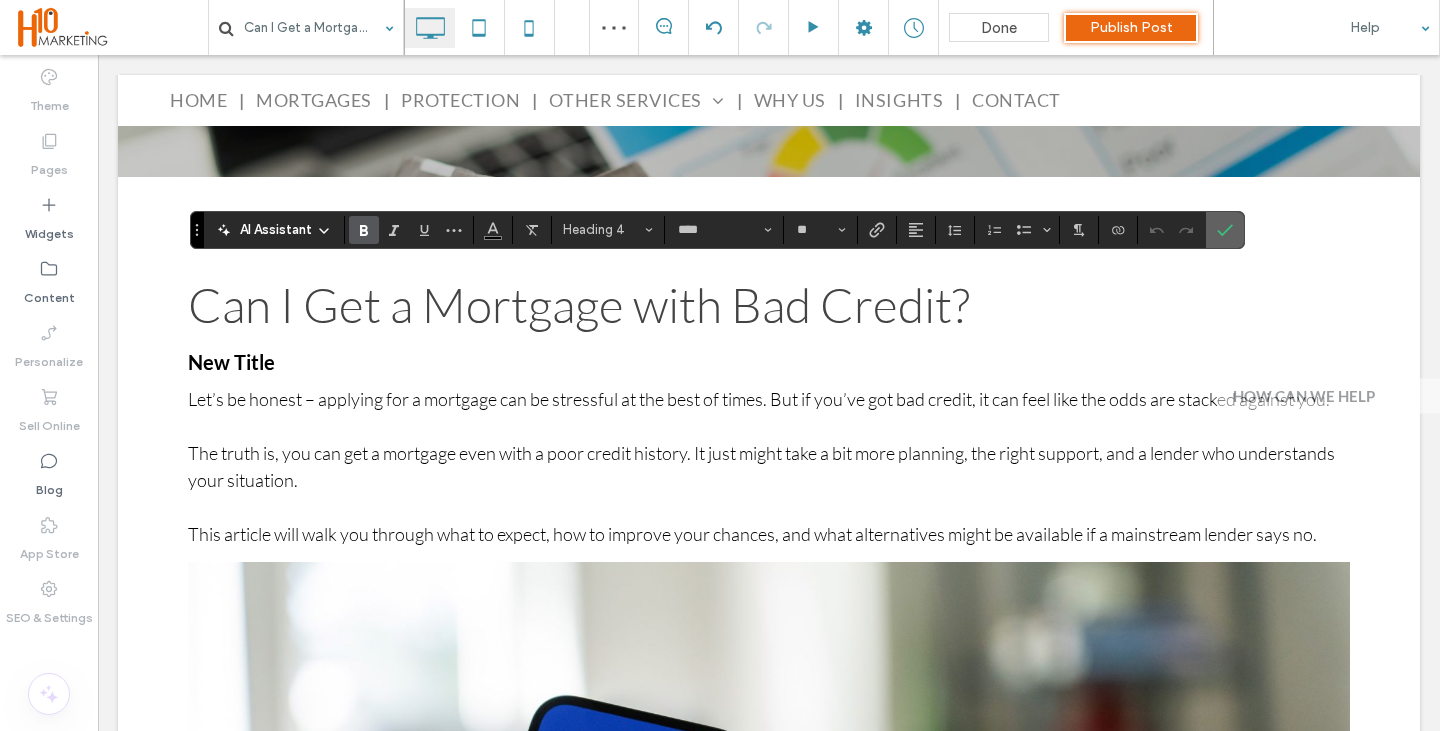 click at bounding box center [1225, 230] 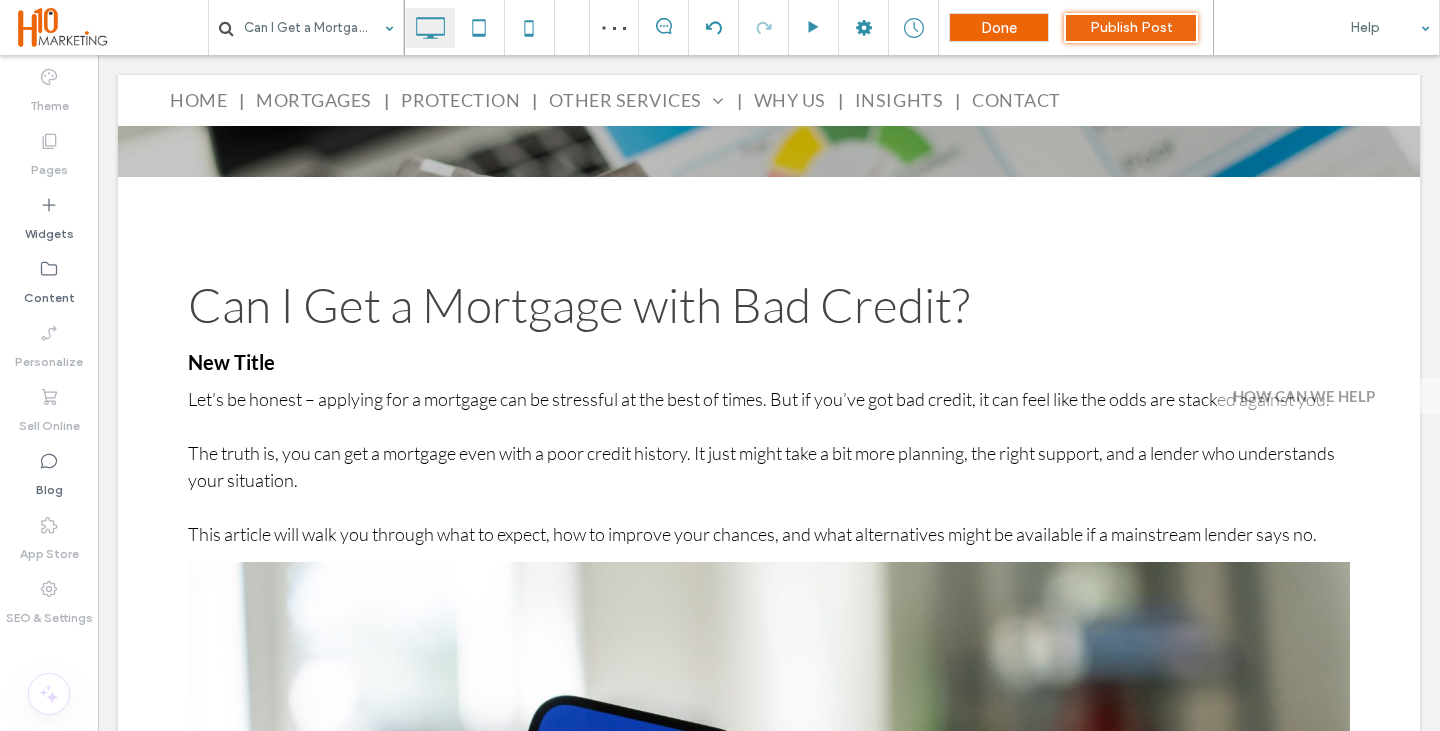 click on "Done" at bounding box center (999, 28) 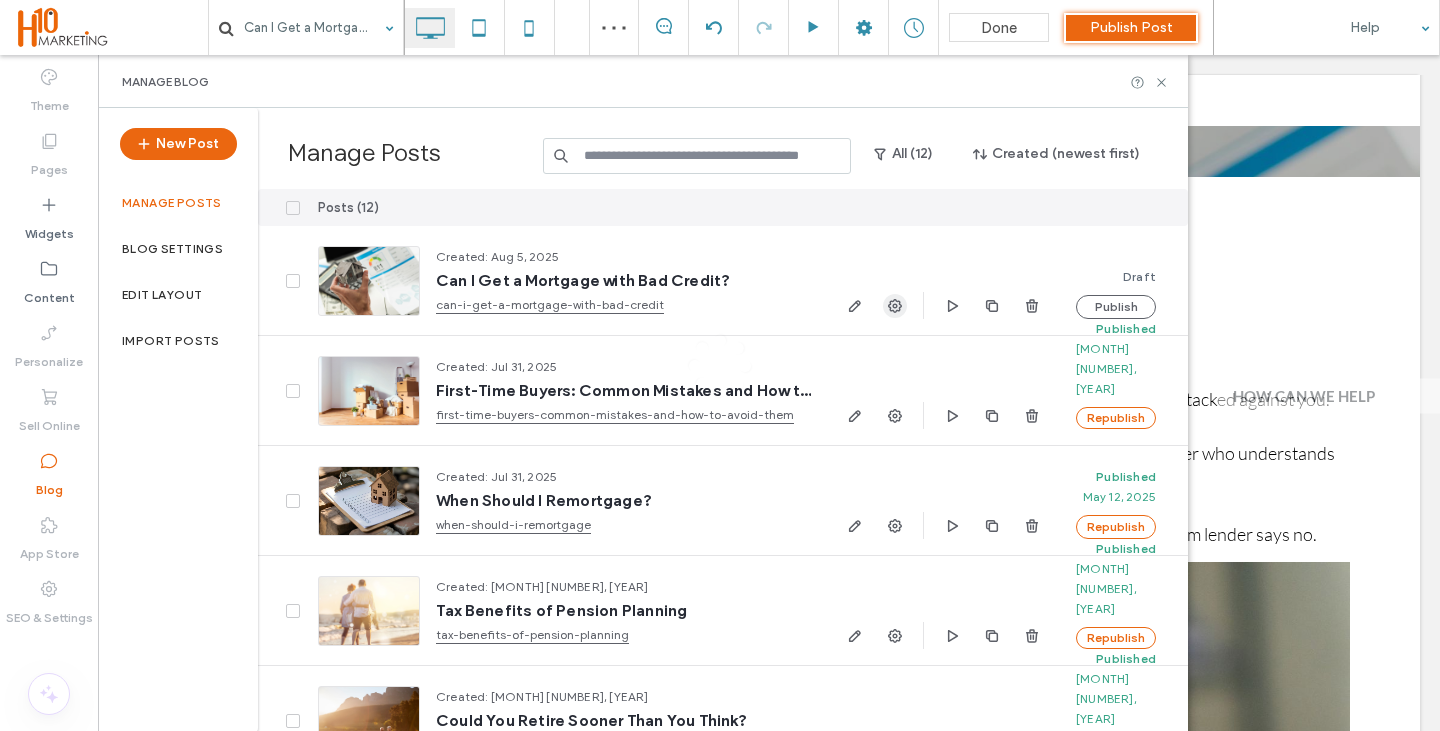 click 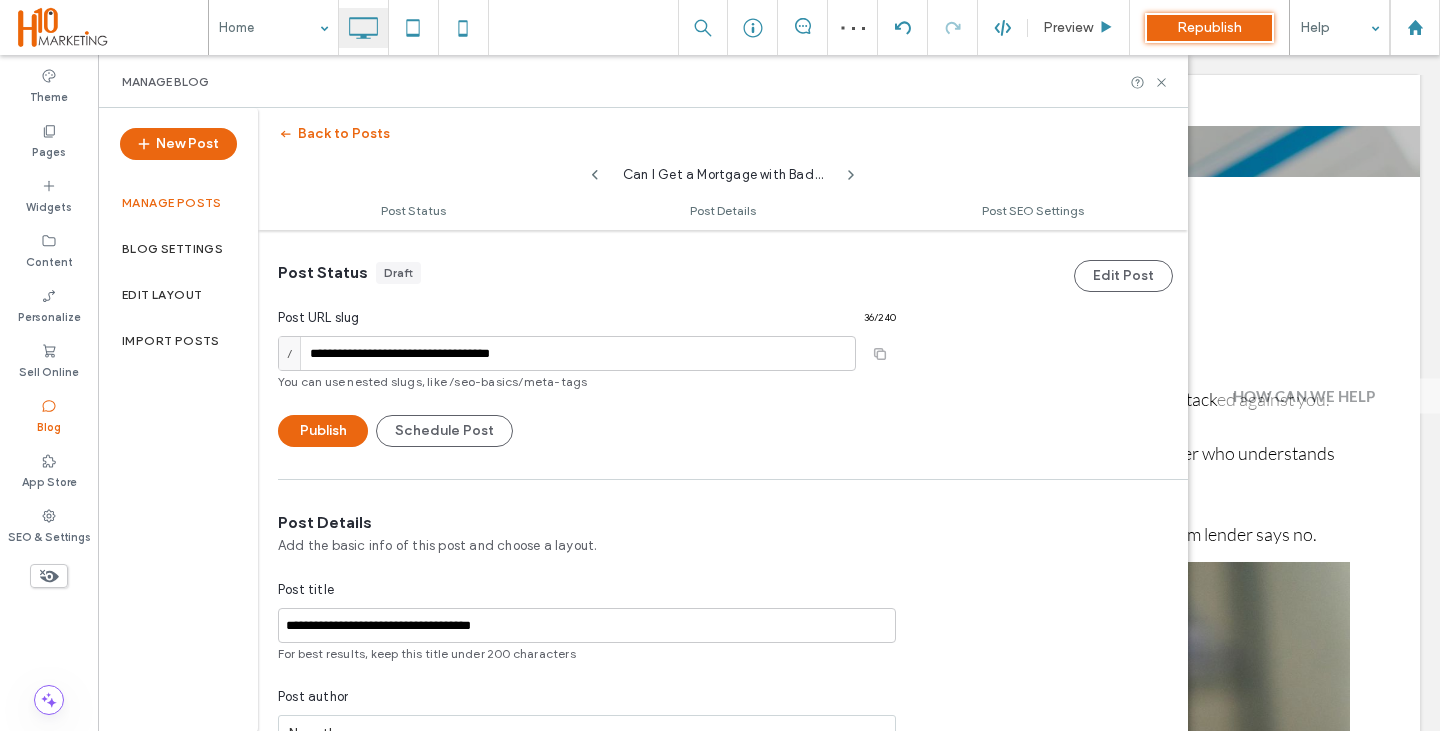 scroll, scrollTop: 1, scrollLeft: 0, axis: vertical 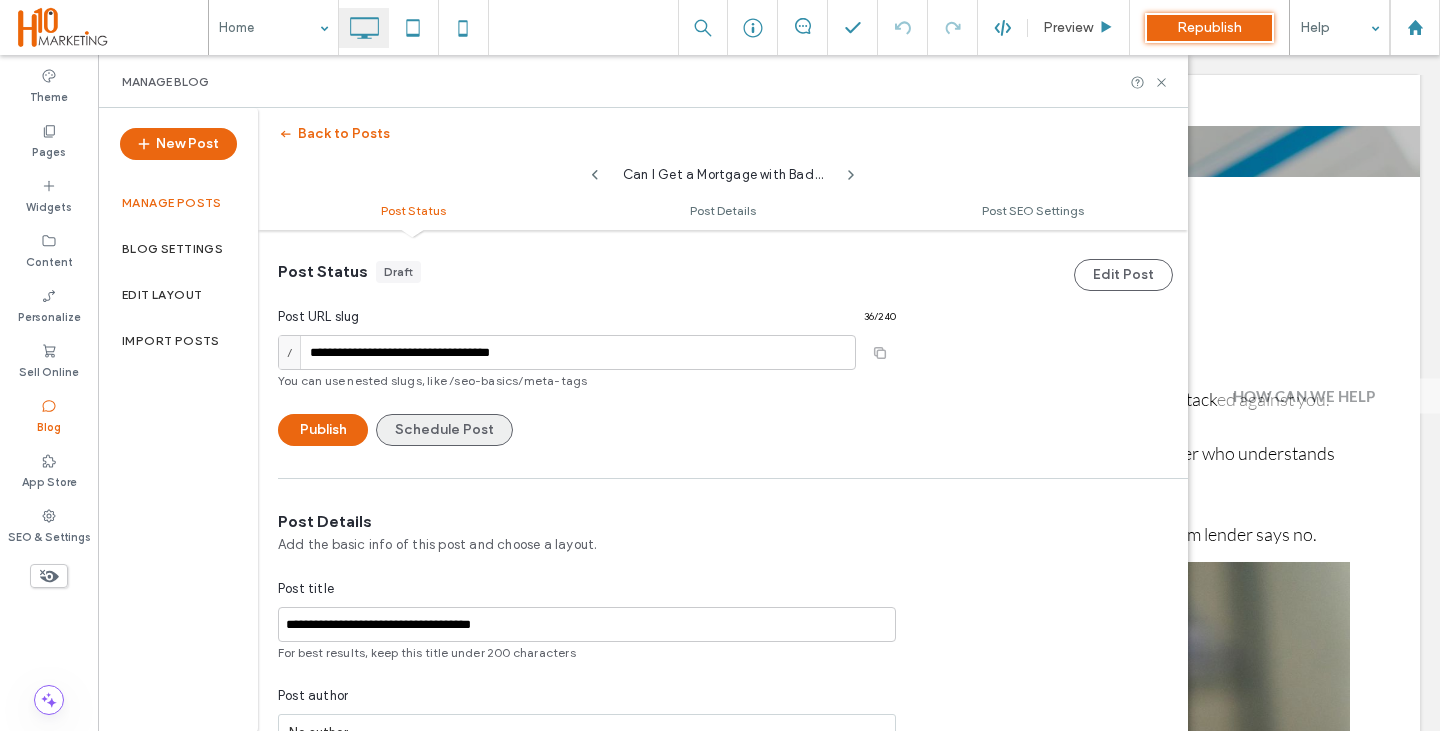 click on "Schedule Post" at bounding box center (444, 430) 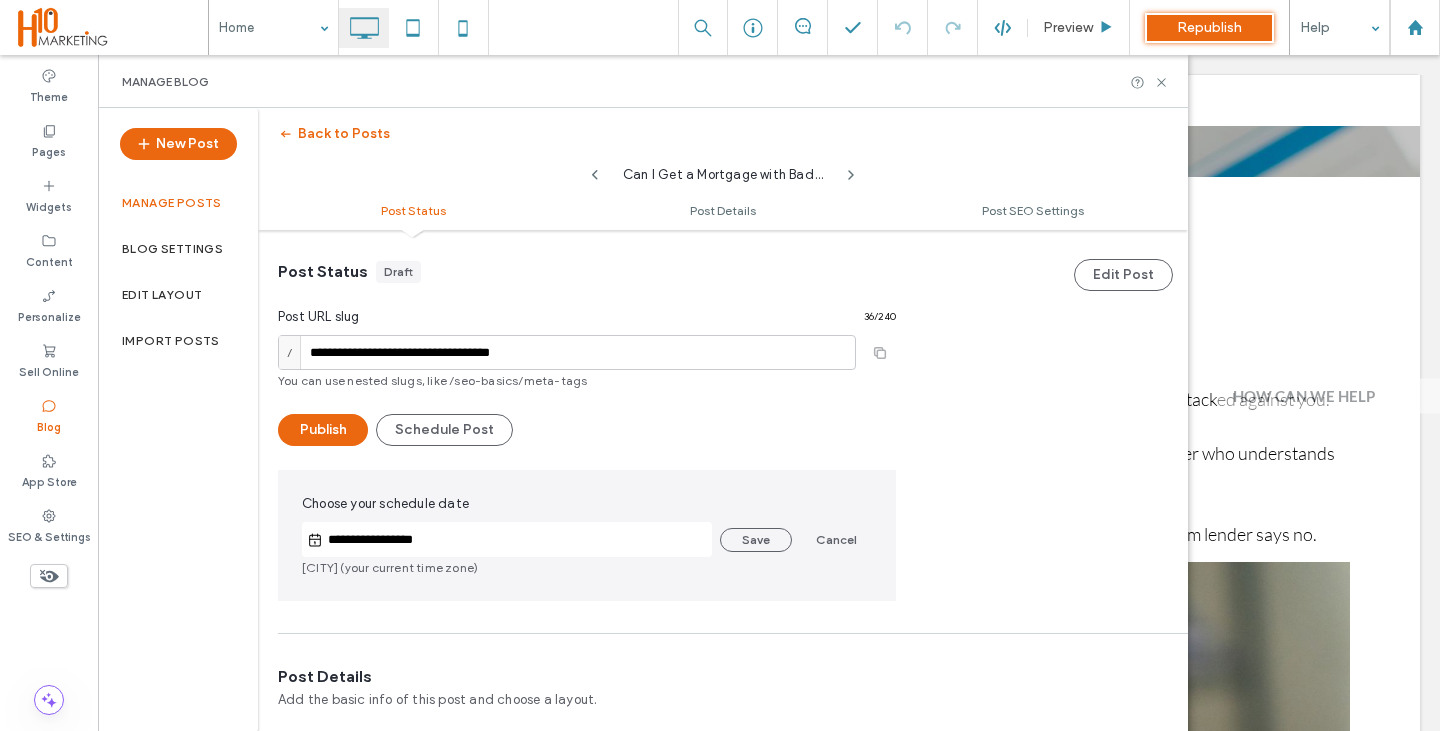 click on "**********" at bounding box center (517, 540) 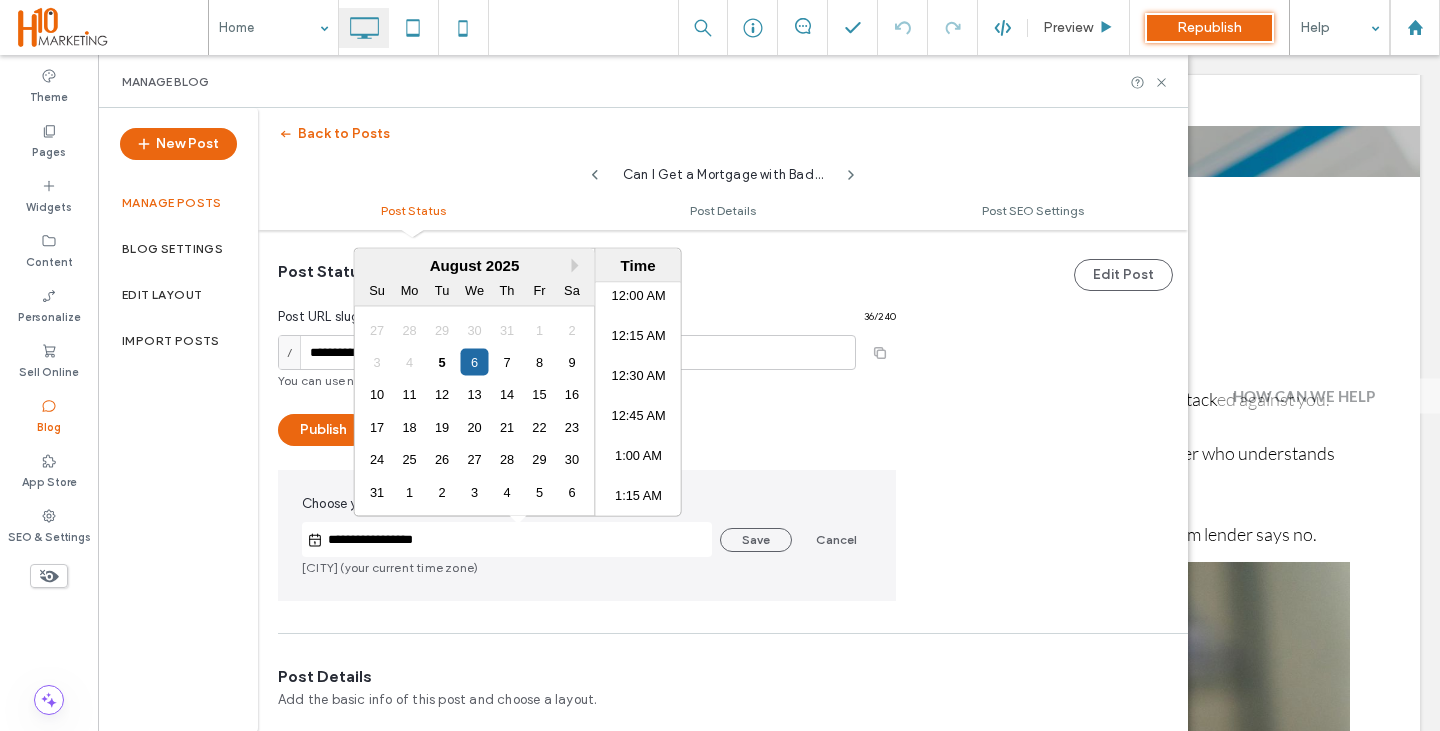 scroll, scrollTop: 3303, scrollLeft: 0, axis: vertical 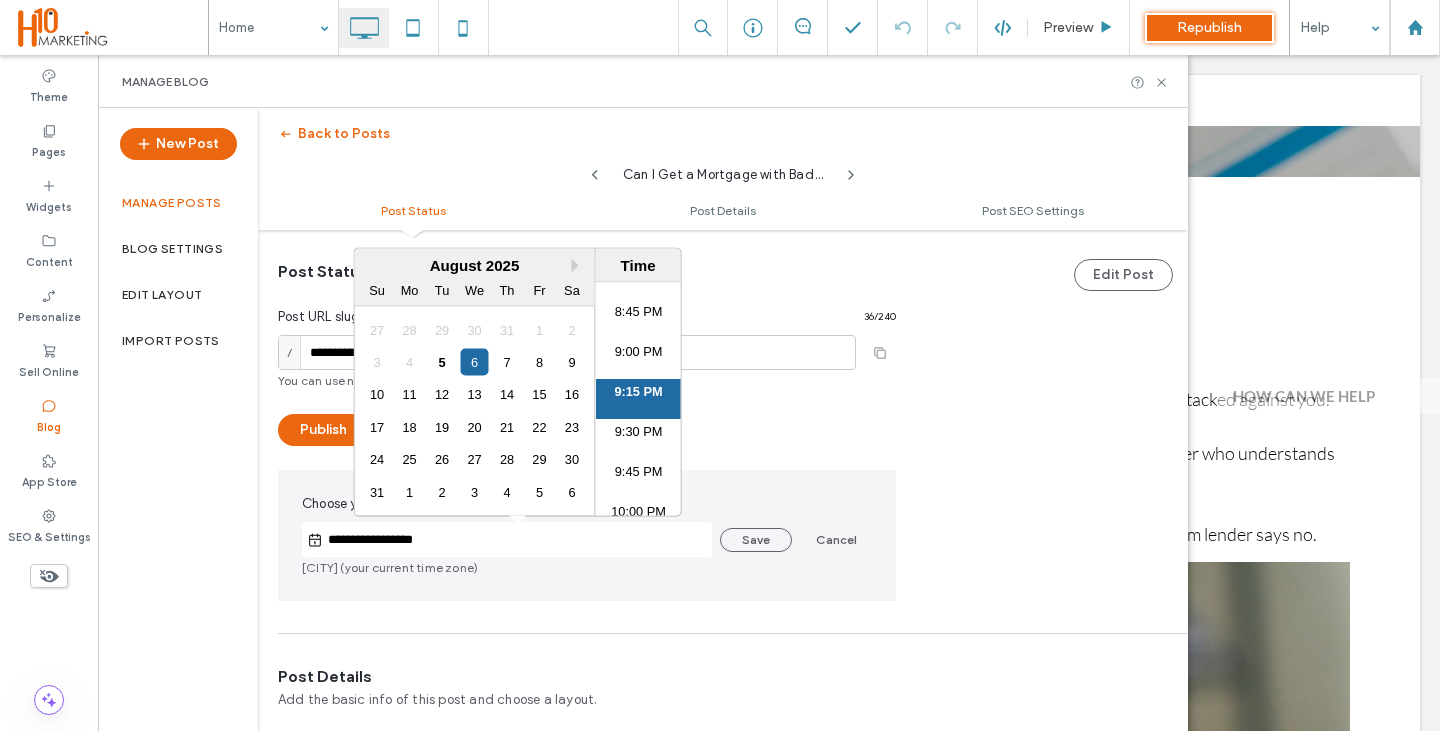 click on "**********" at bounding box center (723, 415) 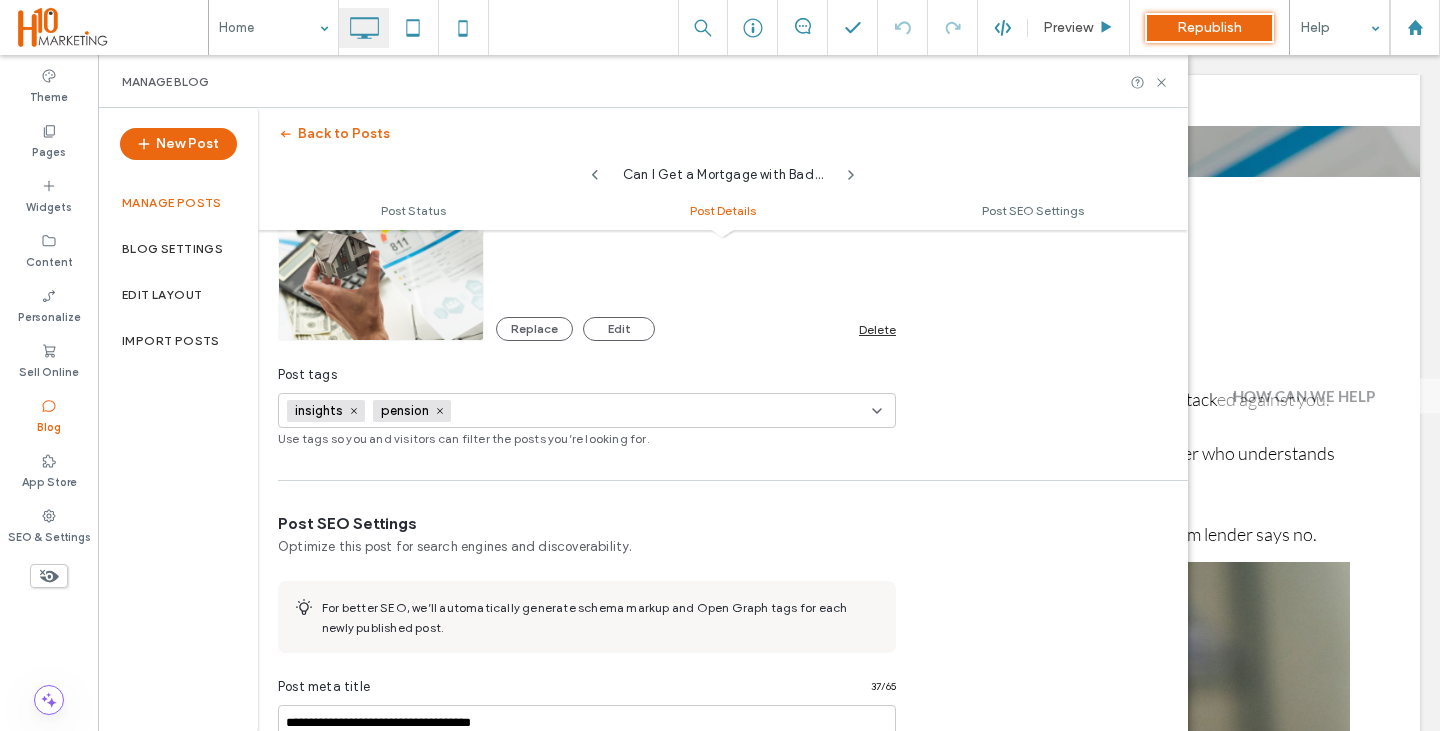 scroll, scrollTop: 901, scrollLeft: 0, axis: vertical 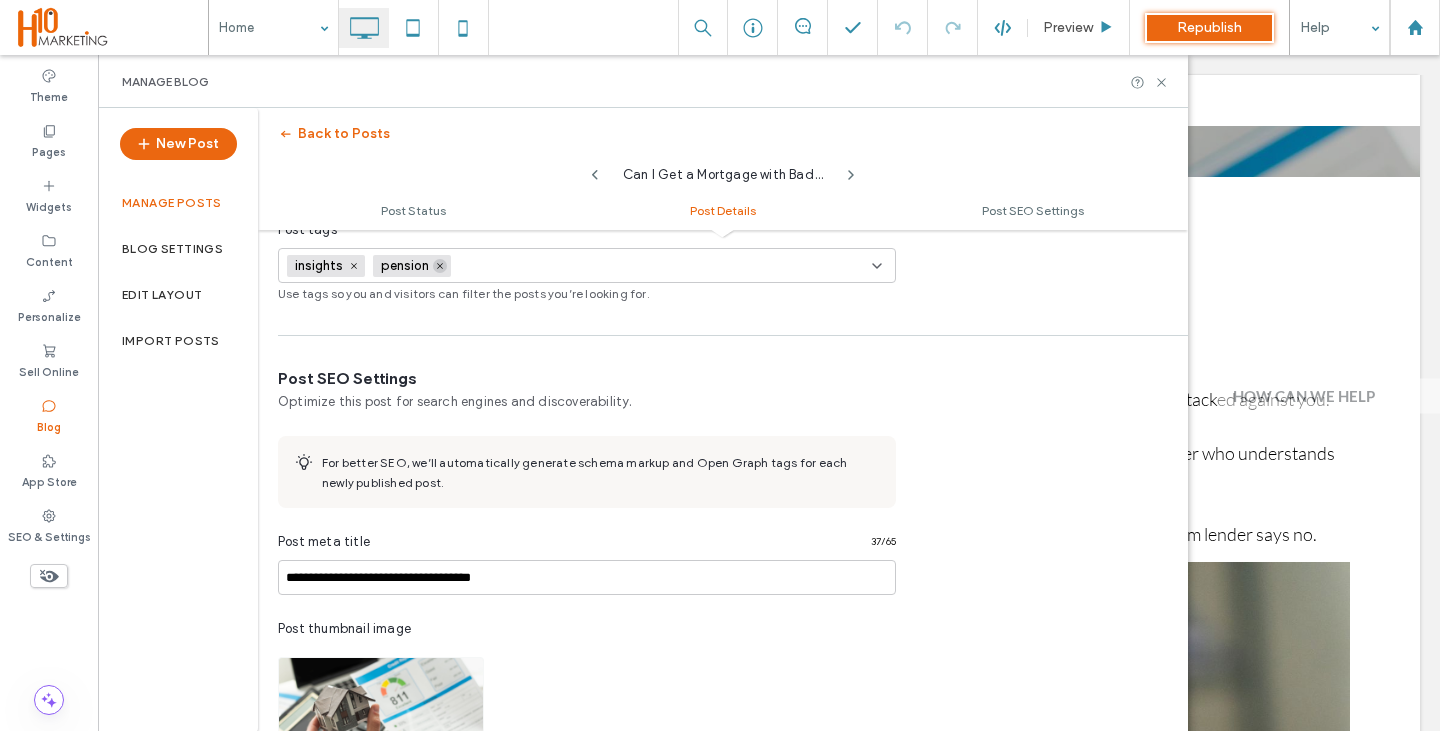 click 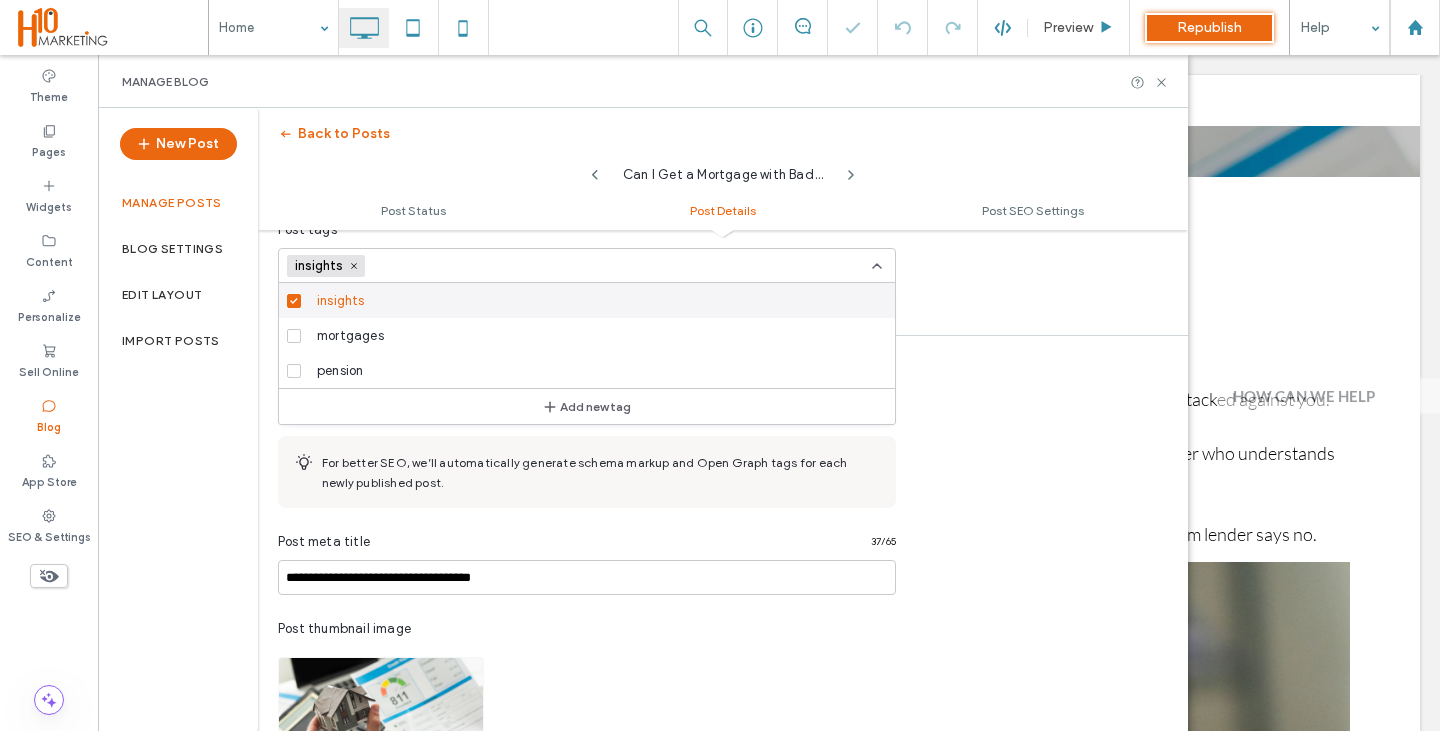click on "insights" at bounding box center [583, 300] 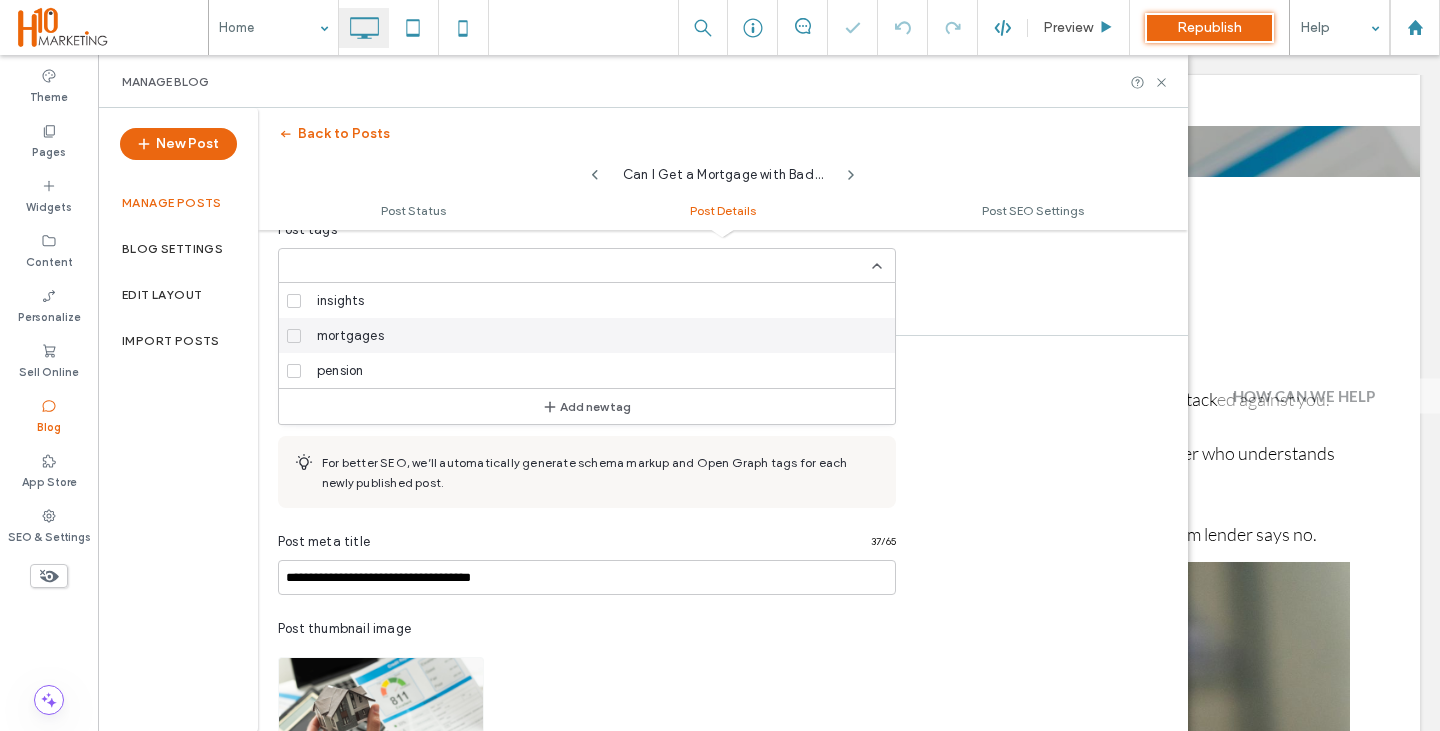 click 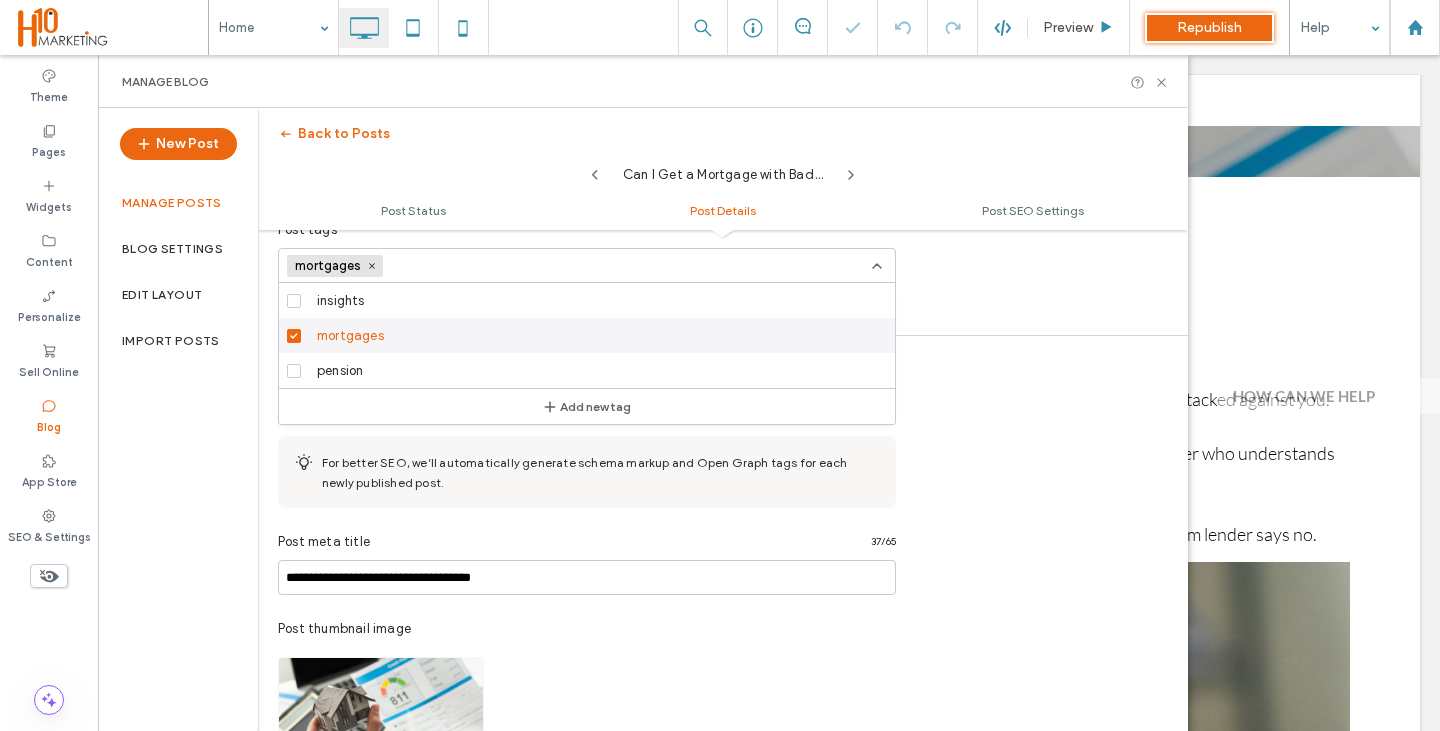 scroll, scrollTop: 1001, scrollLeft: 0, axis: vertical 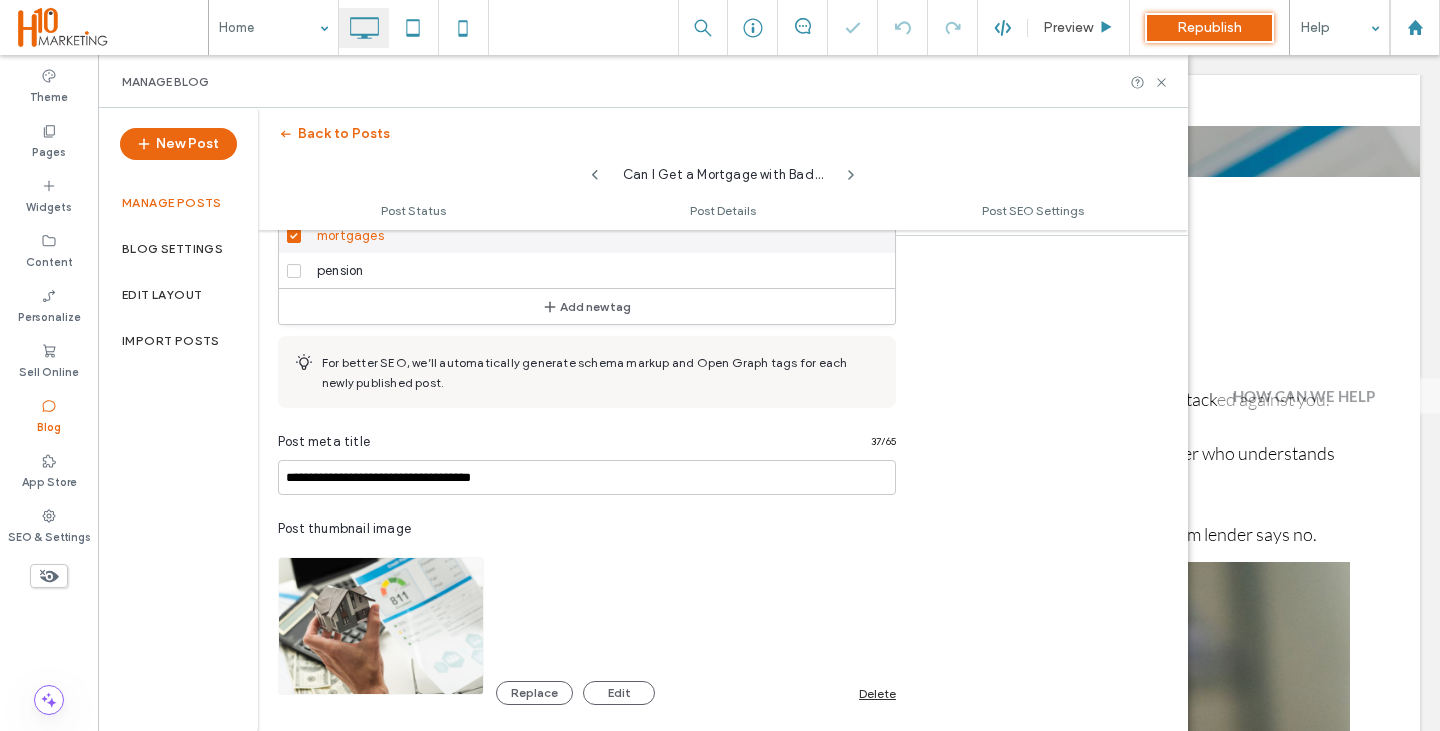 click on "**********" at bounding box center (723, 640) 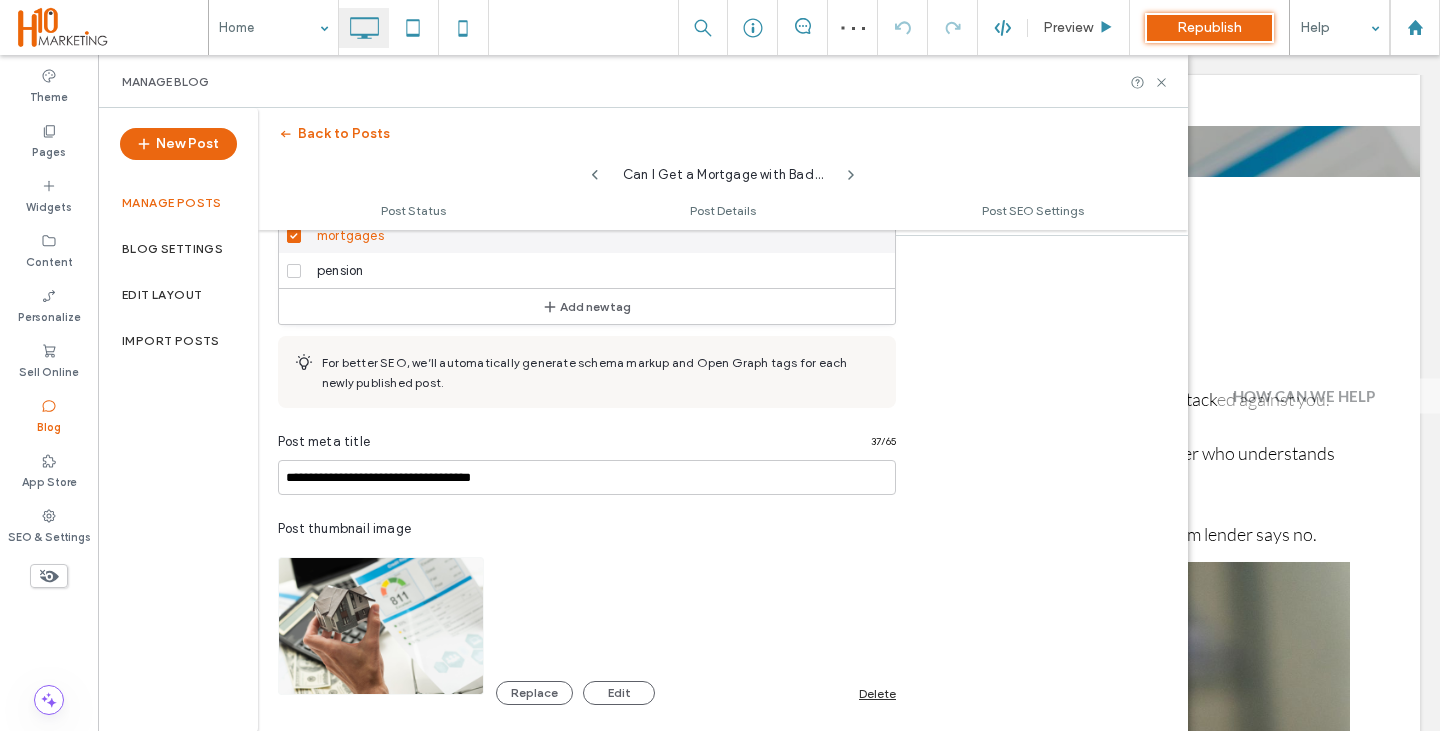 scroll, scrollTop: 1301, scrollLeft: 0, axis: vertical 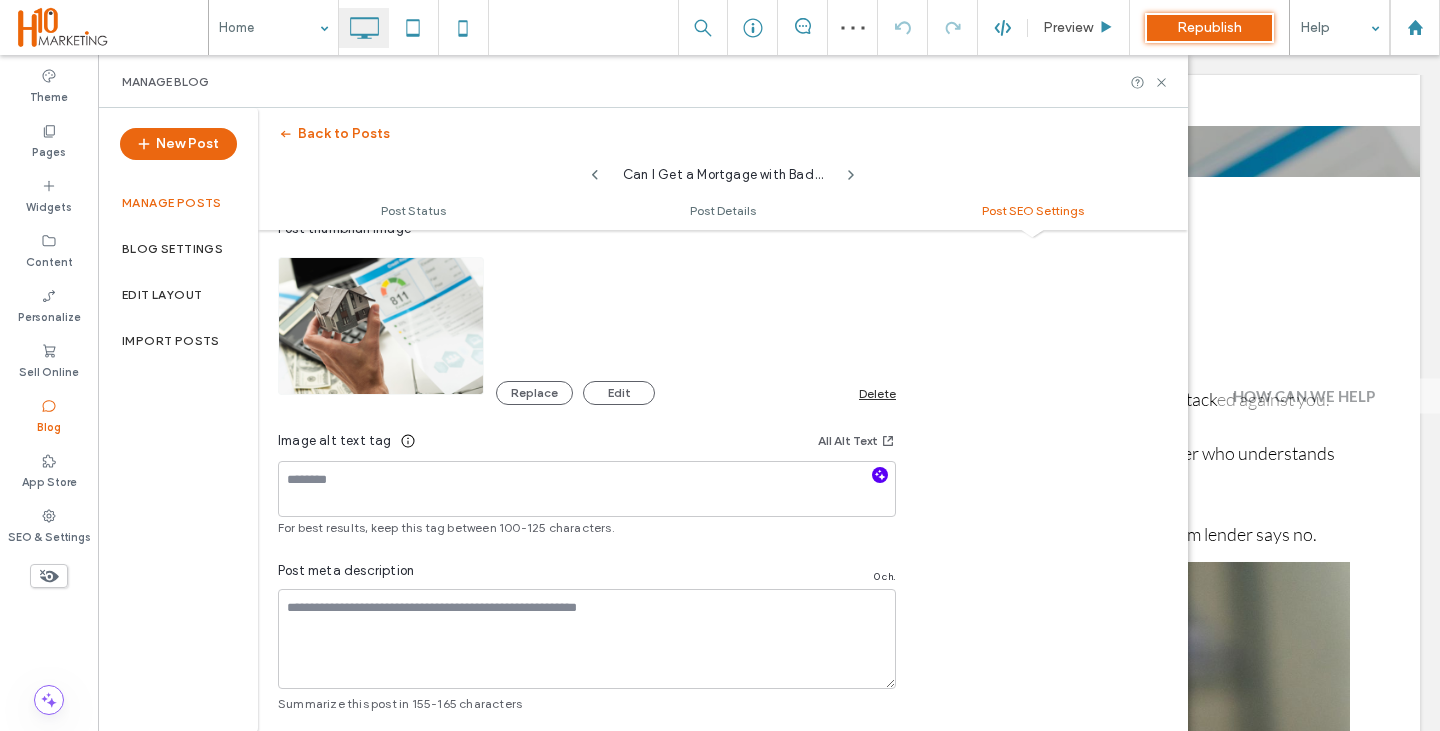 click at bounding box center (880, 475) 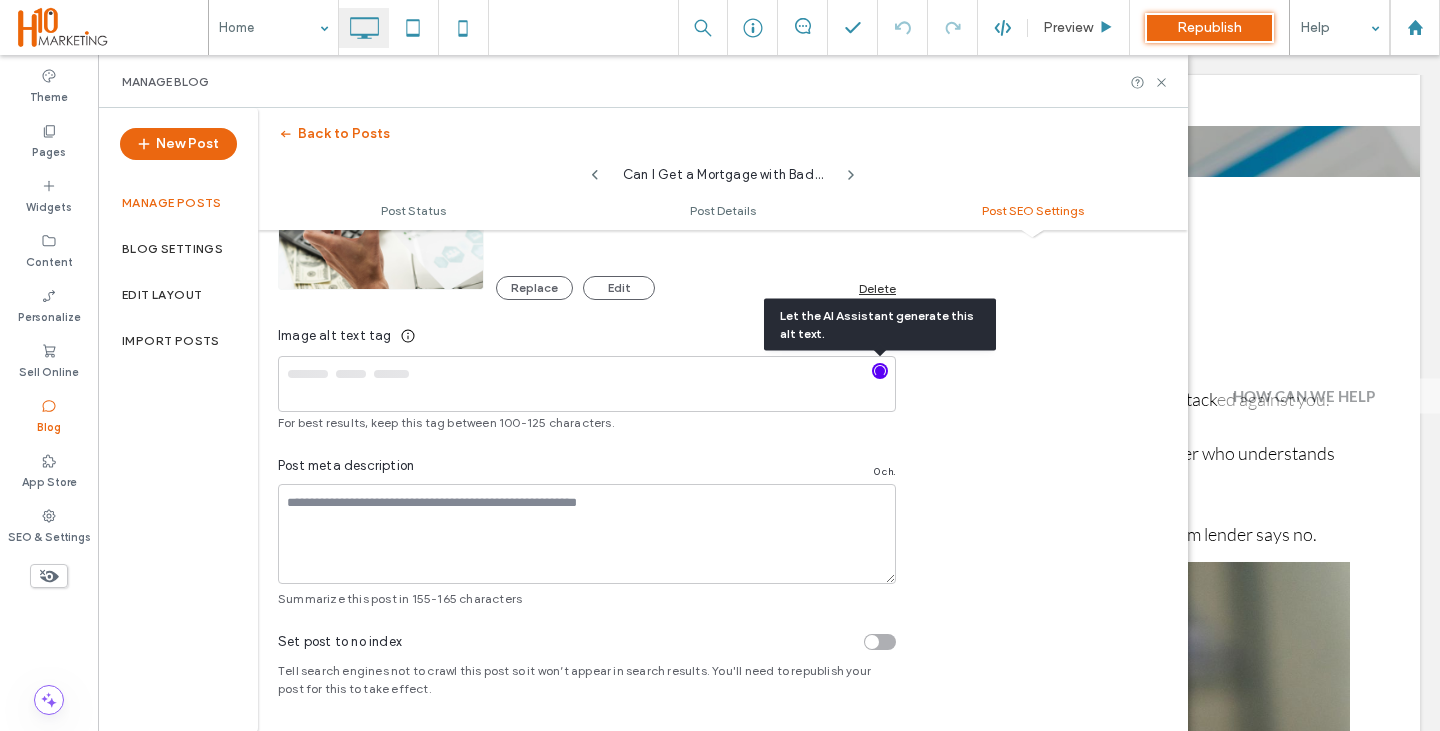 type on "**********" 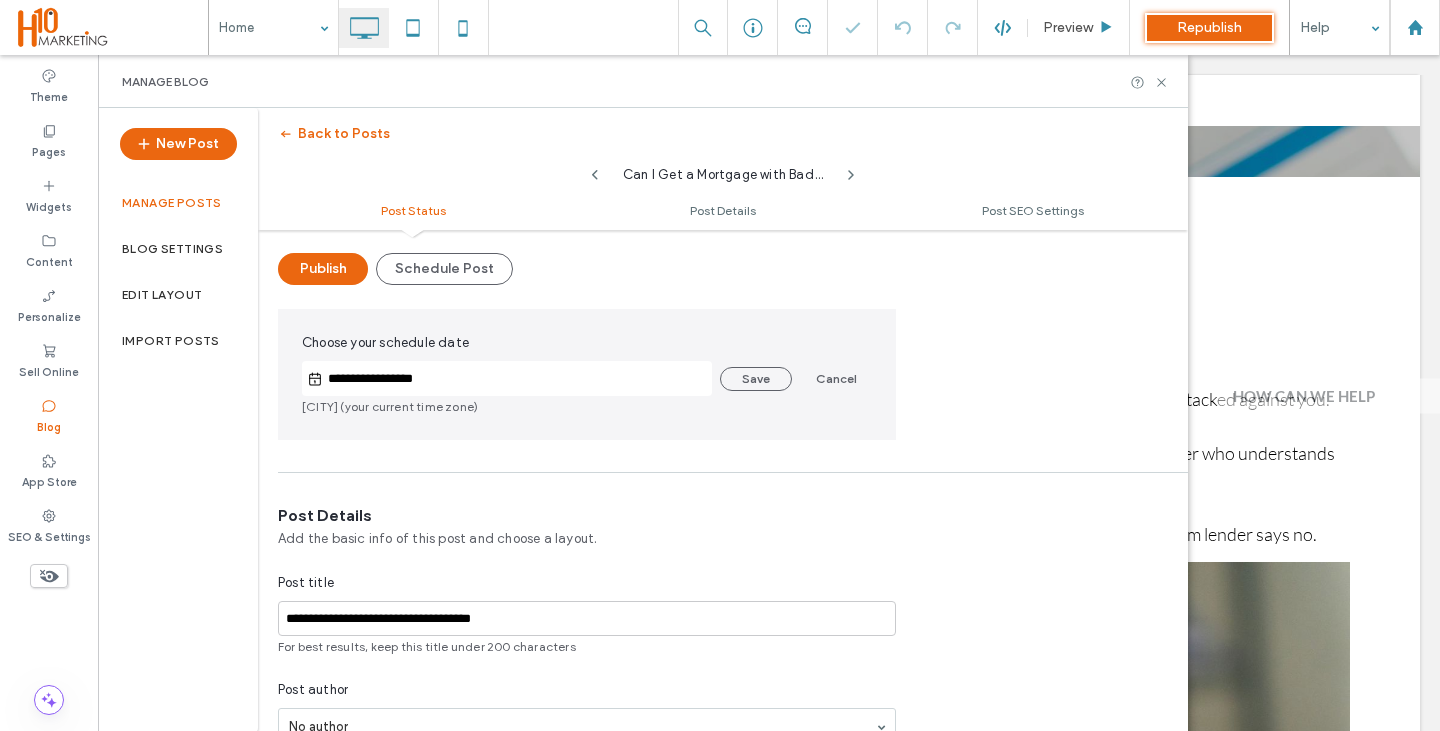 scroll, scrollTop: 0, scrollLeft: 0, axis: both 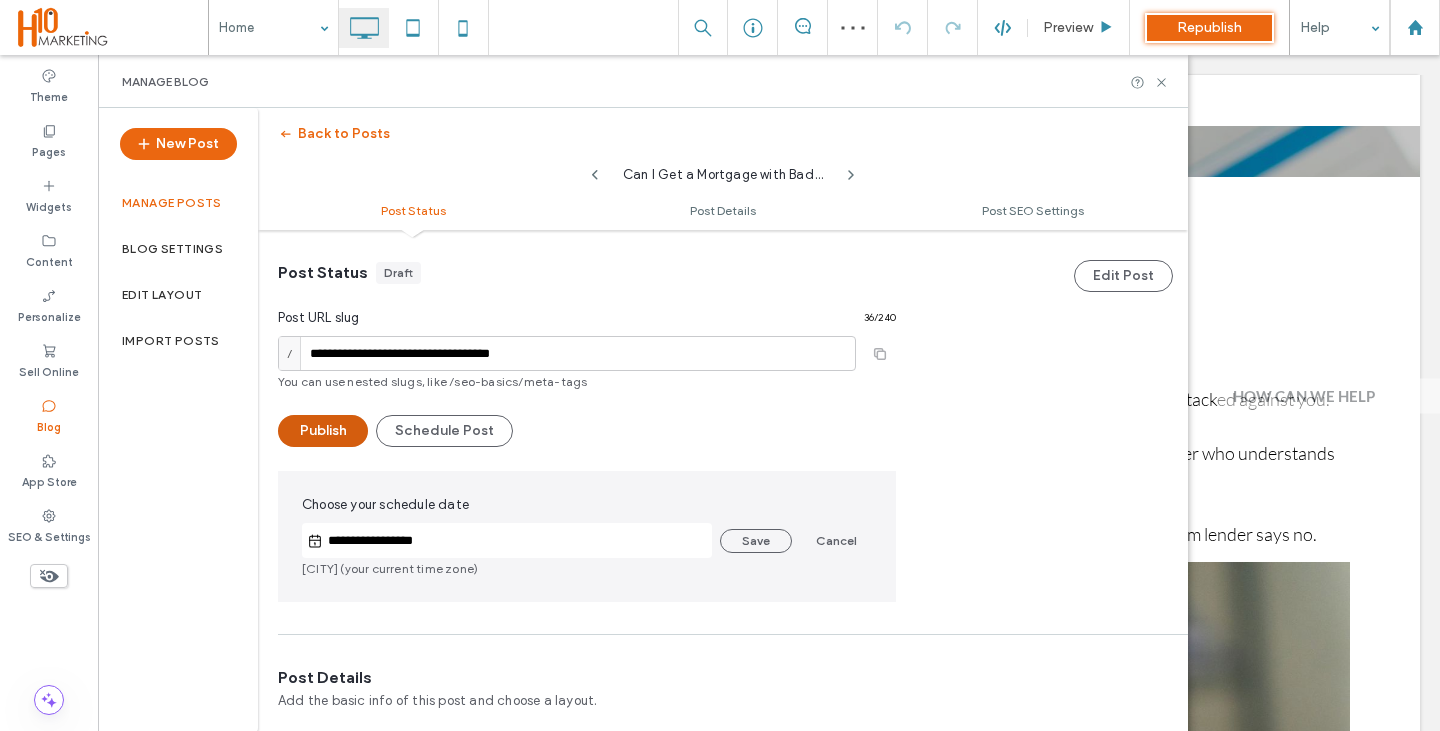 click on "Publish" at bounding box center (323, 431) 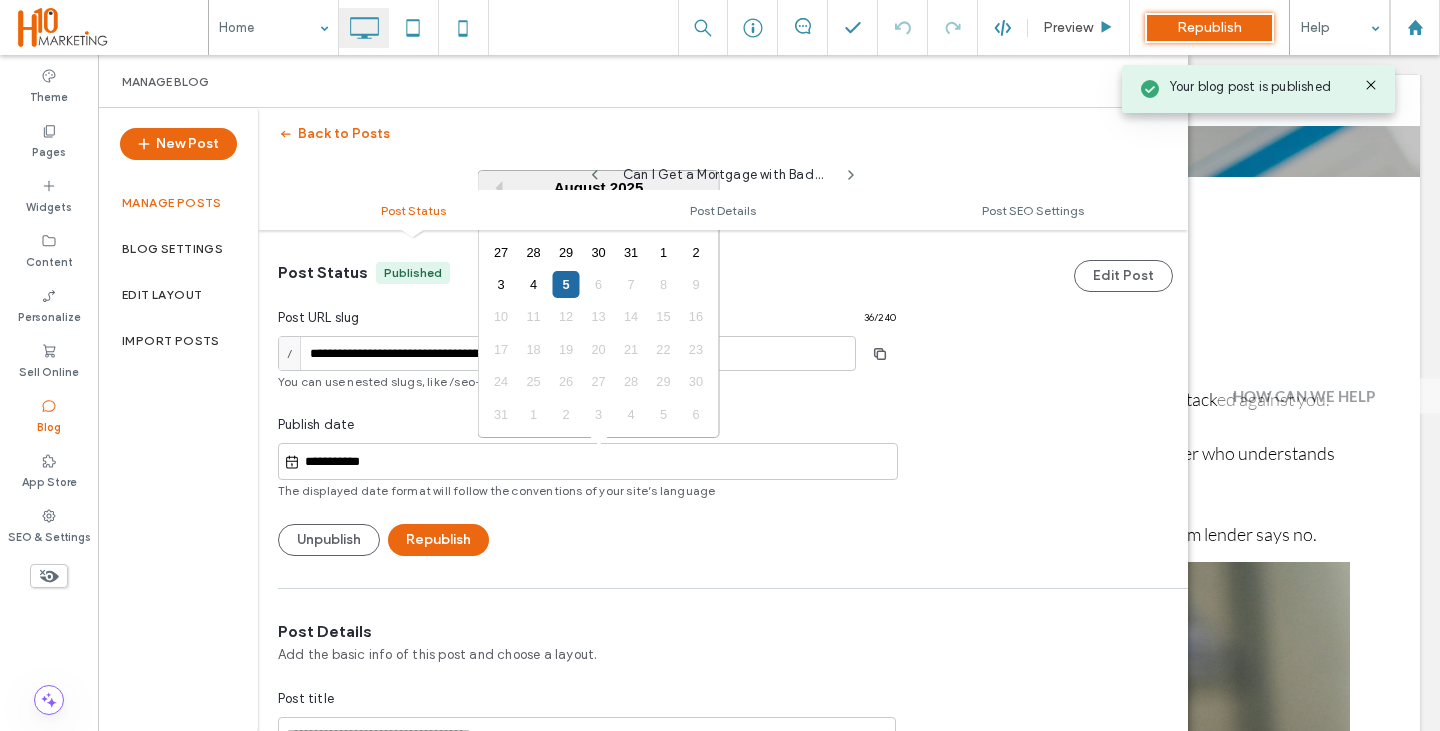 click on "**********" at bounding box center [598, 462] 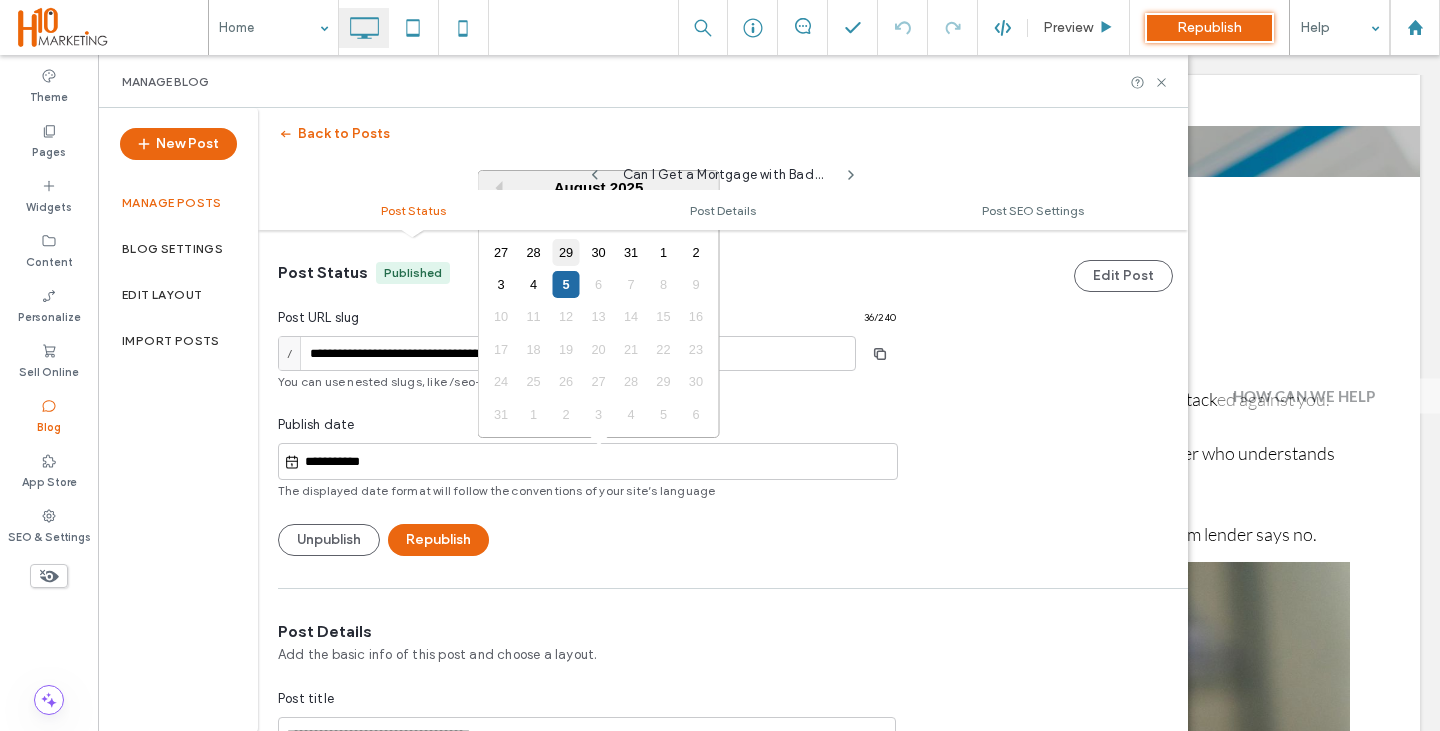 click on "29" at bounding box center (565, 252) 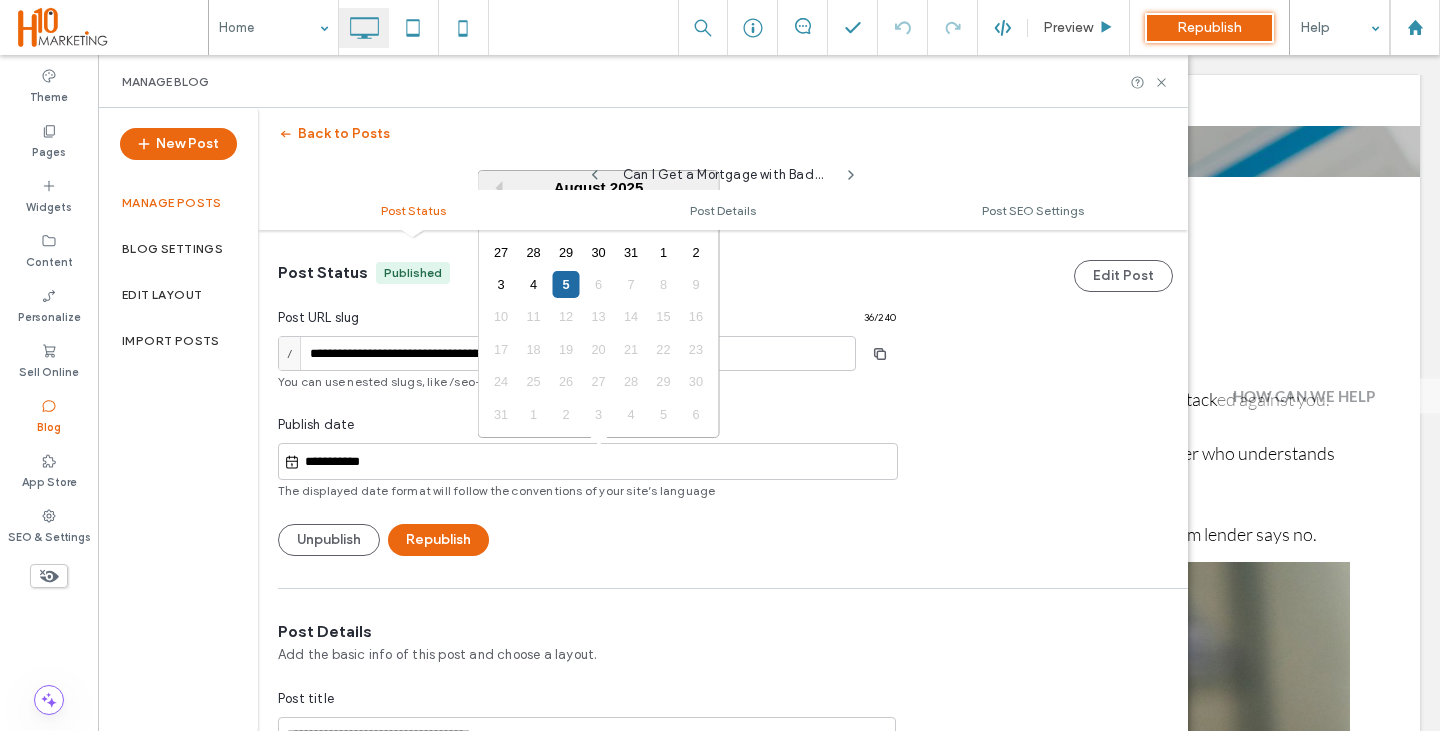 type on "**********" 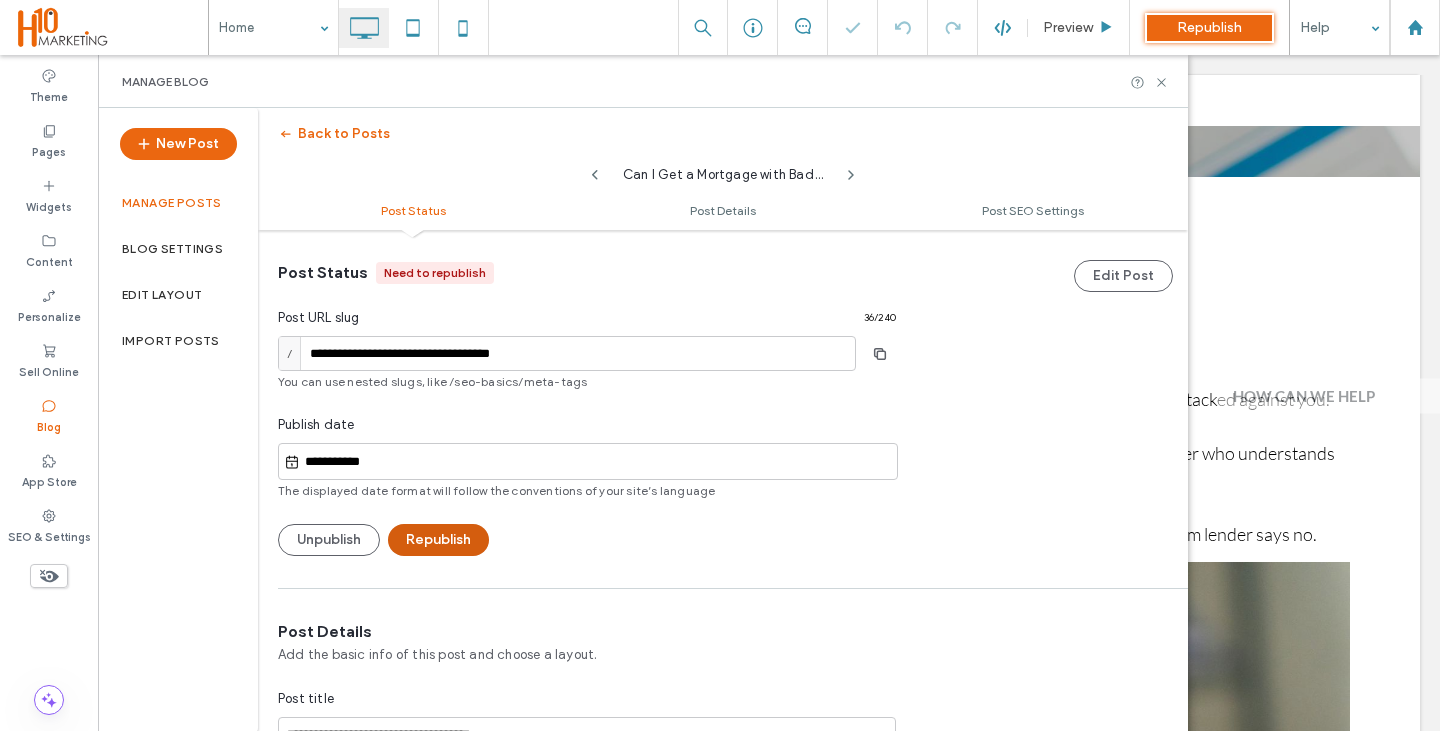 click on "Republish" at bounding box center (438, 540) 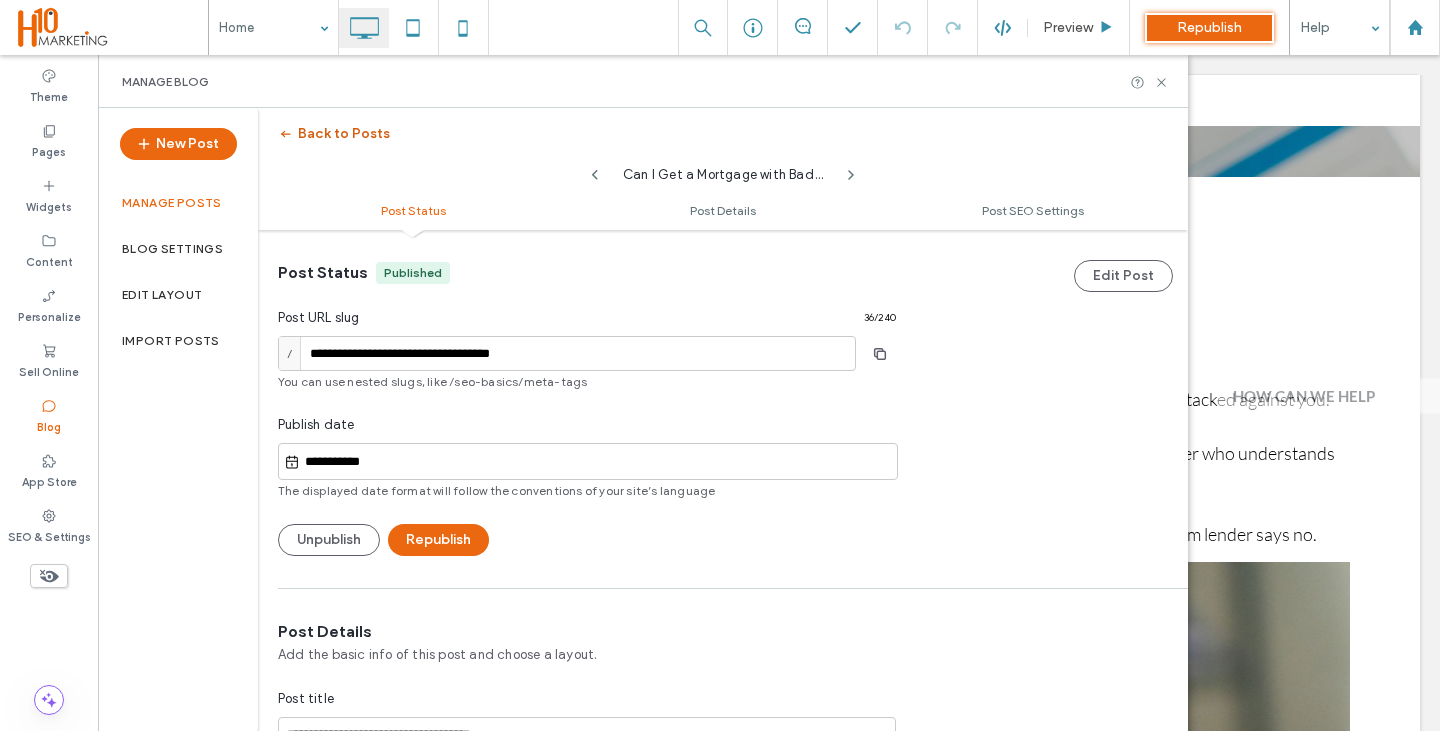 click on "Back to Posts" at bounding box center (334, 134) 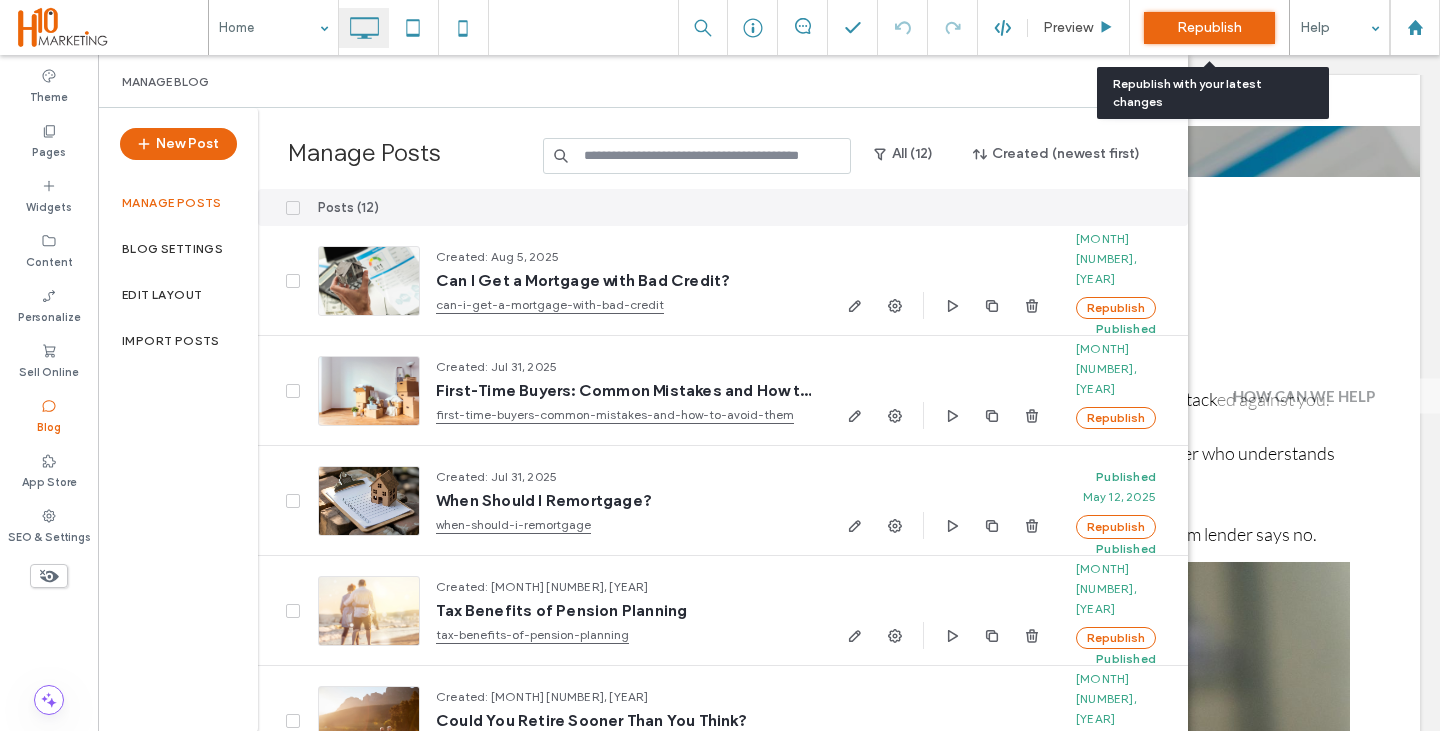 click on "Republish" at bounding box center [1209, 27] 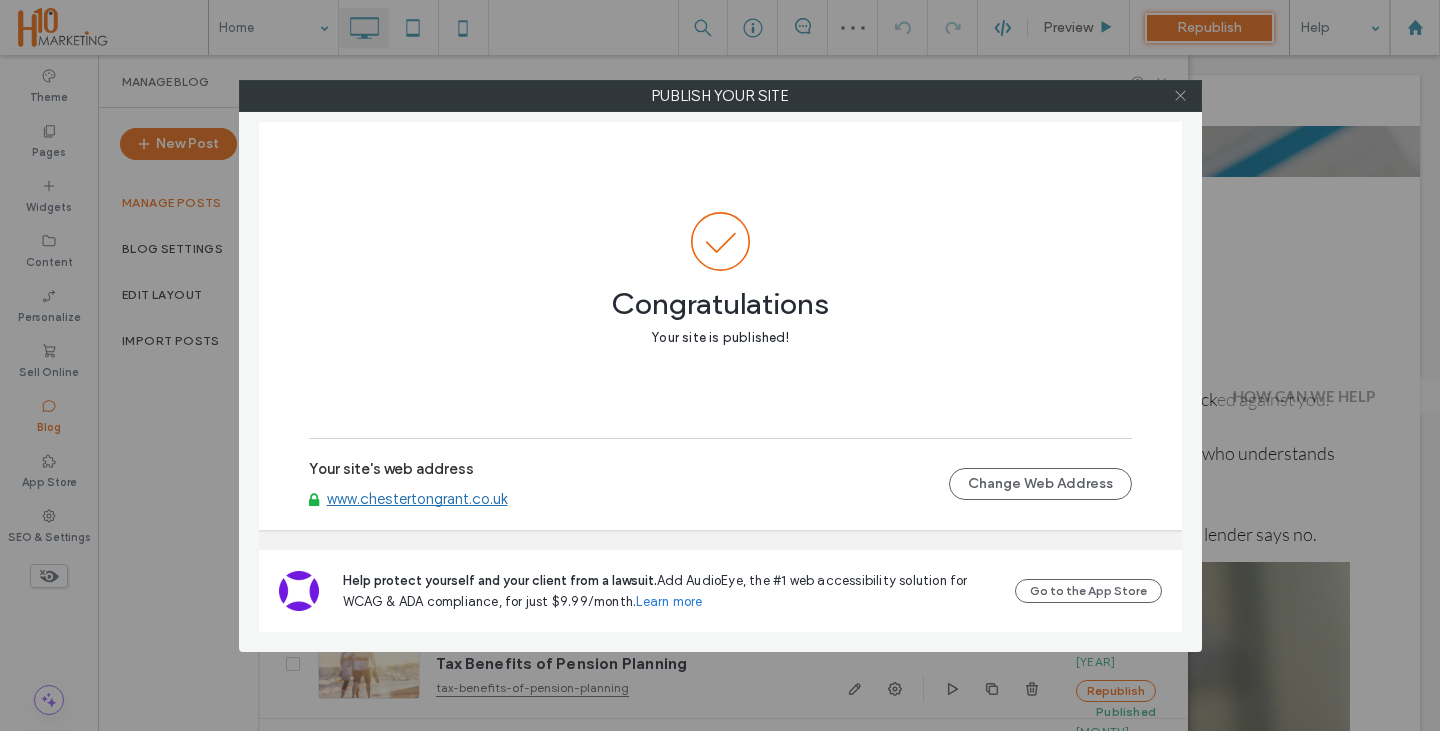 click 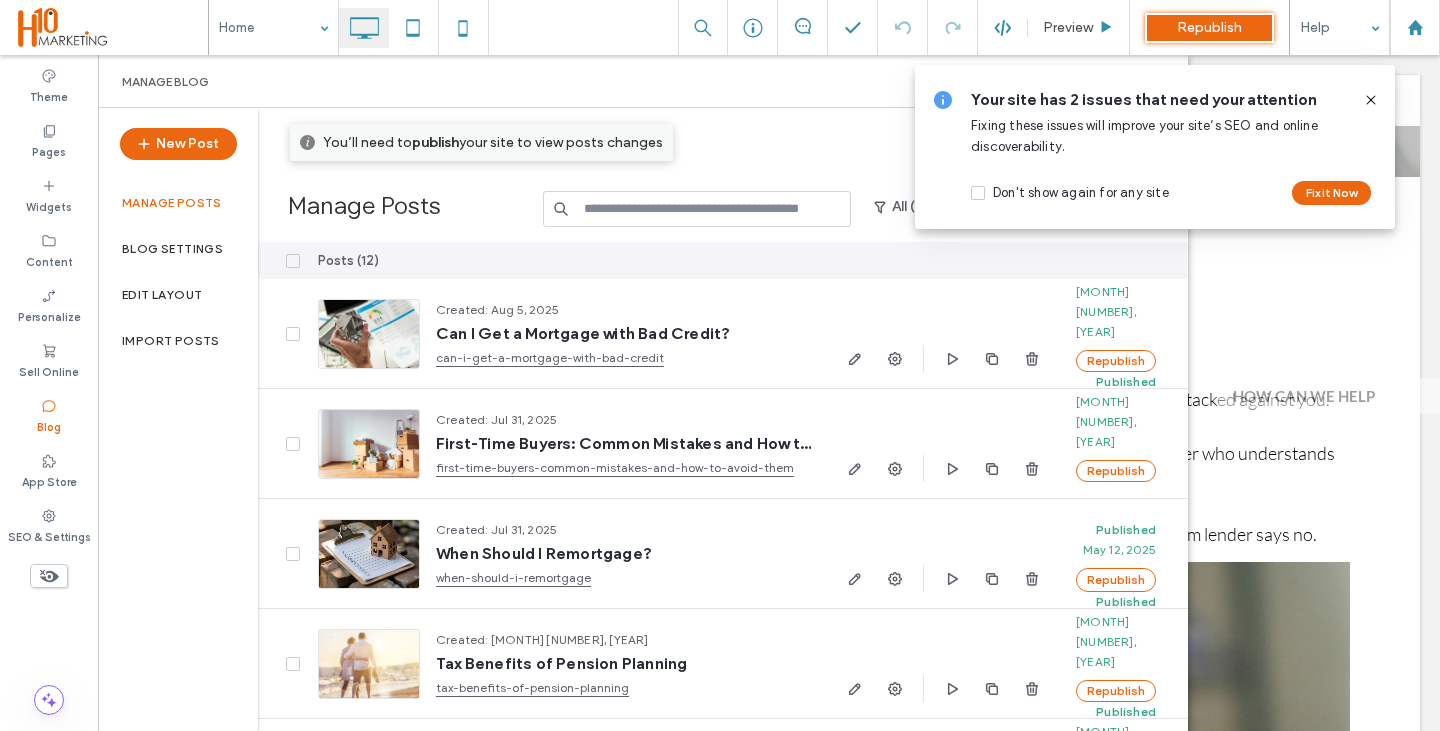 click 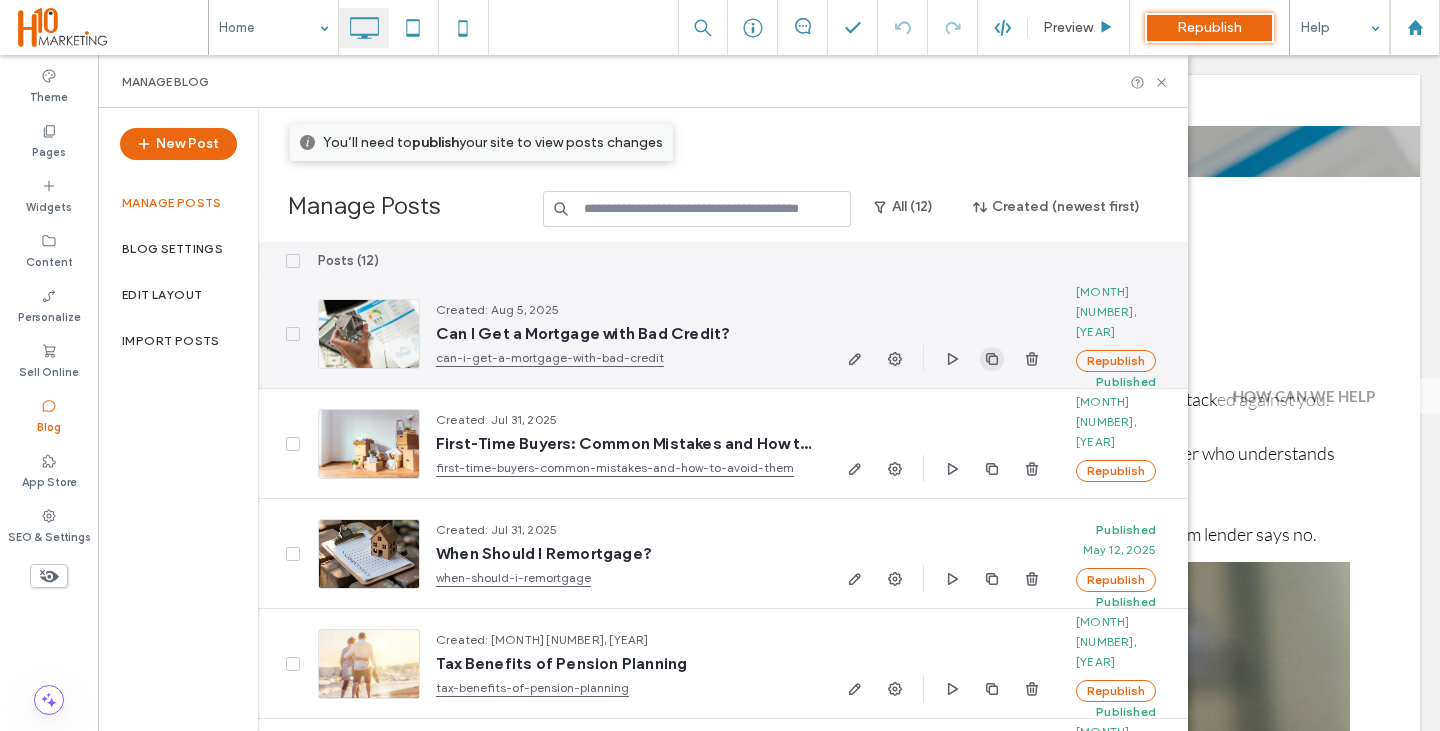 click at bounding box center [992, 359] 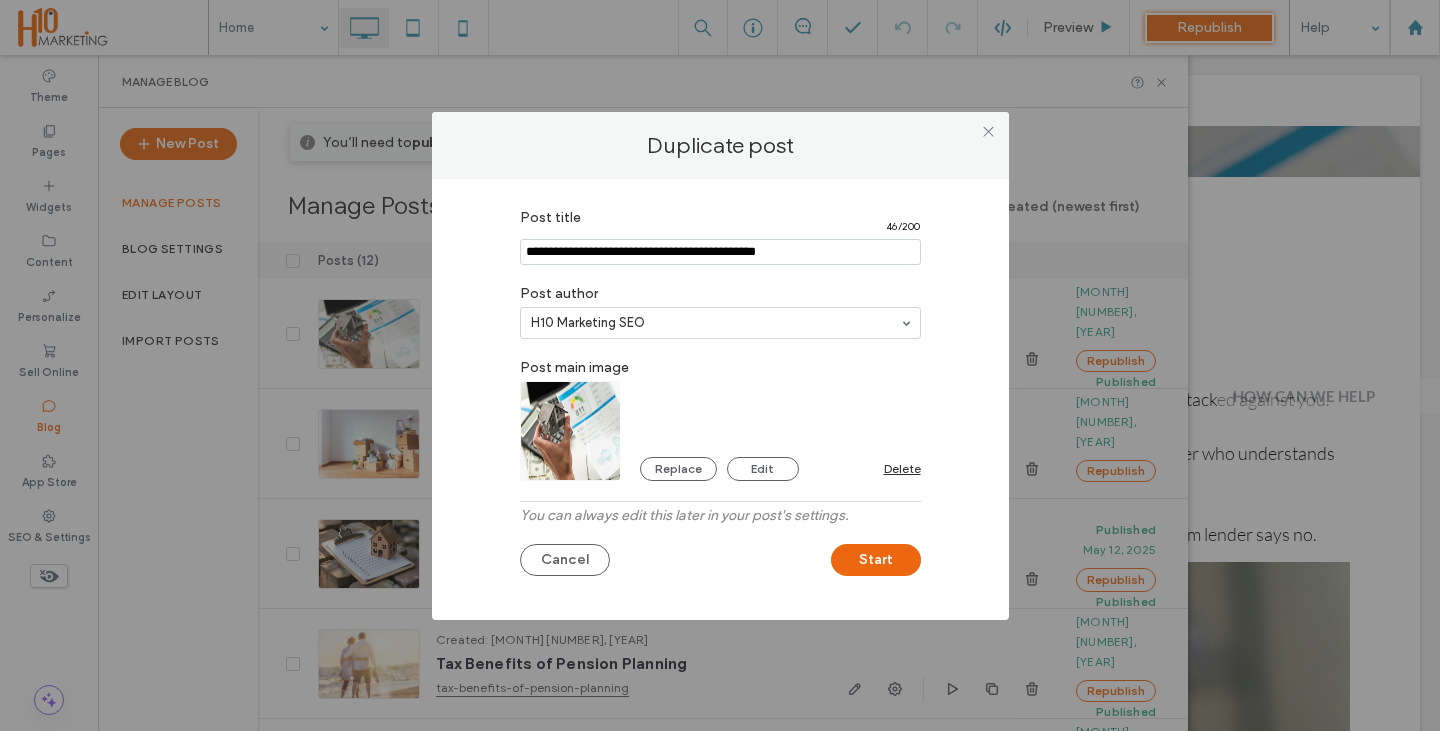 type 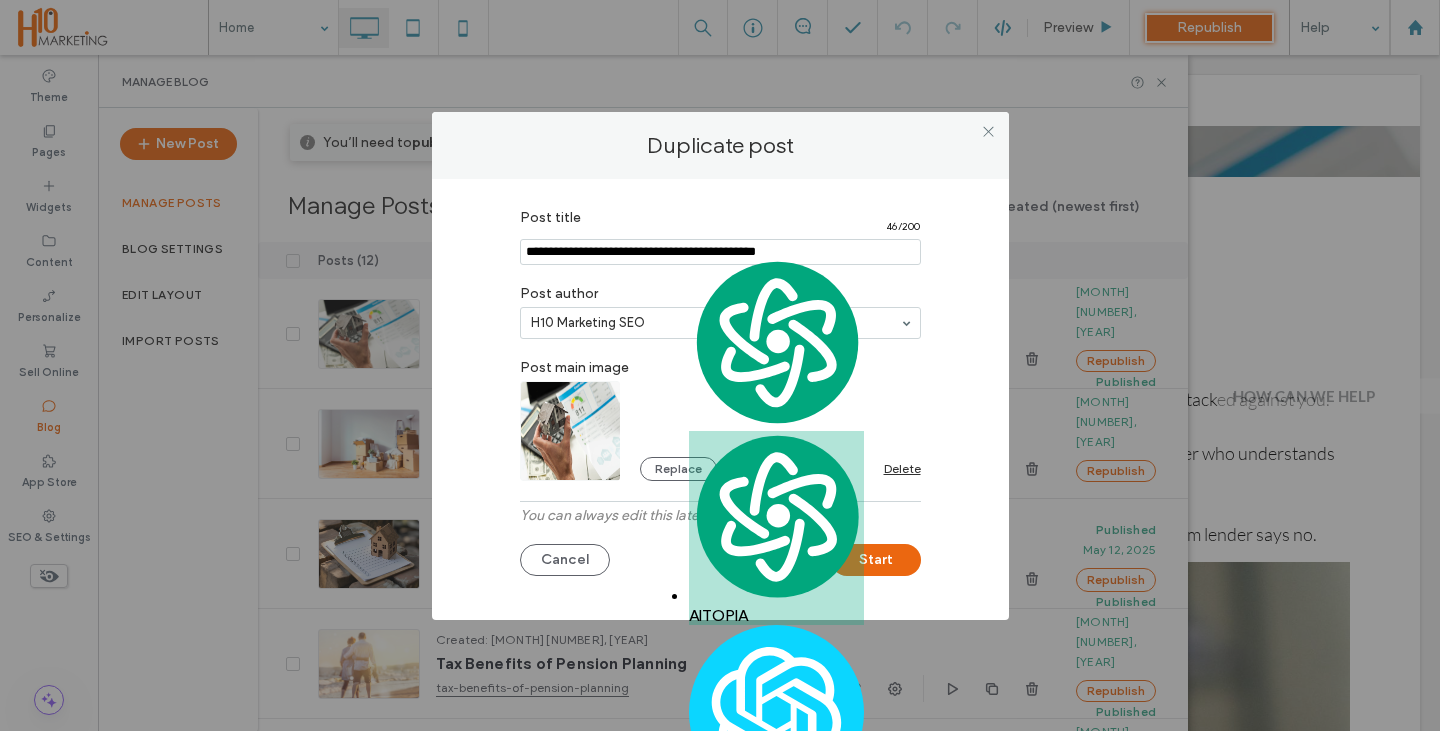 paste on "**********" 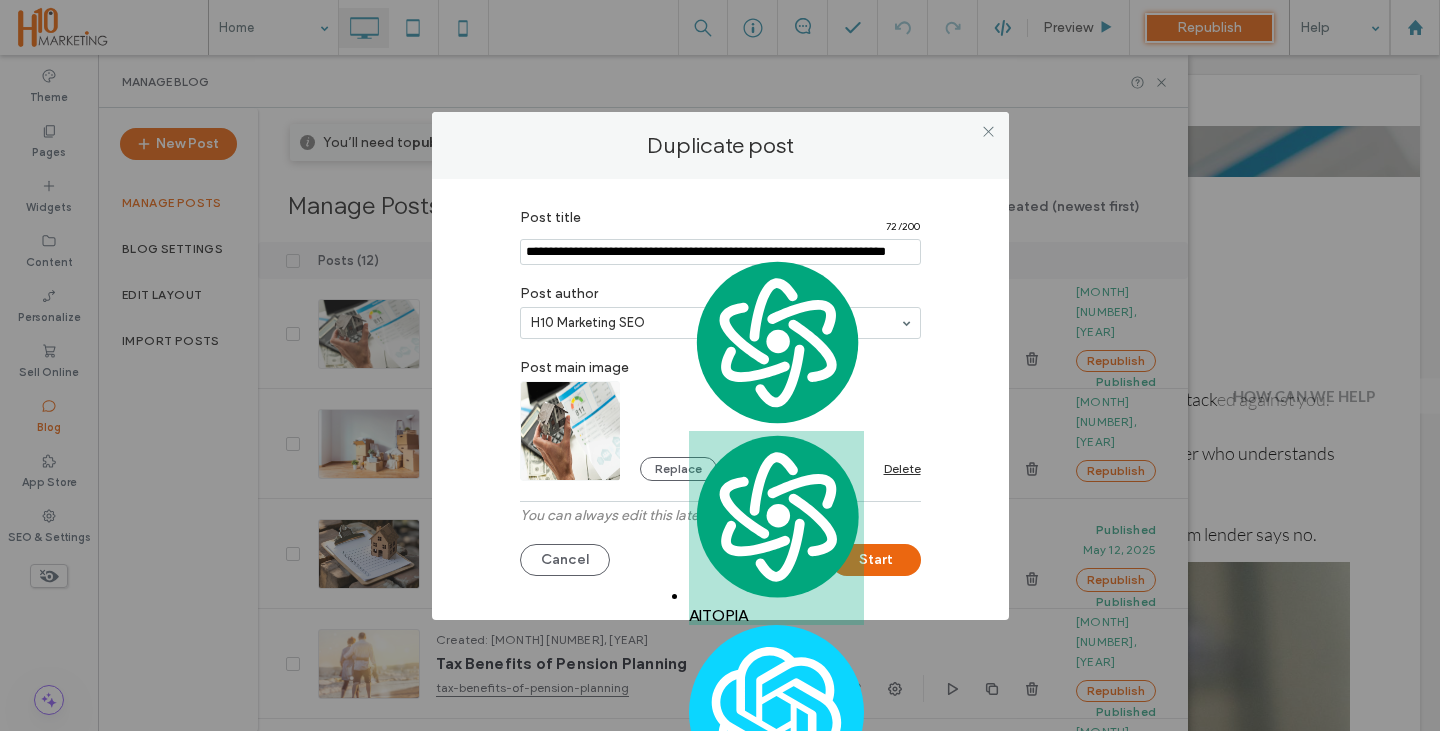 scroll, scrollTop: 0, scrollLeft: 40, axis: horizontal 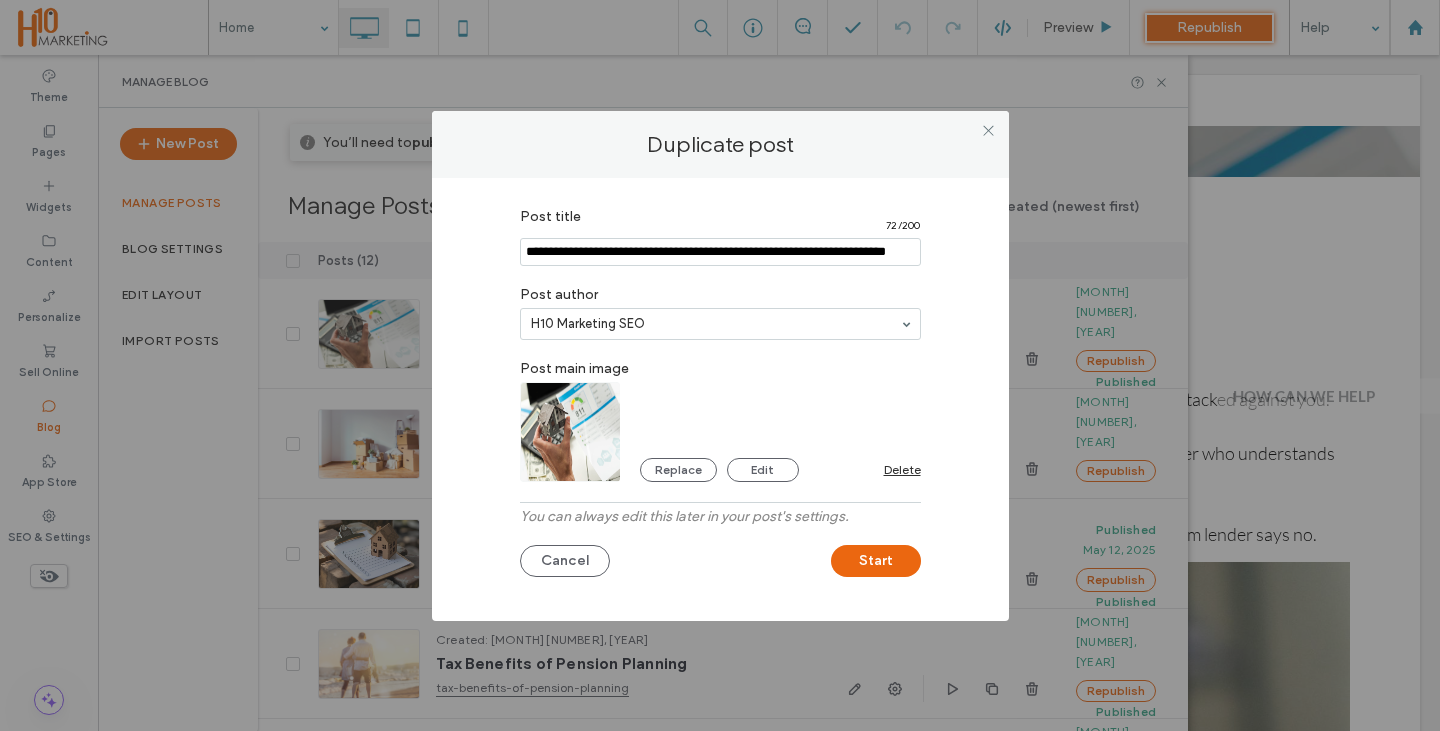 type on "**********" 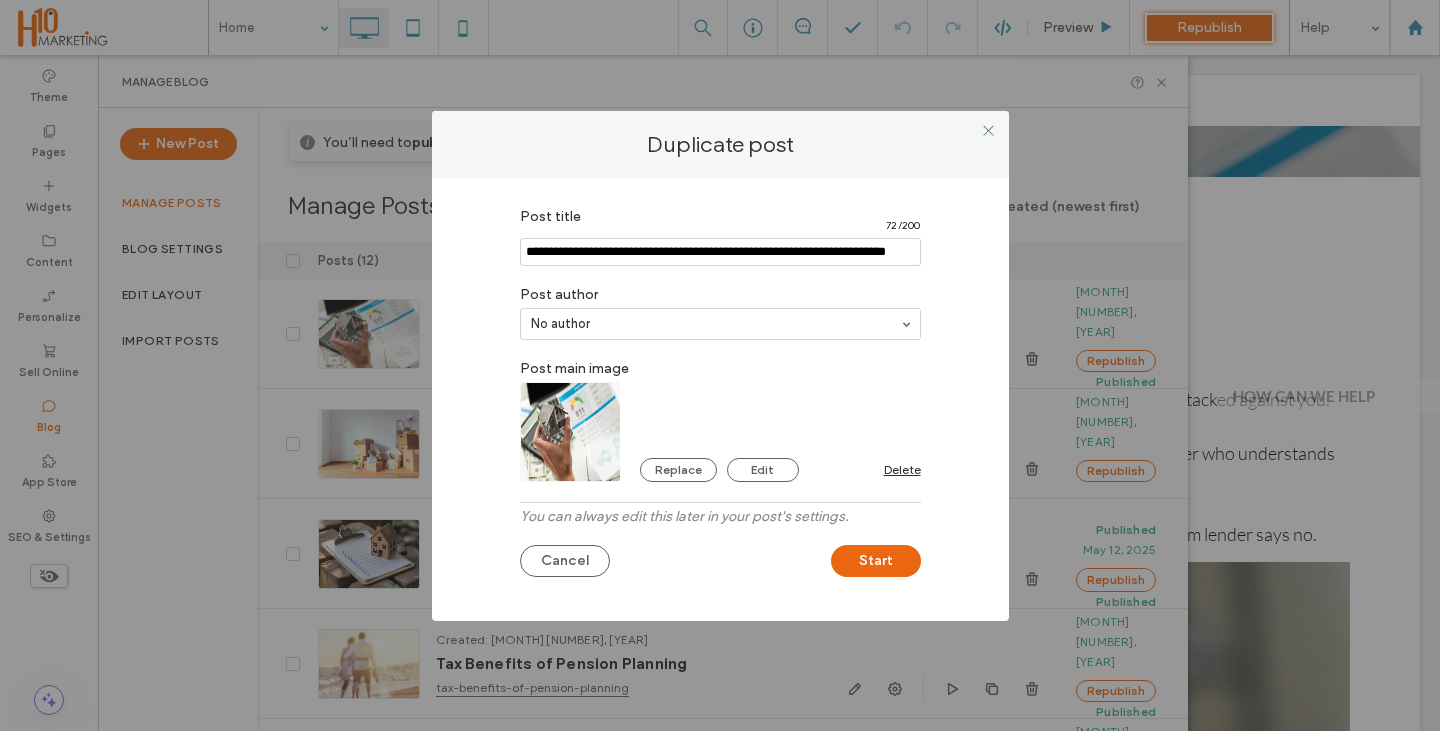 click on "Replace Edit Delete" at bounding box center (720, 432) 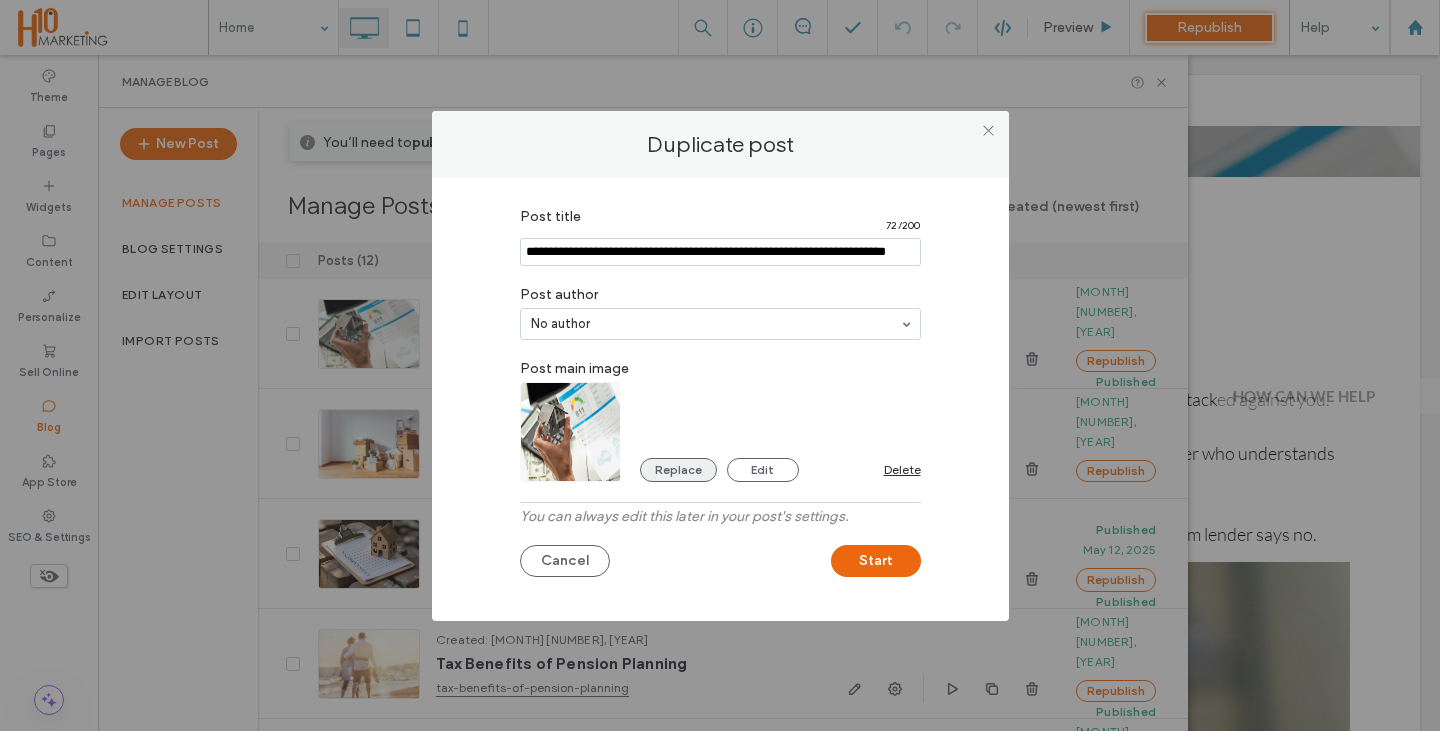 click on "Replace" at bounding box center [678, 470] 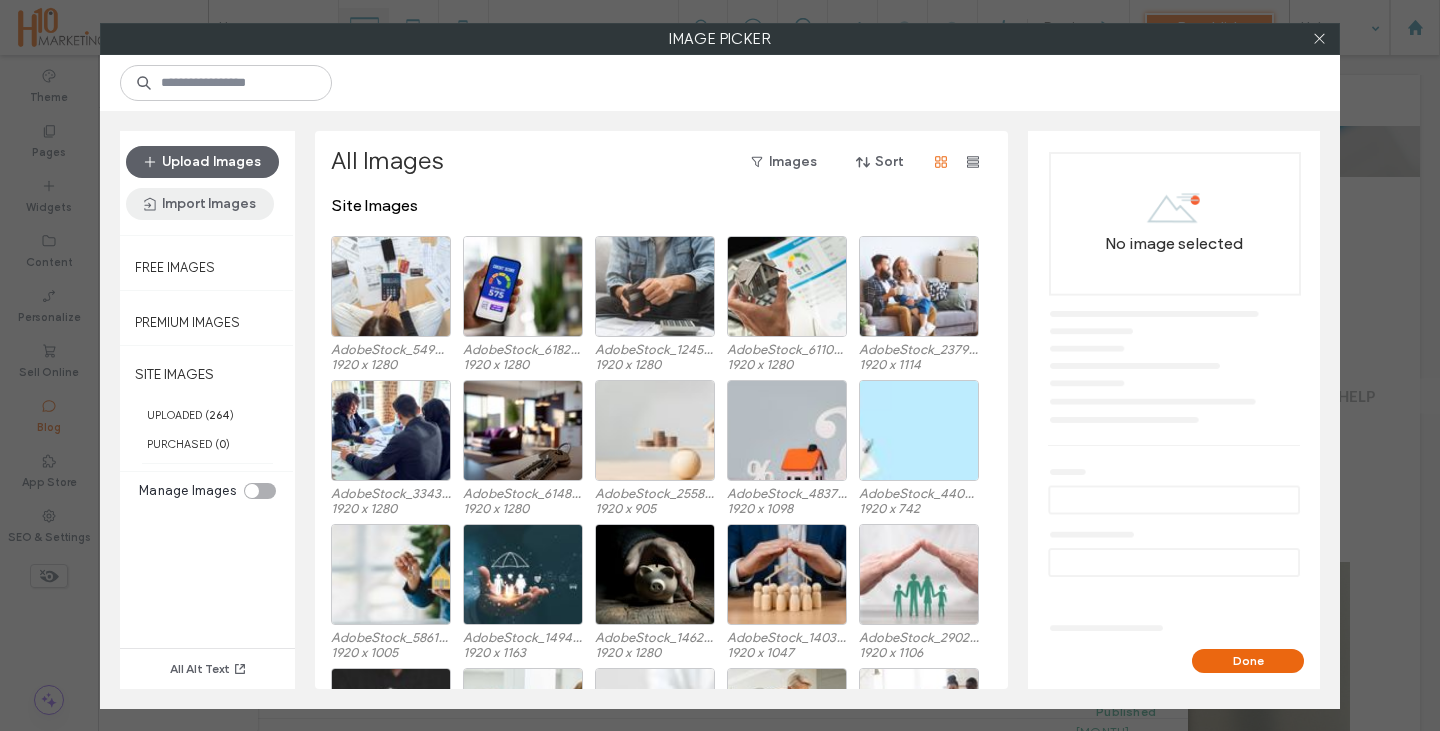 drag, startPoint x: 222, startPoint y: 152, endPoint x: 271, endPoint y: 200, distance: 68.593 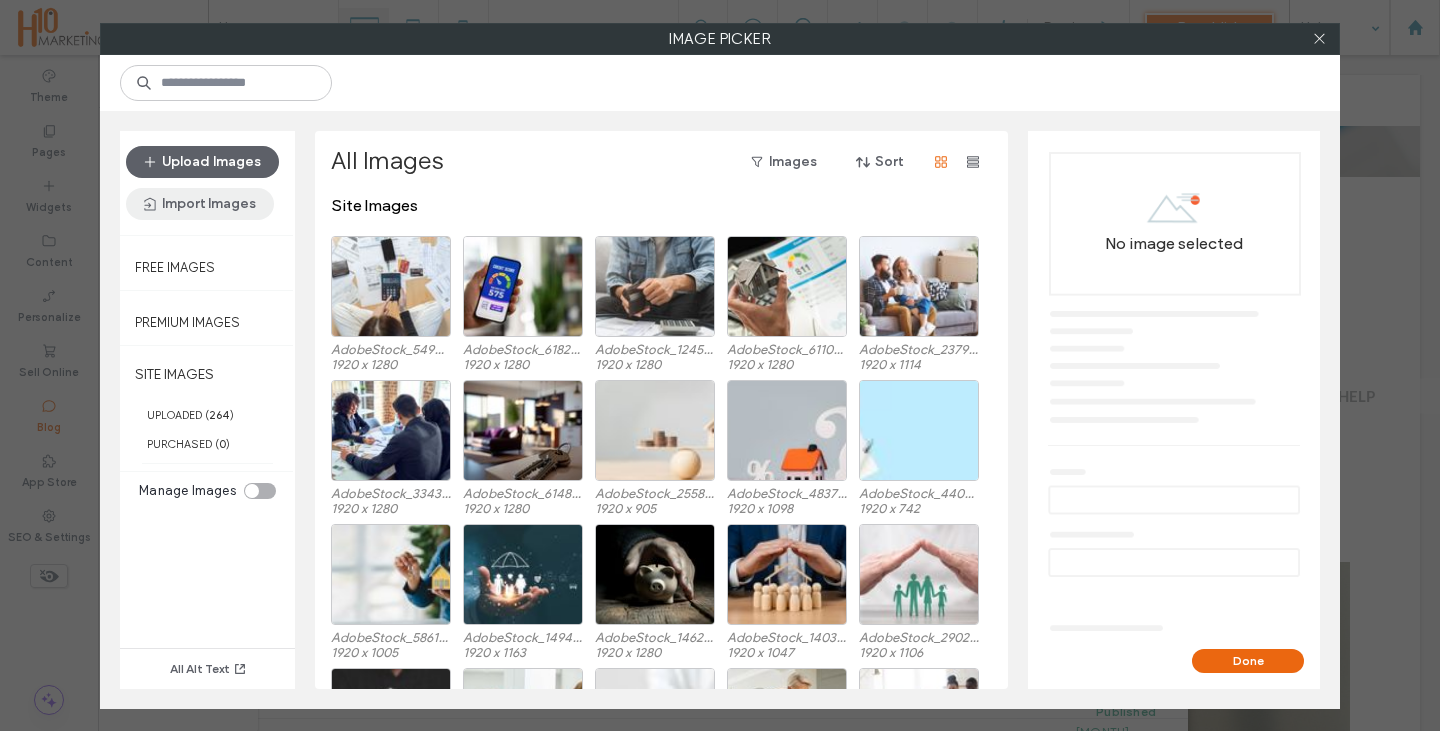 click on "Upload Images" at bounding box center [202, 162] 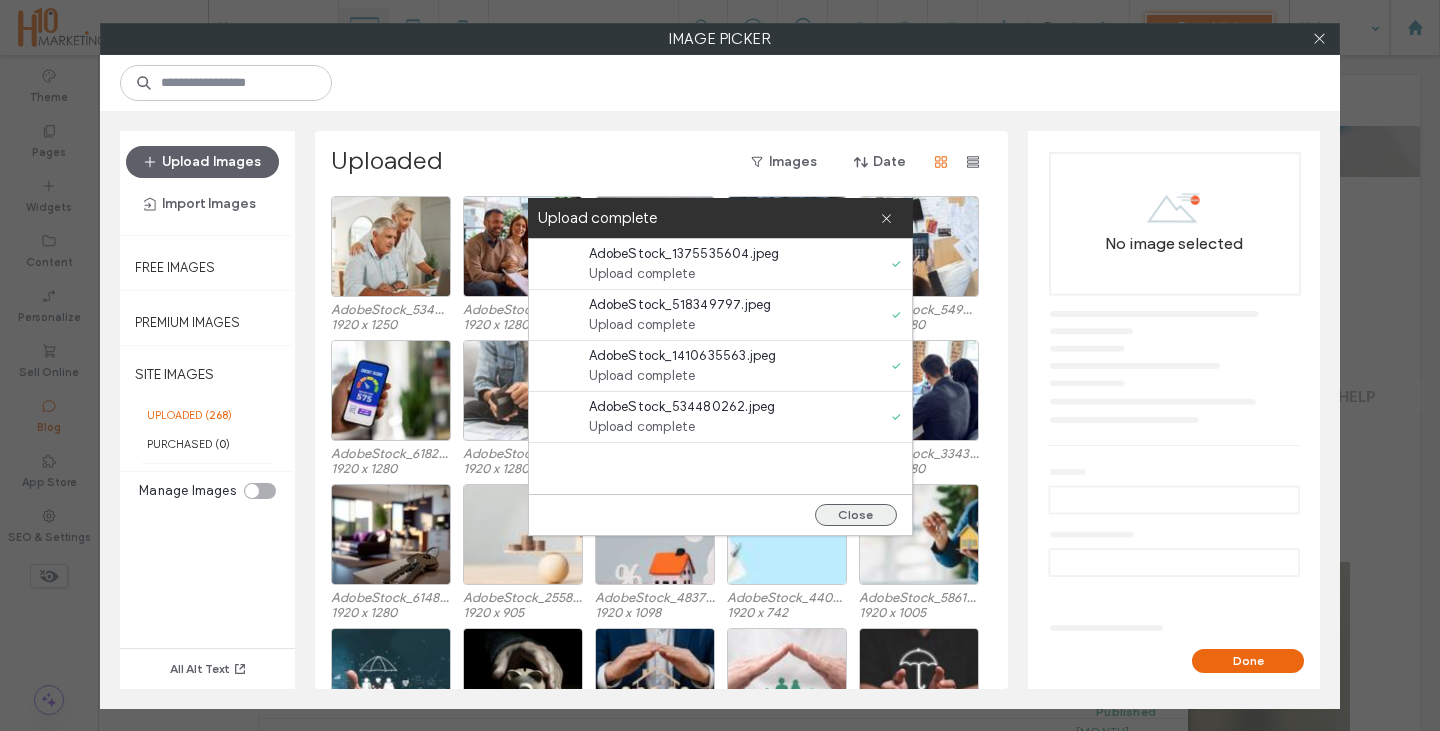 click on "Close" at bounding box center (856, 515) 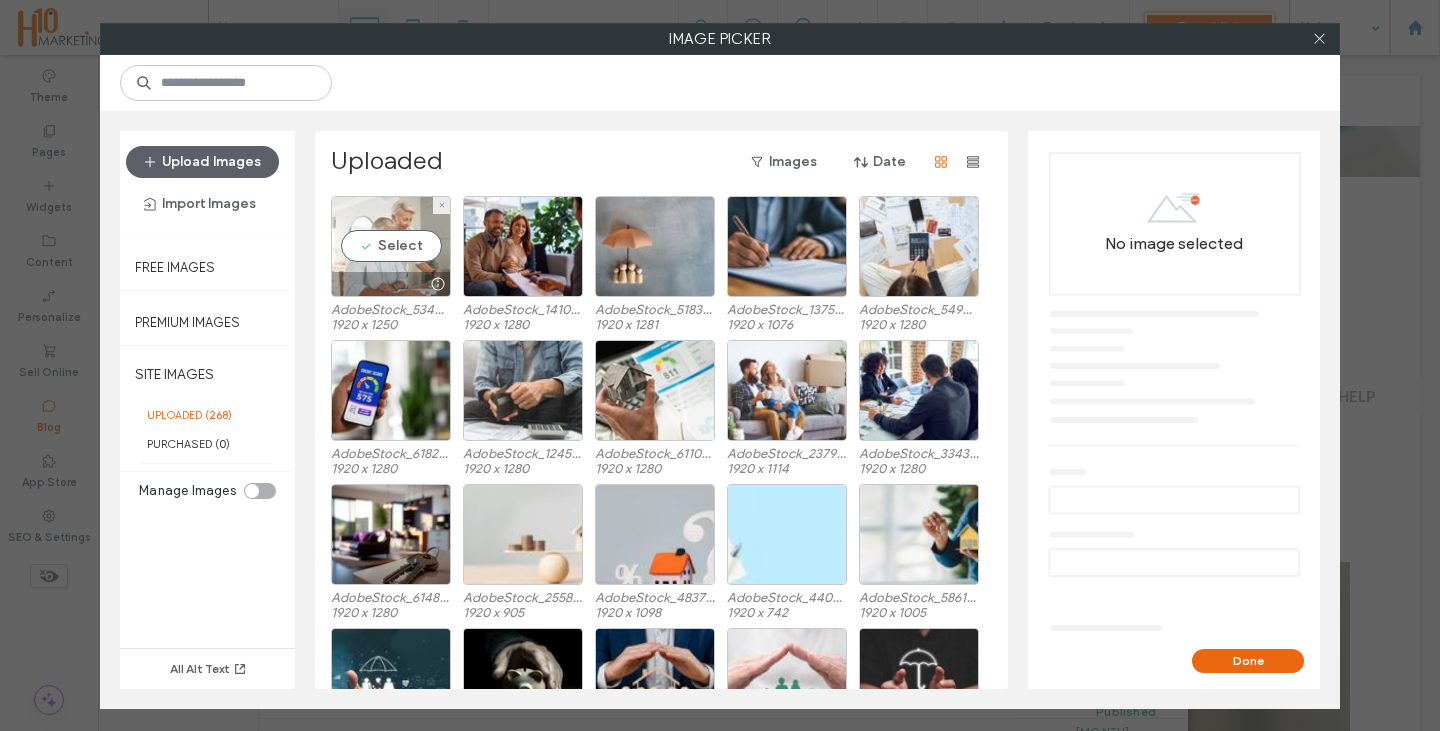 click on "Select" at bounding box center [391, 246] 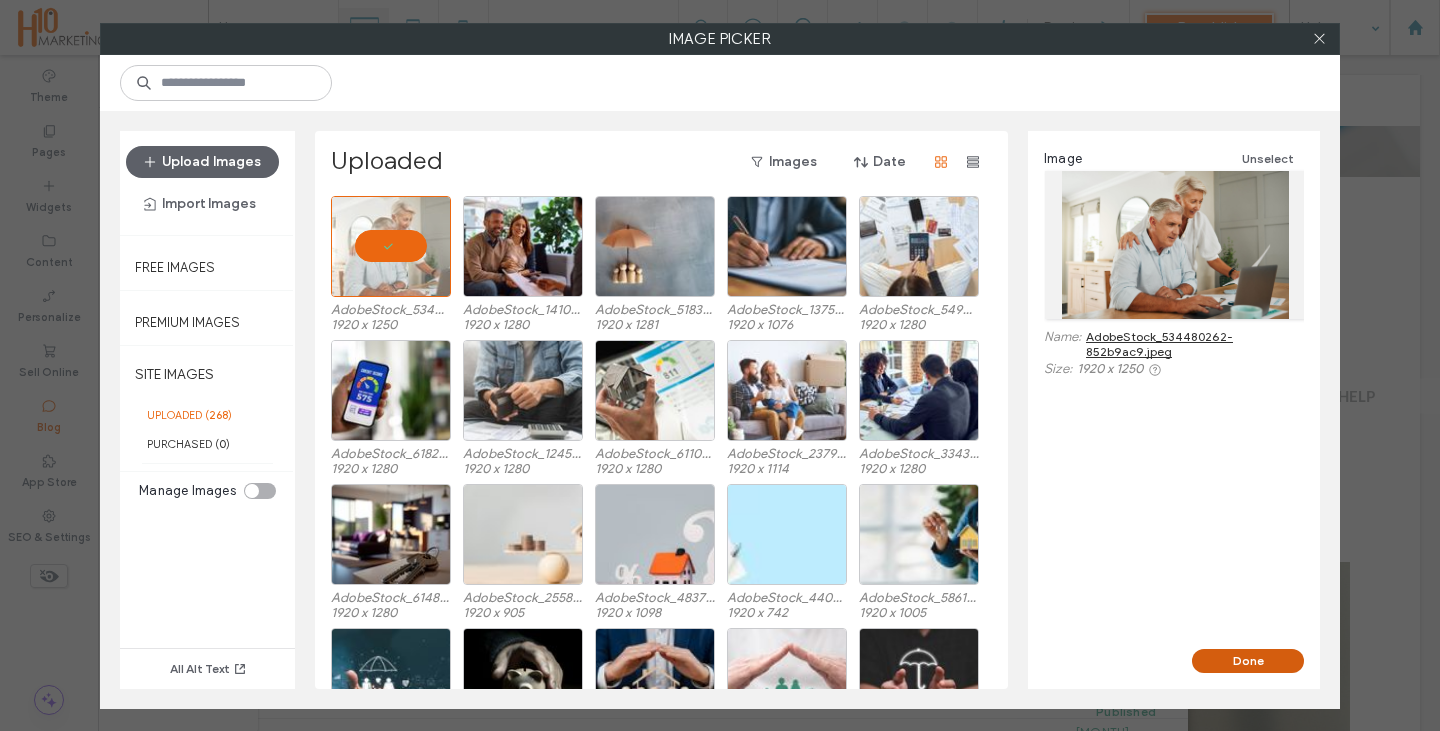 click on "Done" at bounding box center [1248, 661] 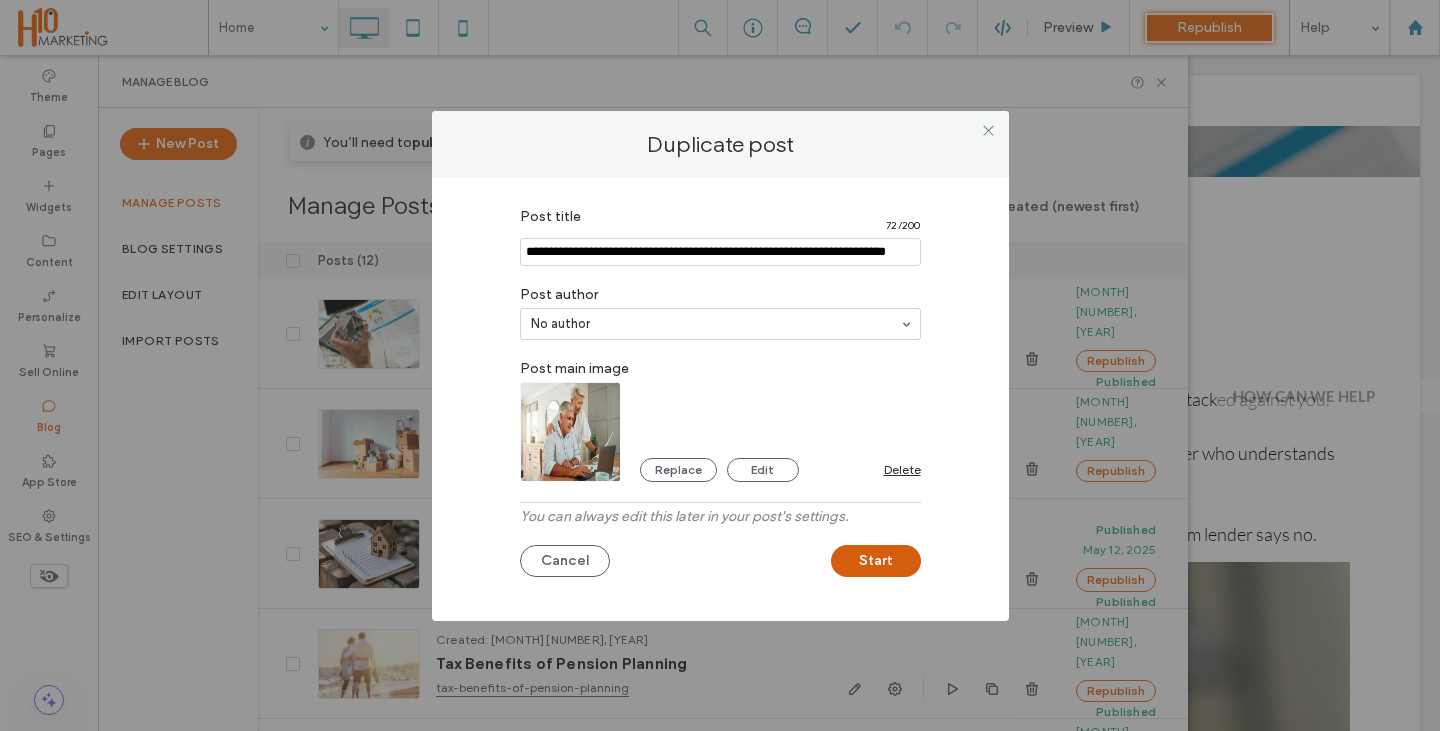 click on "Start" at bounding box center (876, 561) 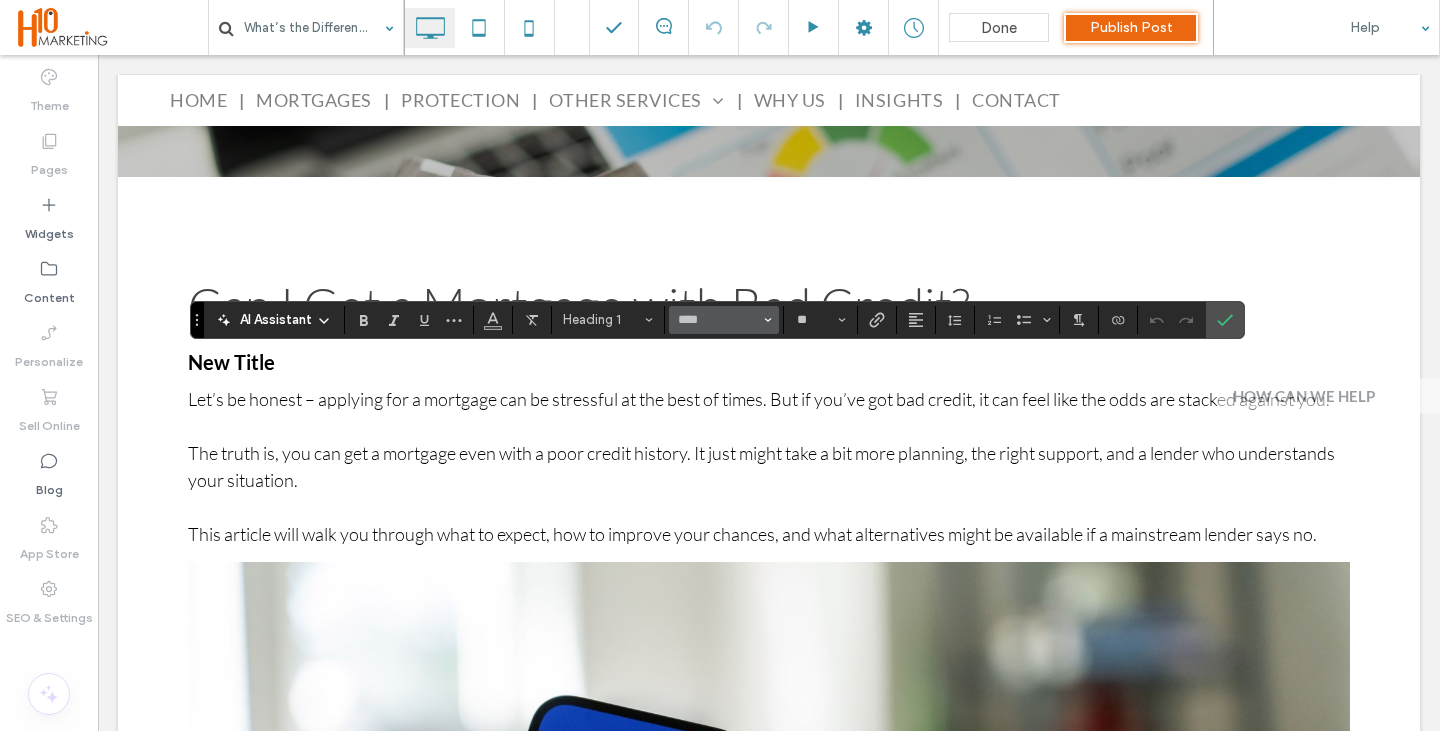 type on "**" 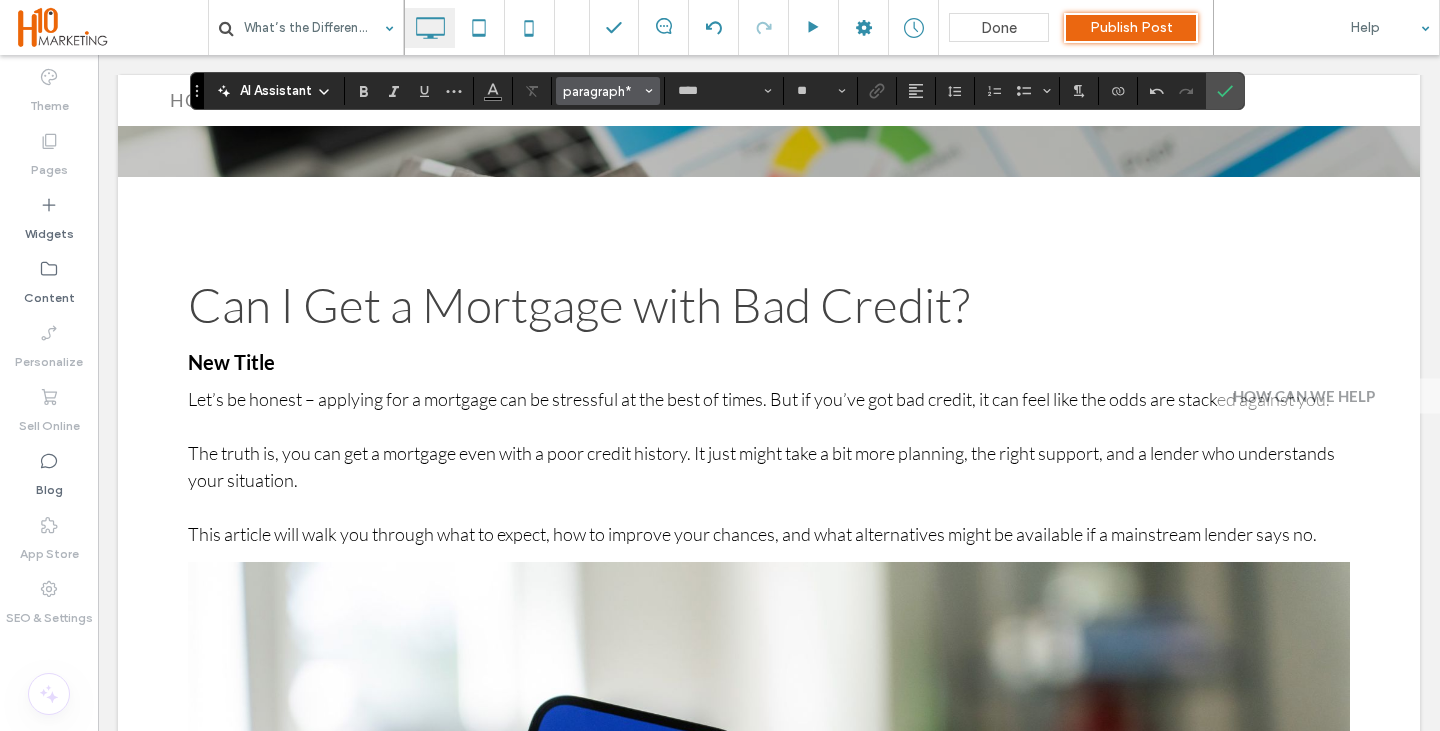 click on "paragraph*" at bounding box center (608, 91) 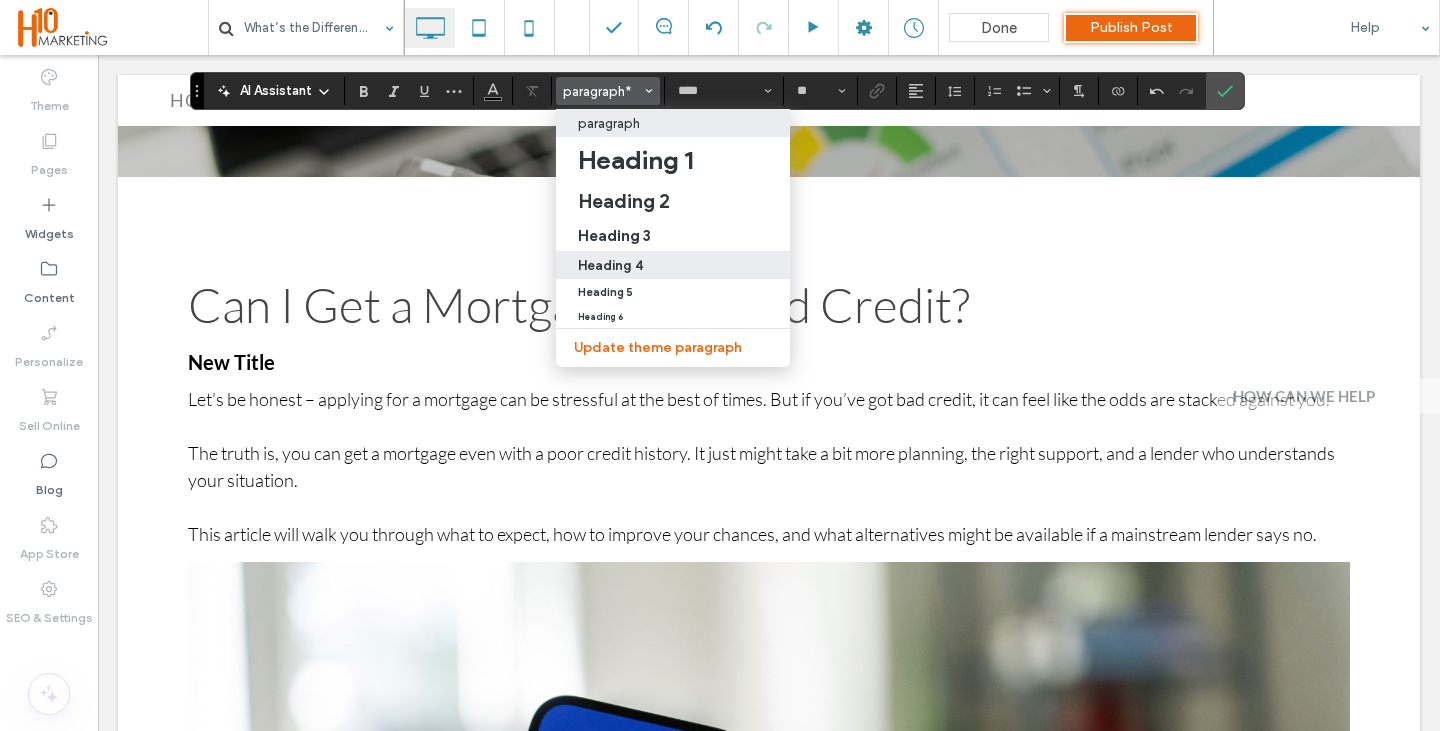click on "Heading 4" at bounding box center (673, 265) 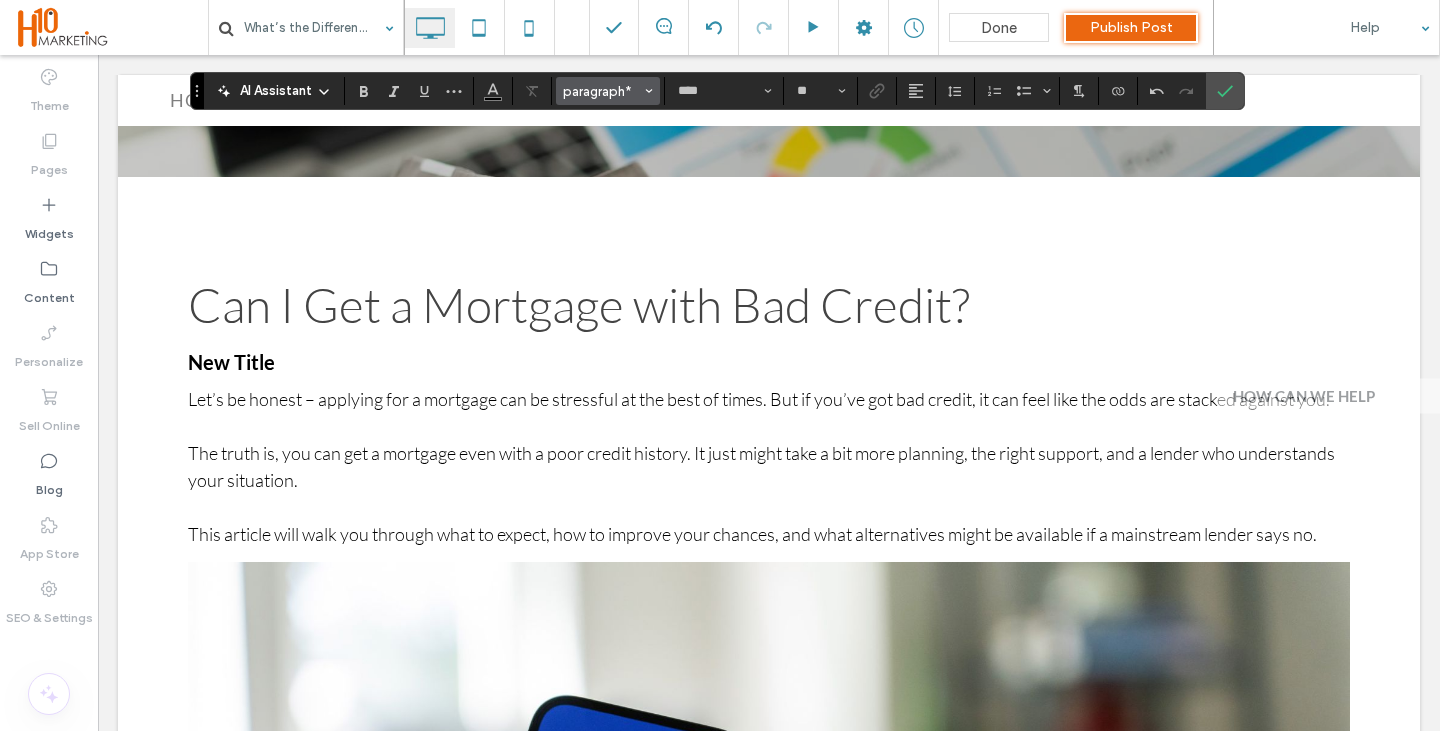 click on "paragraph*" at bounding box center (602, 91) 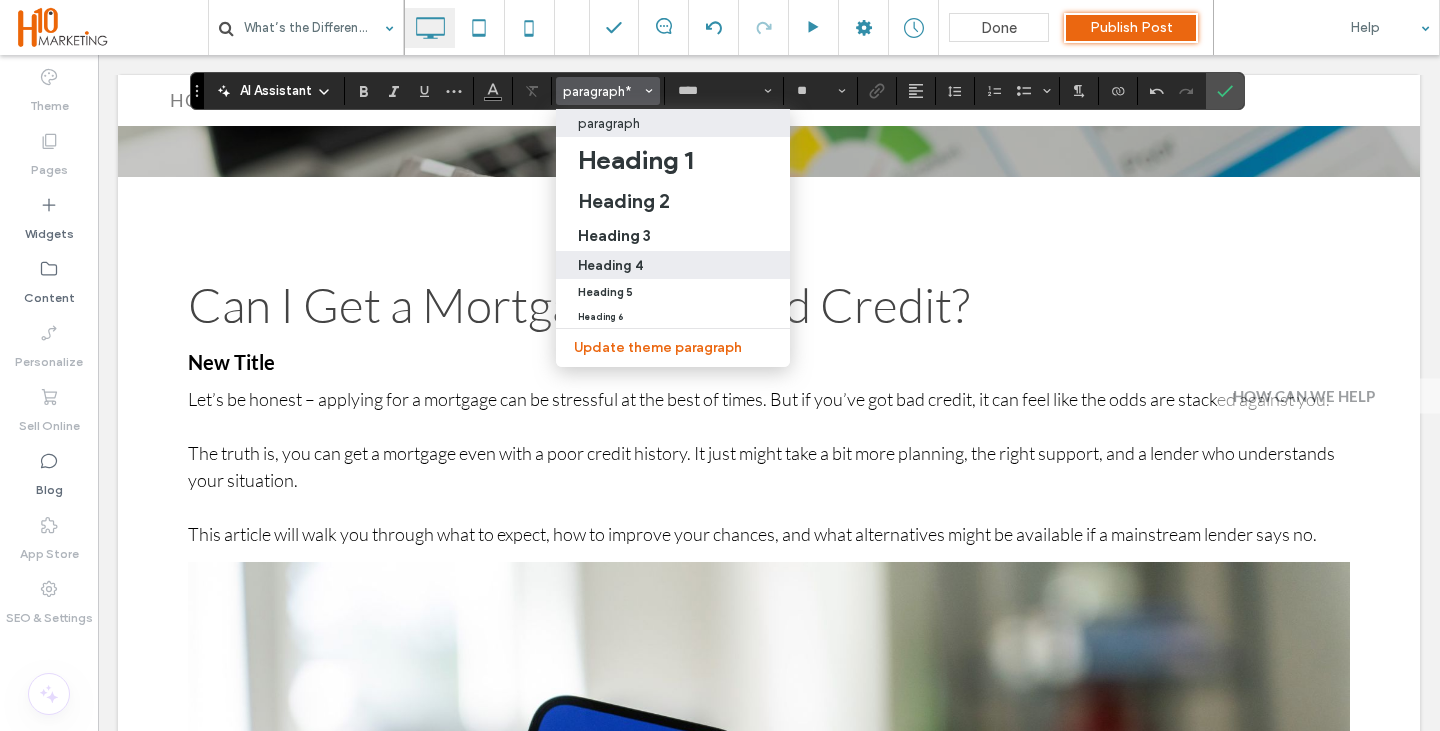 click on "Heading 4" at bounding box center [673, 265] 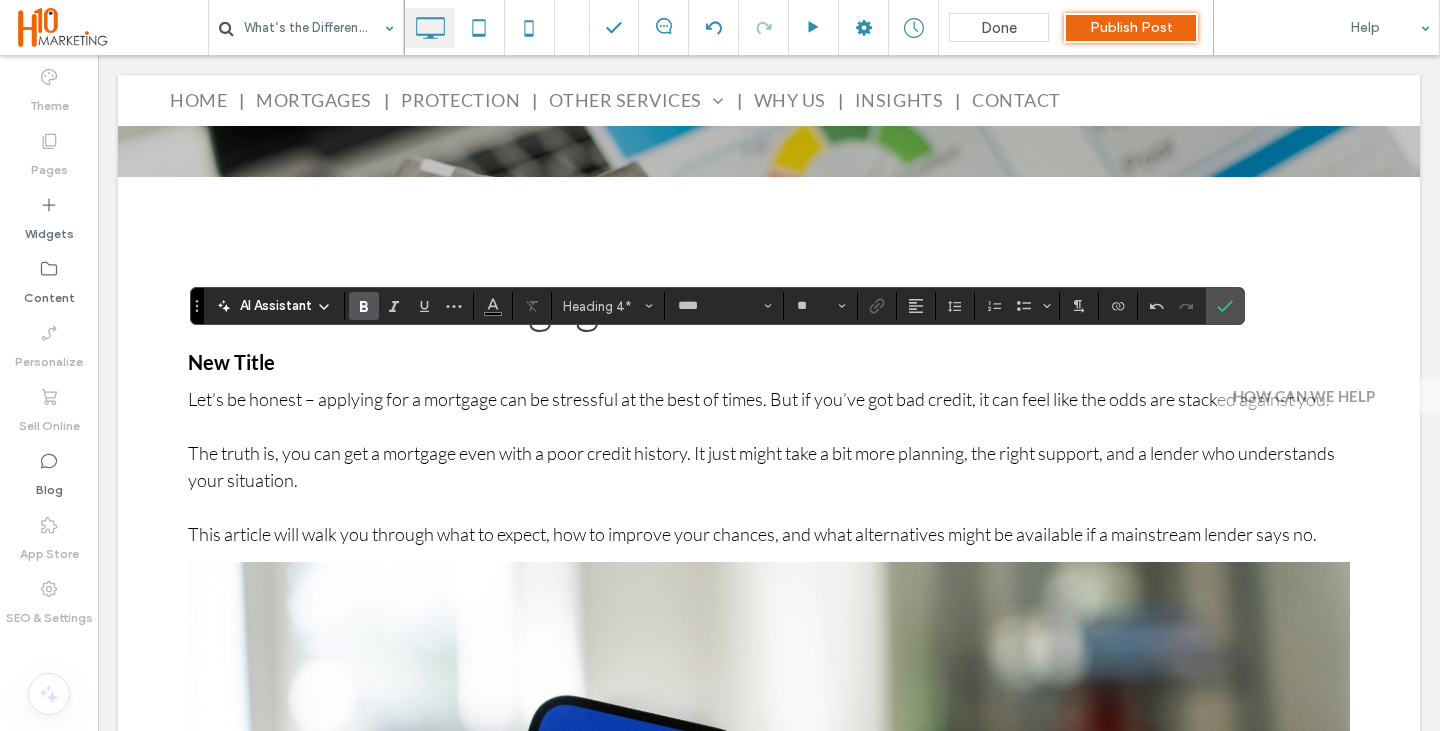 type on "**" 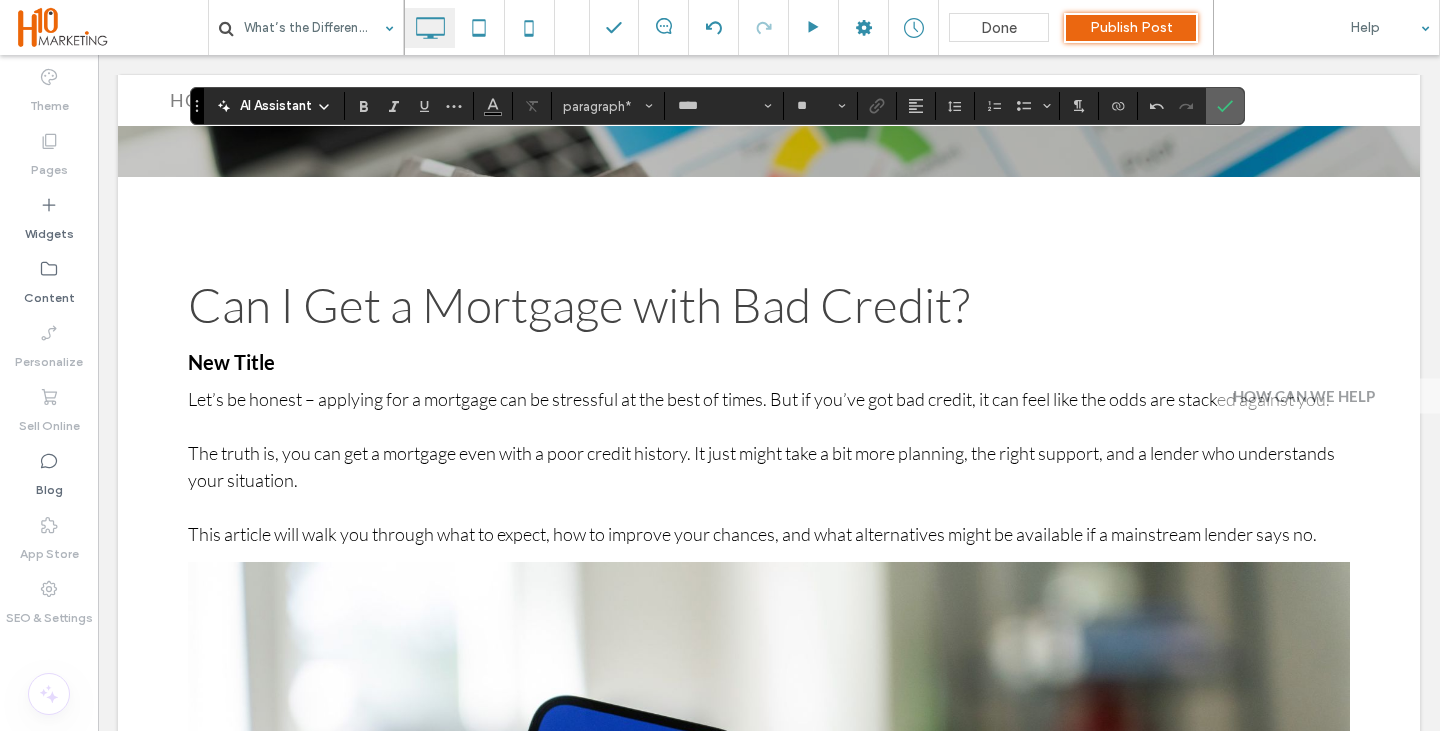 click at bounding box center (1225, 106) 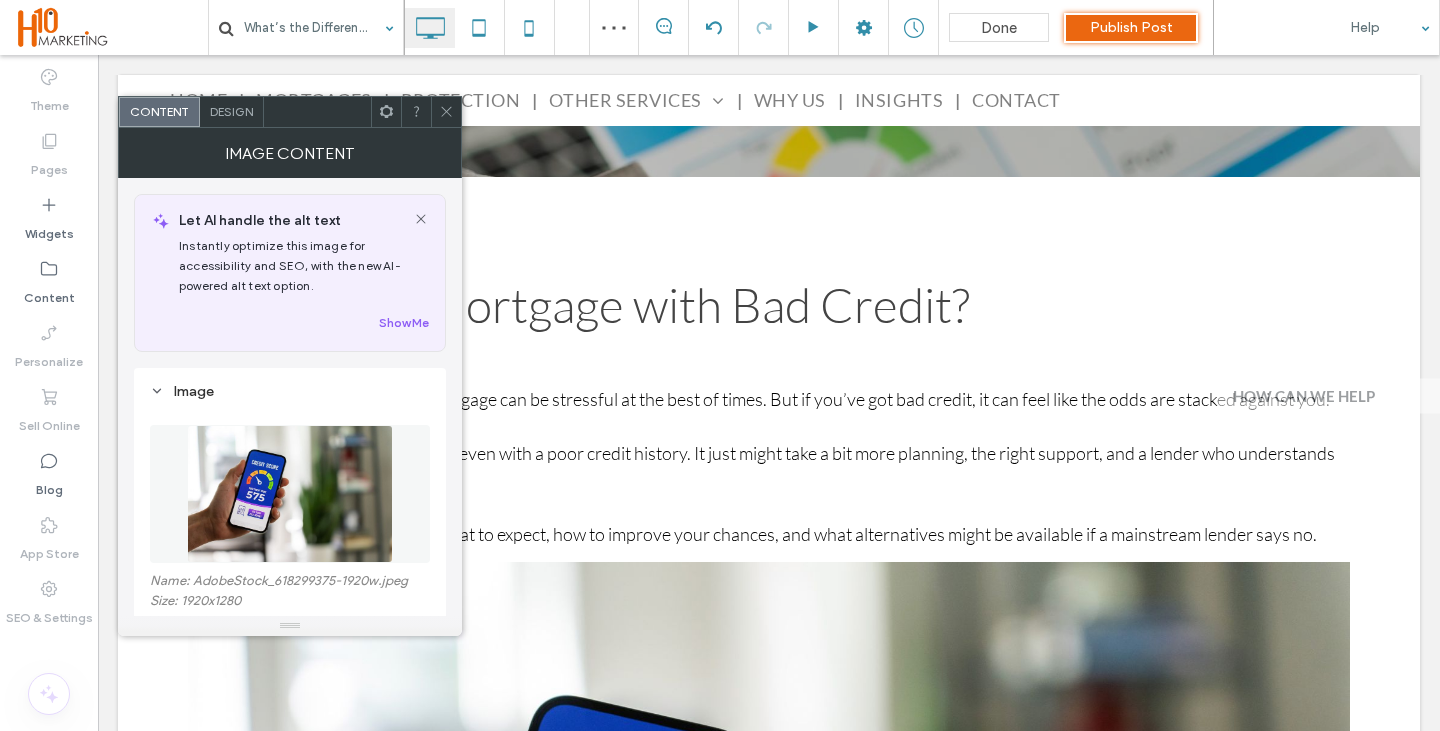 drag, startPoint x: 301, startPoint y: 464, endPoint x: 314, endPoint y: 555, distance: 91.92388 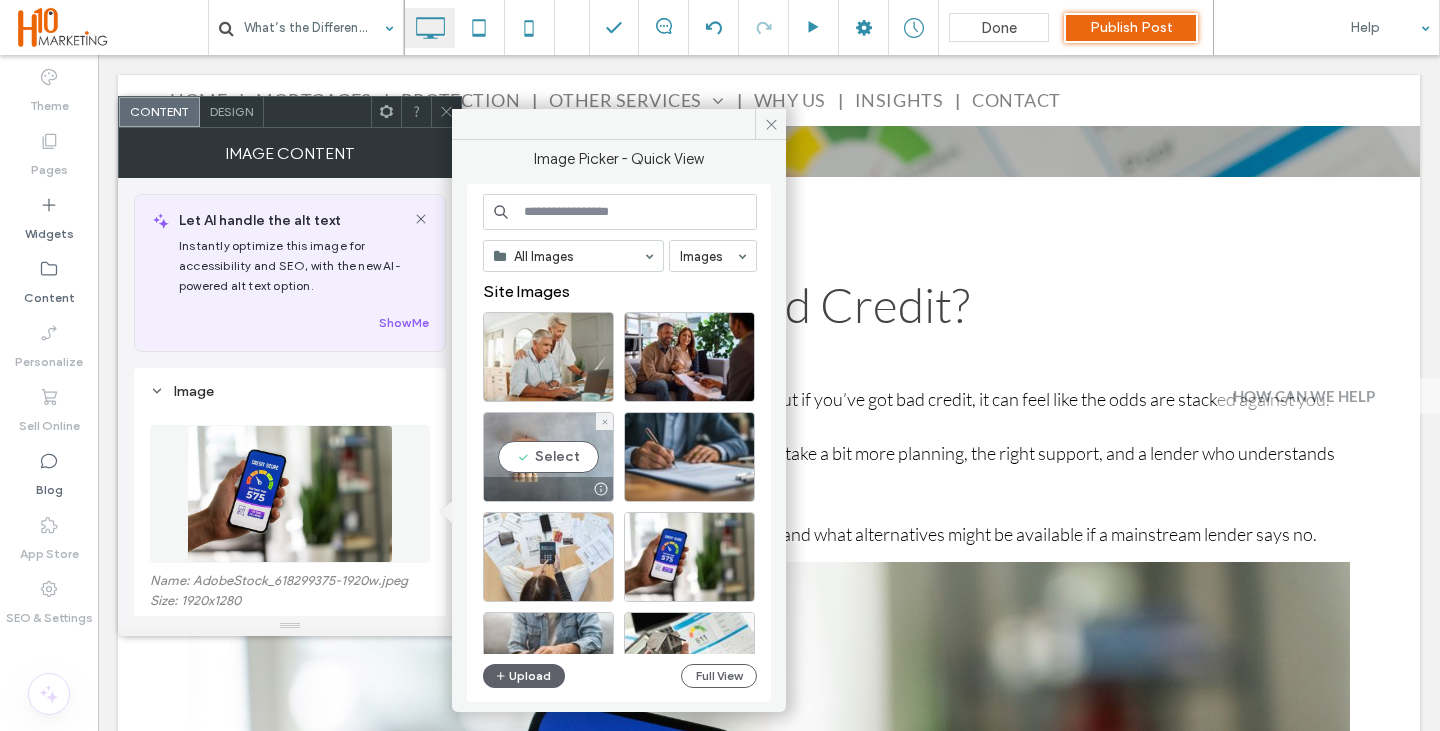 click on "Select" at bounding box center [548, 457] 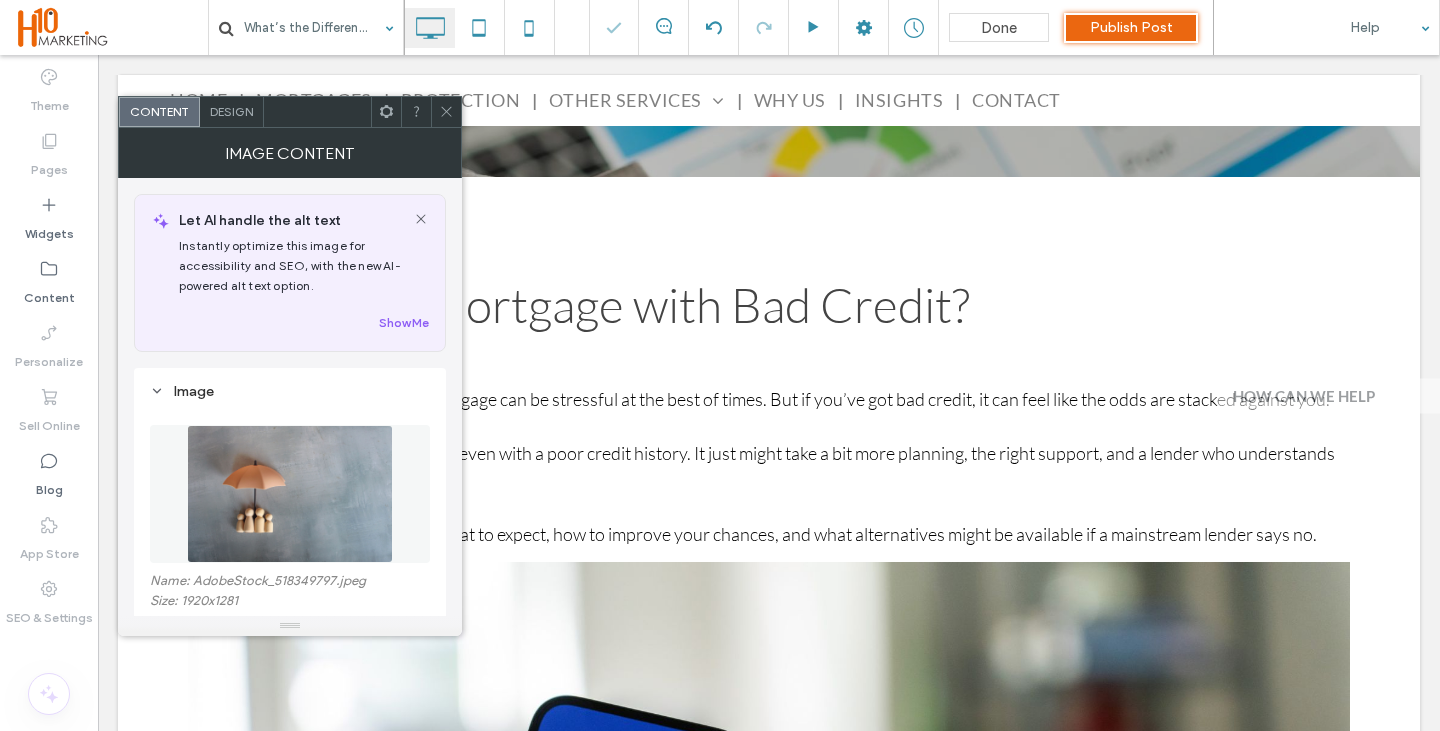 click at bounding box center [290, 494] 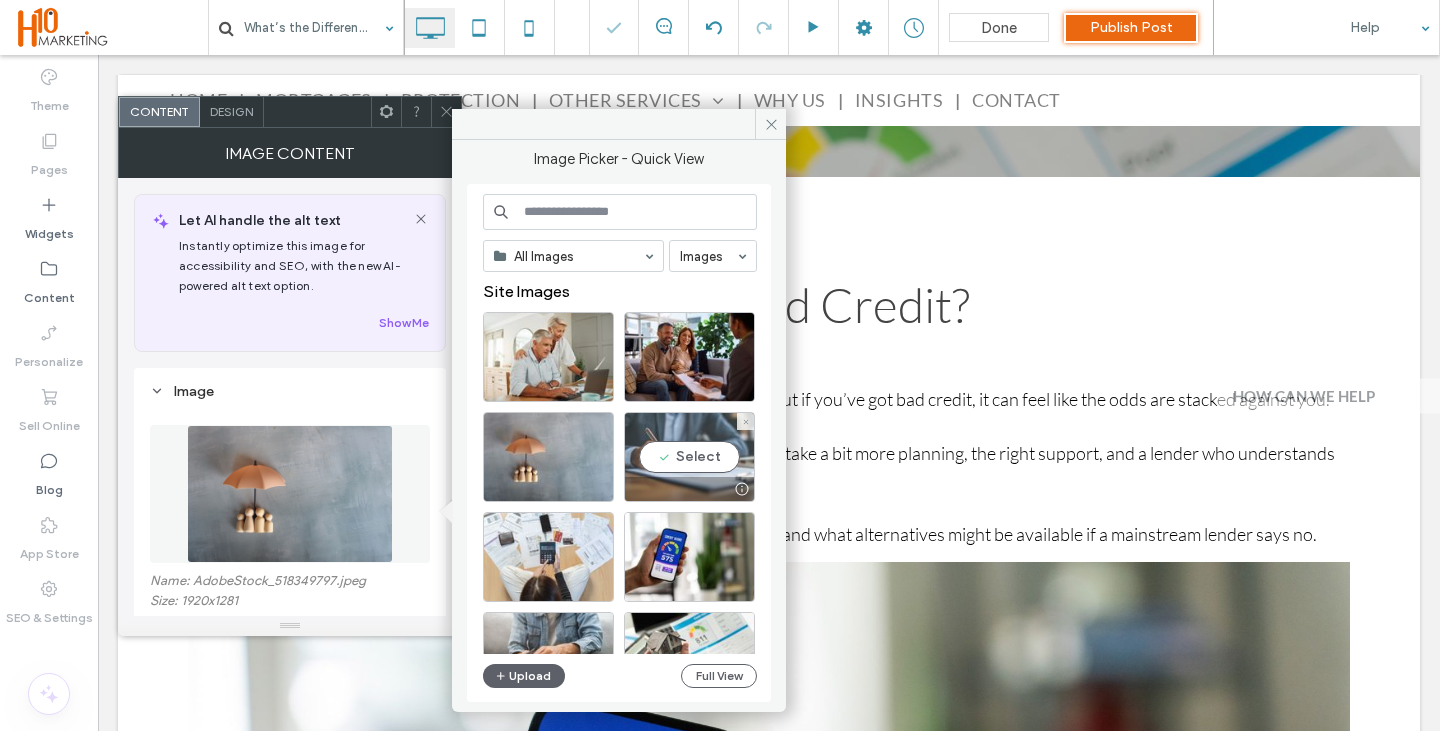 click on "Select" at bounding box center [689, 457] 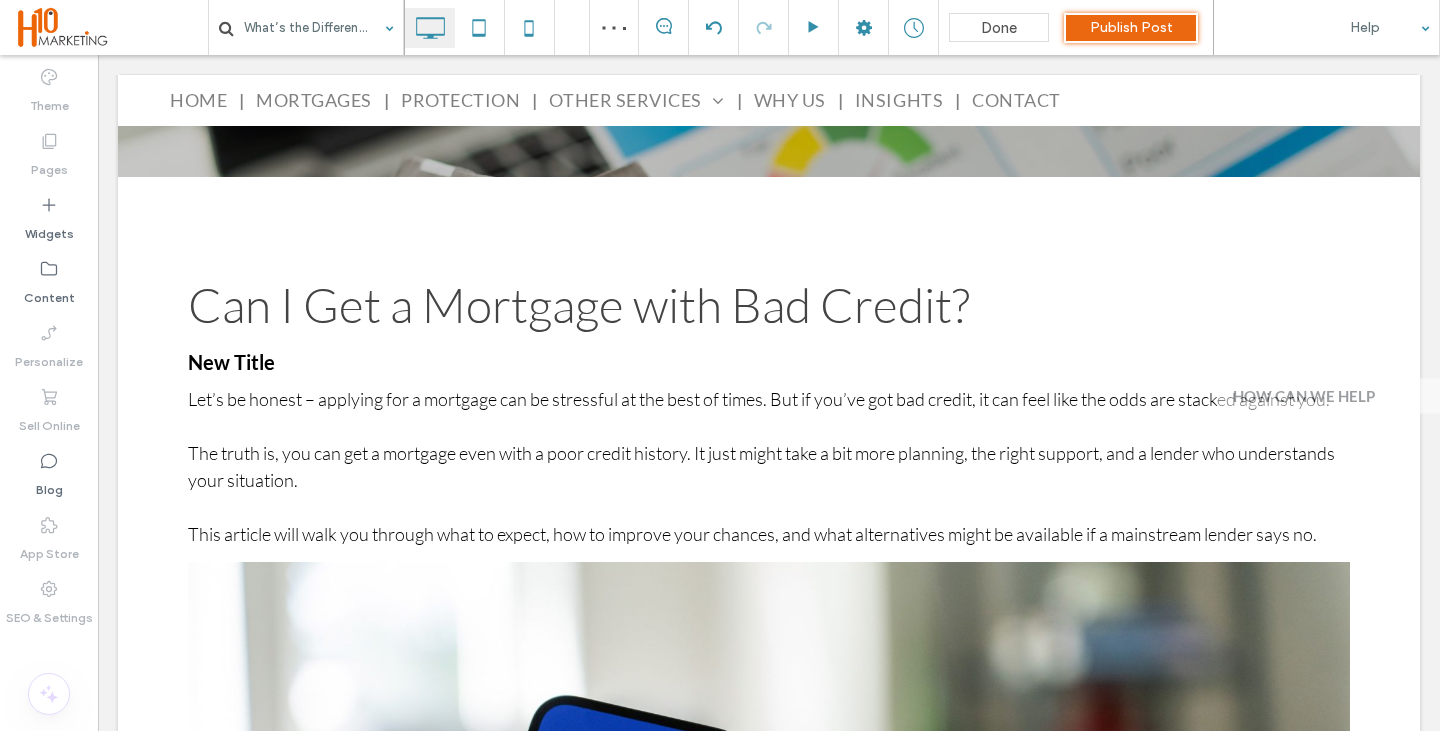 type on "****" 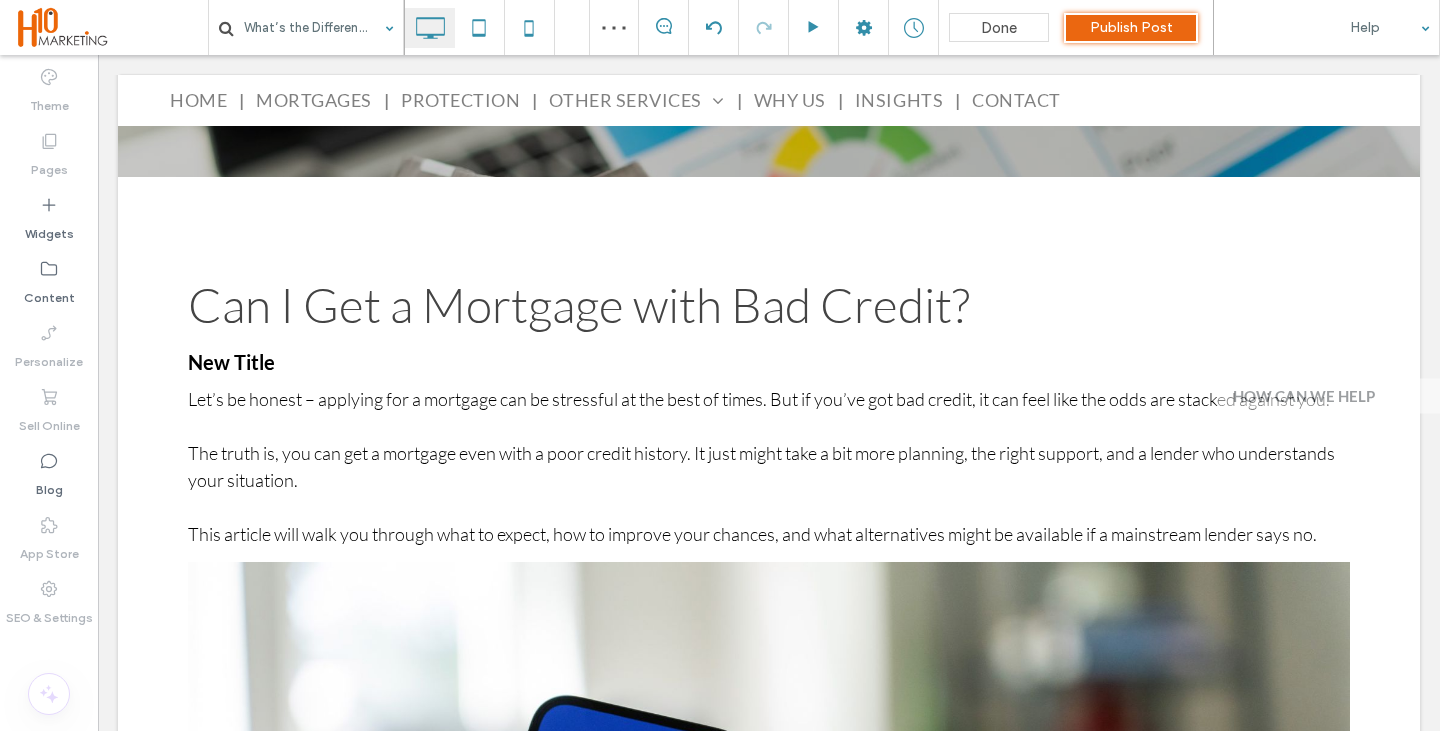 type on "**" 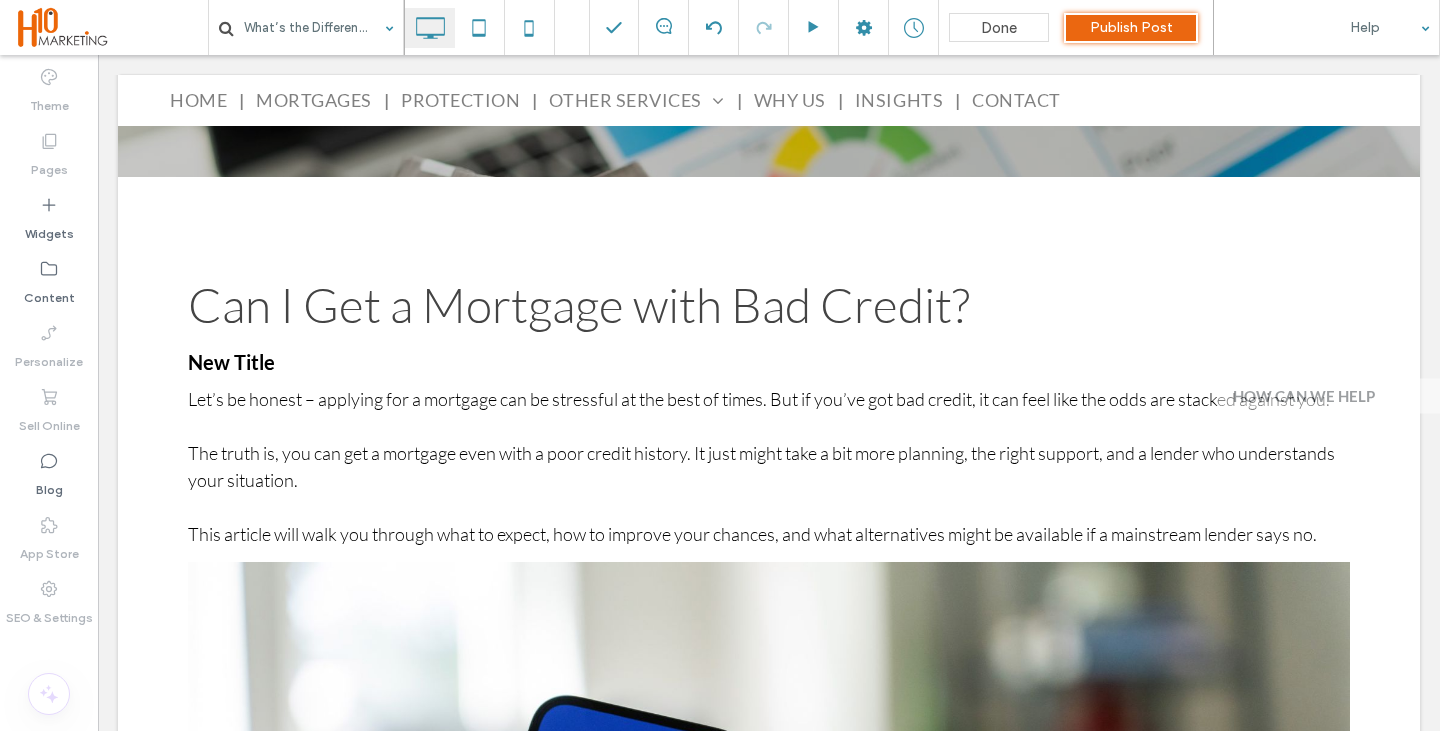 type on "****" 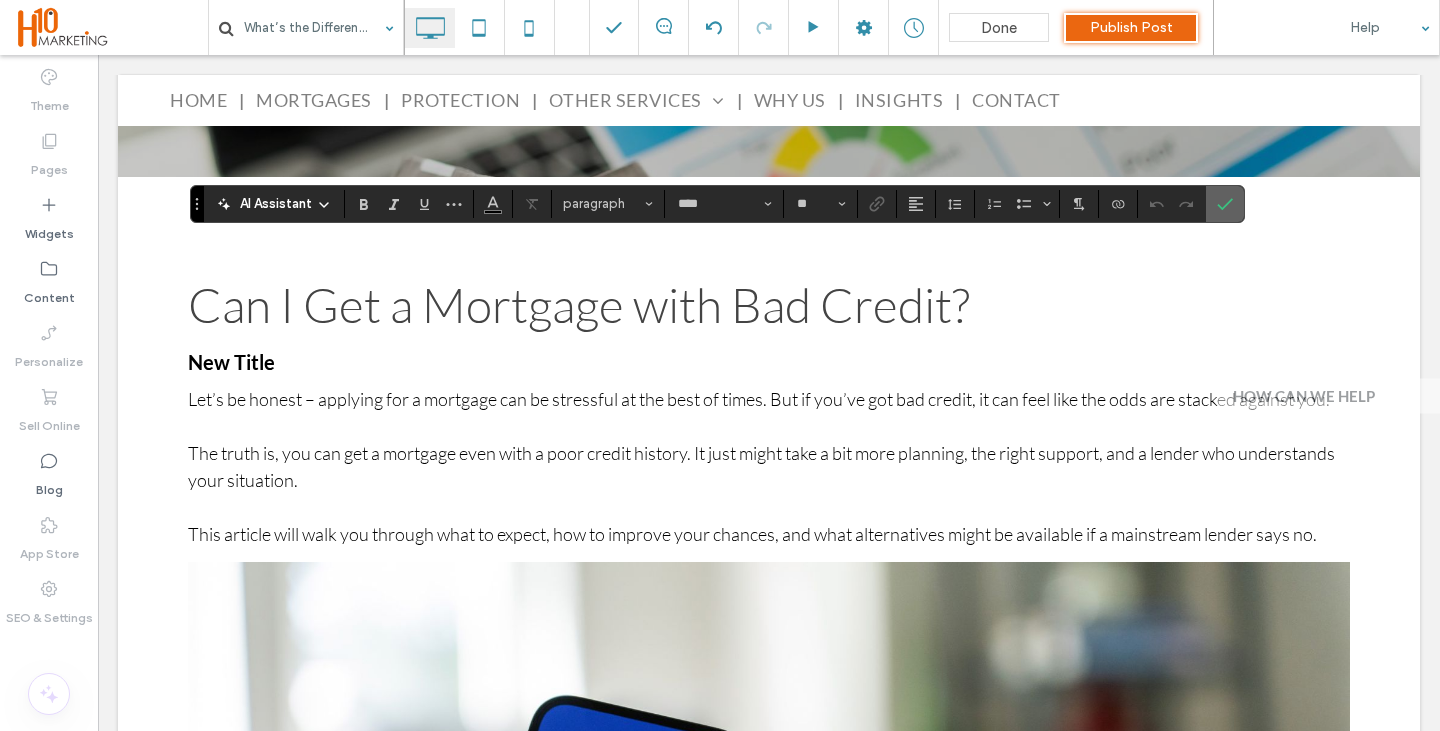 click 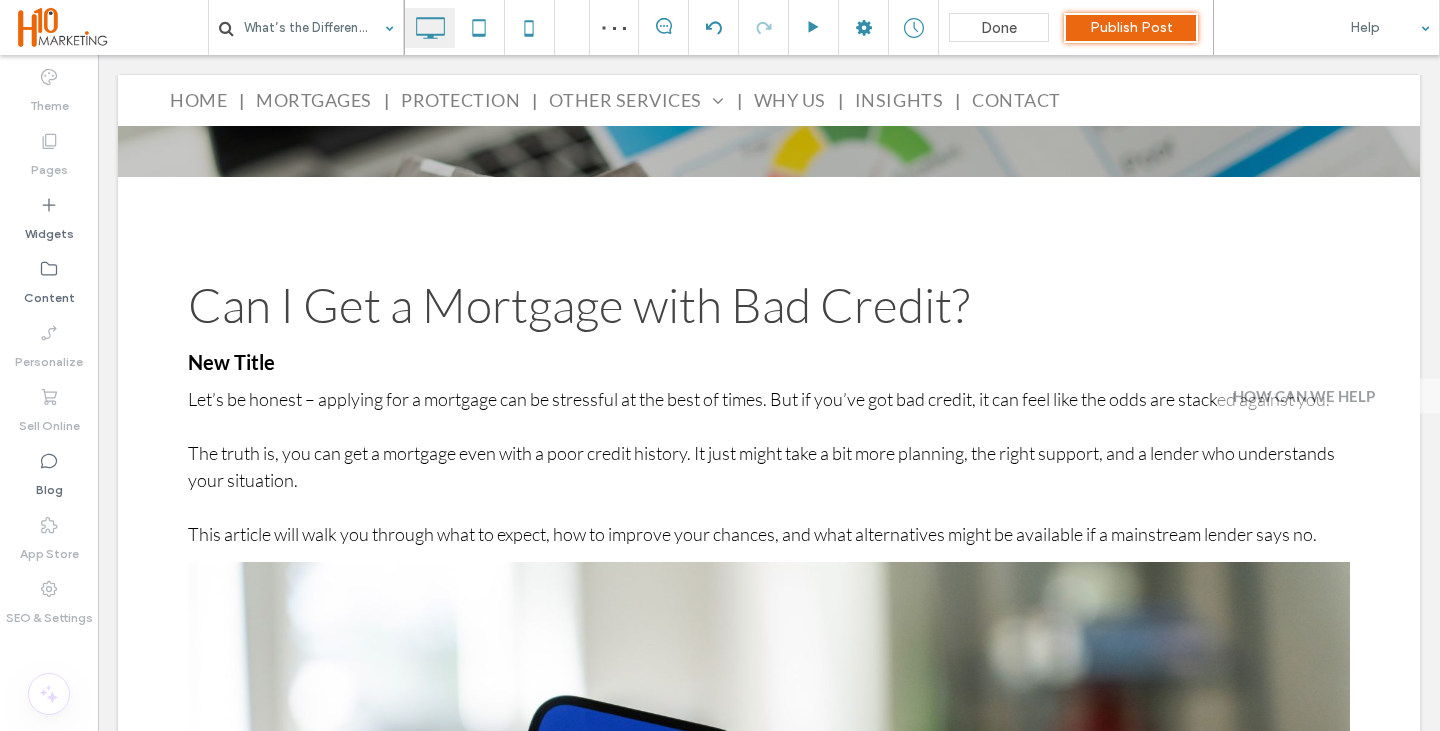 type on "****" 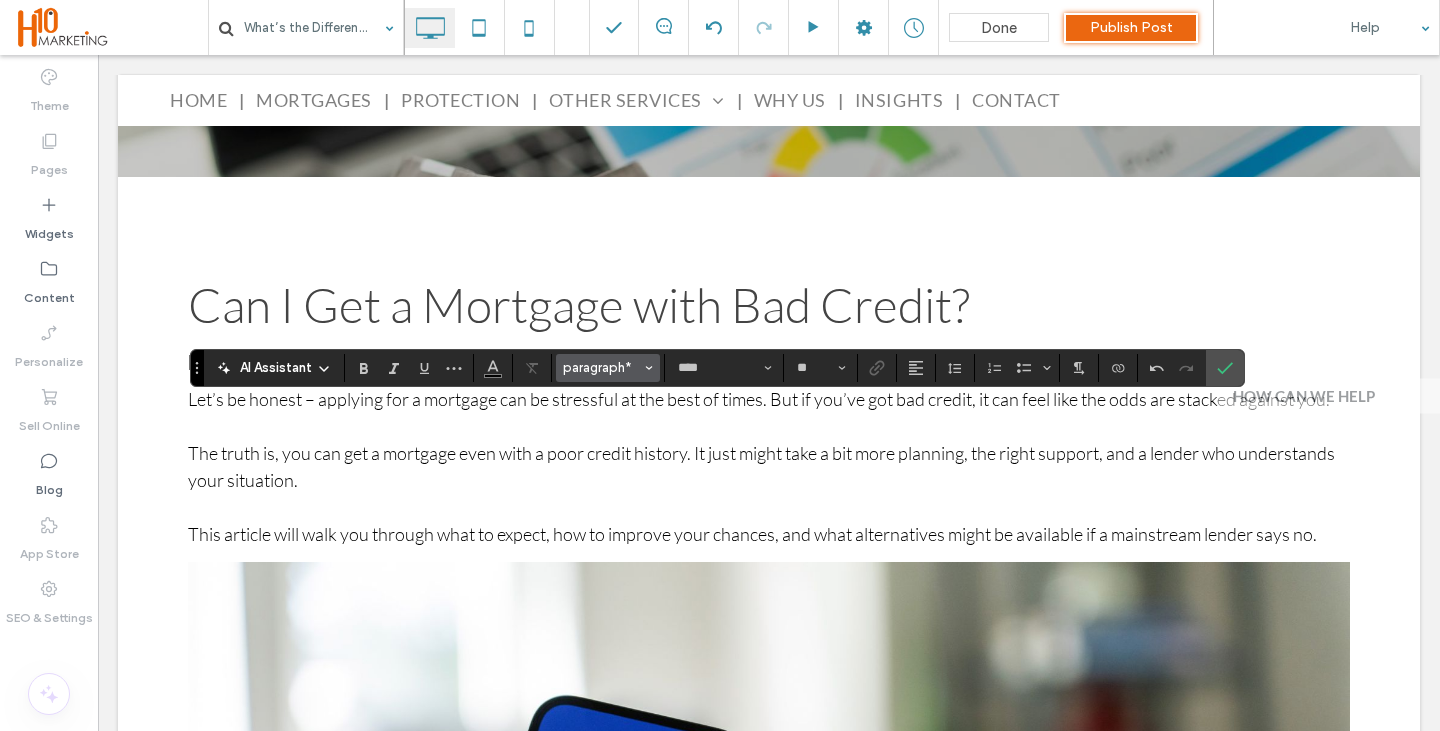 click on "paragraph*" at bounding box center (602, 367) 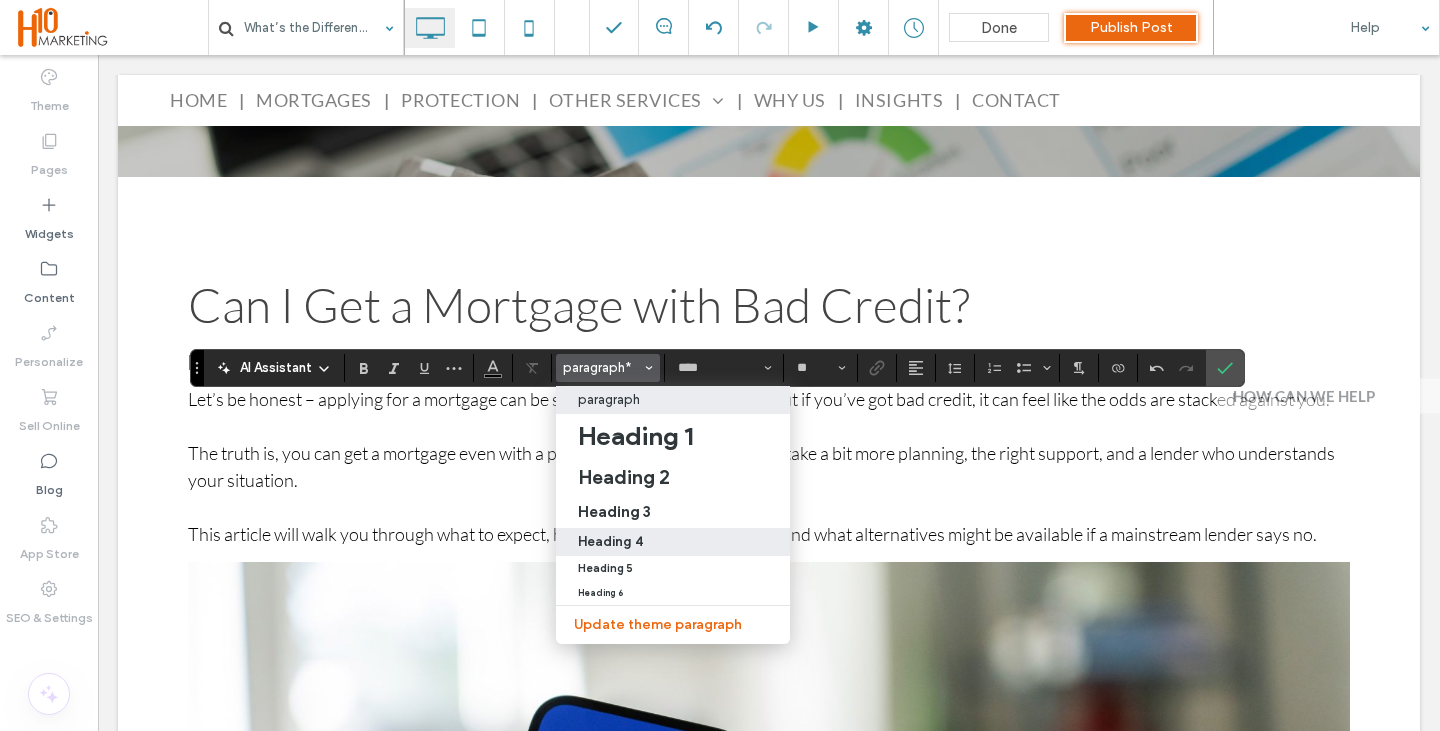 click on "Heading 4" at bounding box center (610, 541) 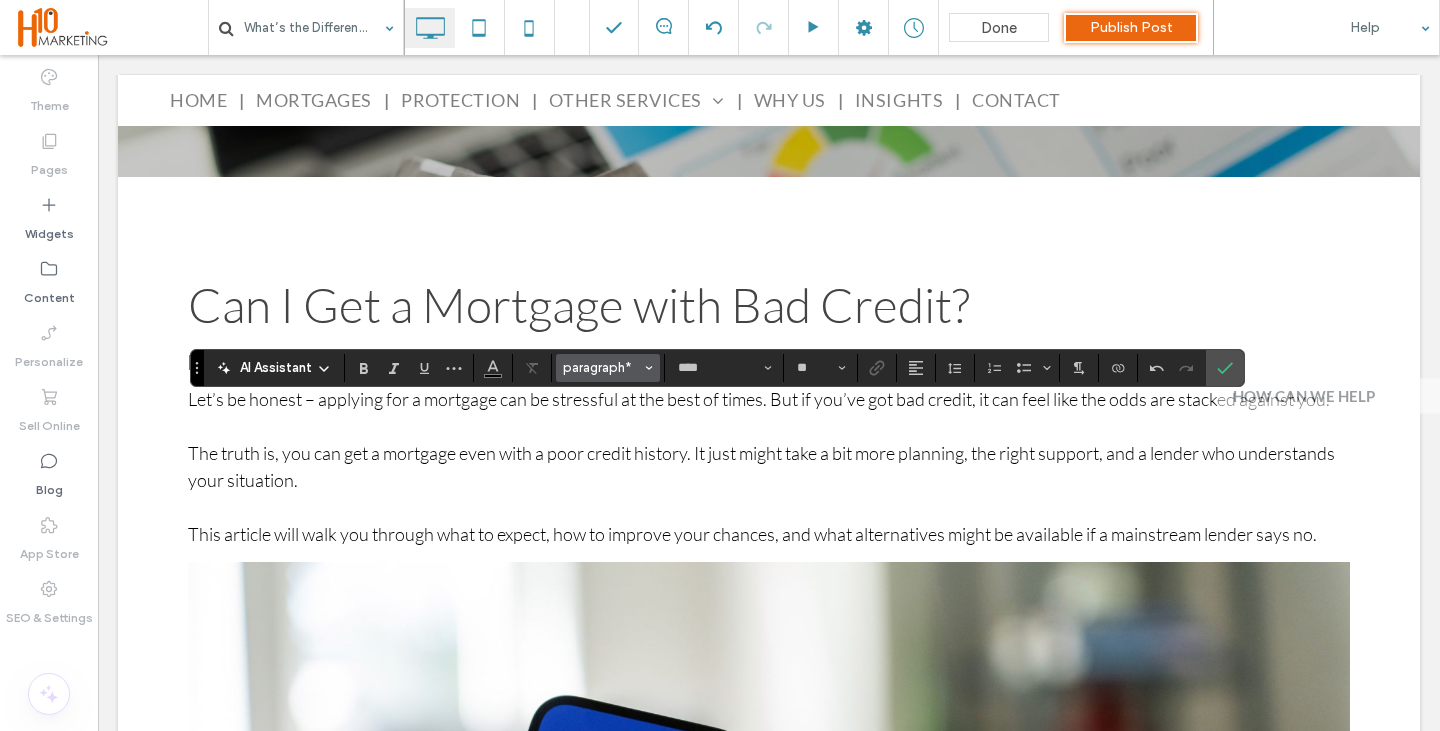 click on "paragraph*" at bounding box center [602, 367] 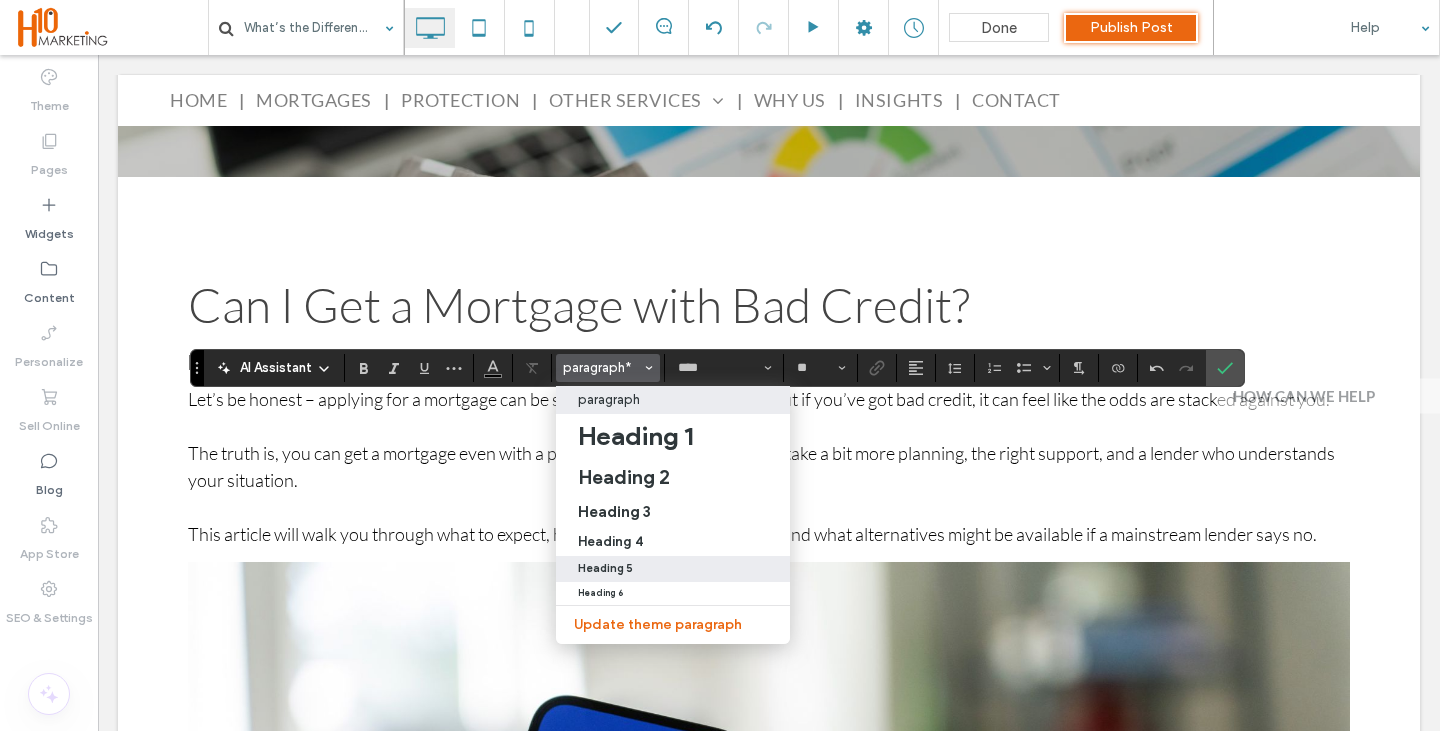 click on "Heading 5" at bounding box center [673, 568] 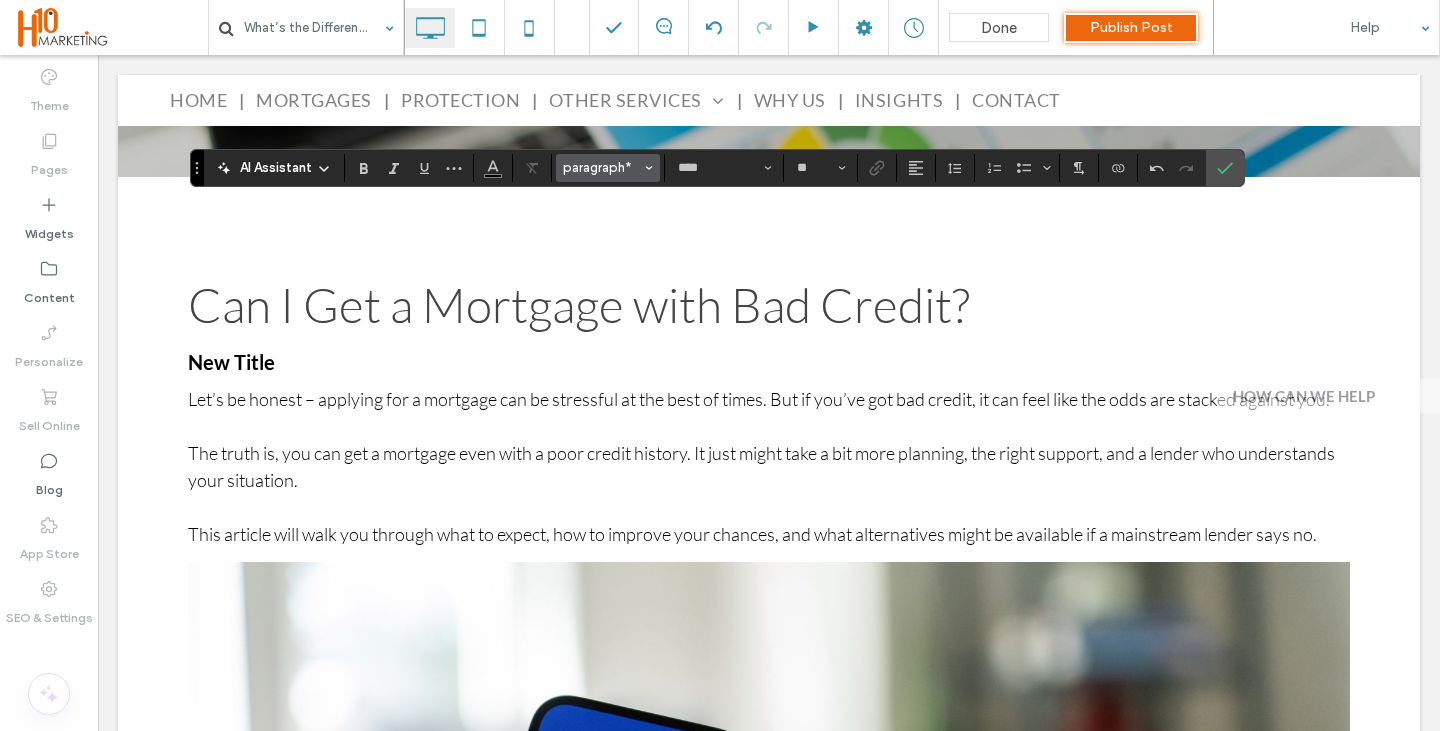 click on "paragraph*" at bounding box center [608, 168] 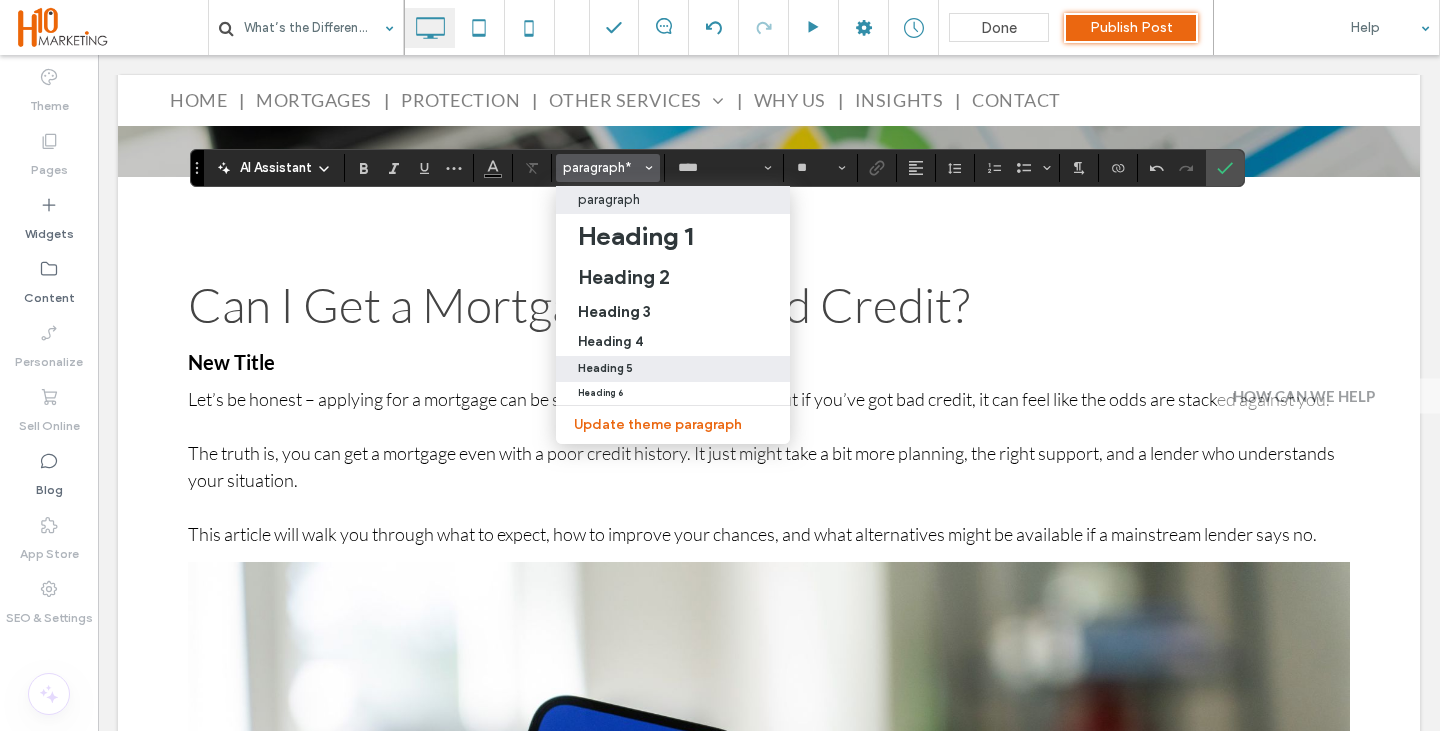 click on "Heading 5" at bounding box center [605, 368] 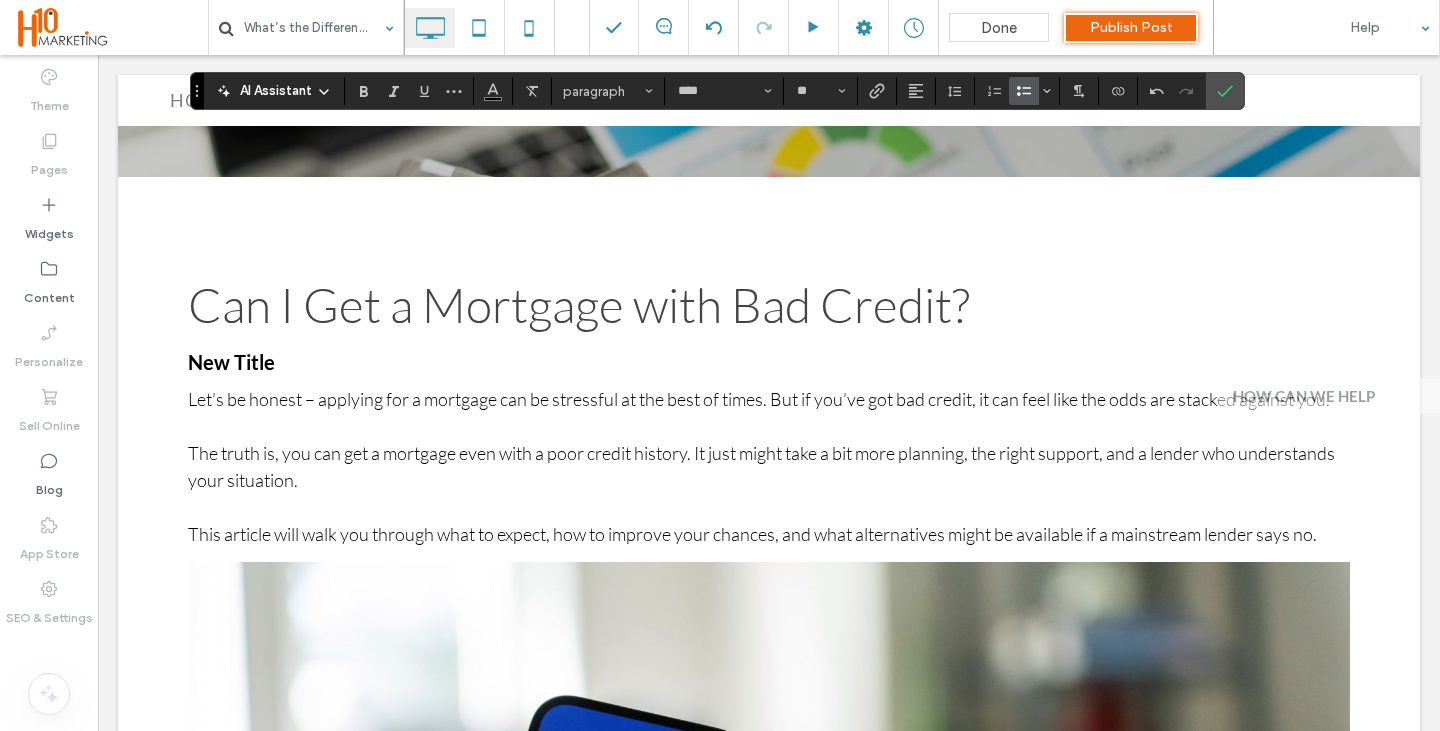 click 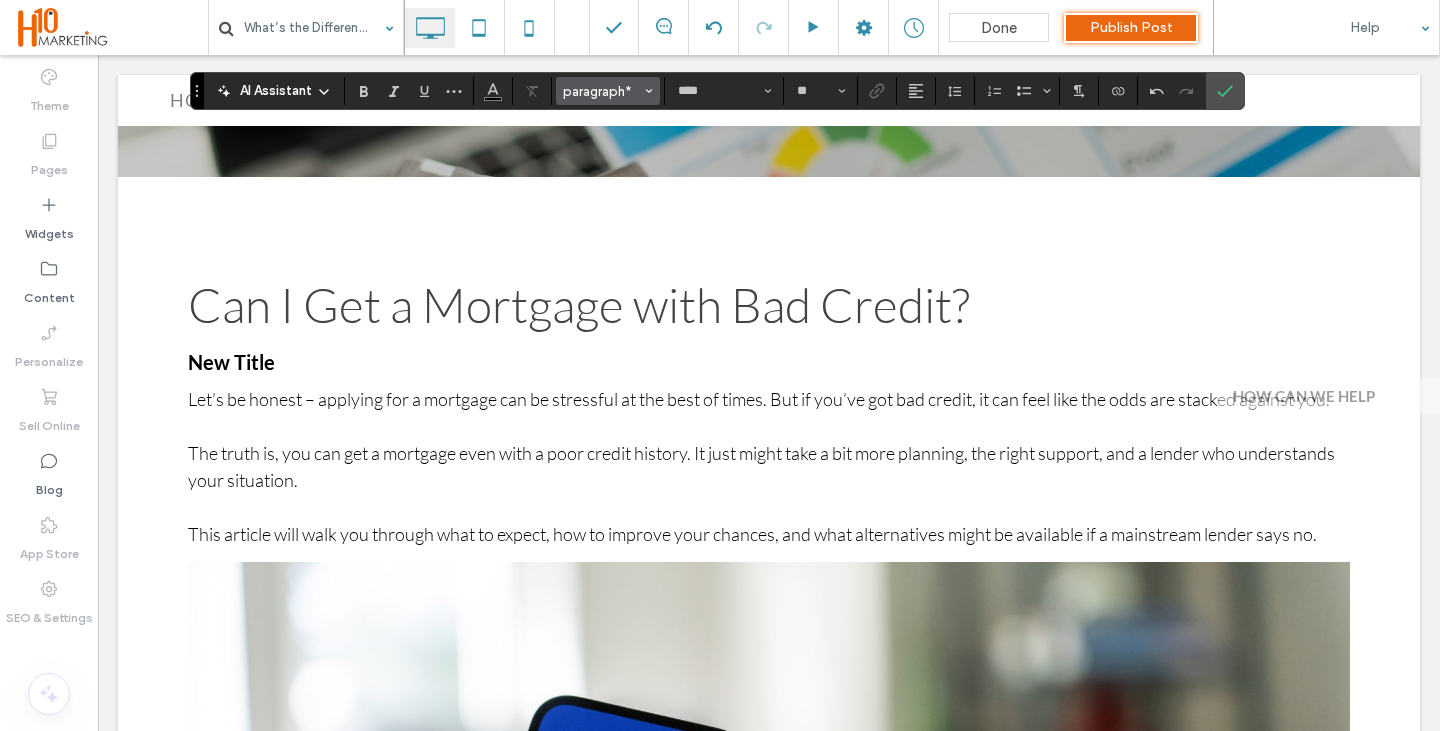 click on "paragraph*" at bounding box center [608, 91] 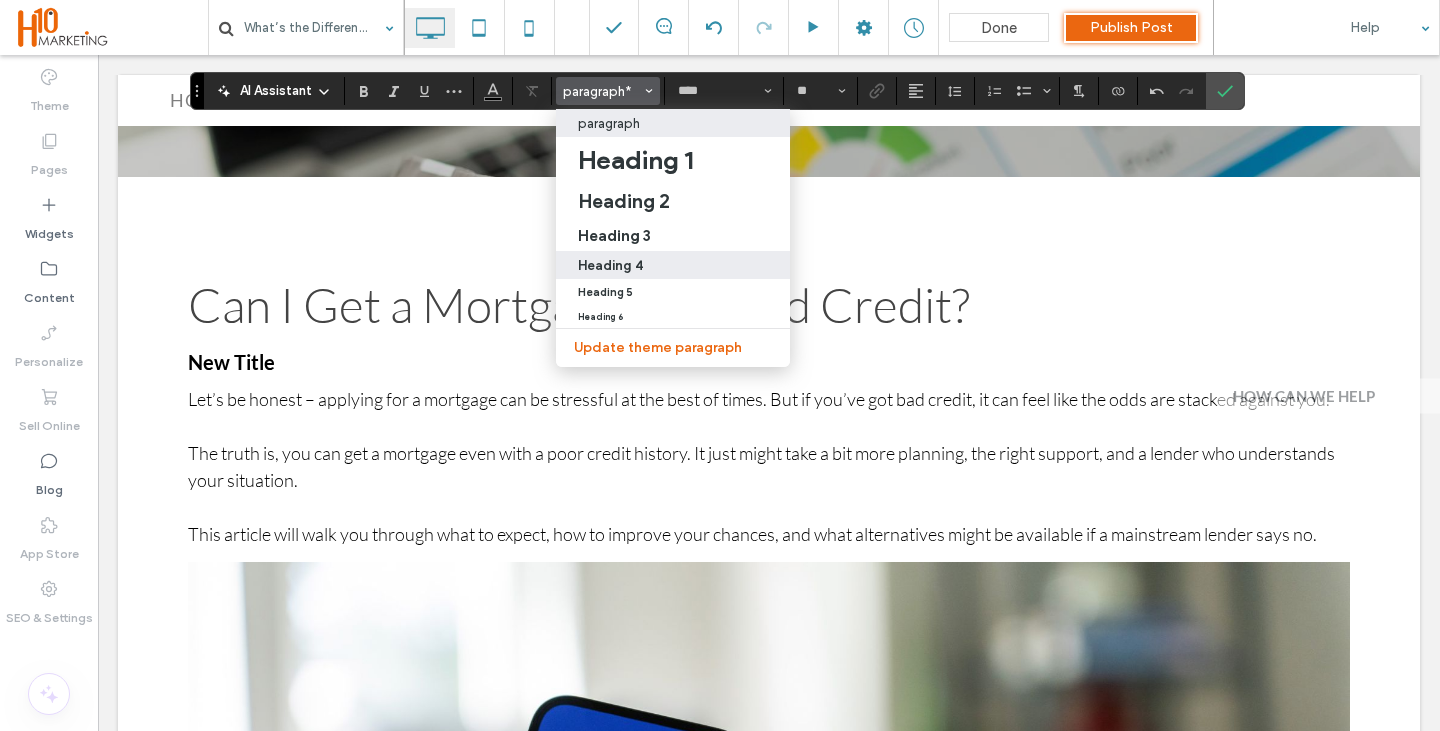 click on "Heading 4" at bounding box center (673, 265) 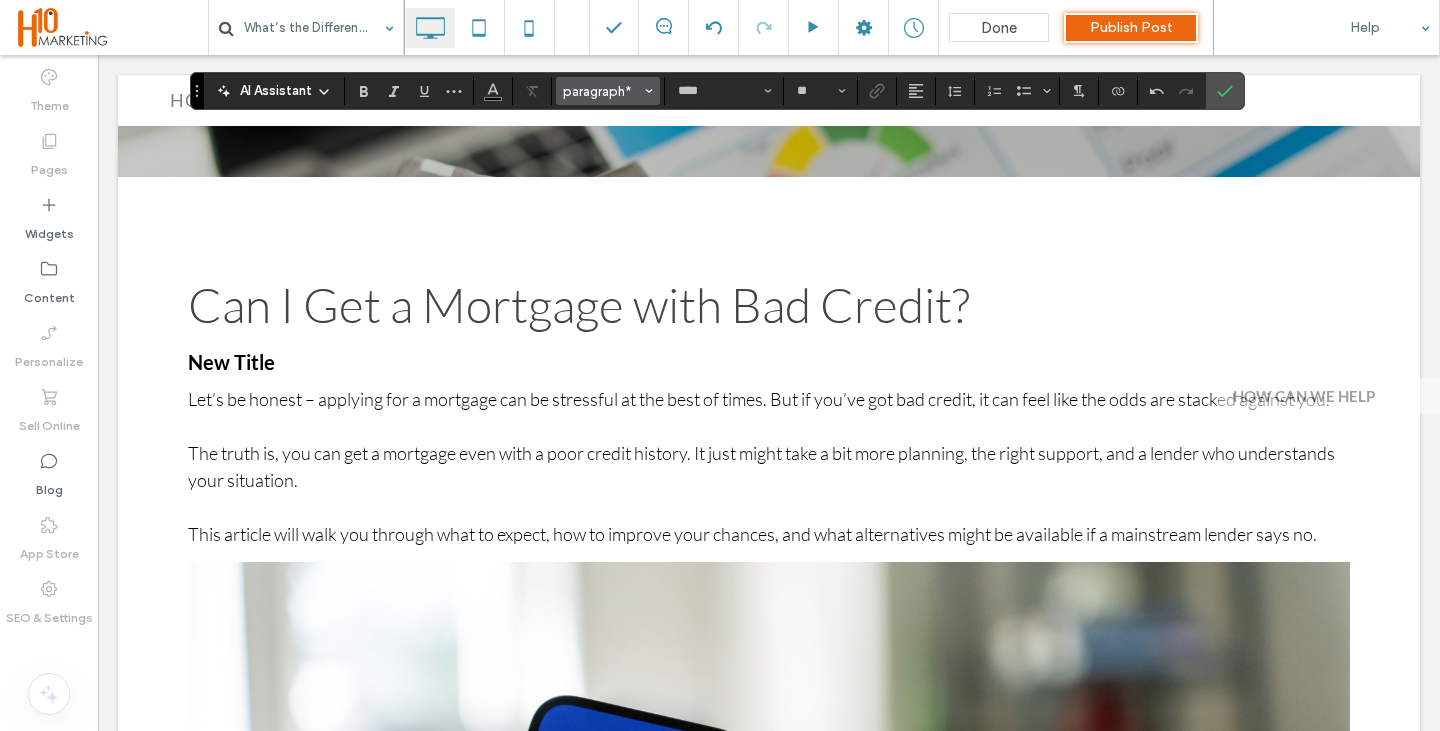 click on "paragraph*" at bounding box center (602, 91) 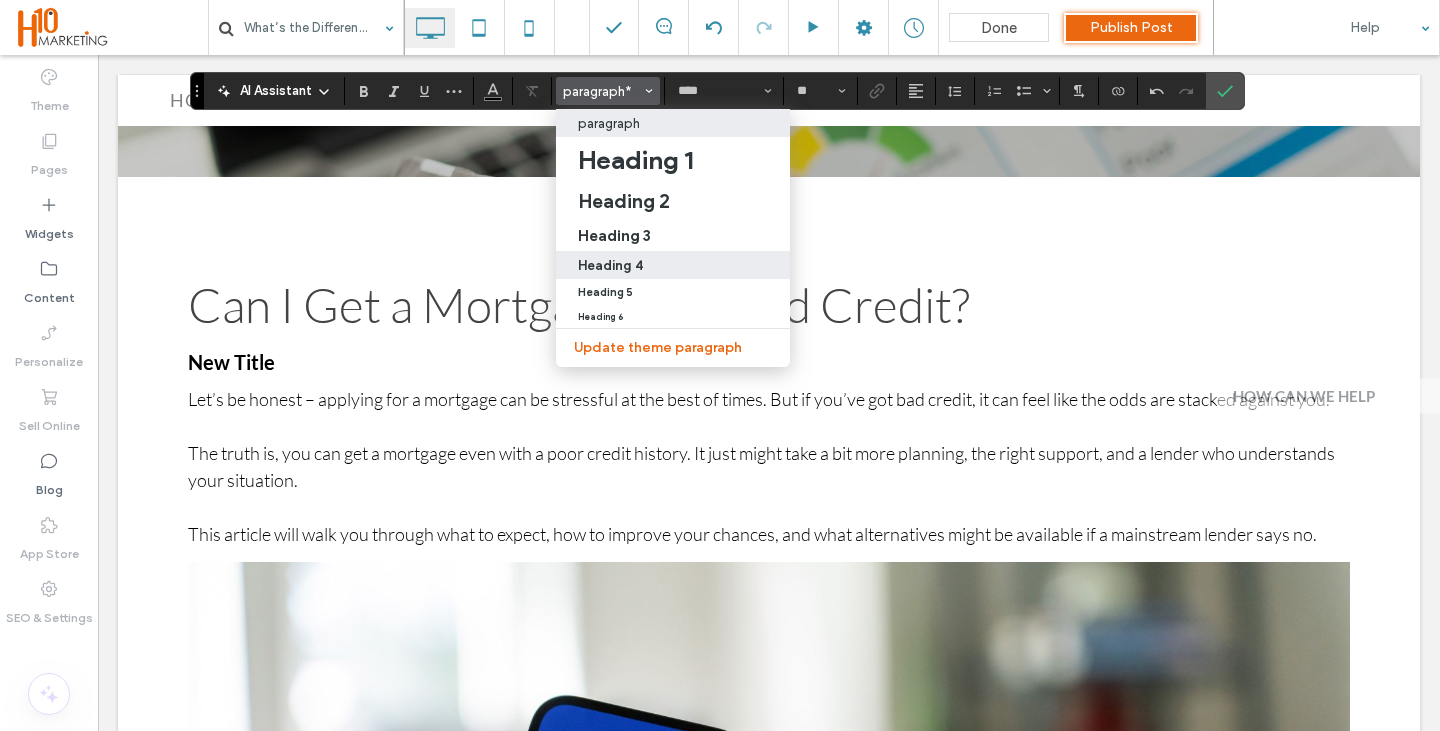 click on "Heading 4" at bounding box center (610, 265) 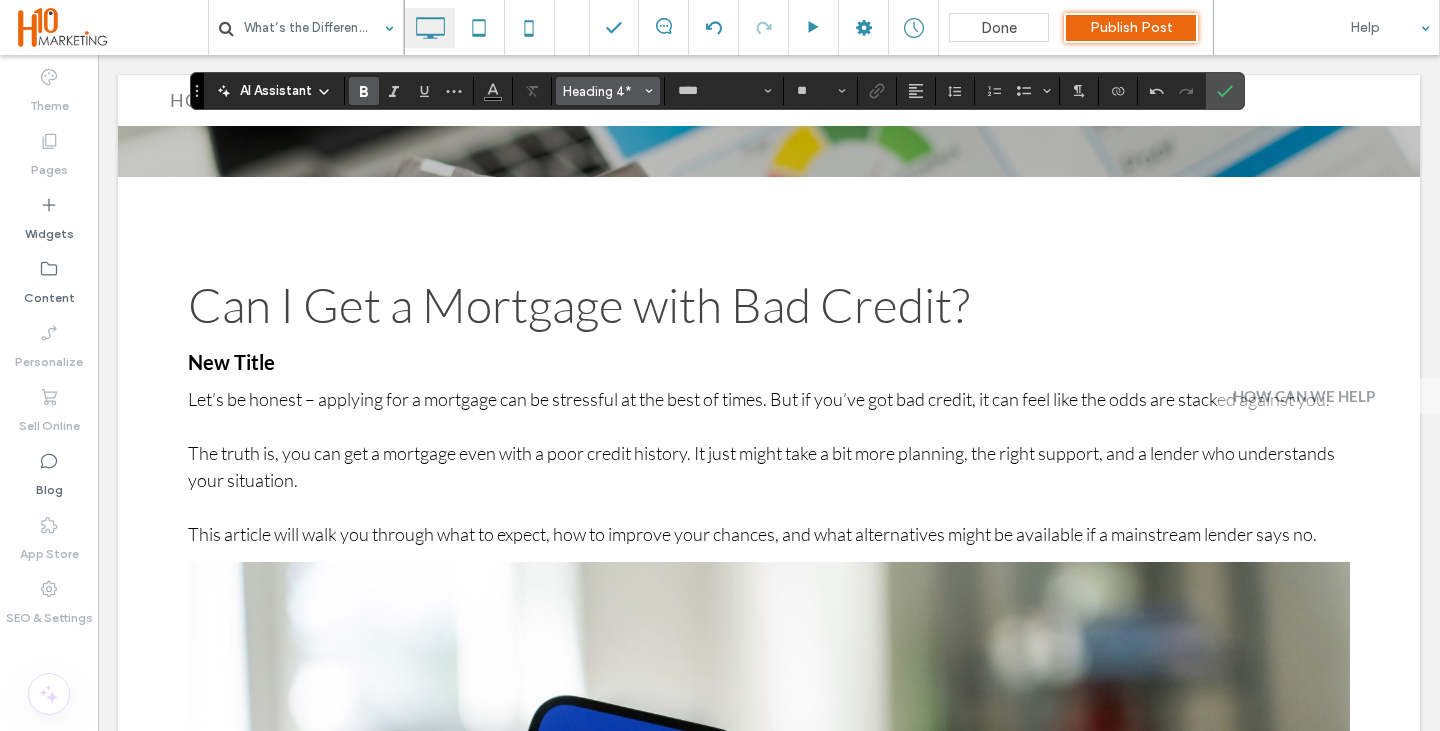 click on "Heading 4*" at bounding box center (608, 91) 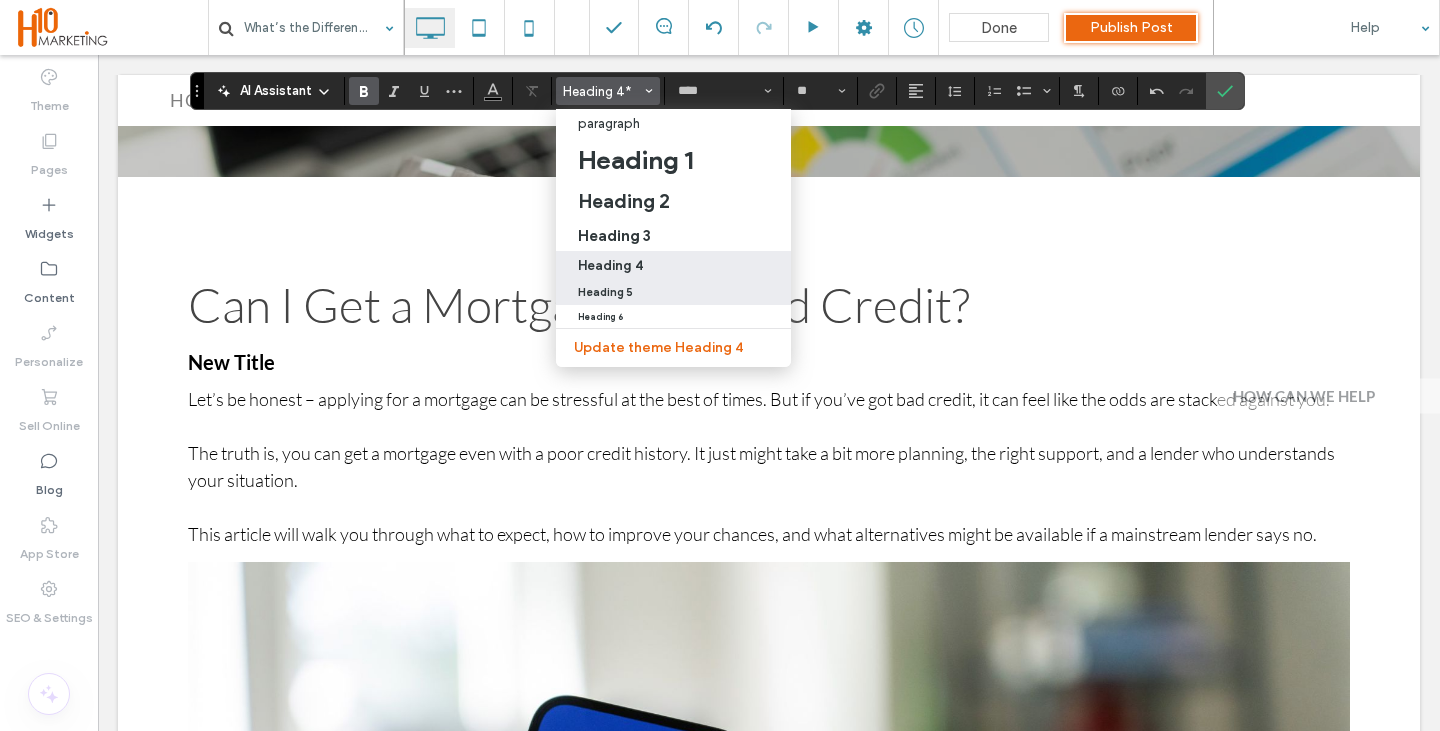 click on "Heading 5" at bounding box center [673, 292] 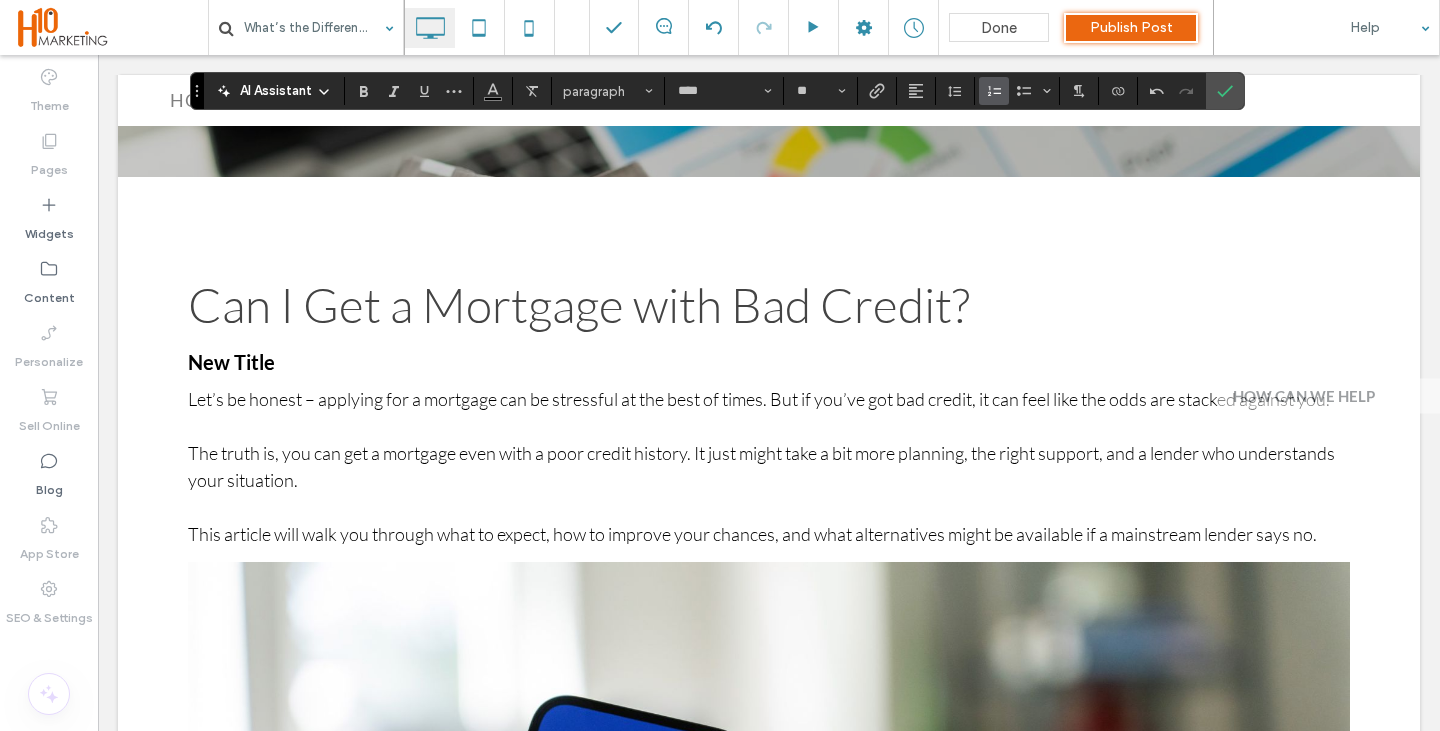 click 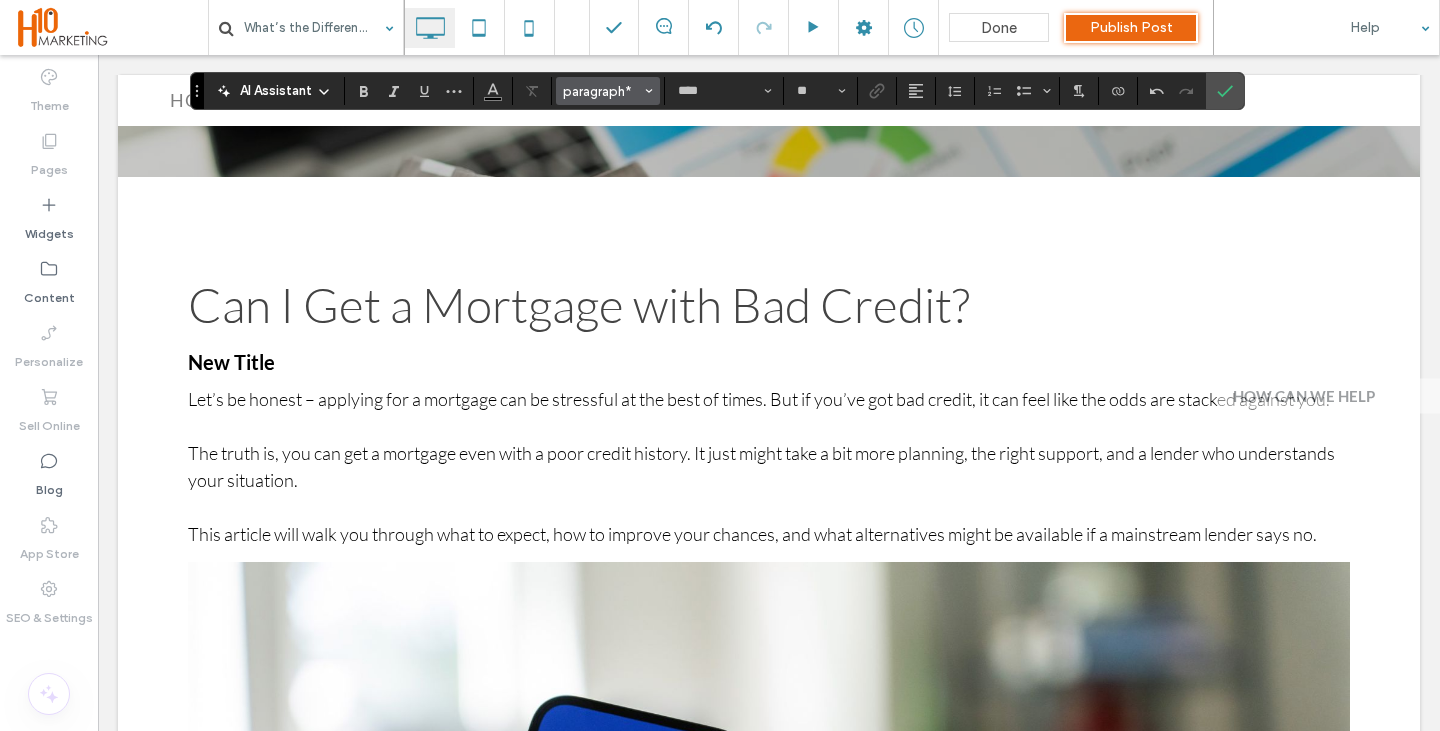 click on "paragraph*" at bounding box center [602, 91] 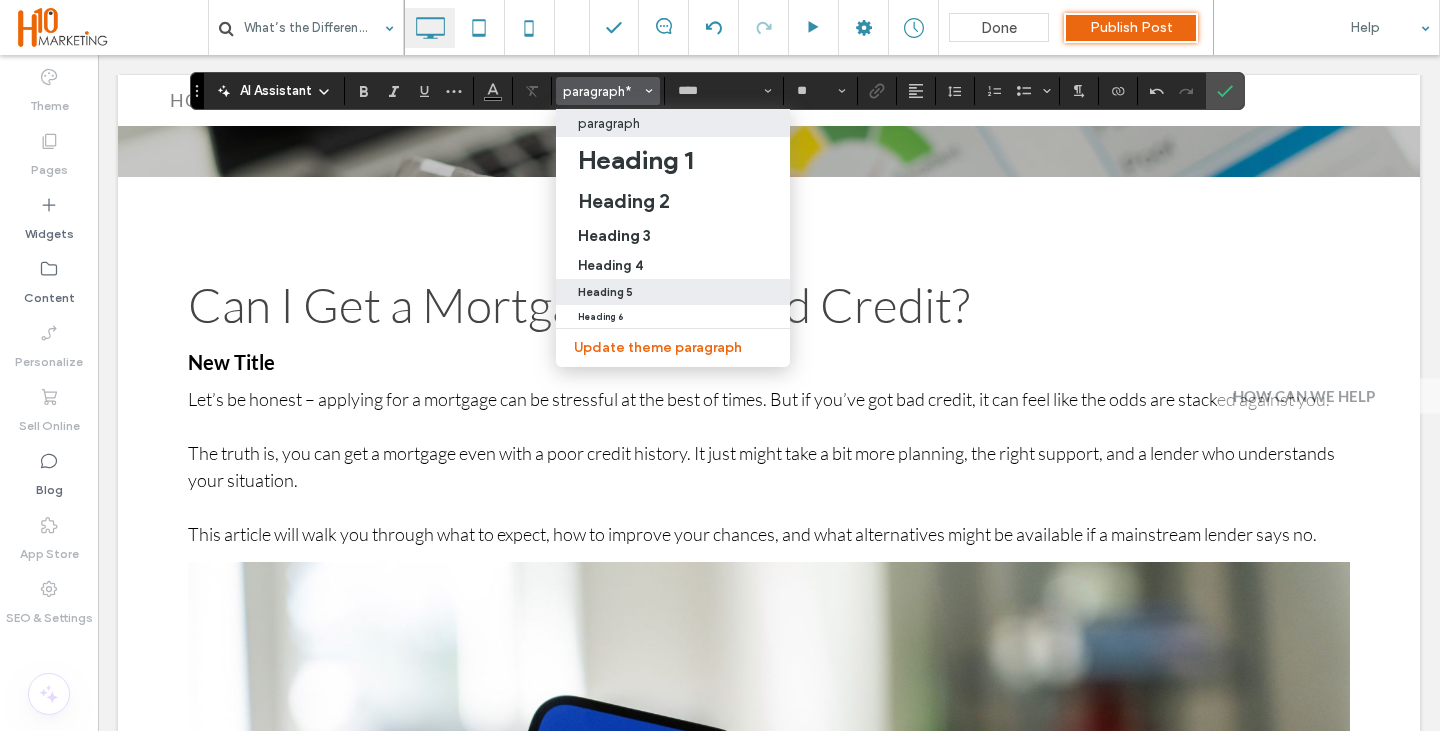 click on "Heading 5" at bounding box center (605, 292) 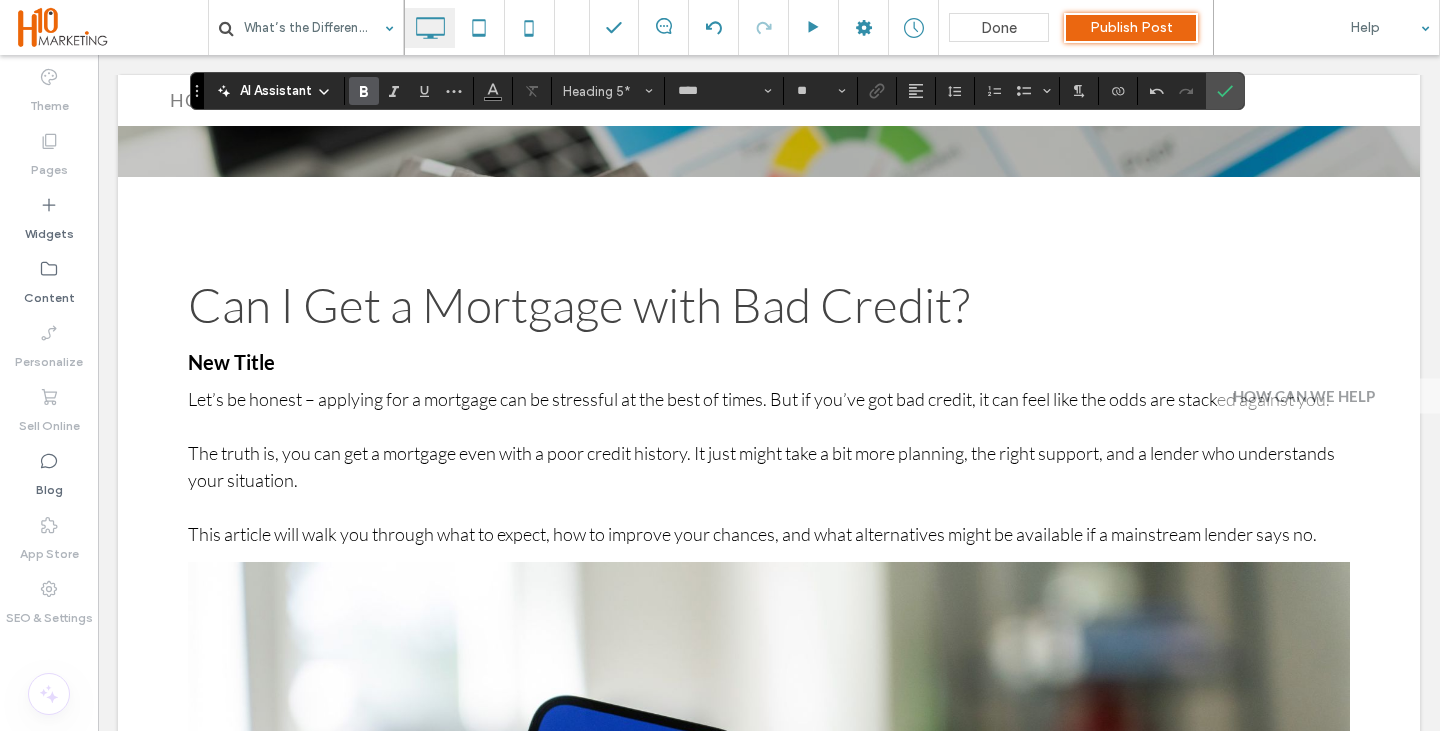 type on "**" 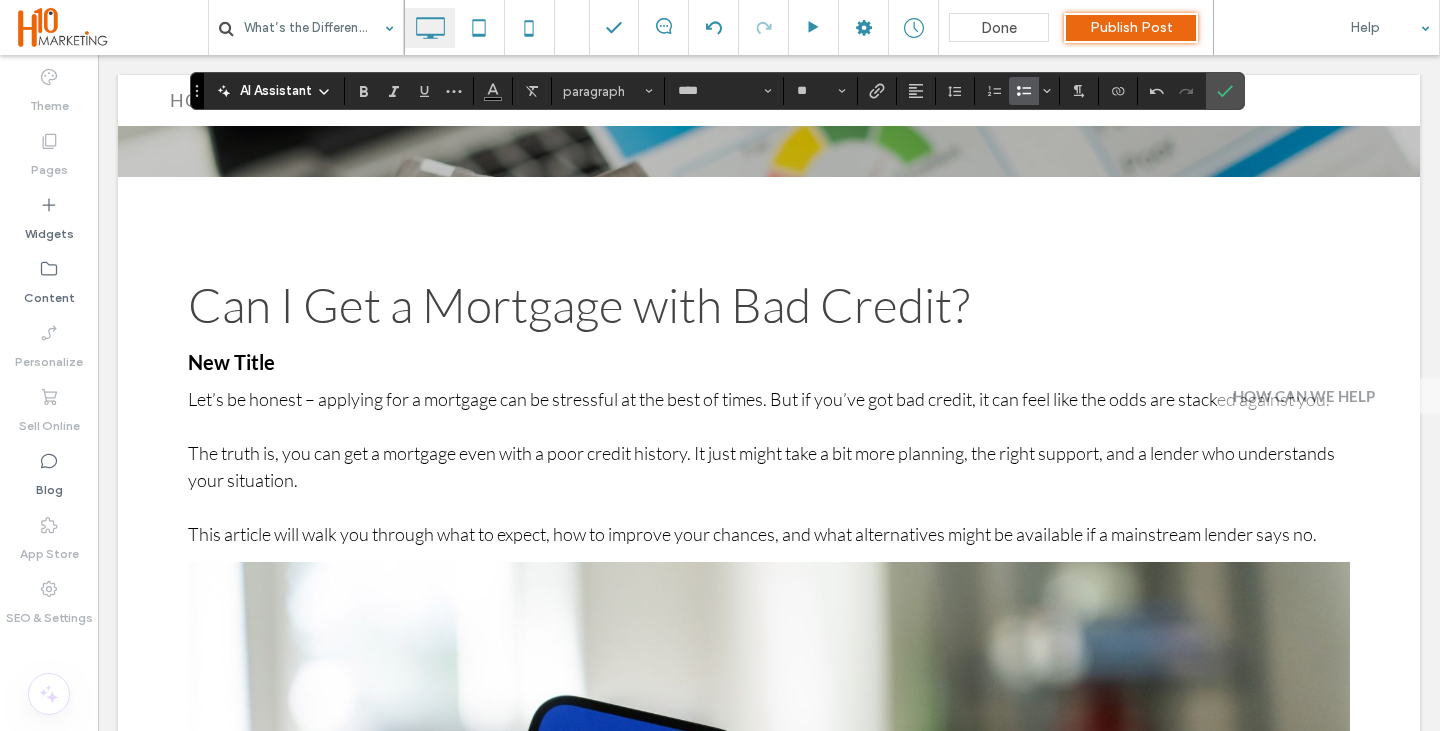 click 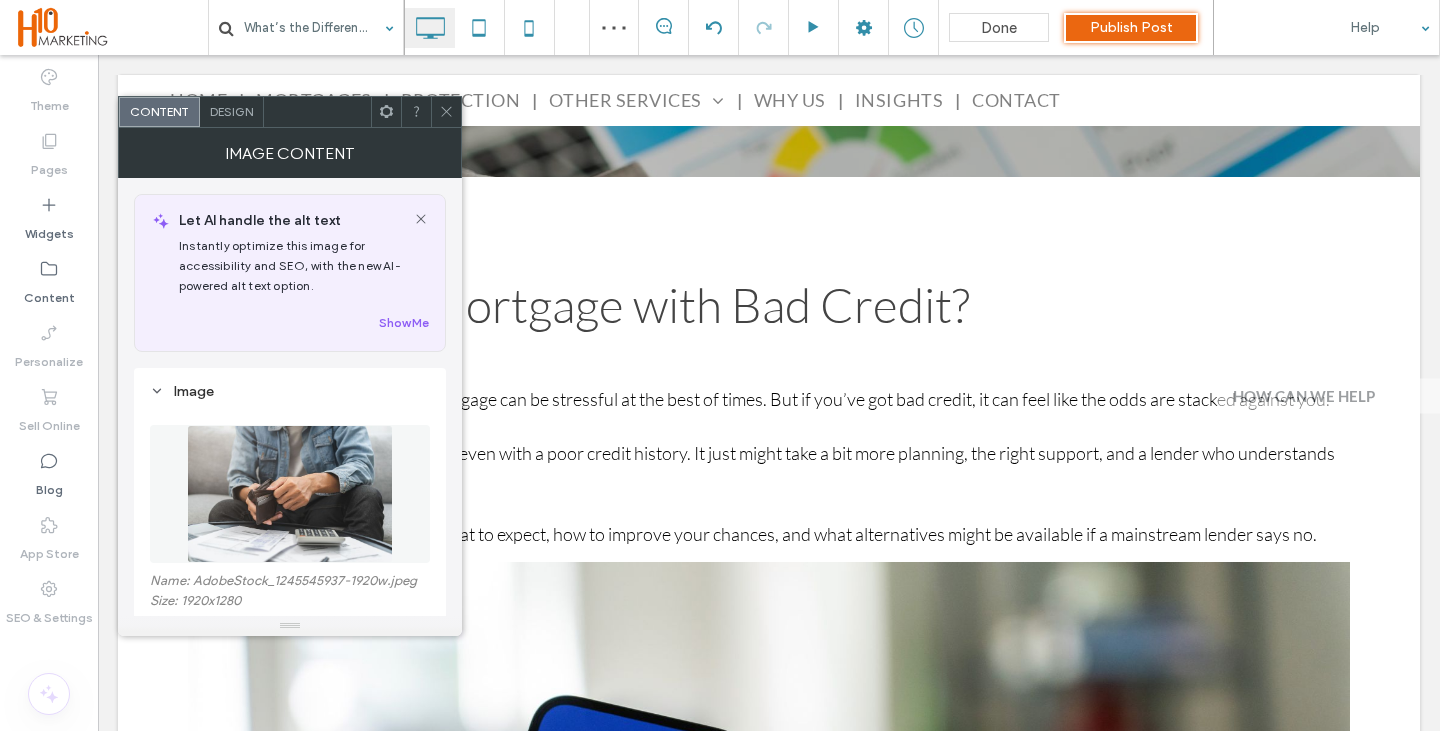 click at bounding box center (290, 494) 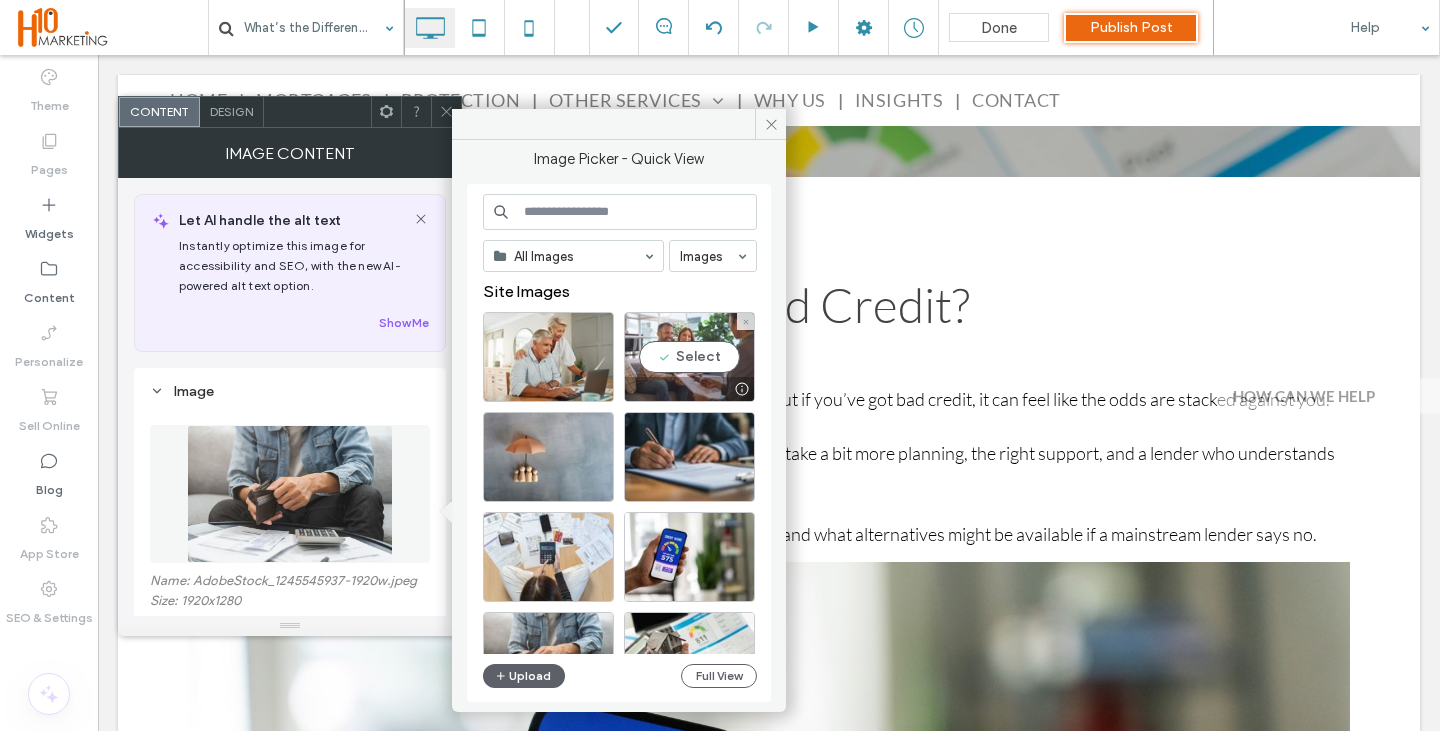 click on "Select" at bounding box center [689, 357] 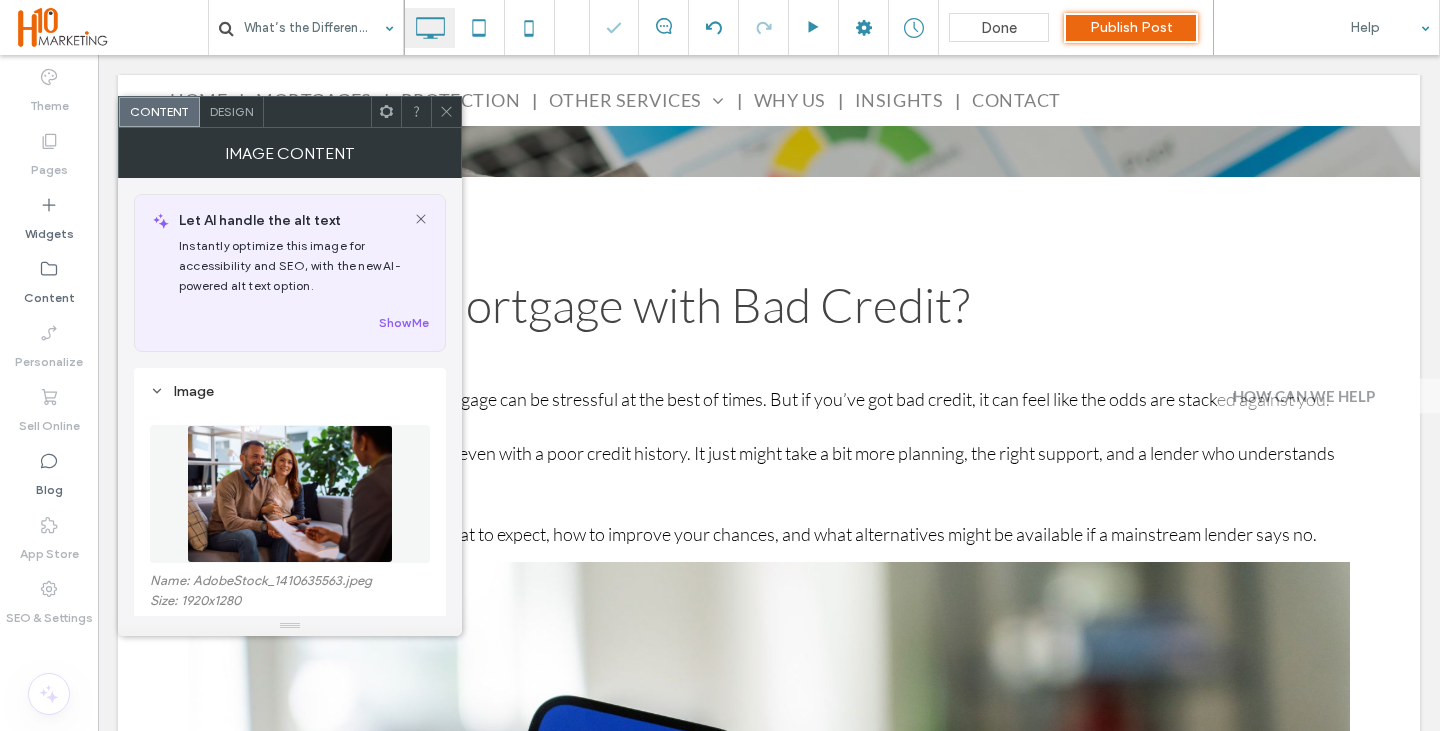 click 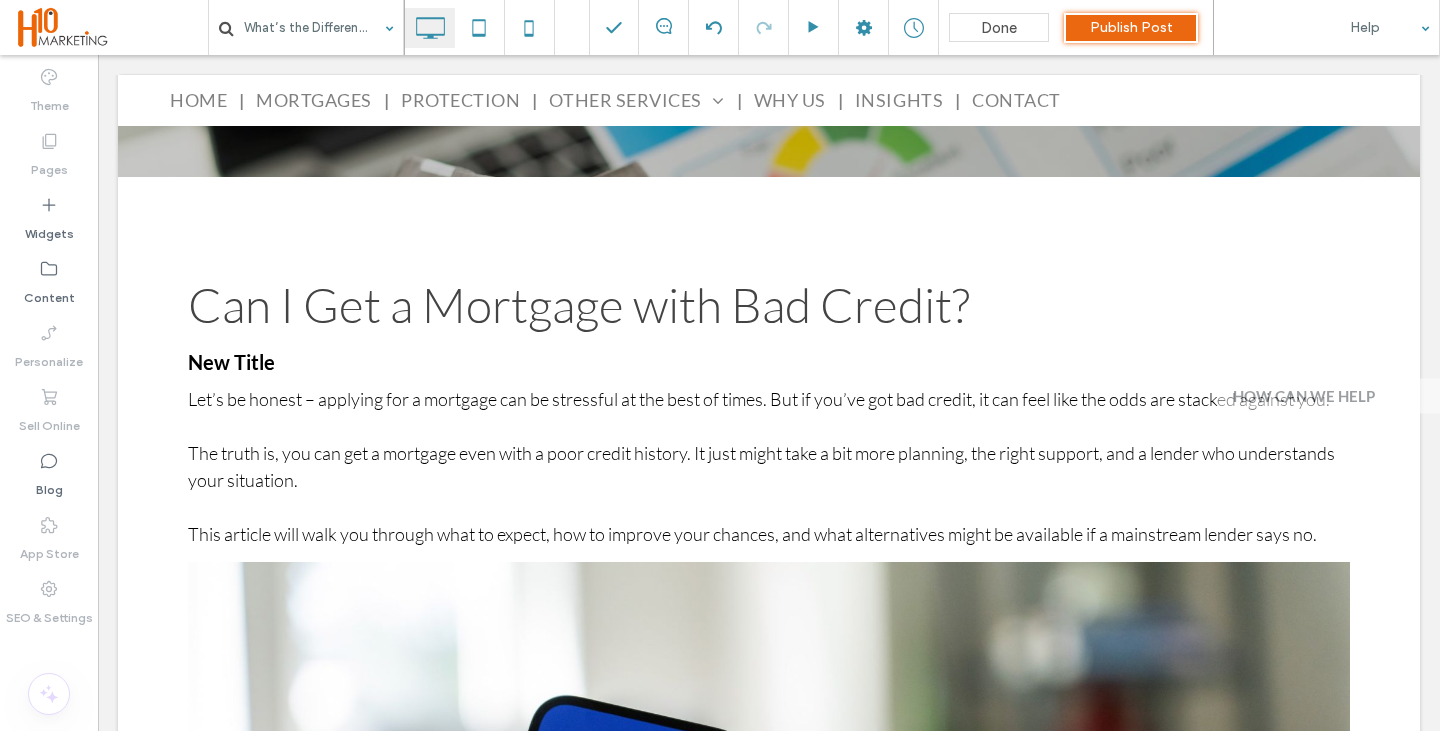 type on "****" 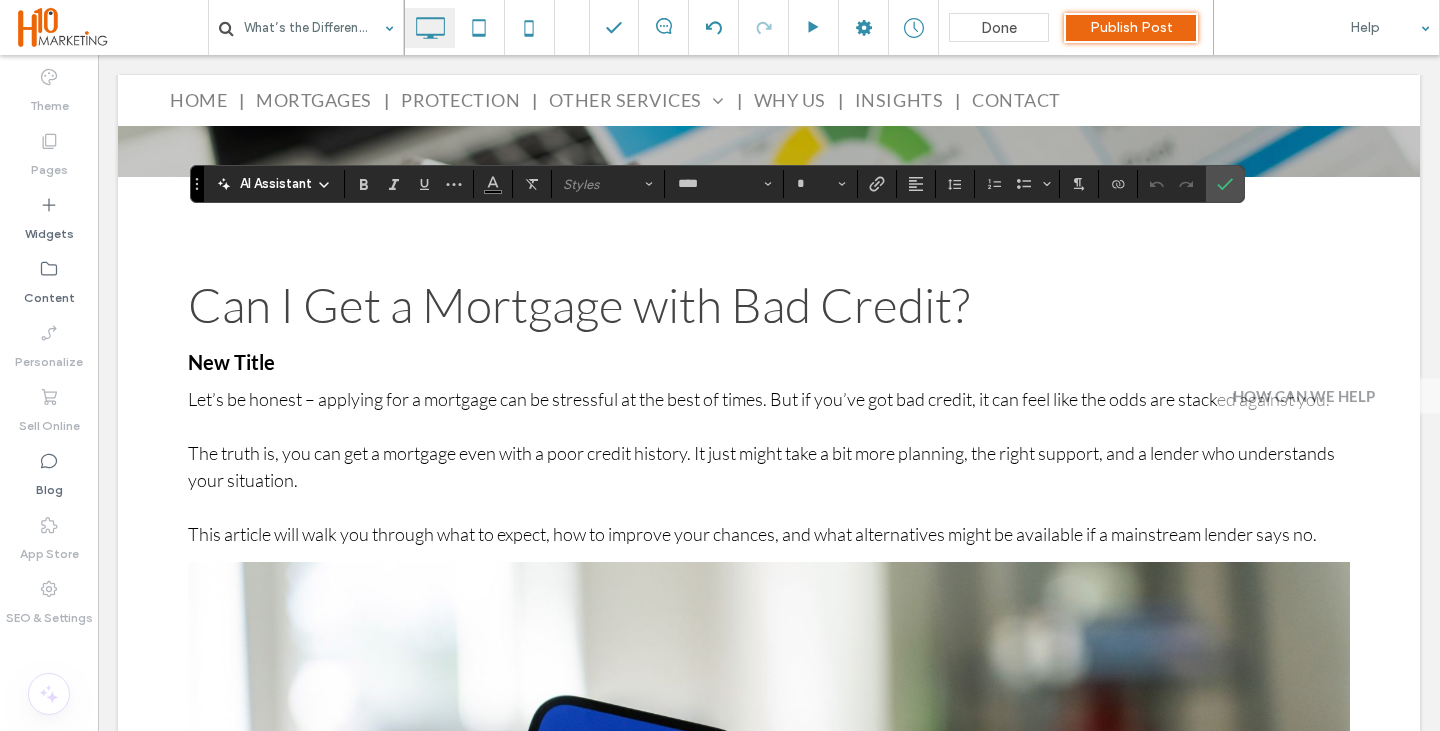 type on "**" 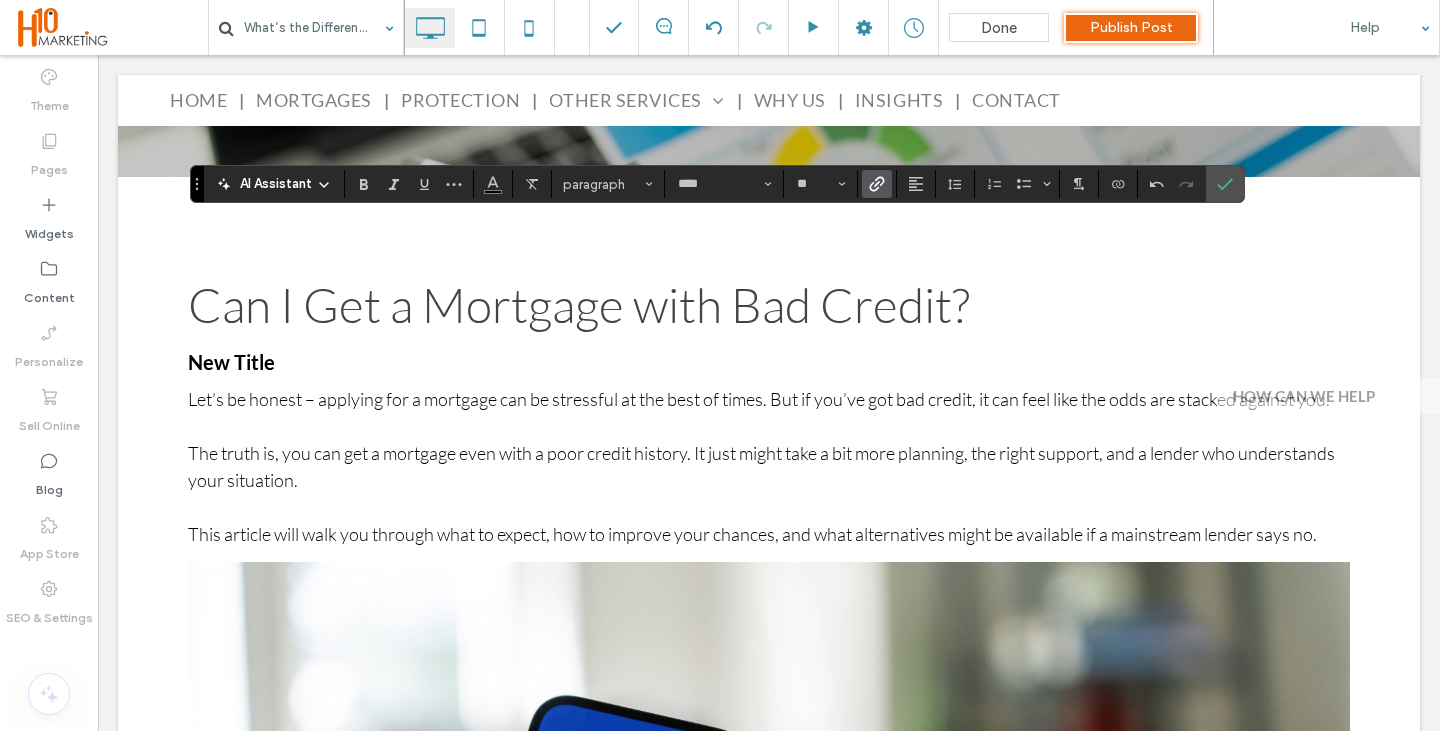 click at bounding box center [877, 184] 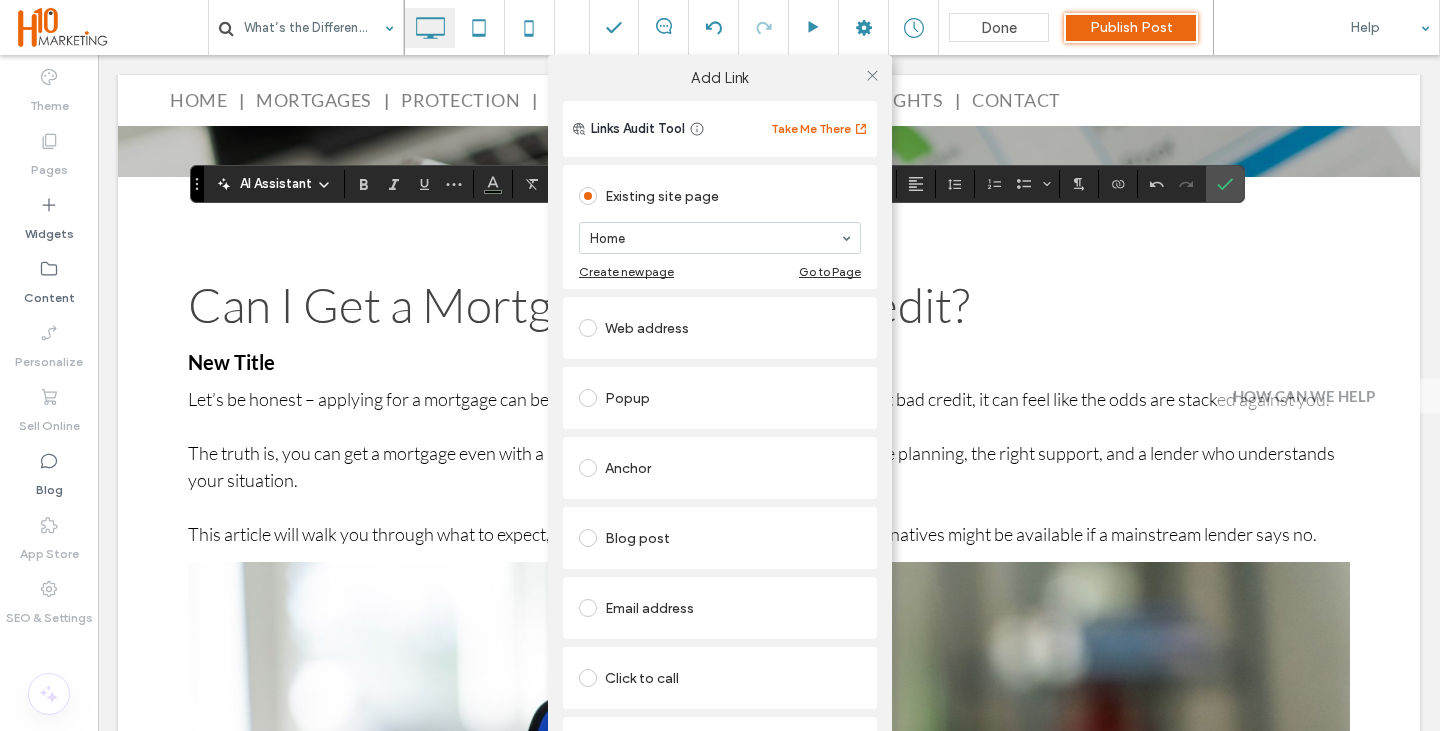 click on "Home" at bounding box center (720, 238) 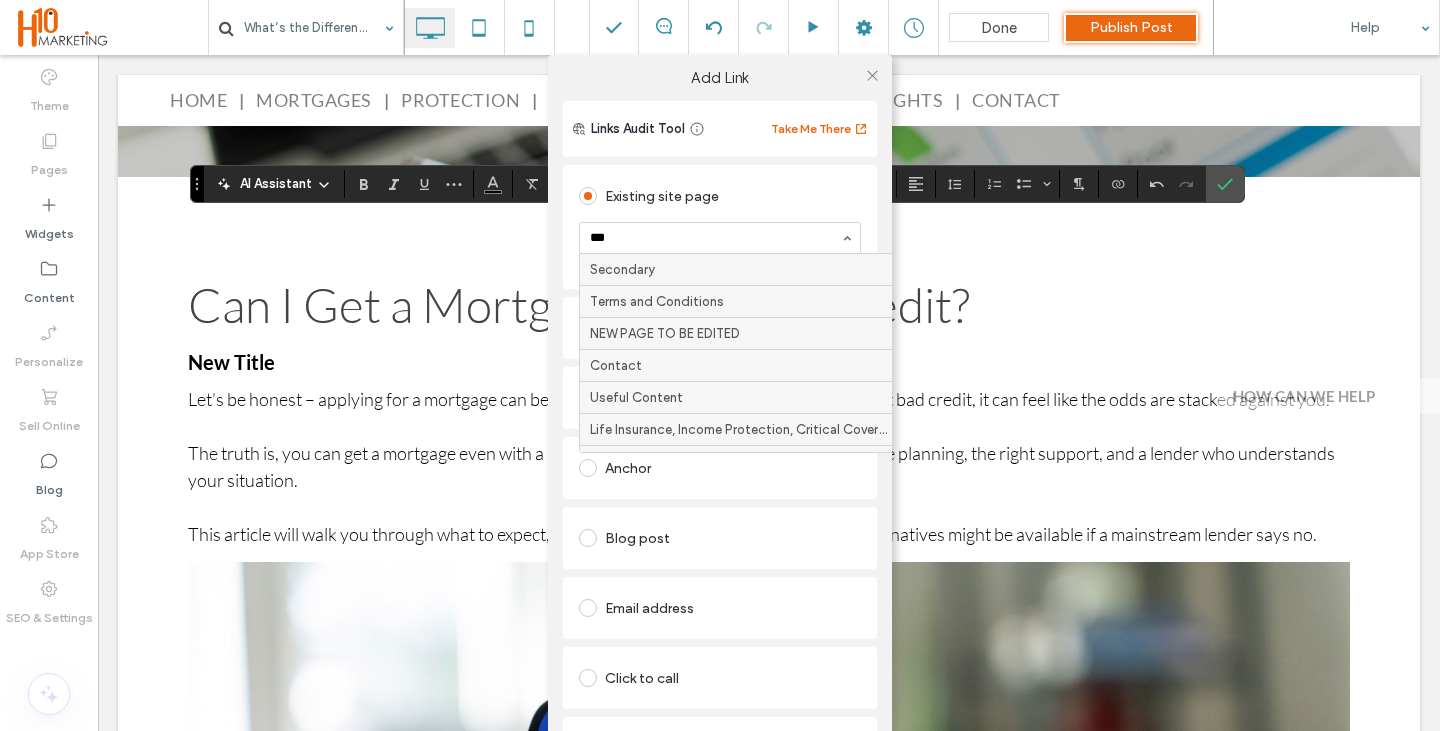 type on "****" 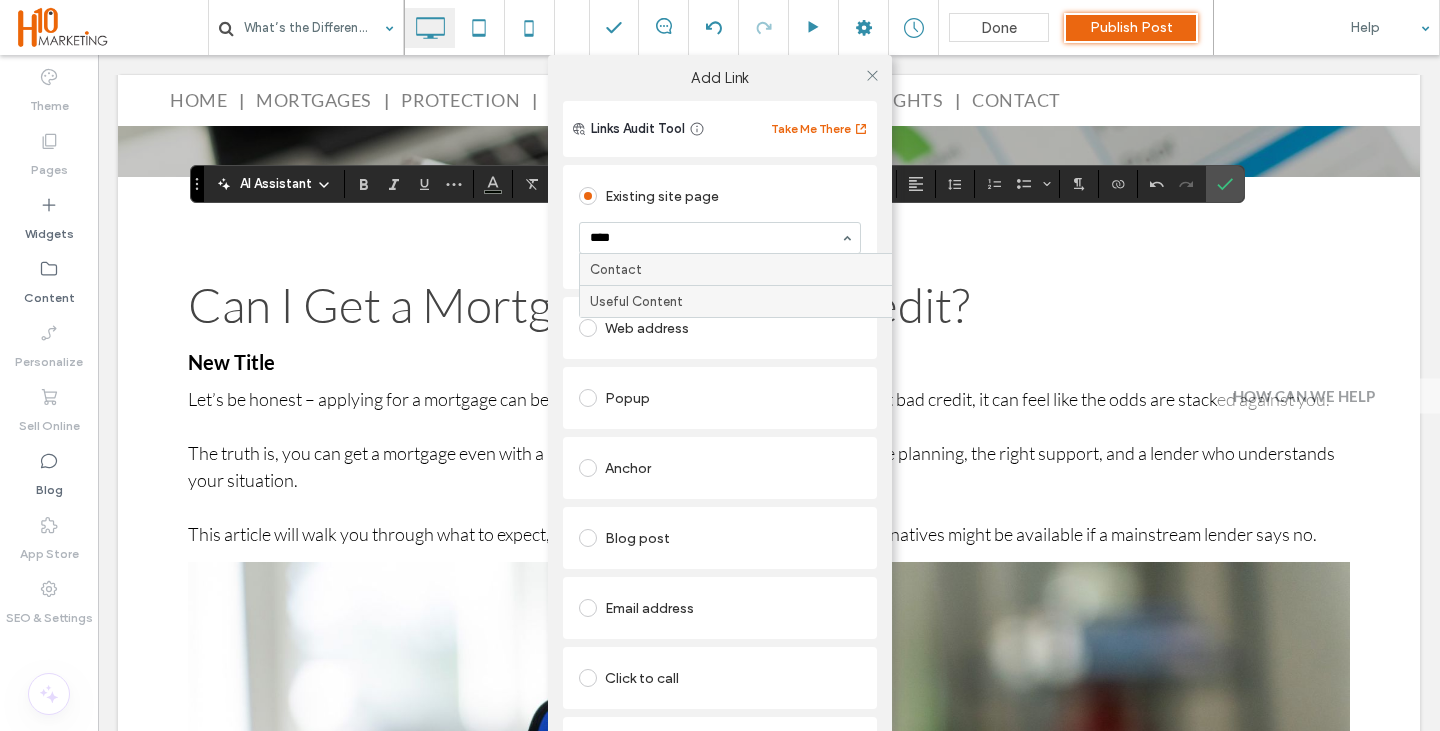 type 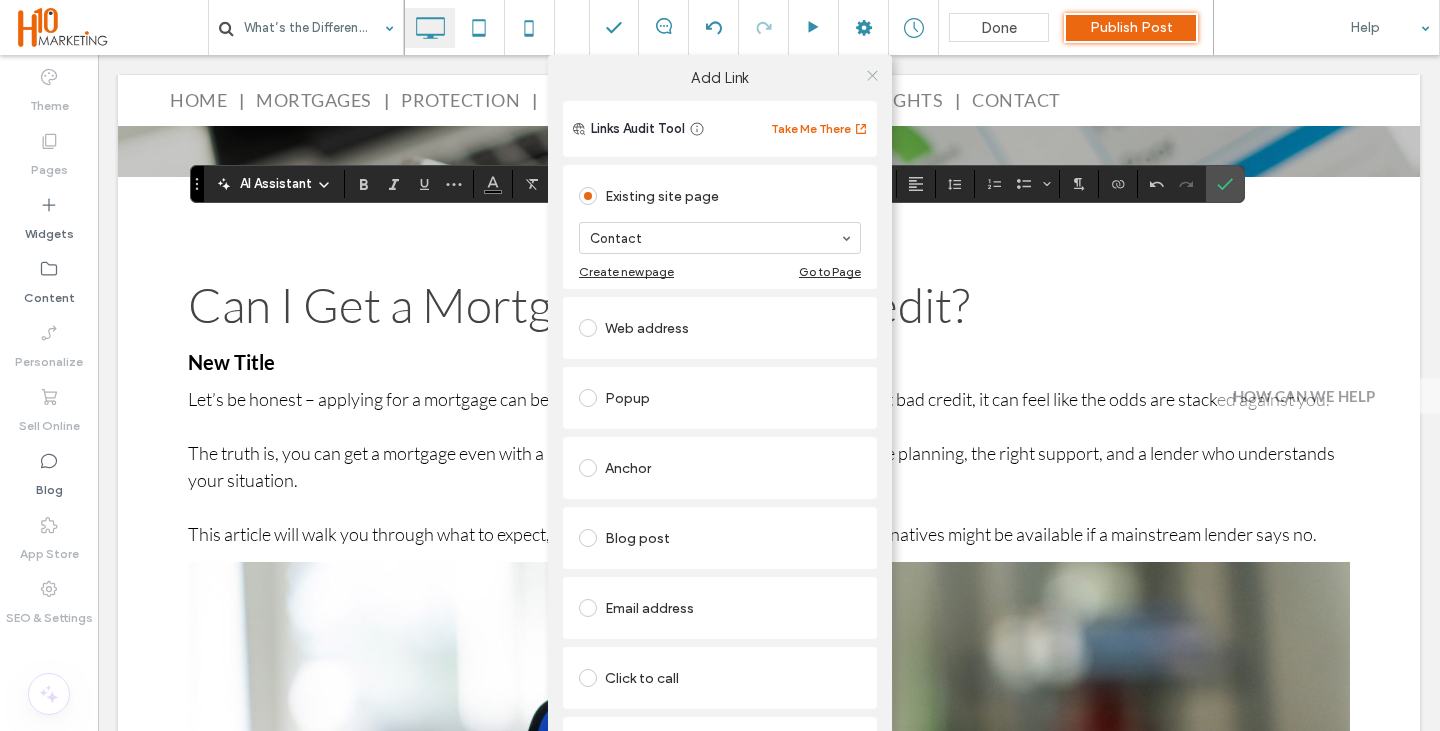 click 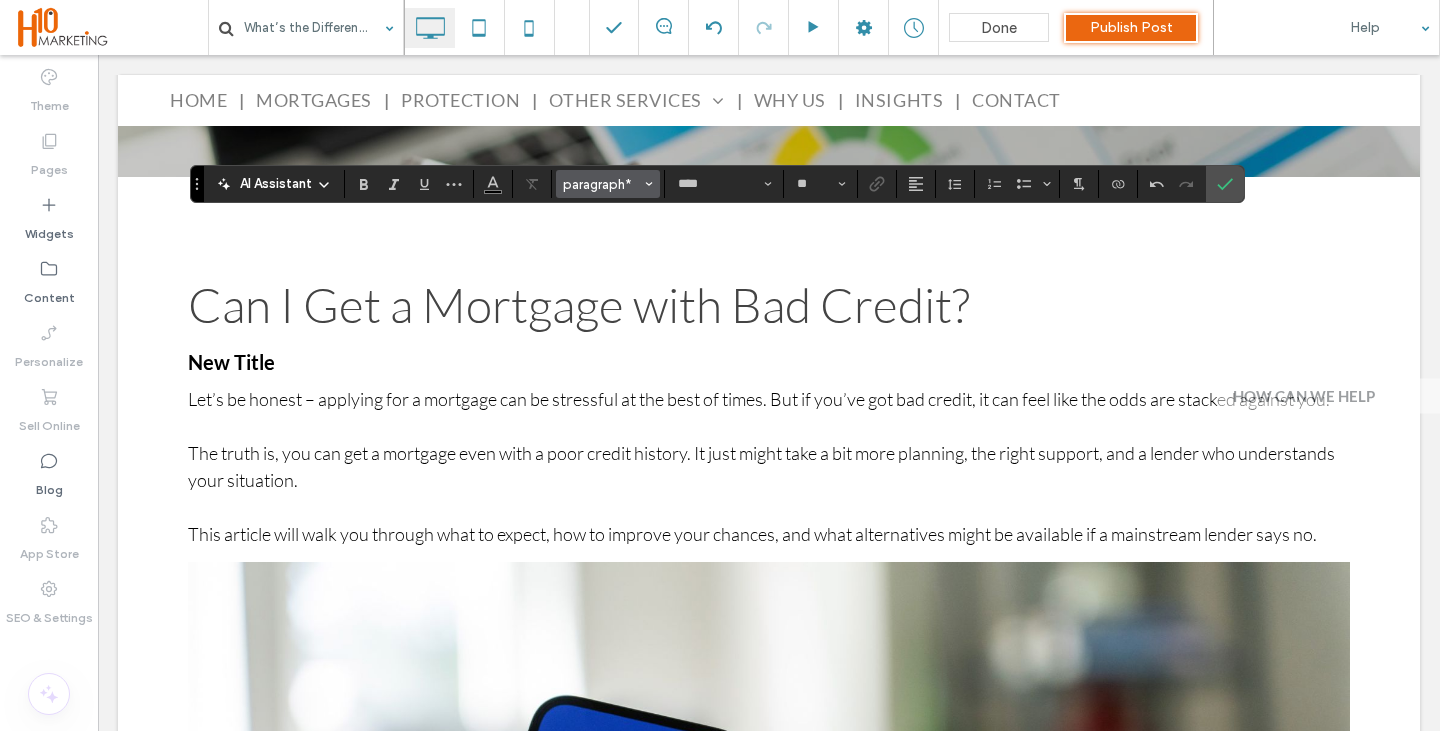 click on "paragraph*" at bounding box center [608, 184] 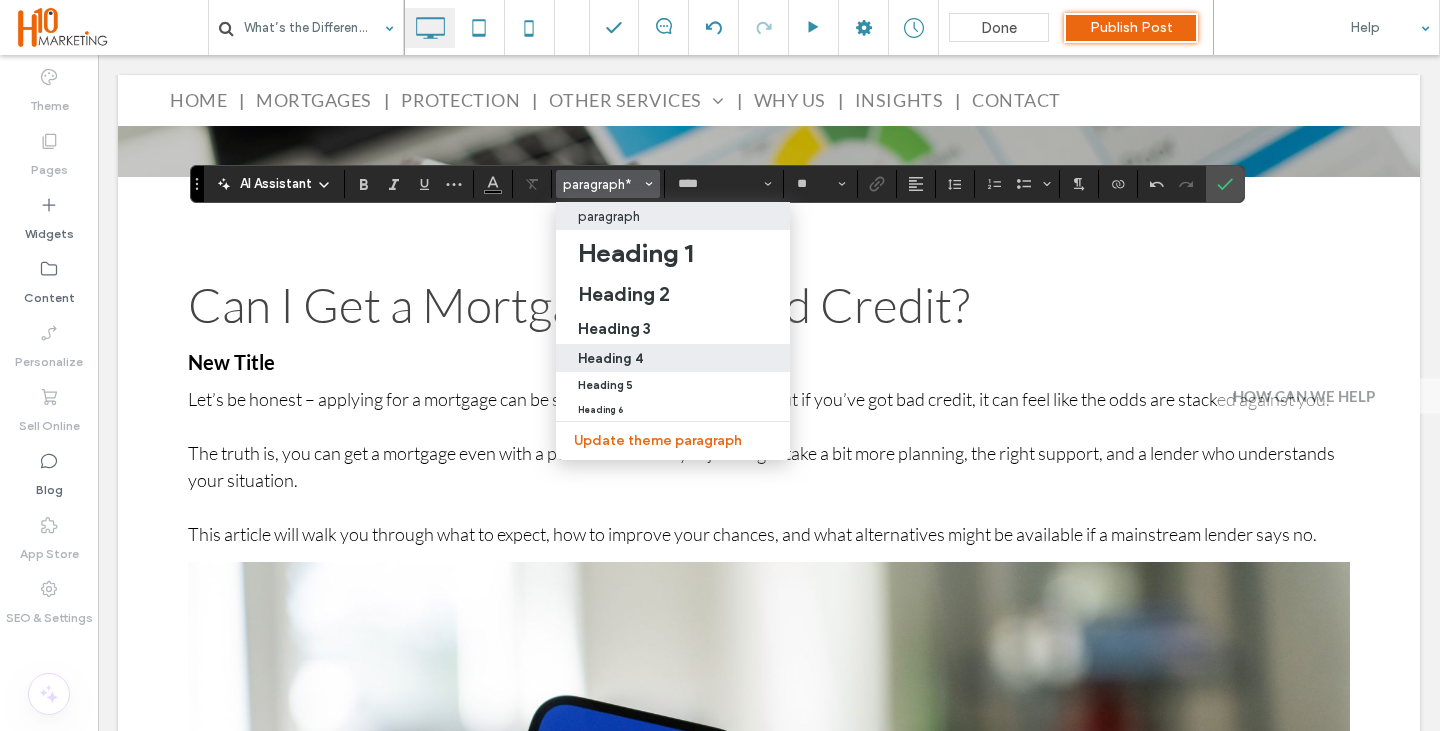 click on "Heading 4" at bounding box center (673, 358) 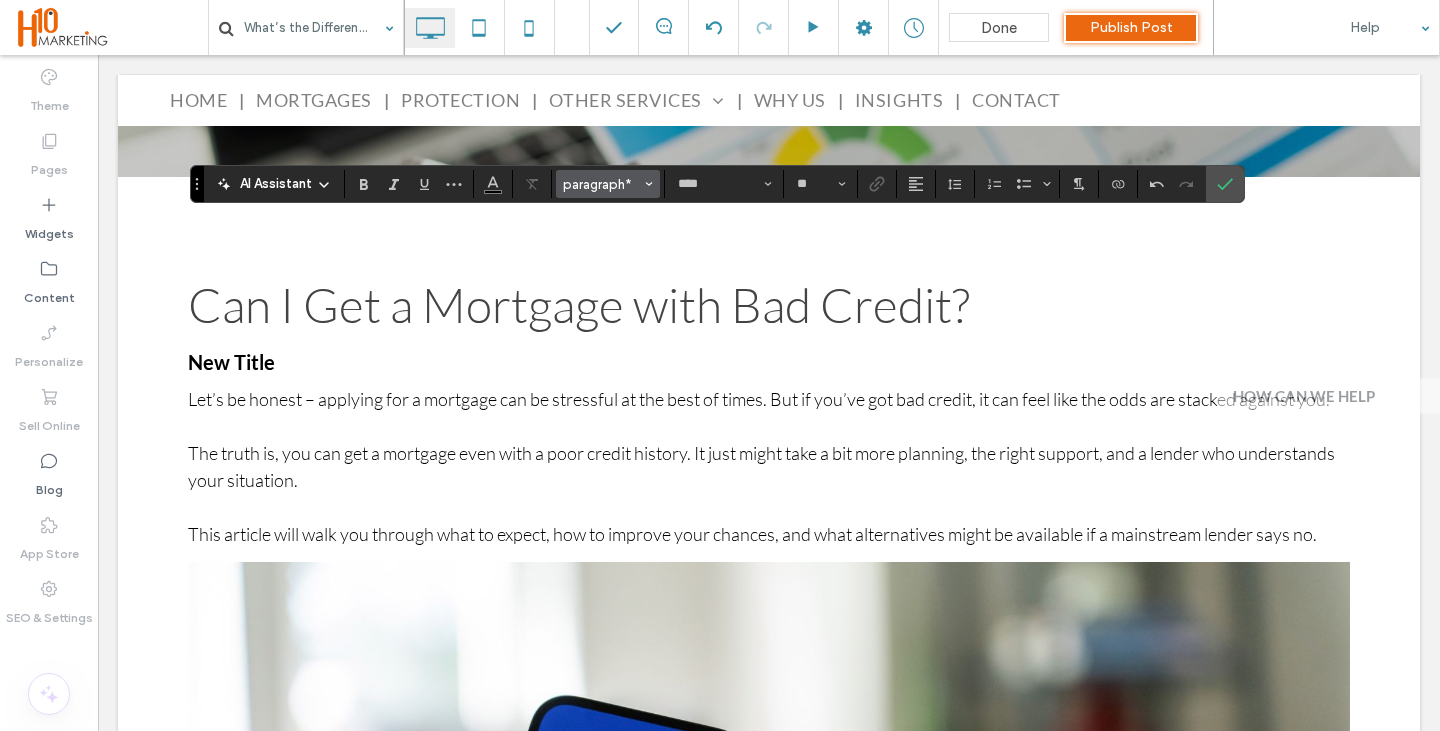 click on "paragraph*" at bounding box center [602, 184] 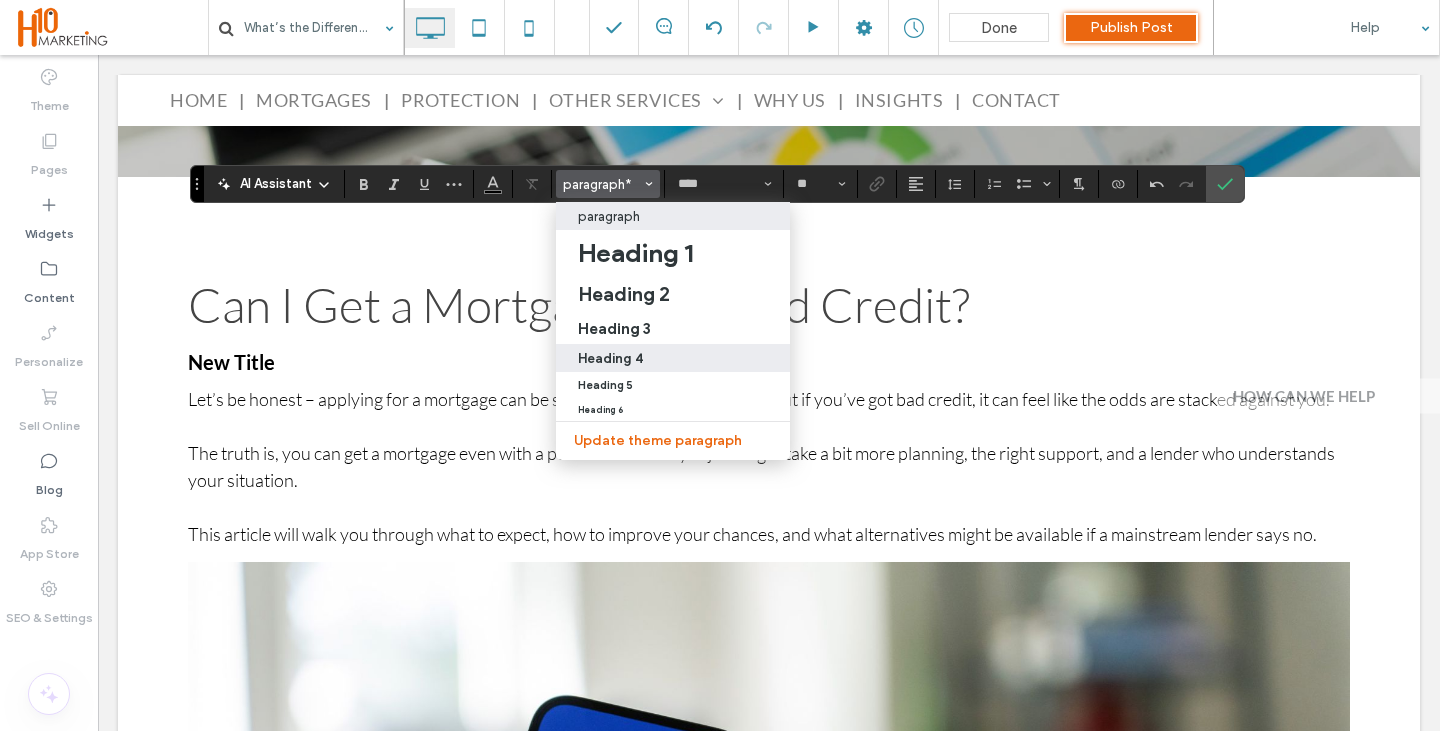 click on "Heading 4" at bounding box center (610, 358) 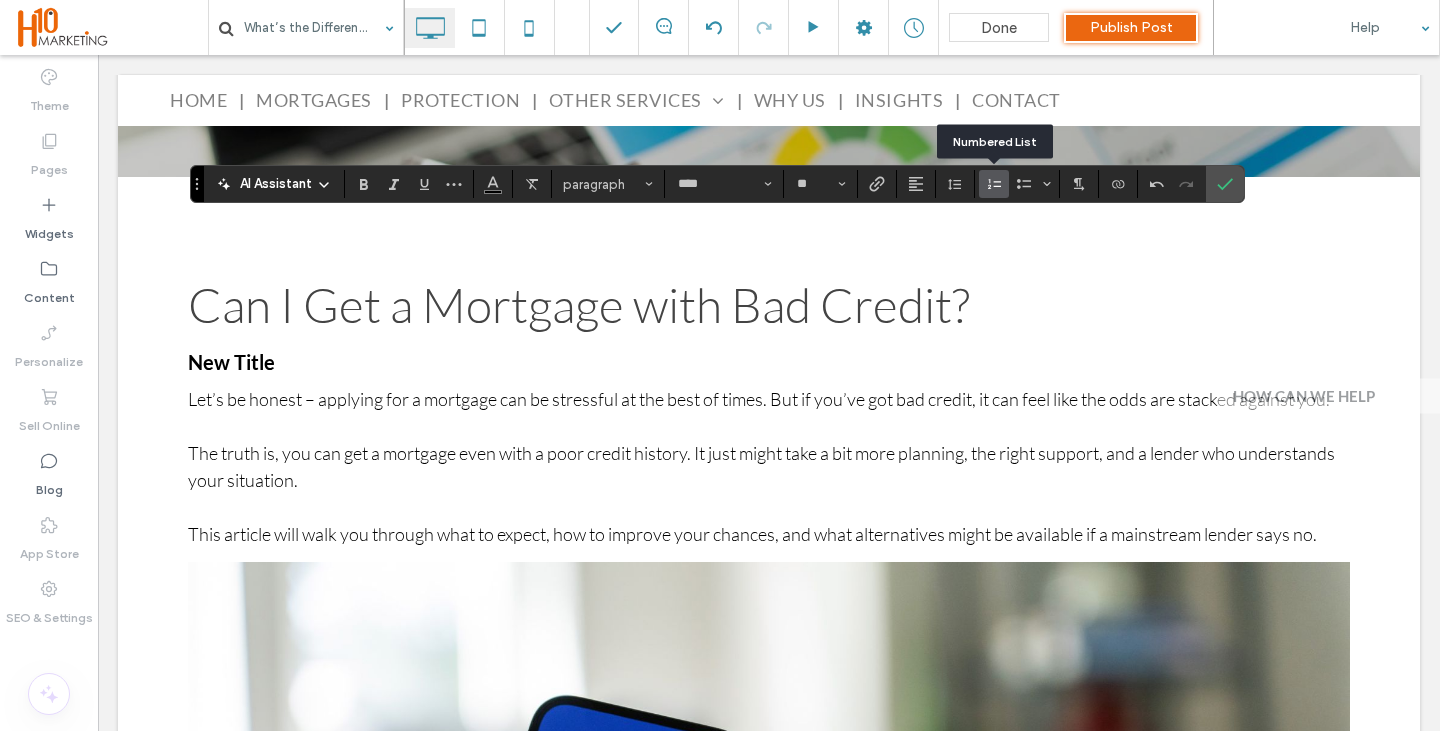 click 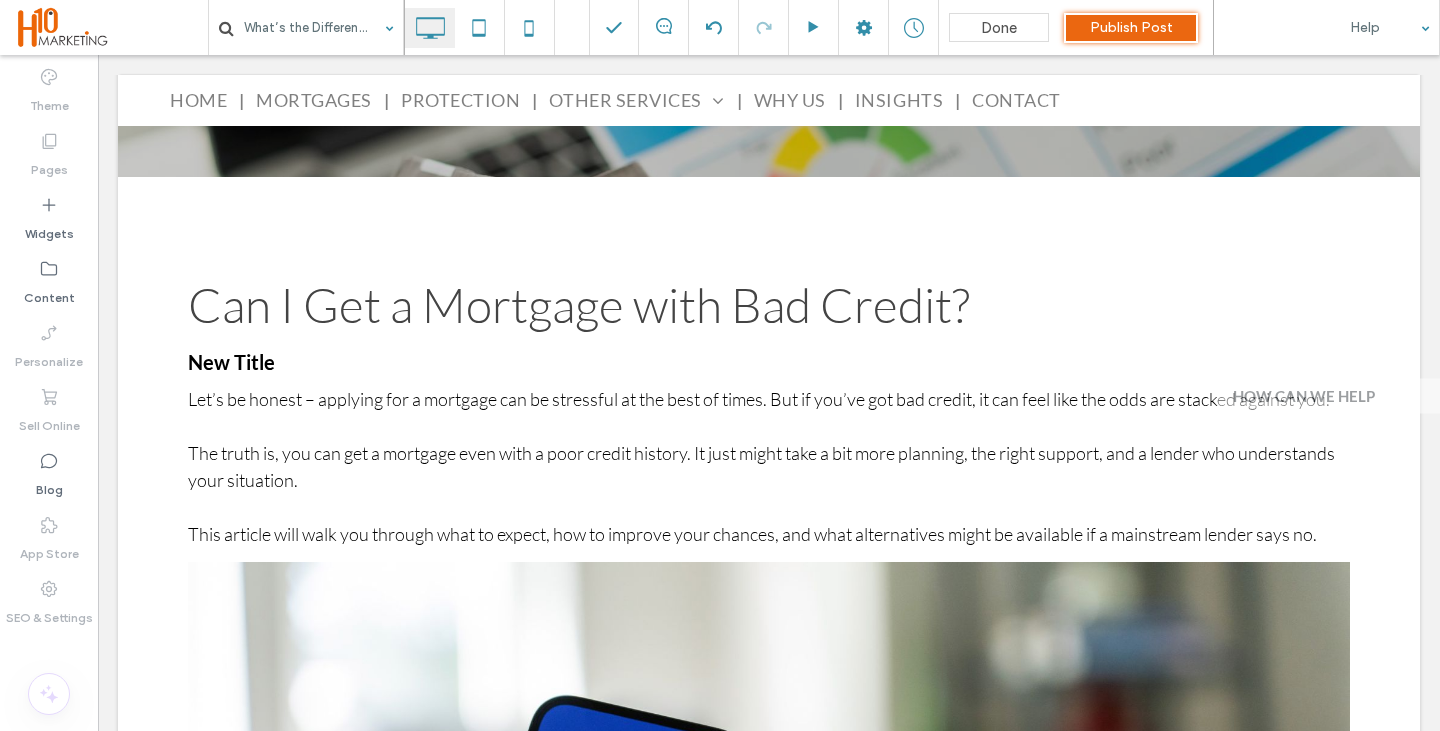 type on "****" 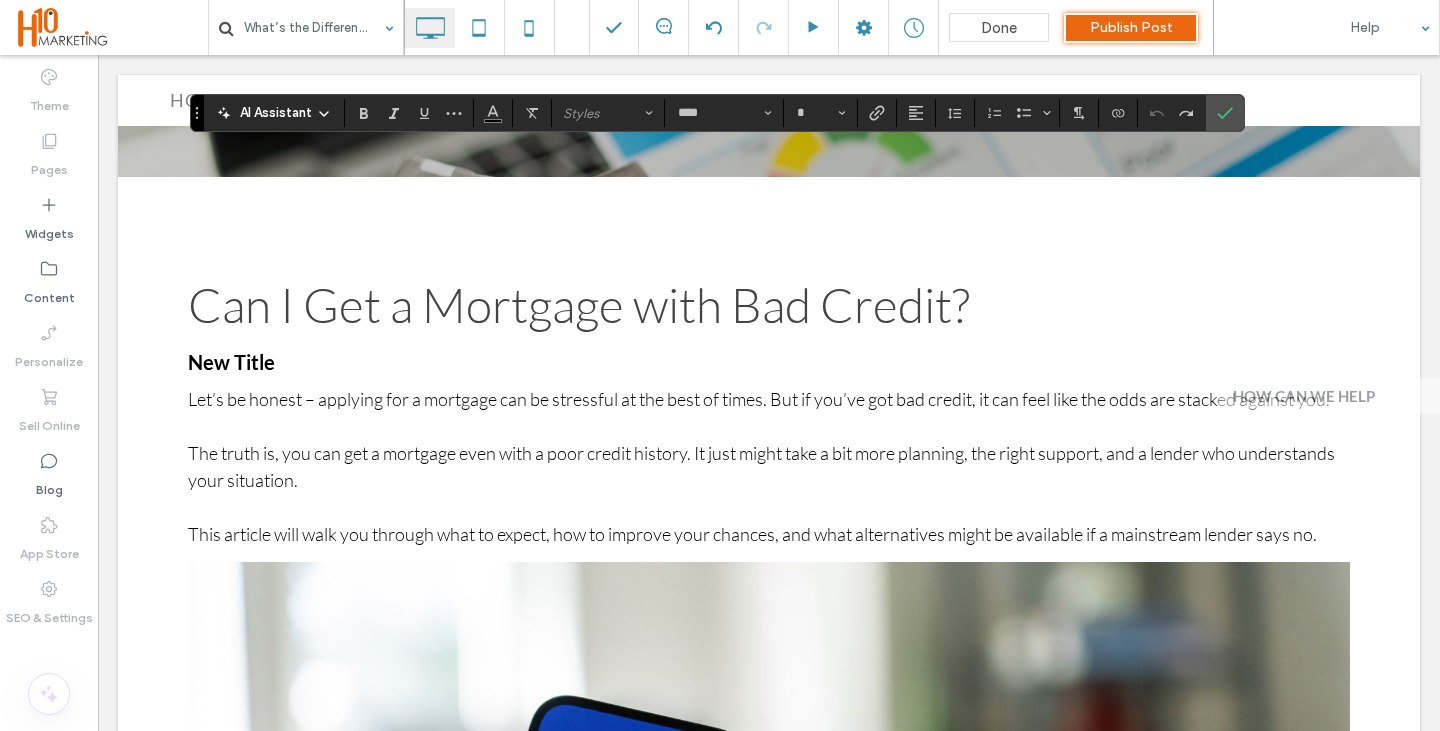 type on "**" 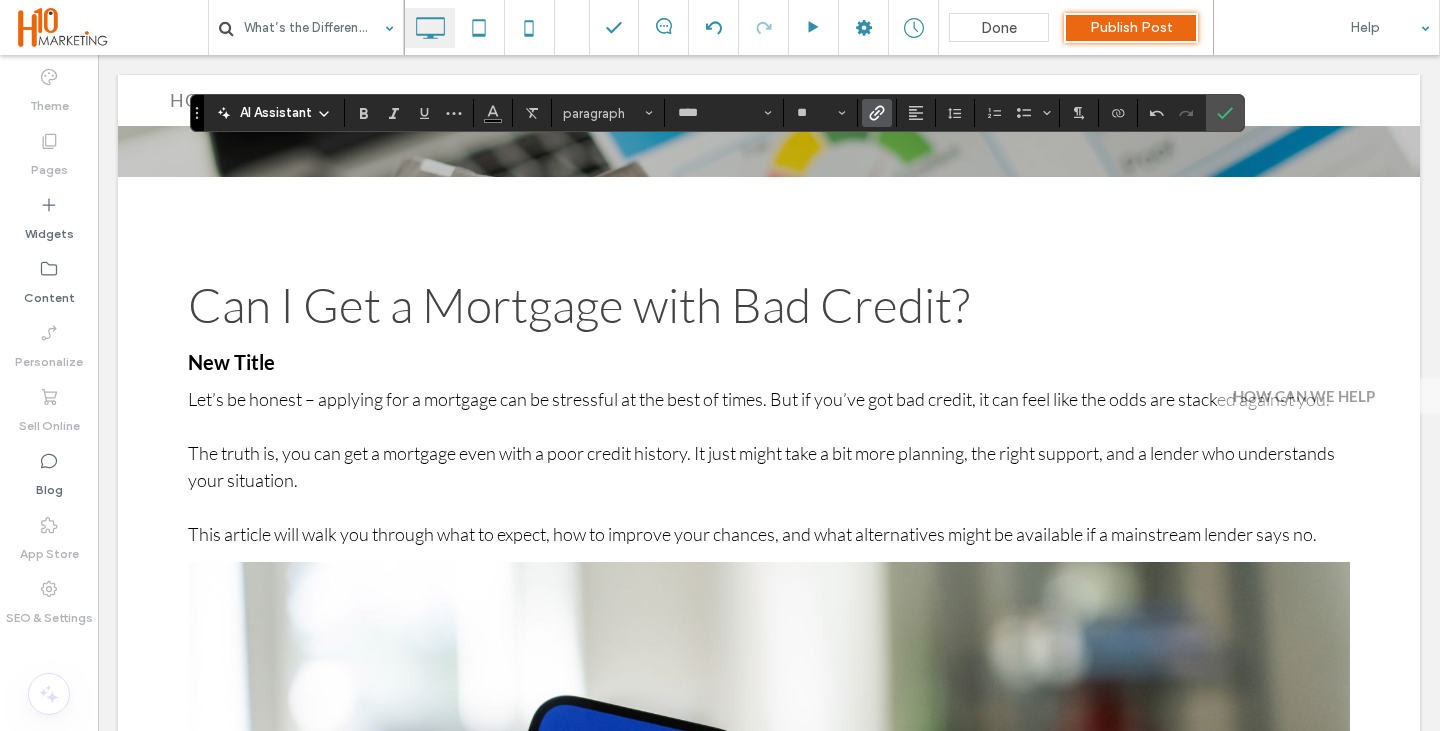 click 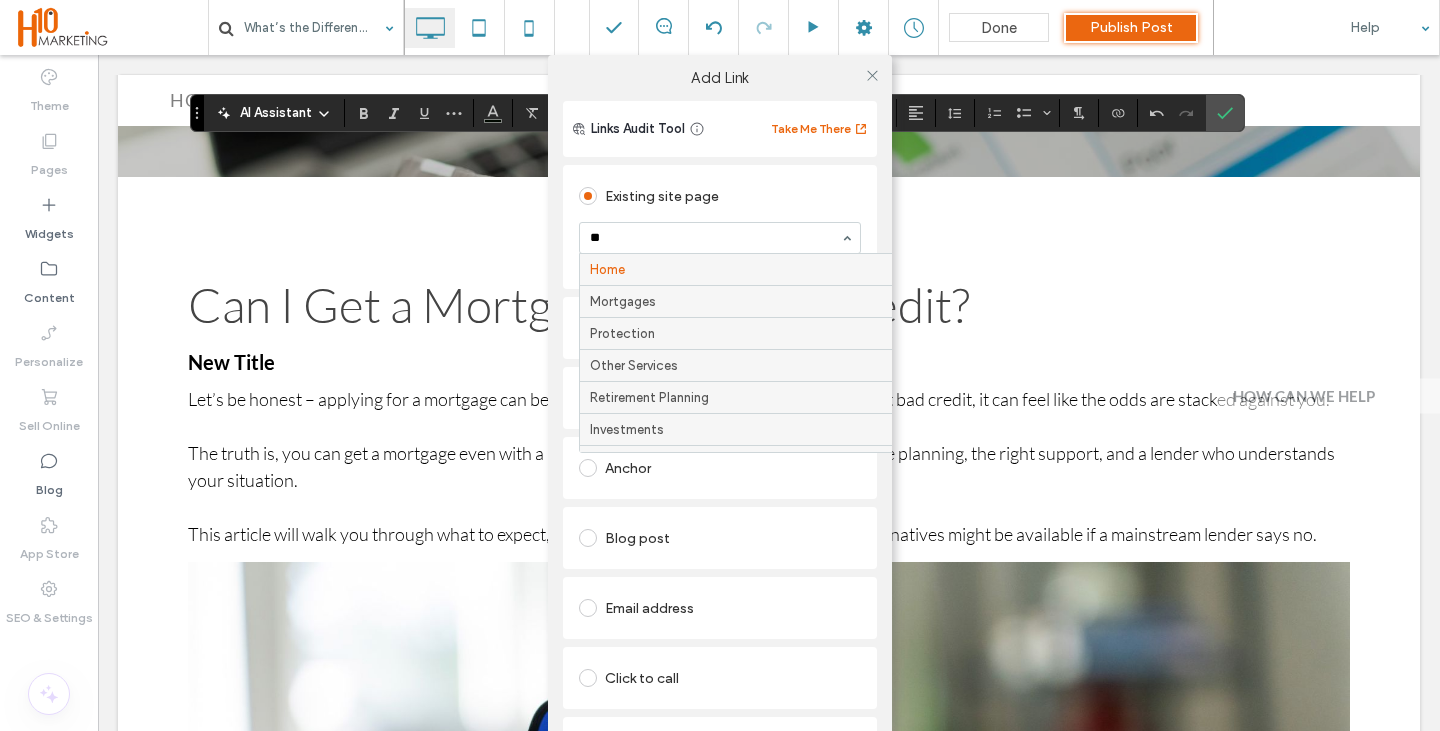 type on "***" 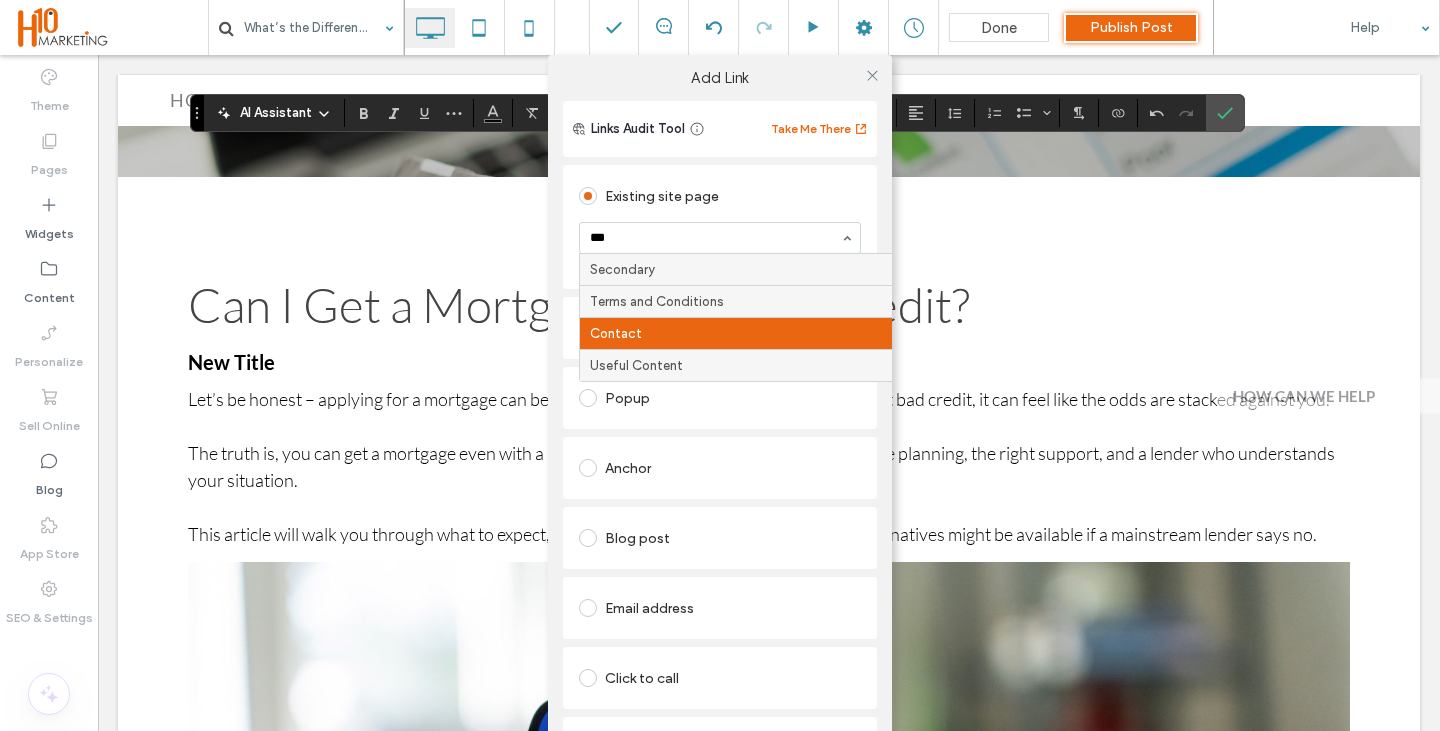 type 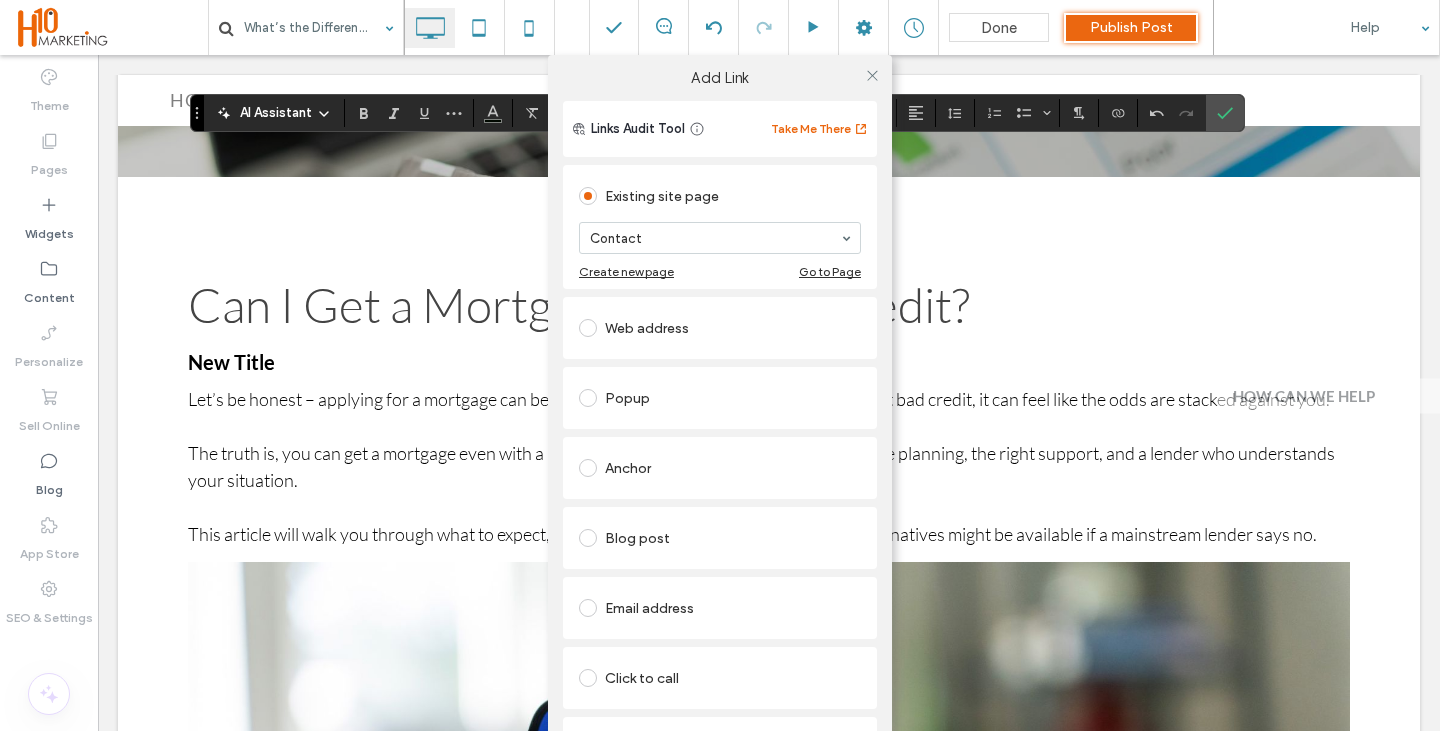 click on "Add Link Links Audit Tool Take Me There Existing site page Contact Create new page Go to Page Web address Popup Anchor Blog post Email address Click to call File for download Remove link" at bounding box center (720, 420) 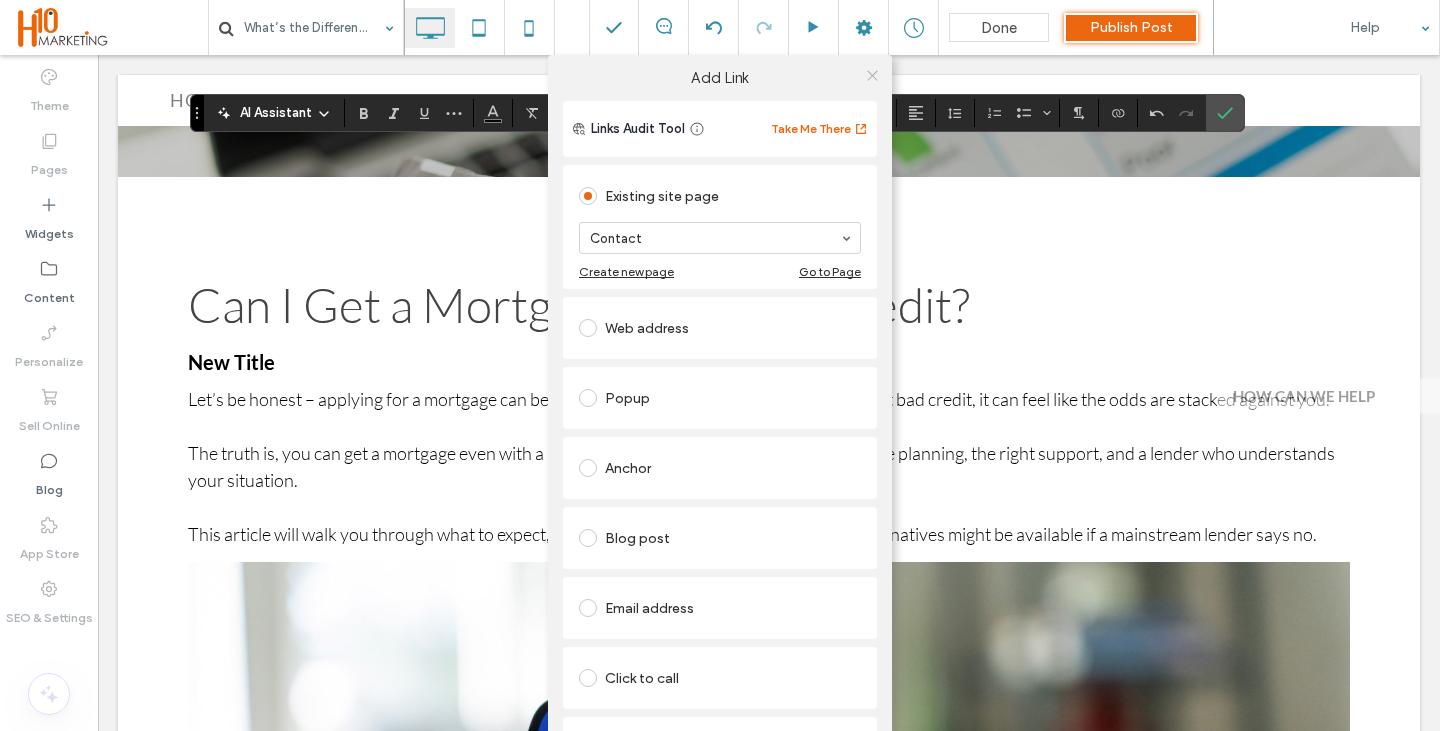 click 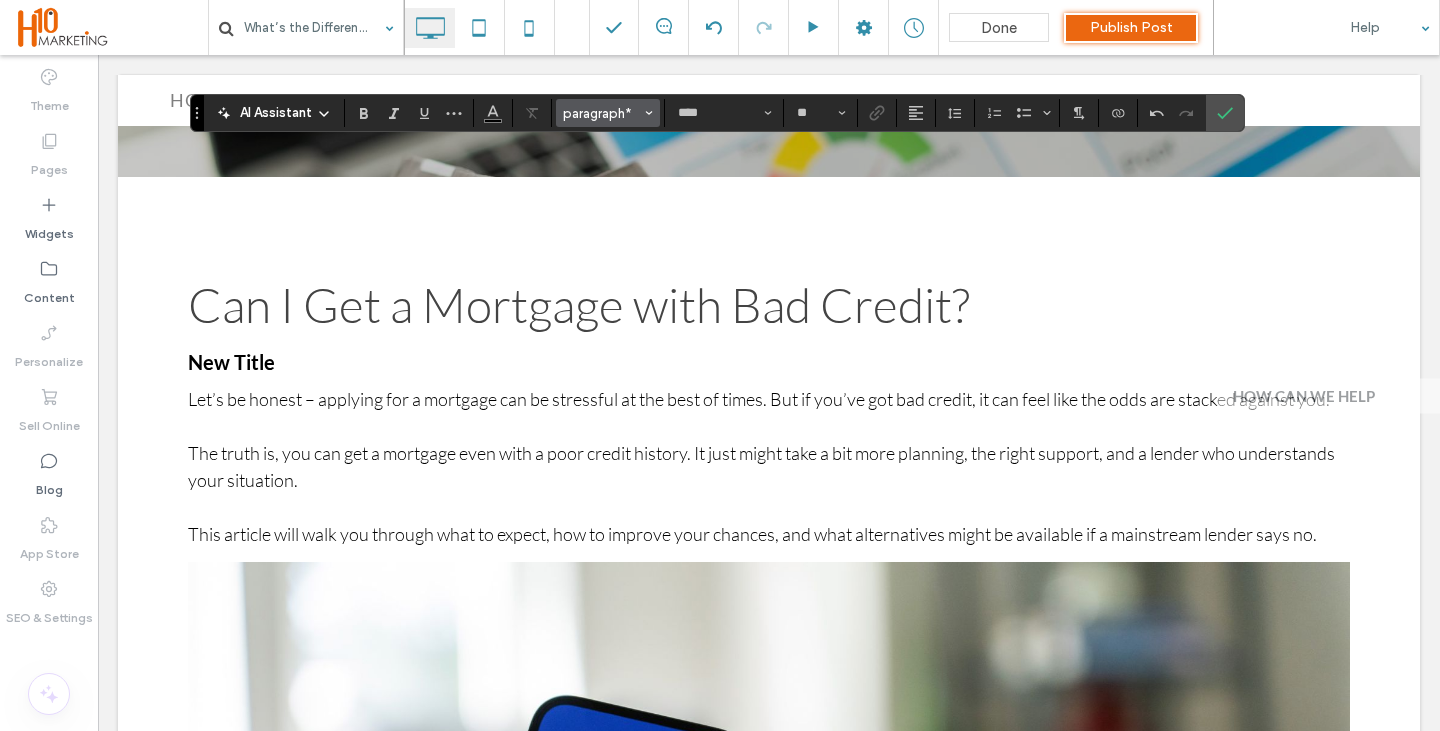 click on "paragraph*" at bounding box center [608, 113] 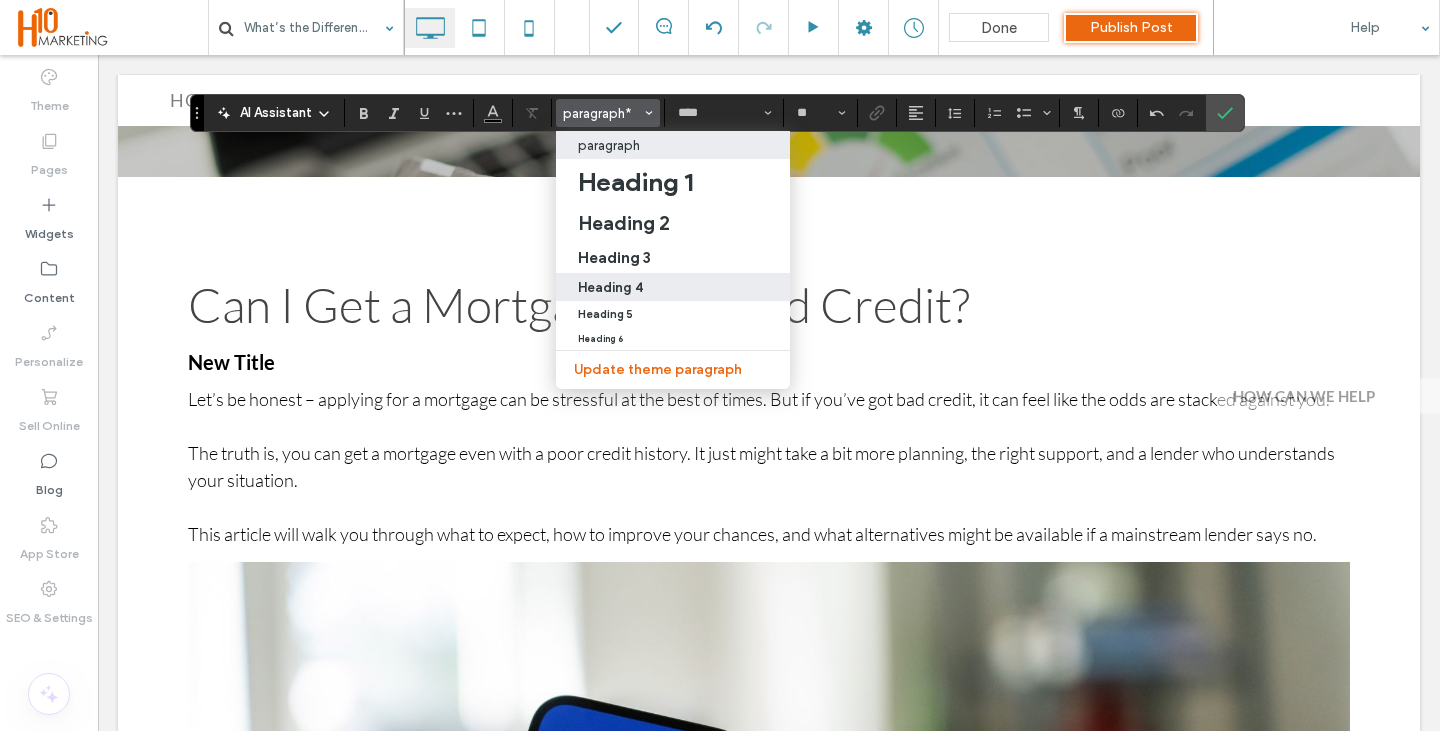 click on "Heading 4" at bounding box center (673, 287) 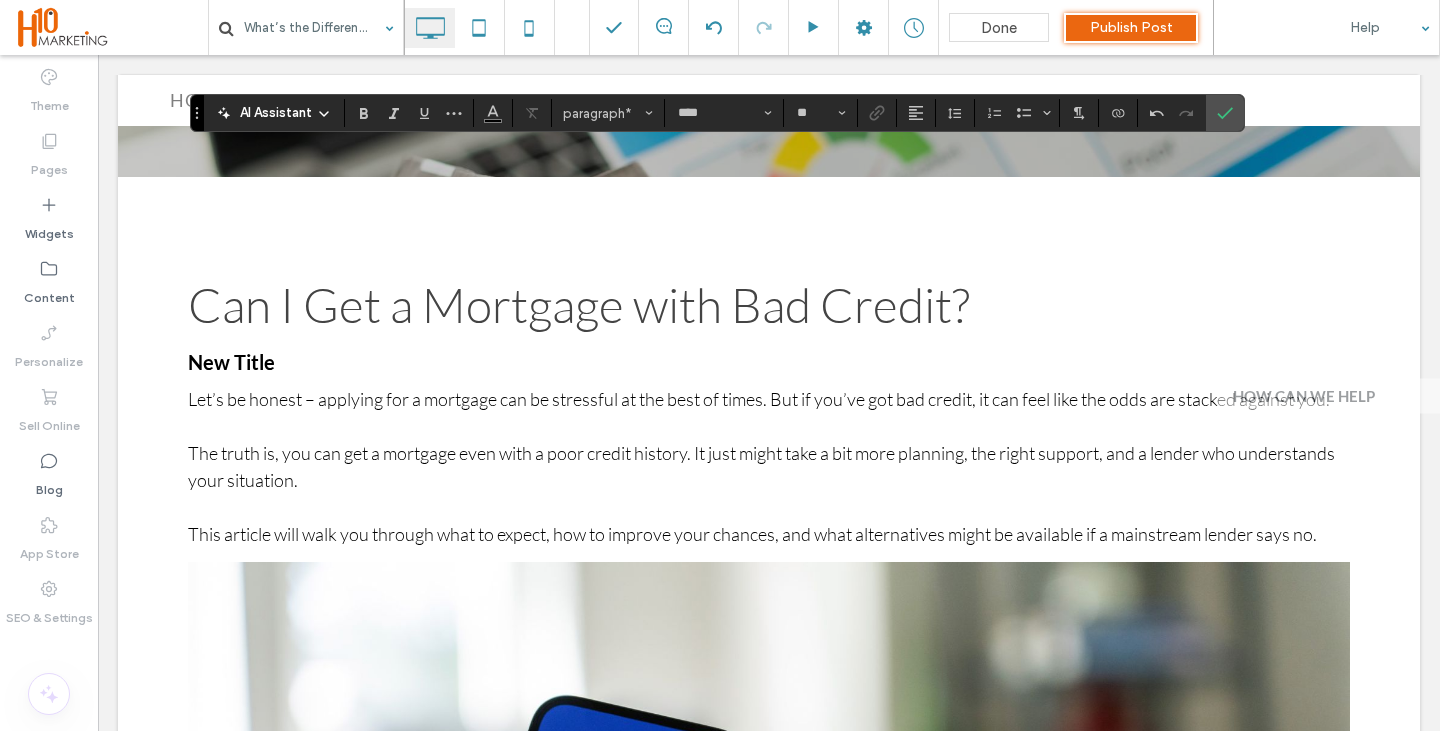 type on "**" 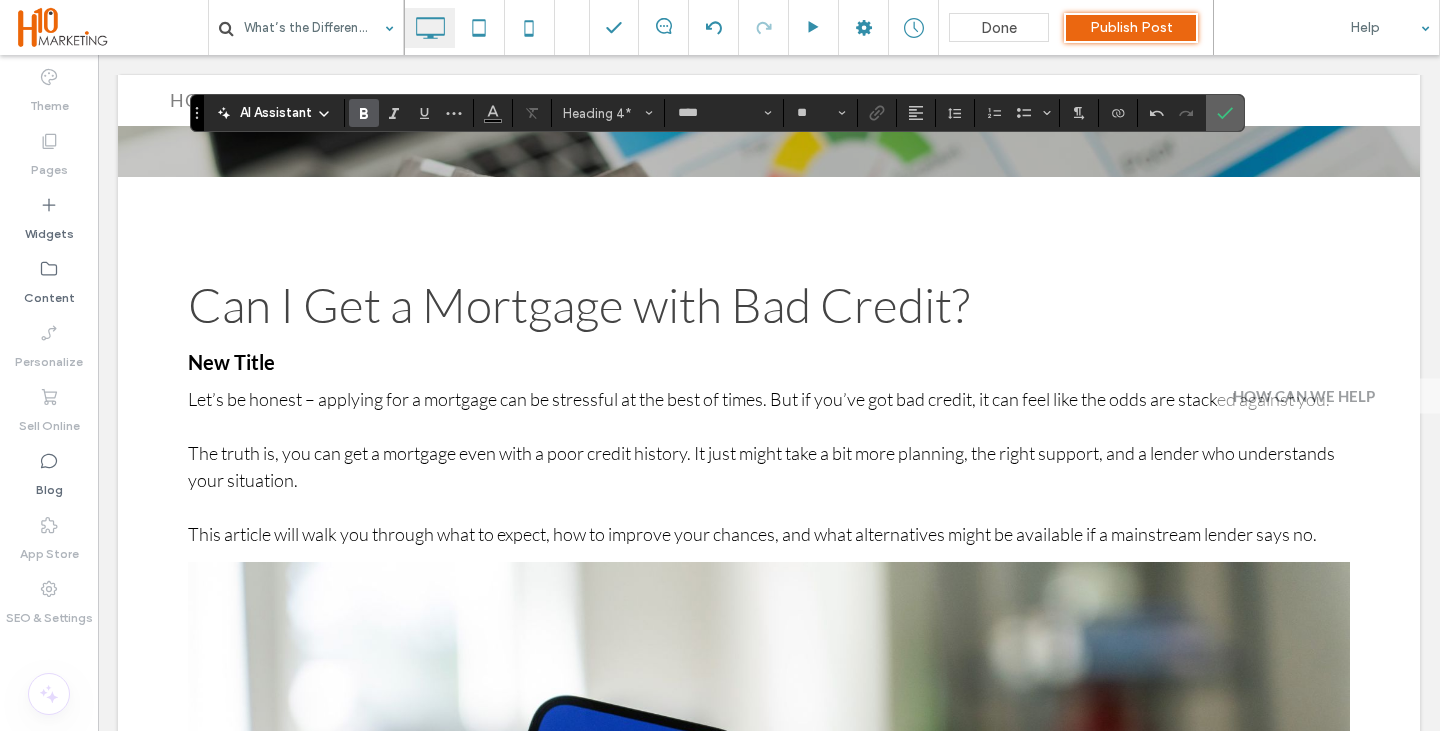 click at bounding box center (1225, 113) 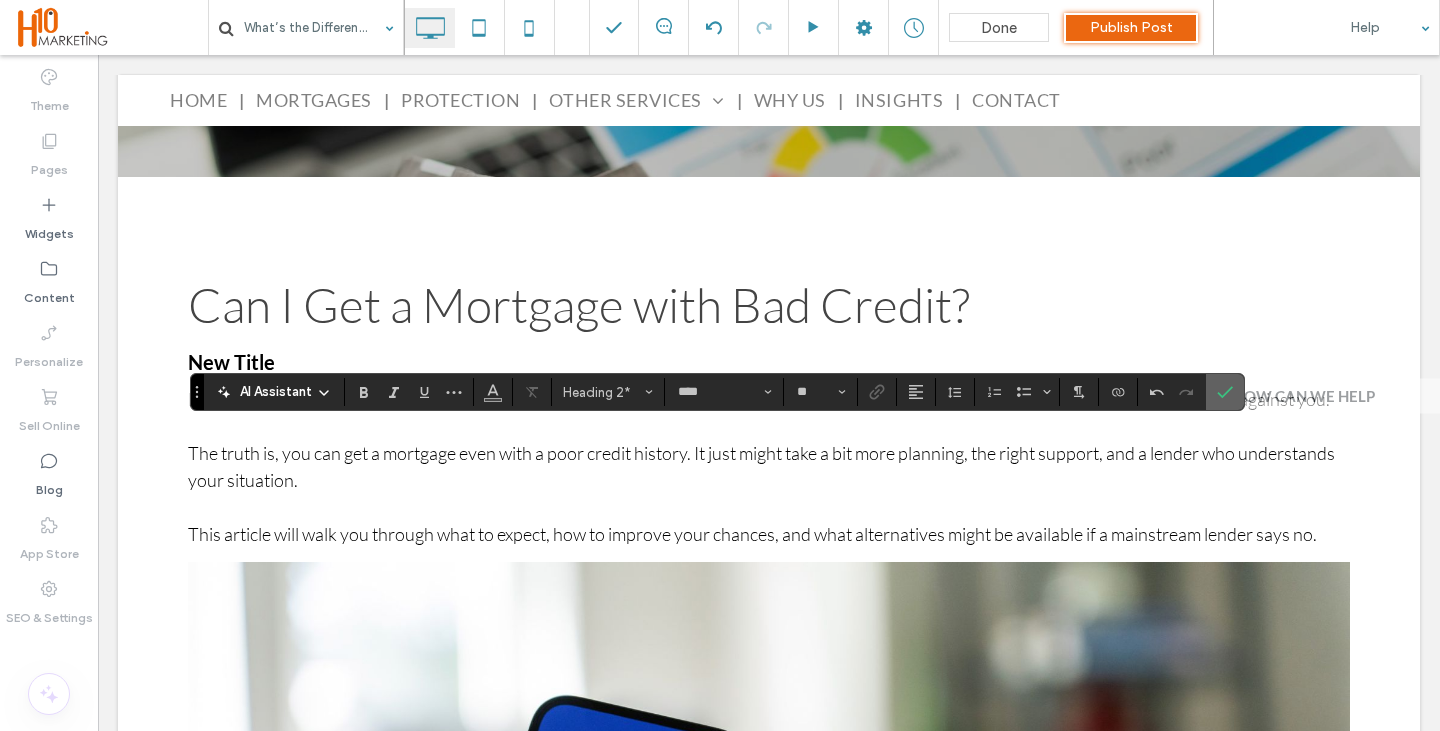 click at bounding box center [1225, 392] 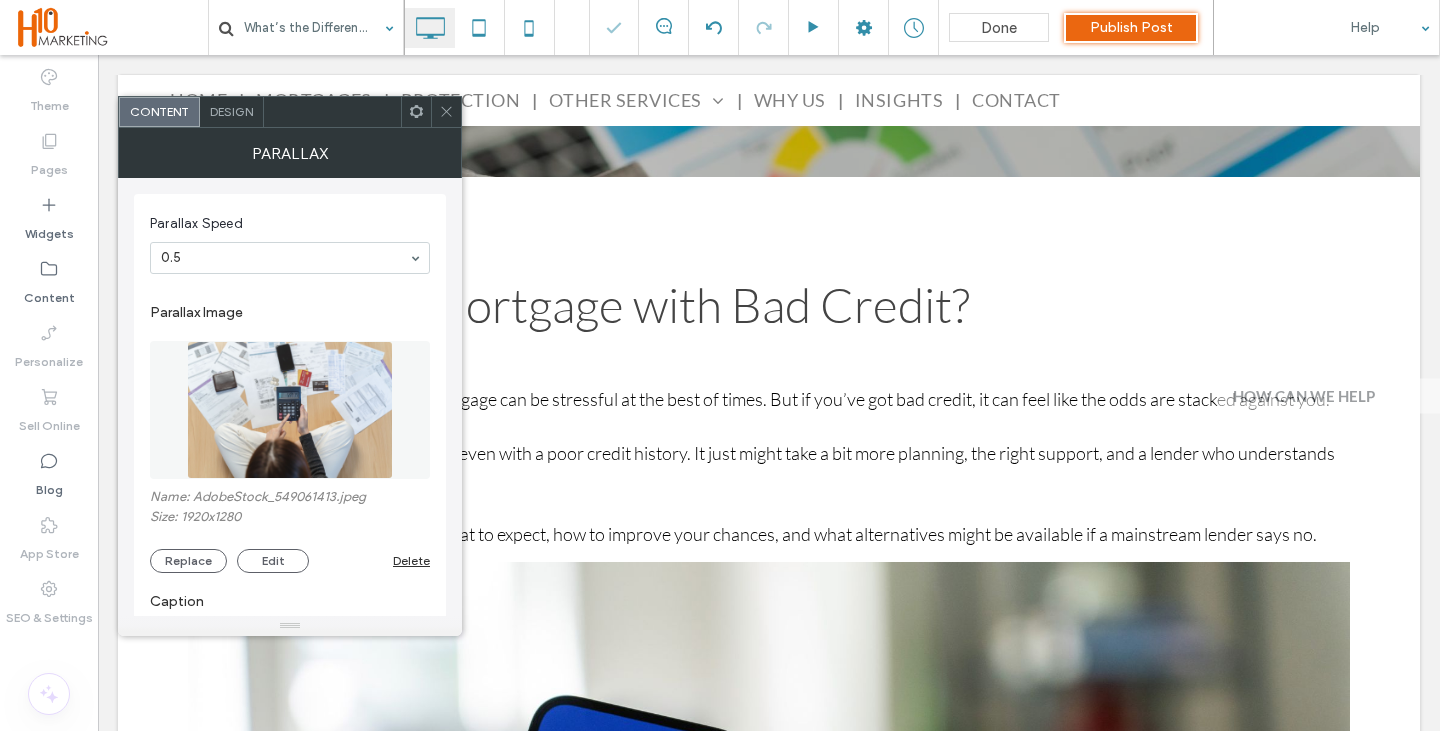 click at bounding box center (290, 410) 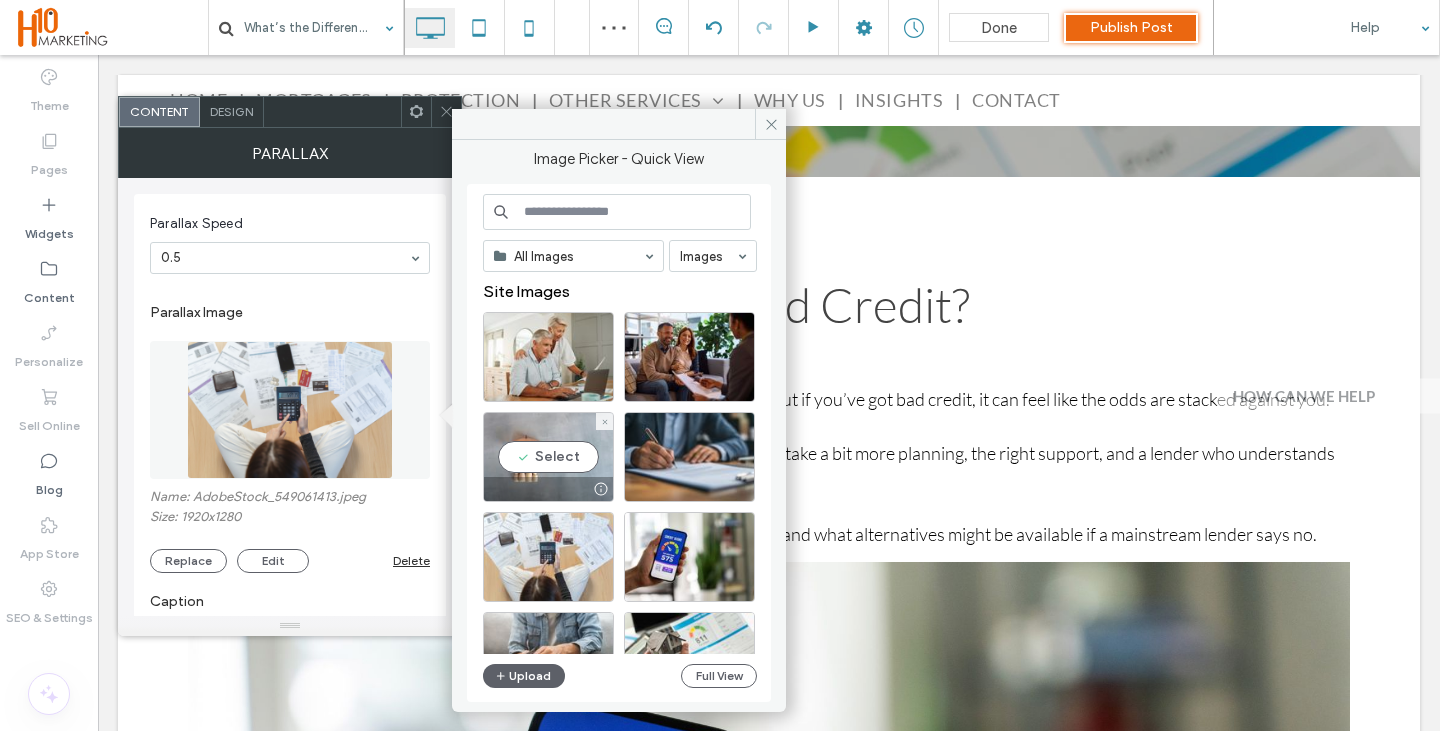 click on "Select" at bounding box center [548, 457] 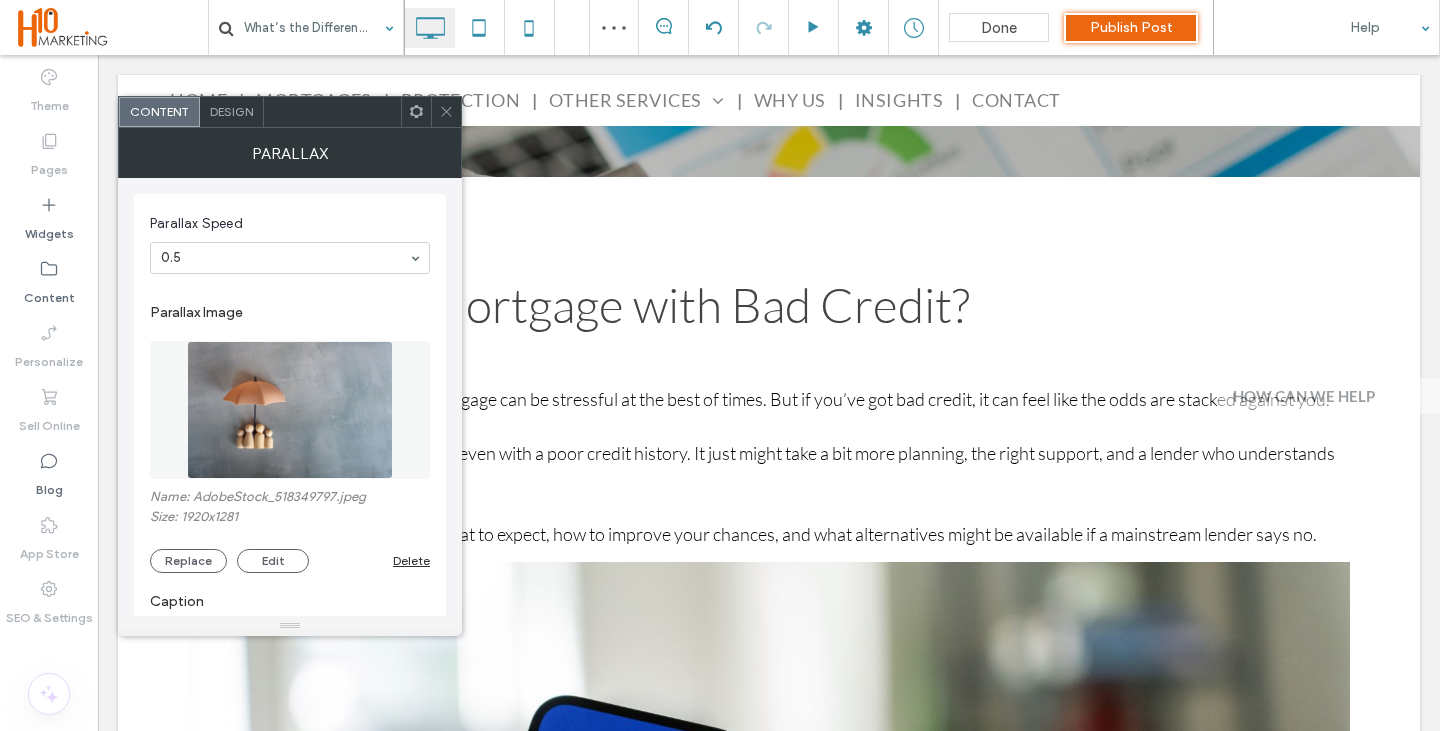 click 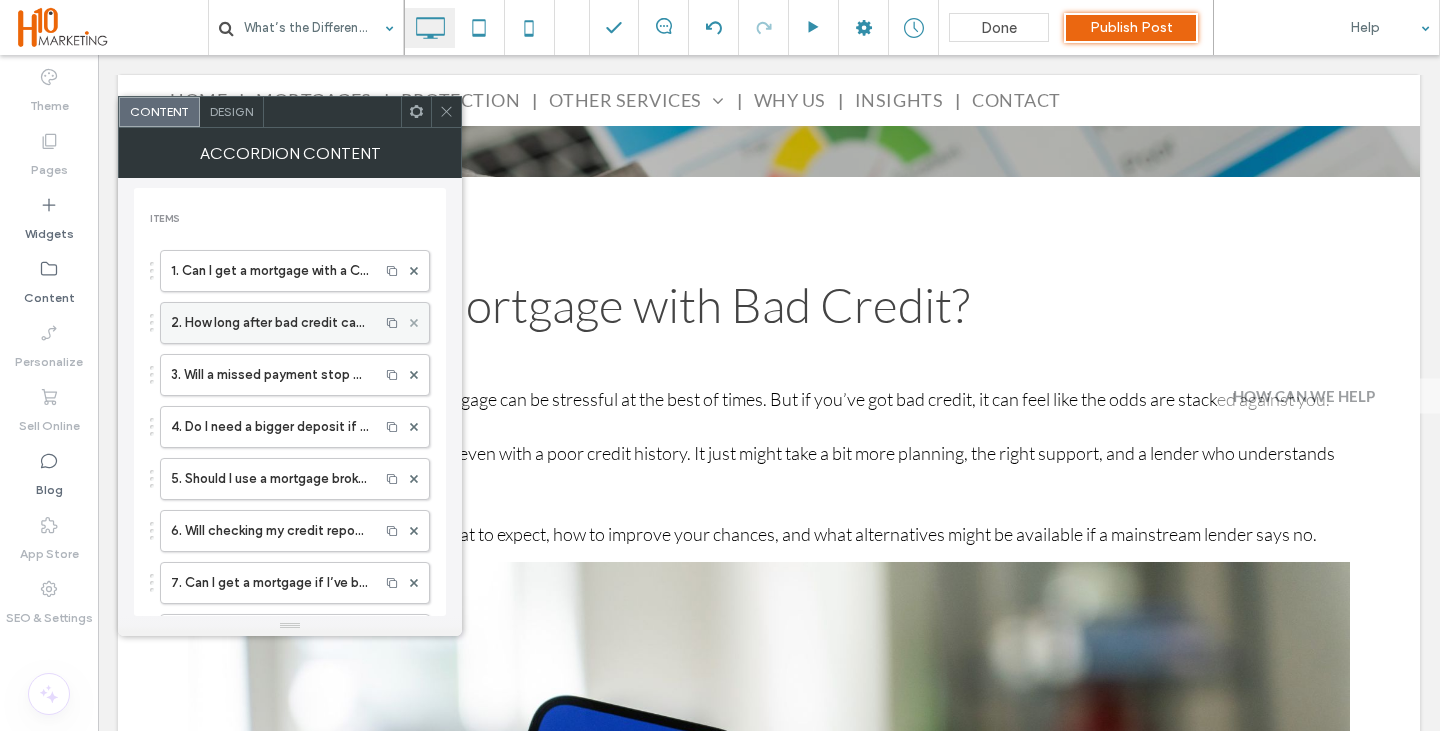 click 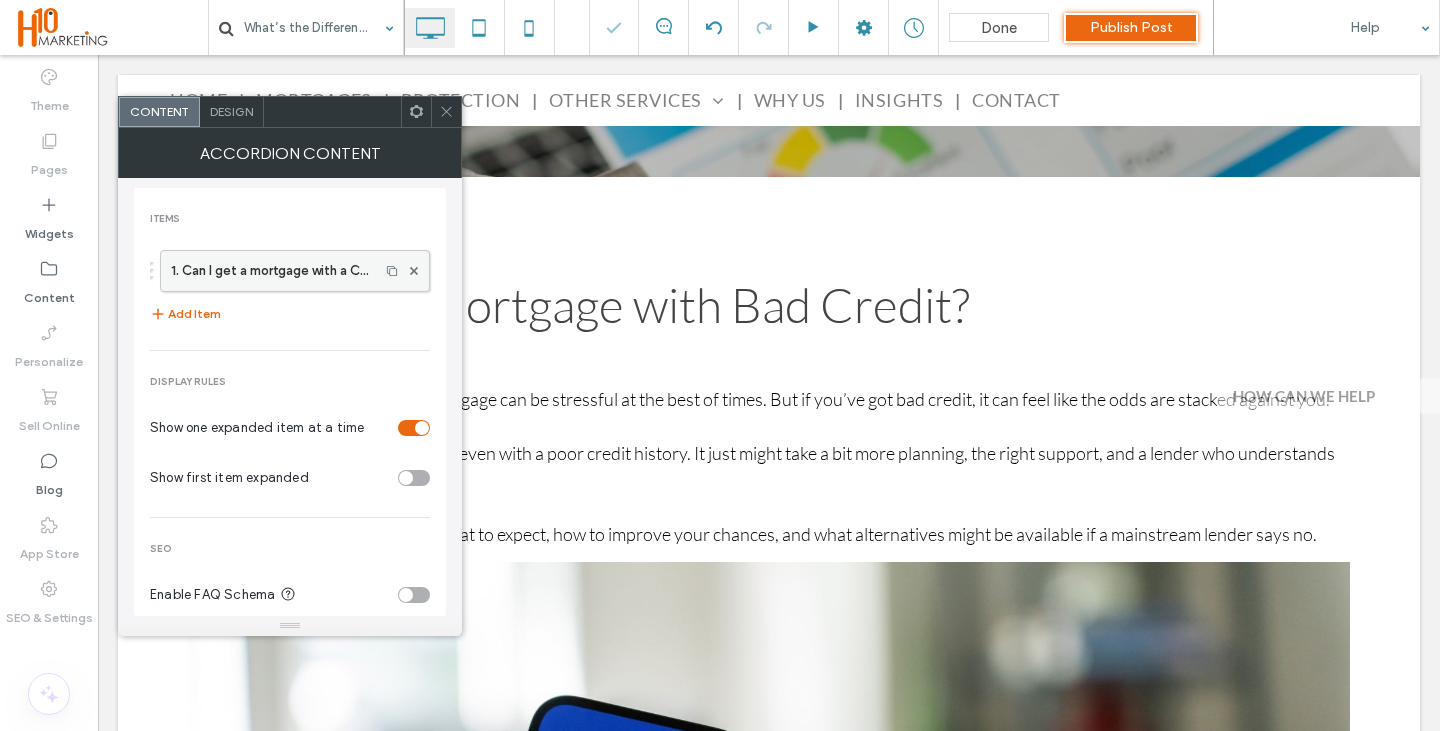 click on "1. Can I get a mortgage with a CCJ or default?" at bounding box center [270, 271] 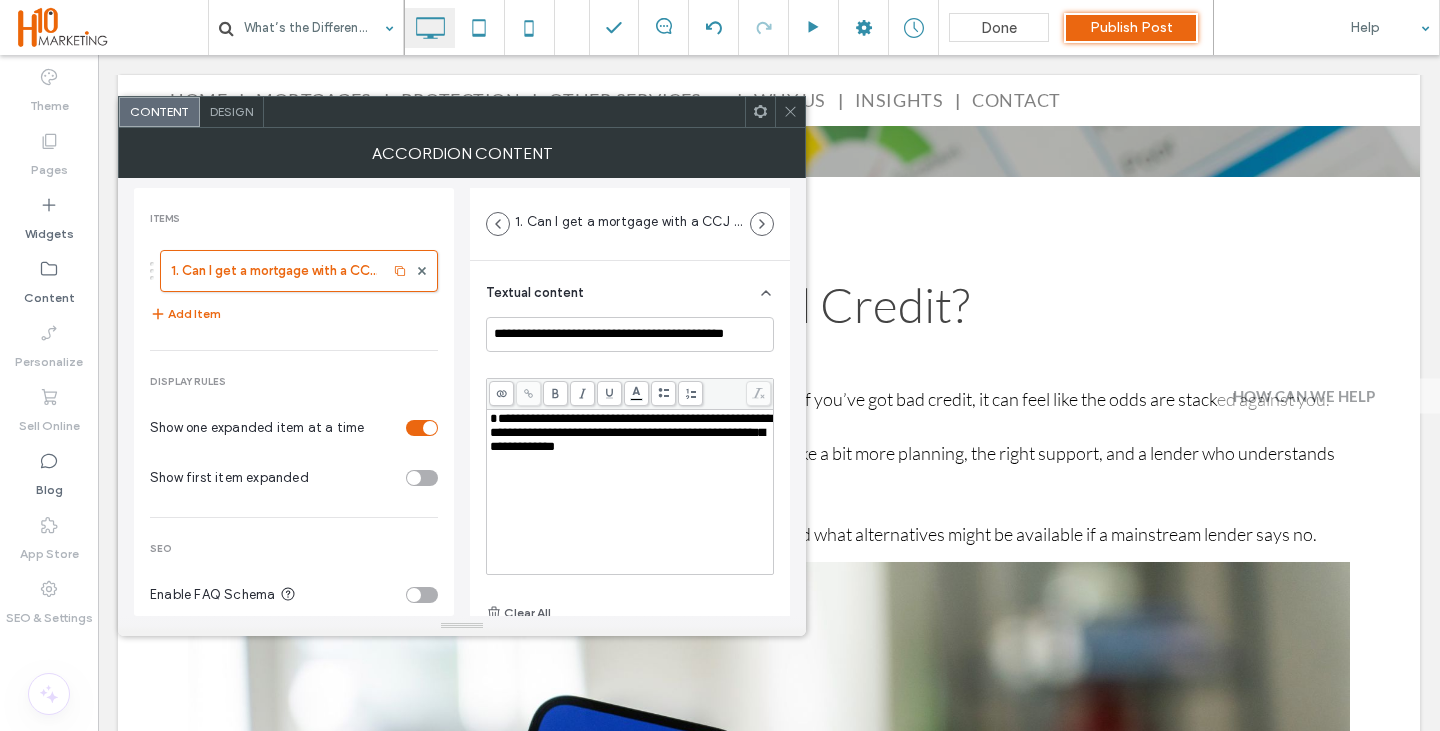 click on "**********" at bounding box center (630, 471) 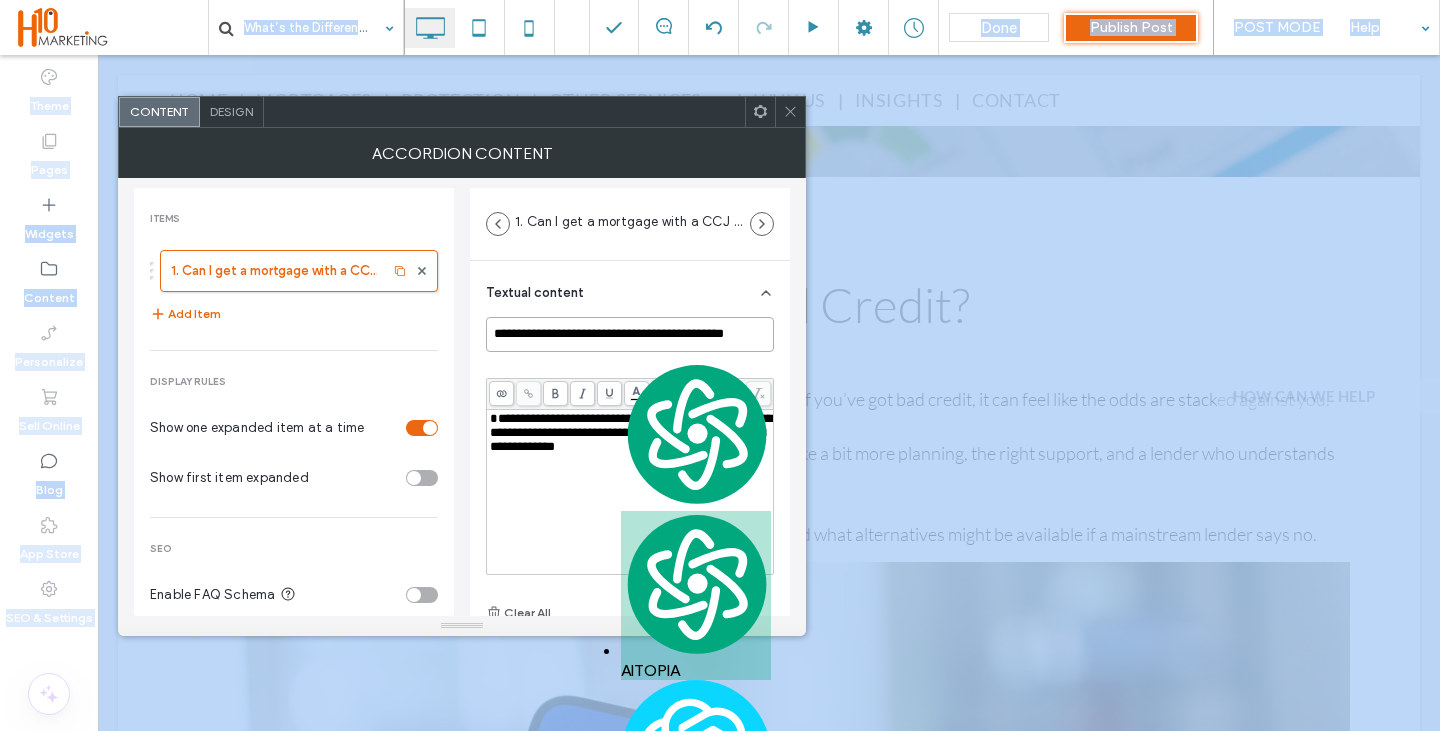 click on "**********" at bounding box center (630, 334) 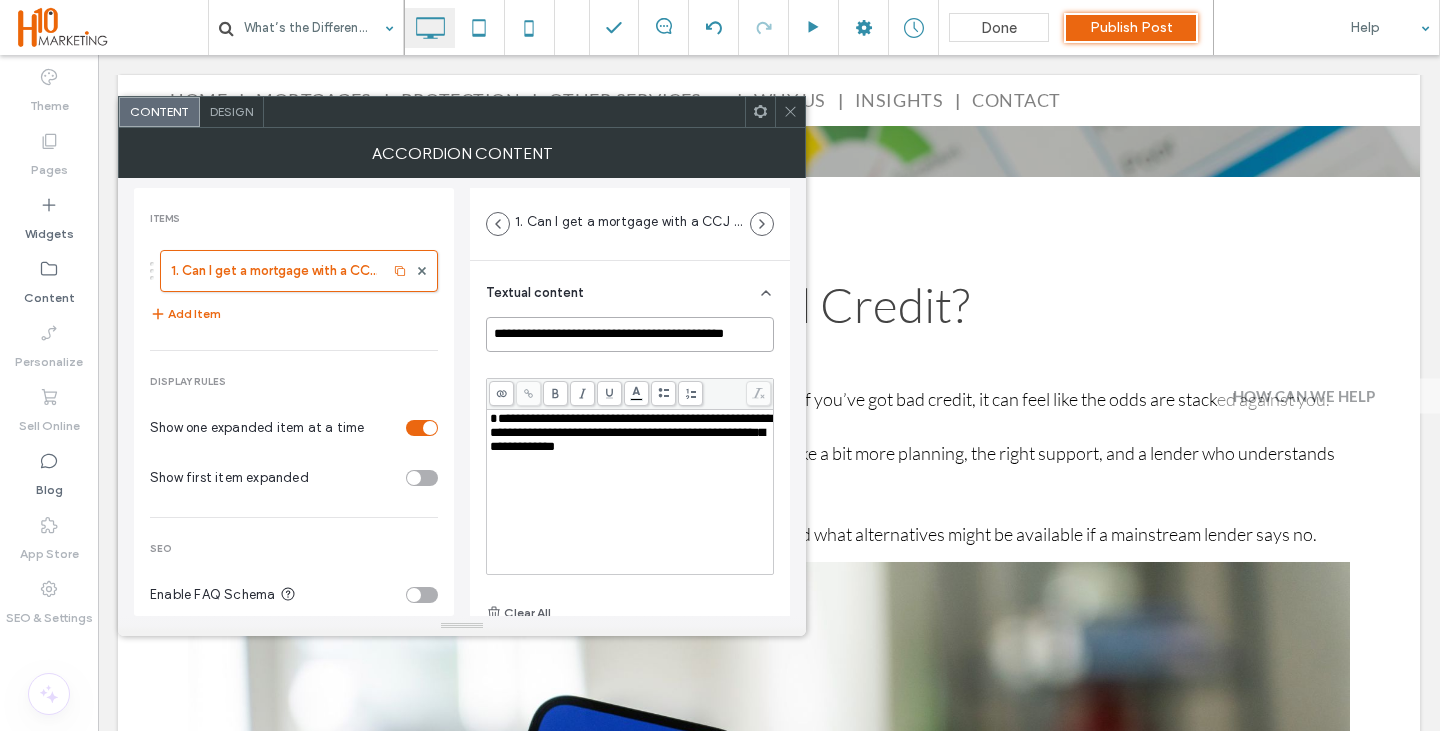 paste on "**********" 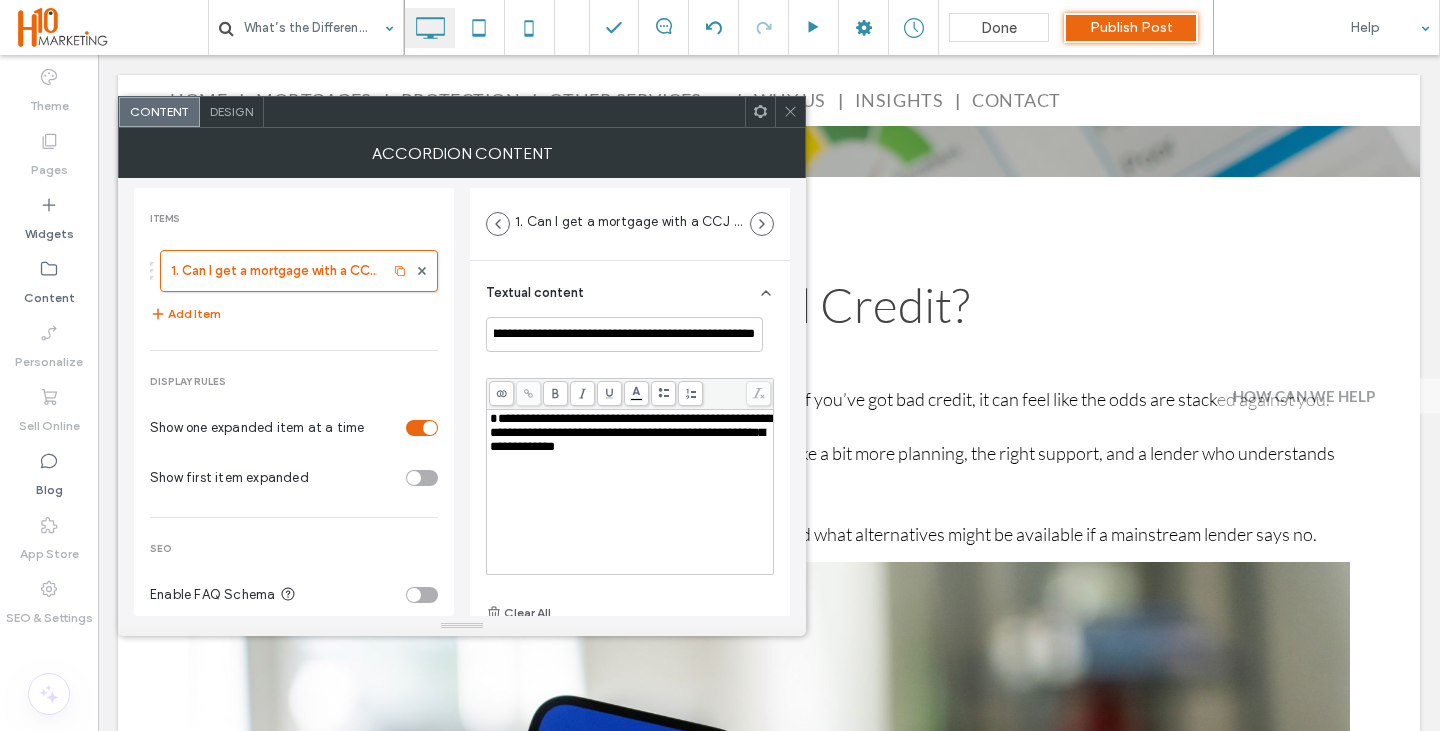 scroll, scrollTop: 0, scrollLeft: 0, axis: both 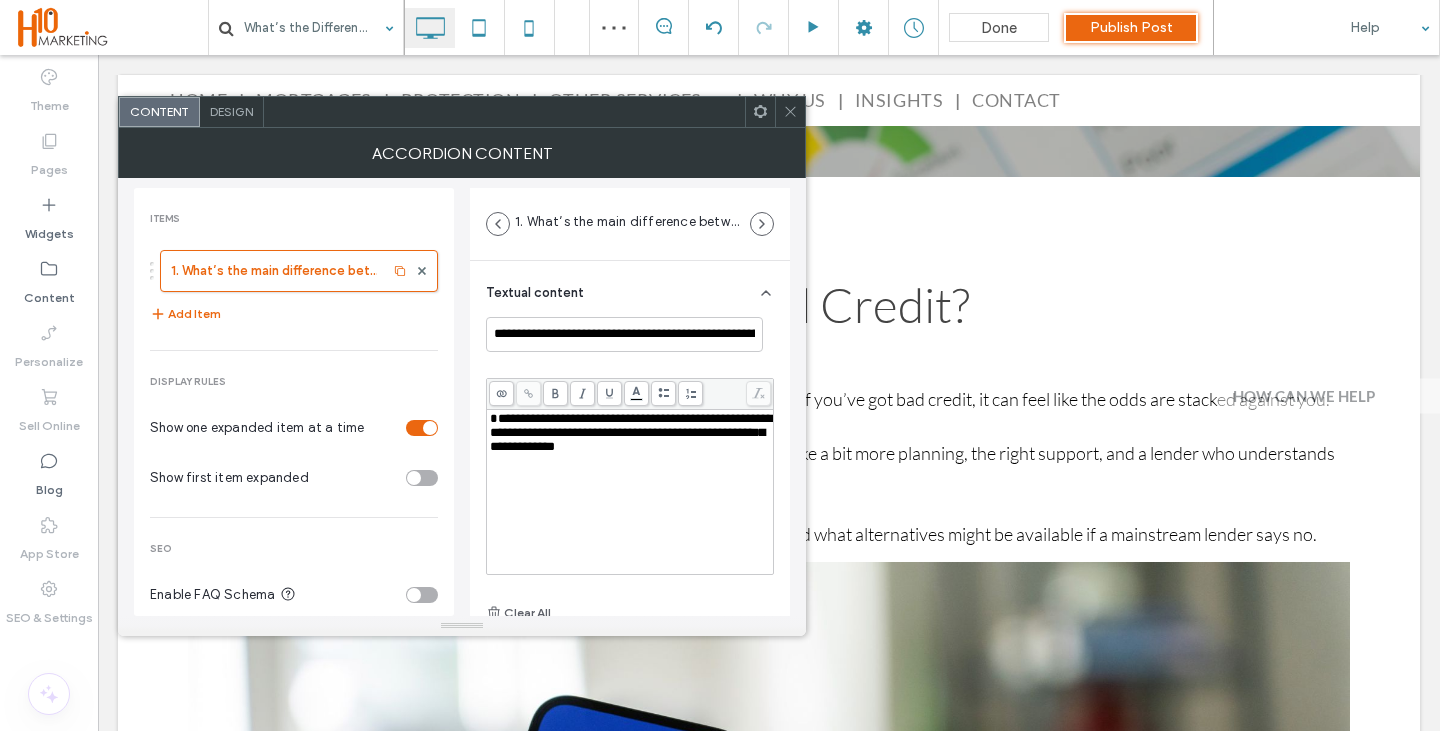 click on "**********" at bounding box center (631, 432) 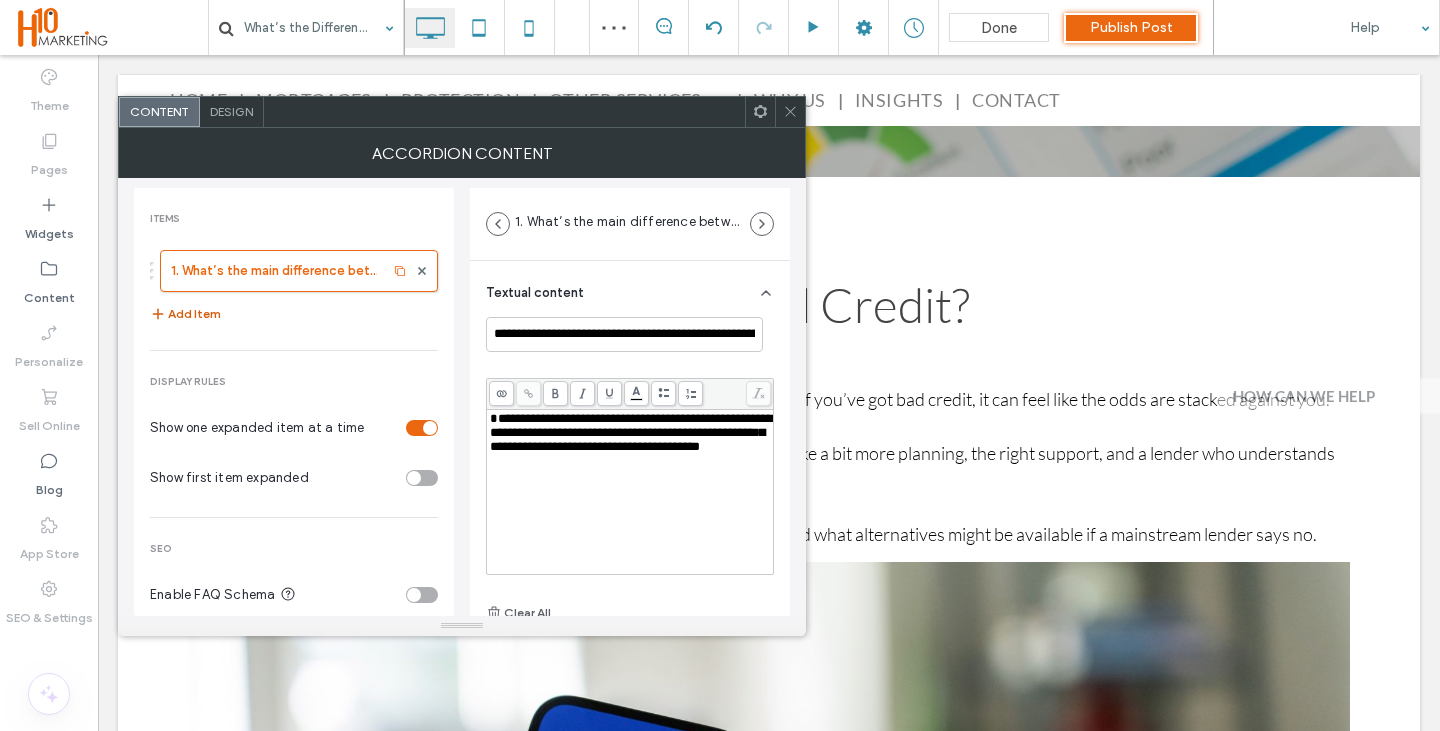 click on "Add Item" at bounding box center (185, 314) 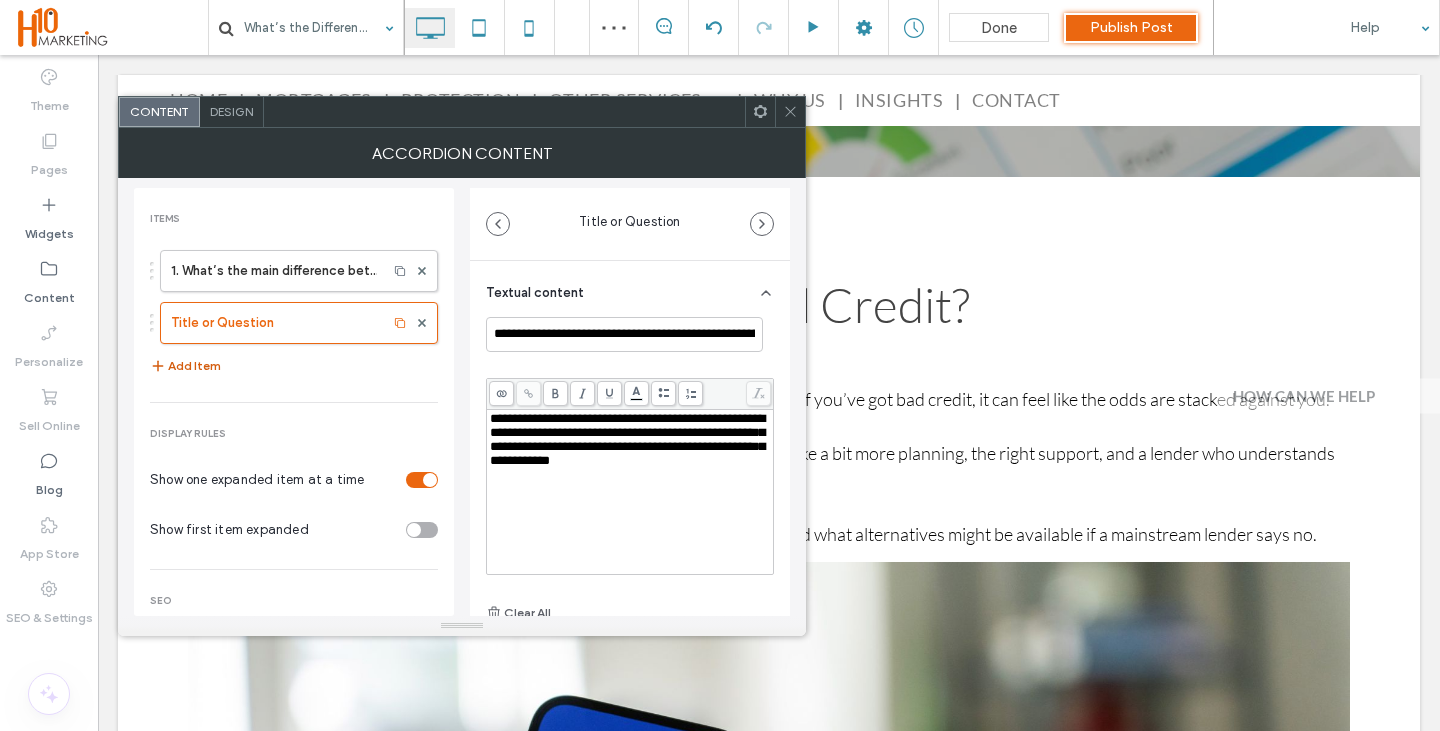 type on "**********" 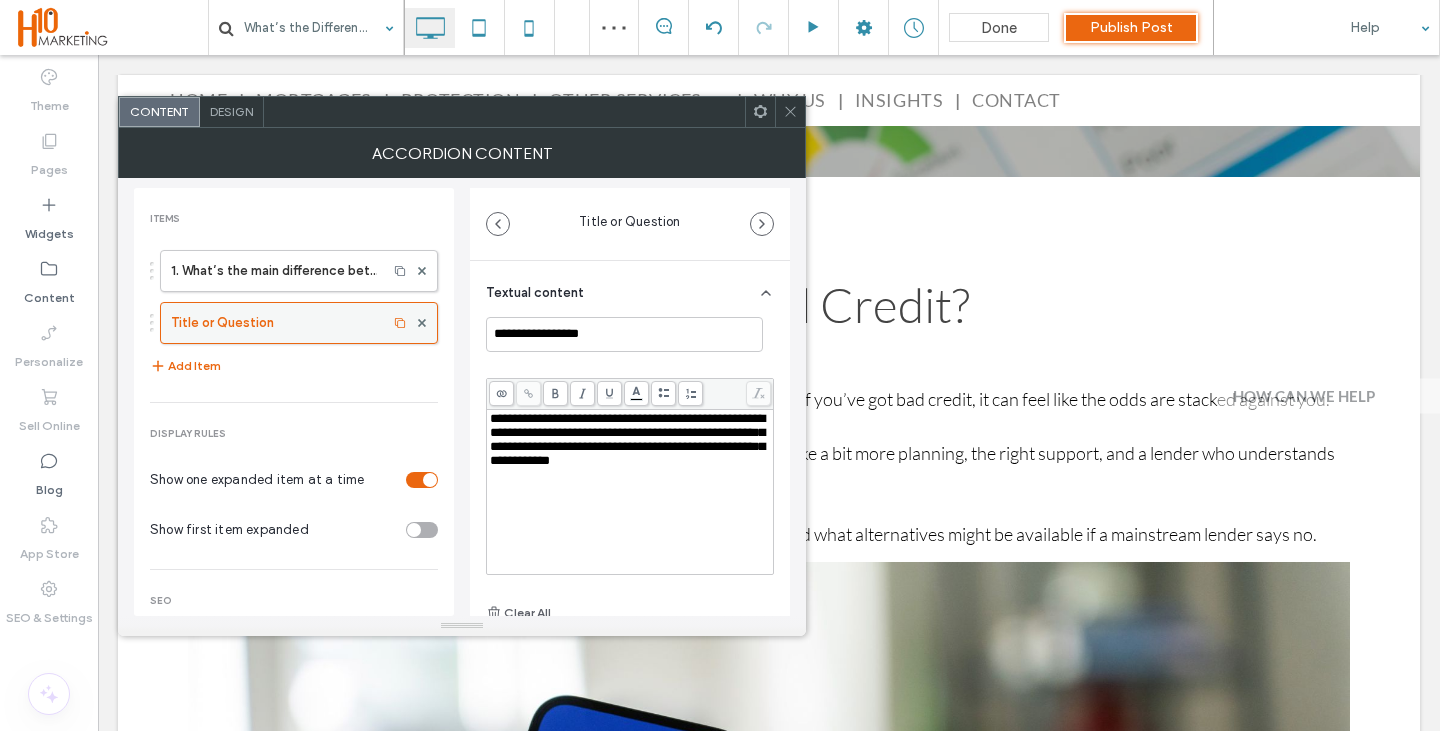 click on "Title or Question" at bounding box center (274, 323) 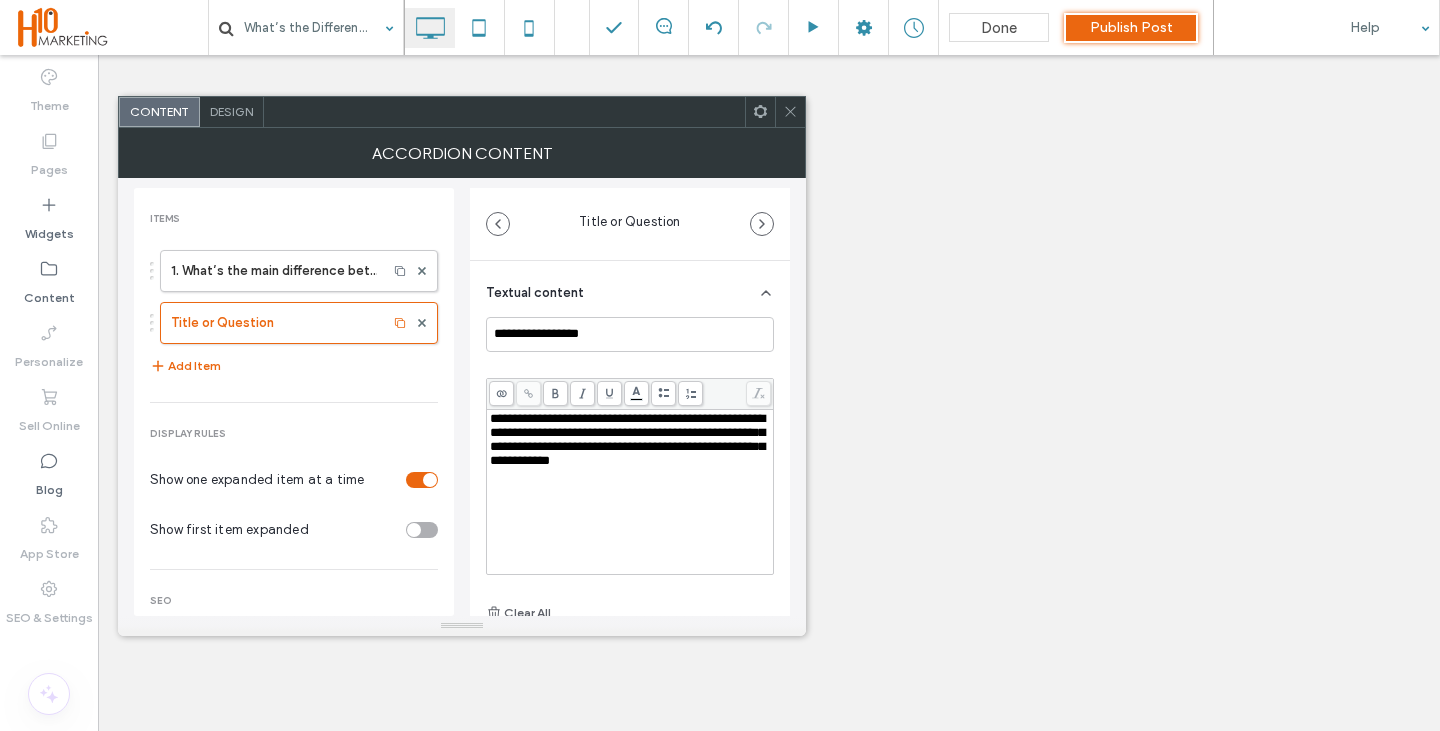 scroll, scrollTop: 0, scrollLeft: 0, axis: both 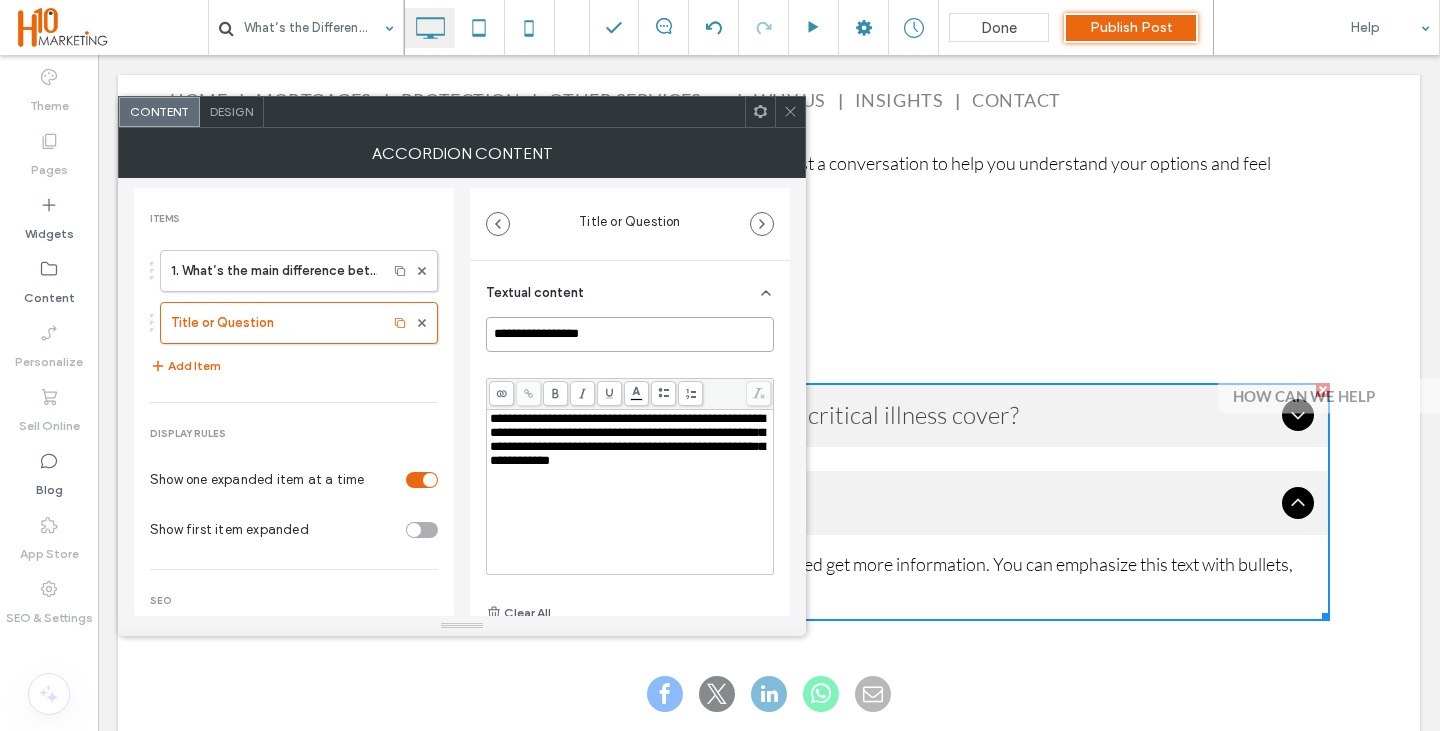 click on "**********" at bounding box center [630, 334] 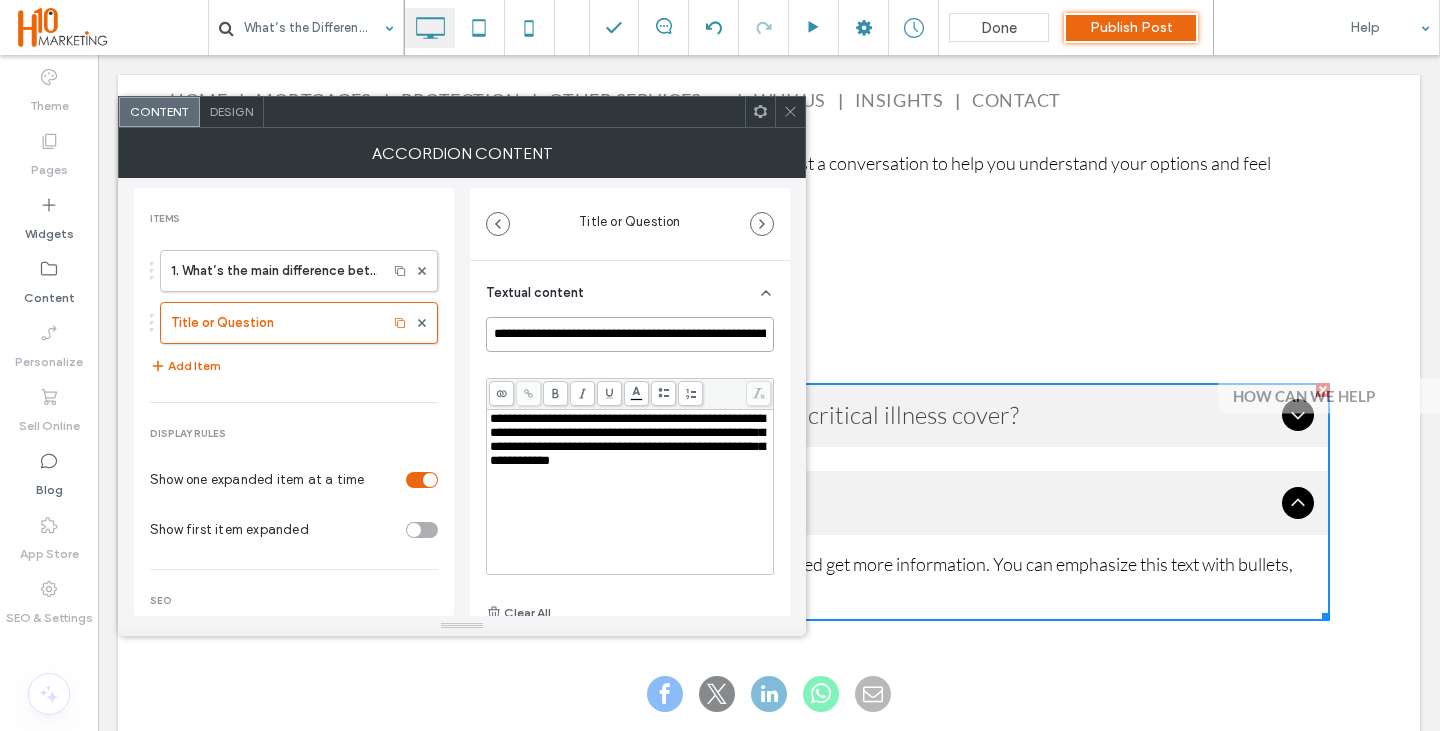 scroll, scrollTop: 5105, scrollLeft: 0, axis: vertical 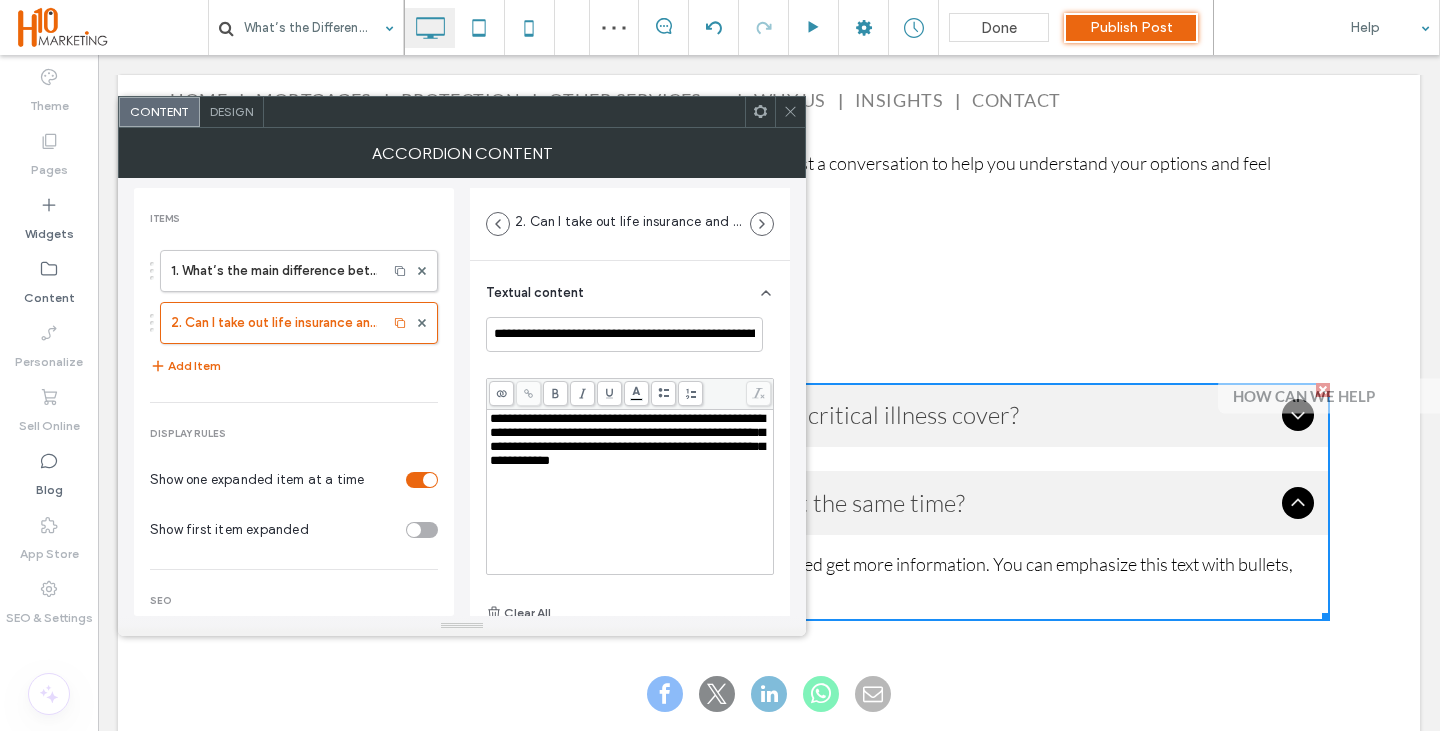 click on "**********" at bounding box center (627, 439) 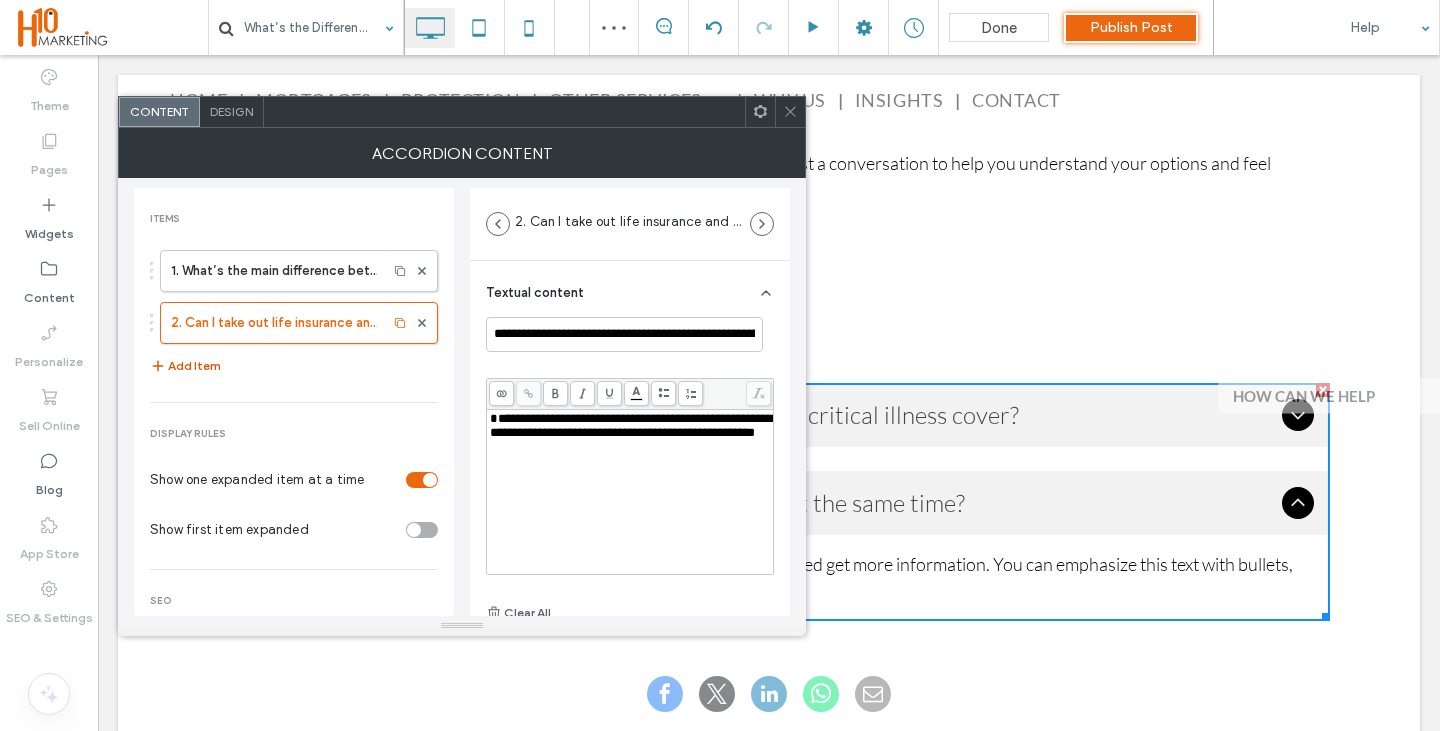 click on "Add Item" at bounding box center [185, 366] 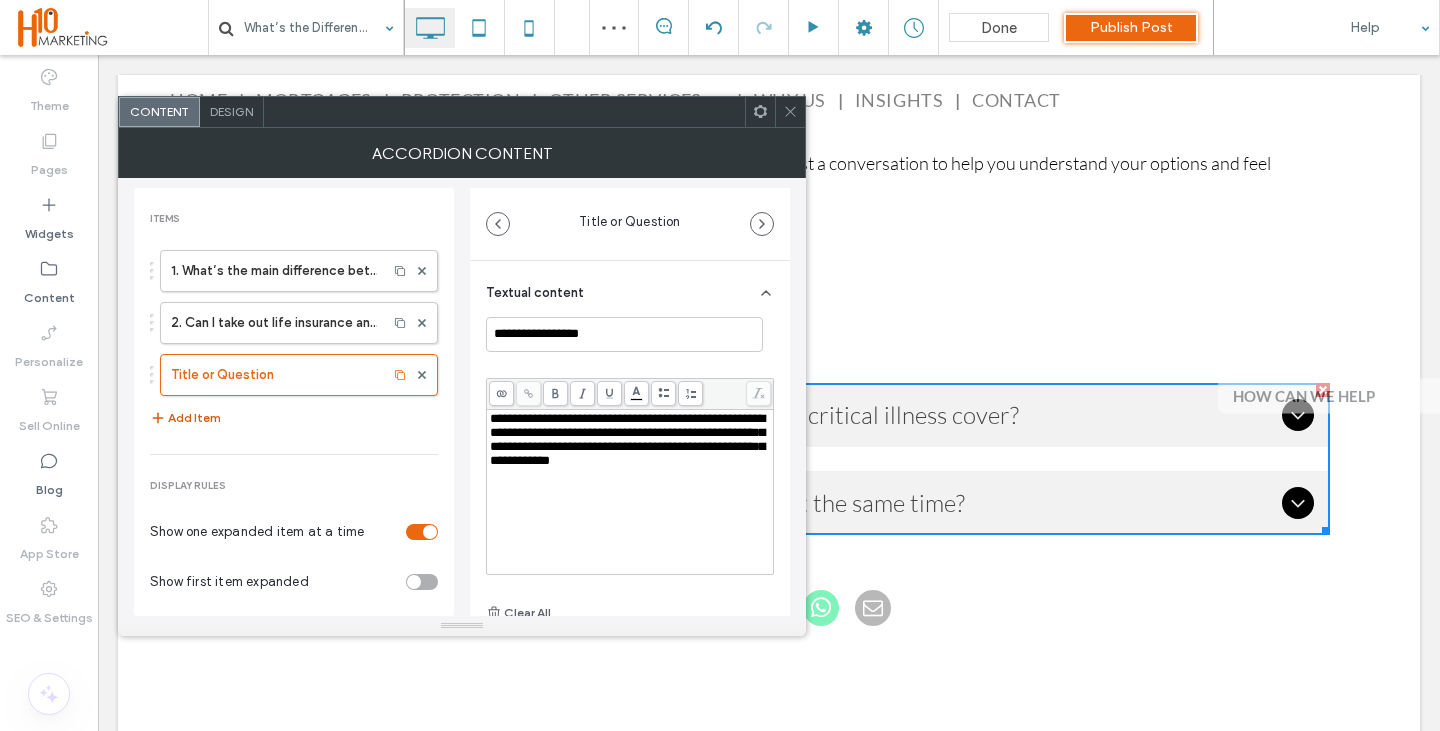click on "Title or Question" at bounding box center (274, 375) 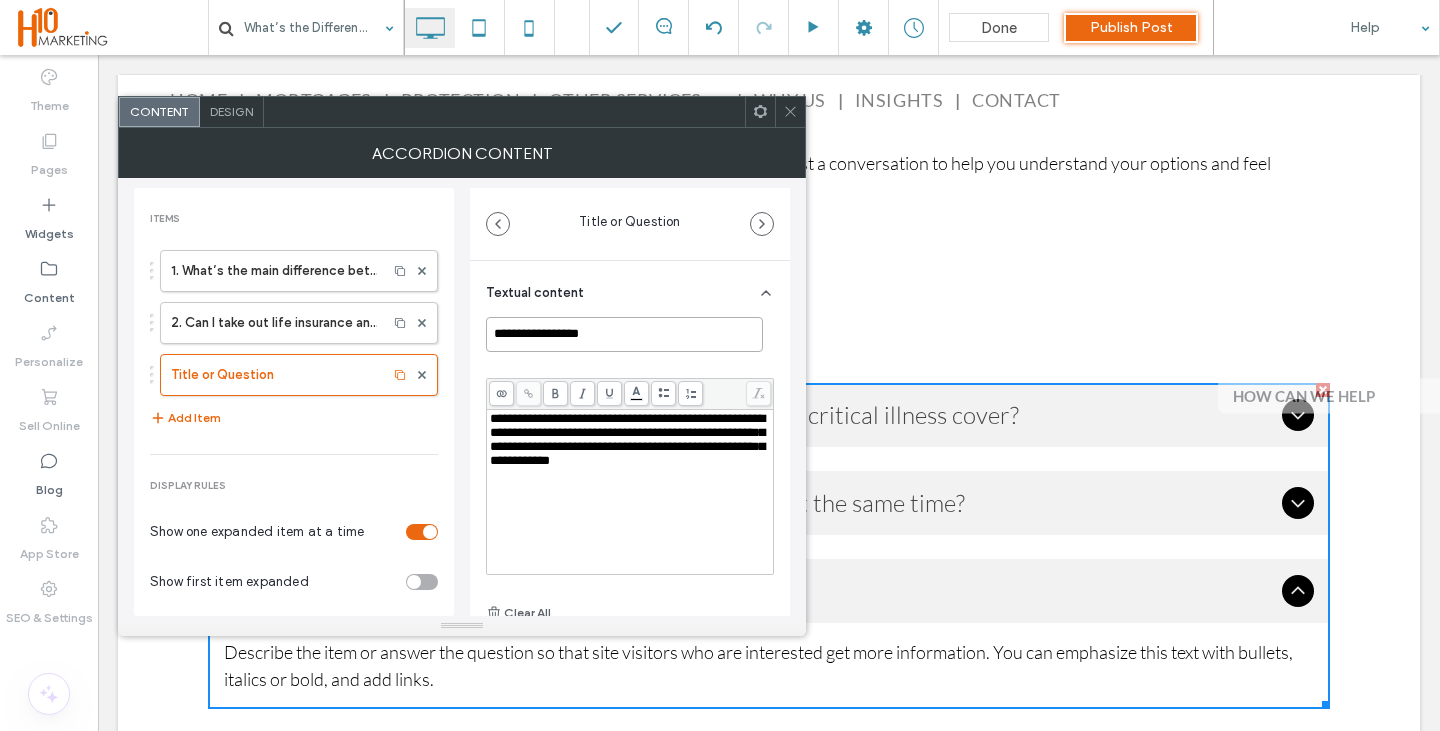 click on "**********" at bounding box center (624, 334) 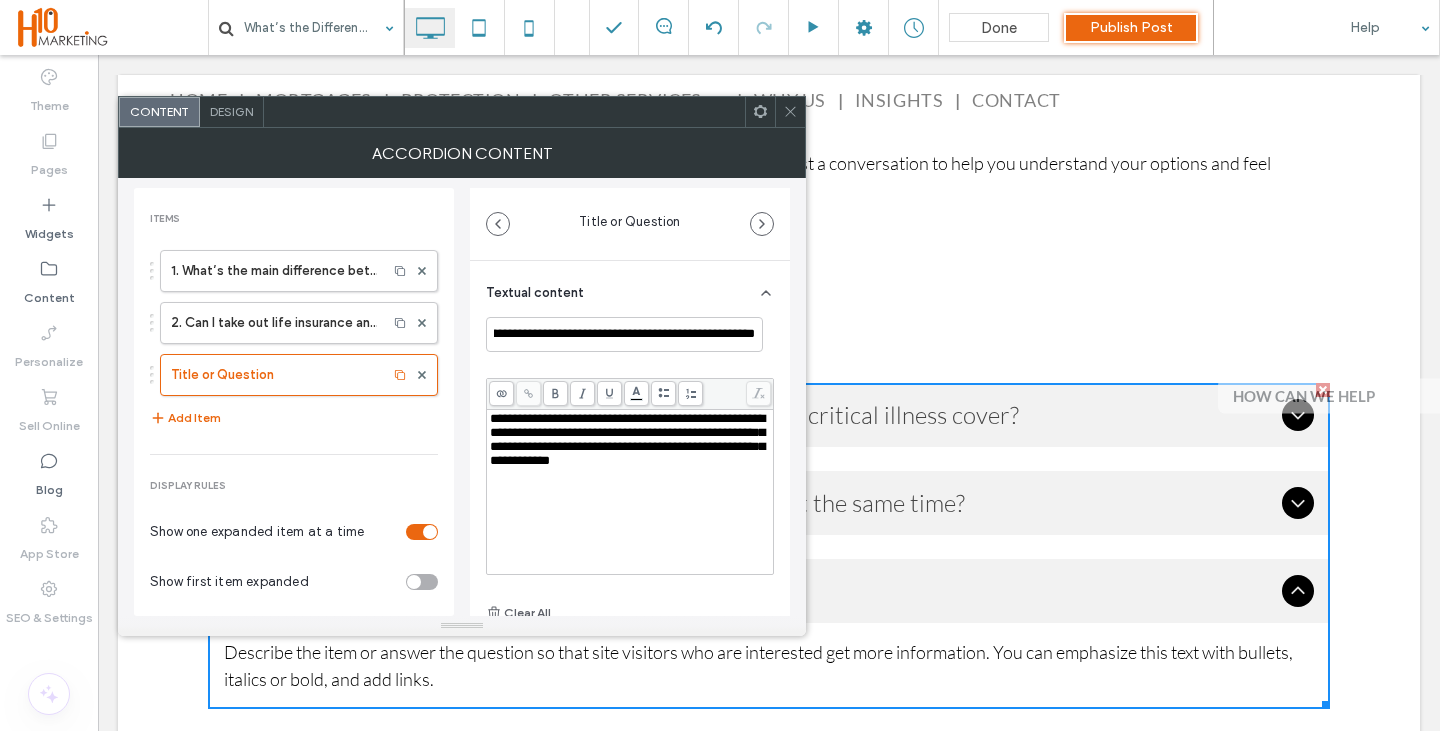 scroll, scrollTop: 0, scrollLeft: 0, axis: both 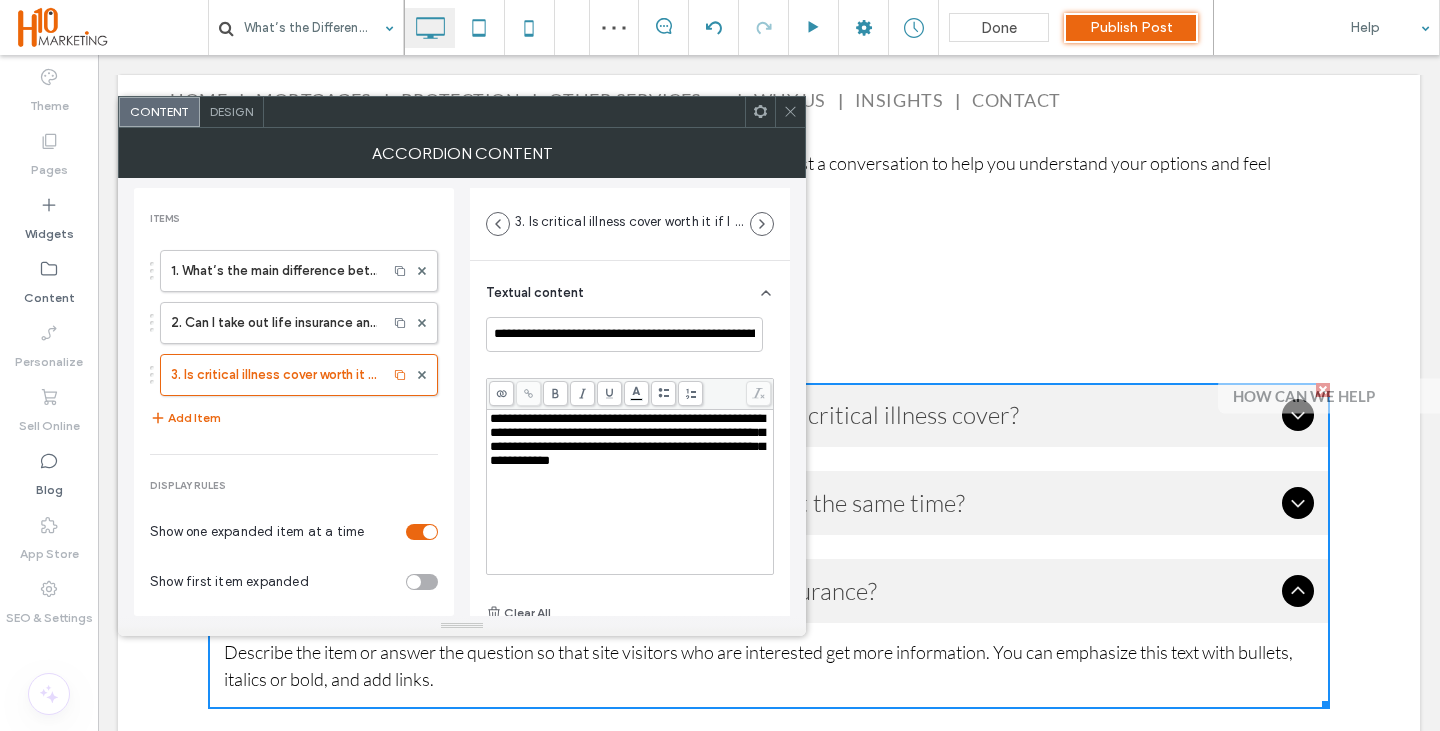 click on "**********" at bounding box center (627, 439) 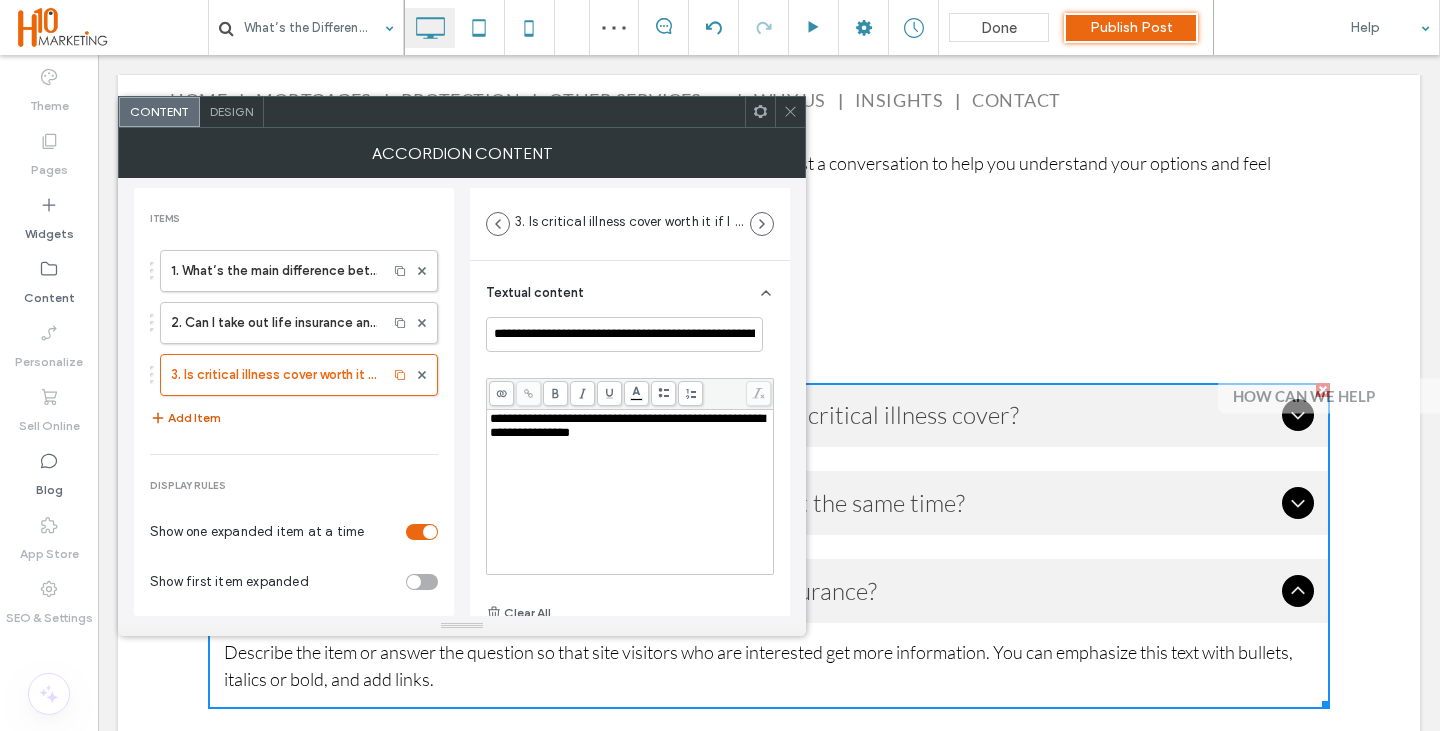 click on "Add Item" at bounding box center (185, 418) 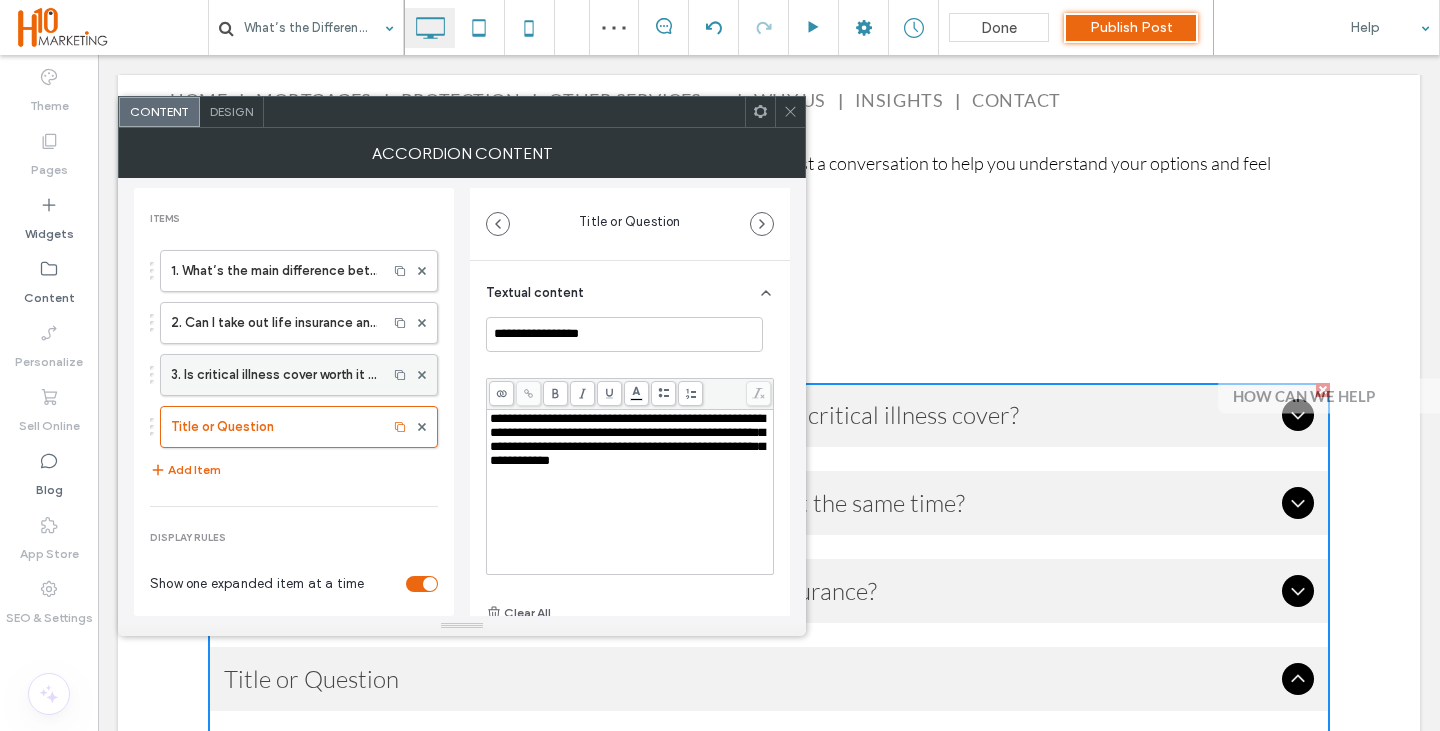 click on "3. Is critical illness cover worth it if I already have life insurance?" at bounding box center (274, 375) 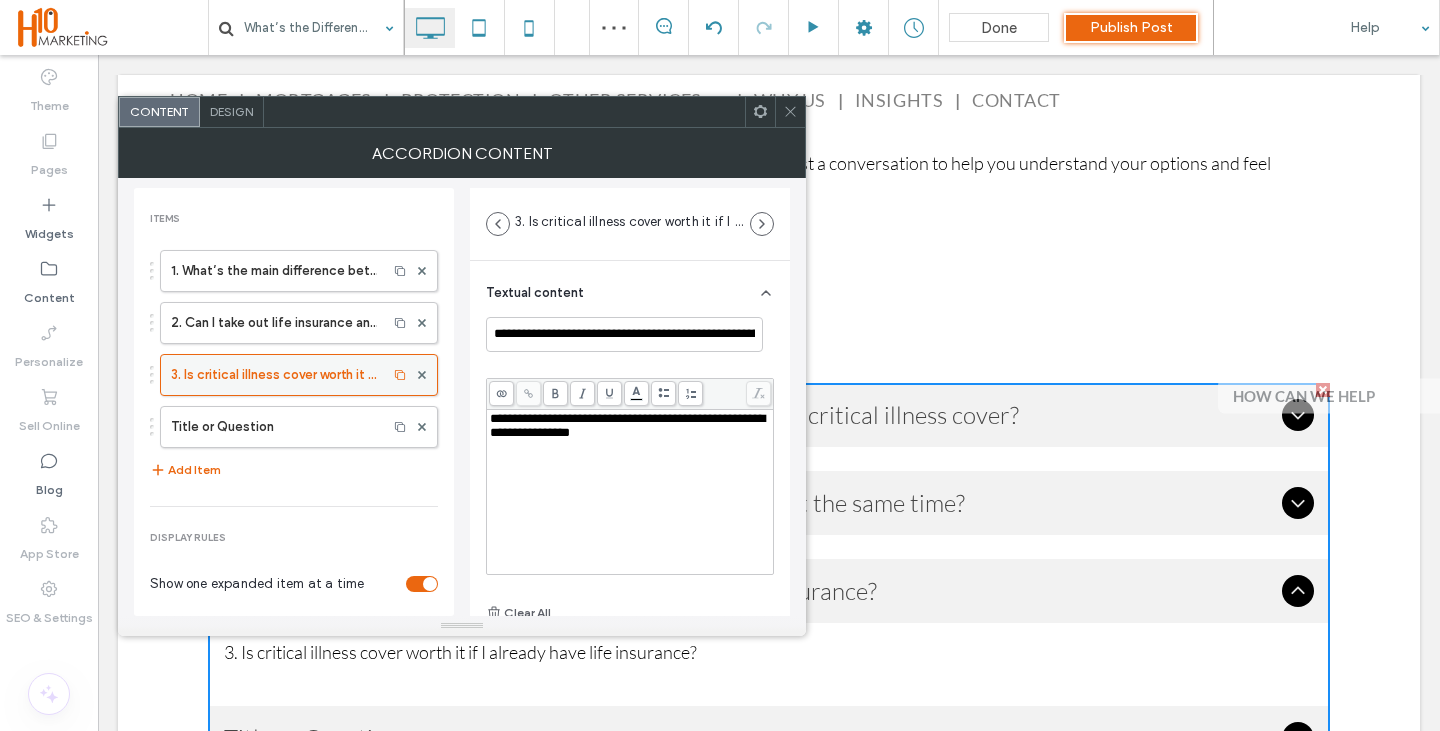 click on "**********" at bounding box center (630, 492) 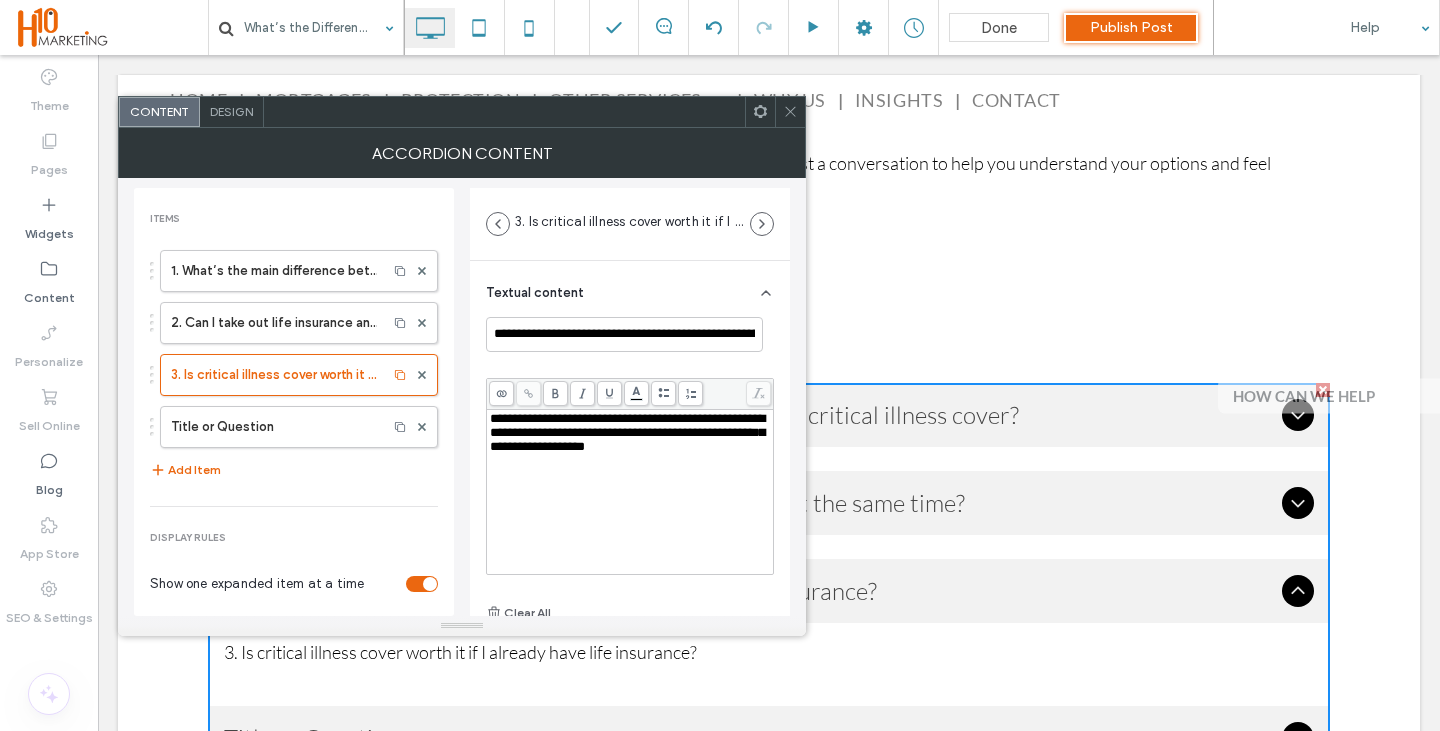 click on "1. What’s the main difference between life insurance and critical illness cover? 2. Can I take out life insurance and critical illness cover at the same time? 3. Is critical illness cover worth it if I already have life insurance? Title or Question" at bounding box center [294, 344] 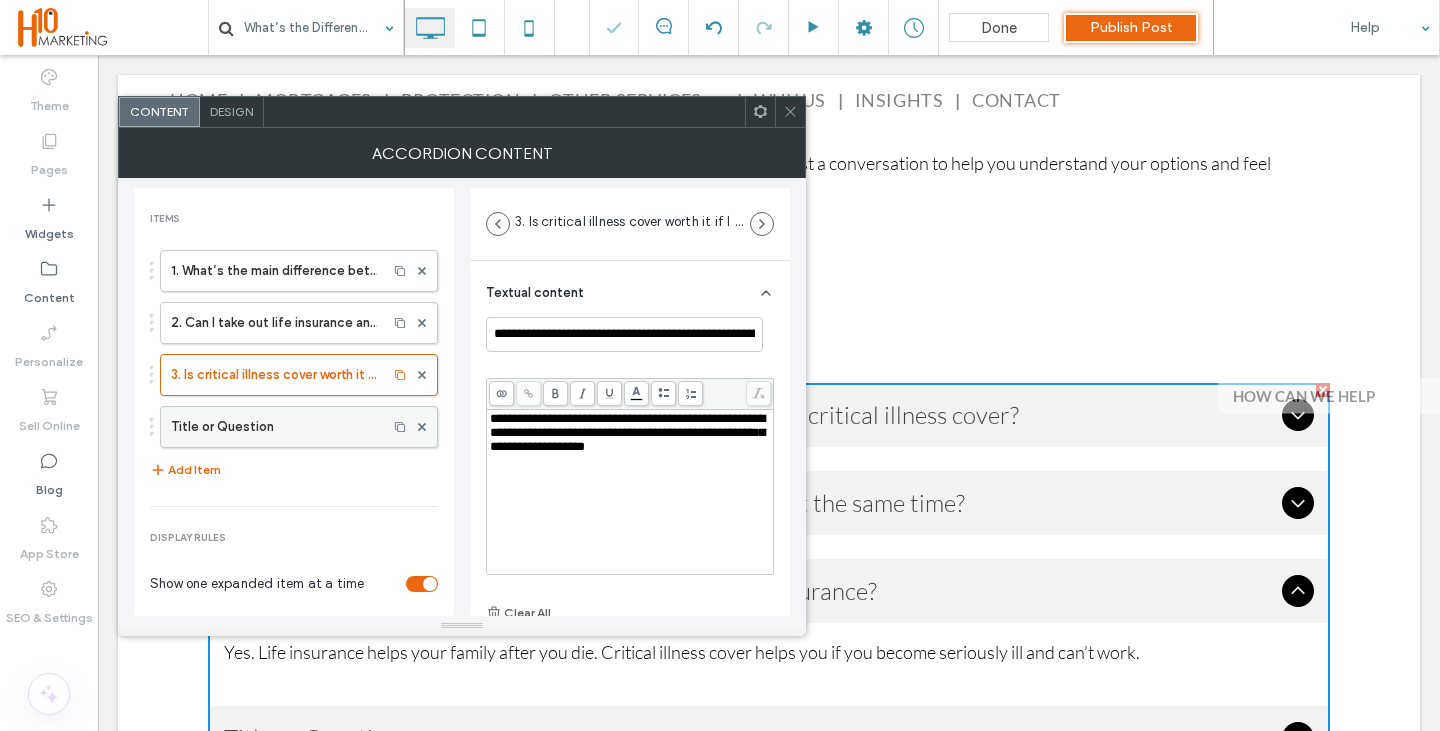 click on "Title or Question" at bounding box center (274, 427) 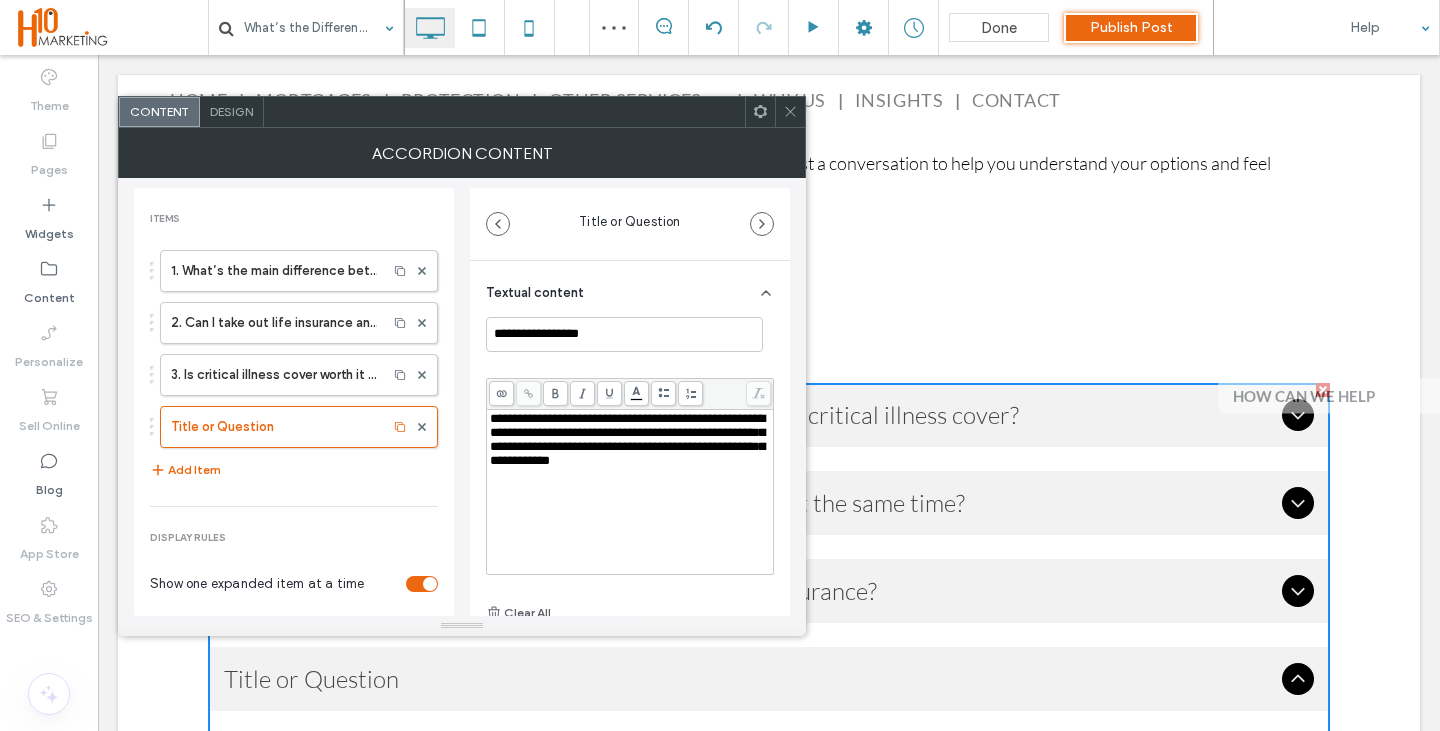 click on "Textual content" at bounding box center [630, 289] 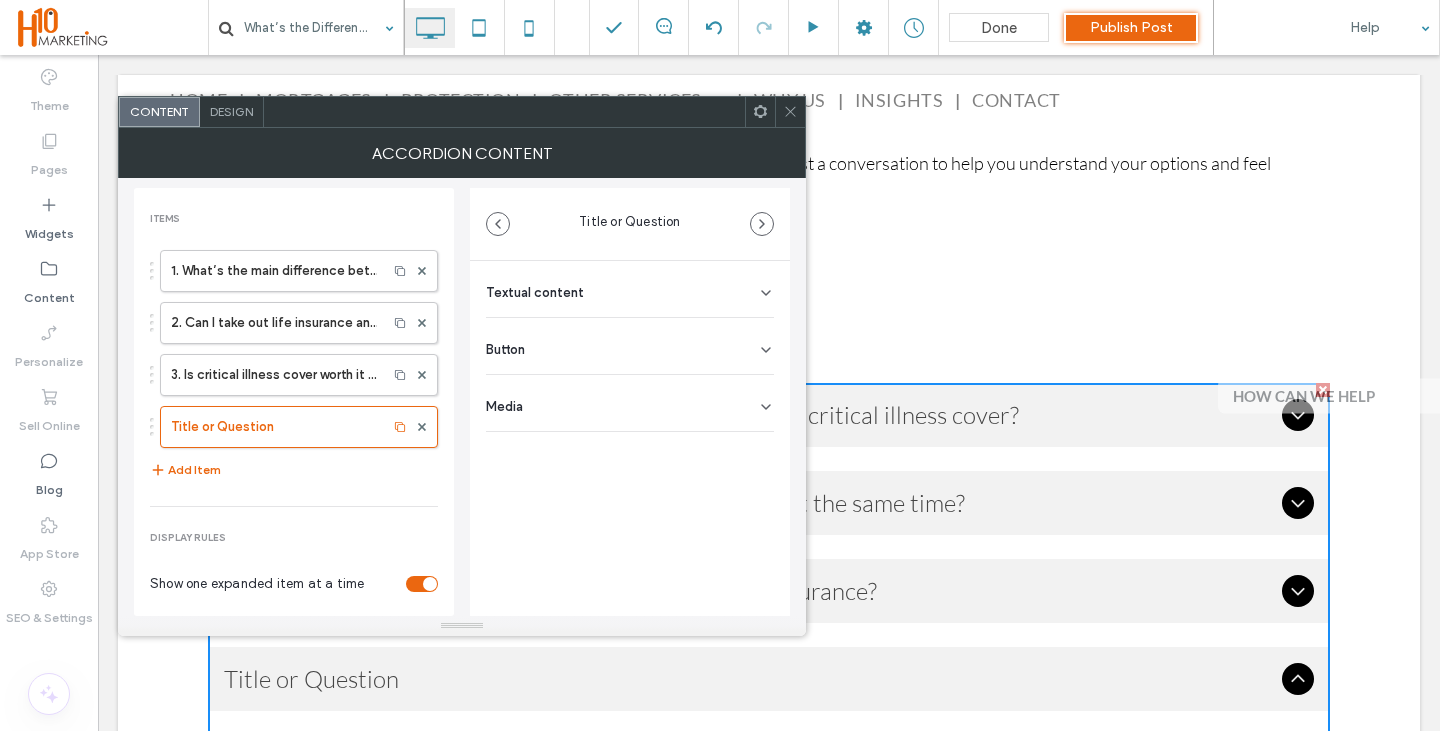 click on "Textual content" at bounding box center (535, 292) 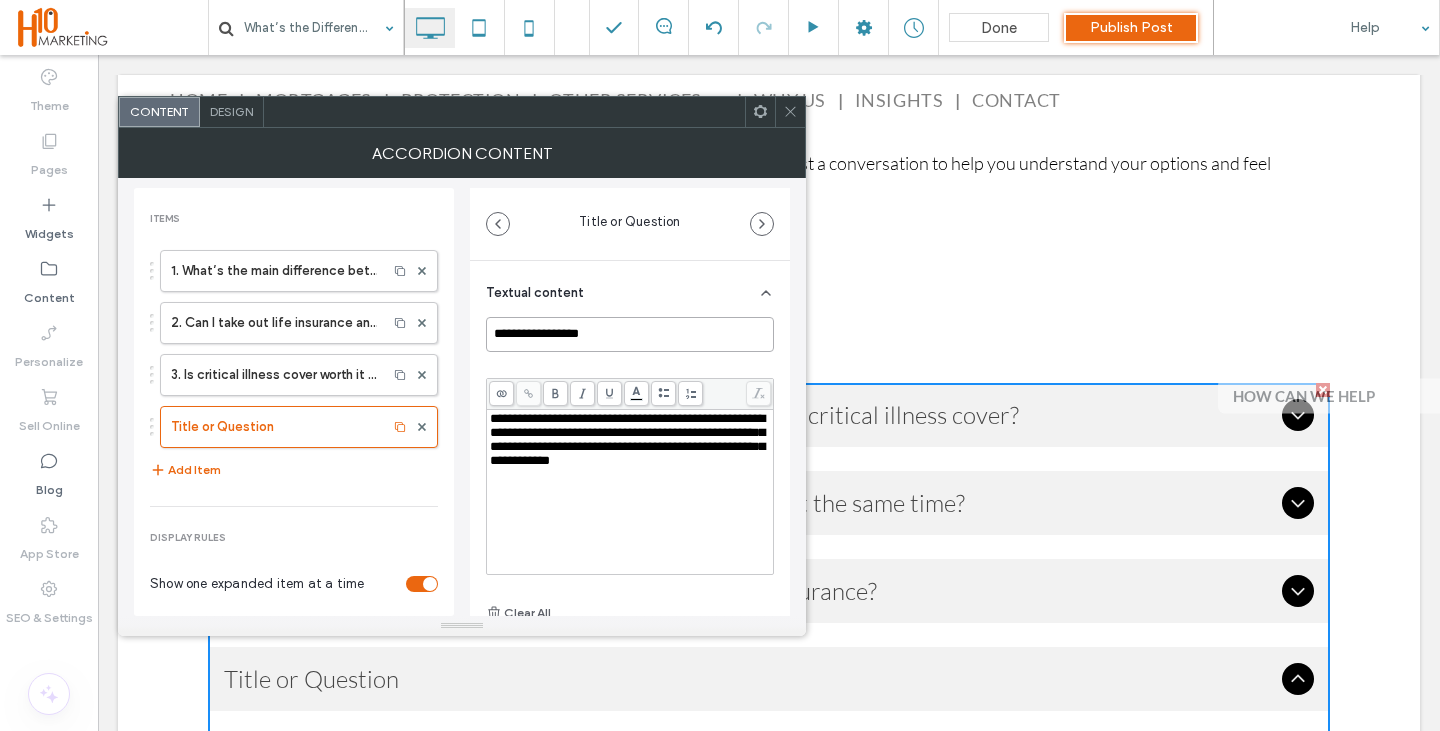 click on "**********" at bounding box center [630, 334] 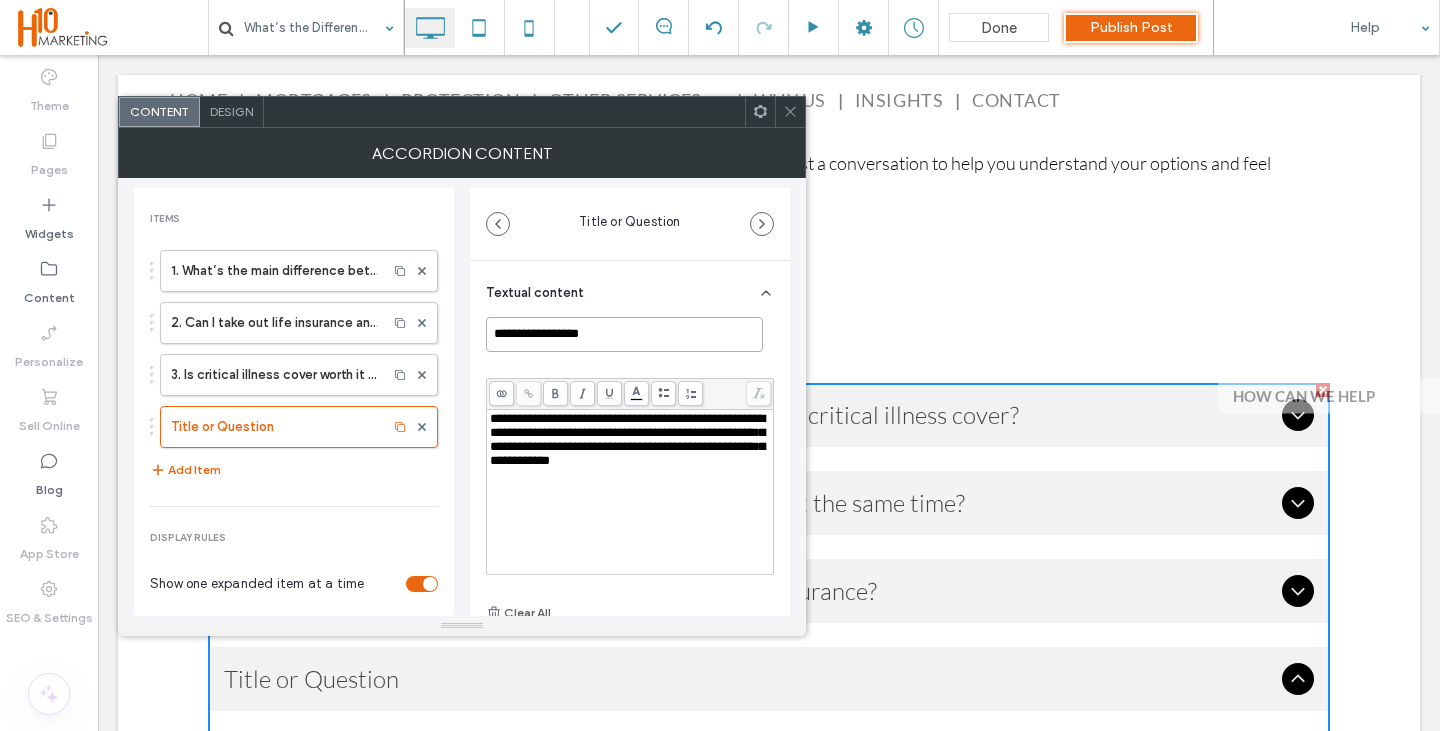 paste on "**********" 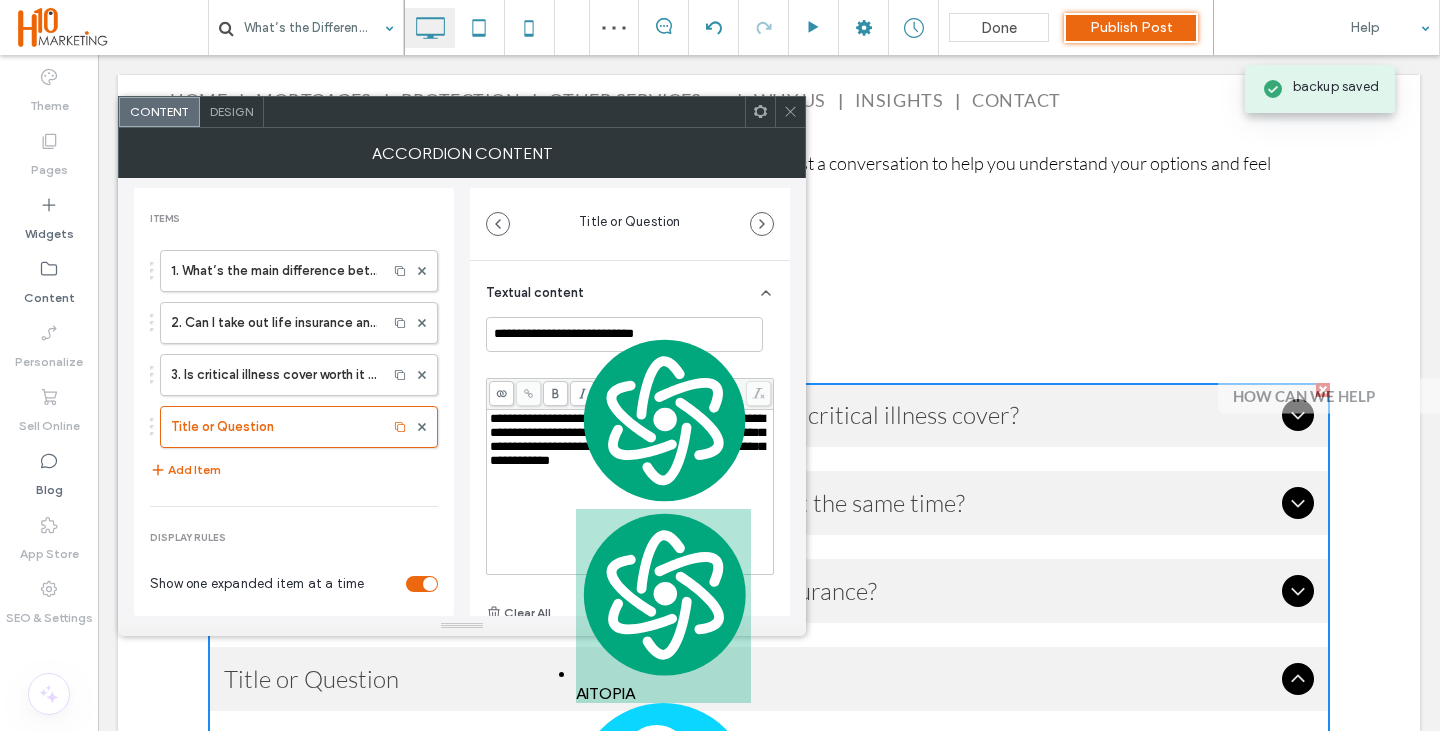 click on "**********" at bounding box center (627, 439) 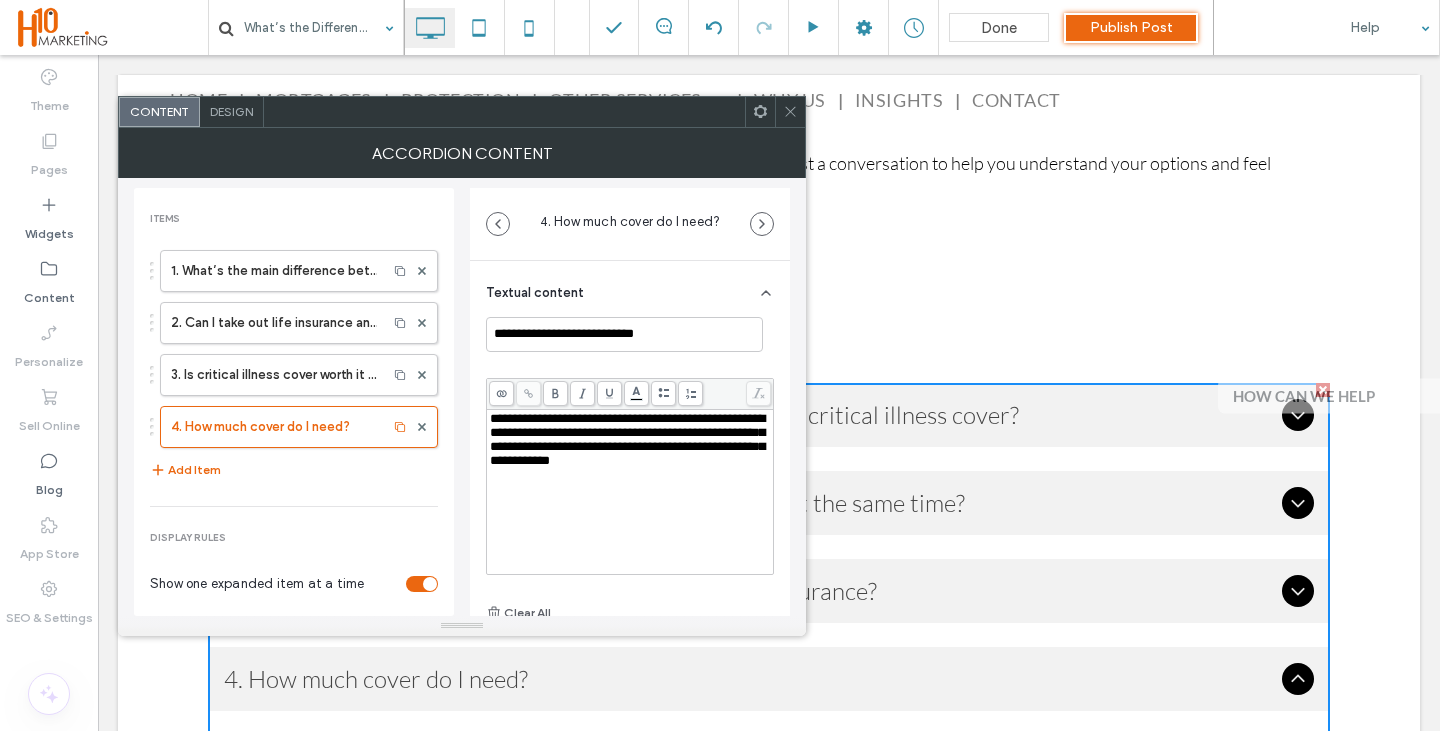 click on "**********" at bounding box center [627, 439] 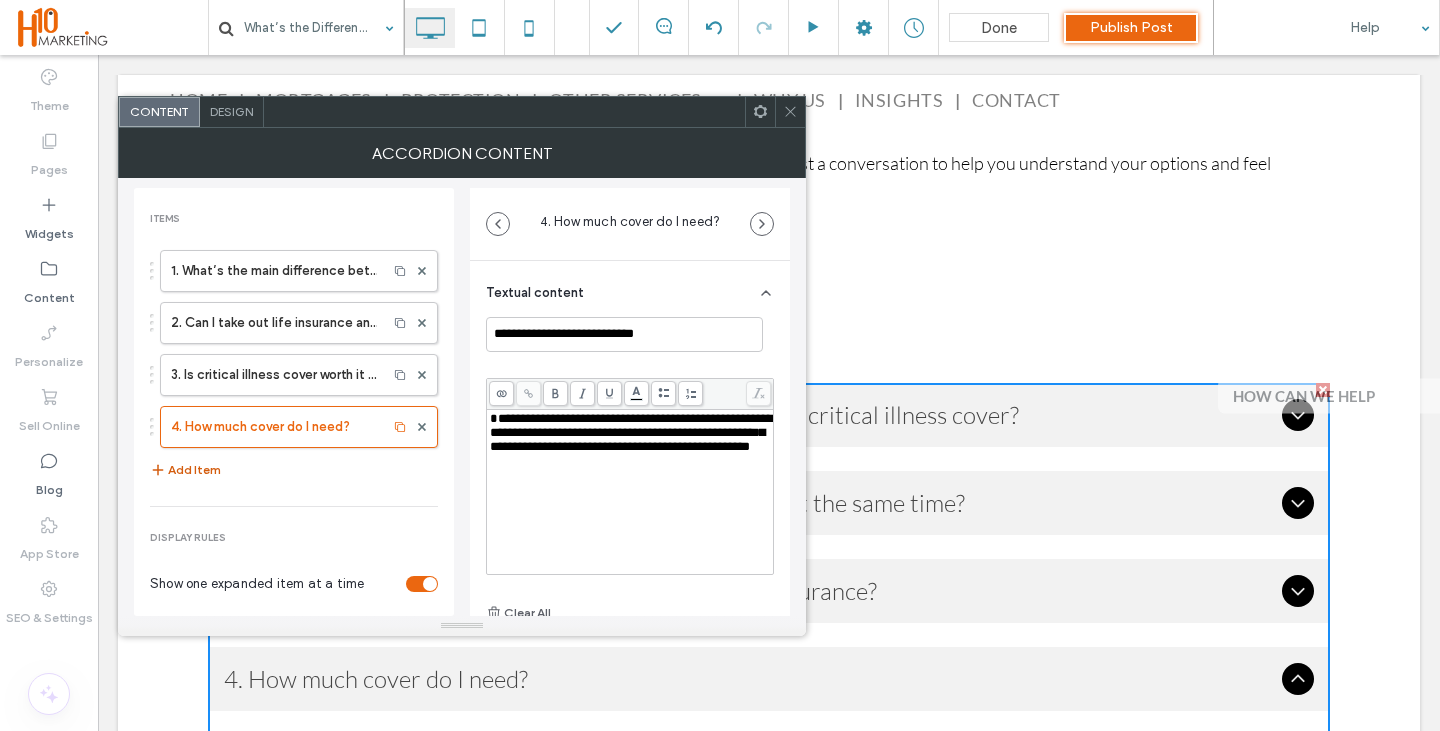 click on "Add Item" at bounding box center (185, 470) 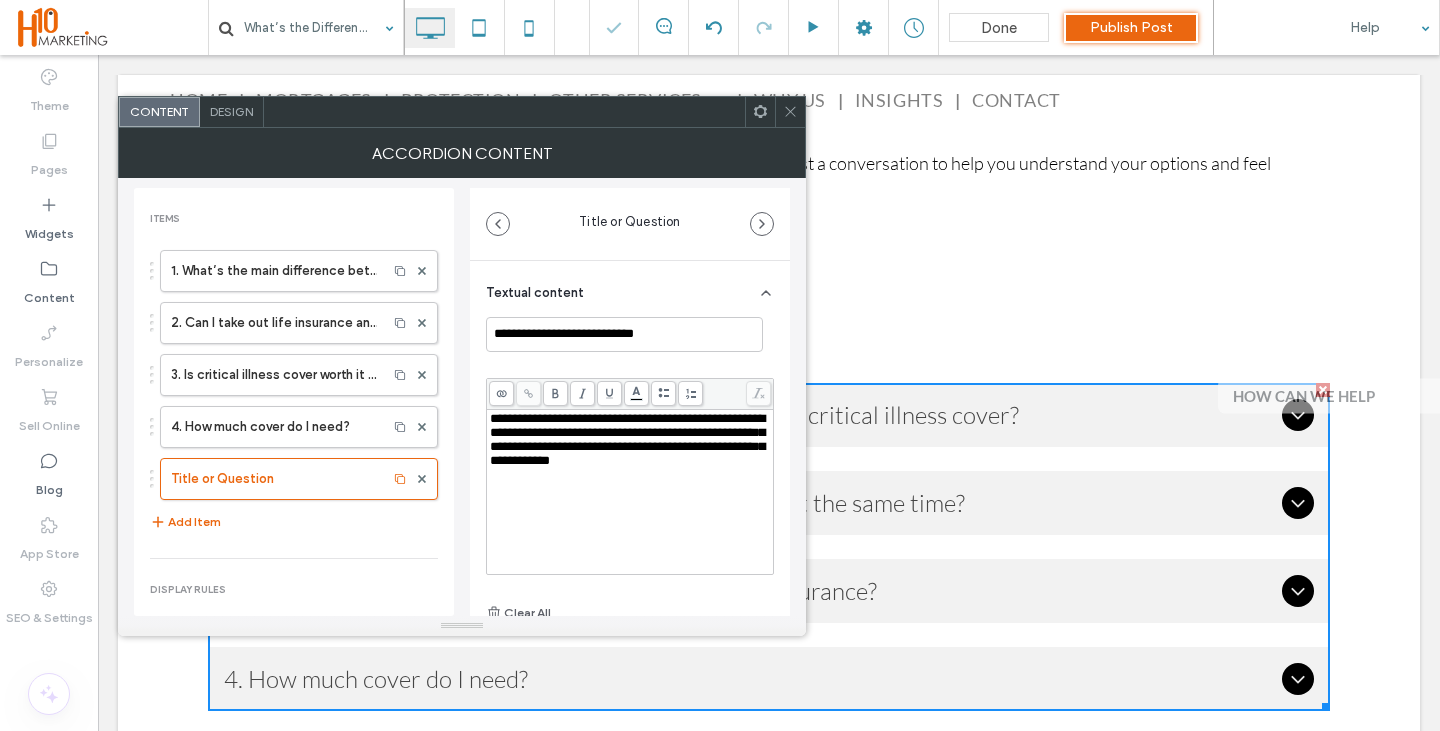 type on "**********" 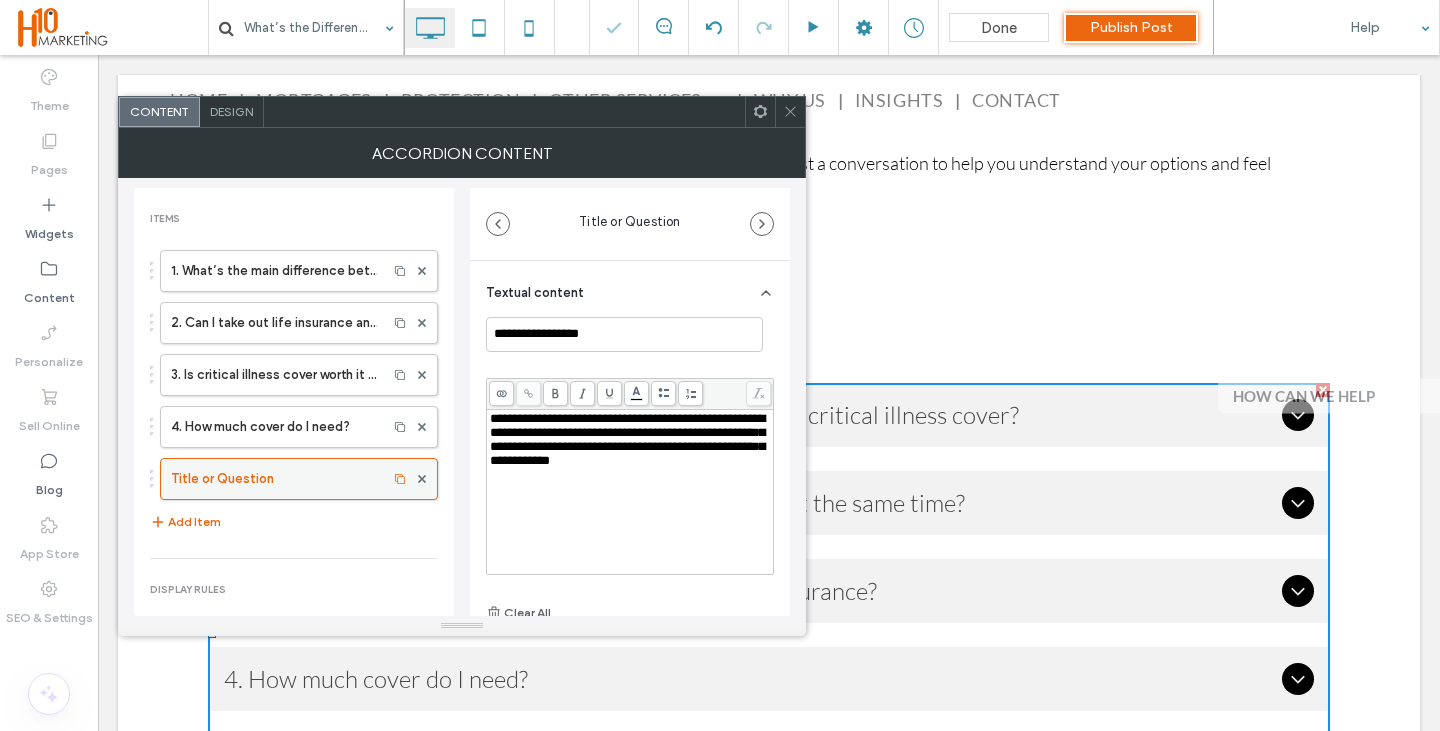 type 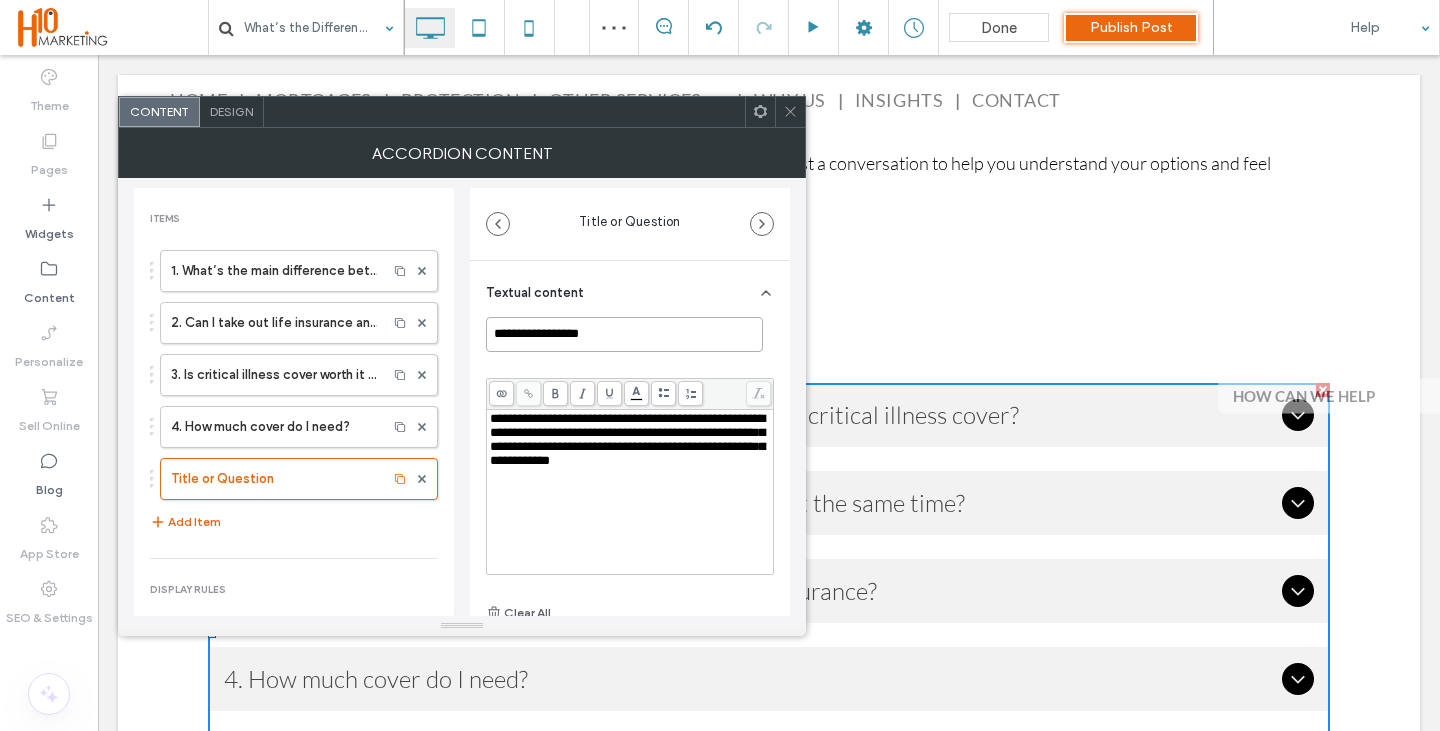 click on "**********" at bounding box center (624, 334) 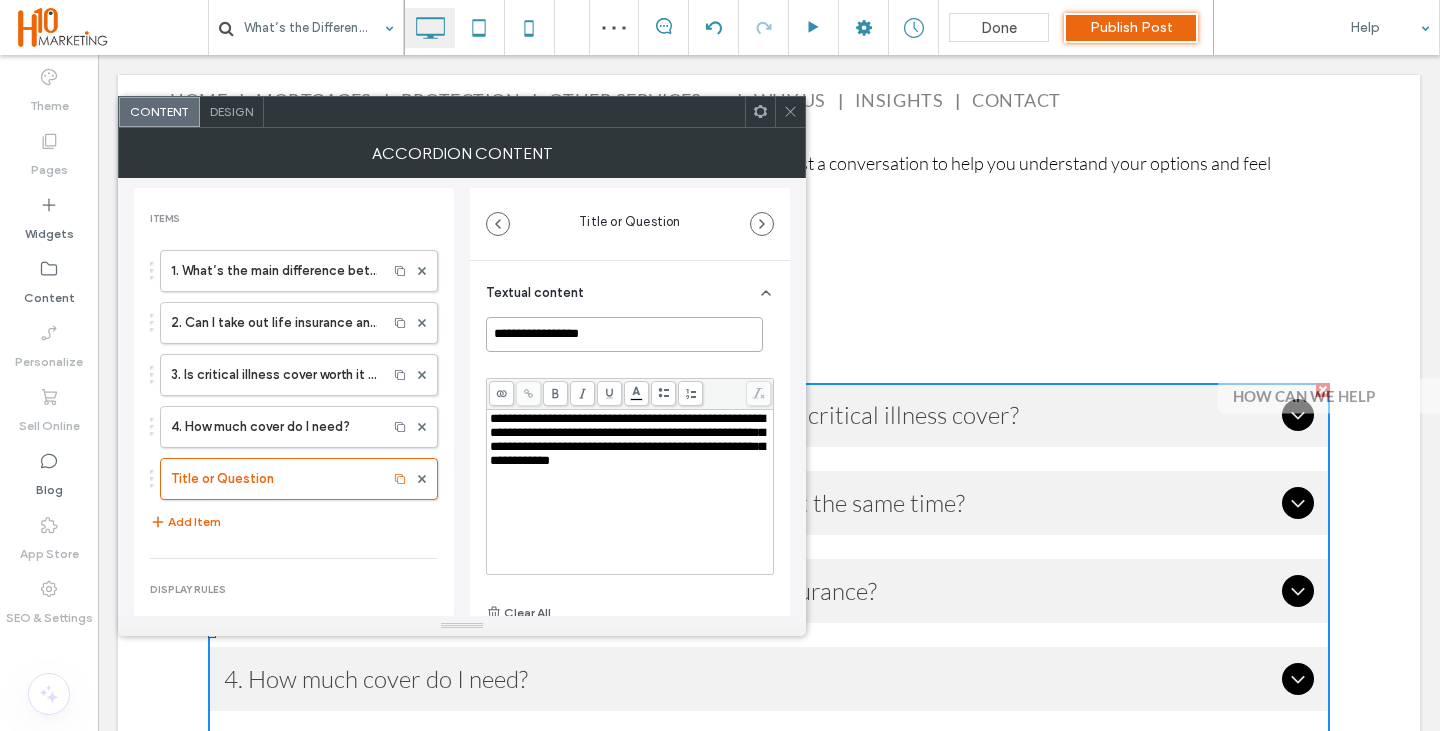 paste on "**********" 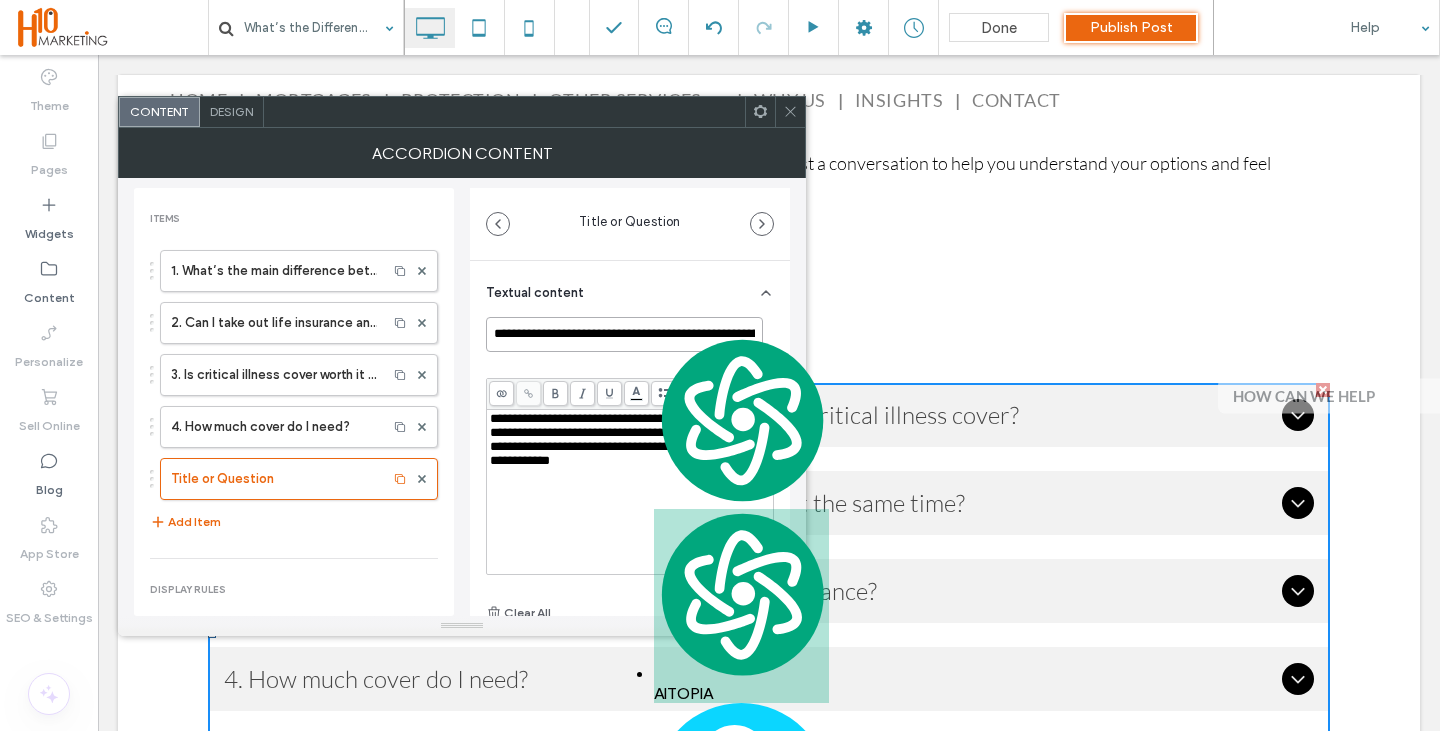 scroll, scrollTop: 0, scrollLeft: 63, axis: horizontal 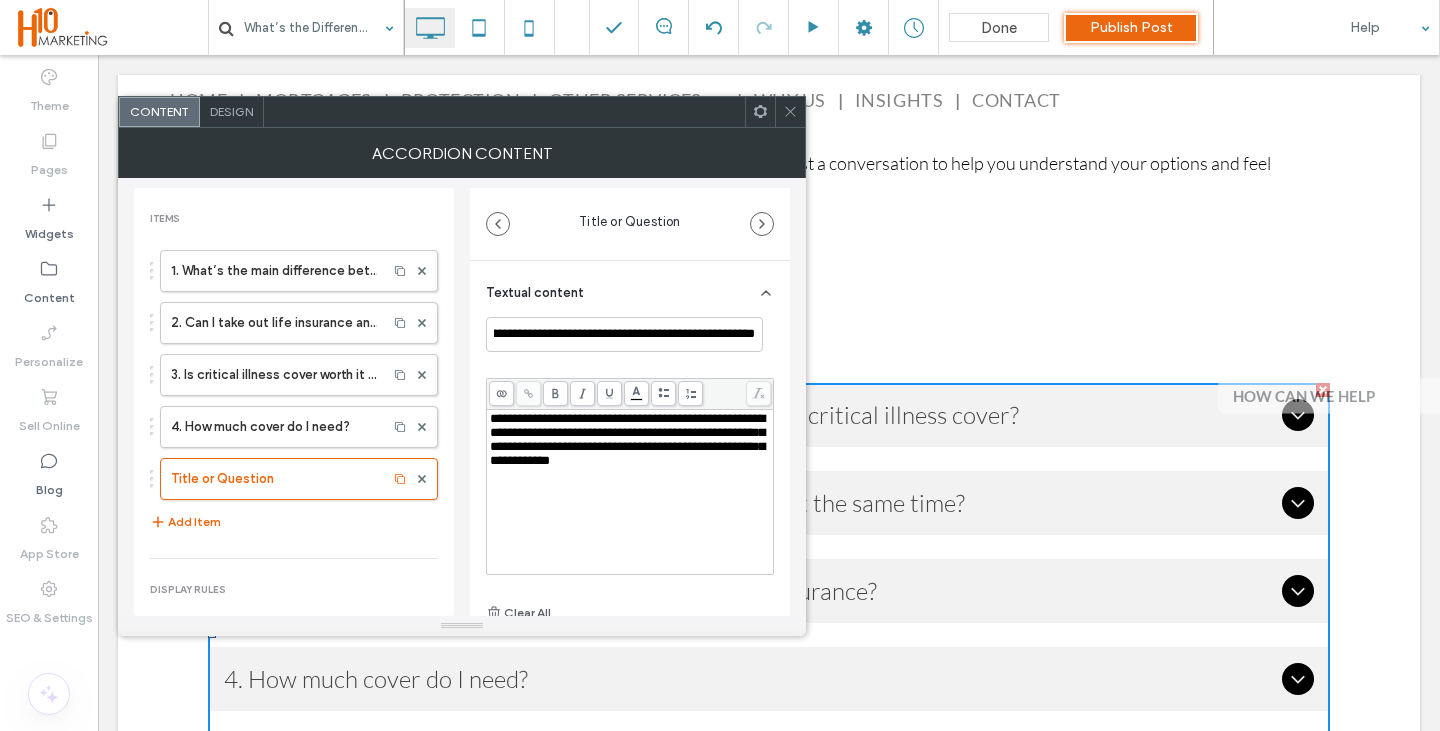 click on "**********" at bounding box center [627, 439] 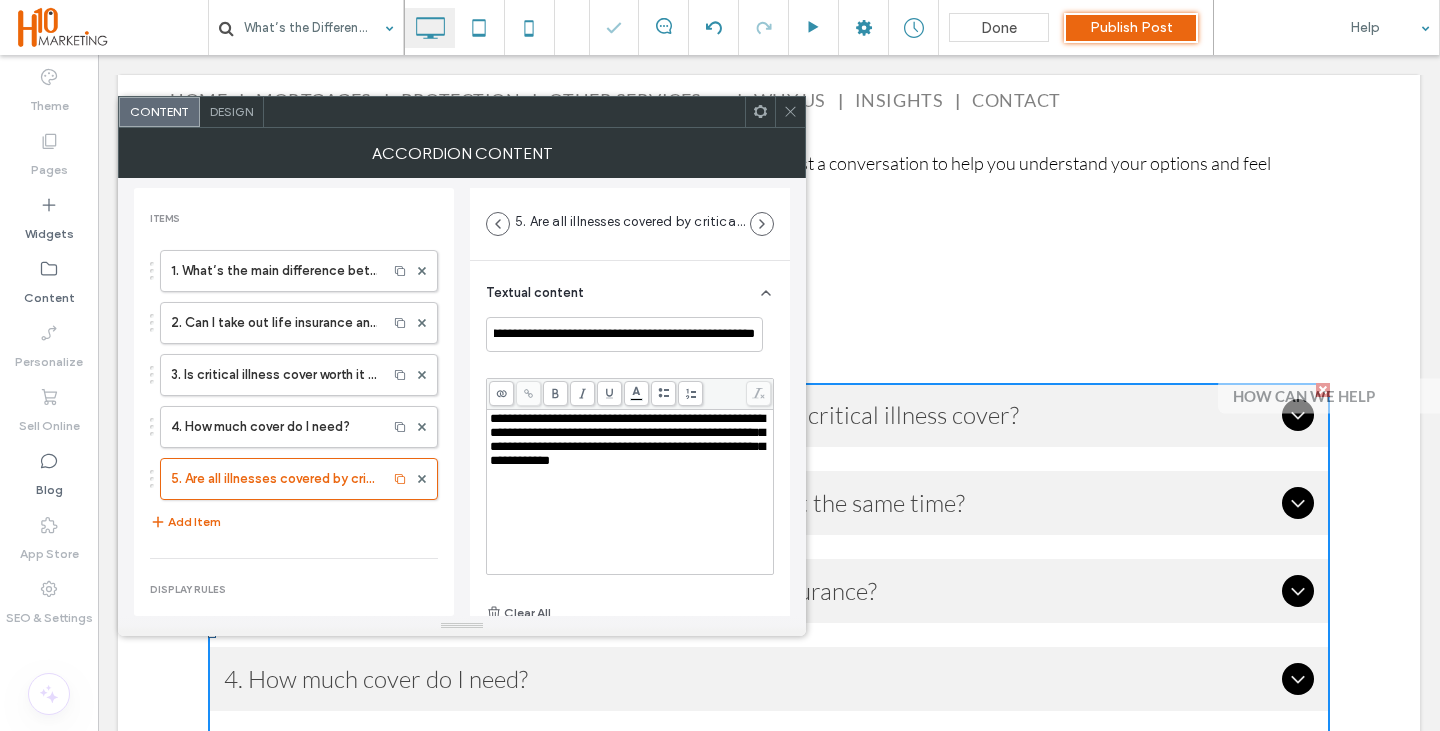 scroll, scrollTop: 0, scrollLeft: 0, axis: both 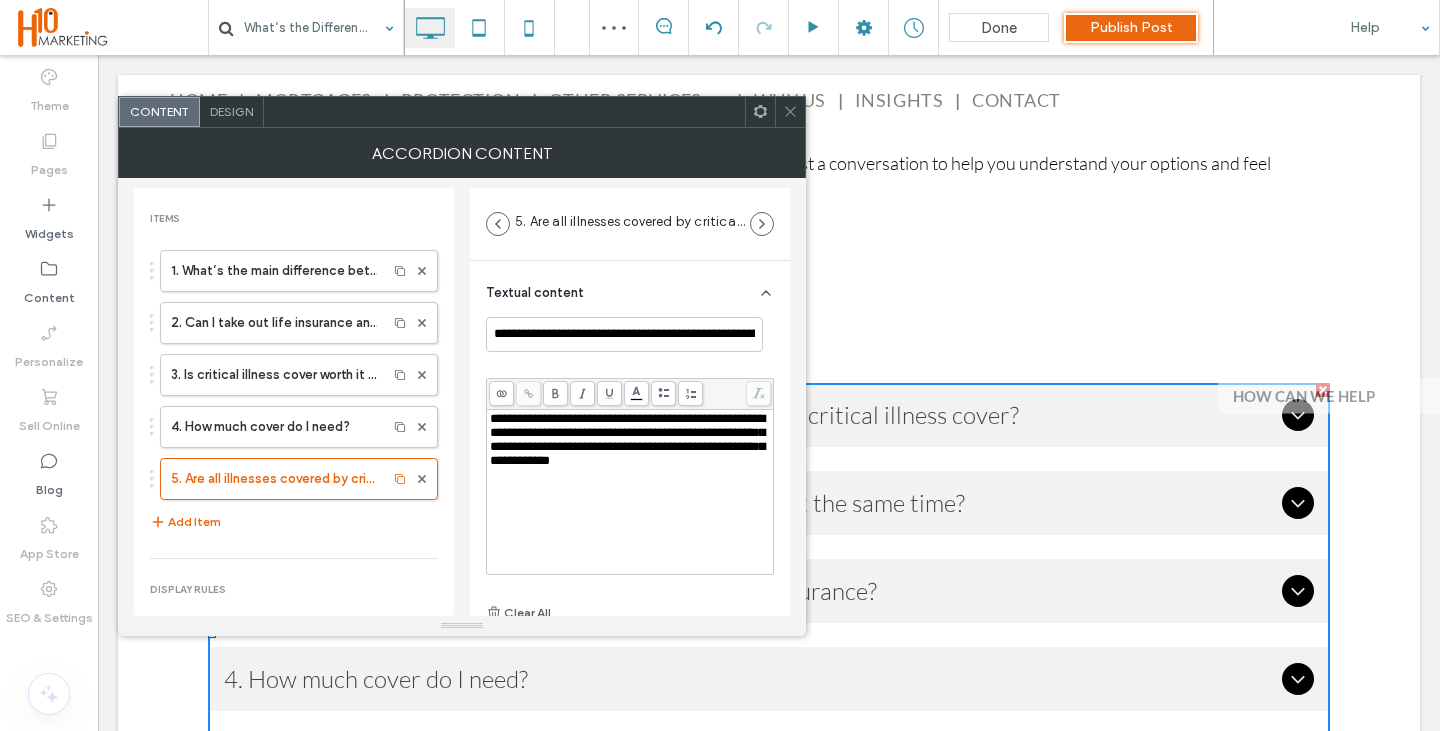 click on "**********" at bounding box center [627, 439] 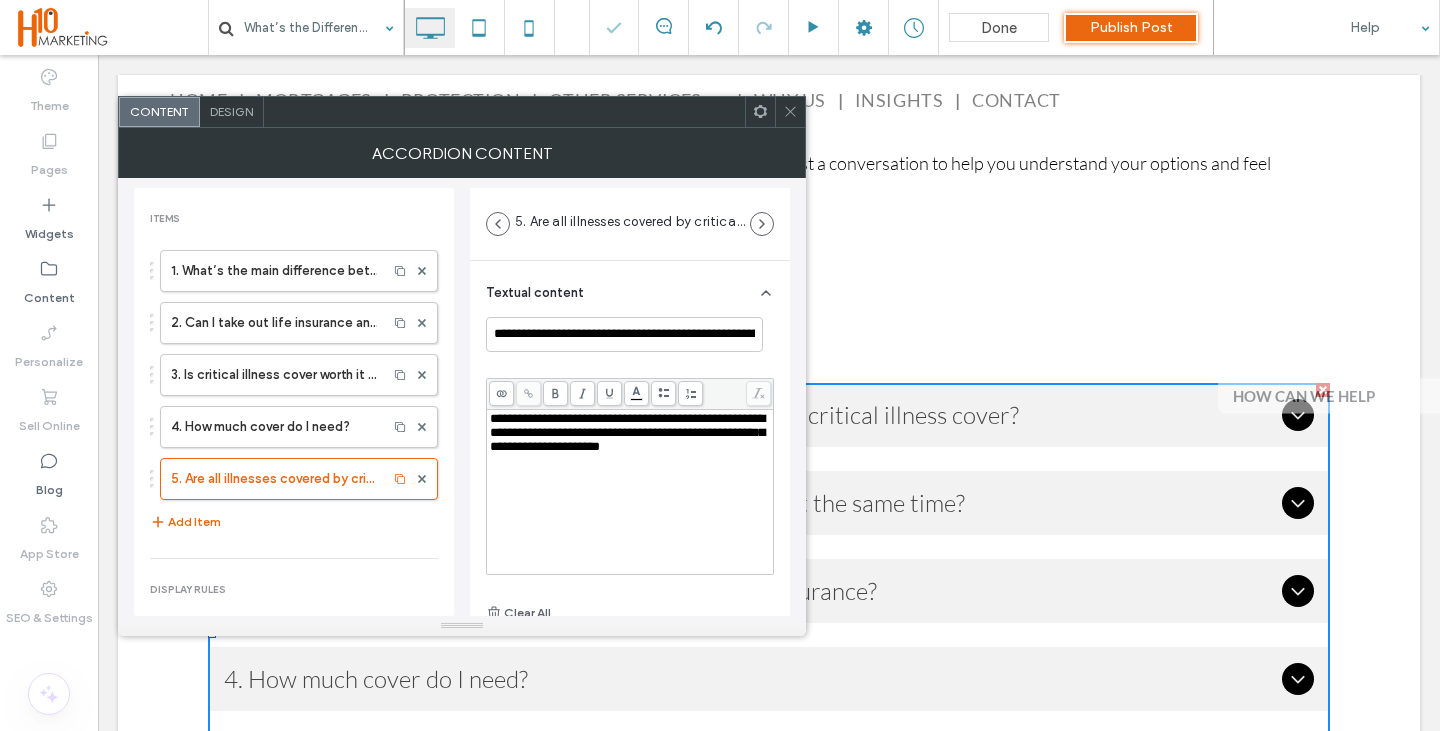 click on "1. What’s the main difference between life insurance and critical illness cover? 2. Can I take out life insurance and critical illness cover at the same time? 3. Is critical illness cover worth it if I already have life insurance? 4. How much cover do I need? 5. Are all illnesses covered by critical illness insurance? Add Item" at bounding box center (294, 392) 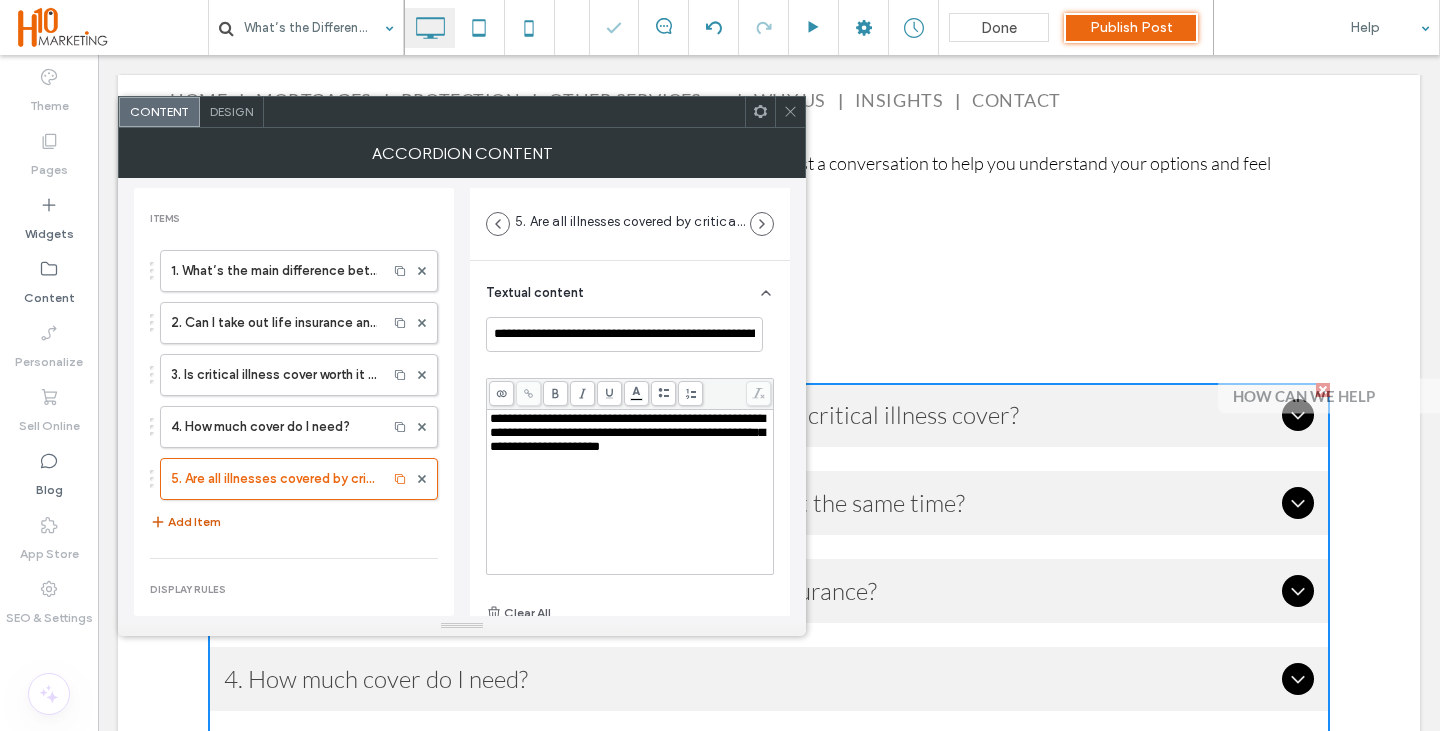 click on "Add Item" at bounding box center [185, 522] 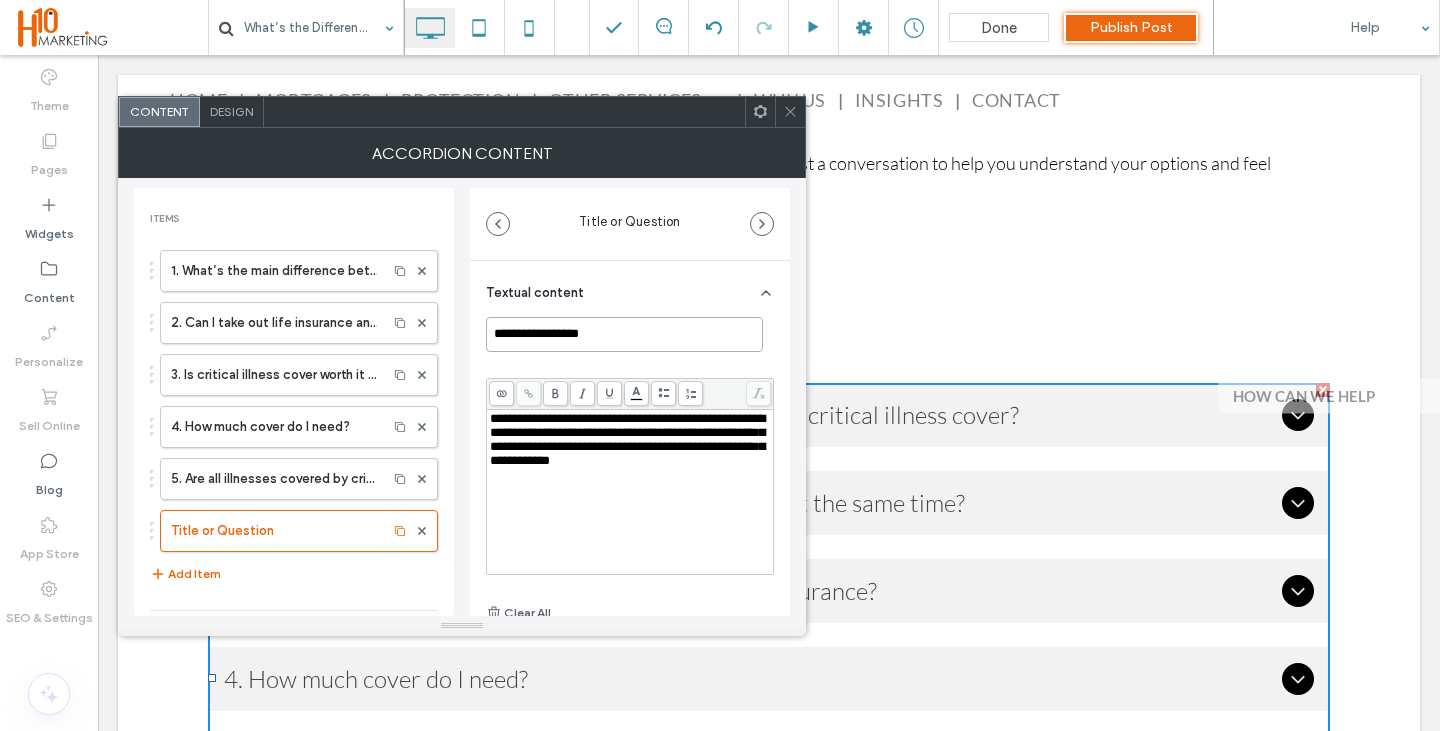 click on "**********" at bounding box center [624, 334] 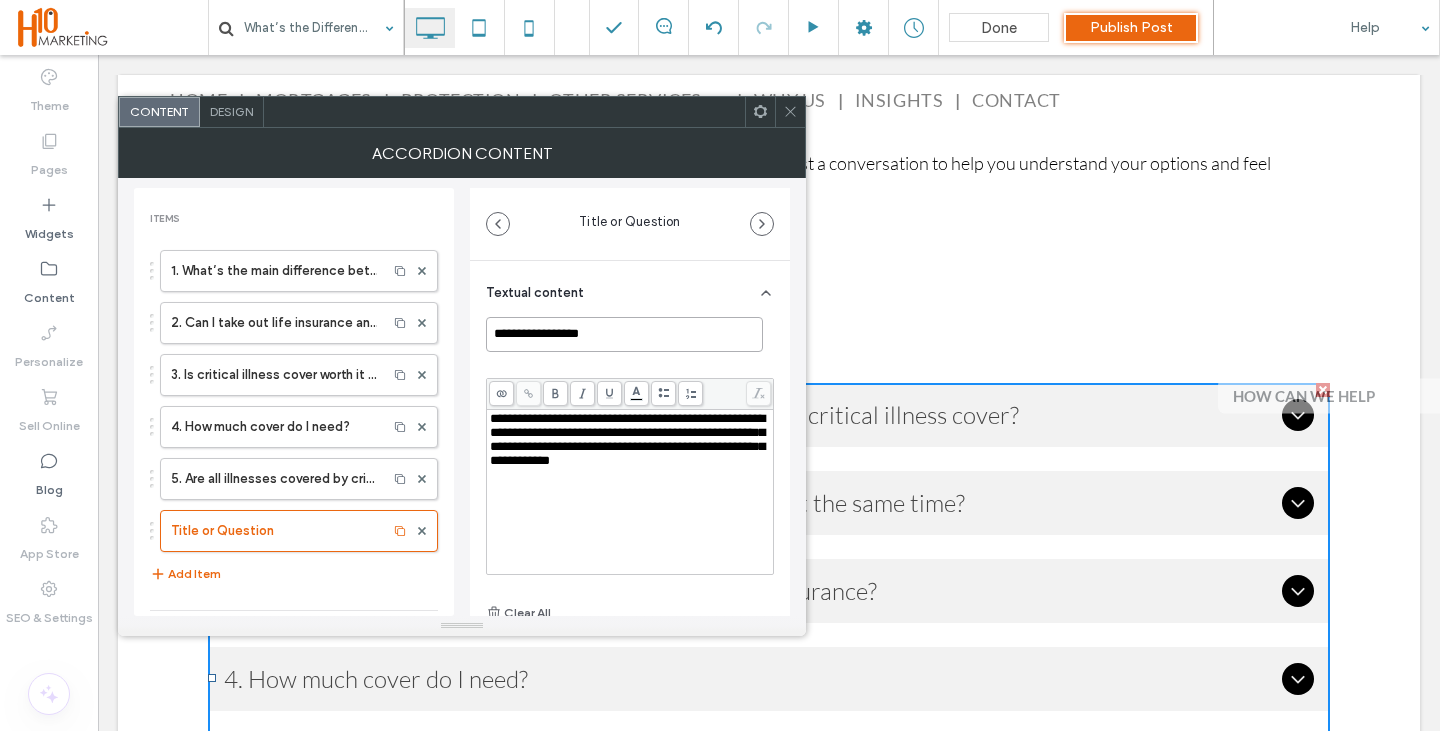 paste on "**********" 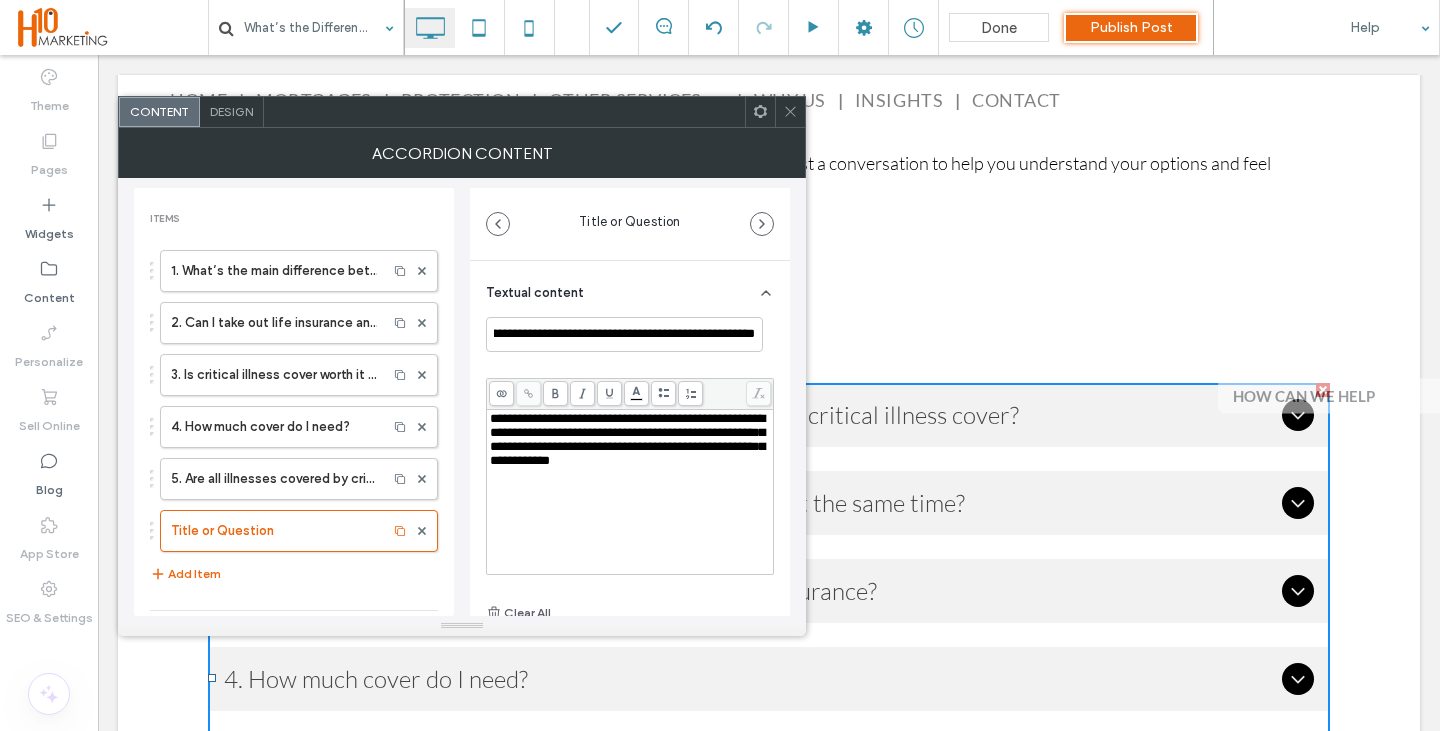 scroll, scrollTop: 0, scrollLeft: 0, axis: both 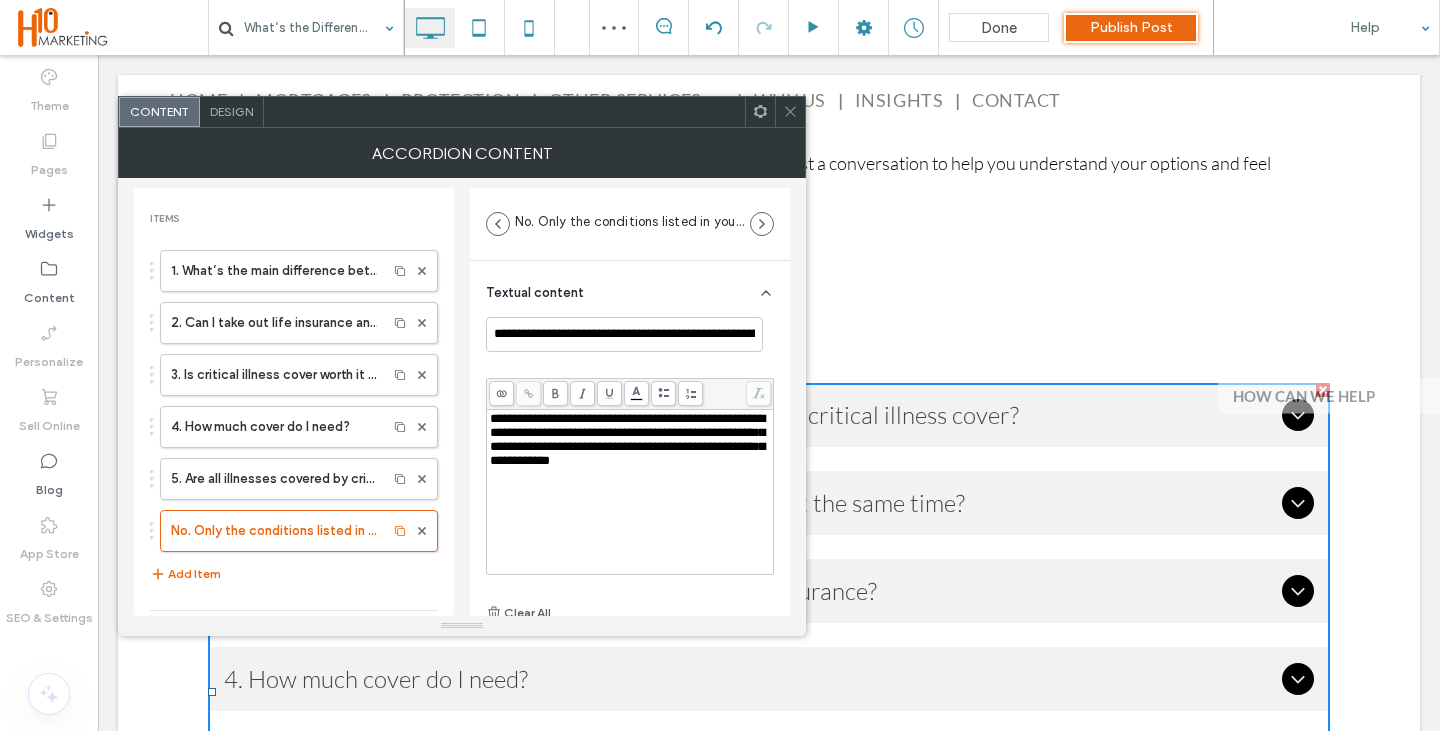 click on "**********" at bounding box center (630, 440) 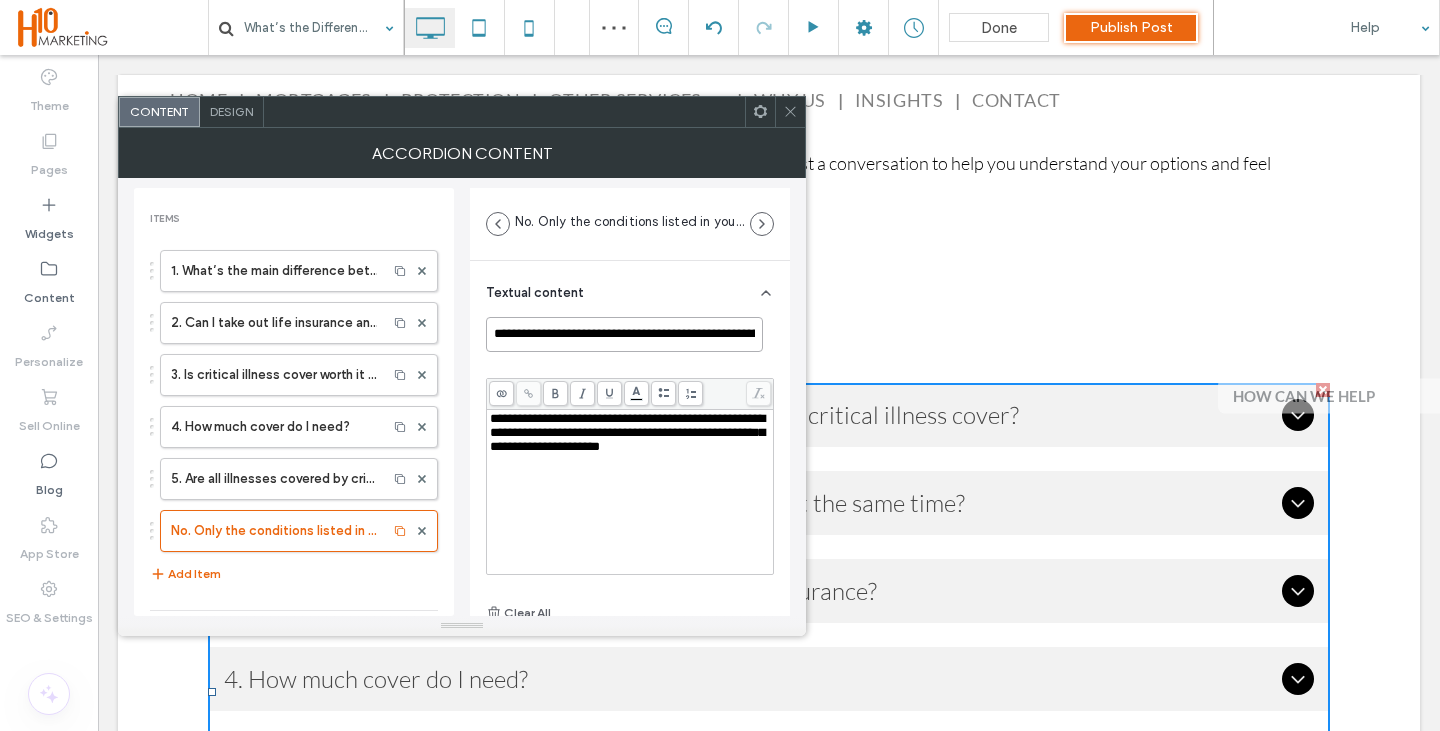 click on "**********" at bounding box center (624, 334) 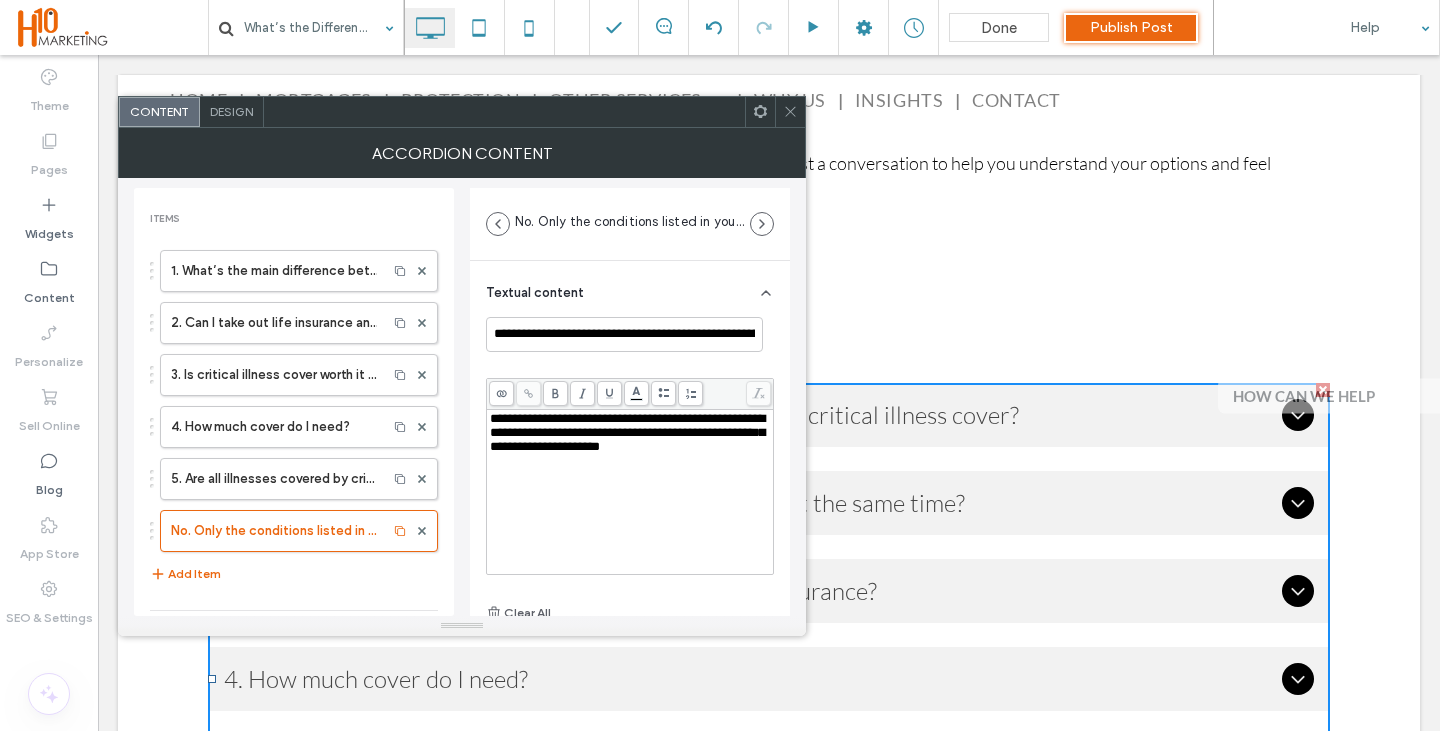 click on "**********" at bounding box center (630, 433) 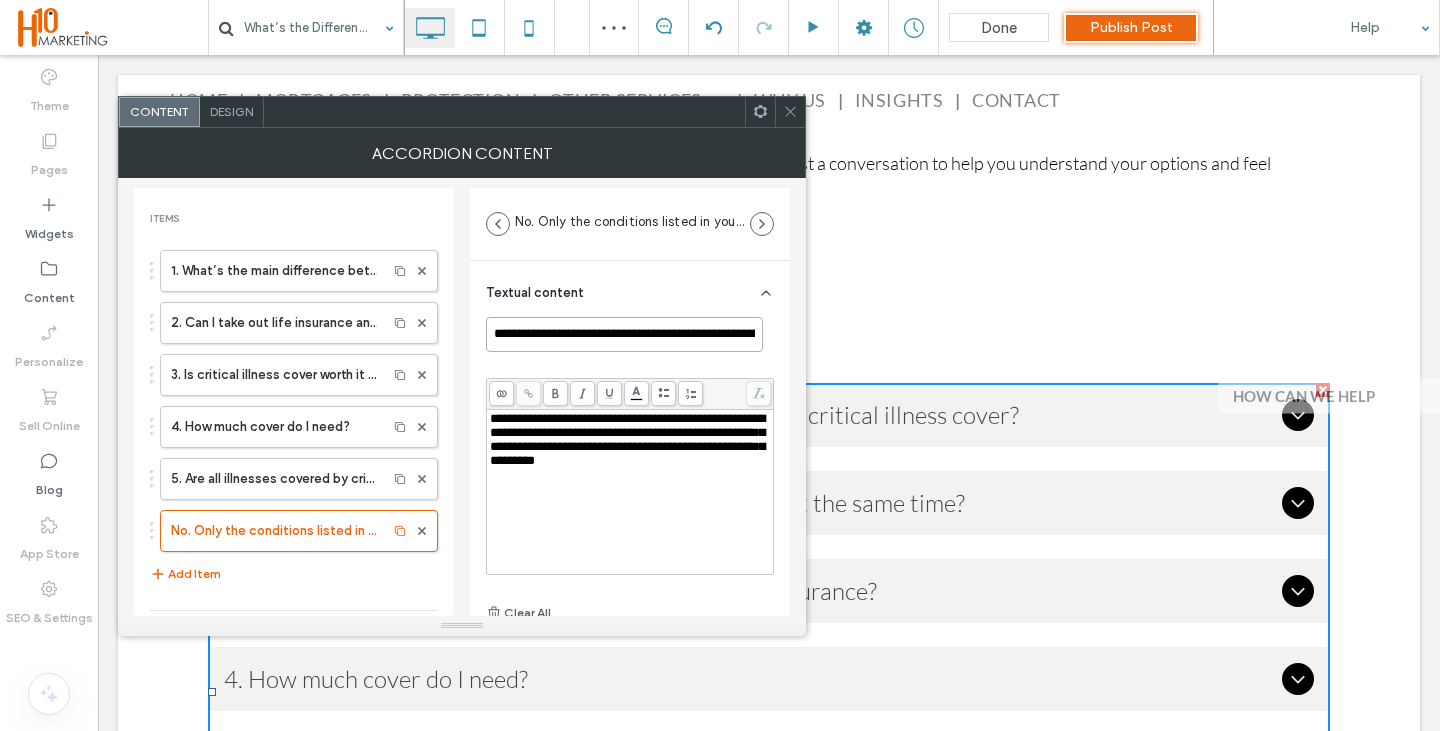 click on "**********" at bounding box center [624, 334] 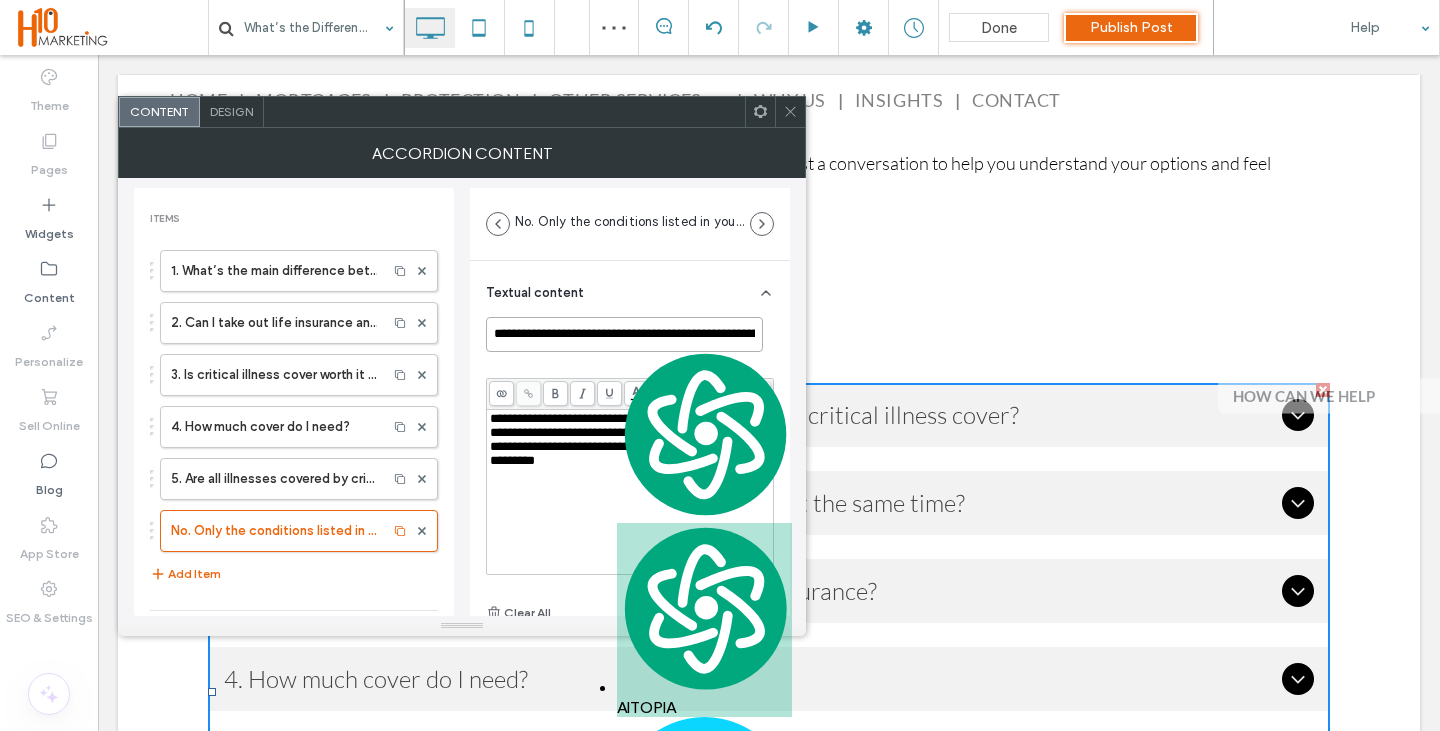 paste on "**********" 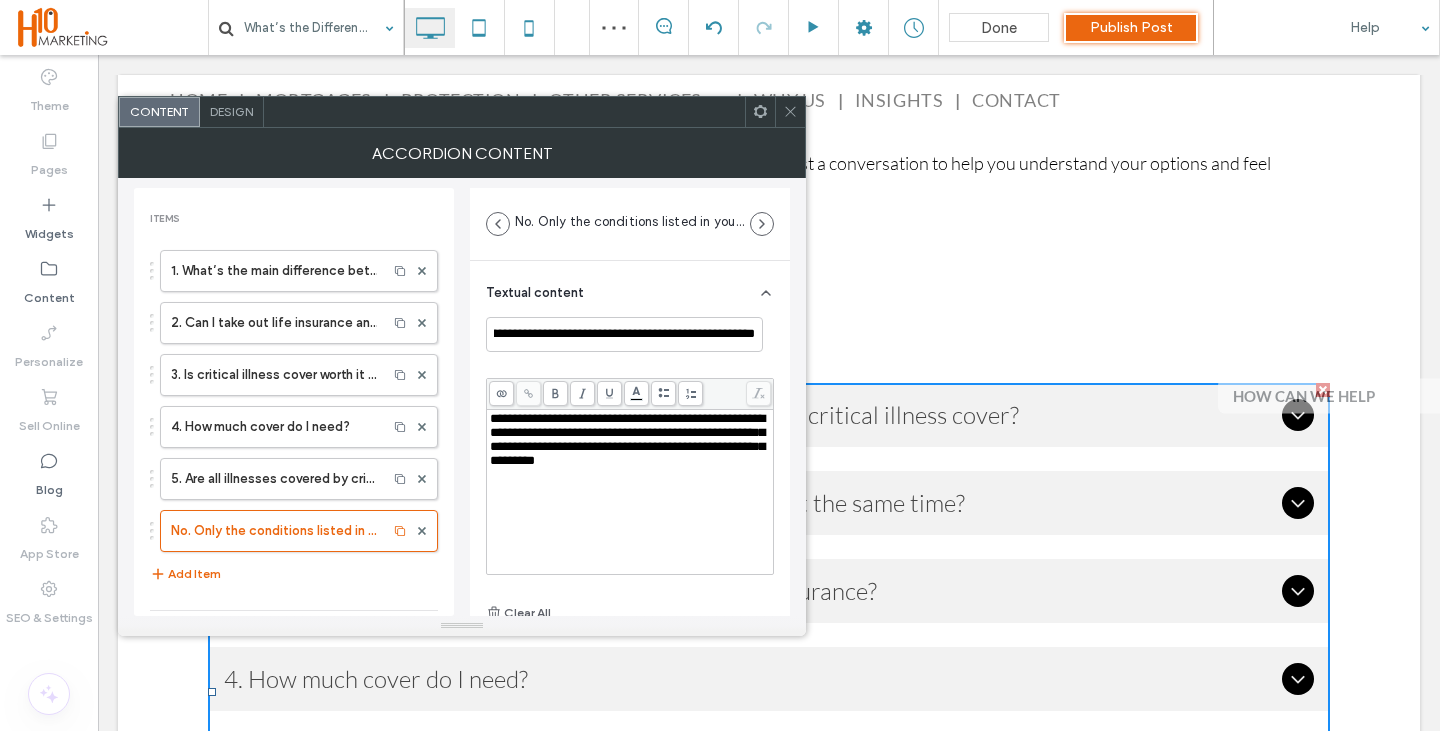 click on "1. What’s the main difference between life insurance and critical illness cover? 2. Can I take out life insurance and critical illness cover at the same time? 3. Is critical illness cover worth it if I already have life insurance? 4. How much cover do I need? 5. Are all illnesses covered by critical illness insurance? No. Only the conditions listed in your policy are covered — usually around 30–50 illnesses. Check the list carefully before you buy. Add Item" at bounding box center [294, 418] 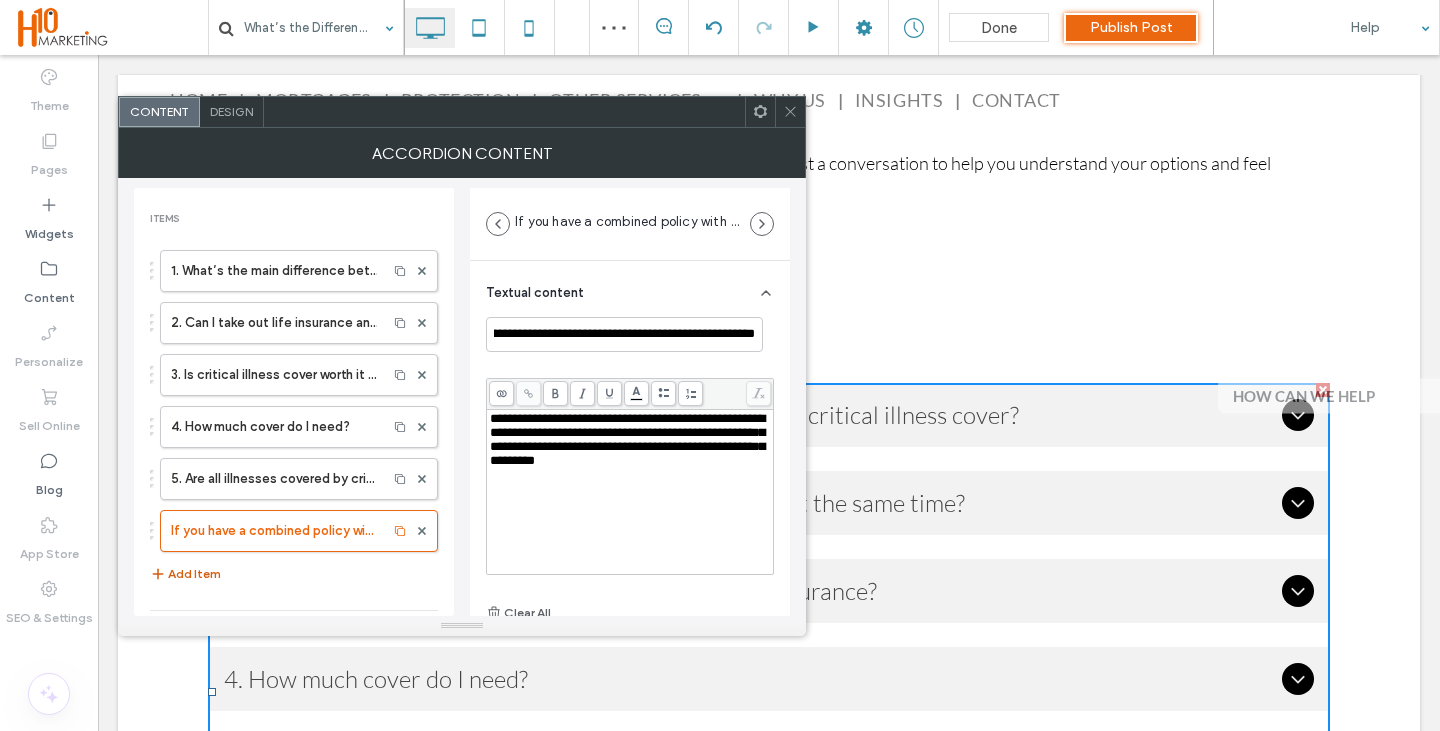 scroll, scrollTop: 0, scrollLeft: 0, axis: both 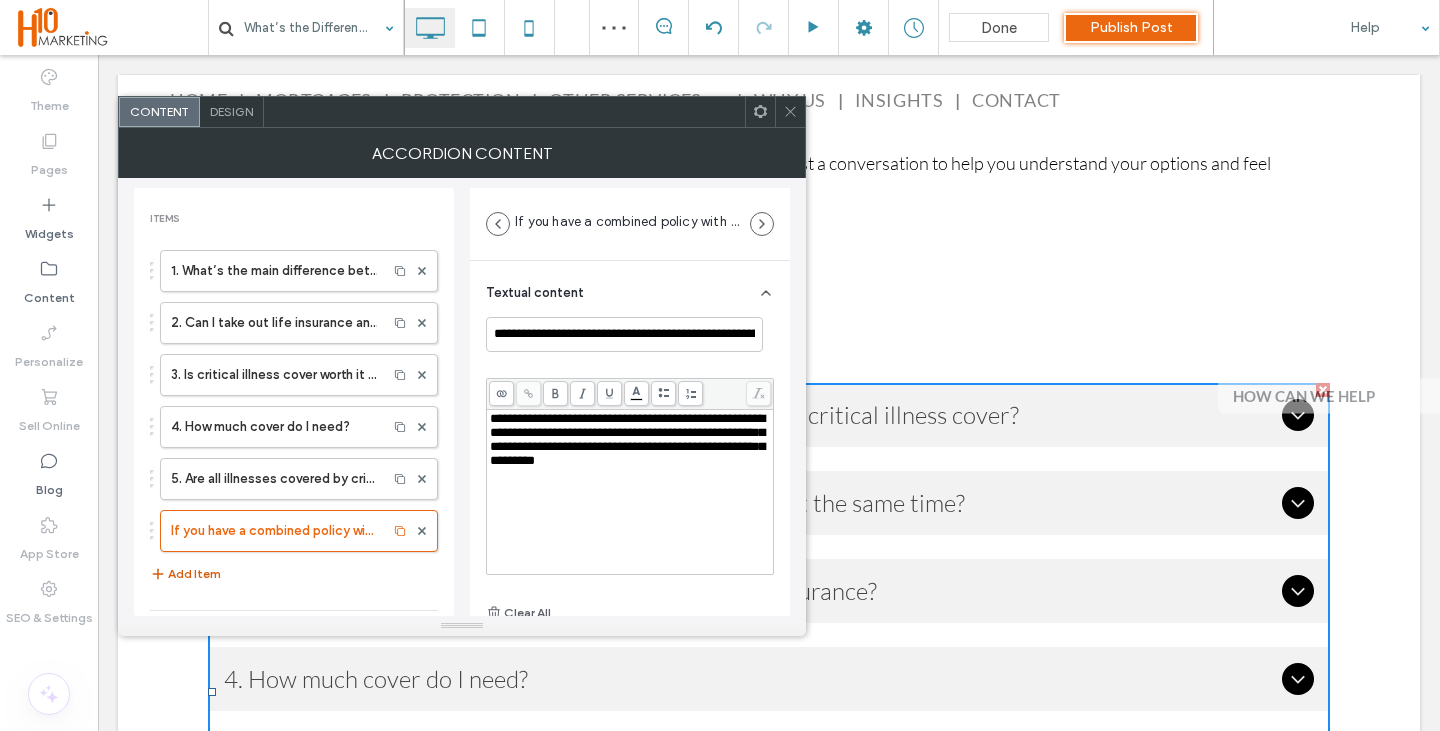 click on "Add Item" at bounding box center (185, 574) 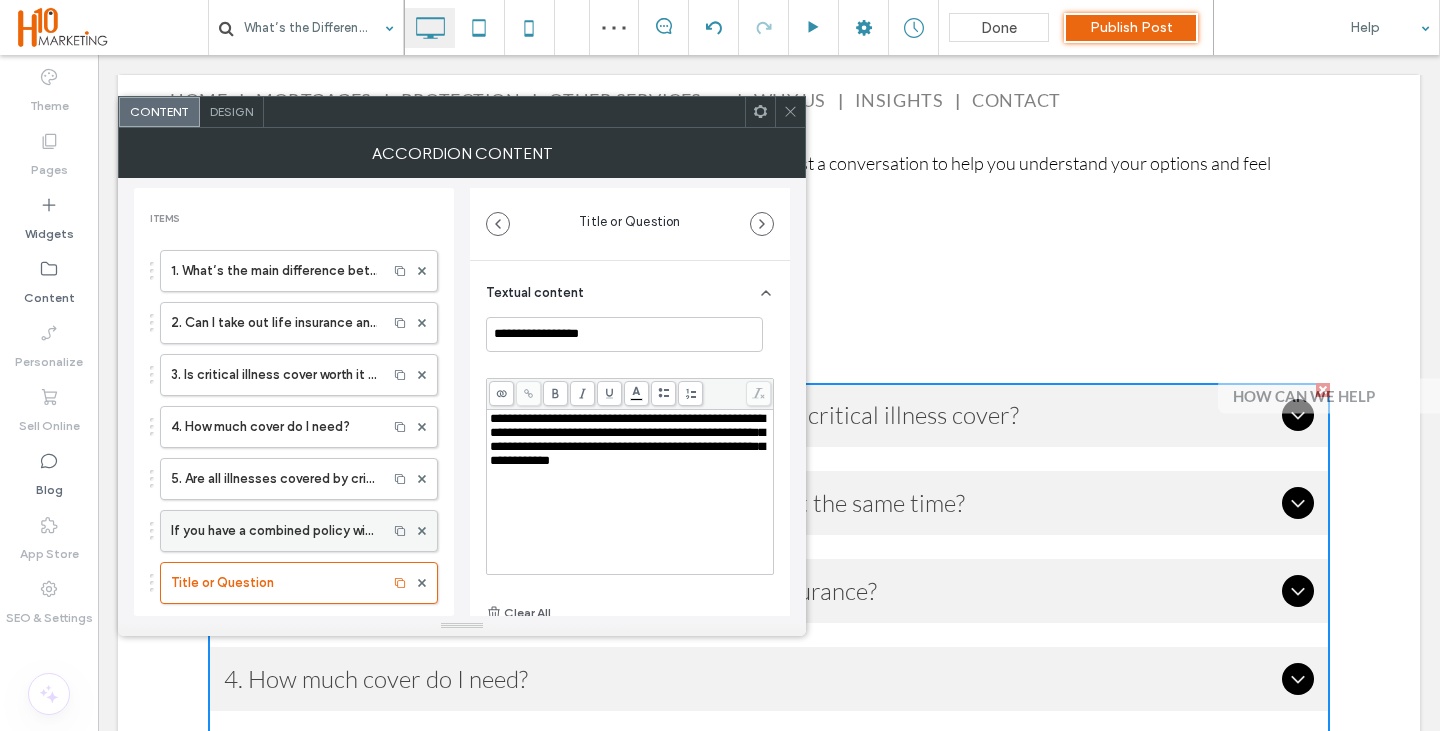 click on "If you have a combined policy with a single payout, your life insurance may end after a critical illness claim. If you have separate policies, each can pay out independently." at bounding box center [274, 531] 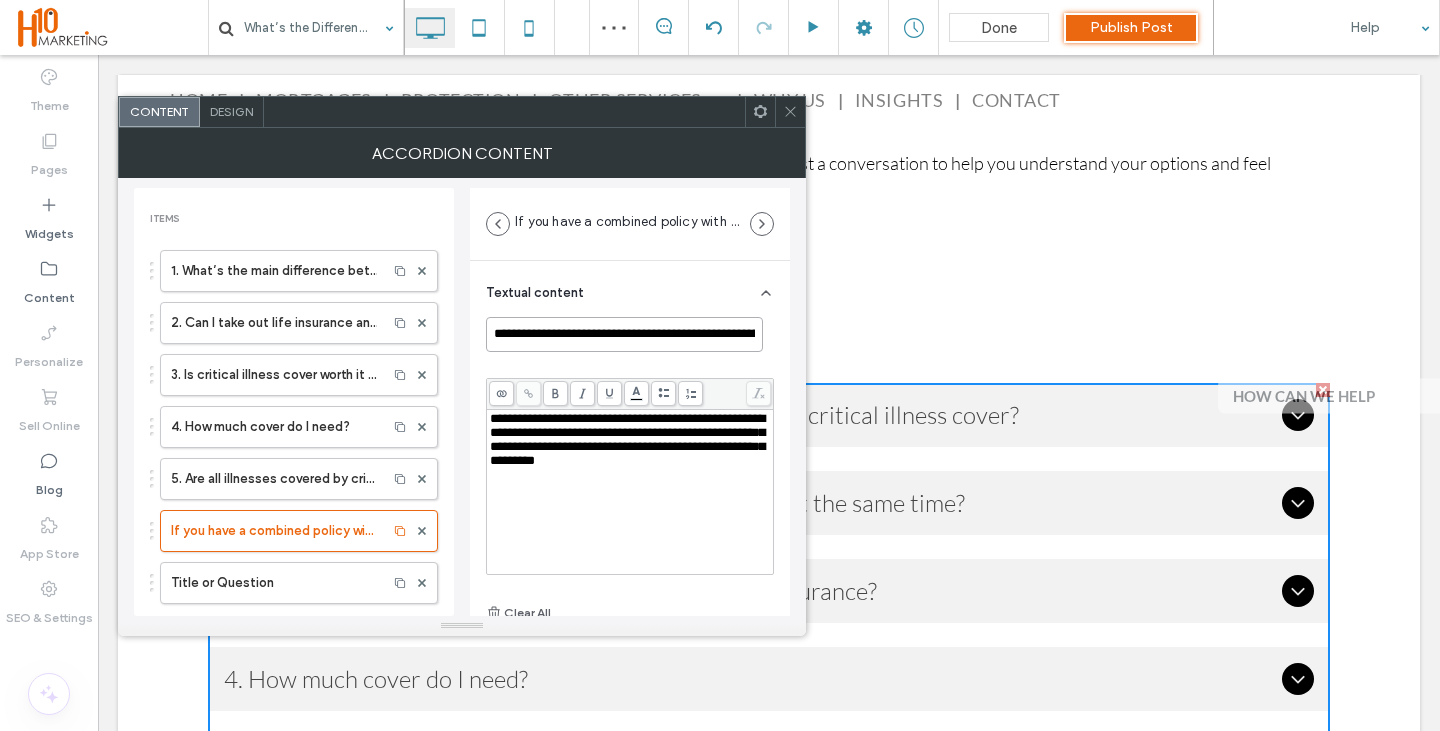 click on "**********" at bounding box center [624, 334] 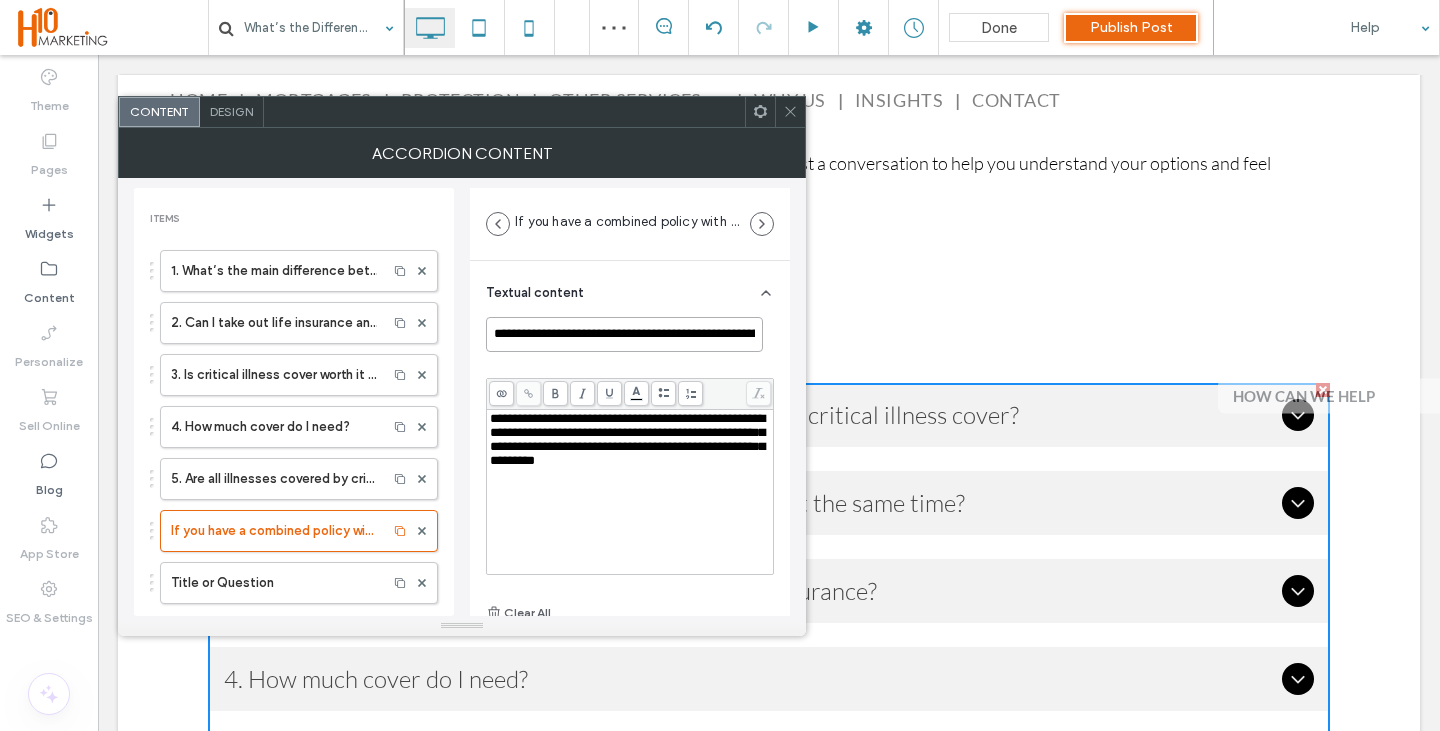 click on "**********" at bounding box center (624, 334) 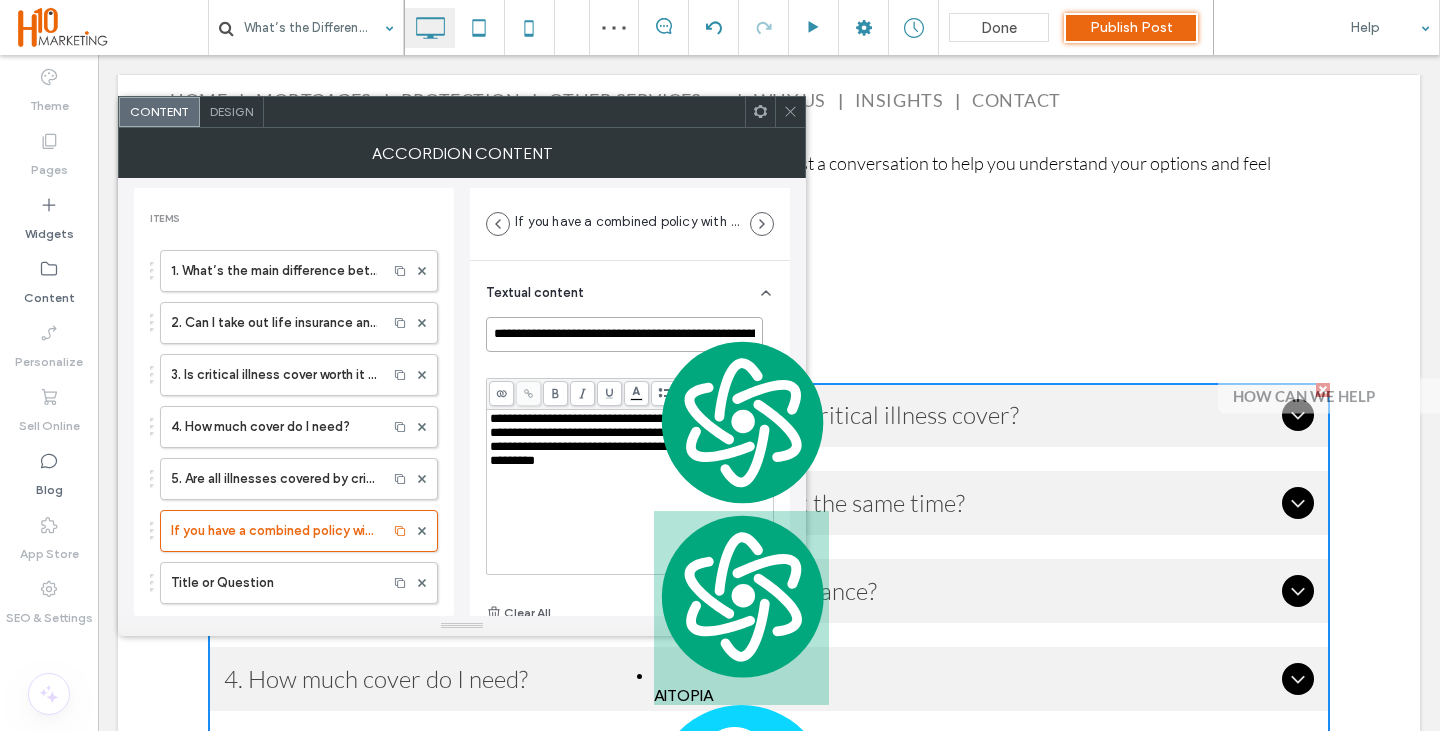 type on "*" 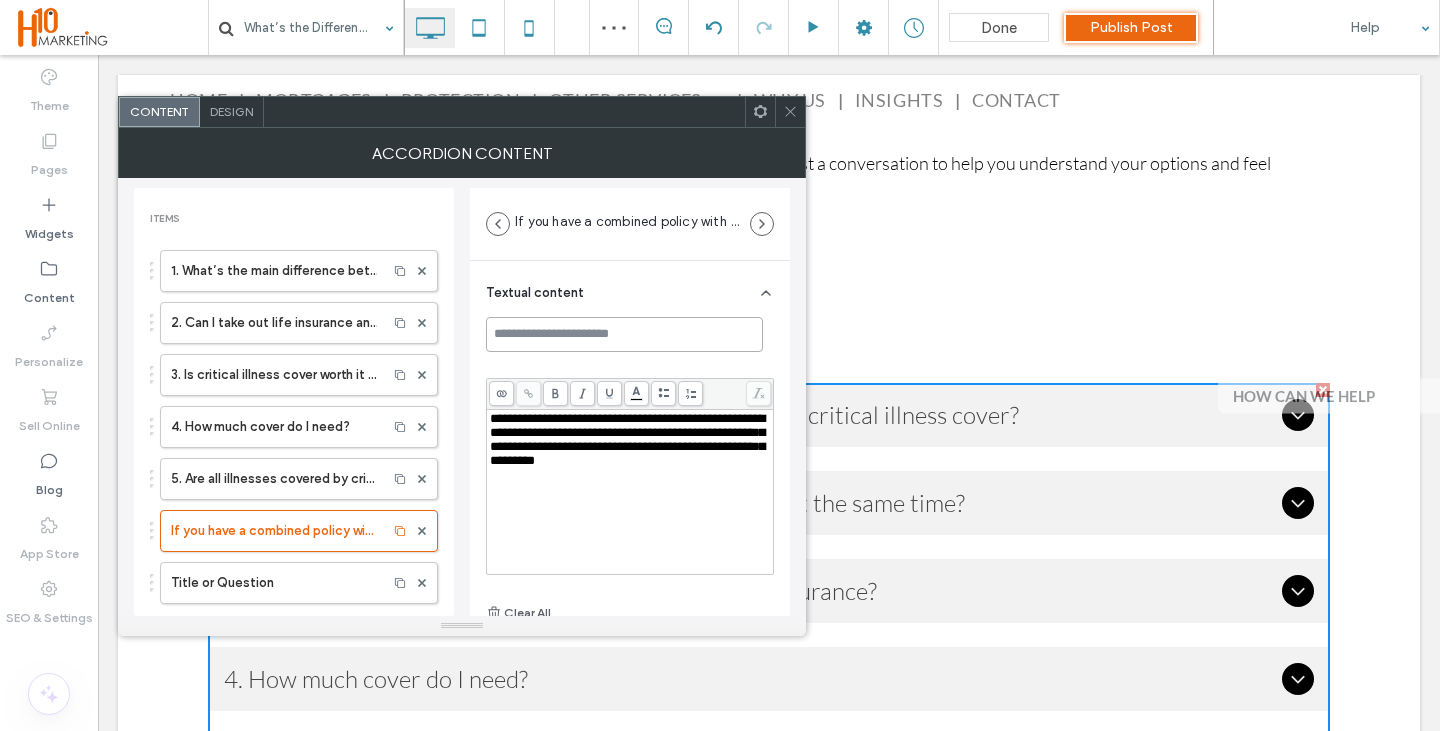 paste on "**********" 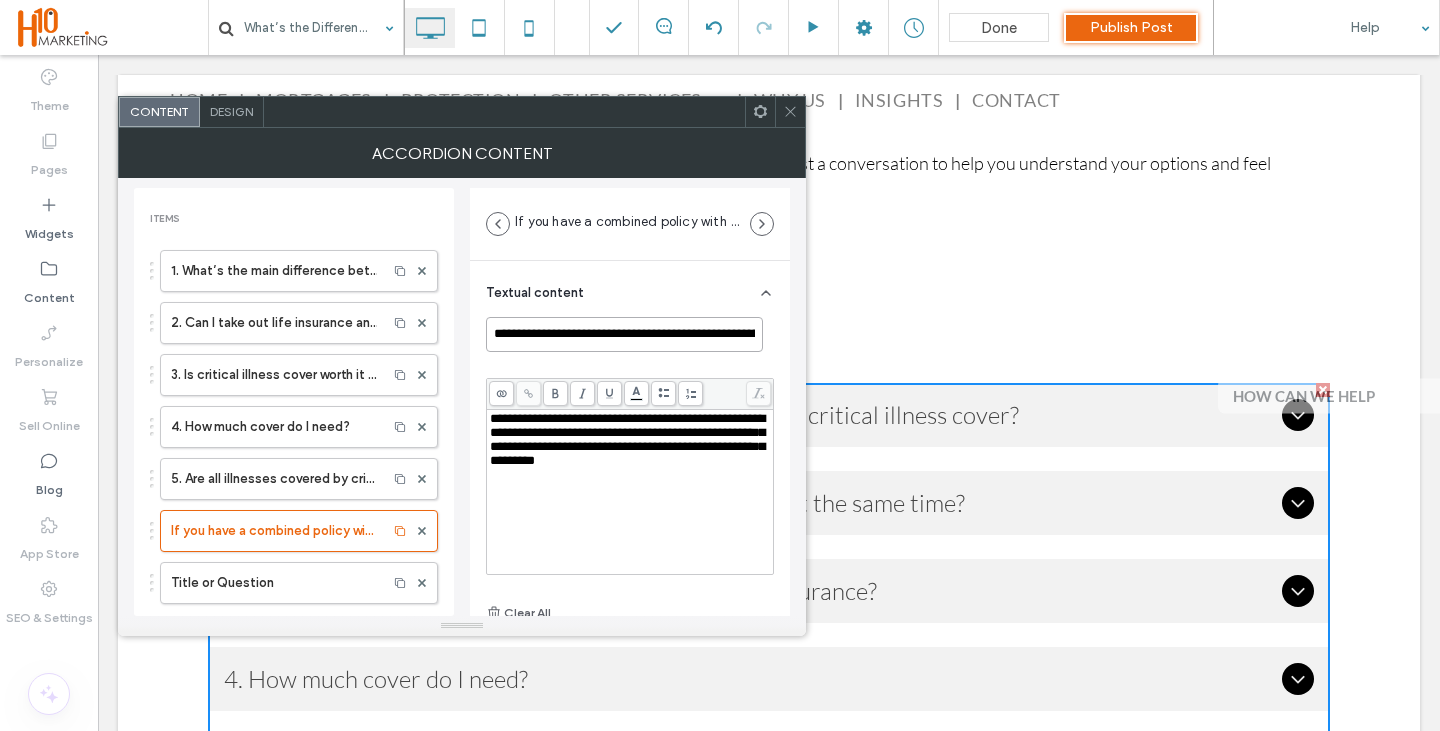 scroll, scrollTop: 0, scrollLeft: 140, axis: horizontal 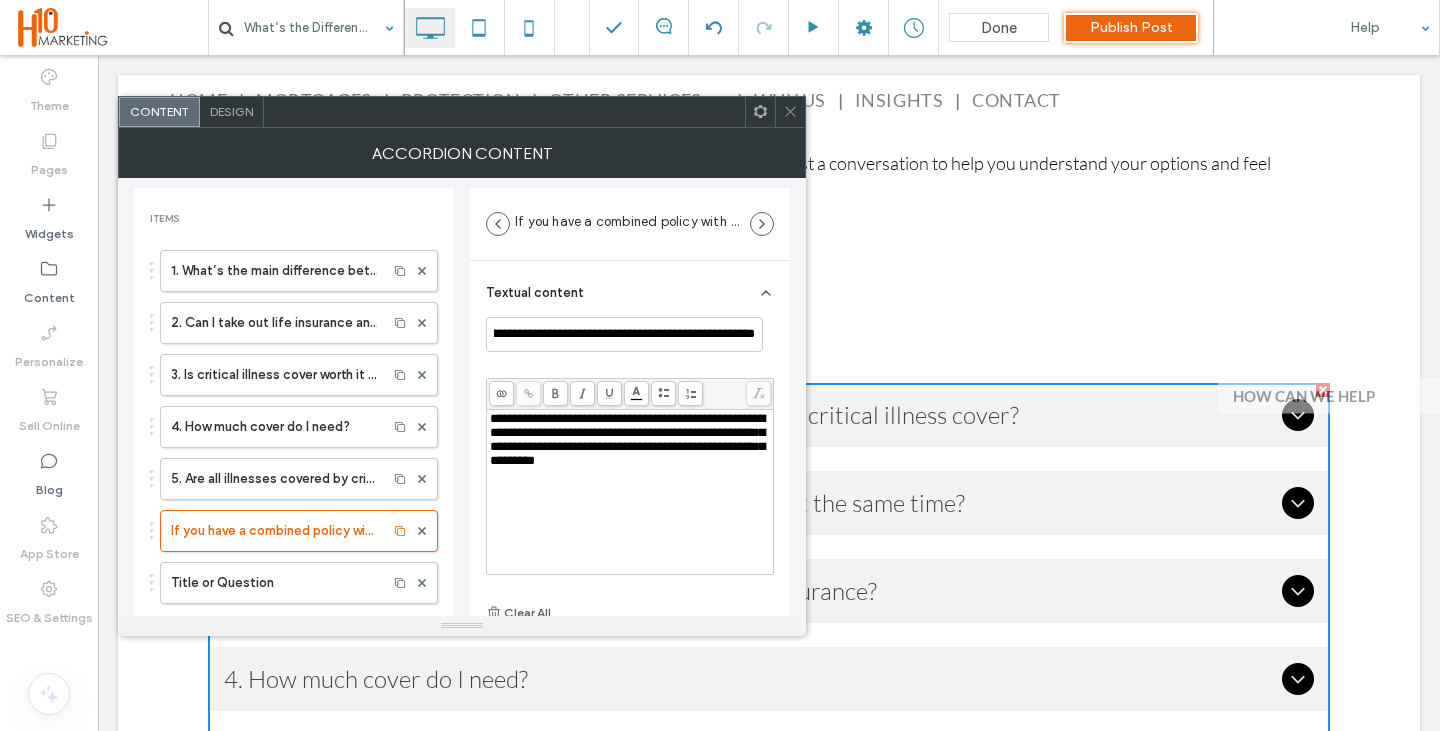 click on "**********" at bounding box center (627, 439) 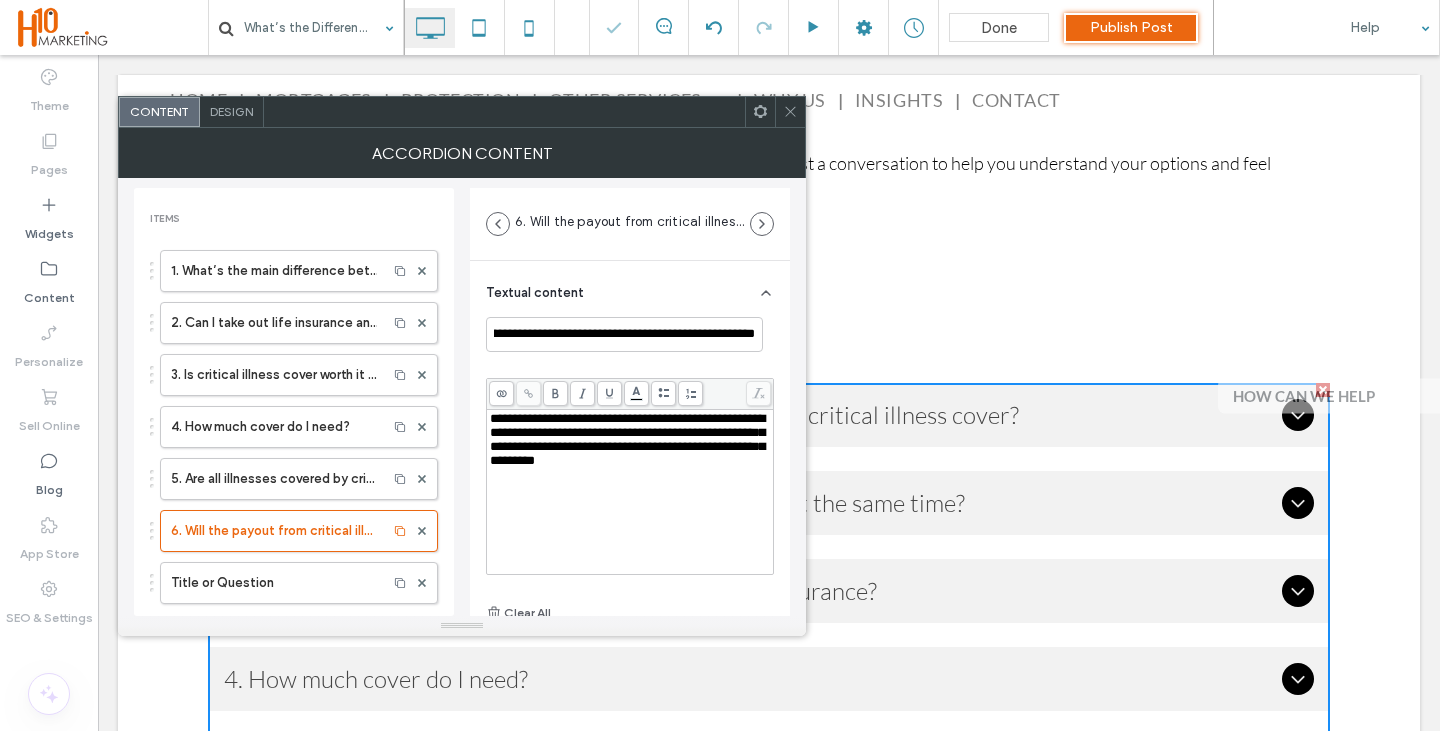 scroll, scrollTop: 0, scrollLeft: 0, axis: both 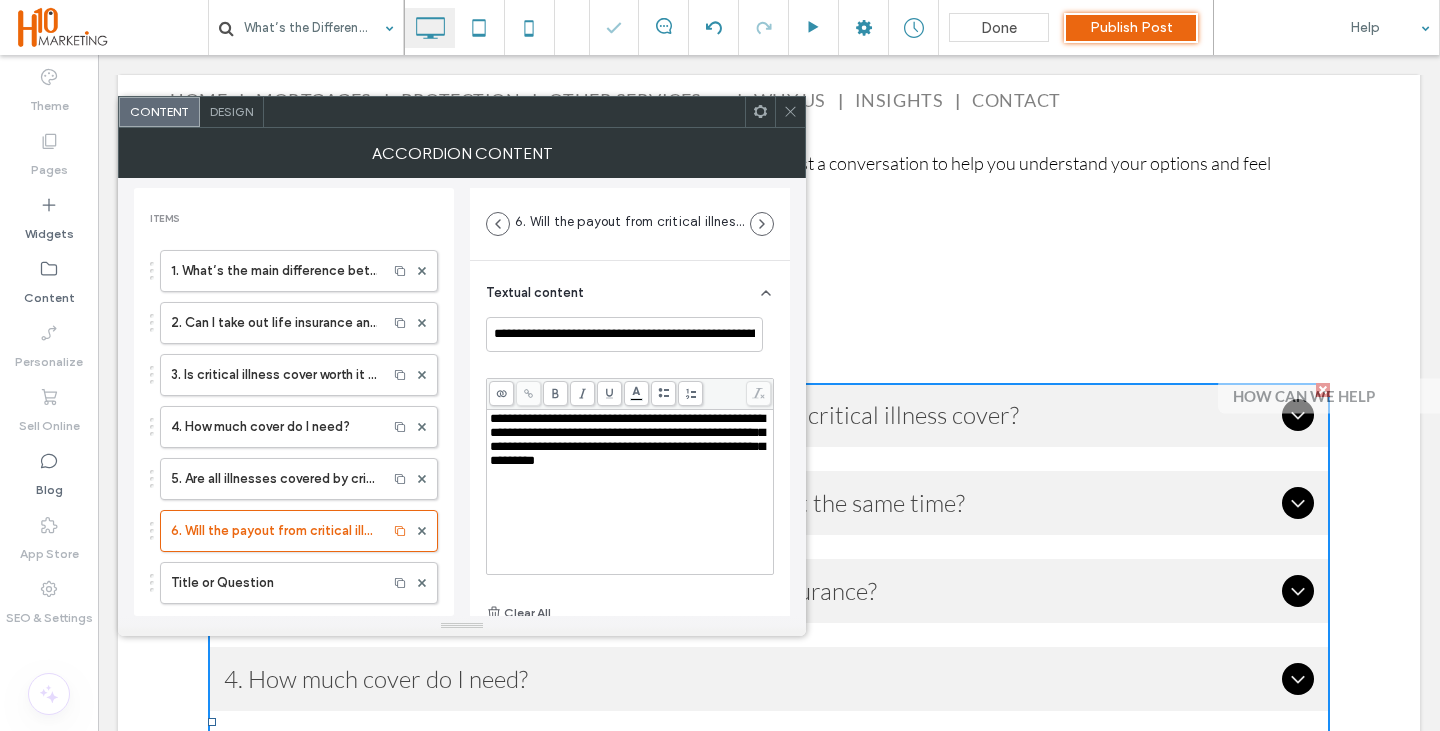 click on "Title or Question" at bounding box center (274, 583) 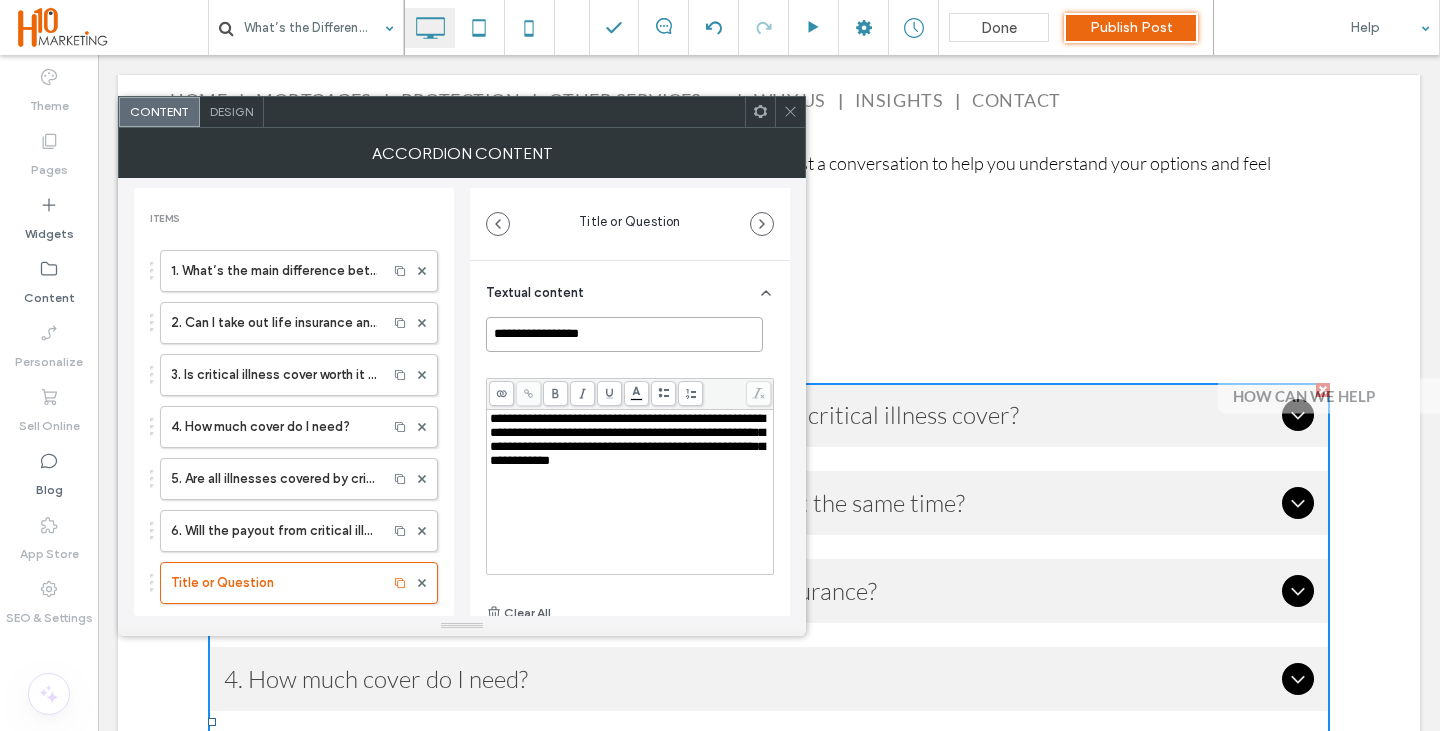 click on "**********" at bounding box center (624, 334) 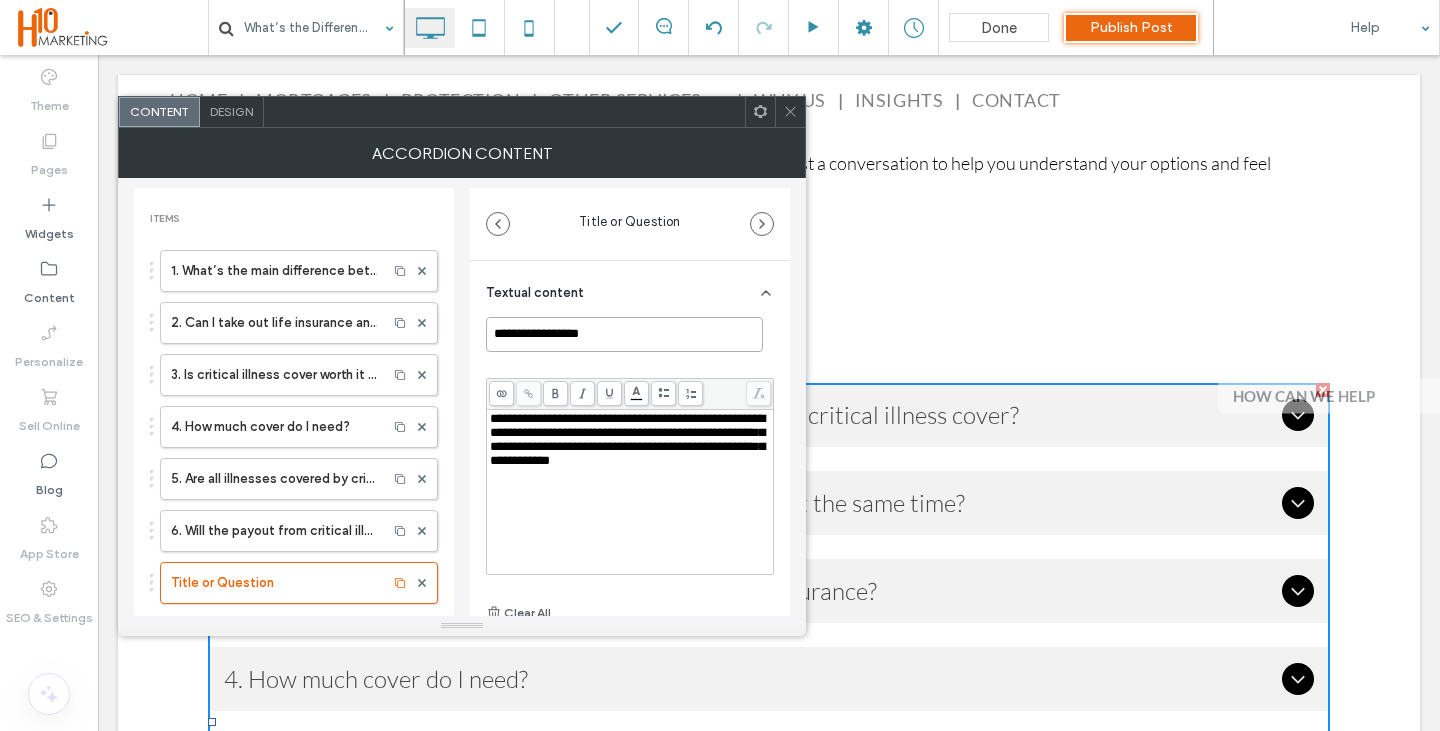 paste on "**********" 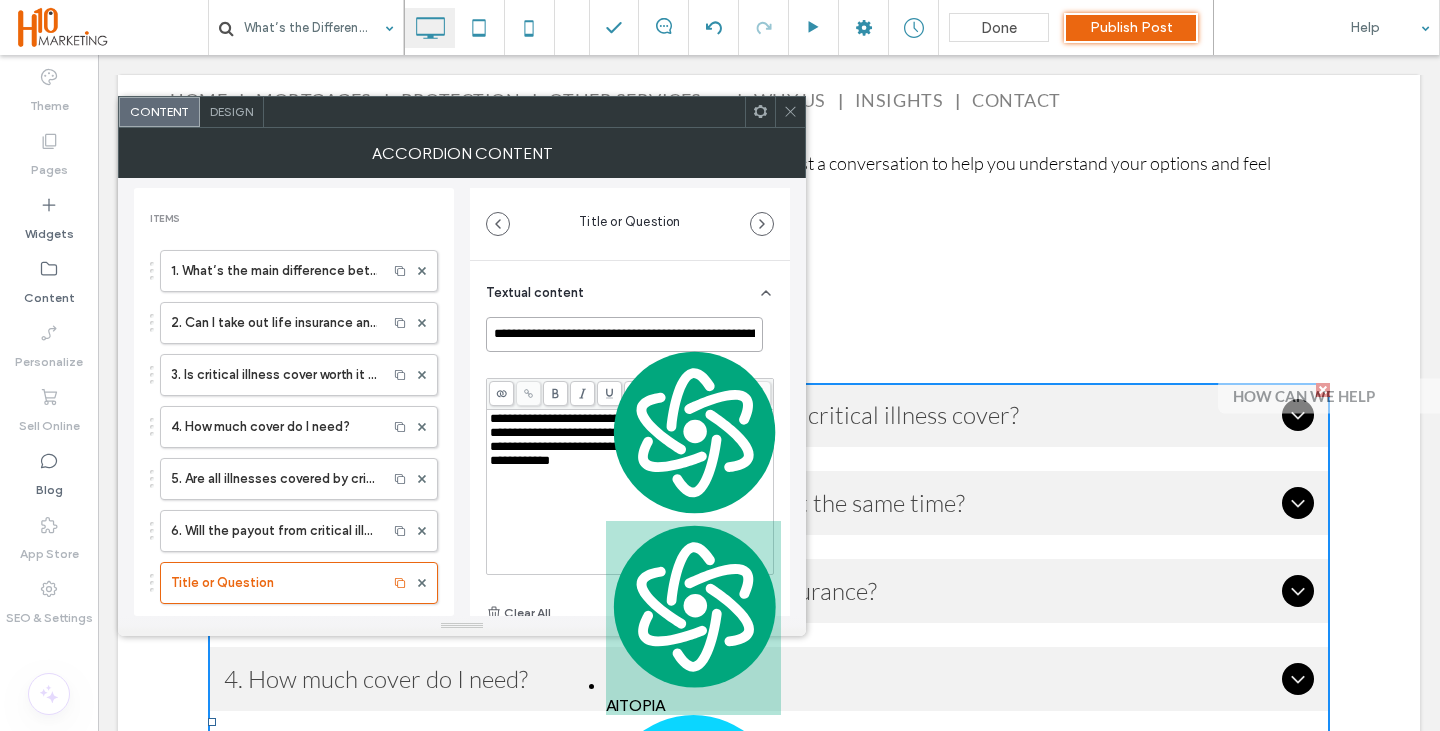 scroll, scrollTop: 0, scrollLeft: 41, axis: horizontal 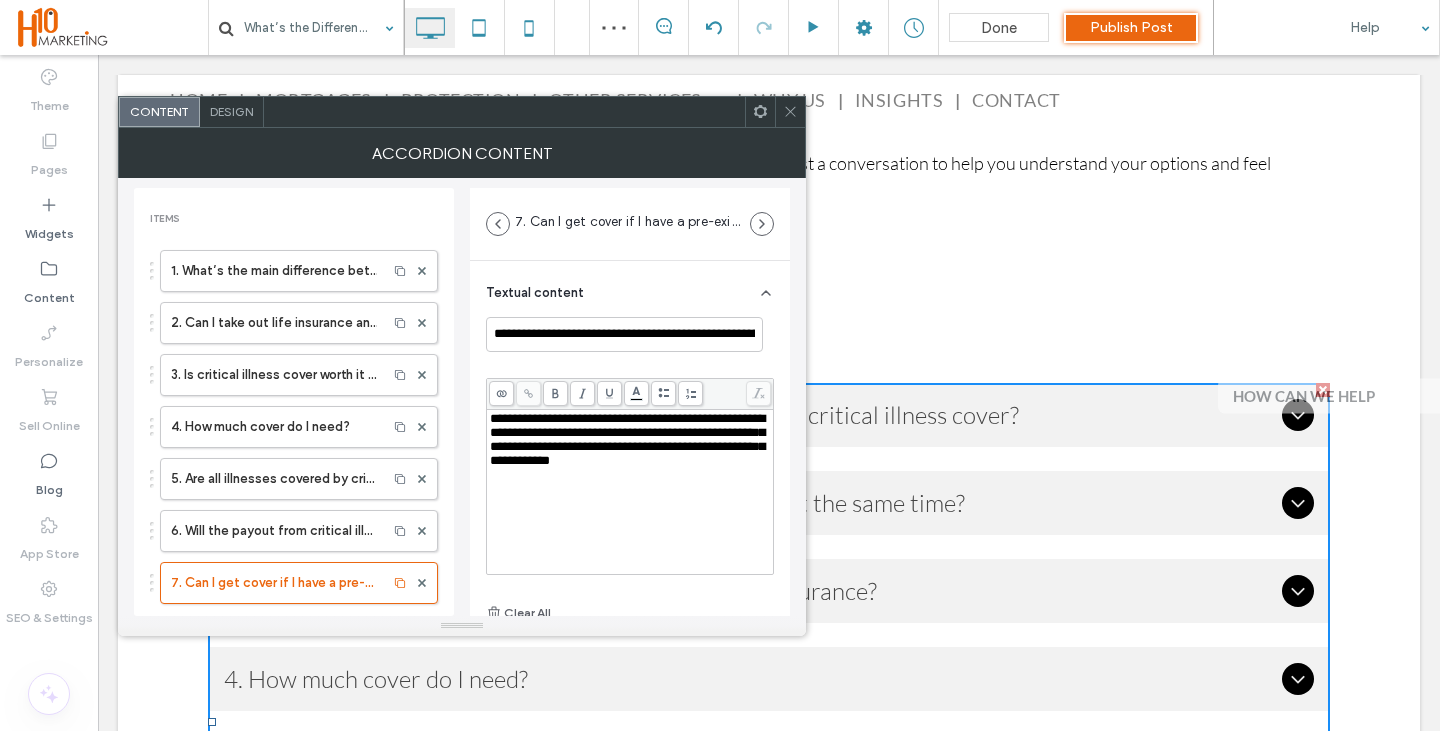 drag, startPoint x: 637, startPoint y: 429, endPoint x: 653, endPoint y: 458, distance: 33.12099 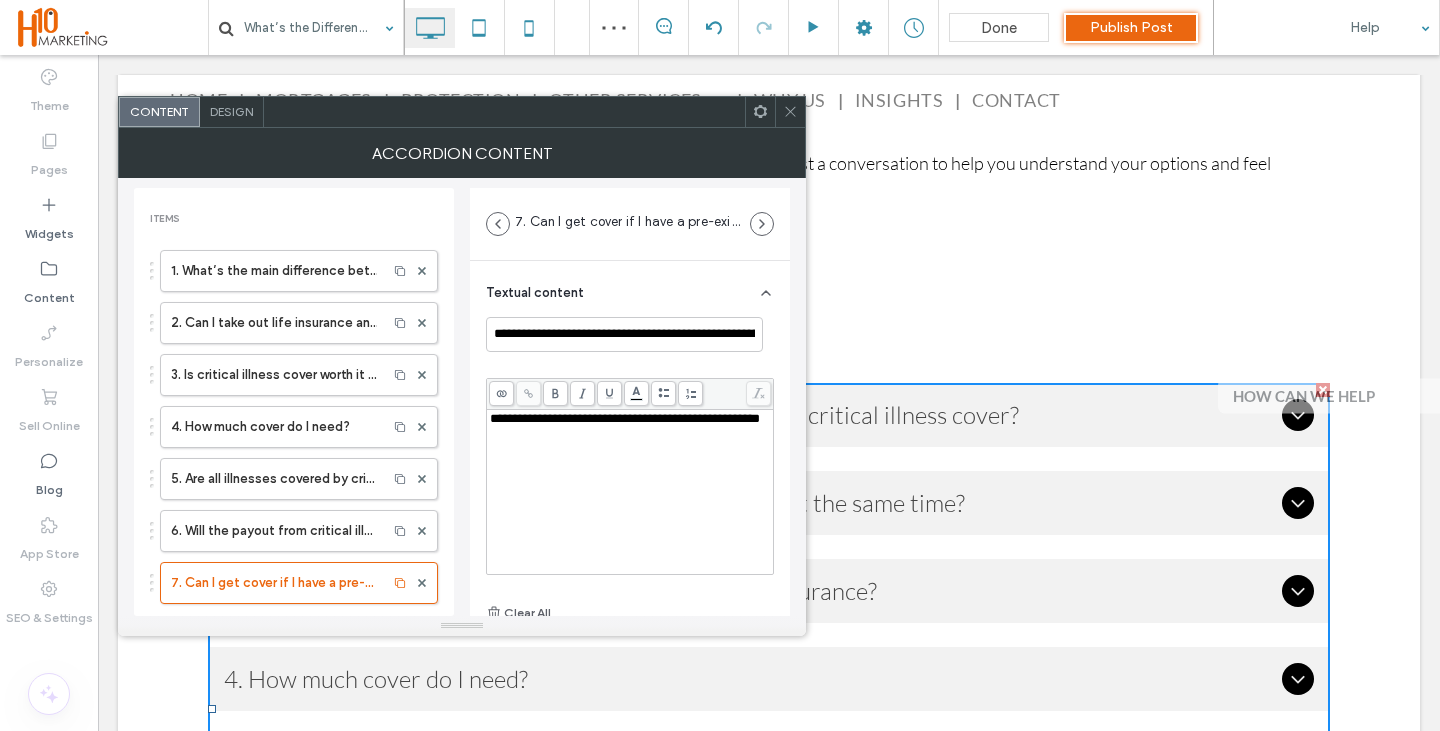 click on "**********" at bounding box center (630, 492) 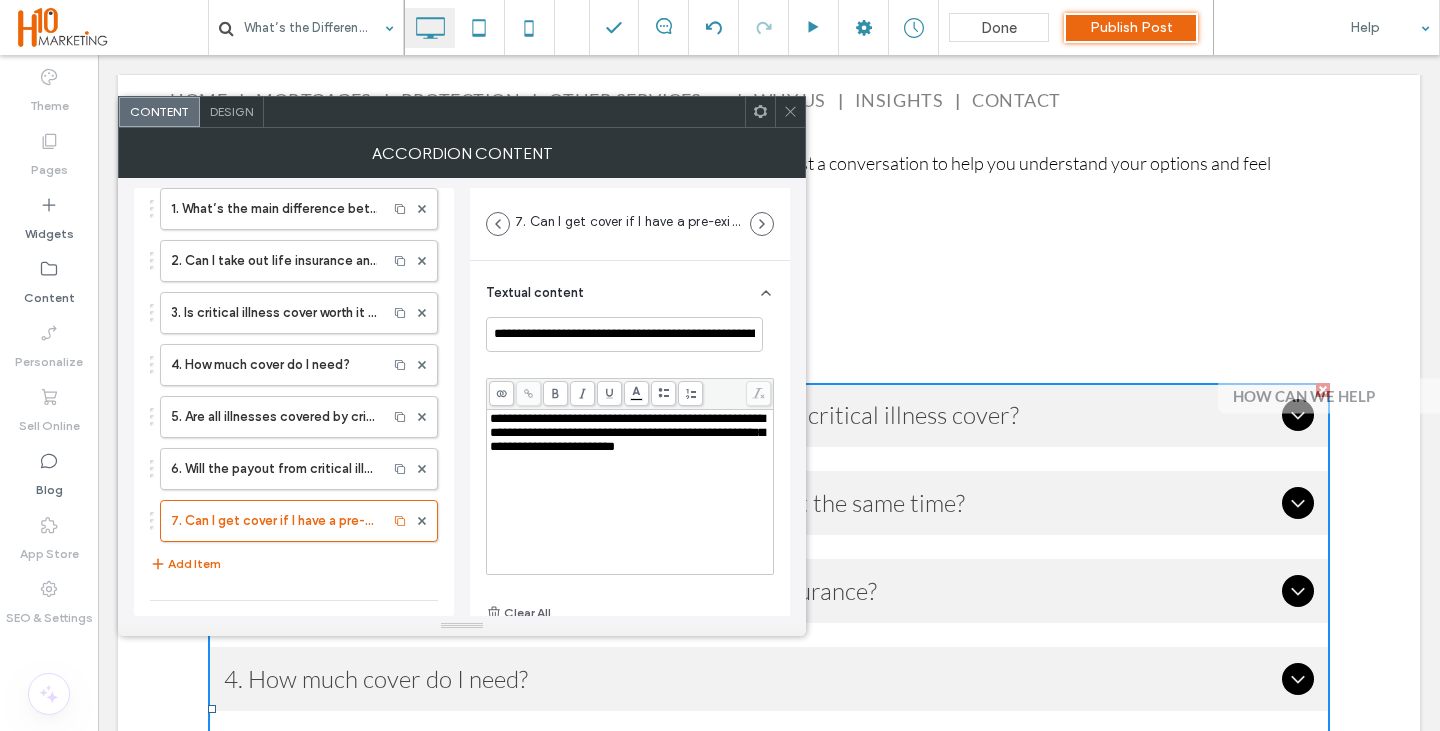 scroll, scrollTop: 100, scrollLeft: 0, axis: vertical 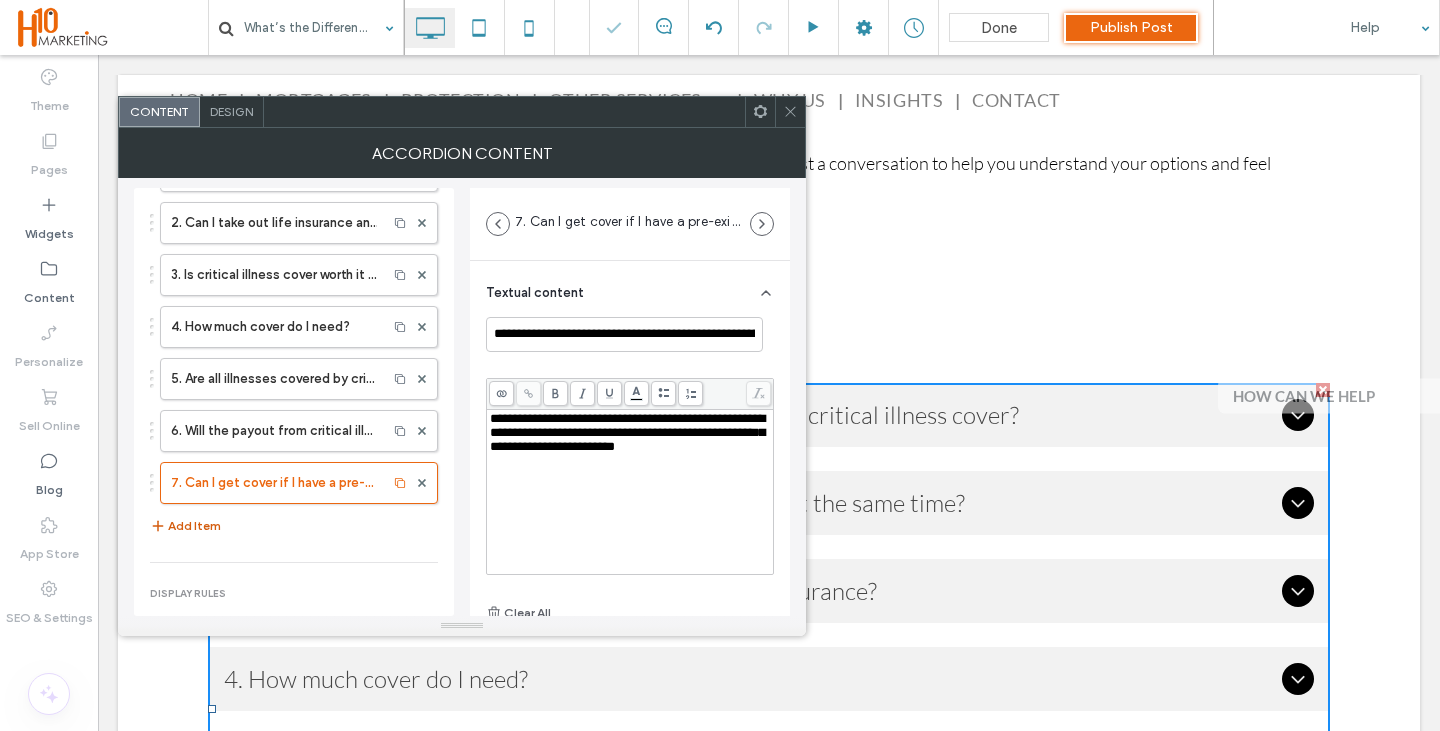 click on "Add Item" at bounding box center [185, 526] 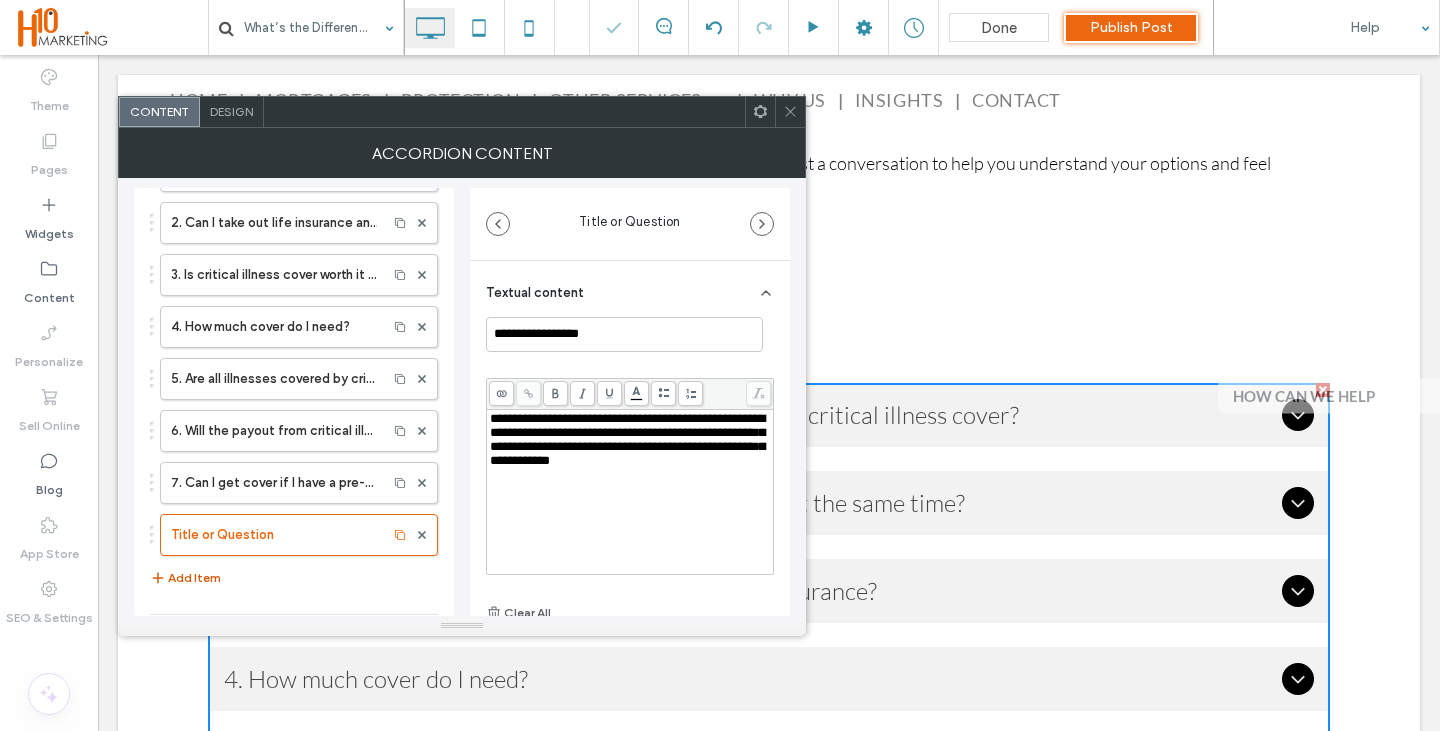 click on "Title or Question" at bounding box center (274, 535) 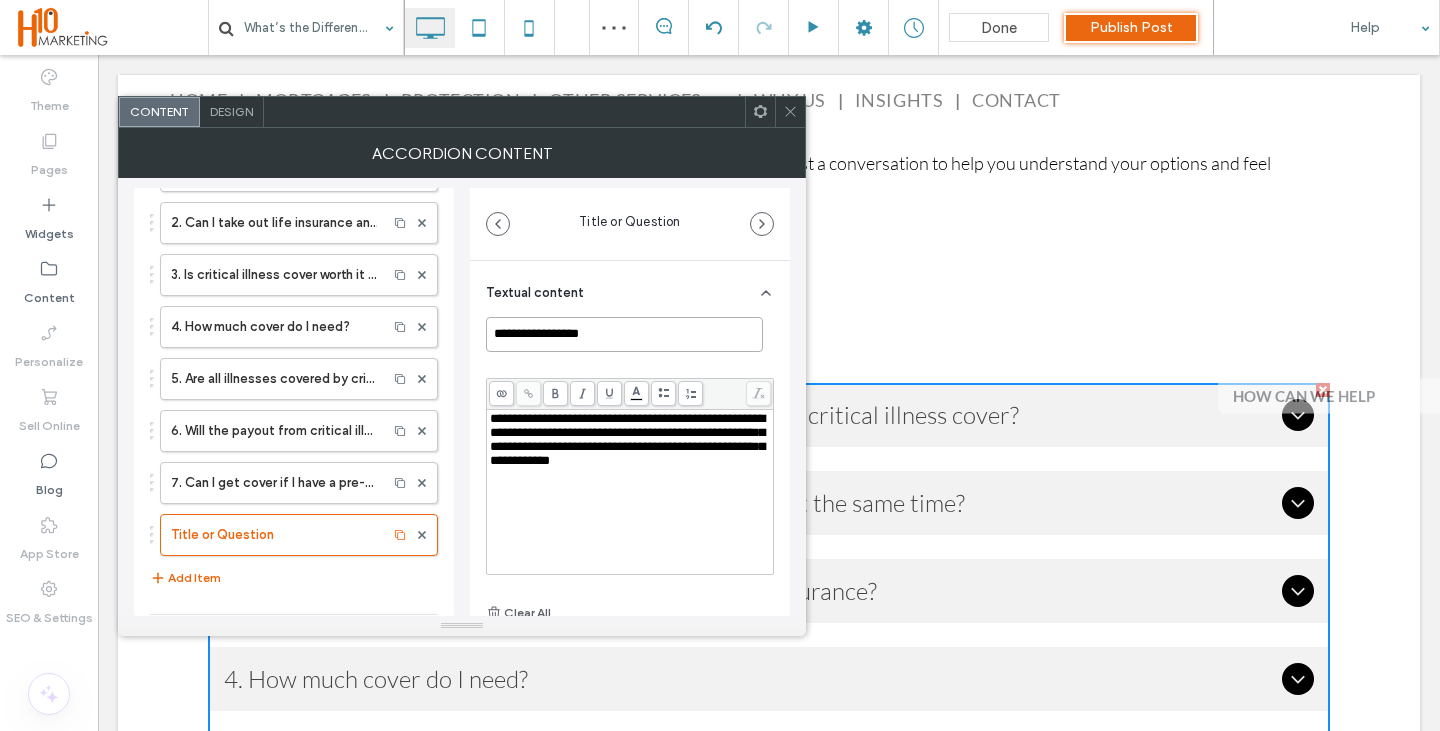 click on "**********" at bounding box center (624, 334) 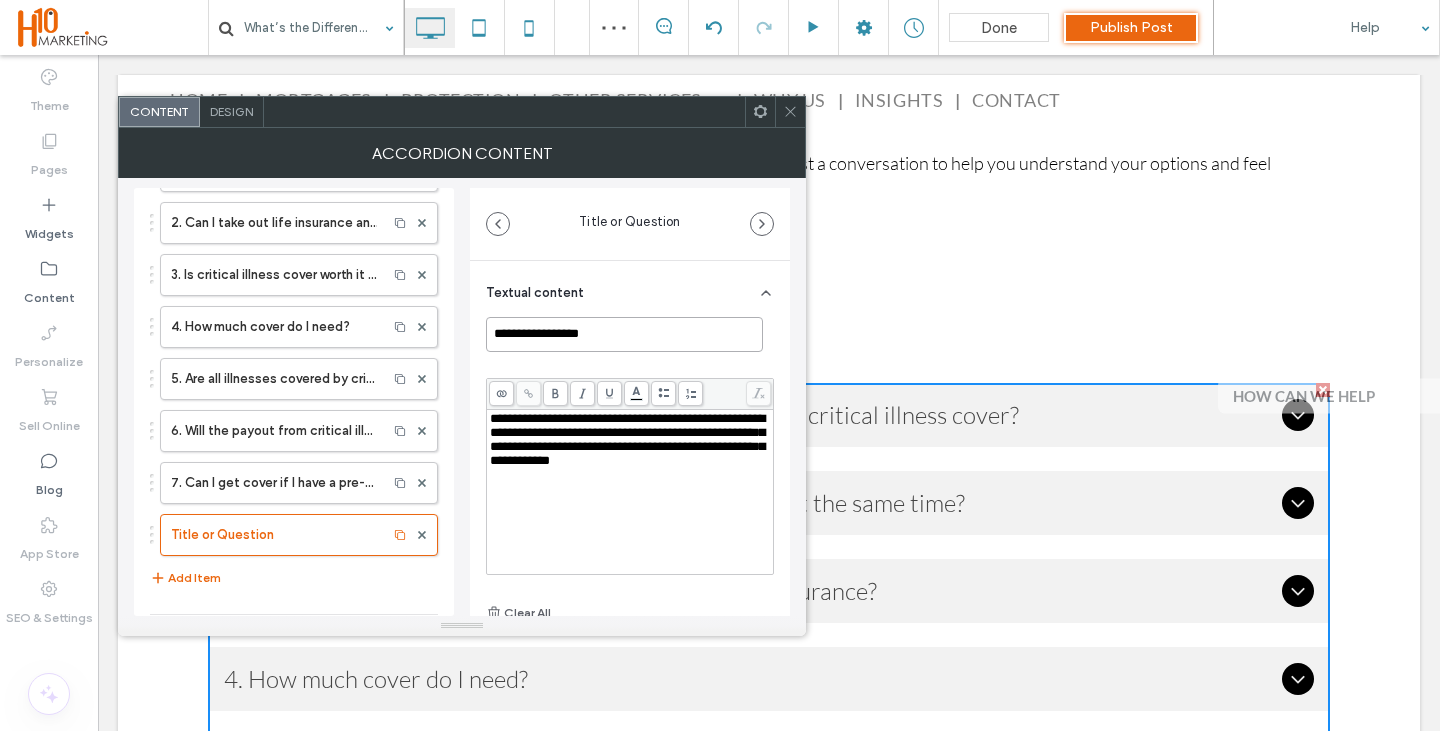 paste on "**********" 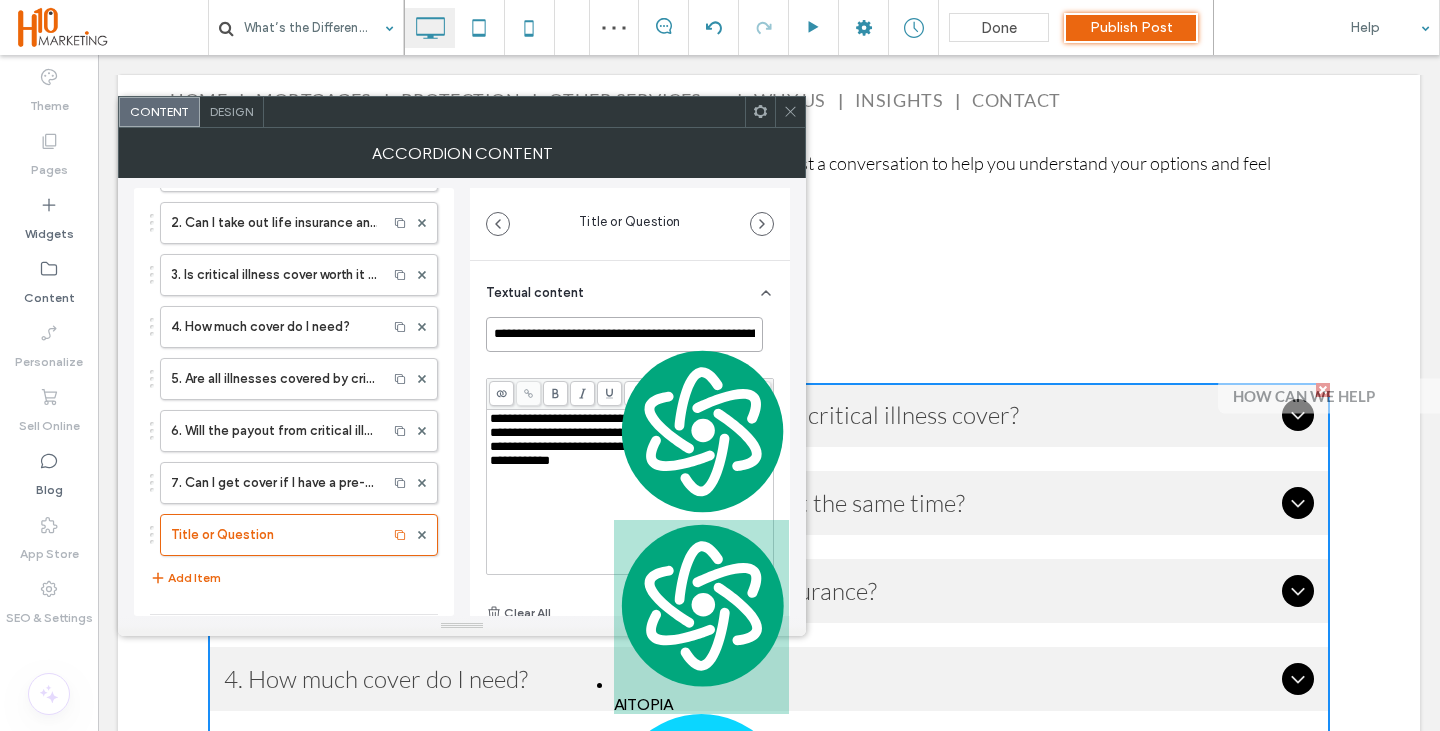 scroll, scrollTop: 0, scrollLeft: 531, axis: horizontal 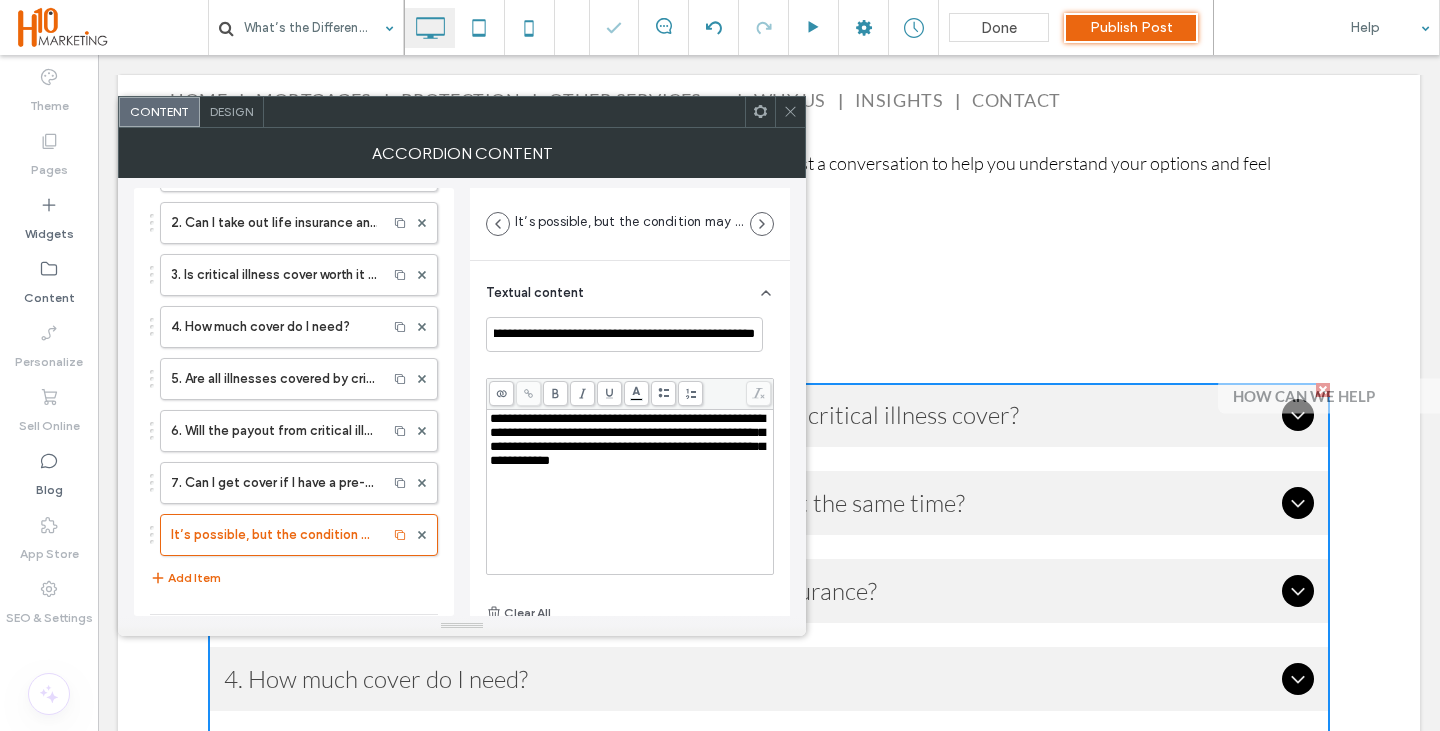 click on "**********" at bounding box center (627, 439) 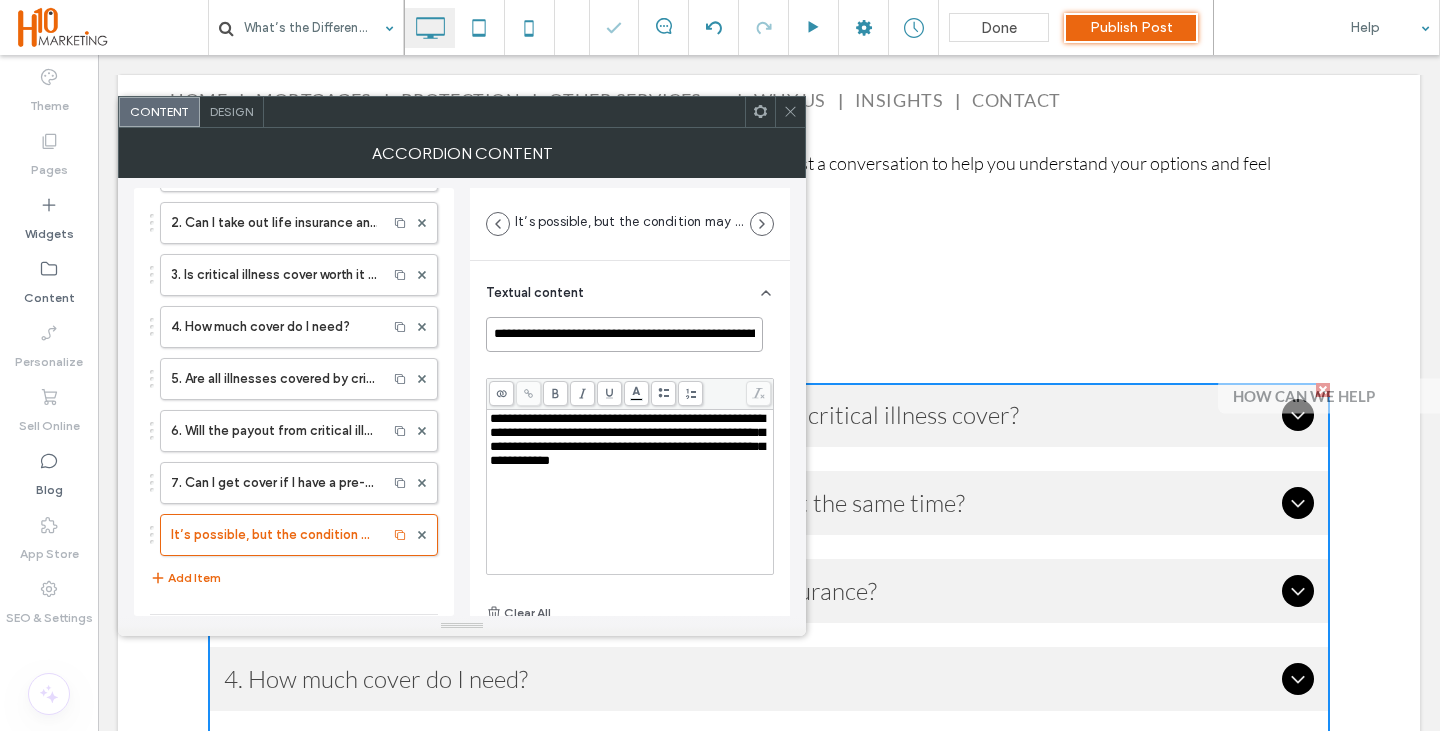click on "**********" at bounding box center (624, 334) 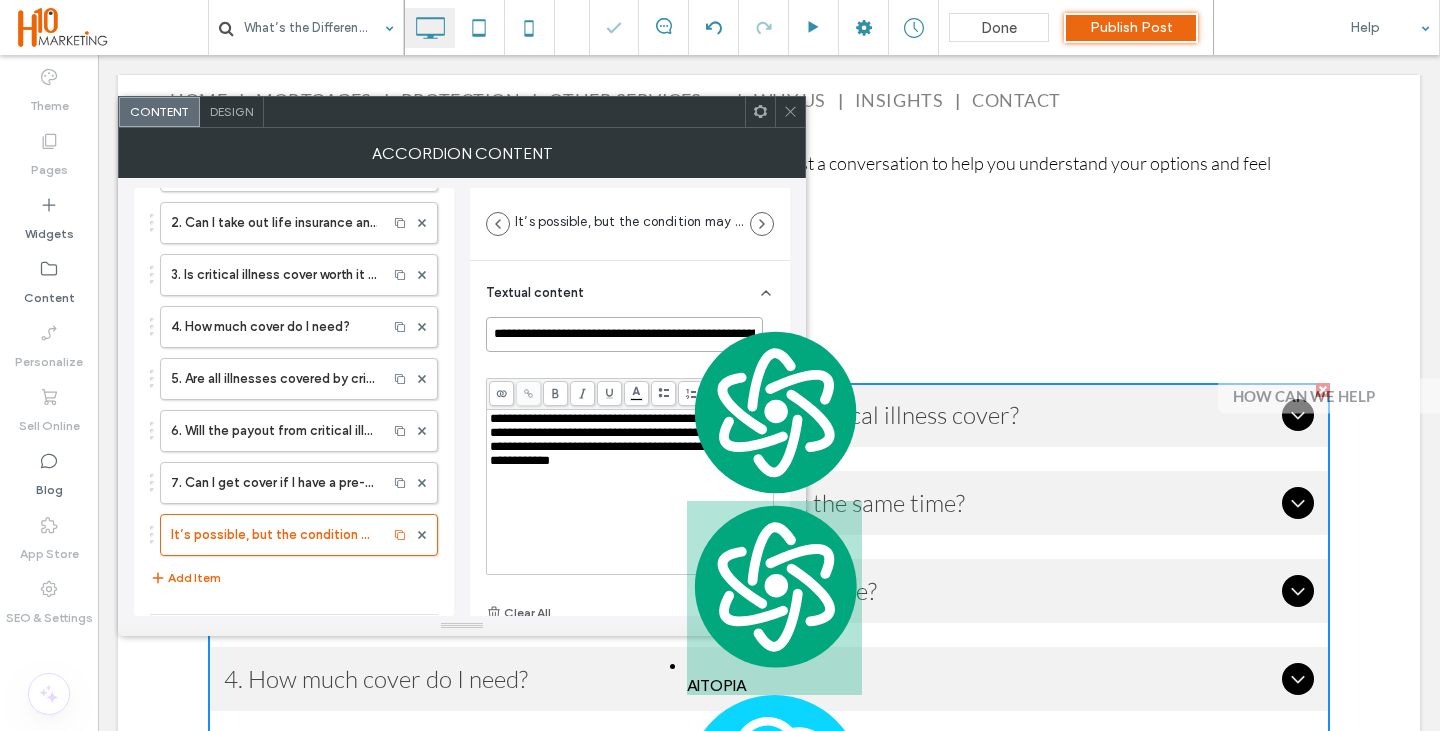 paste 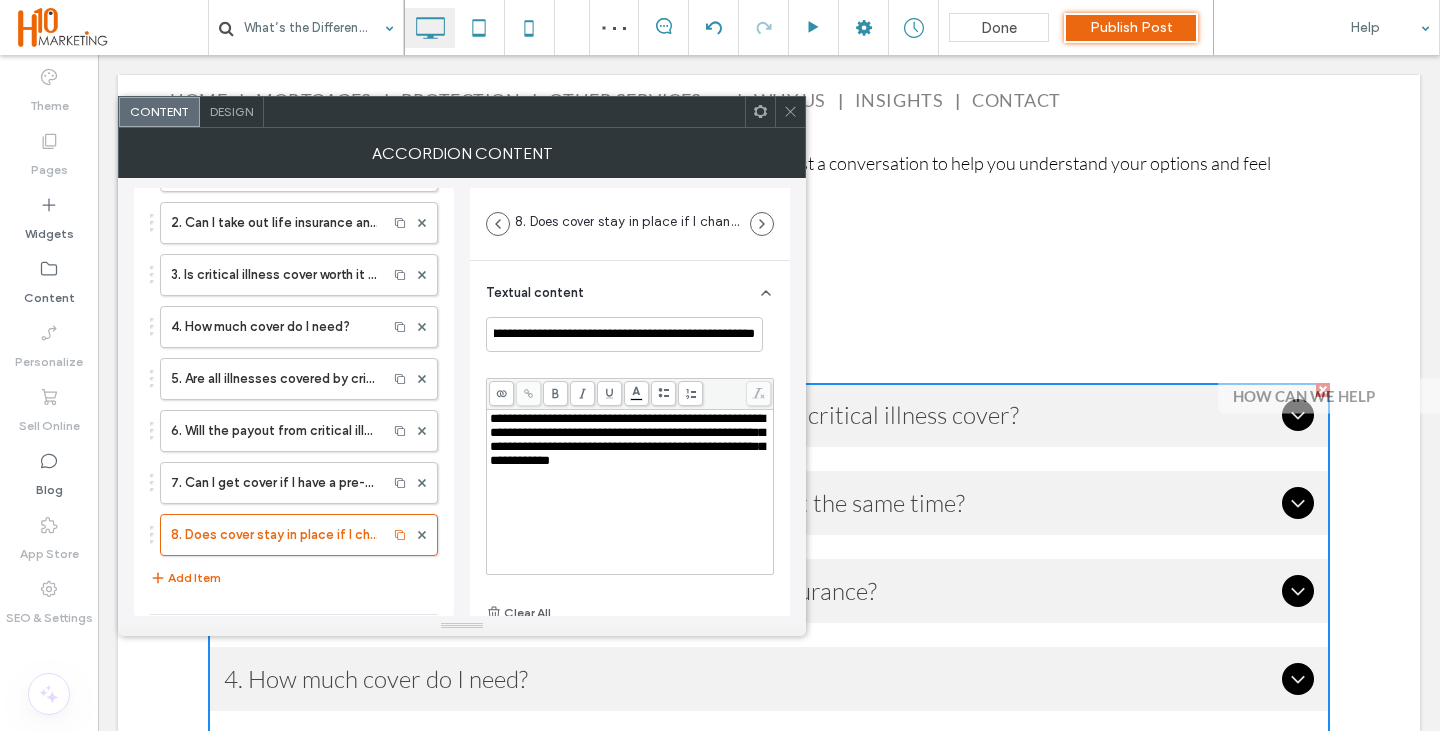 scroll, scrollTop: 0, scrollLeft: 0, axis: both 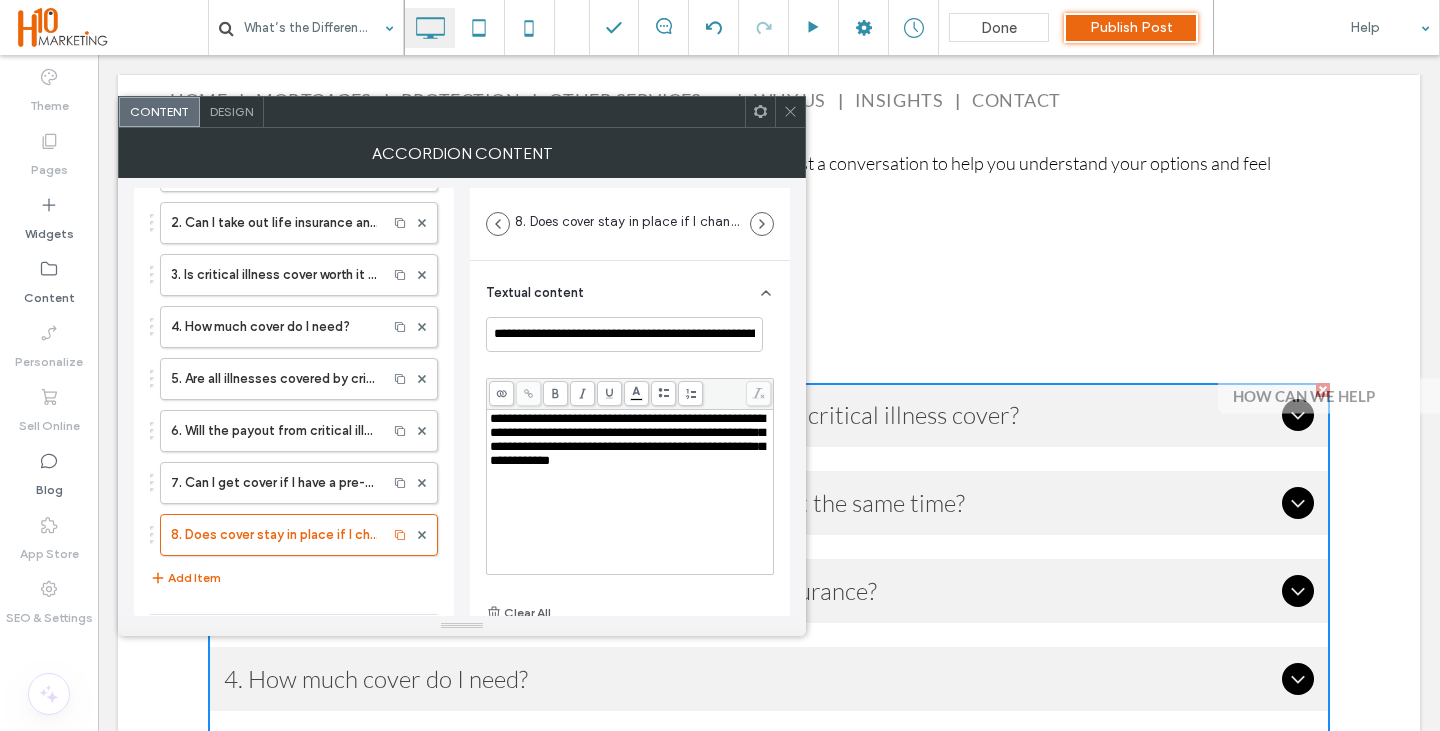 click on "**********" at bounding box center (630, 492) 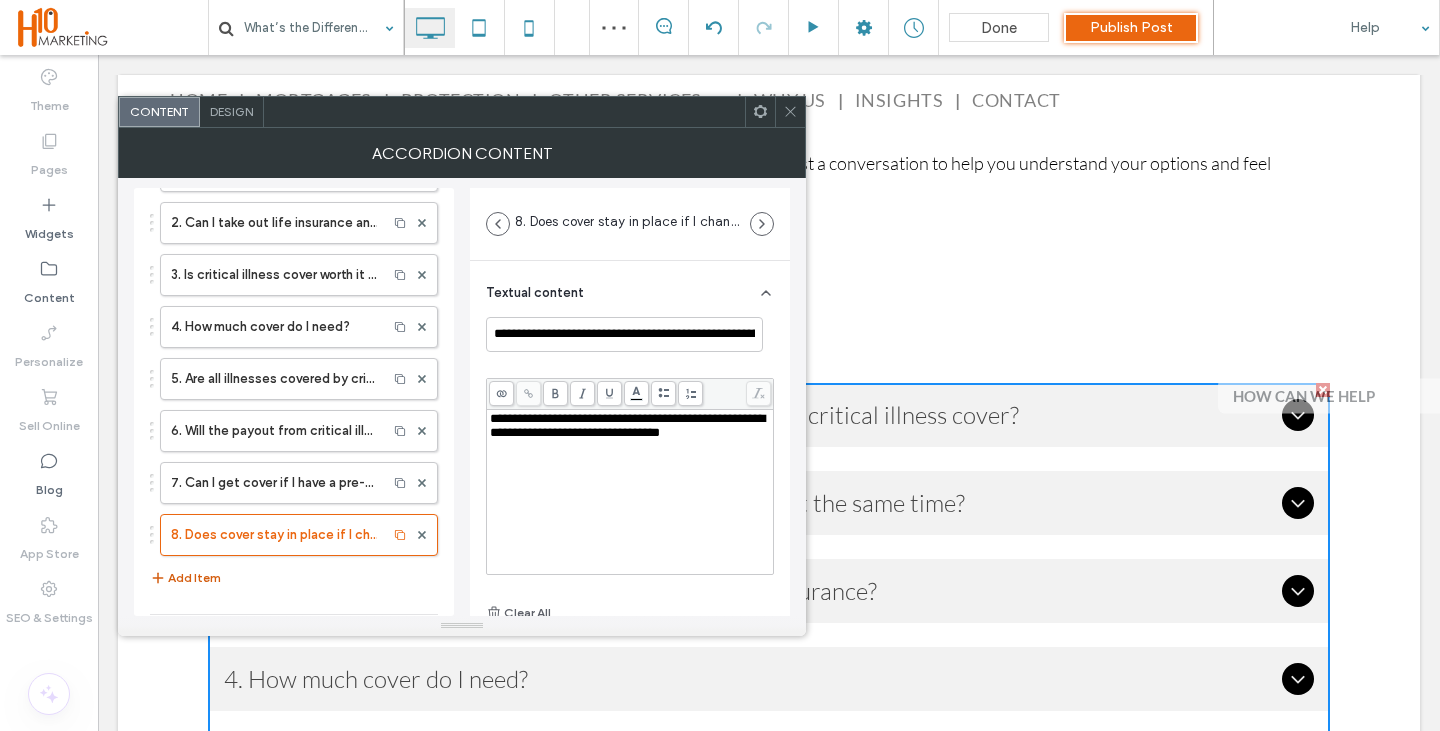 click on "Add Item" at bounding box center (185, 578) 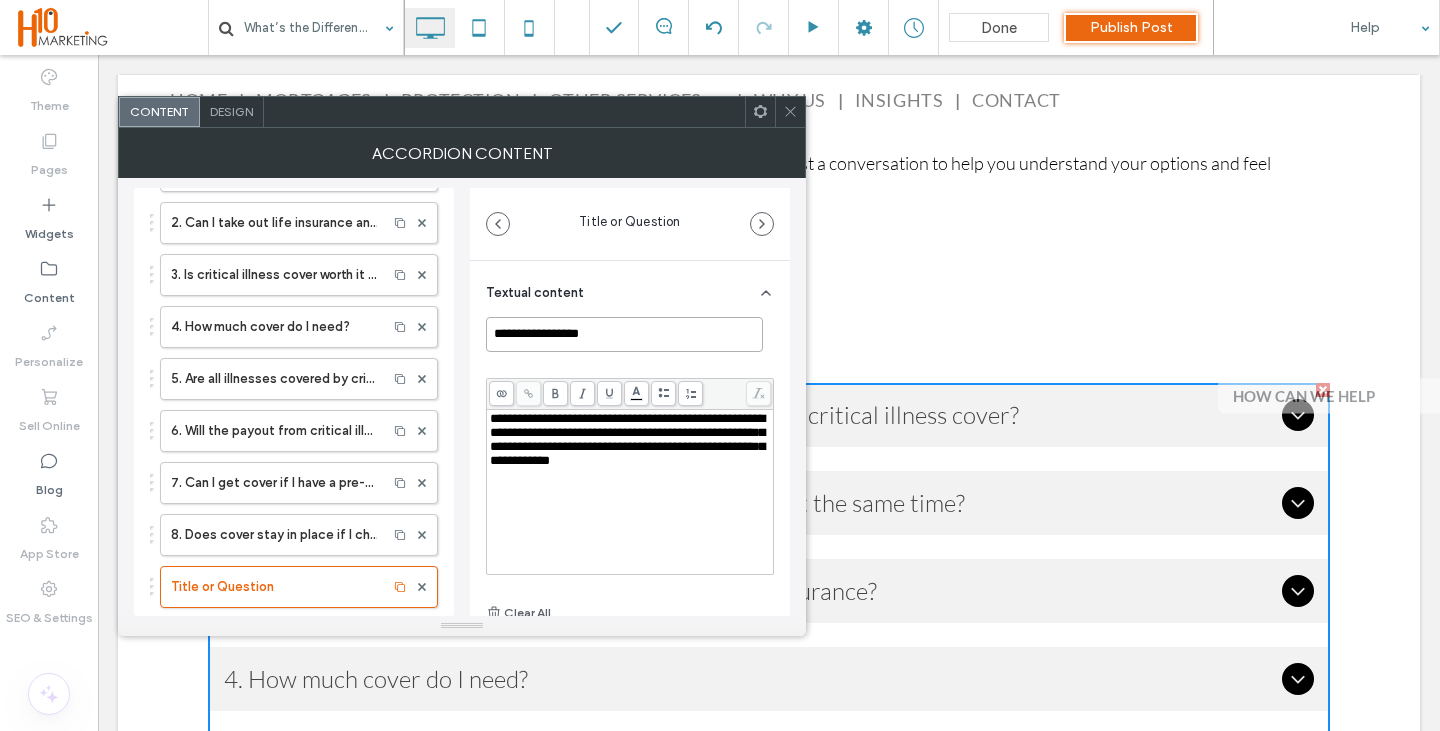 click on "**********" at bounding box center (624, 334) 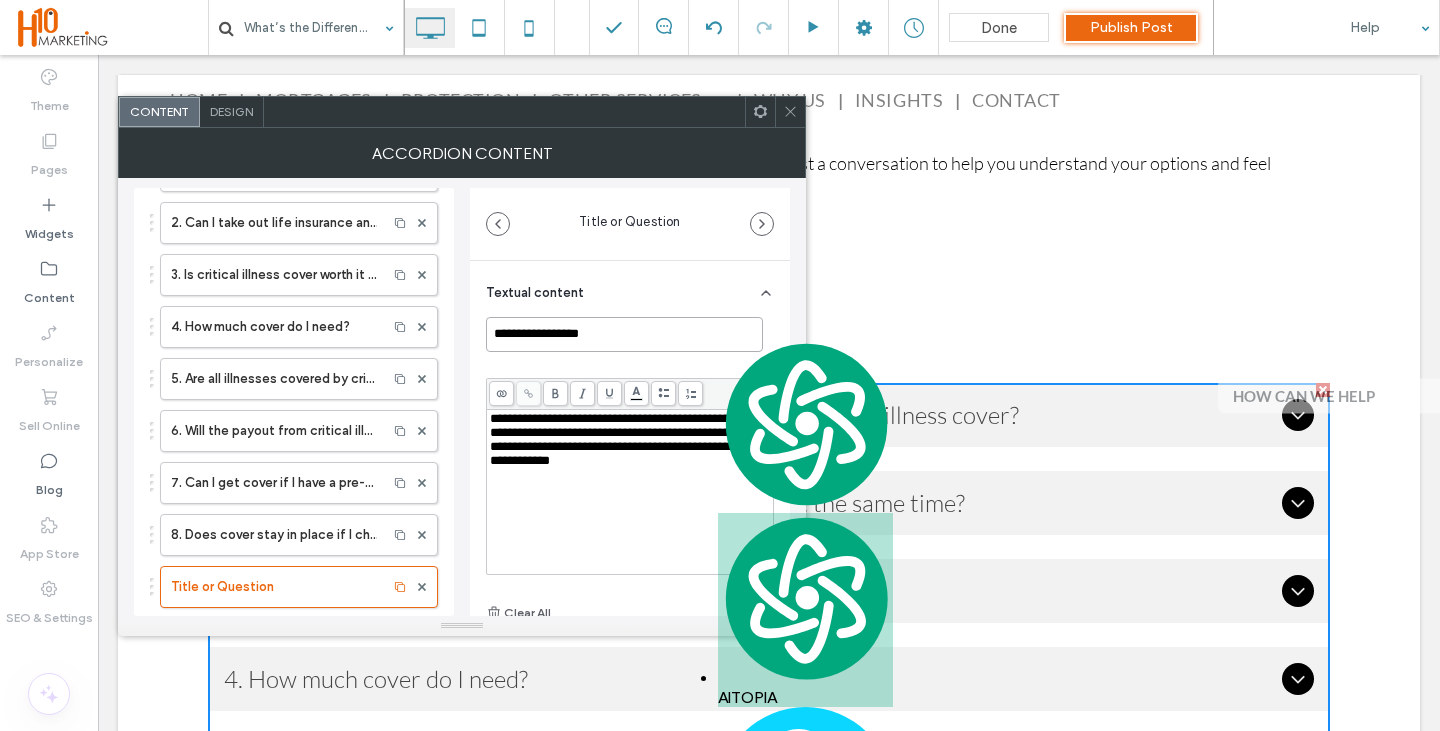 paste on "**********" 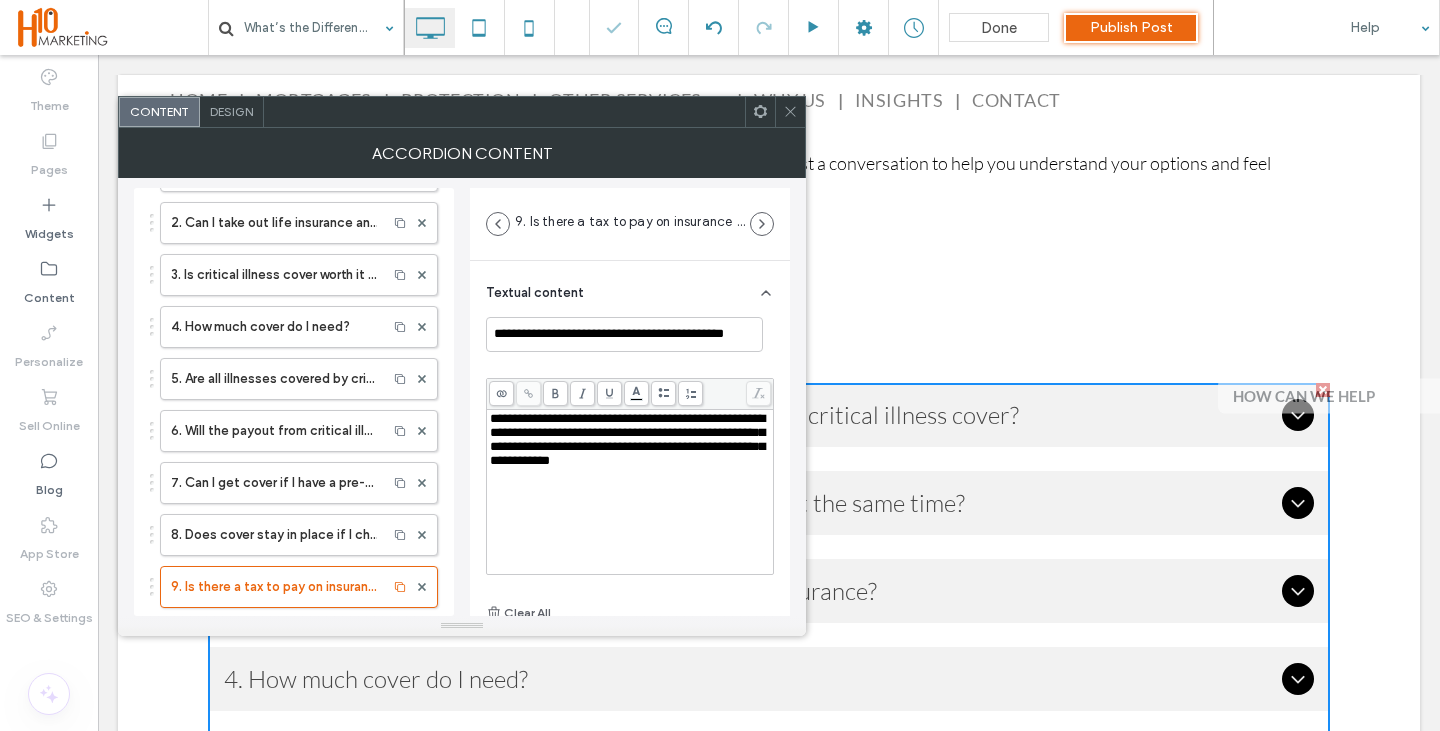 scroll, scrollTop: 0, scrollLeft: 0, axis: both 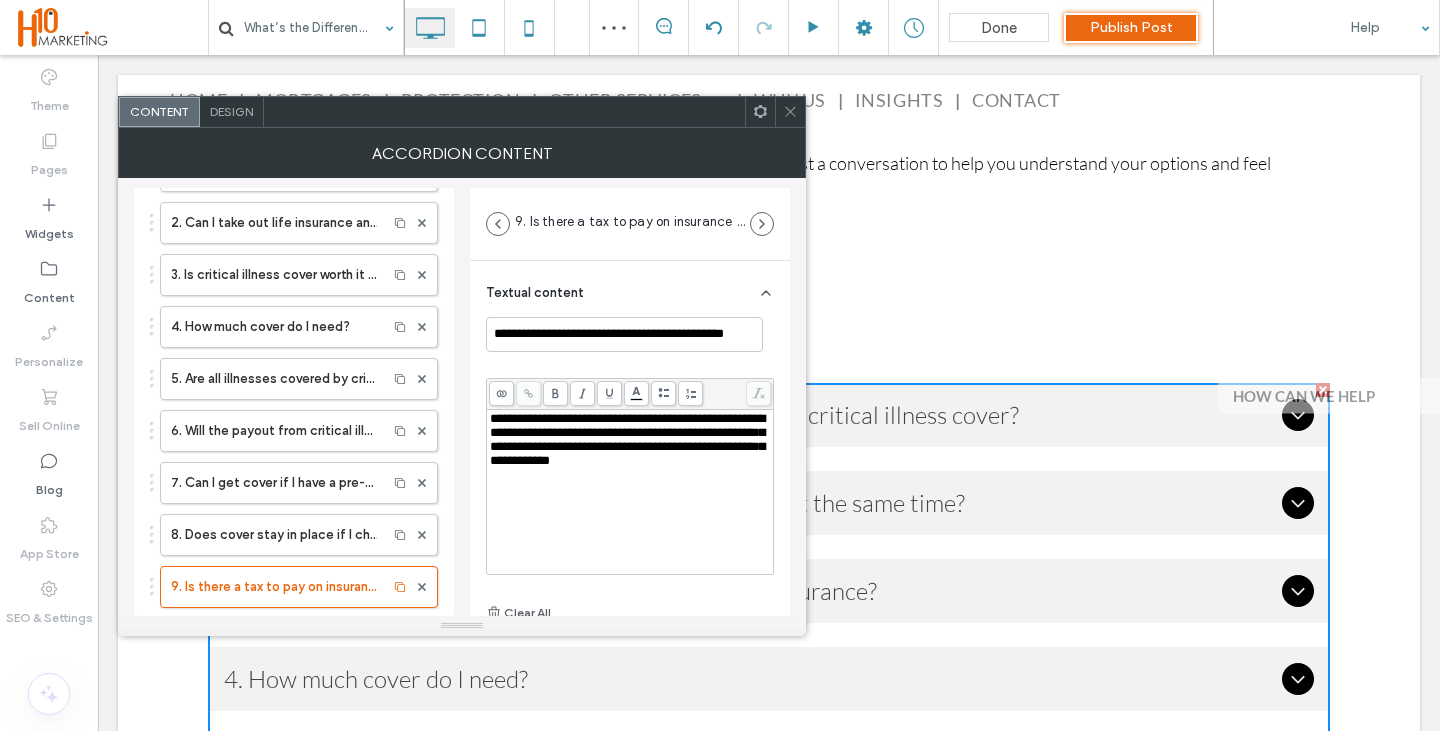 click on "**********" at bounding box center (630, 440) 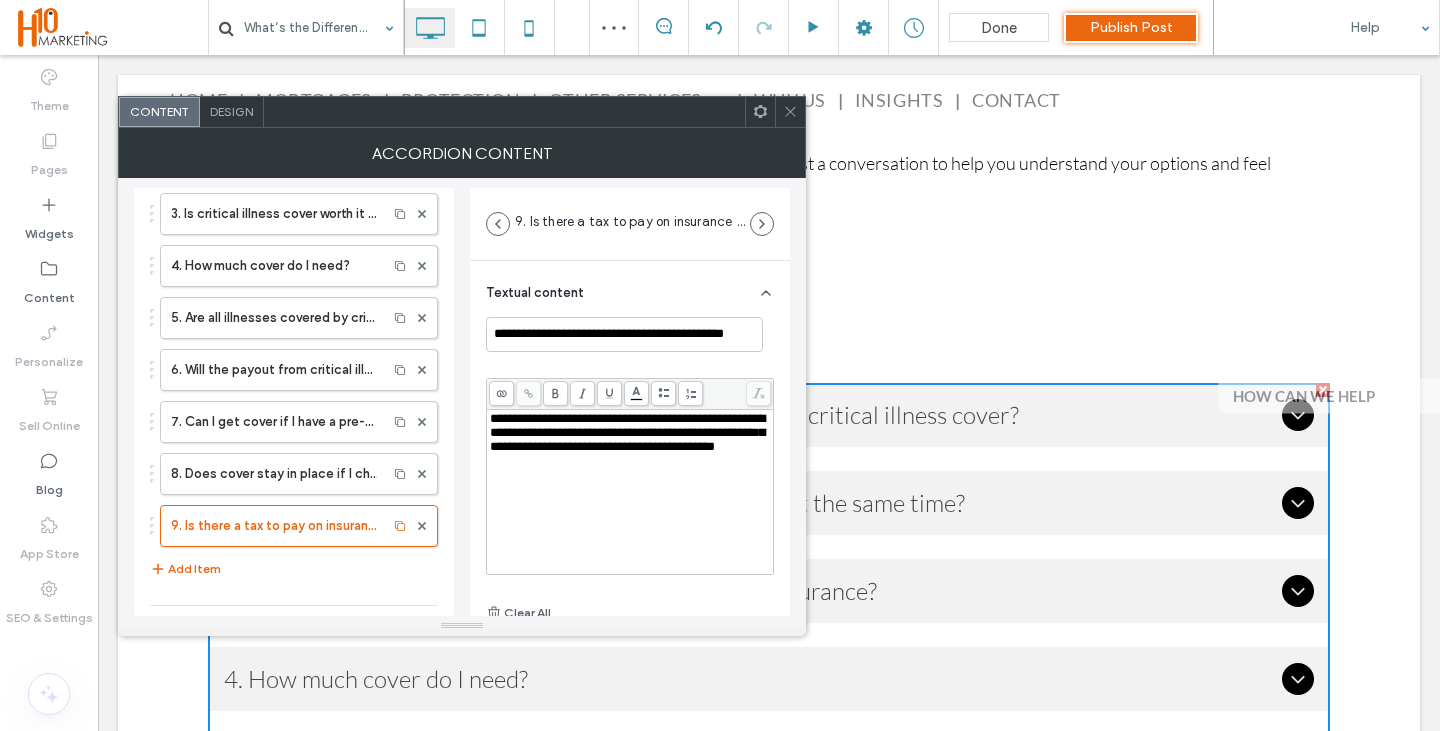 scroll, scrollTop: 200, scrollLeft: 0, axis: vertical 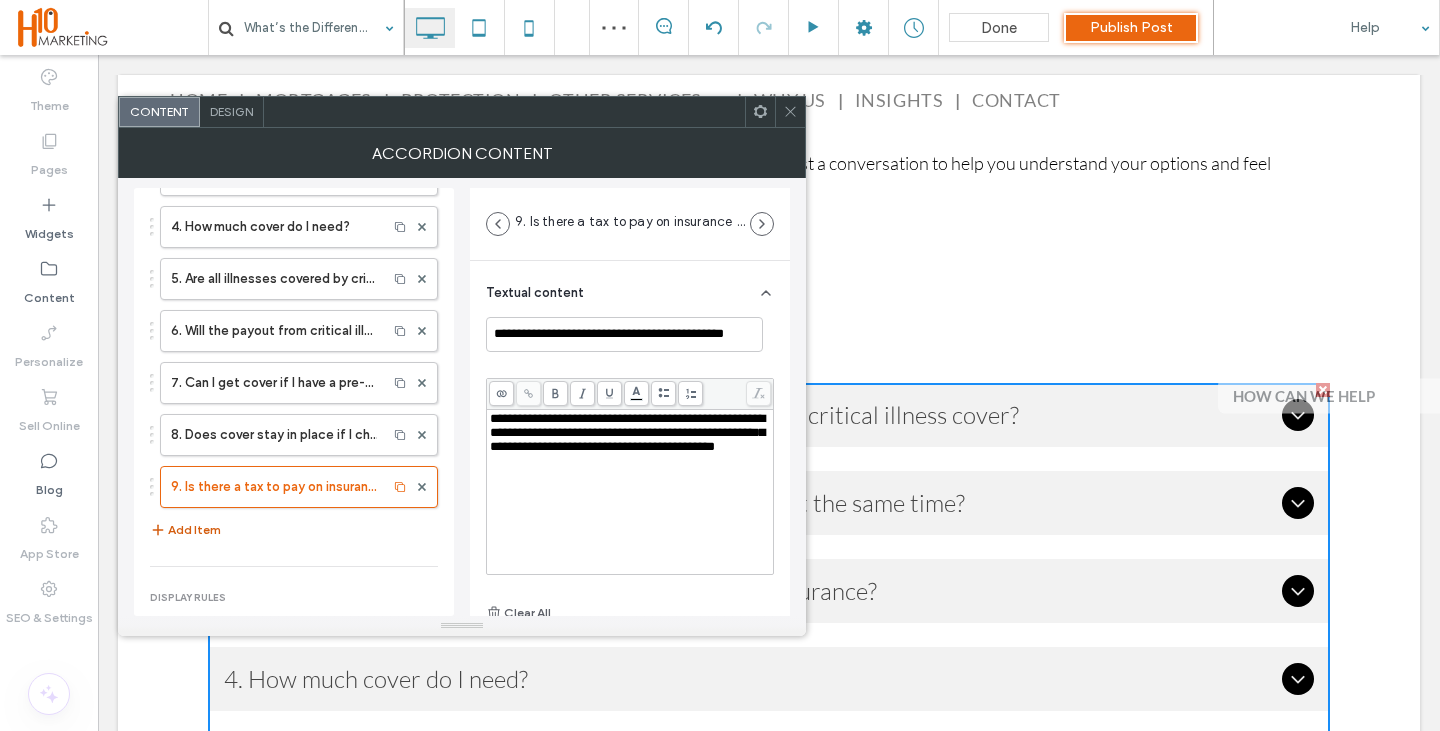 click on "Add Item" at bounding box center (185, 530) 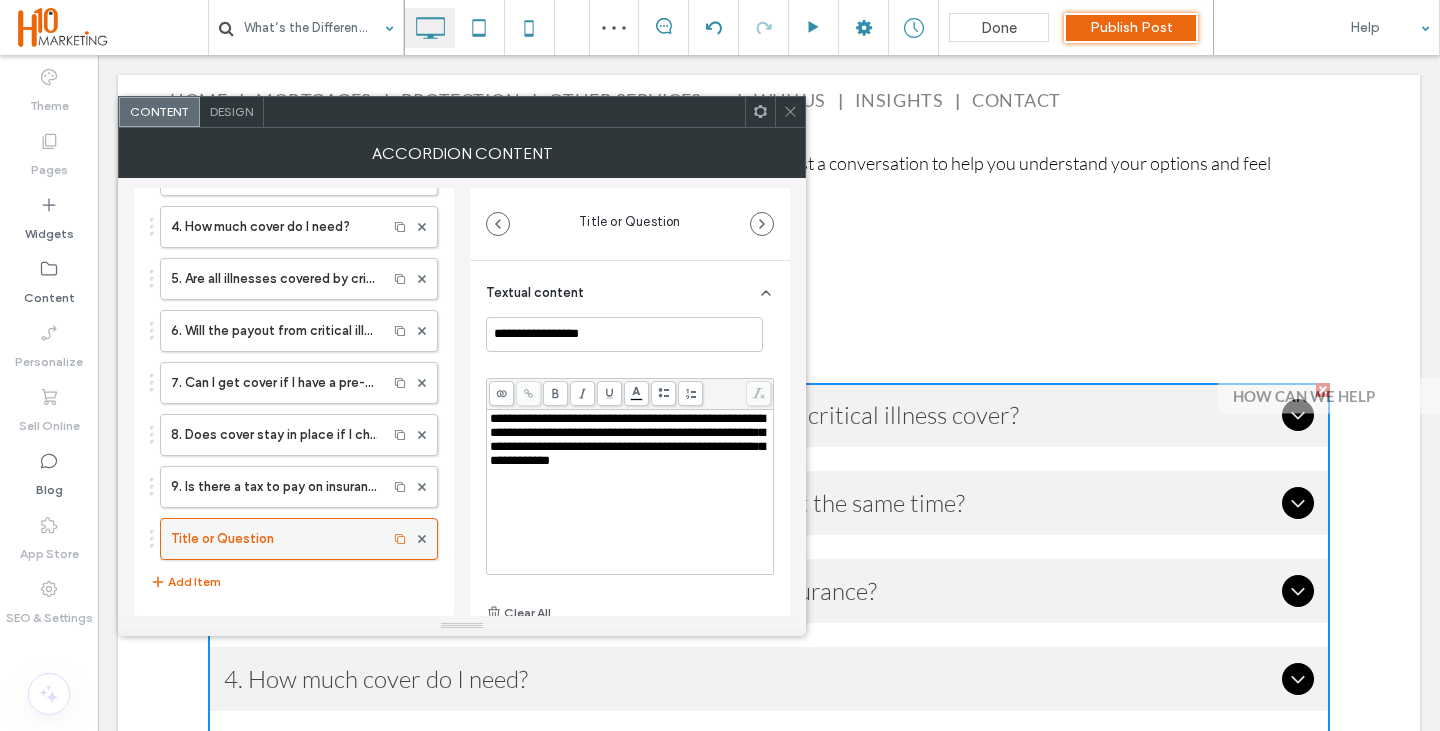 click on "Title or Question" at bounding box center [274, 539] 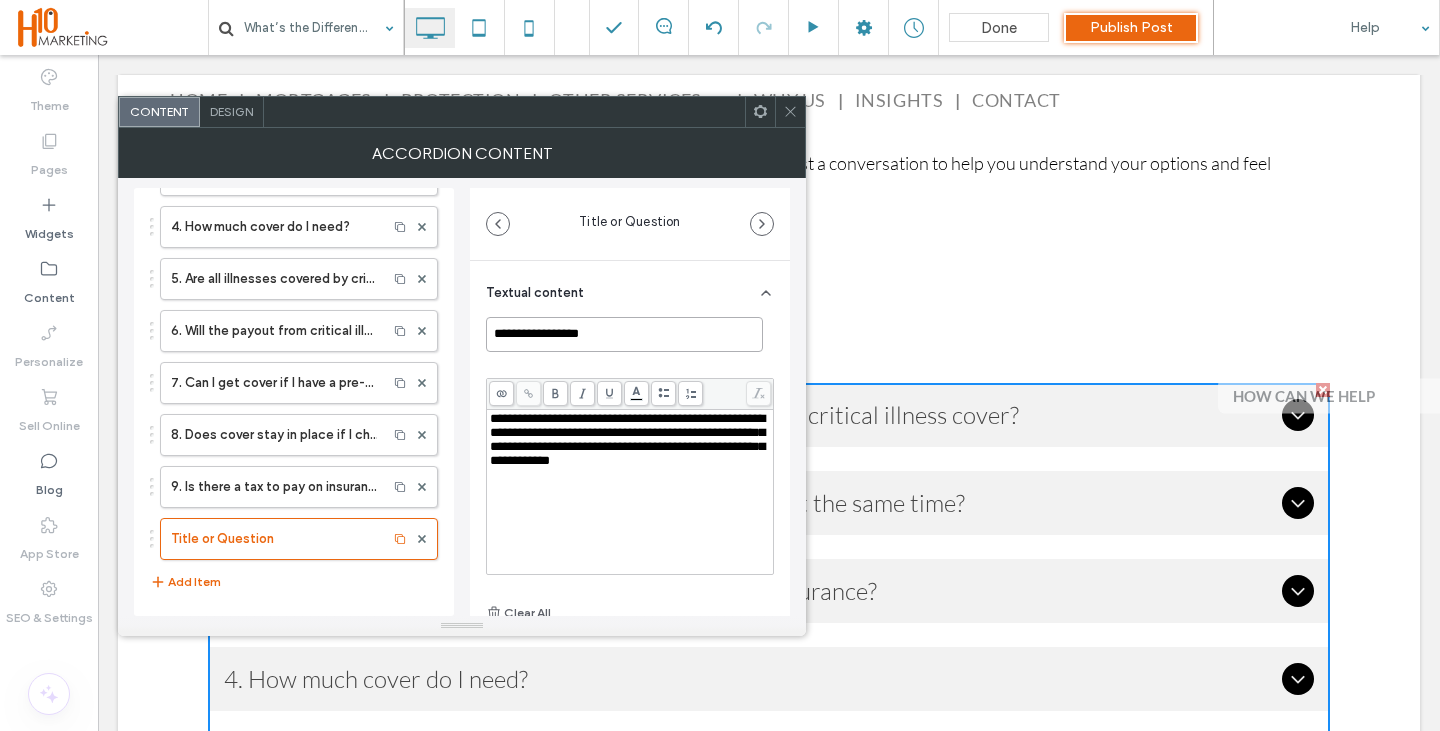 click on "**********" at bounding box center (624, 334) 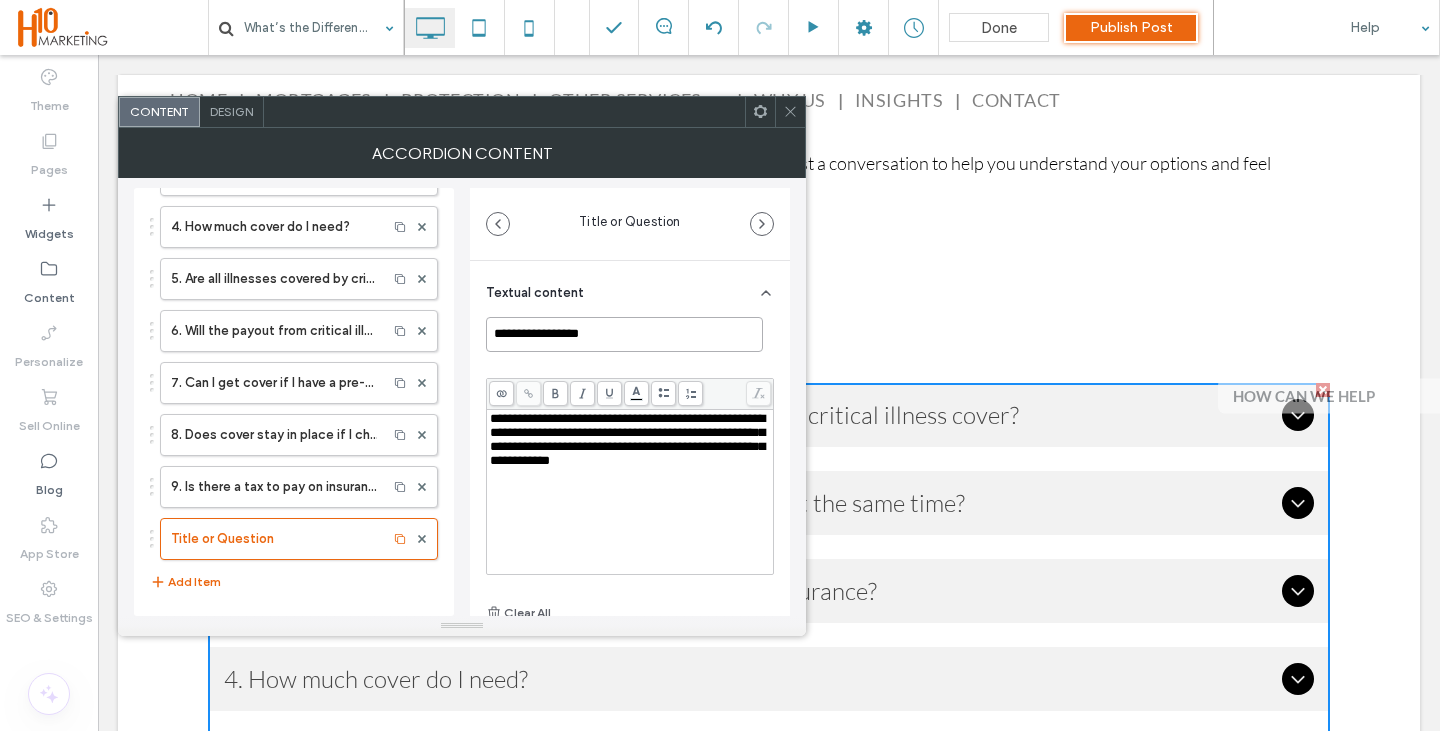 paste on "**********" 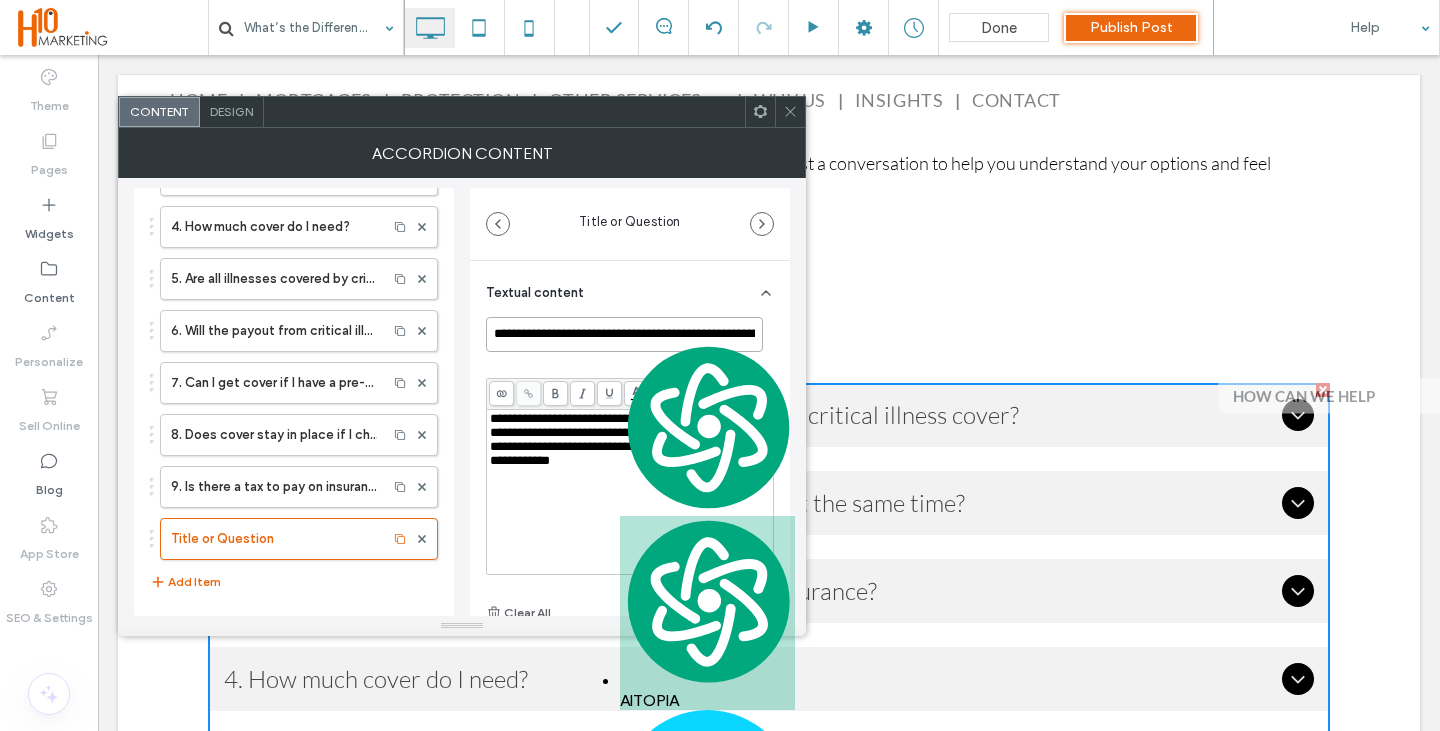 scroll, scrollTop: 0, scrollLeft: 623, axis: horizontal 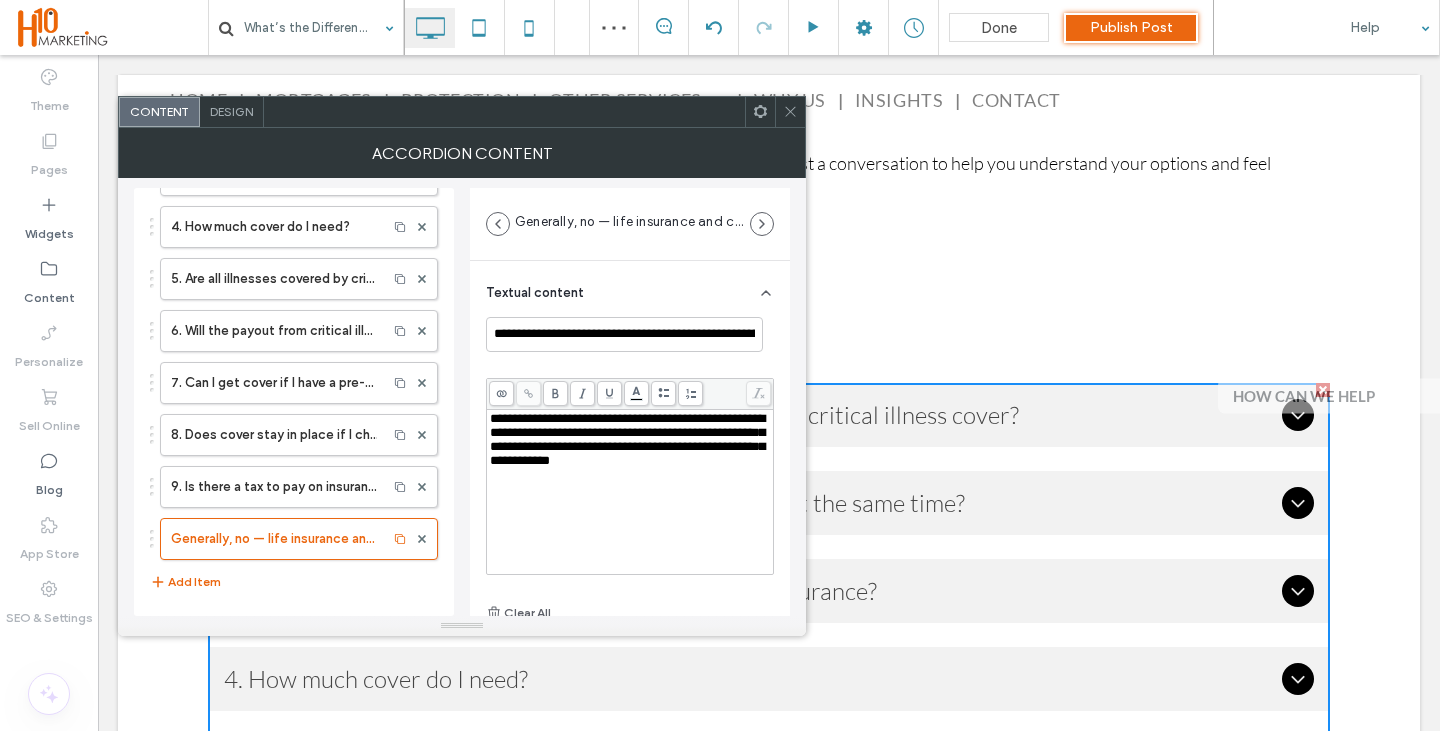 click on "**********" at bounding box center [630, 440] 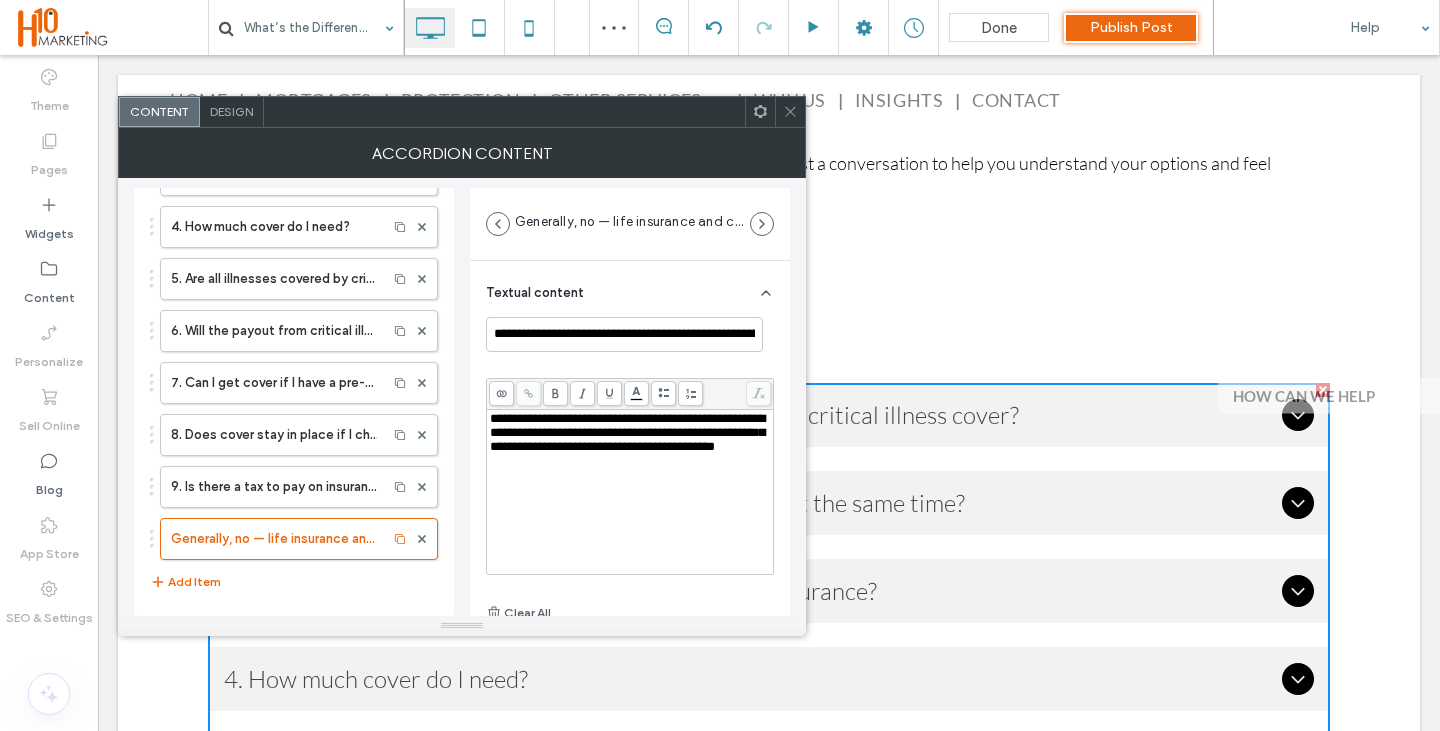 click on "Textual content" at bounding box center (630, 289) 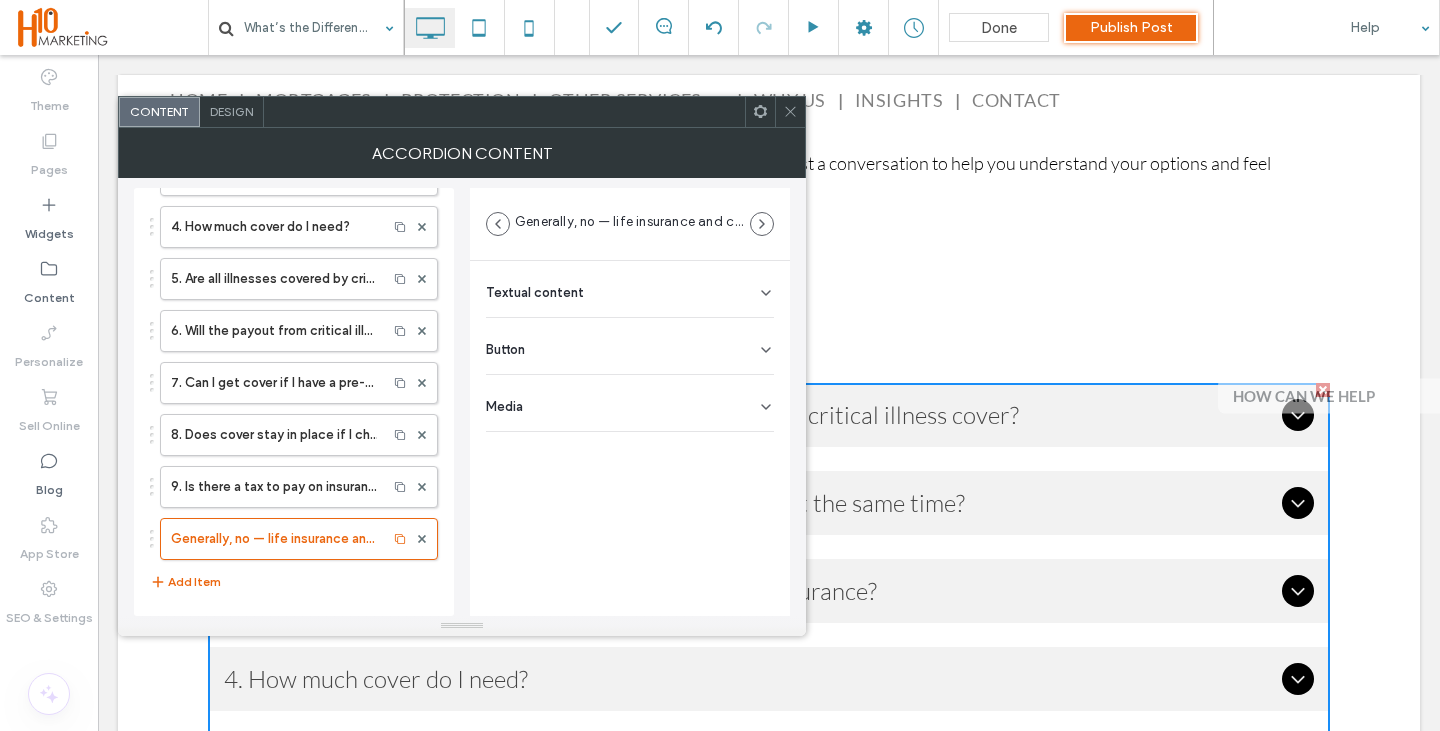 click on "Button" at bounding box center [630, 346] 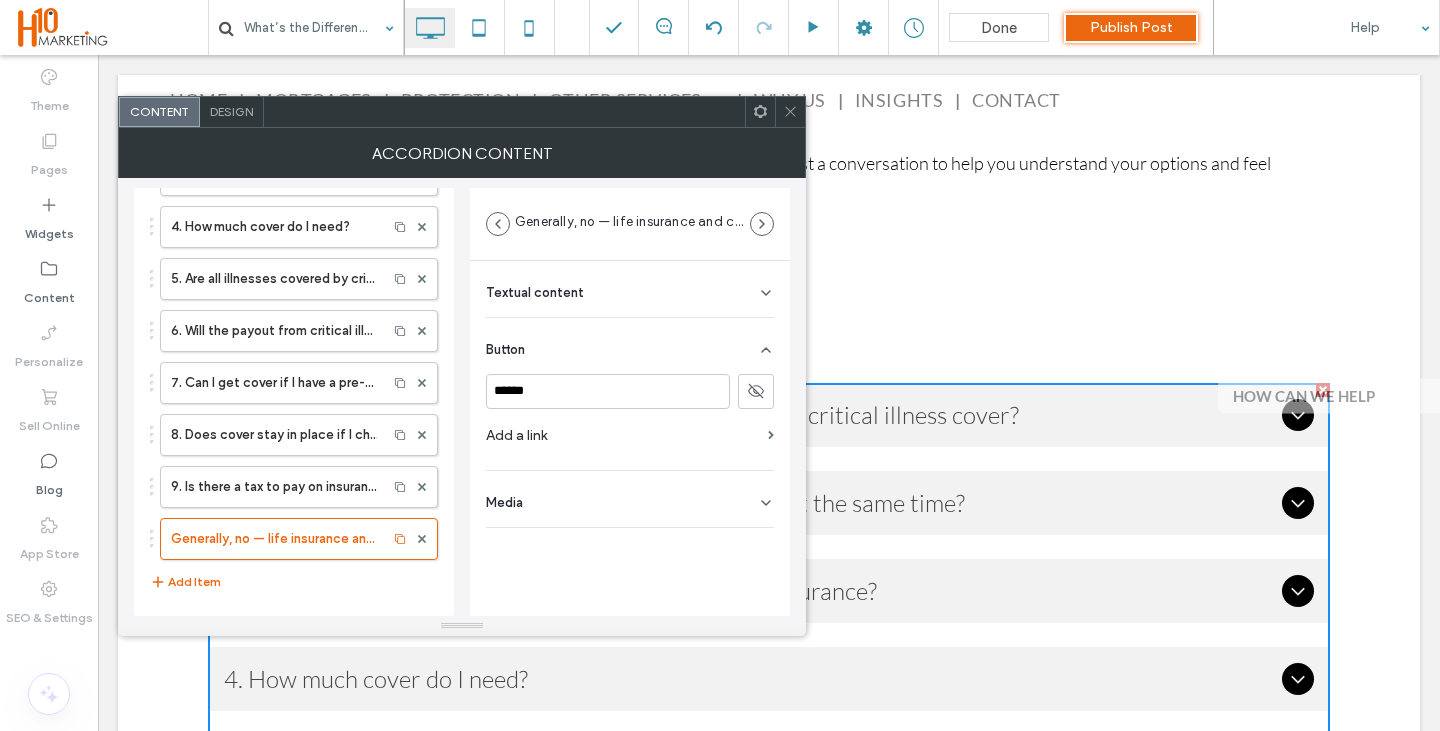 click on "Textual content" at bounding box center (535, 292) 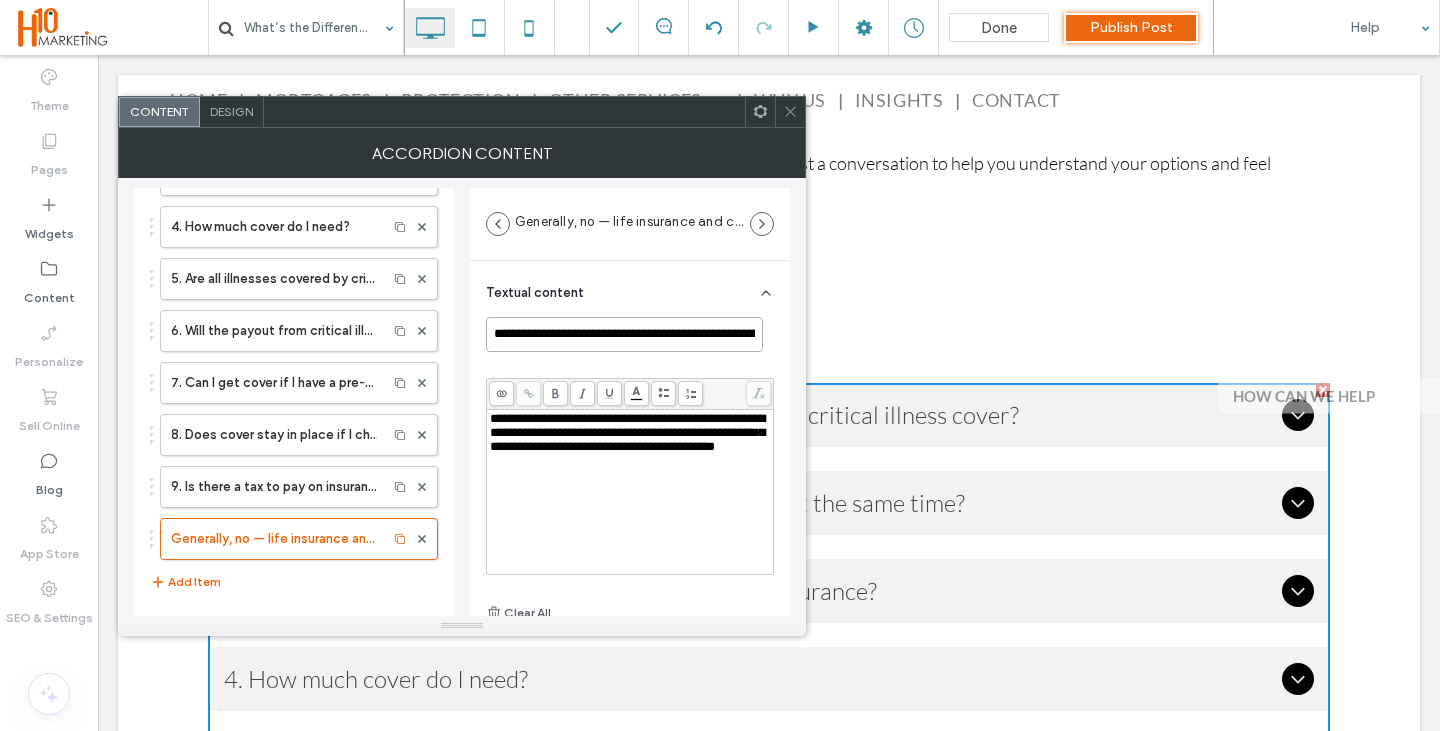 click on "**********" at bounding box center [624, 334] 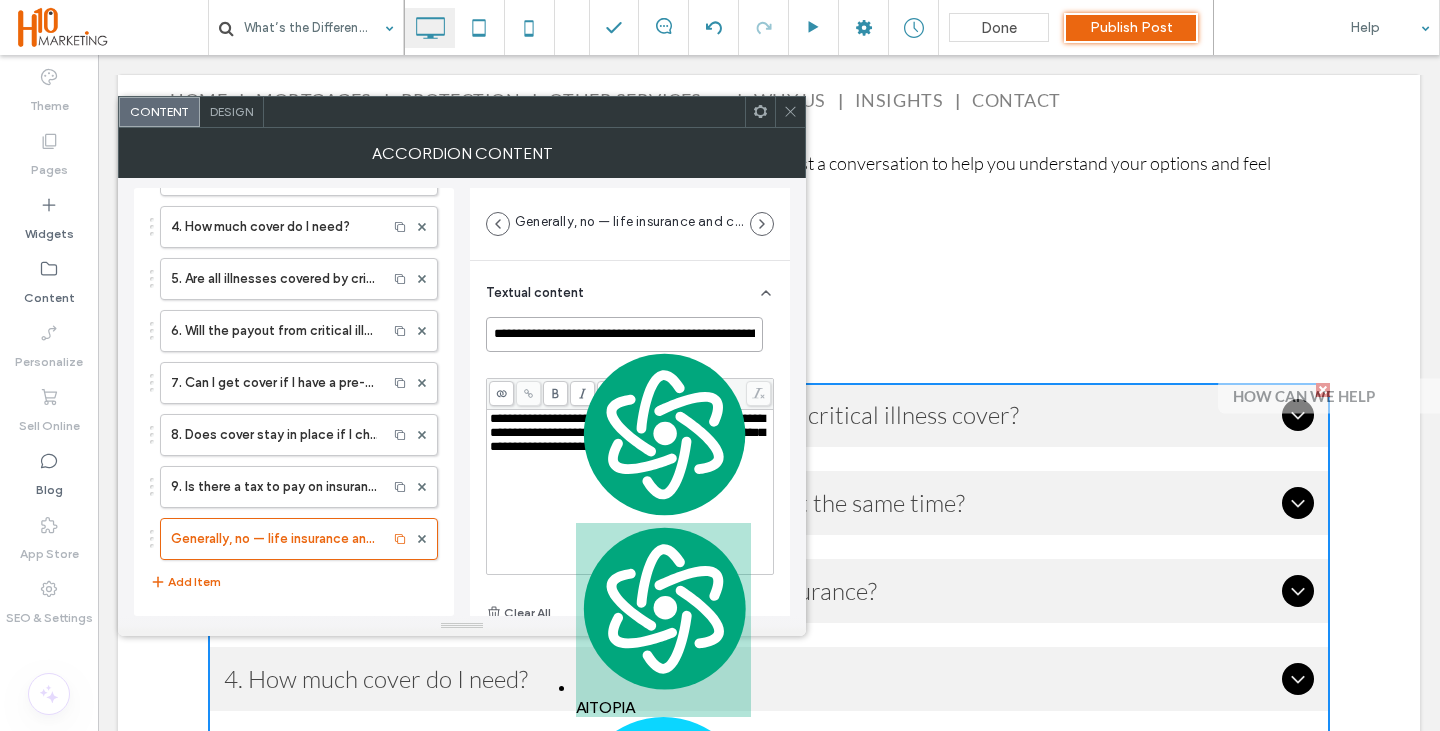 scroll, scrollTop: 0, scrollLeft: 623, axis: horizontal 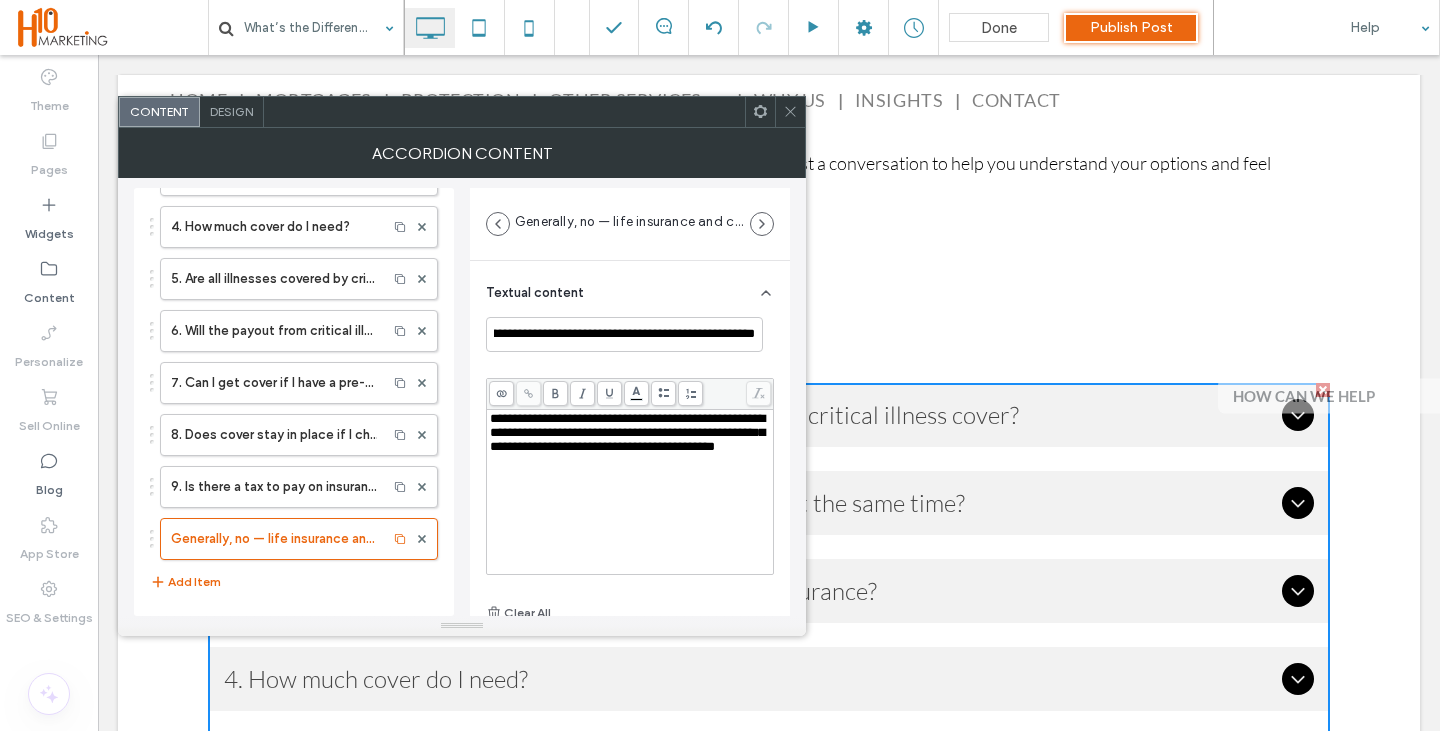 click on "**********" at bounding box center (630, 492) 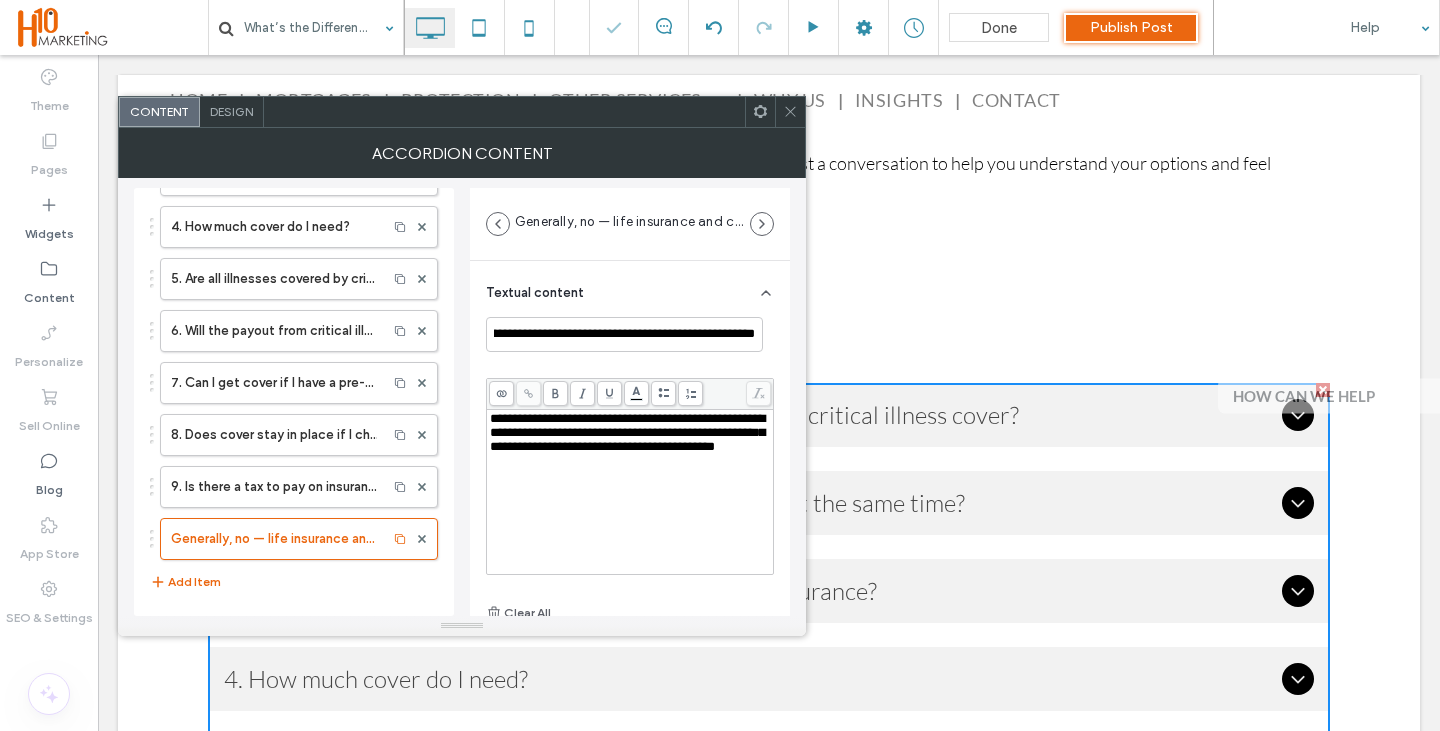 scroll, scrollTop: 0, scrollLeft: 0, axis: both 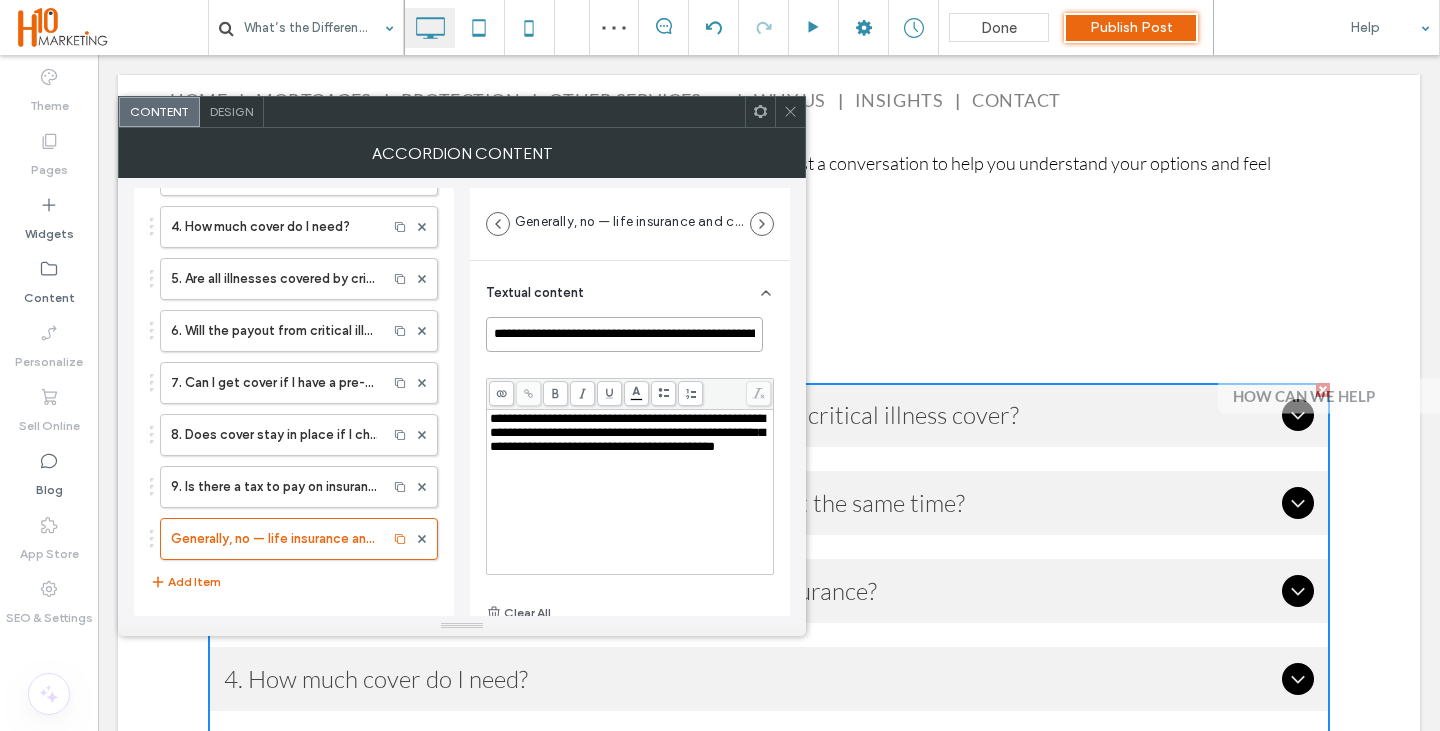 click on "**********" at bounding box center [624, 334] 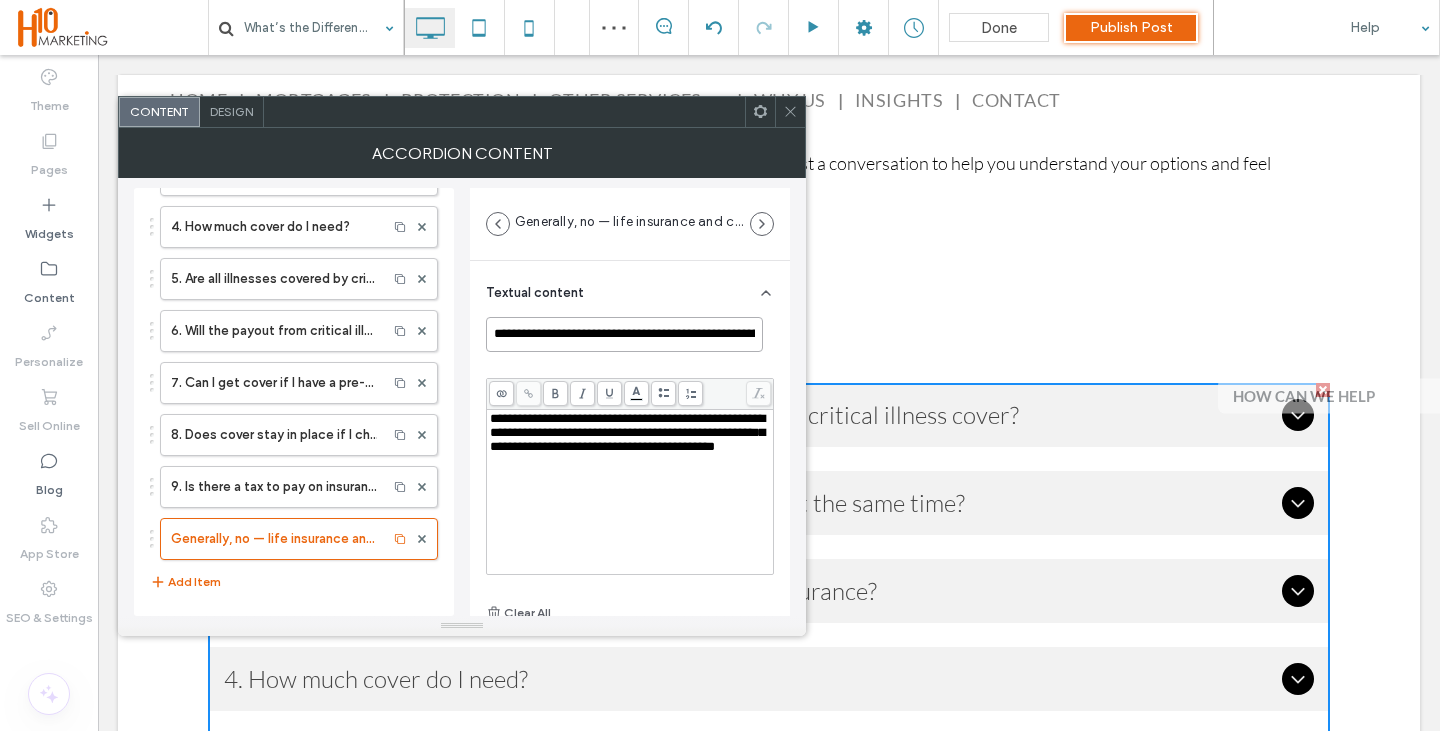 paste 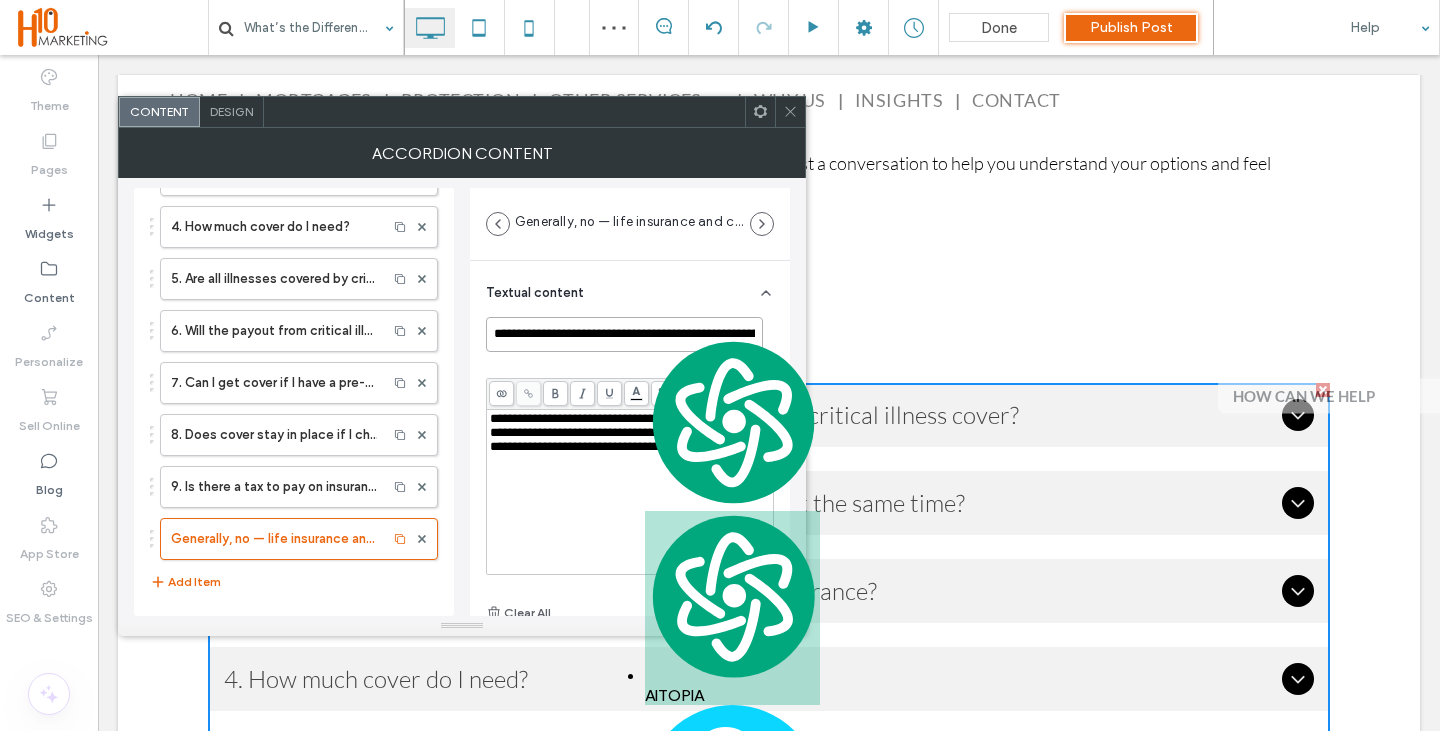 scroll, scrollTop: 0, scrollLeft: 110, axis: horizontal 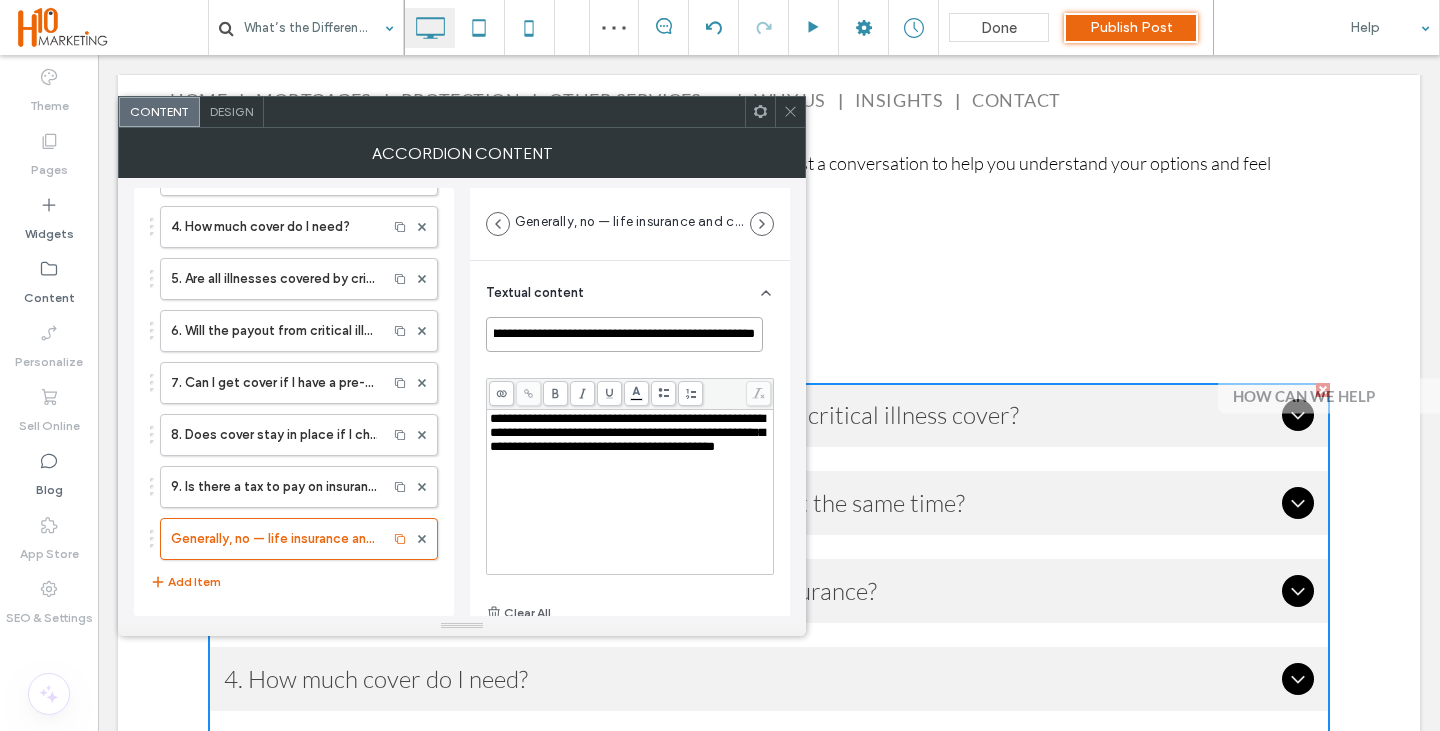 type on "**********" 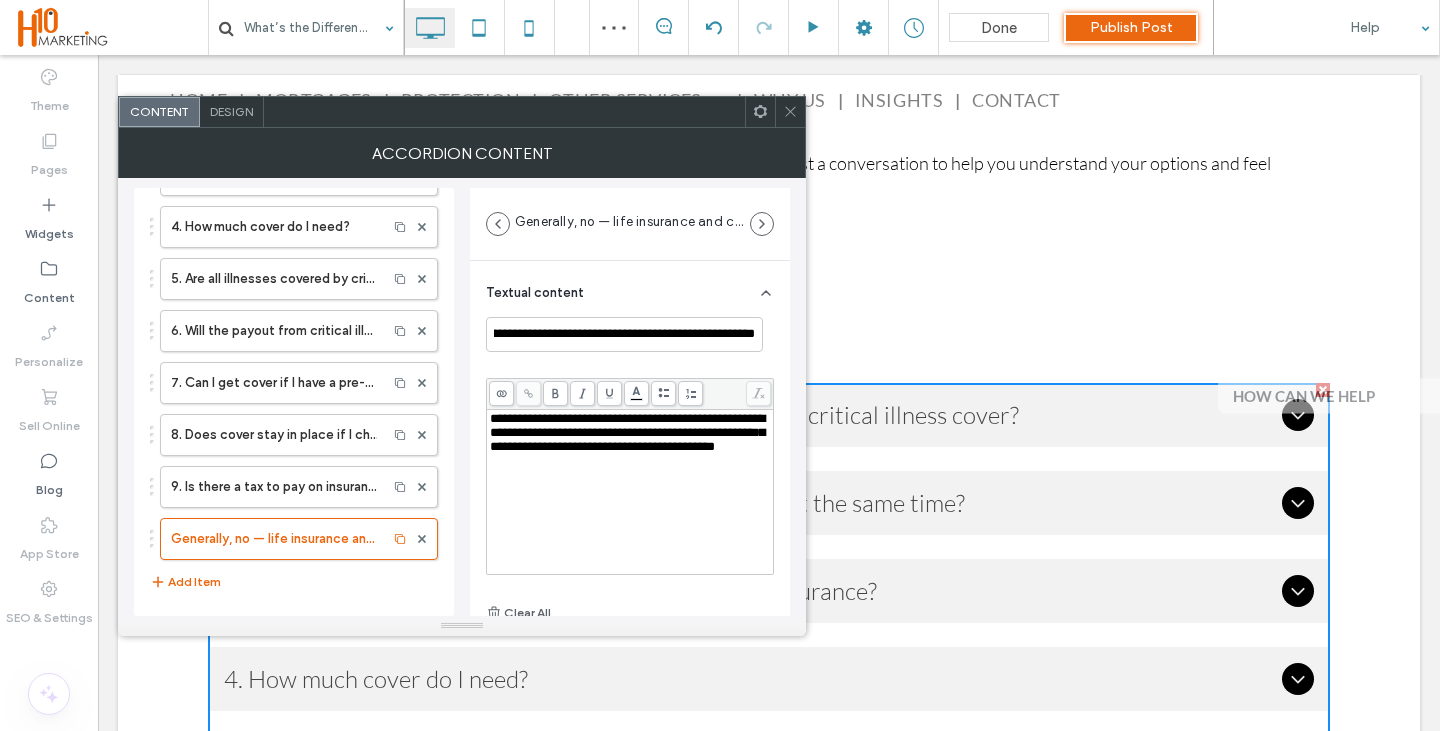 click on "**********" at bounding box center [630, 492] 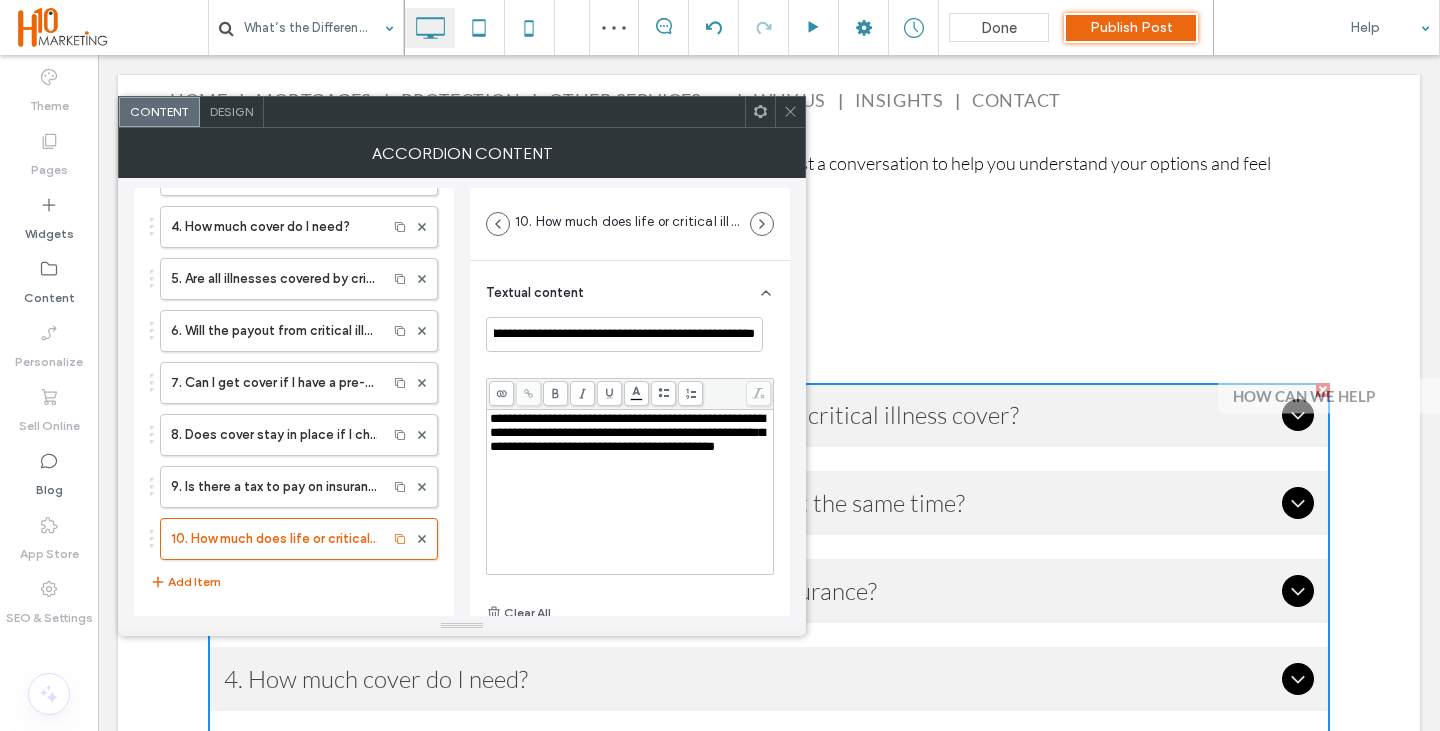 scroll, scrollTop: 0, scrollLeft: 0, axis: both 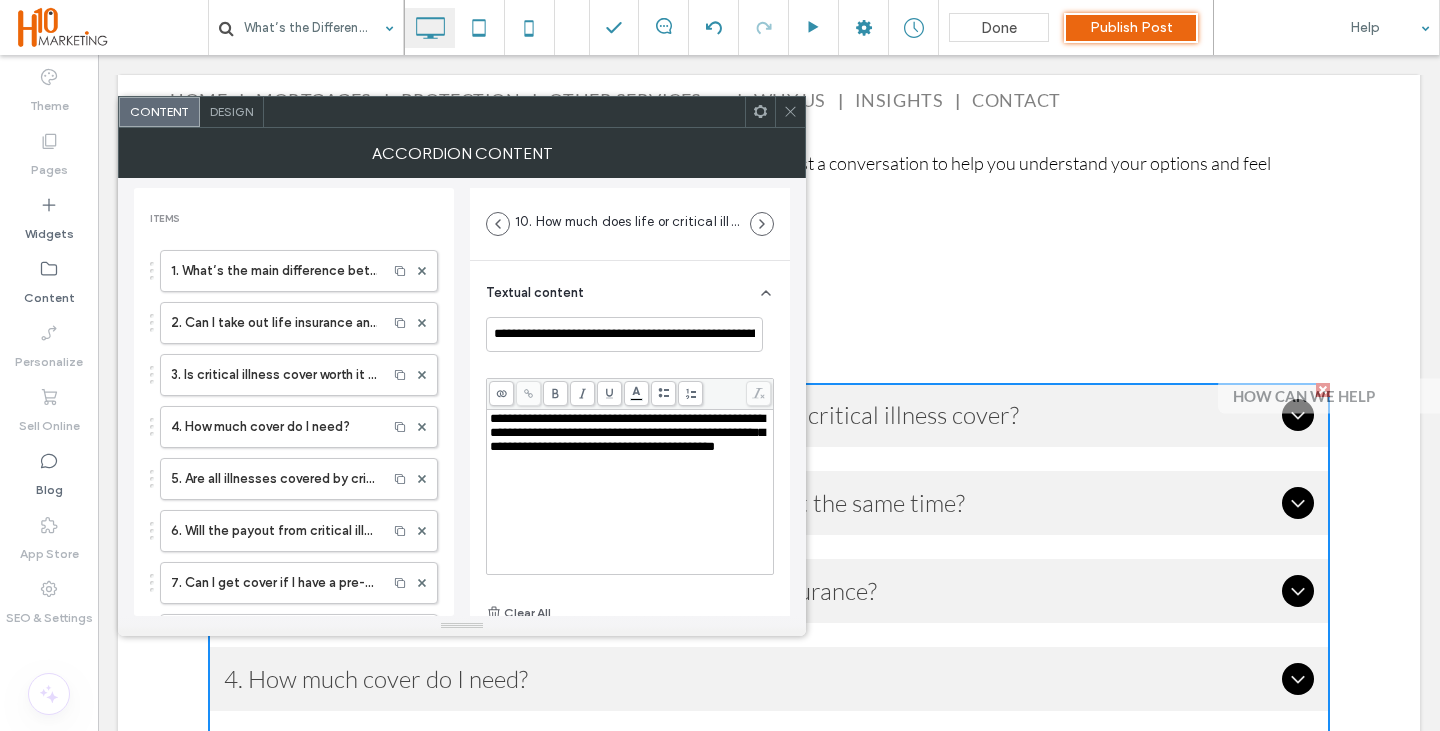 click on "10. How much does life or critical illness cover cost per month?" at bounding box center (630, 224) 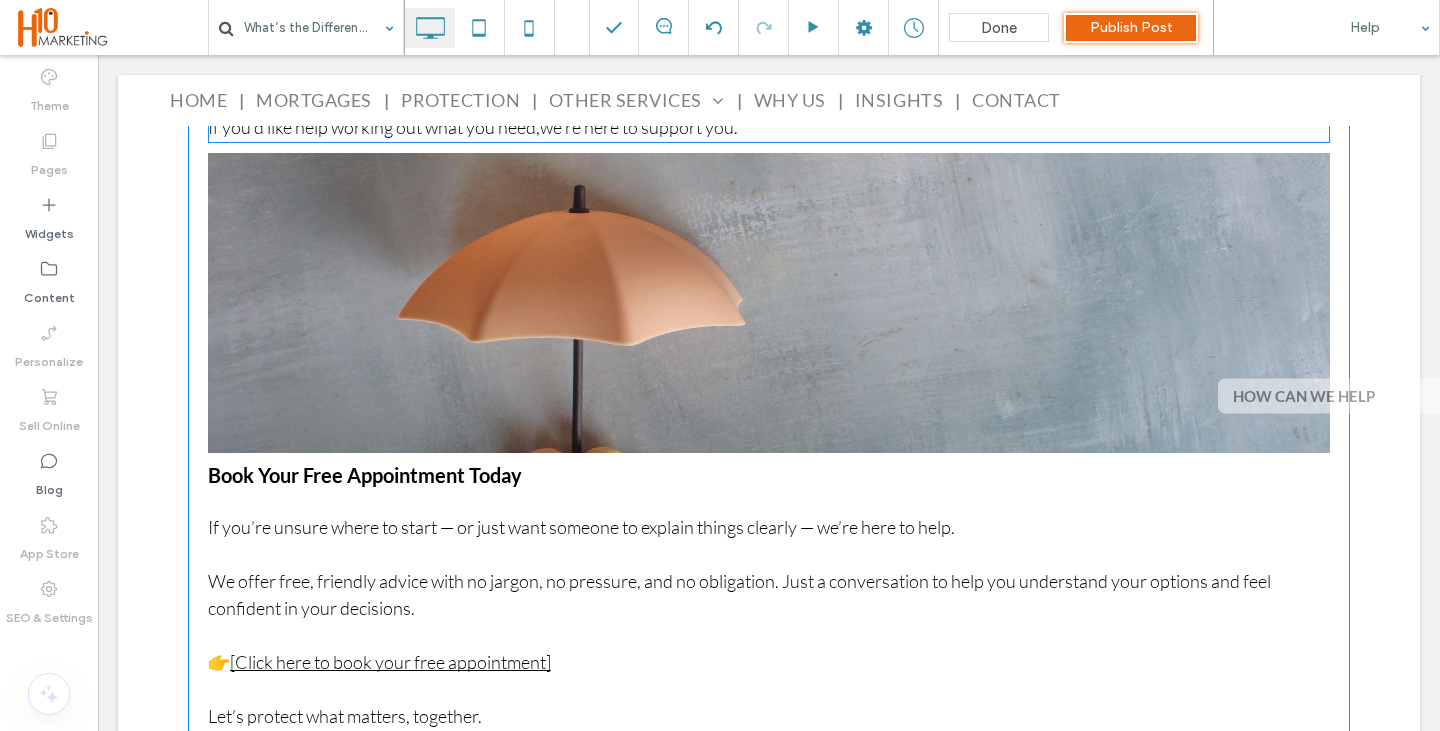 scroll, scrollTop: 4305, scrollLeft: 0, axis: vertical 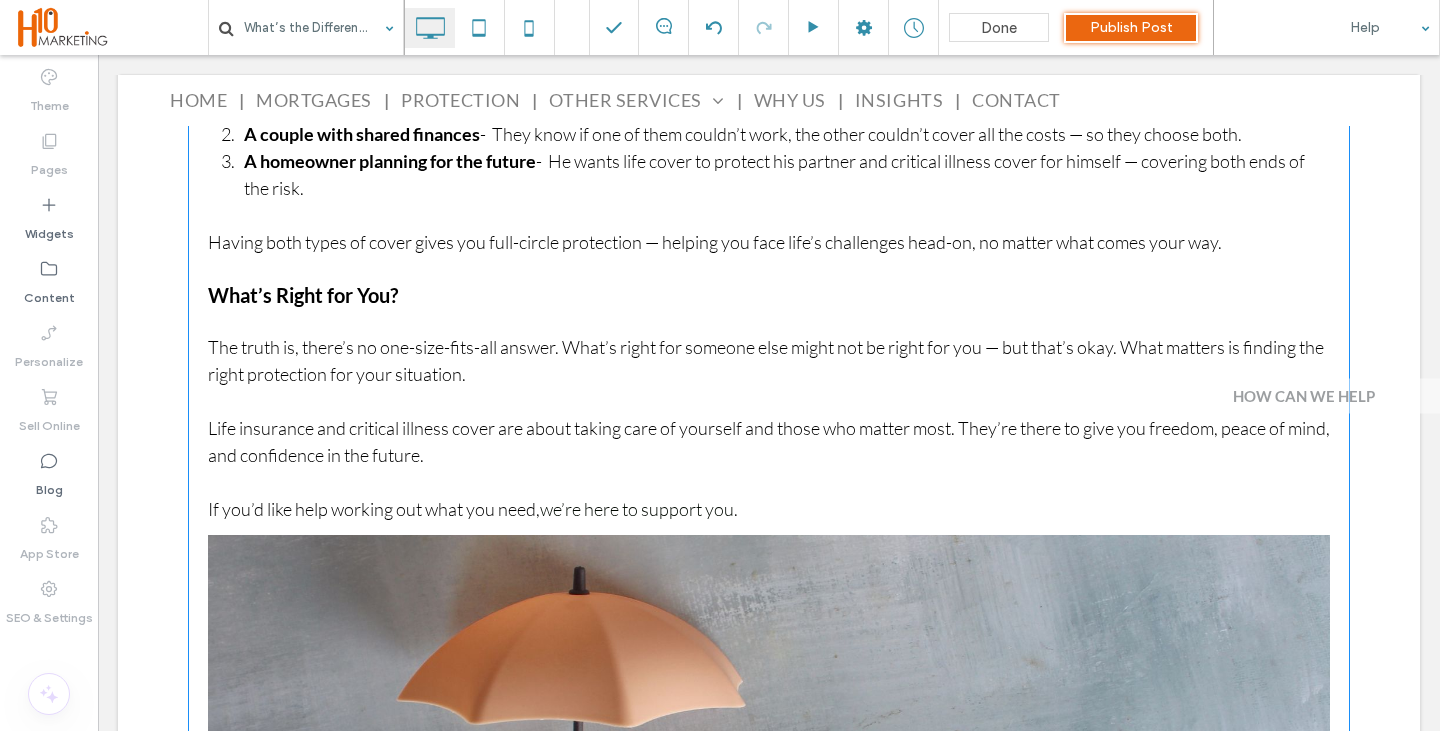 click on "What’s the Difference Between Life Insurance and Critical Illness Cover?
When planning your financial future, it’s important to prepare for life’s uncertainties. Life insurance and critical illness cover are two powerful ways to protect yourself and your loved ones. But they’re often misunderstood — and many people aren’t sure which one they need, or whether they need both. In this guide, we’ll break things down clearly and simply. You’ll discover what each type of cover does, how they differ, the benefits of each, and when both may be appropriate. We’ll also share real-life scenarios to help you relate, plus answer common questions people ask when choosing protection. By the end, you’ll be better equipped to make an informed decision — and know what to do next if you’d like personal help. What Is Life Insurance? ﻿ In short, life insurance gives your family the financial space to grieve, recover, and rebuild — without money worries adding to the stress.
﻿" at bounding box center (769, -722) 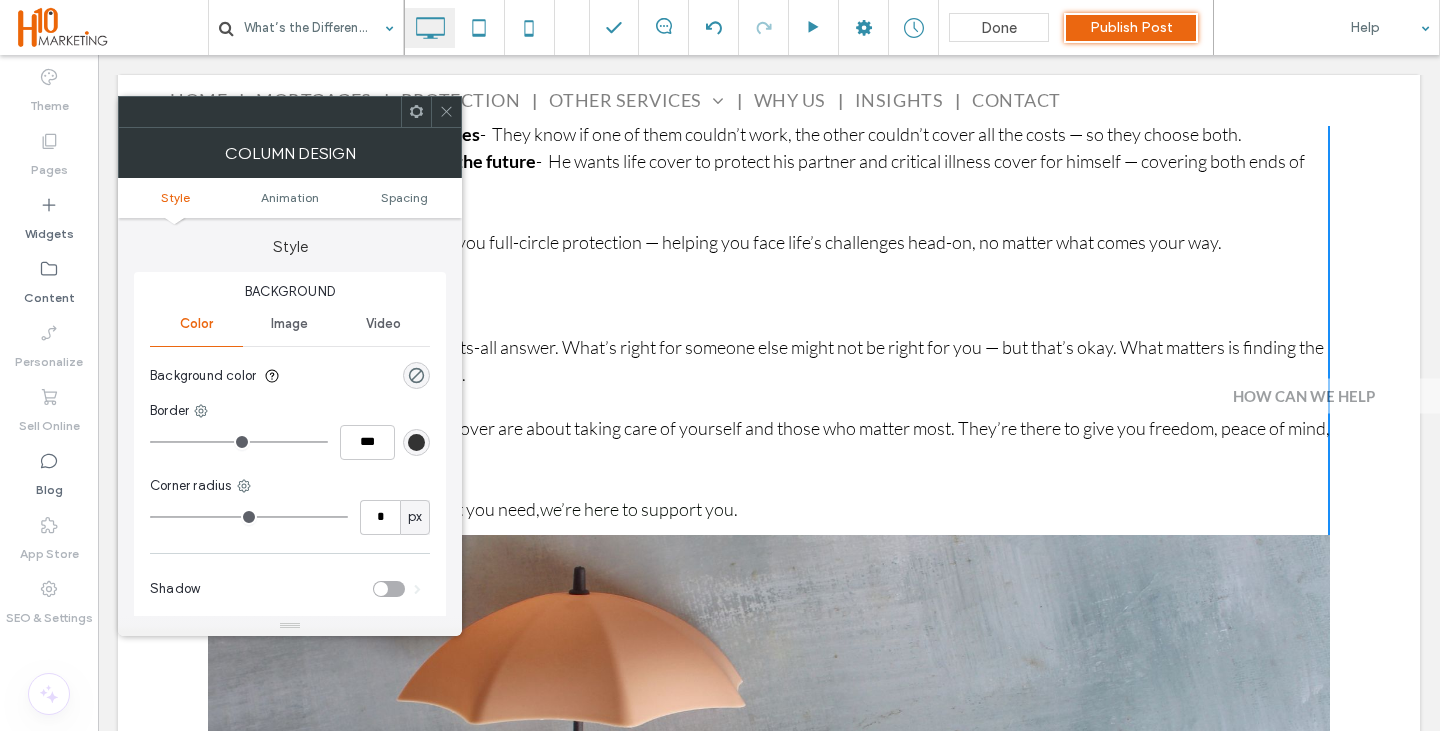 click 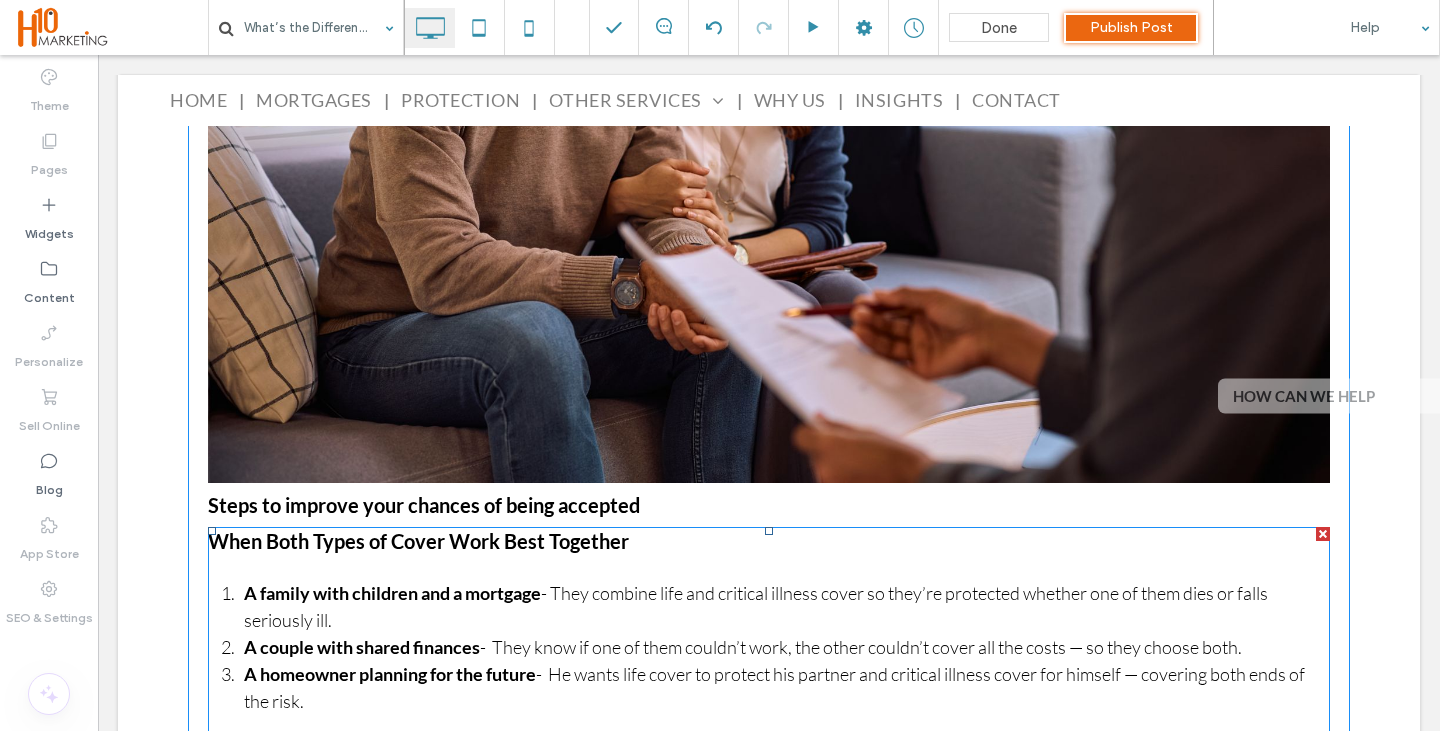 scroll, scrollTop: 3705, scrollLeft: 0, axis: vertical 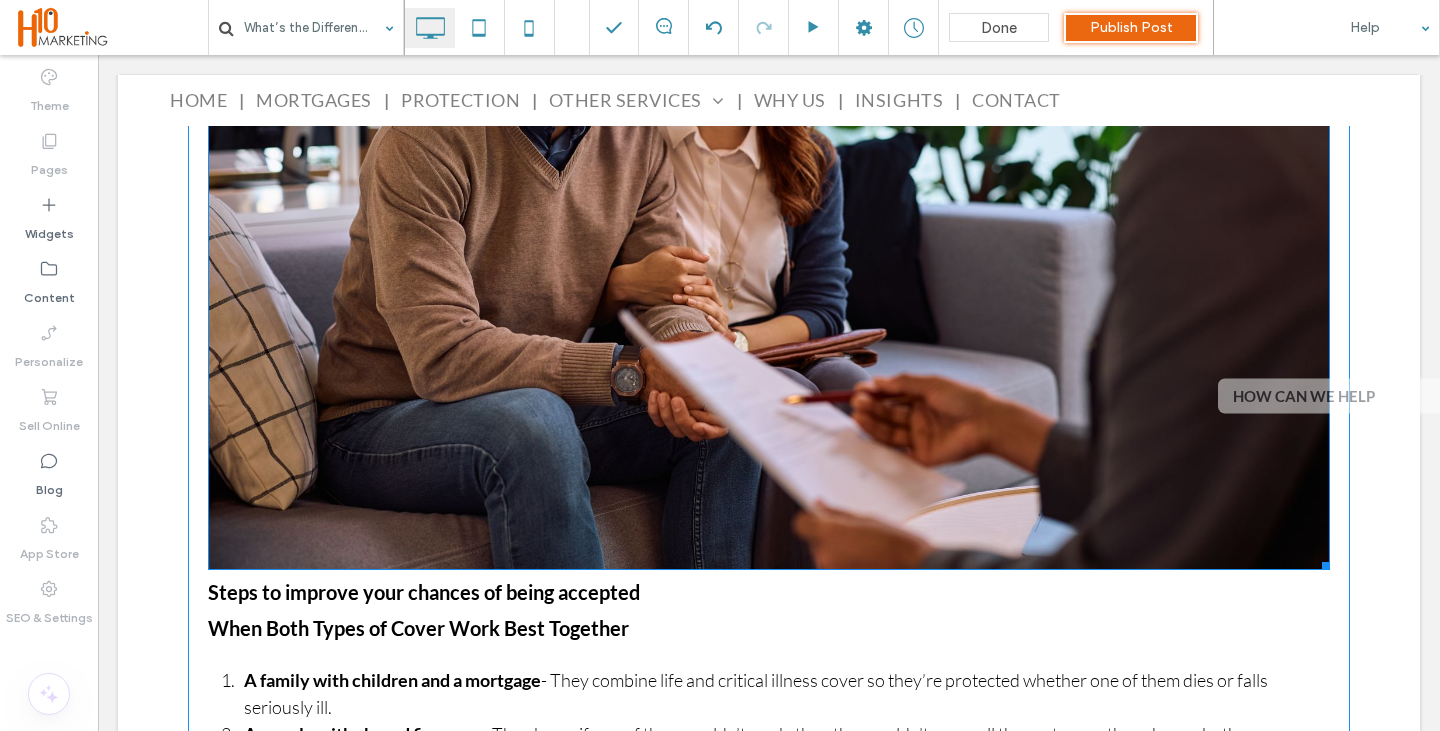 click at bounding box center (769, 196) 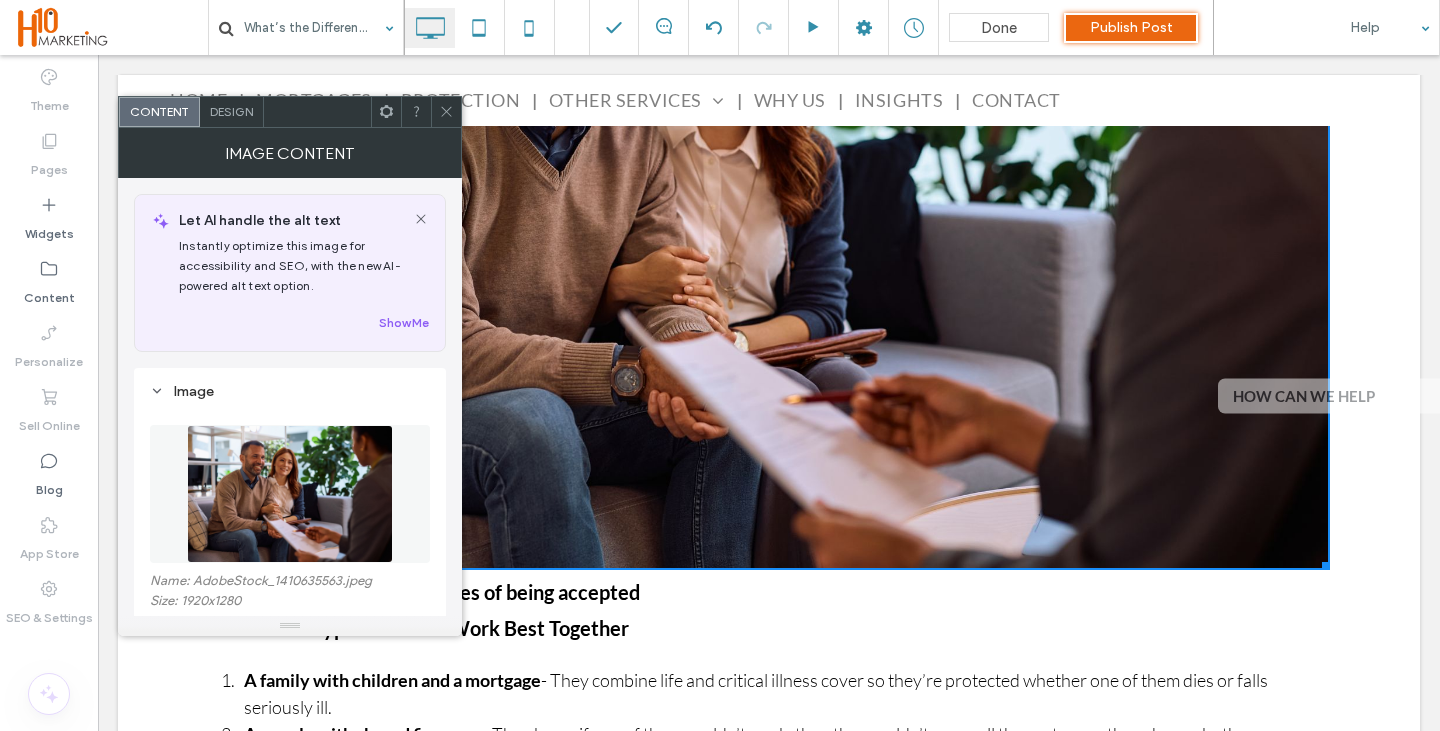 scroll, scrollTop: 200, scrollLeft: 0, axis: vertical 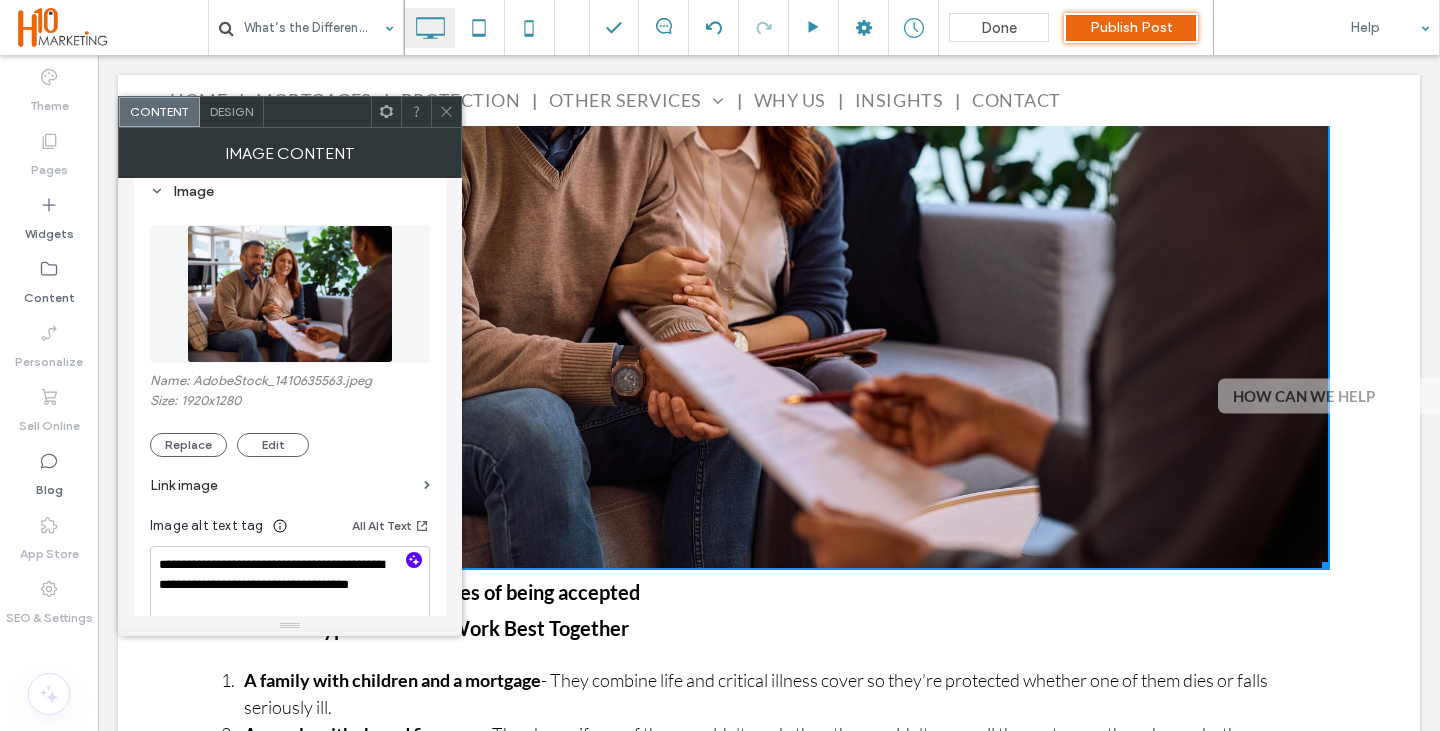 click 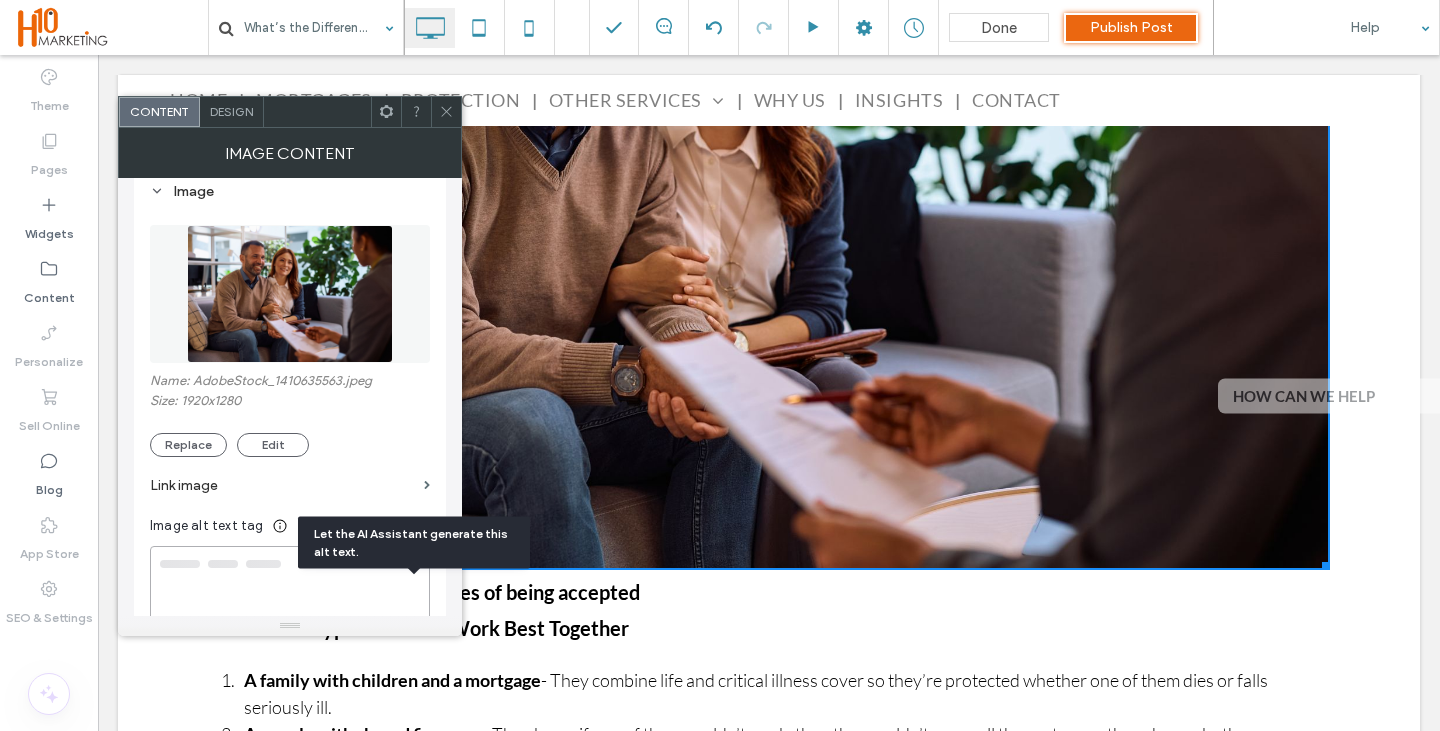 type on "**********" 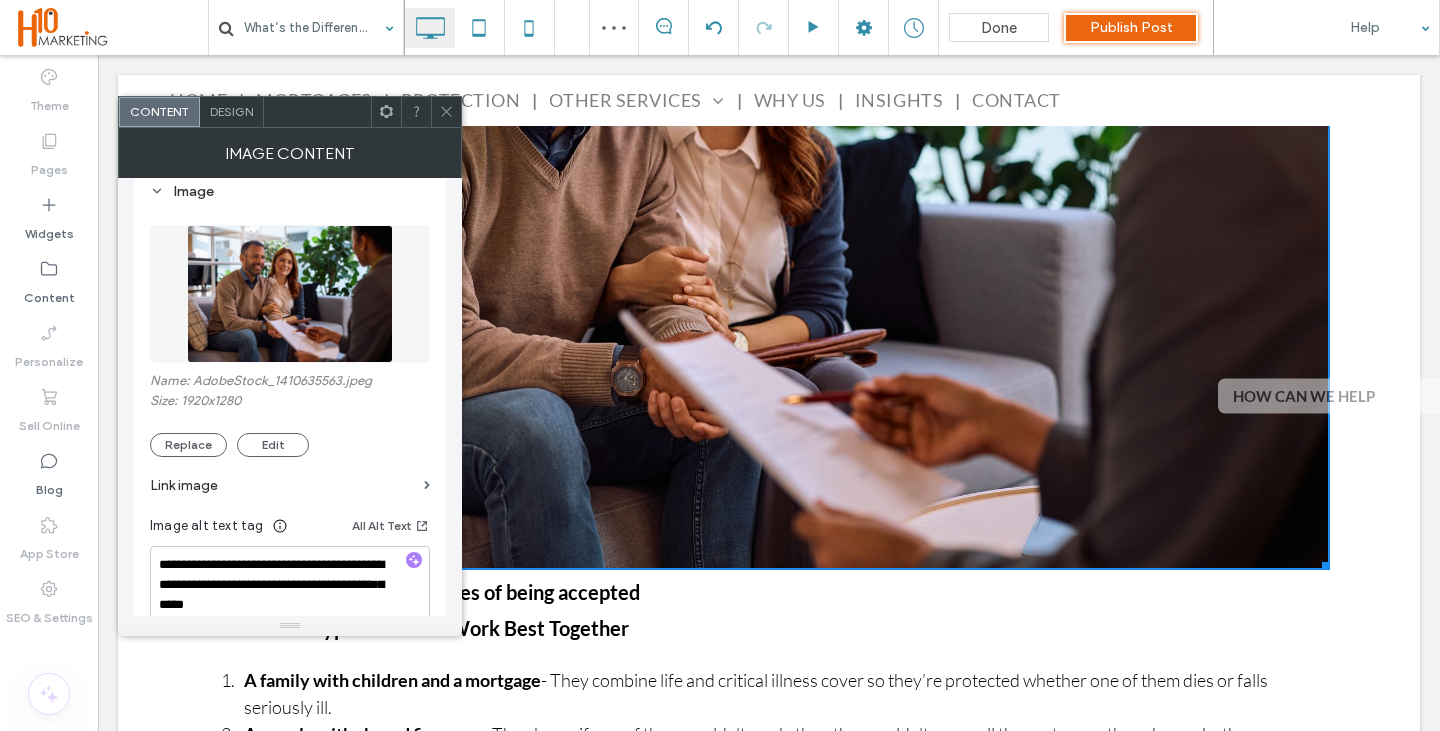 drag, startPoint x: 449, startPoint y: 106, endPoint x: 418, endPoint y: 227, distance: 124.90797 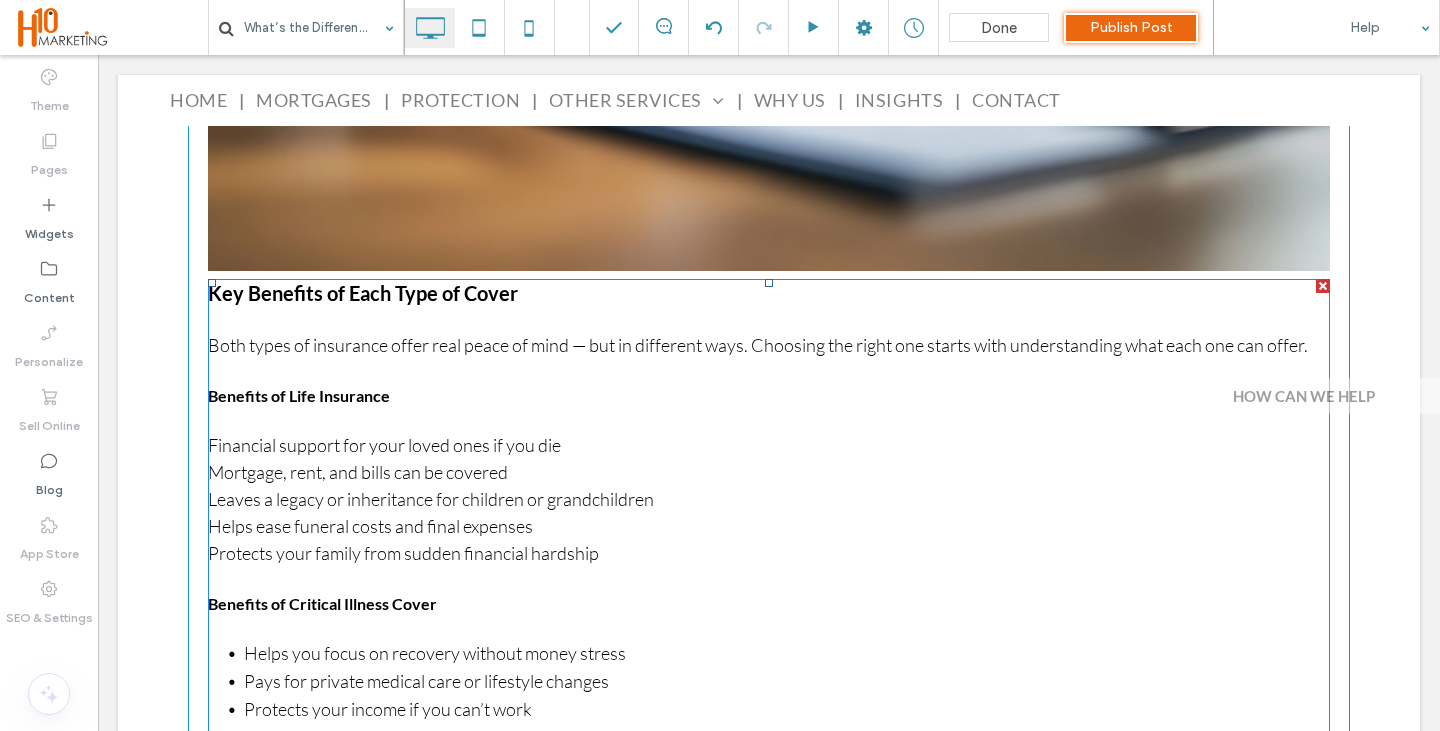 scroll, scrollTop: 1805, scrollLeft: 0, axis: vertical 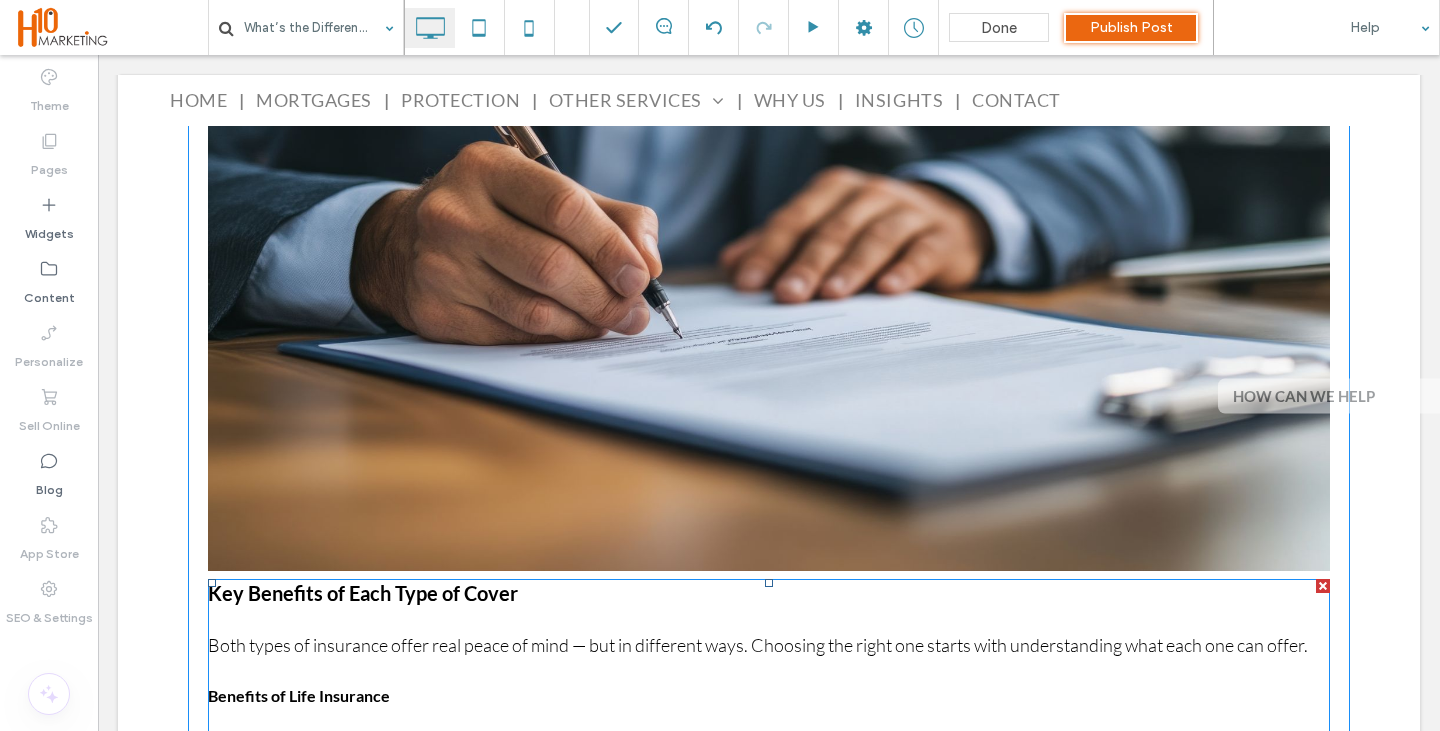 click at bounding box center (769, 257) 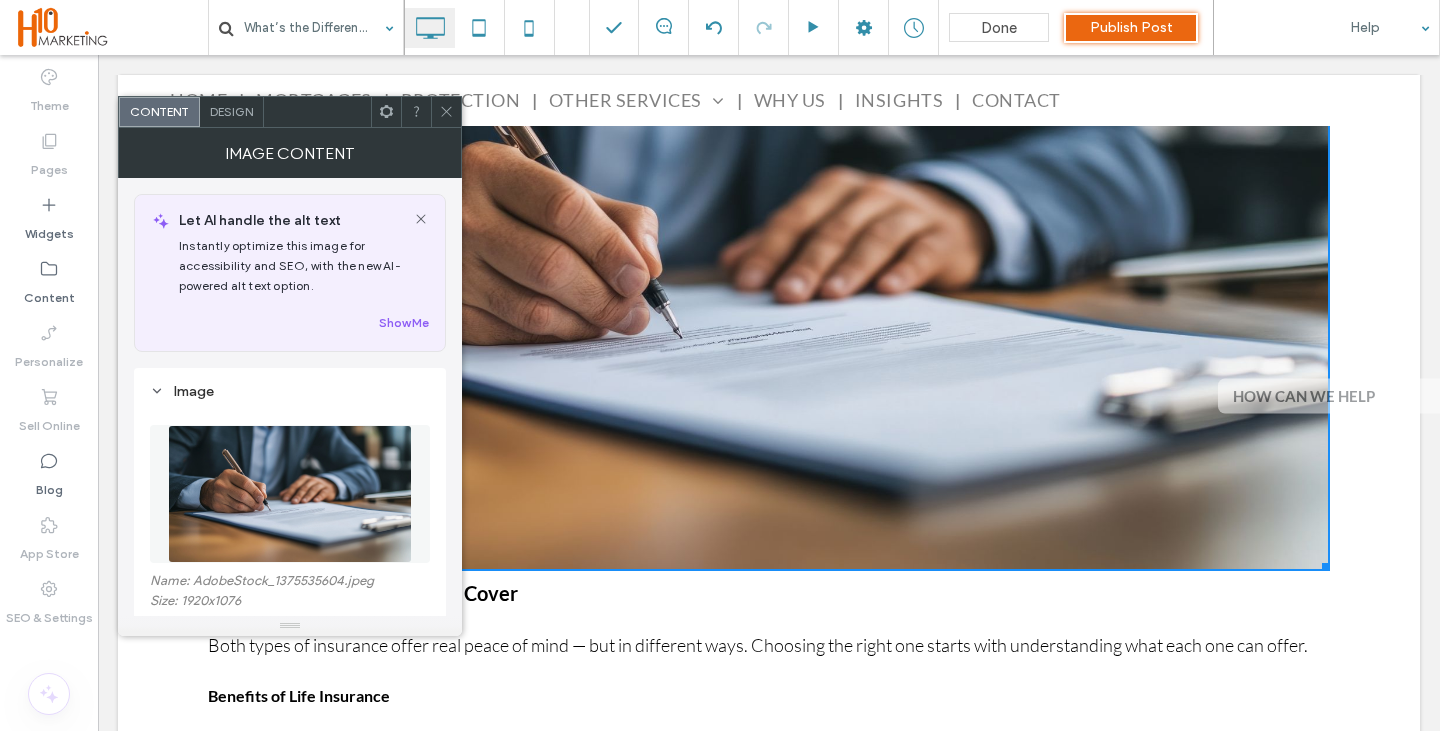 click at bounding box center (290, 494) 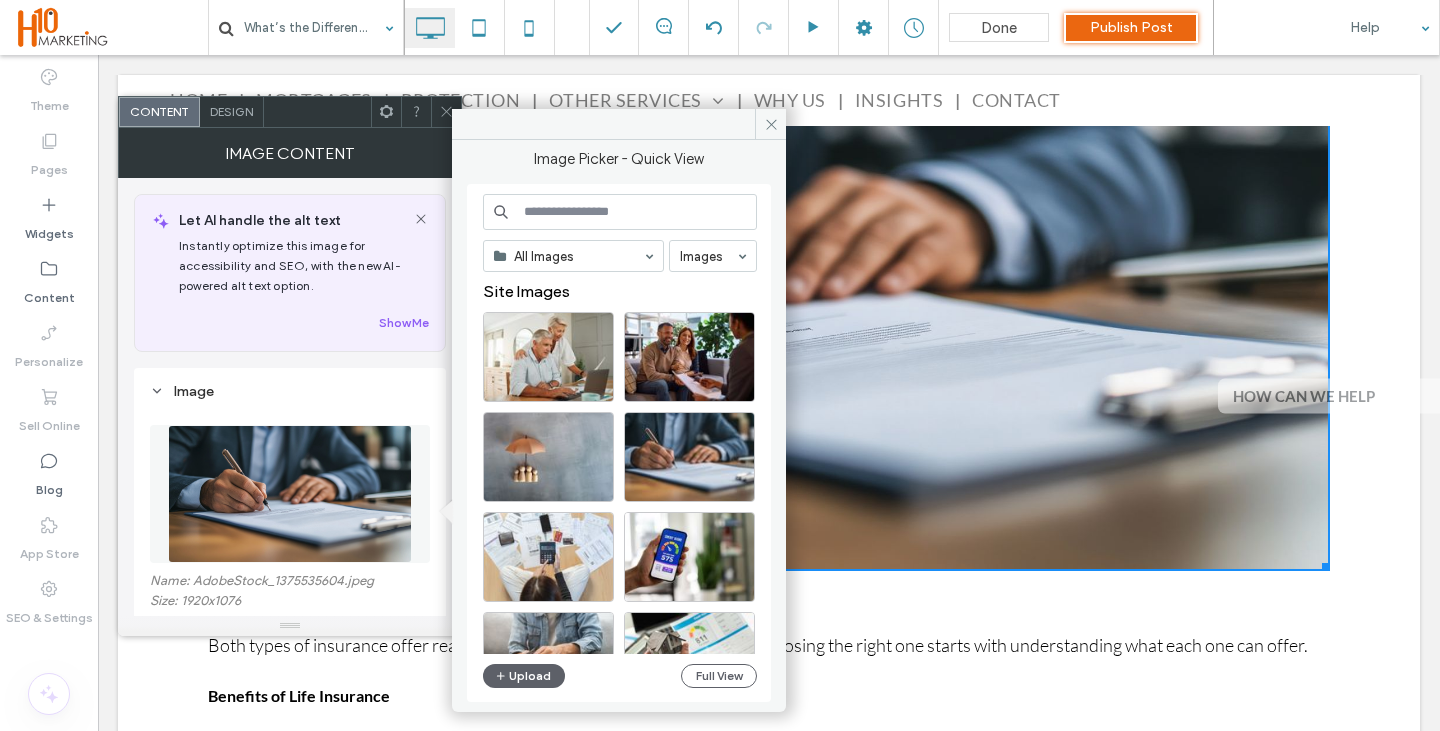 click 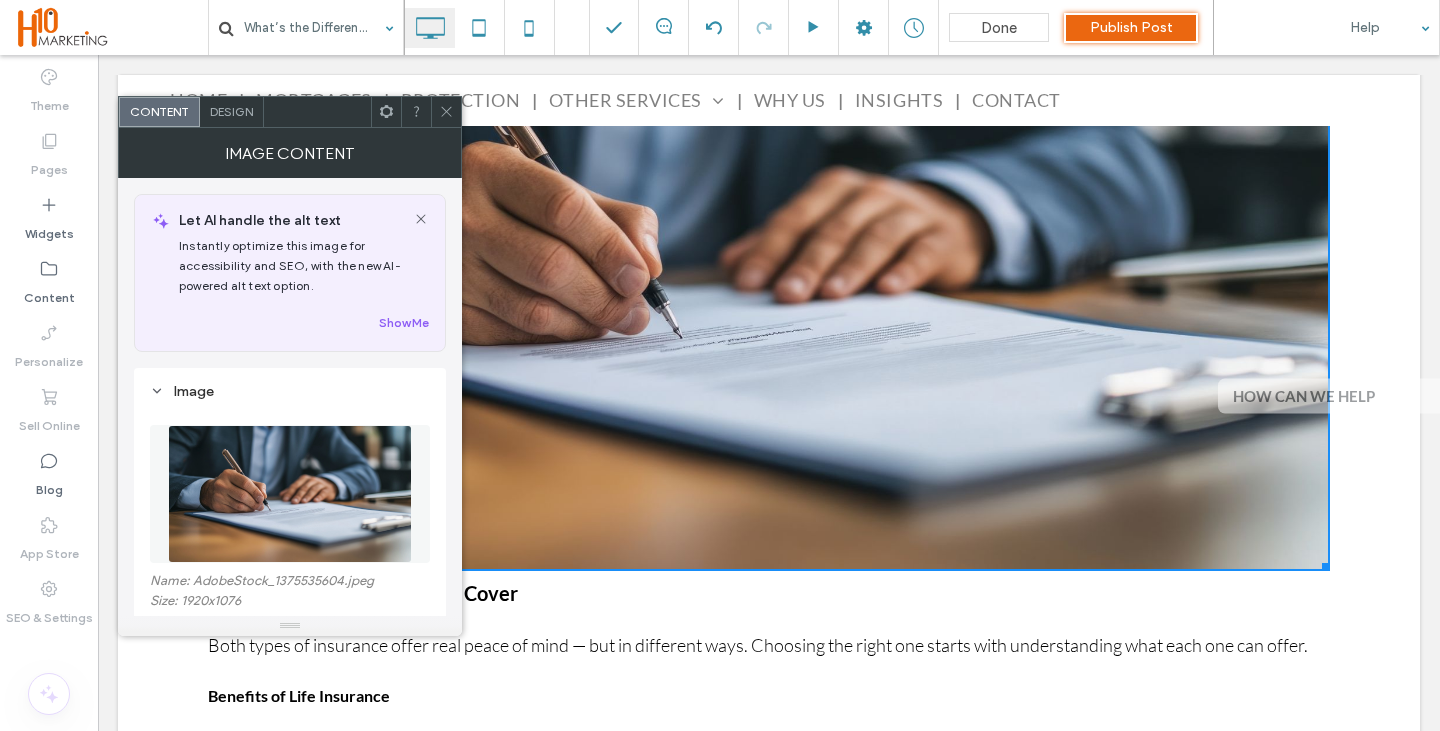 scroll, scrollTop: 400, scrollLeft: 0, axis: vertical 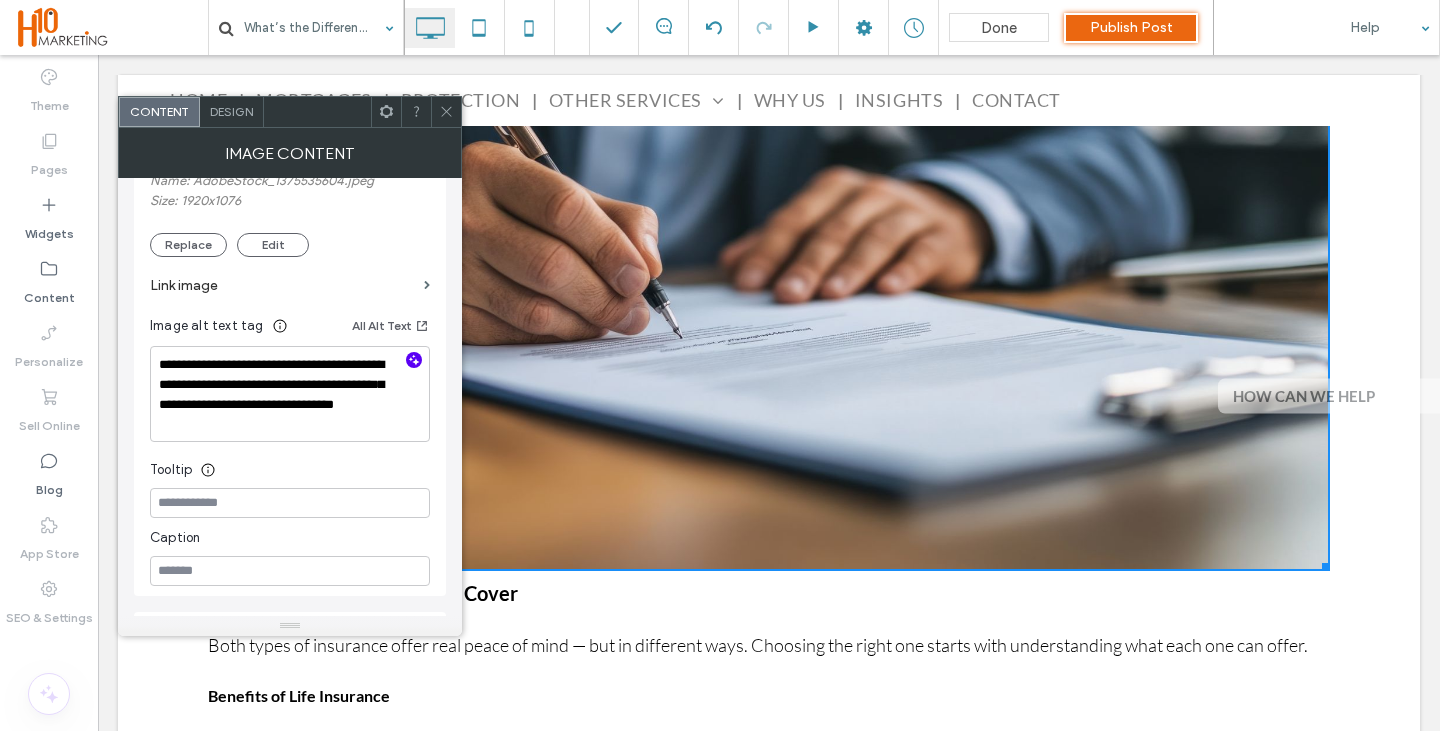click 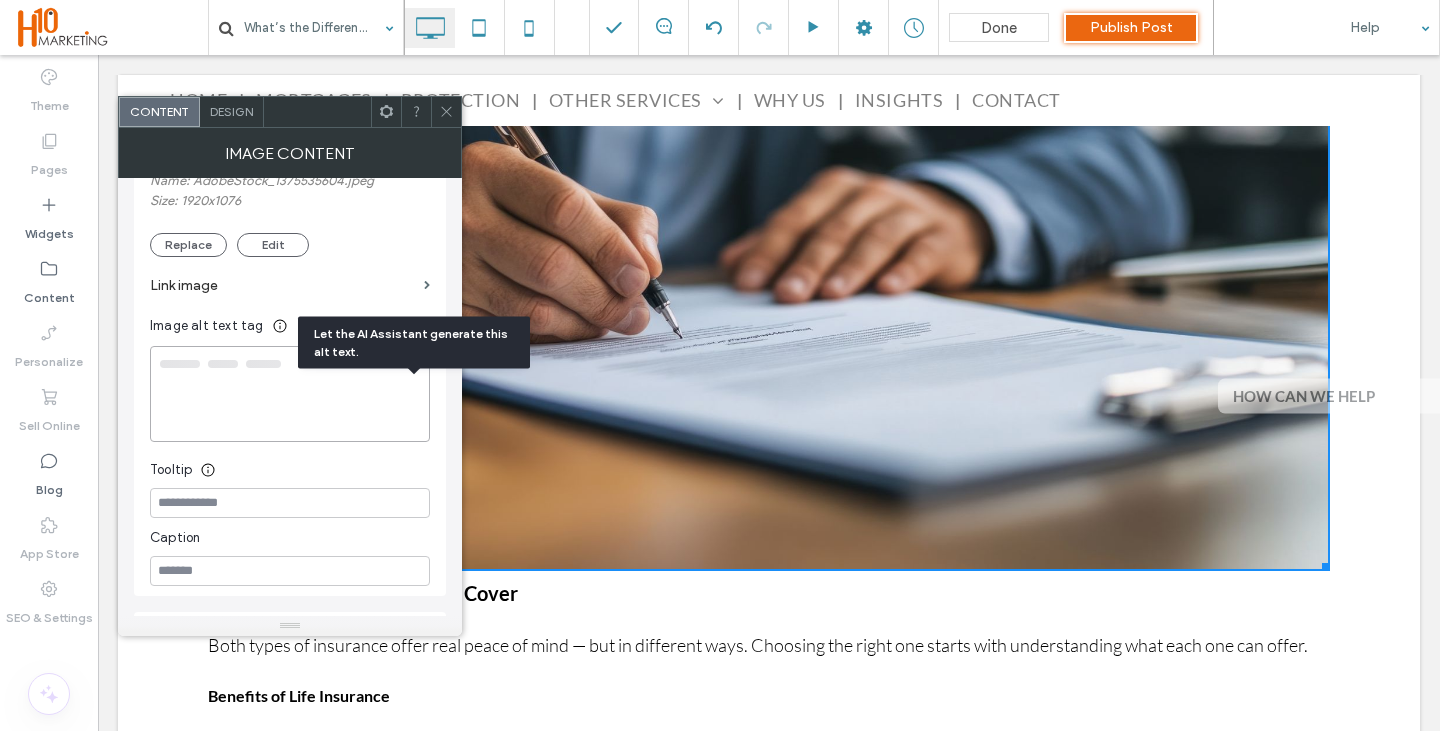 type on "**********" 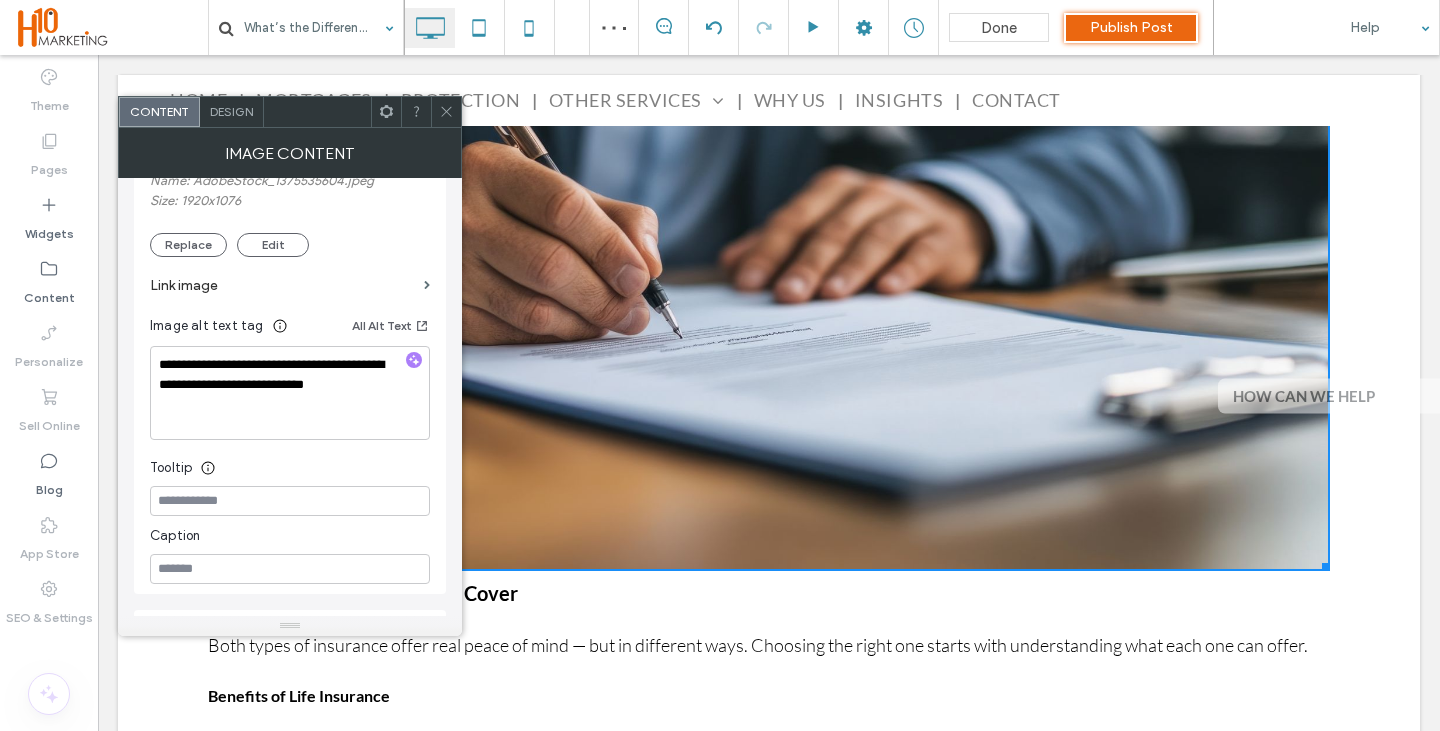 drag, startPoint x: 541, startPoint y: 282, endPoint x: 450, endPoint y: 108, distance: 196.35936 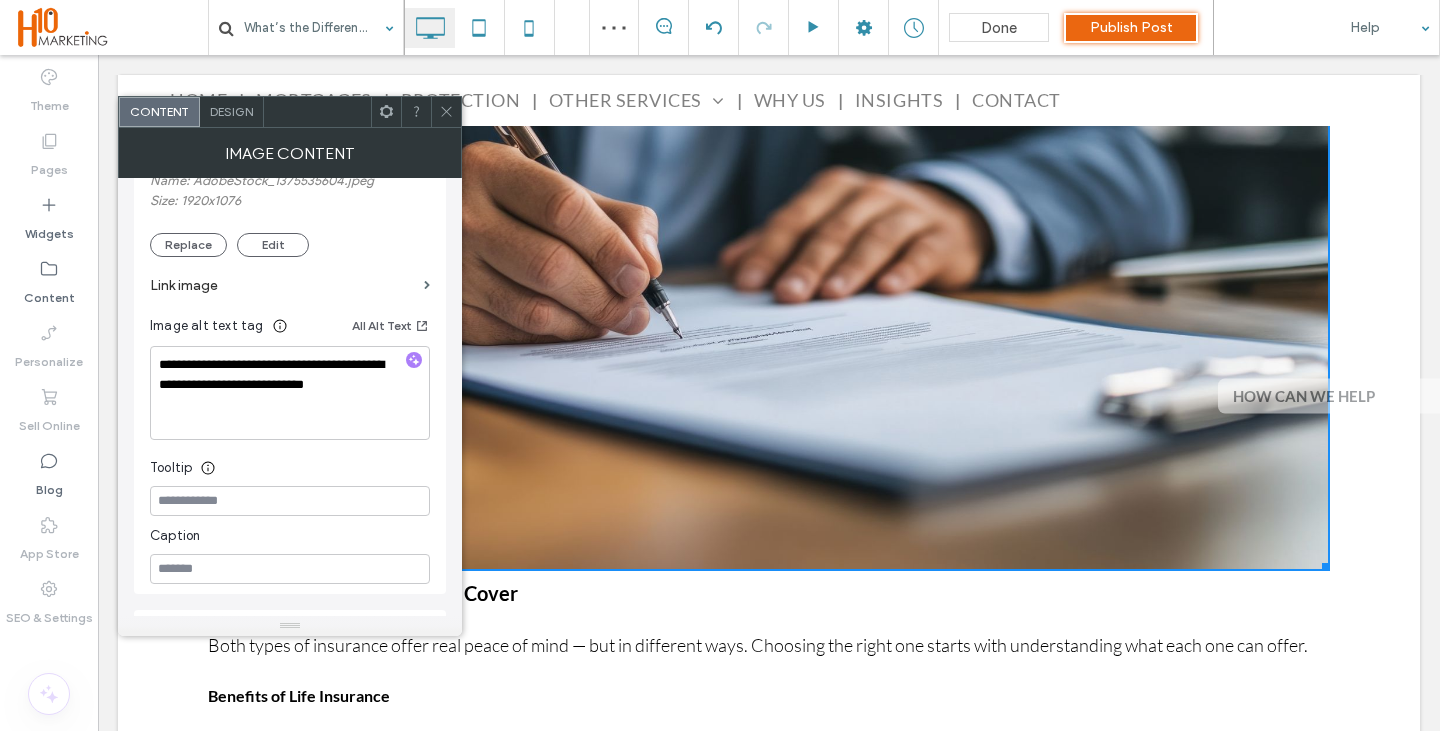 click 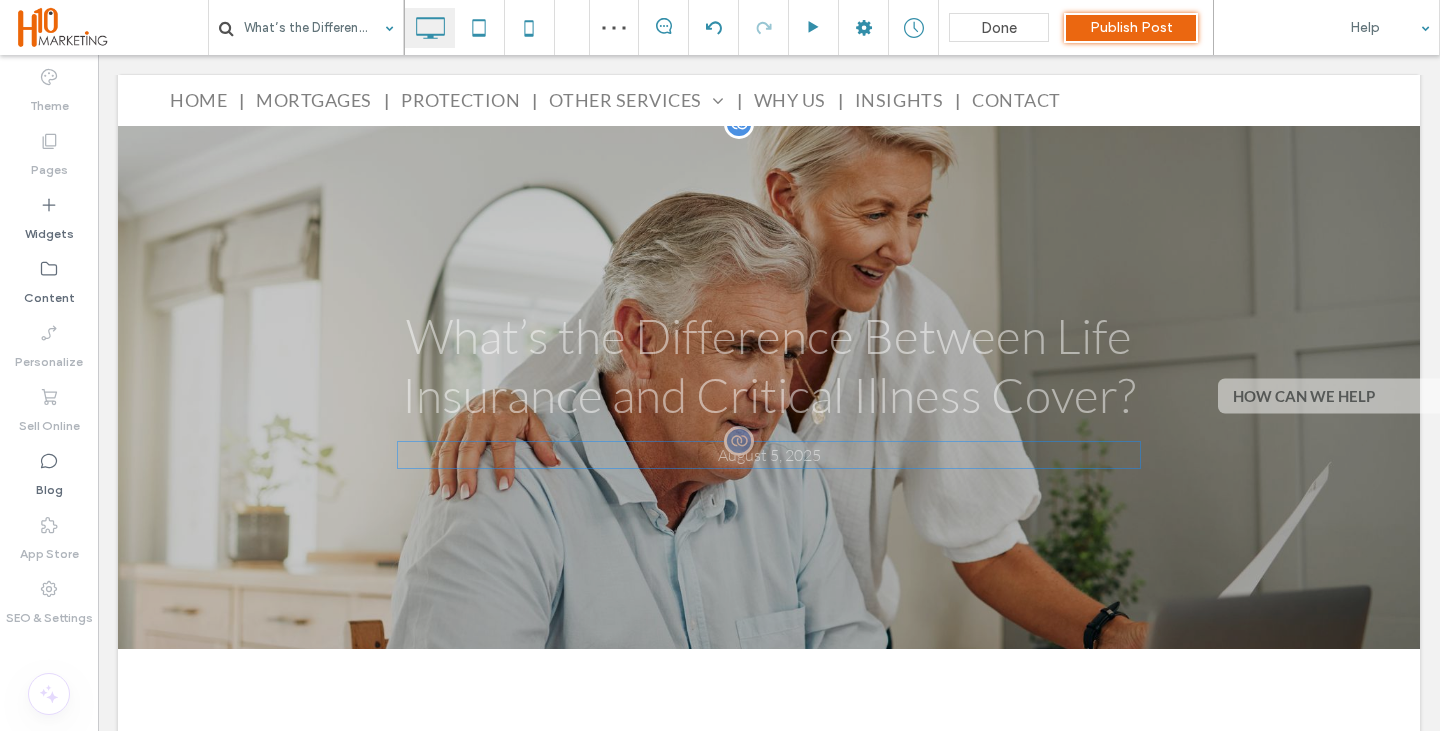 scroll, scrollTop: 0, scrollLeft: 0, axis: both 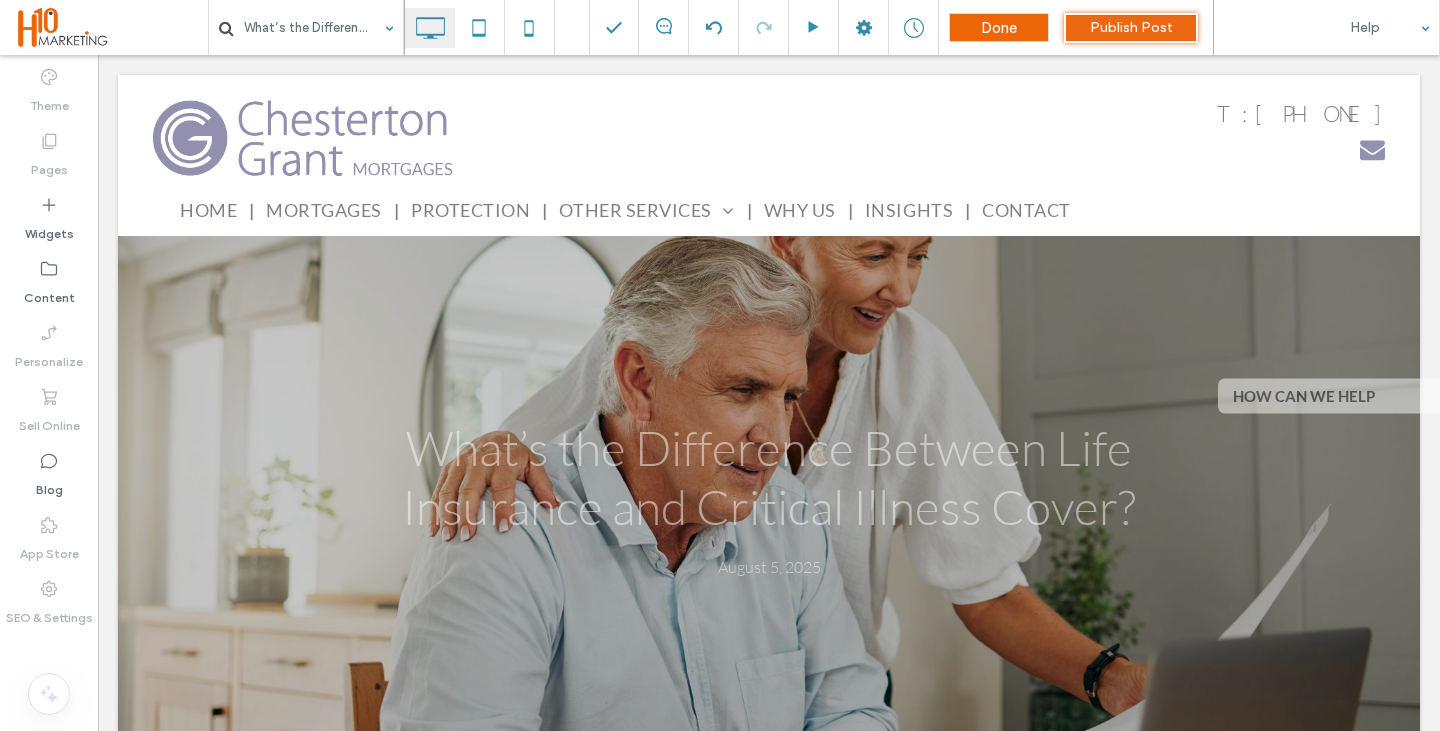 click on "Done" at bounding box center [999, 28] 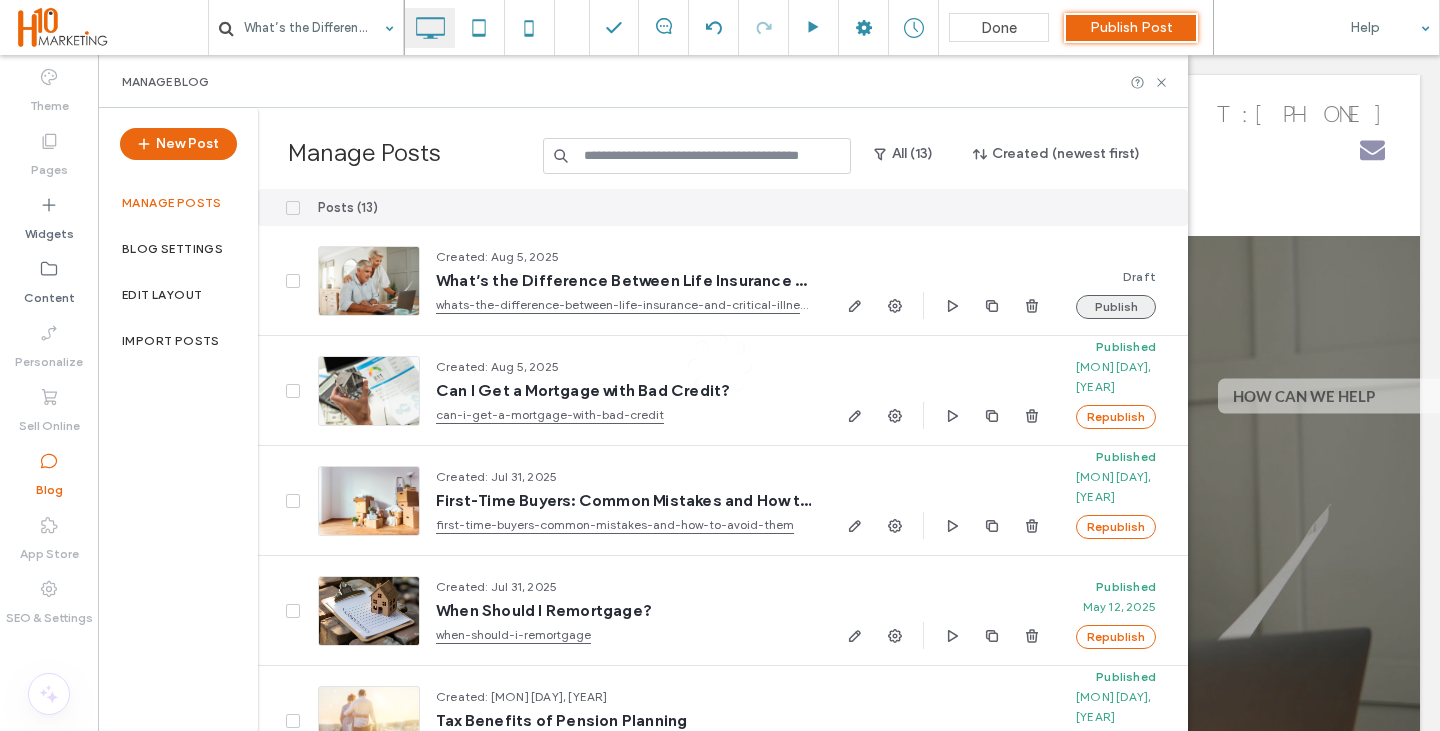 click on "Publish" at bounding box center [1116, 307] 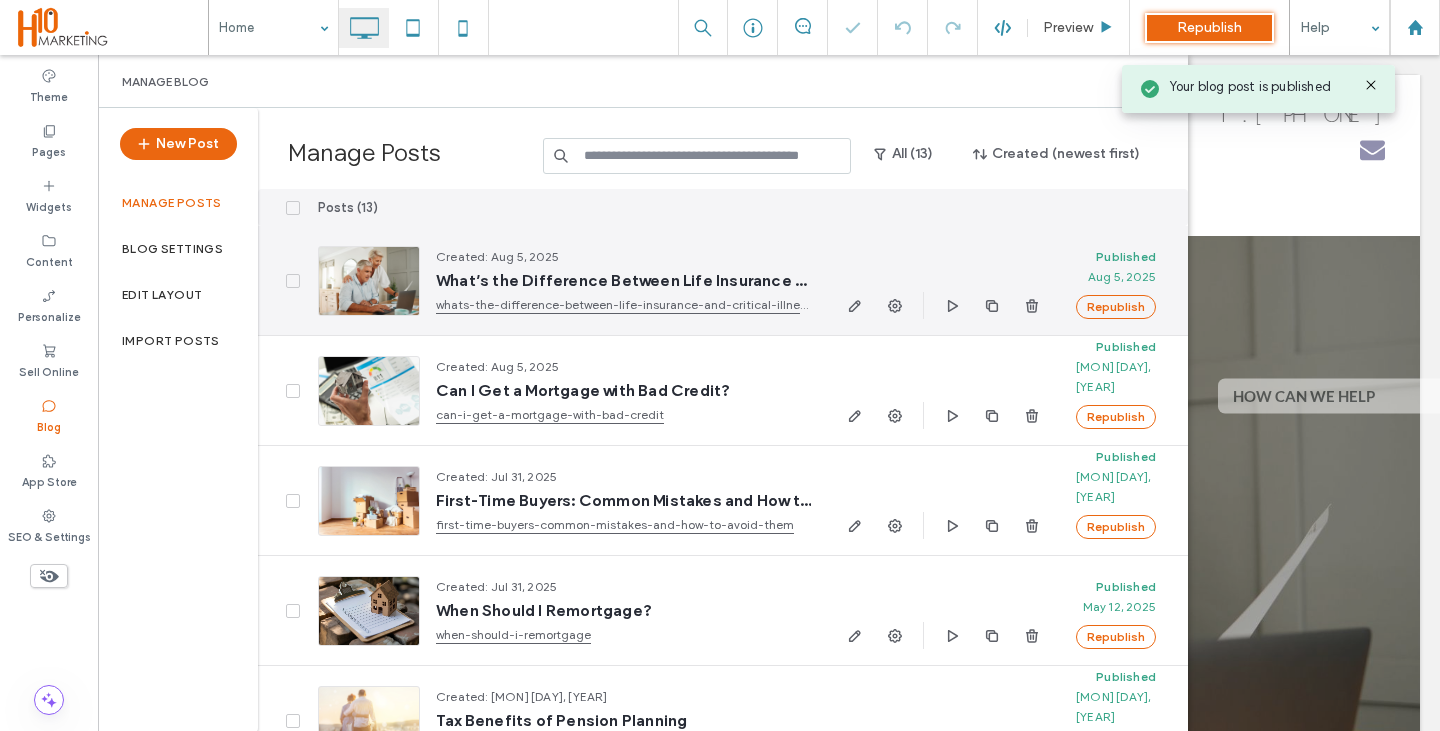click at bounding box center (943, 280) 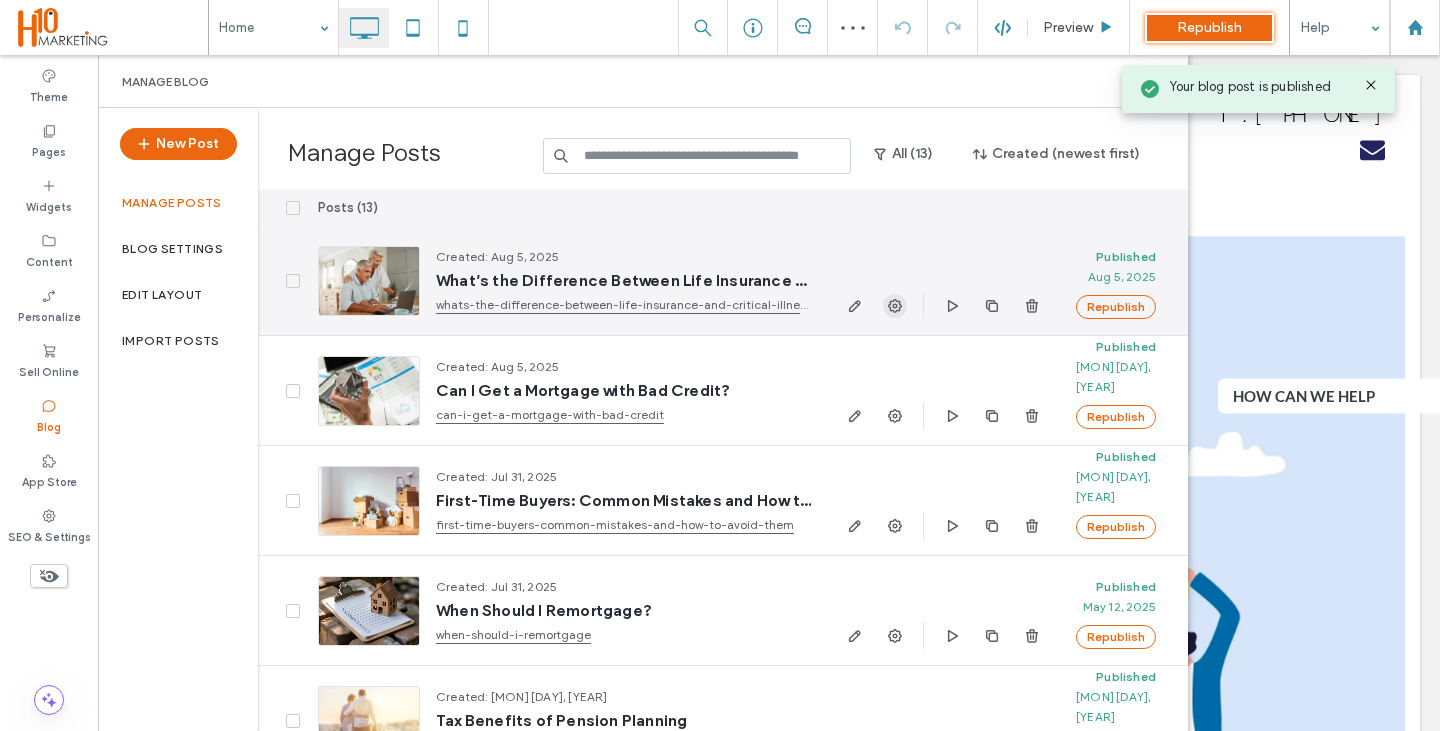 scroll, scrollTop: 0, scrollLeft: 0, axis: both 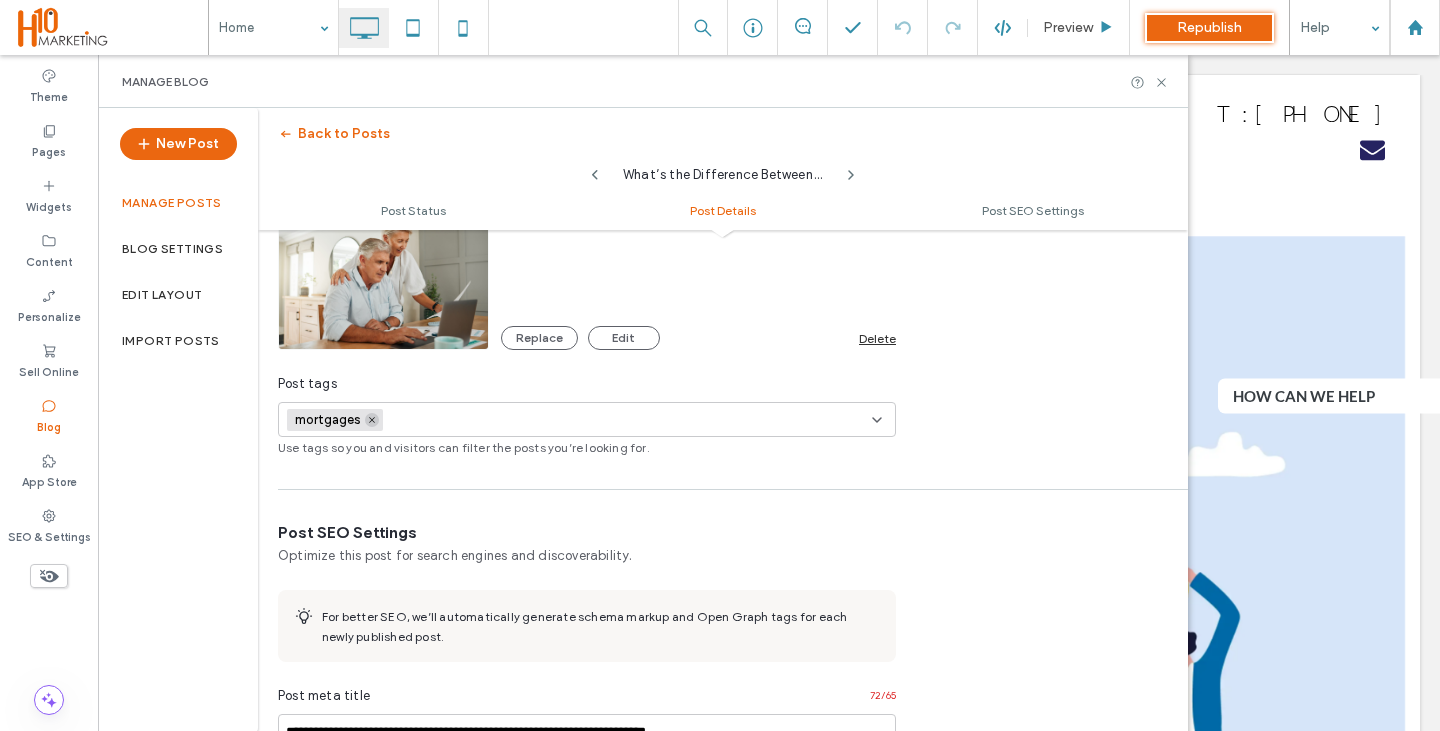 click 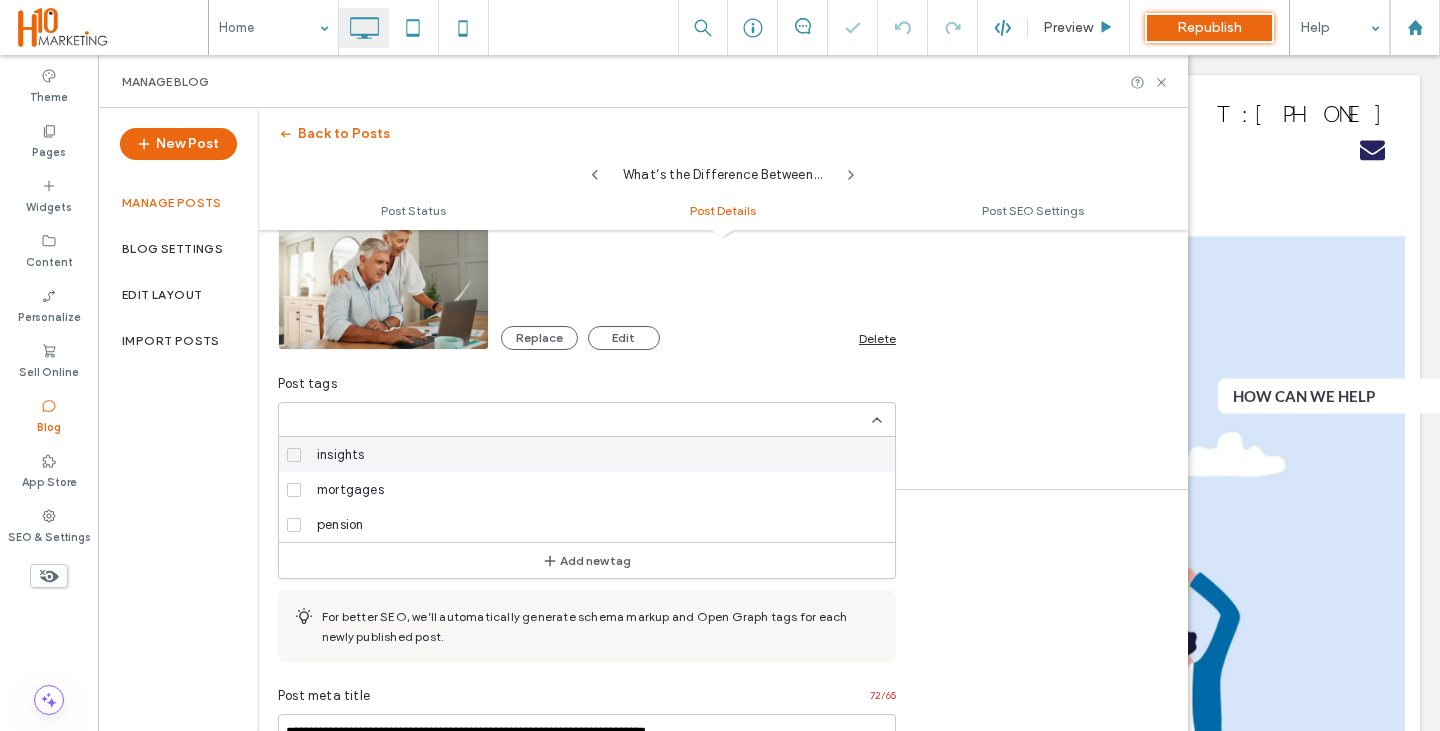 click at bounding box center (356, 420) 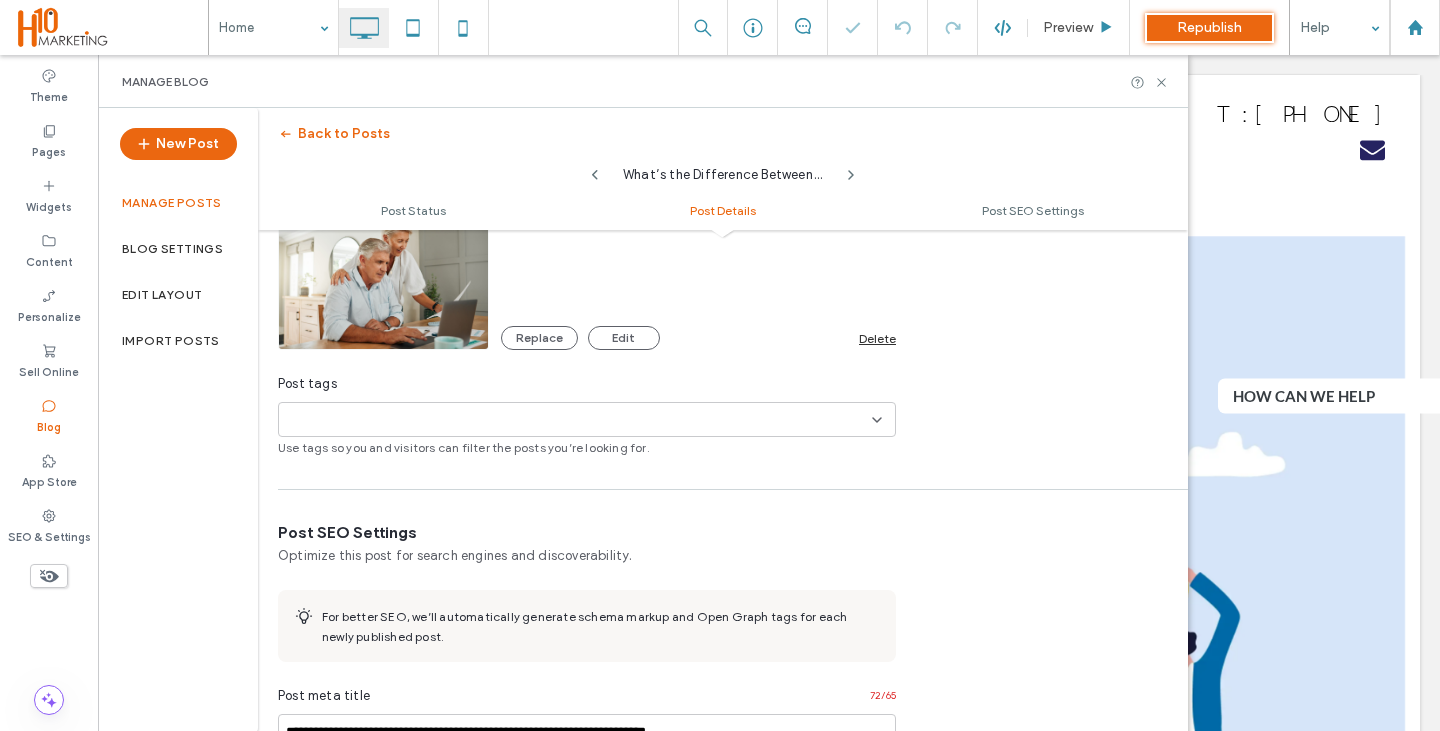 click at bounding box center (356, 420) 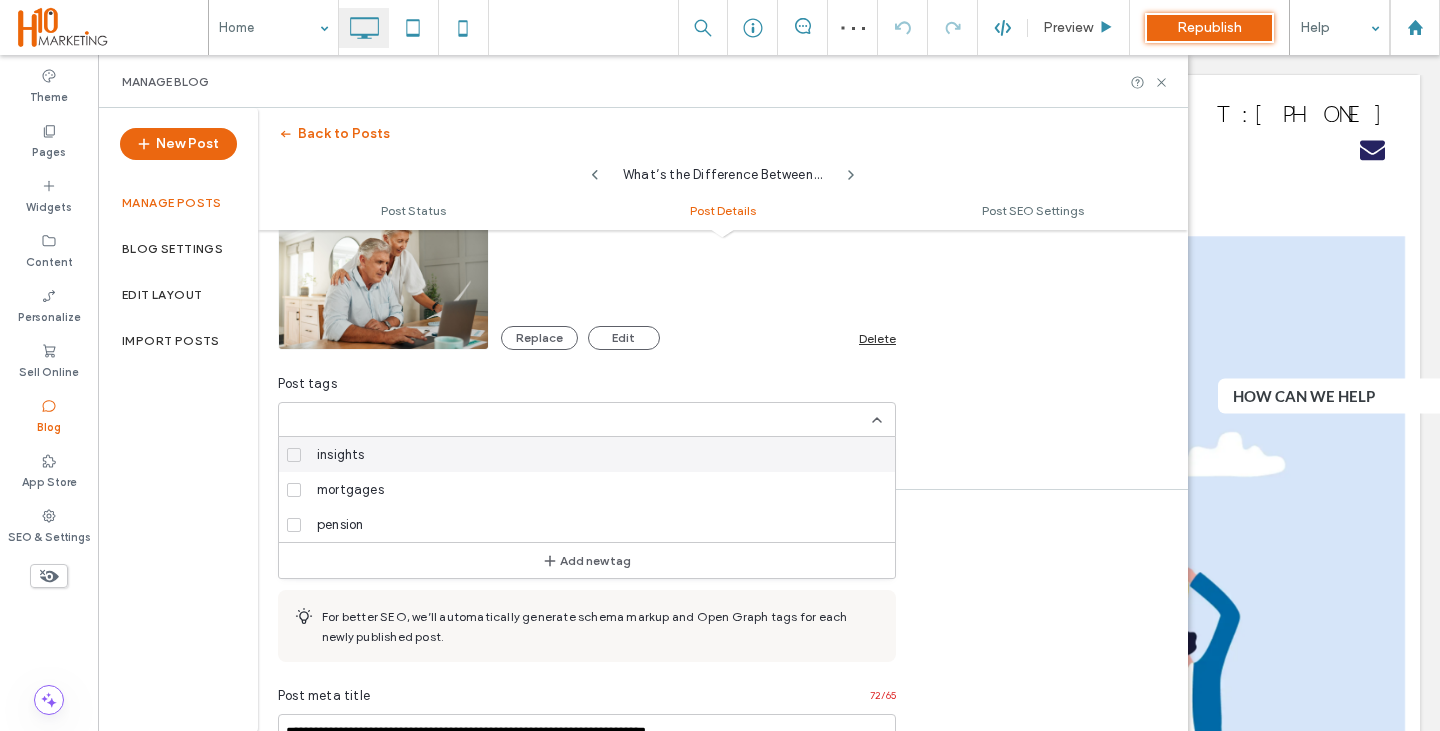 click on "insights" at bounding box center [594, 454] 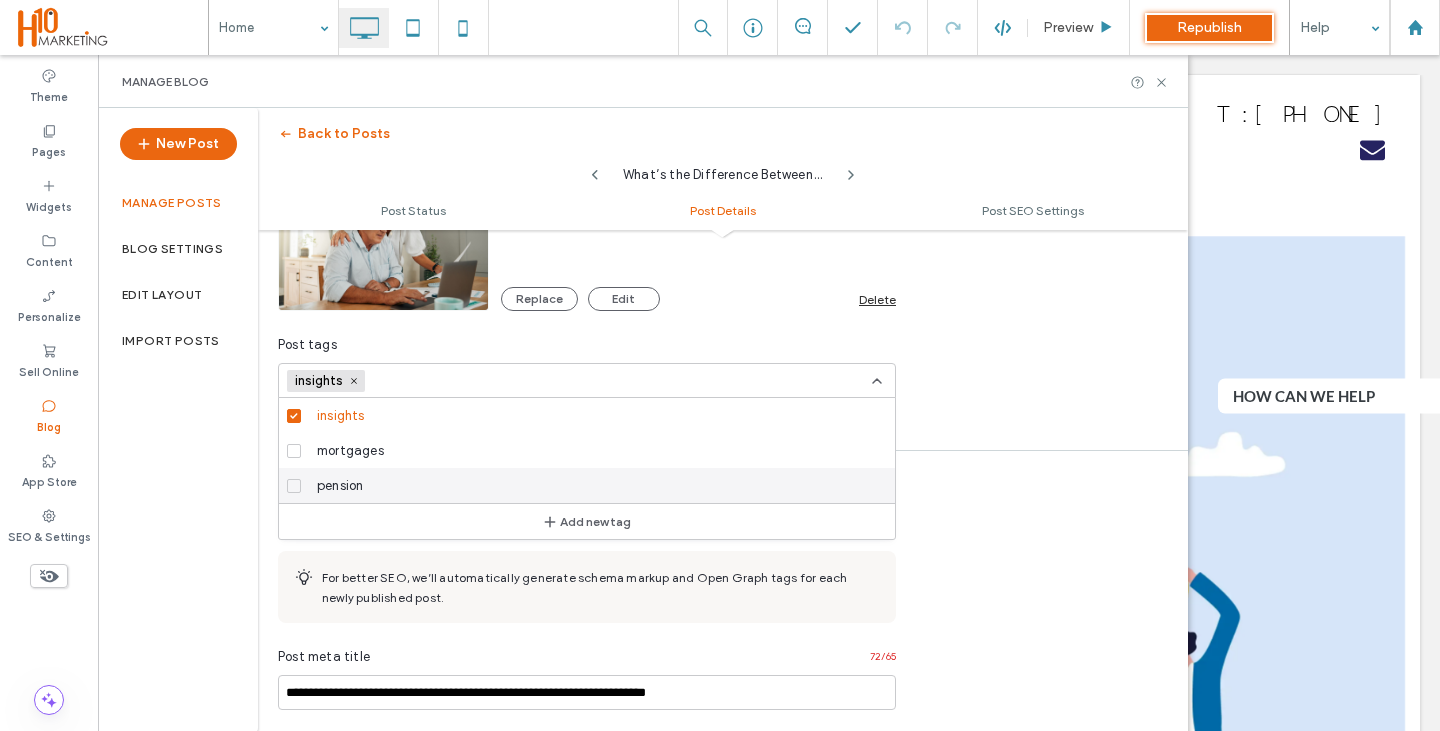scroll, scrollTop: 701, scrollLeft: 0, axis: vertical 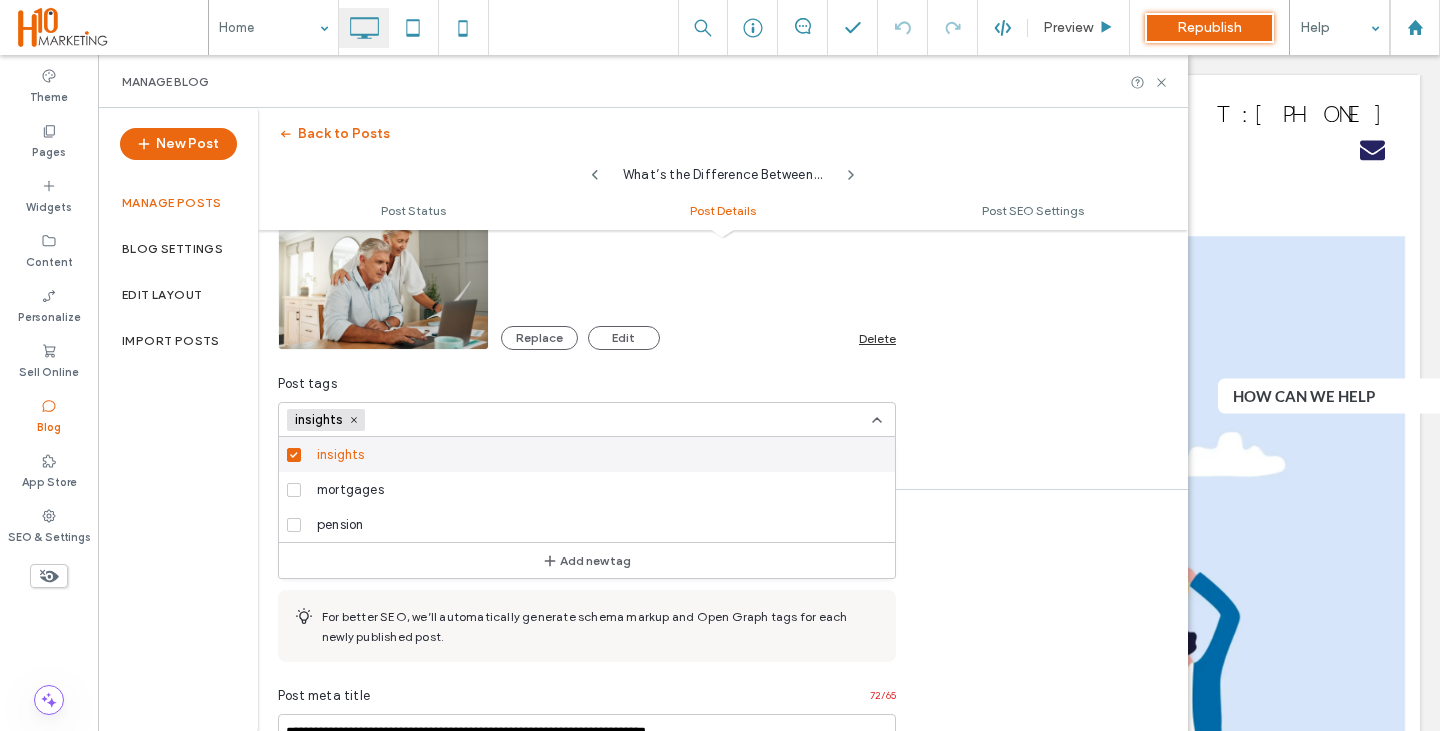 click at bounding box center (442, 419) 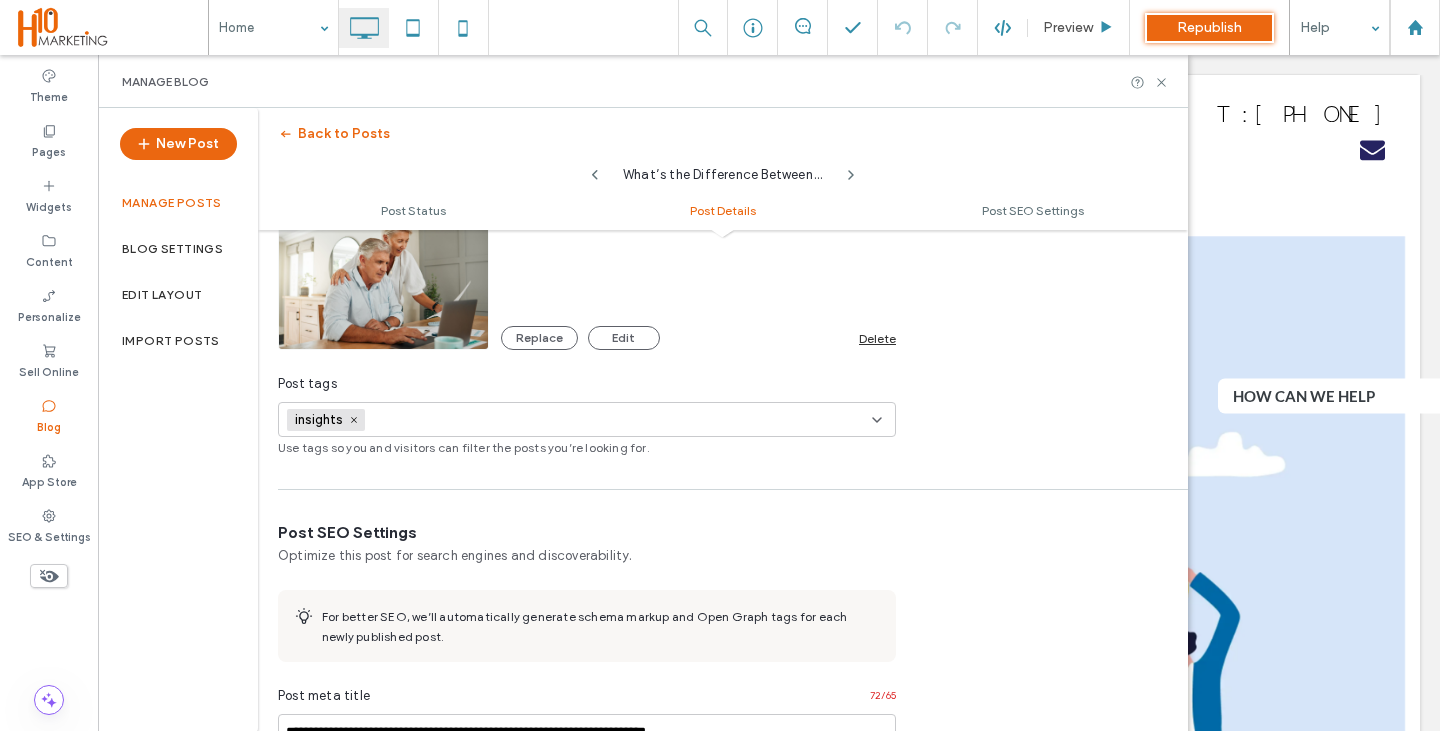 click at bounding box center (442, 420) 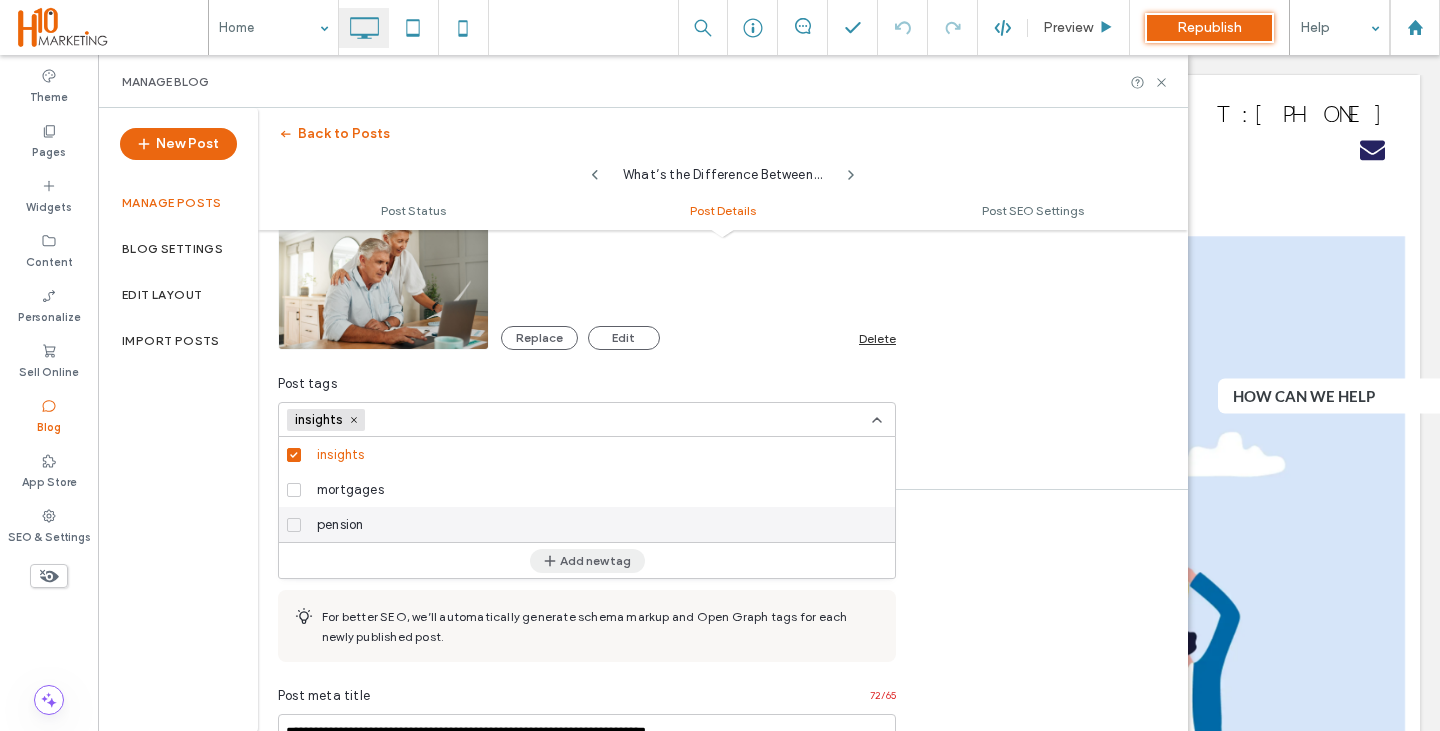 click on "Add new tag" at bounding box center (587, 561) 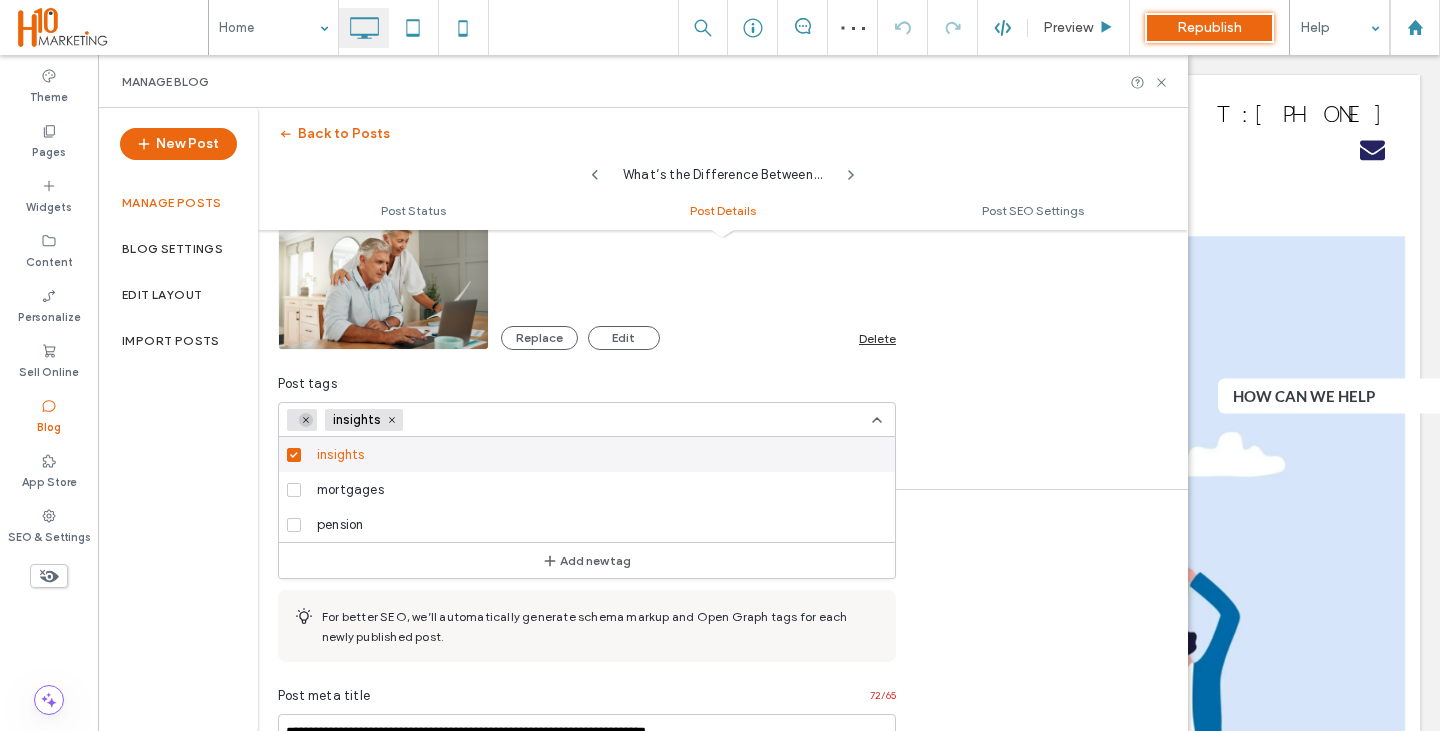 click 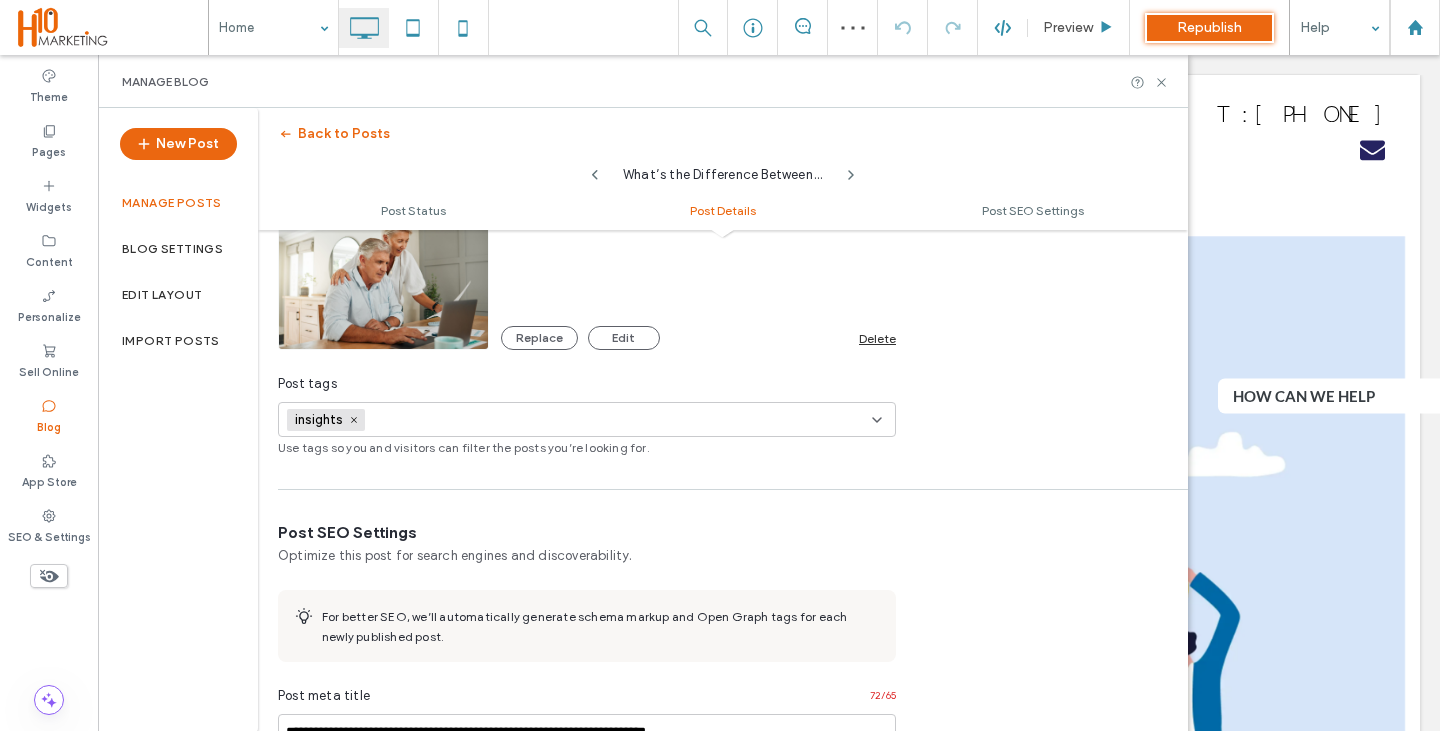 click at bounding box center (442, 419) 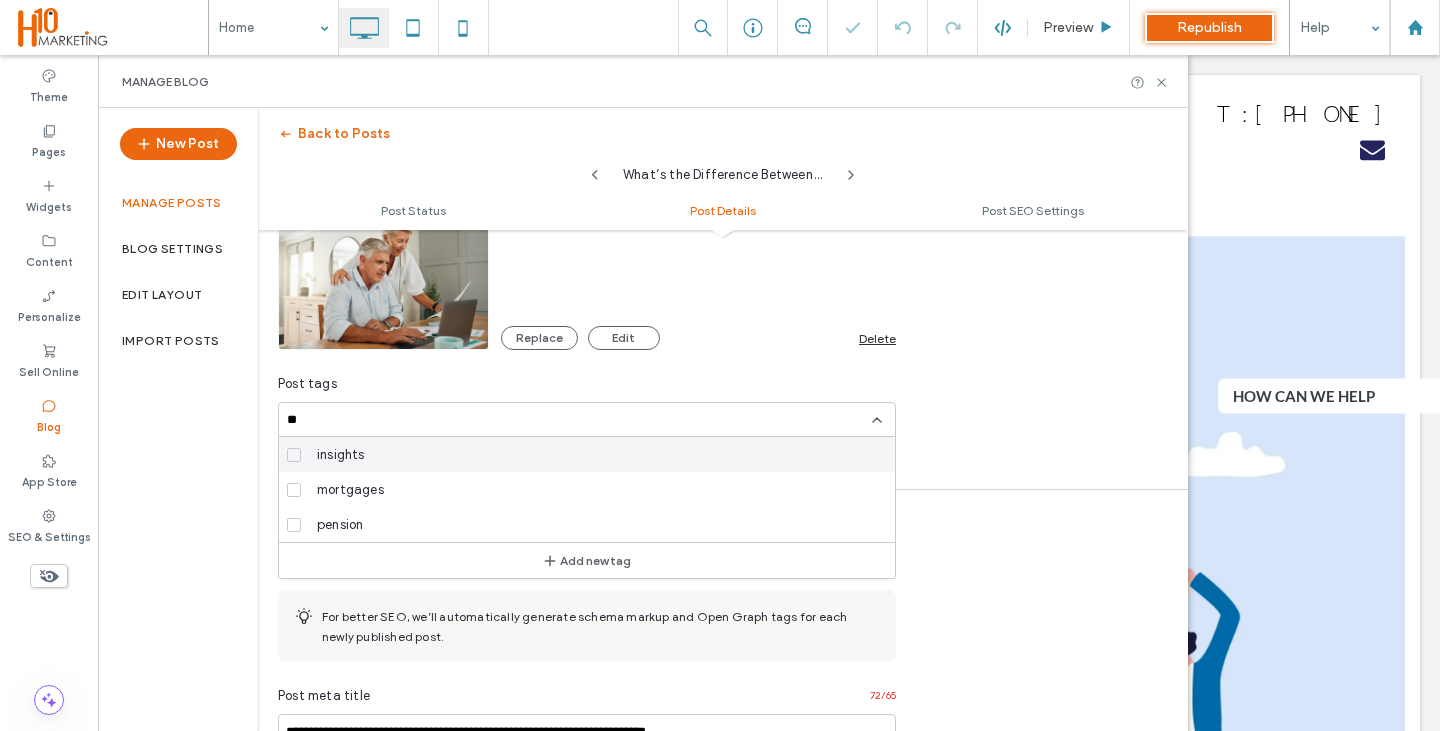 type on "*" 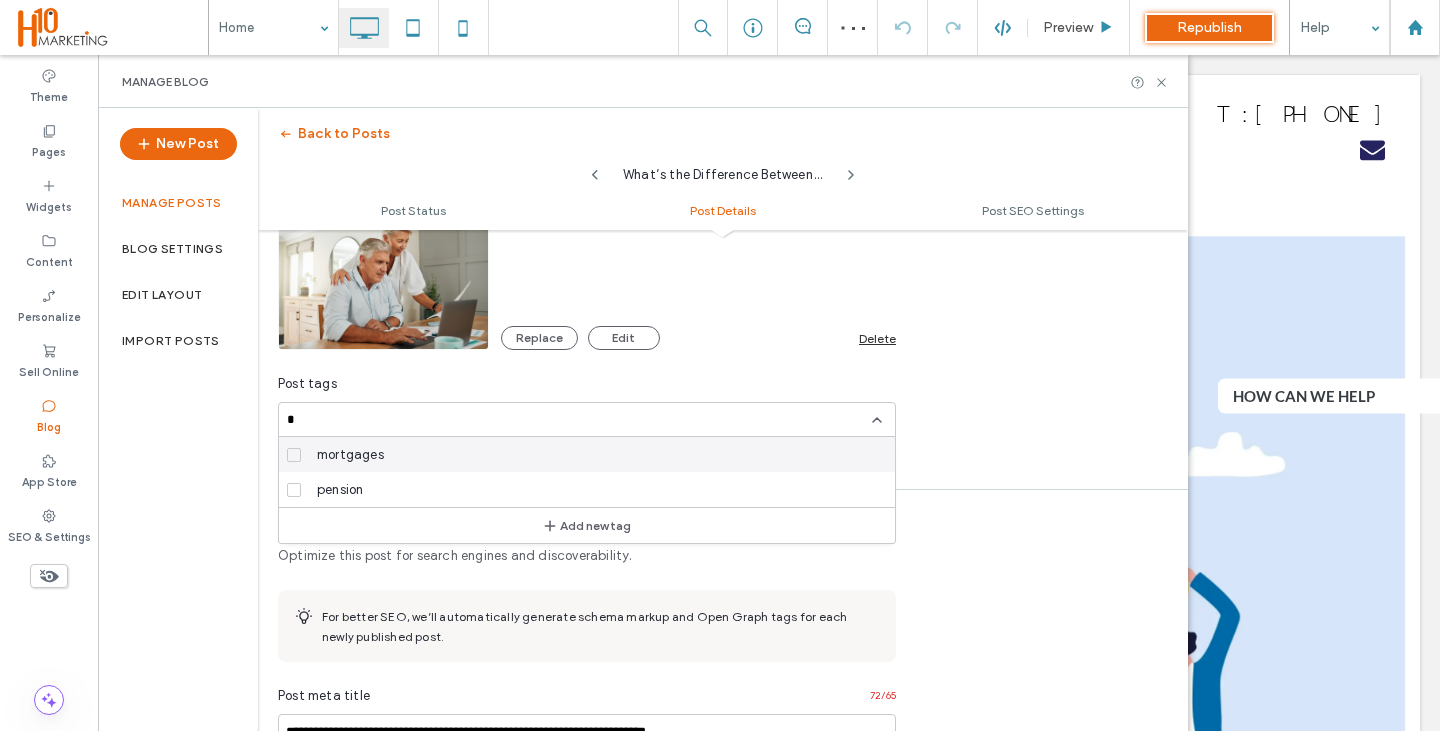 type on "*" 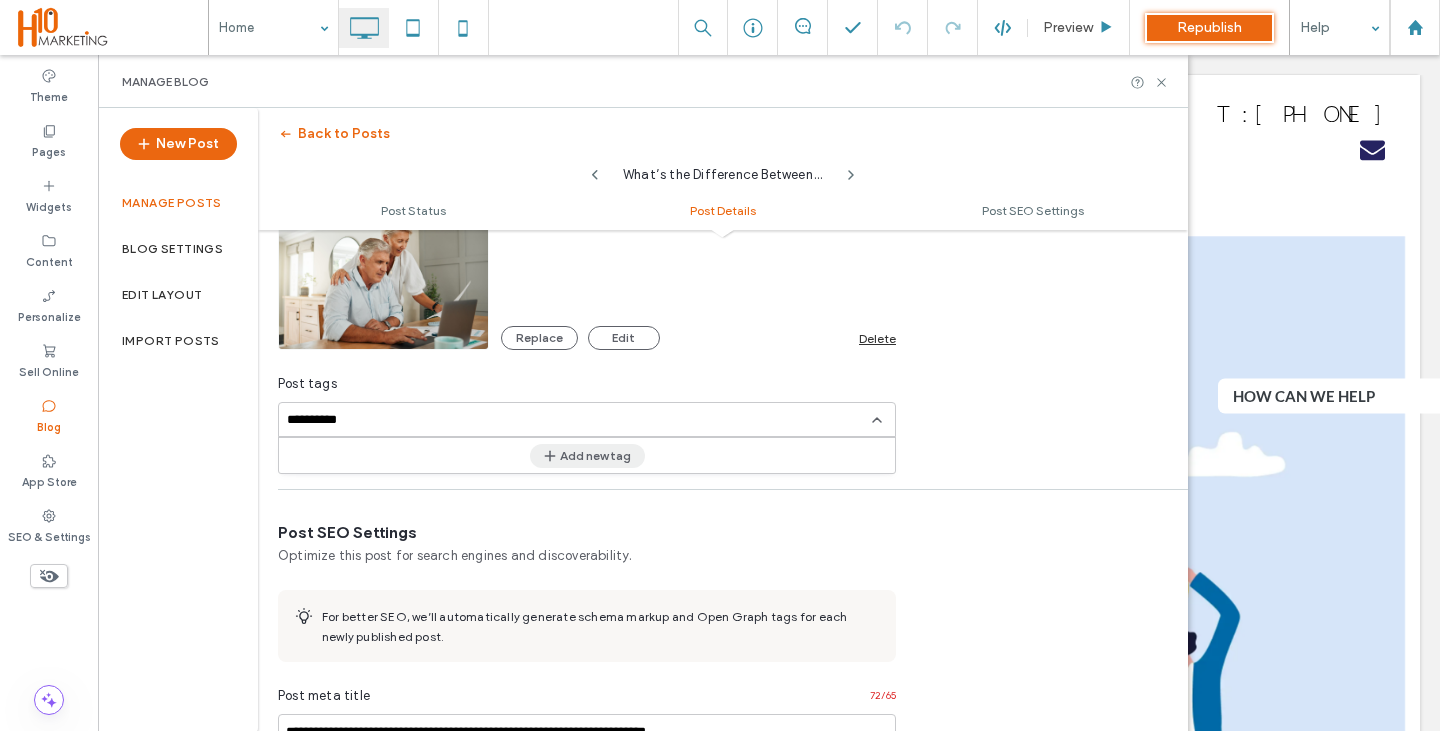 type on "**********" 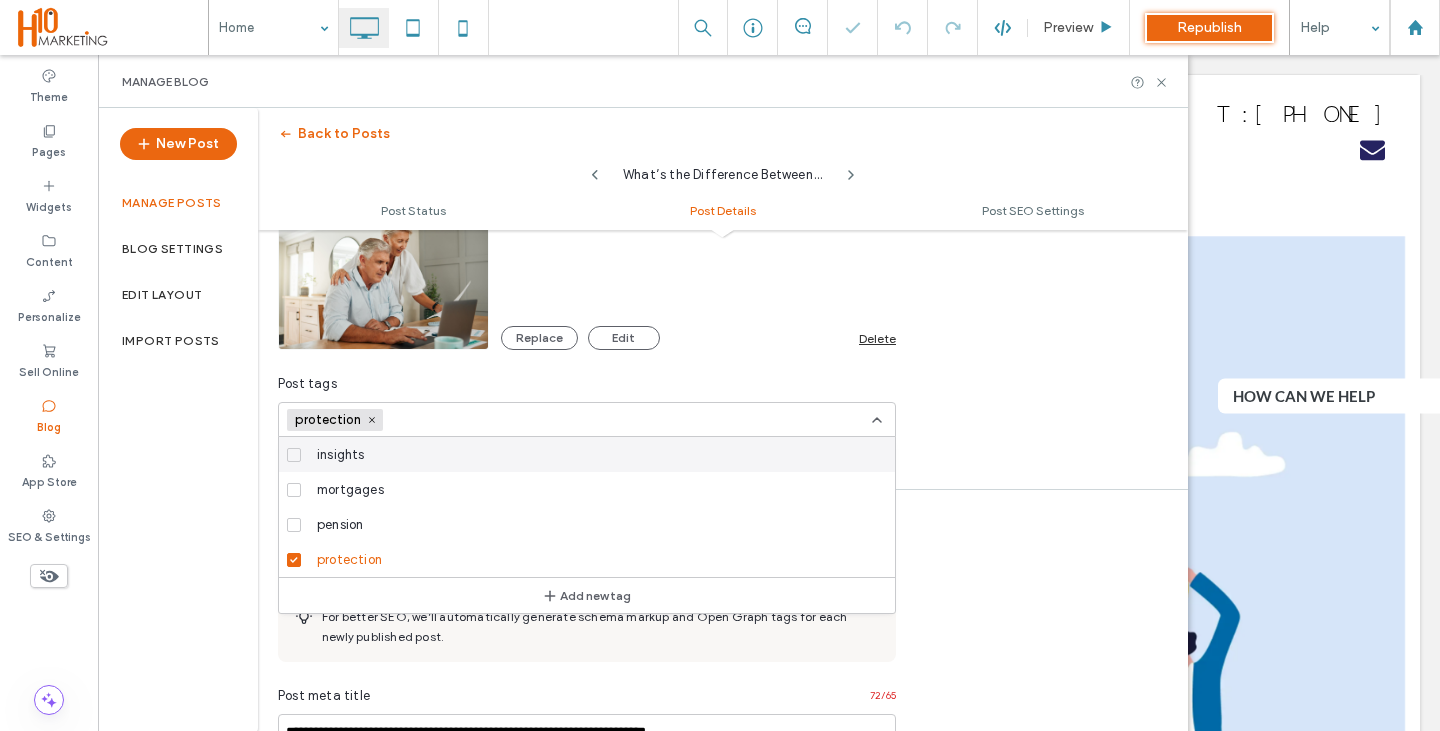 click on "insights" at bounding box center [341, 455] 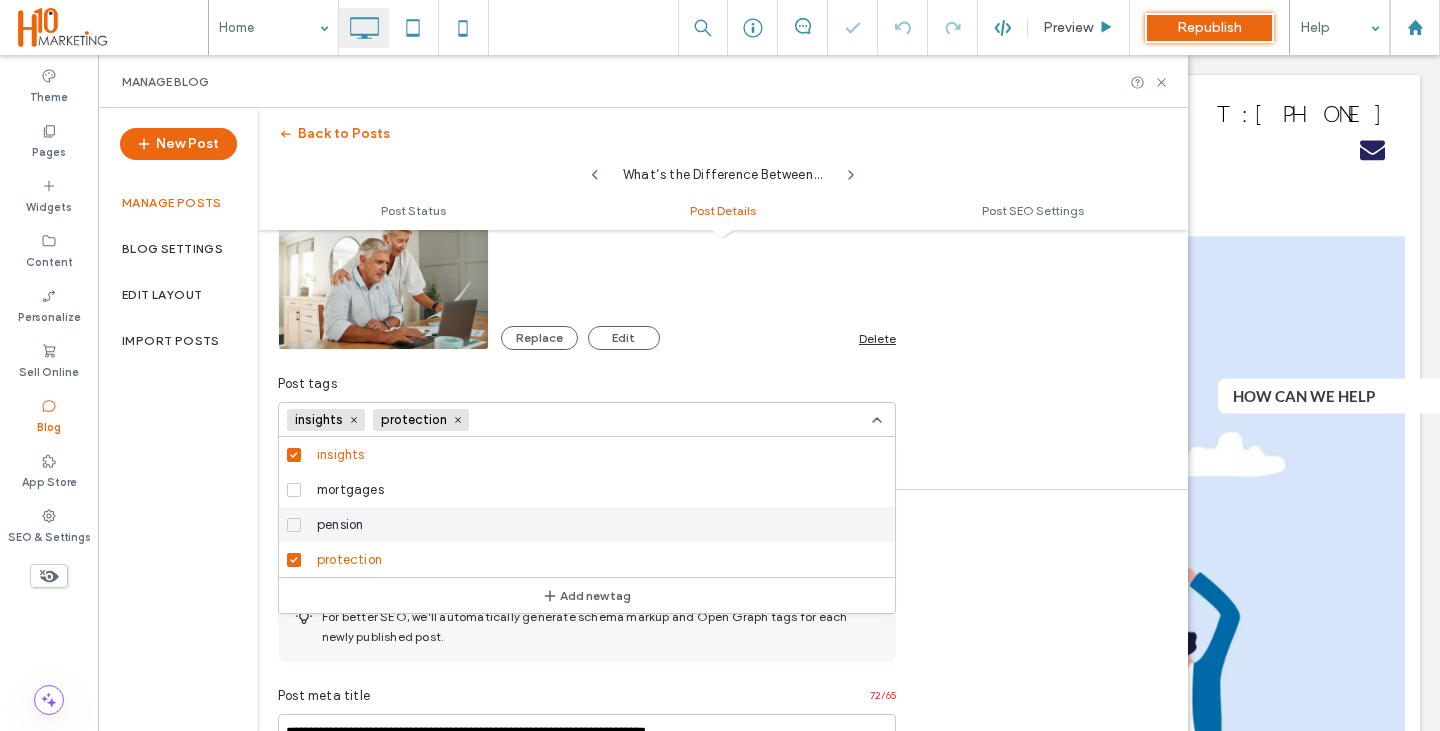click on "**********" at bounding box center (723, 188) 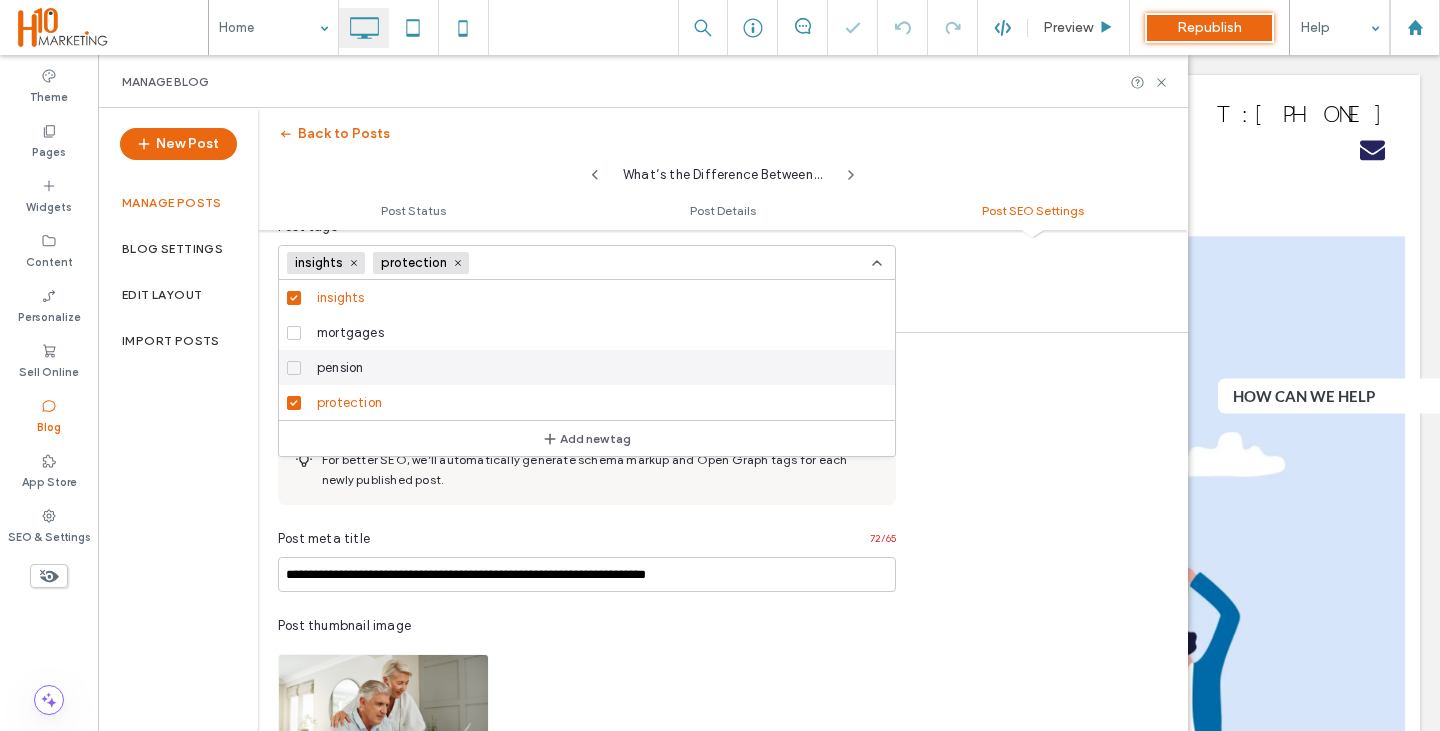 scroll, scrollTop: 1370, scrollLeft: 0, axis: vertical 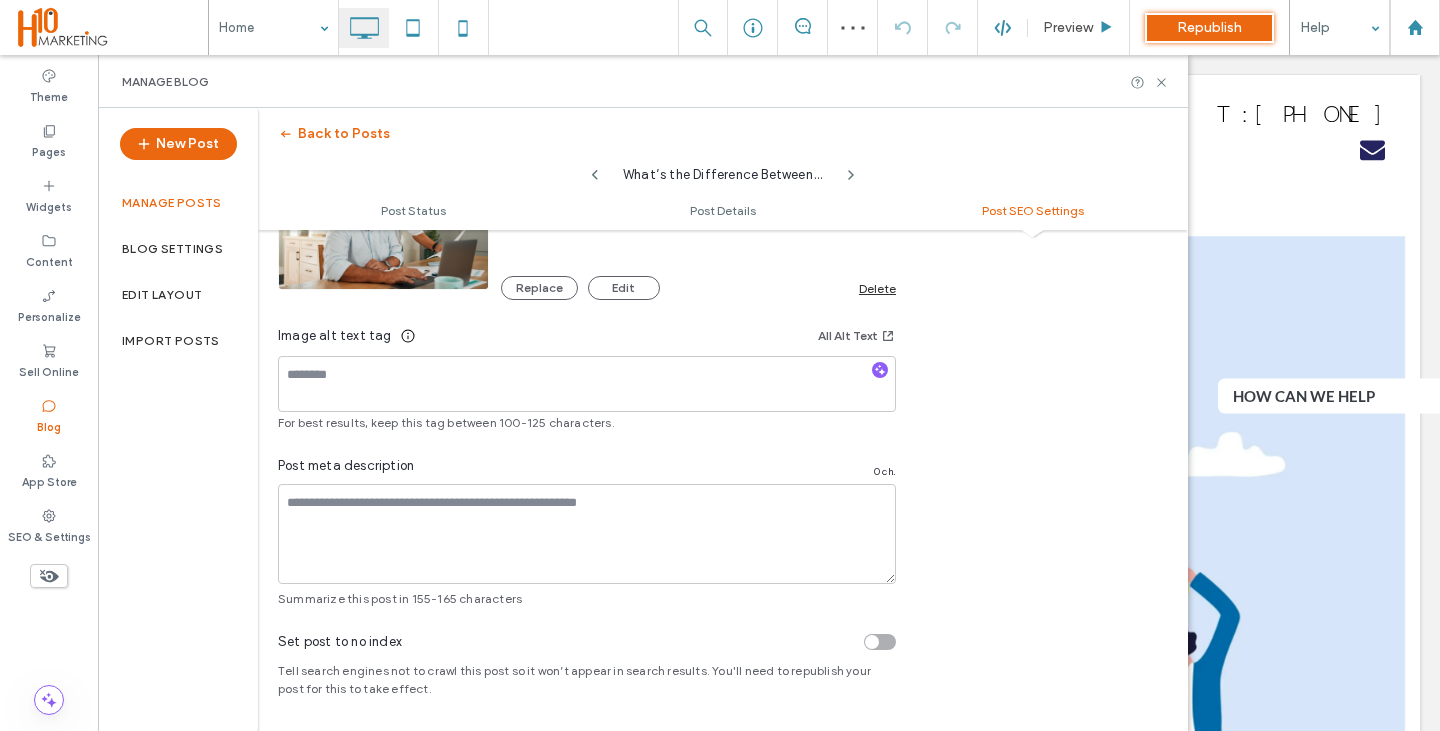 click 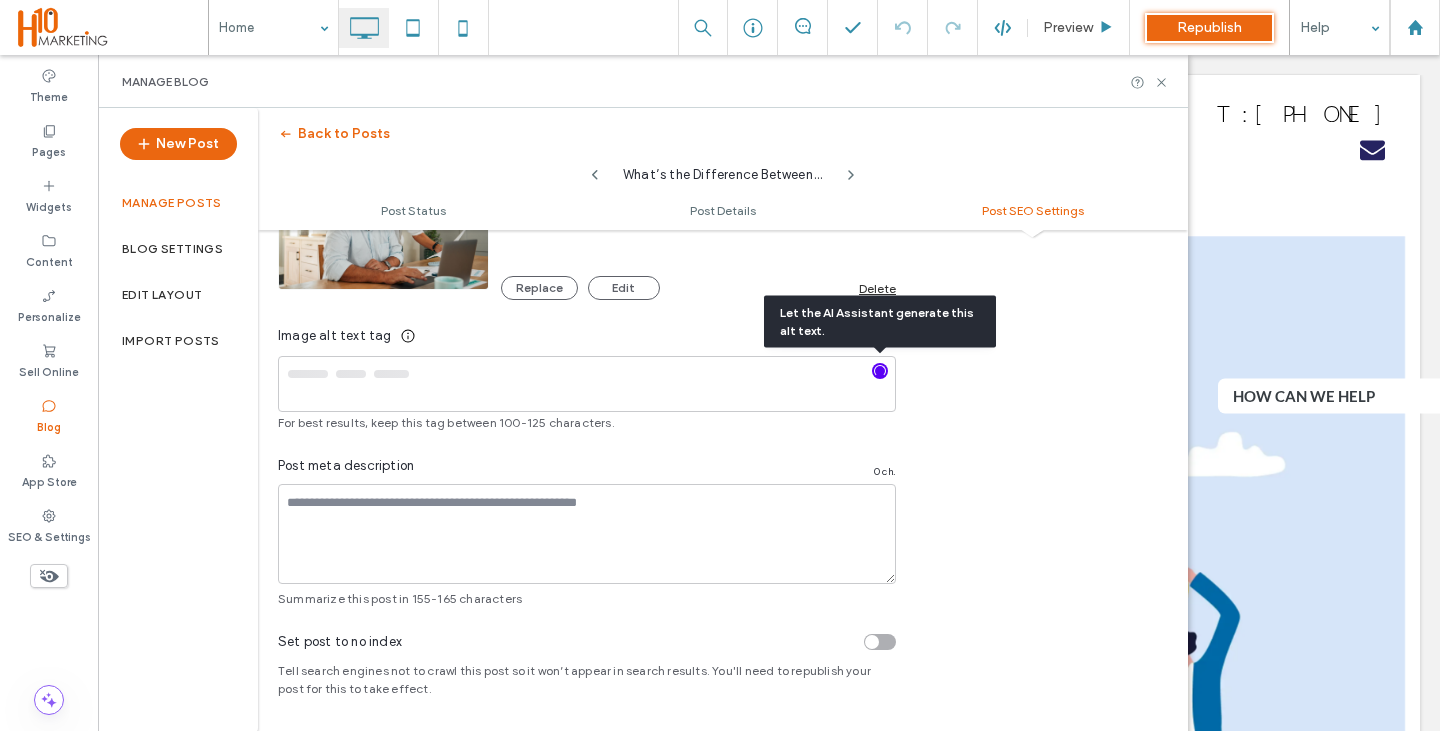type on "**********" 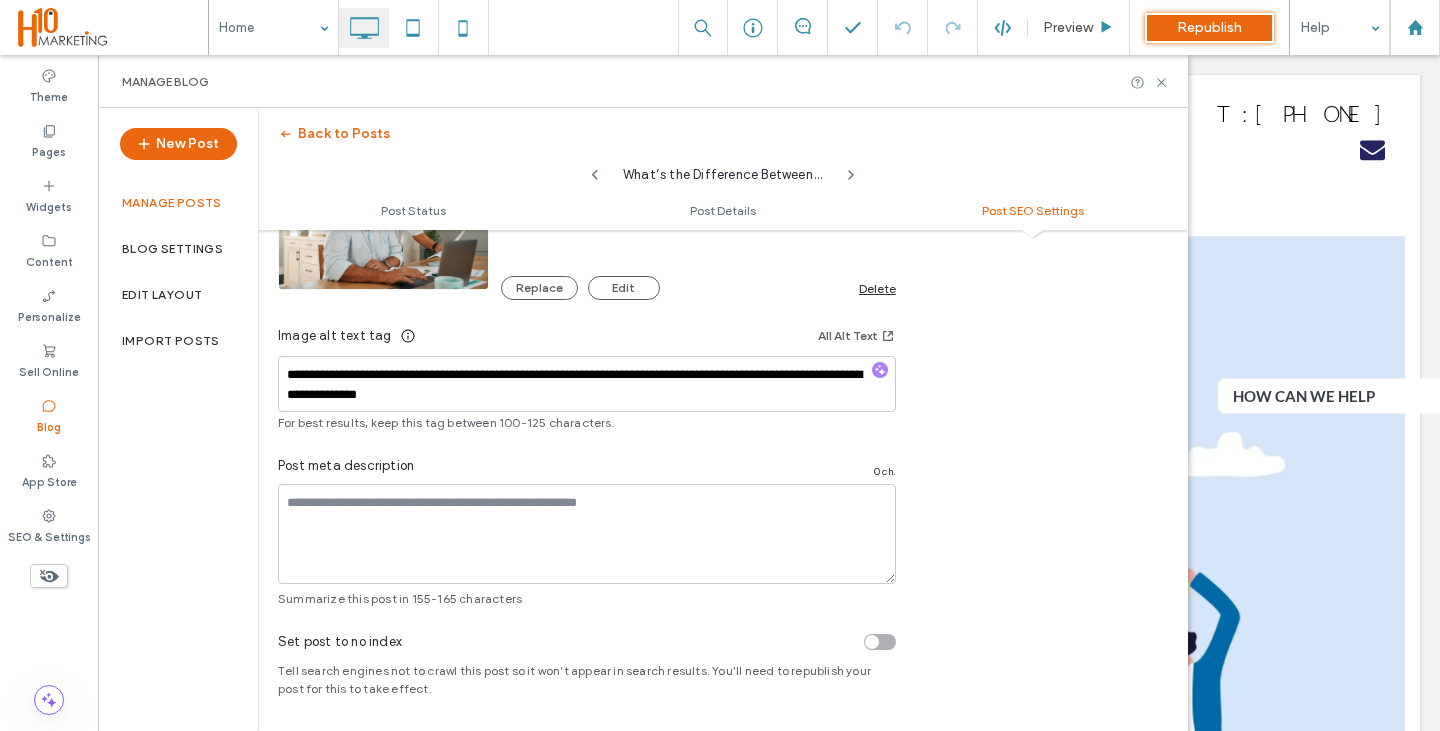 click at bounding box center (720, 365) 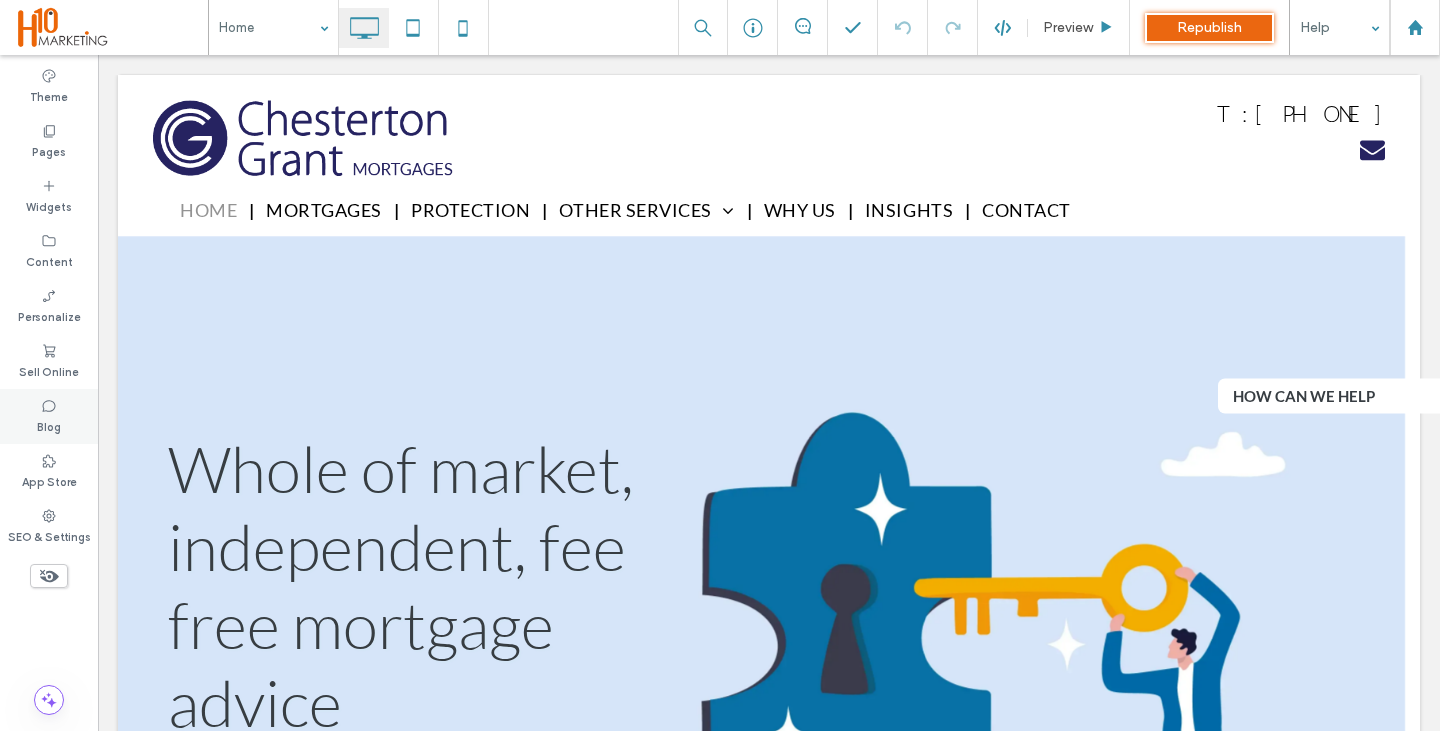 scroll, scrollTop: 0, scrollLeft: 0, axis: both 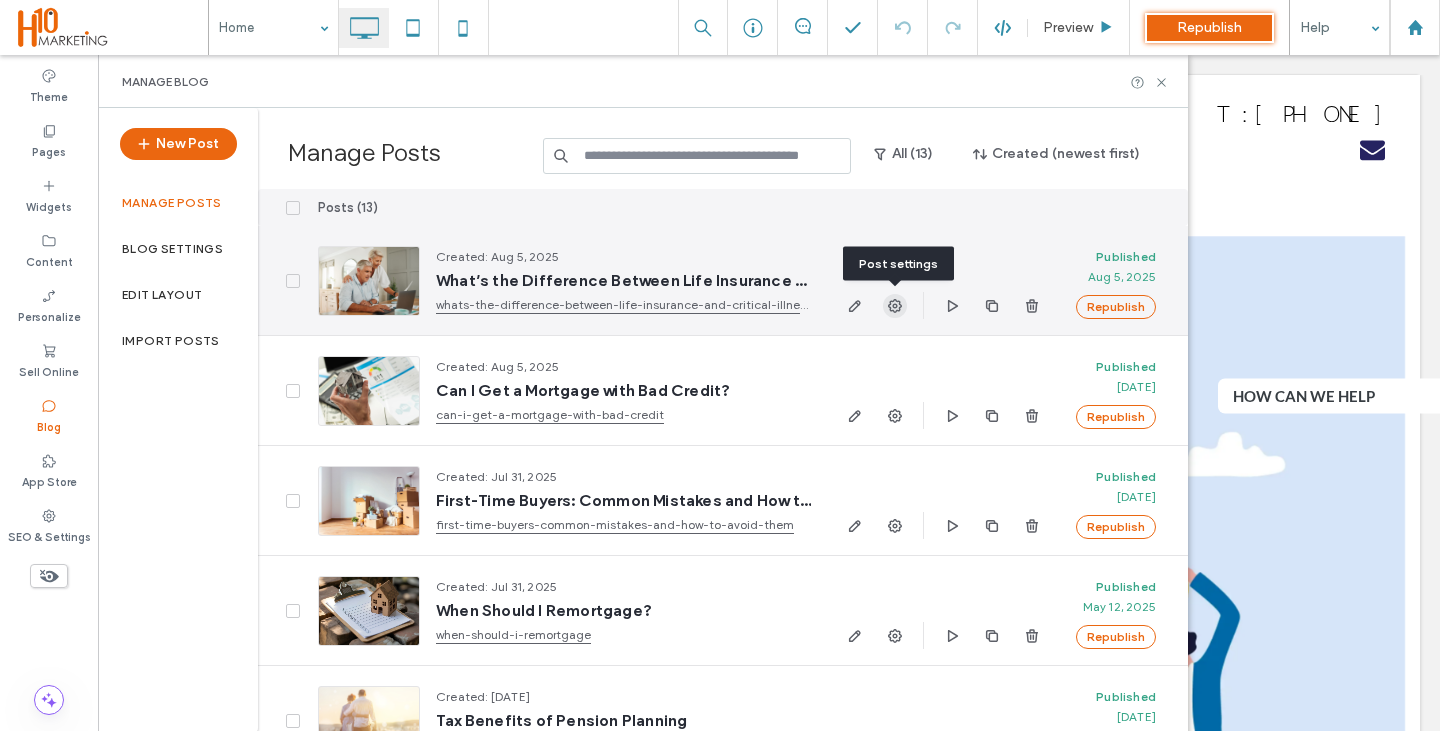 click 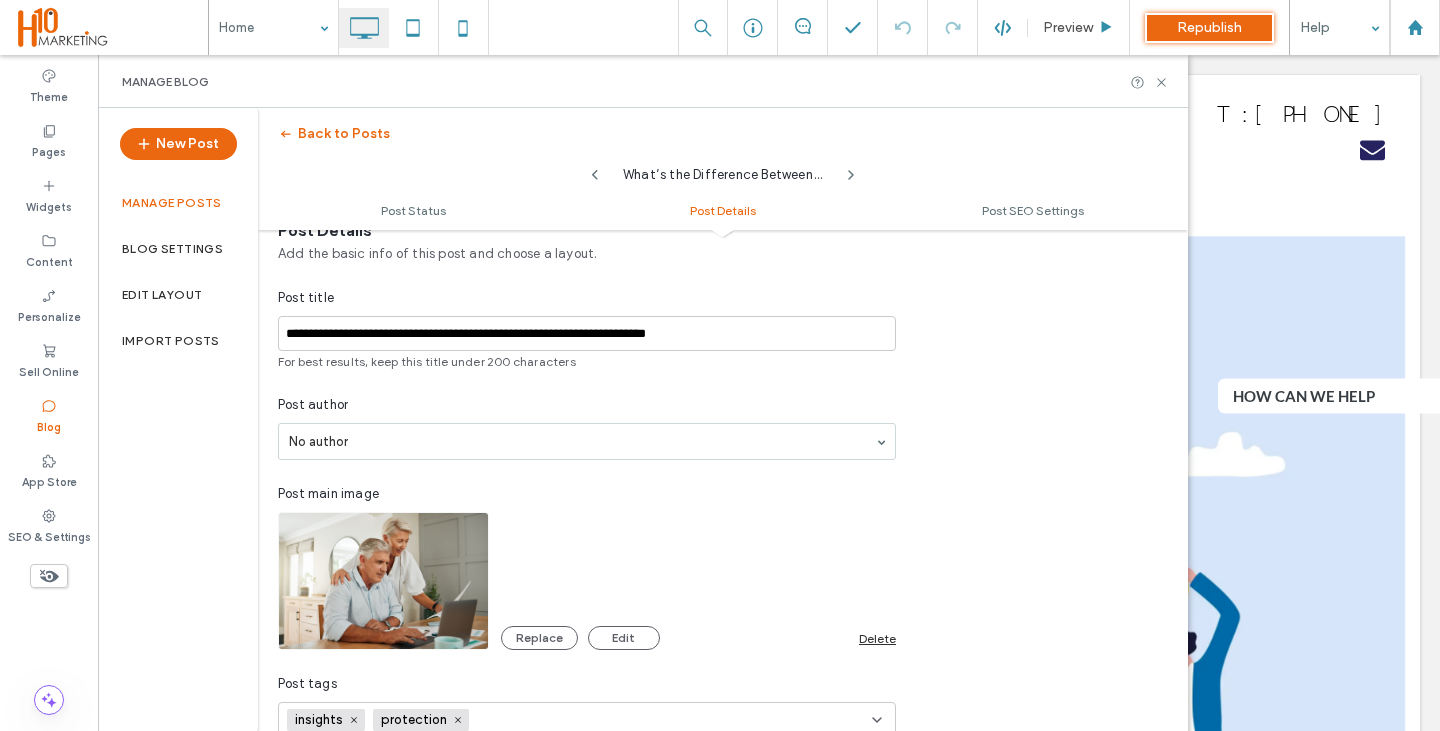 scroll, scrollTop: 0, scrollLeft: 0, axis: both 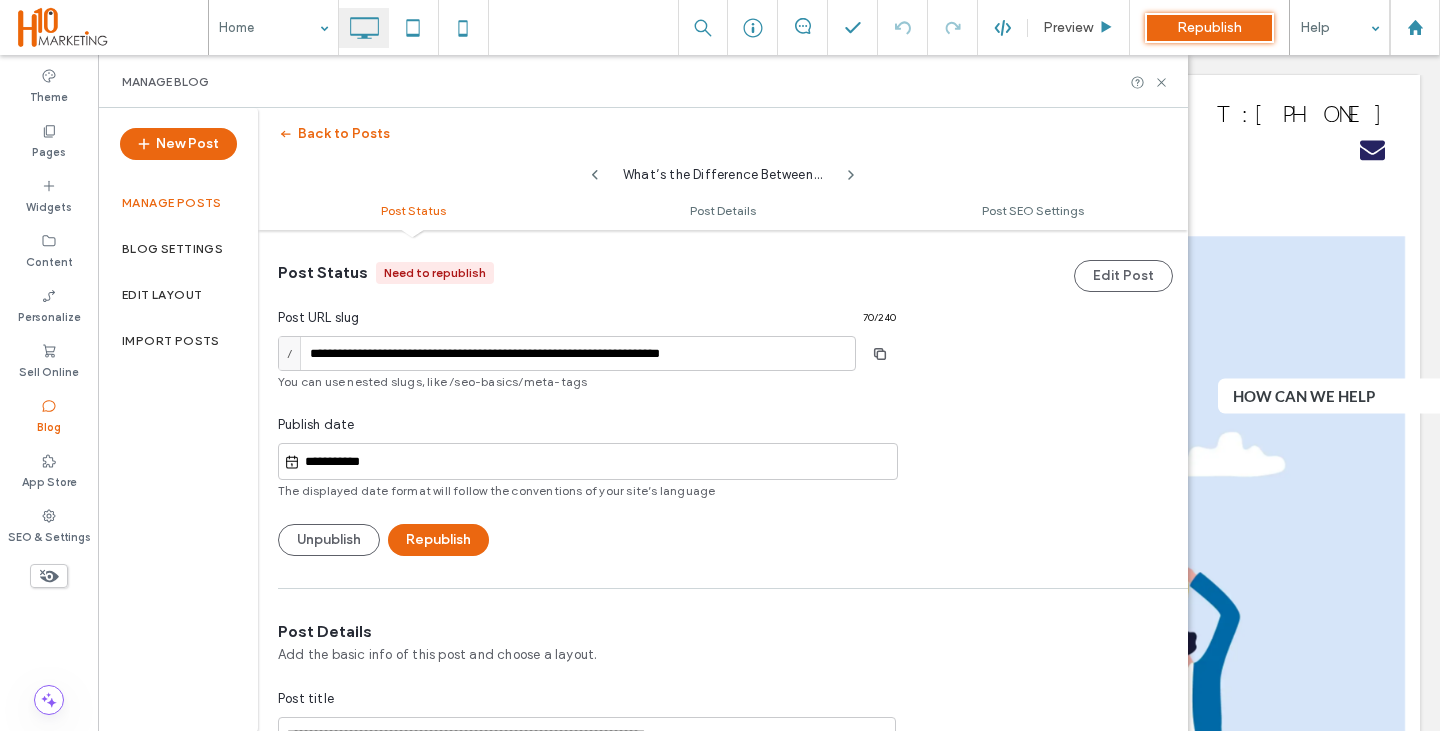 click on "Republish" at bounding box center [438, 540] 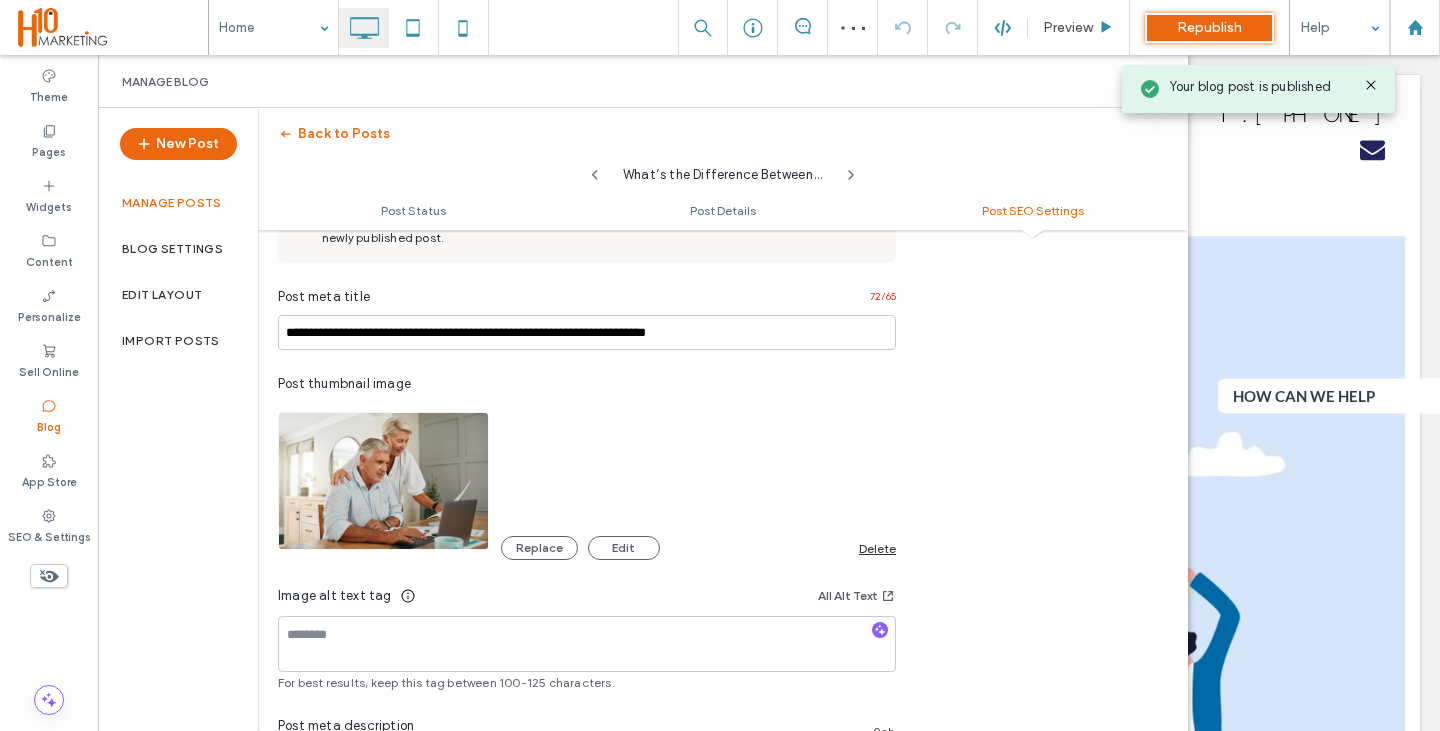 scroll, scrollTop: 1300, scrollLeft: 0, axis: vertical 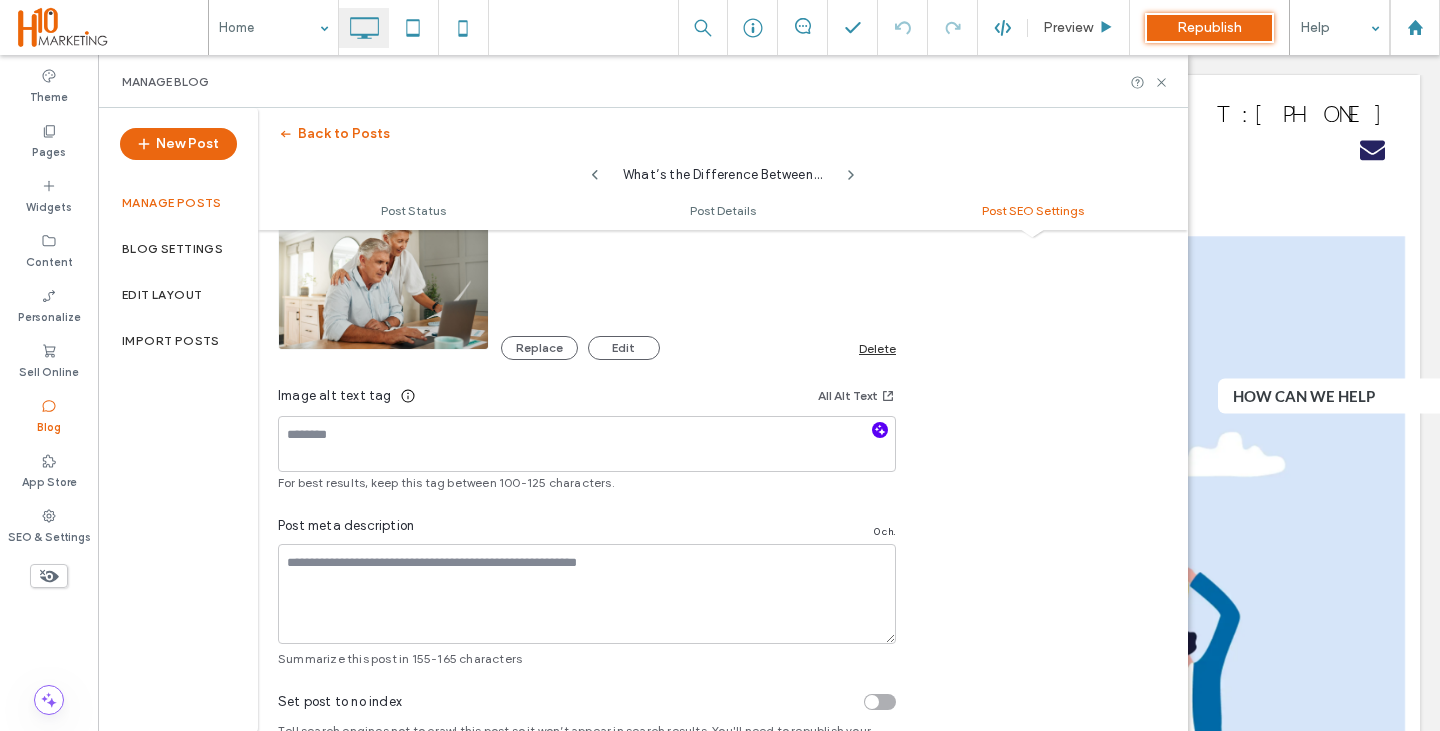 click 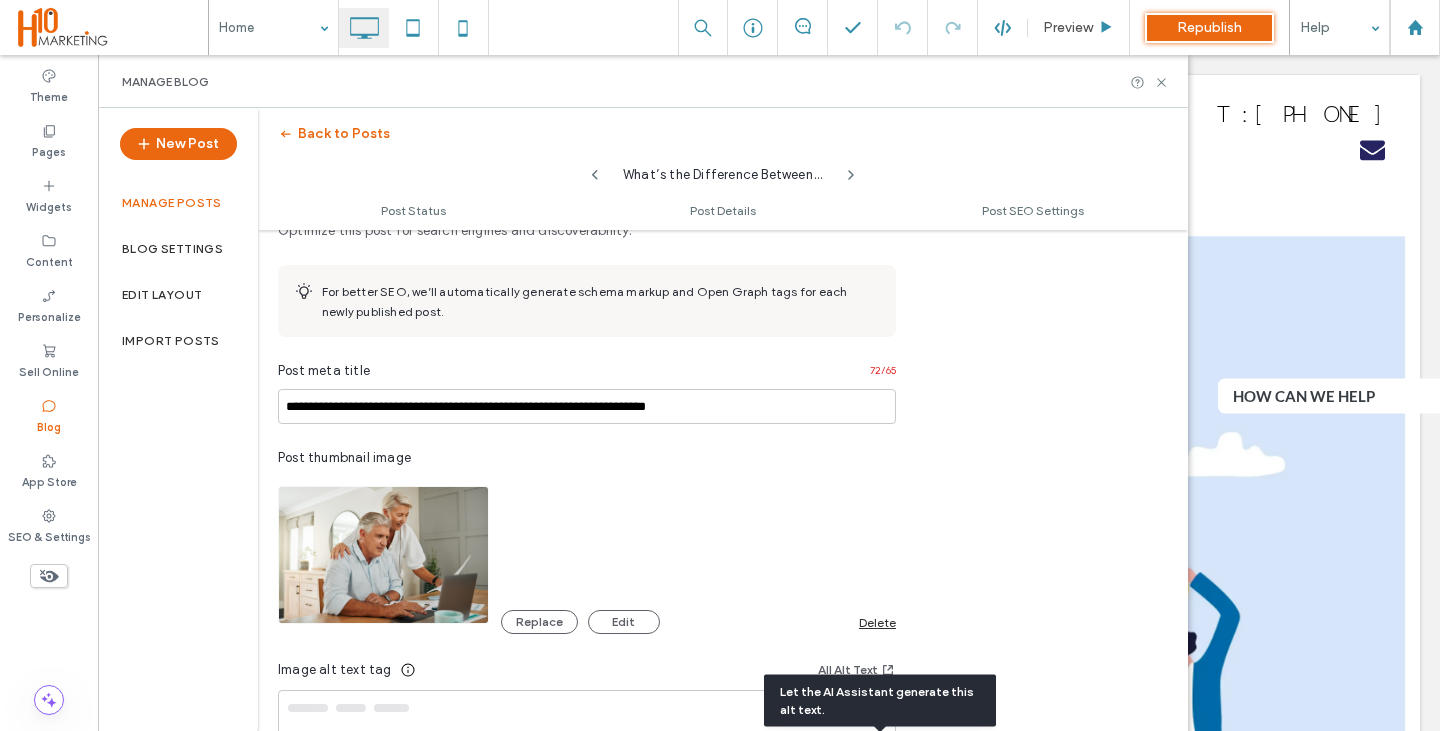 type on "**********" 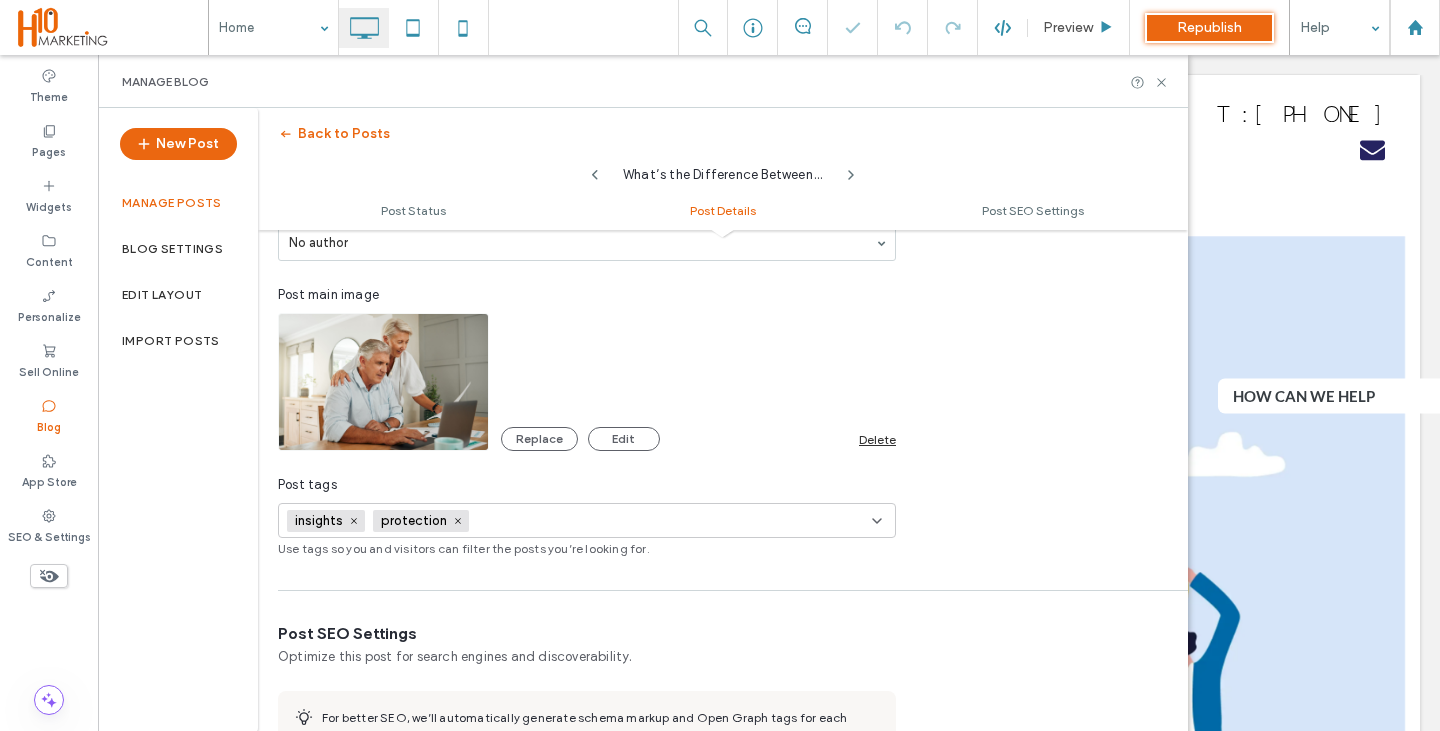 scroll, scrollTop: 200, scrollLeft: 0, axis: vertical 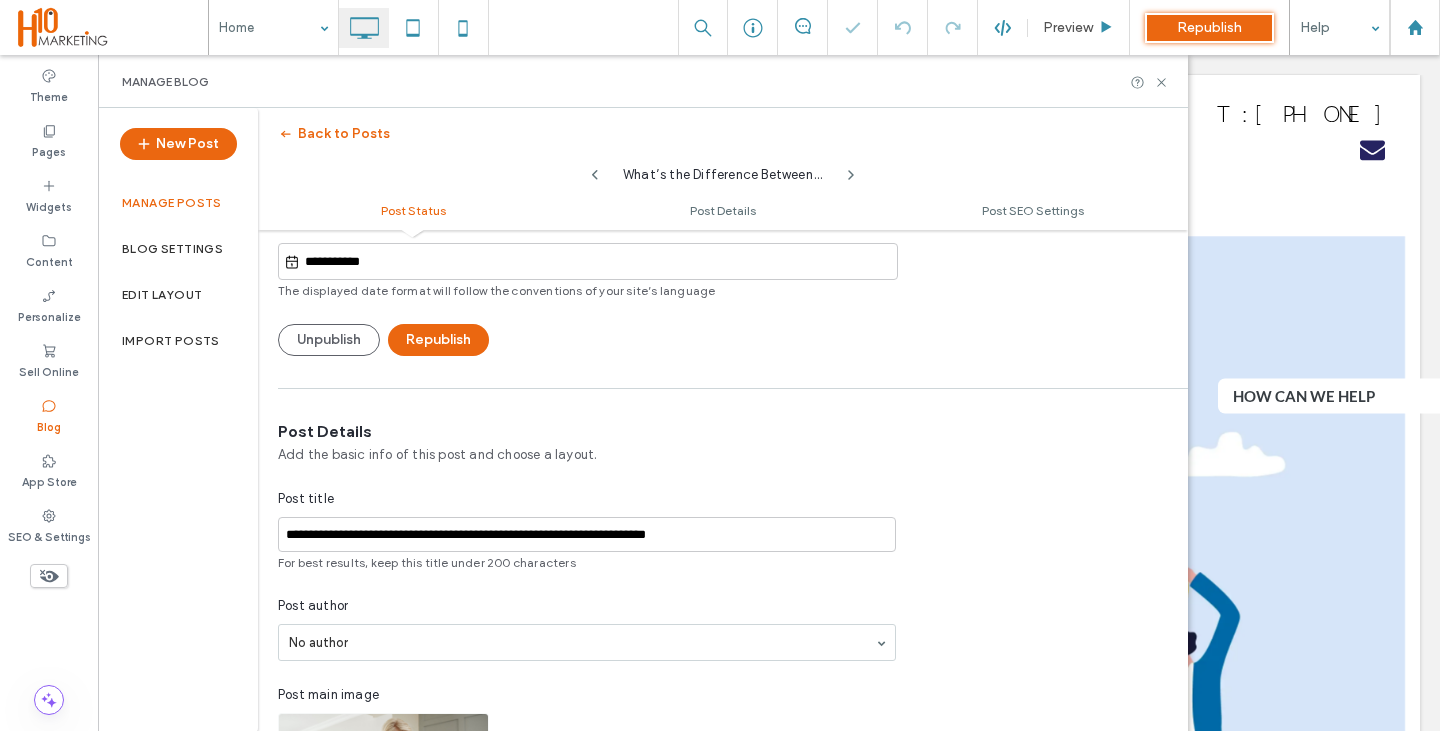 click at bounding box center [720, 365] 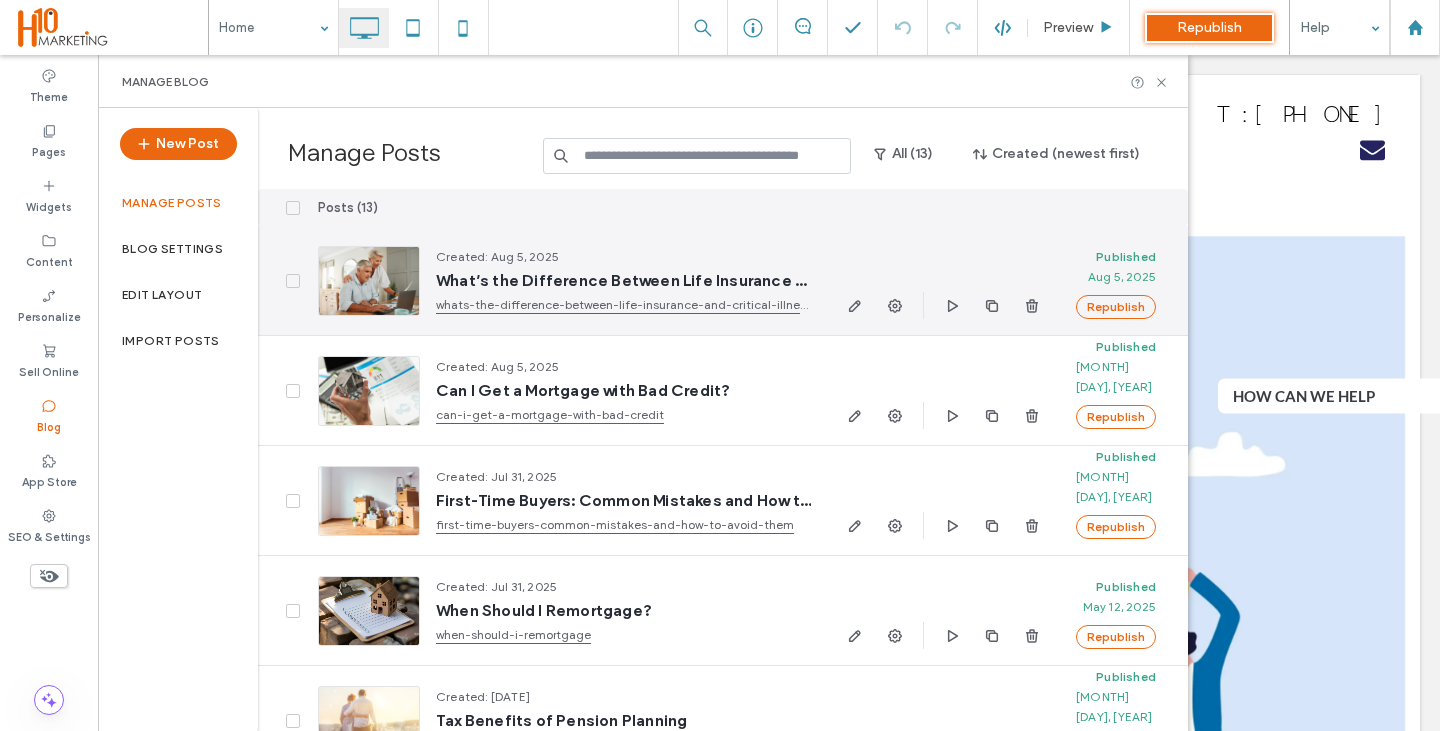 scroll, scrollTop: 0, scrollLeft: 0, axis: both 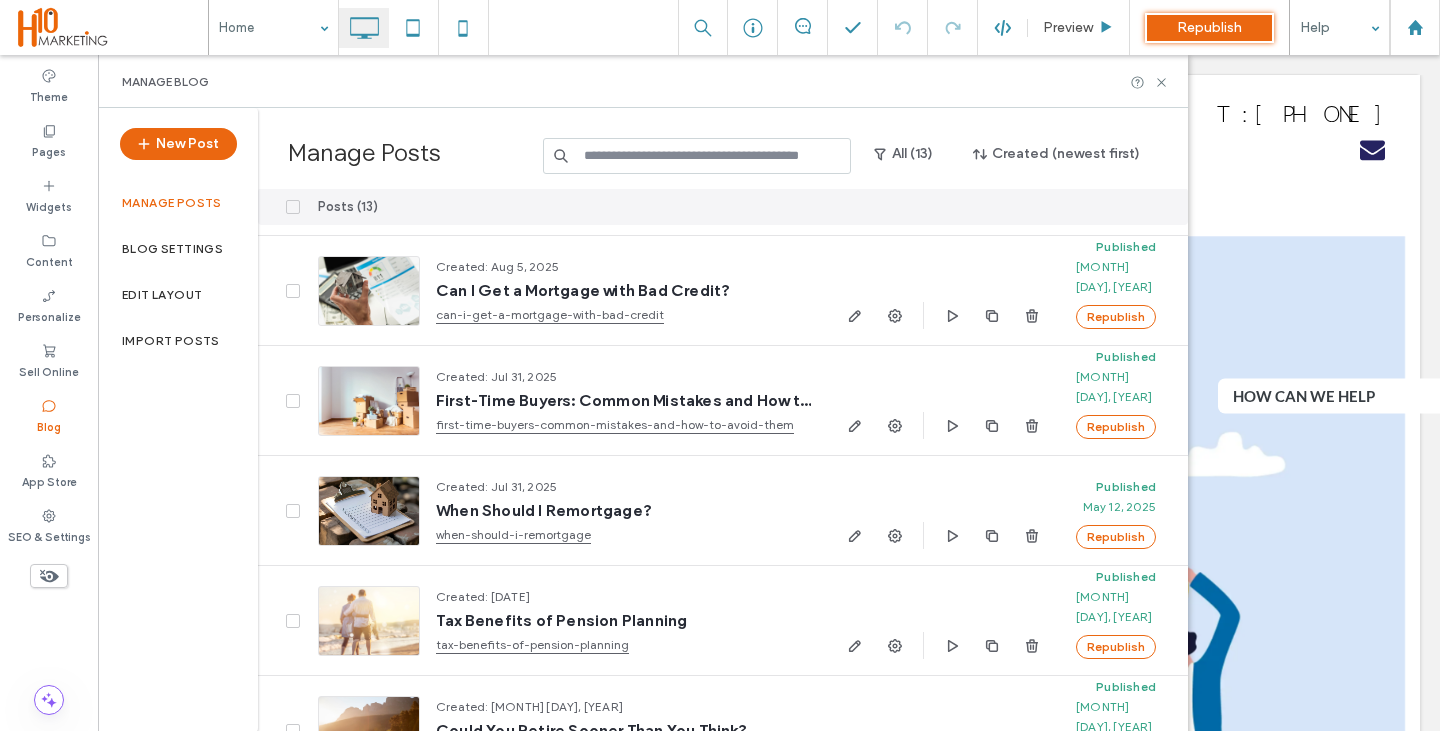 click on "Manage Blog" at bounding box center (643, 81) 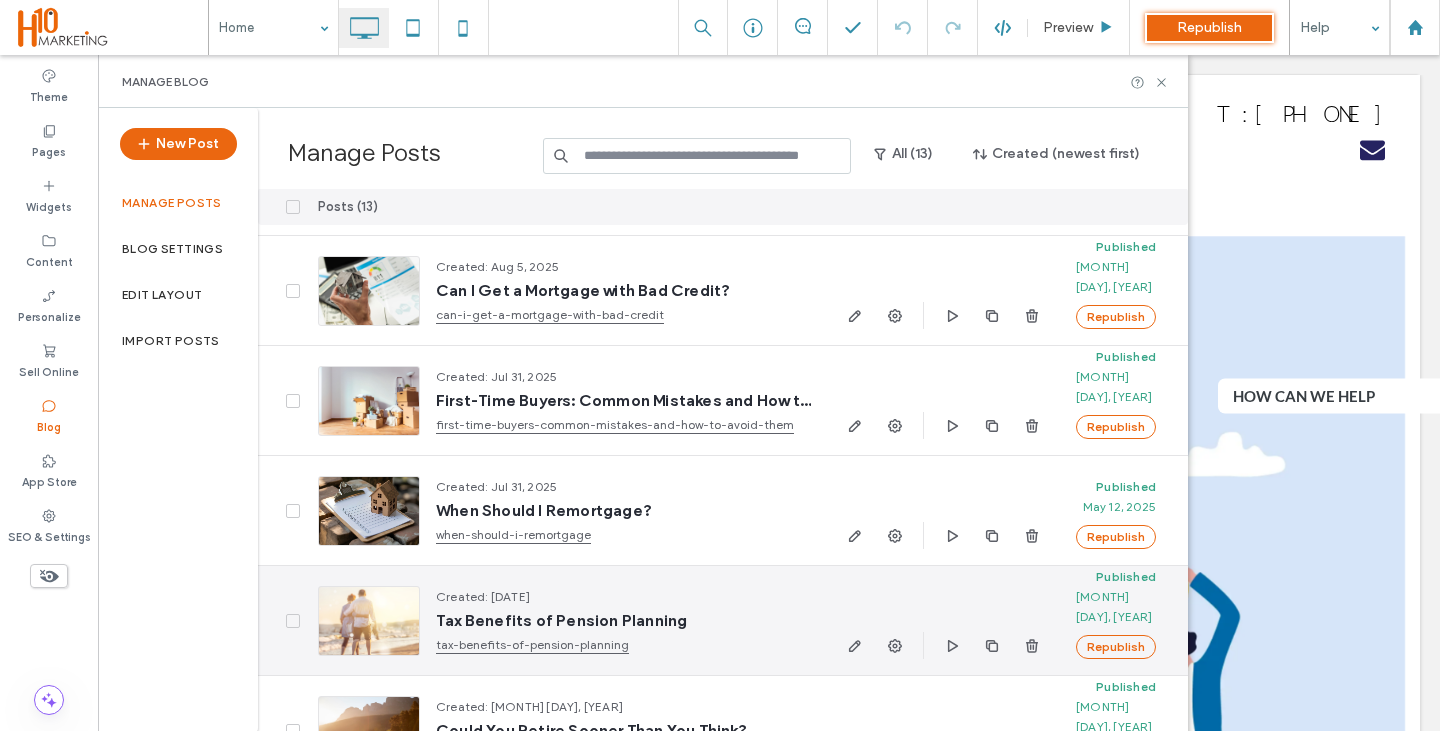 scroll, scrollTop: 0, scrollLeft: 0, axis: both 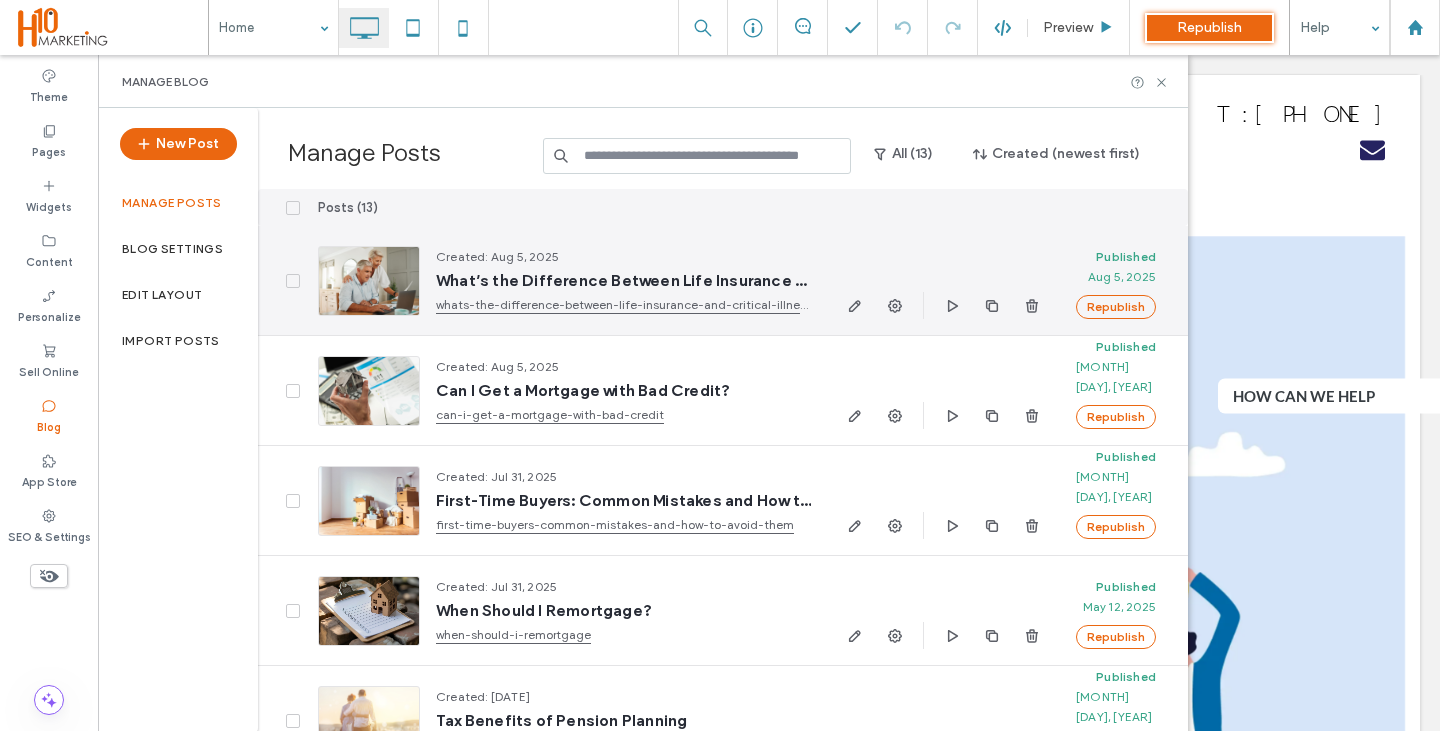click at bounding box center (943, 305) 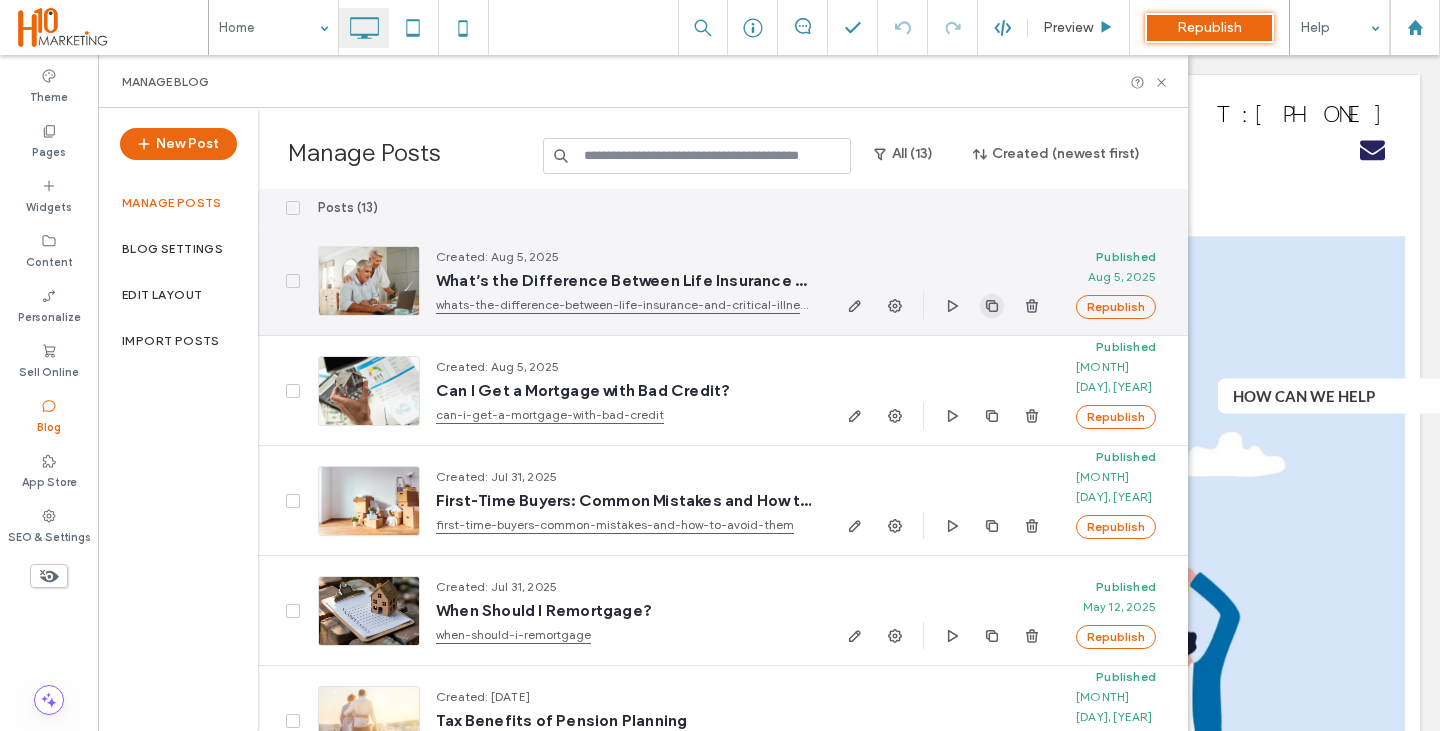 click 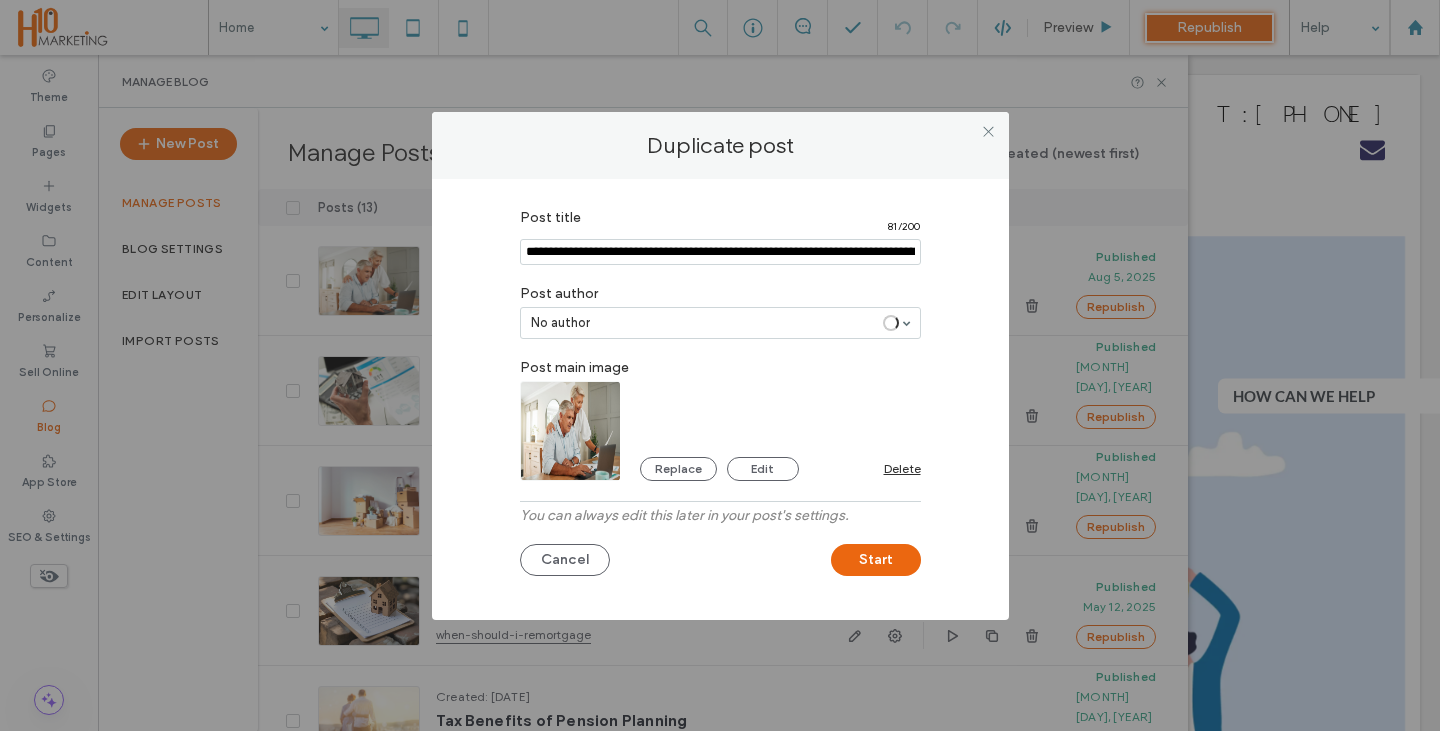 type 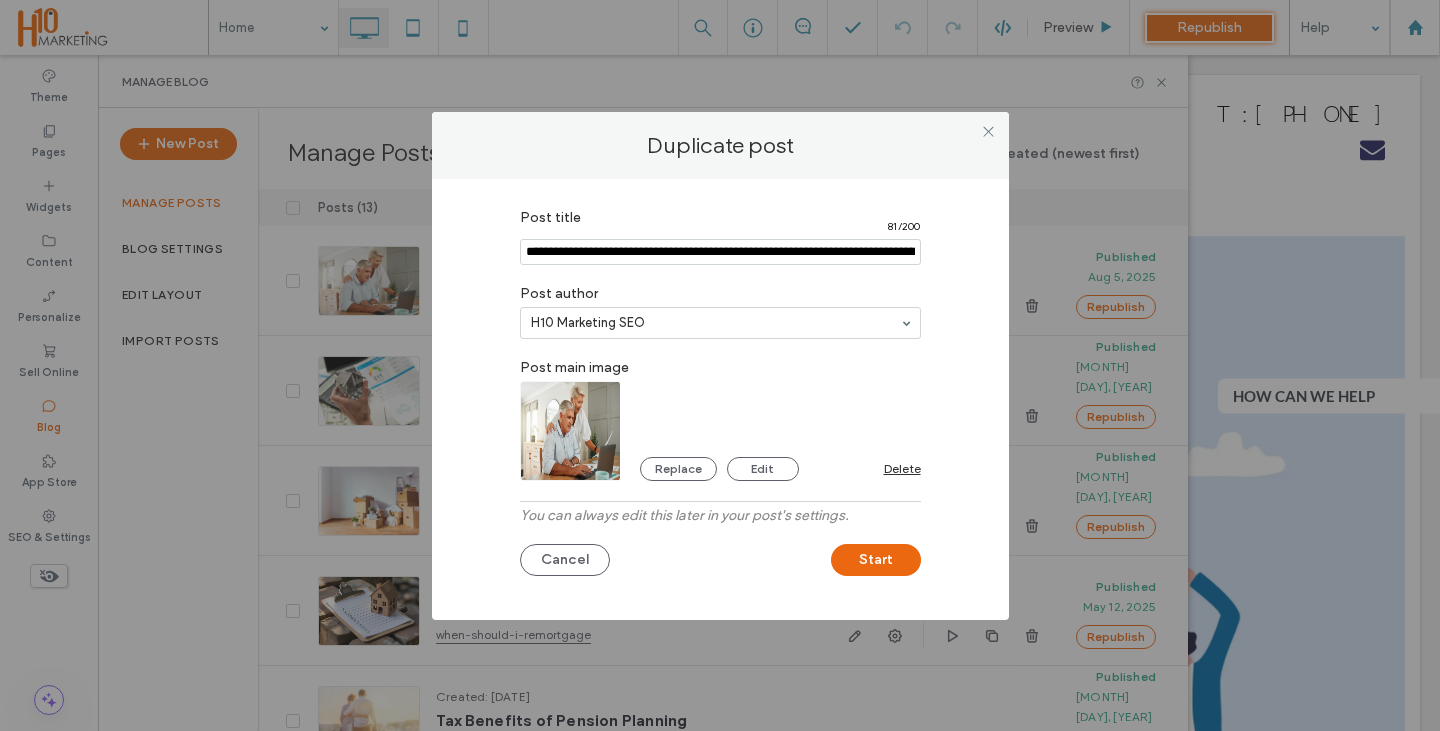 click at bounding box center (720, 252) 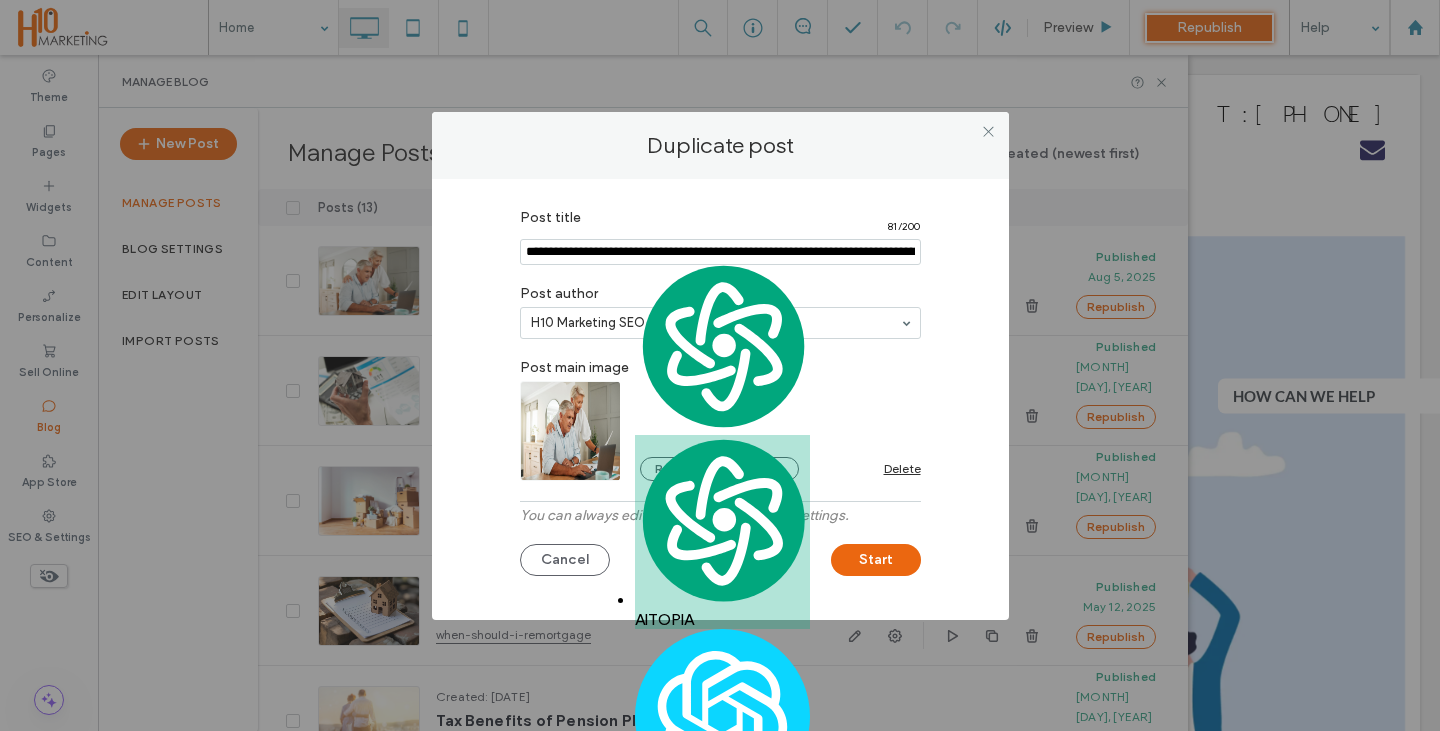 paste on "**********" 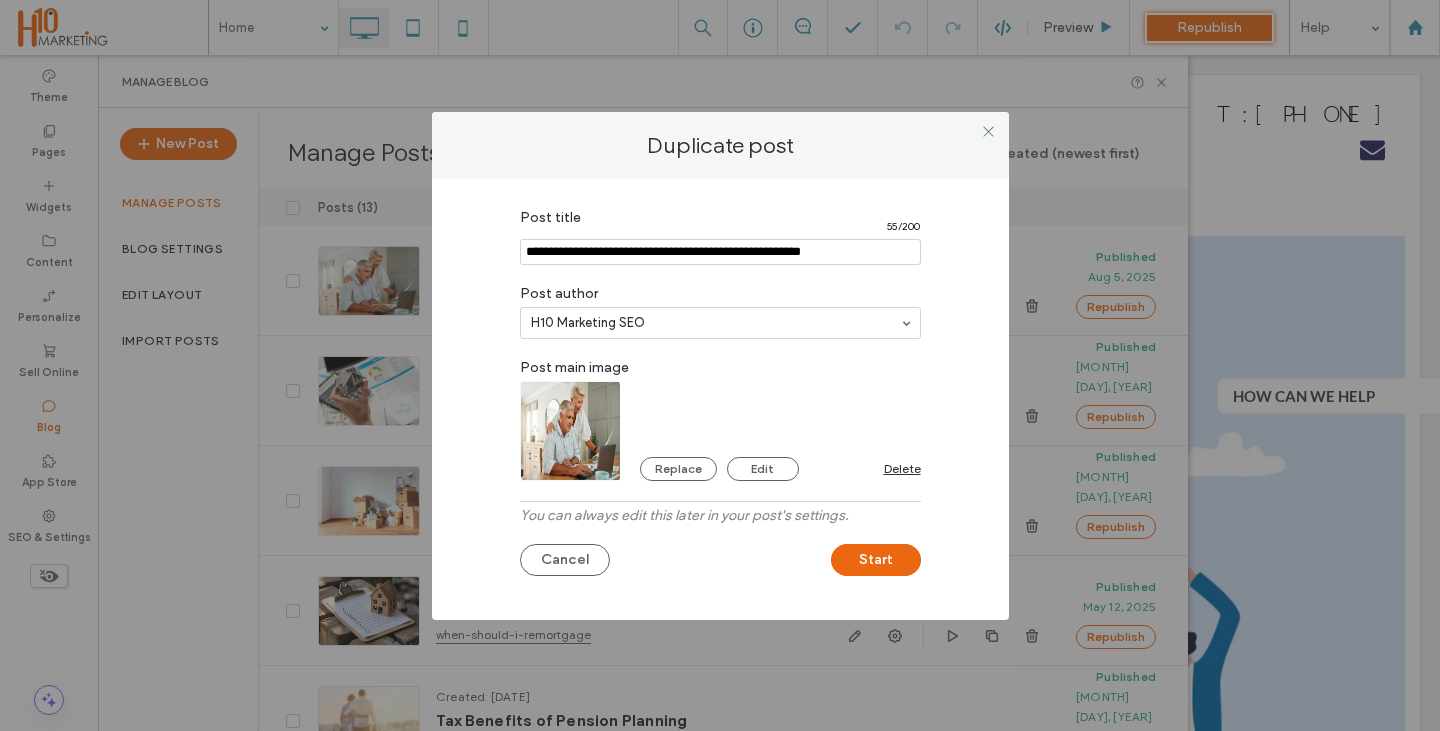 type on "**********" 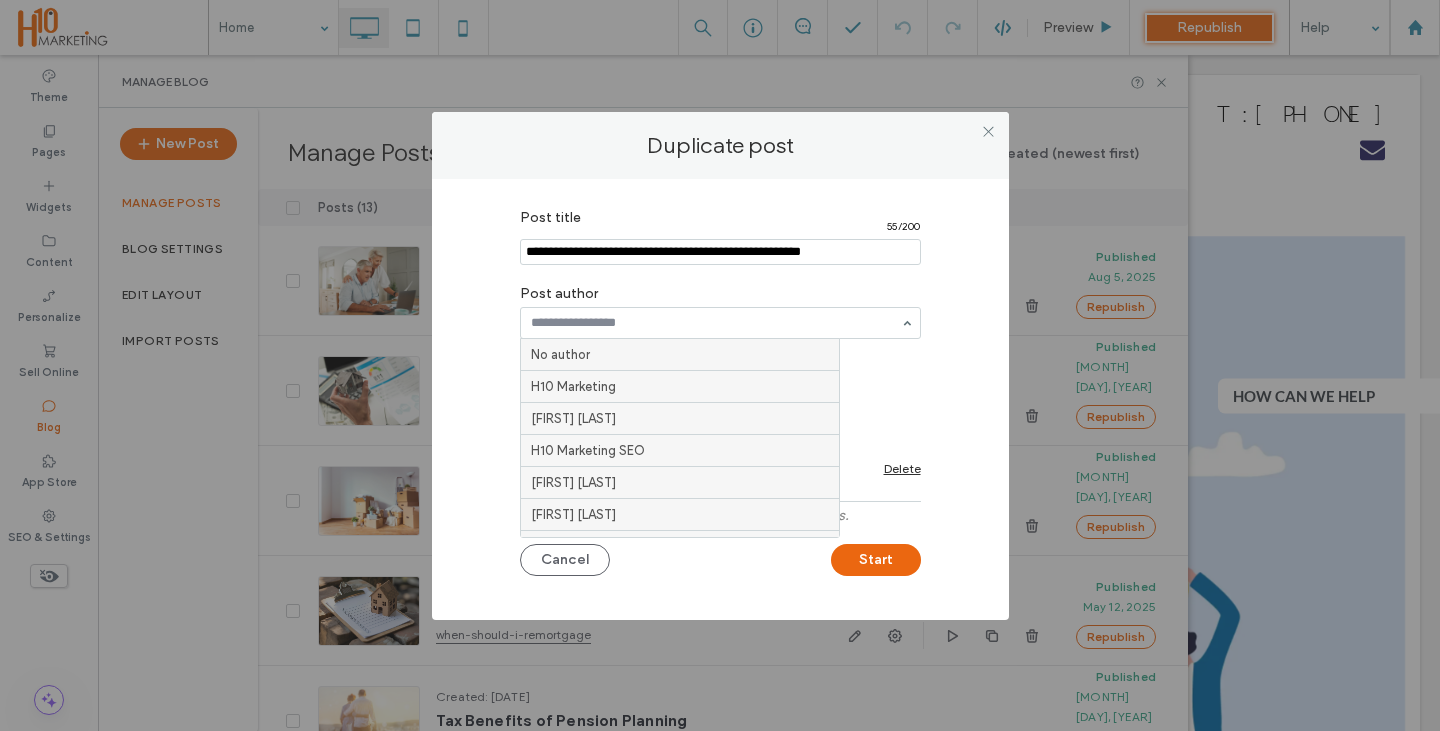 click at bounding box center [715, 323] 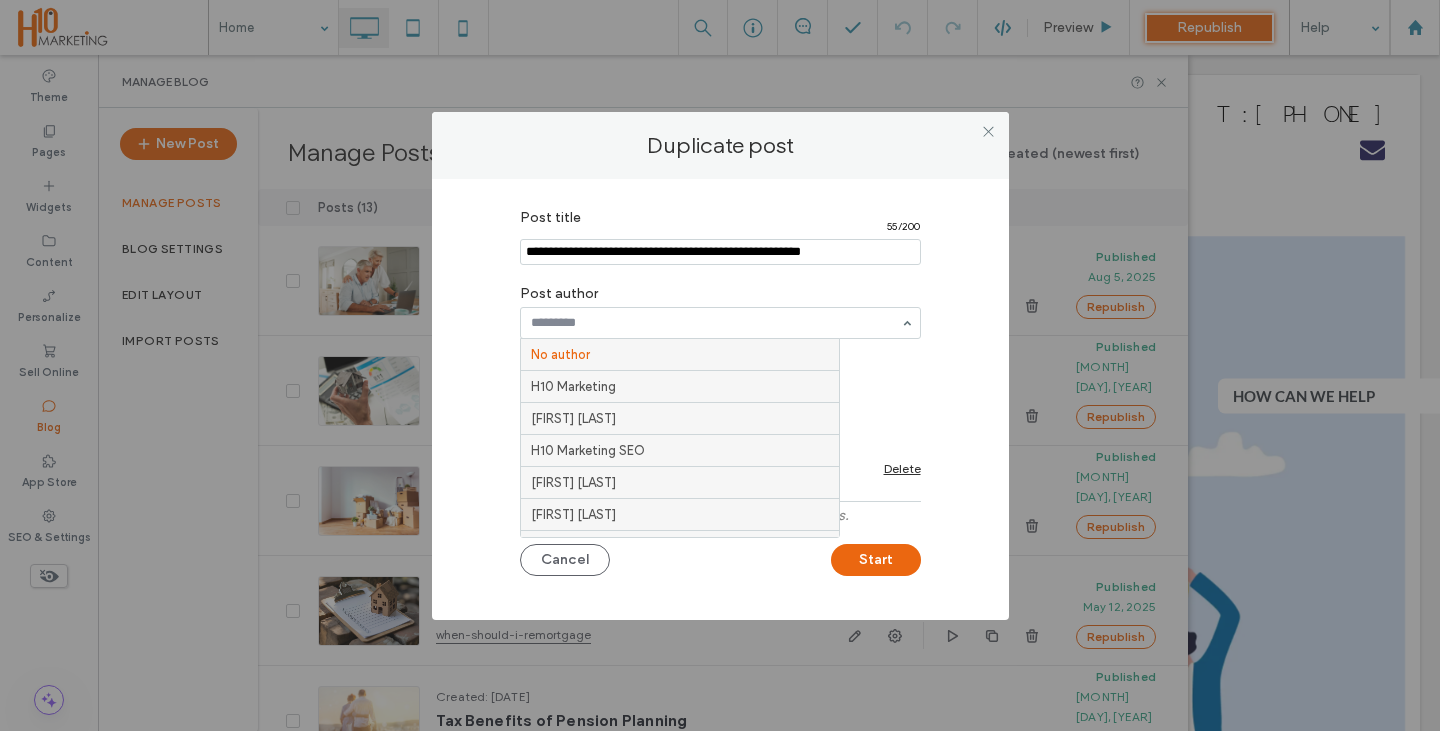 drag, startPoint x: 611, startPoint y: 345, endPoint x: 576, endPoint y: 436, distance: 97.49872 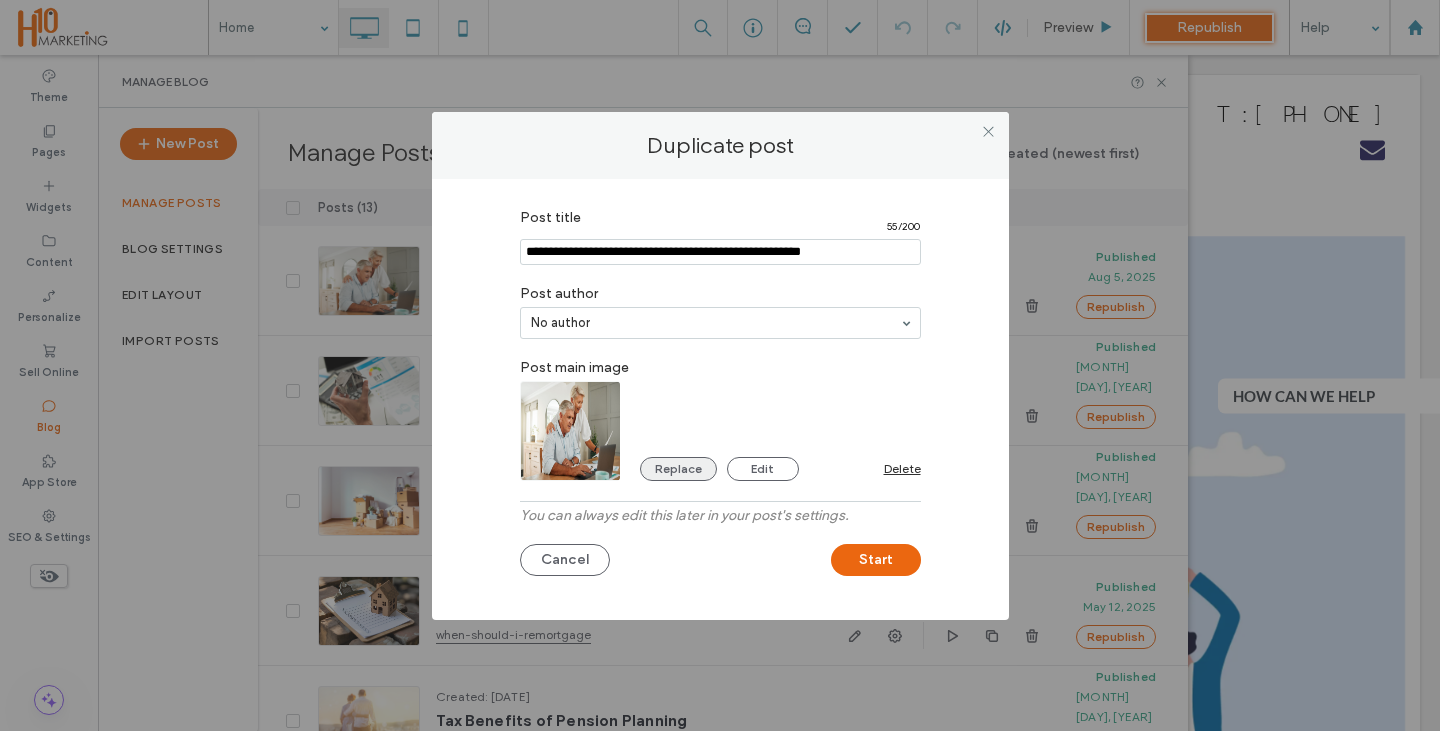 click on "Replace" at bounding box center [678, 469] 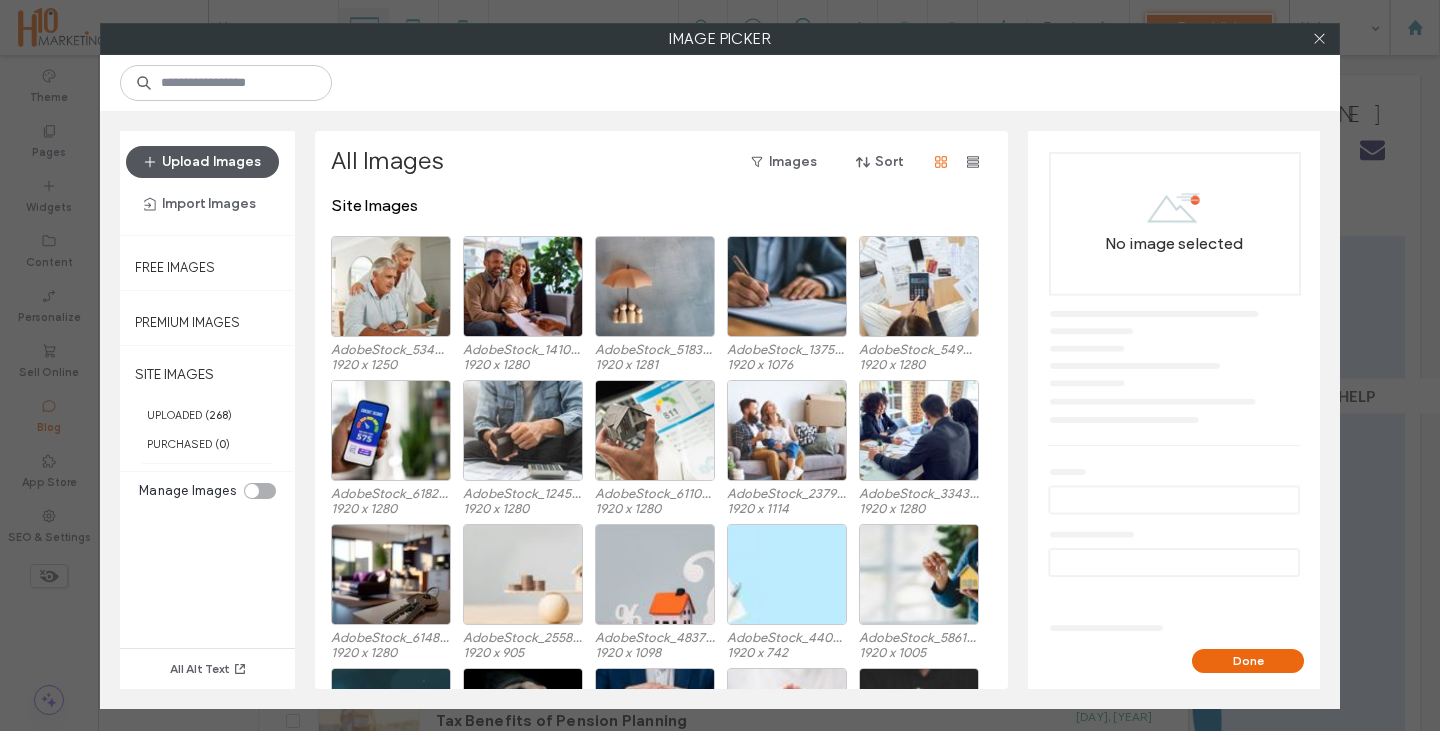 click on "Upload Images" at bounding box center [202, 162] 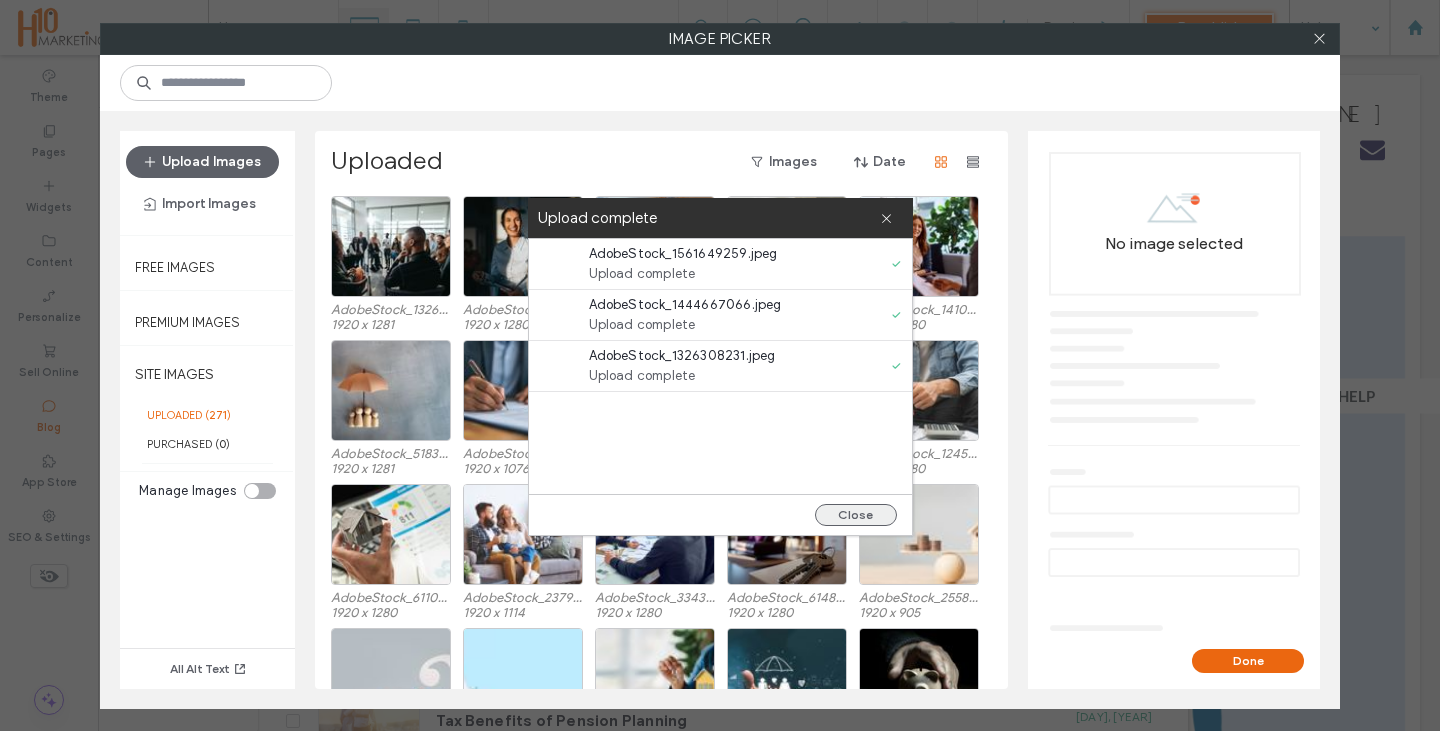 click on "Close" at bounding box center (856, 515) 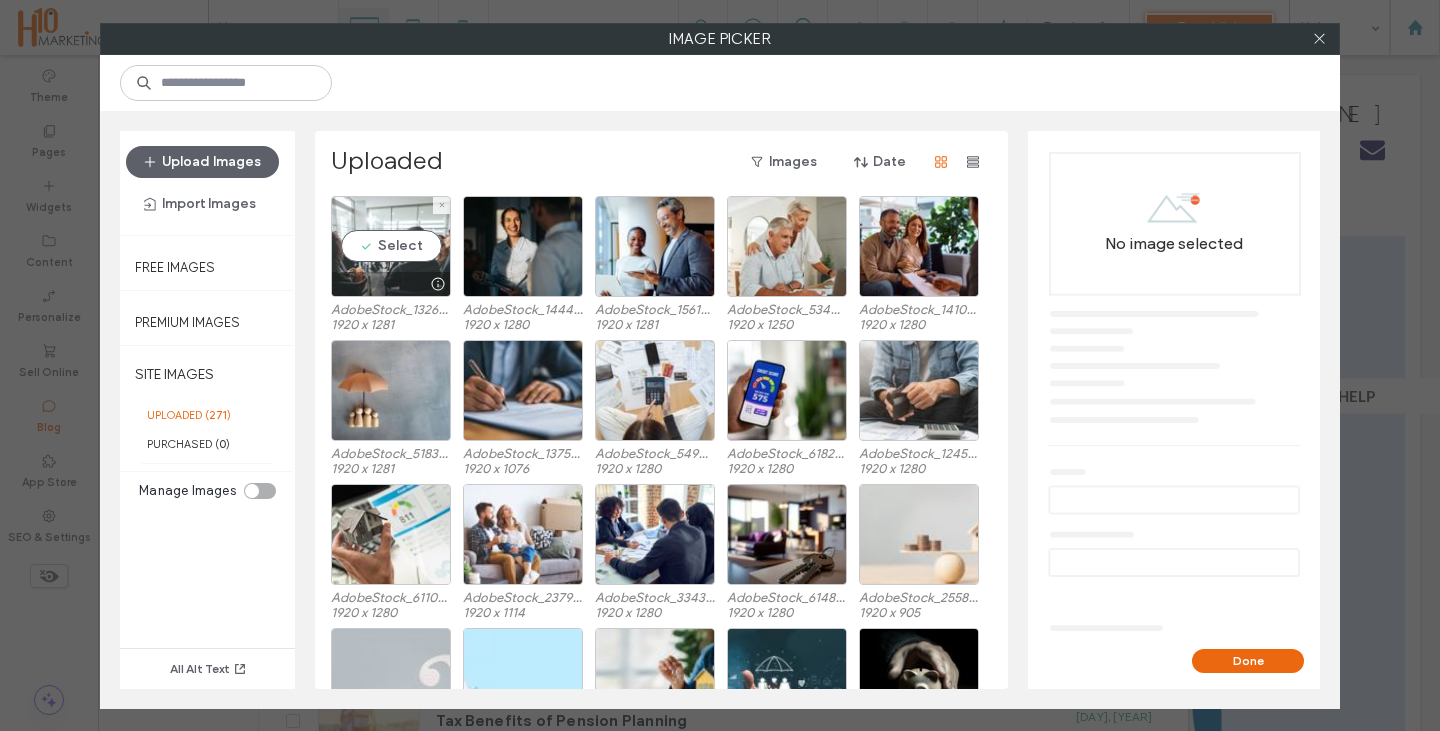 click on "Select" at bounding box center [391, 246] 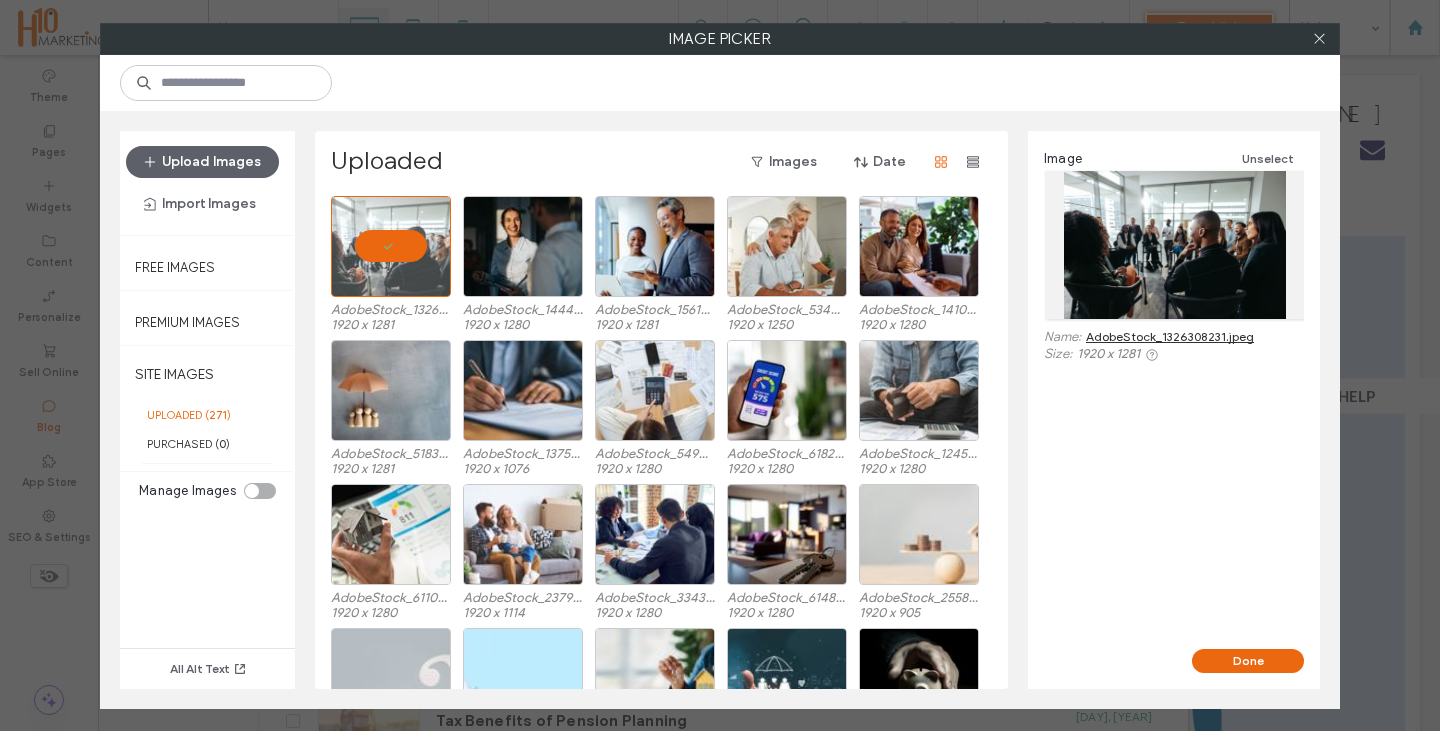 click on "Done" at bounding box center (1248, 661) 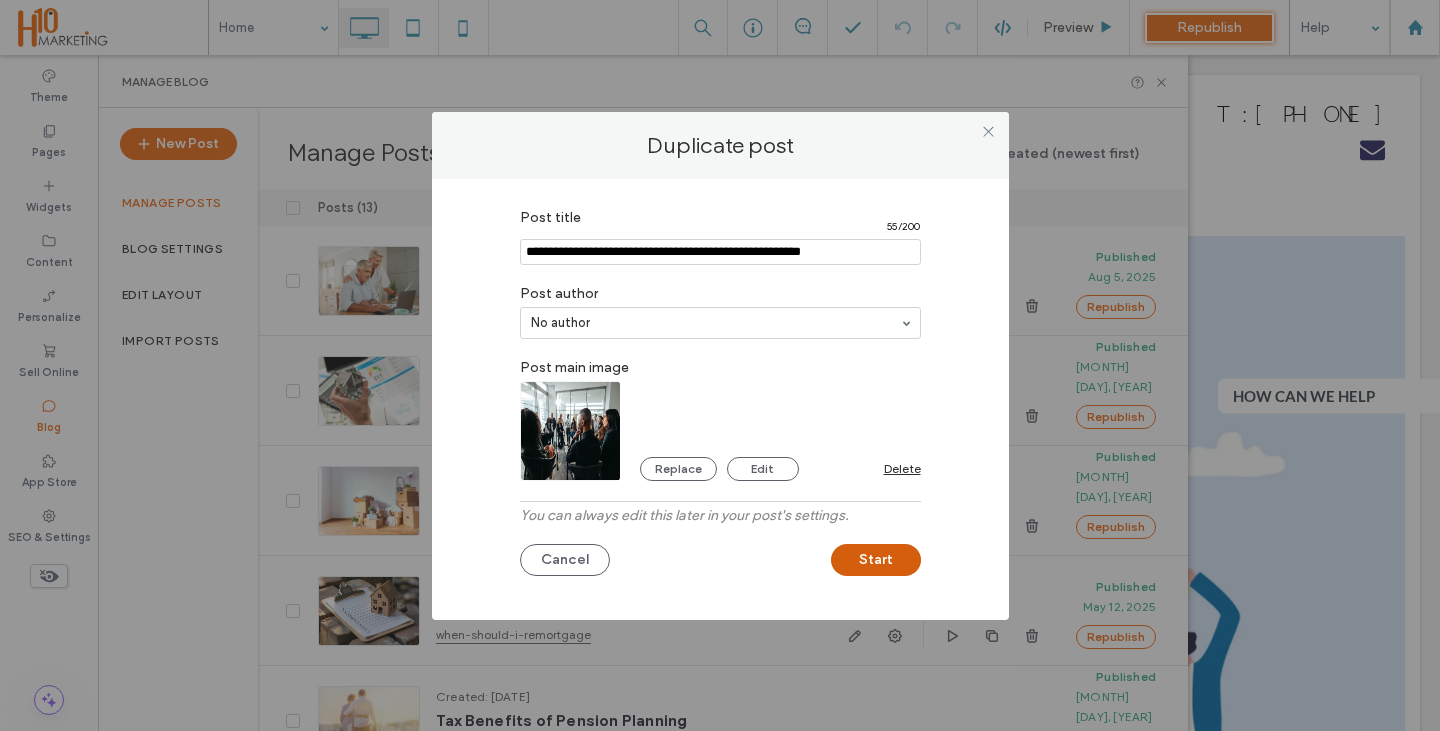 click on "Start" at bounding box center [876, 560] 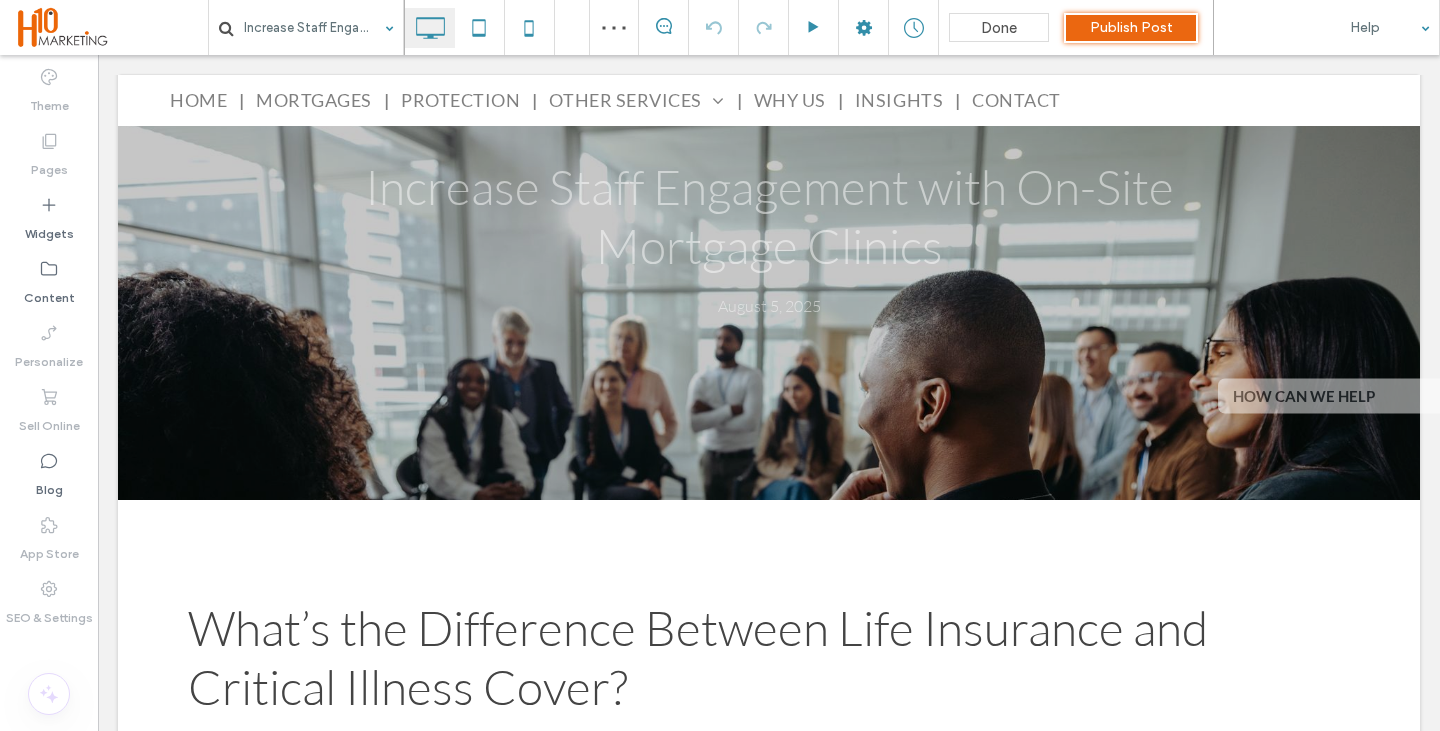scroll, scrollTop: 300, scrollLeft: 0, axis: vertical 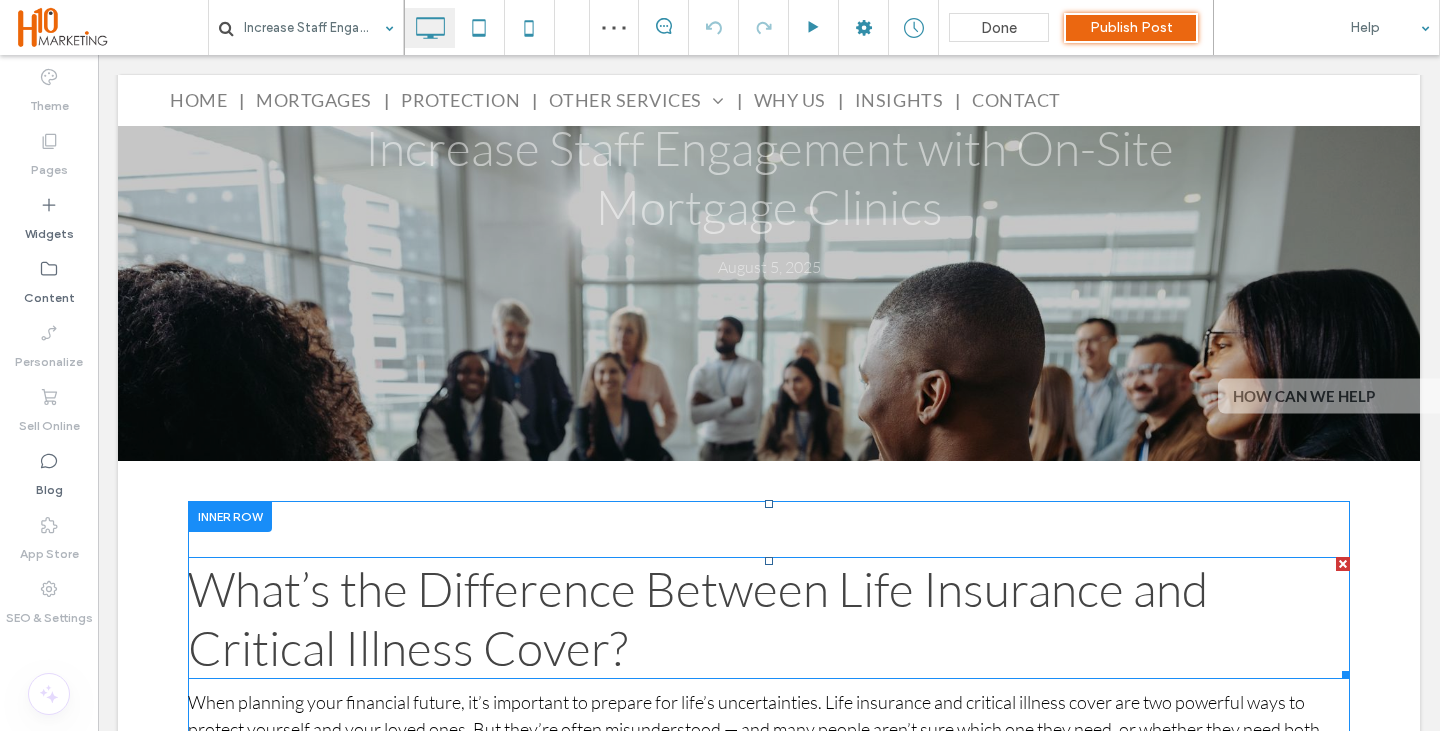 click on "What’s the Difference Between Life Insurance and Critical Illness Cover?" at bounding box center [698, 618] 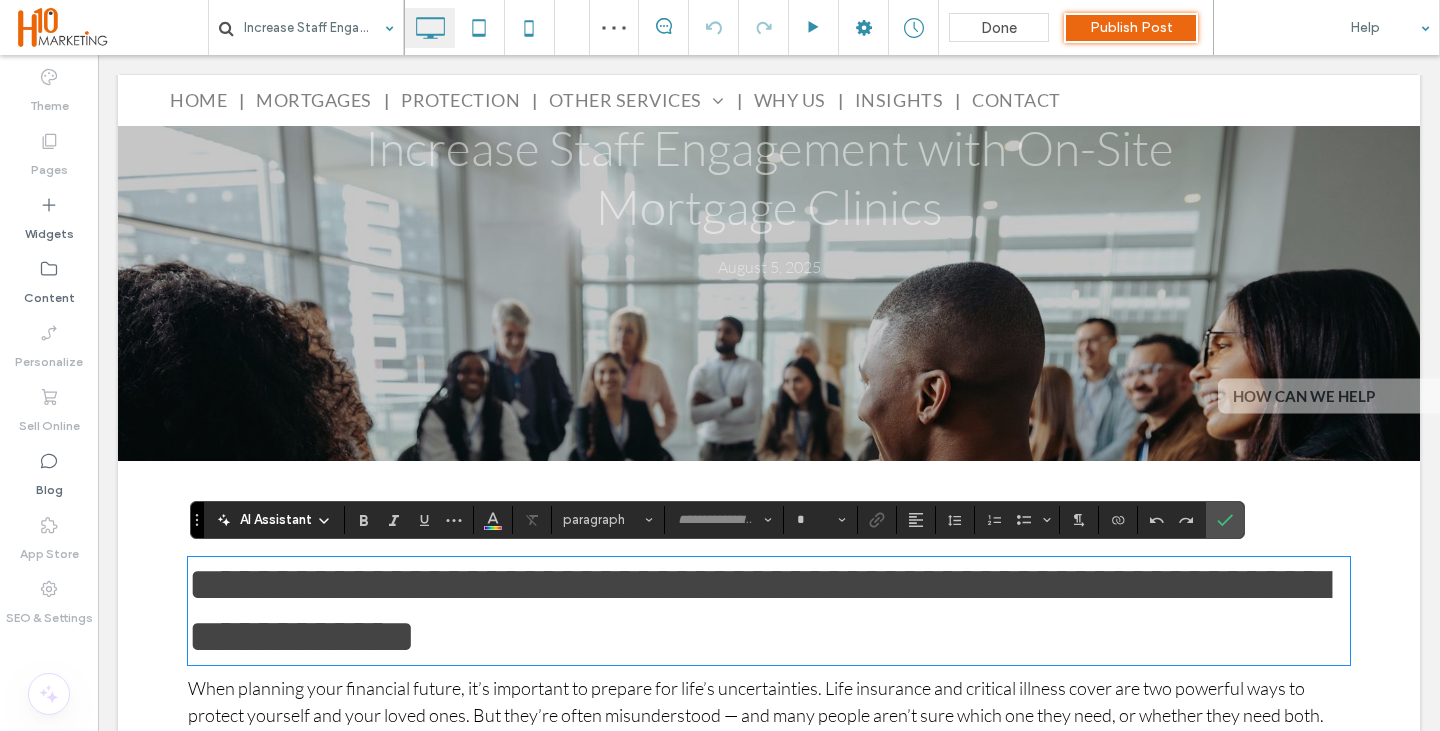type on "****" 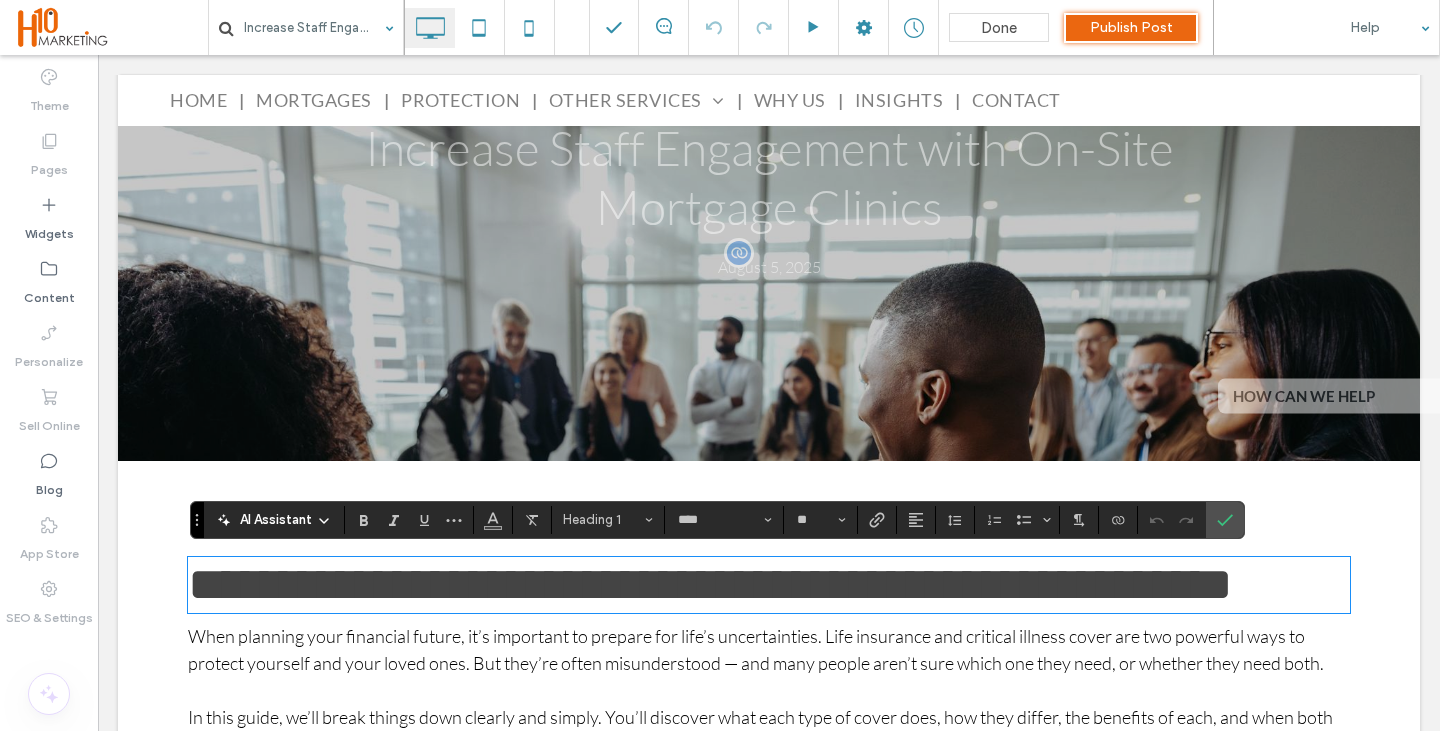 type on "**" 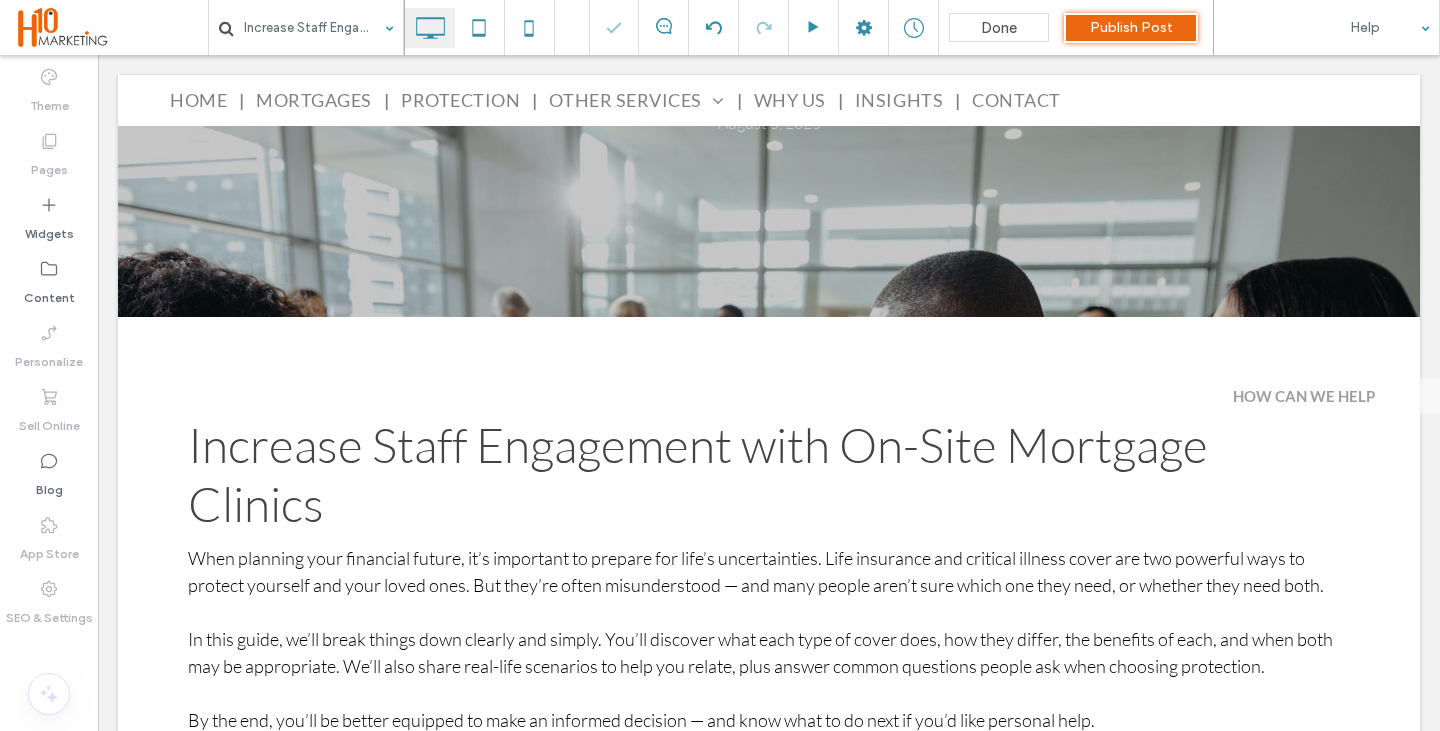 scroll, scrollTop: 600, scrollLeft: 0, axis: vertical 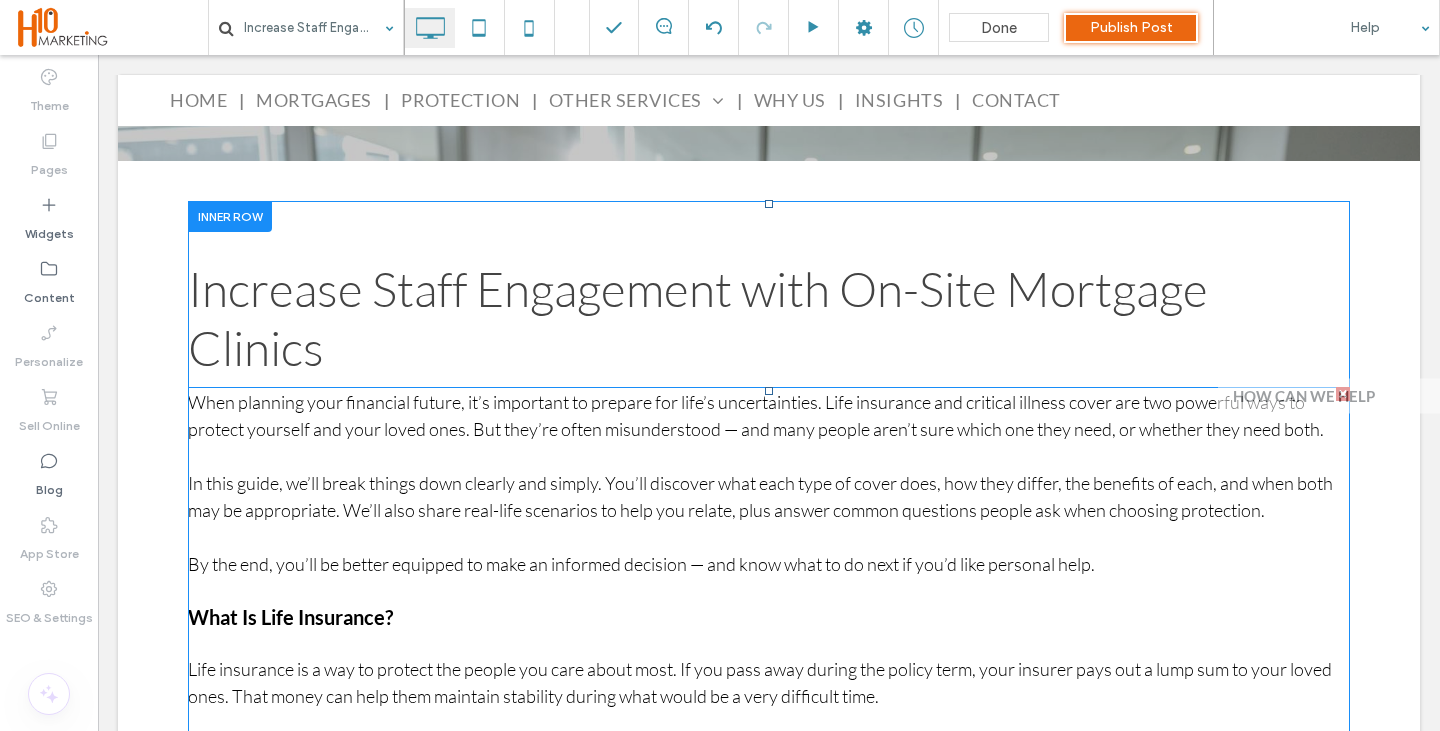 click on "In this guide, we’ll break things down clearly and simply. You’ll discover what each type of cover does, how they differ, the benefits of each, and when both may be appropriate. We’ll also share real-life scenarios to help you relate, plus answer common questions people ask when choosing protection." at bounding box center [760, 496] 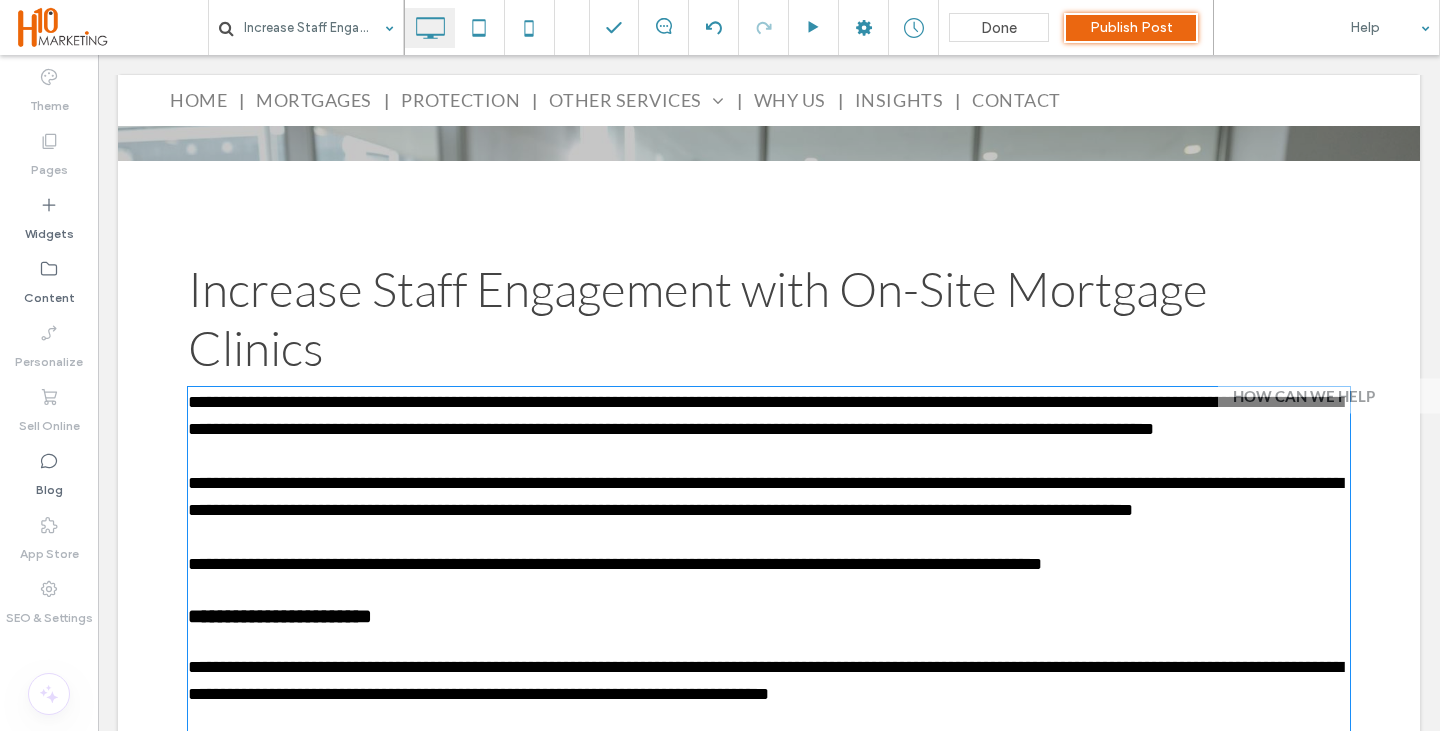 type on "****" 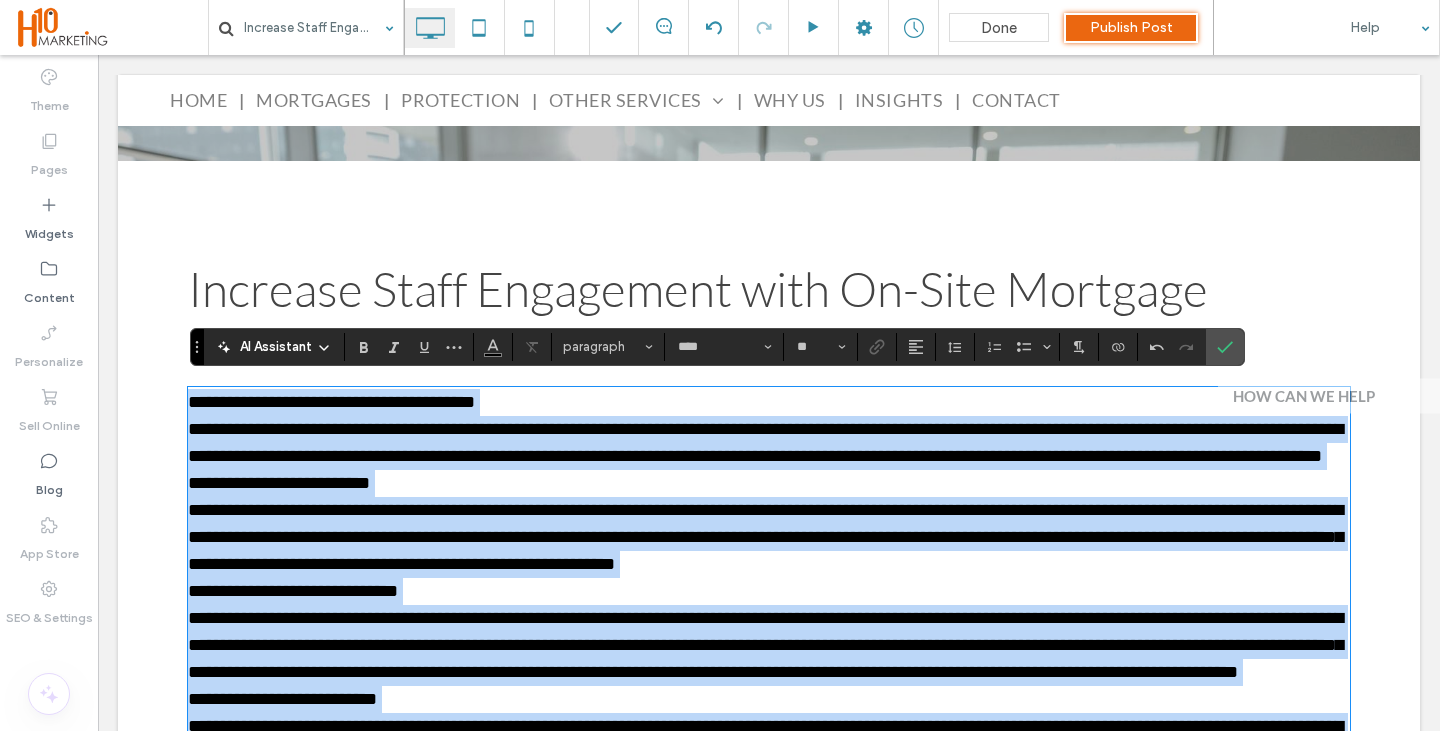 type on "**" 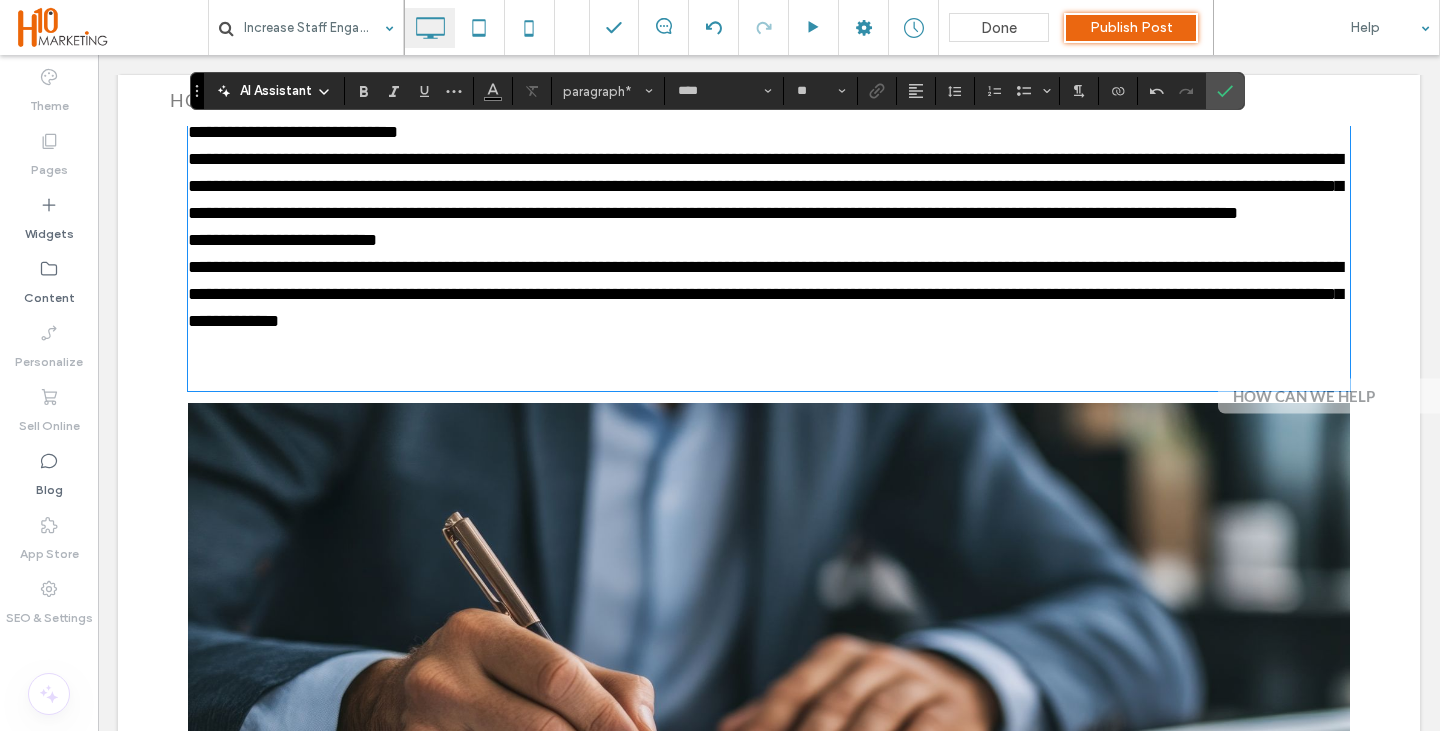 click on "**********" at bounding box center (769, 186) 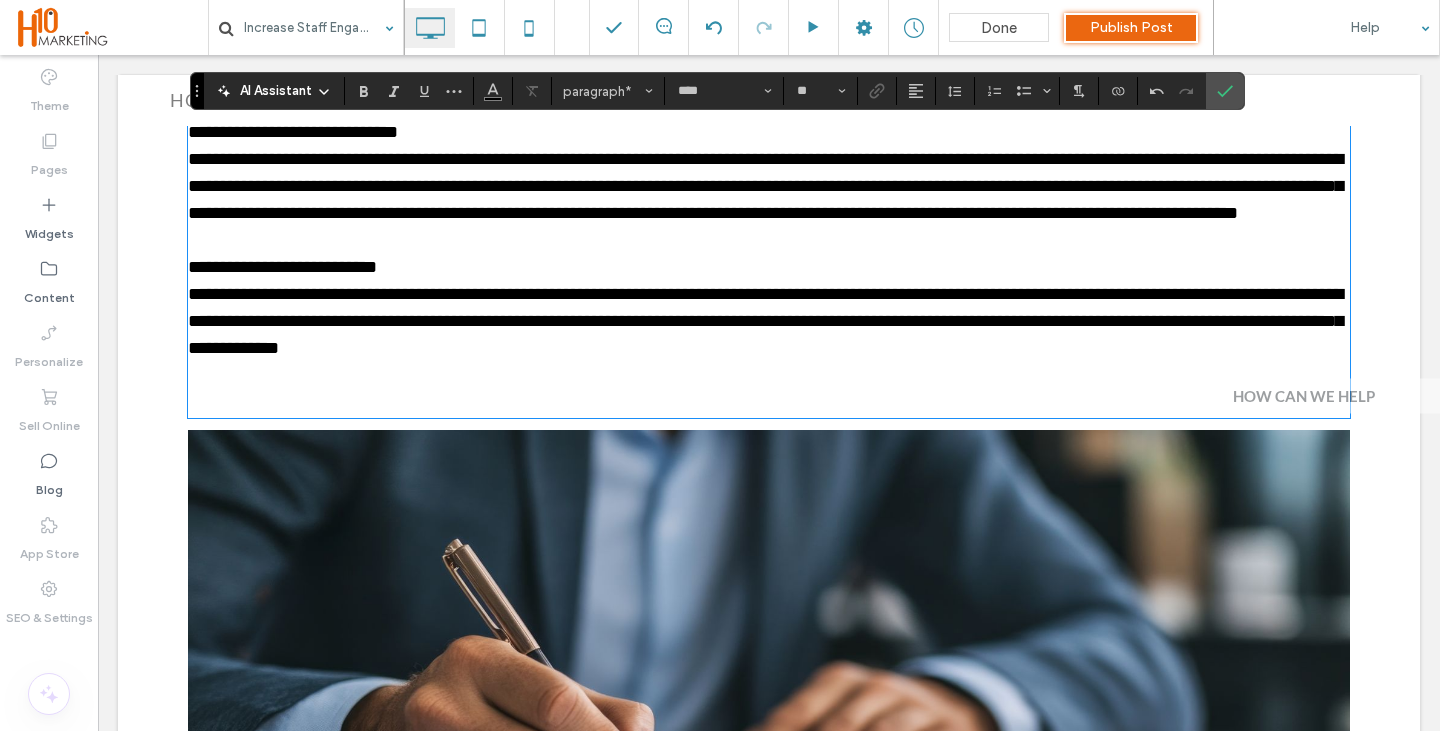 click on "**********" at bounding box center [769, 267] 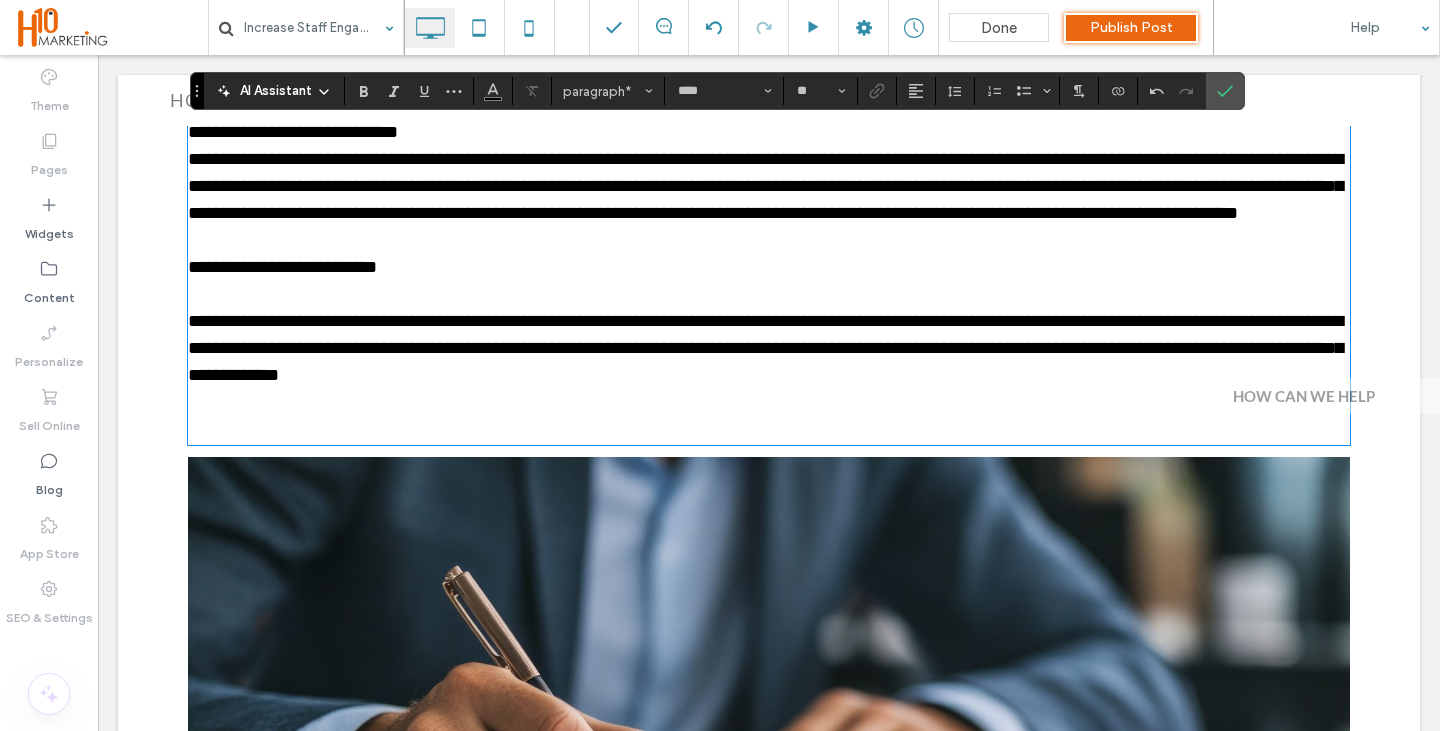 click at bounding box center [769, 416] 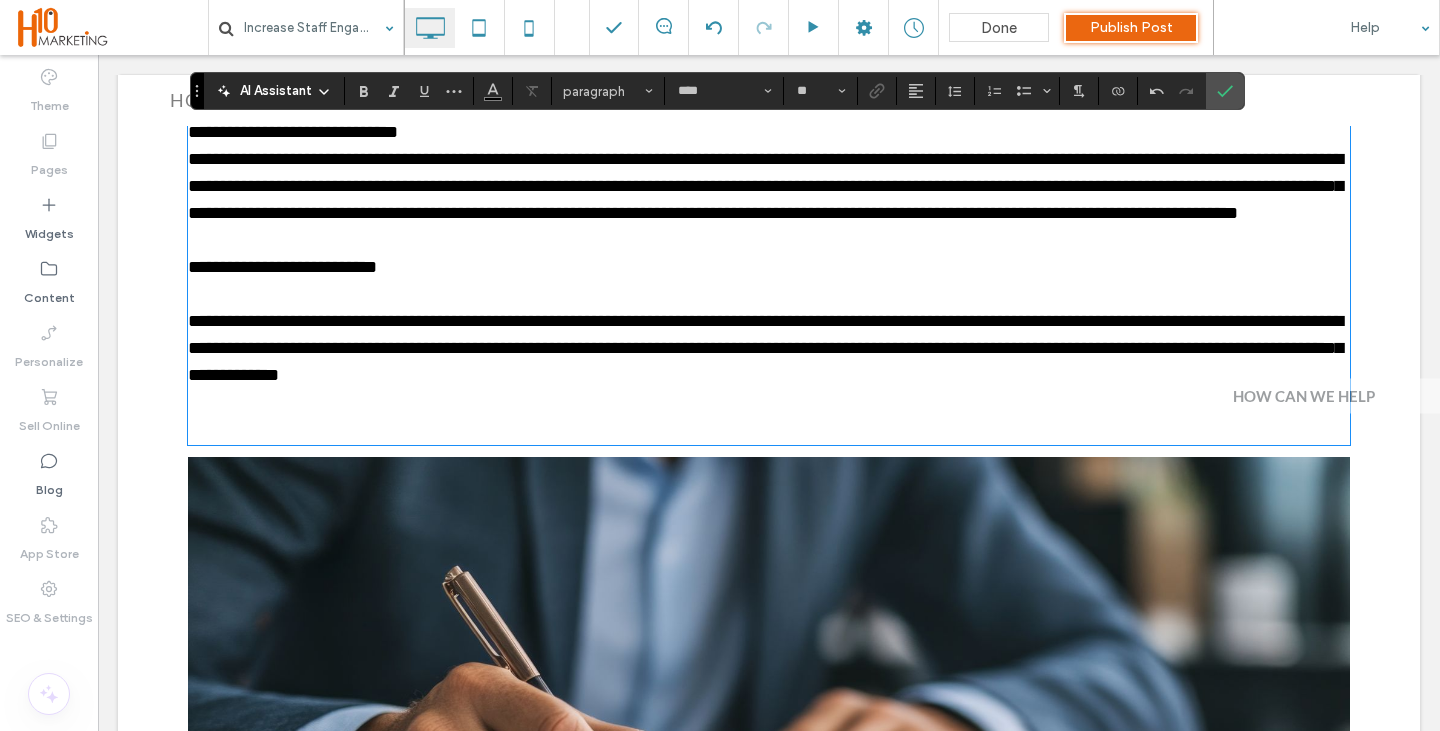 type 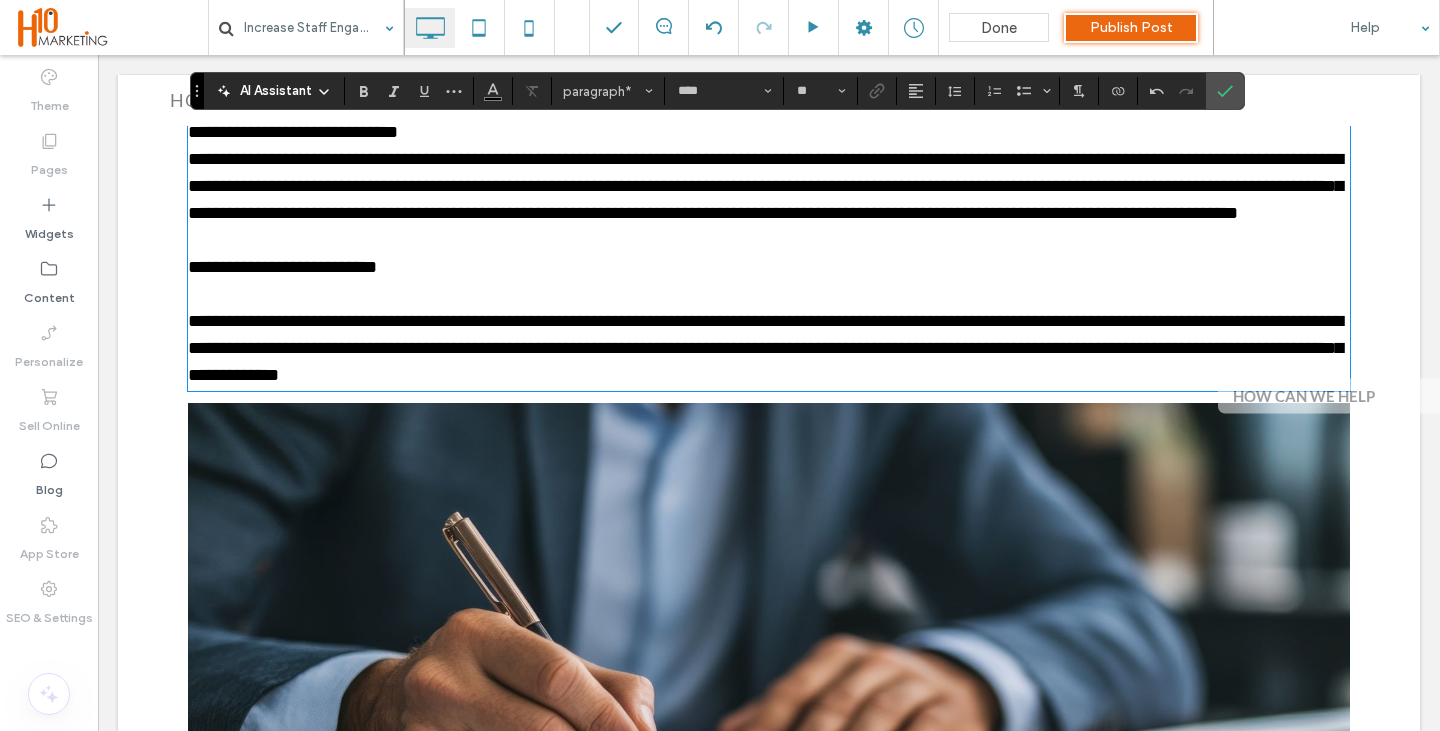 click on "**********" at bounding box center (769, 267) 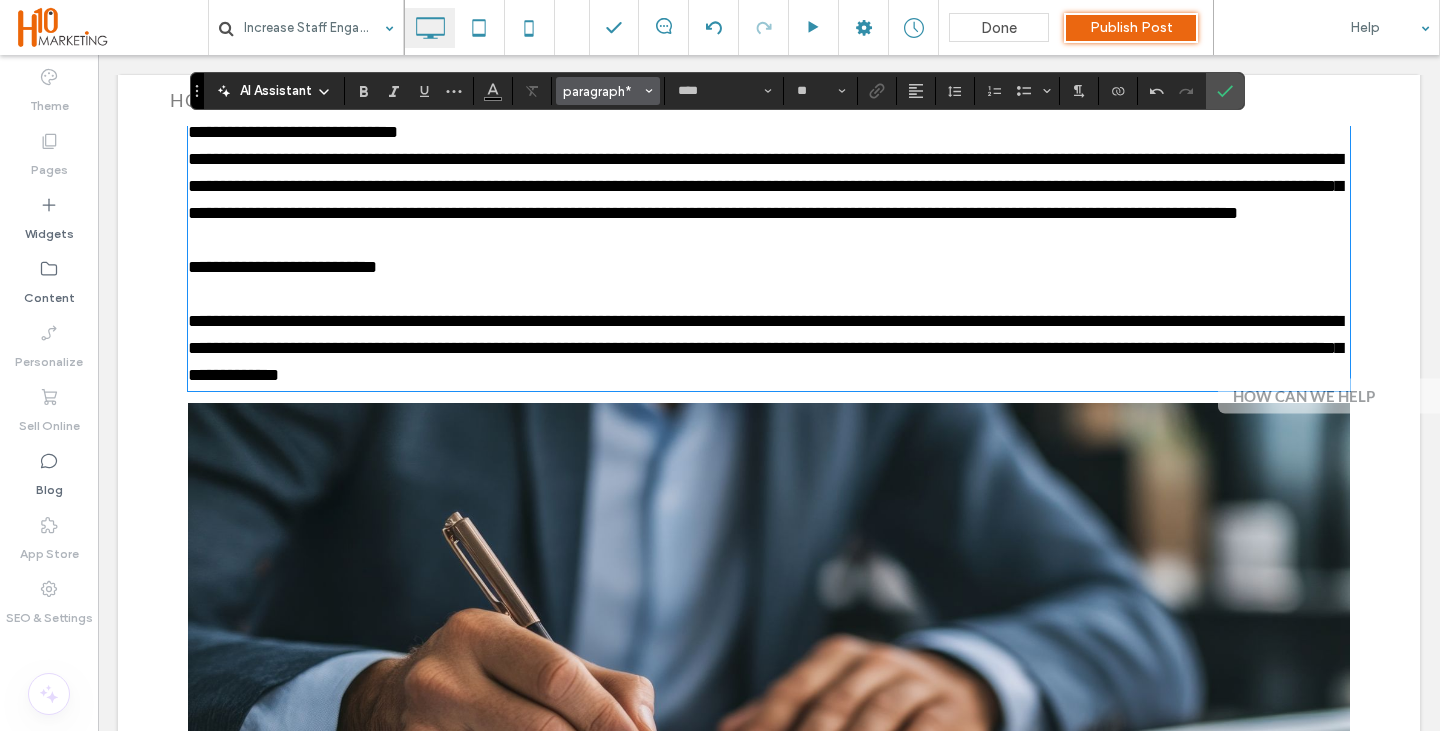 click on "paragraph*" at bounding box center [602, 91] 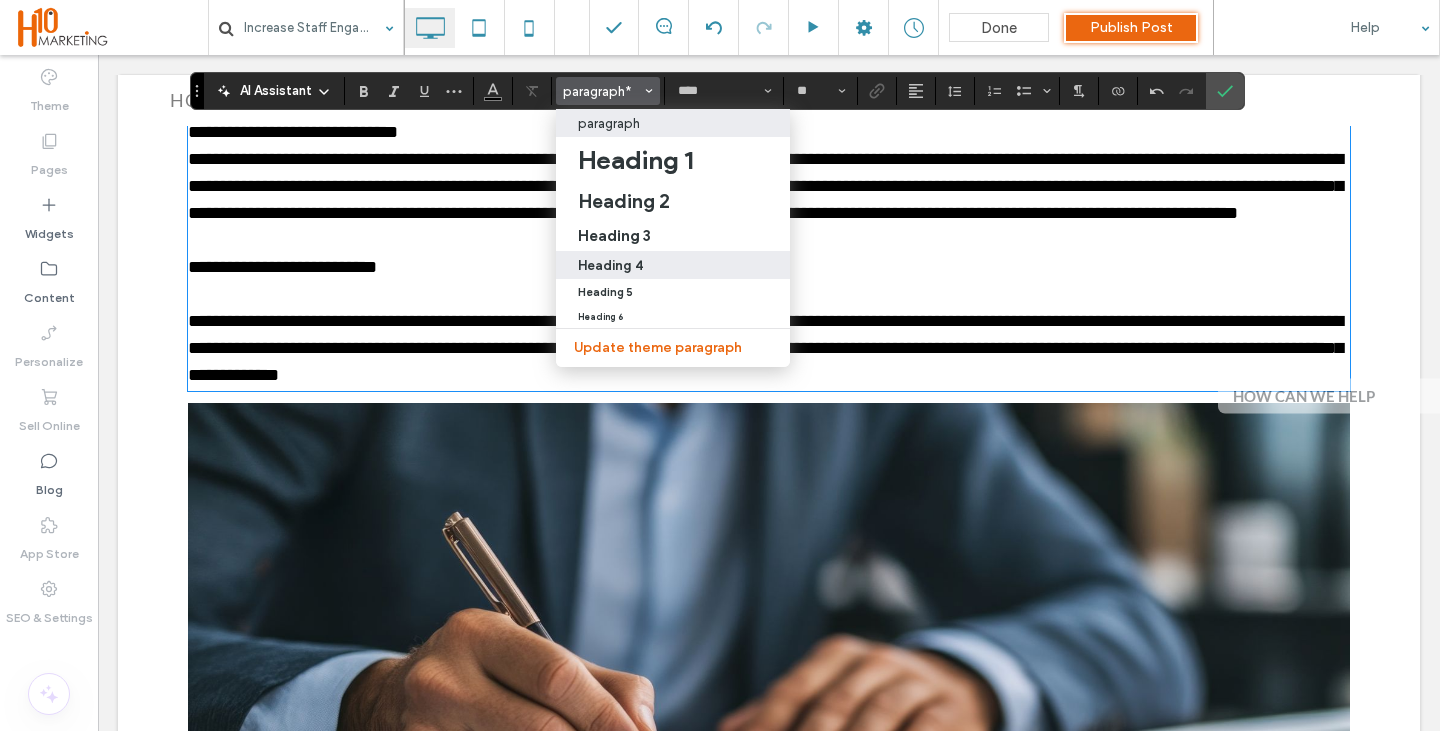 click on "Heading 4" at bounding box center (673, 265) 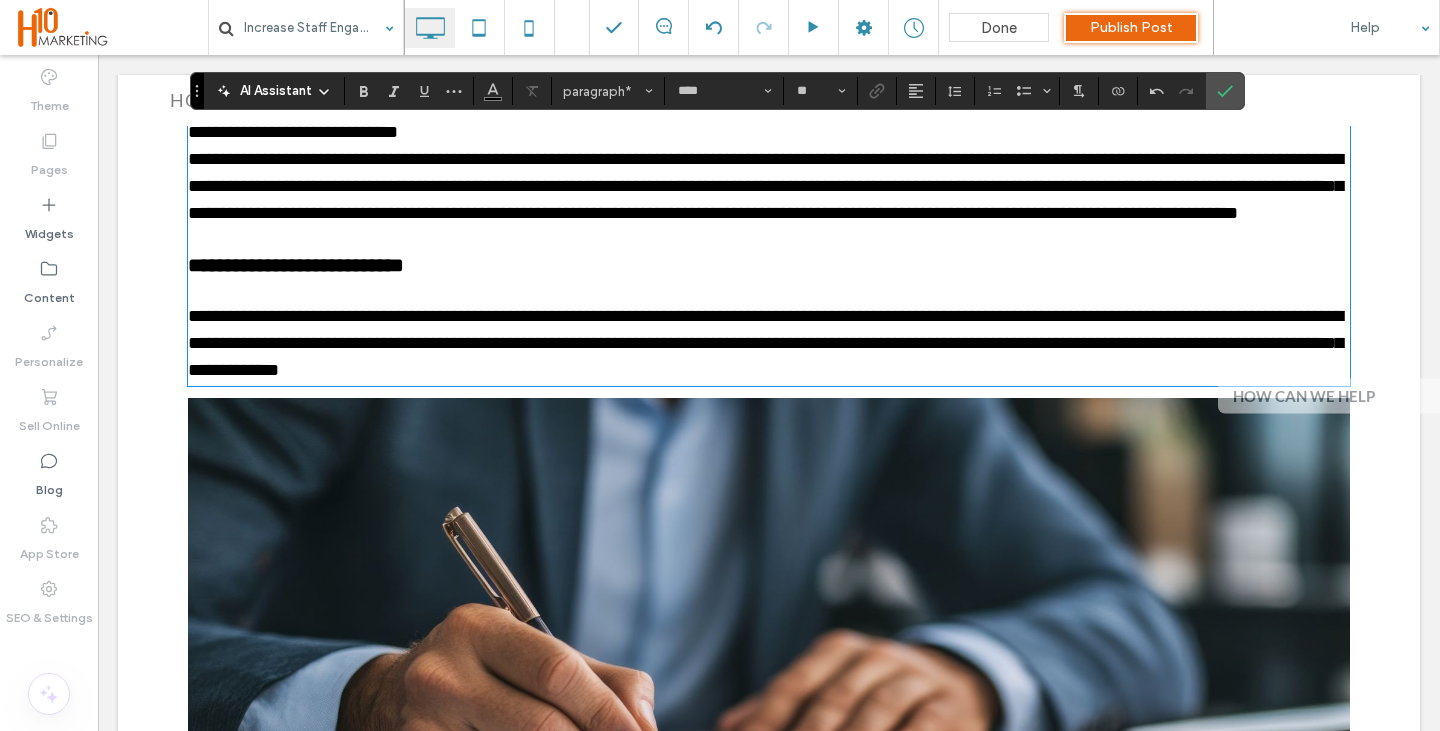click on "**********" at bounding box center [769, 343] 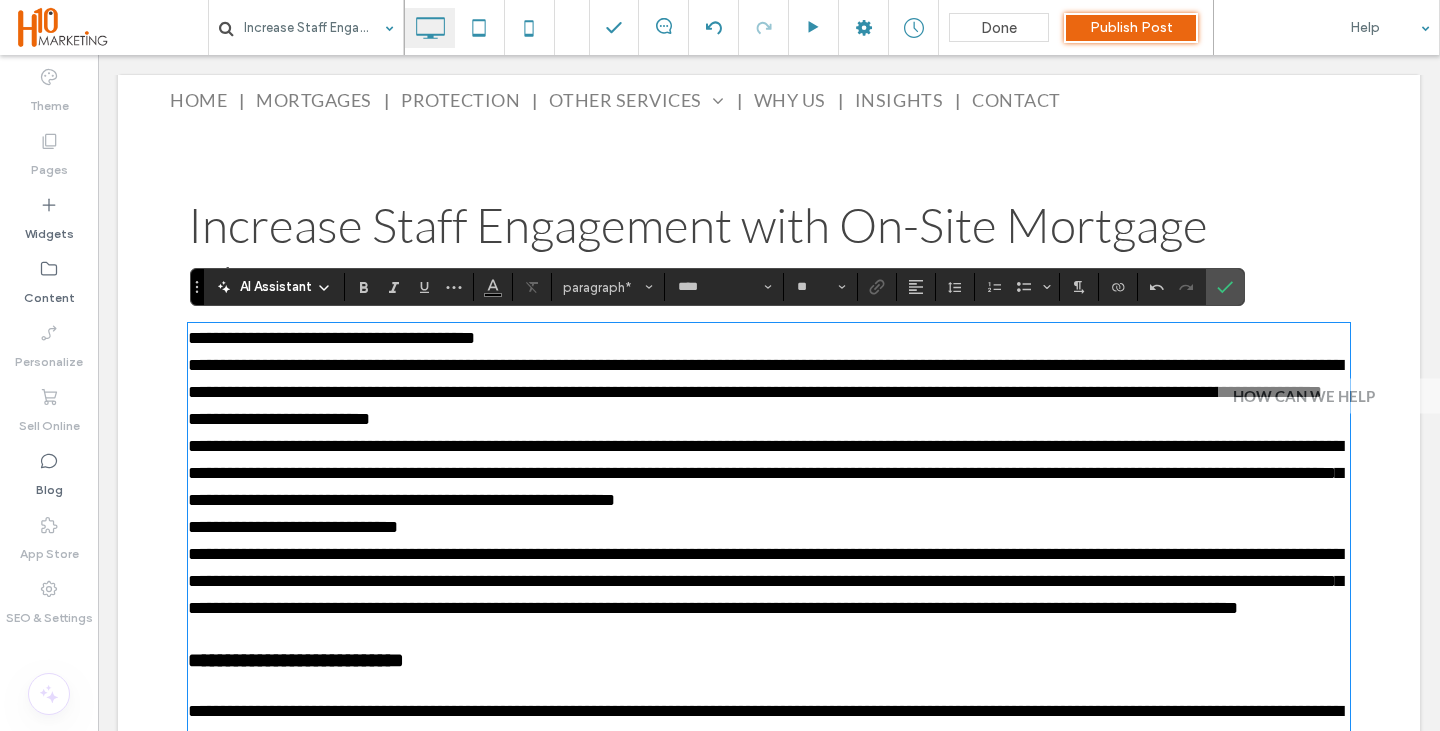 scroll, scrollTop: 659, scrollLeft: 0, axis: vertical 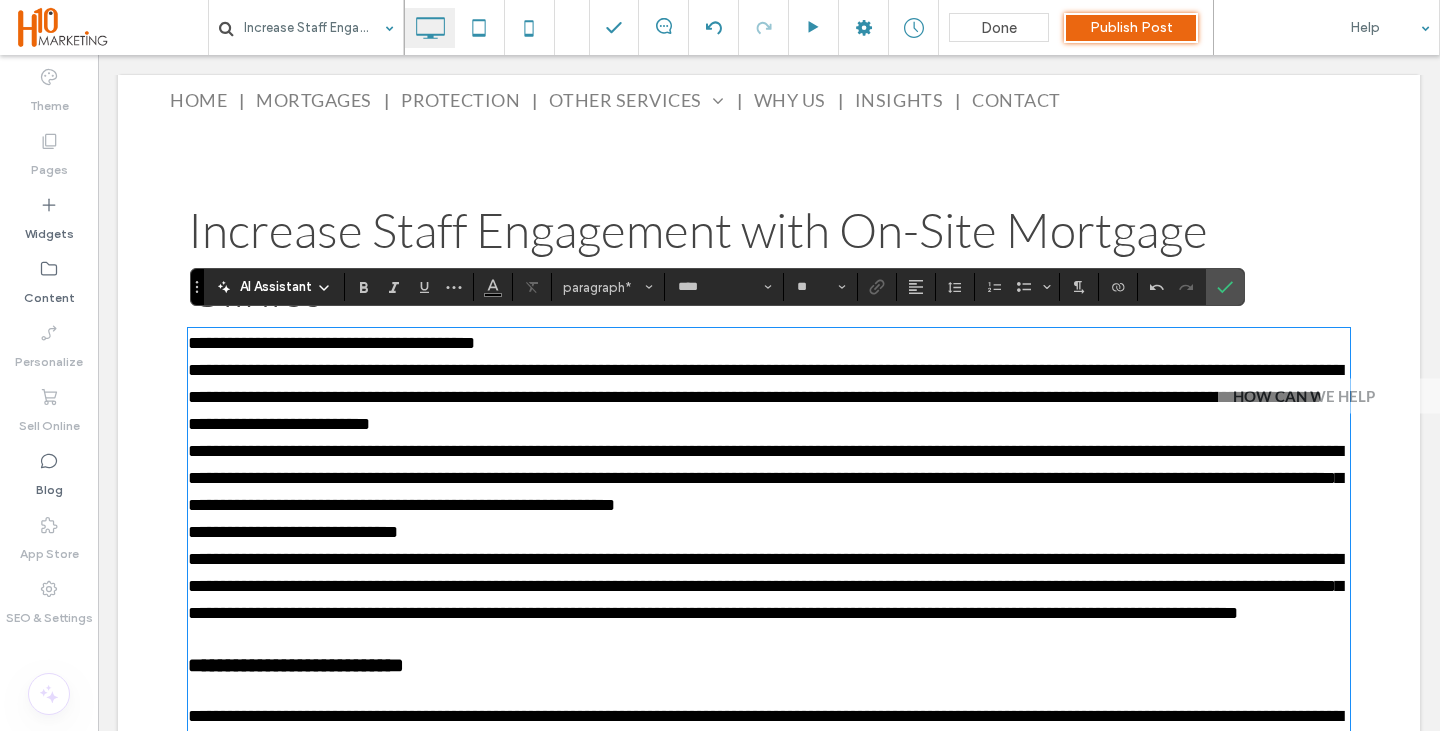 click on "**********" at bounding box center [769, 532] 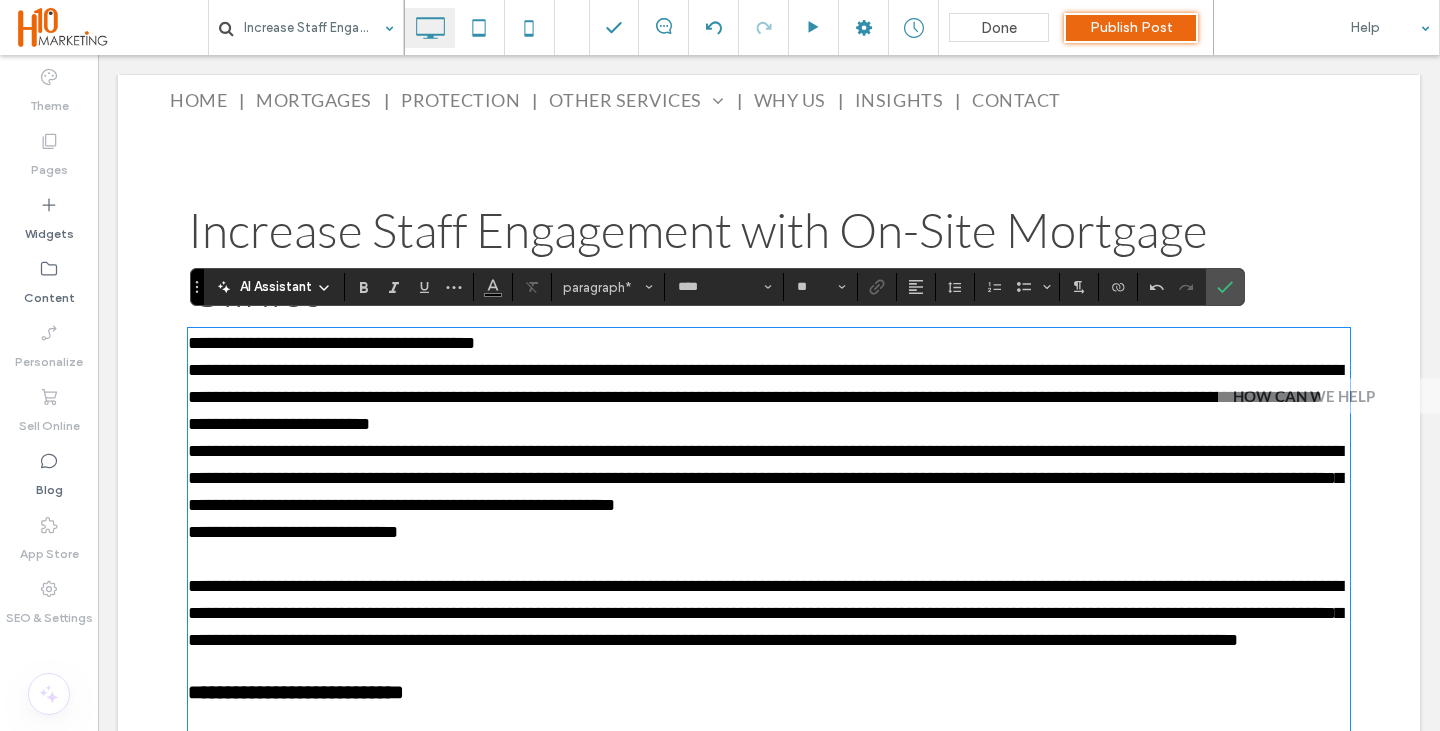 click on "**********" at bounding box center [769, 478] 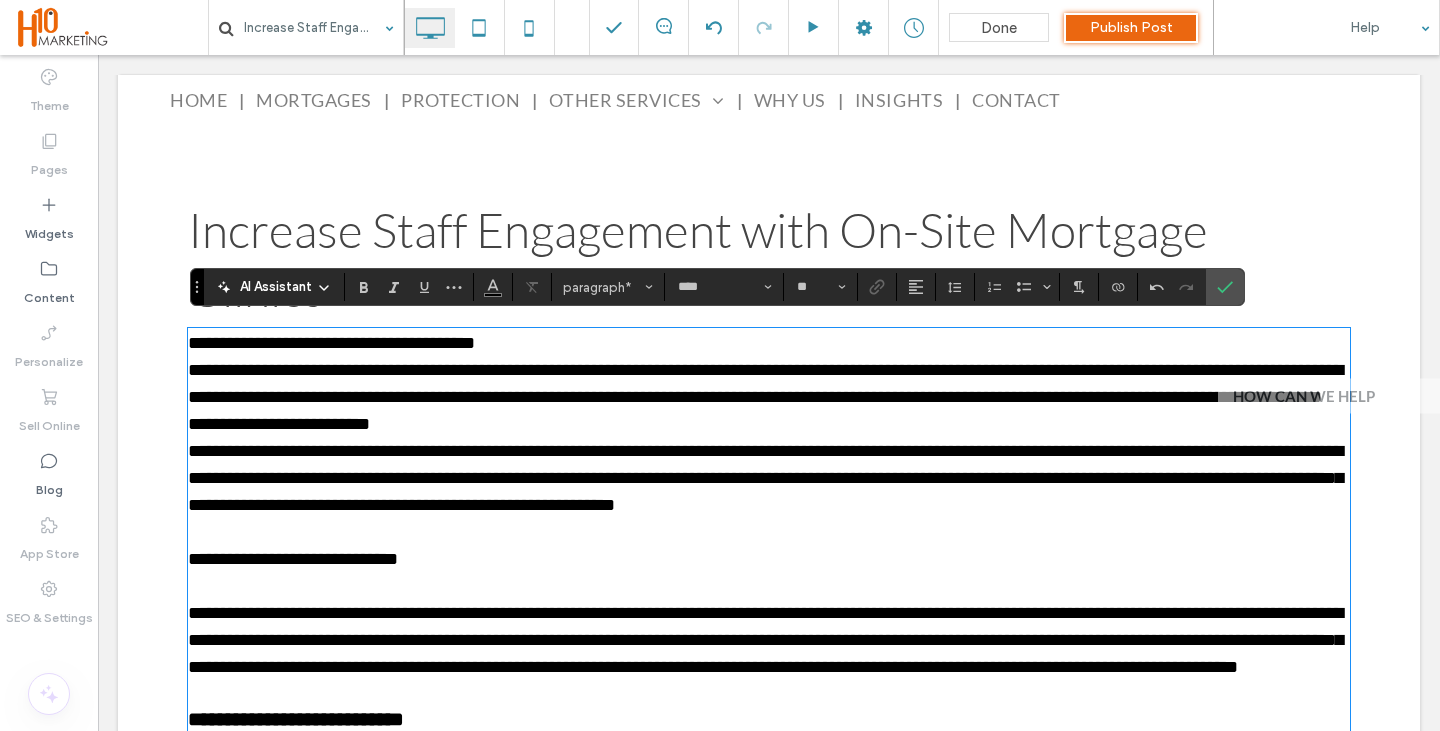 click on "**********" at bounding box center [769, 424] 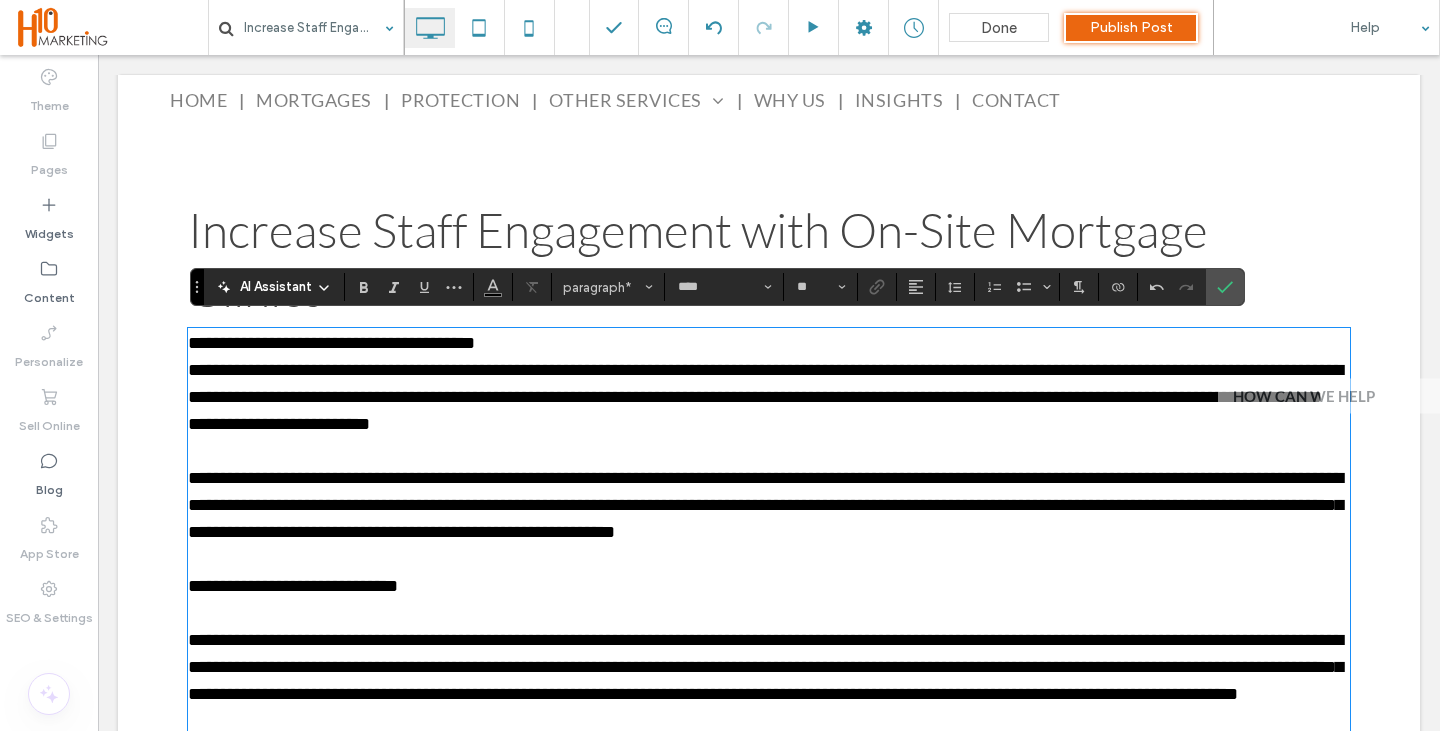 click on "**********" at bounding box center [769, 384] 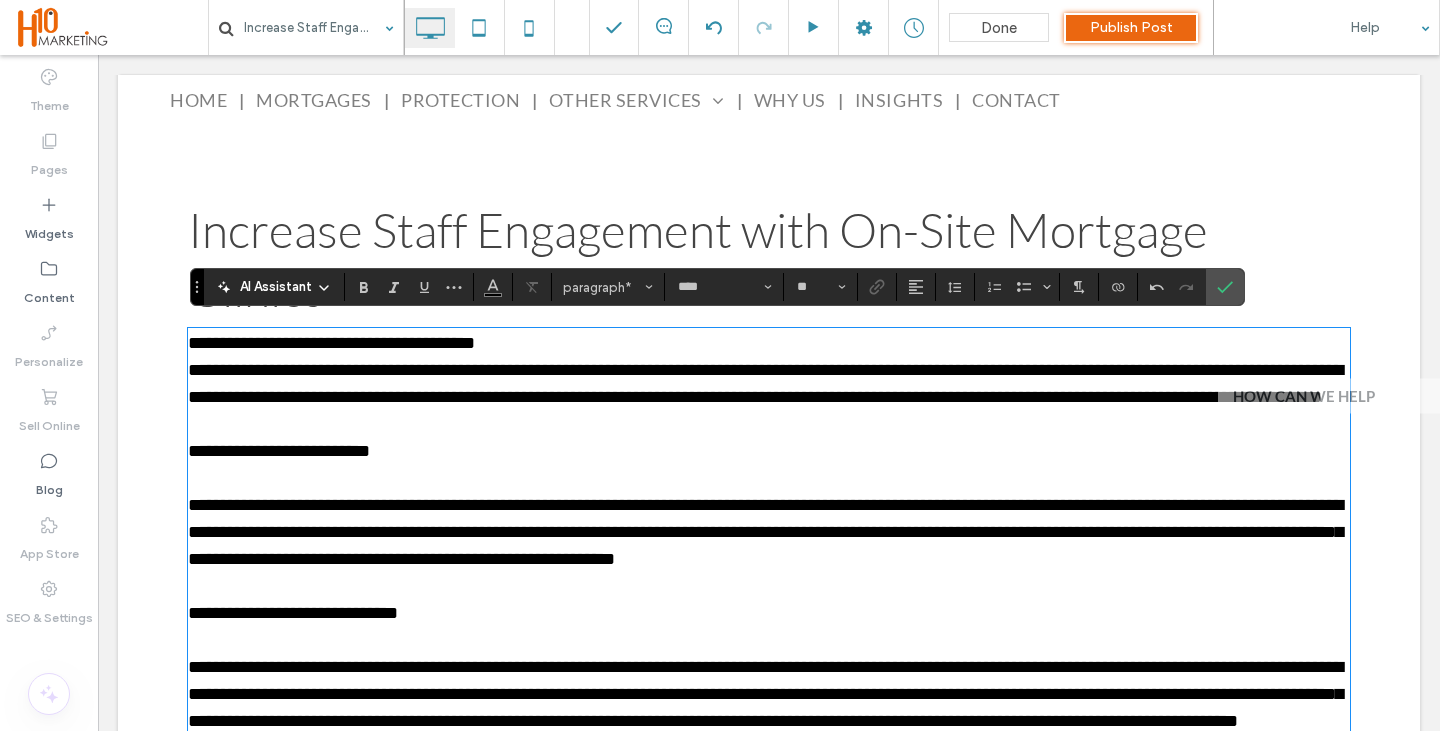 click on "**********" at bounding box center (769, 343) 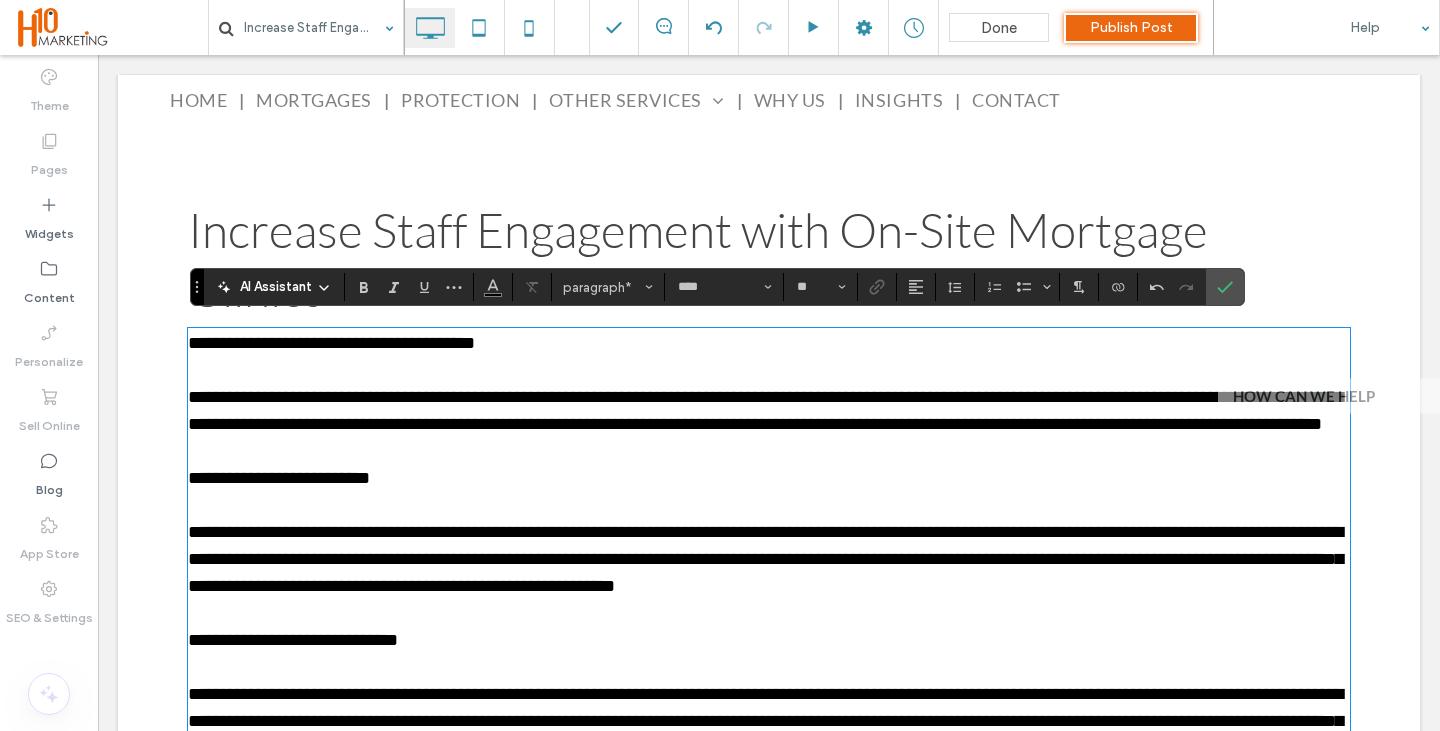 click on "﻿" at bounding box center [769, 370] 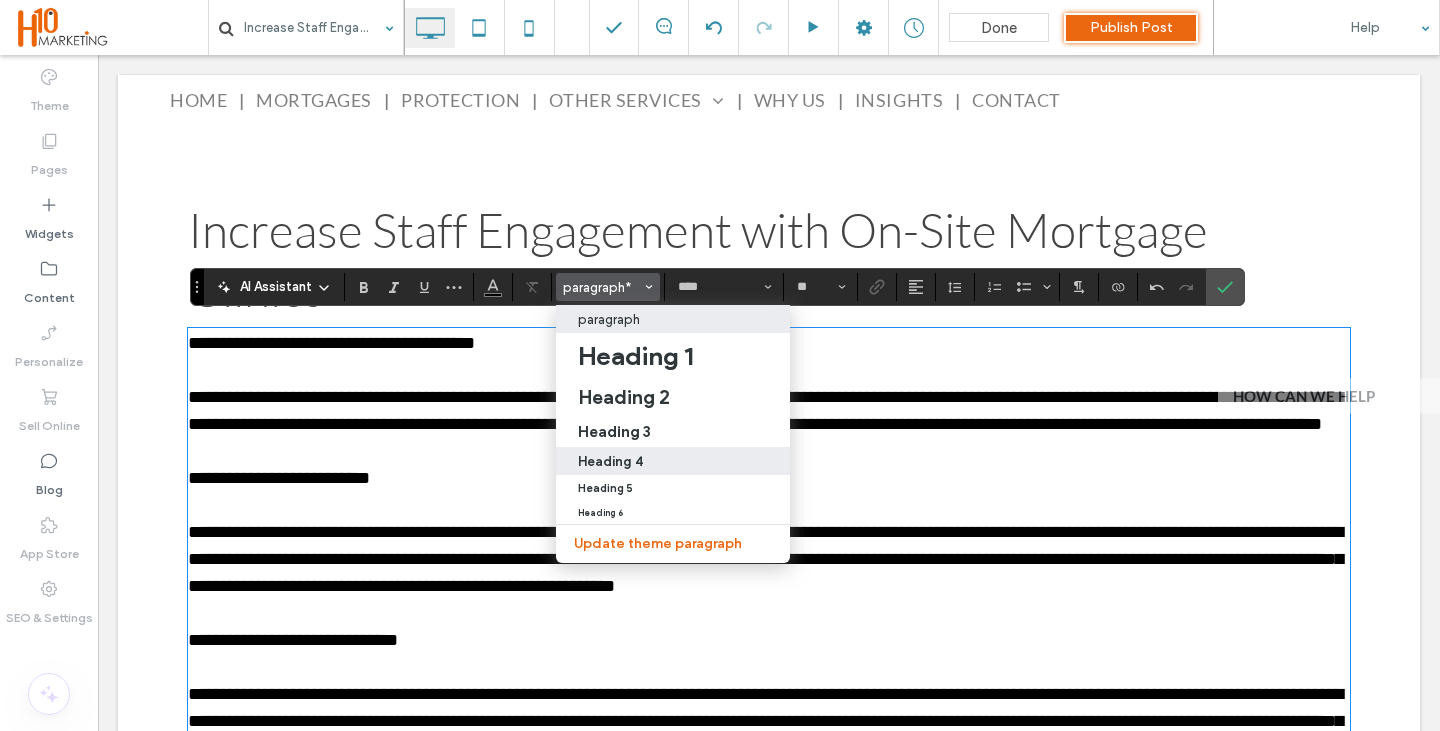 click on "Heading 4" at bounding box center [673, 461] 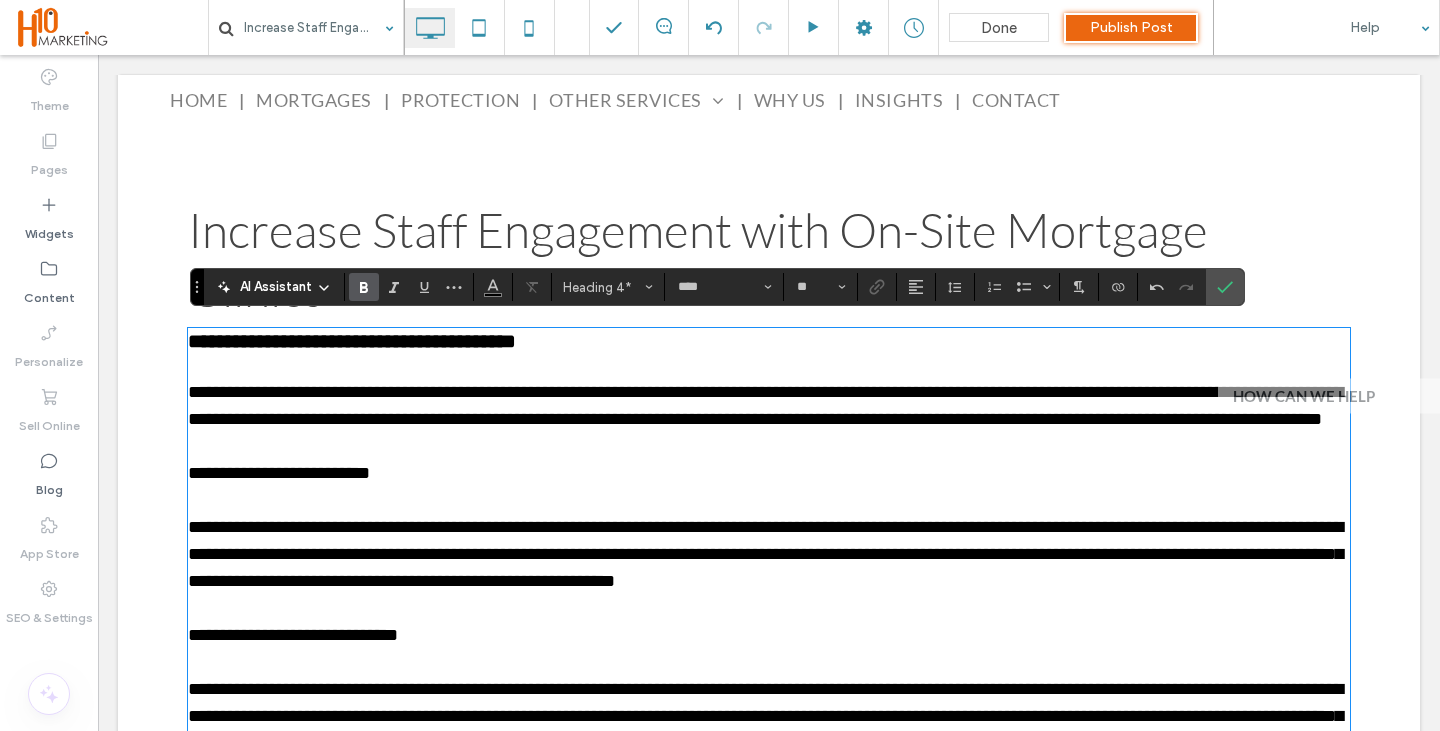 click on "**********" at bounding box center [769, 473] 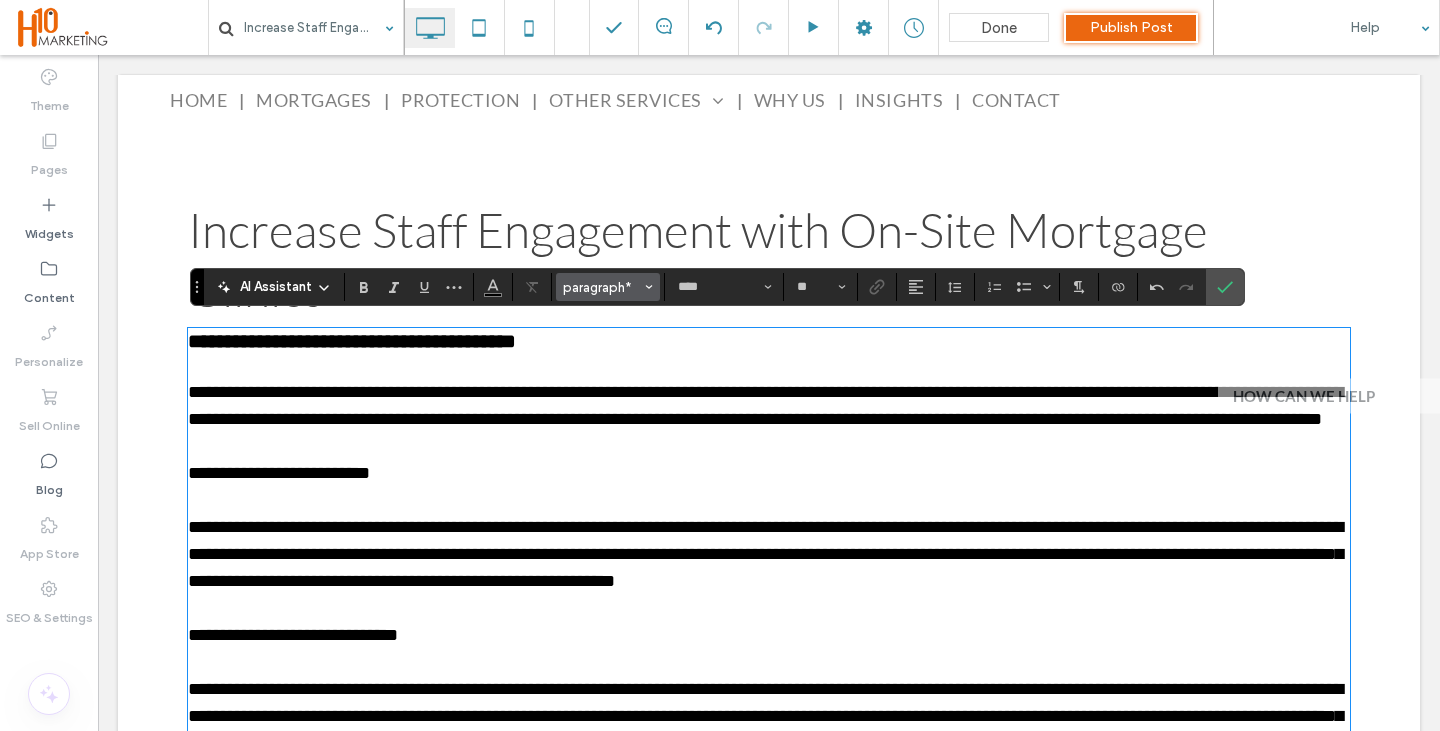 click on "paragraph*" at bounding box center [608, 287] 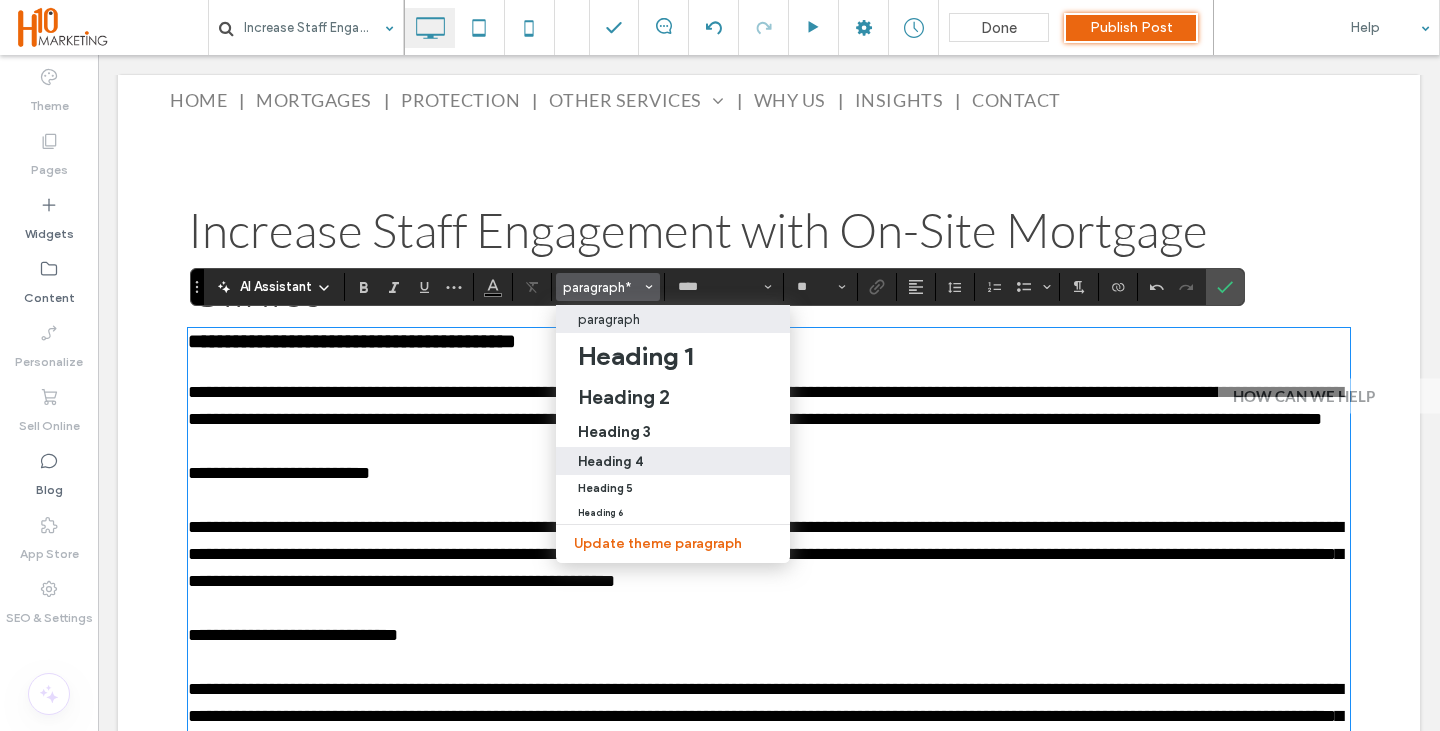 click on "Heading 4" at bounding box center [673, 461] 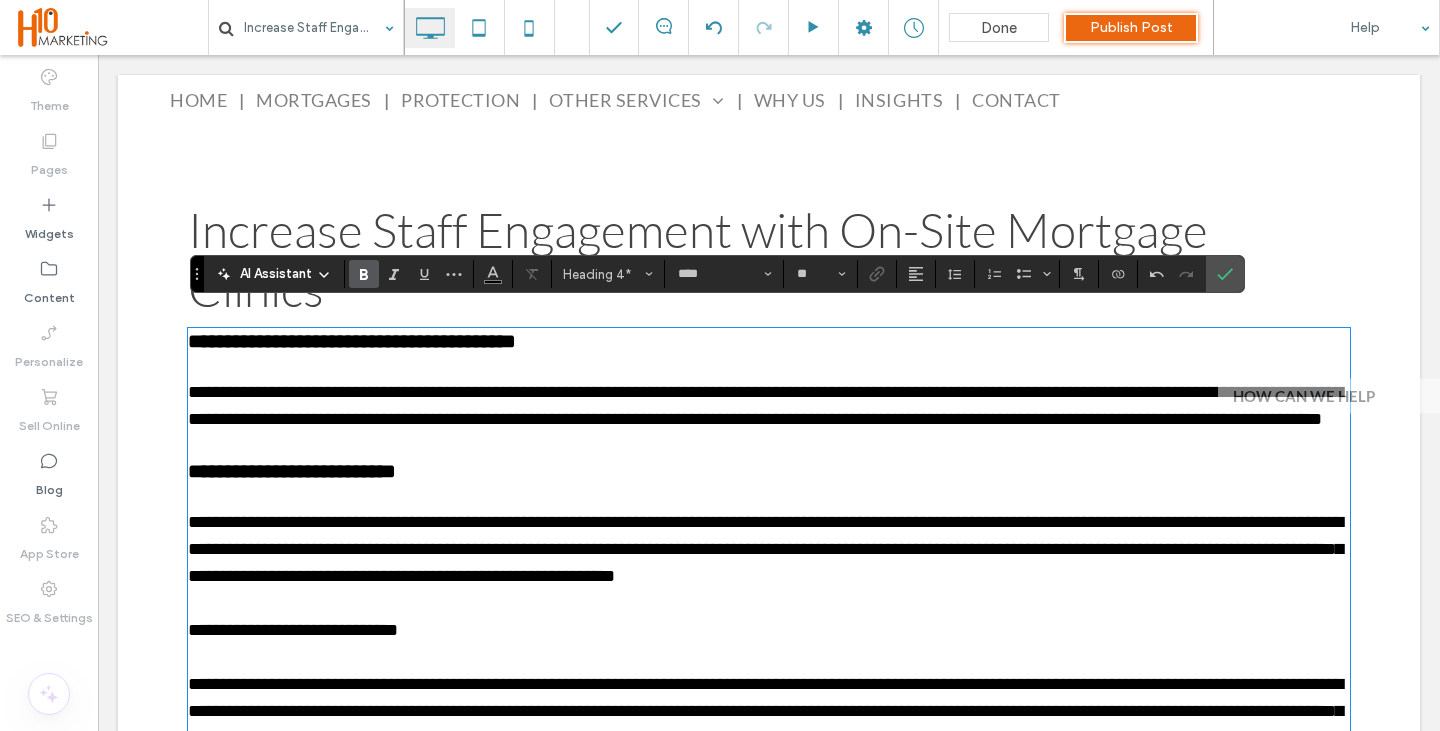 scroll, scrollTop: 759, scrollLeft: 0, axis: vertical 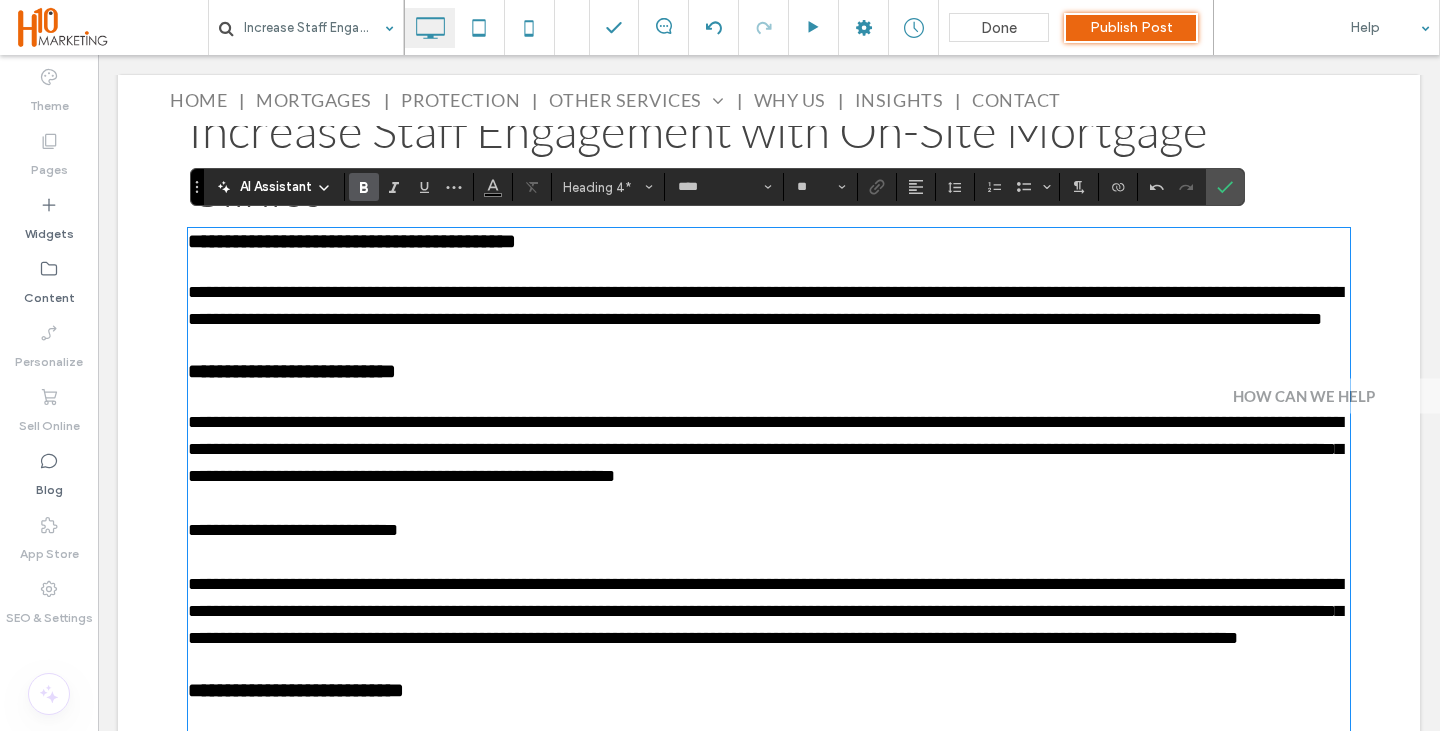 click on "**********" at bounding box center [769, 530] 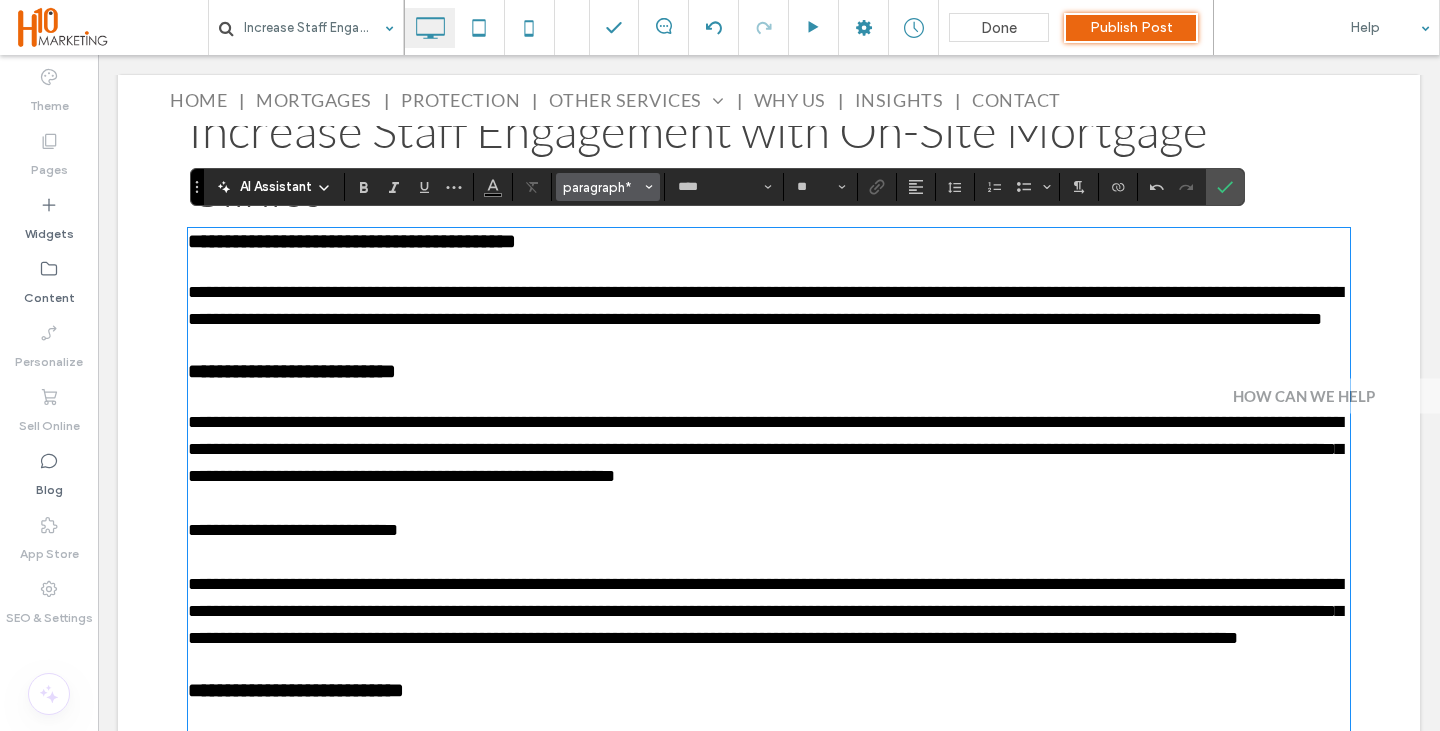 click on "paragraph*" at bounding box center [602, 187] 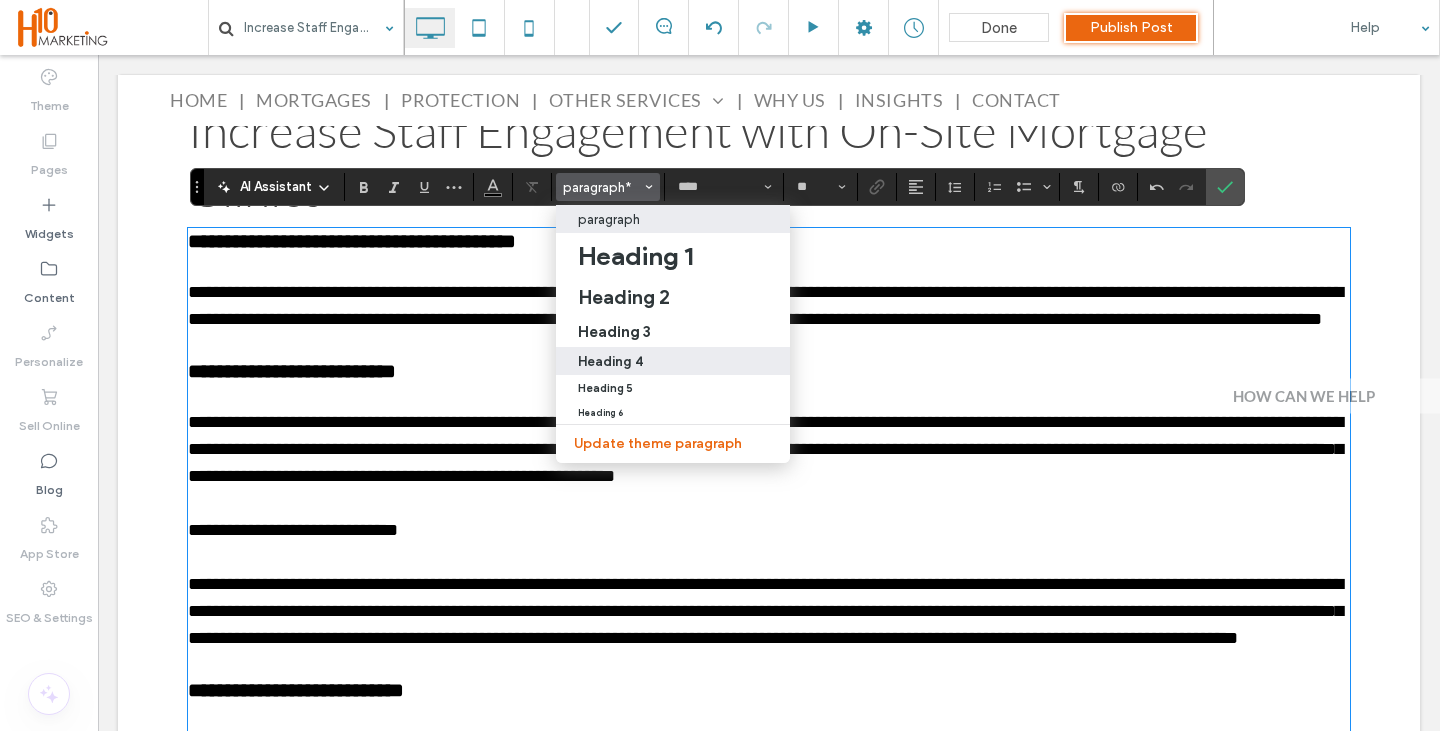 click on "Heading 4" at bounding box center (673, 361) 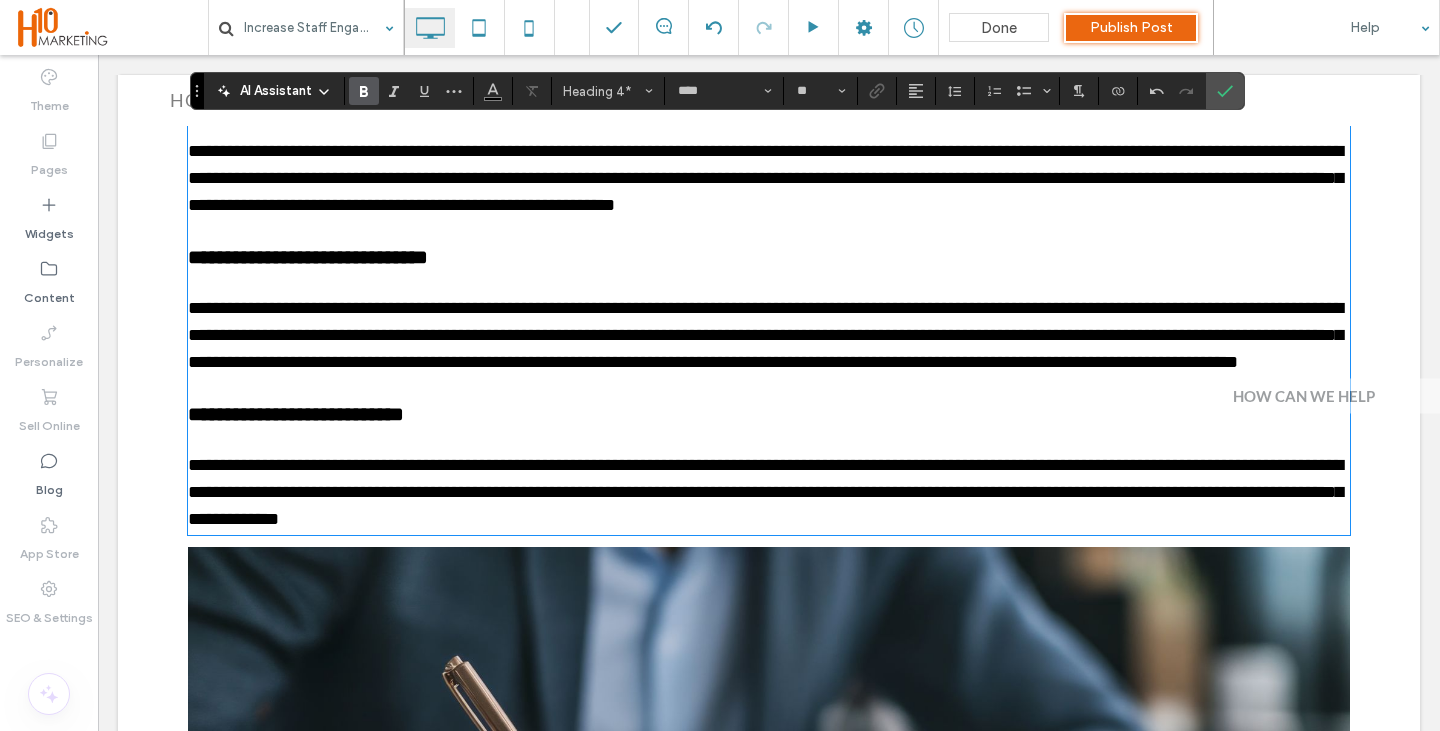 scroll, scrollTop: 1059, scrollLeft: 0, axis: vertical 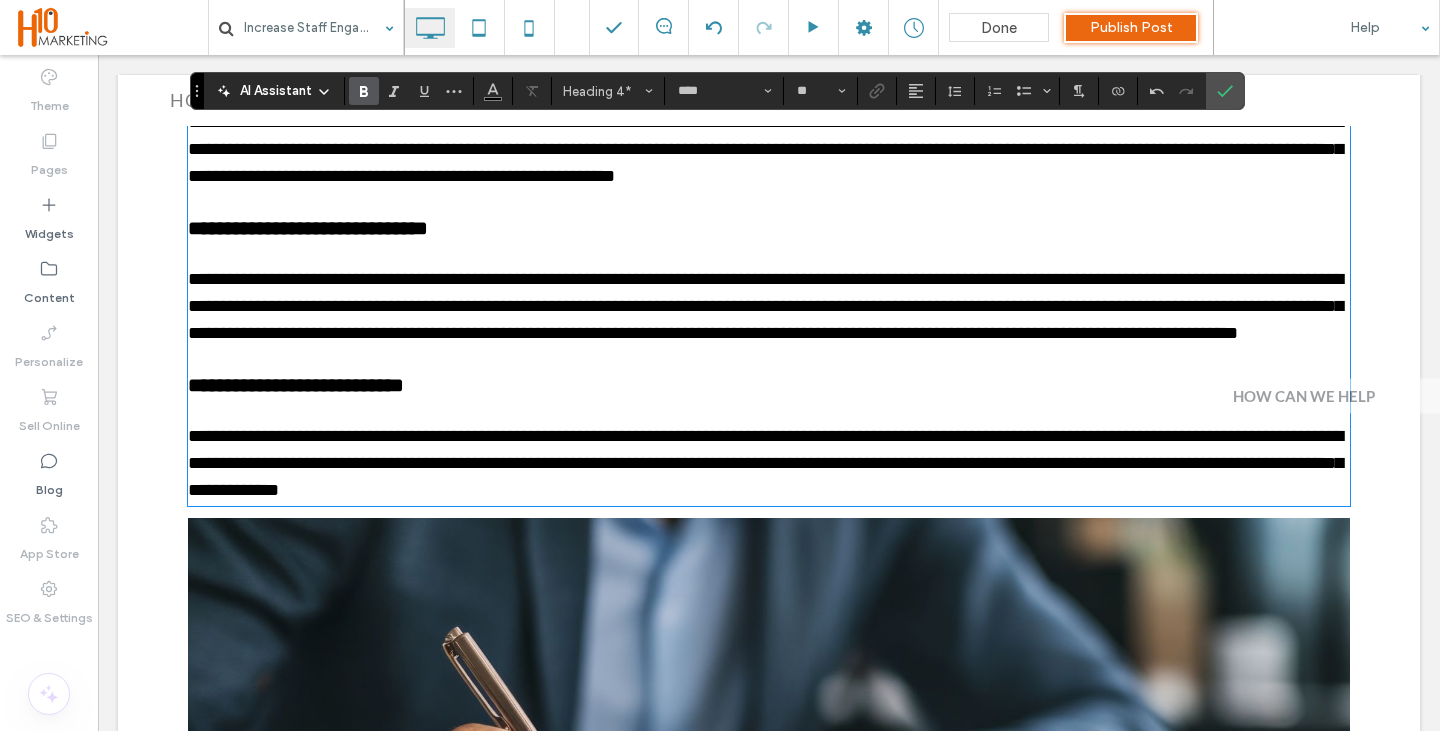 click at bounding box center (769, 360) 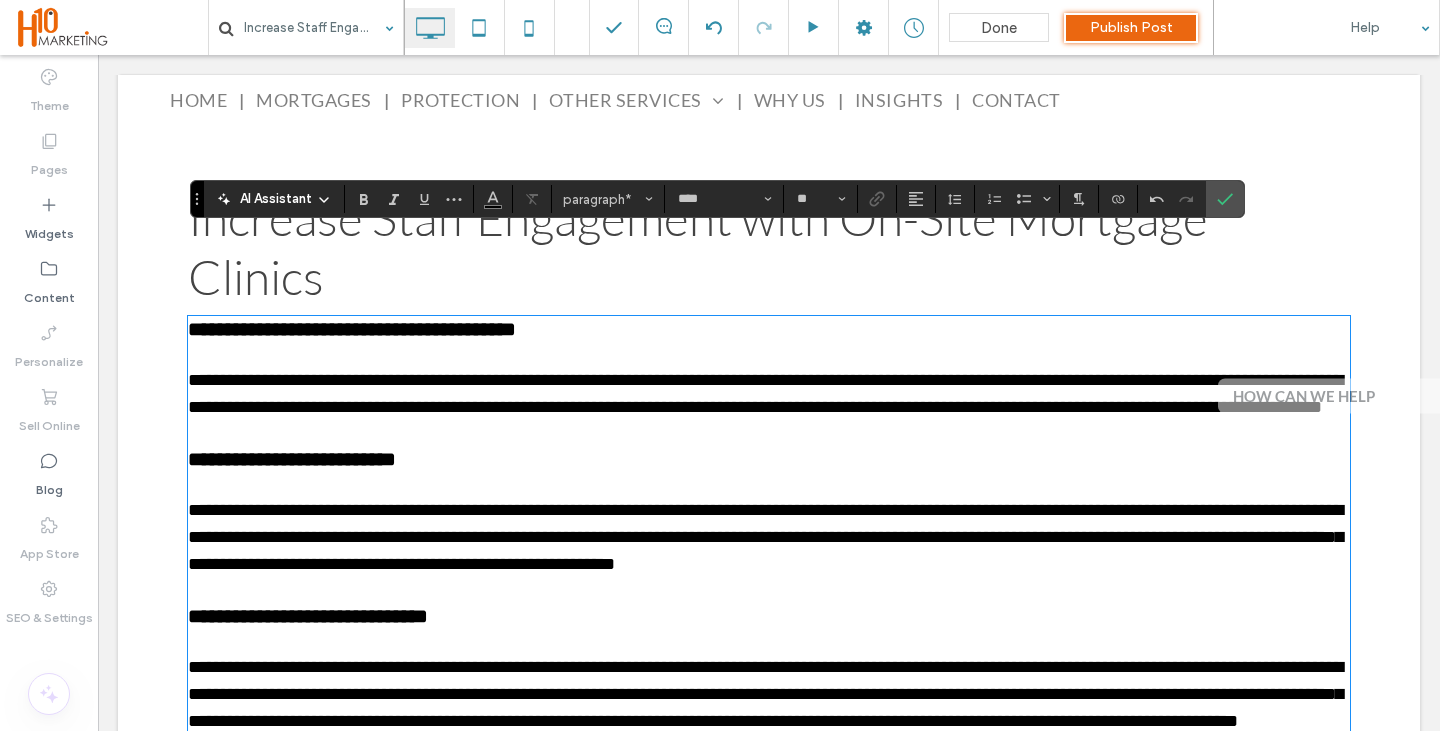 scroll, scrollTop: 659, scrollLeft: 0, axis: vertical 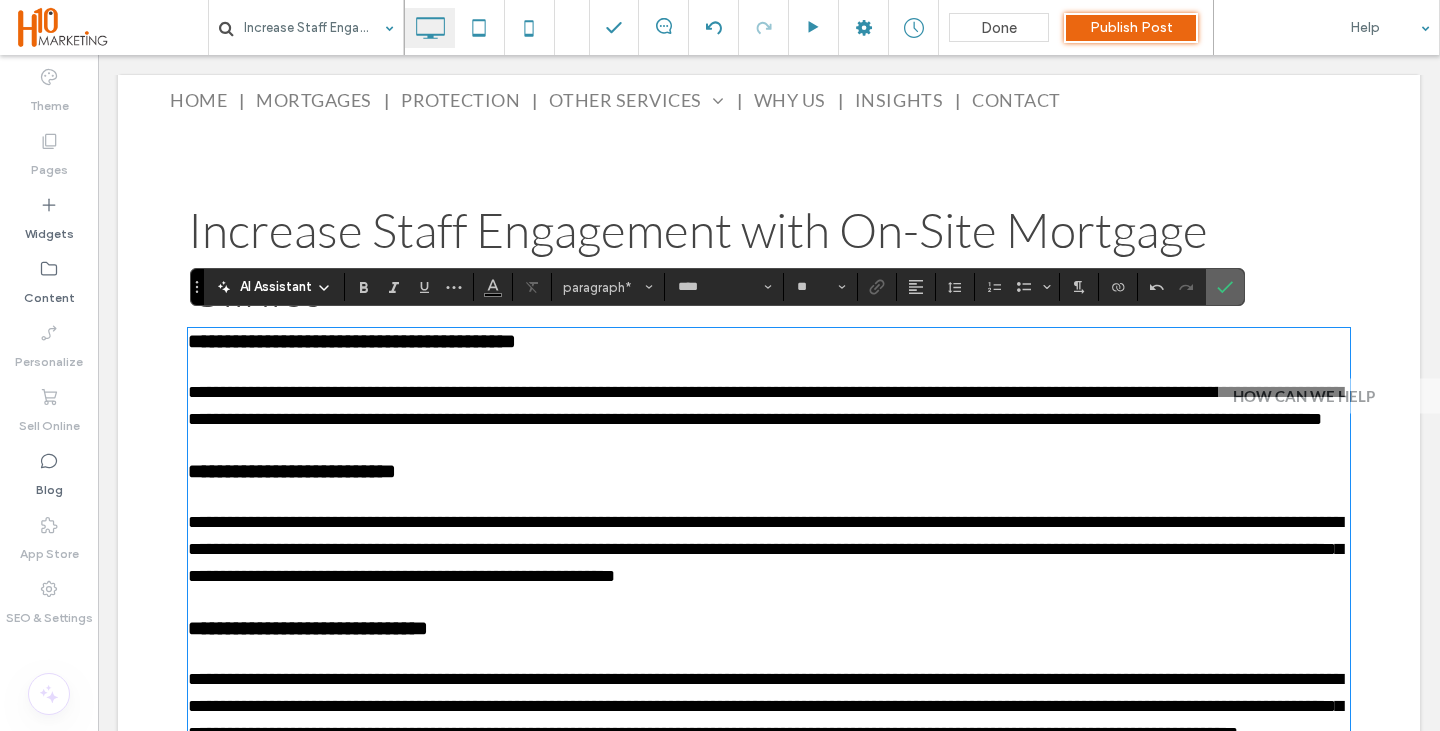 drag, startPoint x: 1220, startPoint y: 284, endPoint x: 862, endPoint y: 356, distance: 365.16846 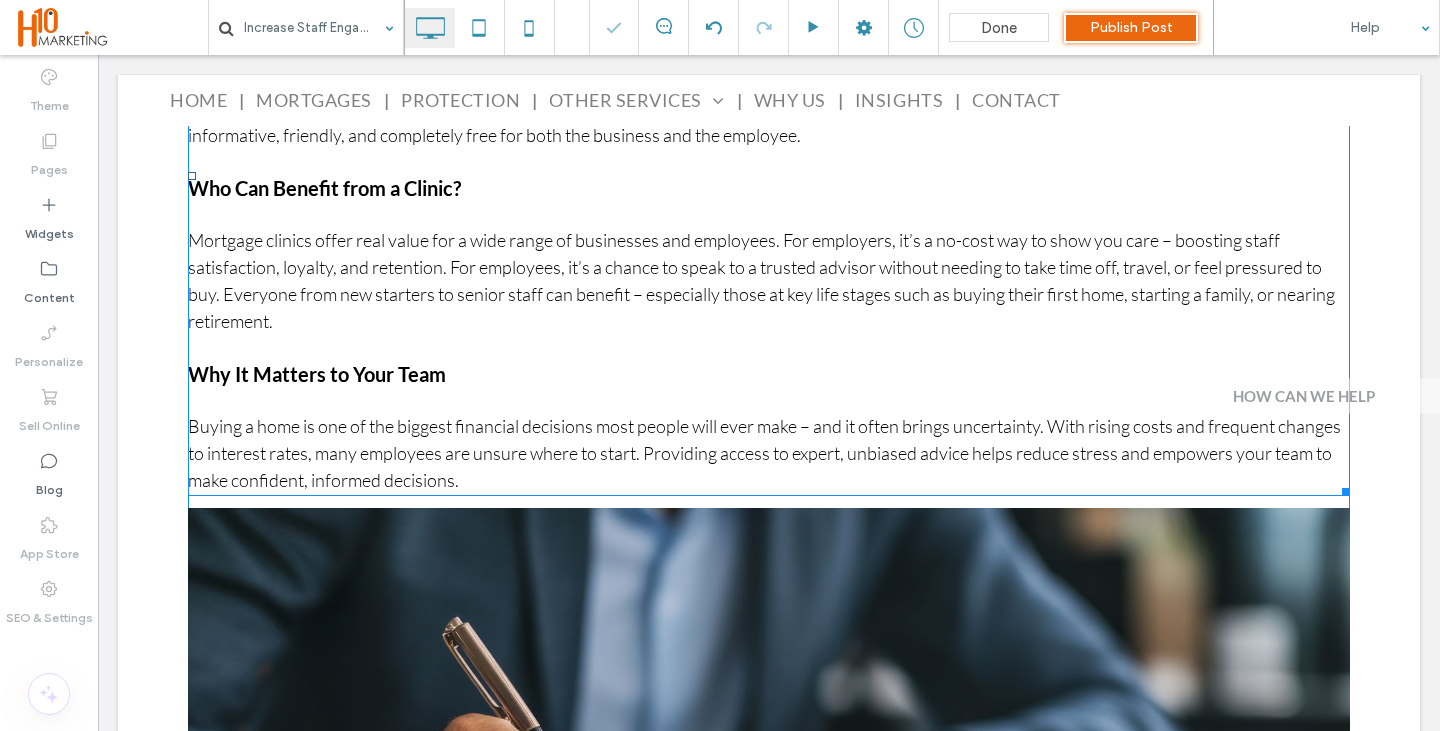 scroll, scrollTop: 1459, scrollLeft: 0, axis: vertical 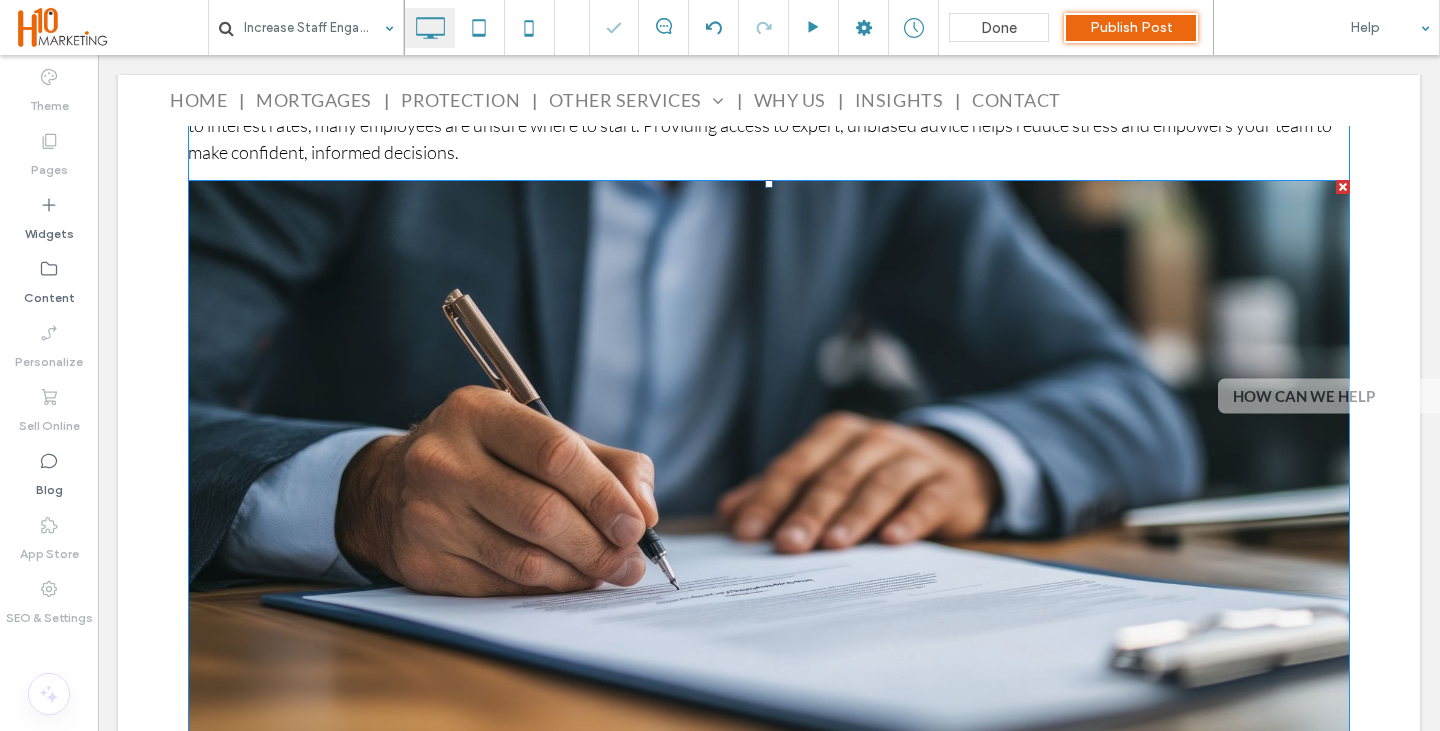 click at bounding box center (769, 505) 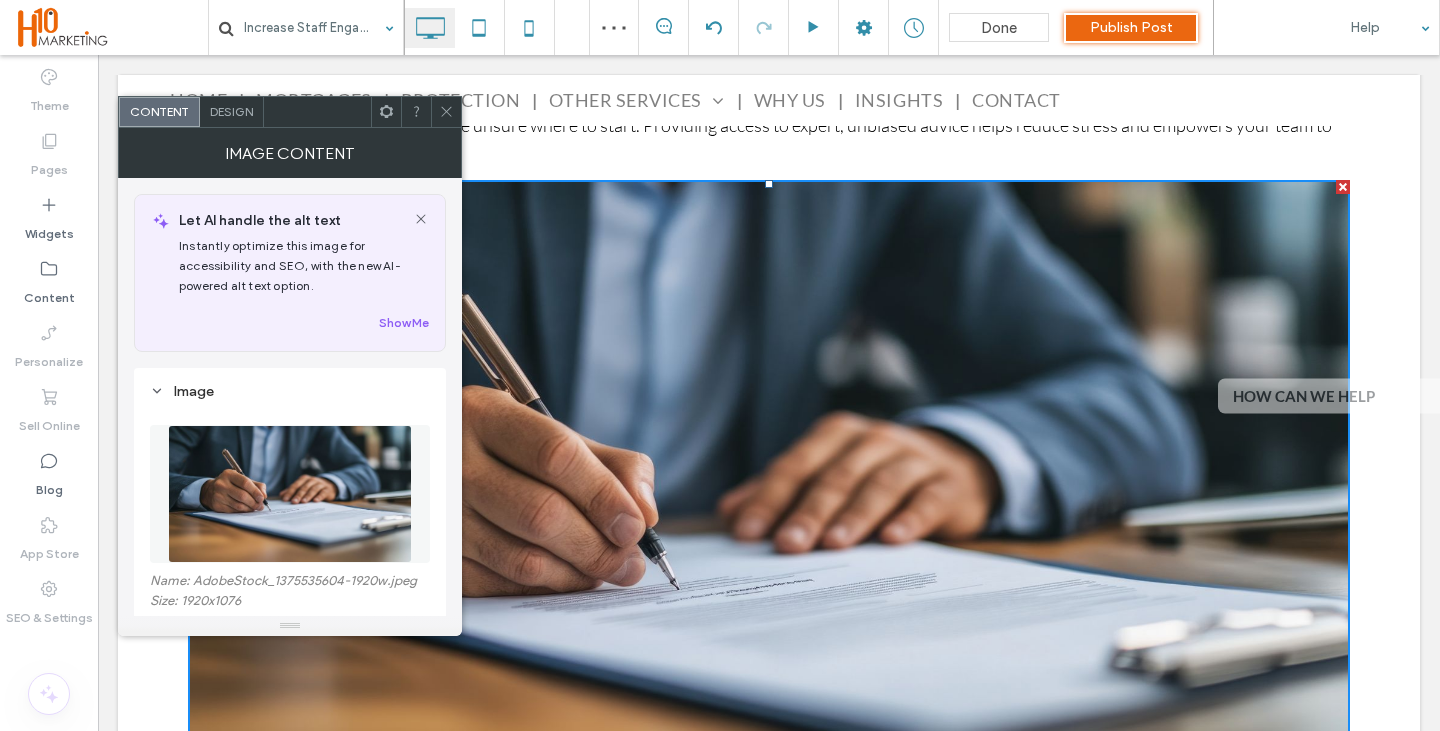 click at bounding box center (290, 494) 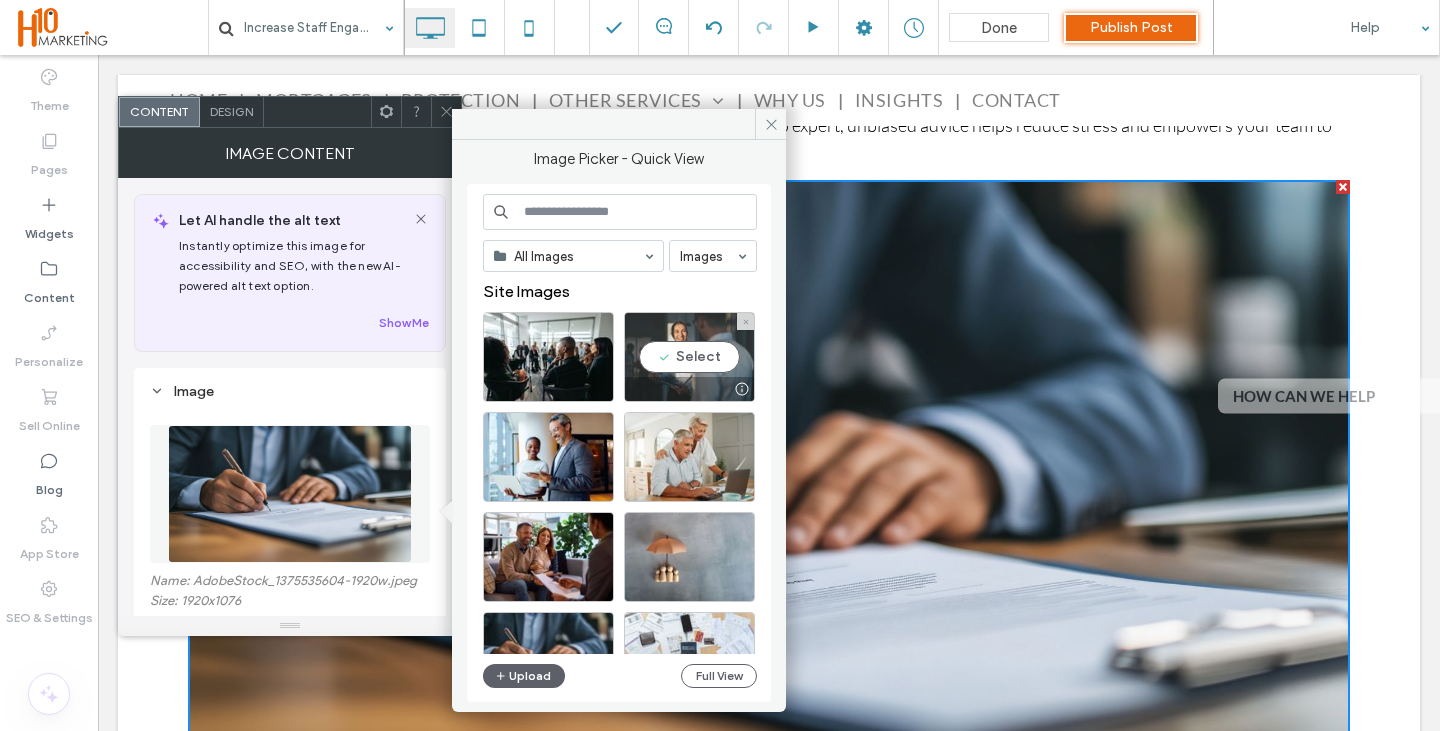 click on "Select" at bounding box center [689, 357] 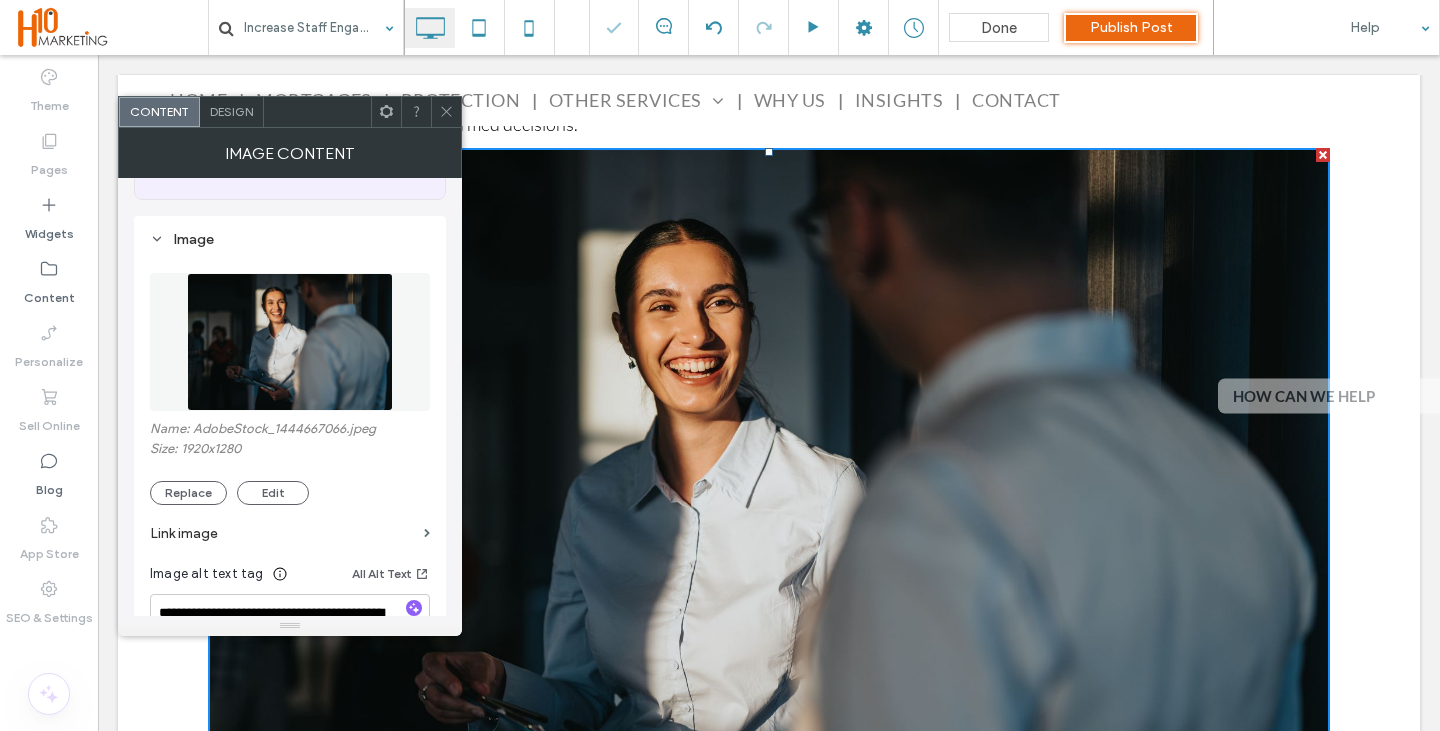 scroll, scrollTop: 200, scrollLeft: 0, axis: vertical 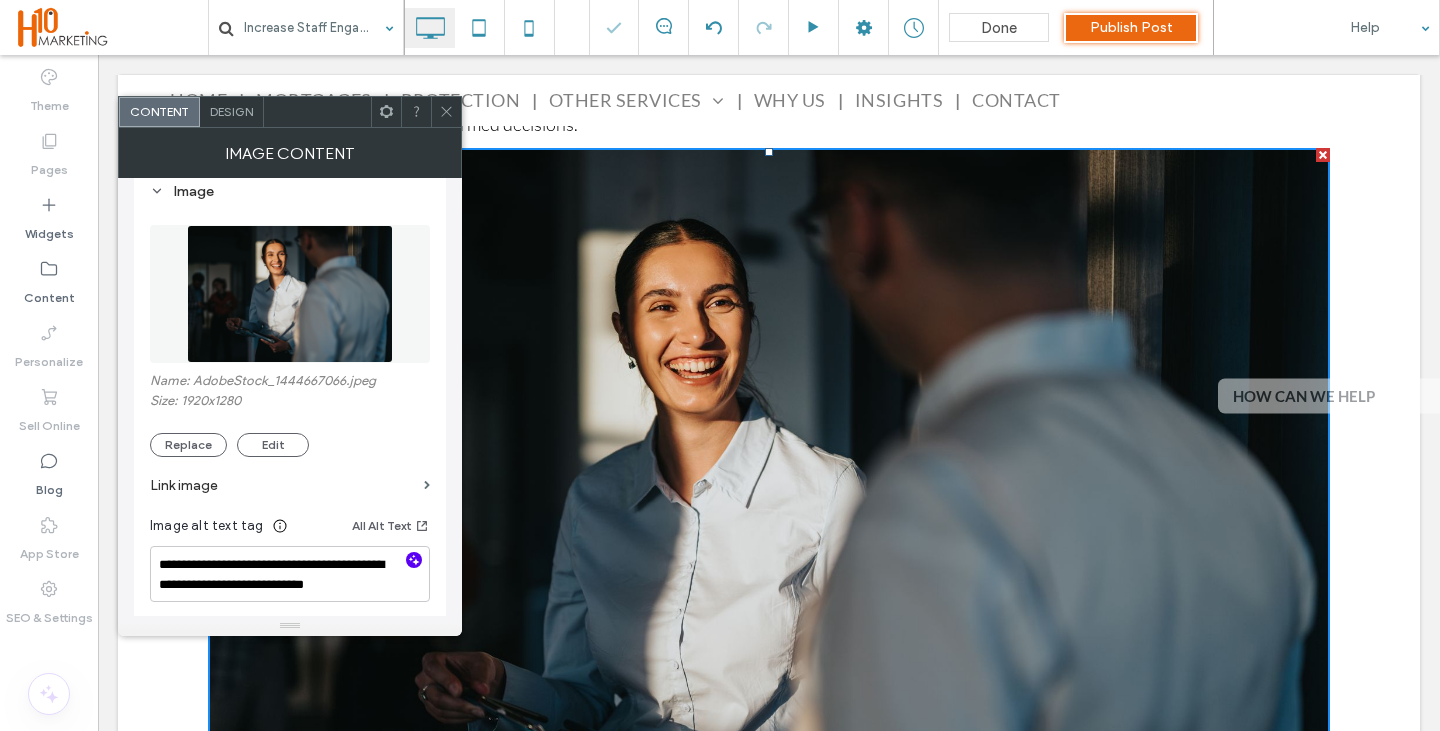 click 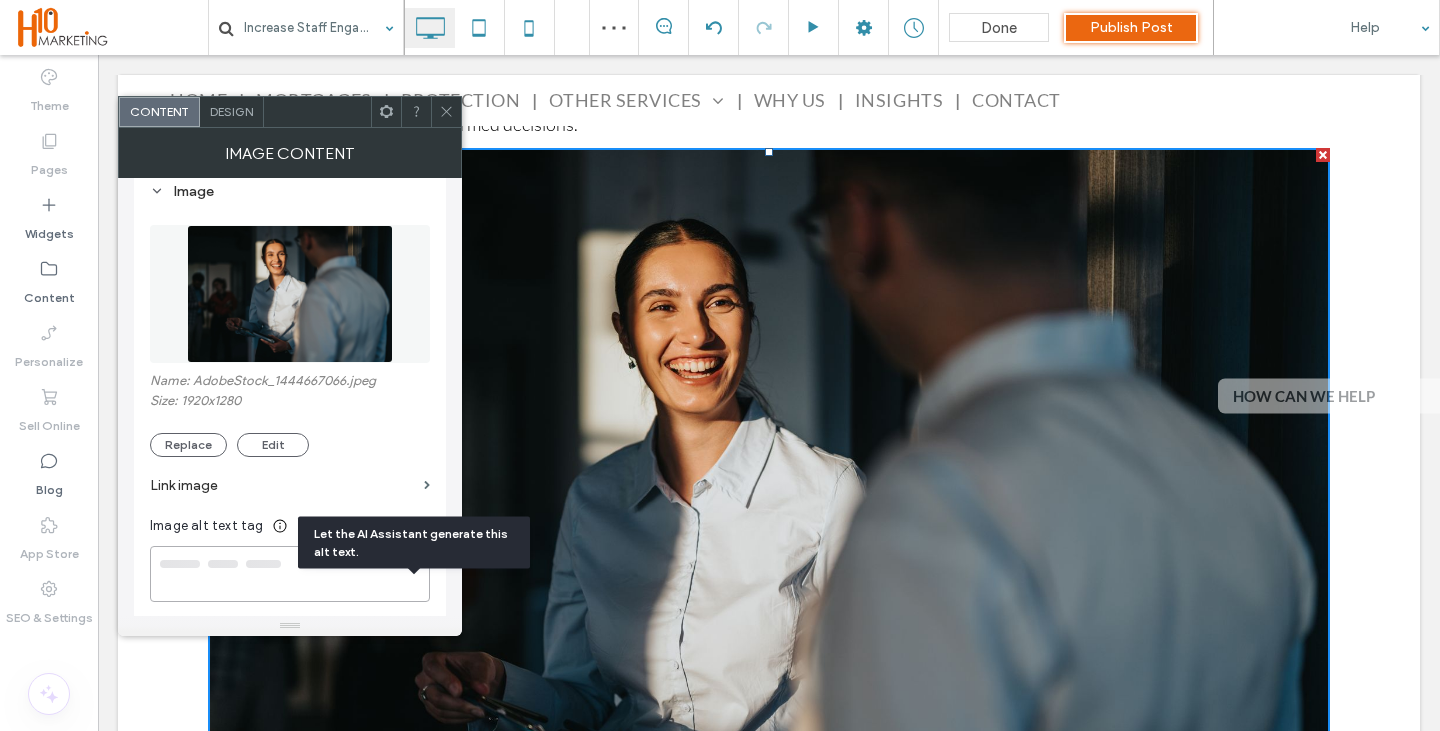 type on "**********" 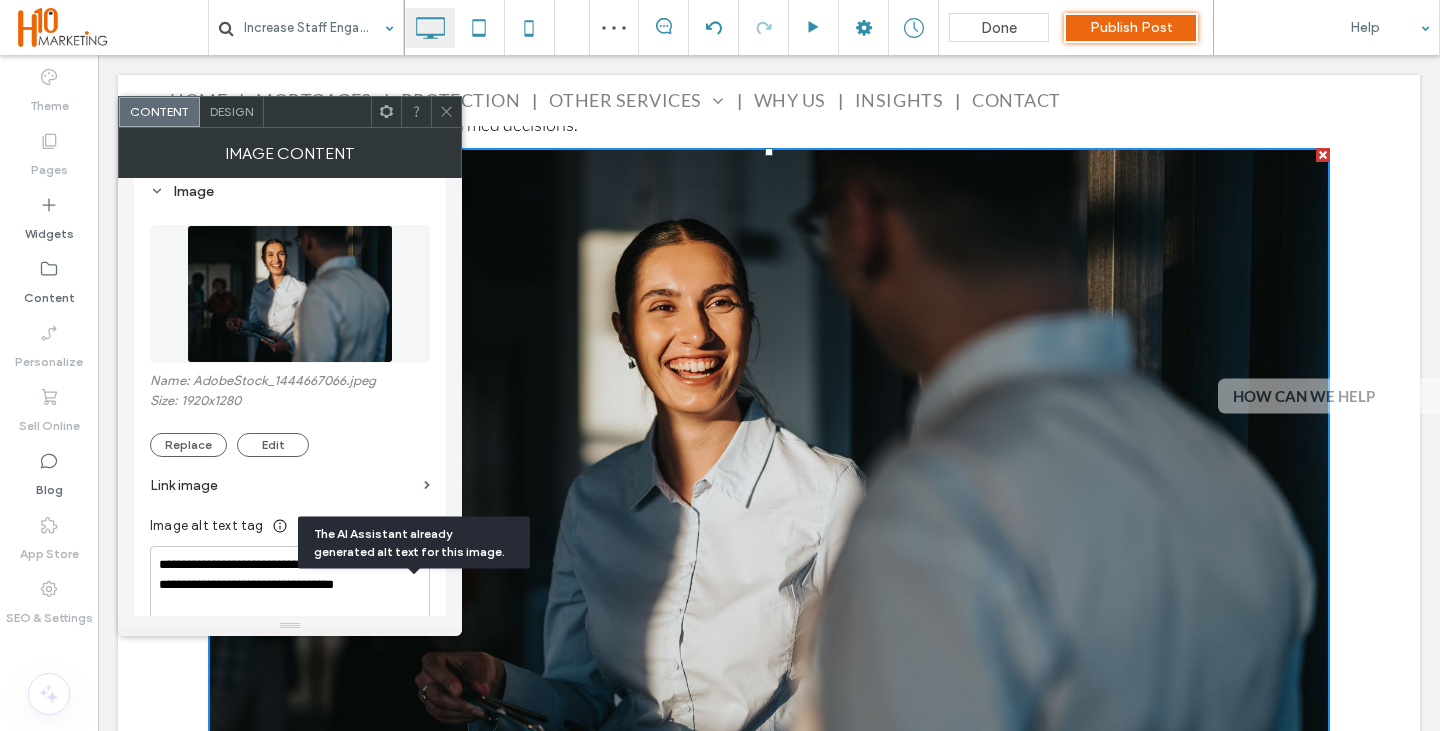 click 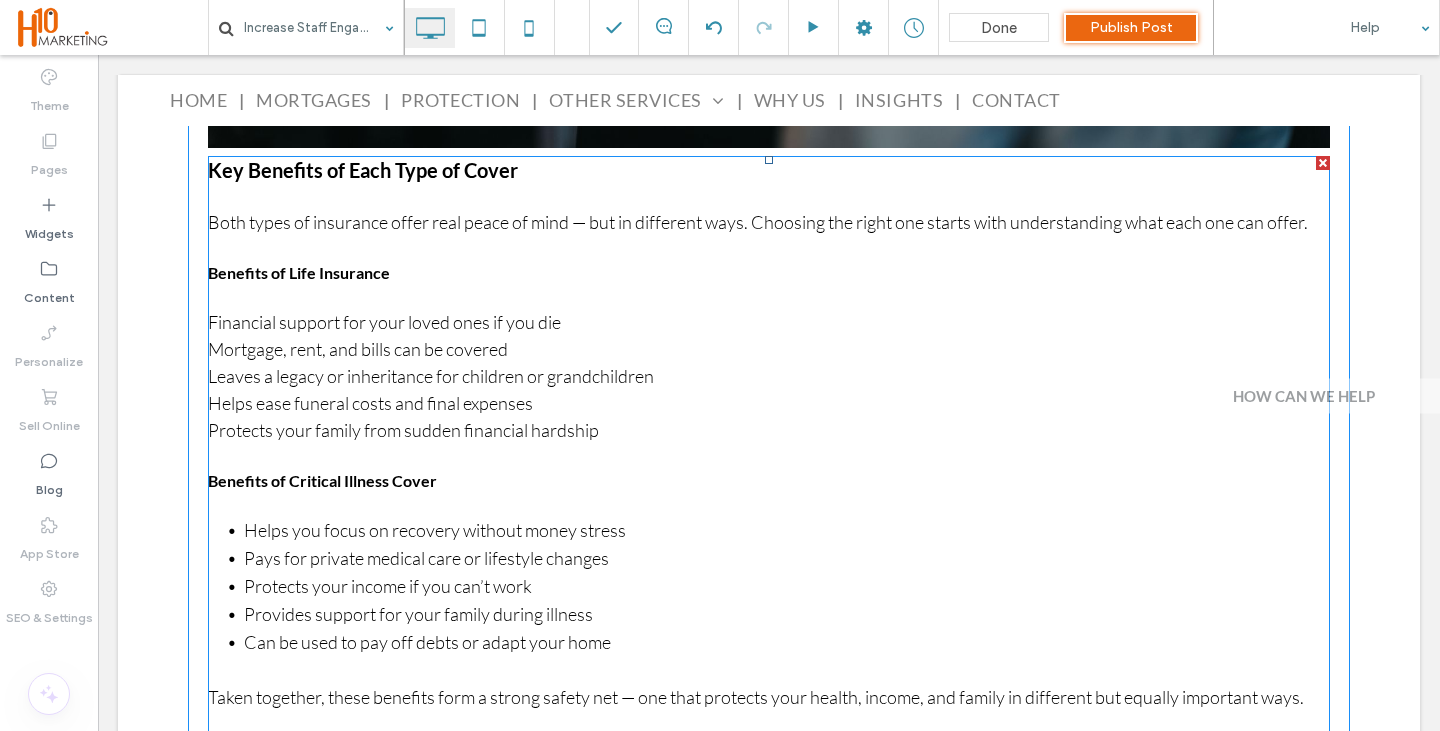 scroll, scrollTop: 2159, scrollLeft: 0, axis: vertical 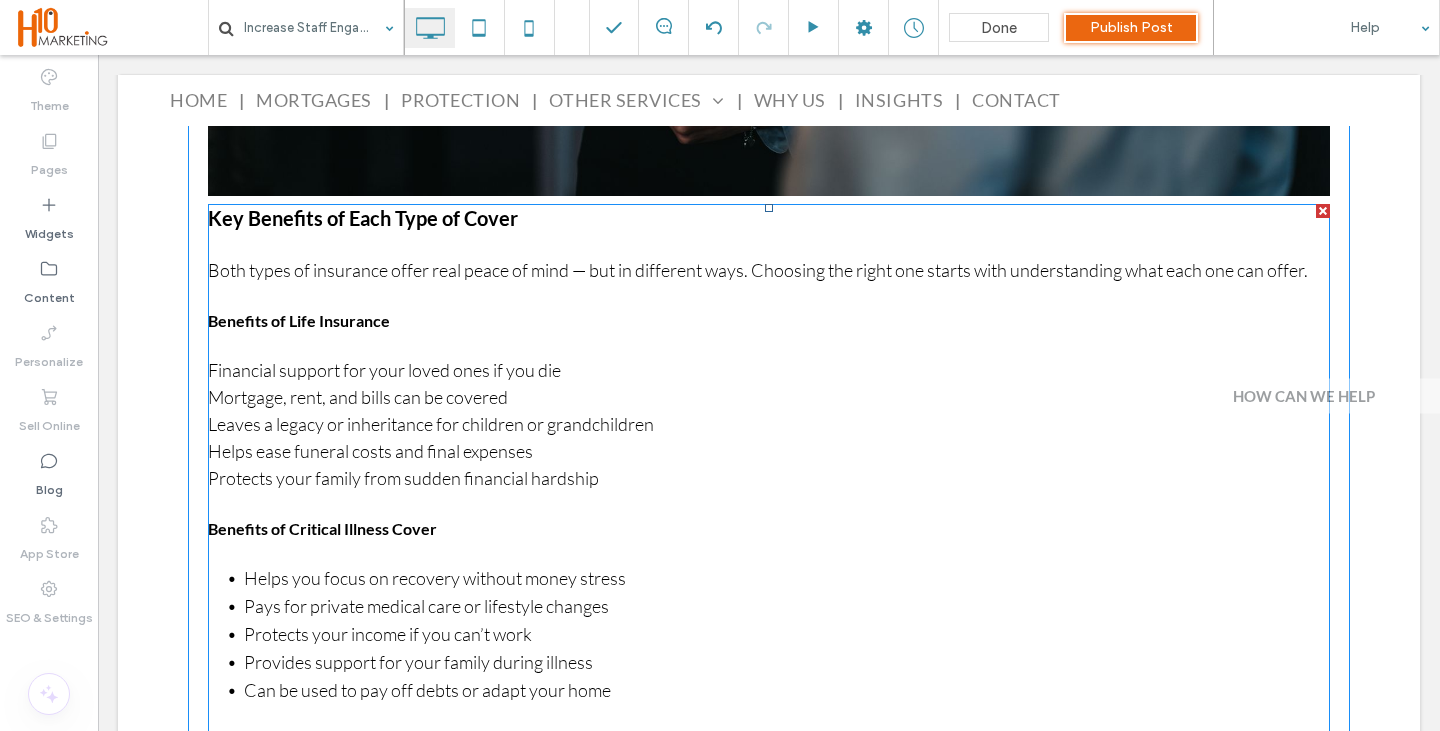 click on "Leaves a legacy or inheritance for children or grandchildren Helps ease funeral costs and final expenses" at bounding box center (431, 437) 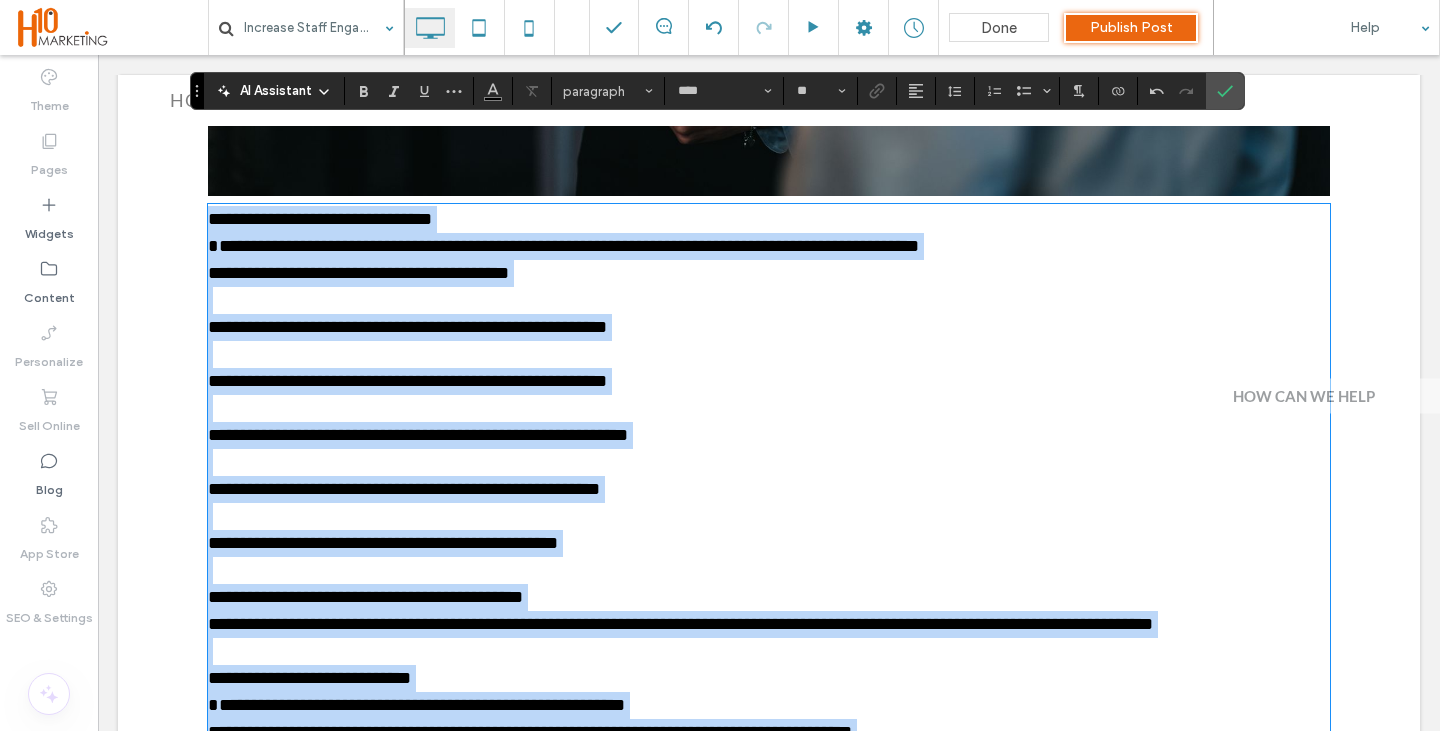 type on "**" 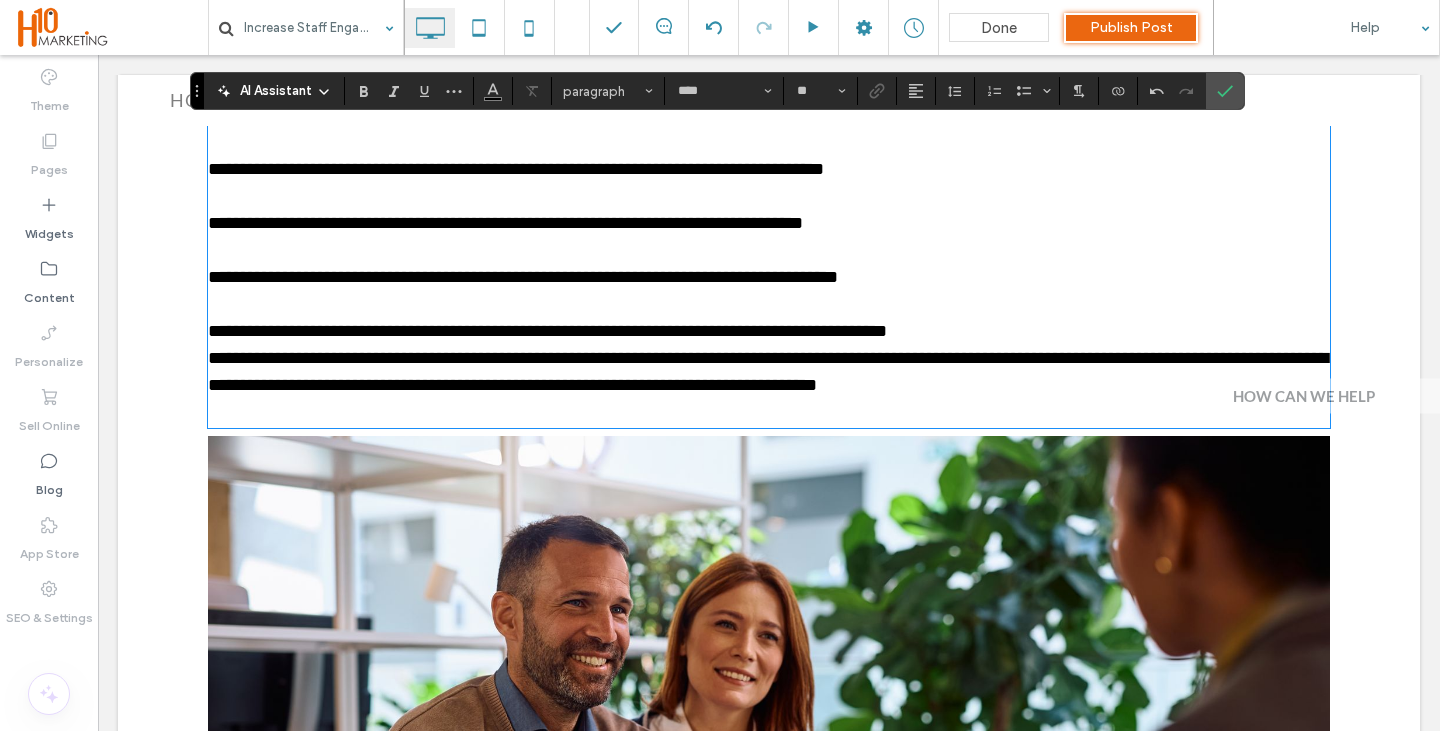 scroll, scrollTop: 0, scrollLeft: 0, axis: both 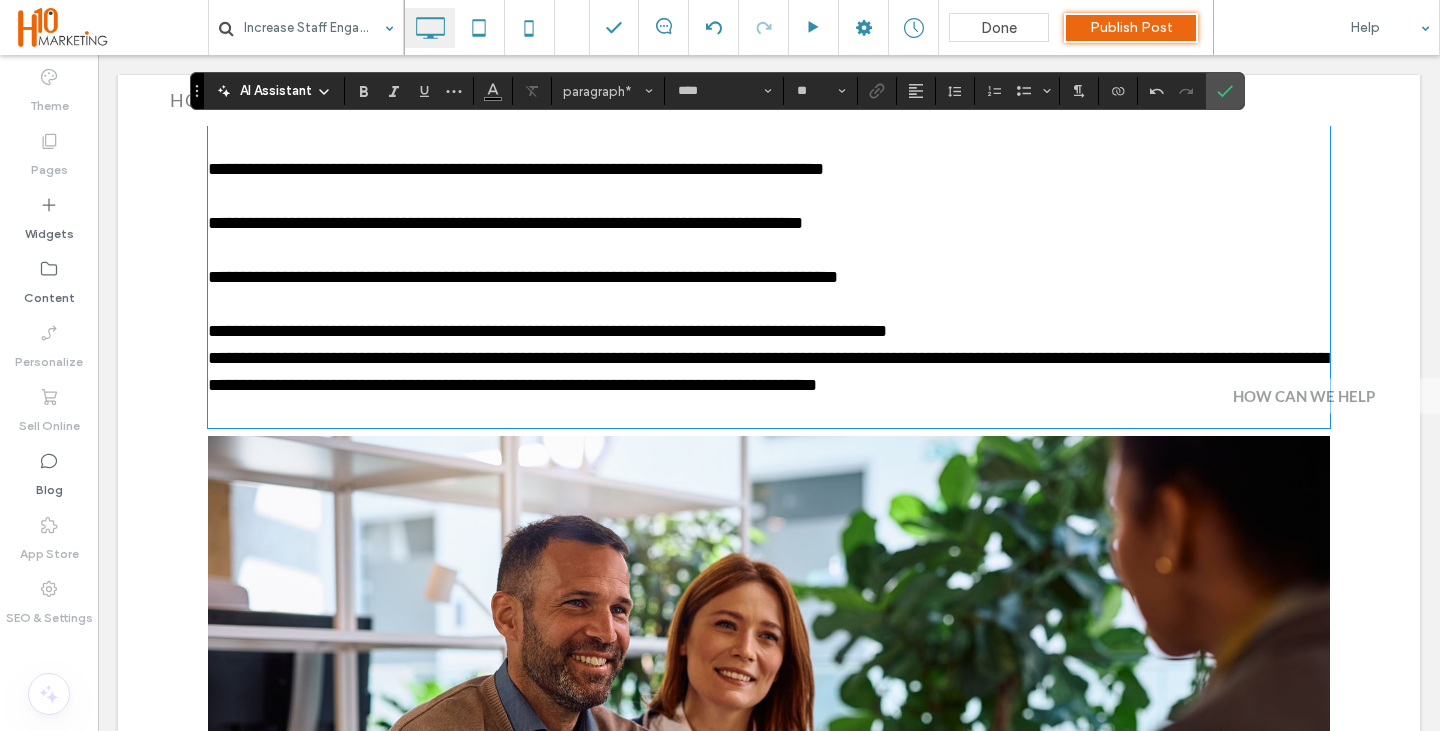 click on "**********" at bounding box center (769, 331) 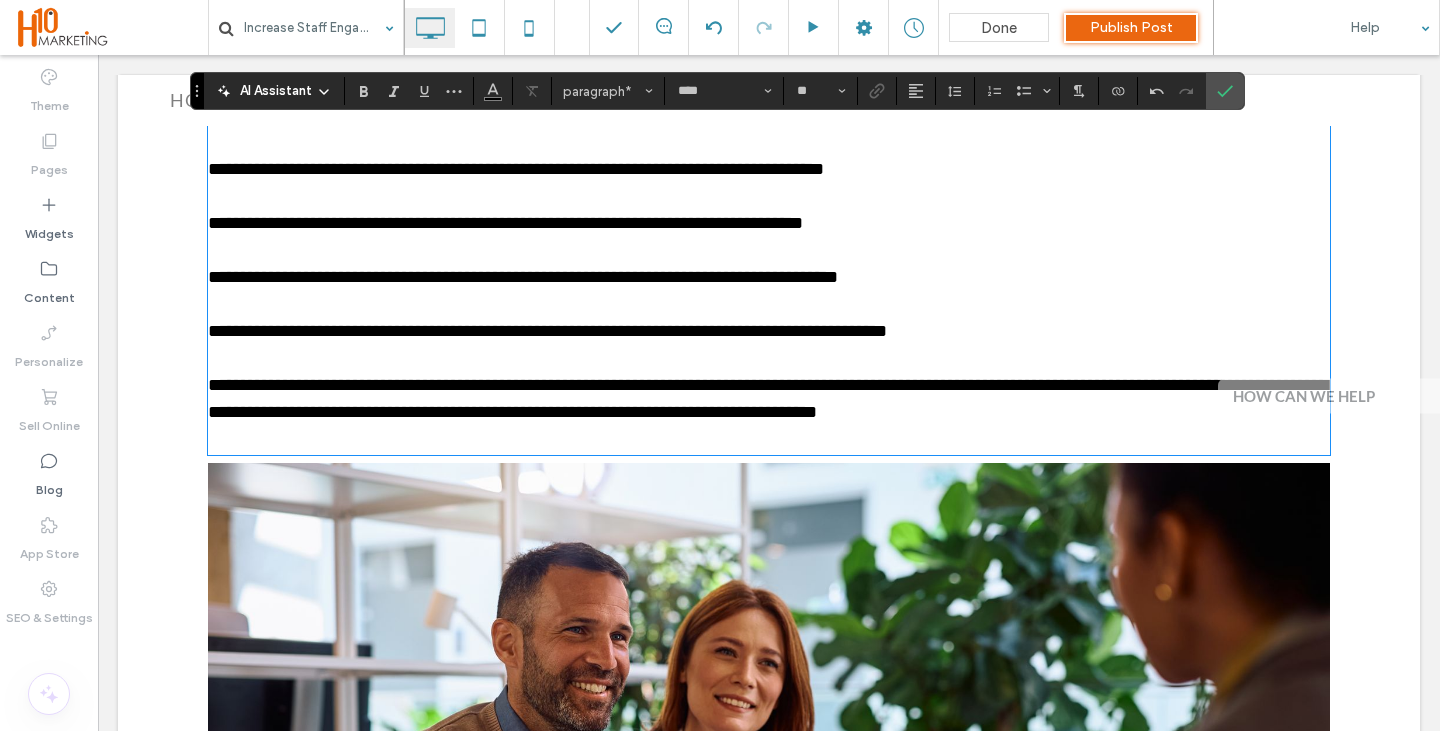 click on "**********" at bounding box center (768, 398) 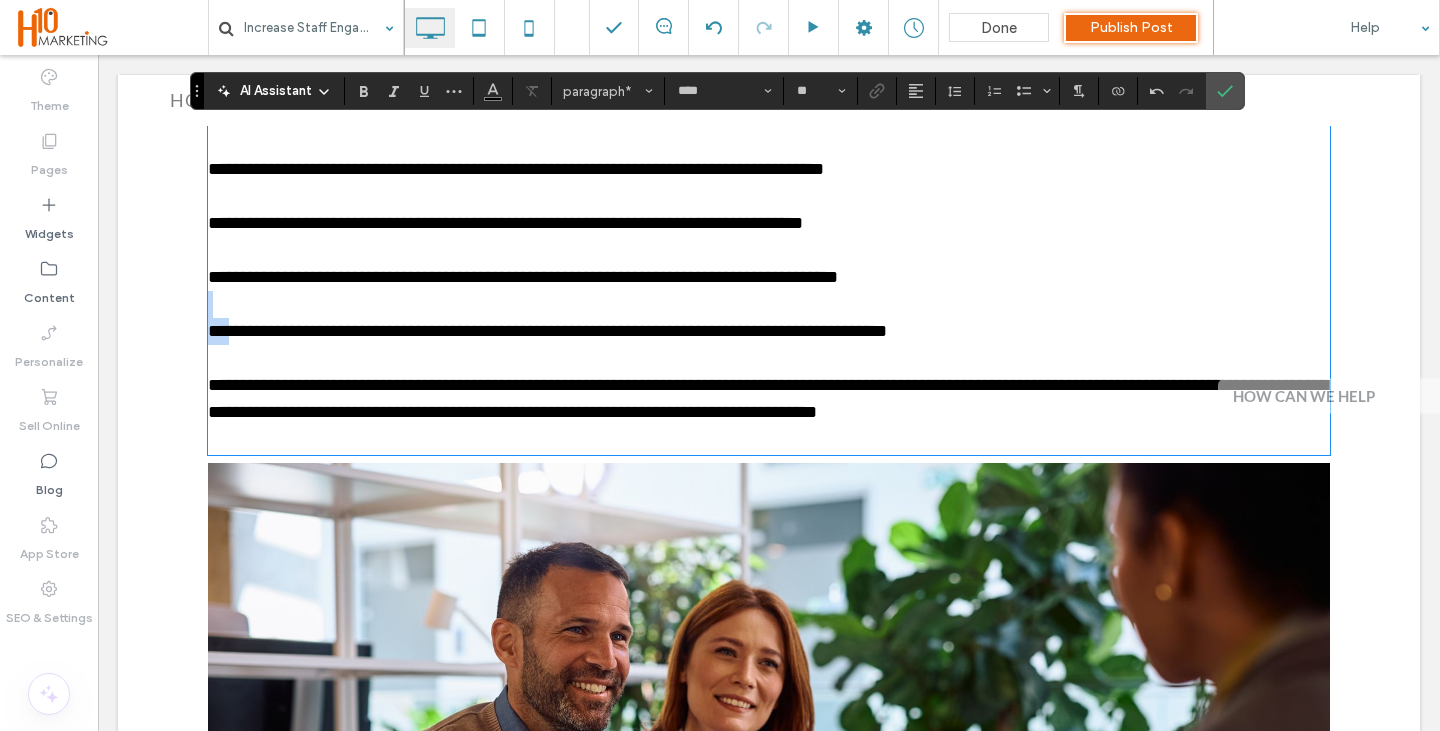 drag, startPoint x: 239, startPoint y: 317, endPoint x: 200, endPoint y: 312, distance: 39.319206 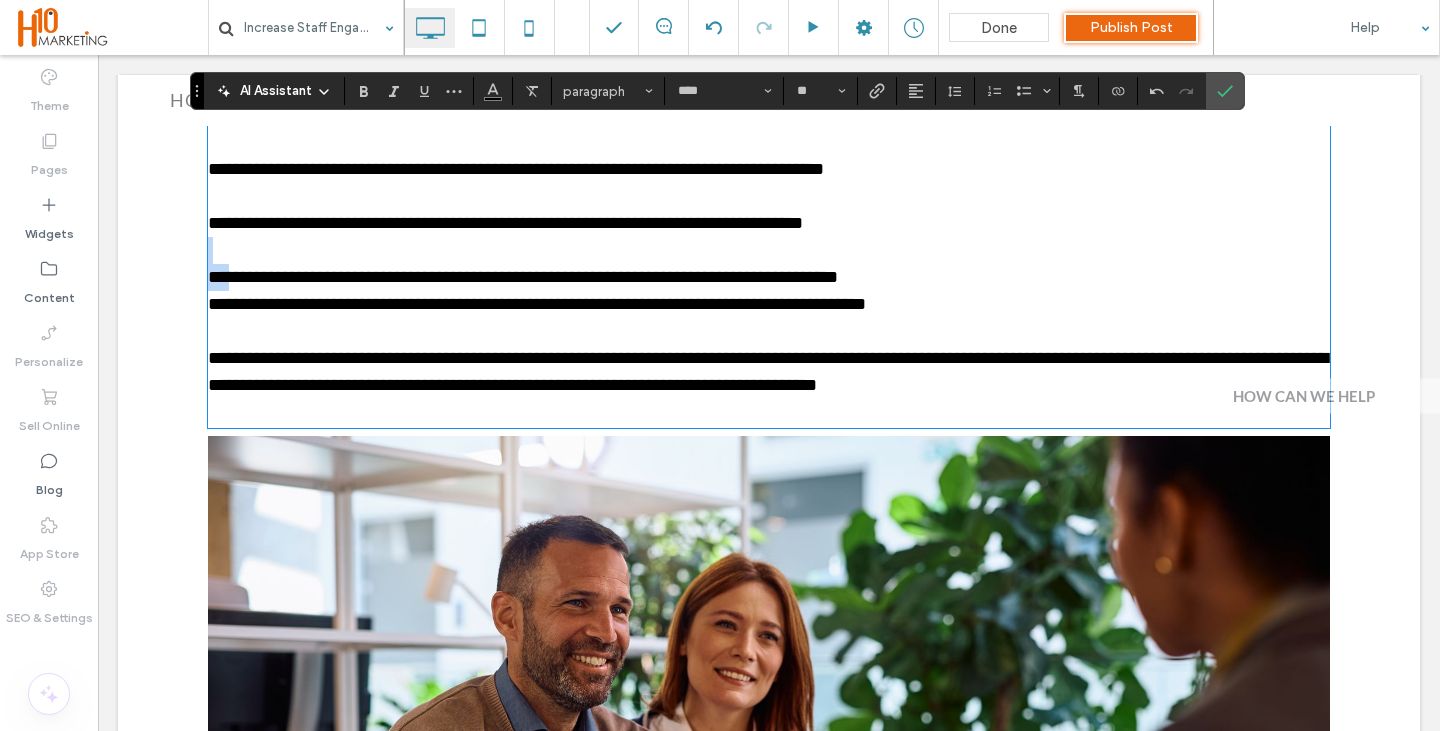 drag, startPoint x: 230, startPoint y: 259, endPoint x: 207, endPoint y: 228, distance: 38.600517 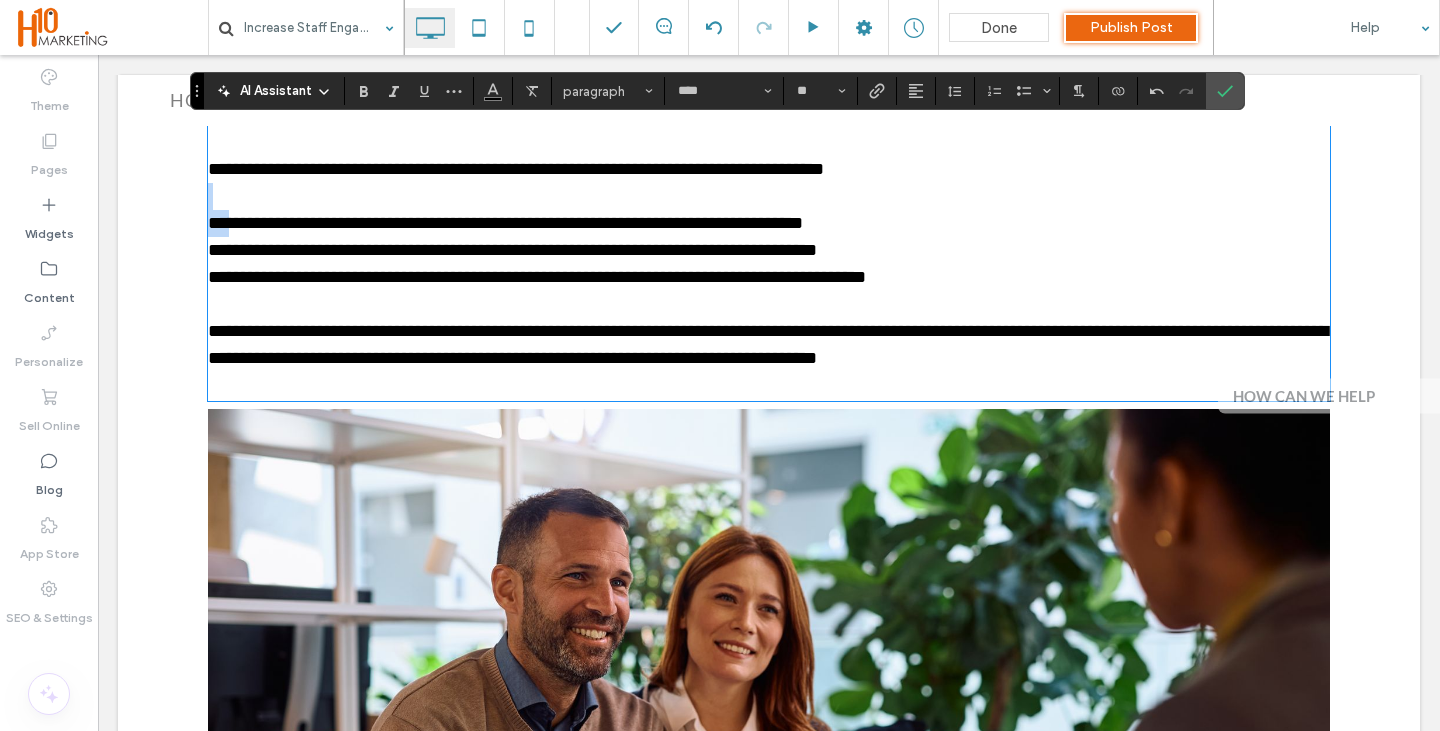 drag, startPoint x: 219, startPoint y: 186, endPoint x: 206, endPoint y: 168, distance: 22.203604 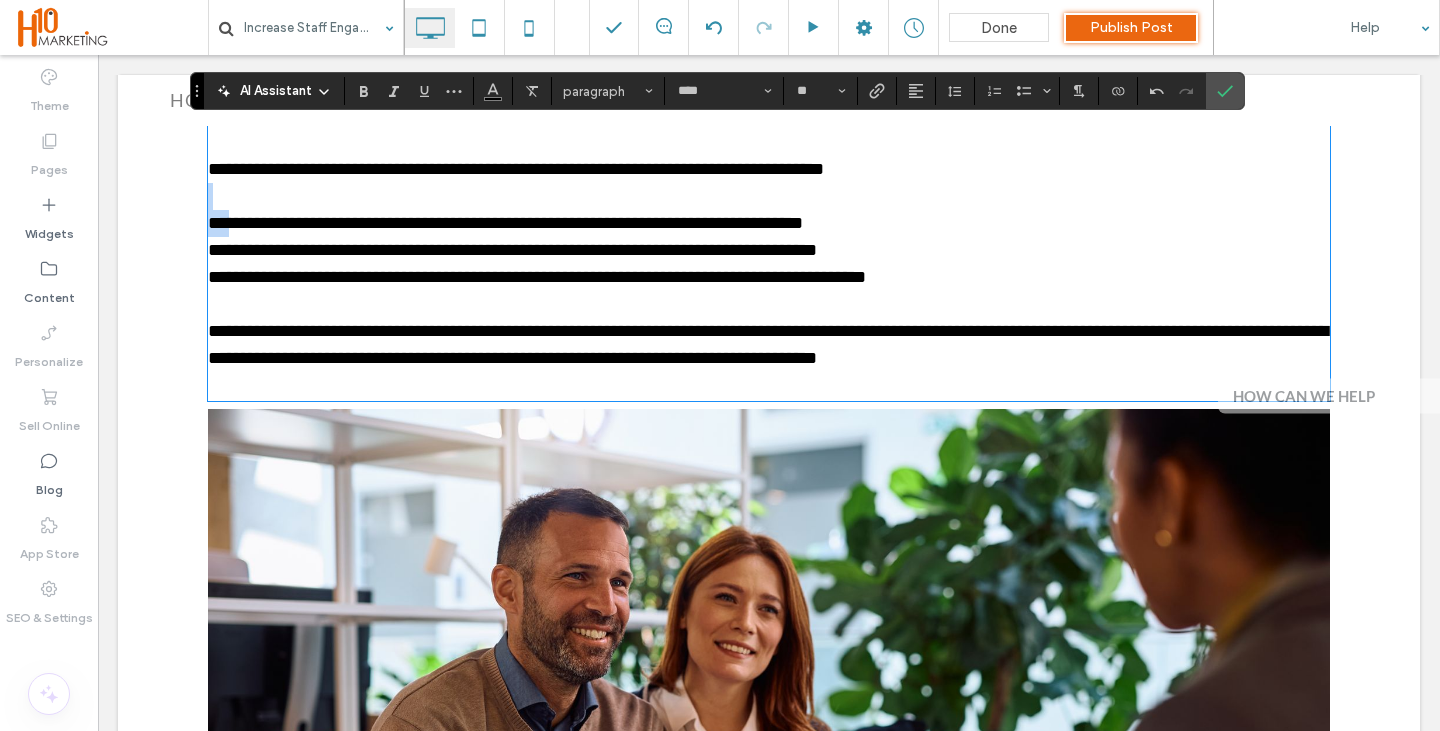 click on "**********" at bounding box center [769, 581] 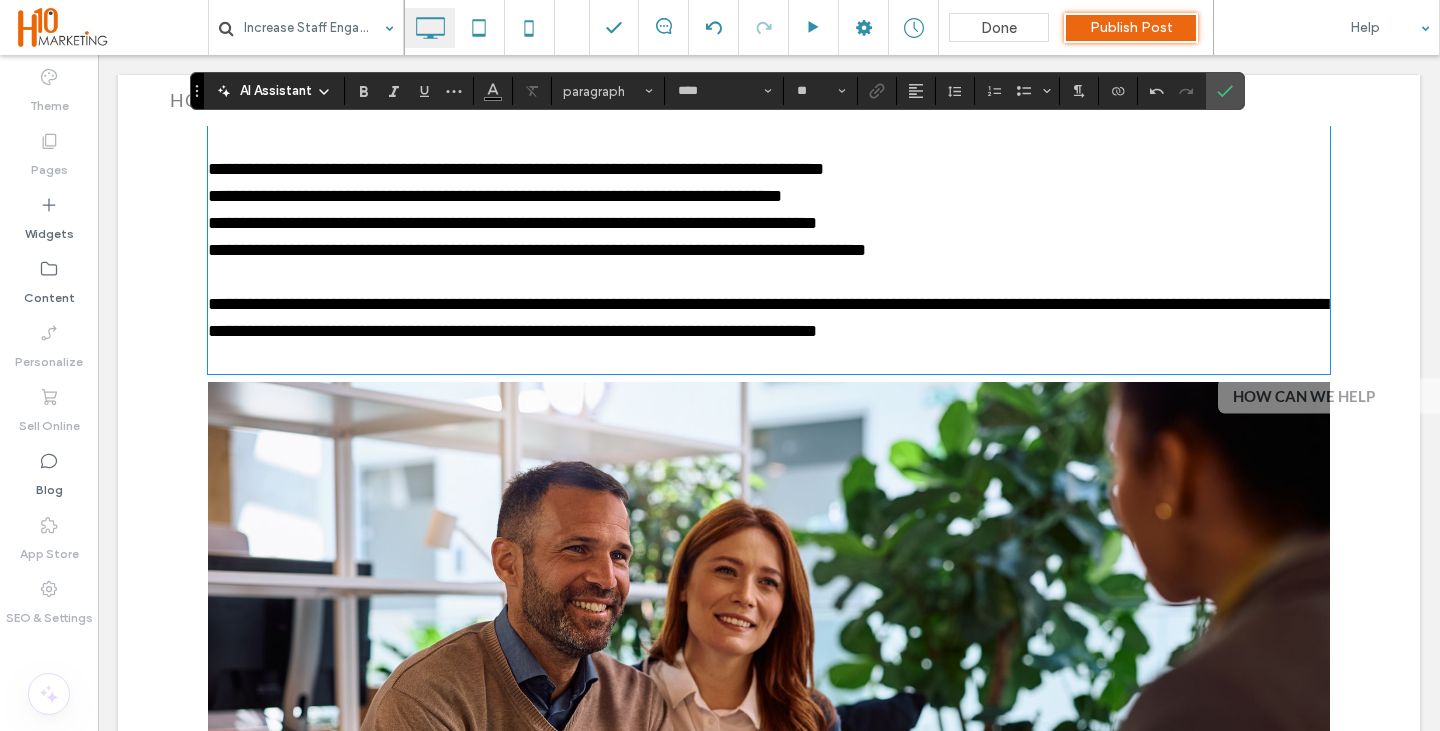 drag, startPoint x: 228, startPoint y: 155, endPoint x: 206, endPoint y: 134, distance: 30.413813 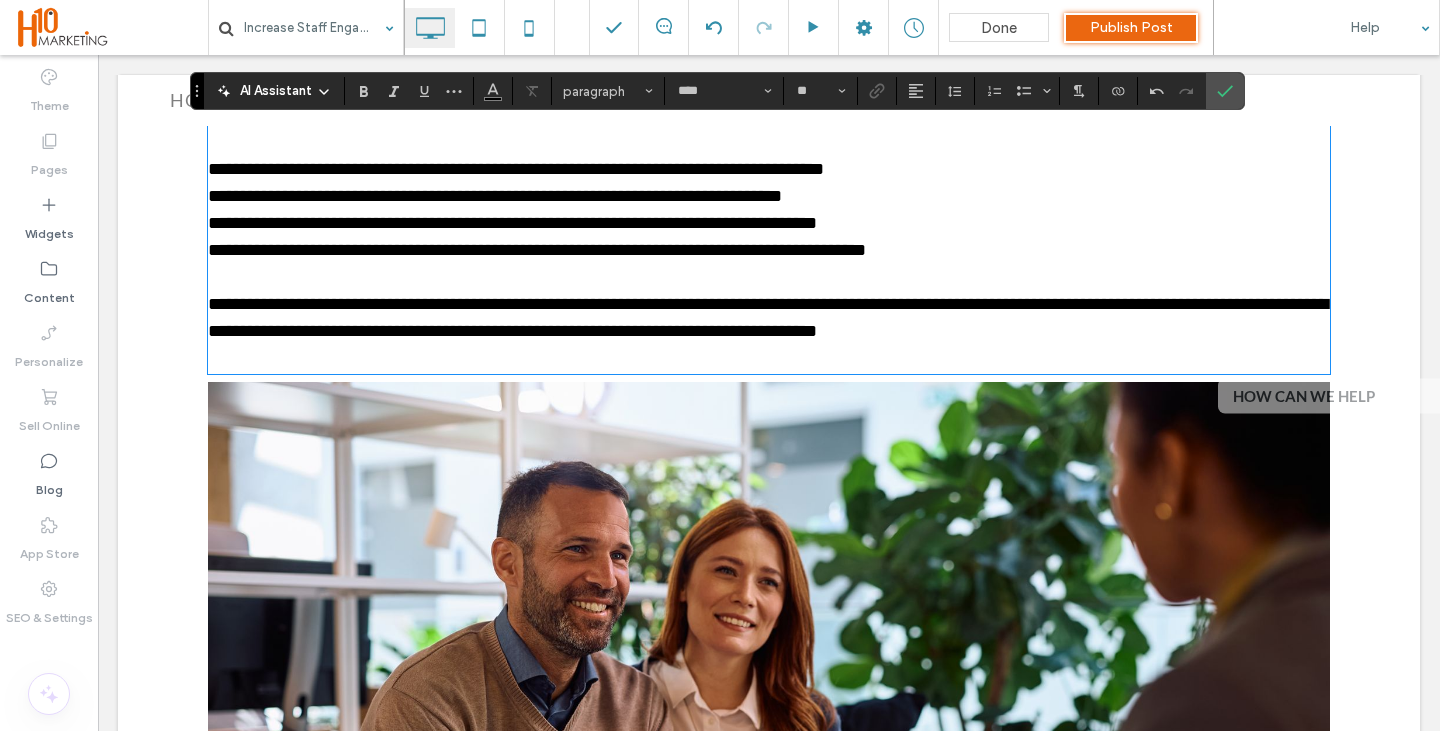 click on "**********" at bounding box center (769, 568) 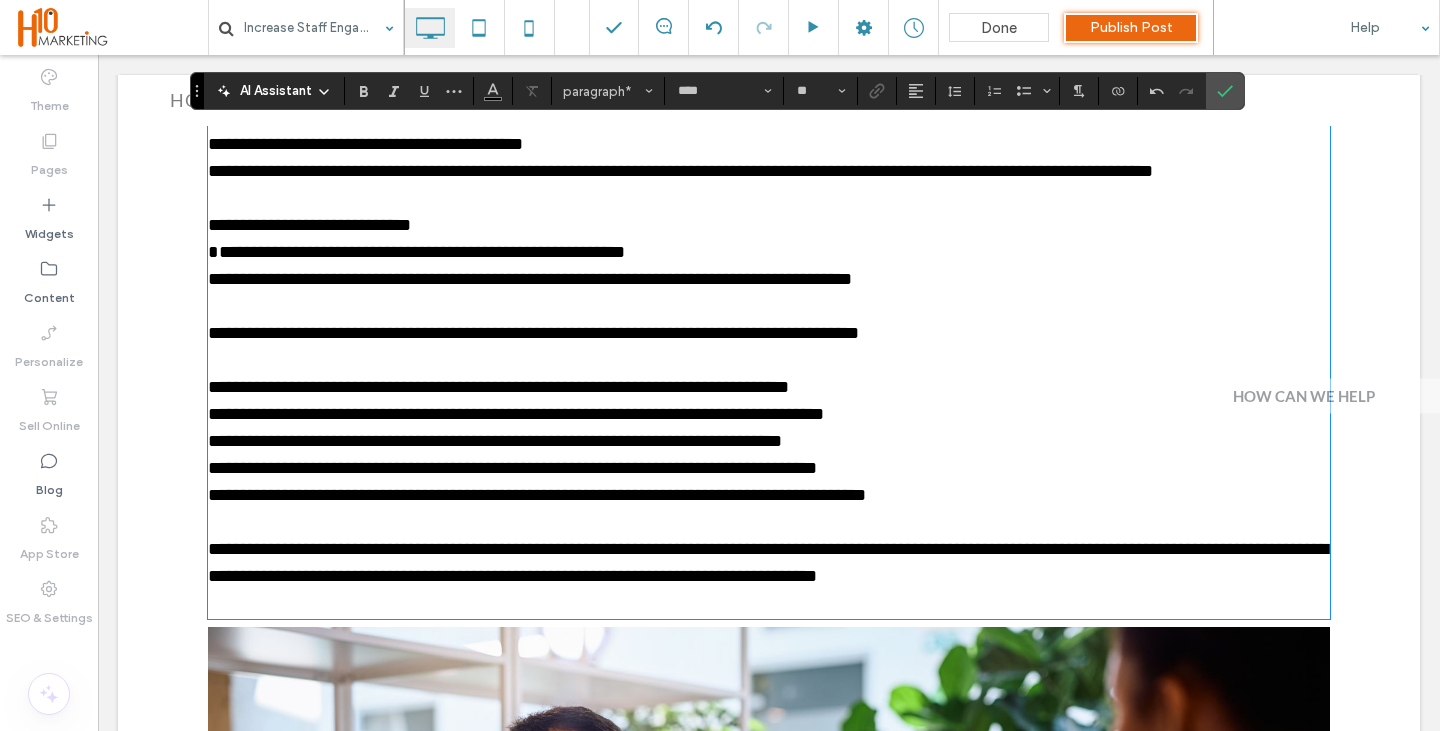 scroll, scrollTop: 2684, scrollLeft: 0, axis: vertical 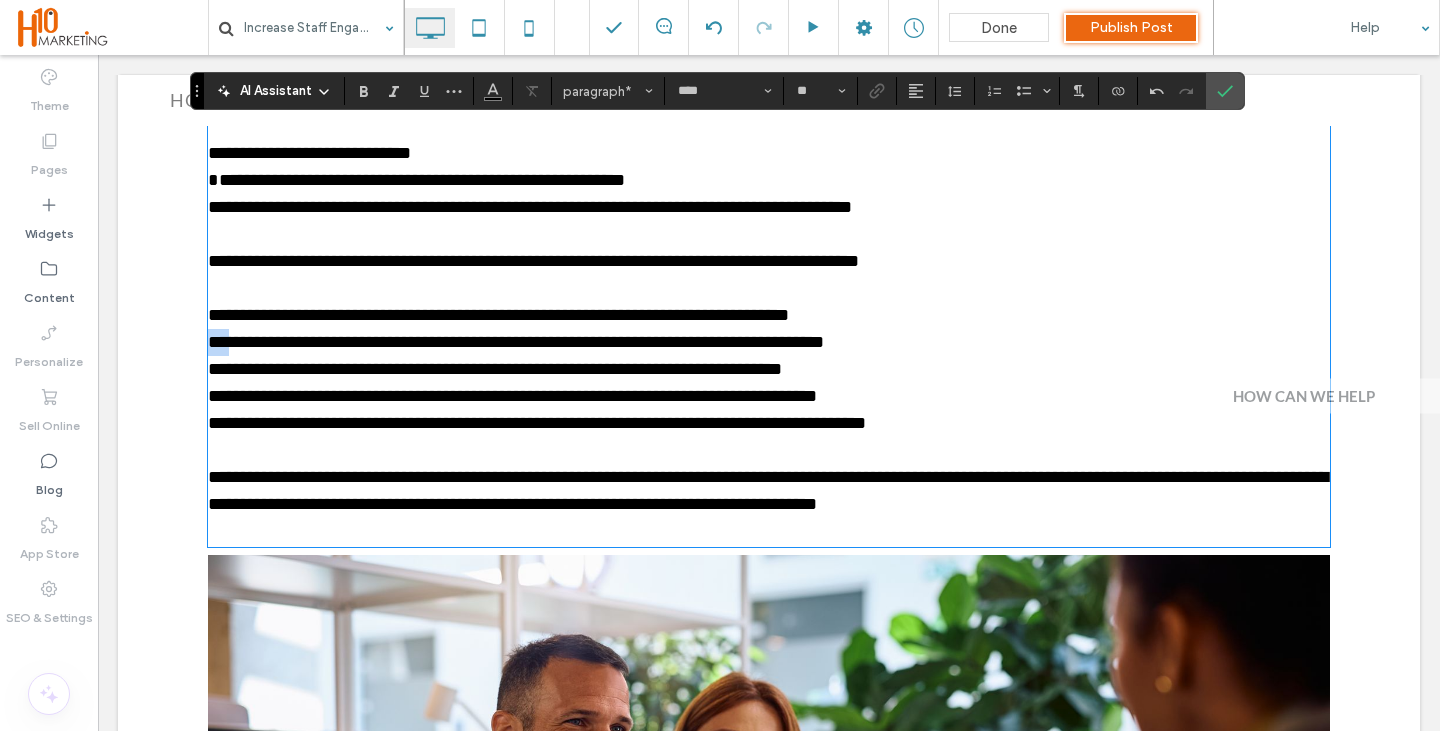drag, startPoint x: 237, startPoint y: 323, endPoint x: 188, endPoint y: 319, distance: 49.162994 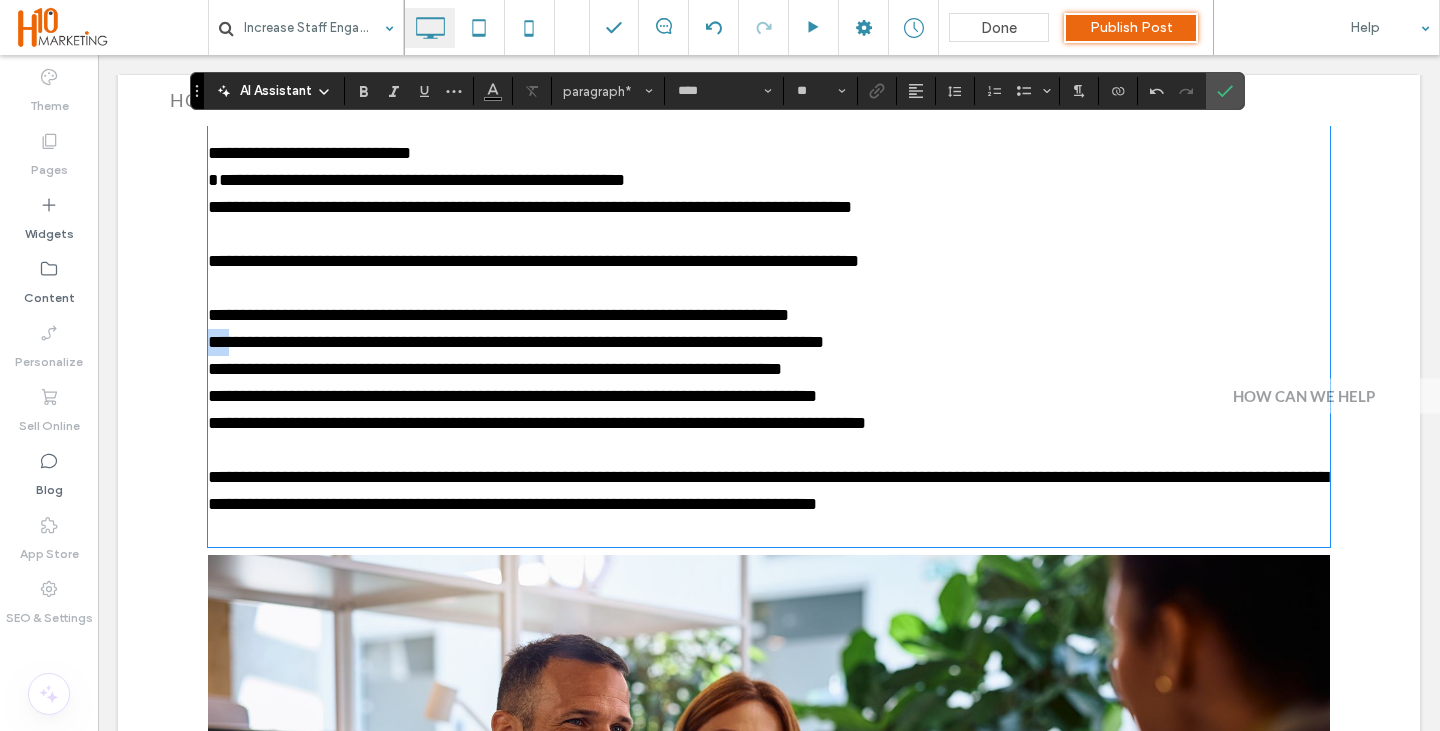 click on "**********" at bounding box center [769, 754] 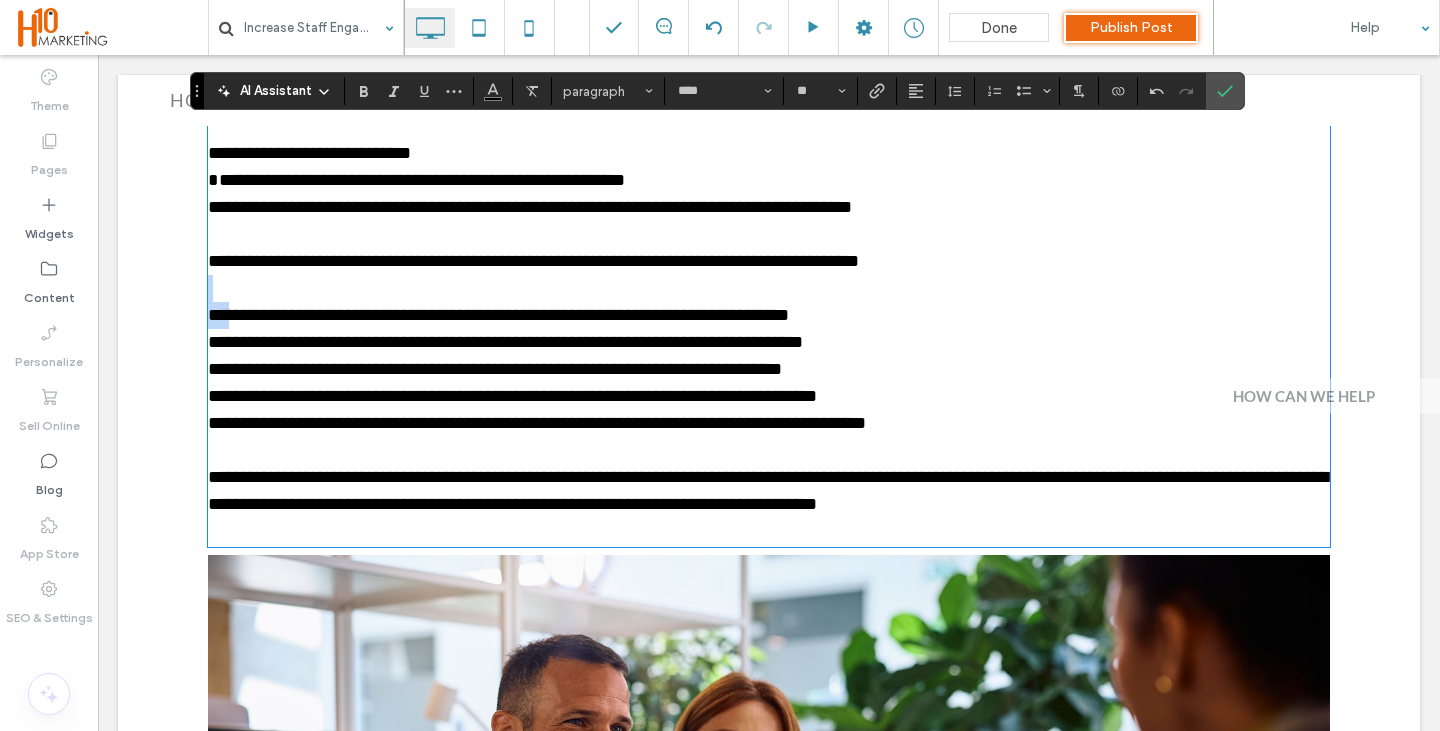 drag, startPoint x: 240, startPoint y: 295, endPoint x: 193, endPoint y: 260, distance: 58.60034 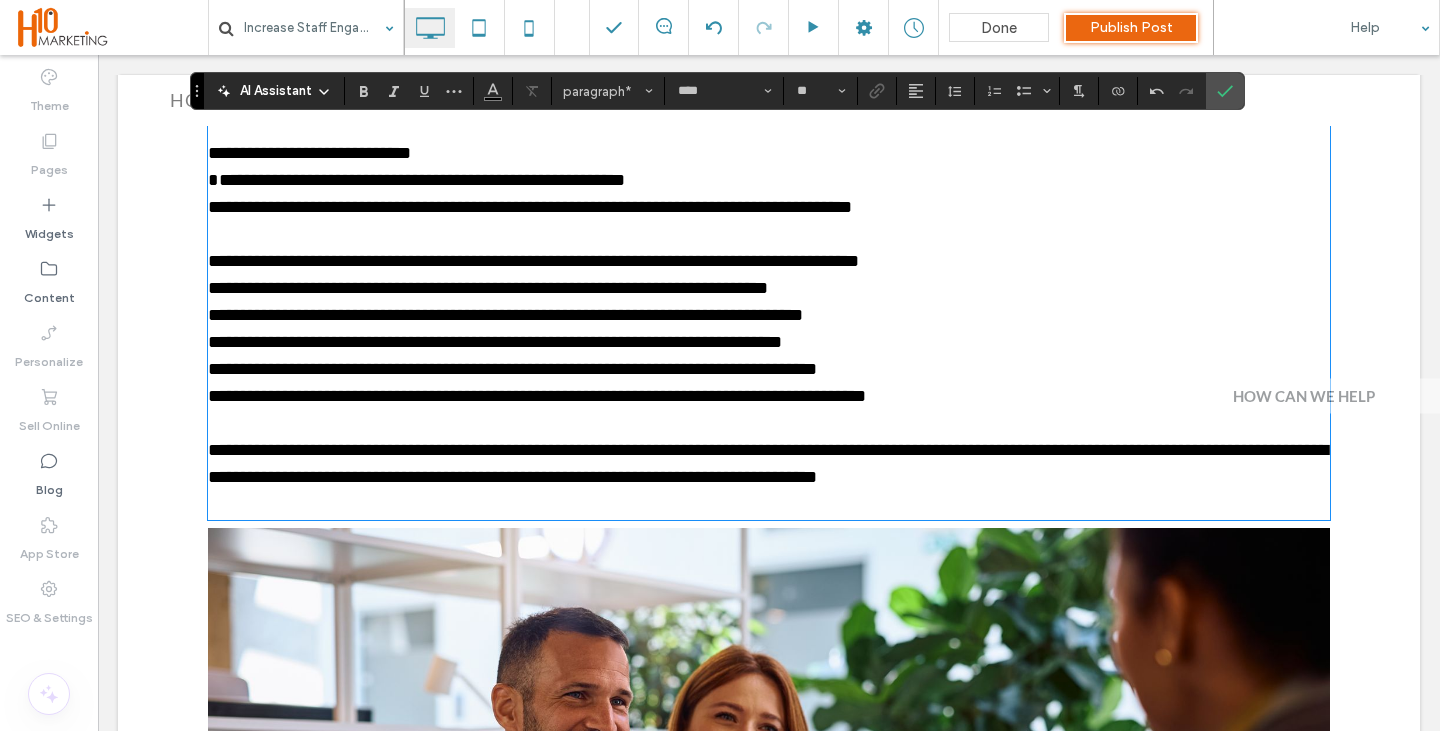 drag, startPoint x: 234, startPoint y: 241, endPoint x: 189, endPoint y: 201, distance: 60.207973 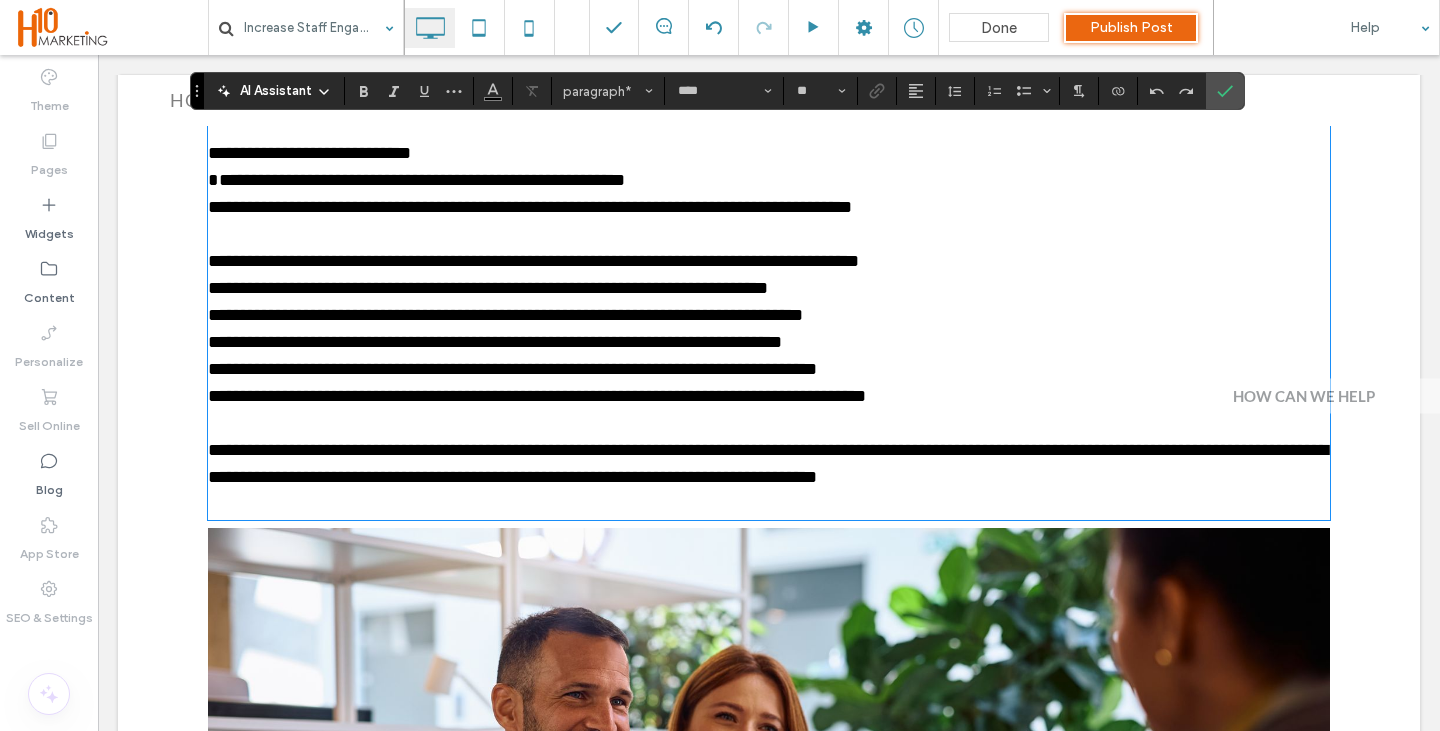 click on "**********" at bounding box center [533, 261] 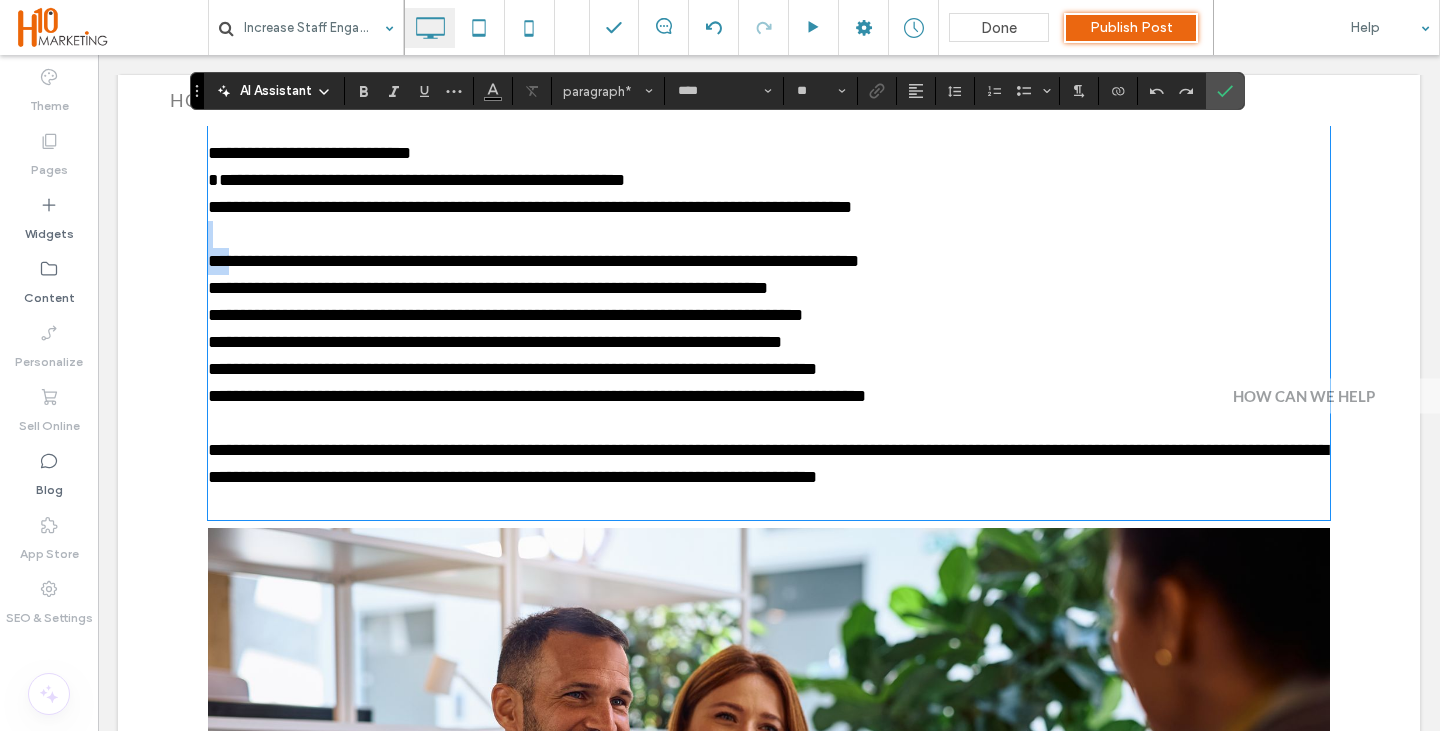 drag, startPoint x: 240, startPoint y: 241, endPoint x: 218, endPoint y: 217, distance: 32.55764 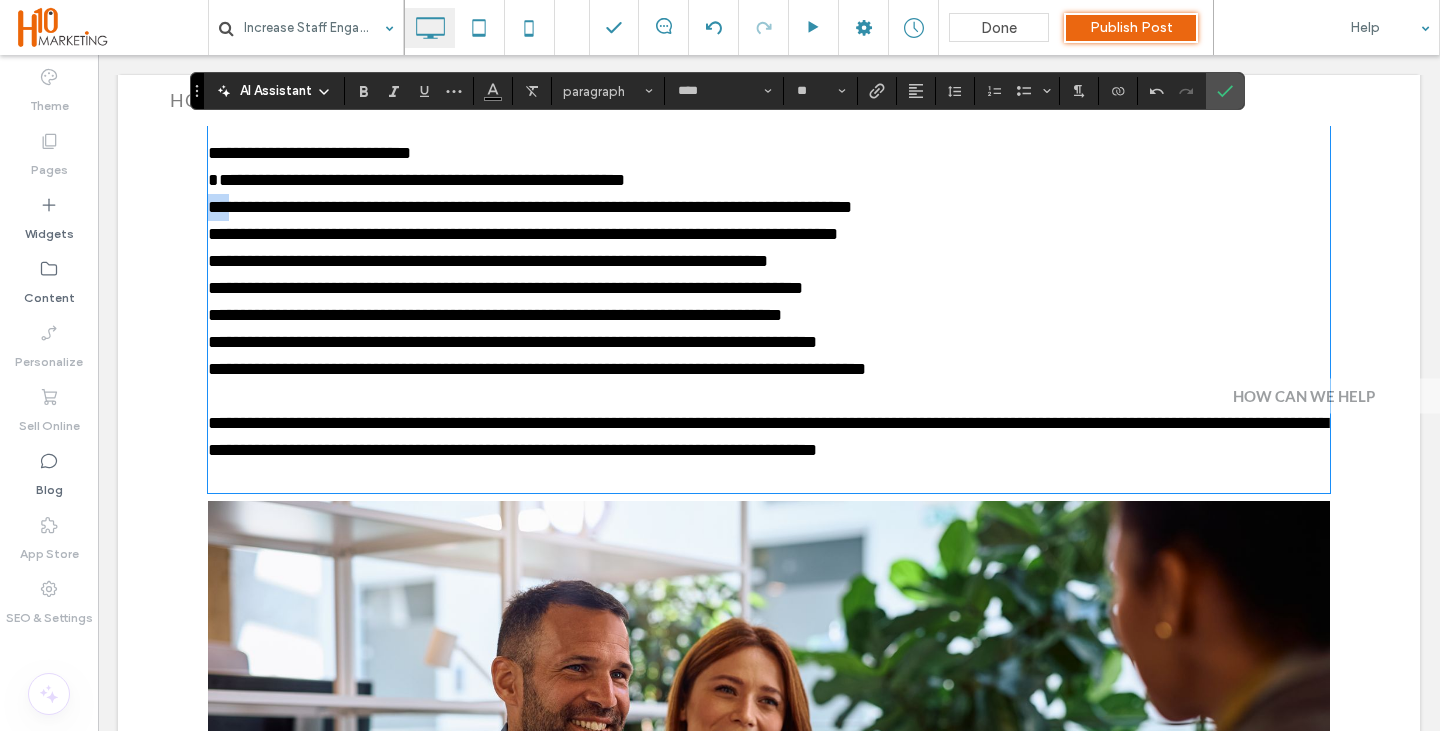 drag, startPoint x: 236, startPoint y: 192, endPoint x: 210, endPoint y: 185, distance: 26.925823 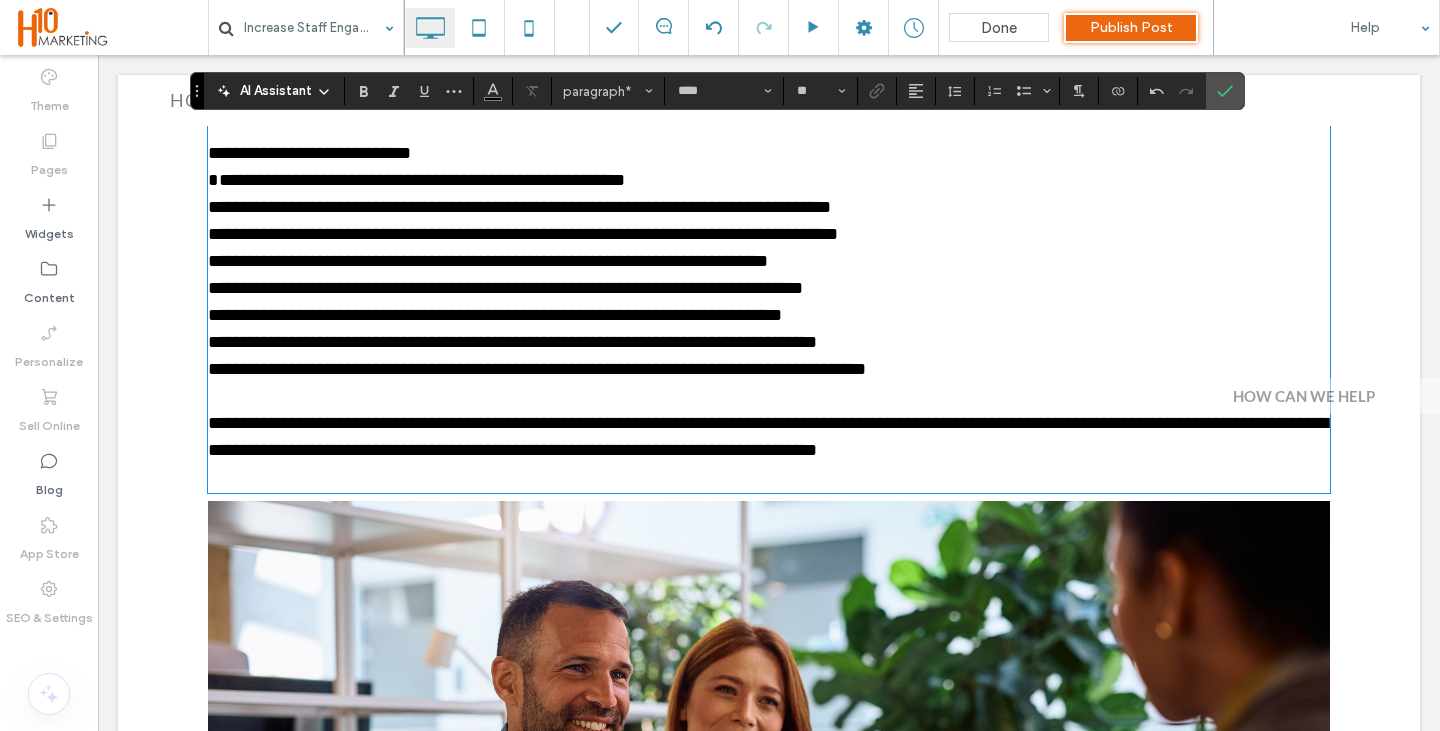 click on "**********" at bounding box center (769, 288) 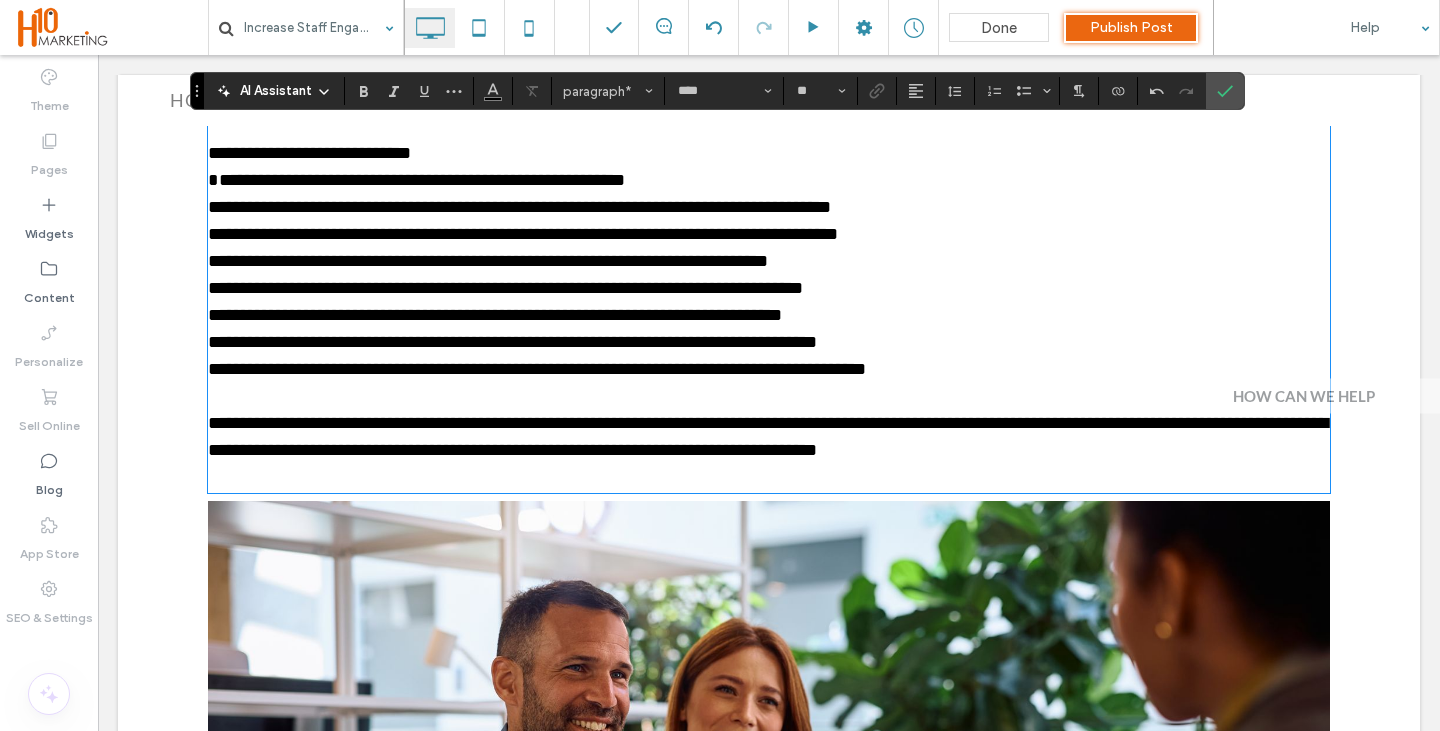 click on "**********" at bounding box center (769, 180) 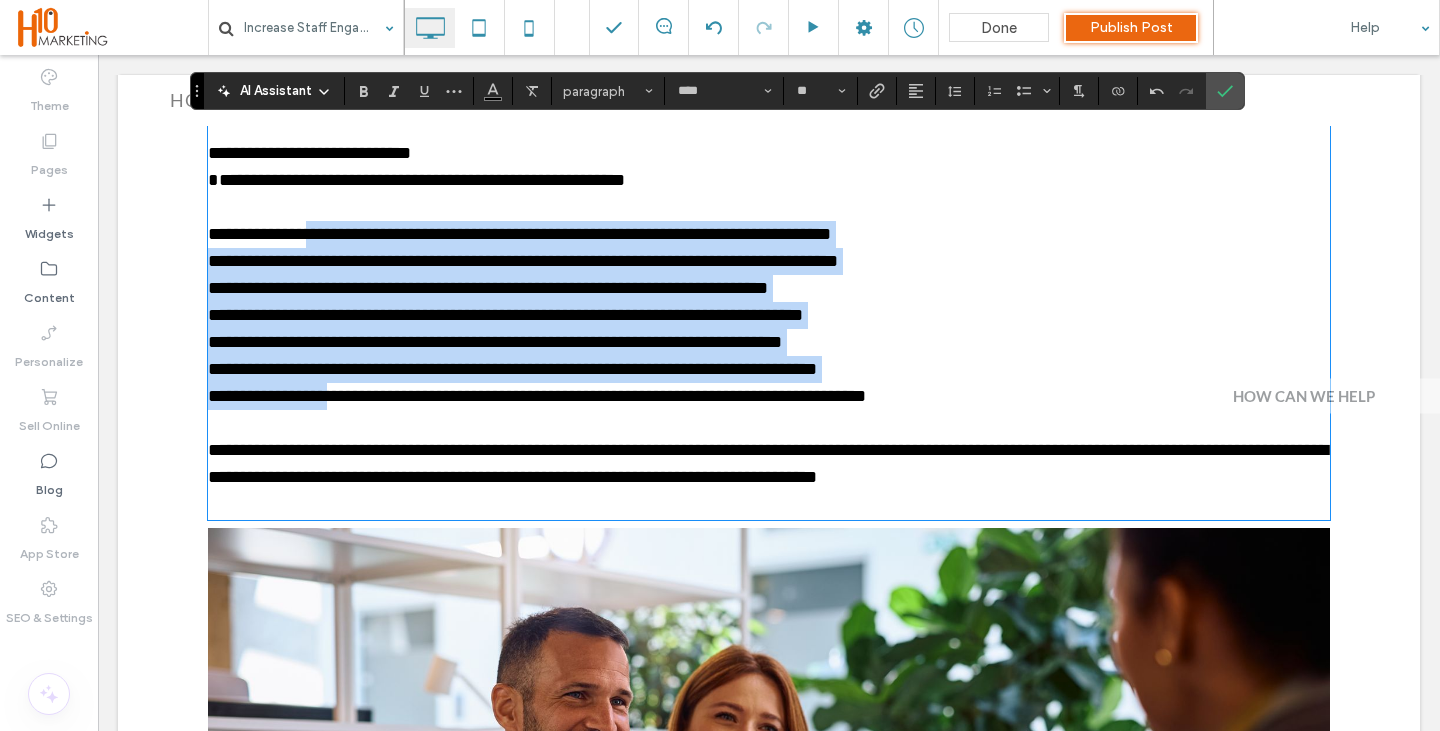 drag, startPoint x: 326, startPoint y: 210, endPoint x: 356, endPoint y: 381, distance: 173.61163 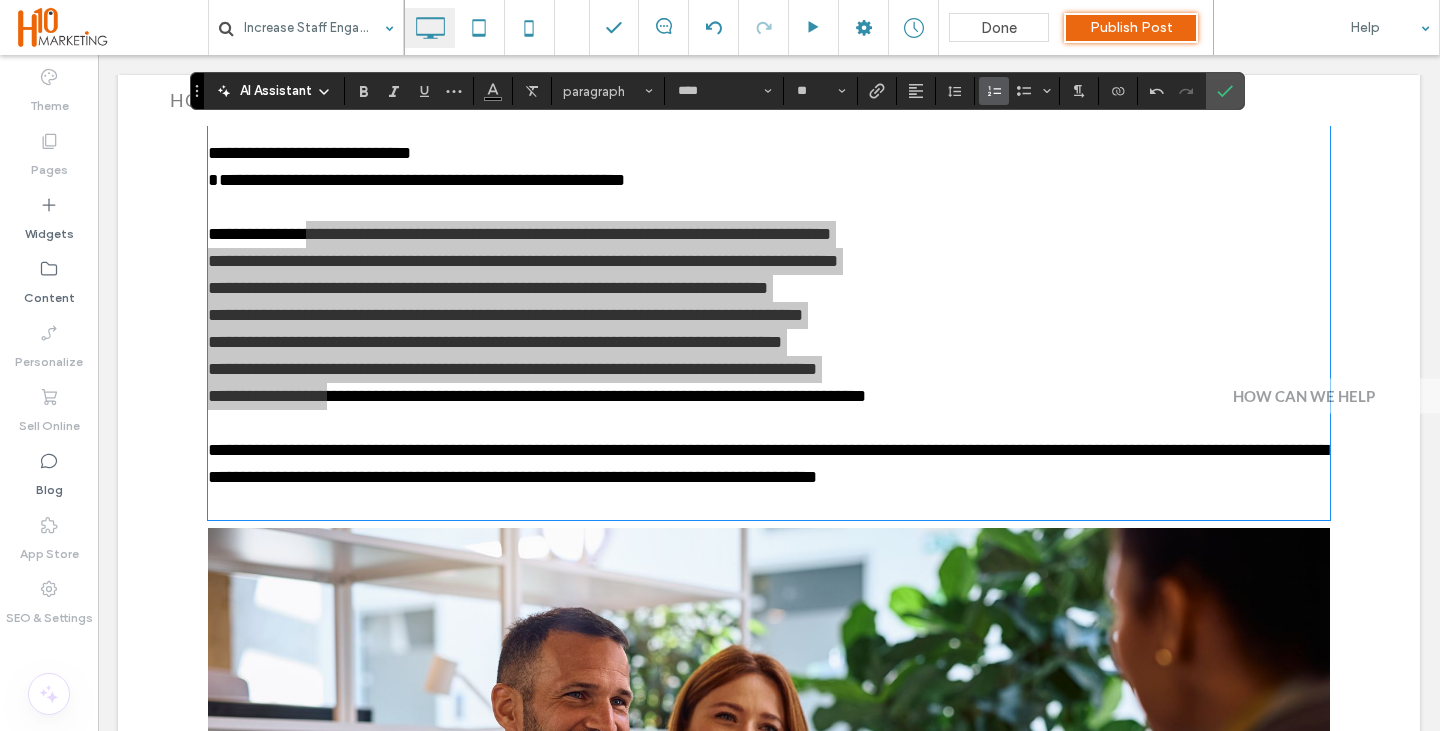 click 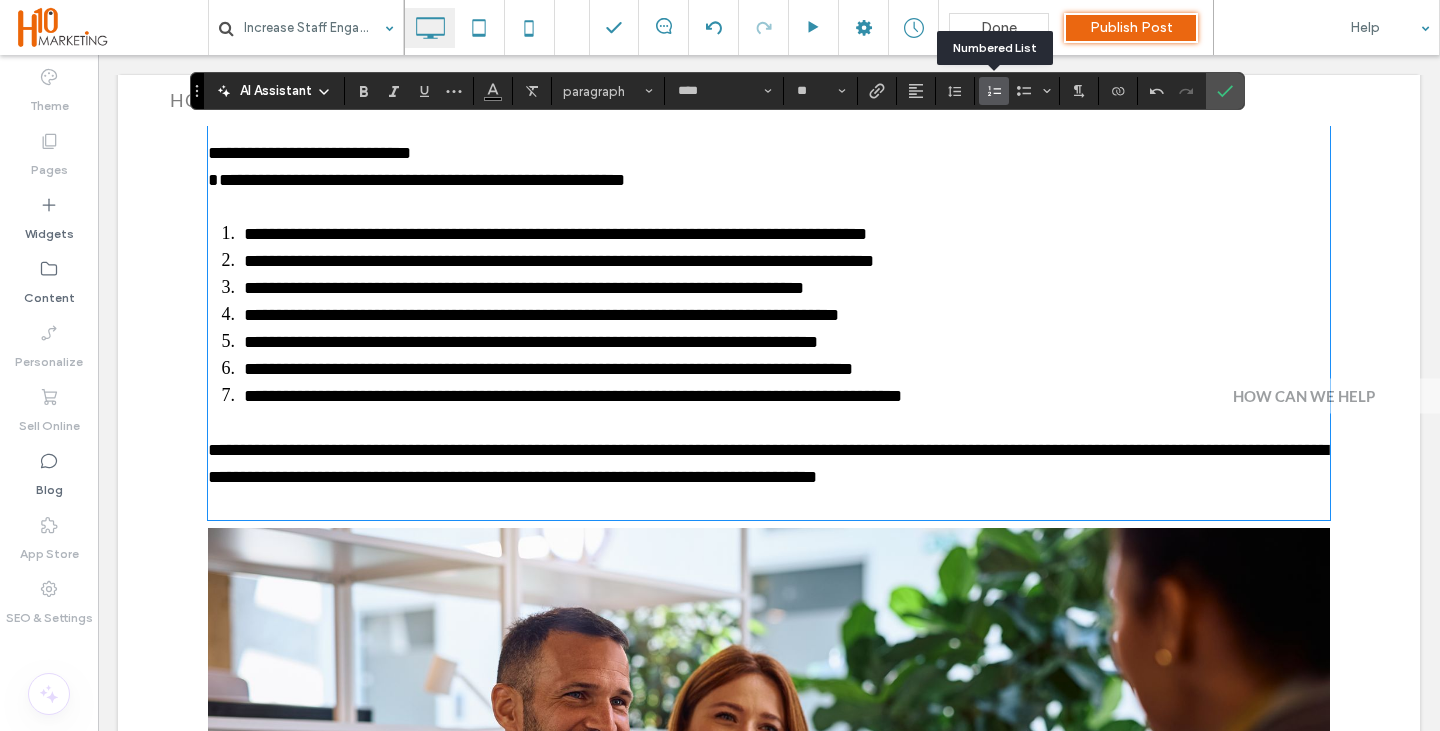 click on "**********" at bounding box center [768, 463] 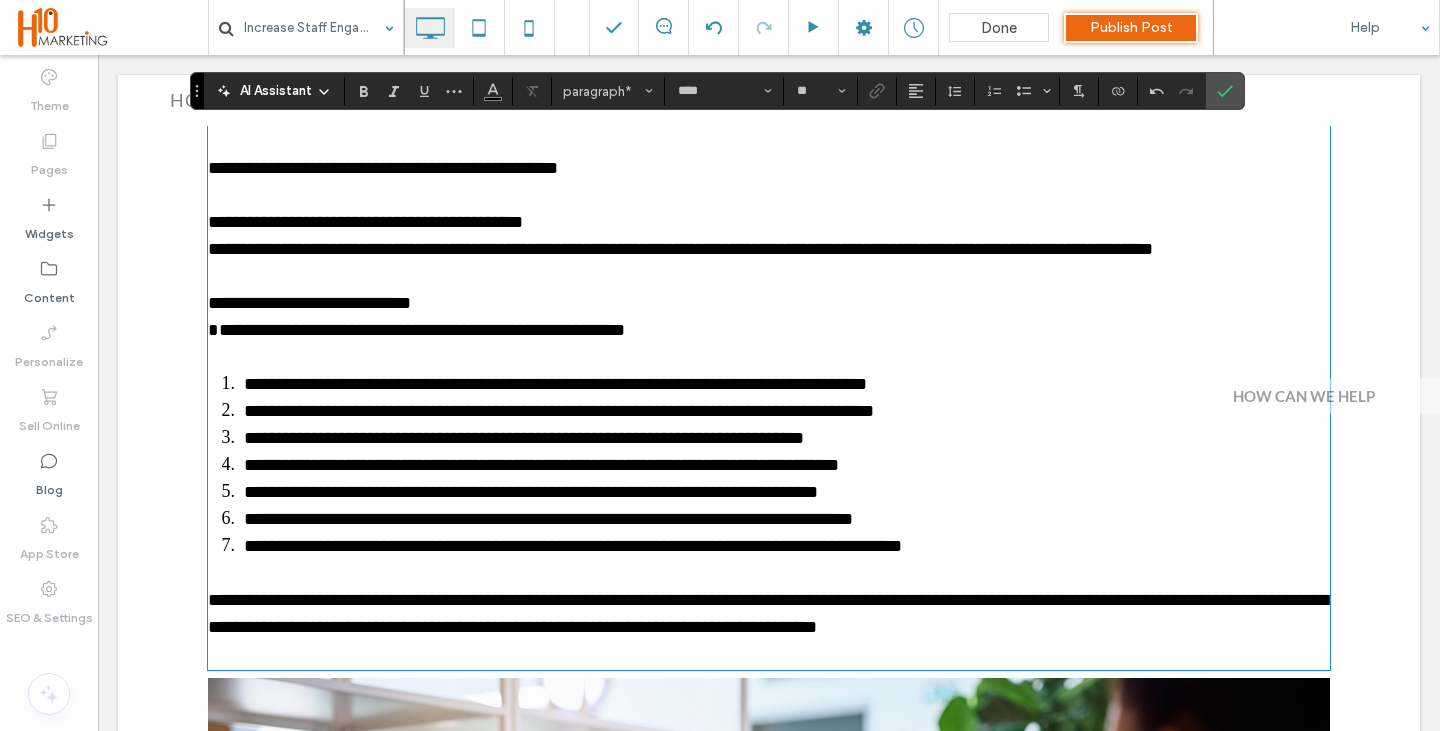 scroll, scrollTop: 2484, scrollLeft: 0, axis: vertical 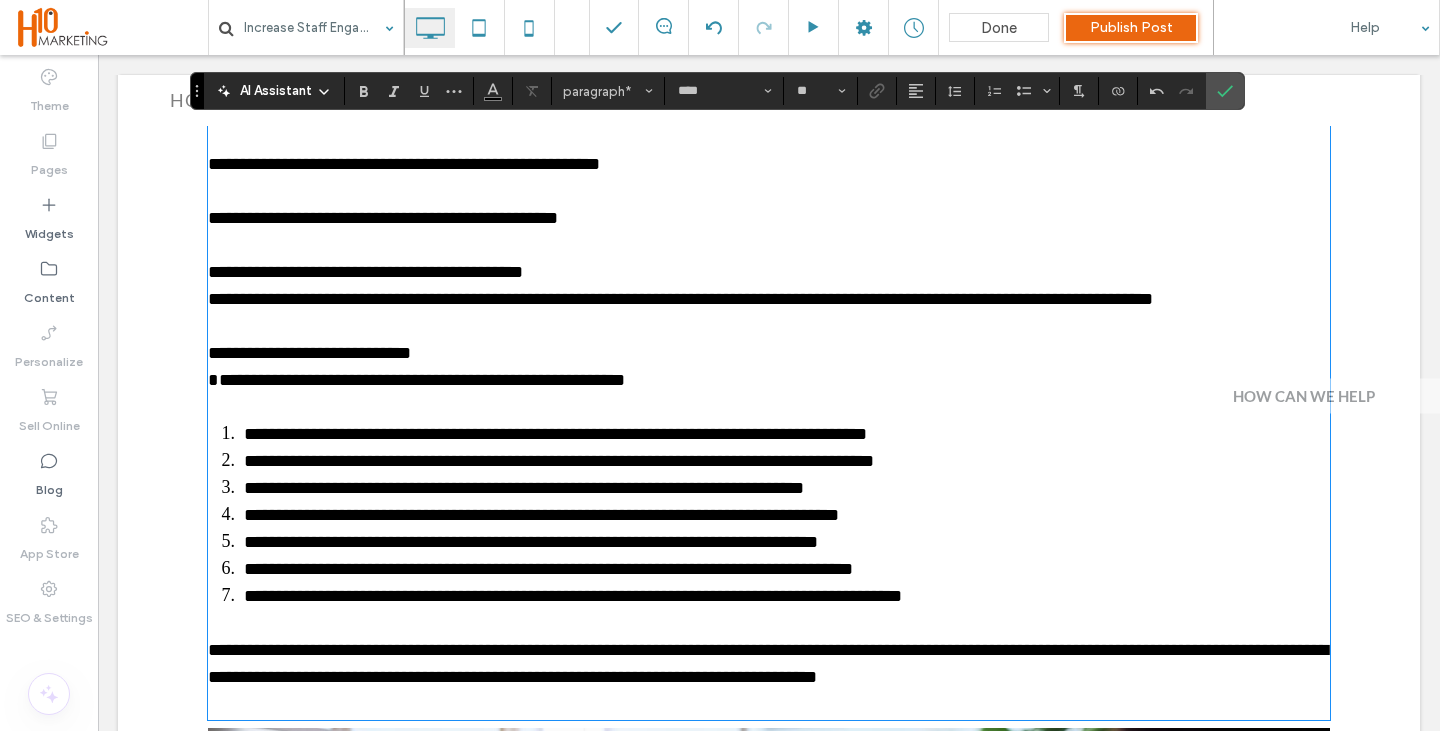 click on "**********" at bounding box center (769, 353) 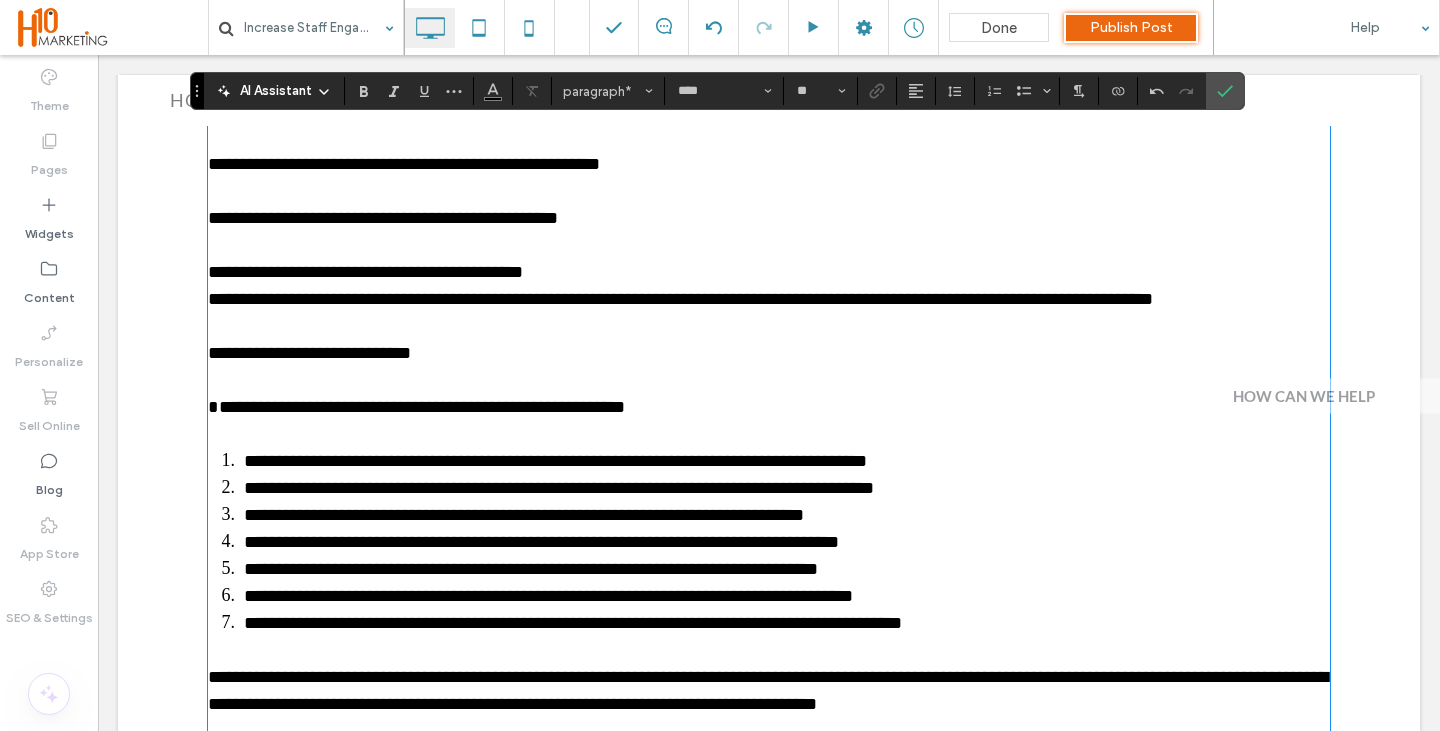 click on "**********" at bounding box center [309, 353] 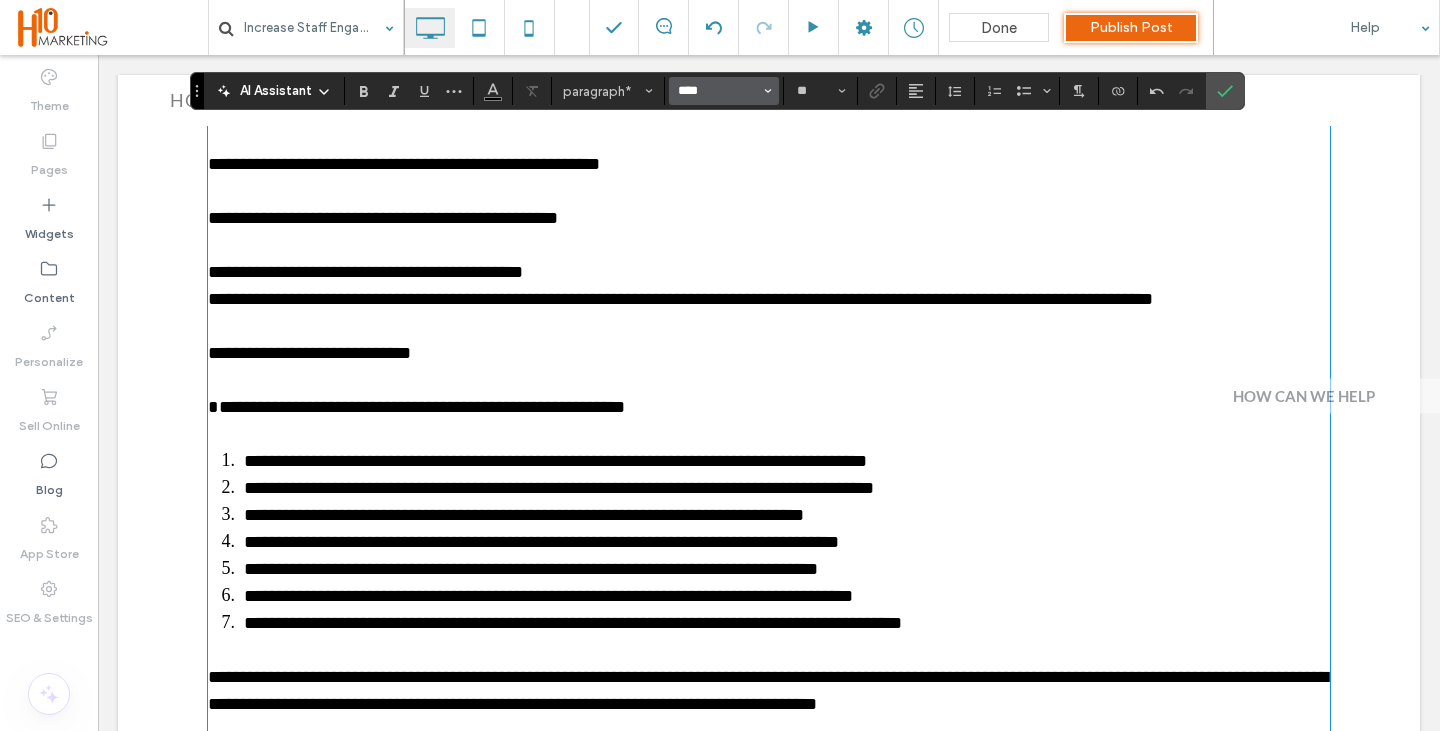 click on "****" at bounding box center [718, 91] 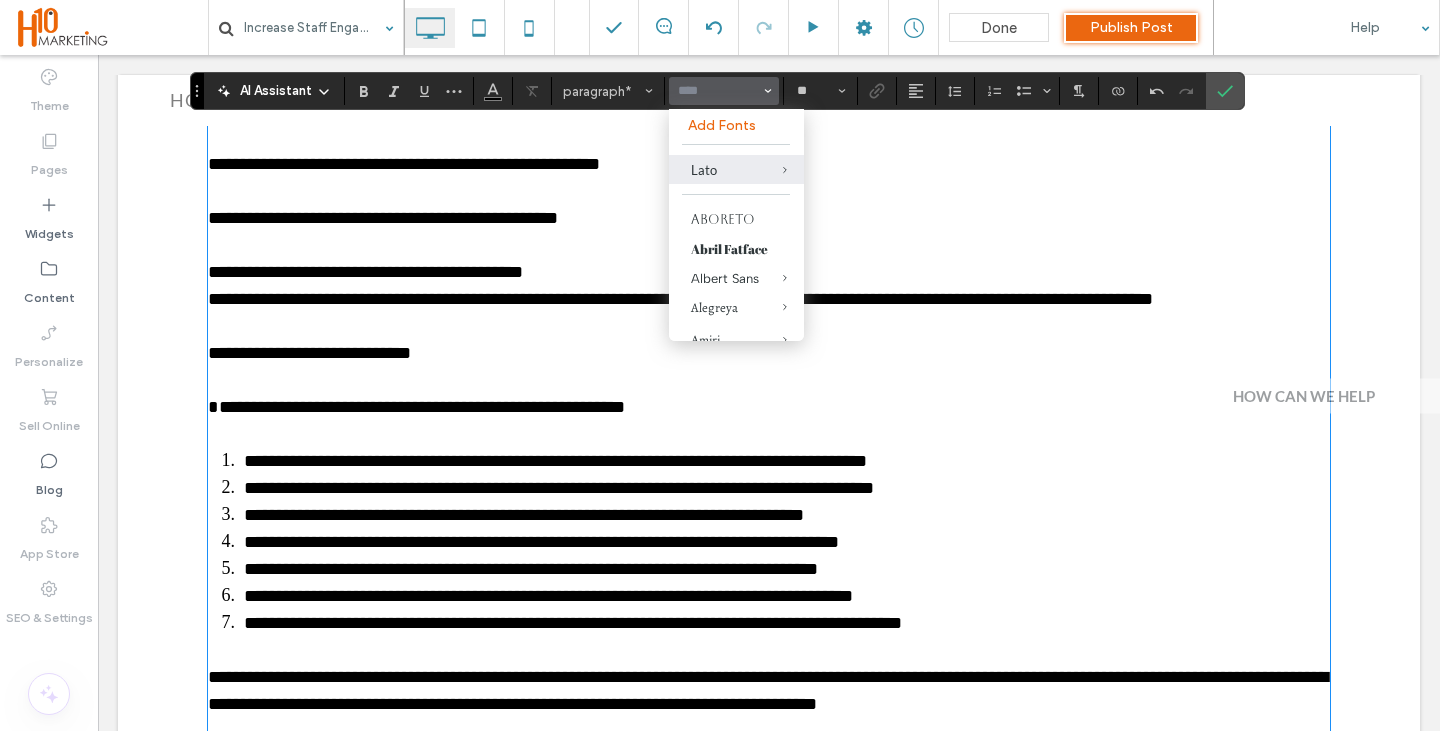 click on "AI Assistant paragraph* Add Fonts Lato Aboreto Abril Fatface Albert Sans Alegreya Amiri Arapey Arial Barlow Be Vietnam Bebas Neue Comfortaa Dancing Script DM Sans DM Serif Display Droid Sans Droid Sans Mono Droid Serif Epilogue Fjalla One Fraunces Georgia Hedvig Letters Serif Heebo Helvetica Inter Jost Lato Libre Baskerville Lora Marcellus Merriweather Montserrat Muli Mulish Noto Sans Noto Serif Nunito Sans Old Standard TT Open Sans Oswald Outfit Petit Formal Script Playfair Display Poppins Prata Prompt PT Sans Quattrocento Sans Questrial Quicksand Raleway Red Hat Display Red Hat Text Red Rose Roboto Roboto Mono Roboto Slab Rock Salt Rubik Shadows Into Light Slabo 27px Source Sans Pro Space Grotesk Spartan Sulphur Point Tahoma Ubuntu Verdana Vidaloka Work Sans Yeseva One **" at bounding box center [717, 91] 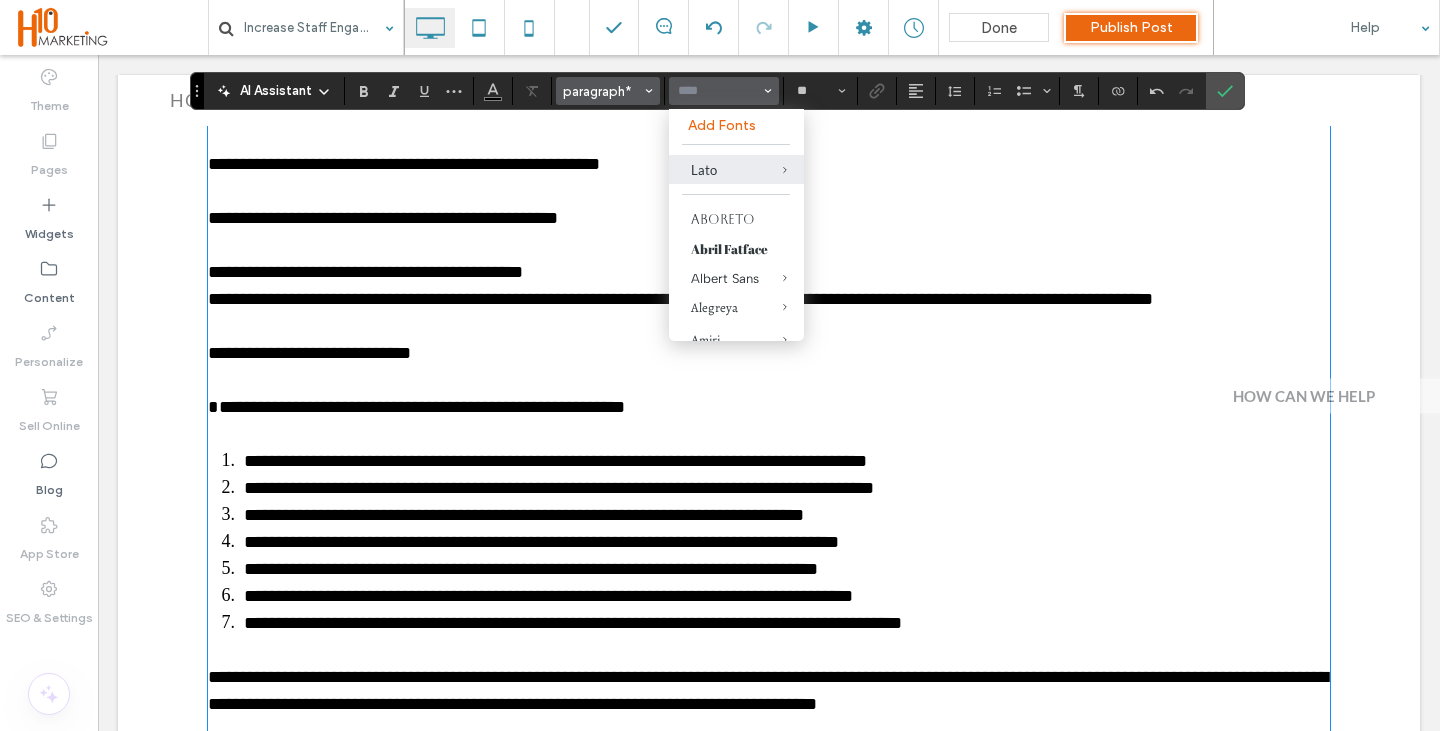 type on "****" 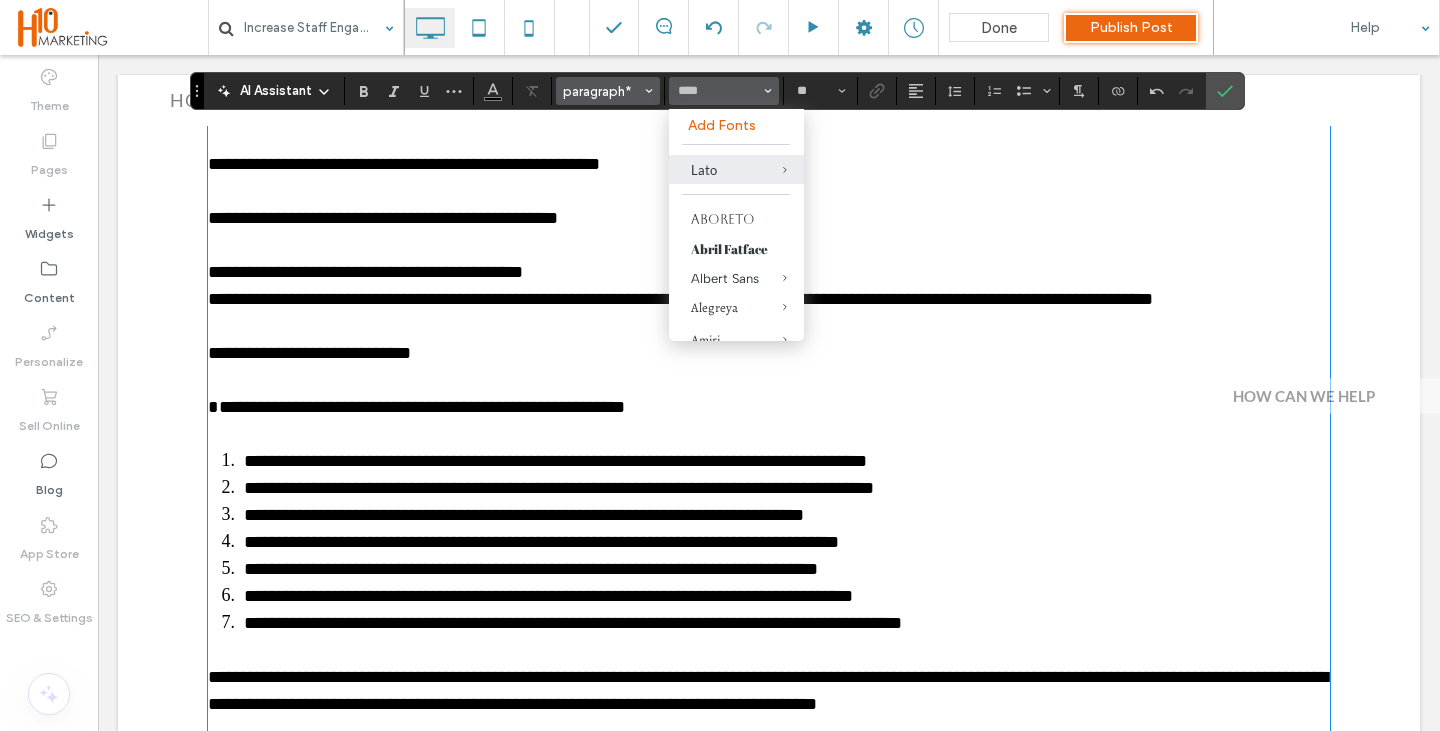 click on "paragraph*" at bounding box center [602, 91] 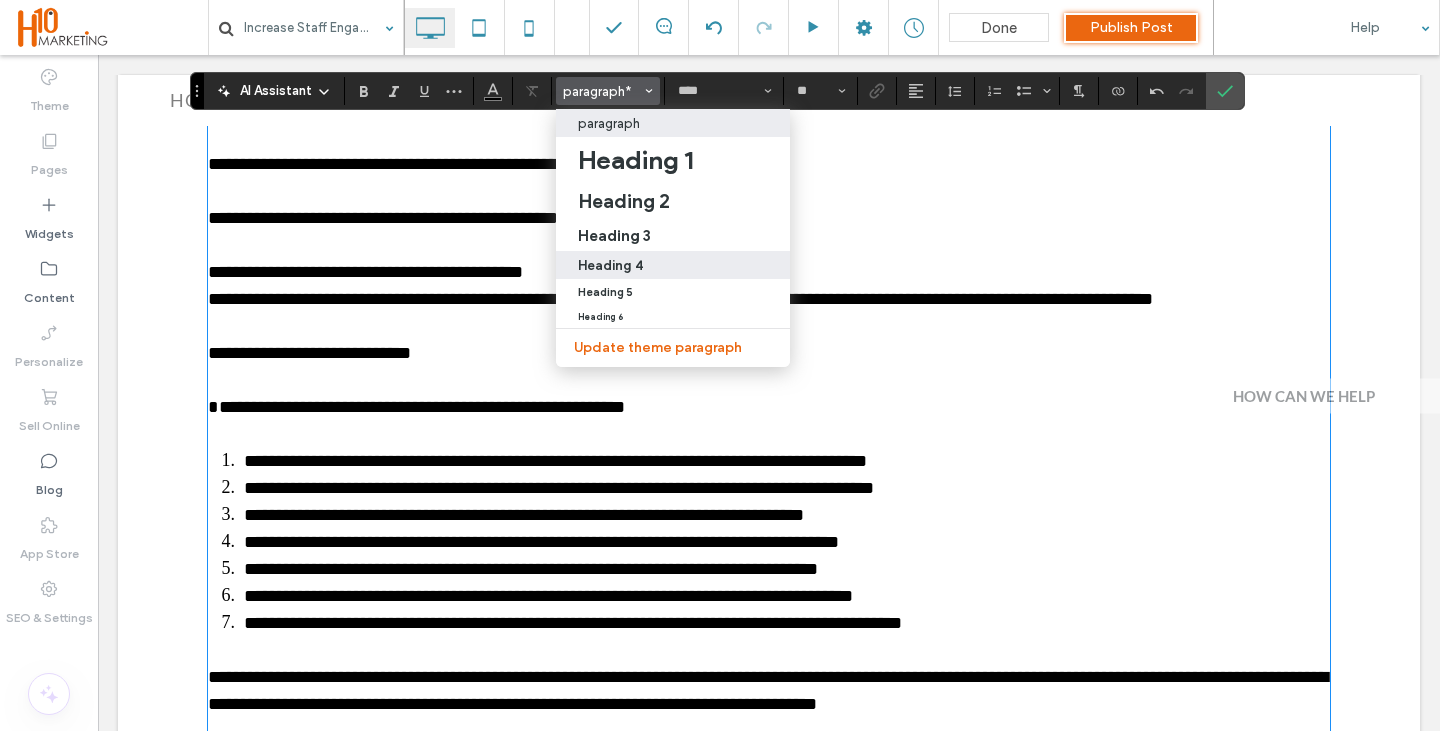 click on "Heading 4" at bounding box center (673, 265) 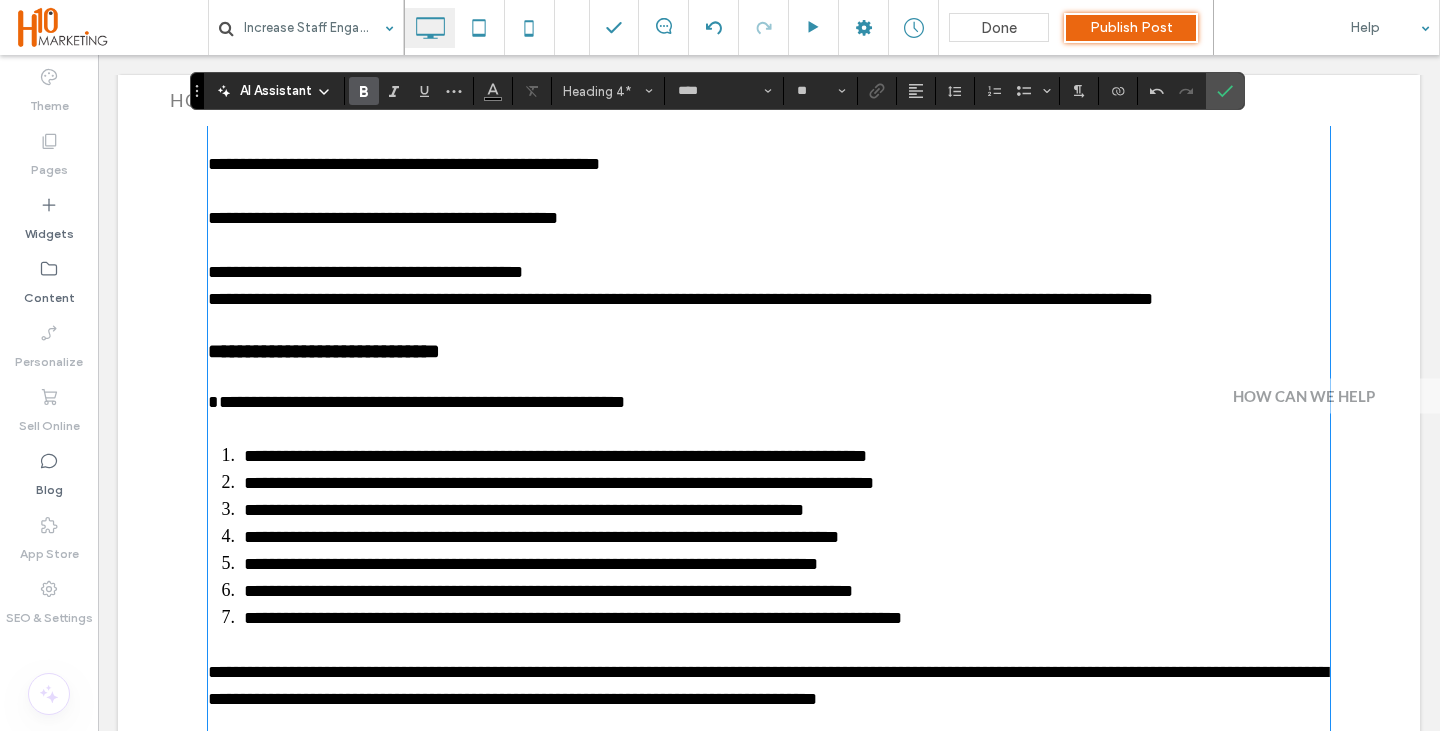 click on "**********" at bounding box center (769, 351) 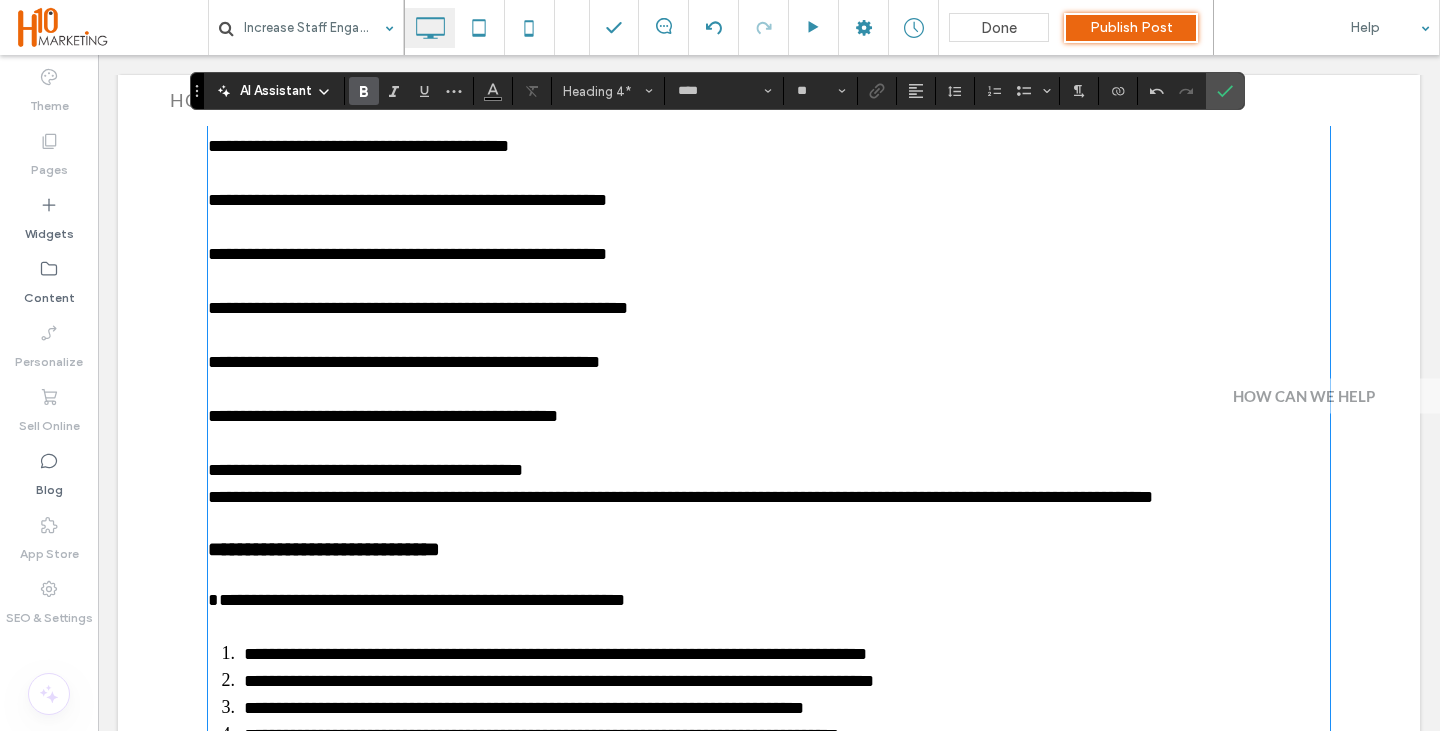 scroll, scrollTop: 2284, scrollLeft: 0, axis: vertical 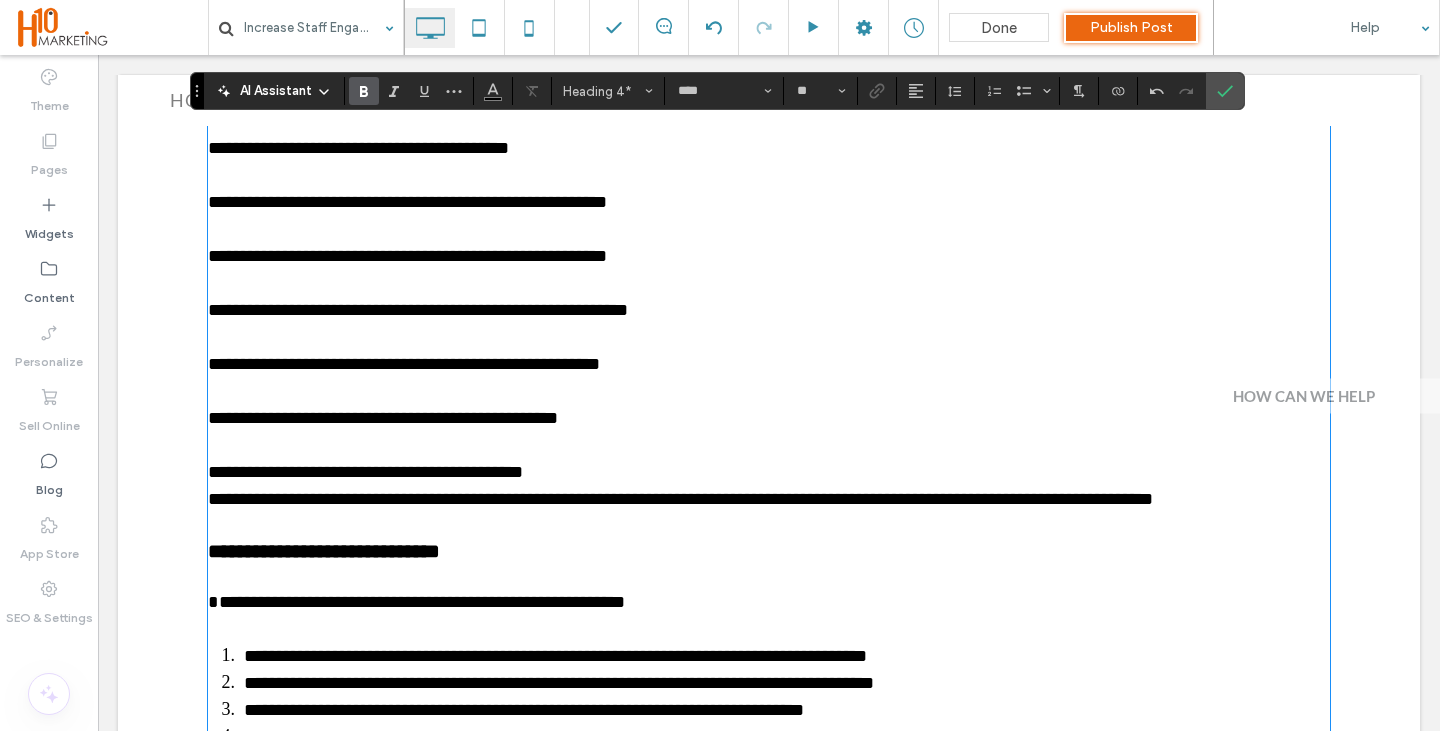 click on "**********" at bounding box center [769, 472] 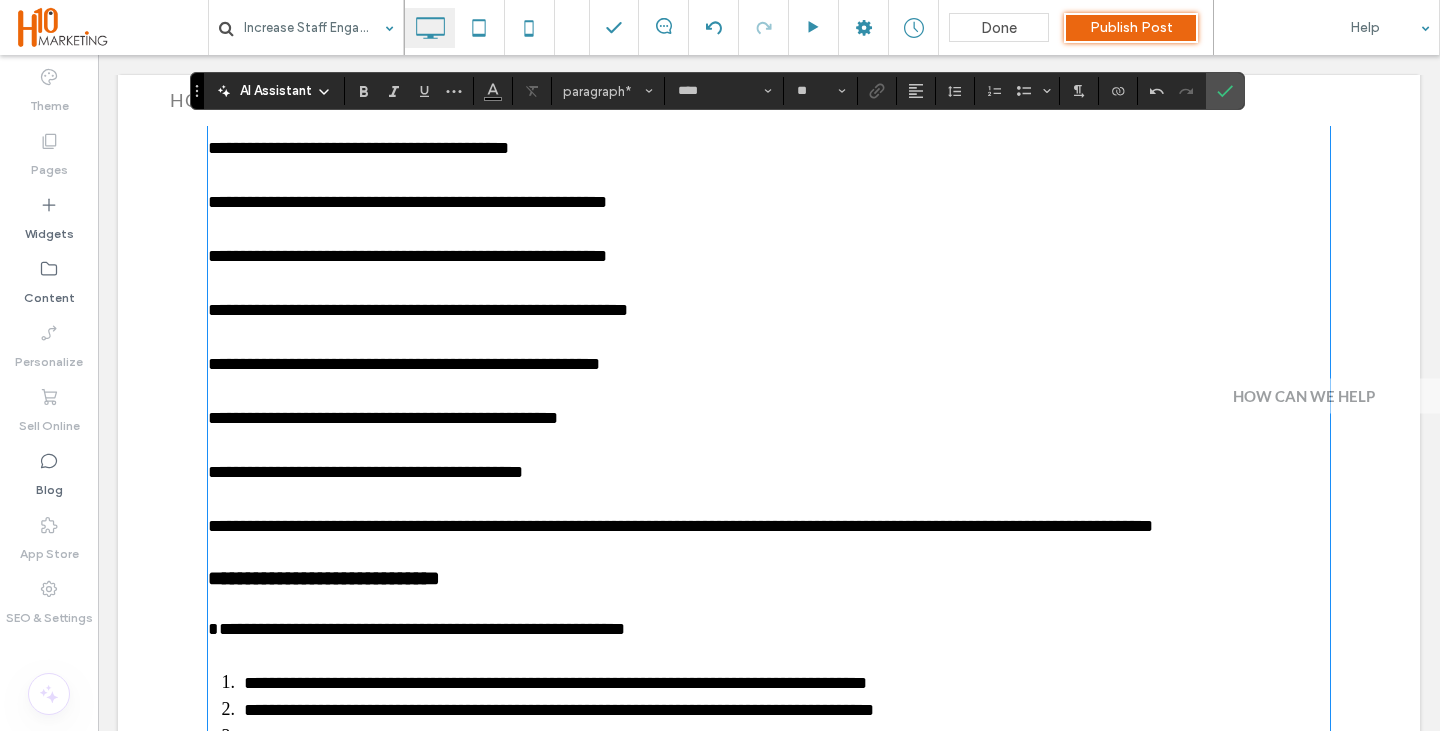 click at bounding box center (769, 445) 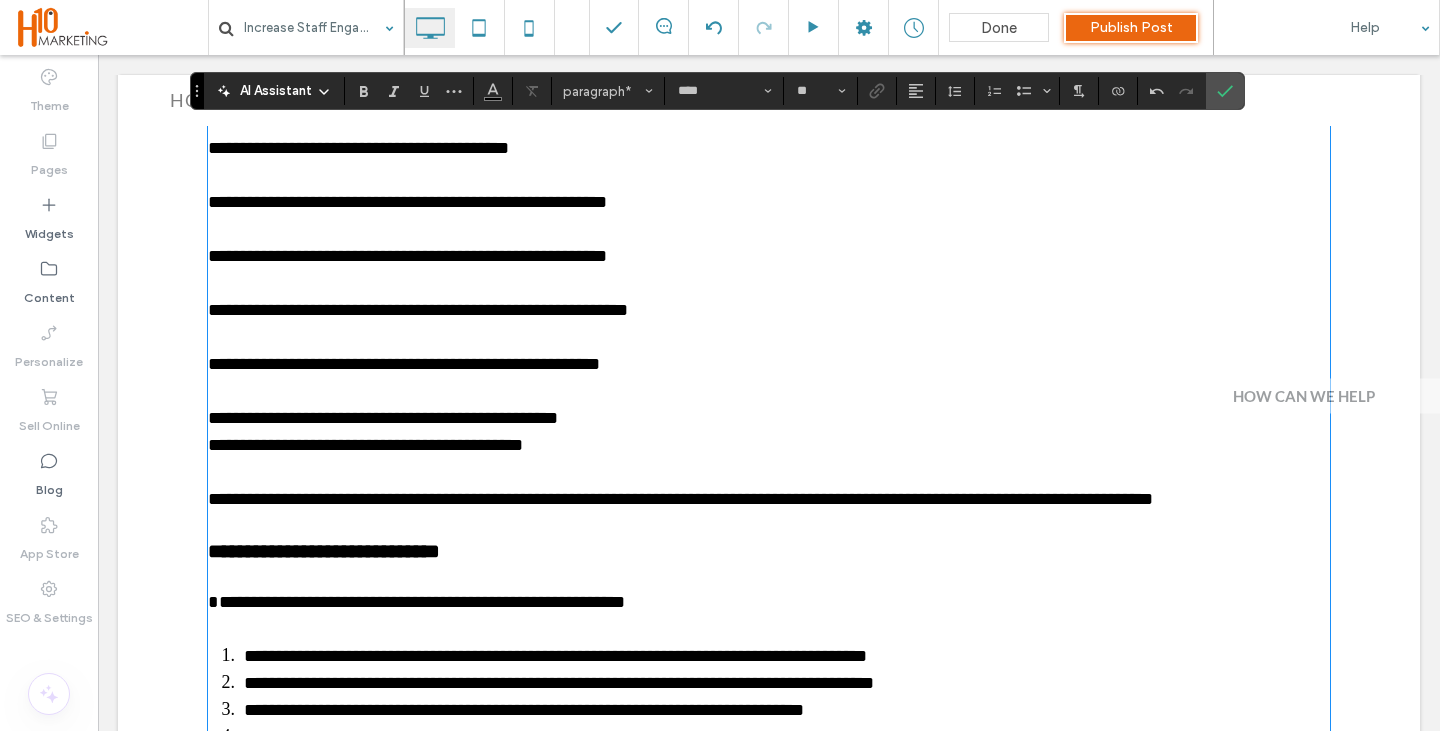 click at bounding box center [769, 391] 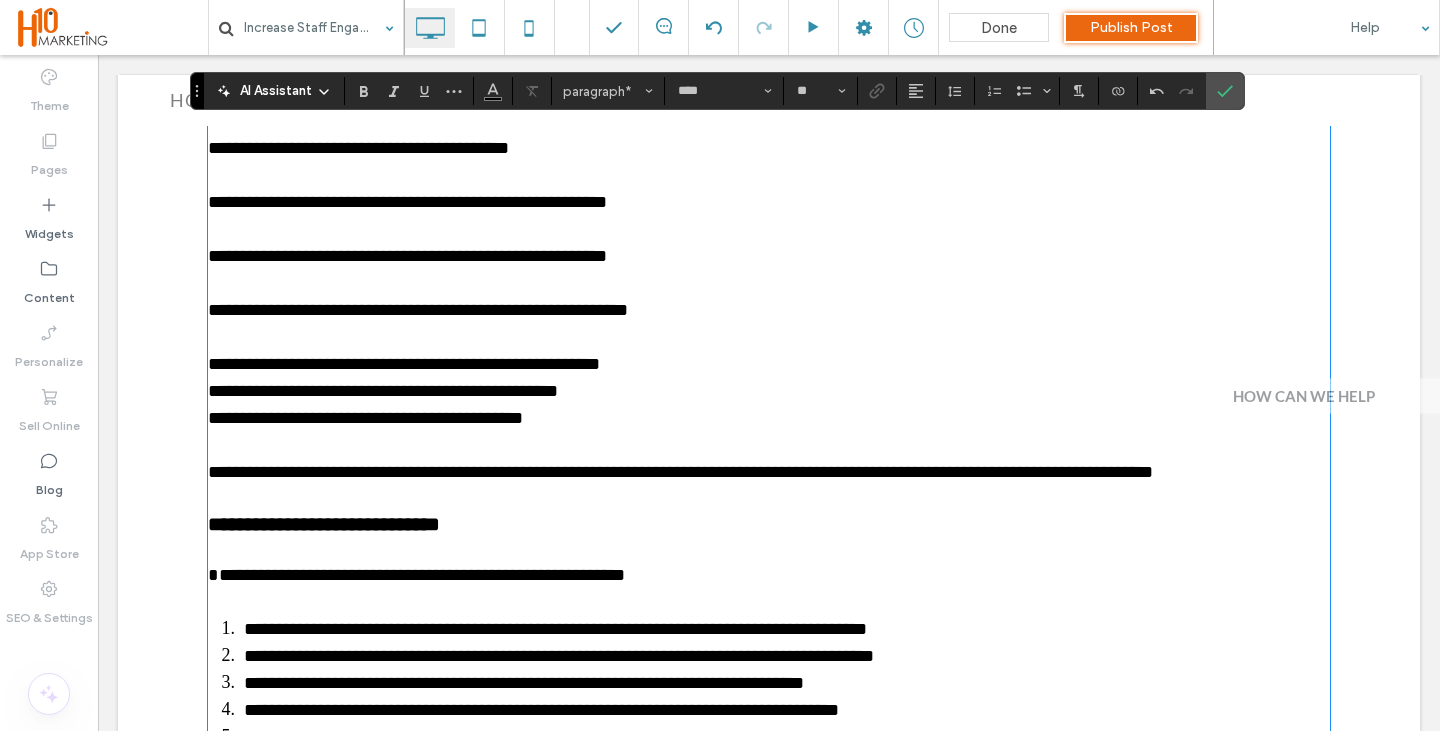 click at bounding box center [769, 337] 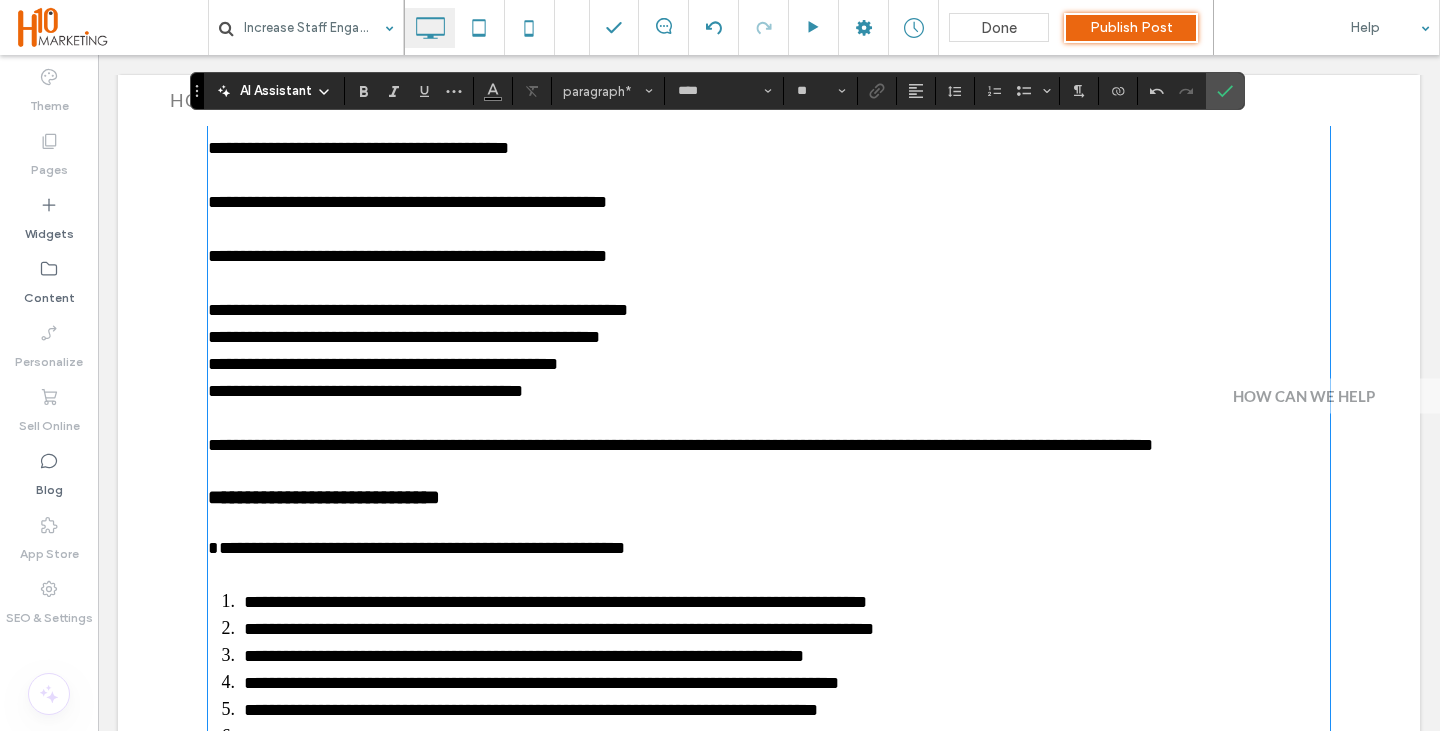 click on "**********" at bounding box center [407, 256] 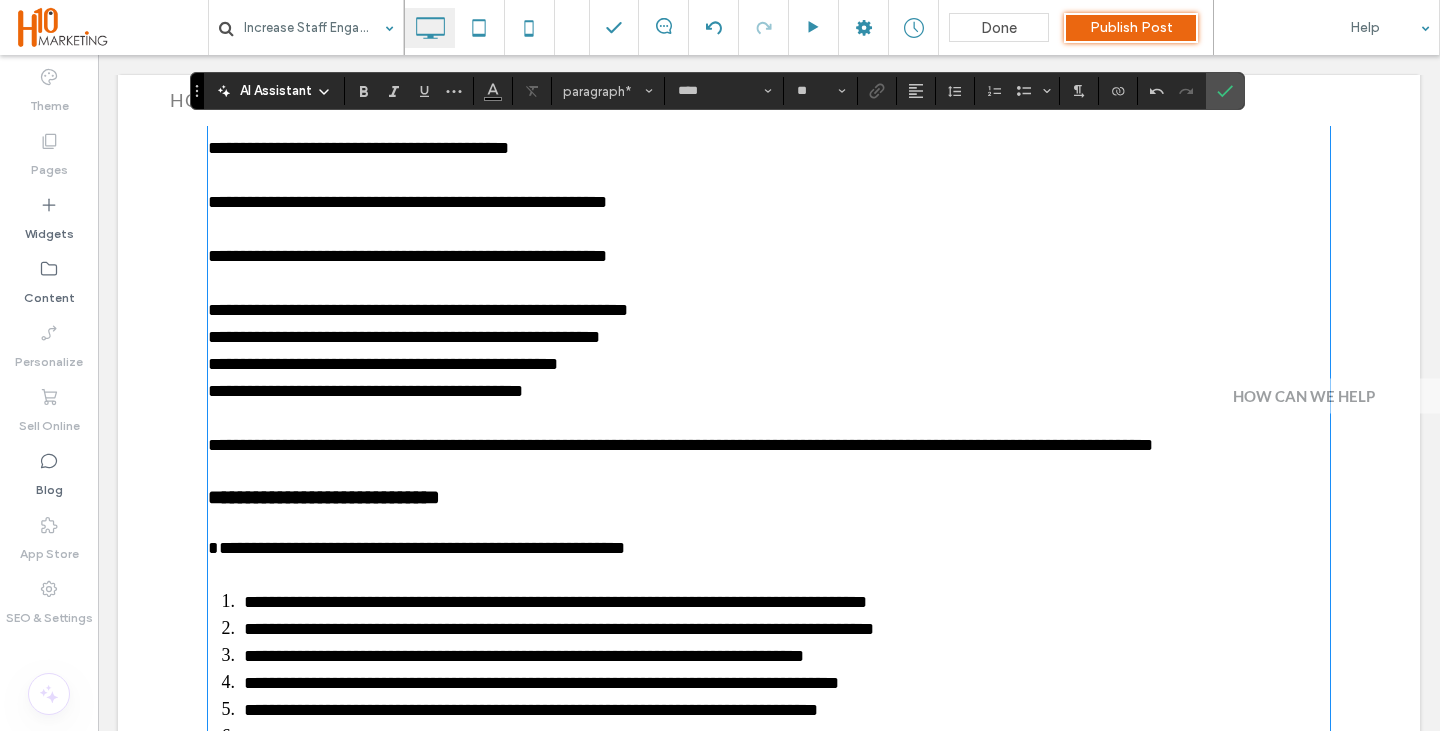 click at bounding box center [769, 283] 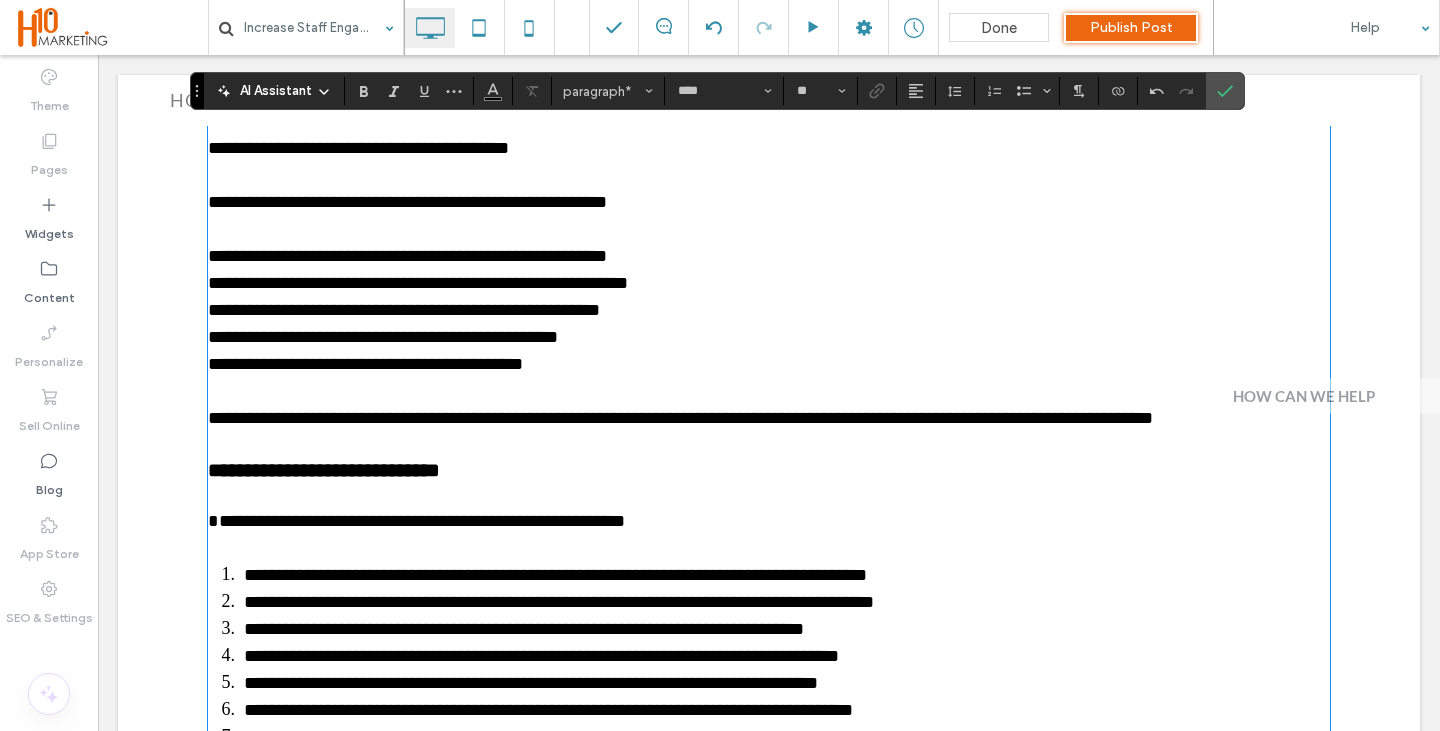 scroll, scrollTop: 2084, scrollLeft: 0, axis: vertical 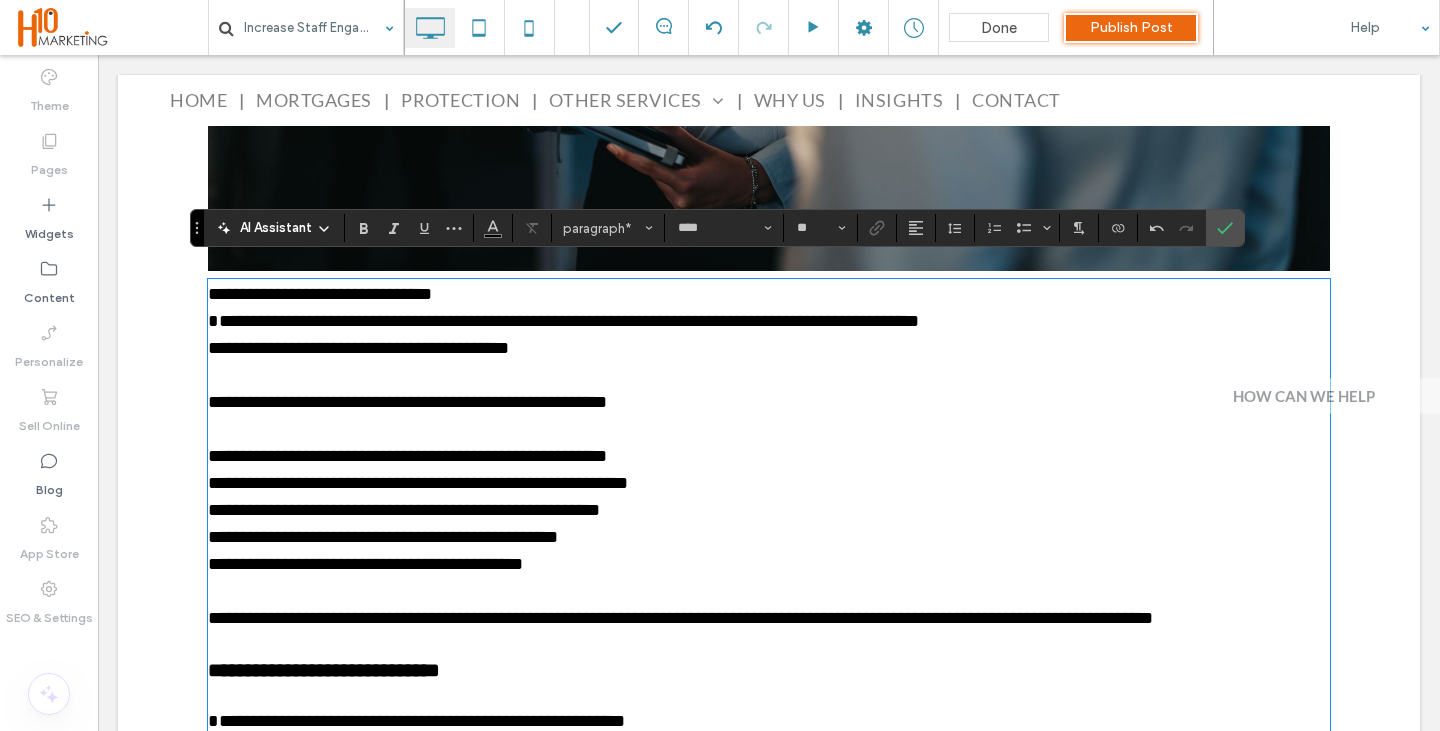 click at bounding box center (769, 375) 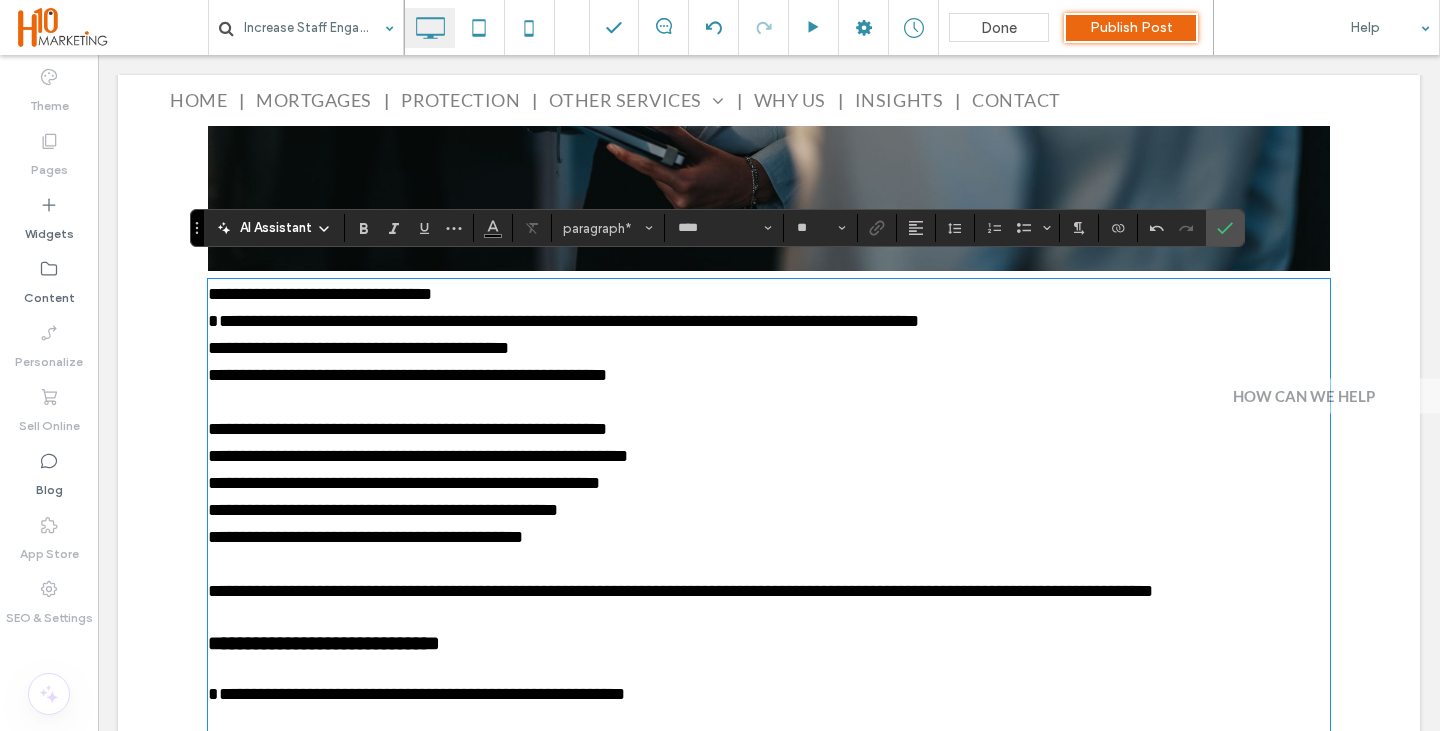click at bounding box center [769, 402] 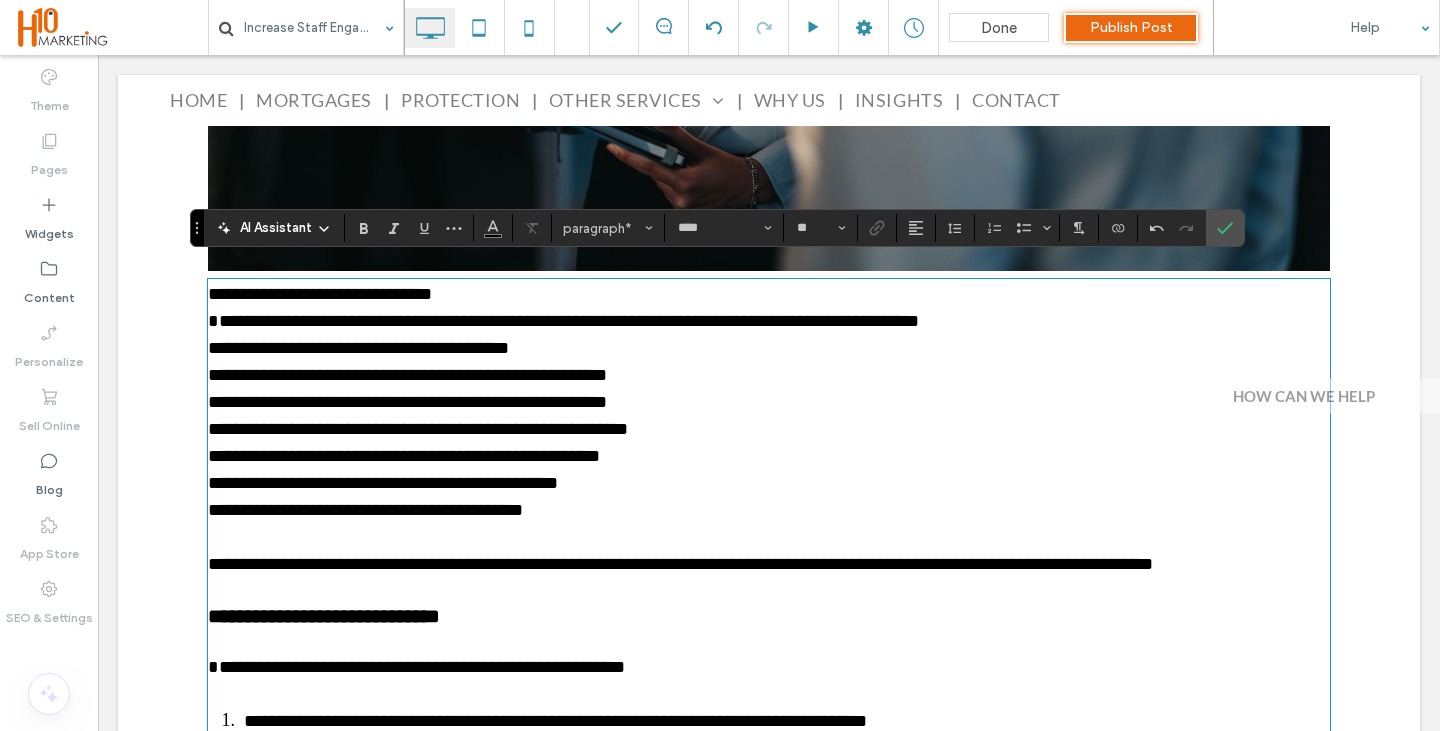click on "**********" at bounding box center [563, 321] 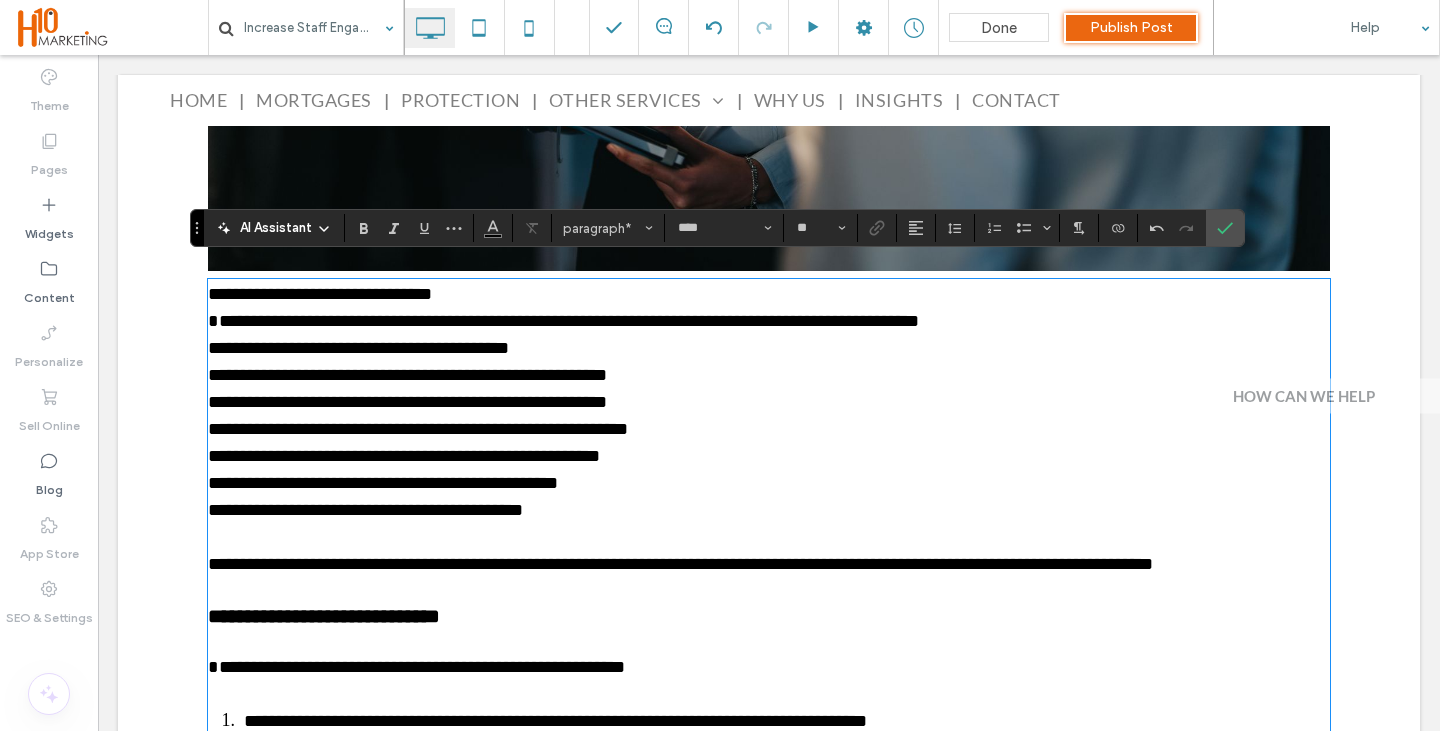 click on "**********" at bounding box center (769, 294) 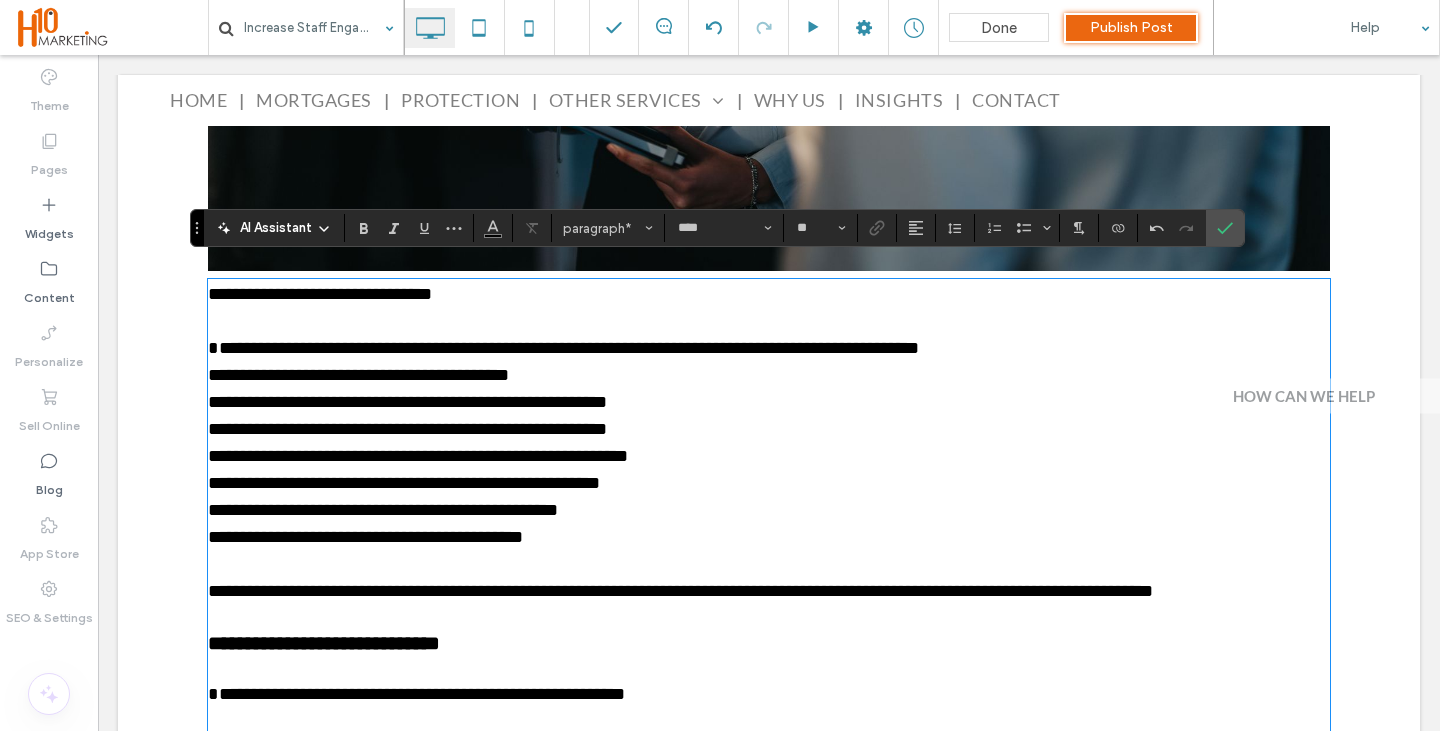 click on "**********" at bounding box center (769, 348) 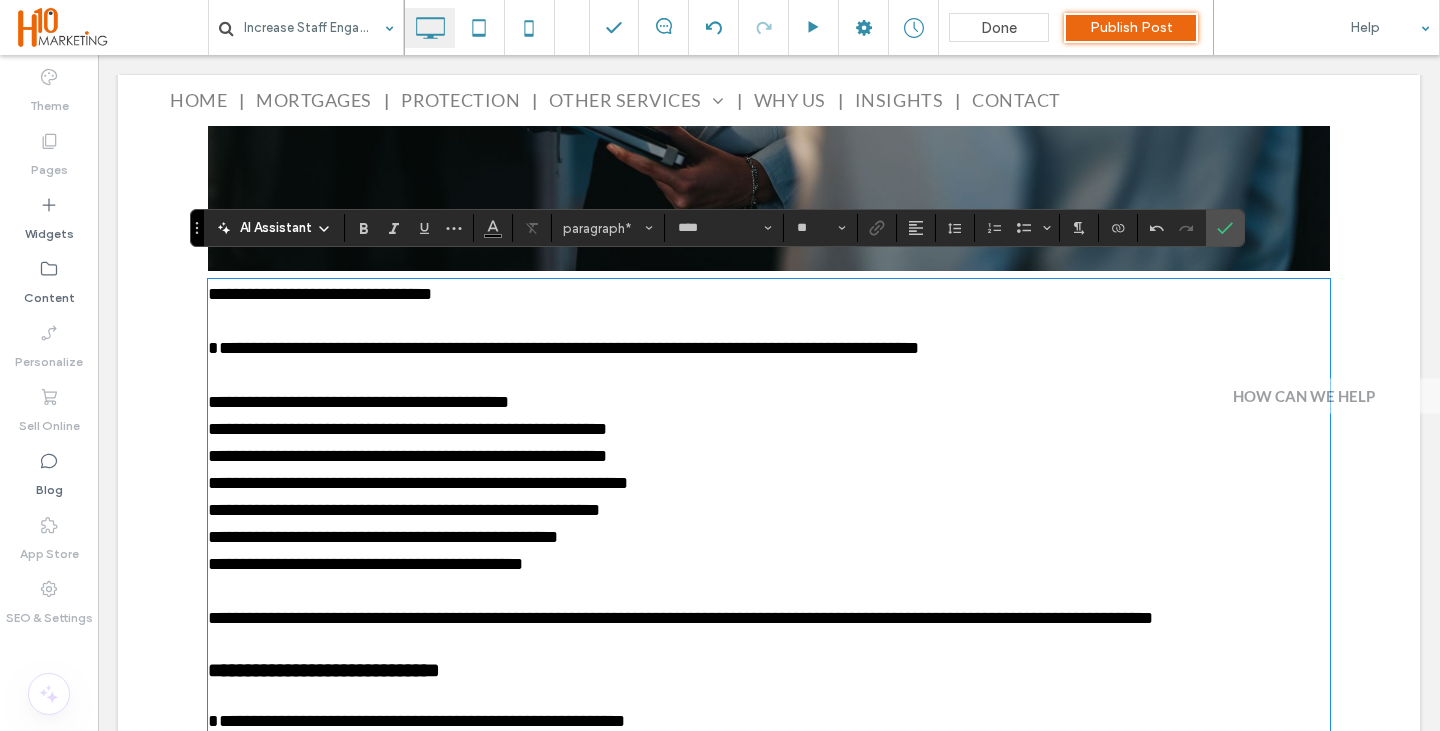 click on "**********" at bounding box center [358, 402] 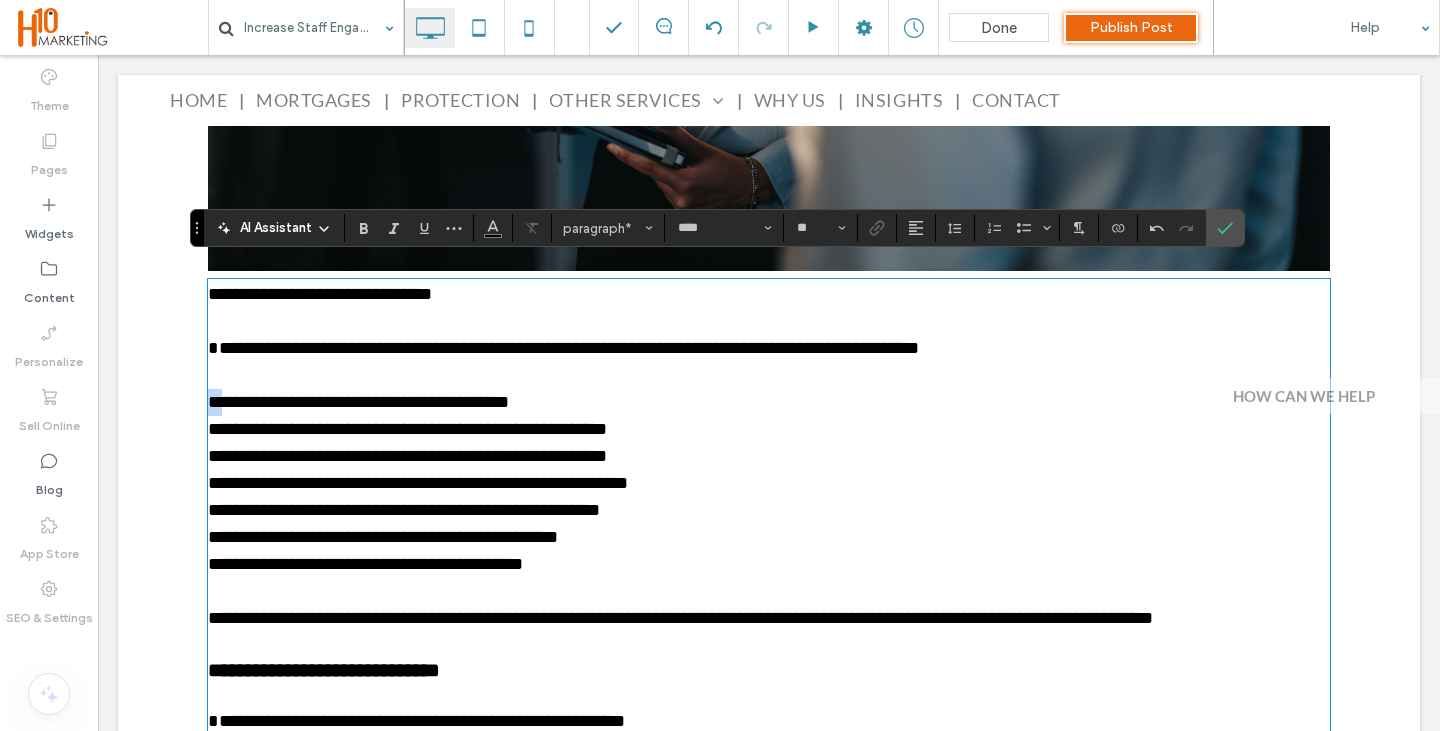 drag, startPoint x: 236, startPoint y: 378, endPoint x: 235, endPoint y: 443, distance: 65.00769 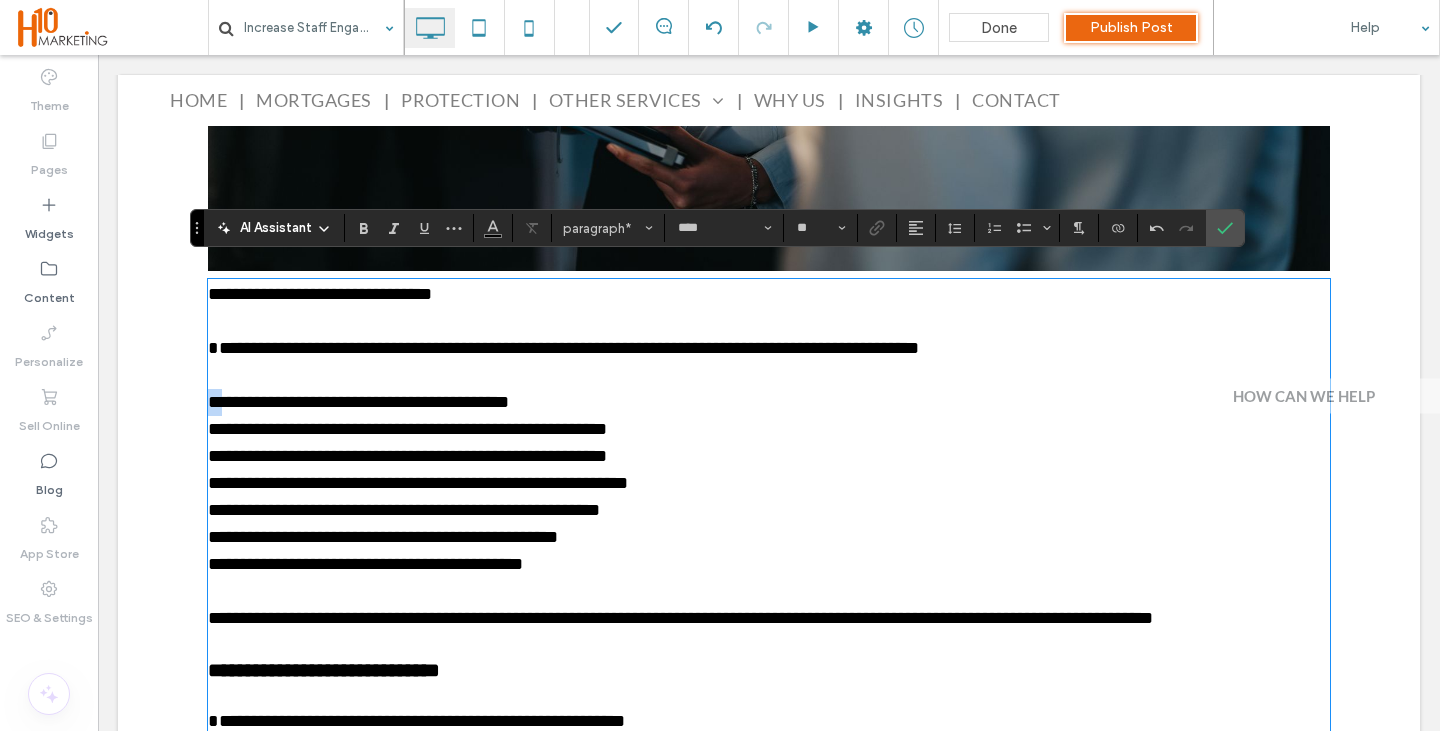 click on "**********" at bounding box center (769, 1311) 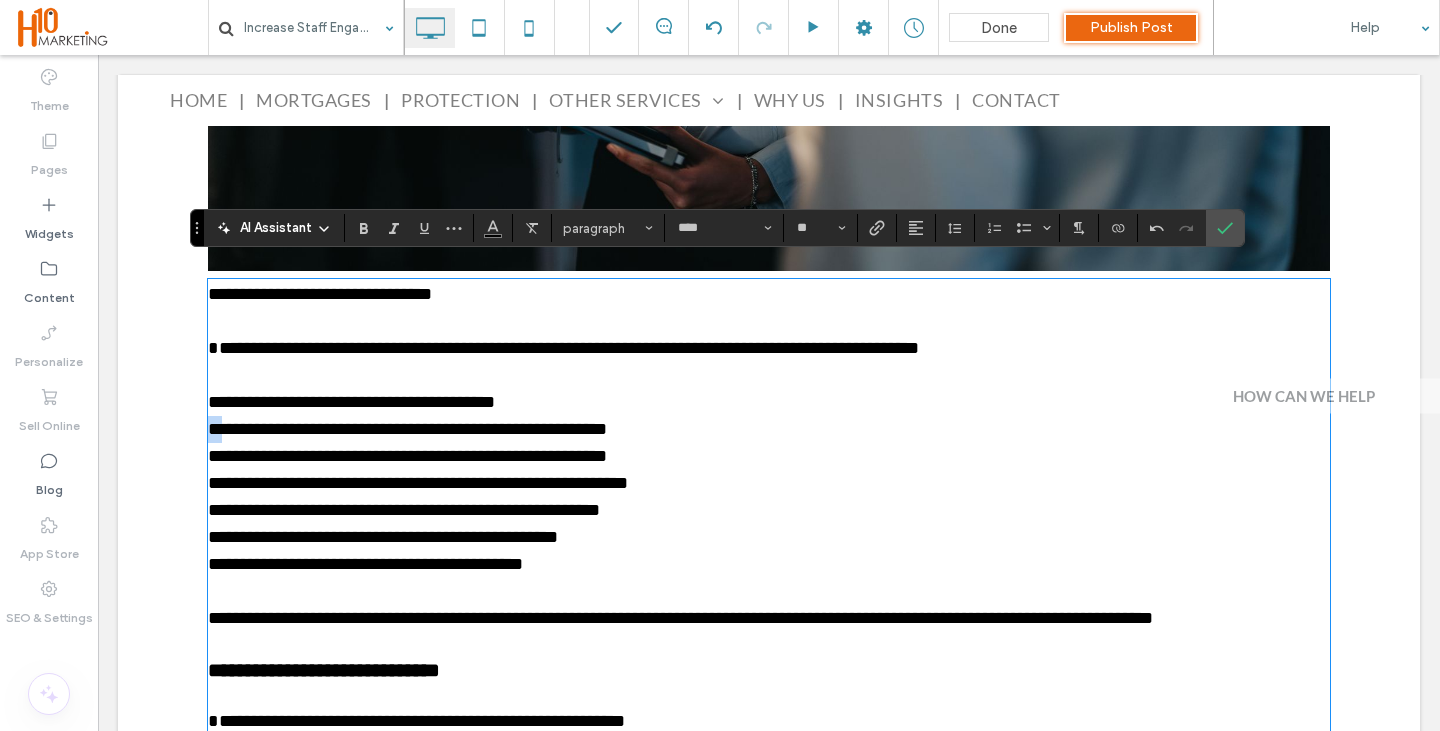 drag, startPoint x: 241, startPoint y: 412, endPoint x: 207, endPoint y: 411, distance: 34.0147 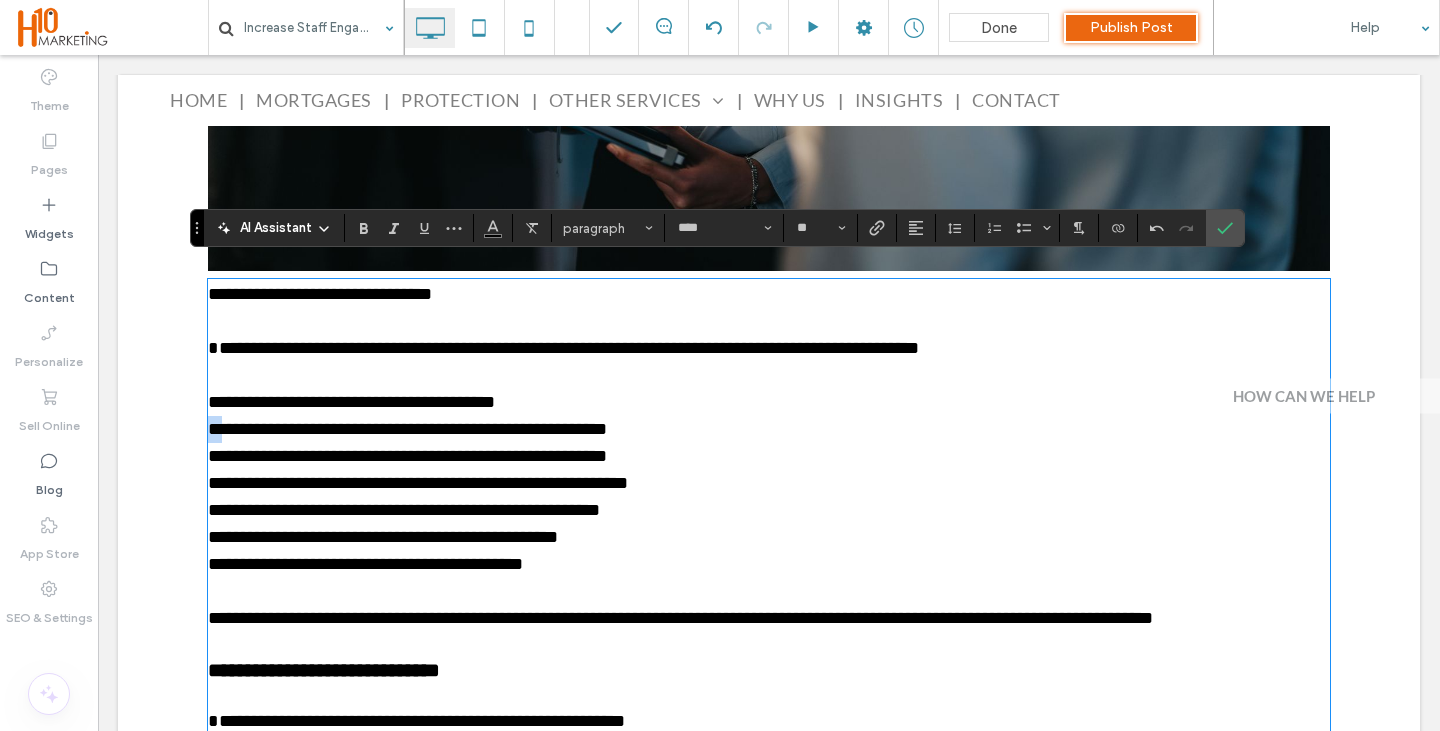 click on "**********" at bounding box center (769, 1311) 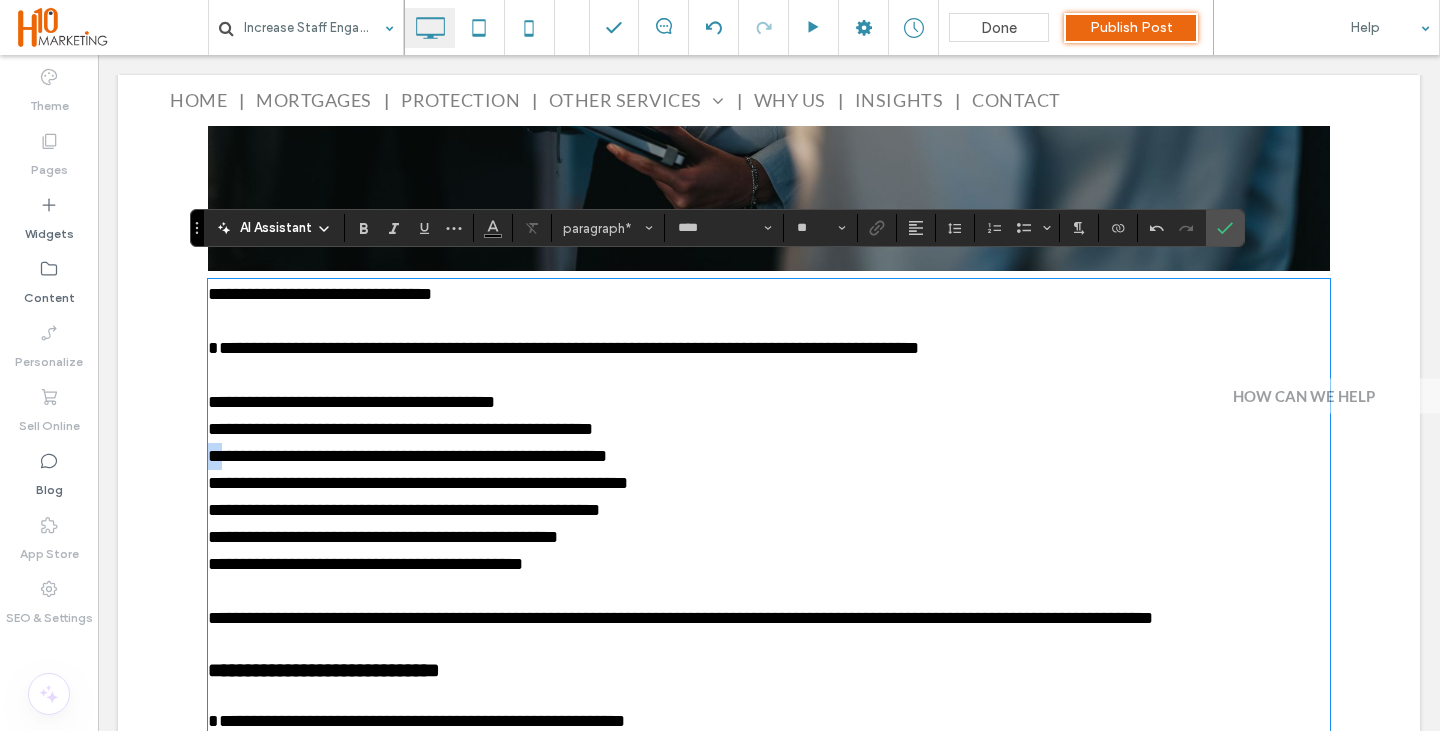 drag, startPoint x: 234, startPoint y: 440, endPoint x: 203, endPoint y: 450, distance: 32.572994 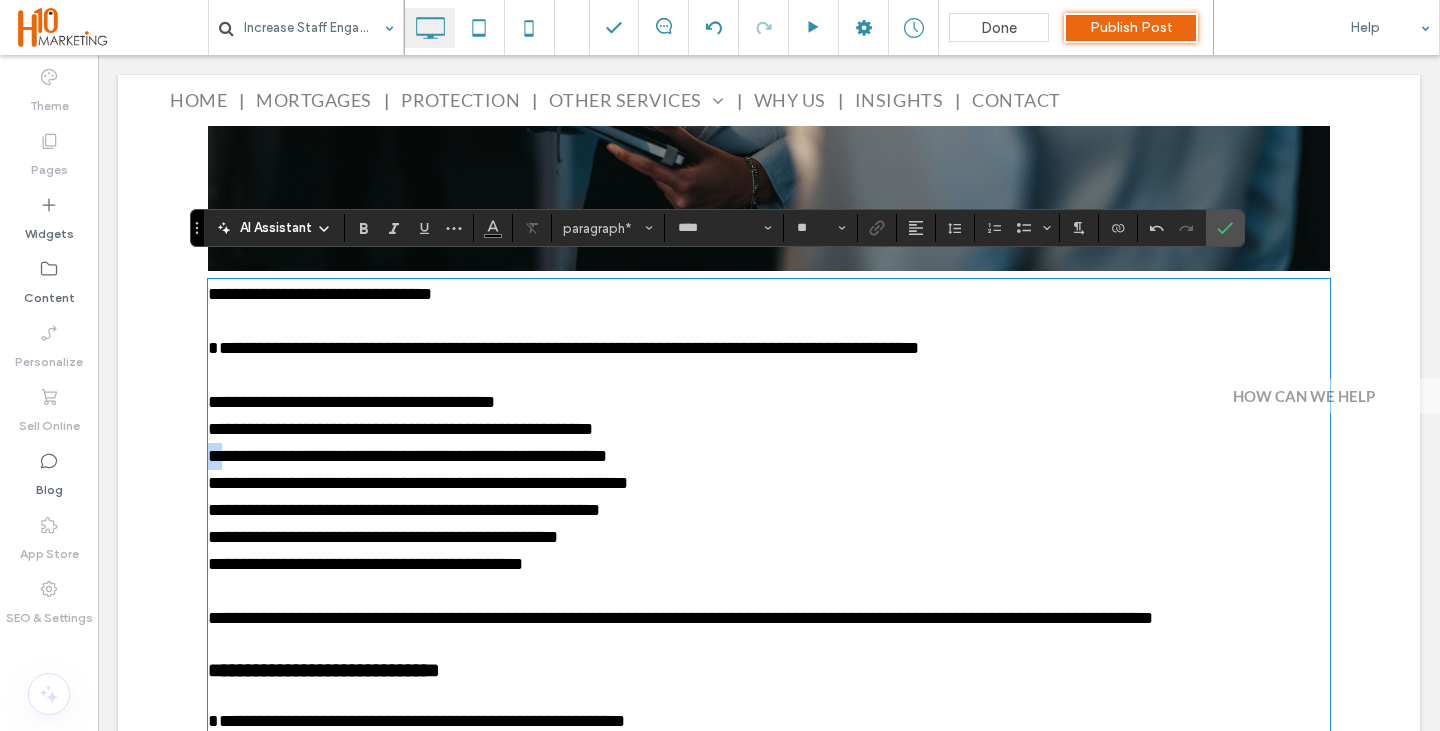 click on "**********" at bounding box center [769, 1311] 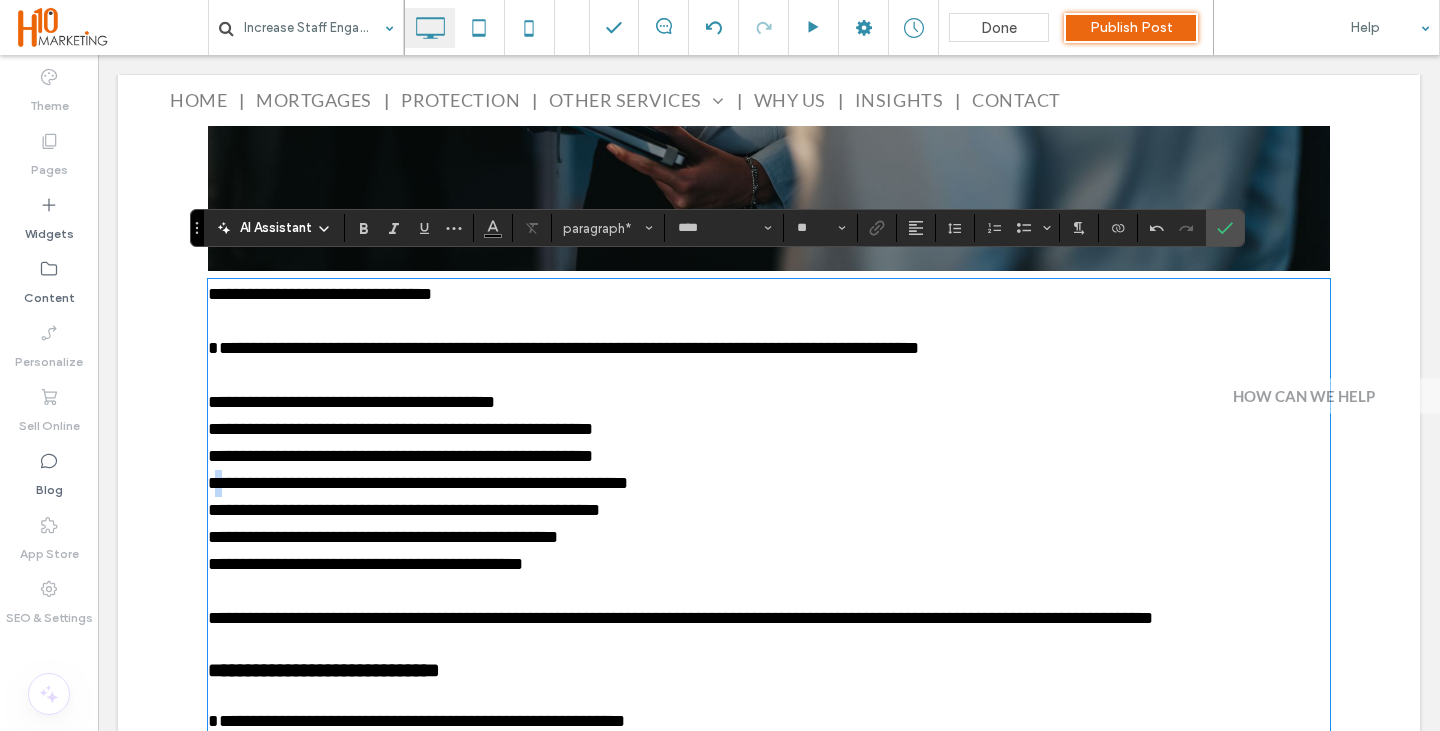 drag, startPoint x: 233, startPoint y: 470, endPoint x: 214, endPoint y: 479, distance: 21.023796 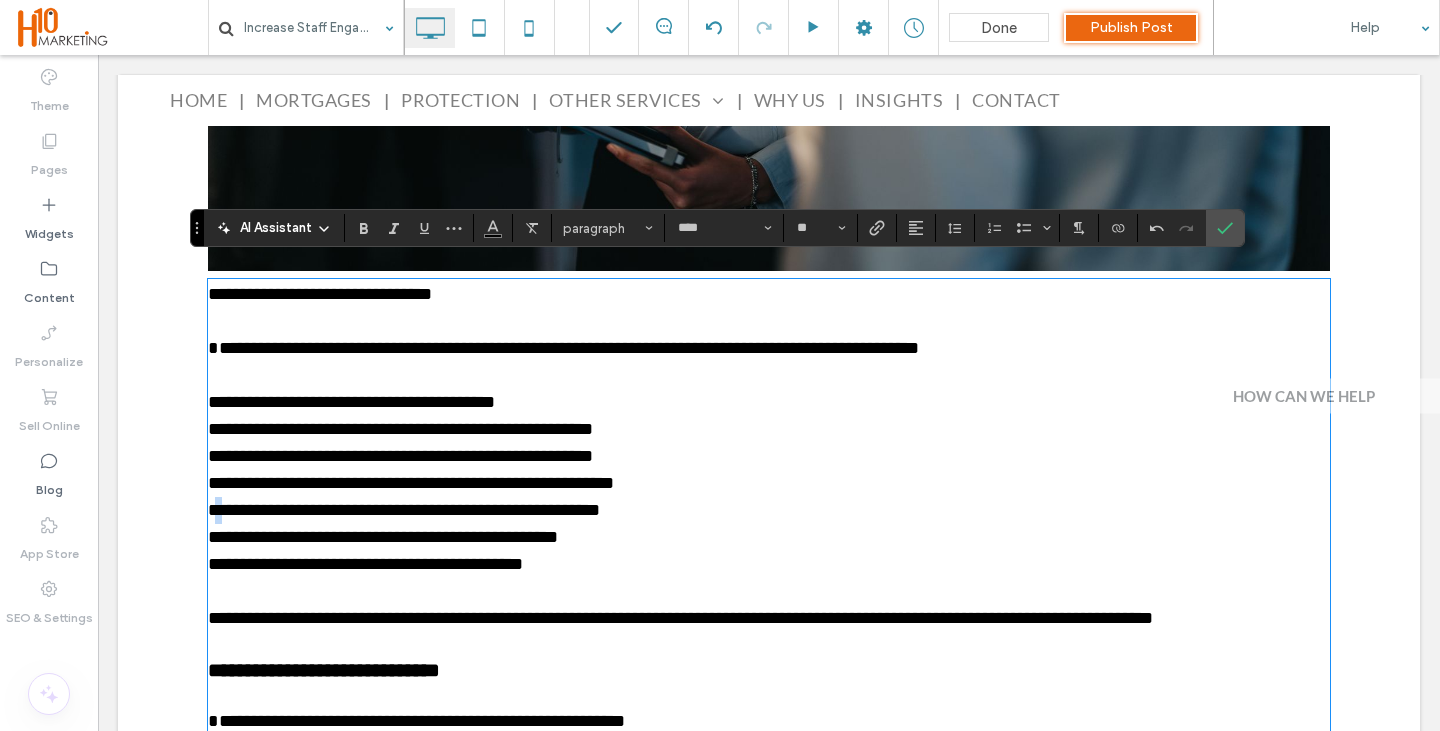 drag, startPoint x: 238, startPoint y: 497, endPoint x: 225, endPoint y: 528, distance: 33.61547 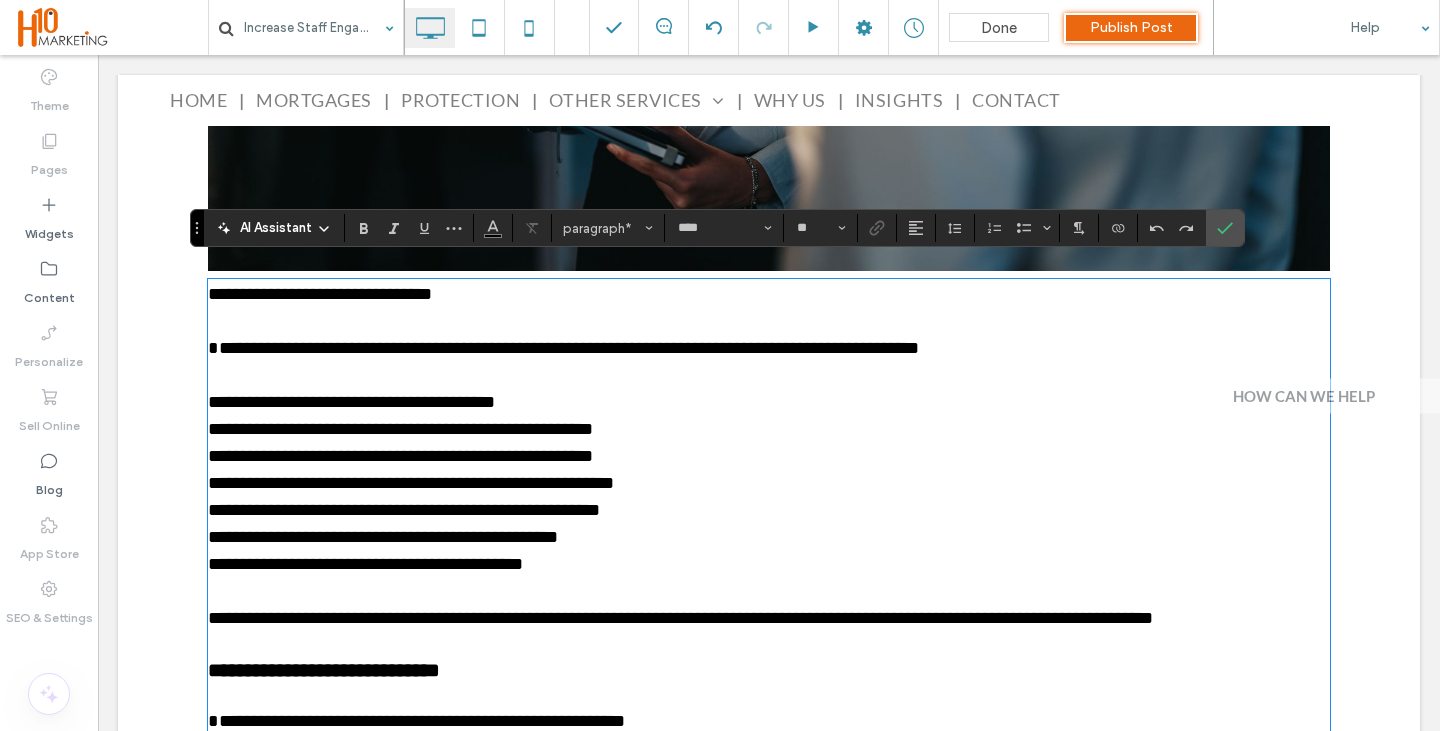 drag, startPoint x: 292, startPoint y: 505, endPoint x: 264, endPoint y: 519, distance: 31.304953 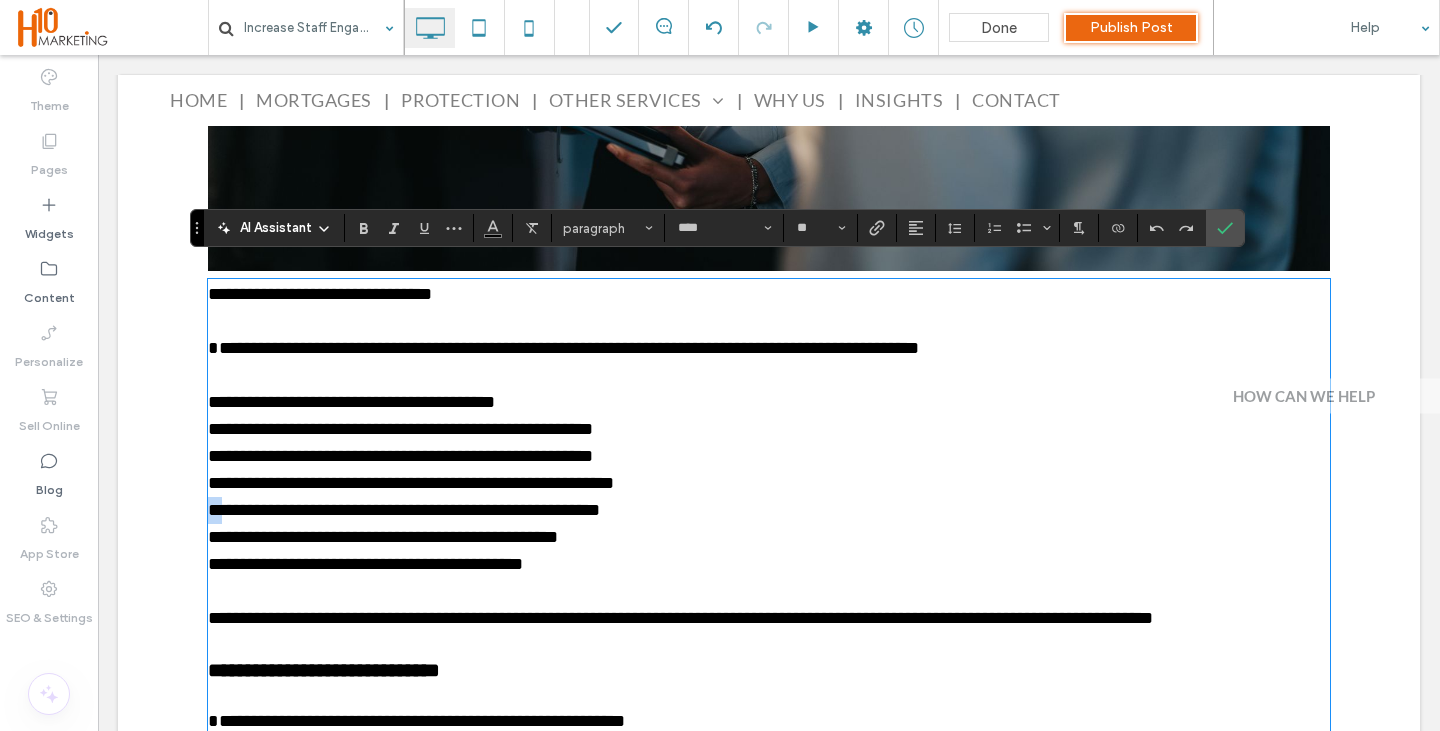 drag, startPoint x: 239, startPoint y: 494, endPoint x: 196, endPoint y: 494, distance: 43 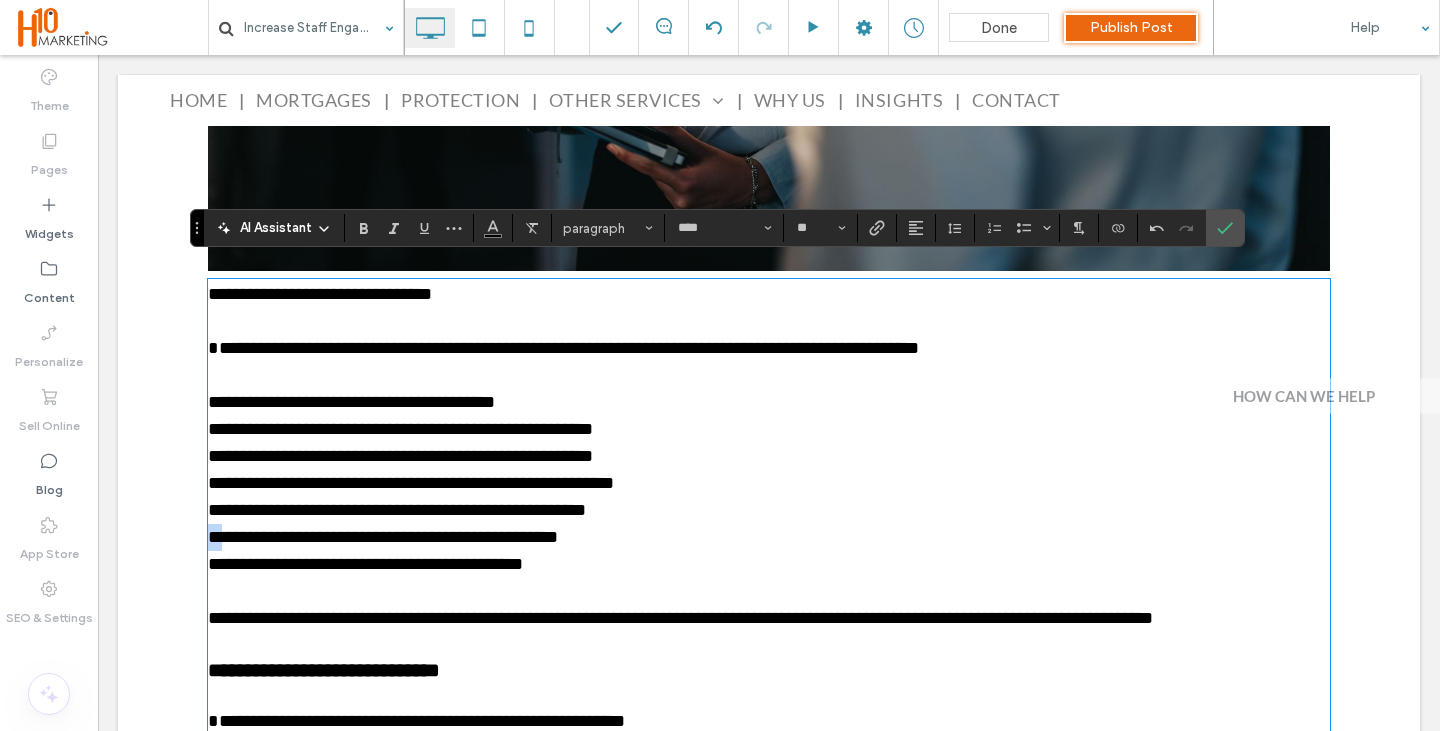 drag, startPoint x: 235, startPoint y: 520, endPoint x: 190, endPoint y: 521, distance: 45.01111 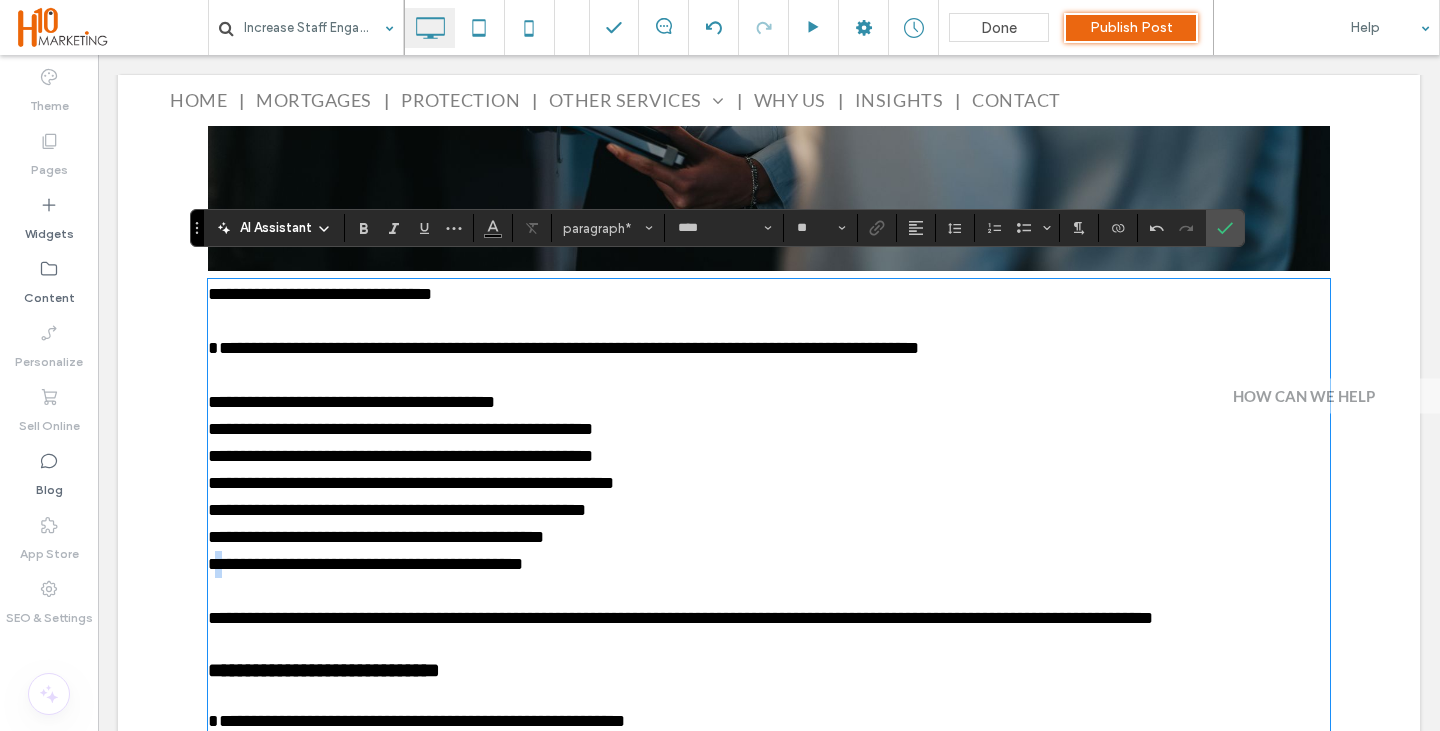drag, startPoint x: 234, startPoint y: 548, endPoint x: 211, endPoint y: 552, distance: 23.345236 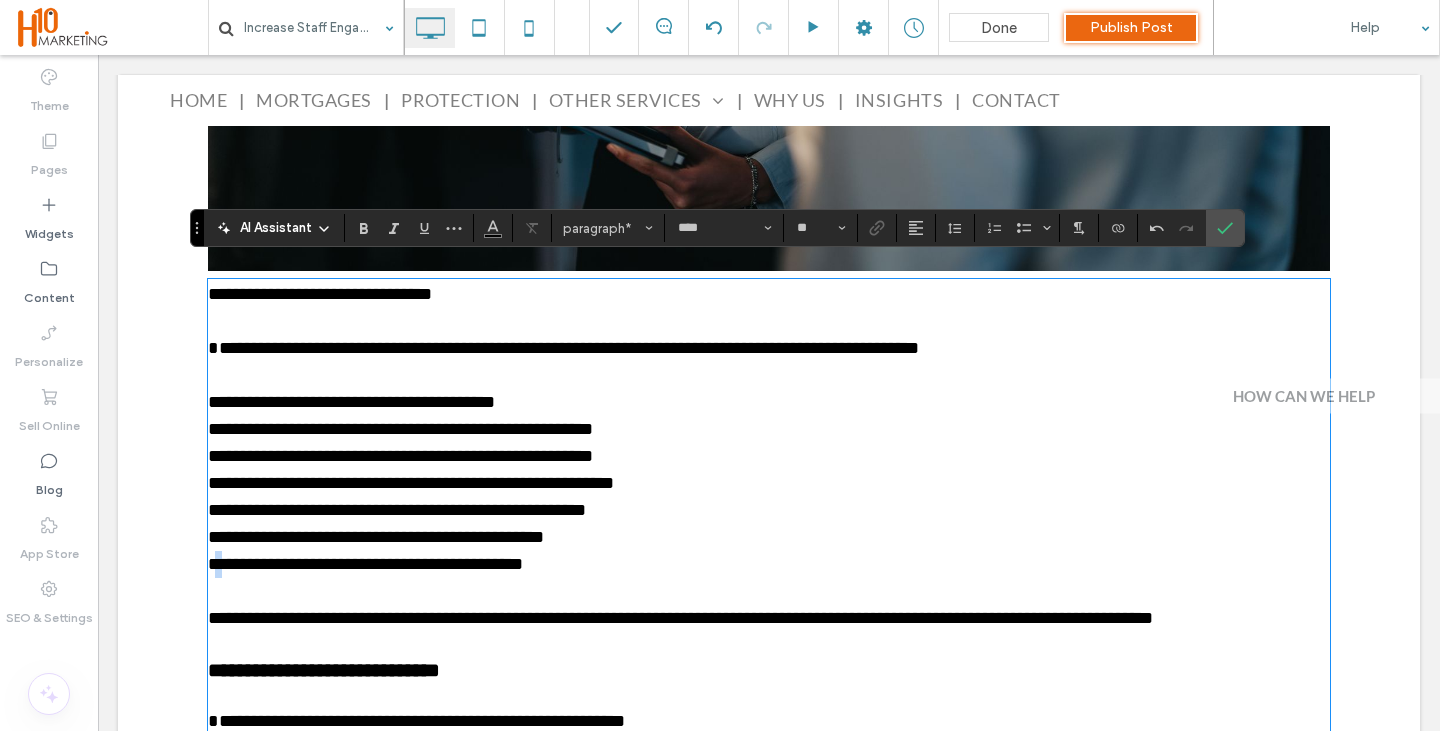 click on "**********" at bounding box center (365, 564) 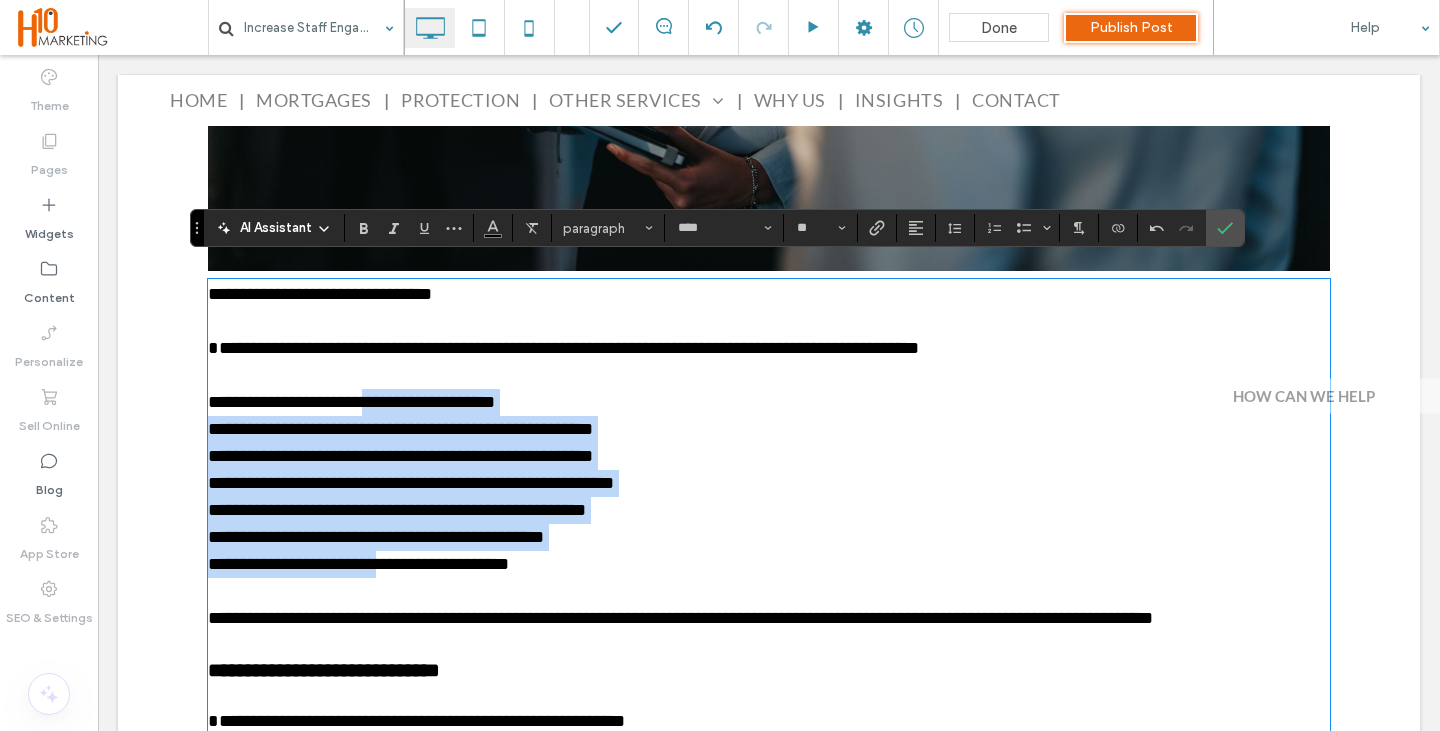 drag, startPoint x: 391, startPoint y: 399, endPoint x: 419, endPoint y: 549, distance: 152.59096 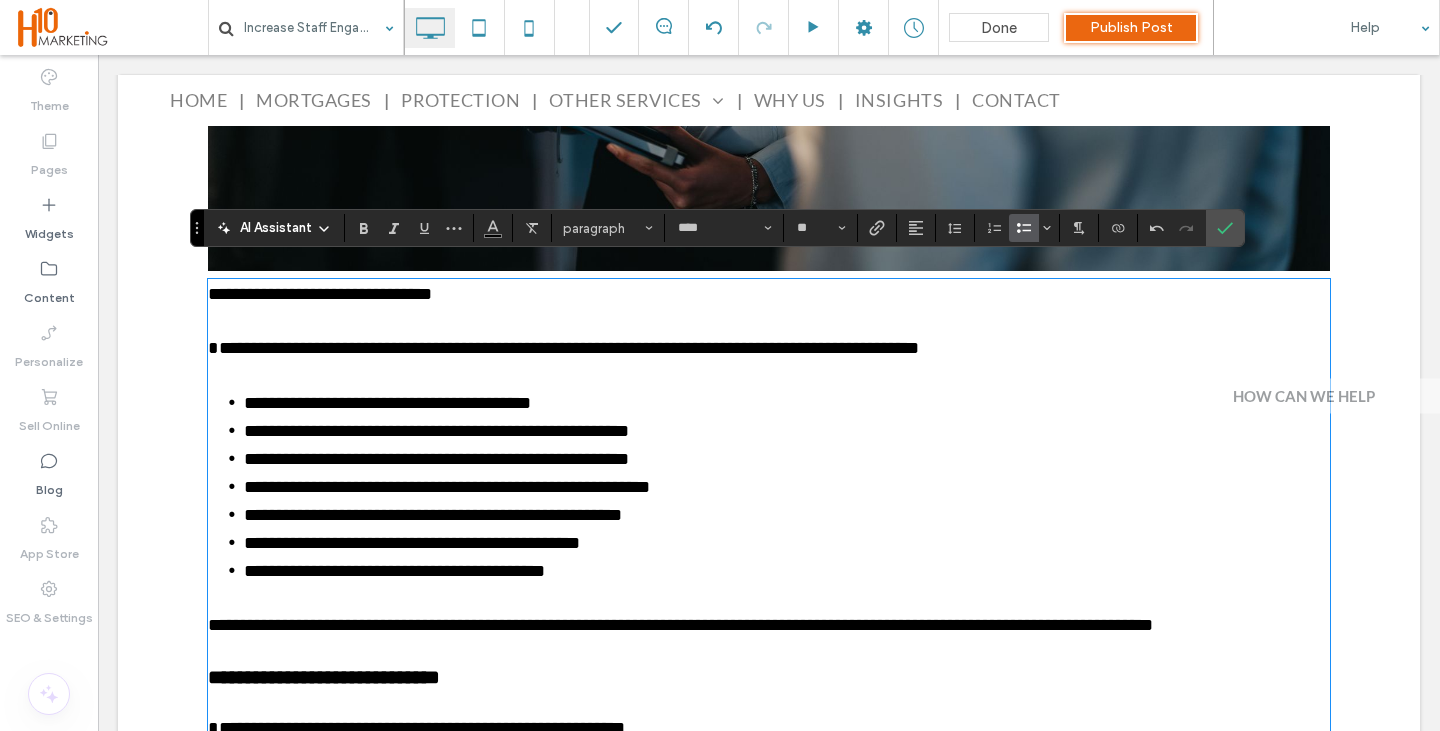 click on "**********" at bounding box center [387, 403] 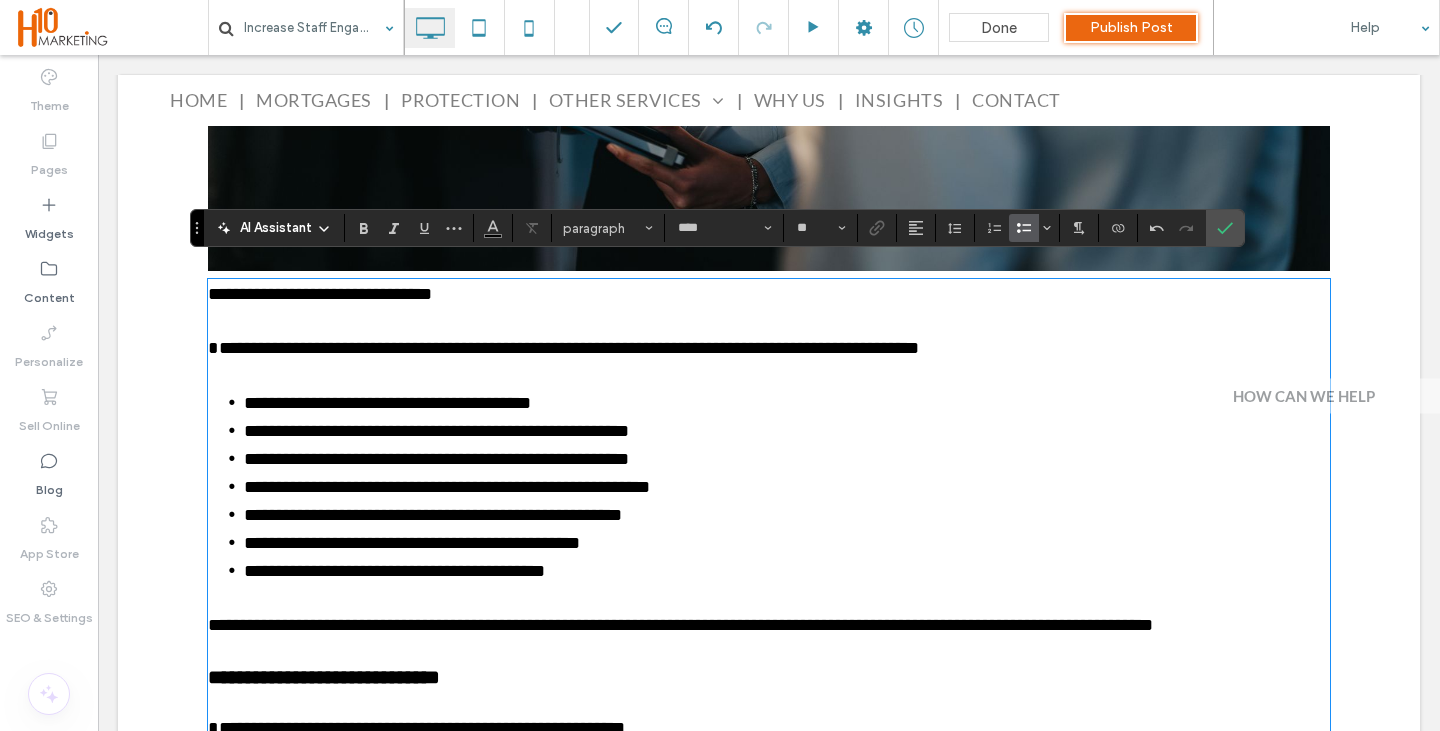 click on "**********" at bounding box center (320, 294) 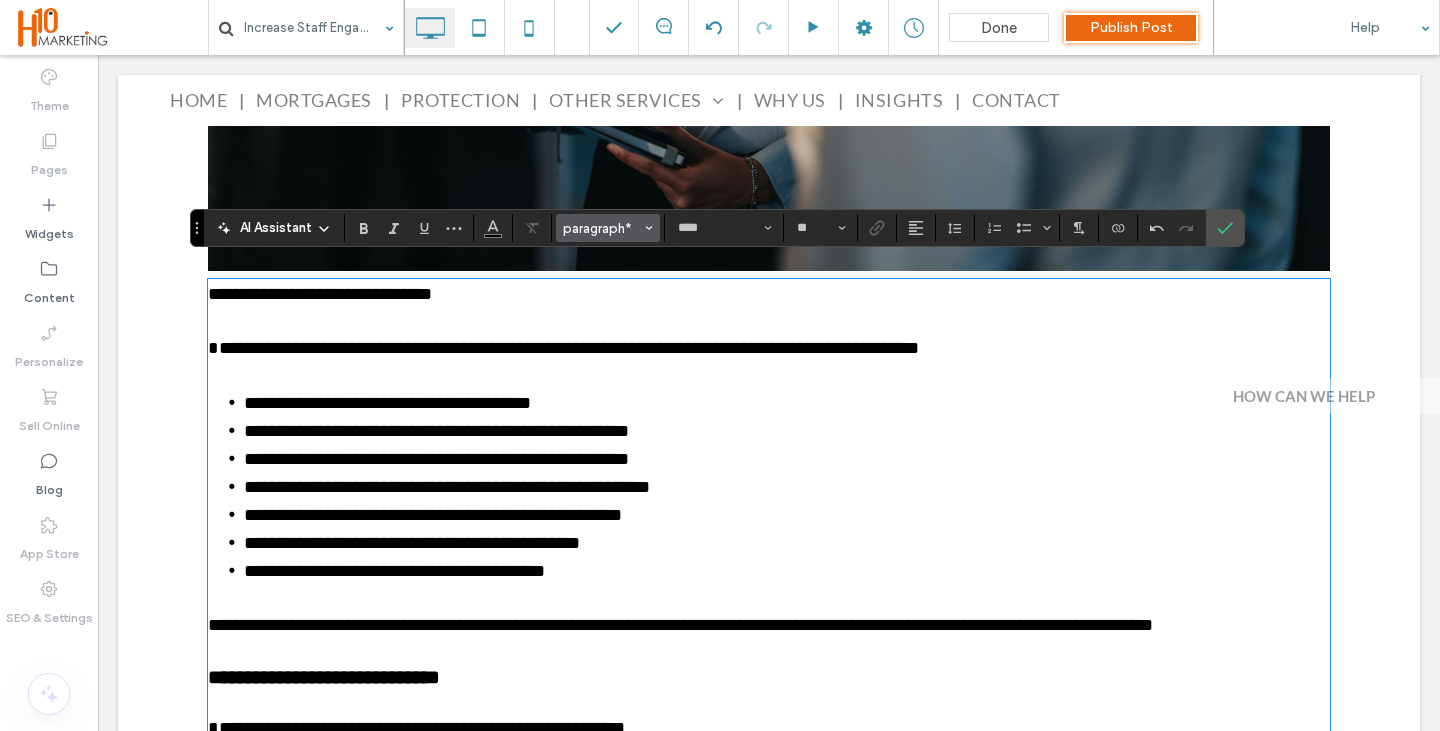 click on "paragraph*" at bounding box center [608, 228] 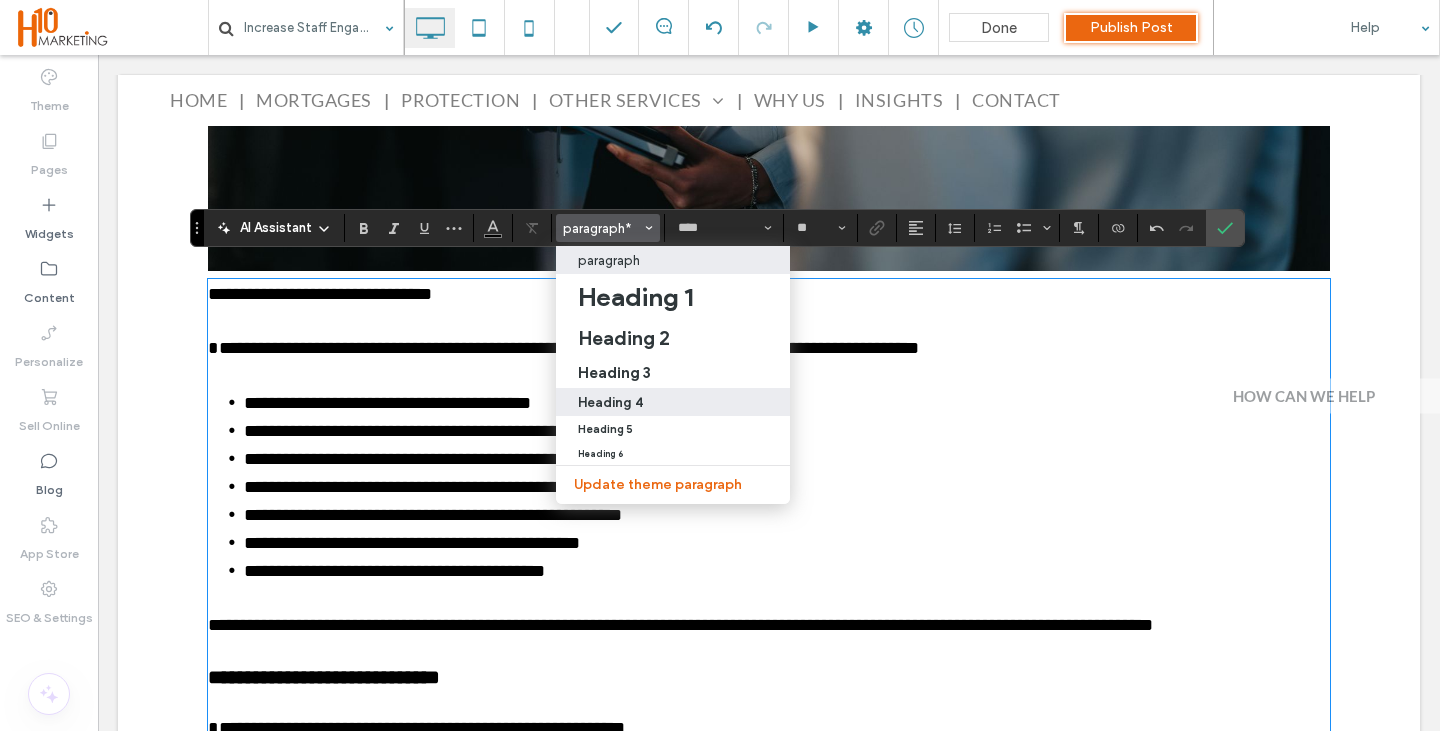 click on "Heading 4" at bounding box center [610, 402] 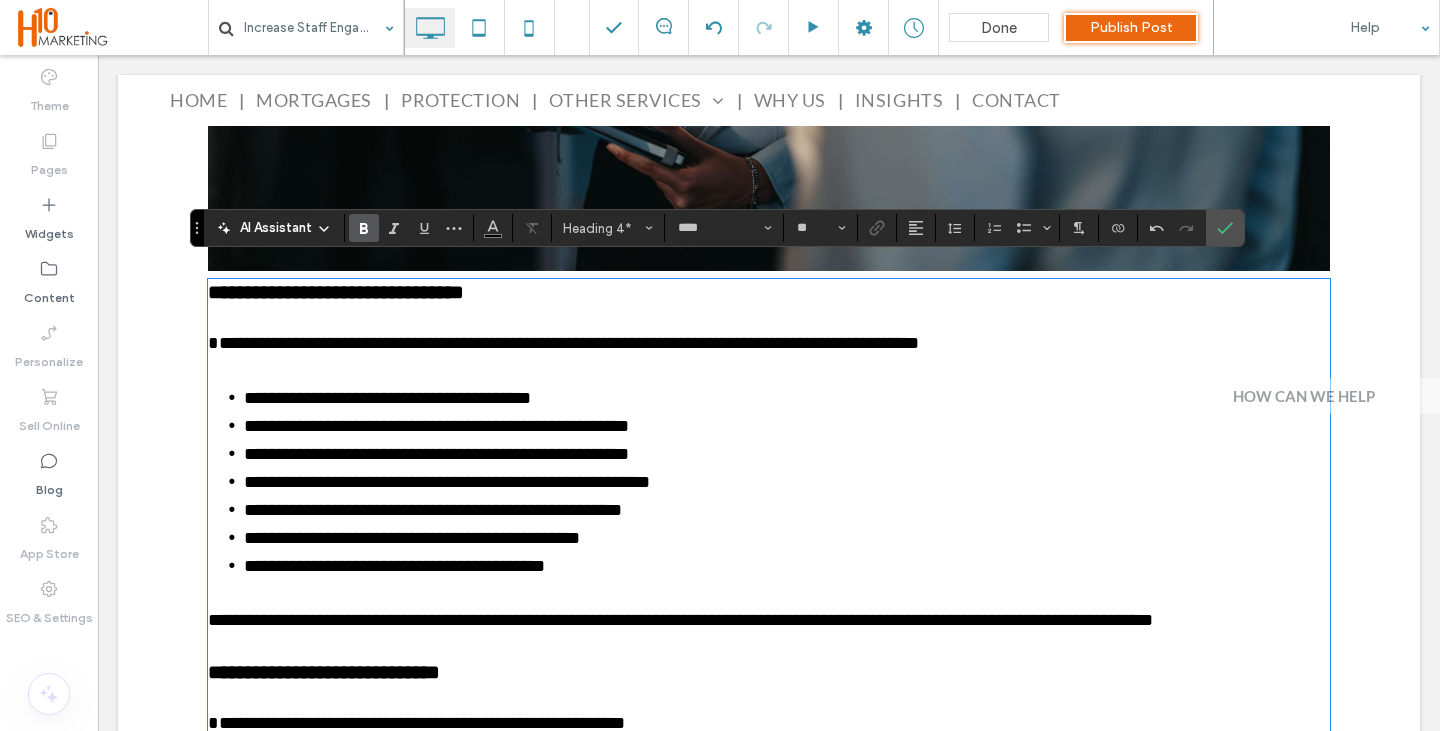 type on "**" 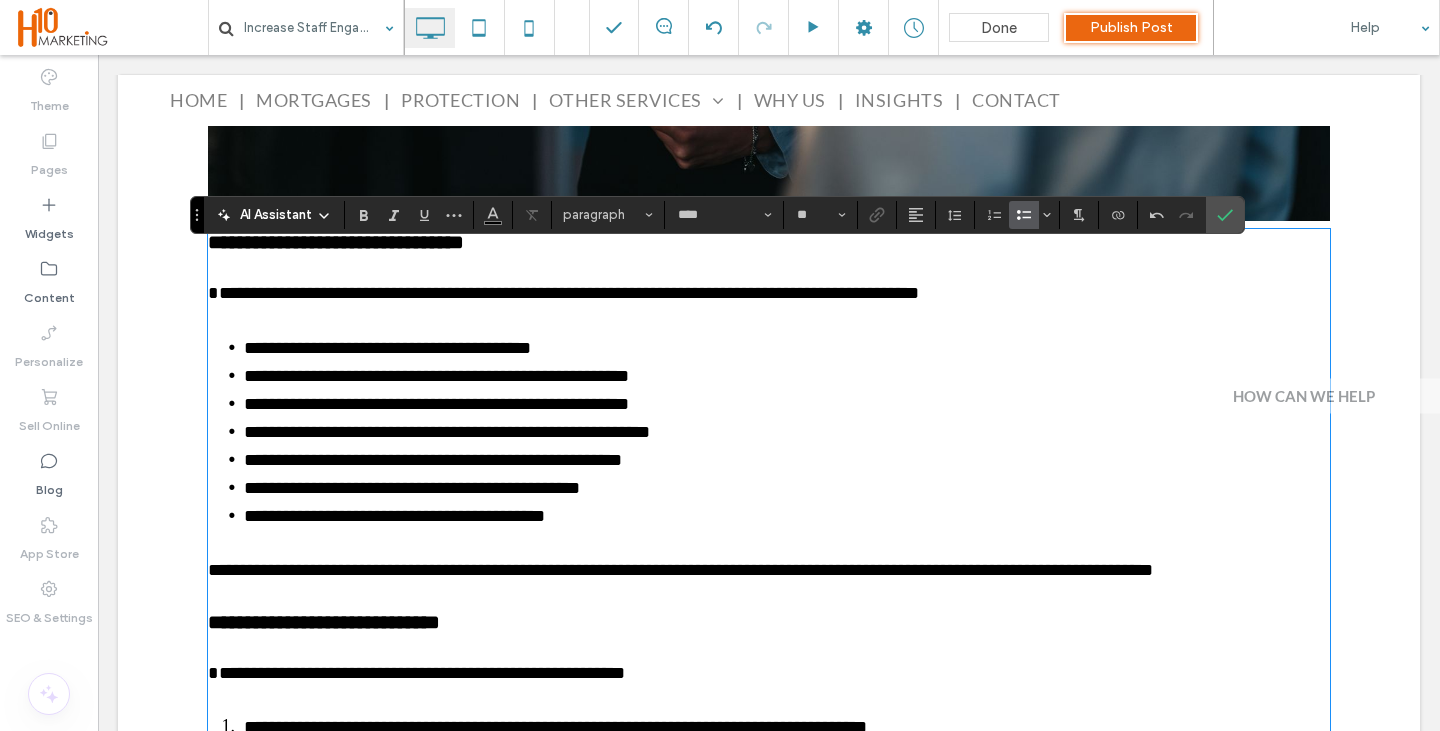 scroll, scrollTop: 2484, scrollLeft: 0, axis: vertical 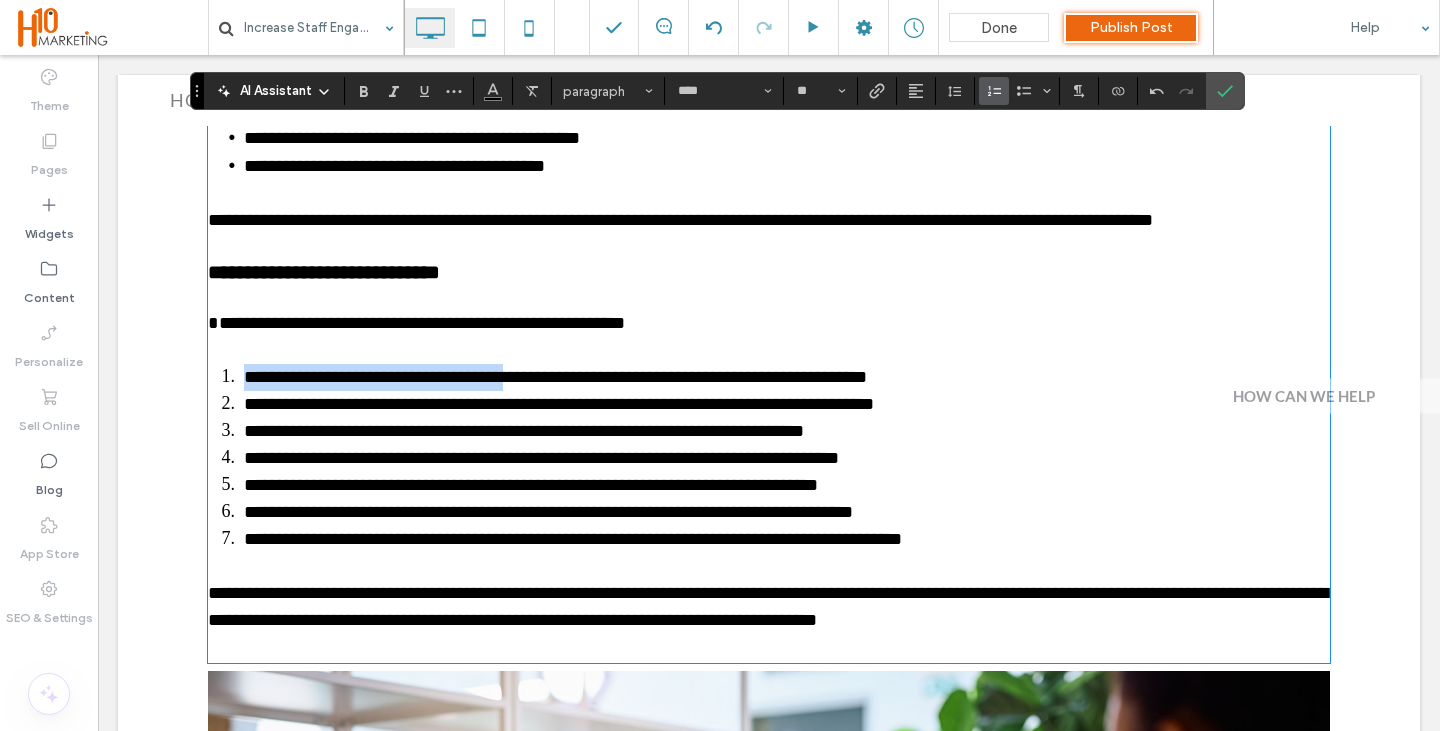 click on "**********" at bounding box center [555, 377] 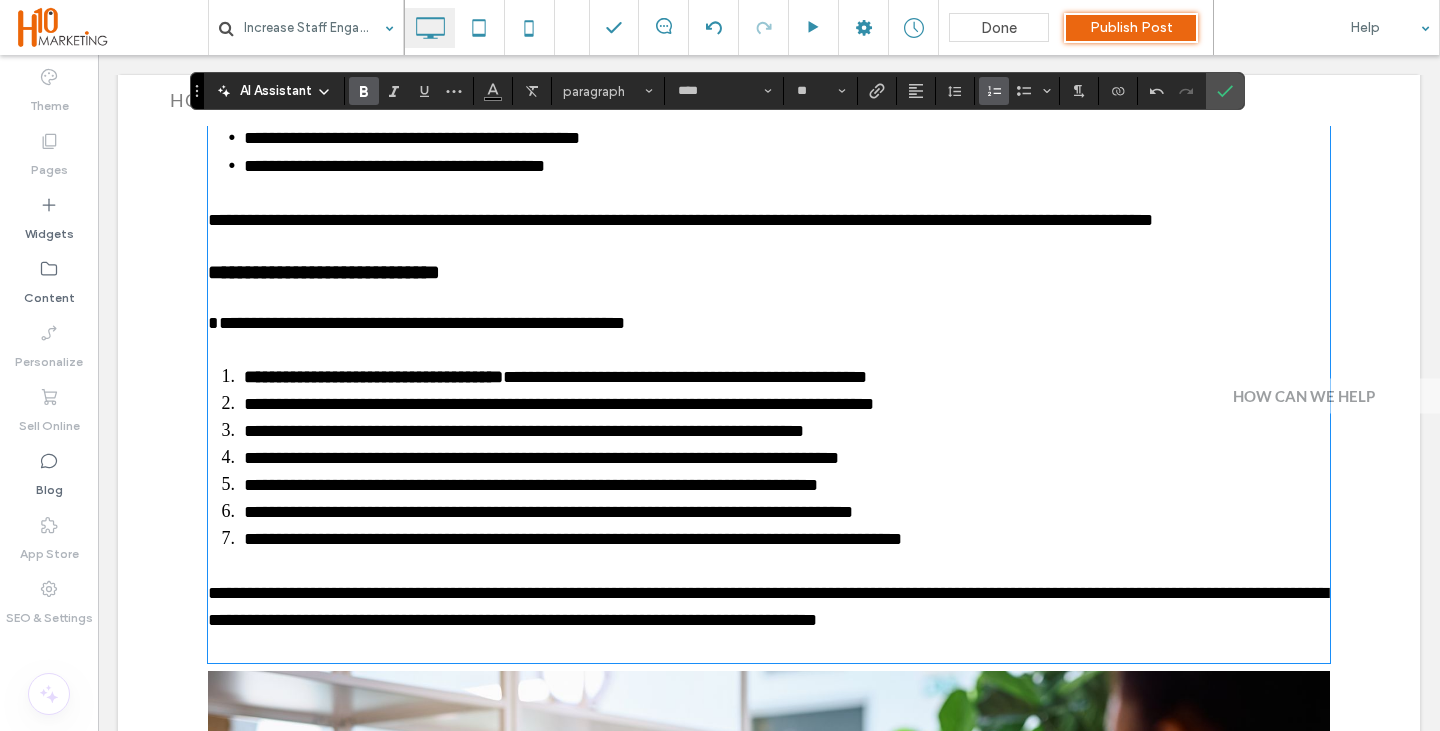 click on "**********" at bounding box center (541, 458) 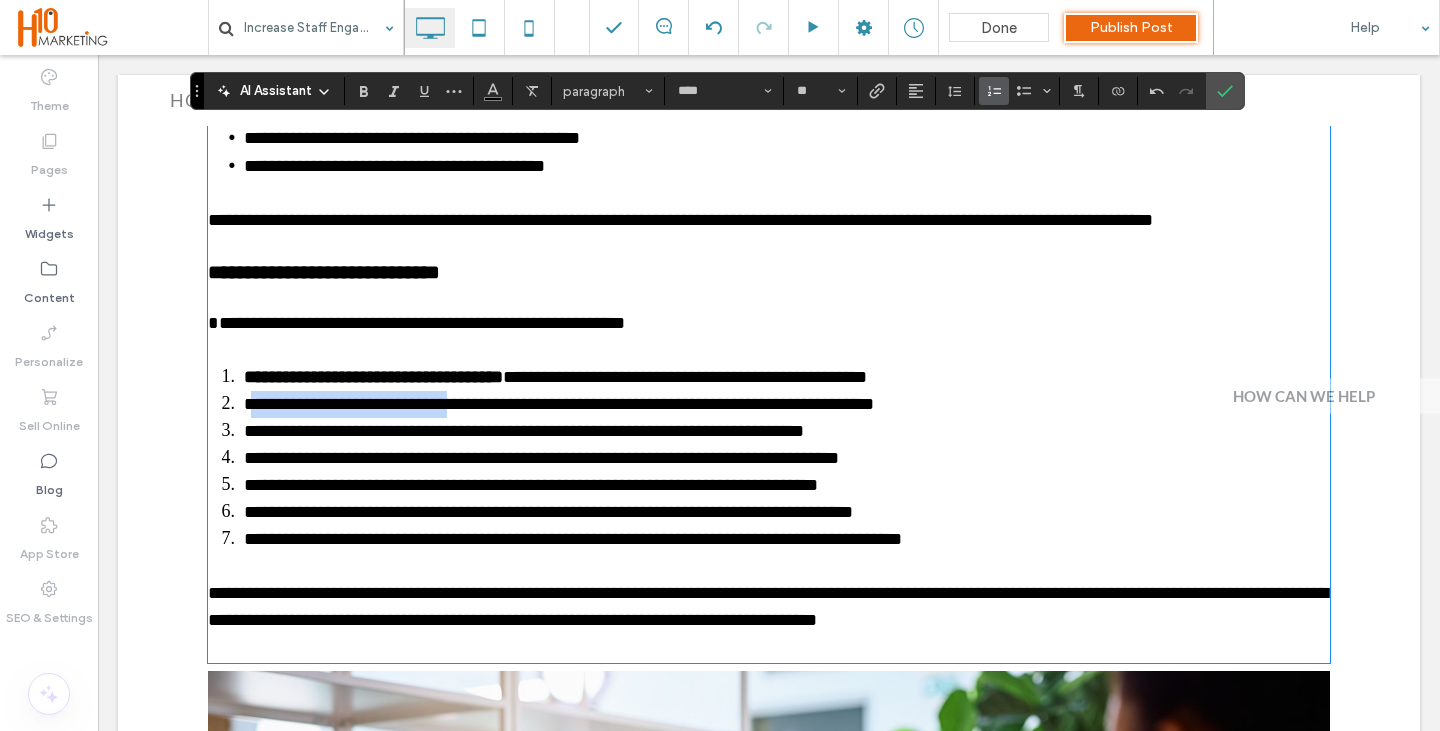drag, startPoint x: 250, startPoint y: 391, endPoint x: 467, endPoint y: 395, distance: 217.03687 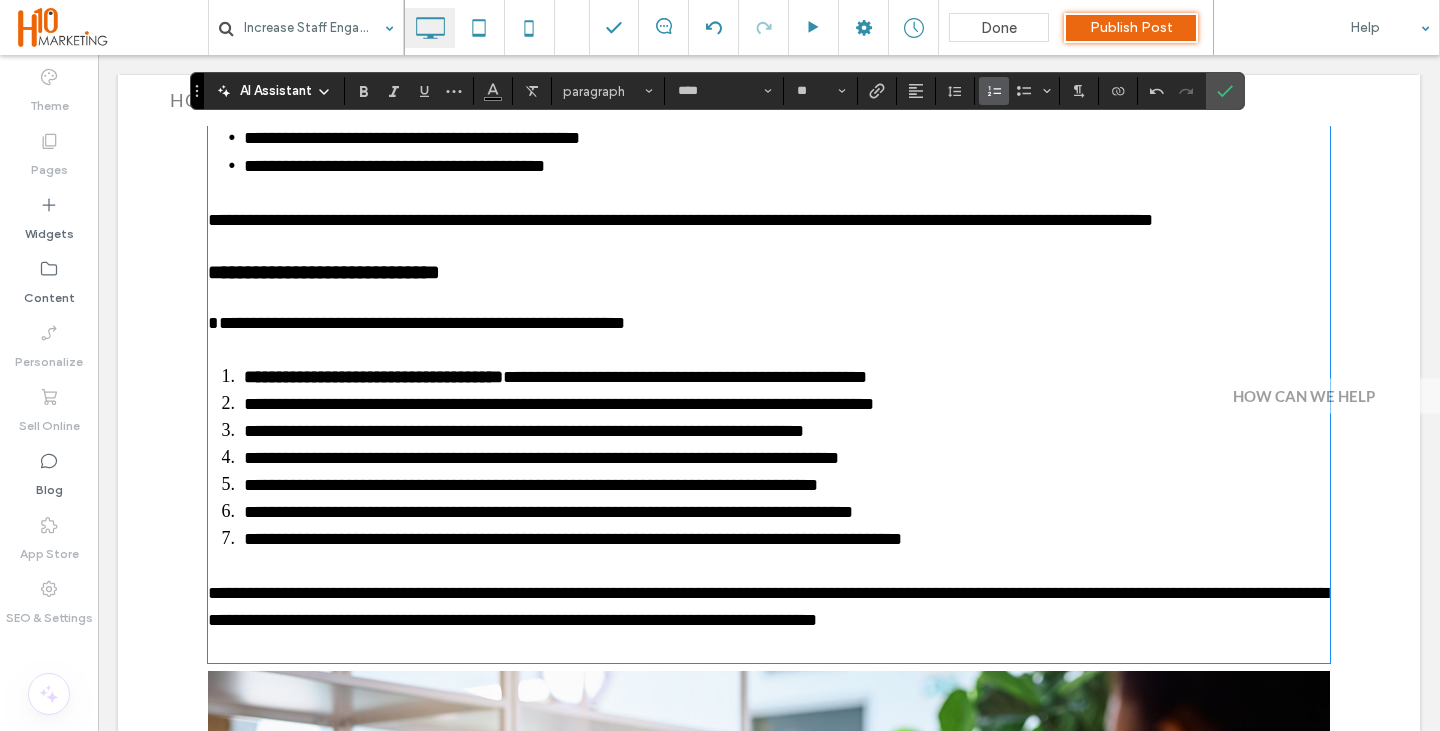 click on "**********" at bounding box center [524, 431] 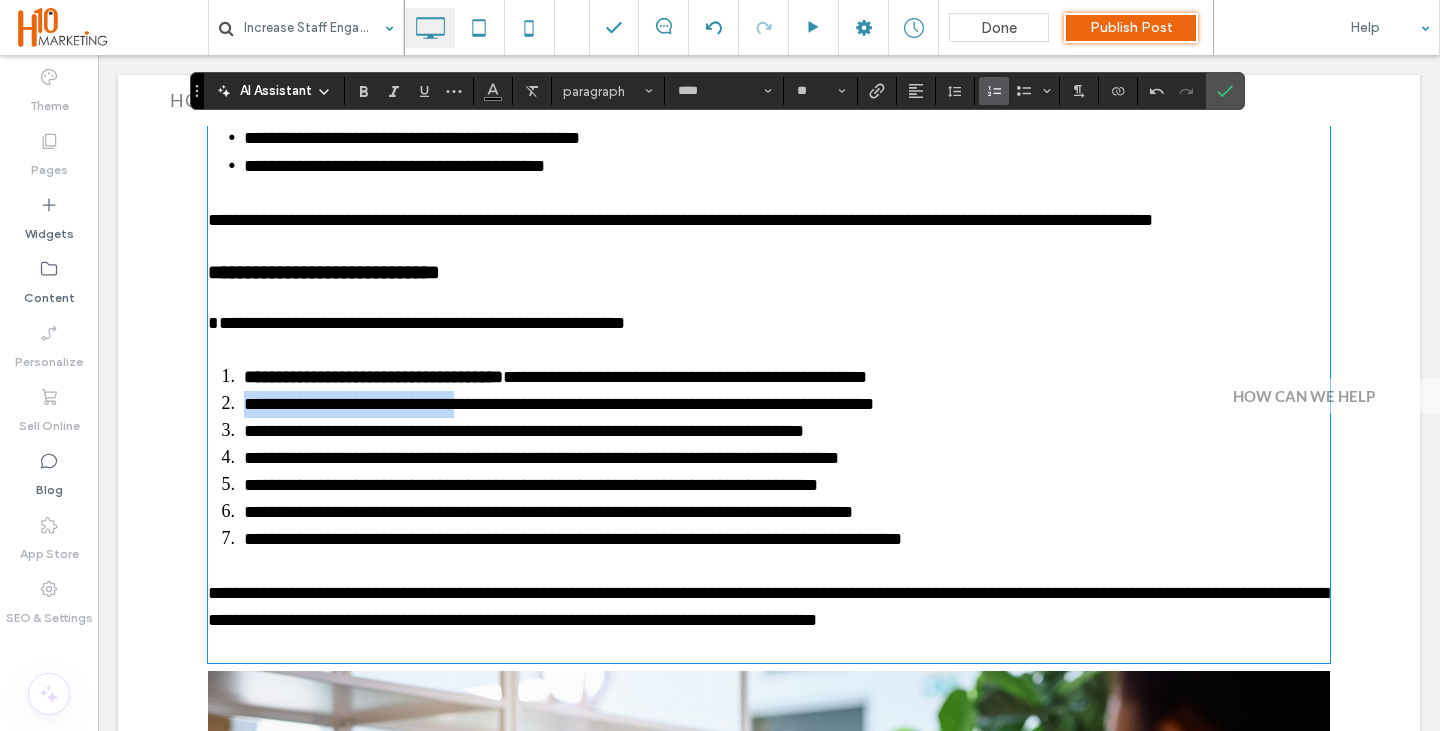 drag, startPoint x: 458, startPoint y: 389, endPoint x: 234, endPoint y: 389, distance: 224 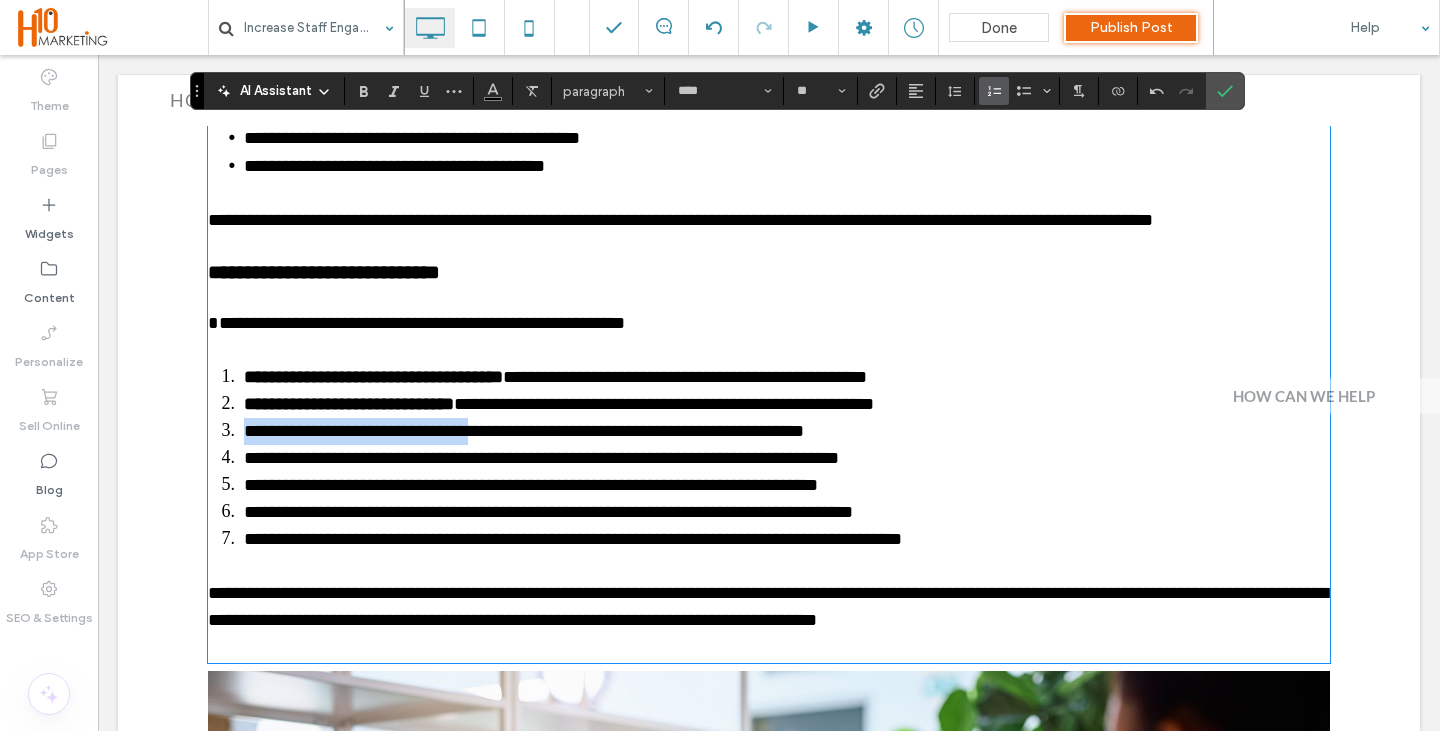 drag, startPoint x: 481, startPoint y: 418, endPoint x: 231, endPoint y: 411, distance: 250.09798 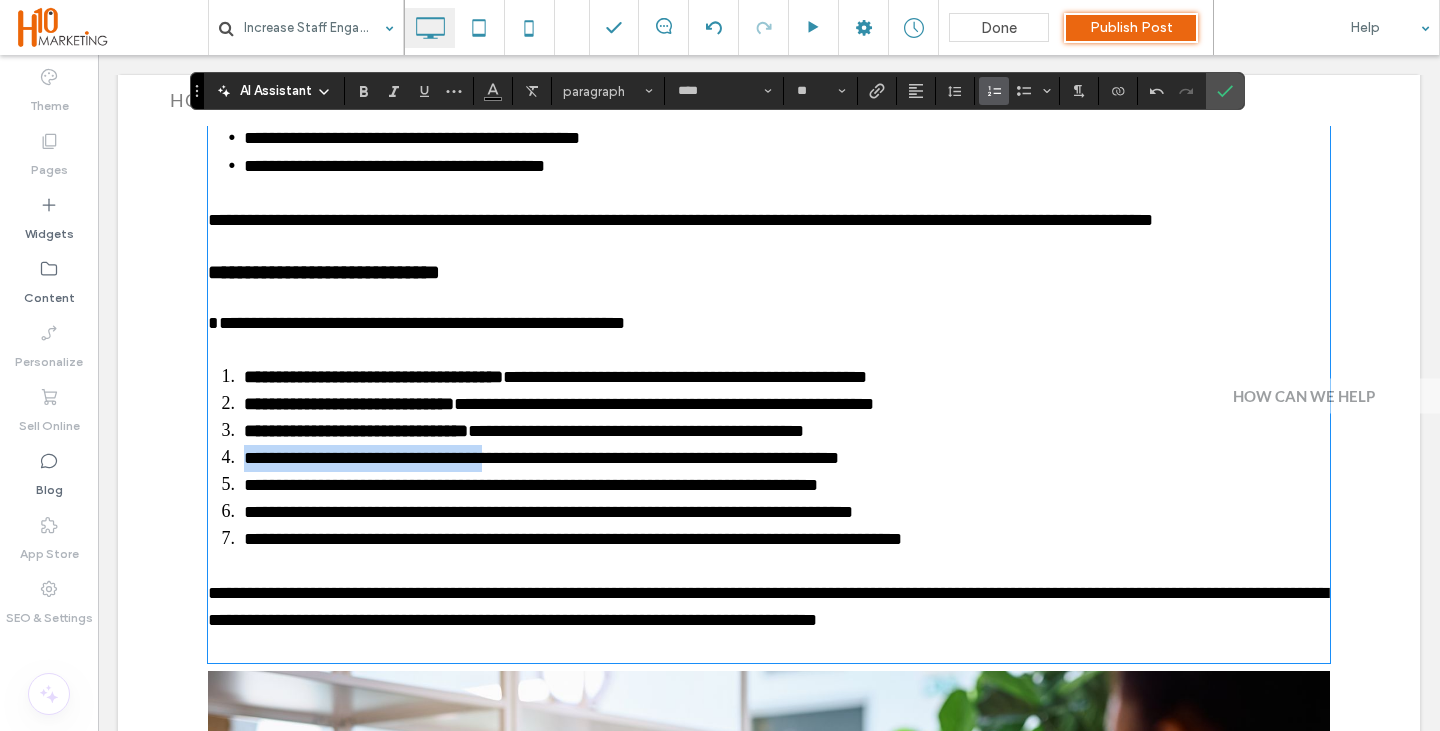 drag, startPoint x: 499, startPoint y: 443, endPoint x: 236, endPoint y: 451, distance: 263.12164 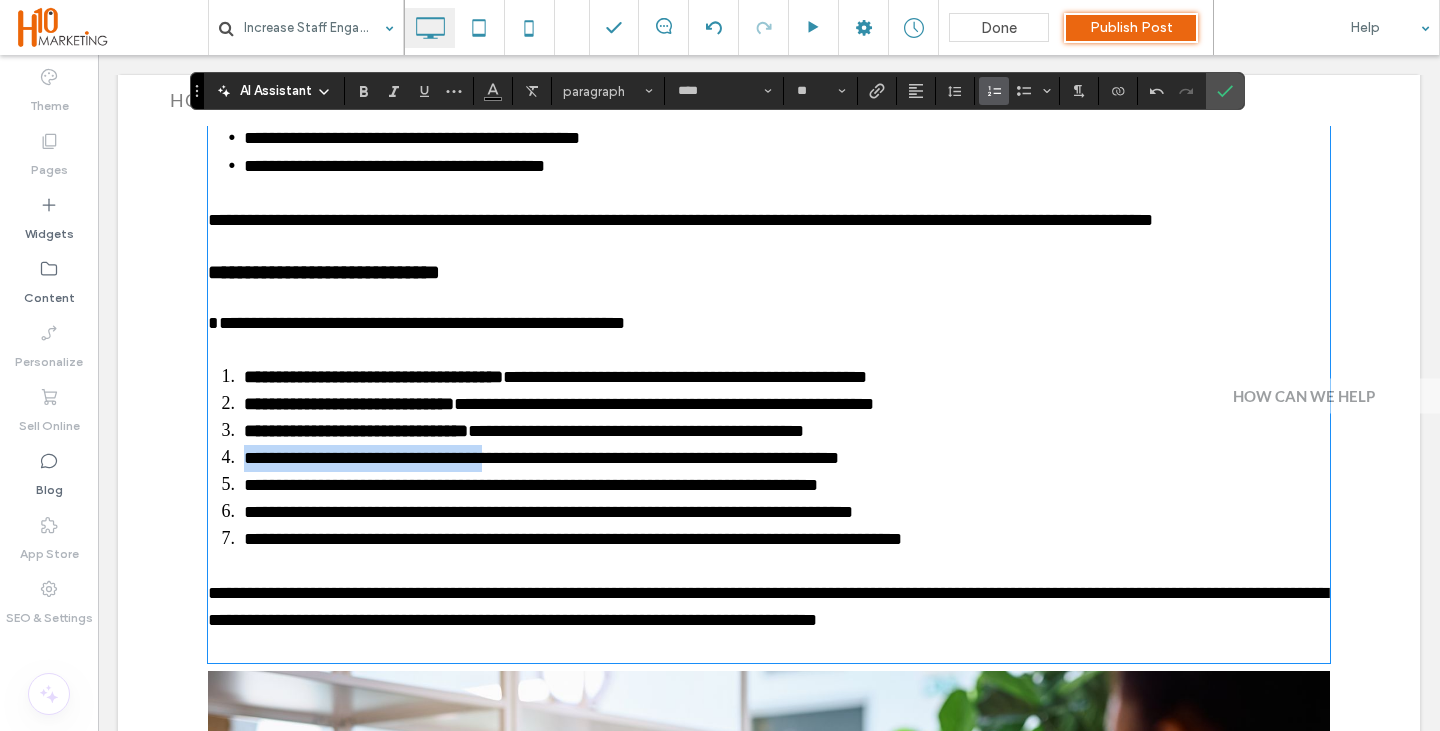 click on "**********" at bounding box center (787, 458) 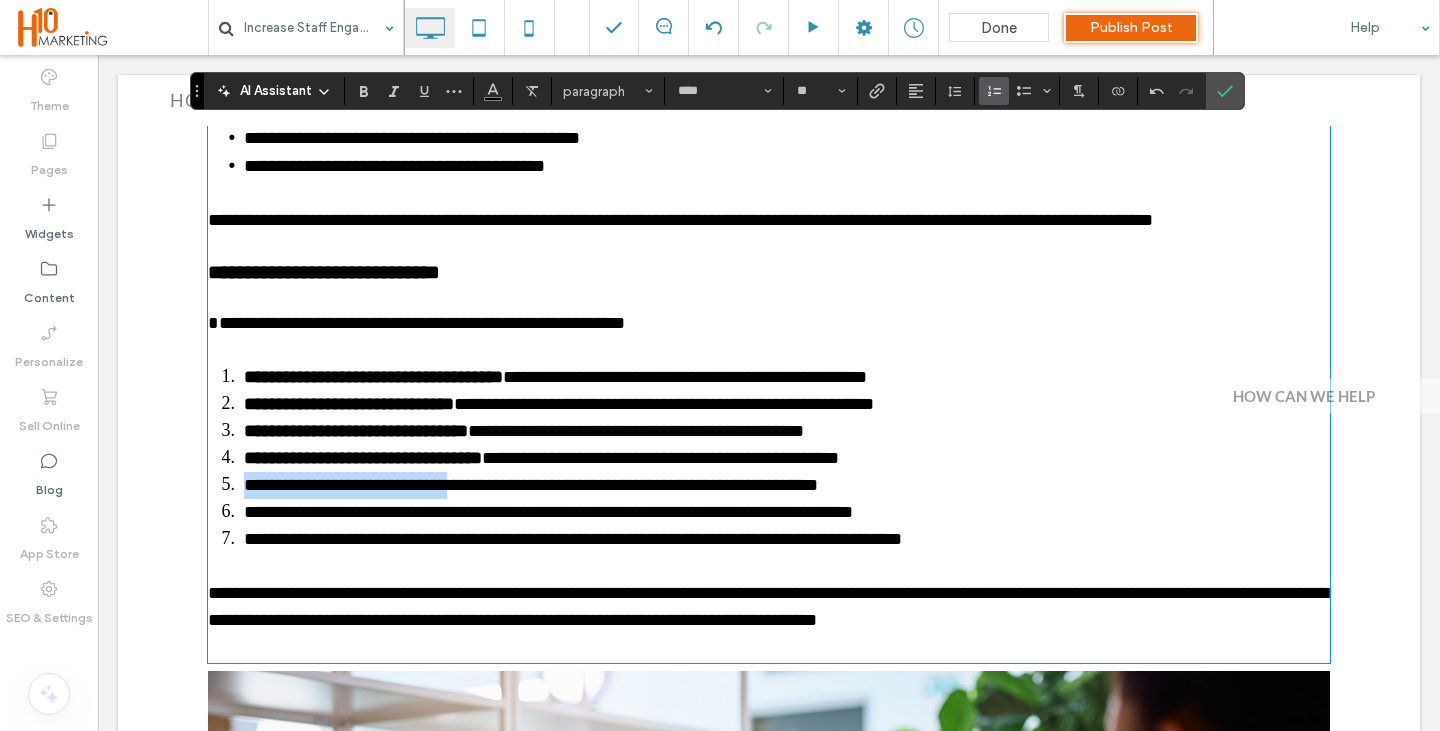 drag, startPoint x: 474, startPoint y: 472, endPoint x: 231, endPoint y: 471, distance: 243.00206 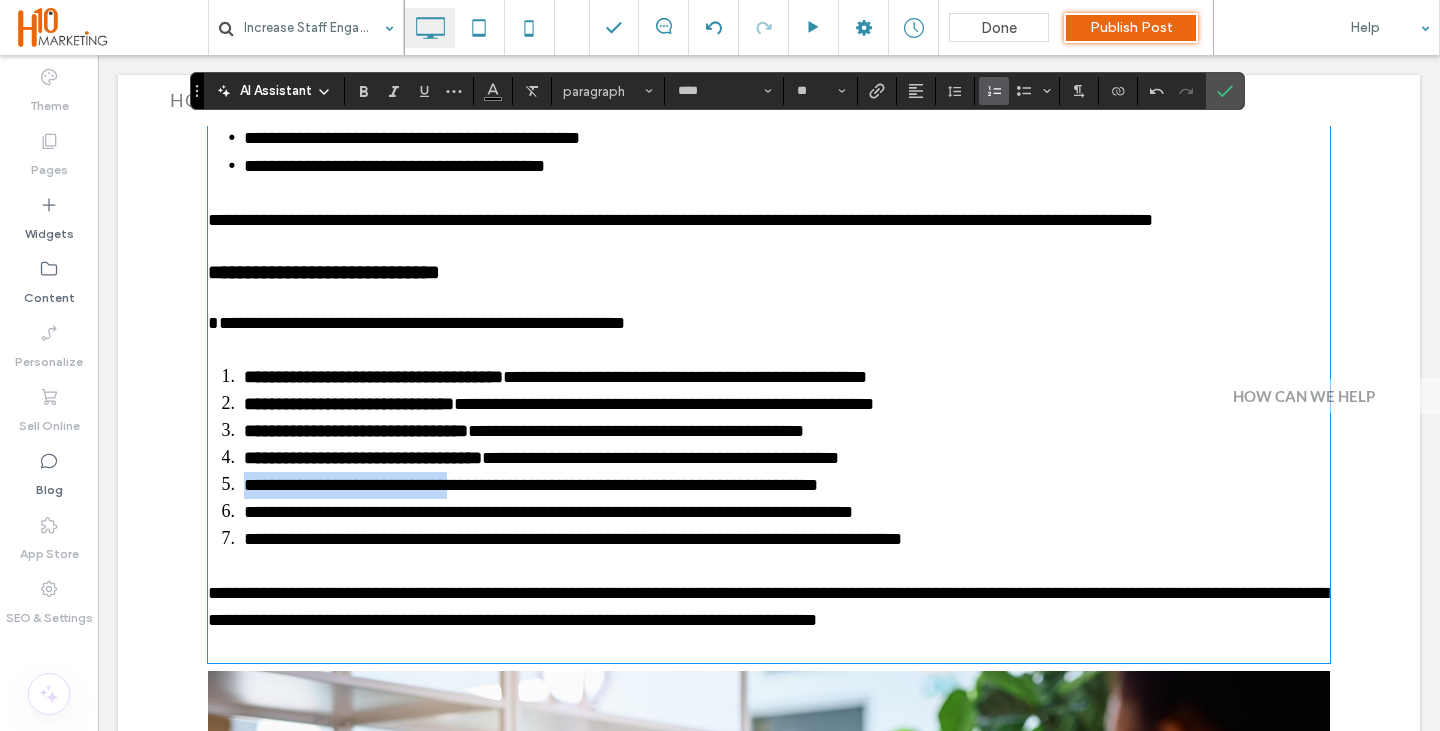 click on "**********" at bounding box center (787, 485) 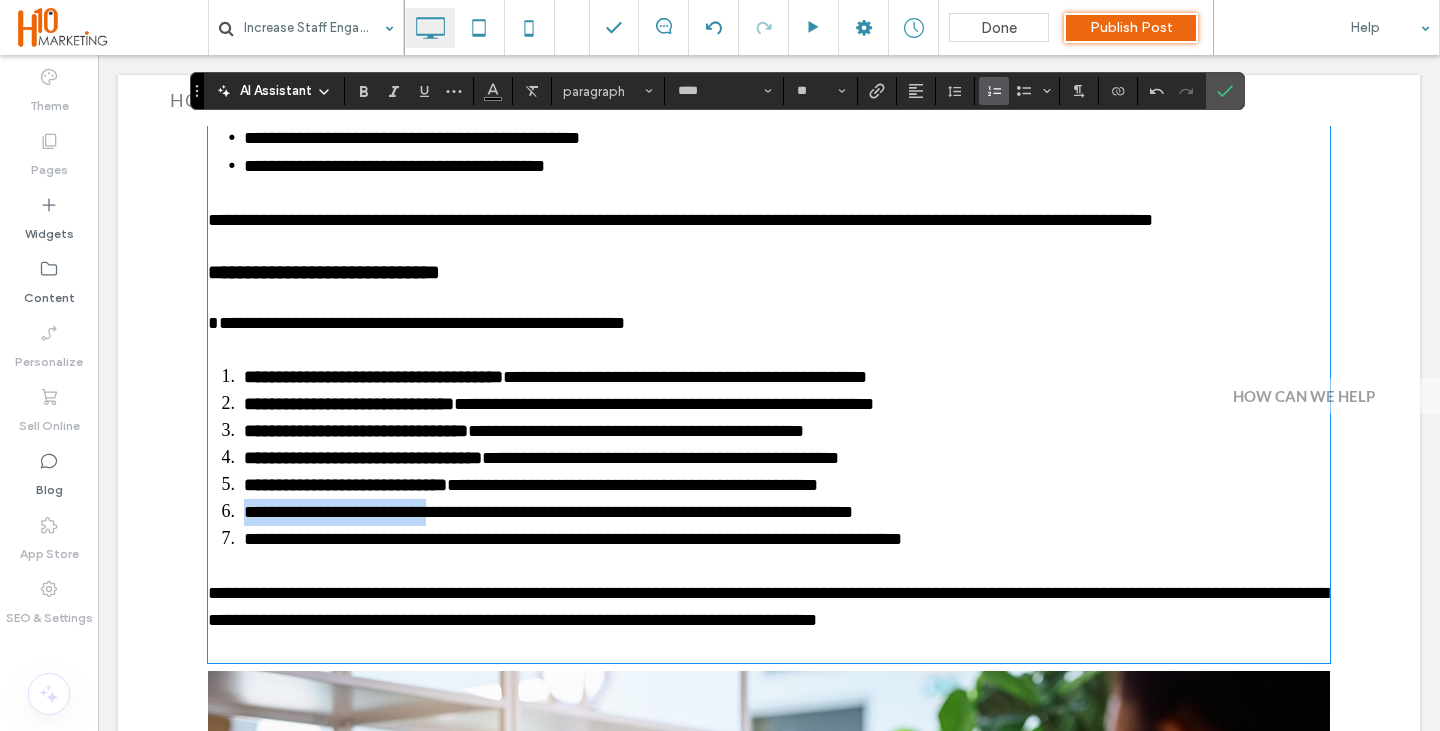 drag, startPoint x: 402, startPoint y: 493, endPoint x: 240, endPoint y: 486, distance: 162.15117 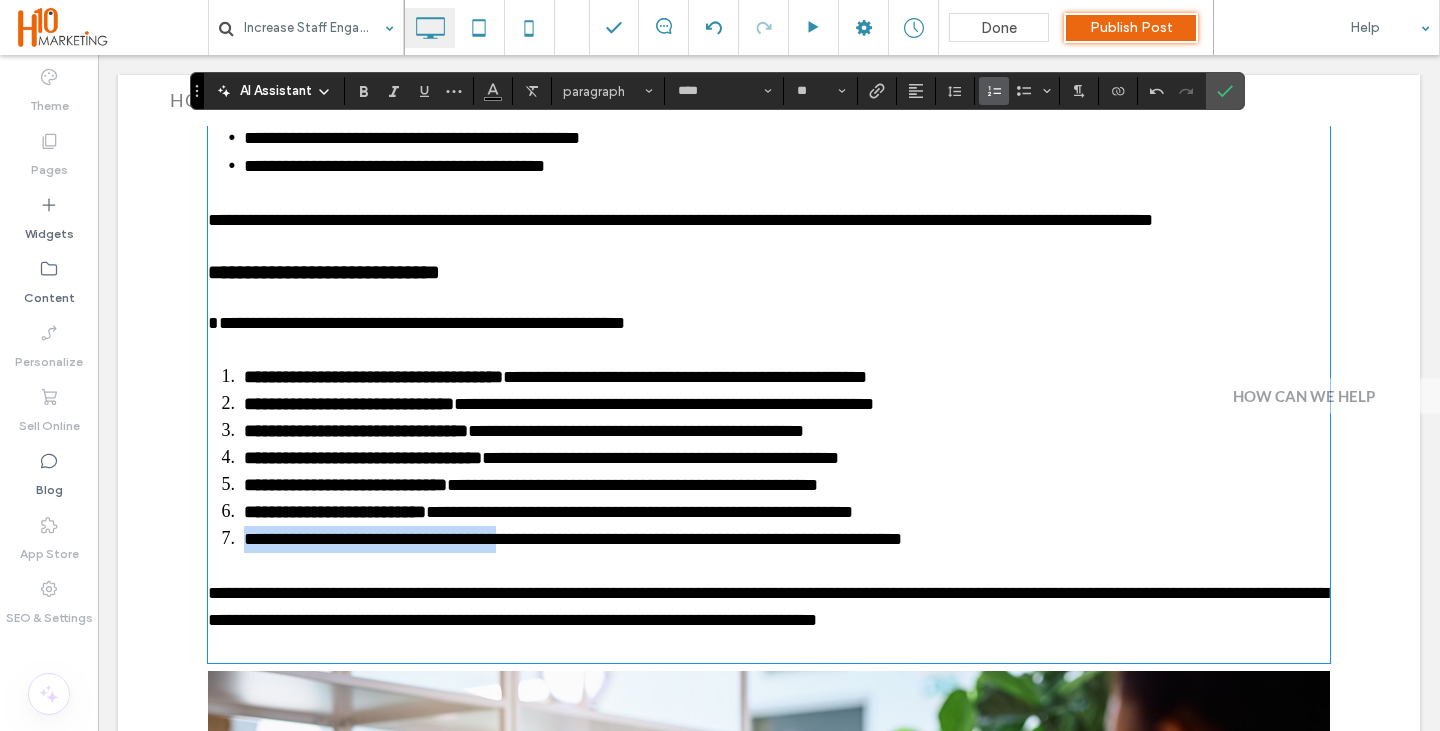drag, startPoint x: 541, startPoint y: 526, endPoint x: 213, endPoint y: 520, distance: 328.05487 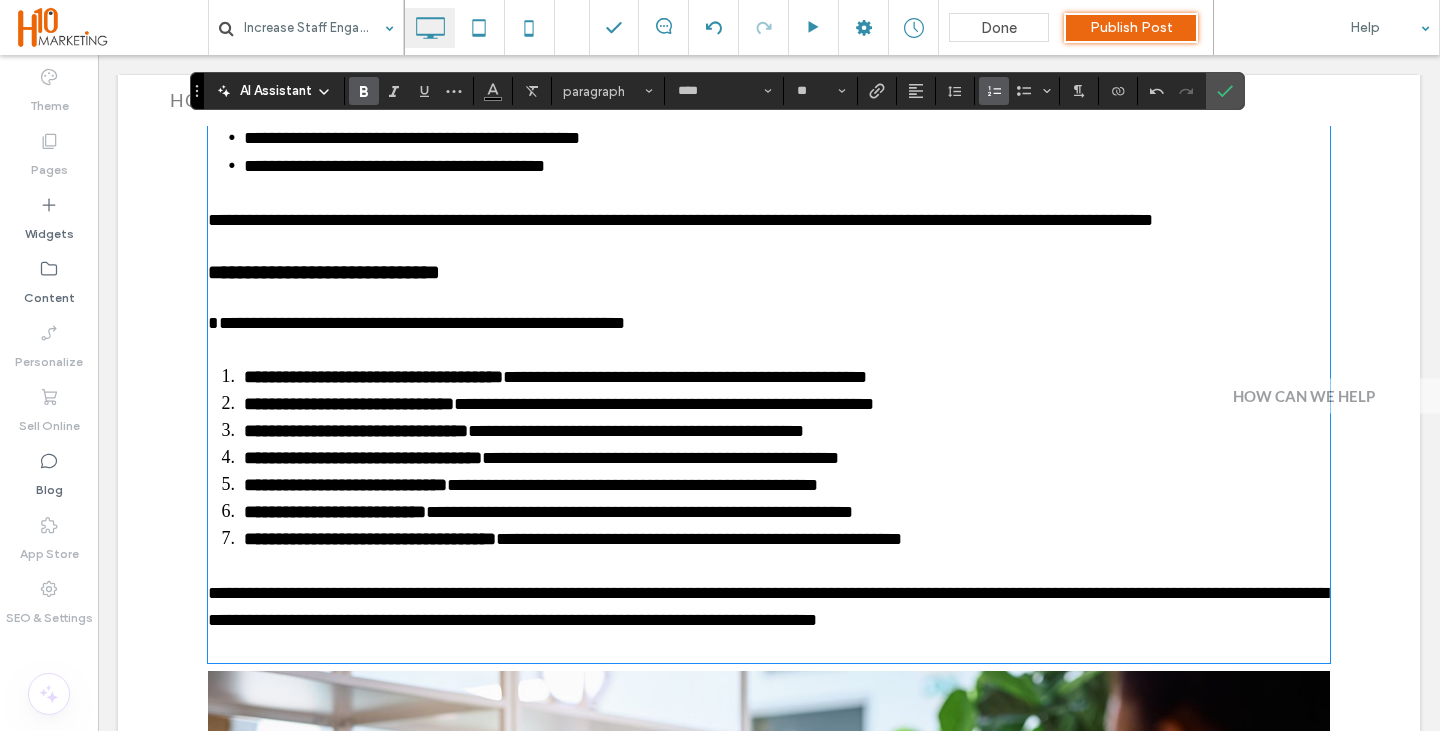 click at bounding box center [769, 566] 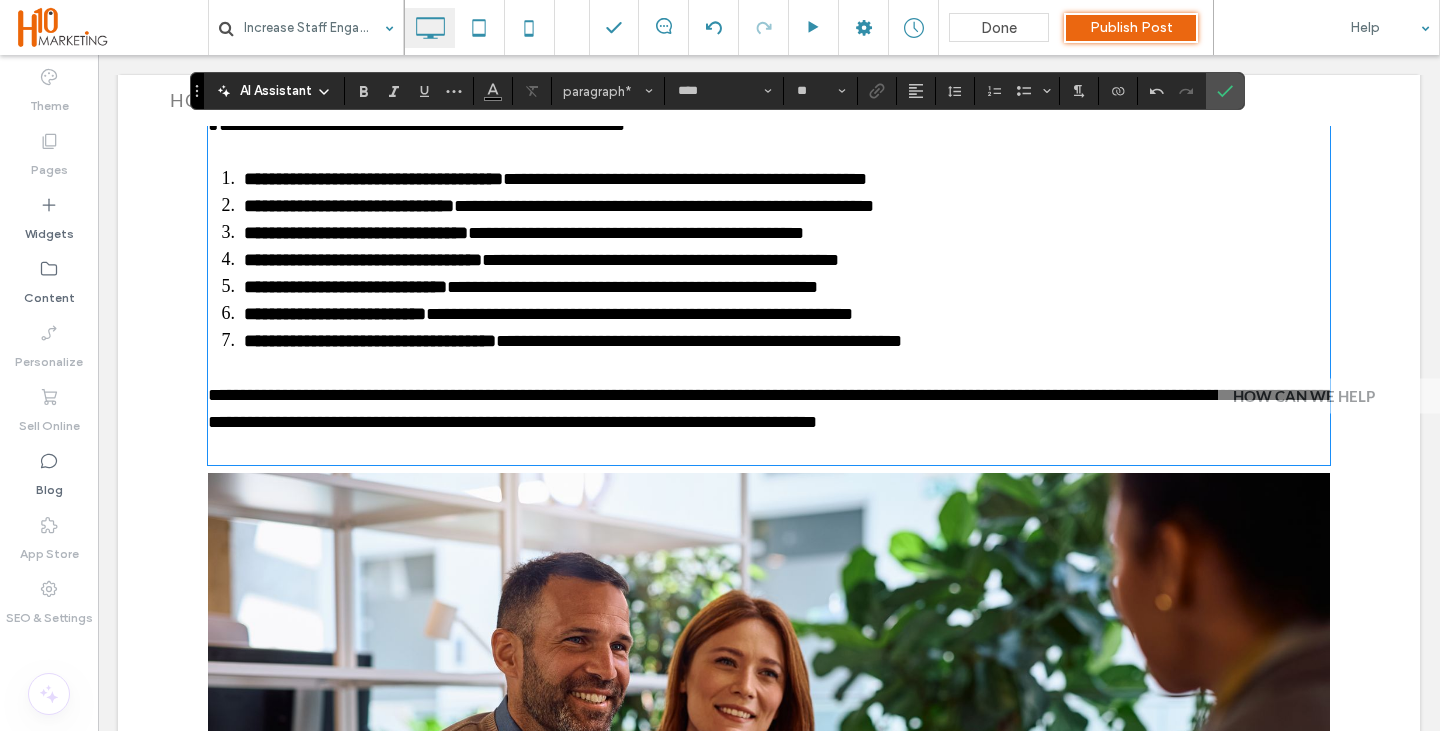 scroll, scrollTop: 2684, scrollLeft: 0, axis: vertical 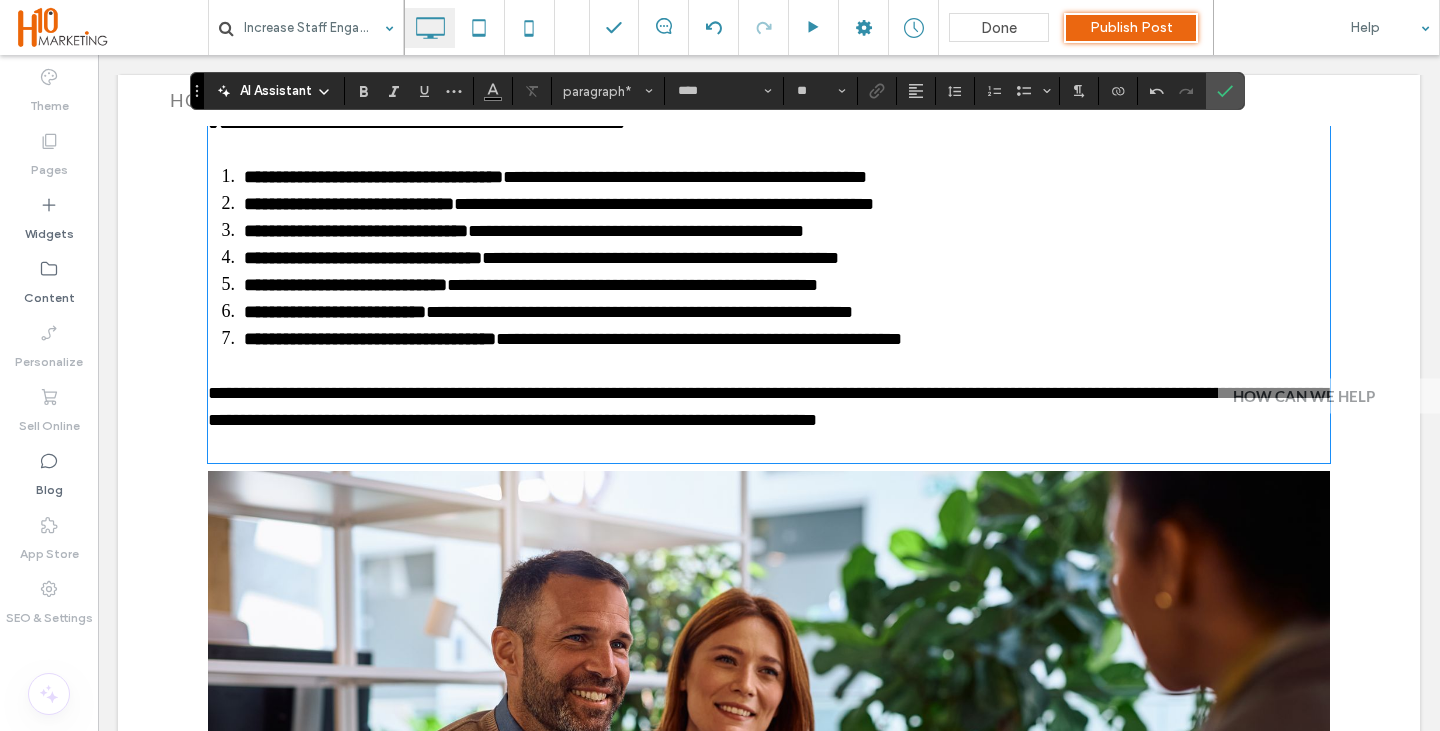 click at bounding box center [769, 447] 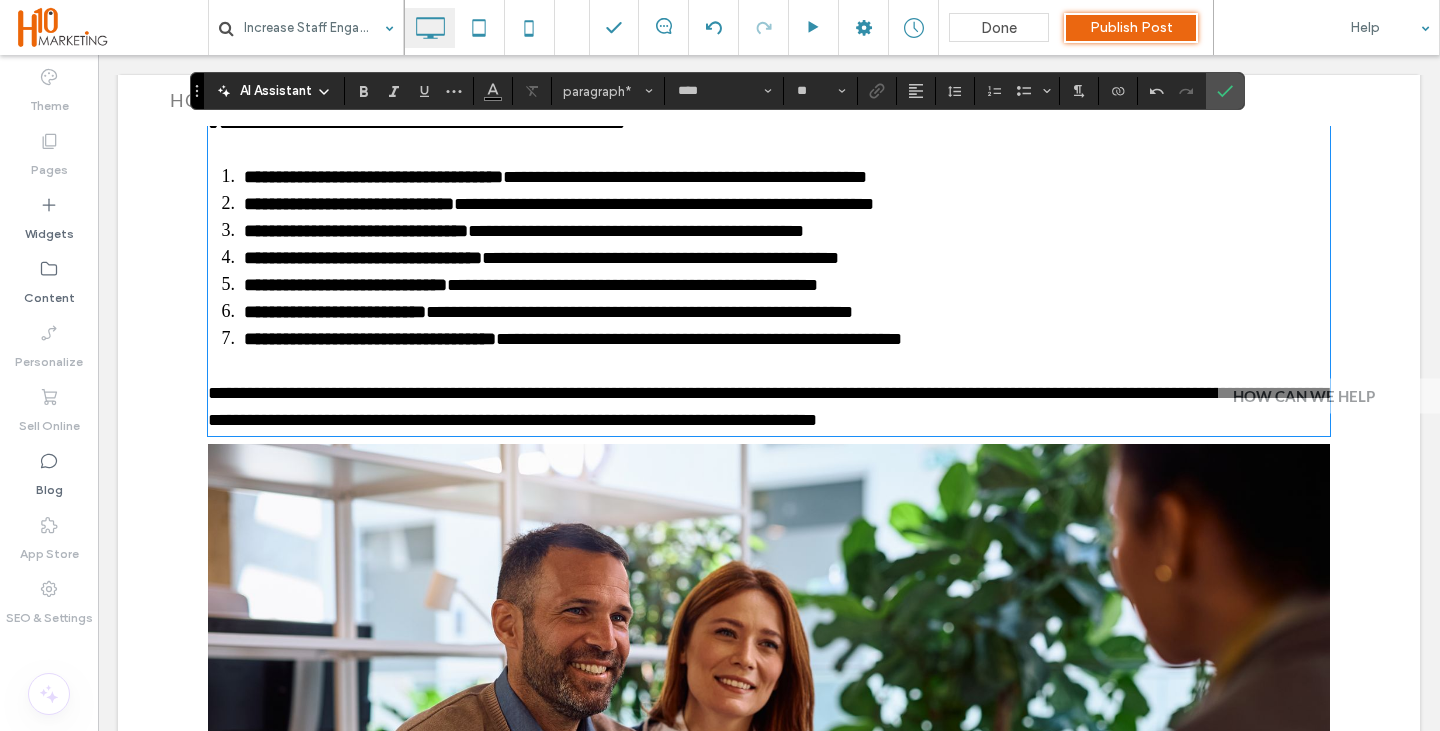 click on "**********" at bounding box center [769, 407] 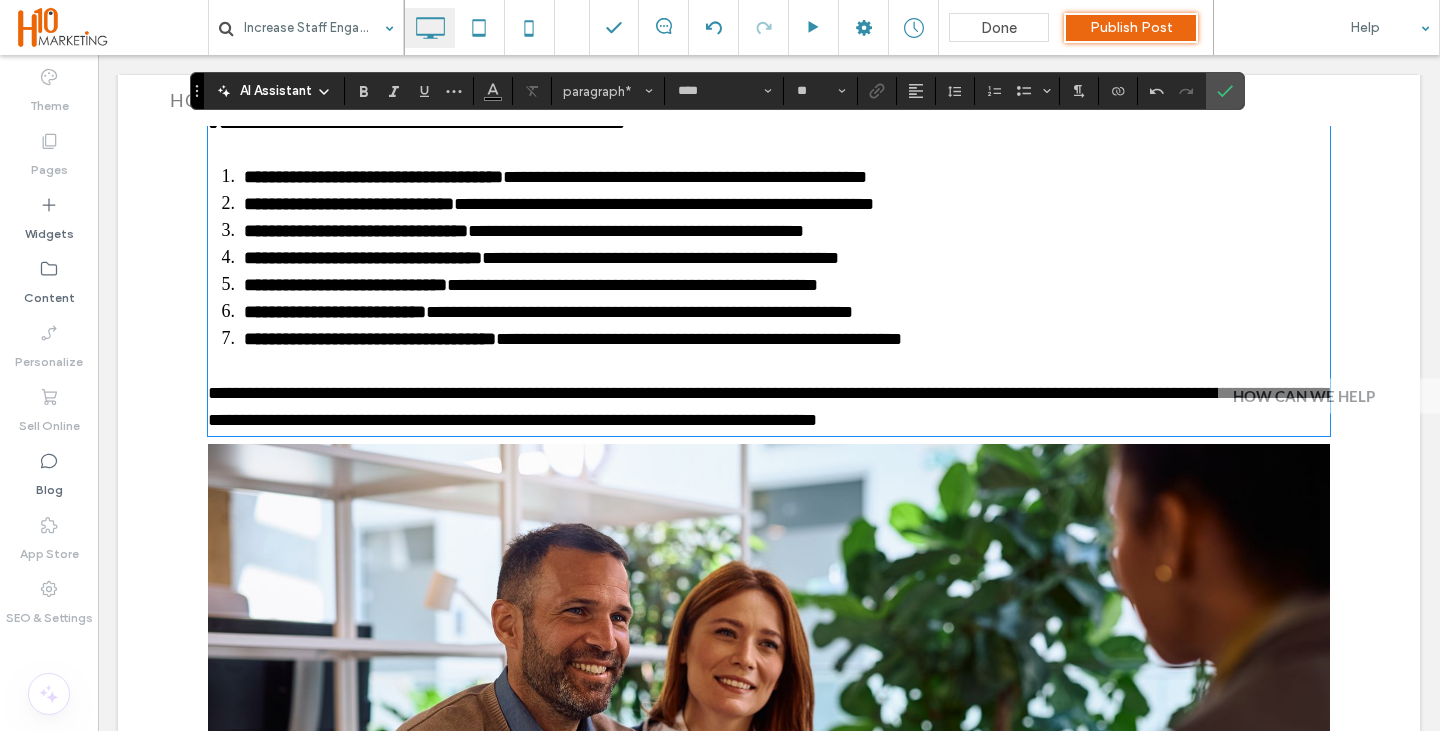 scroll, scrollTop: 2784, scrollLeft: 0, axis: vertical 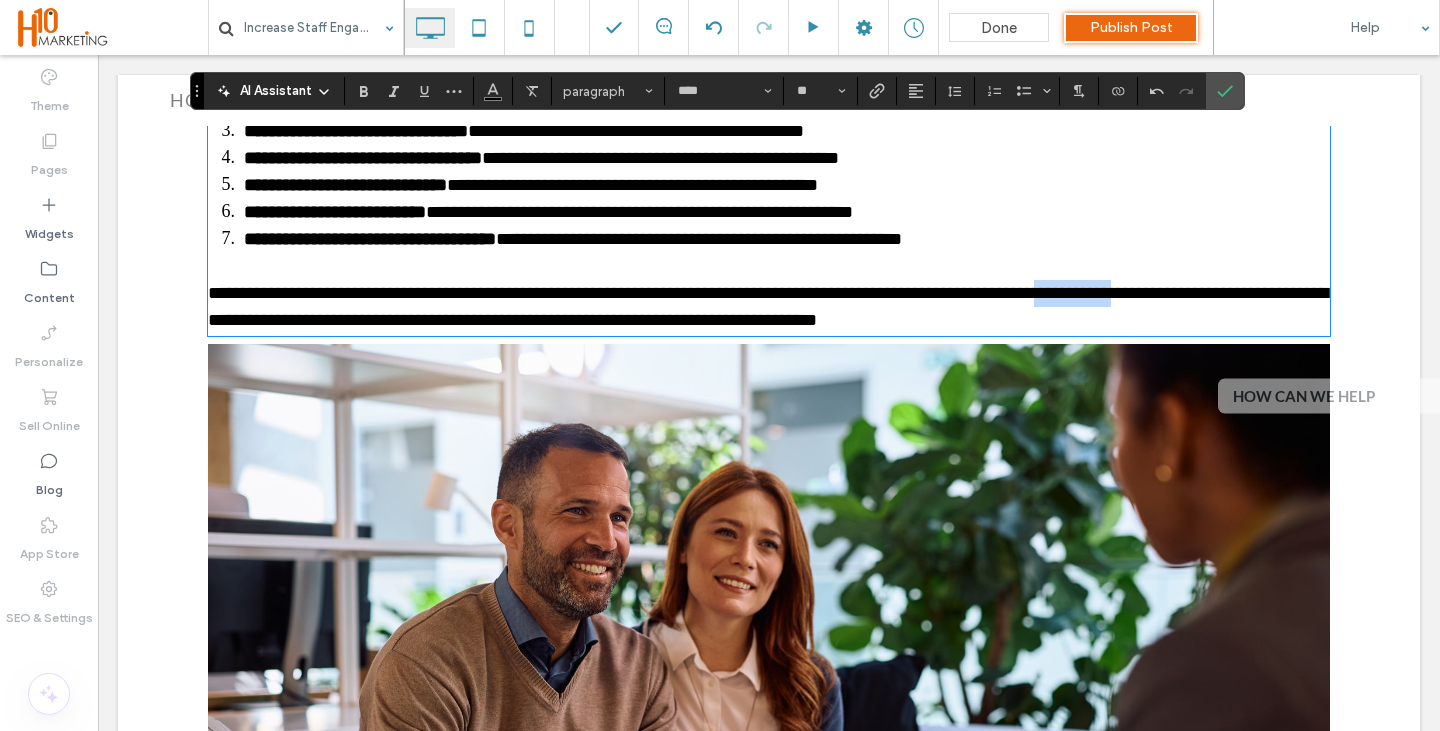 drag, startPoint x: 1088, startPoint y: 280, endPoint x: 1167, endPoint y: 278, distance: 79.025314 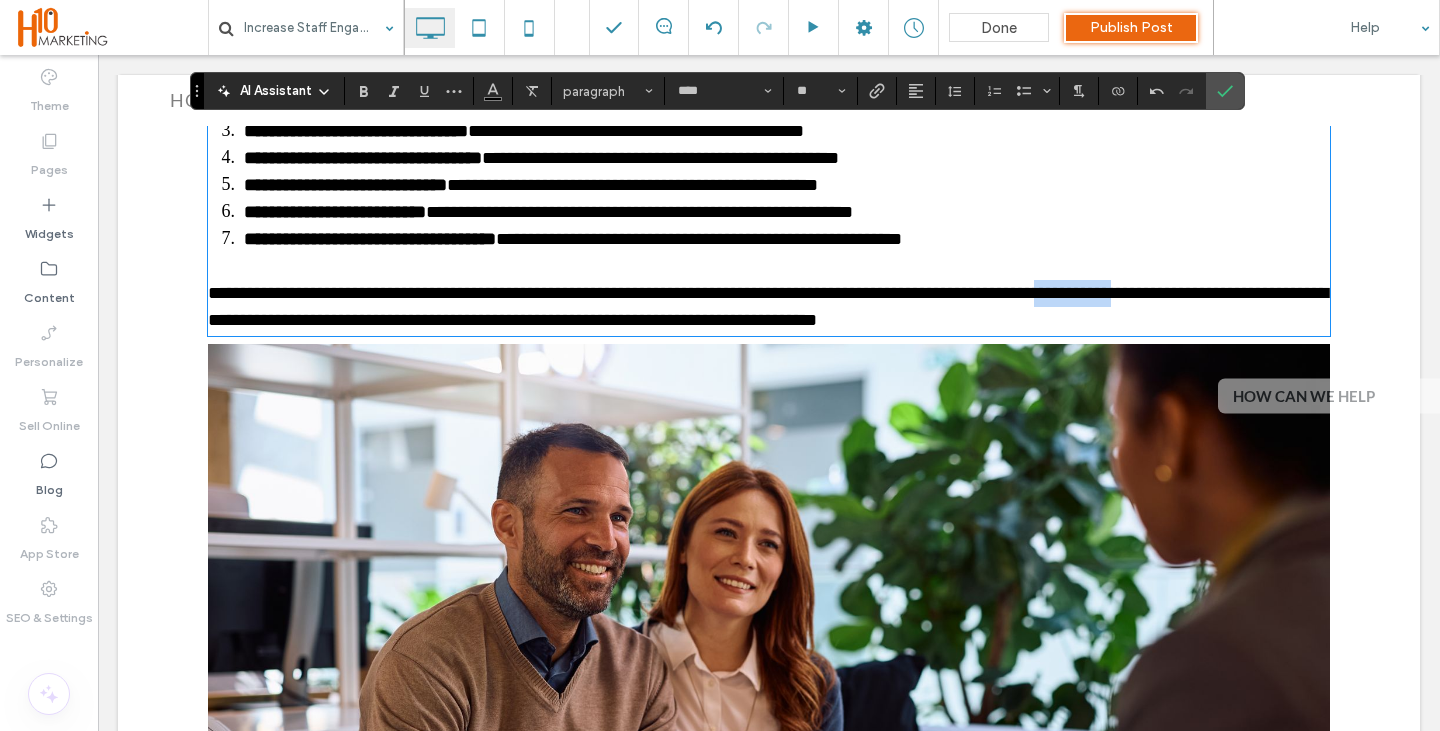 click on "**********" at bounding box center [768, 306] 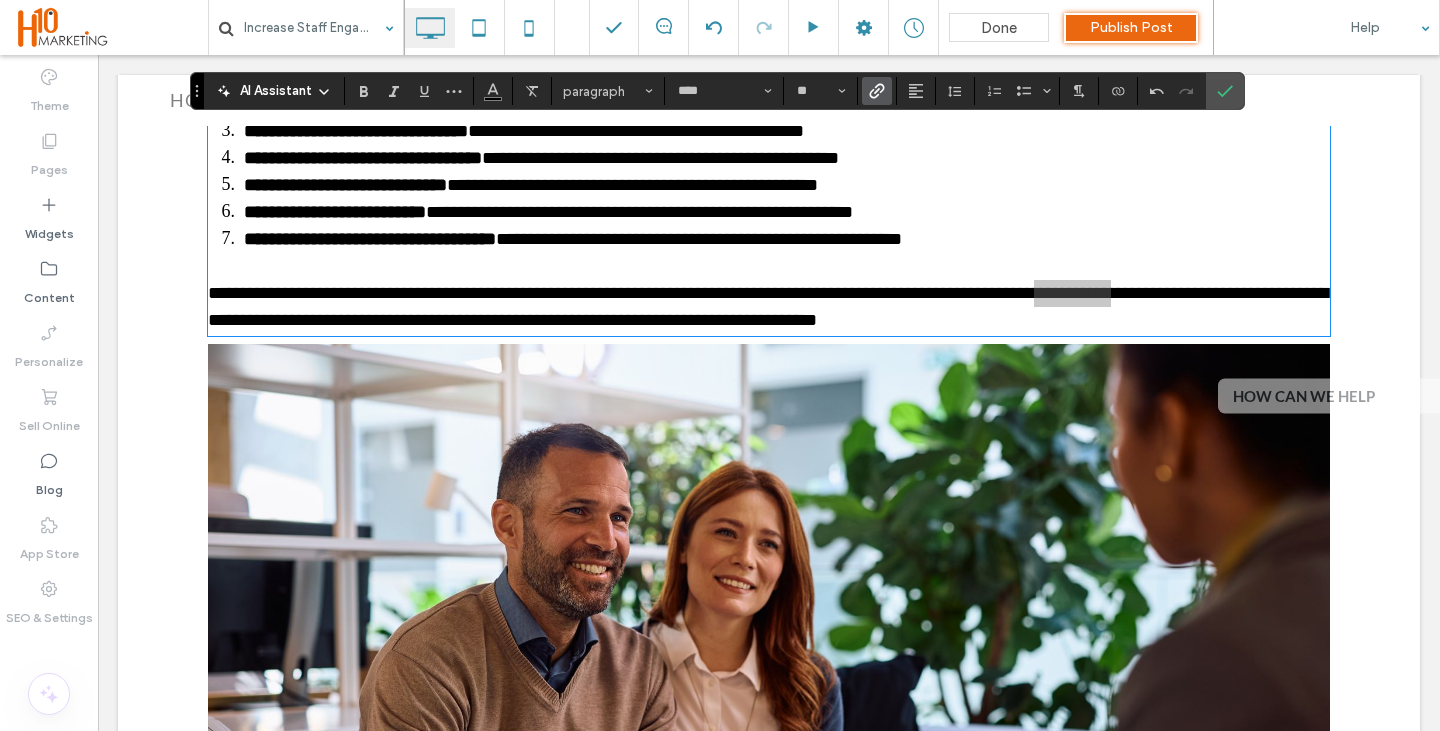 click at bounding box center [877, 91] 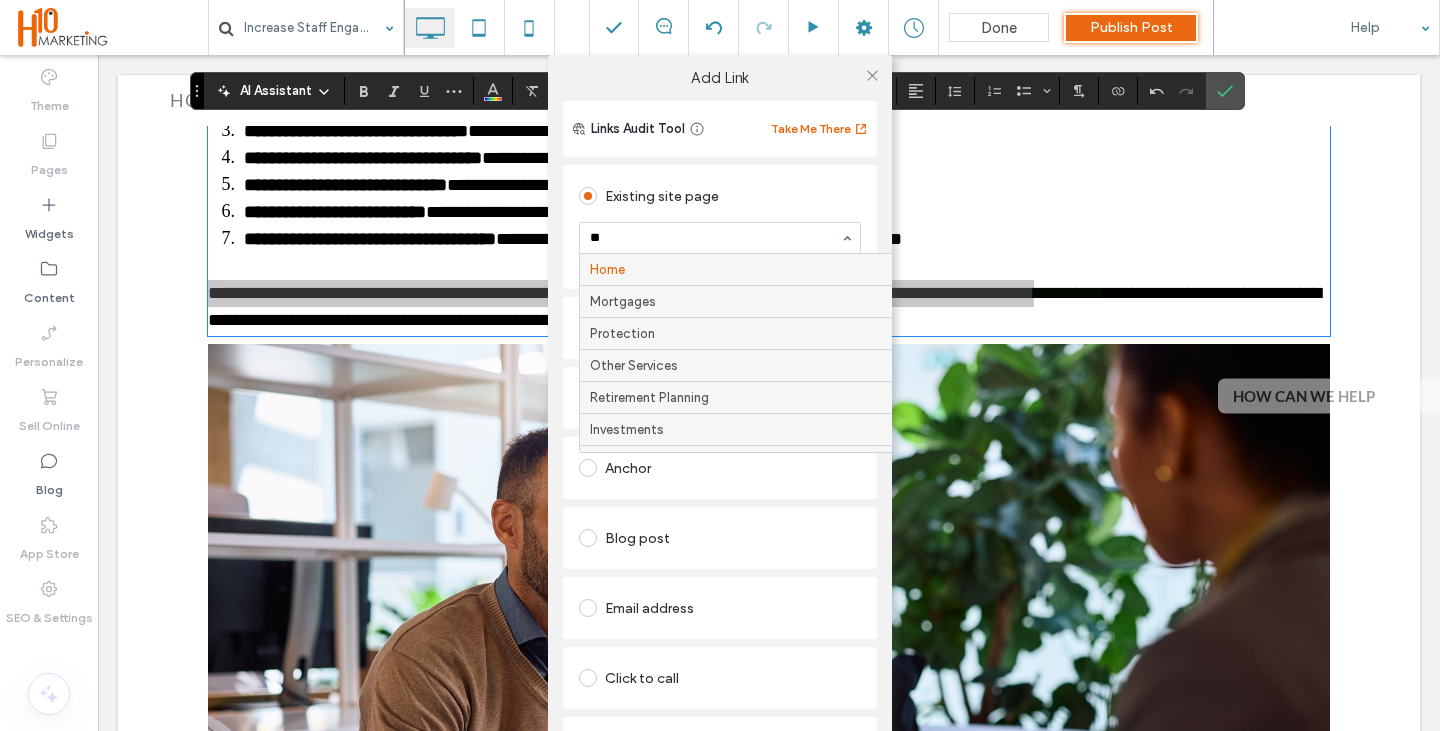 type on "***" 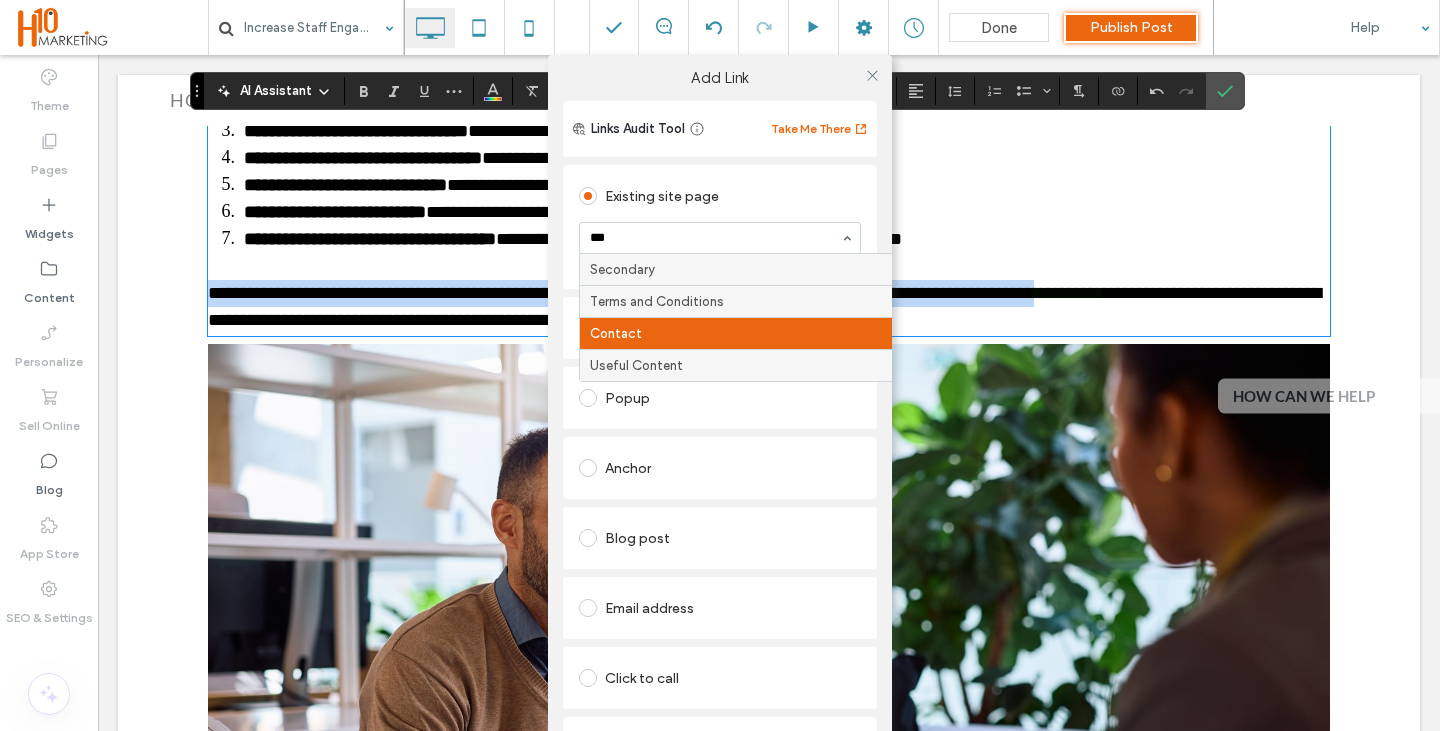 type 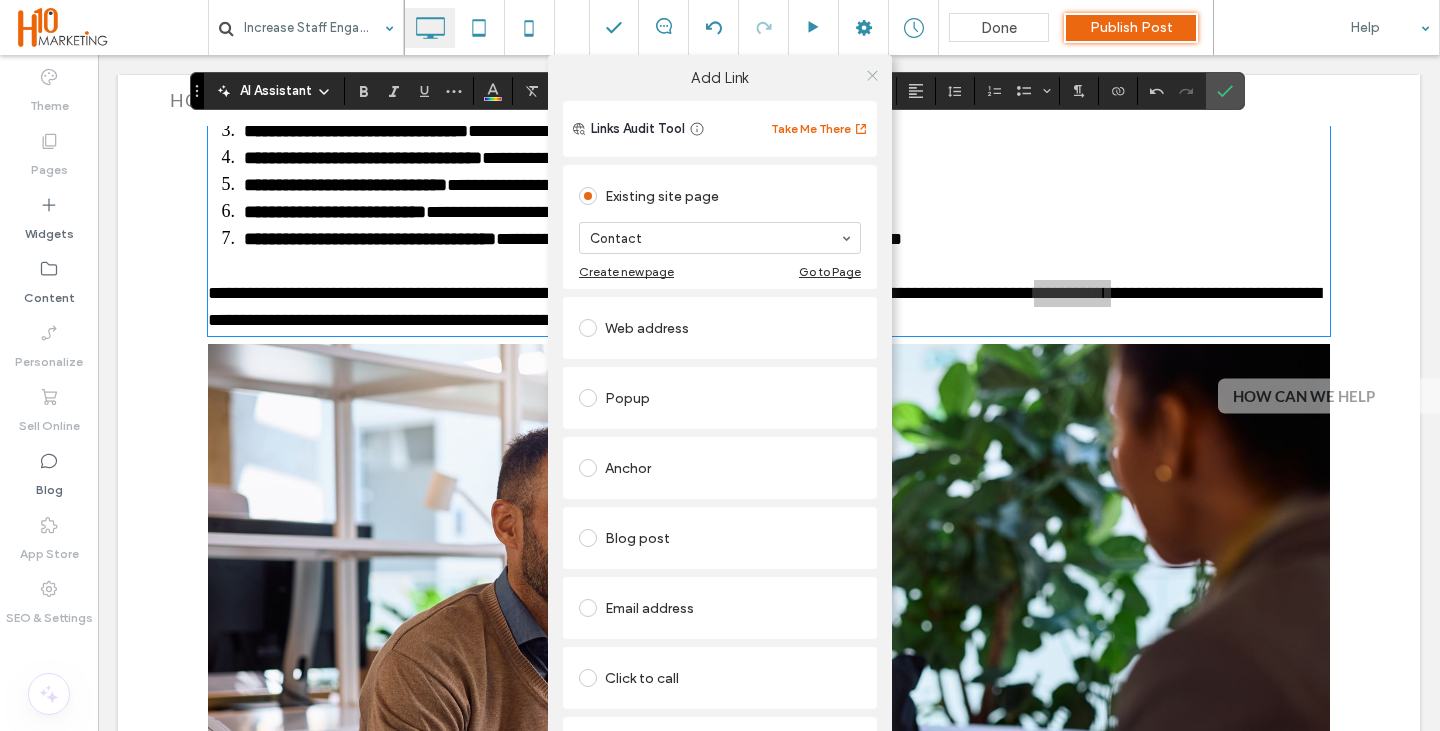 click 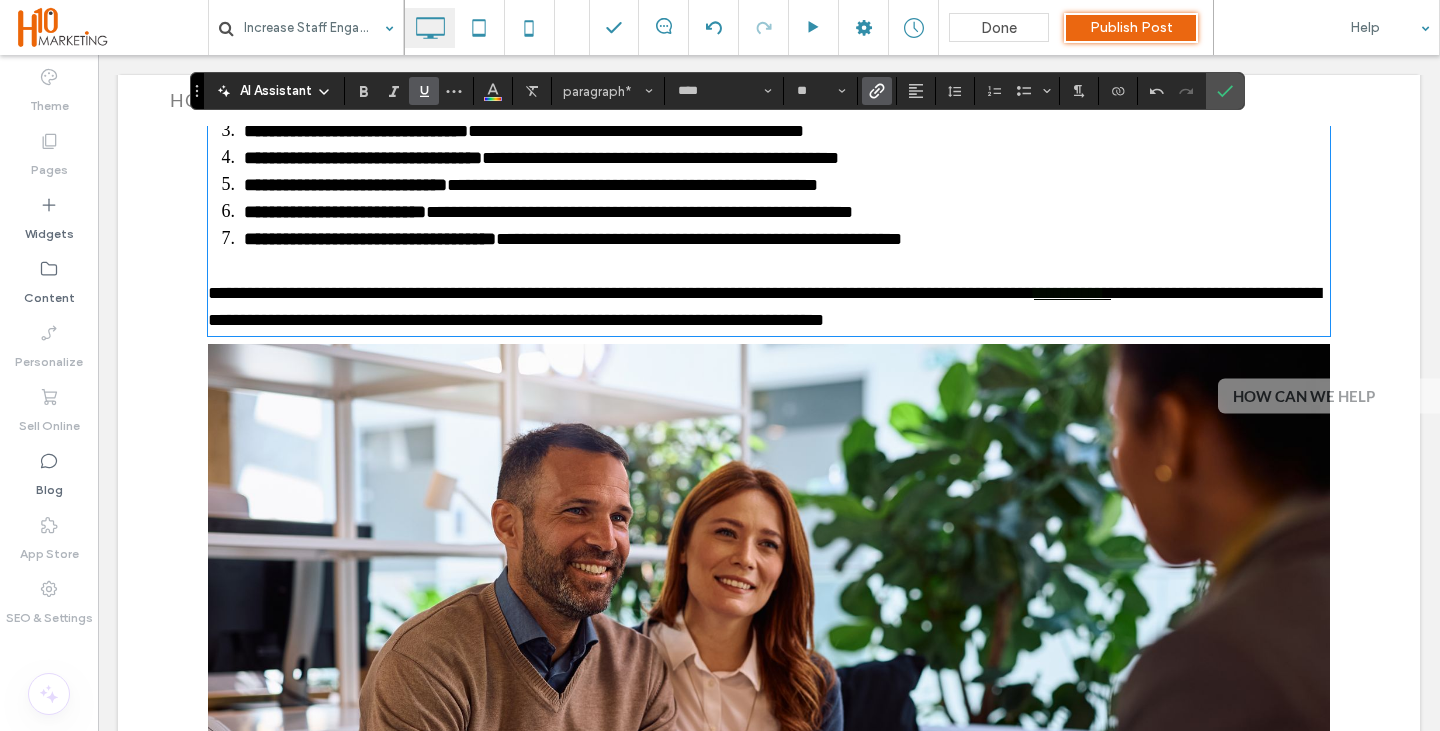 click on "**********" at bounding box center (787, 212) 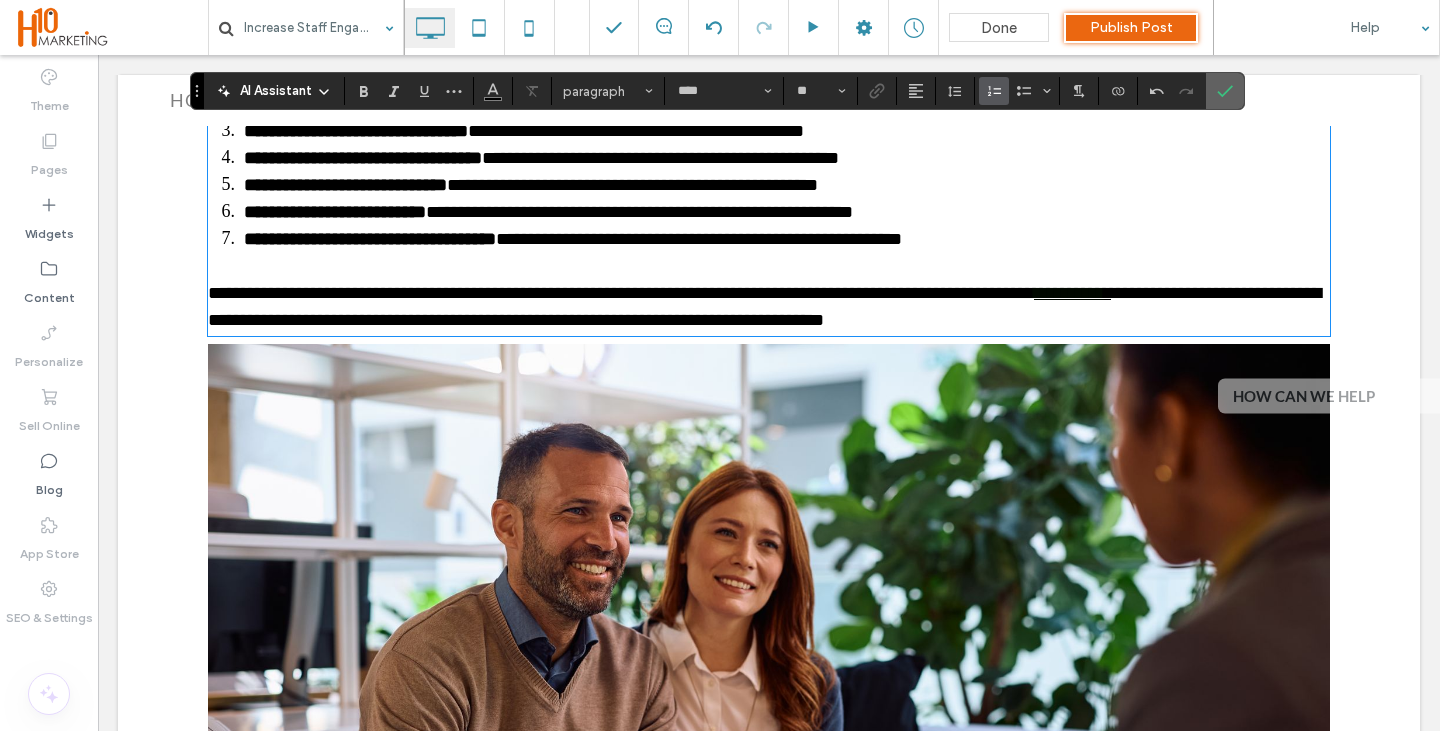 click at bounding box center [1225, 91] 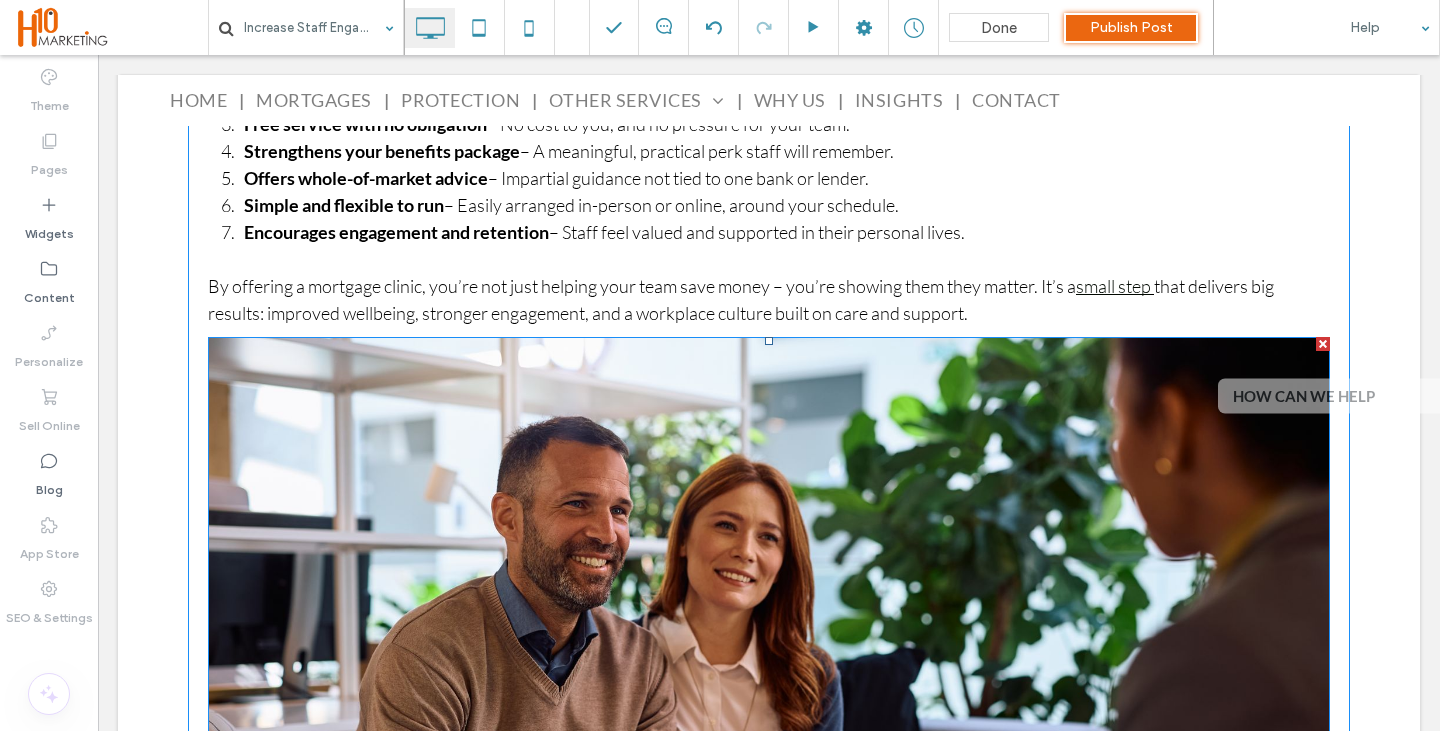 scroll, scrollTop: 2984, scrollLeft: 0, axis: vertical 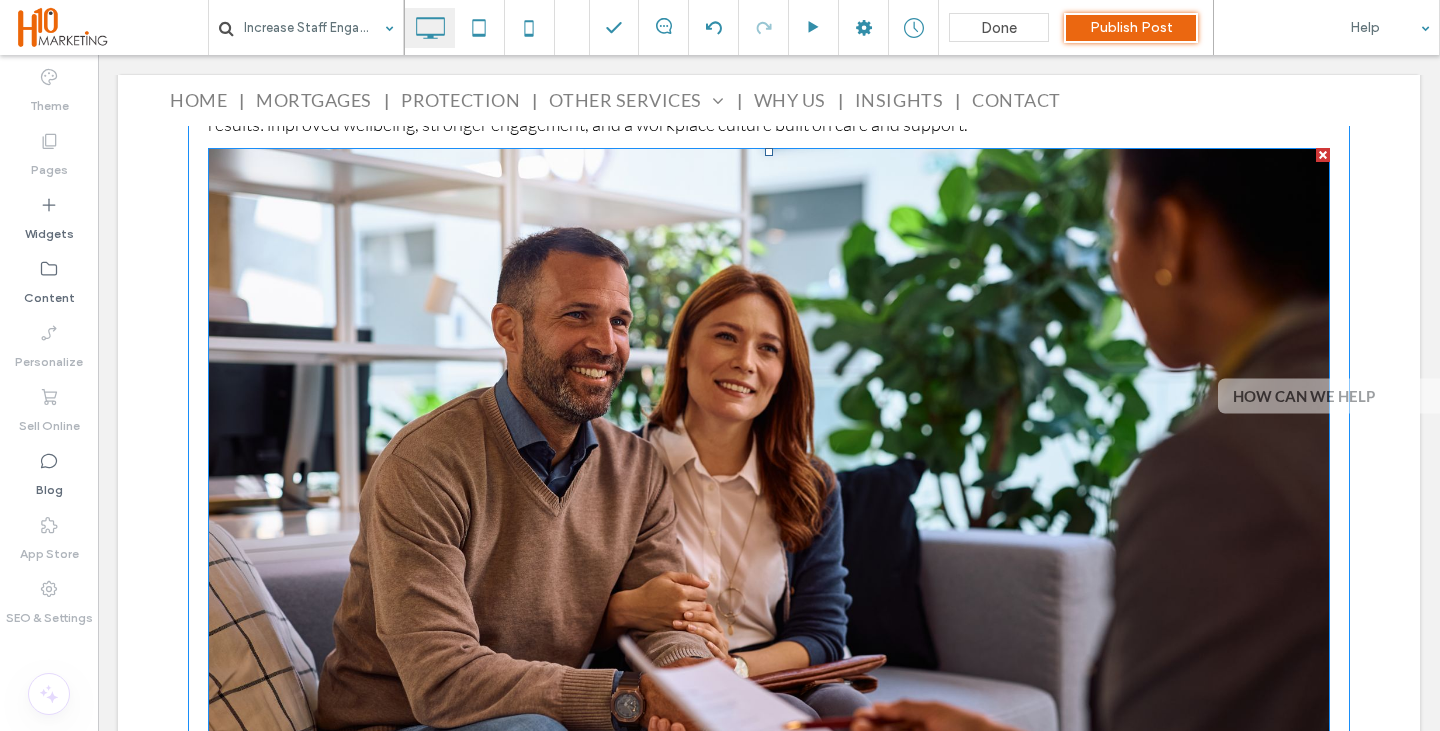 drag, startPoint x: 1309, startPoint y: 135, endPoint x: 1407, endPoint y: 193, distance: 113.87713 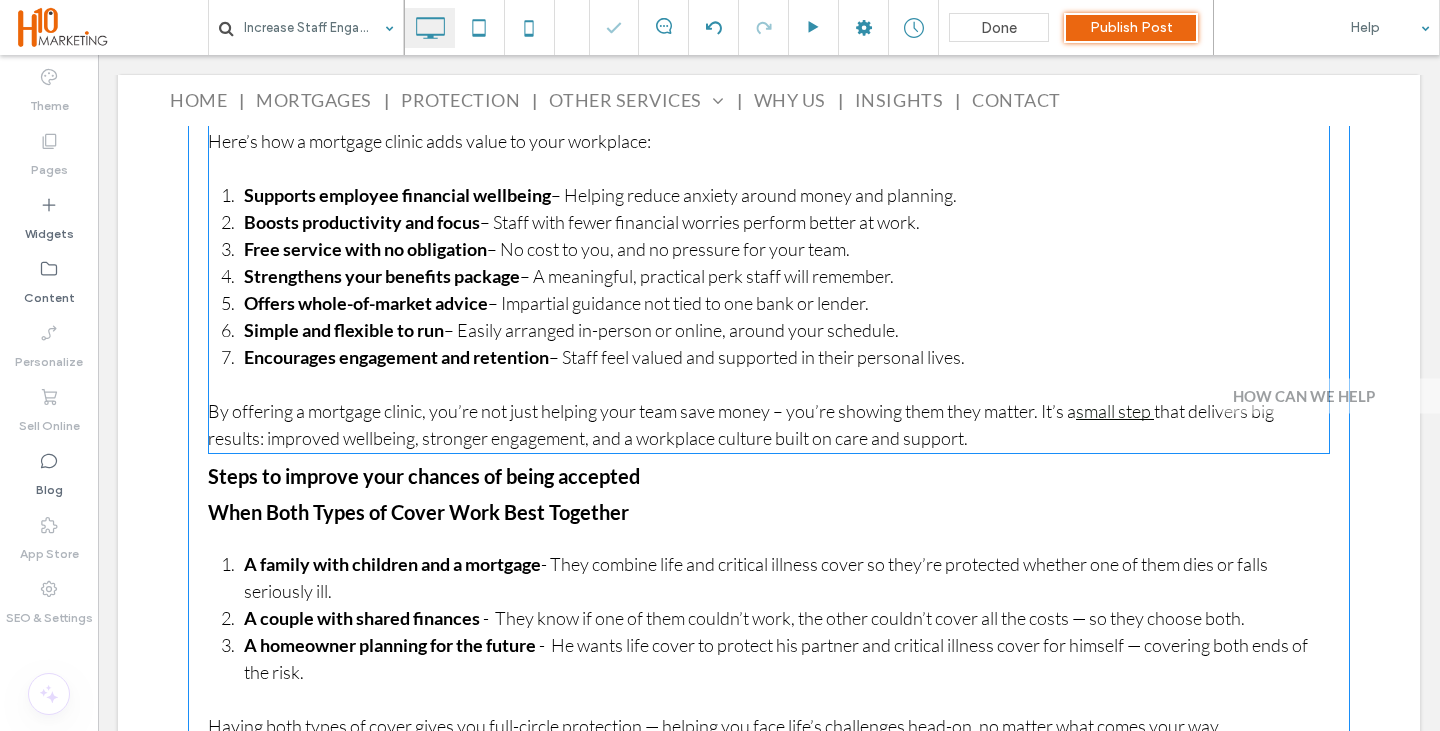 scroll, scrollTop: 2584, scrollLeft: 0, axis: vertical 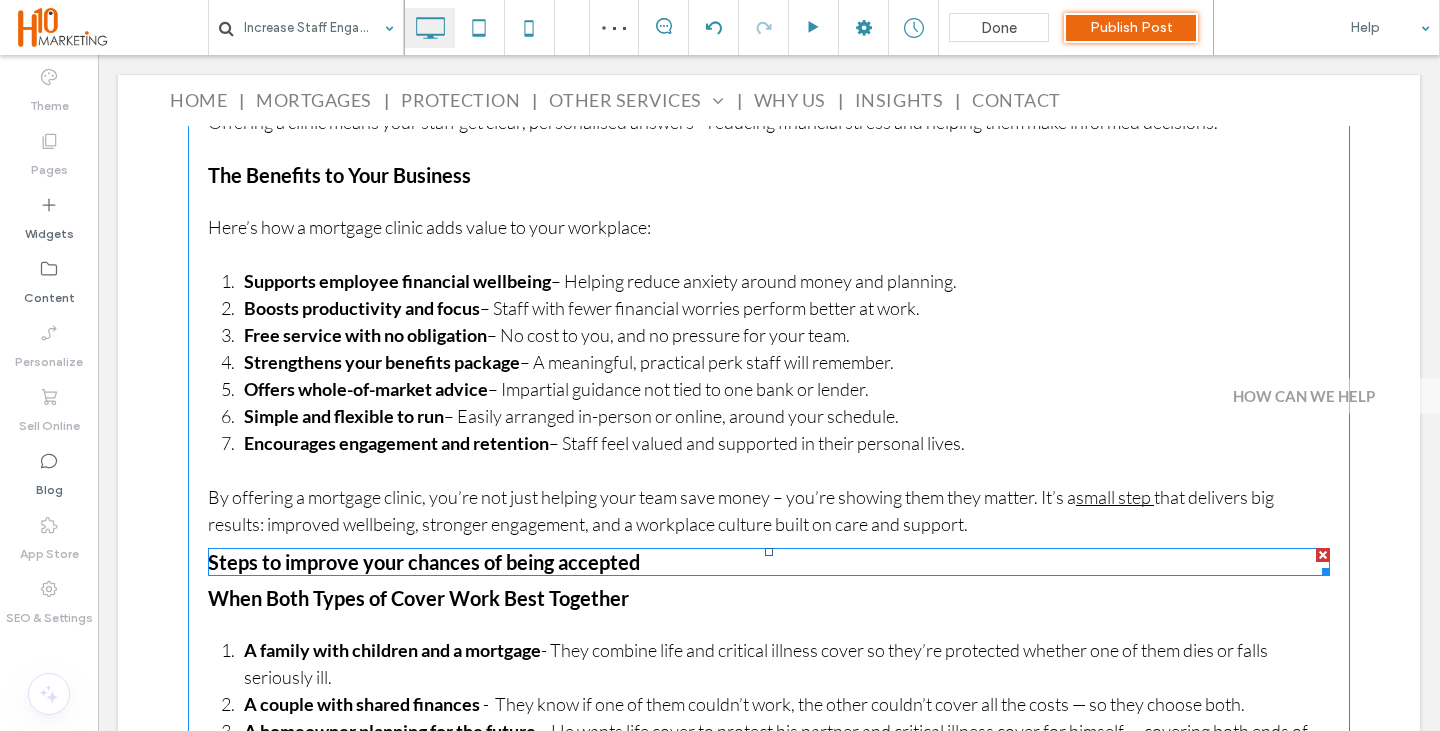 click at bounding box center [1323, 555] 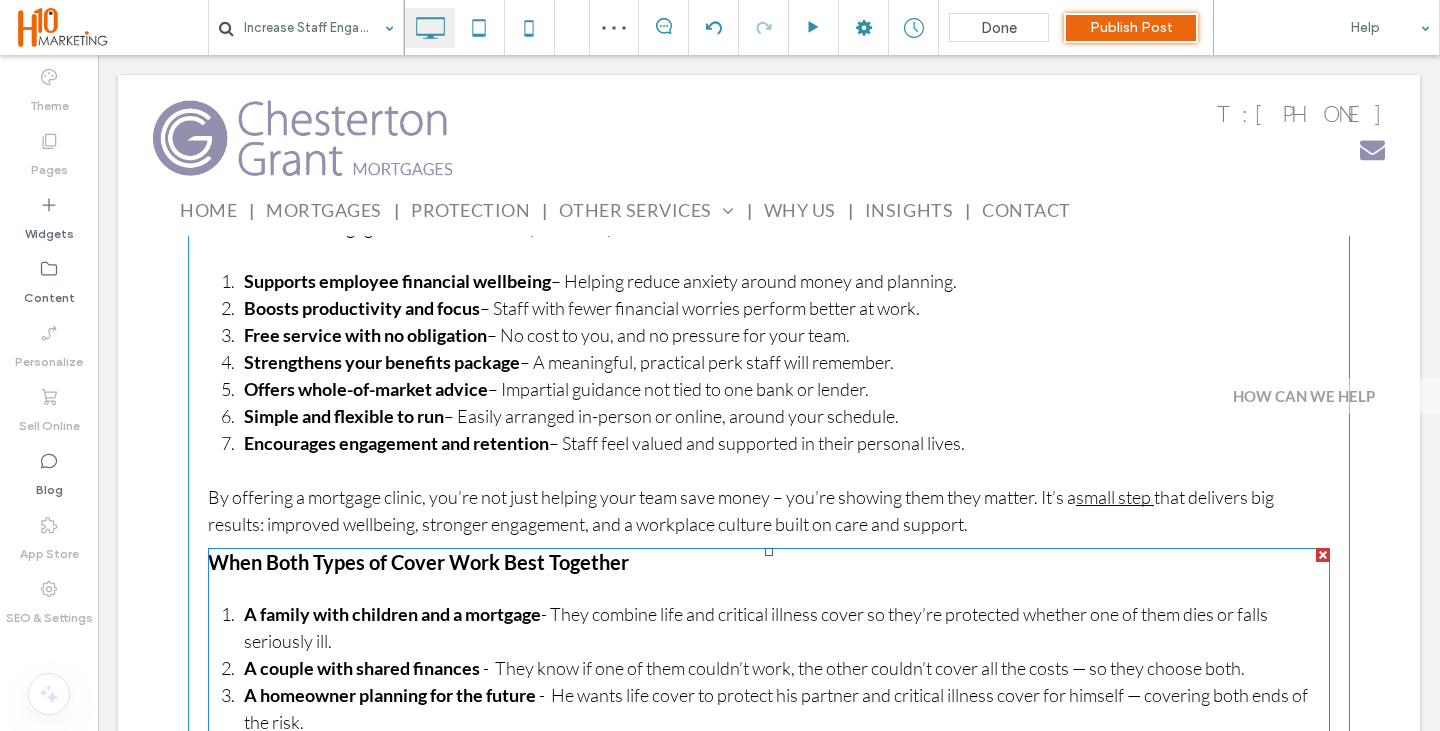 click at bounding box center [1323, 555] 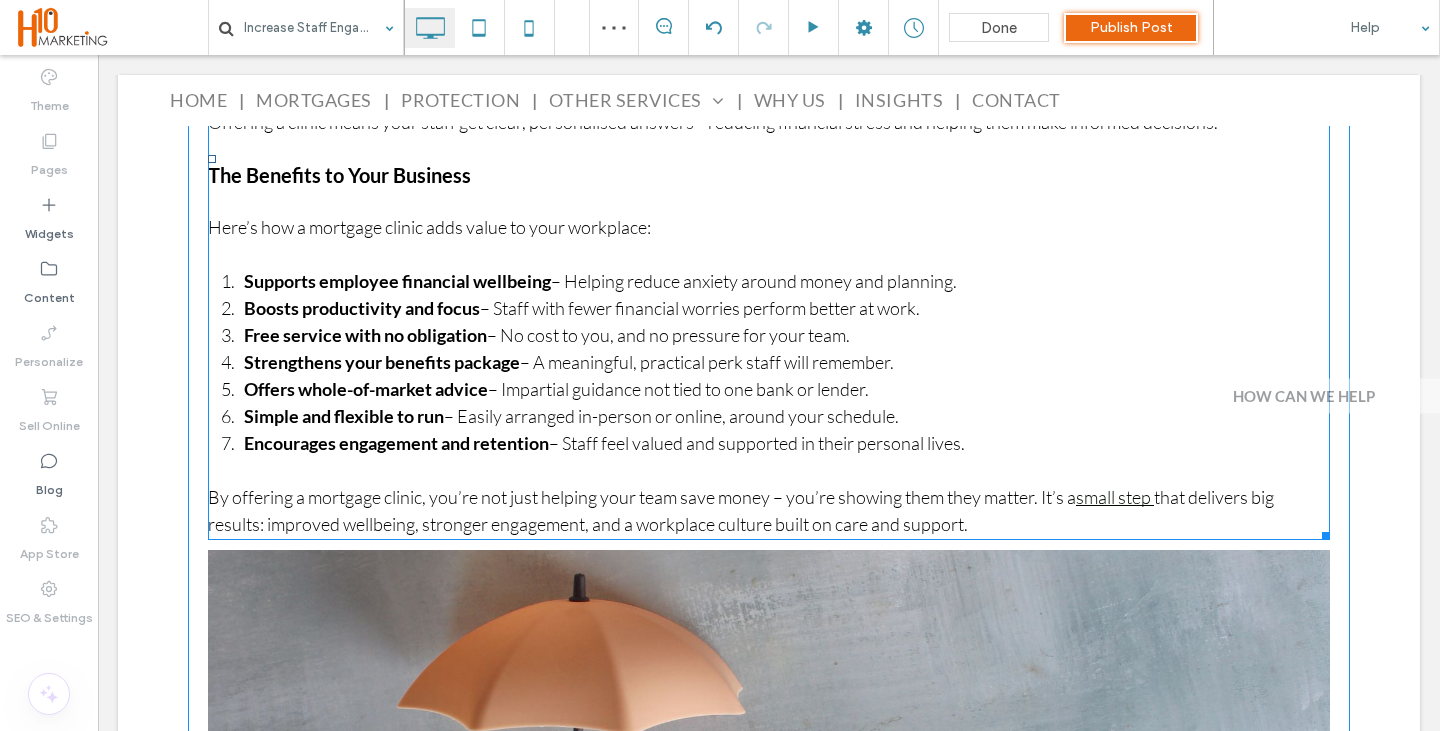scroll, scrollTop: 2884, scrollLeft: 0, axis: vertical 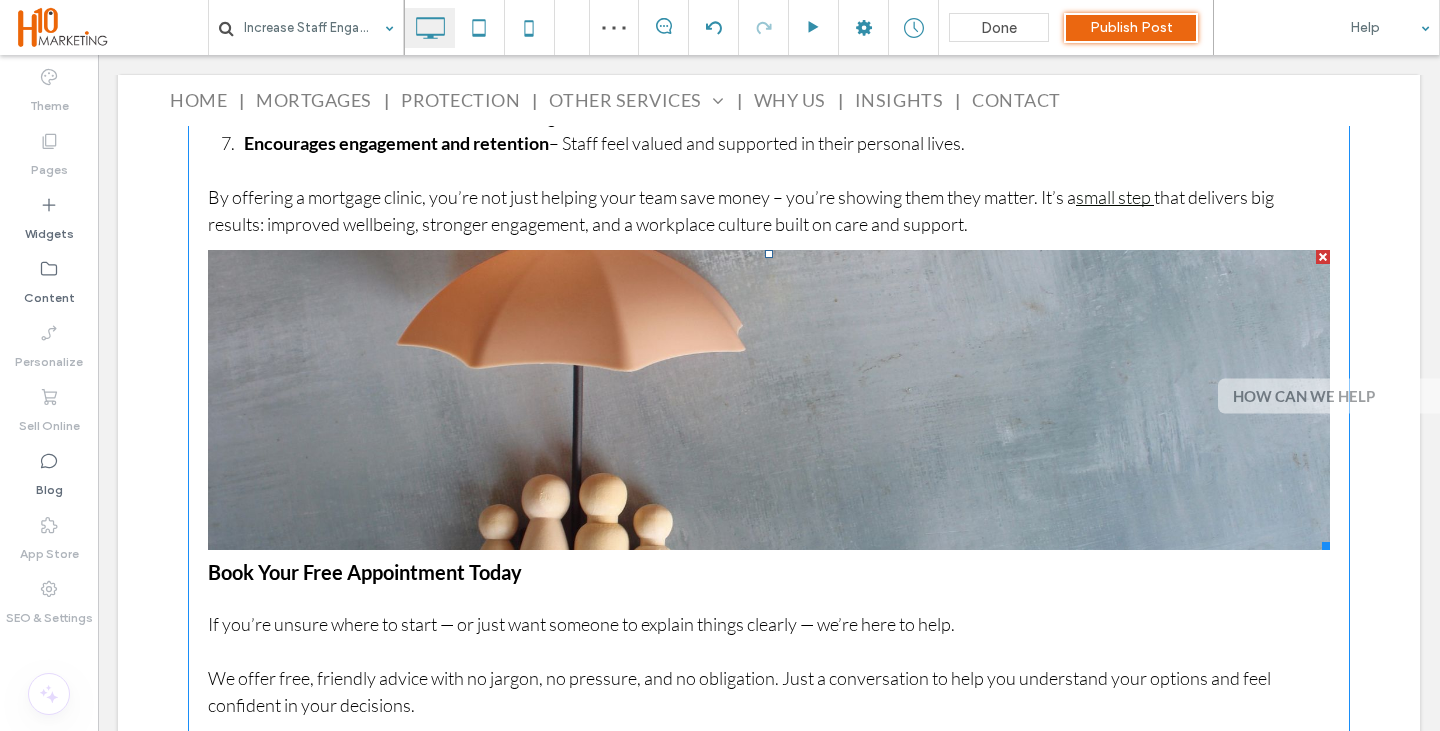 drag, startPoint x: 800, startPoint y: 395, endPoint x: 842, endPoint y: 401, distance: 42.426407 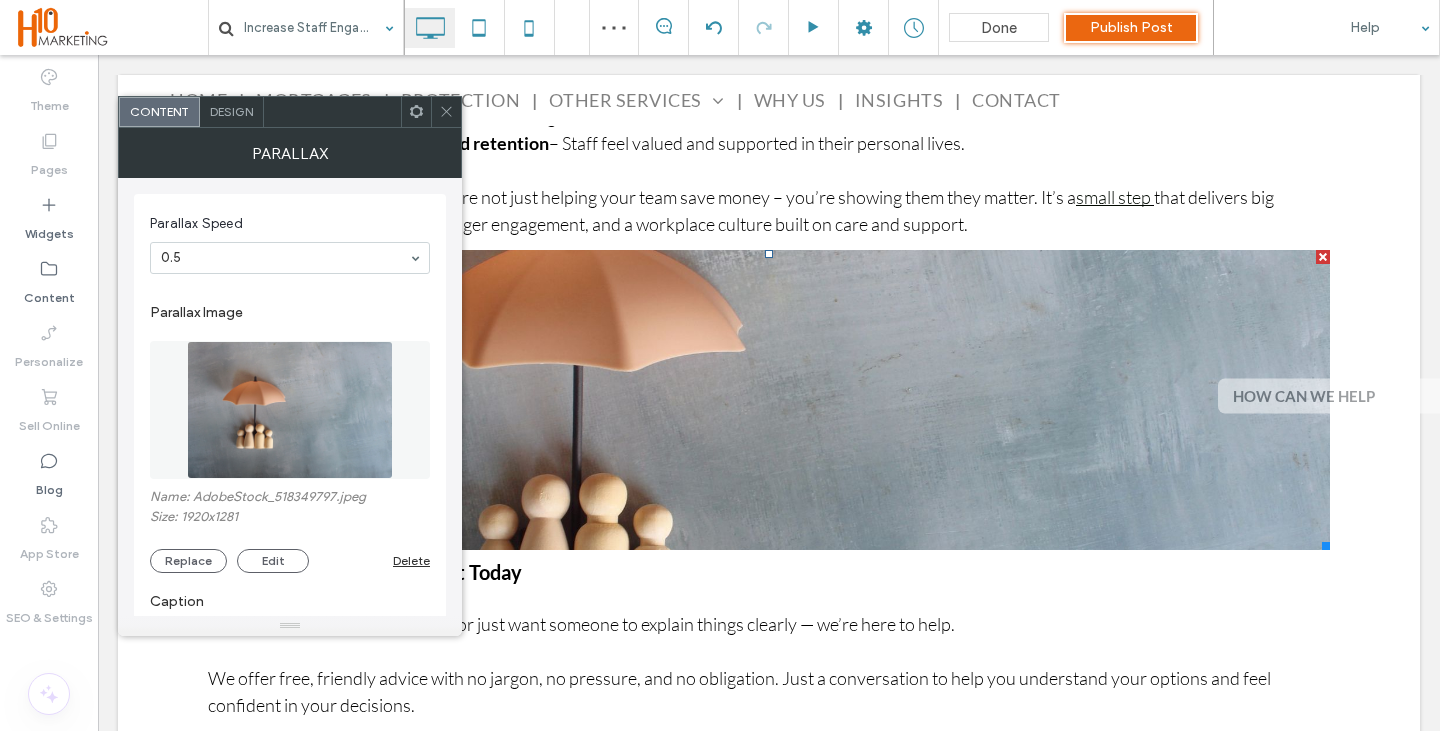 click at bounding box center (290, 410) 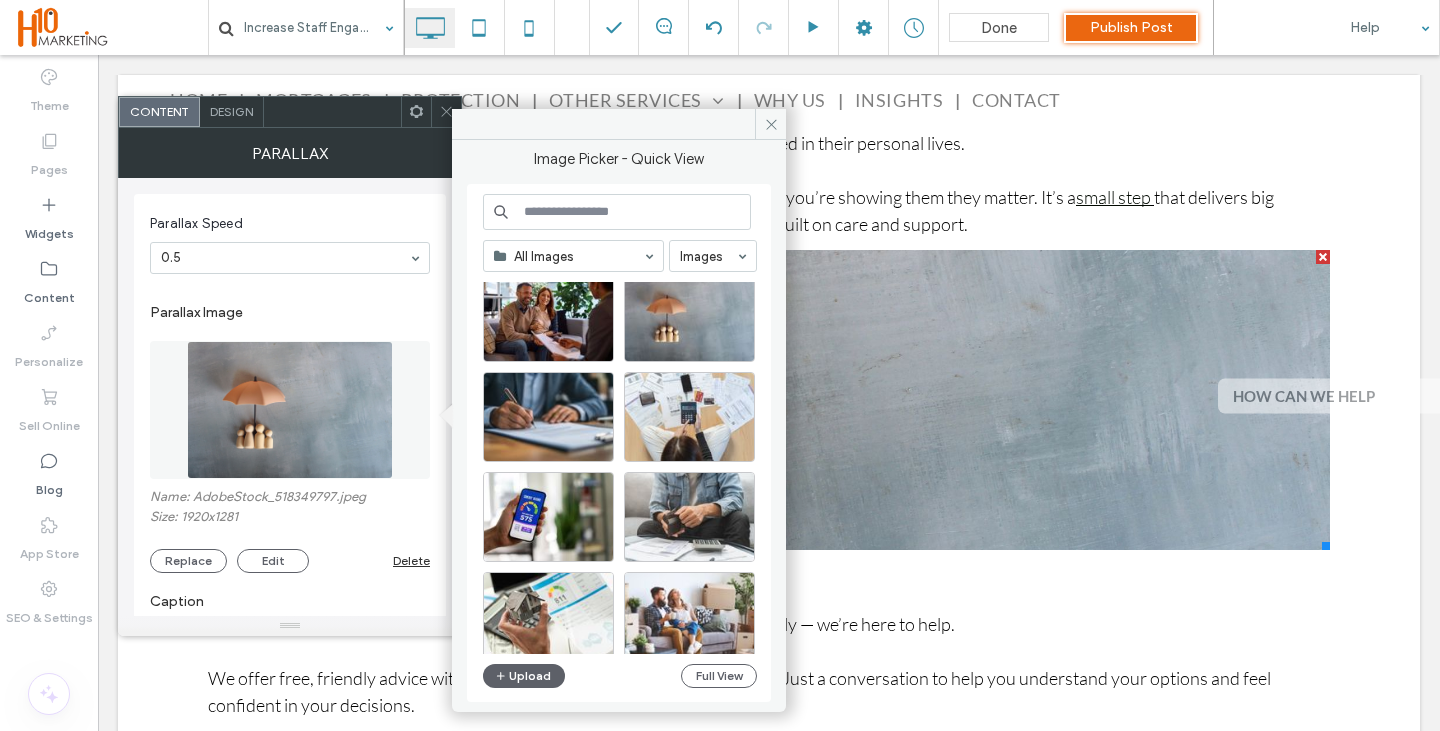 scroll, scrollTop: 500, scrollLeft: 0, axis: vertical 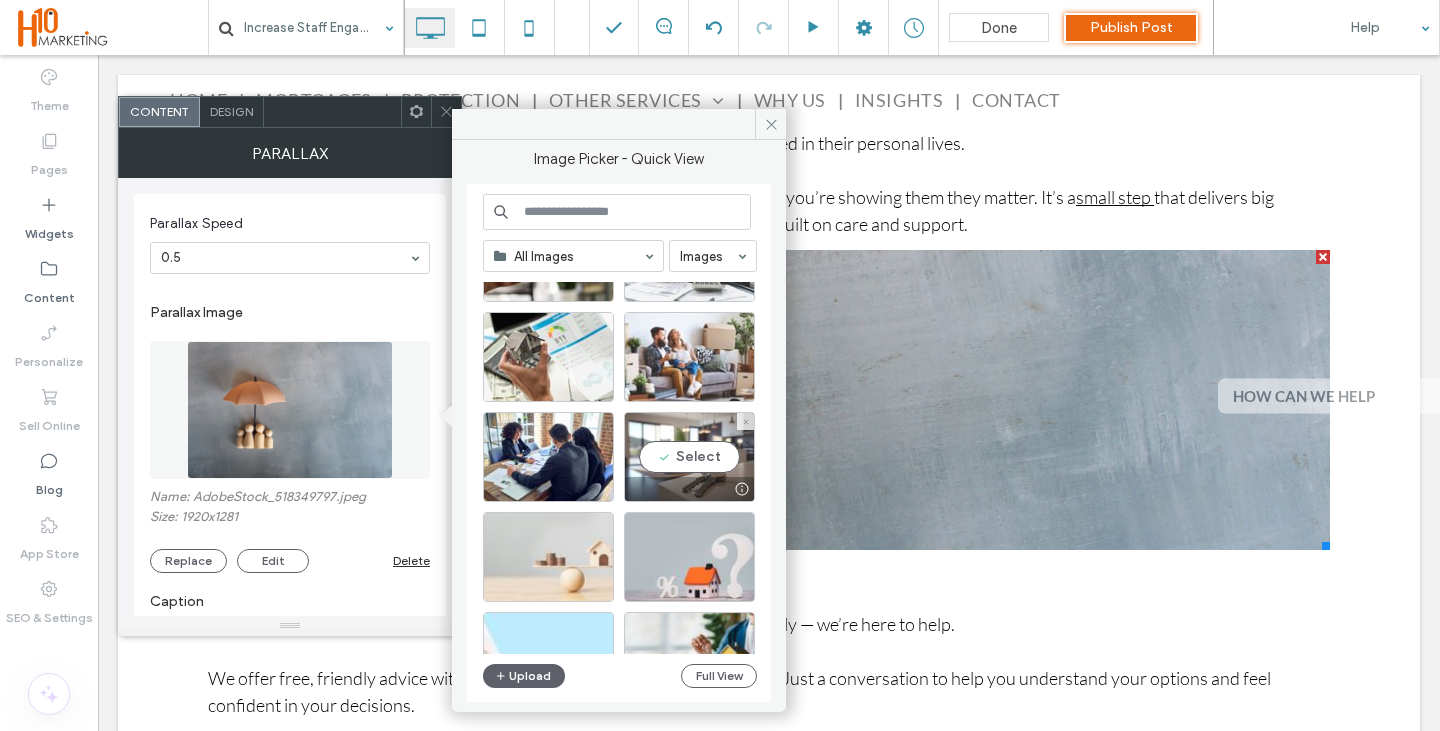 click on "Select" at bounding box center [689, 457] 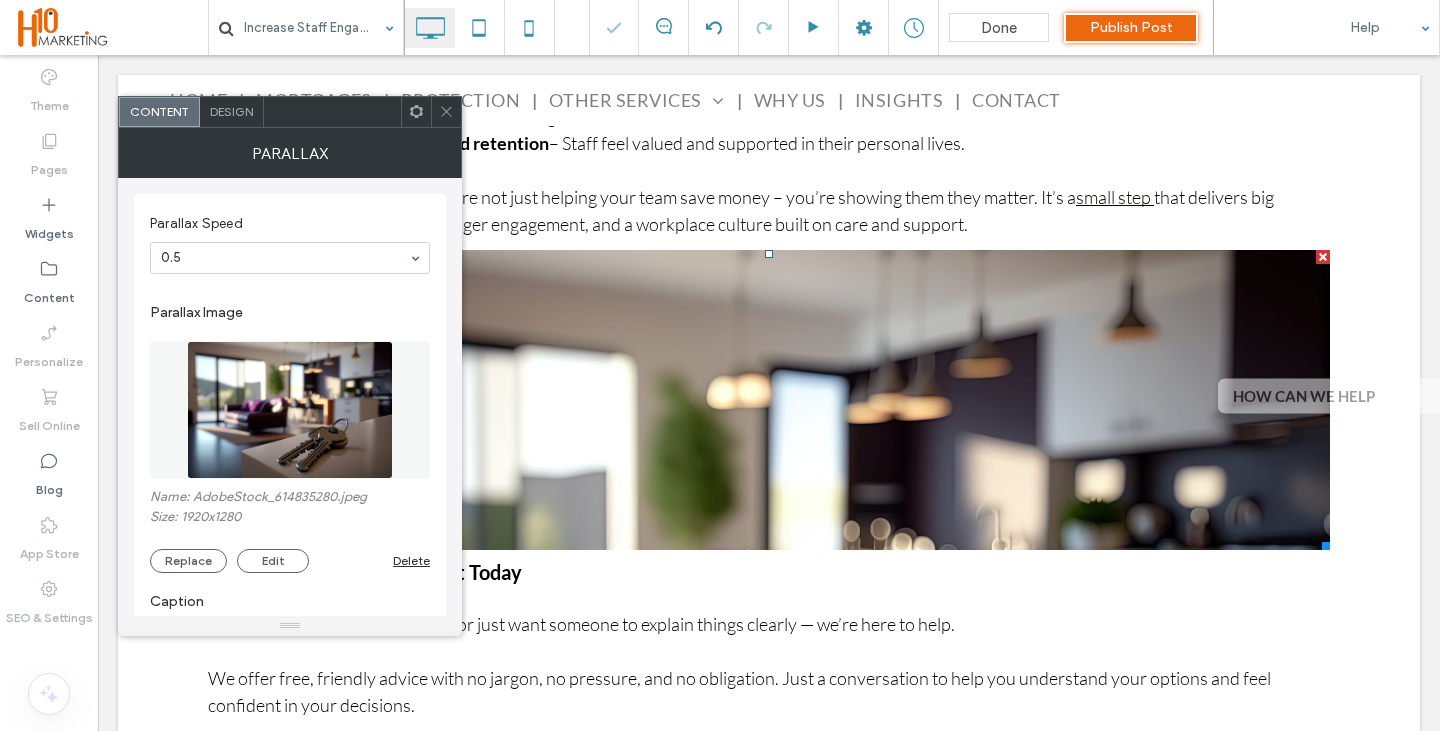 click 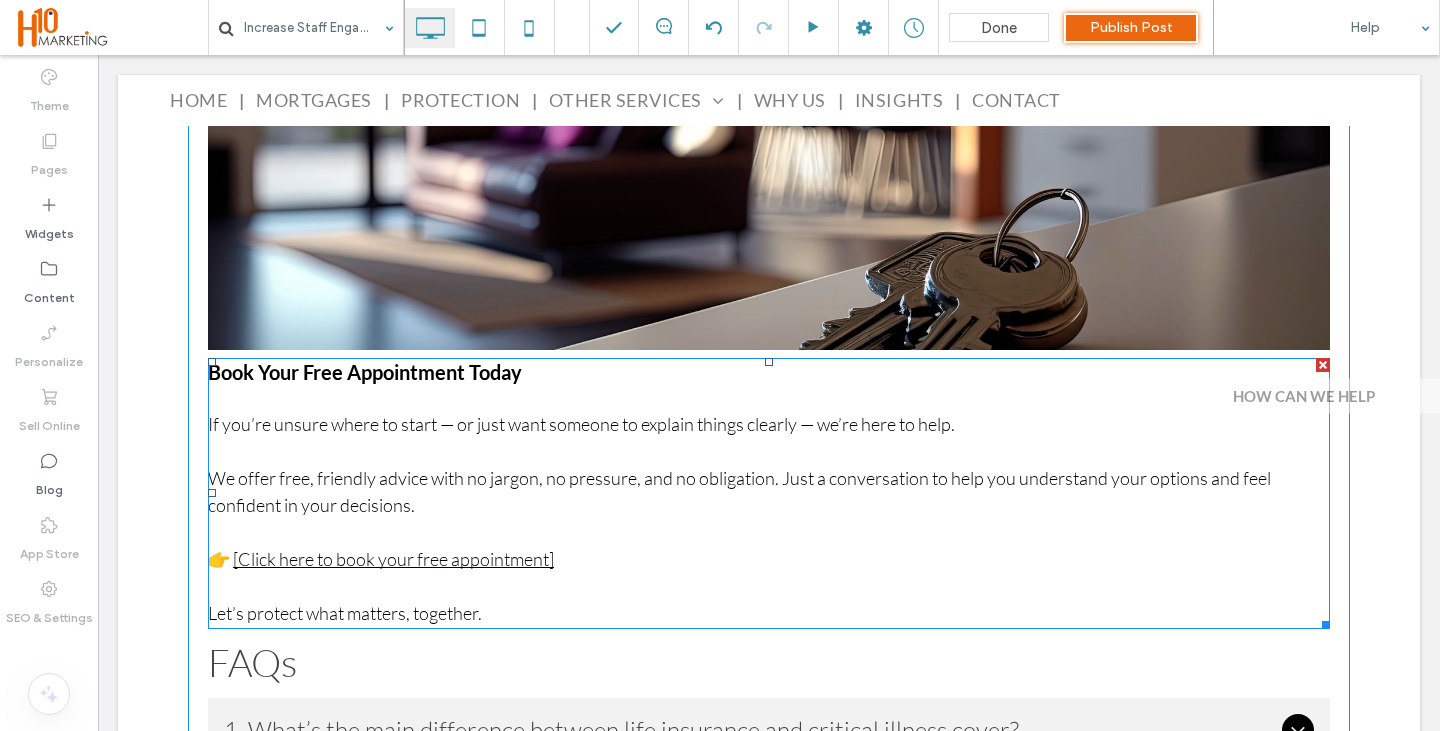 scroll, scrollTop: 3184, scrollLeft: 0, axis: vertical 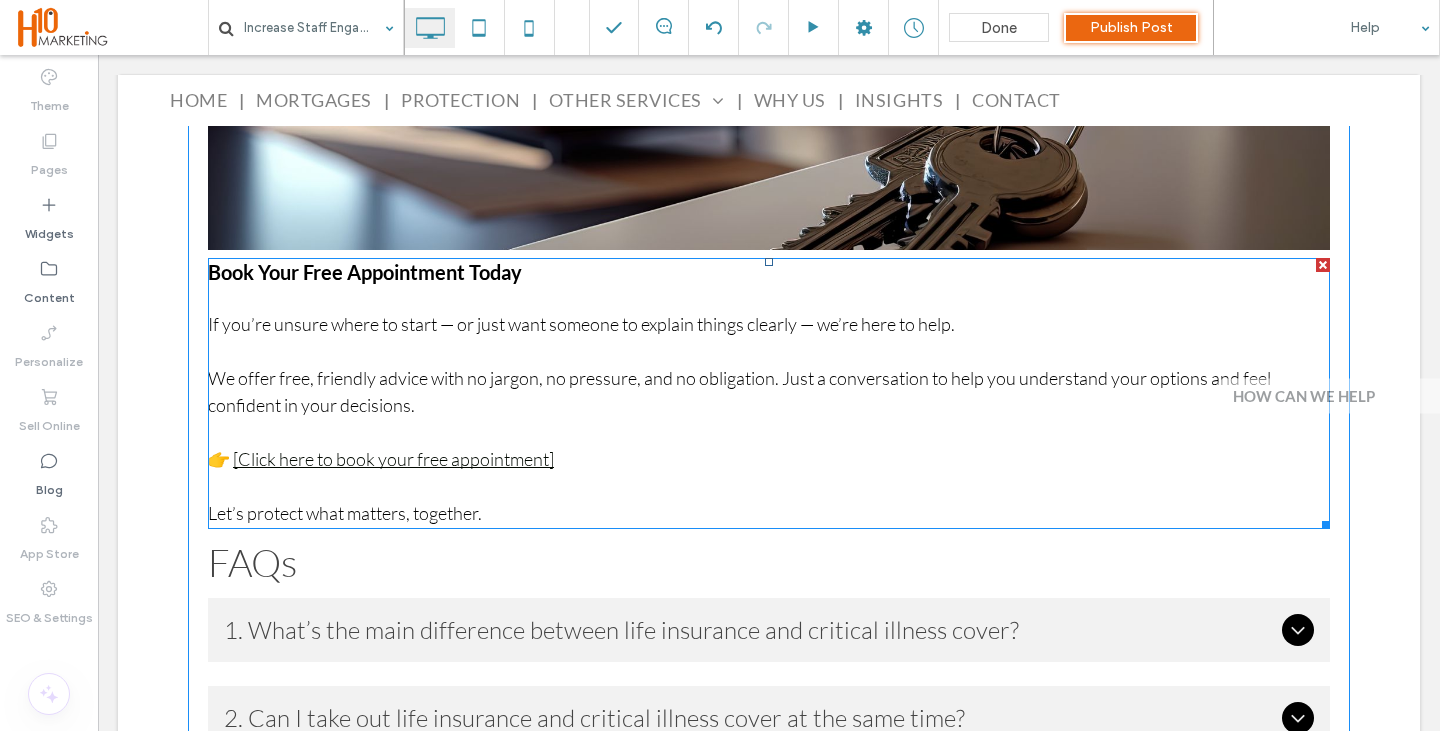 click on "We offer free, friendly advice with no jargon, no pressure, and no obligation. Just a conversation to help you understand your options and feel confident in your decisions." at bounding box center (739, 391) 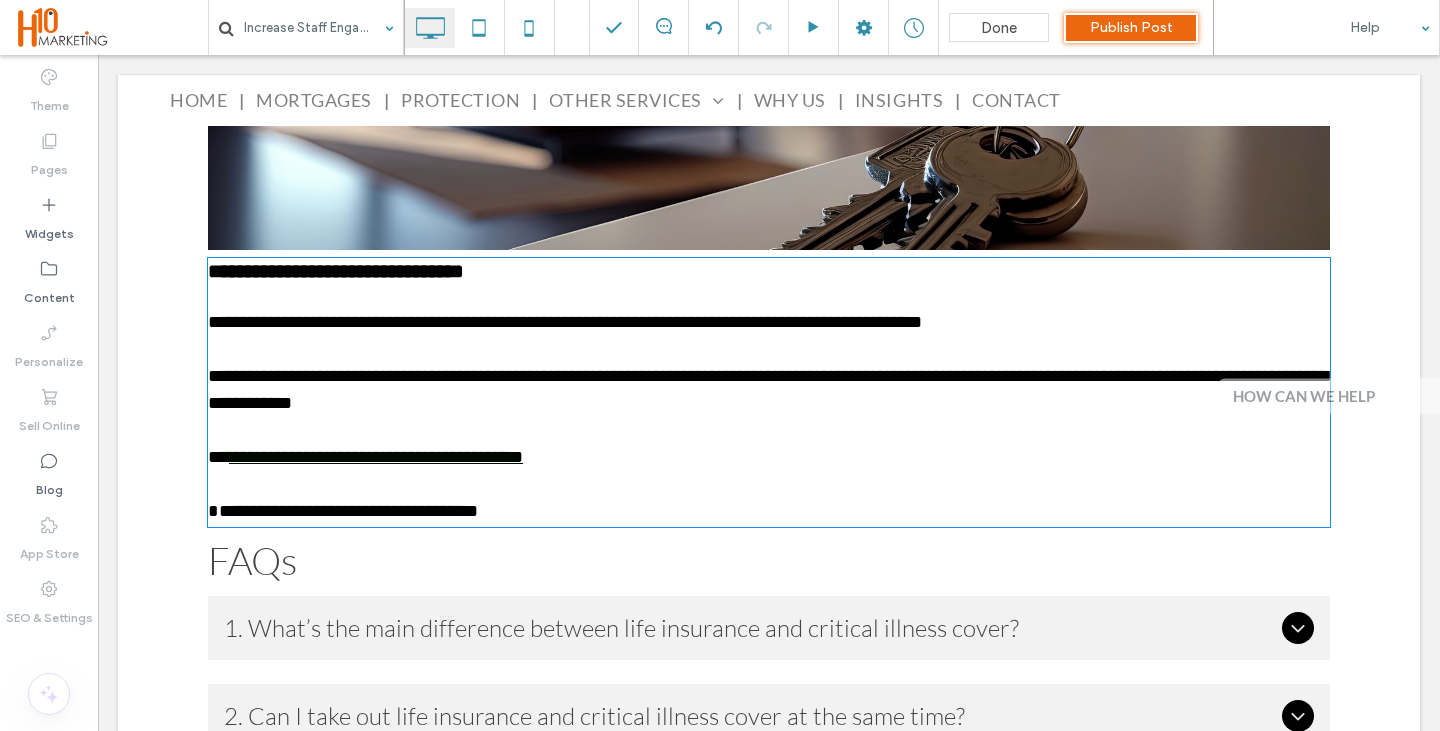 type on "****" 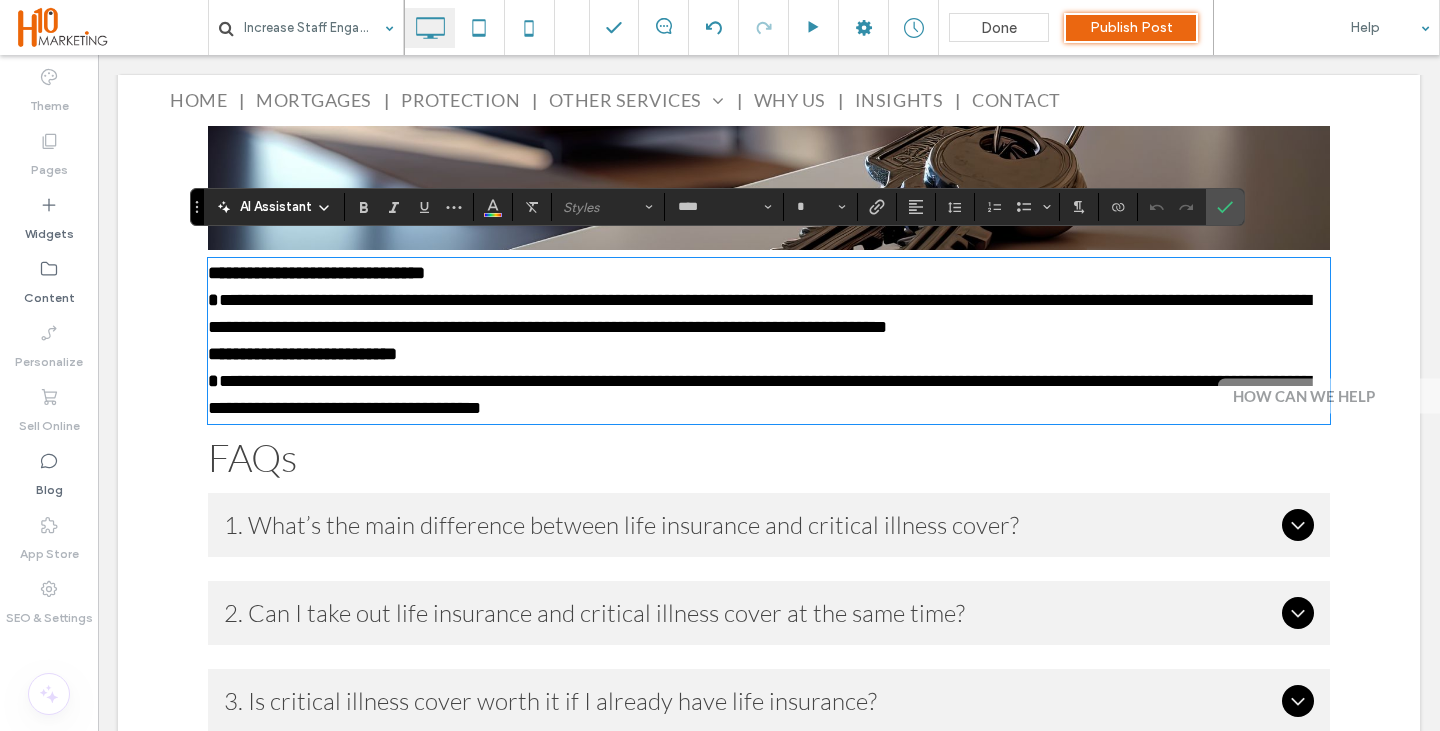 scroll, scrollTop: 0, scrollLeft: 0, axis: both 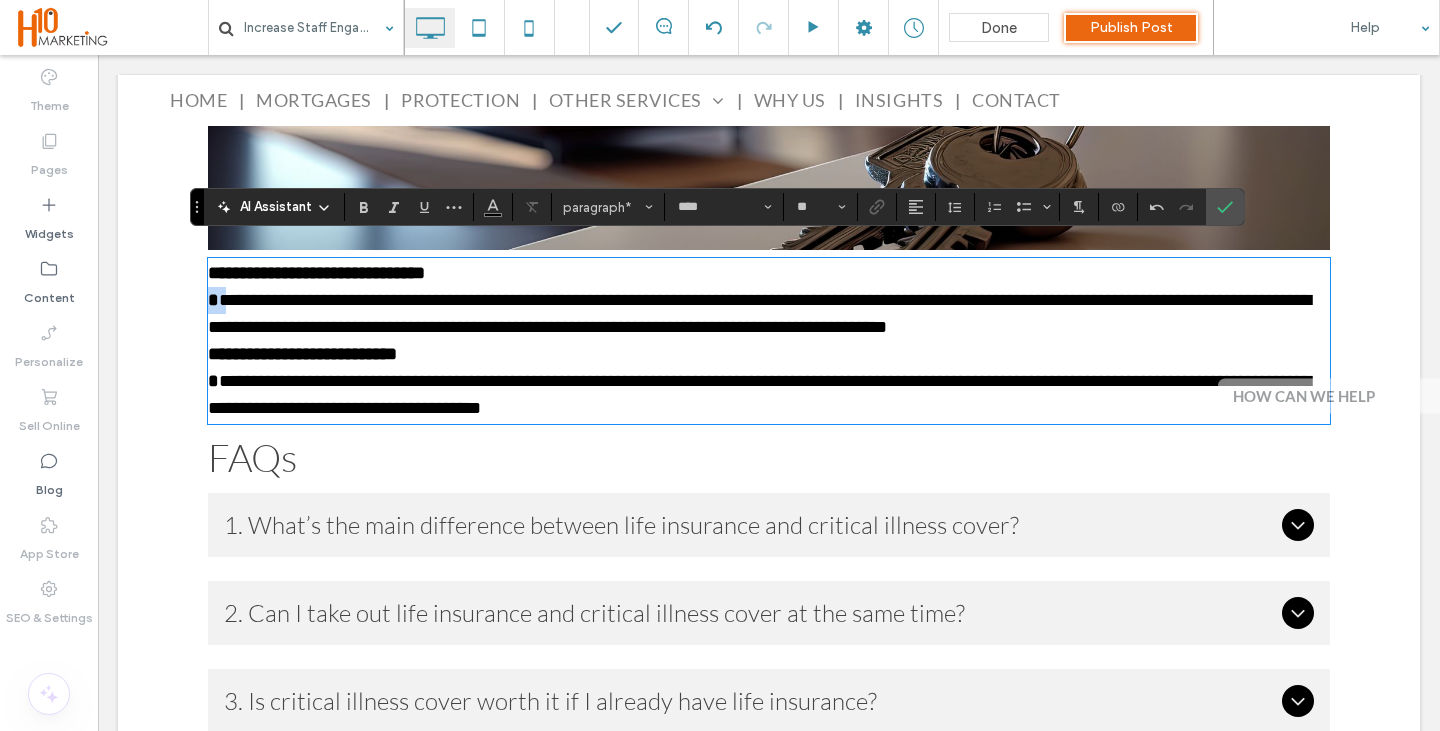 drag, startPoint x: 217, startPoint y: 284, endPoint x: 182, endPoint y: 286, distance: 35.057095 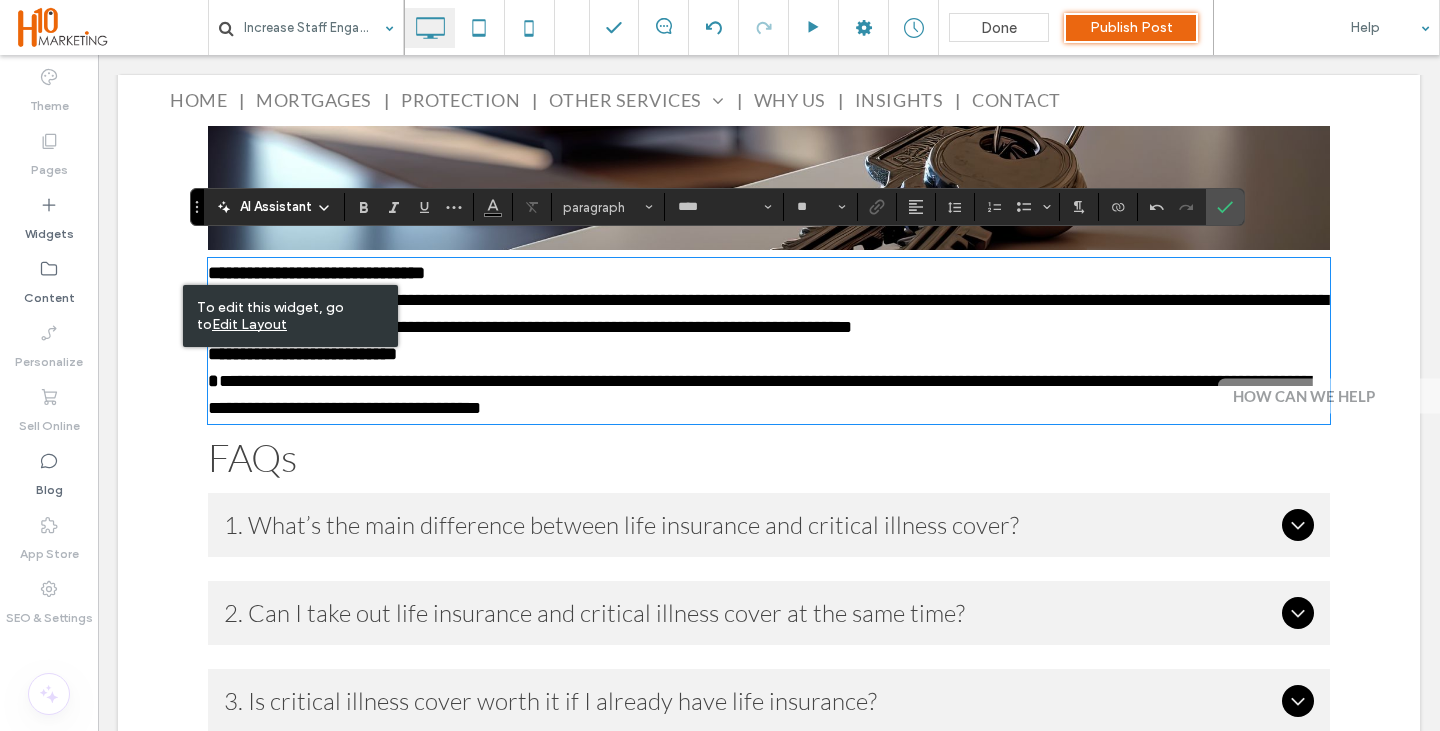 click on "**********" at bounding box center [769, 300] 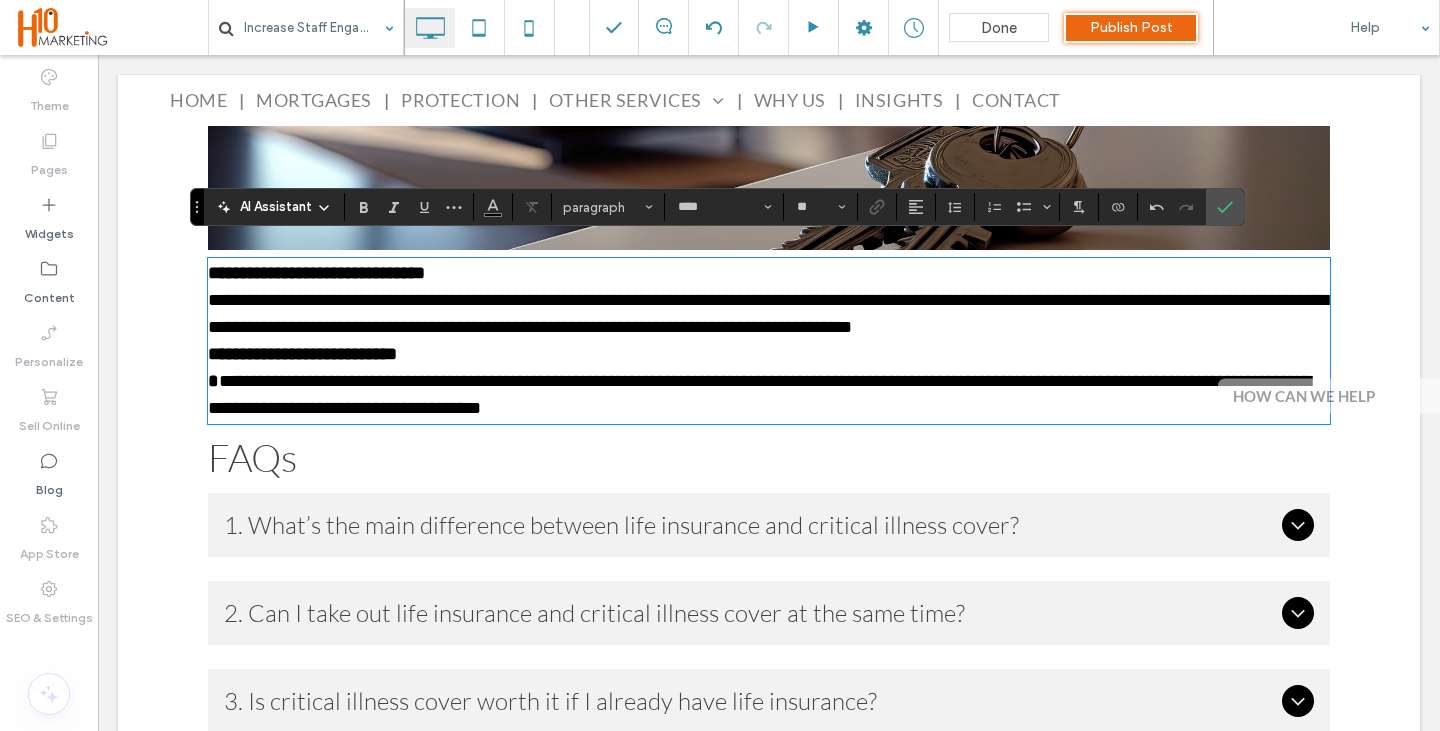 click on "**********" at bounding box center (769, 300) 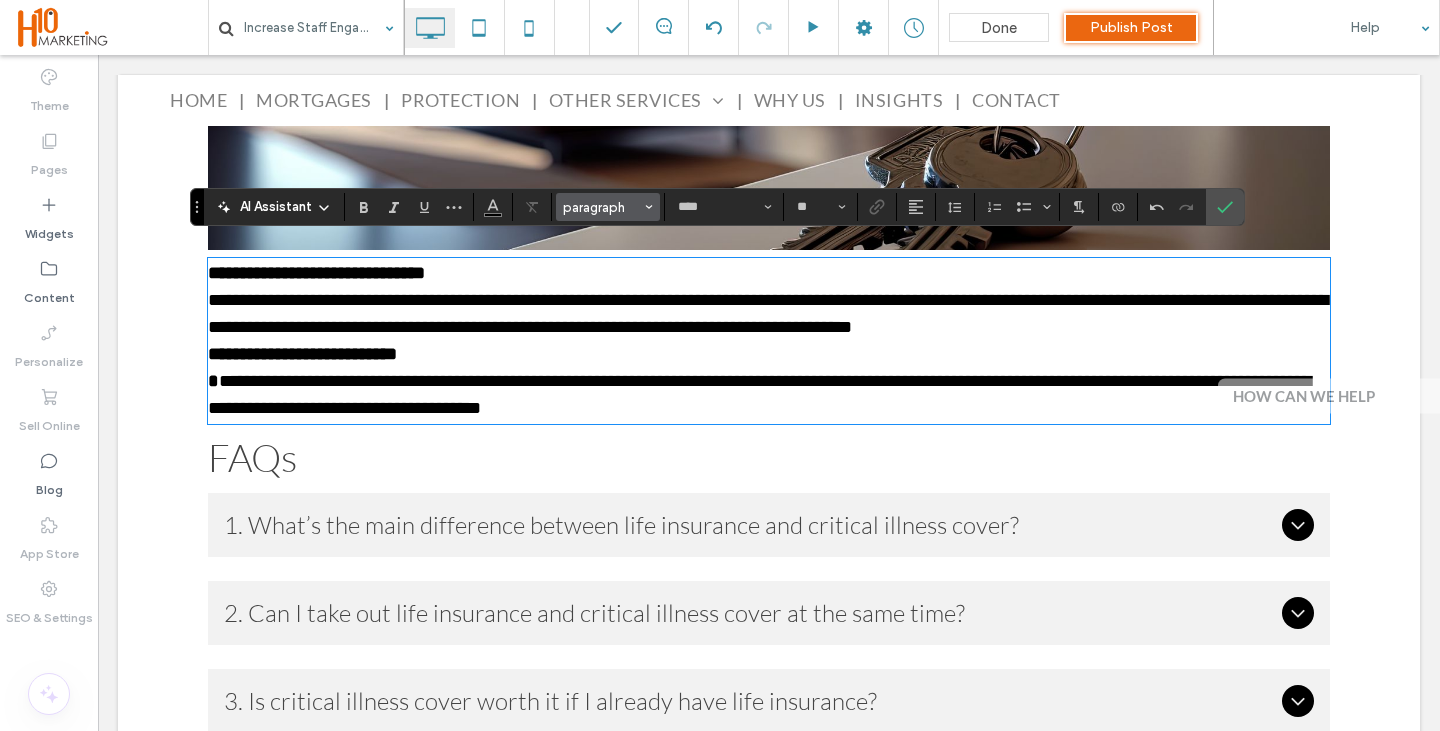 click on "paragraph" at bounding box center [602, 207] 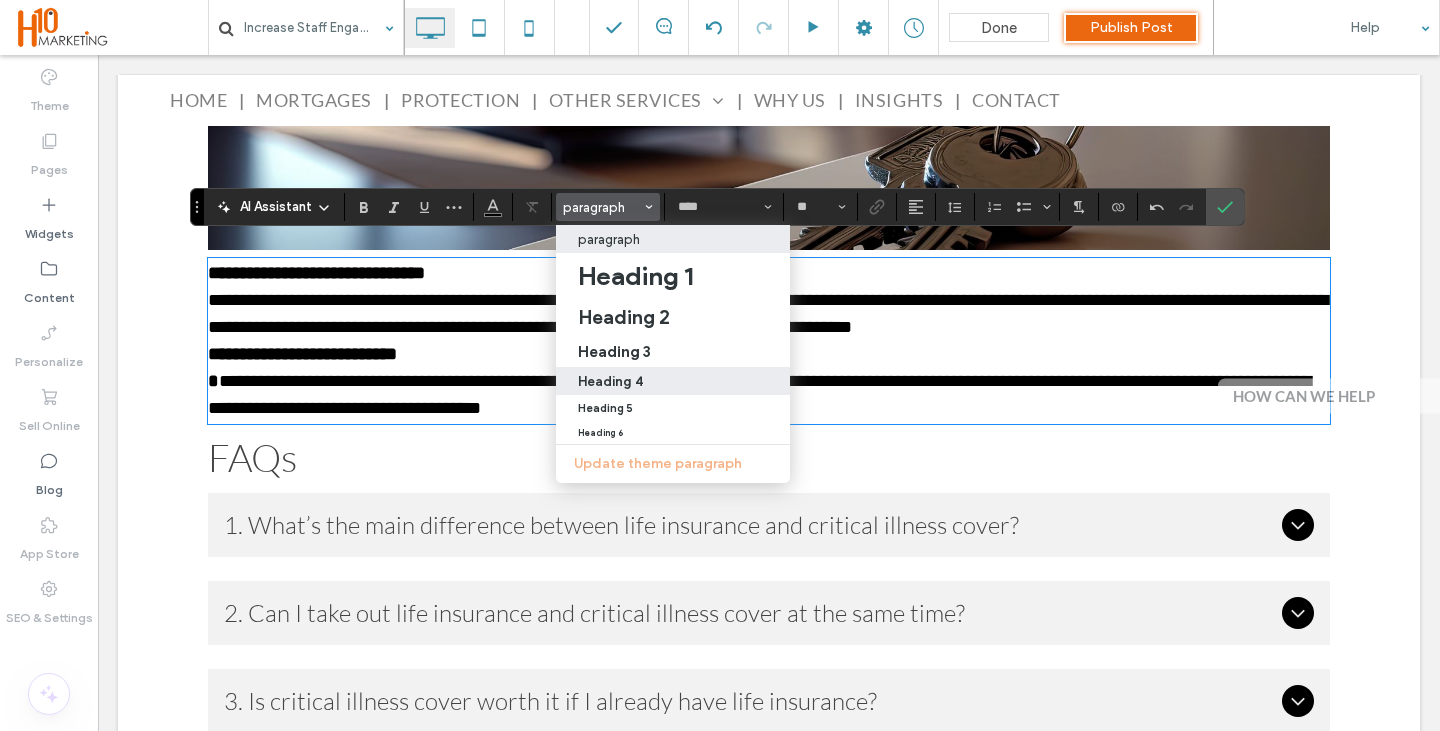 click on "Heading 4" at bounding box center [673, 381] 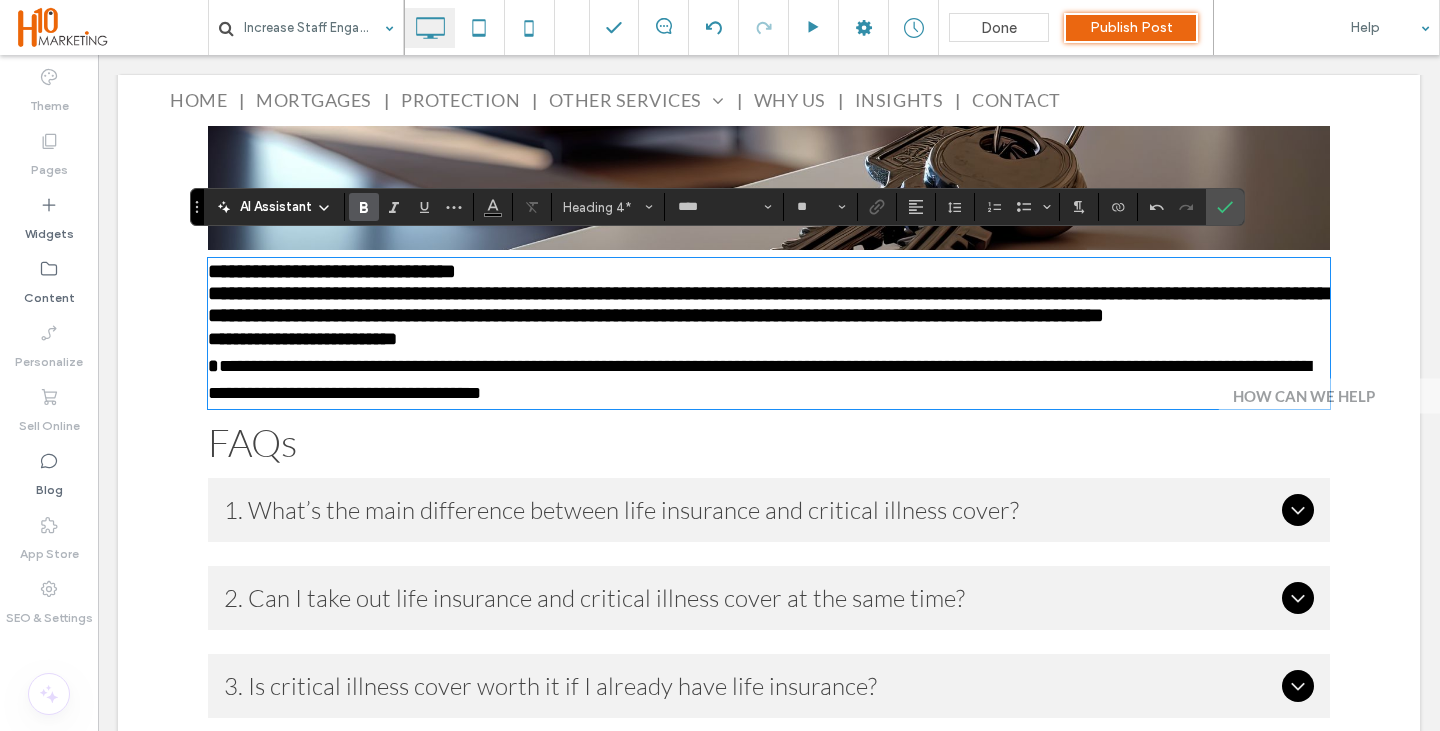 type on "**" 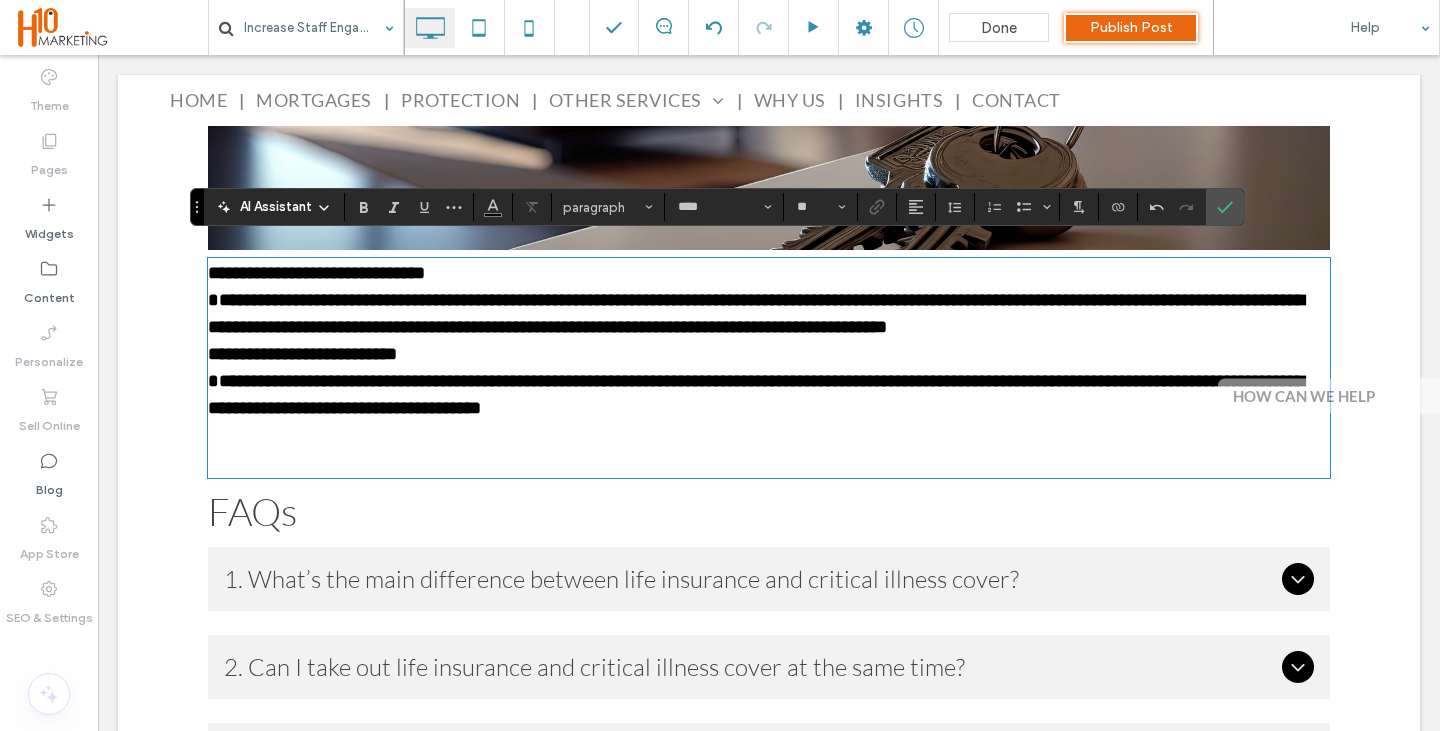 scroll, scrollTop: 0, scrollLeft: 0, axis: both 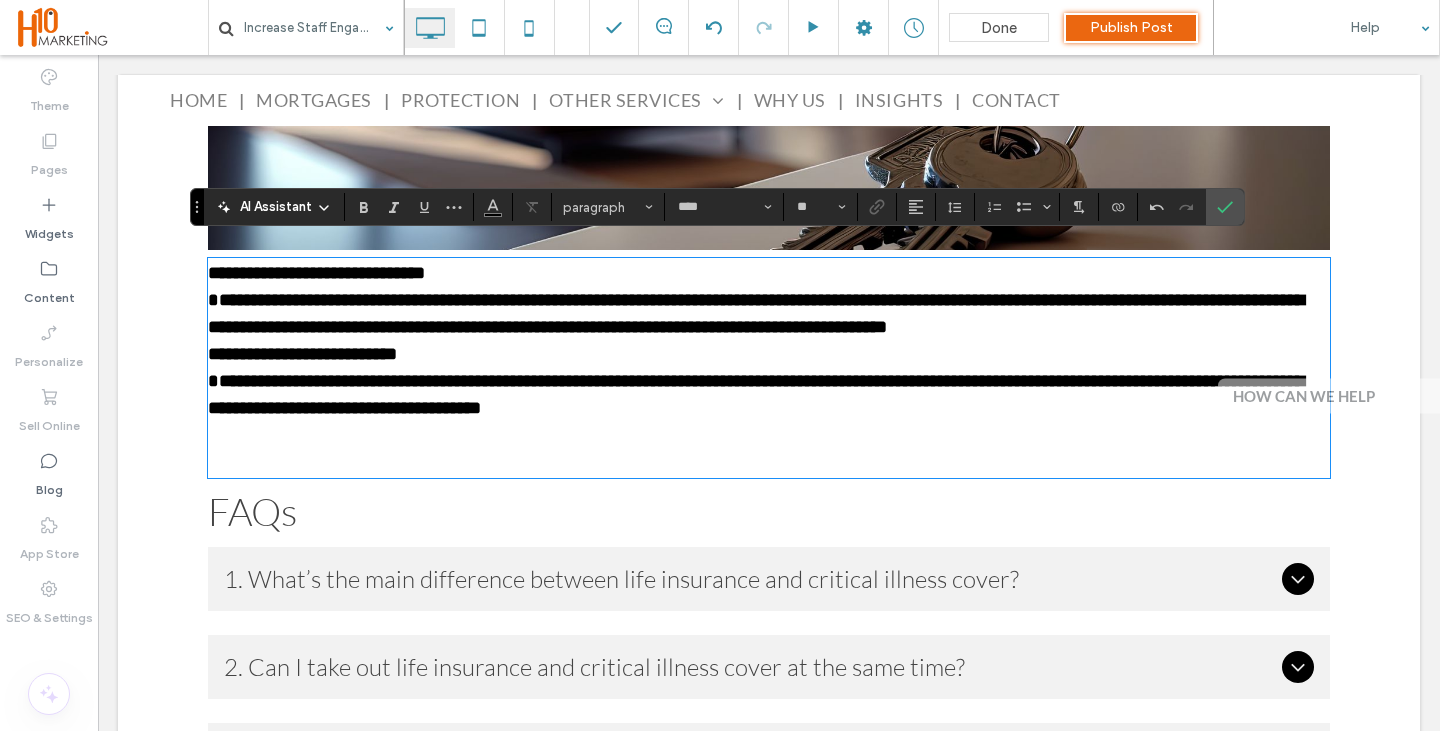 drag, startPoint x: 440, startPoint y: 451, endPoint x: 242, endPoint y: 411, distance: 202 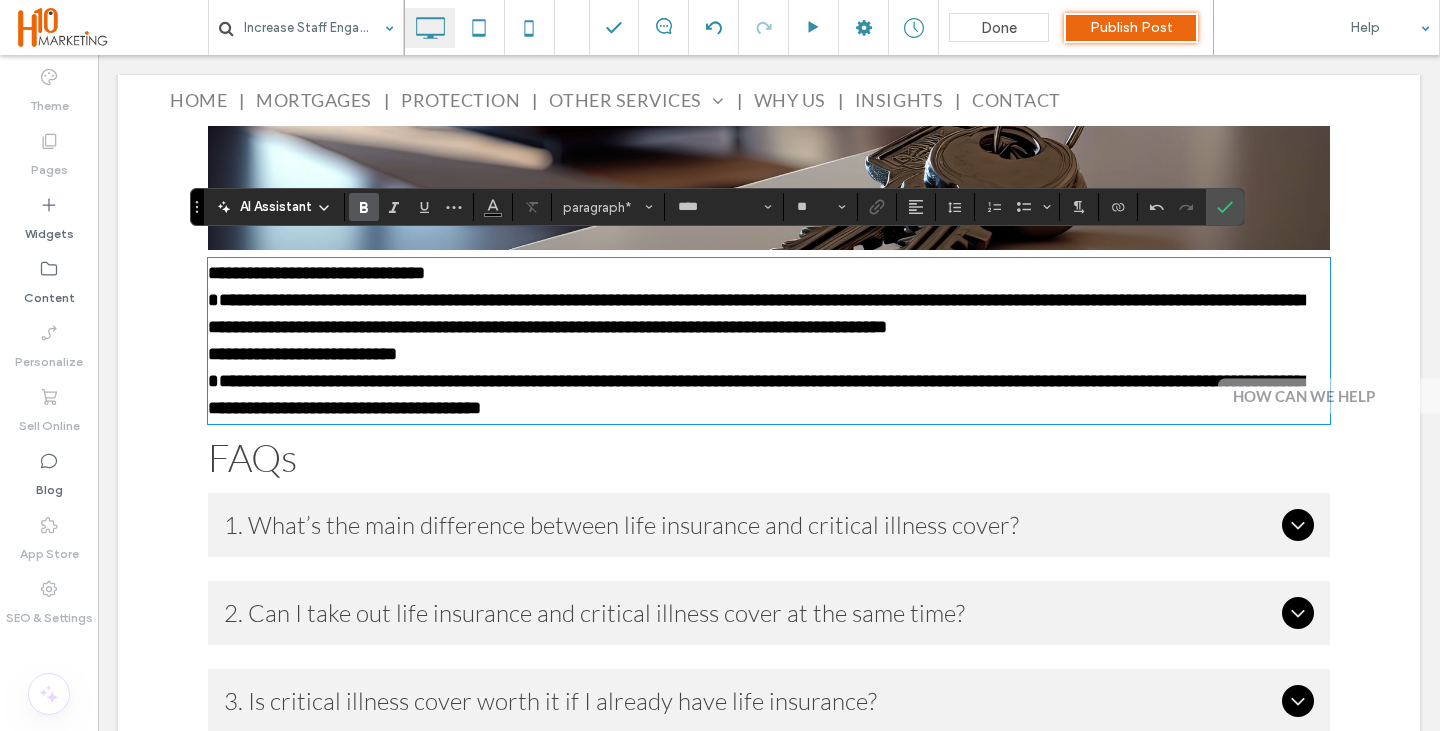 click on "**********" at bounding box center (769, 354) 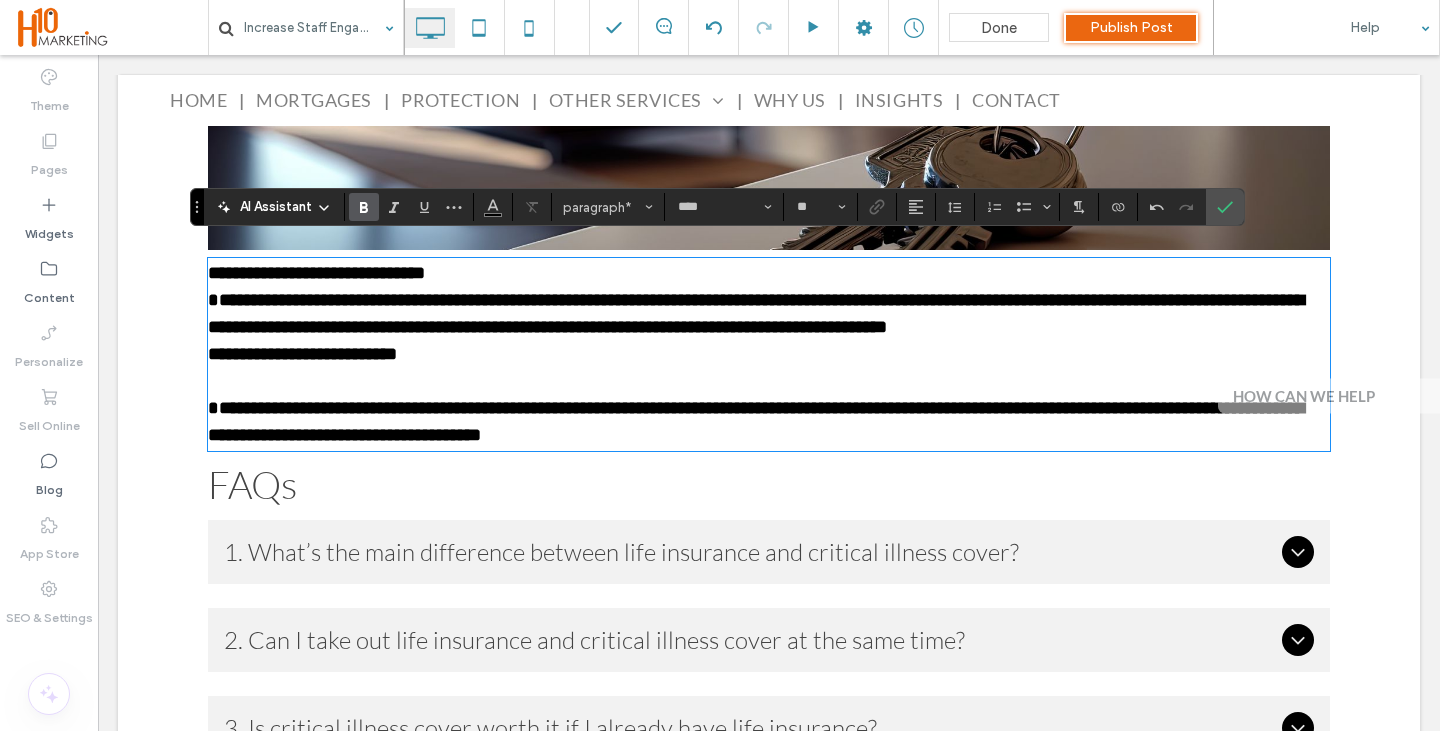 click on "**********" at bounding box center (769, 273) 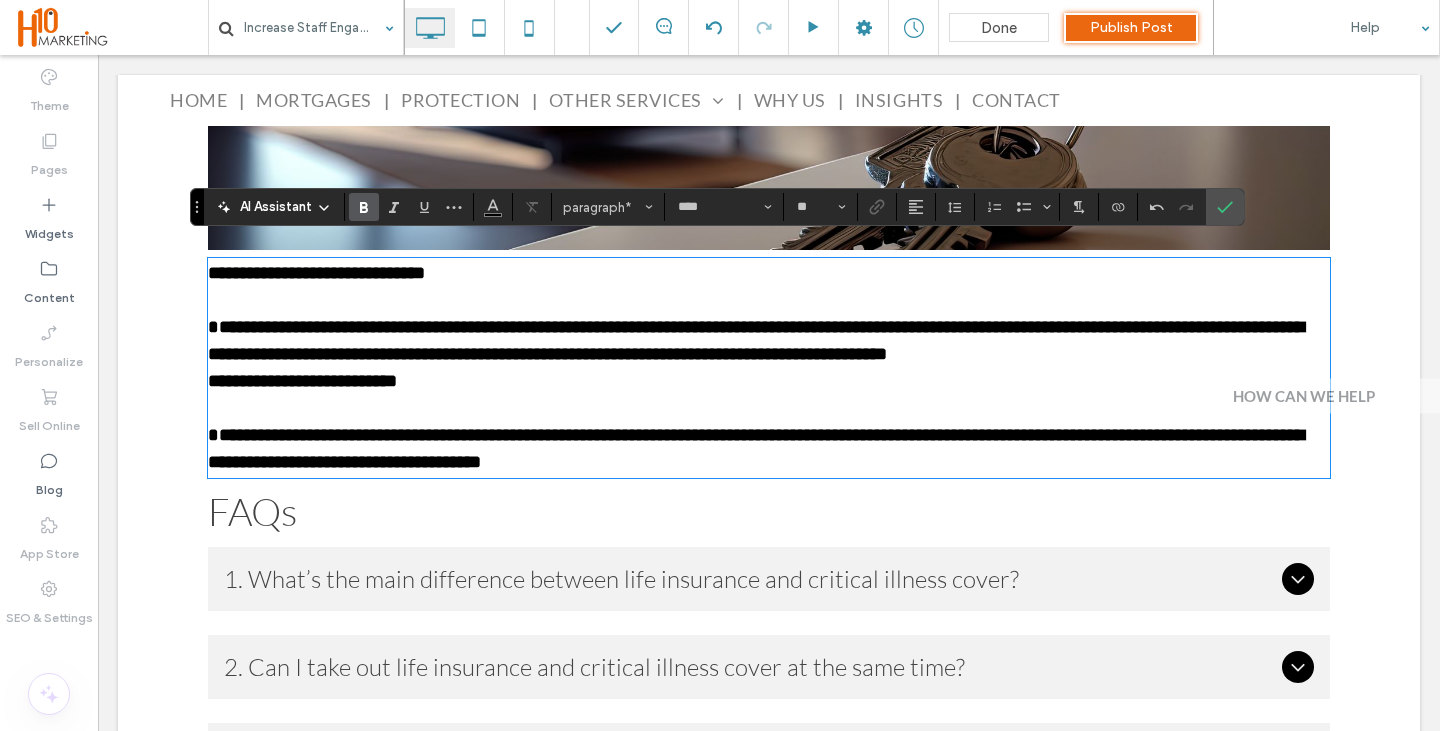 click on "**********" at bounding box center [769, 381] 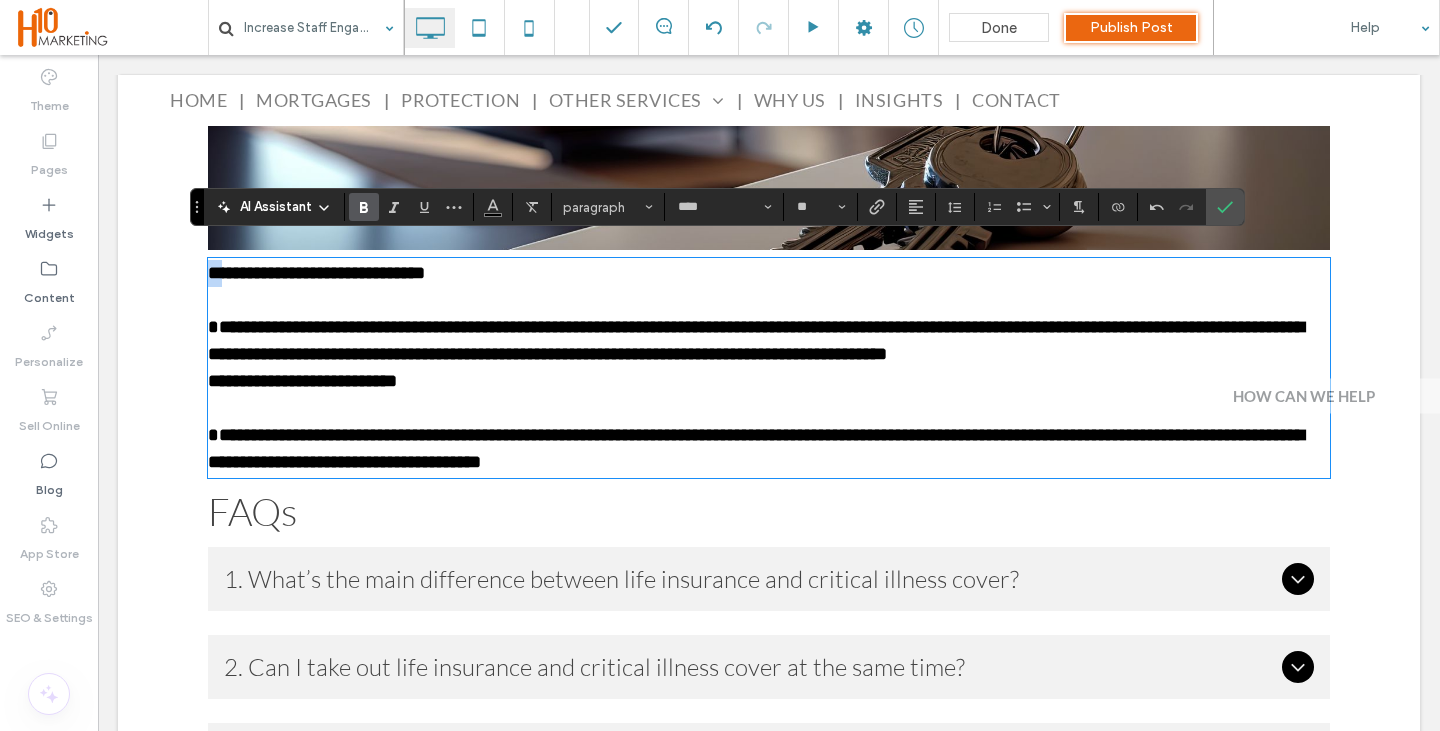 drag, startPoint x: 727, startPoint y: 445, endPoint x: 167, endPoint y: 223, distance: 602.39856 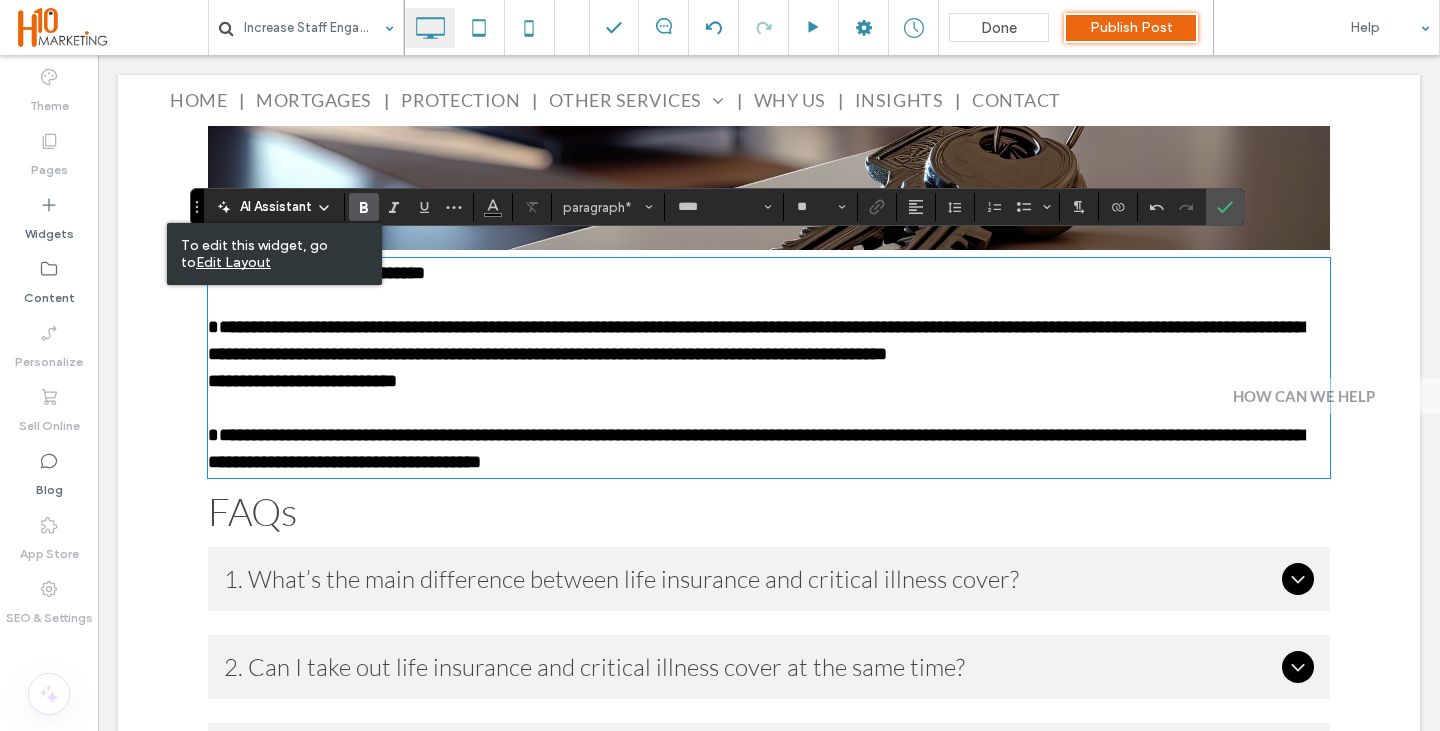 click on "**********" at bounding box center [756, 340] 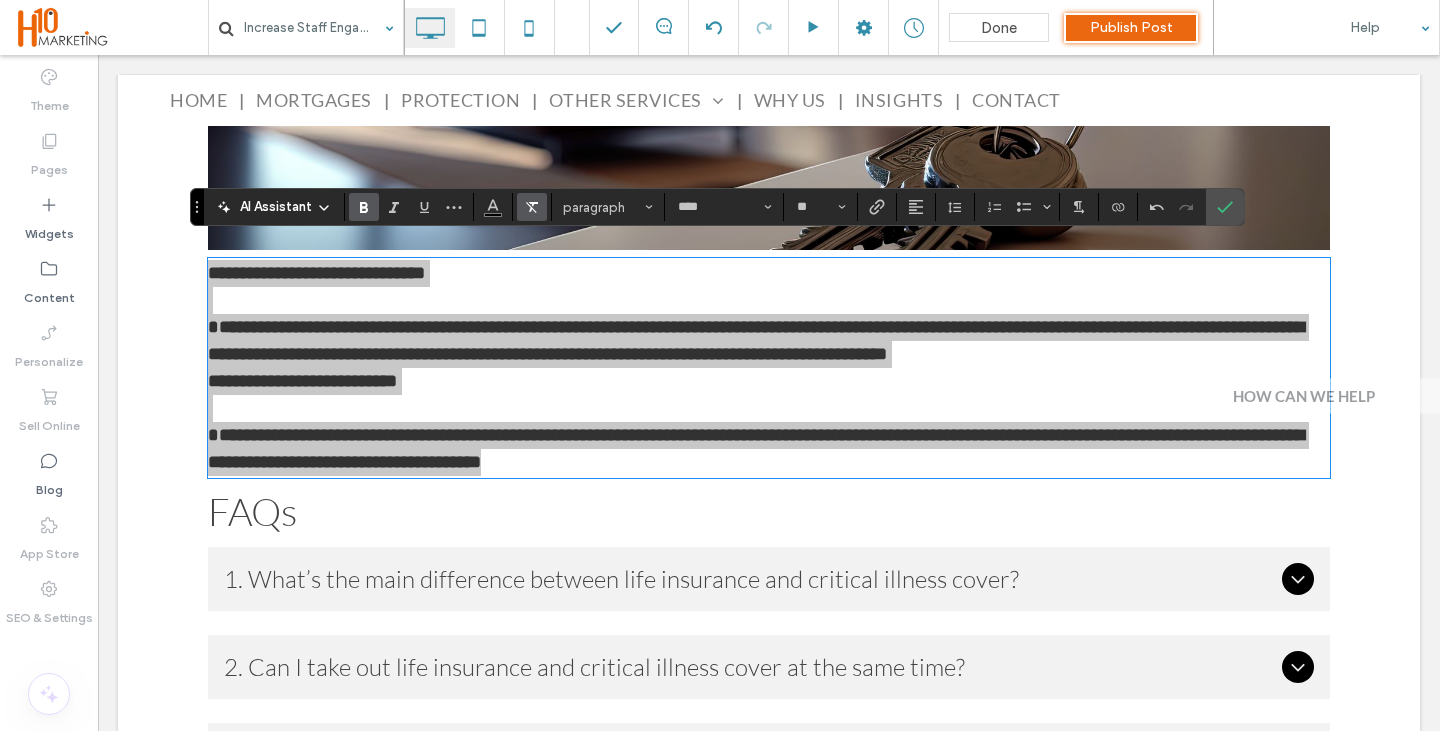 click at bounding box center [532, 207] 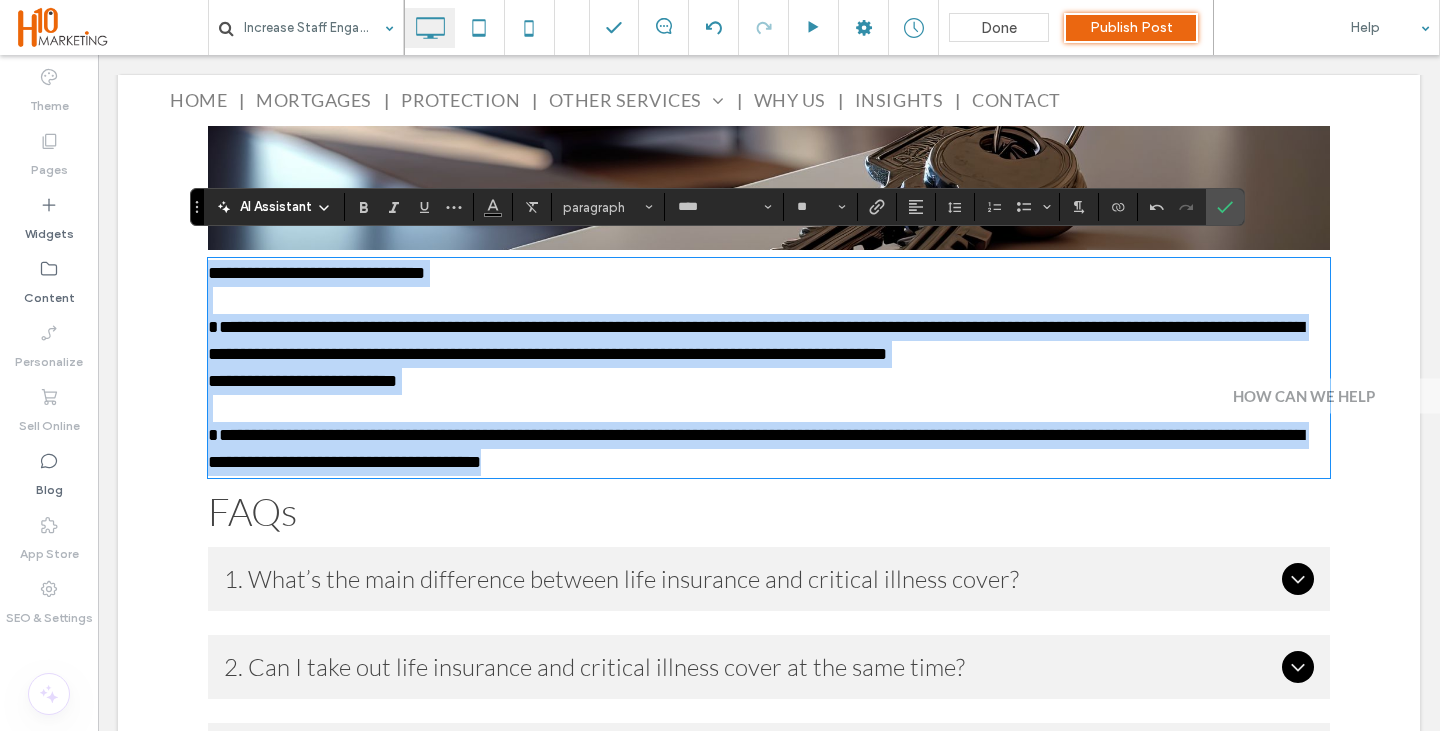 click at bounding box center [769, 300] 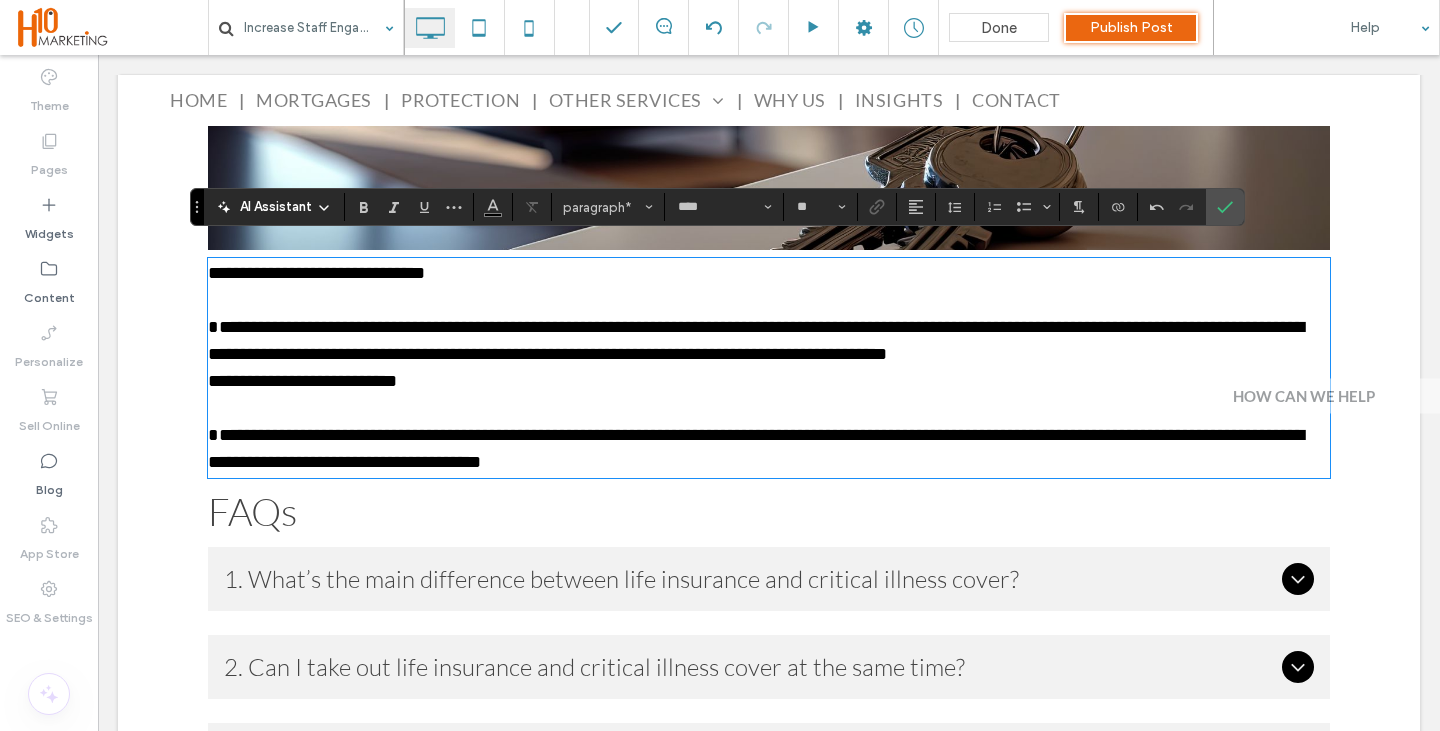 click on "﻿" at bounding box center (769, 300) 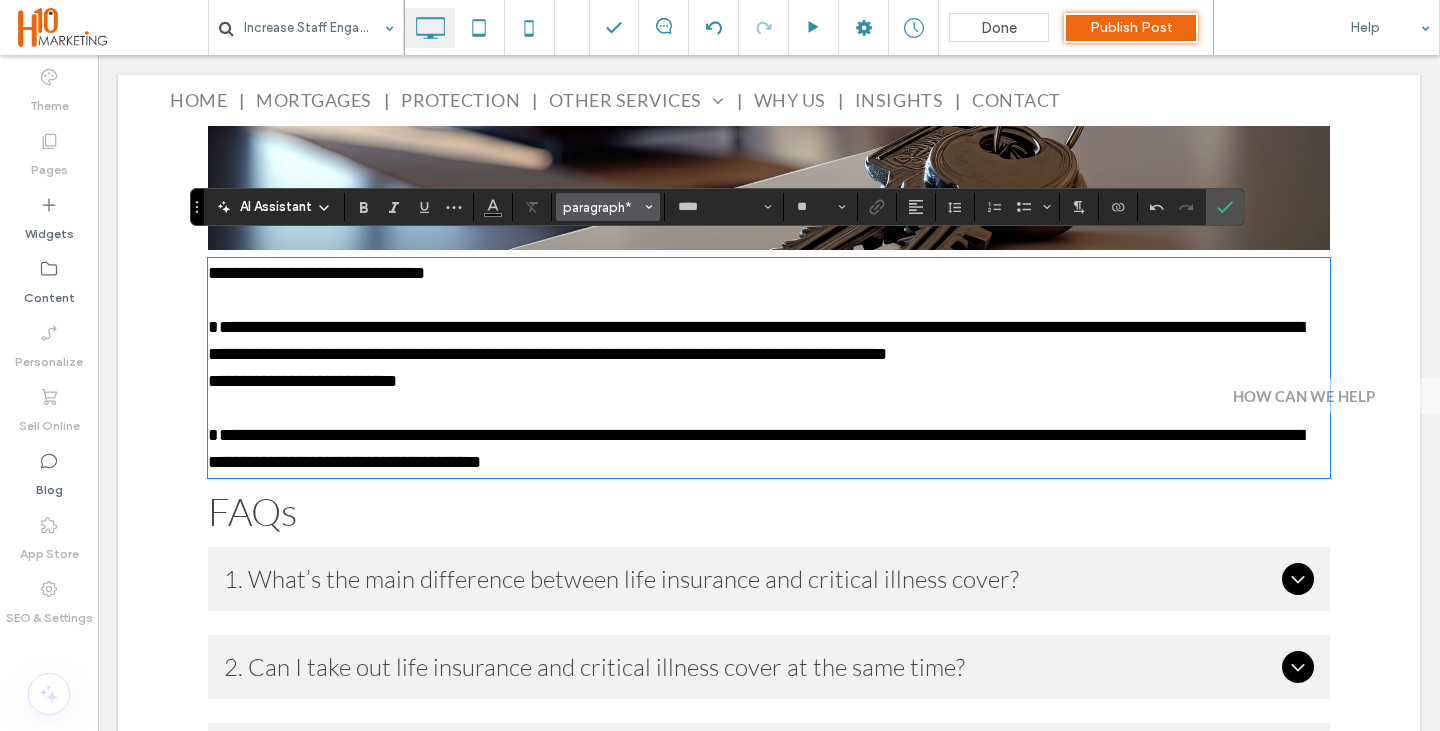 click on "paragraph*" at bounding box center (602, 207) 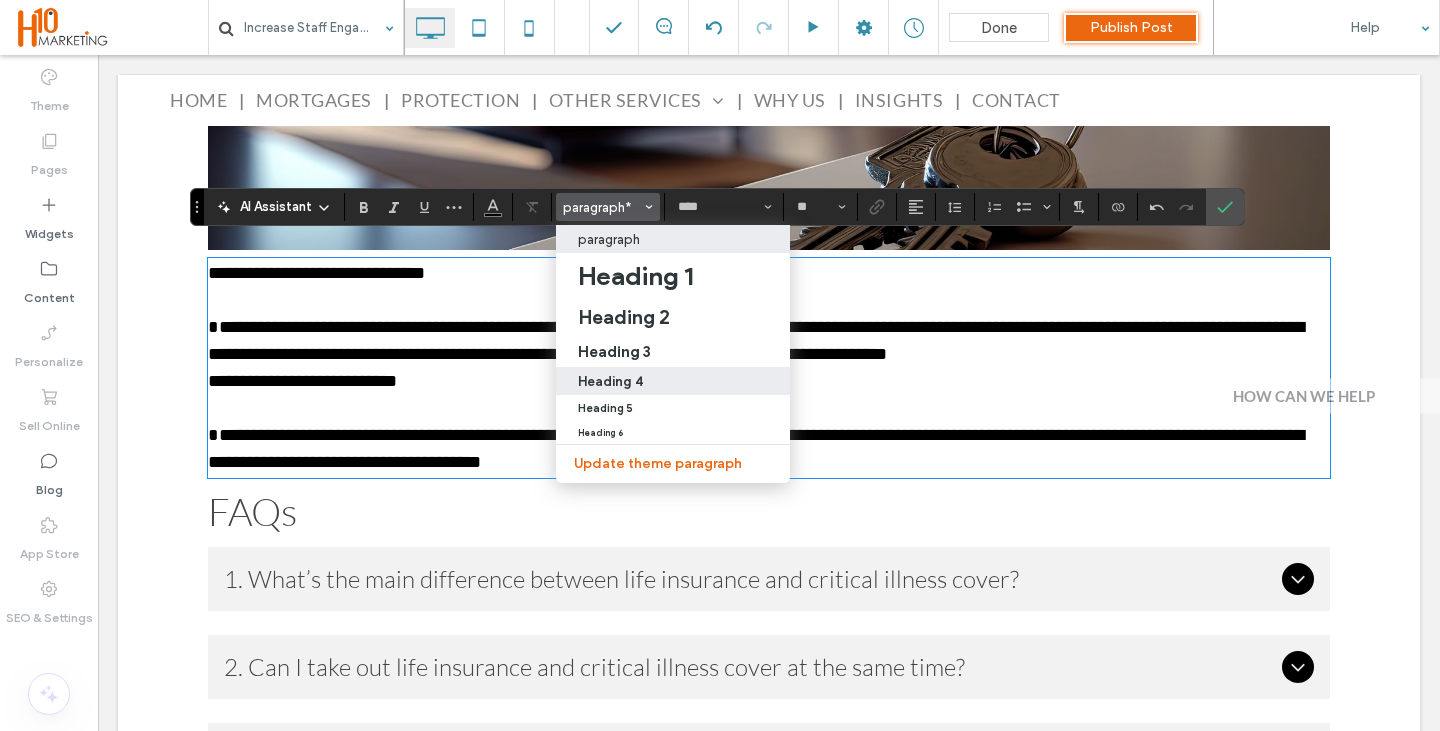 click on "Heading 4" at bounding box center (610, 381) 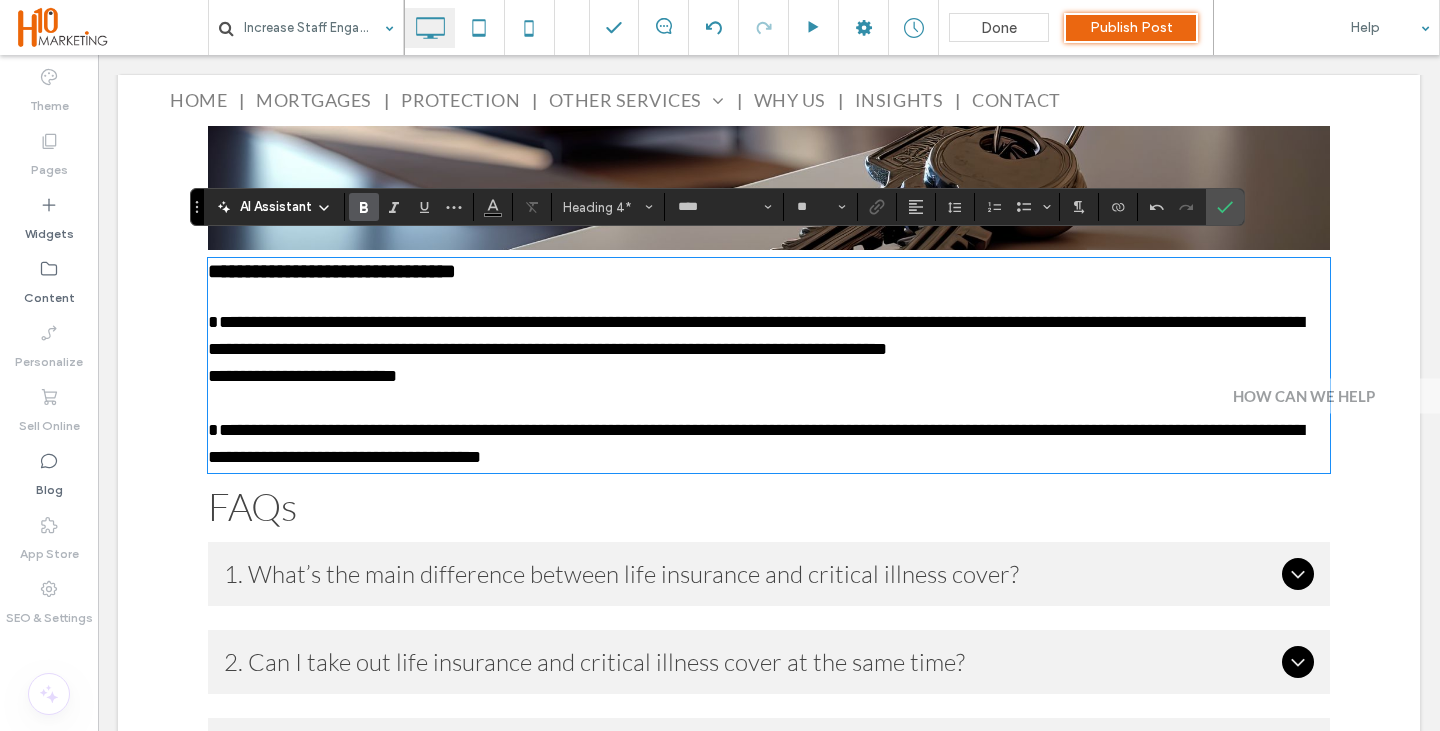 click on "**********" at bounding box center (756, 443) 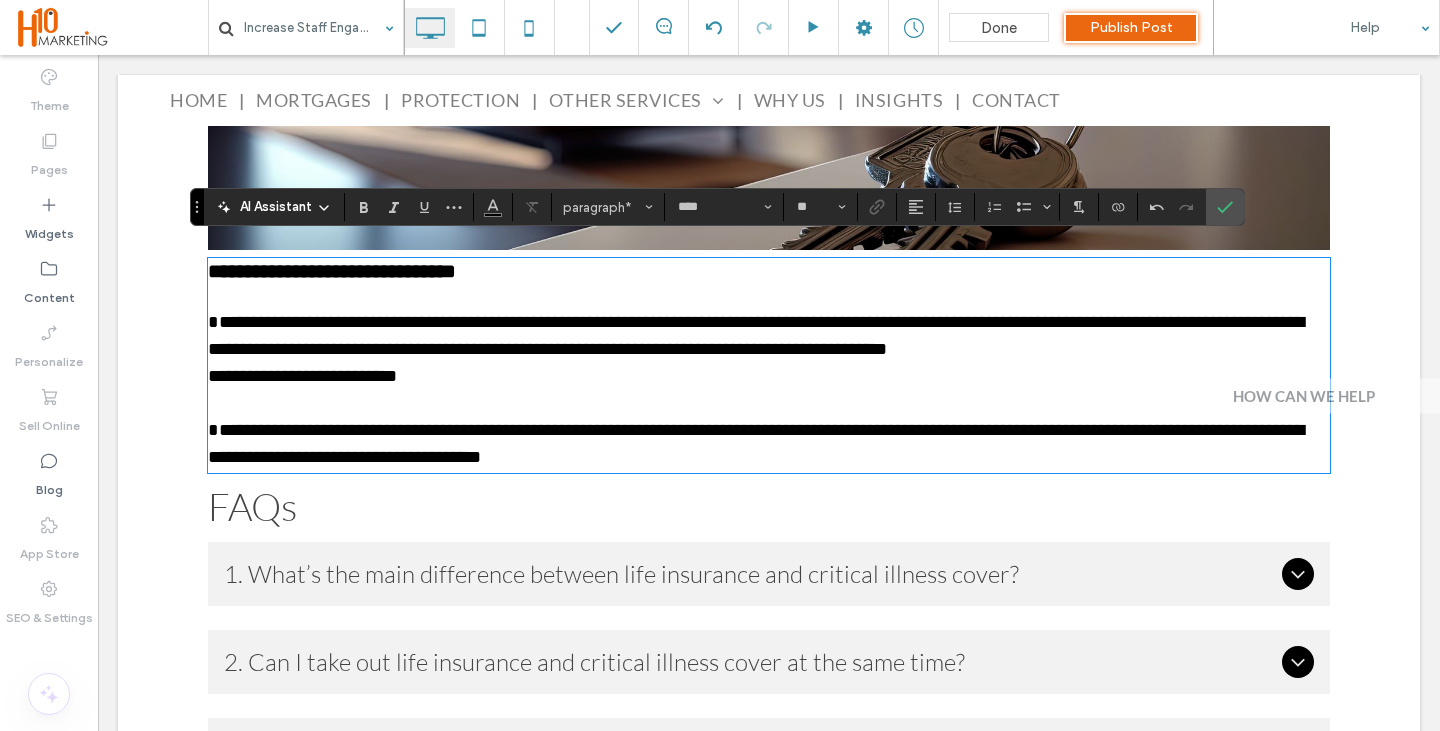 click on "**********" at bounding box center [769, 376] 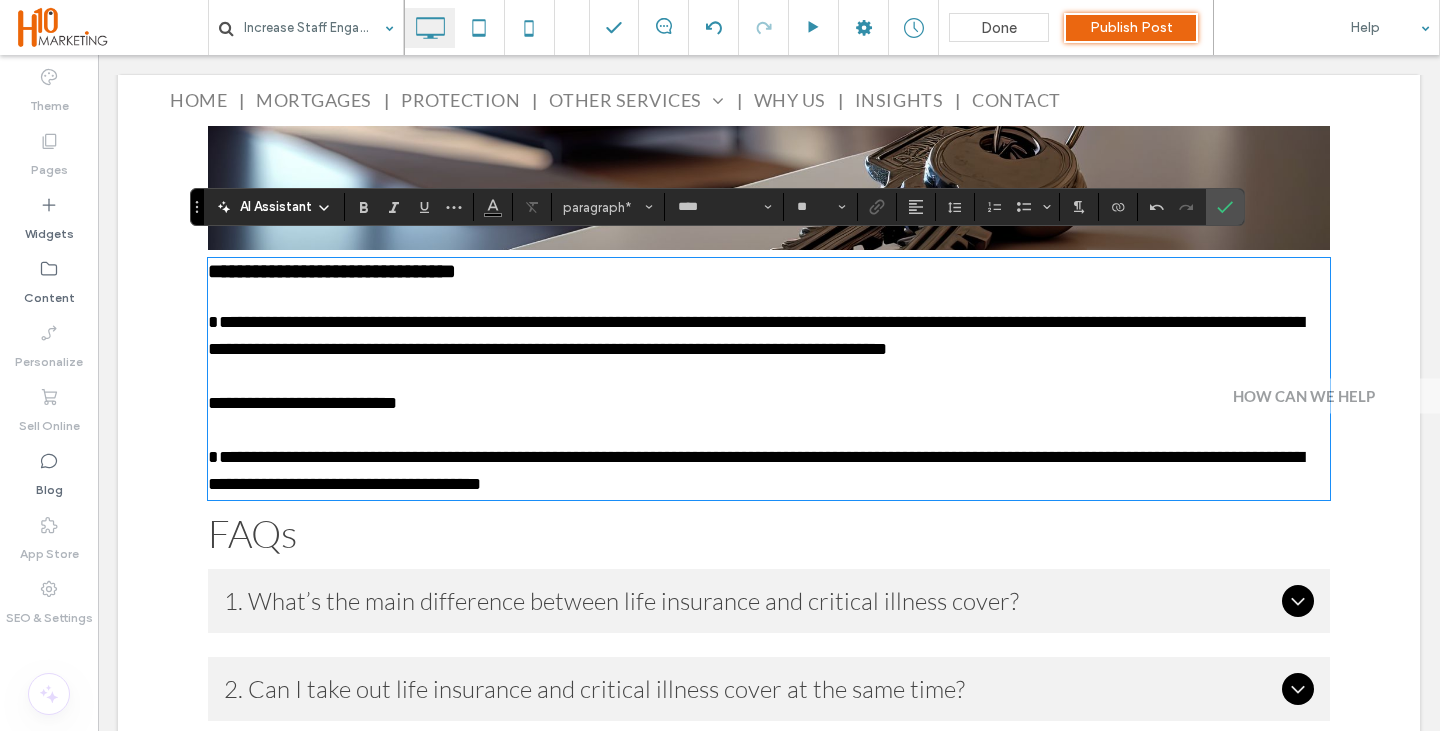 click on "Increase Staff Engagement with On-Site Mortgage Clinics
Support staff with expert mortgage advice Offering a mortgage clinic in your workplace is a simple, high-impact way to support your team’s financial wellbeing. These free sessions give employees the chance to speak with a qualified mortgage advisor from Chesterton Grant – confidentially and with no obligation – right from the convenience of their workplace or online. What Is a Mortgage Clinic? A mortgage clinic is a 1-to-1 appointment with a whole-of-market mortgage advisor. Held at your premises or virtually, it offers staff expert guidance tailored to their situation – whether they’re first-time buyers, remortgaging, moving home, or simply unsure what their next steps should be. The clinics are informative, friendly, and completely free for both the business and the employee. Who Can Benefit from a Clinic? ﻿ Why It Matters to Your Team
What Questions Are Staff Asking? How much can I borrow based on my income? small step" at bounding box center [769, -469] 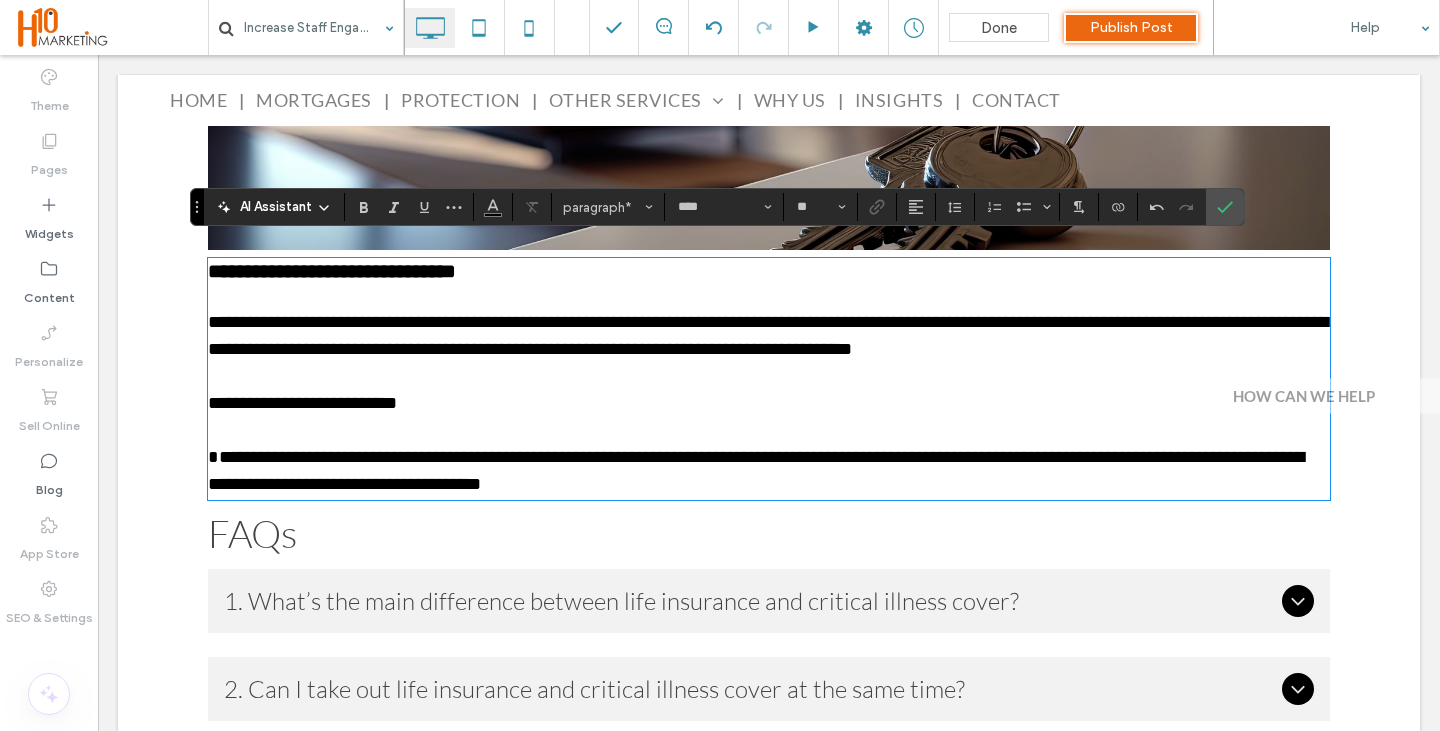 click on "**********" at bounding box center [769, 403] 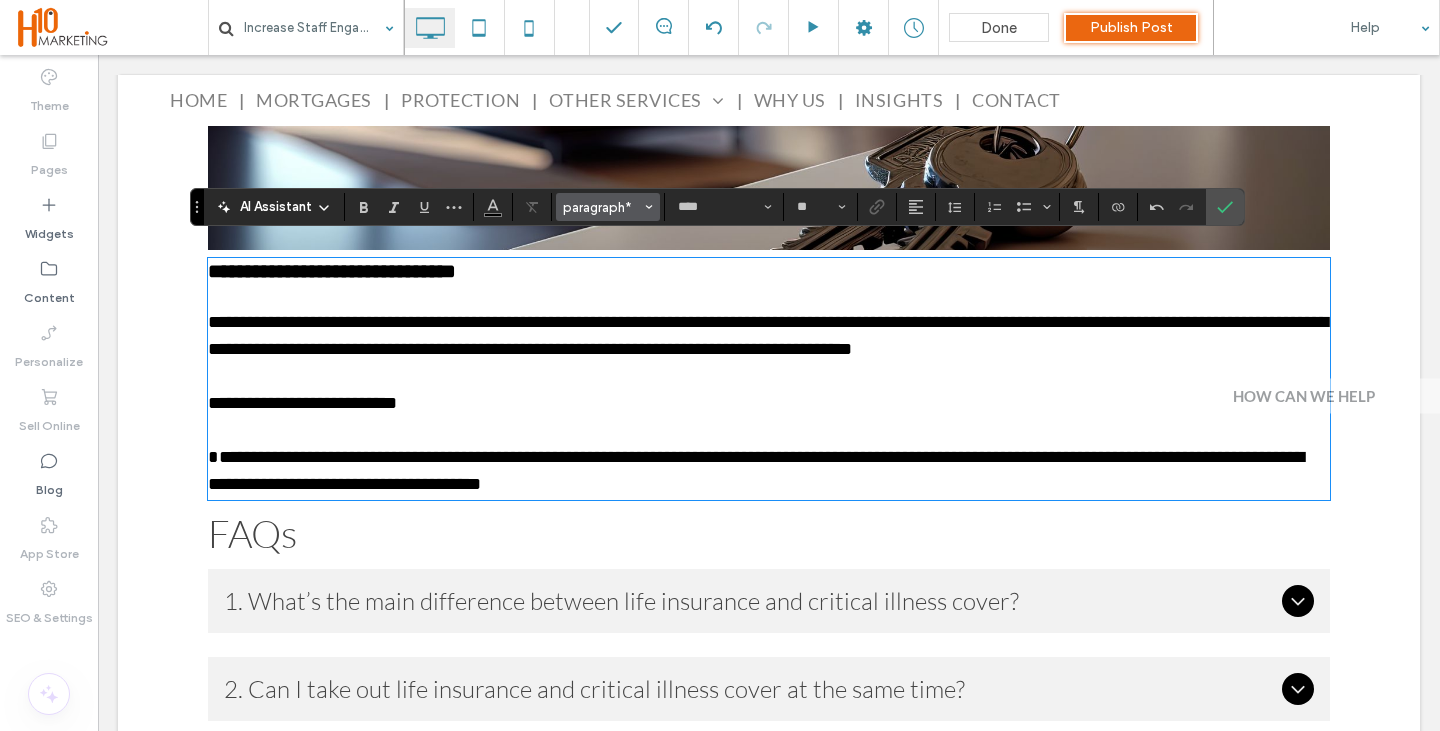 click on "paragraph*" at bounding box center (602, 207) 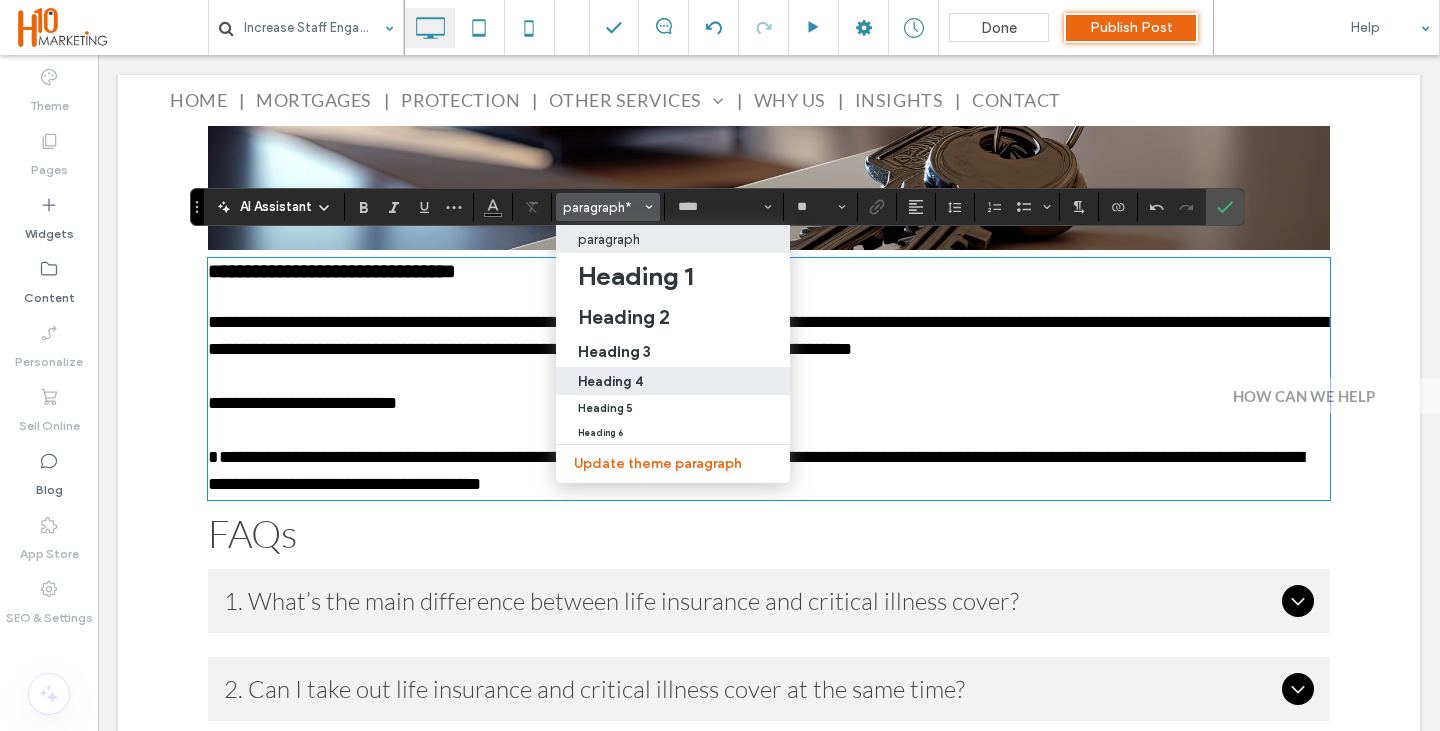 click on "Heading 4" at bounding box center (610, 381) 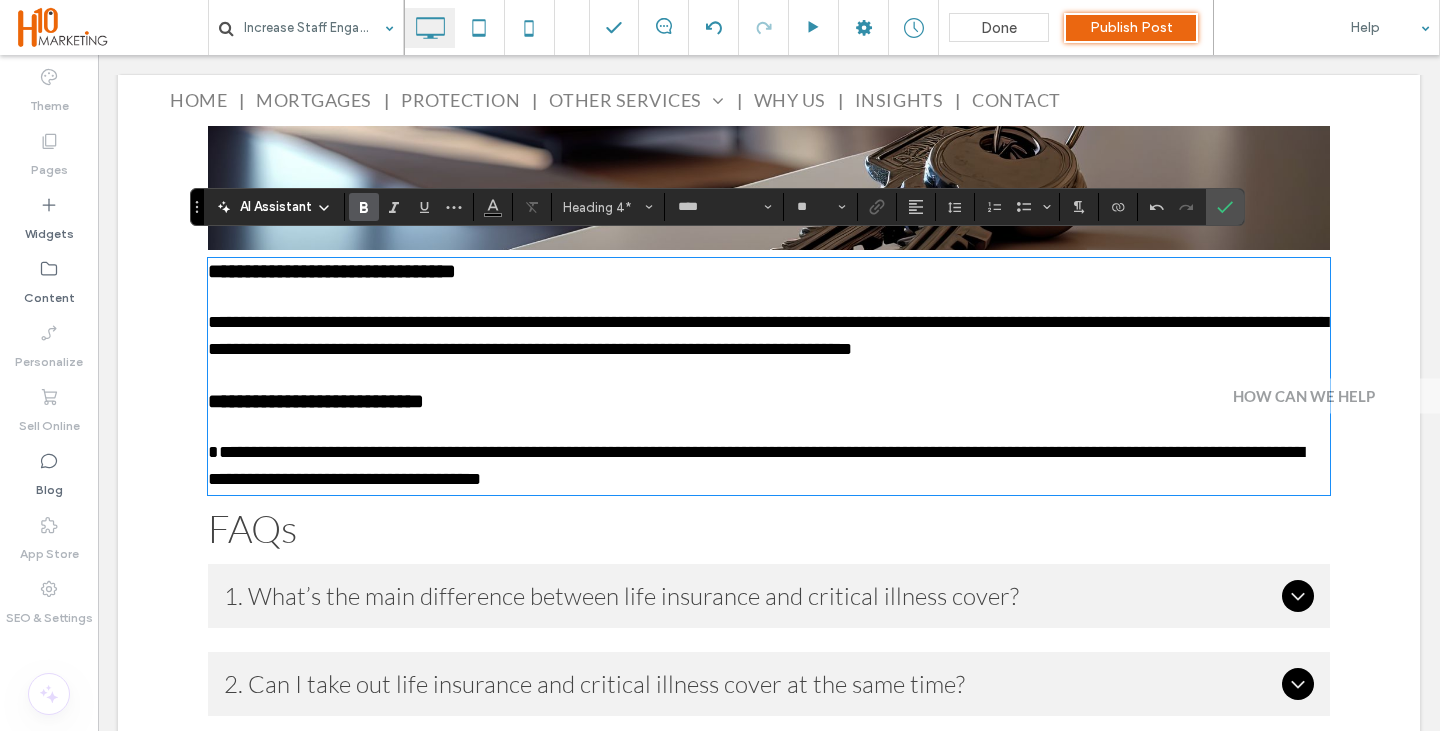 type on "**" 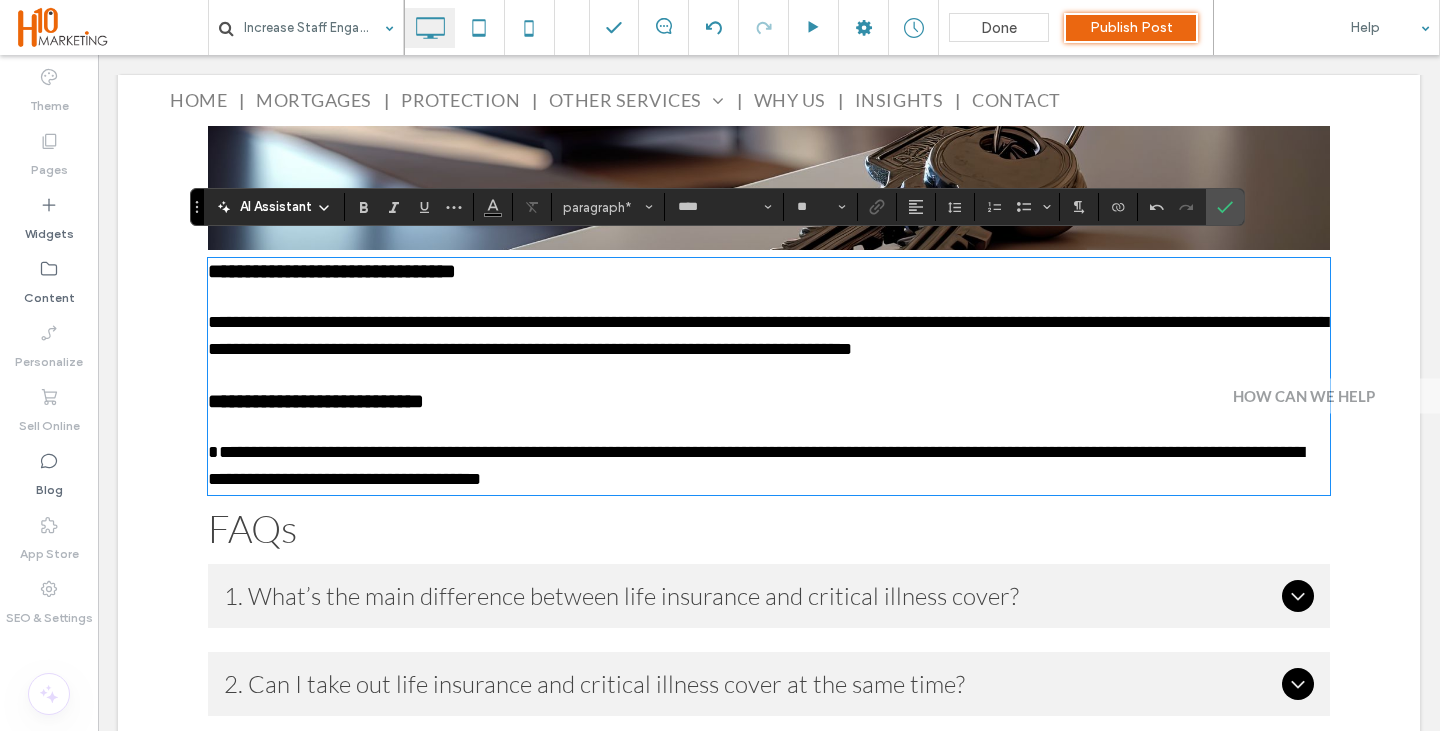 click on "**********" at bounding box center [769, 376] 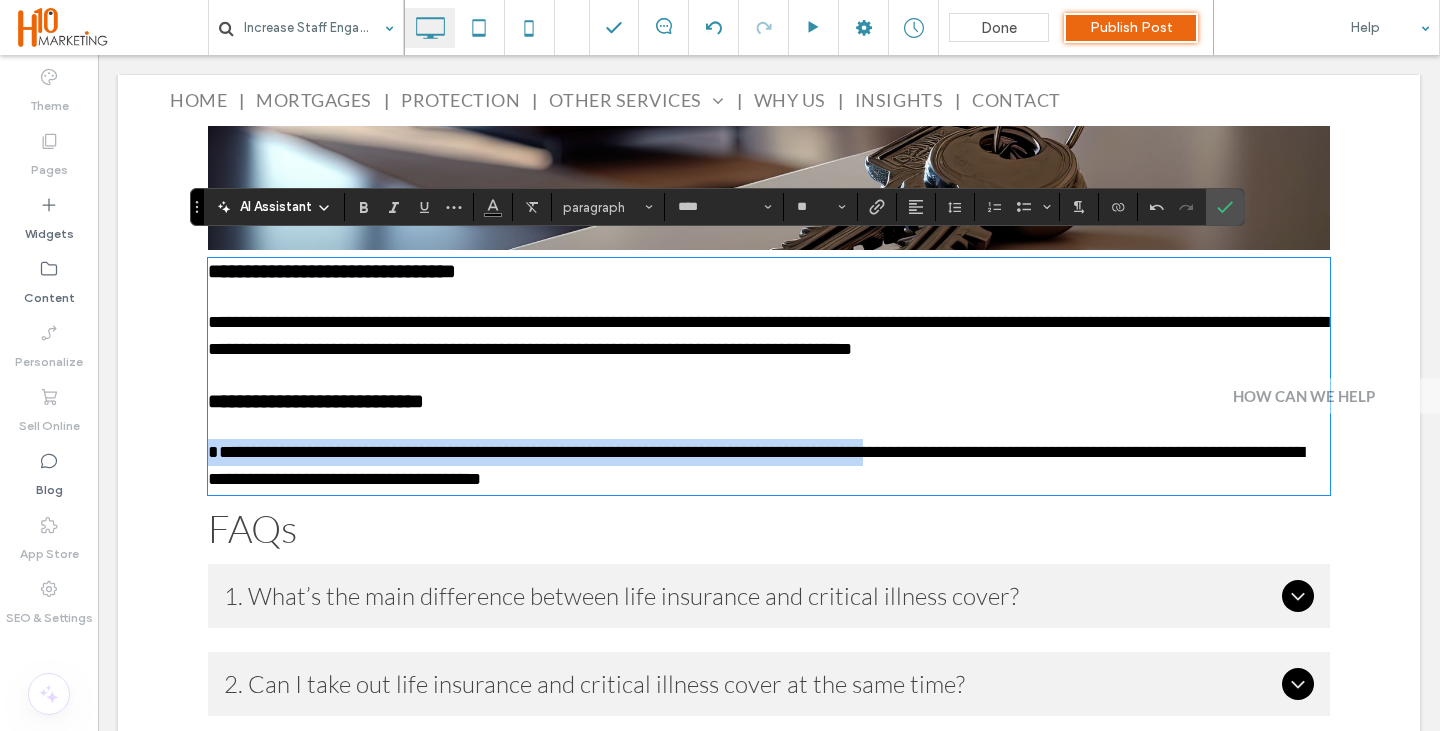 click on "﻿" at bounding box center [769, 425] 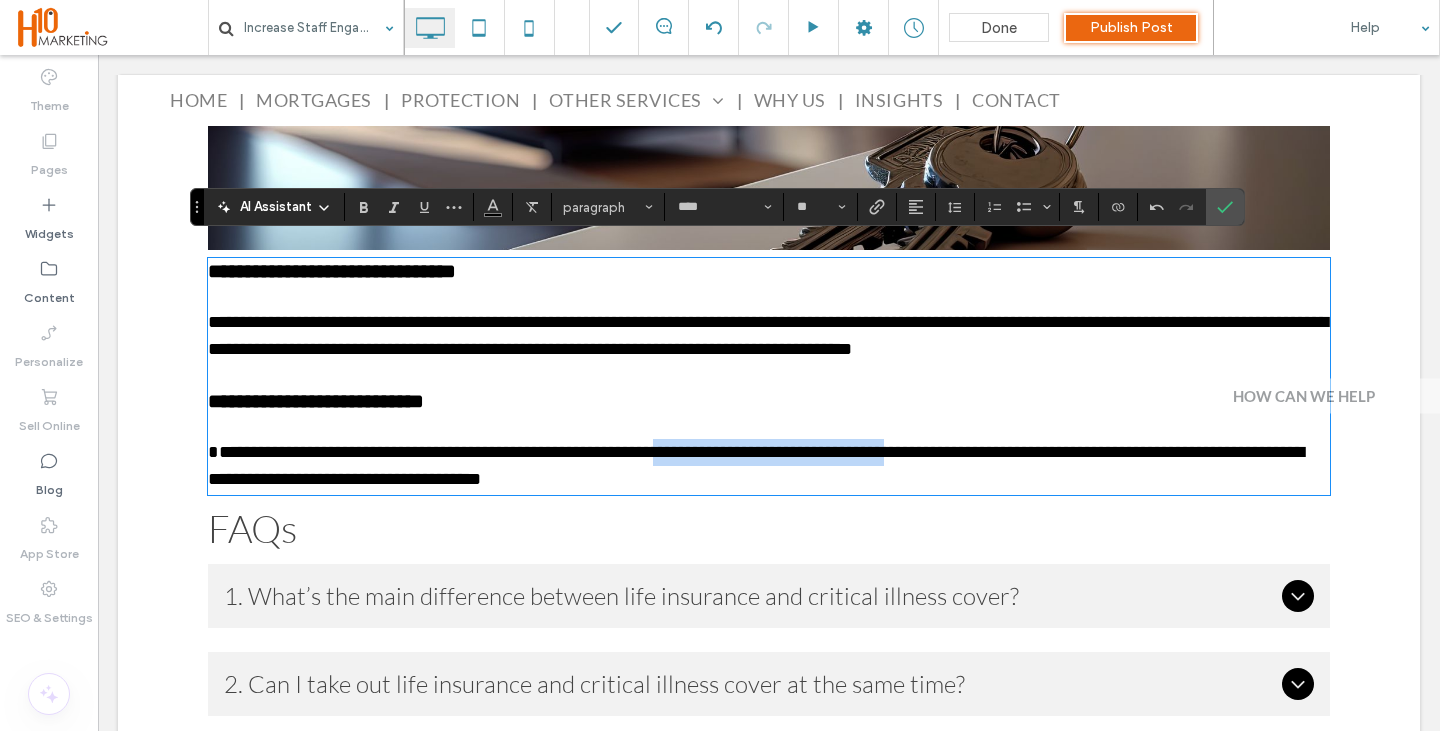drag, startPoint x: 685, startPoint y: 441, endPoint x: 944, endPoint y: 439, distance: 259.00772 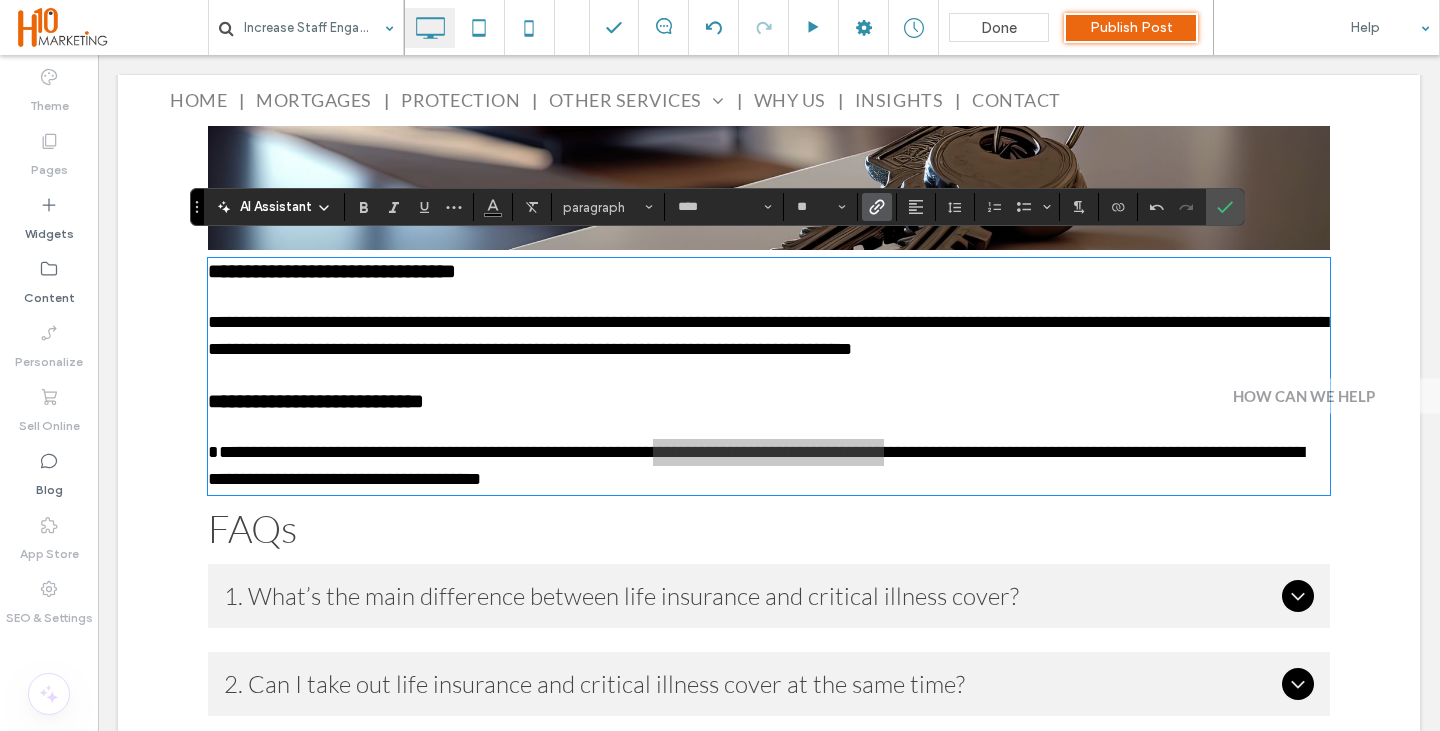 click 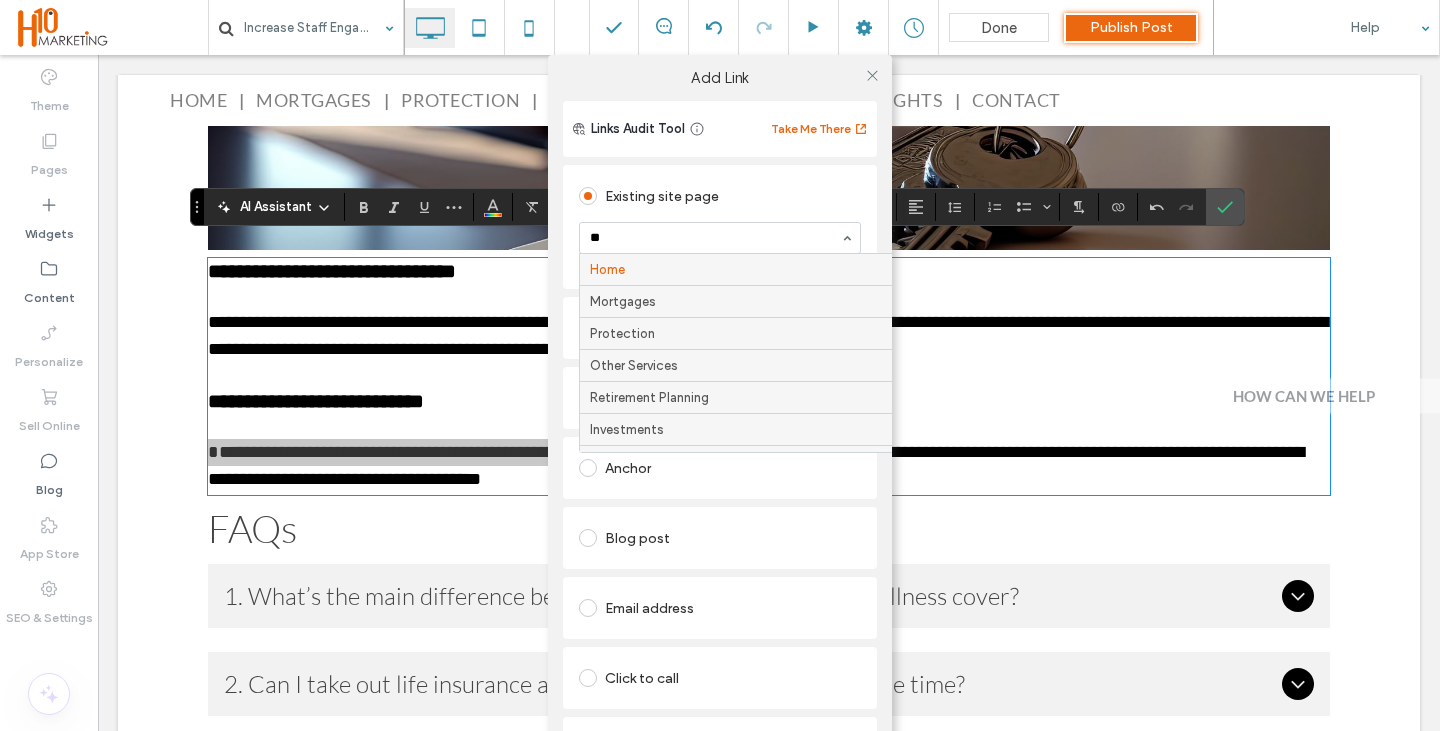 type on "***" 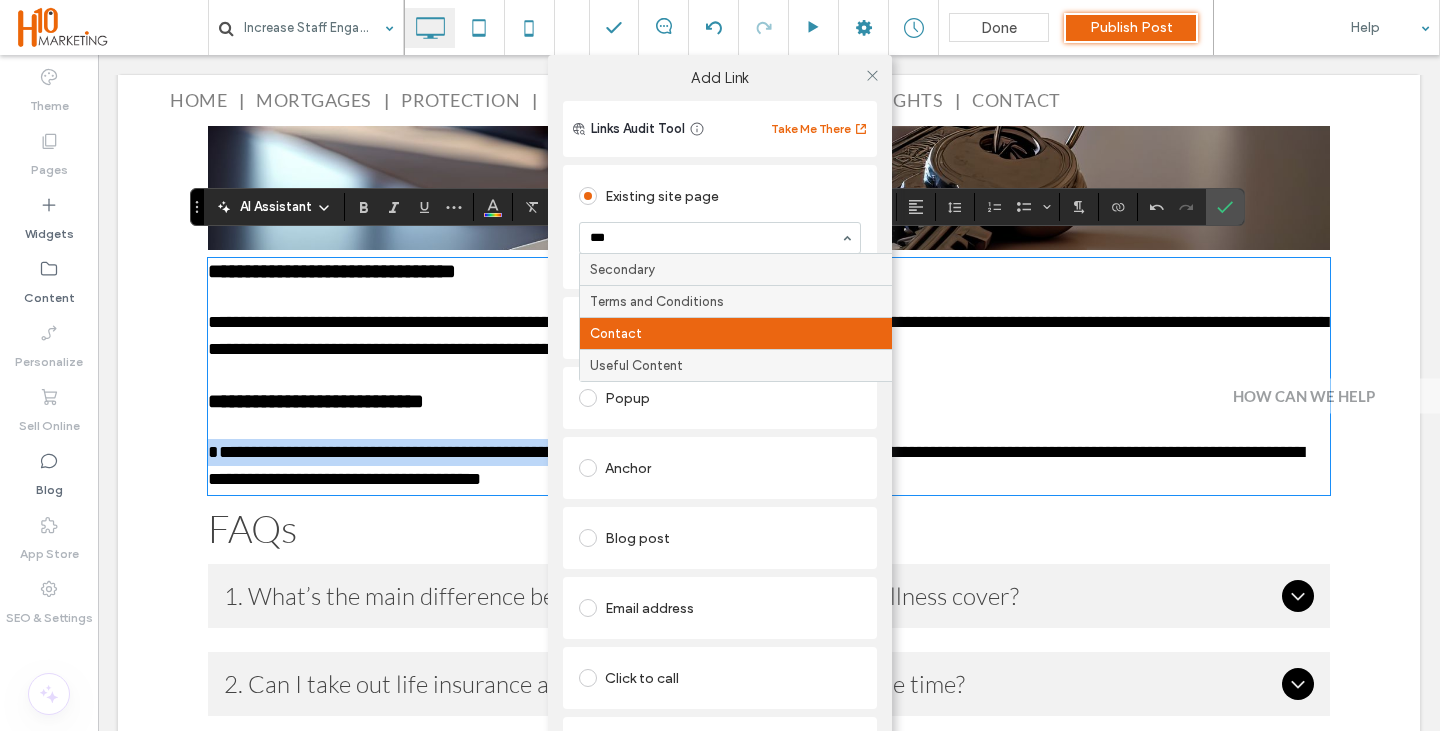 type 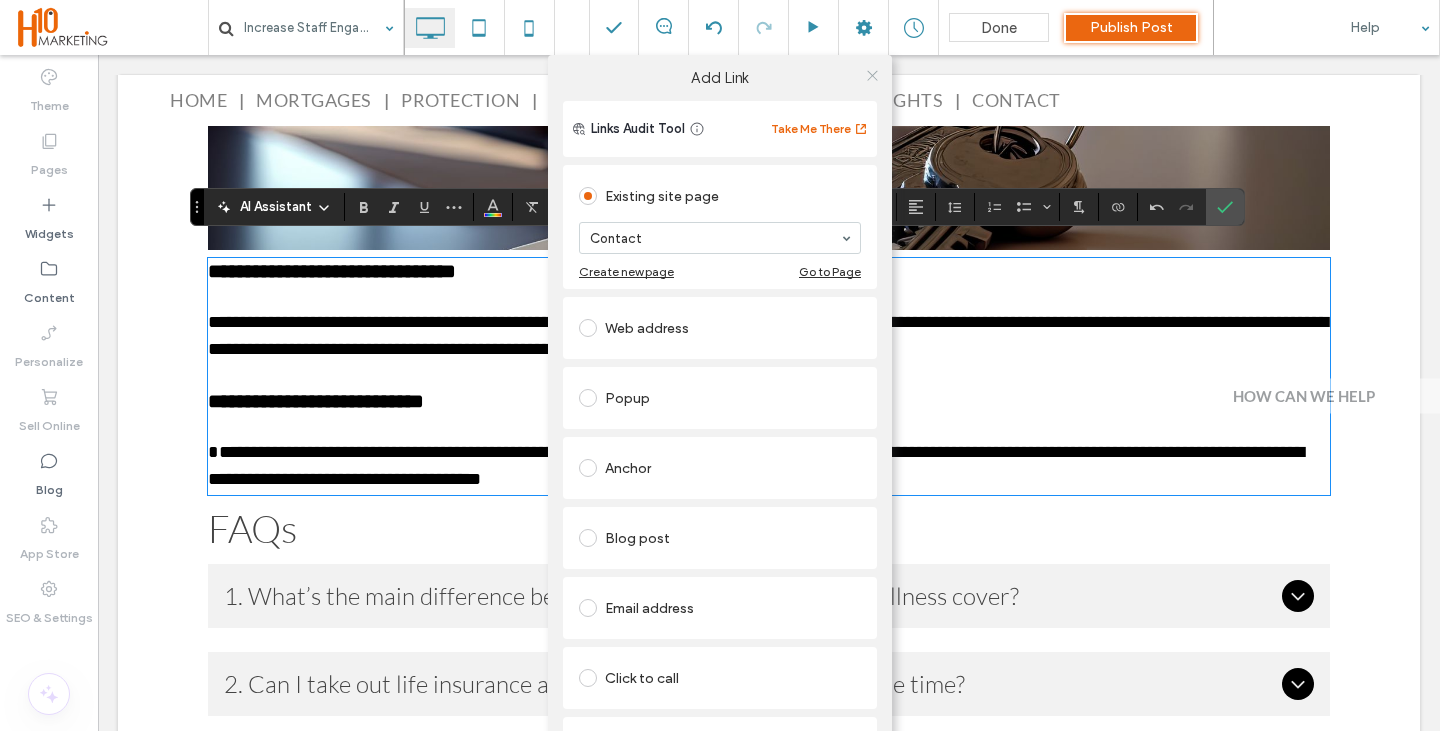 click 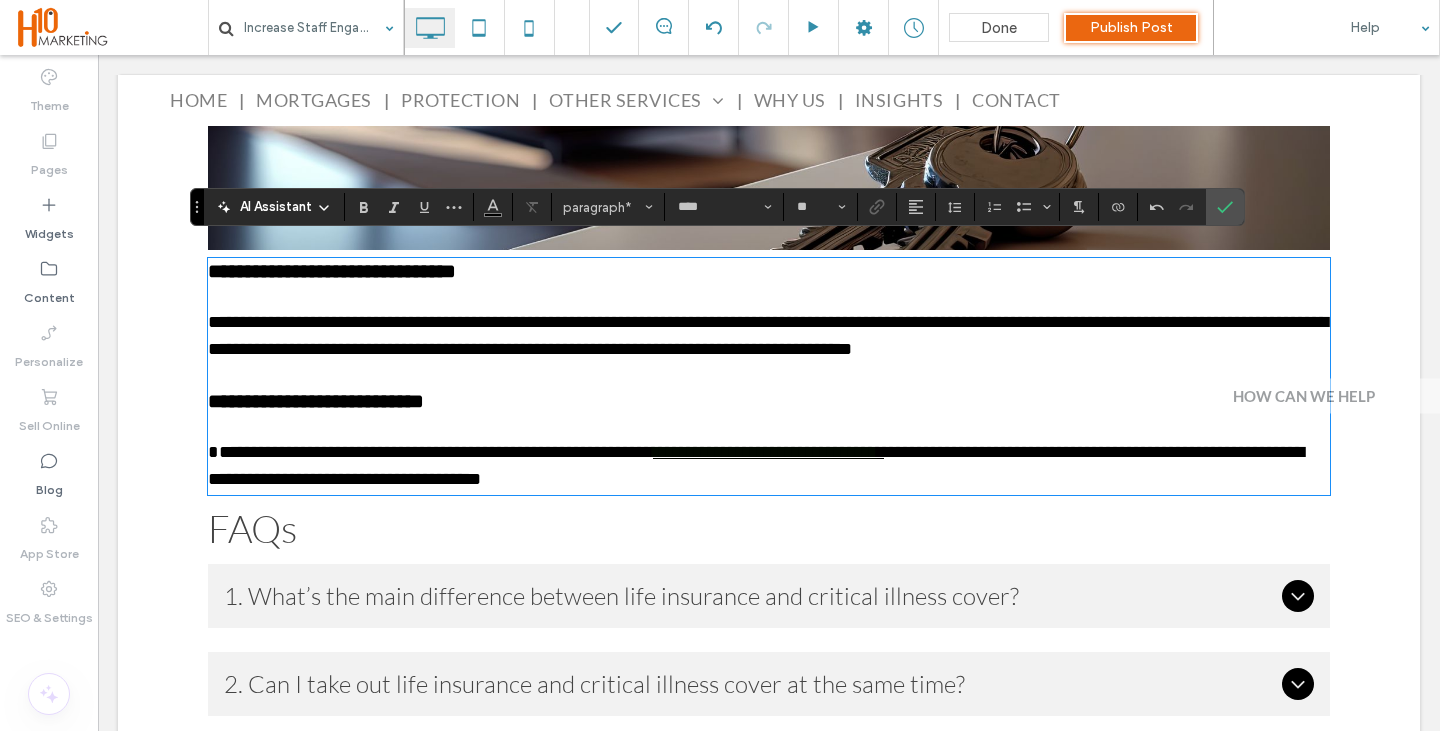 click at bounding box center (769, 376) 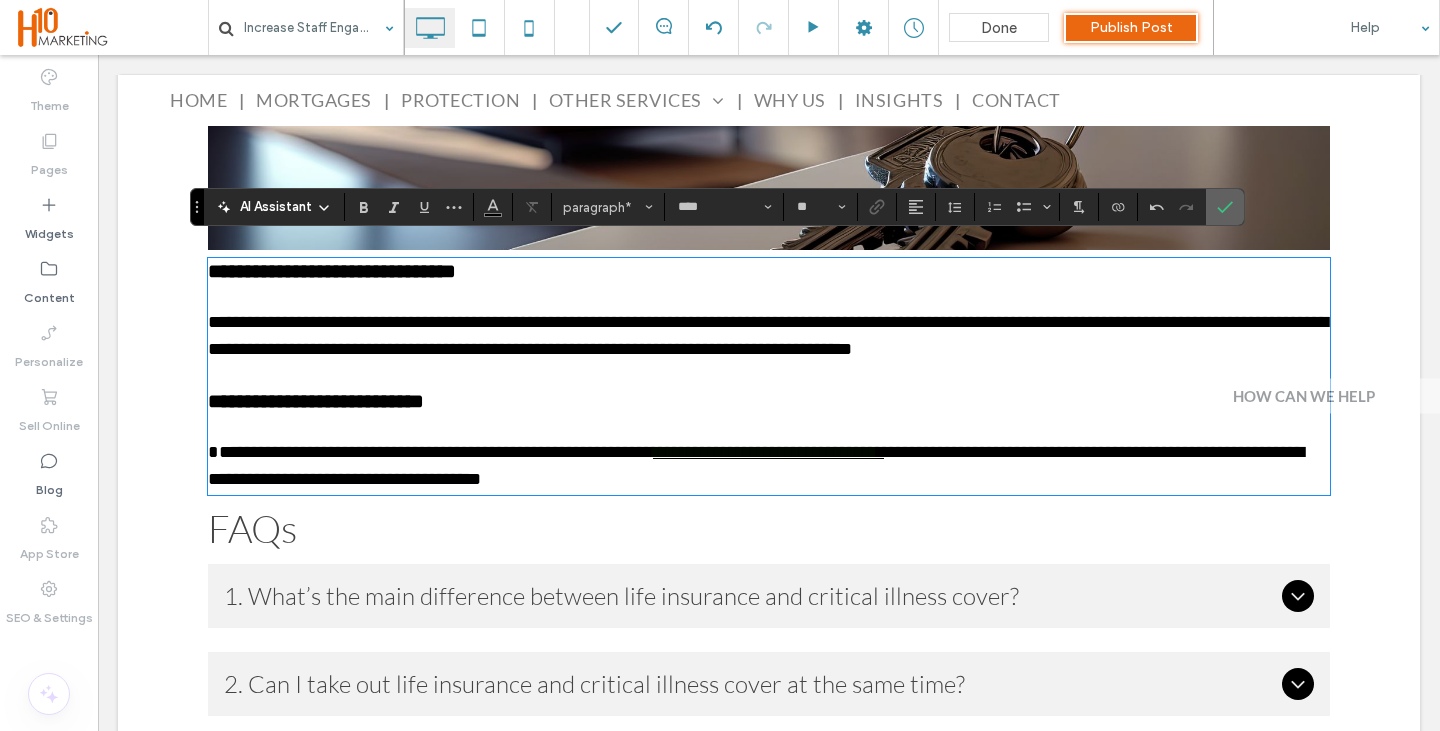 click 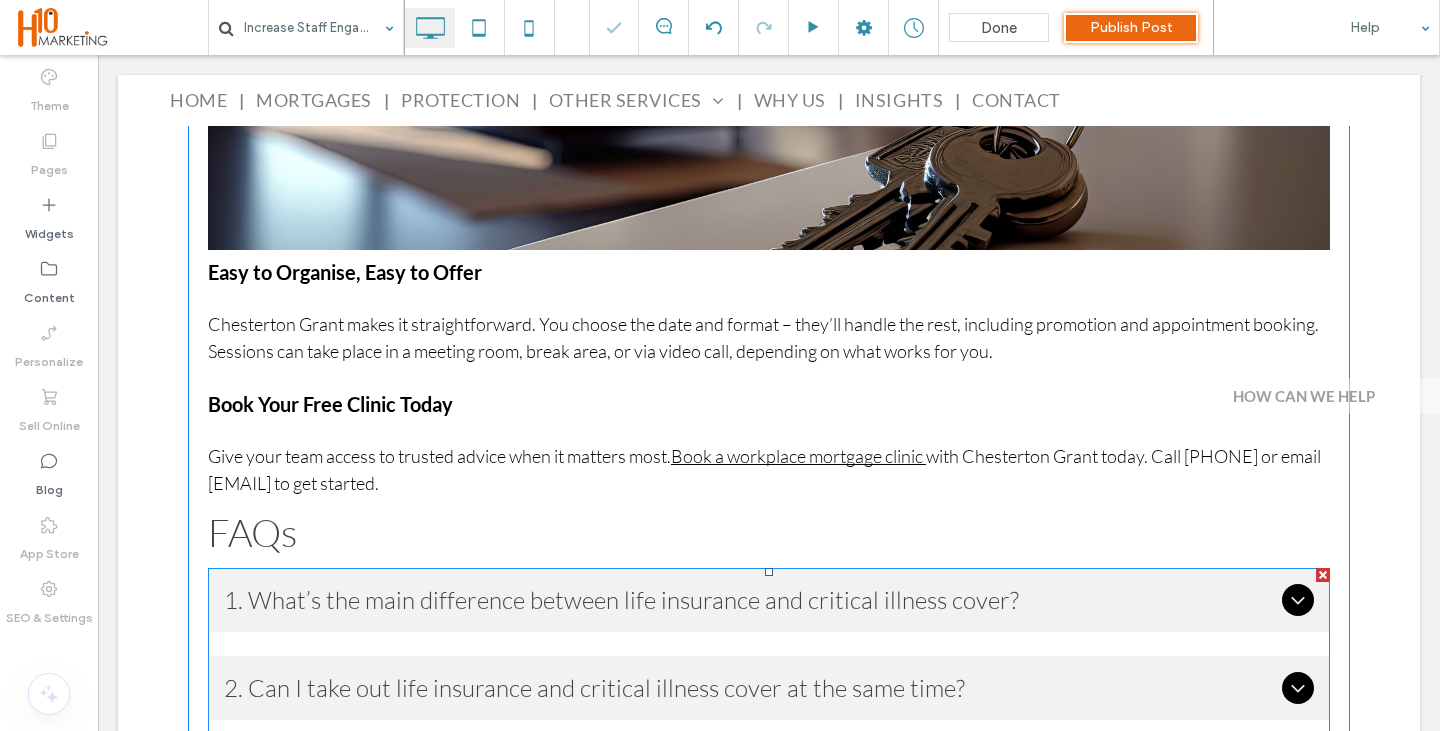 click on "1. What’s the main difference between life insurance and critical illness cover?" at bounding box center (749, 600) 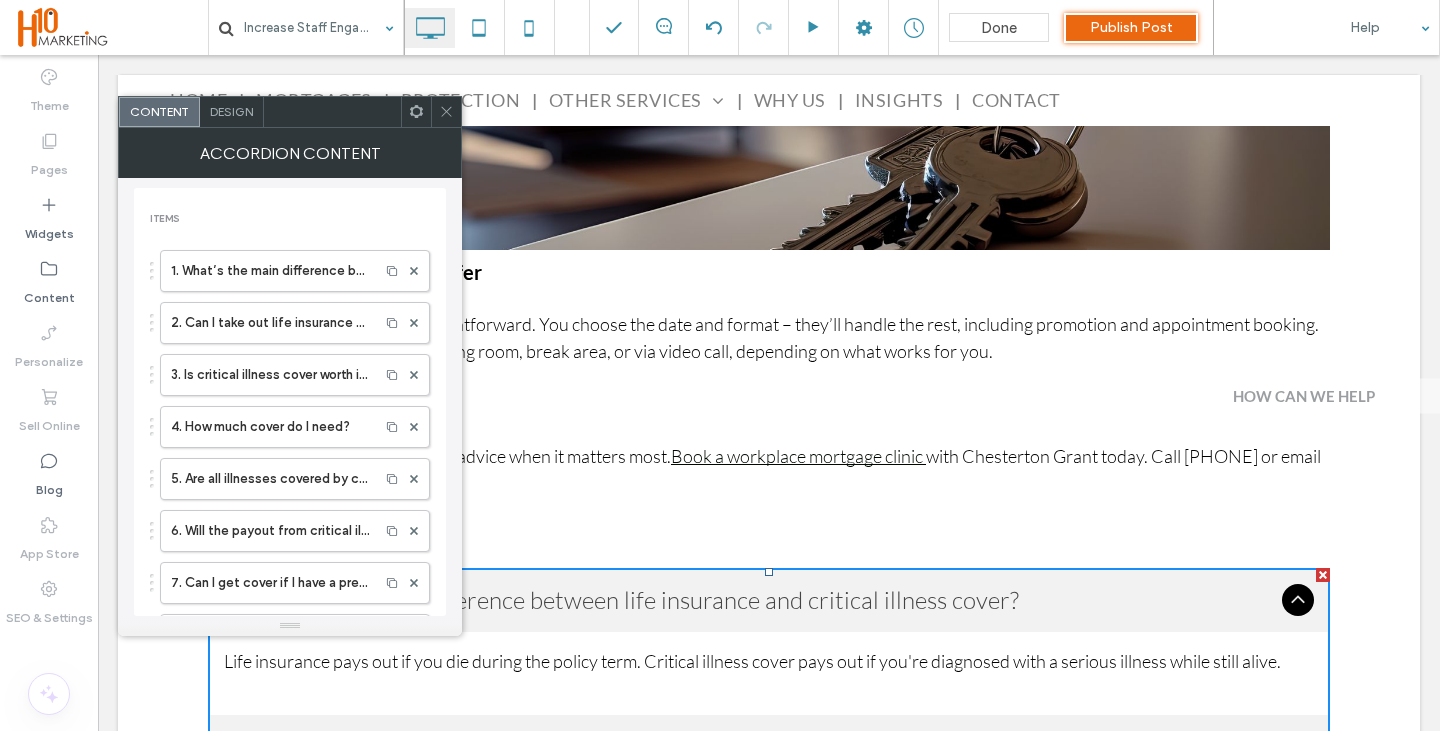 click 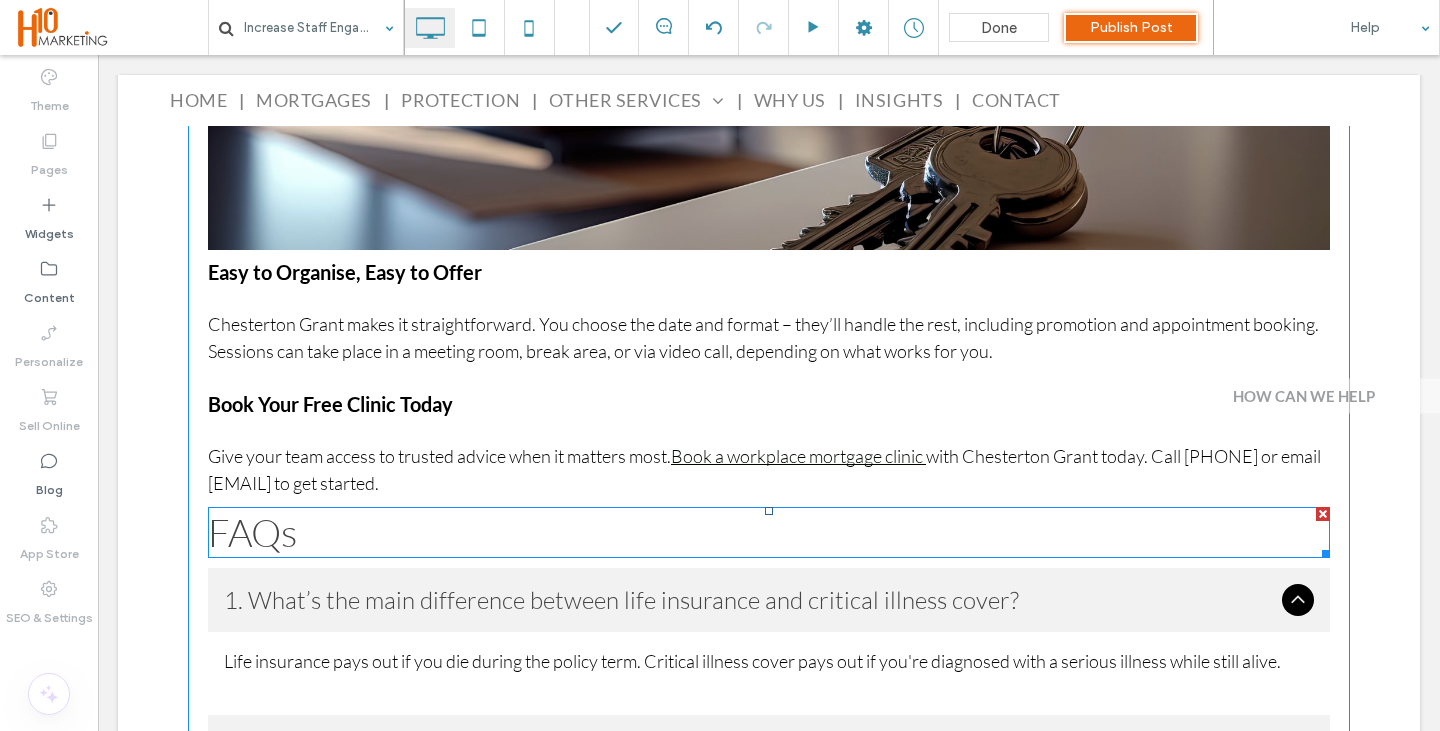 click on "FAQs" at bounding box center [252, 532] 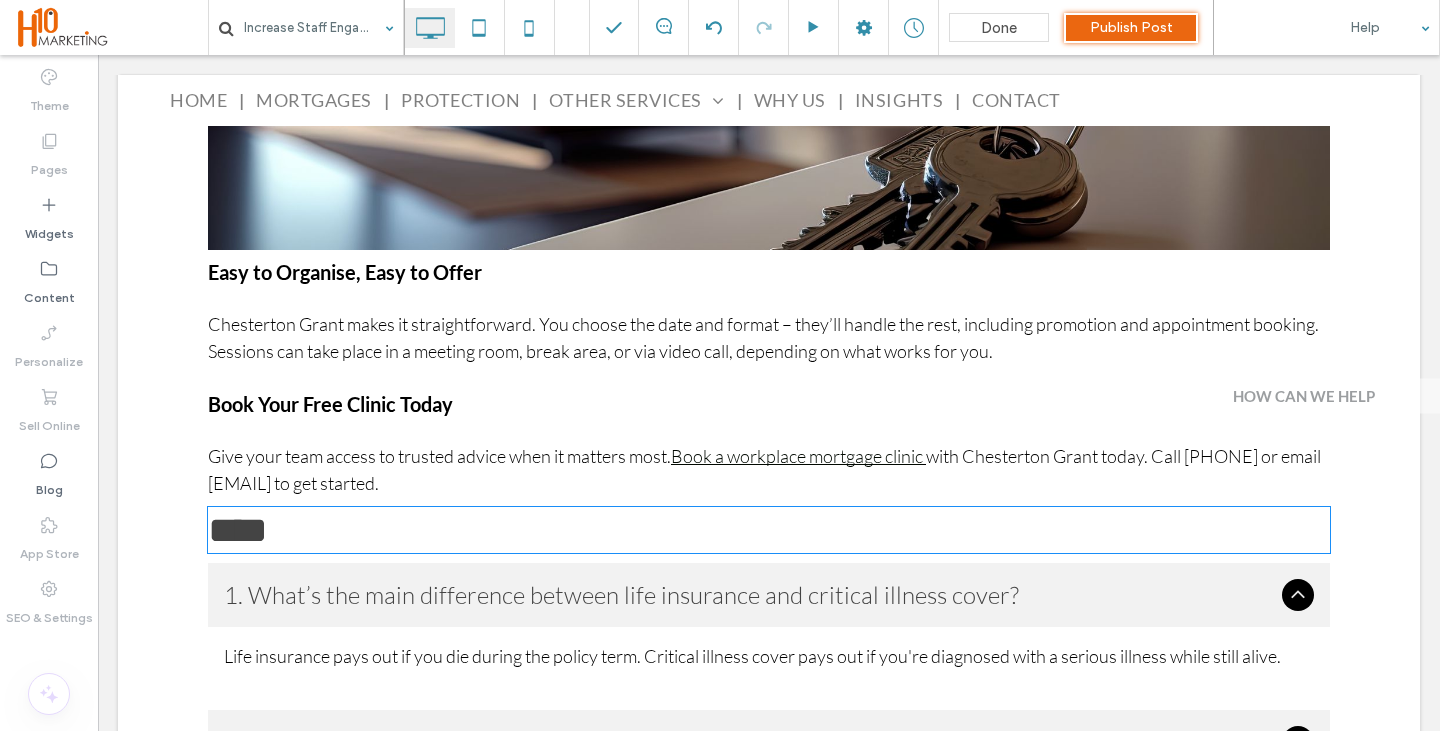 type on "****" 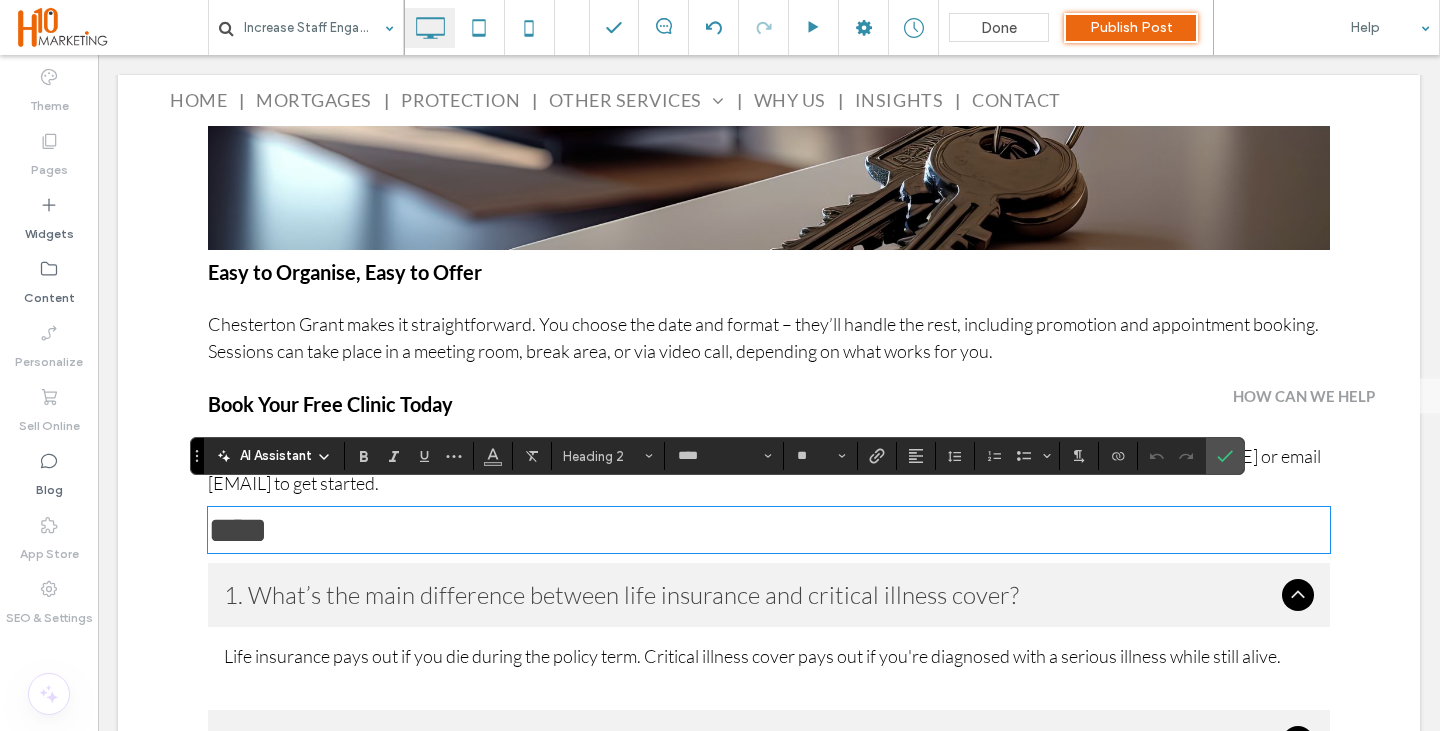 type on "**" 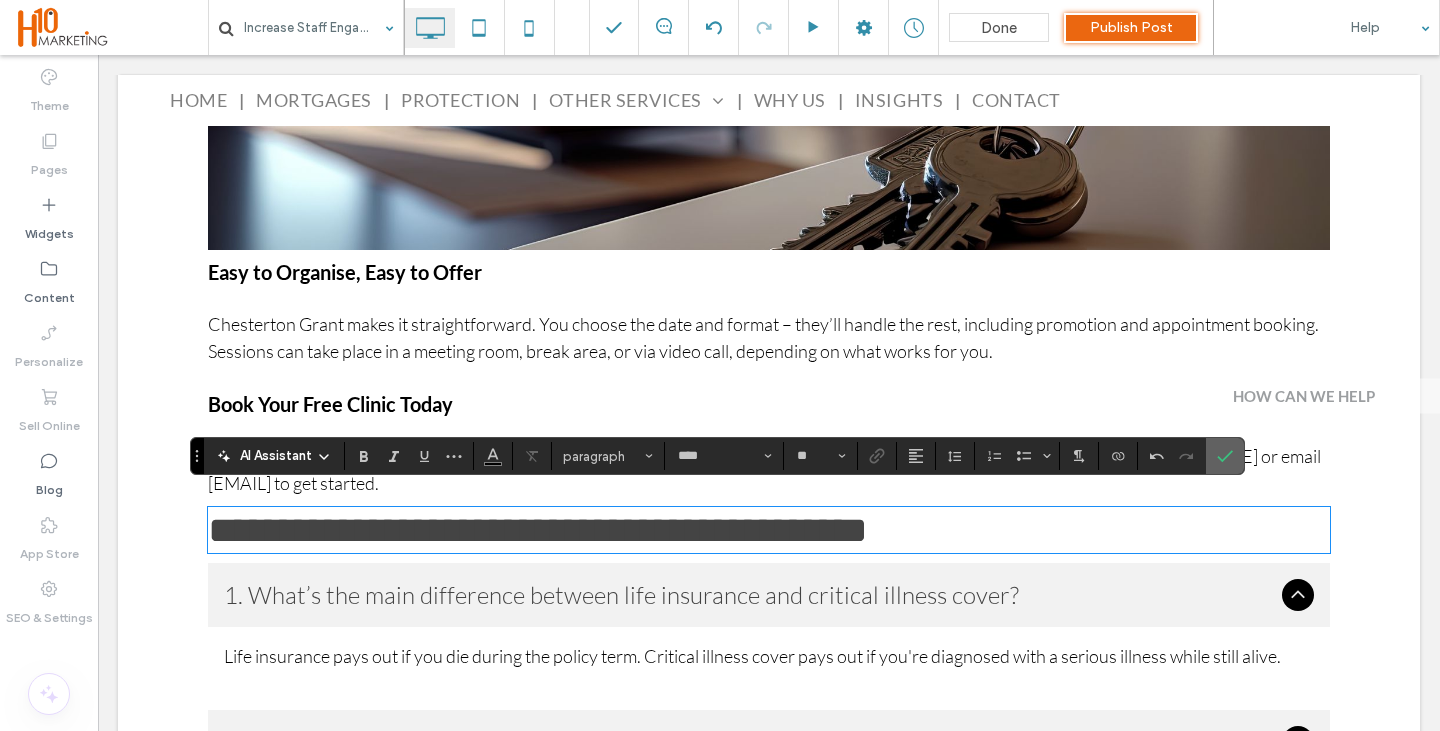 click at bounding box center (1225, 456) 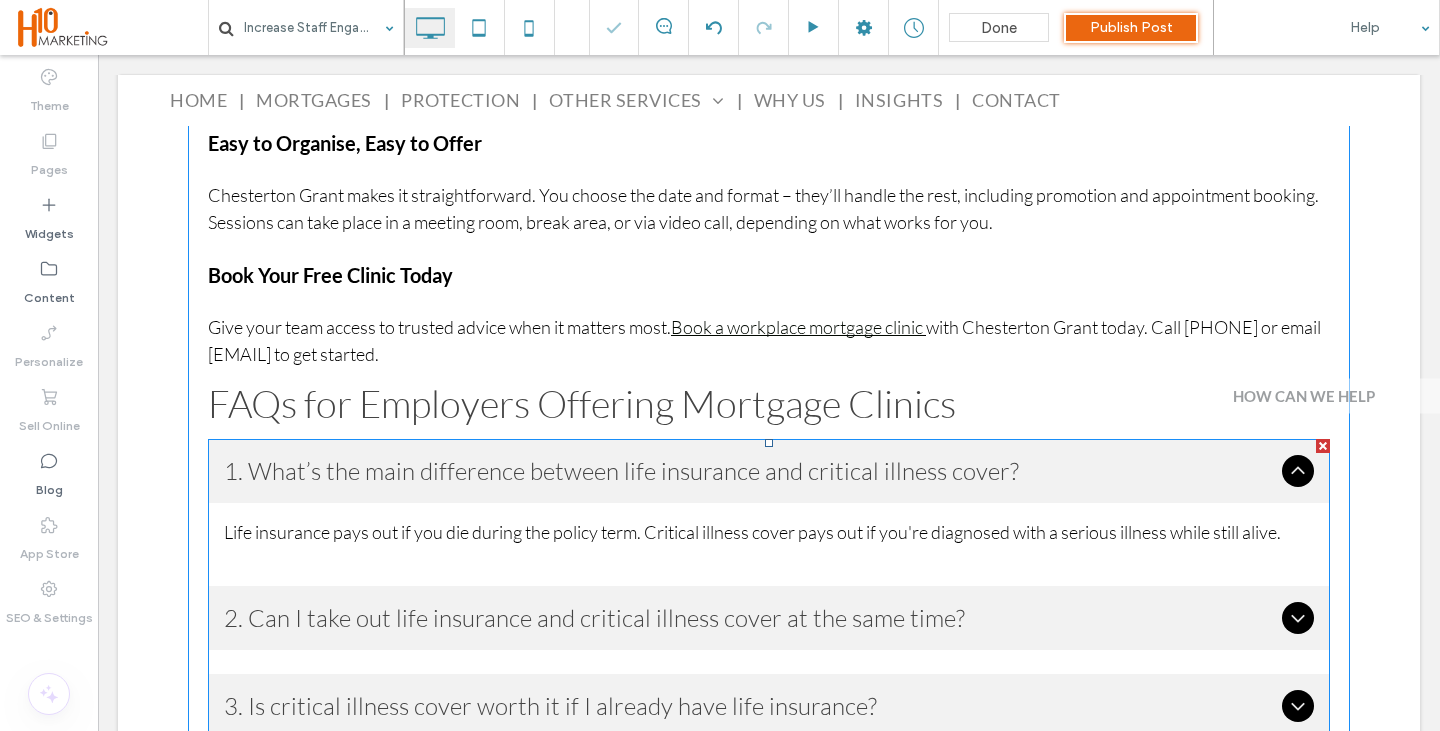scroll, scrollTop: 3484, scrollLeft: 0, axis: vertical 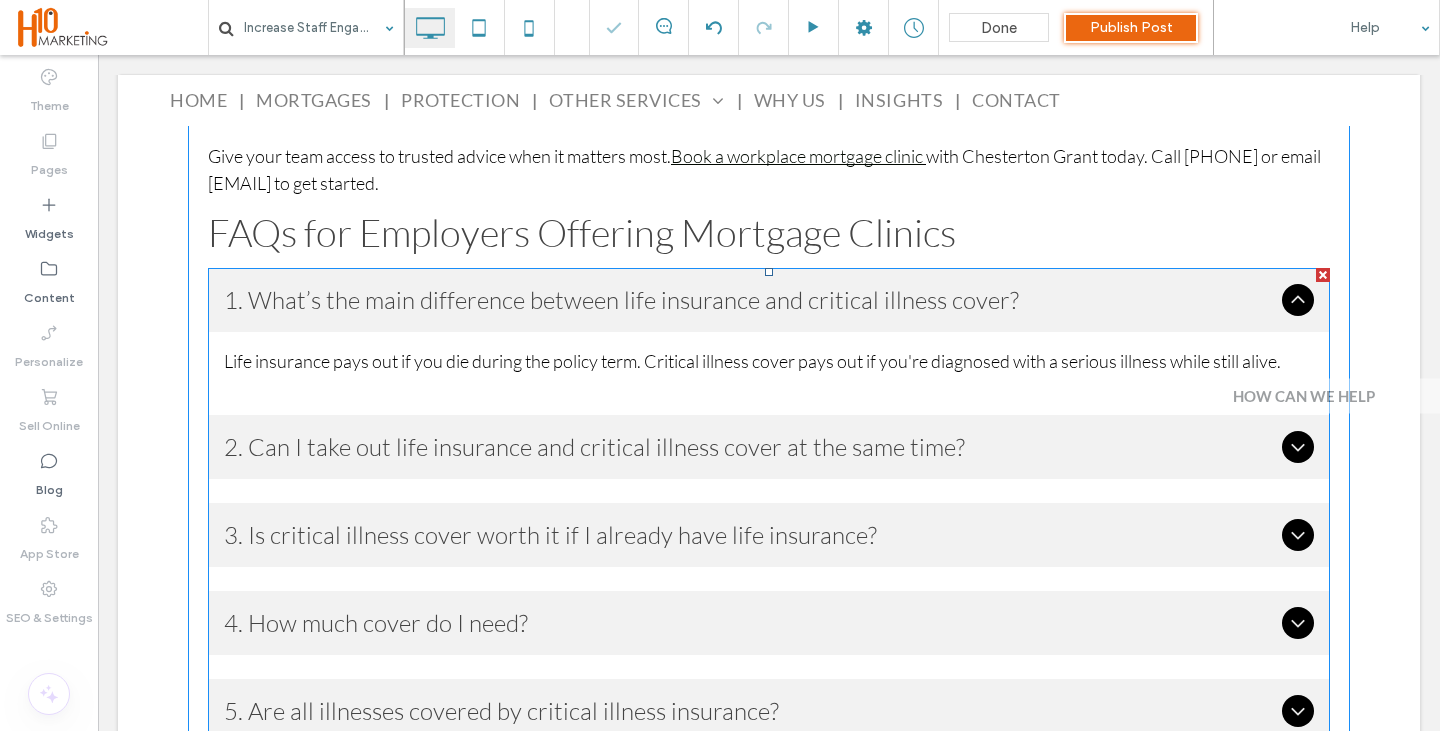 click on "2. Can I take out life insurance and critical illness cover at the same time?" at bounding box center (749, 447) 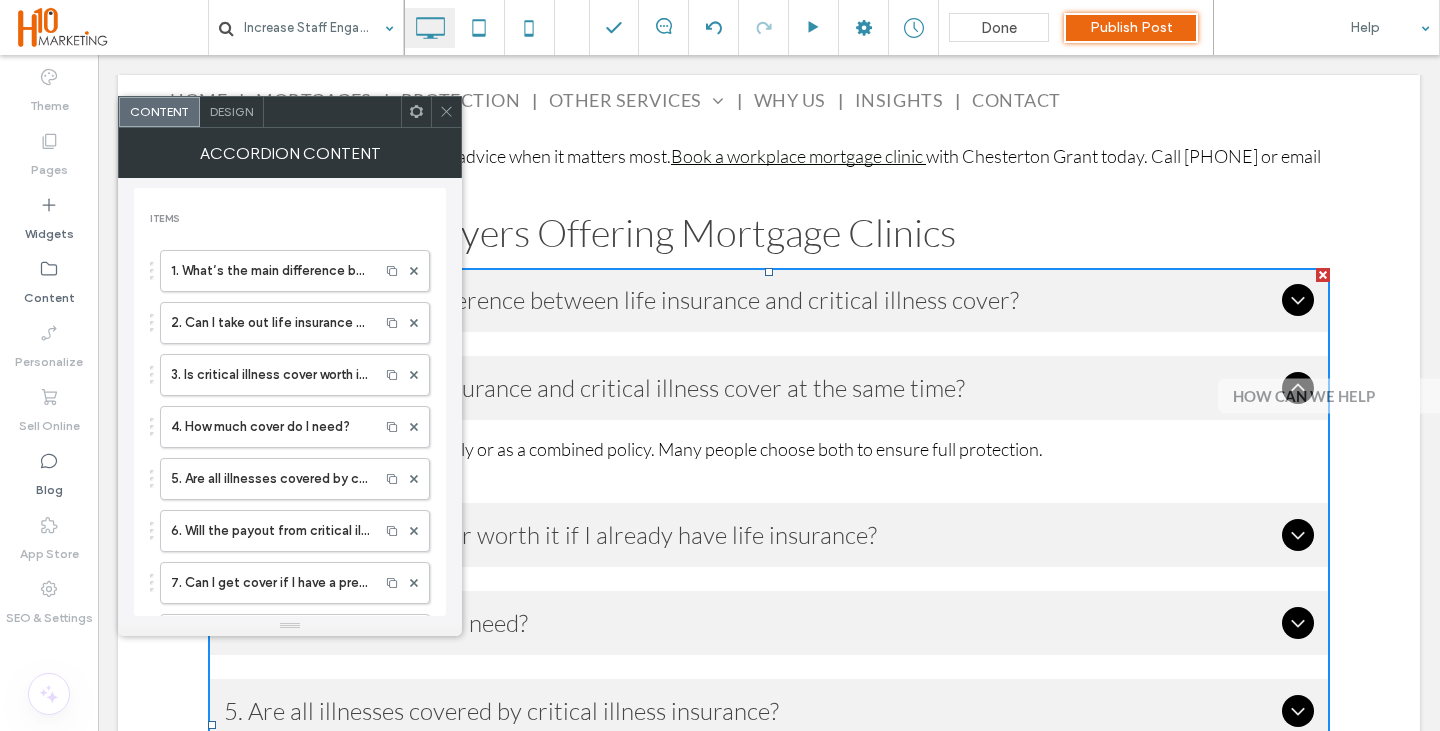 click on "Increase Staff Engagement with On-Site Mortgage Clinics
Support staff with expert mortgage advice Offering a mortgage clinic in your workplace is a simple, high-impact way to support your team’s financial wellbeing. These free sessions give employees the chance to speak with a qualified mortgage advisor from Chesterton Grant – confidentially and with no obligation – right from the convenience of their workplace or online. What Is a Mortgage Clinic? A mortgage clinic is a 1-to-1 appointment with a whole-of-market mortgage advisor. Held at your premises or virtually, it offers staff expert guidance tailored to their situation – whether they’re first-time buyers, remortgaging, moving home, or simply unsure what their next steps should be. The clinics are informative, friendly, and completely free for both the business and the employee. Who Can Benefit from a Clinic? ﻿ Why It Matters to Your Team
What Questions Are Staff Asking? How much can I borrow based on my income? small step" at bounding box center [769, -740] 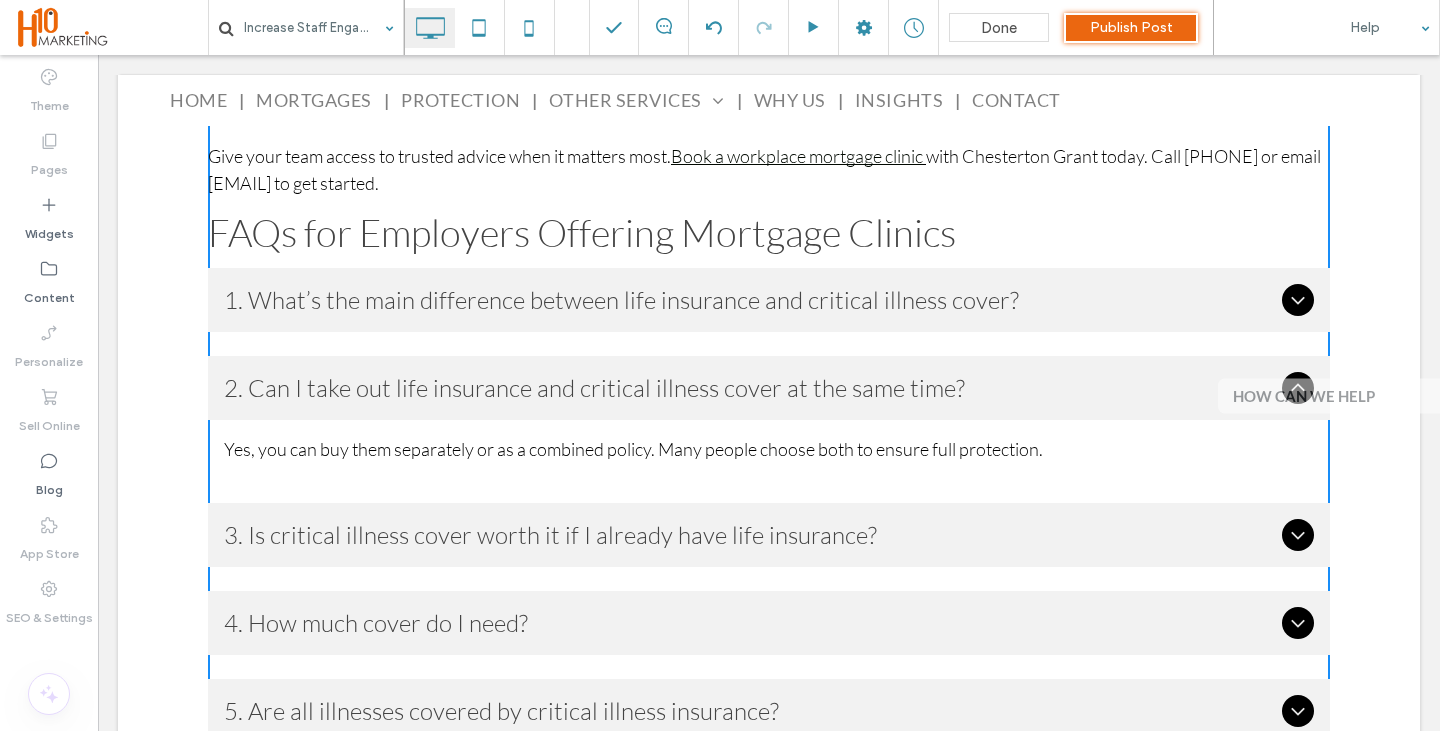 click on "FAQs for Employers Offering Mortgage Clinics" at bounding box center (582, 232) 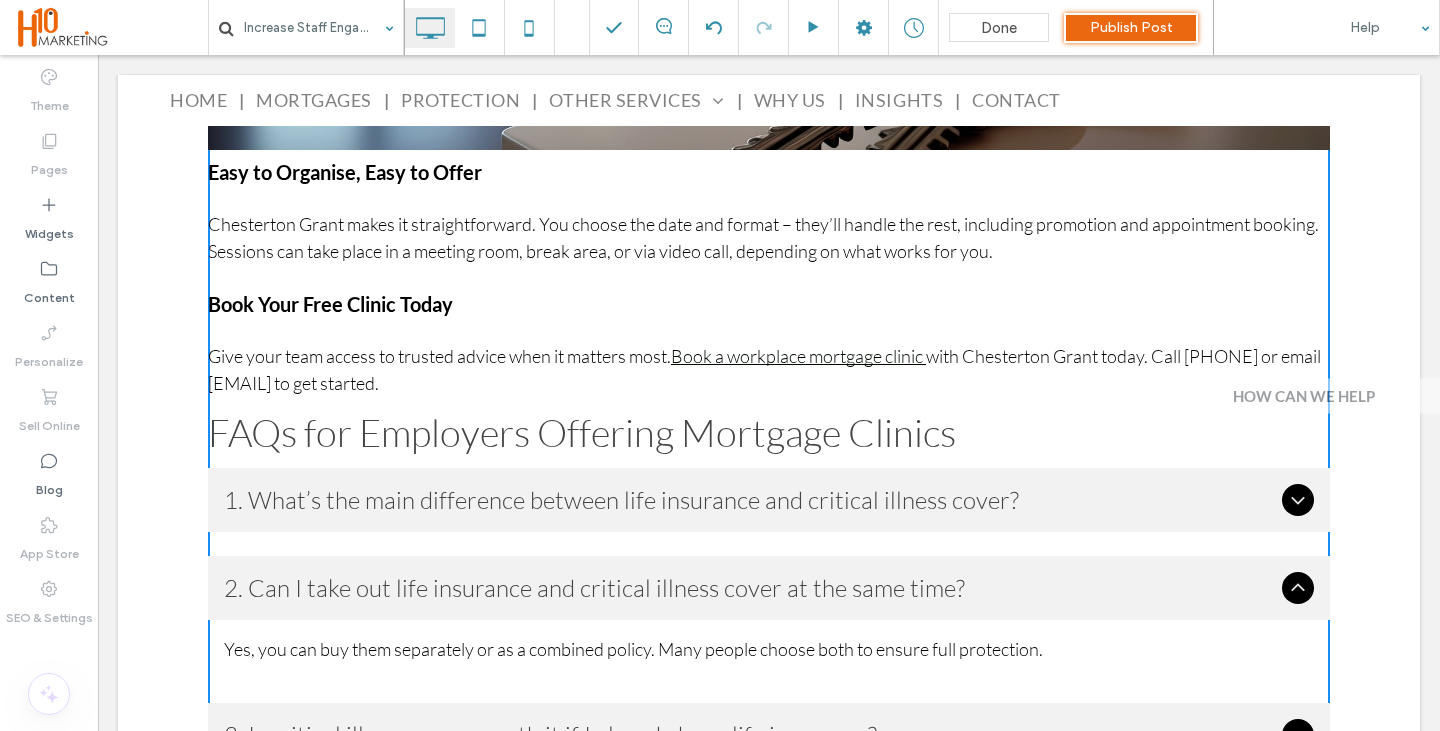 click on "Book Your Free Clinic Today" at bounding box center (769, 304) 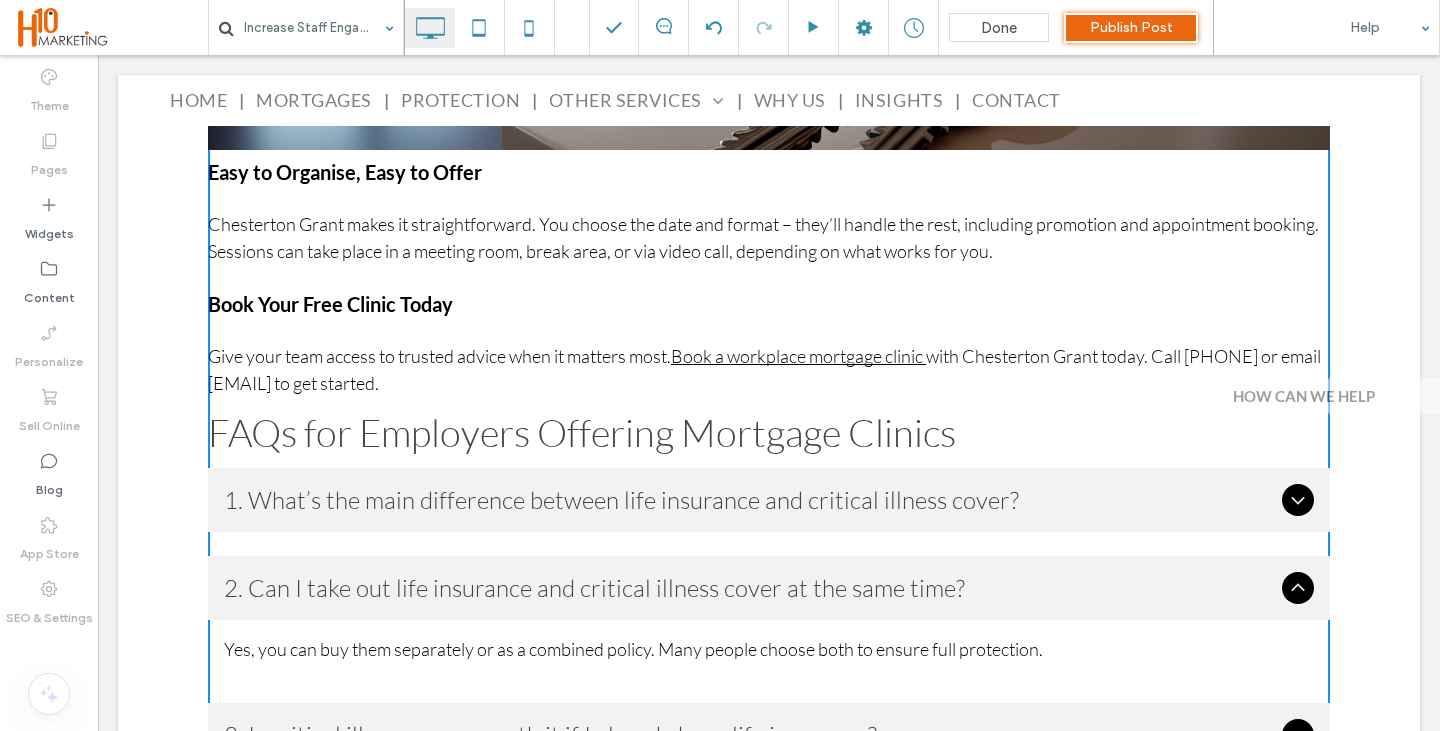 scroll, scrollTop: 3484, scrollLeft: 0, axis: vertical 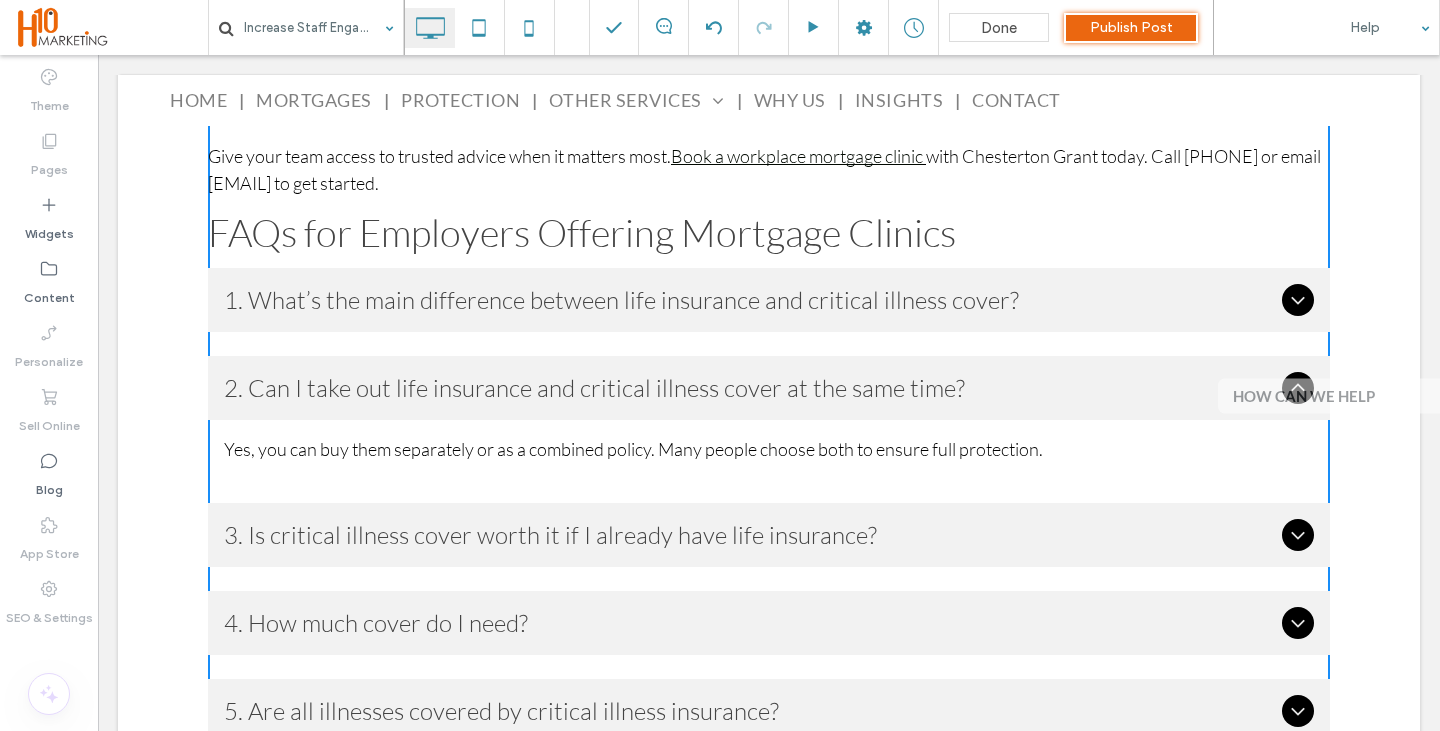 click on "2. Can I take out life insurance and critical illness cover at the same time?" at bounding box center (769, 388) 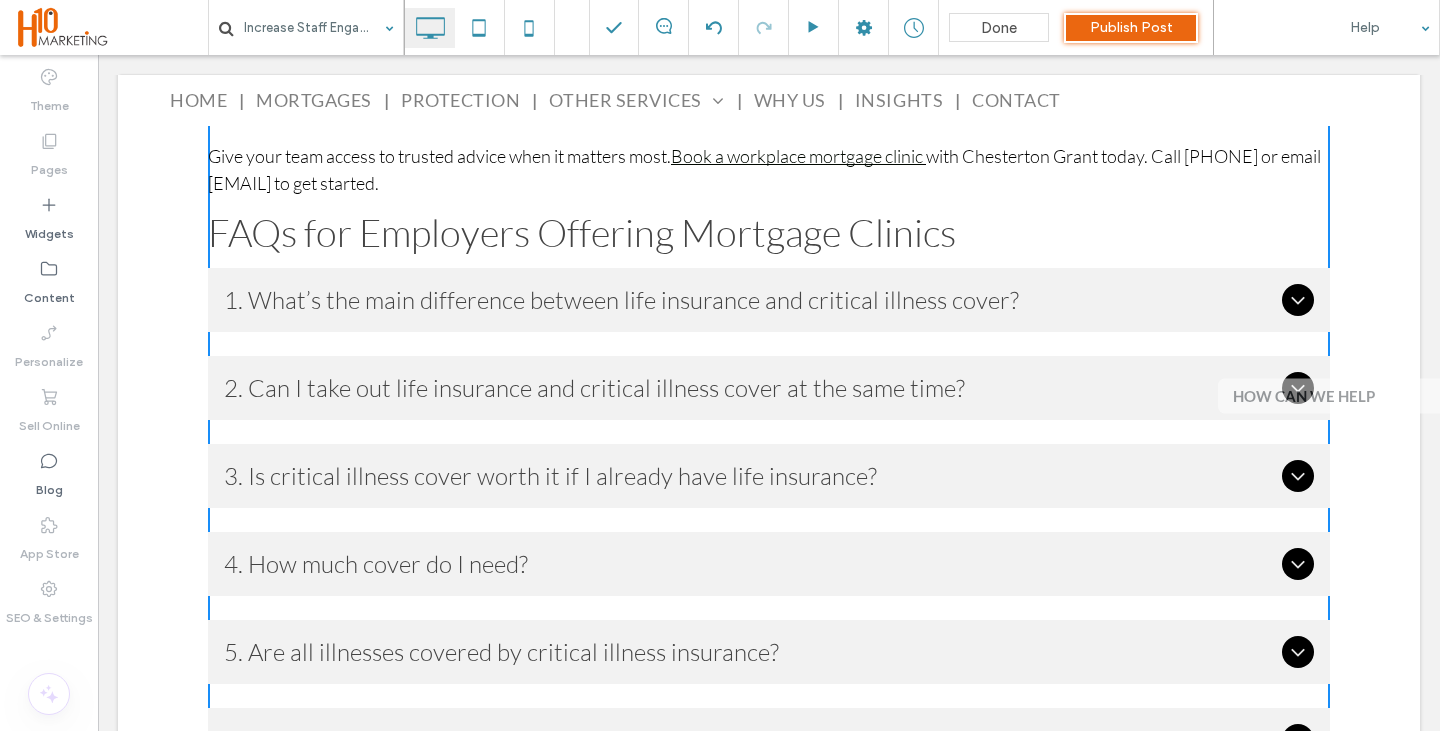 click on "FAQs for Employers Offering Mortgage Clinics" at bounding box center [582, 232] 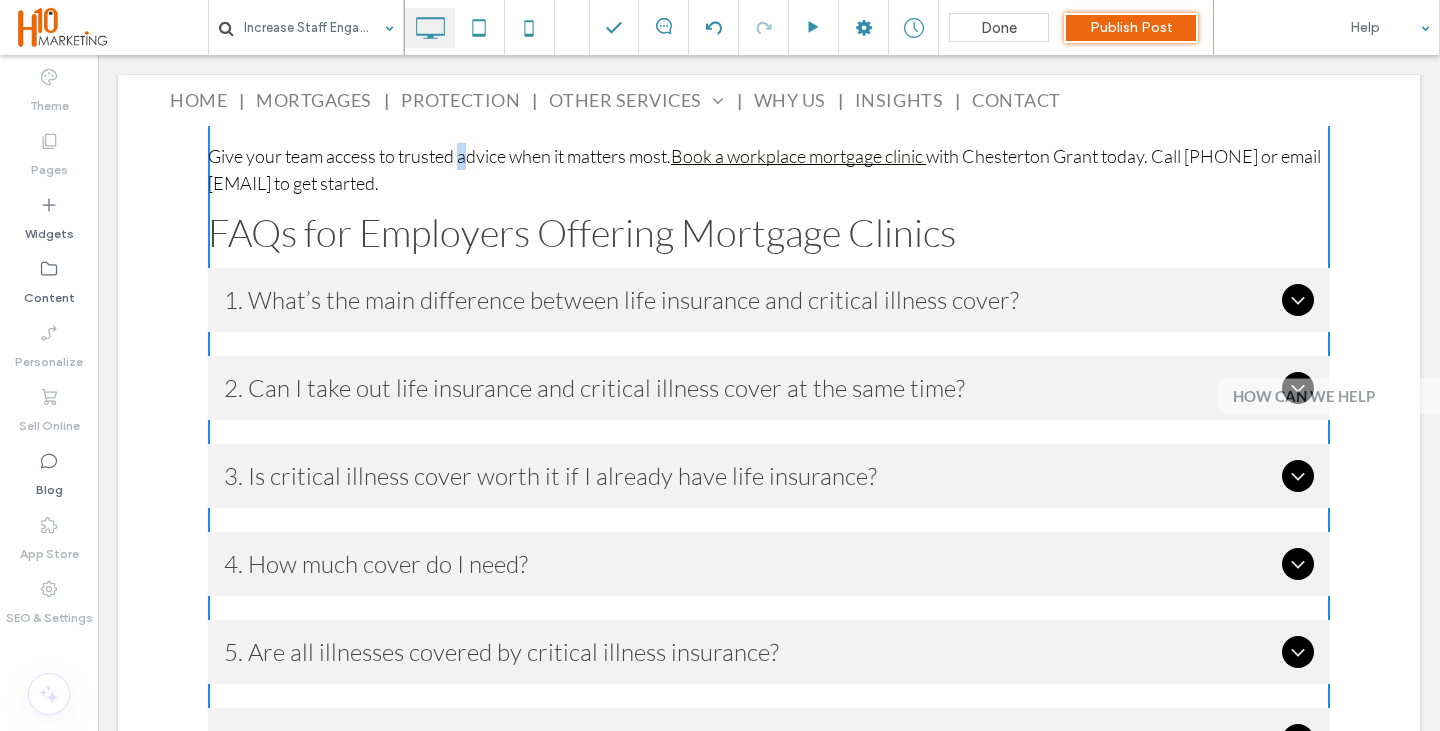 click on "Give your team access to trusted advice when it matters most." at bounding box center (439, 156) 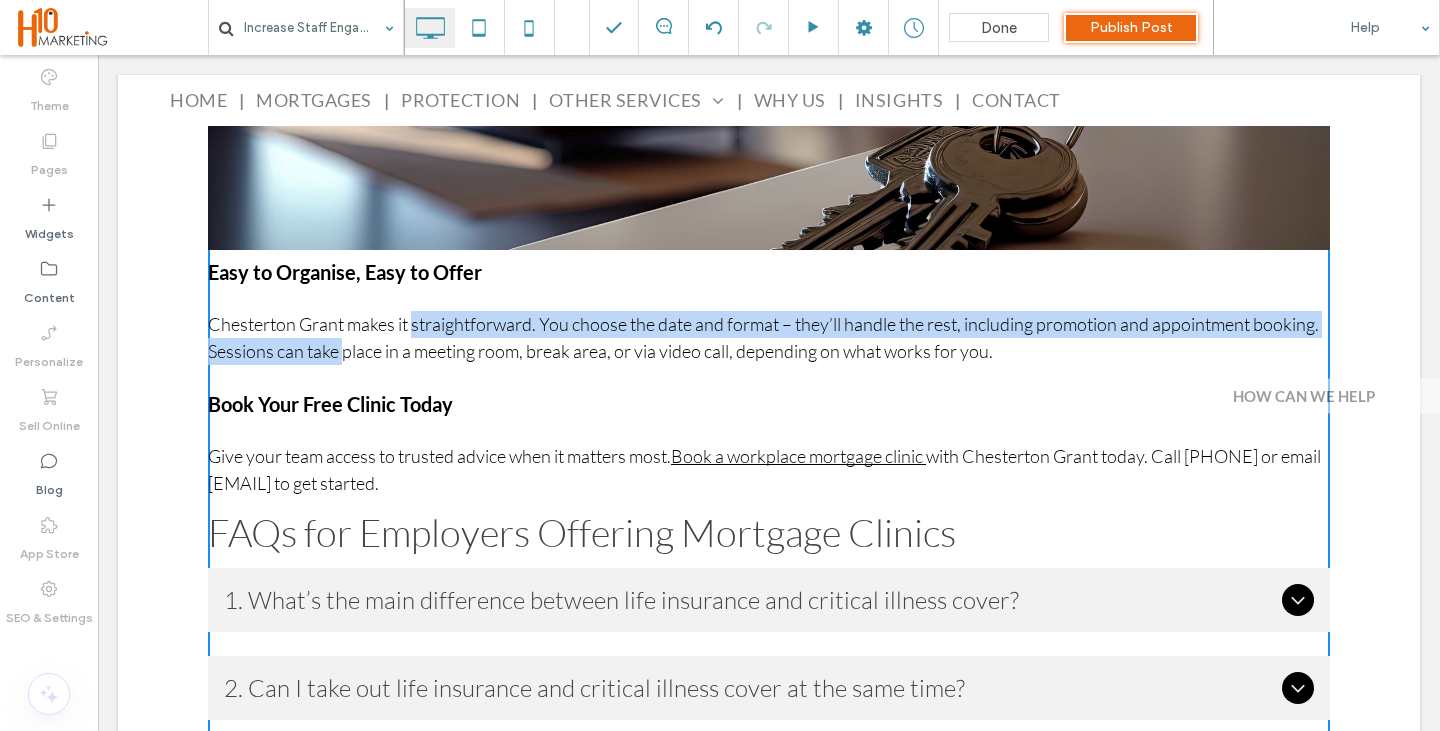 click on "Chesterton Grant makes it straightforward. You choose the date and format – they’ll handle the rest, including promotion and appointment booking. Sessions can take place in a meeting room, break area, or via video call, depending on what works for you." at bounding box center [763, 337] 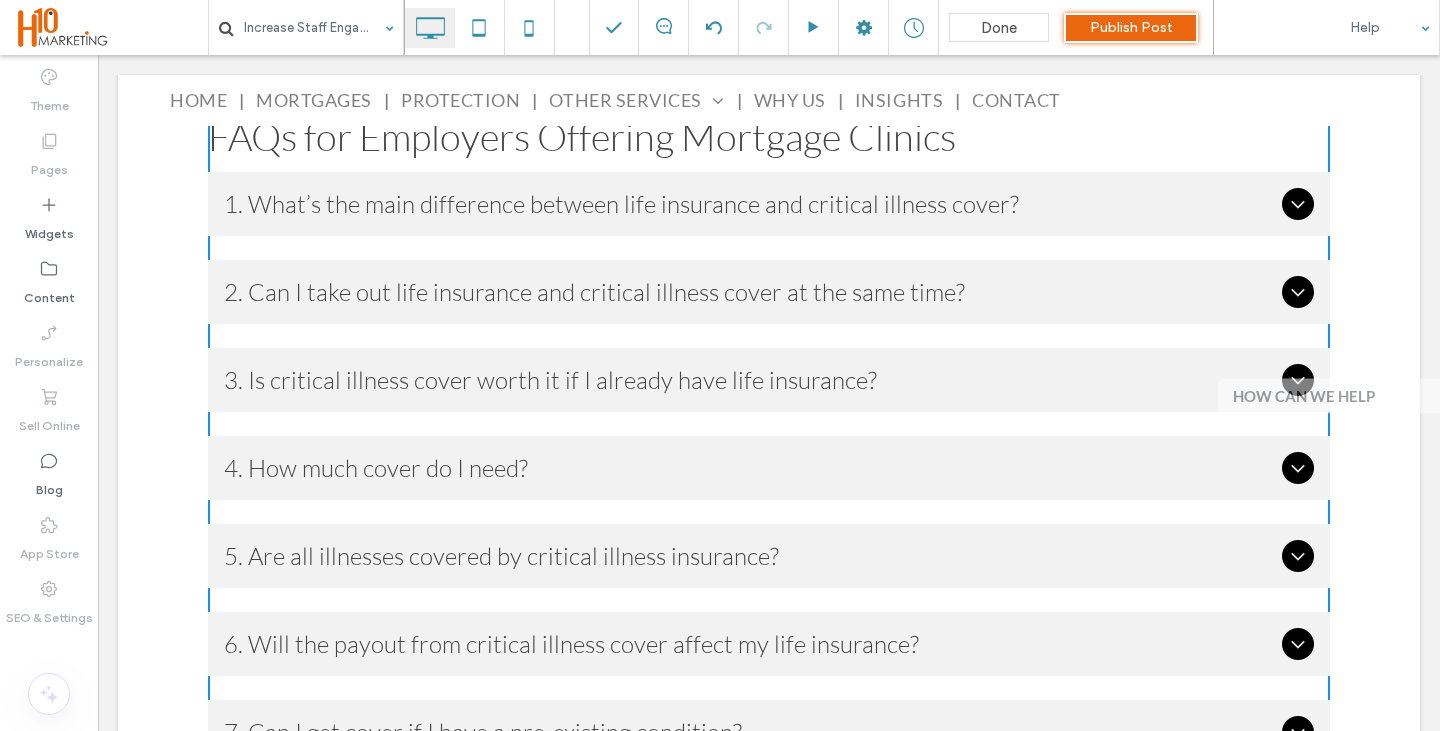 scroll, scrollTop: 3284, scrollLeft: 0, axis: vertical 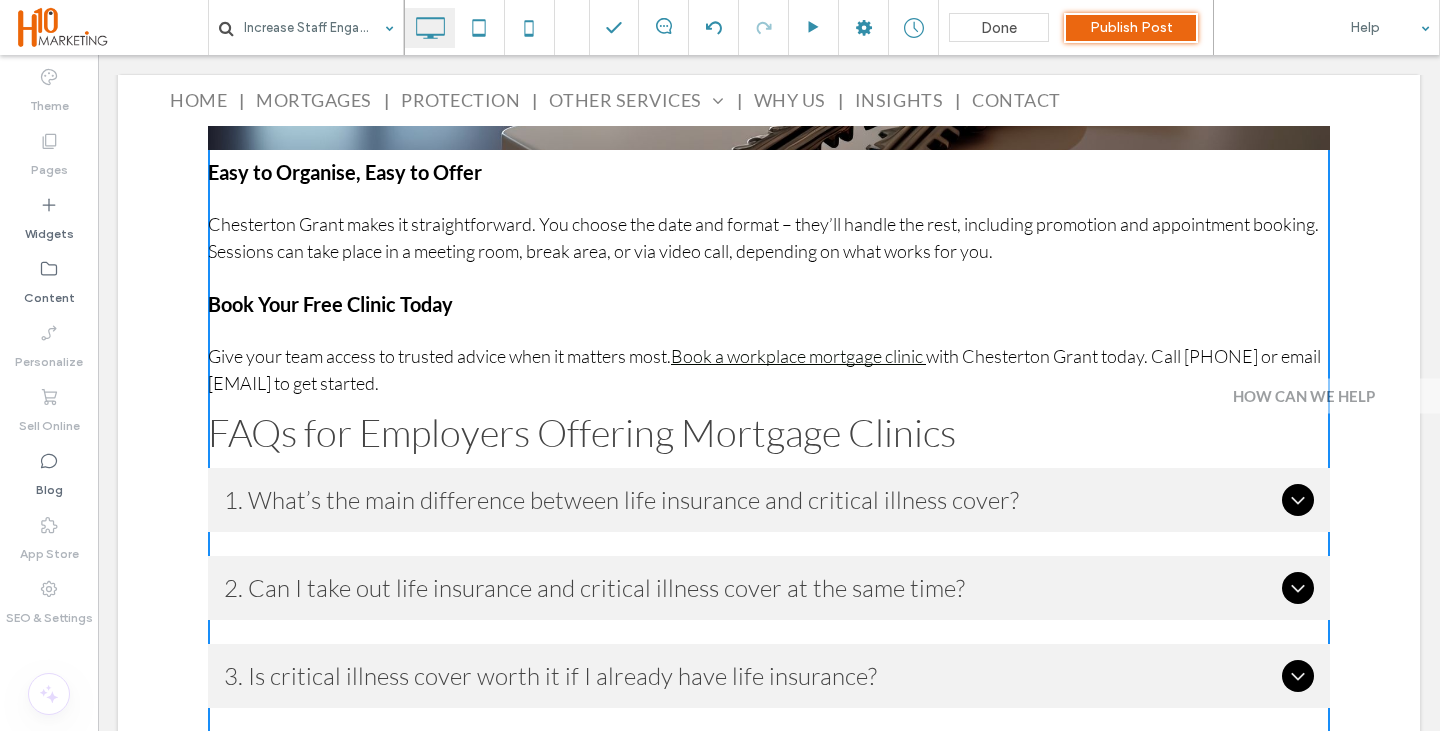click on "Chesterton Grant makes it straightforward. You choose the date and format – they’ll handle the rest, including promotion and appointment booking. Sessions can take place in a meeting room, break area, or via video call, depending on what works for you." at bounding box center (769, 238) 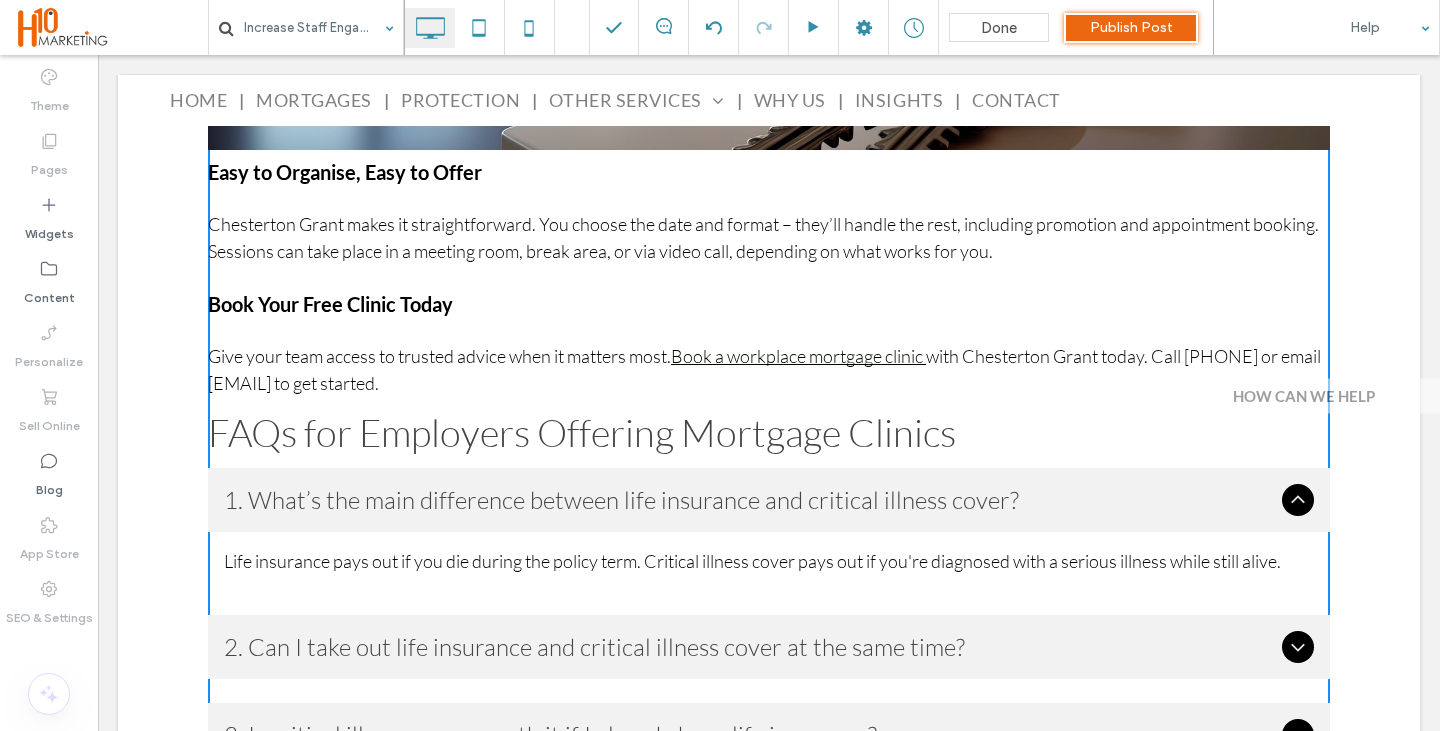 click on "1. What’s the main difference between life insurance and critical illness cover?" at bounding box center [769, 500] 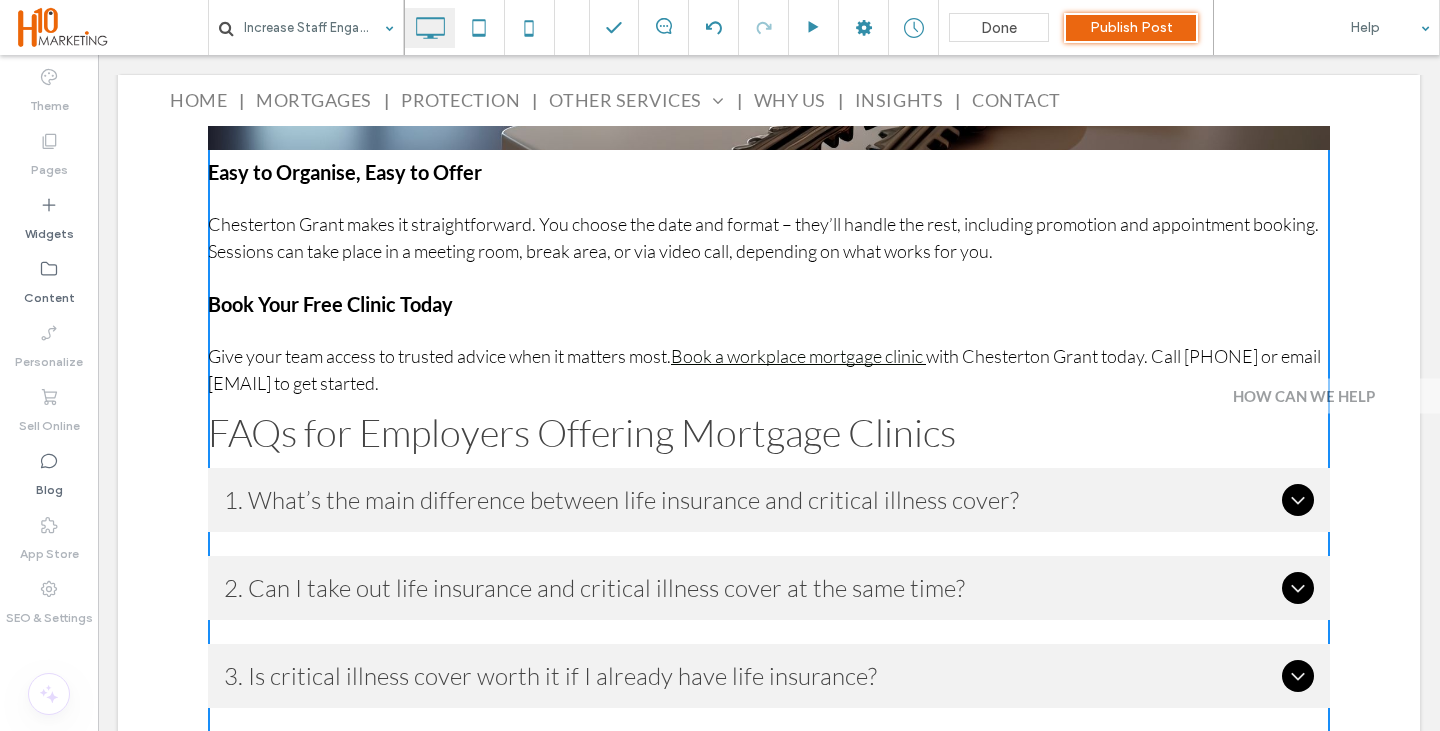 click on "Increase Staff Engagement with On-Site Mortgage Clinics
Support staff with expert mortgage advice Offering a mortgage clinic in your workplace is a simple, high-impact way to support your team’s financial wellbeing. These free sessions give employees the chance to speak with a qualified mortgage advisor from Chesterton Grant – confidentially and with no obligation – right from the convenience of their workplace or online. What Is a Mortgage Clinic? A mortgage clinic is a 1-to-1 appointment with a whole-of-market mortgage advisor. Held at your premises or virtually, it offers staff expert guidance tailored to their situation – whether they’re first-time buyers, remortgaging, moving home, or simply unsure what their next steps should be. The clinics are informative, friendly, and completely free for both the business and the employee. Who Can Benefit from a Clinic? ﻿ Why It Matters to Your Team
What Questions Are Staff Asking? How much can I borrow based on my income? small step" at bounding box center (769, -570) 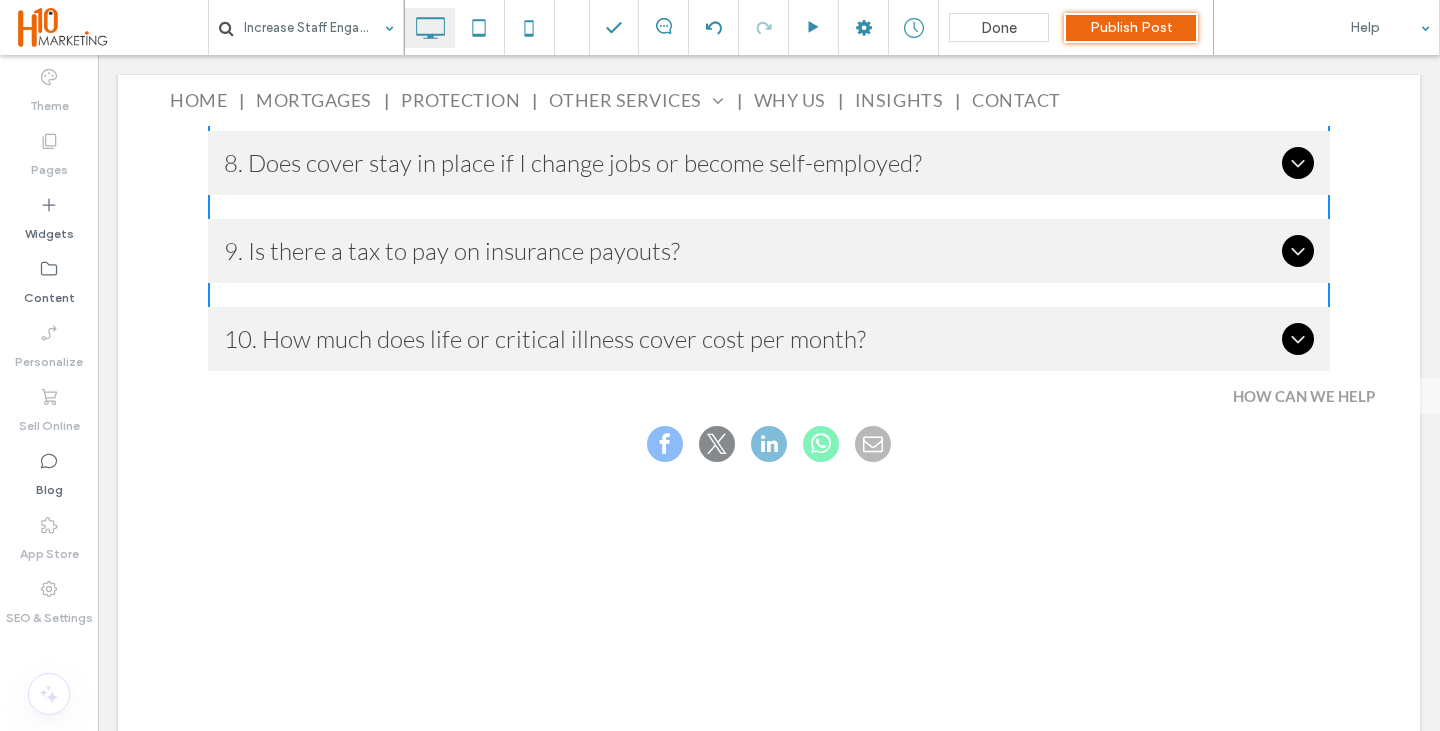scroll, scrollTop: 3784, scrollLeft: 0, axis: vertical 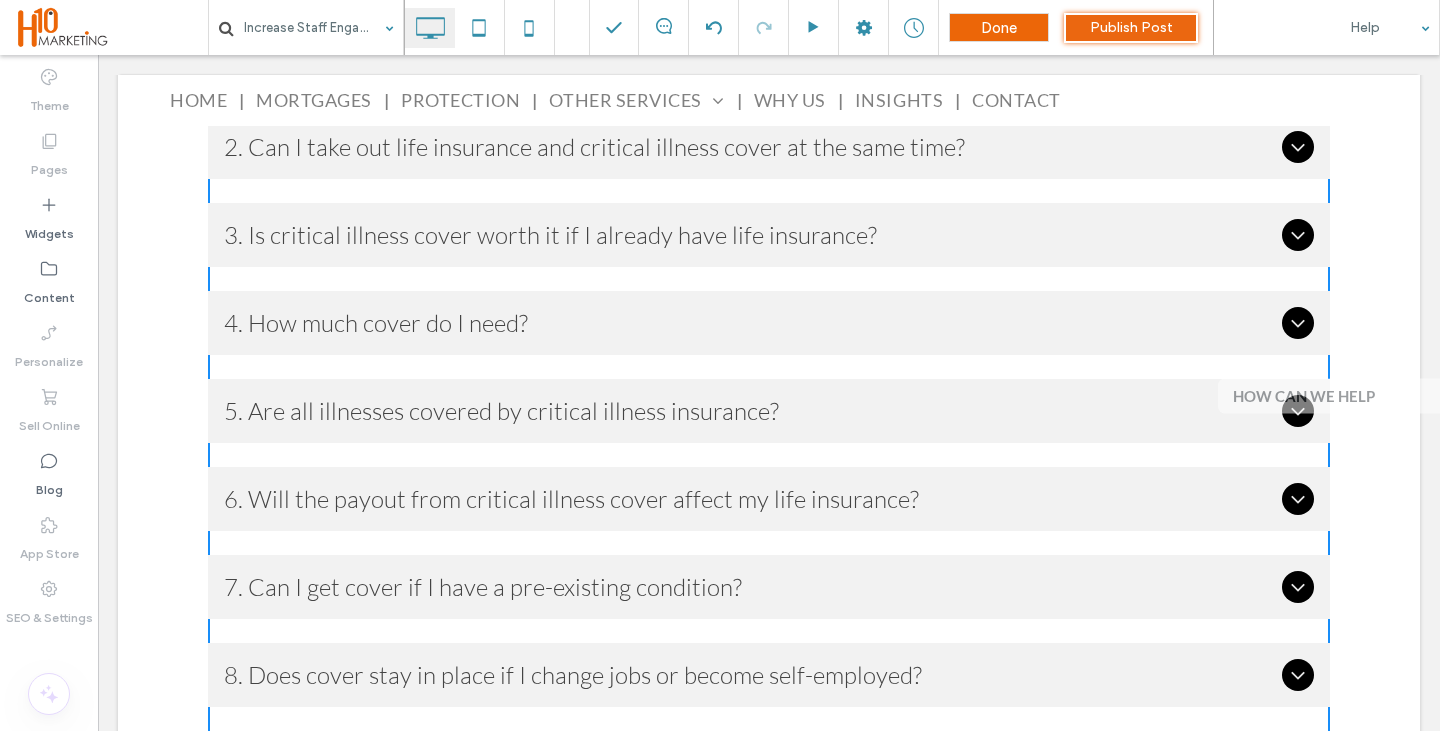 click on "Done" at bounding box center [999, 28] 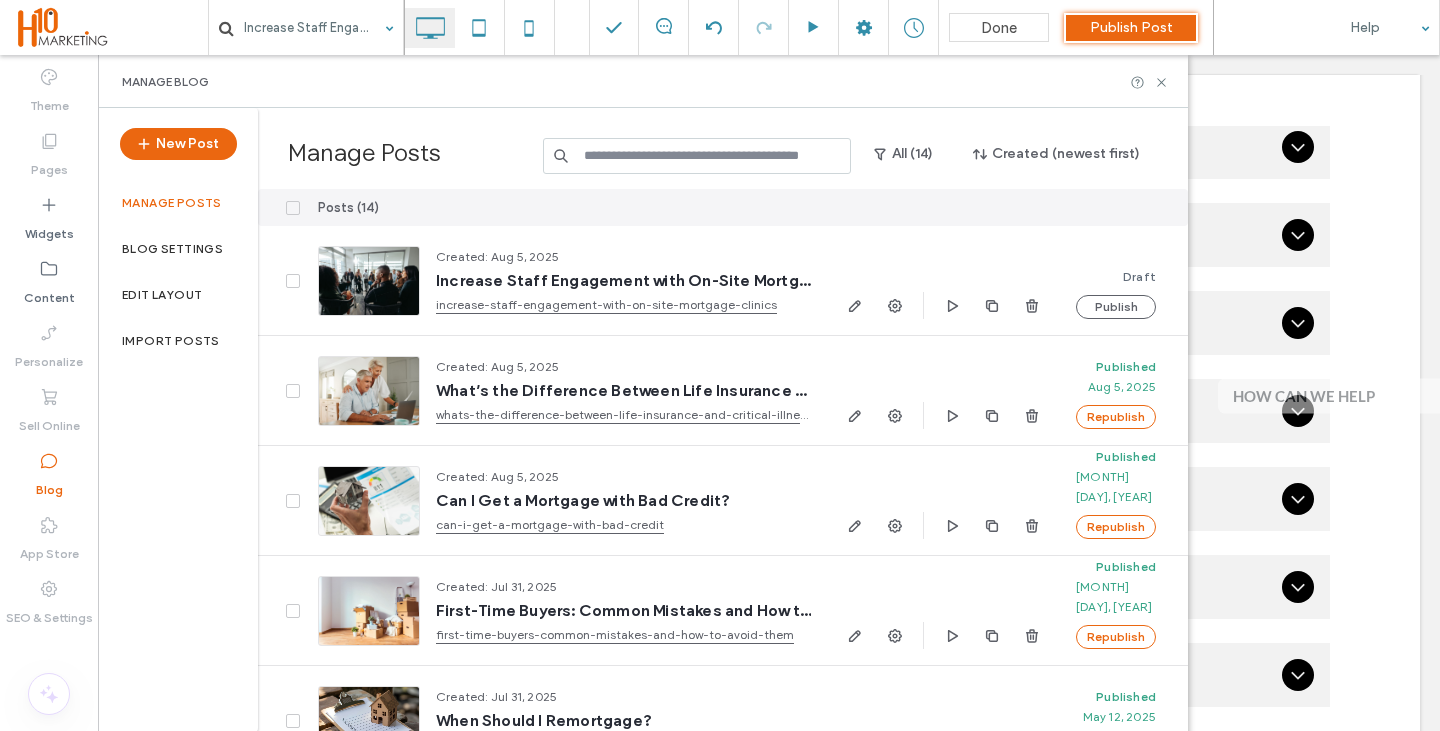 click 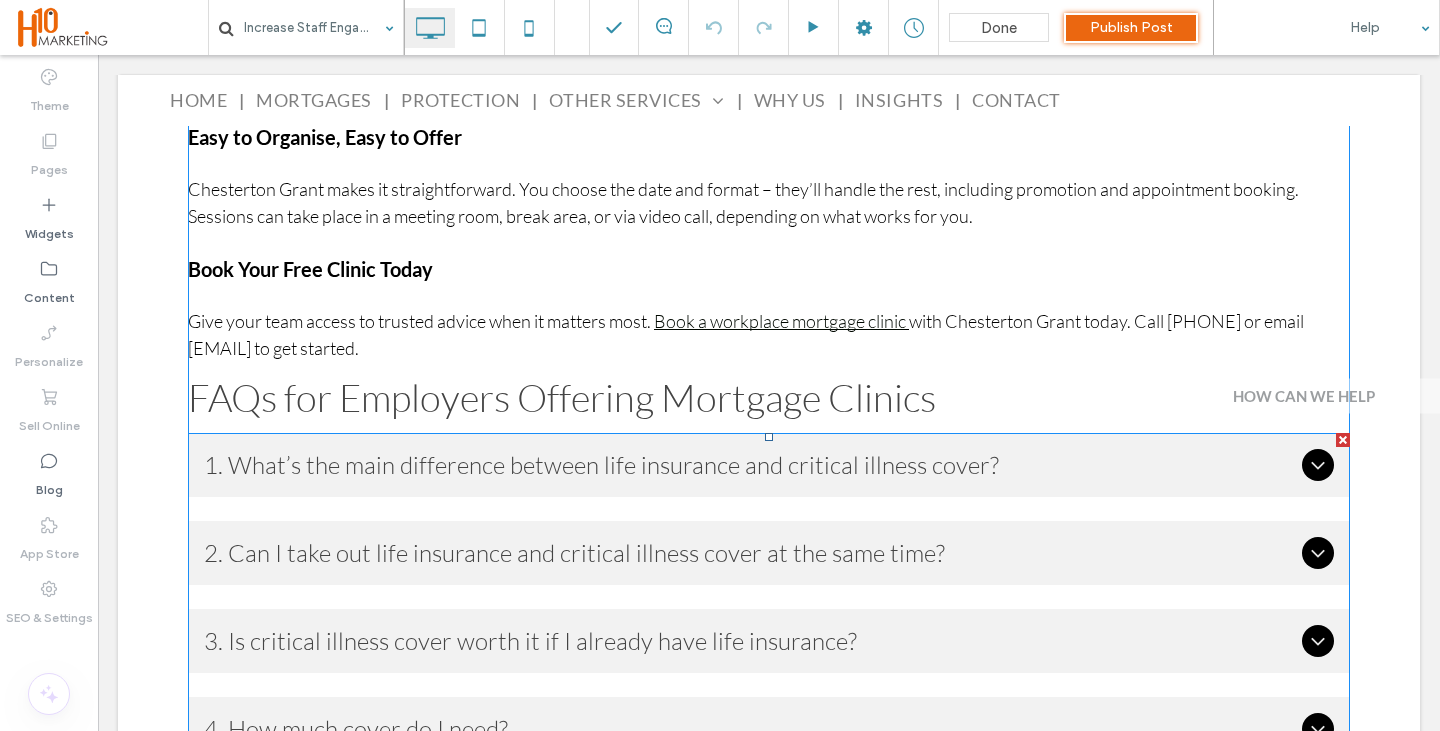scroll, scrollTop: 3400, scrollLeft: 0, axis: vertical 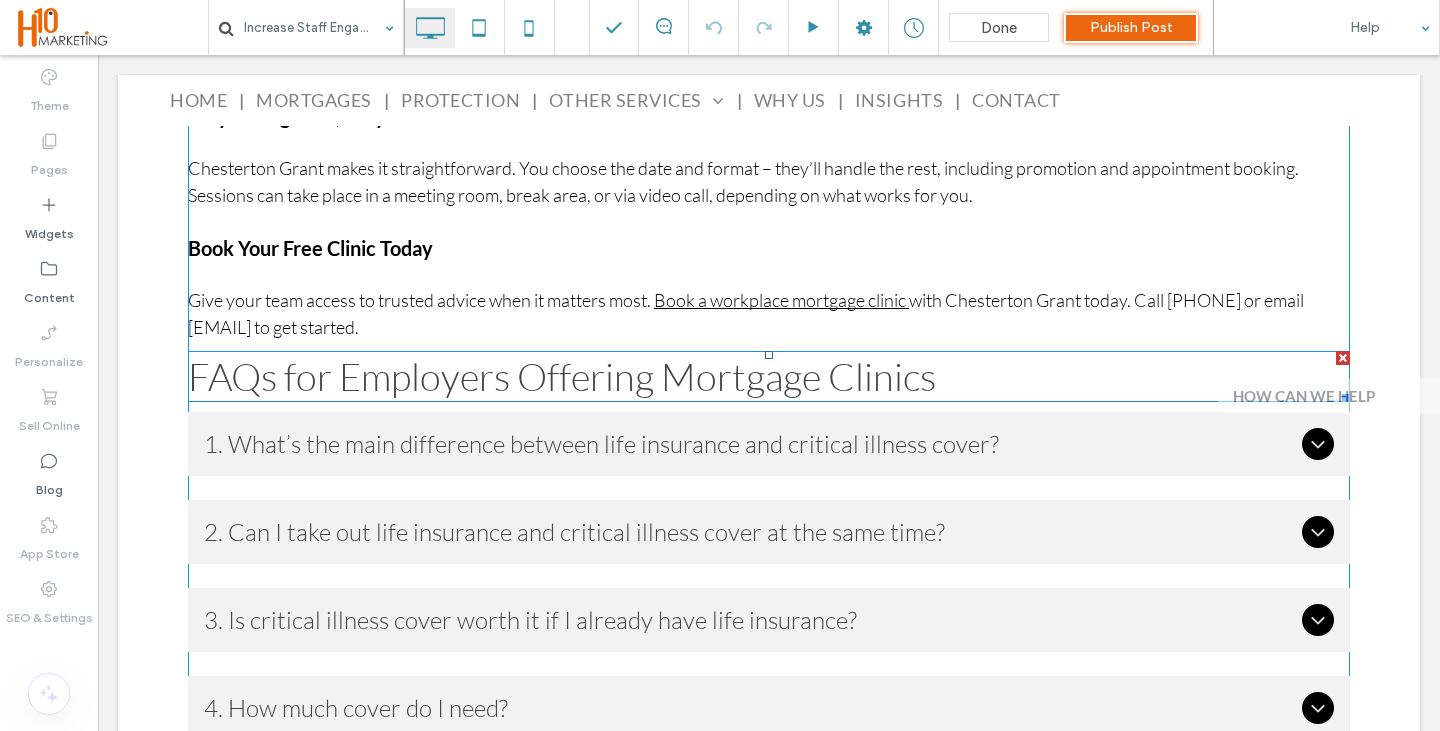 click on "FAQs for Employers Offering Mortgage Clinics" at bounding box center (562, 376) 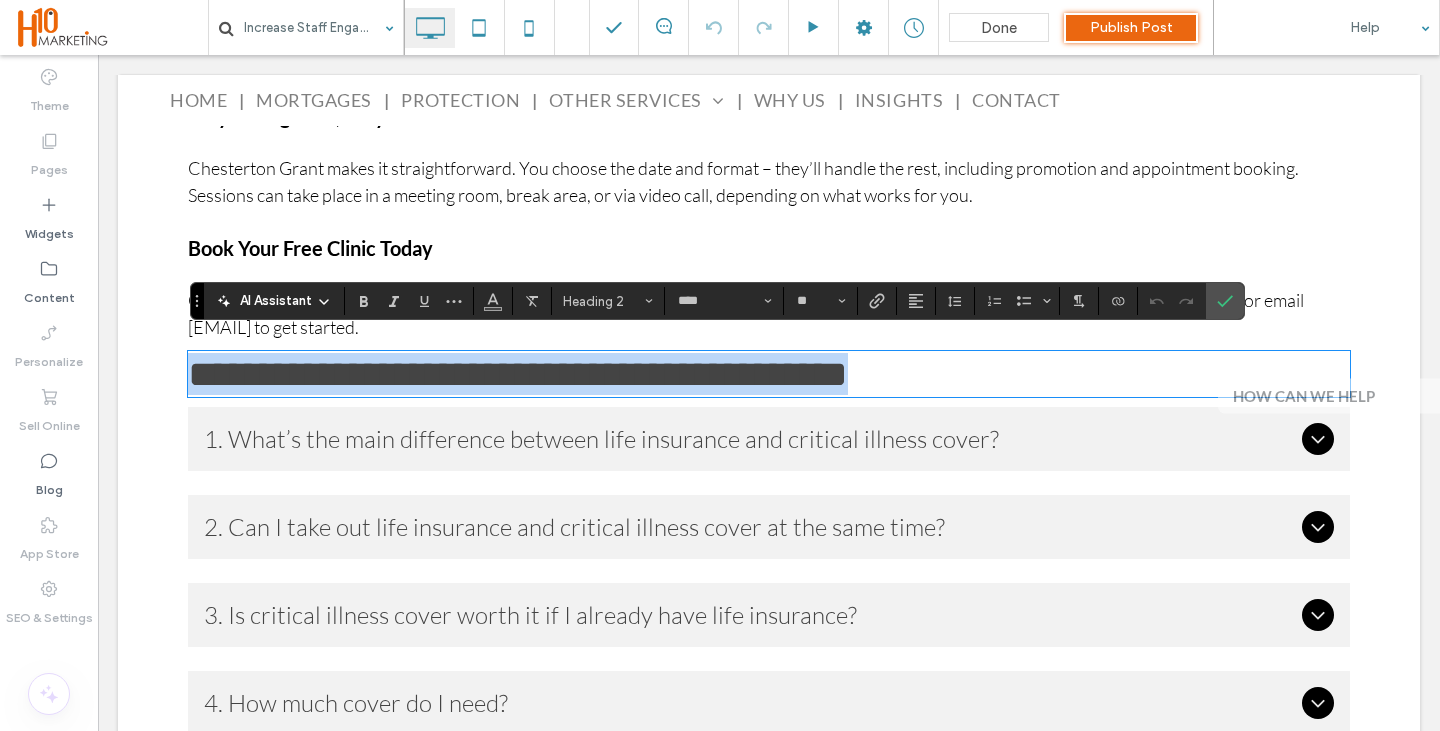 click on "**********" at bounding box center (769, 374) 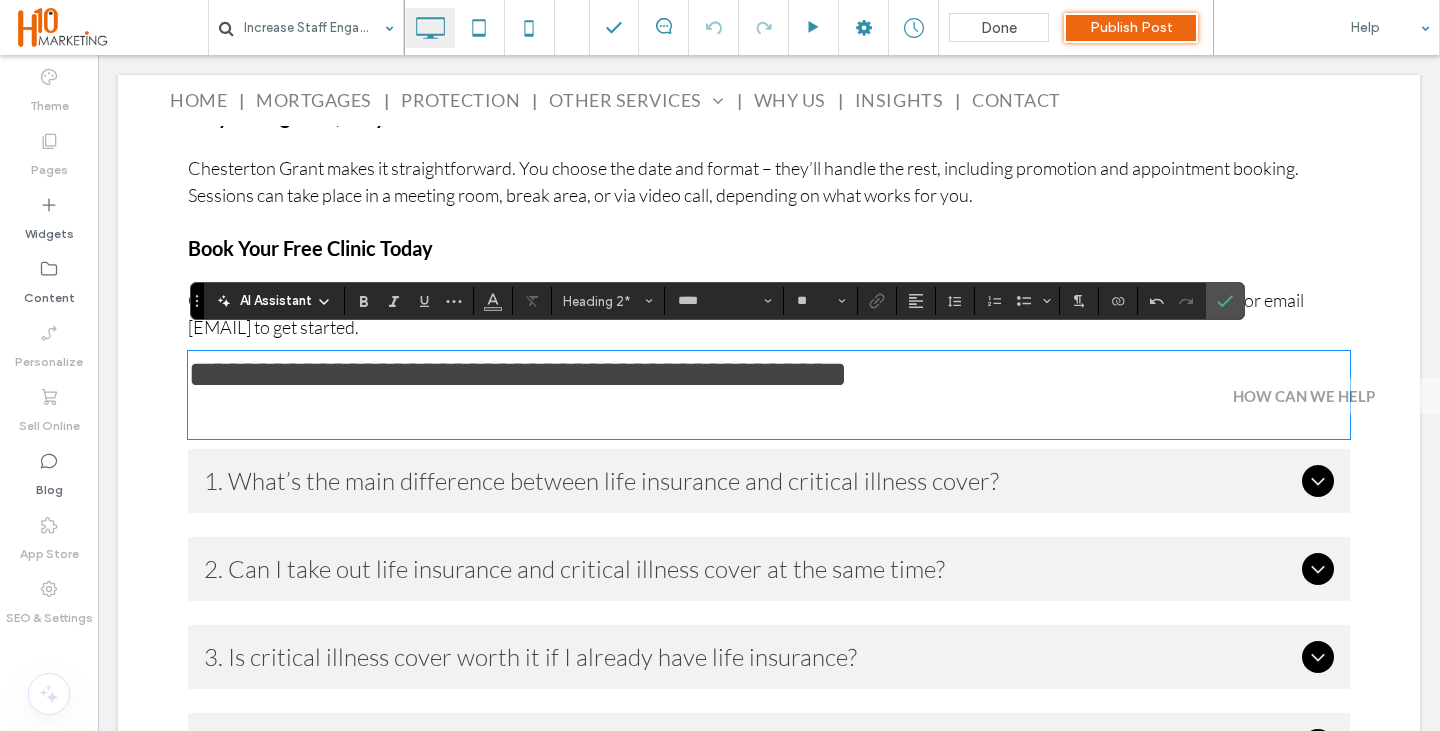 scroll, scrollTop: 0, scrollLeft: 0, axis: both 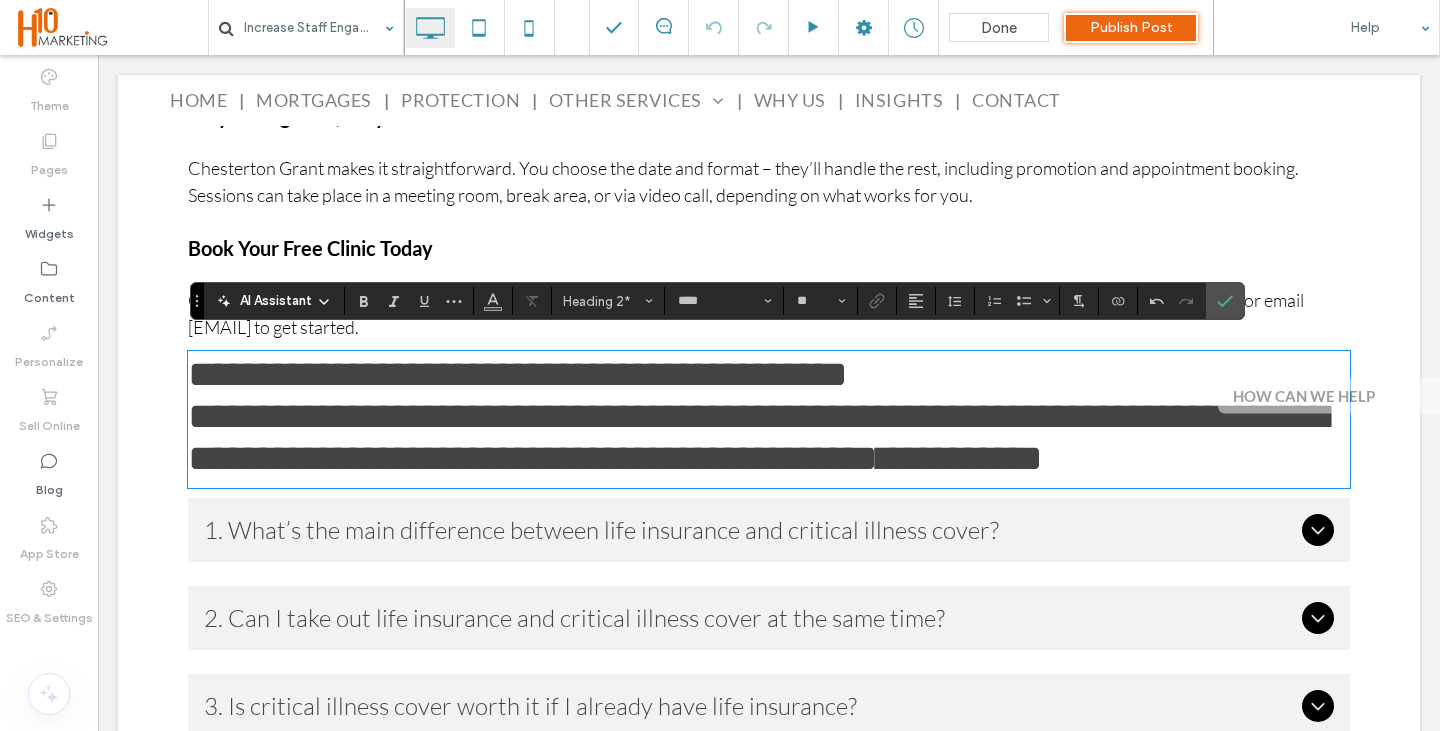 drag, startPoint x: 1261, startPoint y: 463, endPoint x: 261, endPoint y: 425, distance: 1000.72174 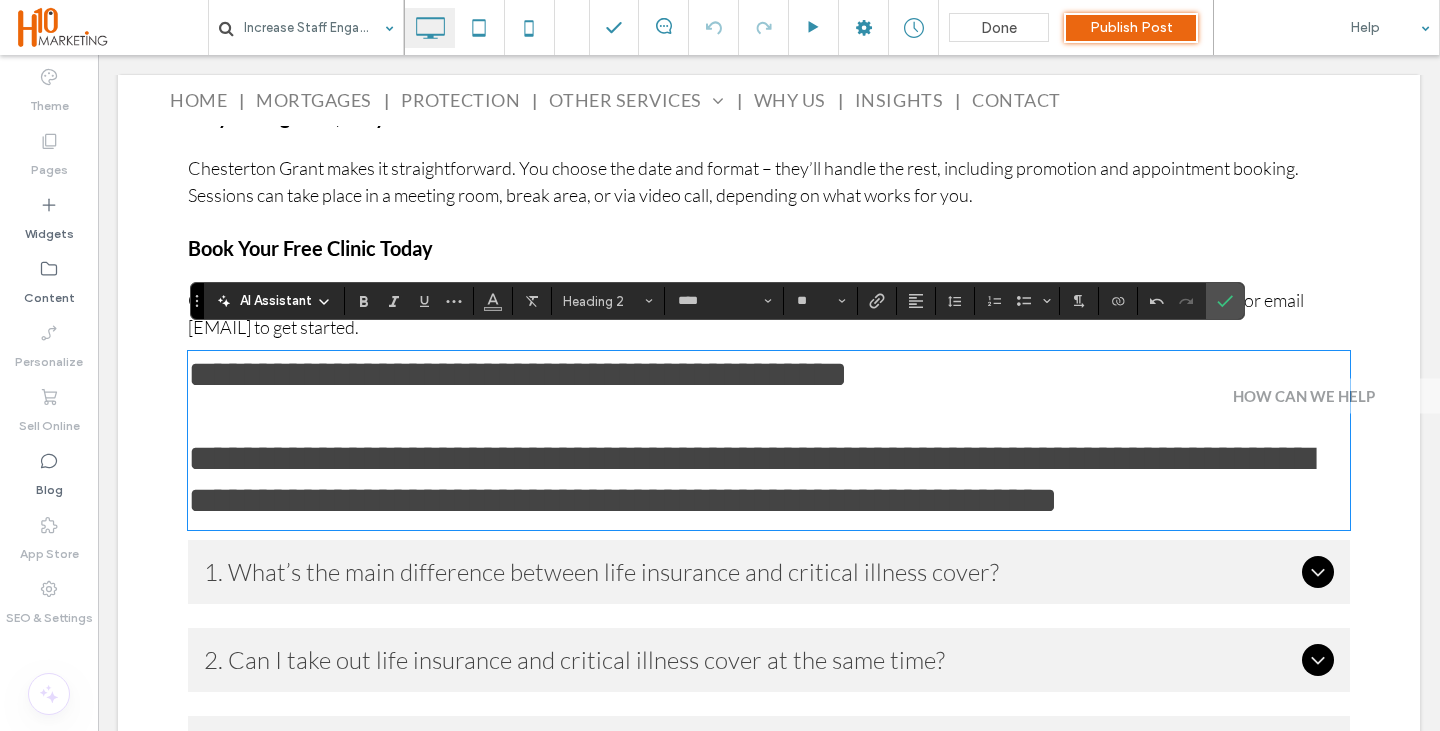 drag, startPoint x: 194, startPoint y: 439, endPoint x: 1409, endPoint y: 545, distance: 1219.6151 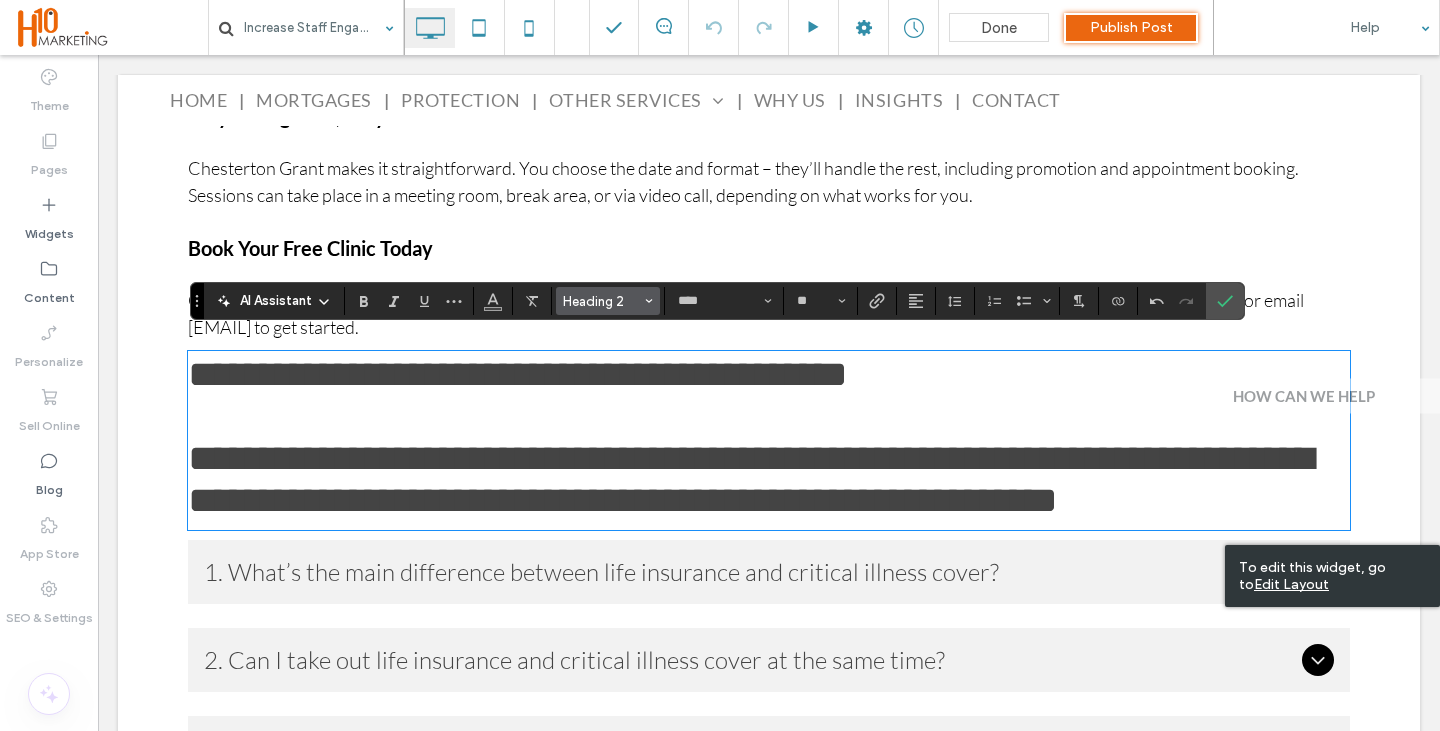 click on "Heading 2" at bounding box center [602, 301] 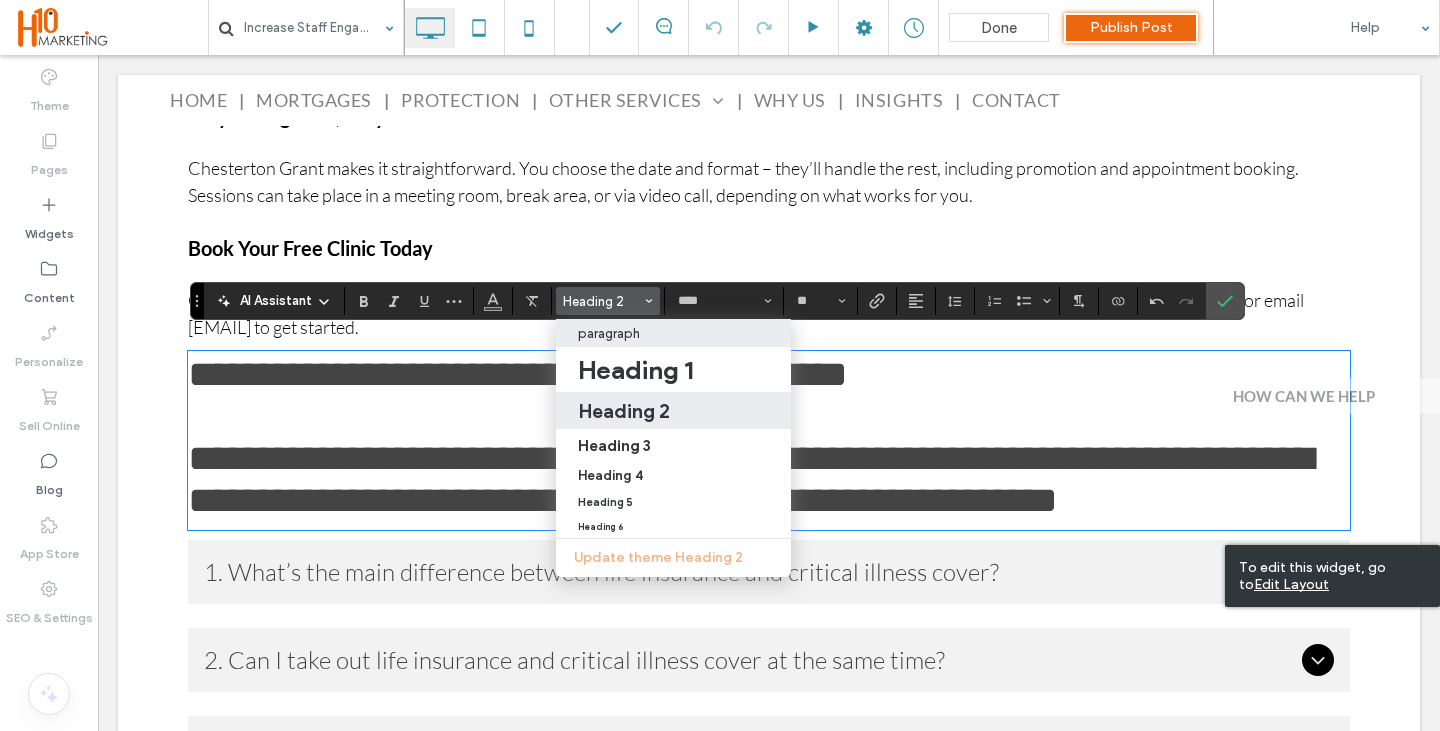 click on "paragraph" at bounding box center [609, 333] 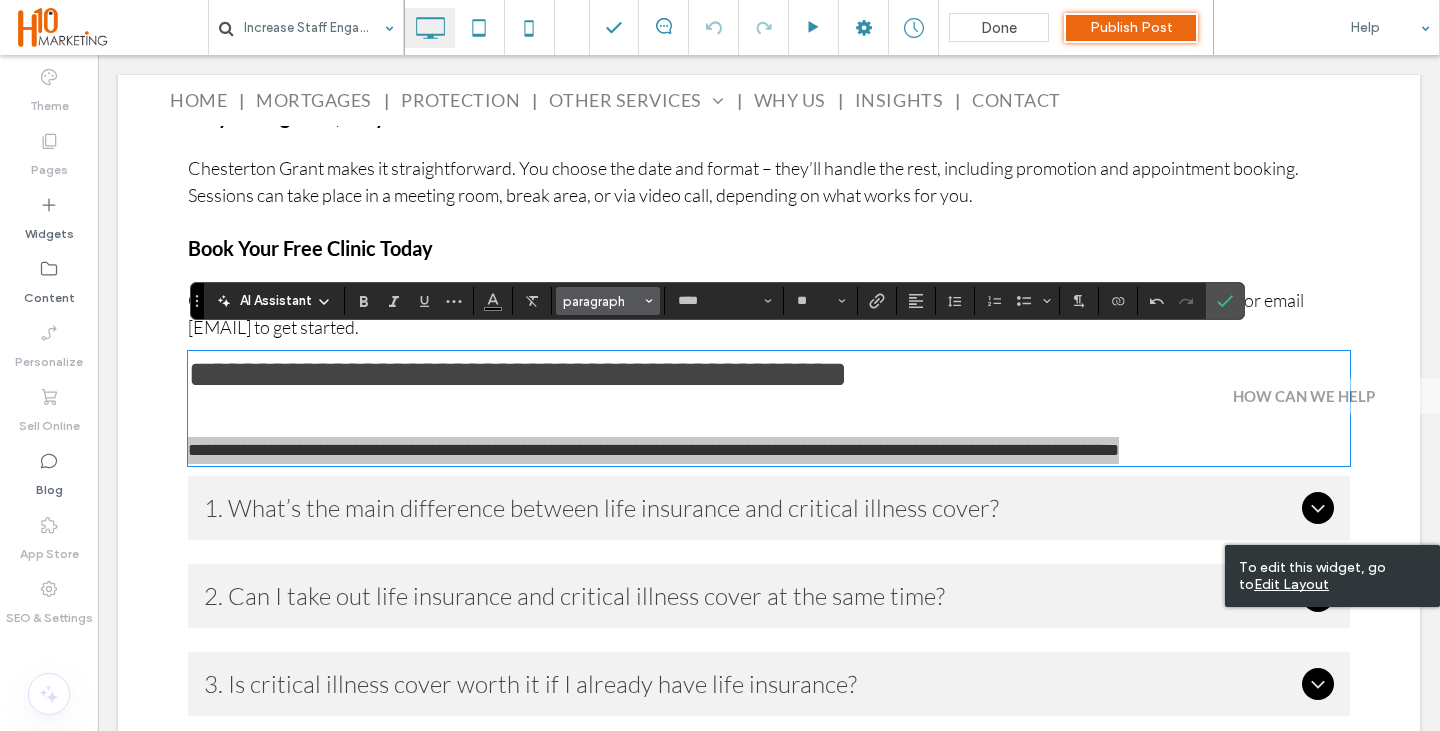 click on "paragraph" at bounding box center [602, 301] 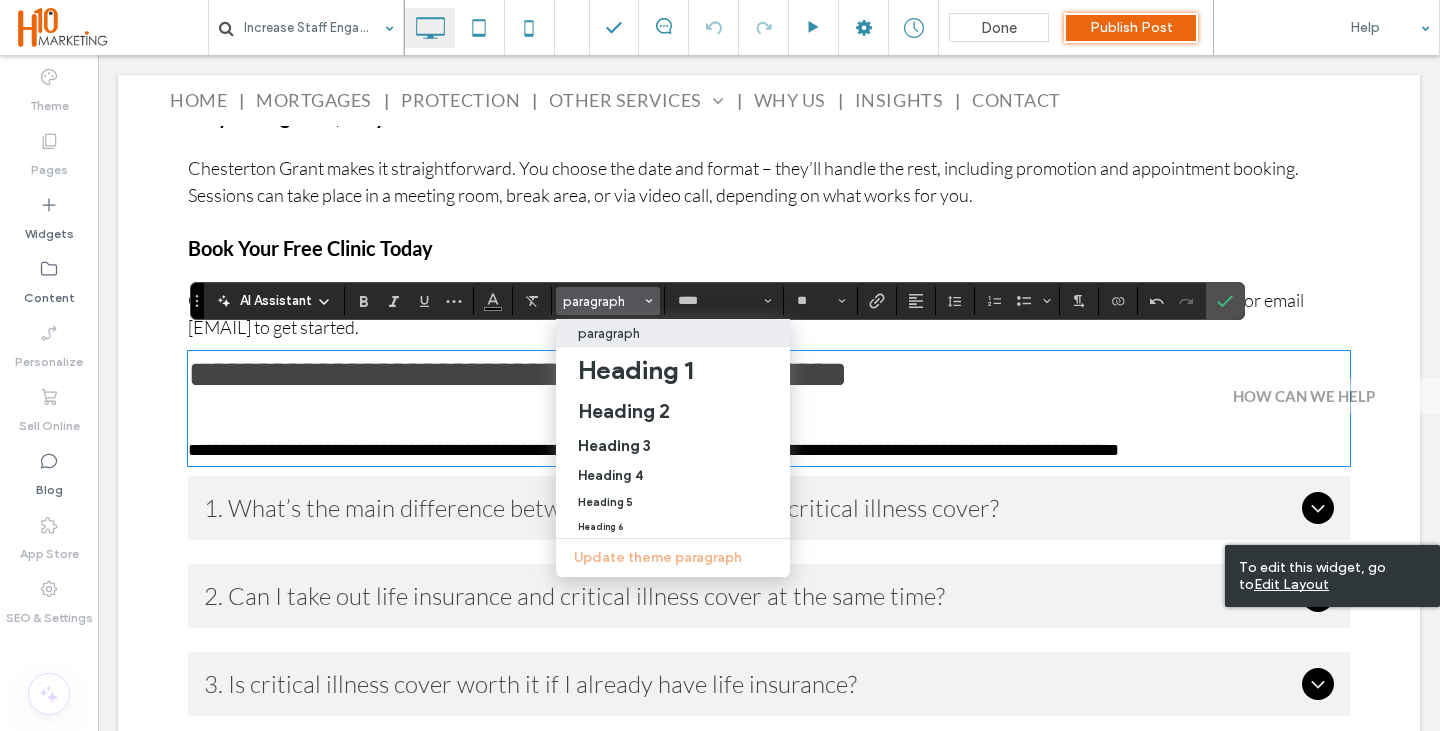 click on "Increase Staff Engagement with On-Site Mortgage Clinics
Support staff with expert mortgage advice
Offering a mortgage clinic in your workplace is a simple, high-impact way to support your team’s financial wellbeing. These free sessions give employees the chance to speak with a qualified mortgage advisor from Chesterton Grant – confidentially and with no obligation – right from the convenience of their workplace or online.   What Is a Mortgage Clinic?
A mortgage clinic is a 1-to-1 appointment with a whole-of-market mortgage advisor. Held at your premises or virtually, it offers staff expert guidance tailored to their situation – whether they’re first-time buyers, remortgaging, moving home, or simply unsure what their next steps should be. The clinics are informative, friendly, and completely free for both the business and the employee.   Who Can Benefit from a Clinic?
﻿   Why It Matters to Your Team
What Questions Are Staff Asking?" at bounding box center [769, -608] 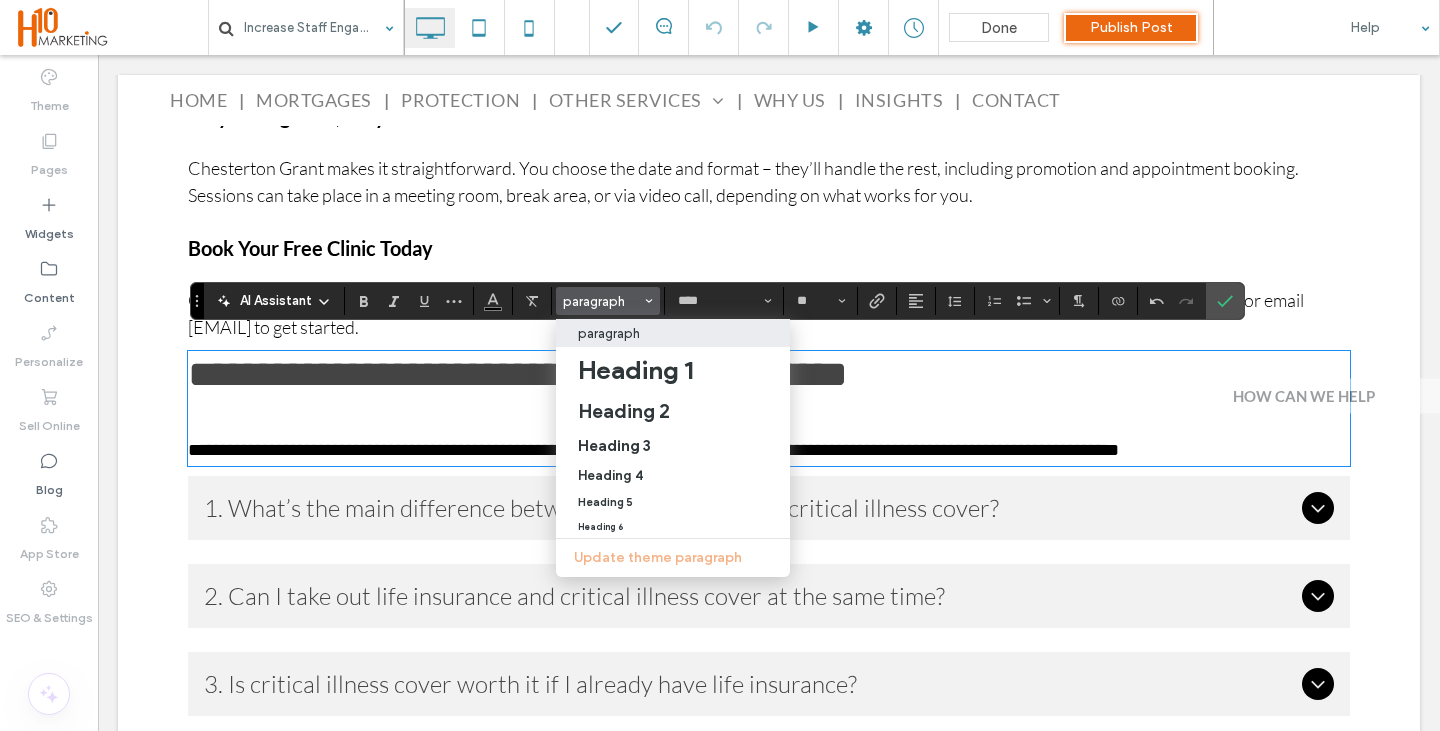 click on "**********" at bounding box center (653, 450) 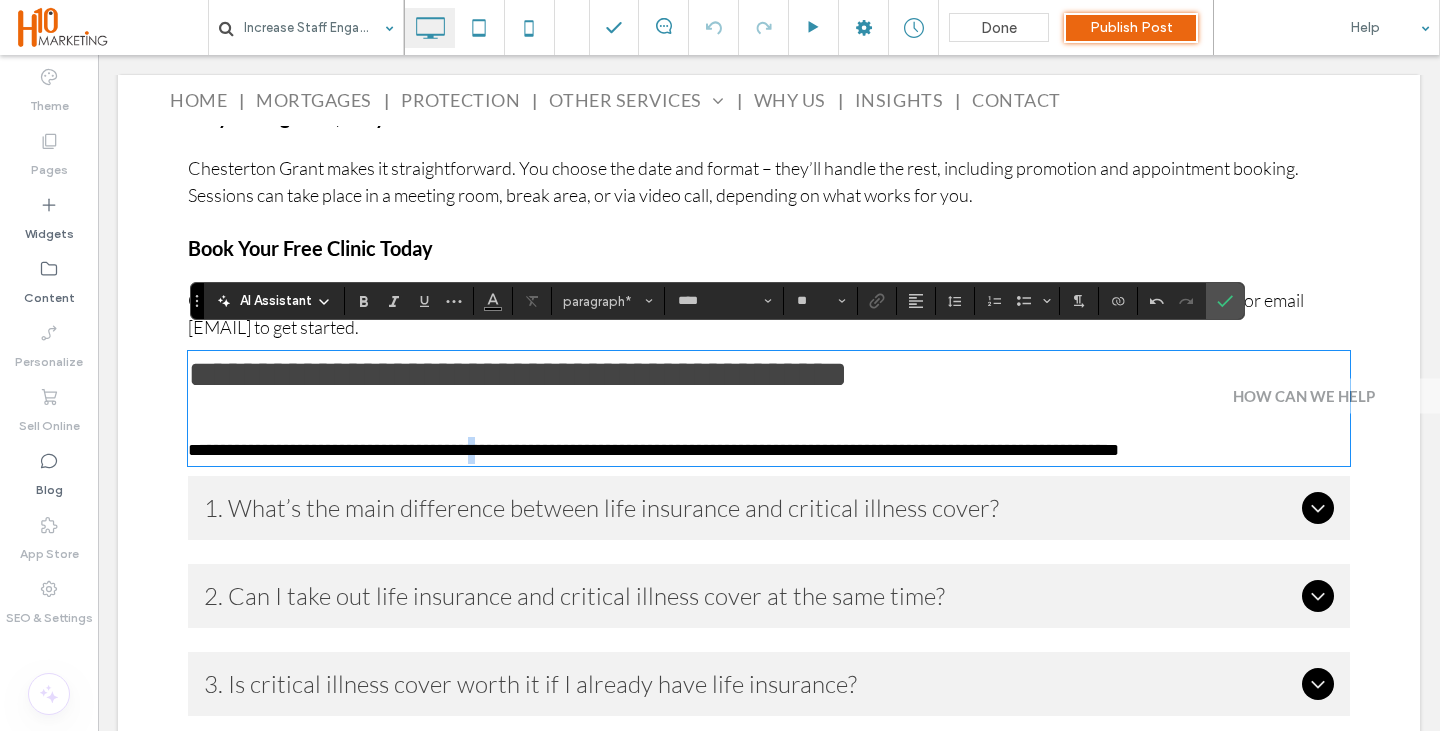 click on "**********" at bounding box center (653, 450) 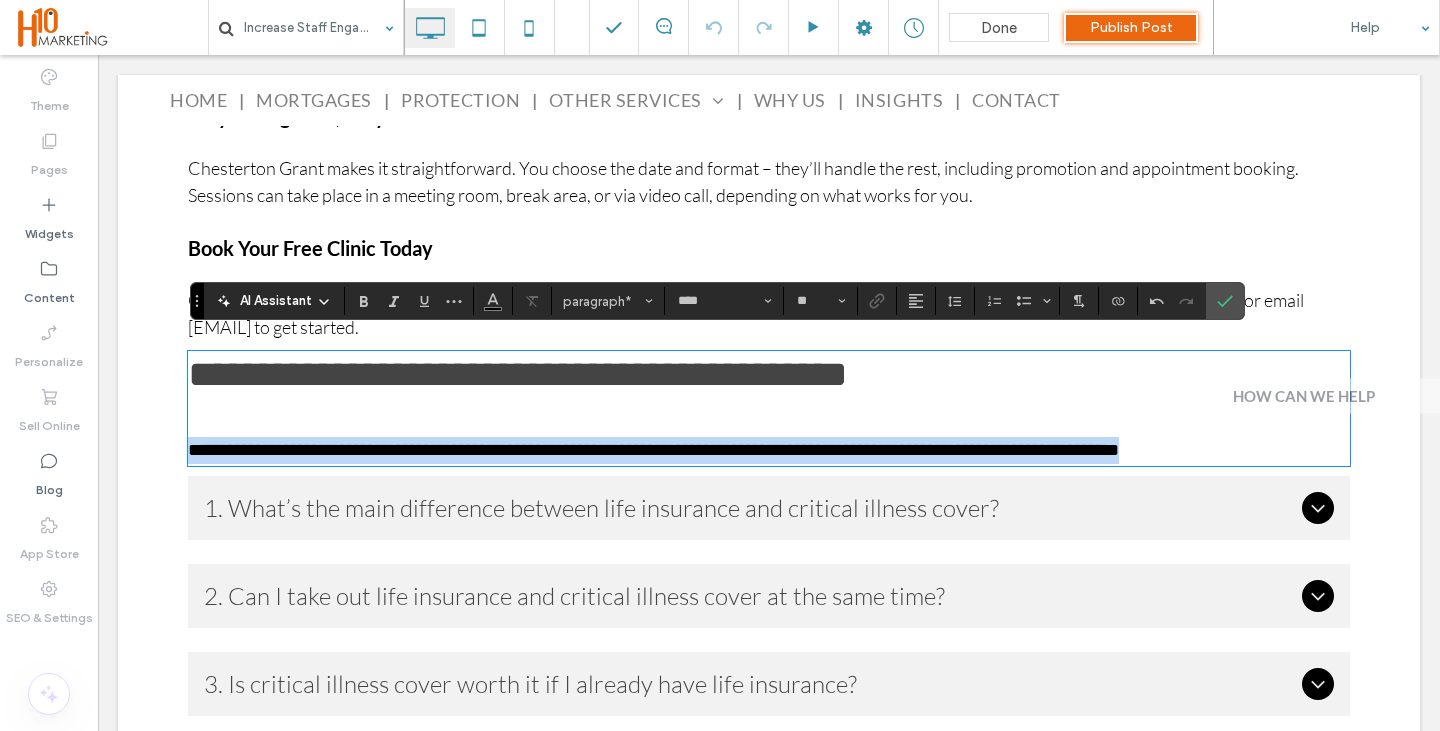 click on "**********" at bounding box center [653, 450] 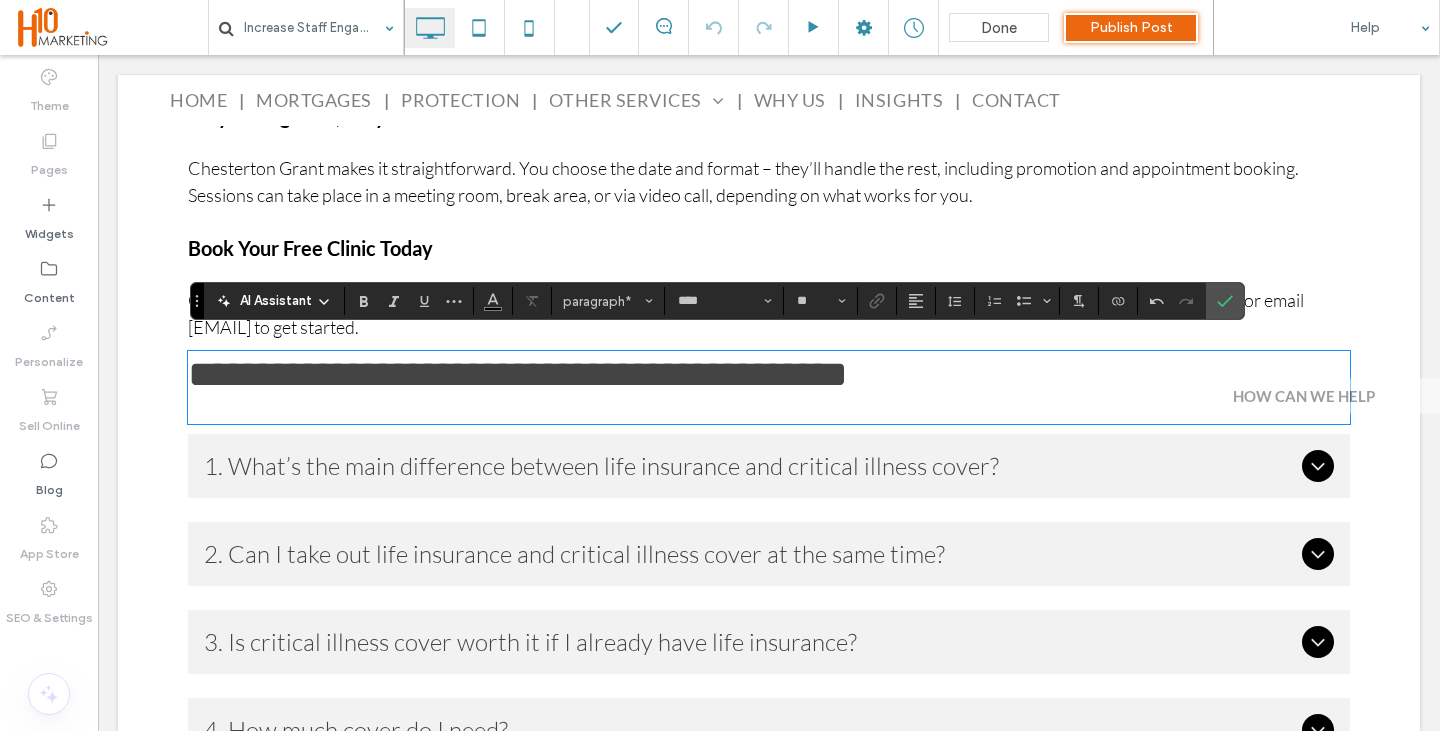 type on "**" 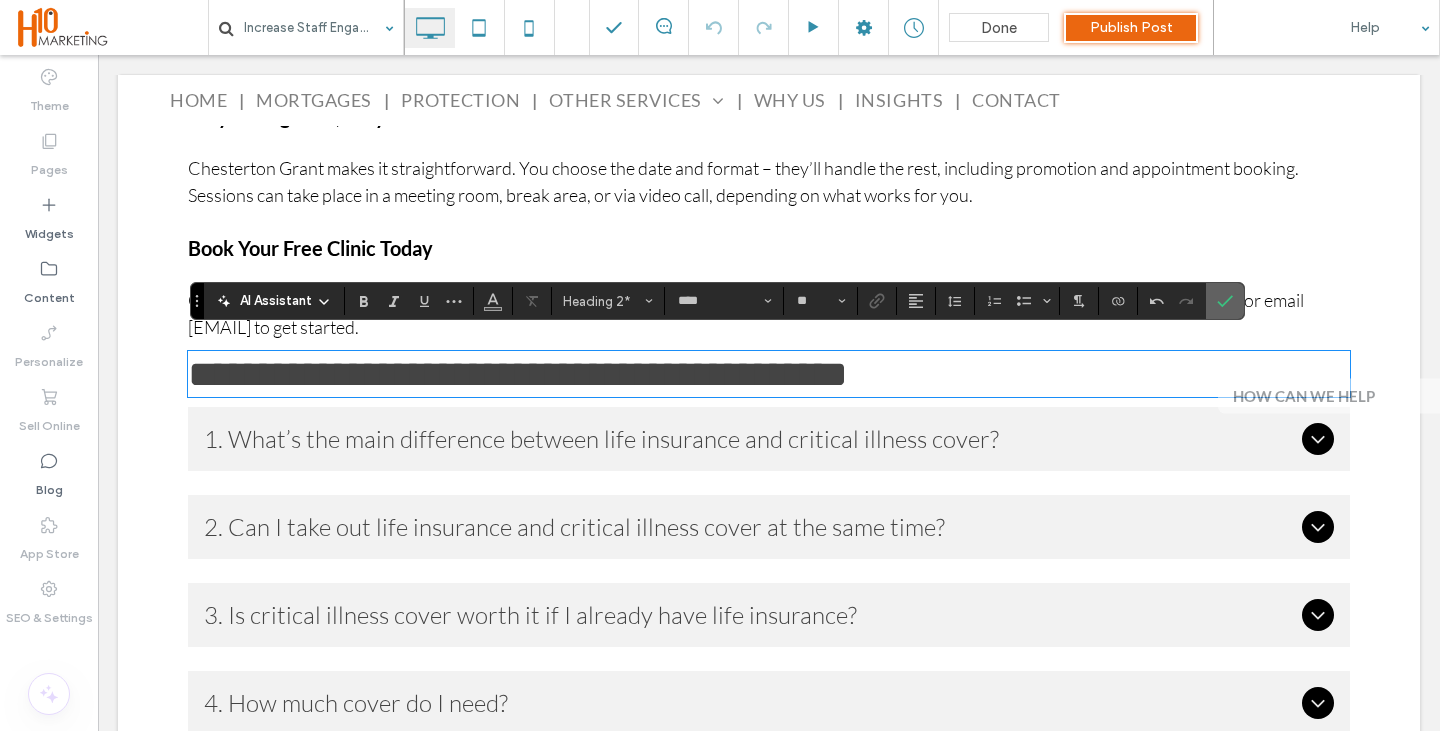 click 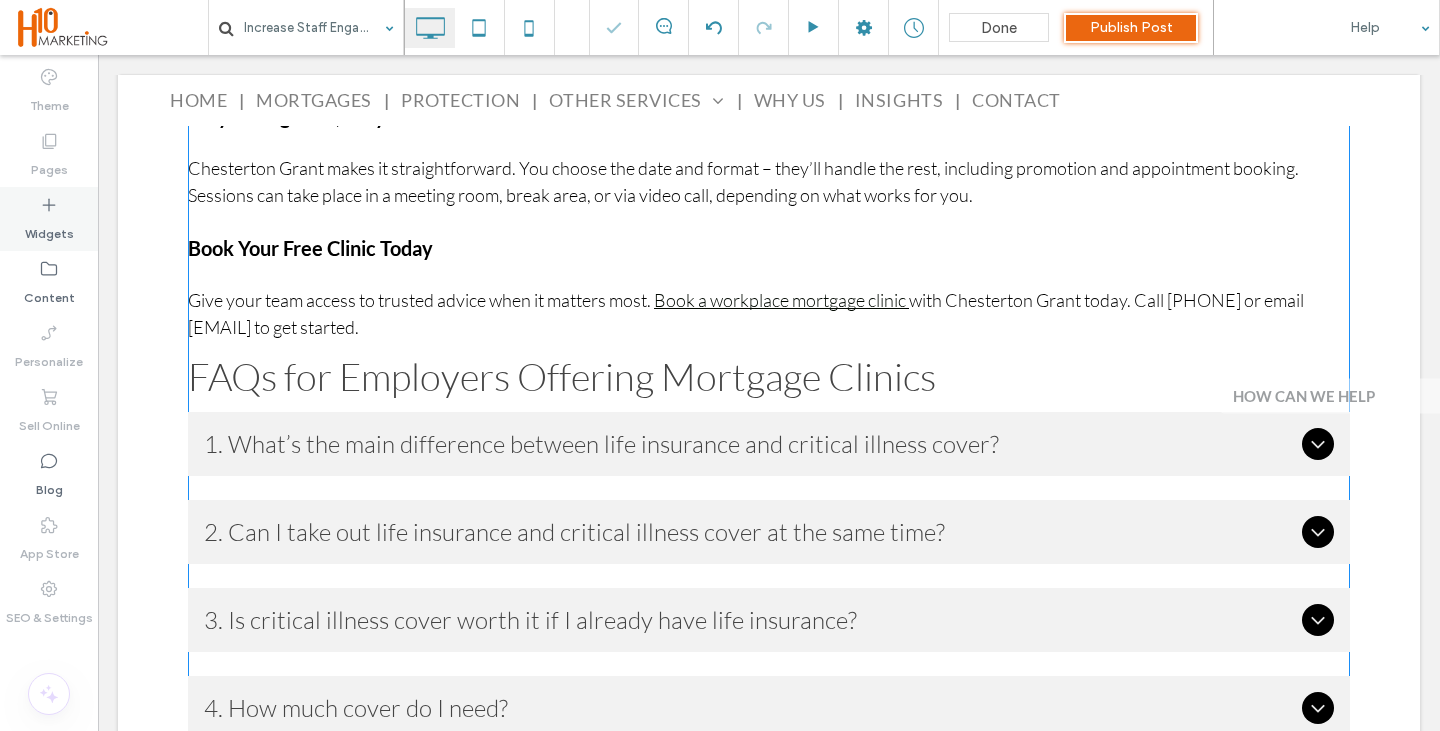 click 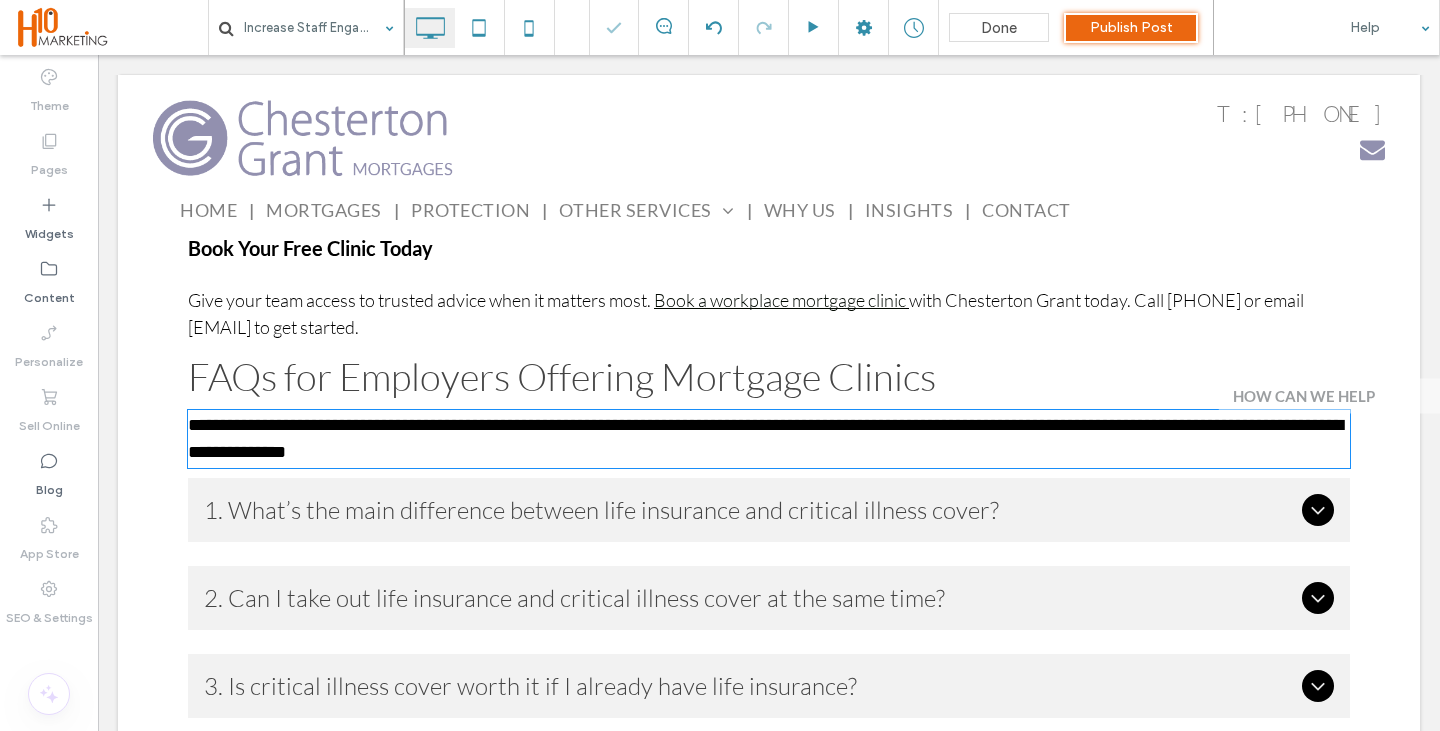 type on "****" 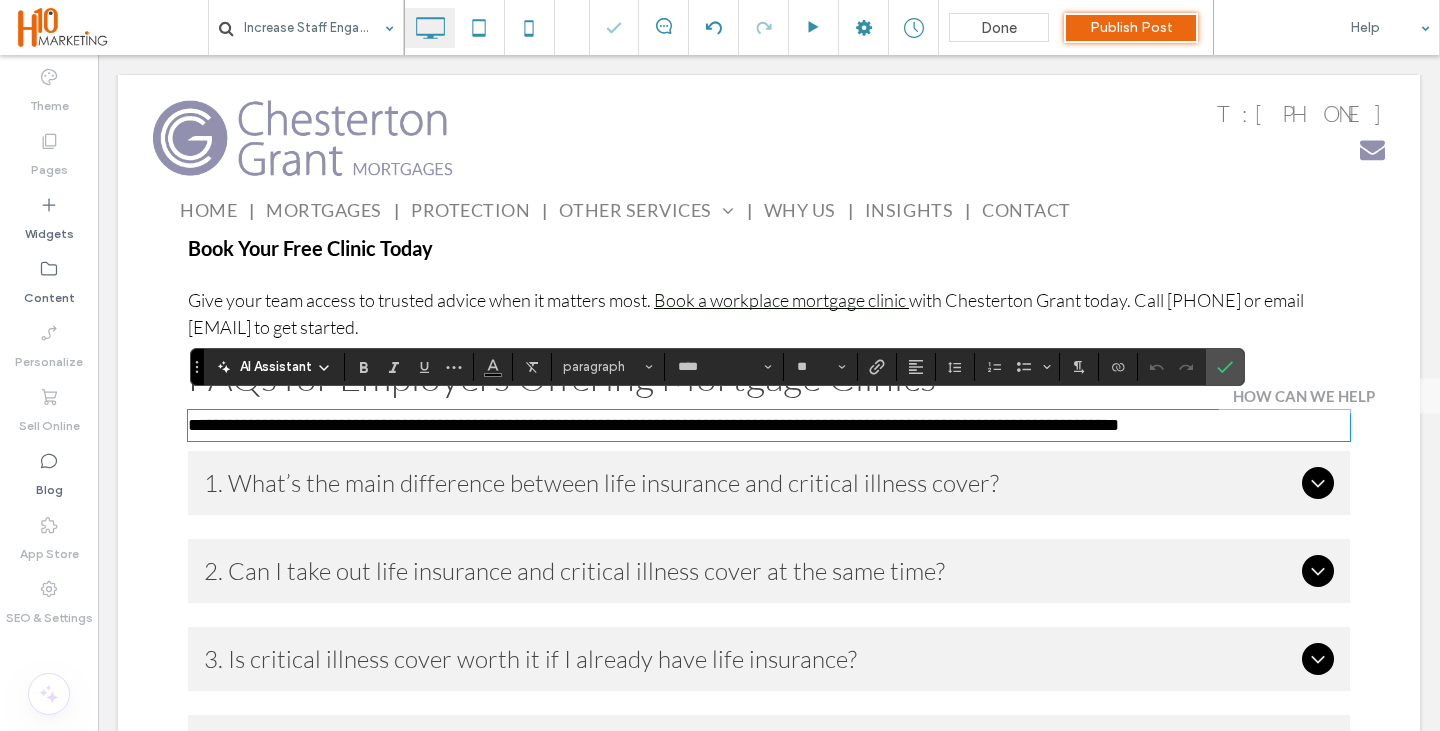 scroll, scrollTop: 0, scrollLeft: 0, axis: both 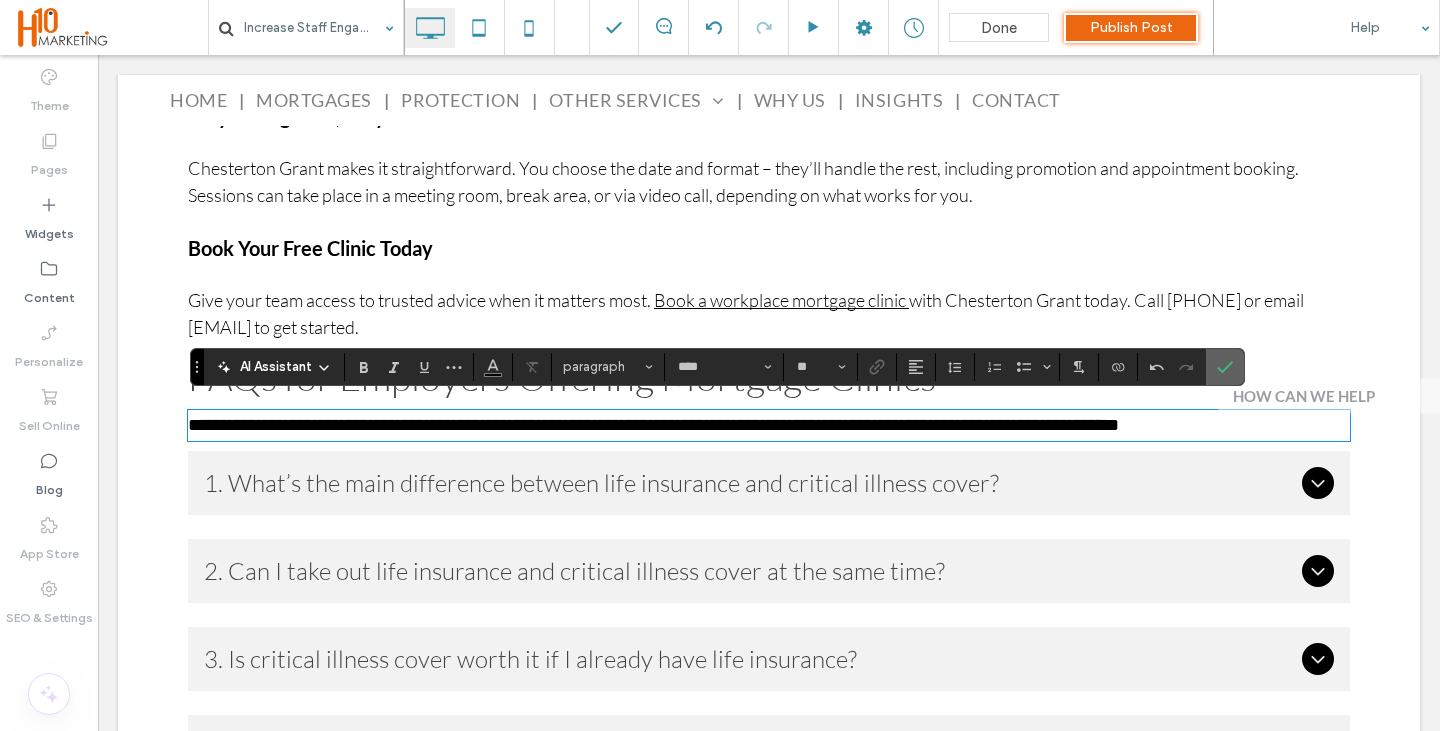 drag, startPoint x: 1220, startPoint y: 361, endPoint x: 1114, endPoint y: 313, distance: 116.3615 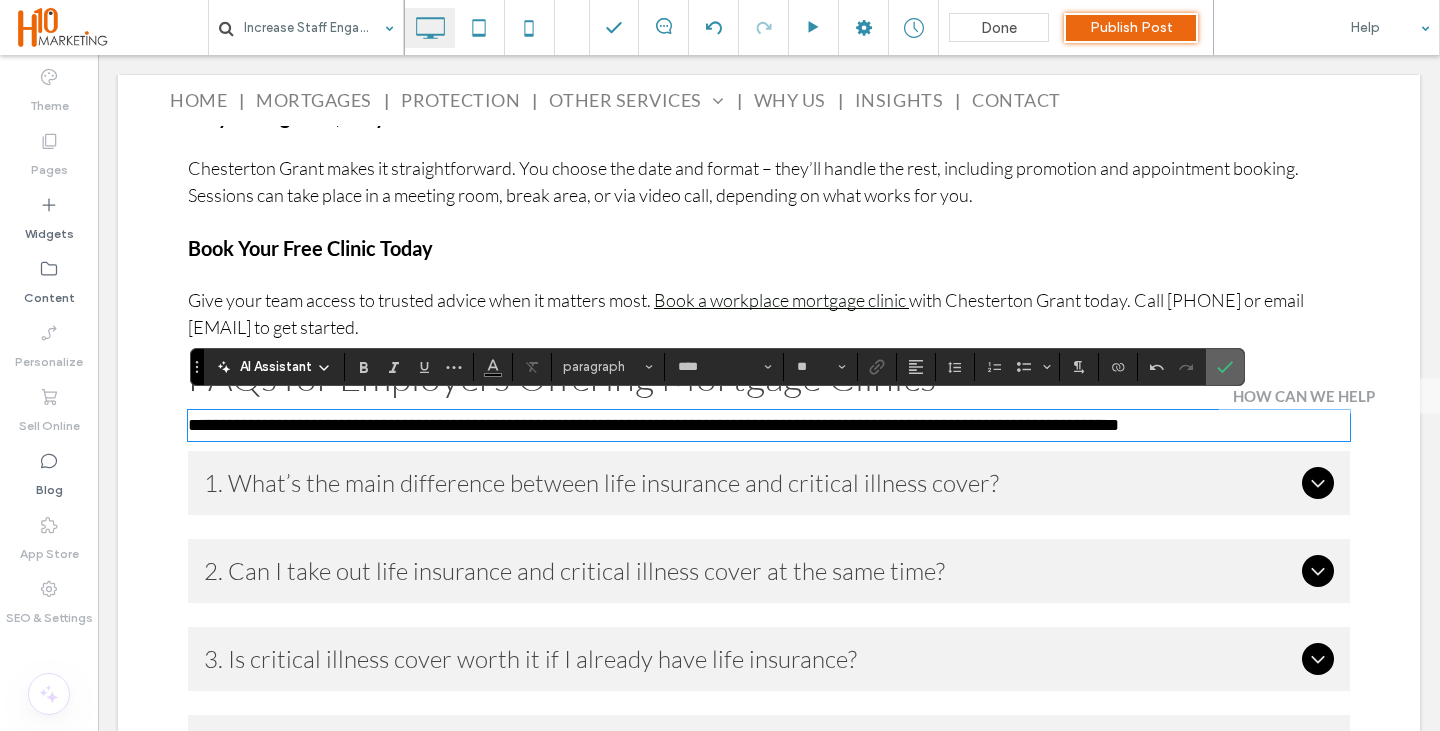 click 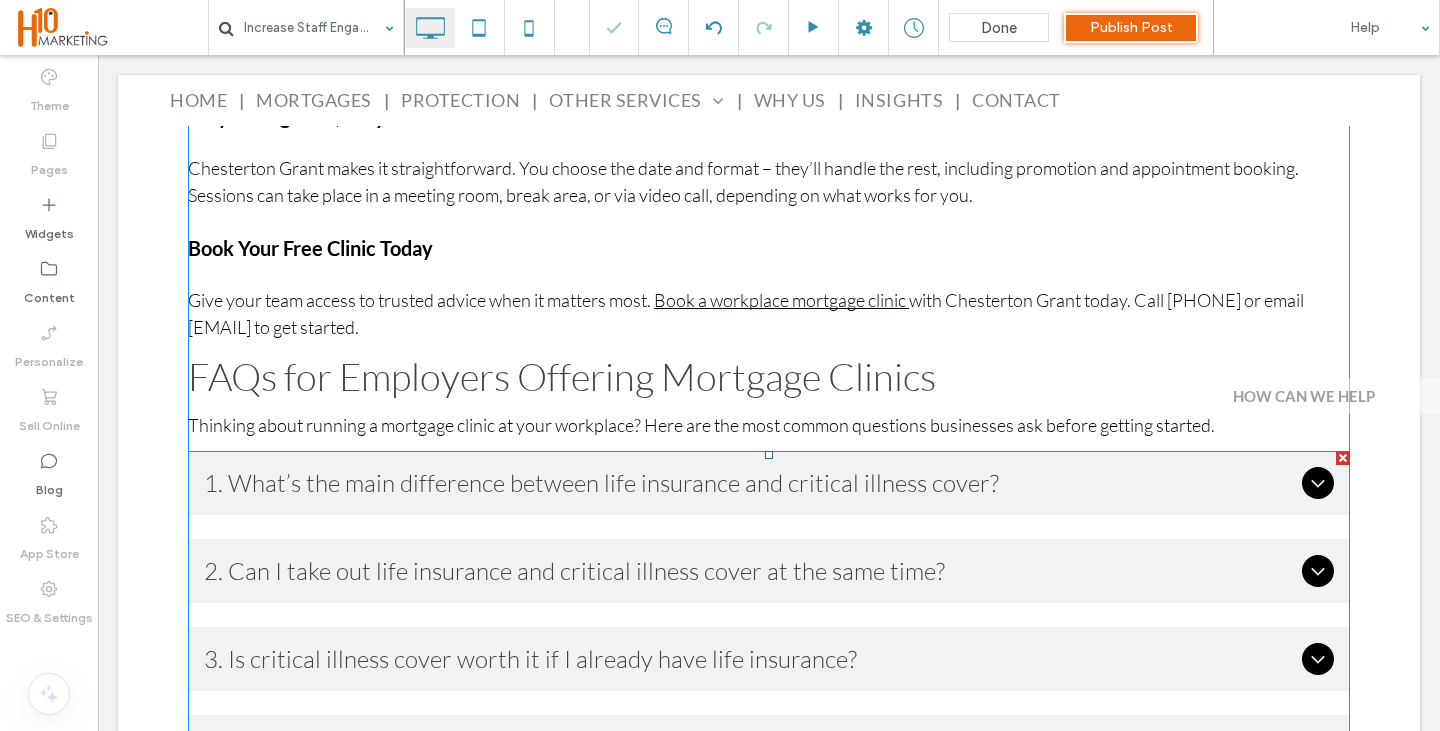 click on "1. What’s the main difference between life insurance and critical illness cover?" at bounding box center [749, 483] 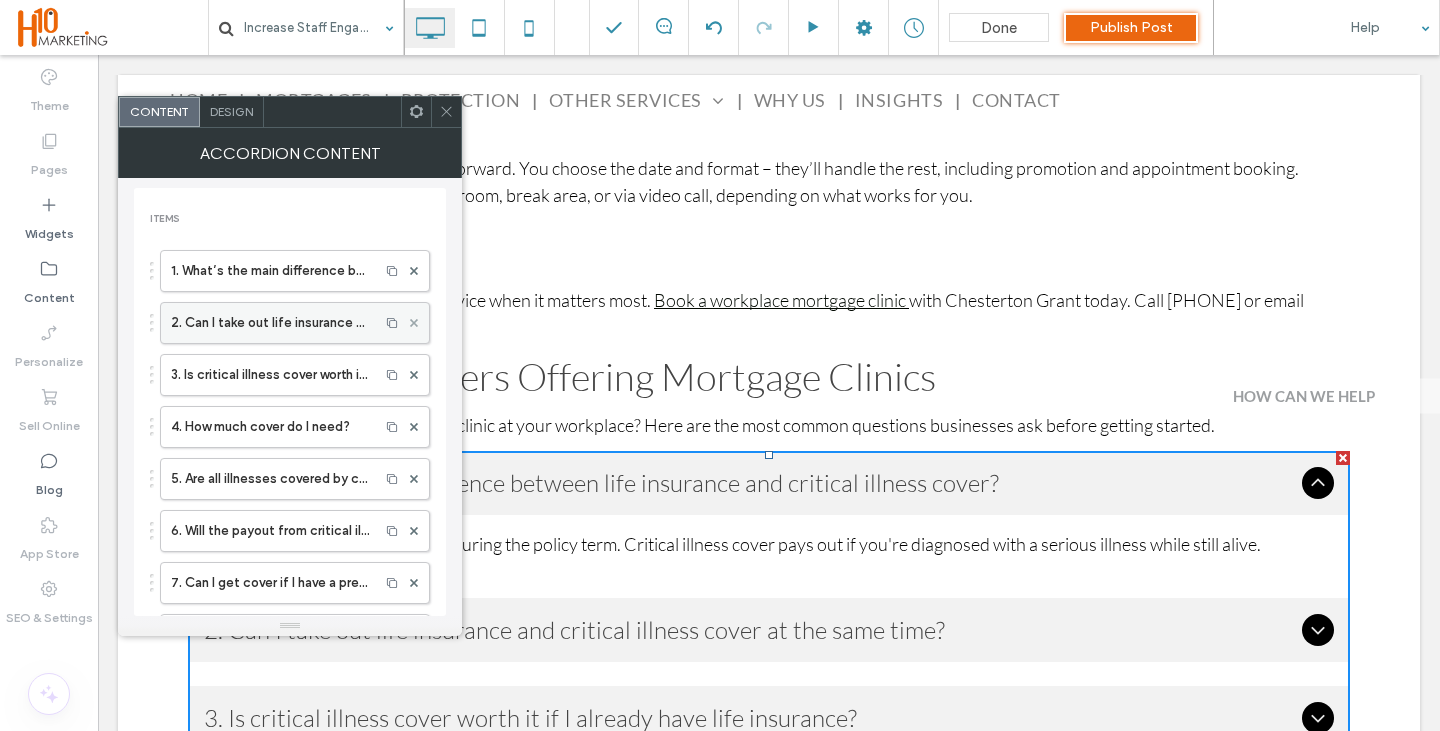click 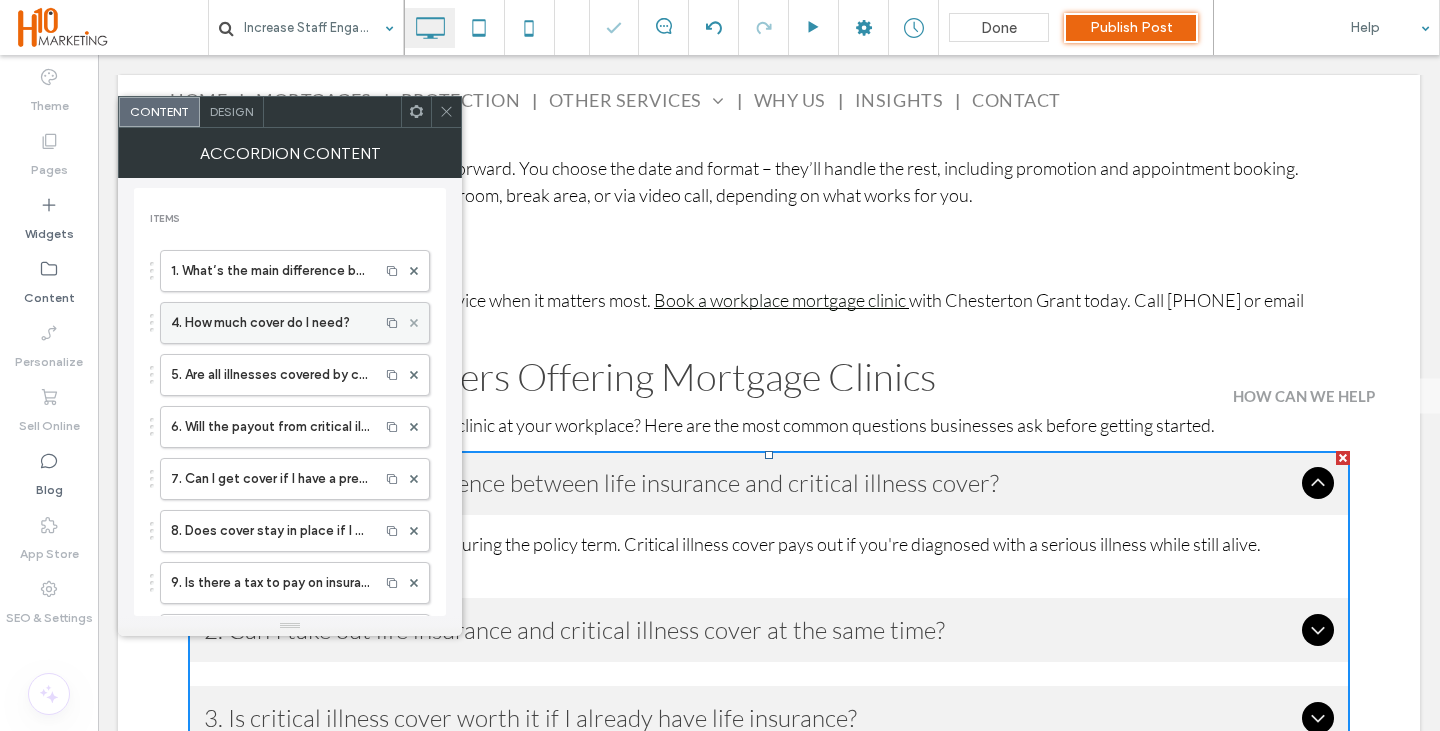 click 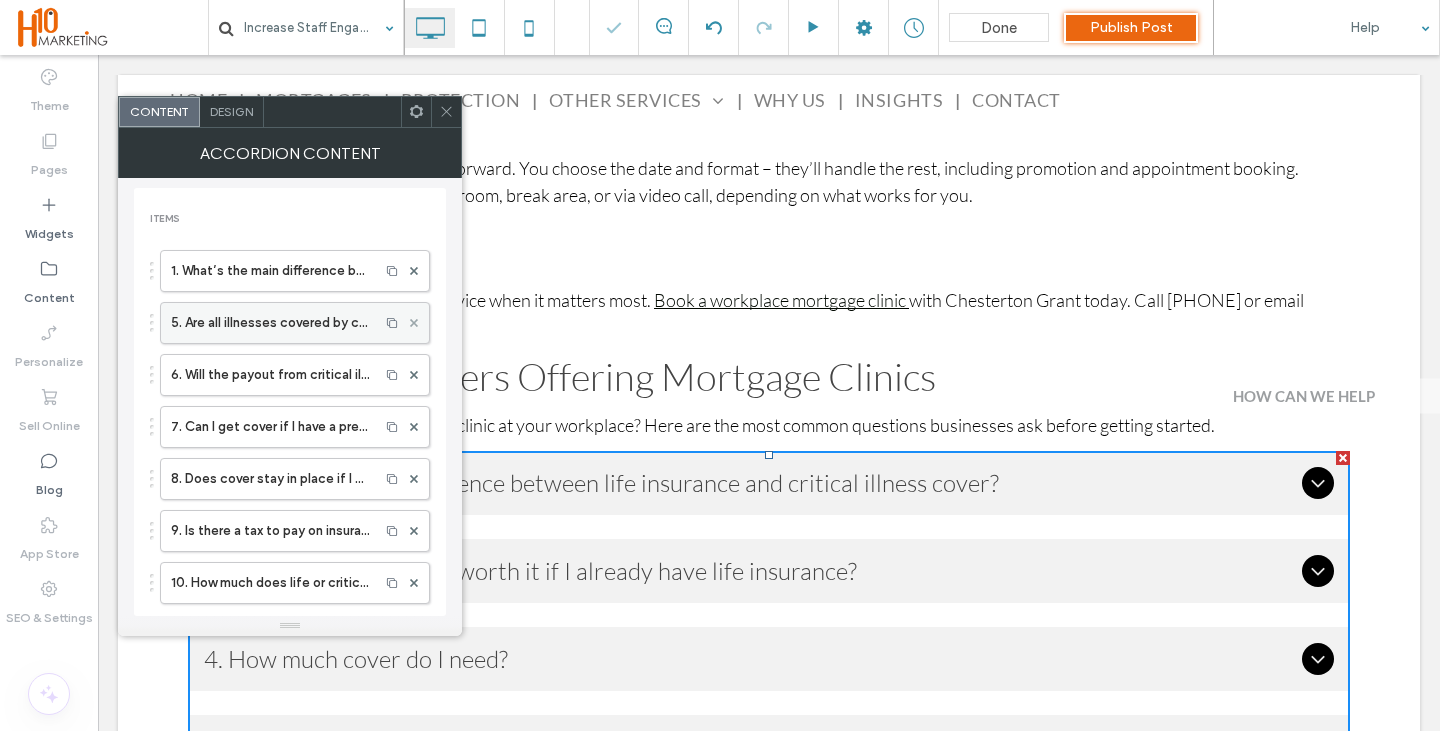 click 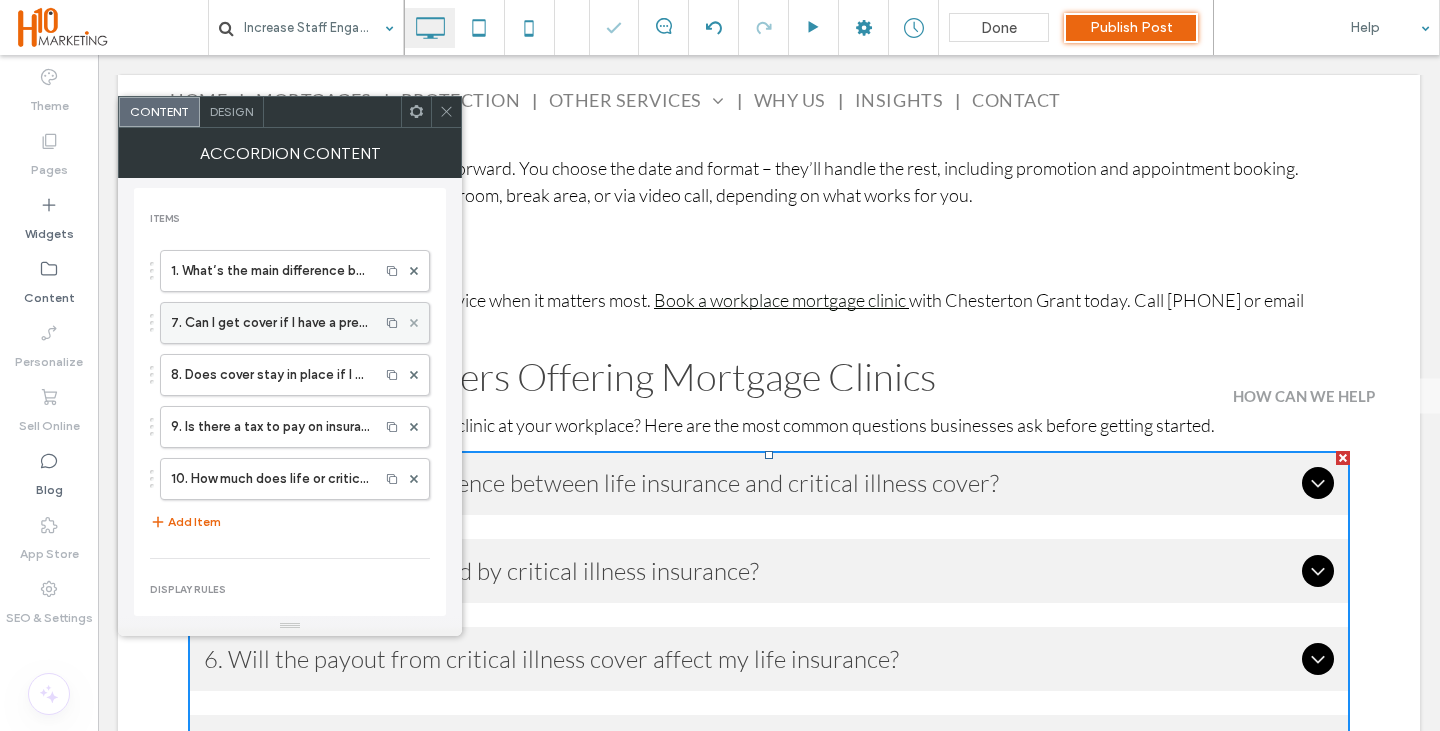 click 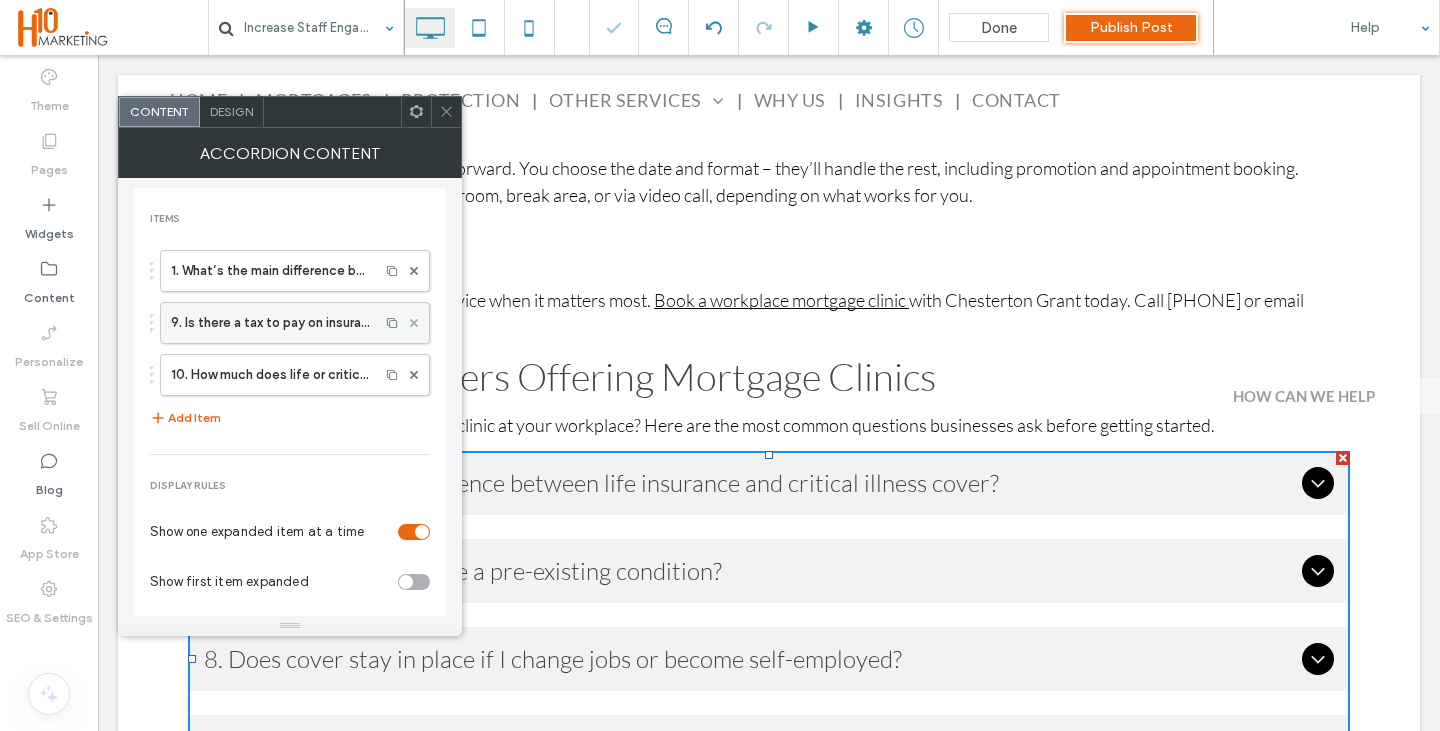 click 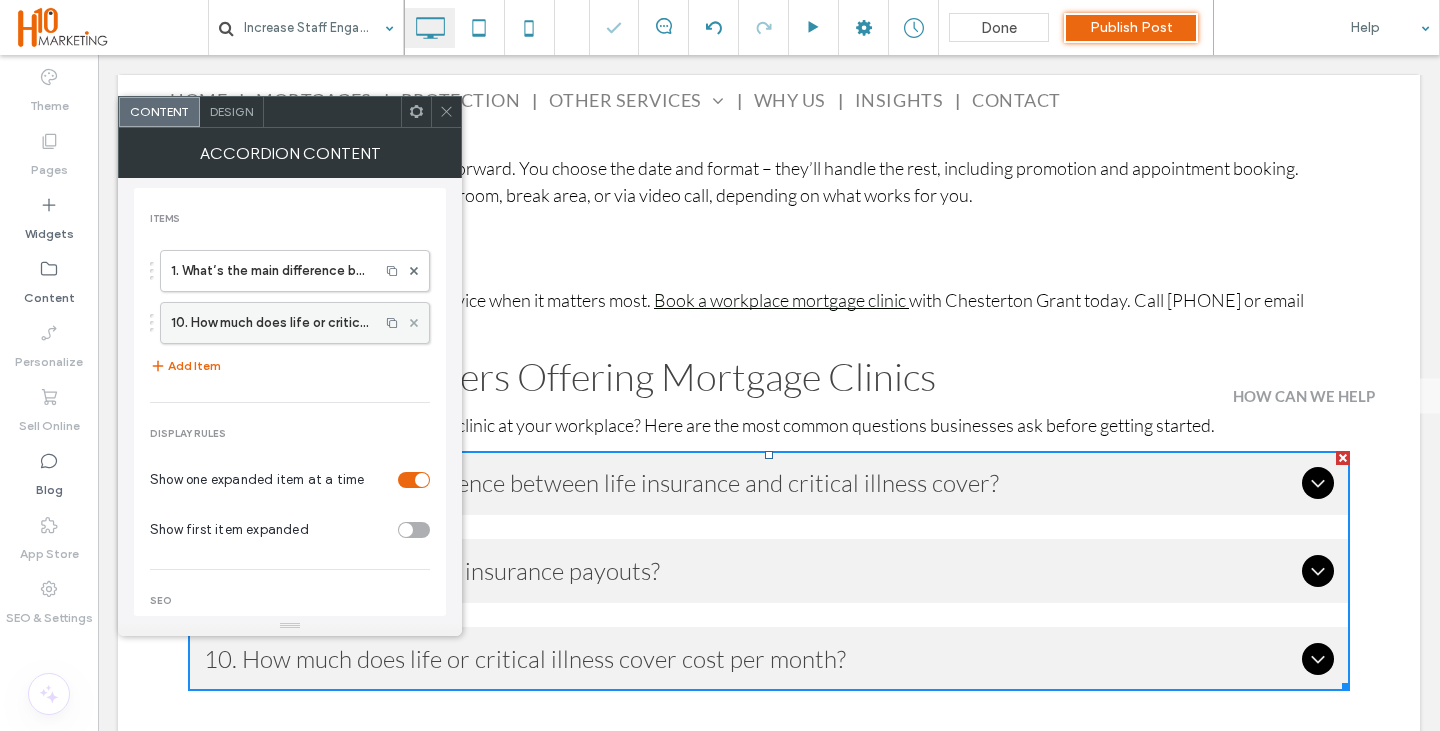 click 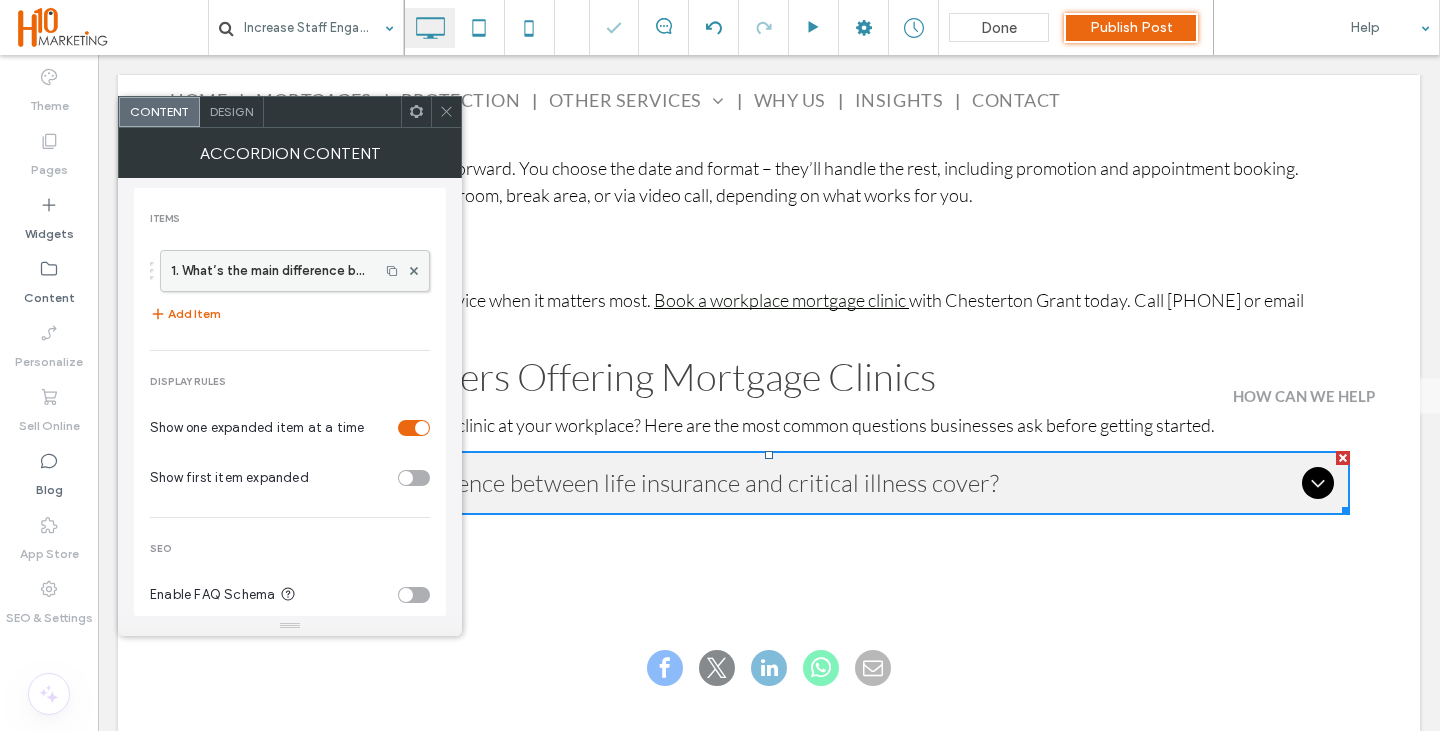 click on "1. What’s the main difference between life insurance and critical illness cover?" at bounding box center [270, 271] 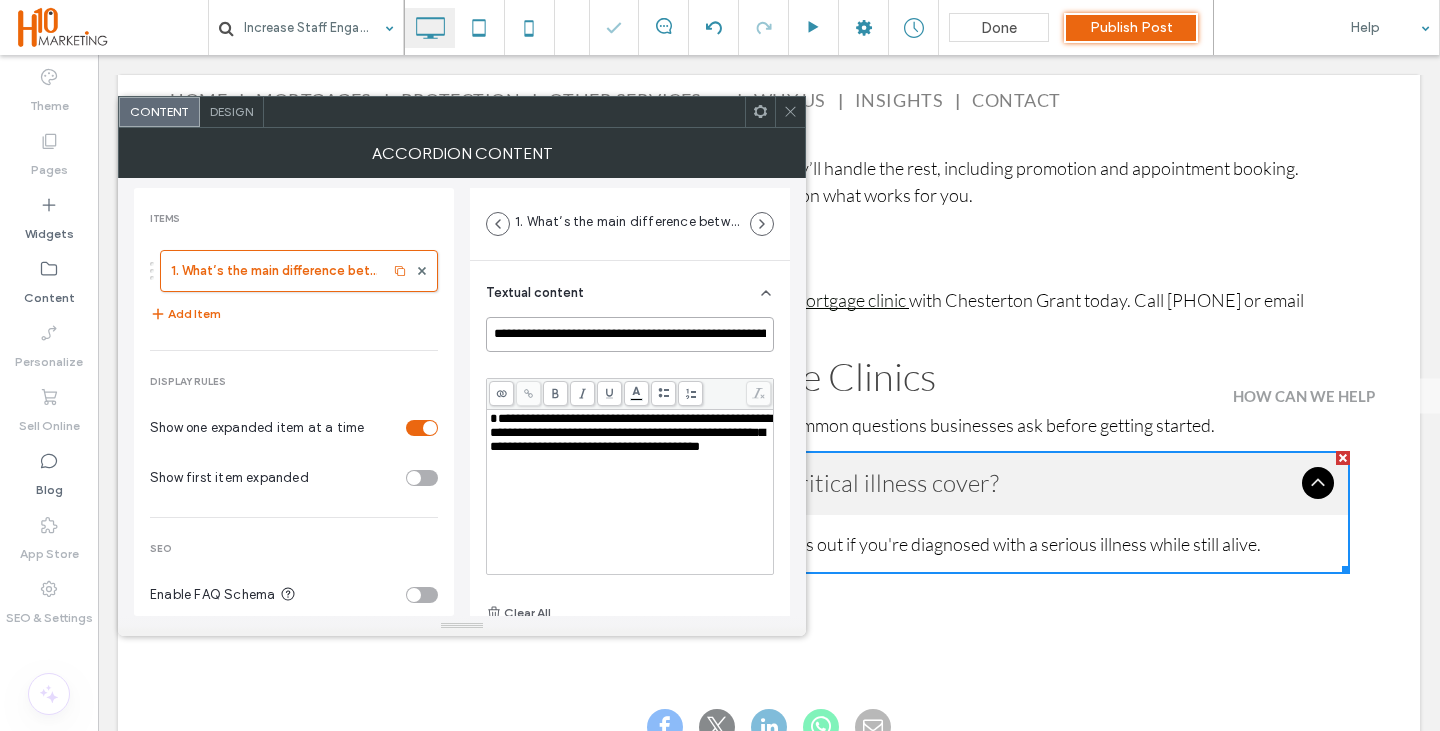 click on "**********" at bounding box center [630, 334] 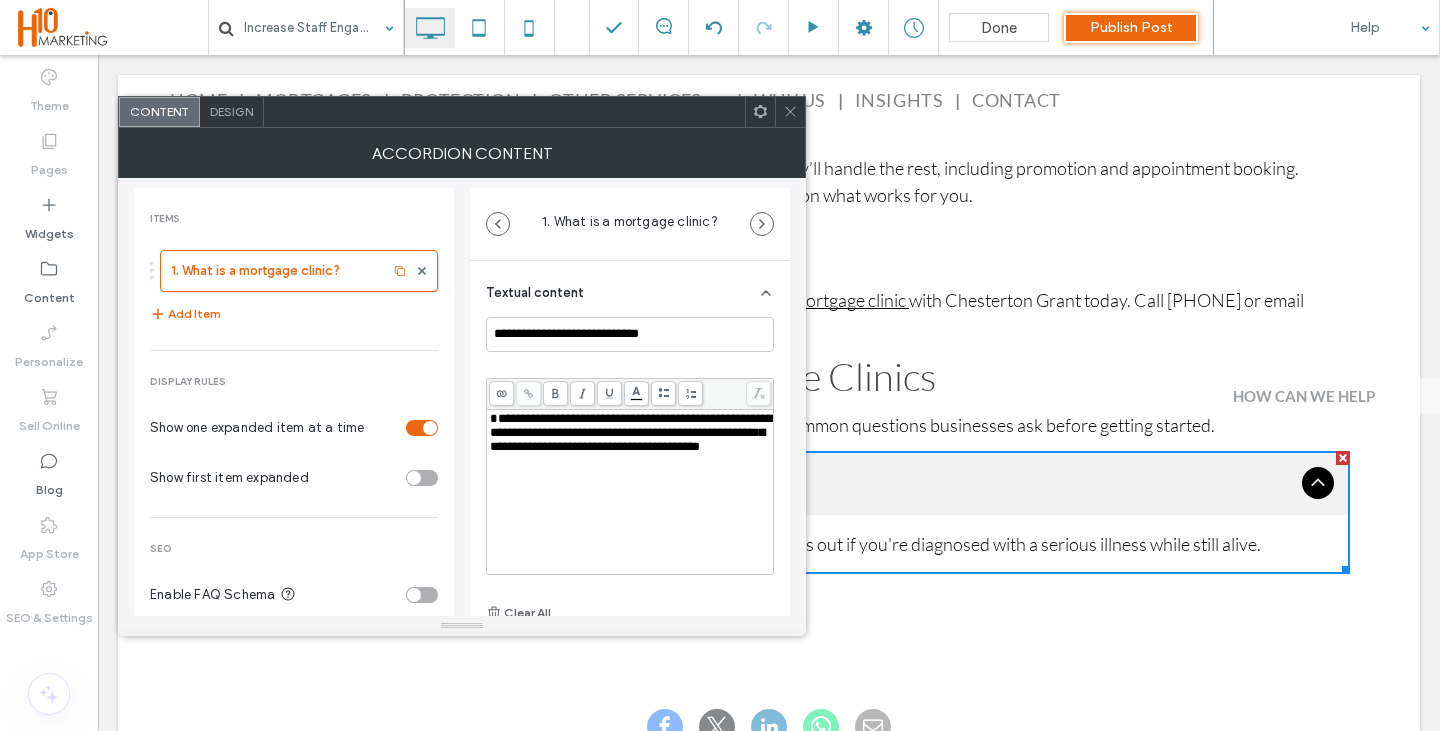 click on "**********" at bounding box center (630, 492) 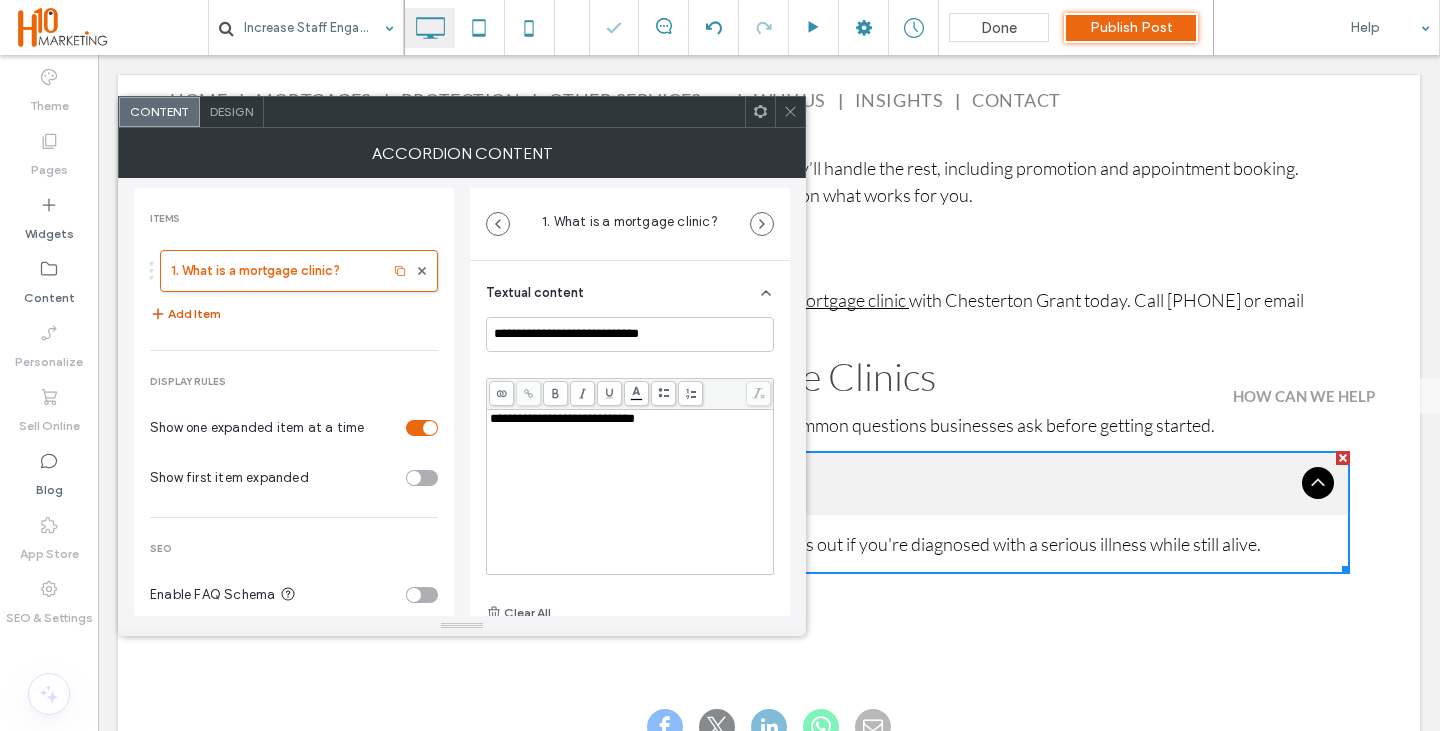 click on "Add Item" at bounding box center (185, 314) 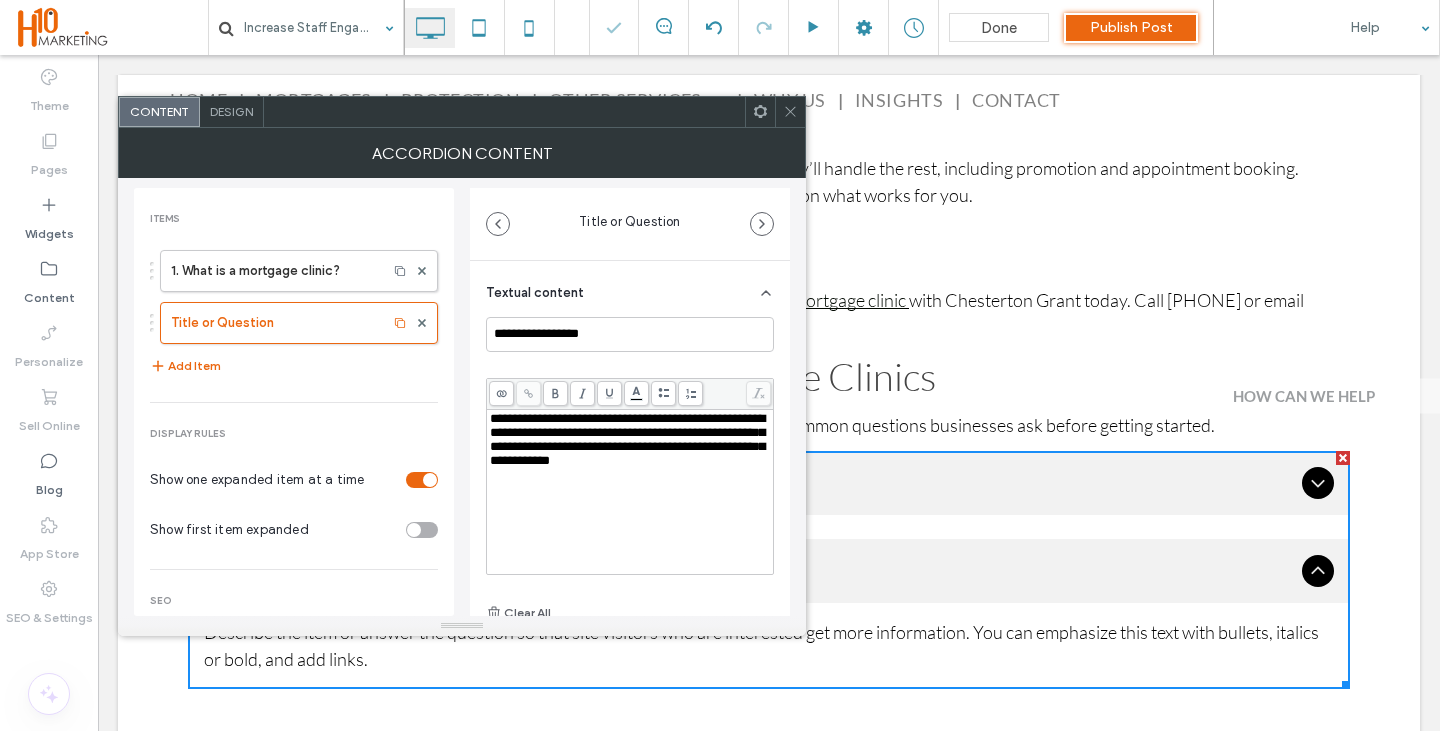 click on "1. What is a mortgage clinic? Title or Question" at bounding box center [294, 292] 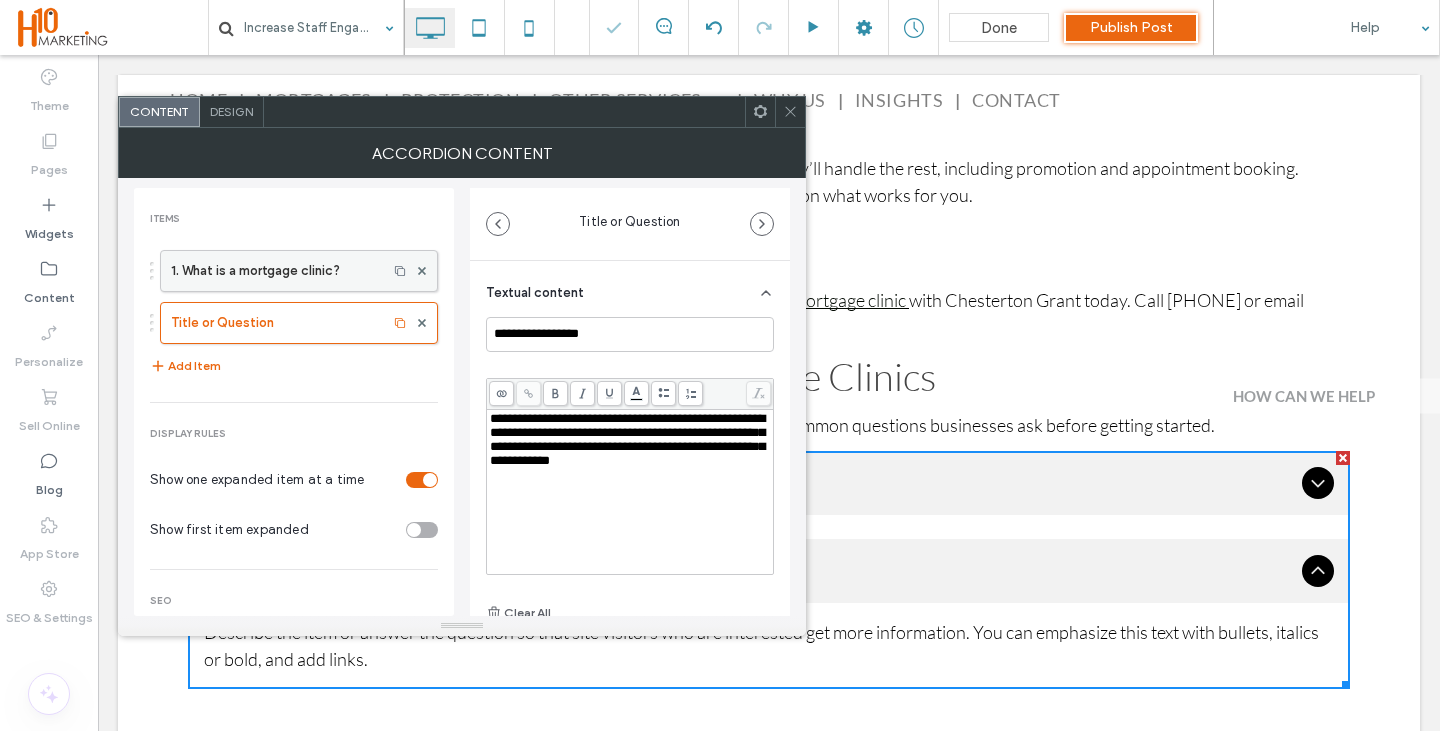 click on "1. What is a mortgage clinic?" at bounding box center [274, 271] 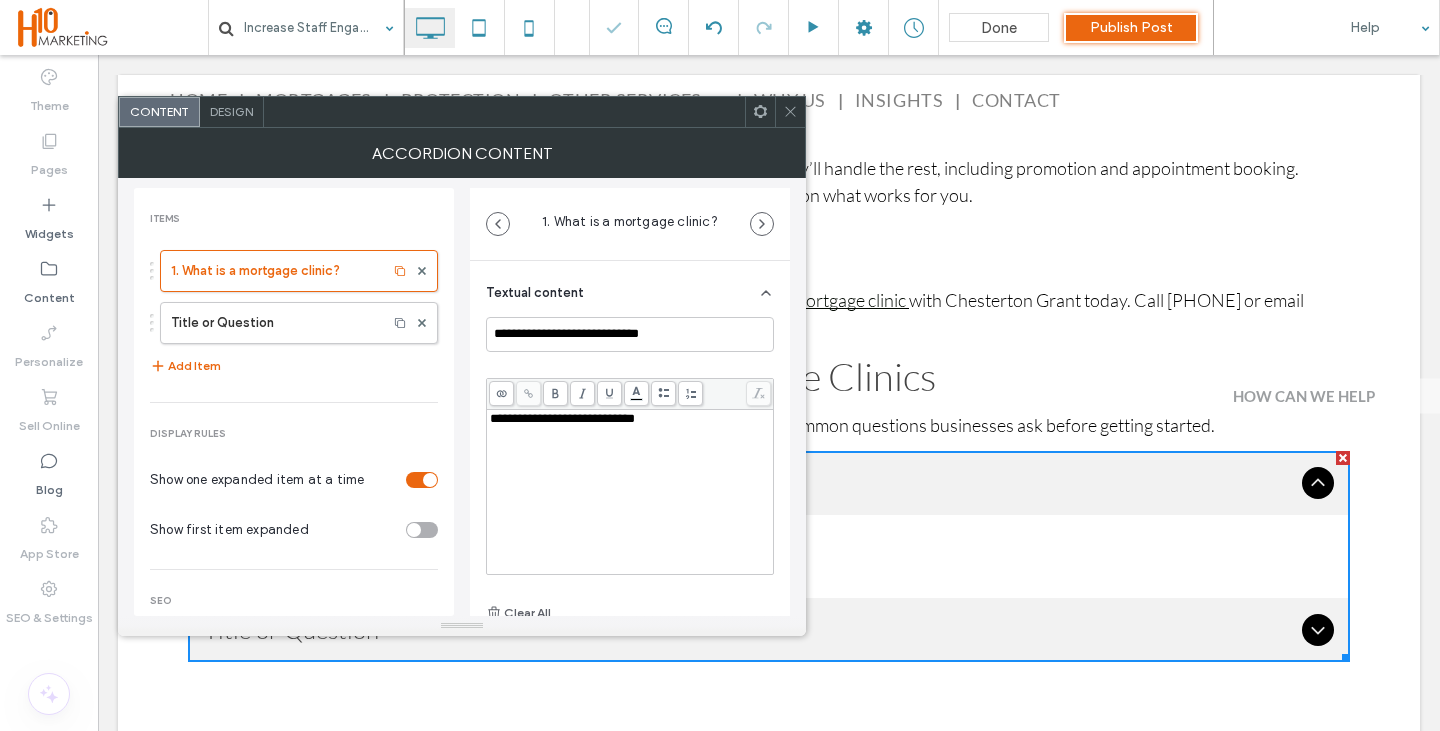 click on "**********" at bounding box center [630, 492] 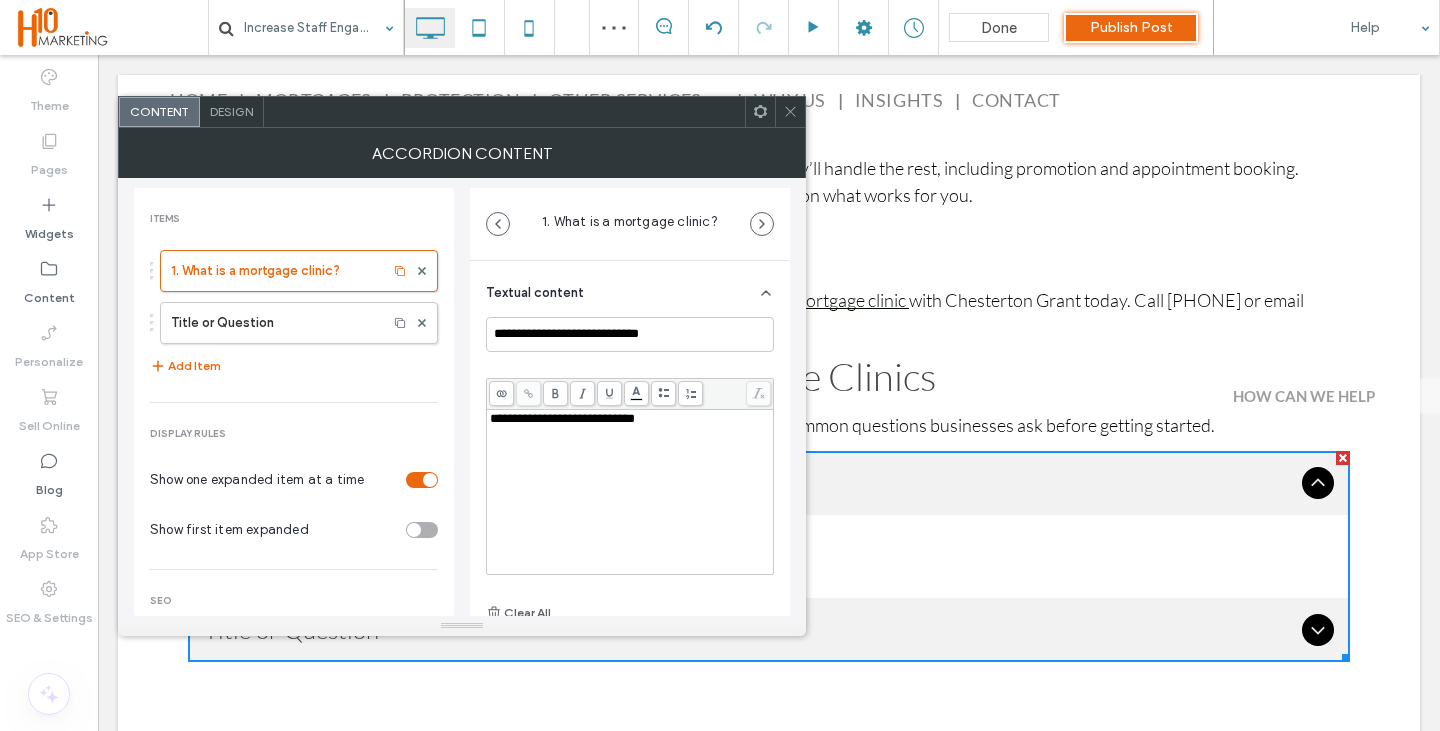 click on "**********" at bounding box center [630, 492] 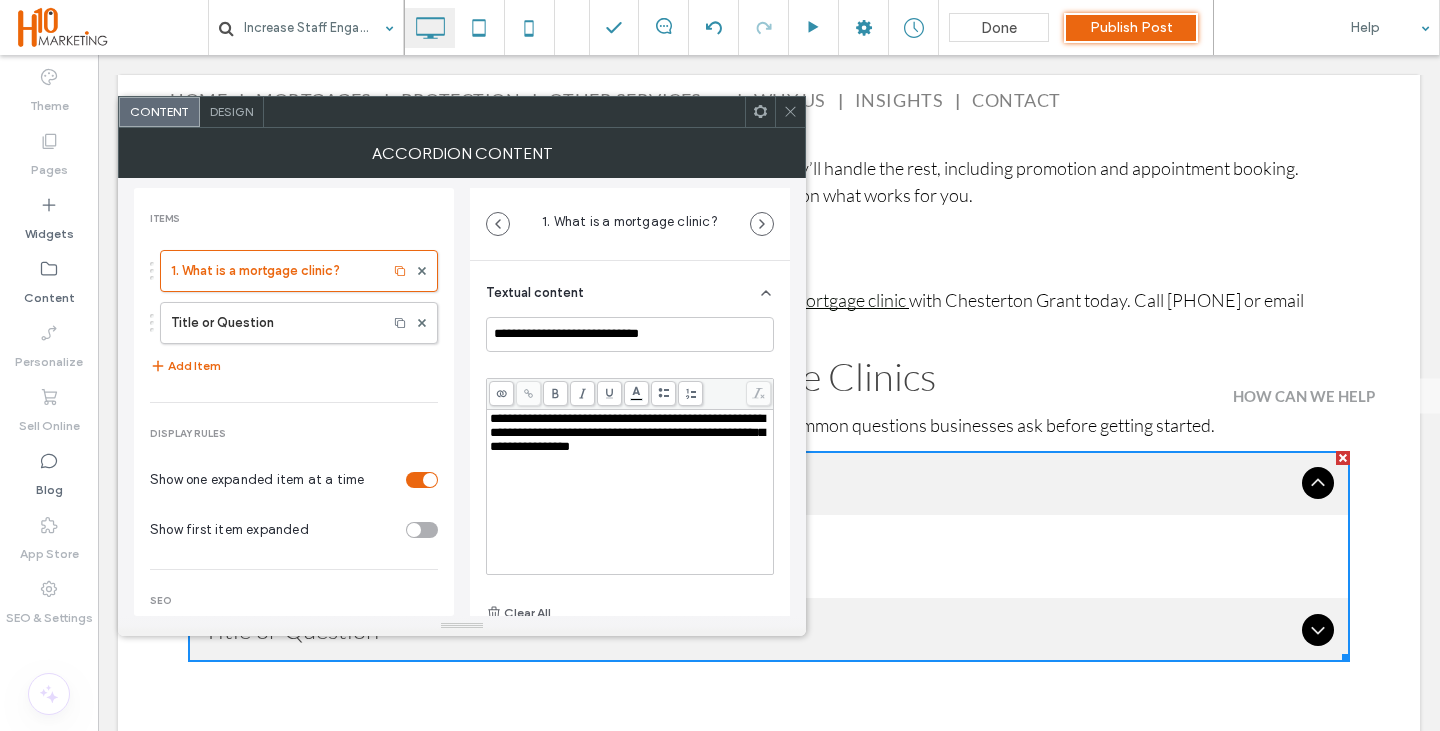 click on "Title or Question" at bounding box center (274, 323) 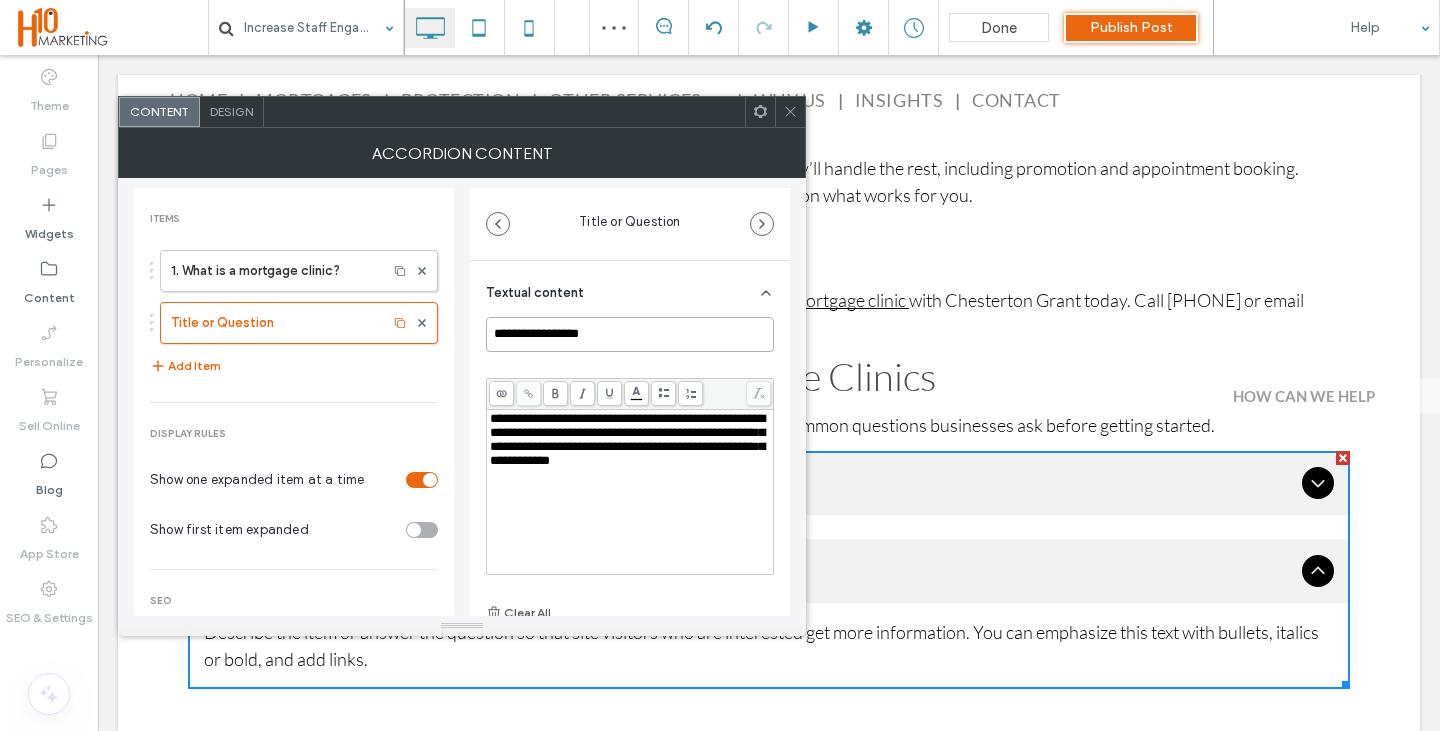 click on "**********" at bounding box center [630, 334] 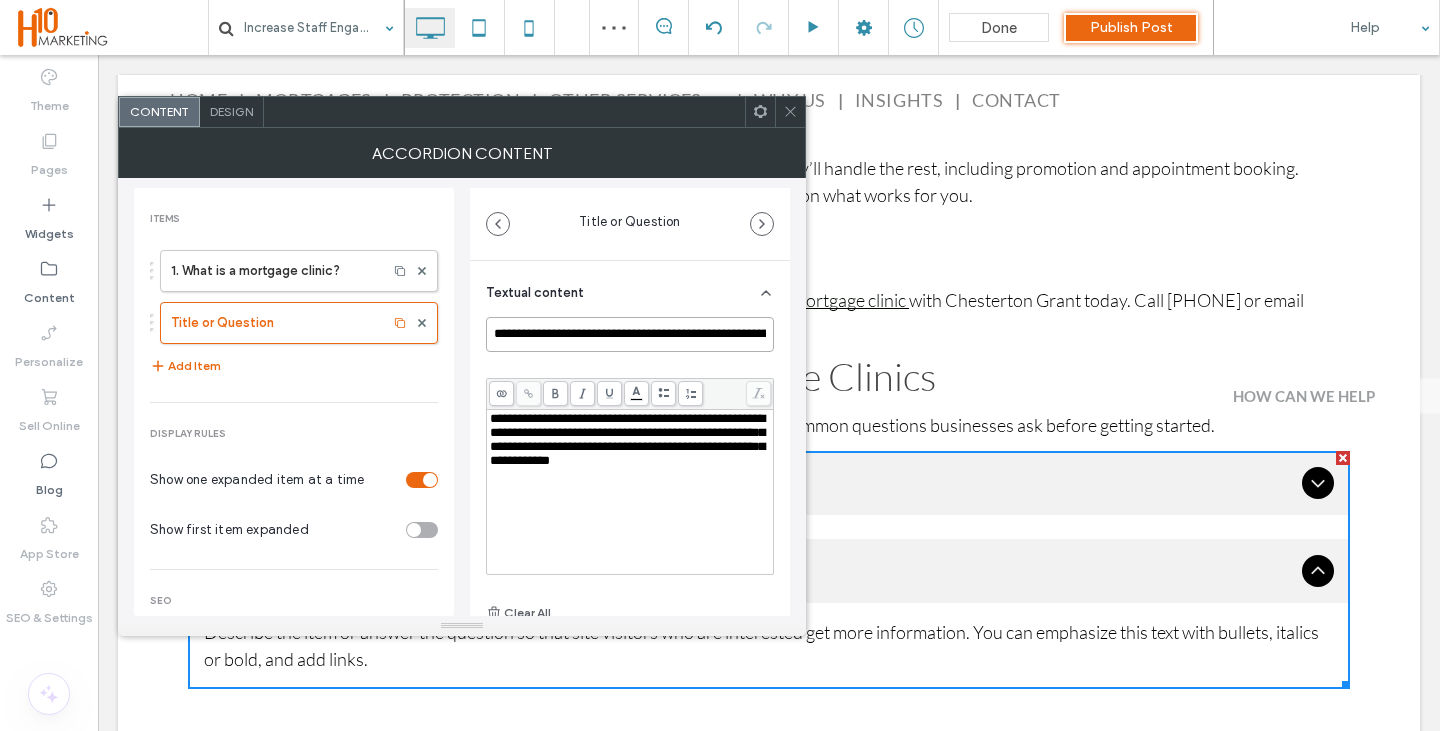 scroll, scrollTop: 0, scrollLeft: 489, axis: horizontal 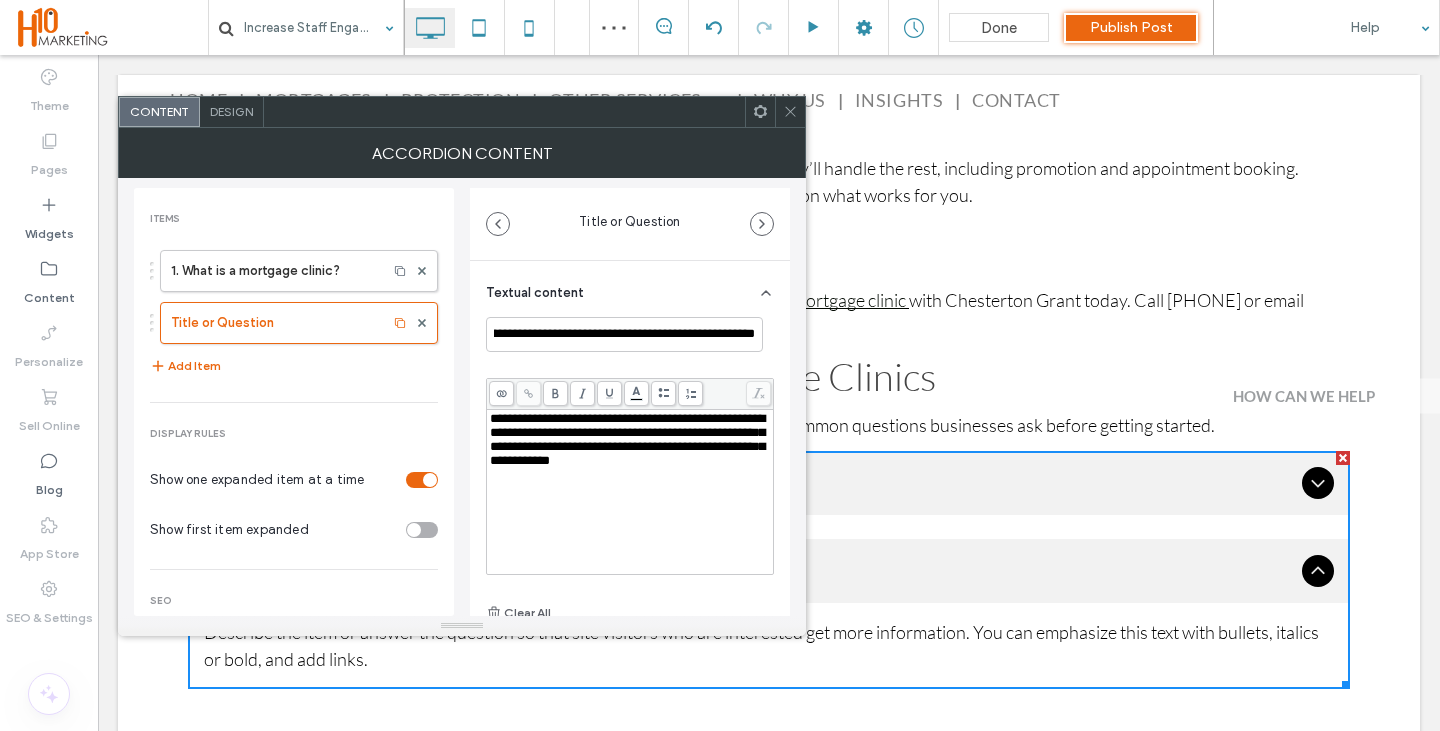 click on "**********" at bounding box center [630, 492] 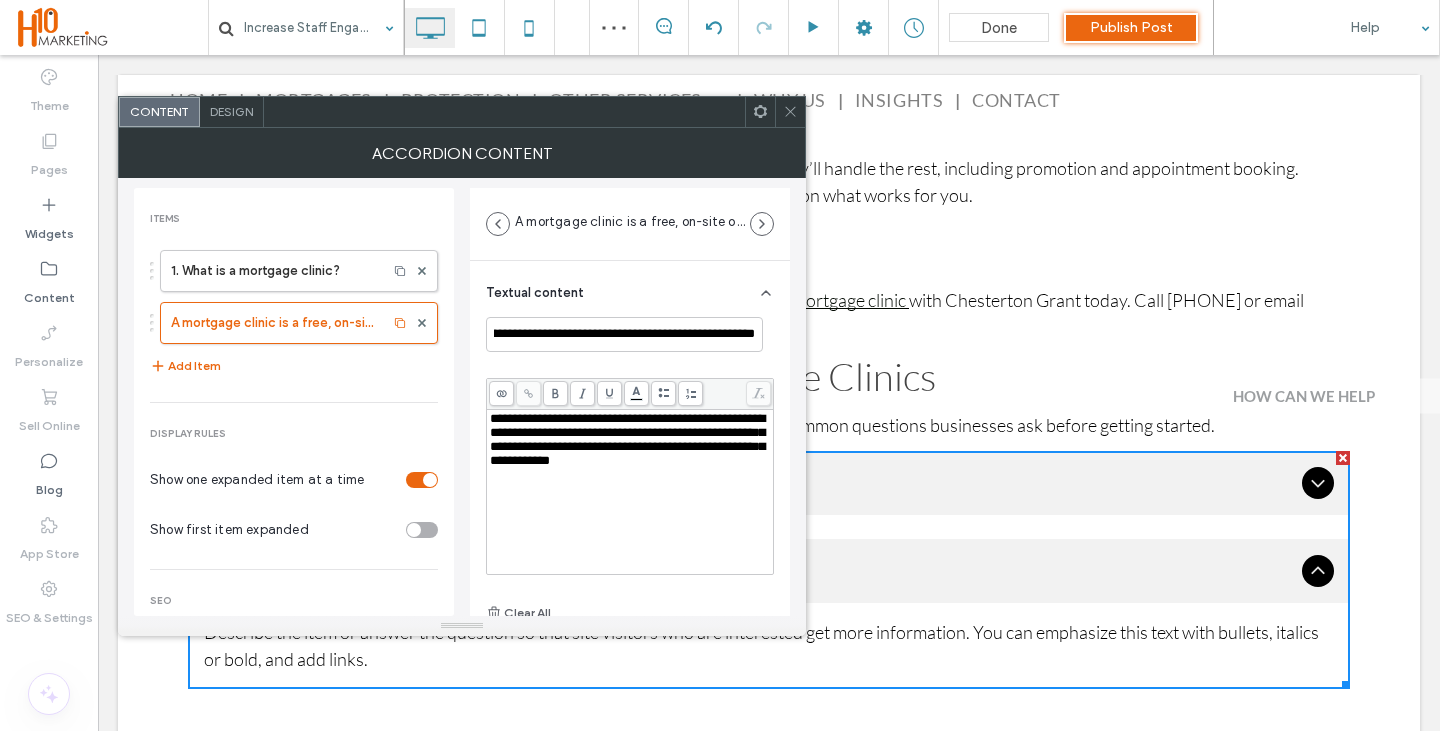 scroll, scrollTop: 0, scrollLeft: 0, axis: both 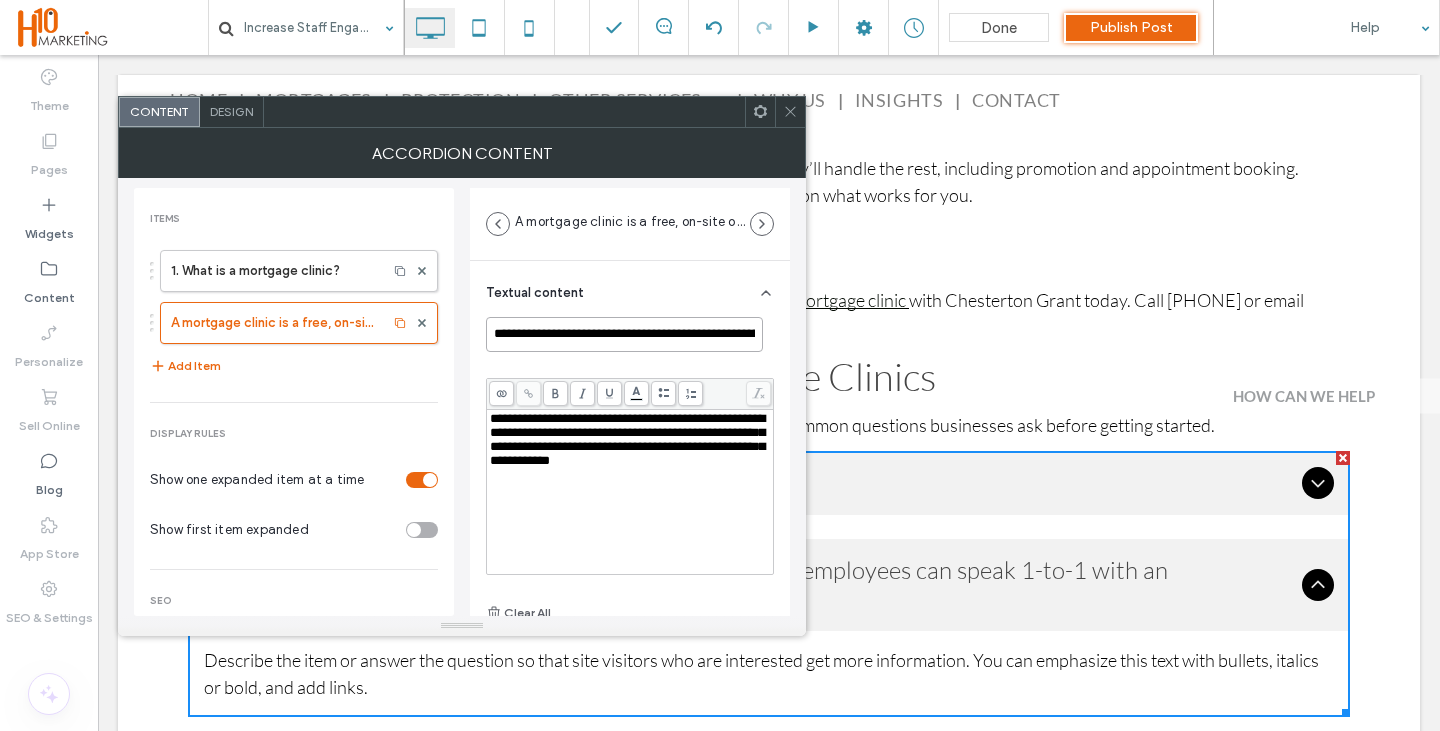 click on "**********" at bounding box center [624, 334] 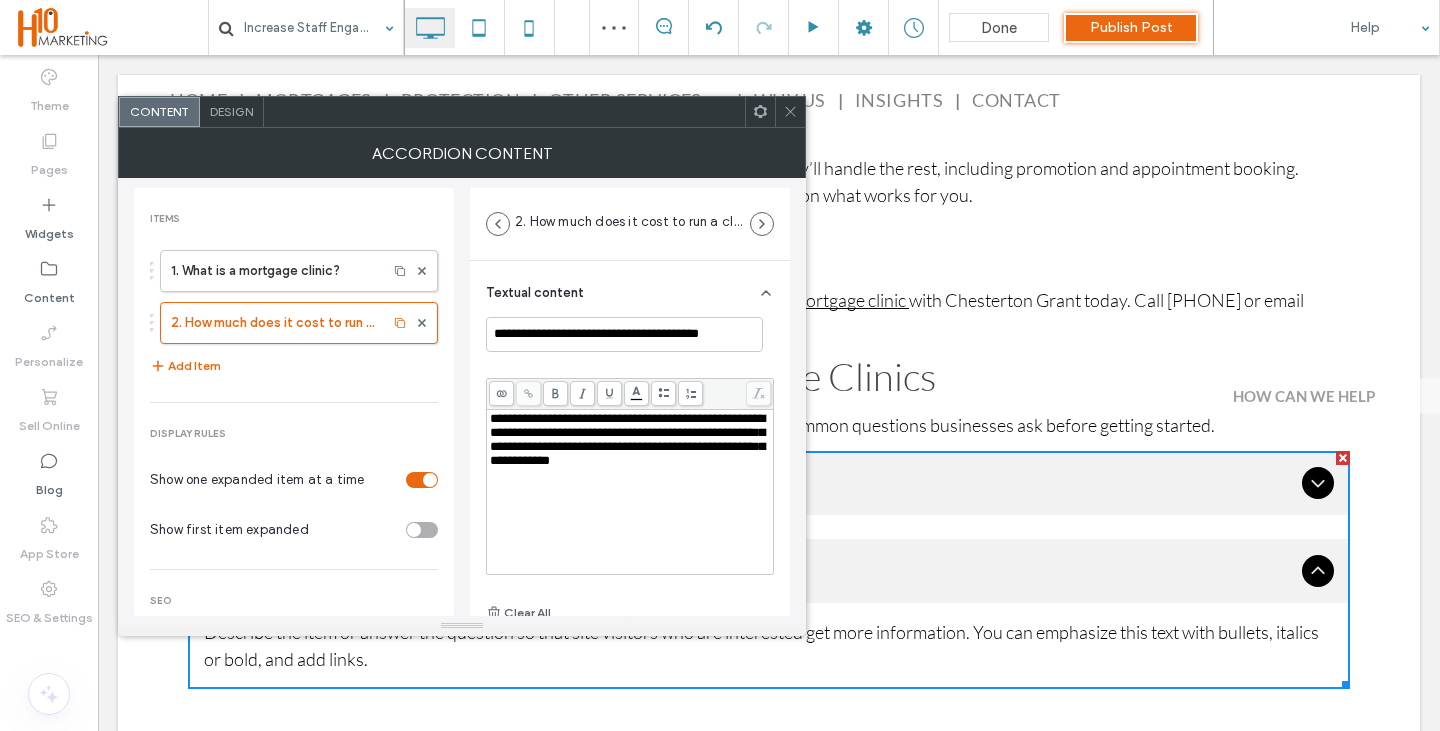 click on "**********" at bounding box center [627, 439] 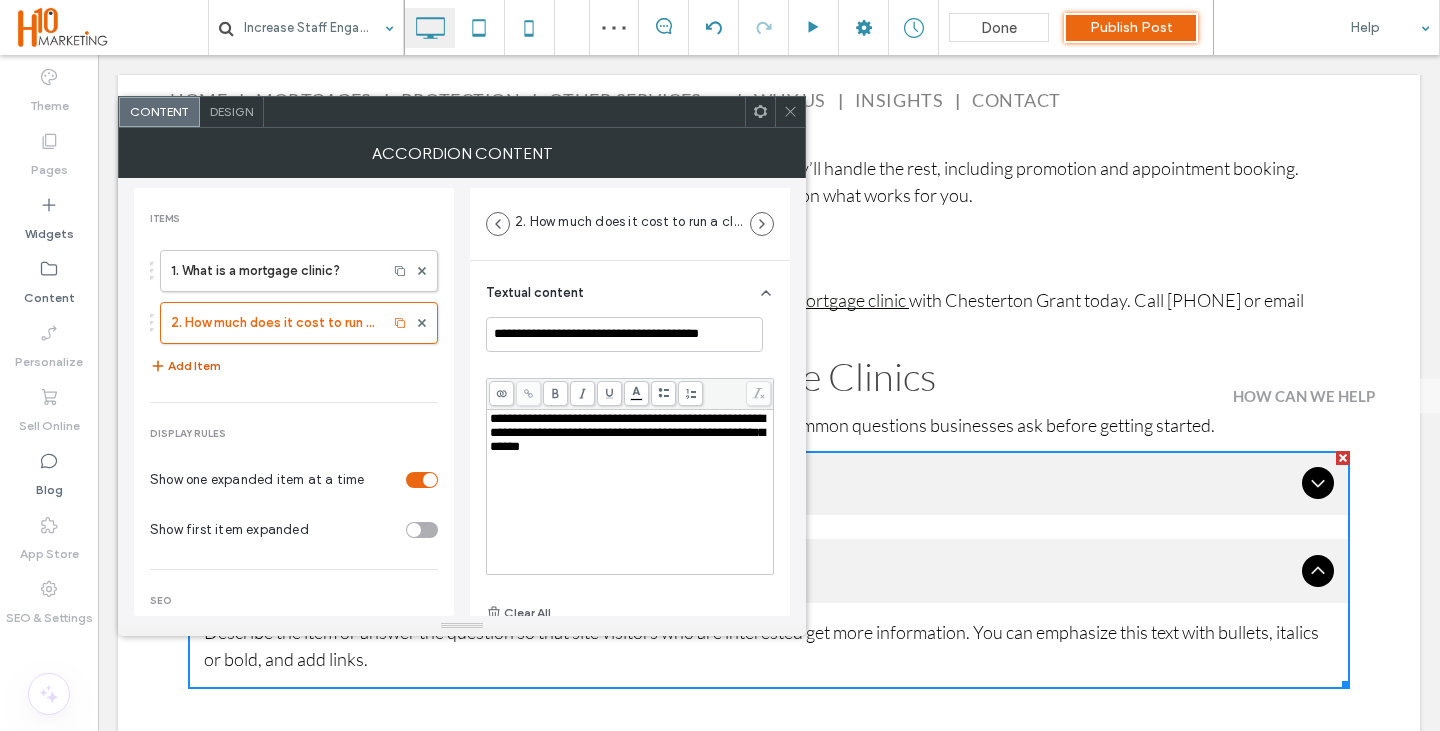 click on "Add Item" at bounding box center [185, 366] 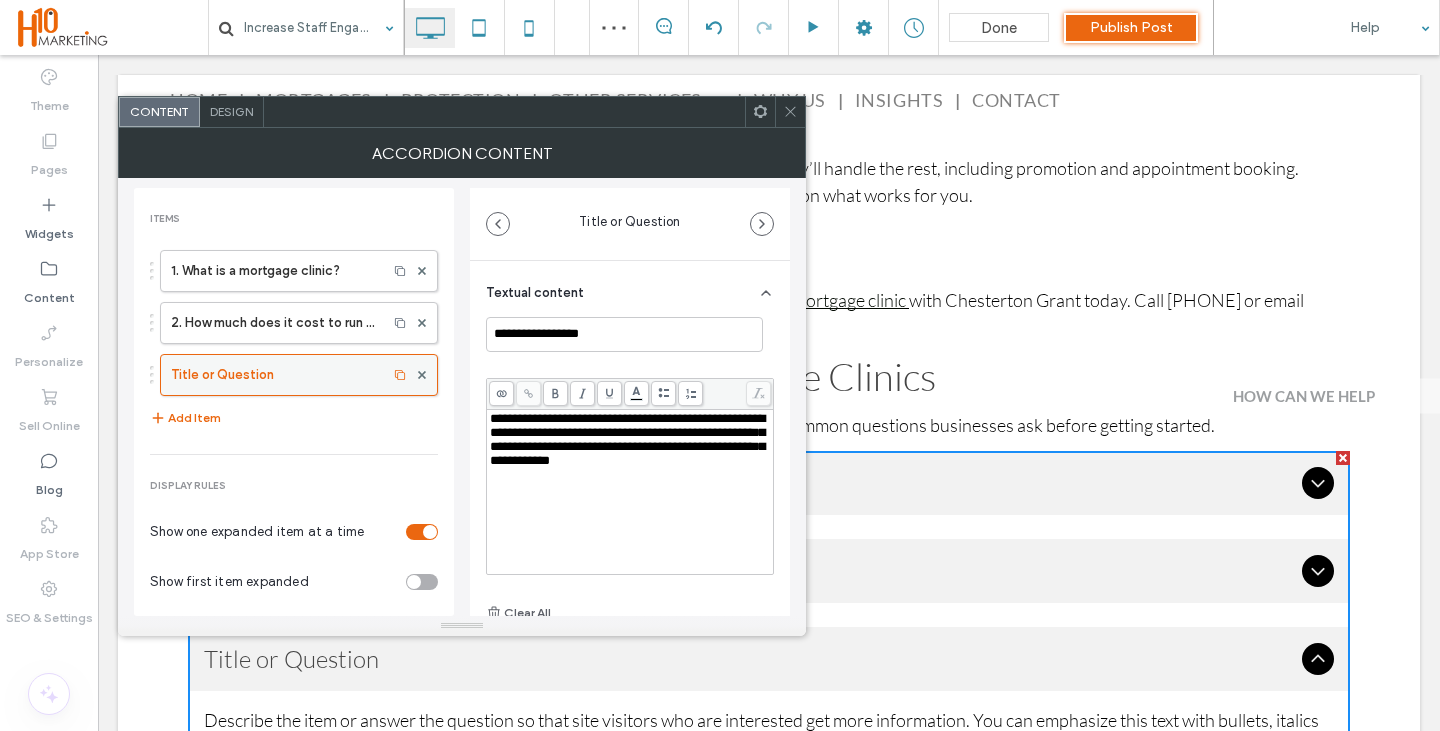 click on "Title or Question" at bounding box center (274, 375) 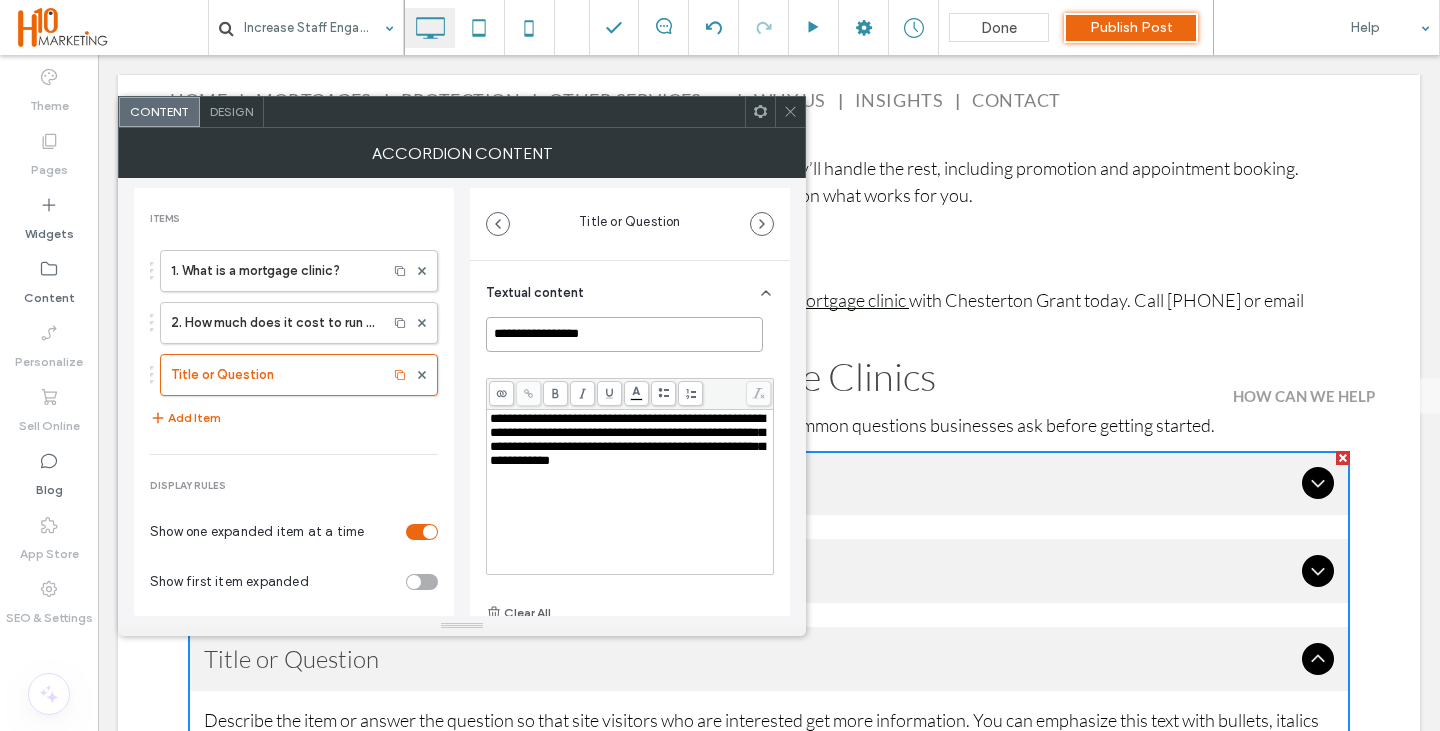 click on "**********" at bounding box center [624, 334] 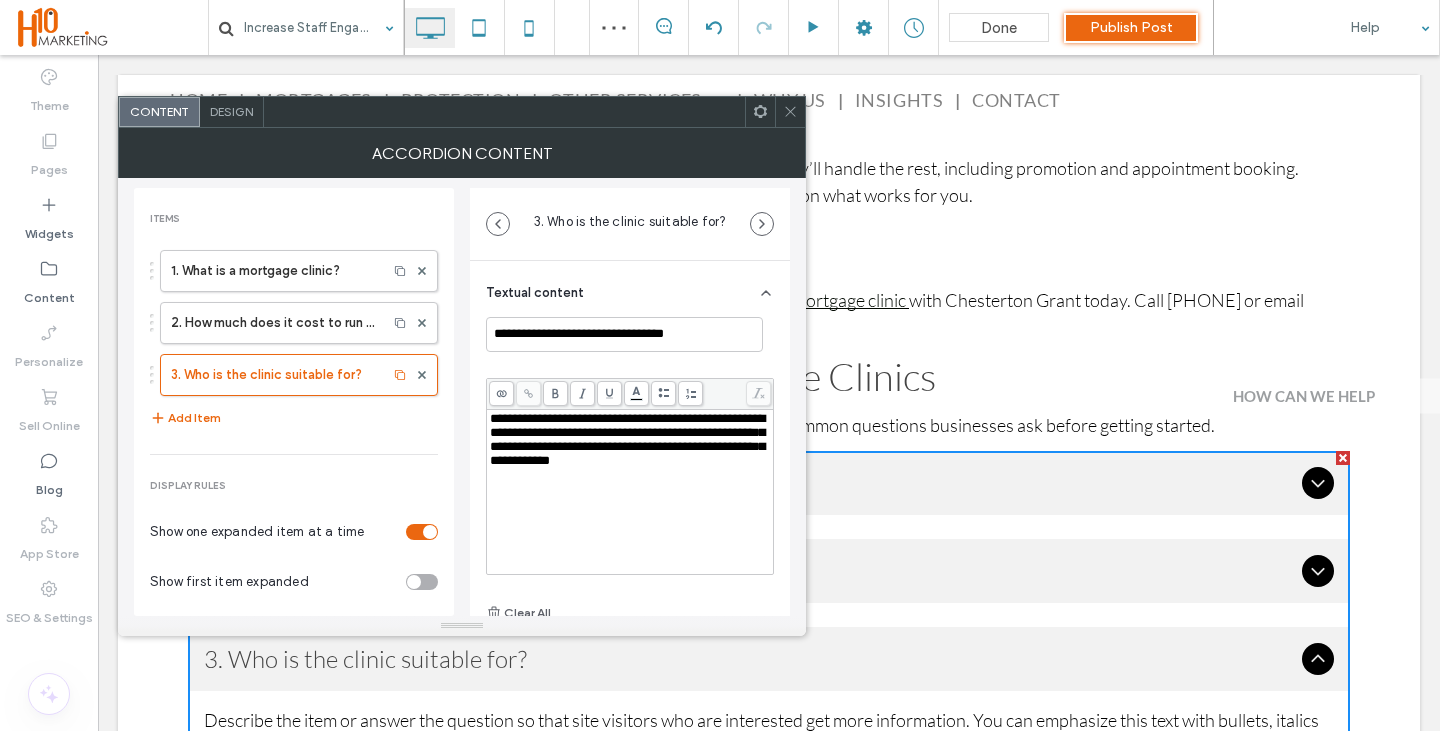 click on "**********" at bounding box center (627, 439) 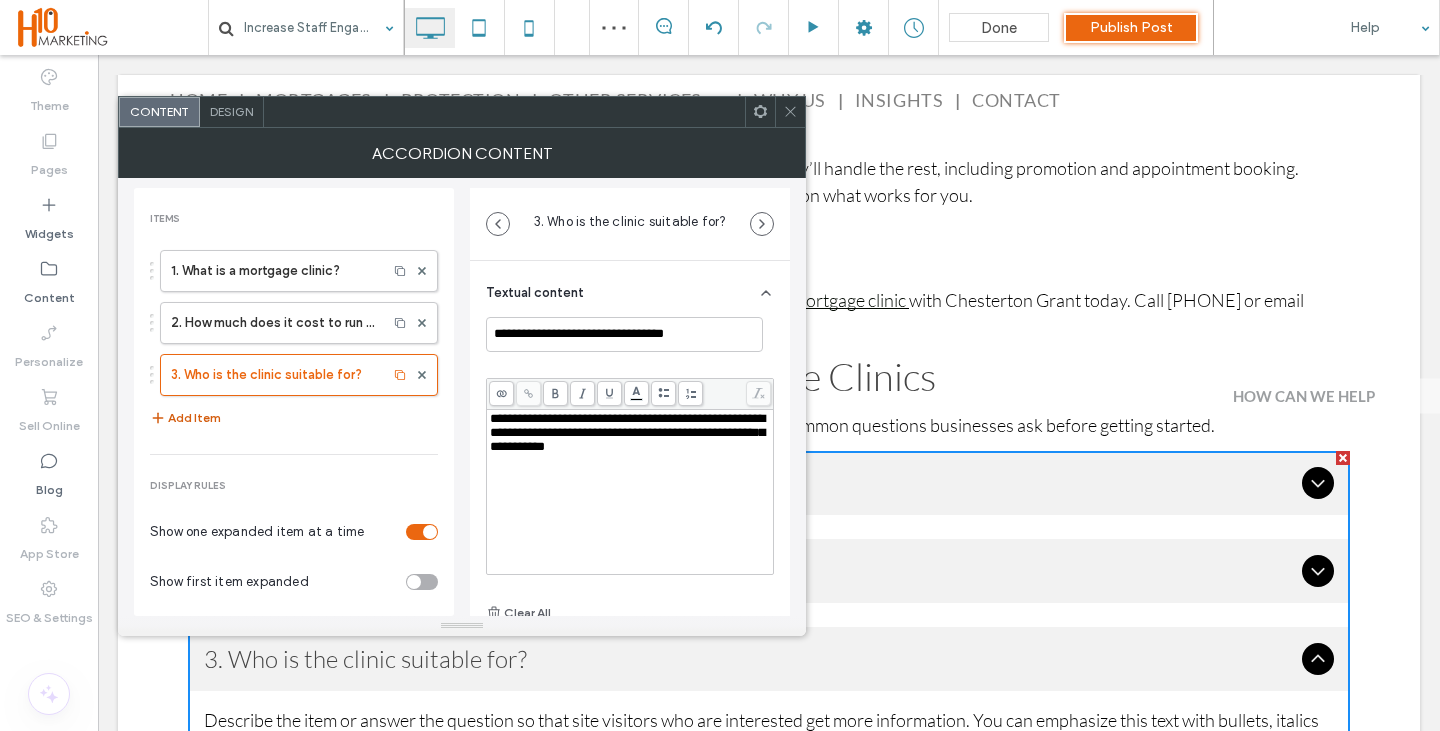 click at bounding box center (159, 418) 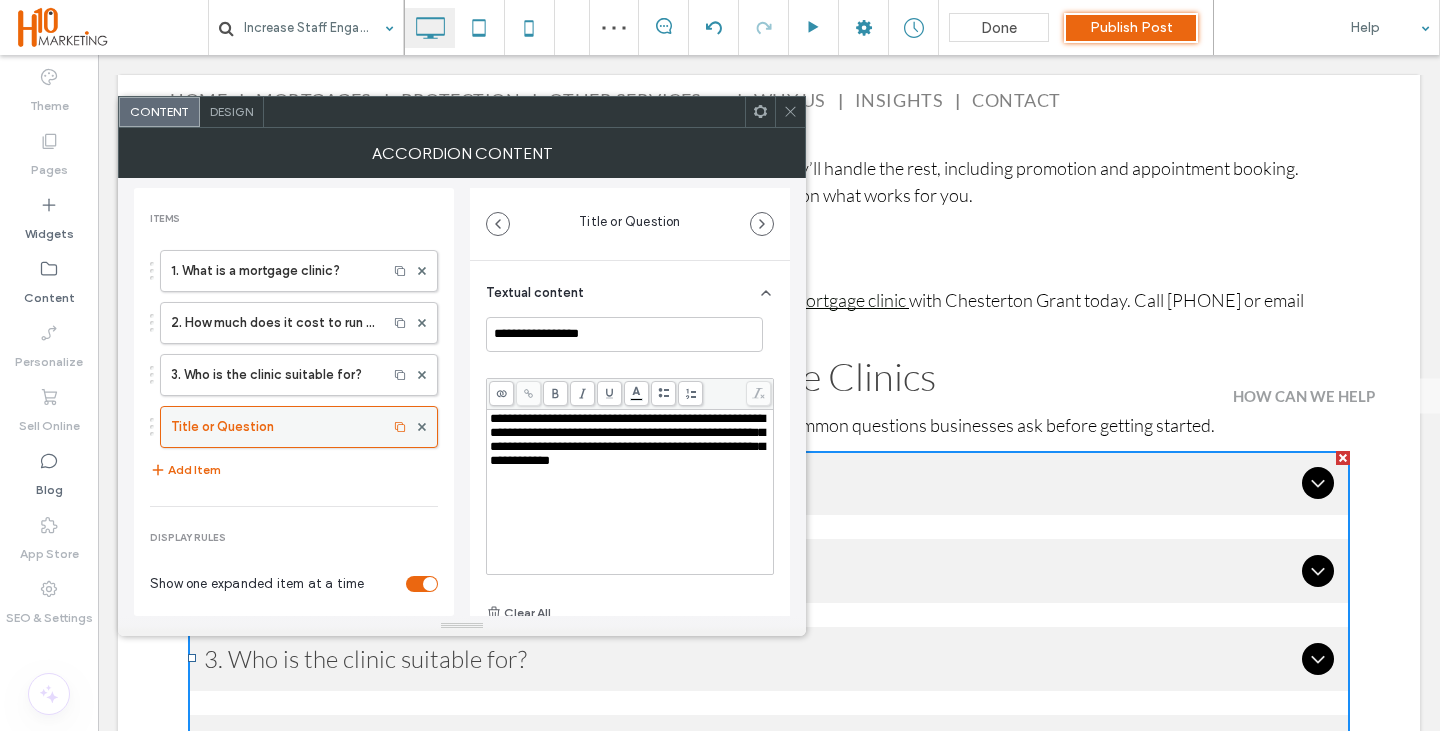 click on "Title or Question" at bounding box center [274, 427] 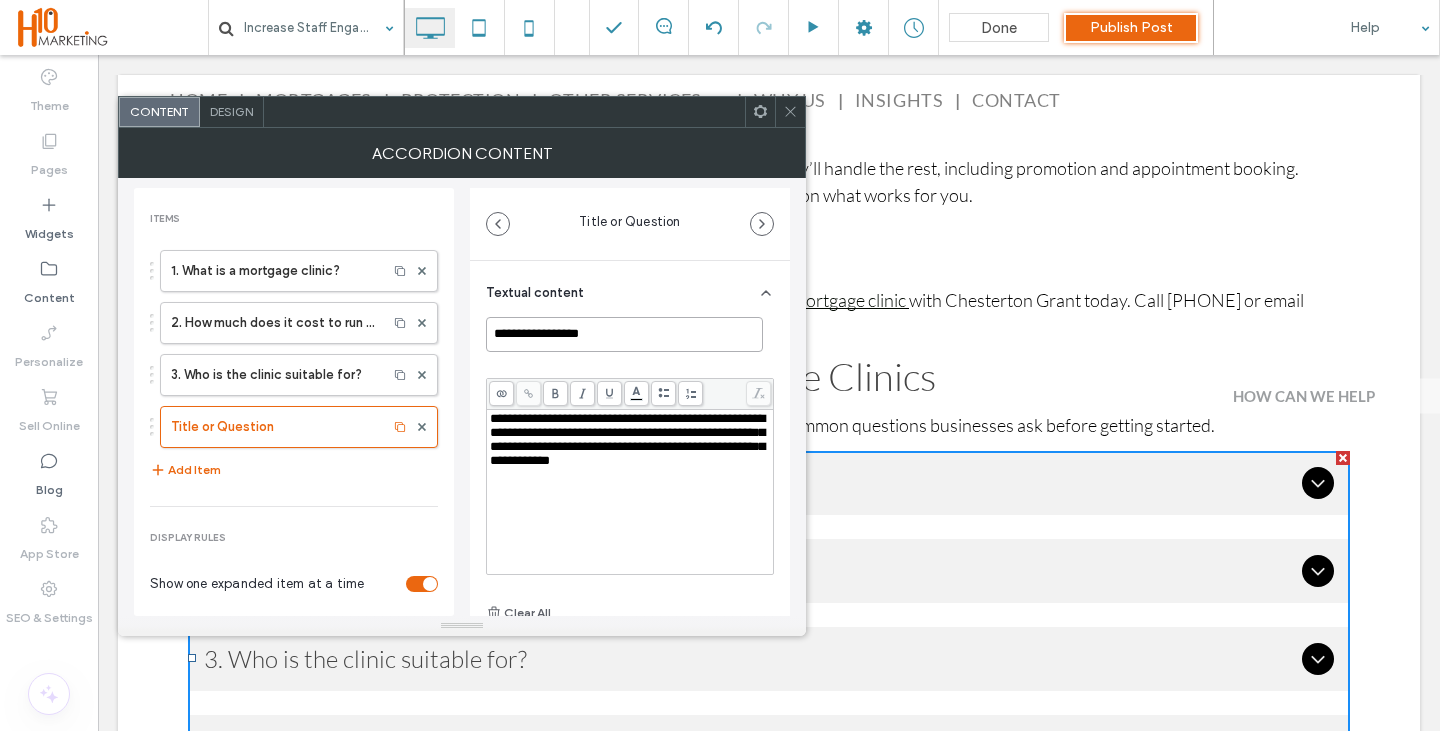 click on "**********" at bounding box center (624, 334) 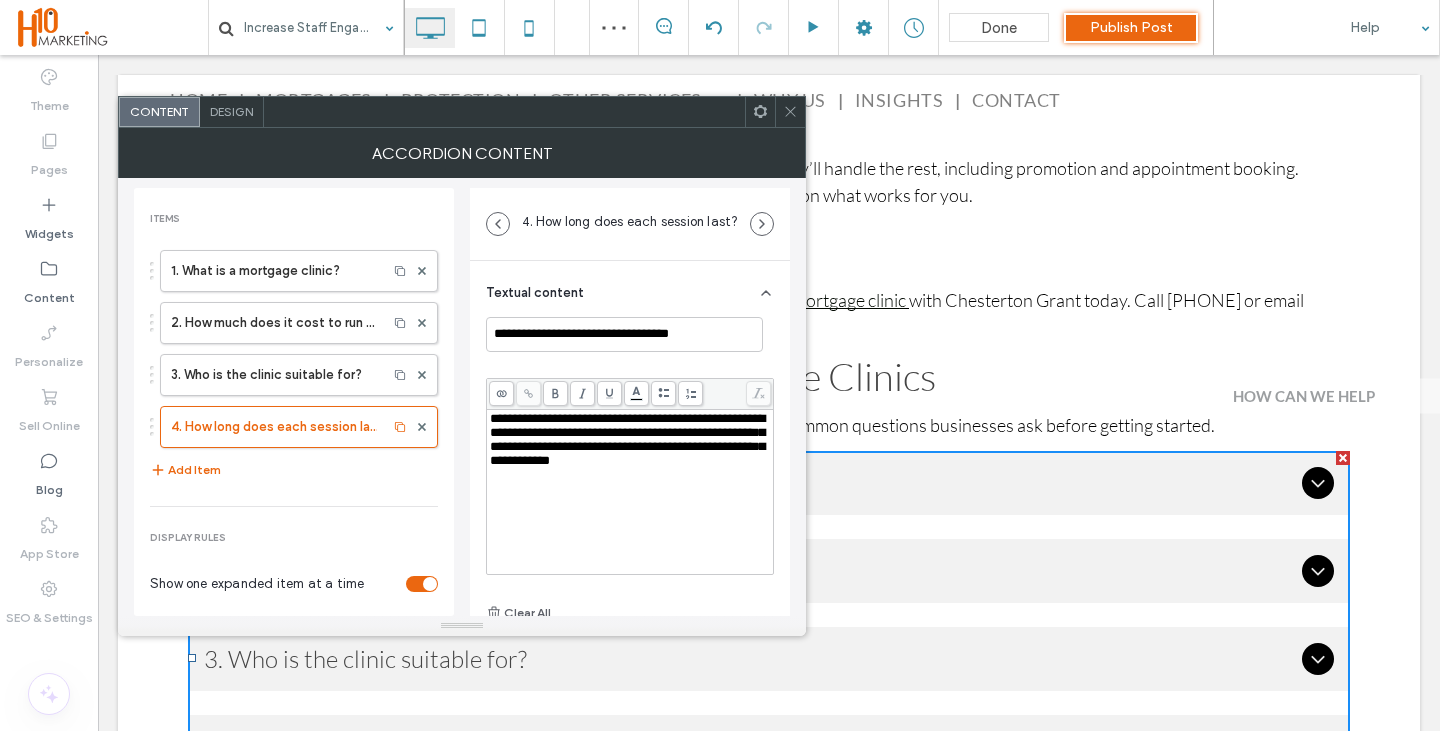 click on "**********" at bounding box center (627, 439) 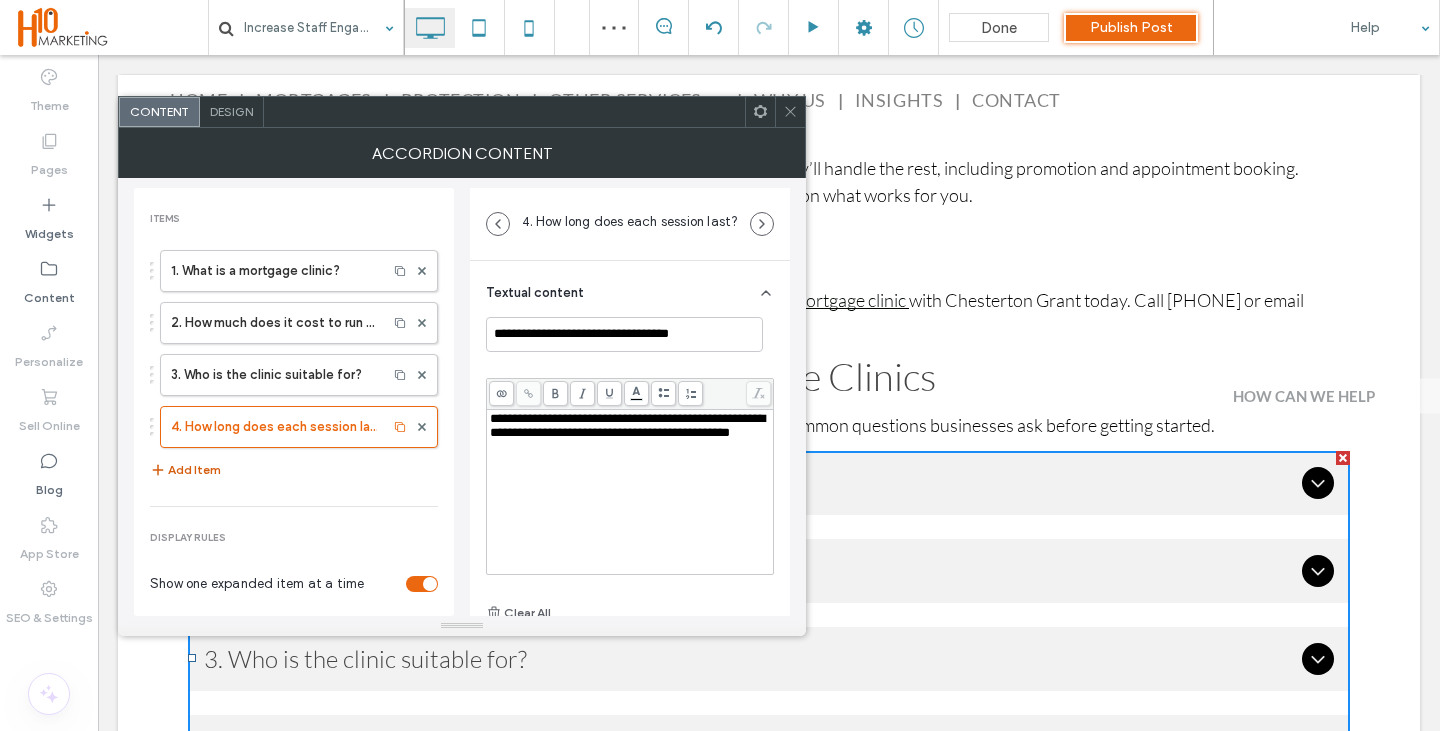 click on "Add Item" at bounding box center [185, 470] 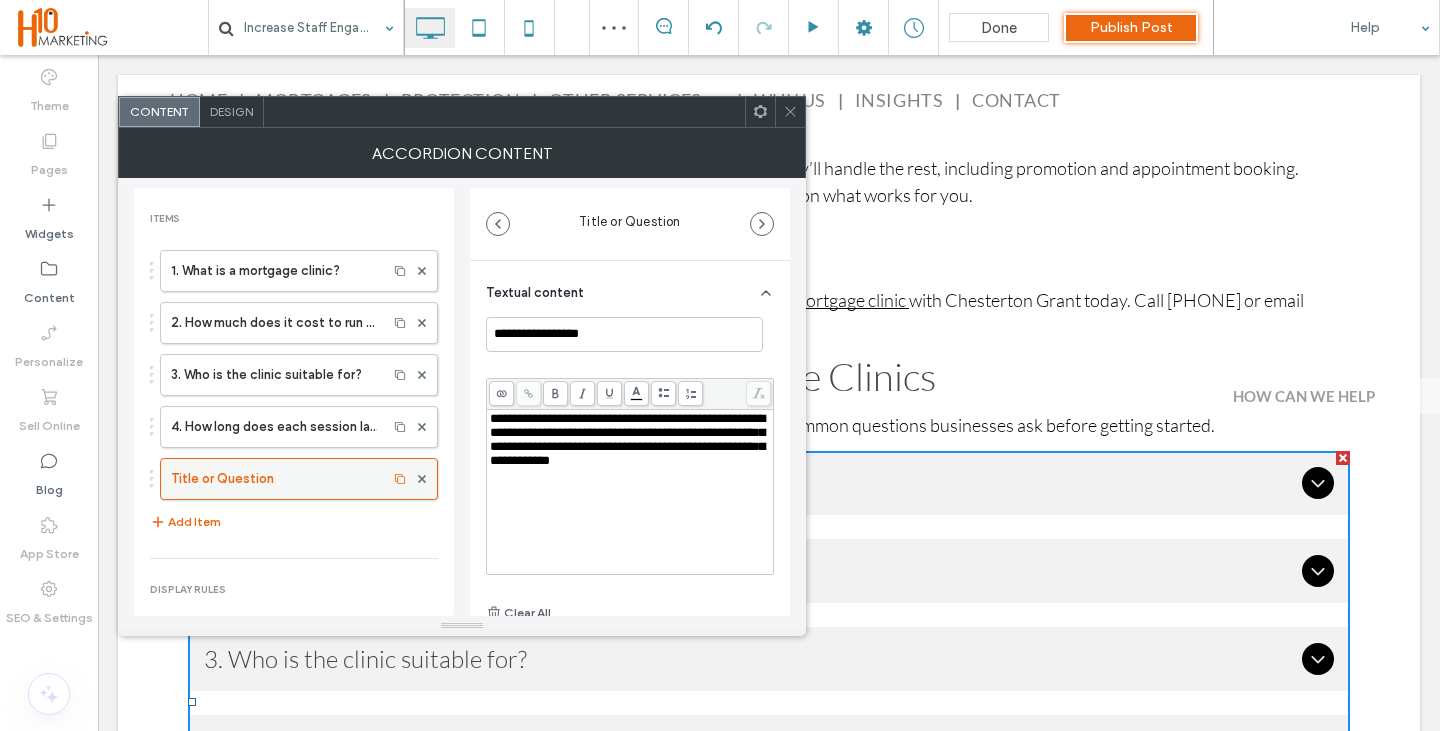 click on "Title or Question" at bounding box center [274, 479] 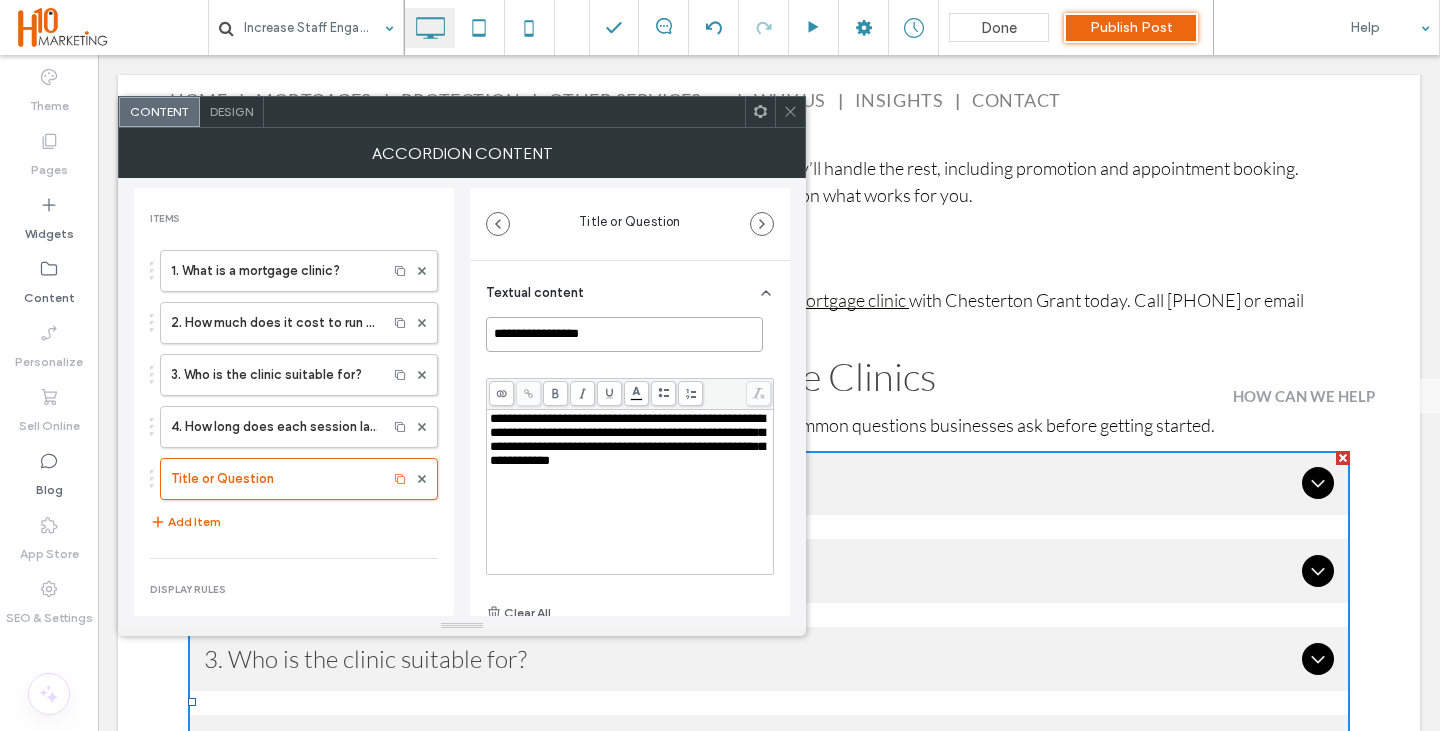 click on "**********" at bounding box center [624, 334] 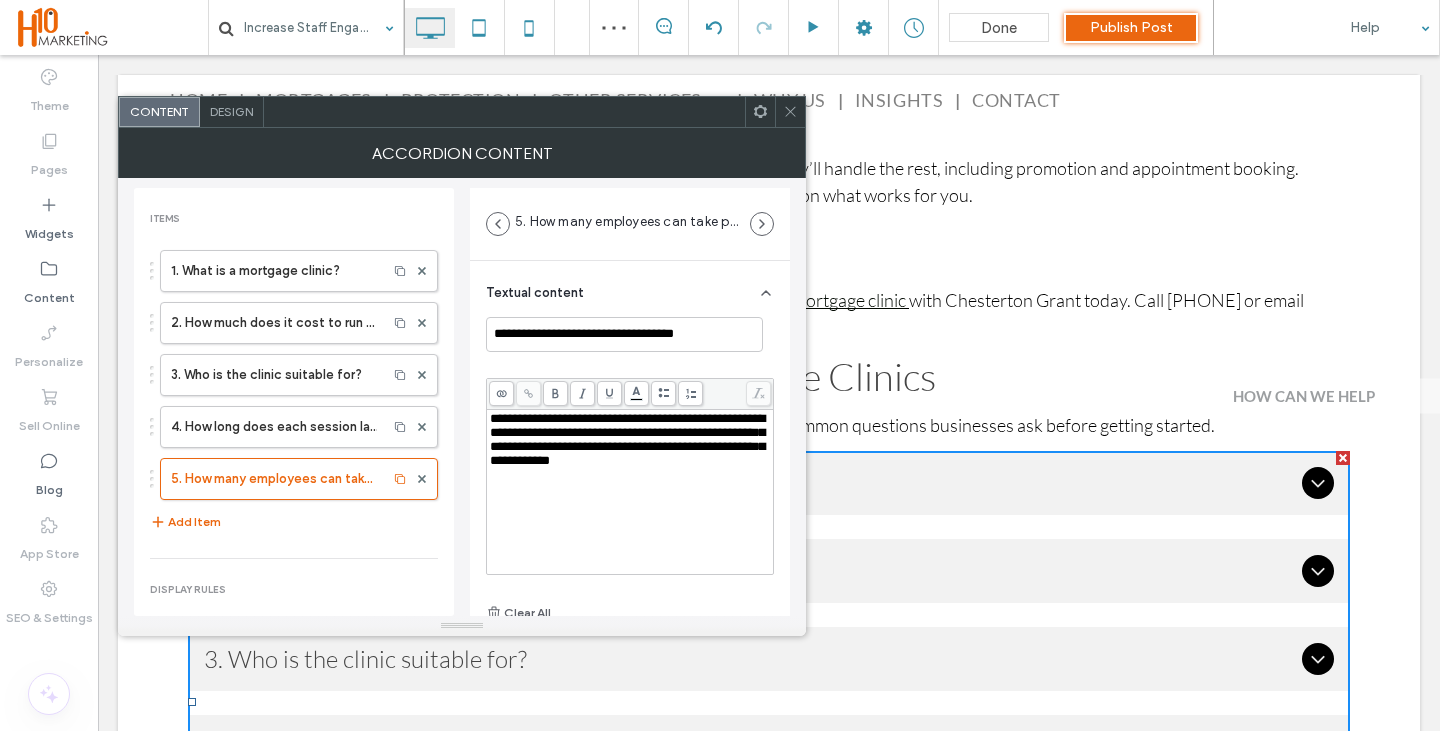 click on "**********" at bounding box center [627, 439] 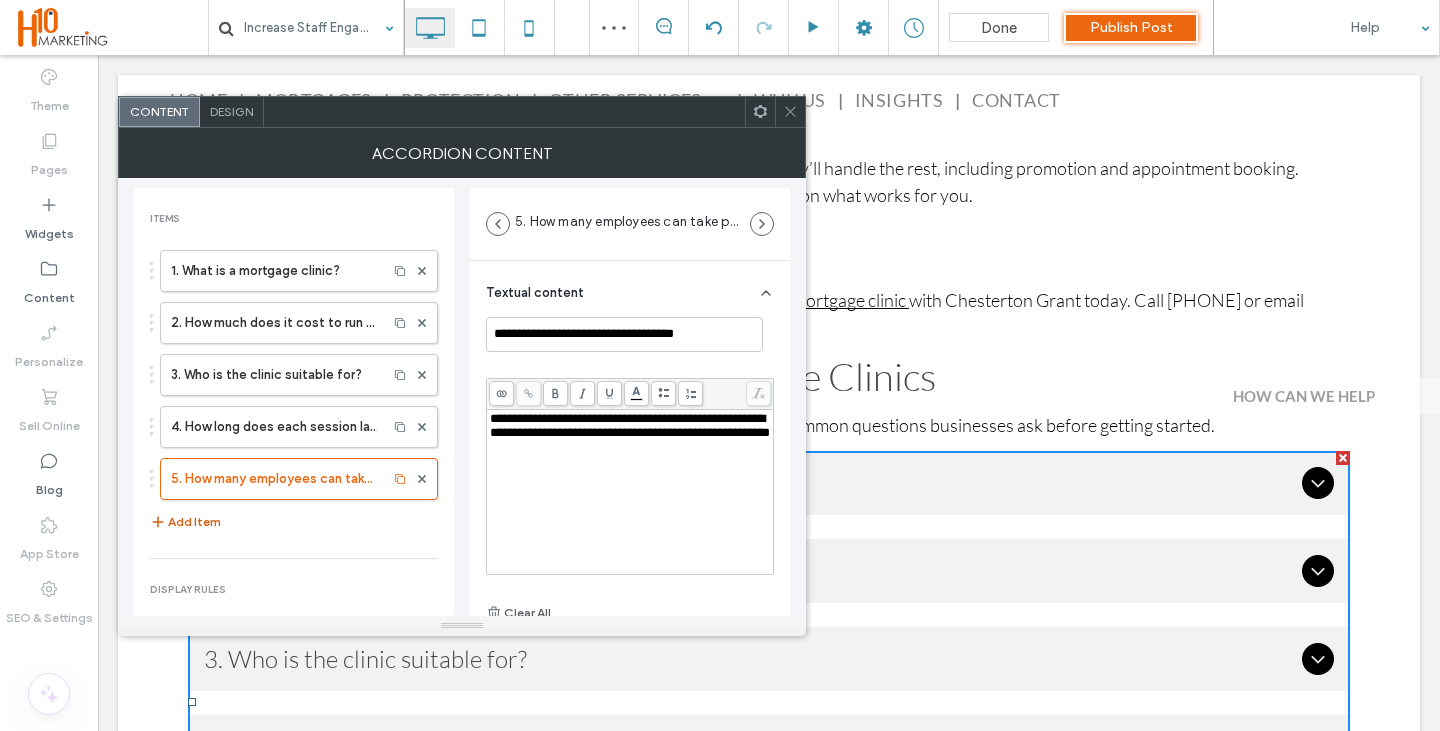 click on "Add Item" at bounding box center (185, 522) 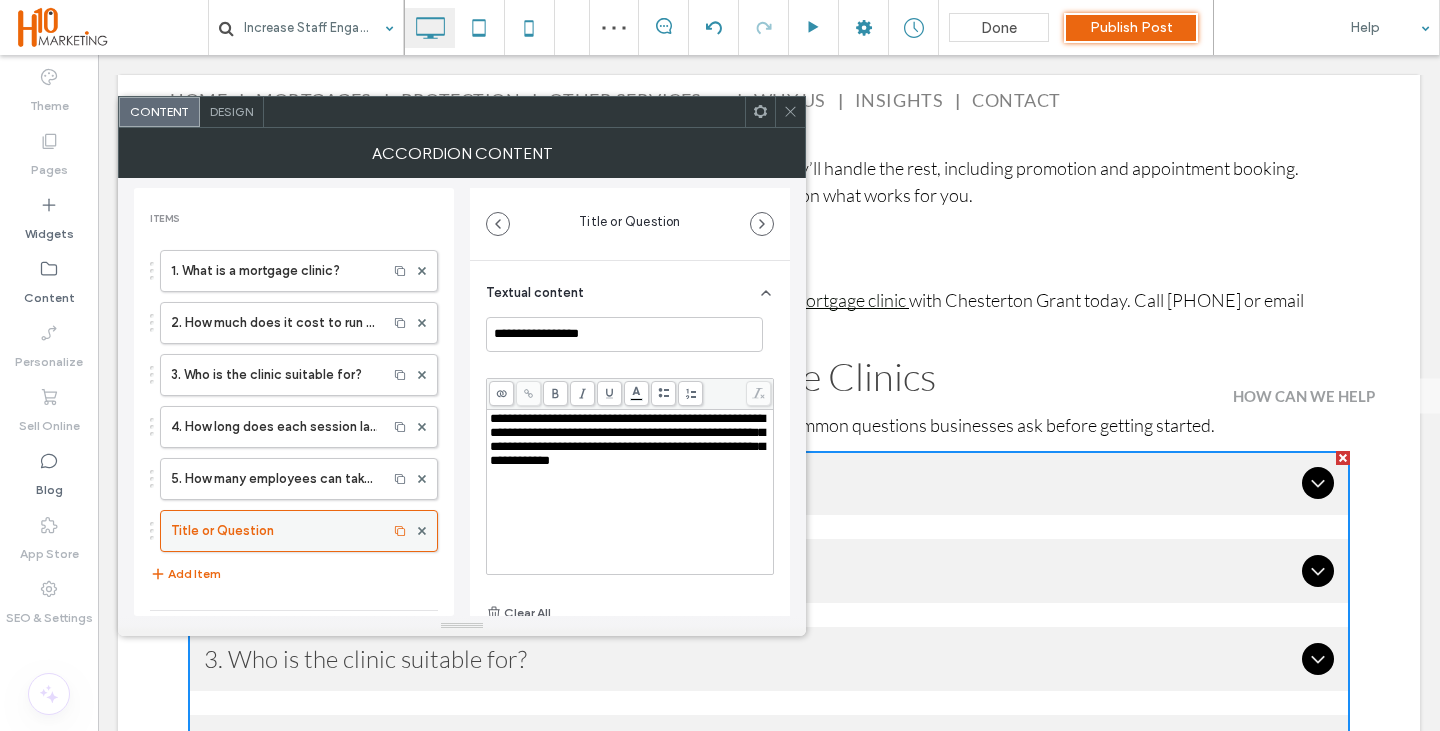 click on "Title or Question" at bounding box center (274, 531) 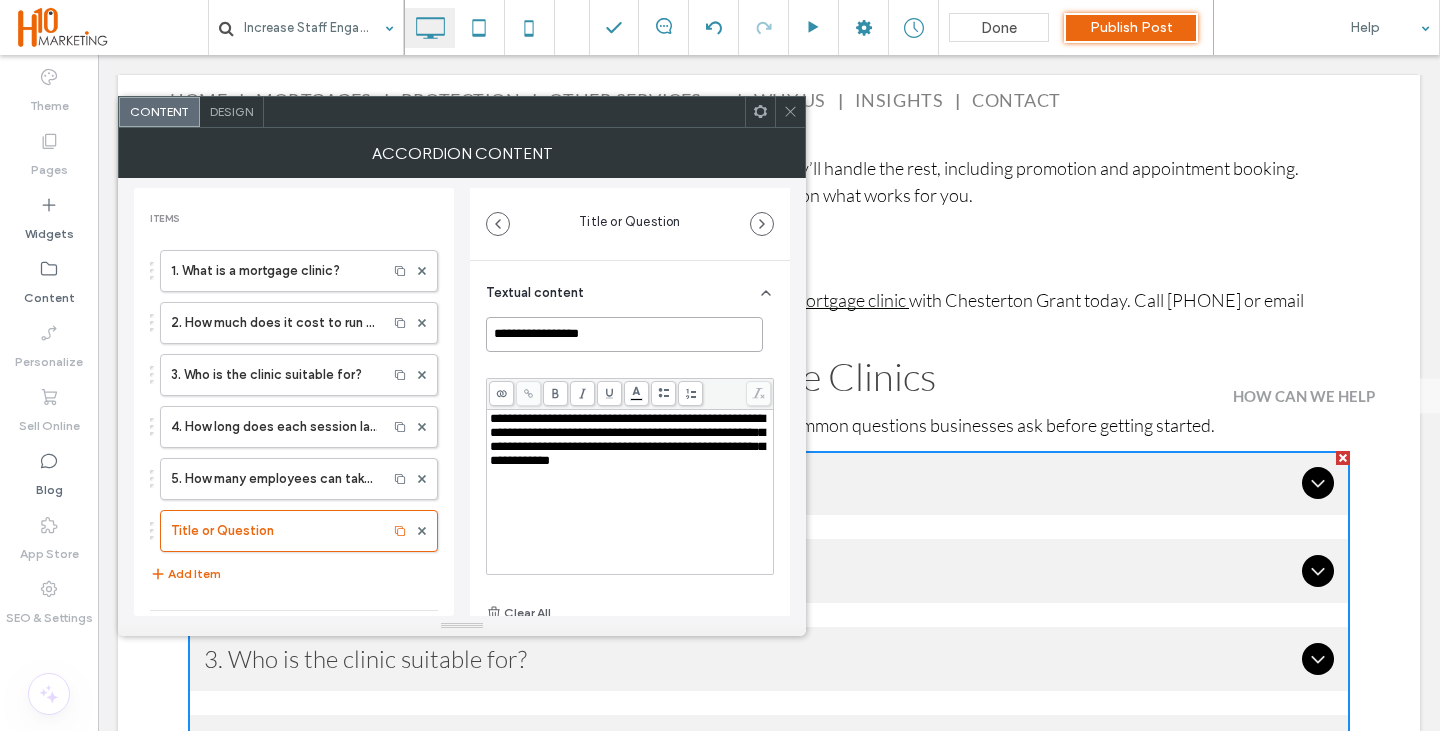 click on "**********" at bounding box center [624, 334] 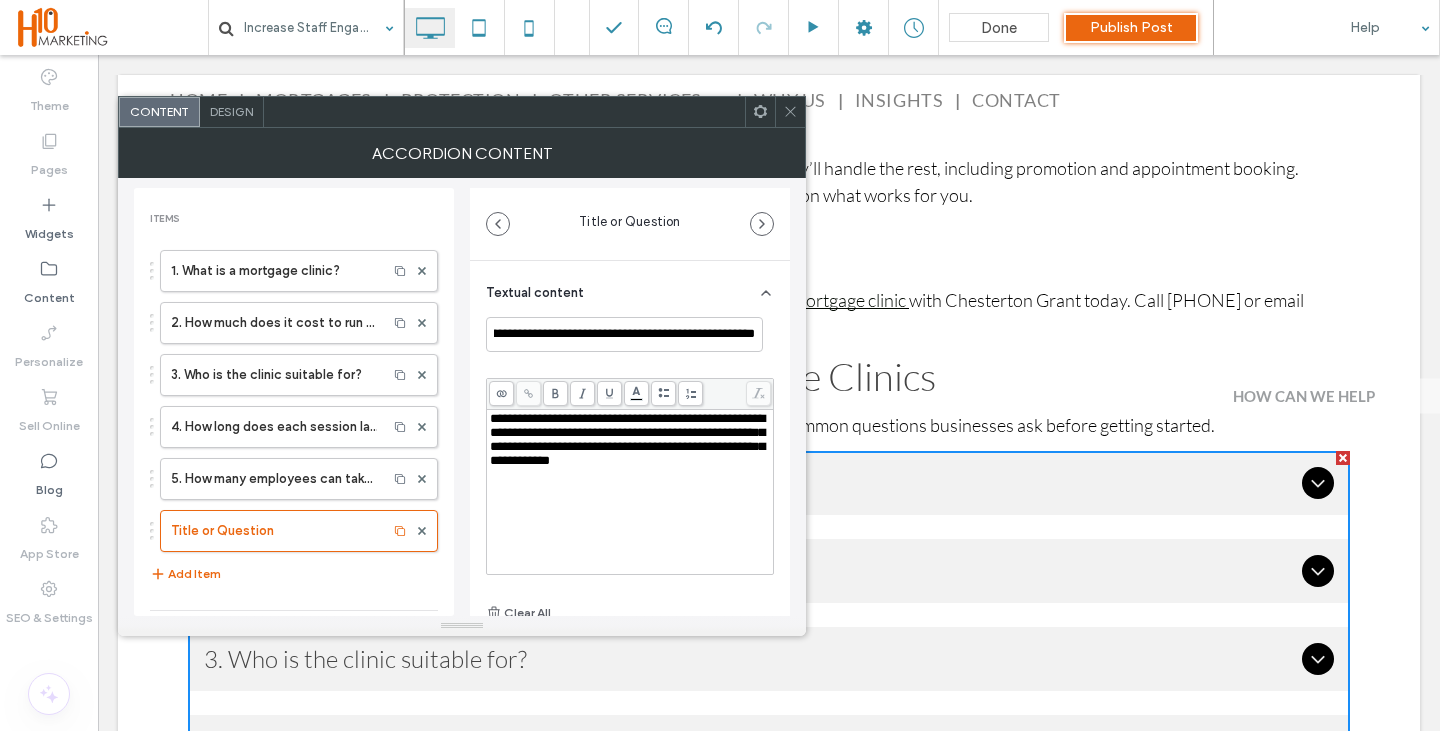 scroll, scrollTop: 0, scrollLeft: 0, axis: both 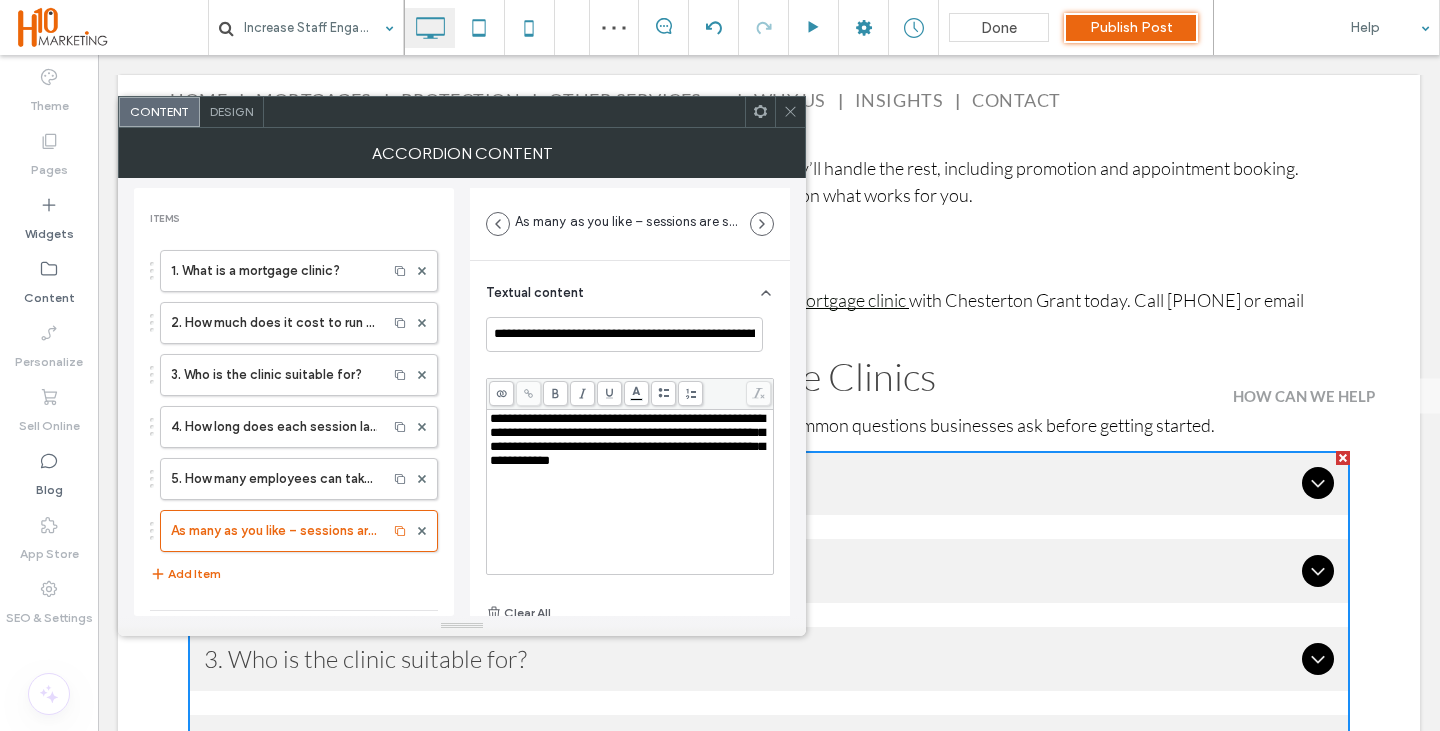 click on "**********" at bounding box center (627, 439) 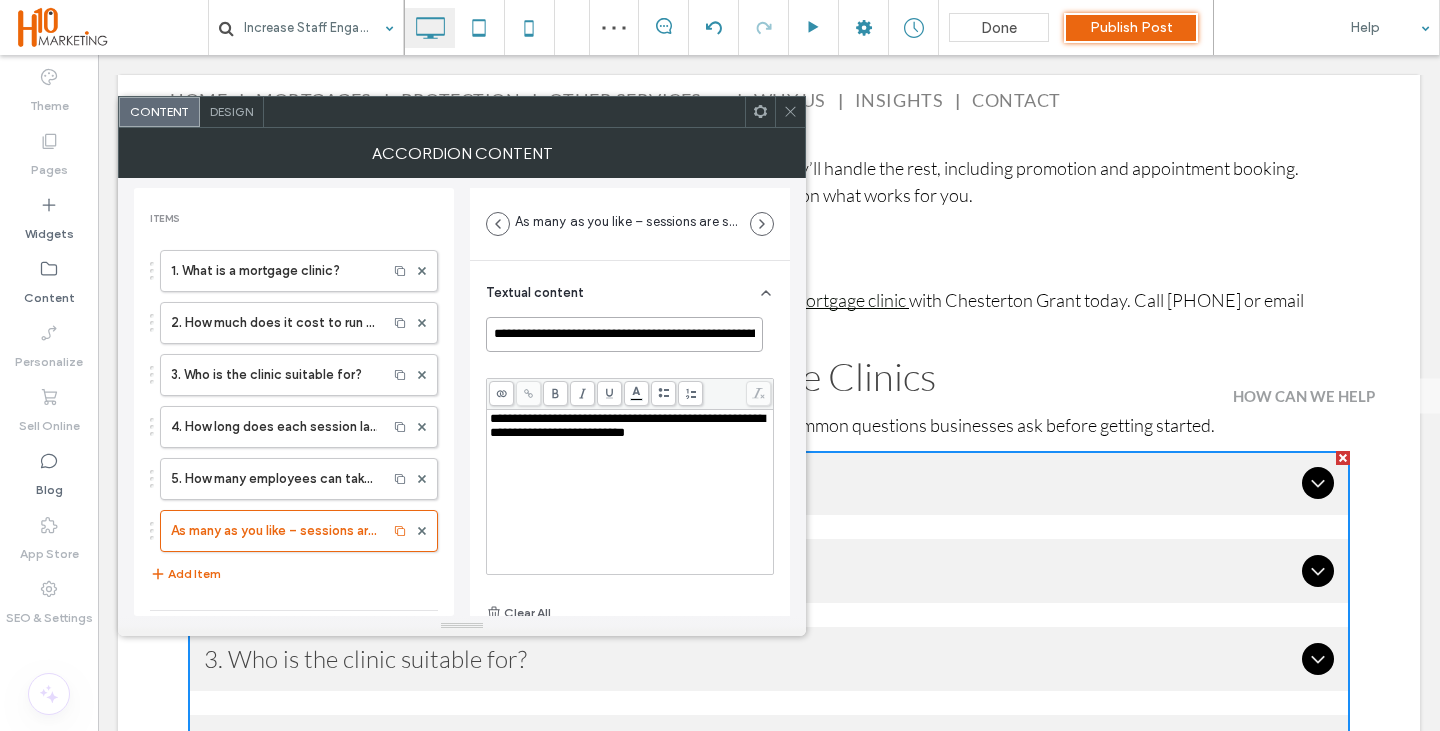 click on "**********" at bounding box center [624, 334] 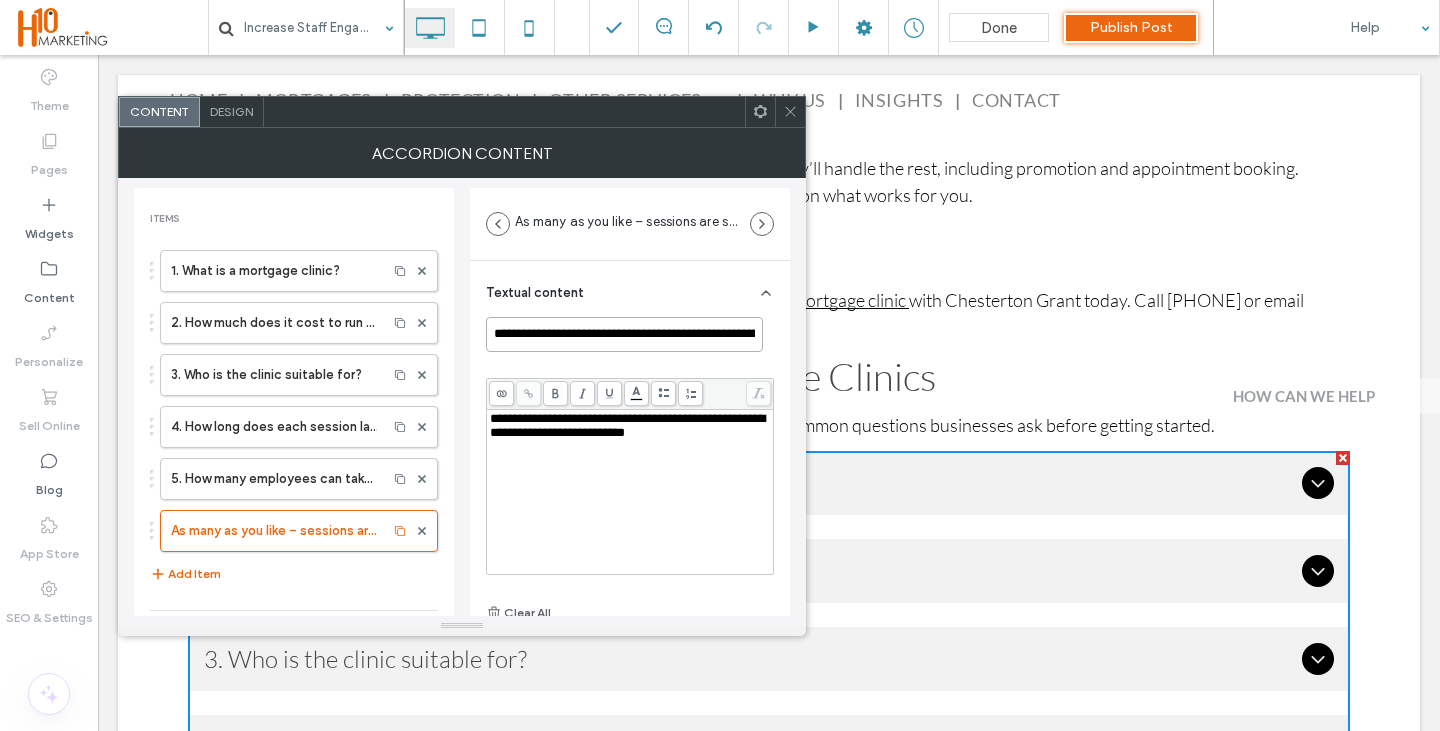 click on "**********" at bounding box center (624, 334) 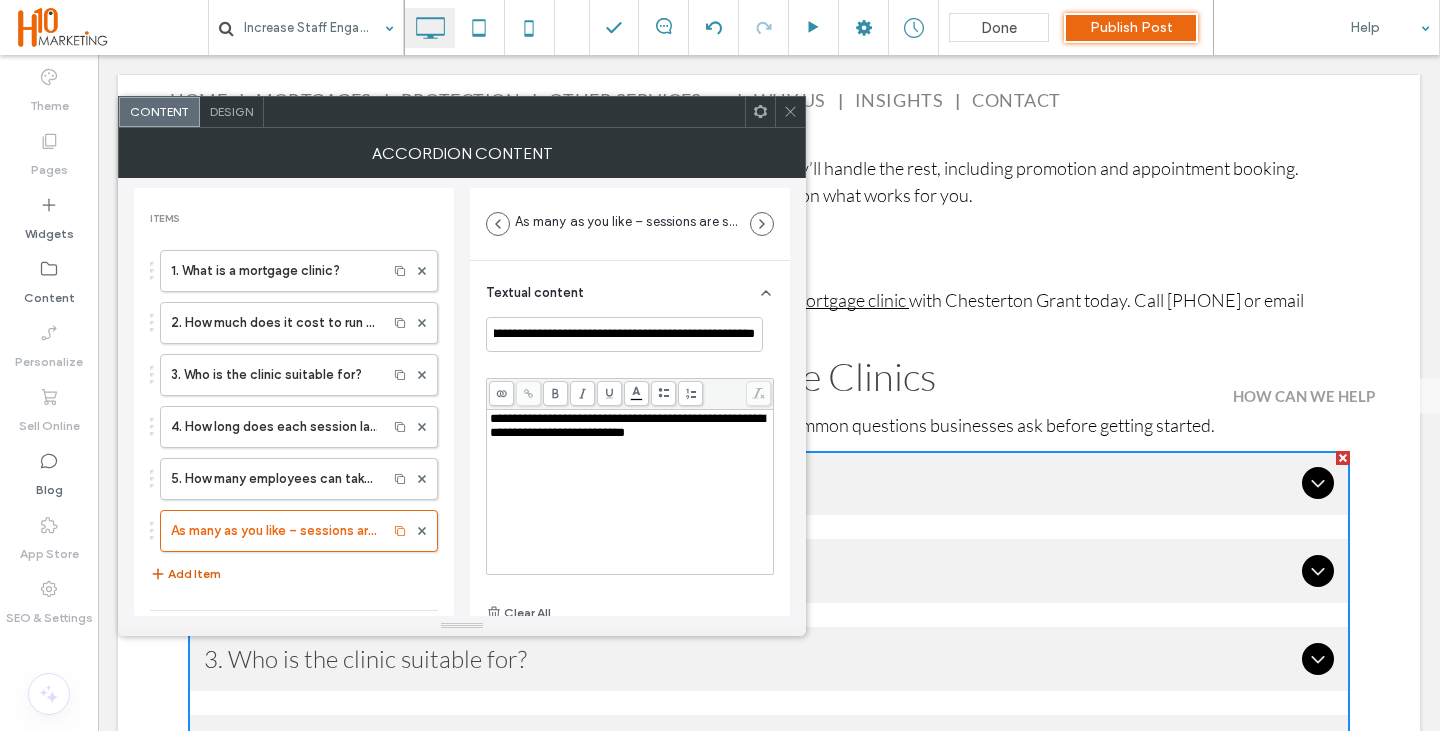 click on "Add Item" at bounding box center [185, 574] 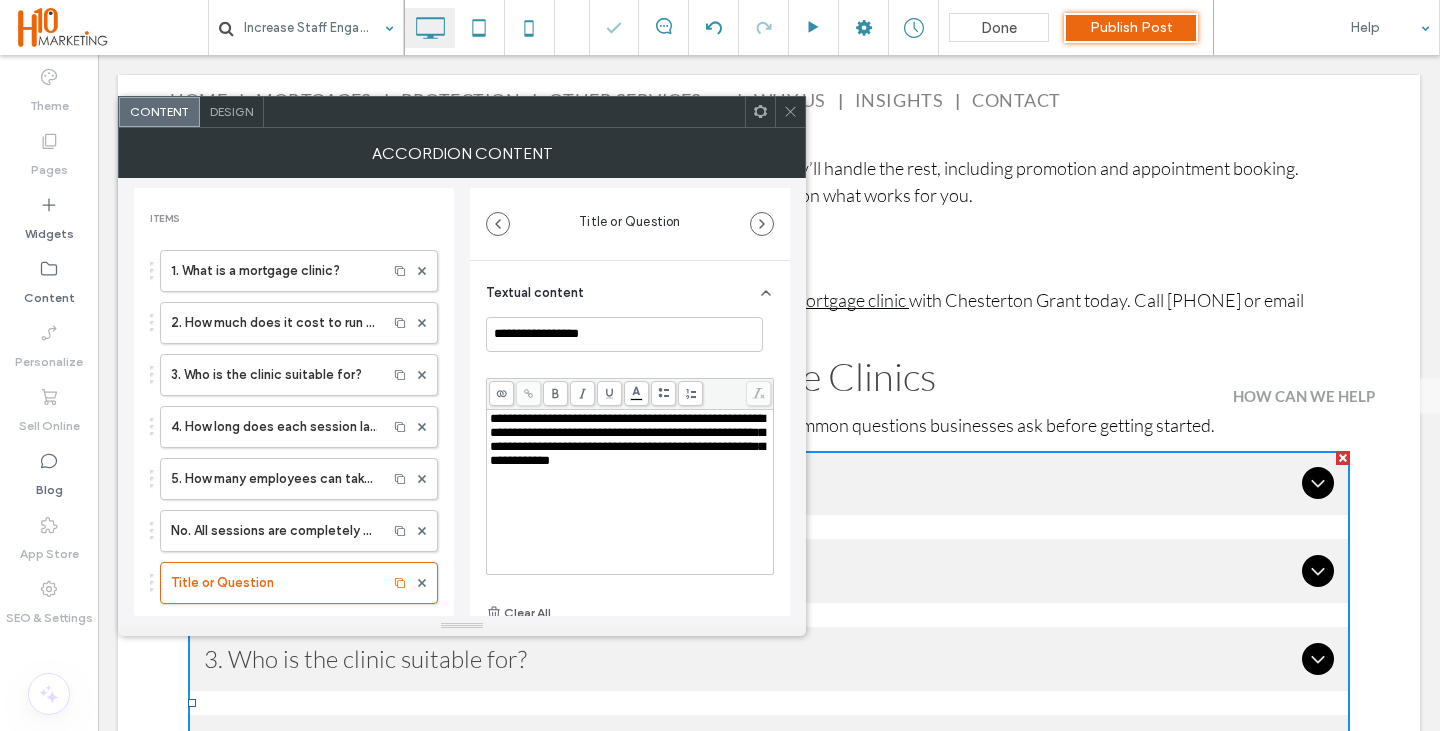 scroll, scrollTop: 0, scrollLeft: 0, axis: both 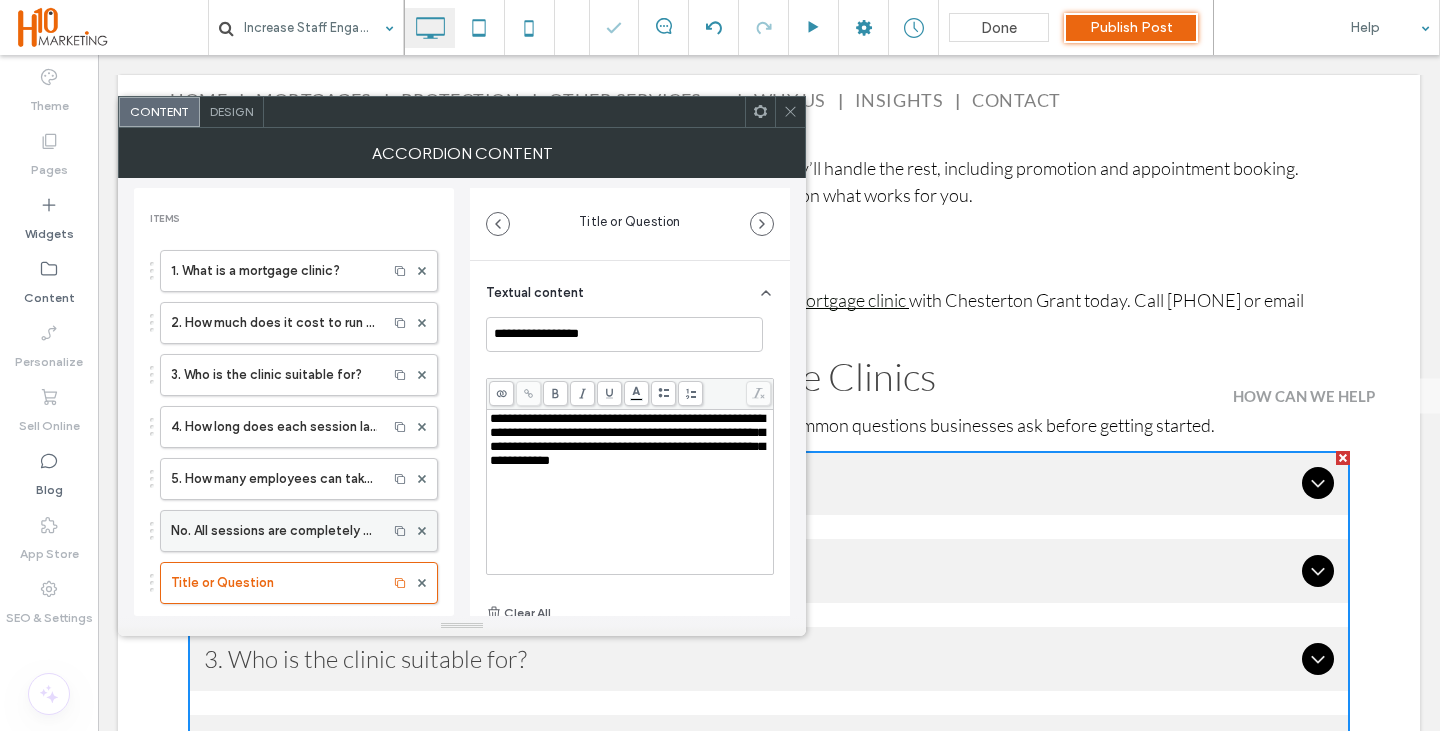 click on "No. All sessions are completely confidential between the advisor and the employee." at bounding box center [274, 531] 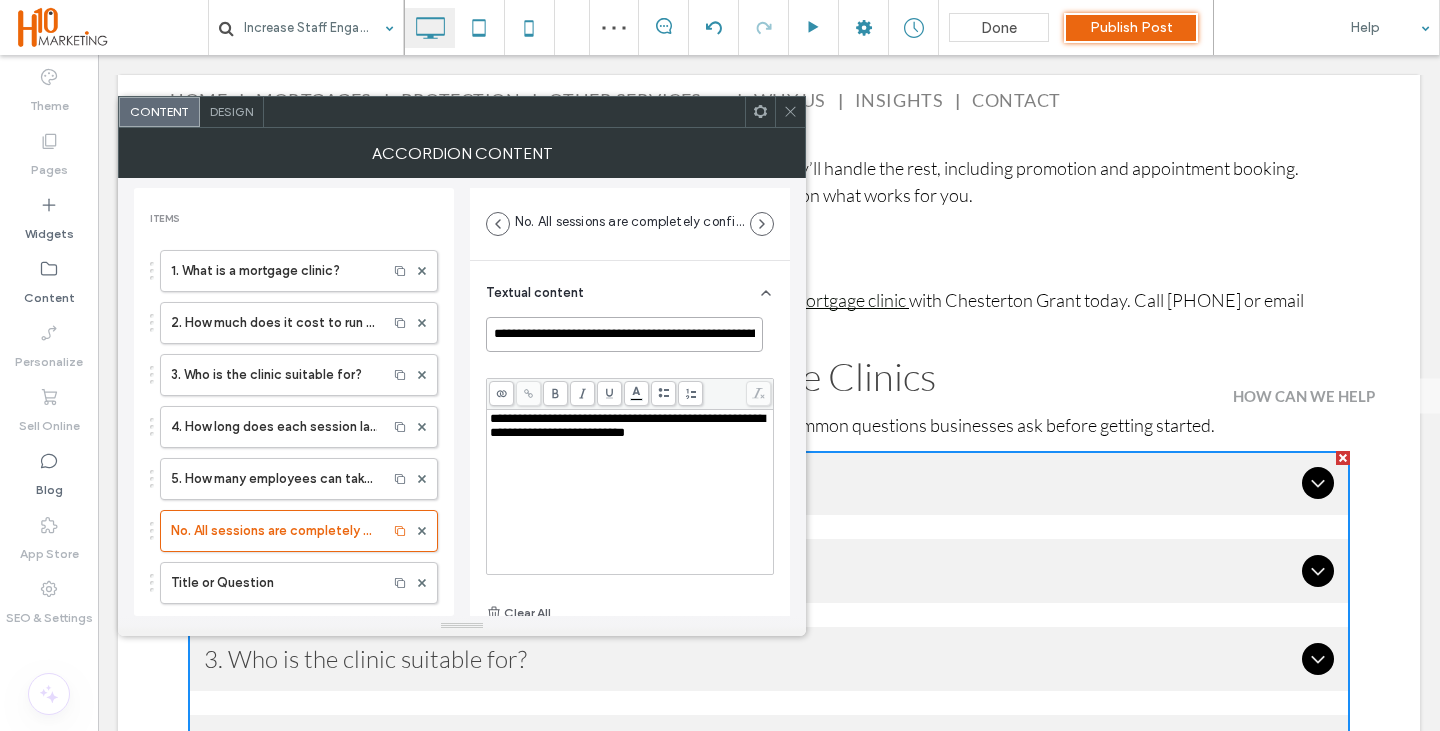 click on "**********" at bounding box center (624, 334) 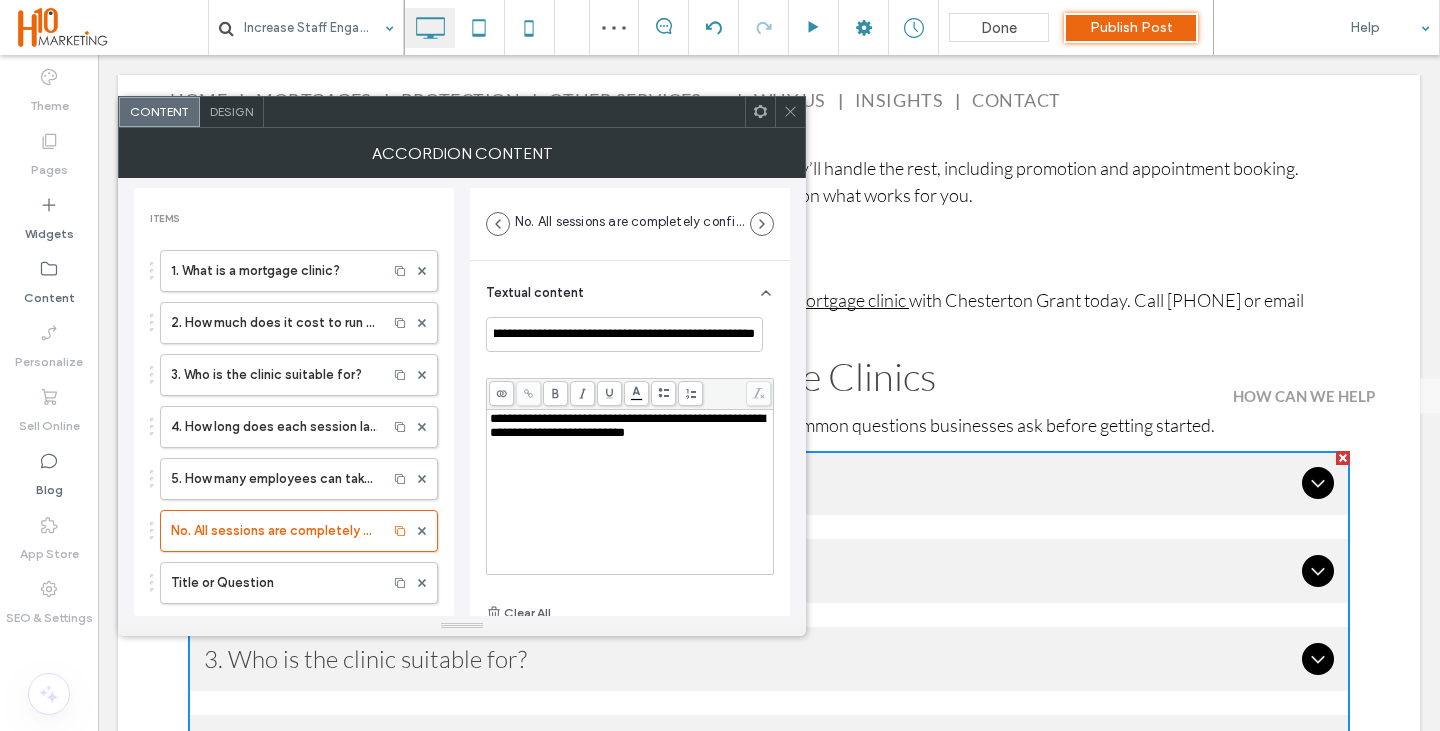 click on "**********" at bounding box center [630, 492] 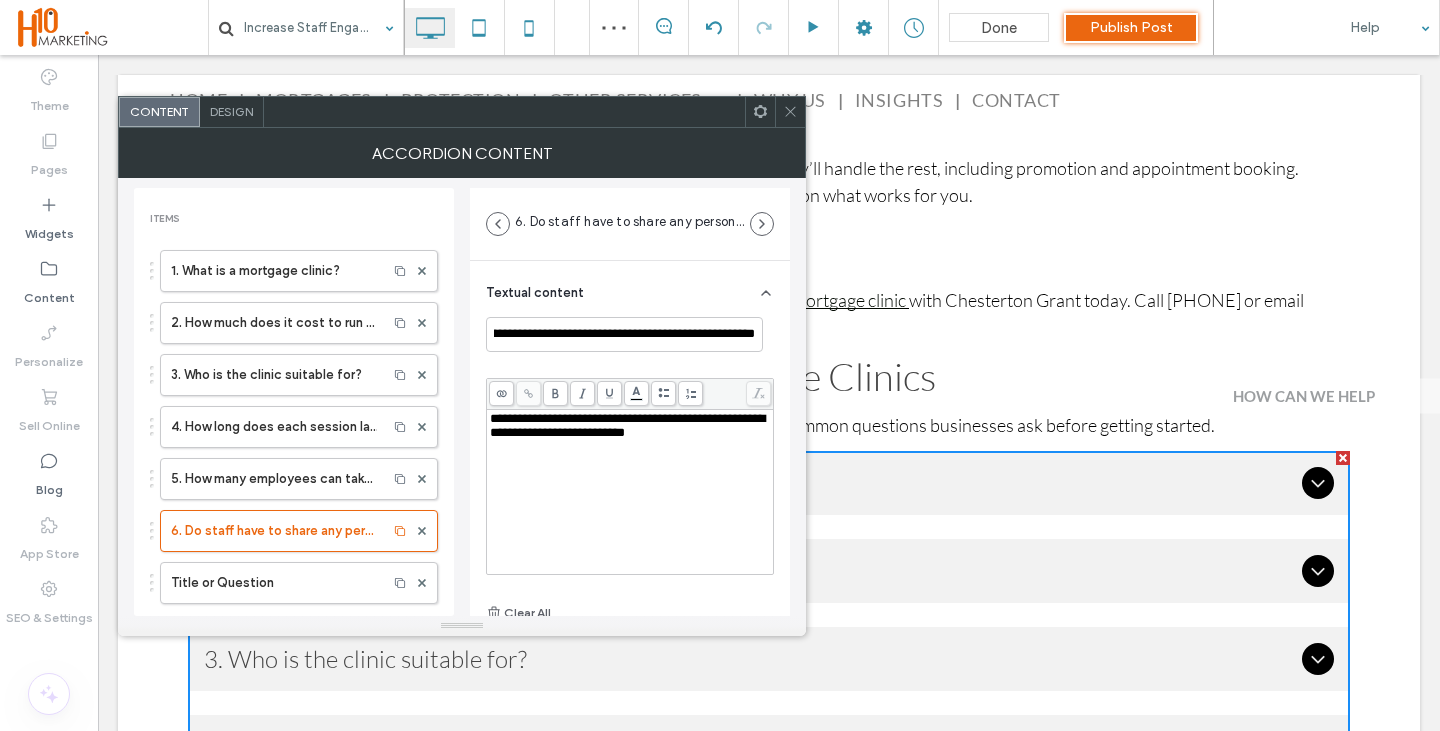 scroll, scrollTop: 0, scrollLeft: 0, axis: both 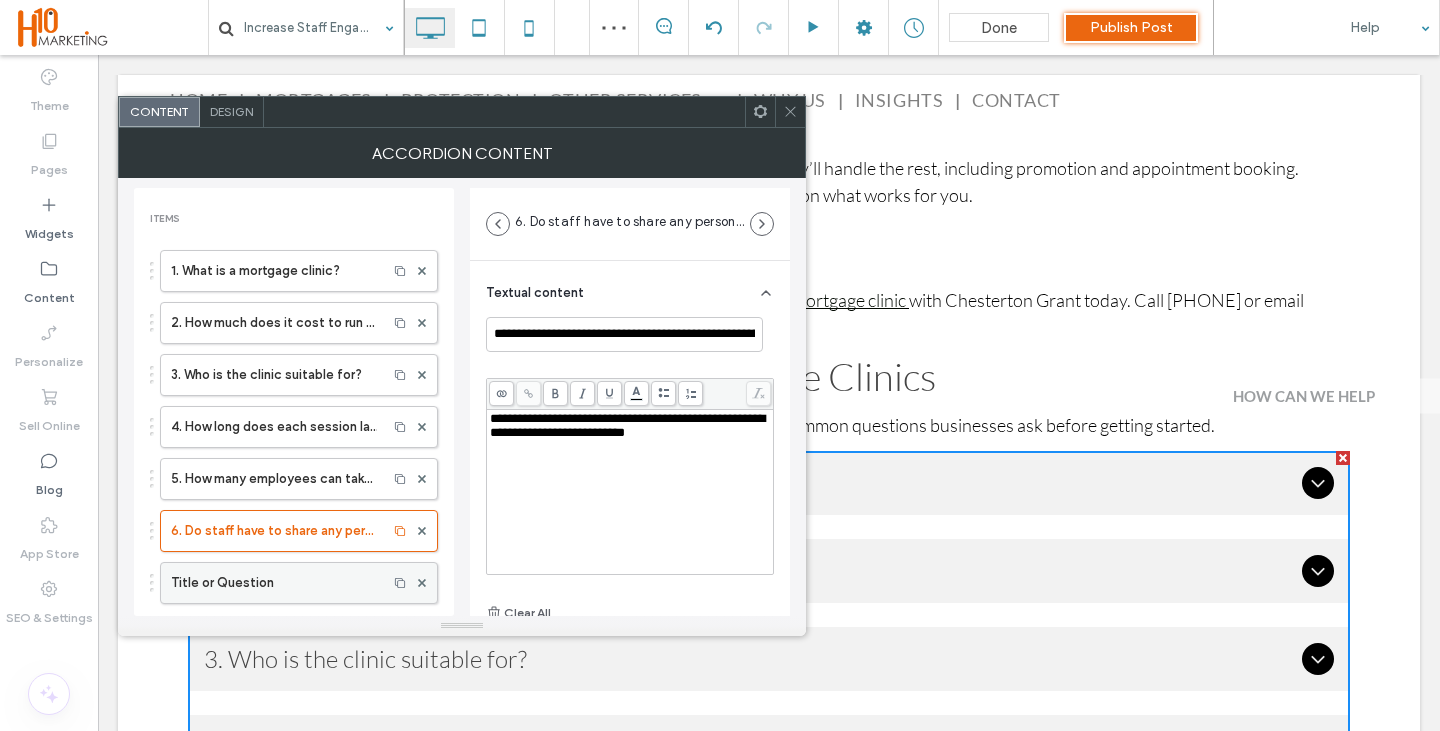click on "Title or Question" at bounding box center (274, 583) 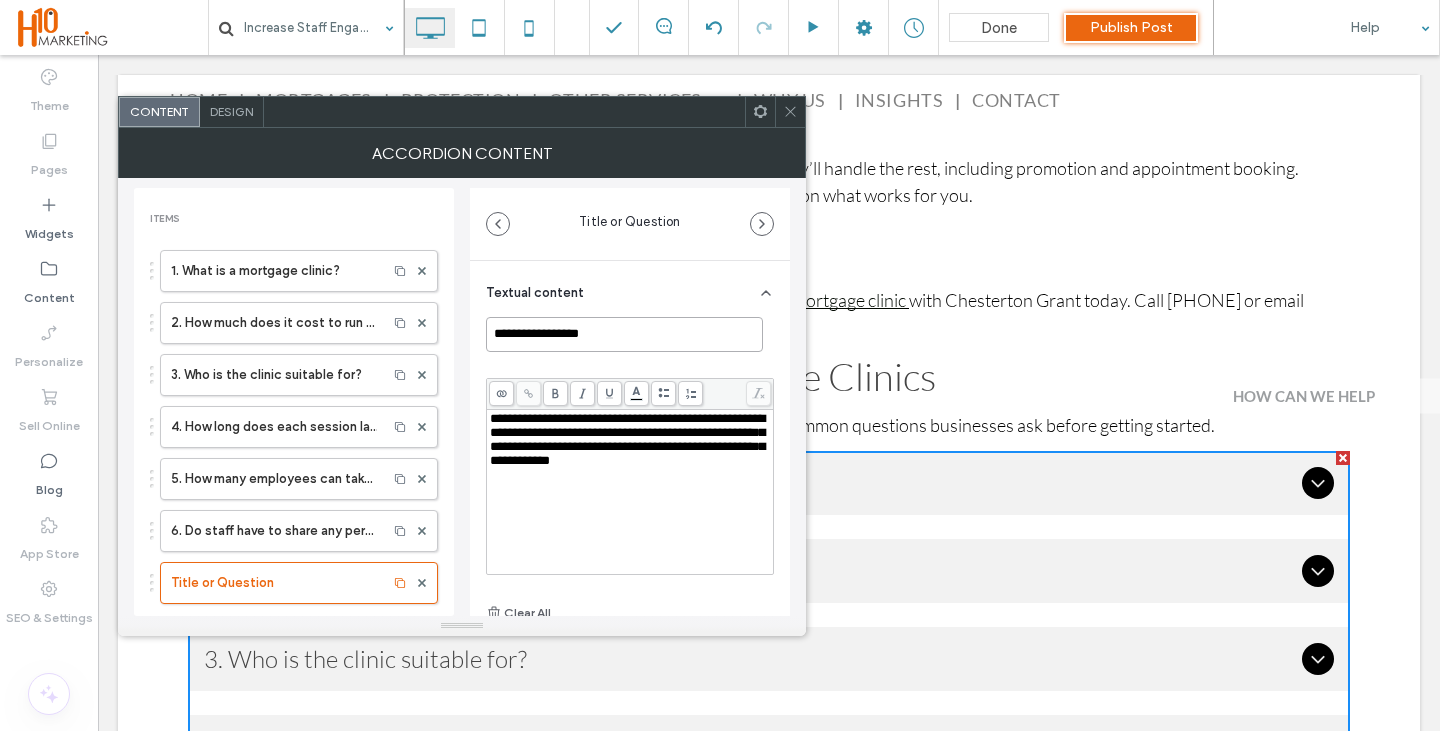 click on "**********" at bounding box center (624, 334) 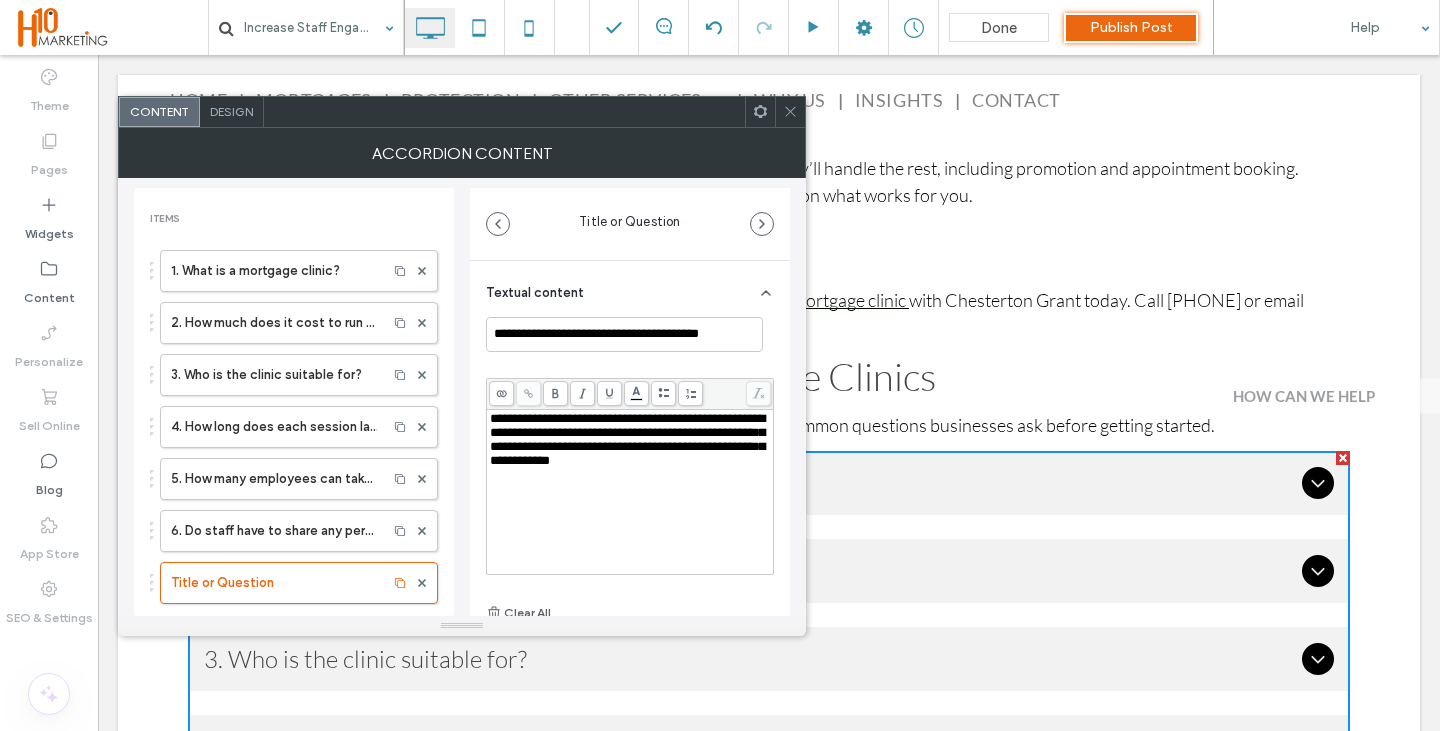 click on "**********" at bounding box center (630, 440) 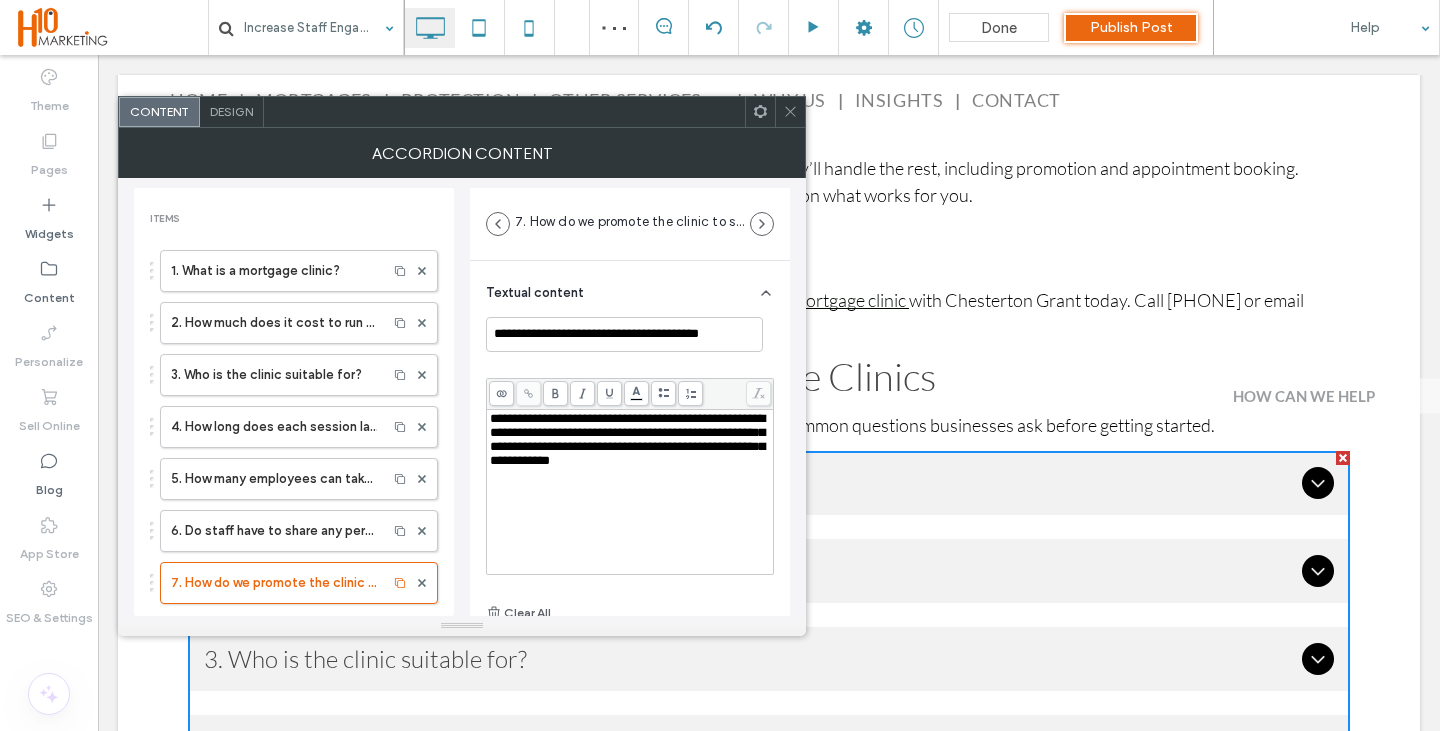 click on "**********" at bounding box center (627, 439) 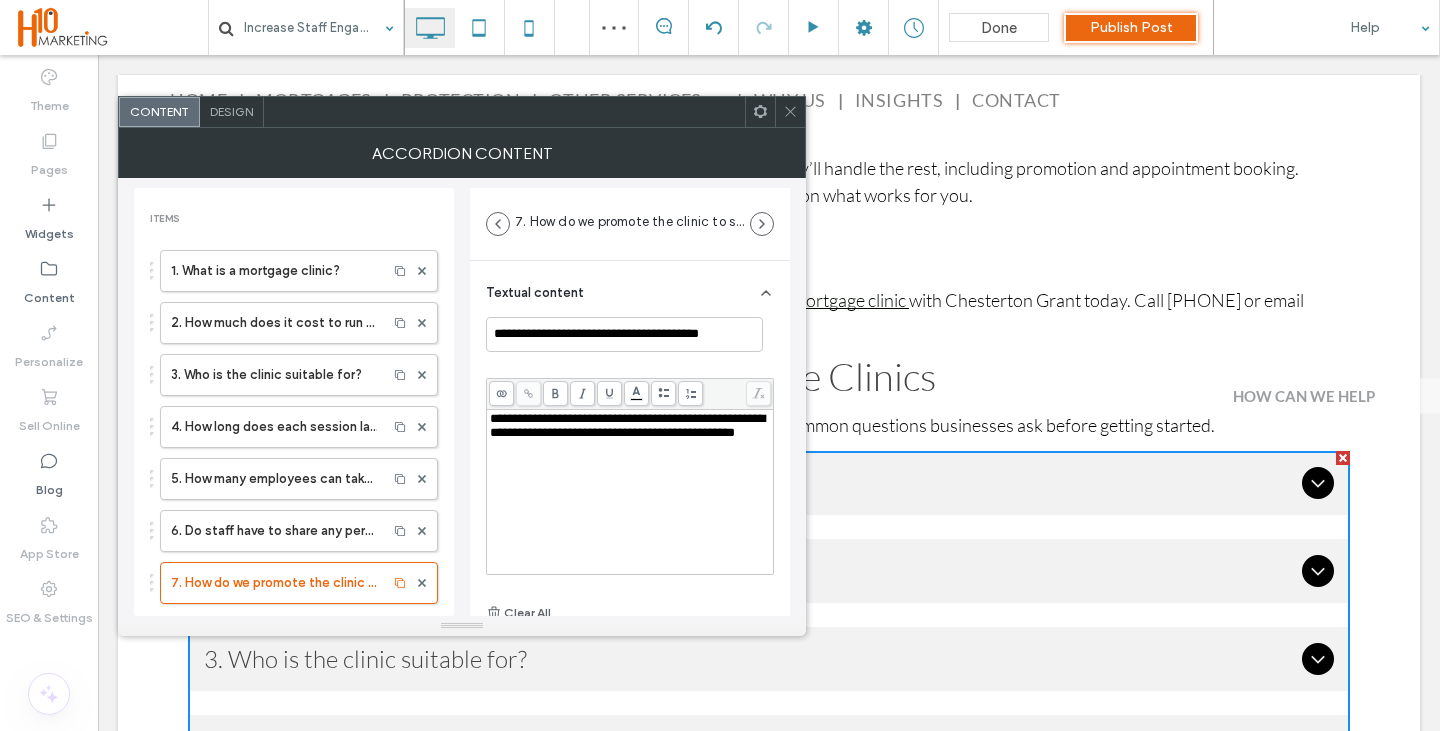 scroll, scrollTop: 100, scrollLeft: 0, axis: vertical 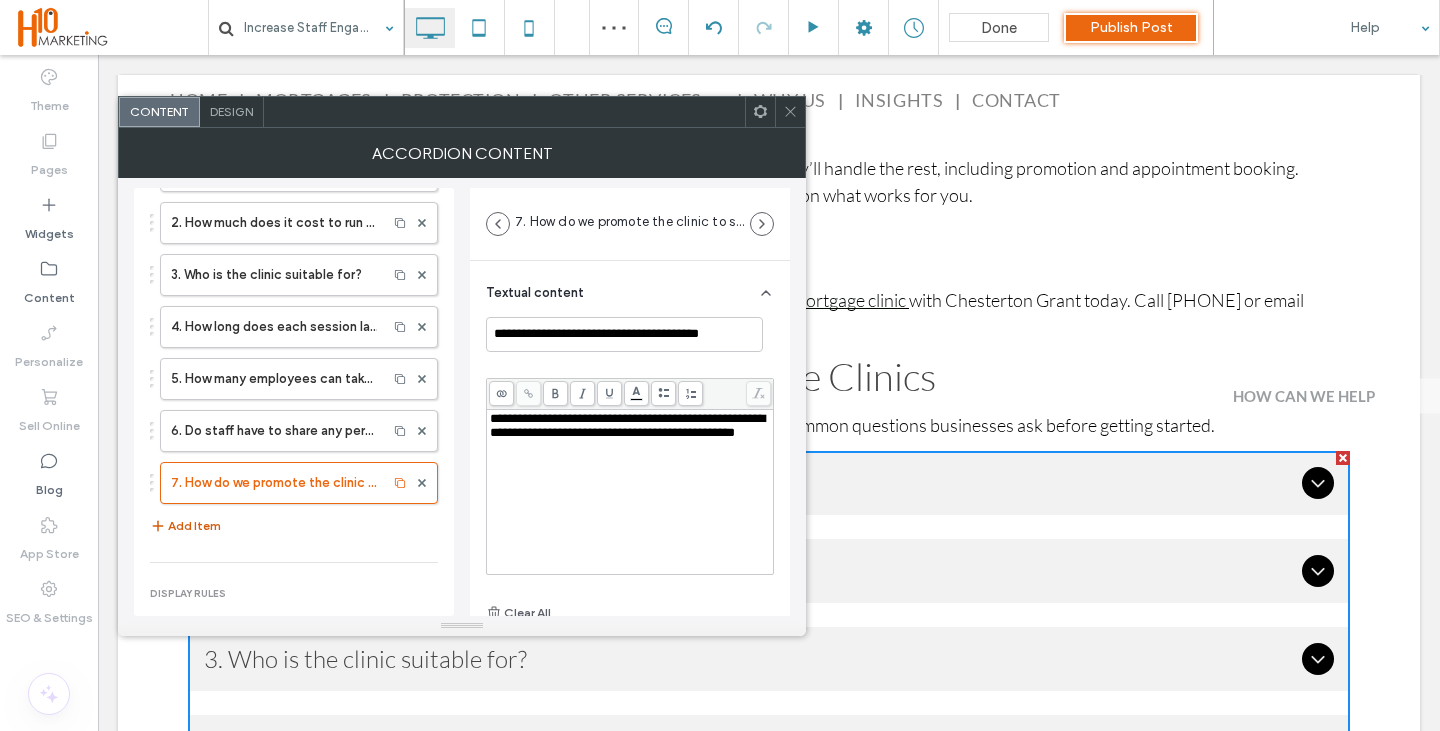 click on "Add Item" at bounding box center (185, 526) 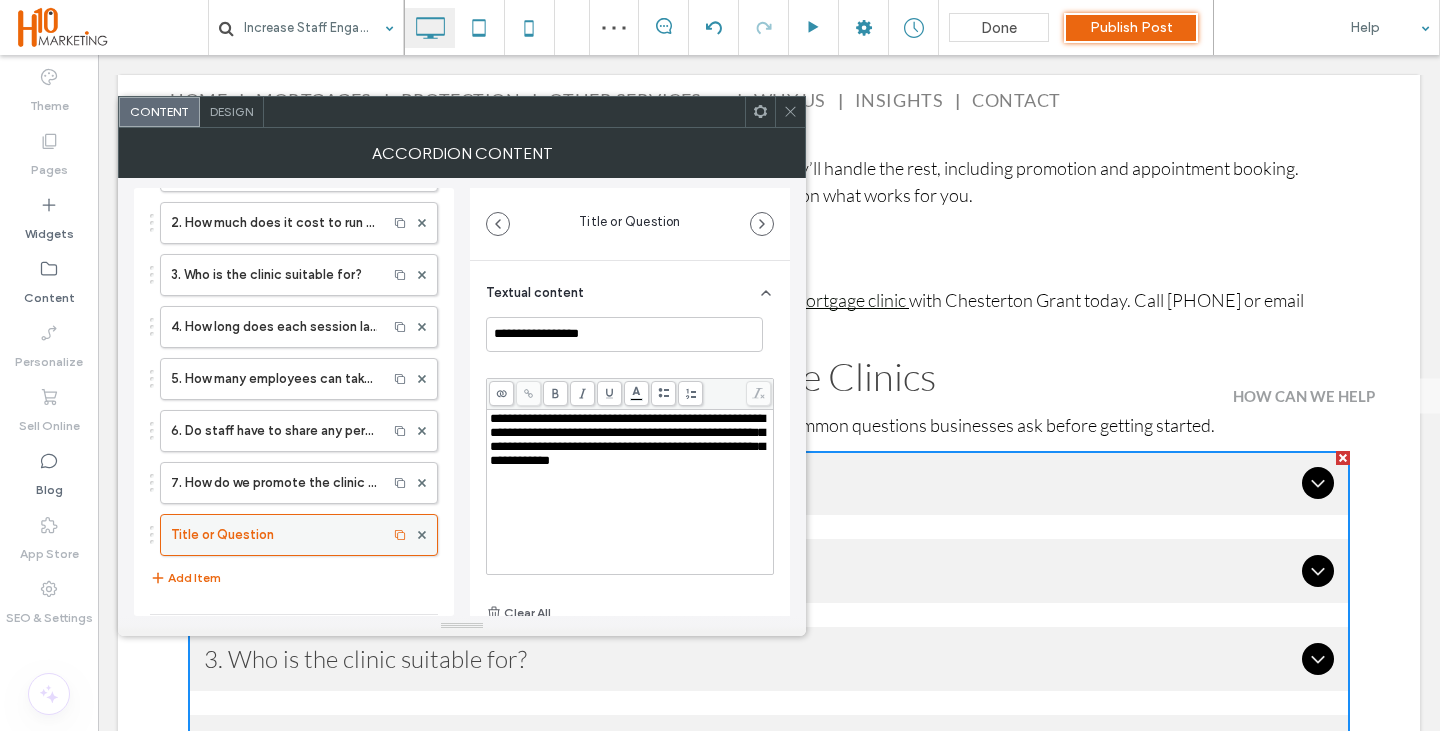 click on "Title or Question" at bounding box center (274, 535) 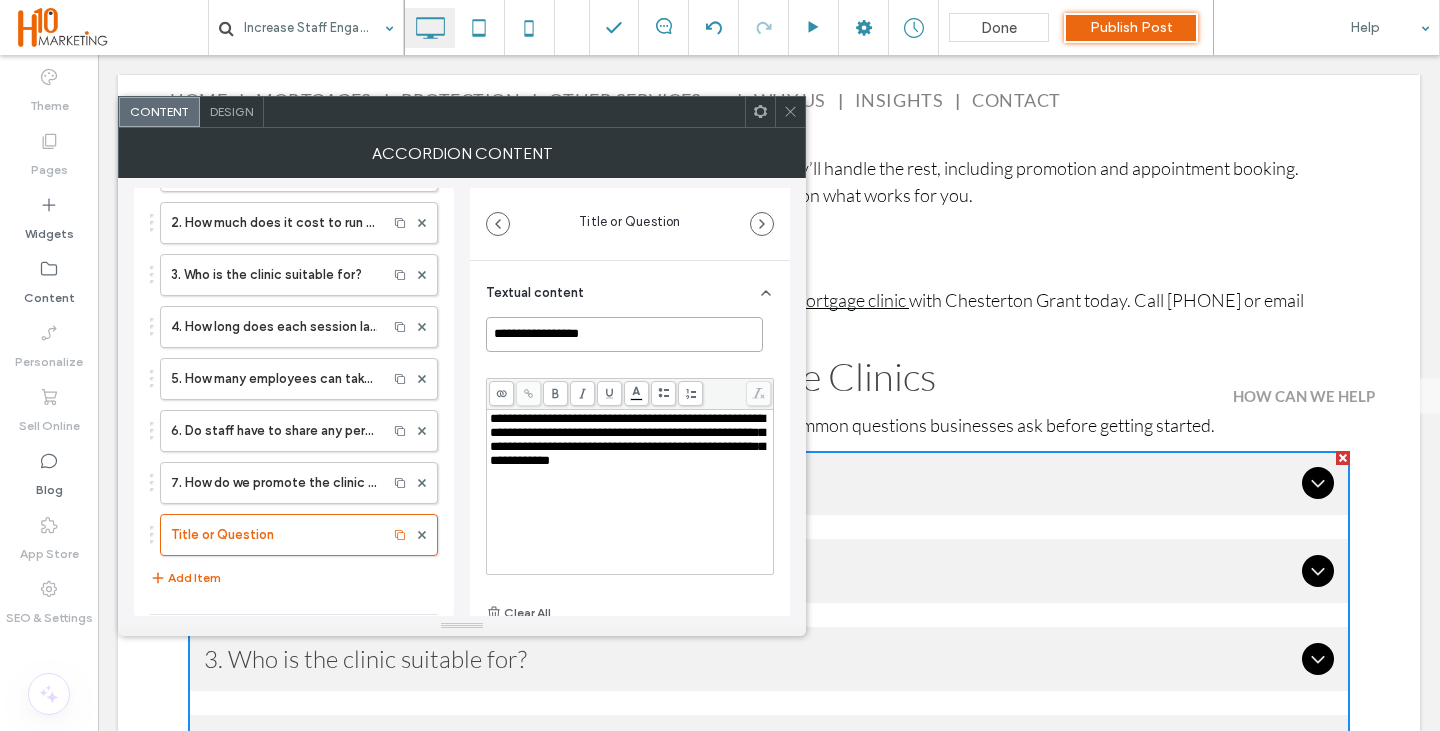 click on "**********" at bounding box center (624, 334) 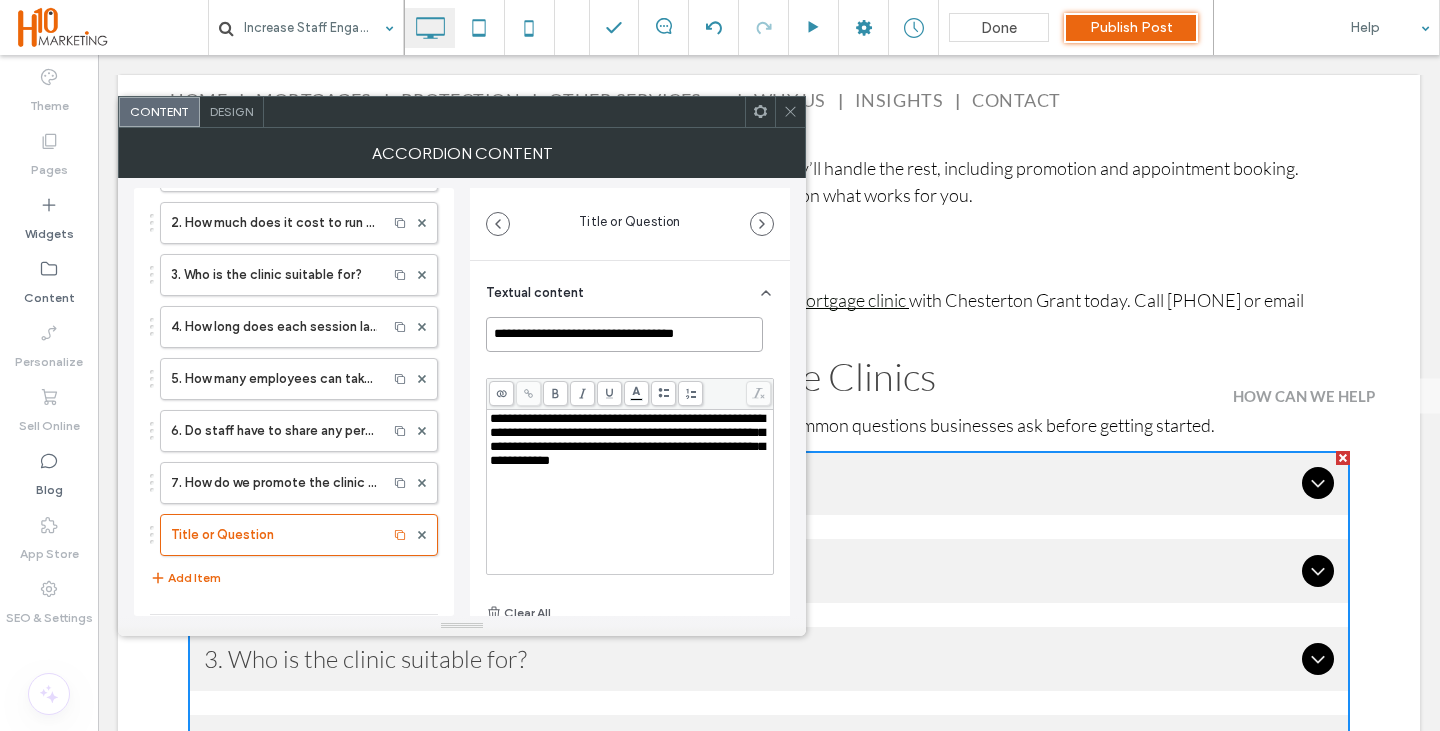 type on "**********" 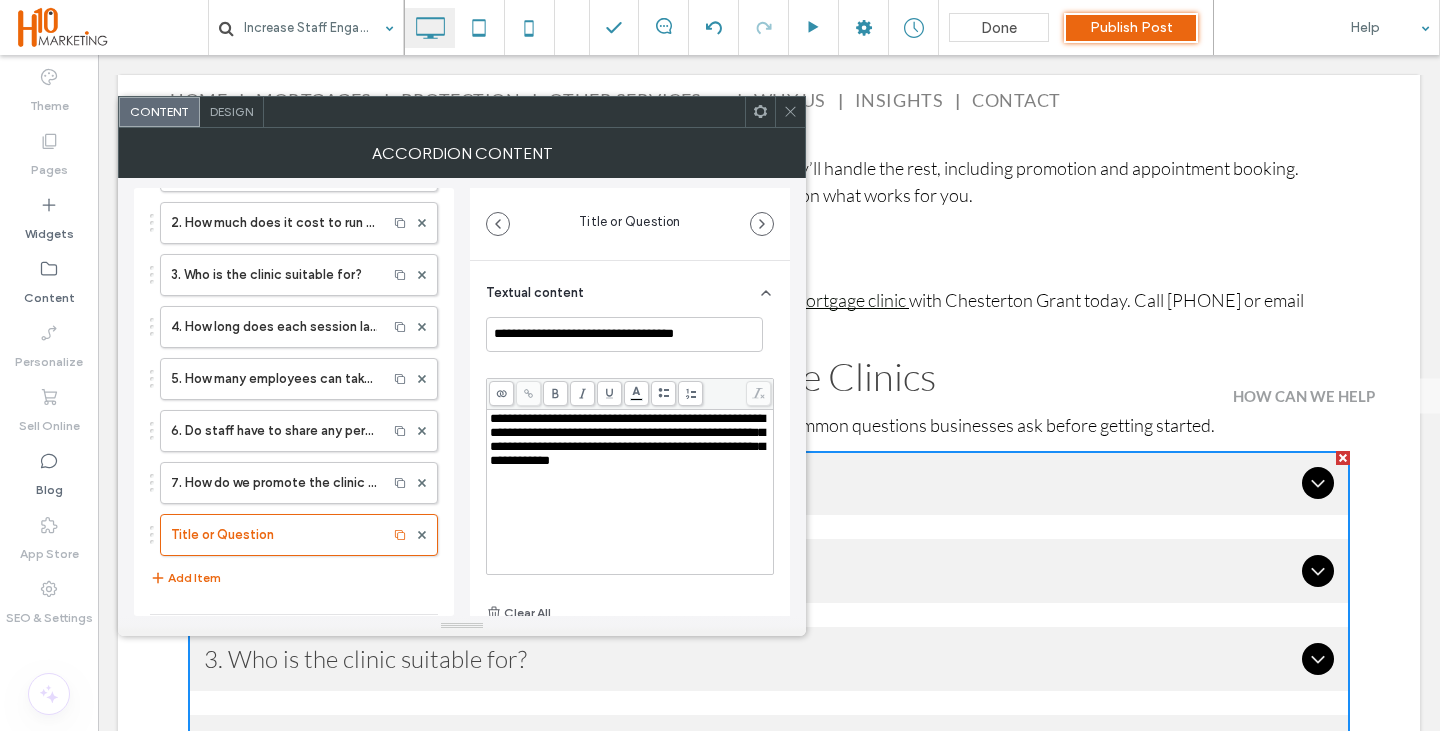 click on "**********" at bounding box center (627, 439) 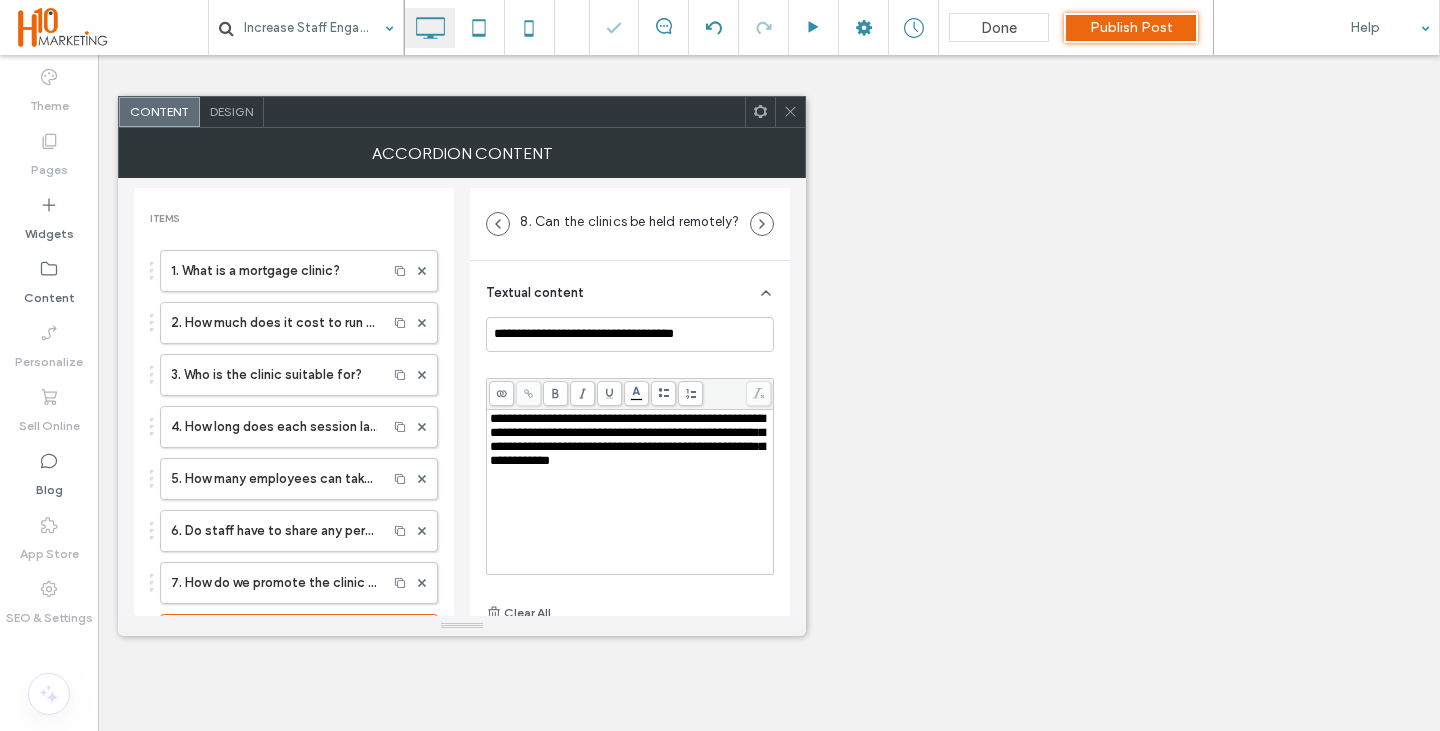 click on "**********" at bounding box center [627, 439] 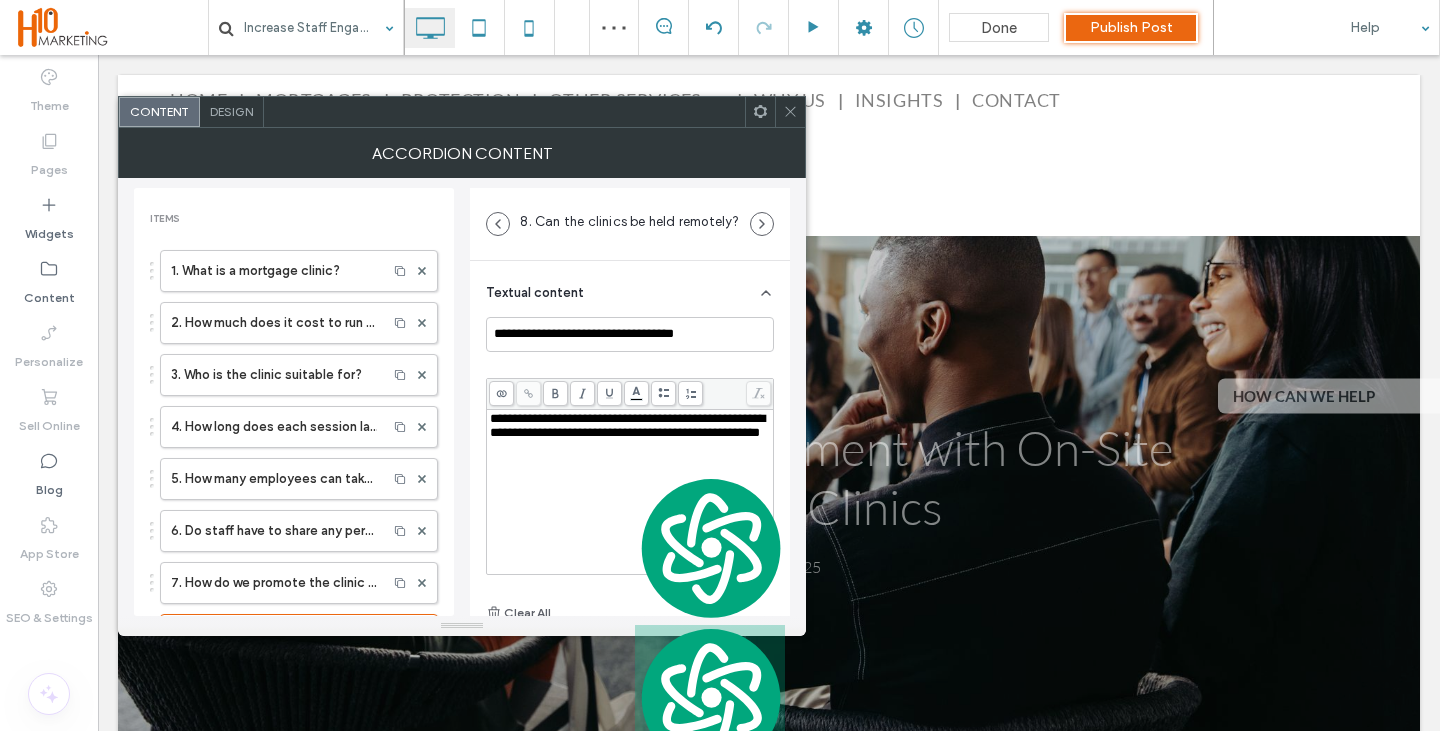 scroll, scrollTop: 3400, scrollLeft: 0, axis: vertical 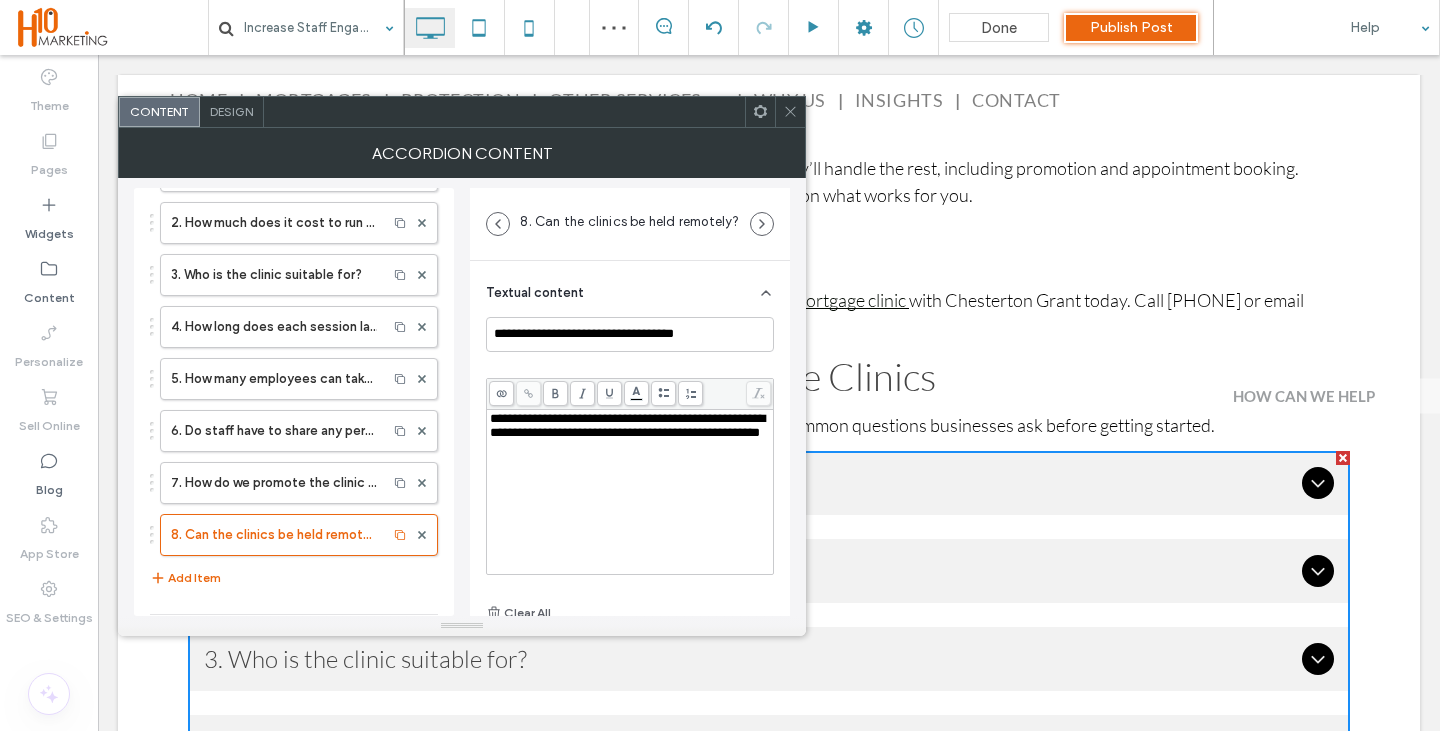 click on "1. What is a mortgage clinic? 2. How much does it cost to run a clinic? 3. Who is the clinic suitable for? 4. How long does each session last? 5. How many employees can take part? 6. Do staff have to share any personal information with the business? 7. How do we promote the clinic to staff? 8. Can the clinics be held remotely? Add Item" at bounding box center (294, 370) 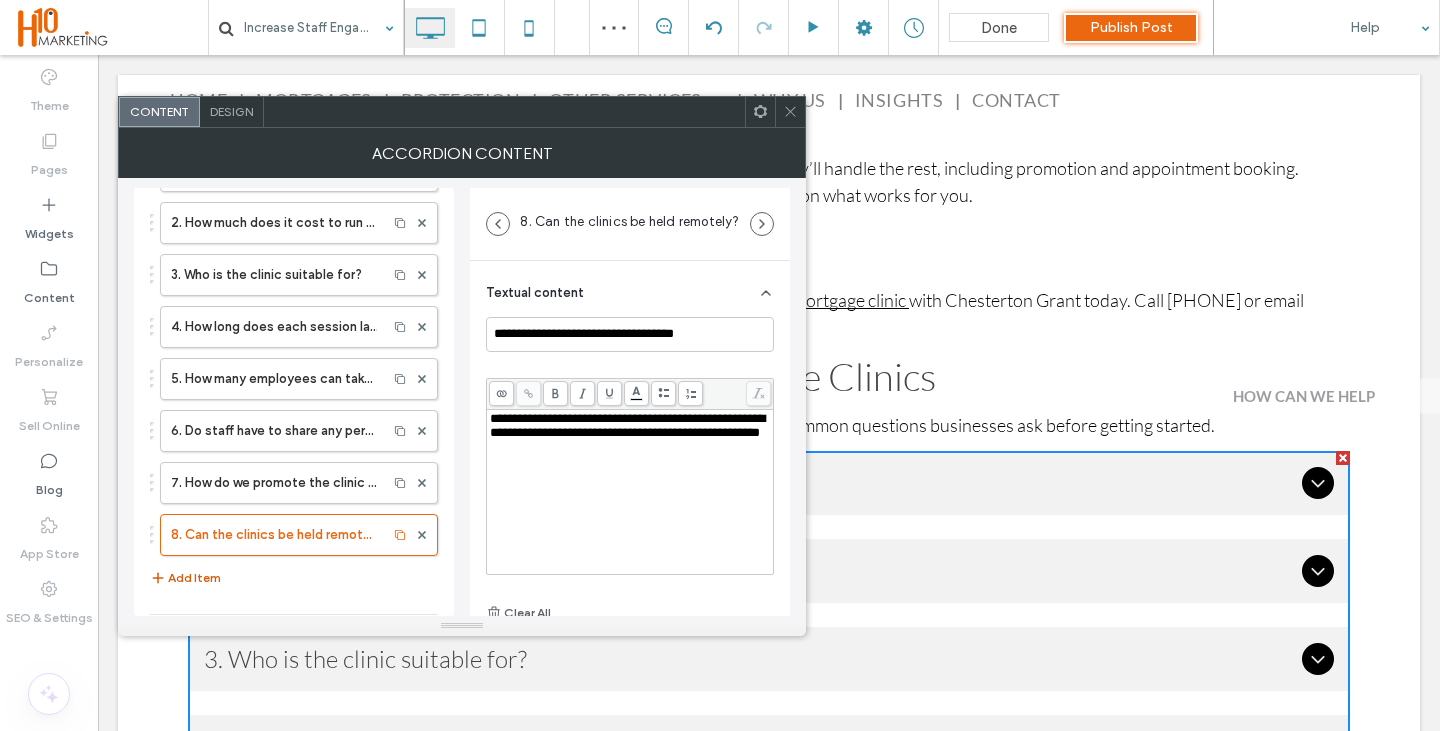 click on "Add Item" at bounding box center [185, 578] 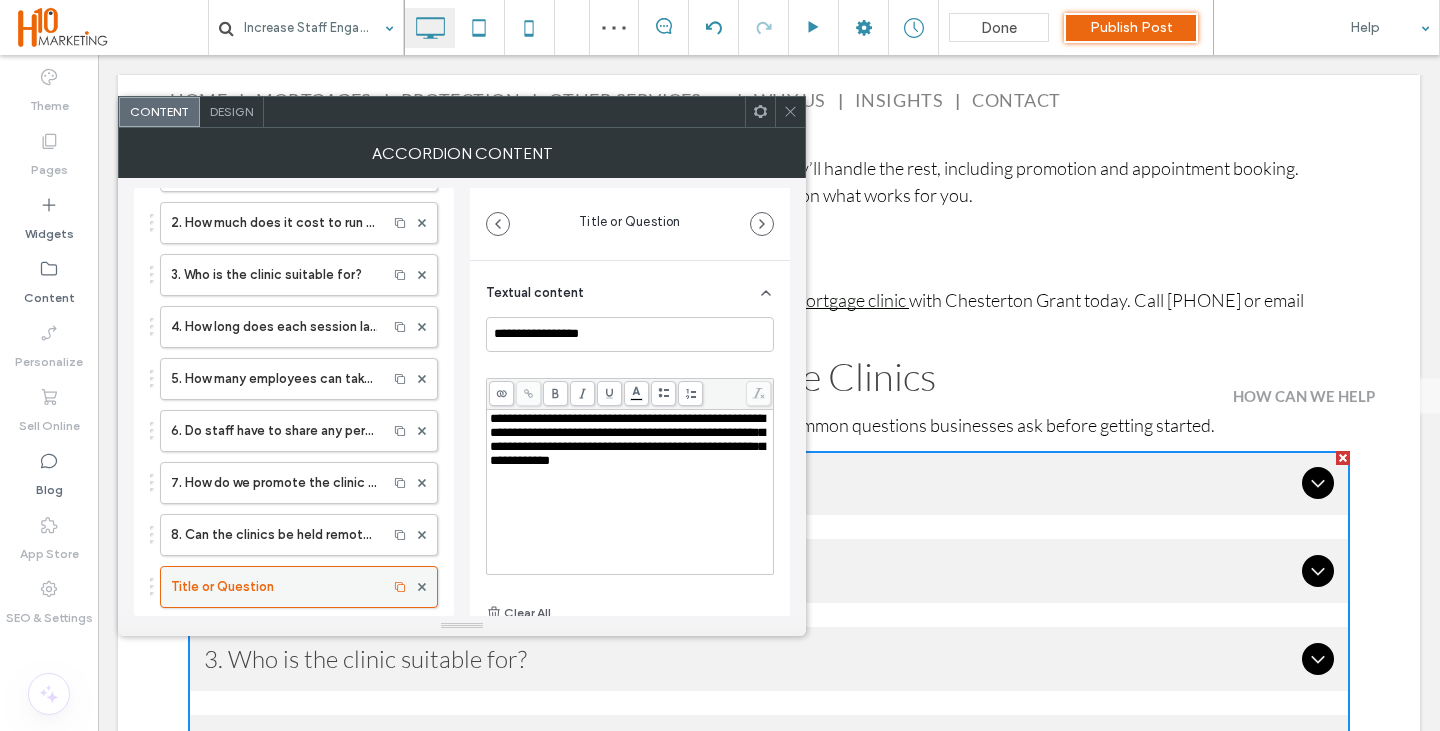 click on "Title or Question" at bounding box center (274, 587) 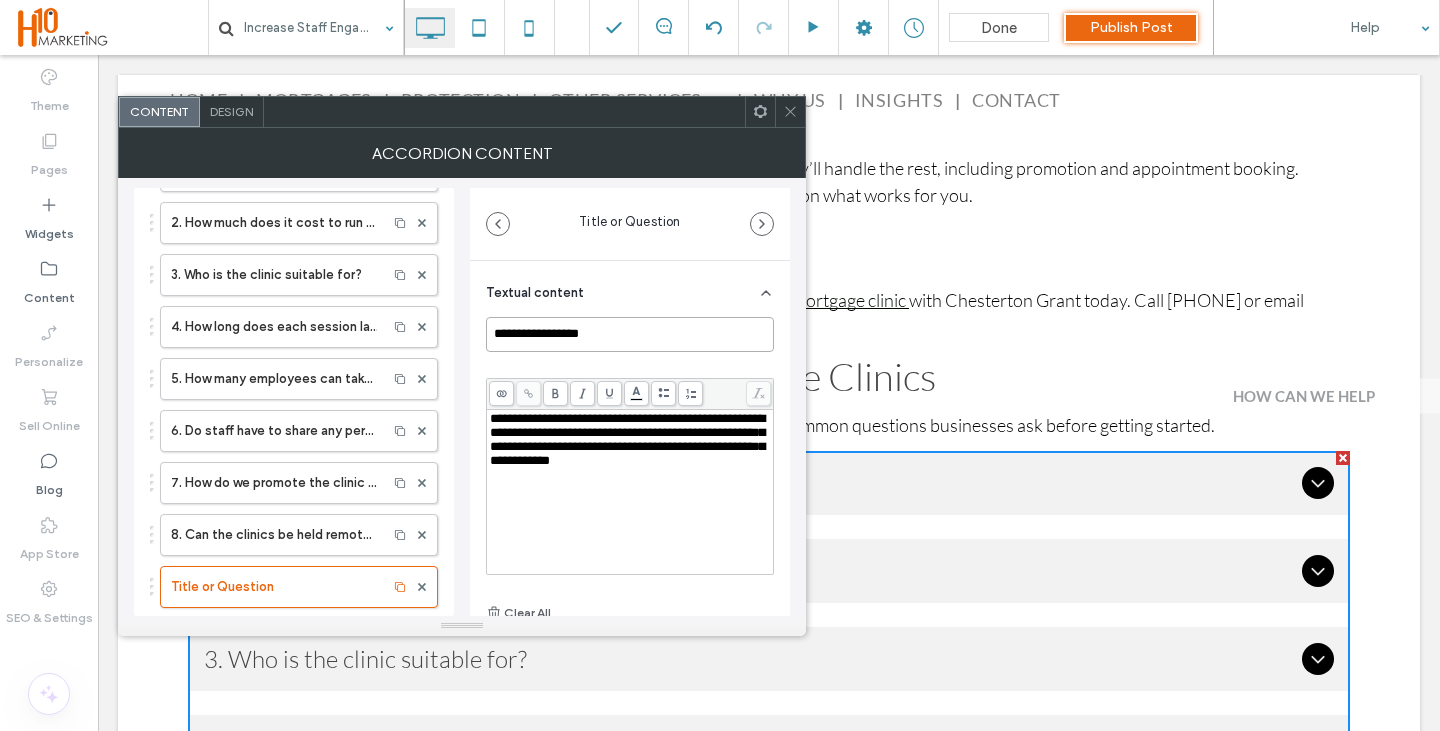 click on "**********" at bounding box center [630, 334] 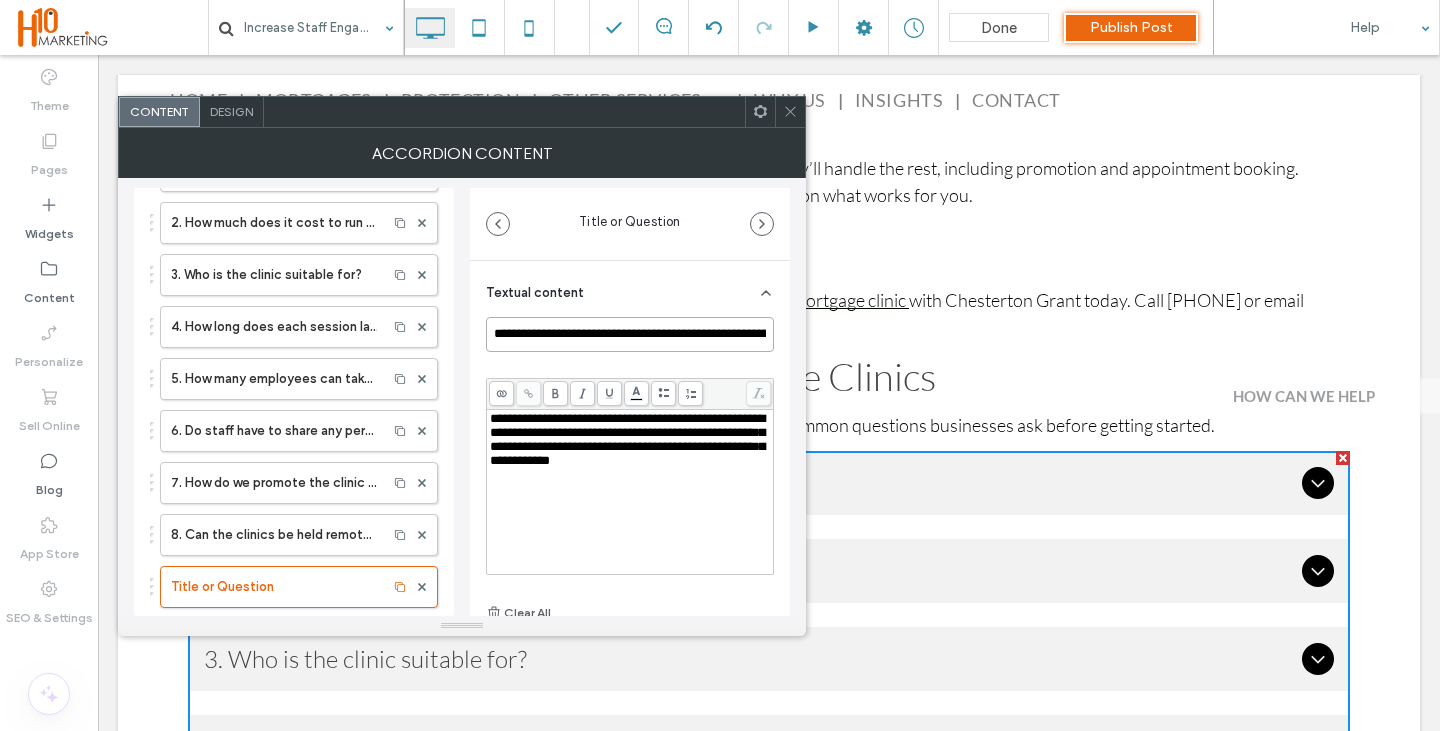 scroll, scrollTop: 0, scrollLeft: 63, axis: horizontal 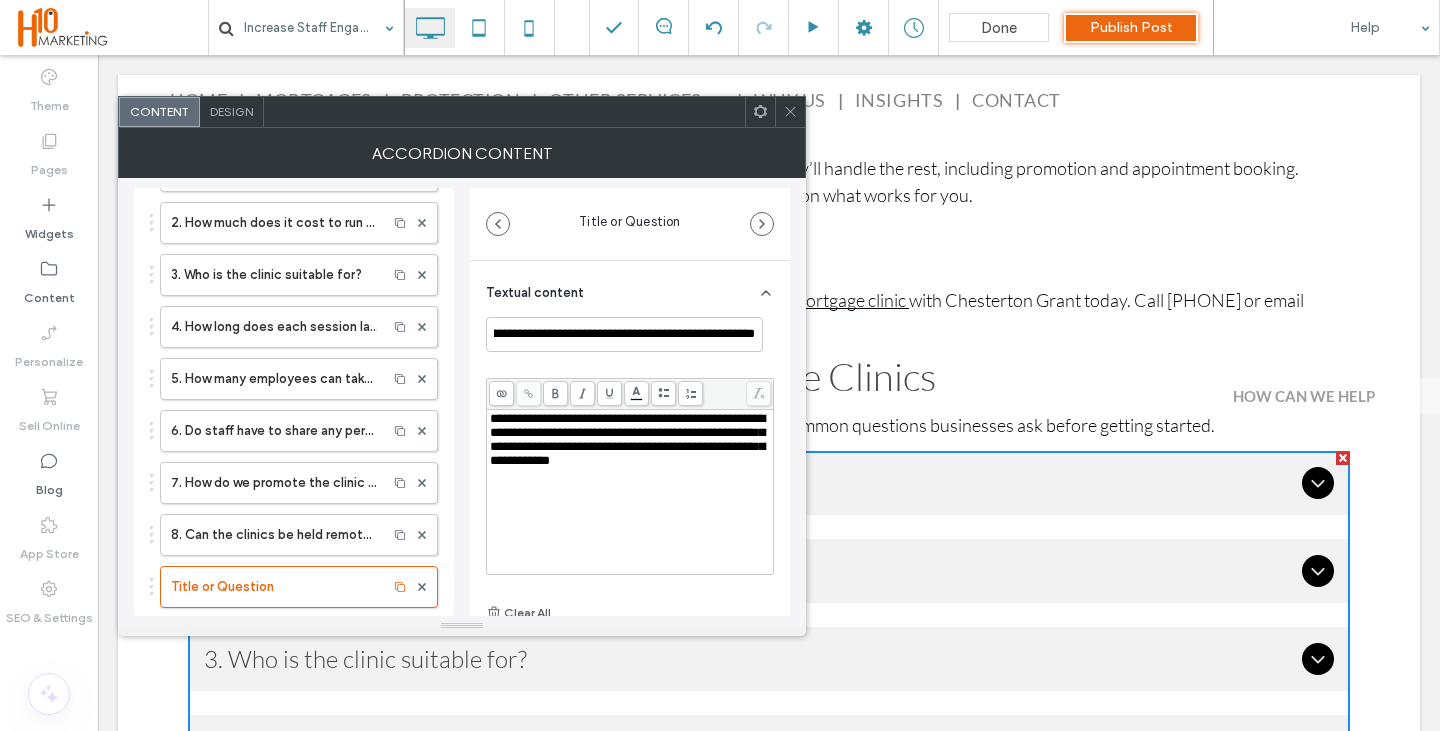 click on "**********" at bounding box center [630, 492] 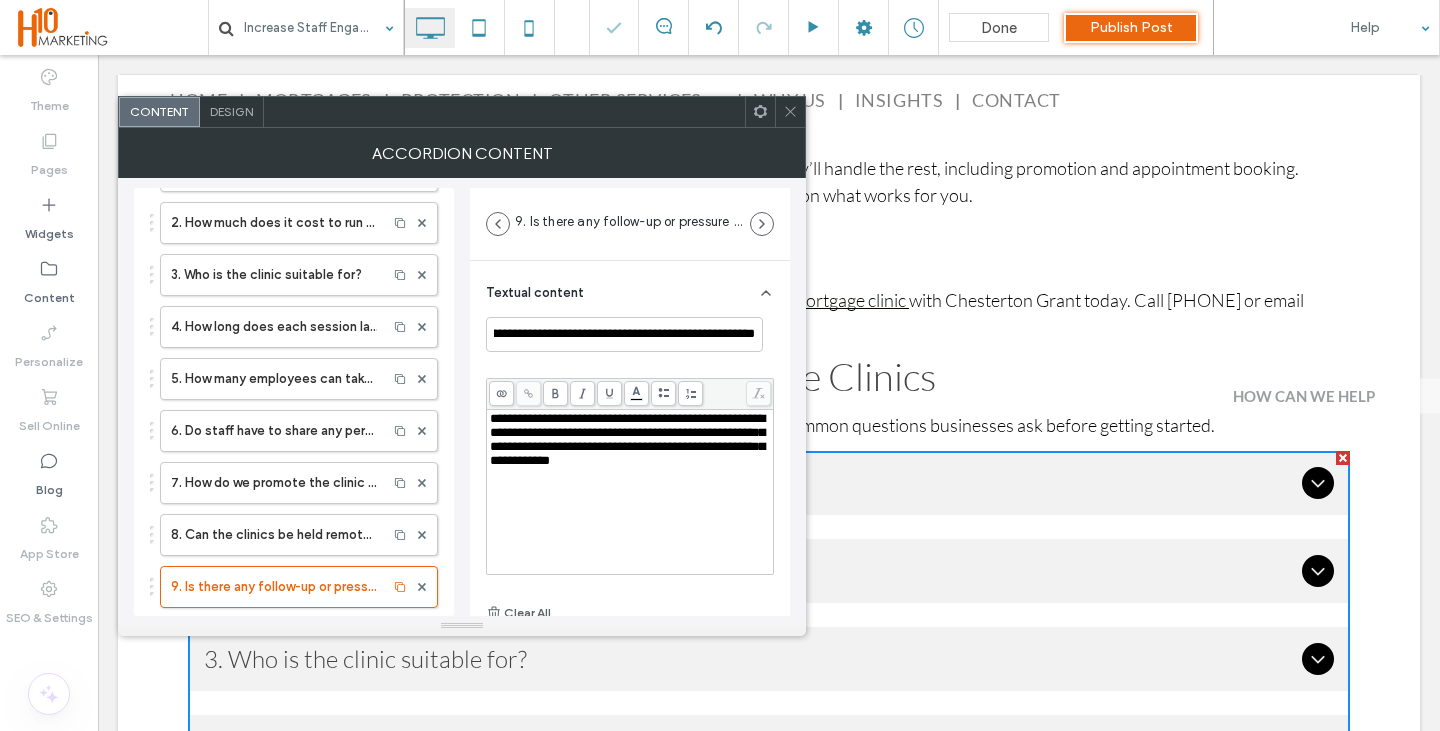 scroll, scrollTop: 0, scrollLeft: 0, axis: both 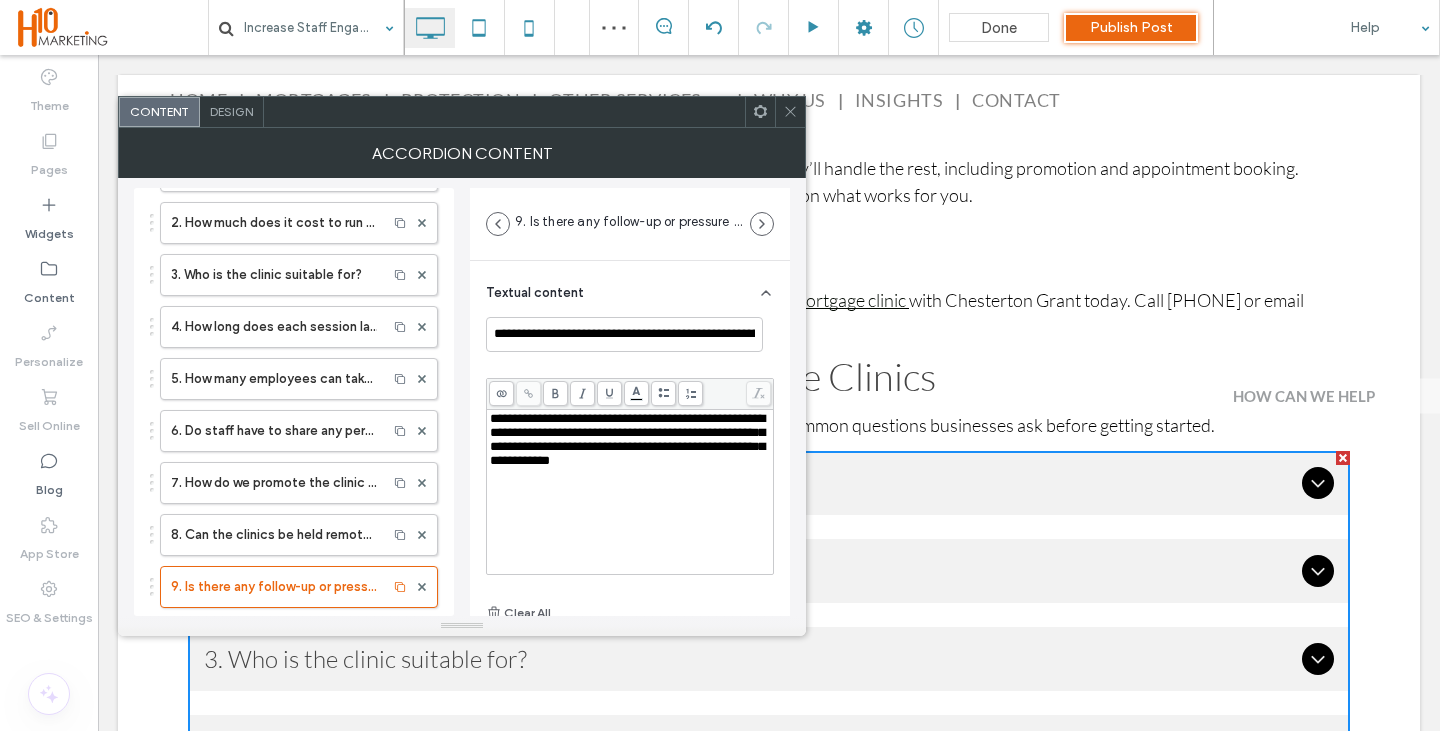 click on "**********" at bounding box center (627, 439) 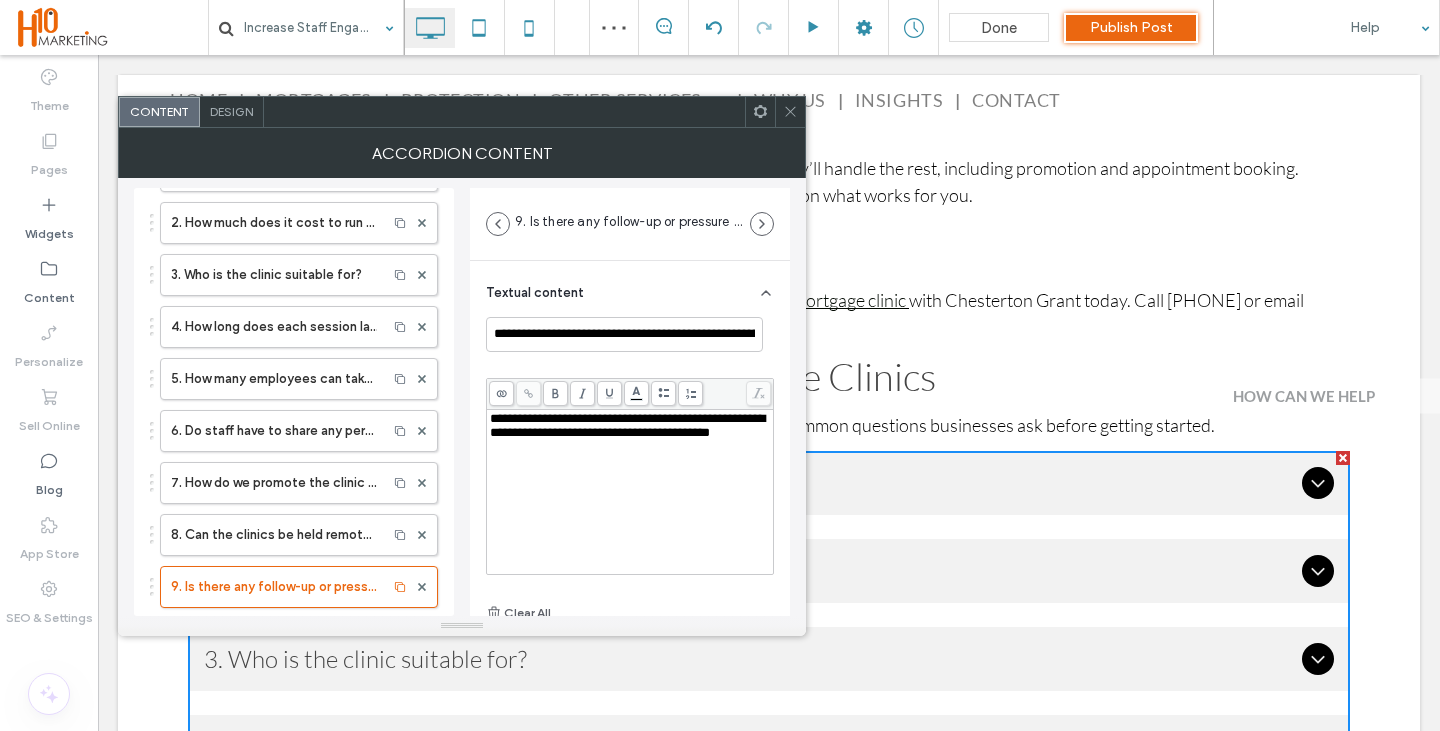 scroll, scrollTop: 400, scrollLeft: 0, axis: vertical 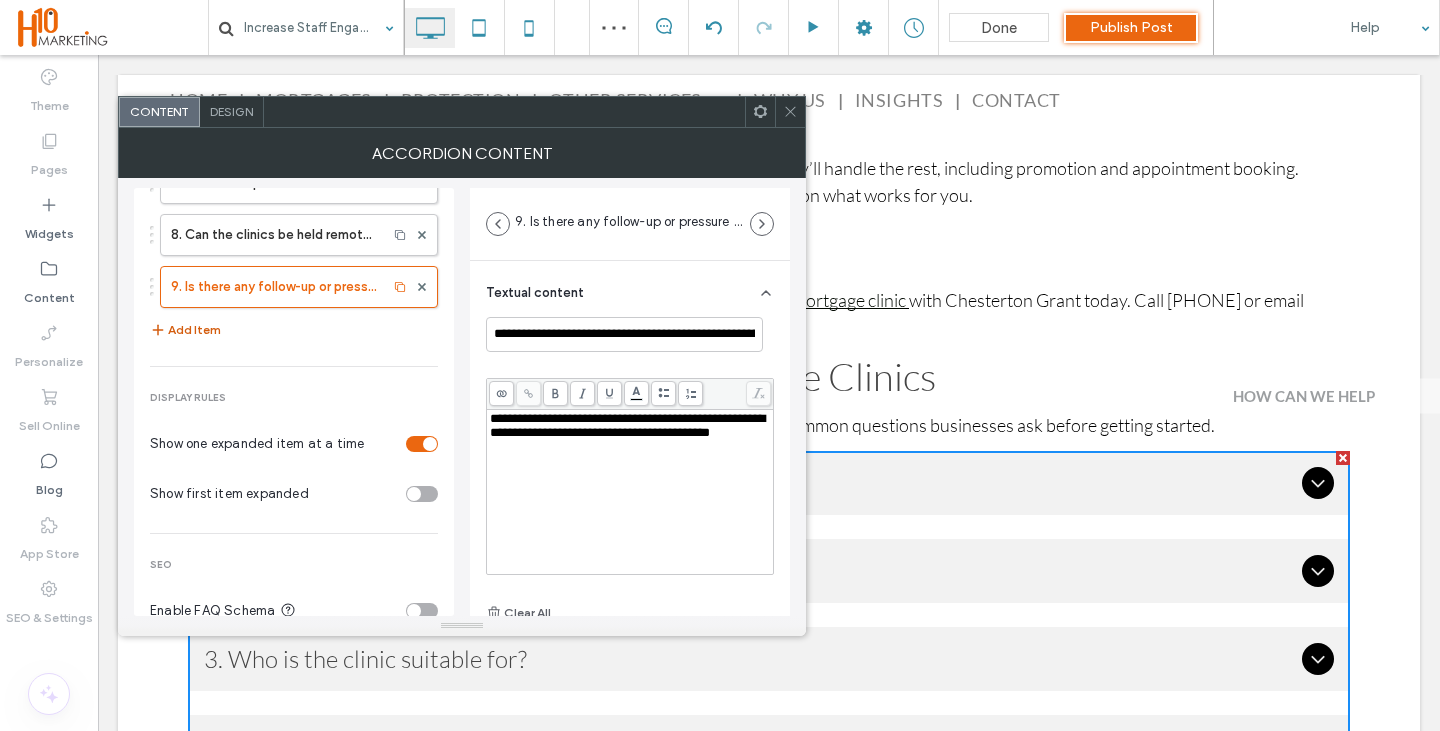click on "Add Item" at bounding box center (185, 330) 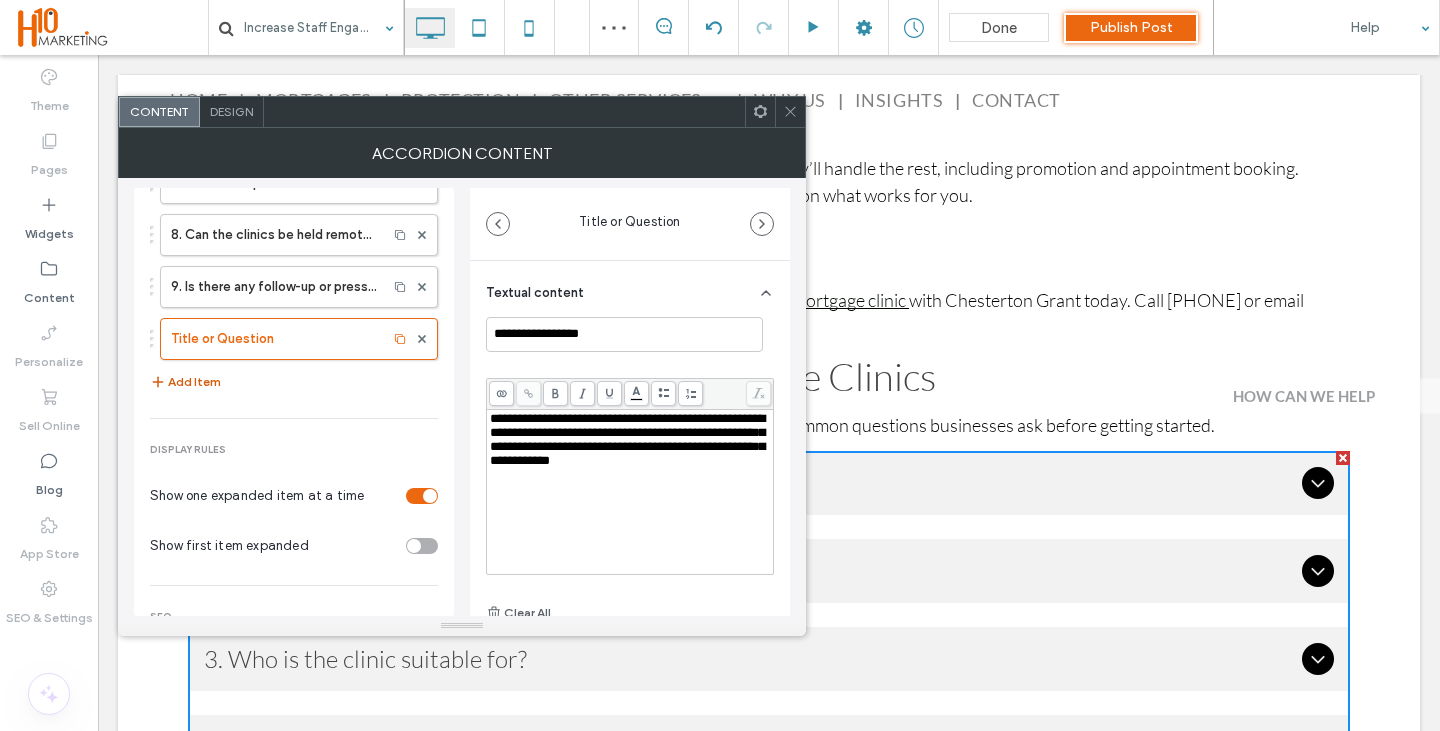 click on "Title or Question" at bounding box center [274, 339] 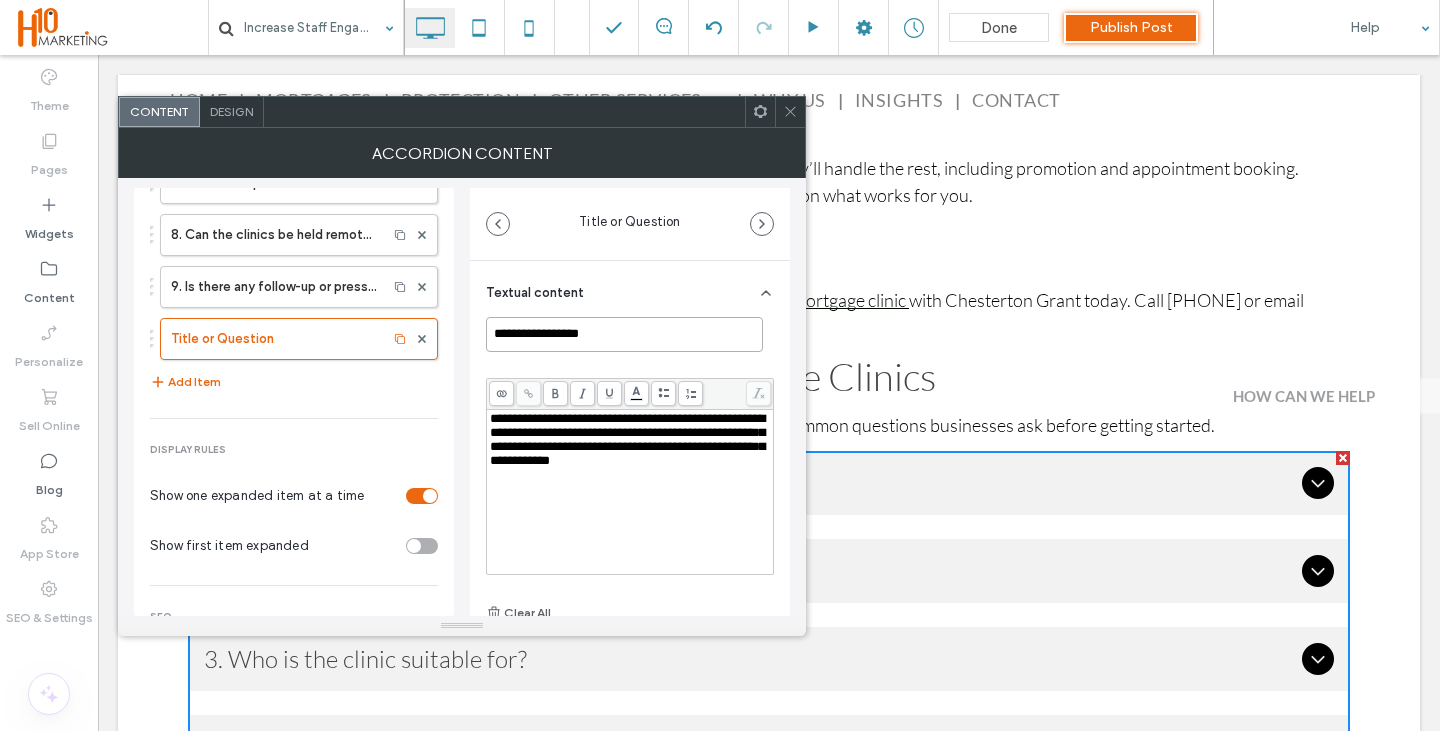 click on "**********" at bounding box center (624, 334) 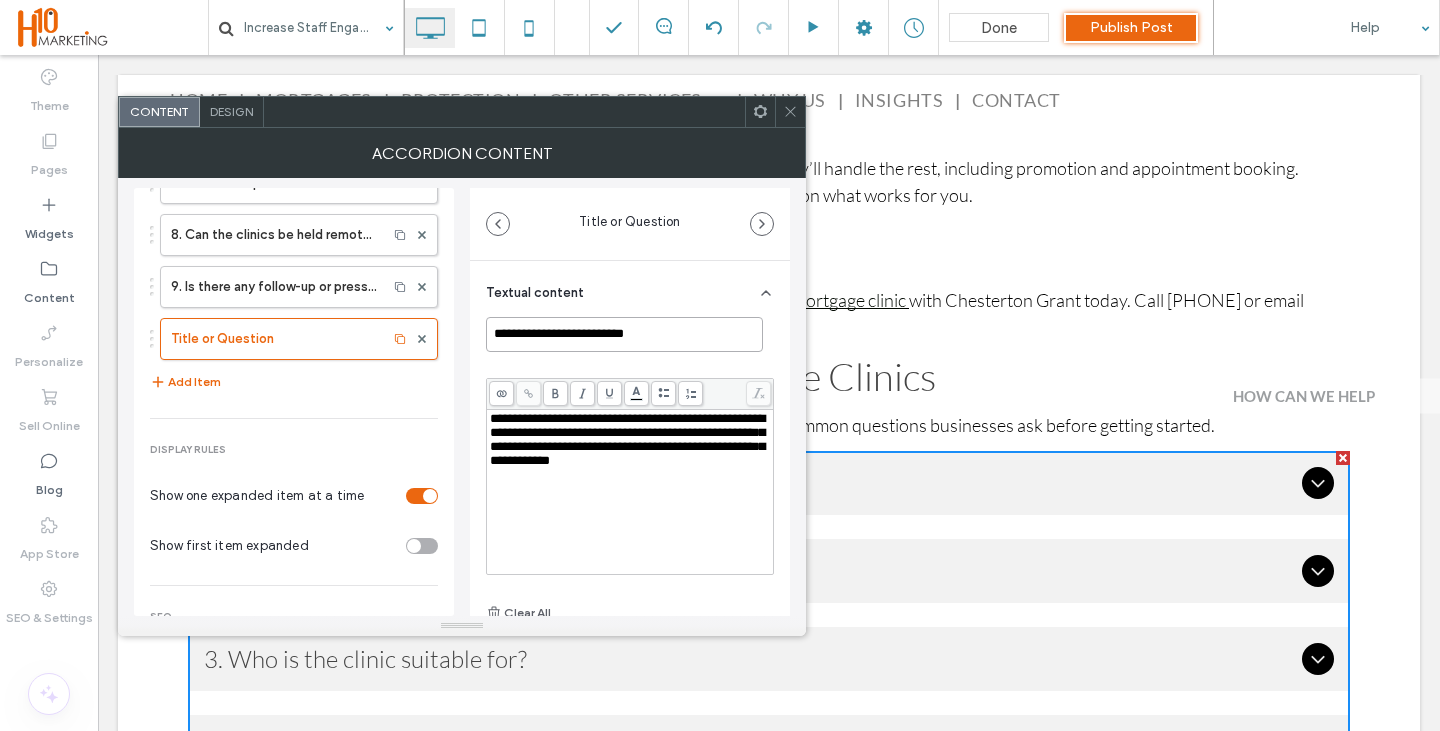 type on "**********" 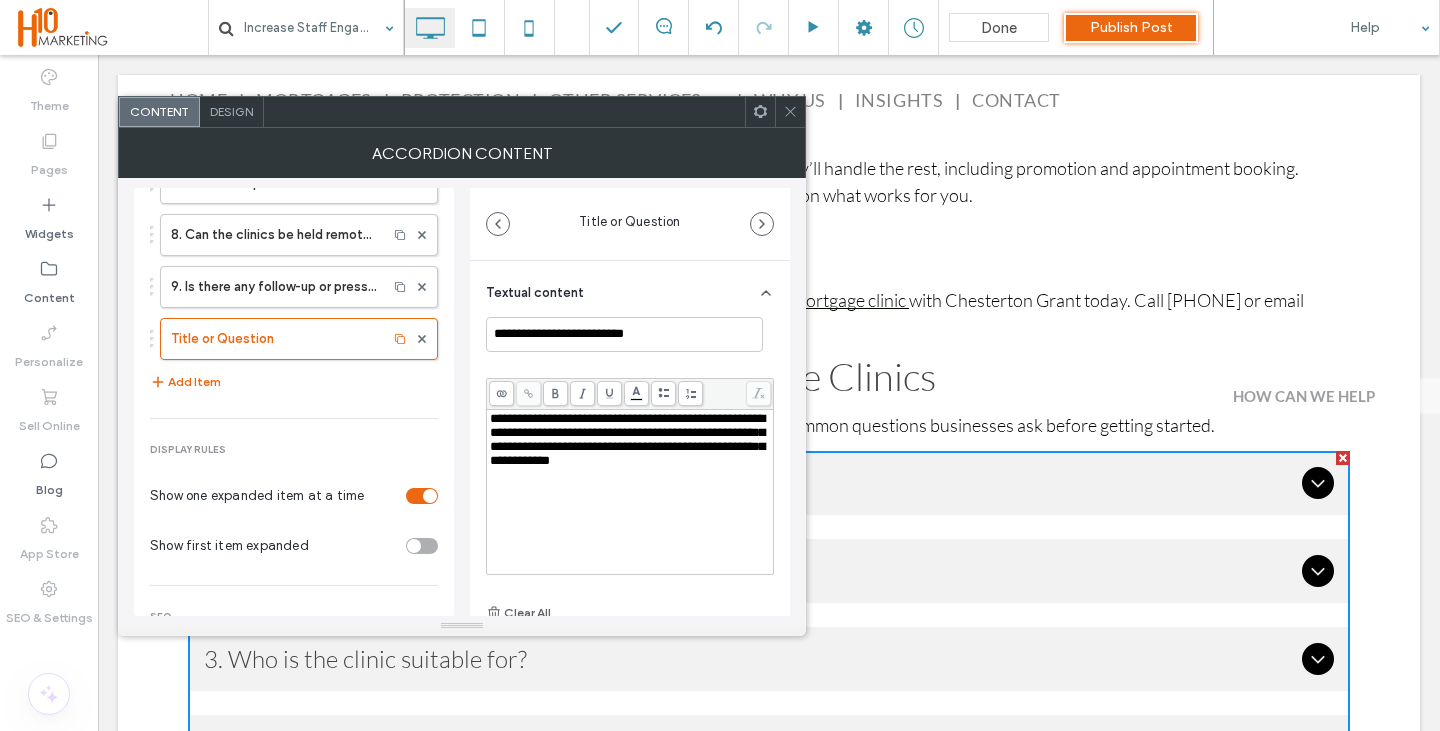 drag, startPoint x: 604, startPoint y: 481, endPoint x: 631, endPoint y: 495, distance: 30.413813 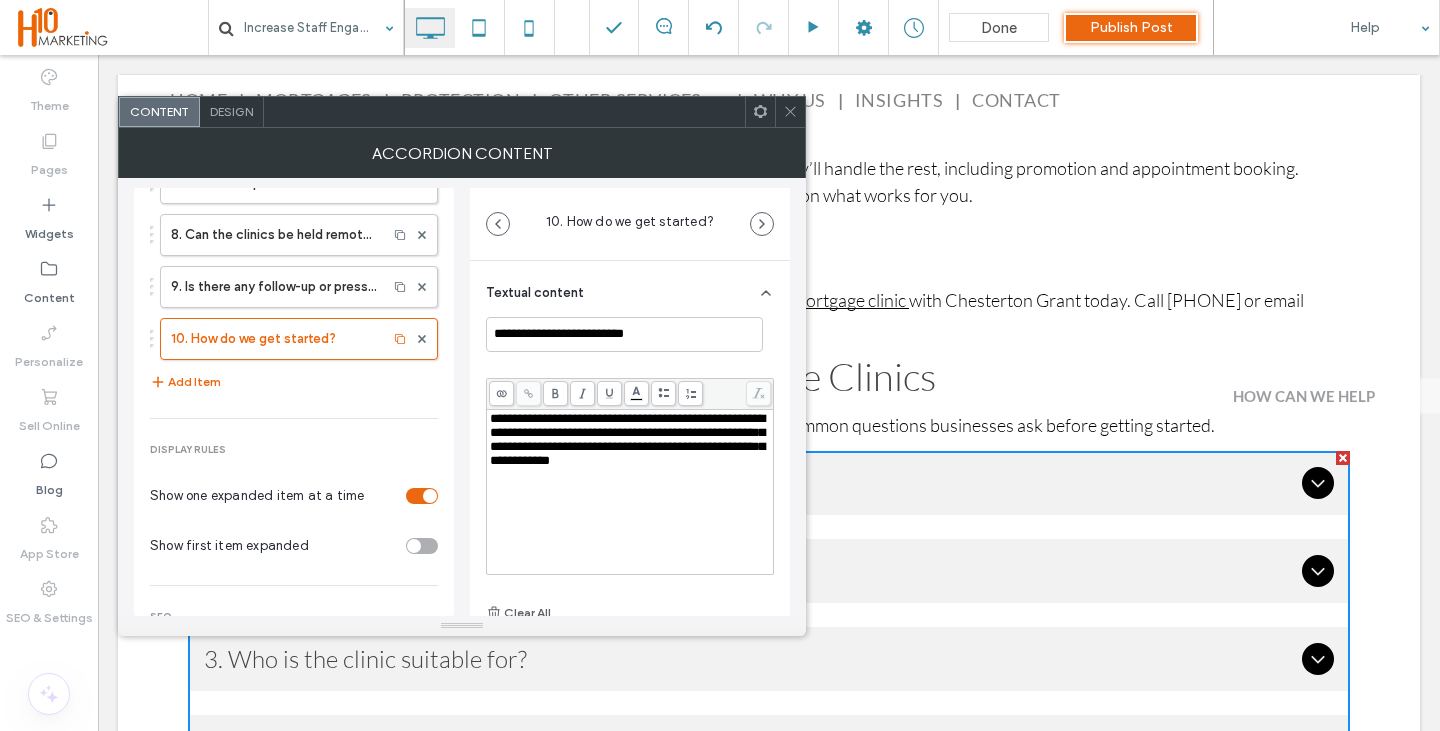click on "**********" at bounding box center [627, 439] 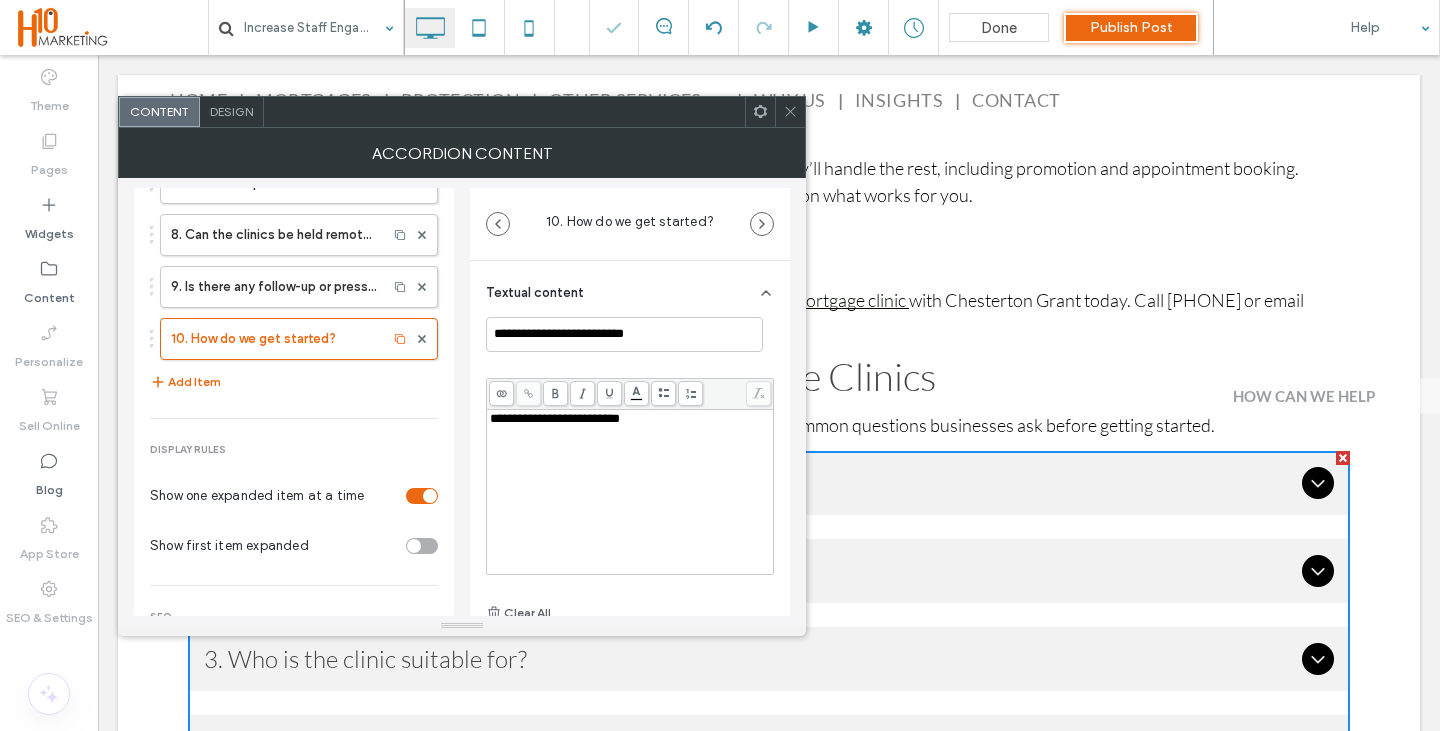 click on "**********" at bounding box center [630, 492] 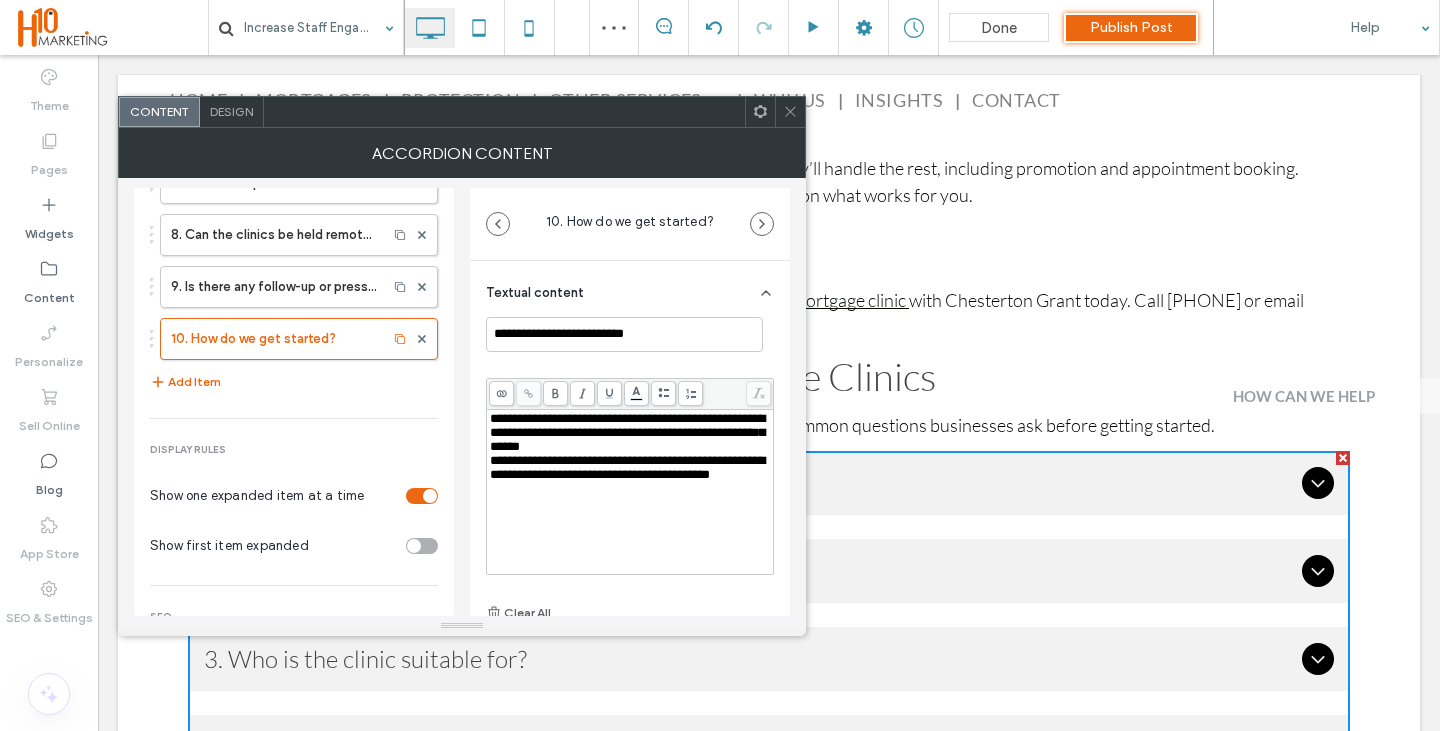click at bounding box center (630, 489) 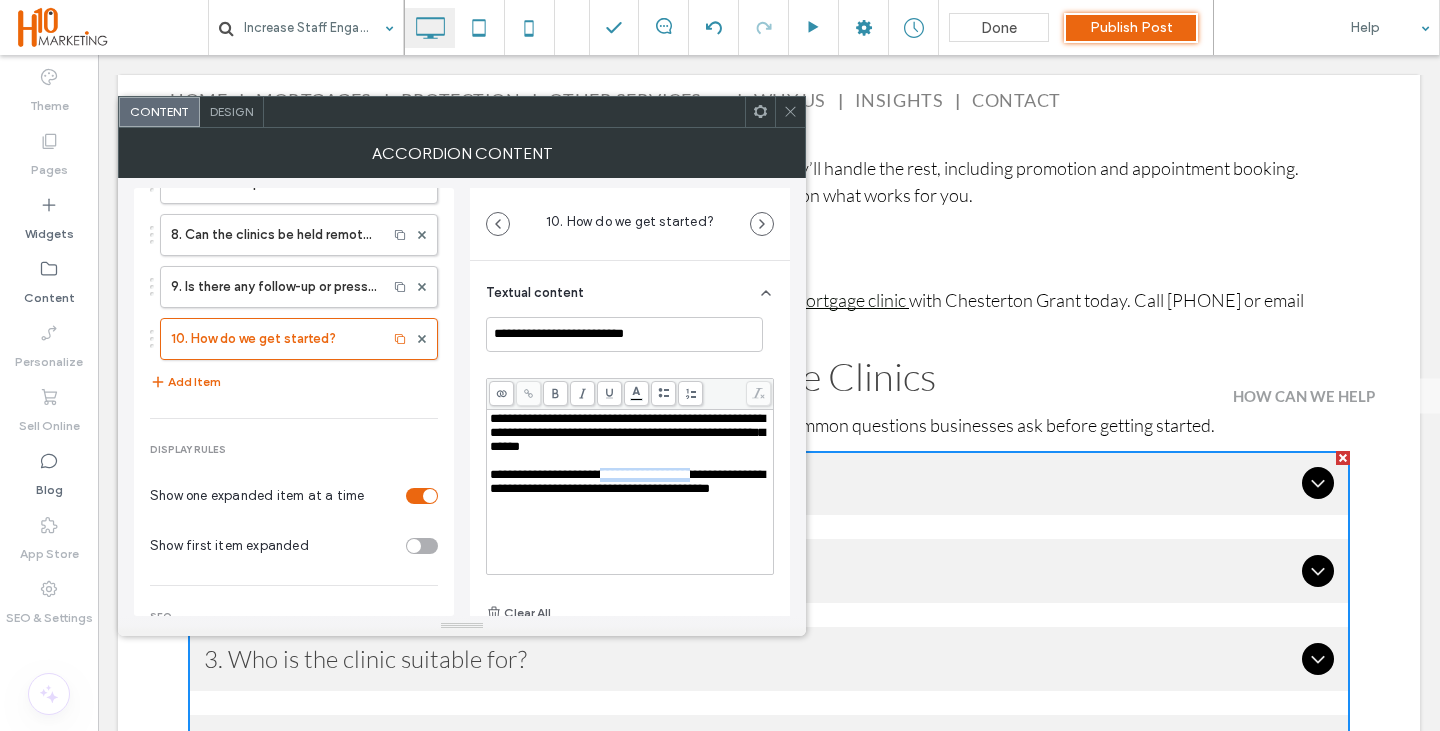 drag, startPoint x: 617, startPoint y: 497, endPoint x: 727, endPoint y: 498, distance: 110.00455 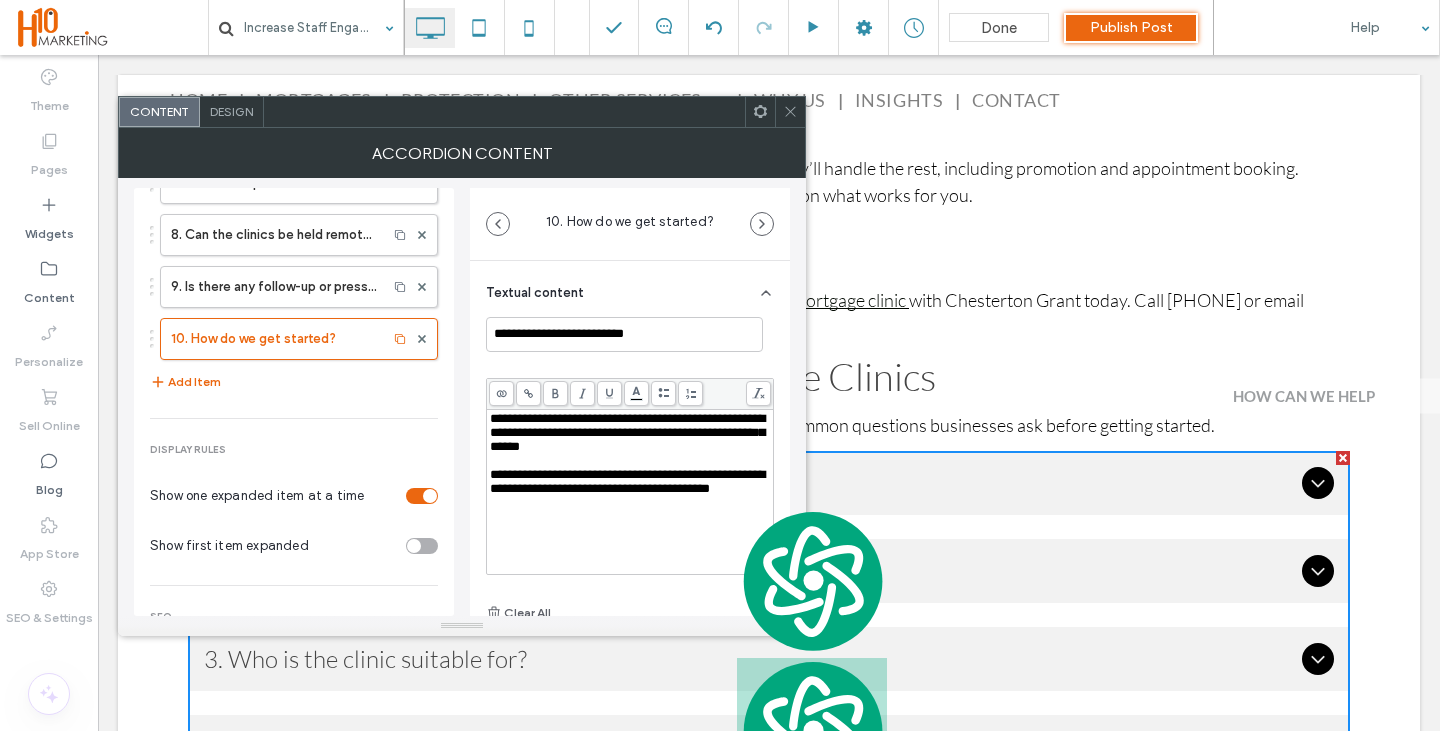 click at bounding box center (528, 393) 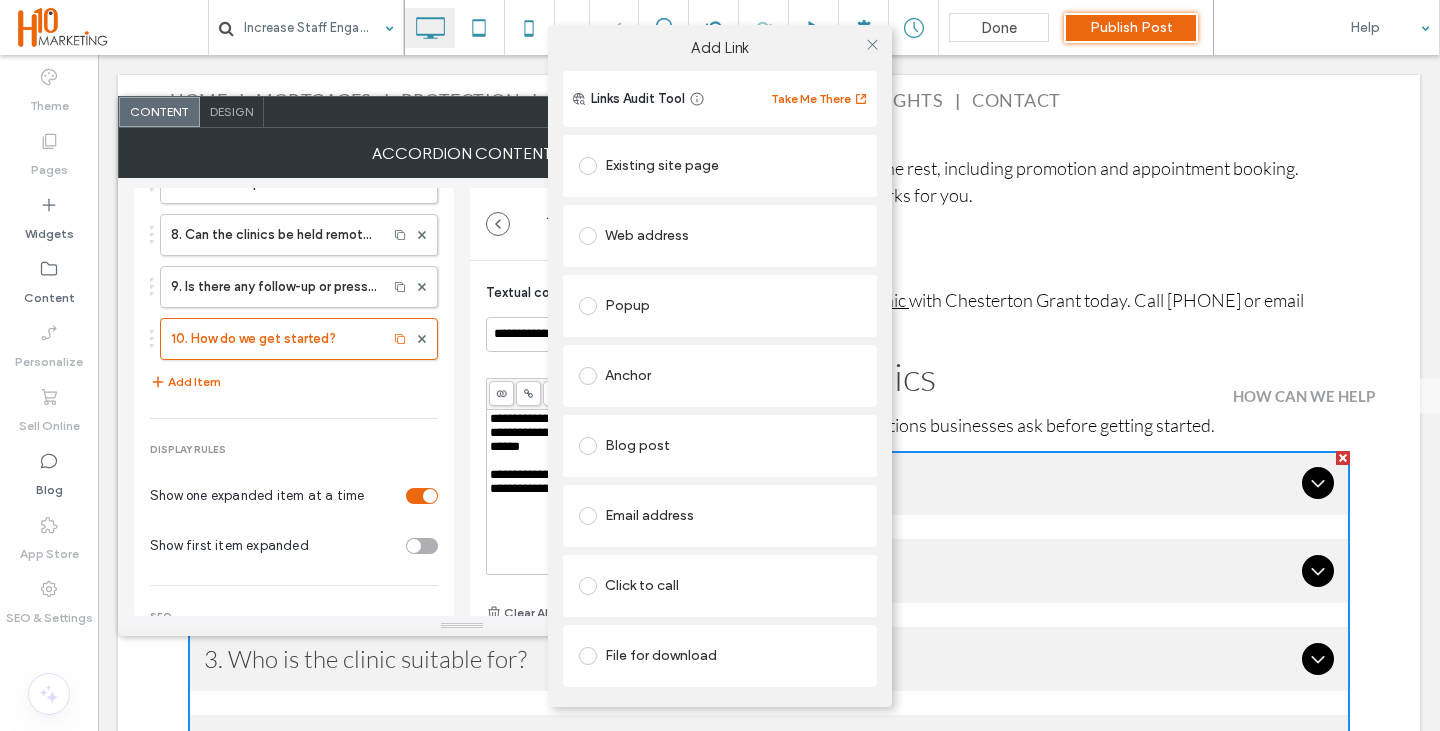 click on "Existing site page" at bounding box center (720, 166) 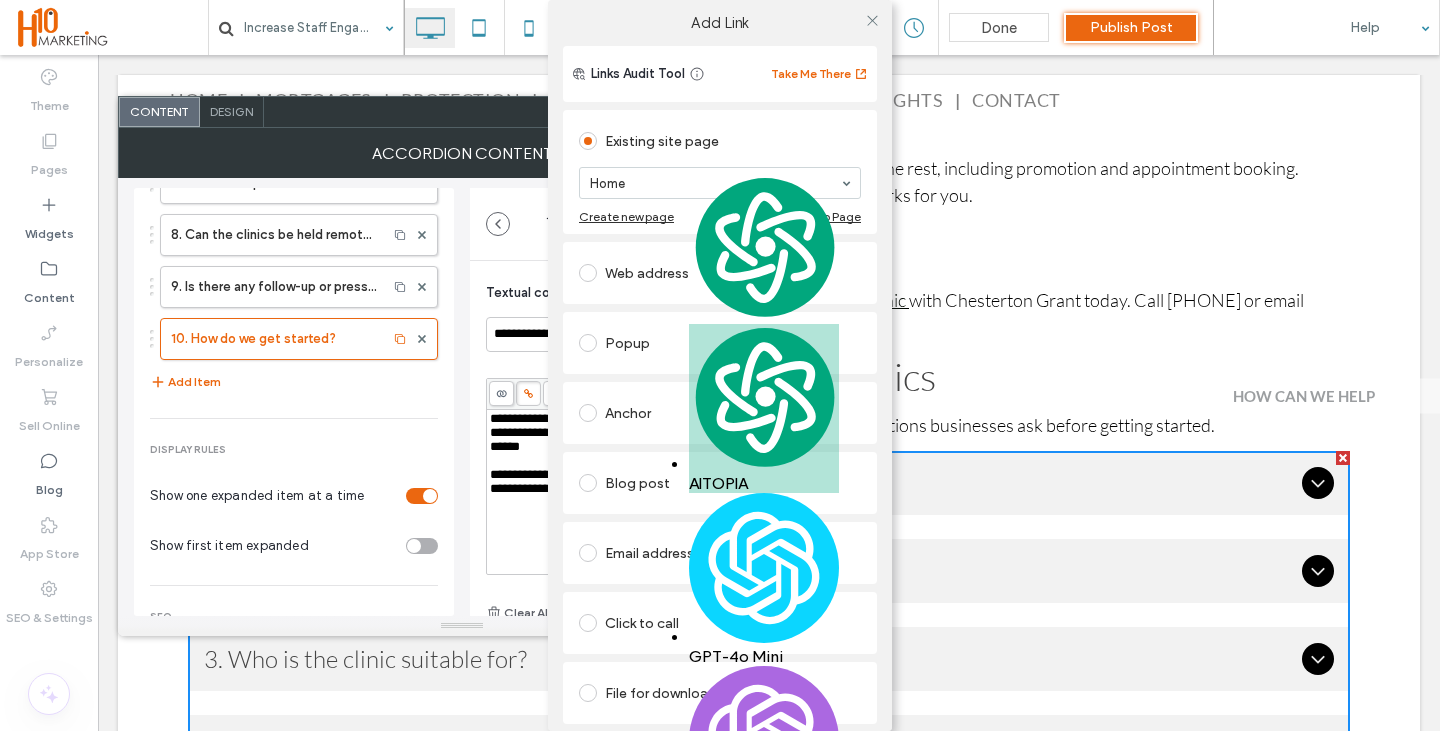 click on "AITOPIA        GPT-4o Mini Very fast, great for most everyday tasks. Cost 1 Fast query.        GPT-4o OpenAI’s newest and most advanced flagship model which can reason across audio, vision, and text in real time. Cost 1 Advanced query.                                    o1 Mini OpenAI's basic reasoning model for STEM reasoning, especially math and coding. Best for tasks needing strong logic without broad knowledge. Cost 5 Advanced query                    o3 Mini OpenAI's basic reasoning model for STEM reasoning, especially math and coding. Best for tasks needing strong logic without broad knowledge. Cost 5 Advanced query  Claude 3.5 Haiku Anthropic's most compact model, designed for near-instant responsiveness and seamless AI experiences that mimic human interactions Cost 1 Fast query.  Claude 3.5 Sonnet Very fast, great for most everyday tasks. Cost 1 Advanced query.  Claude 3.5 Opus Cost 2 Advanced query.  Gemini 1.5 Pro Google's lightweight model, optimized for speed and efficiency.  Gemini 2.0 Flash" at bounding box center (764, 1109) 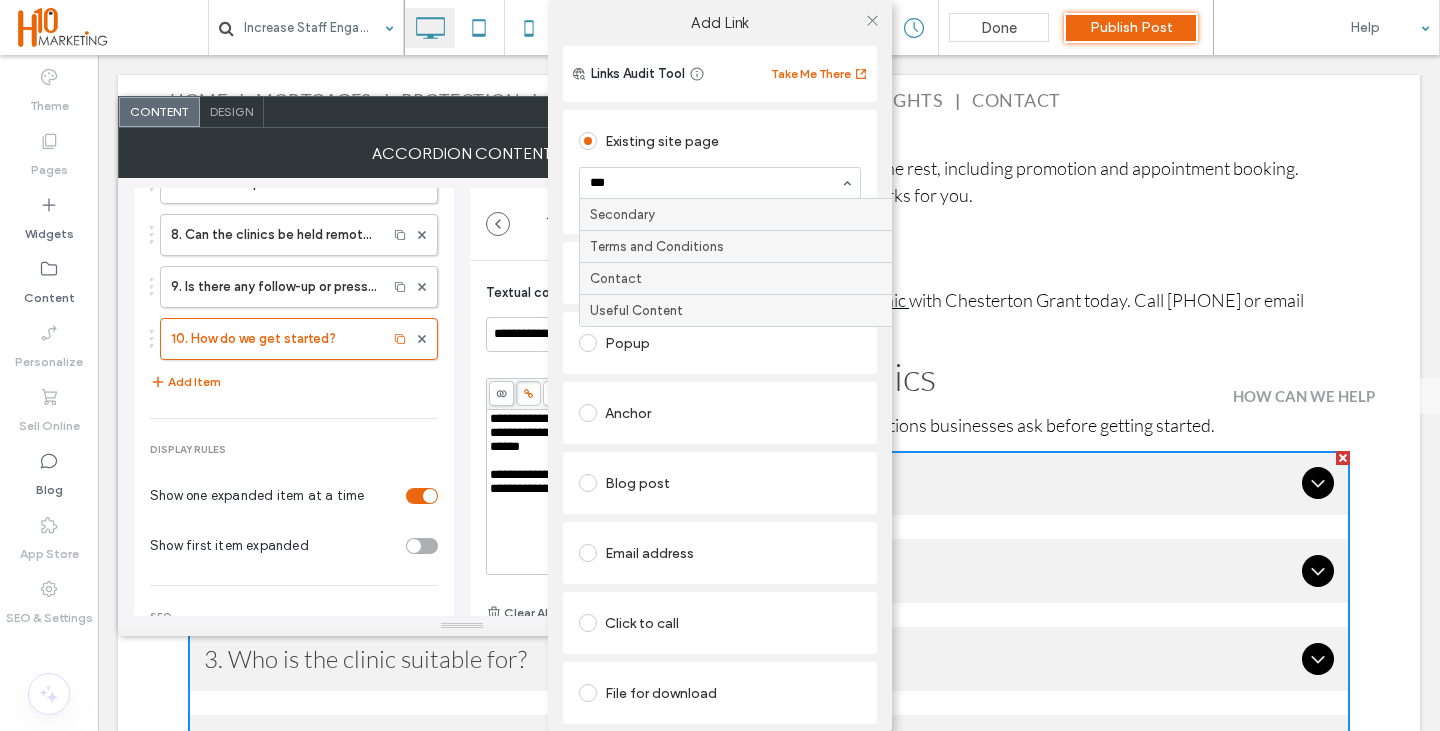 type on "****" 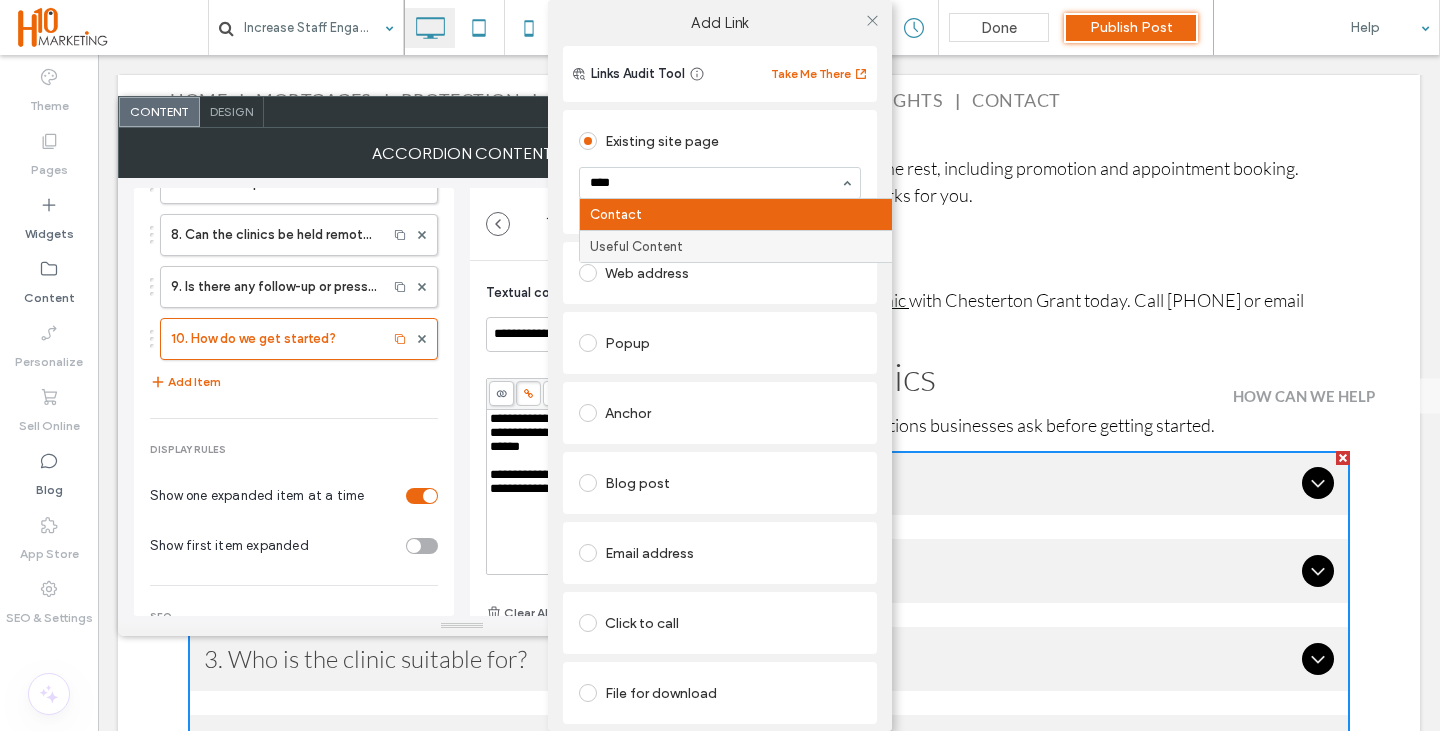 type 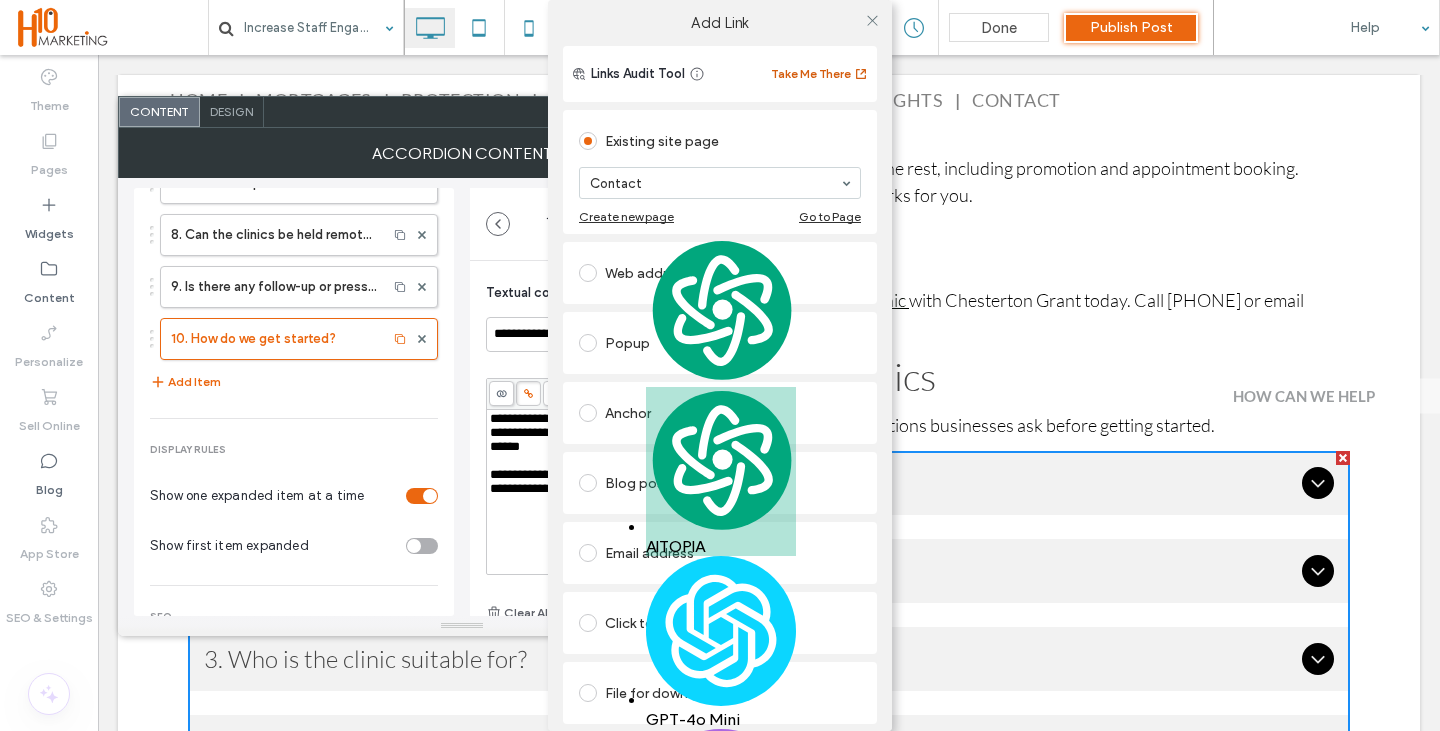 drag, startPoint x: 868, startPoint y: 26, endPoint x: 853, endPoint y: 83, distance: 58.940647 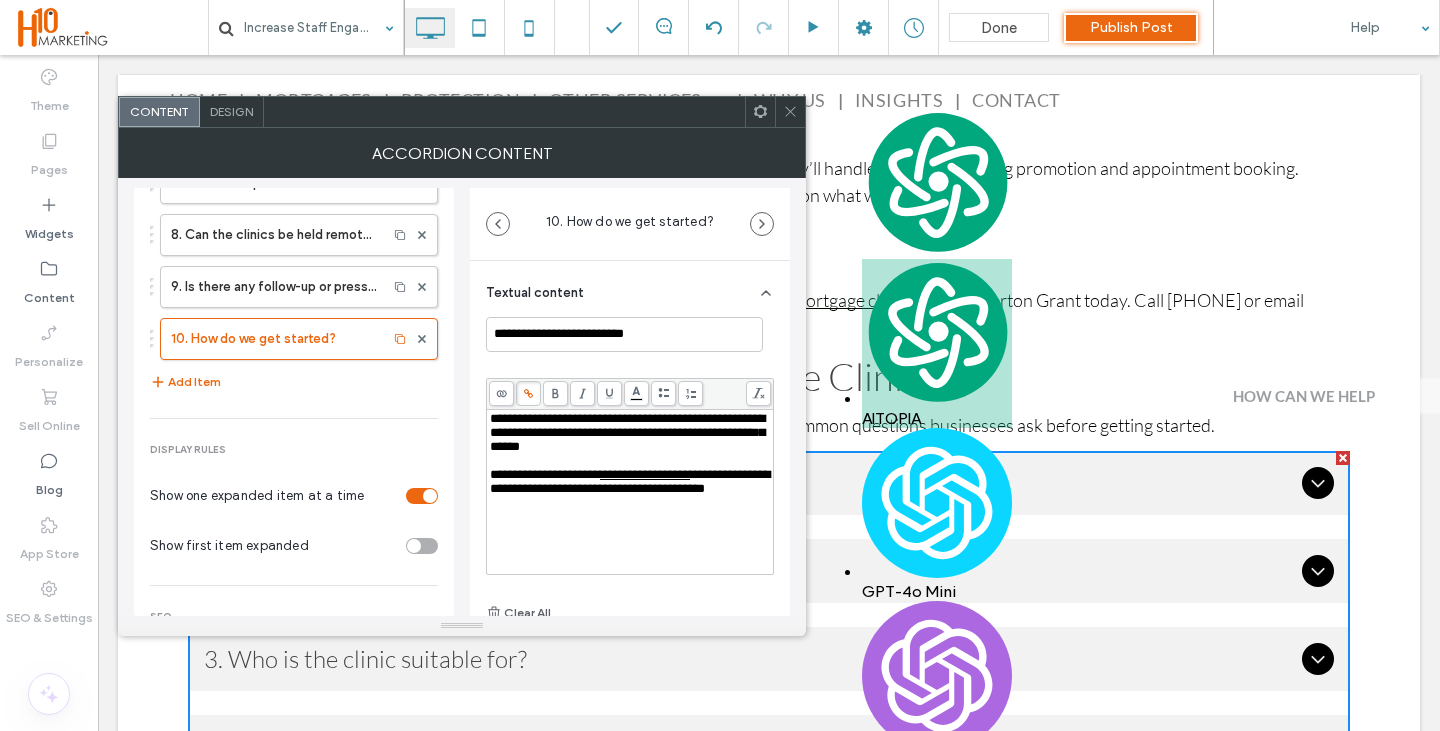 click on "**********" at bounding box center (627, 432) 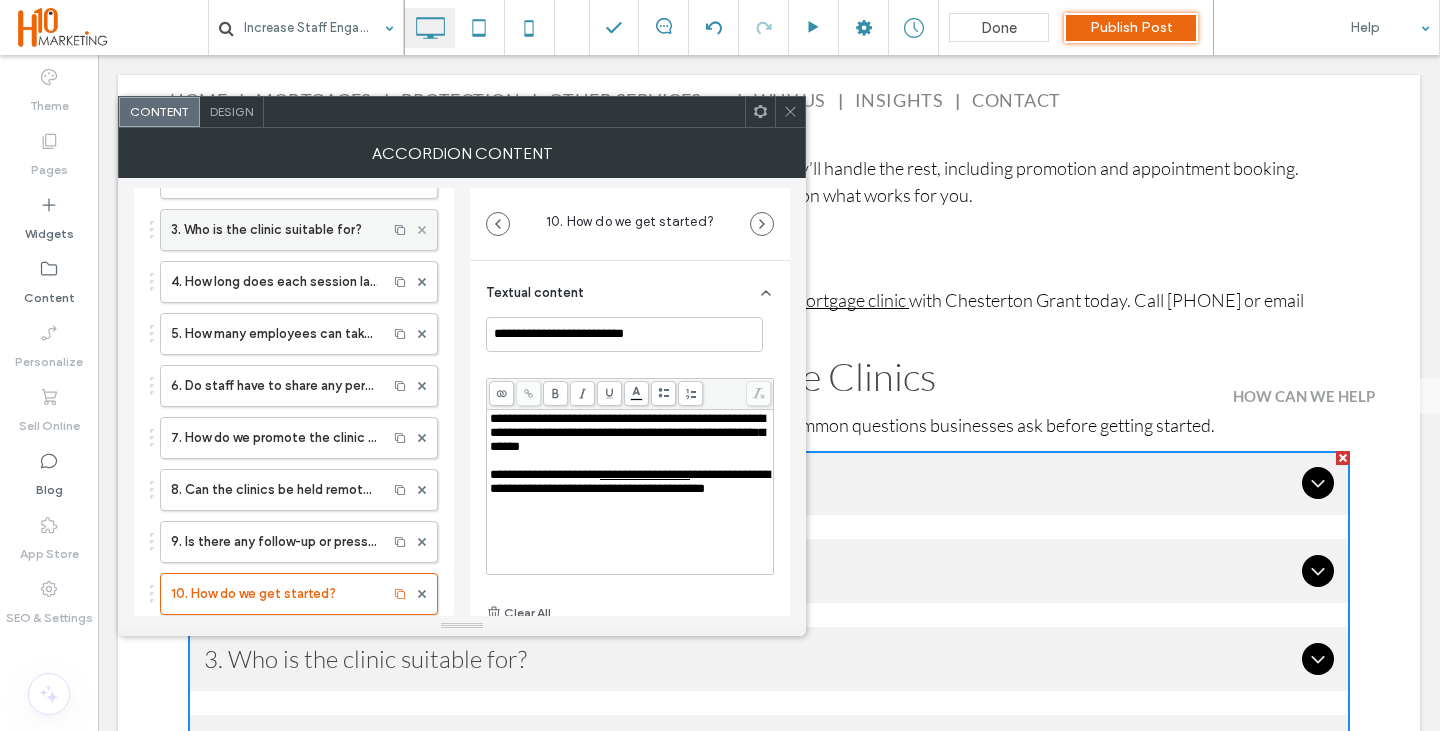scroll, scrollTop: 92, scrollLeft: 0, axis: vertical 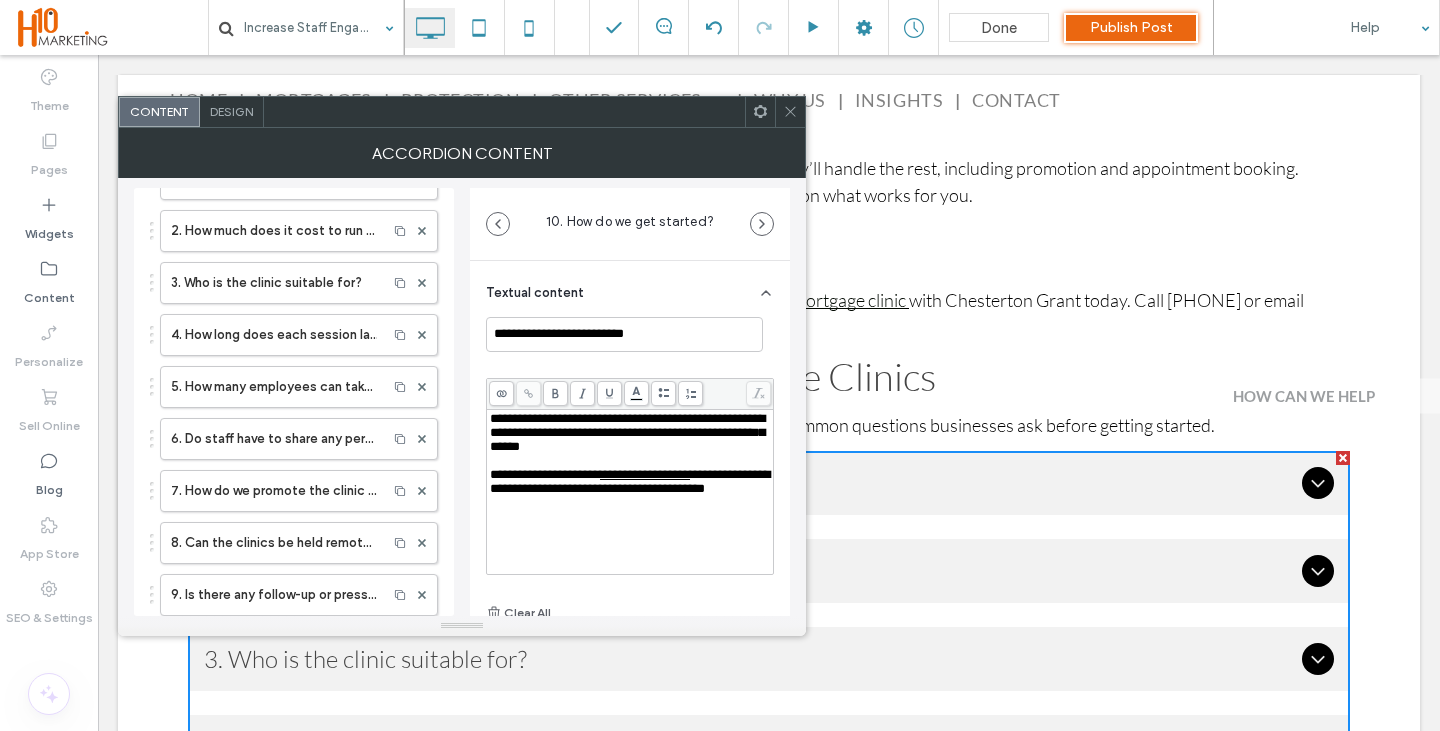 click 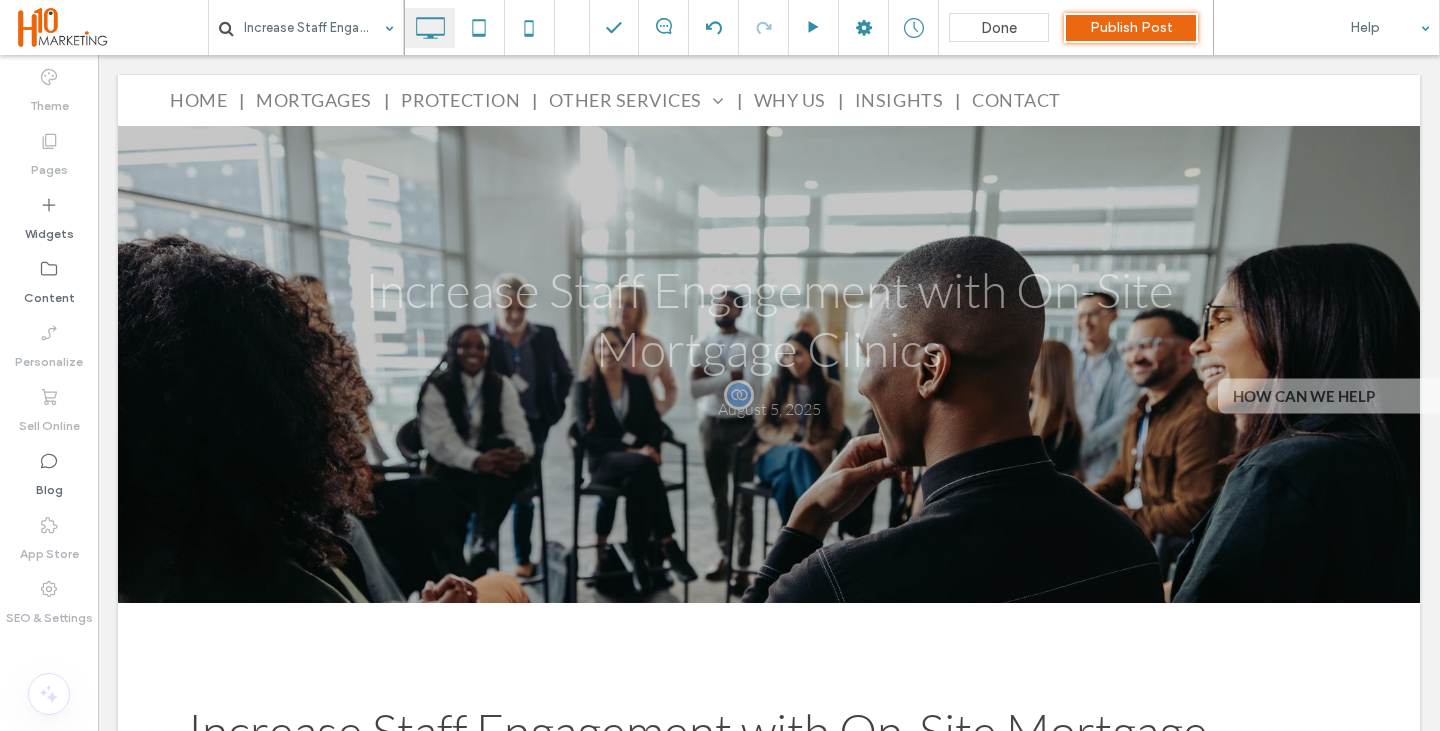 scroll, scrollTop: 0, scrollLeft: 0, axis: both 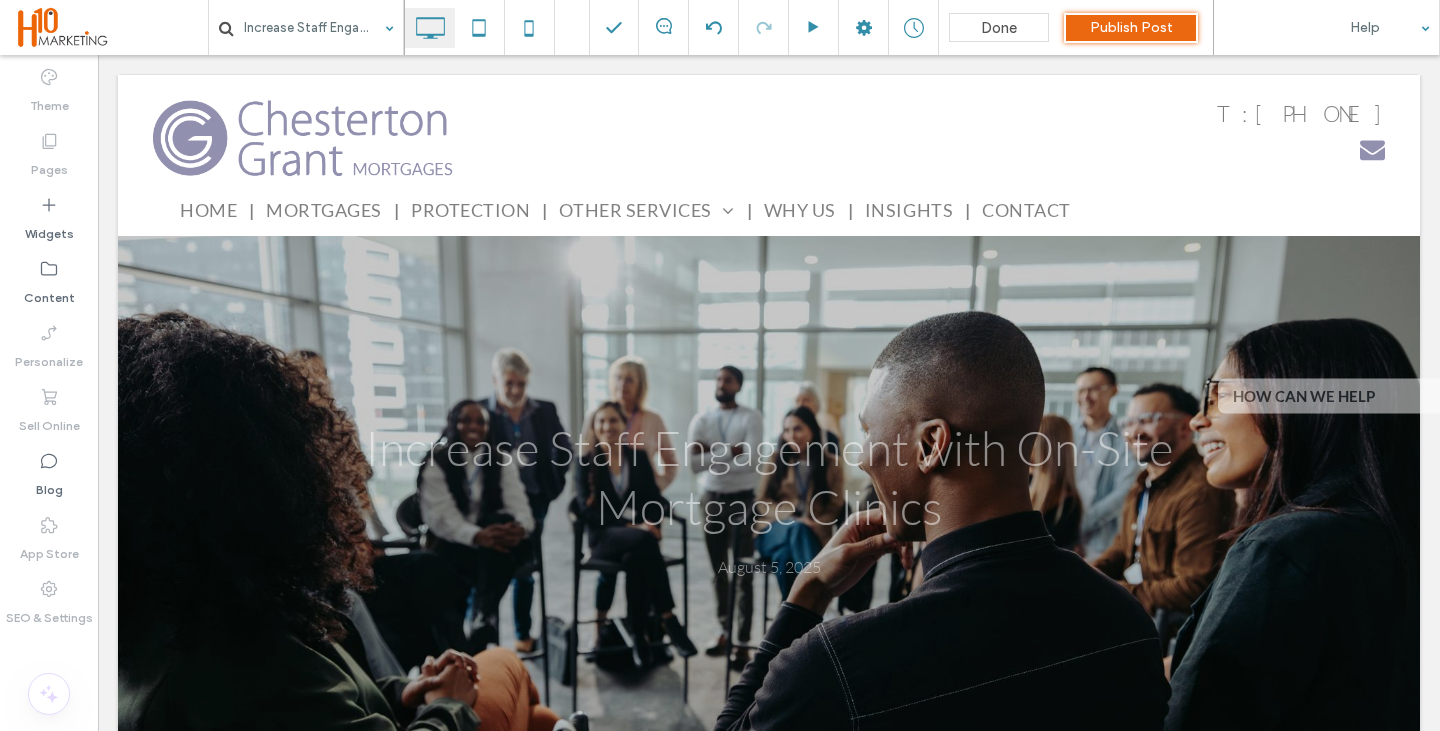 click on "Done" at bounding box center (999, 28) 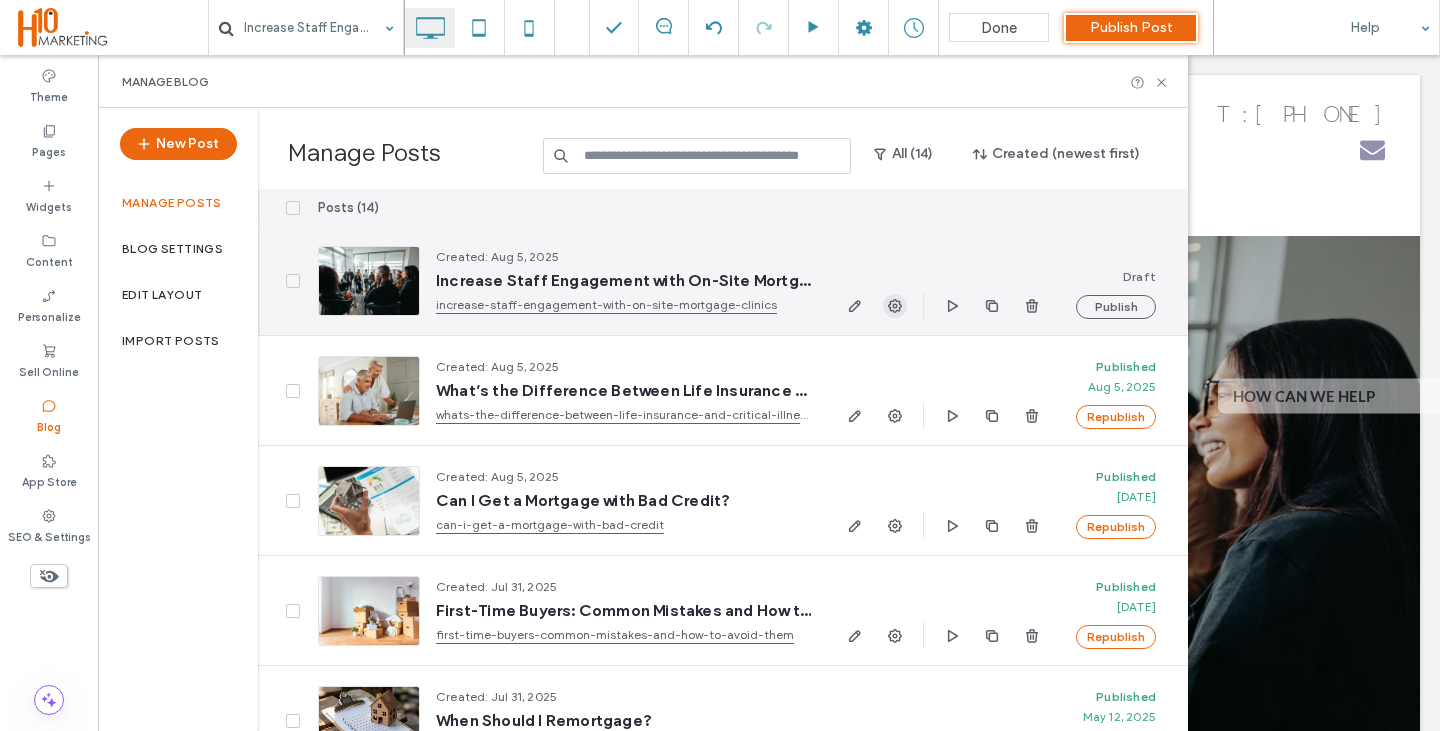 click 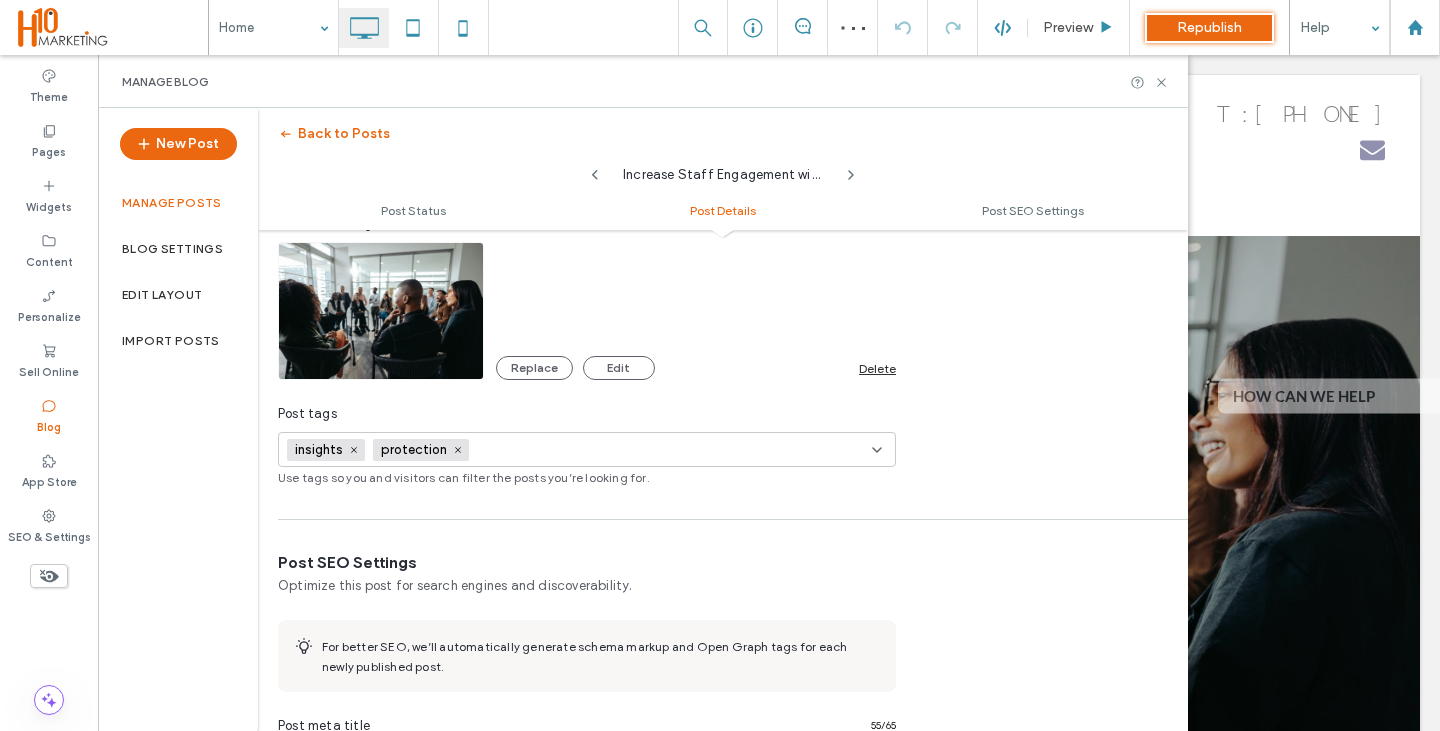 scroll, scrollTop: 601, scrollLeft: 0, axis: vertical 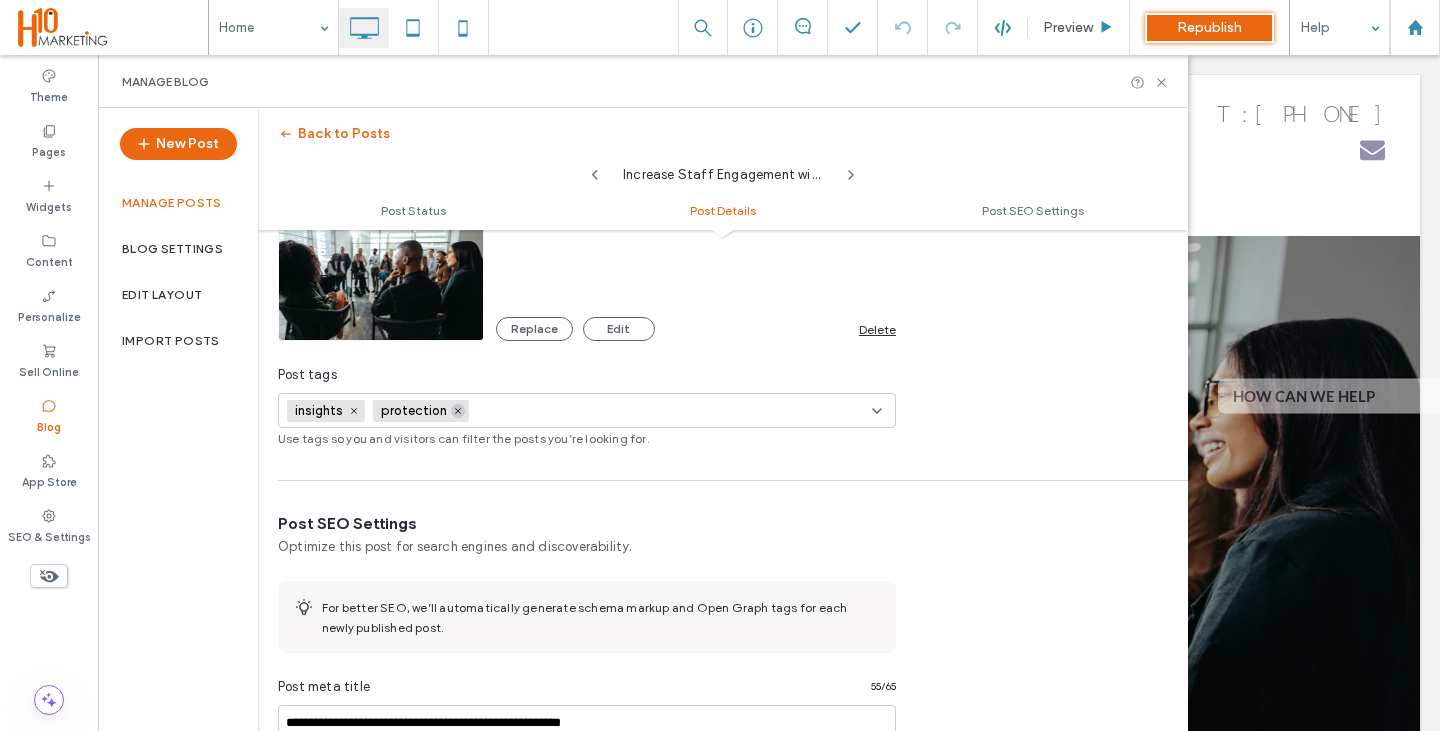 click 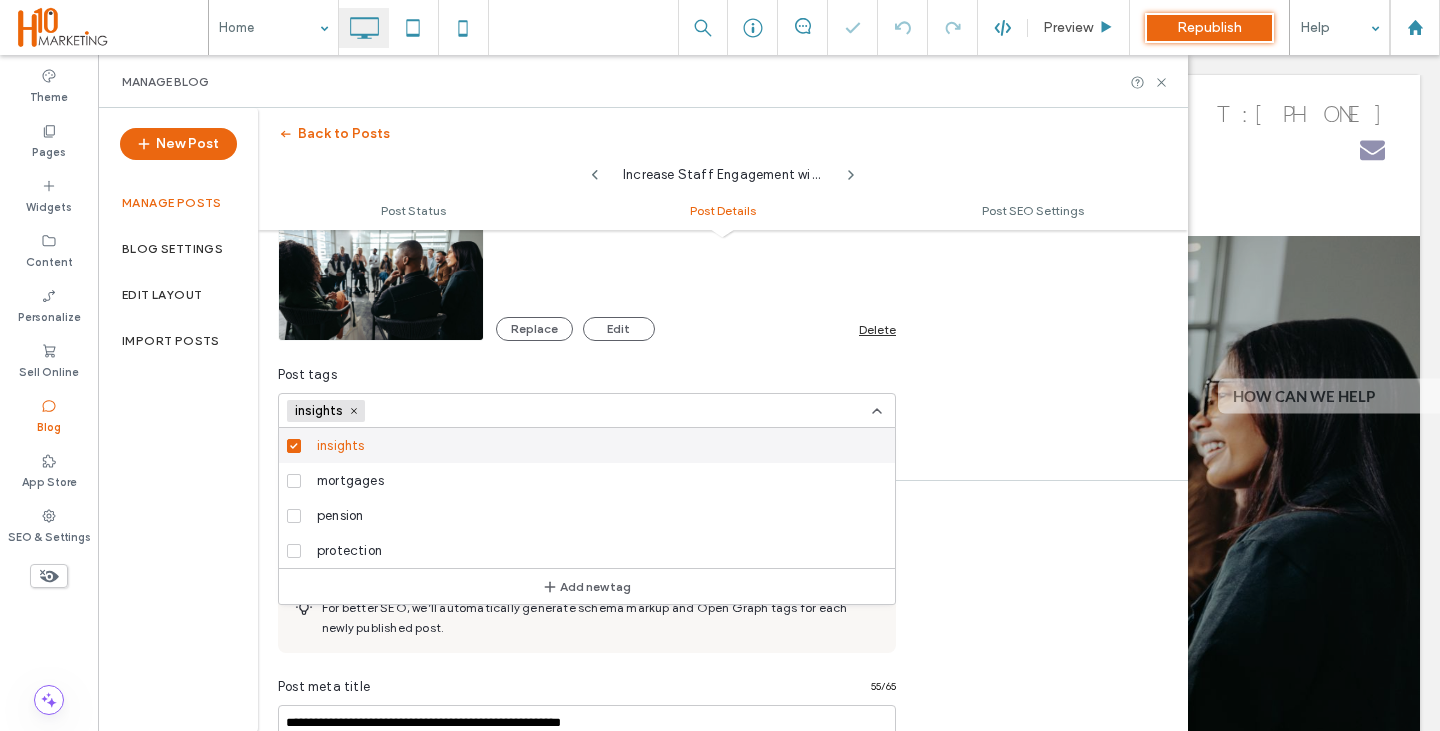 click at bounding box center (442, 411) 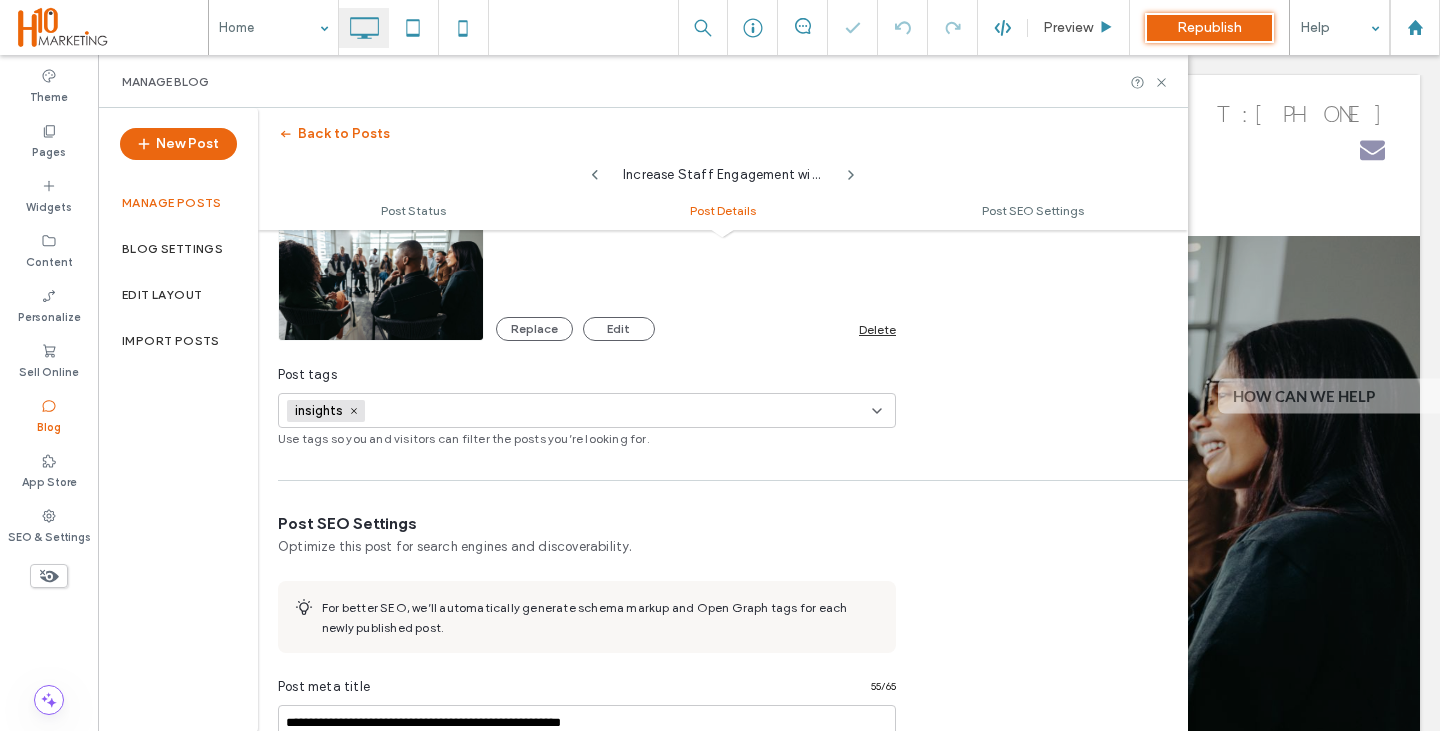 click at bounding box center (442, 411) 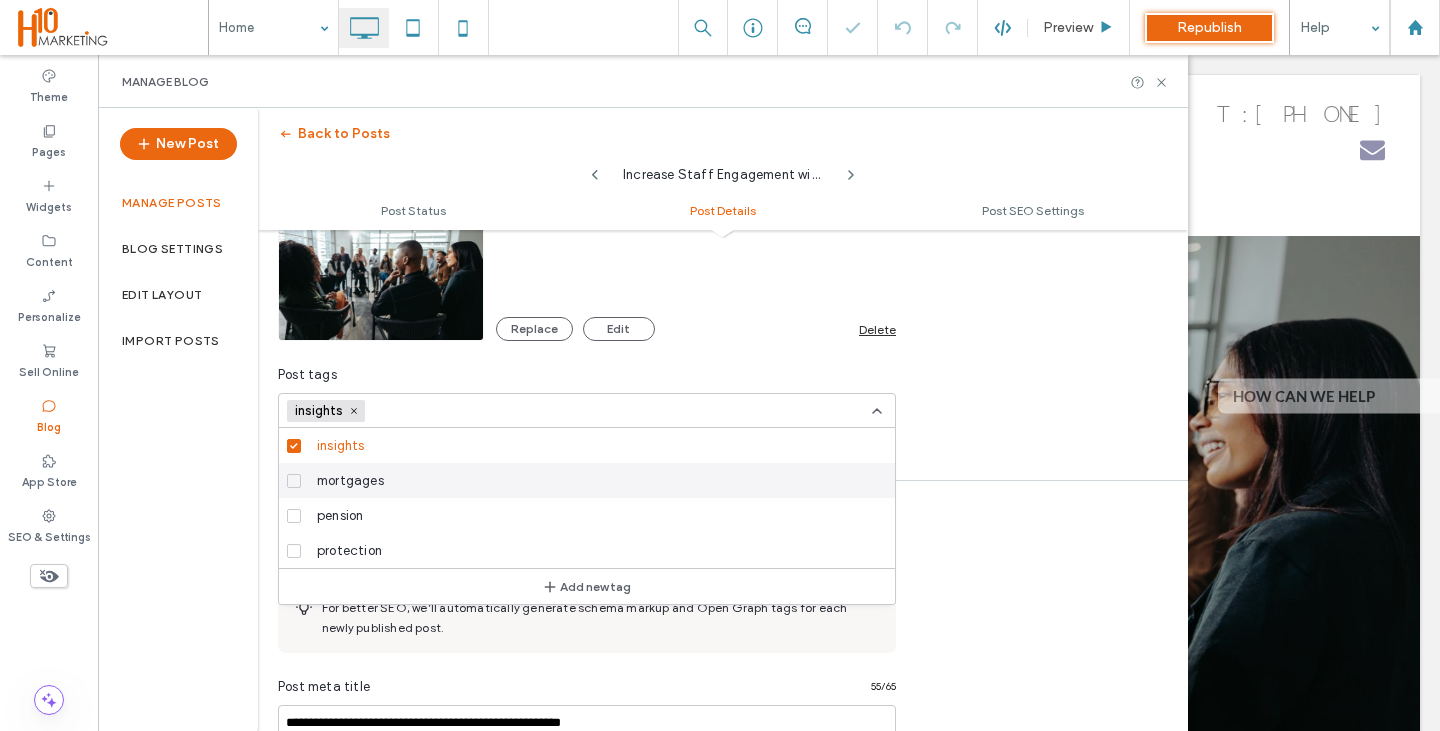 click on "mortgages" at bounding box center (594, 480) 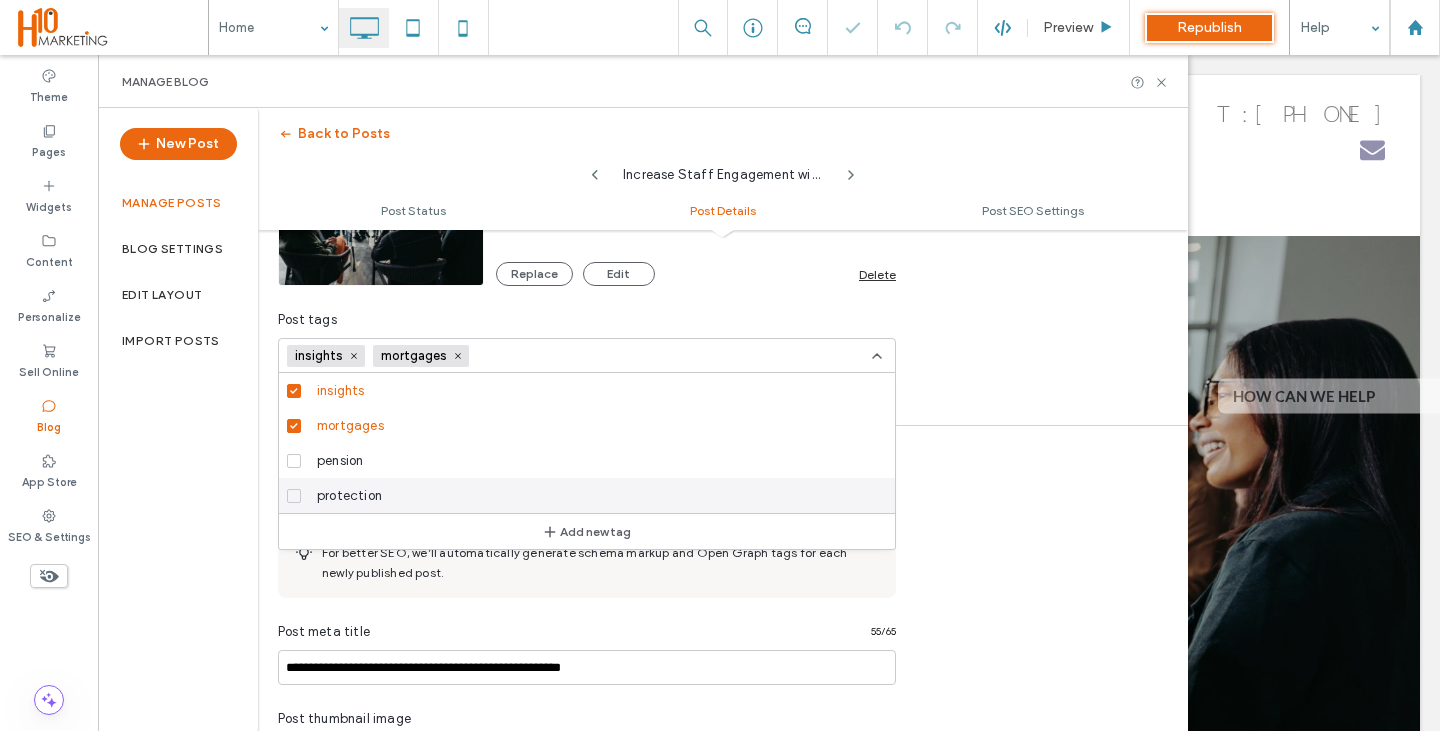 scroll, scrollTop: 1001, scrollLeft: 0, axis: vertical 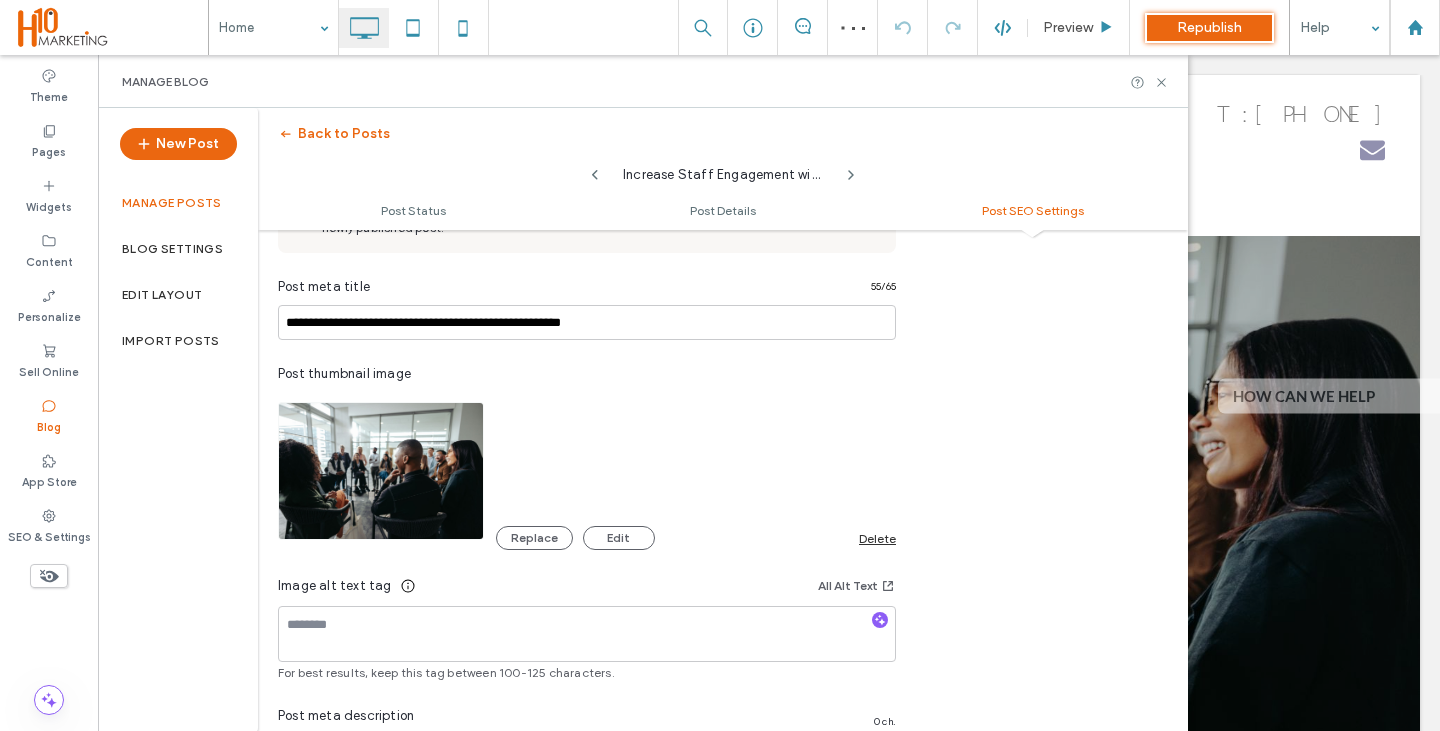 click at bounding box center [880, 621] 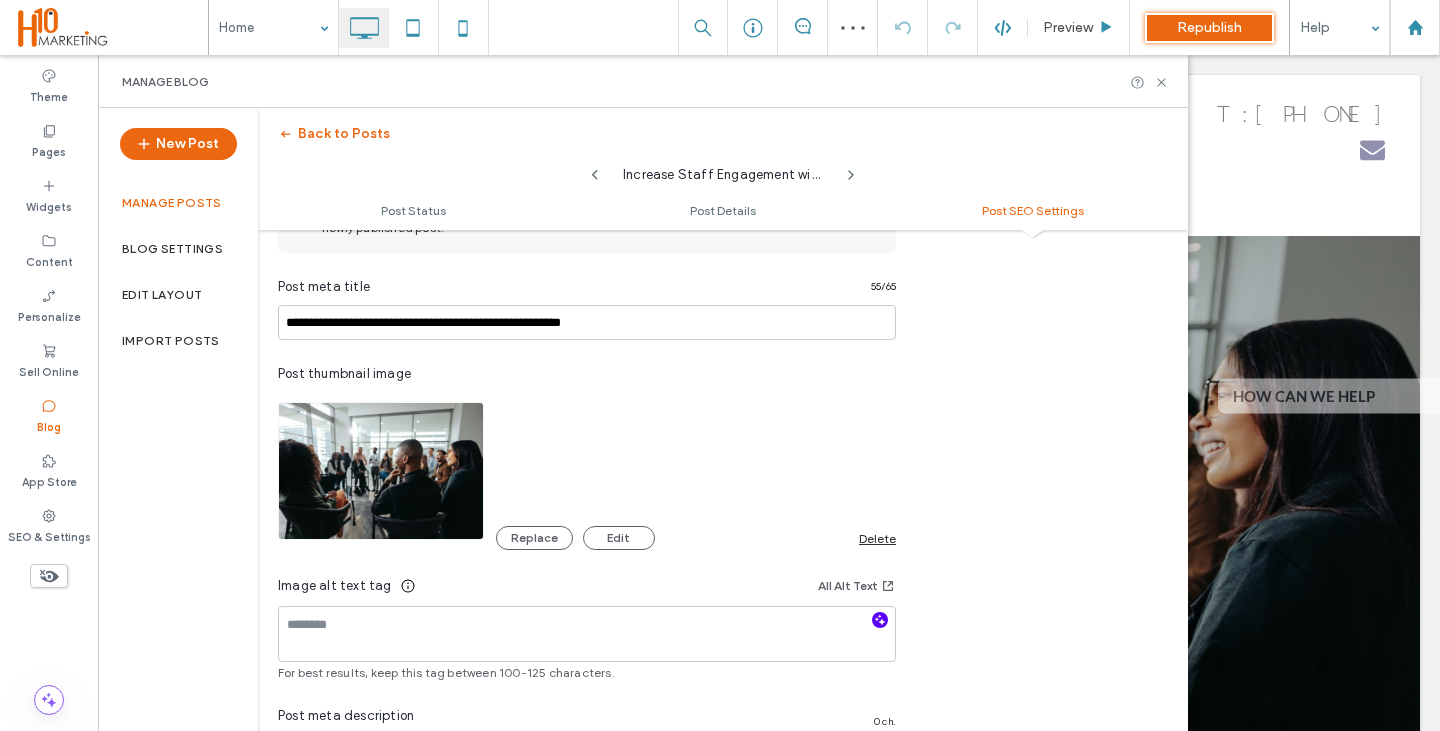 click 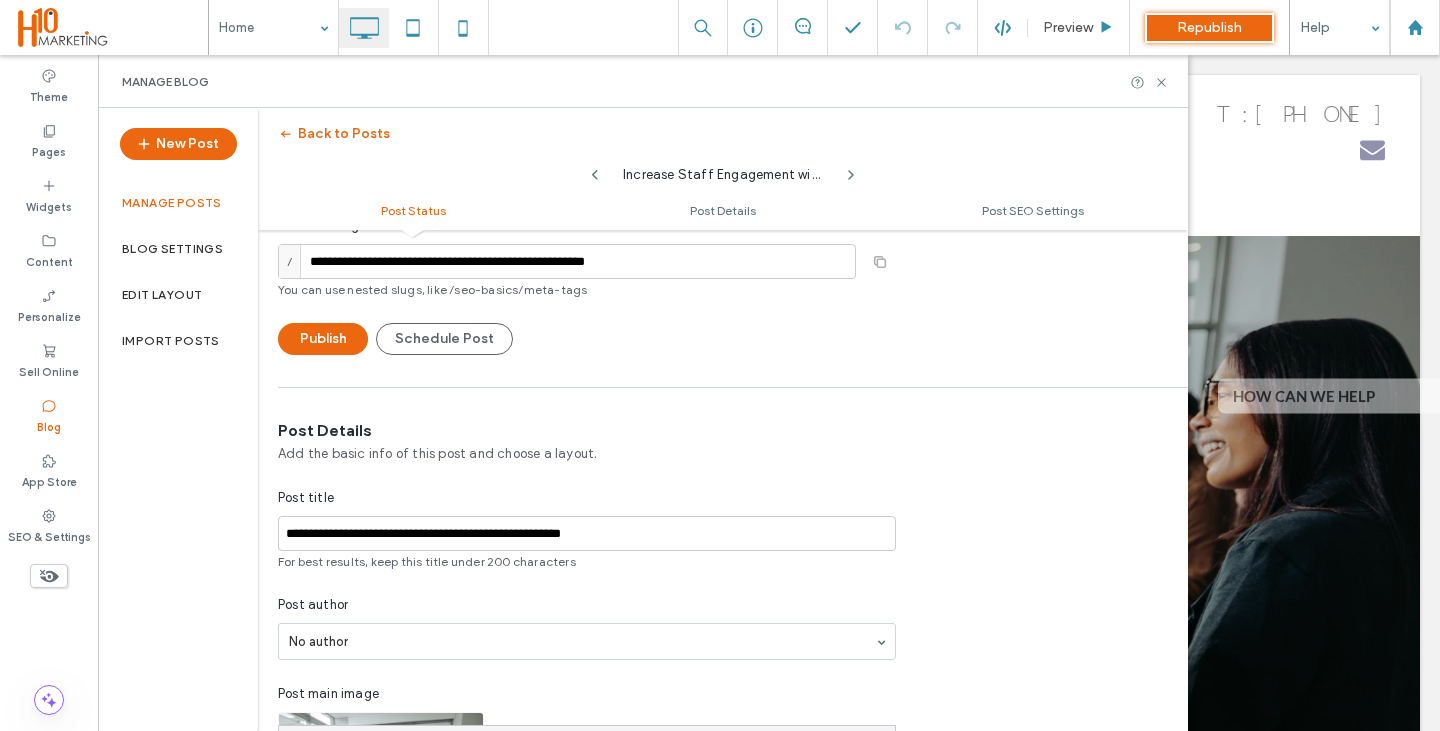 scroll, scrollTop: 0, scrollLeft: 0, axis: both 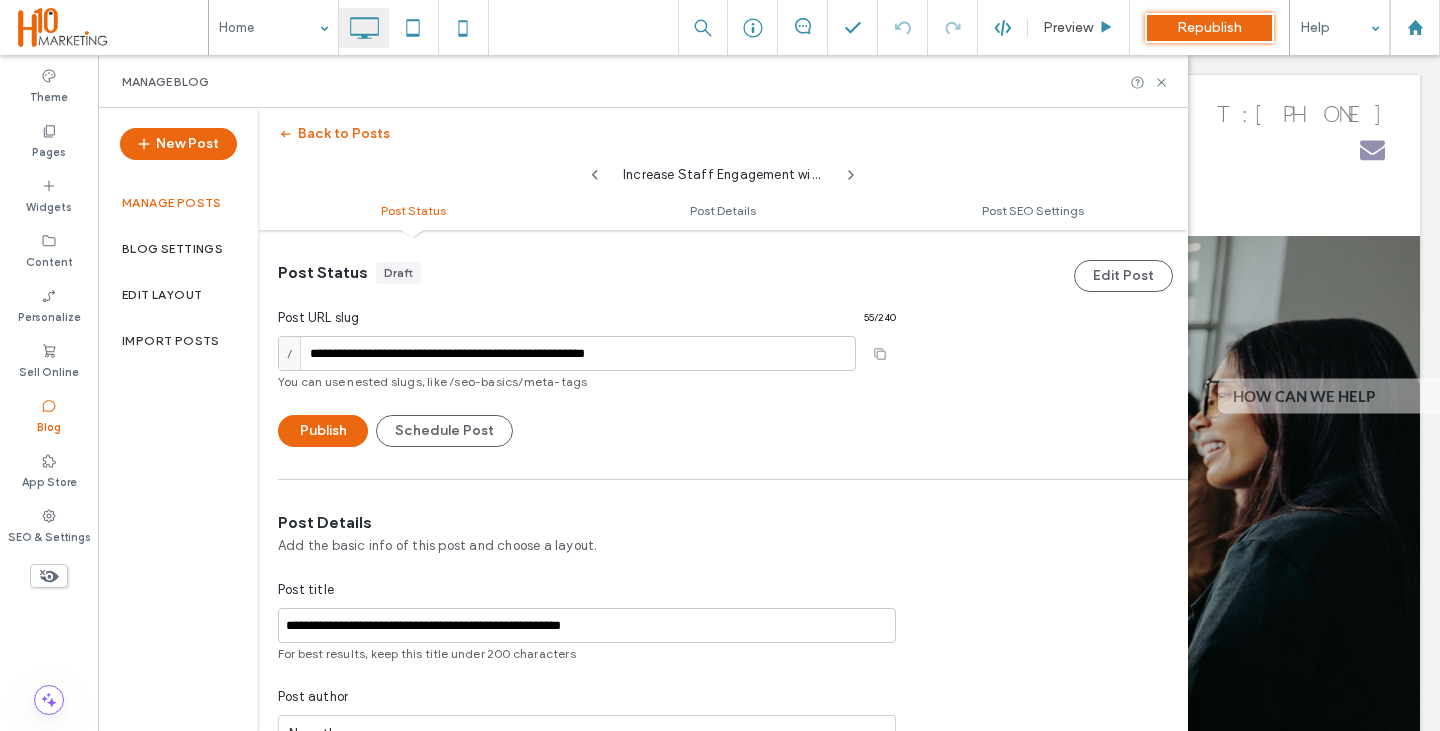 type on "**********" 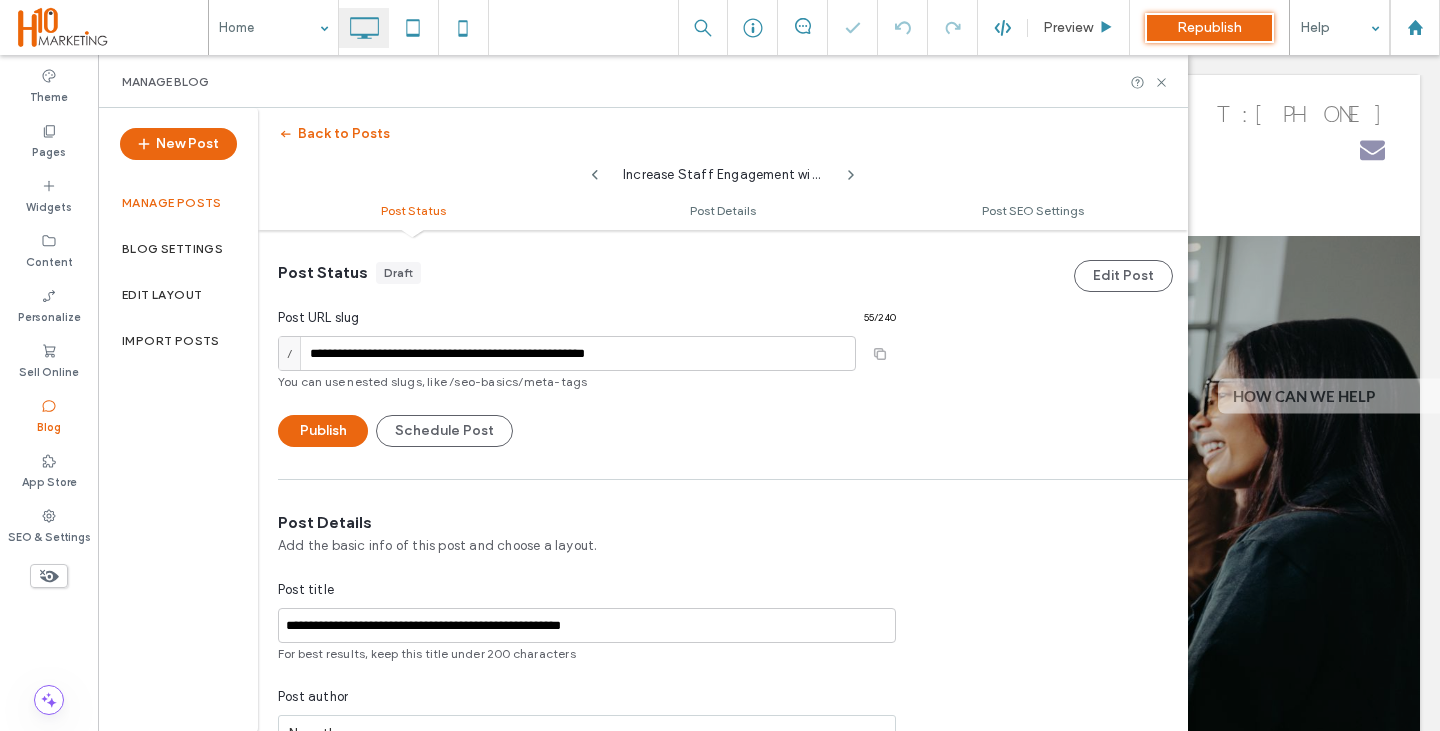 click at bounding box center (720, 365) 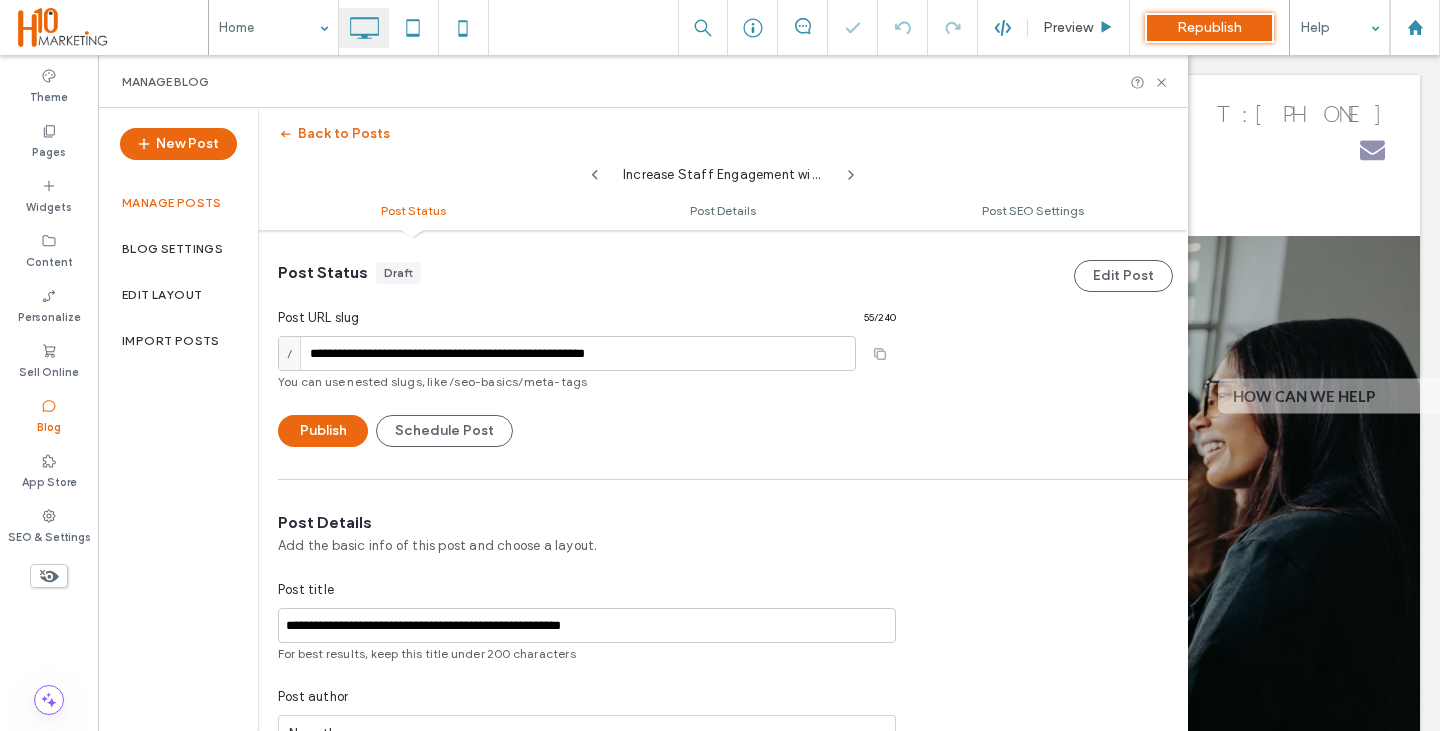 click at bounding box center [720, 365] 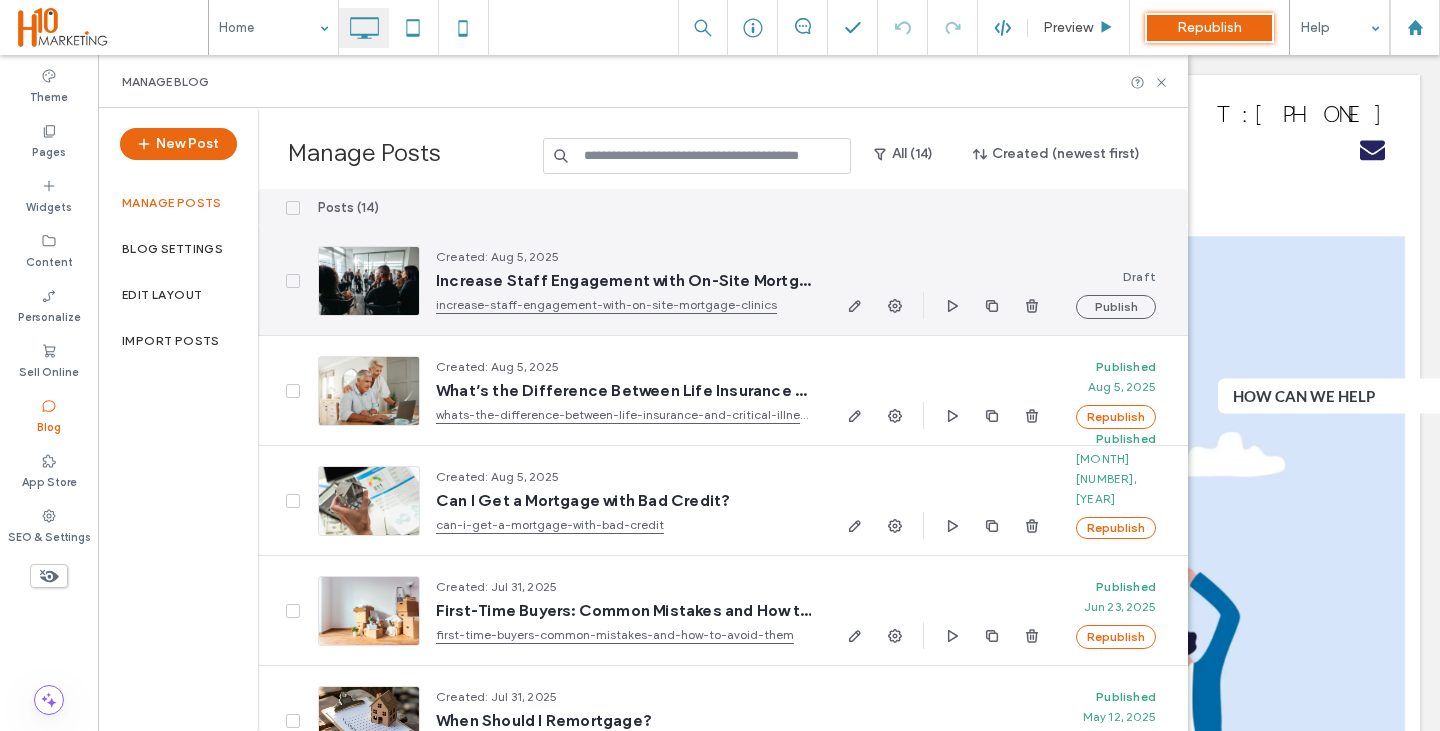 scroll, scrollTop: 0, scrollLeft: 0, axis: both 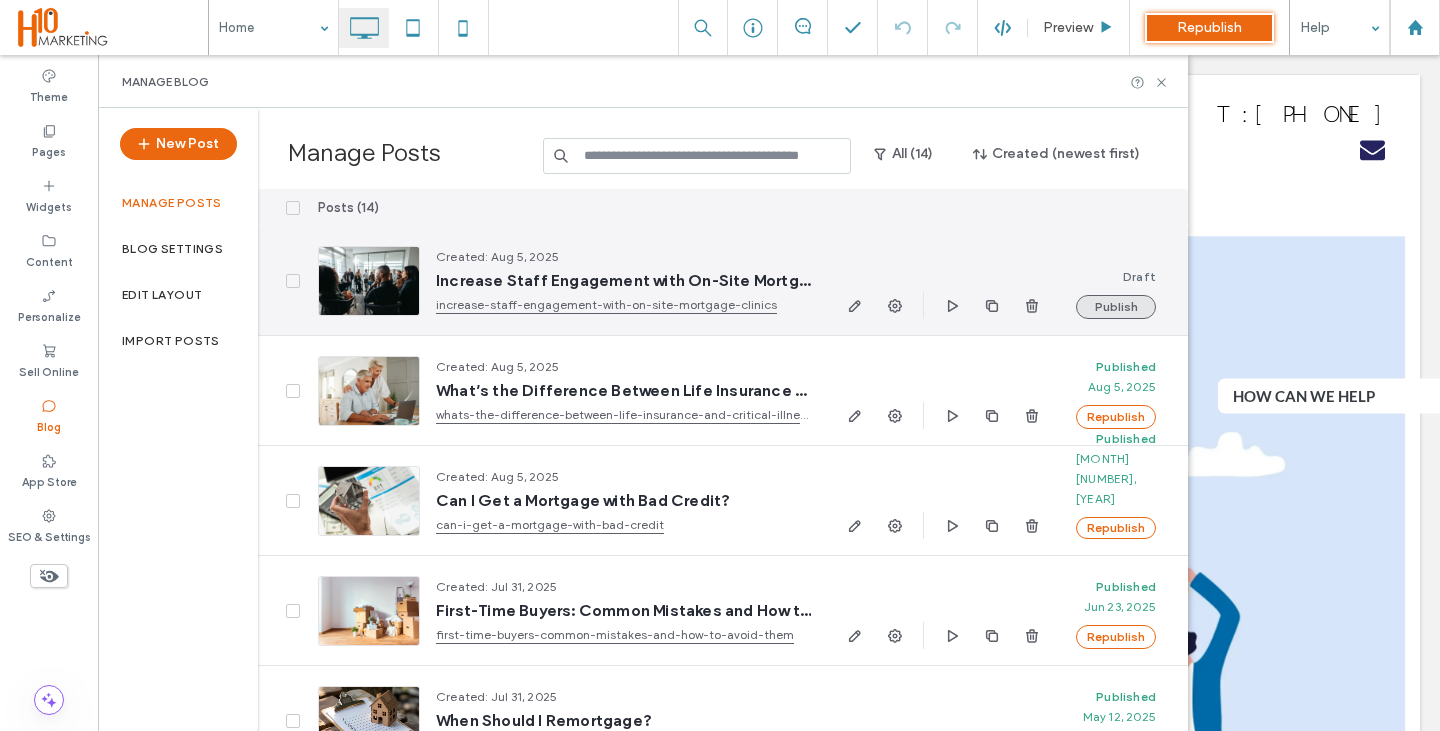 click on "Publish" at bounding box center (1116, 307) 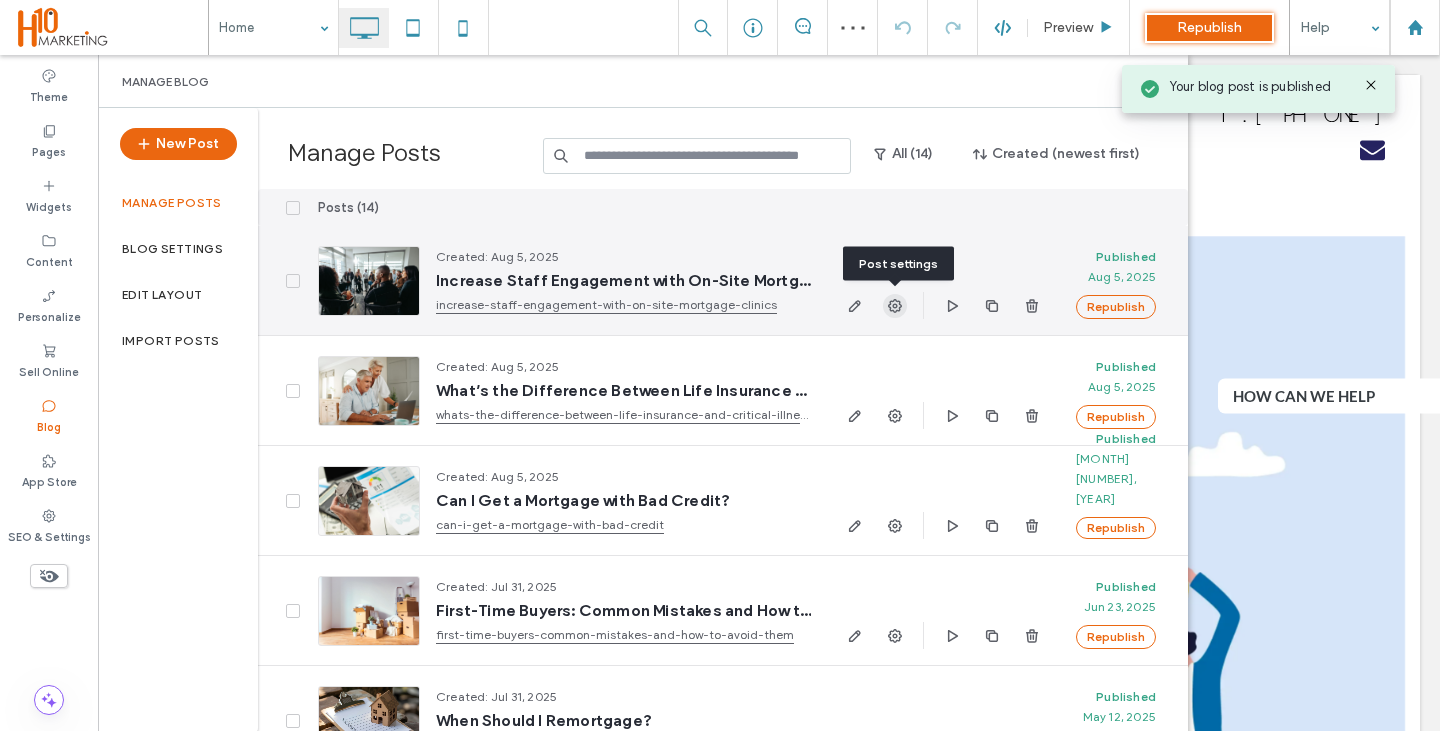 click 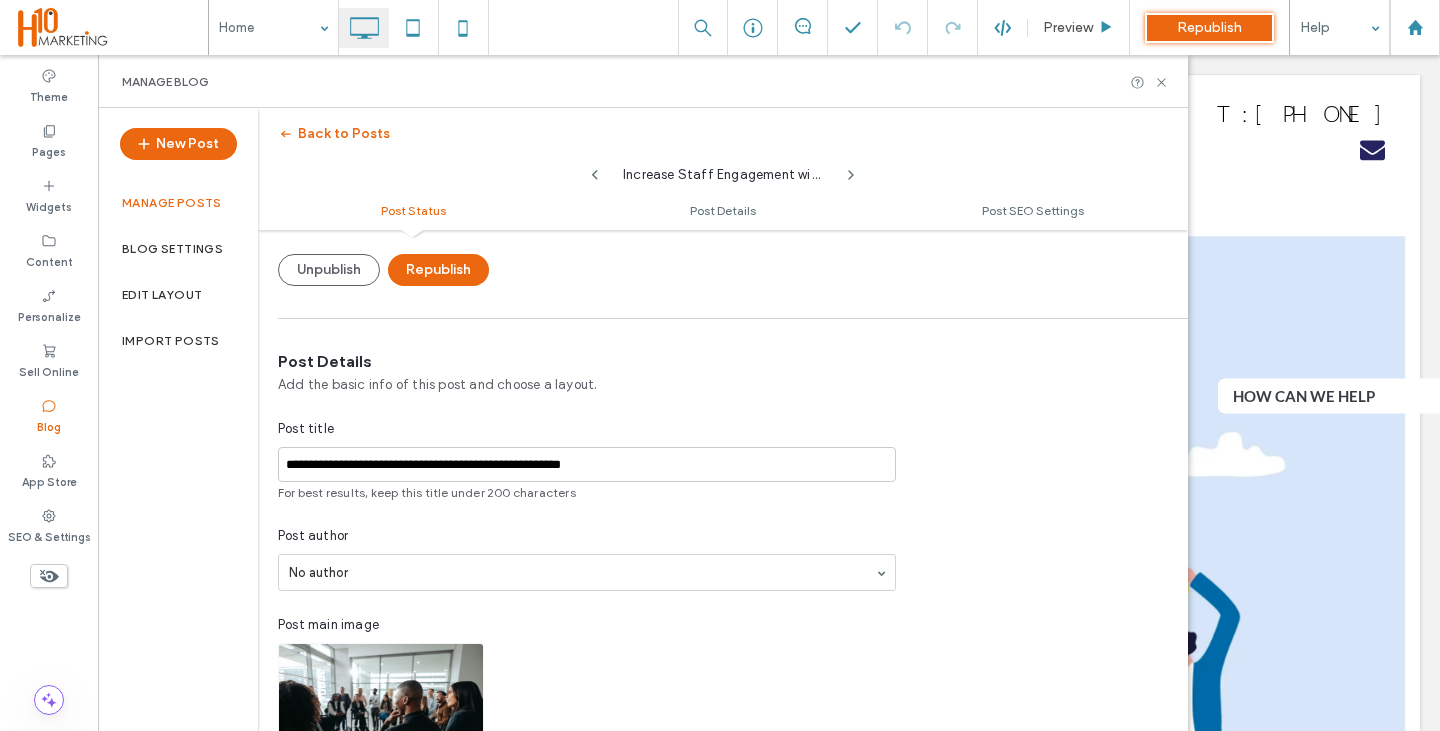 scroll, scrollTop: 0, scrollLeft: 0, axis: both 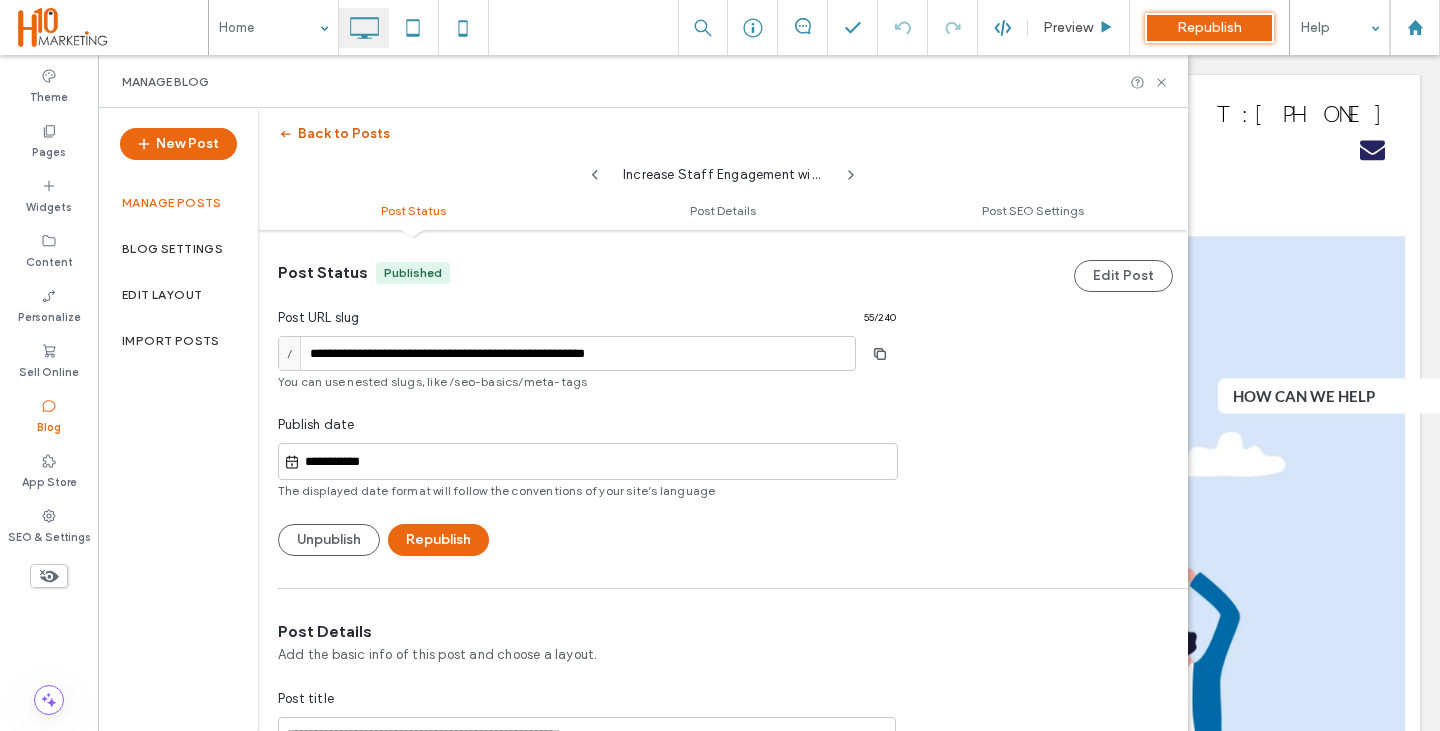 click on "Back to Posts" at bounding box center [334, 134] 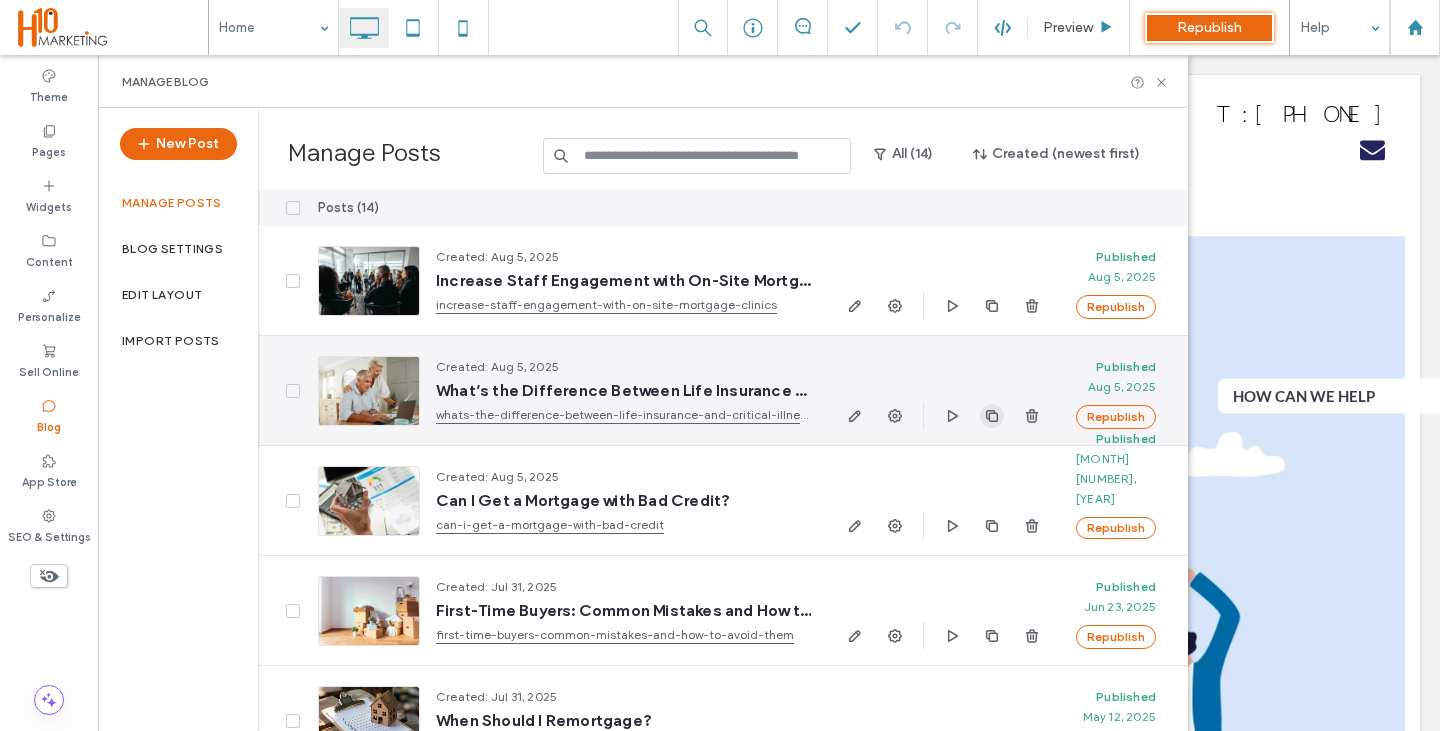 click 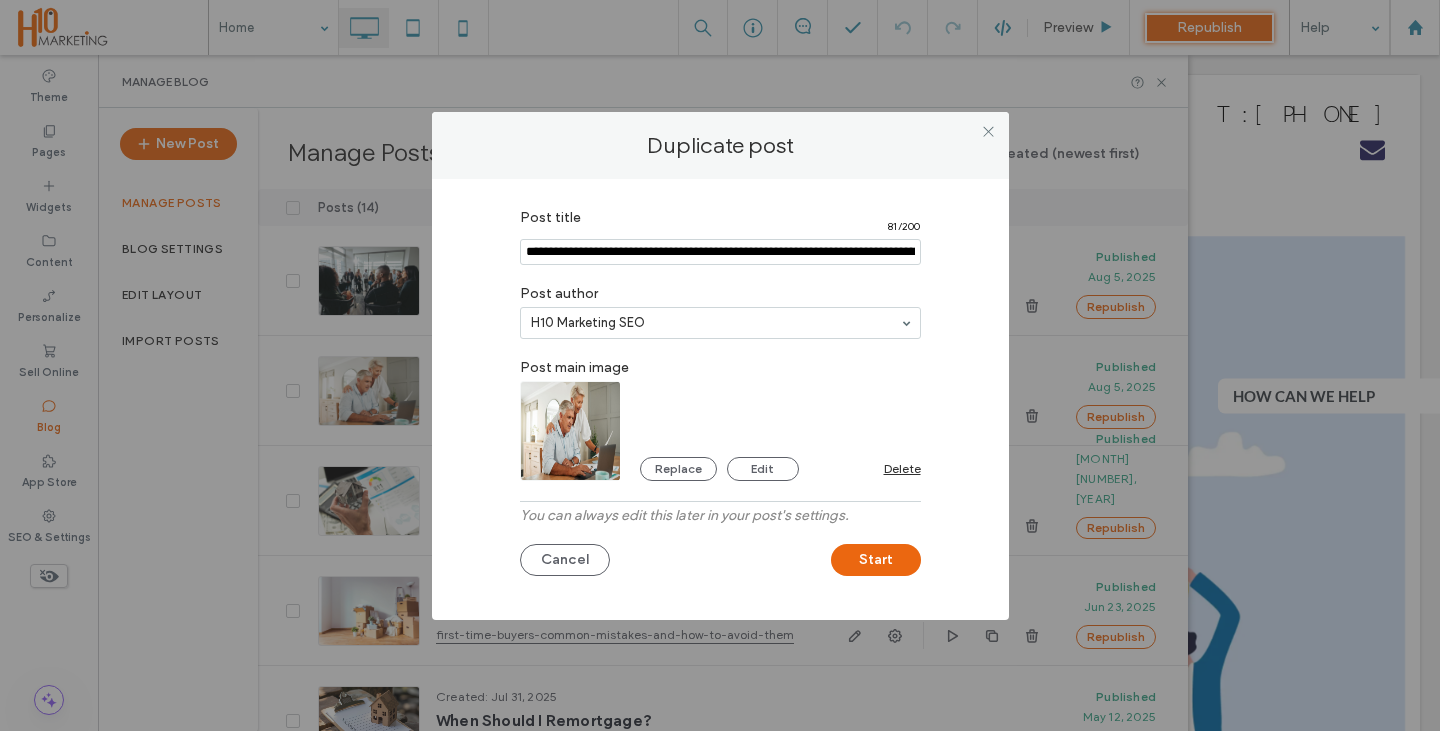 type 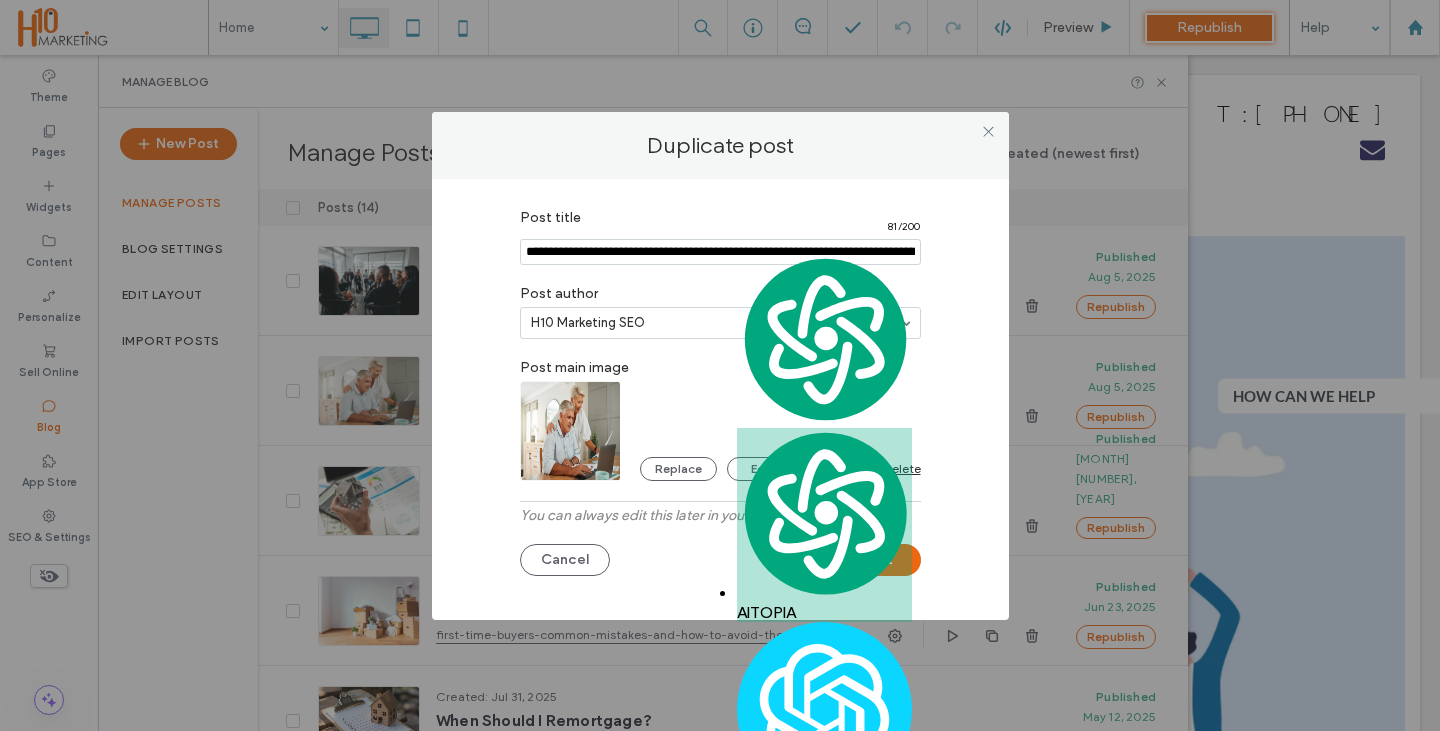 click at bounding box center [720, 252] 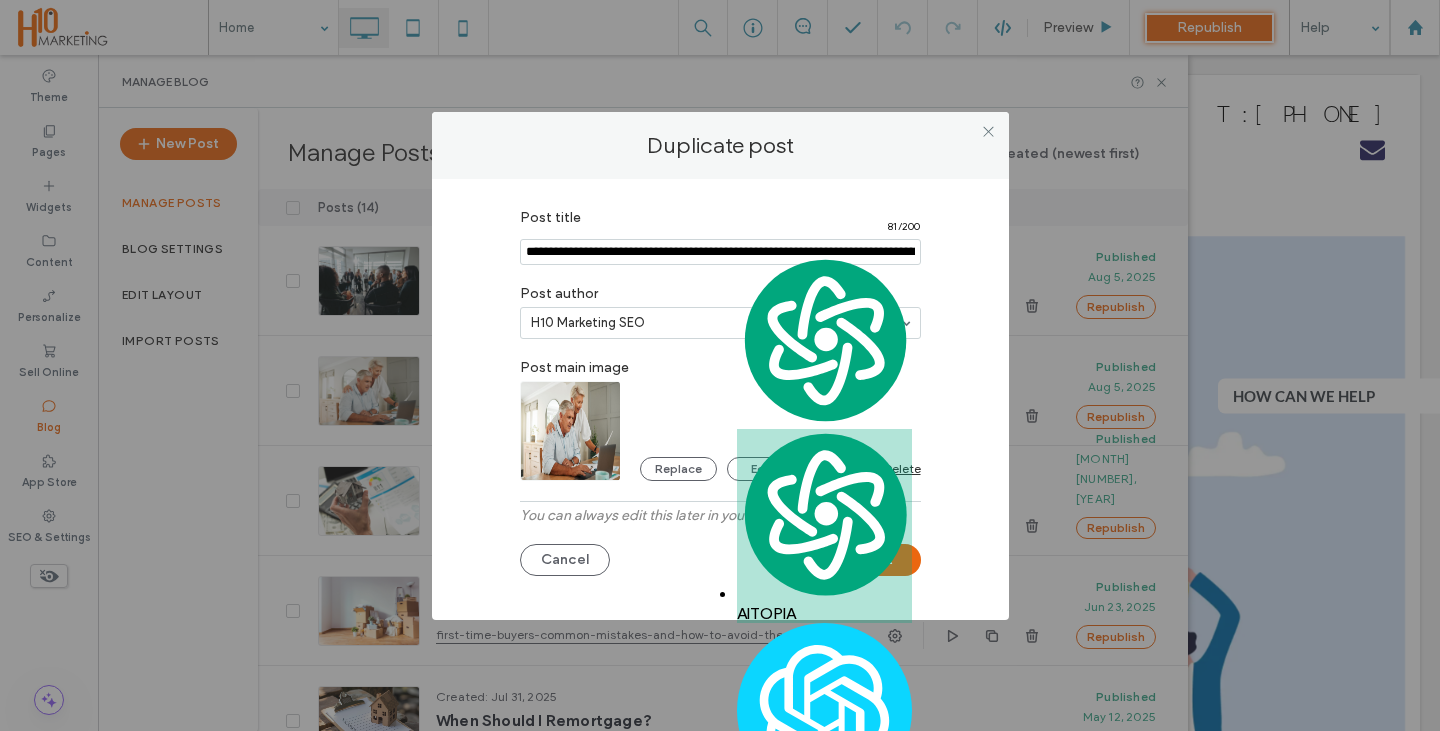 paste on "**********" 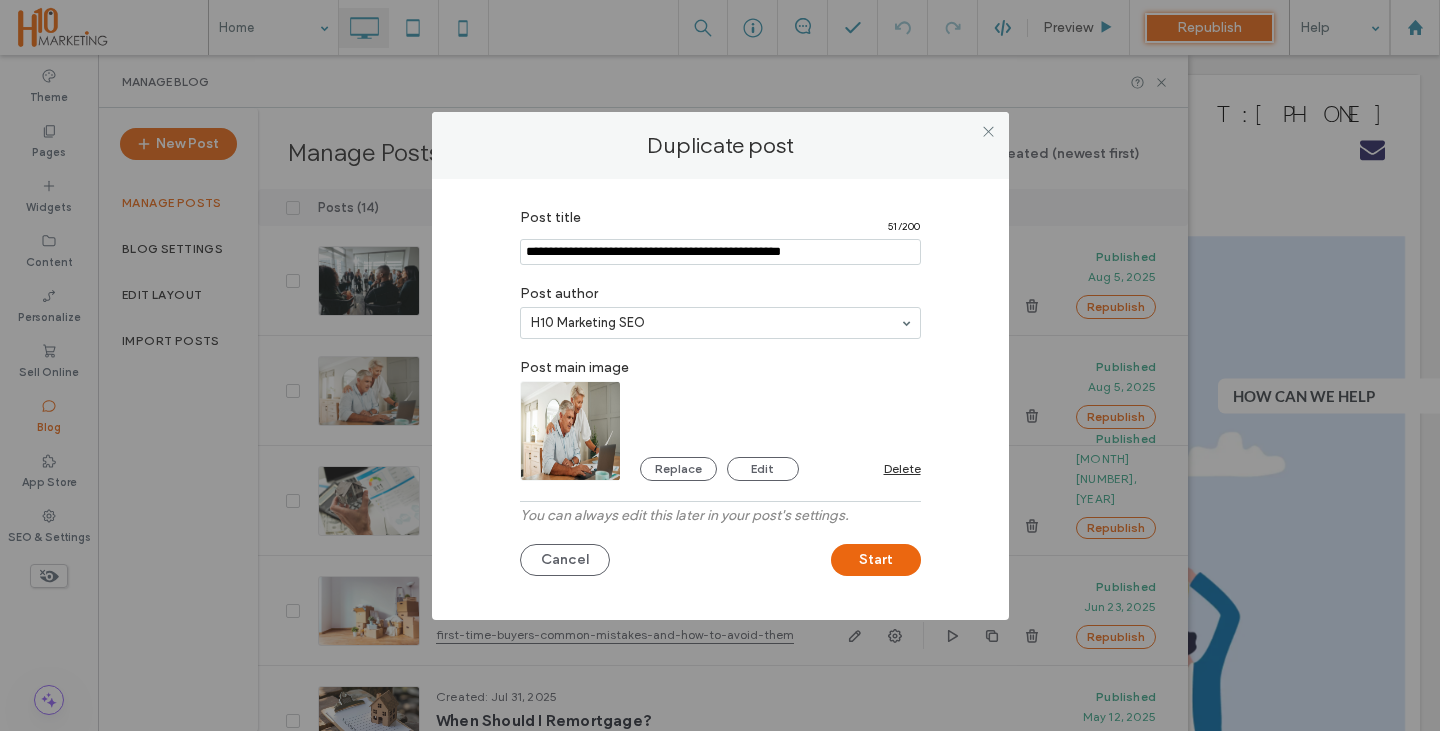 click at bounding box center (720, 252) 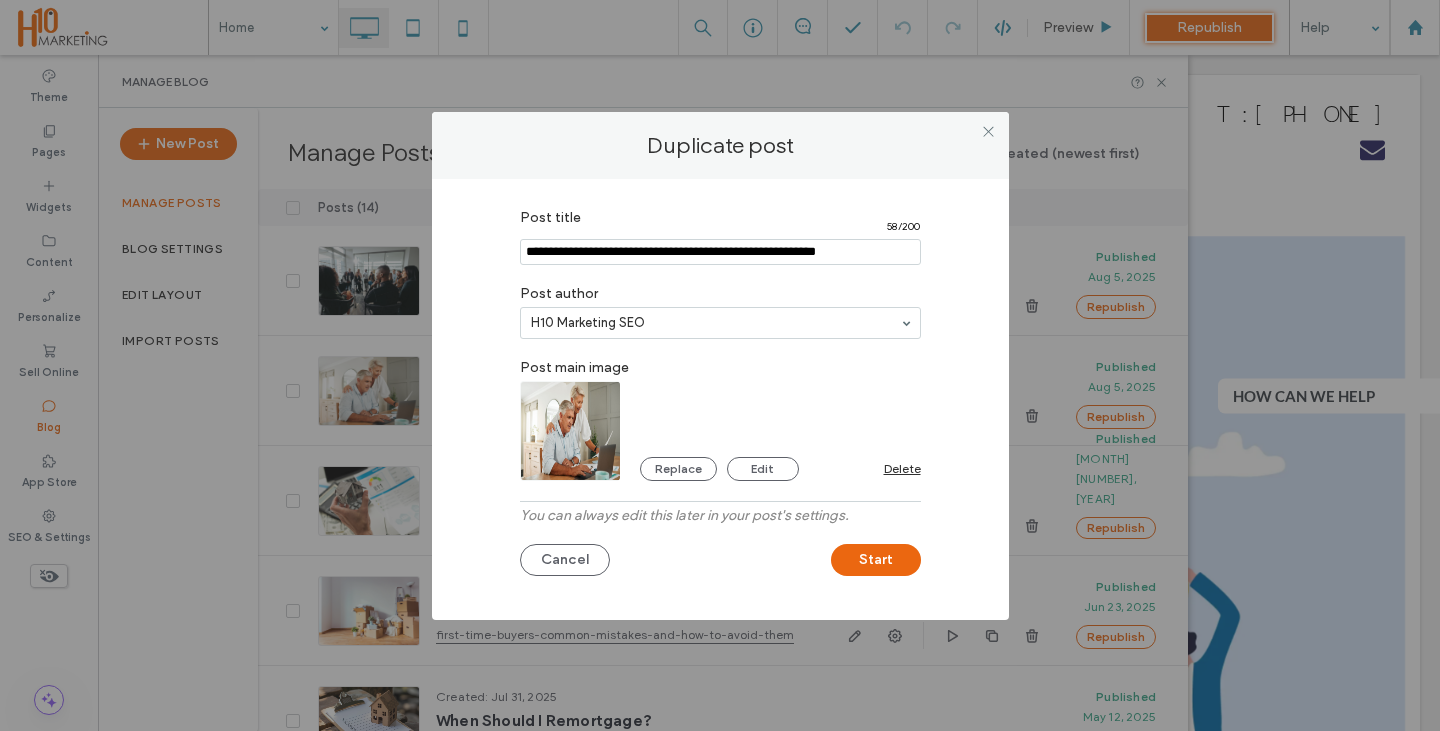 type on "**********" 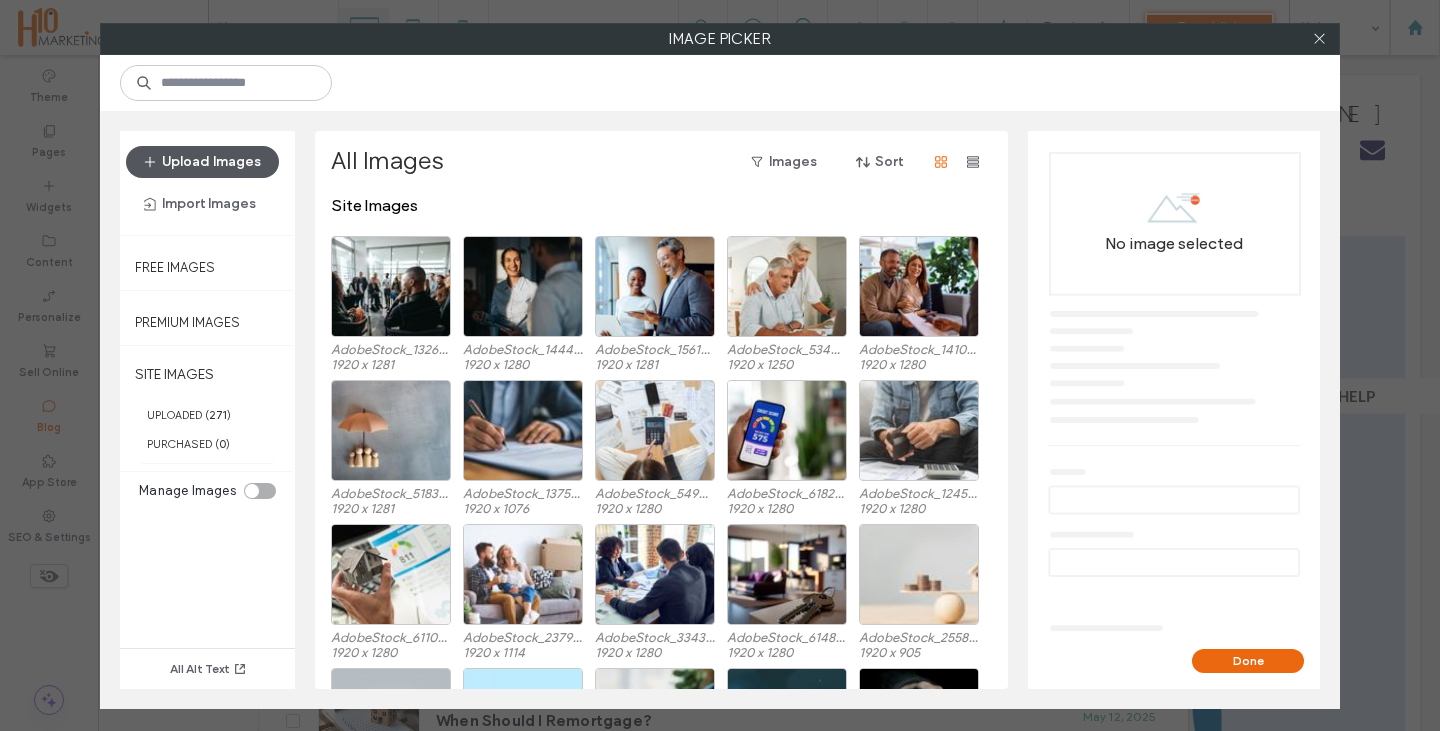 click on "Upload Images" at bounding box center (202, 162) 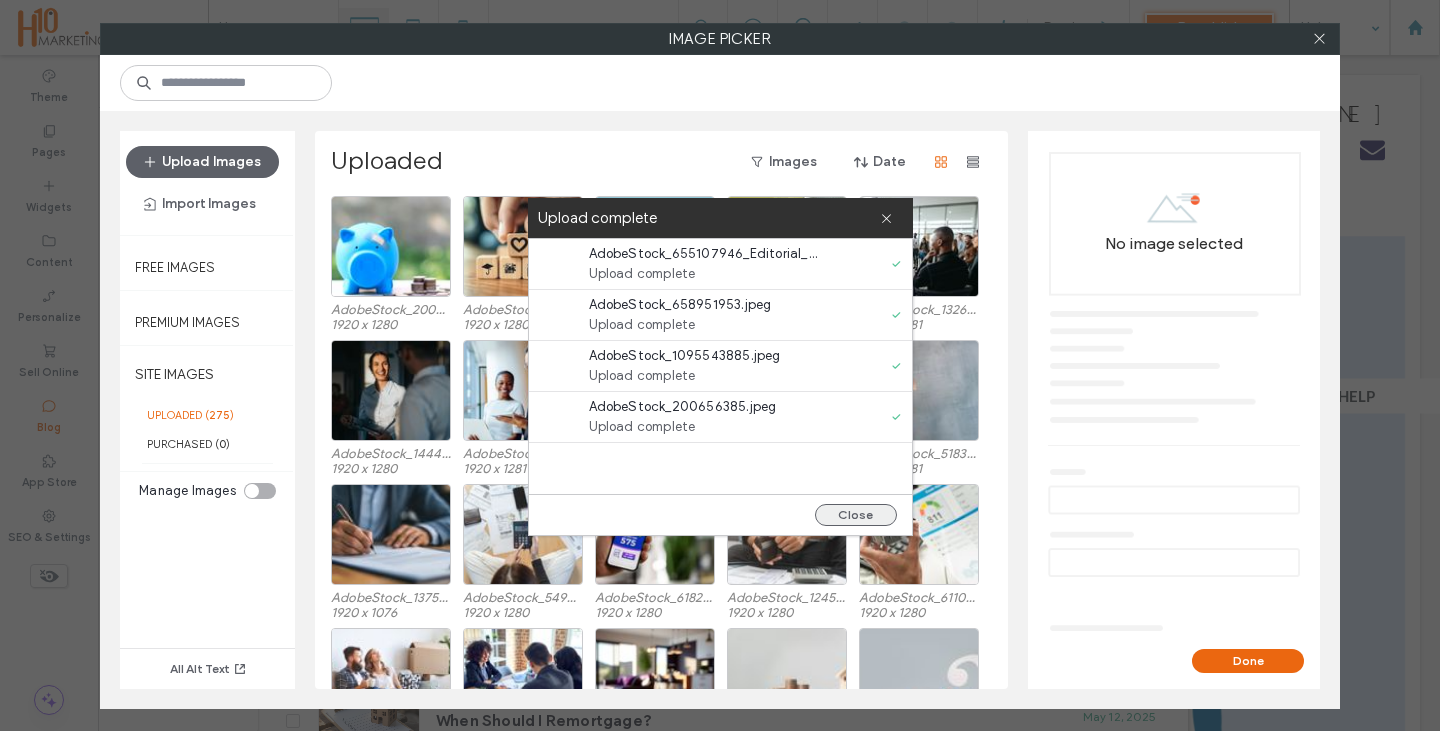 click on "Close" at bounding box center [856, 515] 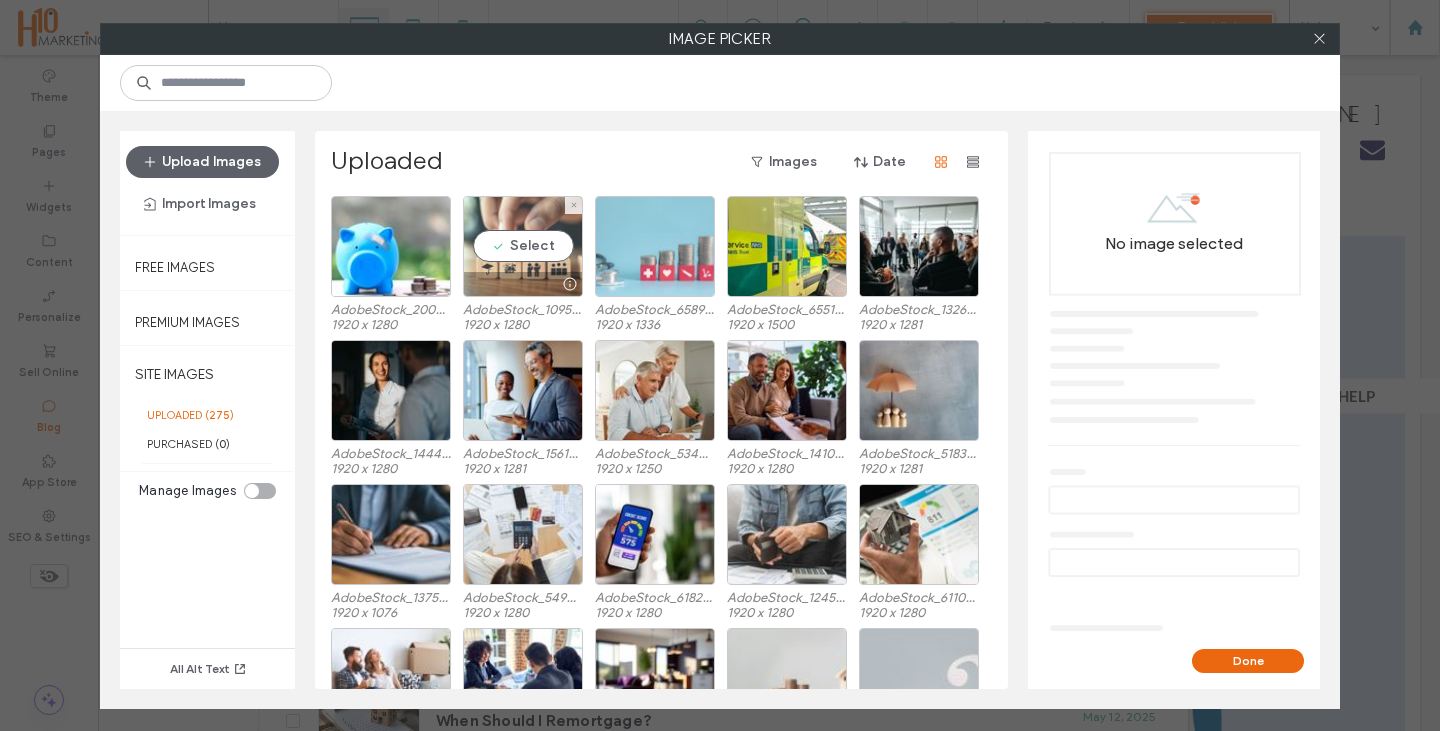 click on "Select" at bounding box center (523, 246) 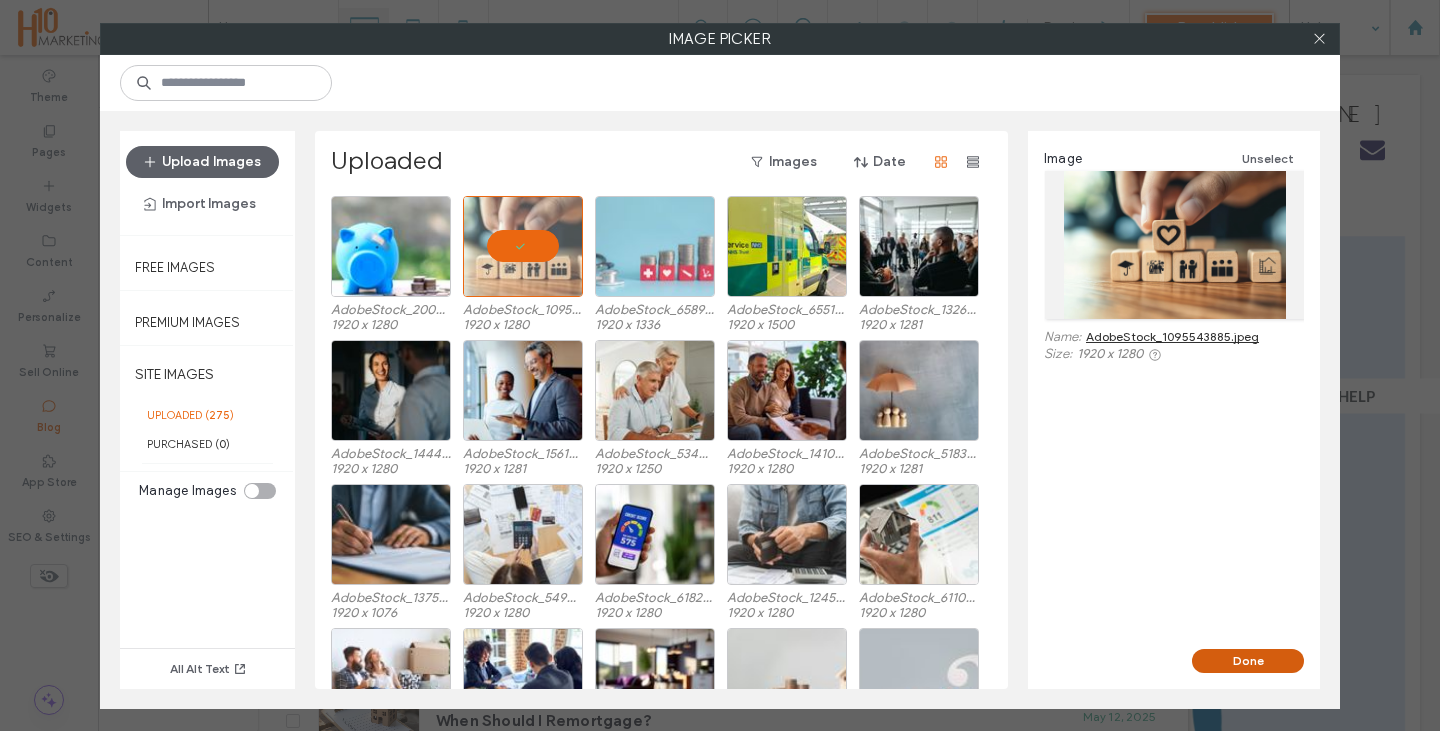 click on "Done" at bounding box center (1248, 661) 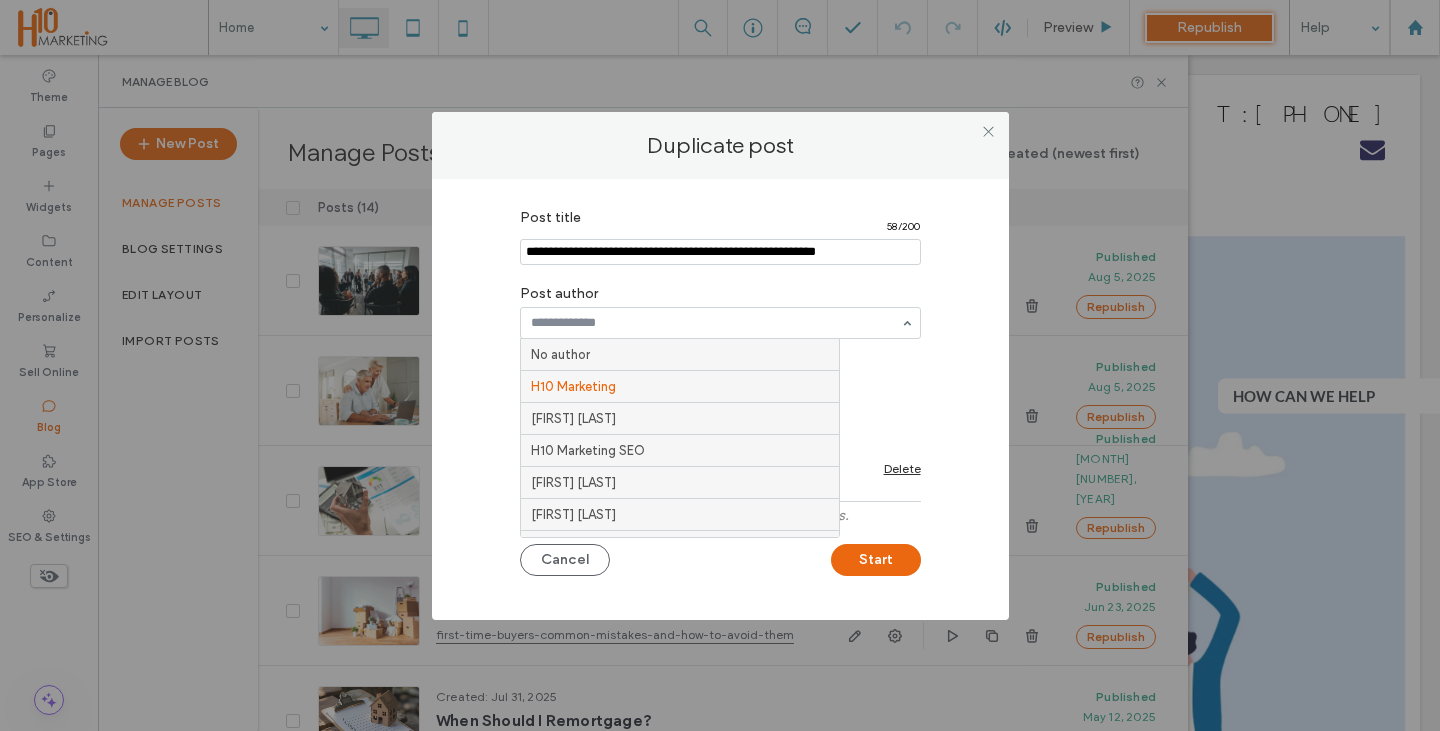 click at bounding box center [715, 323] 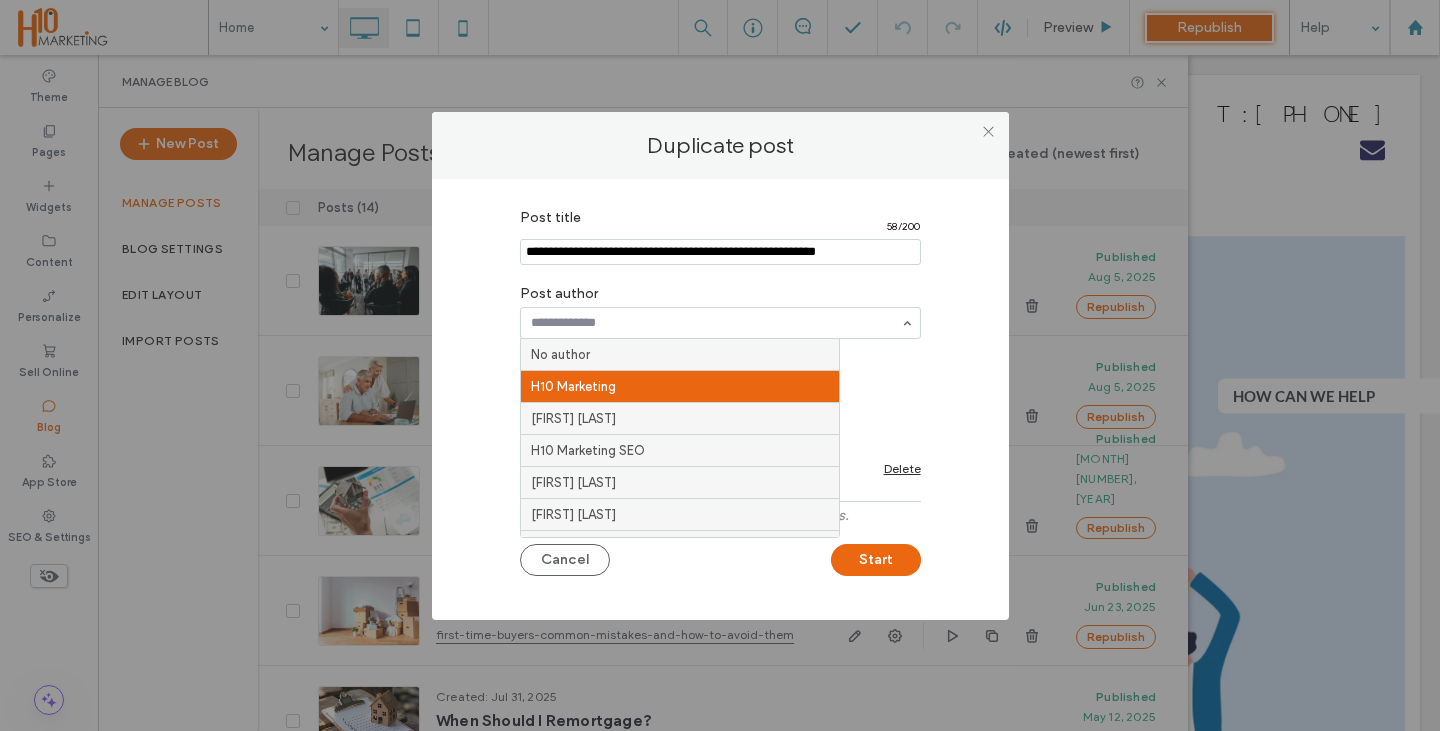 scroll, scrollTop: 37, scrollLeft: 0, axis: vertical 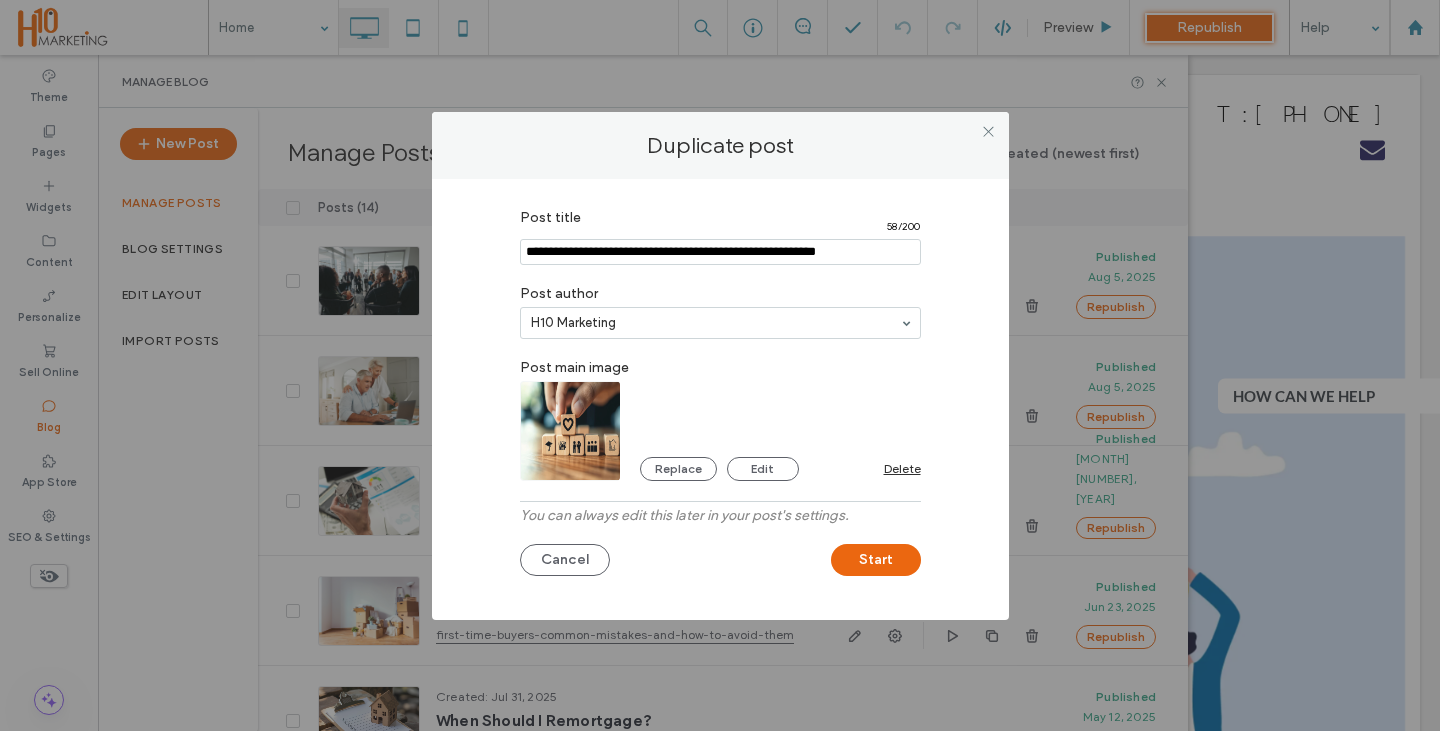 click at bounding box center (715, 323) 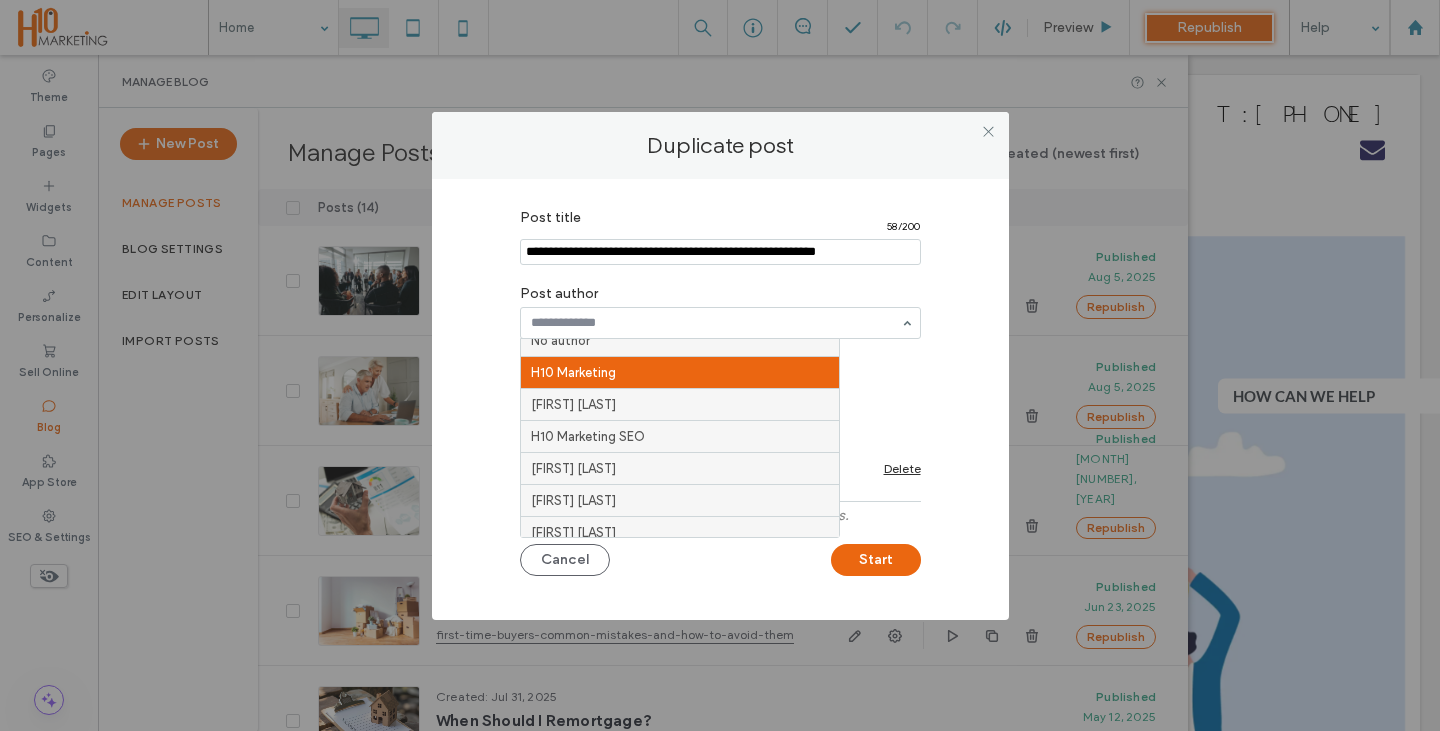 scroll, scrollTop: 0, scrollLeft: 0, axis: both 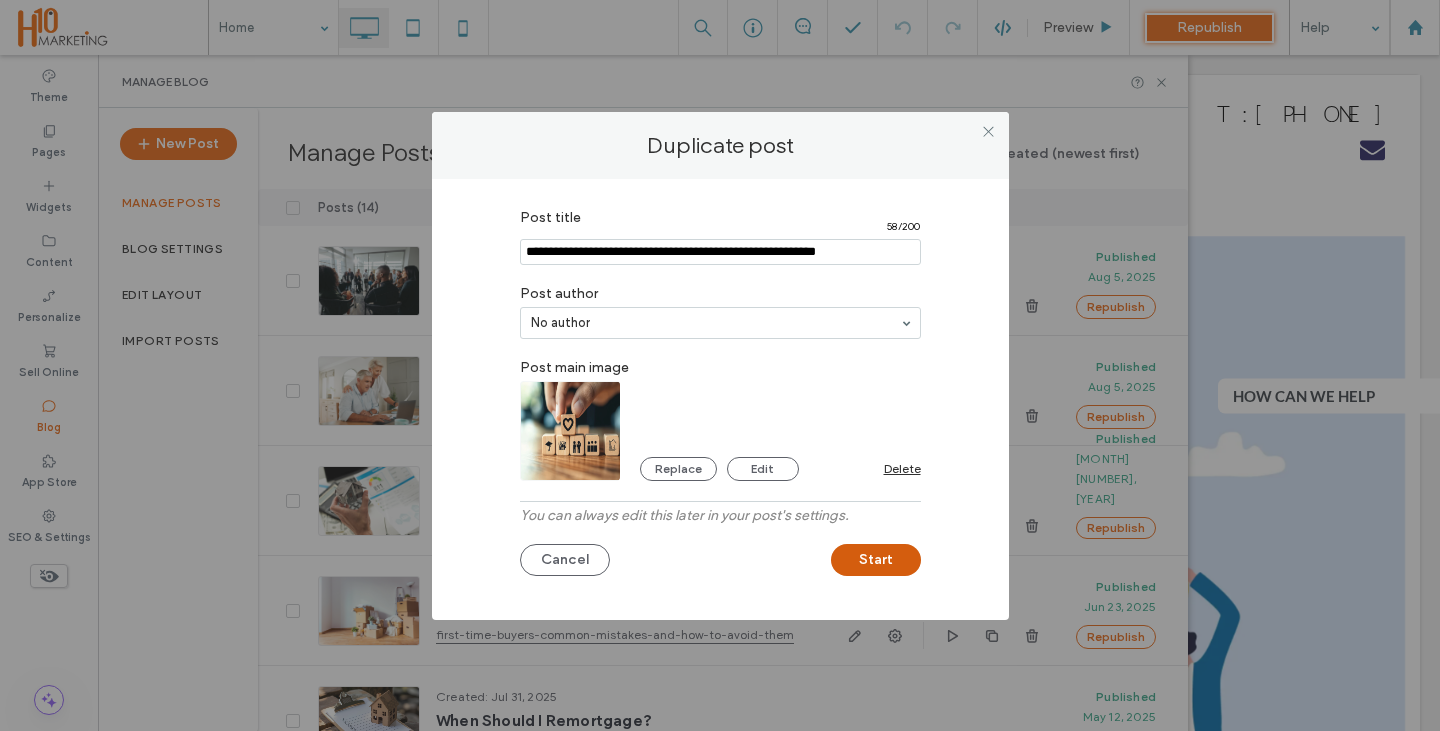 click on "Start" at bounding box center (876, 560) 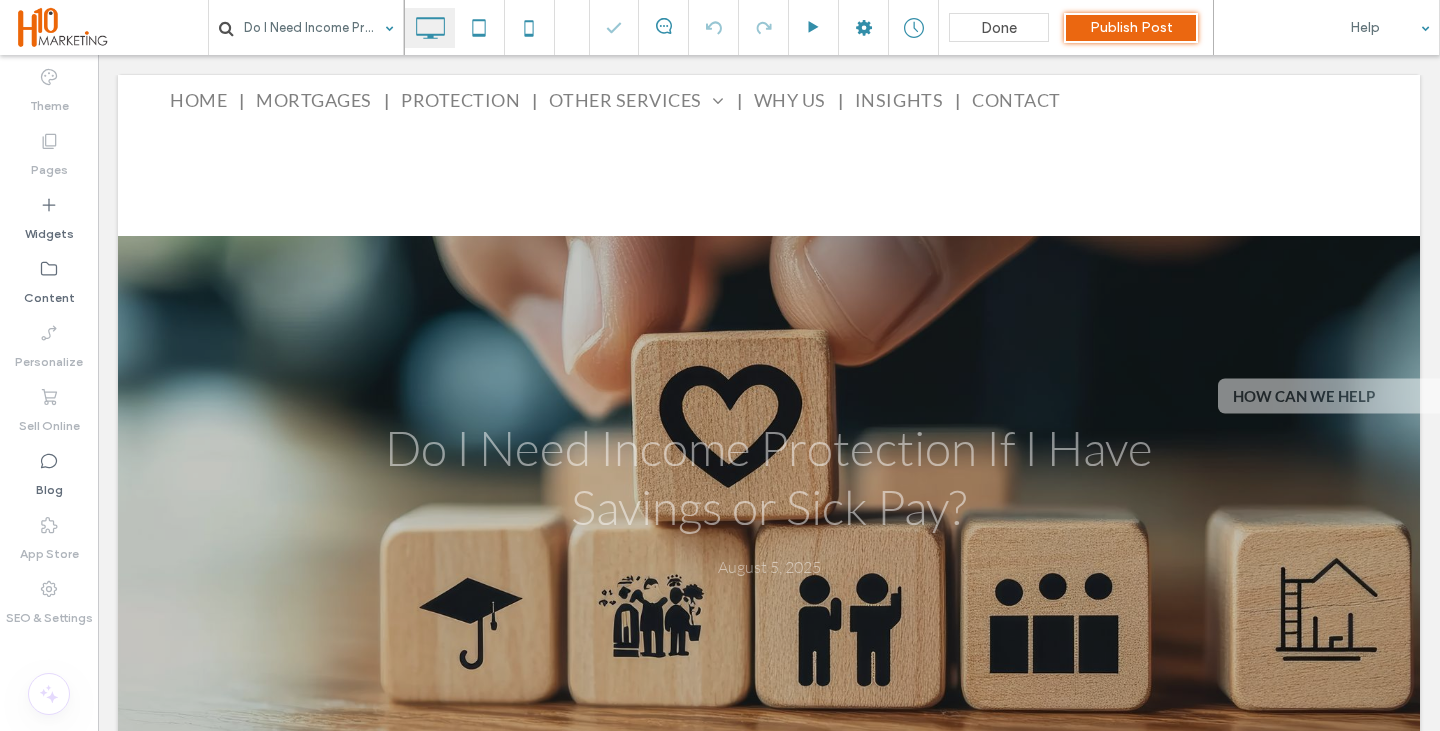 scroll, scrollTop: 400, scrollLeft: 0, axis: vertical 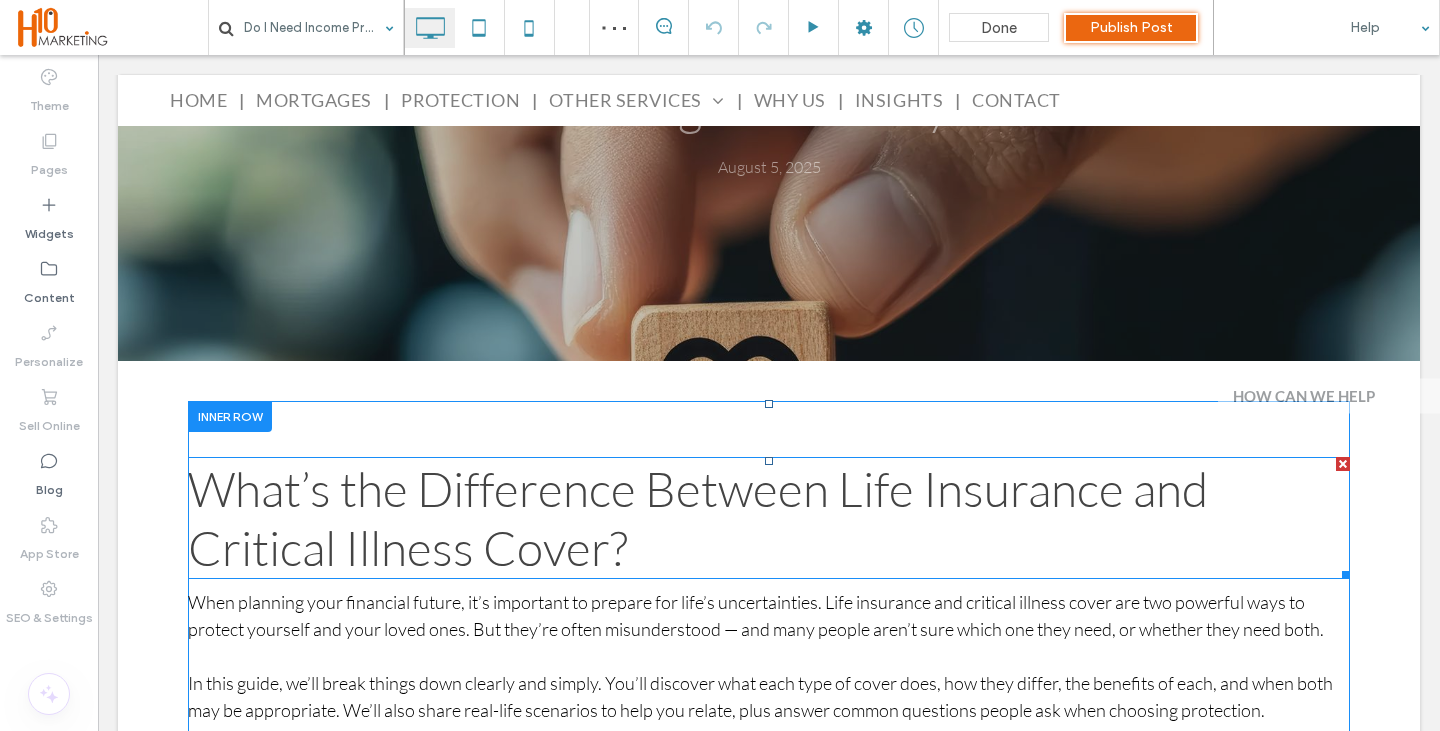 click on "What’s the Difference Between Life Insurance and Critical Illness Cover?" at bounding box center (698, 518) 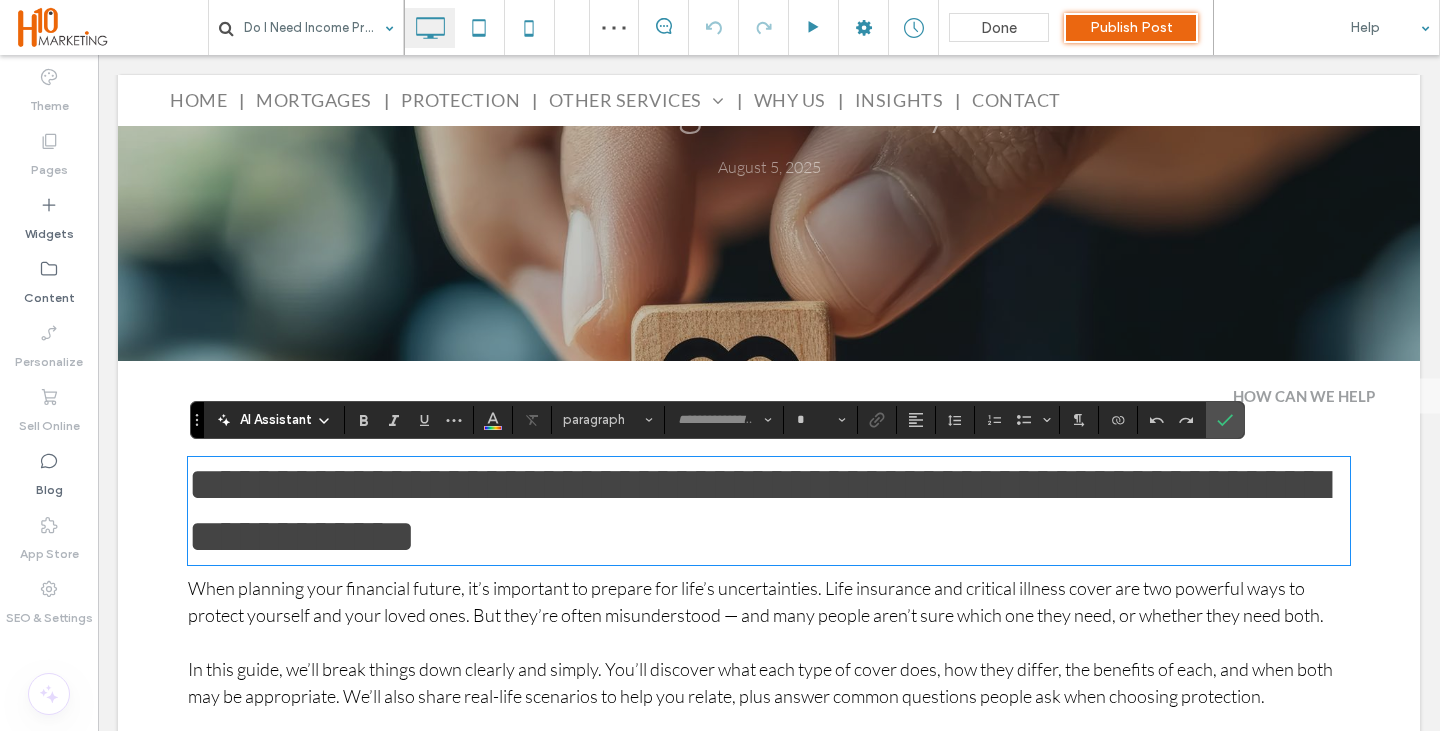 type on "****" 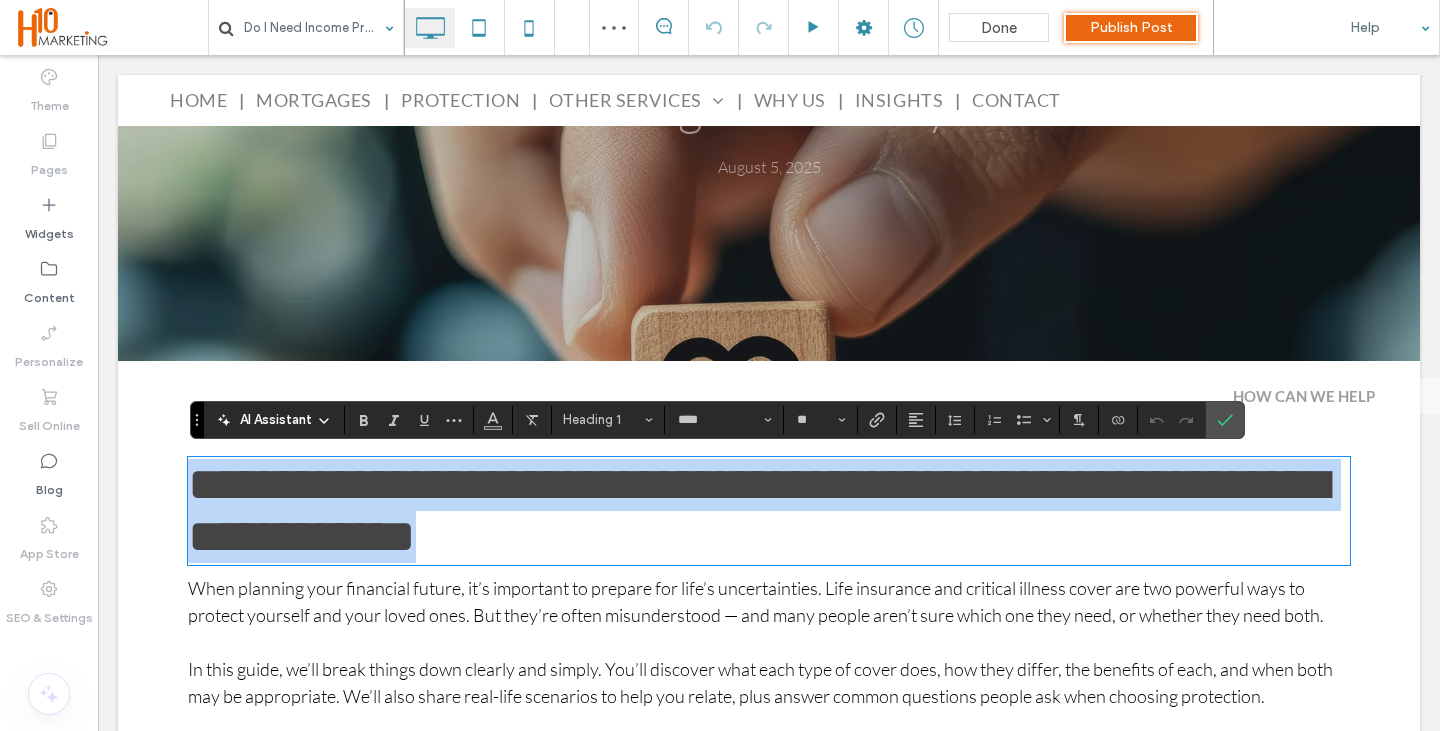 type on "**" 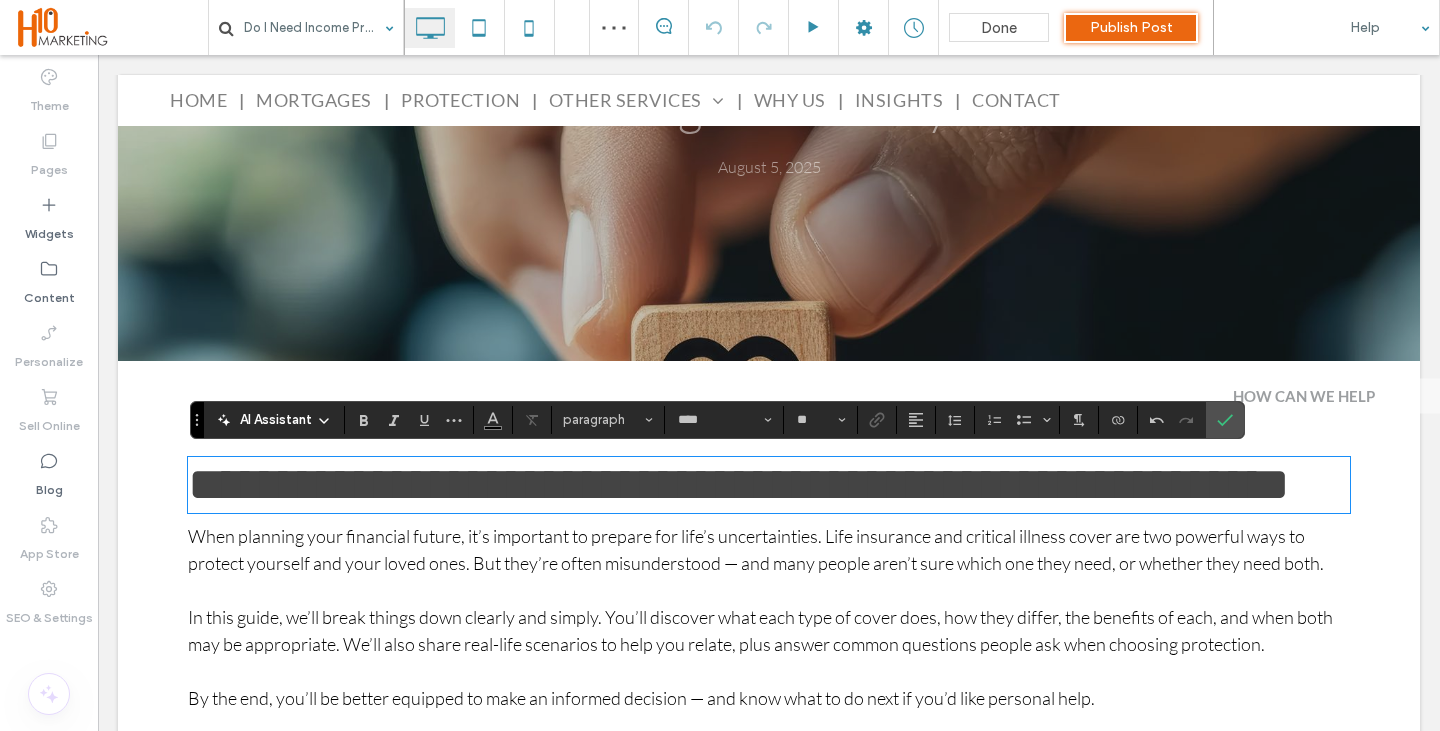 scroll, scrollTop: 0, scrollLeft: 0, axis: both 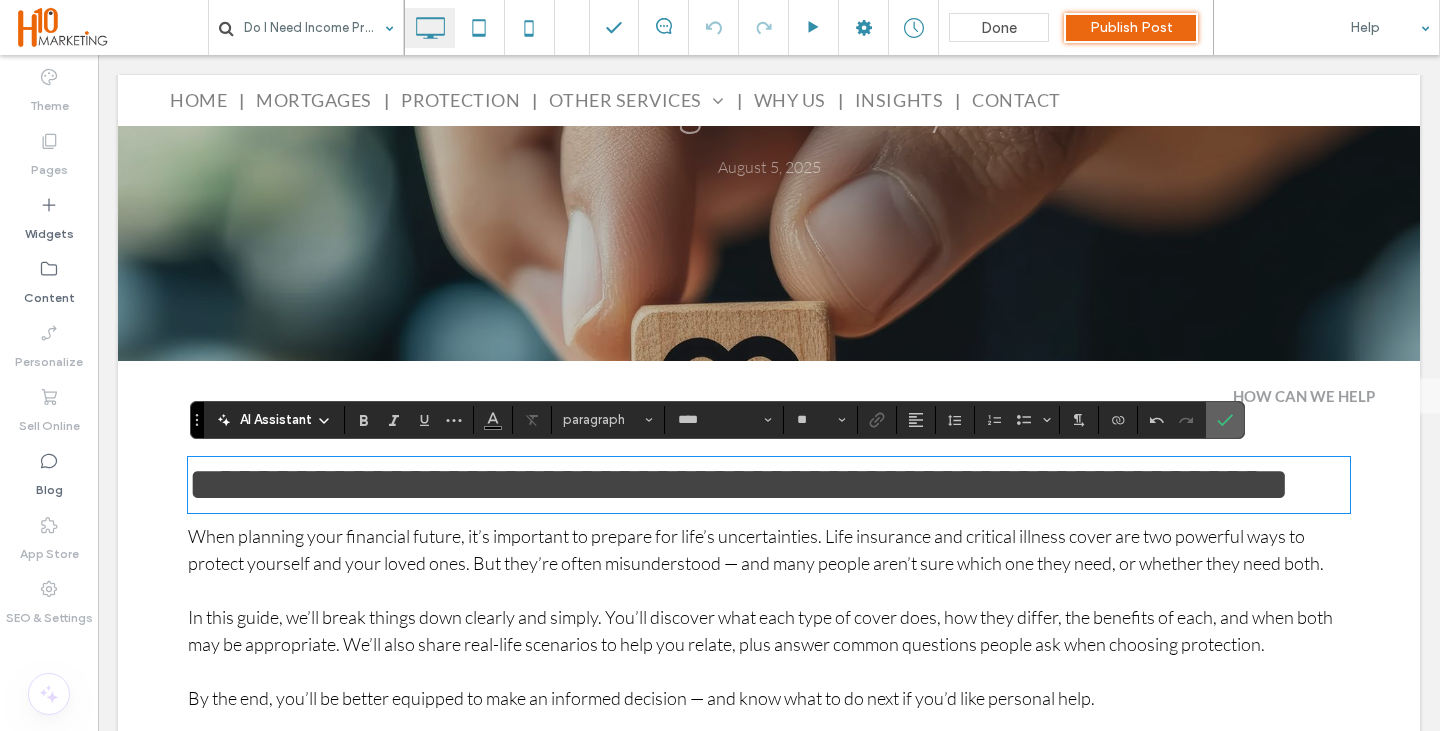 drag, startPoint x: 1218, startPoint y: 415, endPoint x: 1120, endPoint y: 397, distance: 99.63935 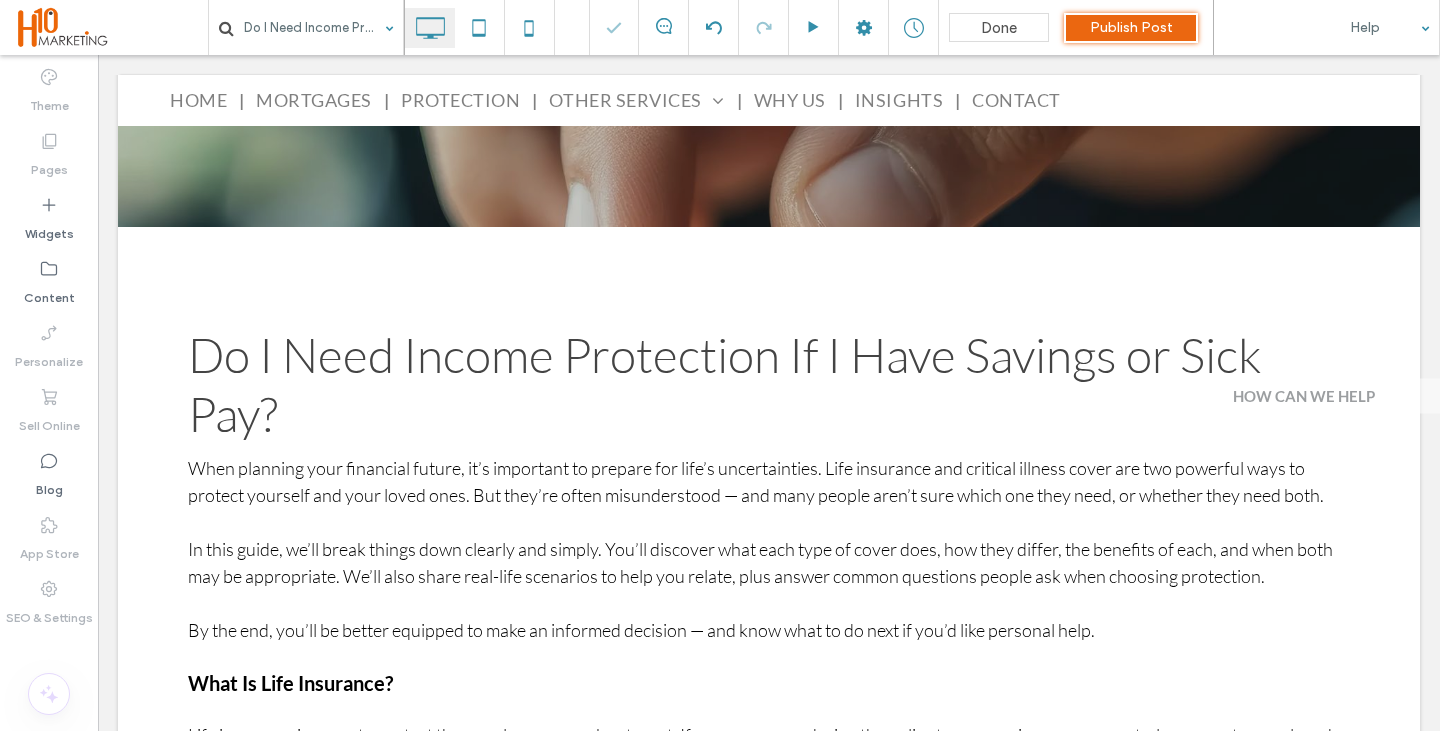 scroll, scrollTop: 600, scrollLeft: 0, axis: vertical 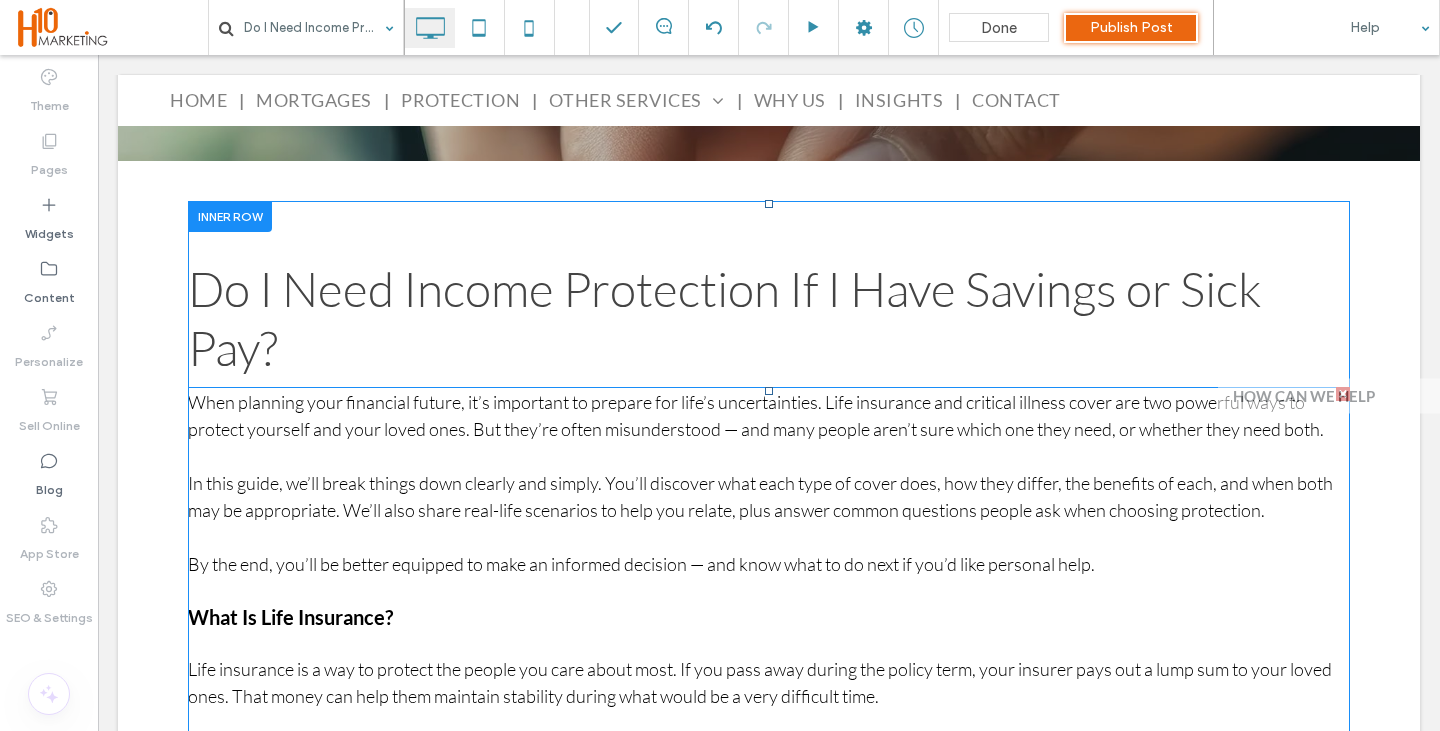 click on "In this guide, we’ll break things down clearly and simply. You’ll discover what each type of cover does, how they differ, the benefits of each, and when both may be appropriate. We’ll also share real-life scenarios to help you relate, plus answer common questions people ask when choosing protection." at bounding box center [769, 497] 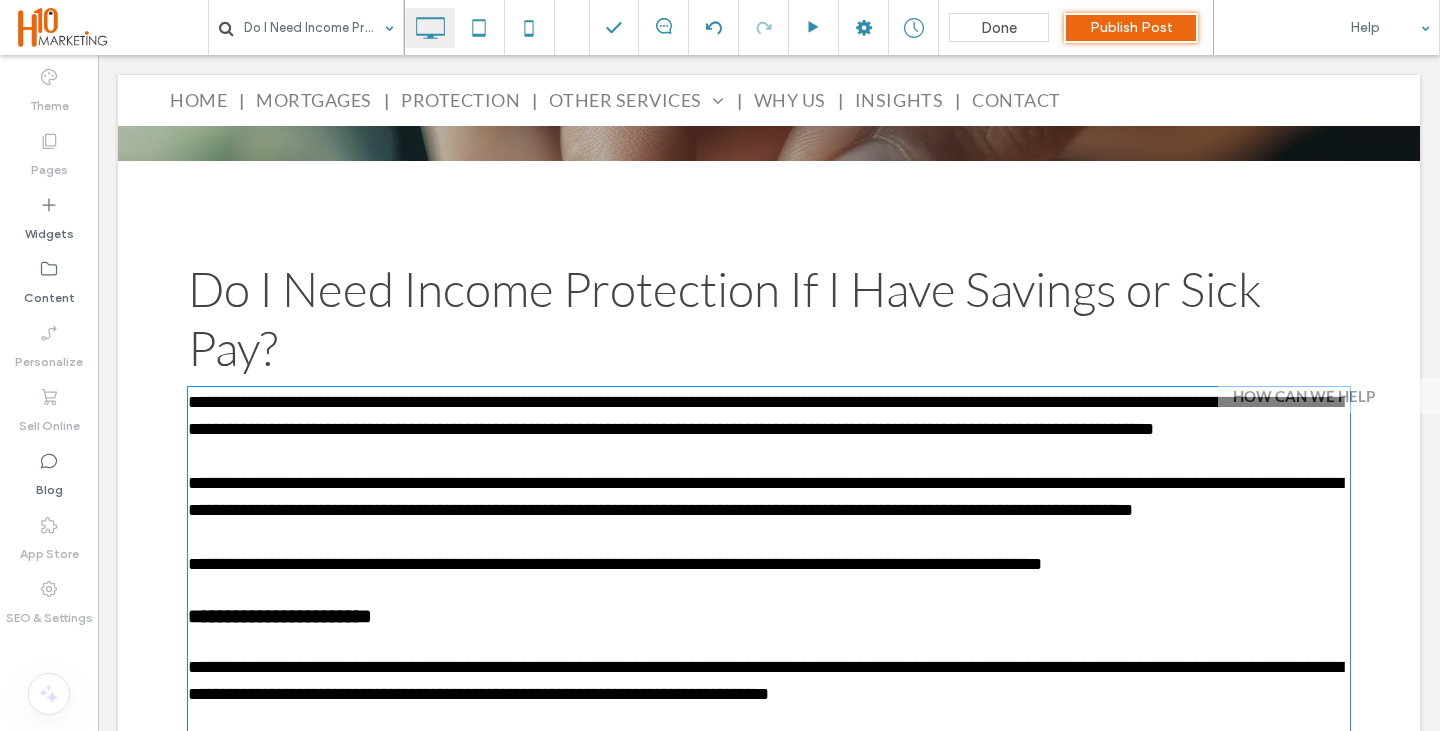 type on "****" 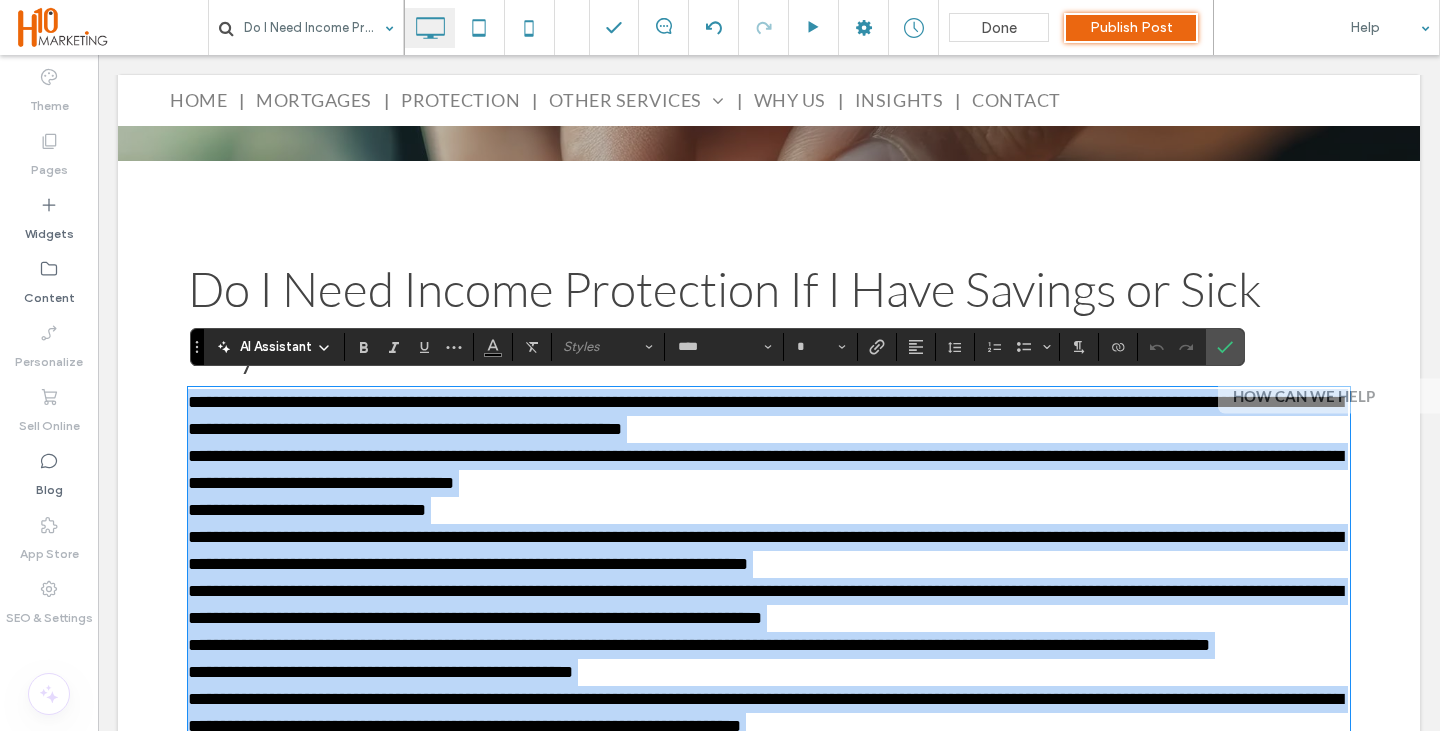 type on "**" 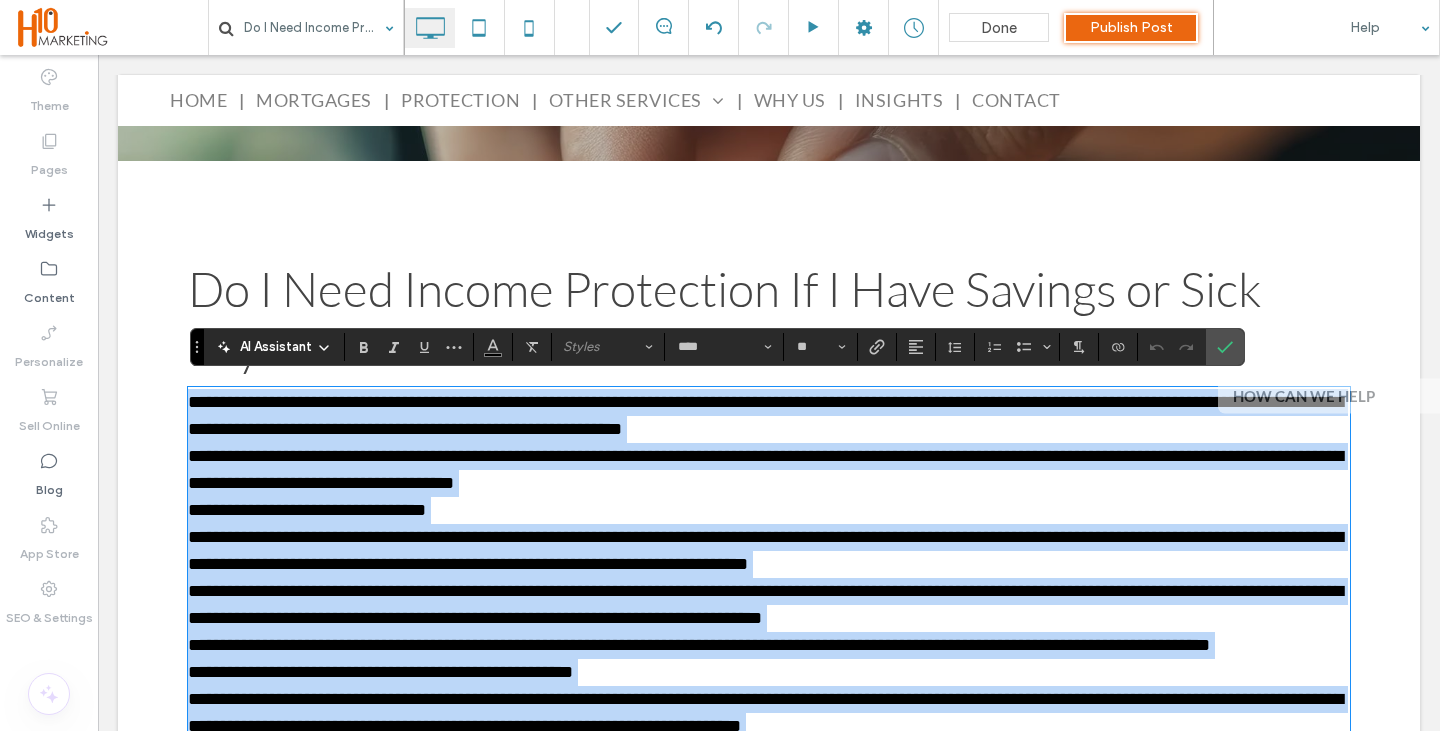 scroll, scrollTop: 1059, scrollLeft: 0, axis: vertical 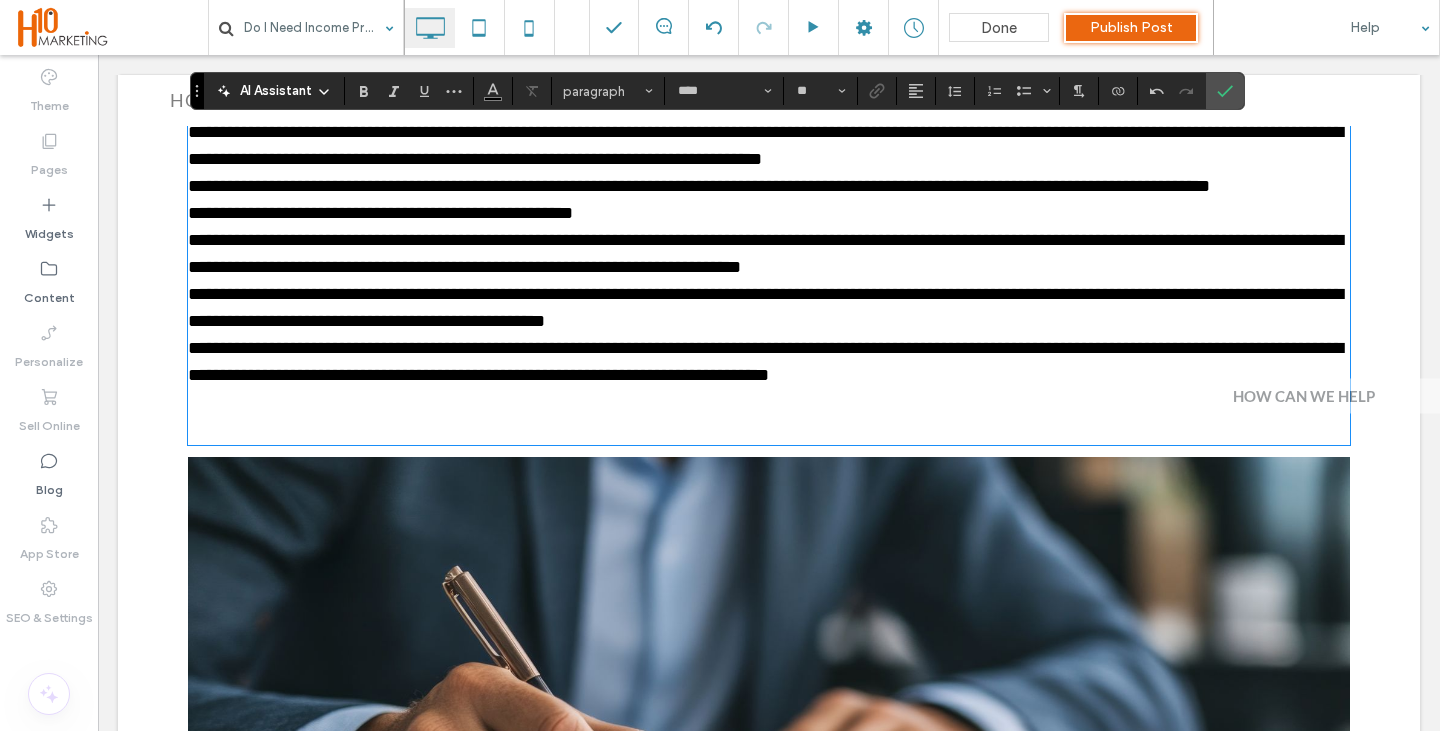 type 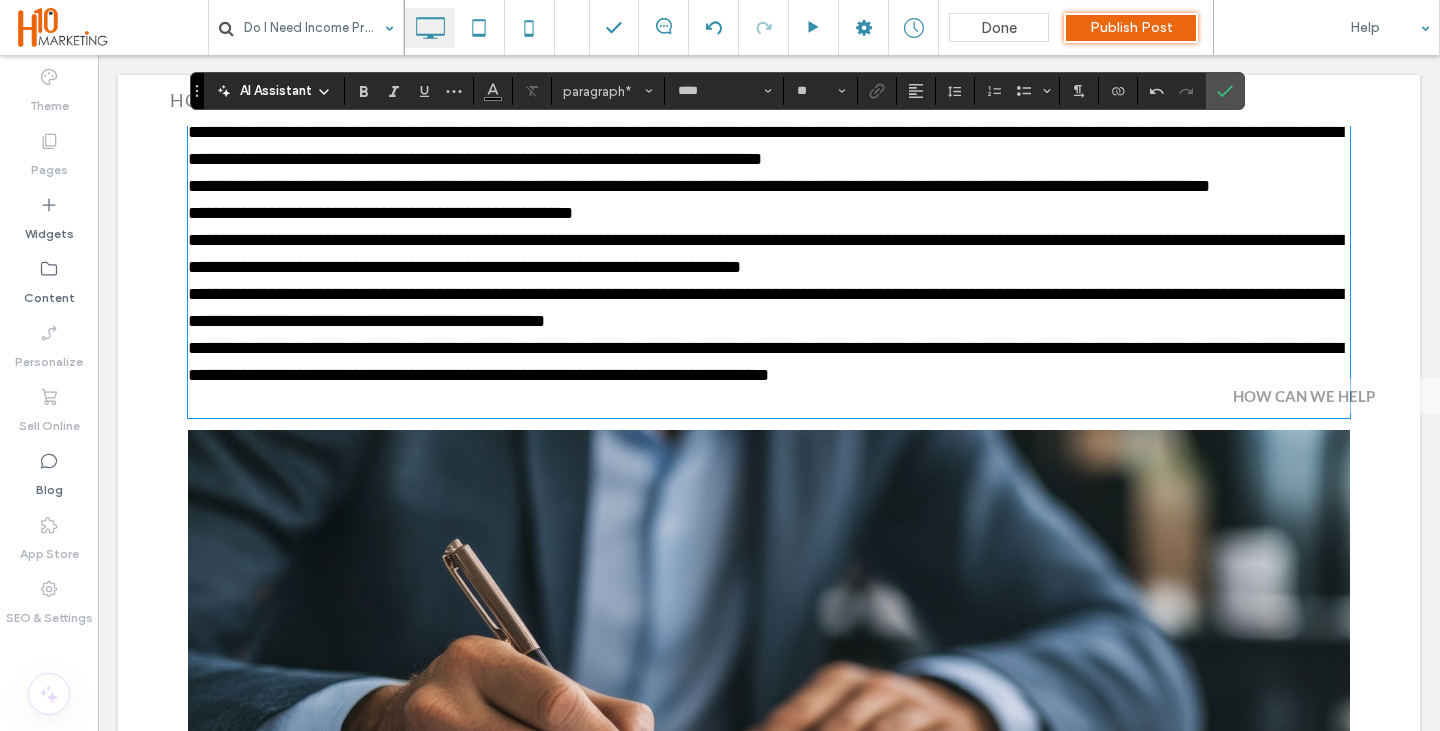 click on "**********" at bounding box center (769, 308) 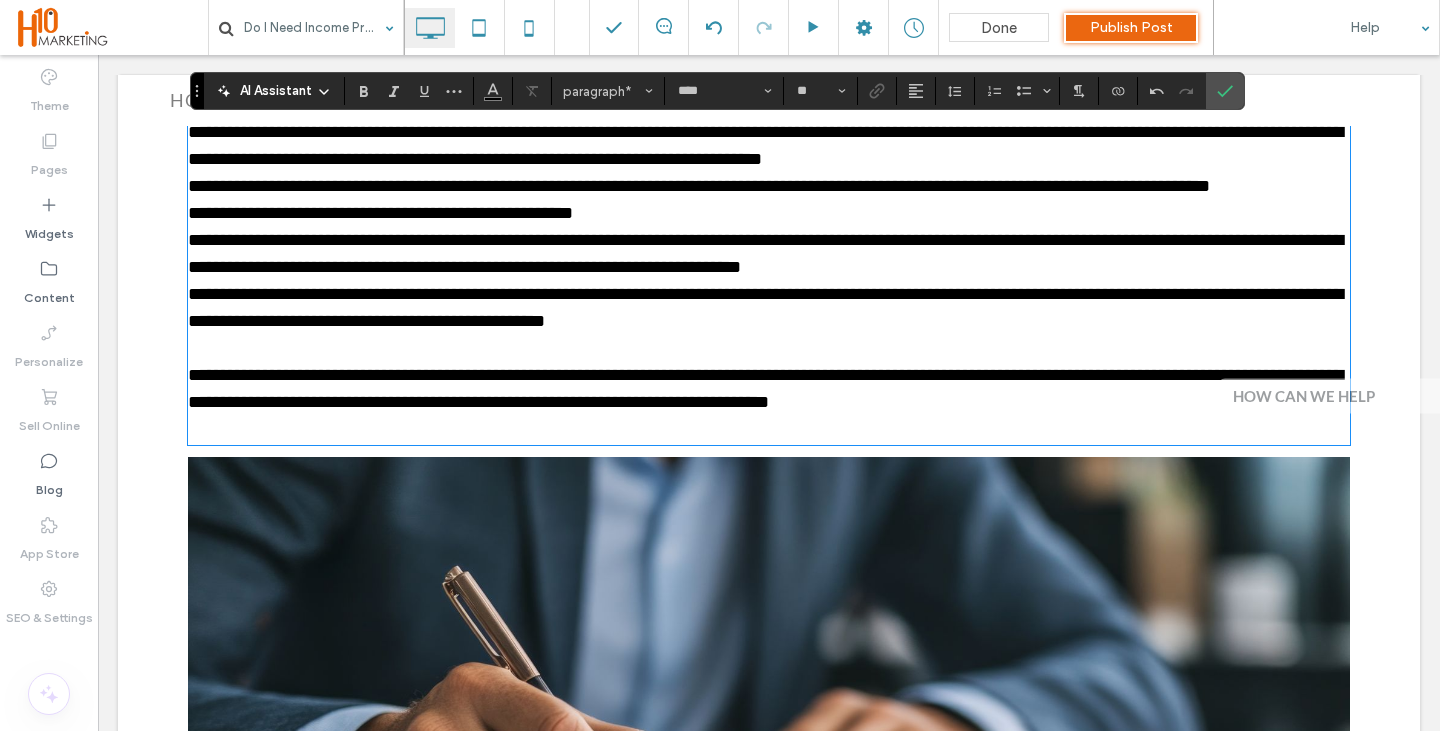 click on "**********" at bounding box center [769, 254] 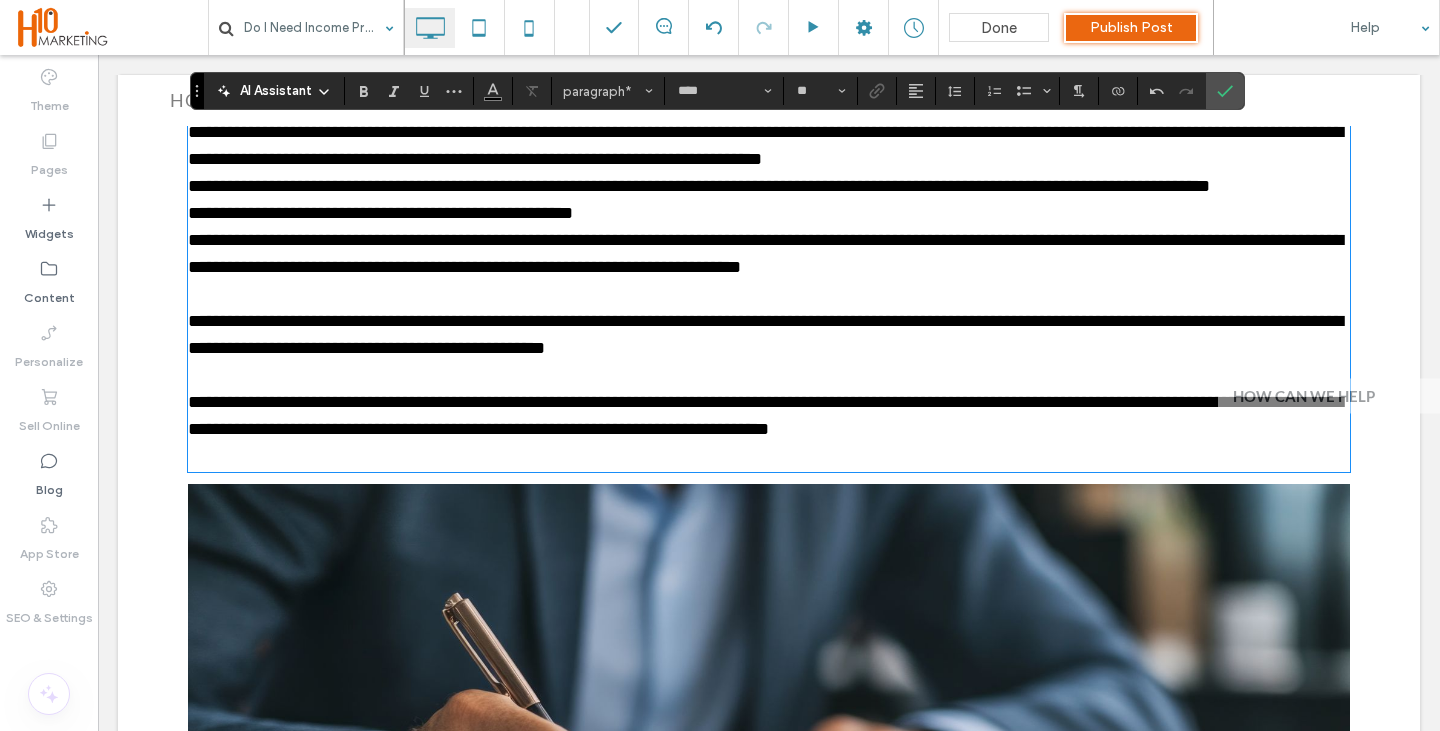 click on "**********" at bounding box center [769, 213] 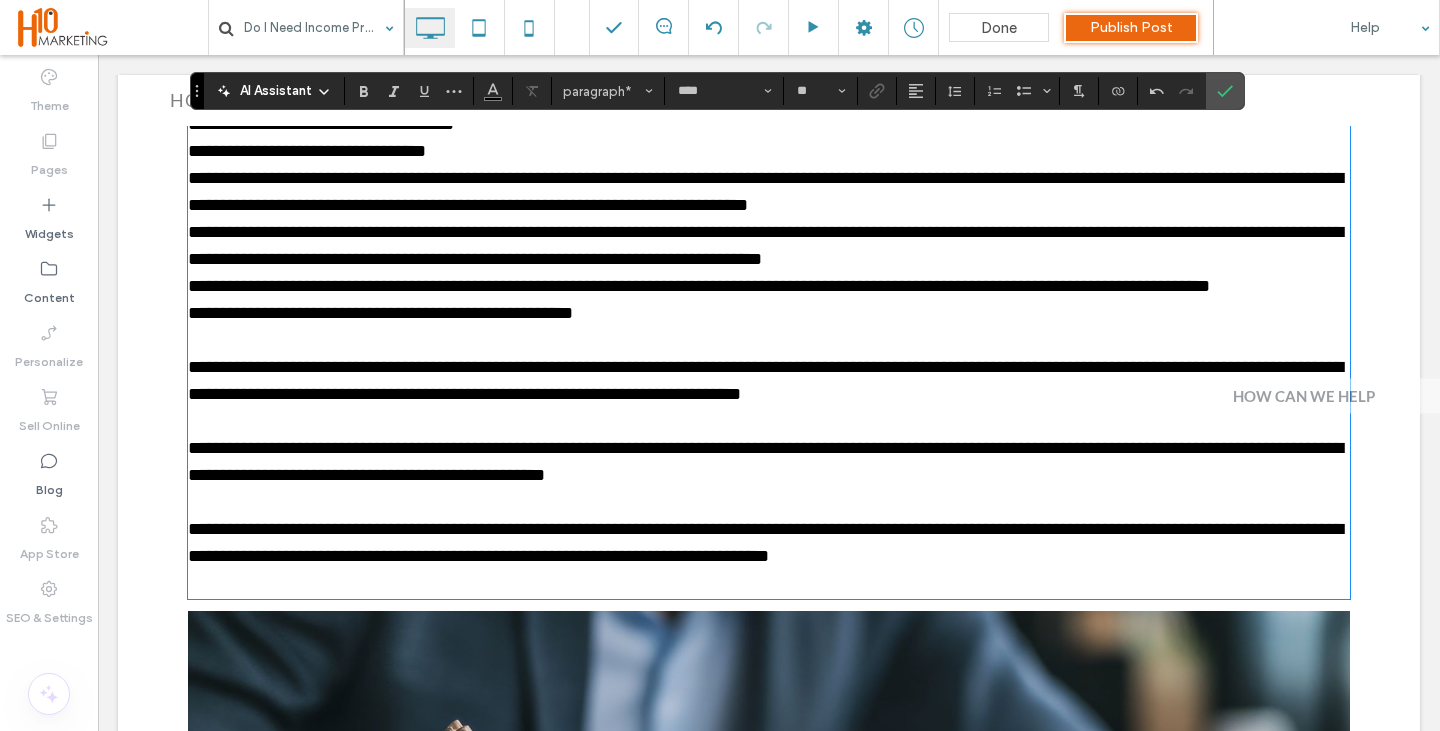 scroll, scrollTop: 859, scrollLeft: 0, axis: vertical 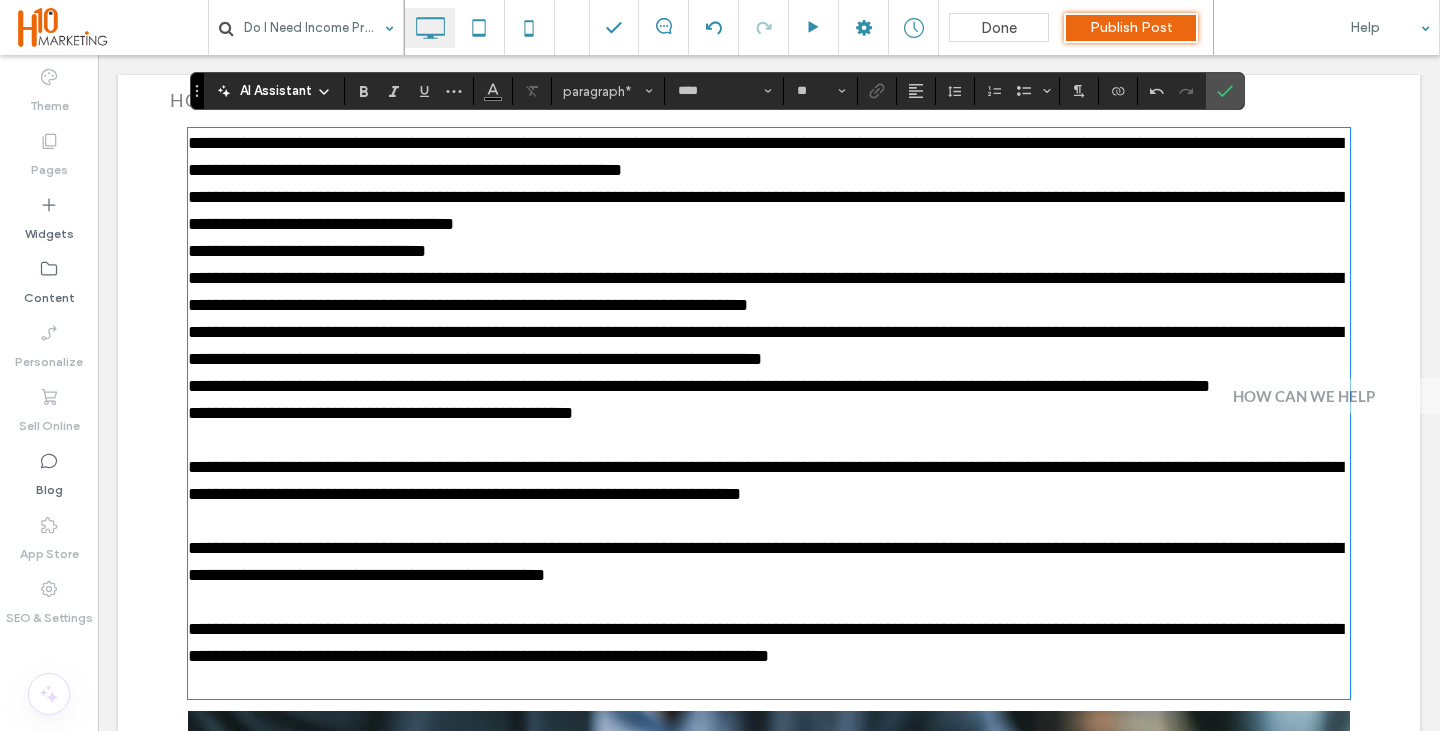 click on "**********" at bounding box center [769, 346] 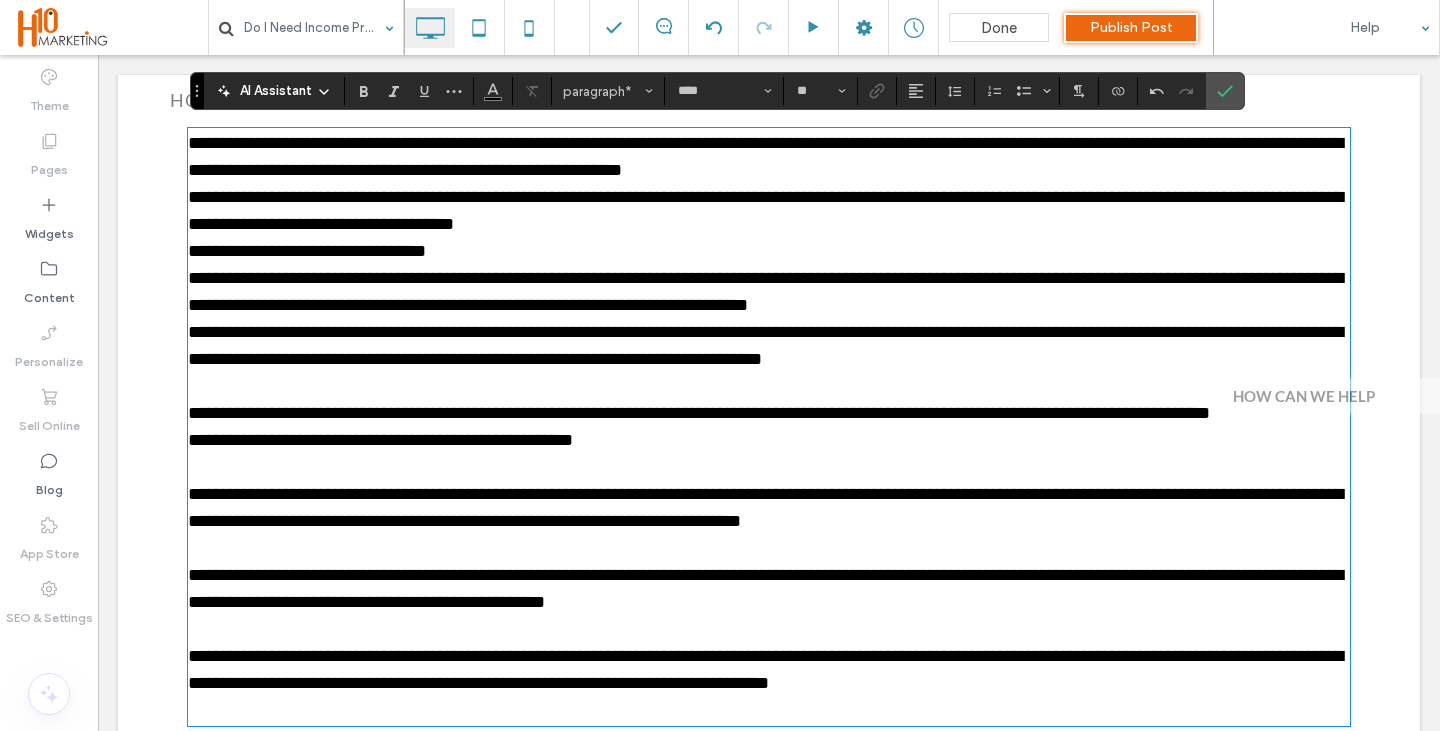 click on "**********" at bounding box center [380, 440] 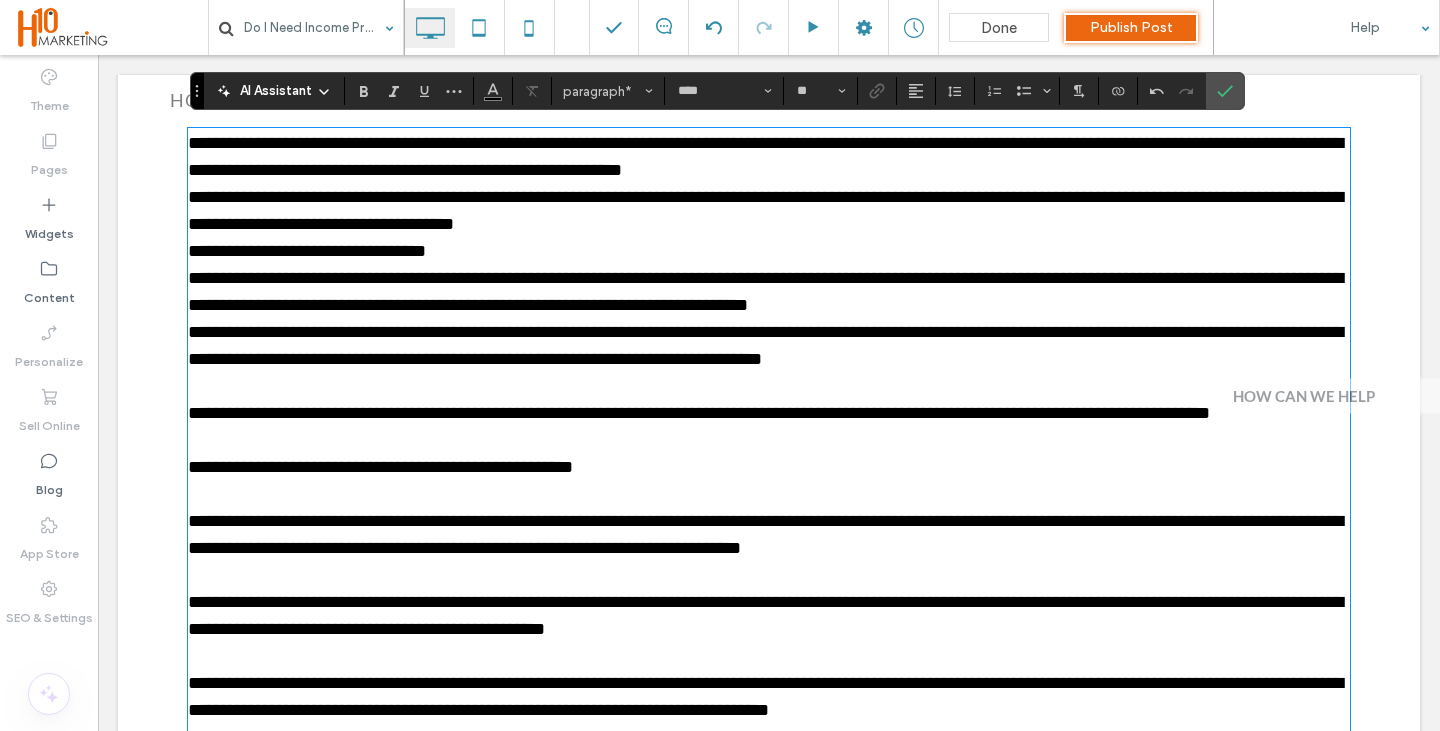scroll, scrollTop: 759, scrollLeft: 0, axis: vertical 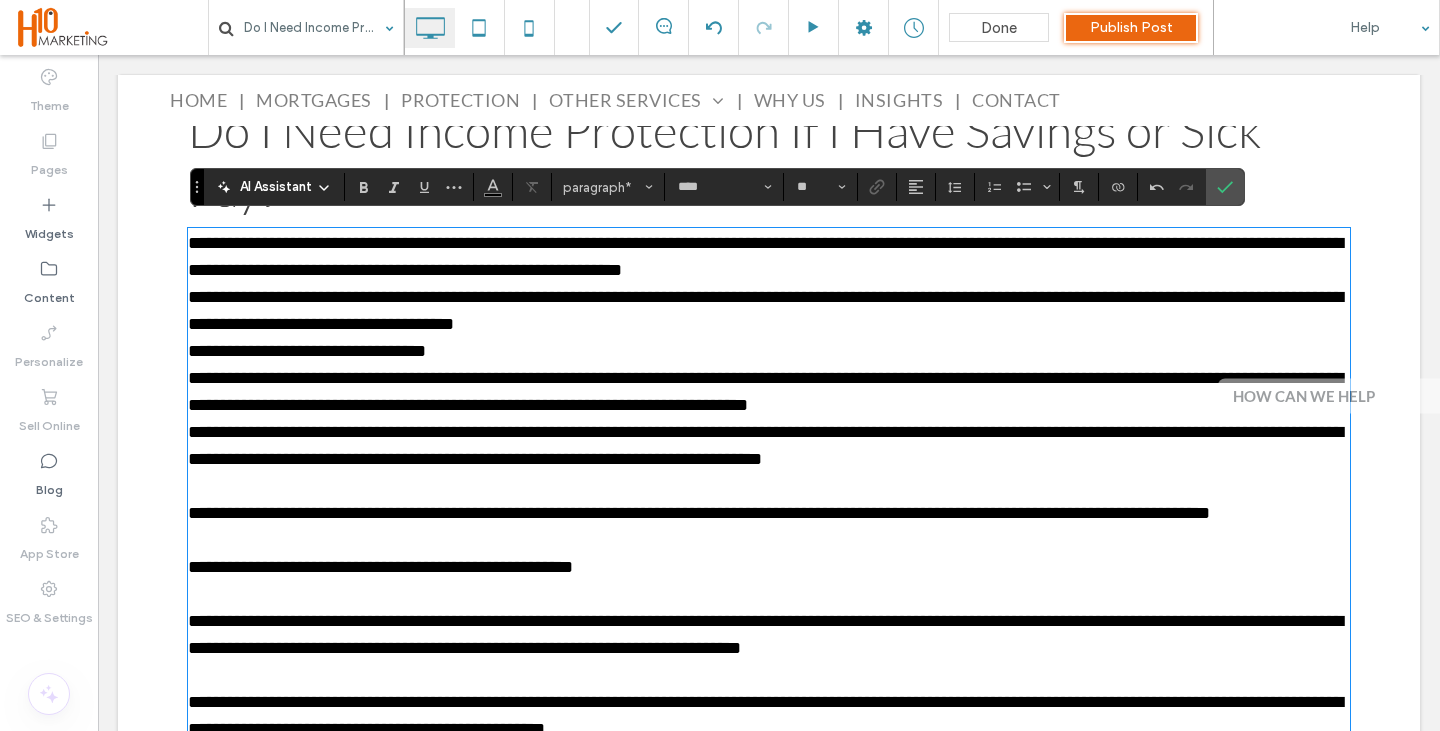 click on "**********" at bounding box center [769, 257] 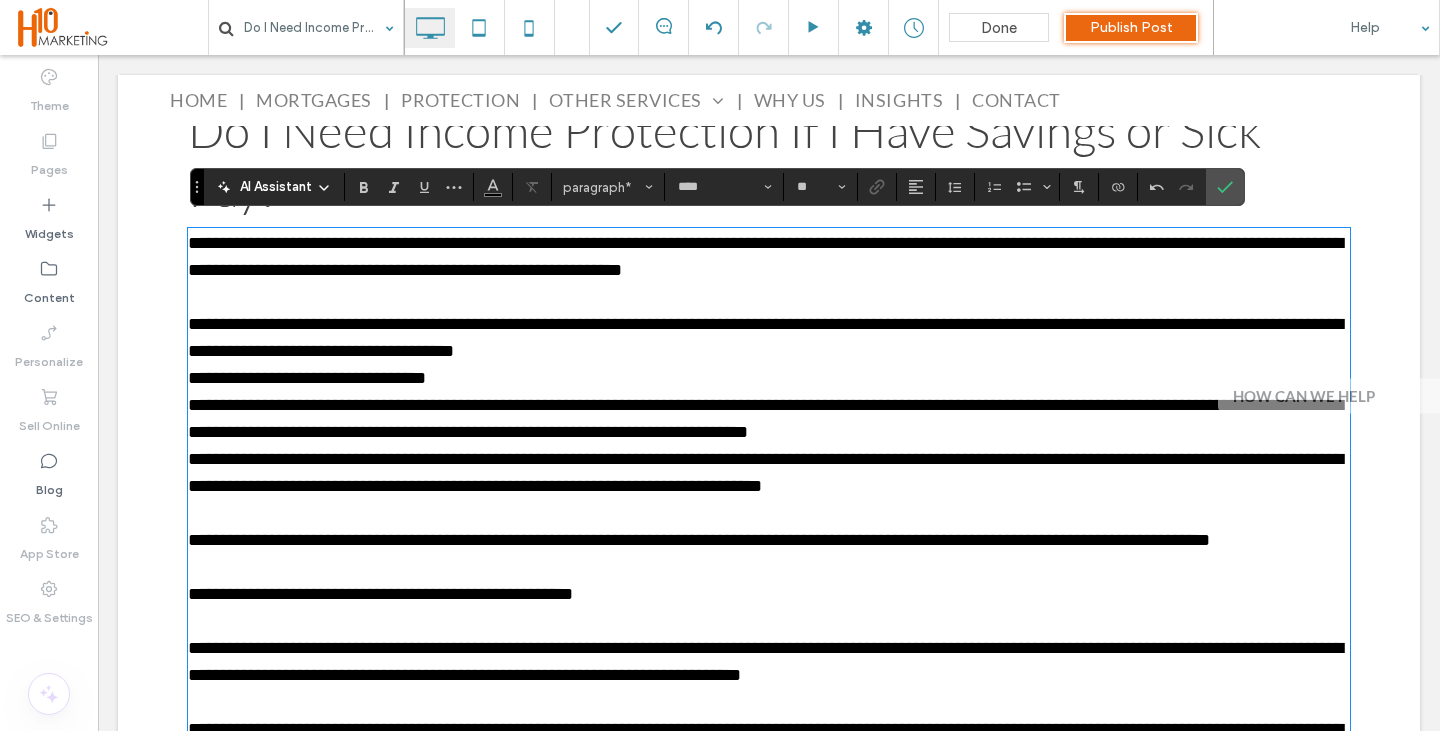 click on "**********" at bounding box center (769, 338) 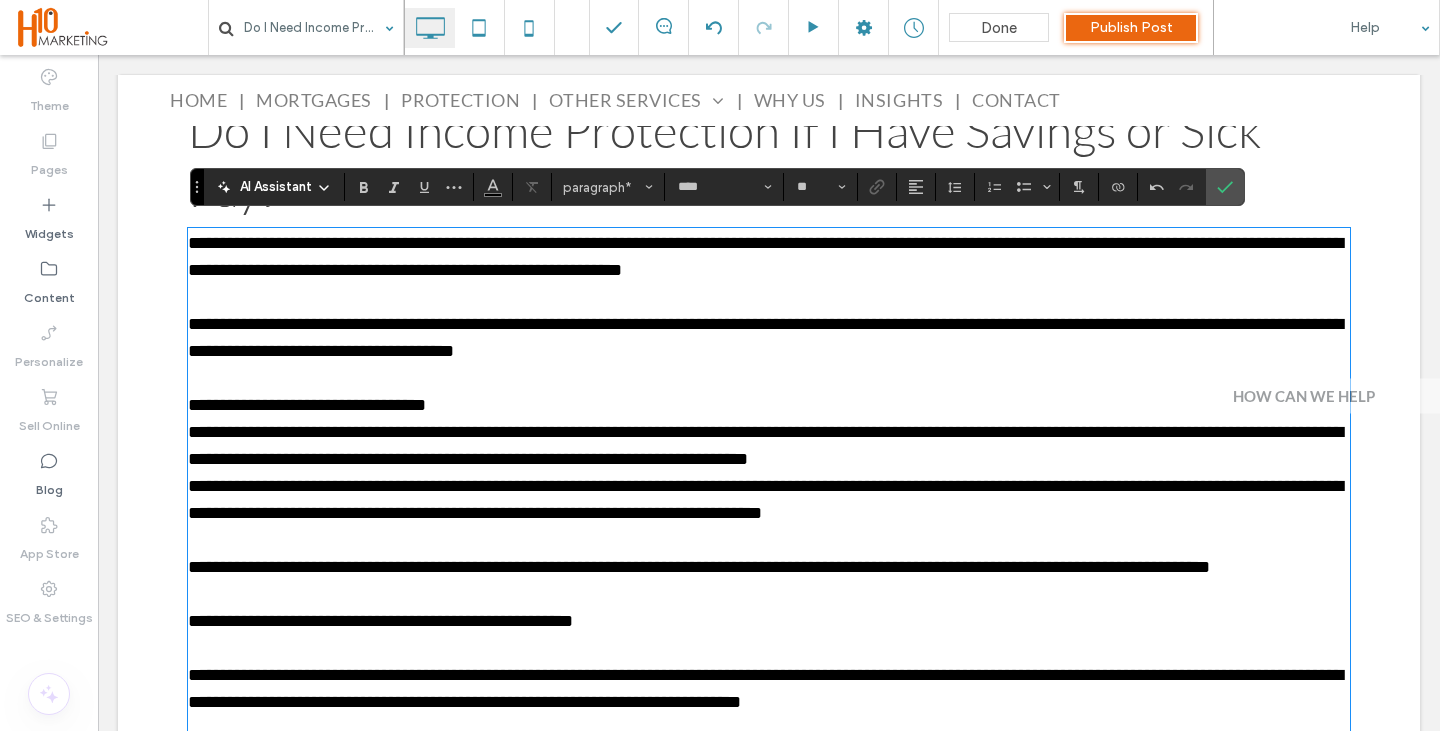 click on "**********" at bounding box center [769, 405] 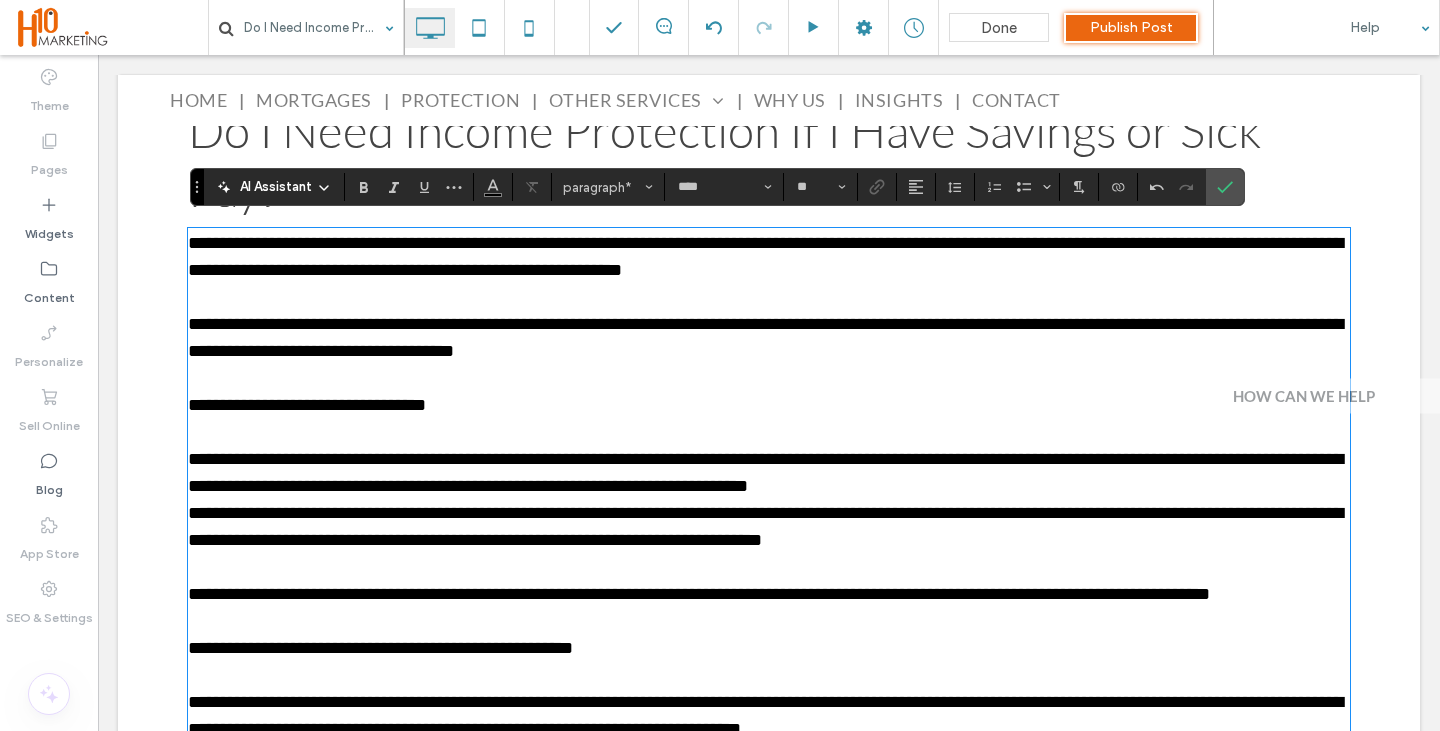 click on "**********" at bounding box center [769, 473] 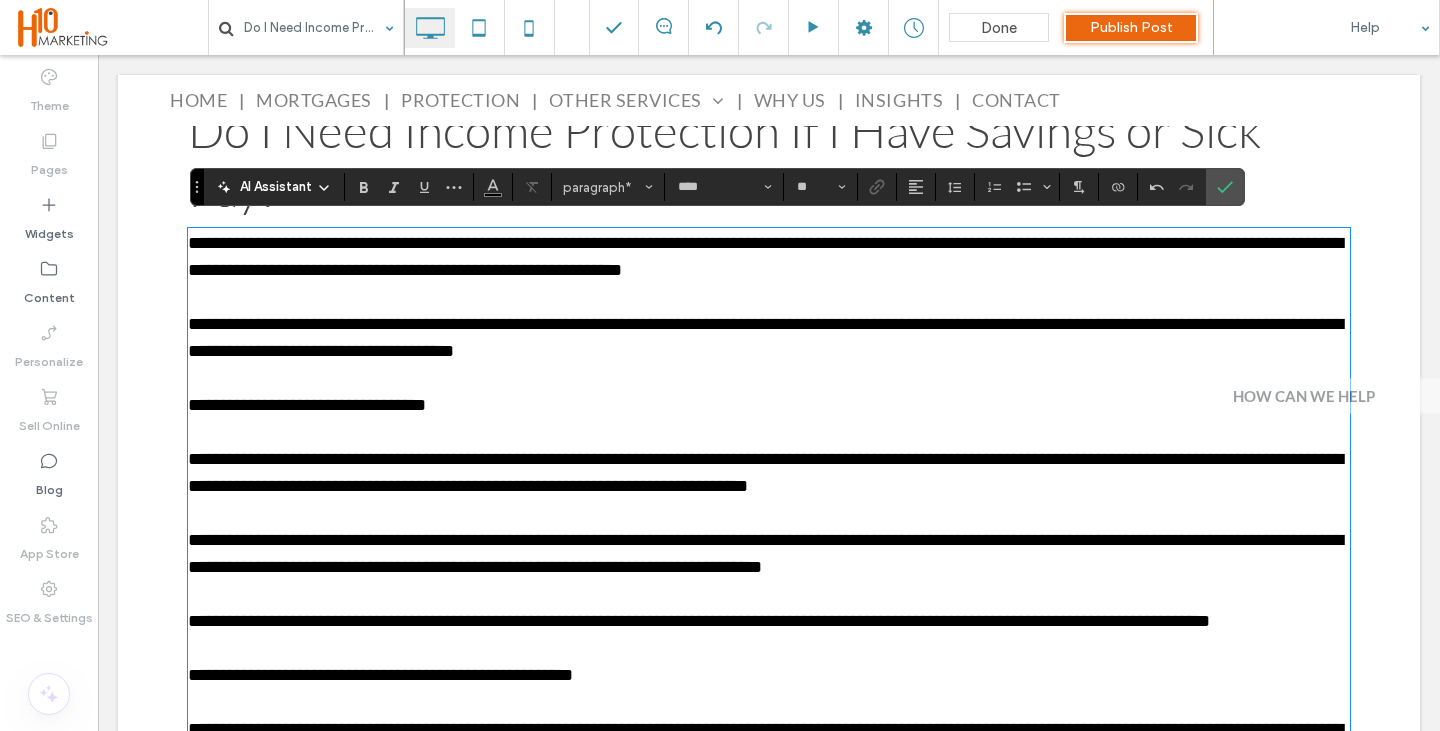 click on "**********" at bounding box center (769, 554) 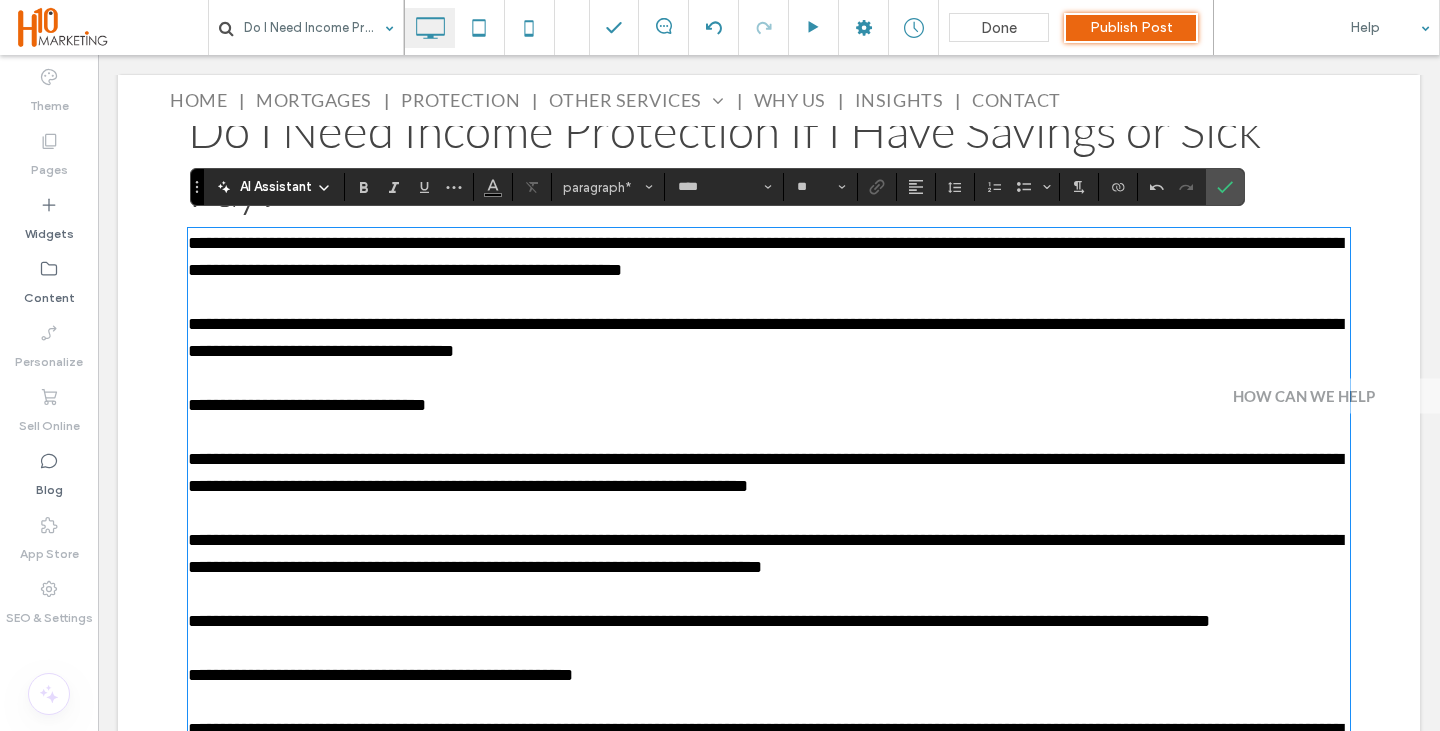 click on "**********" at bounding box center [769, 554] 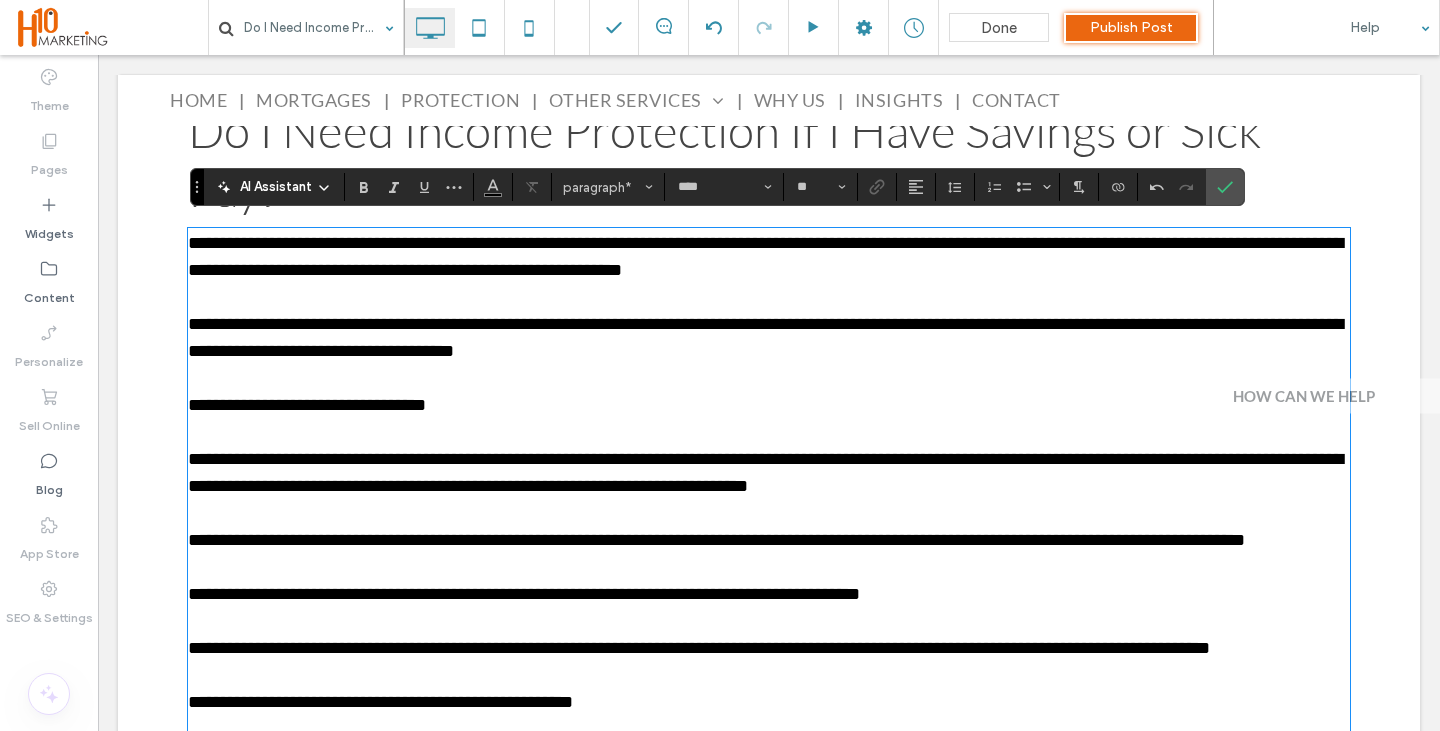 click on "**********" at bounding box center (307, 405) 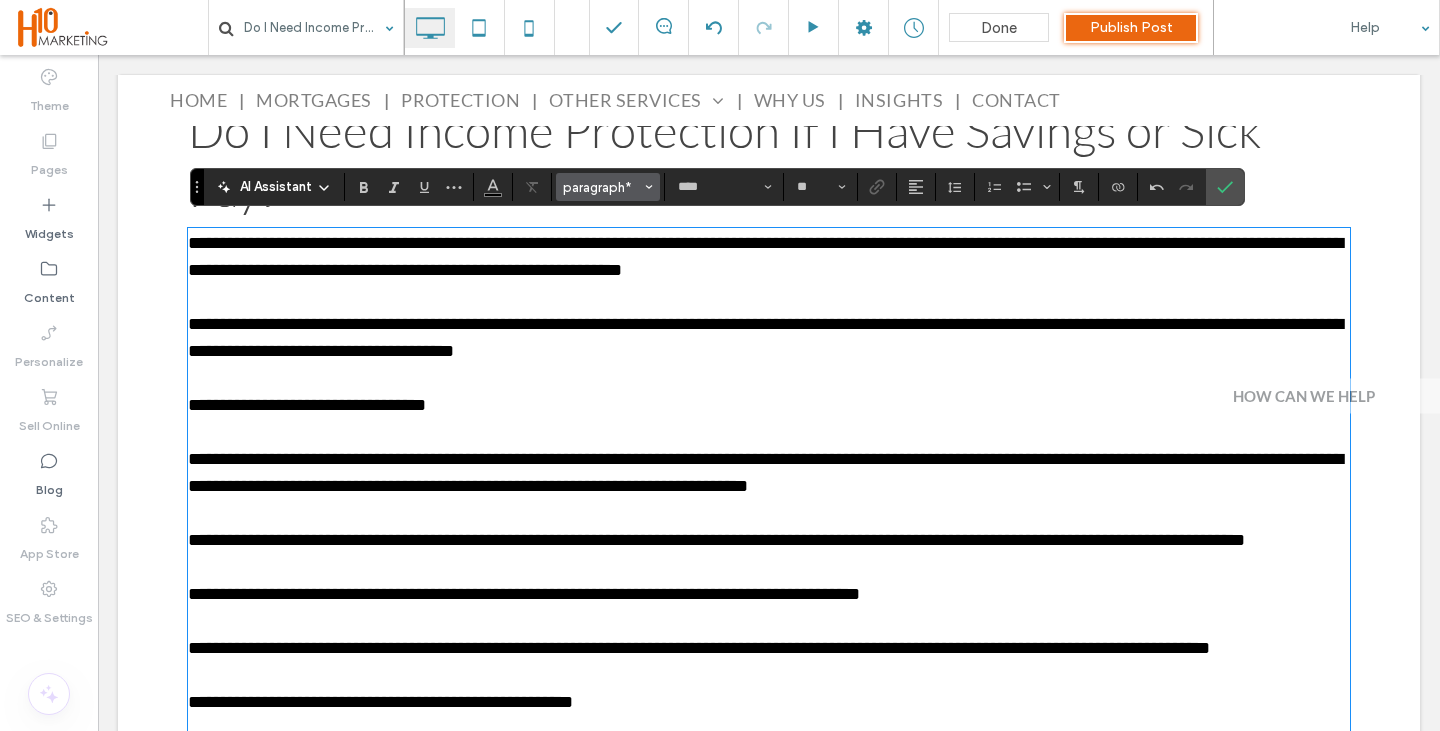 click on "paragraph*" at bounding box center (602, 187) 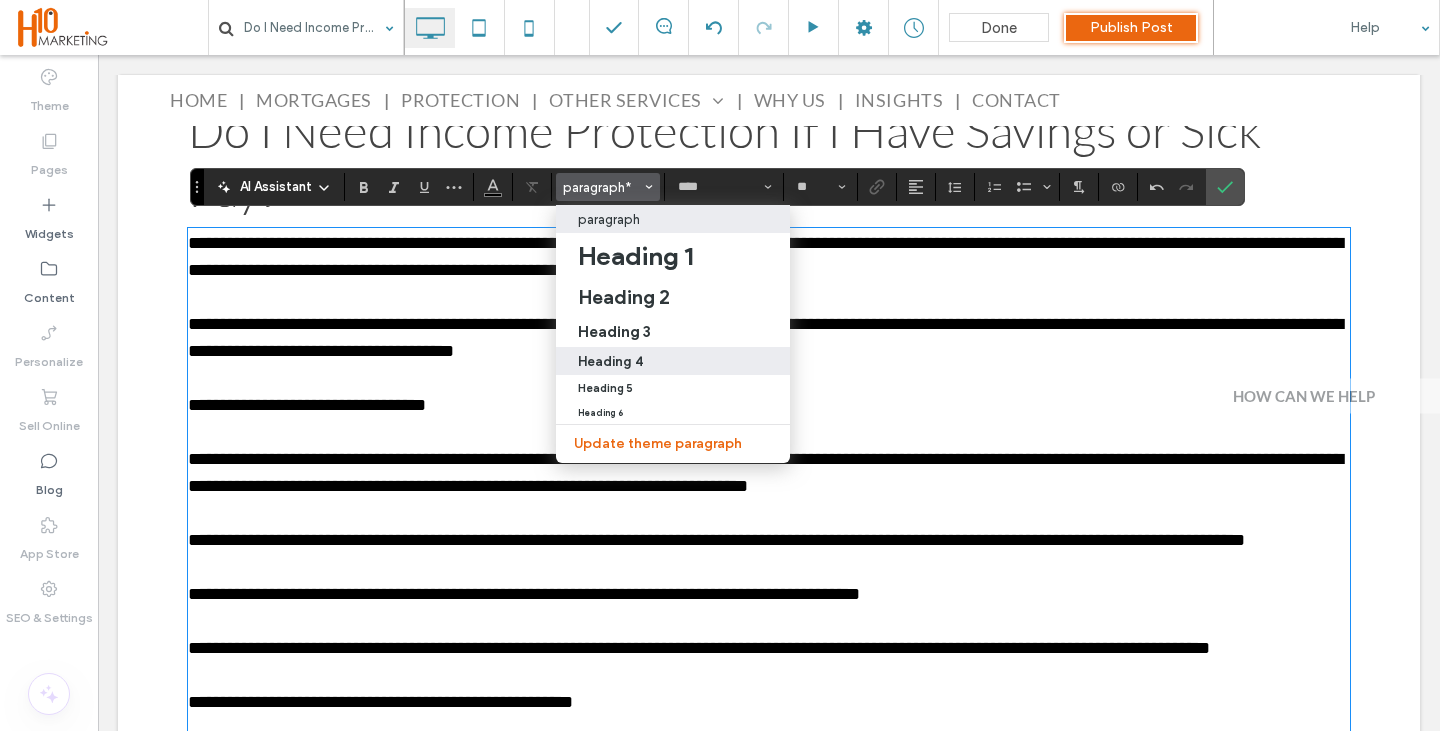 click on "Heading 4" at bounding box center (610, 361) 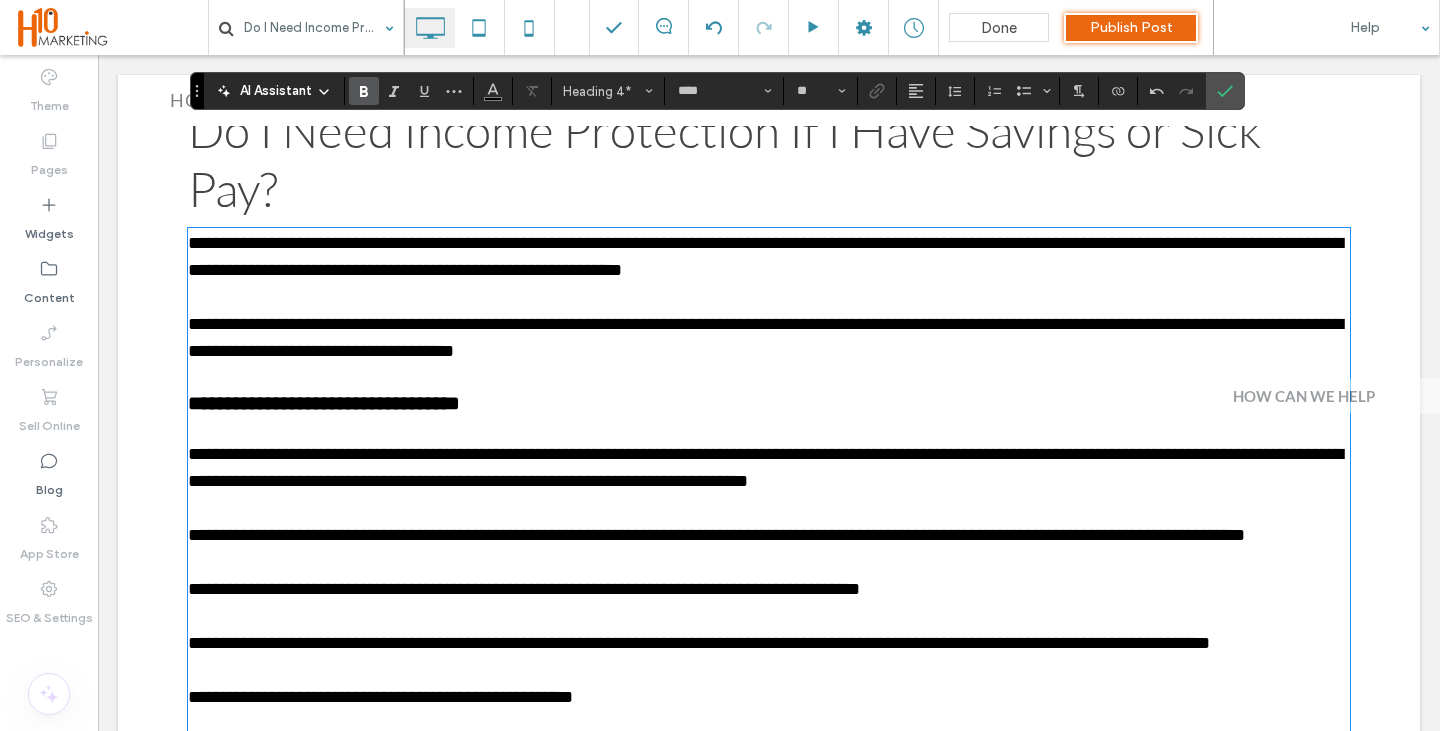scroll, scrollTop: 959, scrollLeft: 0, axis: vertical 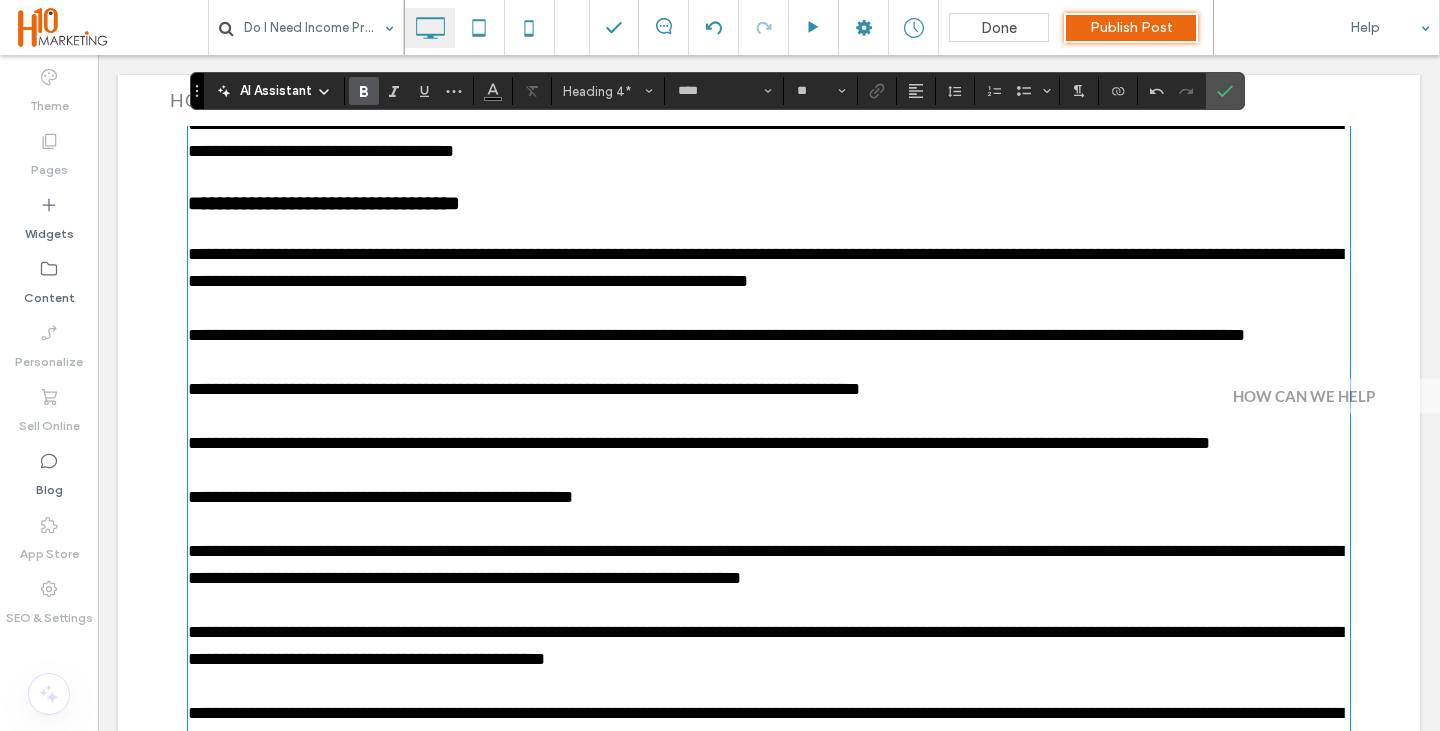 click on "**********" at bounding box center (769, 497) 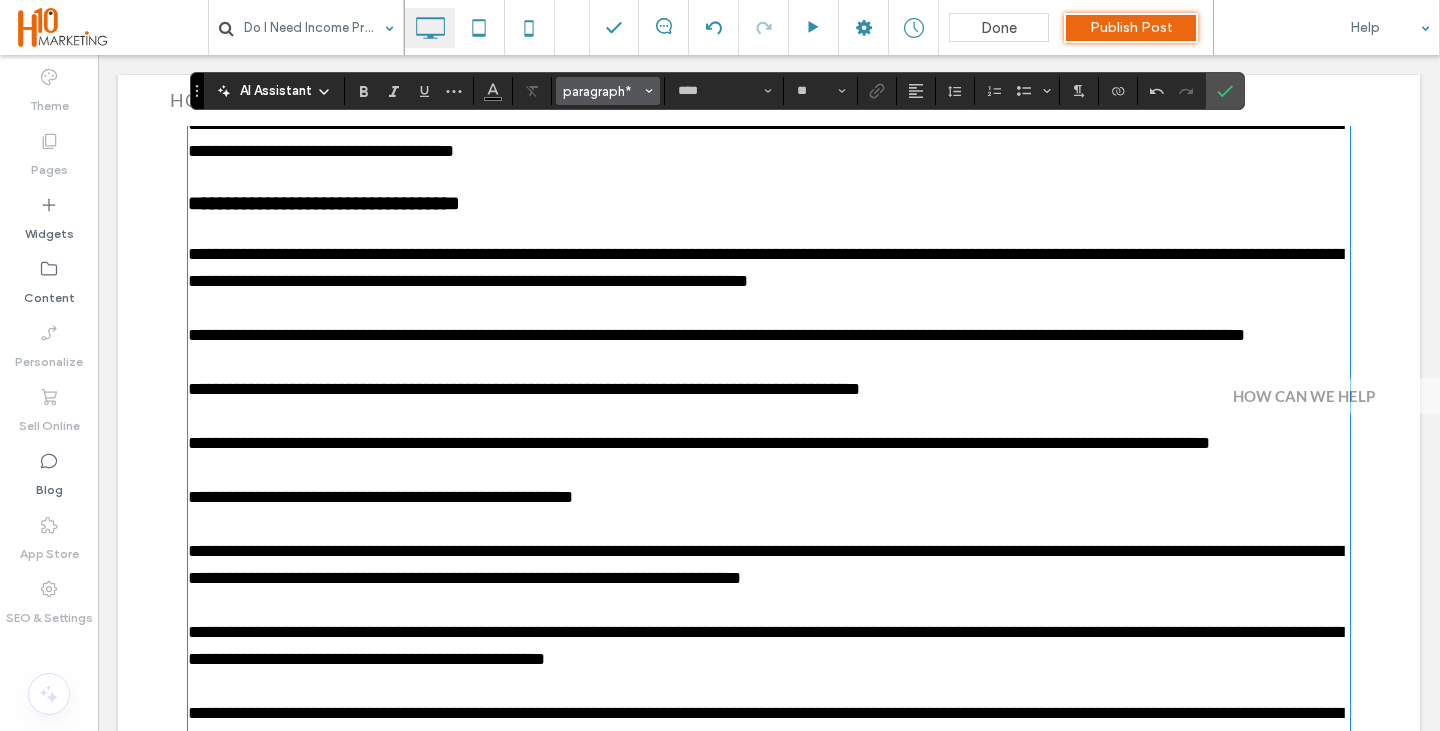 click on "paragraph*" at bounding box center (608, 91) 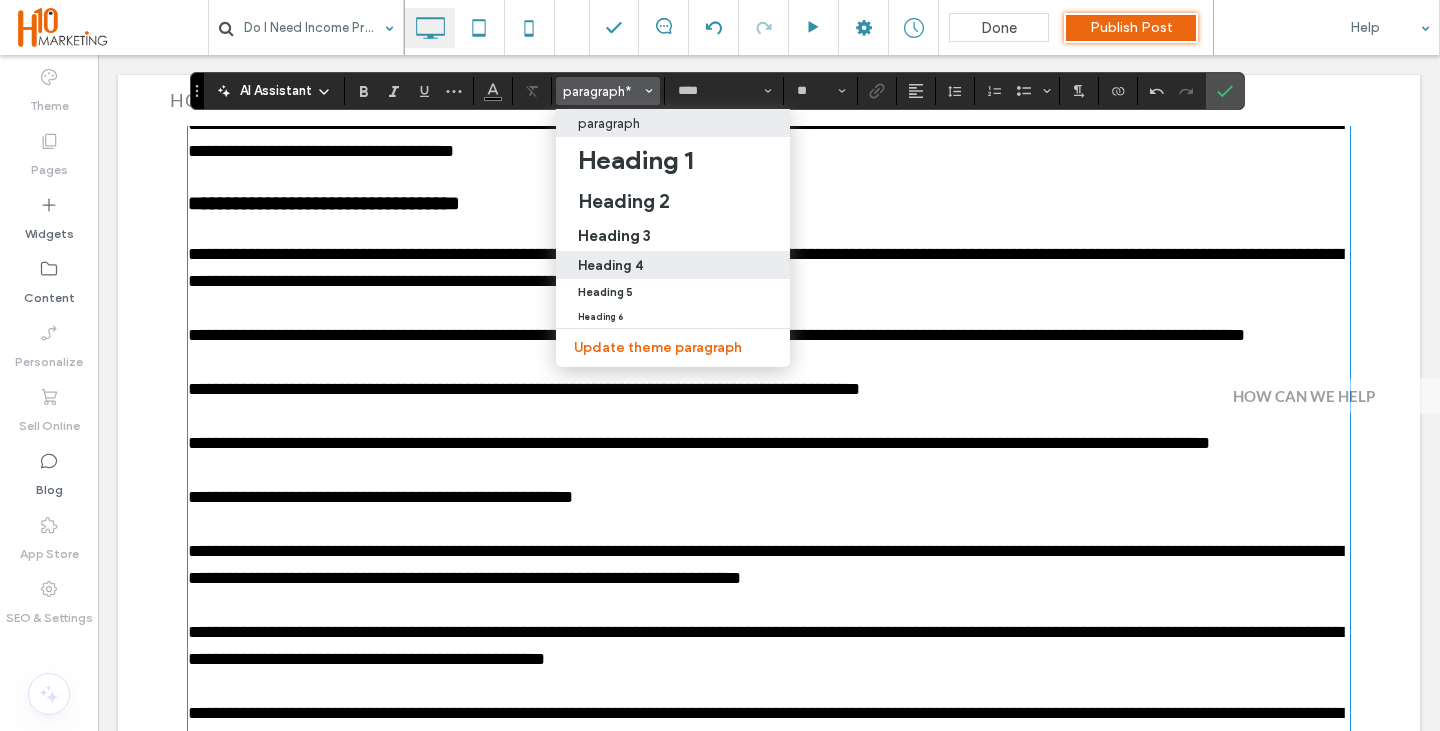 click on "Heading 4" at bounding box center [673, 265] 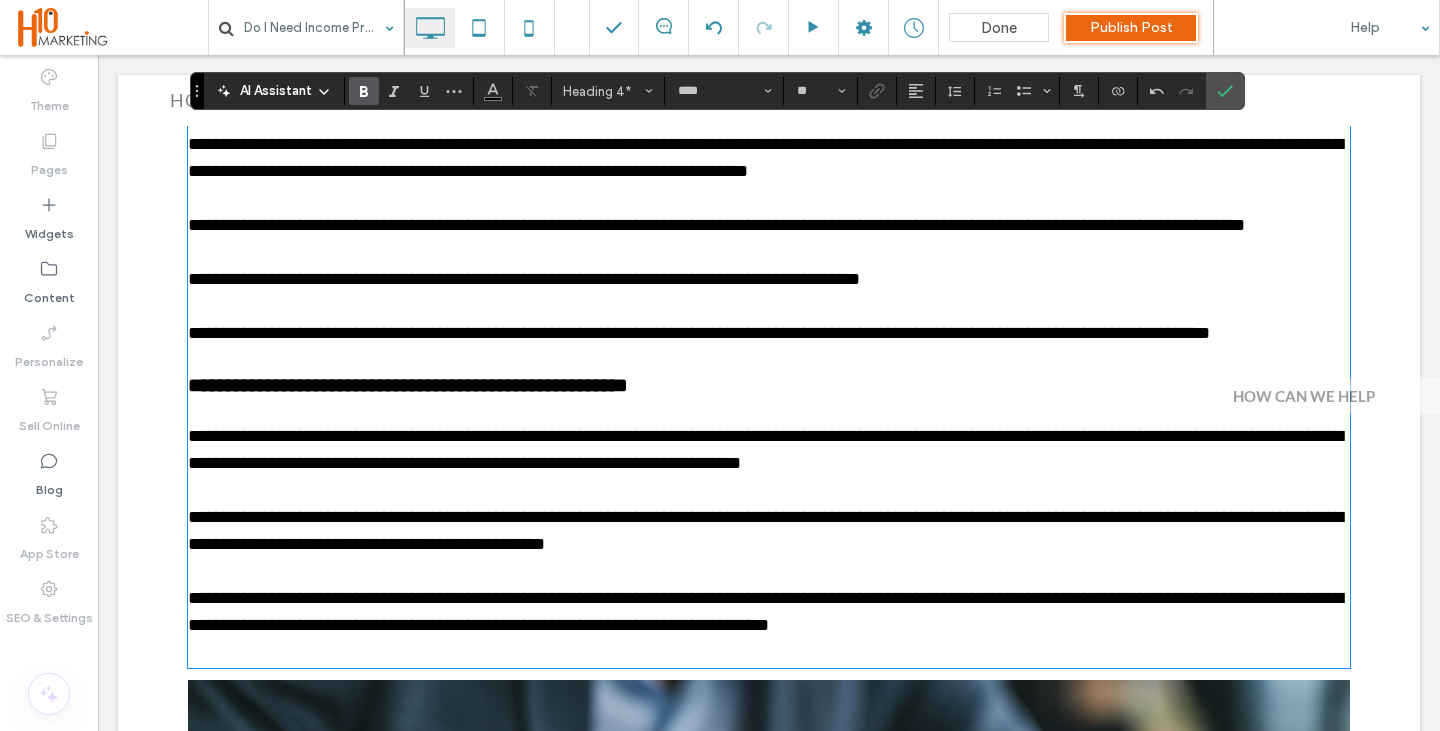 scroll, scrollTop: 1159, scrollLeft: 0, axis: vertical 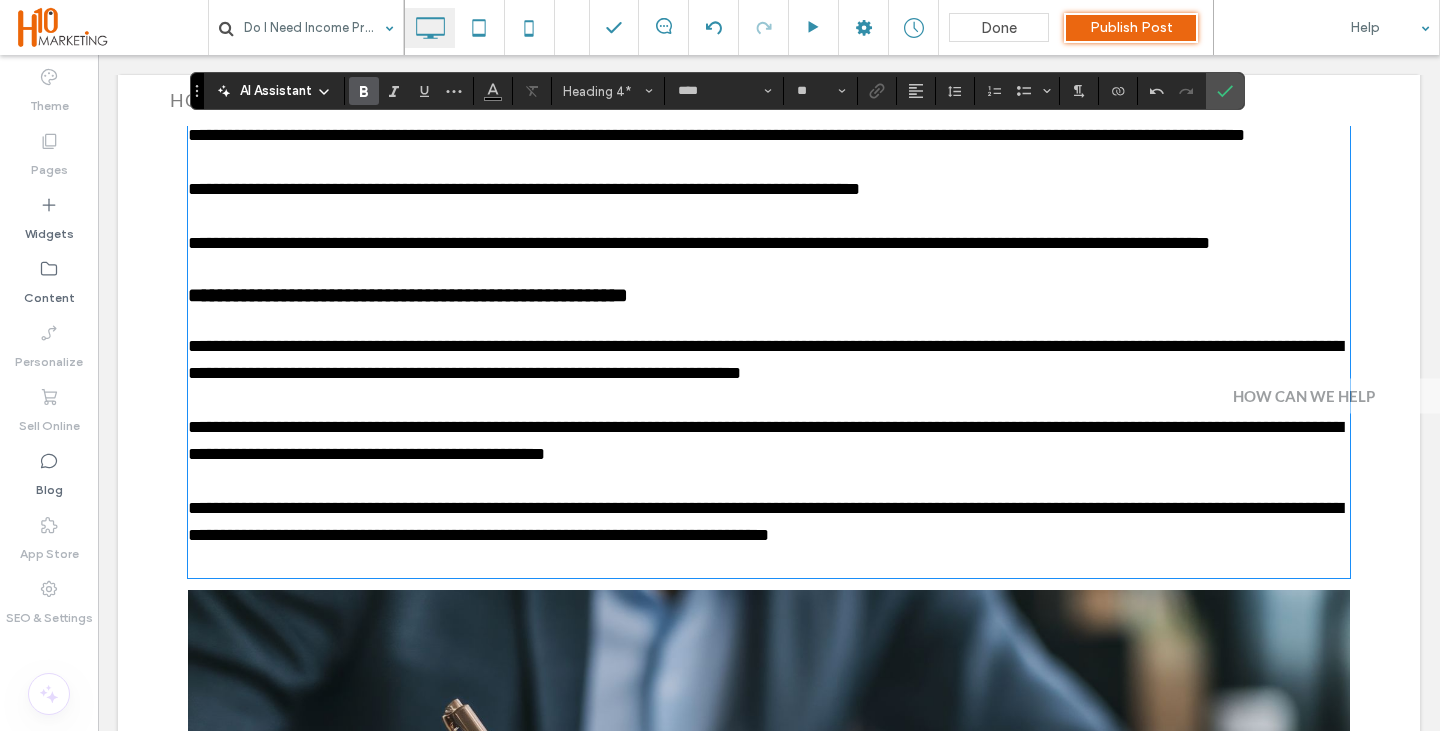 type on "**" 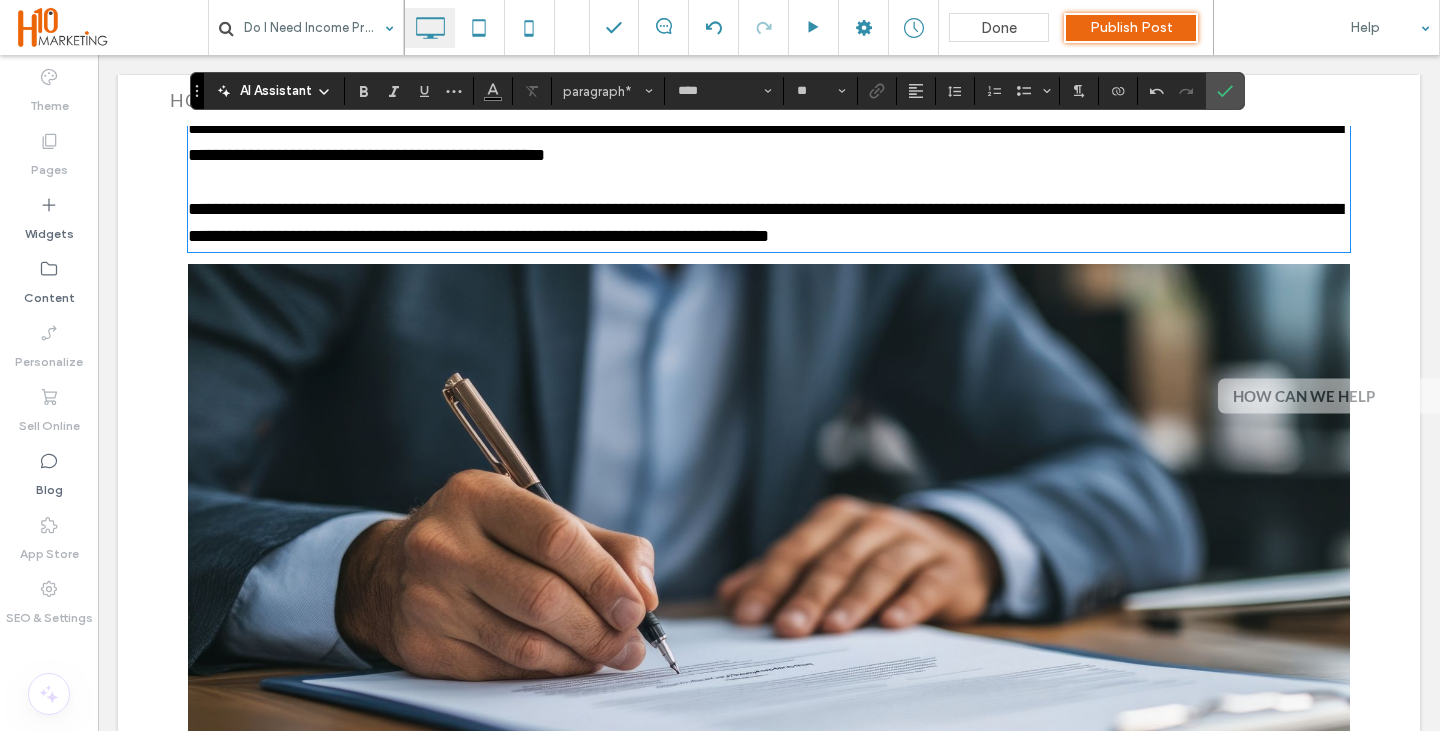 scroll, scrollTop: 1459, scrollLeft: 0, axis: vertical 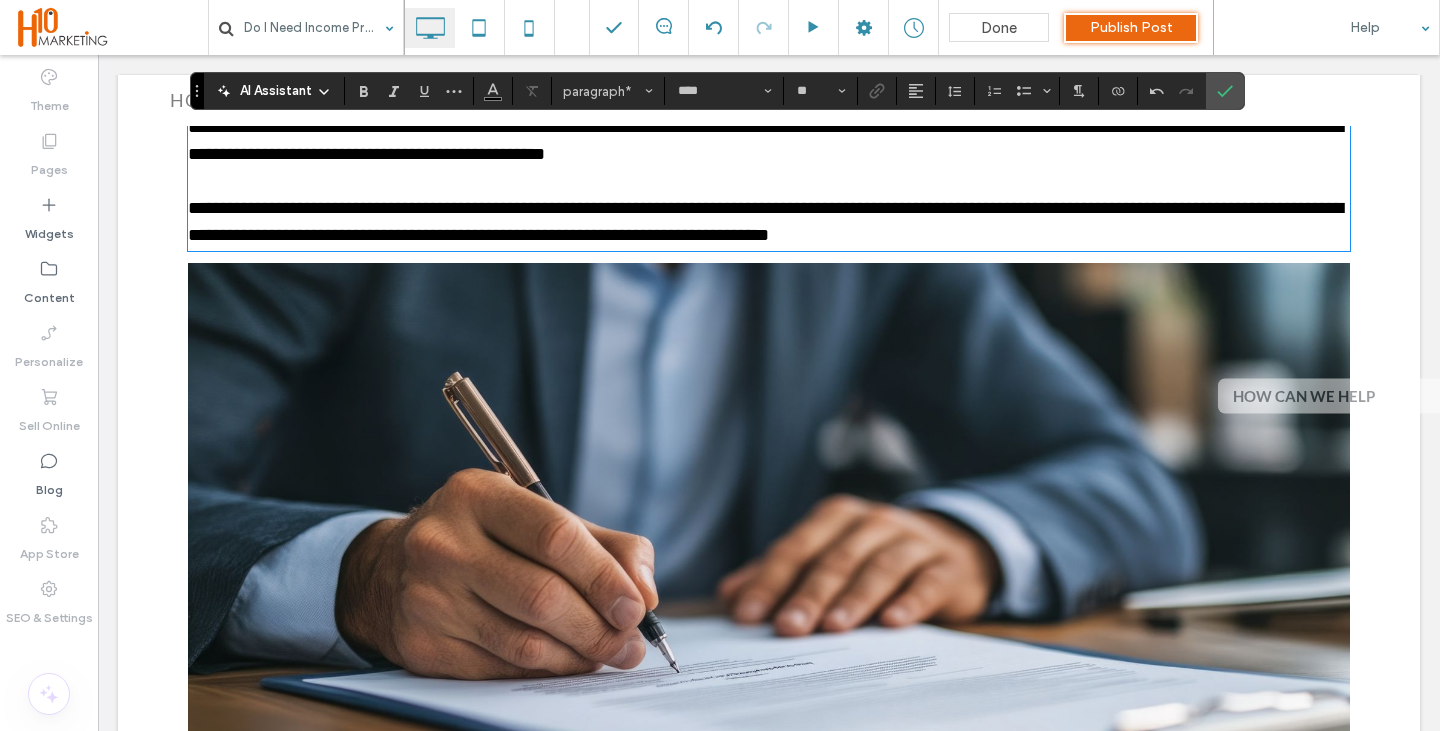 click at bounding box center [769, 588] 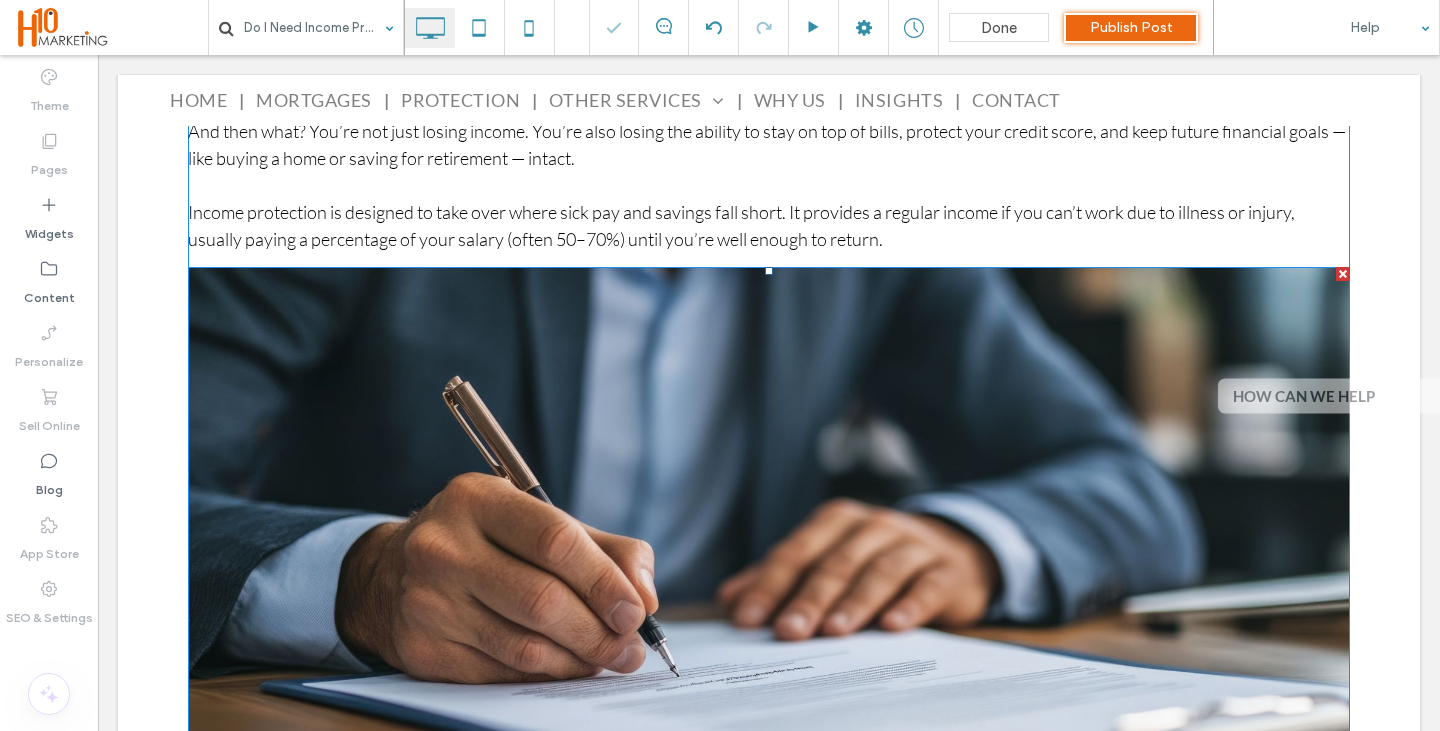 click at bounding box center [769, 592] 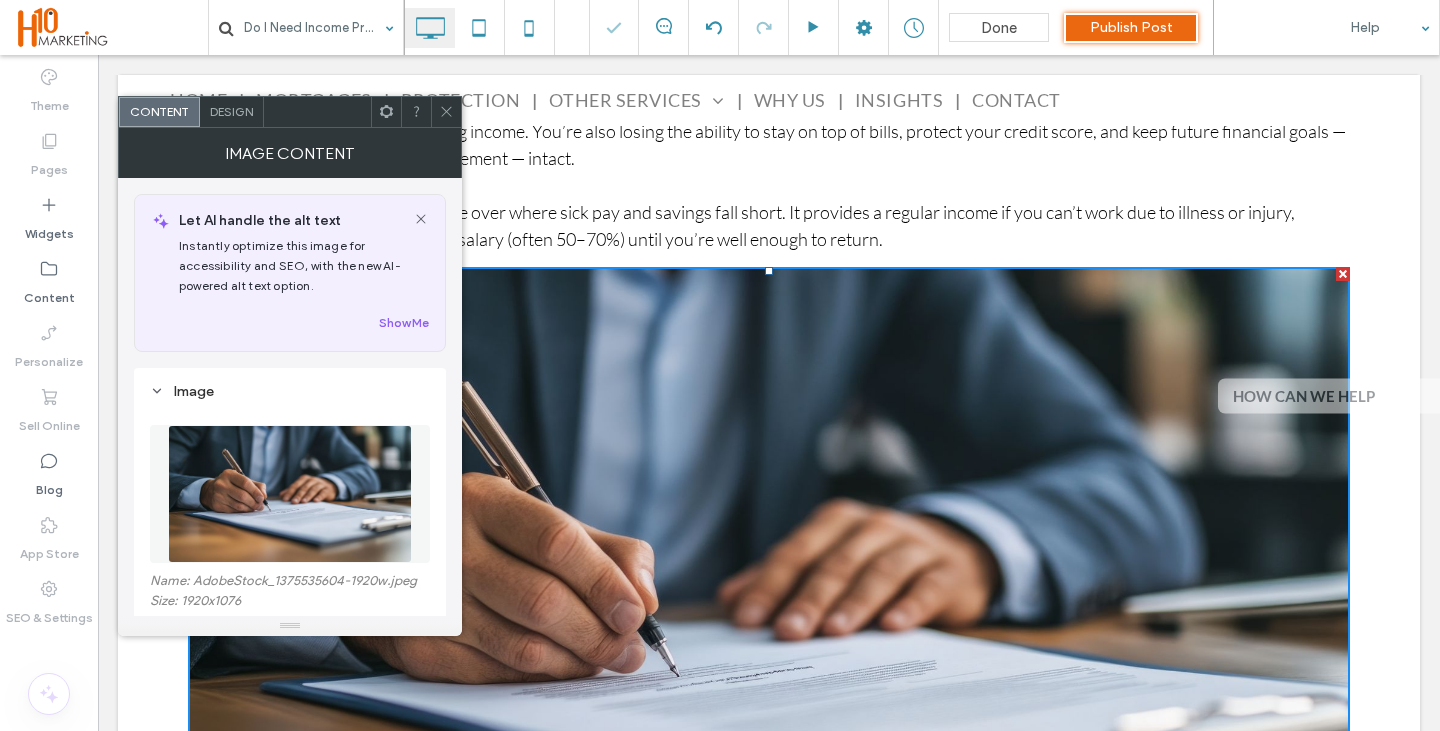 click at bounding box center [290, 494] 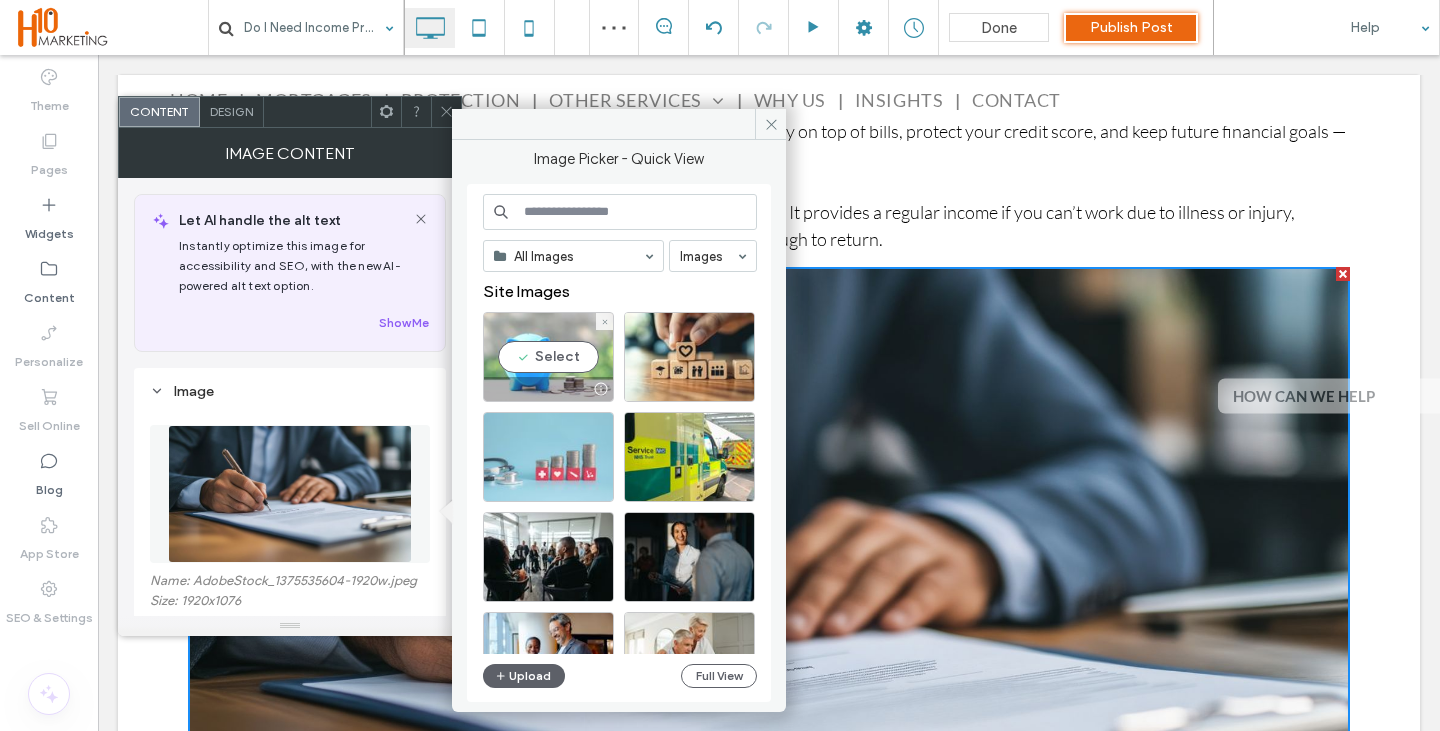 click on "Select" at bounding box center [548, 357] 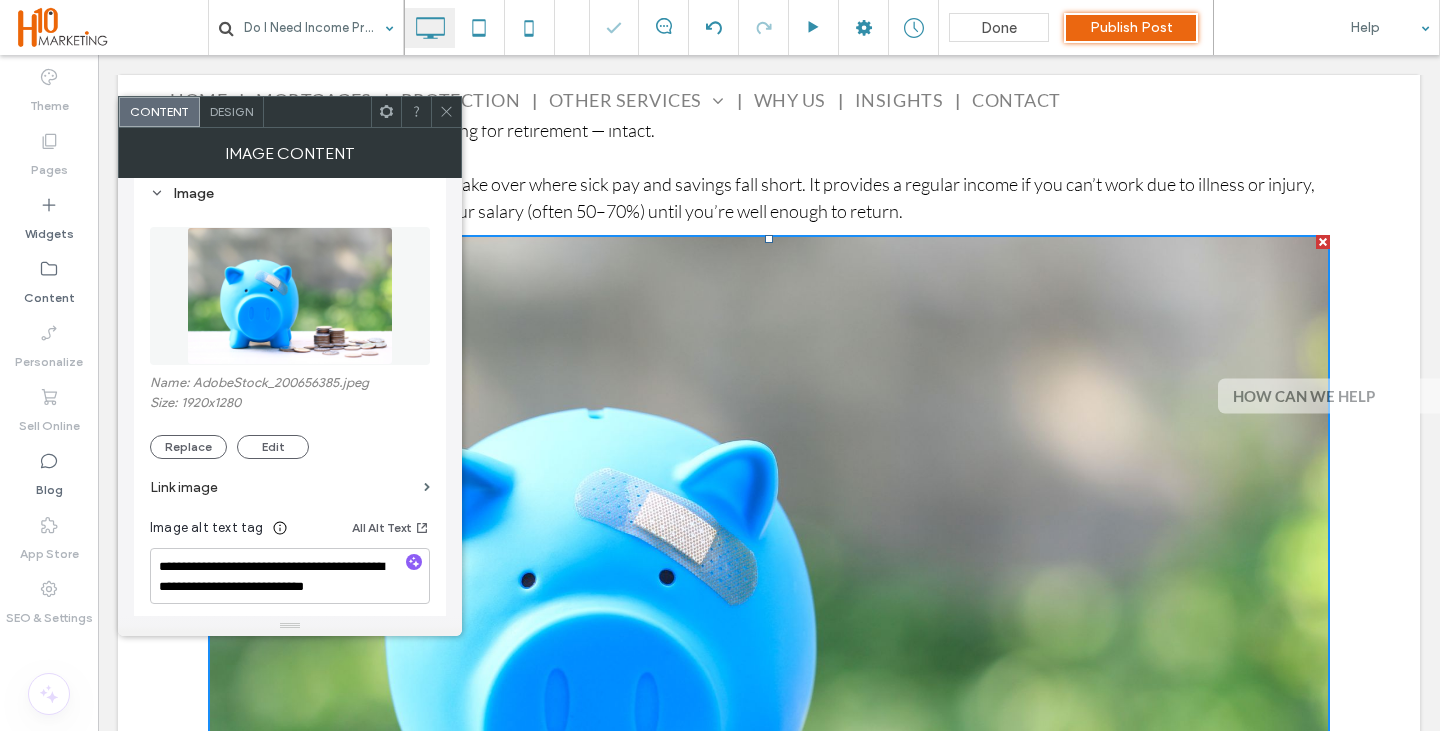 scroll, scrollTop: 200, scrollLeft: 0, axis: vertical 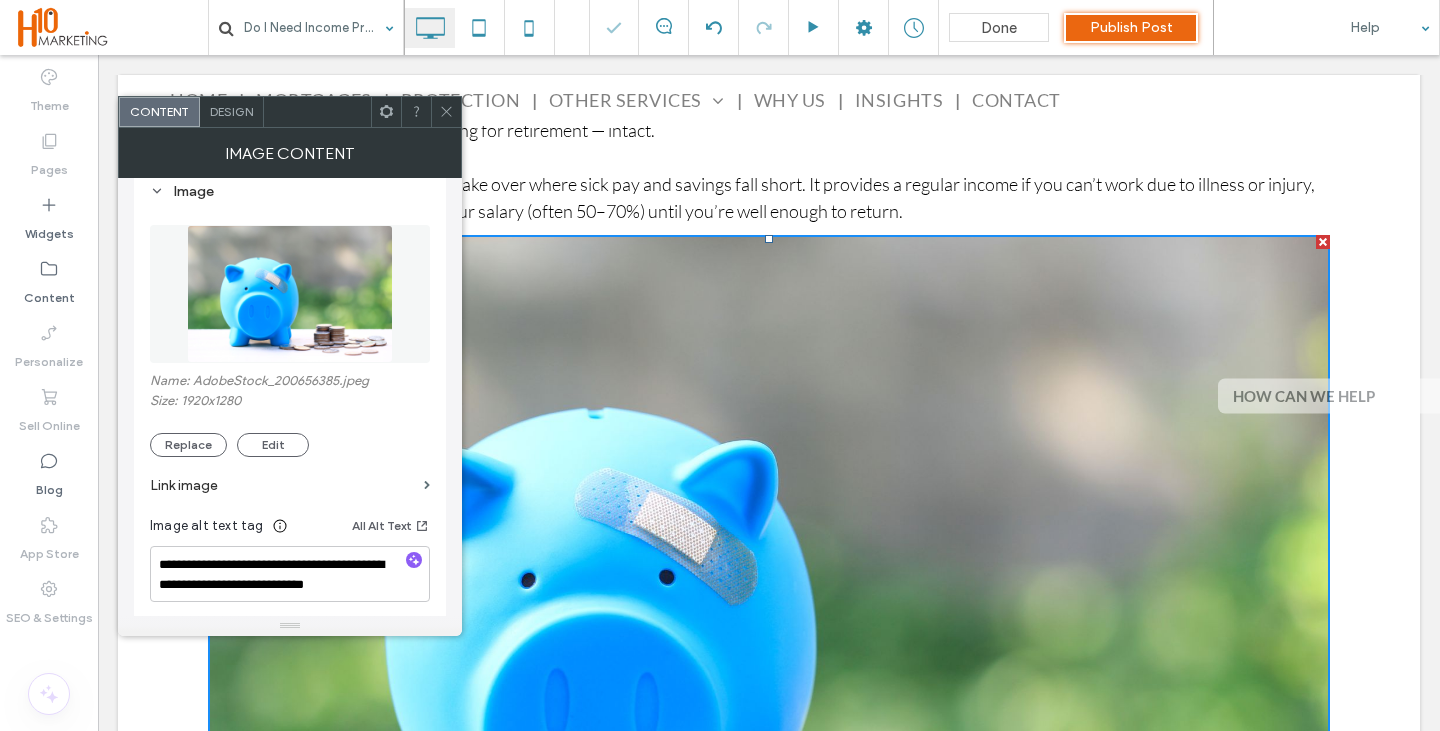 click 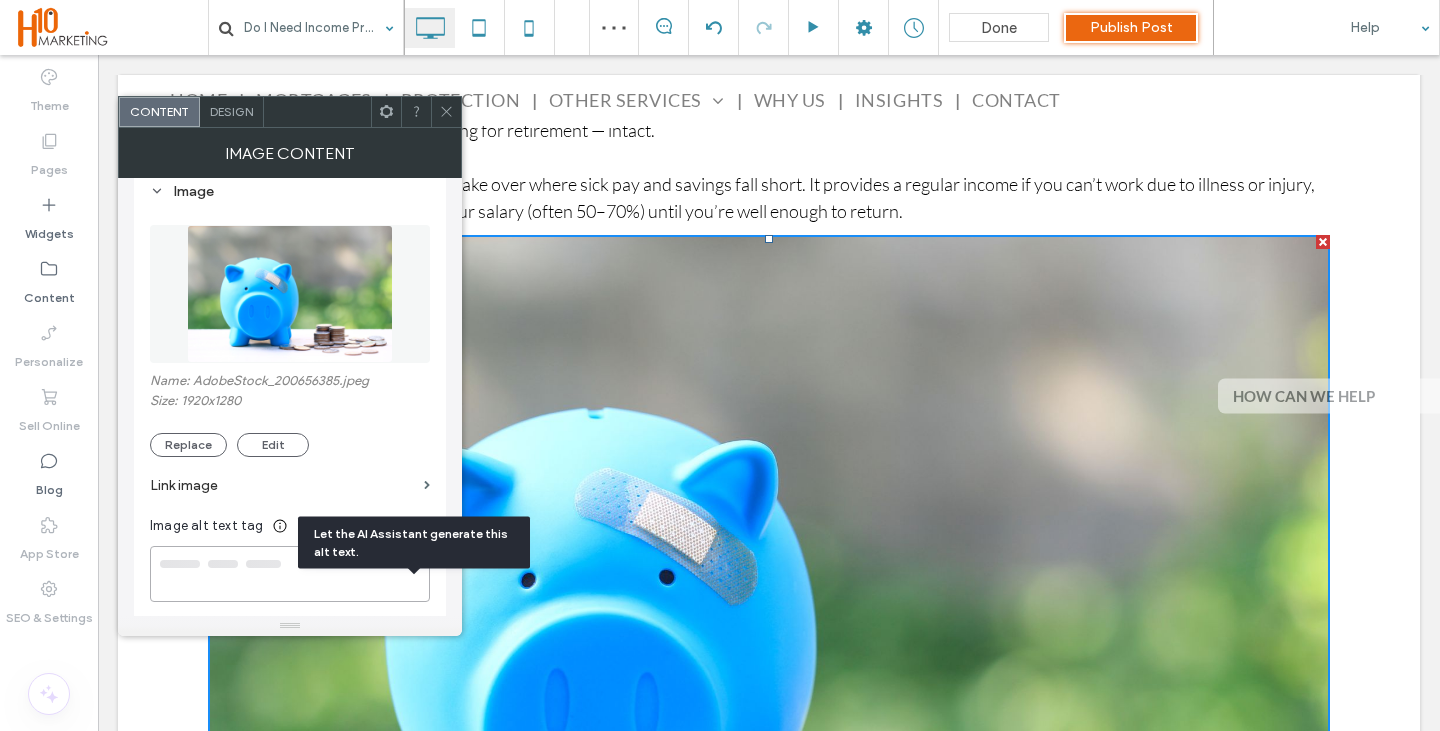 type on "**********" 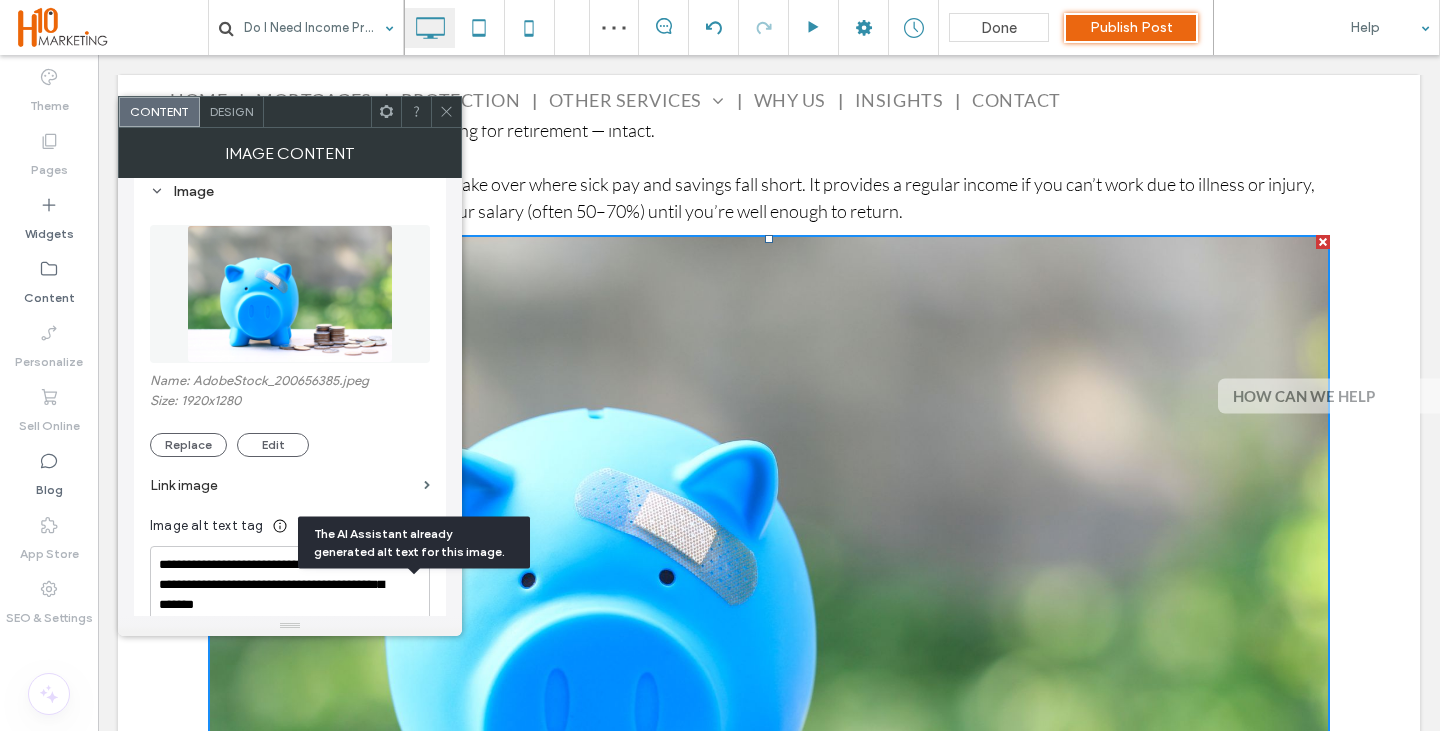 click 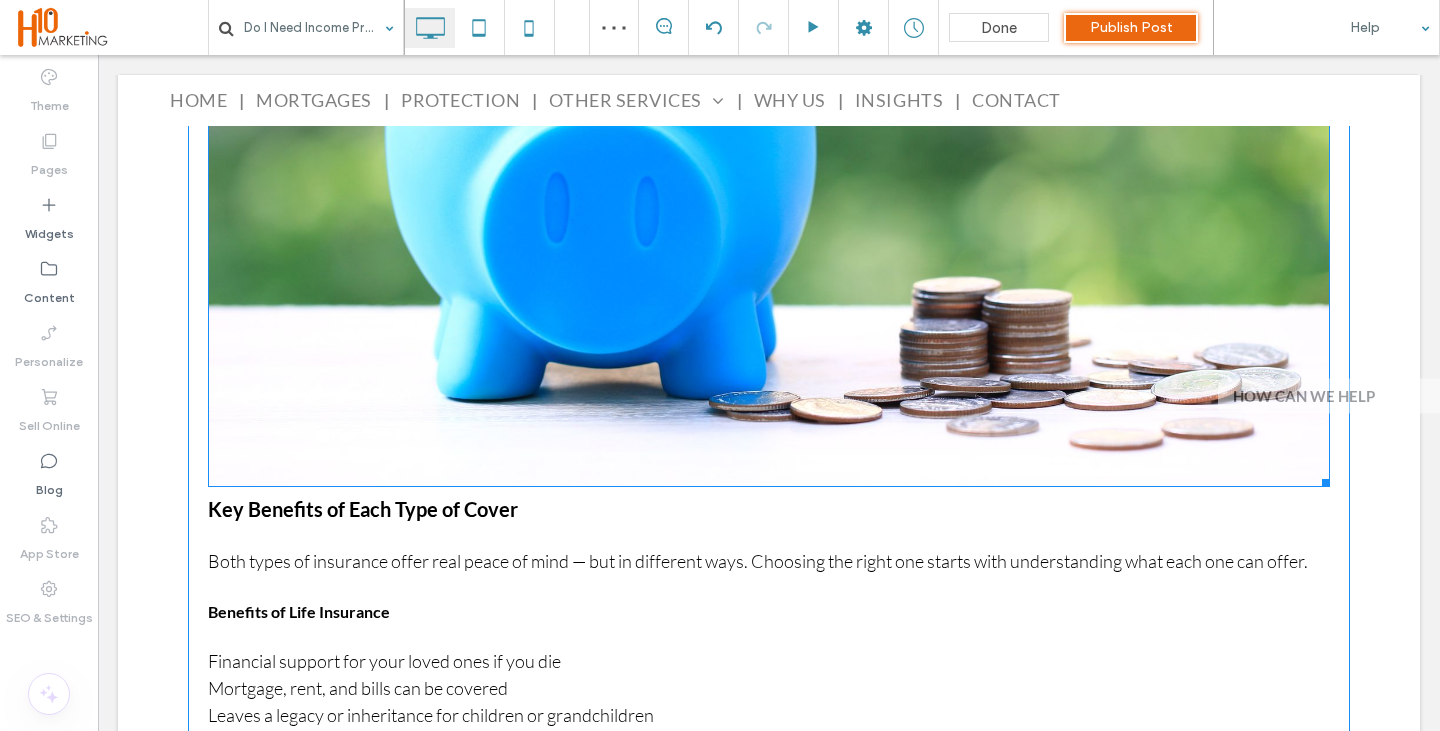 scroll, scrollTop: 2059, scrollLeft: 0, axis: vertical 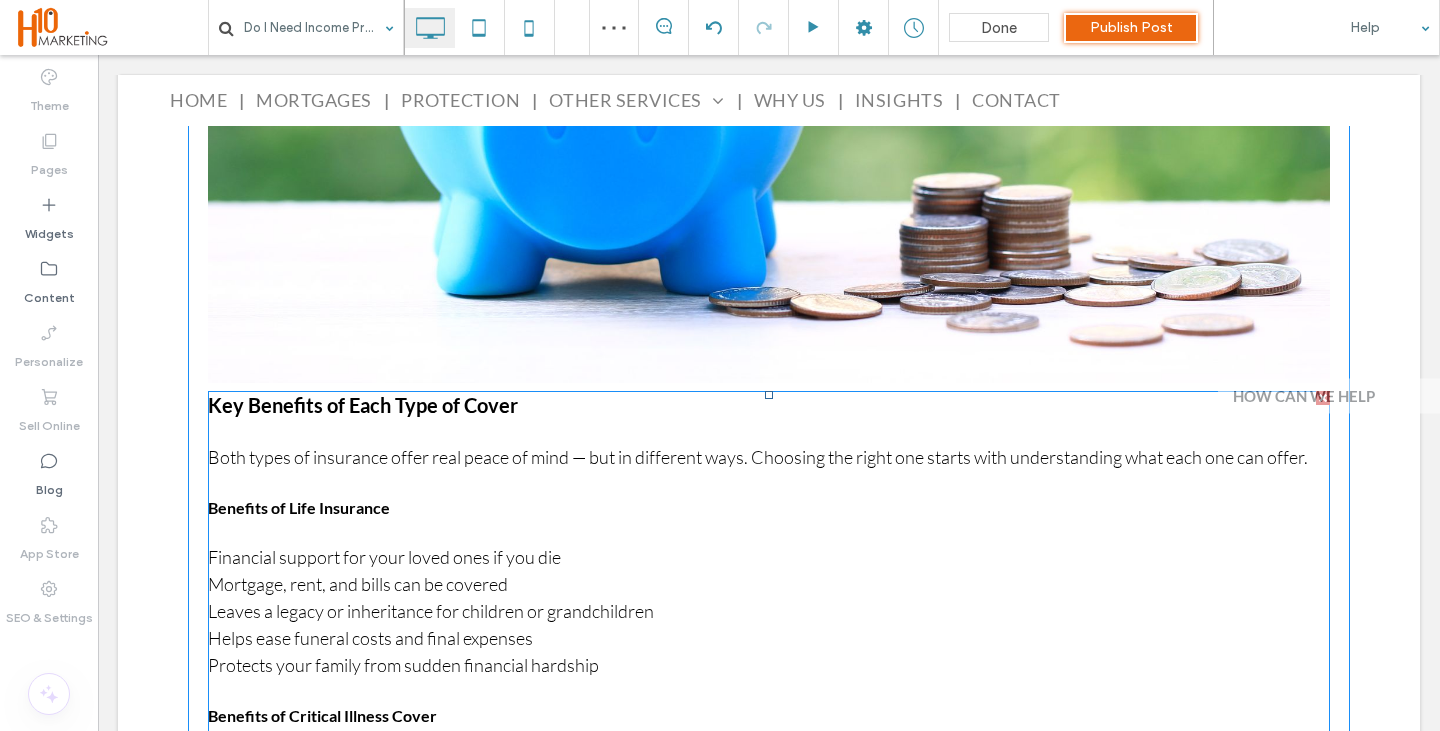 click at bounding box center (769, 484) 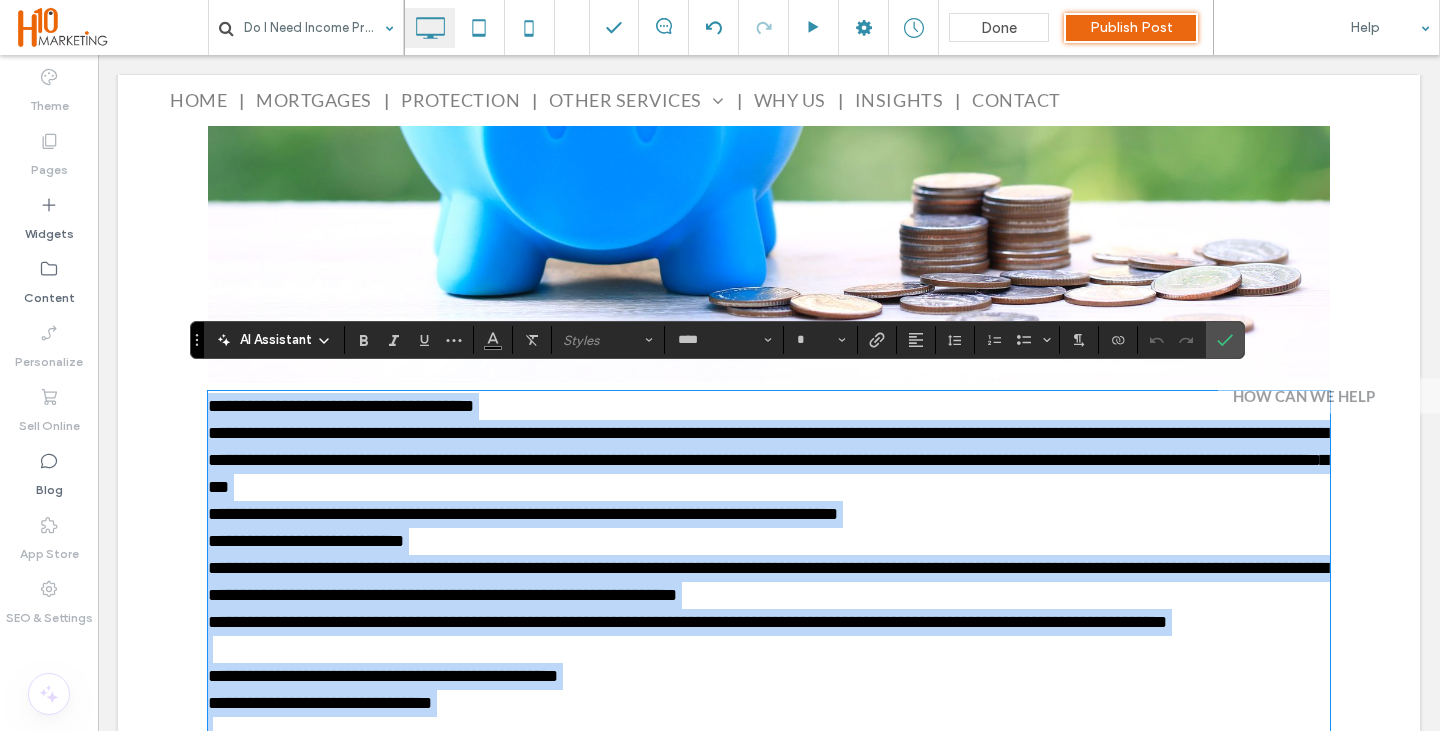 type on "**" 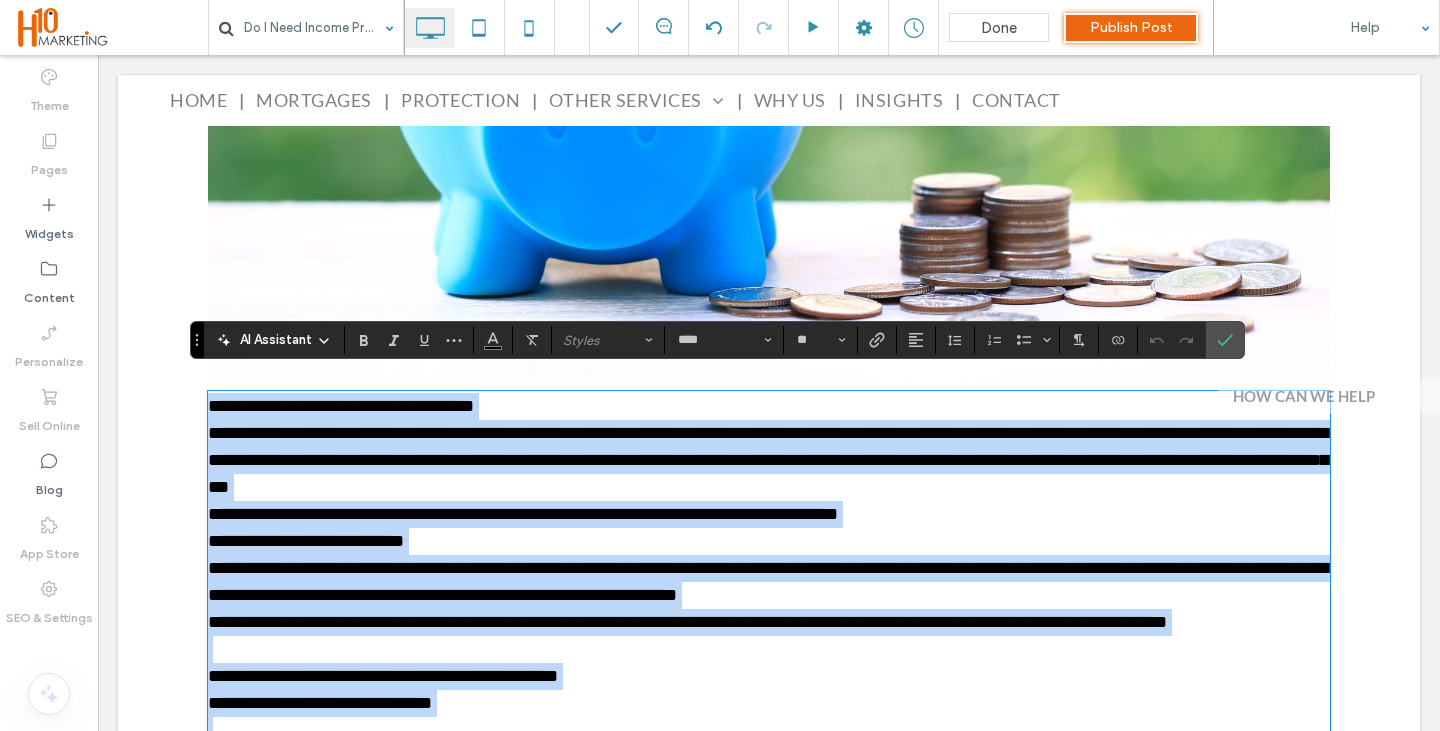 scroll, scrollTop: 2593, scrollLeft: 0, axis: vertical 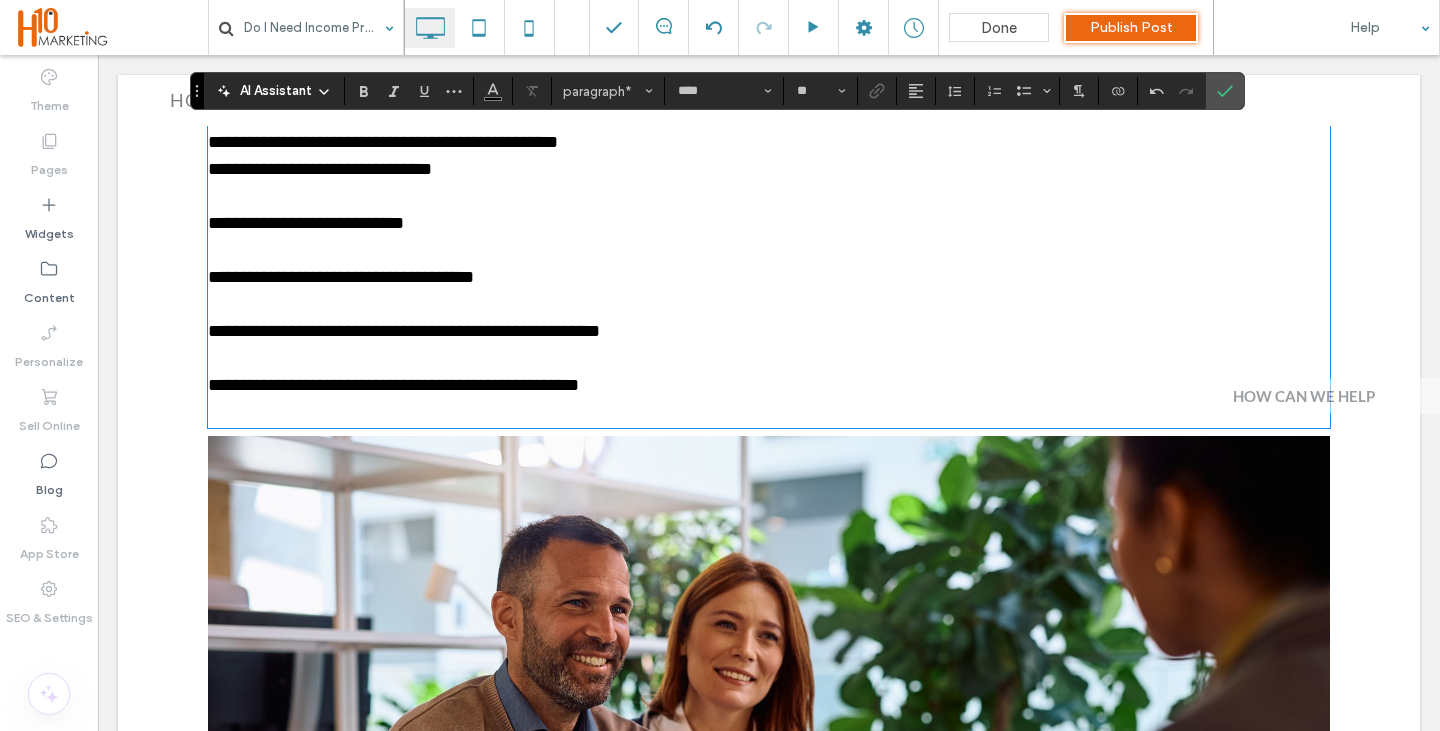 click at bounding box center (769, 810) 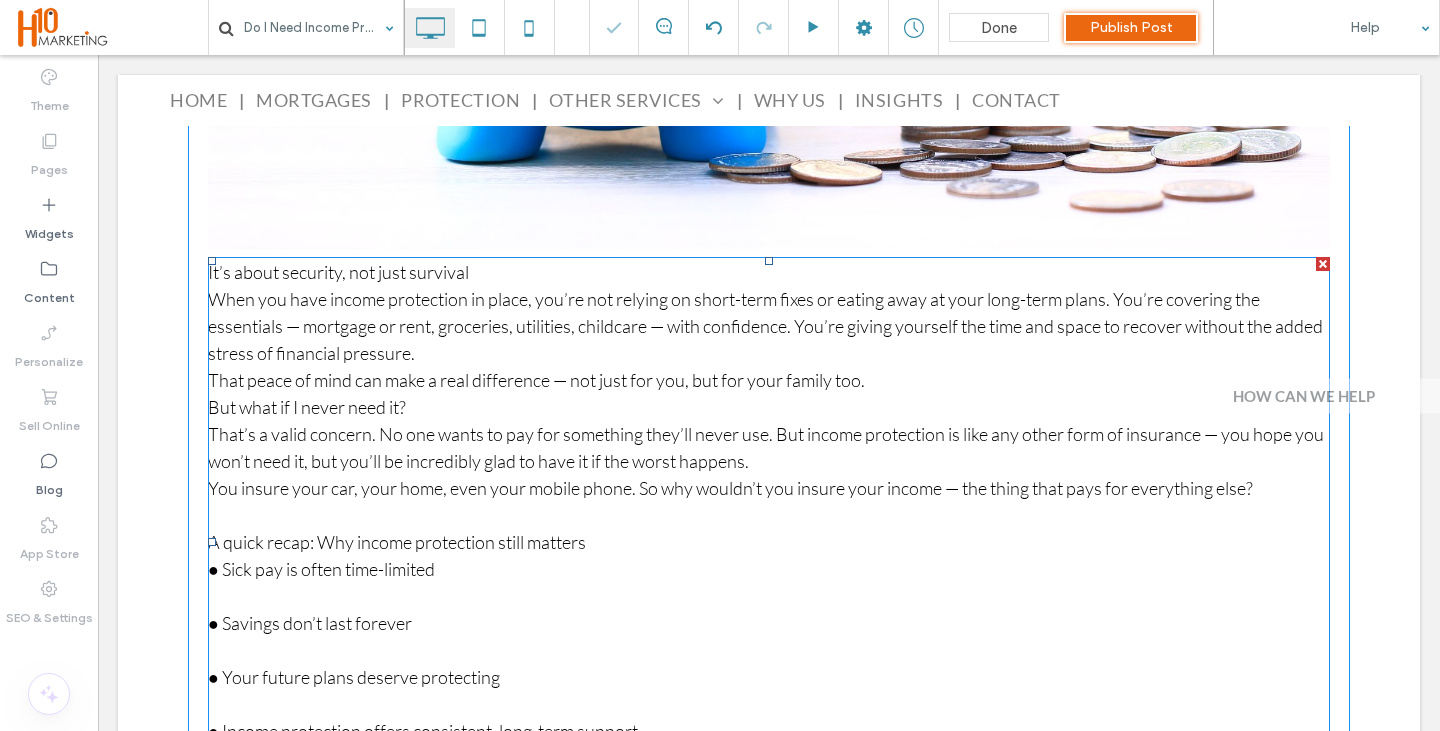 click on "It’s about security, not just survival" at bounding box center [769, 272] 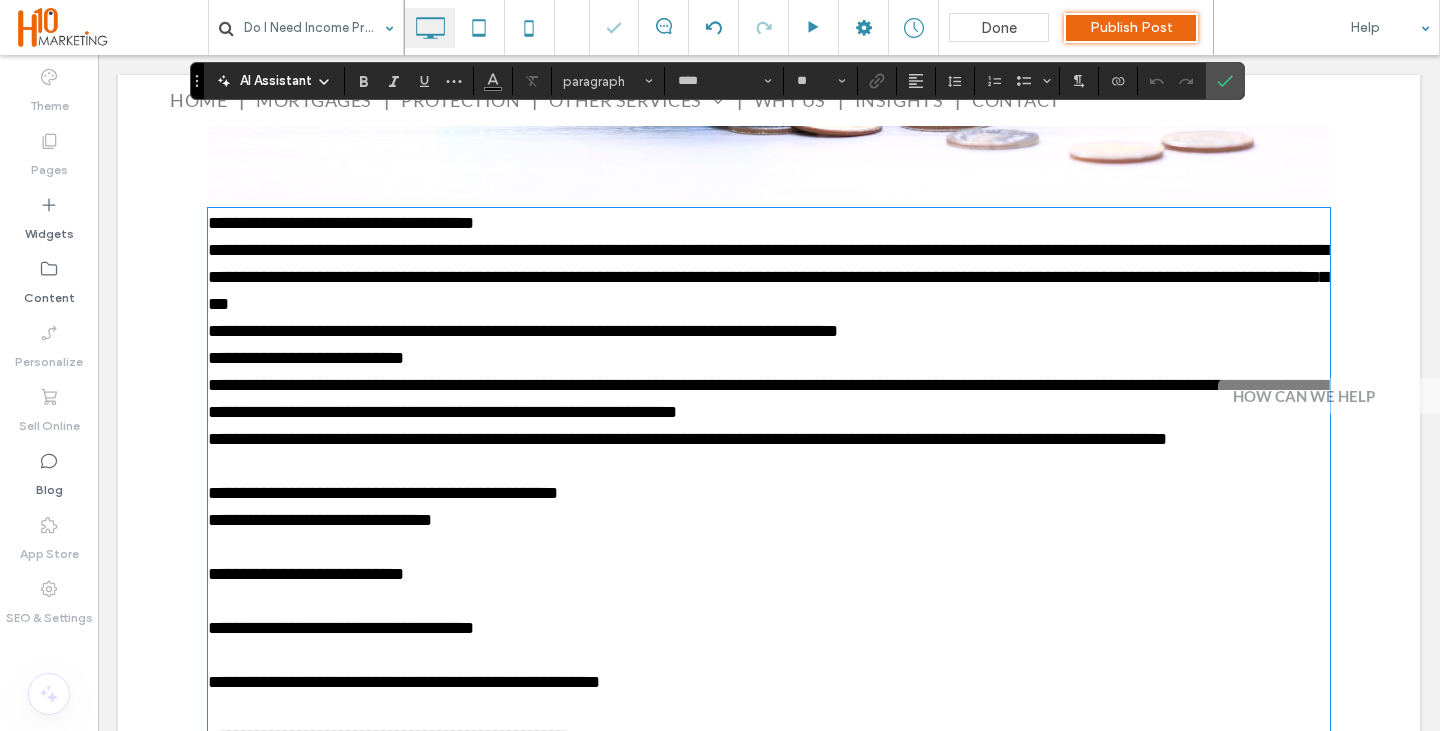 scroll, scrollTop: 2123, scrollLeft: 0, axis: vertical 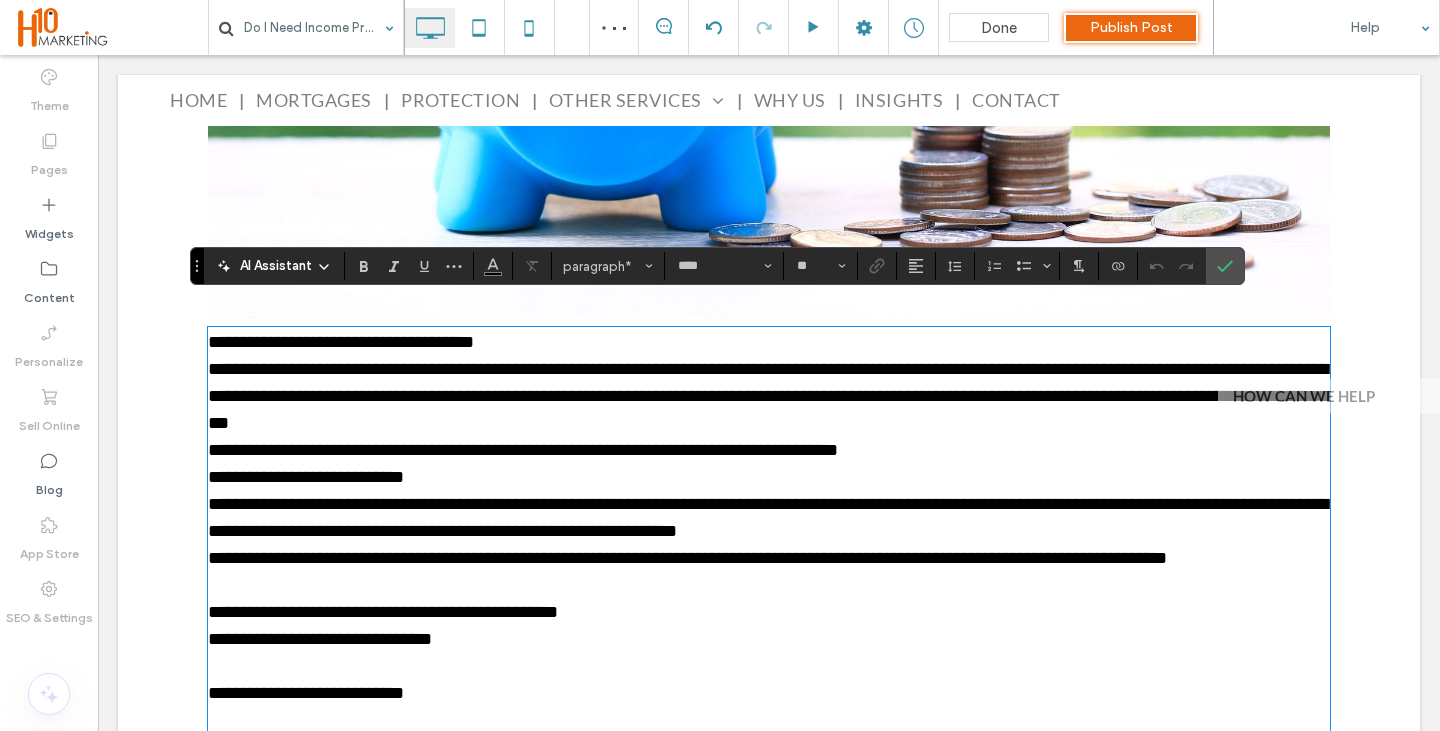 click on "**********" at bounding box center [769, 396] 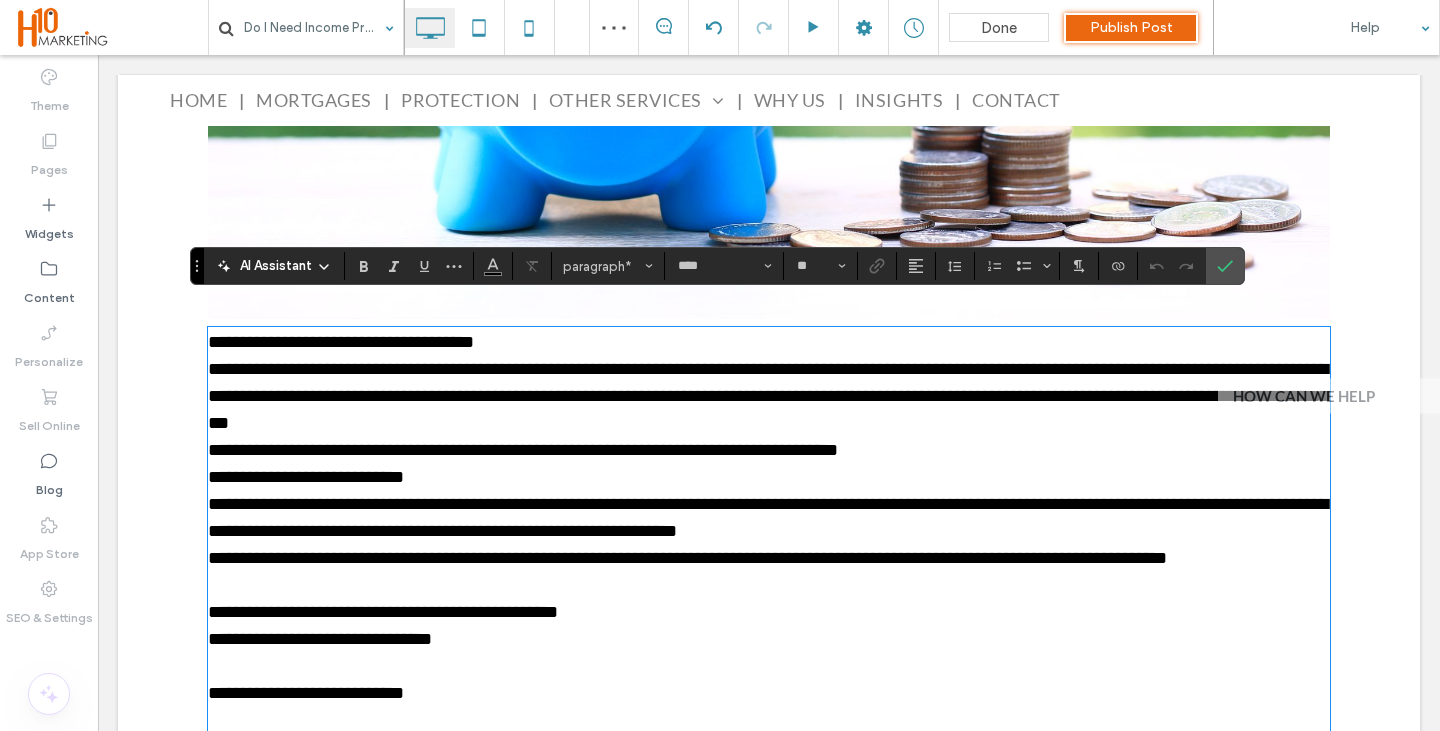 click on "**********" at bounding box center [769, 342] 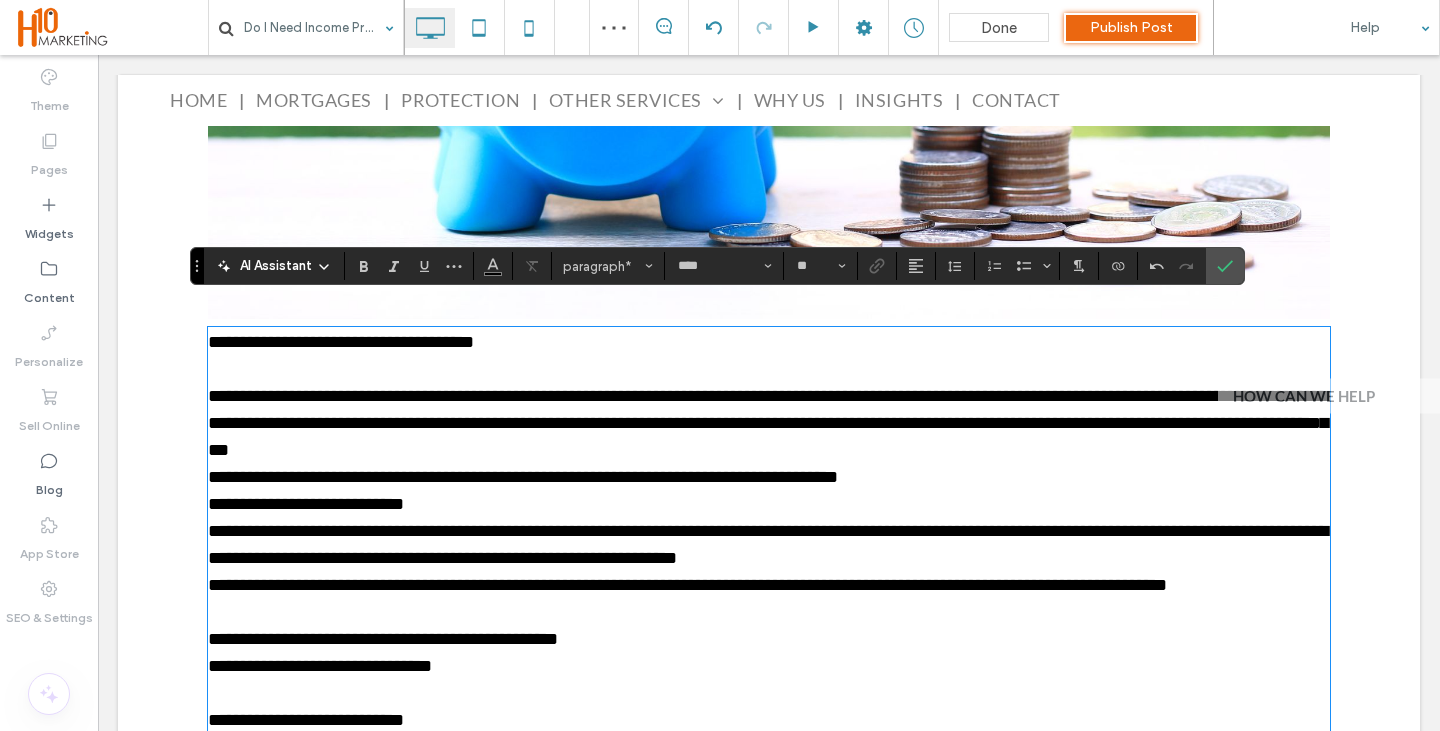 click on "**********" at bounding box center [768, 423] 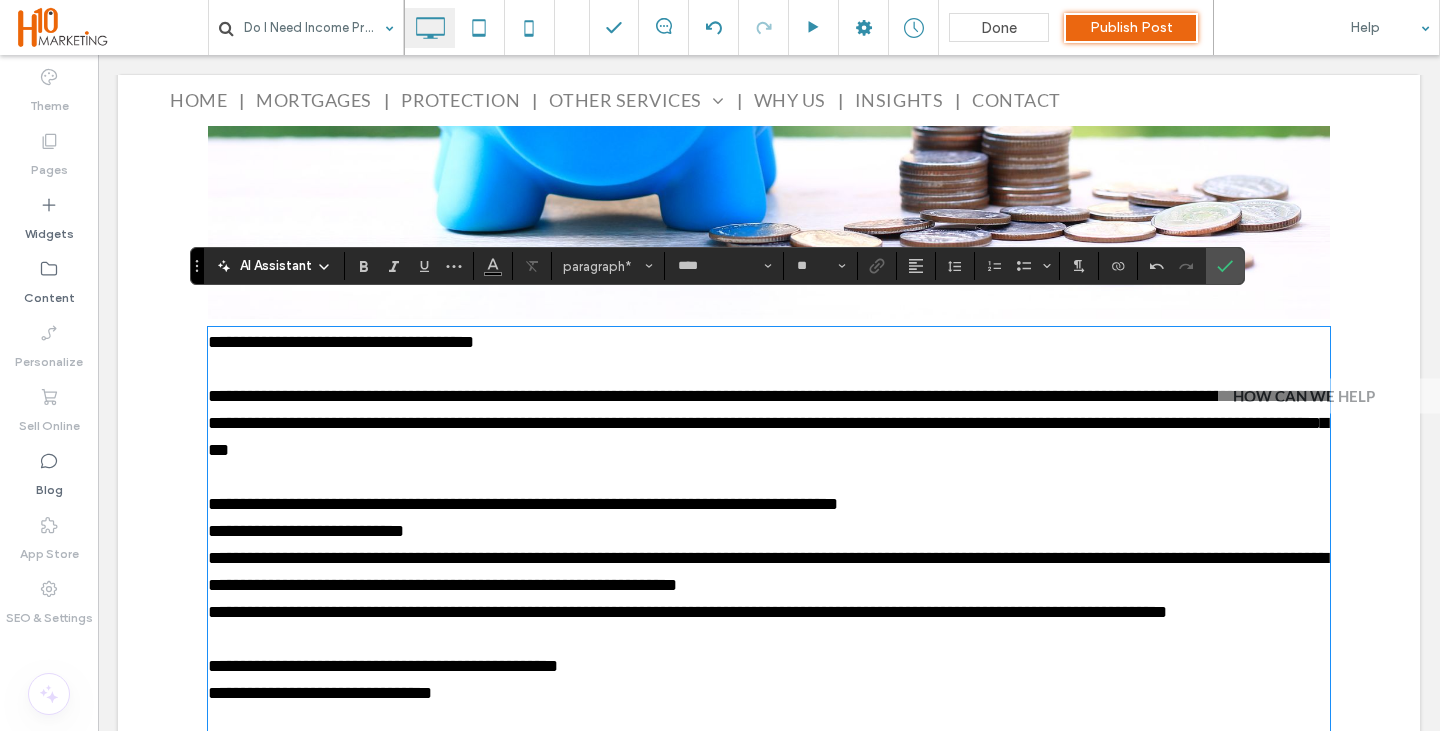 click on "**********" at bounding box center (769, 504) 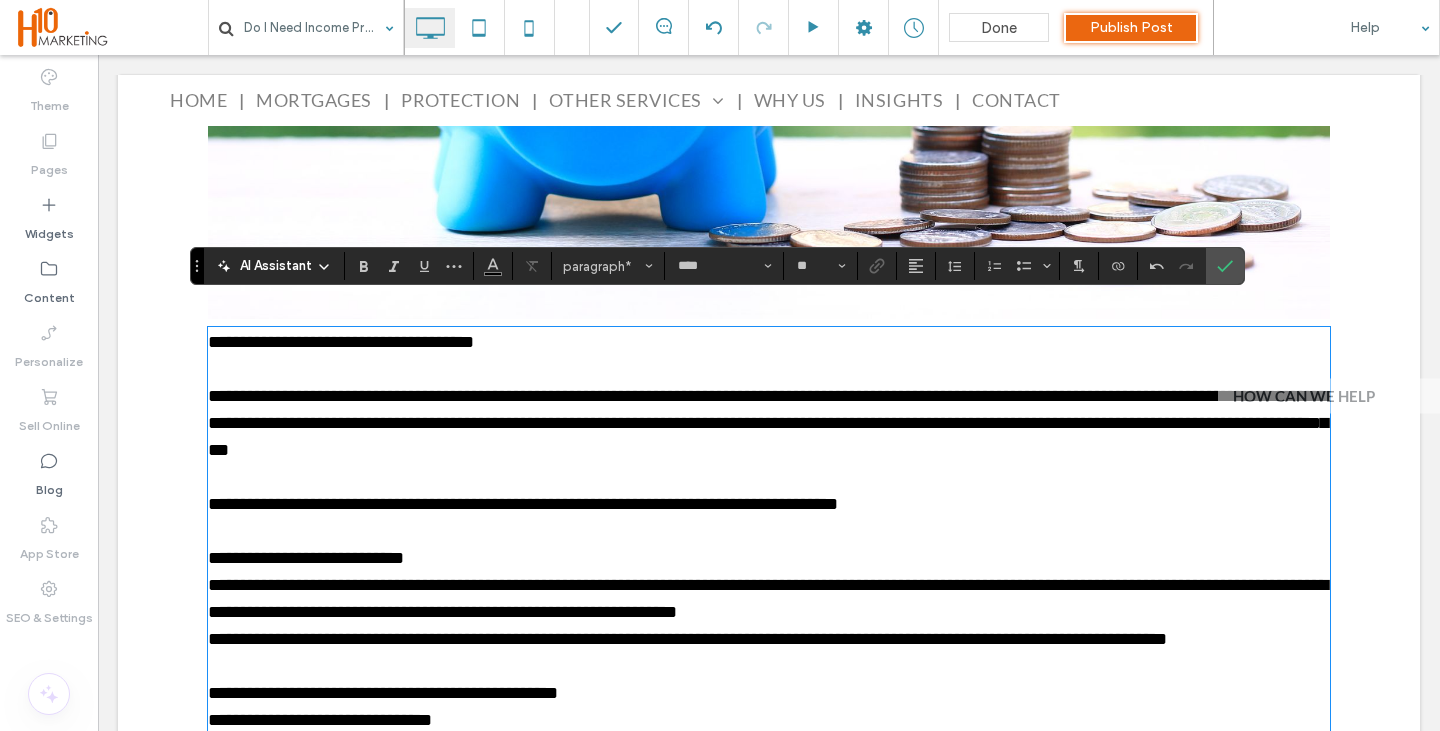 drag, startPoint x: 624, startPoint y: 528, endPoint x: 517, endPoint y: 534, distance: 107.16809 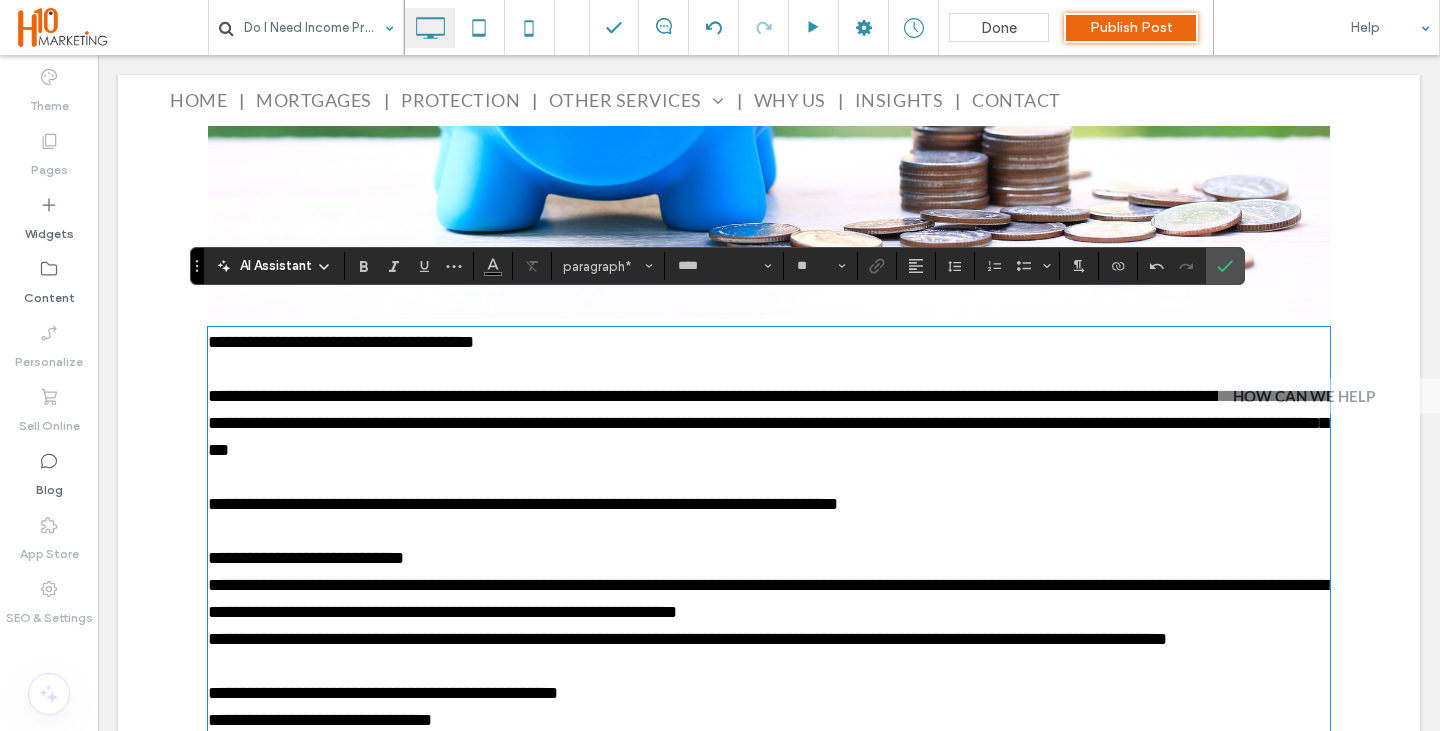 click on "﻿" at bounding box center (769, 531) 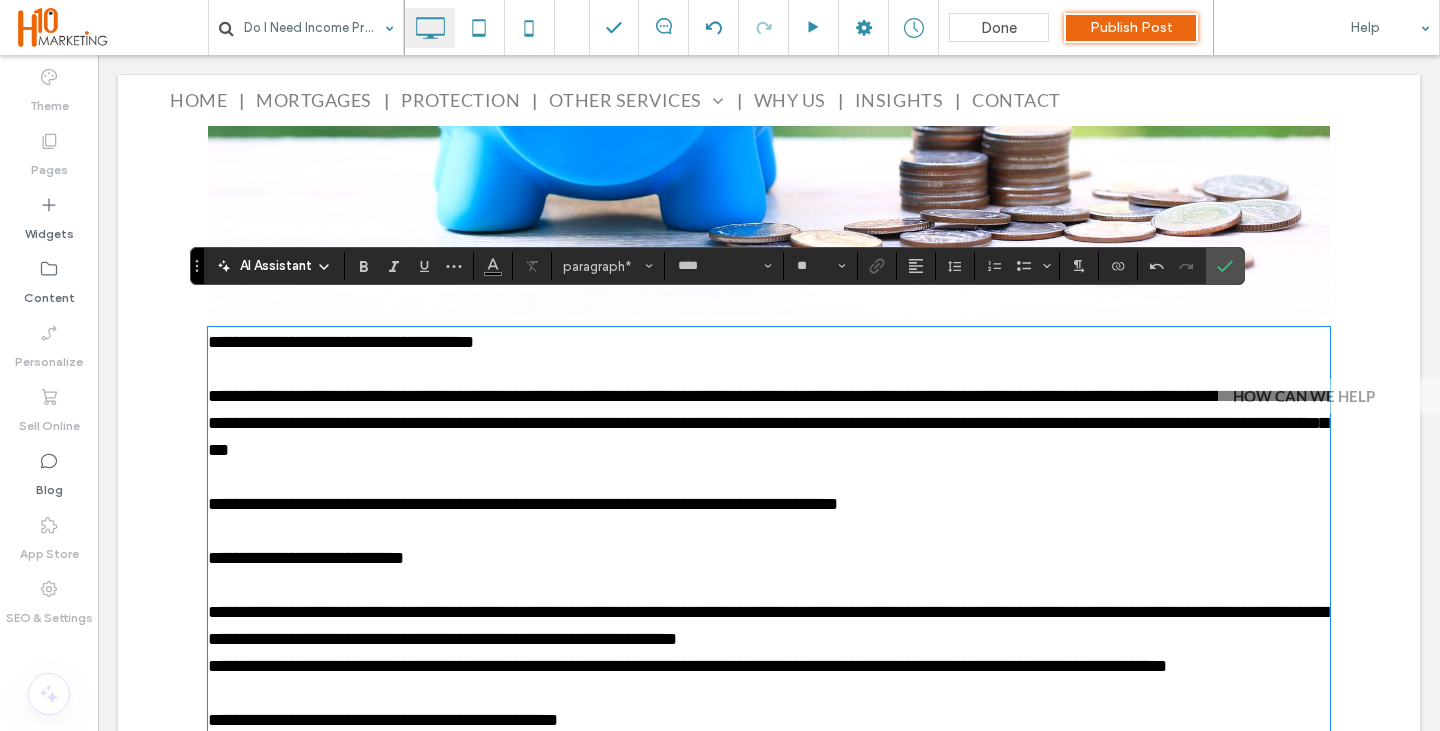 click on "**********" at bounding box center [769, 626] 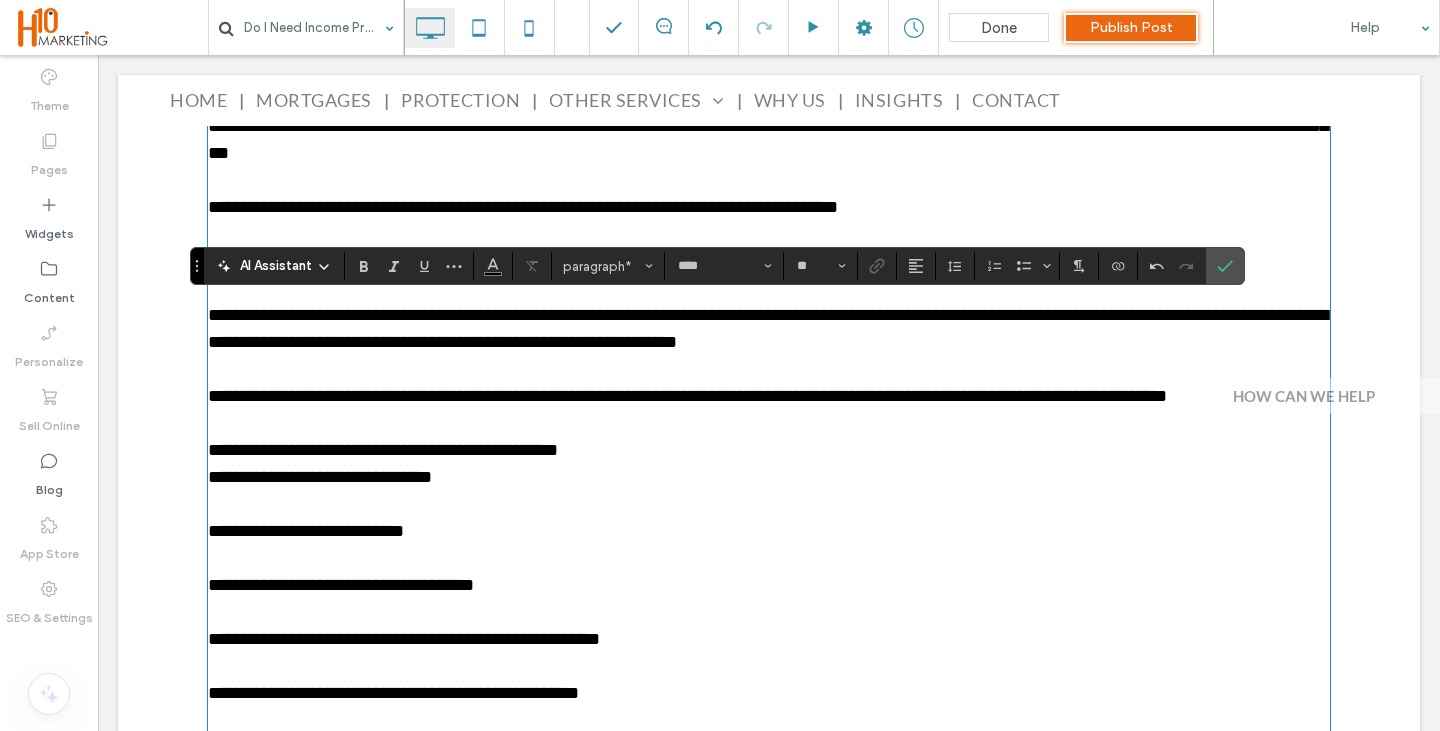 scroll, scrollTop: 2423, scrollLeft: 0, axis: vertical 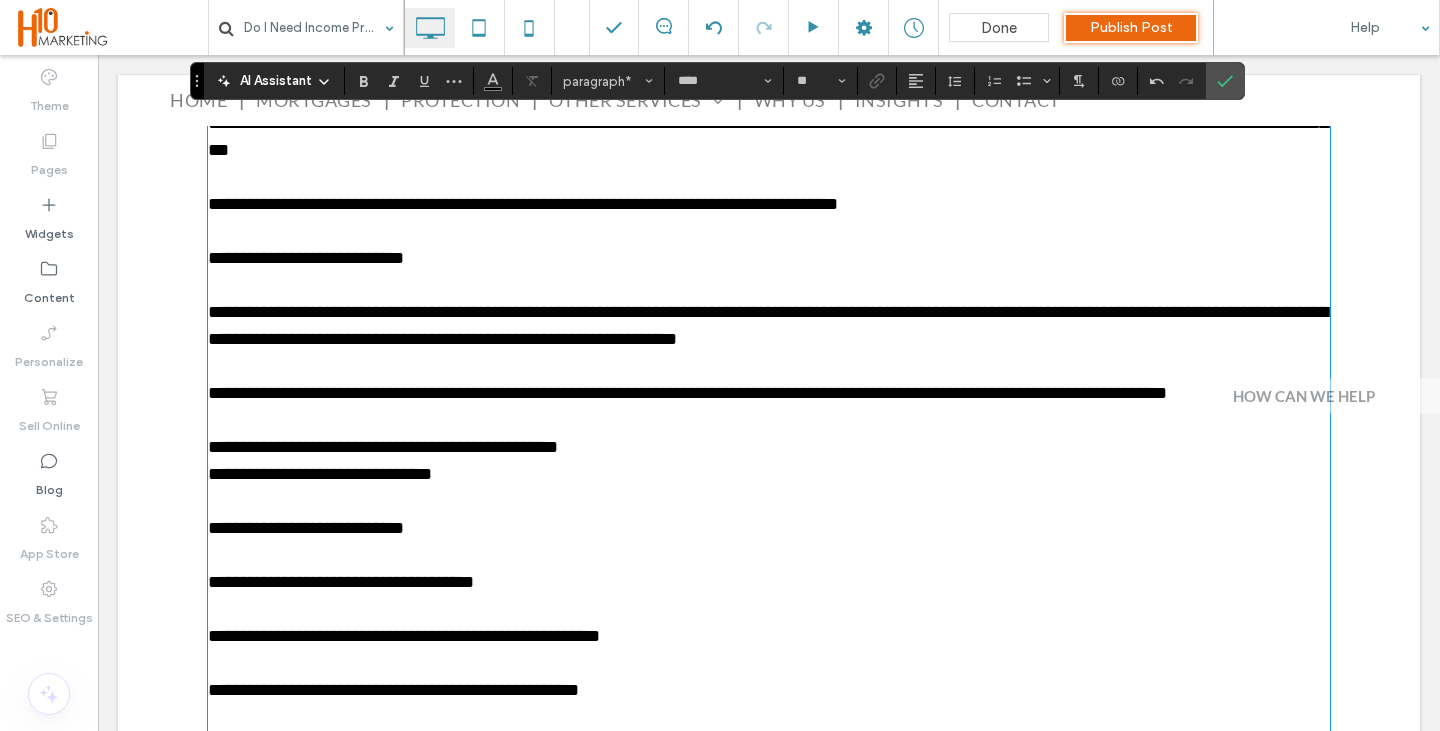 click on "**********" at bounding box center (769, 447) 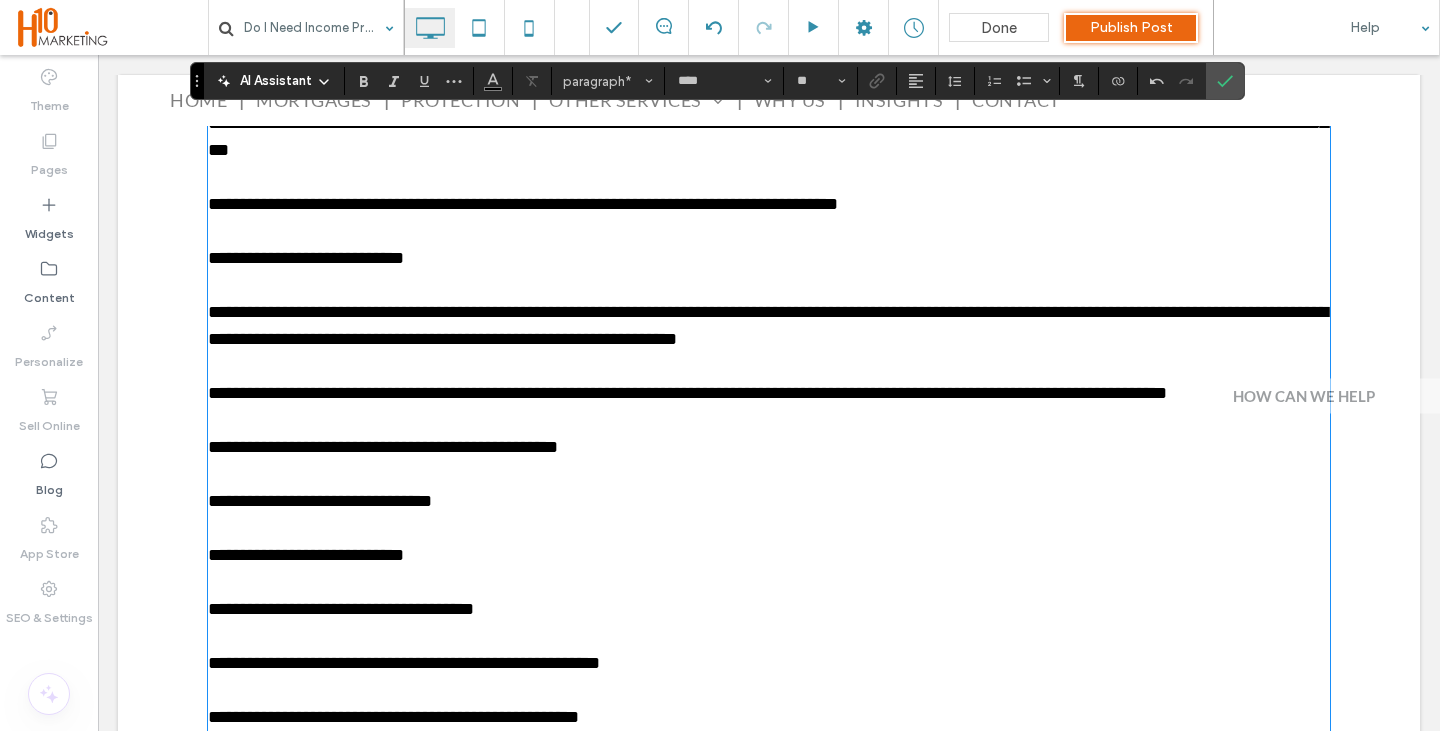 click at bounding box center [769, 528] 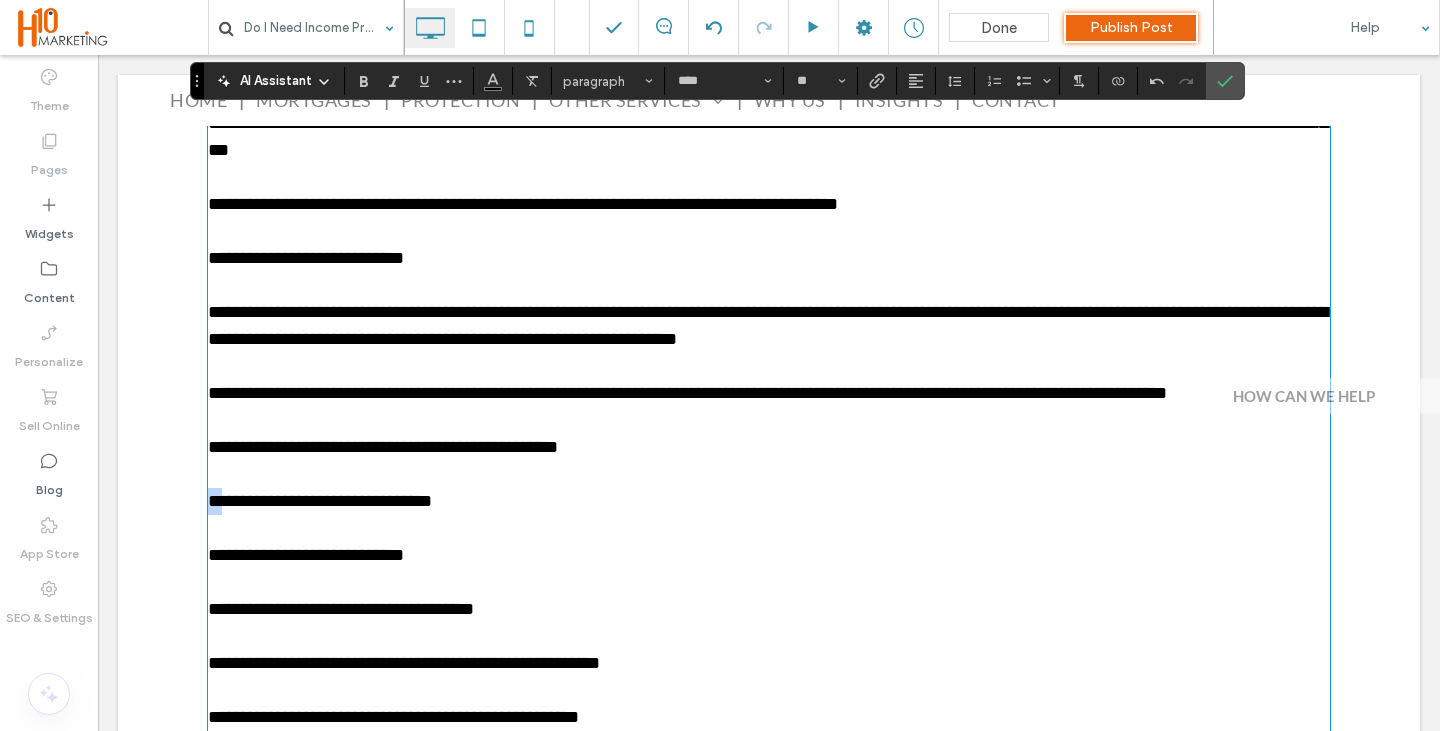 drag, startPoint x: 233, startPoint y: 482, endPoint x: 195, endPoint y: 495, distance: 40.16217 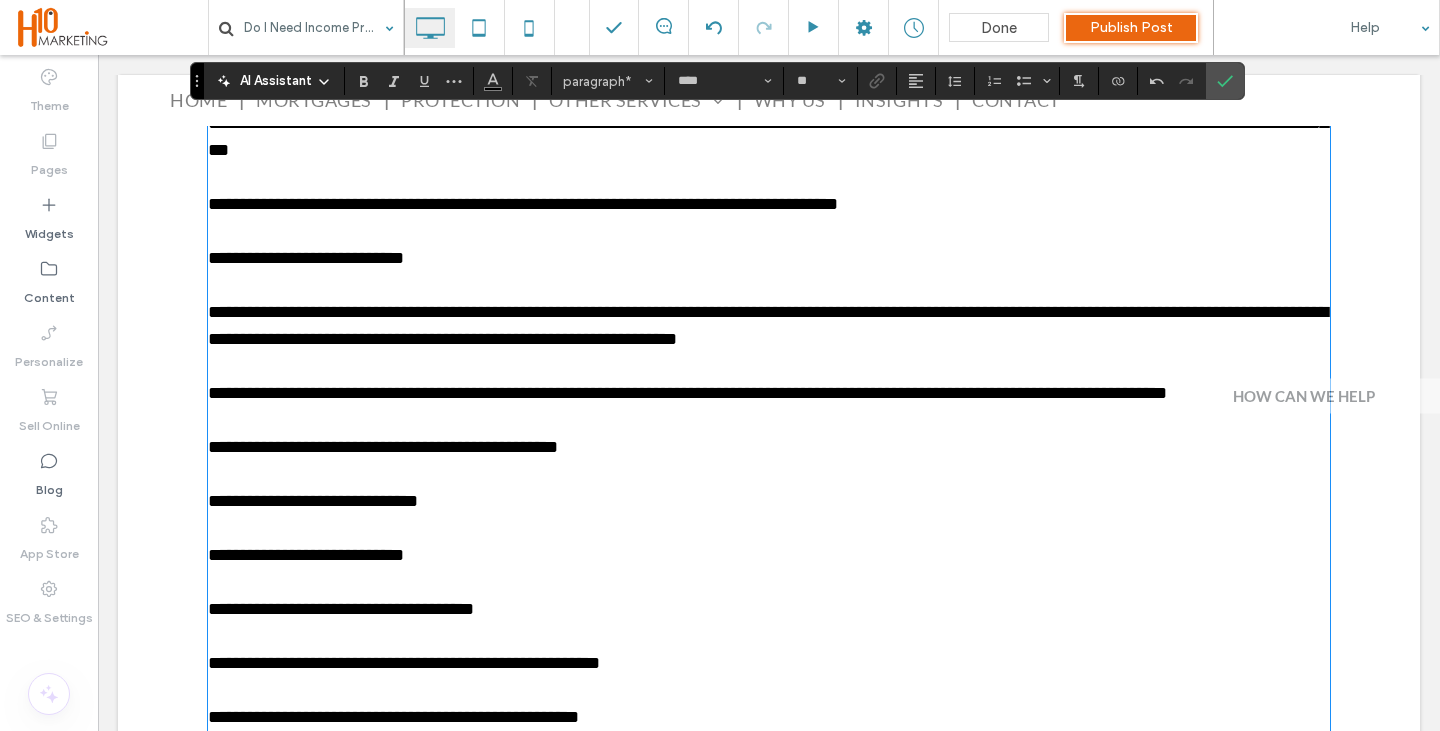 click at bounding box center [769, 528] 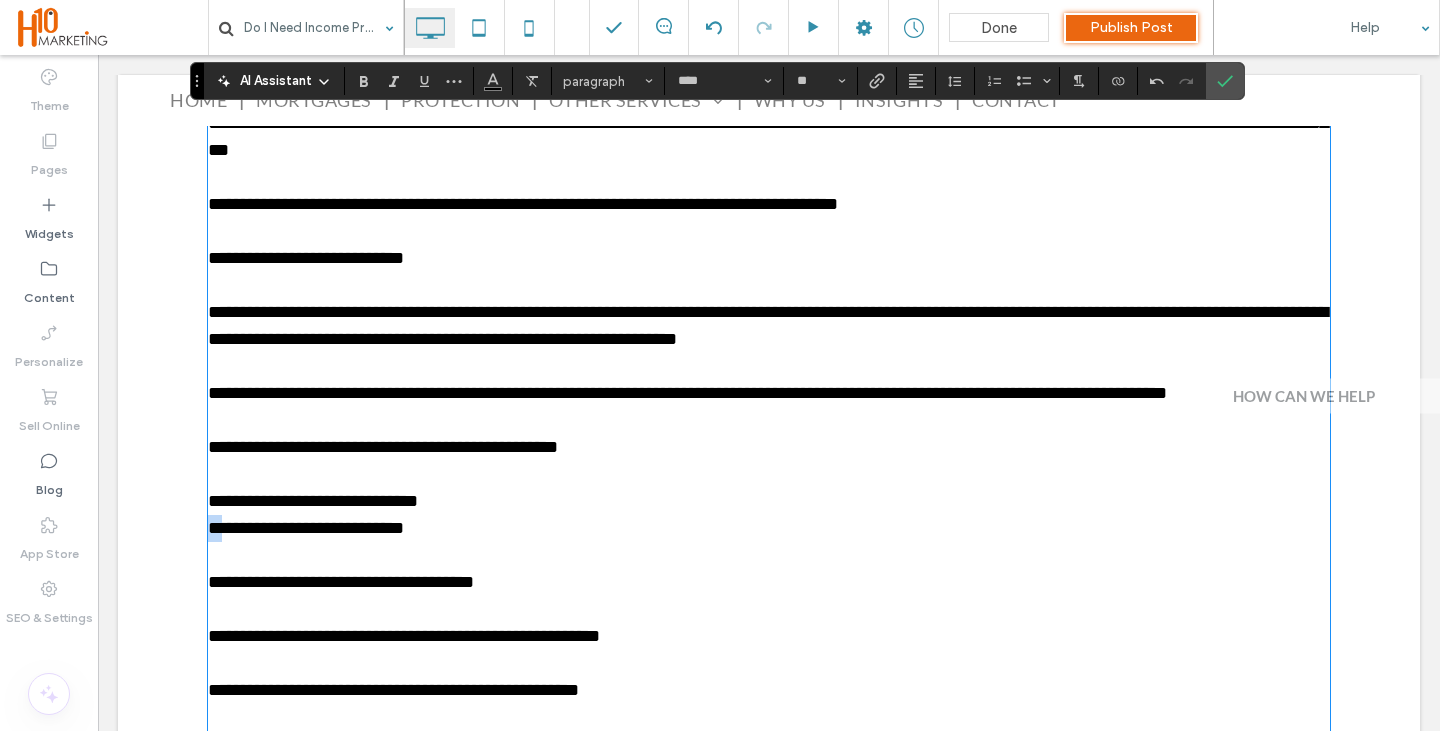 drag, startPoint x: 227, startPoint y: 509, endPoint x: 200, endPoint y: 531, distance: 34.828148 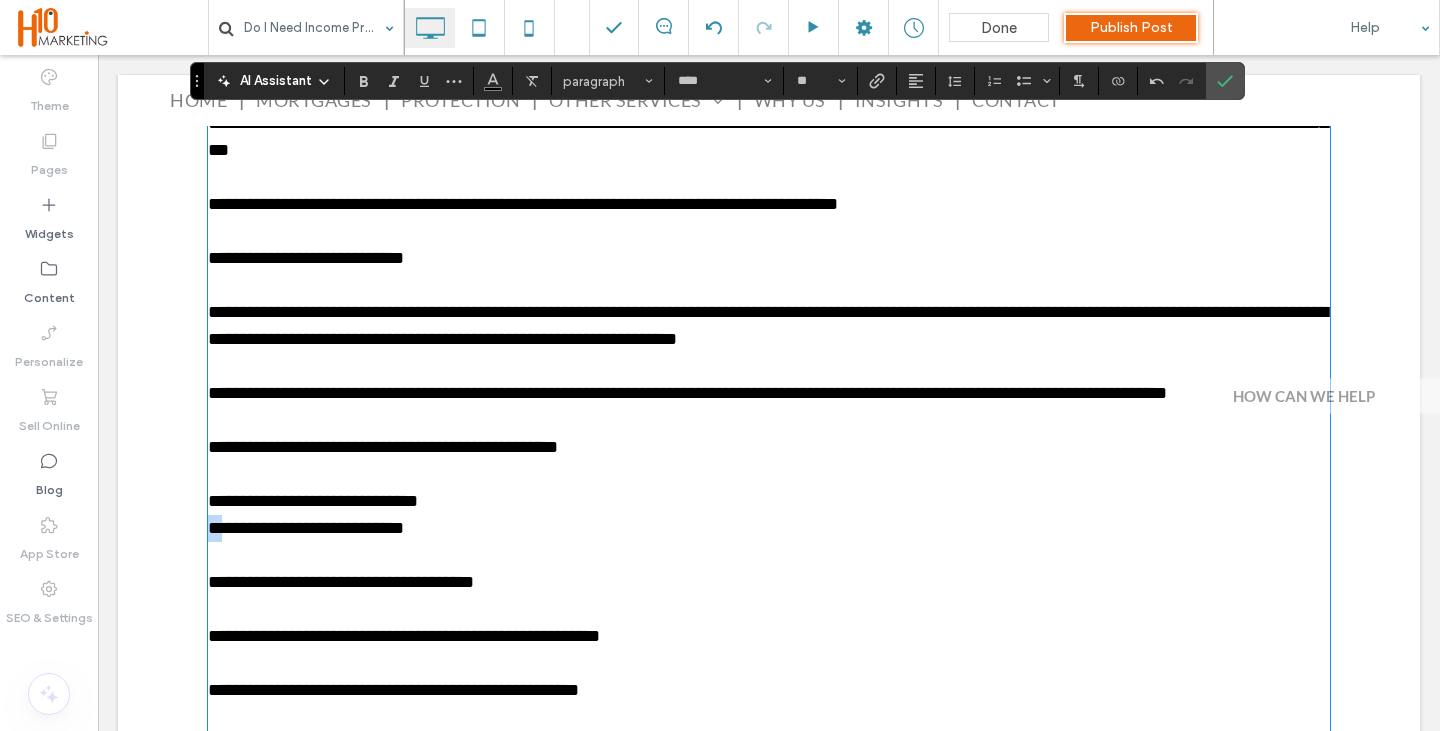 click on "Do I Need Income Protection If I Have Savings or Sick Pay?
If you’ve ever thought, “I’ve got some savings put aside and my employer gives me sick pay — do I really need income protection?” — you’re not alone. It’s a common question, and on the surface, it seems like a practical stance. But let’s take a closer look. Because while savings and sick pay might offer some protection, they often don’t go as far as people expect — especially when illness or injury drags on longer than planned. How long would your sick pay last? Some employers offer very generous sick pay. Others don’t. While you might be fortunate enough to have a good sick pay policy now, things can change — new roles, new companies, or changes to internal policies can leave you exposed in the future. The legal minimum is Statutory Sick Pay (SSP), which is currently just £116.75 a week (correct at time of writing), and only lasts for up to 28 weeks.  Savings are a safety net — but they can quickly run out" at bounding box center (769, 978) 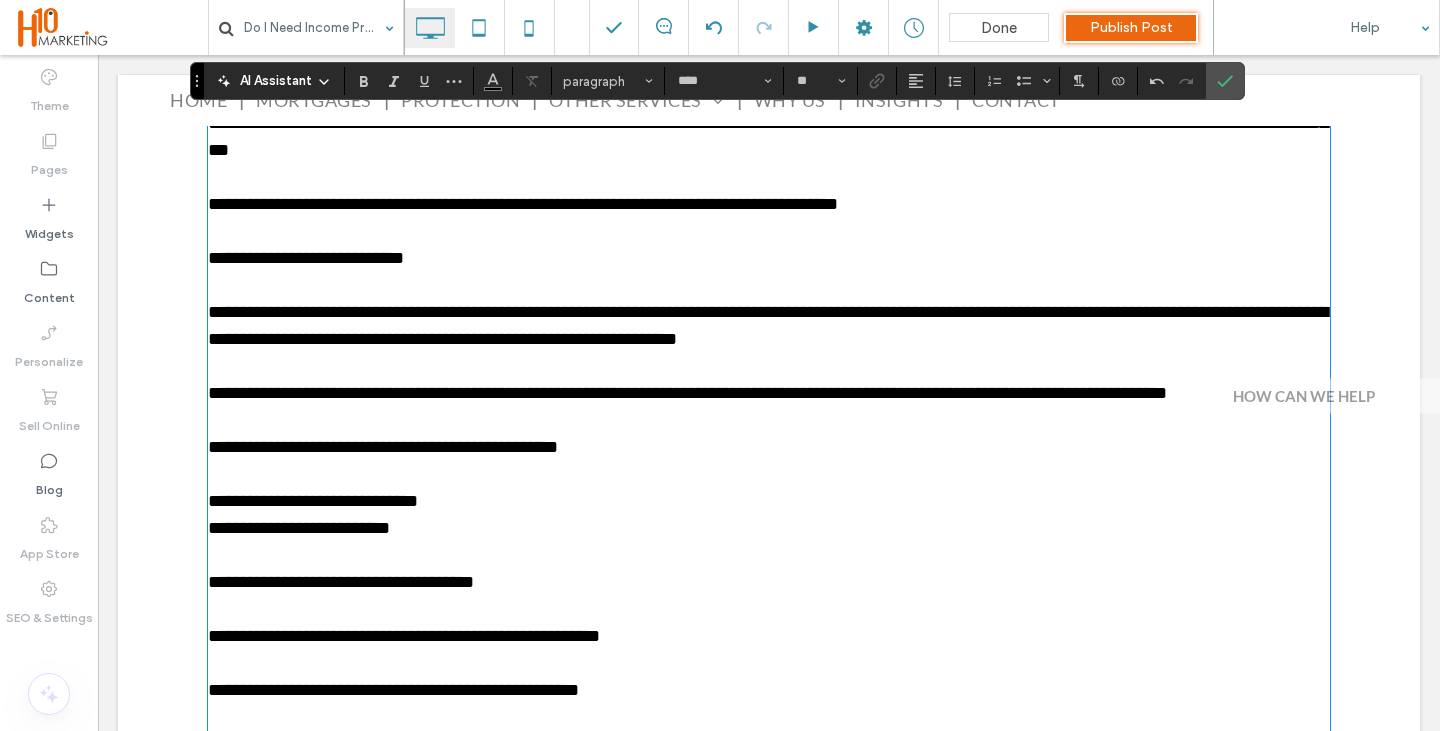 click at bounding box center [769, 555] 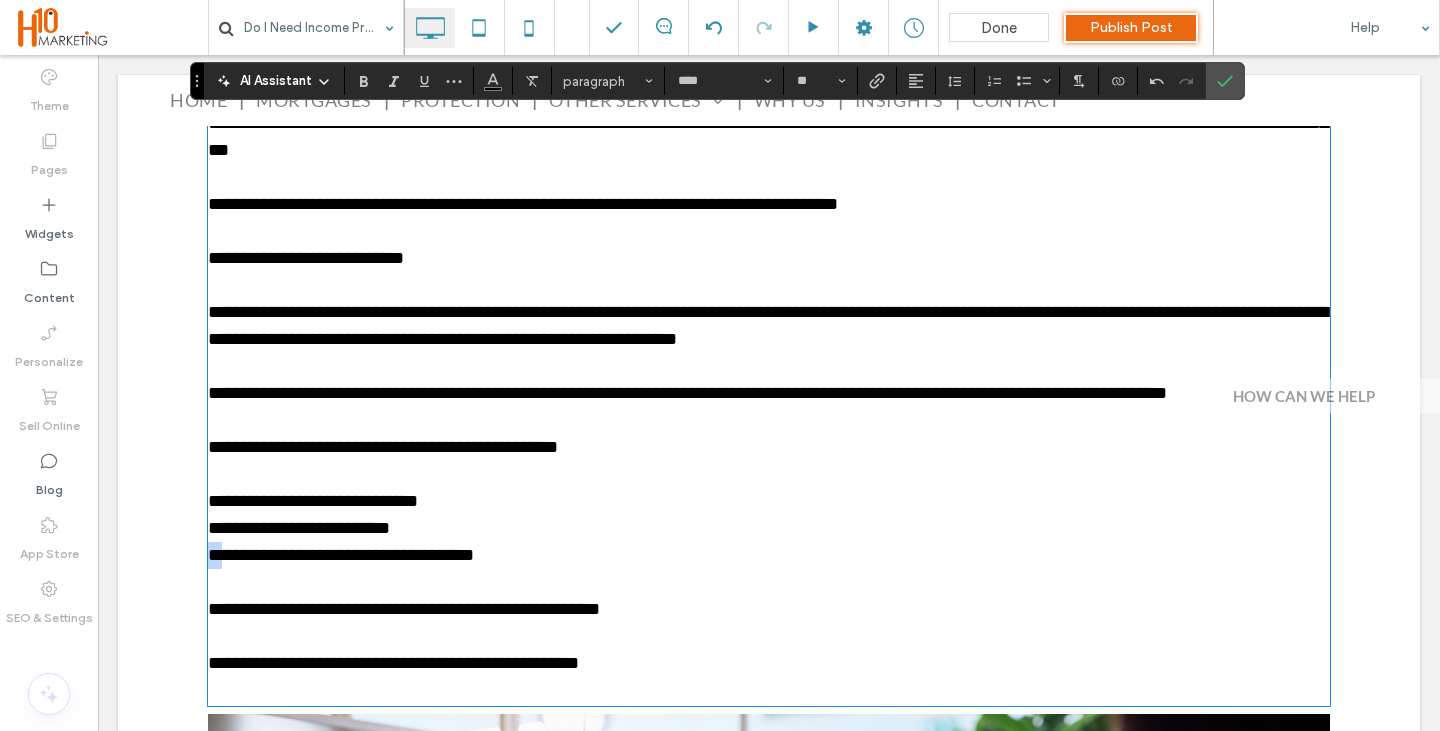 drag, startPoint x: 220, startPoint y: 538, endPoint x: 197, endPoint y: 559, distance: 31.144823 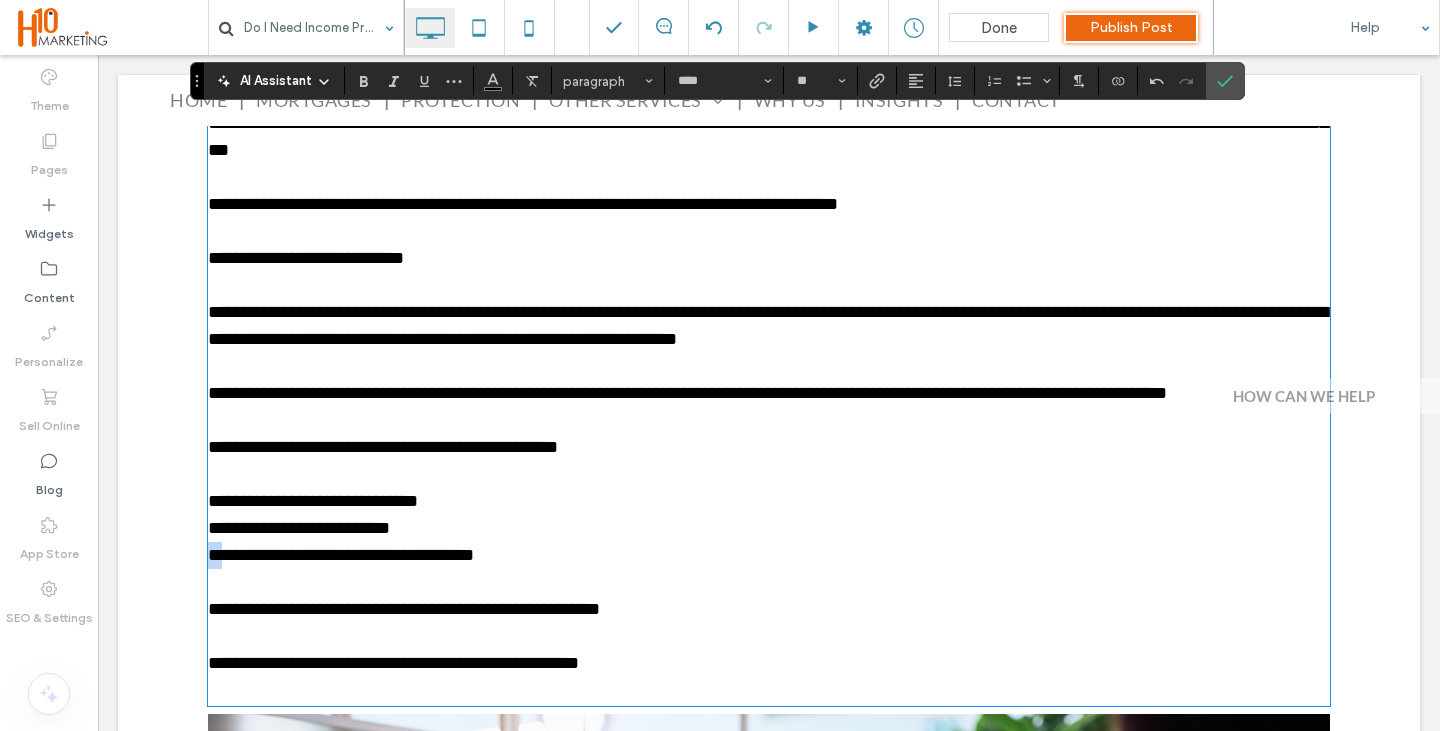 click on "Do I Need Income Protection If I Have Savings or Sick Pay?
If you’ve ever thought, “I’ve got some savings put aside and my employer gives me sick pay — do I really need income protection?” — you’re not alone. It’s a common question, and on the surface, it seems like a practical stance. But let’s take a closer look. Because while savings and sick pay might offer some protection, they often don’t go as far as people expect — especially when illness or injury drags on longer than planned. How long would your sick pay last? Some employers offer very generous sick pay. Others don’t. While you might be fortunate enough to have a good sick pay policy now, things can change — new roles, new companies, or changes to internal policies can leave you exposed in the future. The legal minimum is Statutory Sick Pay (SSP), which is currently just £116.75 a week (correct at time of writing), and only lasts for up to 28 weeks.  Savings are a safety net — but they can quickly run out" at bounding box center (769, 964) 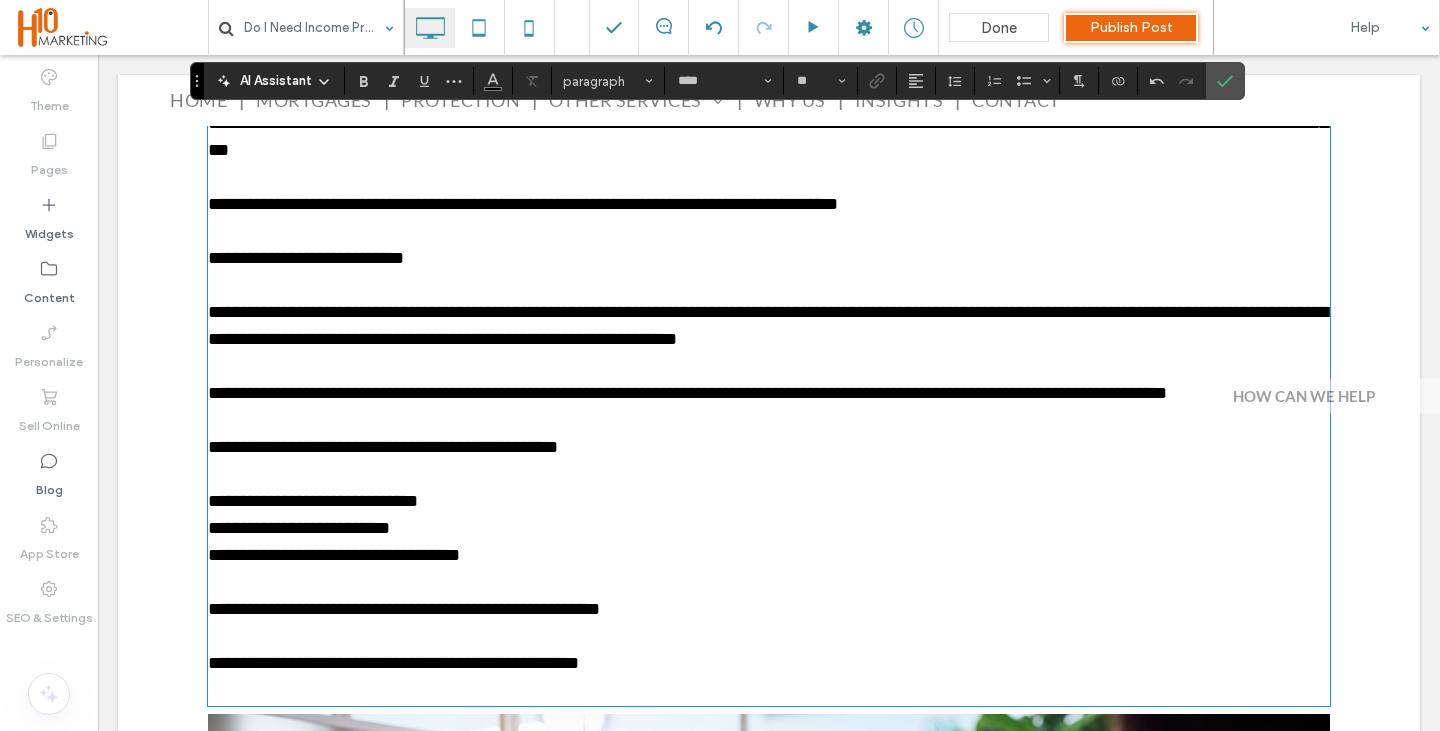 click at bounding box center (769, 582) 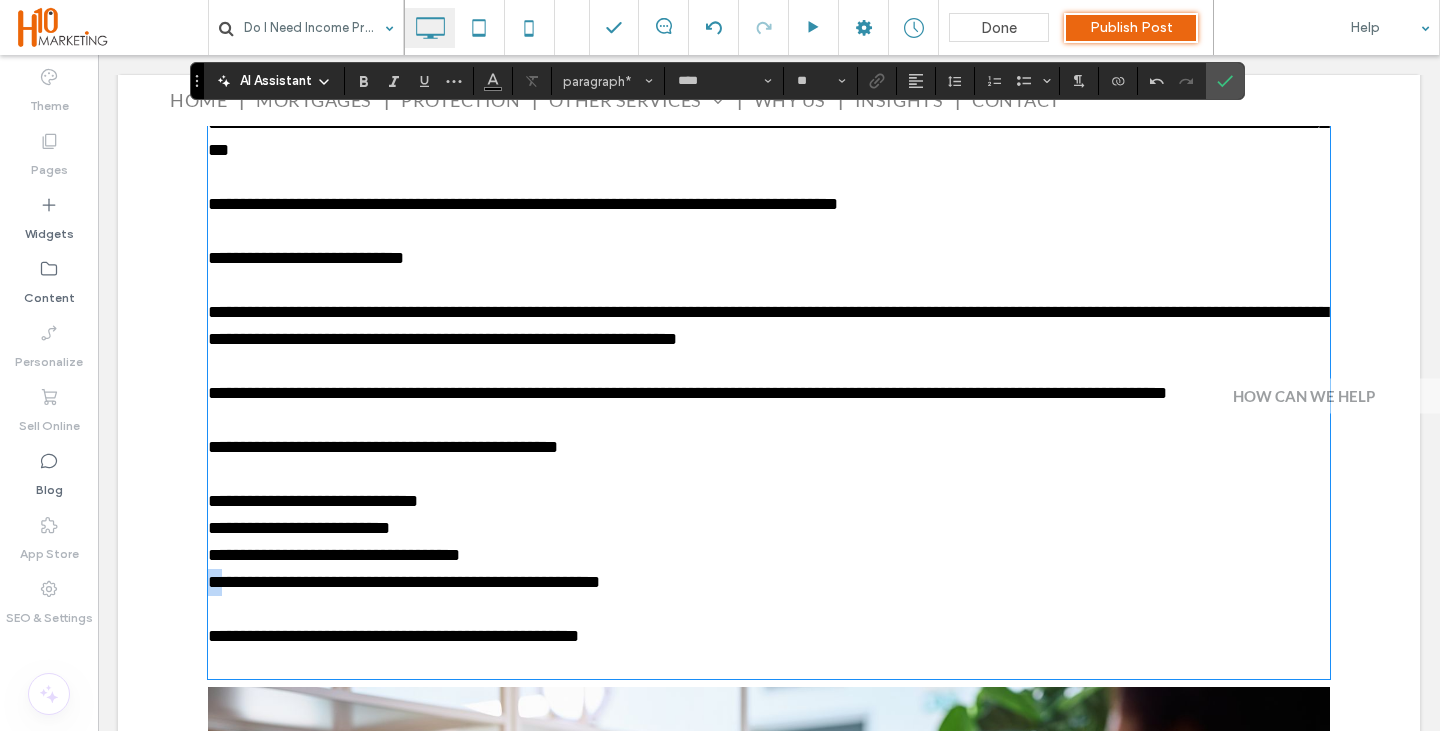 drag, startPoint x: 233, startPoint y: 570, endPoint x: 191, endPoint y: 564, distance: 42.426407 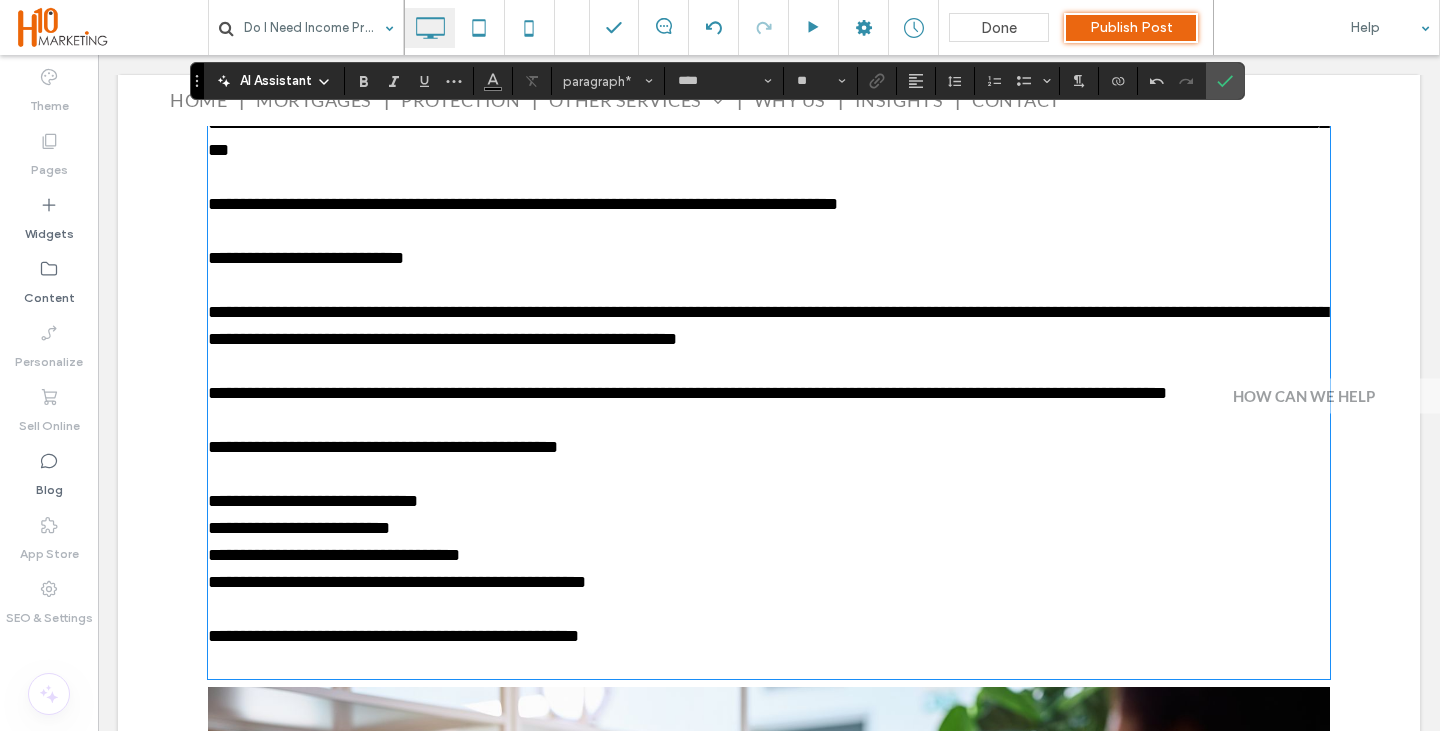 click at bounding box center (769, 609) 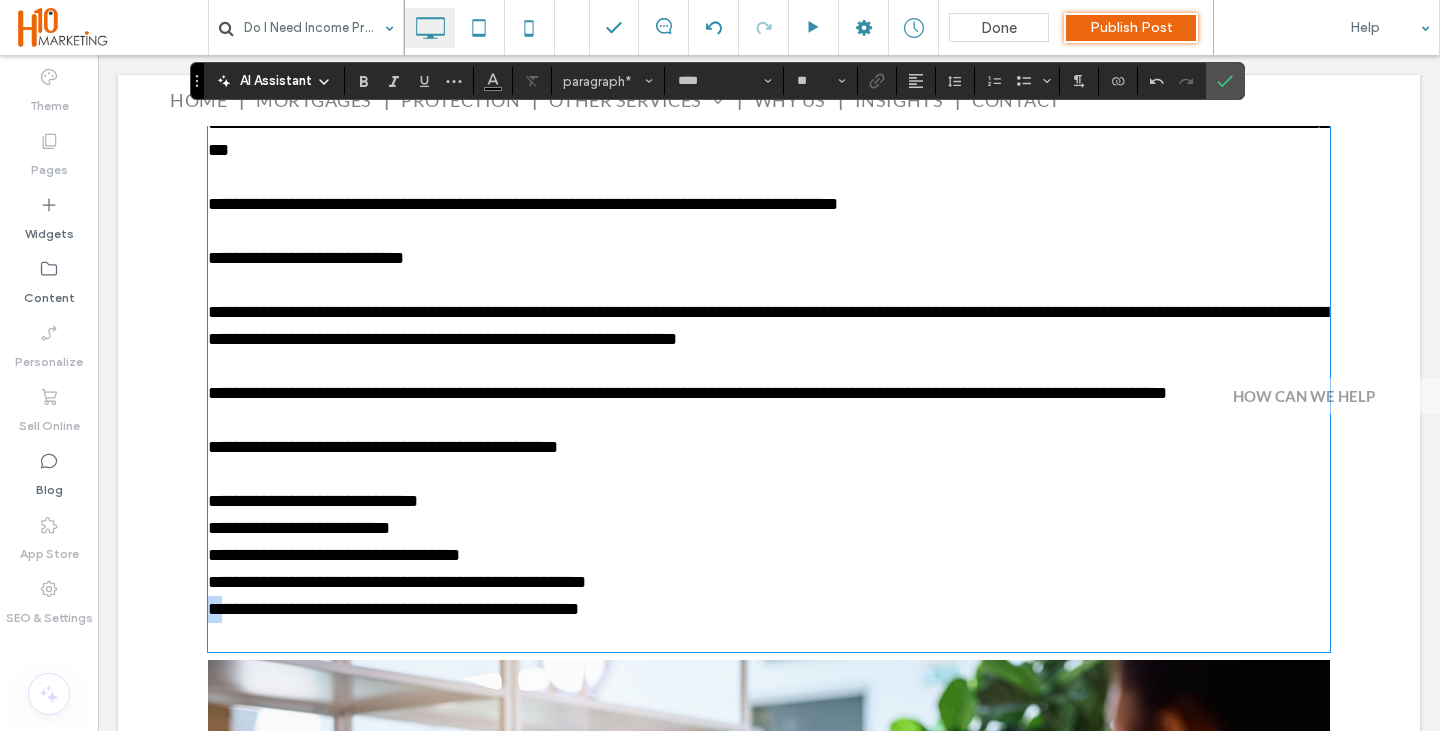 drag, startPoint x: 237, startPoint y: 592, endPoint x: 203, endPoint y: 600, distance: 34.928497 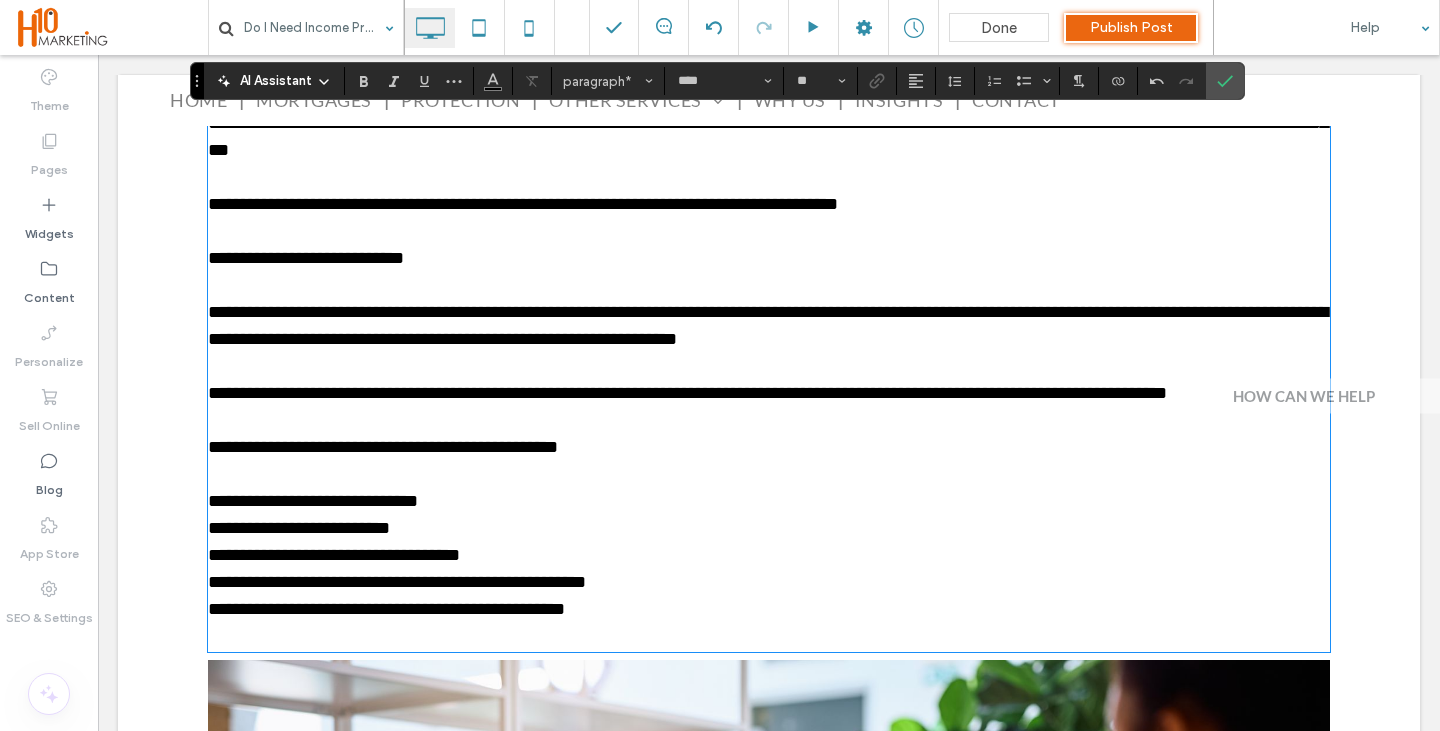 click on "Do I Need Income Protection If I Have Savings or Sick Pay?
If you’ve ever thought, “I’ve got some savings put aside and my employer gives me sick pay — do I really need income protection?” — you’re not alone. It’s a common question, and on the surface, it seems like a practical stance. But let’s take a closer look. Because while savings and sick pay might offer some protection, they often don’t go as far as people expect — especially when illness or injury drags on longer than planned. How long would your sick pay last? Some employers offer very generous sick pay. Others don’t. While you might be fortunate enough to have a good sick pay policy now, things can change — new roles, new companies, or changes to internal policies can leave you exposed in the future. The legal minimum is Statutory Sick Pay (SSP), which is currently just £116.75 a week (correct at time of writing), and only lasts for up to 28 weeks.  Savings are a safety net — but they can quickly run out" at bounding box center [769, 937] 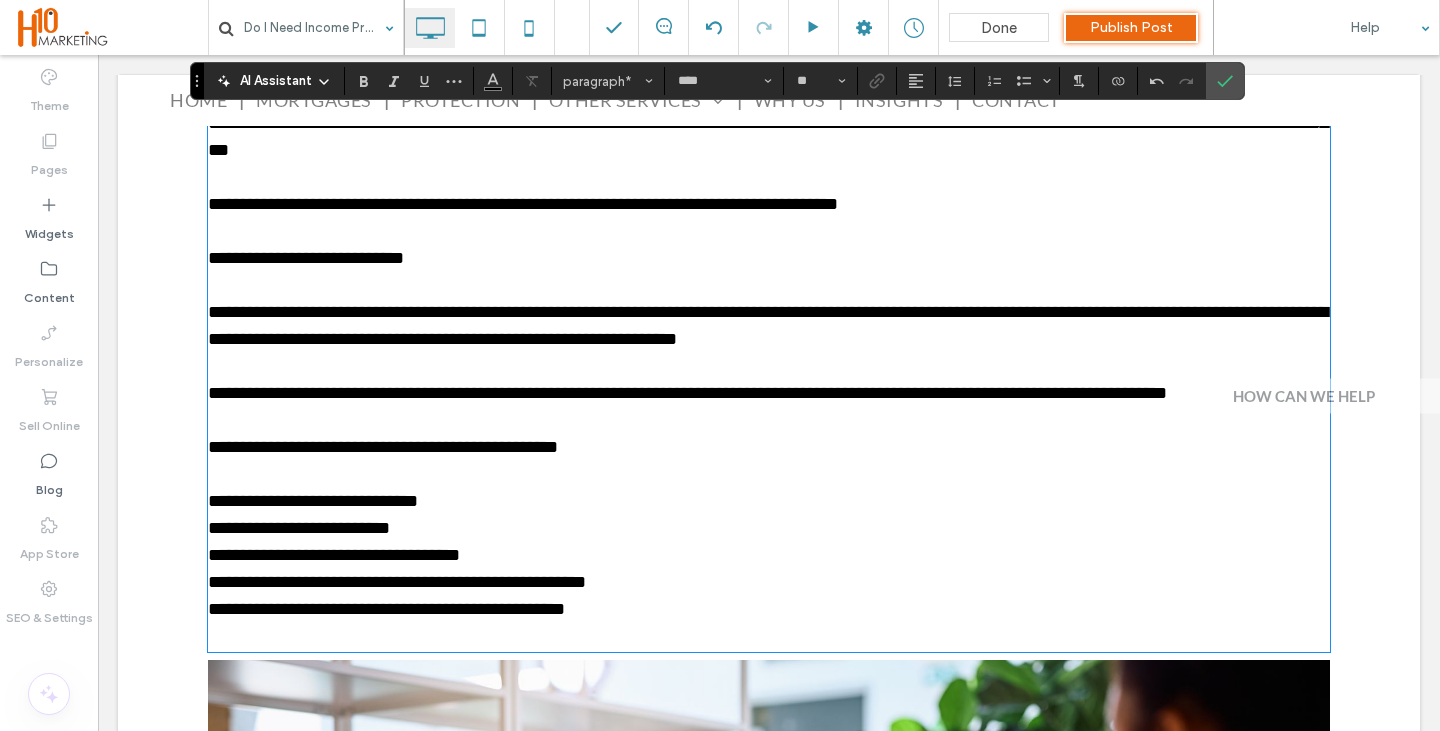 click at bounding box center (769, 636) 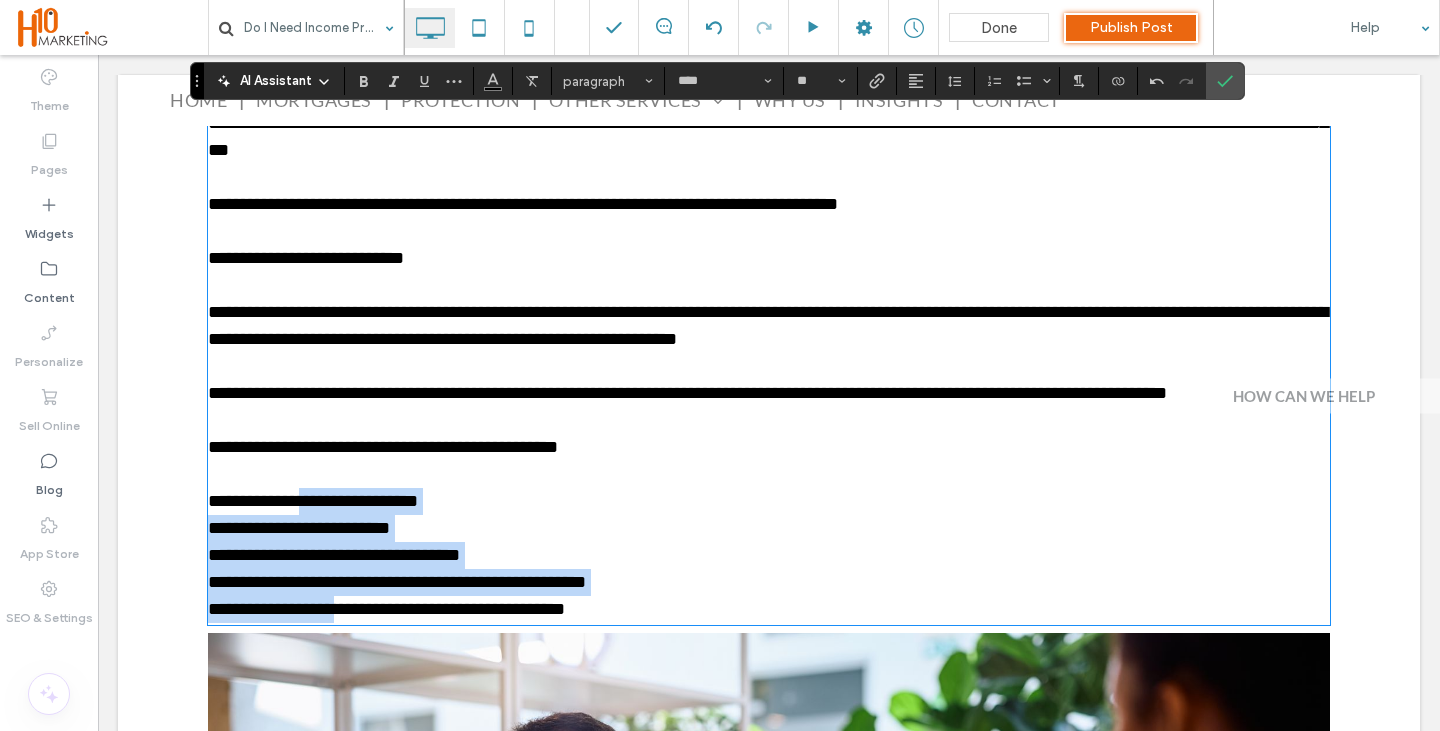 drag, startPoint x: 296, startPoint y: 482, endPoint x: 344, endPoint y: 616, distance: 142.33763 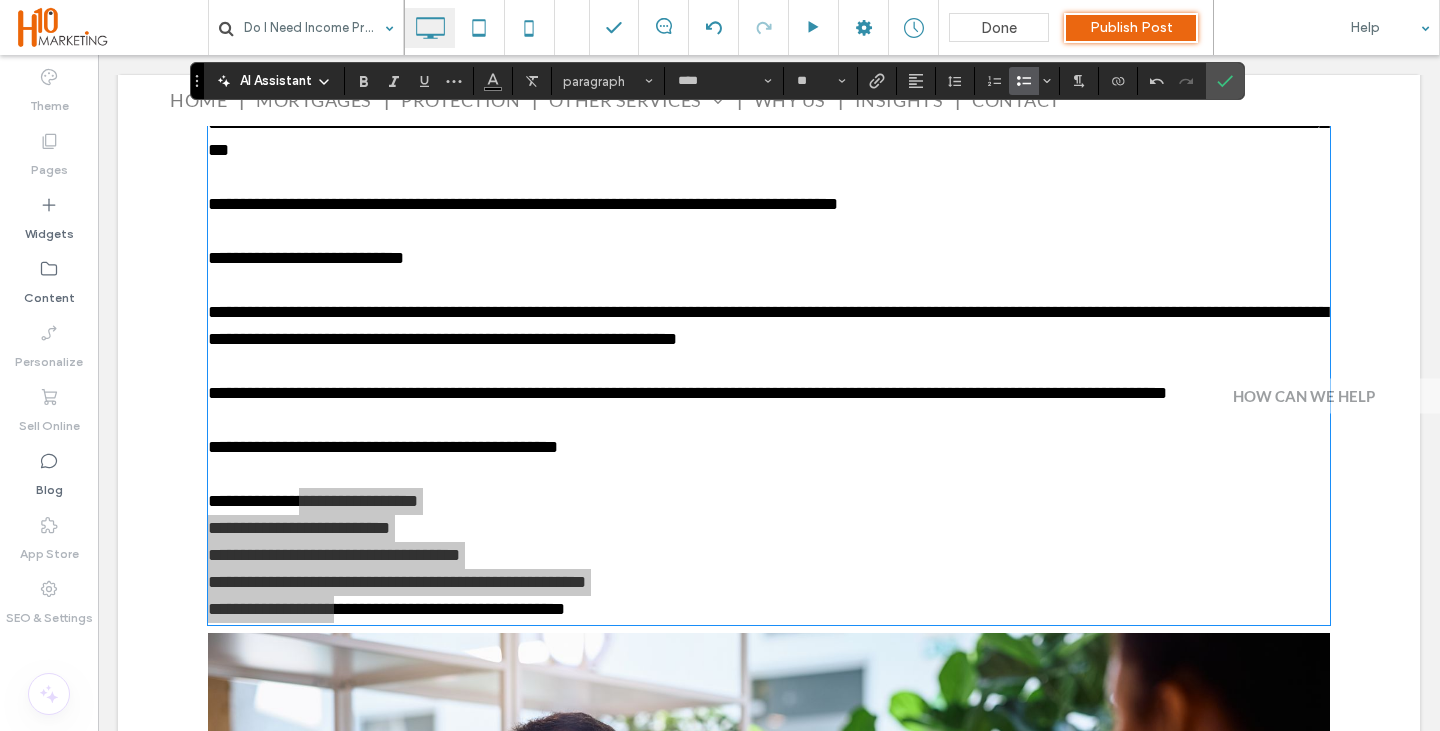 click 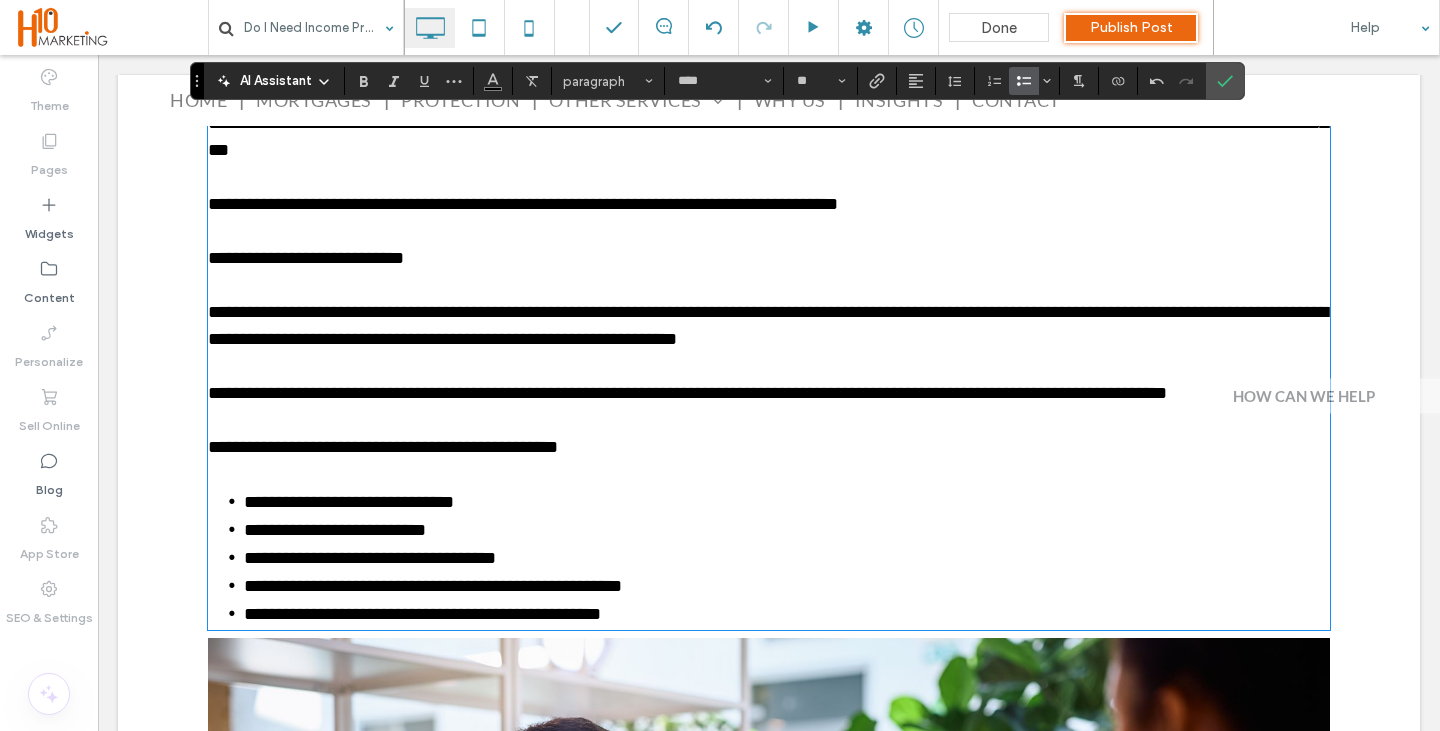 click on "**********" at bounding box center (787, 502) 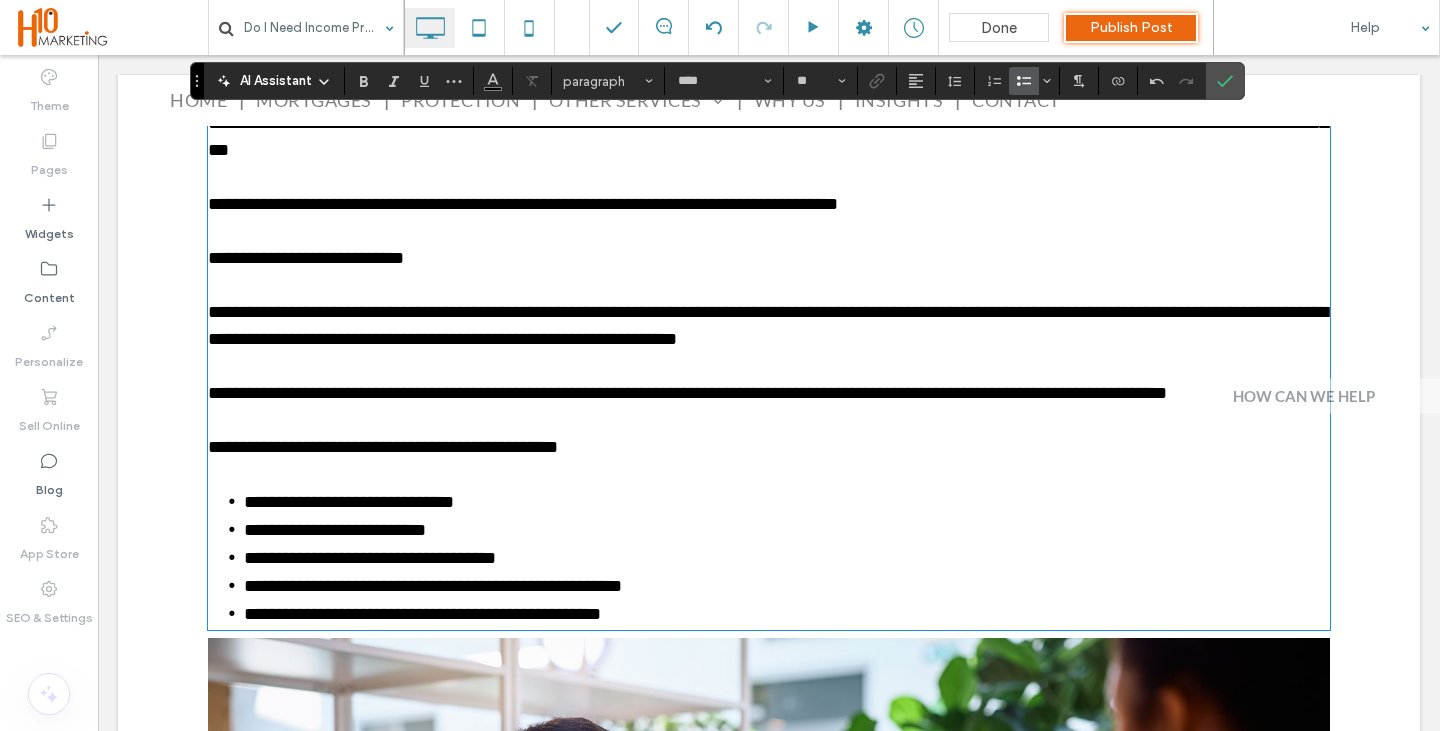 click on "**********" at bounding box center [383, 447] 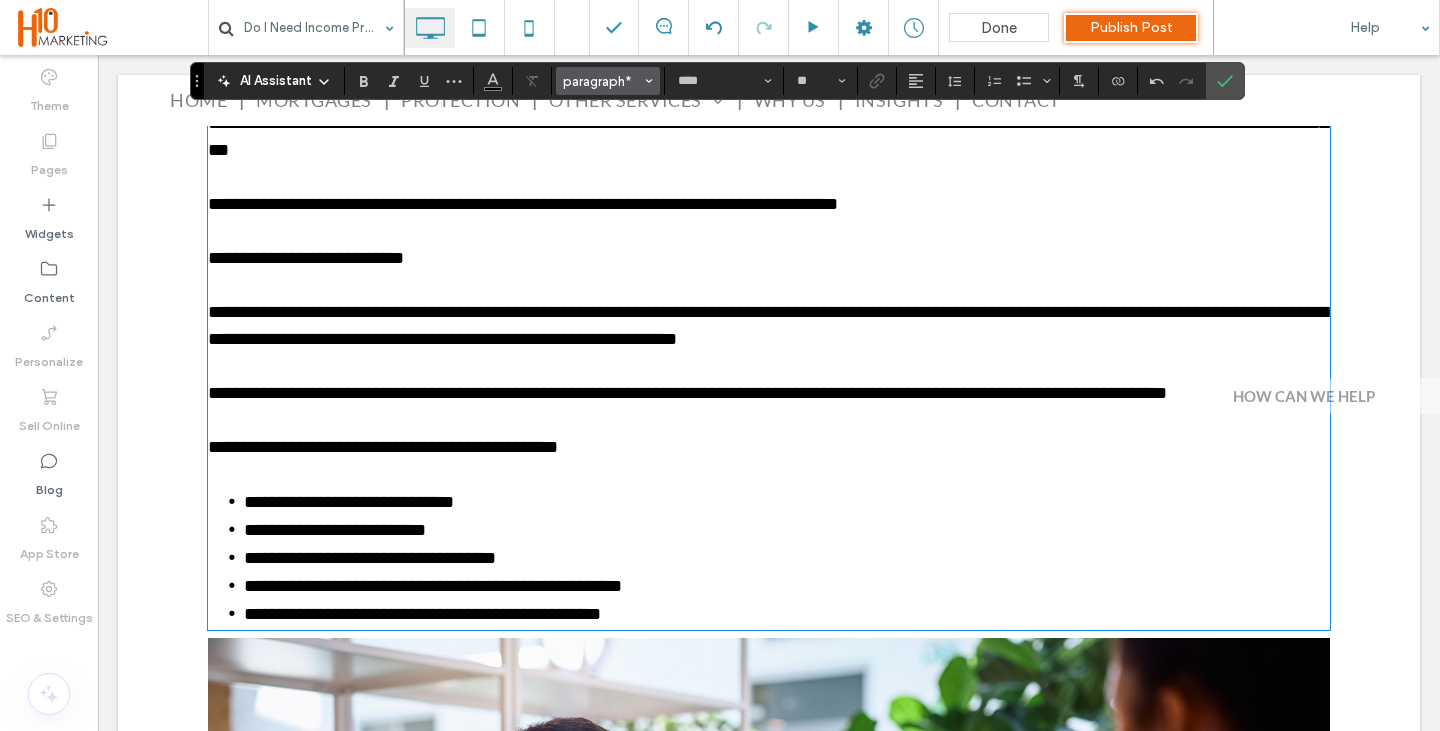 click on "paragraph*" at bounding box center [602, 81] 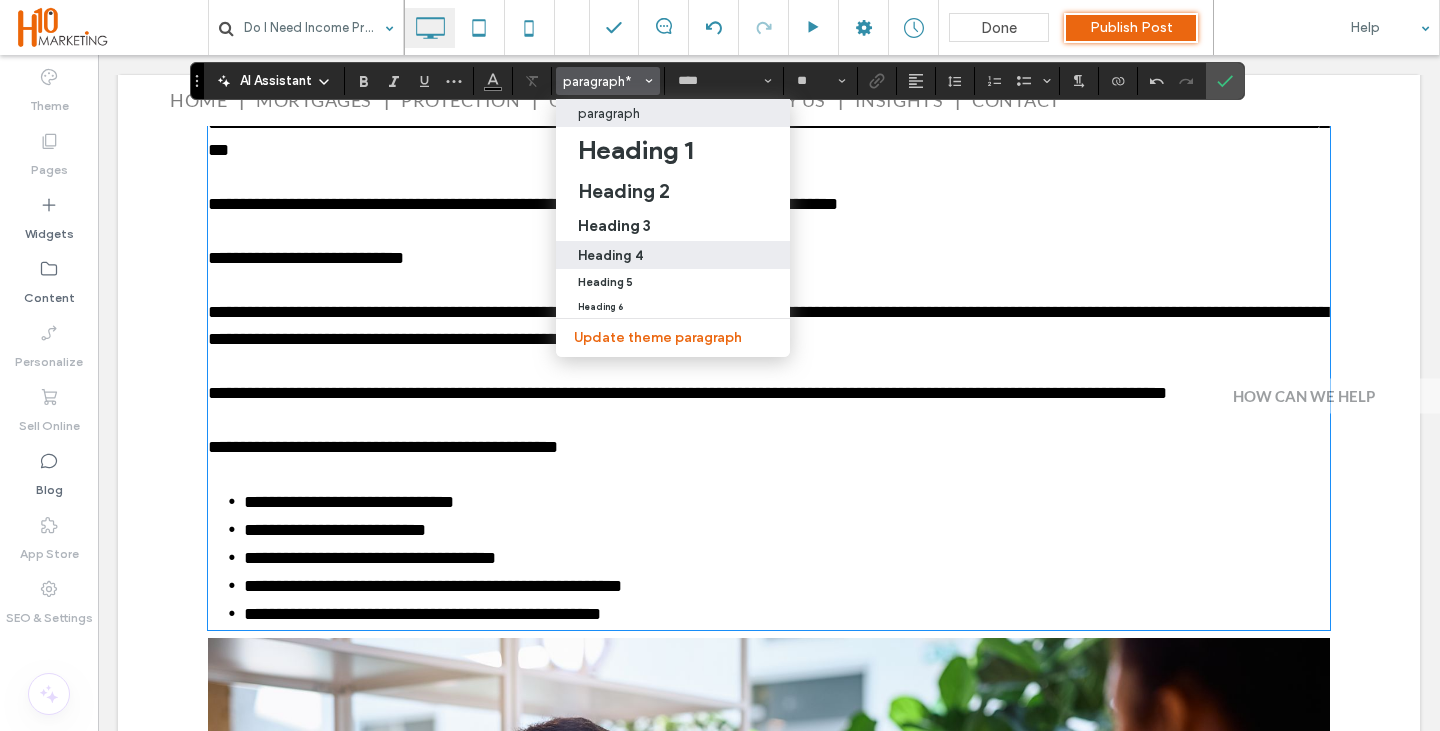 click on "Heading 4" at bounding box center [673, 255] 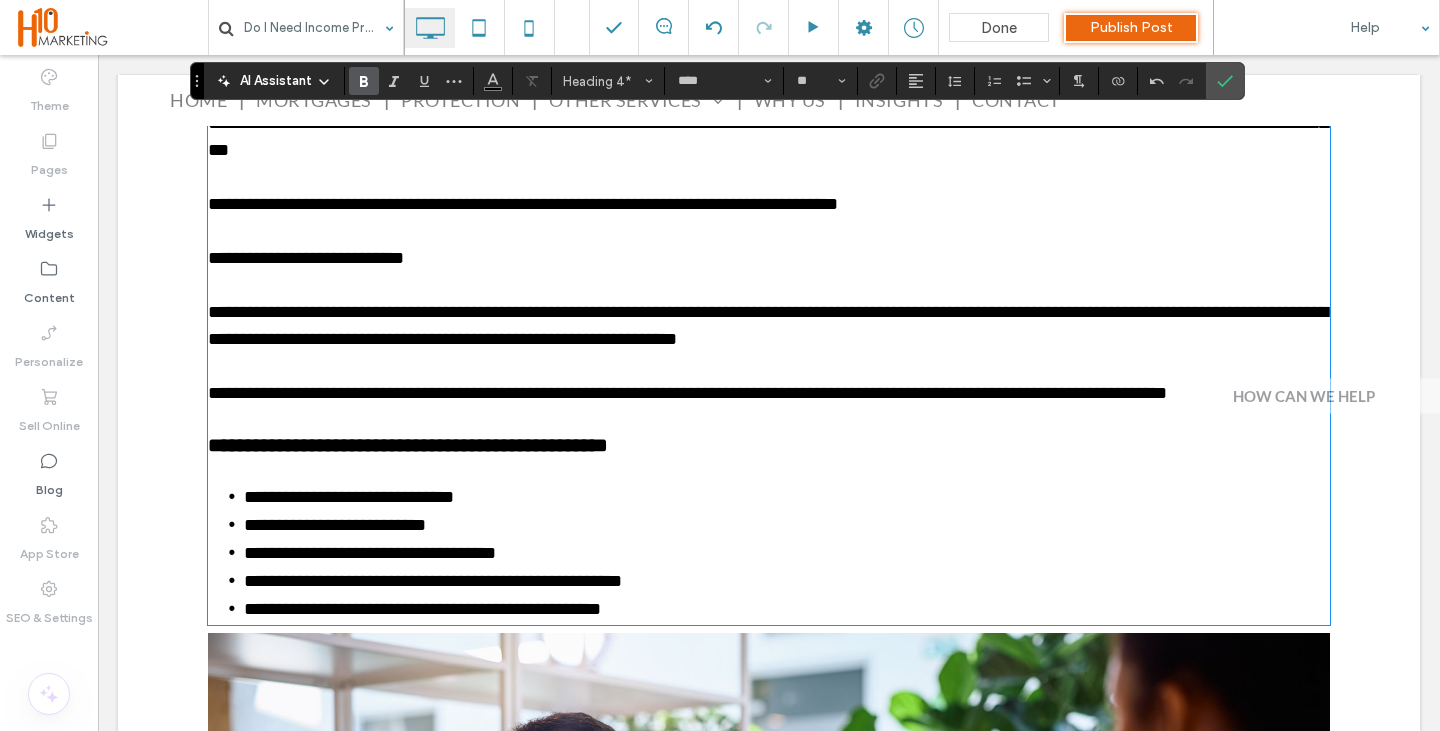 click on "**********" at bounding box center (687, 393) 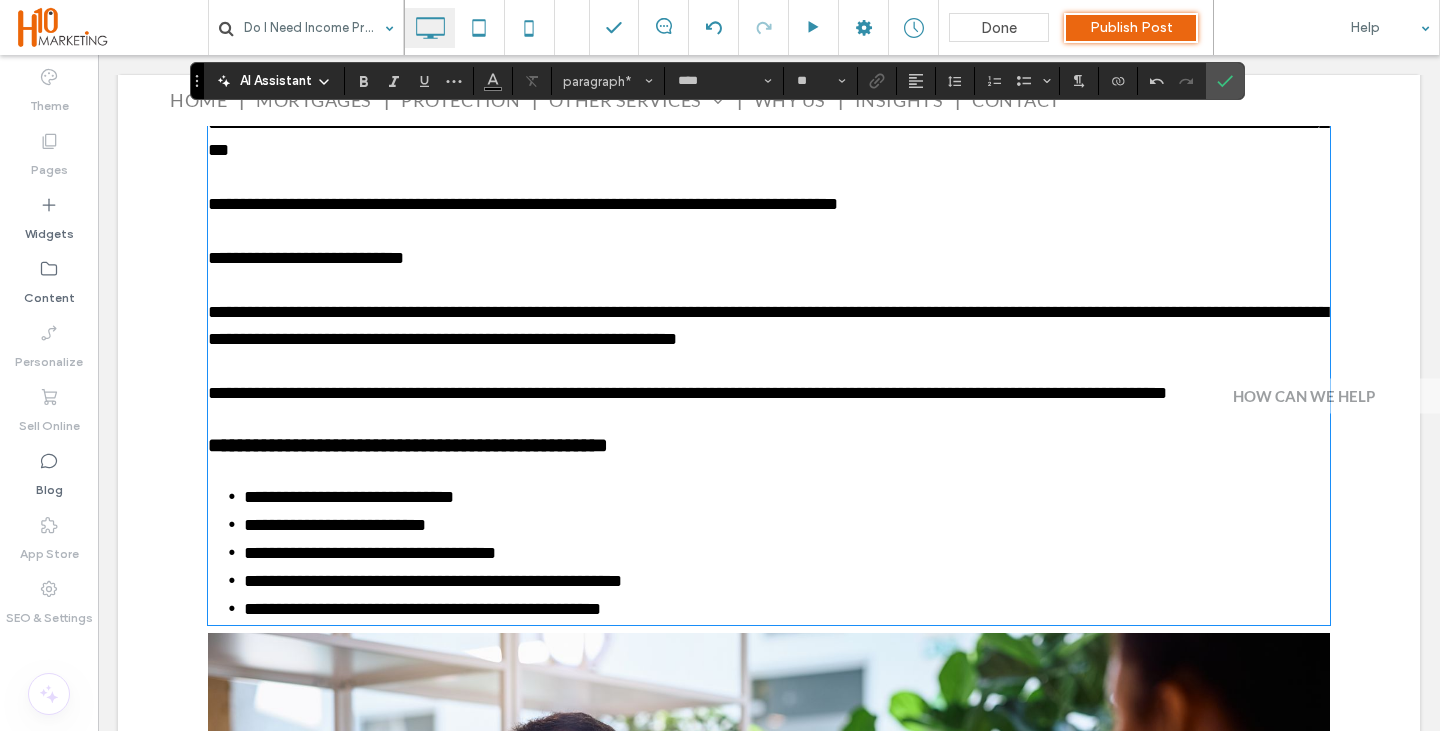 click on "**********" at bounding box center [306, 258] 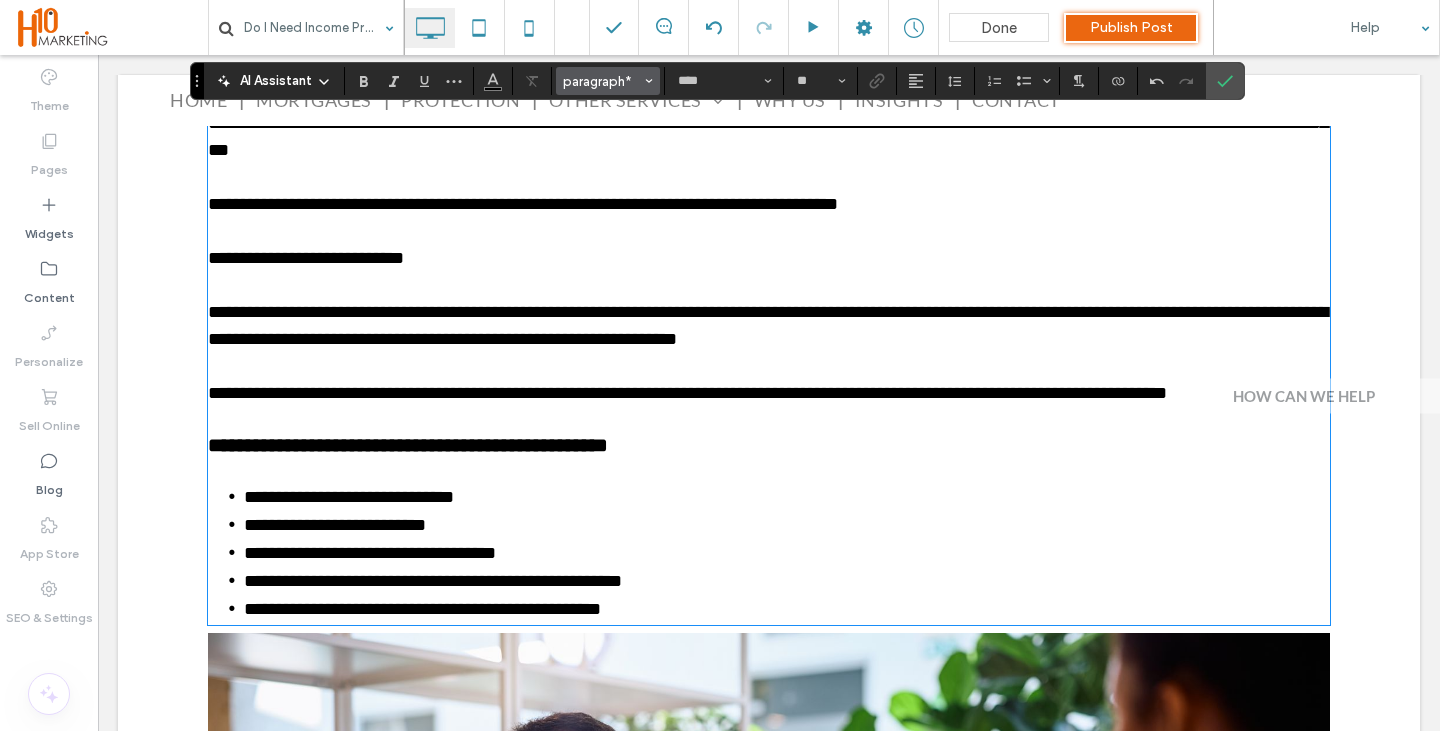 click on "AI Assistant paragraph* **** **" at bounding box center (717, 81) 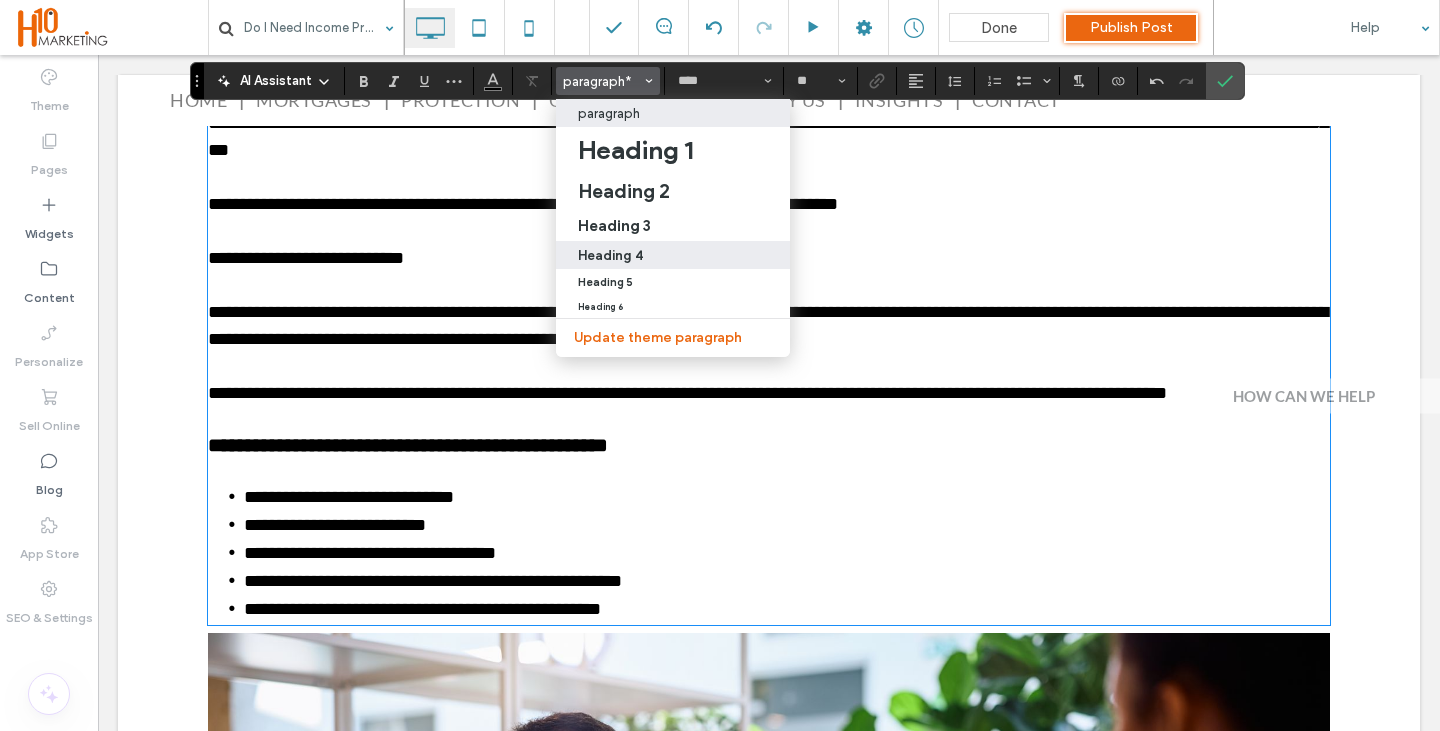 drag, startPoint x: 629, startPoint y: 269, endPoint x: 301, endPoint y: 261, distance: 328.09753 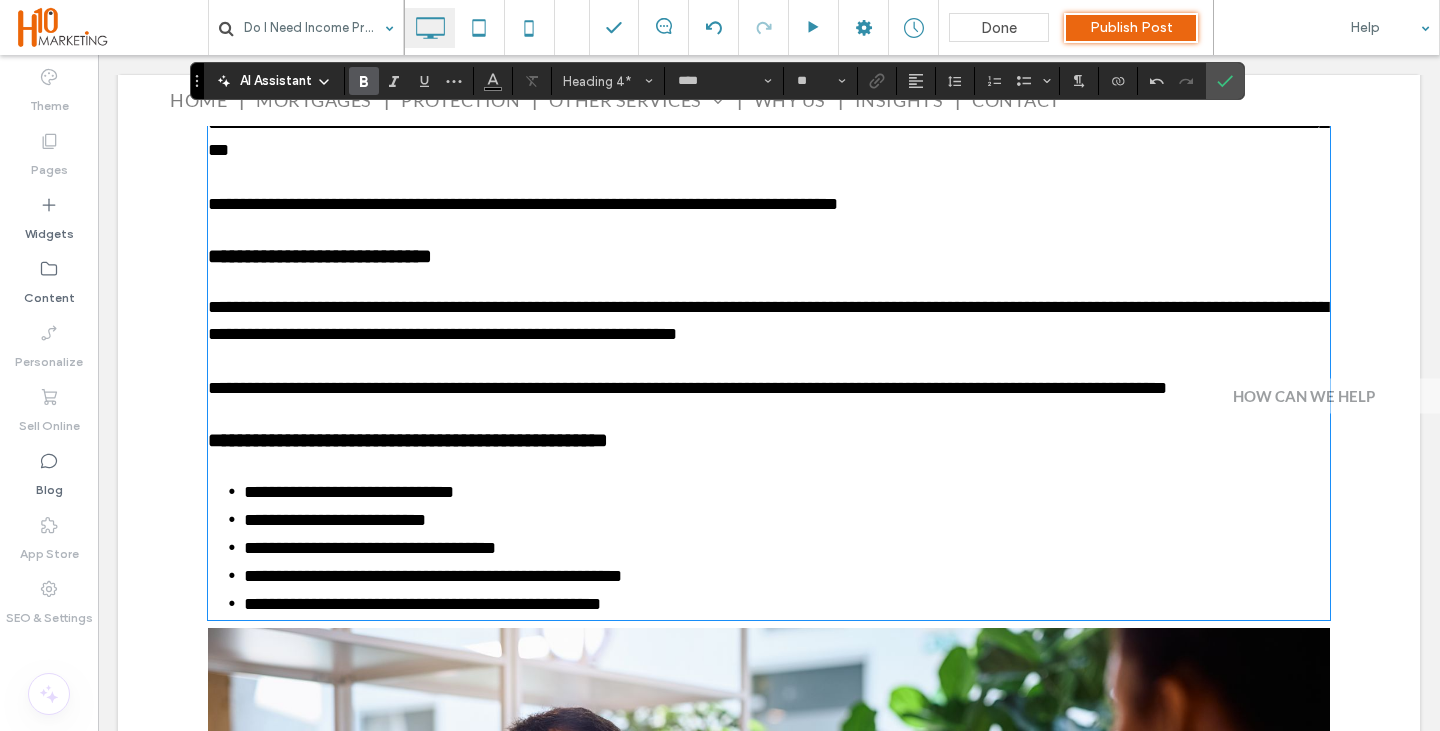 click on "**********" at bounding box center (768, 320) 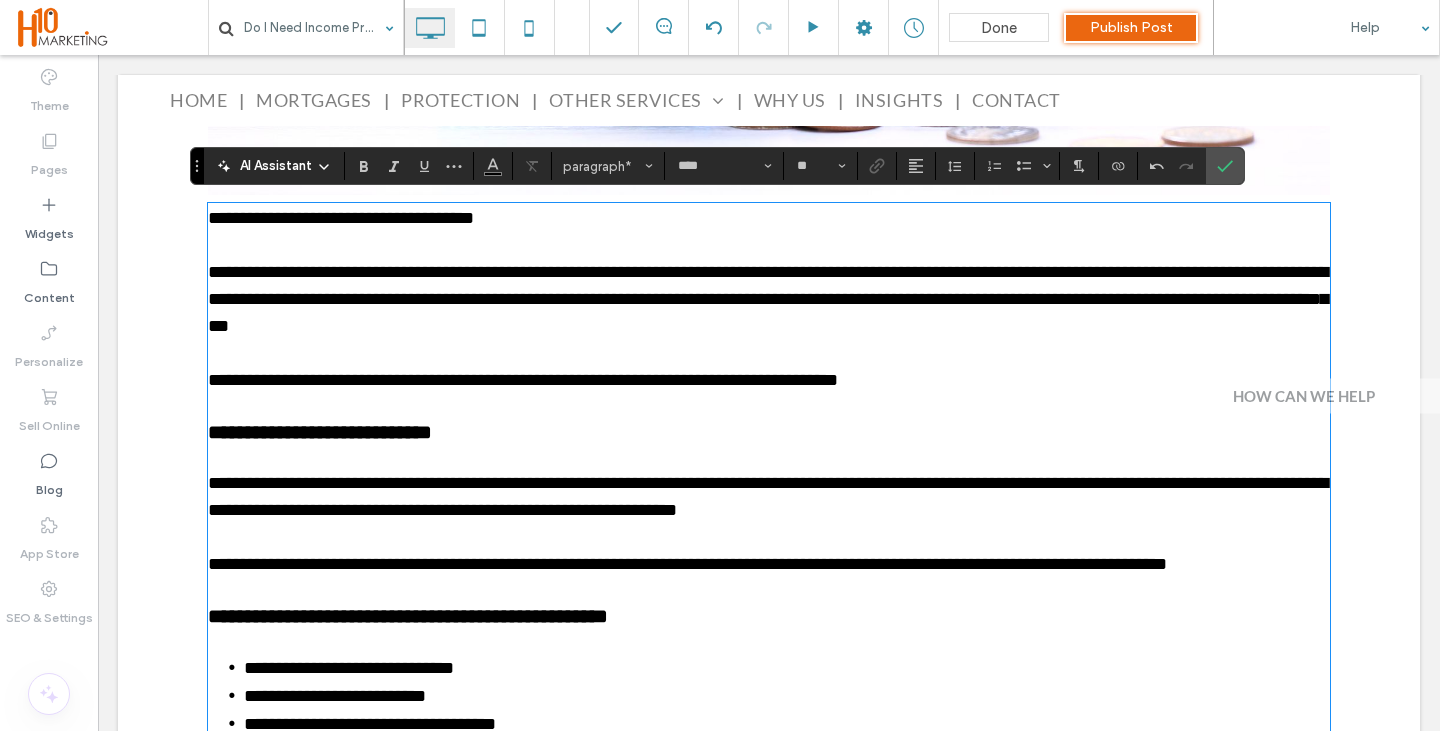 scroll, scrollTop: 2223, scrollLeft: 0, axis: vertical 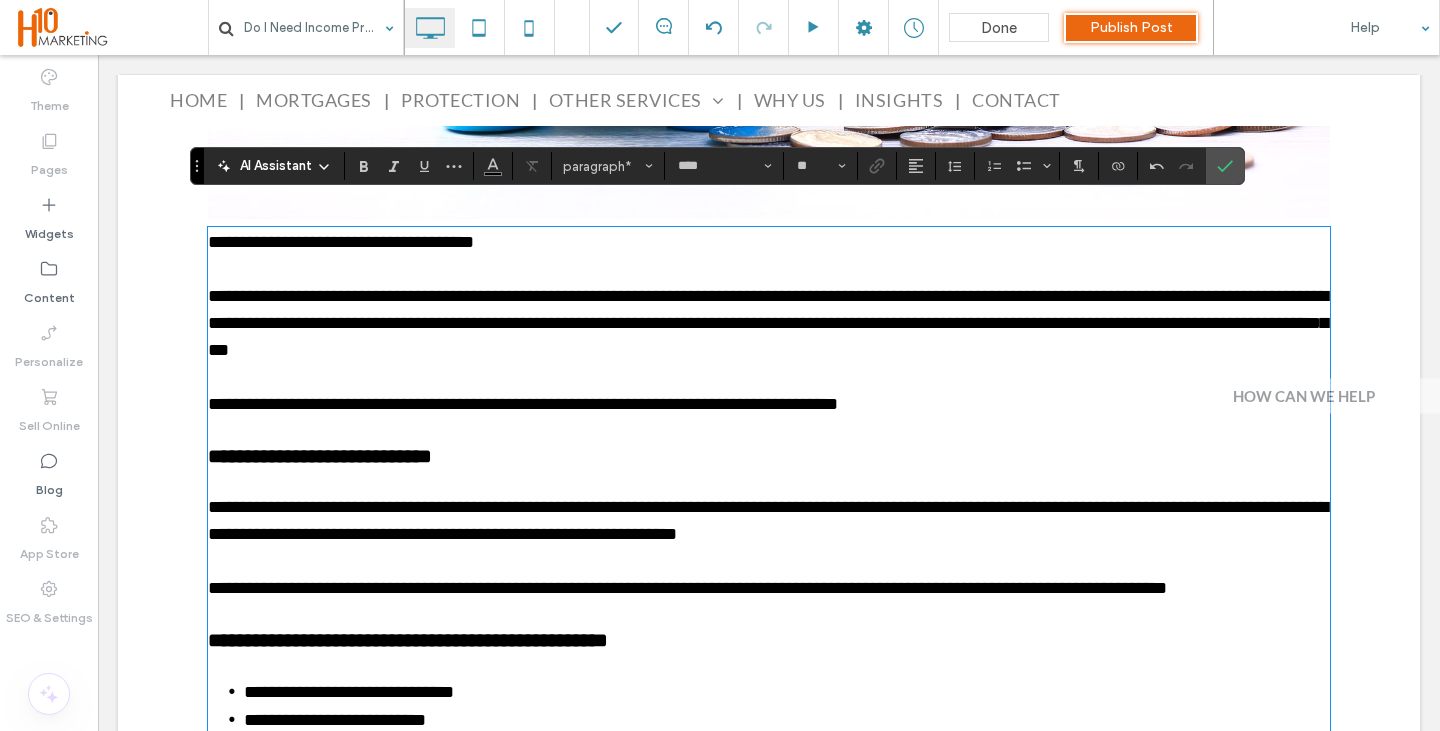 click on "**********" at bounding box center (341, 242) 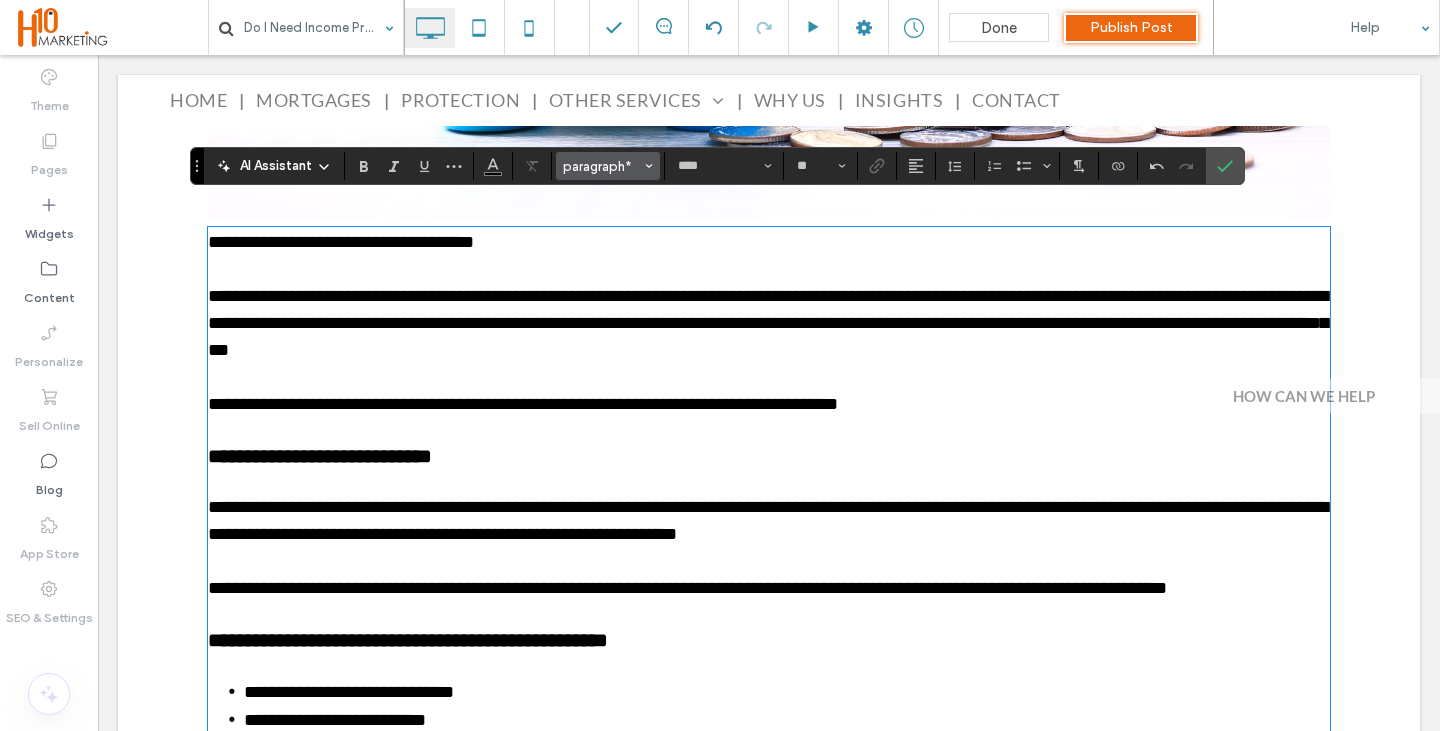 drag, startPoint x: 603, startPoint y: 166, endPoint x: 520, endPoint y: 157, distance: 83.48653 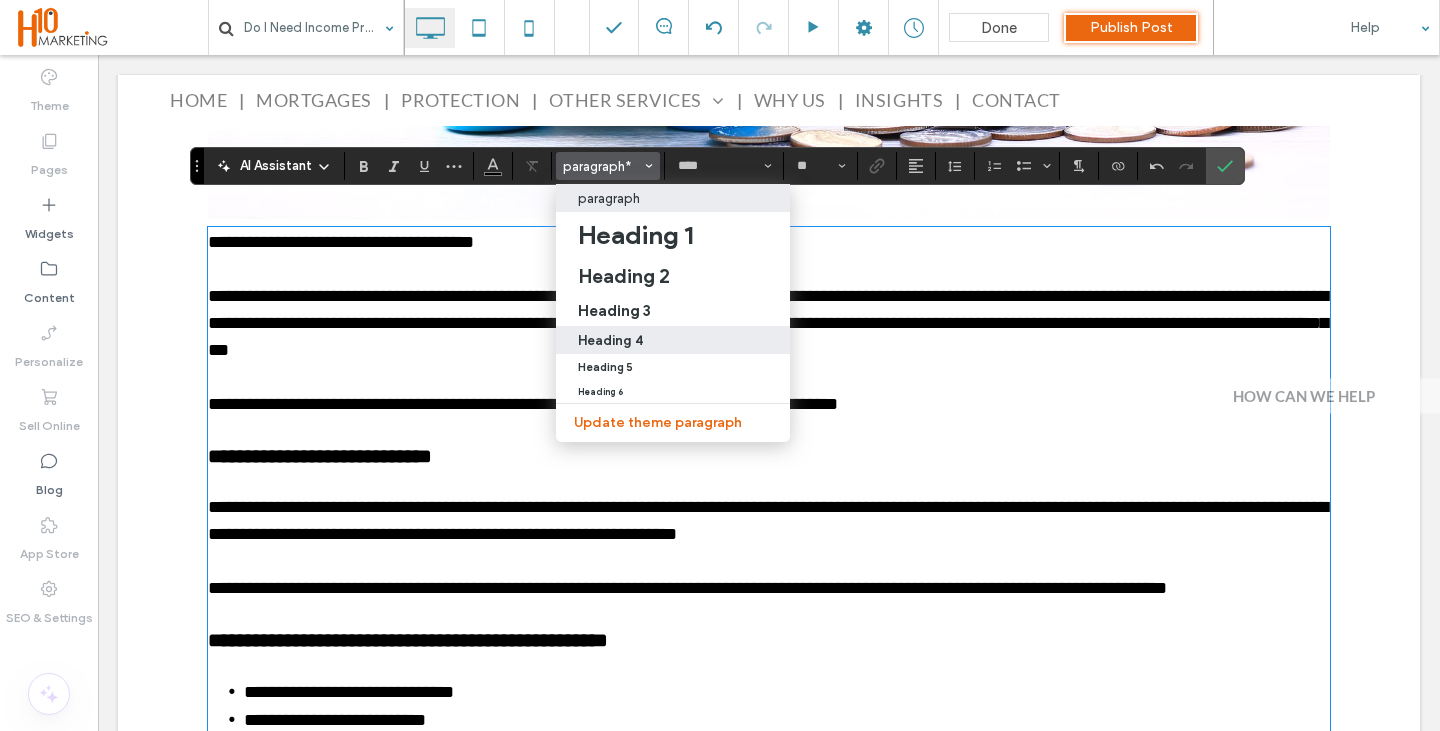 click on "Heading 4" at bounding box center (610, 340) 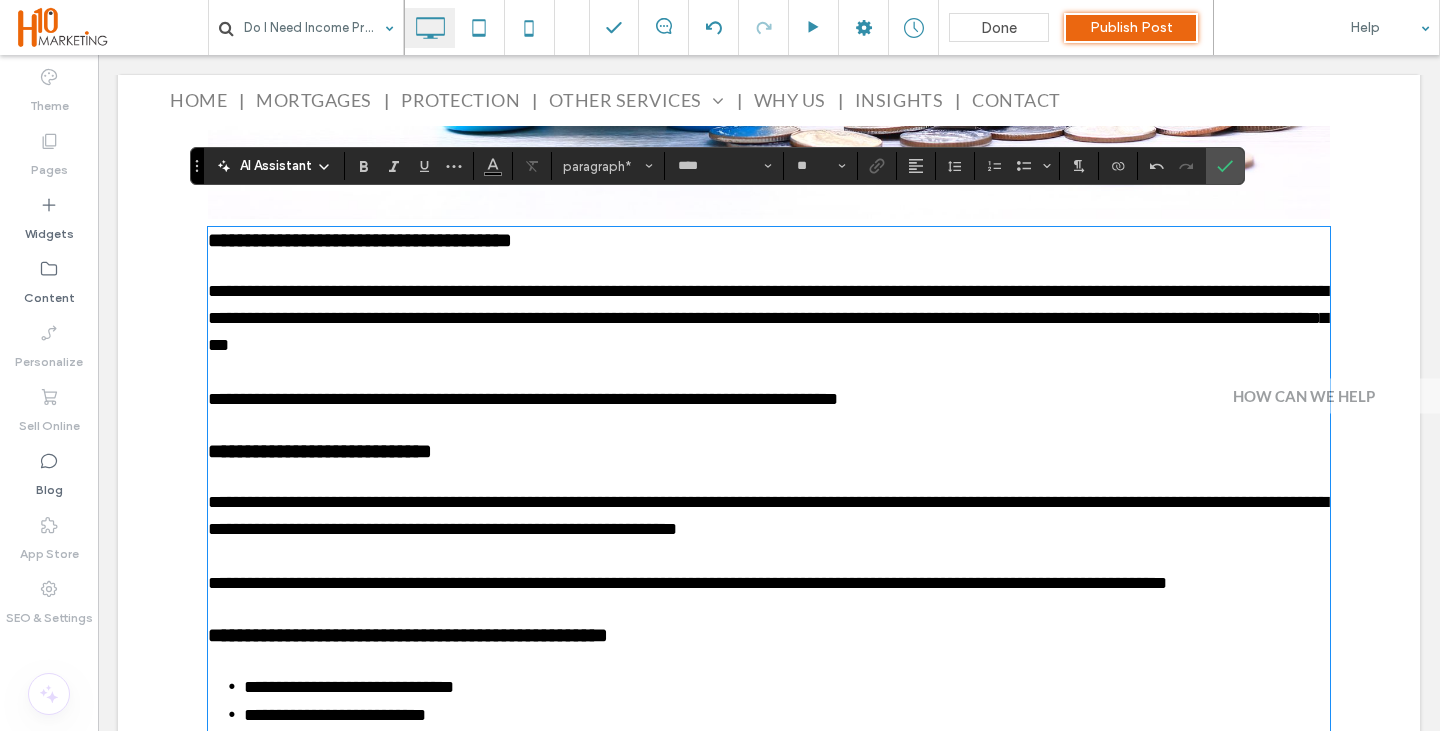 type on "**" 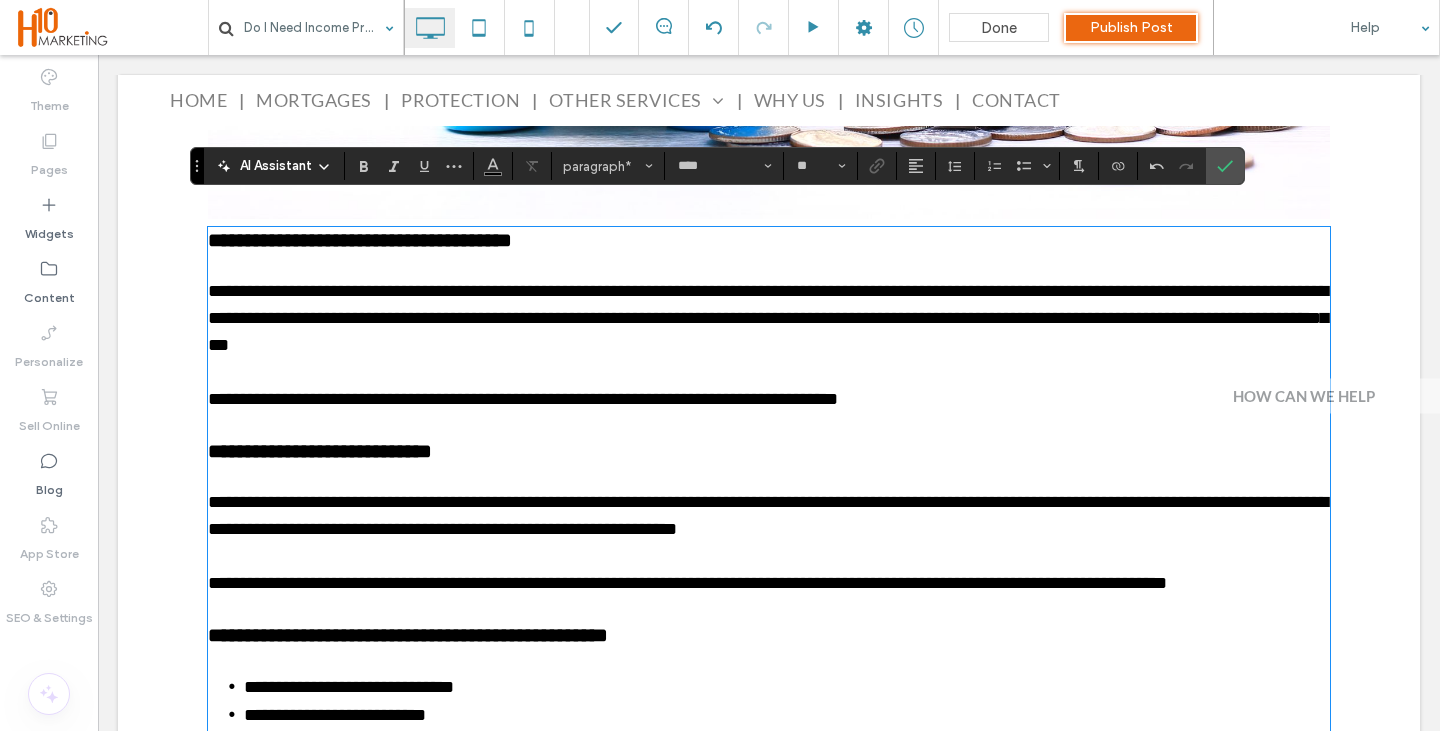click on "**********" at bounding box center [769, 399] 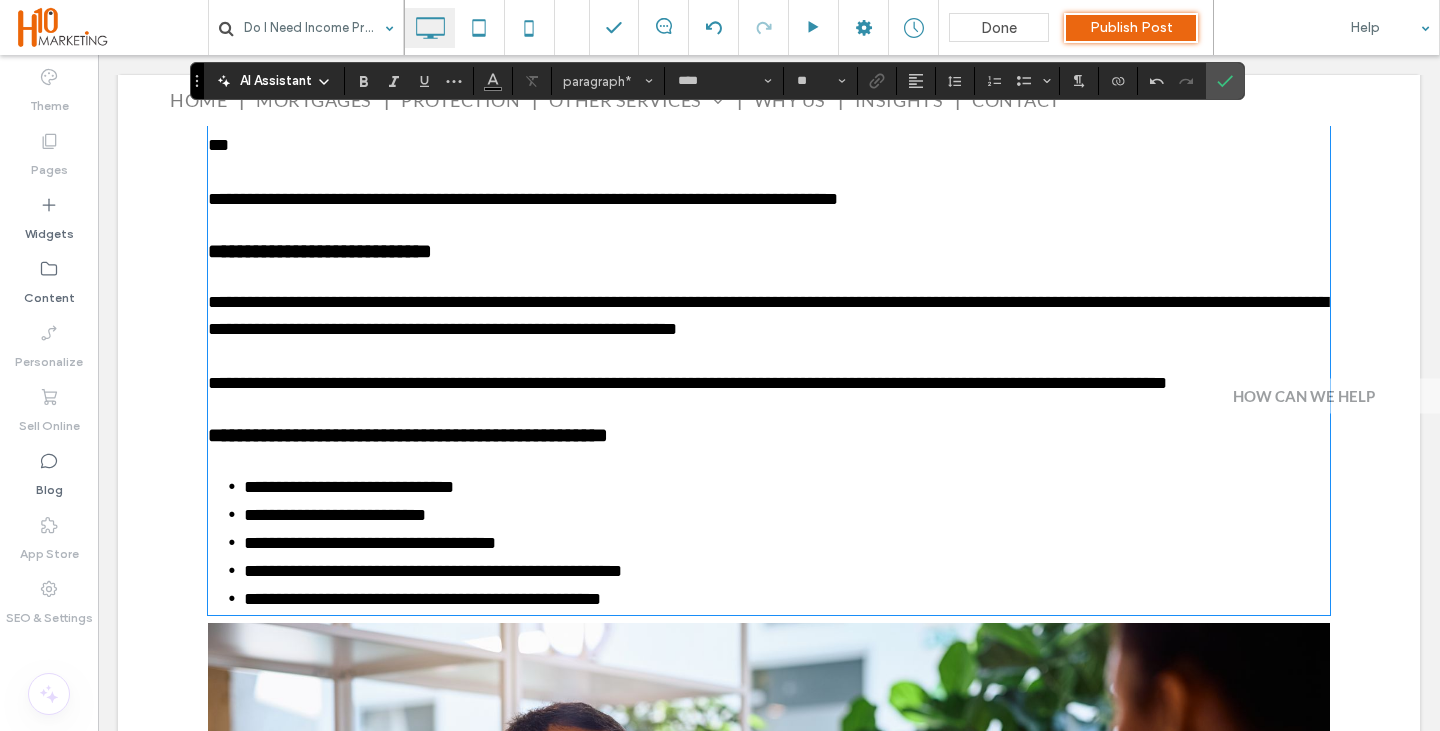 scroll, scrollTop: 2623, scrollLeft: 0, axis: vertical 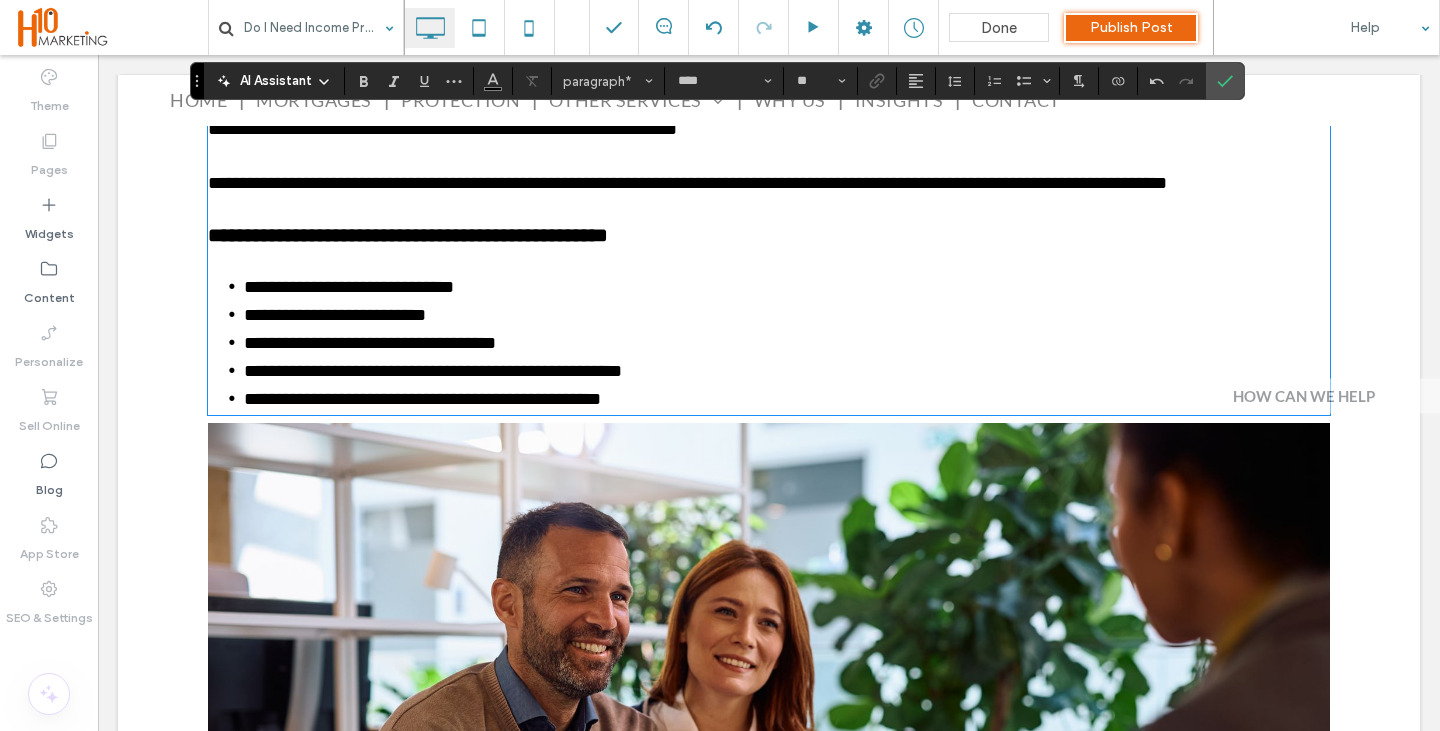 click at bounding box center (769, 797) 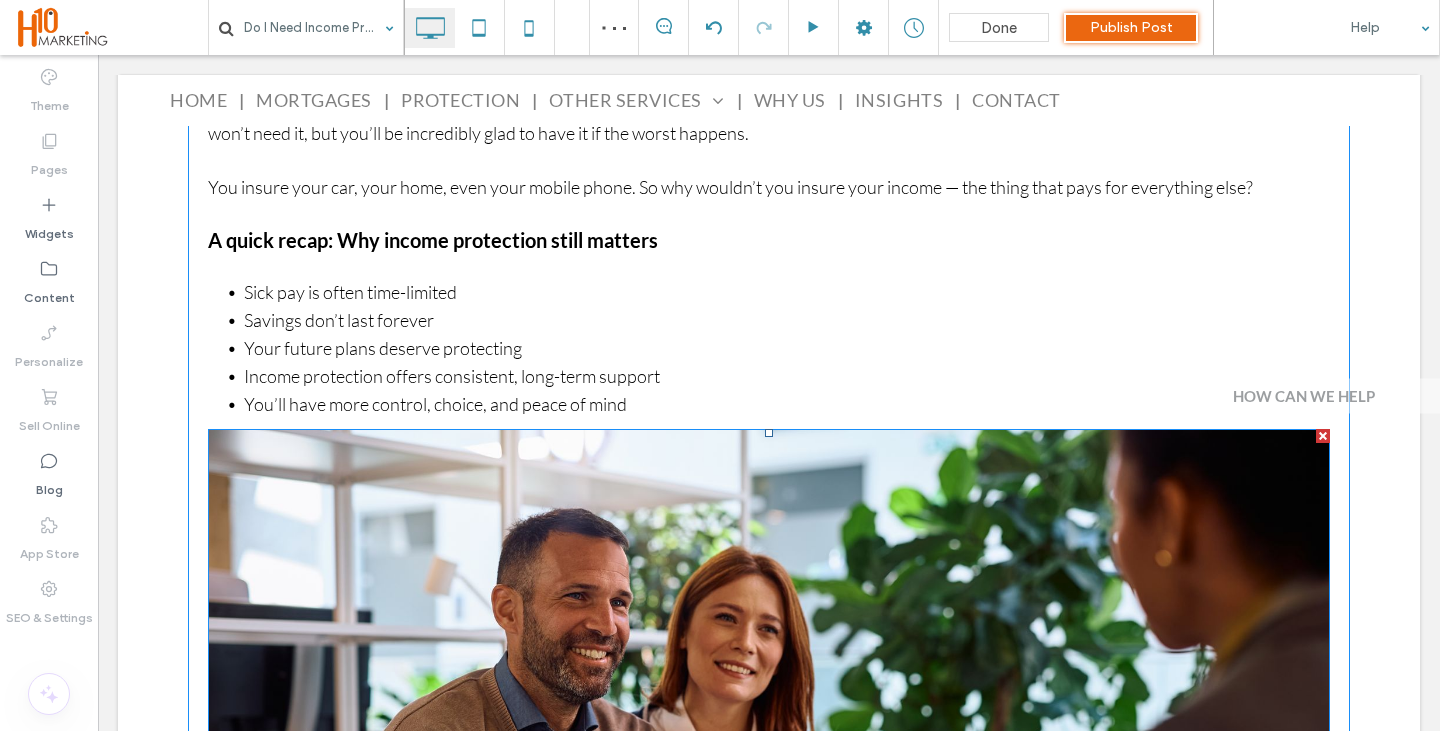 click at bounding box center [769, 803] 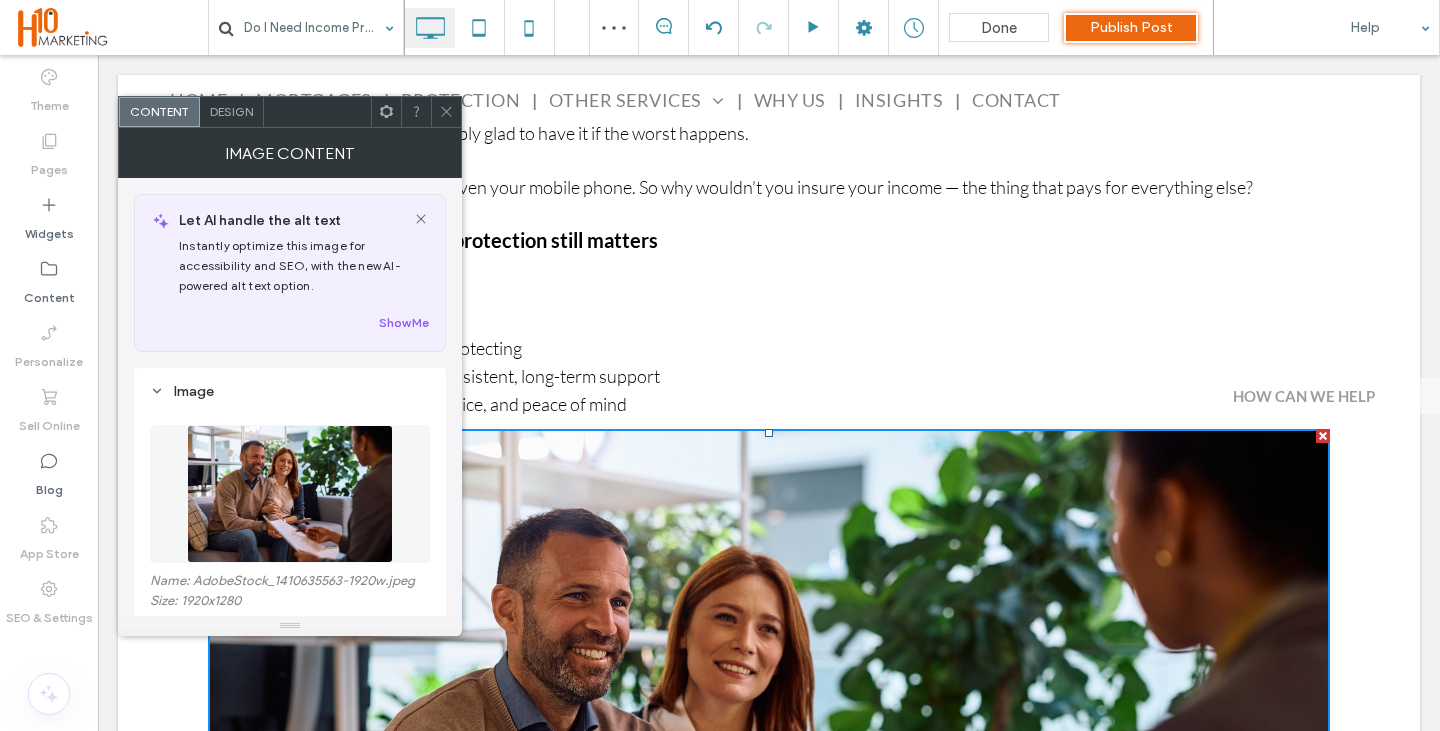 click at bounding box center (290, 494) 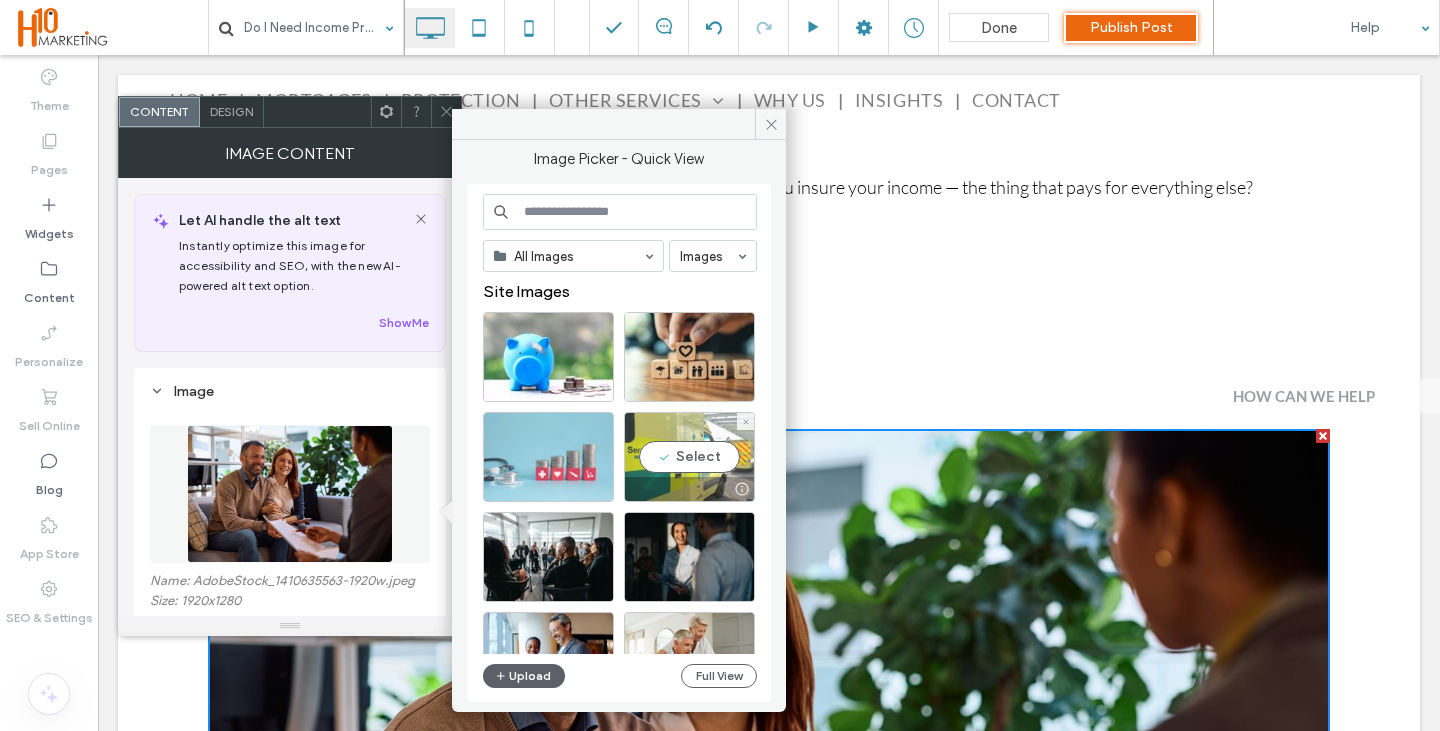 click on "Select" at bounding box center [689, 457] 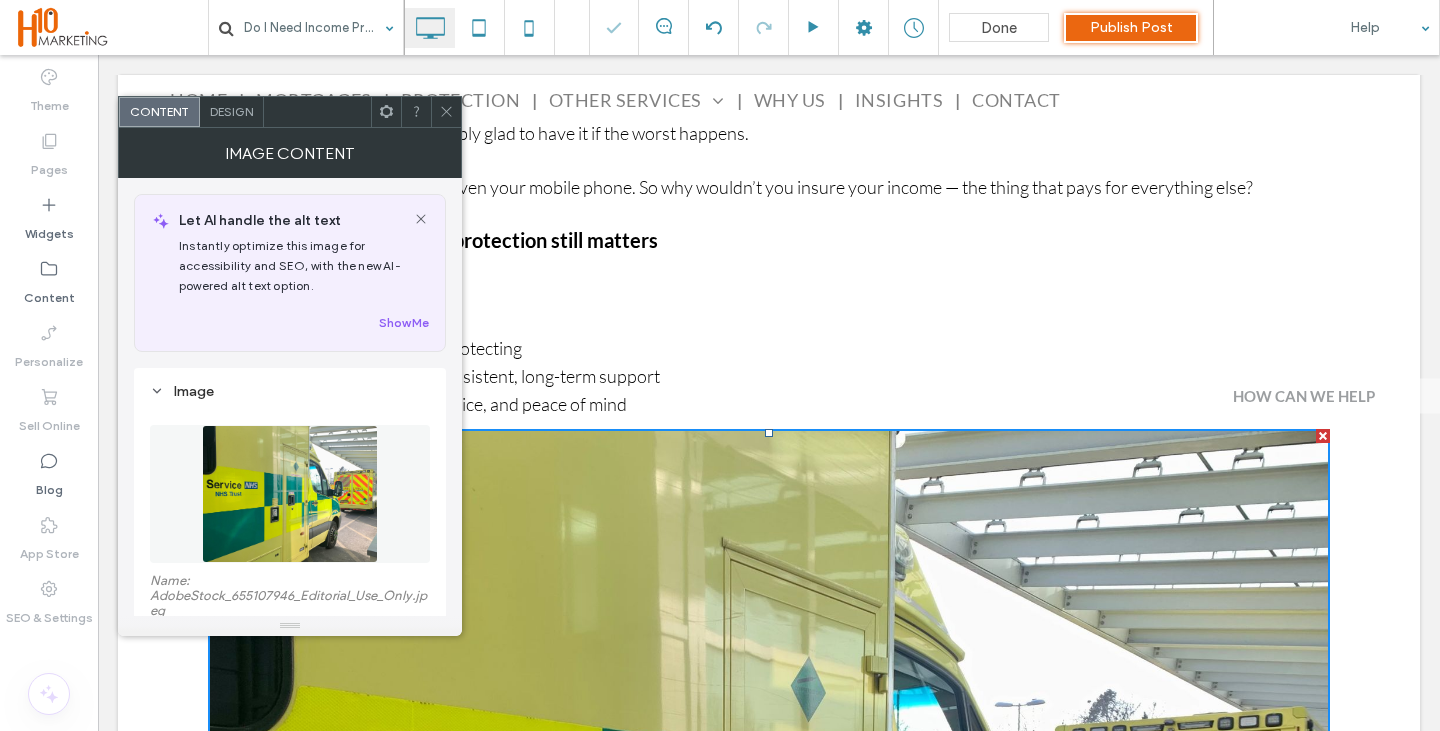 click 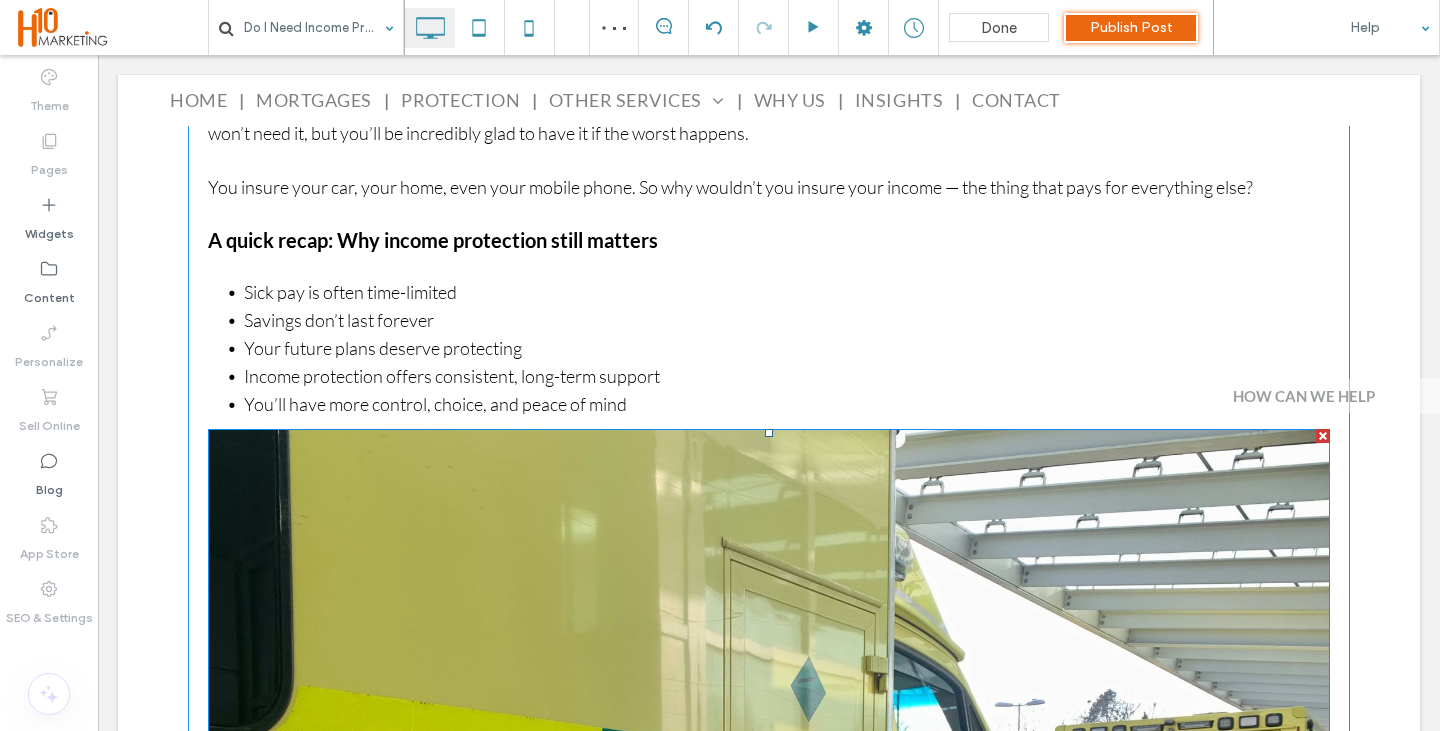 click at bounding box center (769, 867) 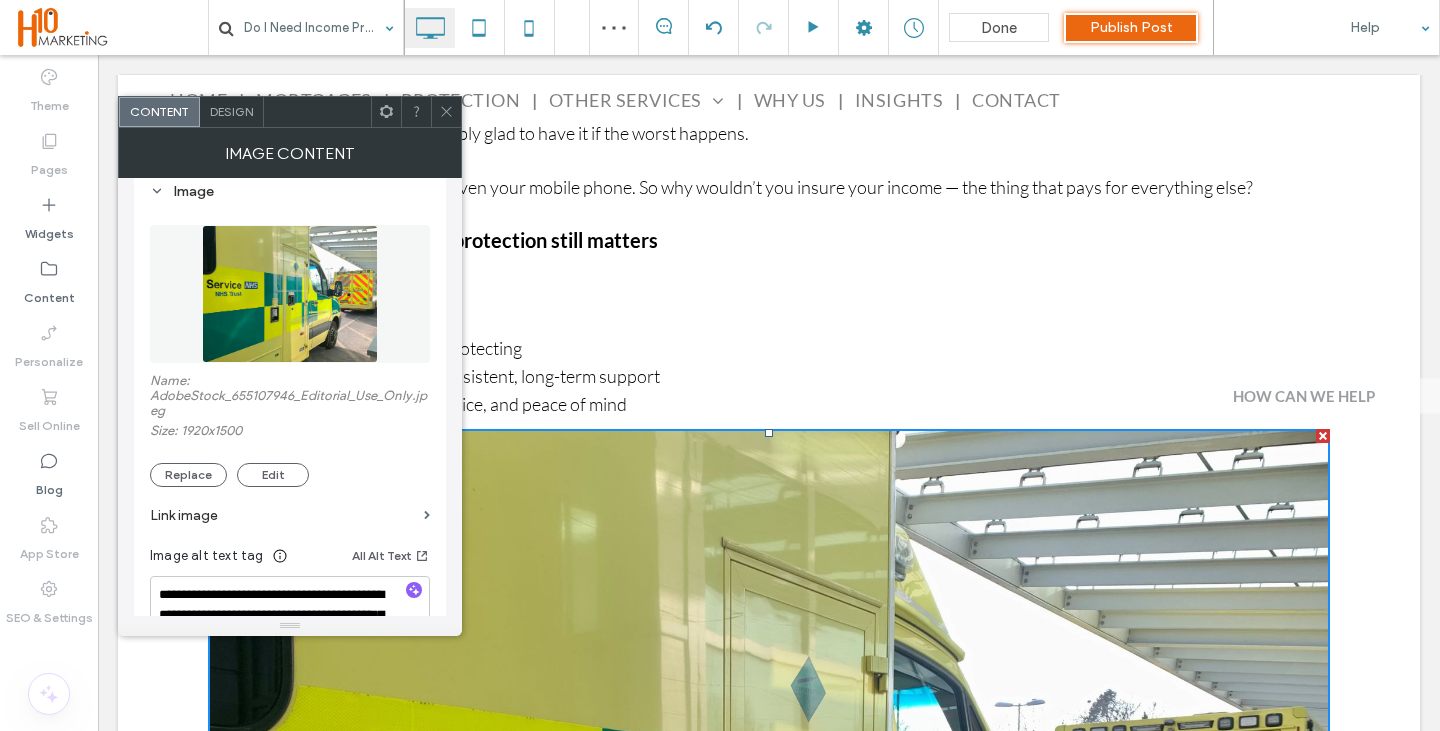 scroll, scrollTop: 400, scrollLeft: 0, axis: vertical 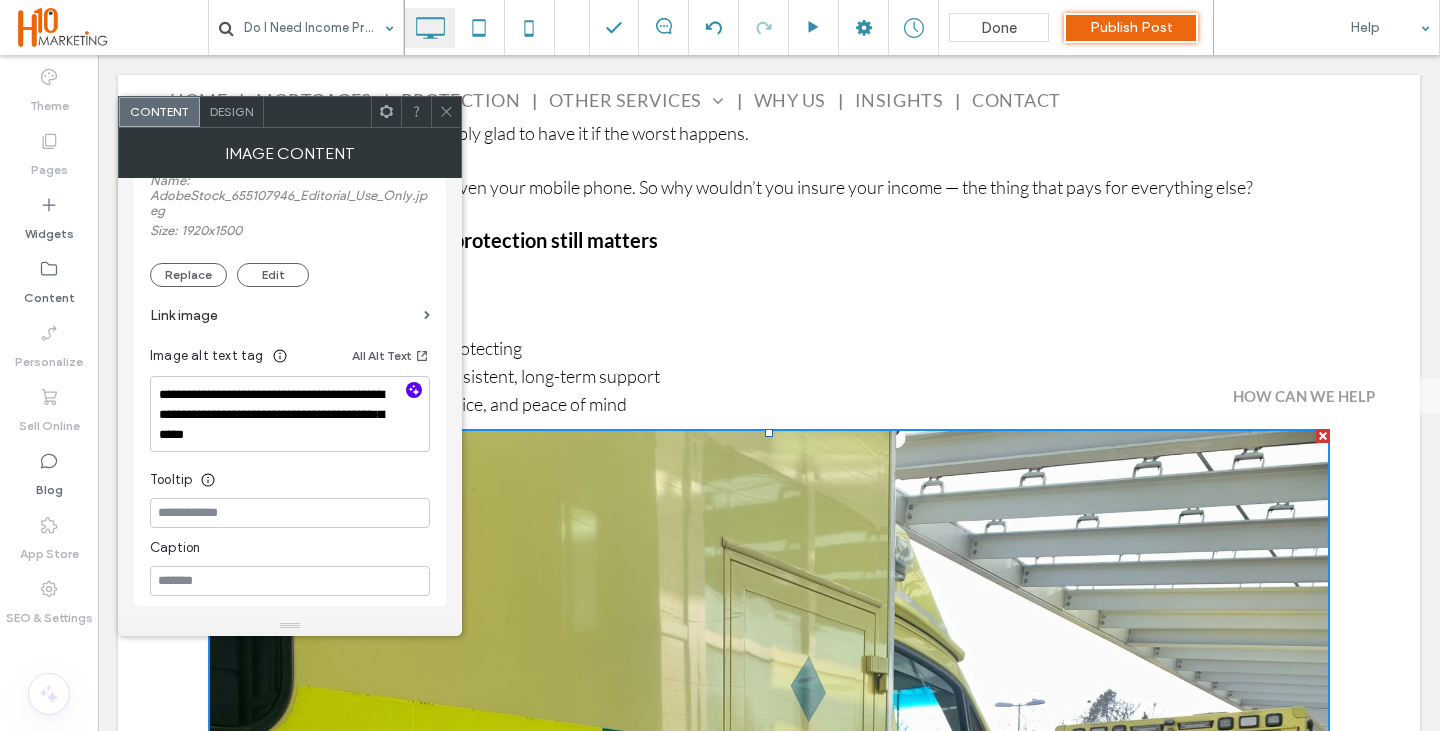 click 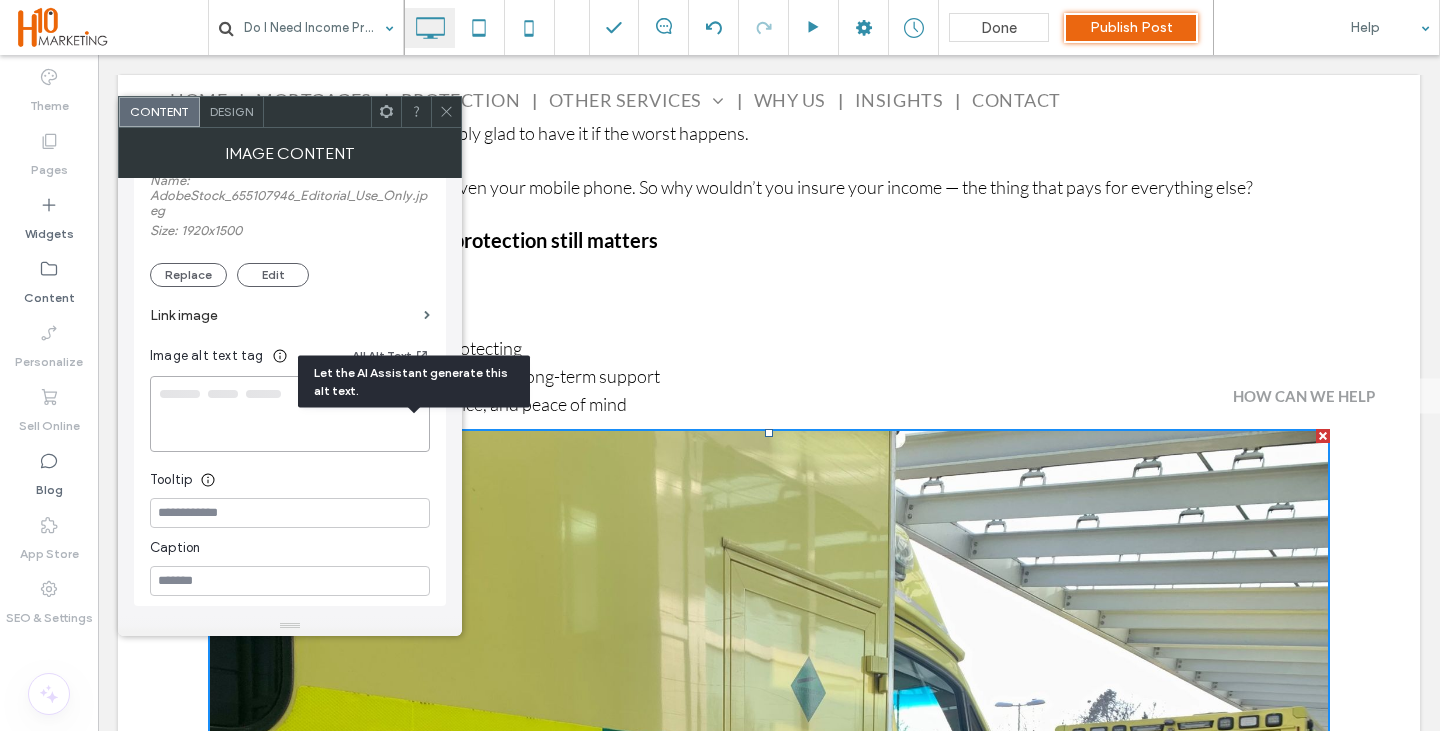 type on "**********" 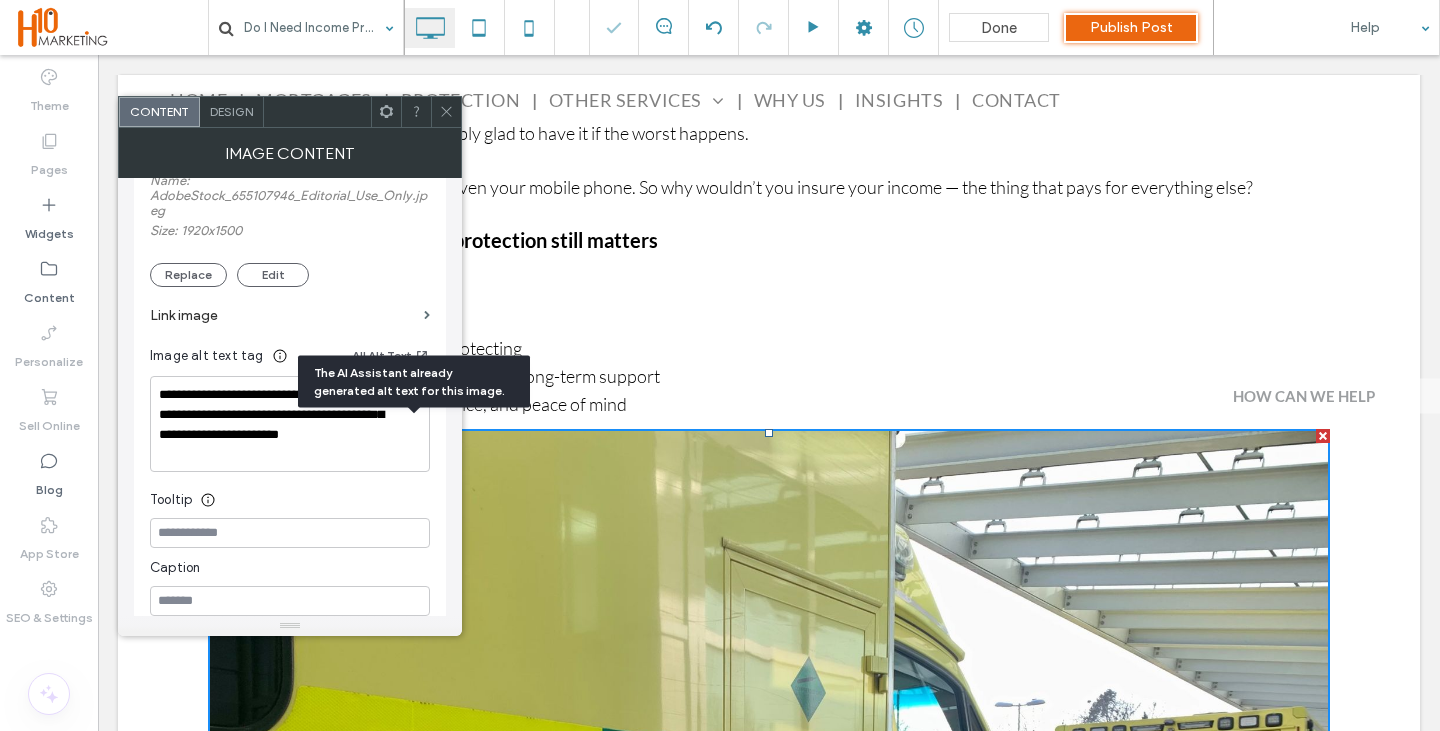 click 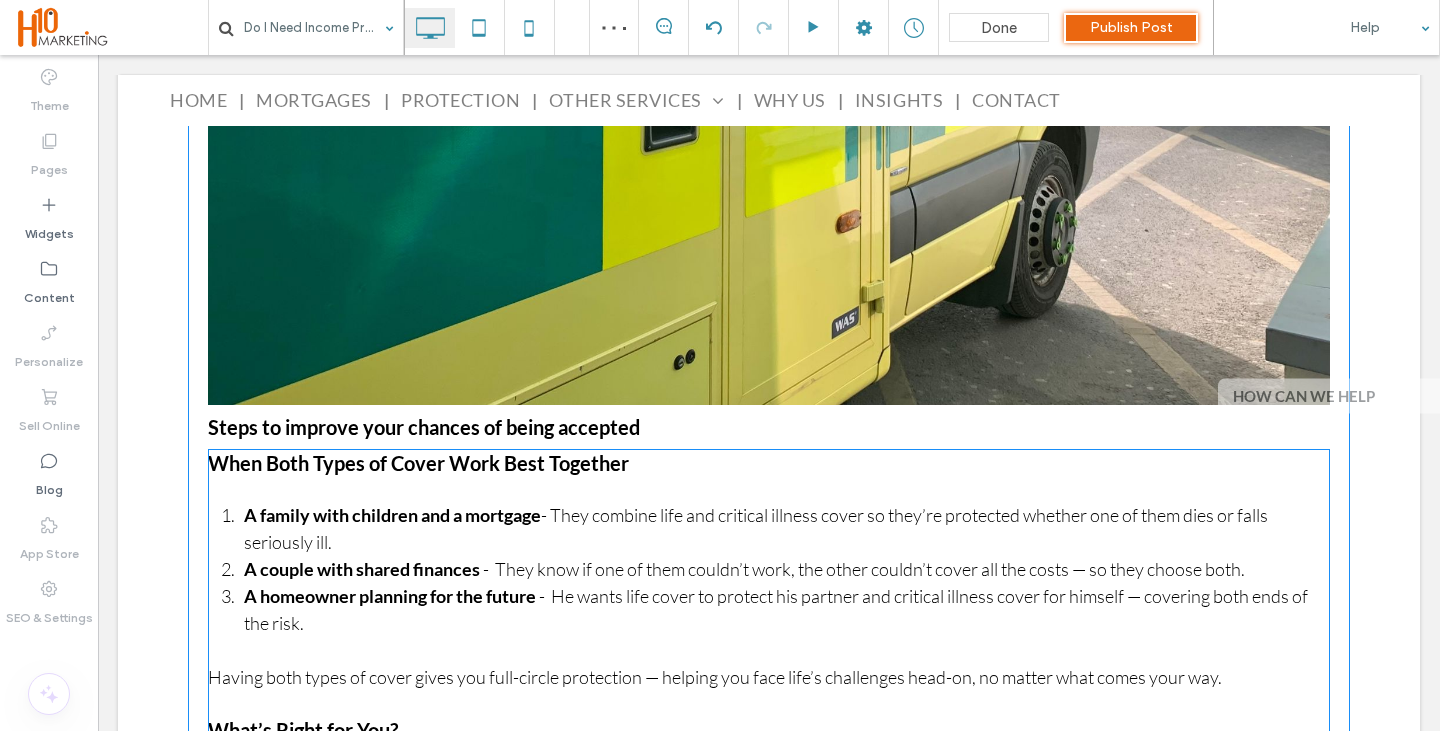 click on "A family with children and a mortgage   - They combine life and critical illness cover so they’re protected whether one of them dies or falls seriously ill." at bounding box center [787, 529] 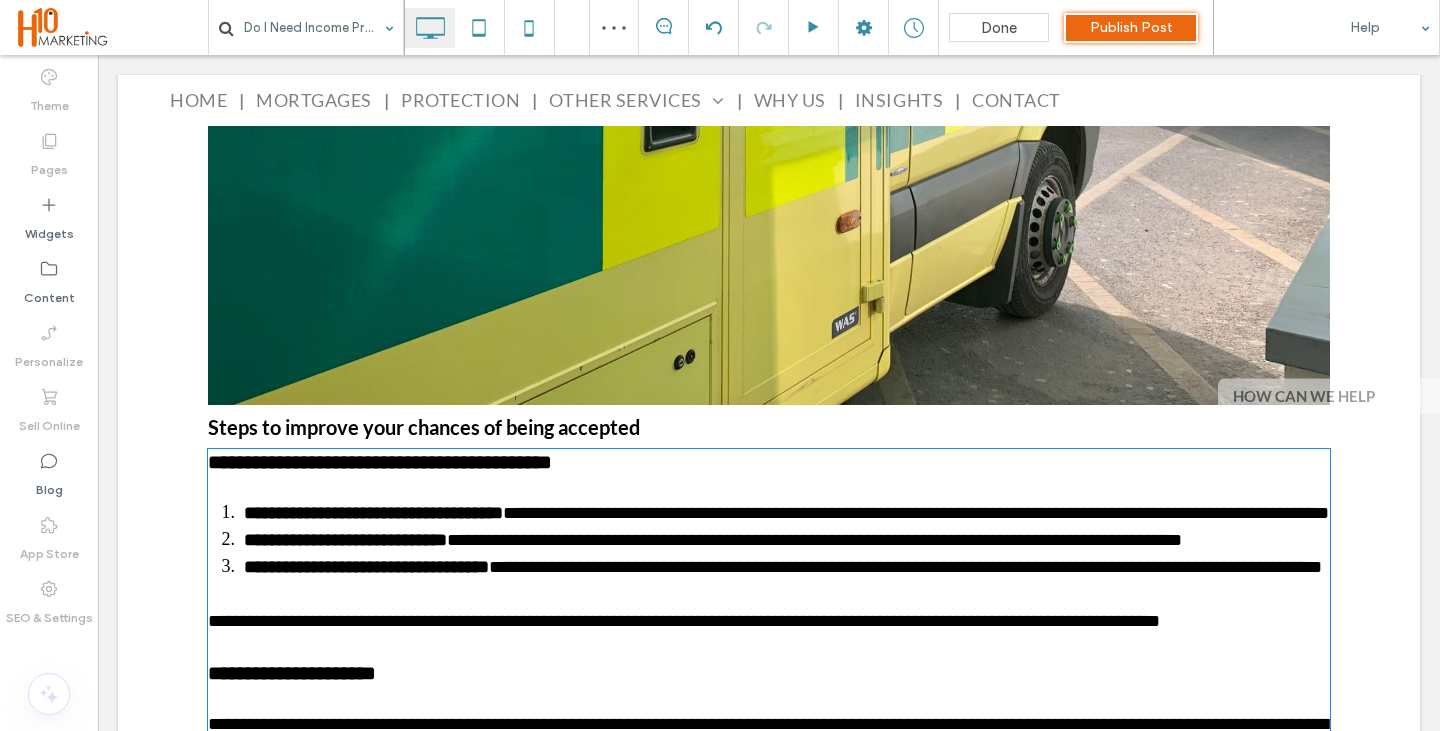 type on "****" 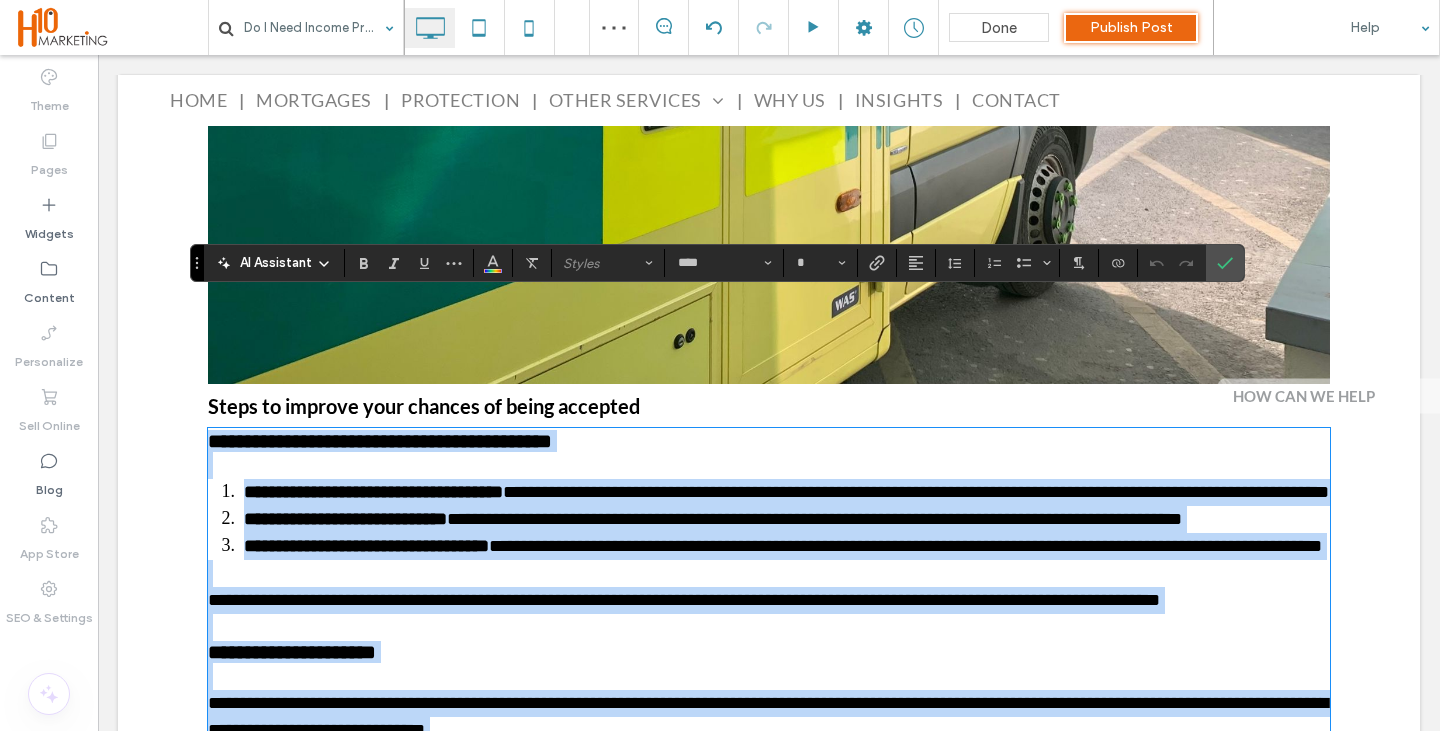 scroll, scrollTop: 3404, scrollLeft: 0, axis: vertical 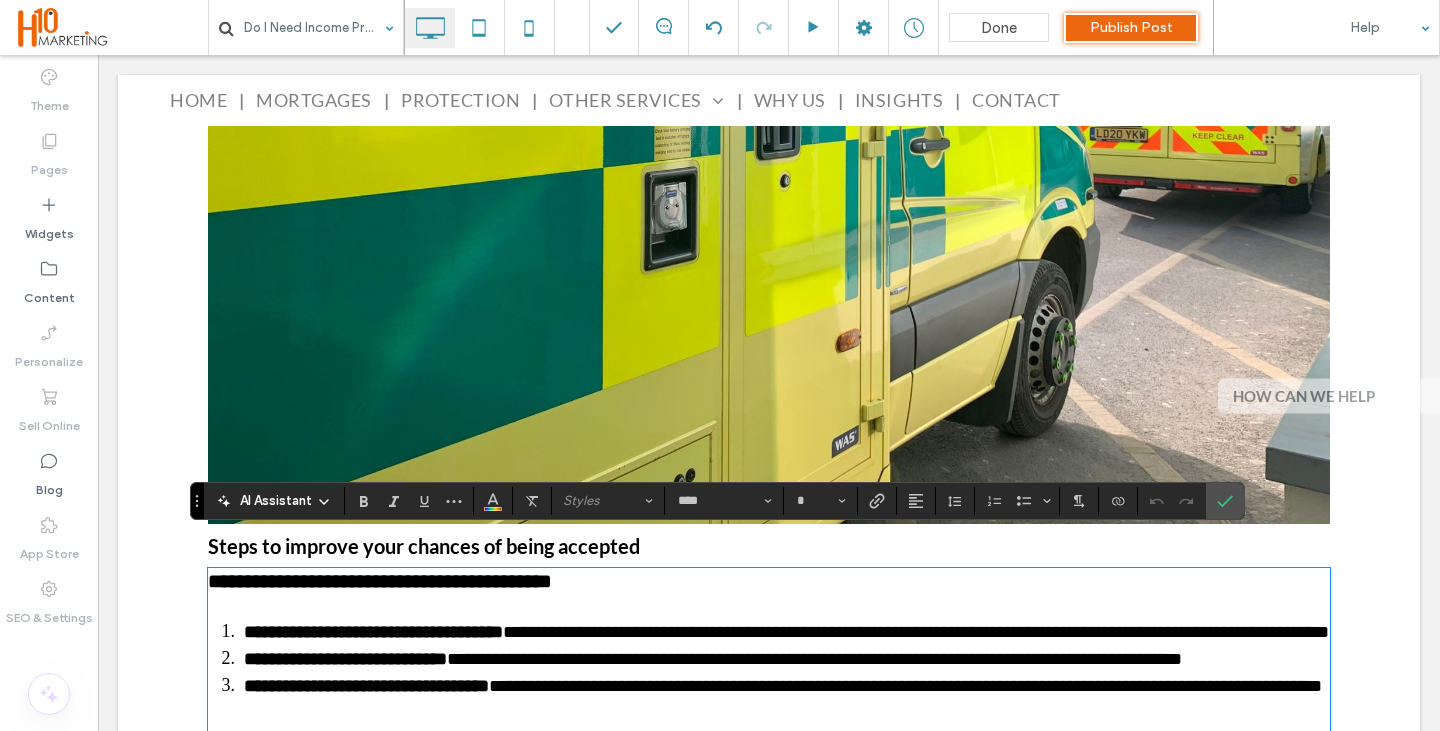 click on "Do I Need Income Protection If I Have Savings or Sick Pay?
If you’ve ever thought, “I’ve got some savings put aside and my employer gives me sick pay — do I really need income protection?” — you’re not alone. It’s a common question, and on the surface, it seems like a practical stance. But let’s take a closer look. Because while savings and sick pay might offer some protection, they often don’t go as far as people expect — especially when illness or injury drags on longer than planned. How long would your sick pay last? Some employers offer very generous sick pay. Others don’t. While you might be fortunate enough to have a good sick pay policy now, things can change — new roles, new companies, or changes to internal policies can leave you exposed in the future. The legal minimum is Statutory Sick Pay (SSP), which is currently just £116.75 a week (correct at time of writing), and only lasts for up to 28 weeks.  Savings are a safety net — but they can quickly run out" at bounding box center [769, -24] 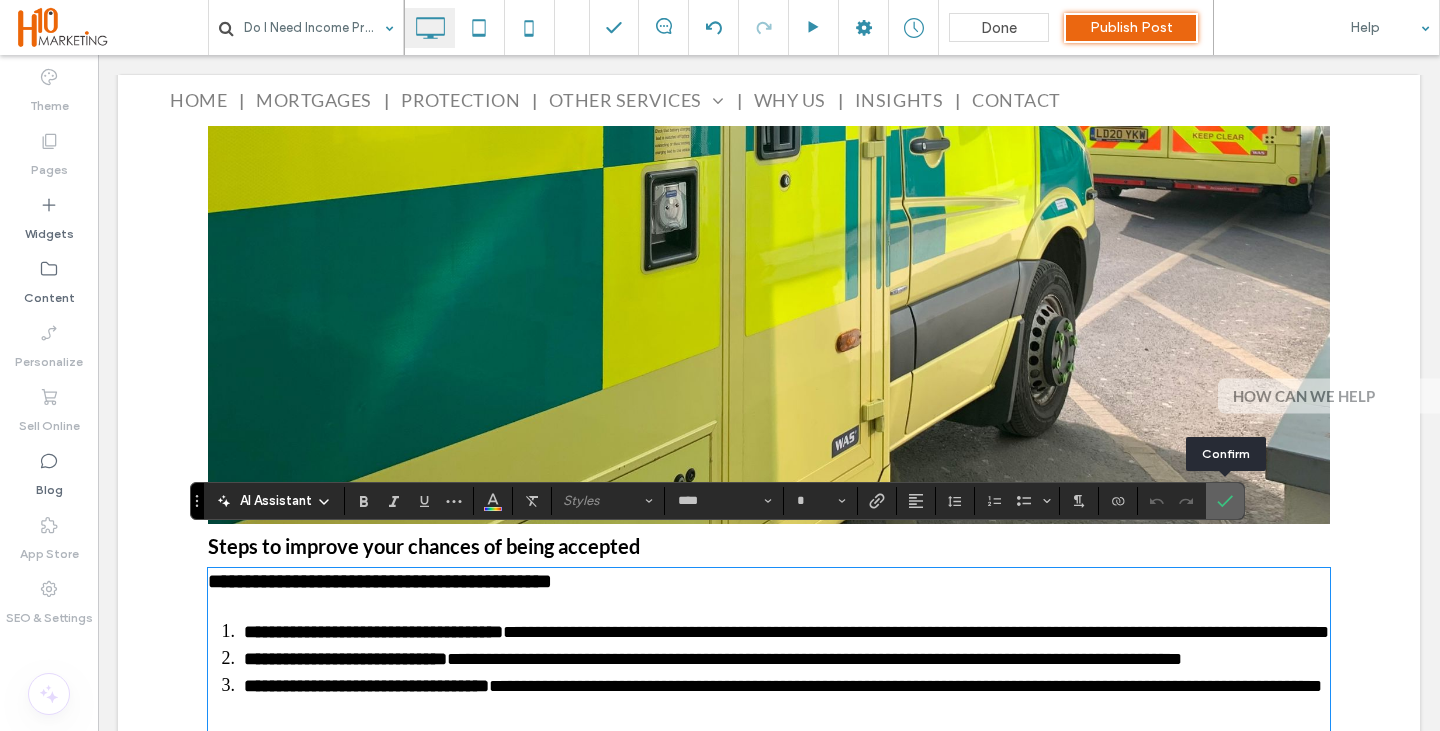 click 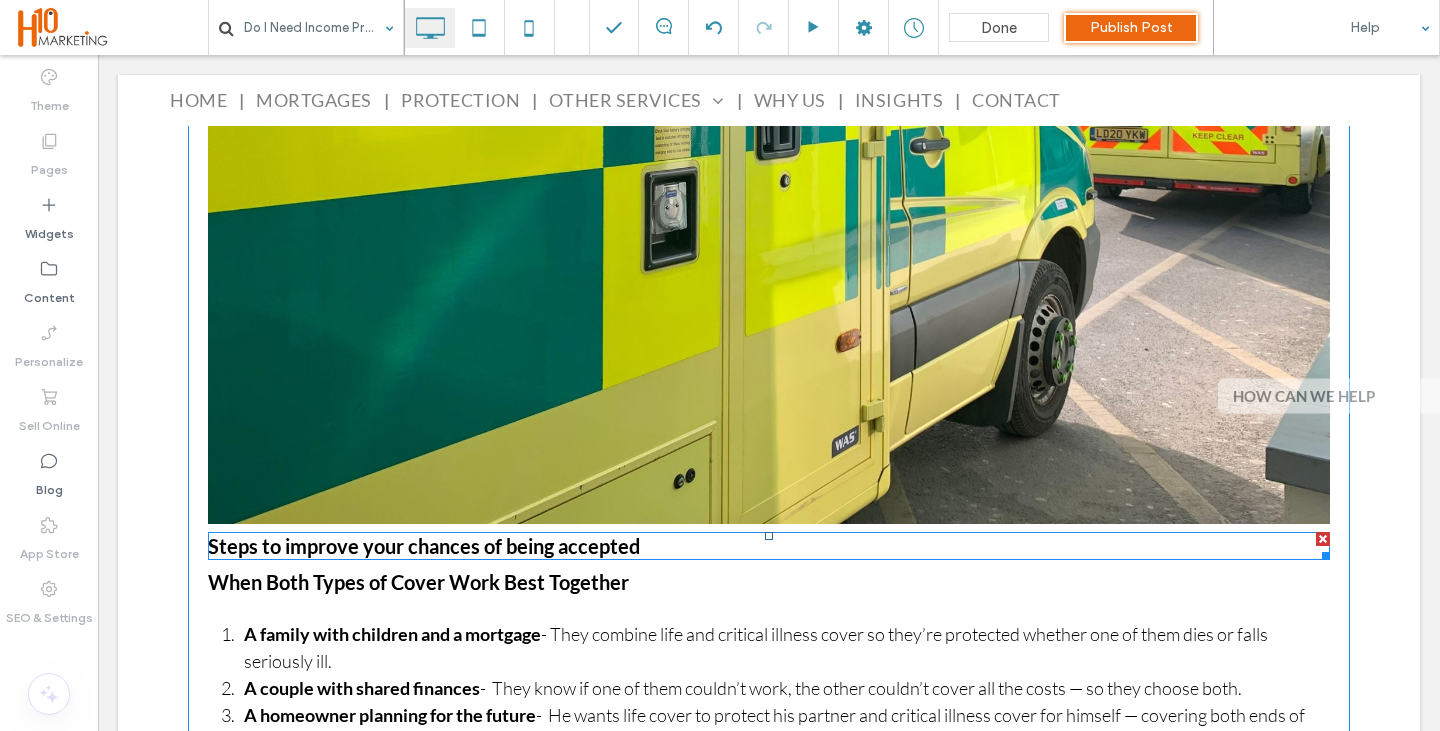 click at bounding box center (1322, 552) 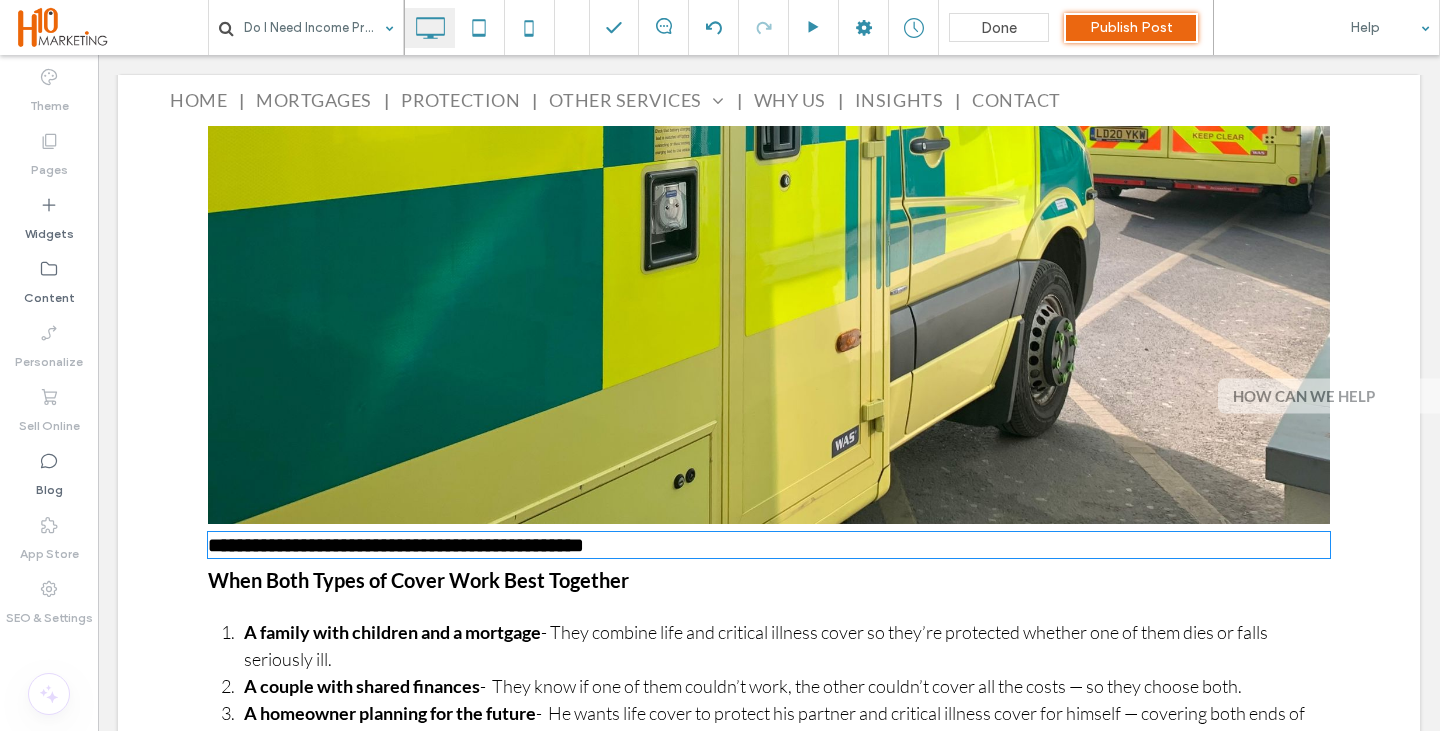 type on "****" 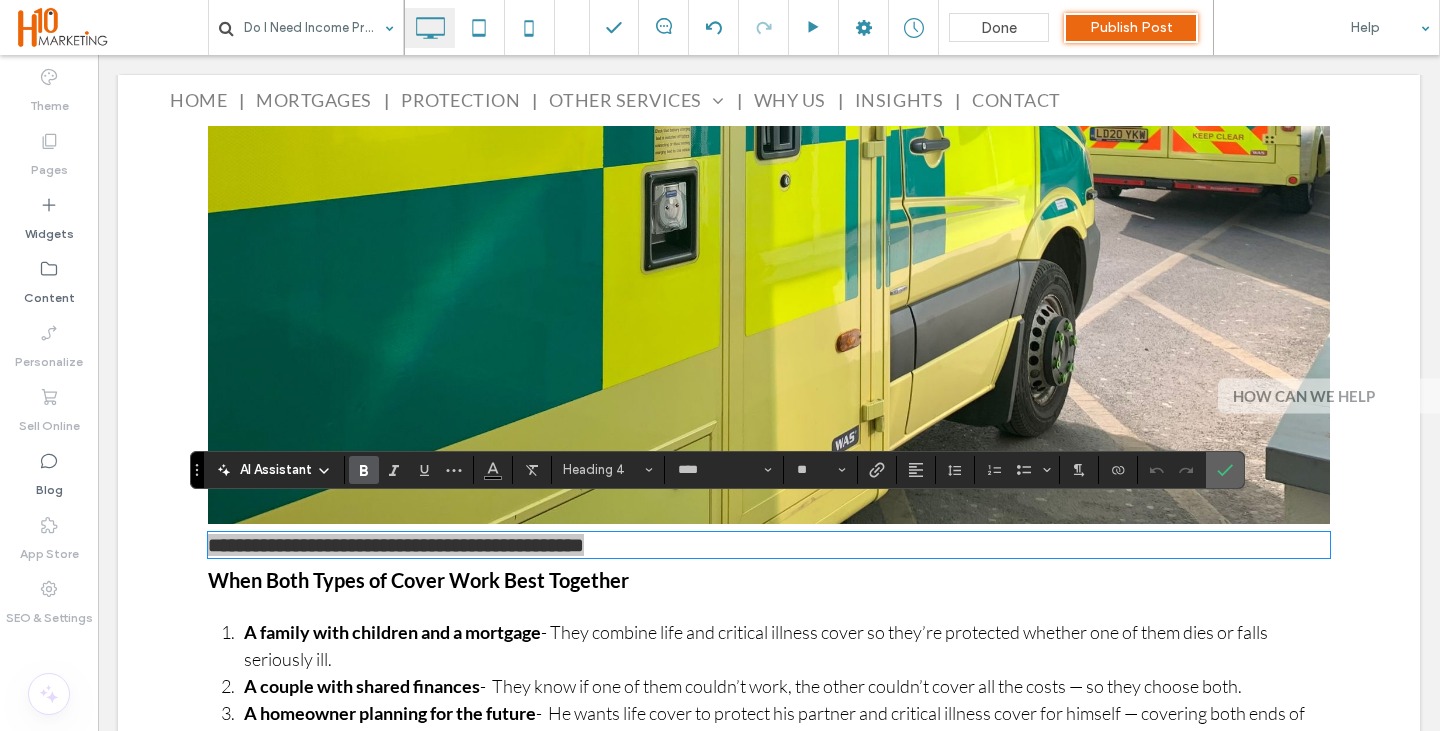 click at bounding box center [1225, 470] 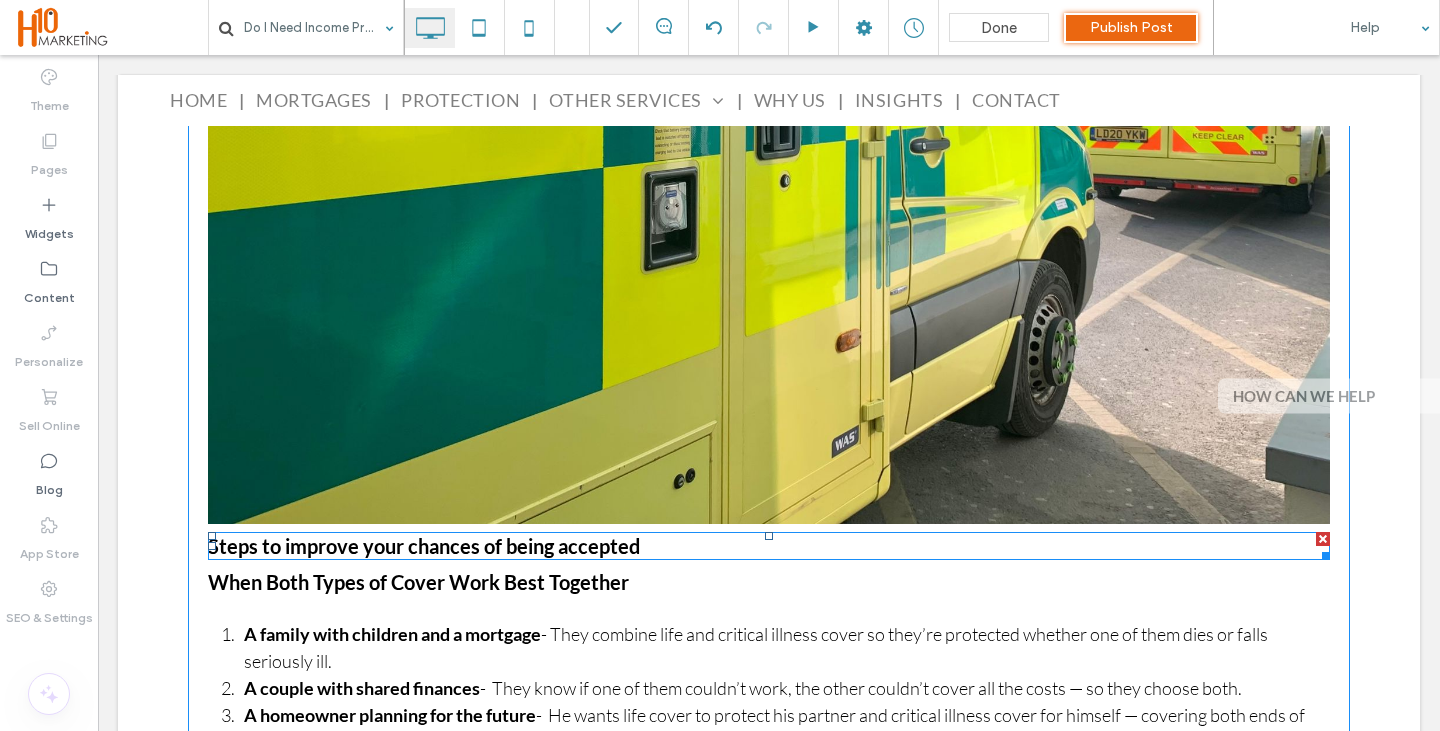 click at bounding box center [1323, 539] 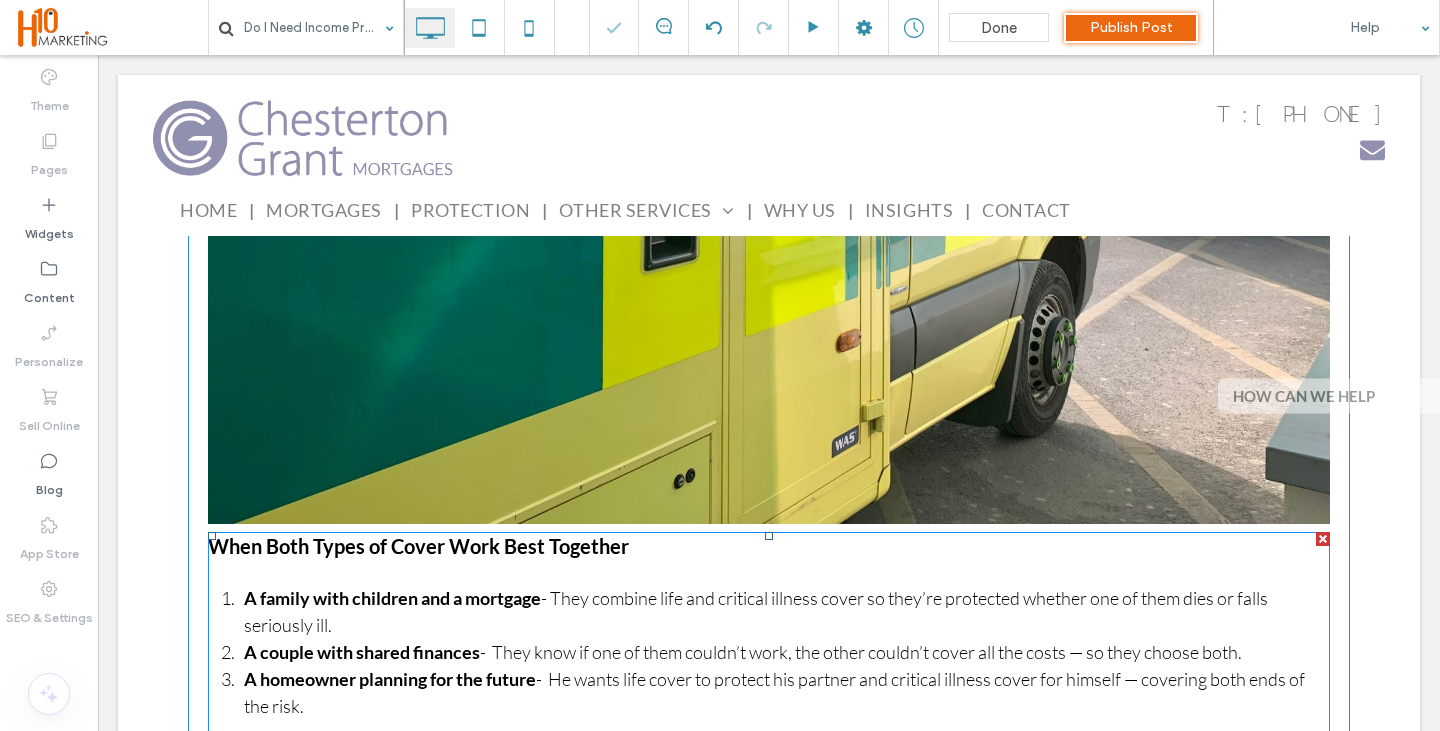 click on "- They combine life and critical illness cover so they’re protected whether one of them dies or falls seriously ill." at bounding box center (756, 611) 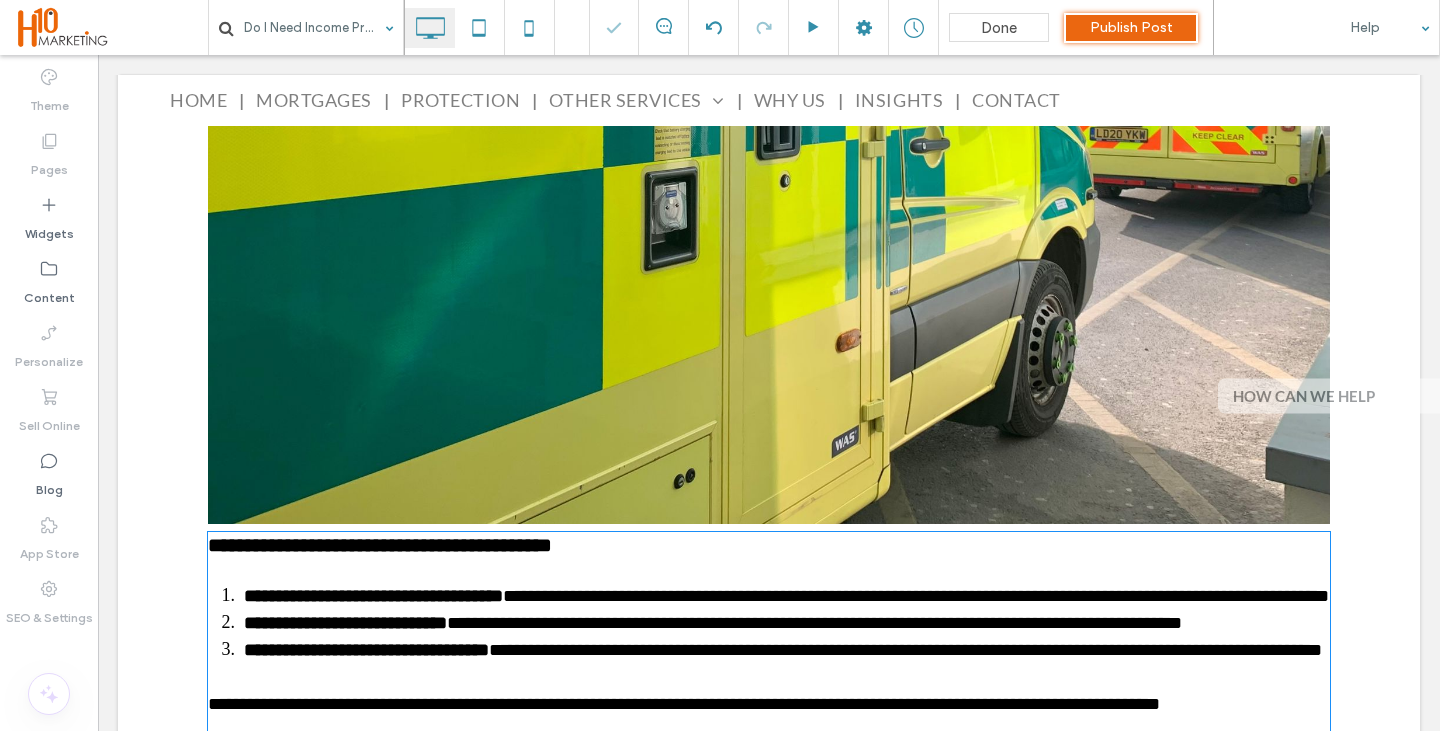 scroll, scrollTop: 3768, scrollLeft: 0, axis: vertical 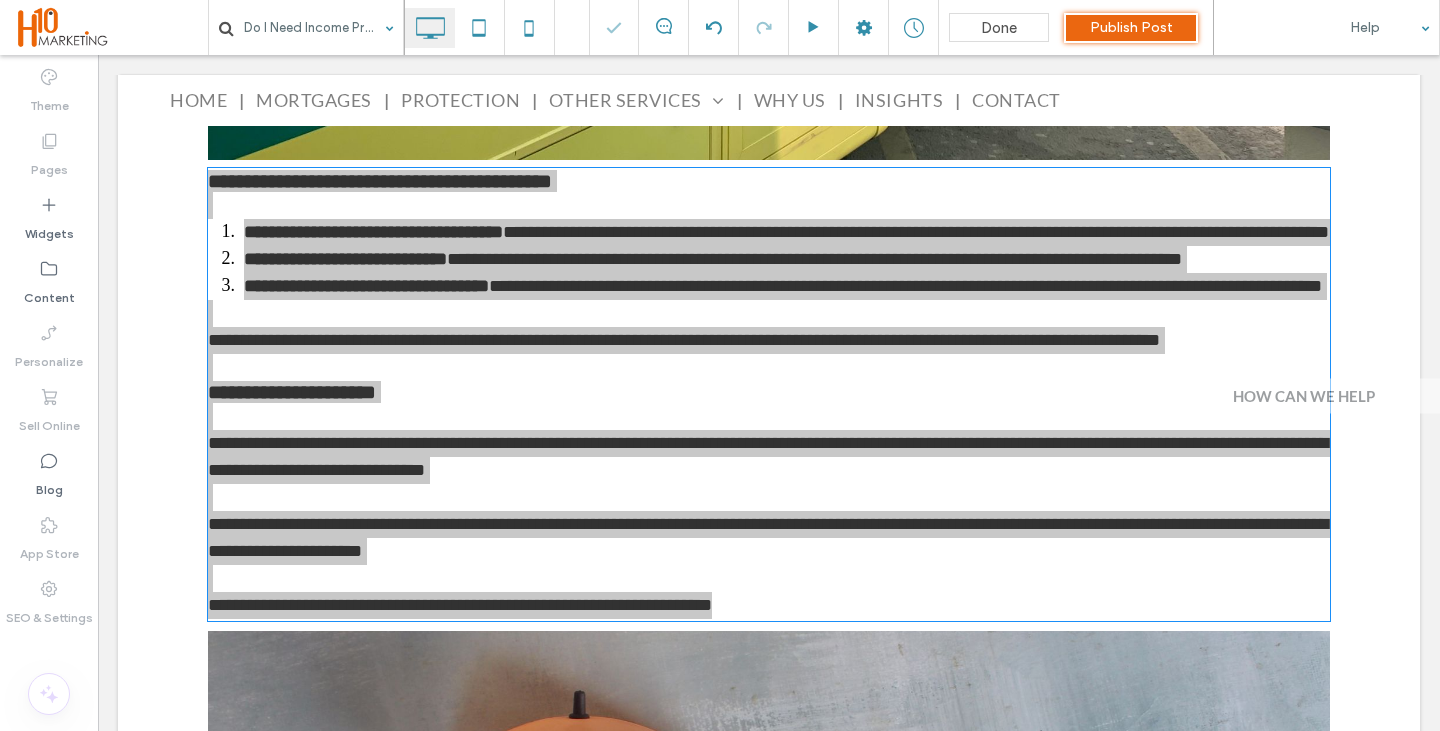 type on "****" 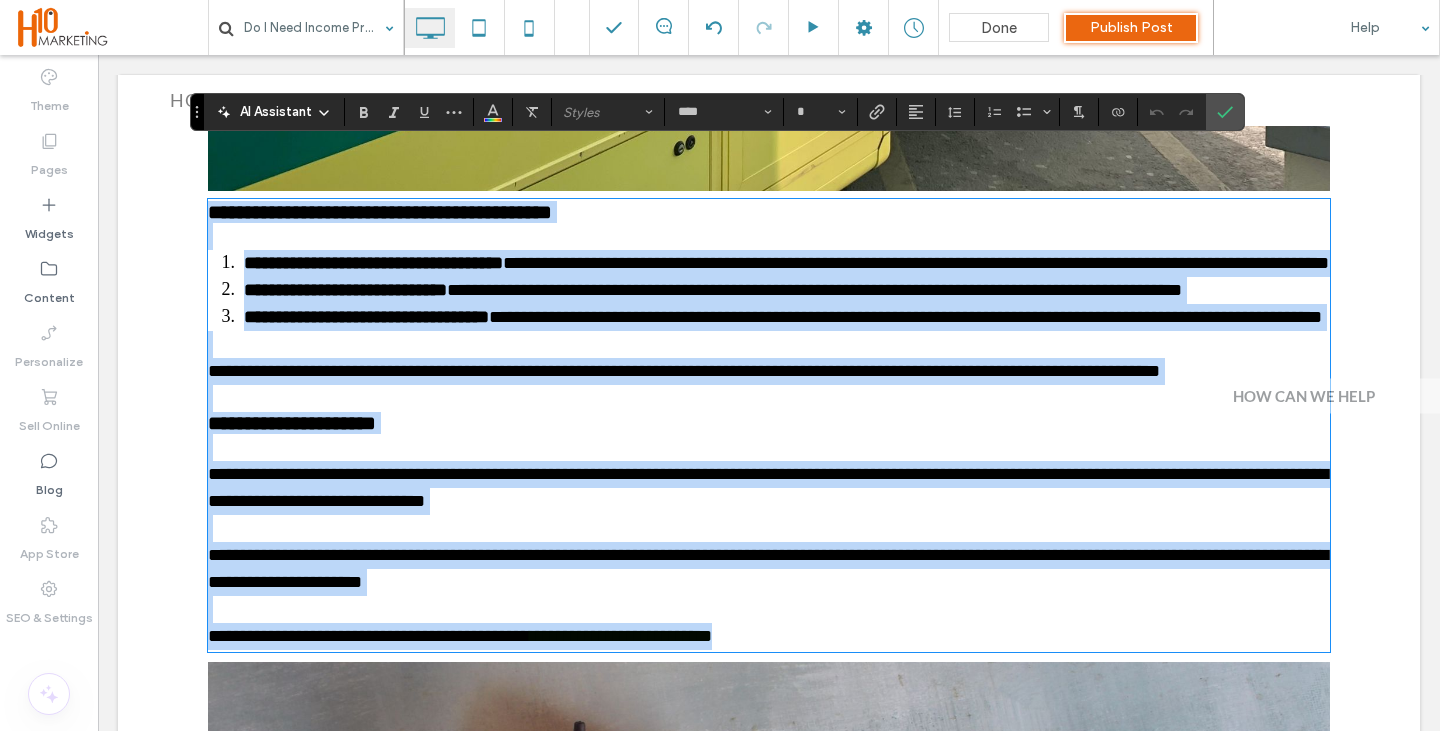 scroll, scrollTop: 3368, scrollLeft: 0, axis: vertical 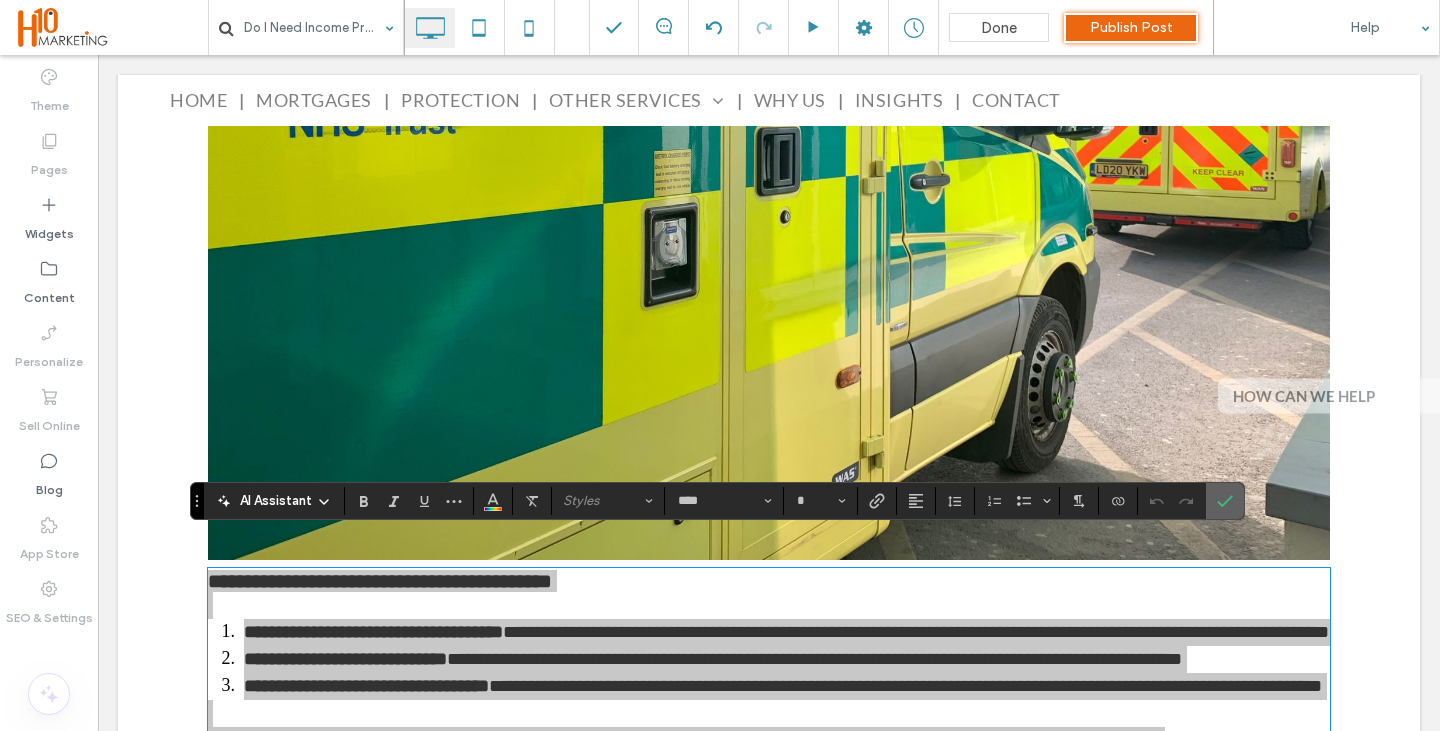 drag, startPoint x: 1222, startPoint y: 507, endPoint x: 1107, endPoint y: 466, distance: 122.09013 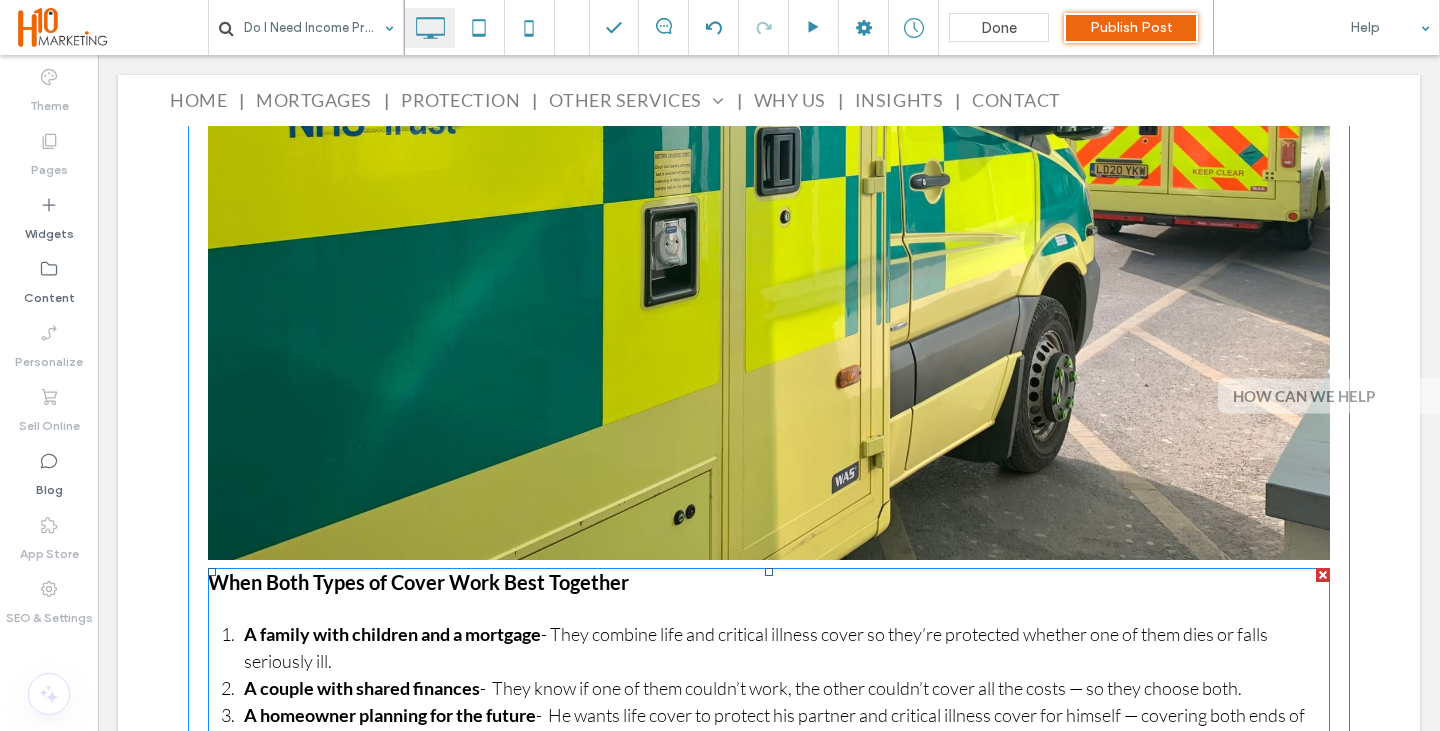 click at bounding box center (1323, 575) 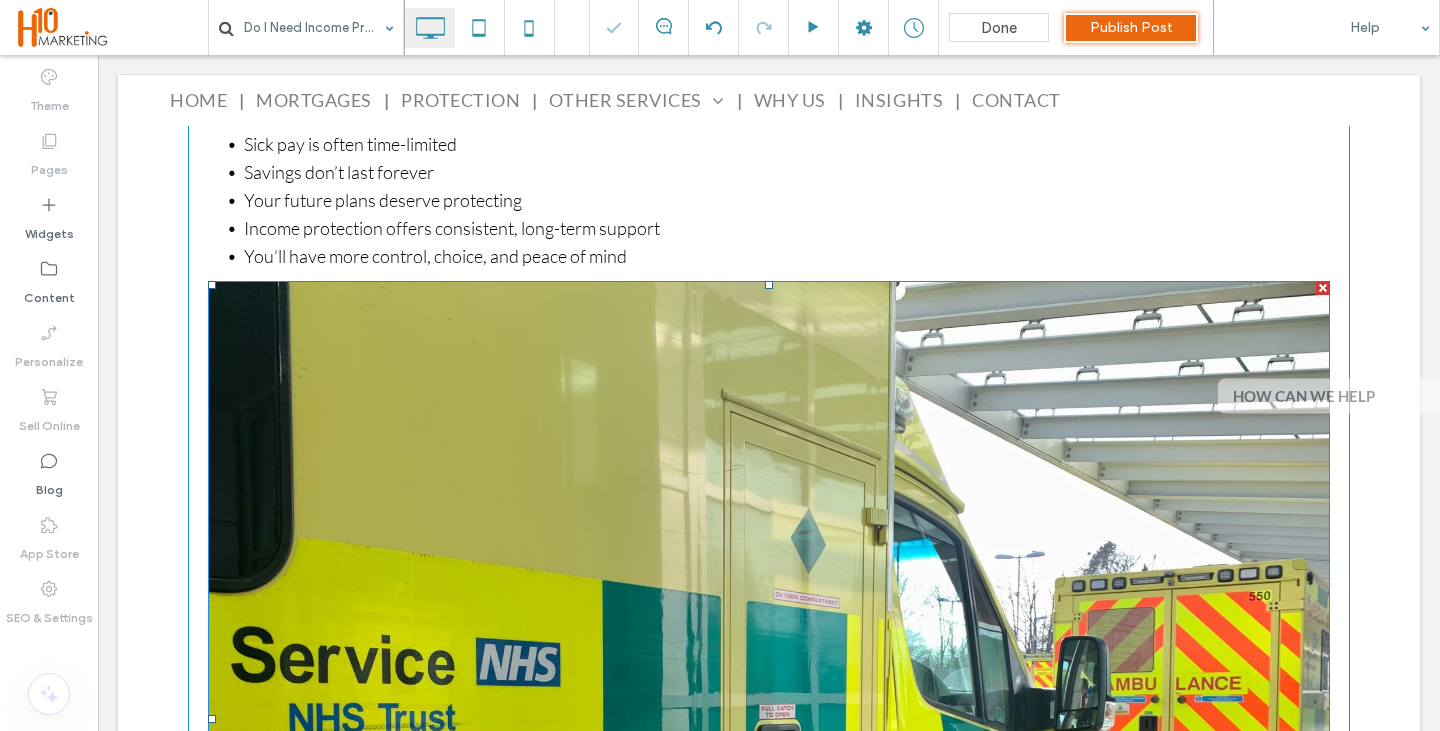 scroll, scrollTop: 2768, scrollLeft: 0, axis: vertical 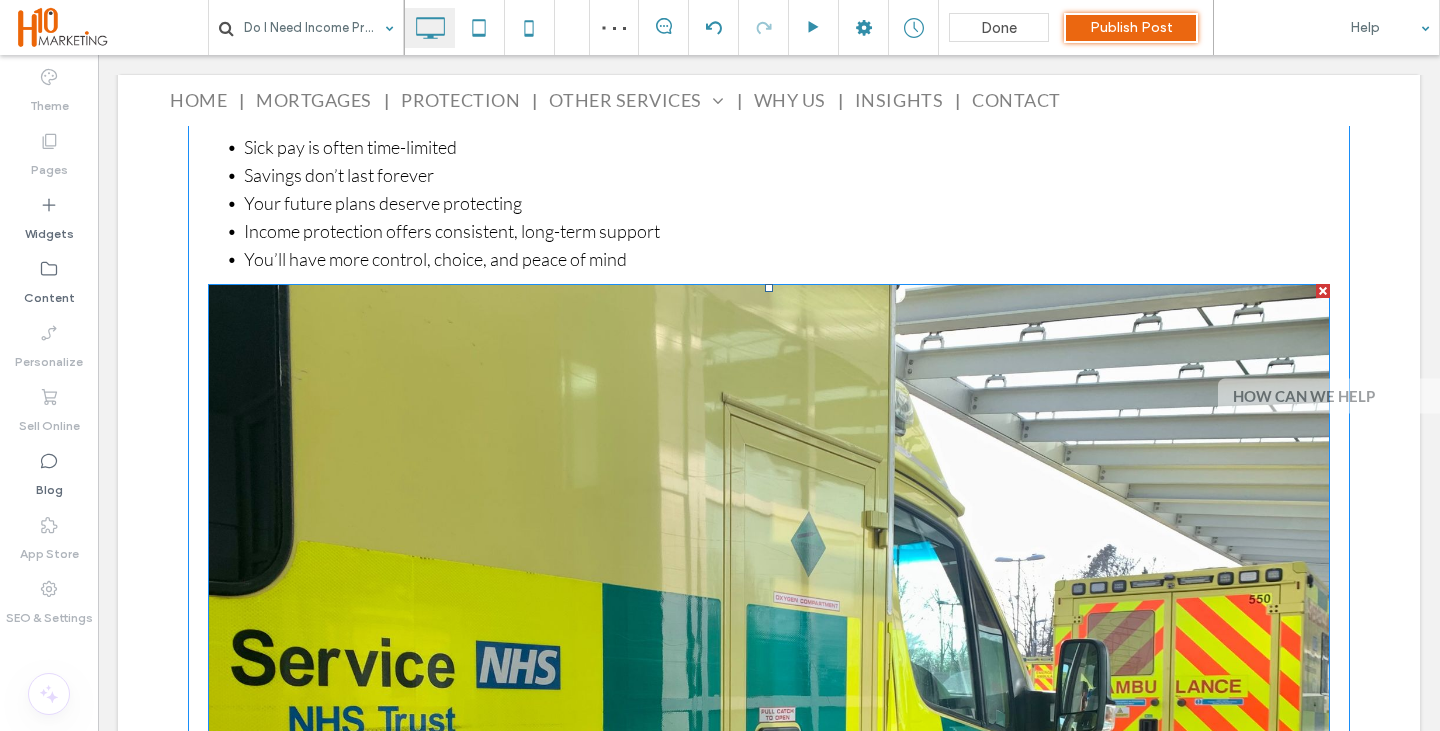 click at bounding box center [1323, 291] 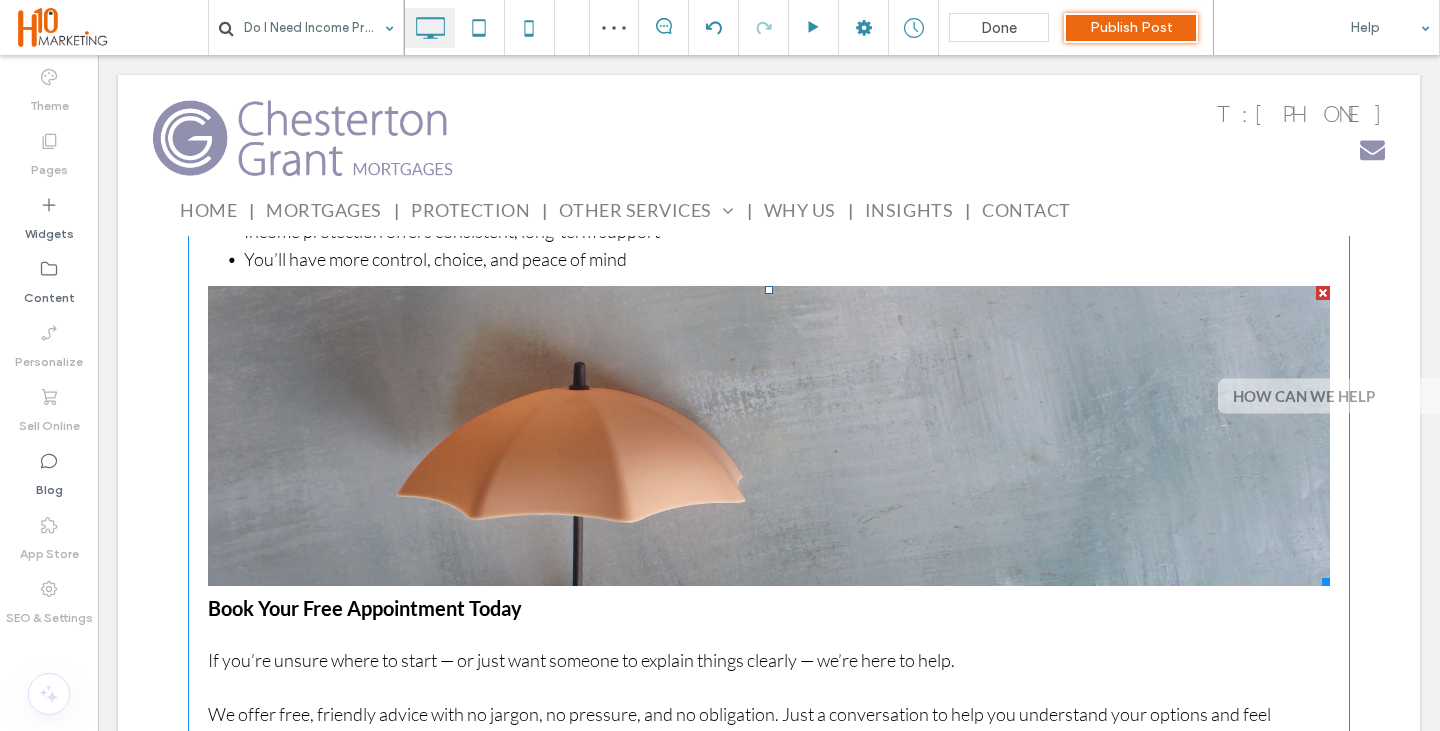 click at bounding box center [769, 436] 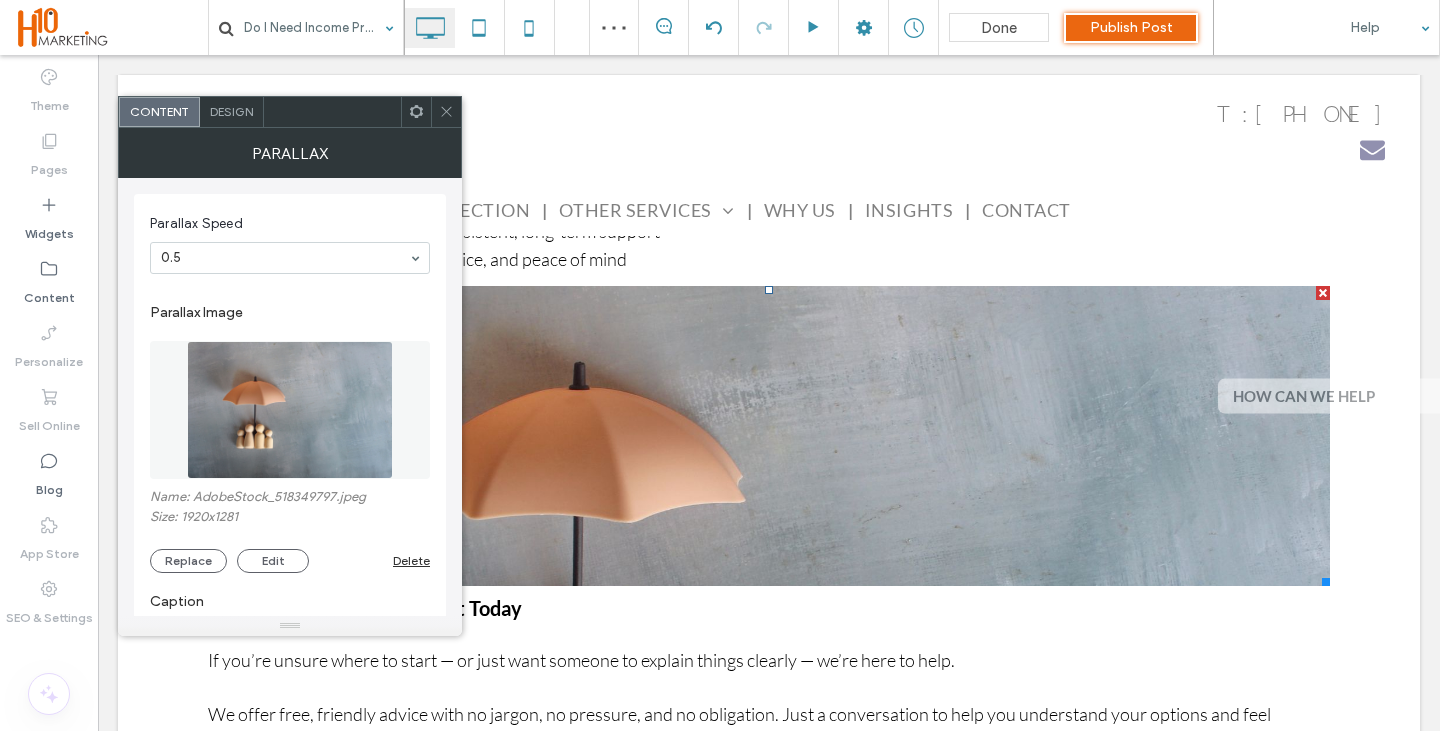 click at bounding box center (290, 410) 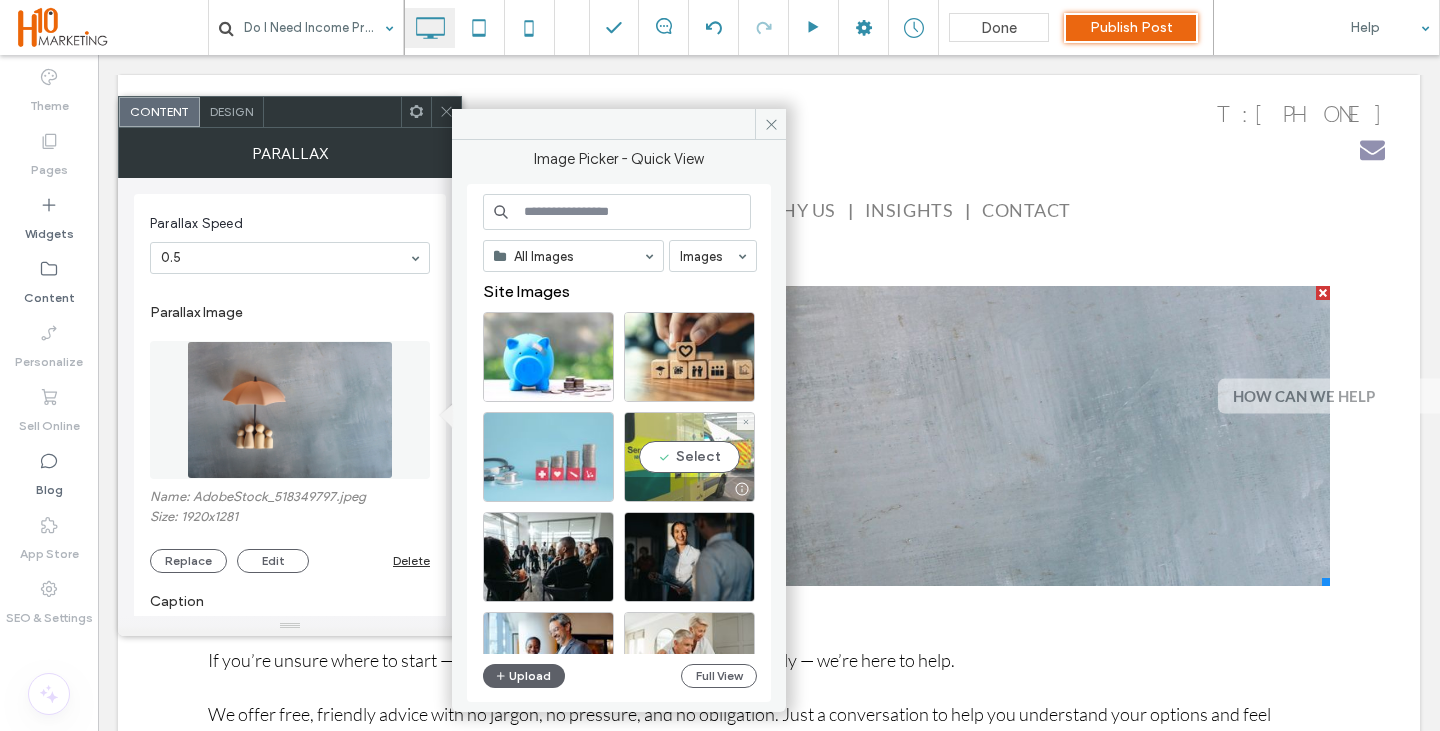 click on "Select" at bounding box center (689, 457) 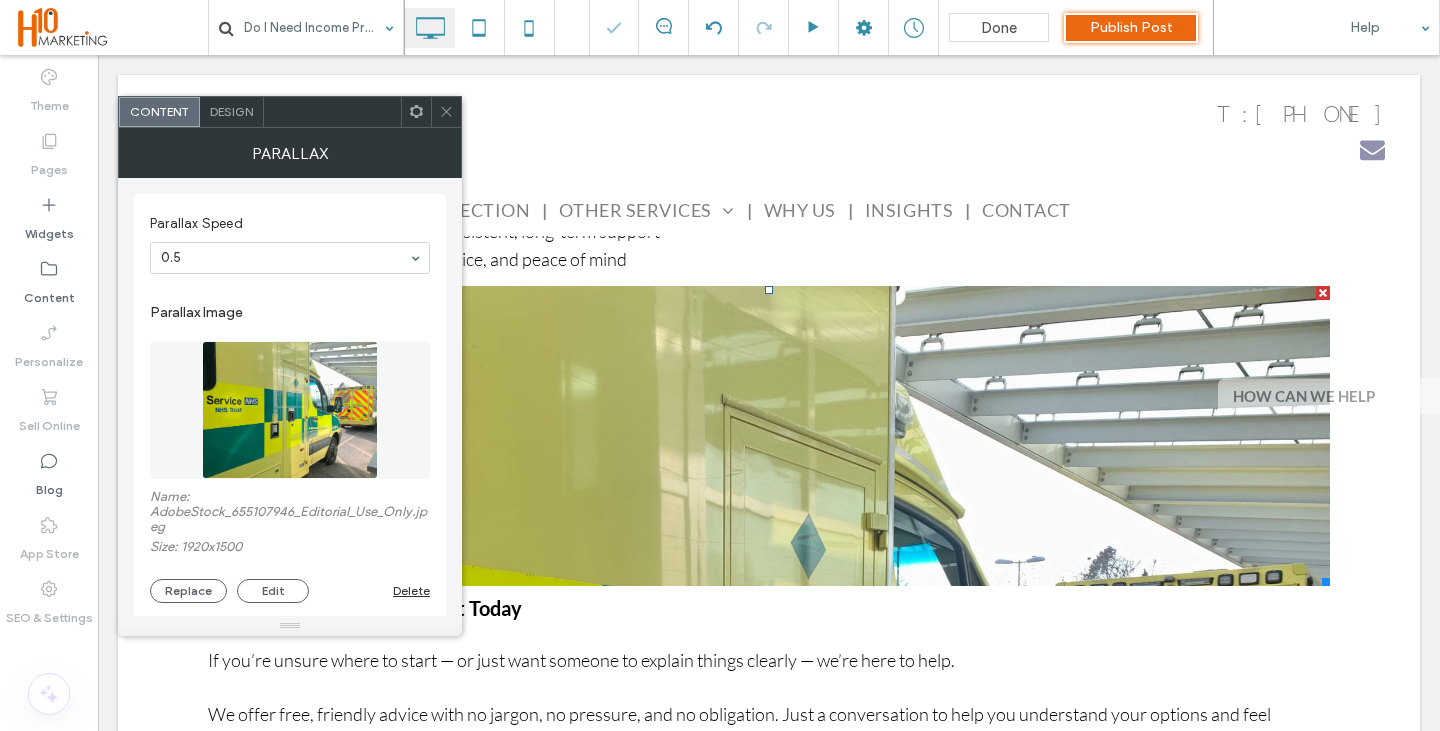 click on "Click To Paste
T:   01244 526888
Click To Paste" at bounding box center (769, 130) 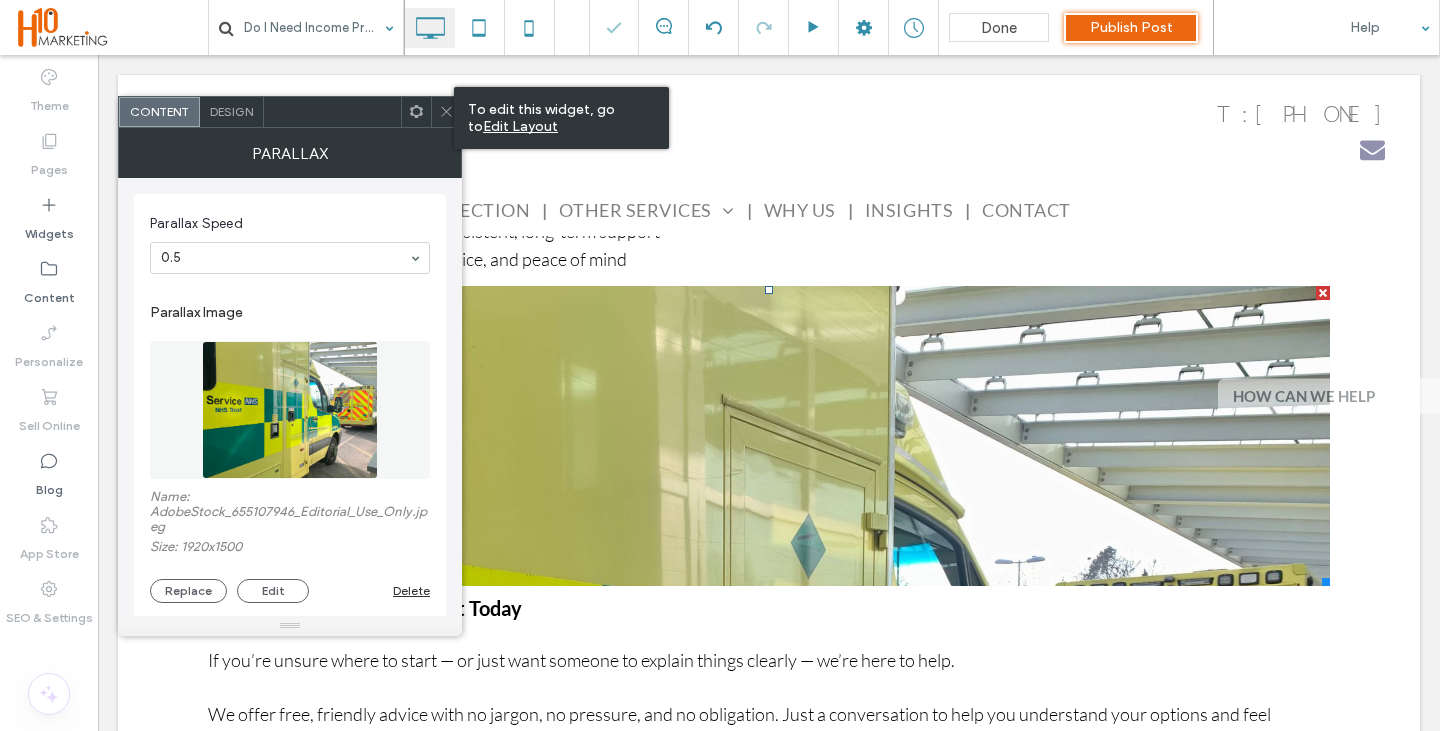 click 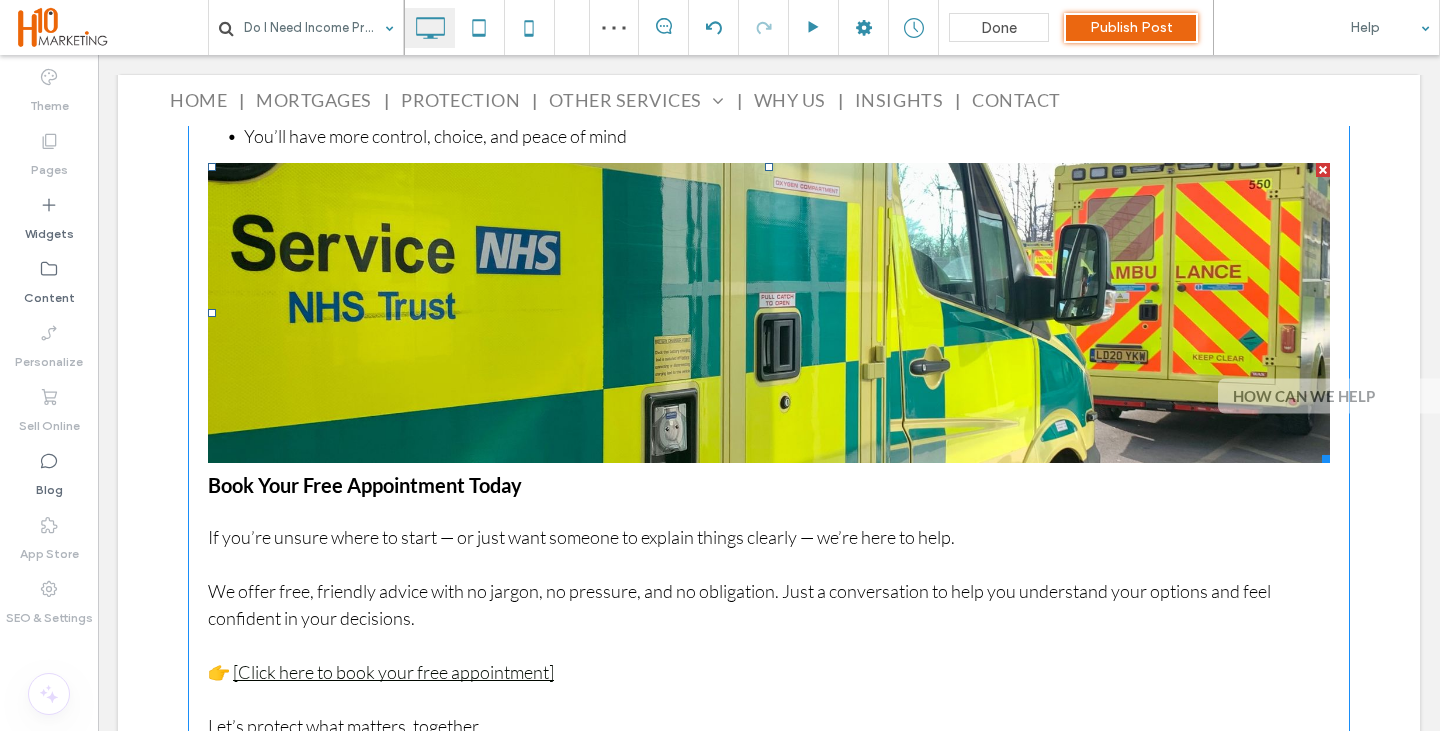 scroll, scrollTop: 2968, scrollLeft: 0, axis: vertical 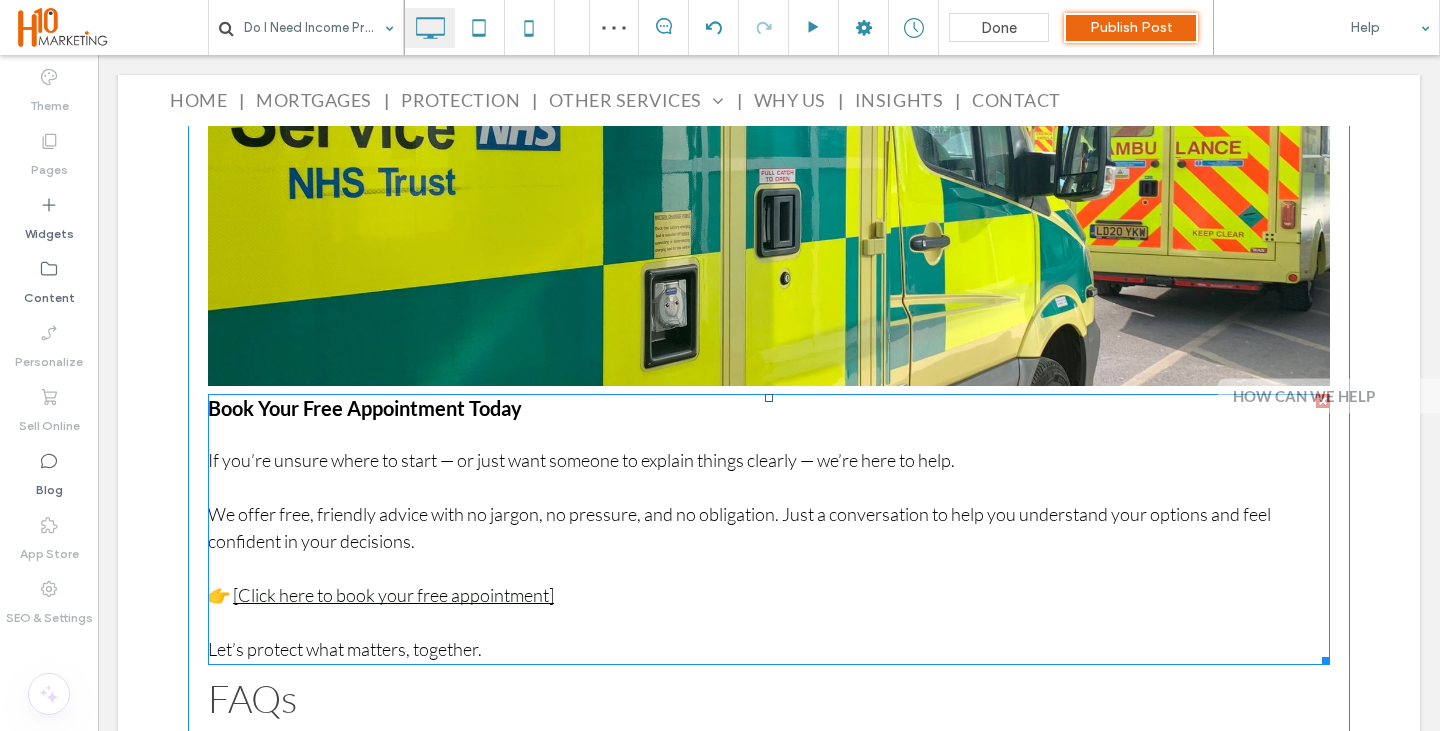 click at bounding box center (769, 487) 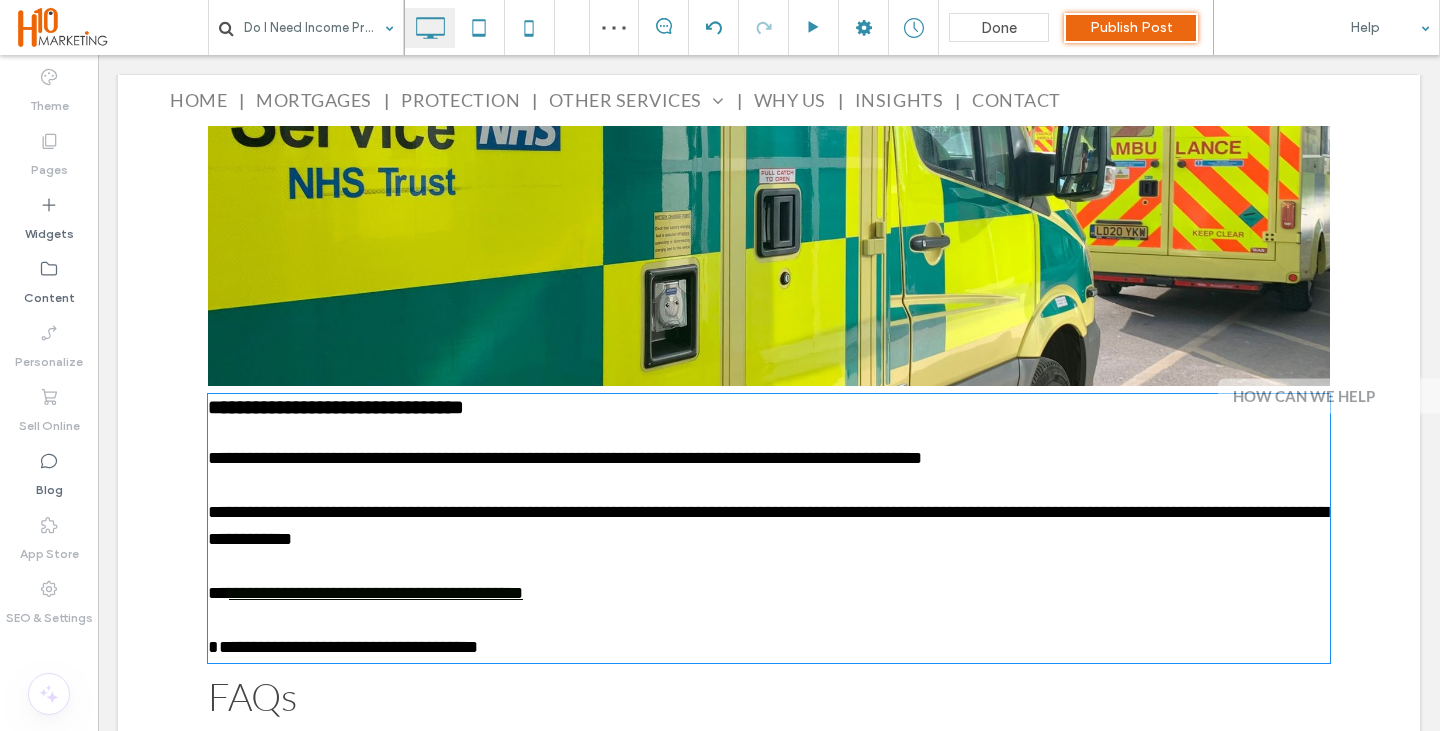 type on "****" 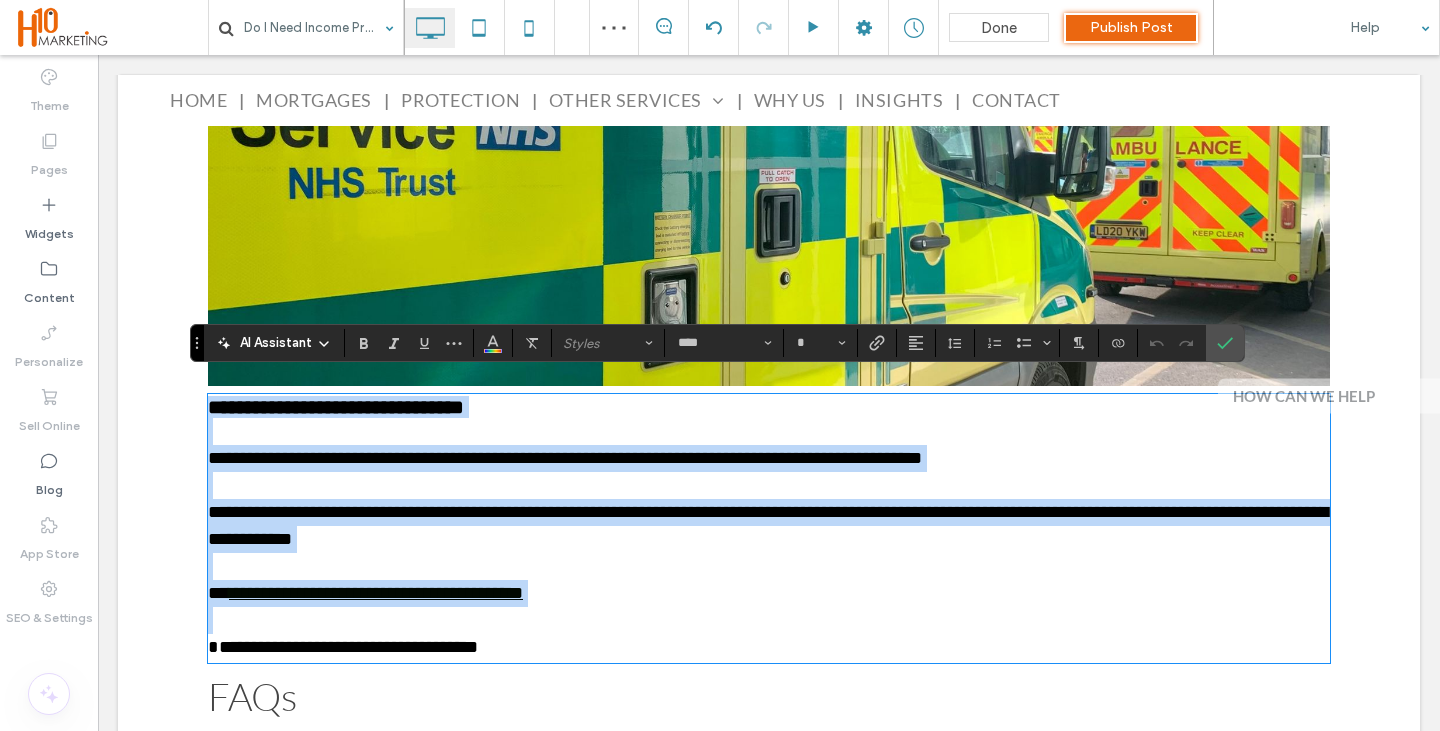 paste 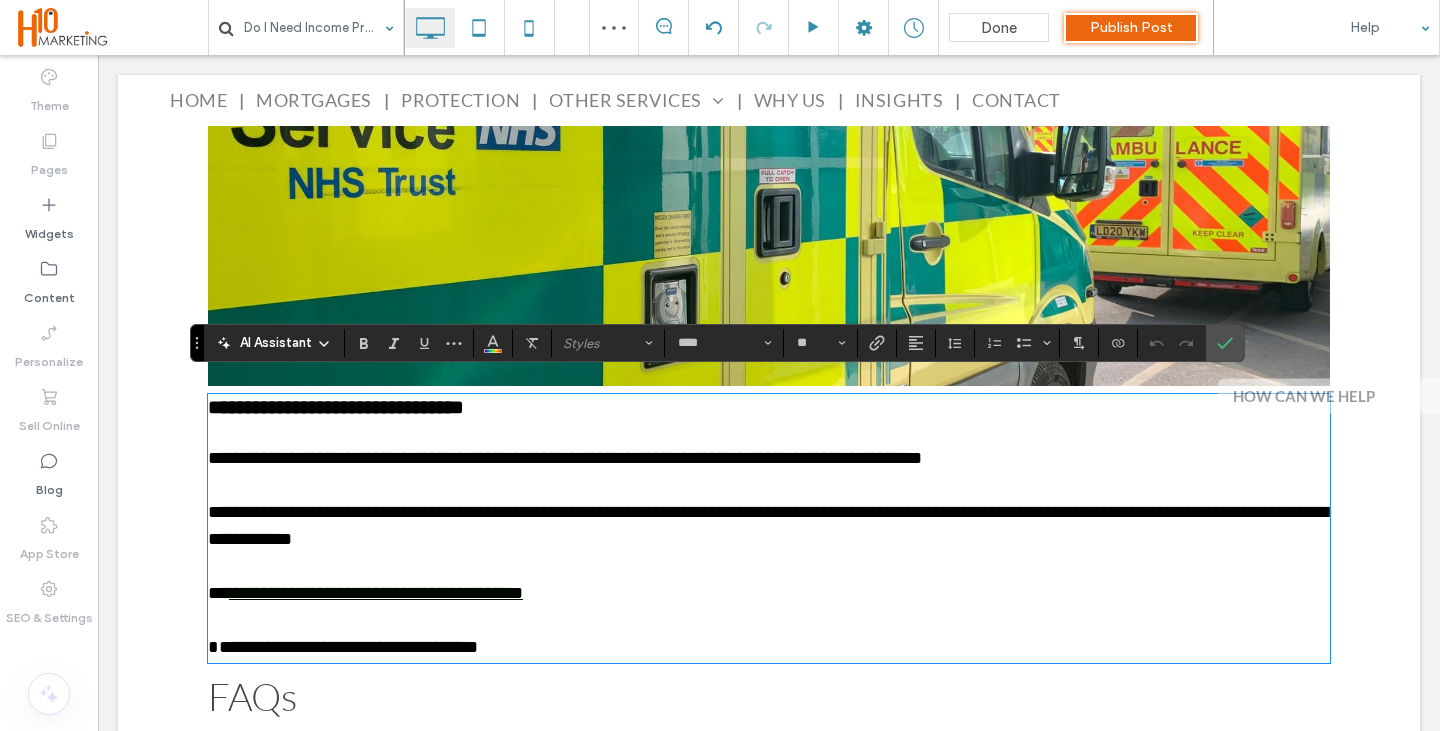 scroll, scrollTop: 0, scrollLeft: 0, axis: both 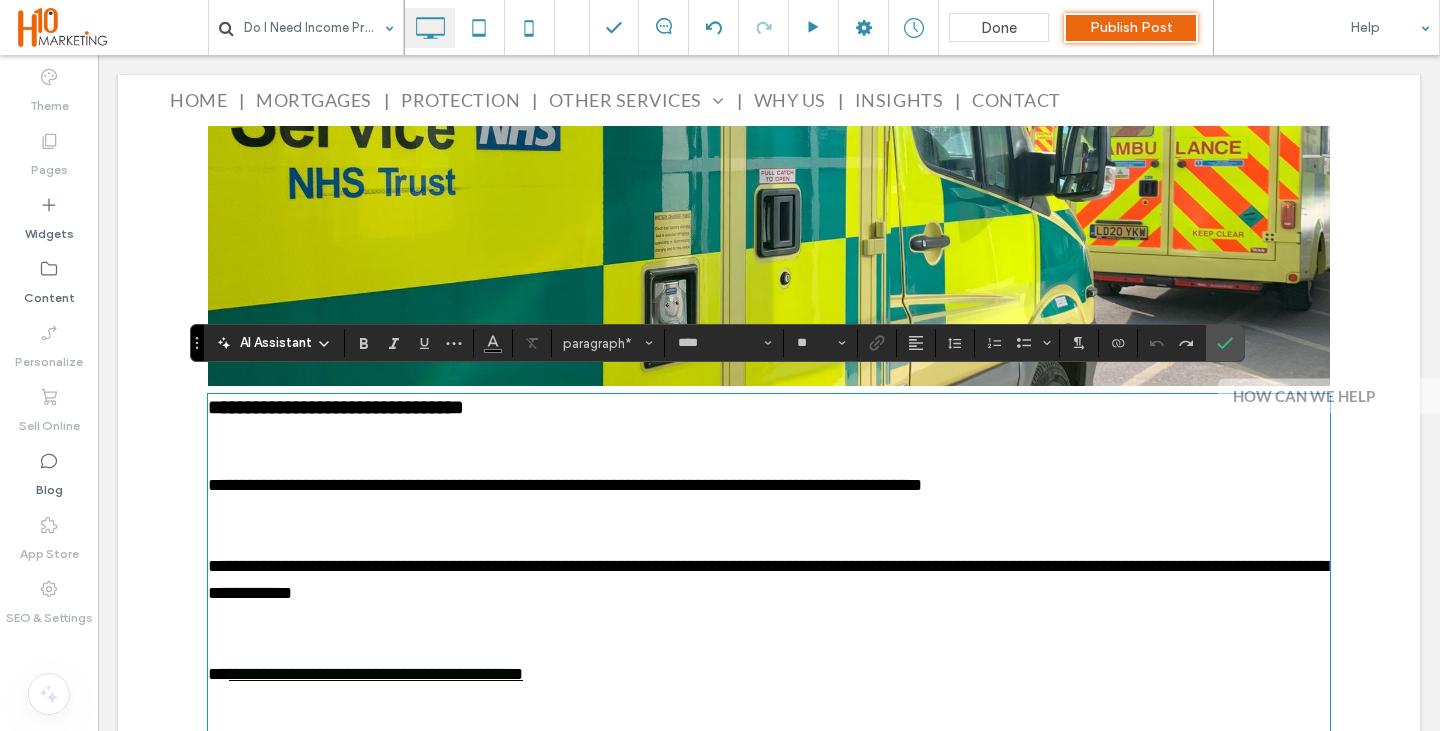 drag, startPoint x: 328, startPoint y: 420, endPoint x: 316, endPoint y: 466, distance: 47.539455 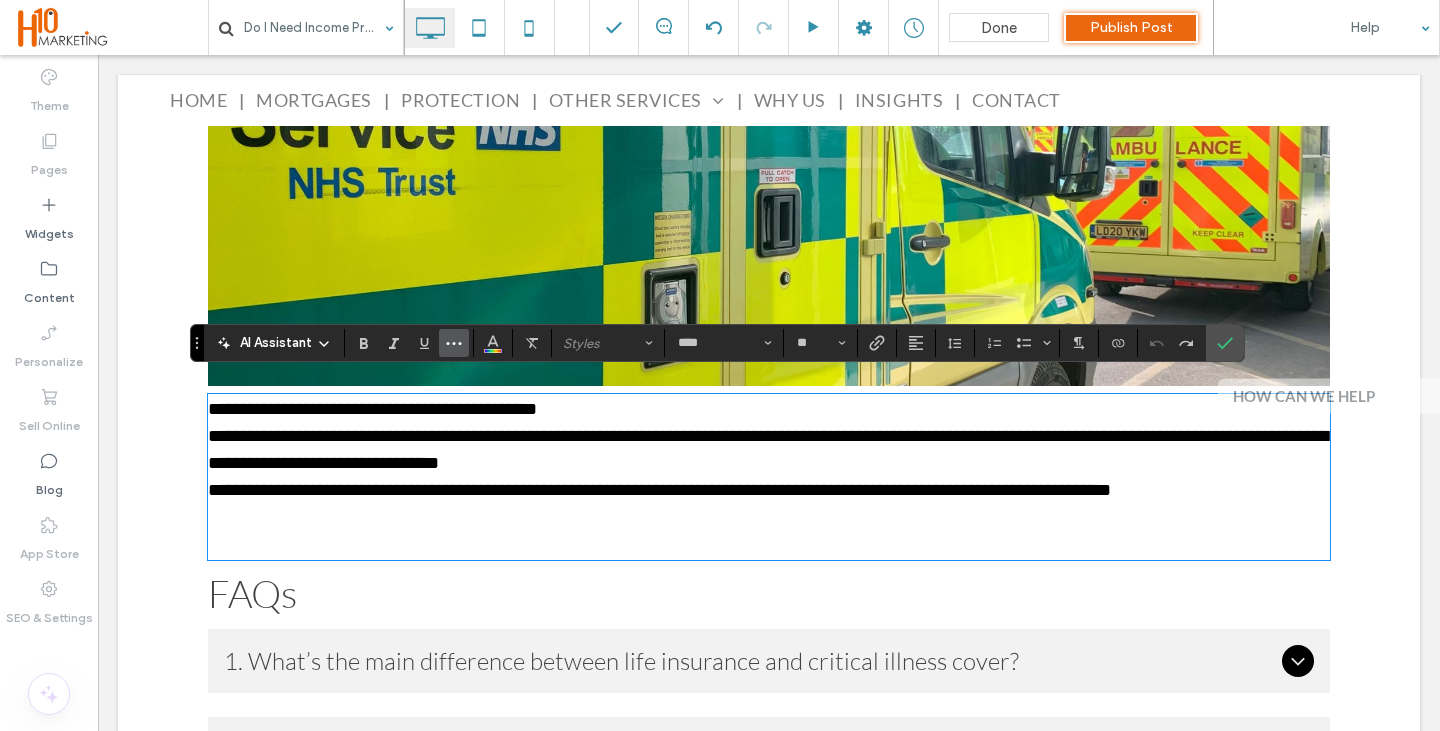 scroll, scrollTop: 0, scrollLeft: 0, axis: both 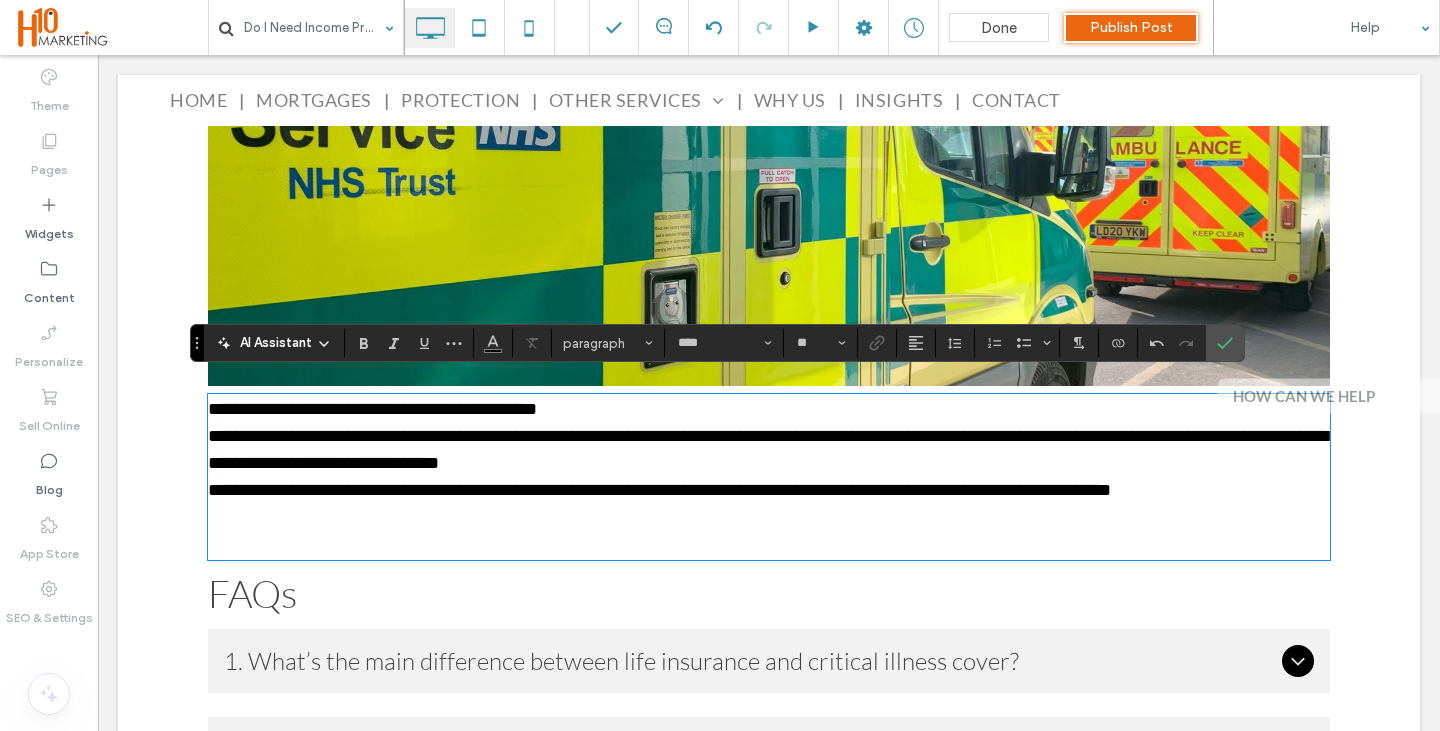click on "**********" at bounding box center [769, 409] 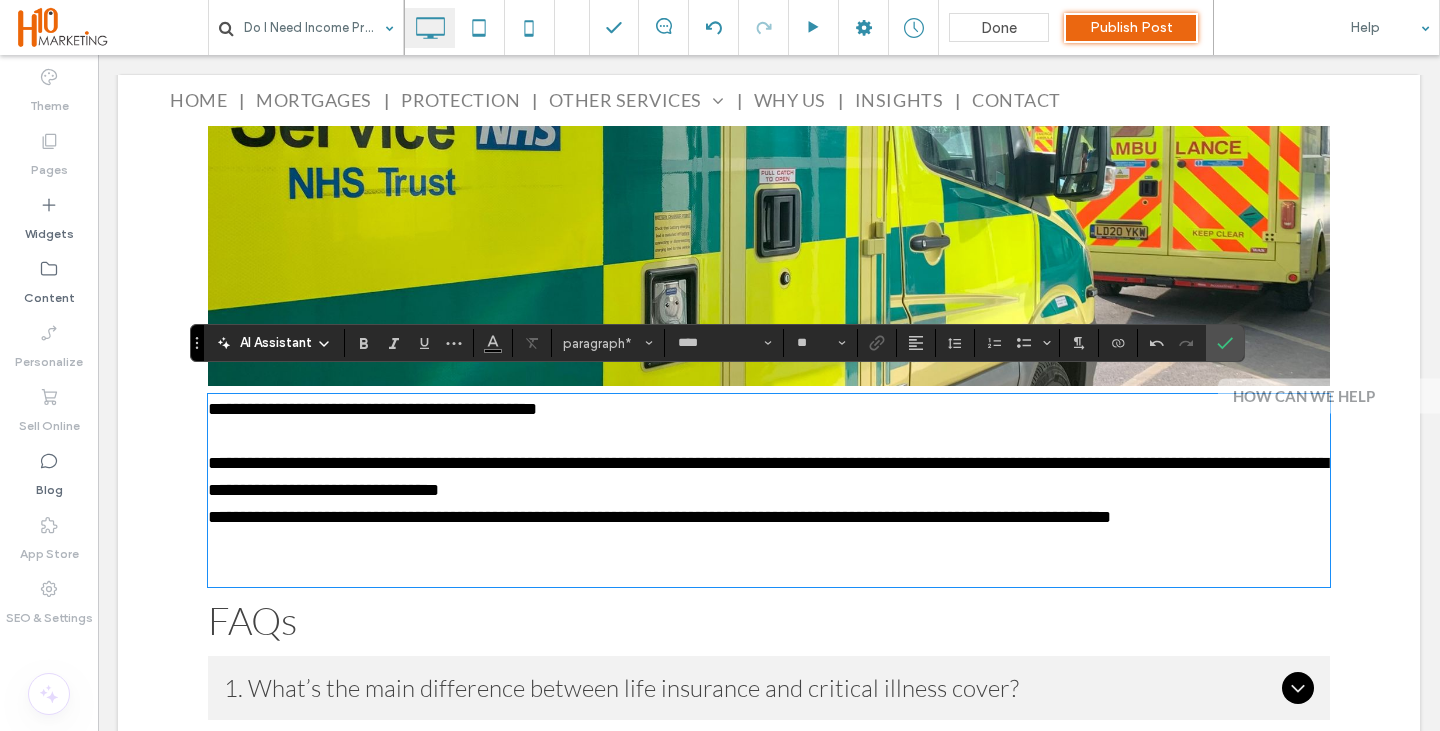 click on "**********" at bounding box center (769, 477) 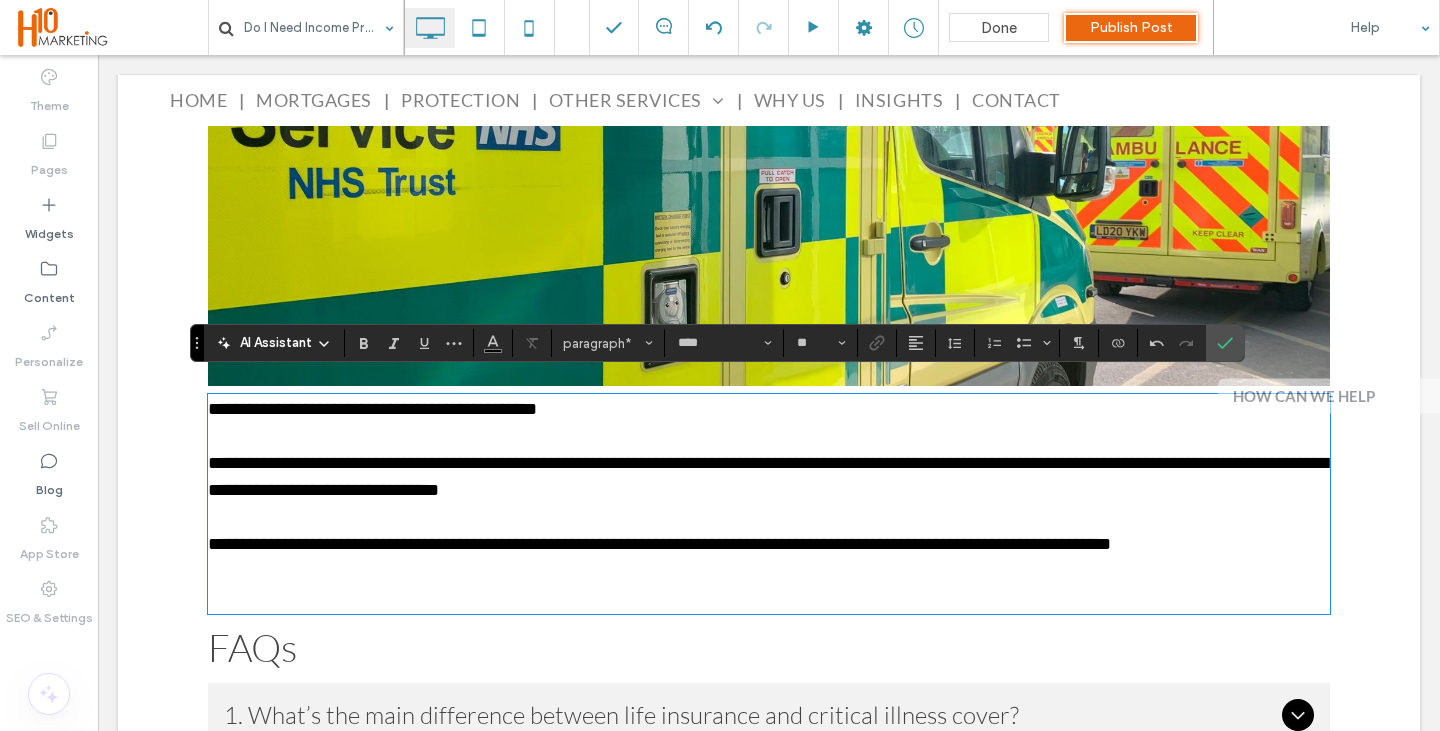 click at bounding box center (769, 585) 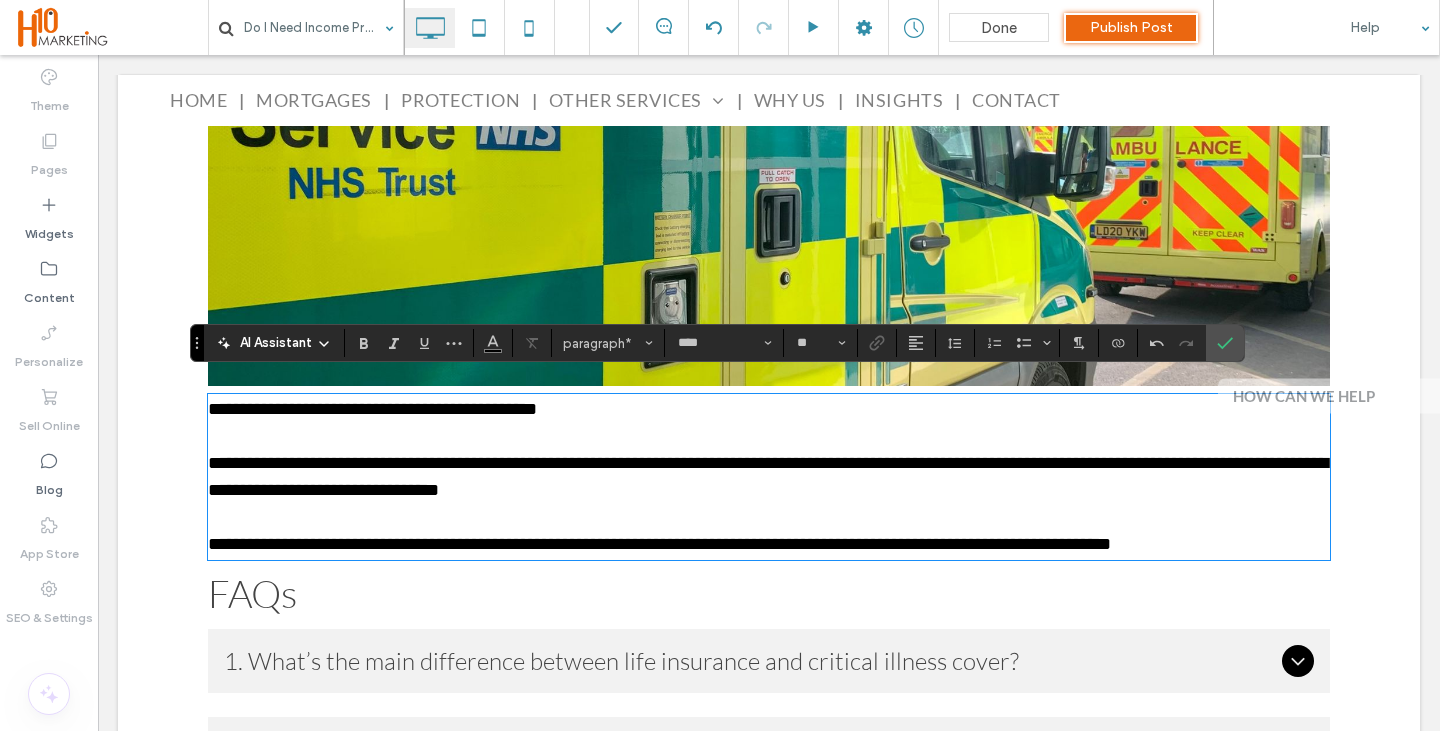click on "**********" at bounding box center [372, 409] 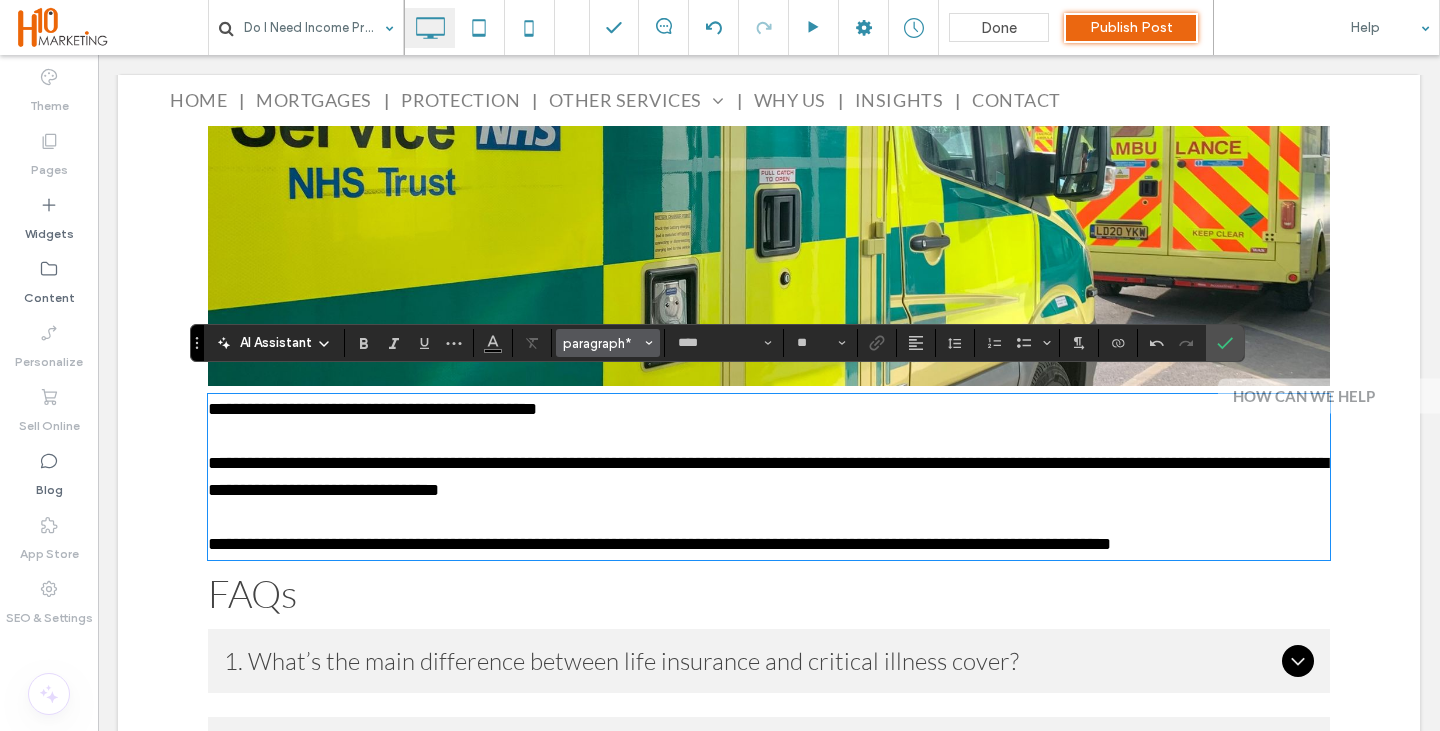 click at bounding box center [649, 343] 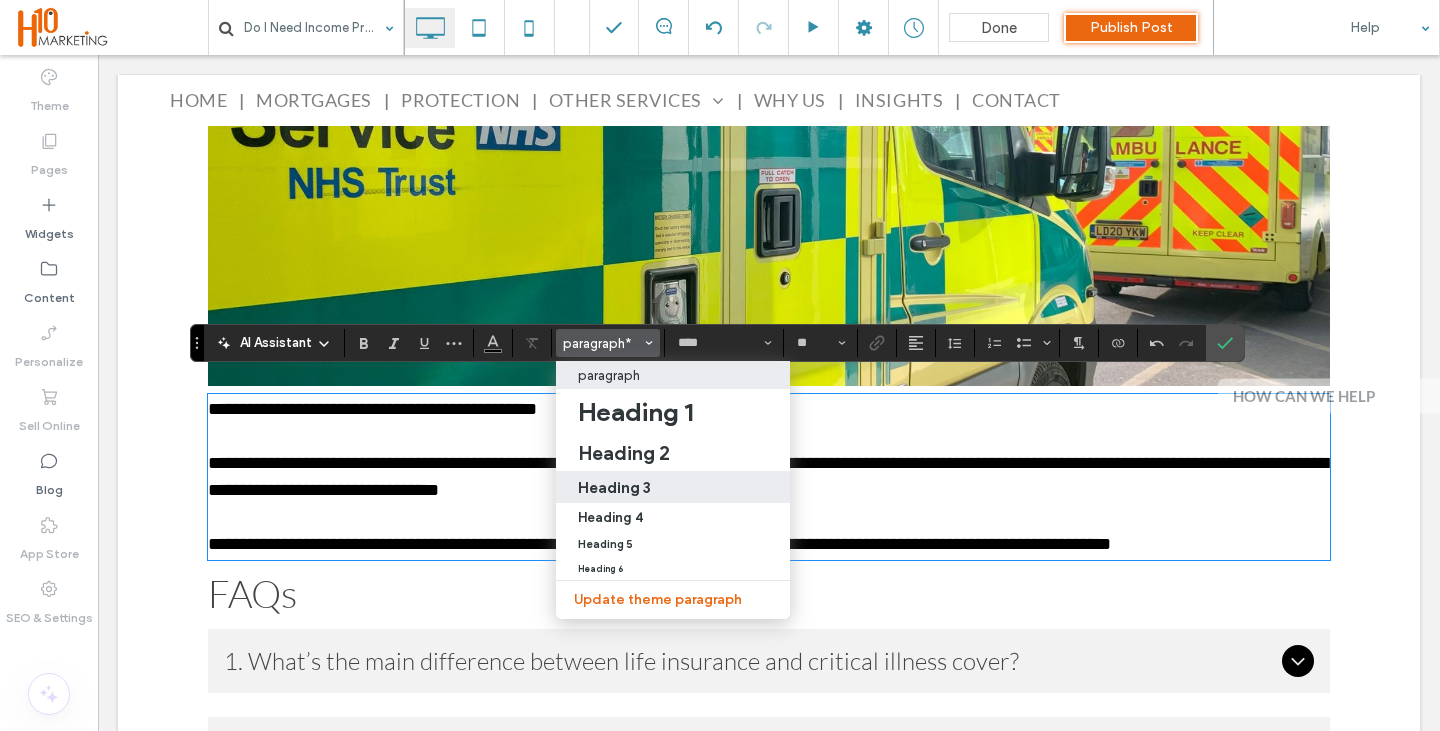 click on "Heading 3" at bounding box center [614, 487] 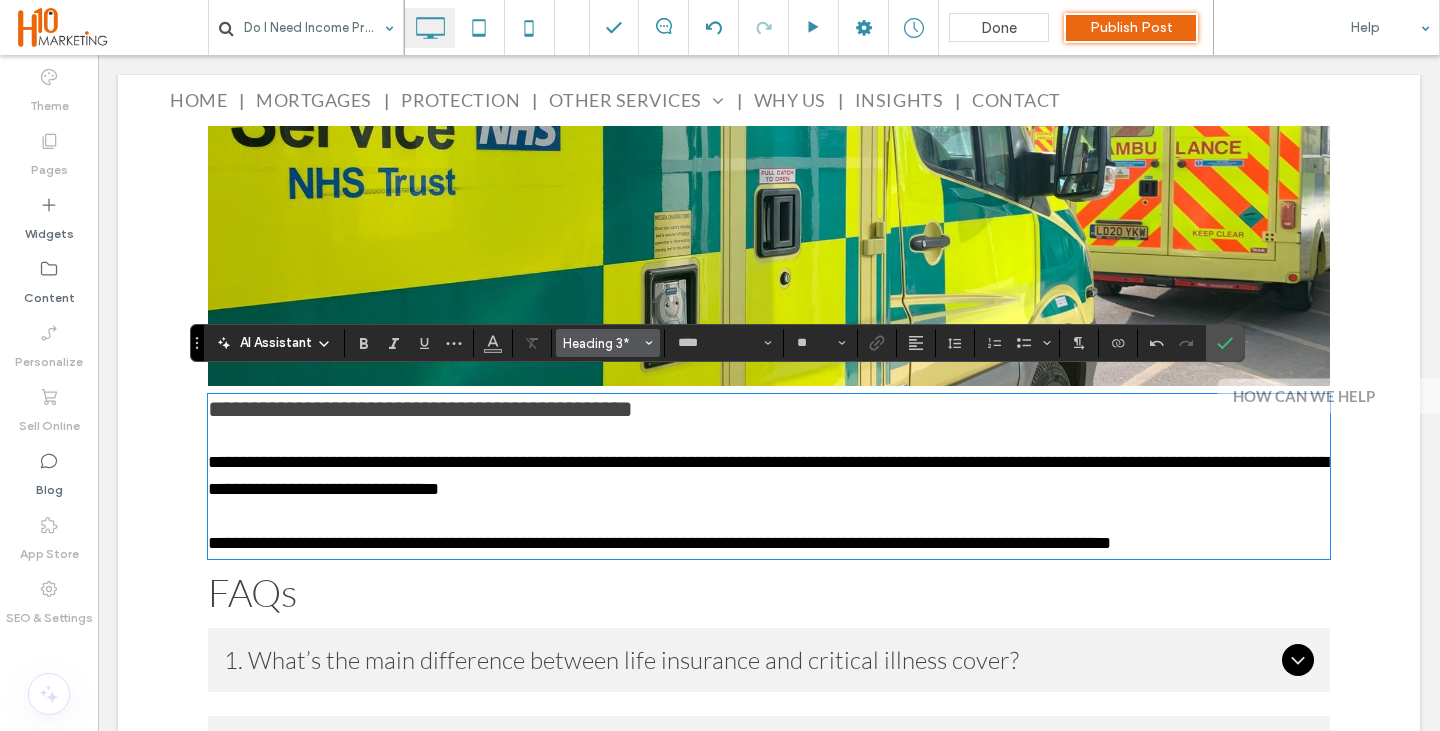 click on "Heading 3*" at bounding box center [602, 343] 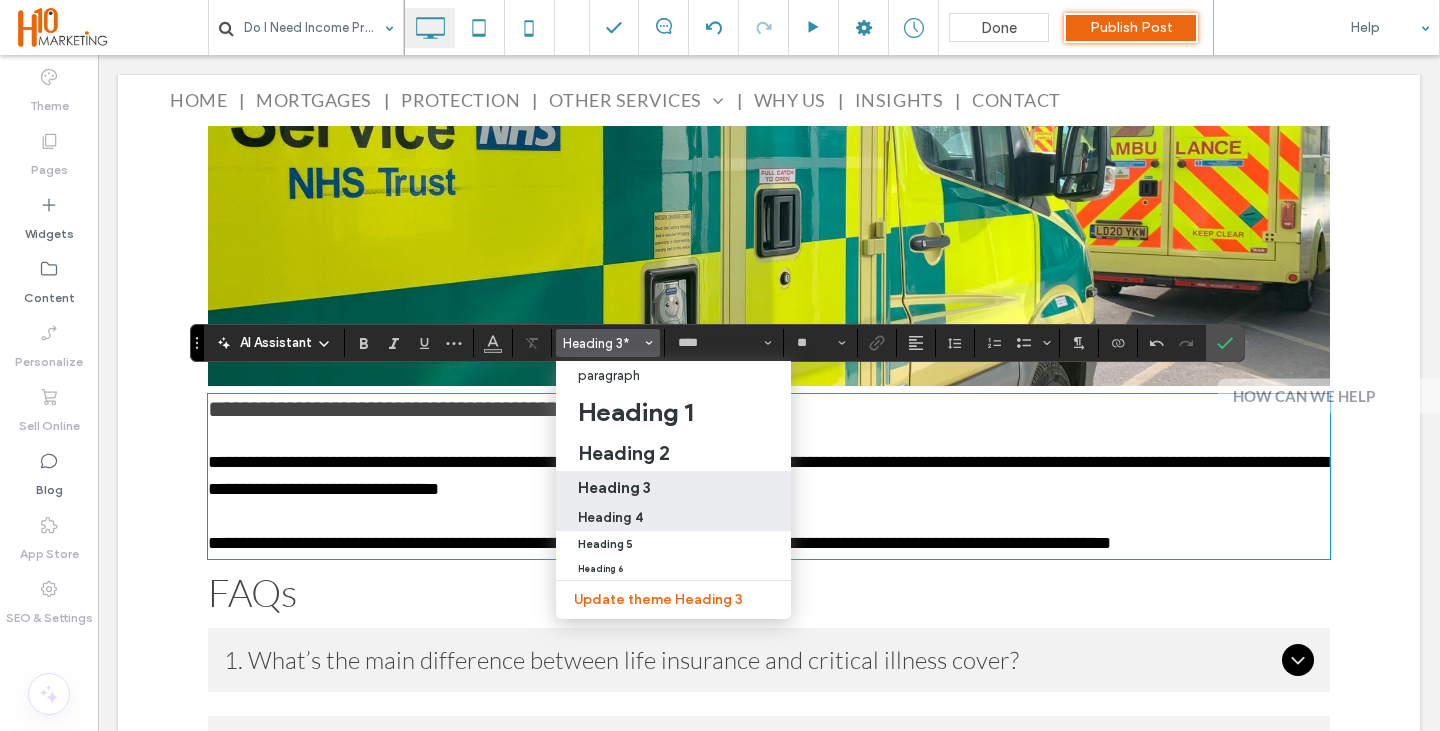 click on "Heading 4" at bounding box center [610, 517] 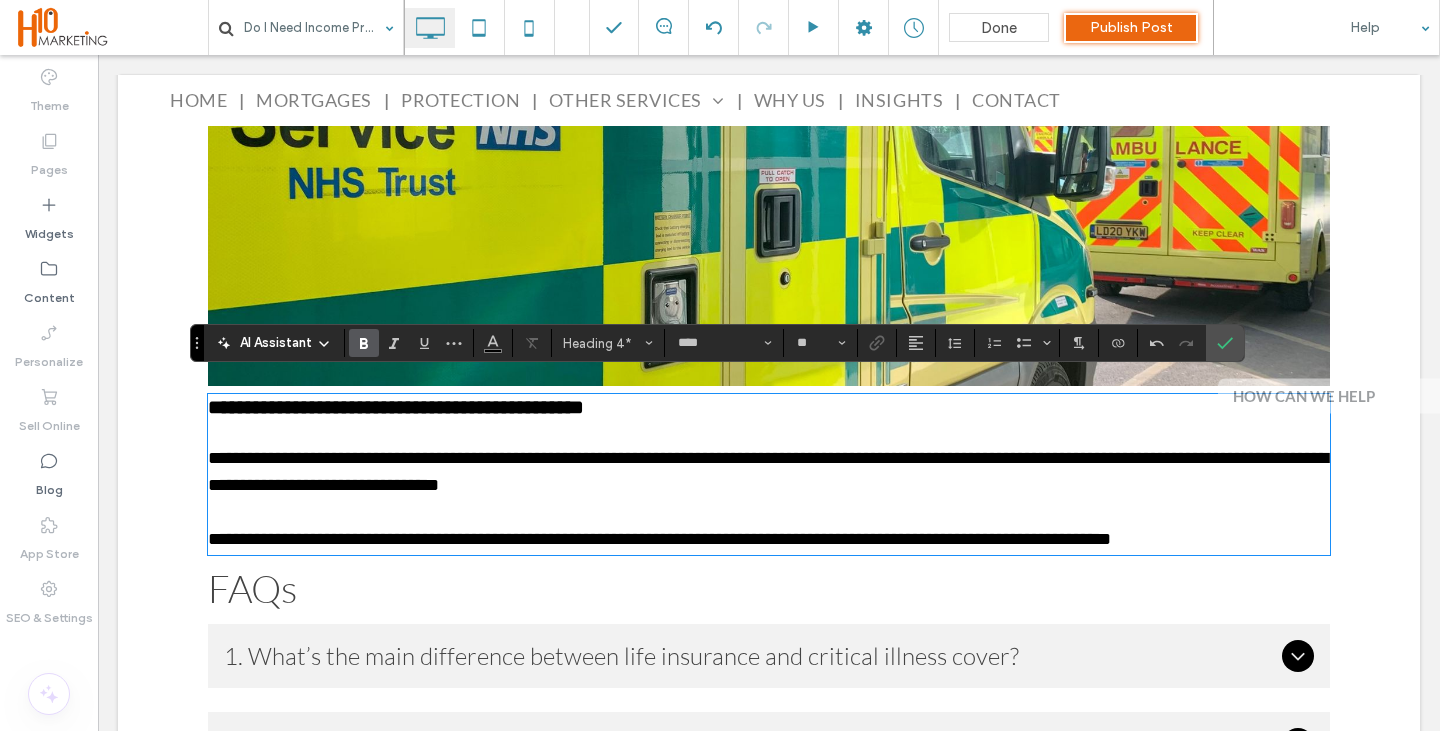click on "**********" at bounding box center (659, 539) 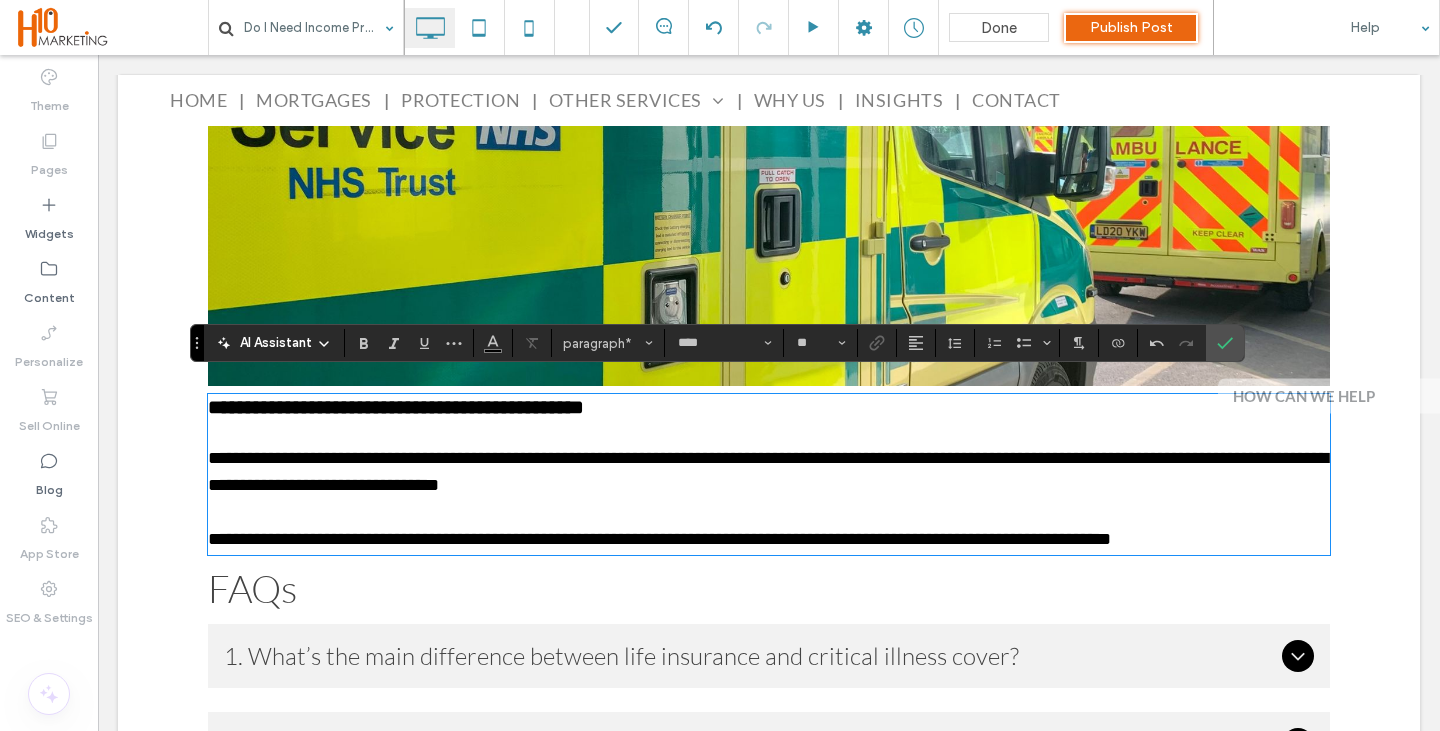 click on "**********" at bounding box center [659, 539] 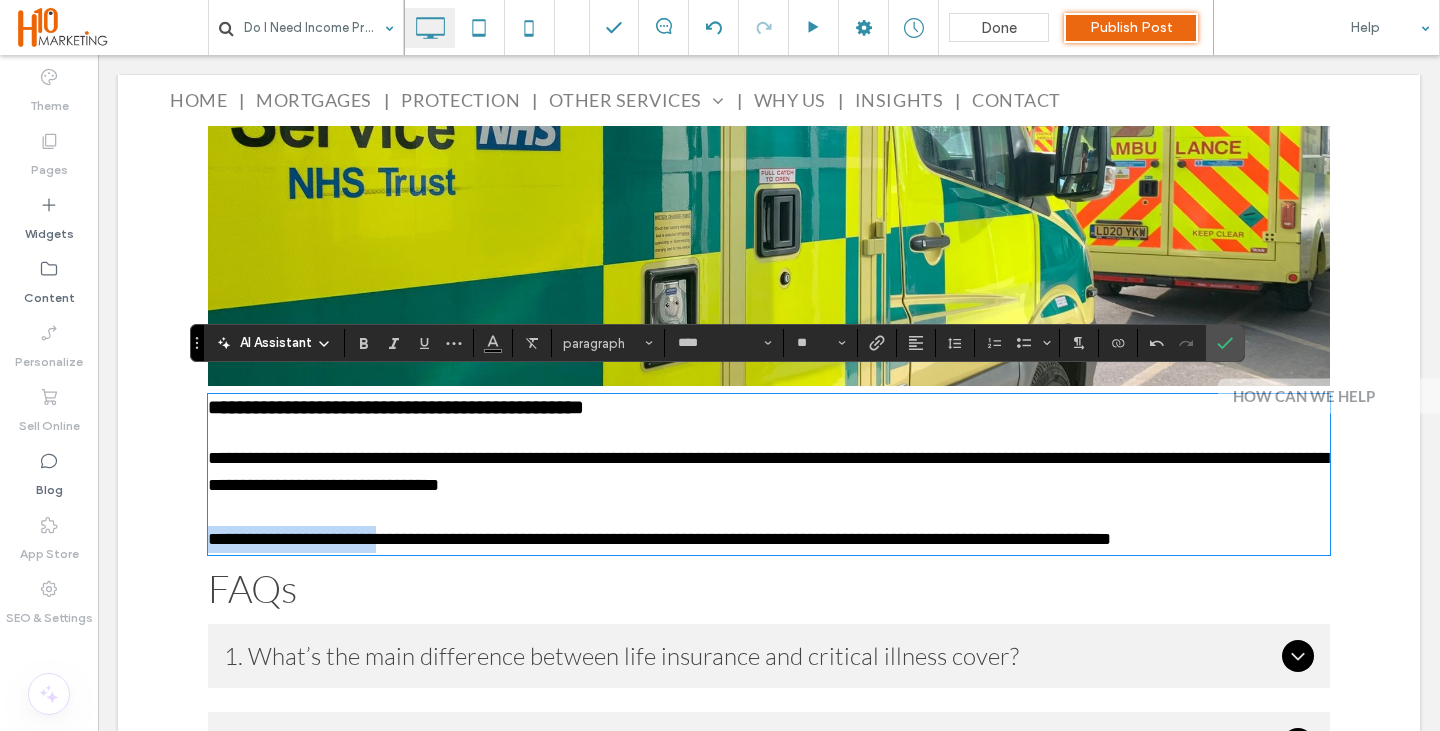 drag, startPoint x: 410, startPoint y: 523, endPoint x: 173, endPoint y: 529, distance: 237.07594 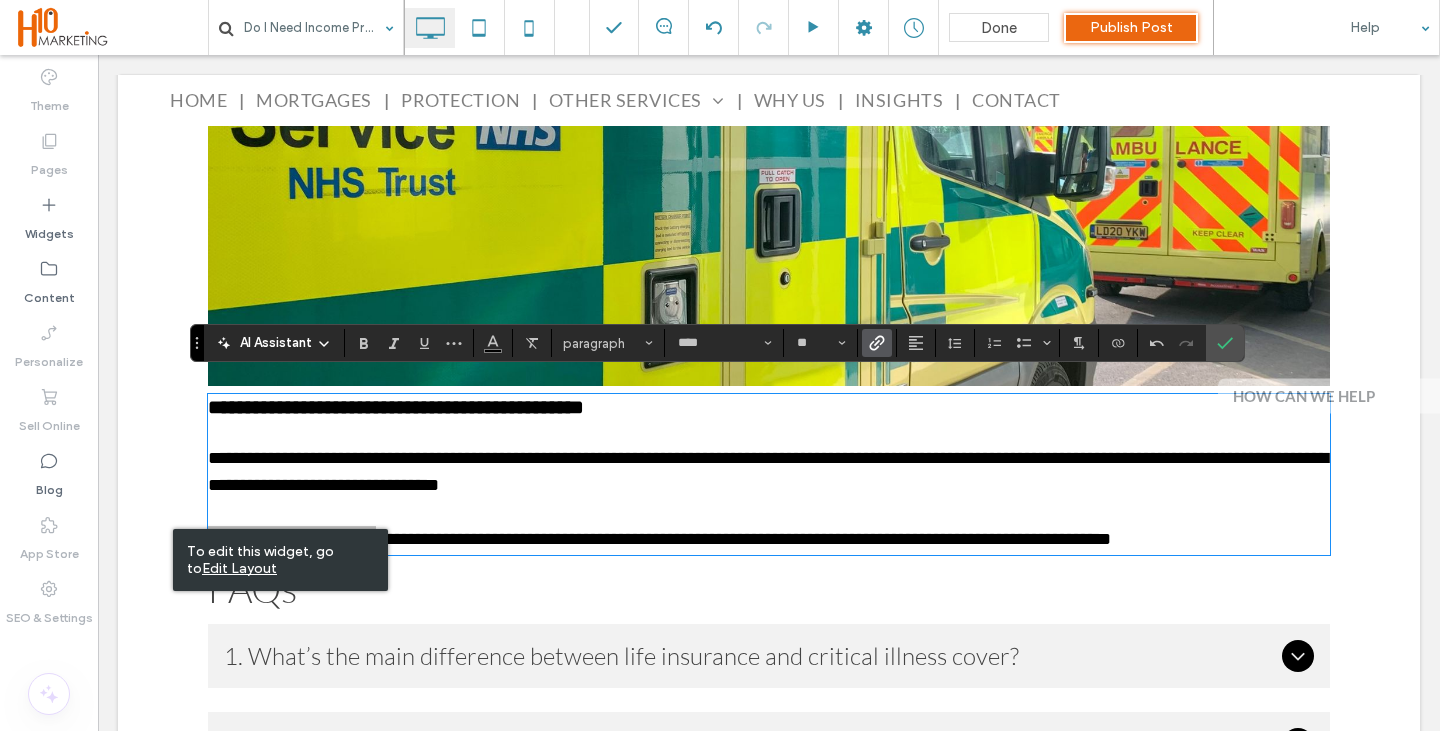 click 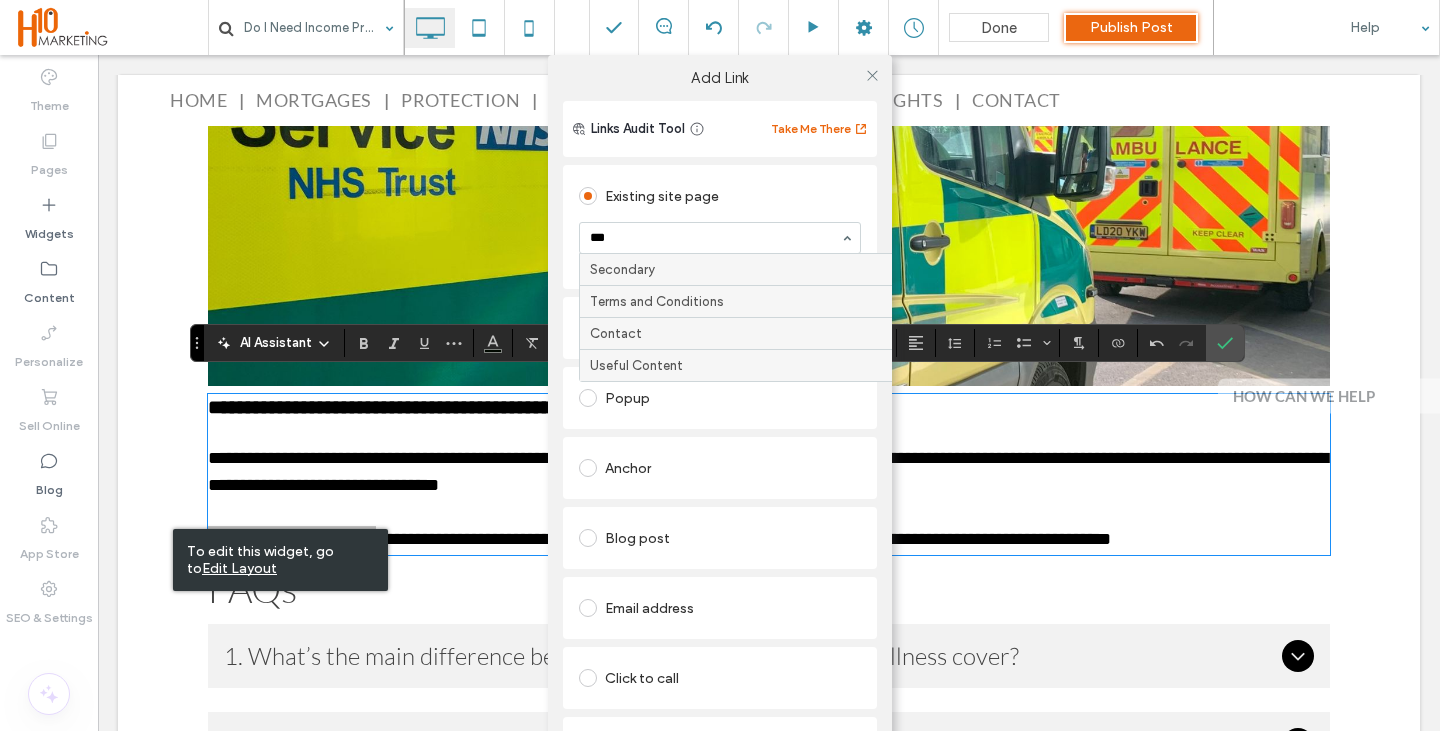 type on "****" 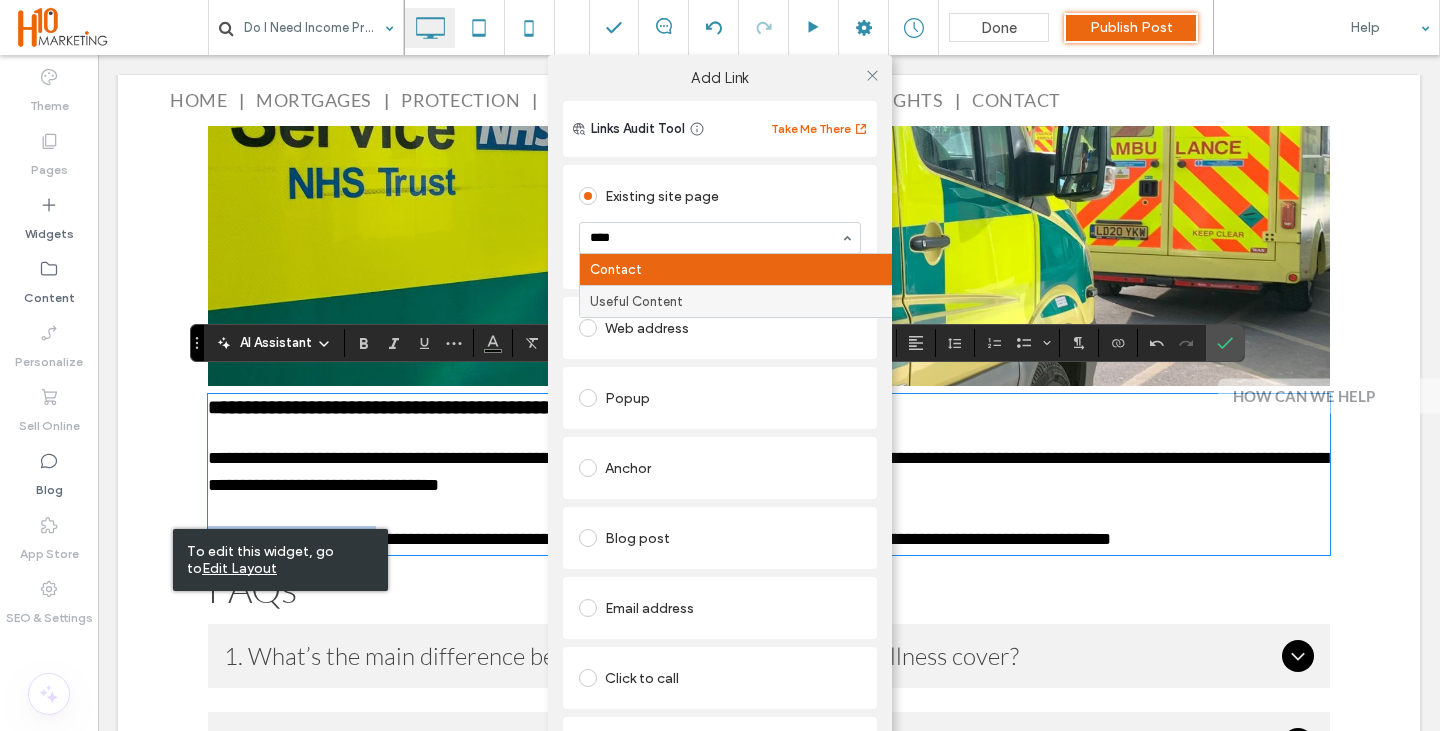type 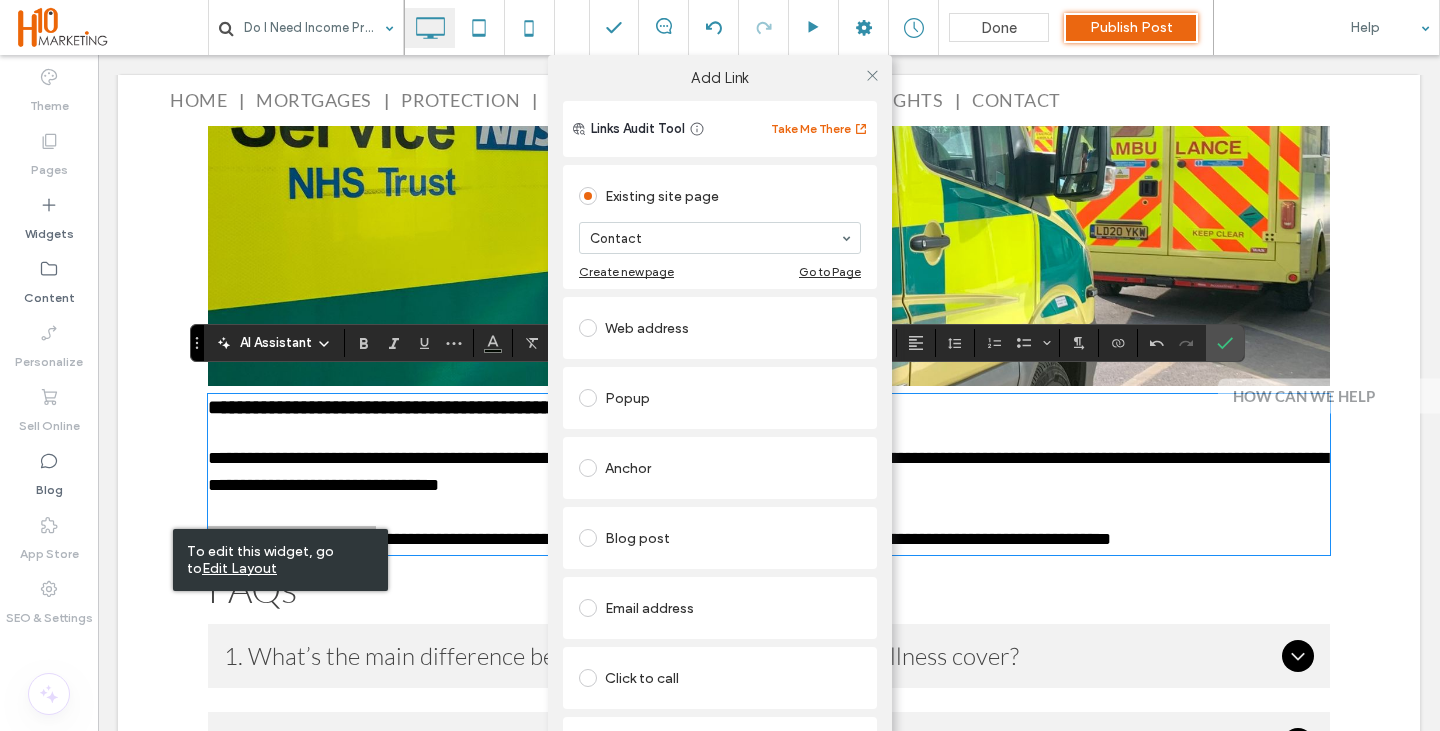 click on "Add Link Links Audit Tool Take Me There Existing site page Contact Create new page Go to Page Web address Popup Anchor Blog post Email address Click to call File for download Remove link" at bounding box center (720, 420) 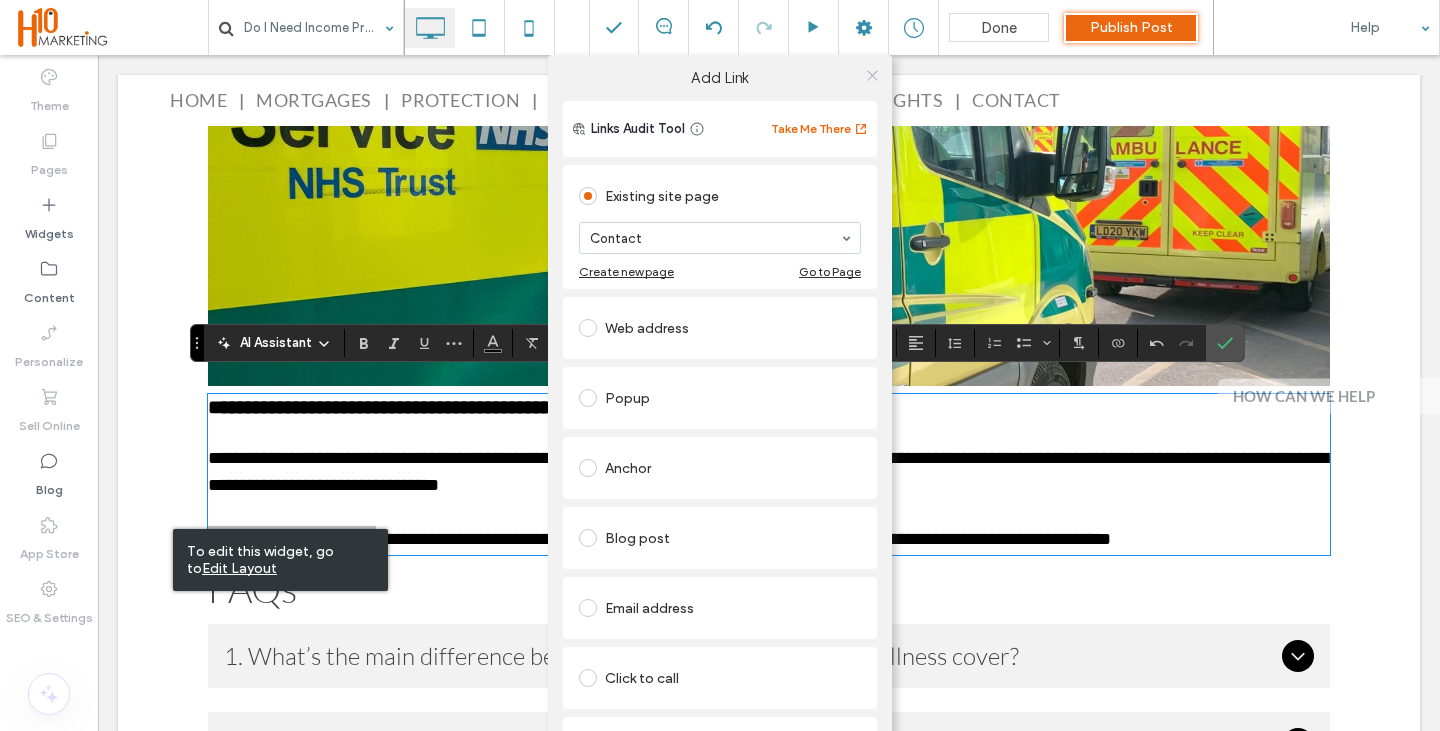 click 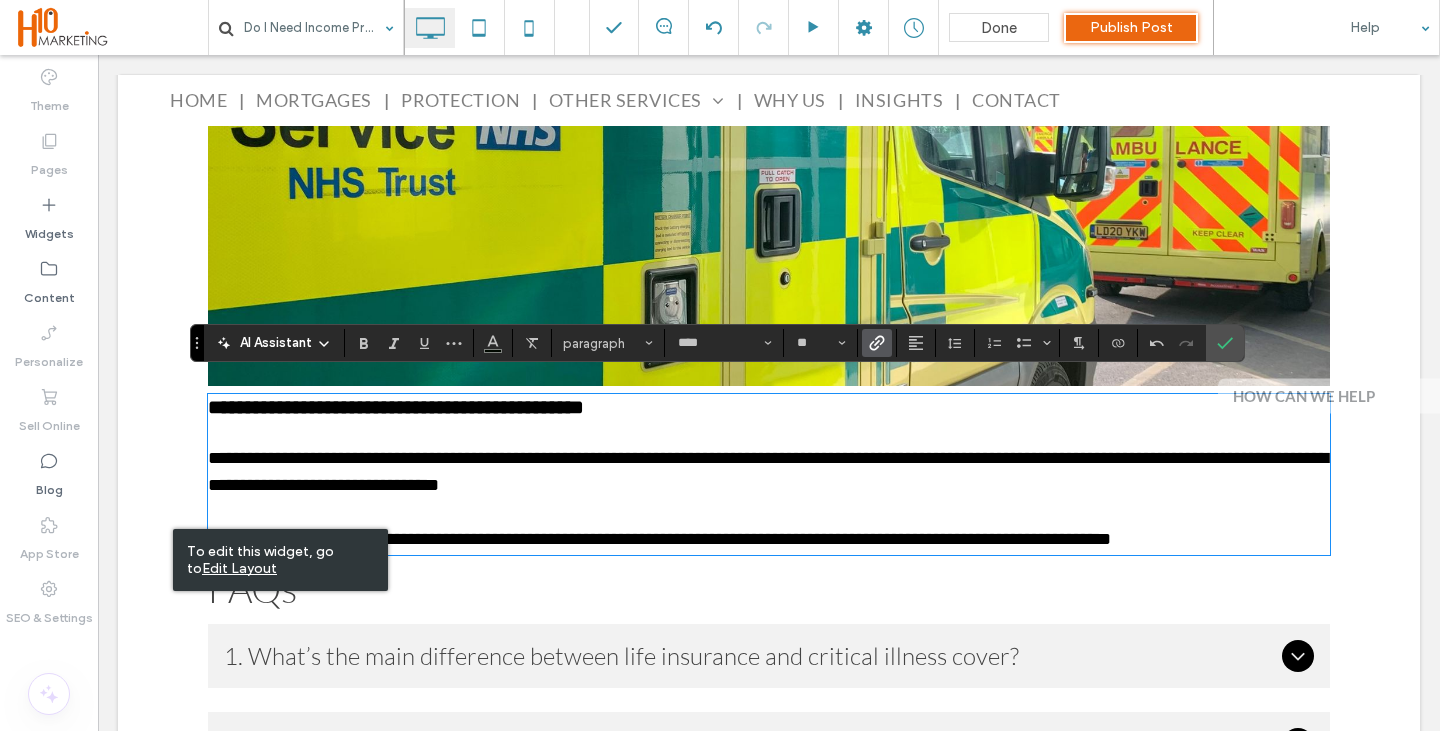 click on "**********" at bounding box center [768, 471] 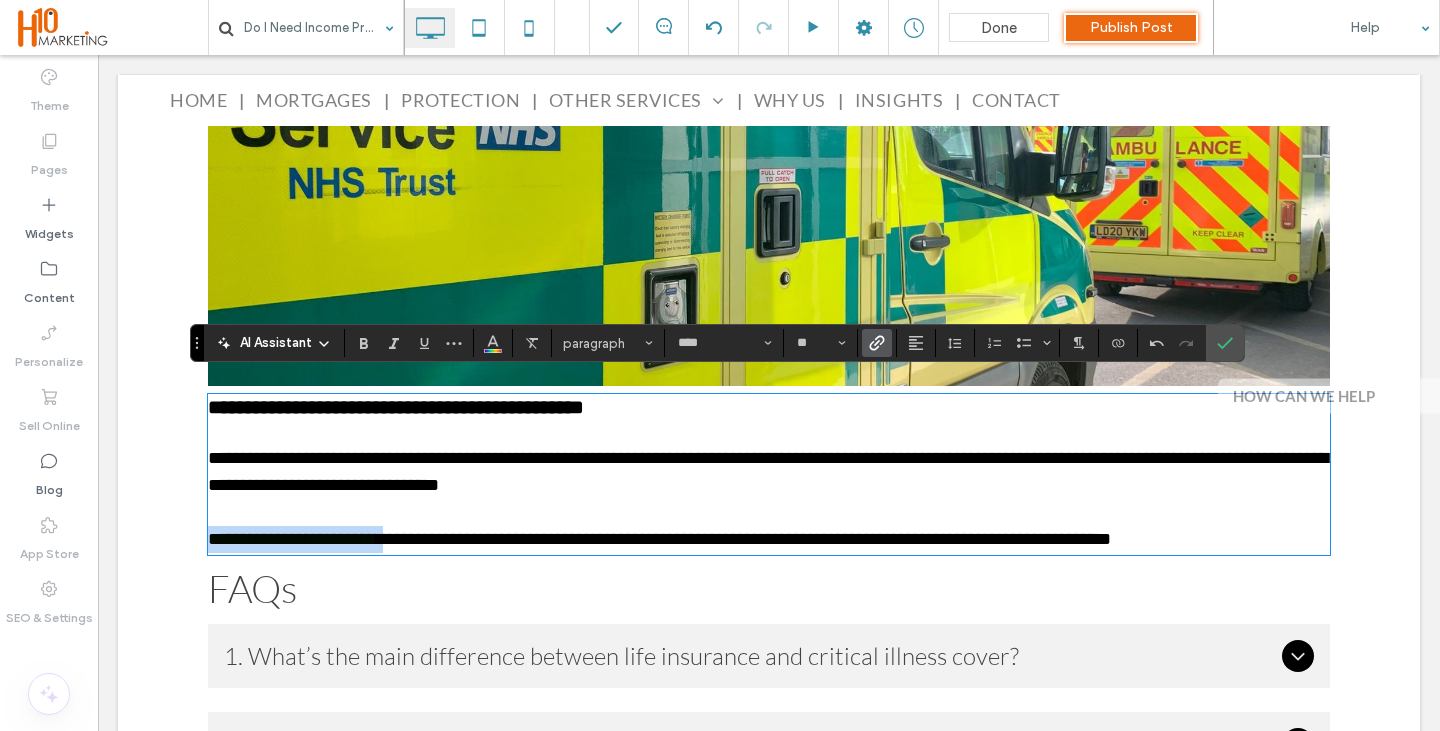 drag, startPoint x: 412, startPoint y: 522, endPoint x: 171, endPoint y: 523, distance: 241.00208 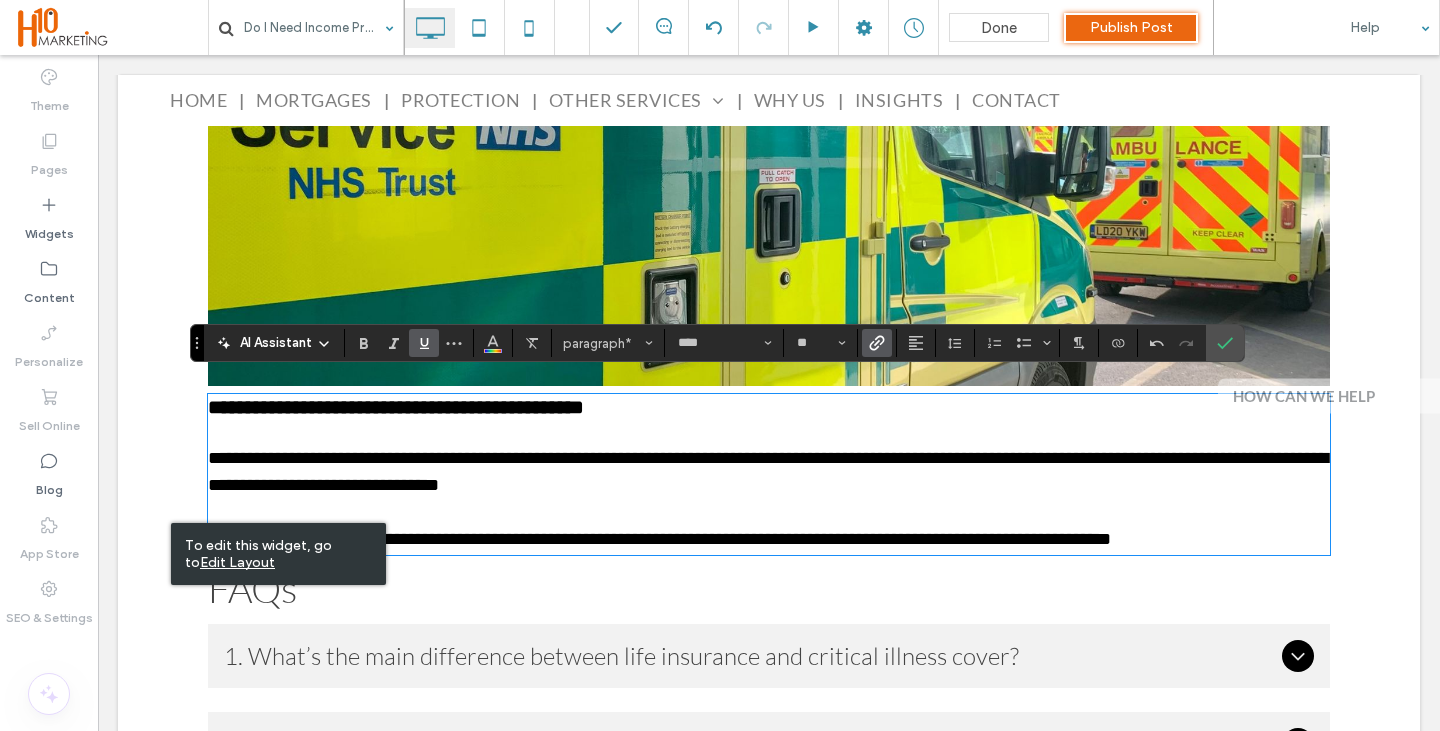 click at bounding box center (769, 512) 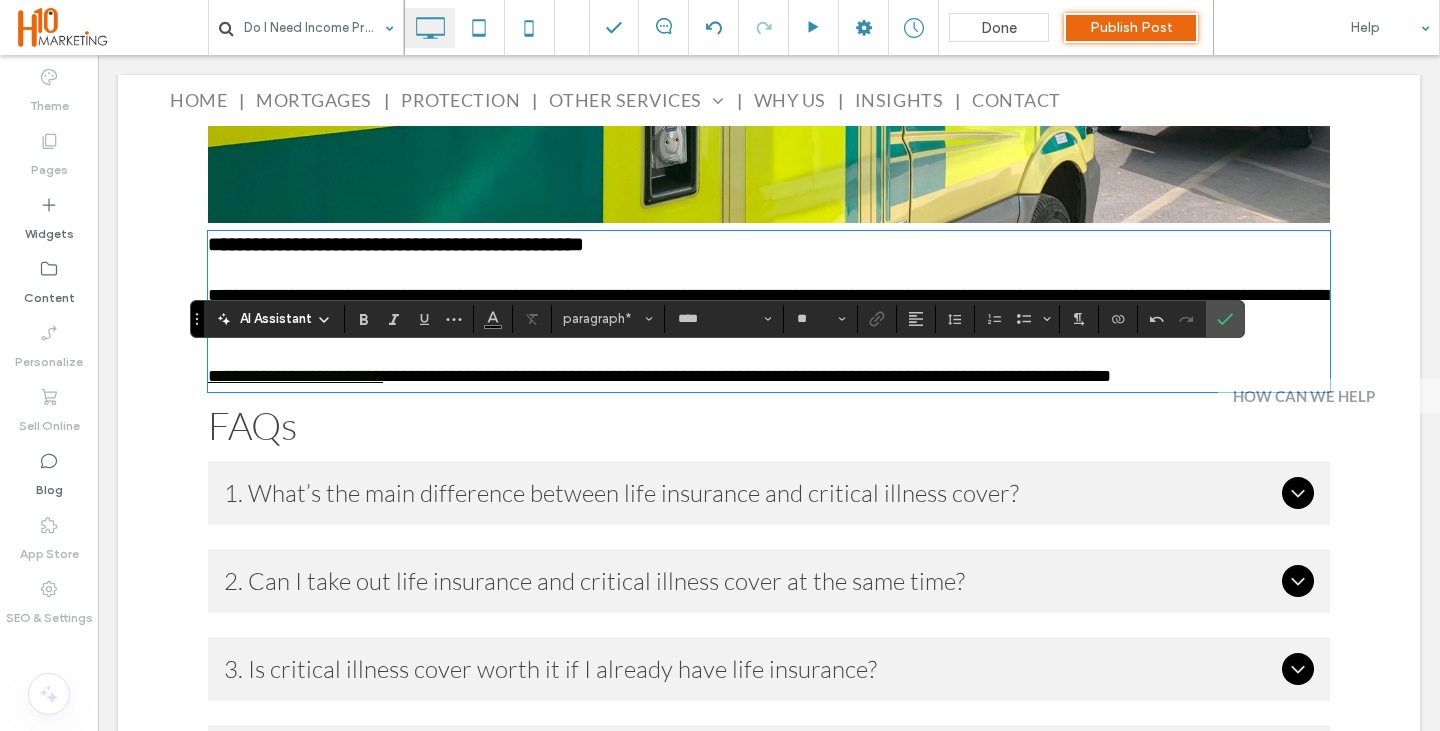 scroll, scrollTop: 3268, scrollLeft: 0, axis: vertical 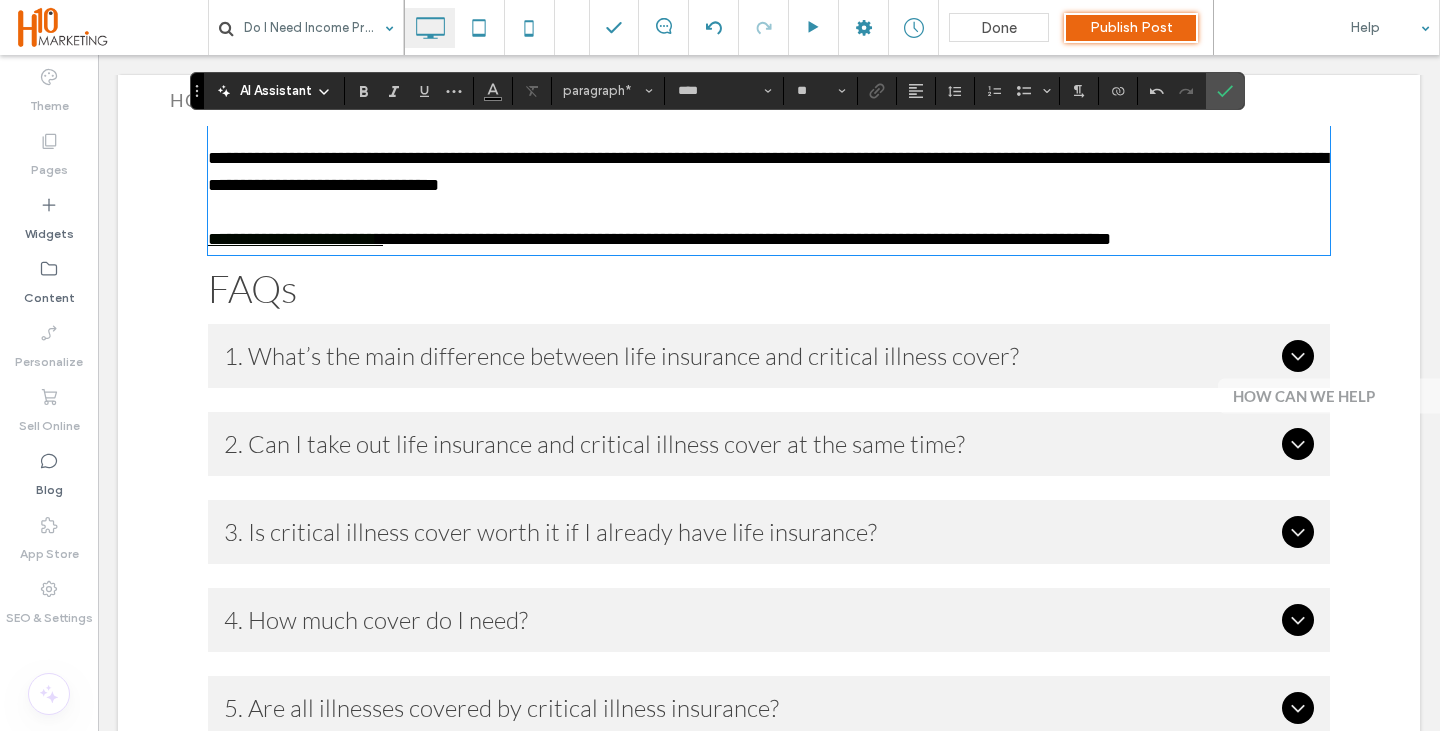 click on "1. What’s the main difference between life insurance and critical illness cover?  Life insurance pays out if you die during the policy term. Critical illness cover pays out if you're diagnosed with a serious illness while still alive. 2. Can I take out life insurance and critical illness cover at the same time?  Yes, you can buy them separately or as a combined policy. Many people choose both to ensure full protection. 3. Is critical illness cover worth it if I already have life insurance? Yes. Life insurance helps your family after you die. Critical illness cover helps you if you become seriously ill and can’t work. 4. How much cover do I need?  It depends on your circumstances. Think about your mortgage, living costs, dependants, and any debts. A financial adviser can help you calculate the right amount. 5. Are all illnesses covered by critical illness insurance? No. Only the conditions listed in your policy are covered — usually around 30–50 illnesses. Check the list carefully before you buy." at bounding box center [769, 752] 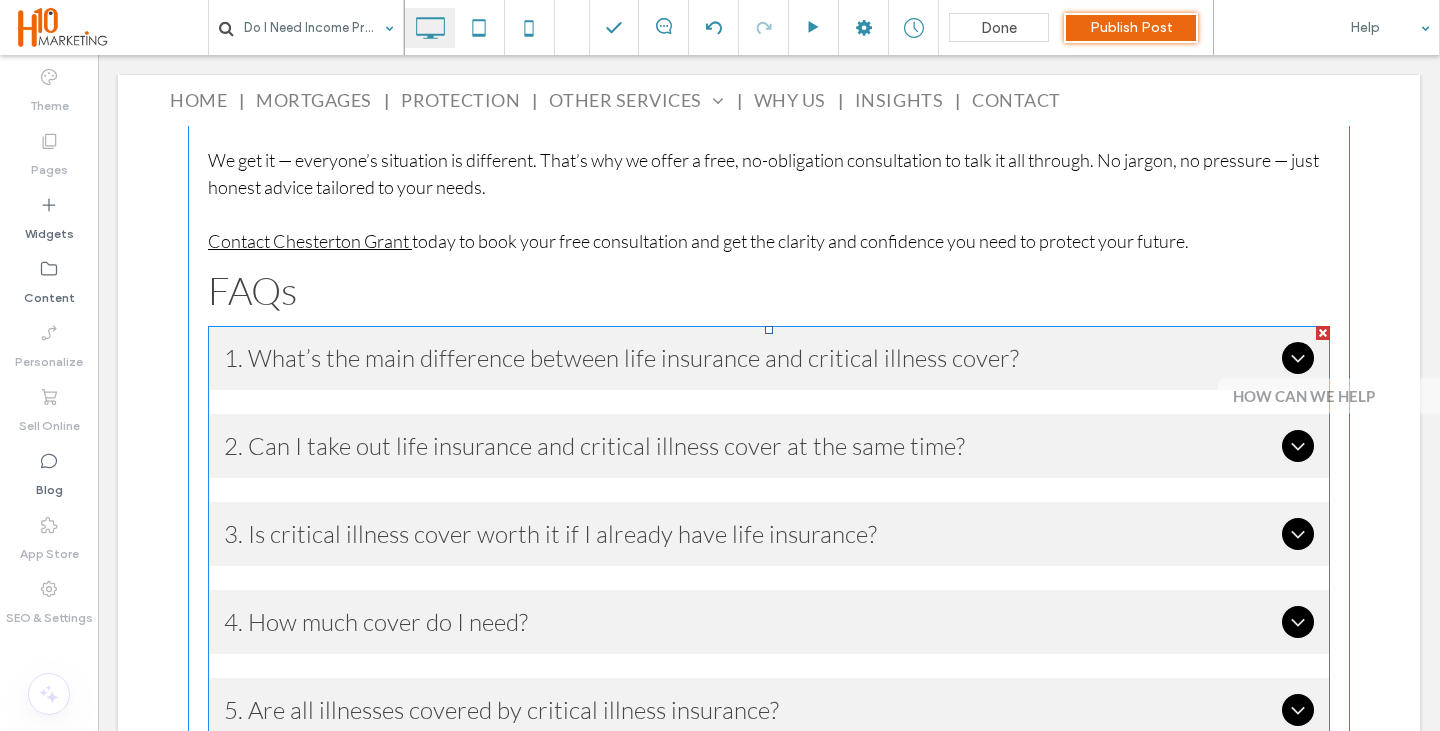 click on "1. What’s the main difference between life insurance and critical illness cover?" at bounding box center (749, 358) 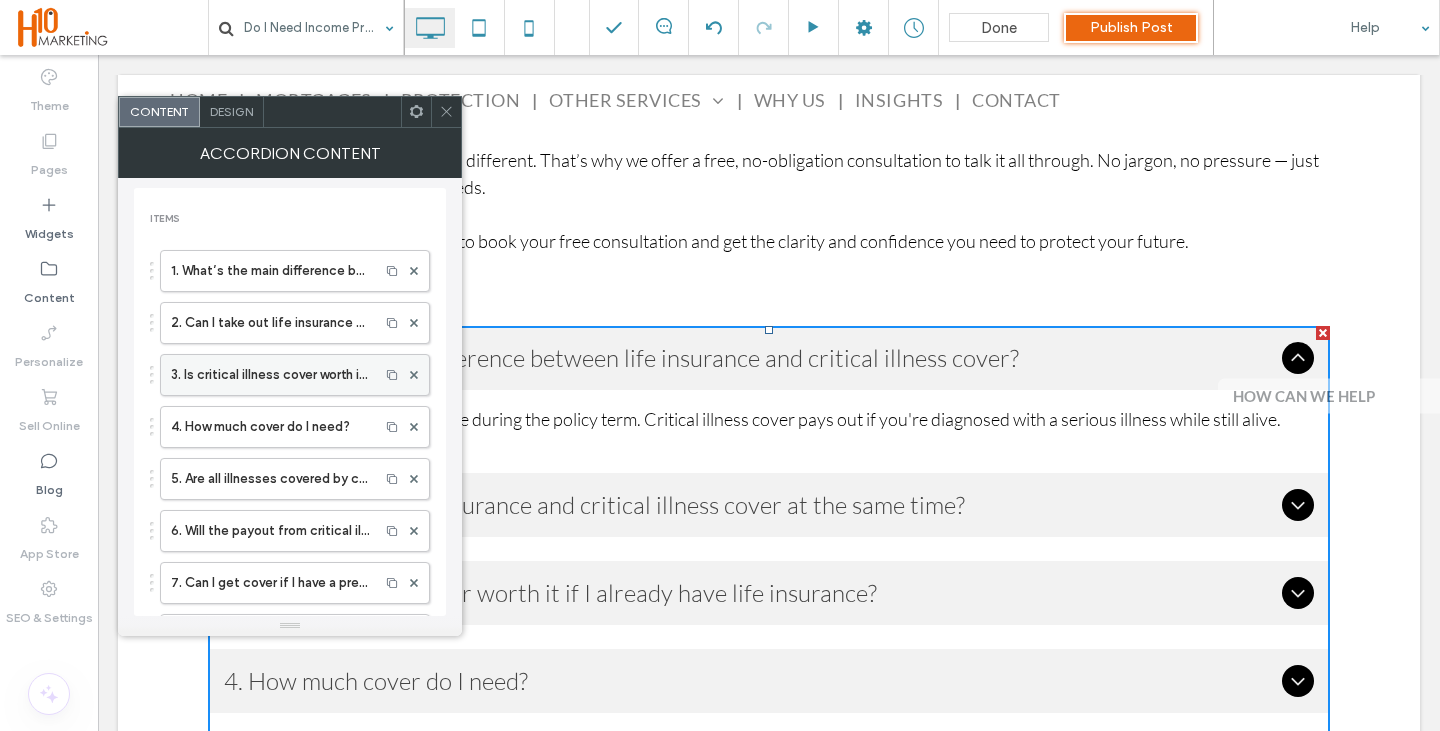 click at bounding box center (414, 375) 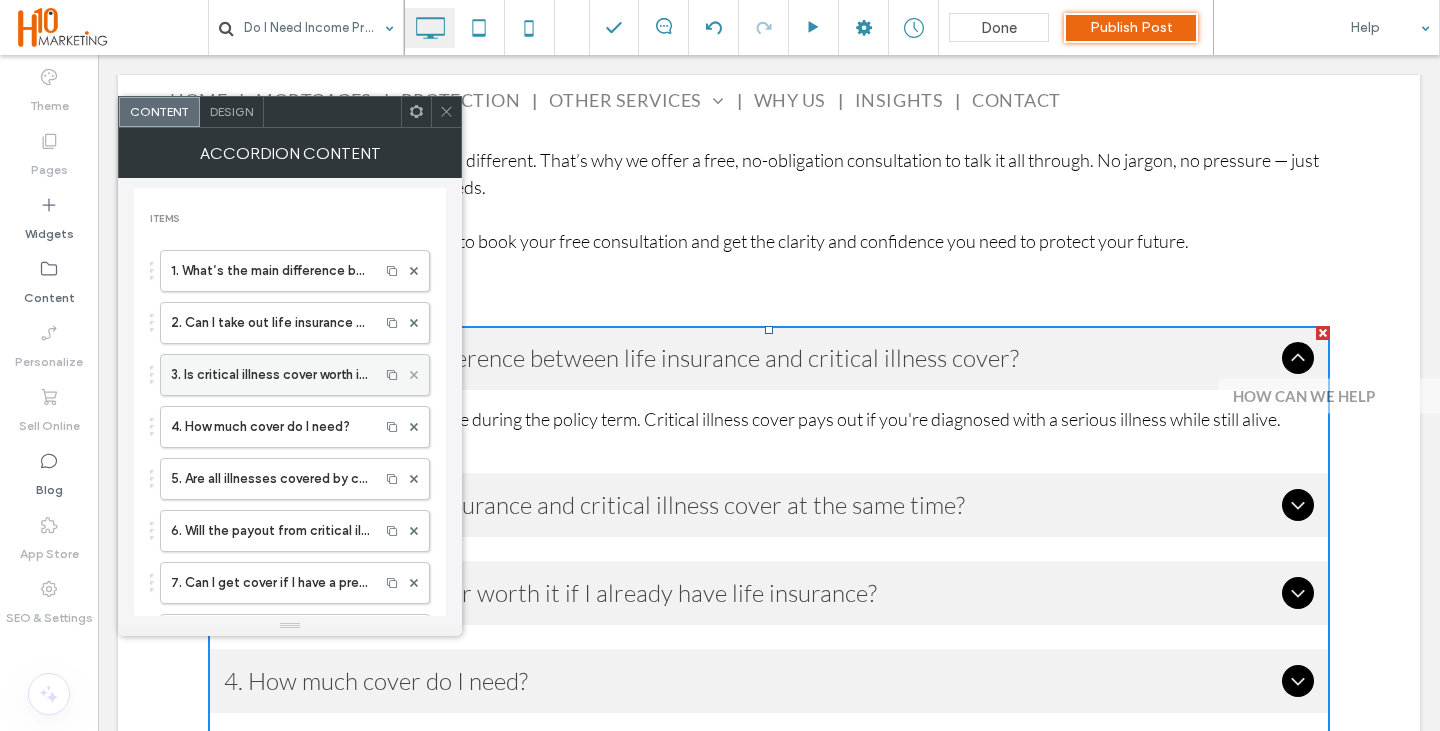 click 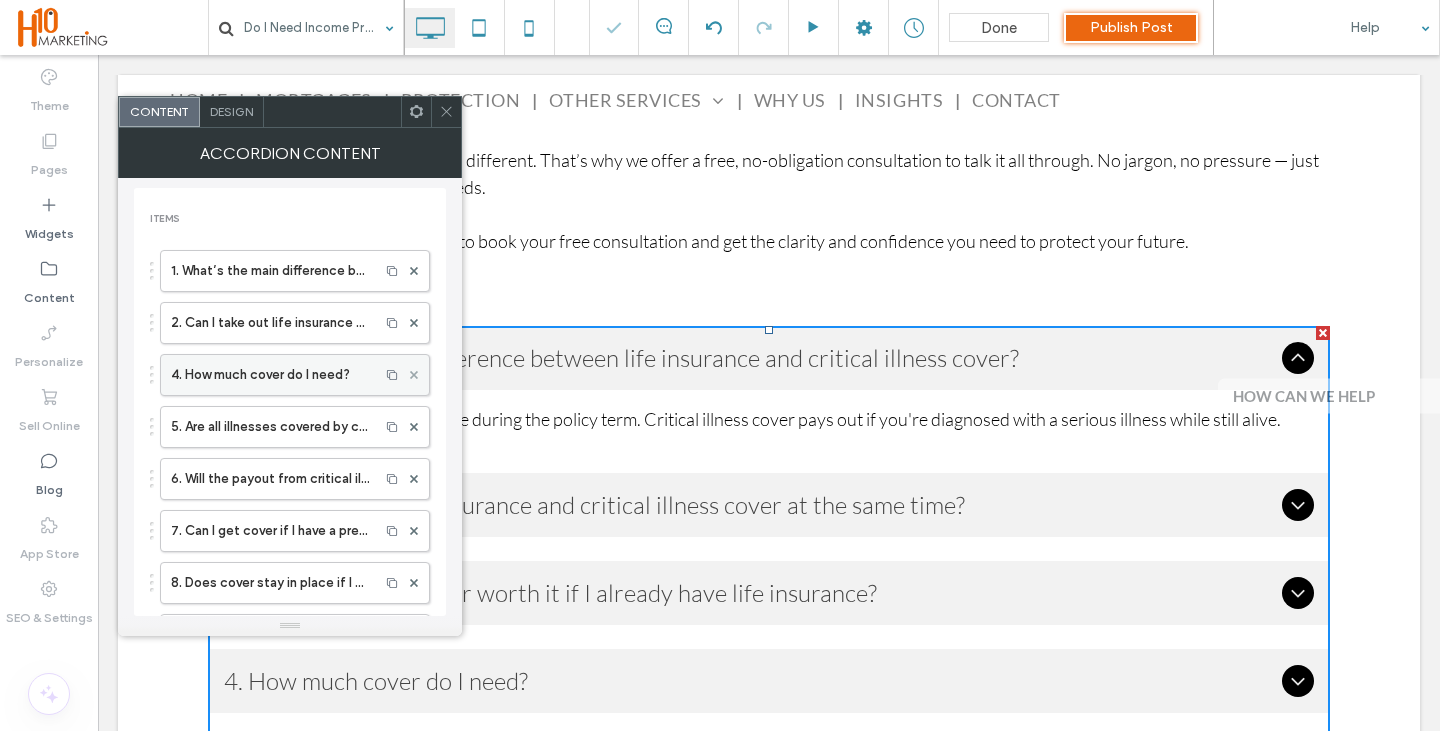 click 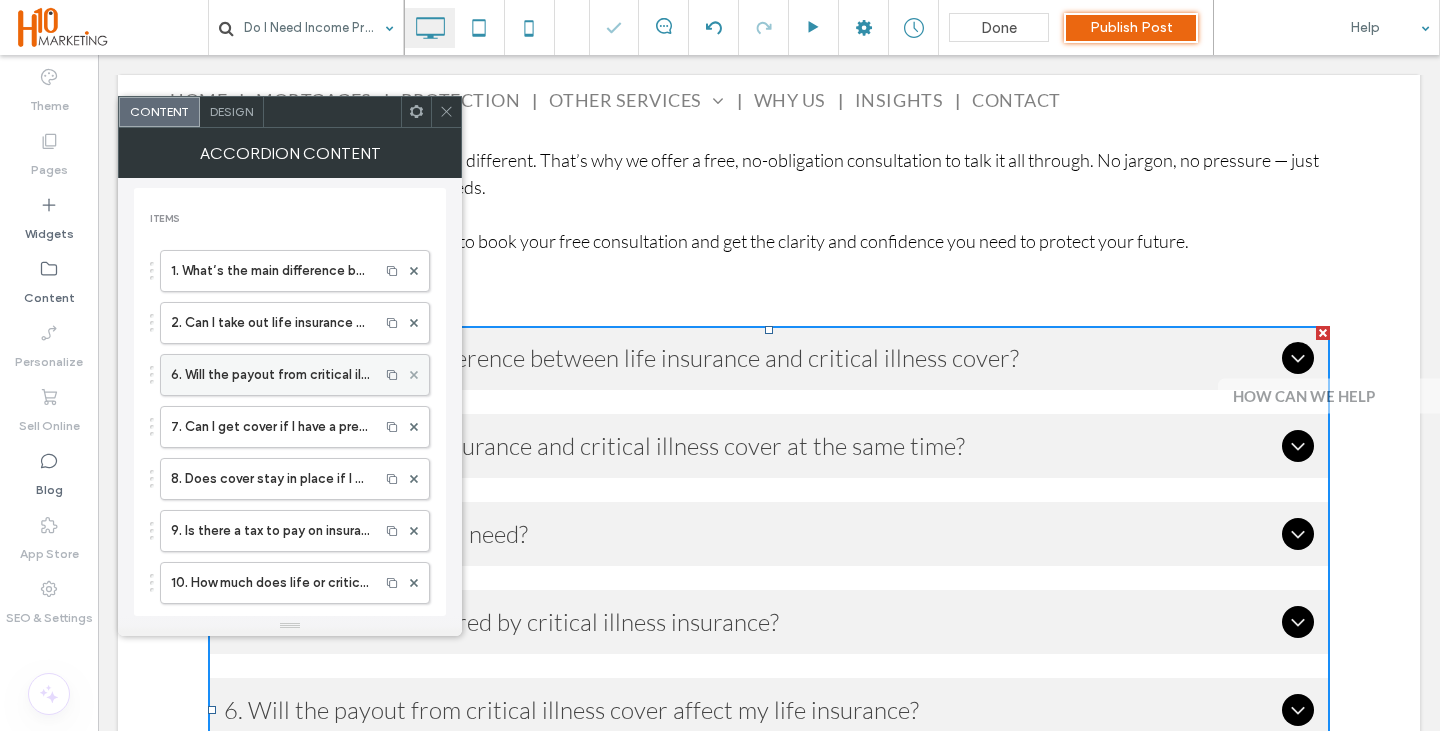 click 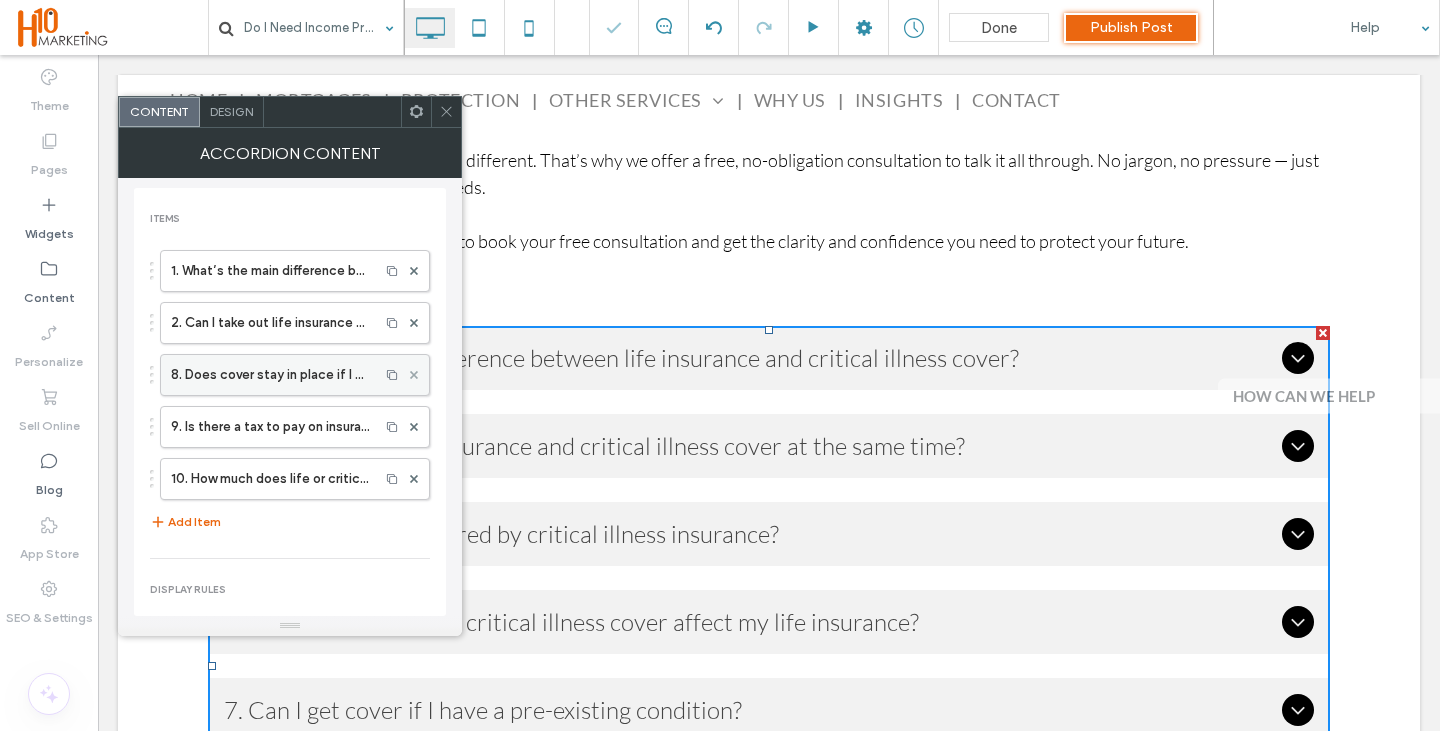 click 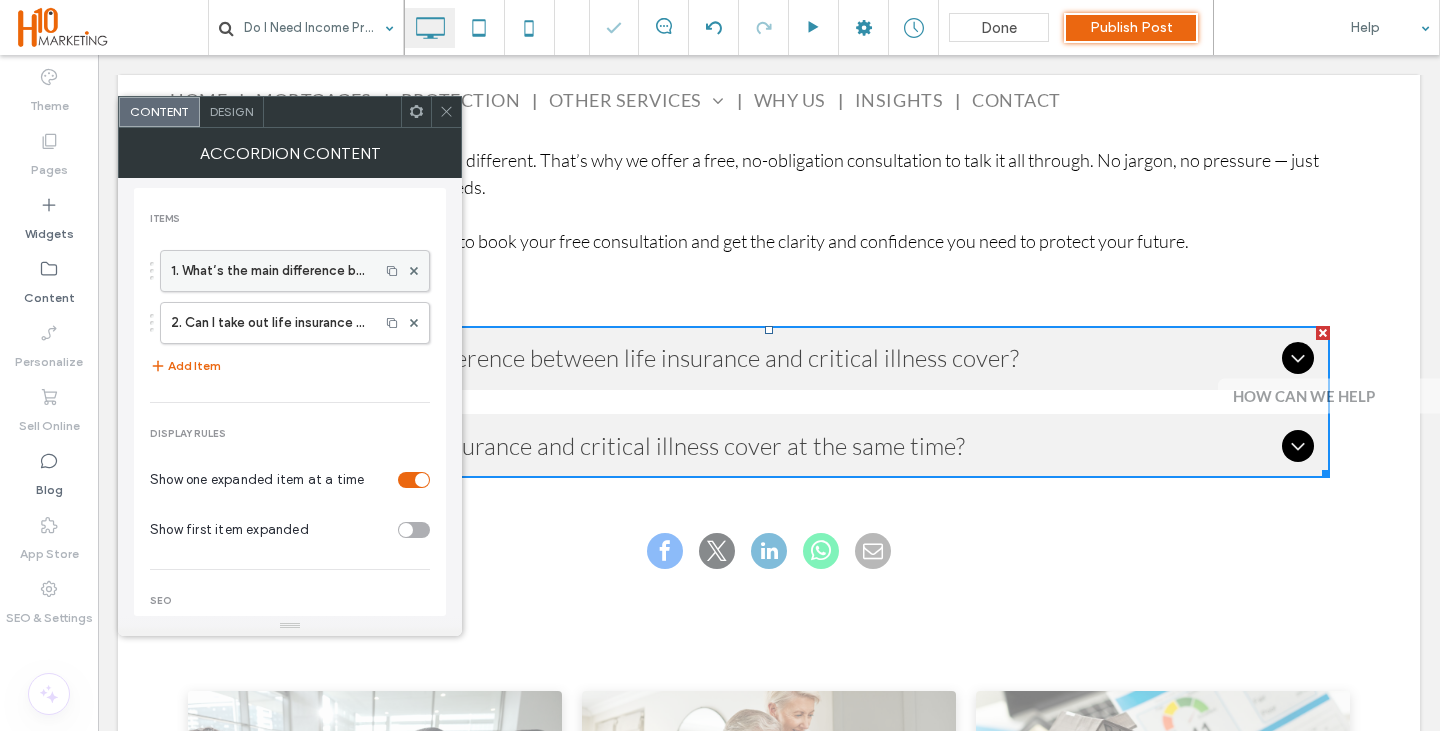 drag, startPoint x: 324, startPoint y: 264, endPoint x: 516, endPoint y: 179, distance: 209.9738 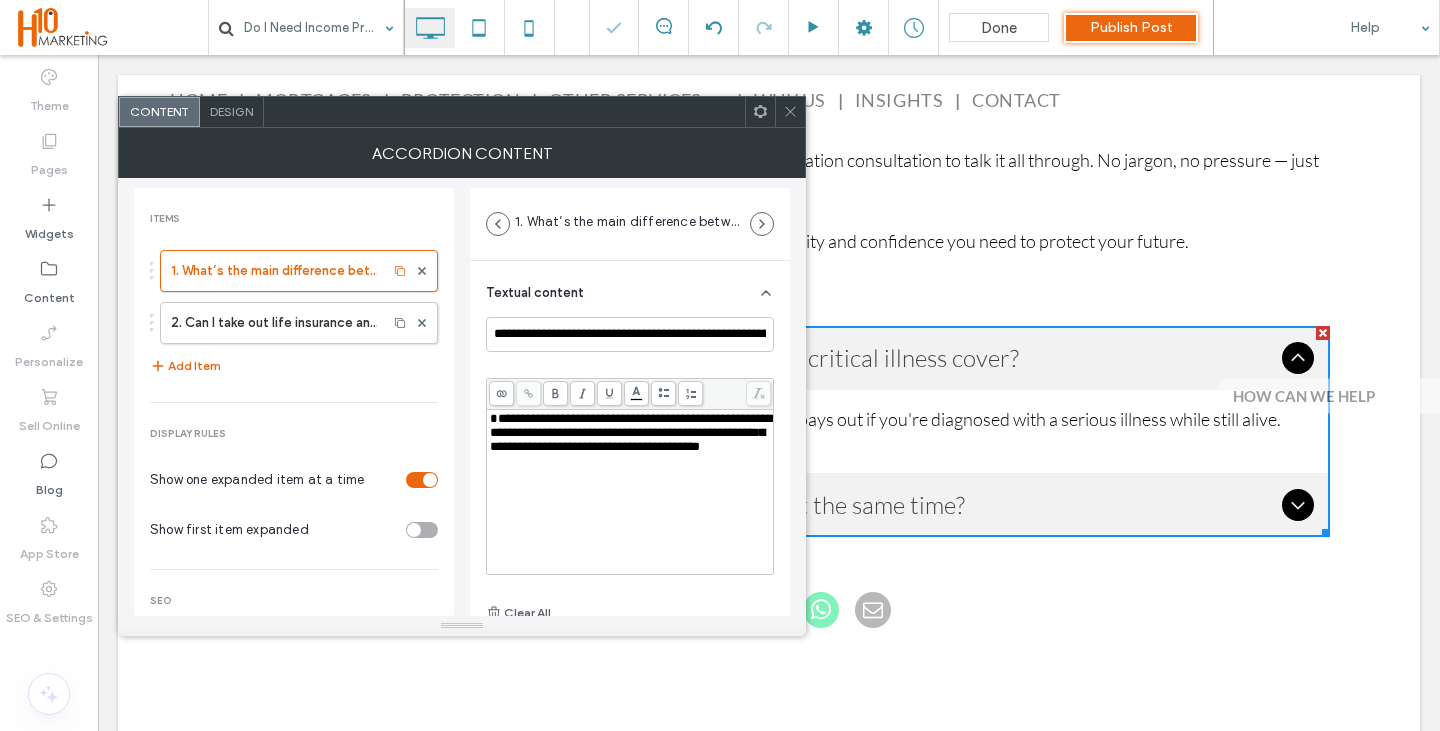 click on "**********" at bounding box center [630, 471] 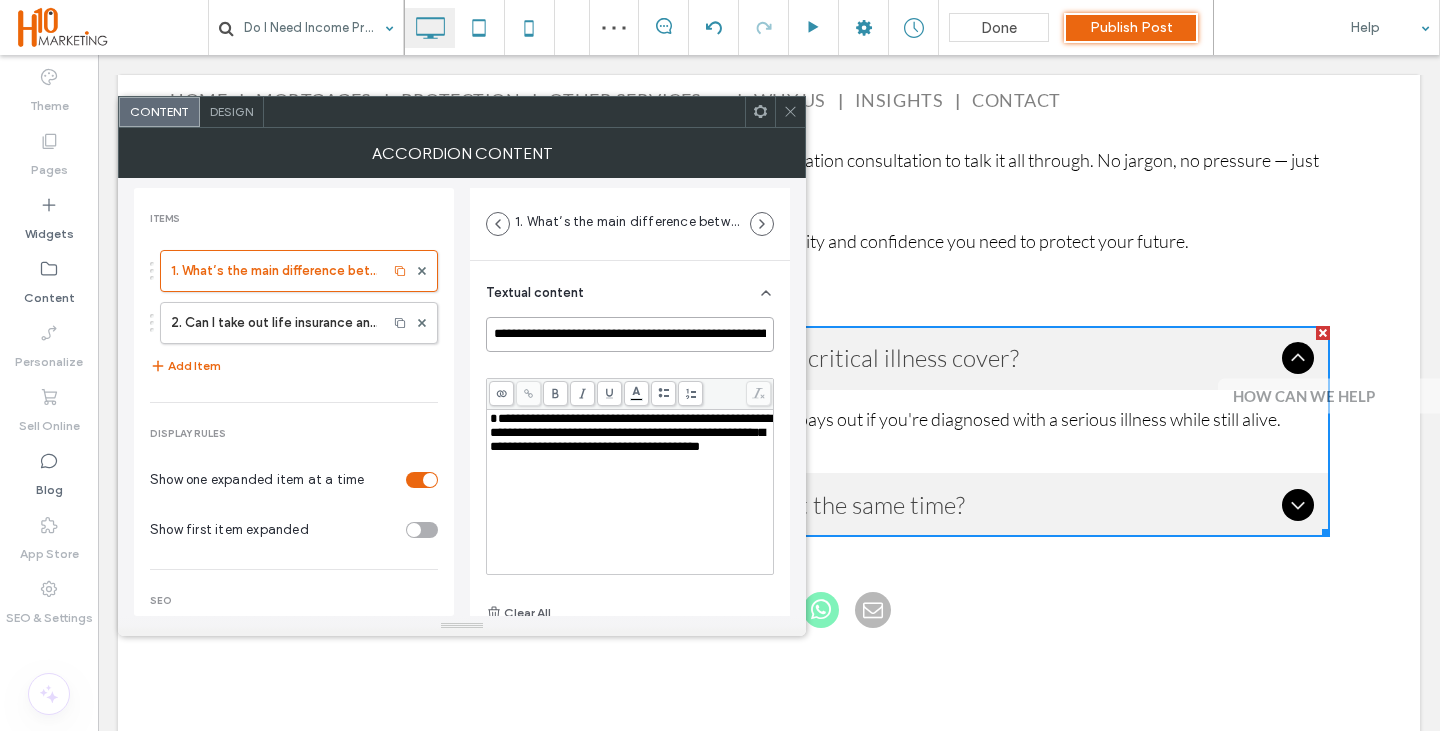 click on "**********" at bounding box center (630, 334) 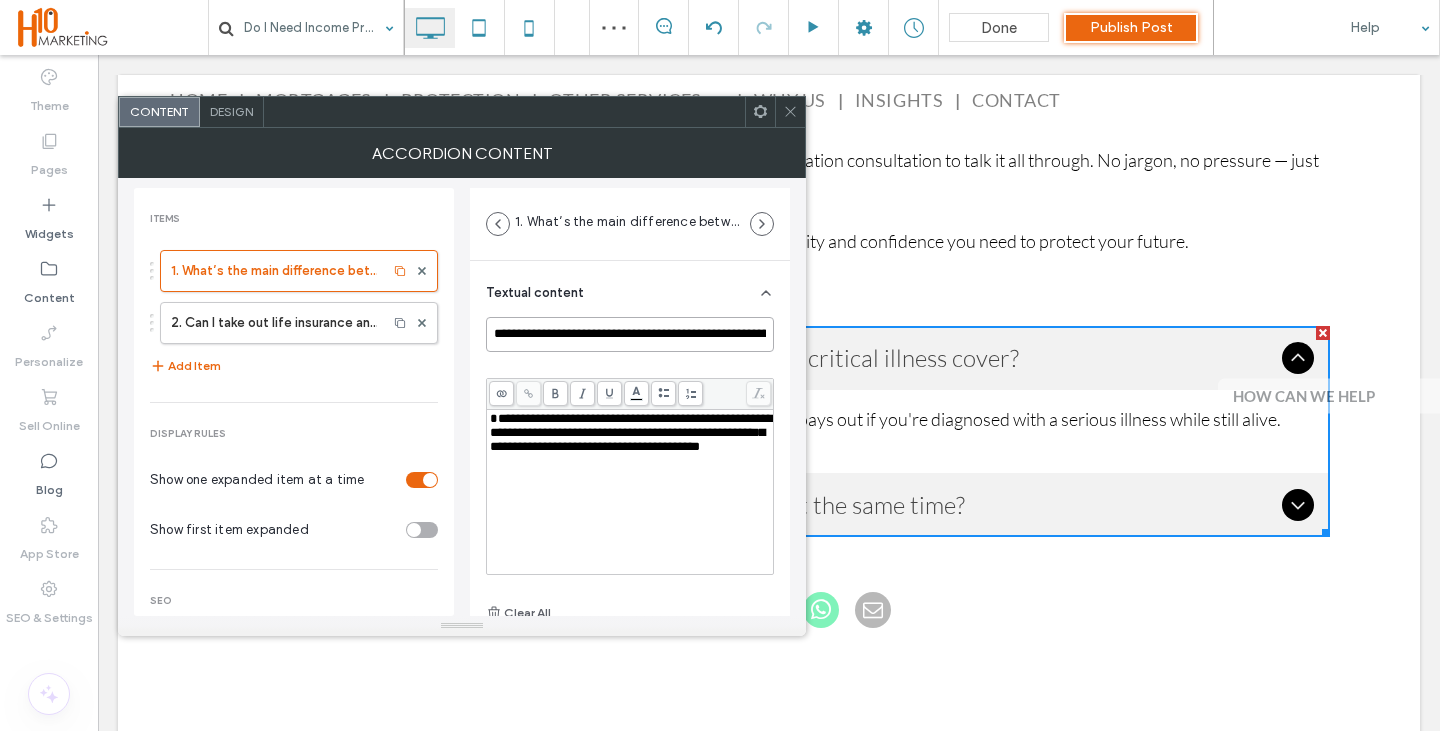 paste 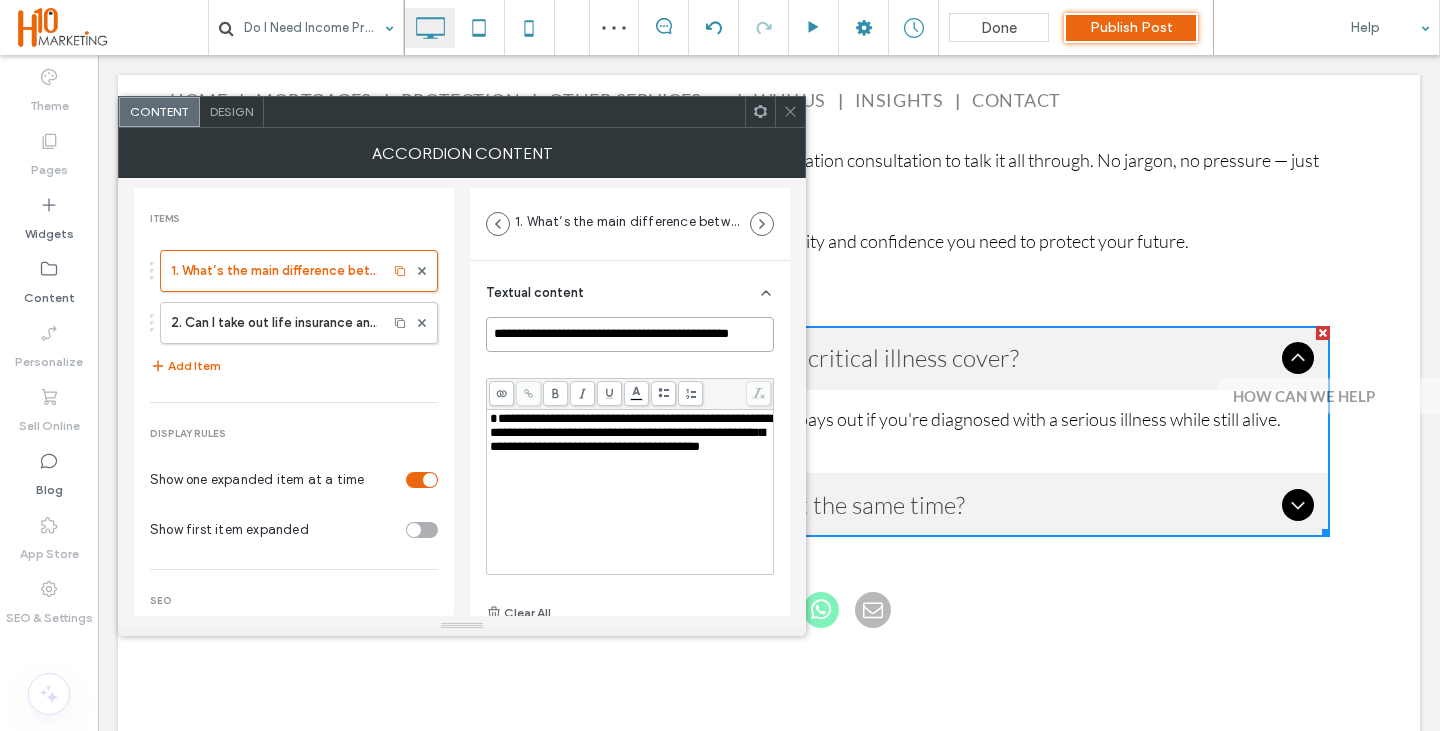 scroll, scrollTop: 0, scrollLeft: 21, axis: horizontal 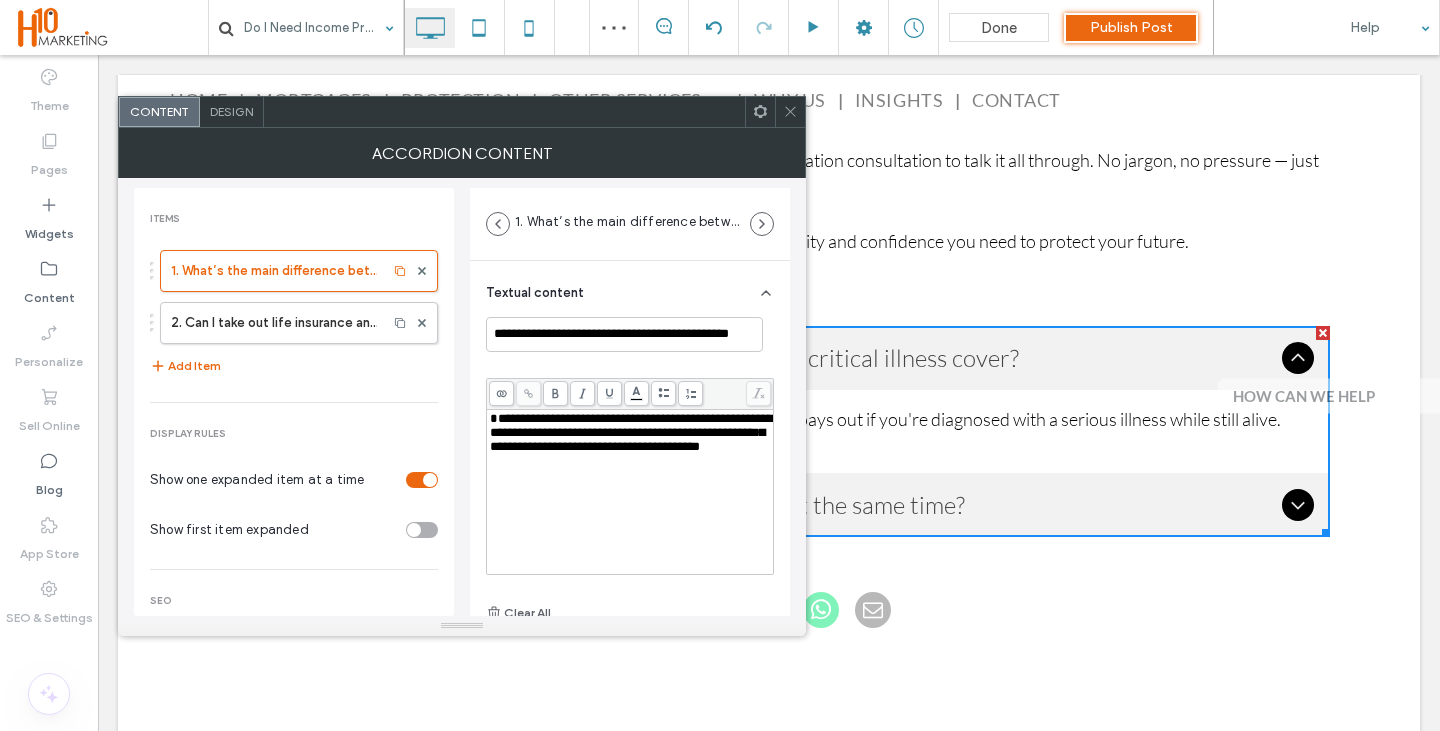 click on "**********" at bounding box center [630, 433] 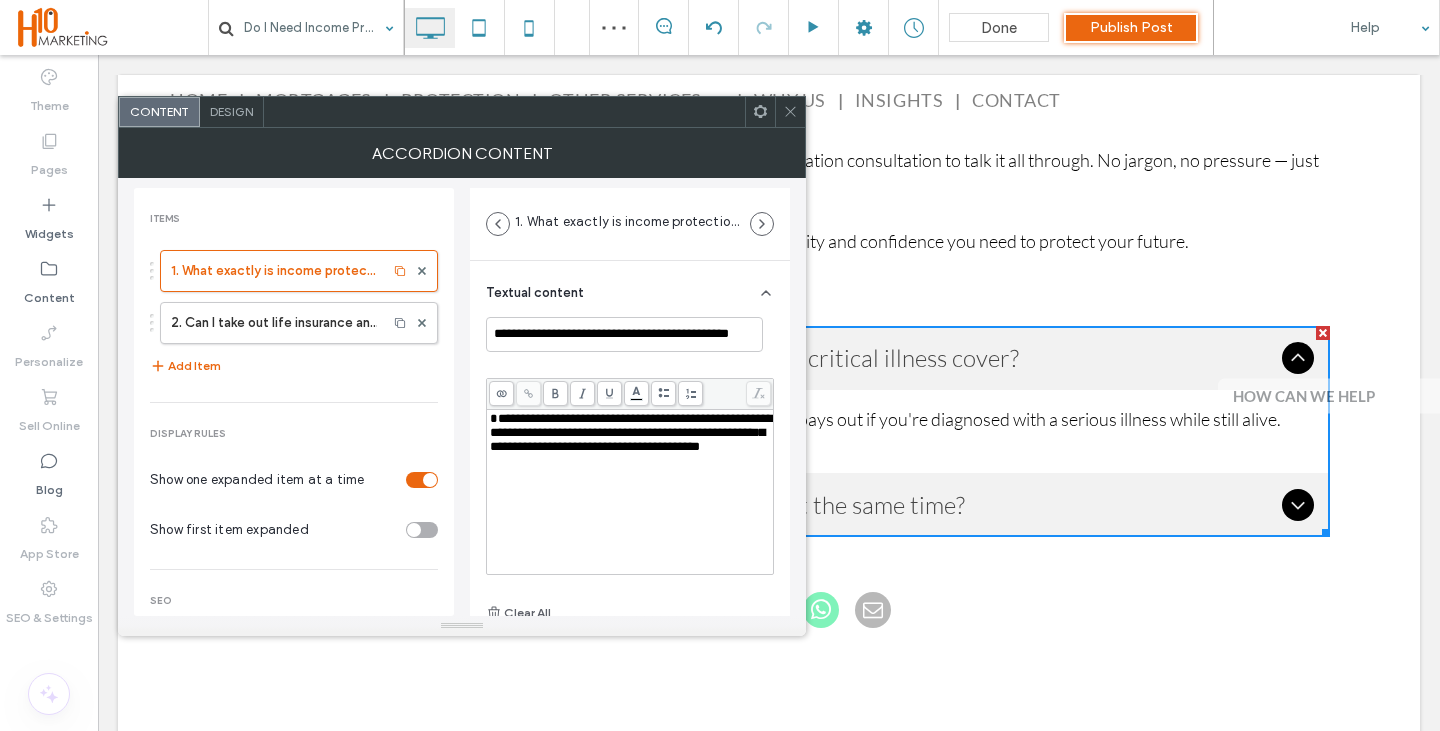 scroll, scrollTop: 0, scrollLeft: 0, axis: both 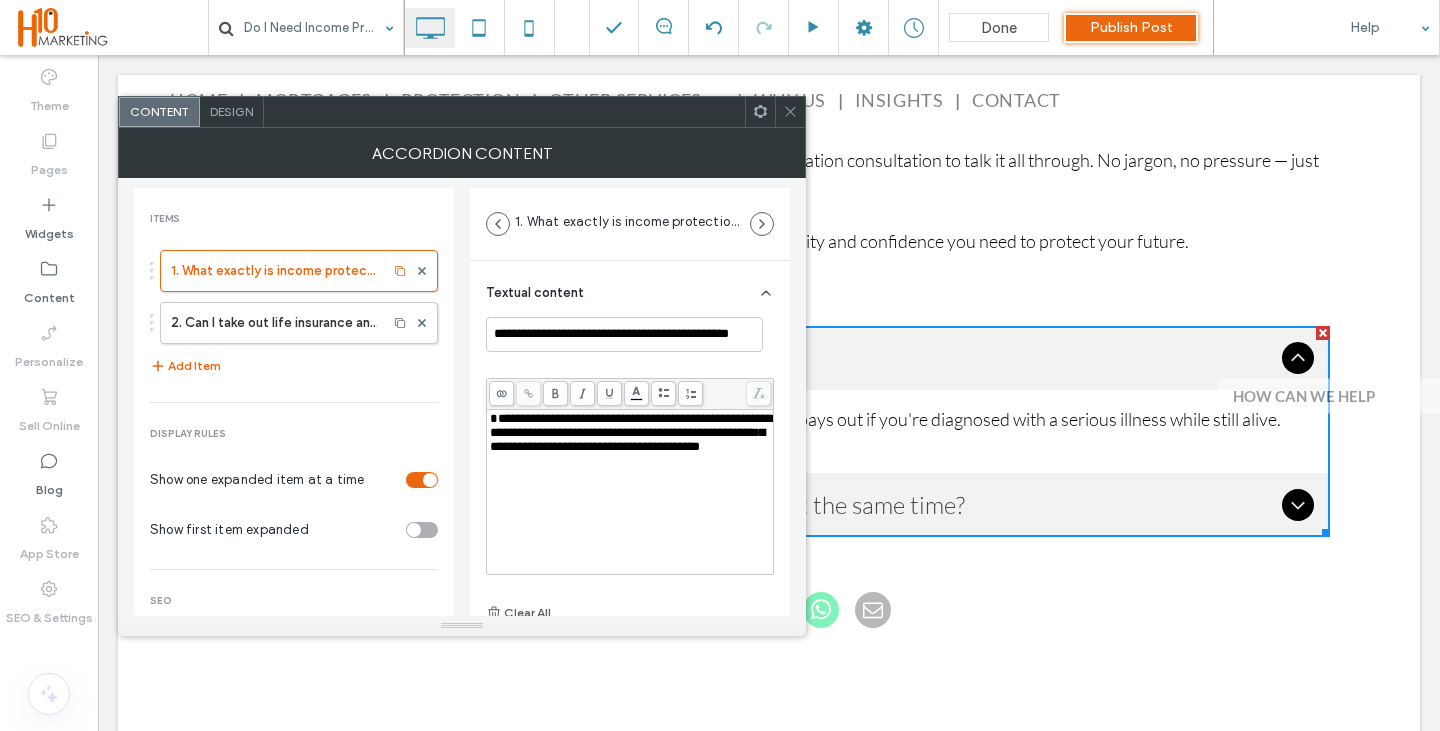 click on "**********" at bounding box center [630, 492] 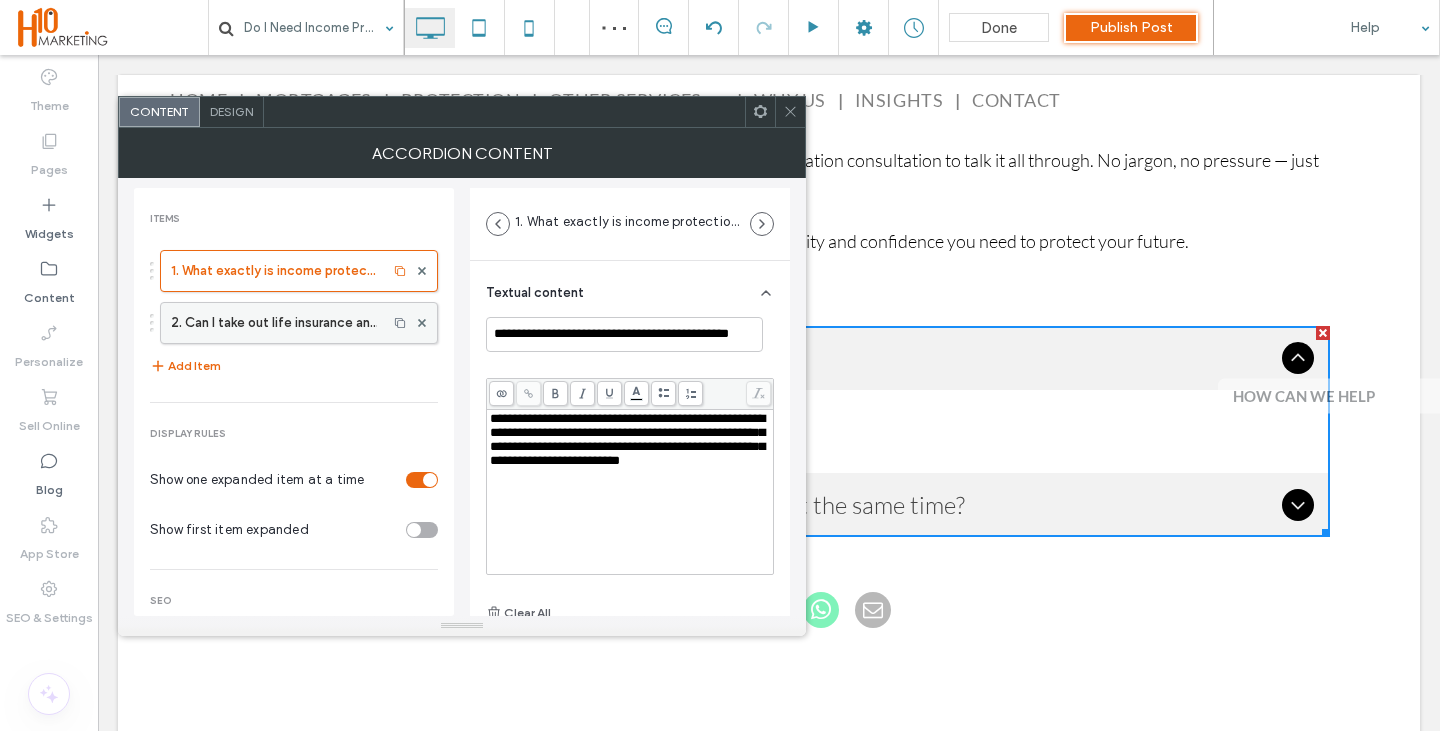 click on "2. Can I take out life insurance and critical illness cover at the same time?" at bounding box center [274, 323] 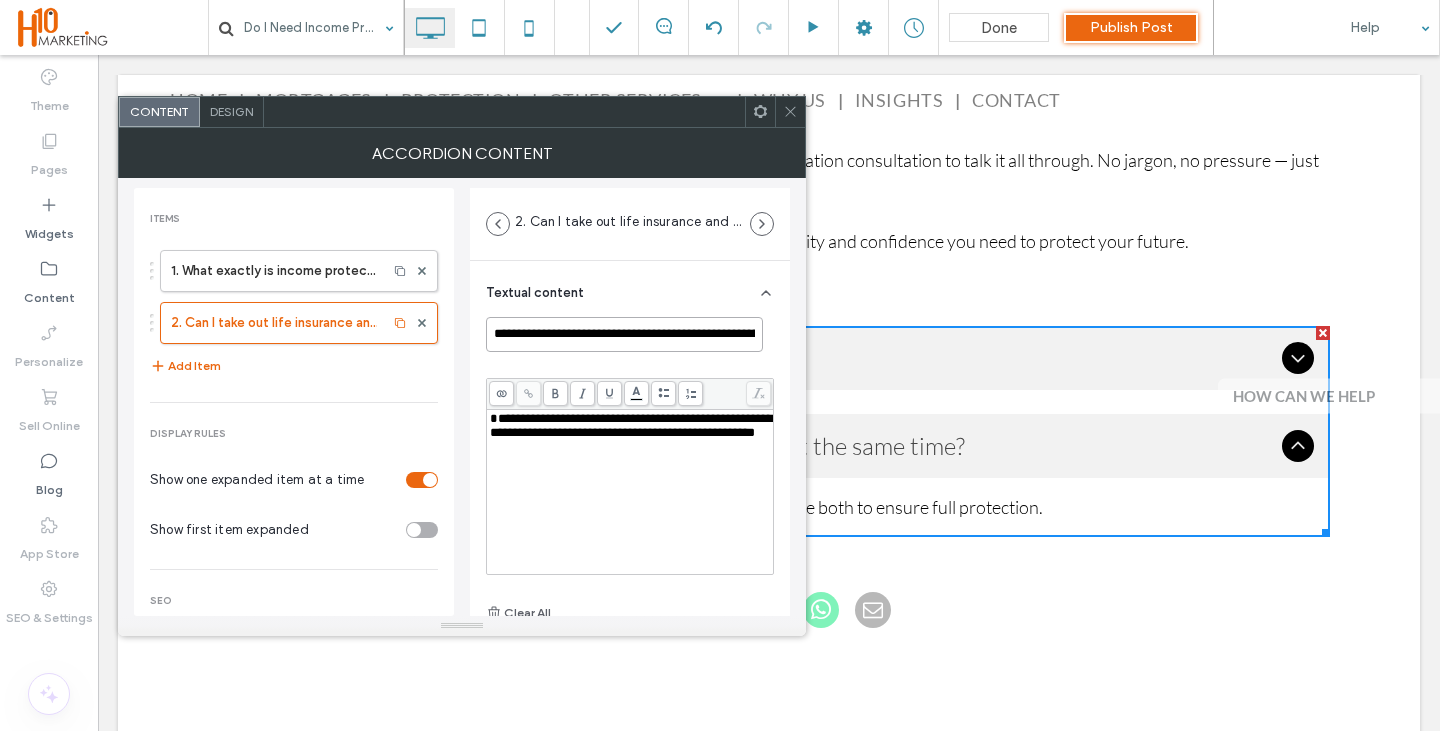 click on "**********" at bounding box center [624, 334] 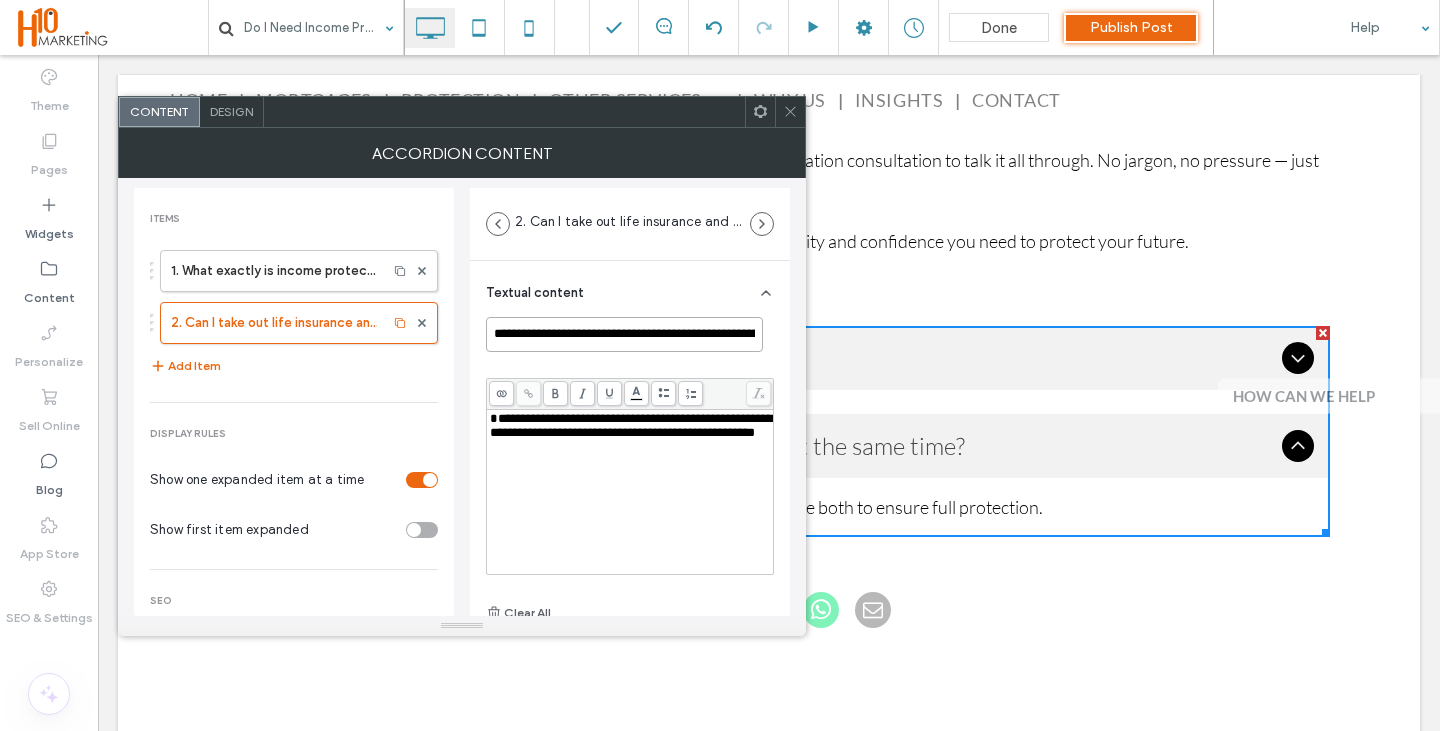 paste on "**********" 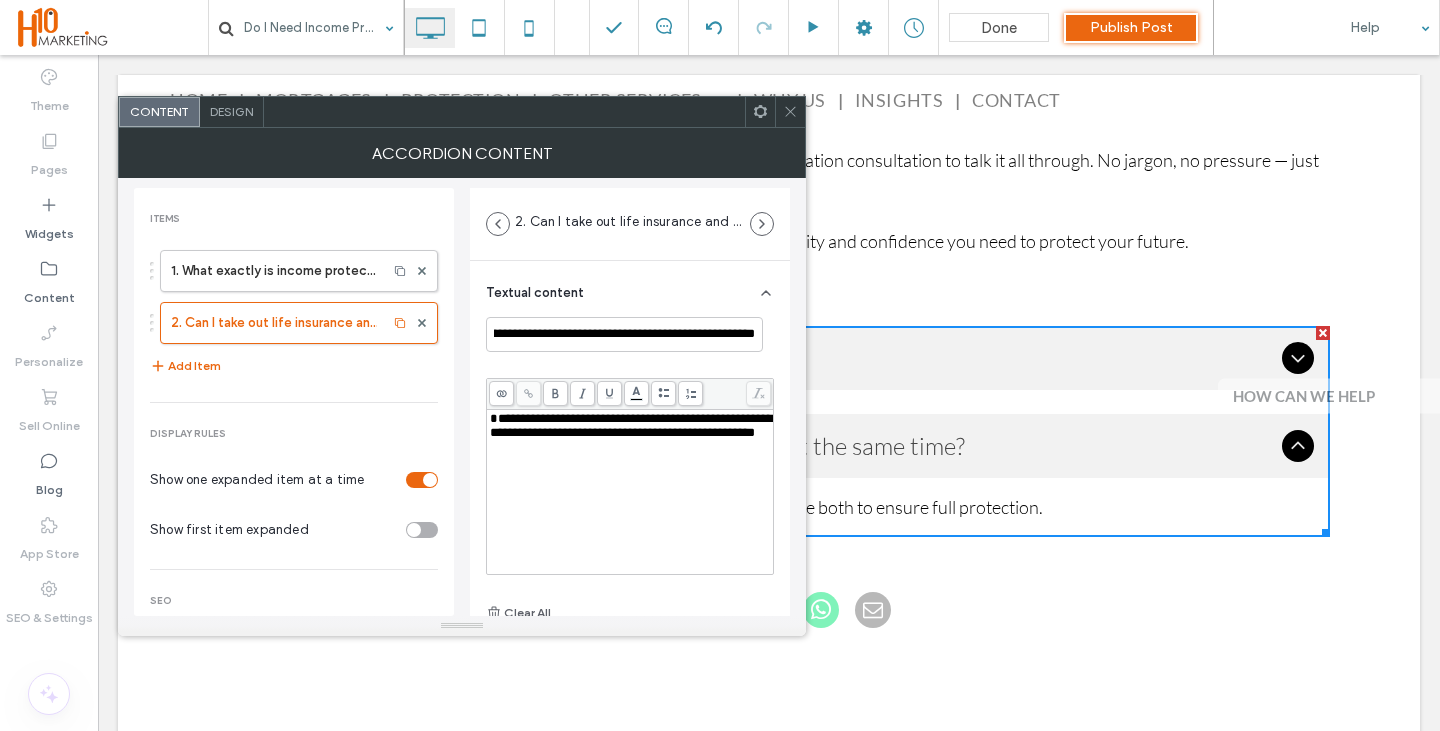 click on "**********" at bounding box center [631, 425] 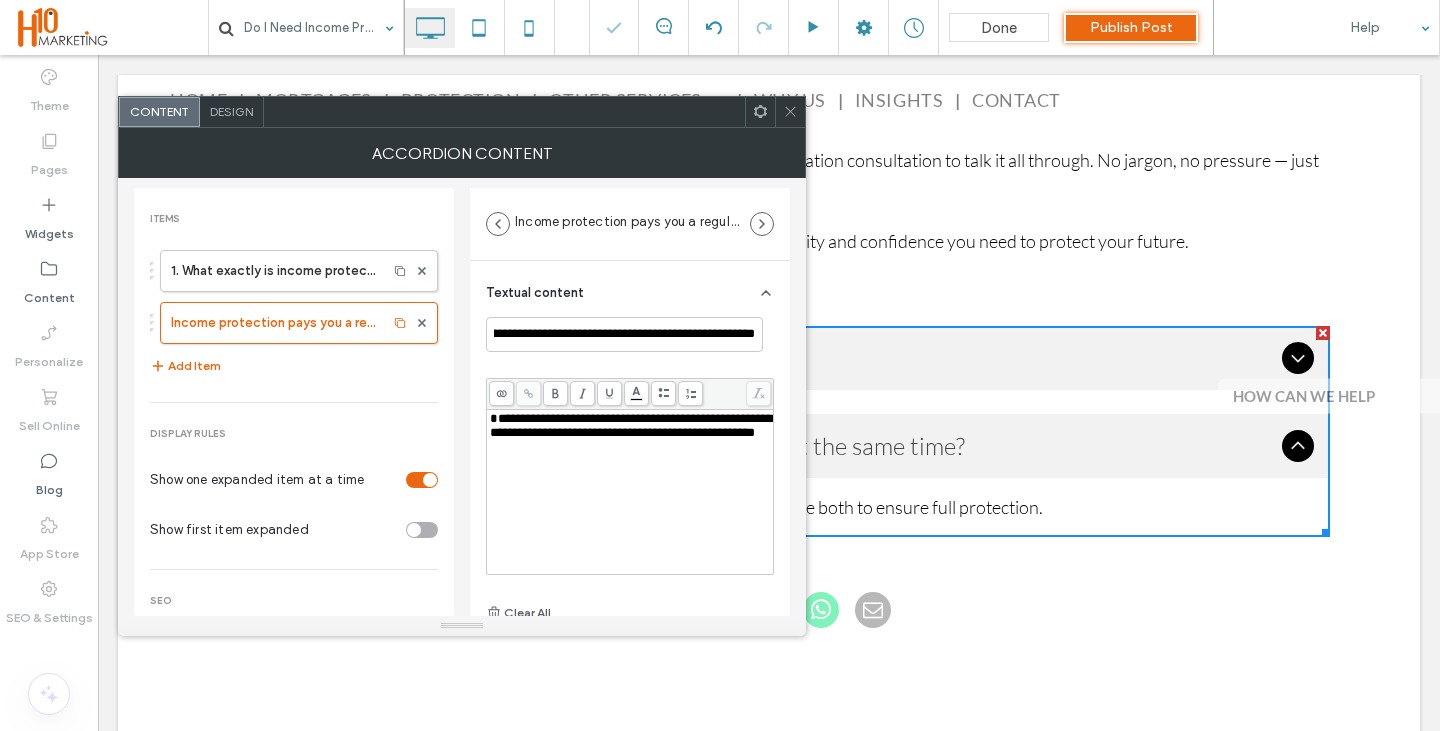 scroll, scrollTop: 0, scrollLeft: 0, axis: both 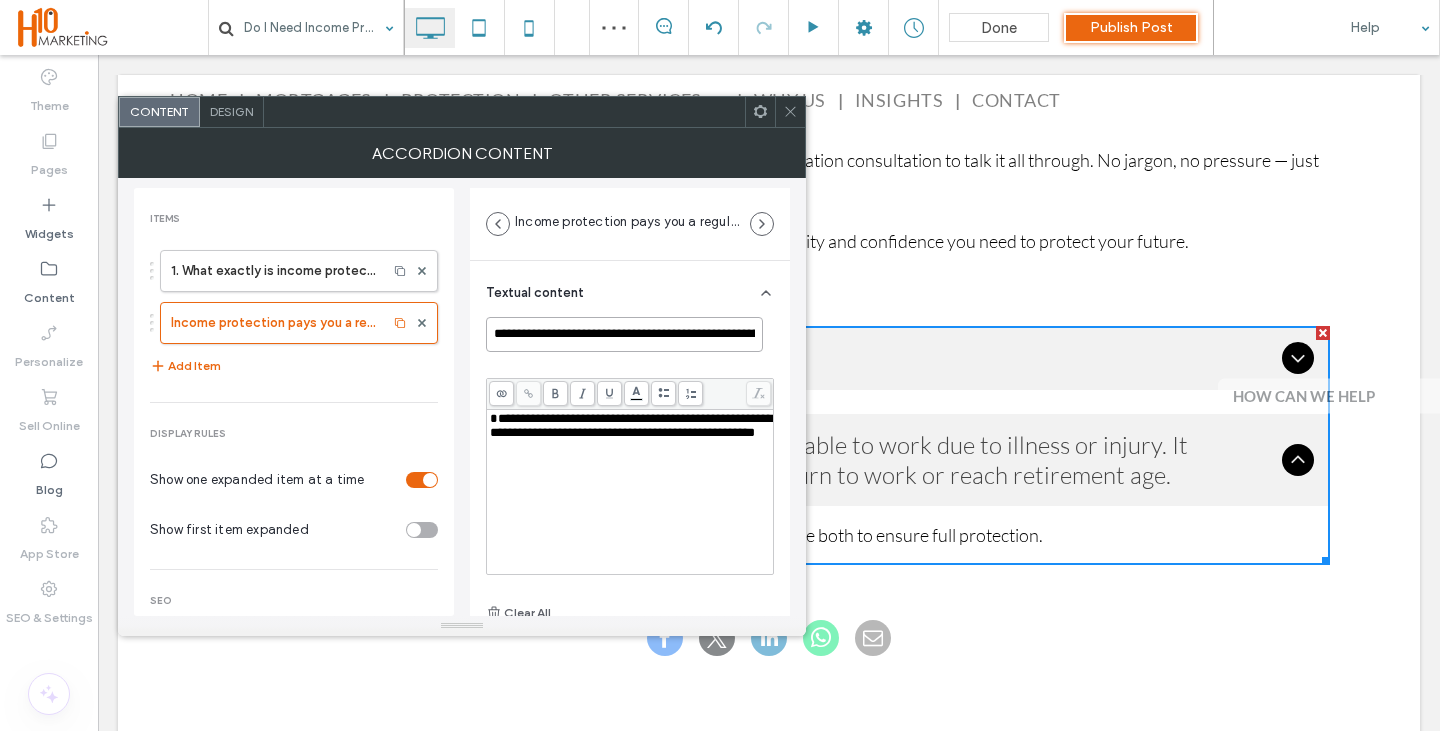 click on "**********" at bounding box center (624, 334) 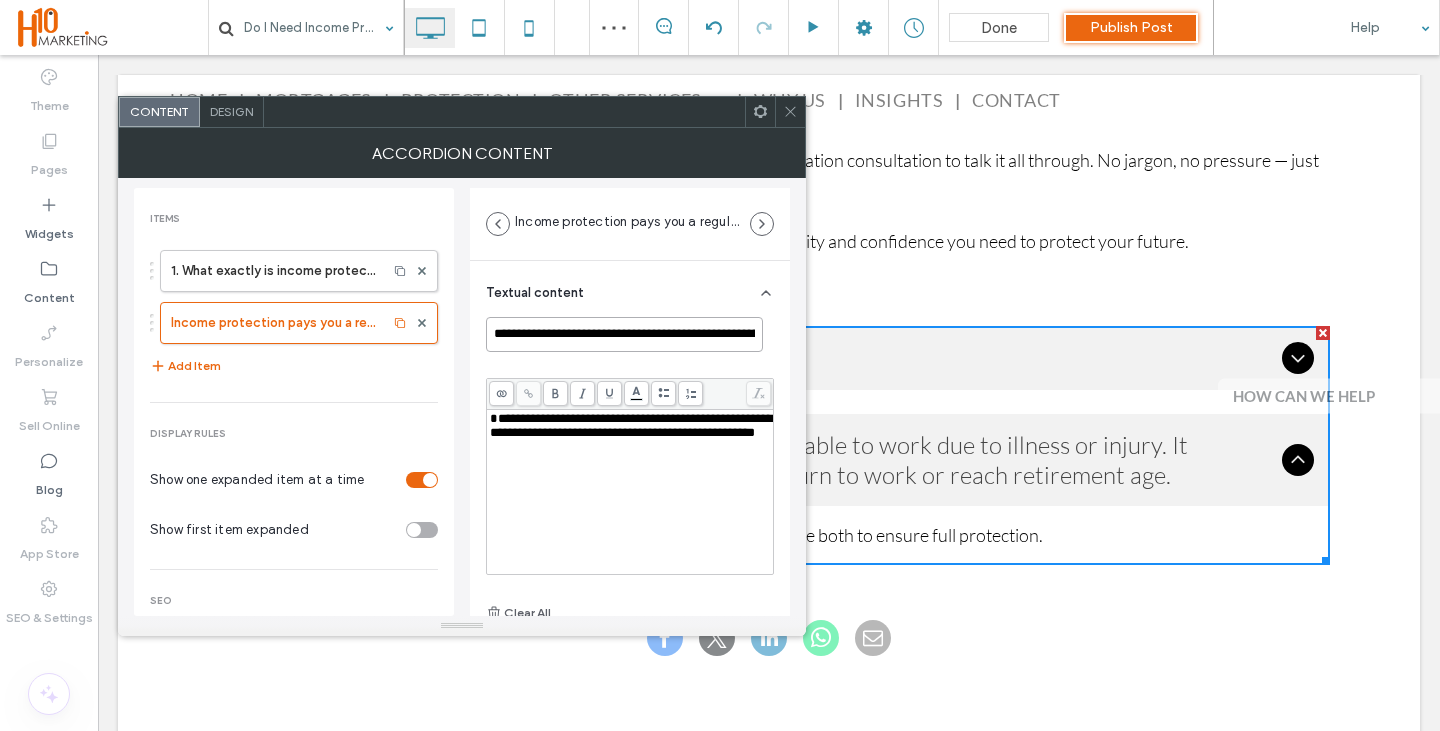 paste 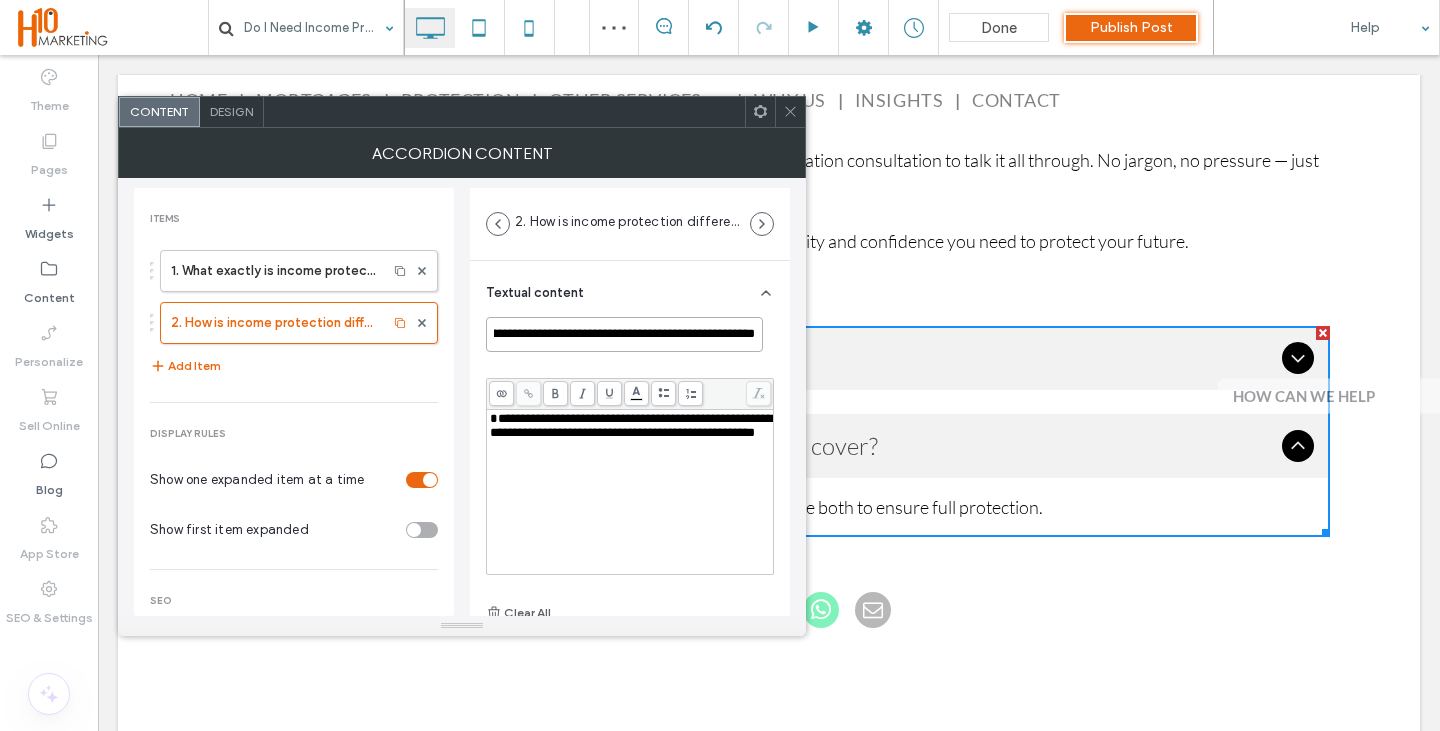 scroll, scrollTop: 0, scrollLeft: 0, axis: both 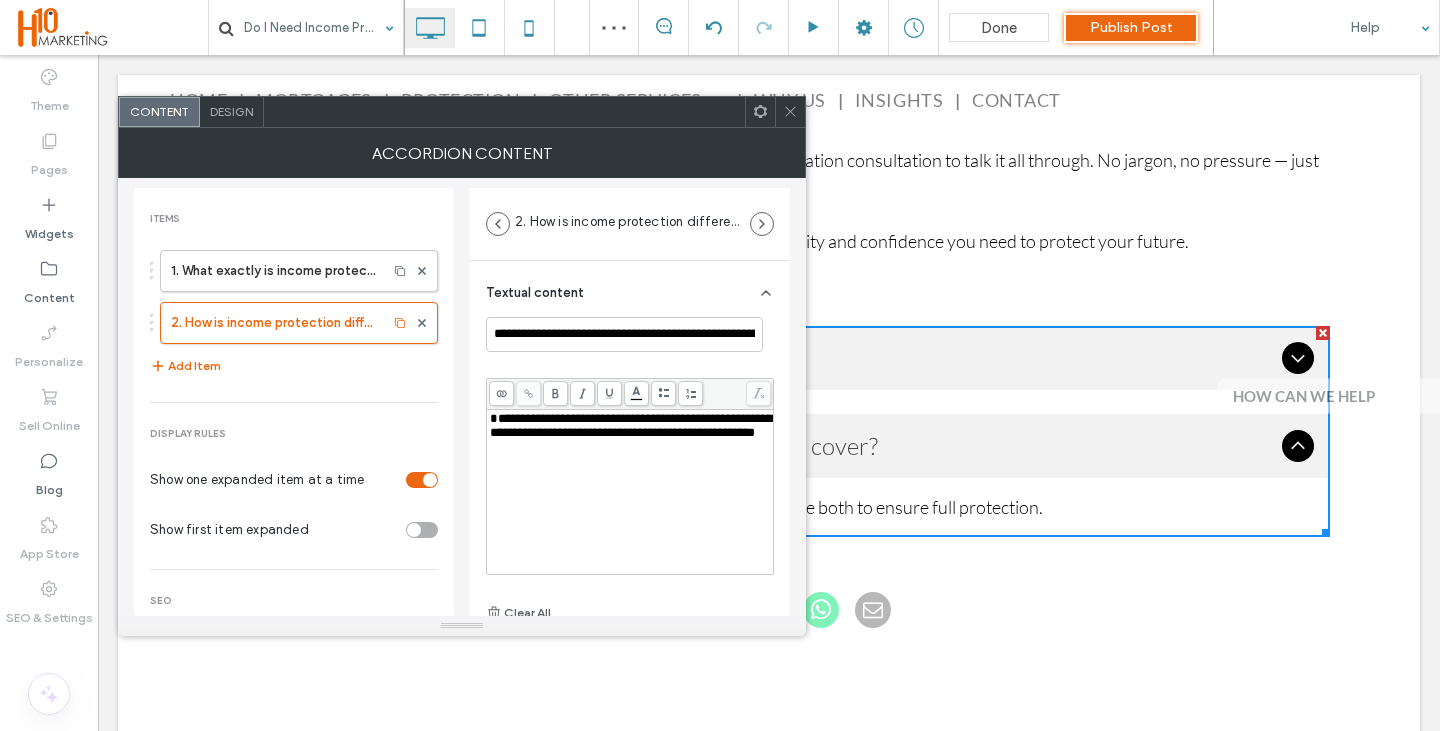 click on "**********" at bounding box center [630, 492] 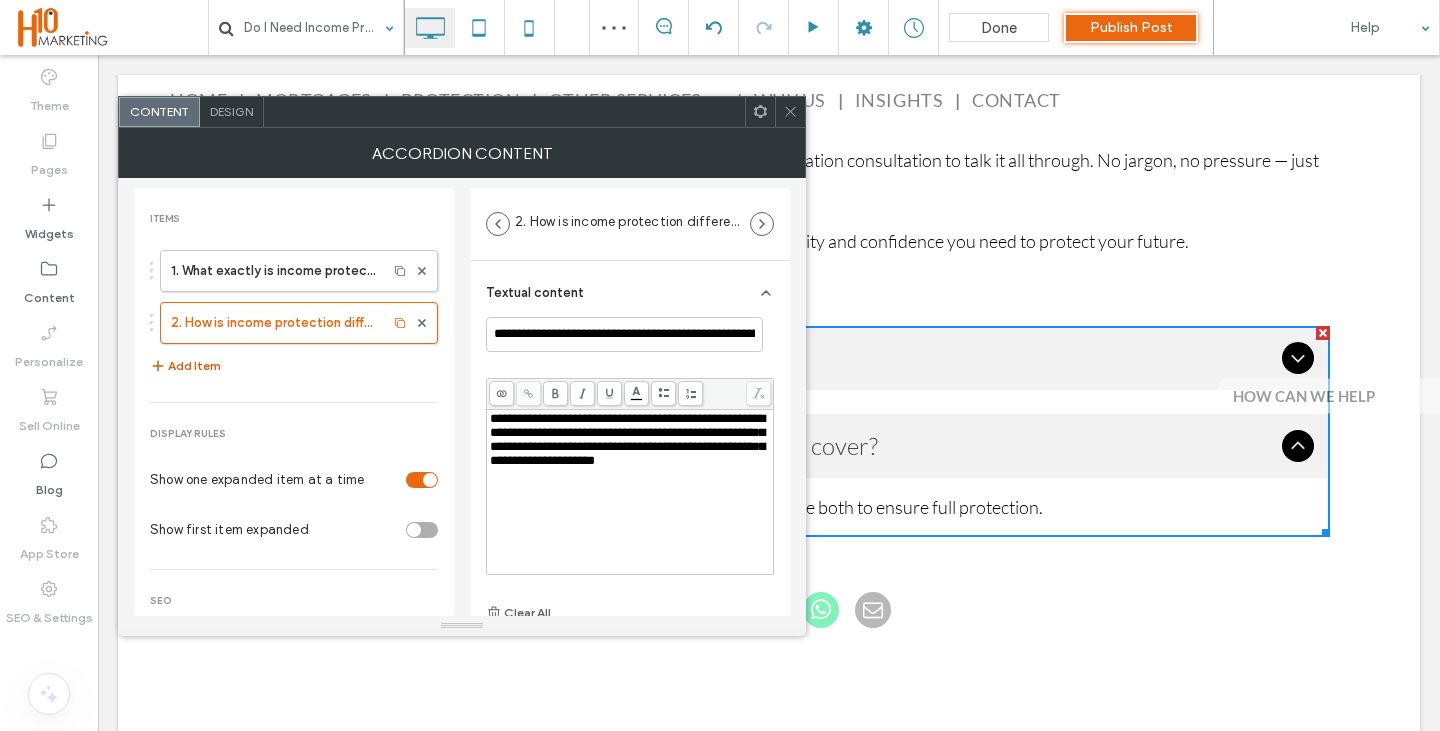 click on "Add Item" at bounding box center (185, 366) 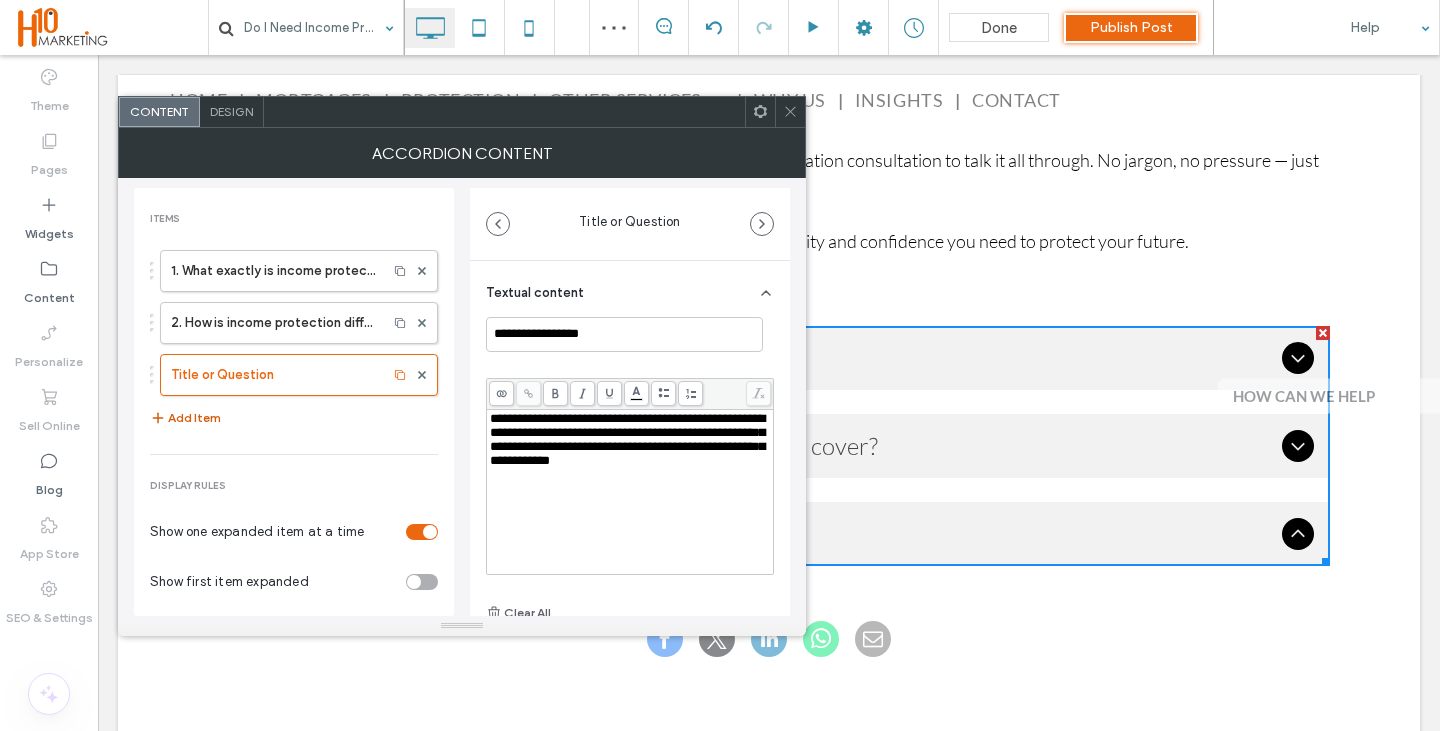 click on "Title or Question" at bounding box center (274, 375) 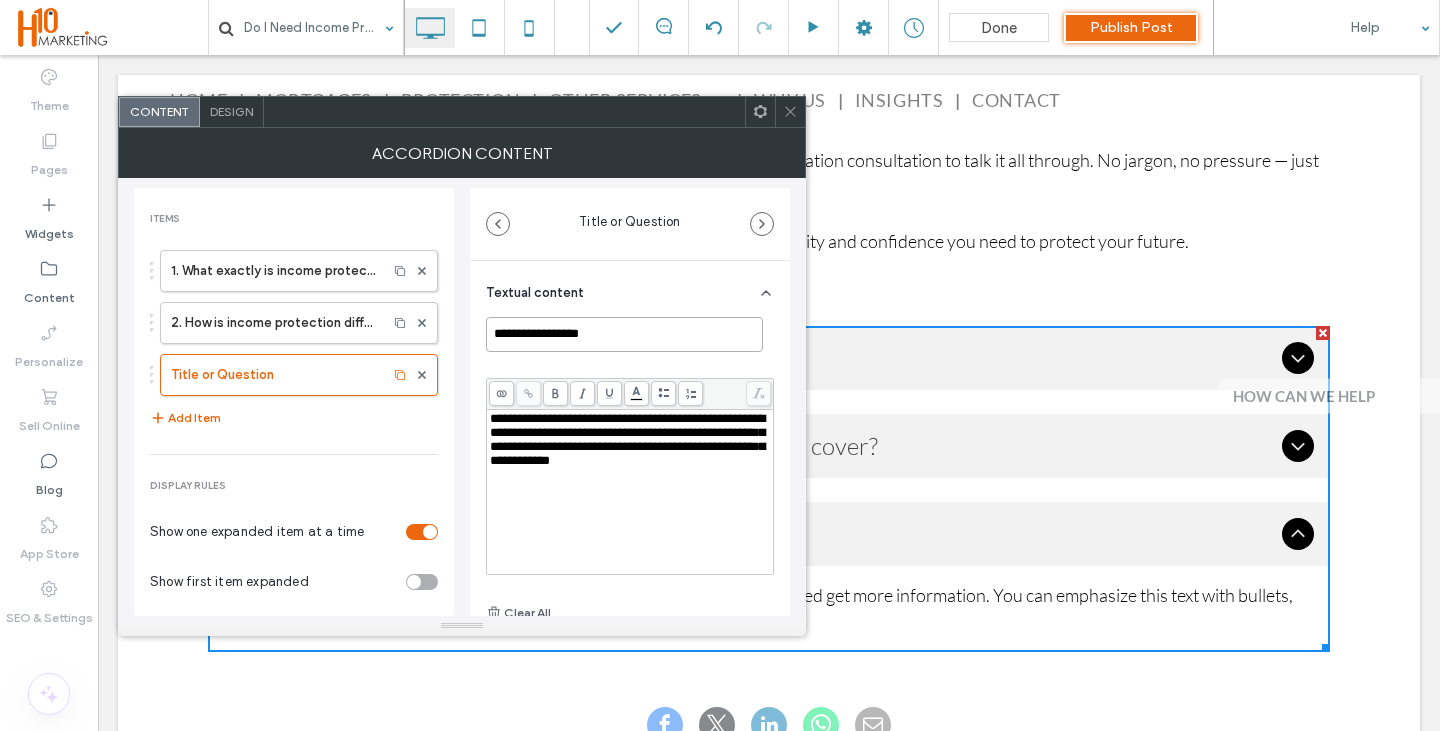 click on "**********" at bounding box center [624, 334] 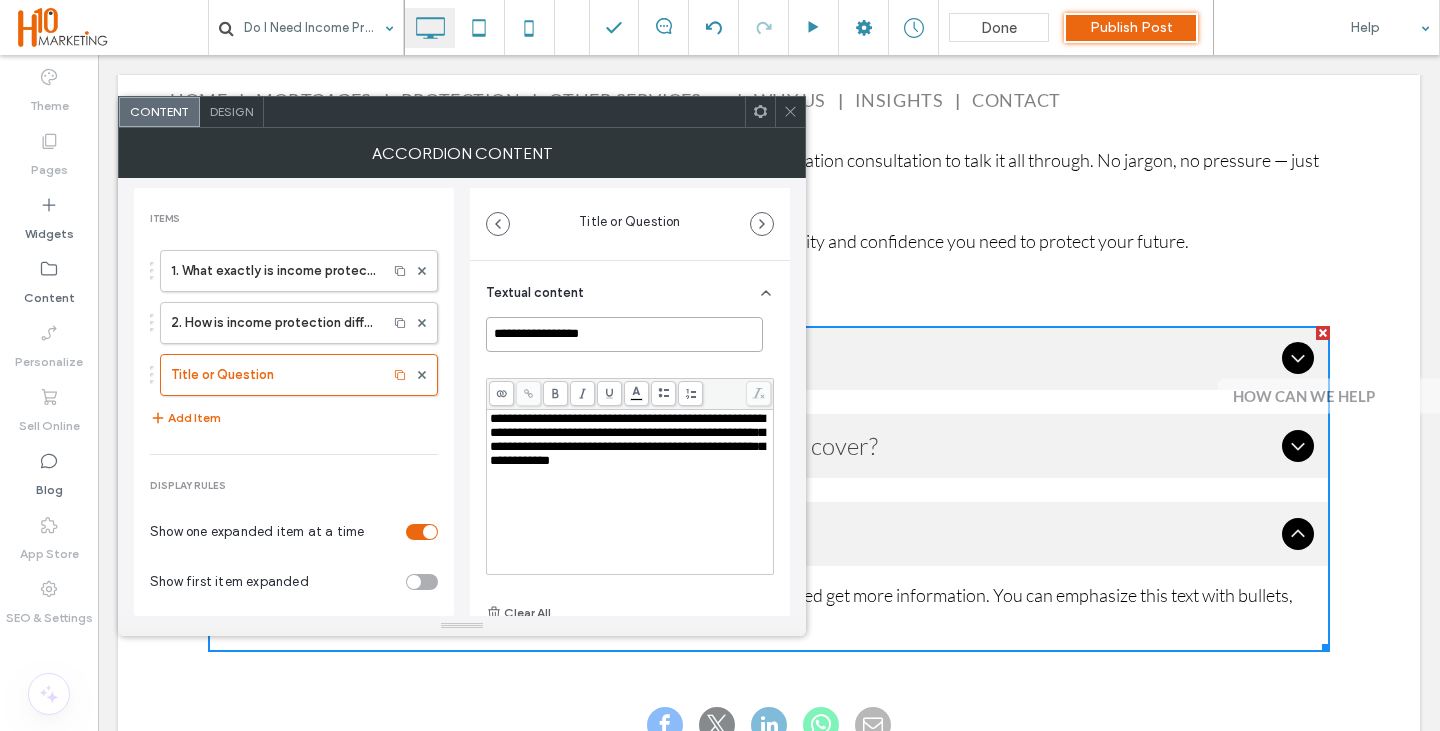 paste on "**********" 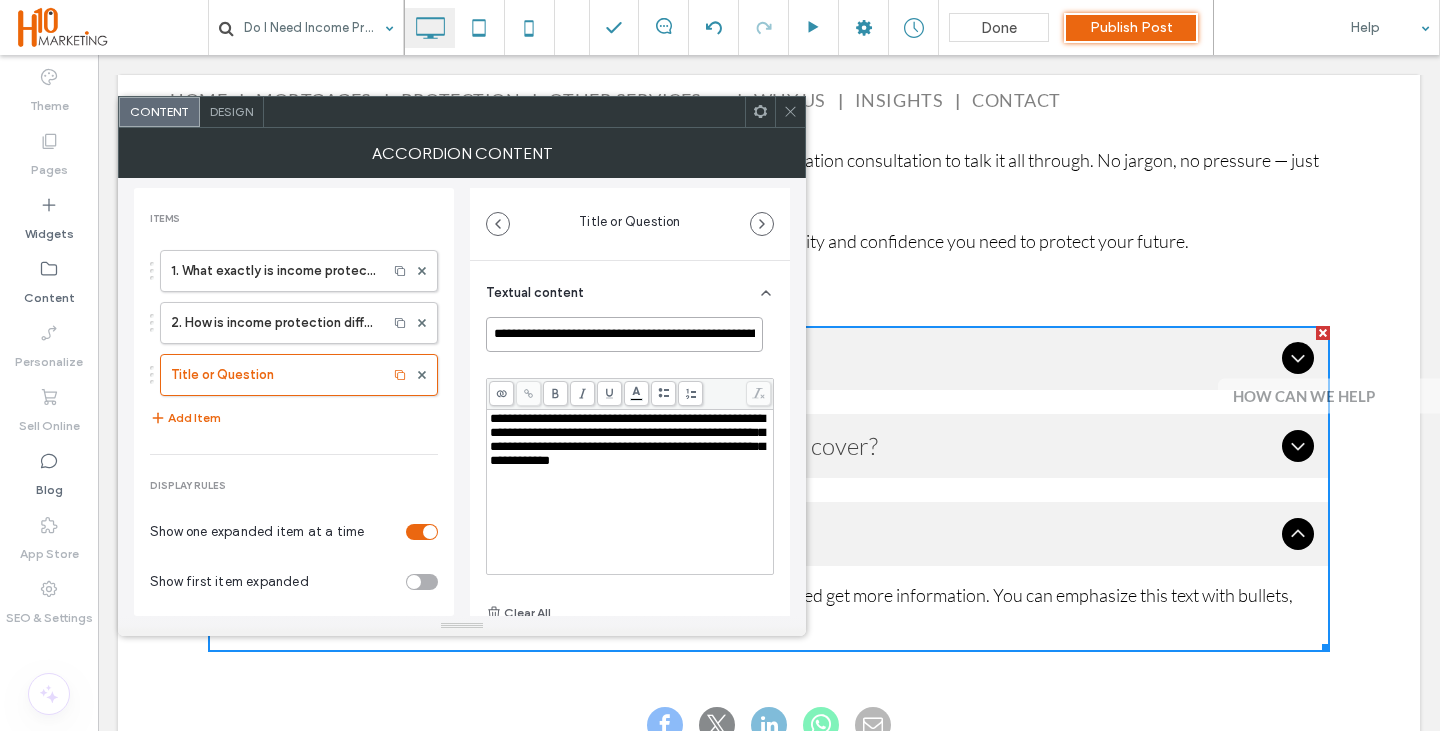 scroll, scrollTop: 0, scrollLeft: 828, axis: horizontal 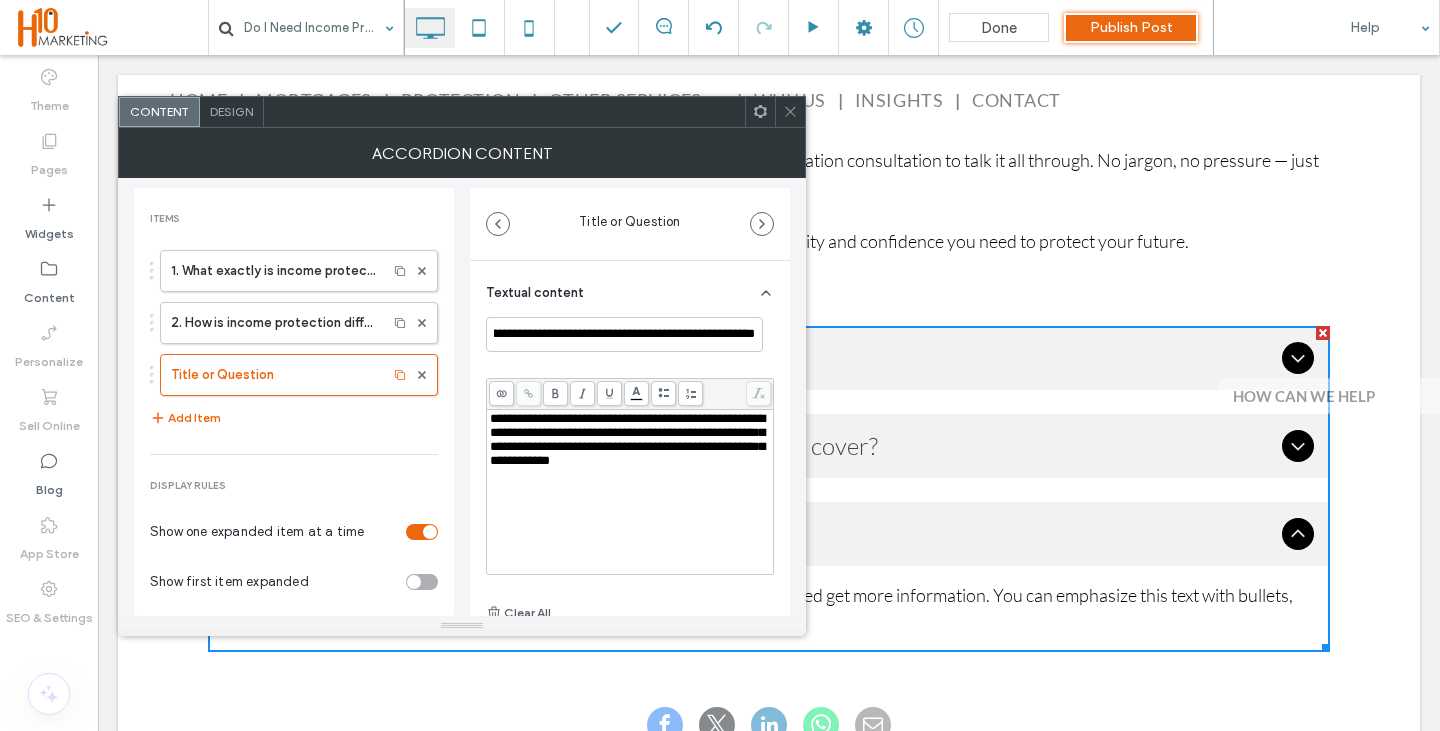 click on "**********" at bounding box center (627, 439) 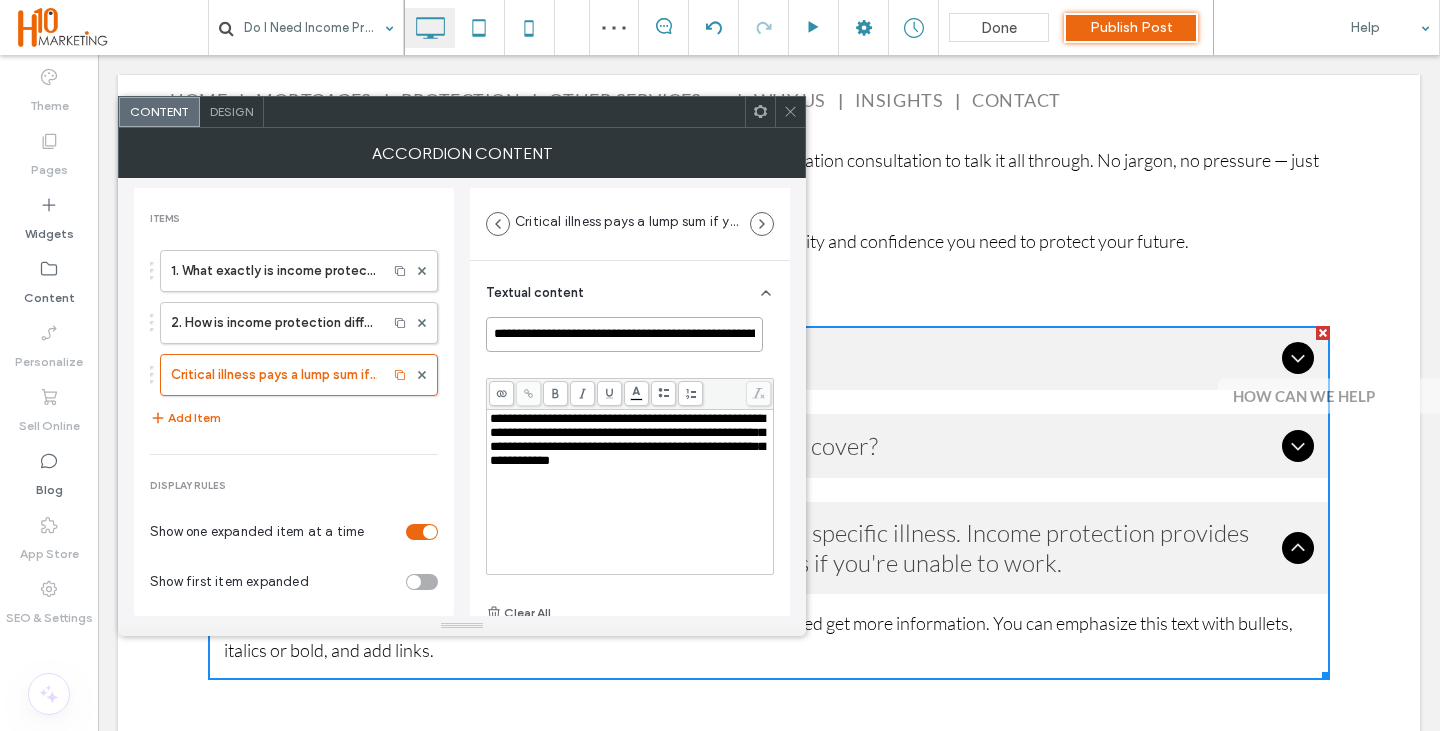 click on "**********" at bounding box center (624, 334) 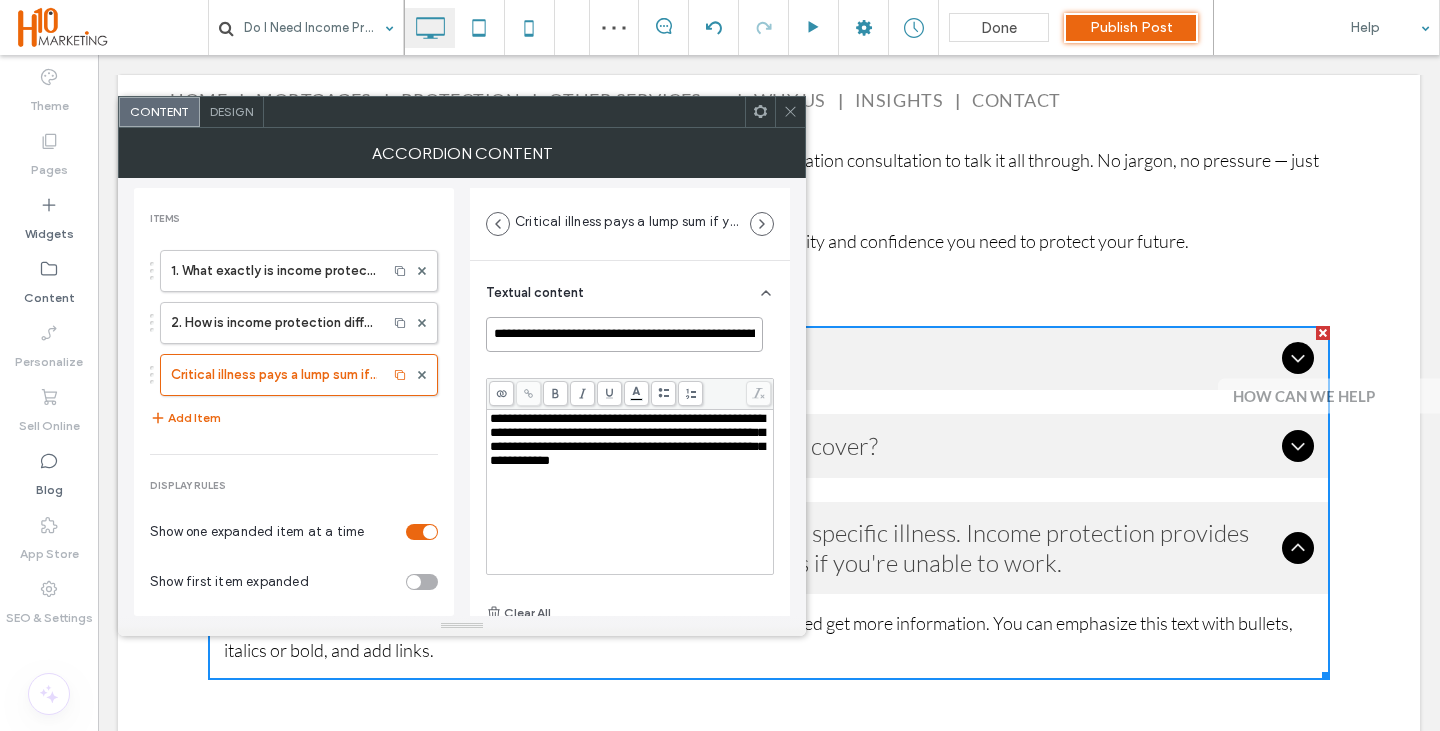 paste 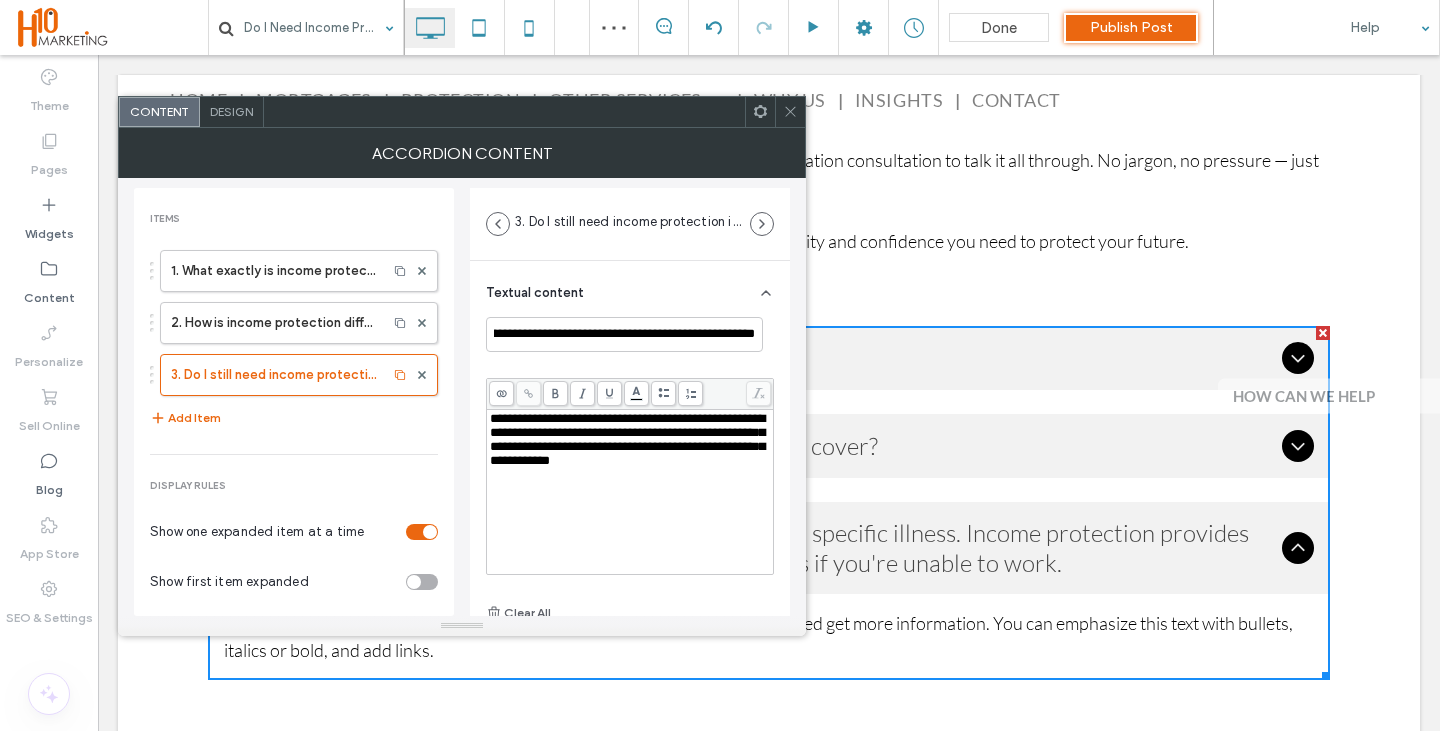 click on "**********" at bounding box center (627, 439) 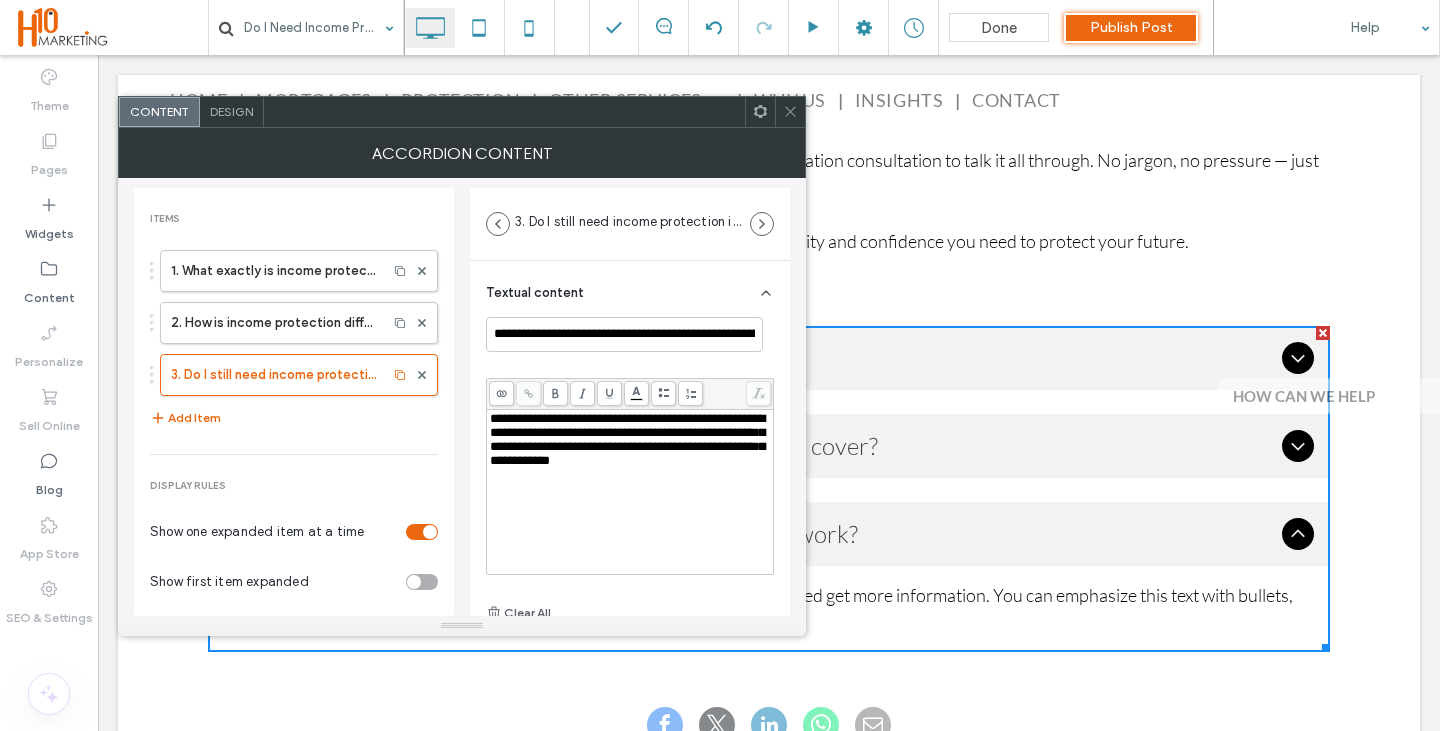 click on "**********" at bounding box center (630, 492) 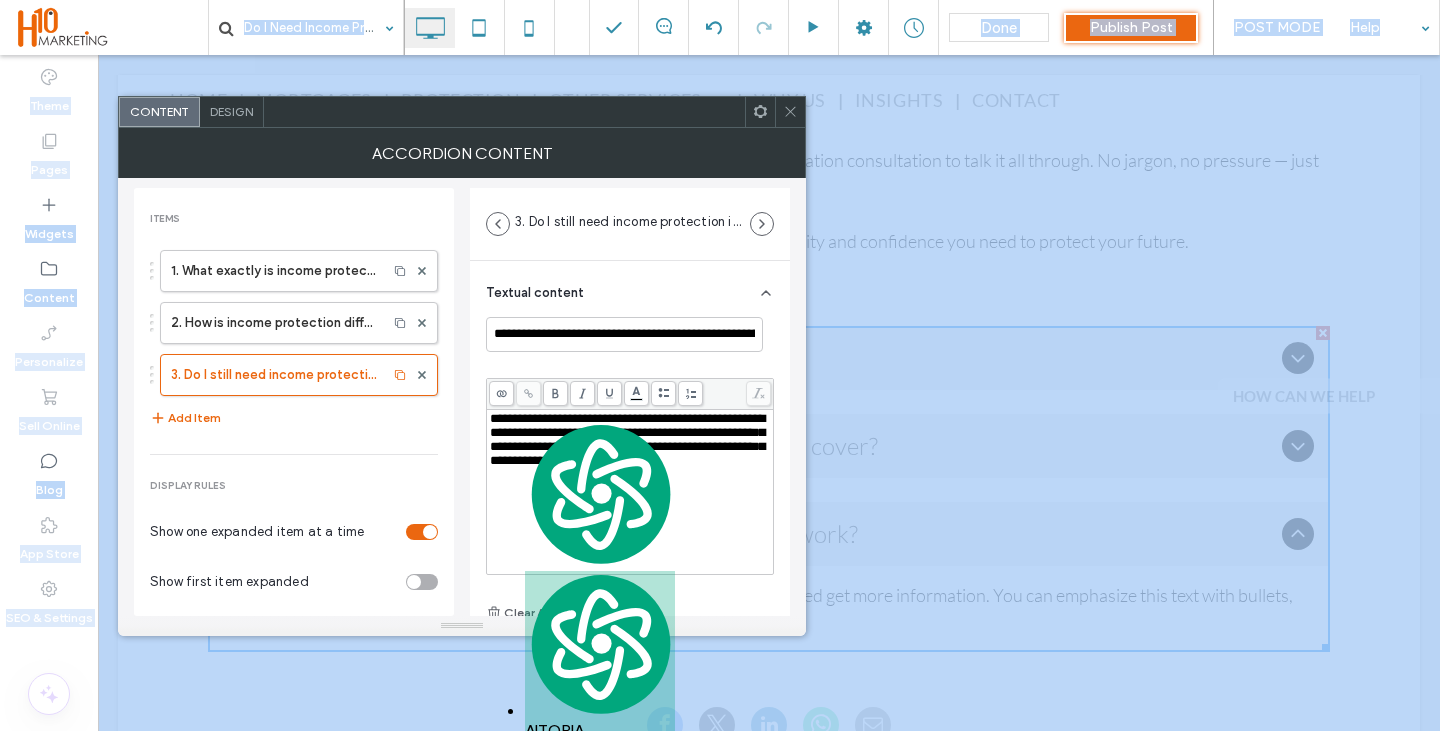 click on "**********" at bounding box center [630, 440] 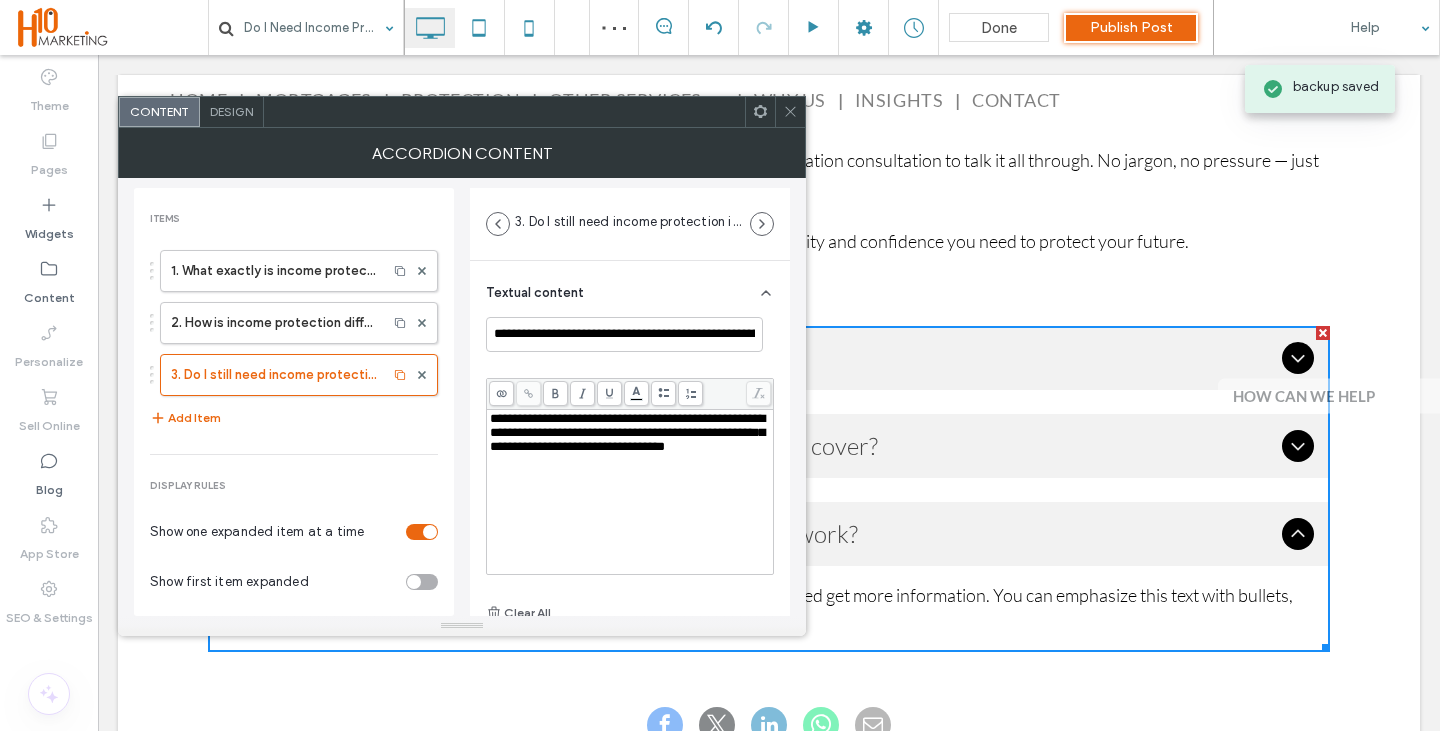 click on "**********" at bounding box center (630, 492) 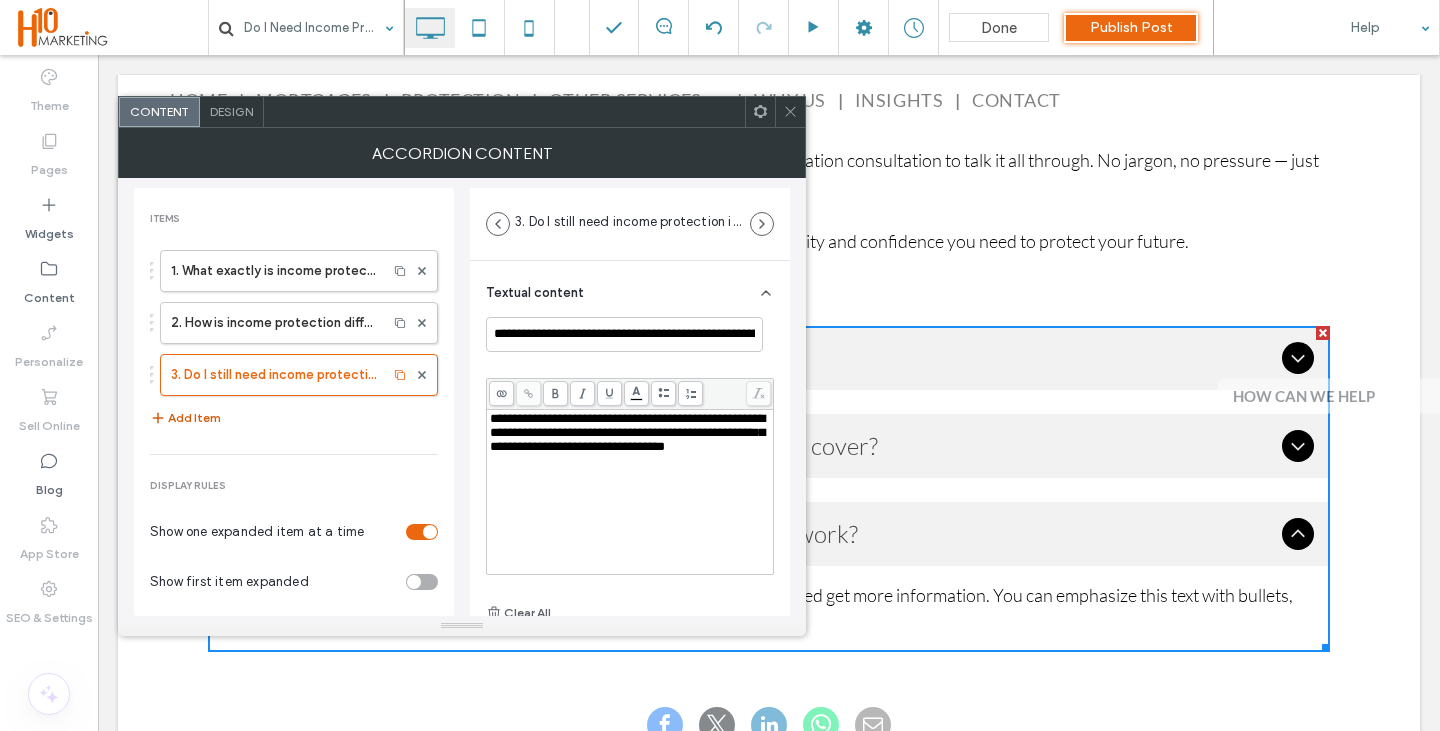 click on "Add Item" at bounding box center [185, 418] 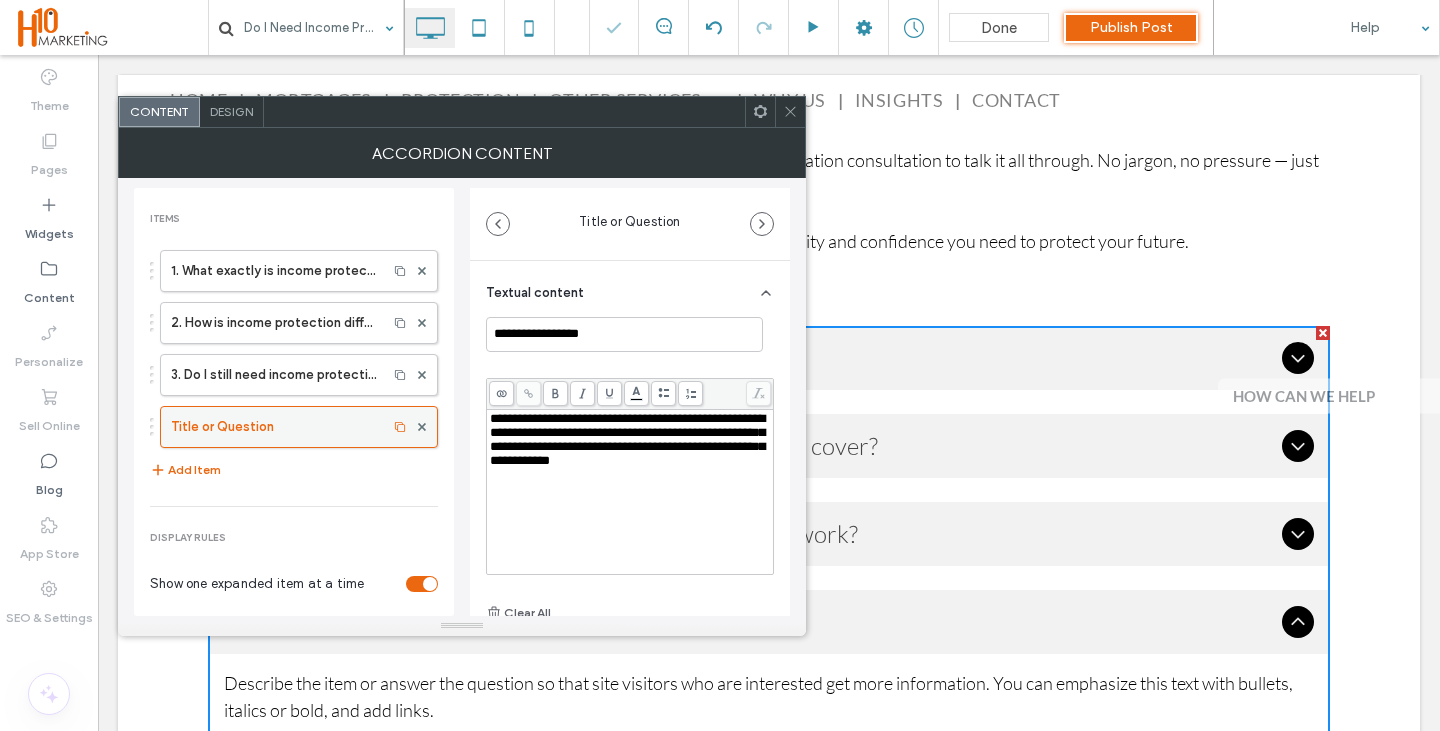 click on "Title or Question" at bounding box center (274, 427) 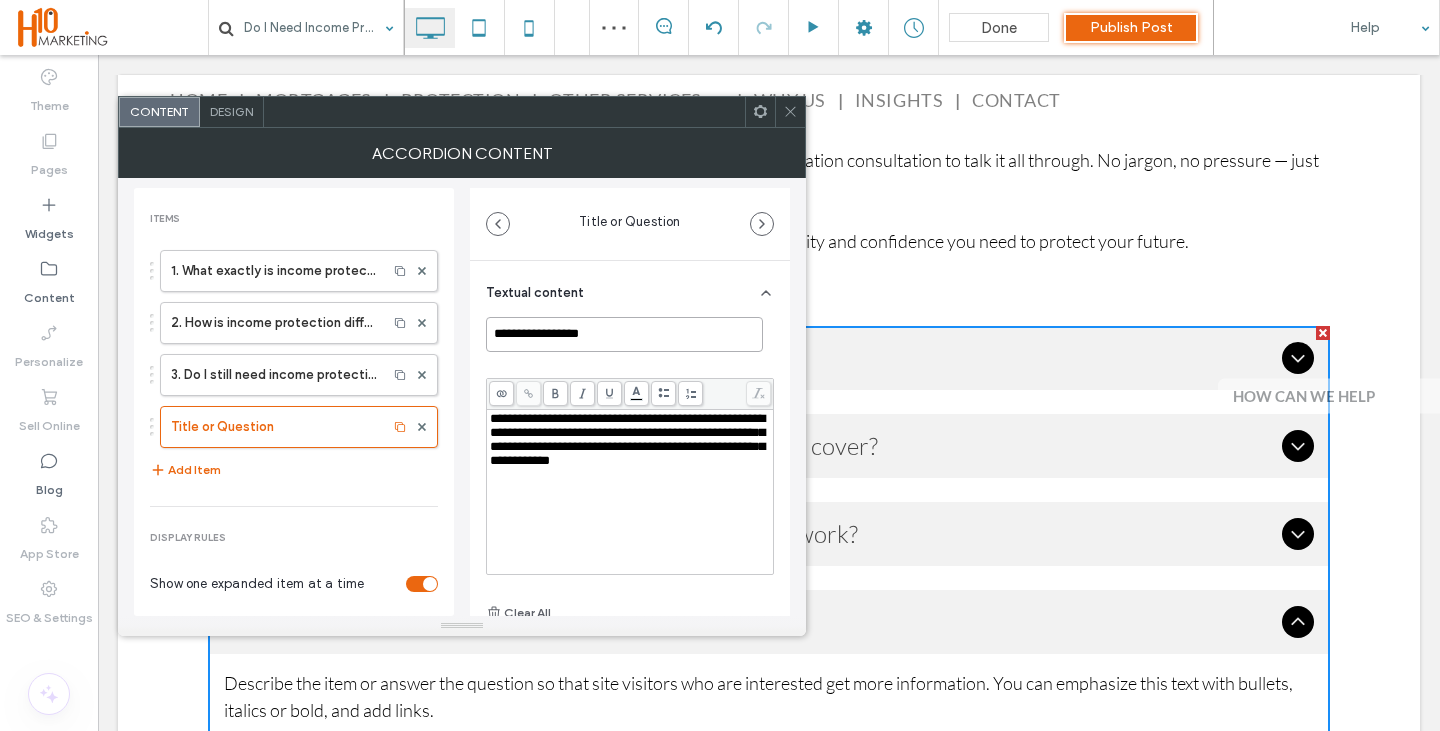 click on "**********" at bounding box center (624, 334) 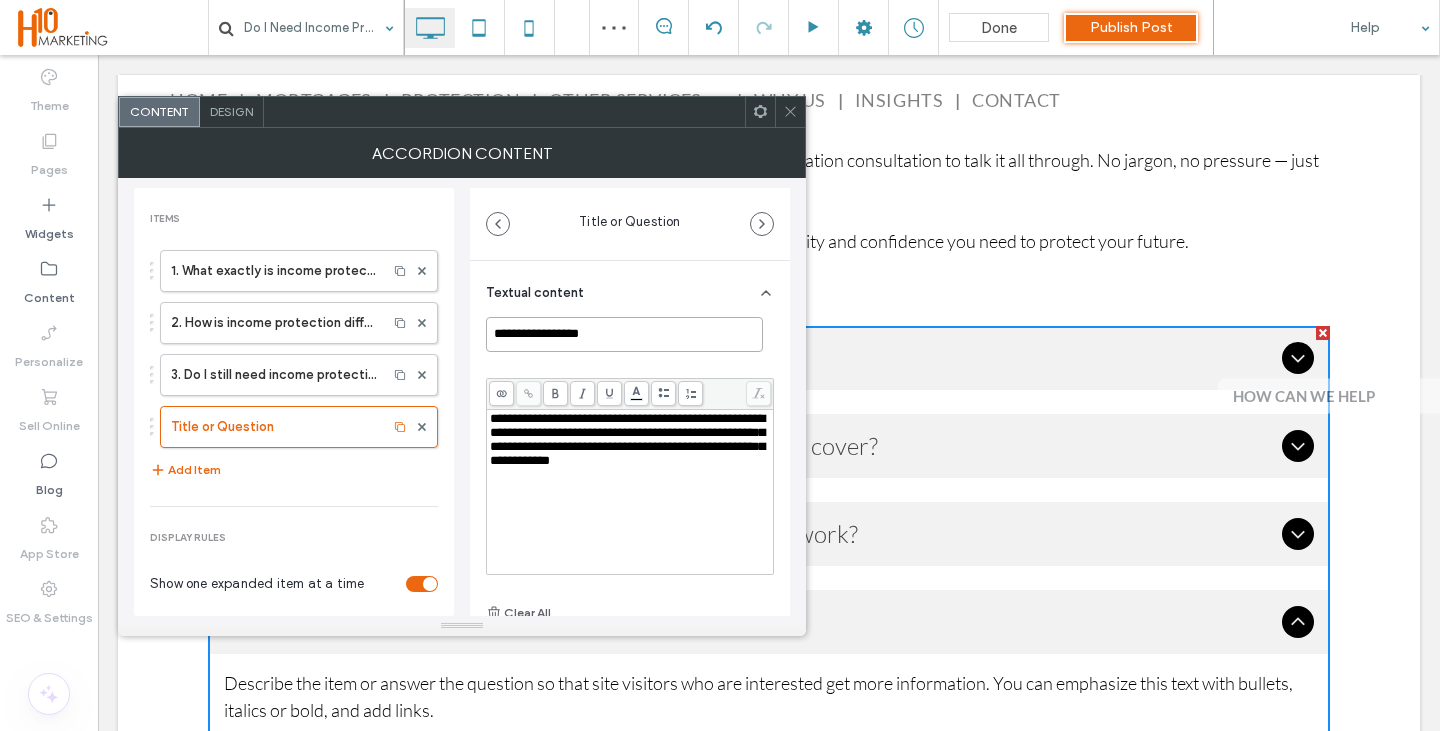 paste on "**********" 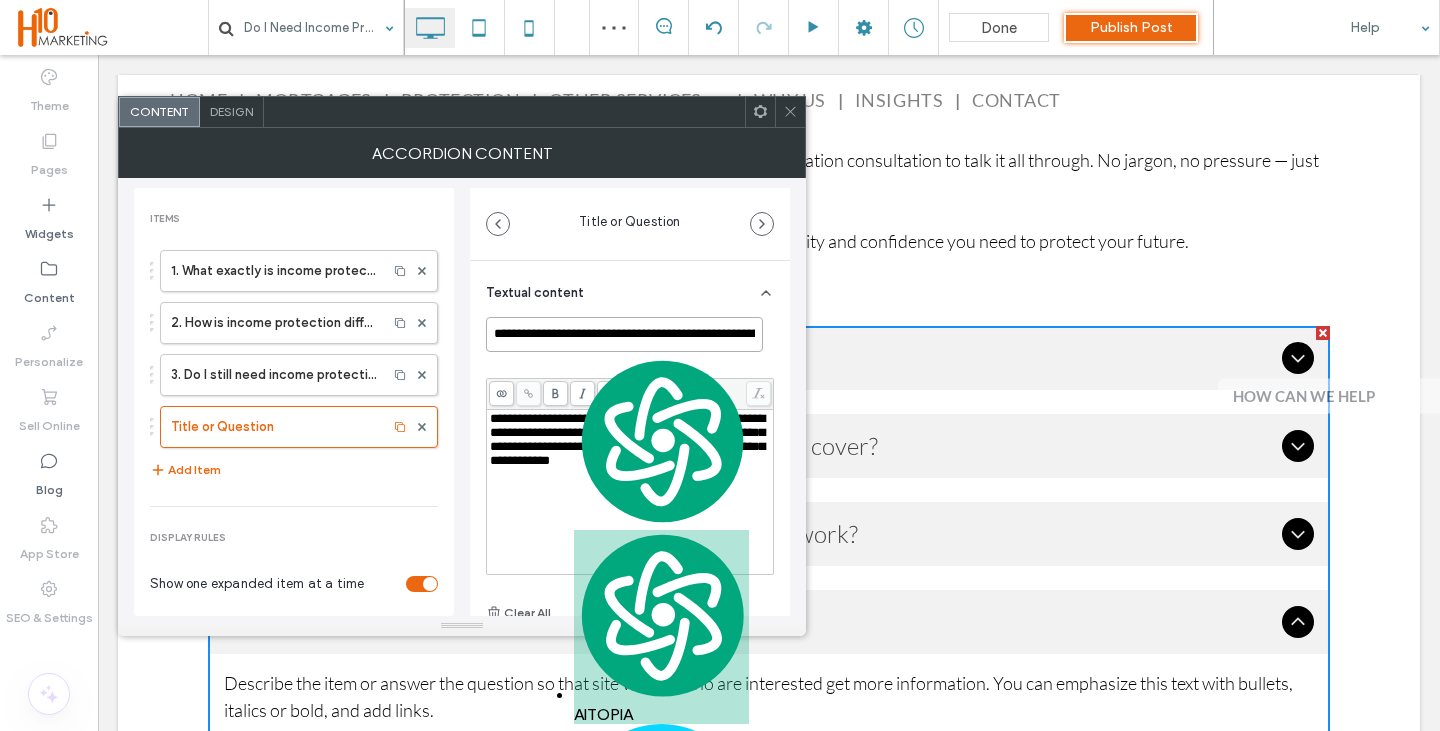 scroll, scrollTop: 0, scrollLeft: 96, axis: horizontal 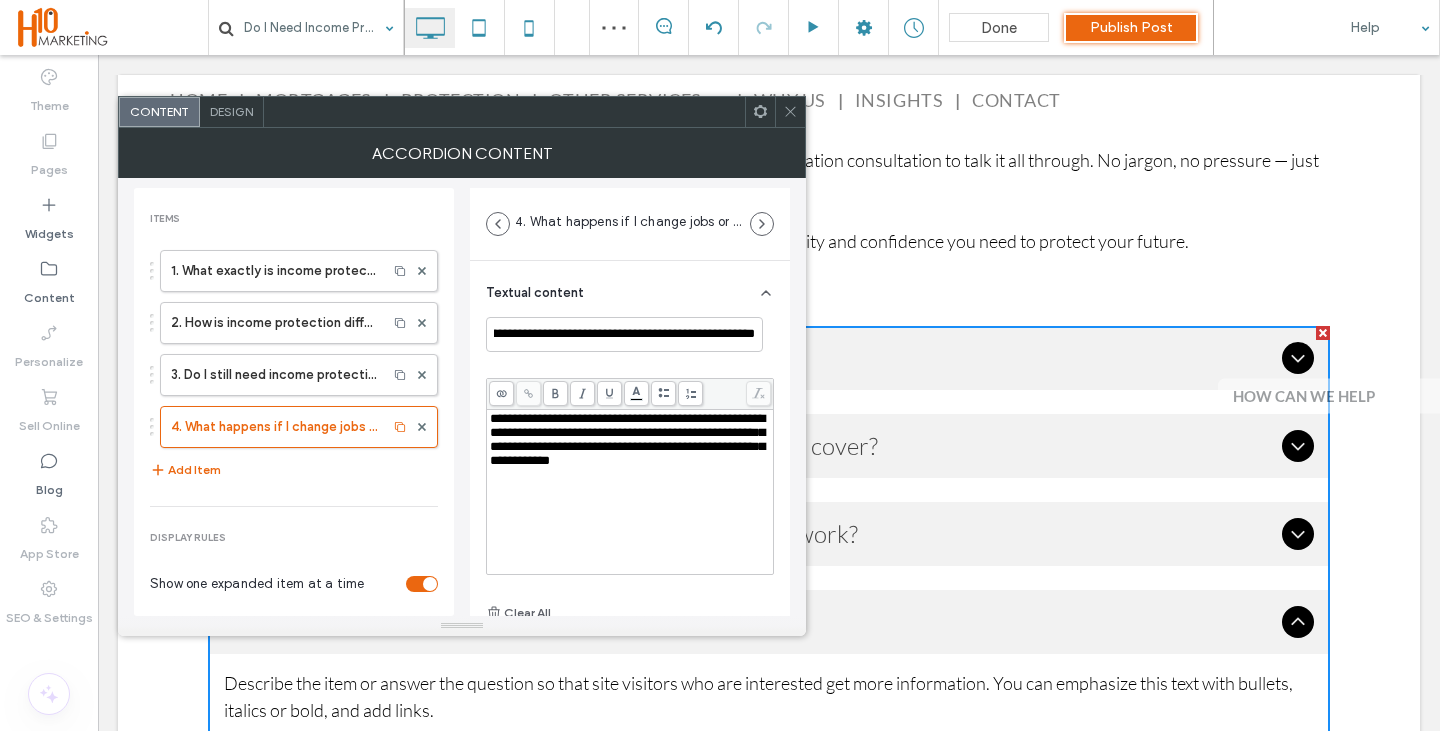 click on "**********" at bounding box center (630, 440) 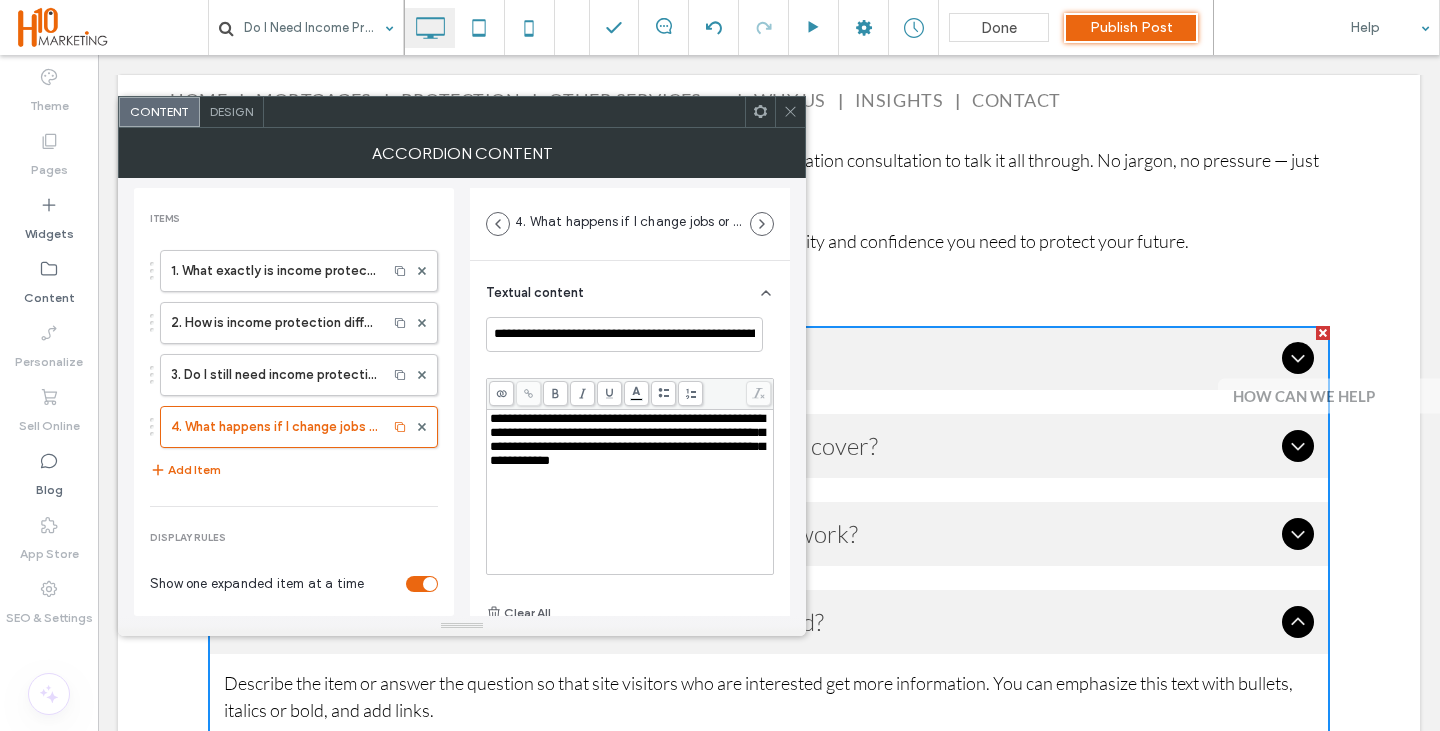 click on "**********" at bounding box center [627, 439] 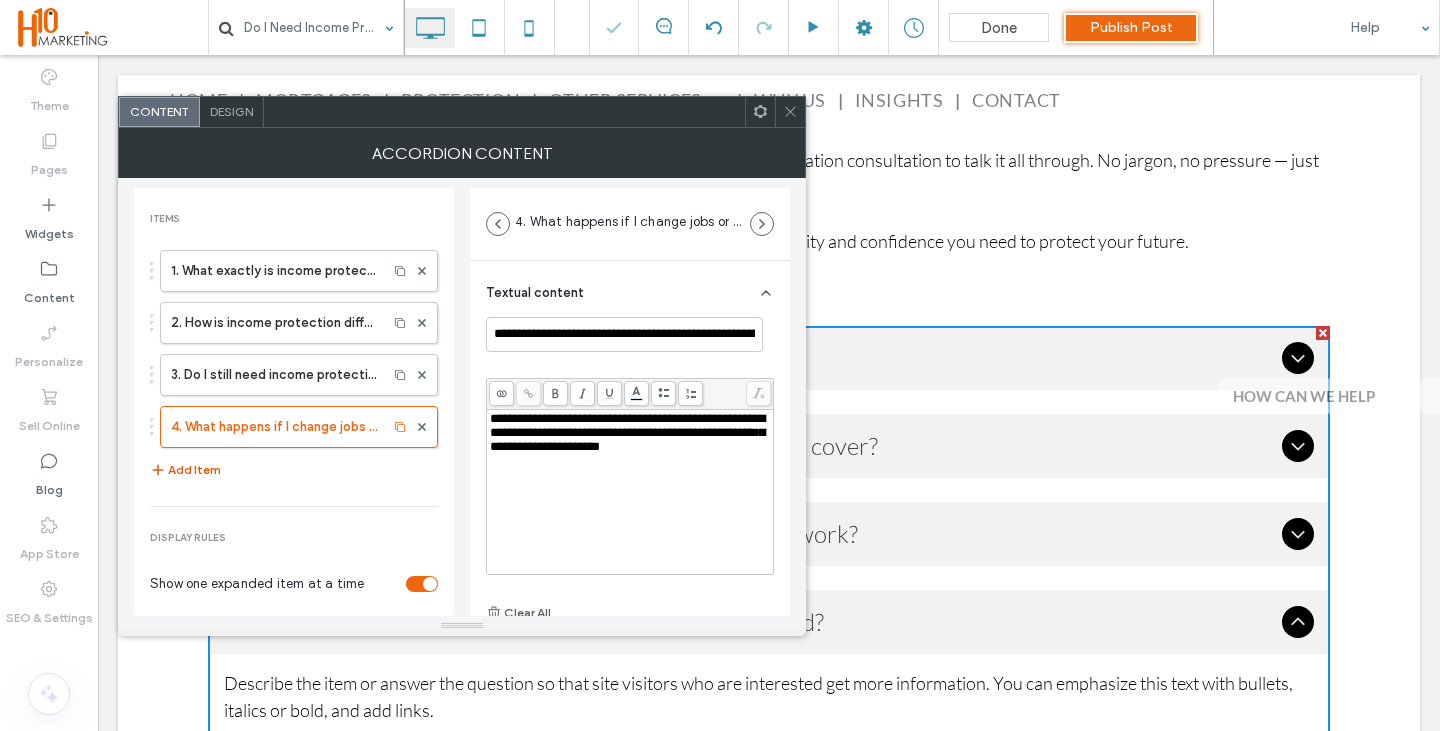 click on "Add Item" at bounding box center (185, 470) 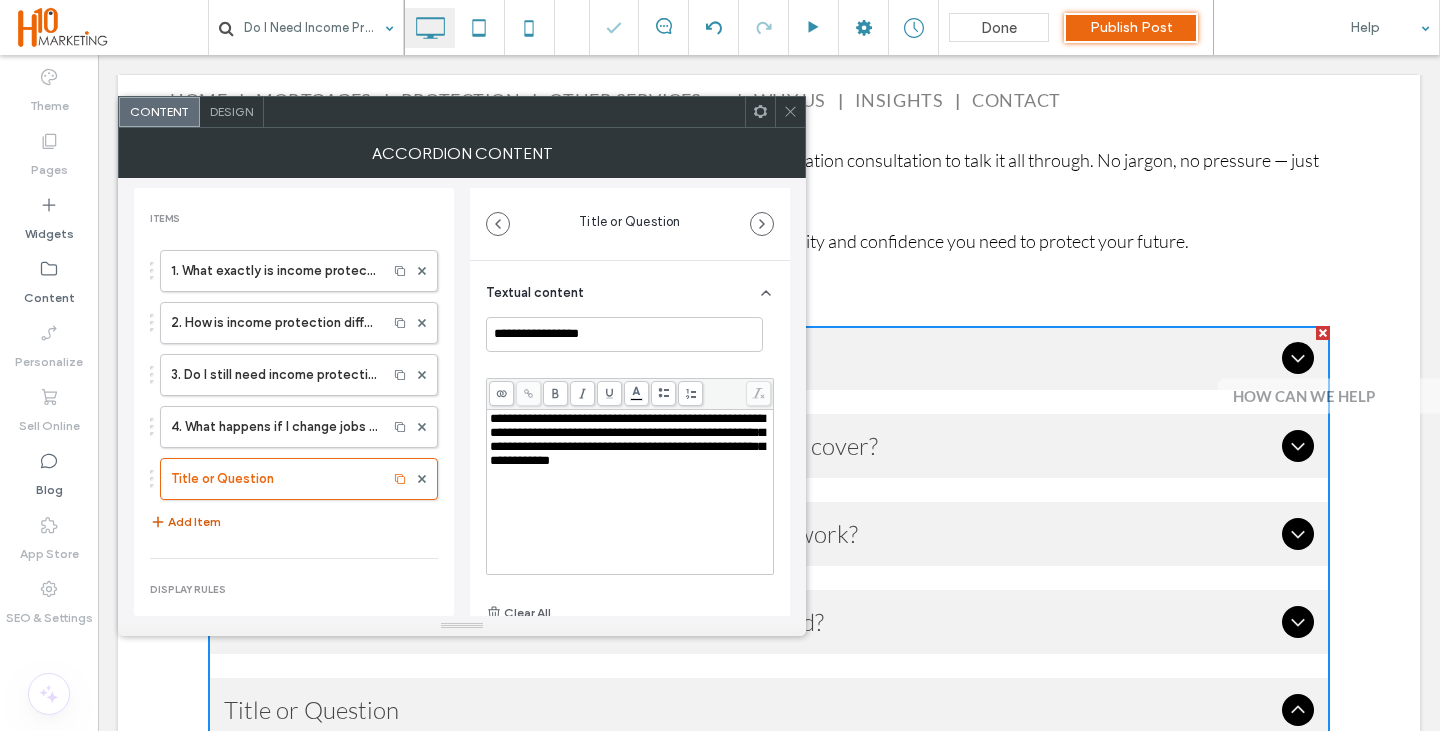 click on "Title or Question" at bounding box center [274, 479] 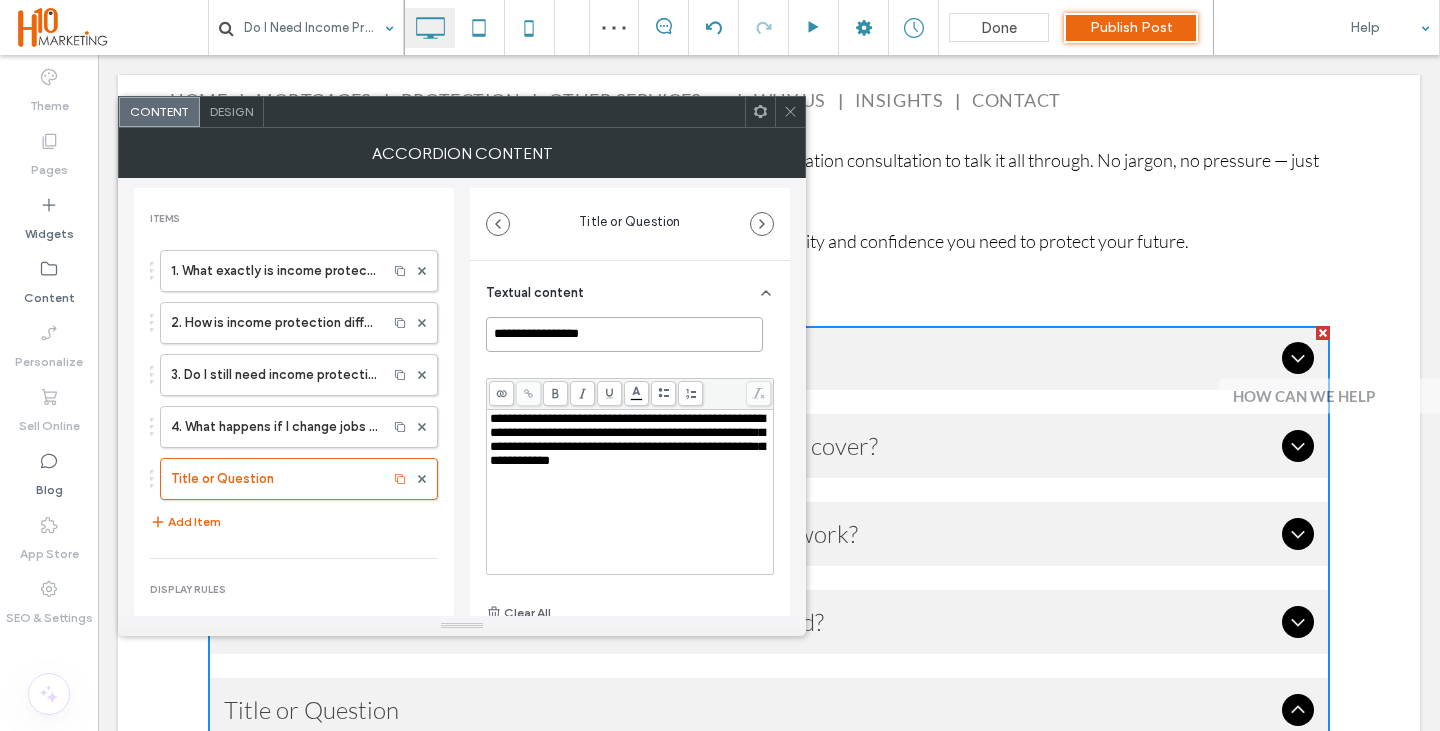 click on "**********" at bounding box center (624, 334) 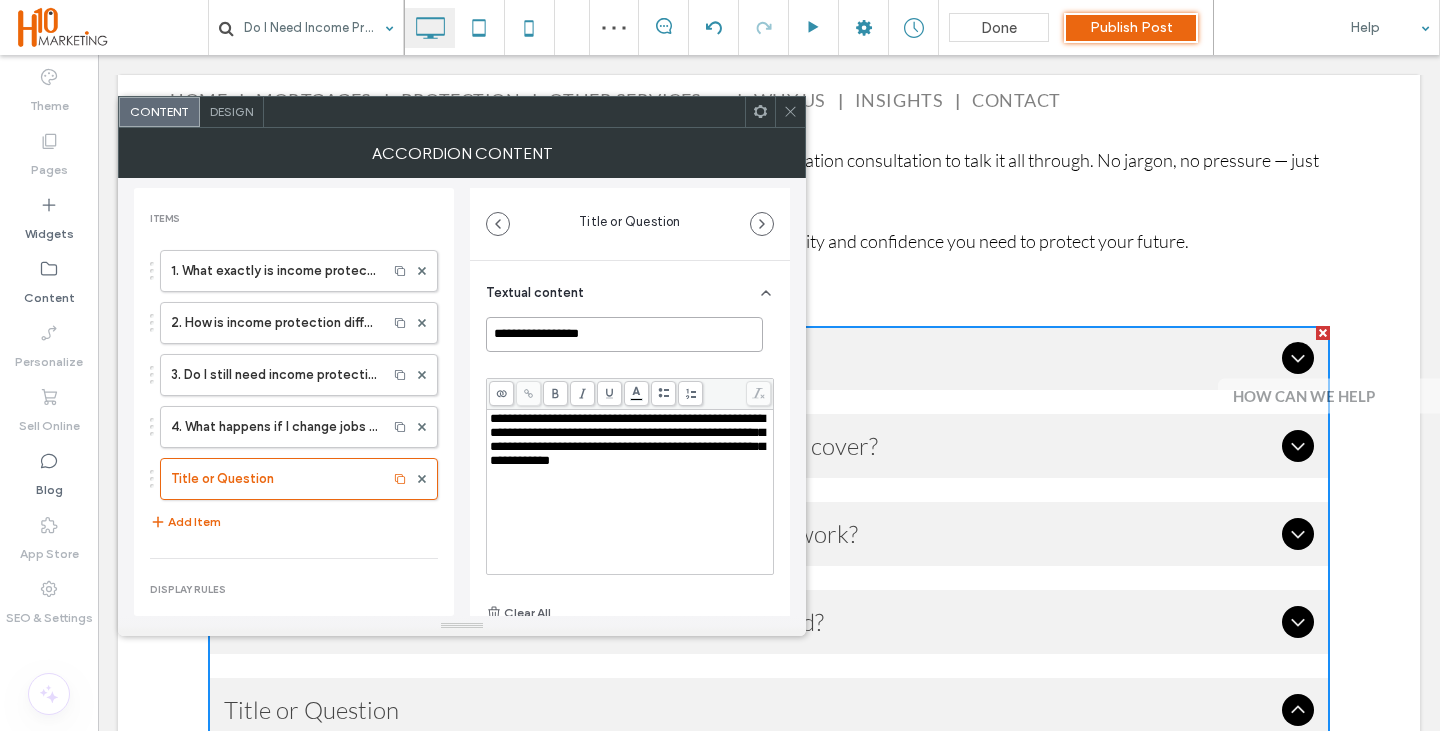 paste on "**********" 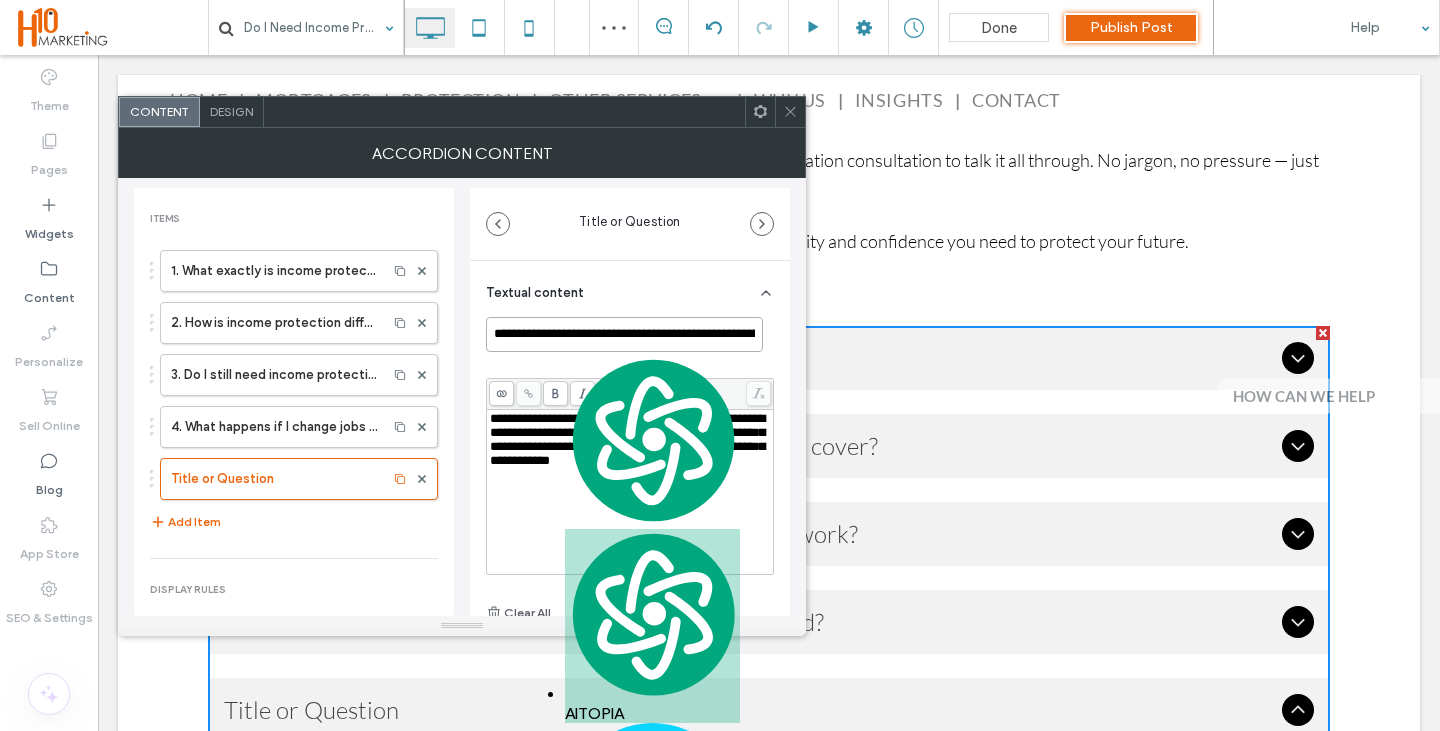scroll, scrollTop: 0, scrollLeft: 526, axis: horizontal 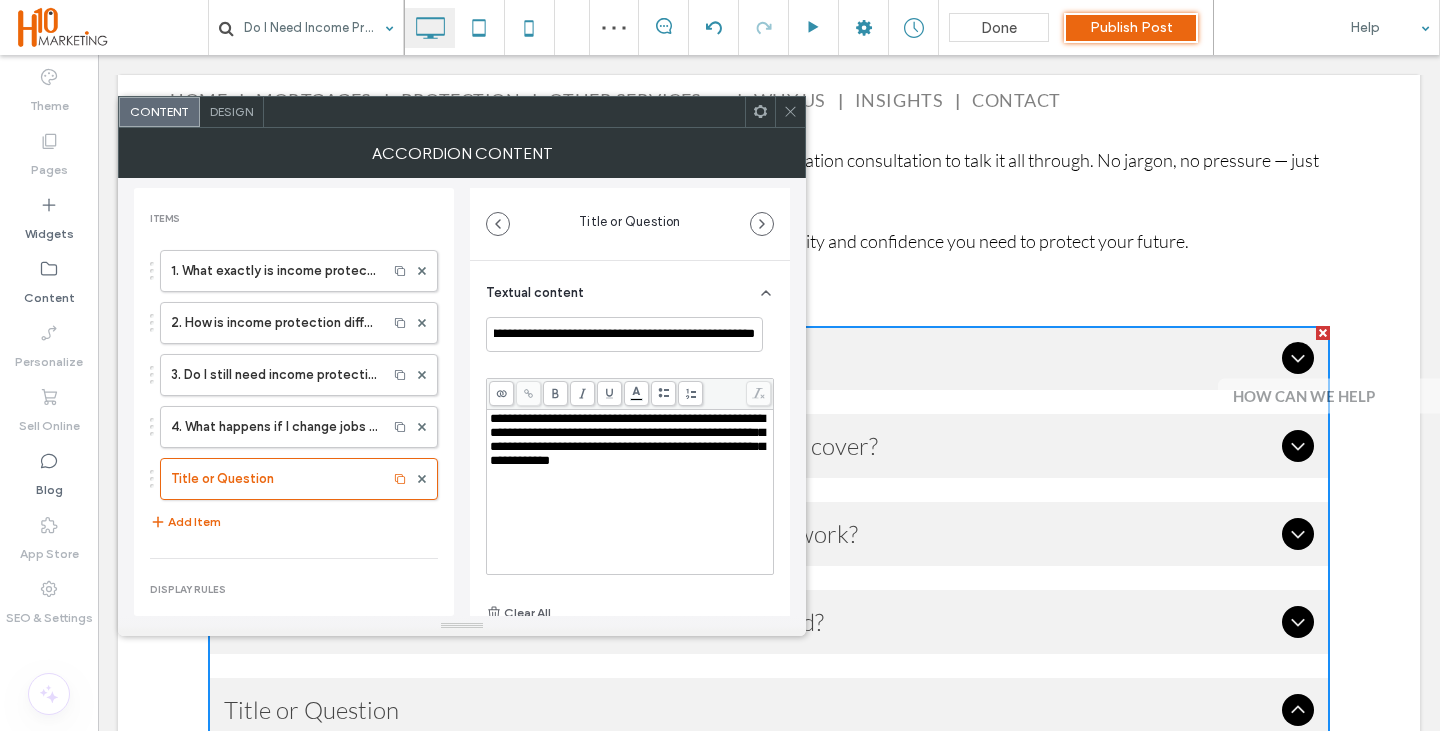 click on "**********" at bounding box center (627, 439) 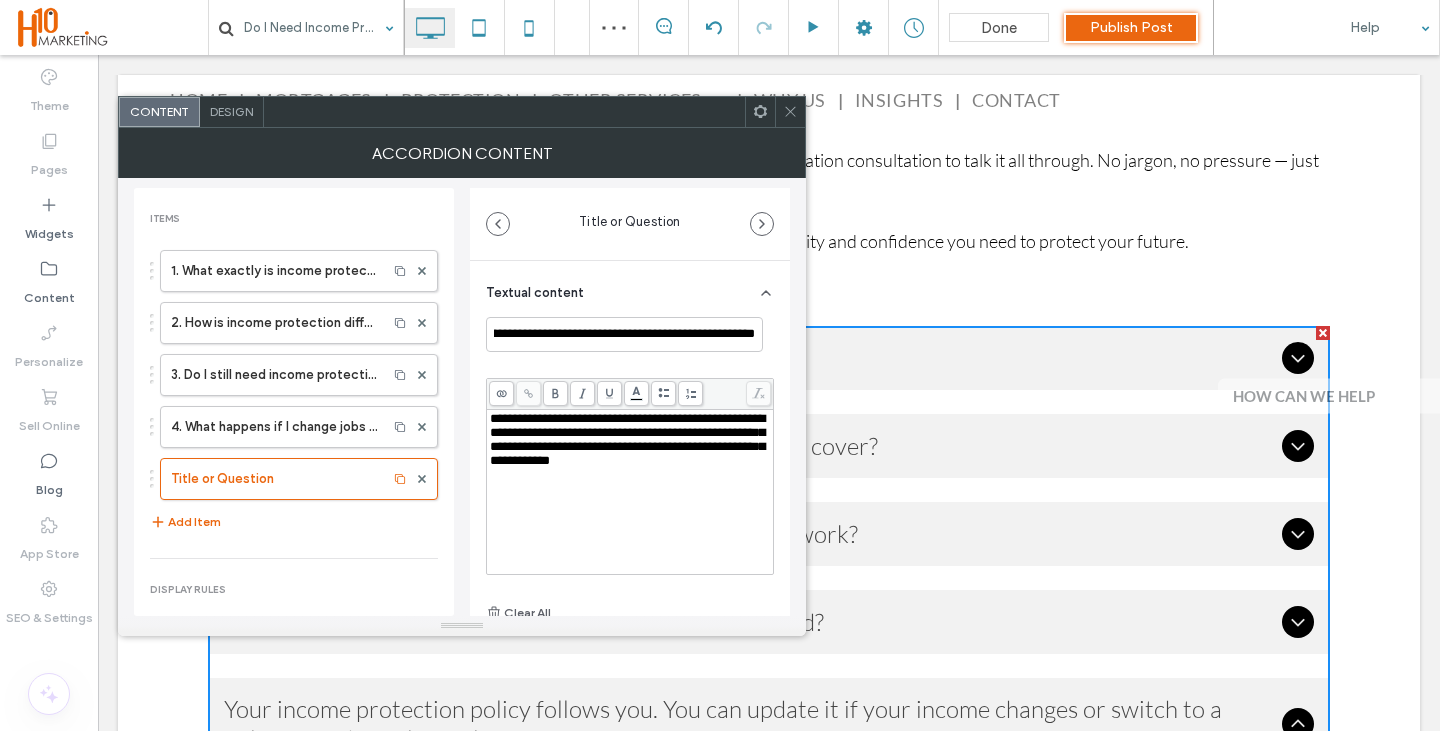 scroll, scrollTop: 0, scrollLeft: 0, axis: both 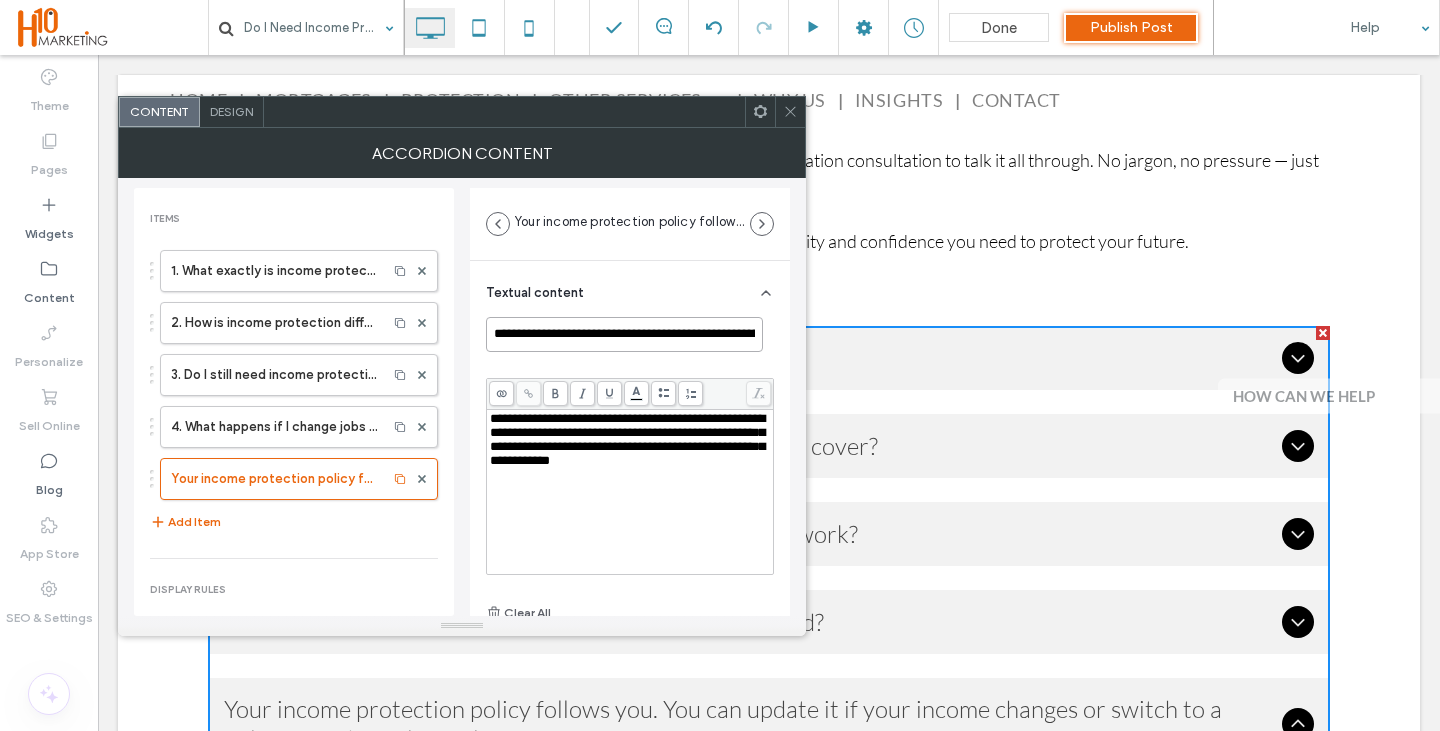 click on "**********" at bounding box center (624, 334) 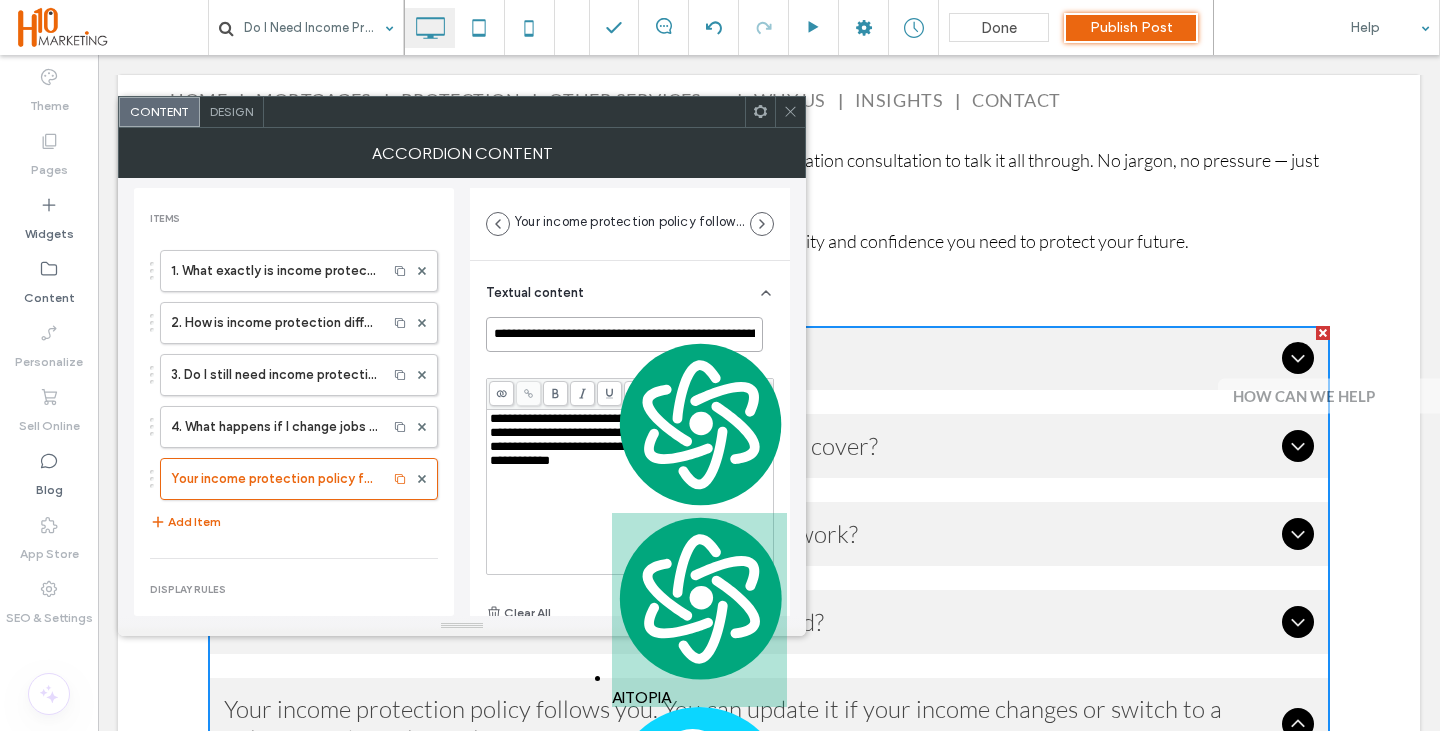 paste 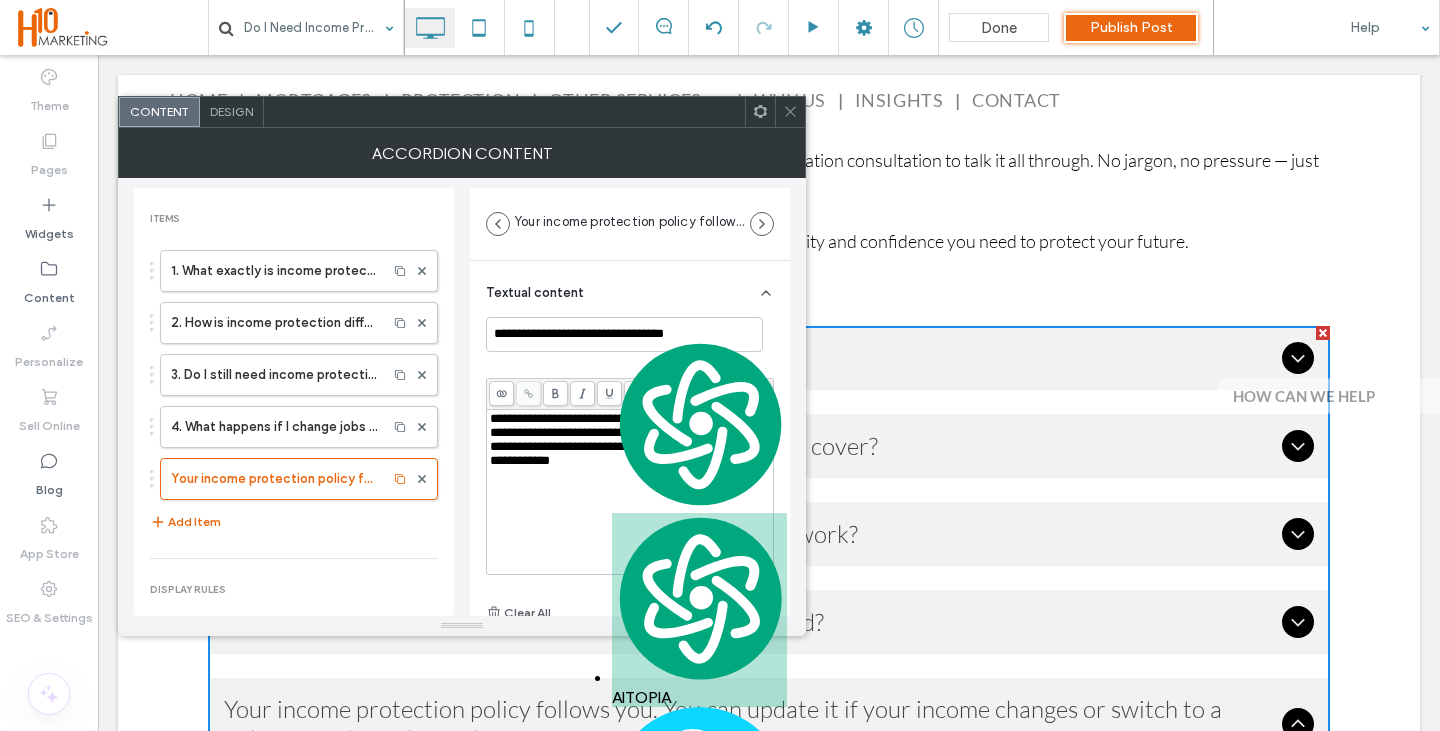 click on "**********" at bounding box center (630, 440) 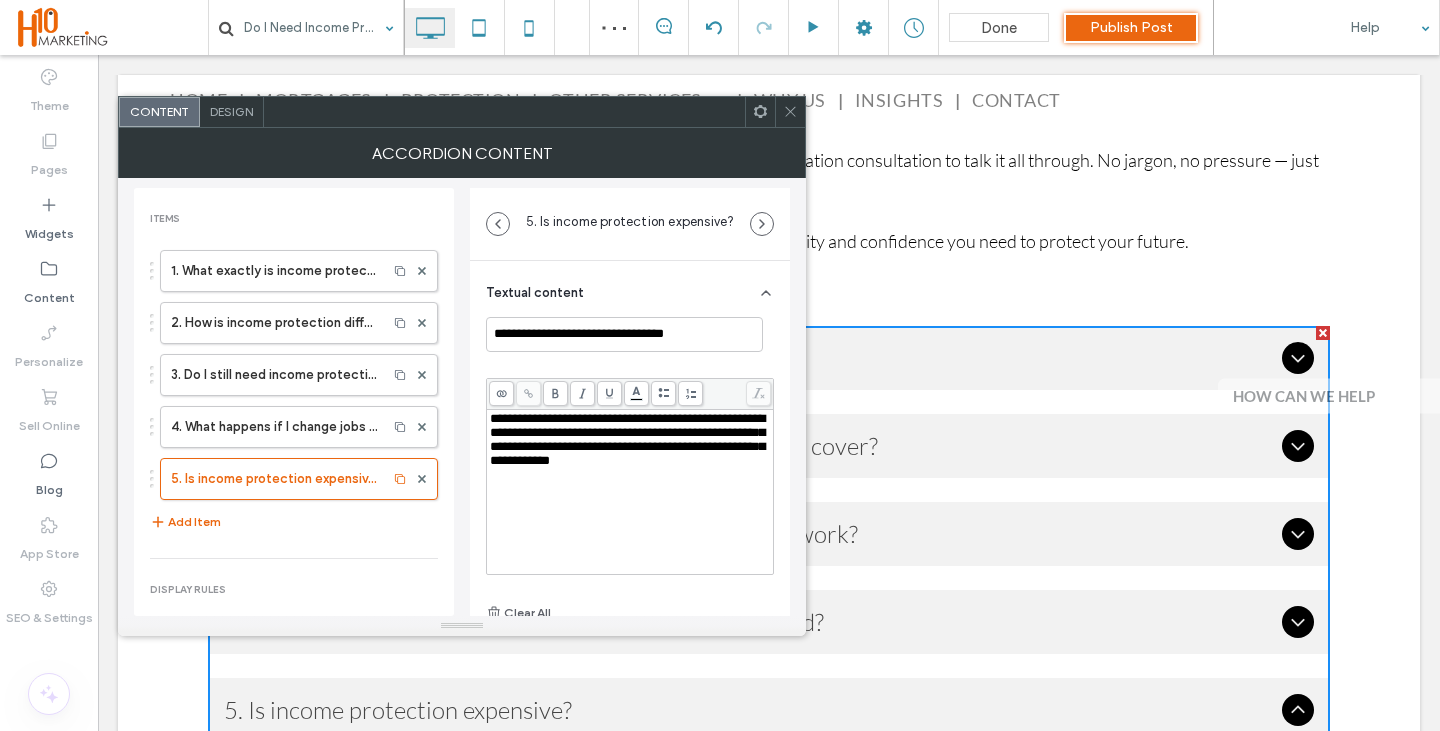 click on "**********" at bounding box center [630, 440] 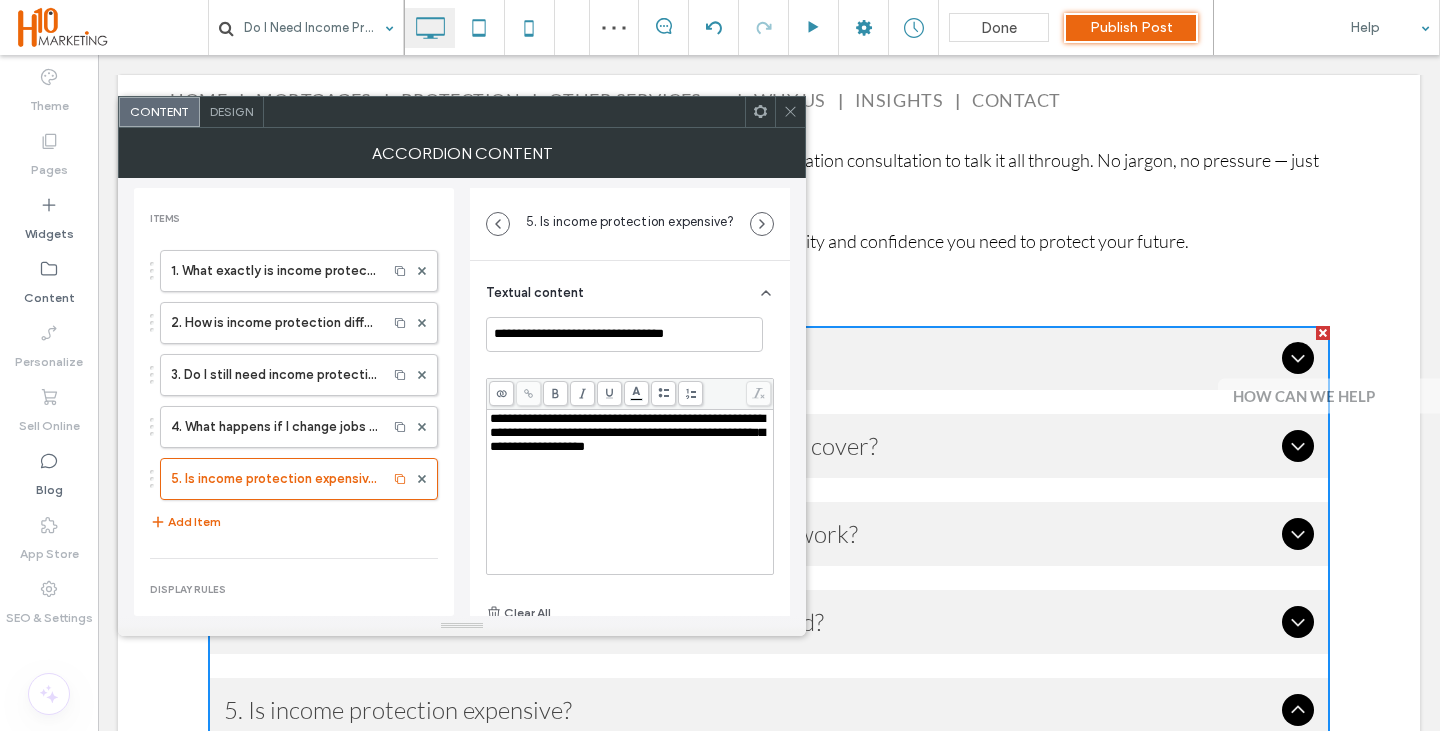 click on "1. What exactly is income protection insurance? 2. How is income protection different from critical illness cover? 3. Do I still need income protection if I get sick pay from work? 4. What happens if I change jobs or become self-employed? 5. Is income protection expensive? Add Item" at bounding box center [294, 392] 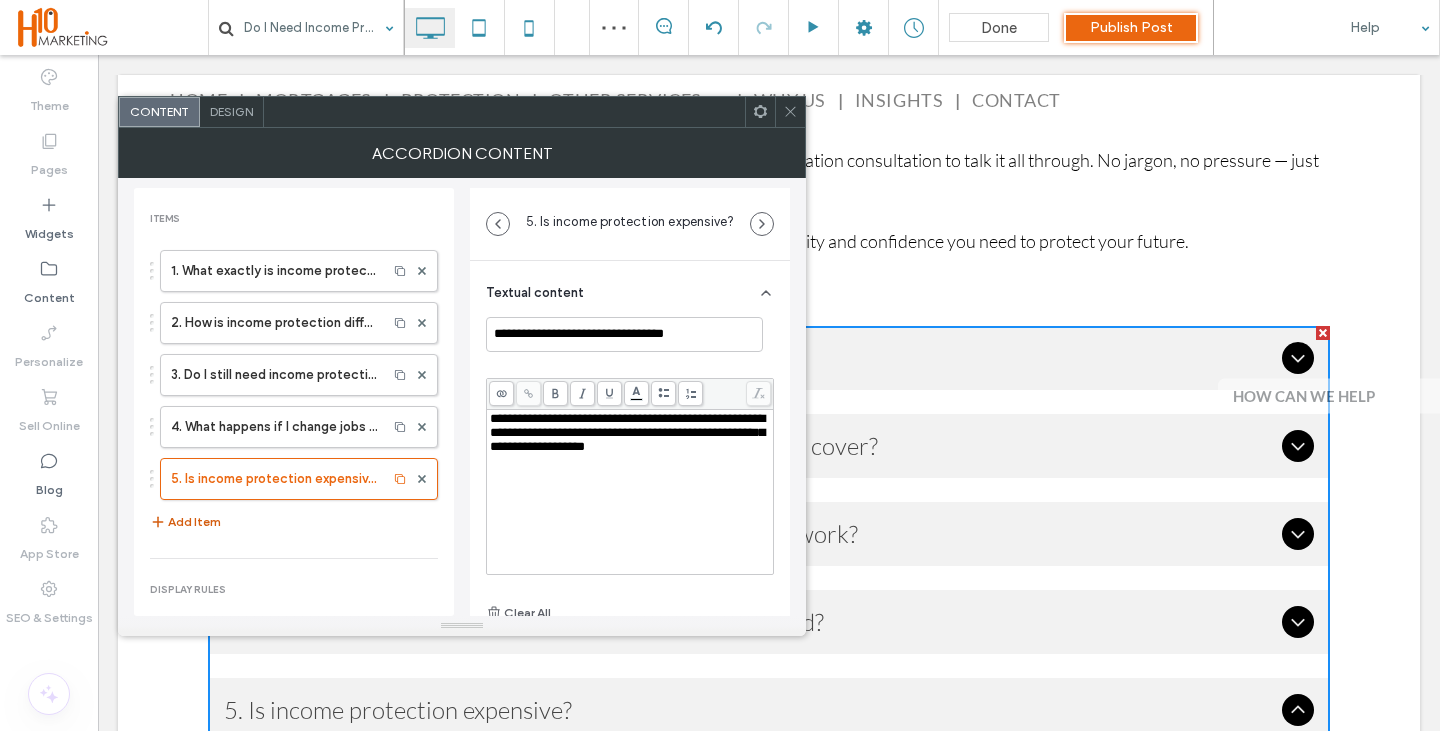 click on "Add Item" at bounding box center (185, 522) 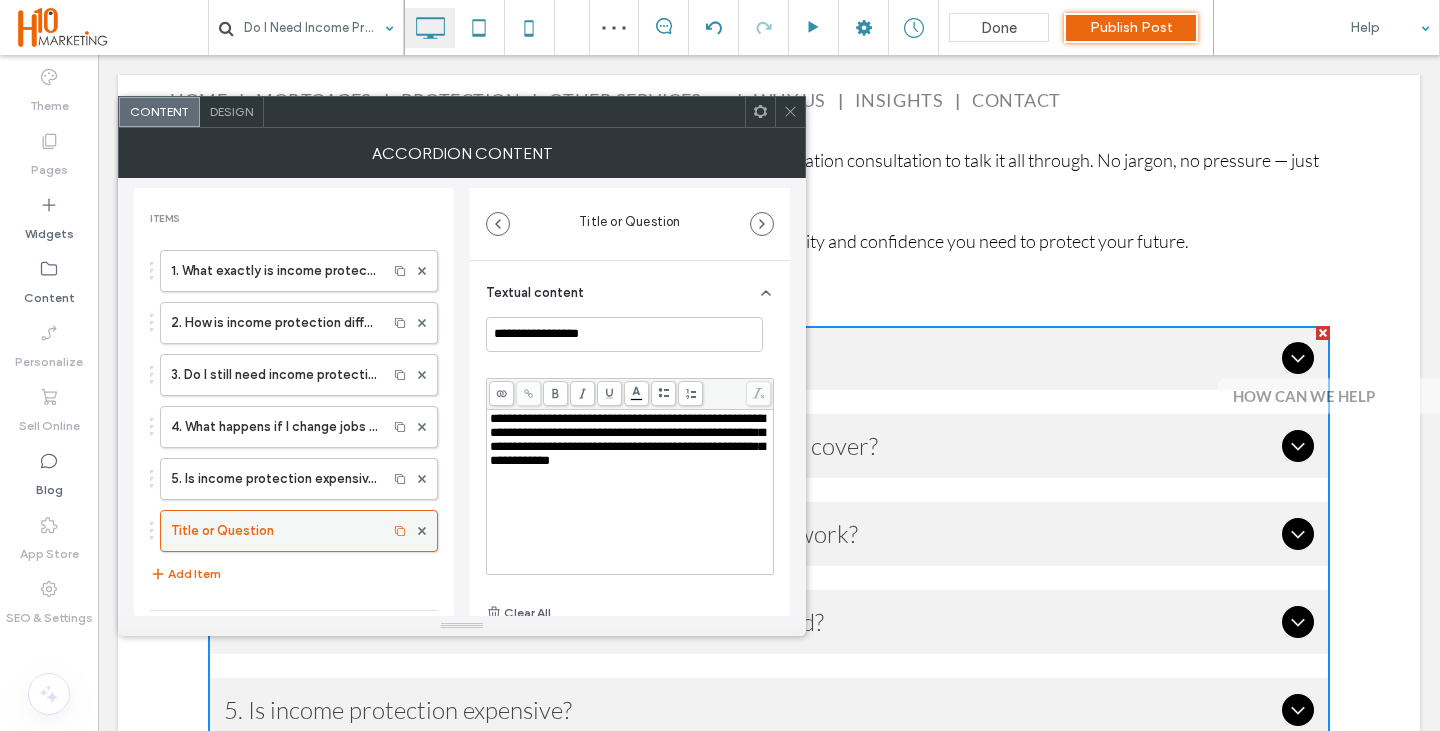 click on "Title or Question" at bounding box center (274, 531) 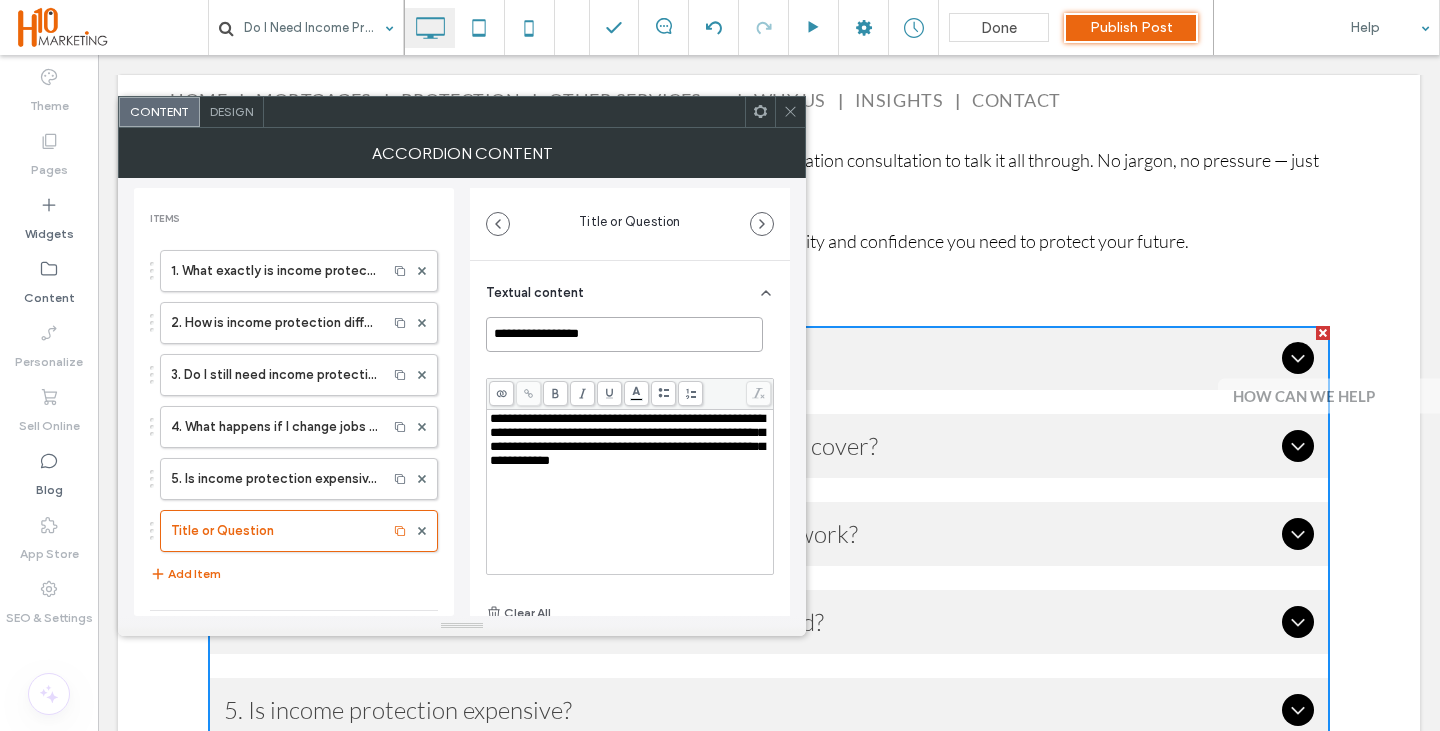click on "**********" at bounding box center (624, 334) 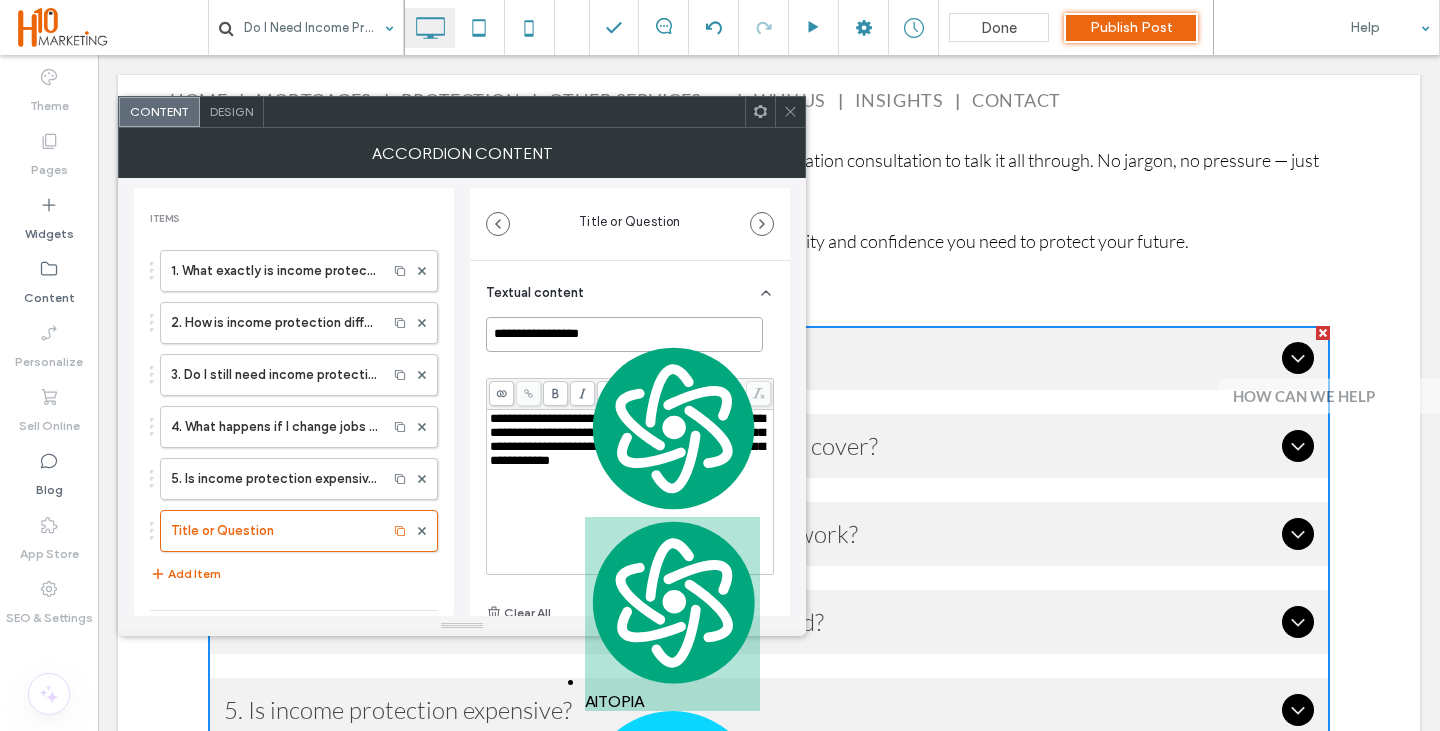 paste on "**********" 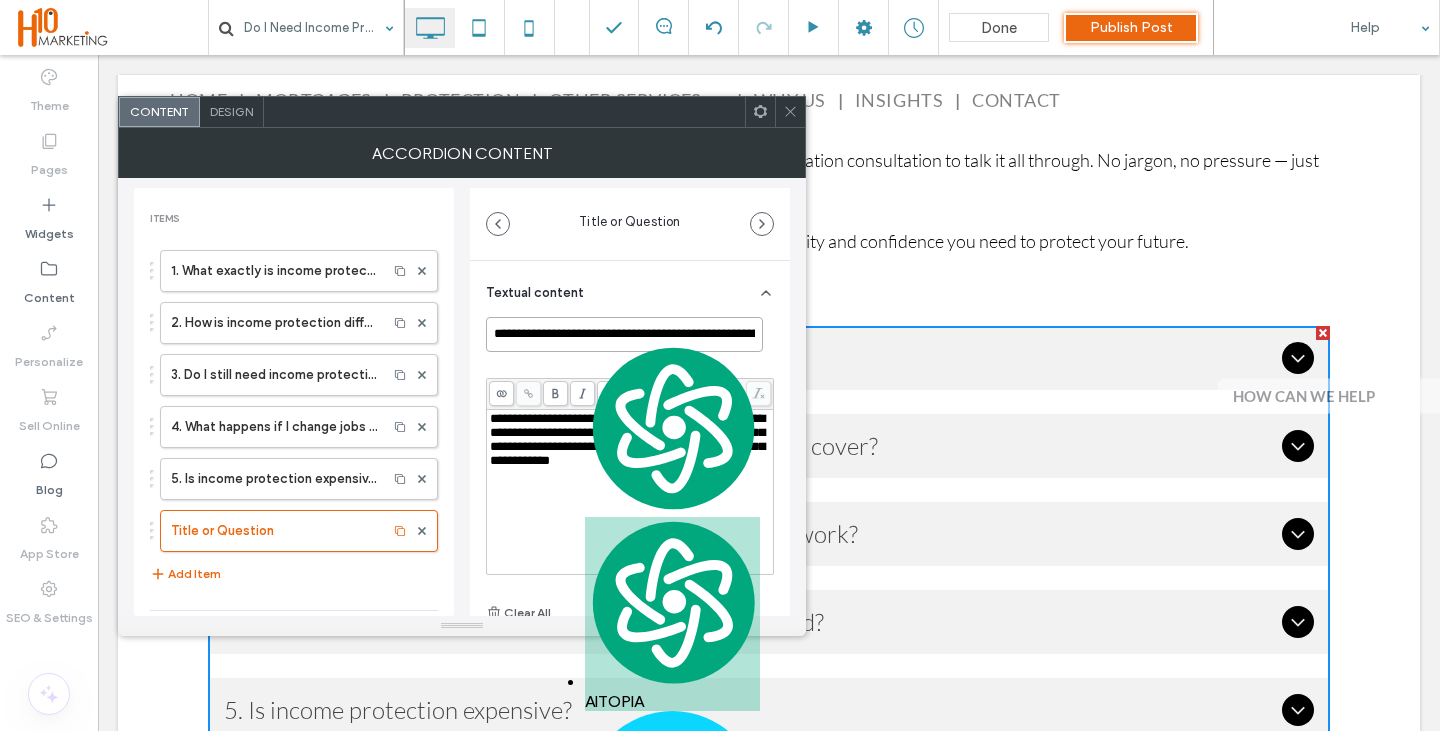 scroll, scrollTop: 0, scrollLeft: 521, axis: horizontal 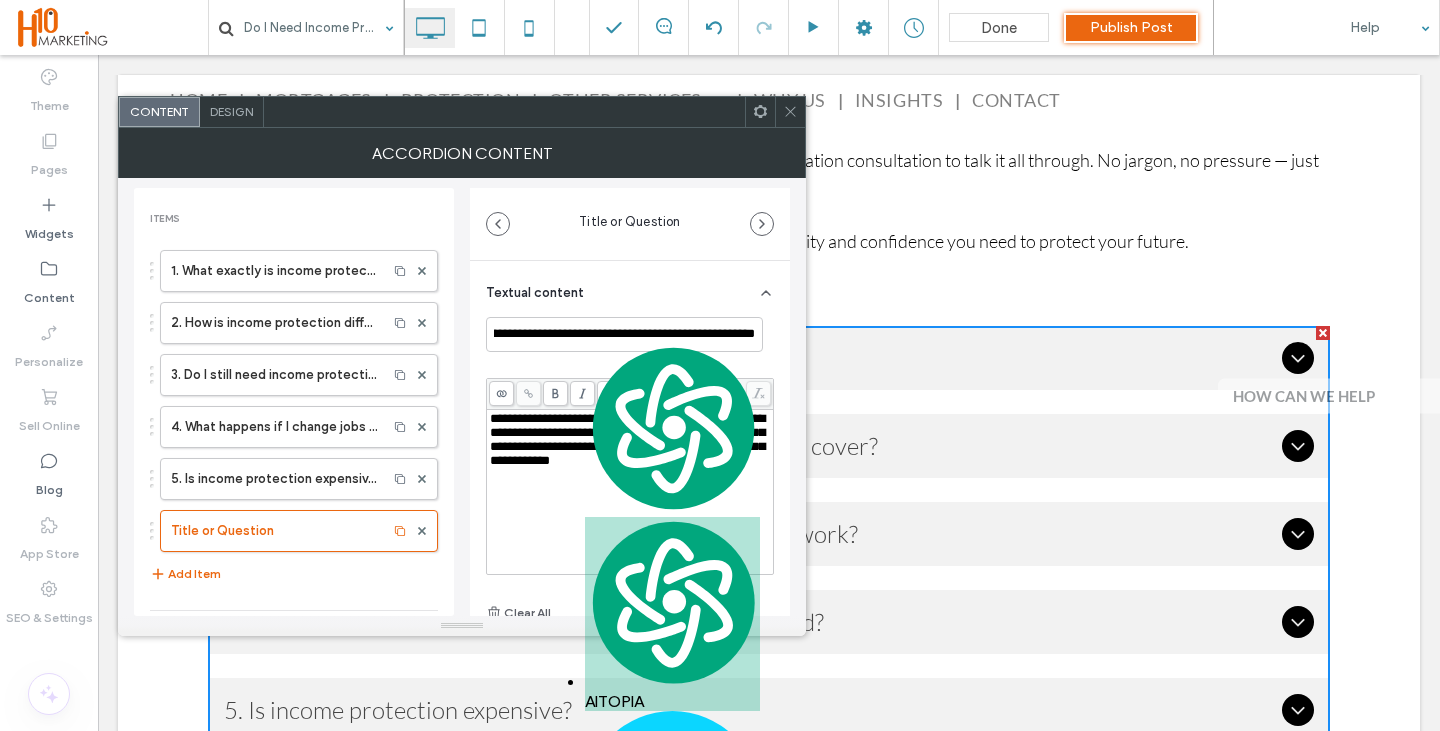 click on "**********" at bounding box center [627, 439] 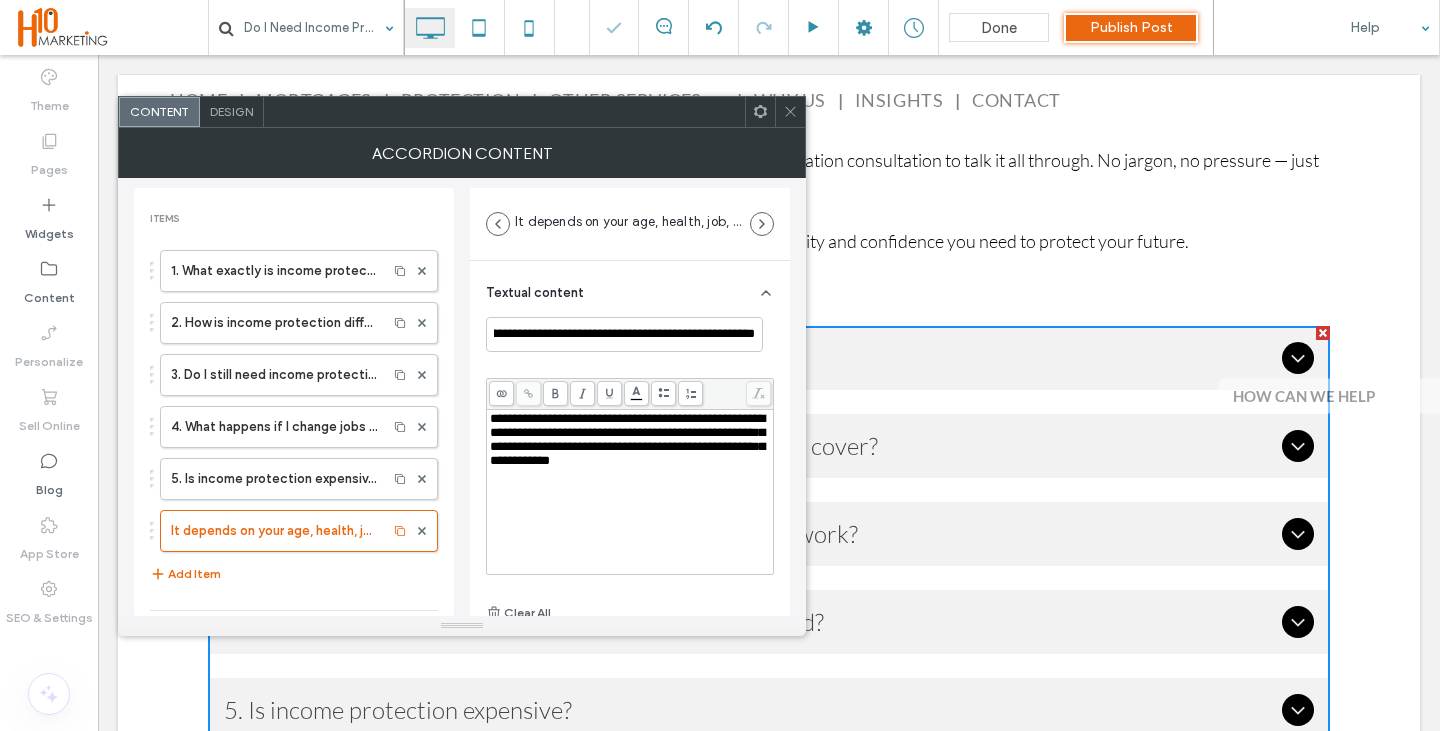 scroll, scrollTop: 0, scrollLeft: 0, axis: both 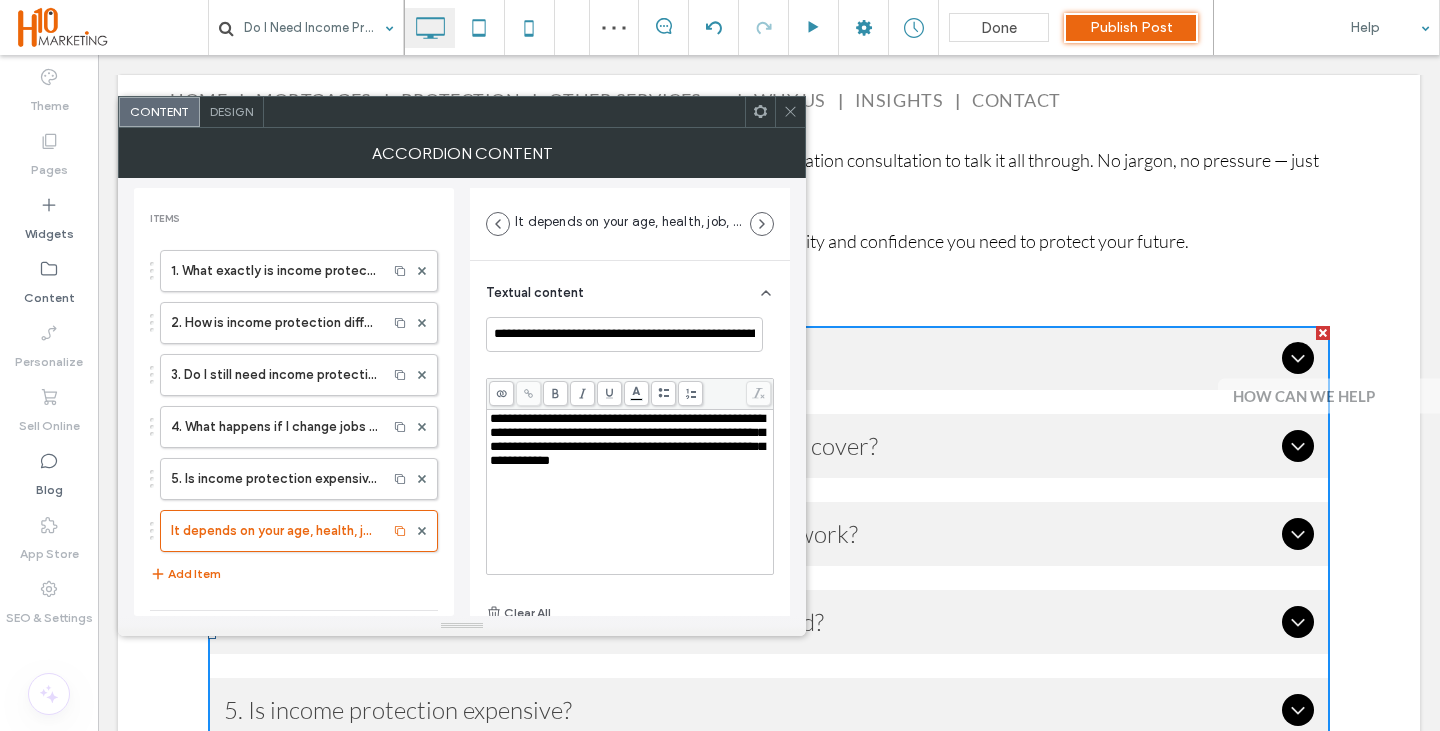 click on "**********" at bounding box center (630, 440) 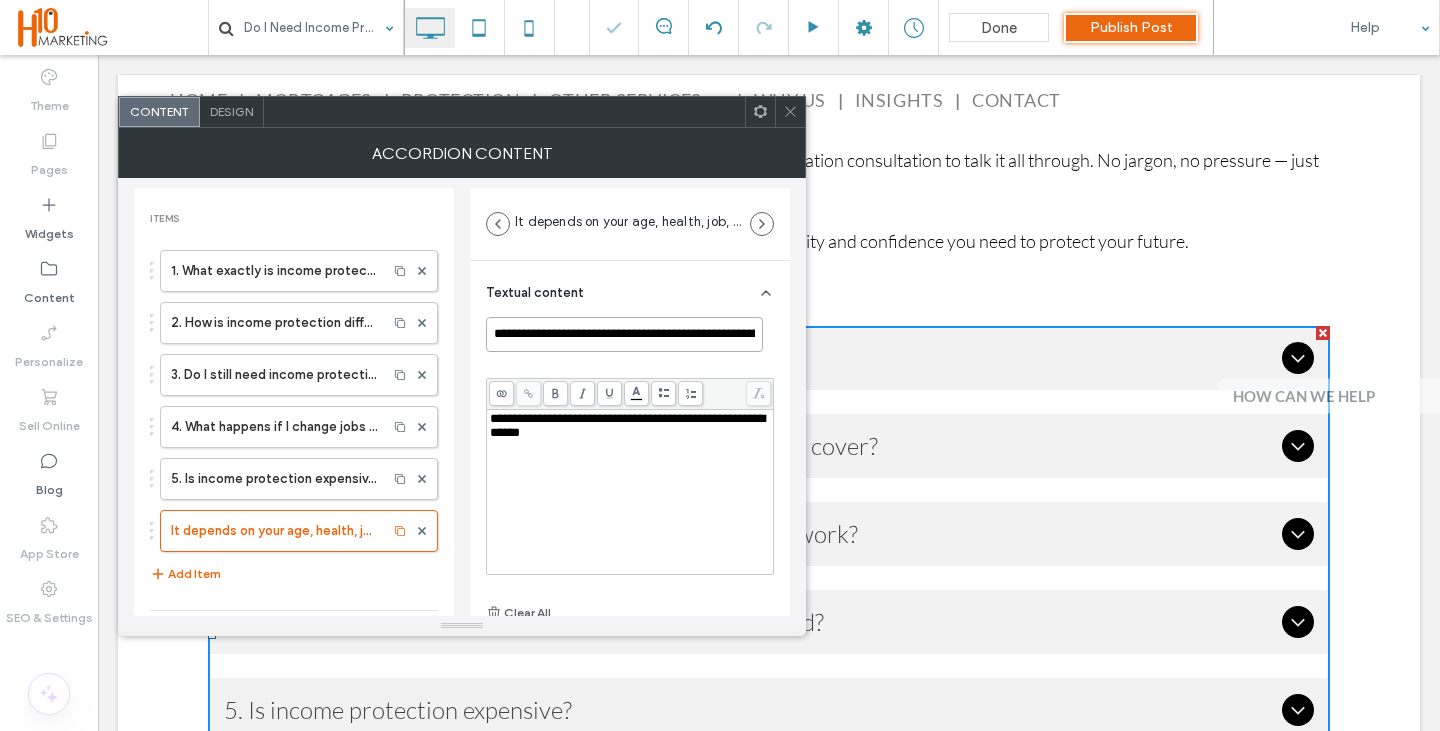 click on "**********" at bounding box center (624, 334) 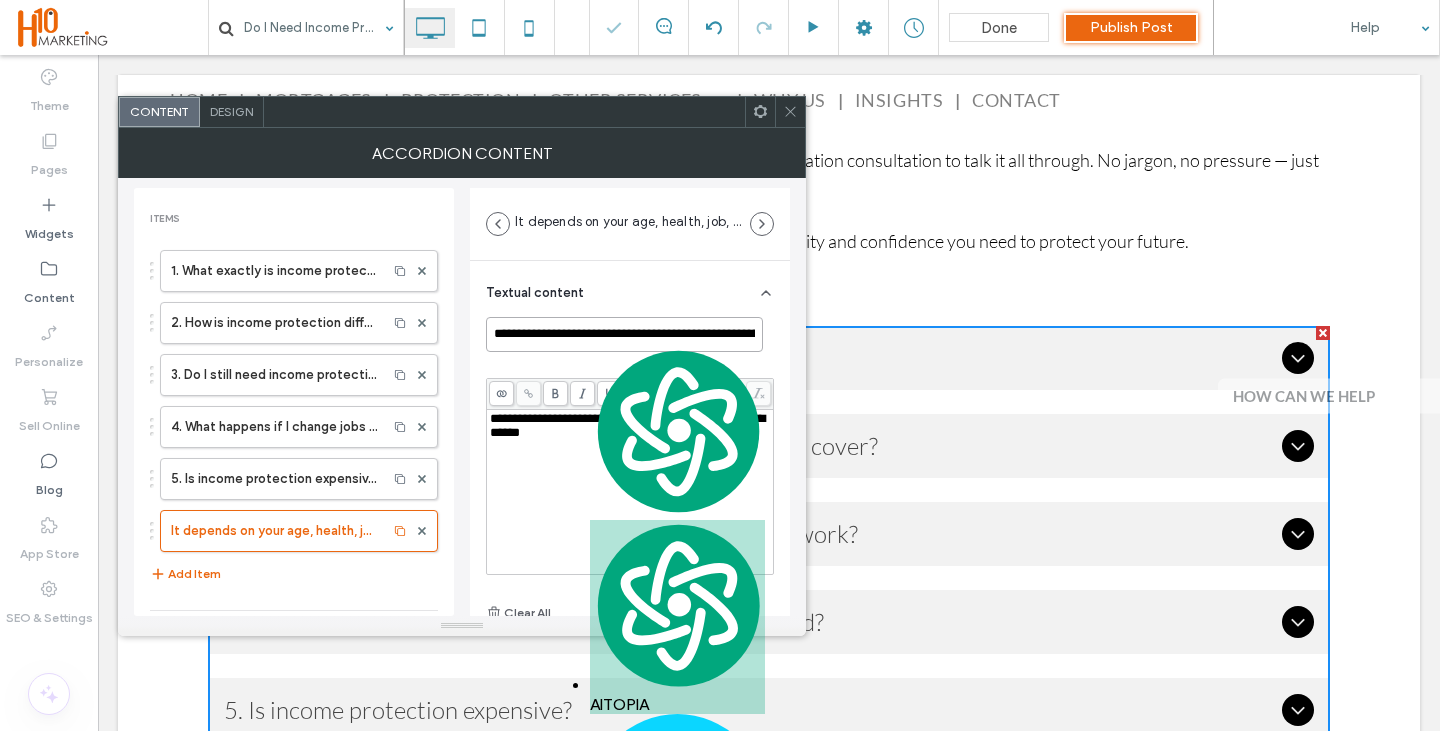 type on "*" 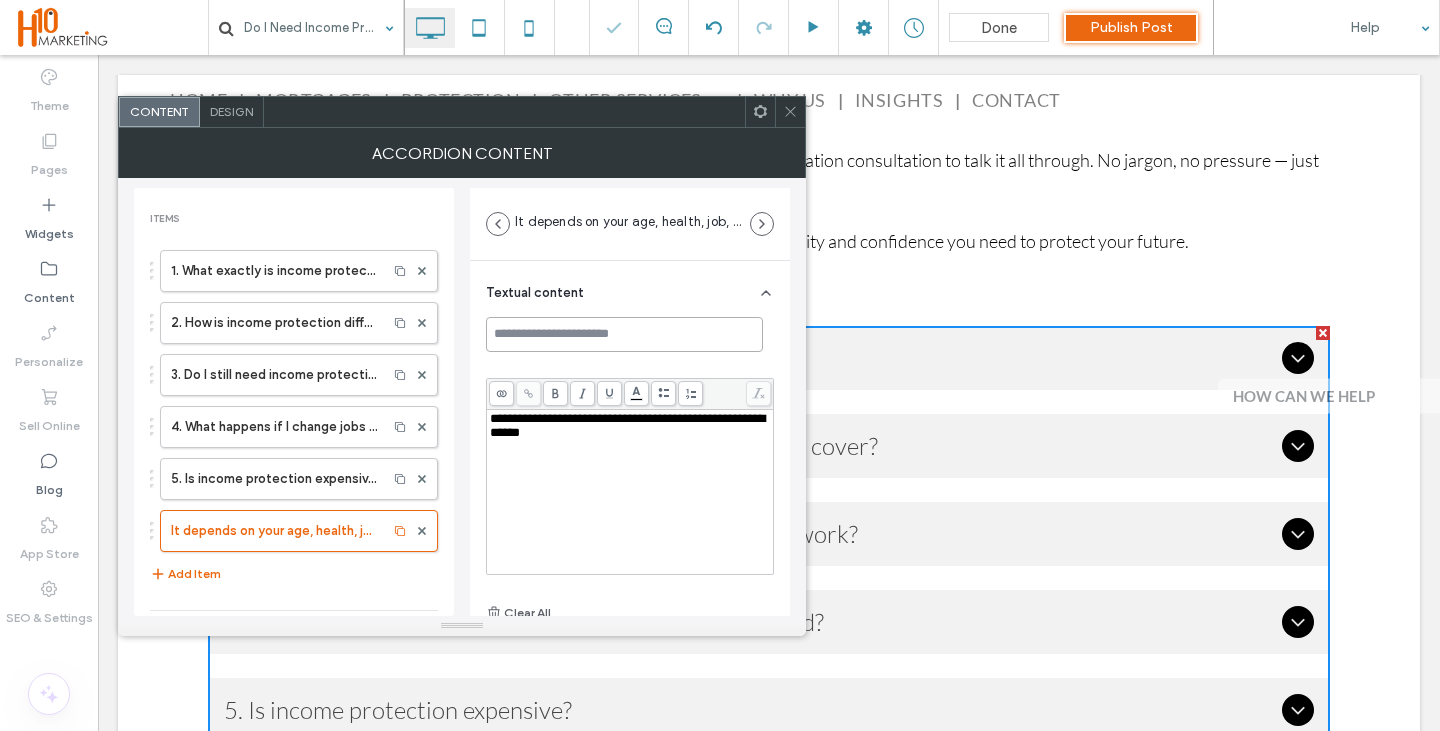 paste on "**********" 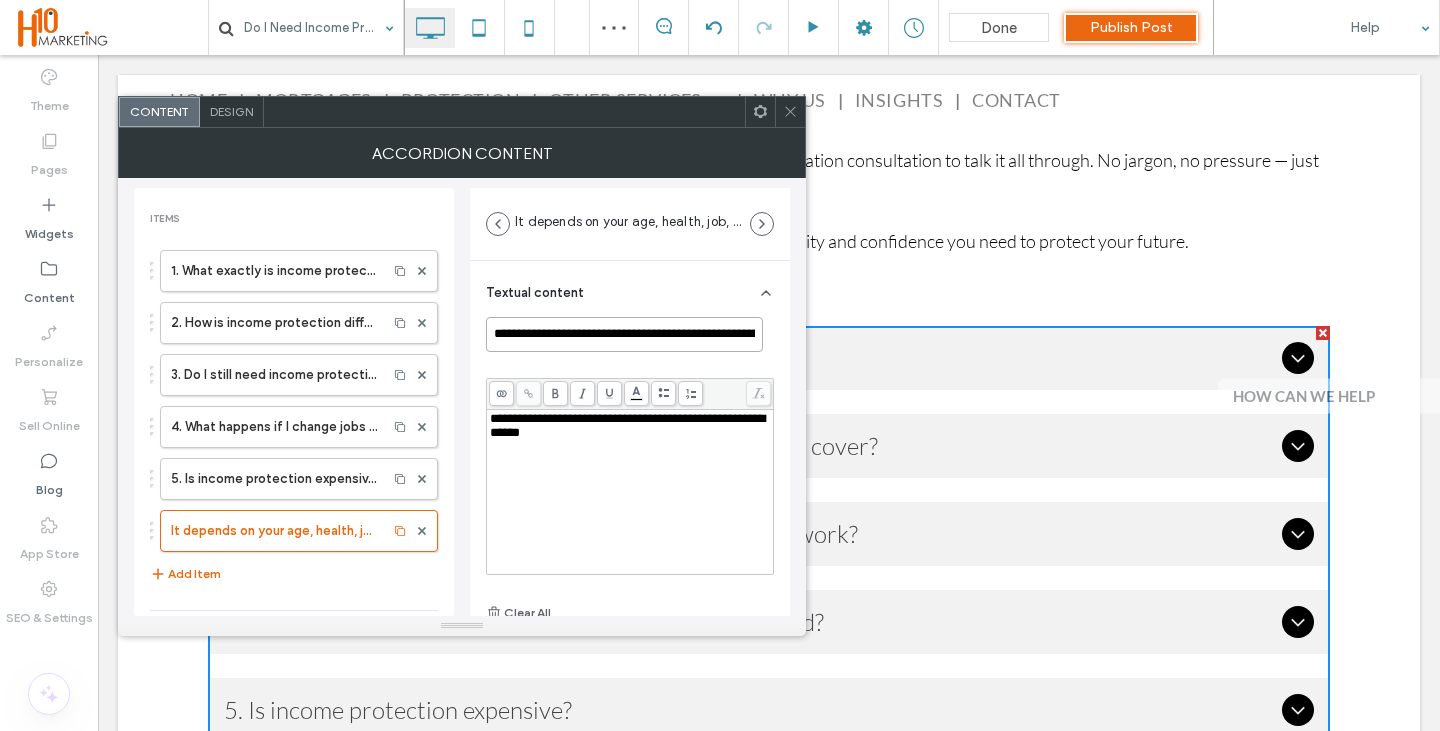 scroll, scrollTop: 0, scrollLeft: 100, axis: horizontal 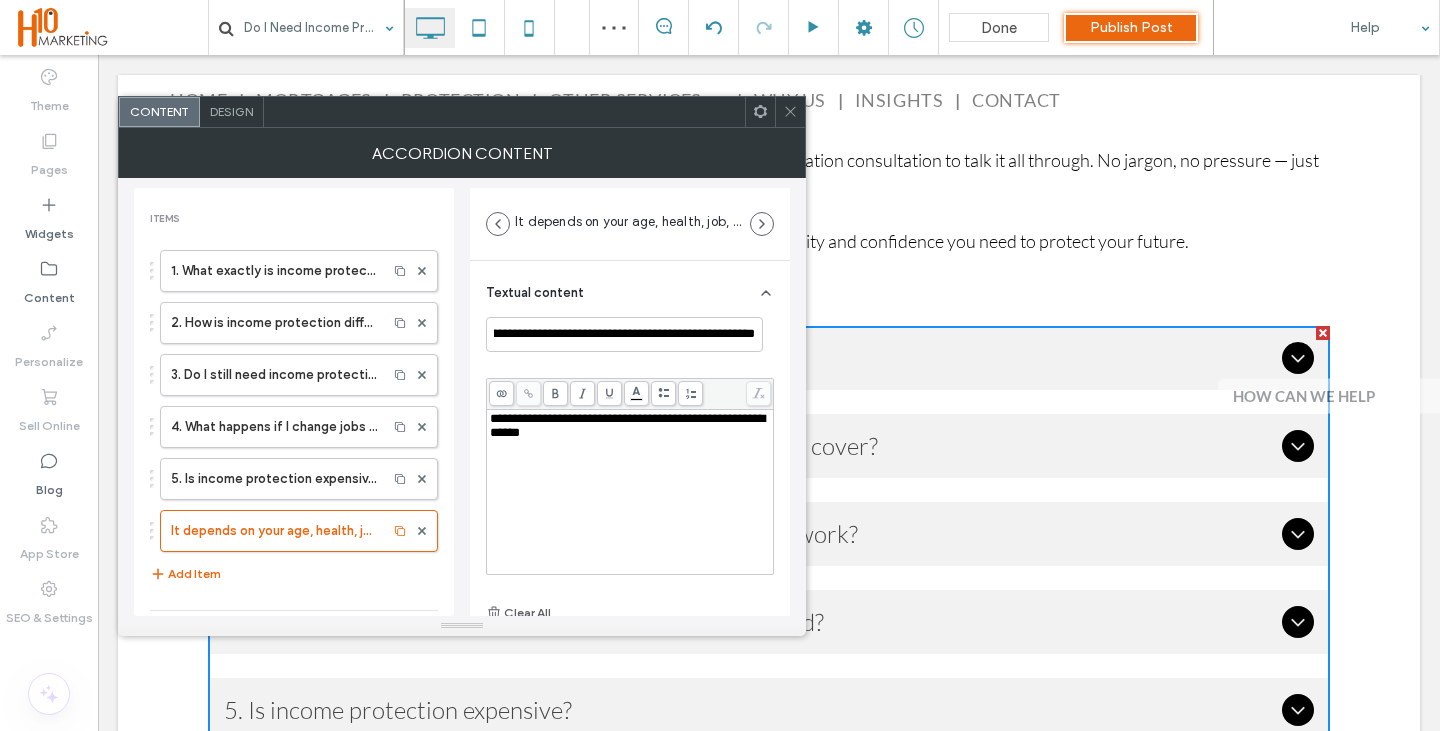 click on "**********" at bounding box center [630, 492] 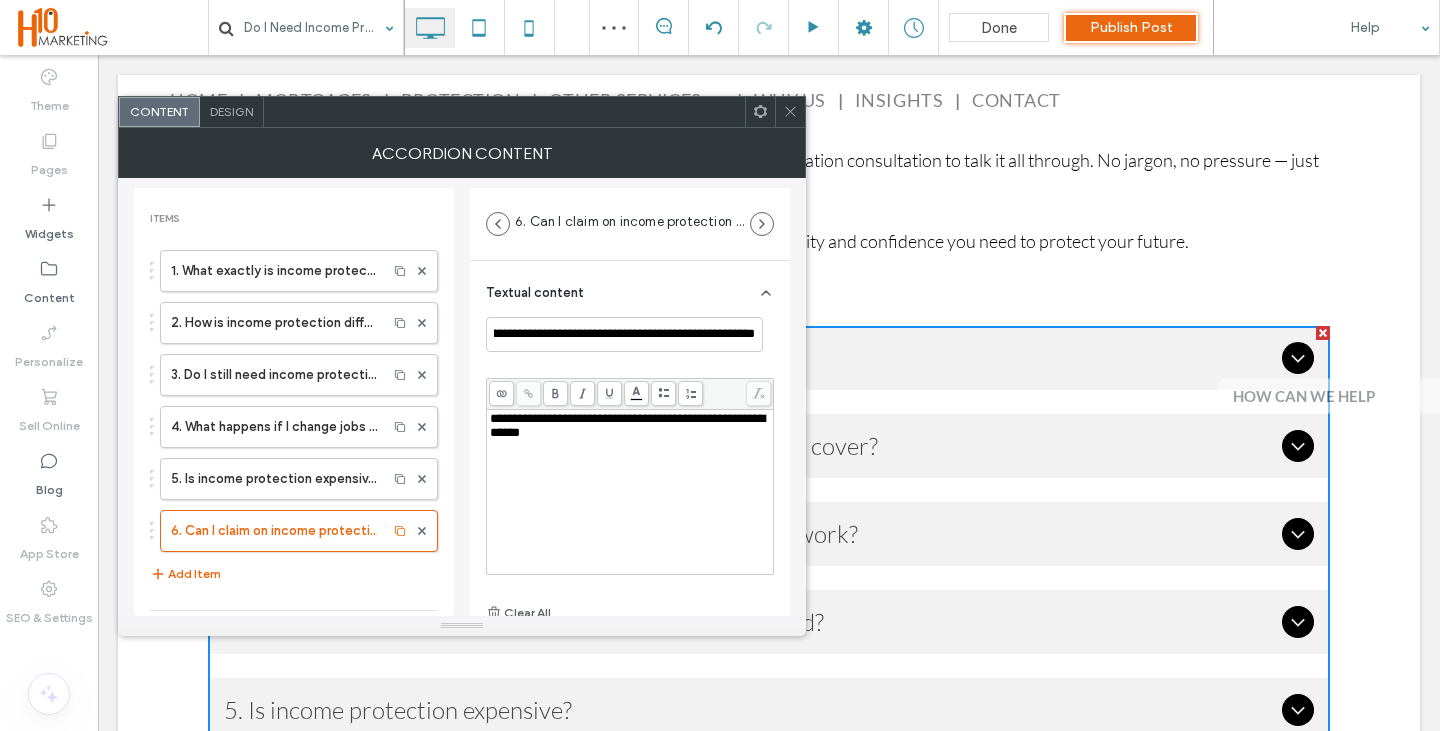 scroll, scrollTop: 0, scrollLeft: 0, axis: both 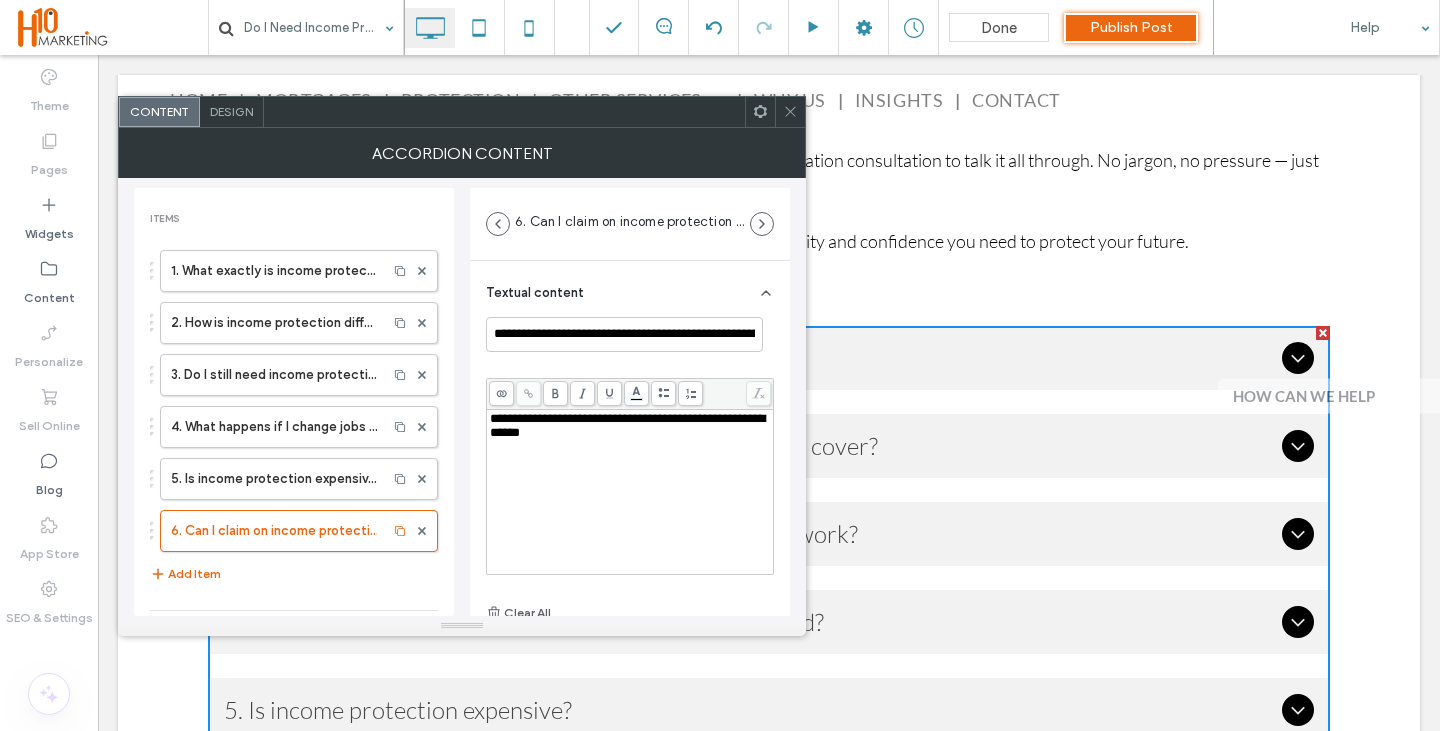 click on "**********" at bounding box center [630, 492] 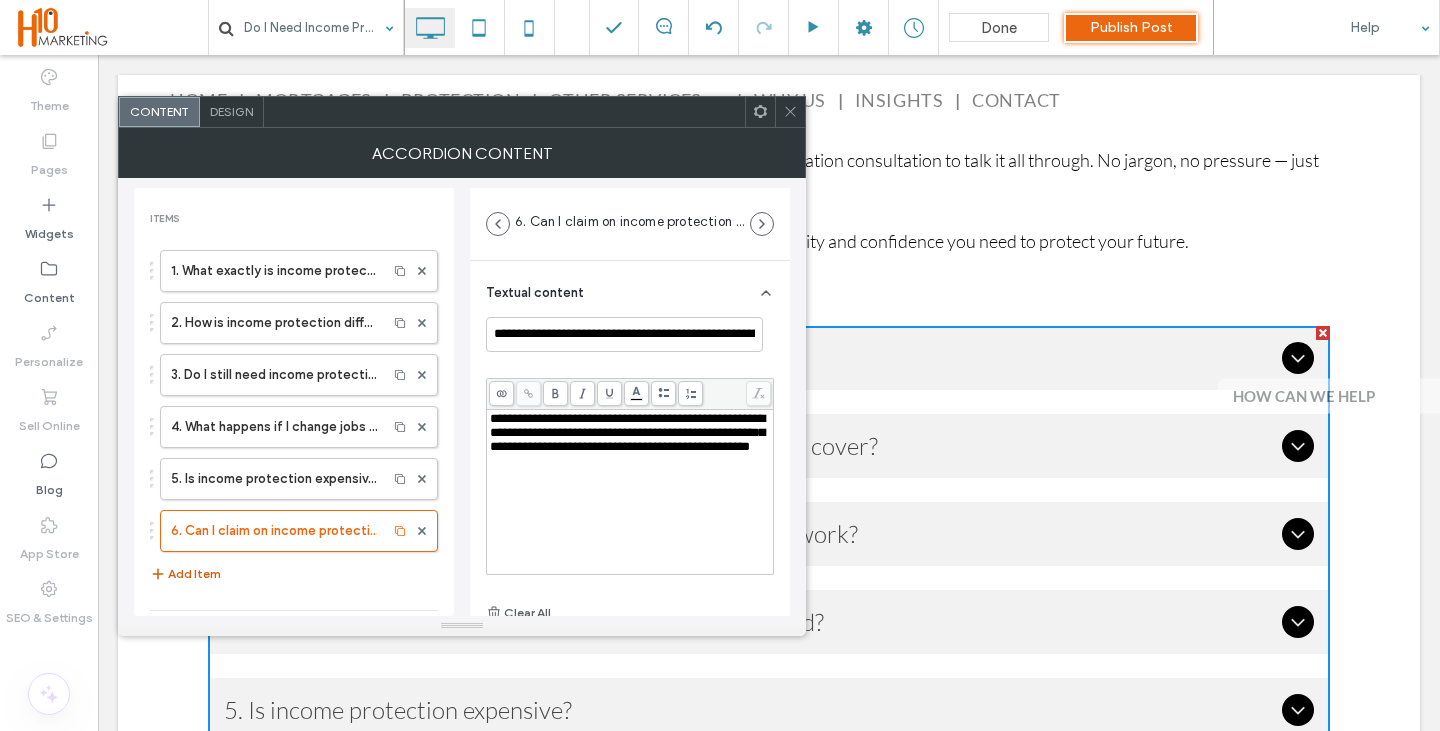 click on "Add Item" at bounding box center (185, 574) 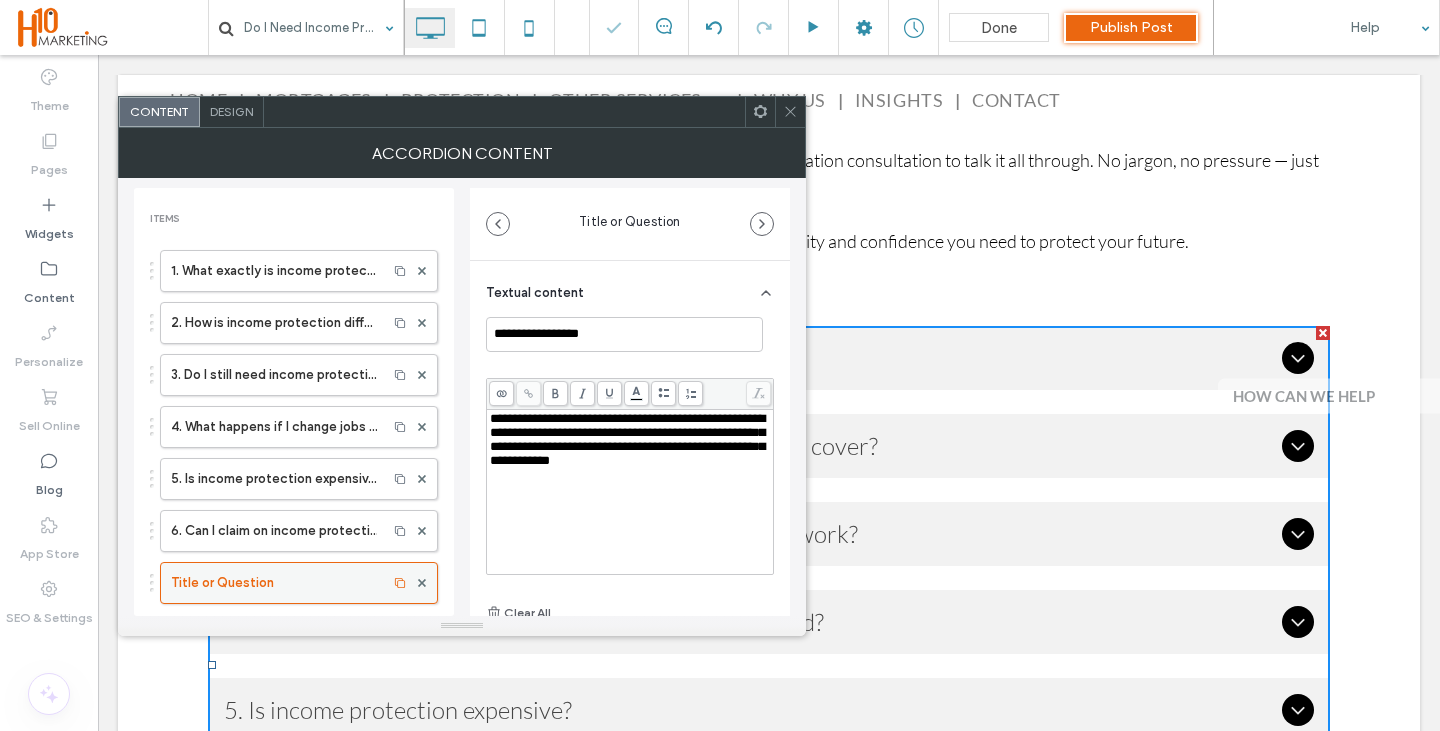 click on "Title or Question" at bounding box center (274, 583) 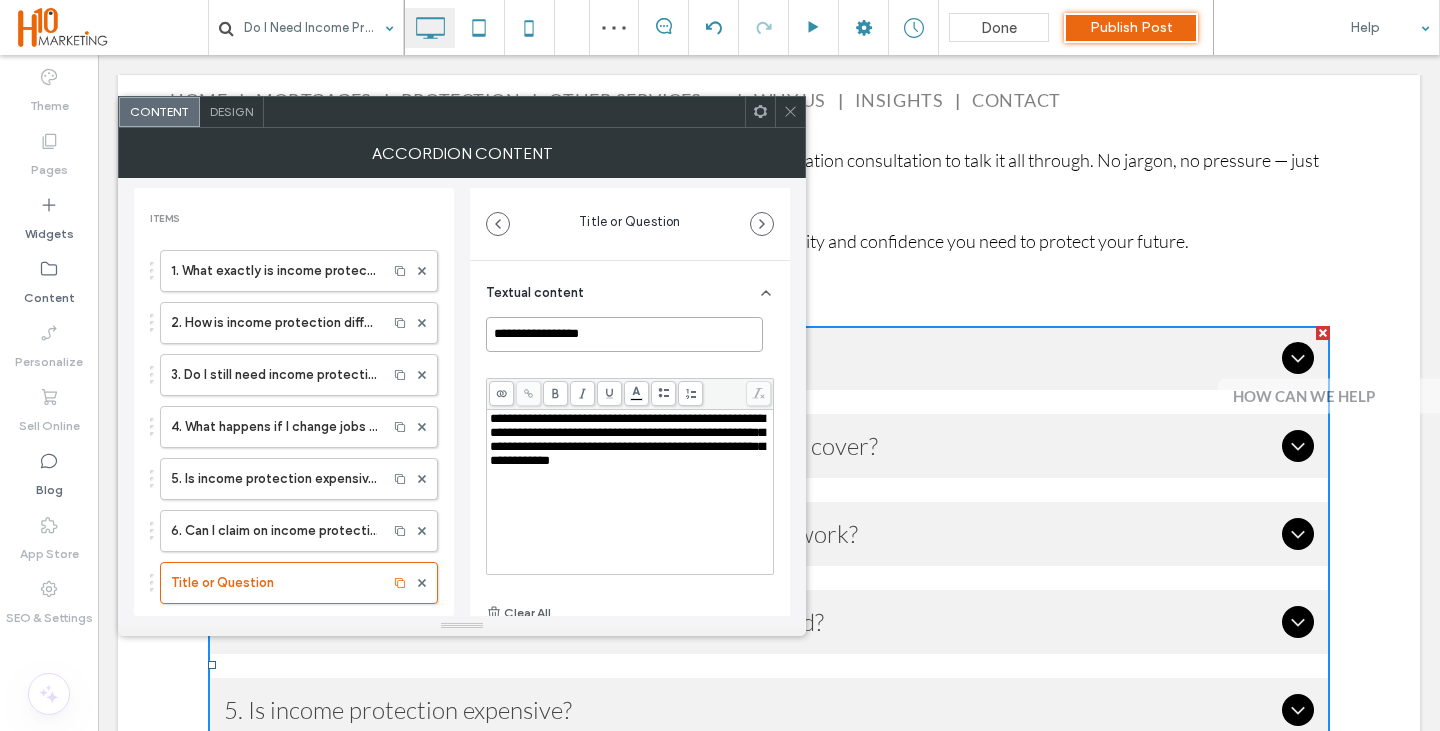 click on "**********" at bounding box center [624, 334] 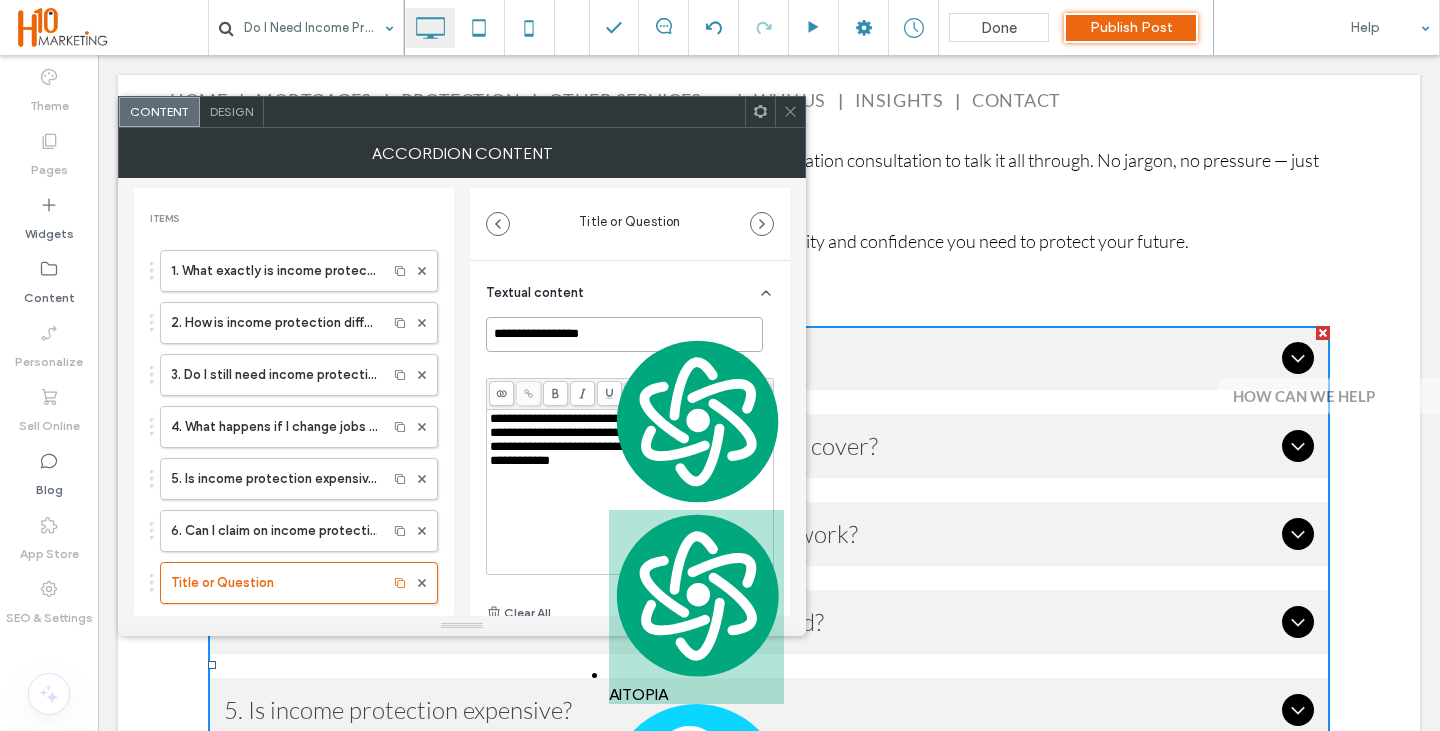 paste on "**********" 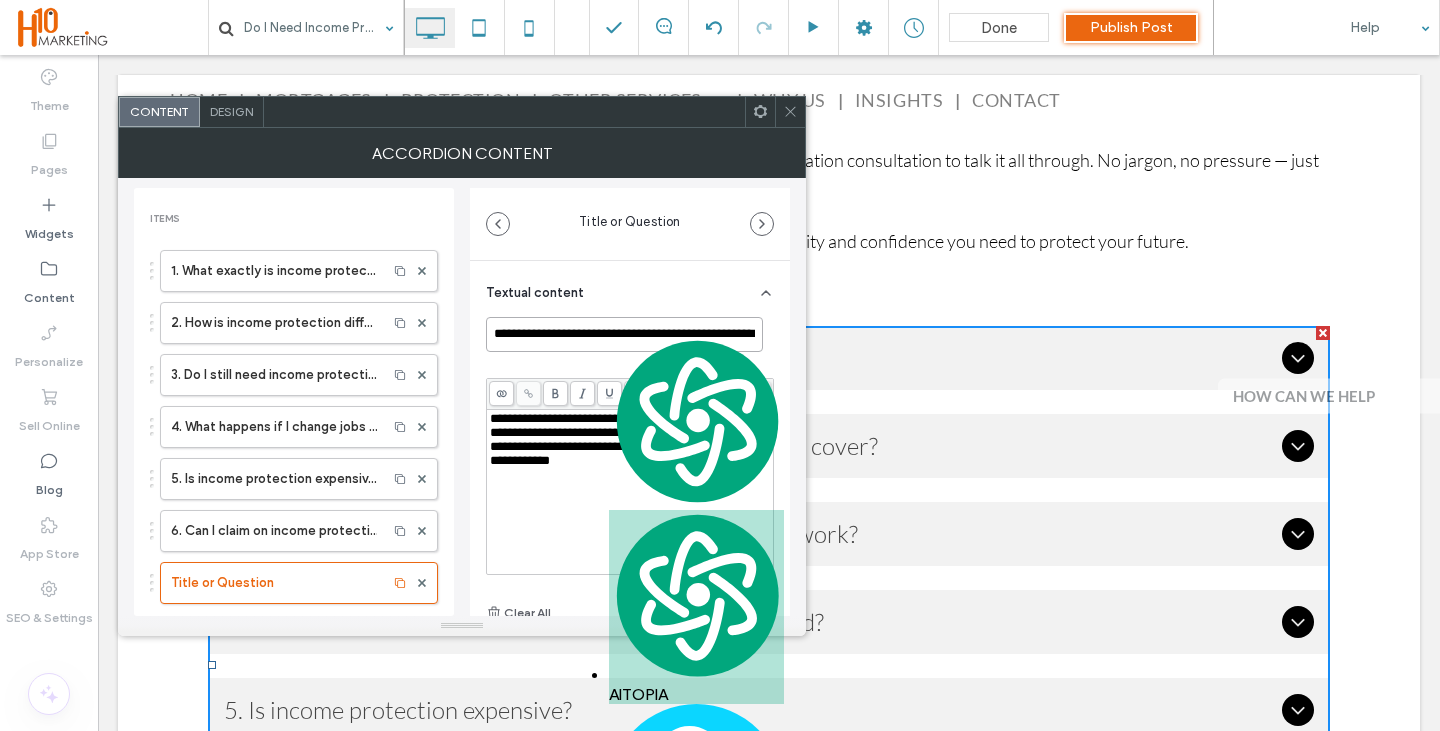 scroll, scrollTop: 0, scrollLeft: 52, axis: horizontal 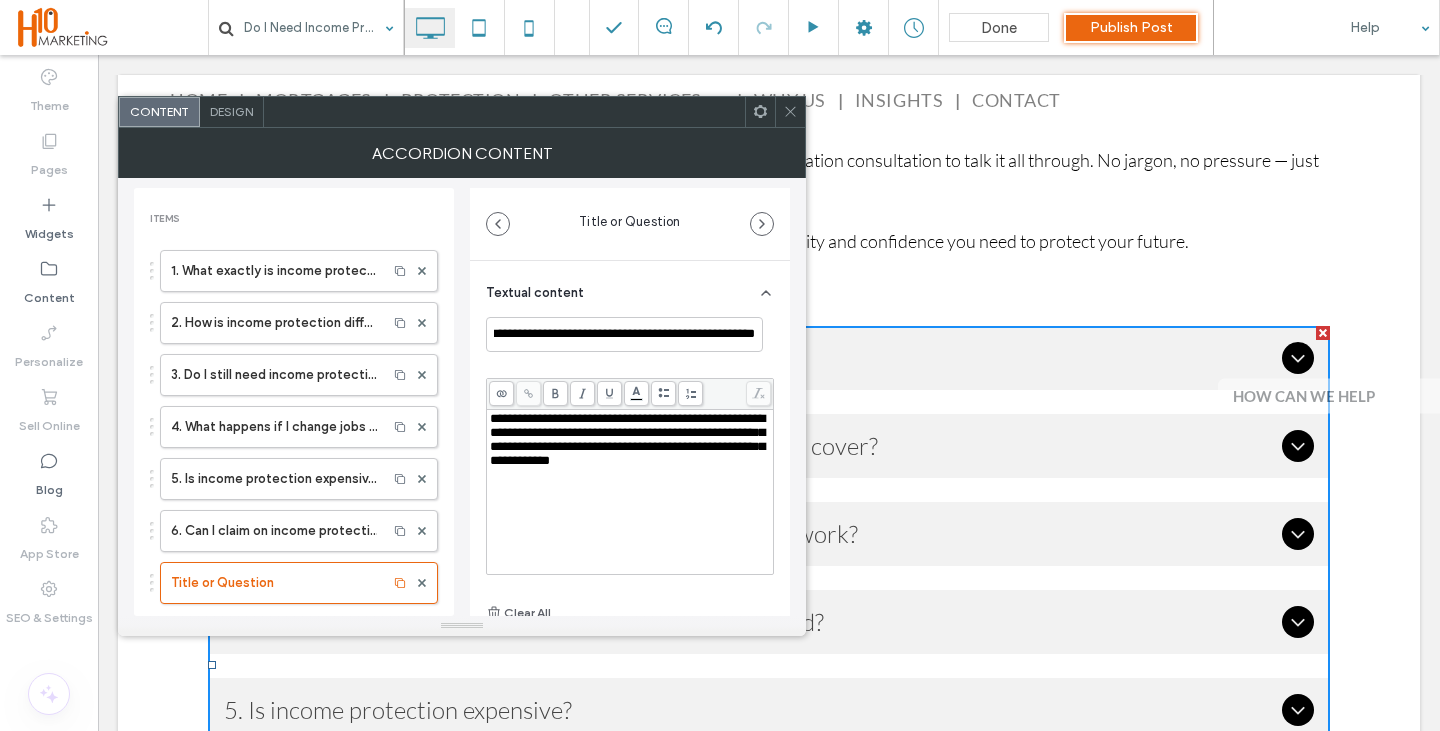 click on "**********" at bounding box center (630, 492) 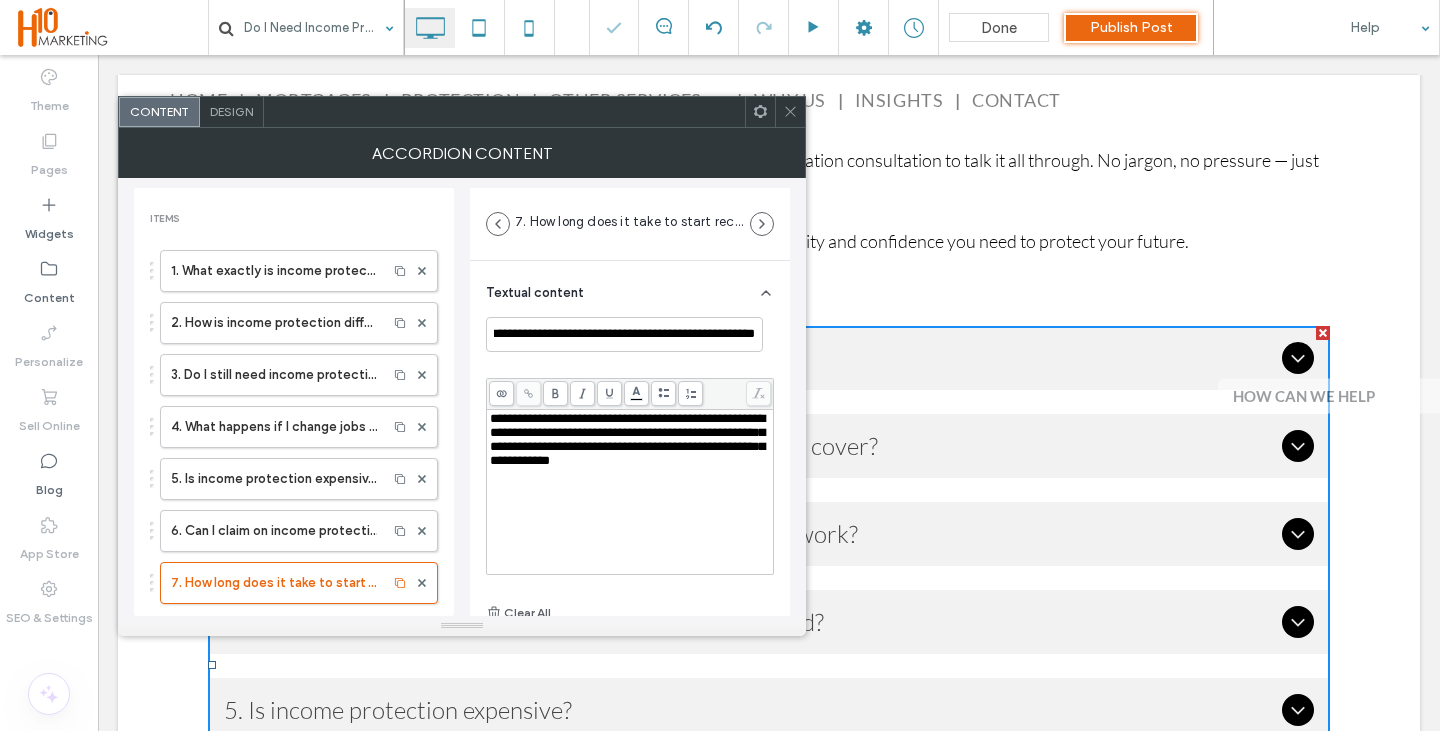 scroll, scrollTop: 0, scrollLeft: 0, axis: both 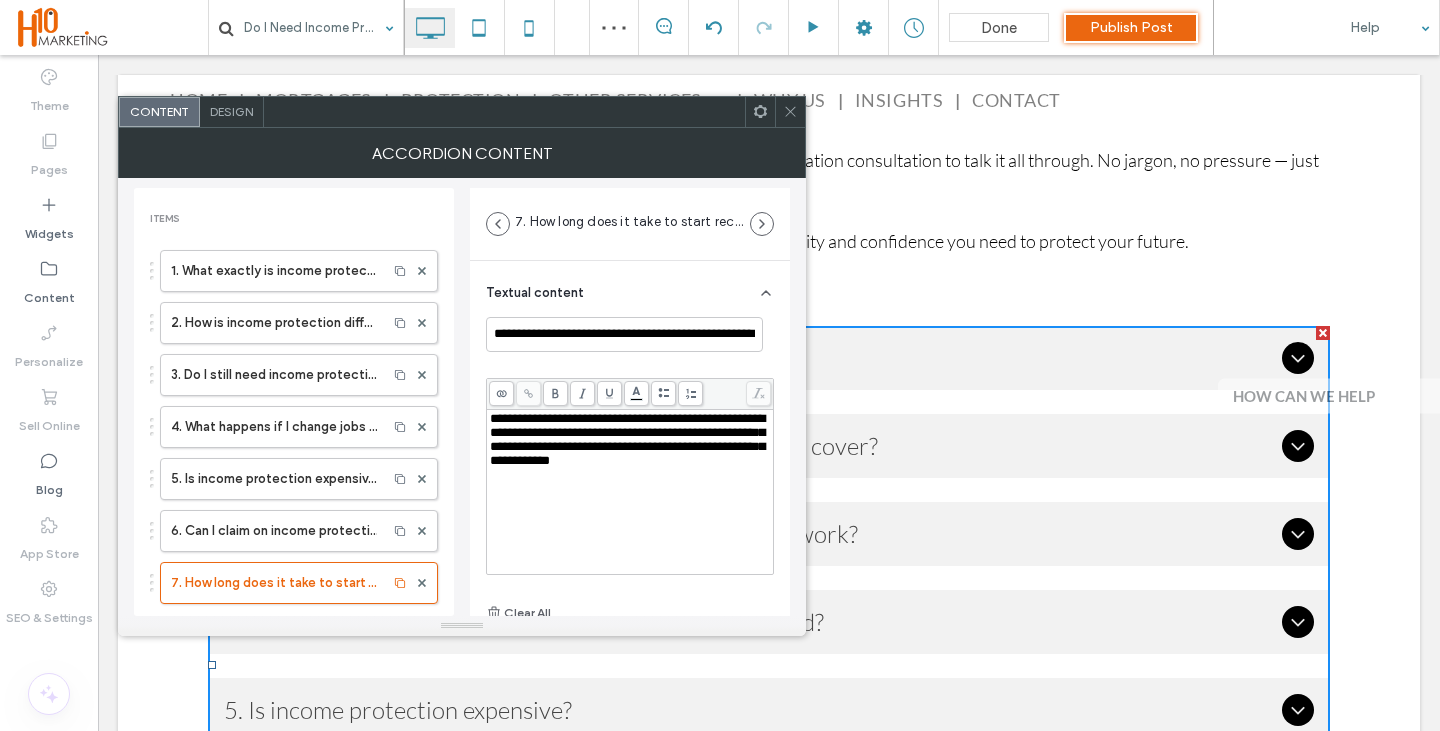 click on "**********" at bounding box center (627, 439) 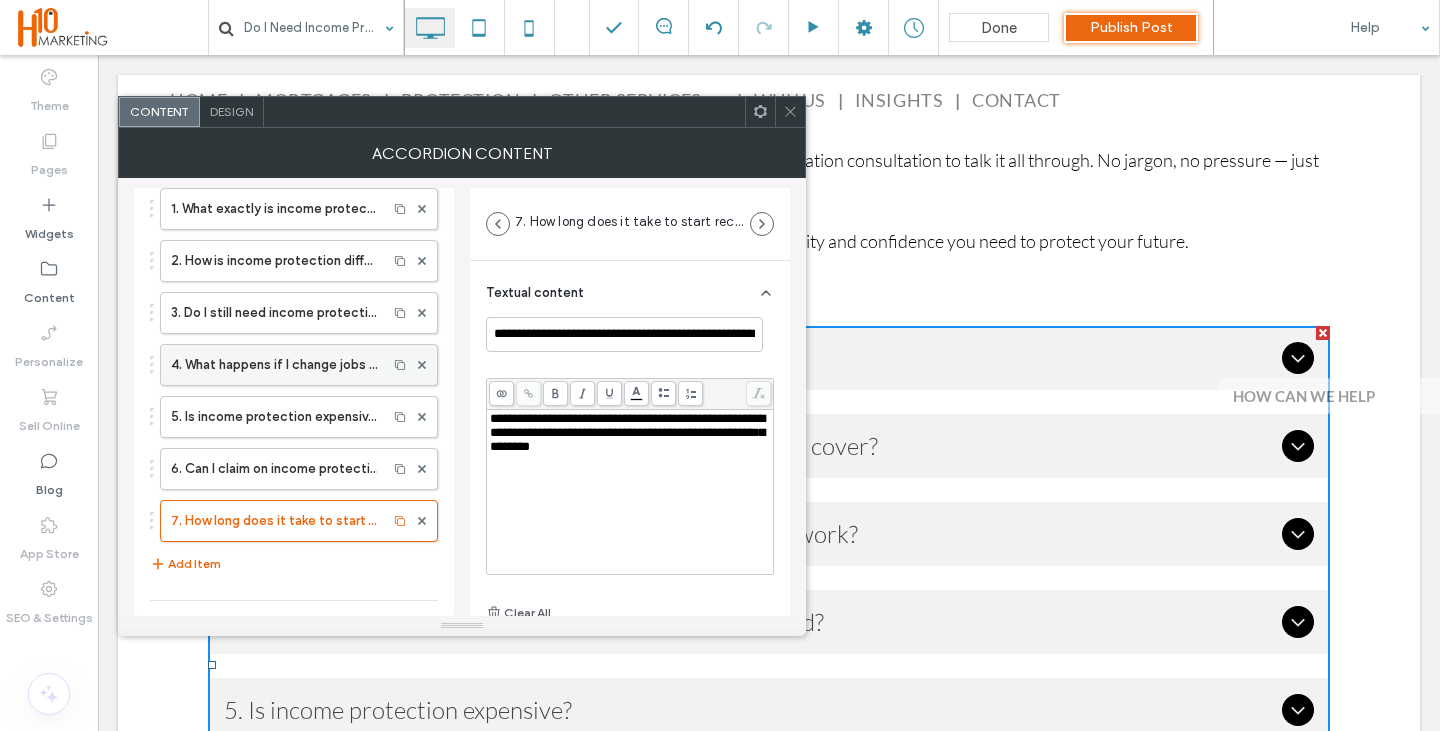 scroll, scrollTop: 100, scrollLeft: 0, axis: vertical 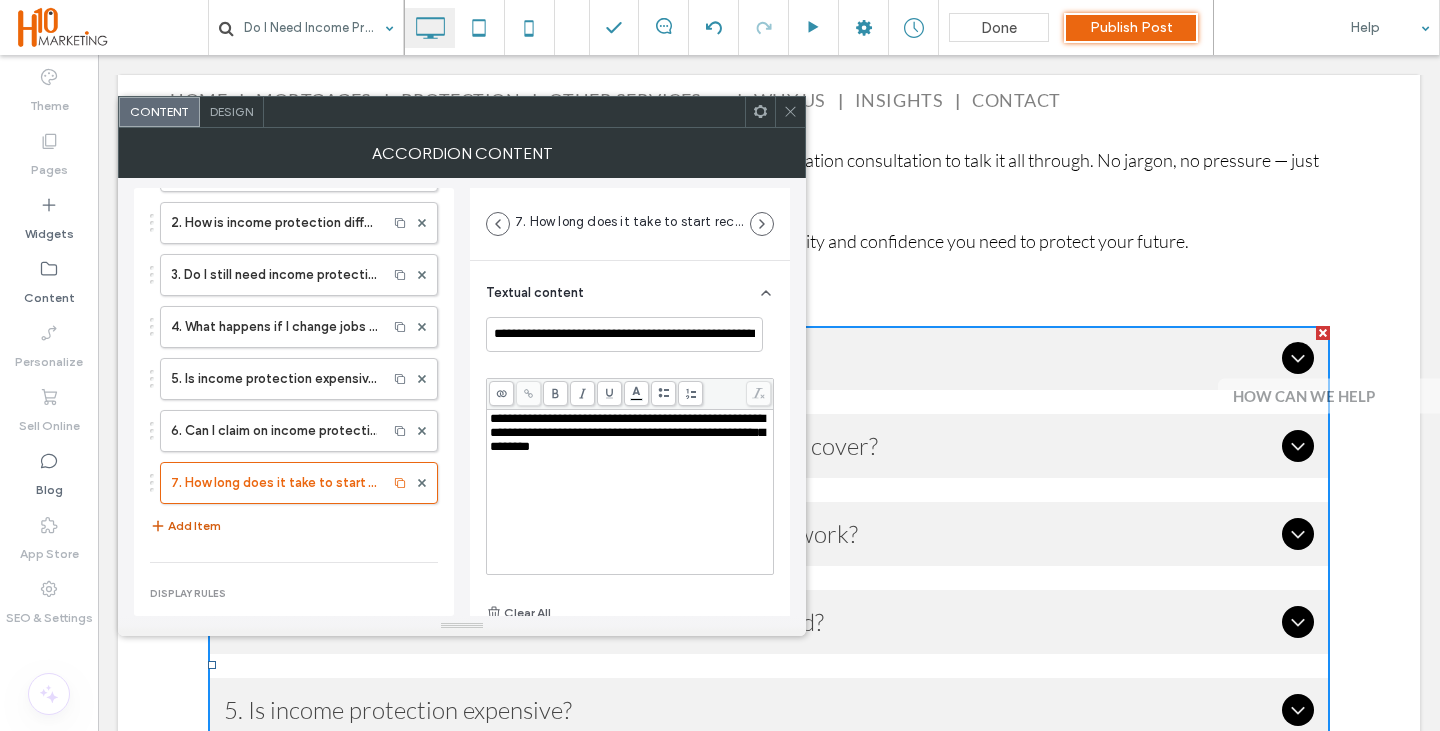 click on "Add Item" at bounding box center (185, 526) 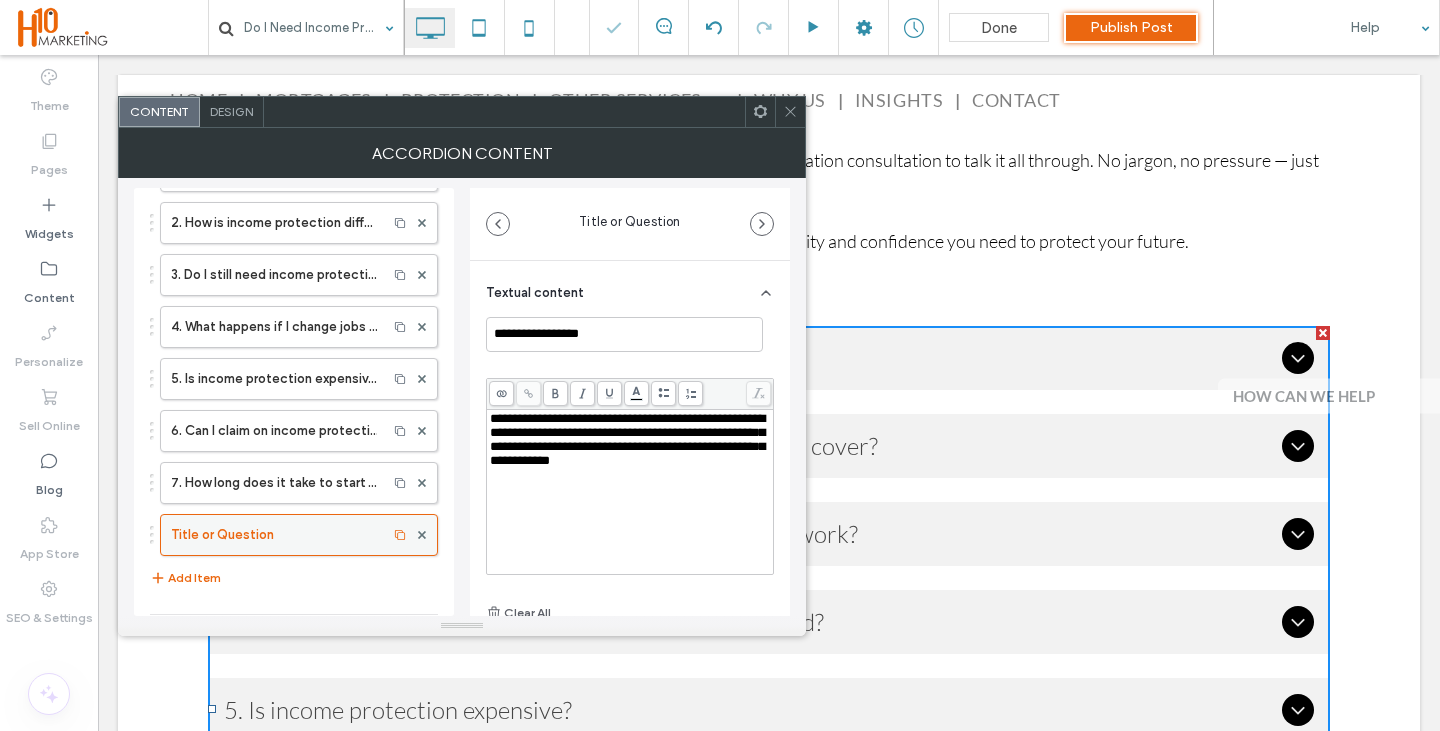 click on "Title or Question" at bounding box center (274, 535) 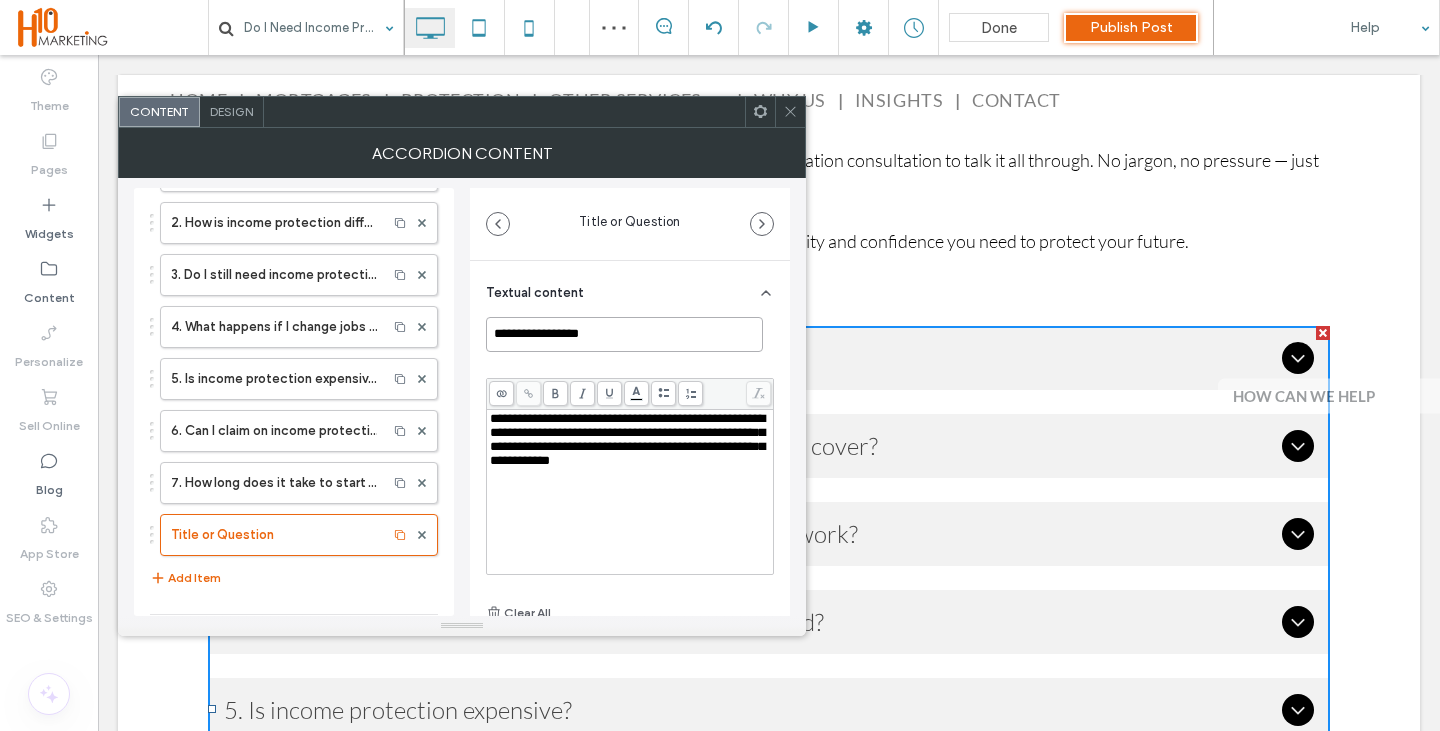 click on "**********" at bounding box center [624, 334] 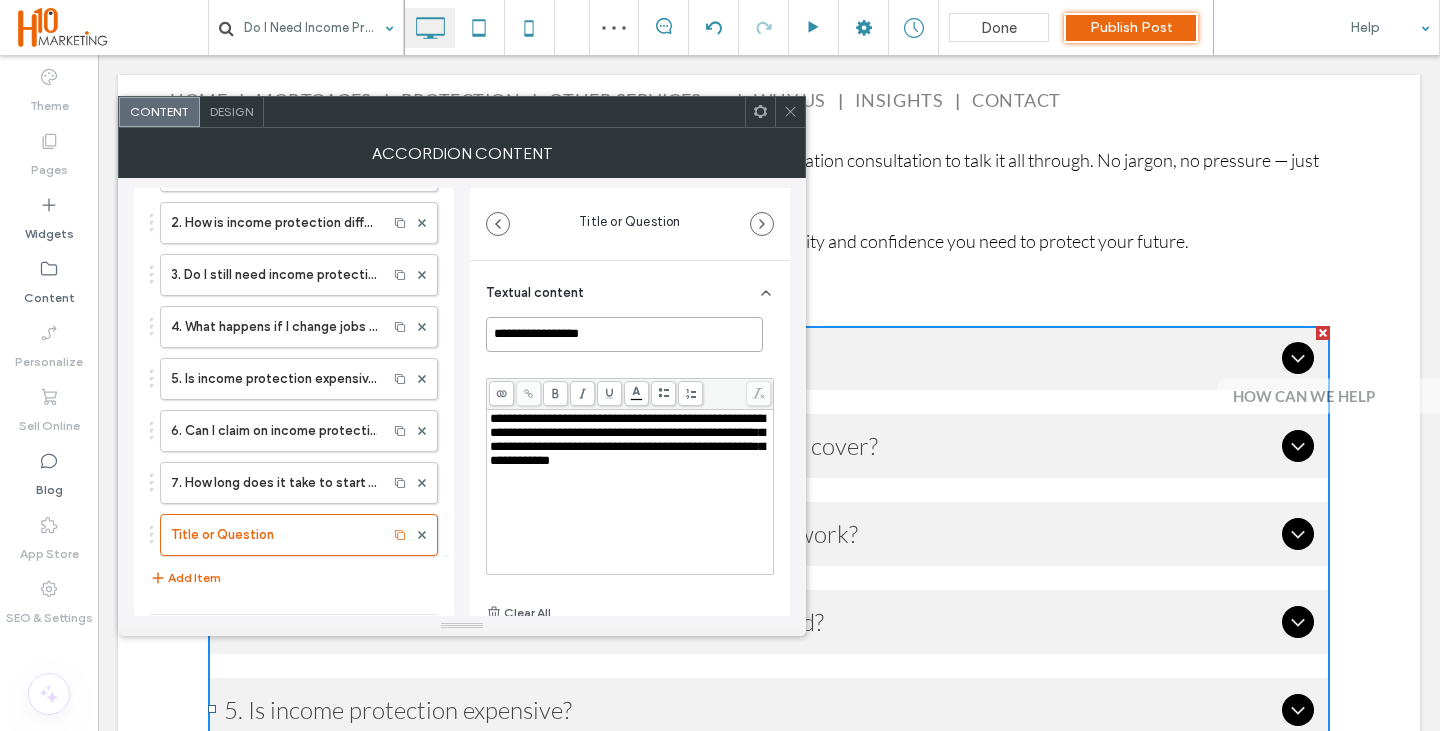 paste on "**********" 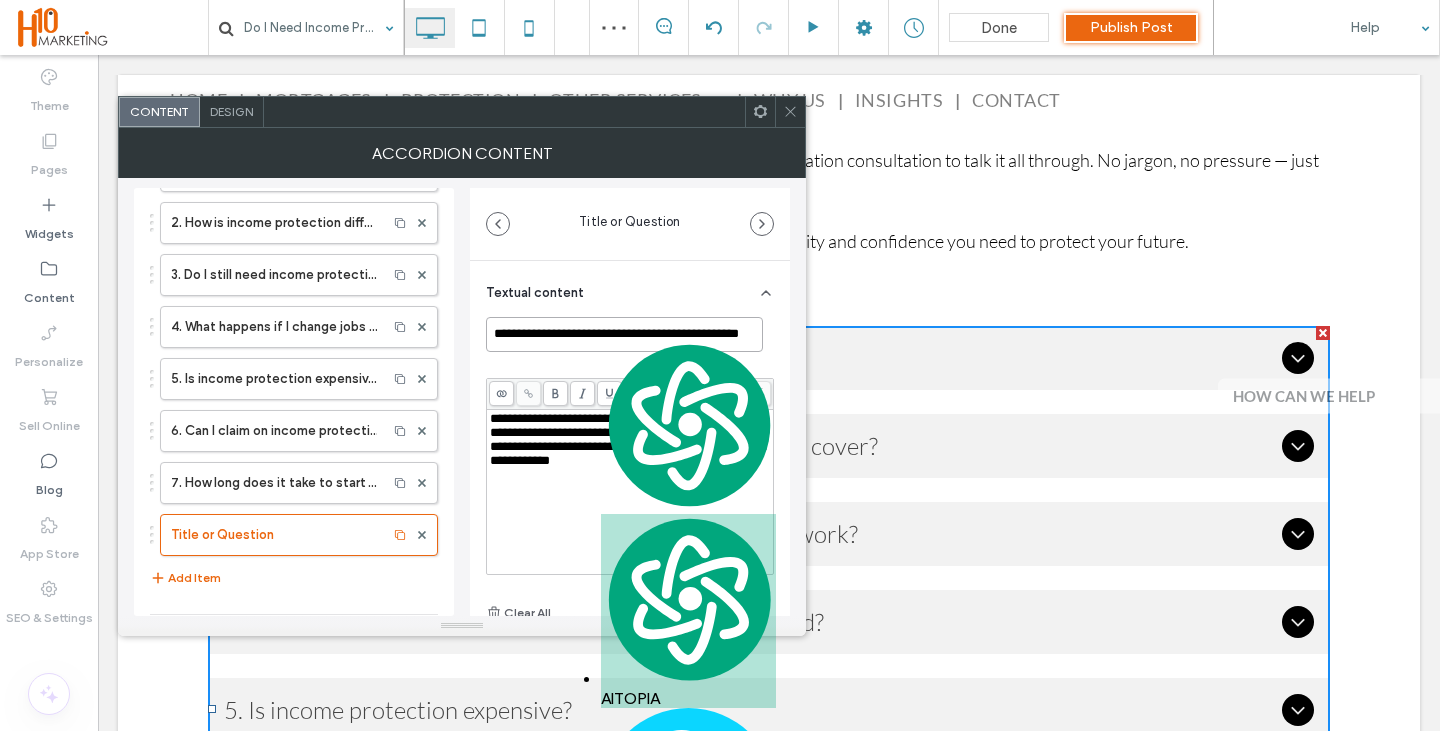 scroll, scrollTop: 0, scrollLeft: 27, axis: horizontal 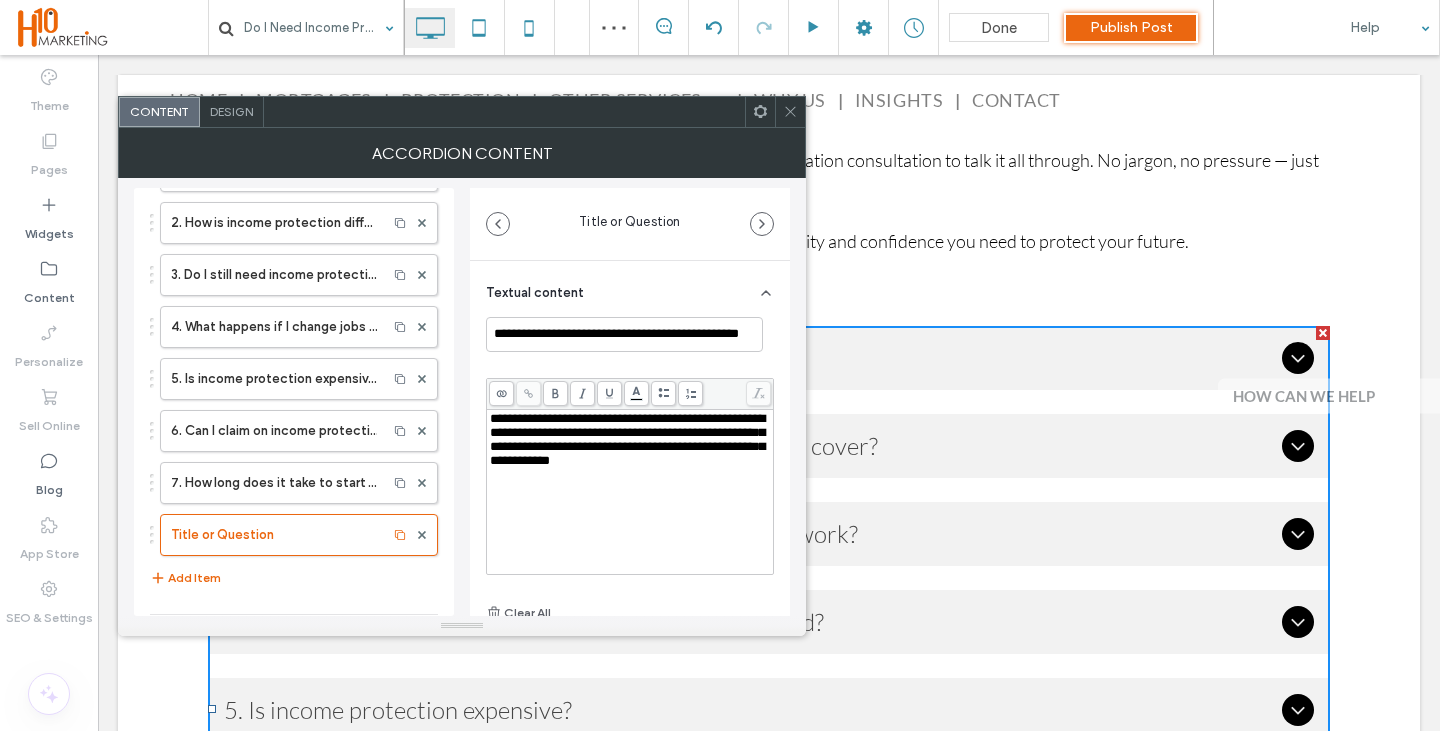 drag, startPoint x: 590, startPoint y: 447, endPoint x: 593, endPoint y: 457, distance: 10.440307 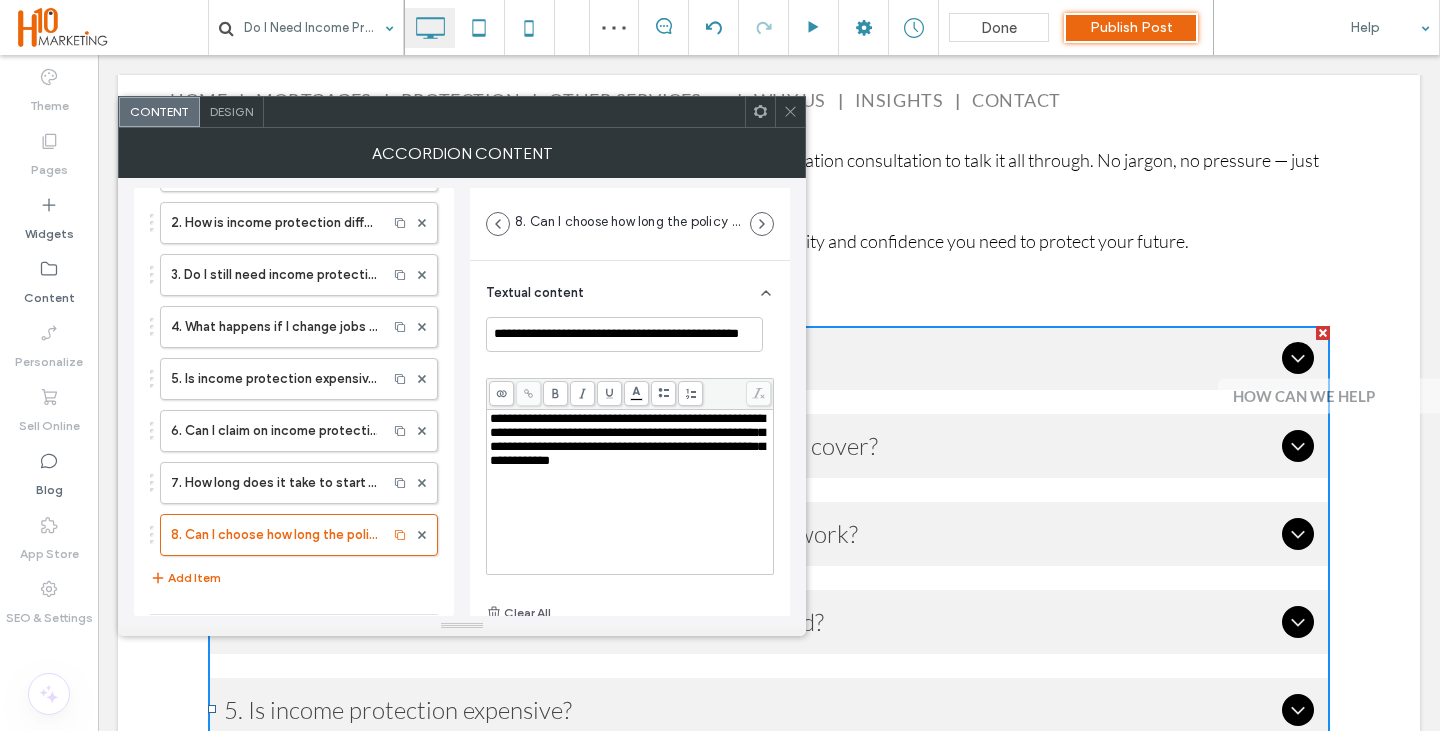 scroll, scrollTop: 0, scrollLeft: 0, axis: both 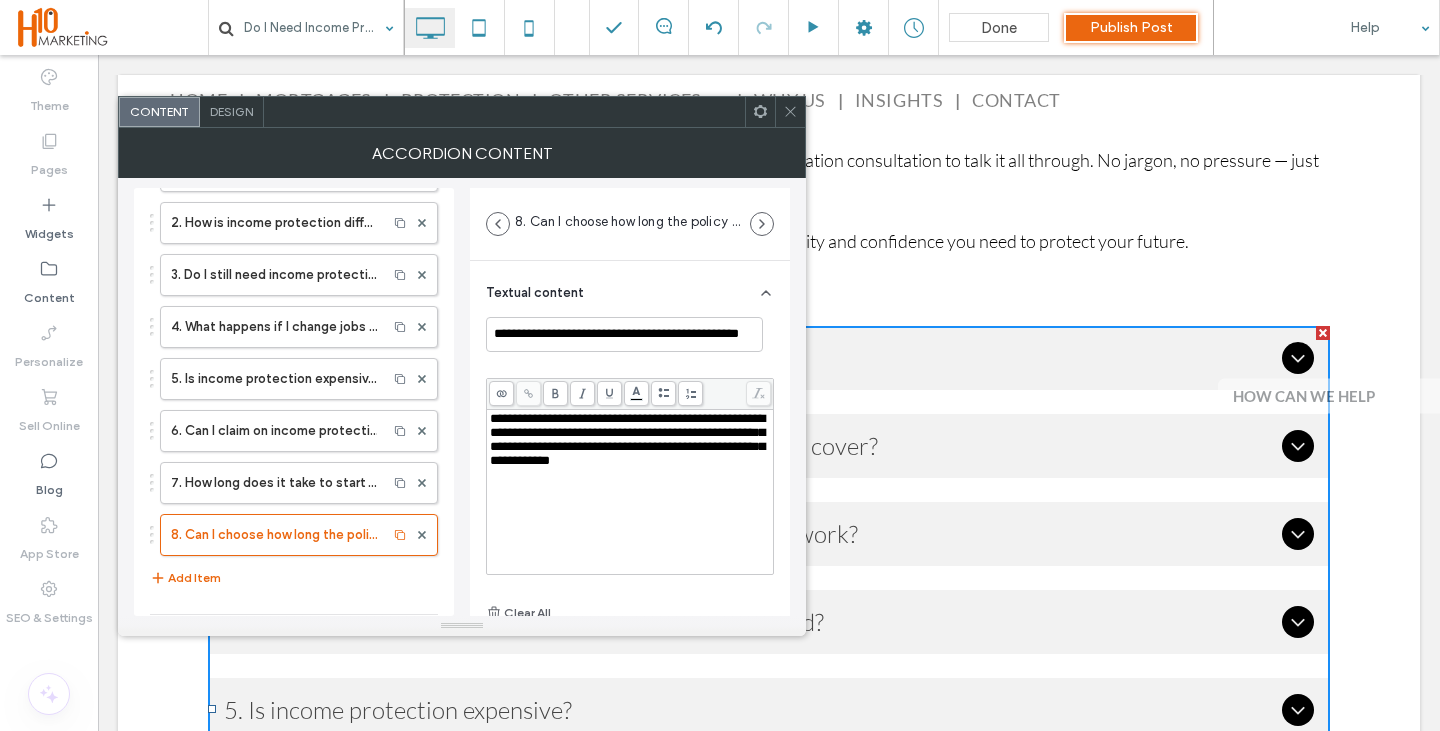 click on "**********" at bounding box center (630, 492) 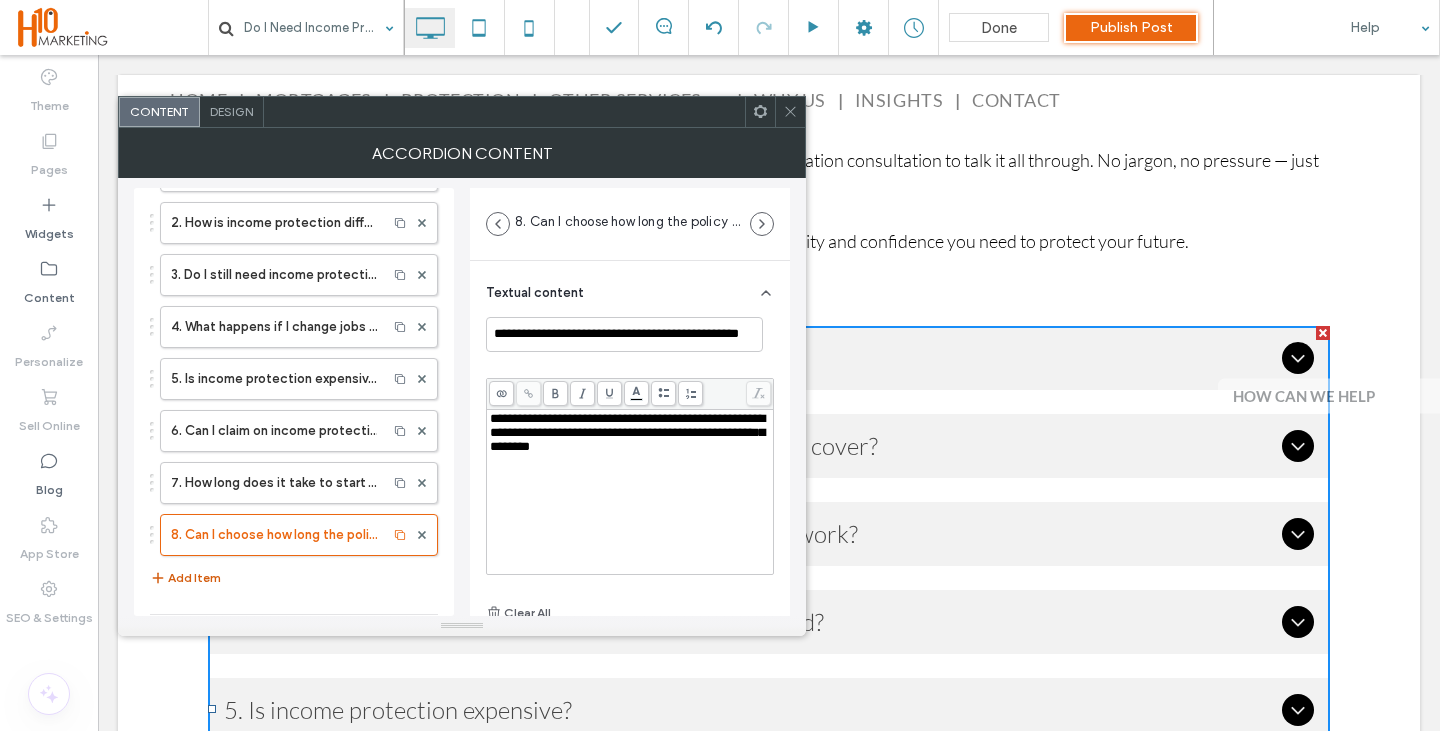 click on "Add Item" at bounding box center [185, 578] 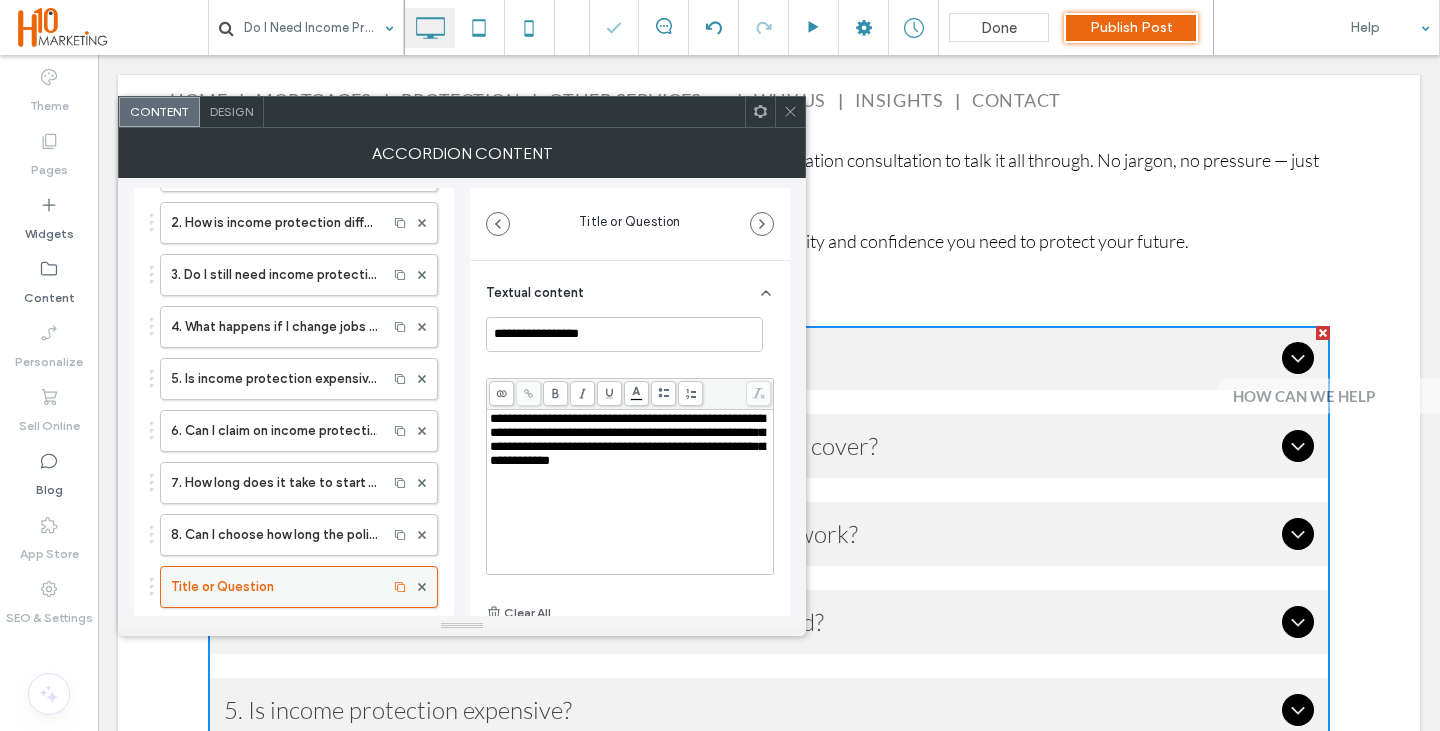 click on "Title or Question" at bounding box center (274, 587) 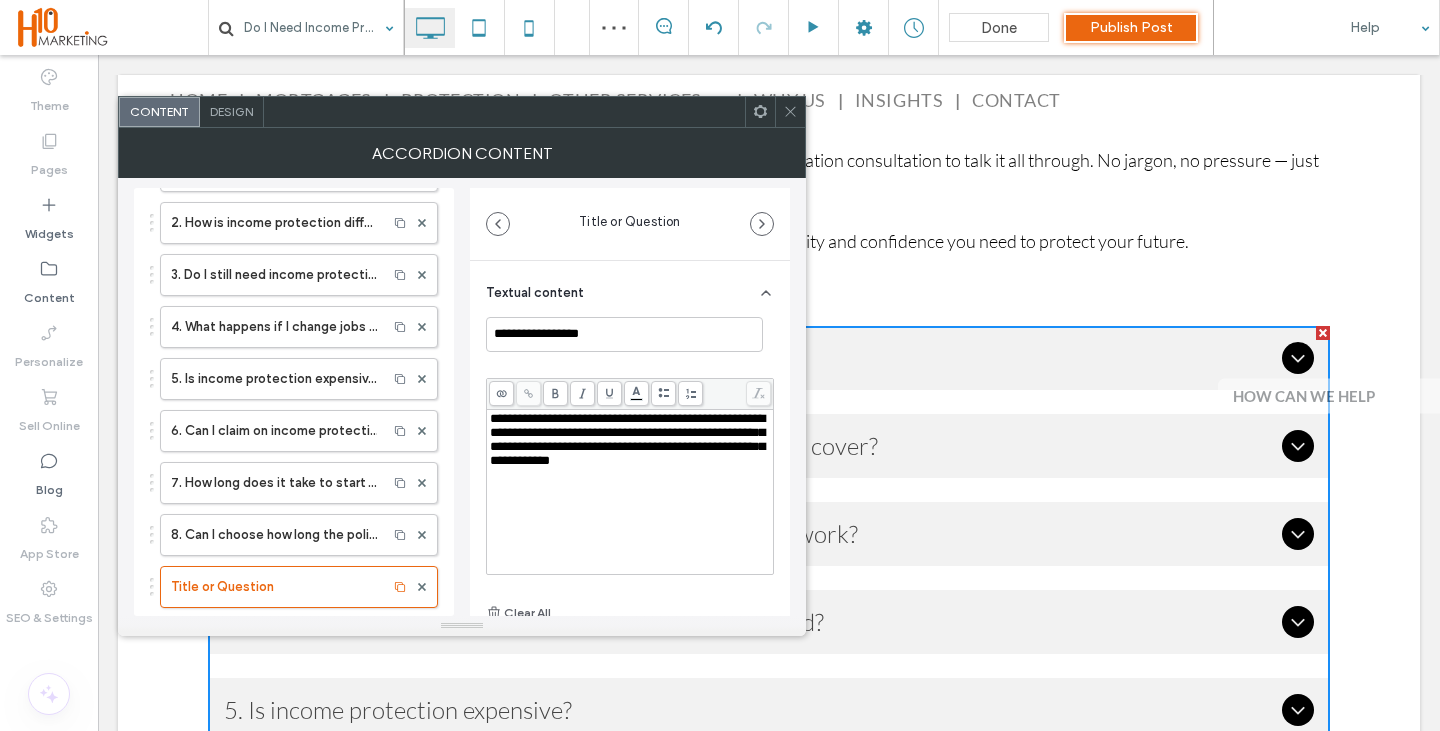 click on "**********" at bounding box center (630, 440) 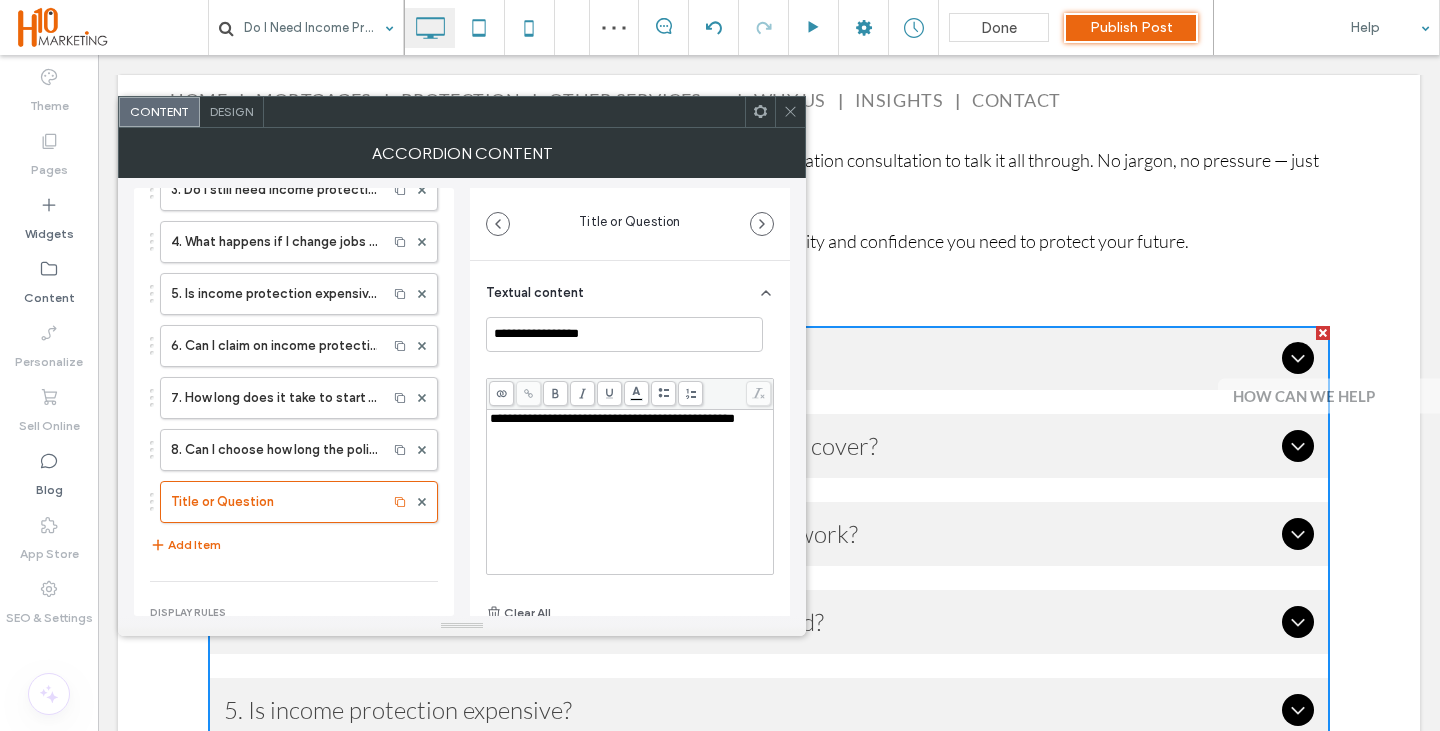 scroll, scrollTop: 300, scrollLeft: 0, axis: vertical 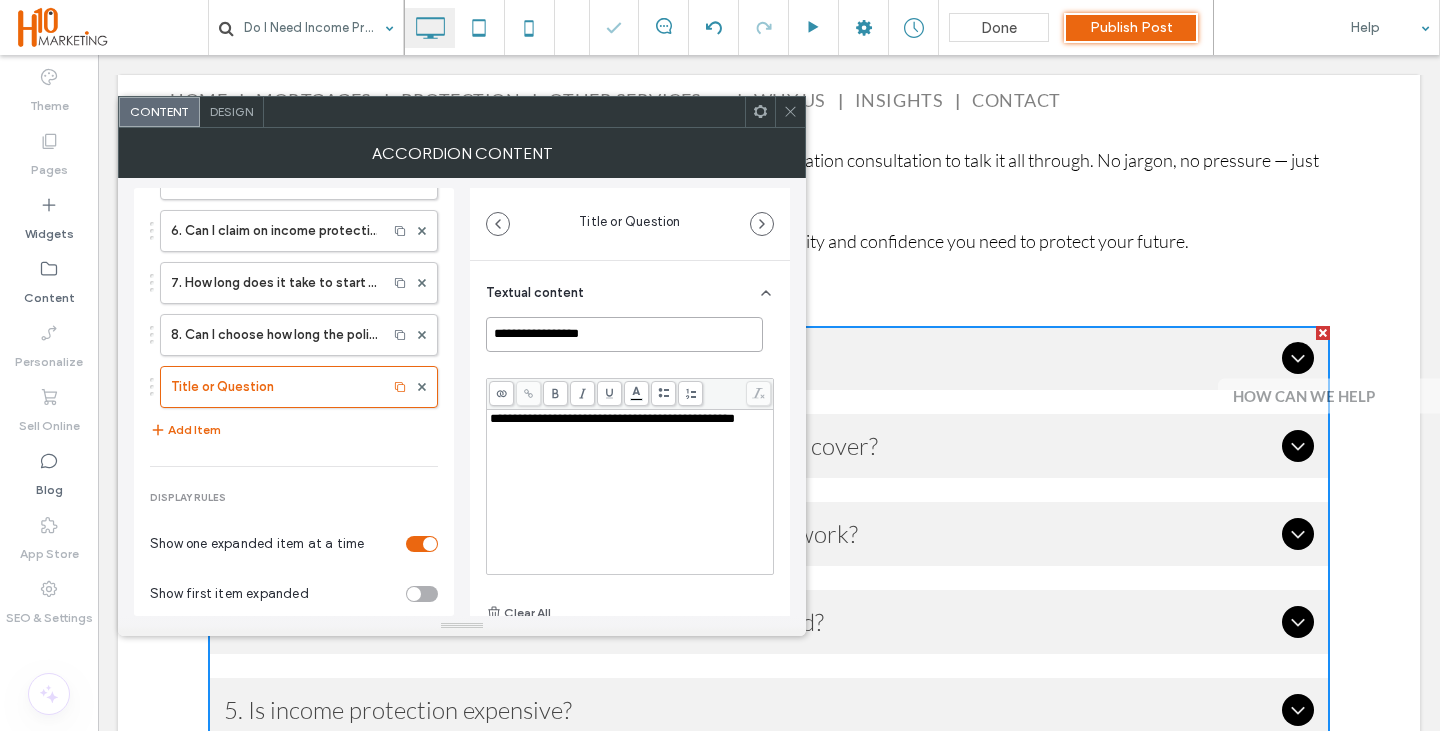 click on "**********" at bounding box center (624, 334) 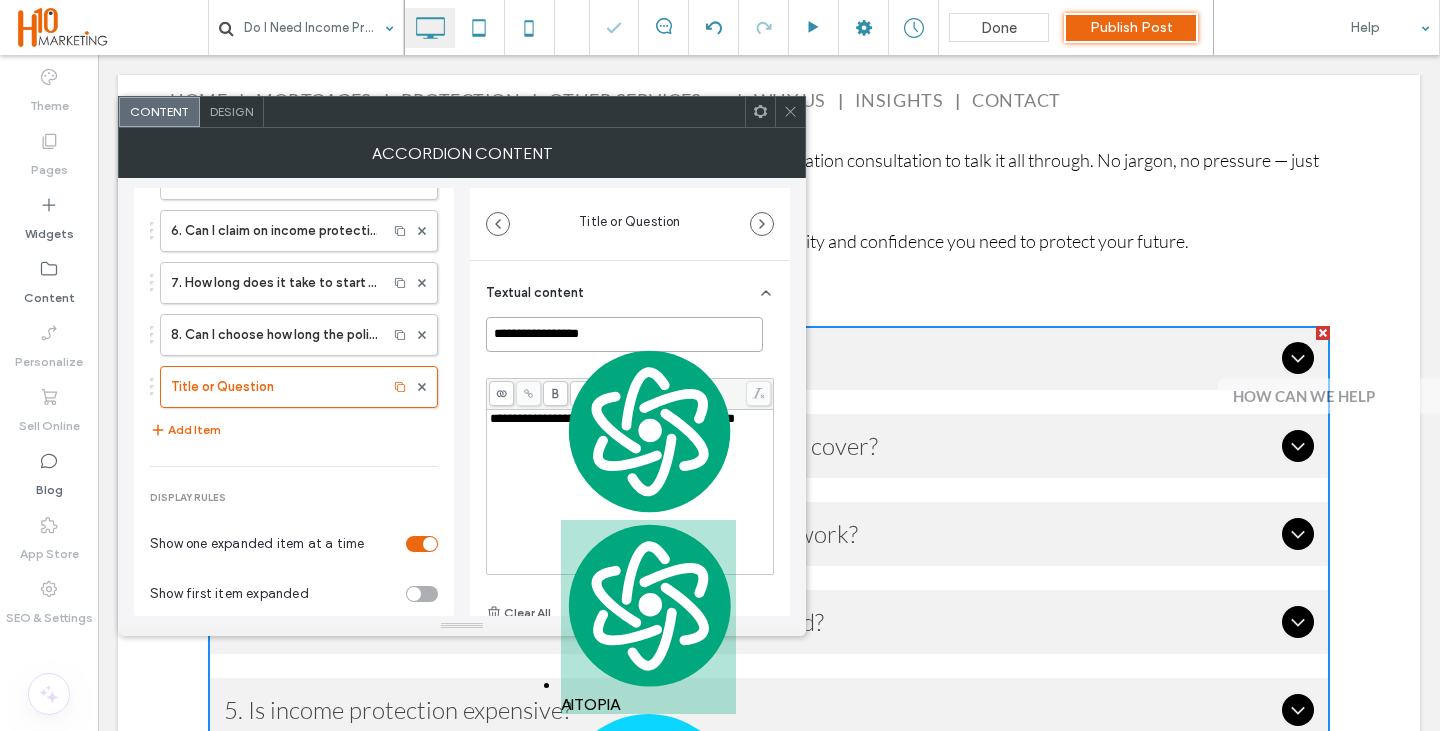 paste on "**********" 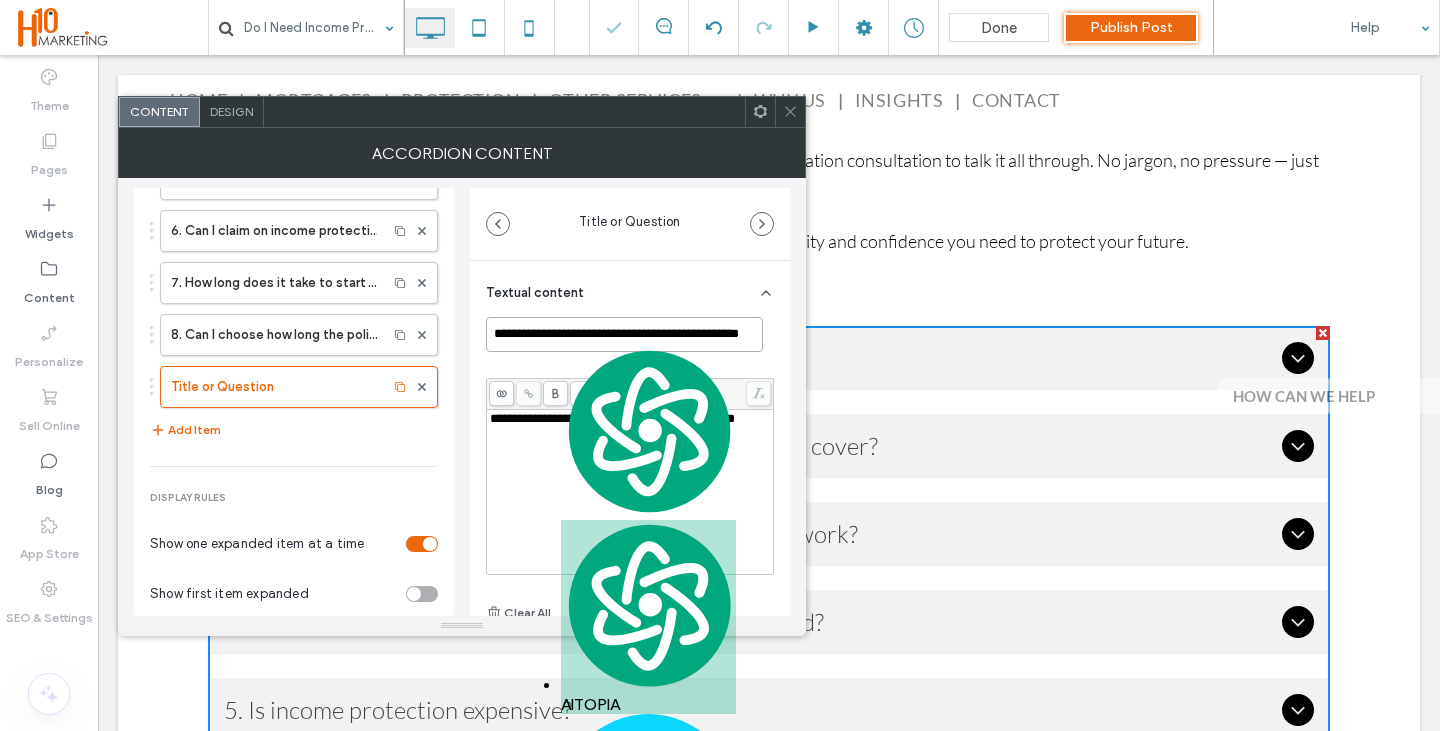 scroll, scrollTop: 0, scrollLeft: 35, axis: horizontal 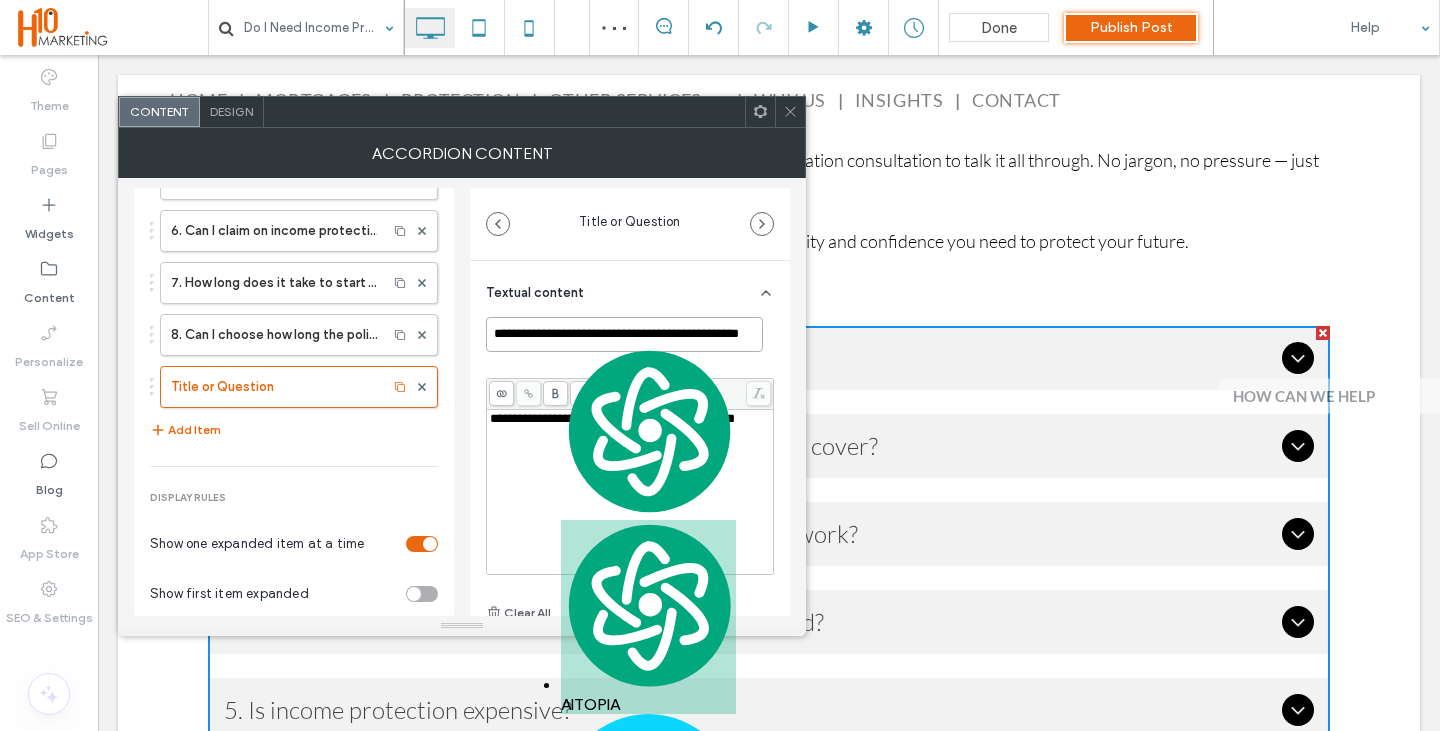 type on "**********" 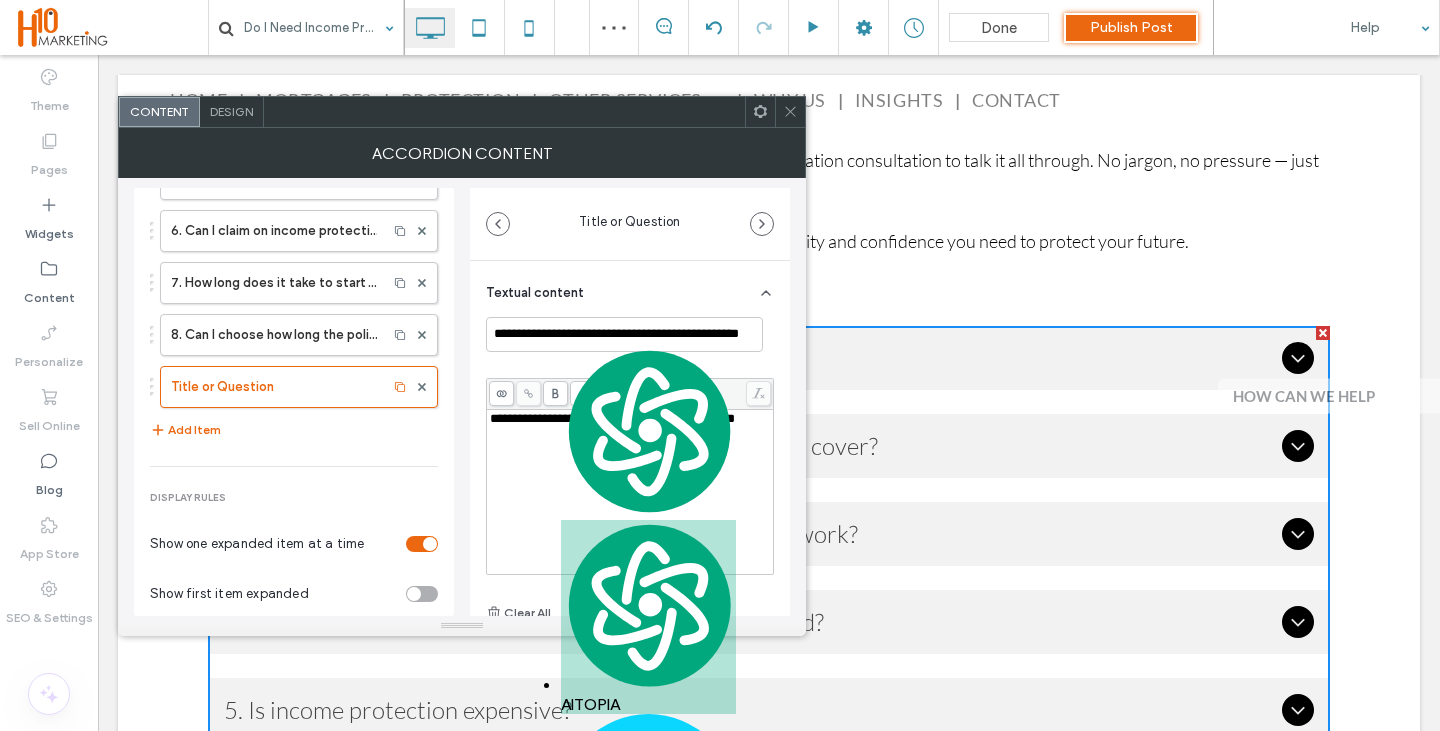 click on "**********" at bounding box center (630, 492) 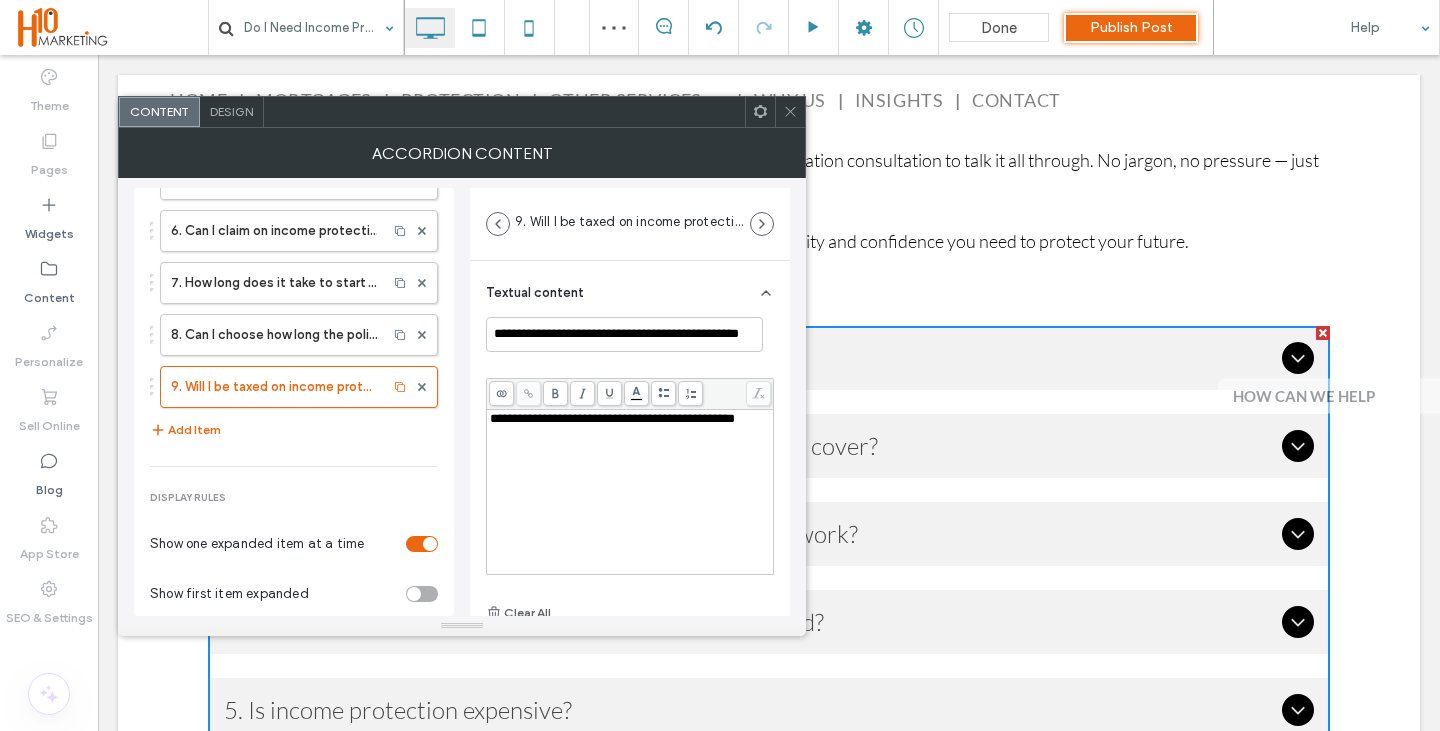 scroll, scrollTop: 0, scrollLeft: 0, axis: both 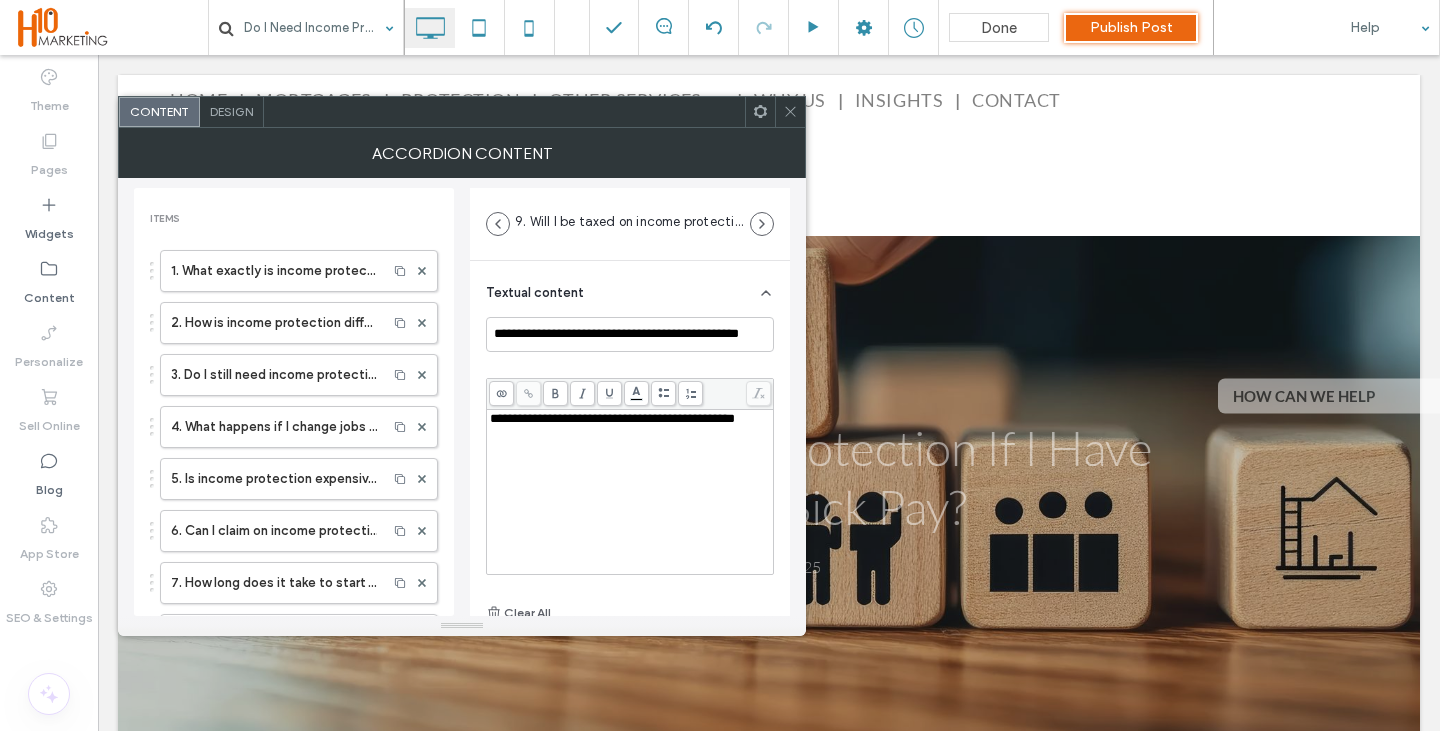 click on "**********" at bounding box center (630, 492) 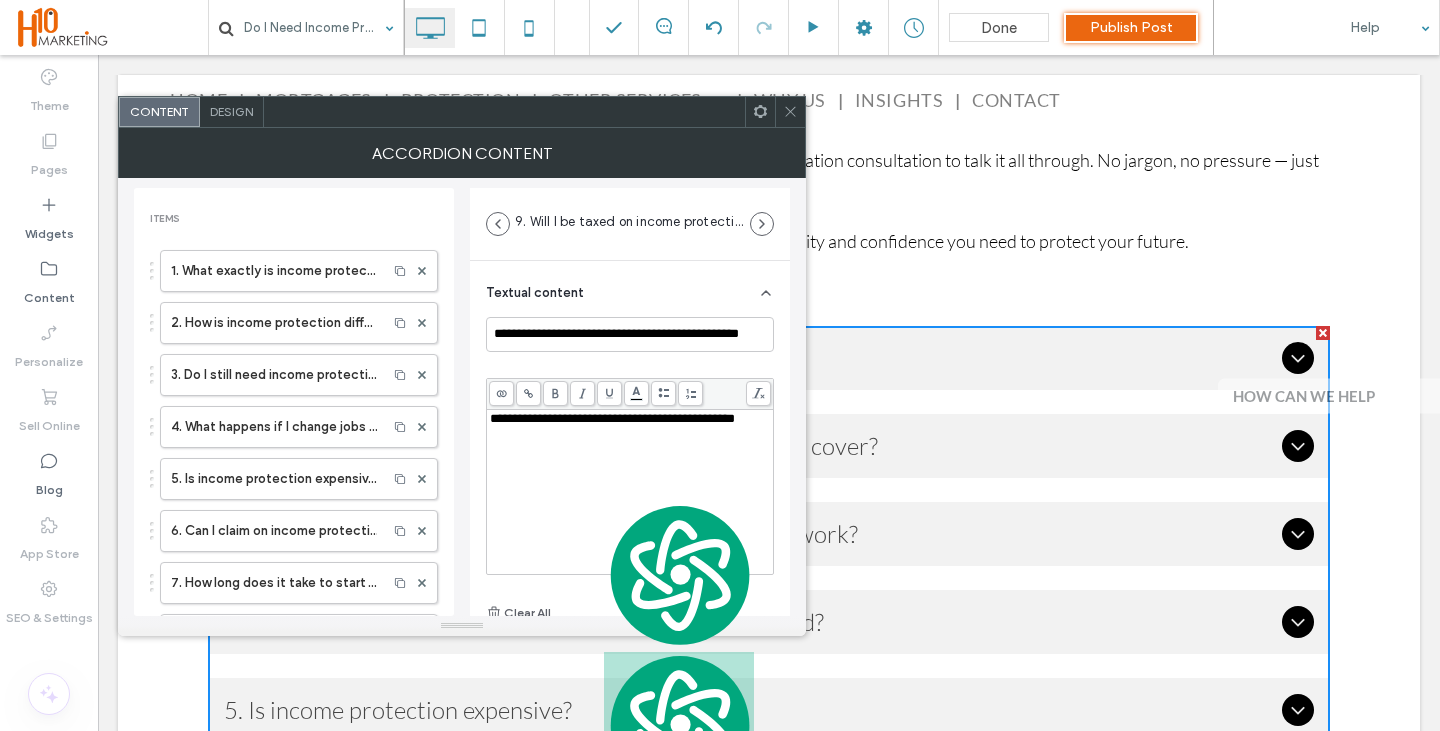 scroll, scrollTop: 0, scrollLeft: 0, axis: both 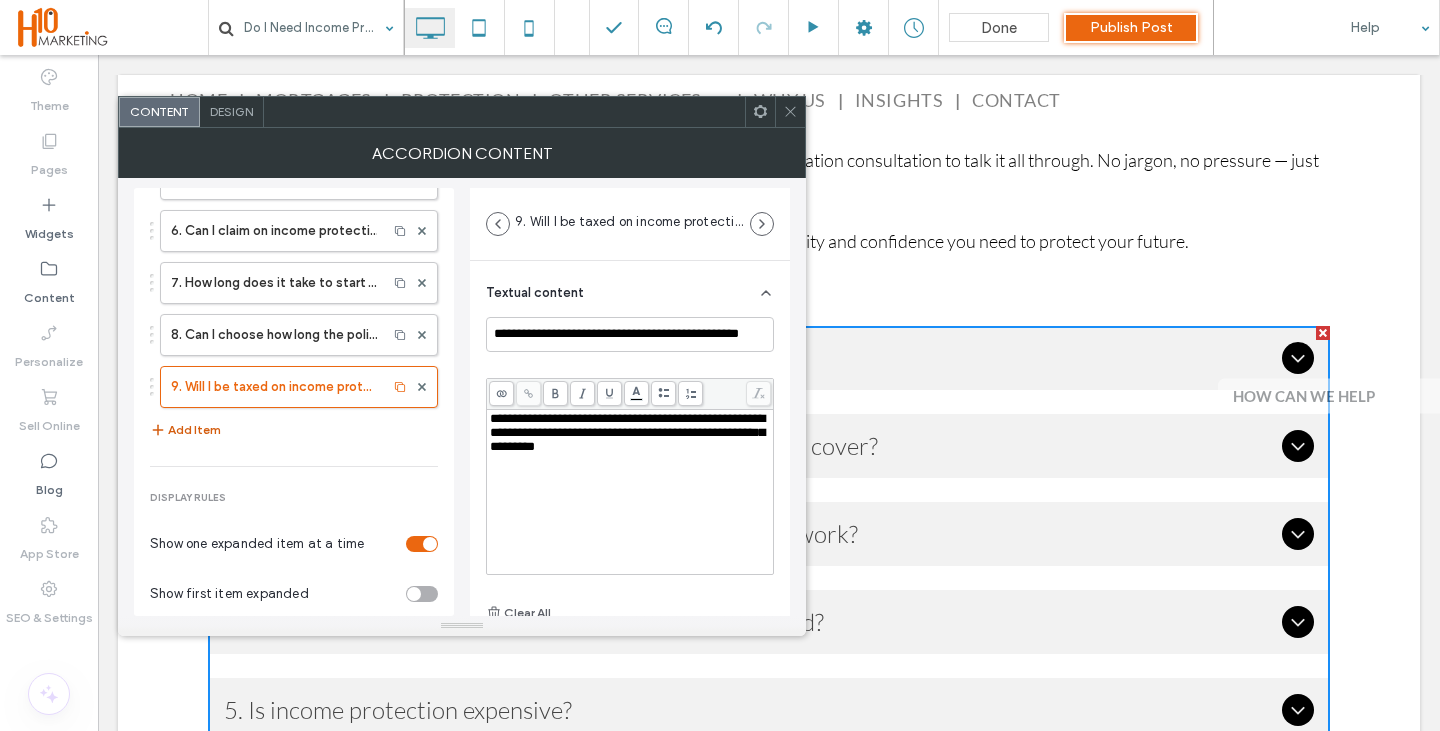 click on "Add Item" at bounding box center [185, 430] 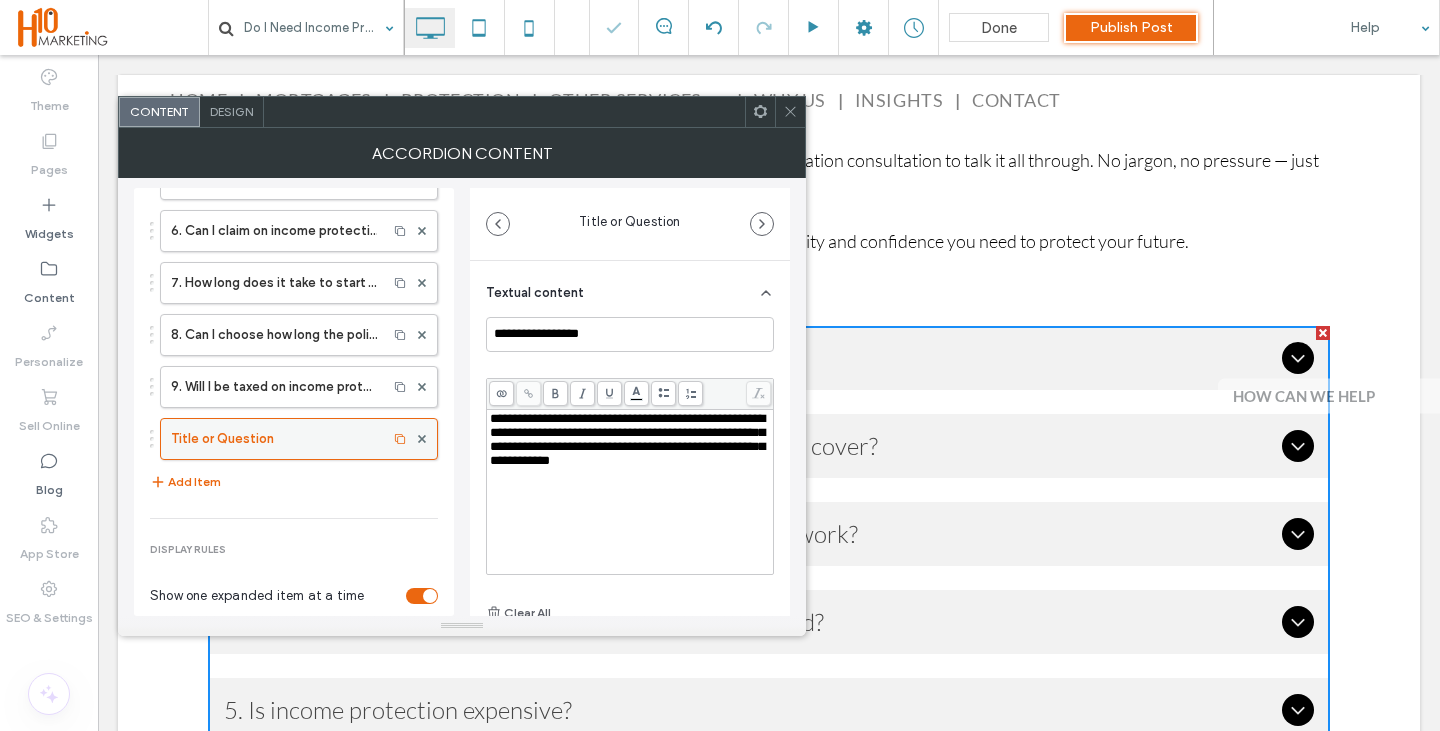 click on "Title or Question" at bounding box center (274, 439) 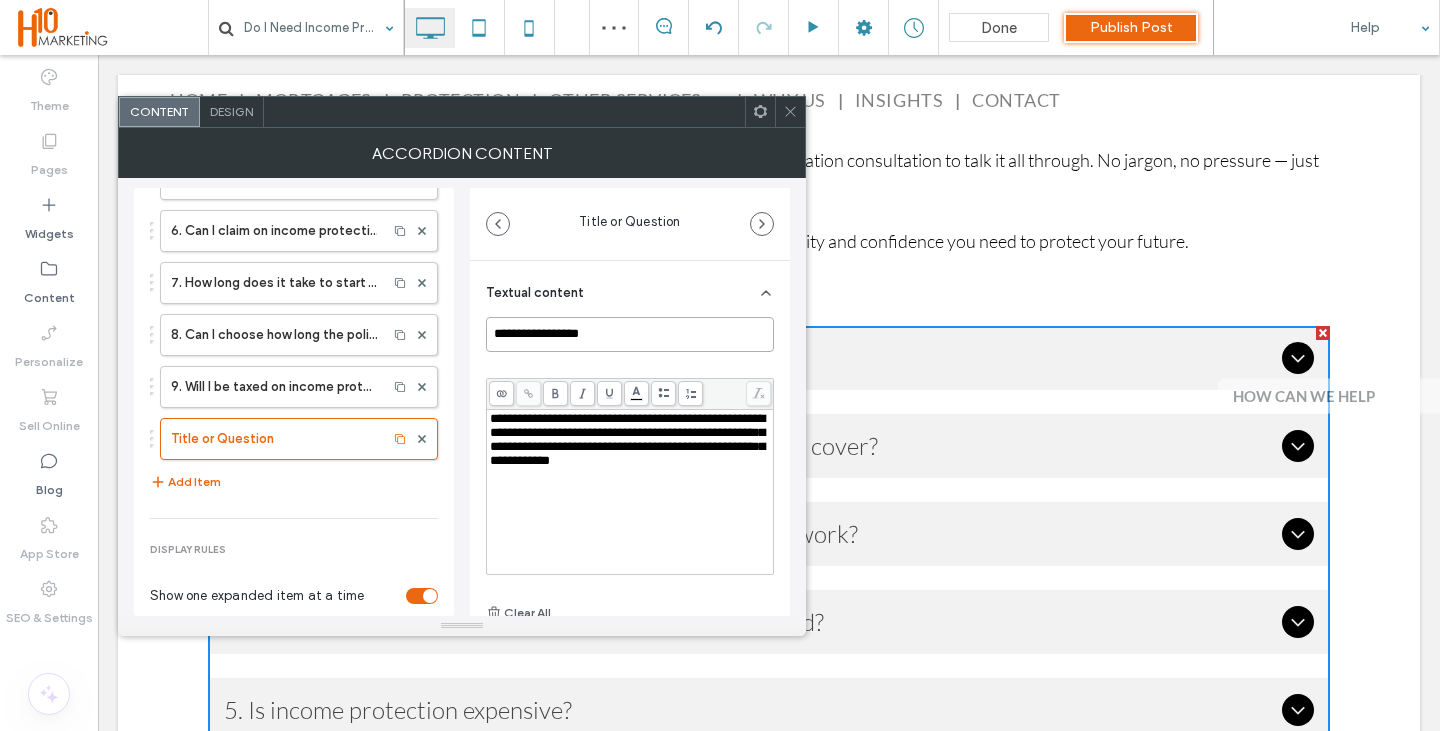 click on "**********" at bounding box center [630, 334] 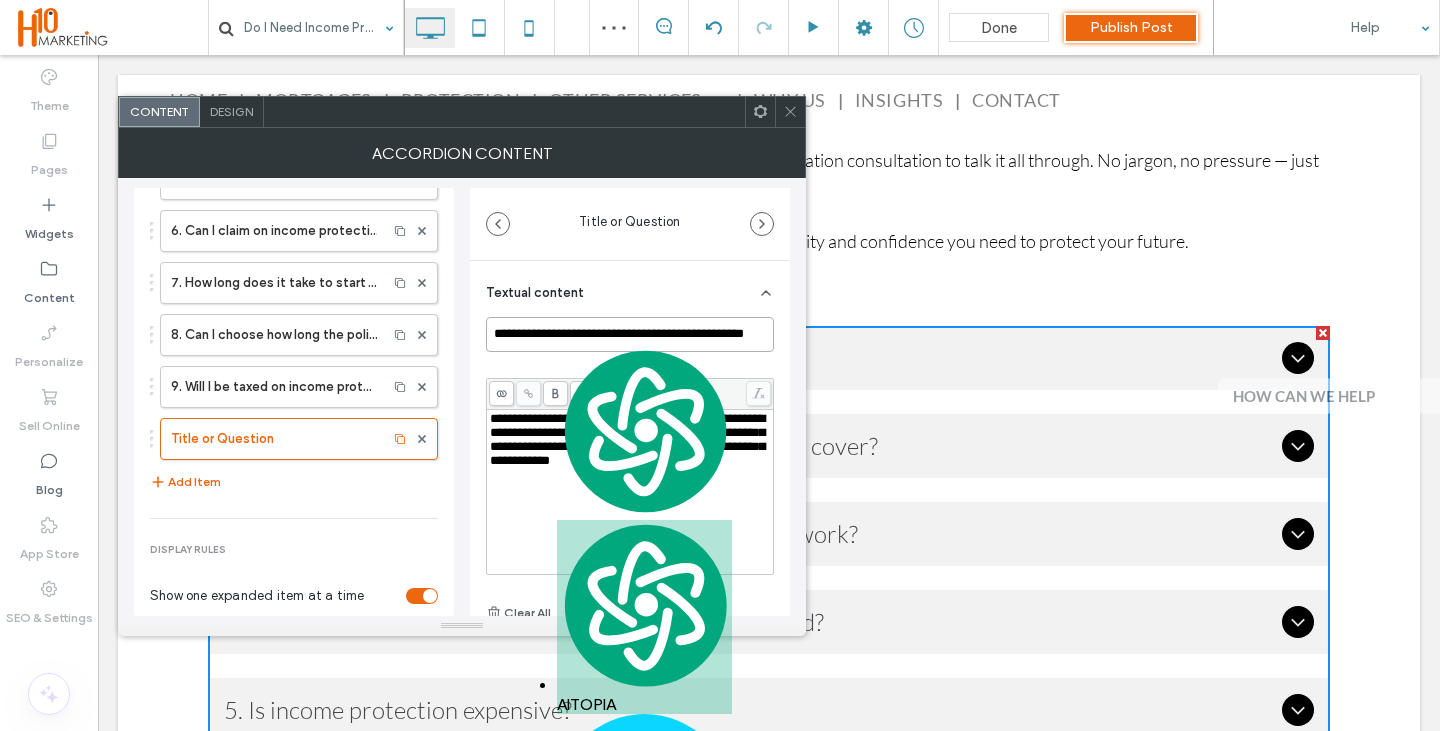 scroll, scrollTop: 0, scrollLeft: 30, axis: horizontal 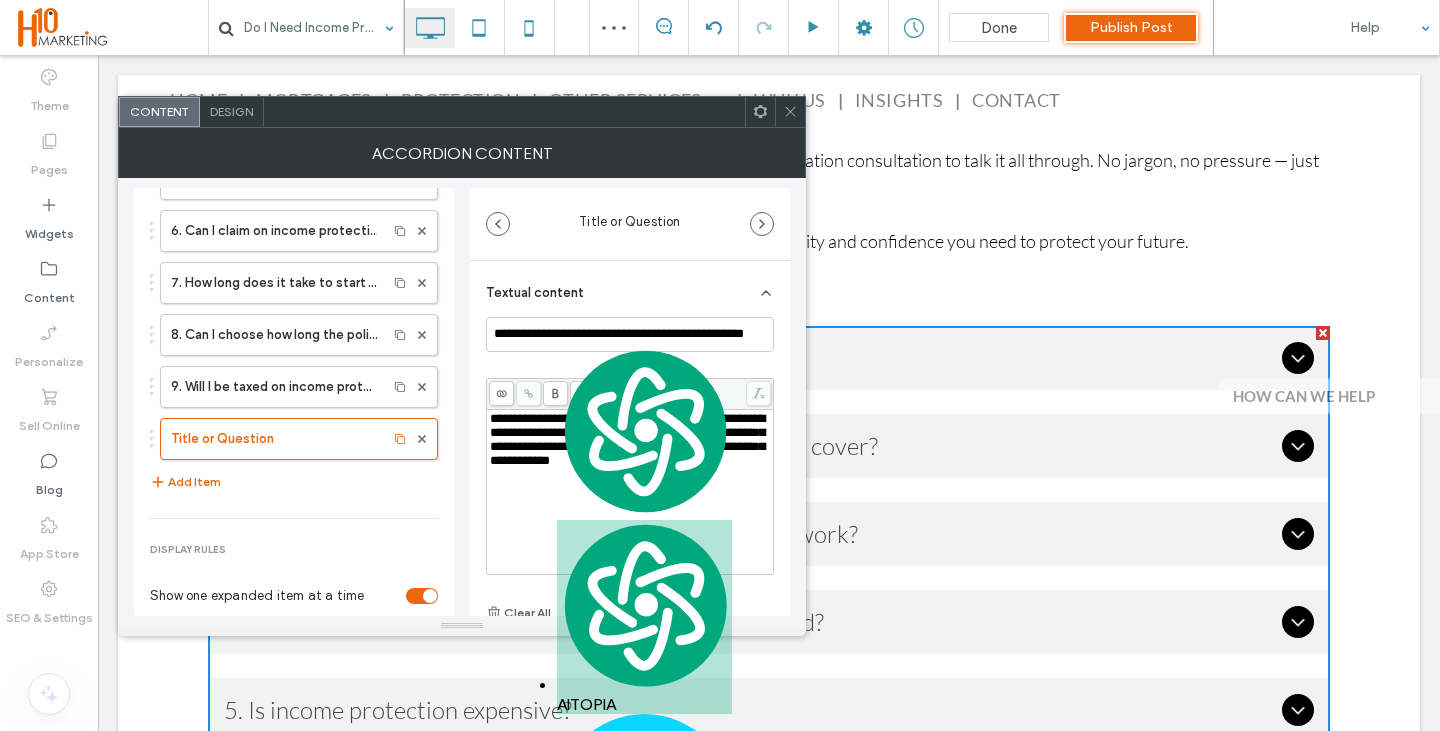 click on "**********" at bounding box center [627, 439] 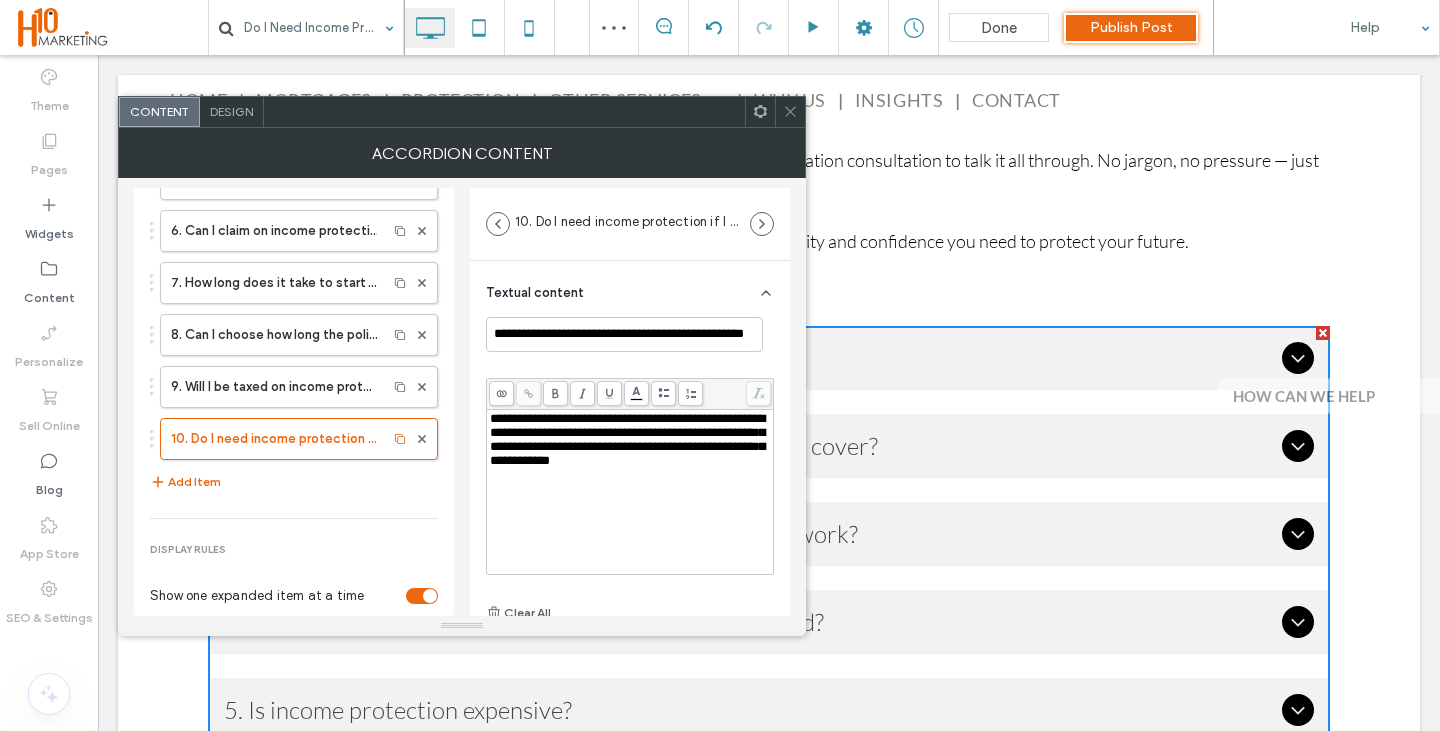 scroll, scrollTop: 0, scrollLeft: 0, axis: both 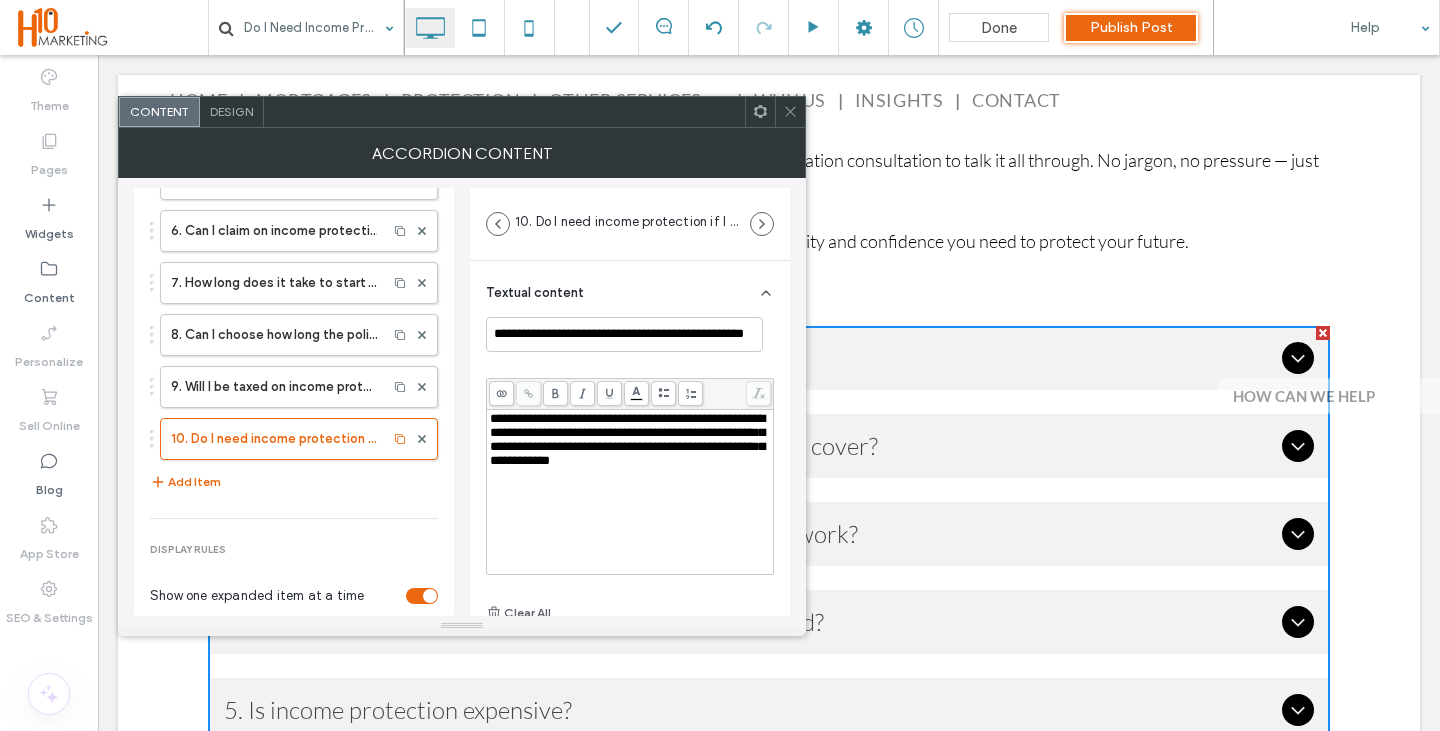 click on "**********" at bounding box center [630, 492] 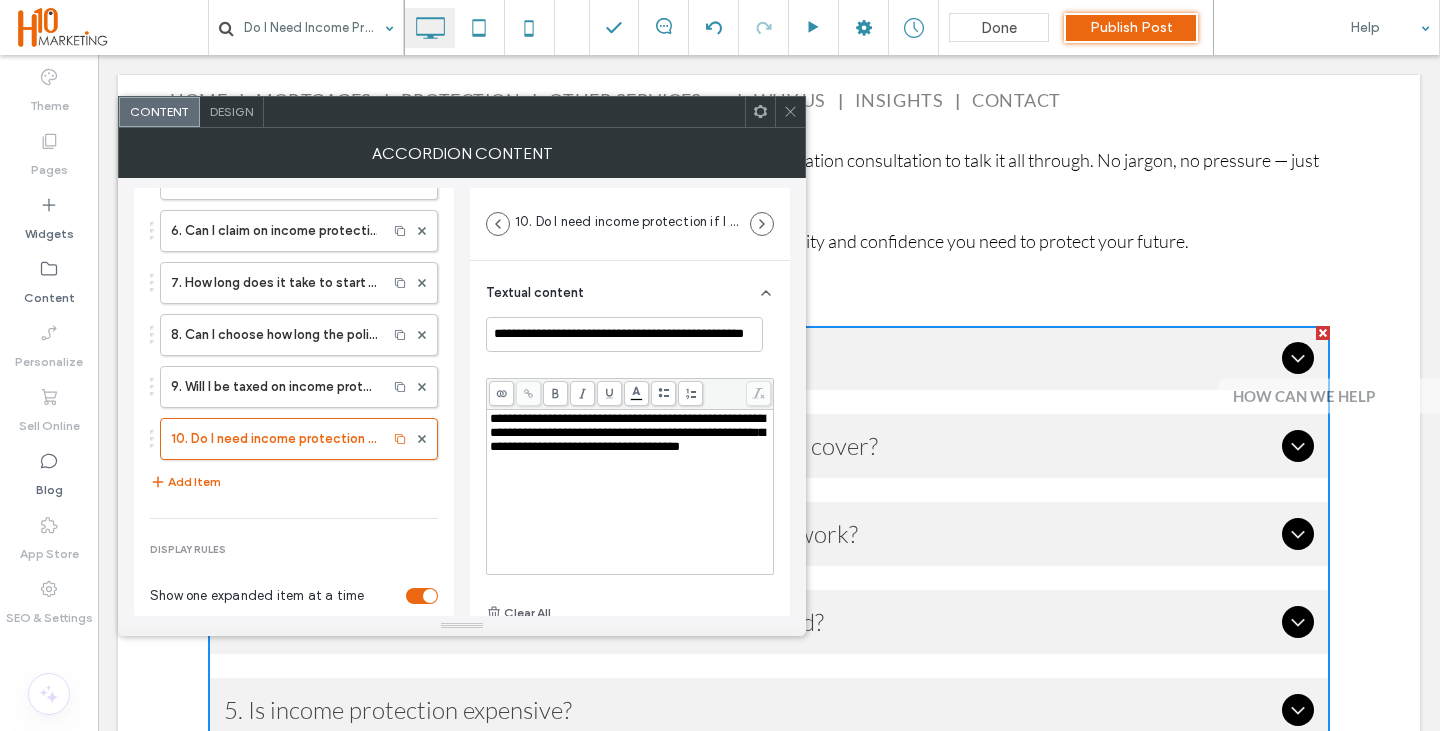 click on "1. What exactly is income protection insurance? 2. How is income protection different from critical illness cover? 3. Do I still need income protection if I get sick pay from work? 4. What happens if I change jobs or become self-employed? 5. Is income protection expensive? 6. Can I claim on income protection for mental health issues? 7. How long does it take to start receiving payments? 8. Can I choose how long the policy pays out for? 9. Will I be taxed on income protection payments? 10. Do I need income protection if I have savings? Add Item" at bounding box center (294, 222) 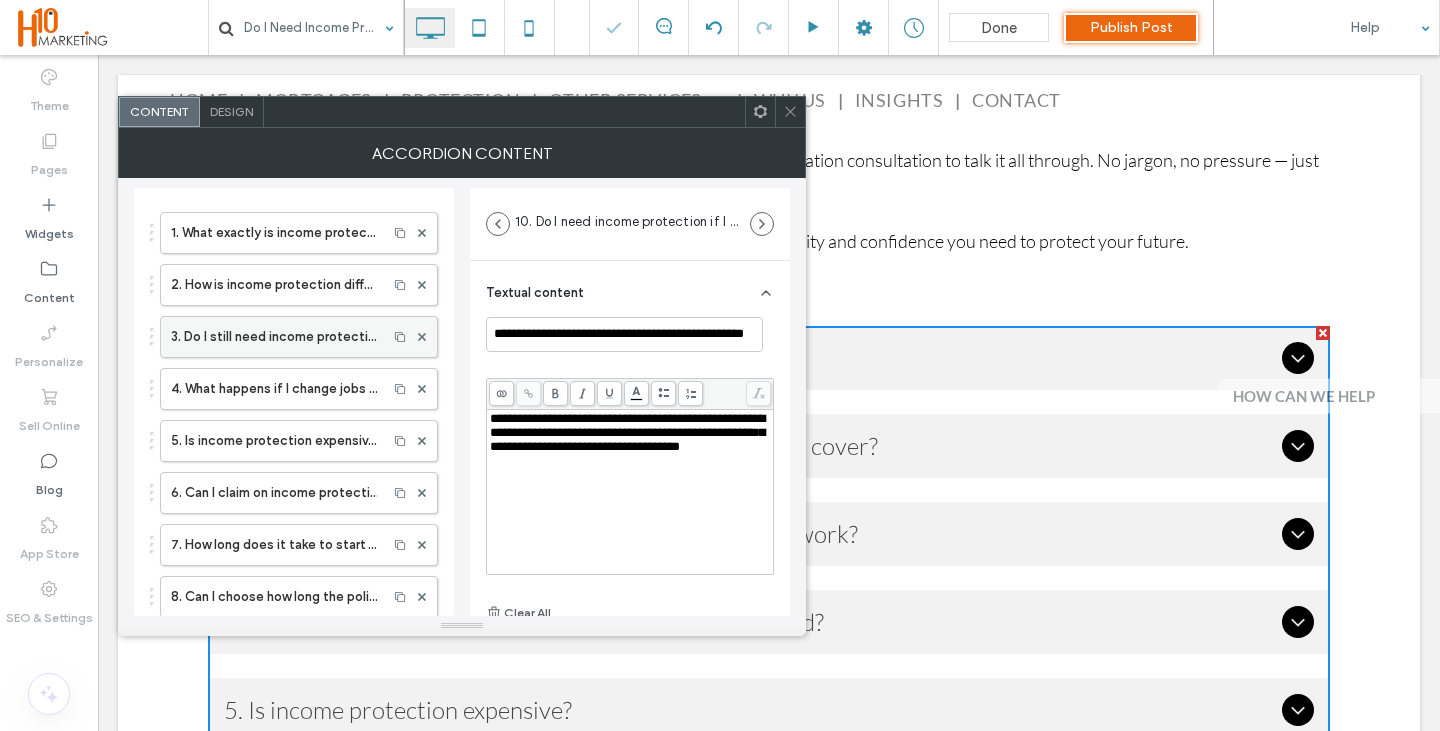 scroll, scrollTop: 0, scrollLeft: 0, axis: both 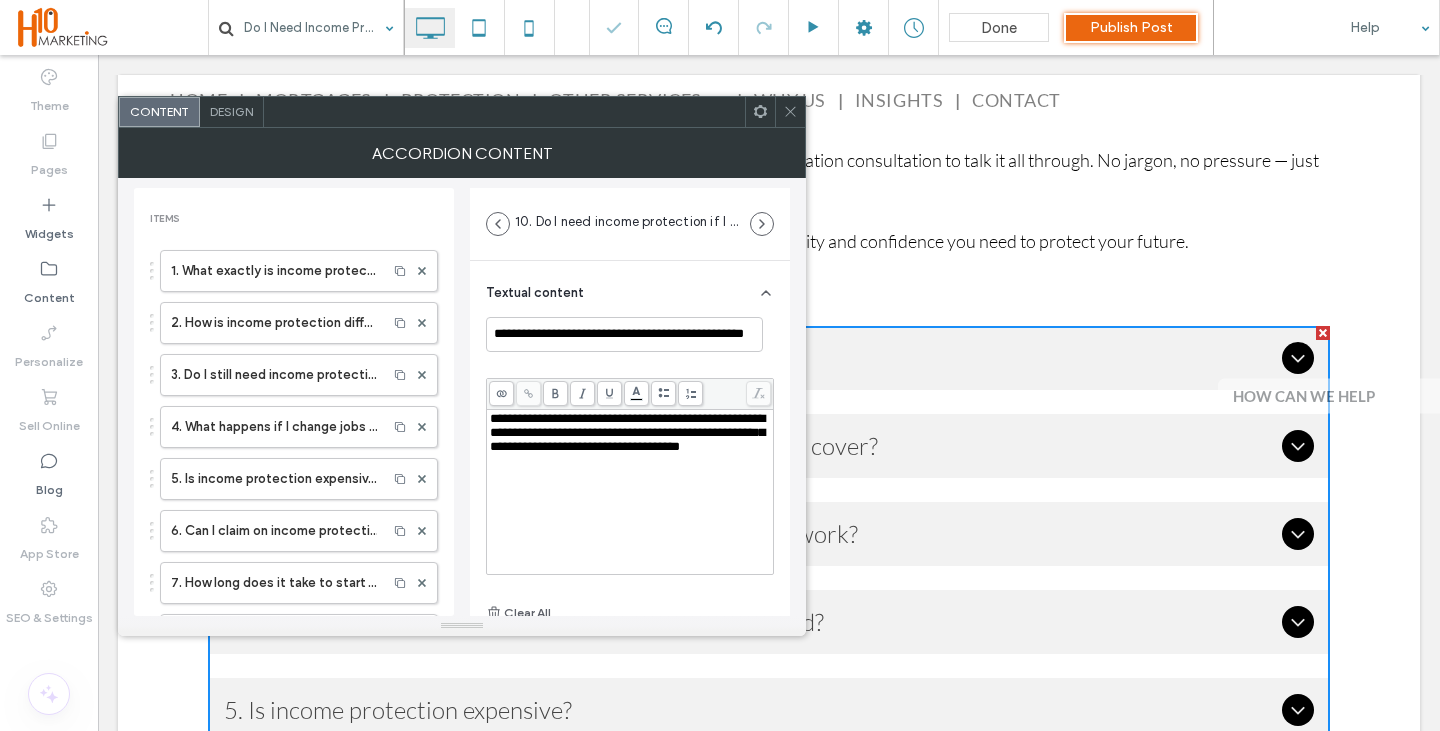click 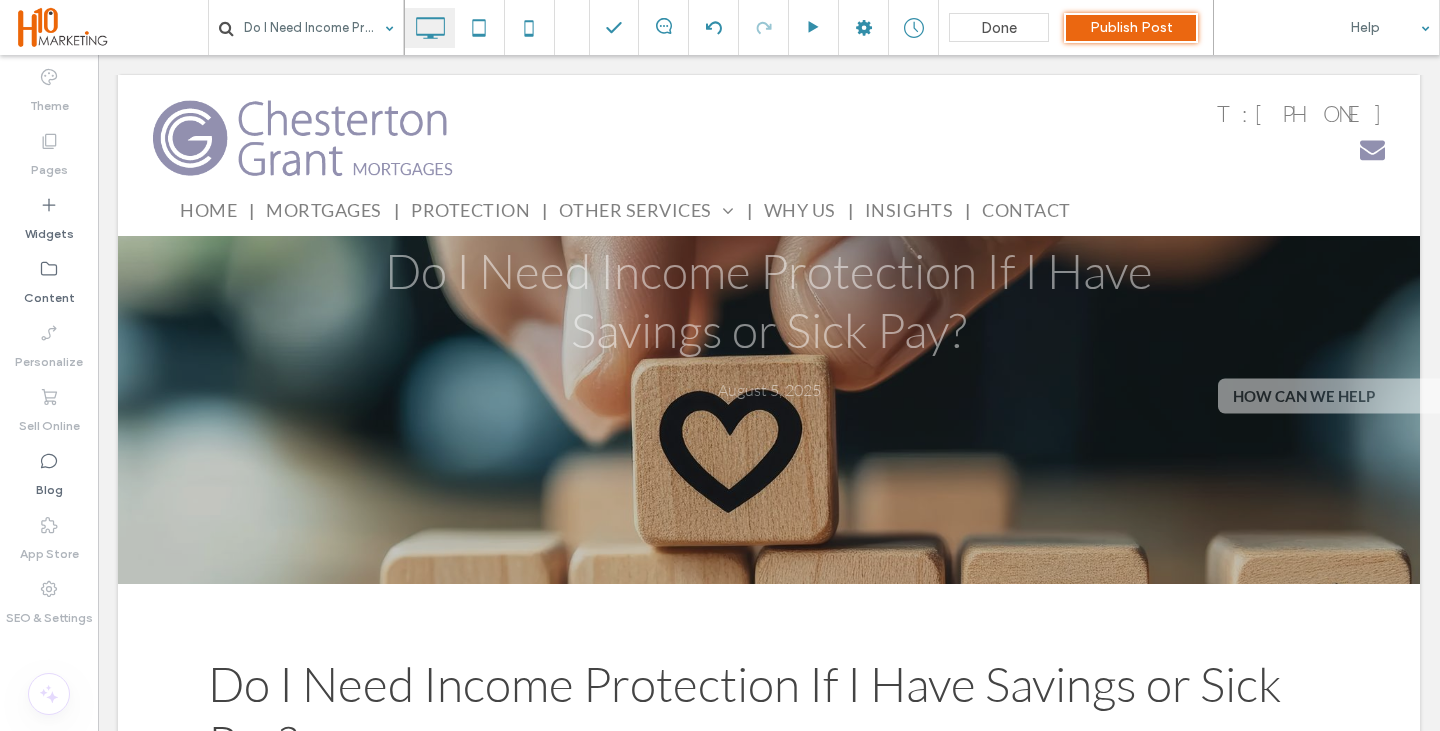 scroll, scrollTop: 0, scrollLeft: 0, axis: both 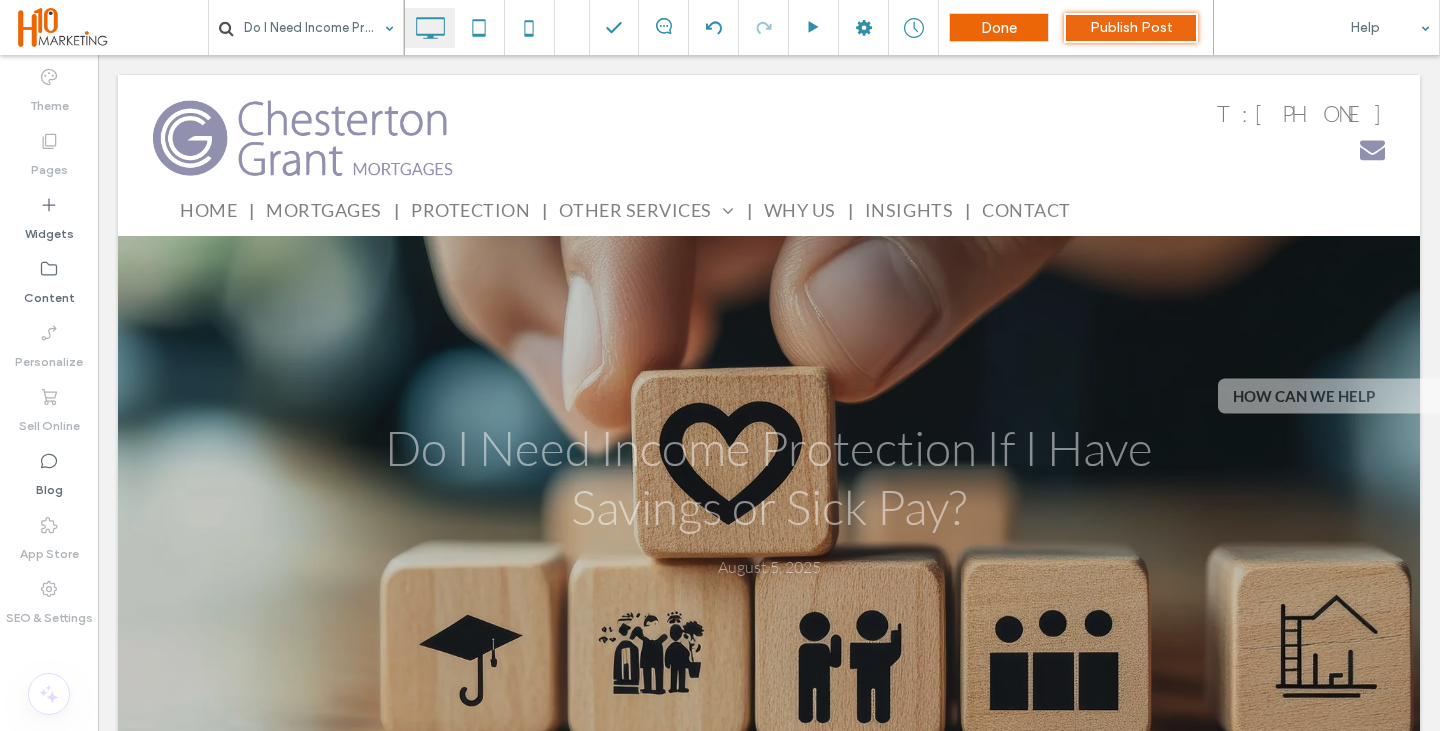 click on "Done" at bounding box center [999, 28] 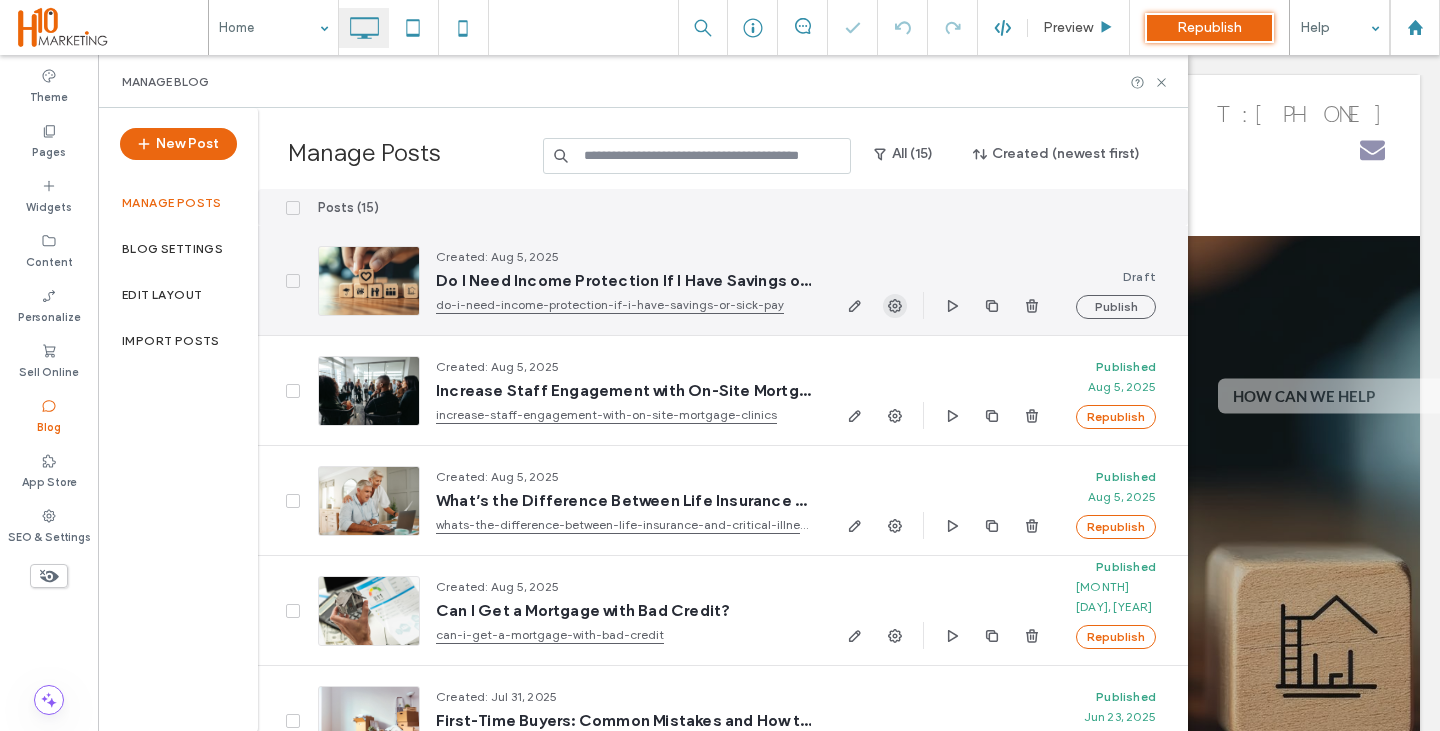 click 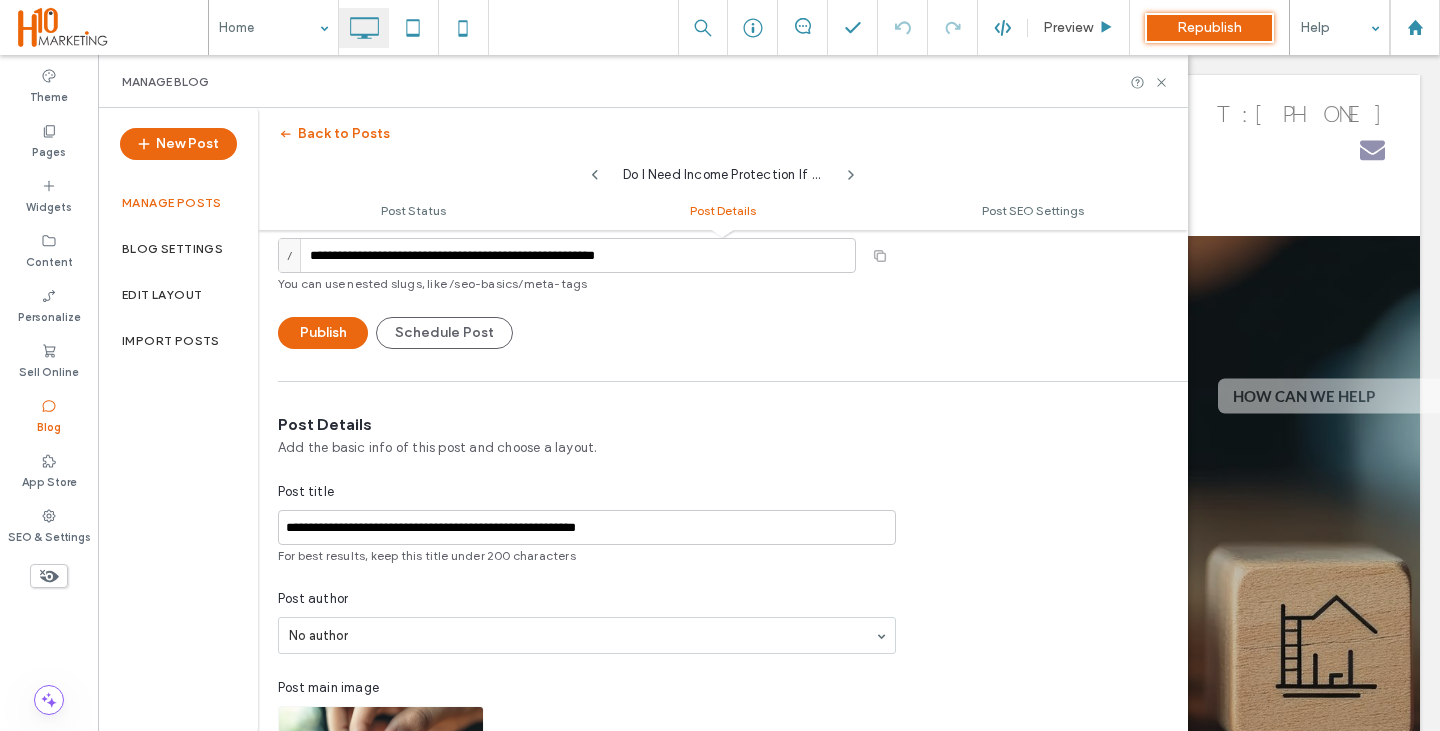 scroll, scrollTop: 0, scrollLeft: 0, axis: both 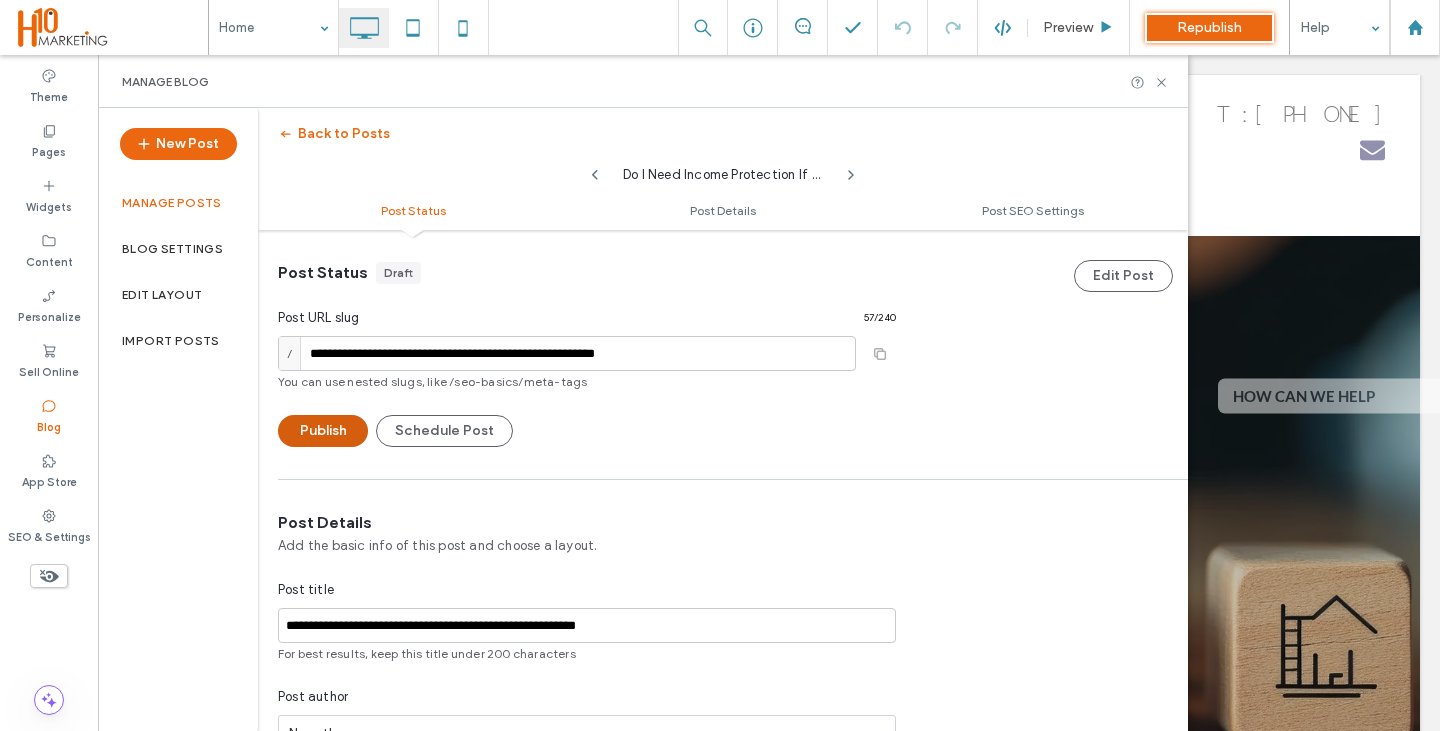 click on "Publish" at bounding box center (323, 431) 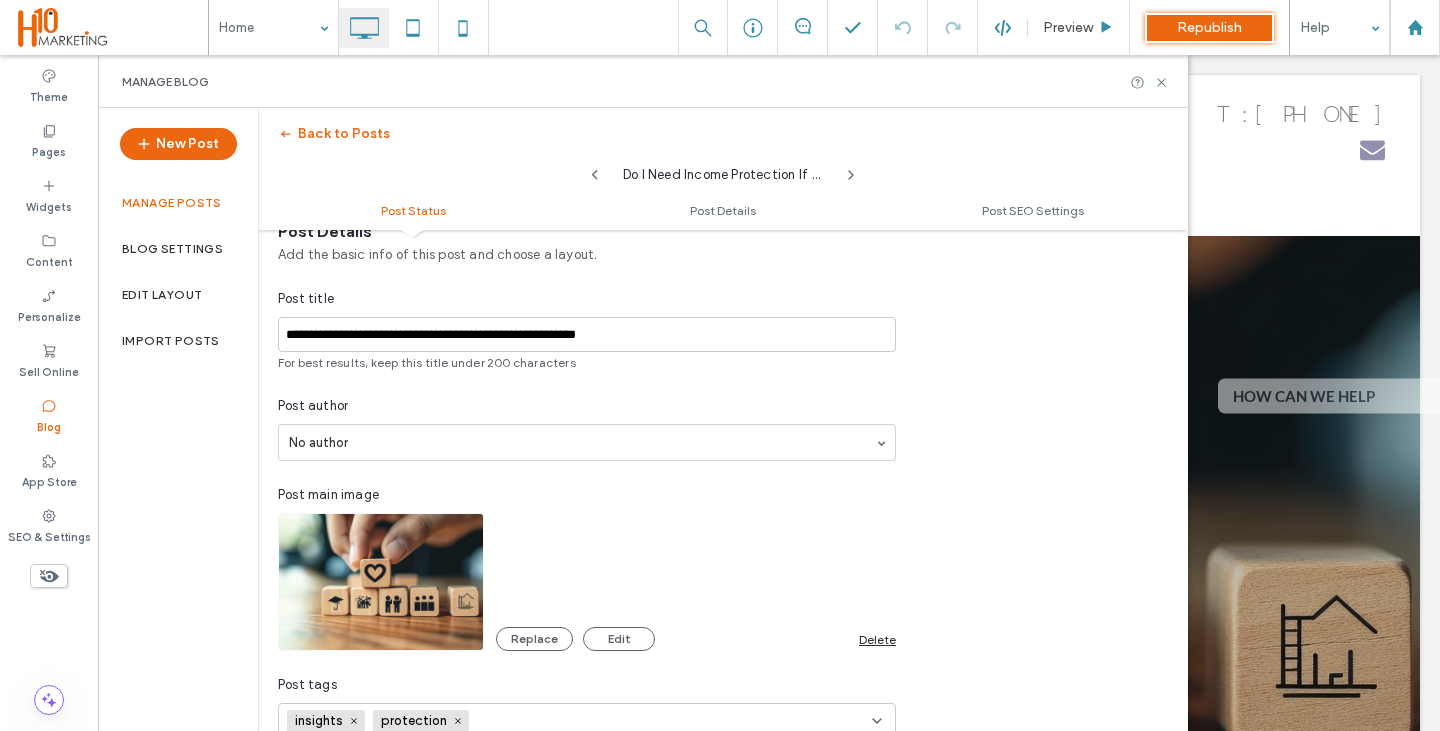 scroll, scrollTop: 0, scrollLeft: 0, axis: both 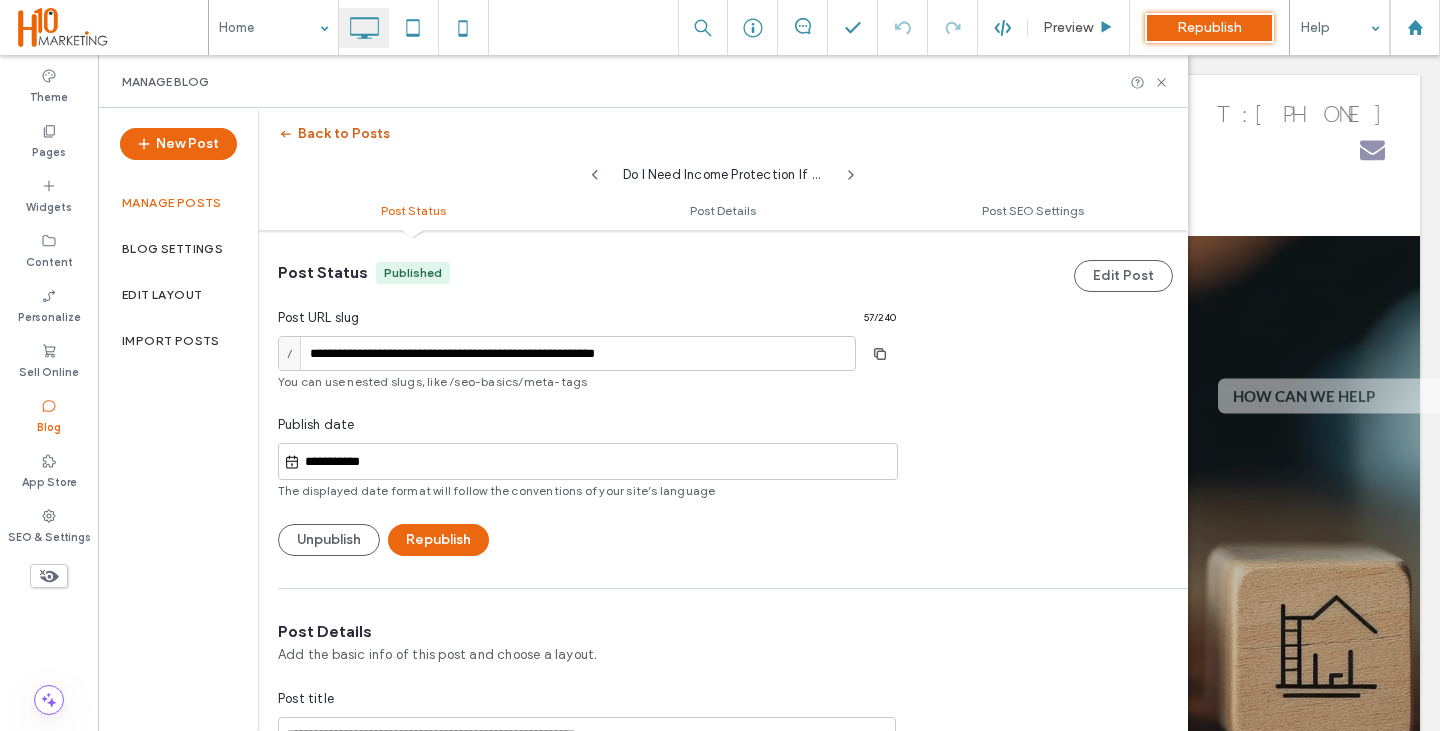 click on "Back to Posts" at bounding box center (334, 134) 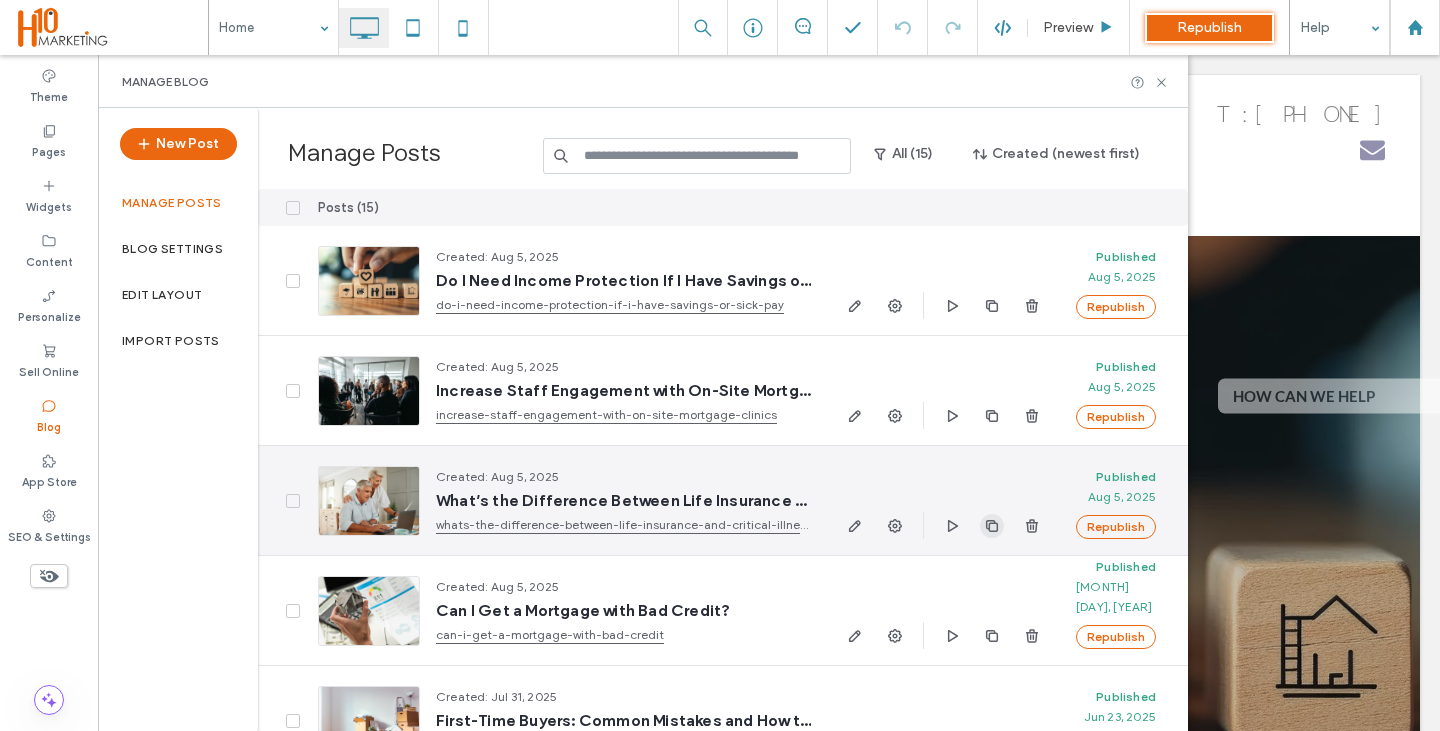 click 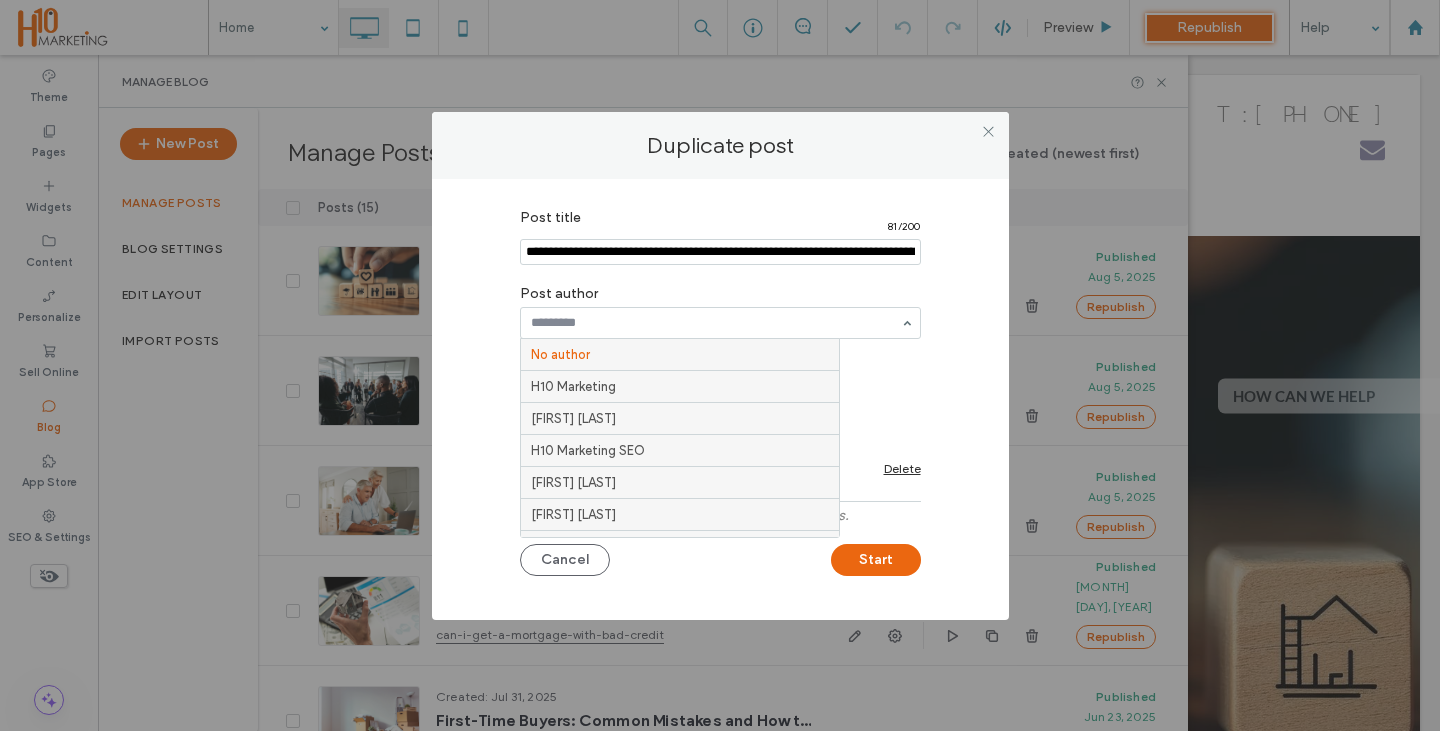 click at bounding box center (720, 252) 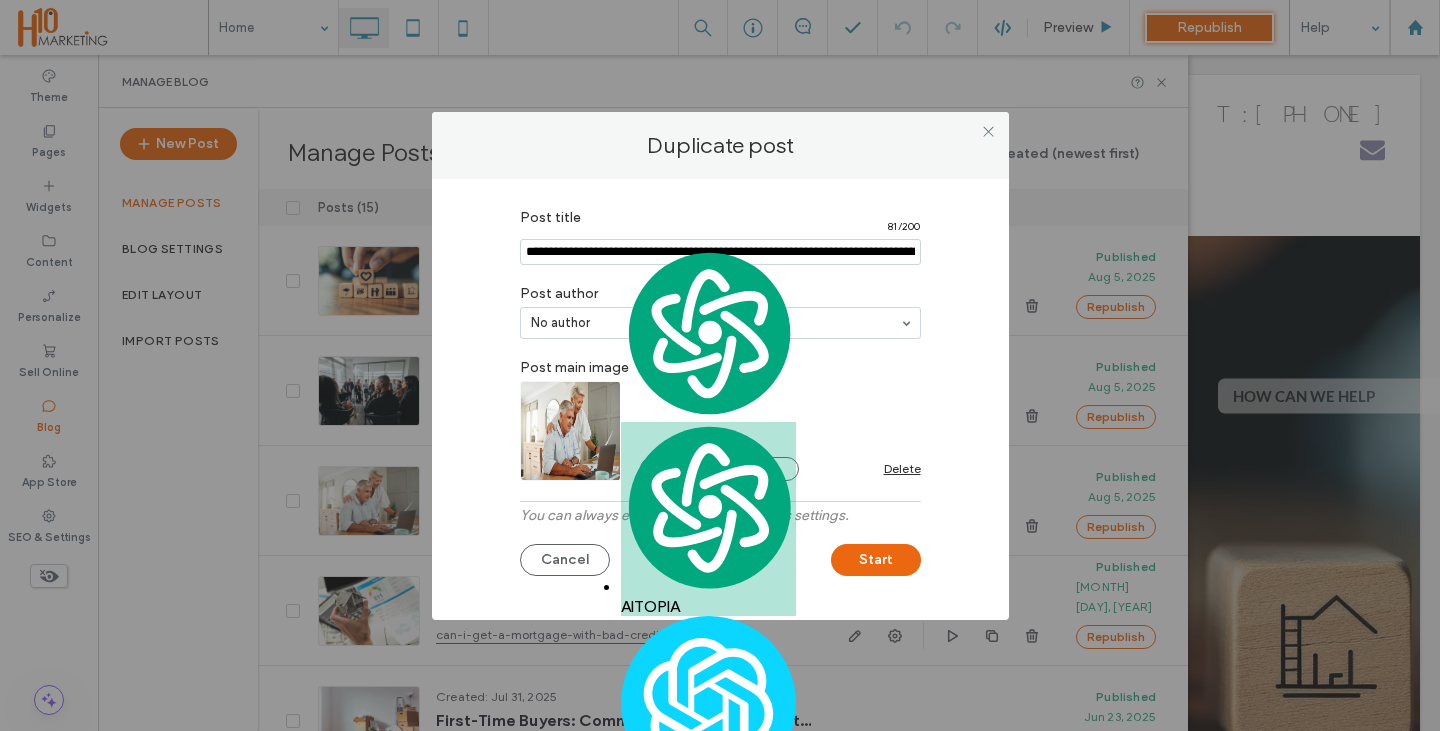 paste on "**********" 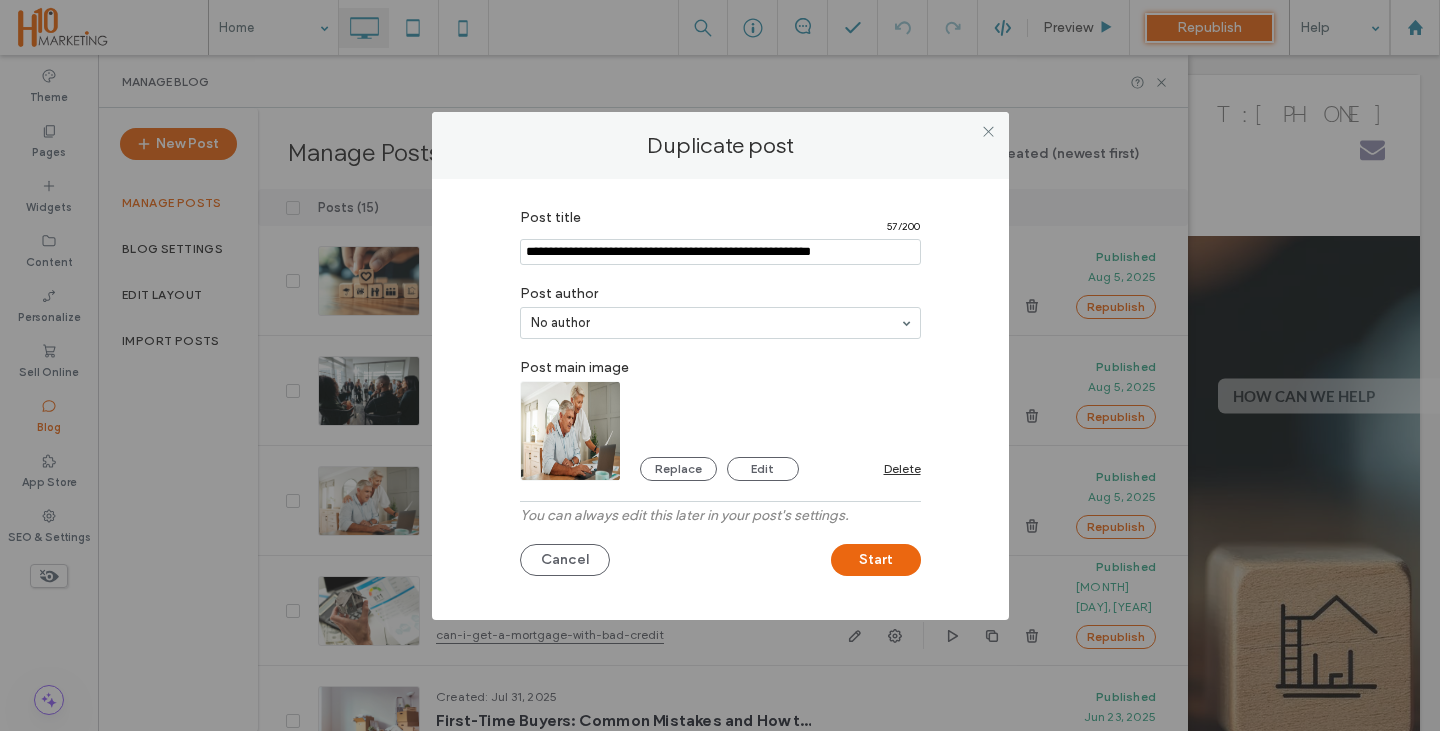 type on "**********" 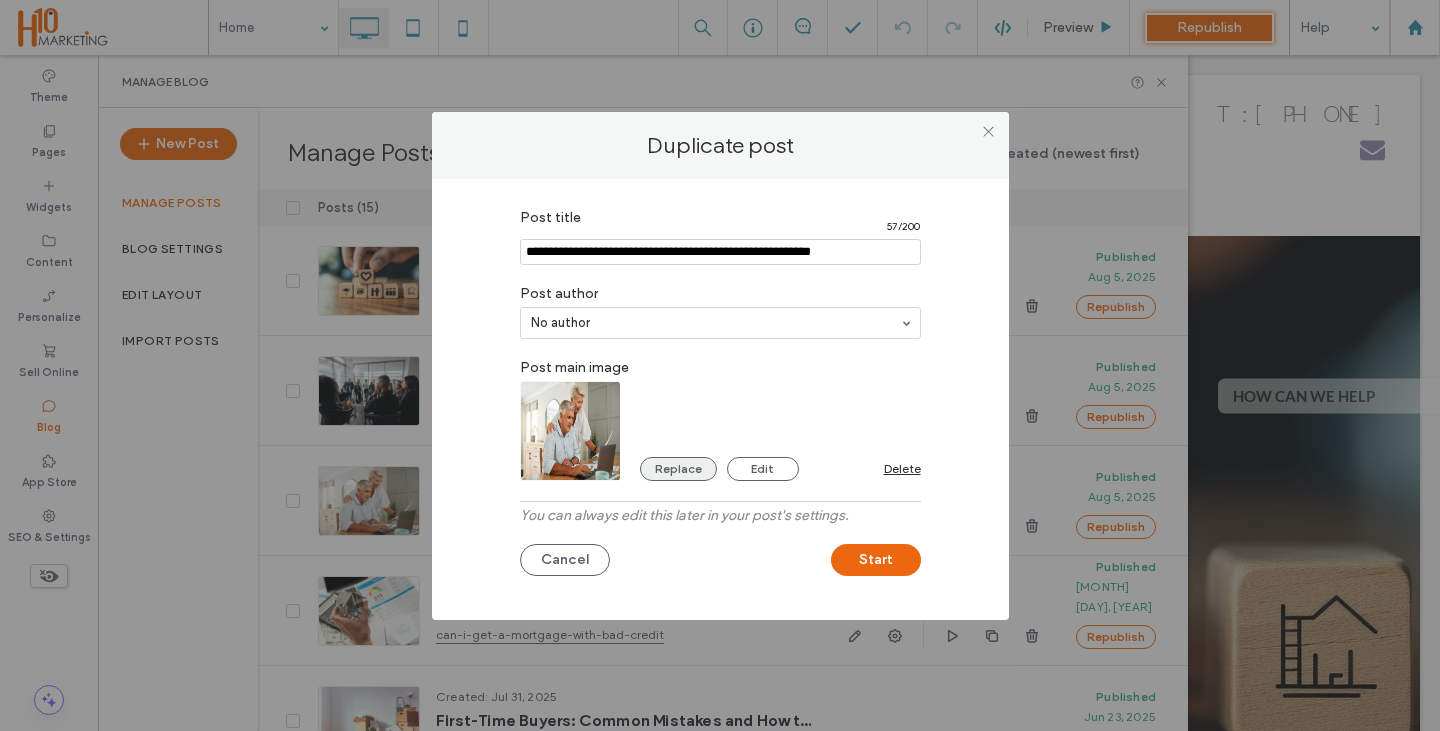 click on "Replace" at bounding box center [678, 469] 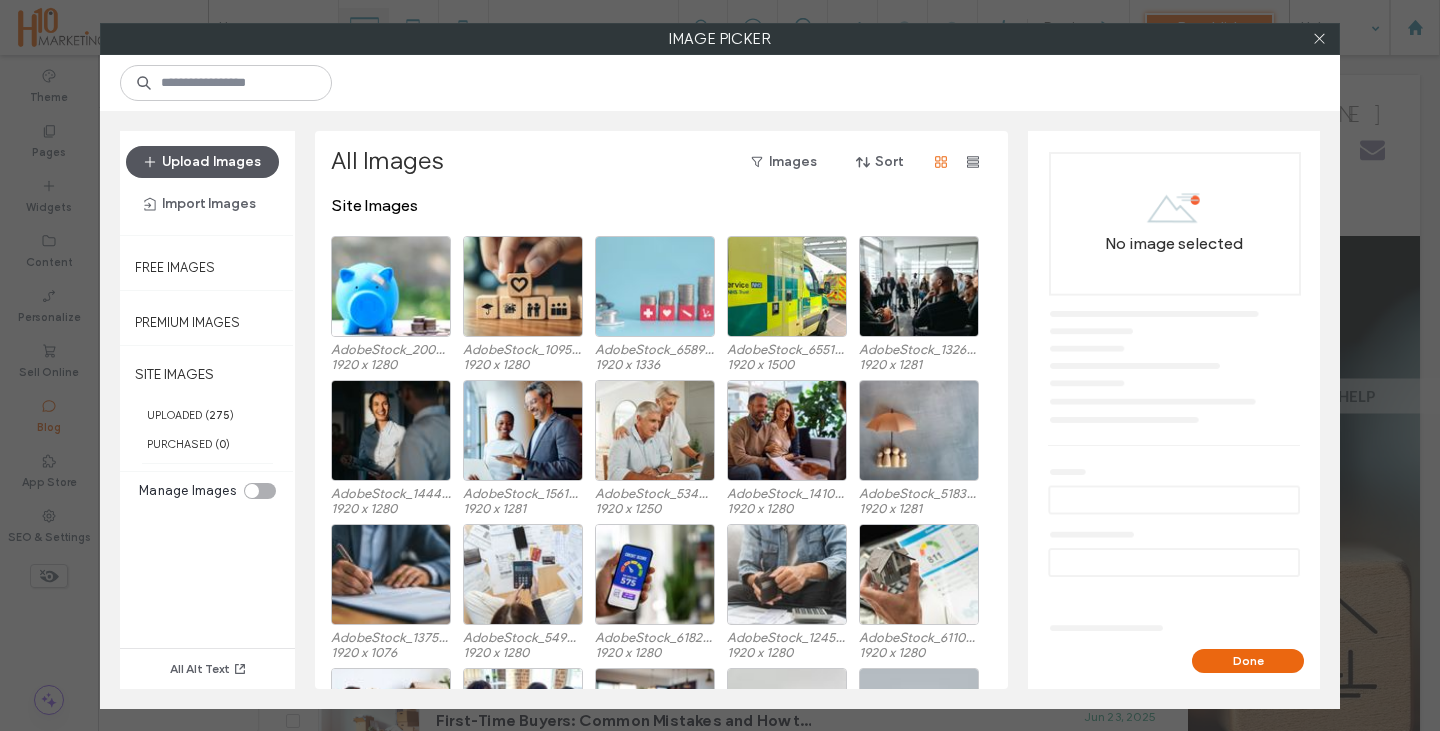 click on "Upload Images" at bounding box center (202, 162) 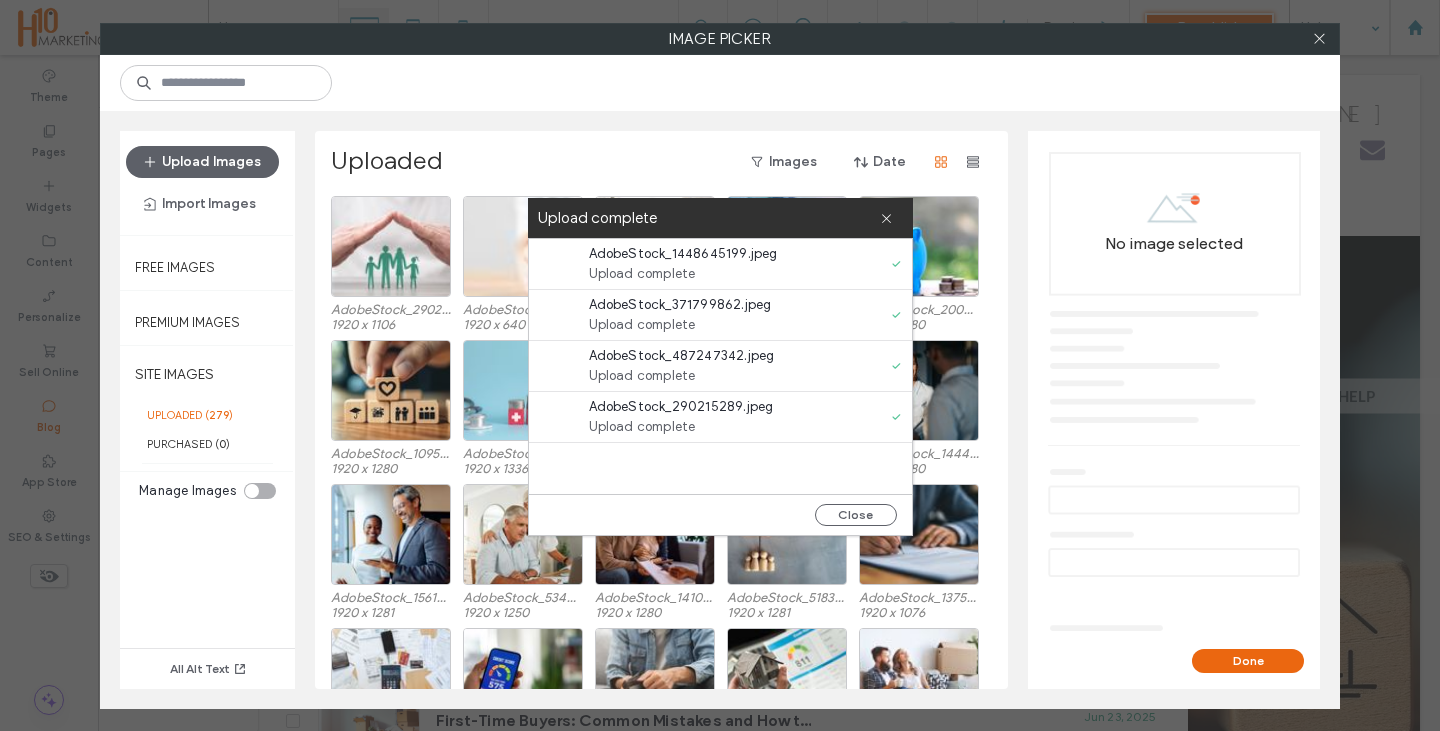 click on "Close" at bounding box center [856, 515] 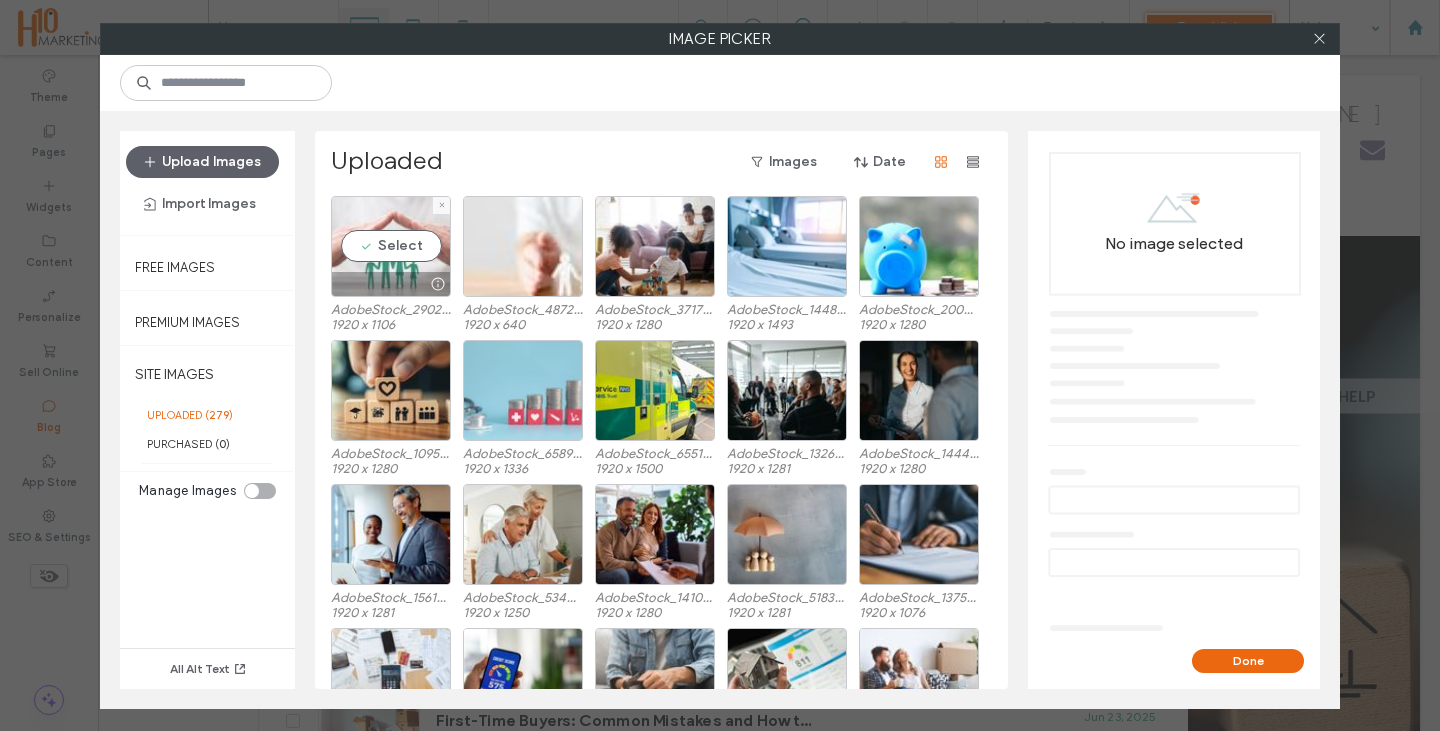 click on "Select" at bounding box center [391, 246] 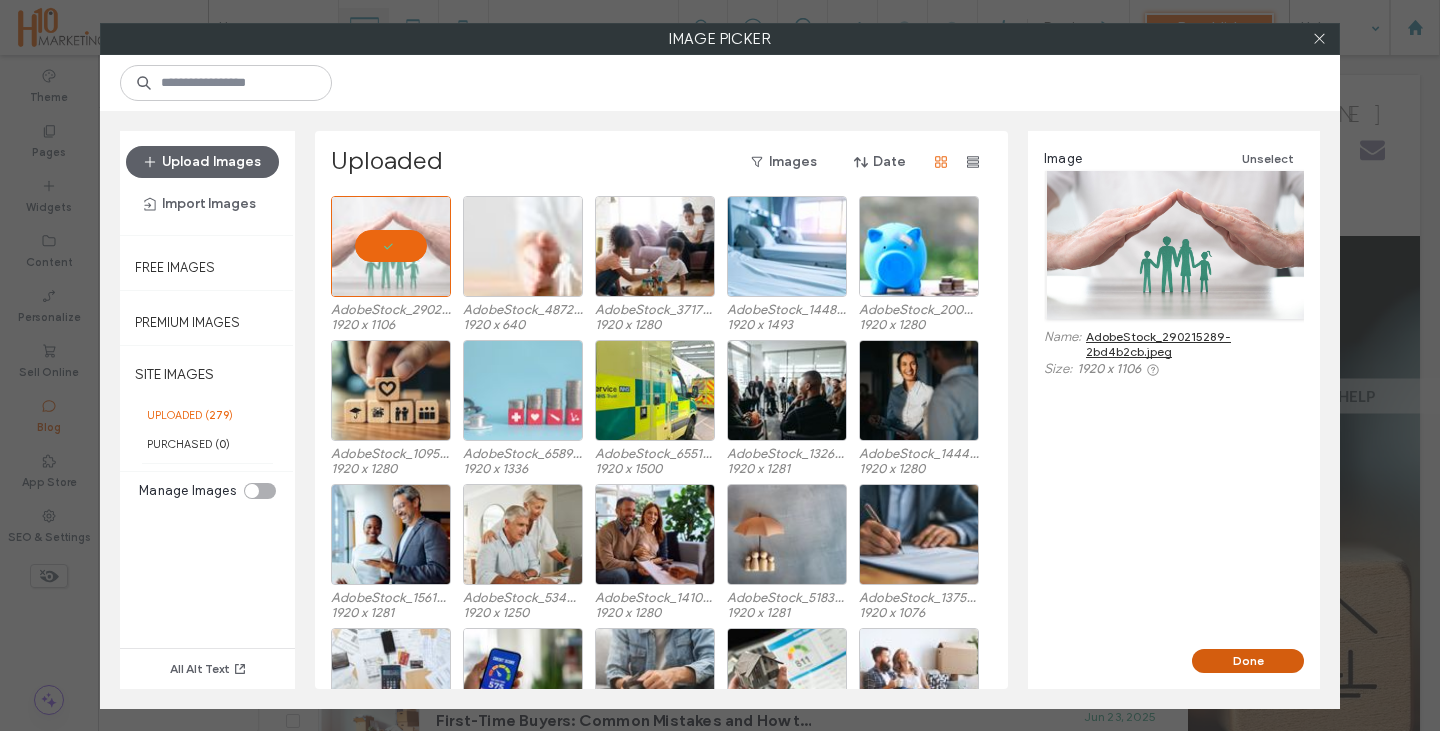 click on "Done" at bounding box center (1248, 661) 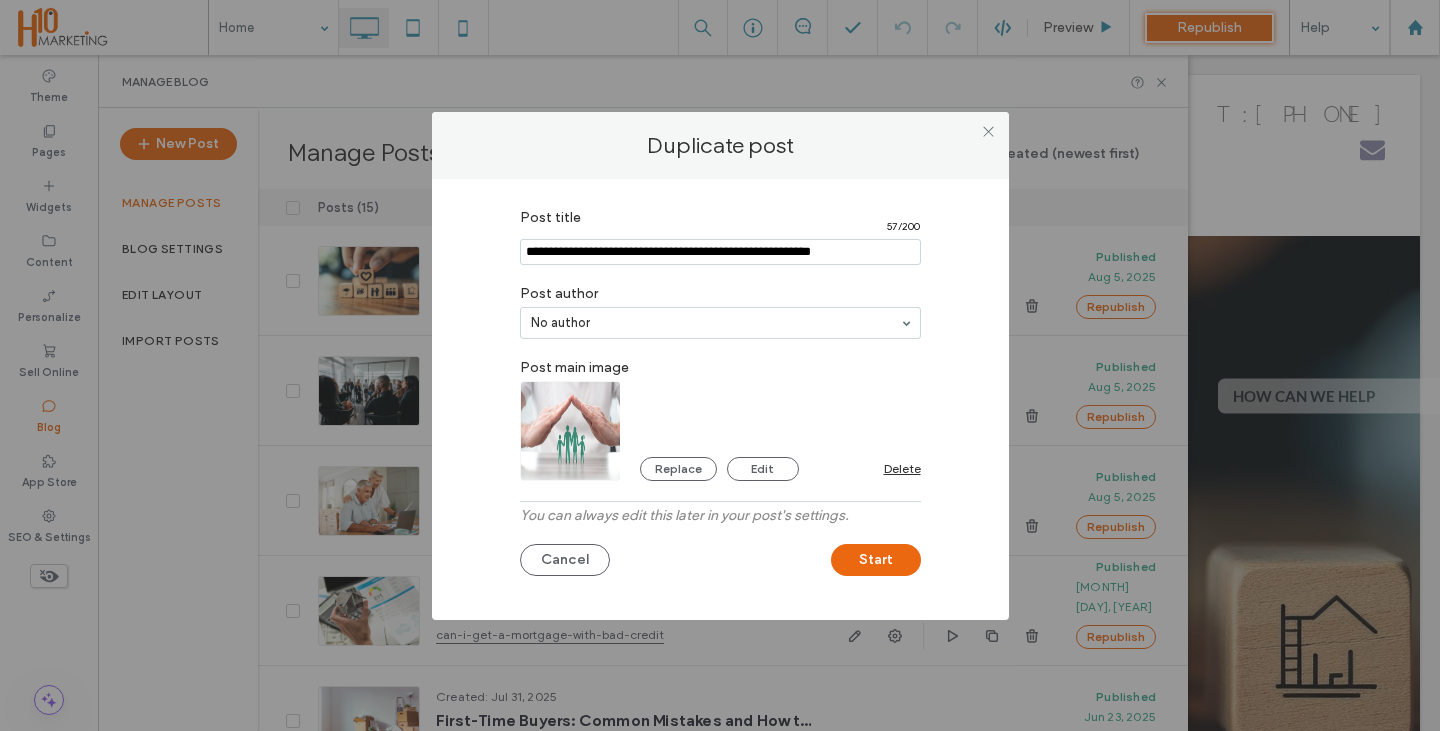 click at bounding box center (720, 252) 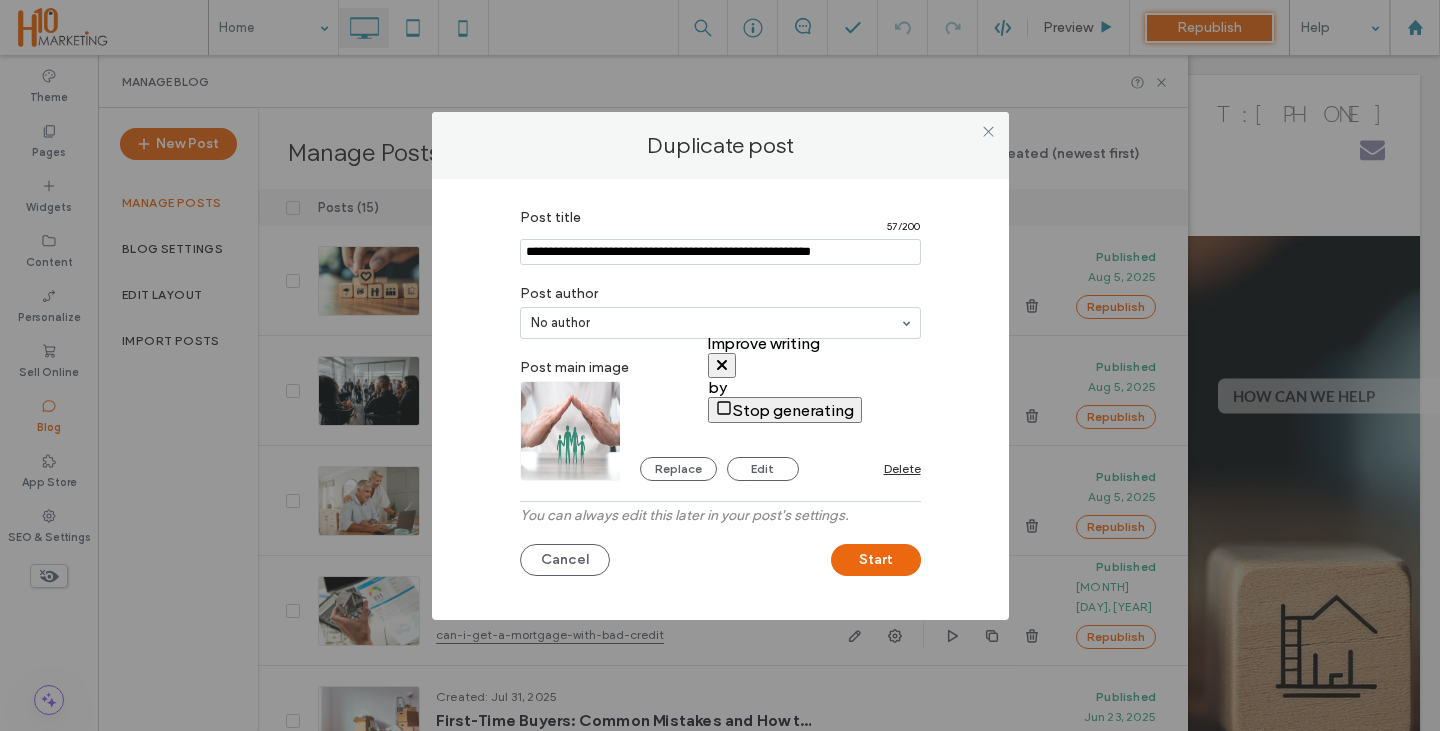 scroll, scrollTop: 9, scrollLeft: 0, axis: vertical 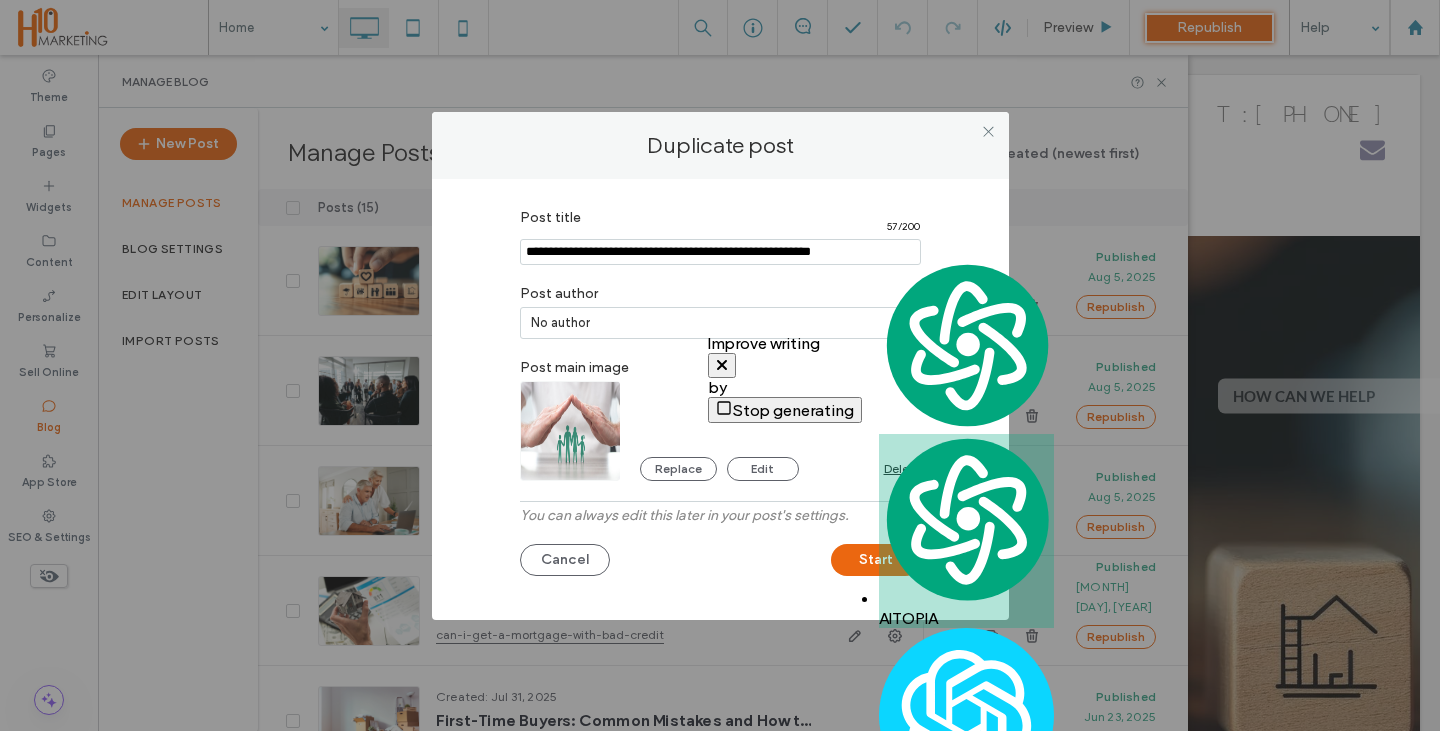 click at bounding box center (720, 252) 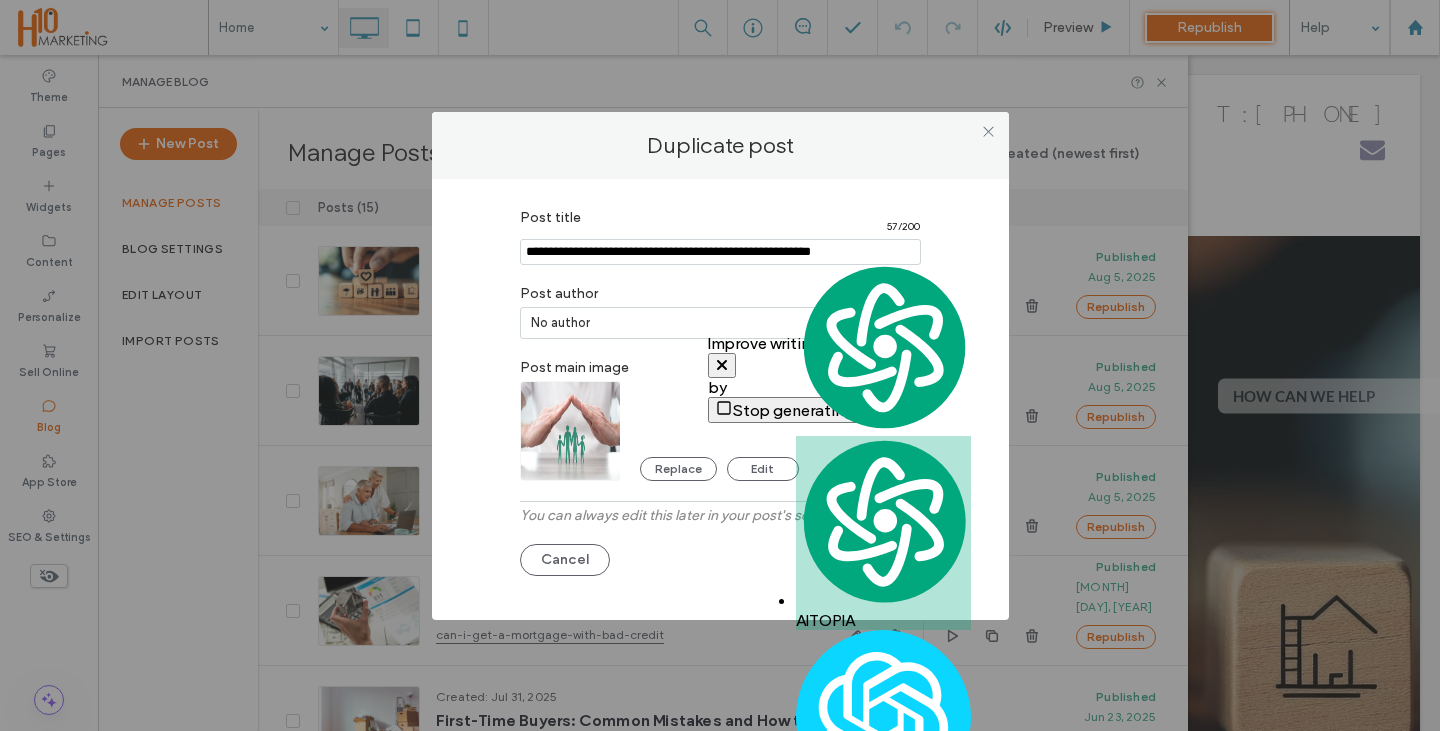 click at bounding box center [722, 365] 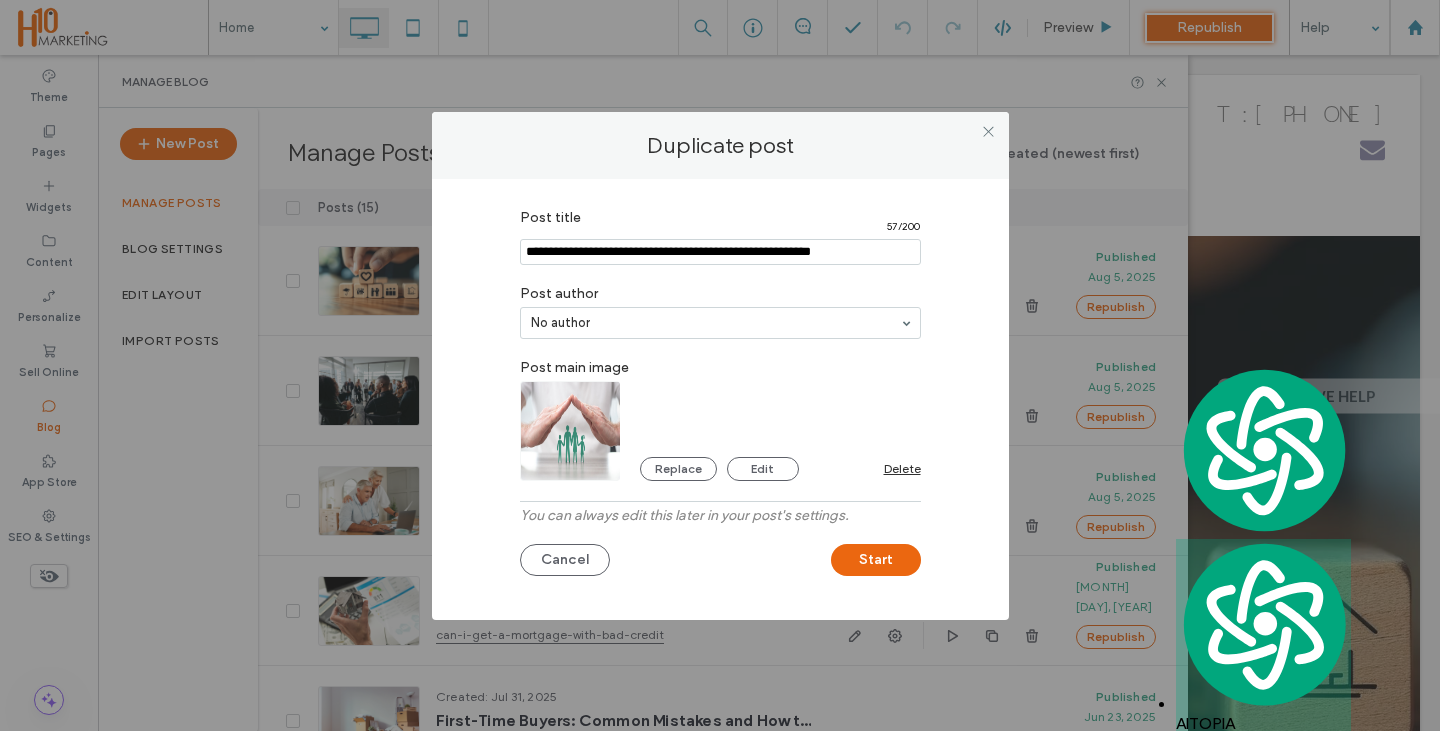 scroll, scrollTop: 0, scrollLeft: 0, axis: both 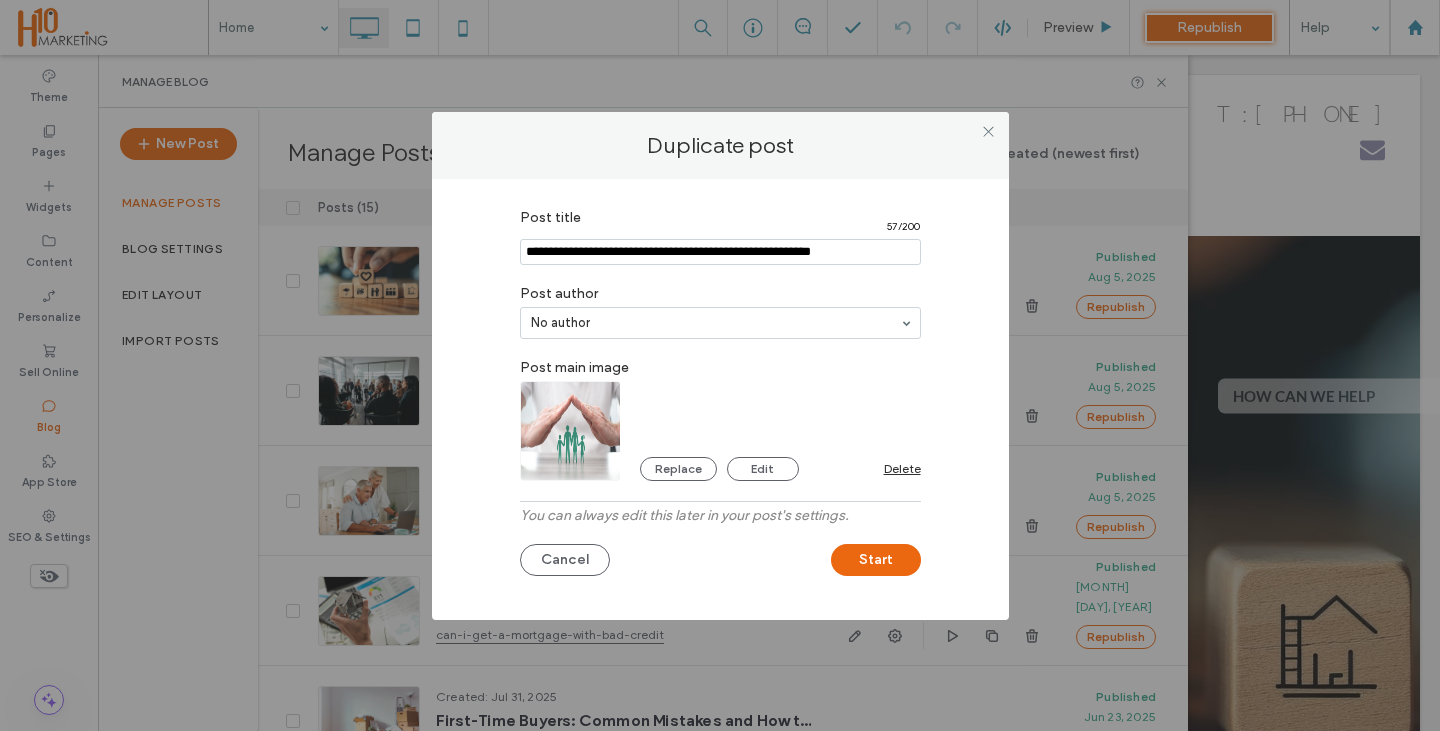 click at bounding box center (720, 252) 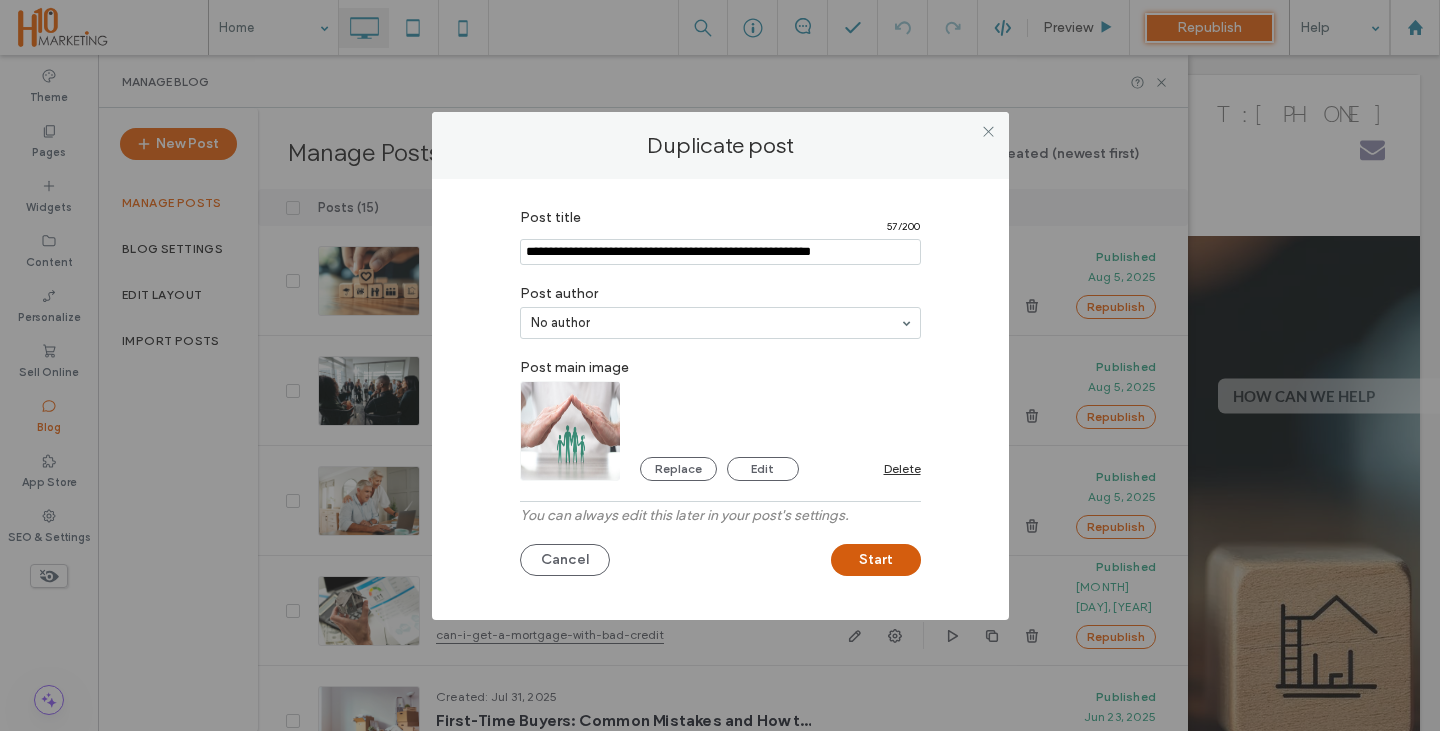 drag, startPoint x: 877, startPoint y: 251, endPoint x: 845, endPoint y: 566, distance: 316.62122 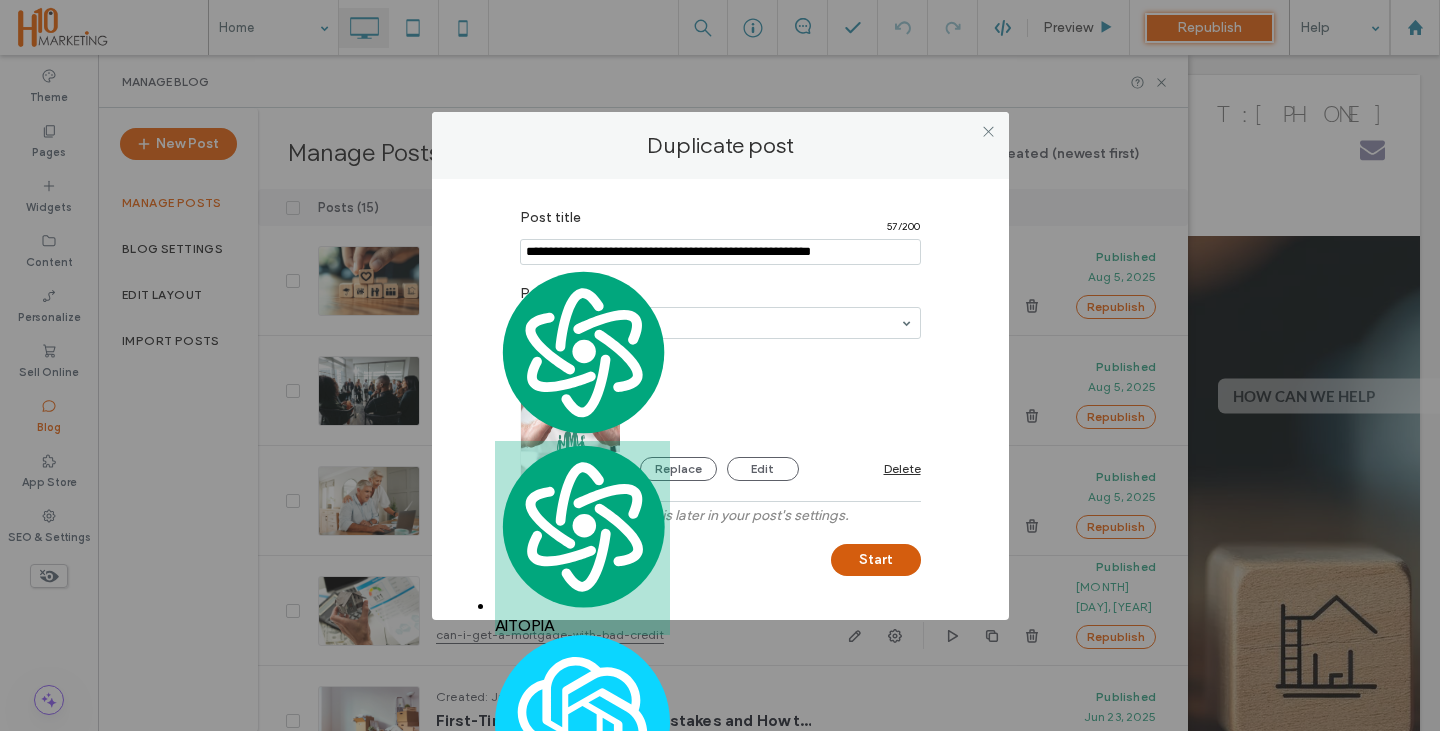 click on "Start" at bounding box center (876, 560) 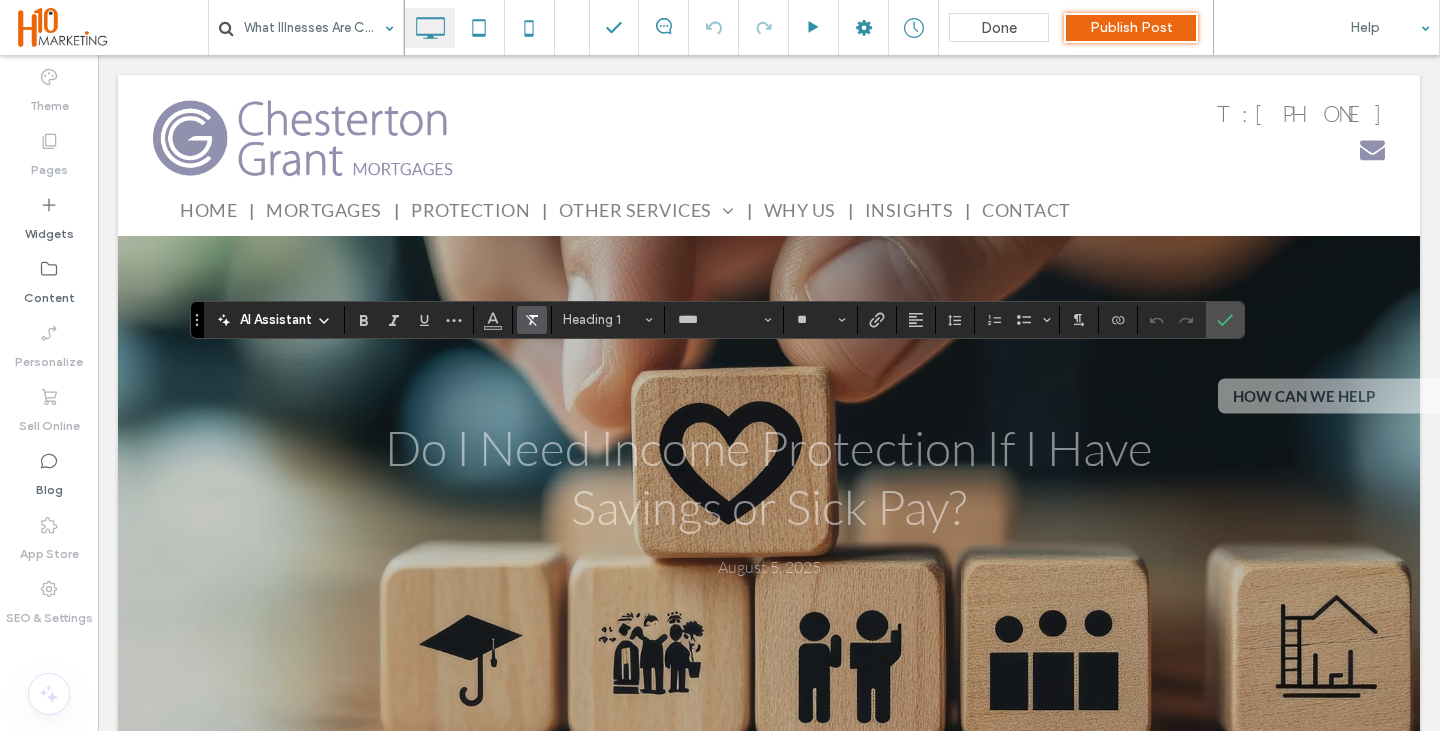 type on "**" 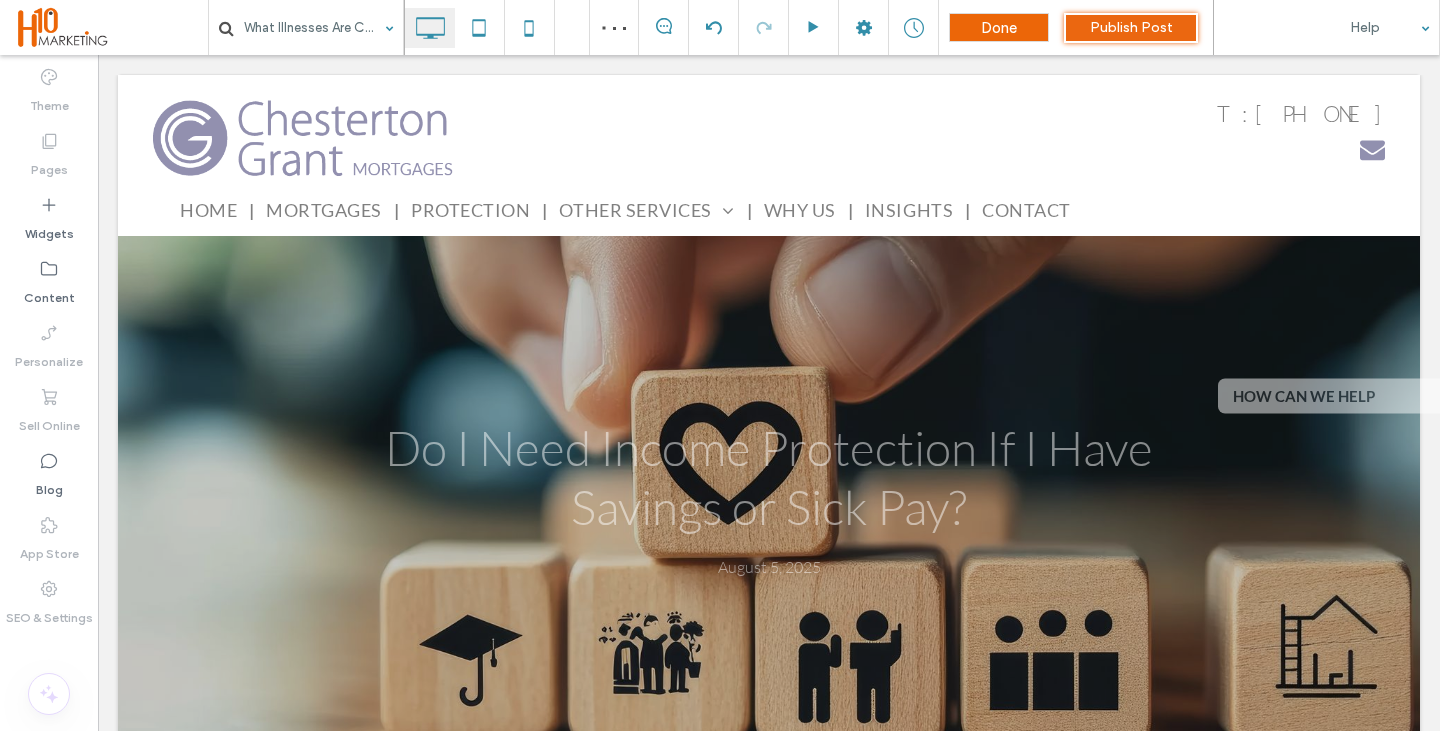 type on "****" 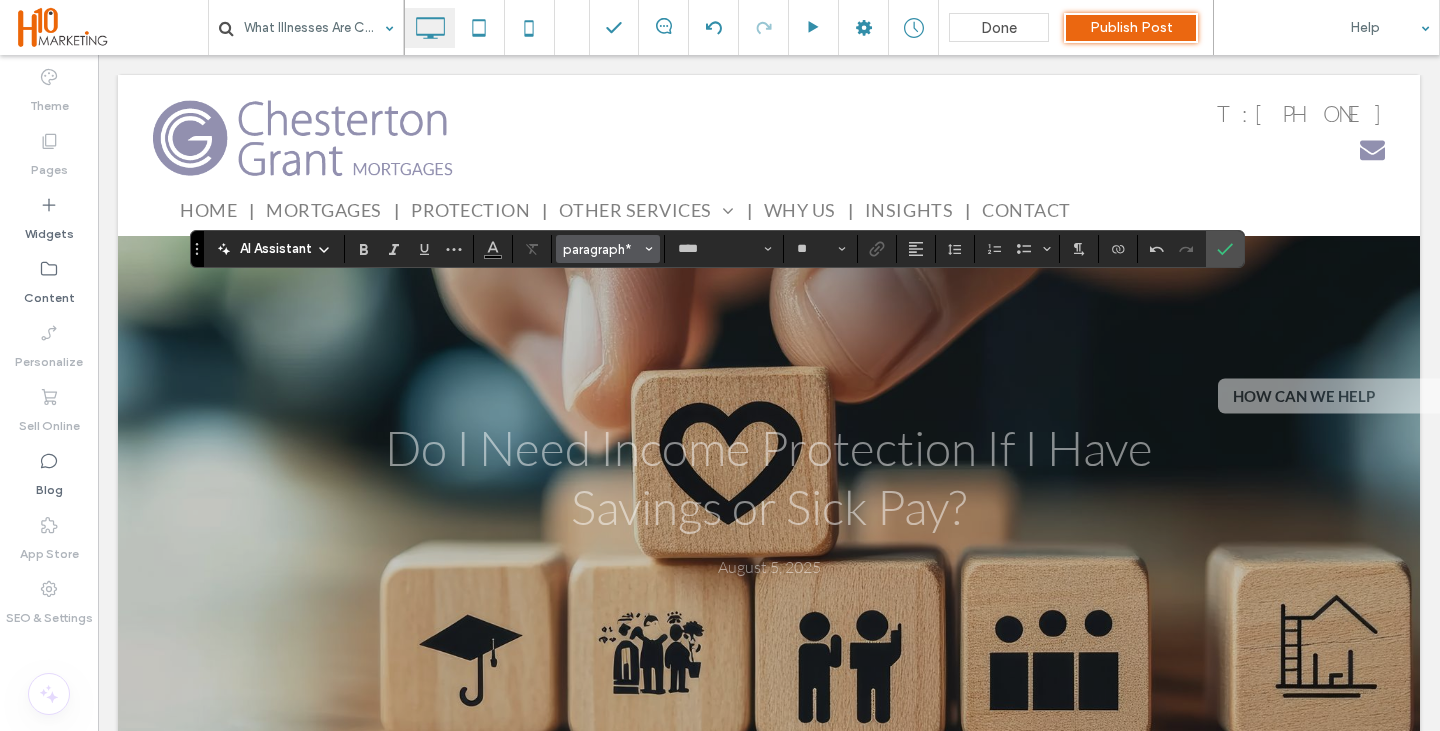 click on "paragraph*" at bounding box center (602, 249) 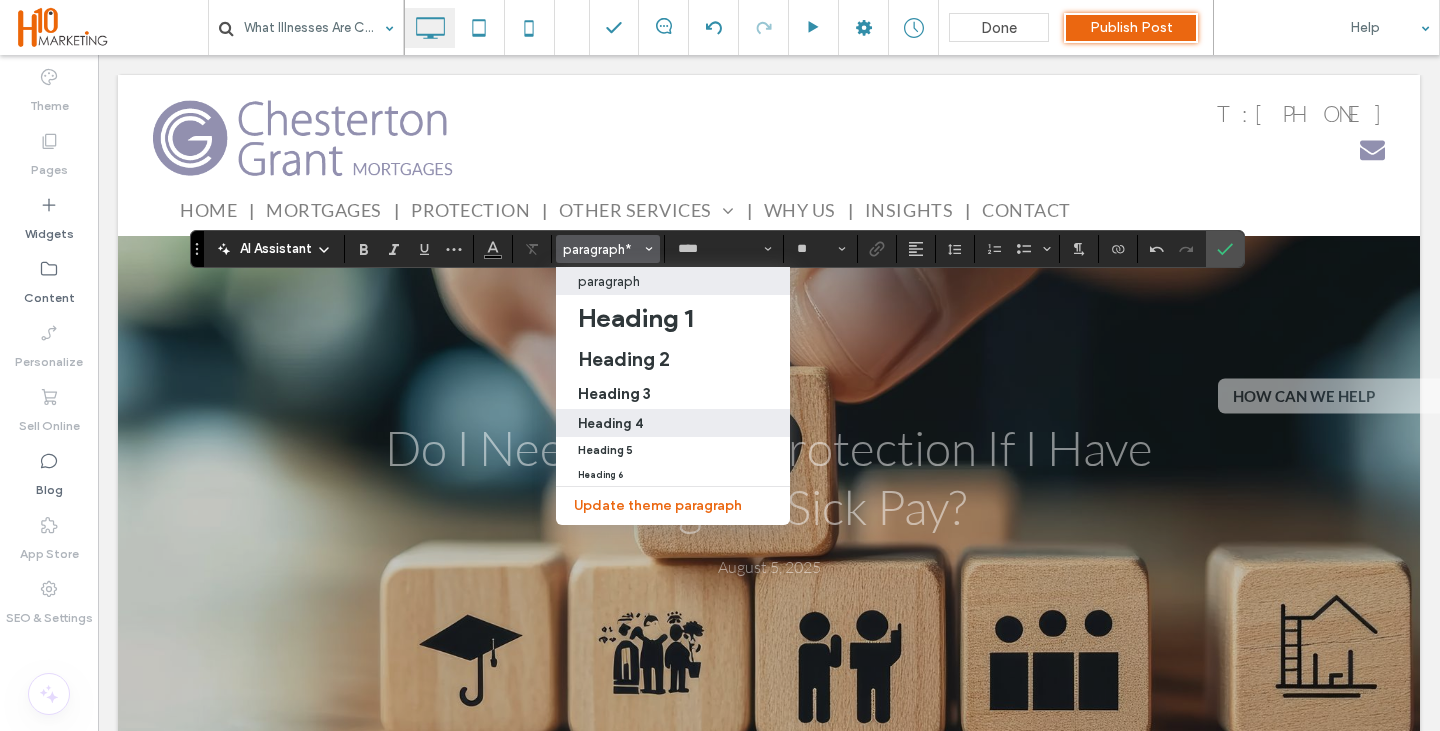 click on "Heading 4" at bounding box center (673, 423) 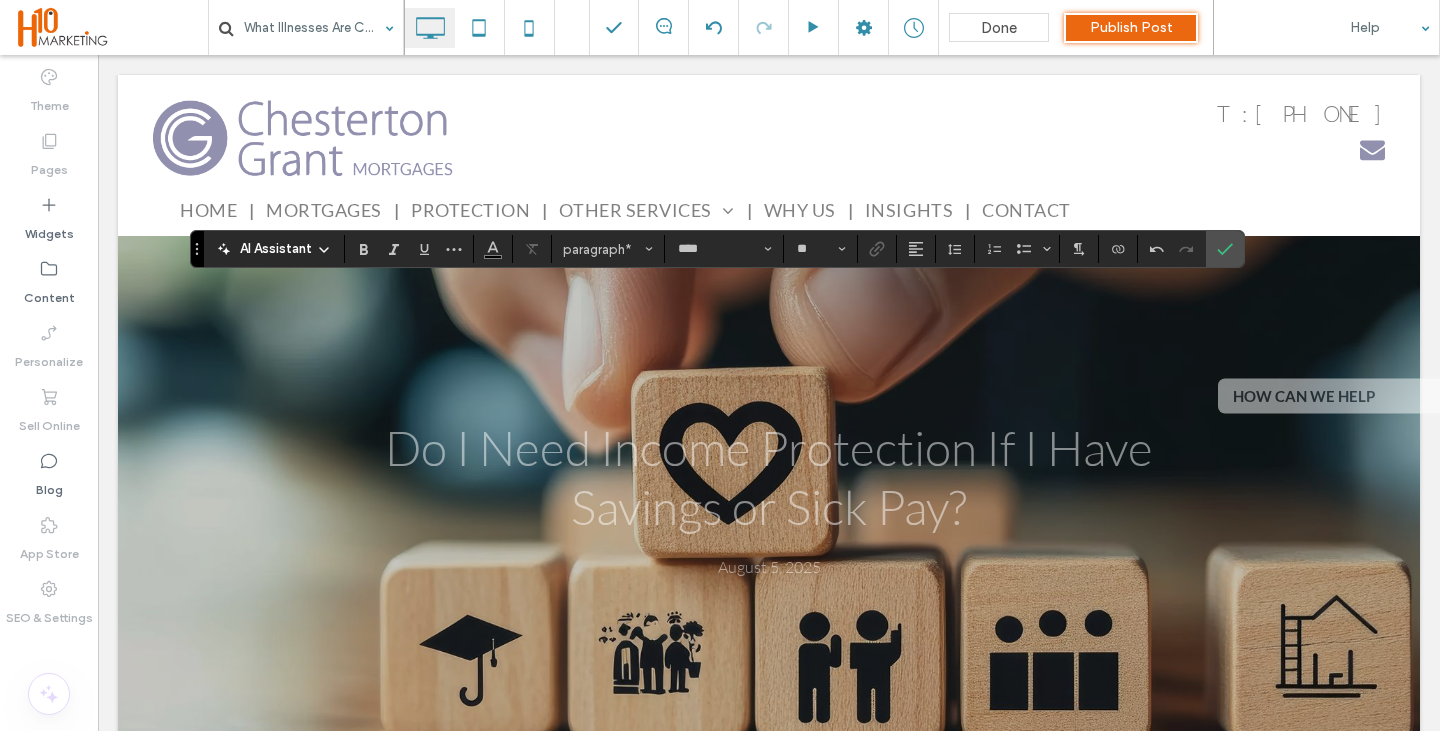 type on "**" 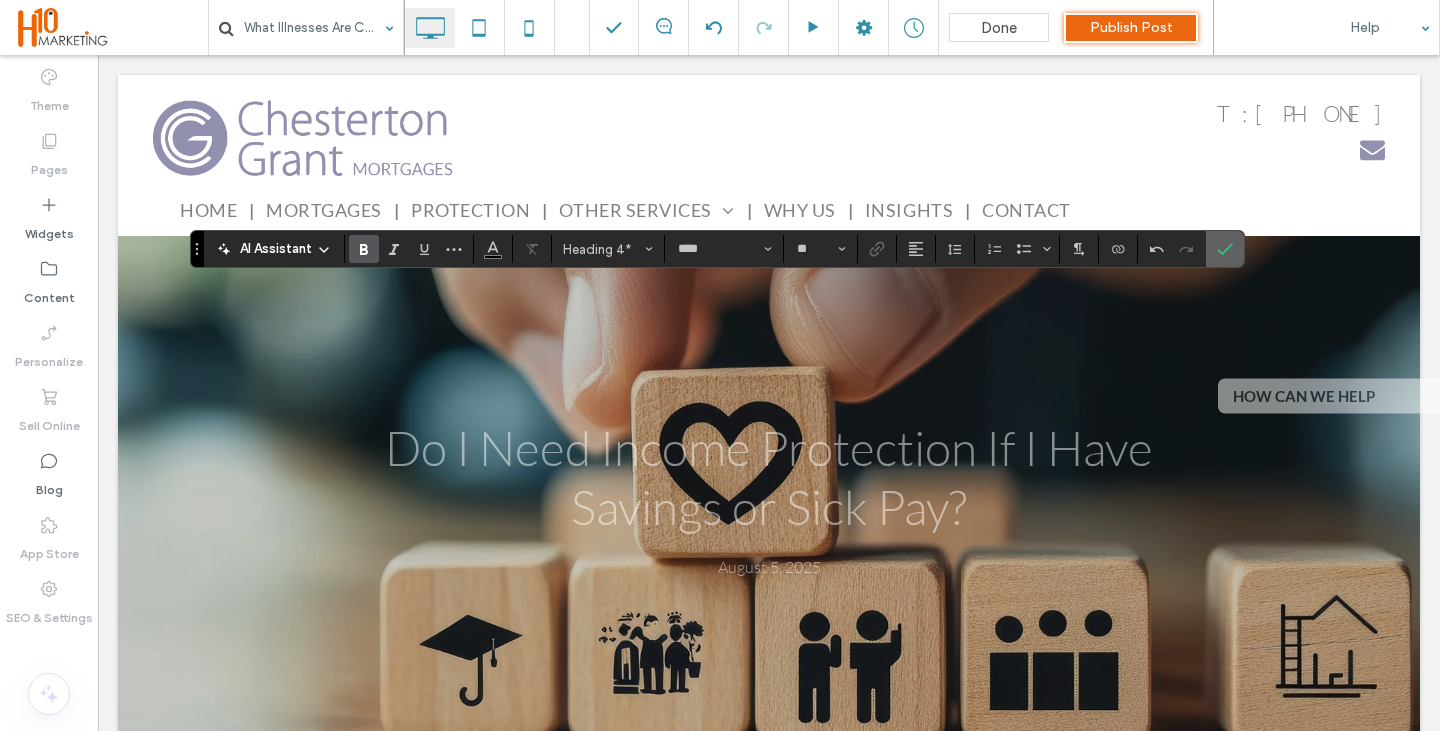 click 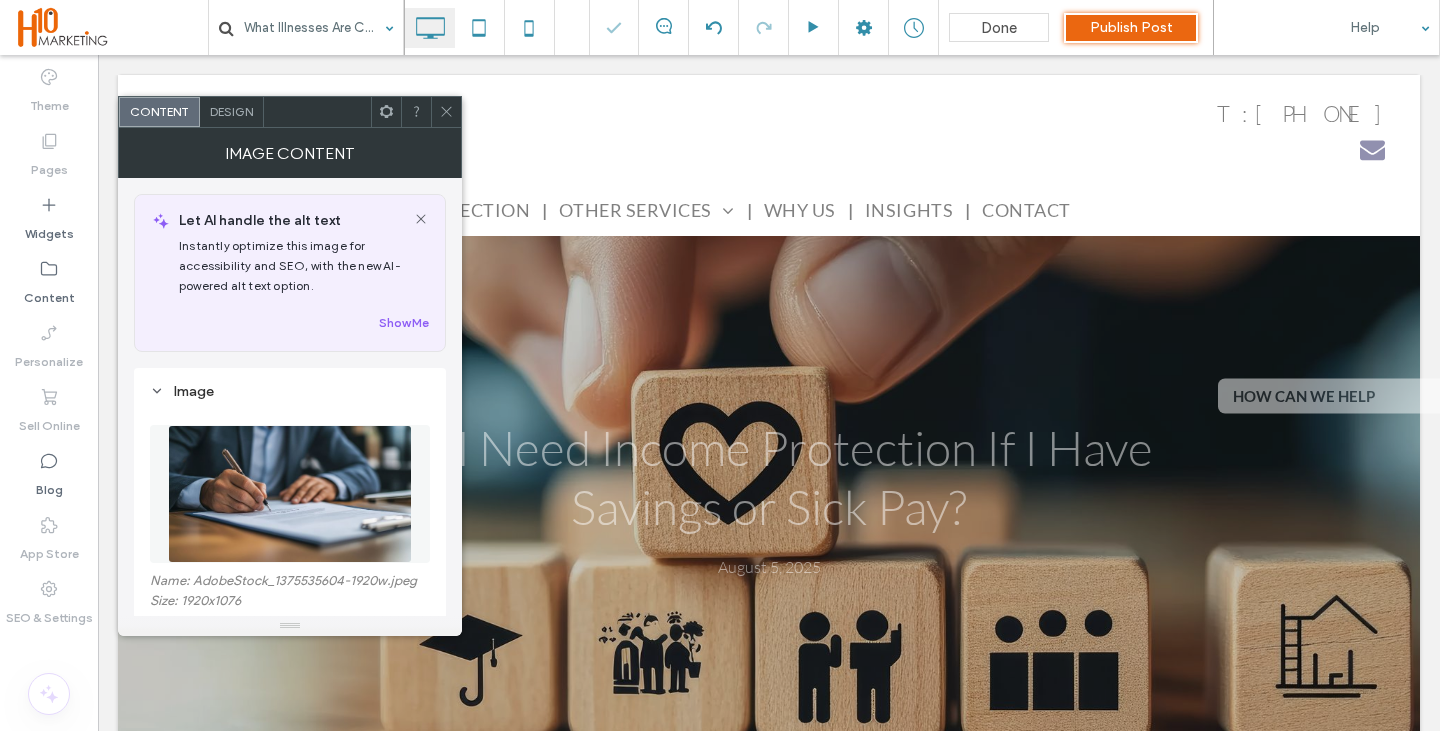 click at bounding box center (290, 494) 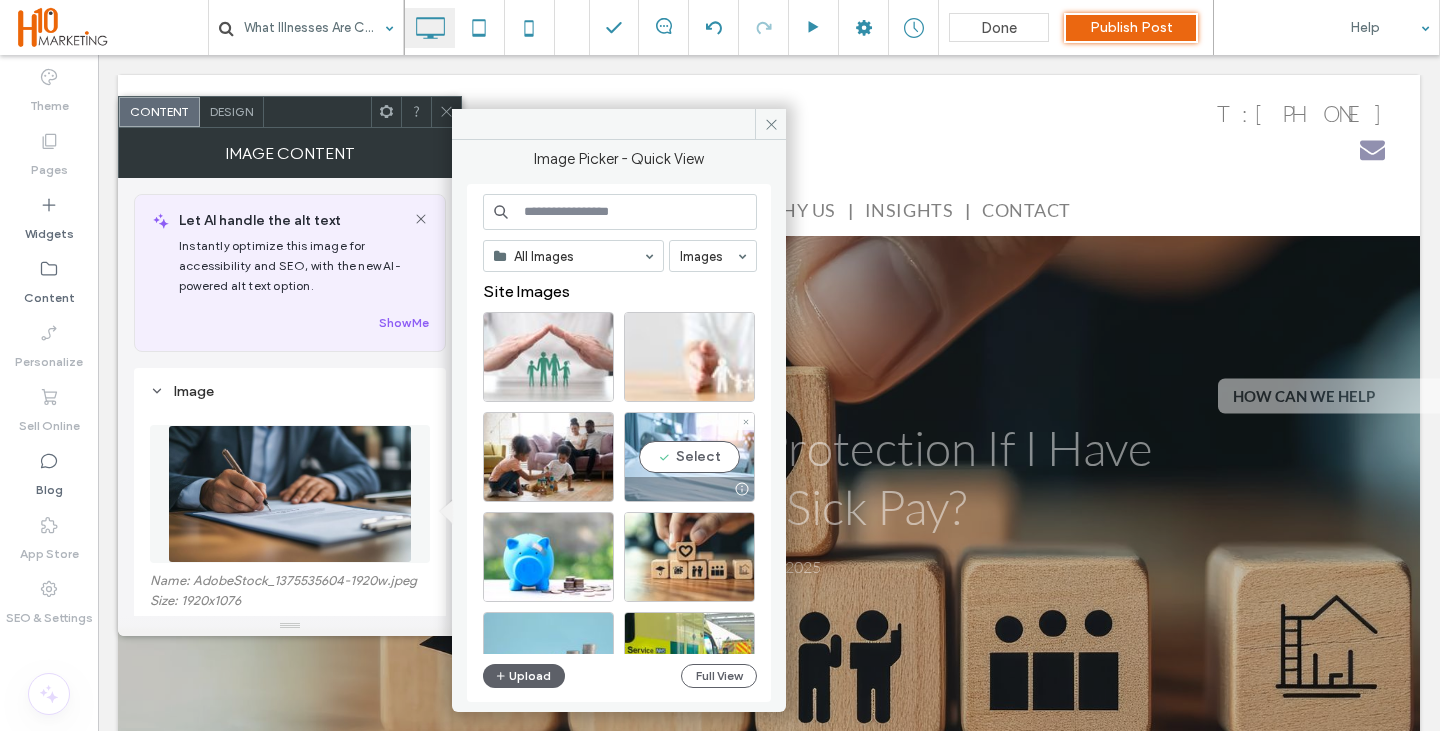 click on "Select" at bounding box center (689, 457) 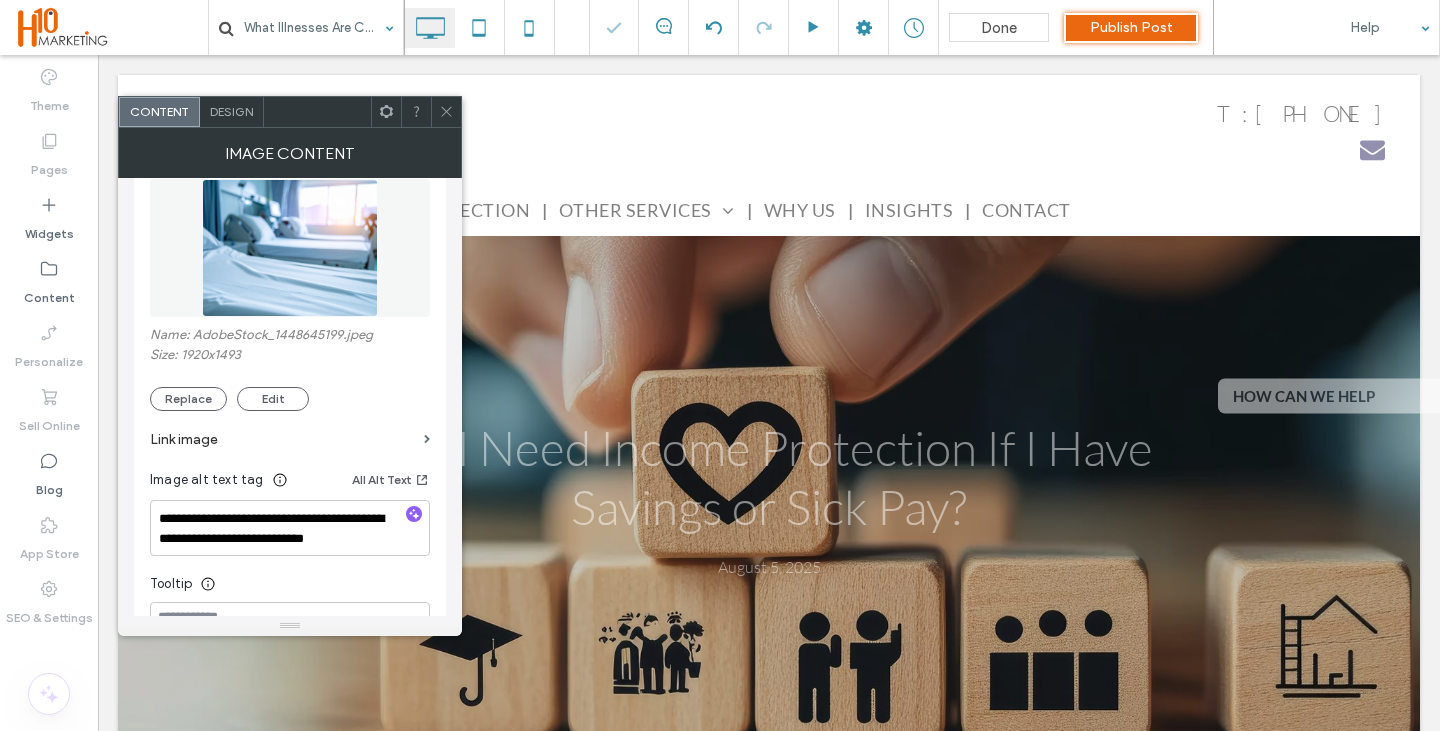 scroll, scrollTop: 300, scrollLeft: 0, axis: vertical 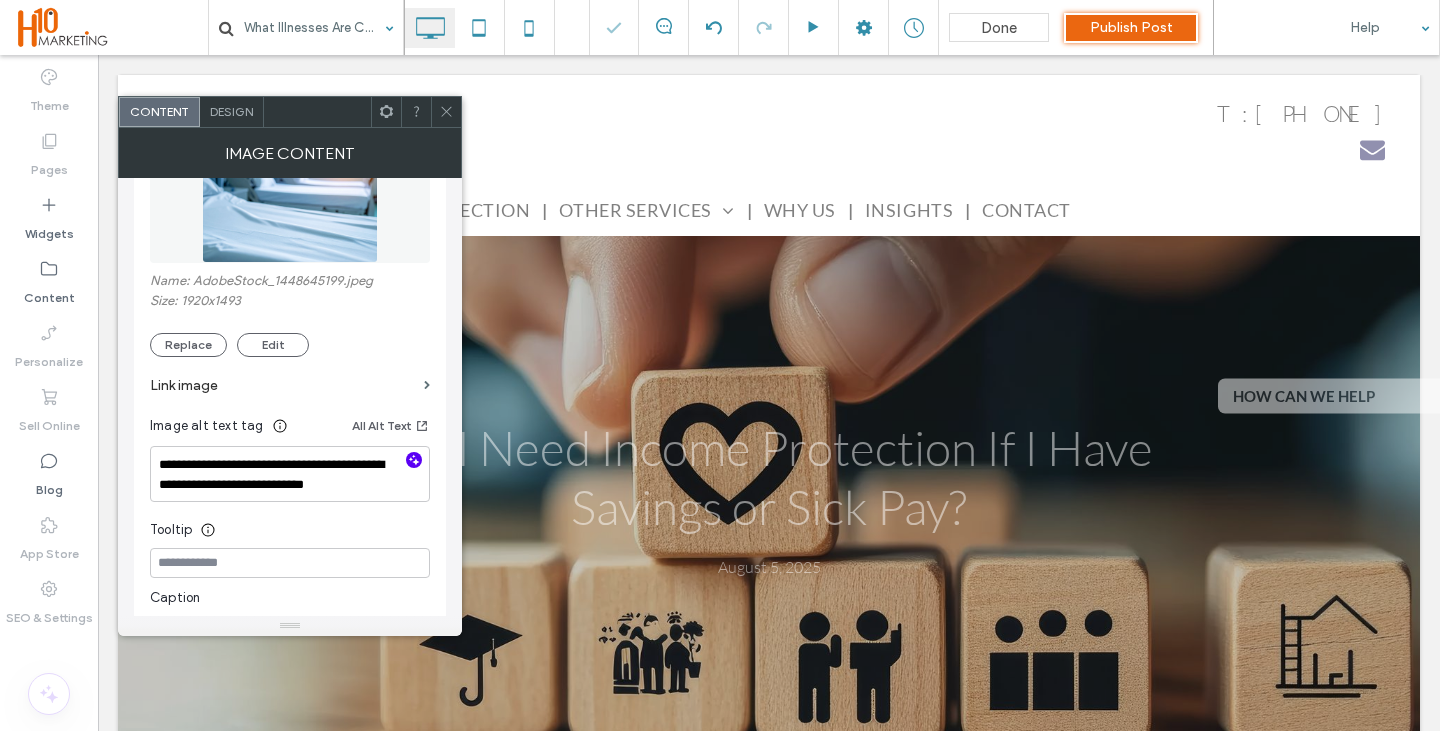 click 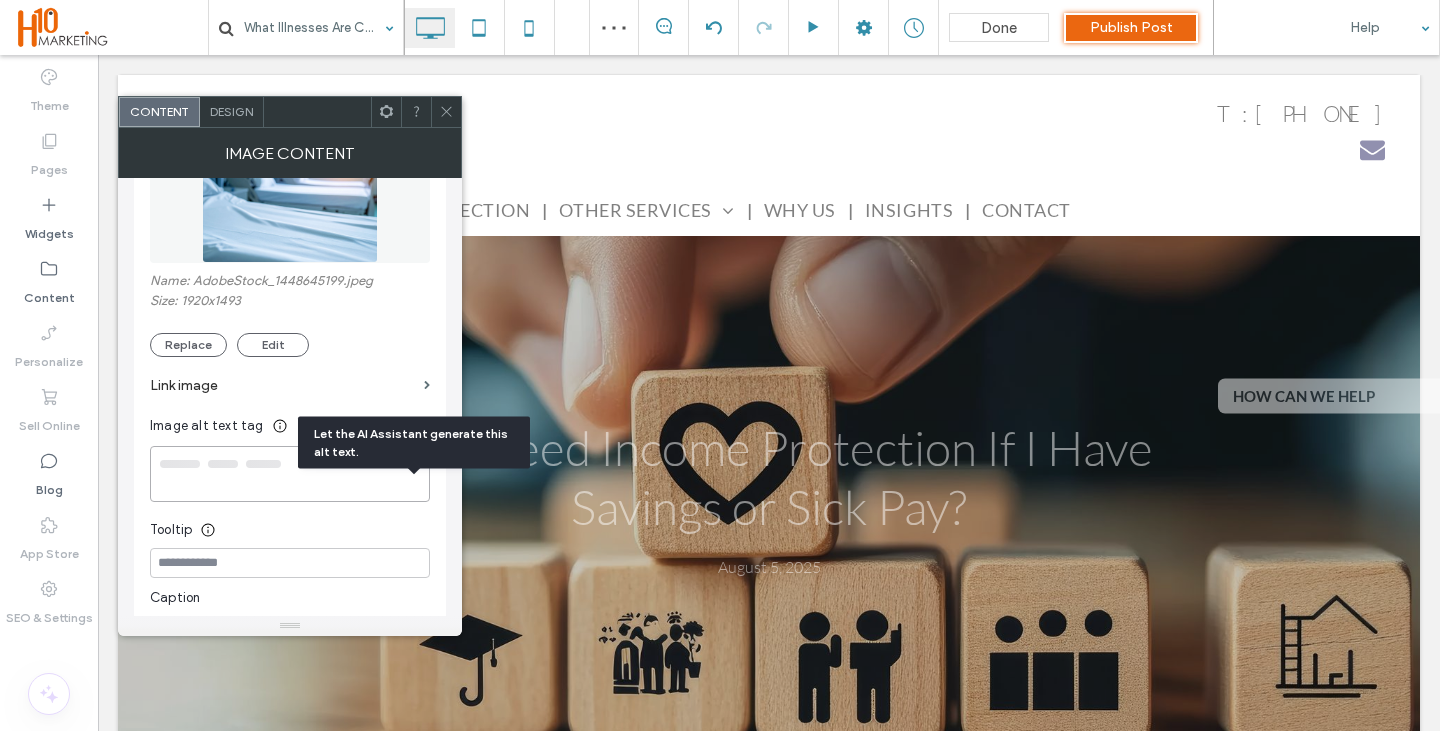 type on "**********" 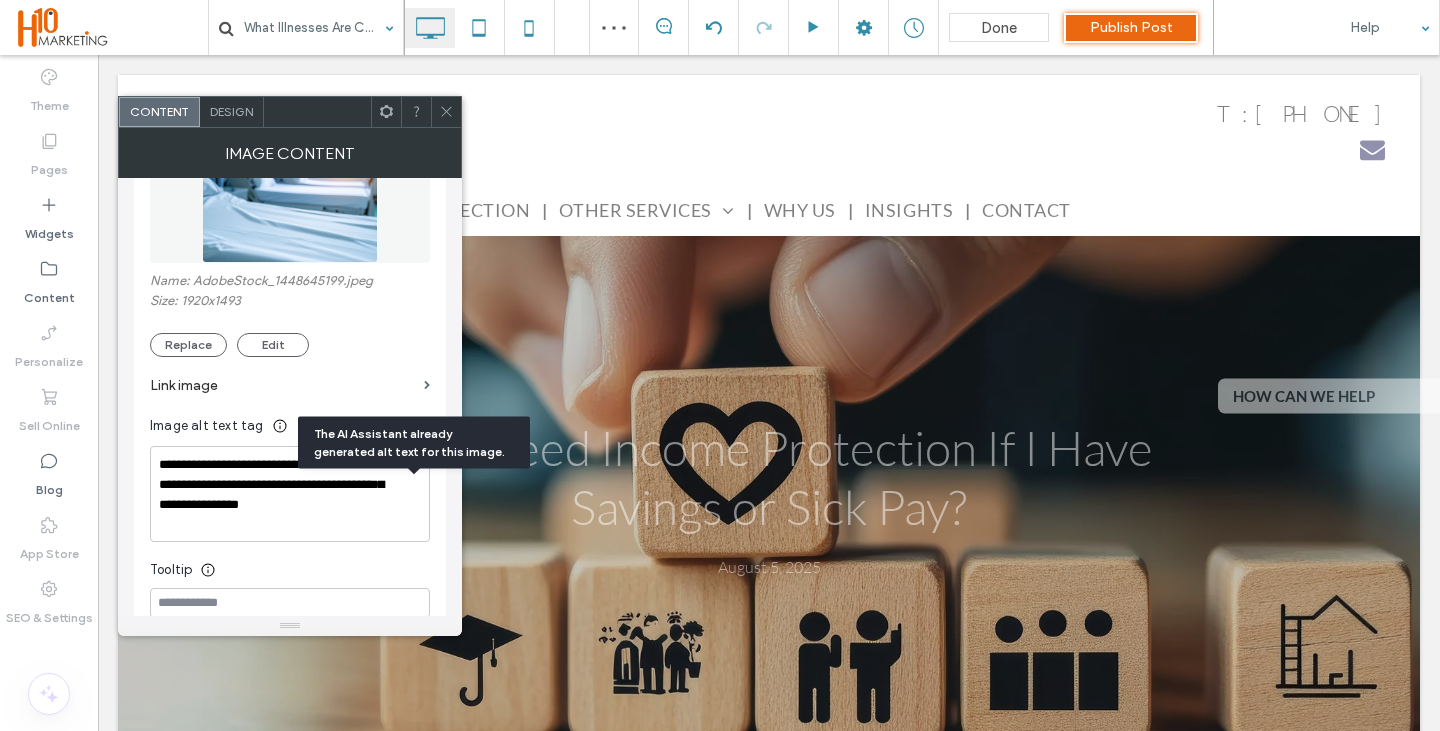 click 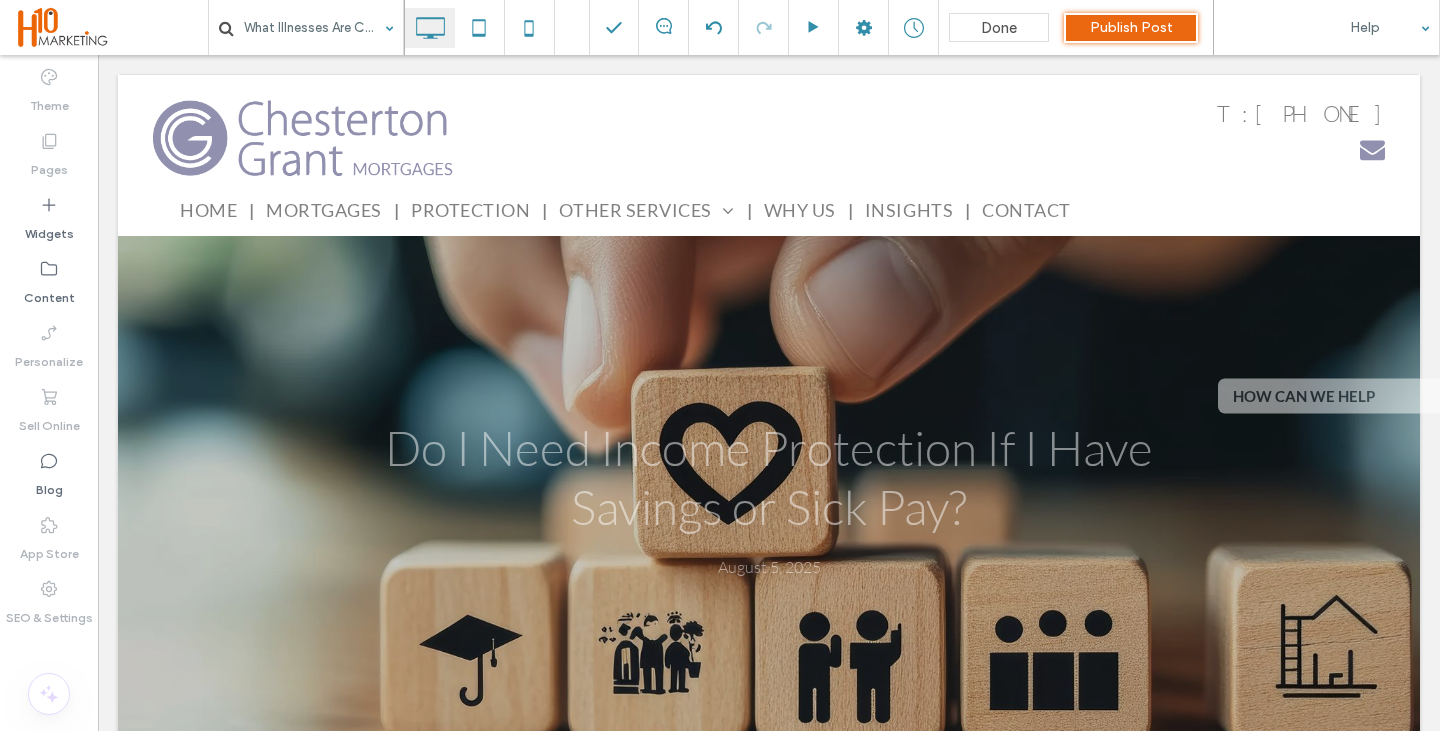 type on "****" 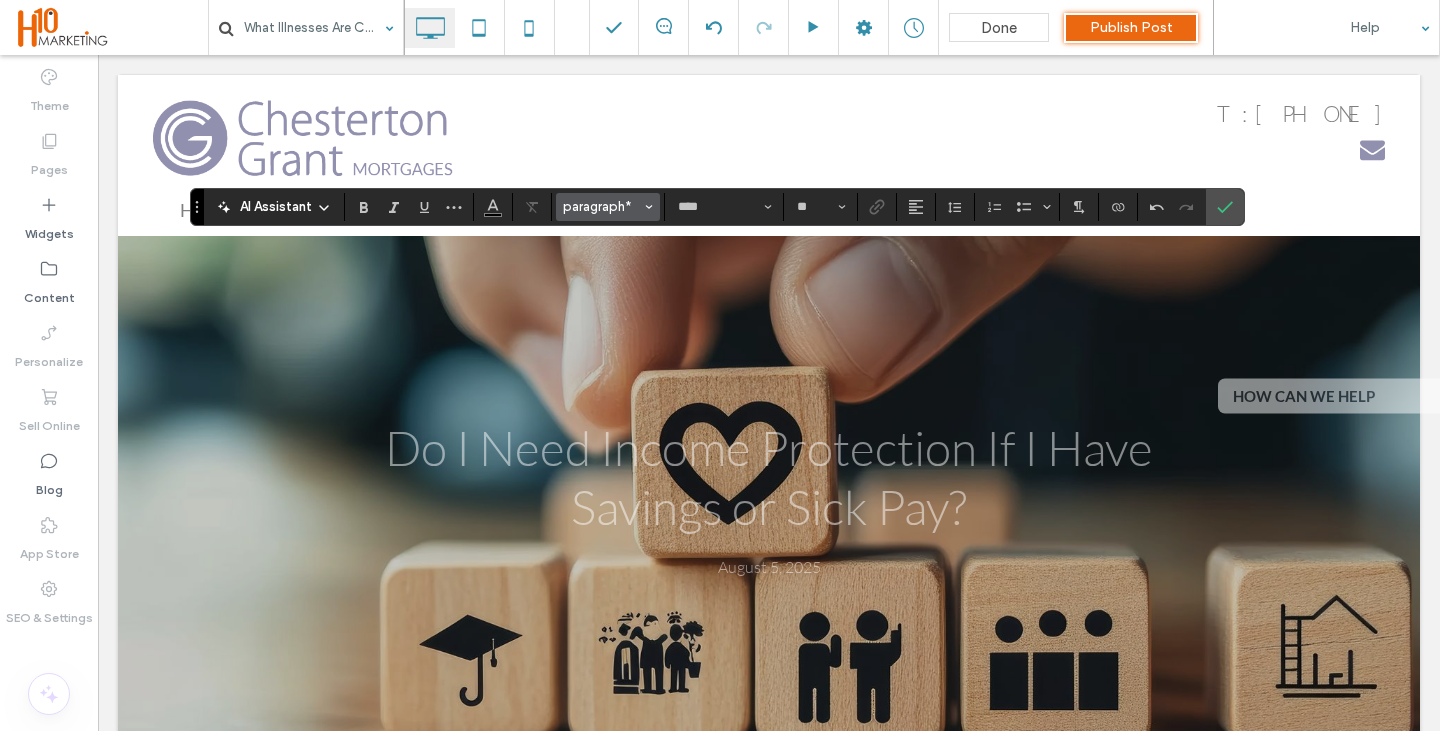 click on "paragraph*" at bounding box center (602, 206) 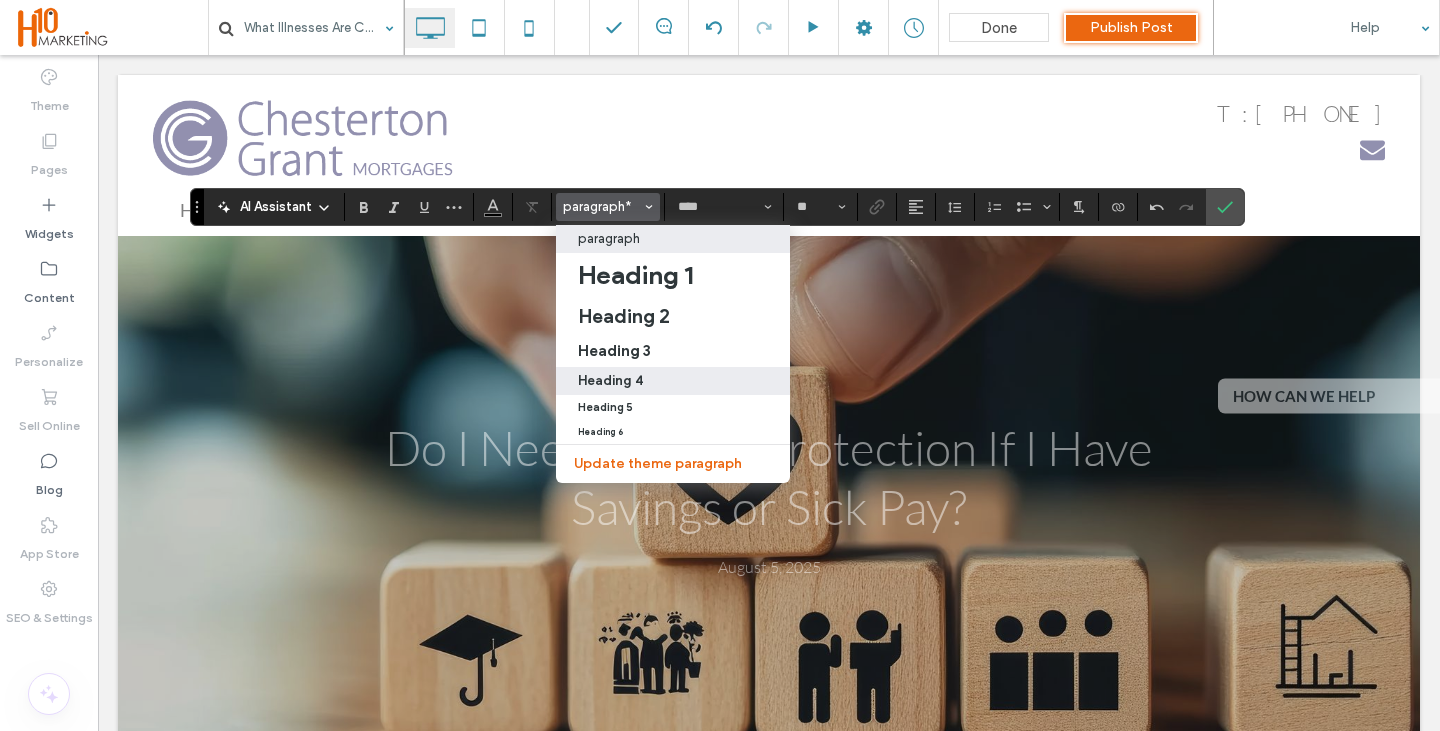 click on "Heading 4" at bounding box center [673, 380] 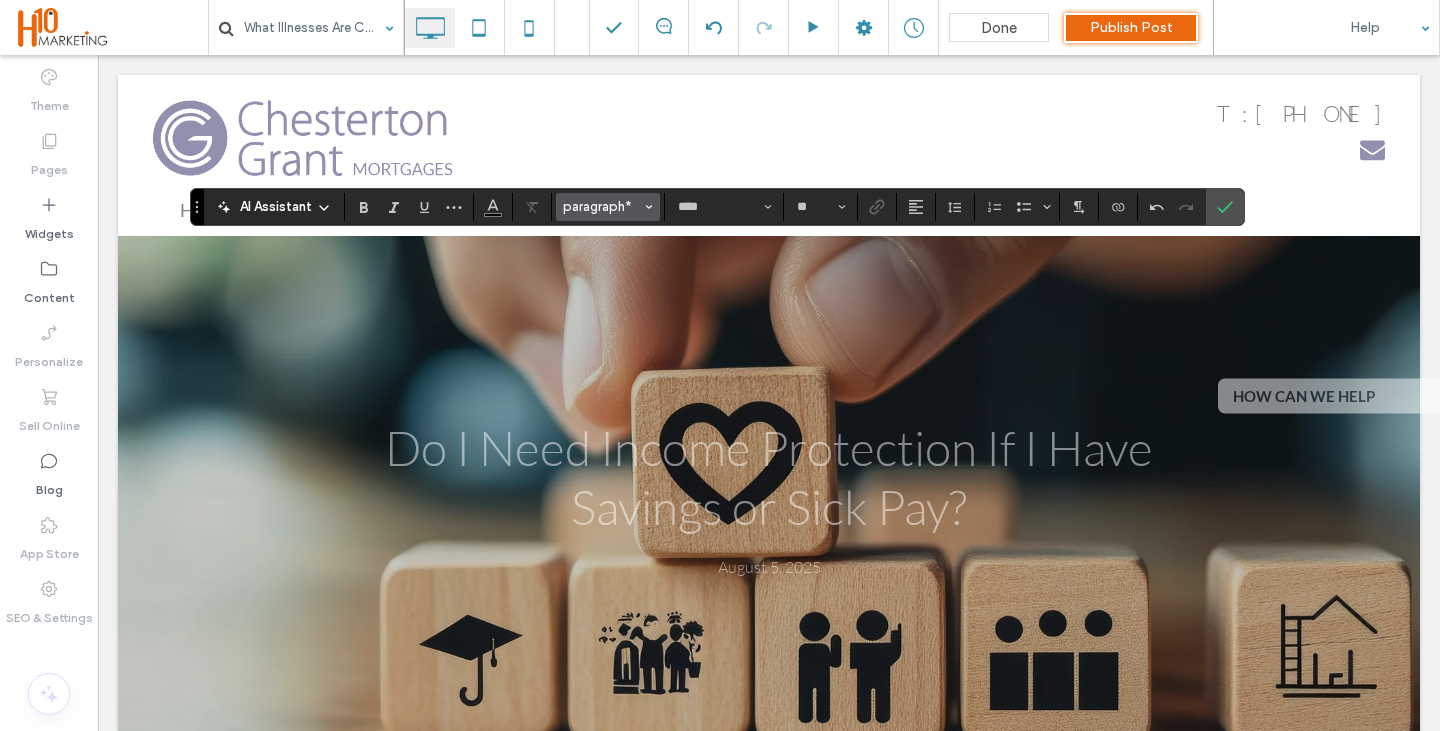 click on "paragraph*" at bounding box center (602, 206) 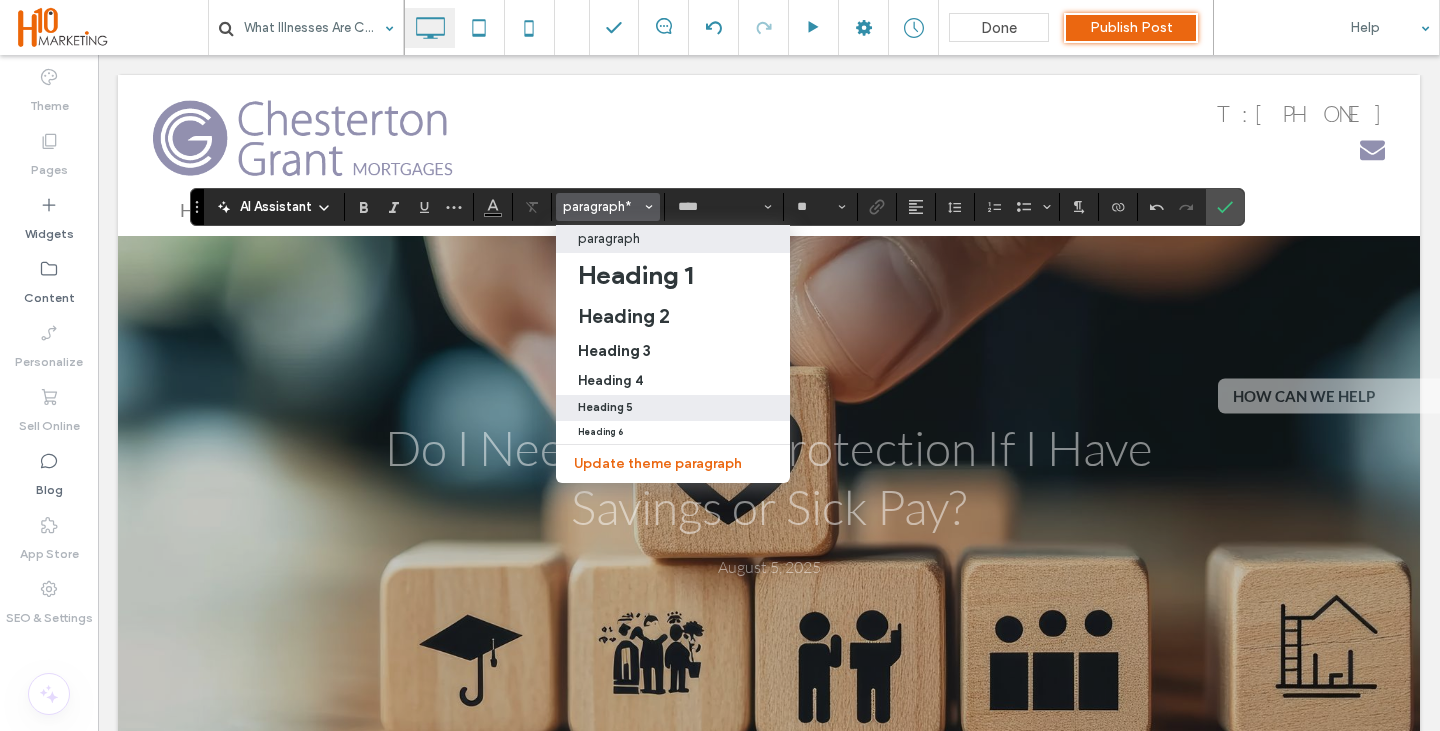 click on "Heading 5" at bounding box center [673, 407] 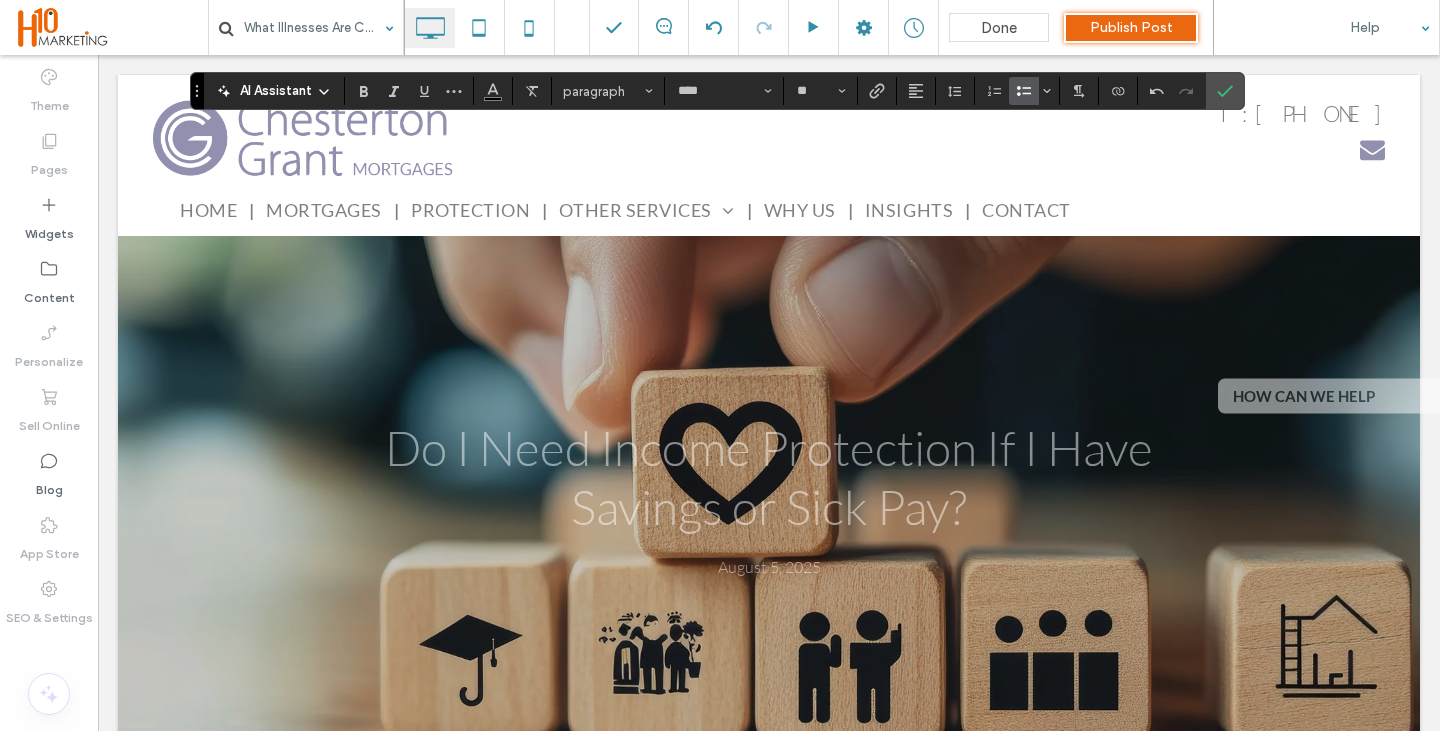 click 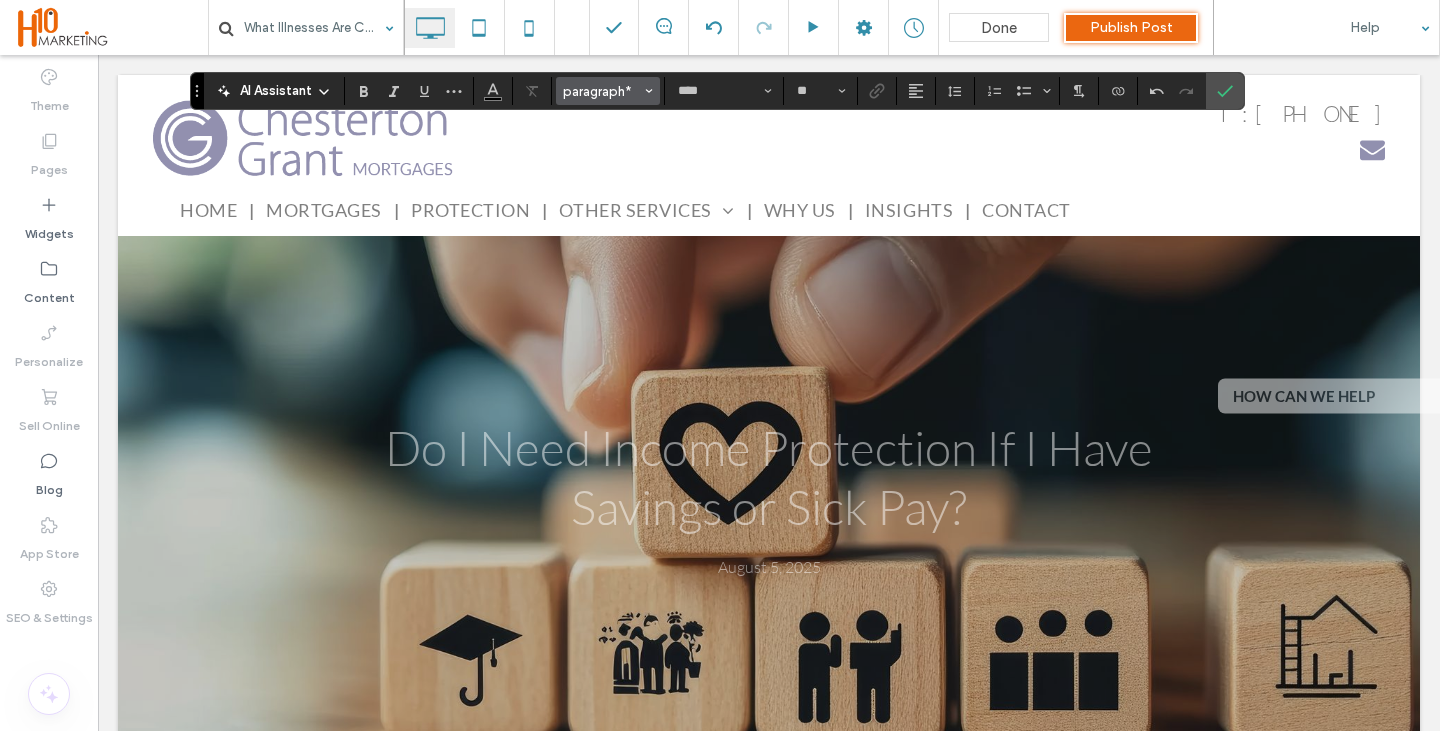 click on "paragraph*" at bounding box center (602, 91) 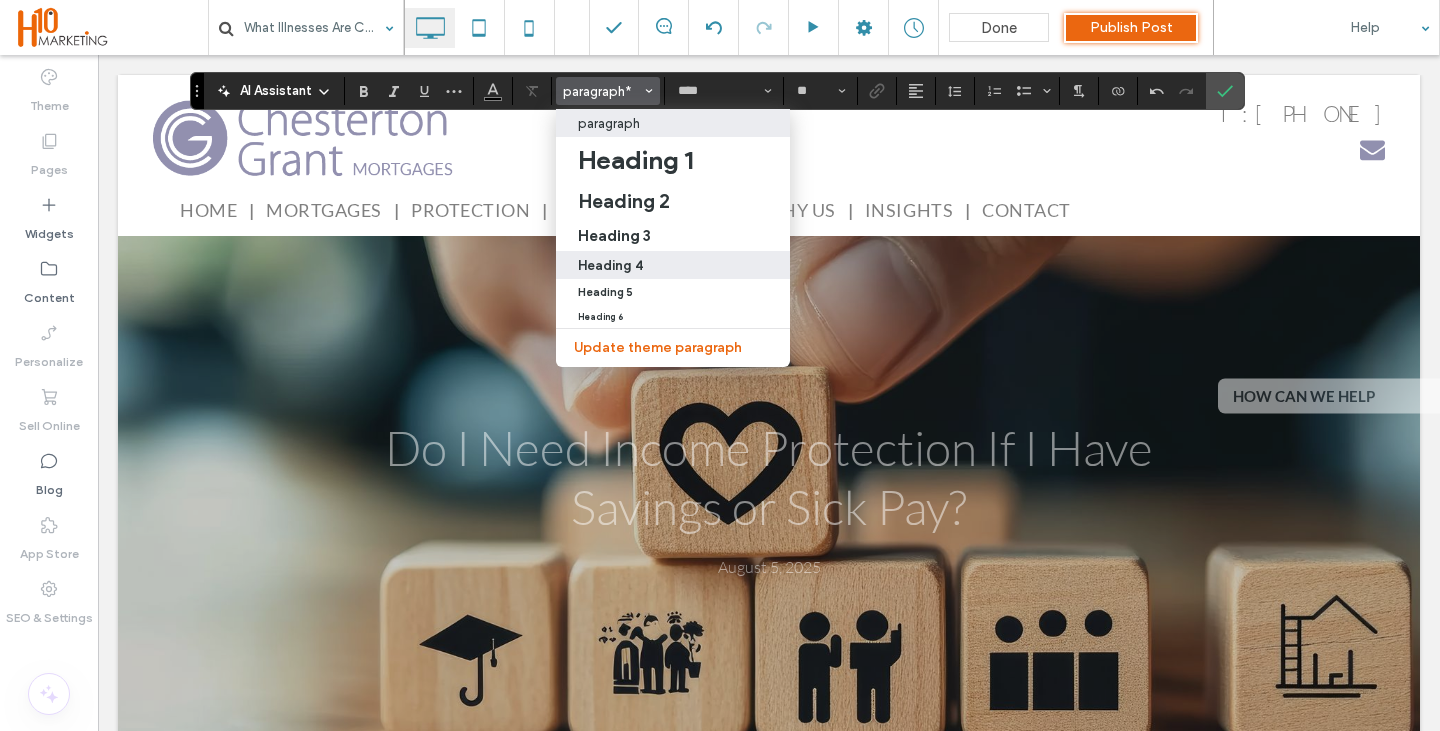 click on "Heading 4" at bounding box center (673, 265) 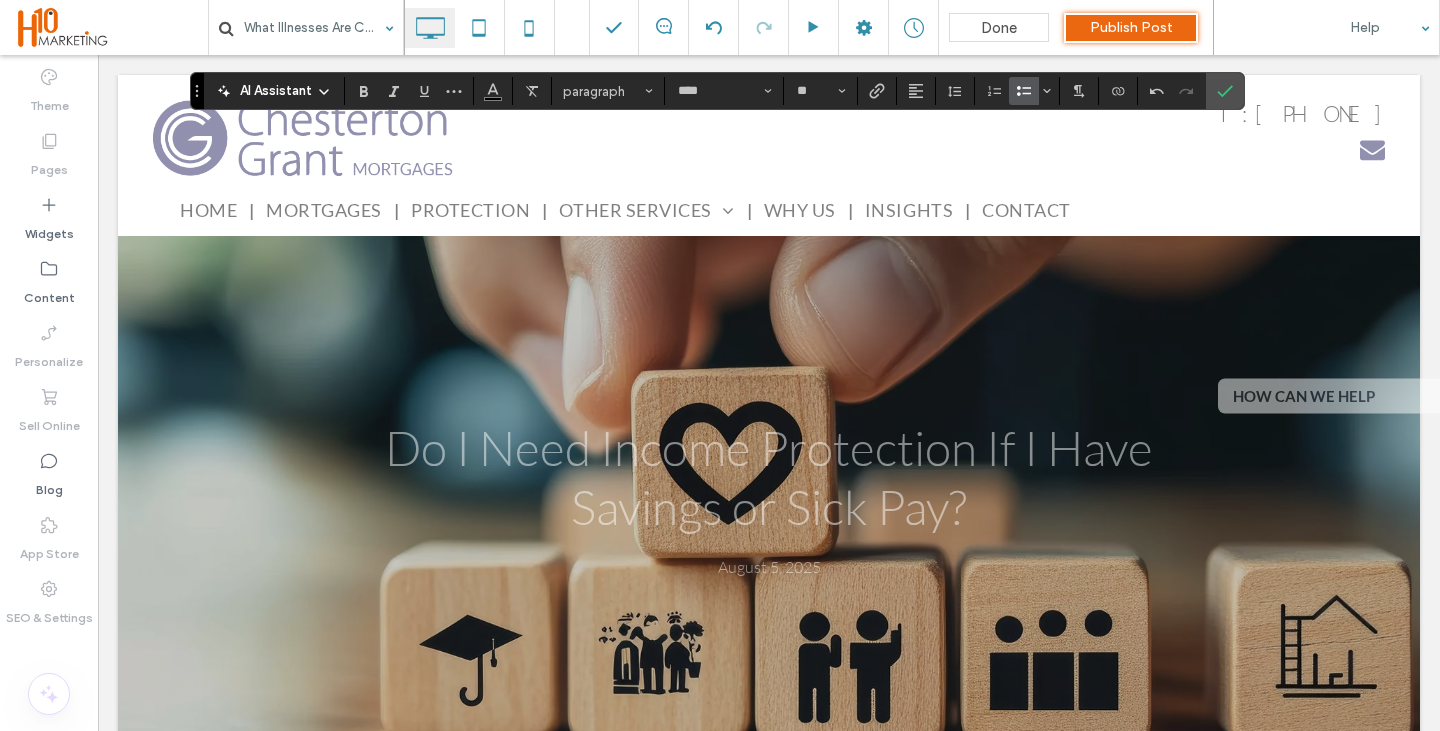 click 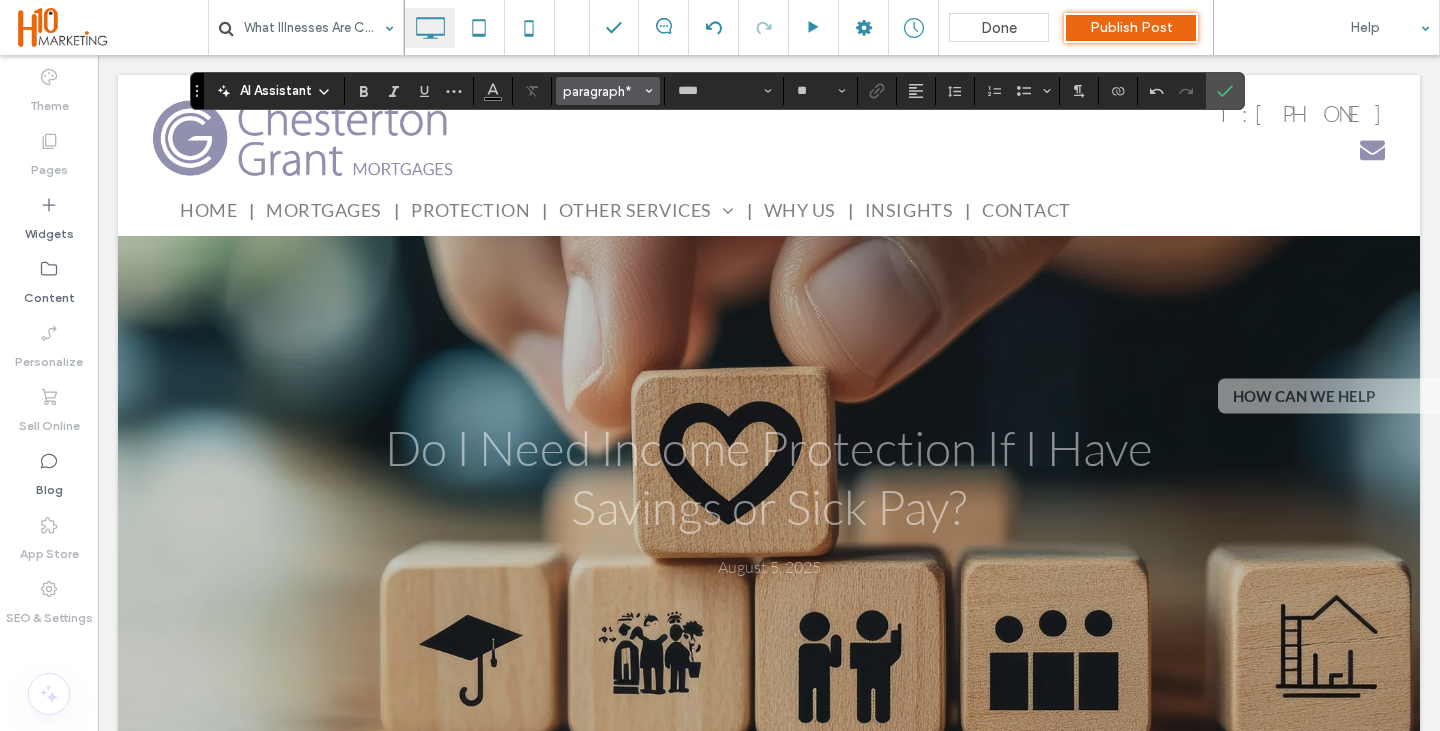 click on "paragraph*" at bounding box center [602, 91] 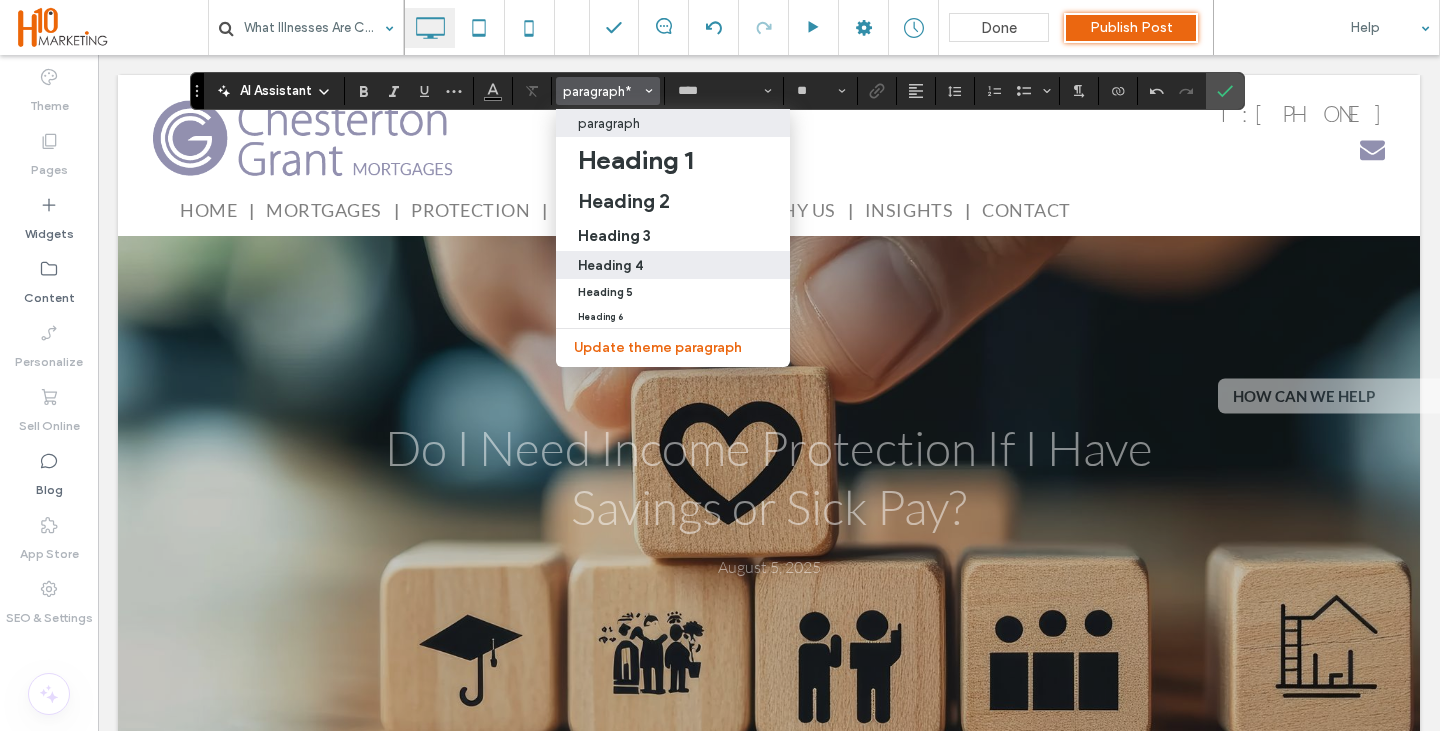 click on "Heading 4" at bounding box center (673, 265) 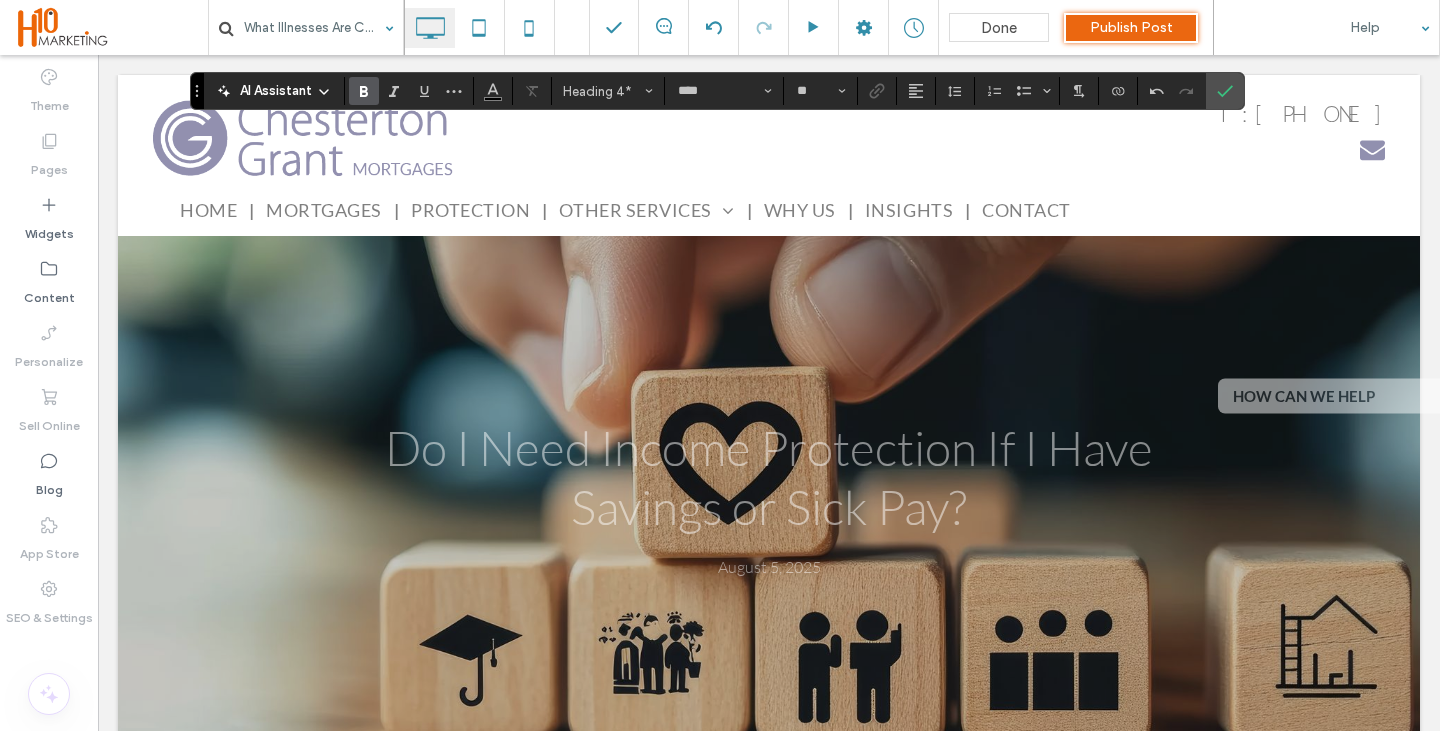 type on "**" 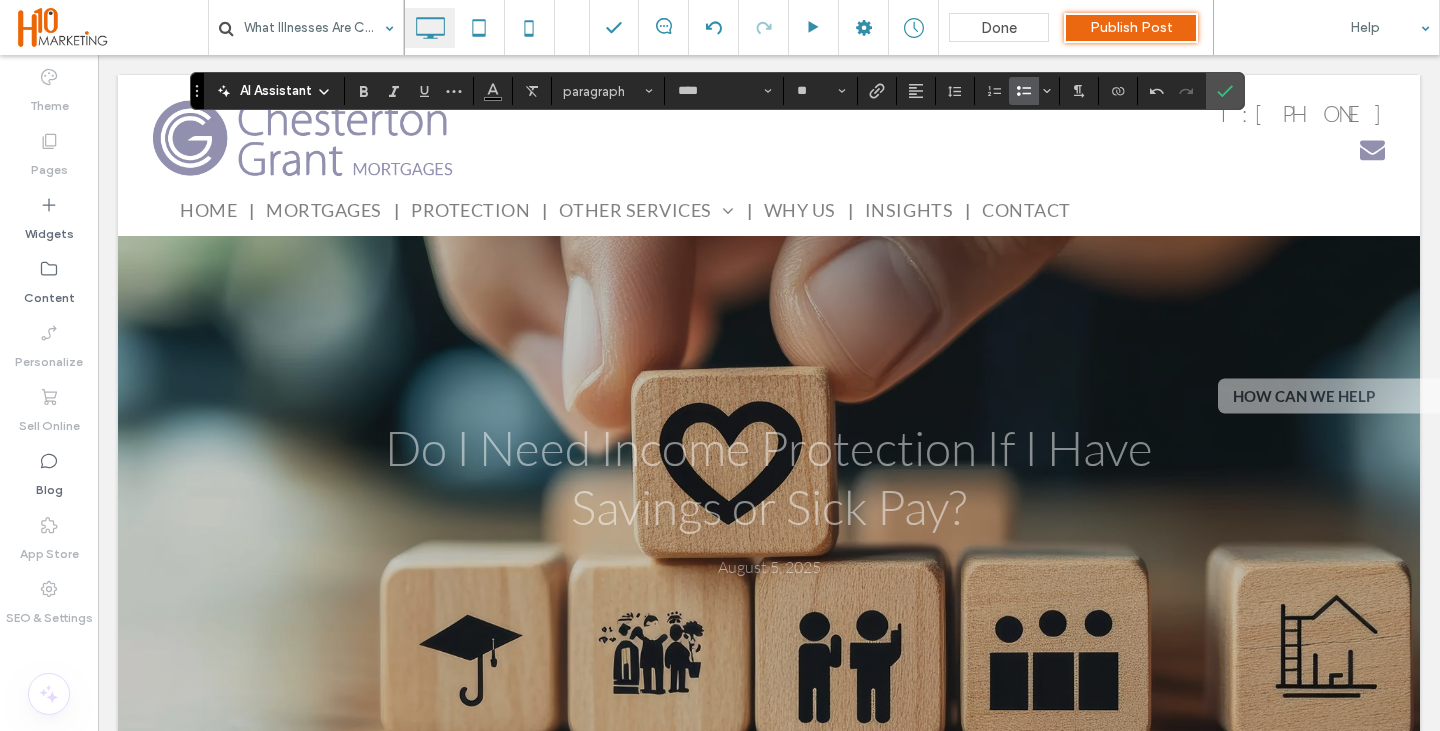 click at bounding box center (1020, 91) 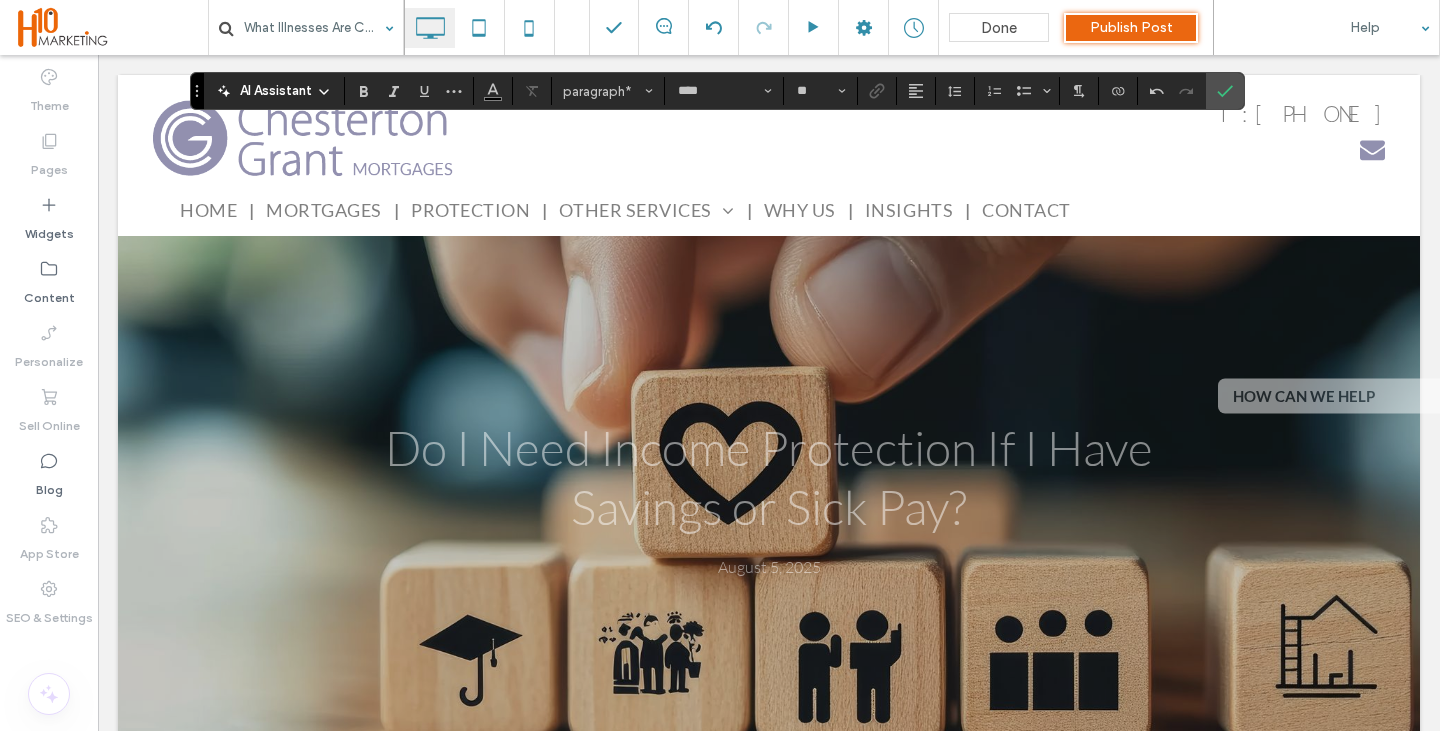 click on "AI Assistant paragraph* **** **" at bounding box center [717, 91] 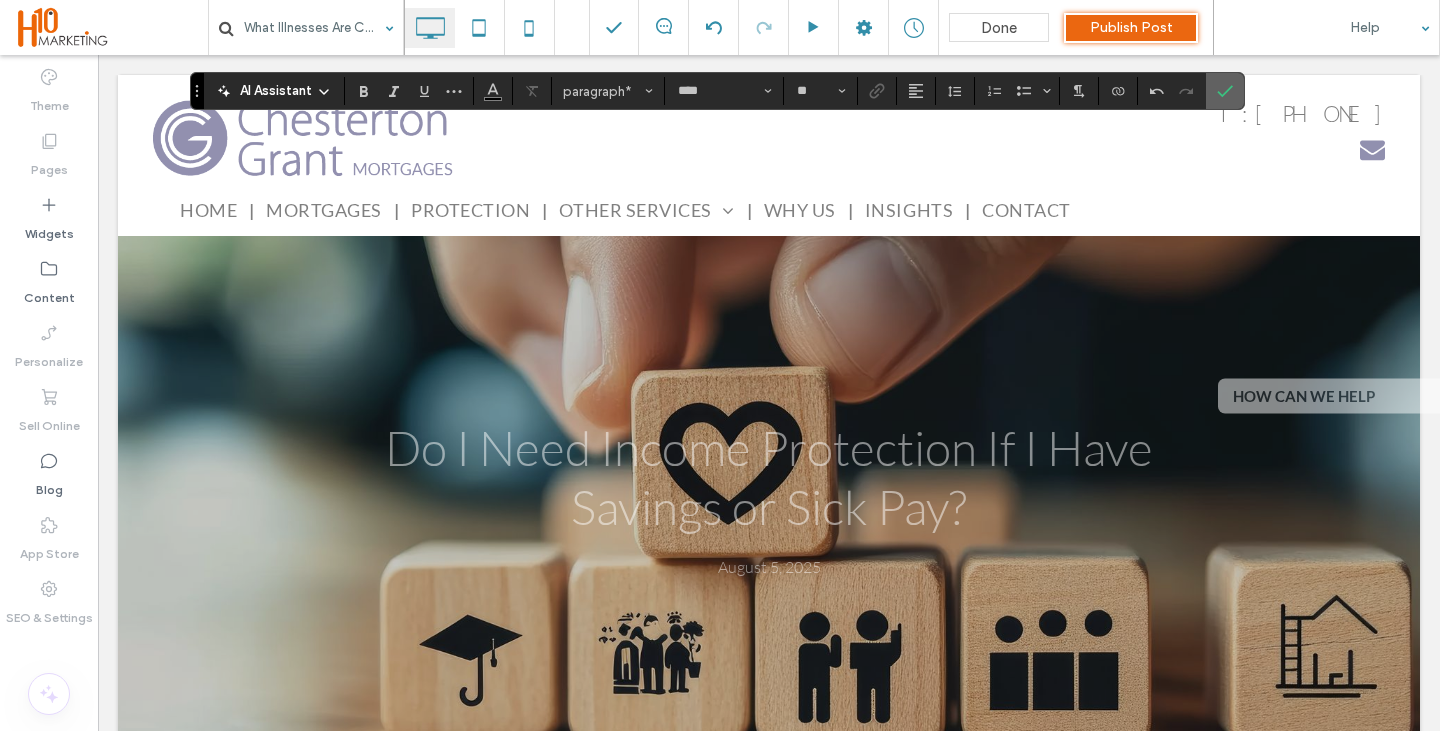 click 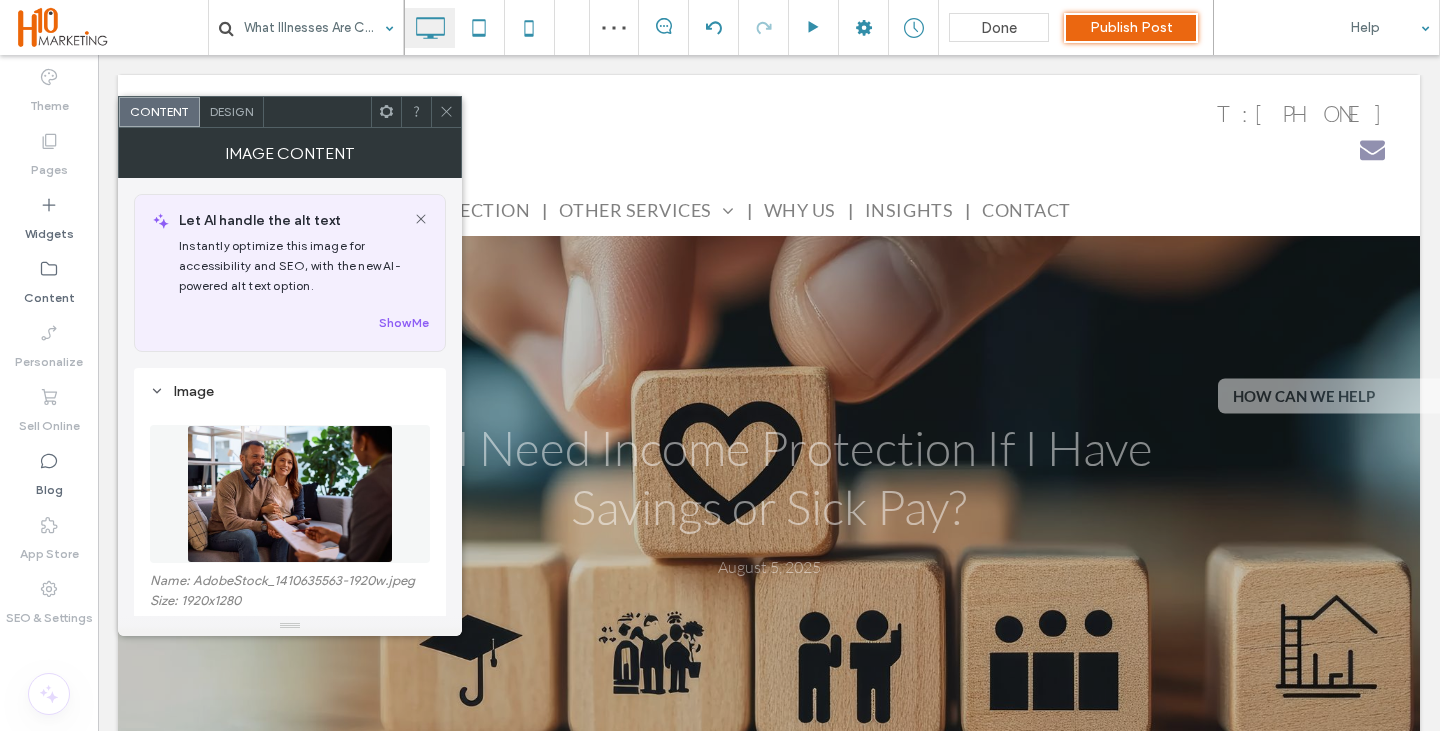 click at bounding box center (290, 494) 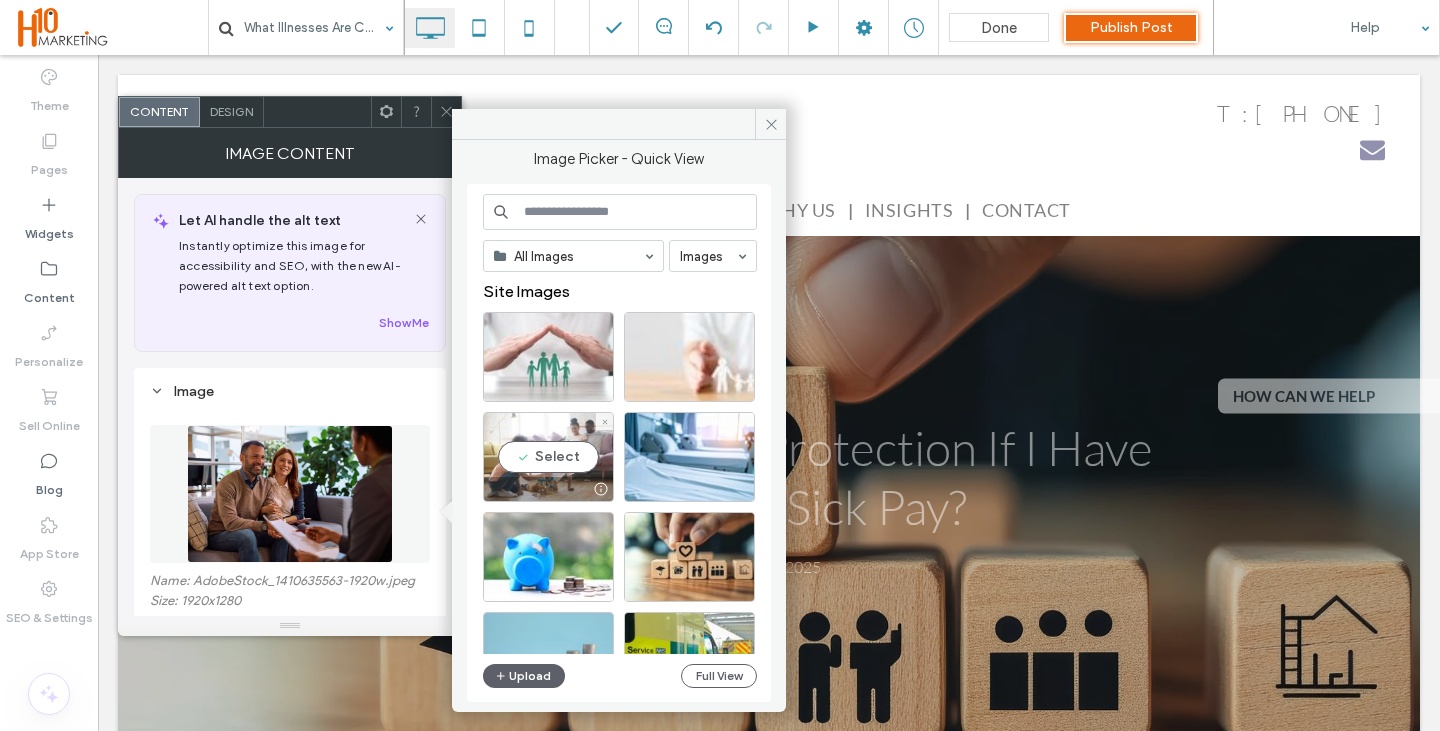 click on "Select" at bounding box center (548, 457) 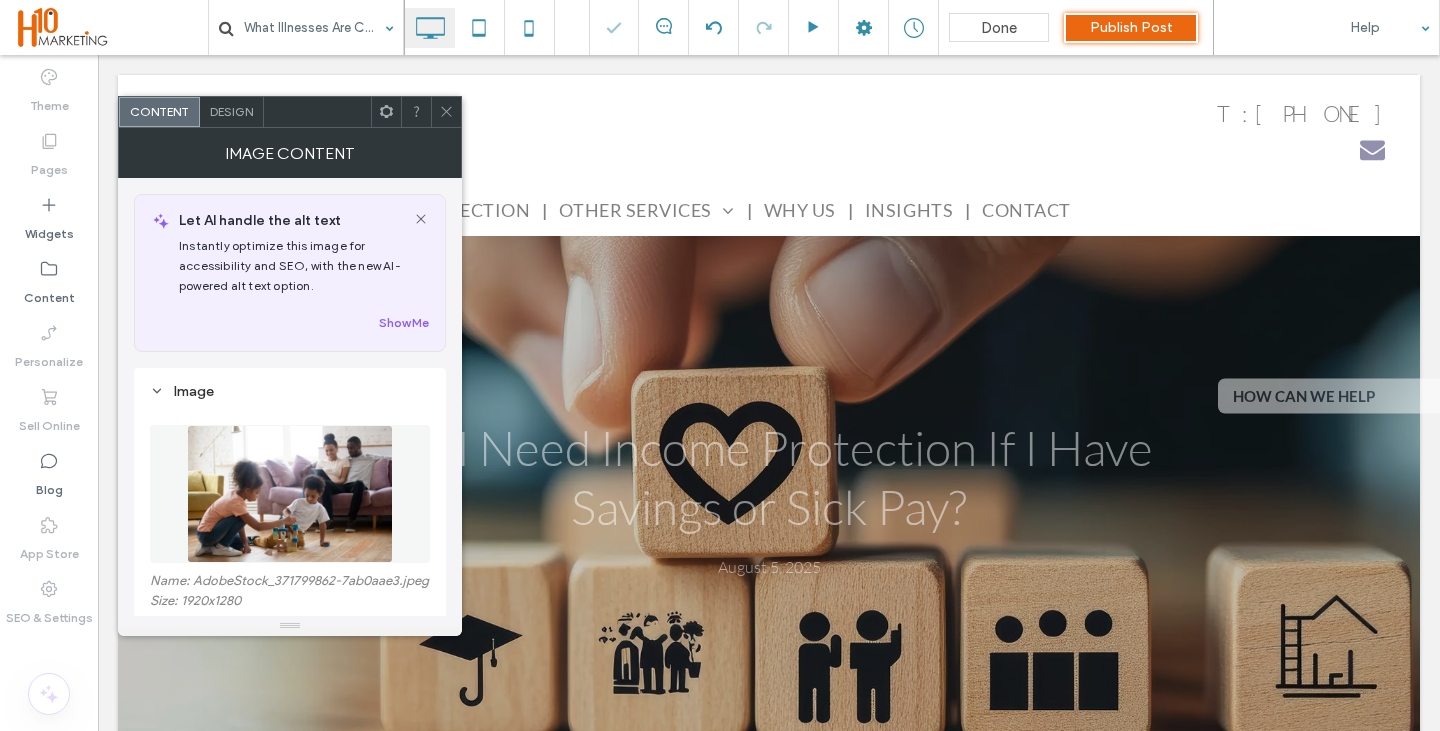scroll, scrollTop: 500, scrollLeft: 0, axis: vertical 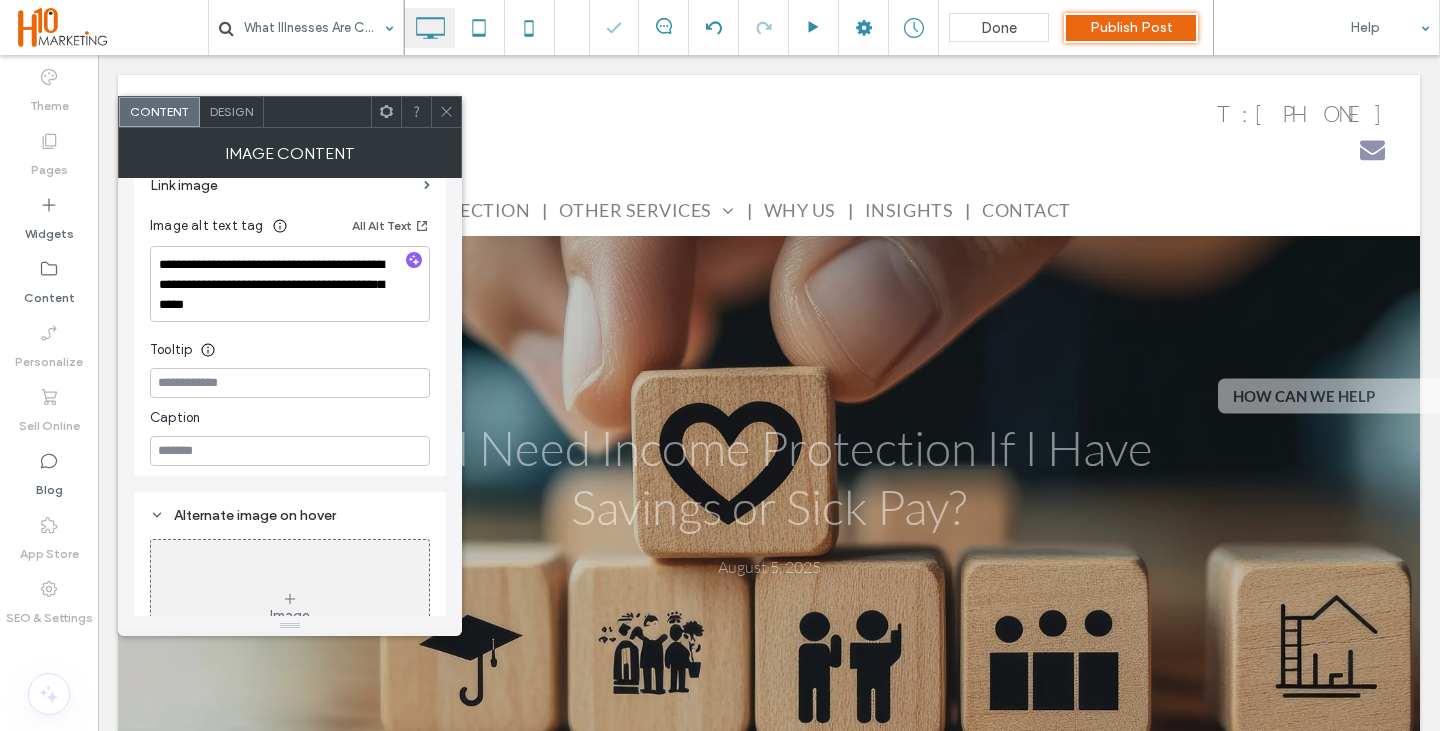 click 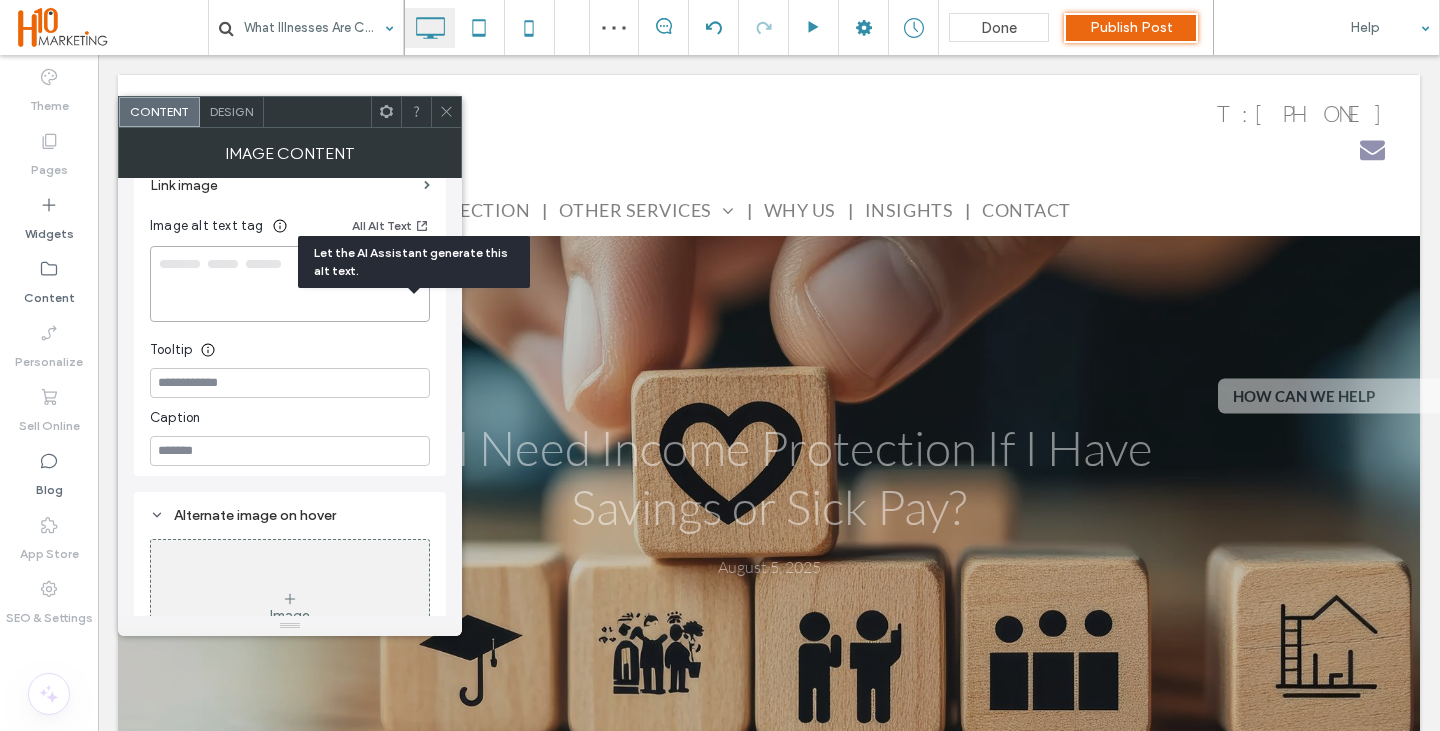 type on "**********" 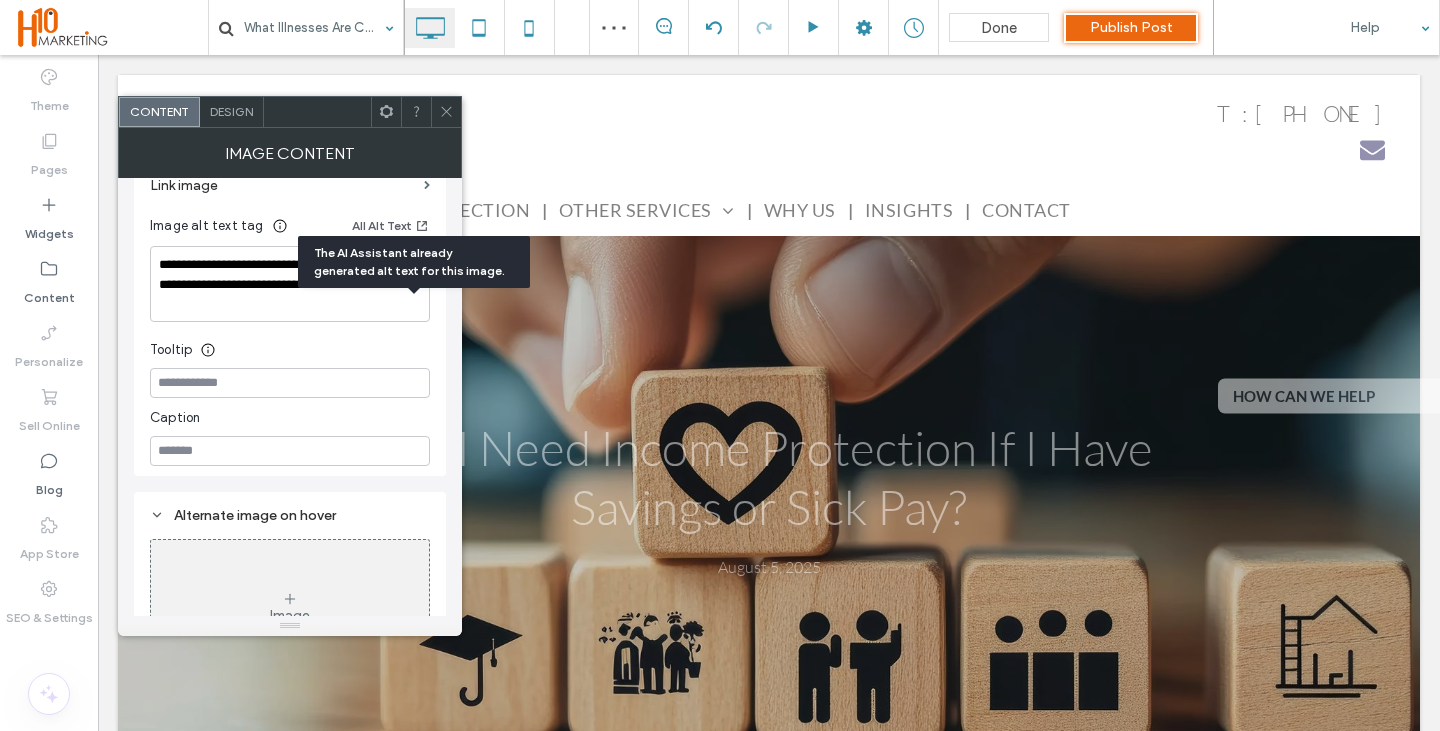 click 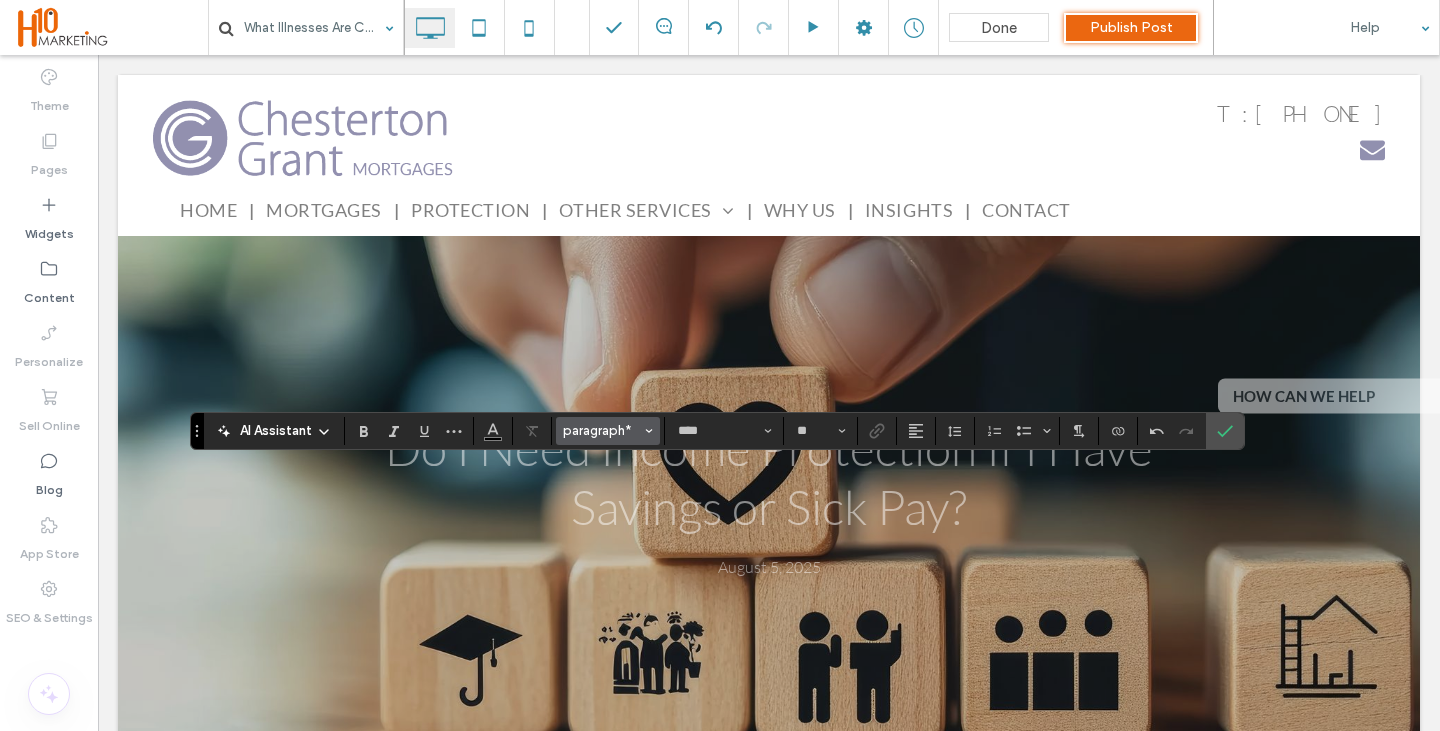 click on "paragraph*" at bounding box center [602, 430] 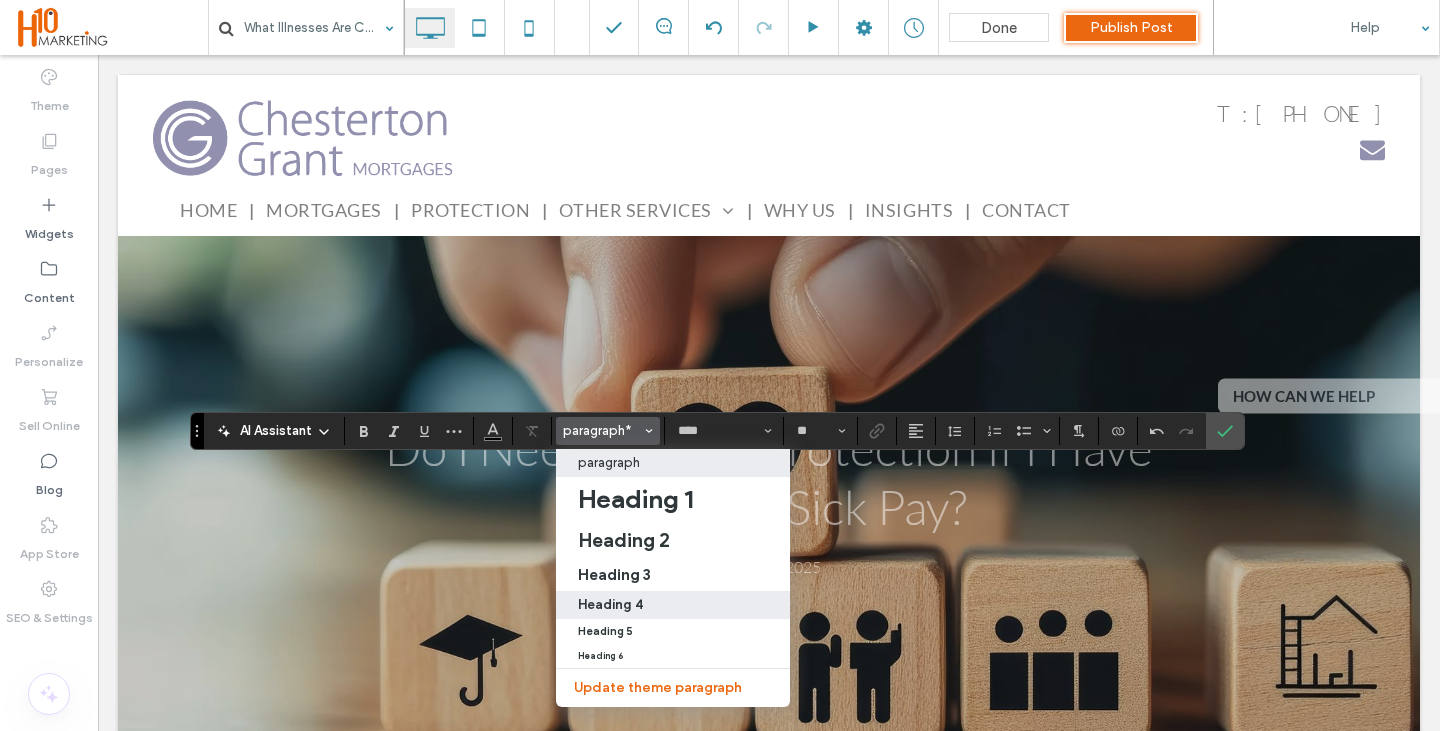click on "Heading 4" at bounding box center [610, 604] 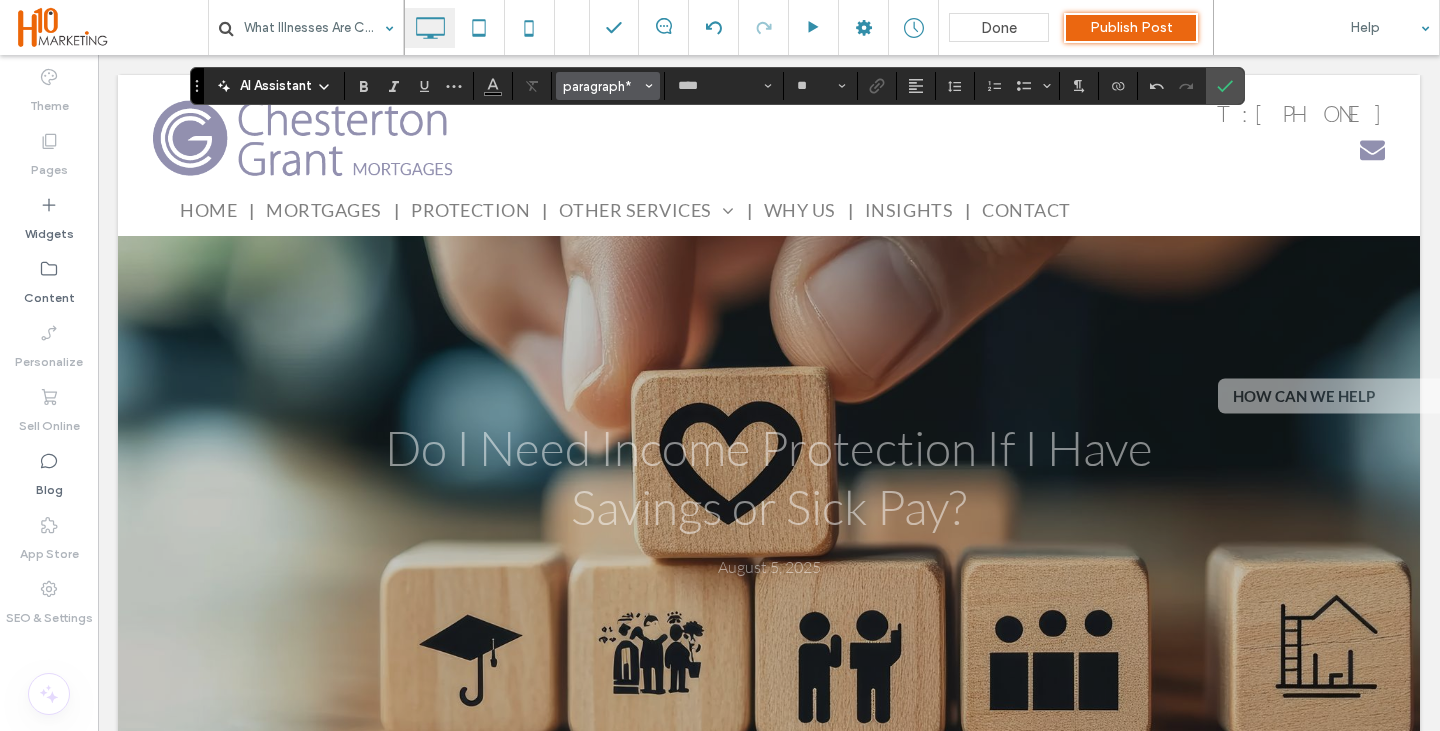 click on "paragraph*" at bounding box center (602, 86) 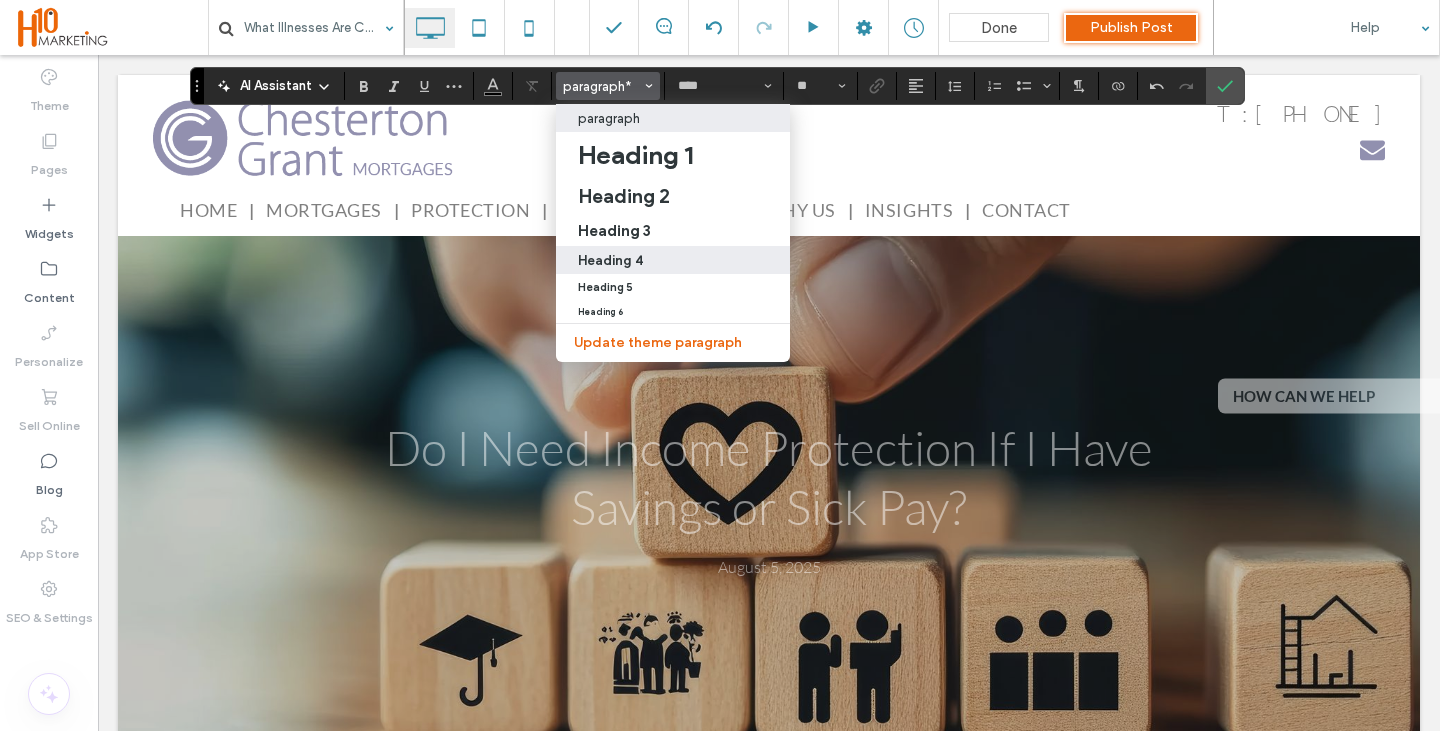 click on "Heading 4" at bounding box center [610, 260] 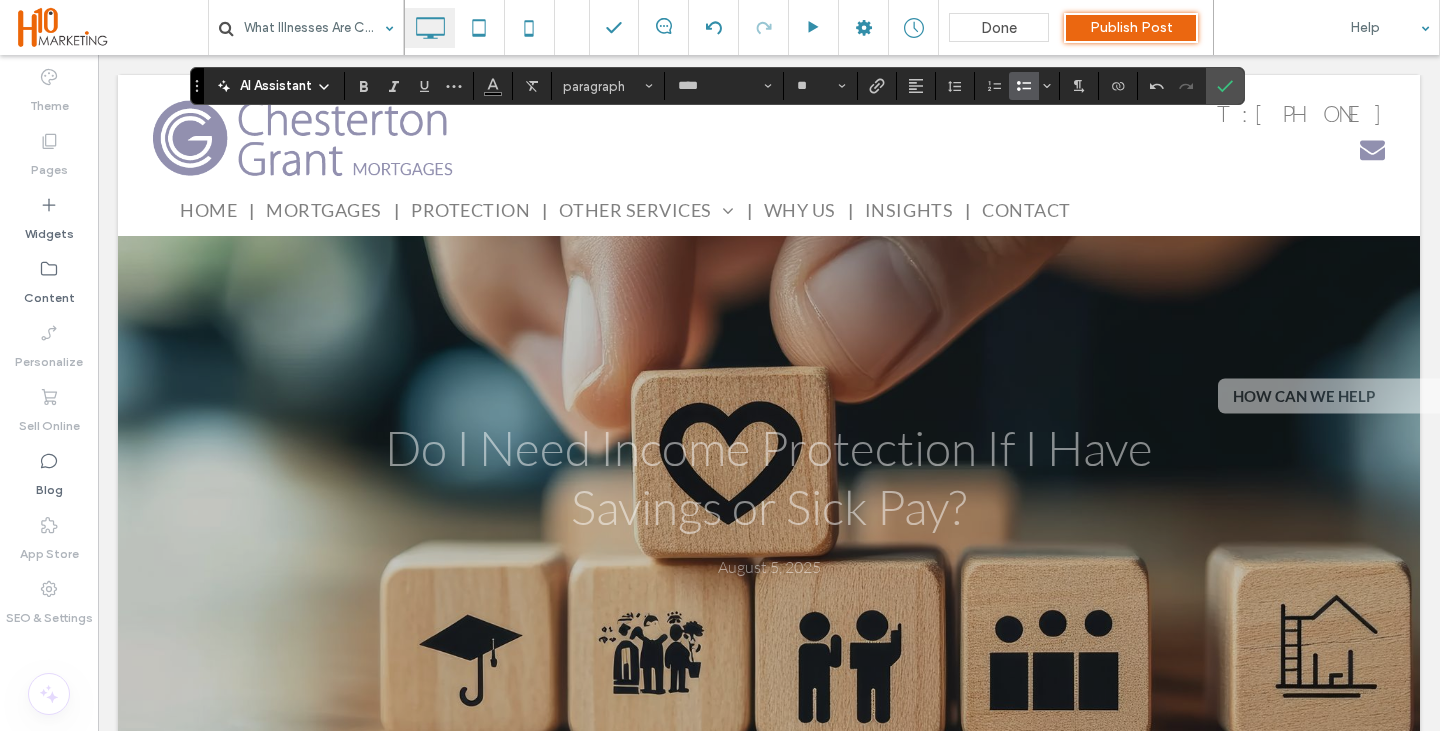 click 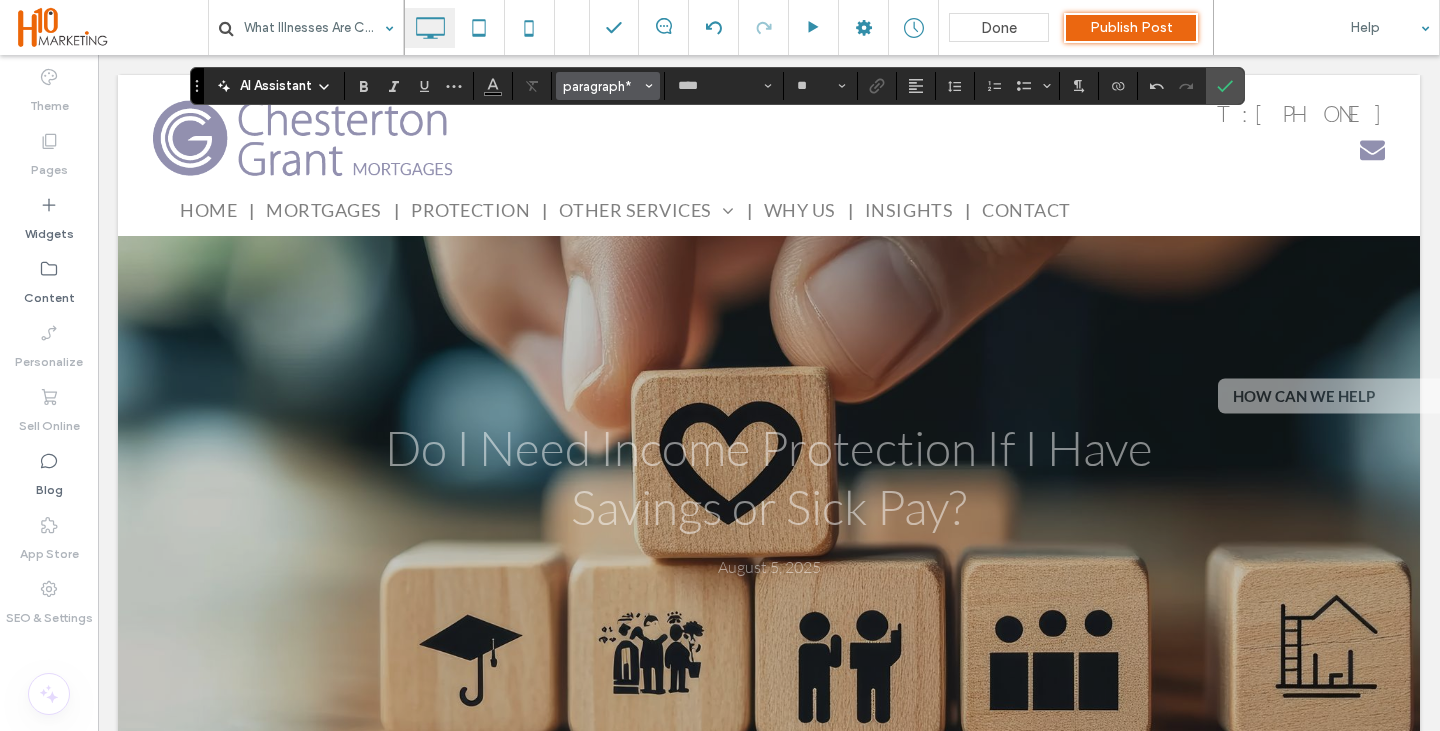 click on "paragraph*" at bounding box center (602, 86) 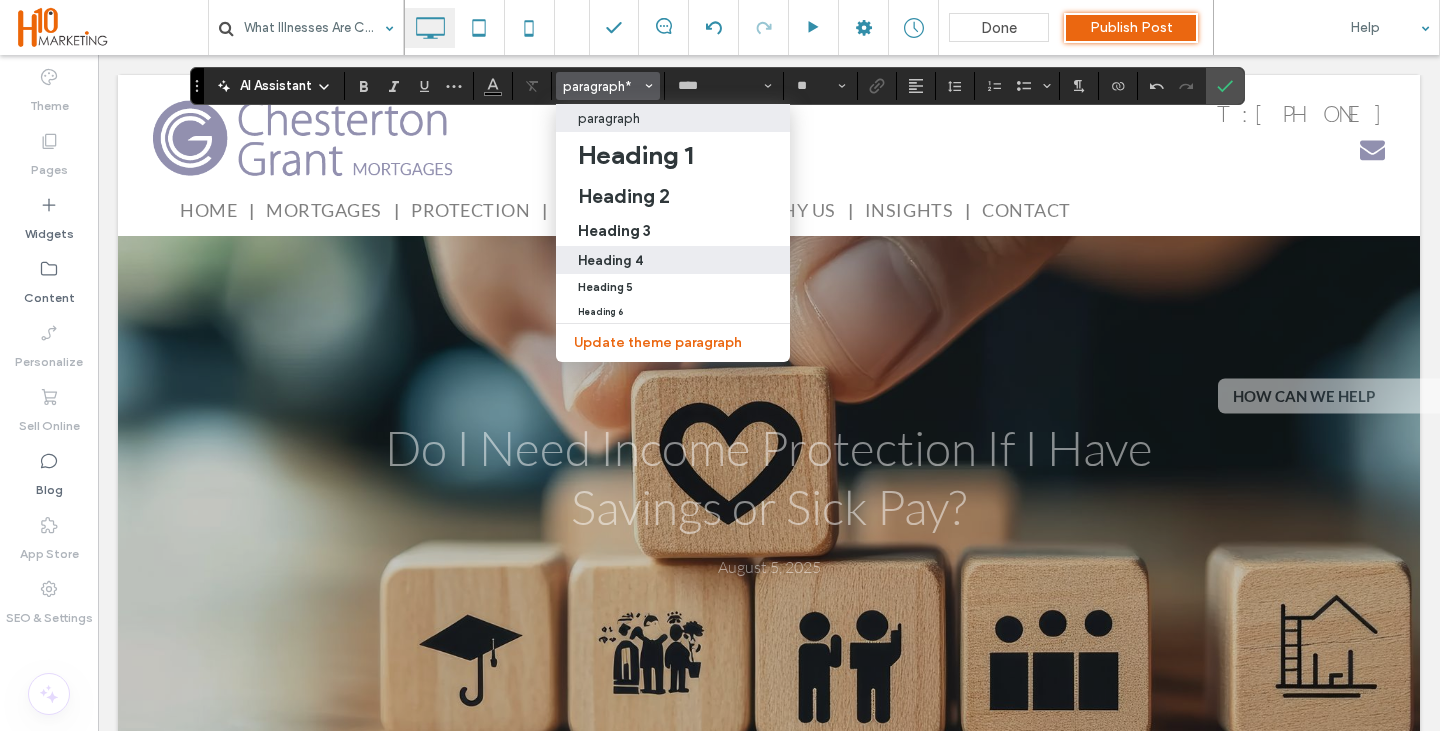 click on "Heading 4" at bounding box center [673, 260] 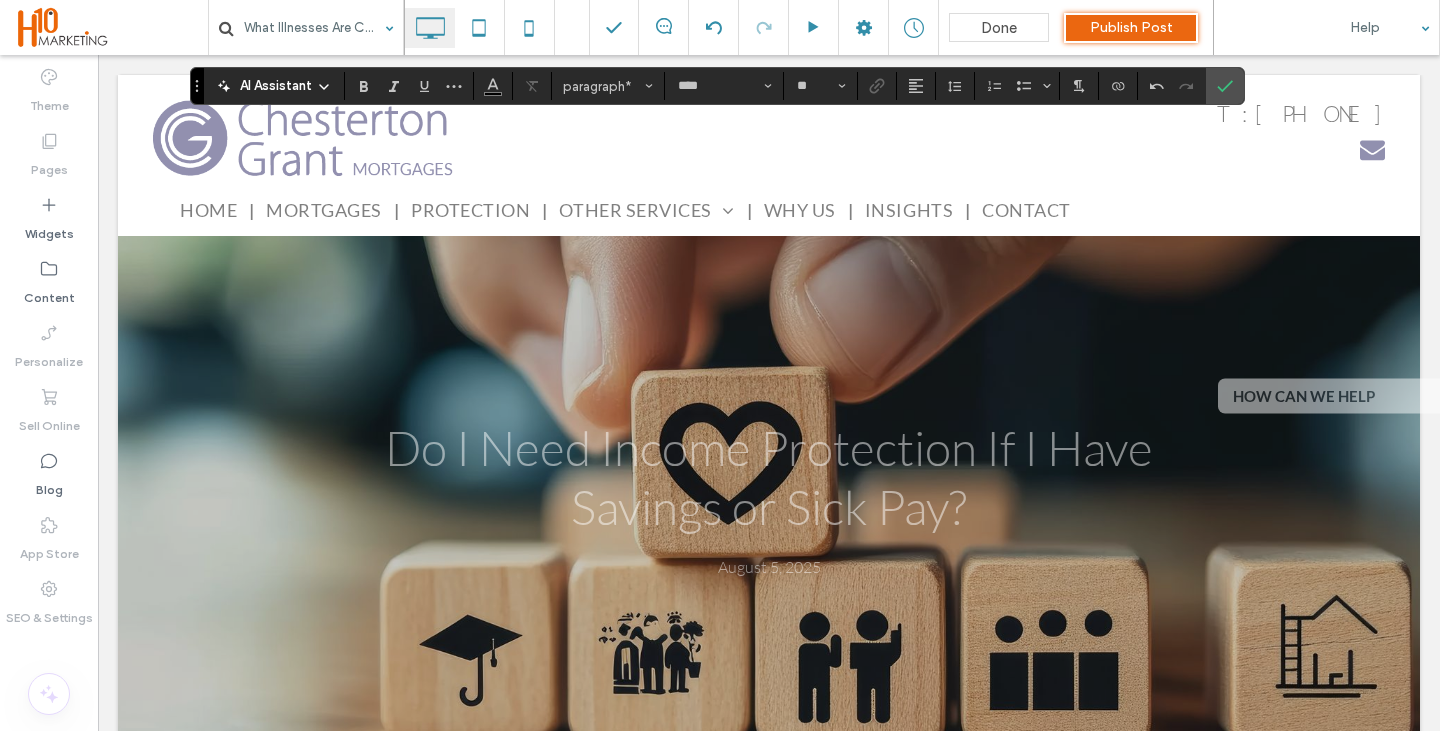 type on "**" 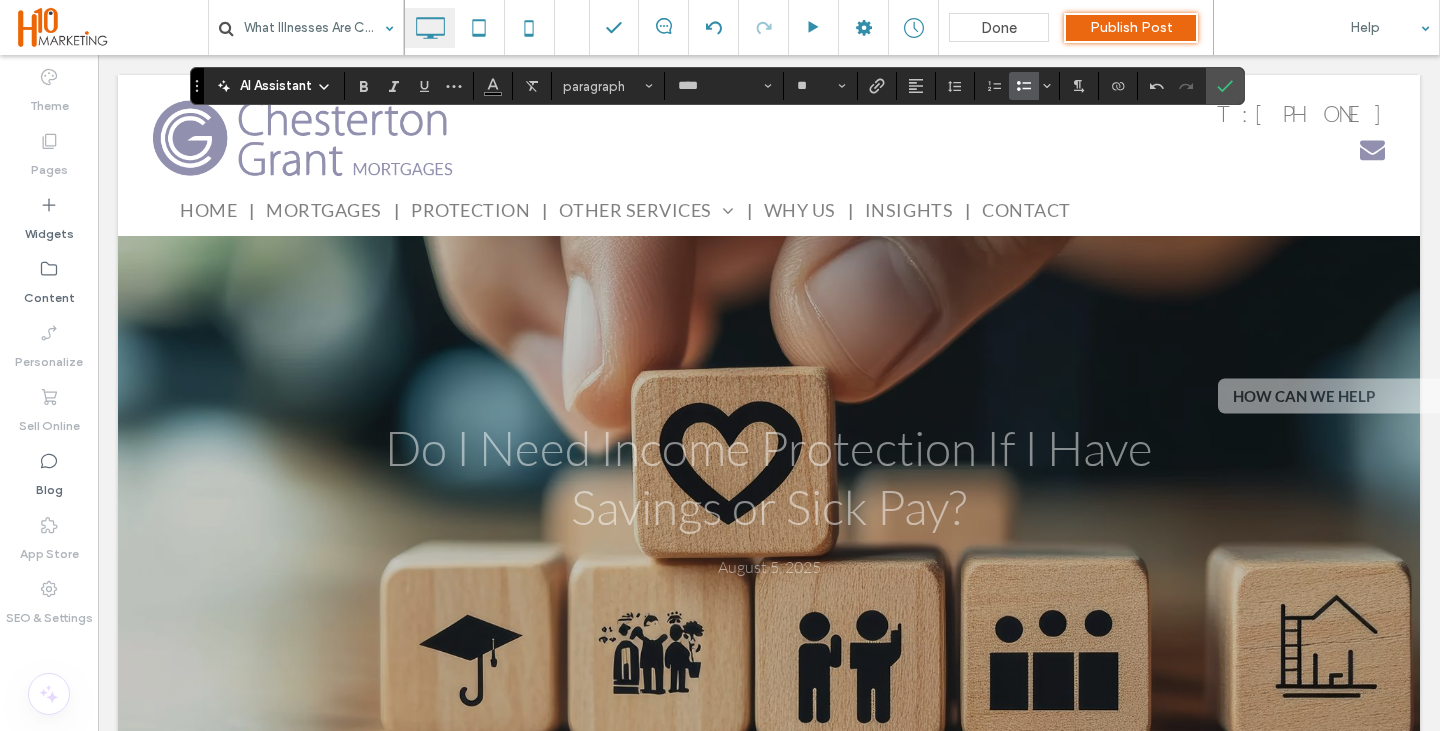 click at bounding box center [1024, 86] 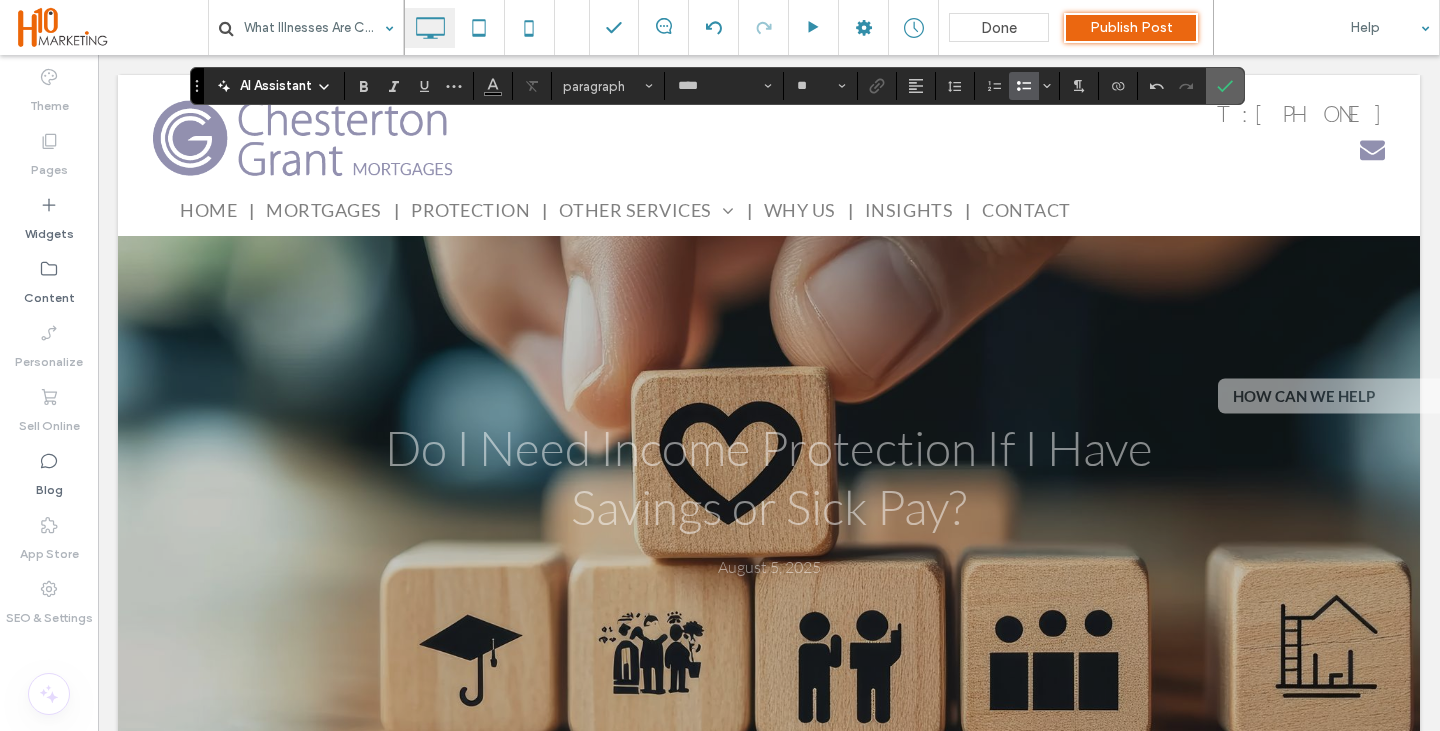 click 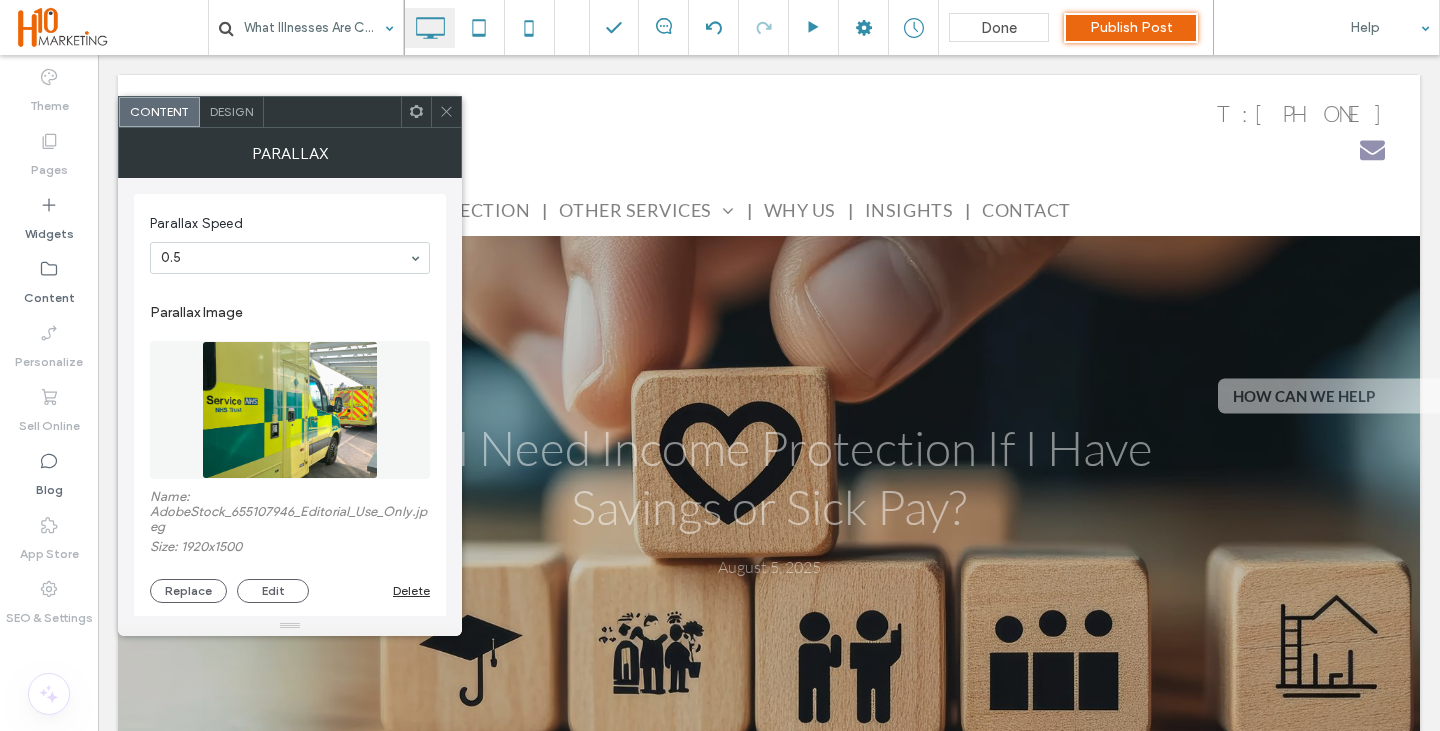 click at bounding box center [290, 410] 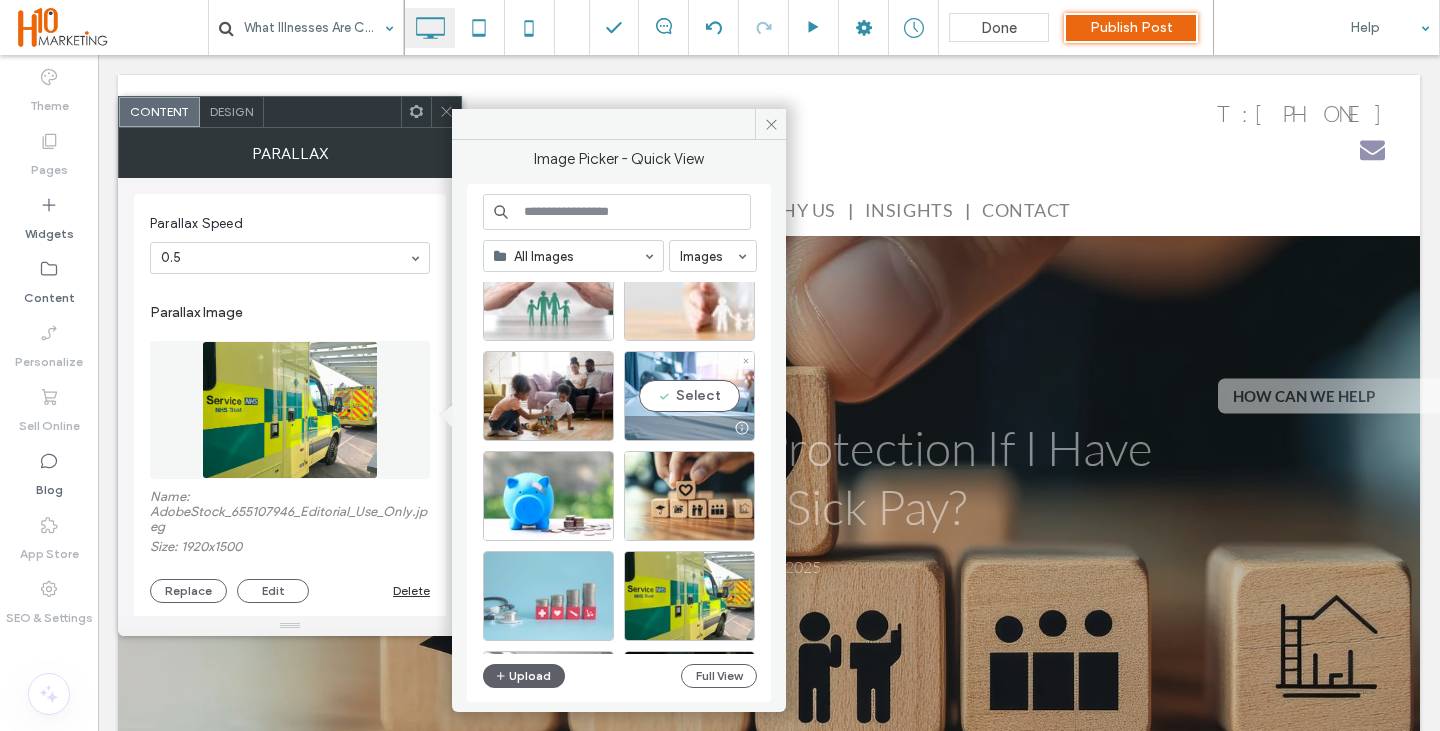 scroll, scrollTop: 100, scrollLeft: 0, axis: vertical 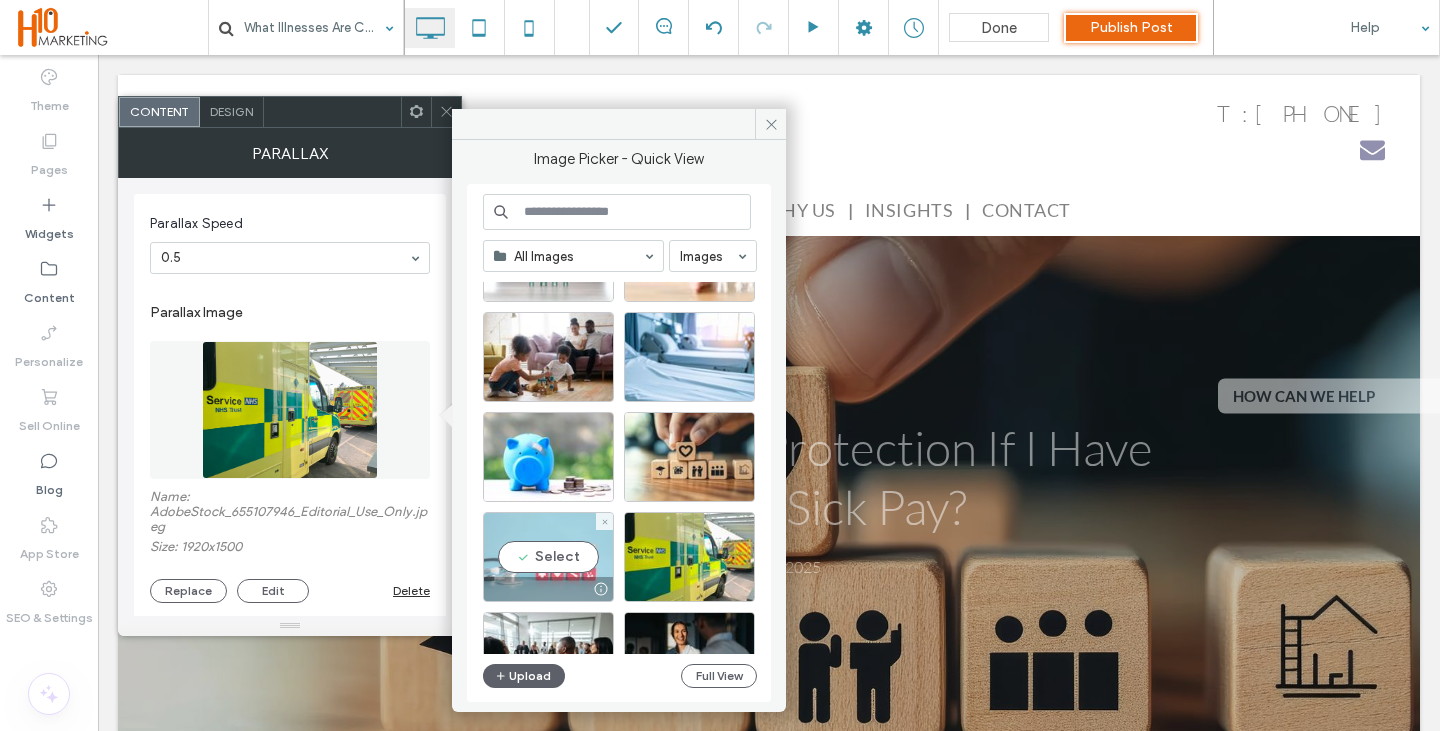 click on "Select" at bounding box center (548, 557) 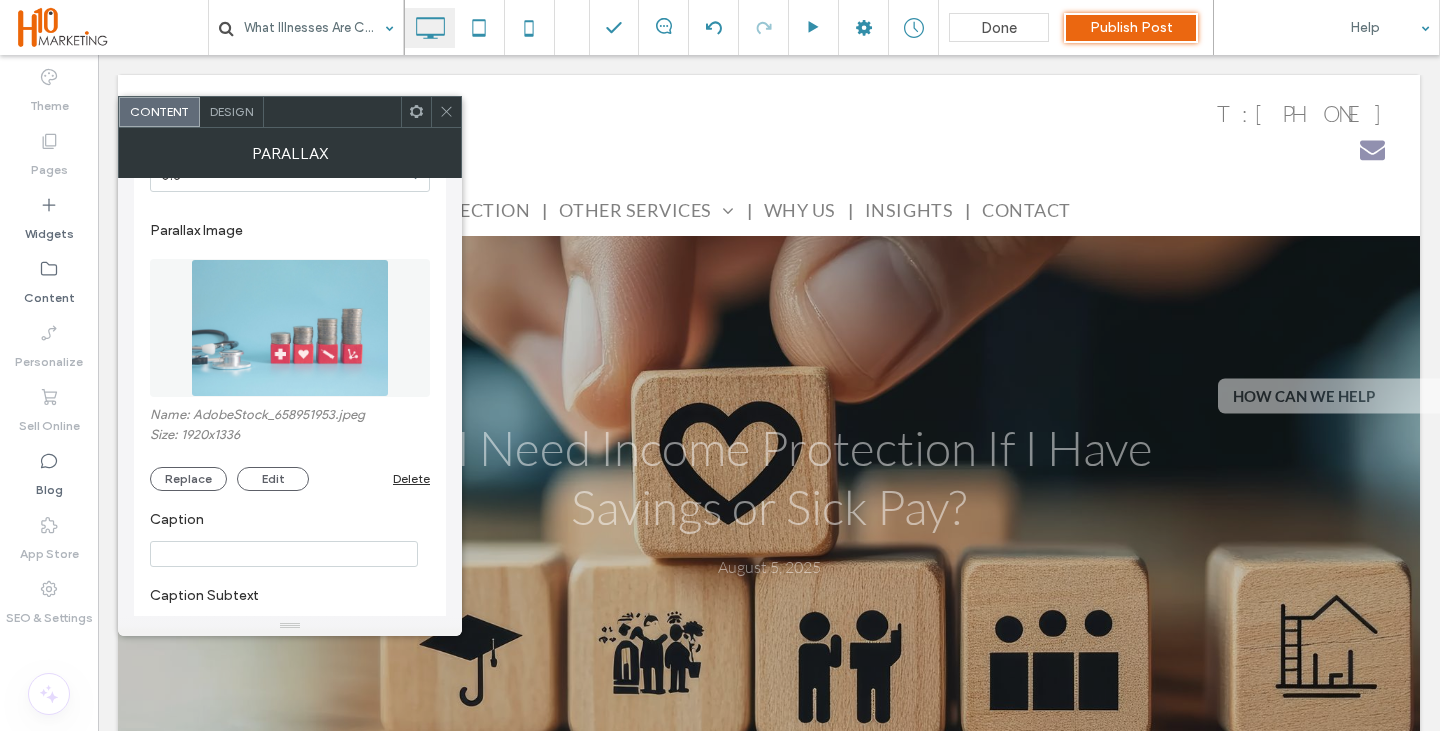 scroll, scrollTop: 100, scrollLeft: 0, axis: vertical 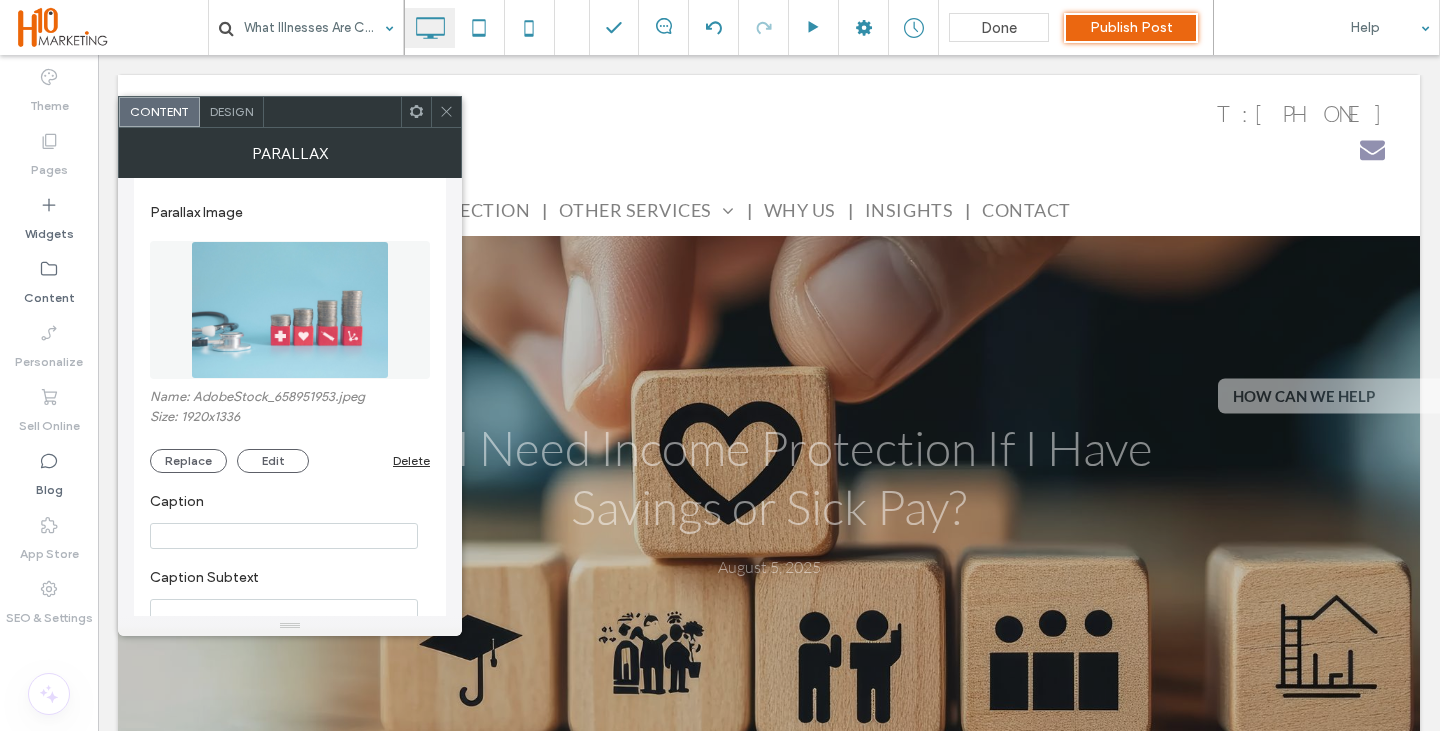 click 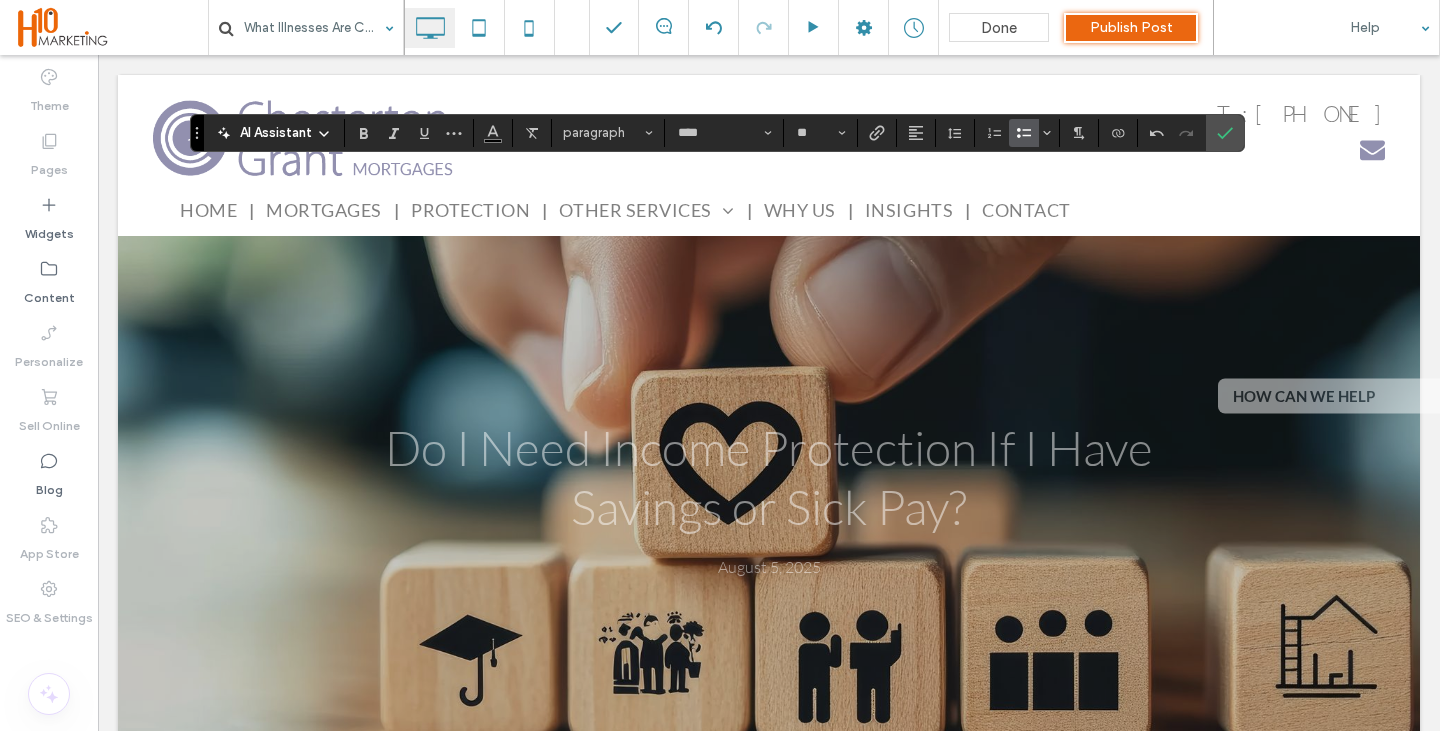 click 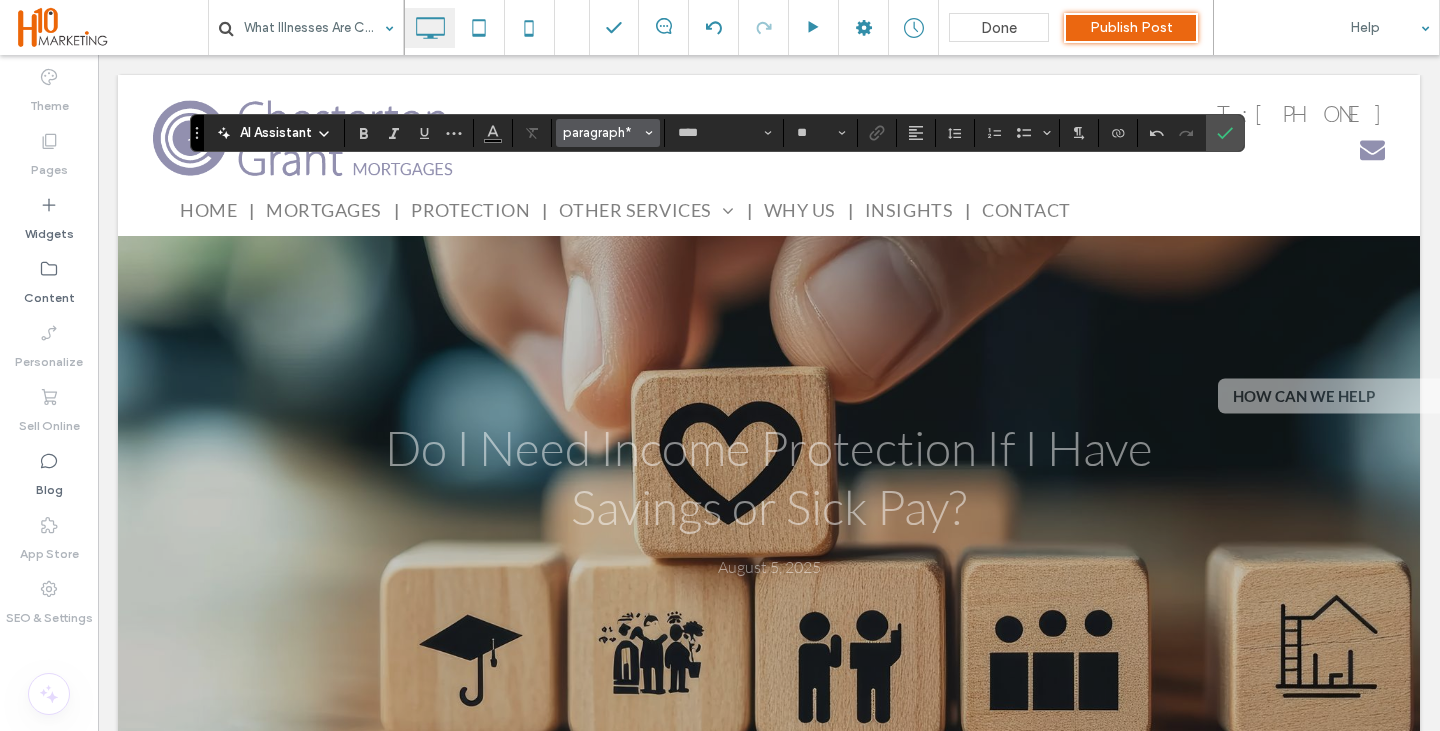 click on "paragraph*" at bounding box center (602, 132) 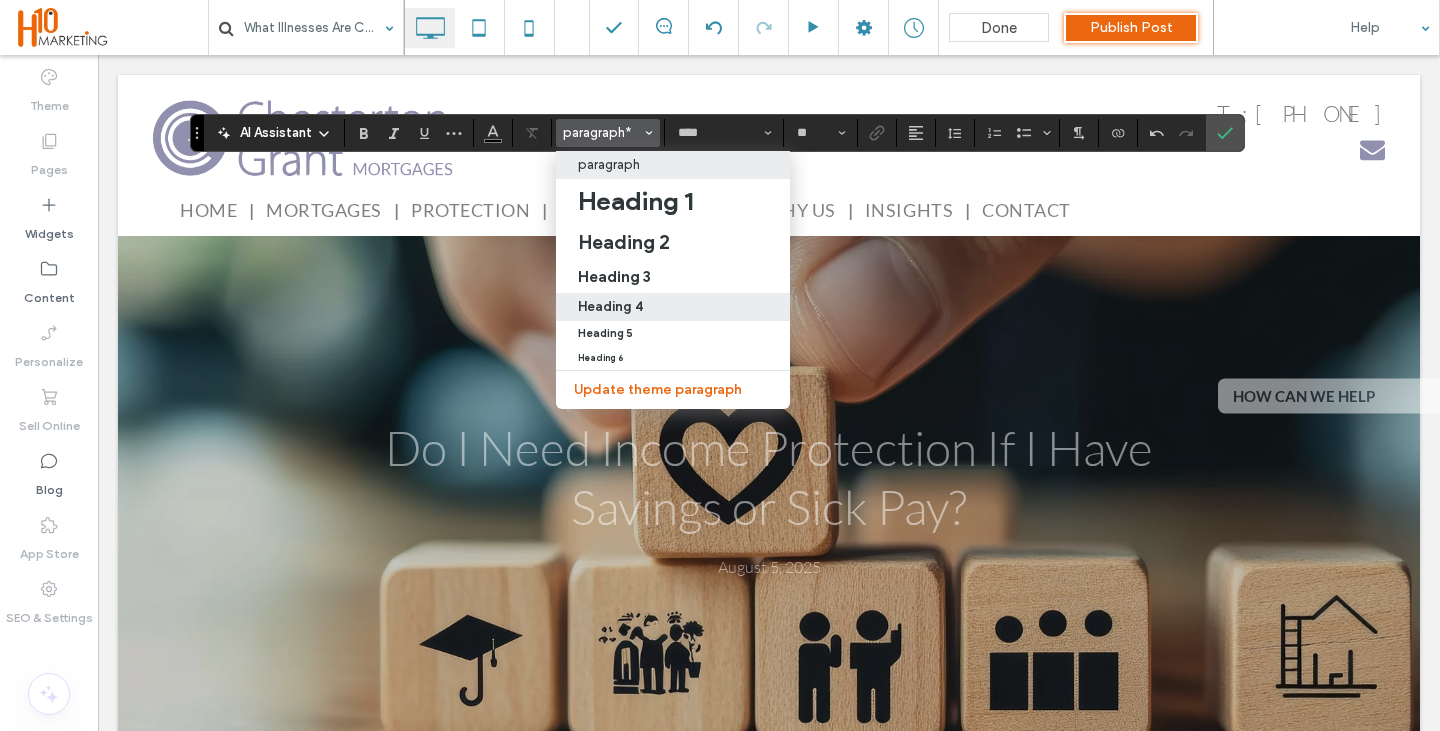 click on "Heading 4" at bounding box center [610, 306] 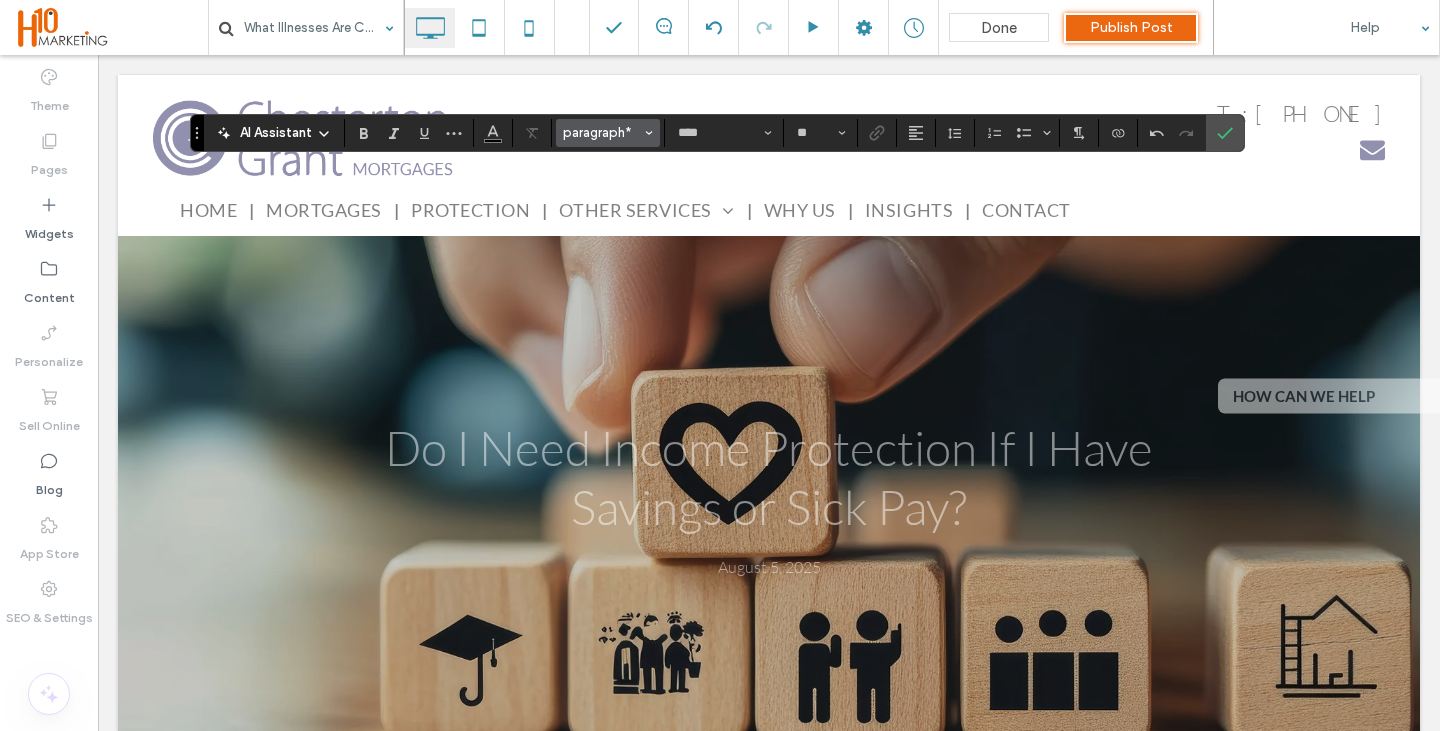click on "paragraph*" at bounding box center [602, 132] 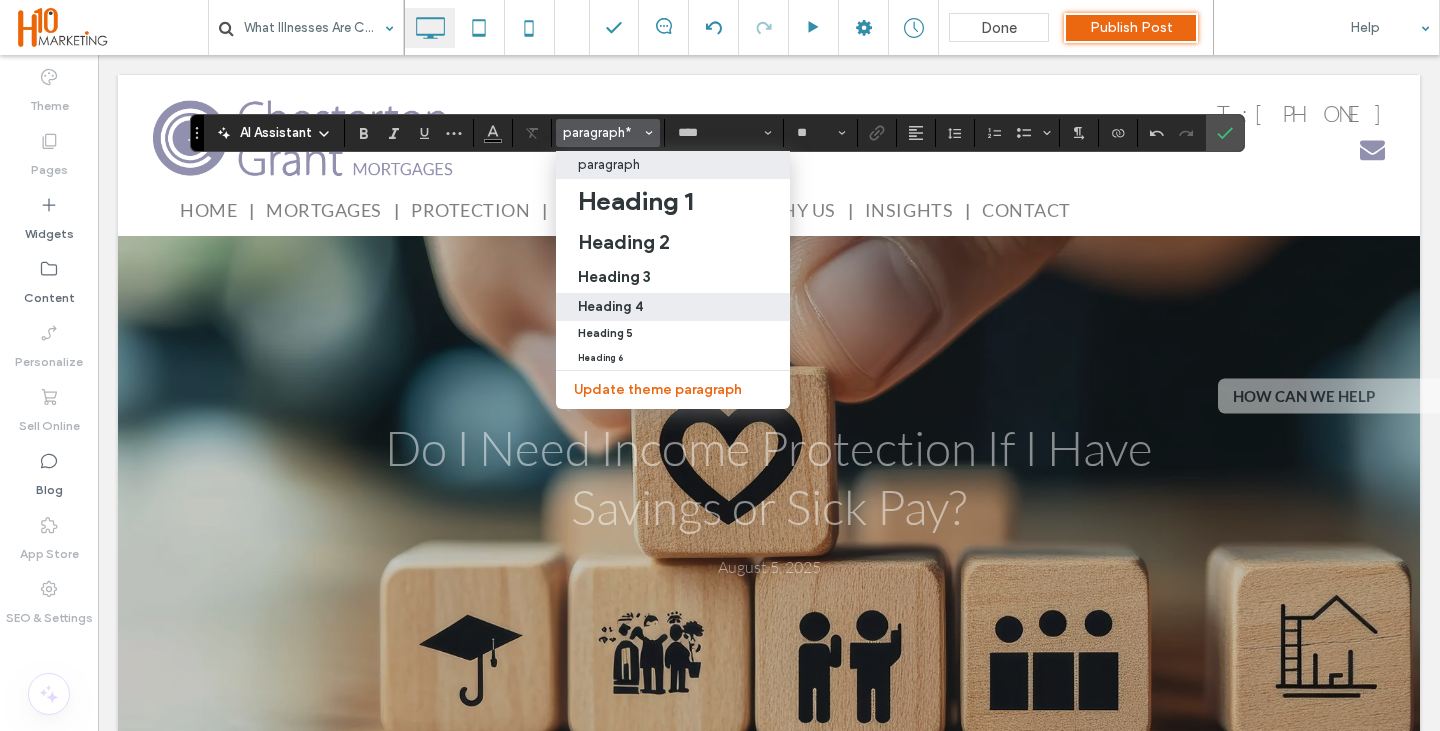 click on "Heading 4" at bounding box center [610, 306] 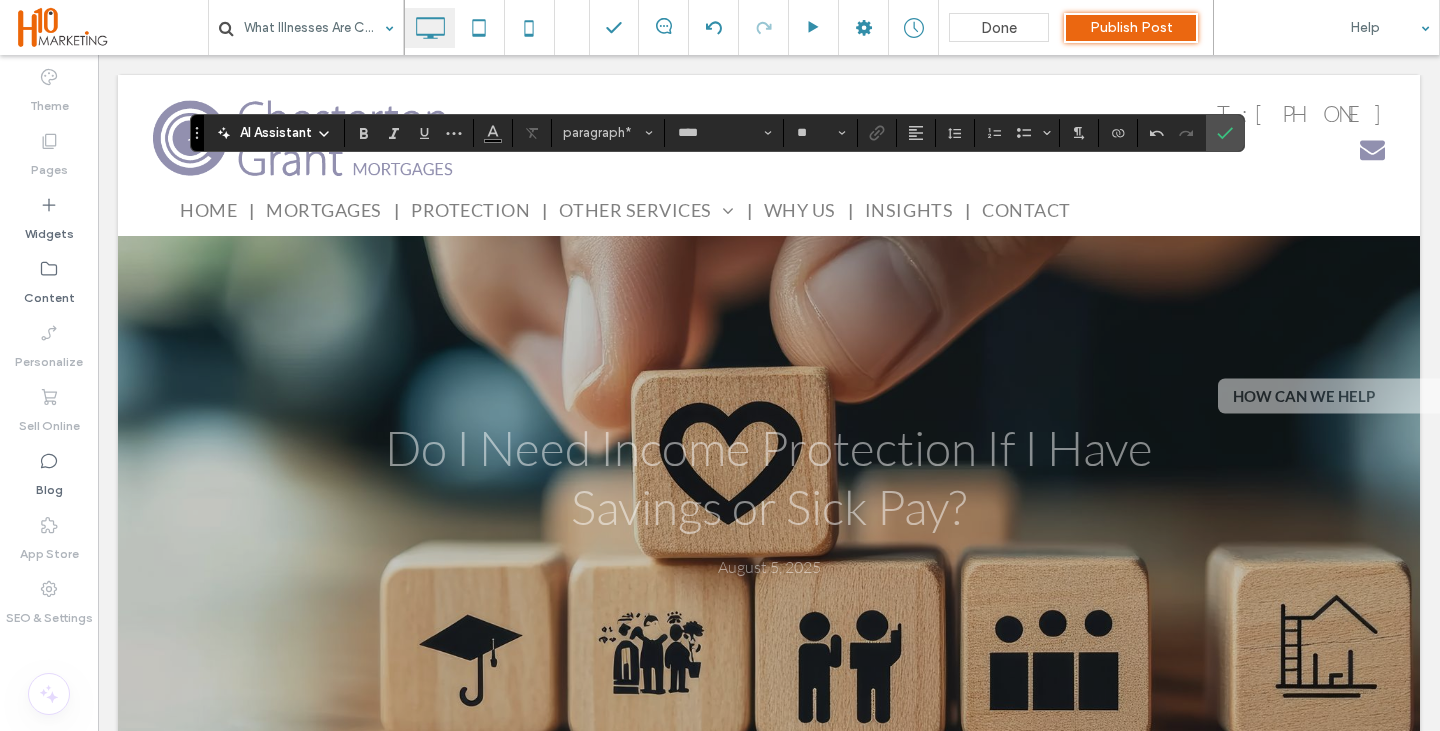 type on "**" 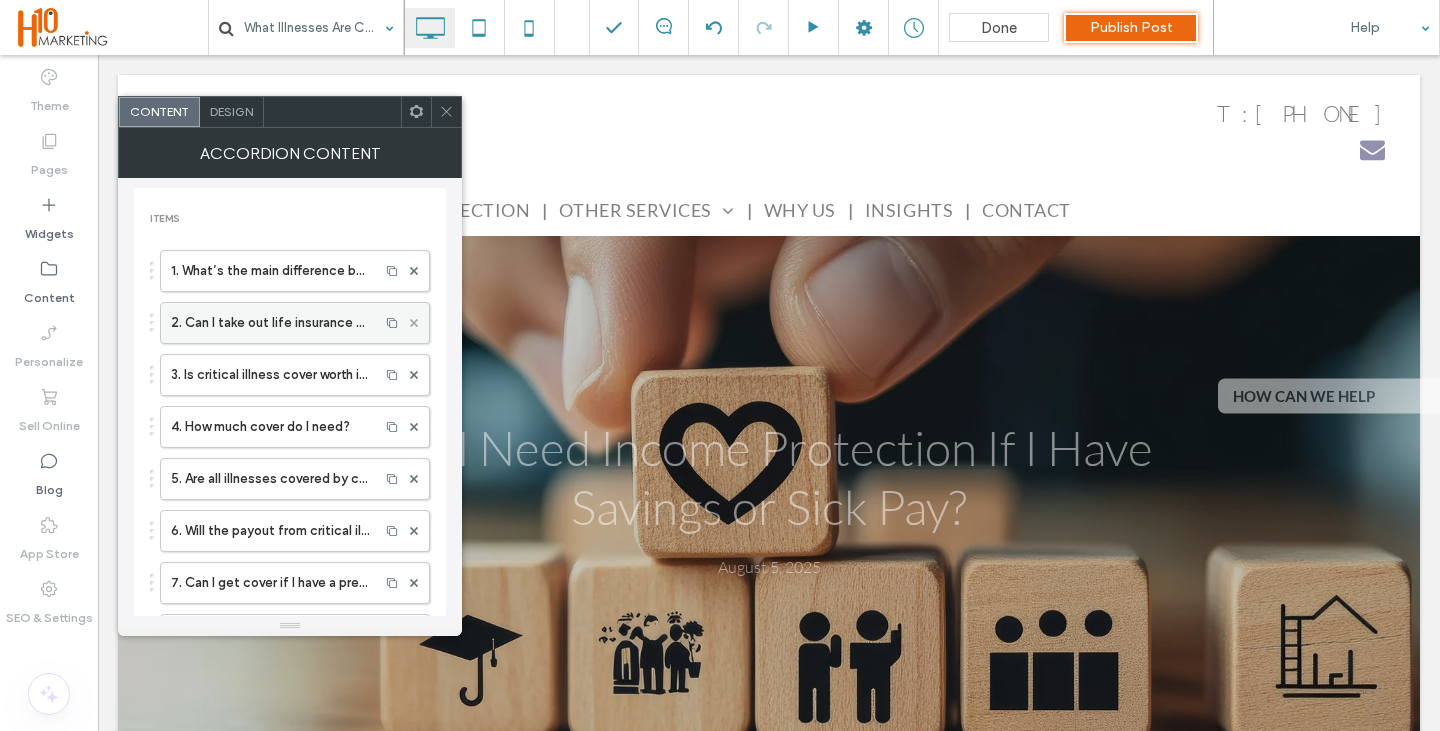 click 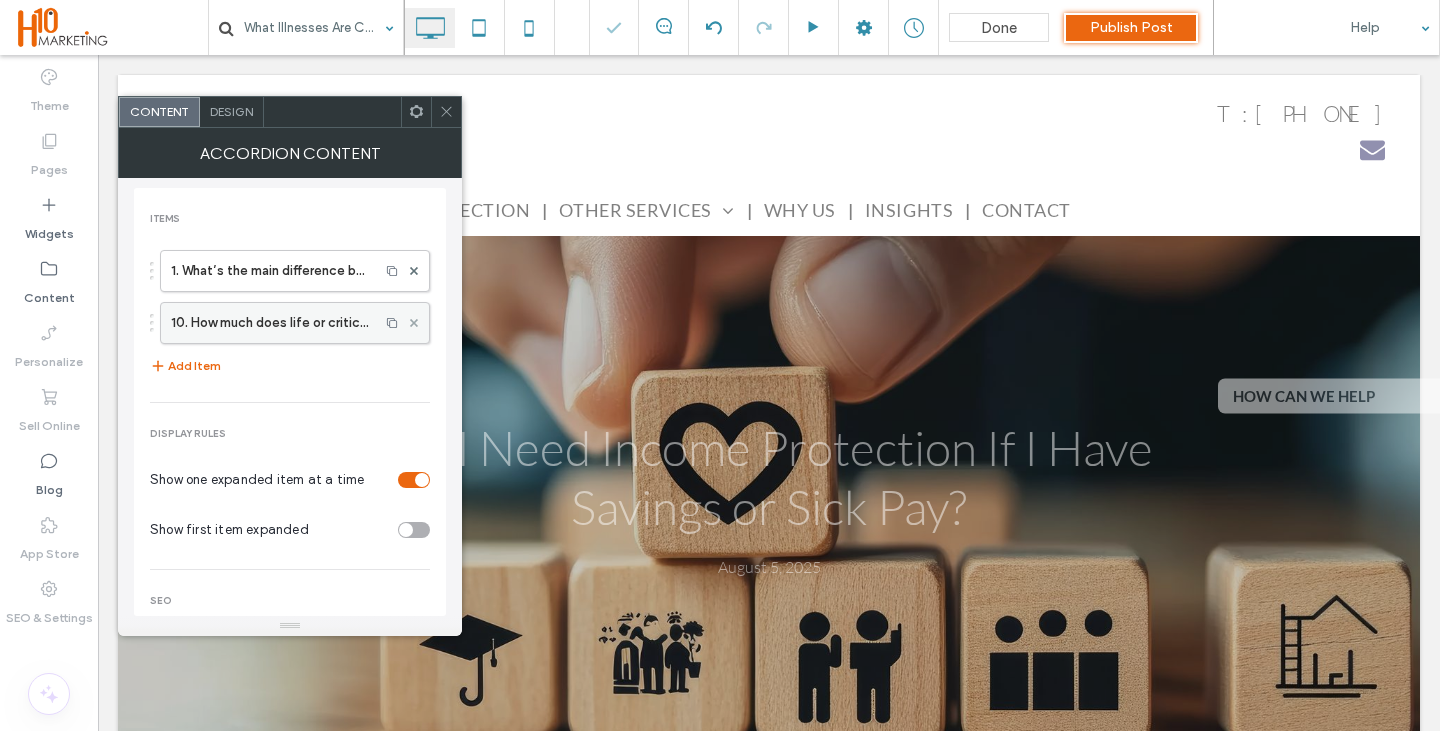 click 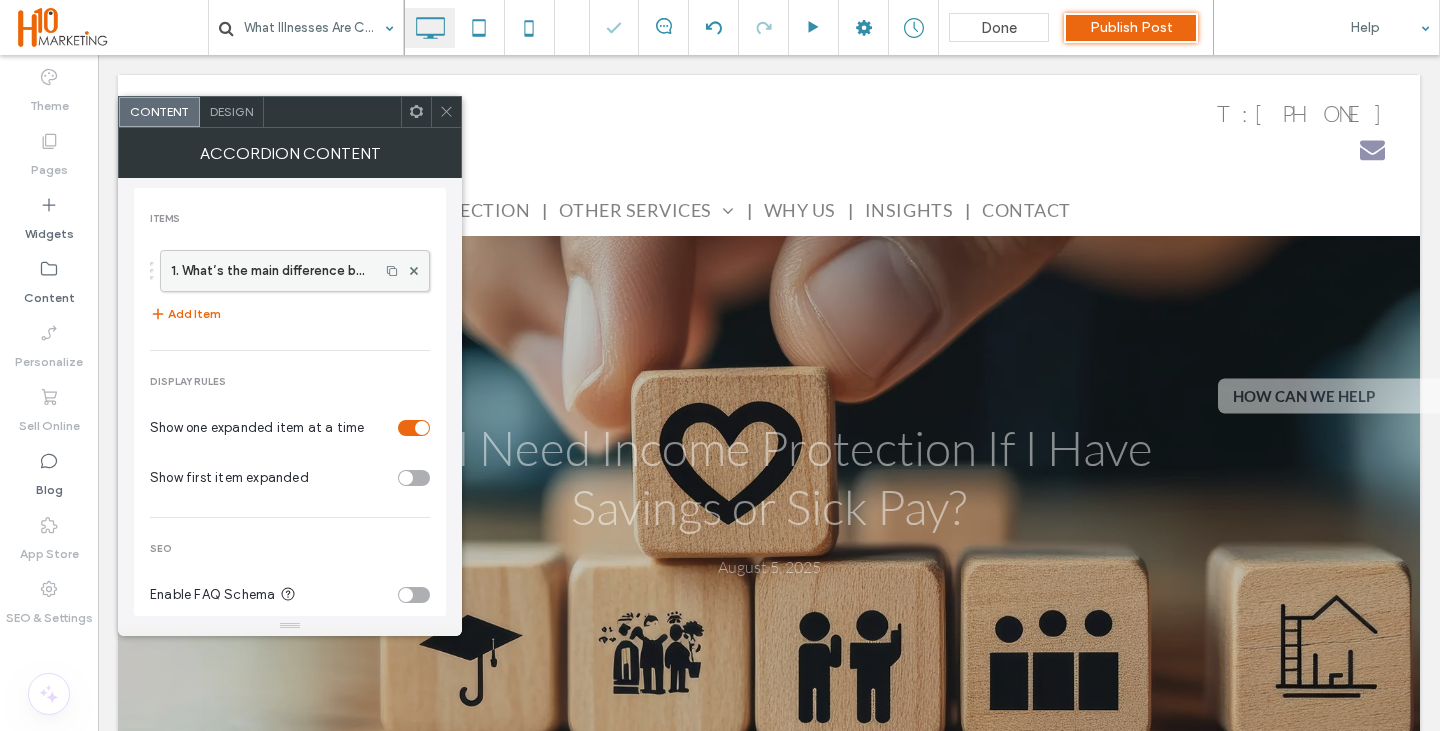 click on "1. What’s the main difference between life insurance and critical illness cover?" at bounding box center [270, 271] 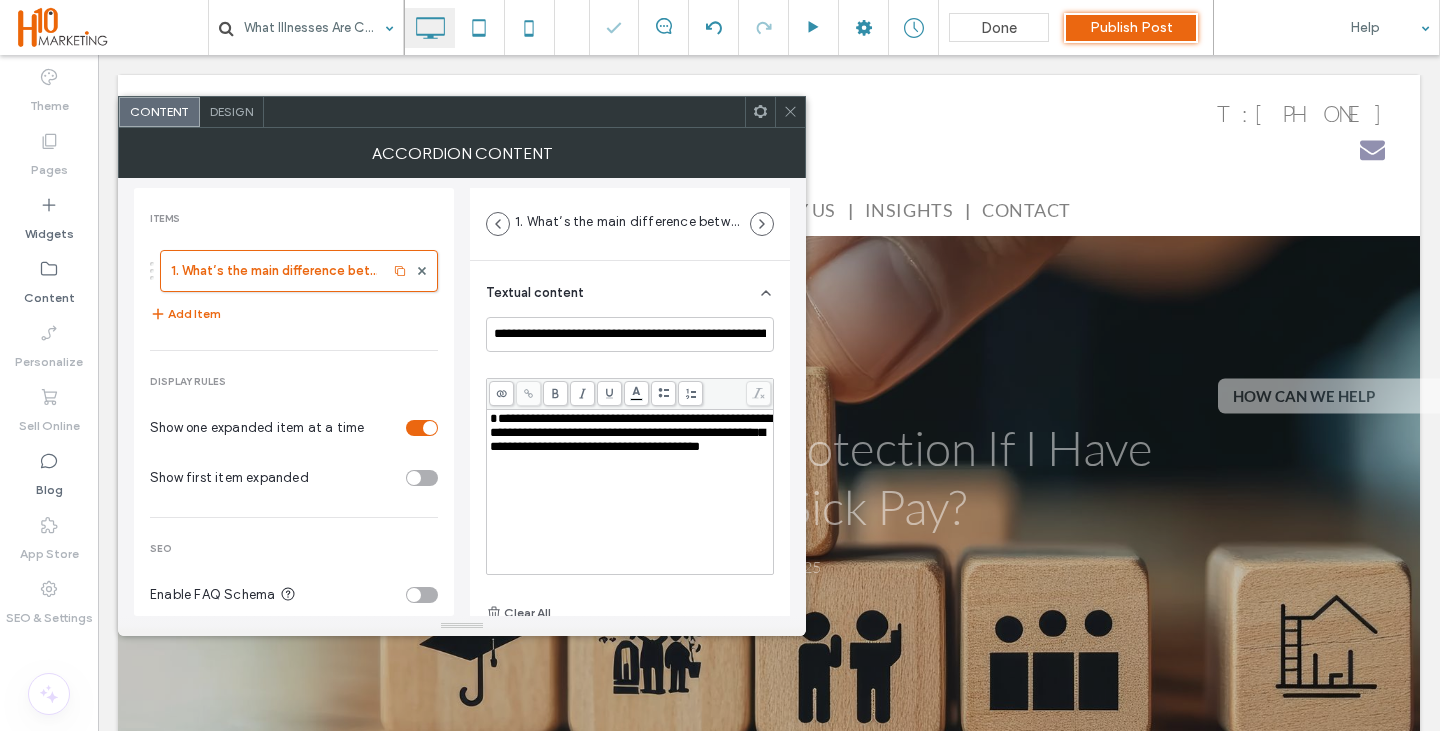 click on "Textual content" at bounding box center [630, 289] 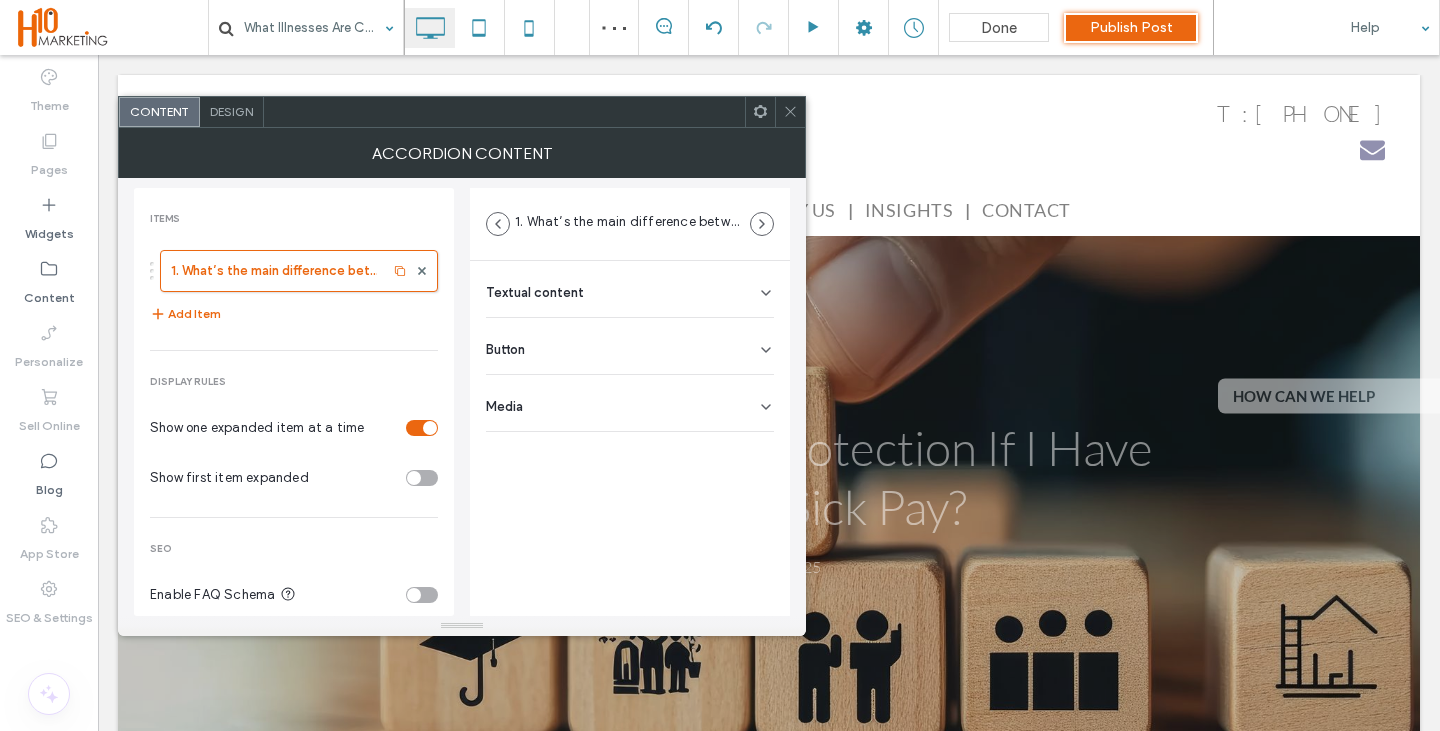 click on "**********" at bounding box center [630, 334] 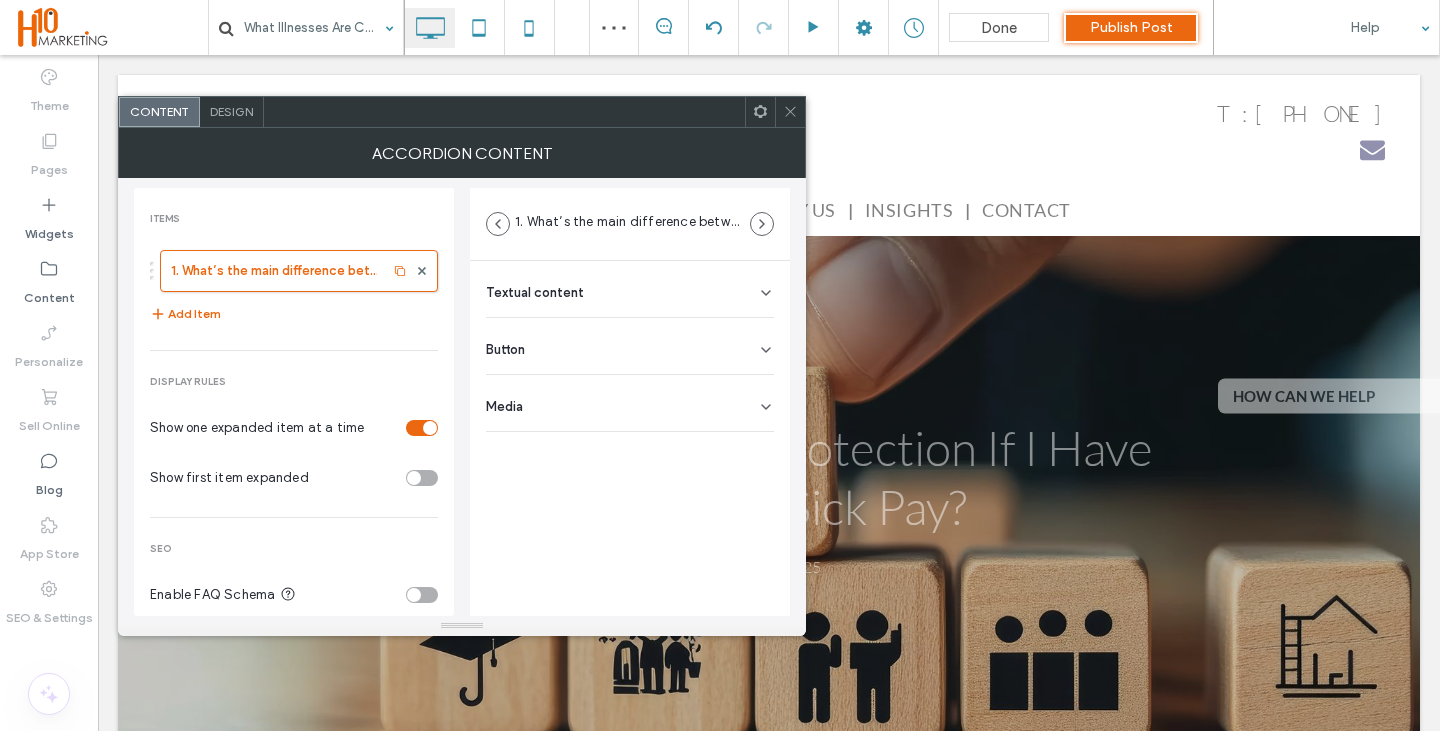 paste 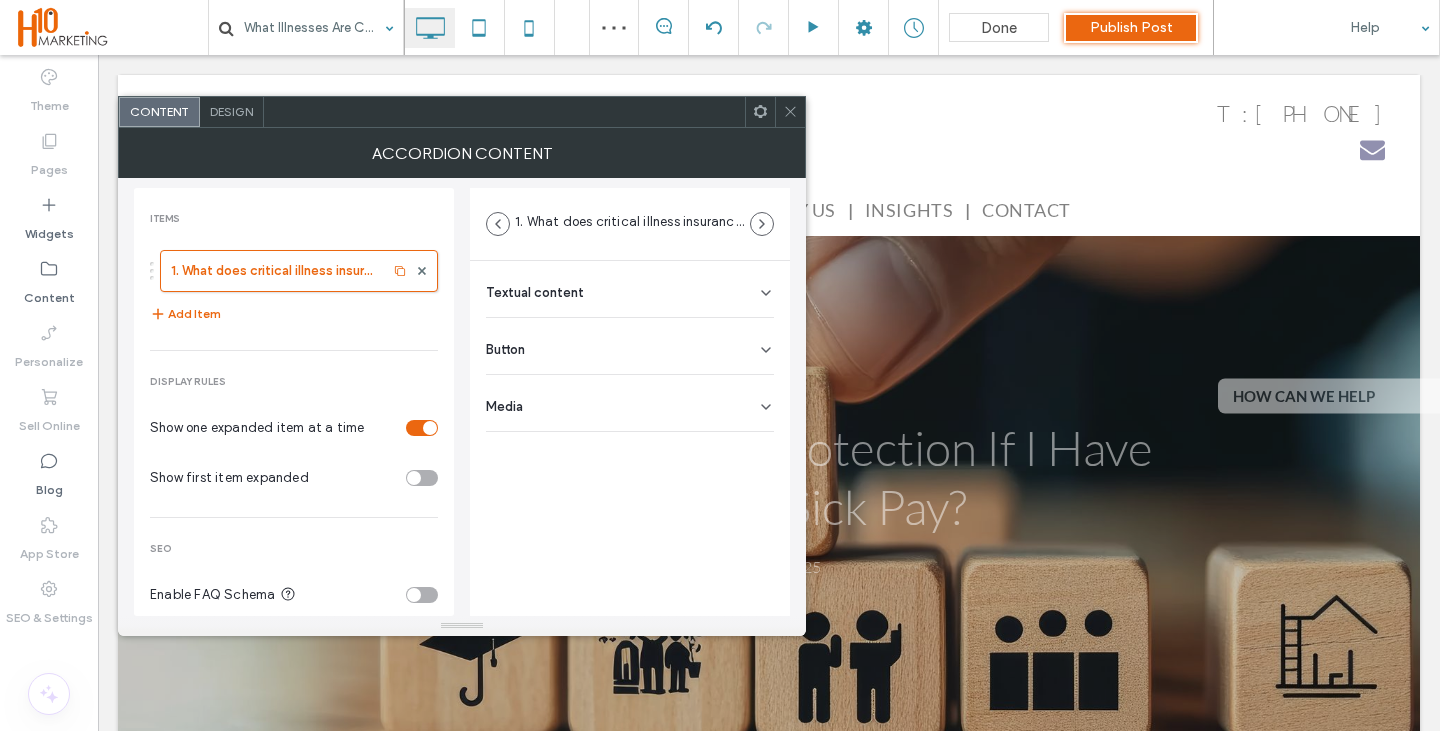 drag, startPoint x: 646, startPoint y: 288, endPoint x: 621, endPoint y: 345, distance: 62.241467 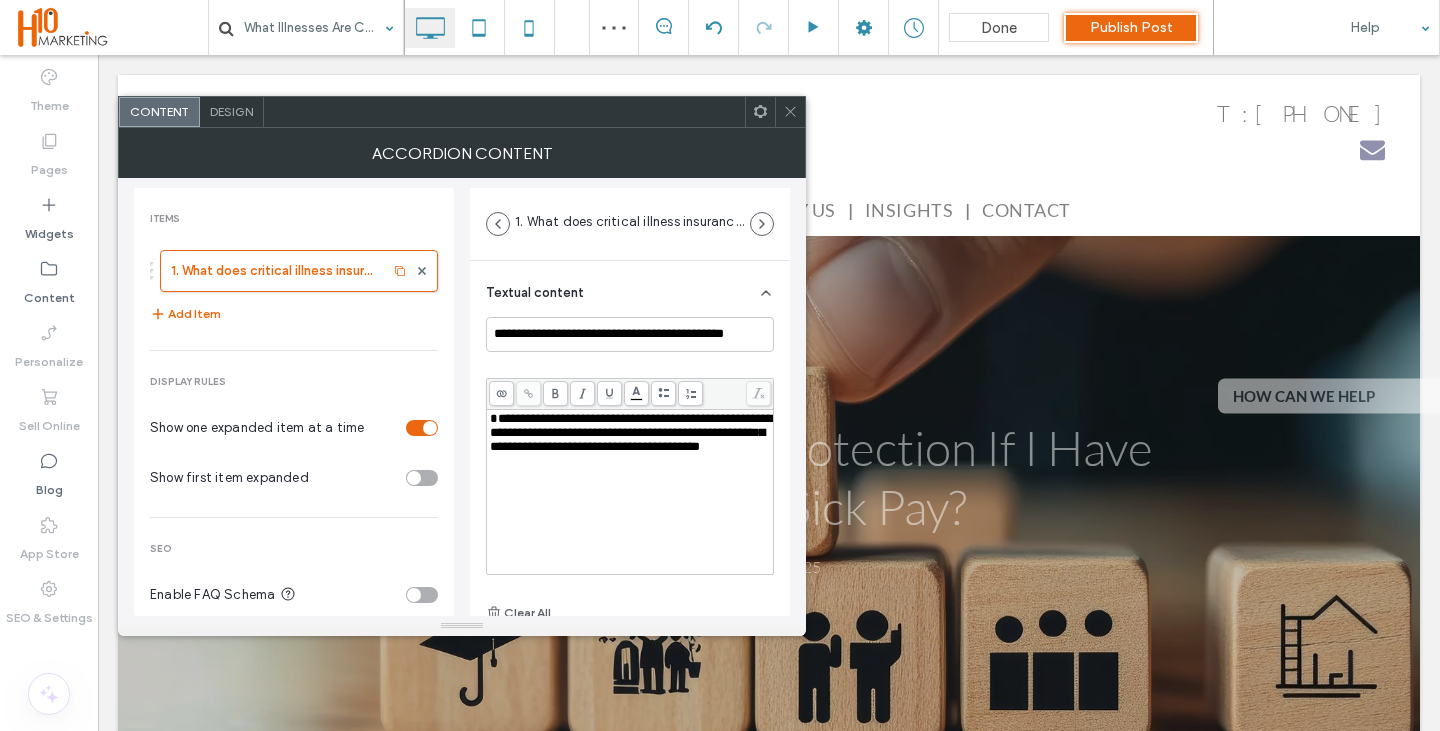 scroll, scrollTop: 0, scrollLeft: 0, axis: both 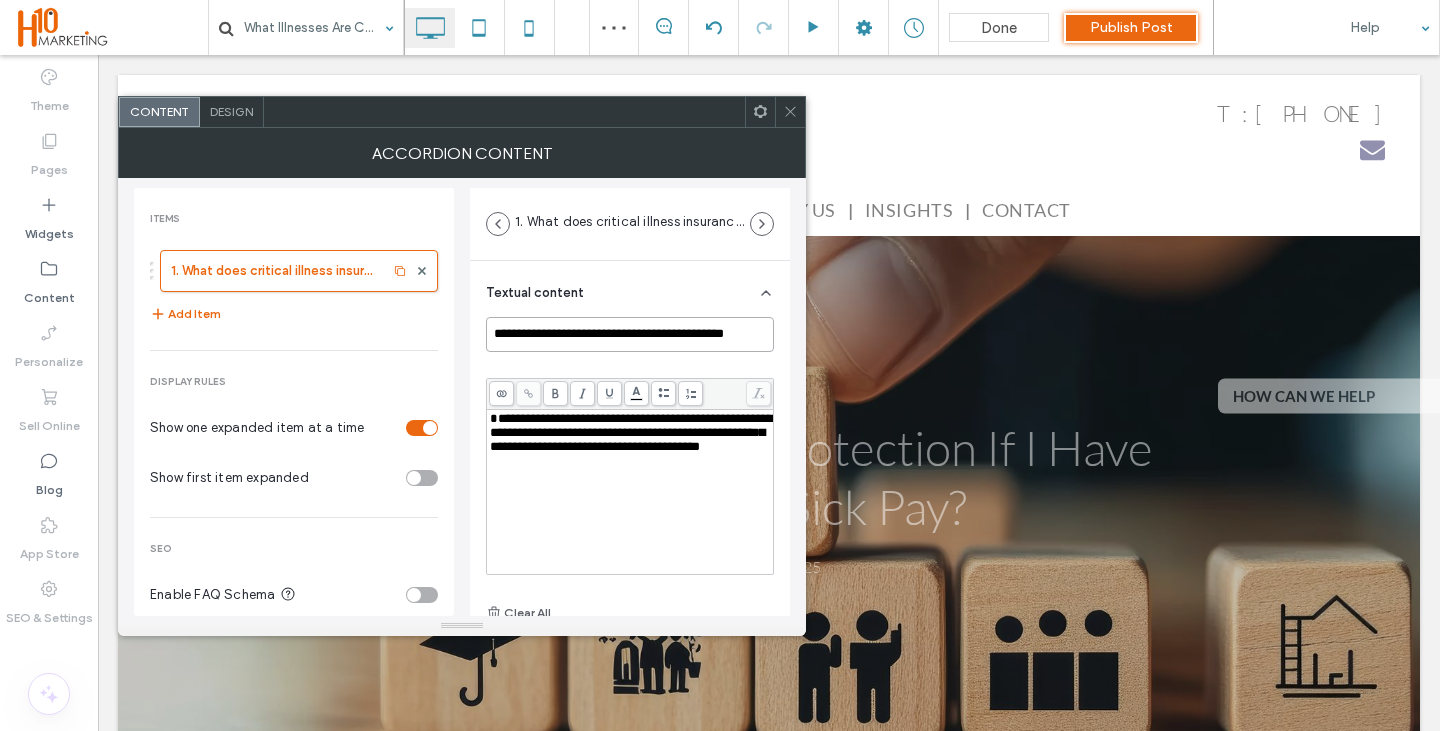 click on "**********" at bounding box center [630, 334] 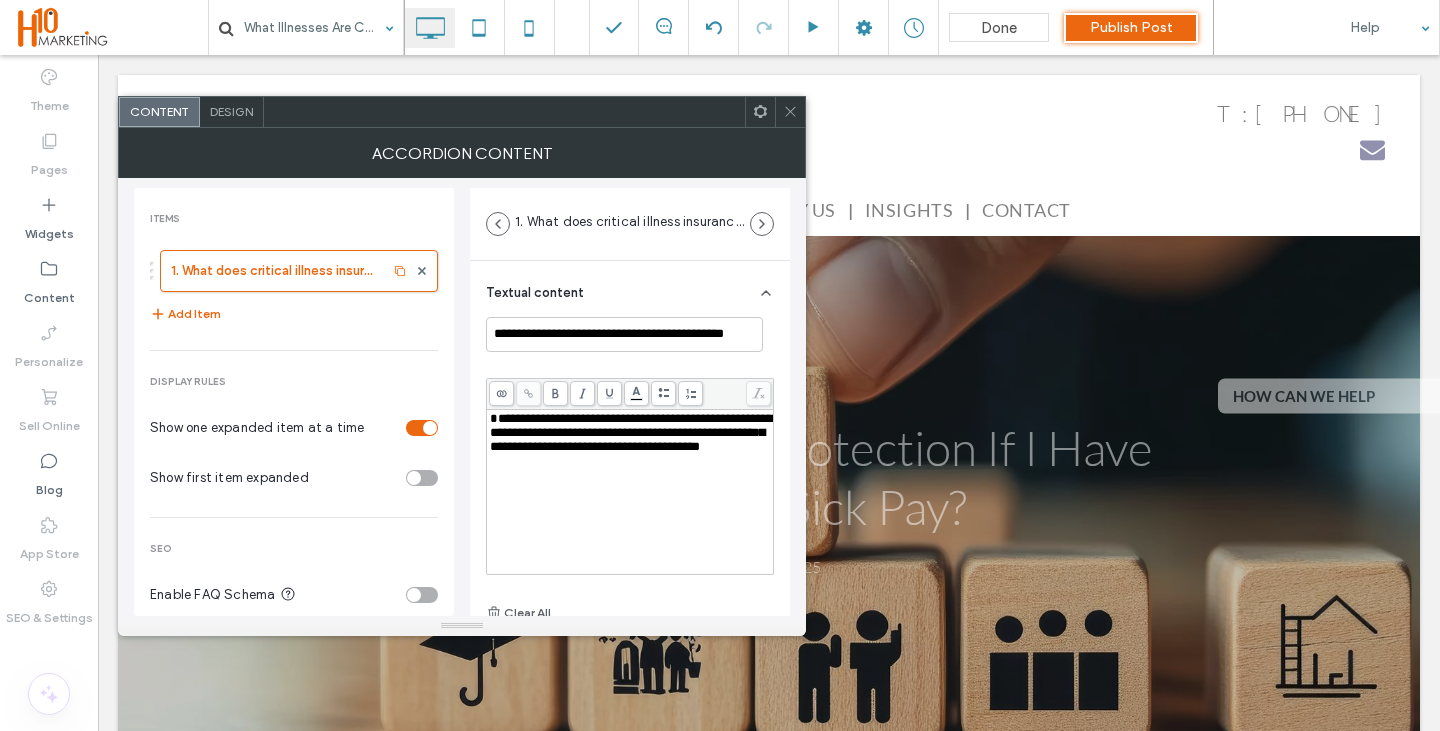 scroll, scrollTop: 0, scrollLeft: 0, axis: both 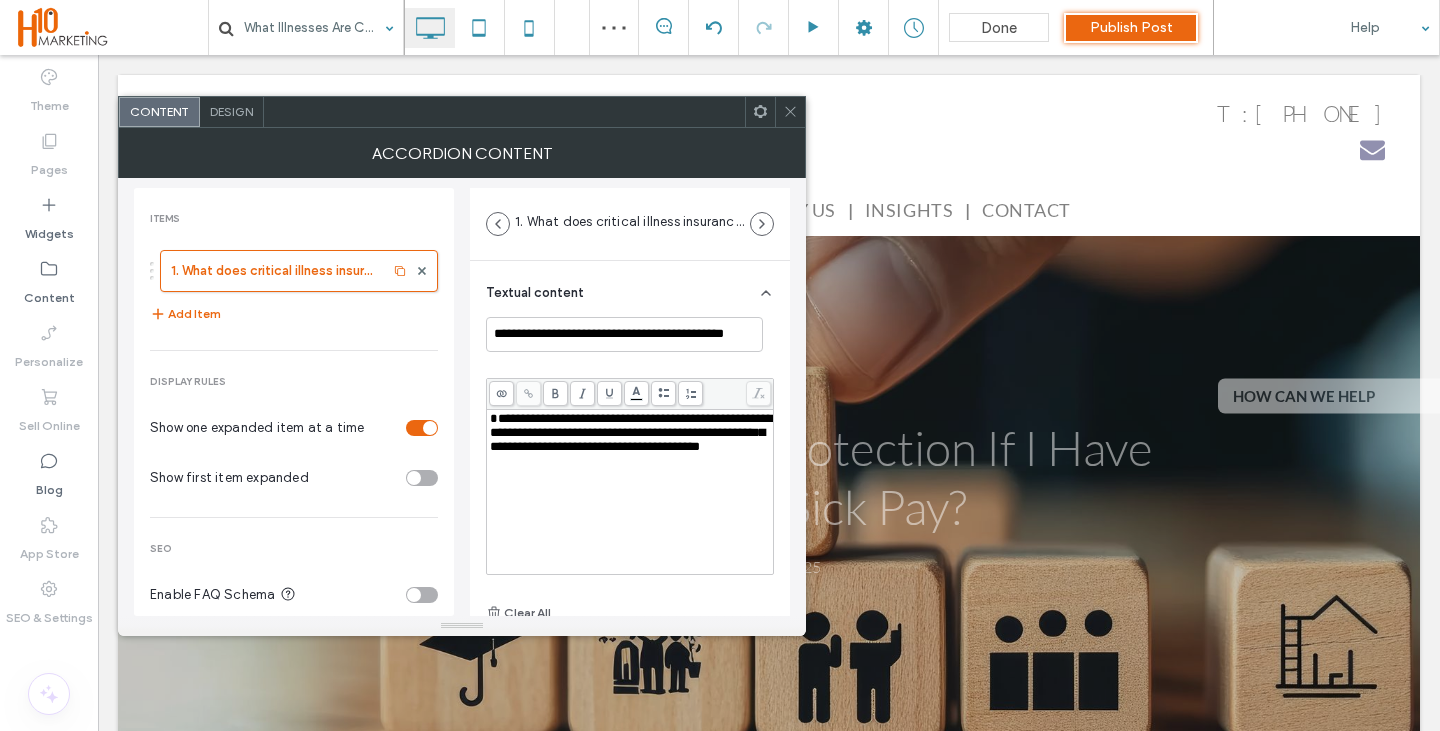 click on "**********" at bounding box center (631, 432) 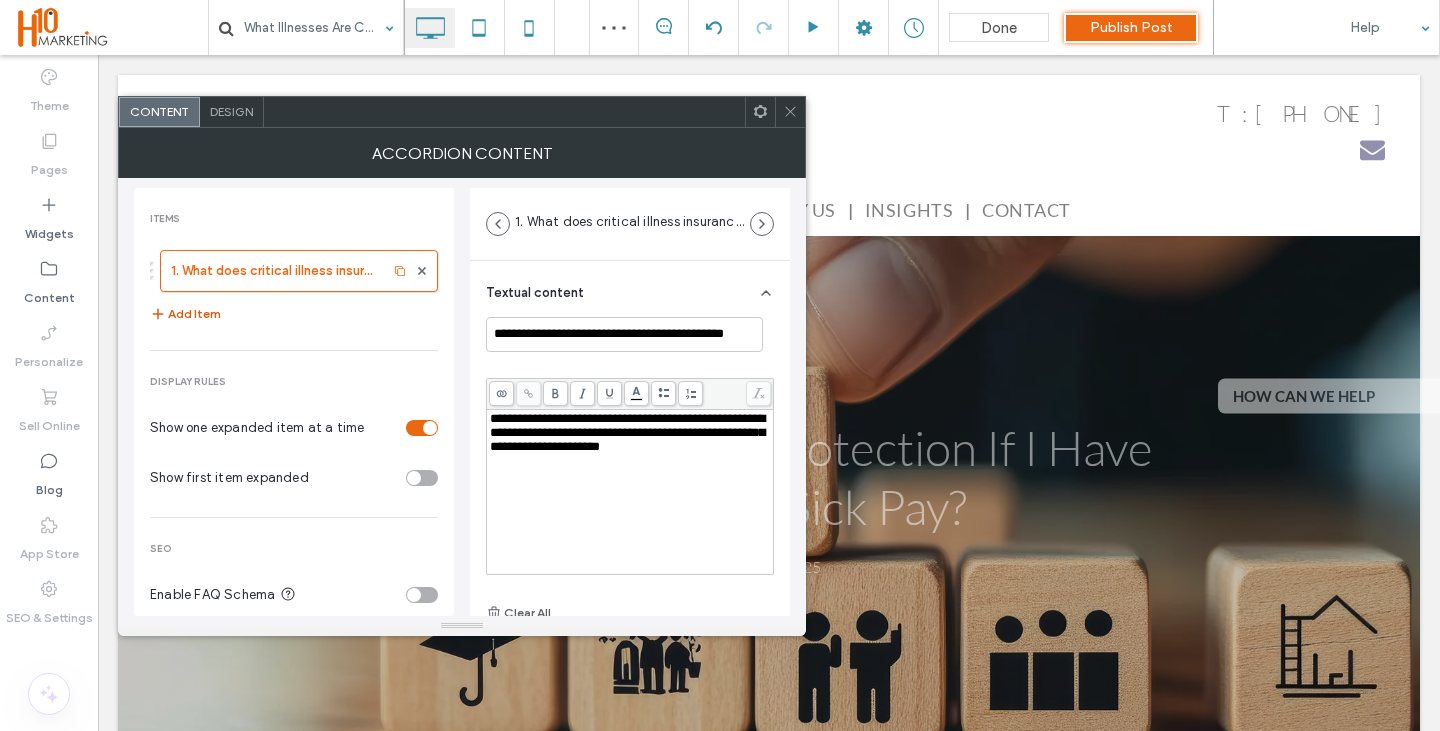 click on "Add Item" at bounding box center (185, 314) 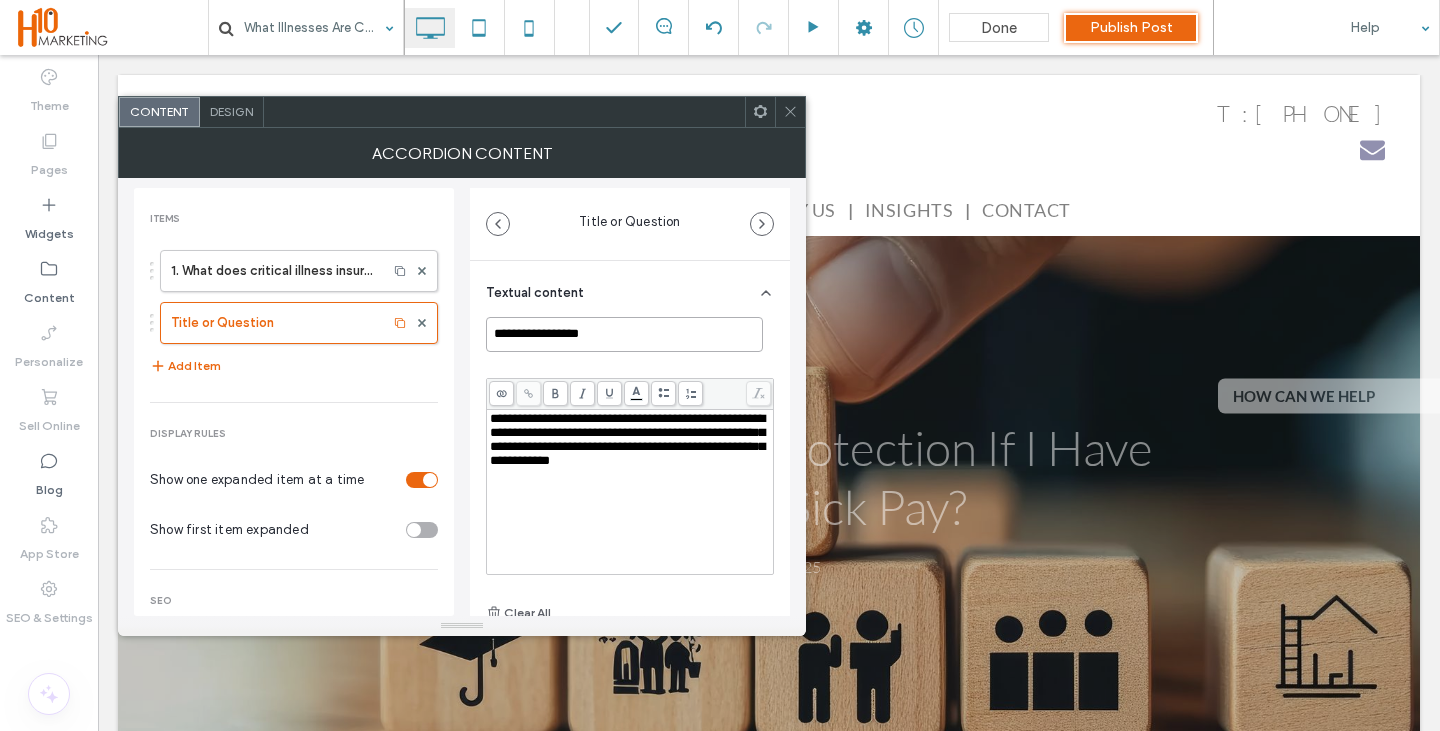 click on "**********" at bounding box center [624, 334] 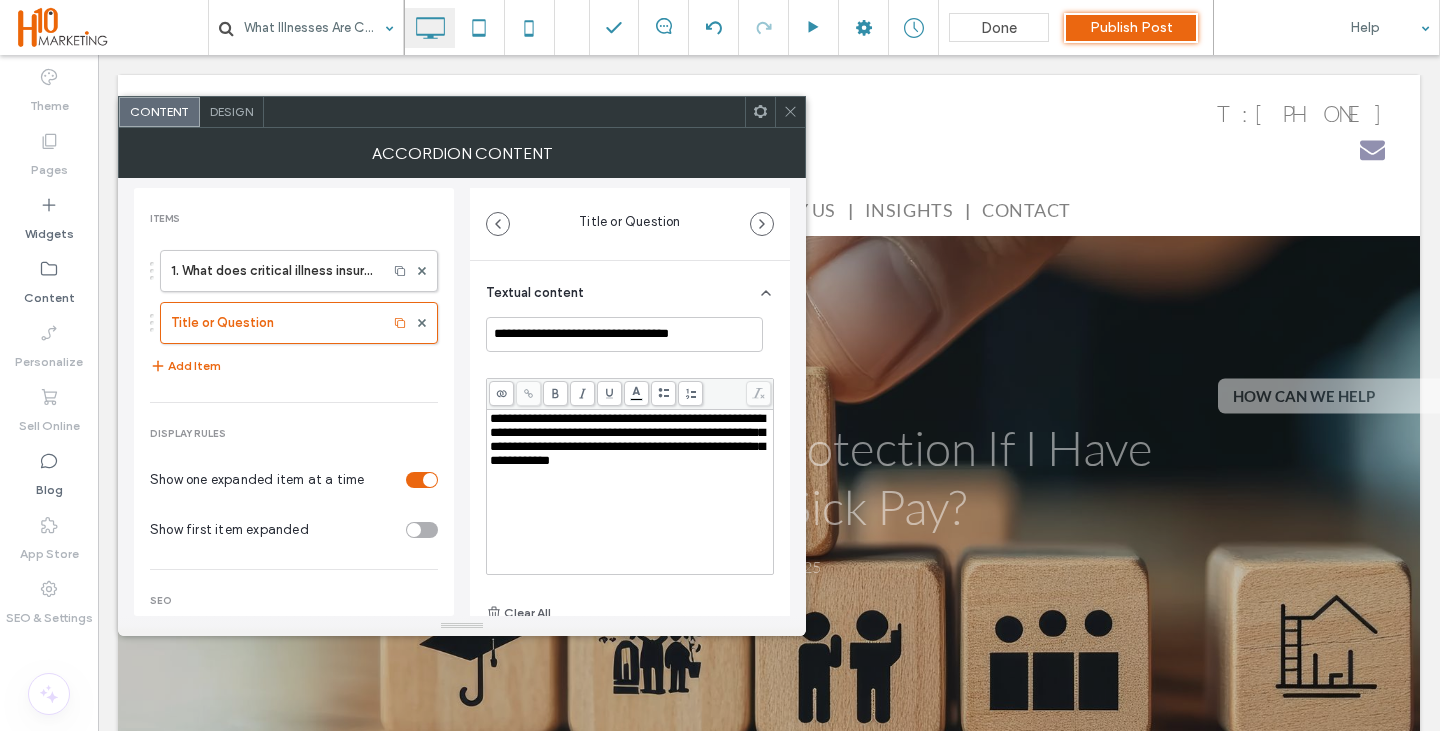 click on "**********" at bounding box center (627, 439) 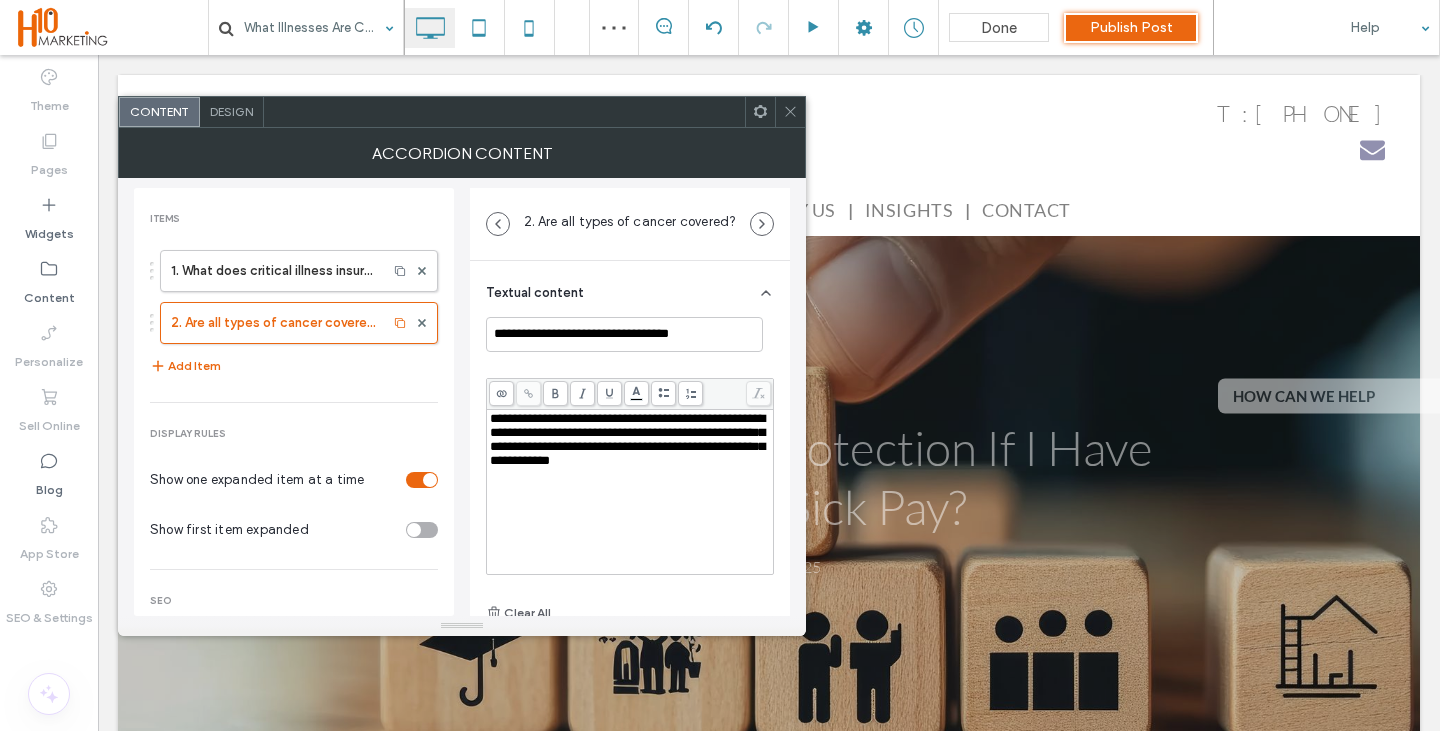 click on "**********" at bounding box center [627, 439] 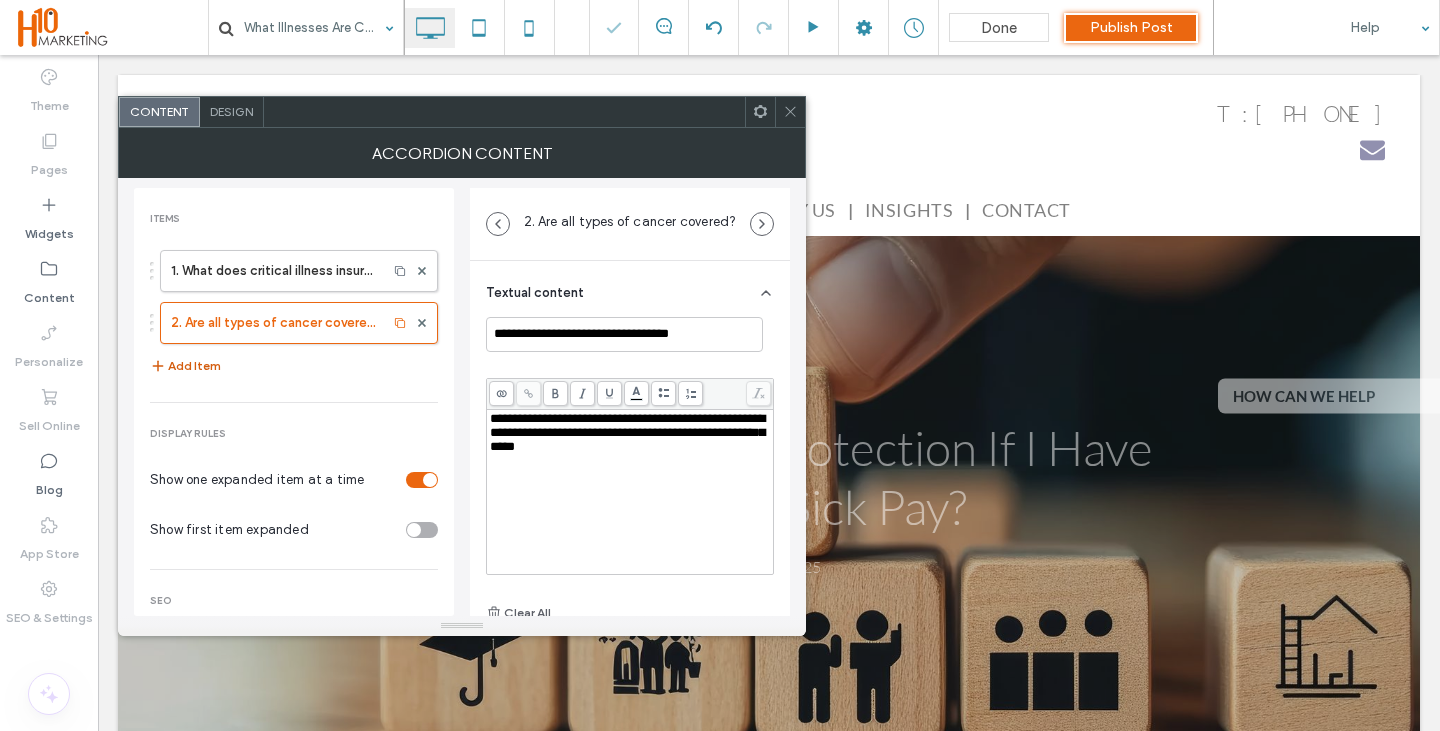 click on "Add Item" at bounding box center [185, 366] 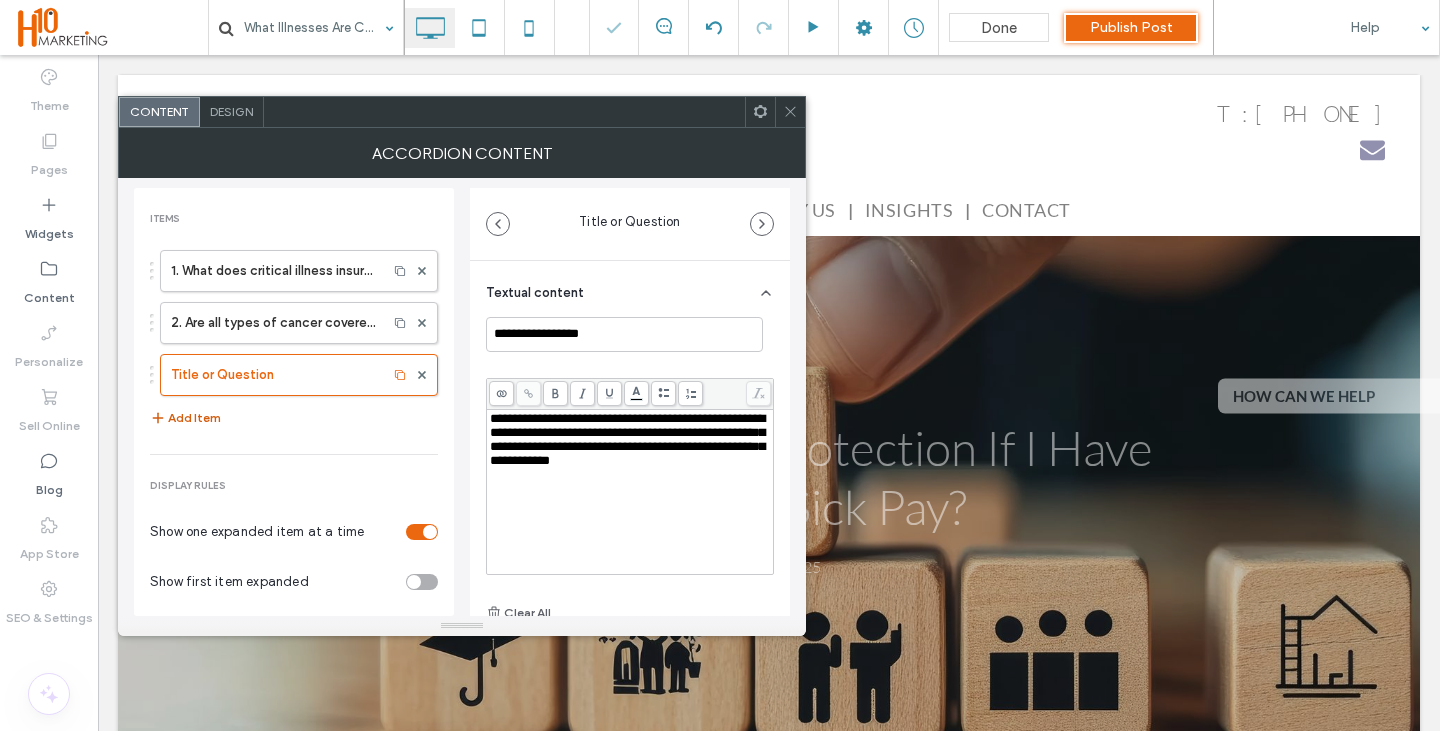 click on "Title or Question" at bounding box center (274, 375) 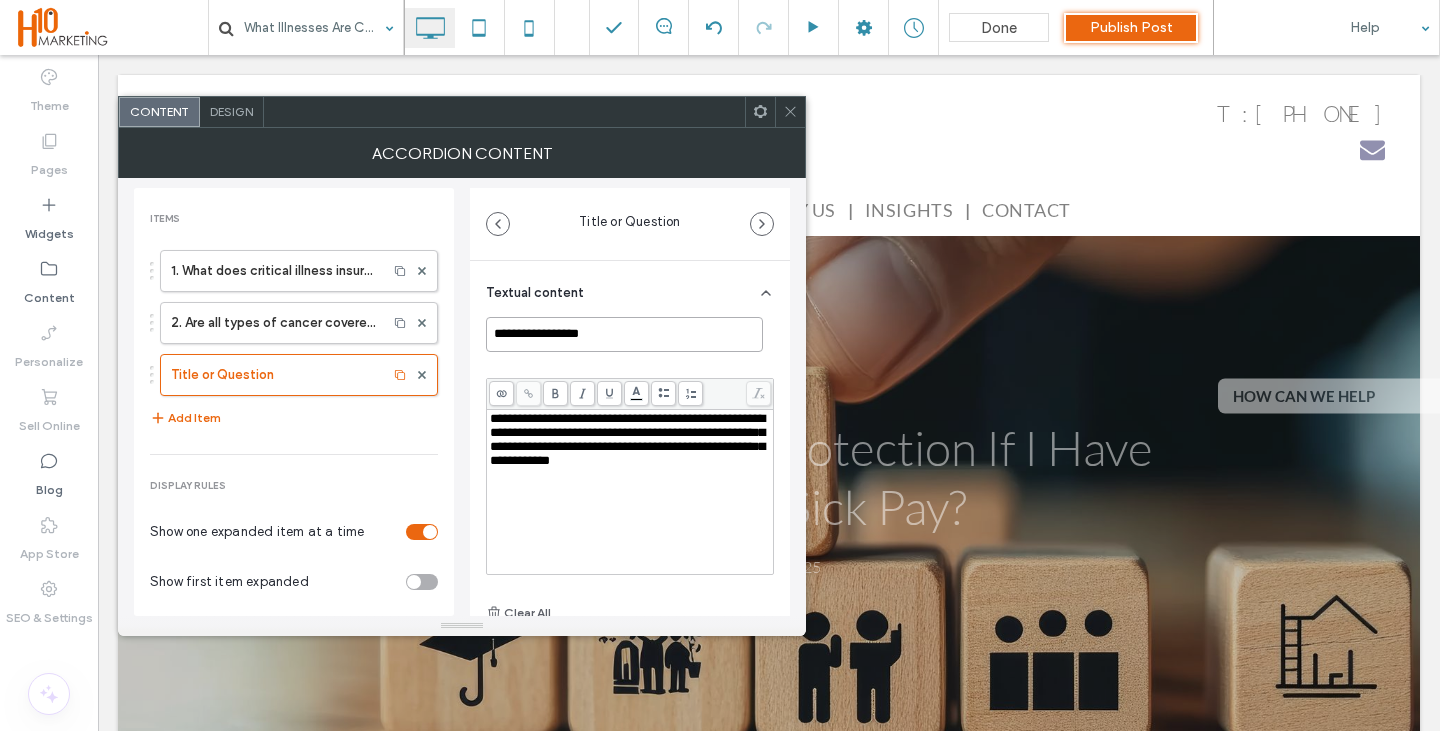 click on "**********" at bounding box center (624, 334) 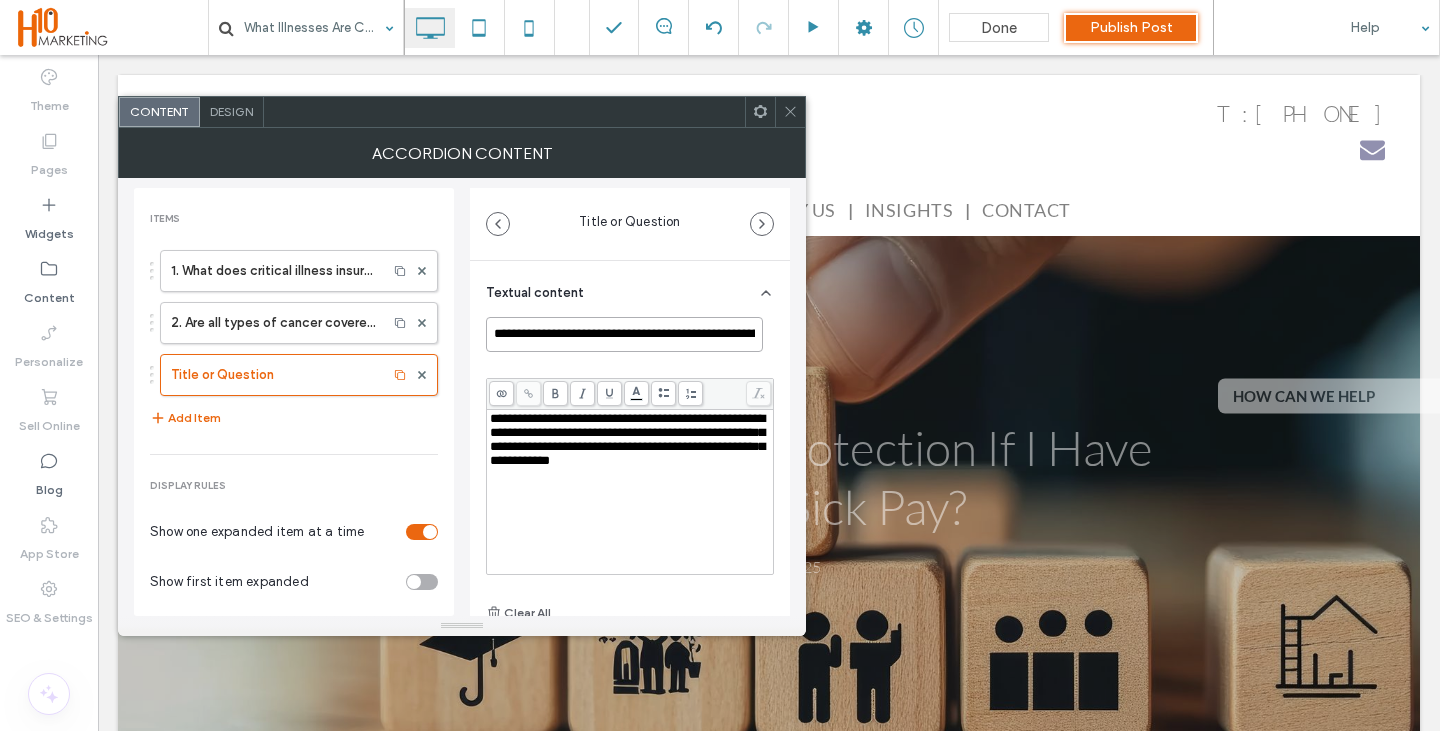 scroll, scrollTop: 0, scrollLeft: 66, axis: horizontal 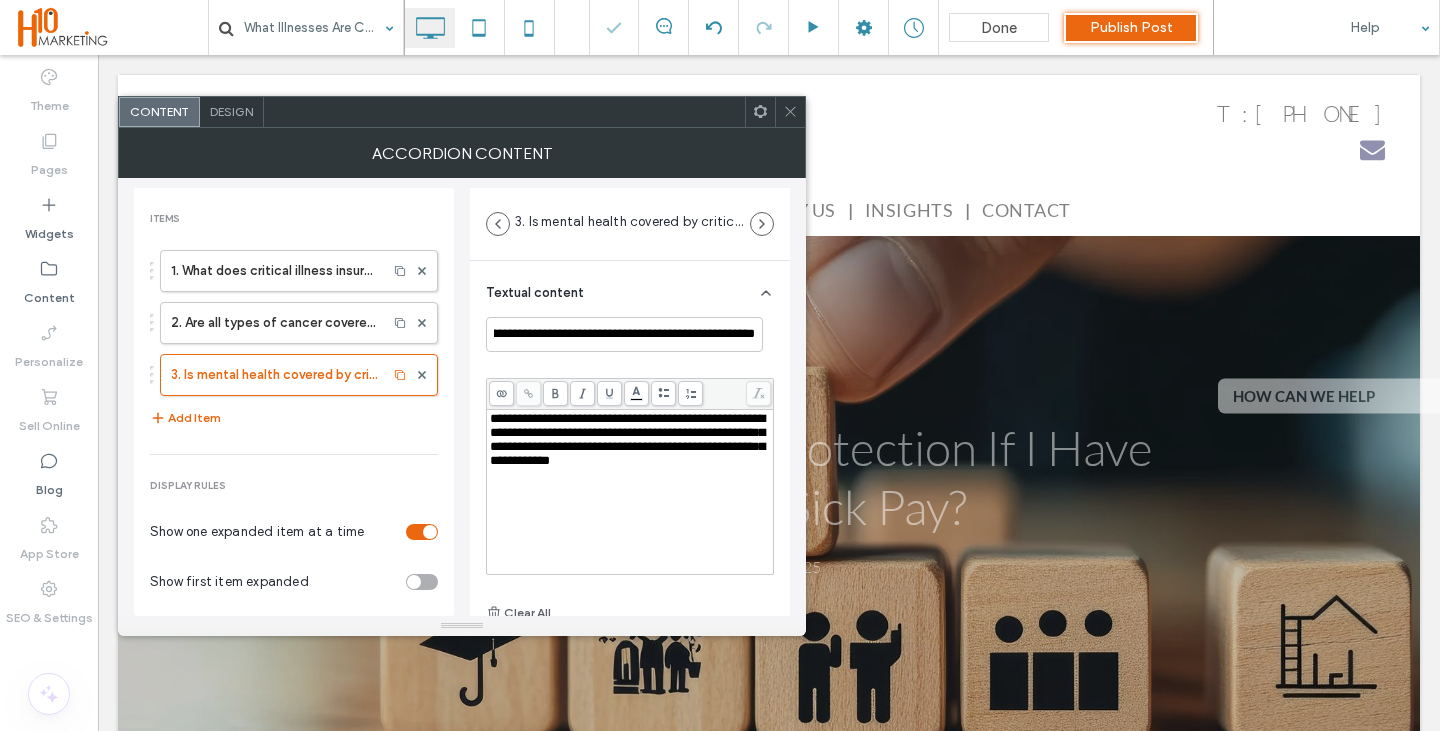 click on "**********" at bounding box center [630, 492] 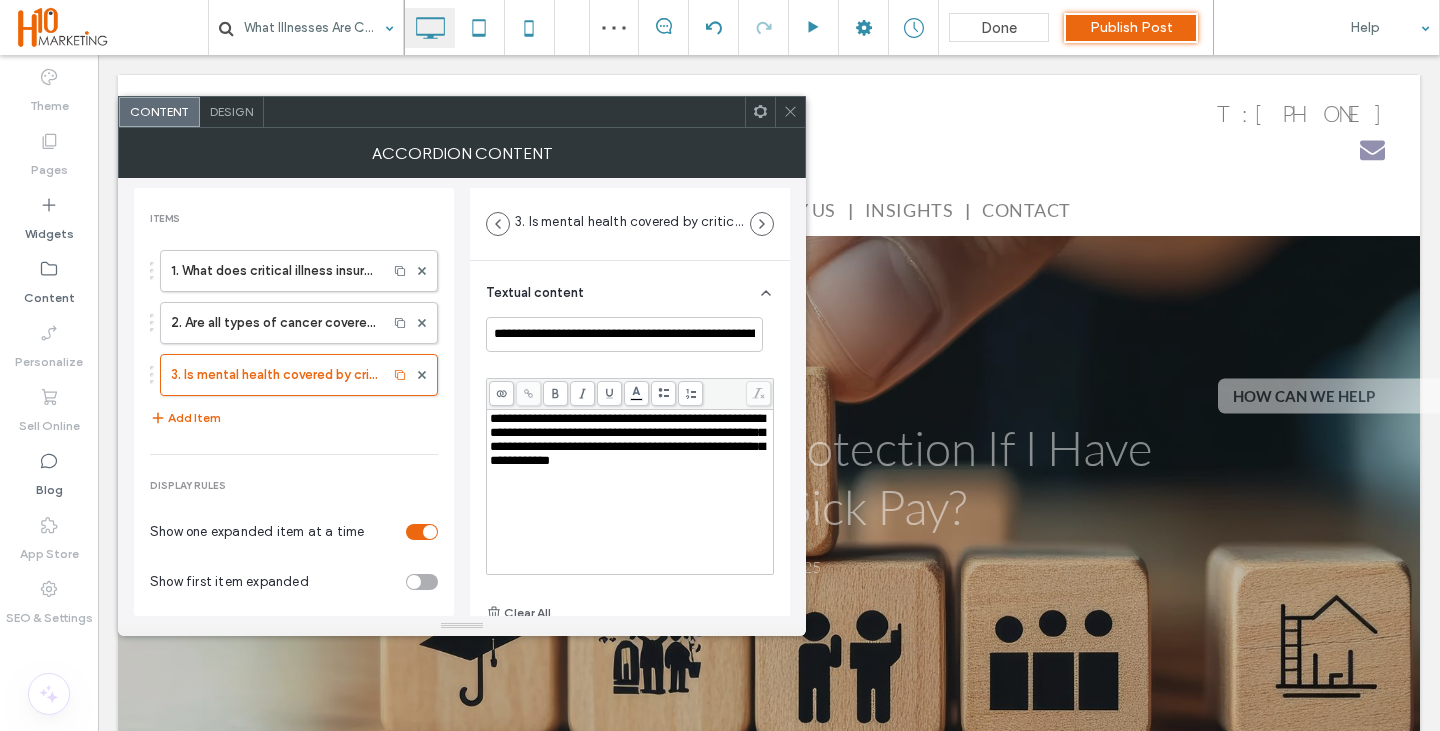 click on "**********" at bounding box center [627, 439] 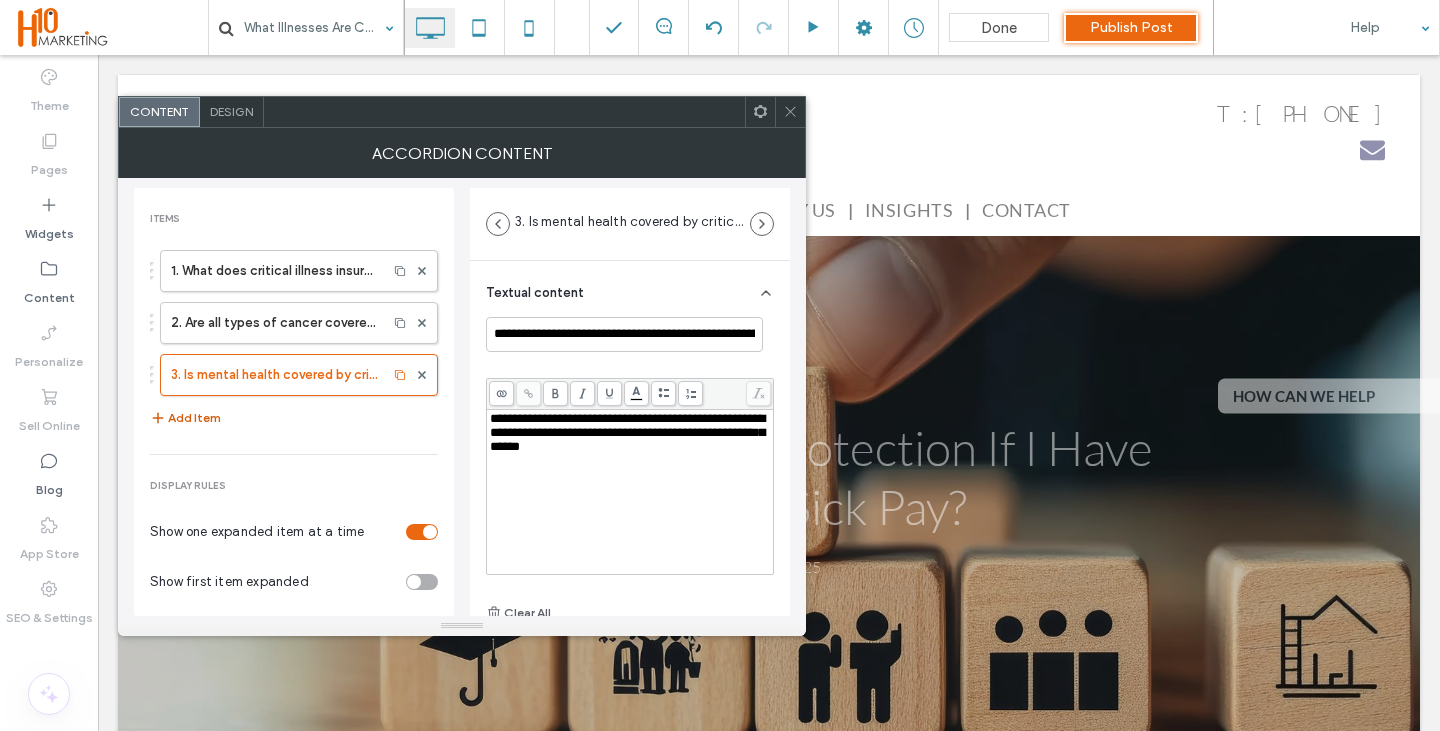 click on "Add Item" at bounding box center (185, 418) 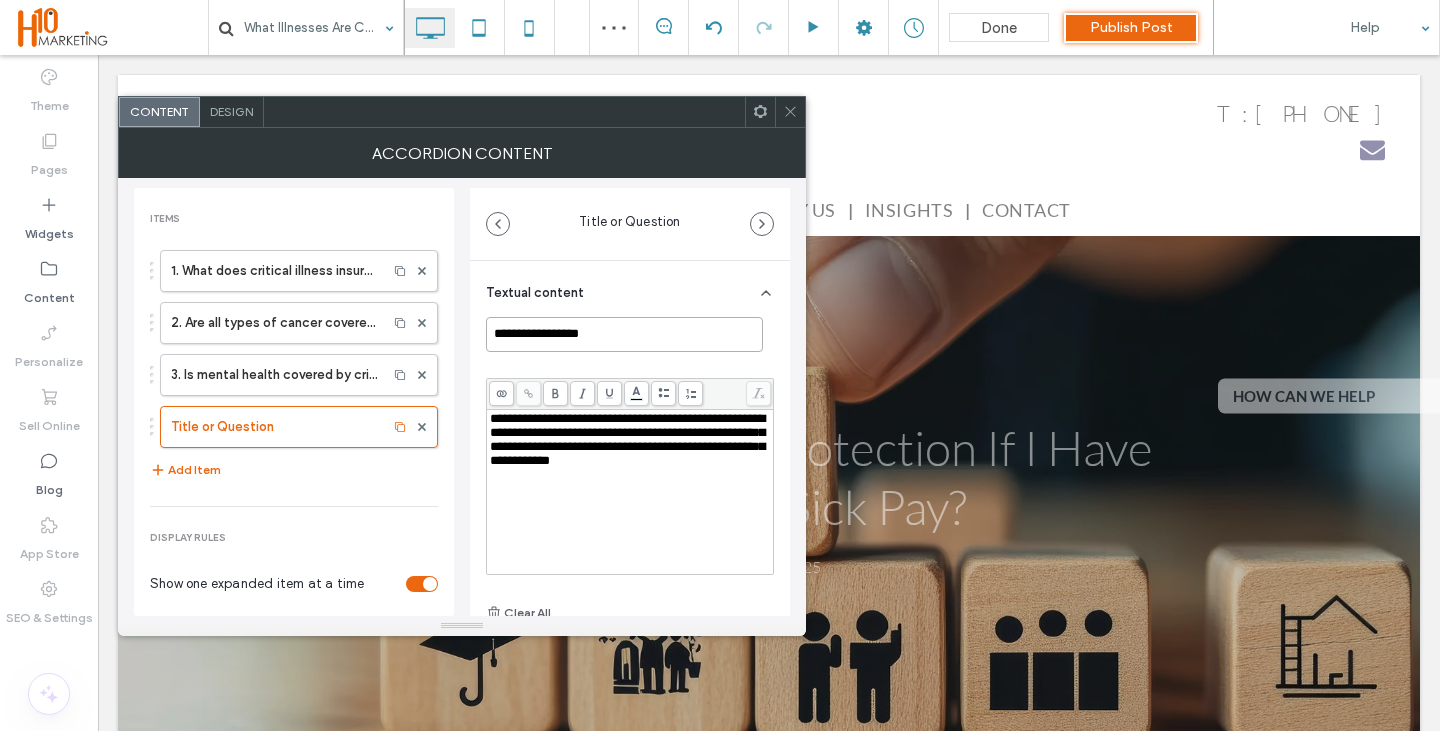 click on "**********" at bounding box center (624, 334) 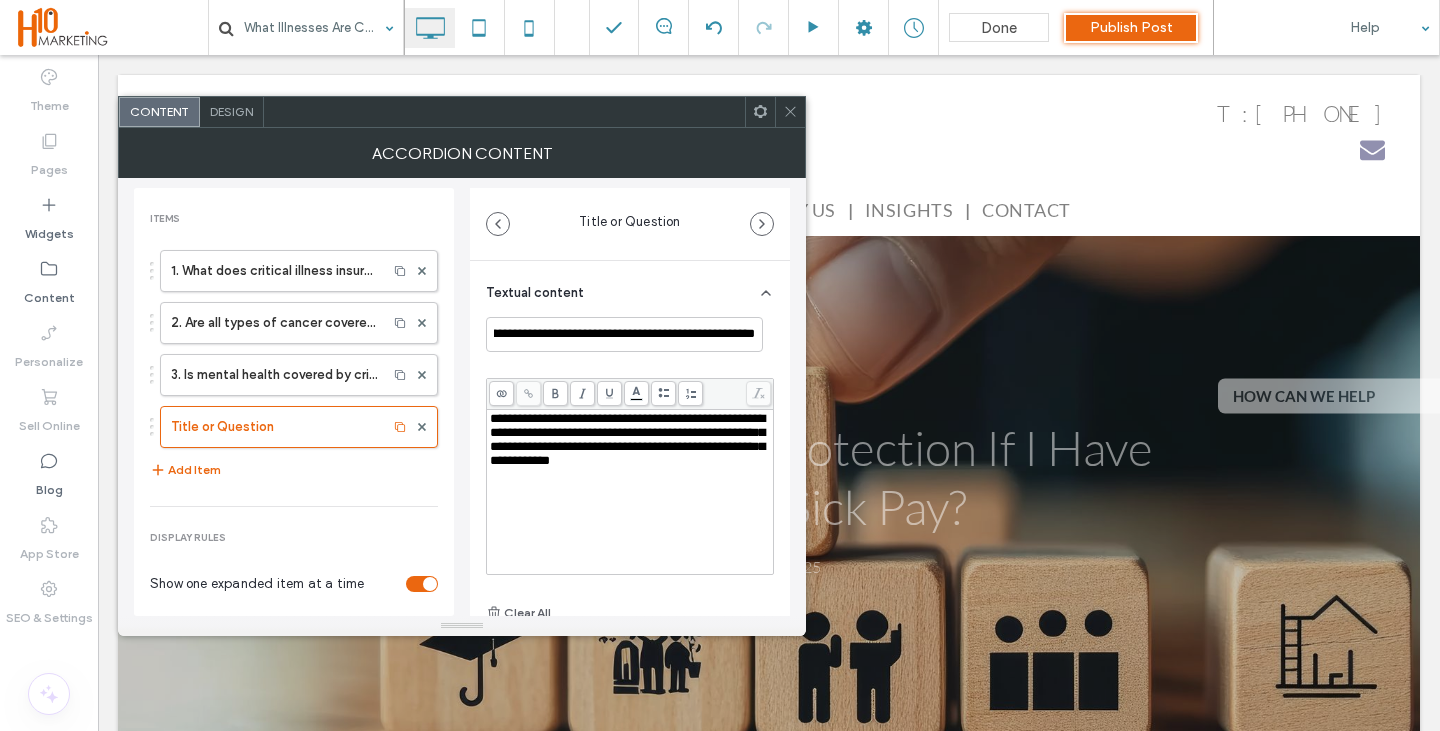 scroll, scrollTop: 0, scrollLeft: 0, axis: both 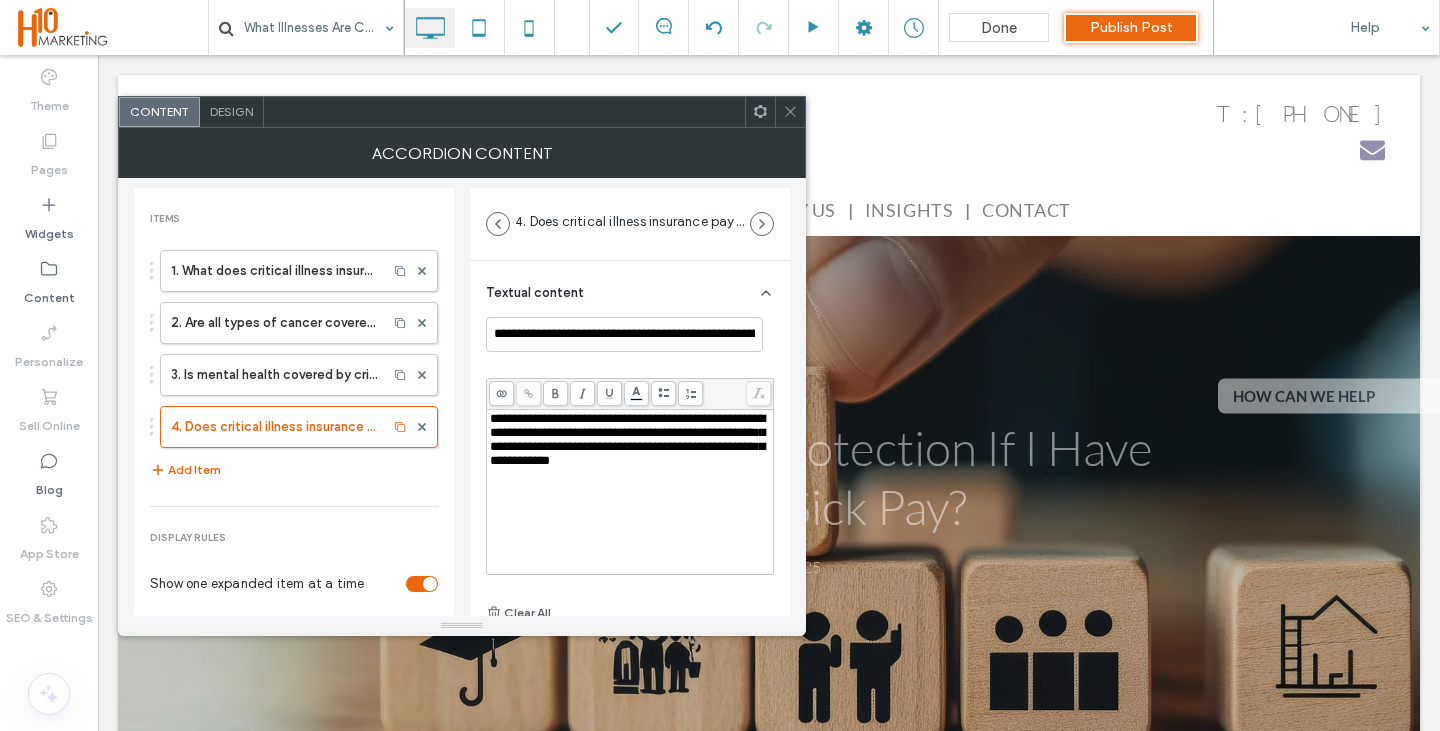click on "**********" at bounding box center (627, 439) 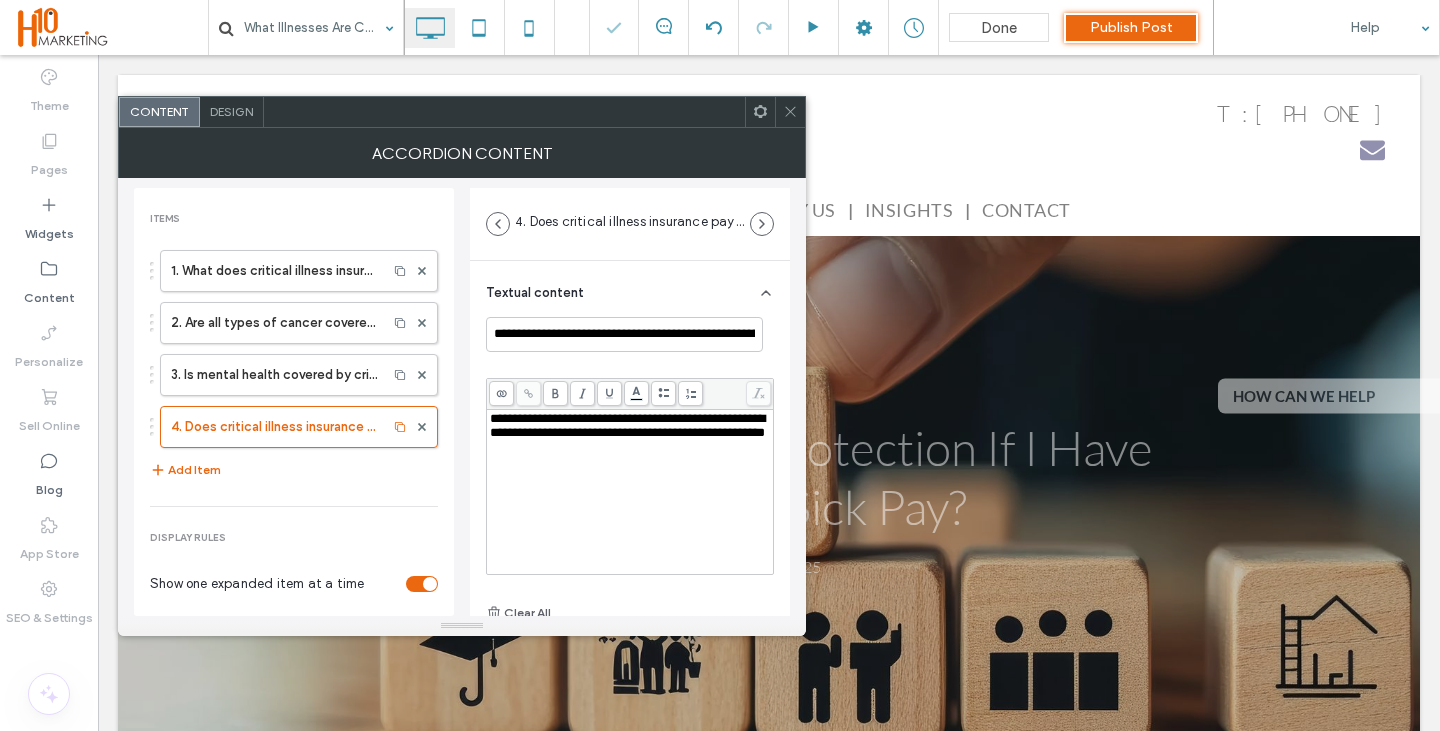 click on "1. What does critical illness insurance cover? 2. Are all types of cancer covered? 3. Is mental health covered by critical illness insurance? 4. Does critical illness insurance pay out more than once? Add Item" at bounding box center (294, 366) 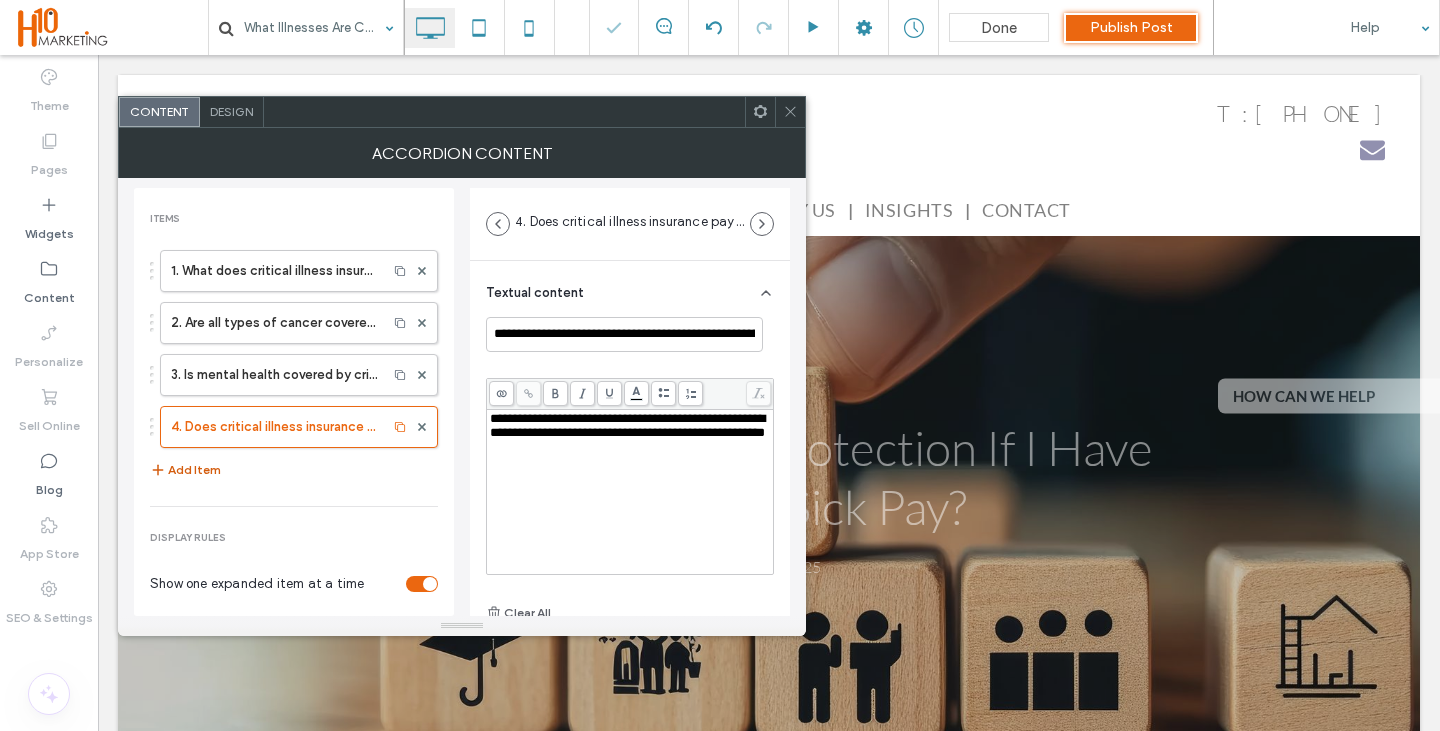 click on "Add Item" at bounding box center [185, 470] 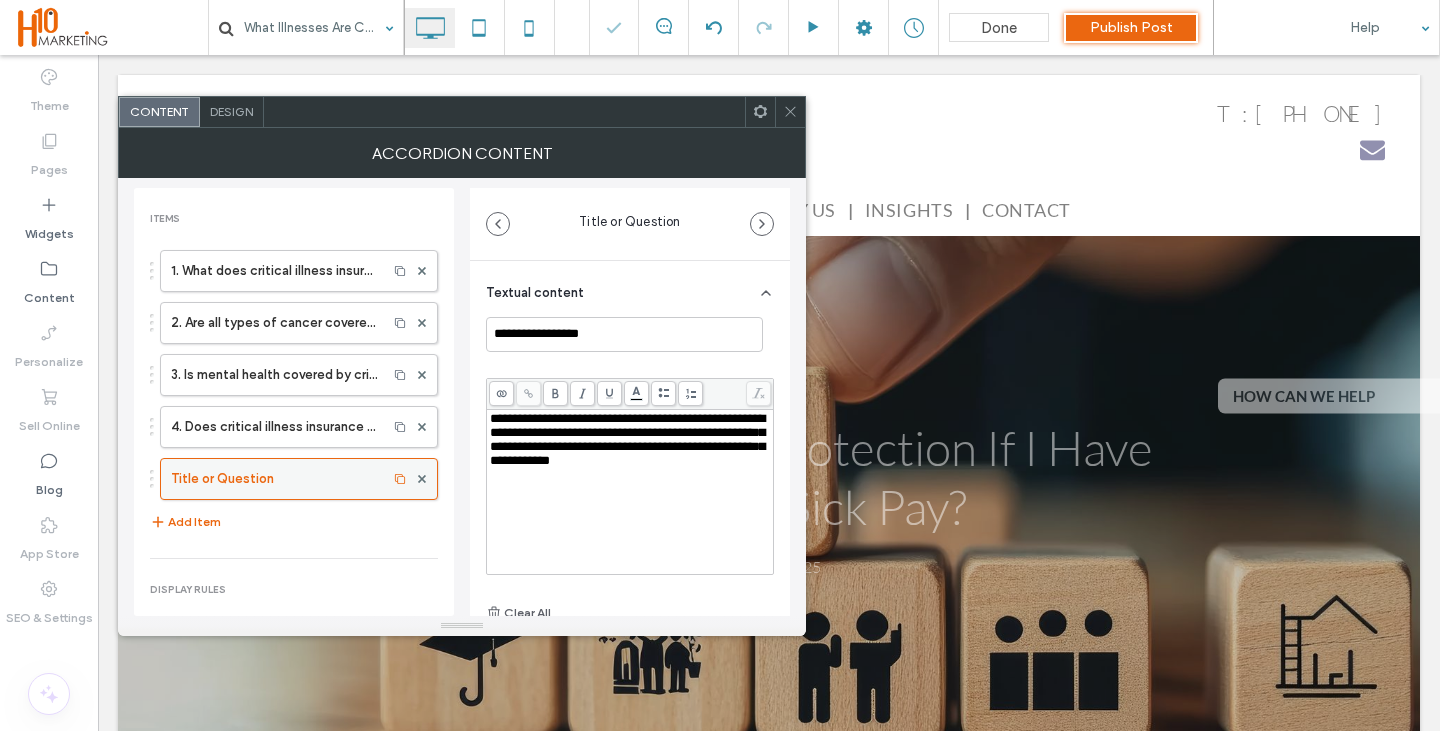 click on "Title or Question" at bounding box center (274, 479) 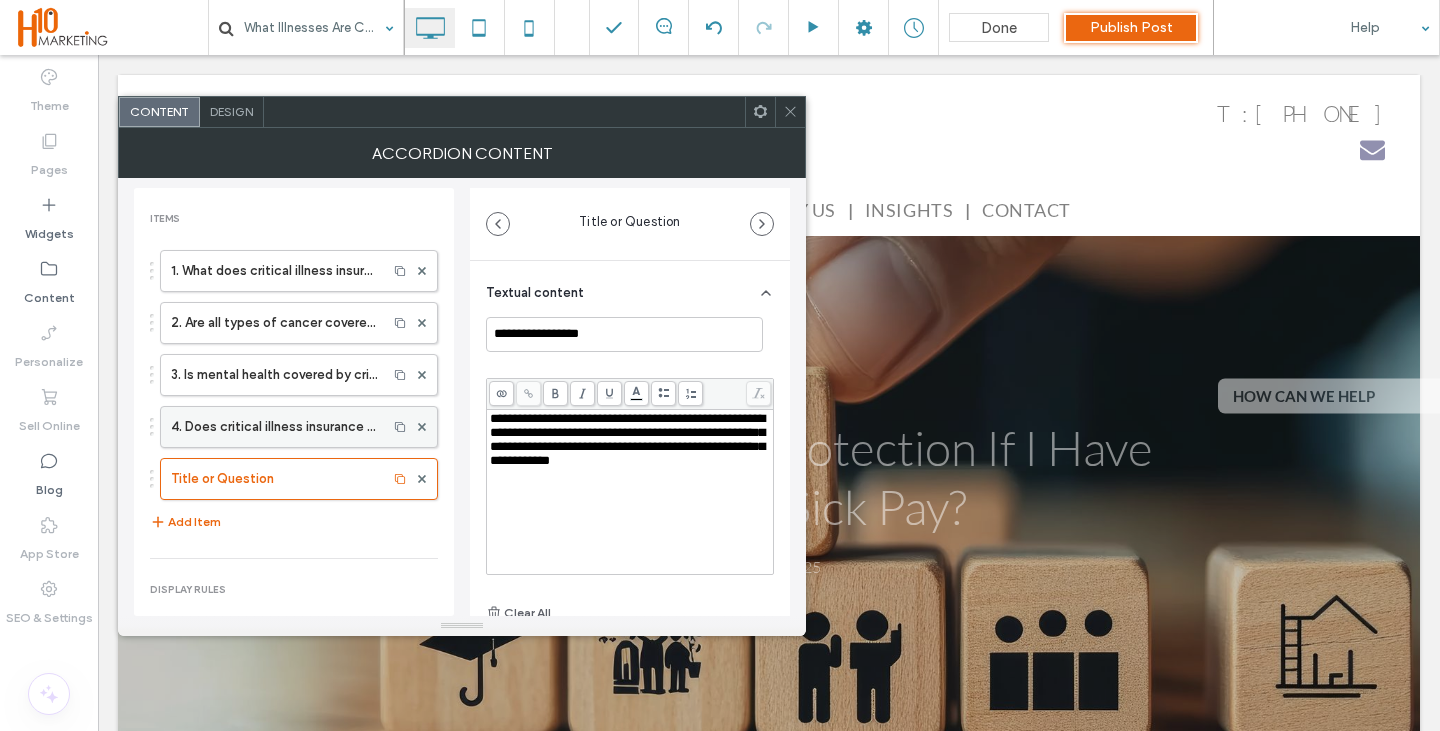 click on "4. Does critical illness insurance pay out more than once?" at bounding box center [274, 427] 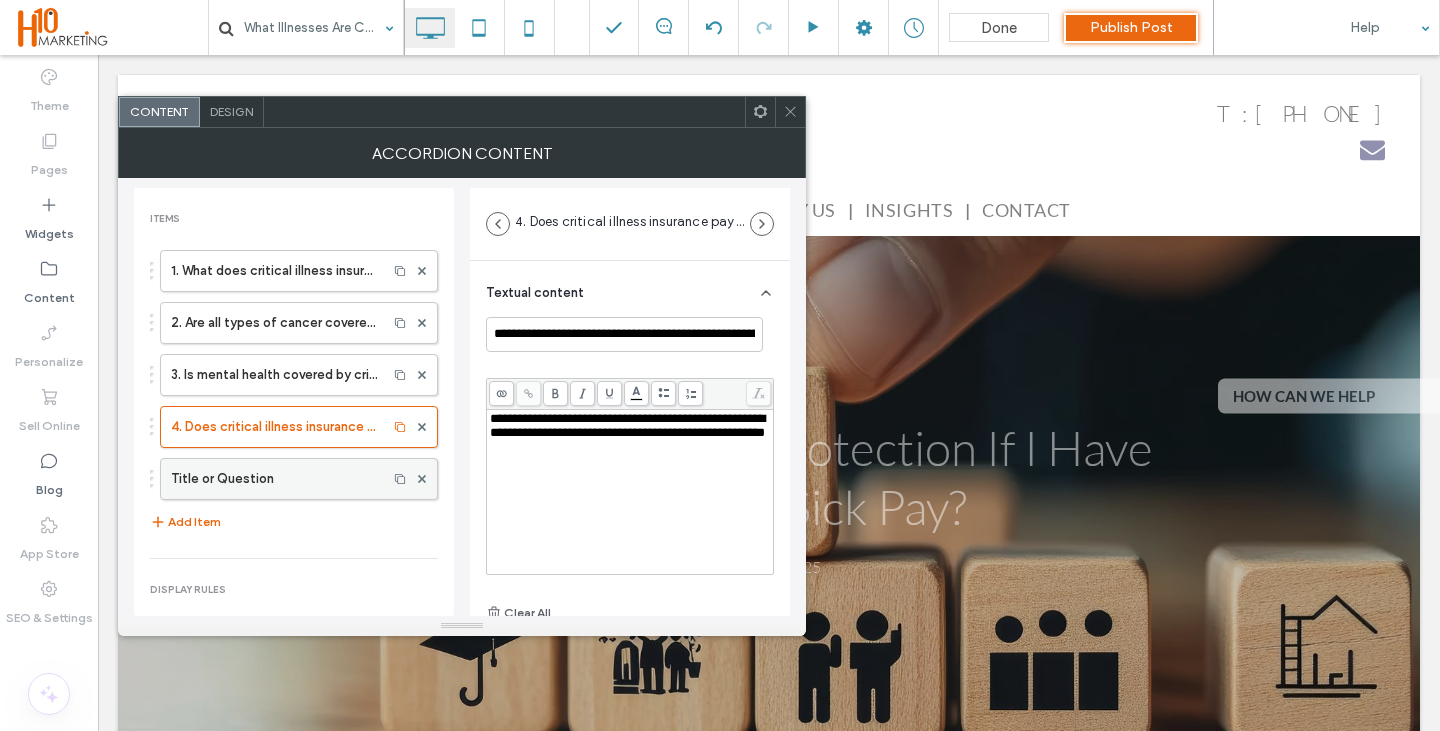 click on "Title or Question" at bounding box center [274, 479] 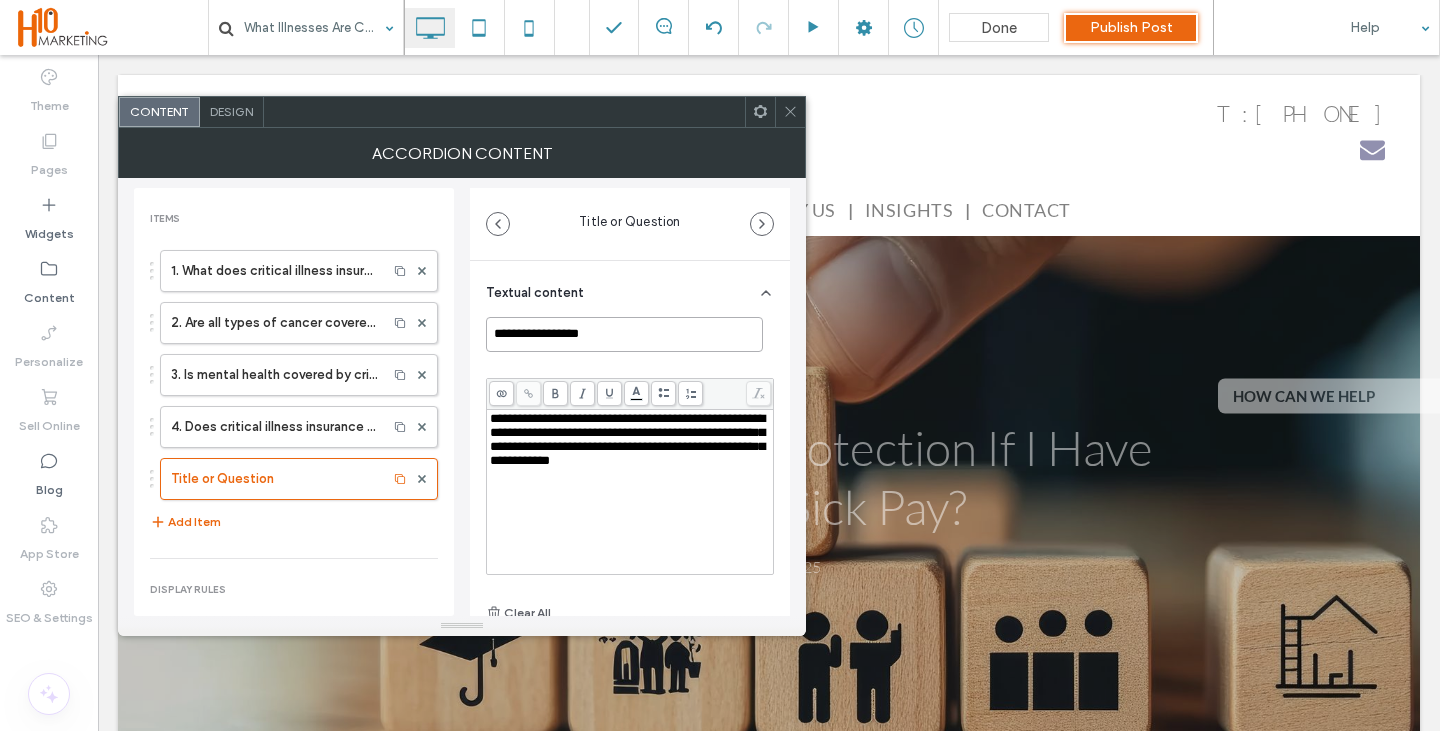 click on "**********" at bounding box center [624, 334] 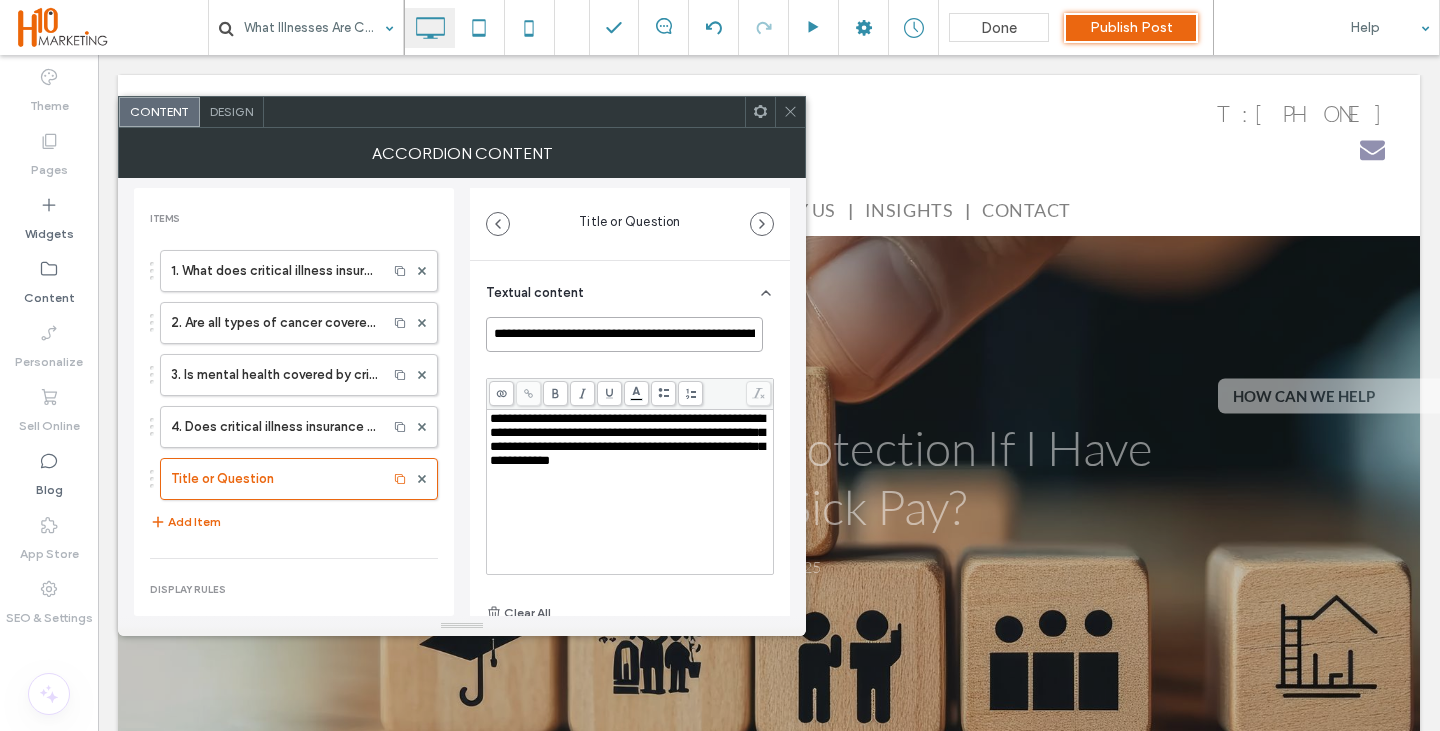 scroll, scrollTop: 0, scrollLeft: 46, axis: horizontal 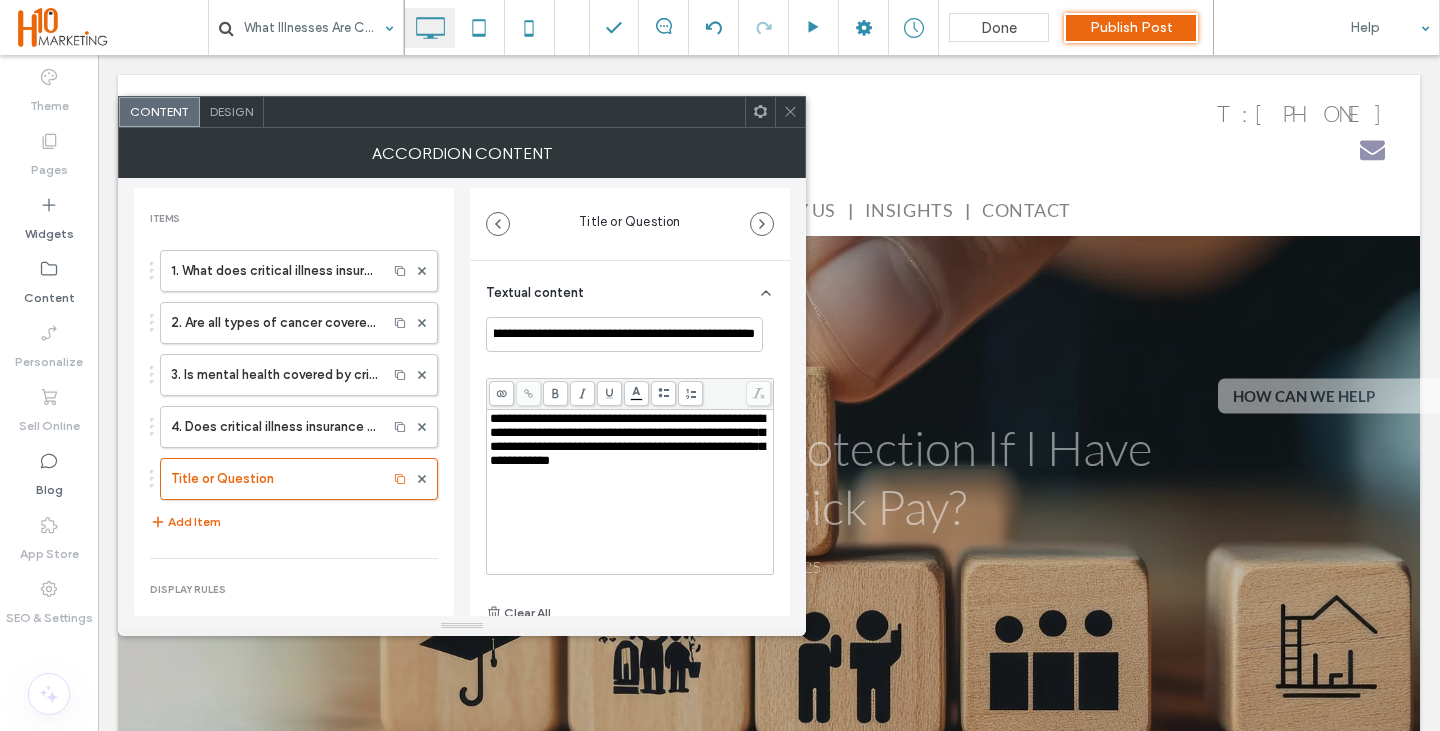 click on "**********" at bounding box center (630, 440) 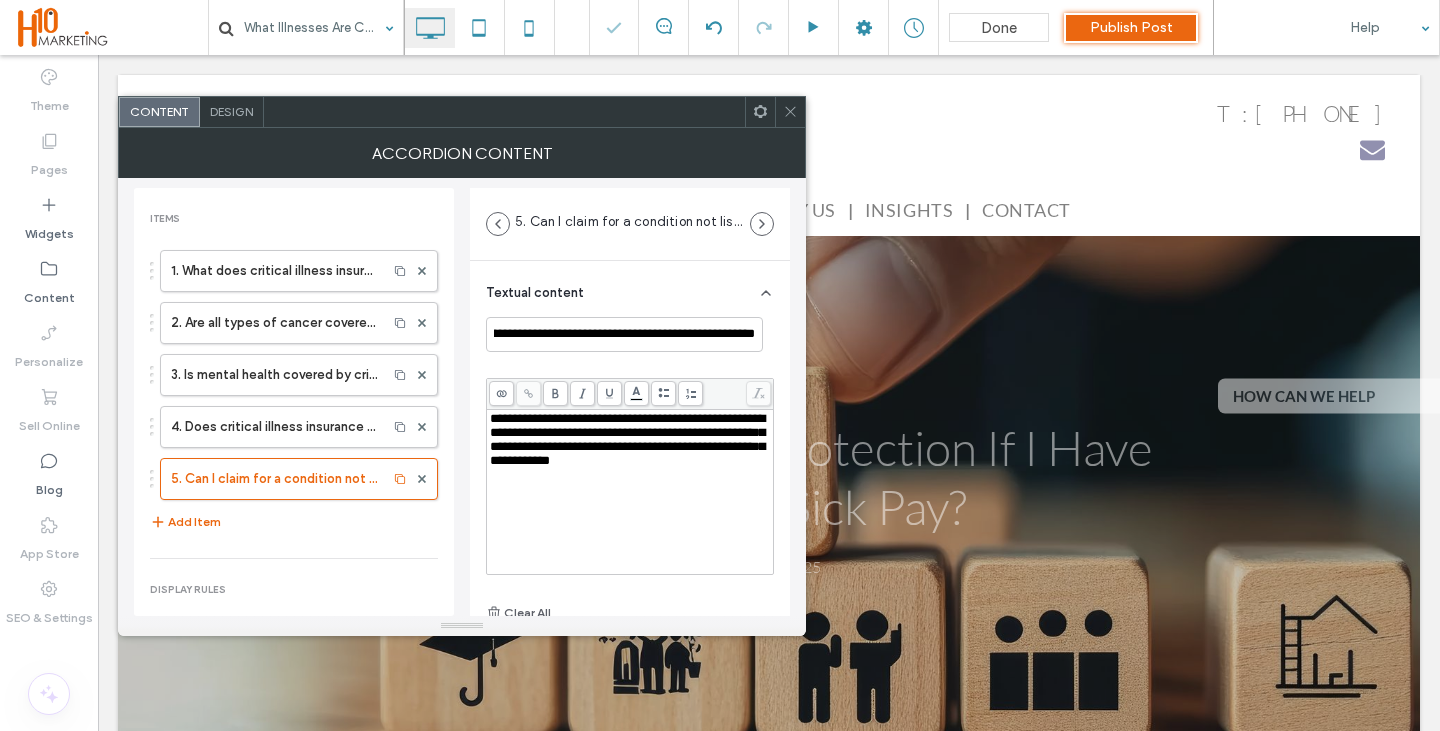 scroll, scrollTop: 0, scrollLeft: 0, axis: both 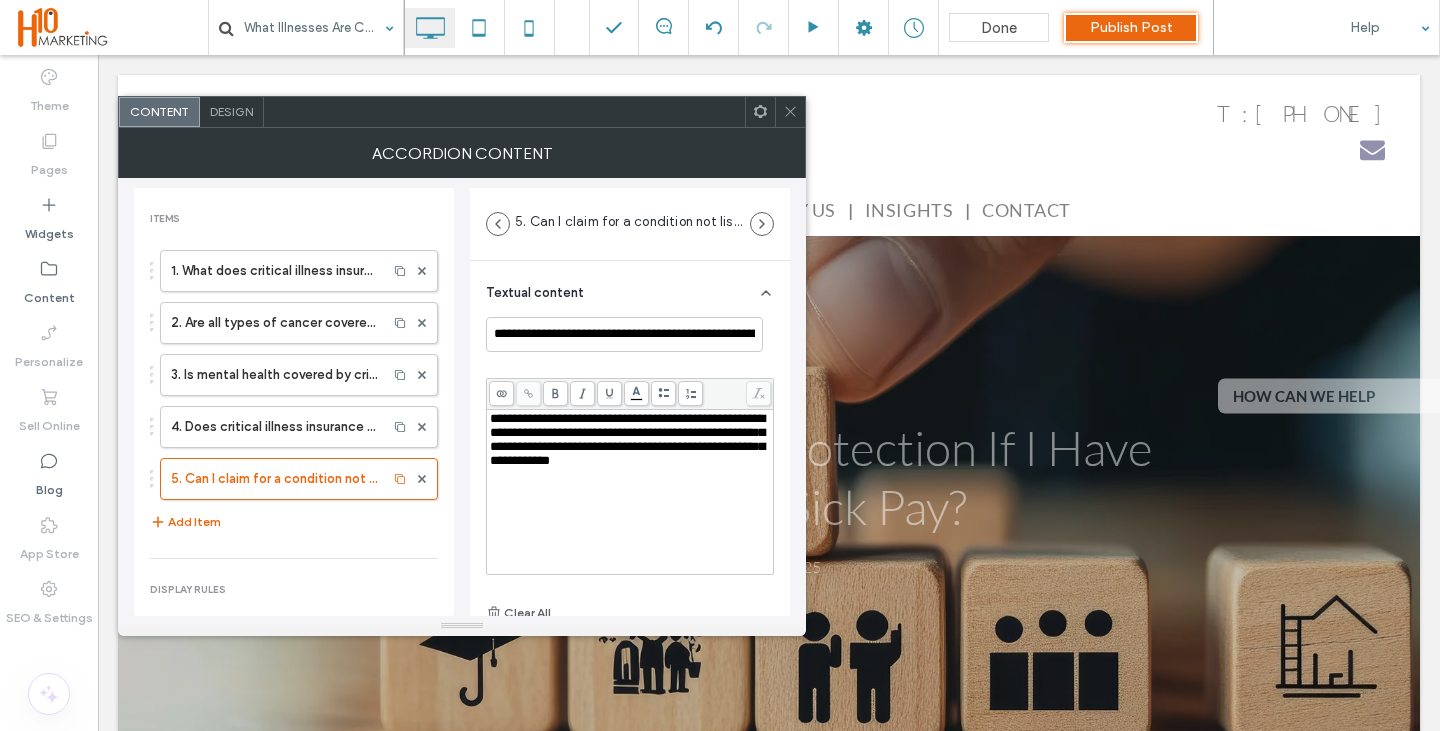 click on "**********" at bounding box center (630, 492) 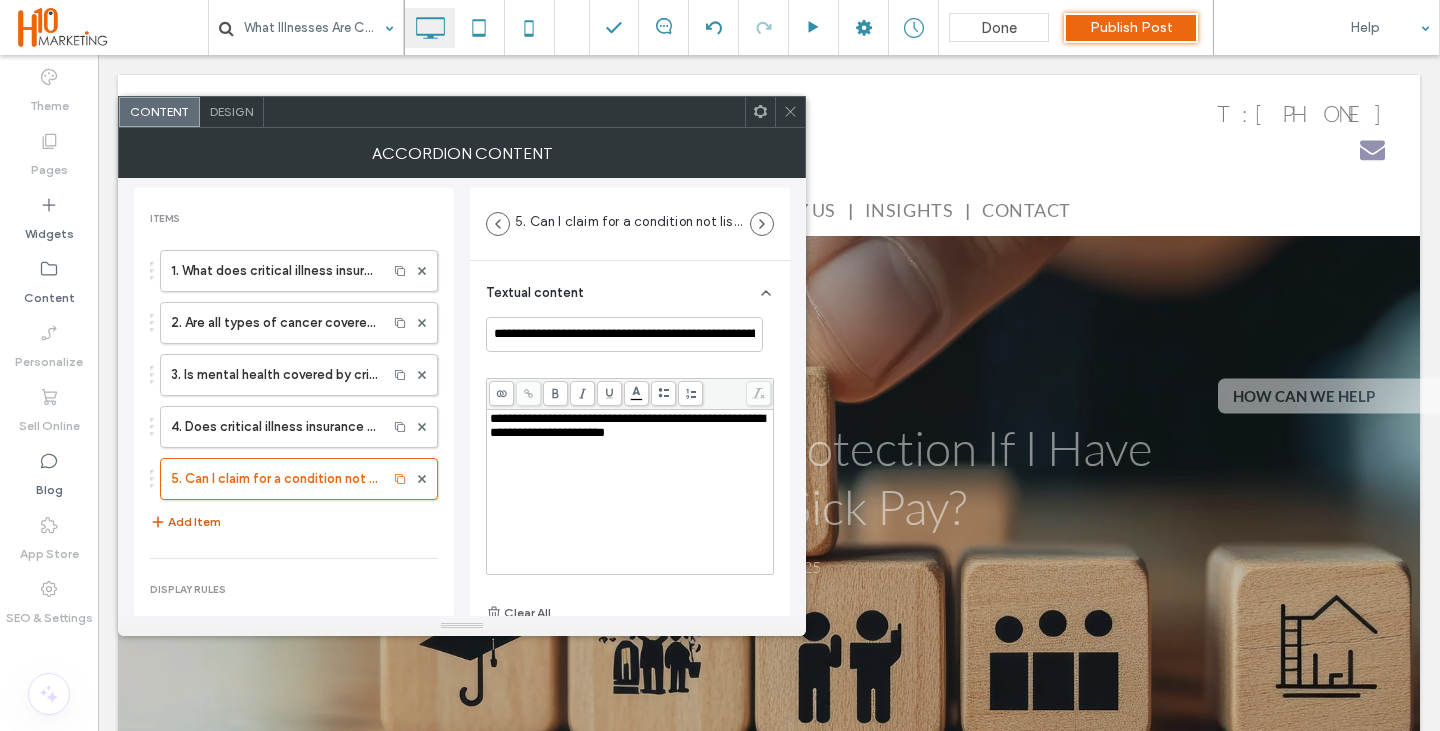 click on "Add Item" at bounding box center (185, 522) 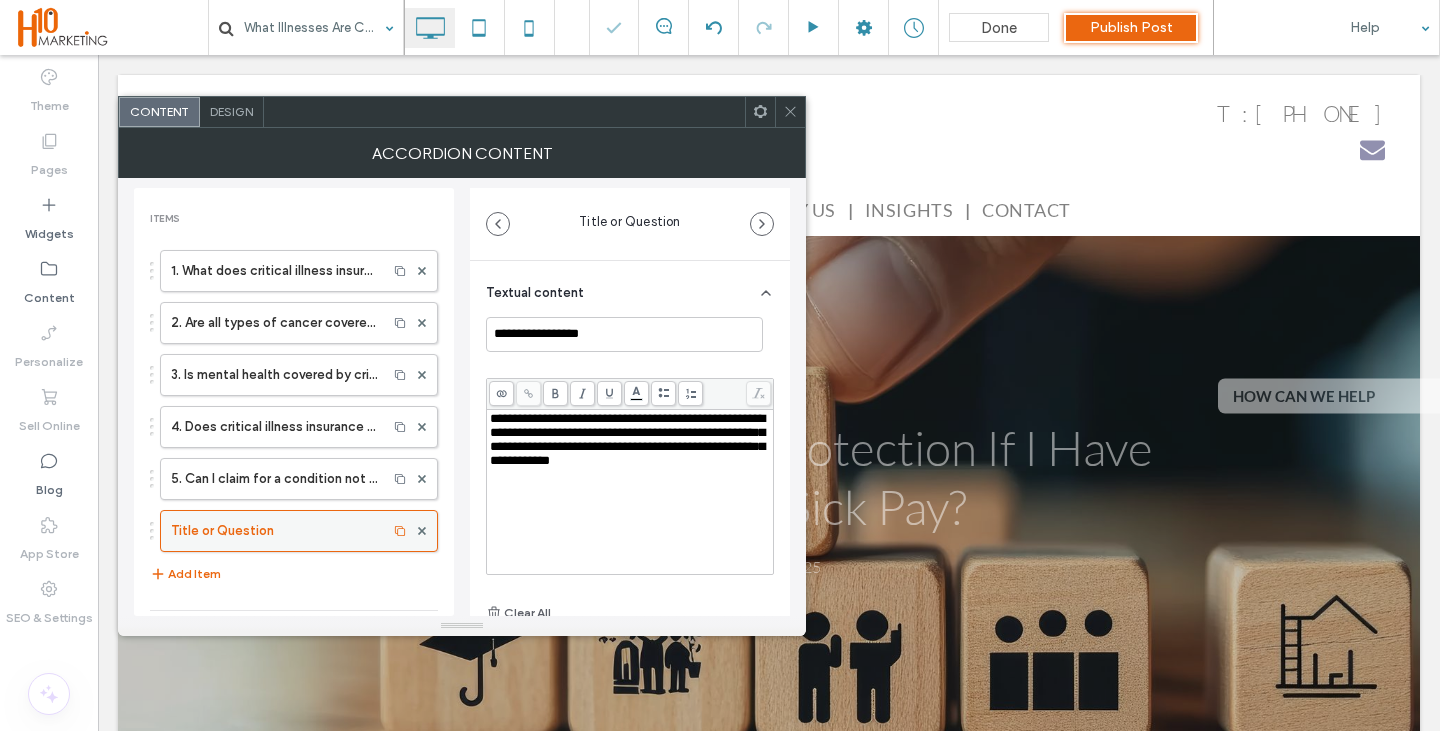 click on "Title or Question" at bounding box center [274, 531] 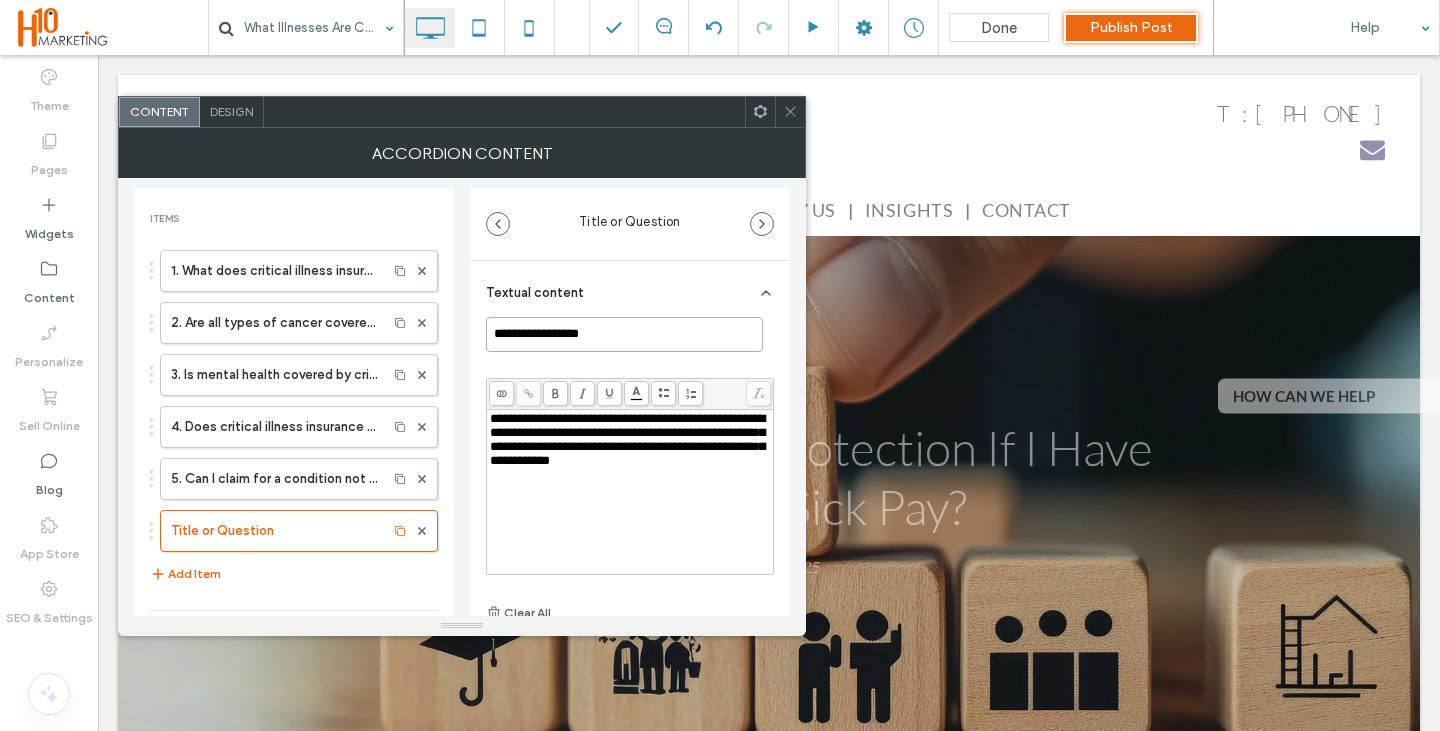 click on "**********" at bounding box center (624, 334) 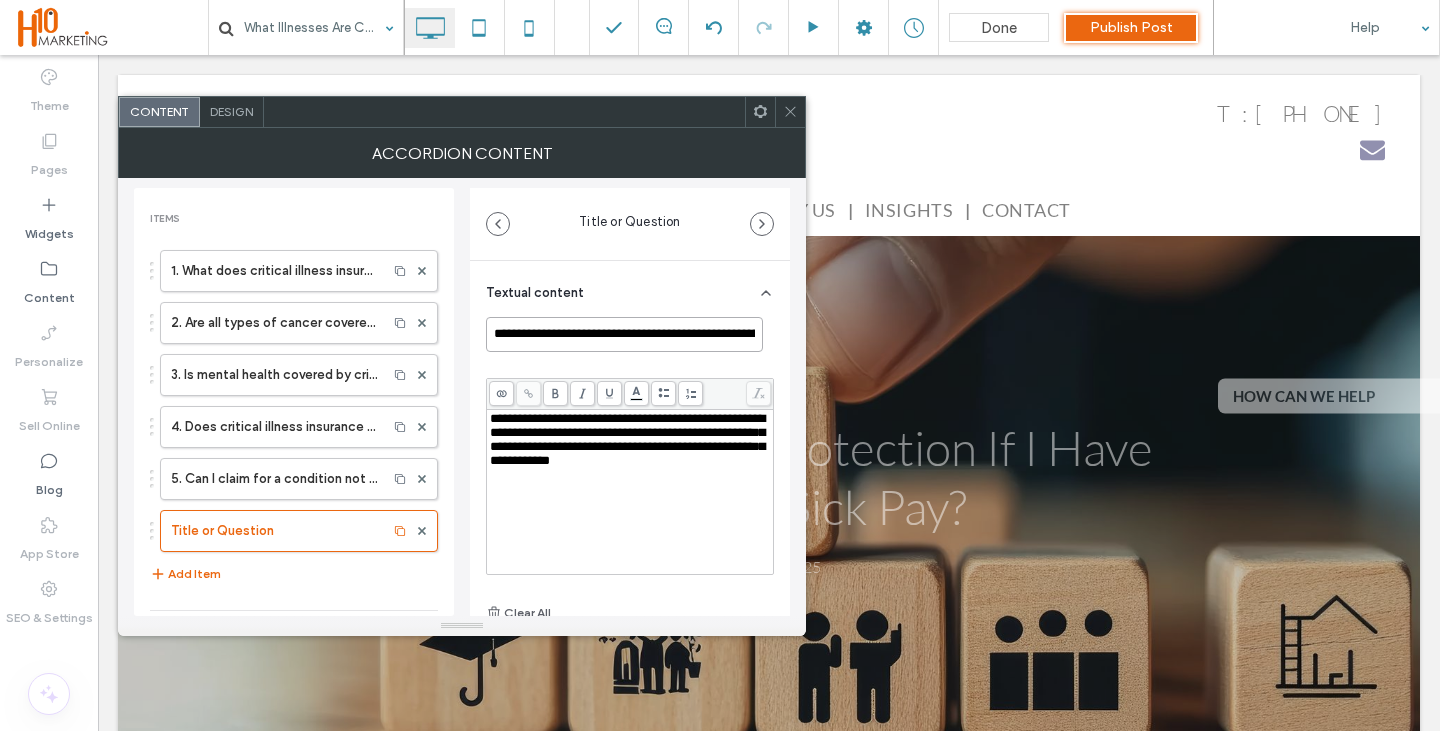 scroll, scrollTop: 0, scrollLeft: 135, axis: horizontal 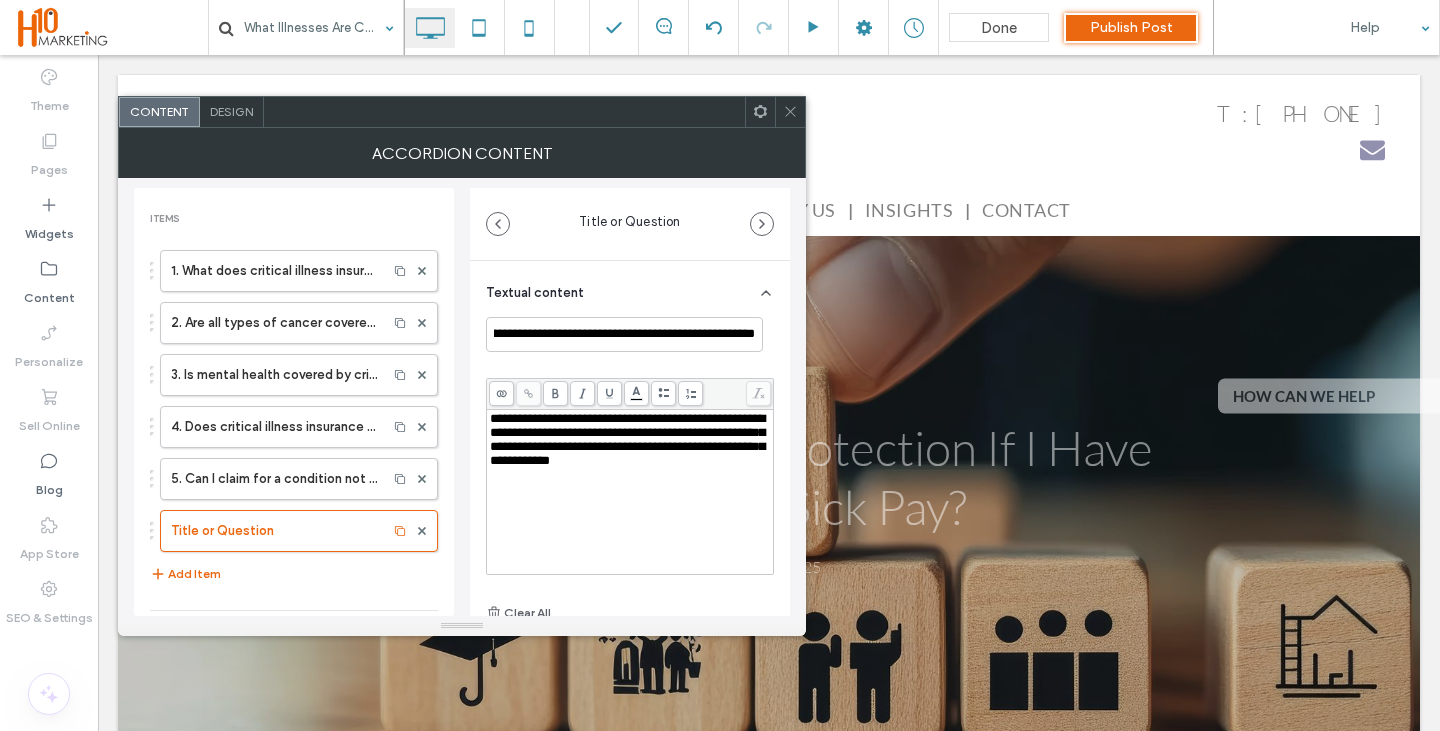 click on "**********" at bounding box center (630, 492) 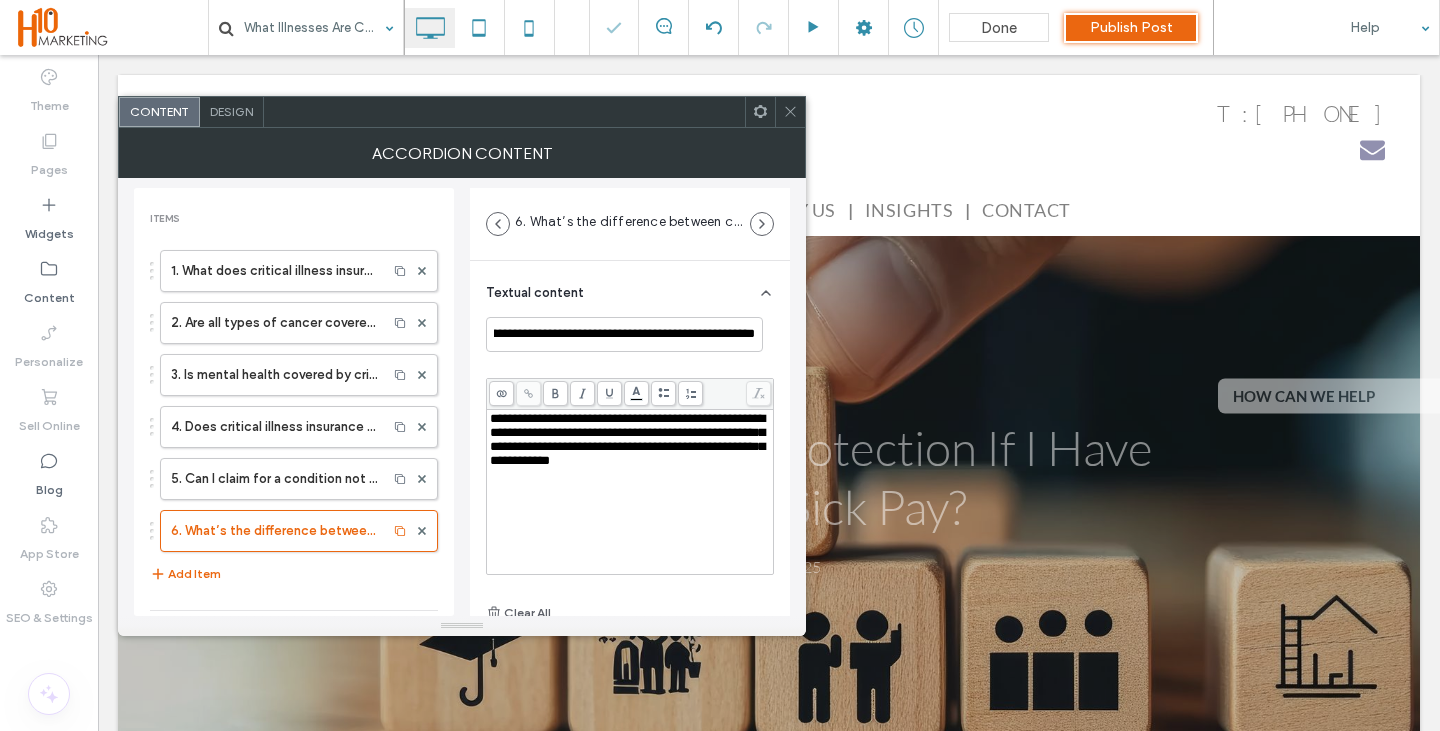scroll, scrollTop: 0, scrollLeft: 0, axis: both 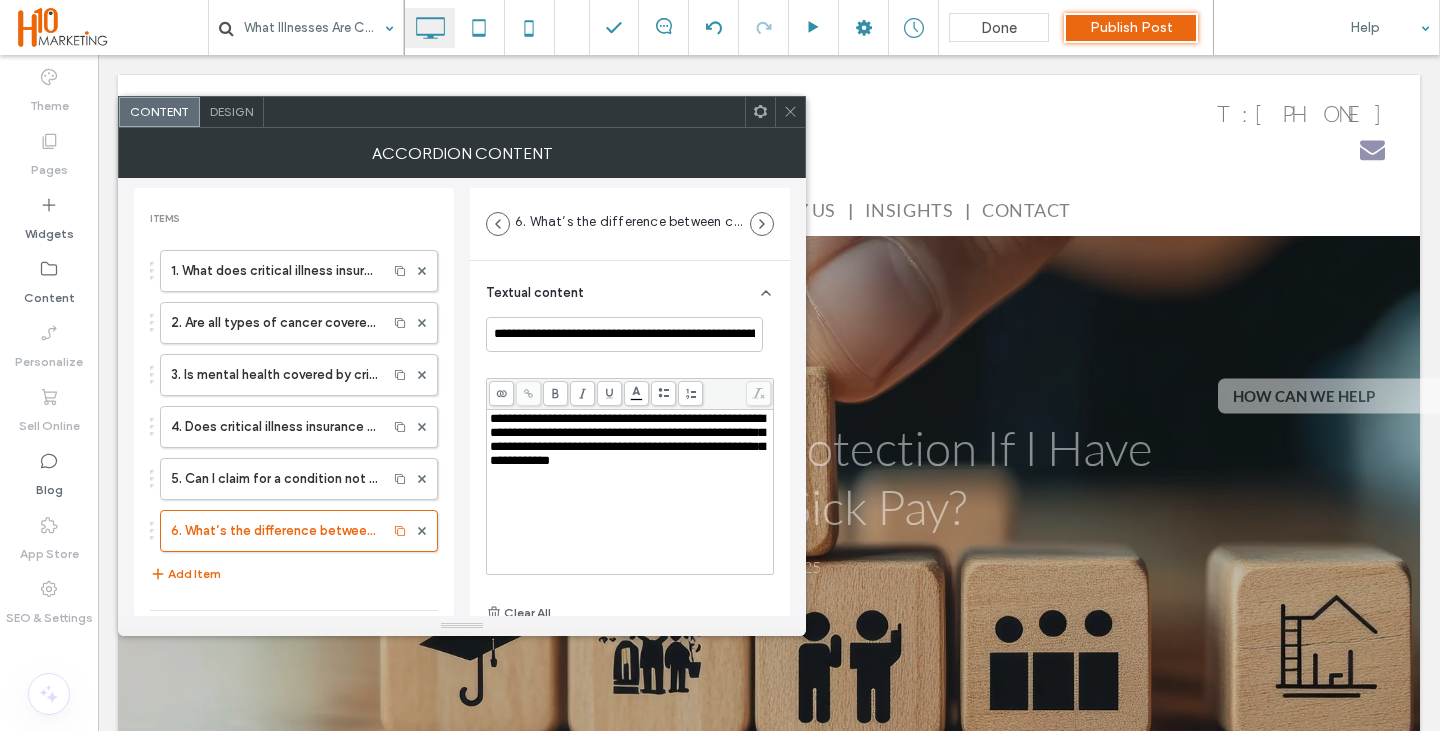 click on "**********" at bounding box center (630, 440) 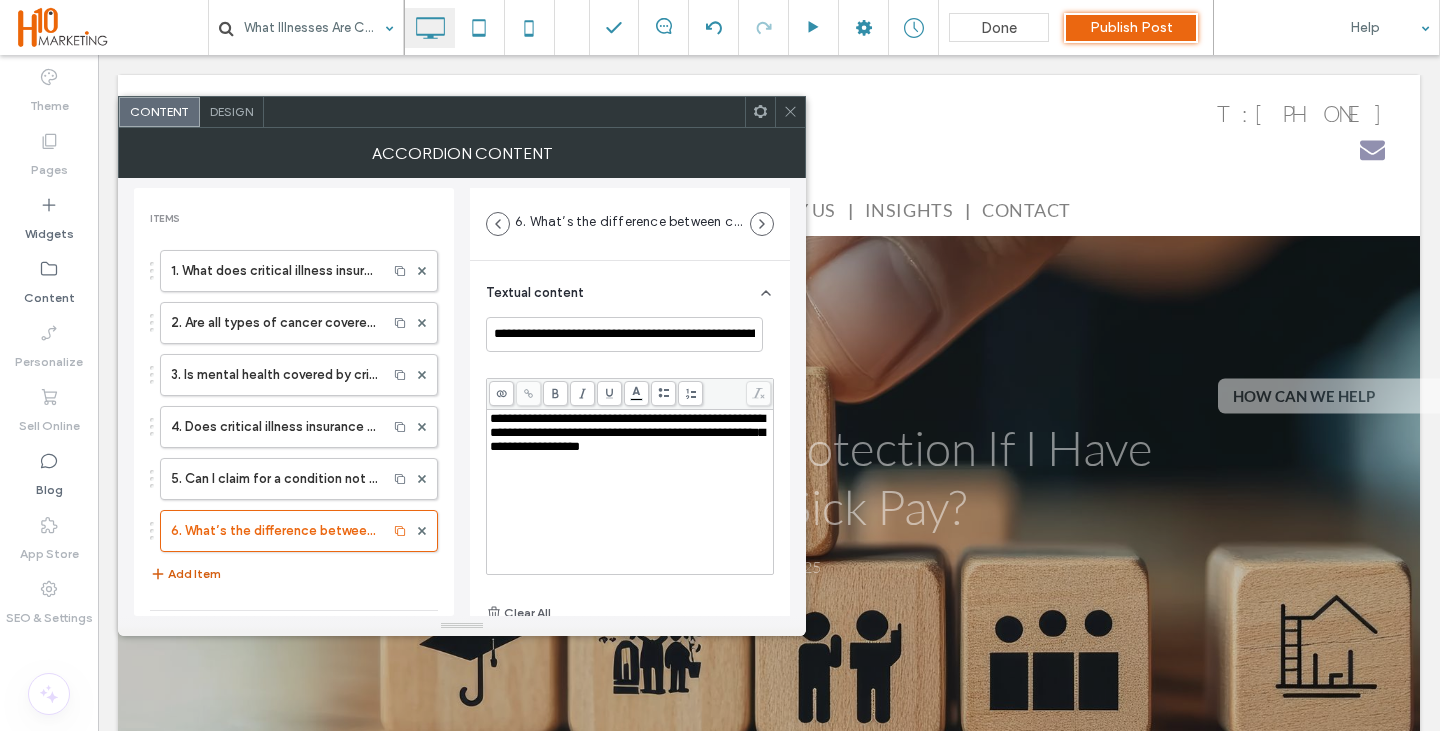click on "Add Item" at bounding box center [185, 574] 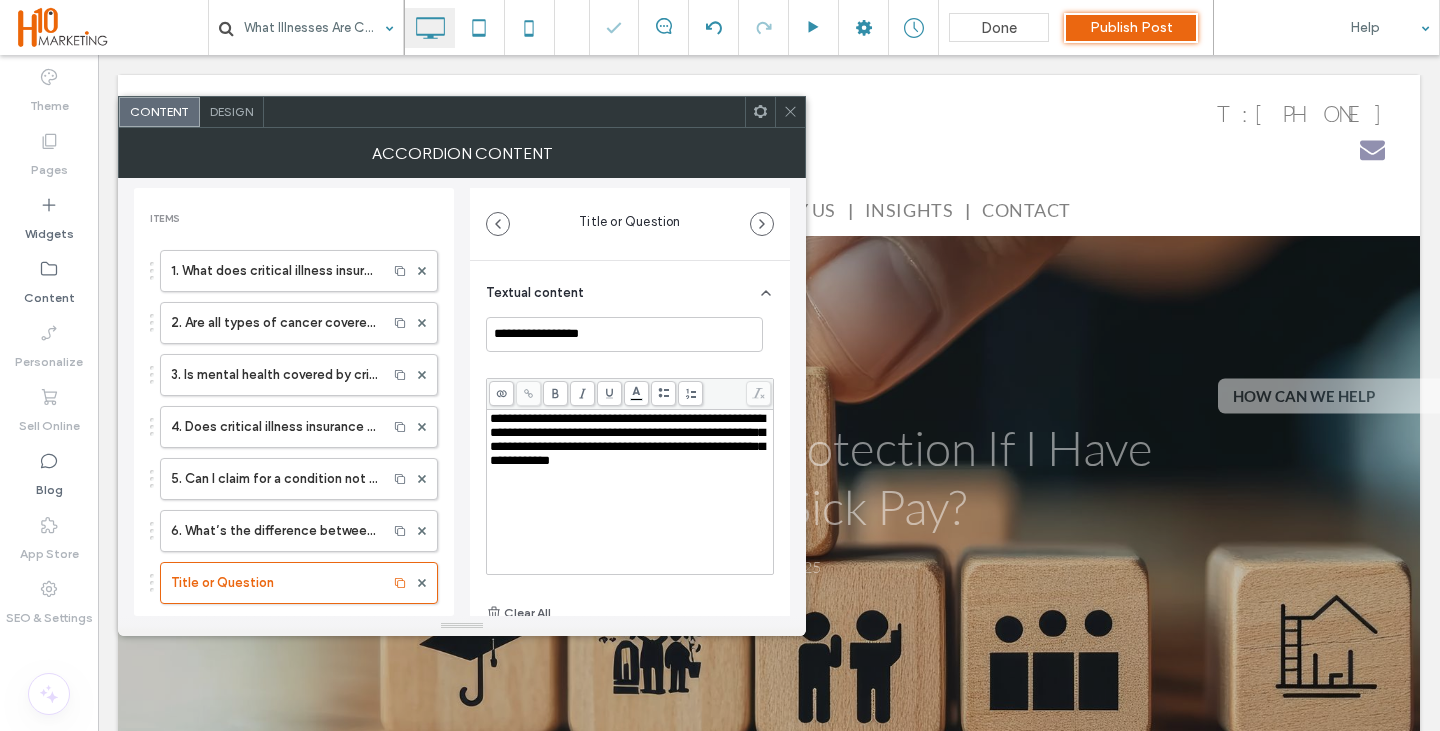 click on "Title or Question" at bounding box center [274, 583] 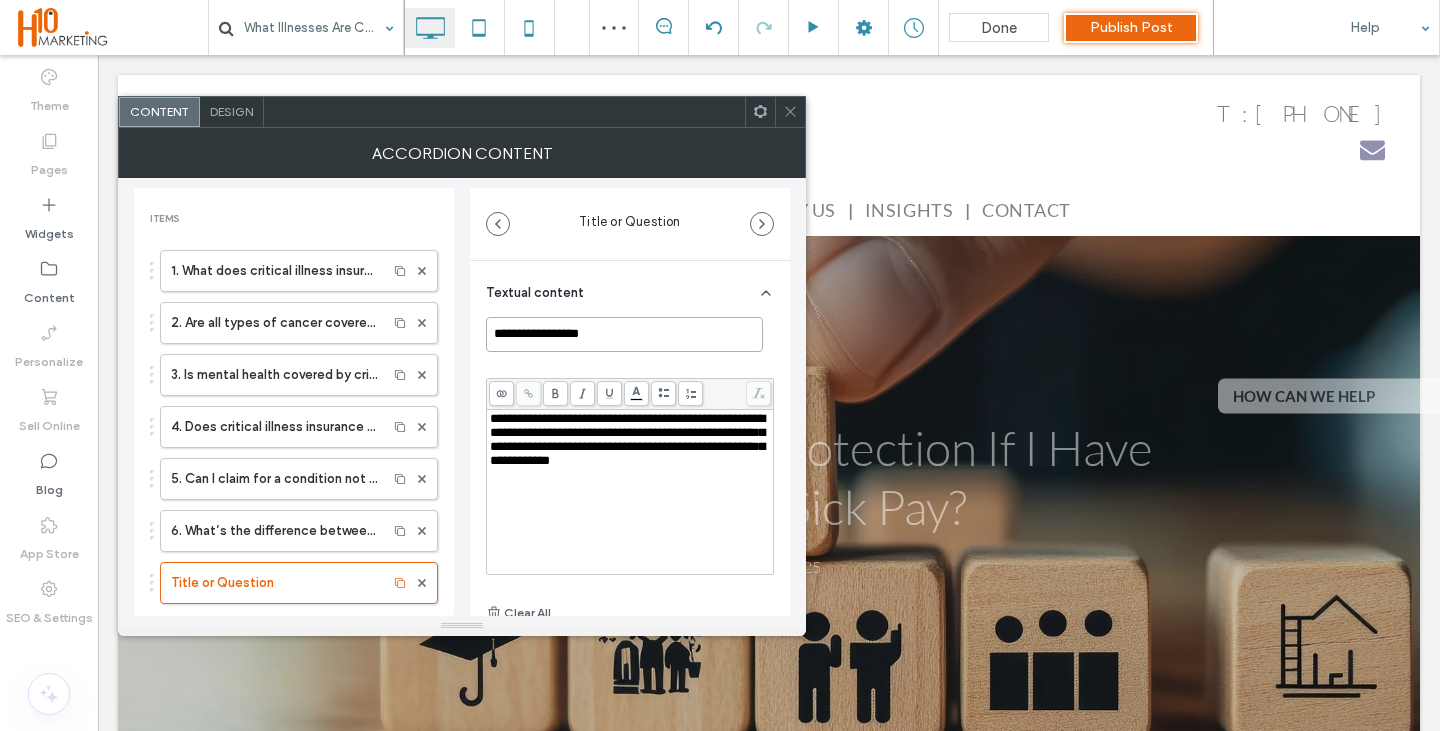 click on "**********" at bounding box center (624, 334) 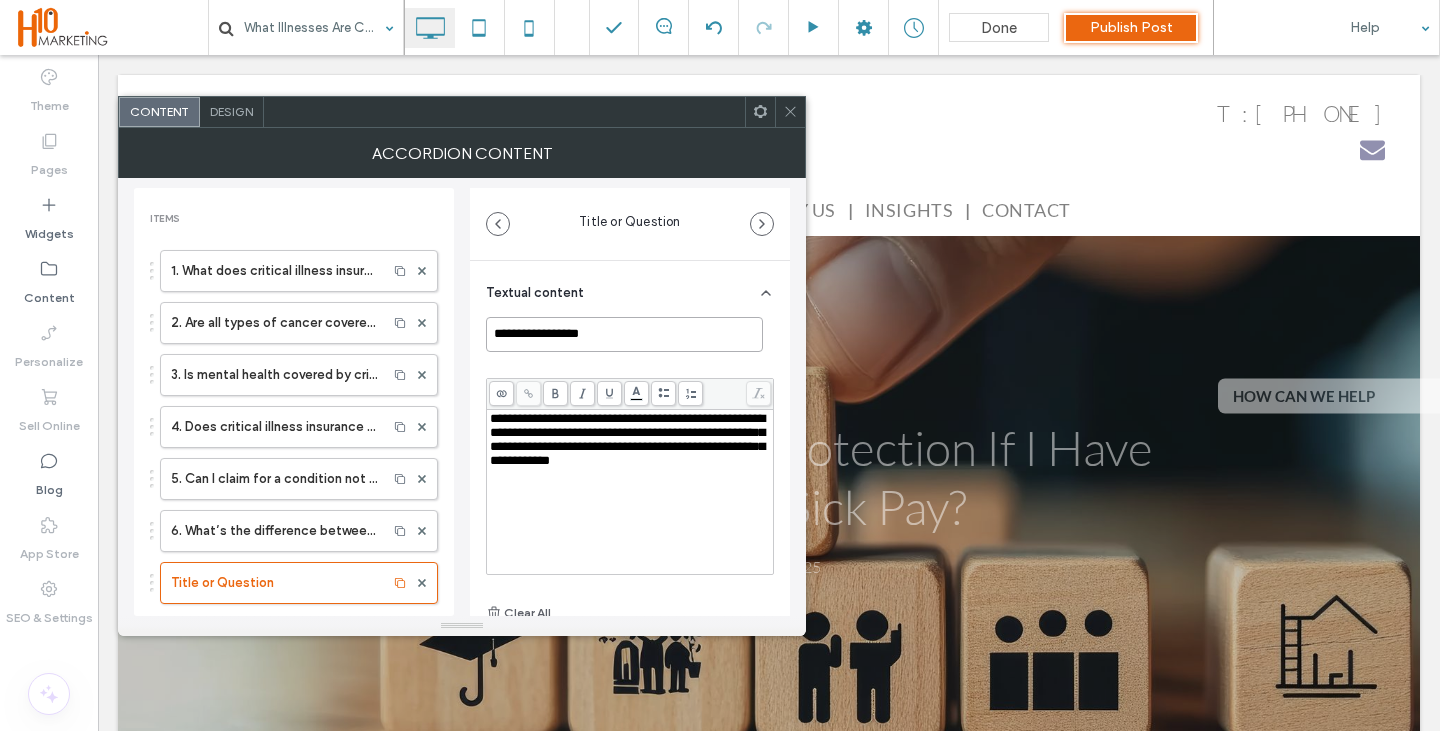 paste on "**********" 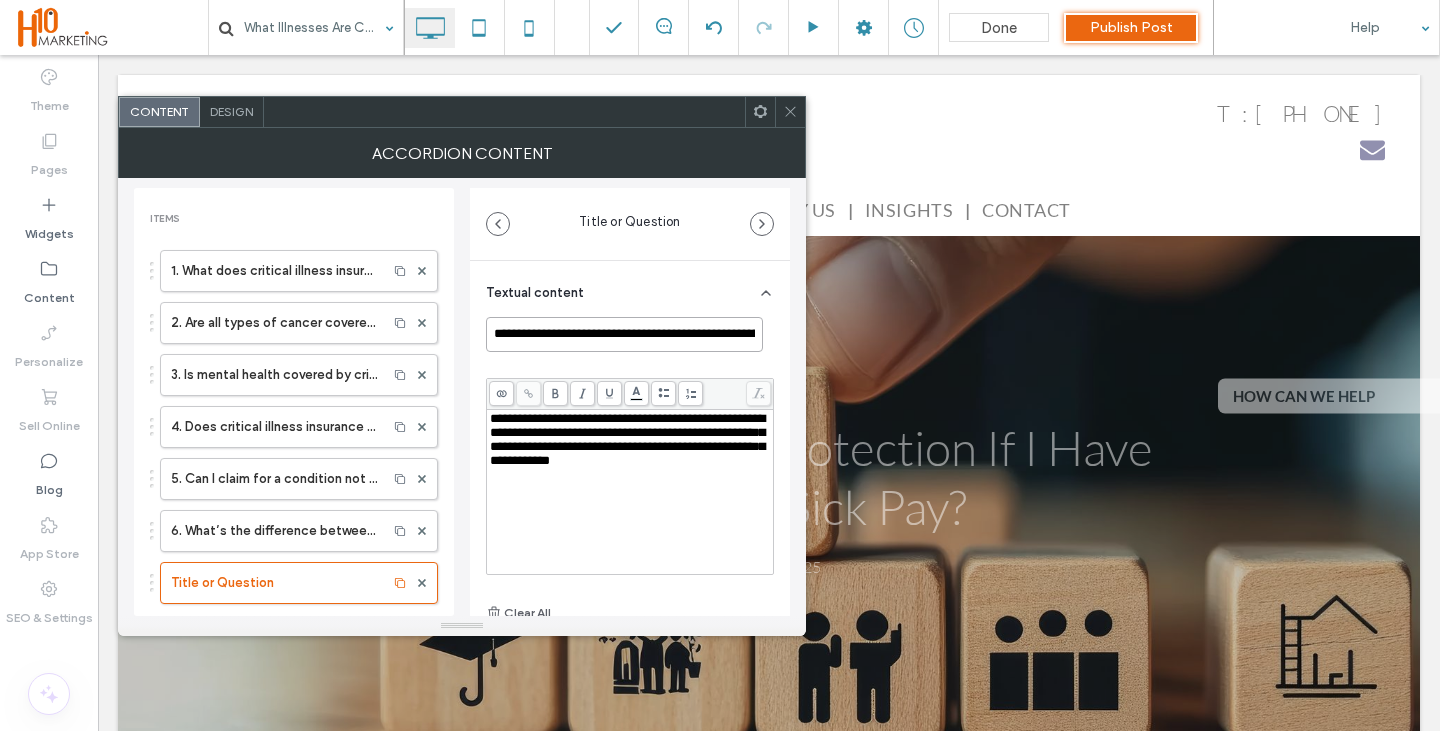 scroll, scrollTop: 0, scrollLeft: 45, axis: horizontal 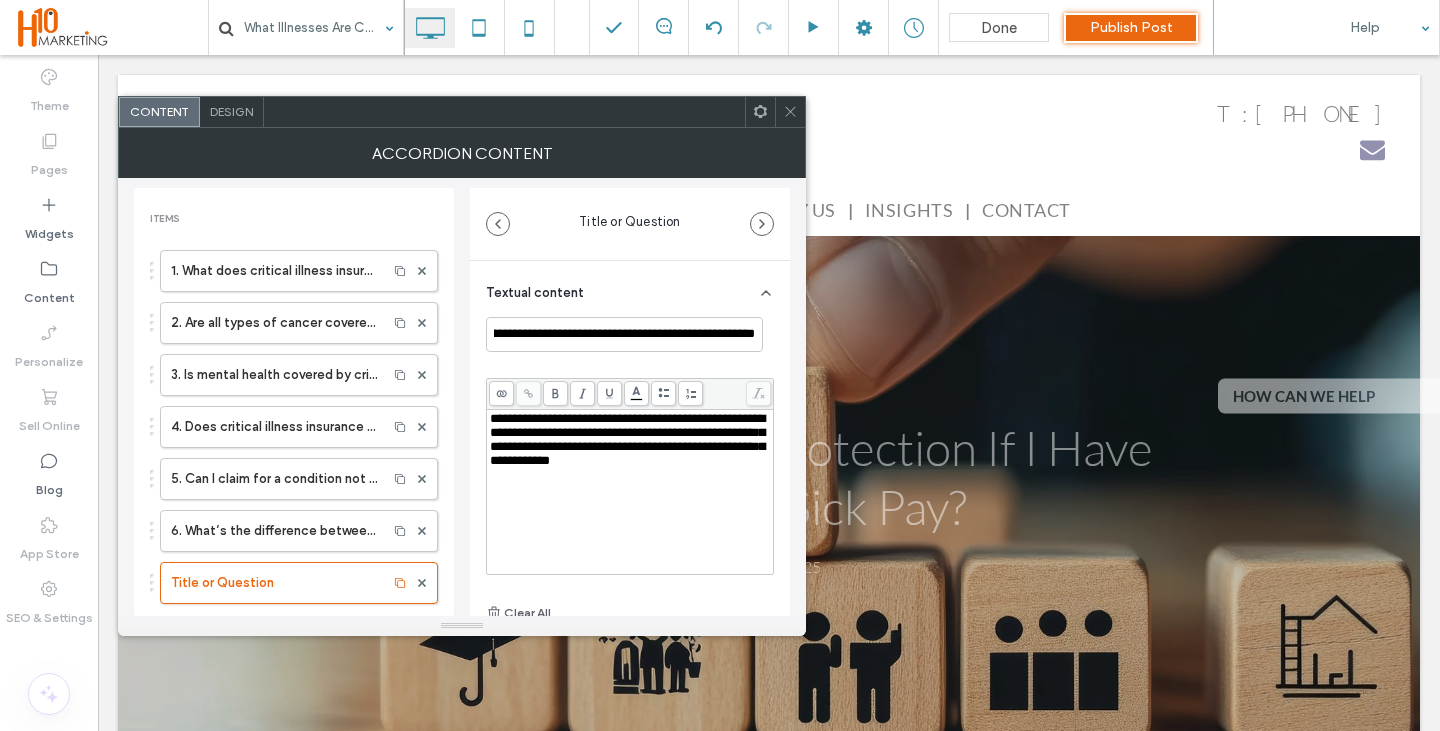 click on "**********" at bounding box center (630, 440) 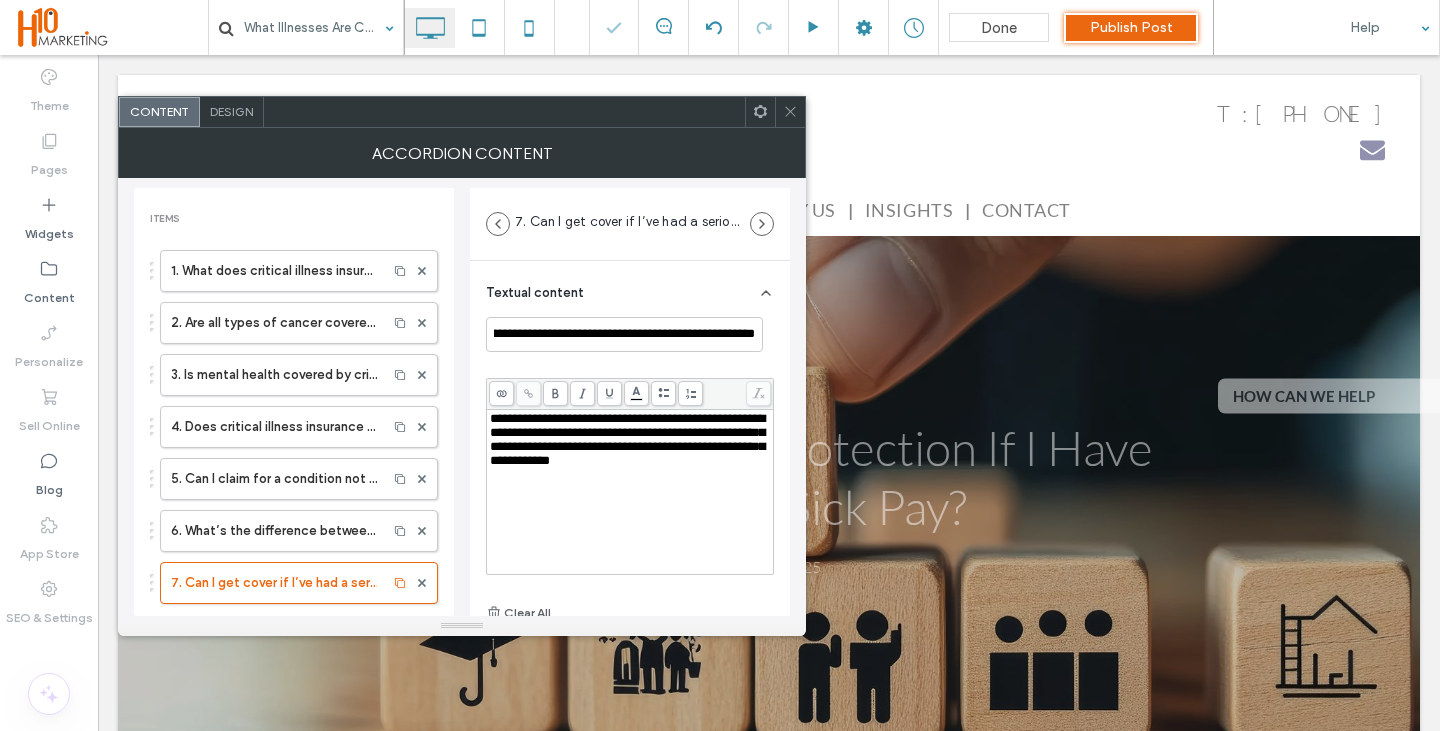 scroll, scrollTop: 0, scrollLeft: 0, axis: both 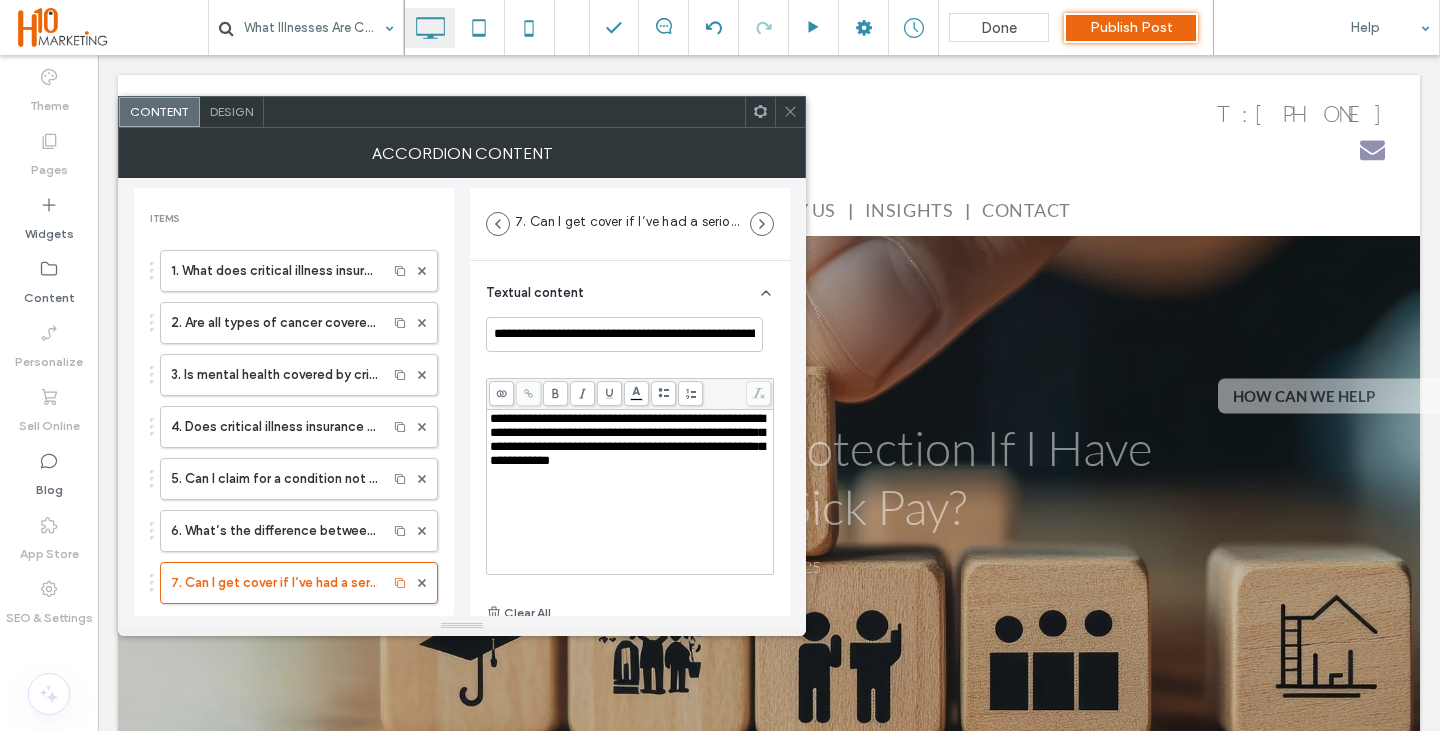click on "**********" at bounding box center [630, 440] 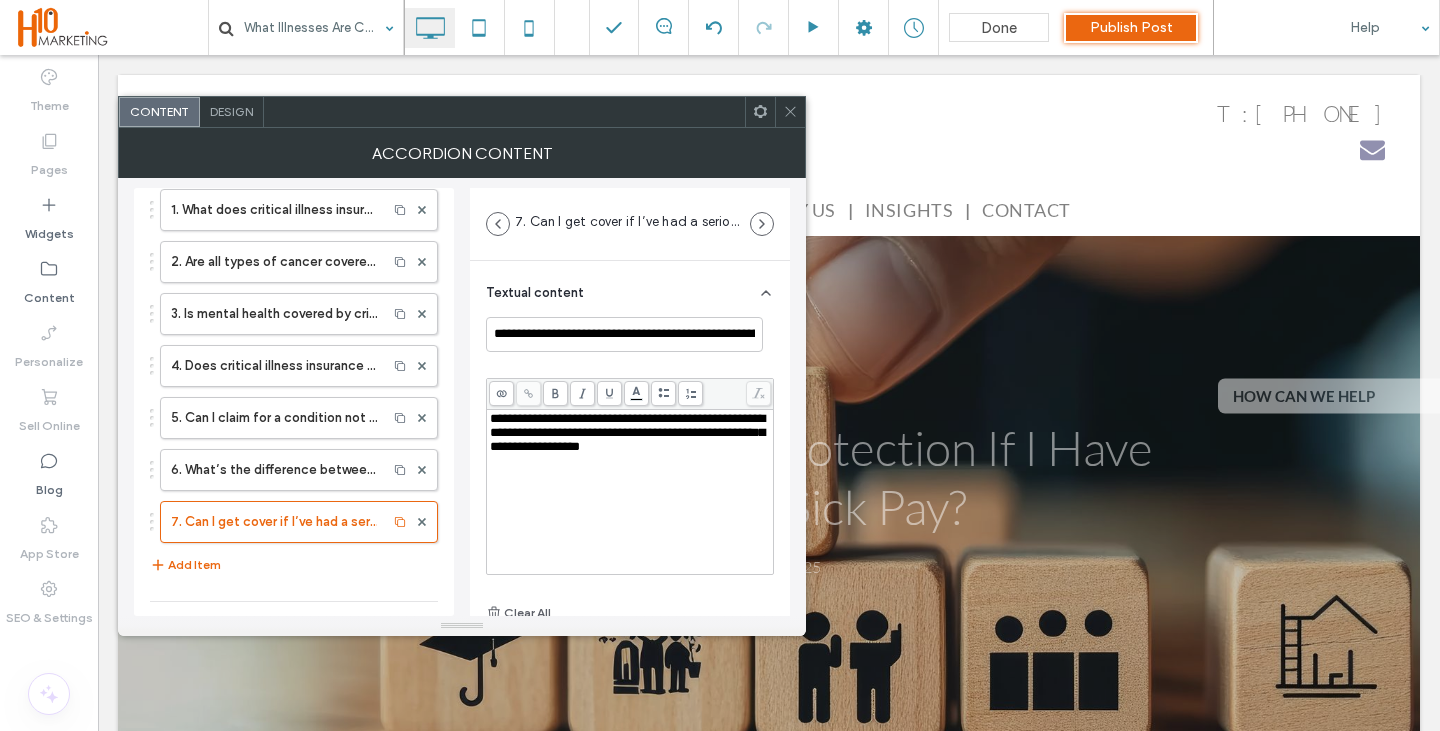 scroll, scrollTop: 100, scrollLeft: 0, axis: vertical 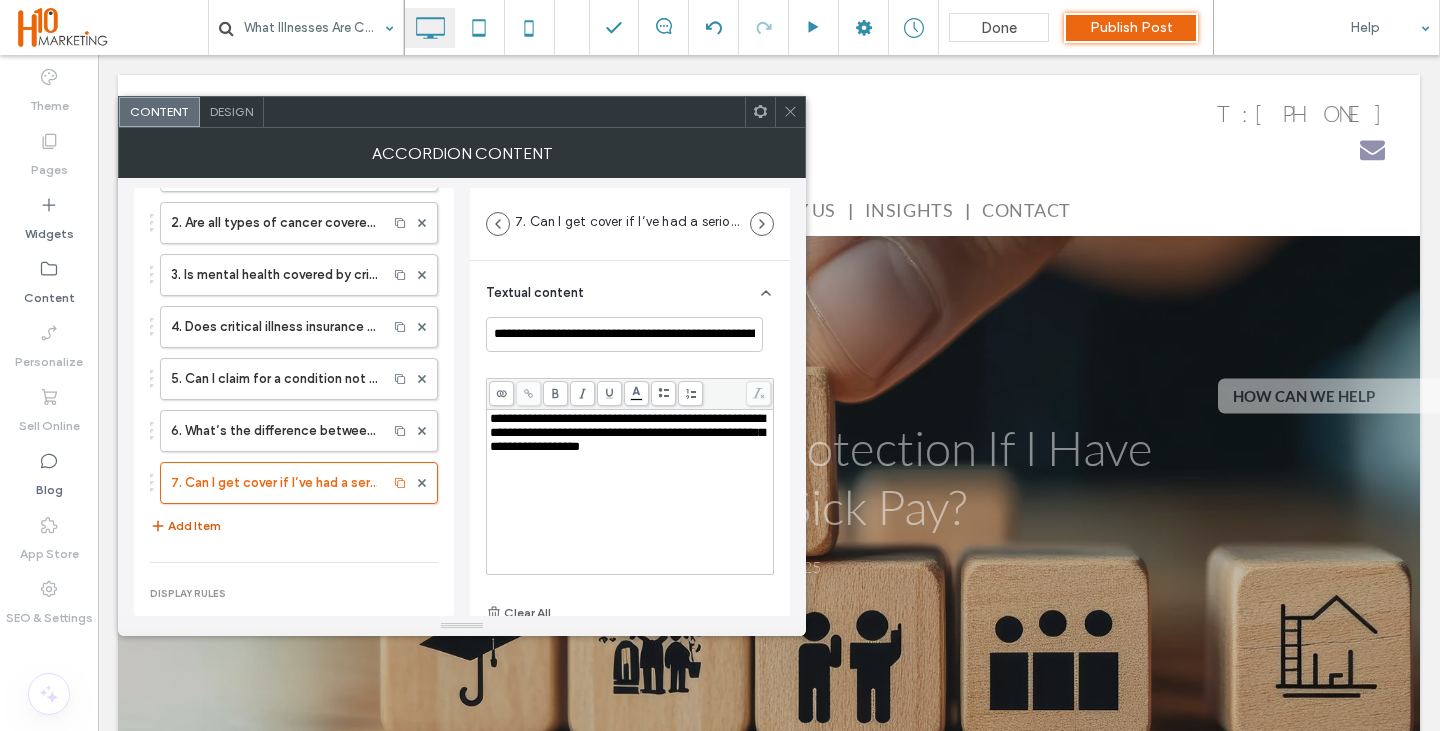 click on "Add Item" at bounding box center [185, 526] 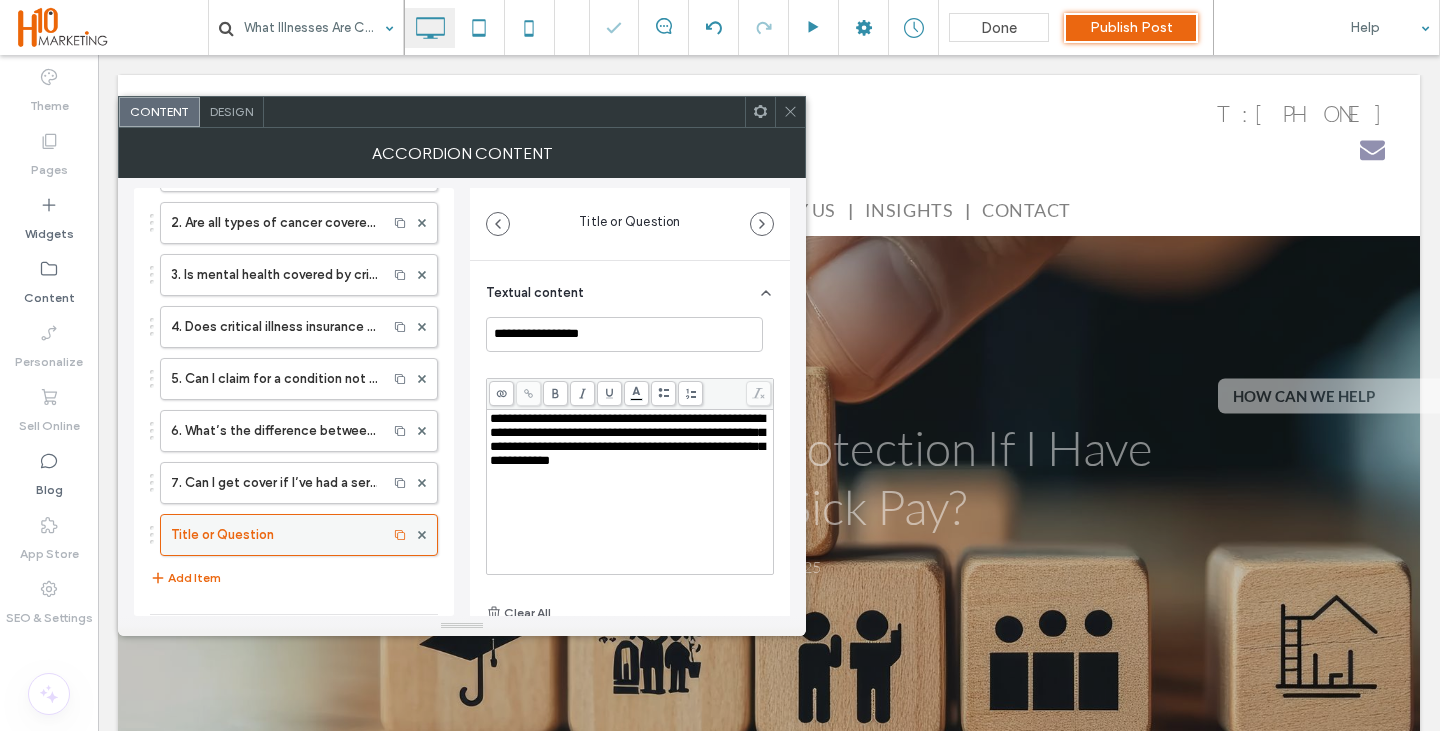 click on "Title or Question" at bounding box center (274, 535) 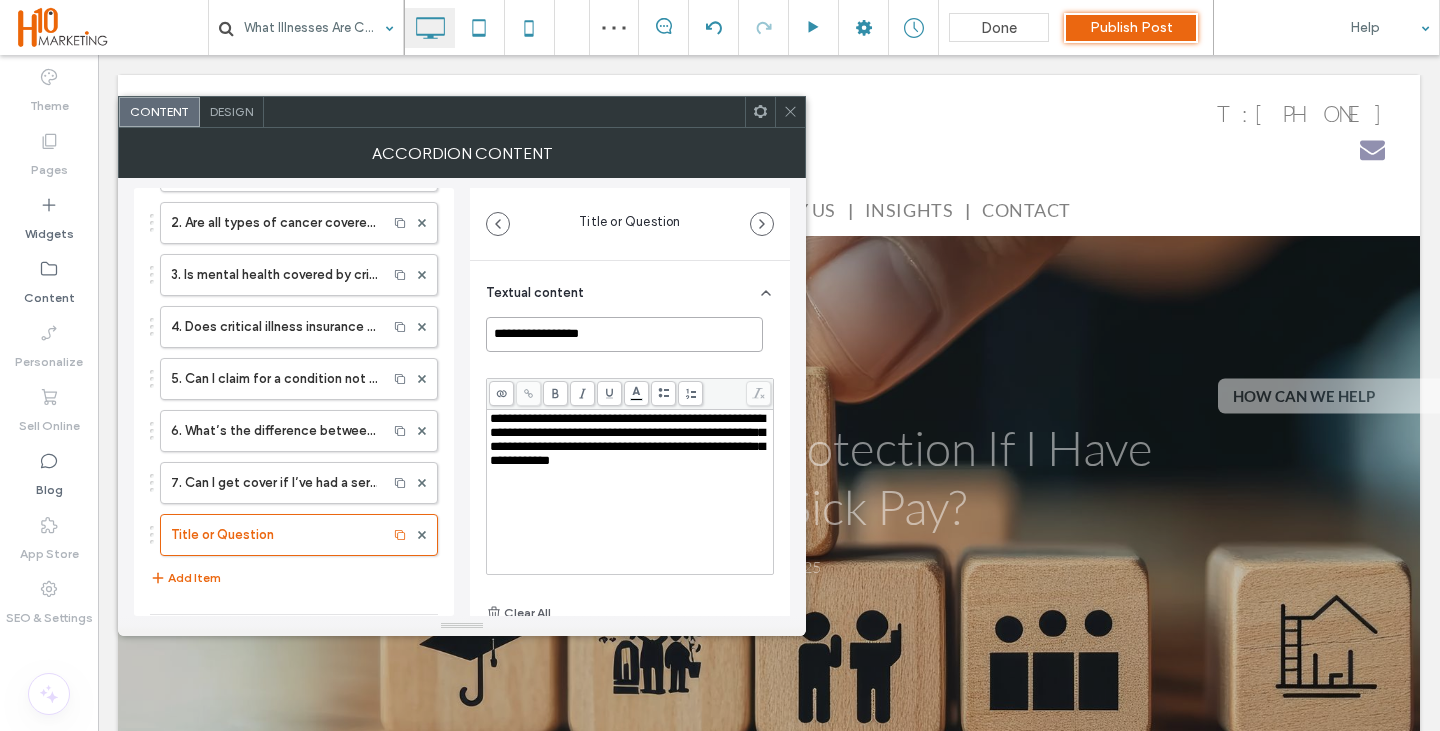 click on "**********" at bounding box center (624, 334) 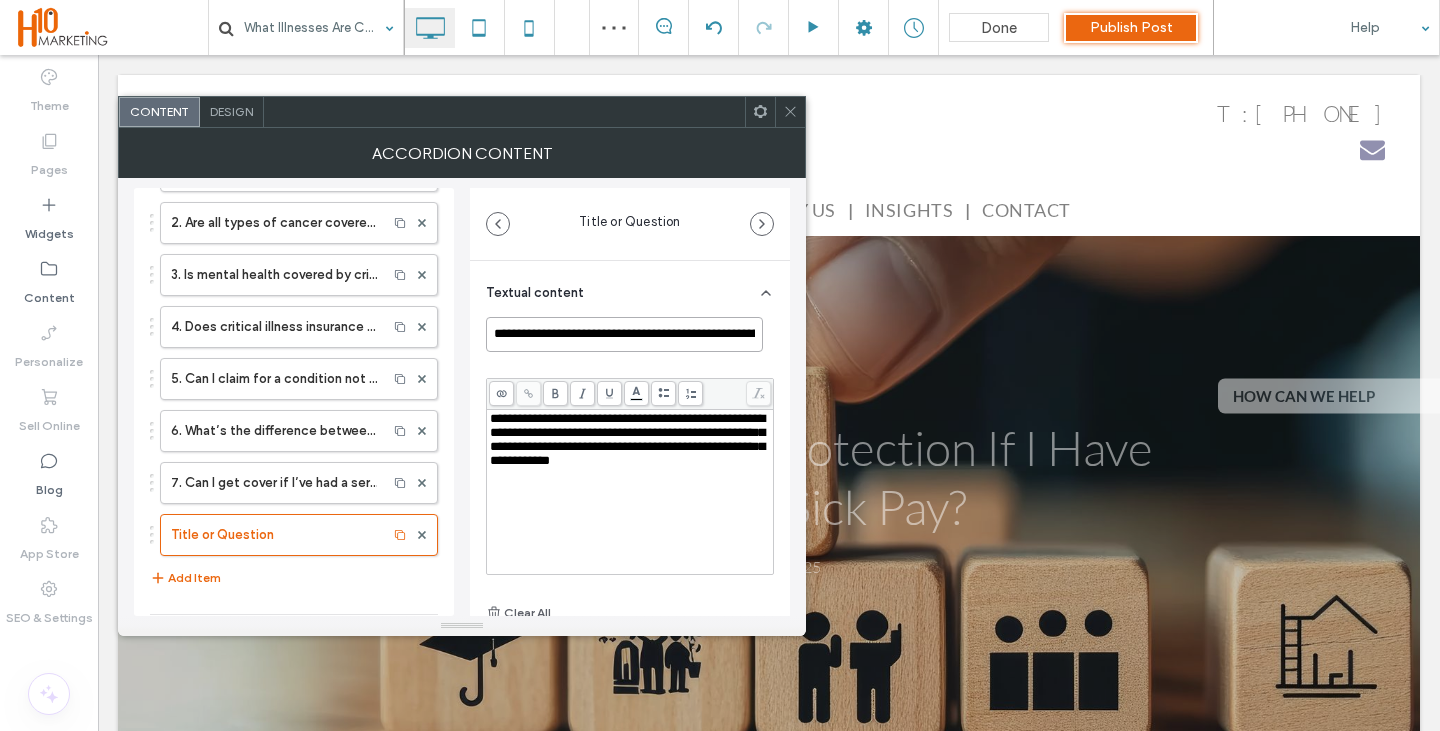 scroll, scrollTop: 0, scrollLeft: 513, axis: horizontal 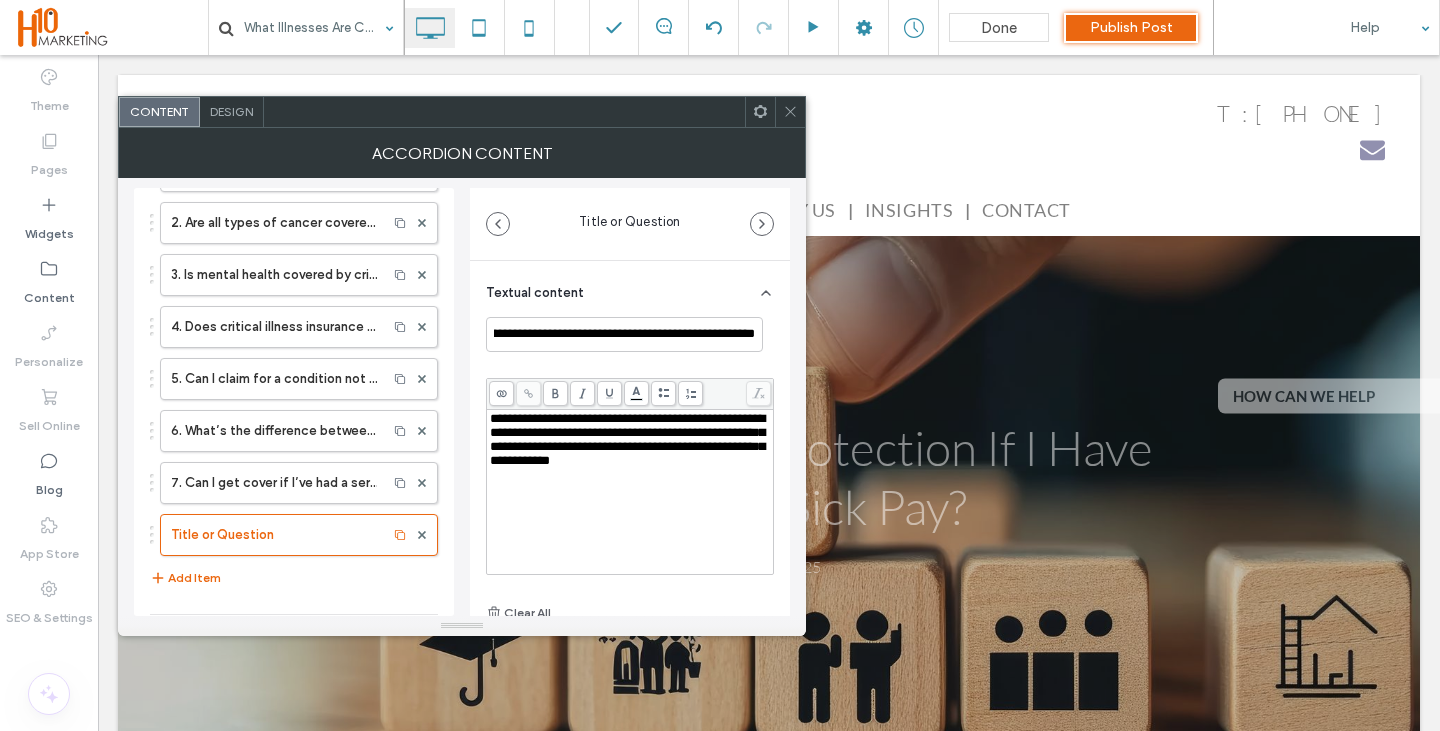 click on "**********" at bounding box center [630, 492] 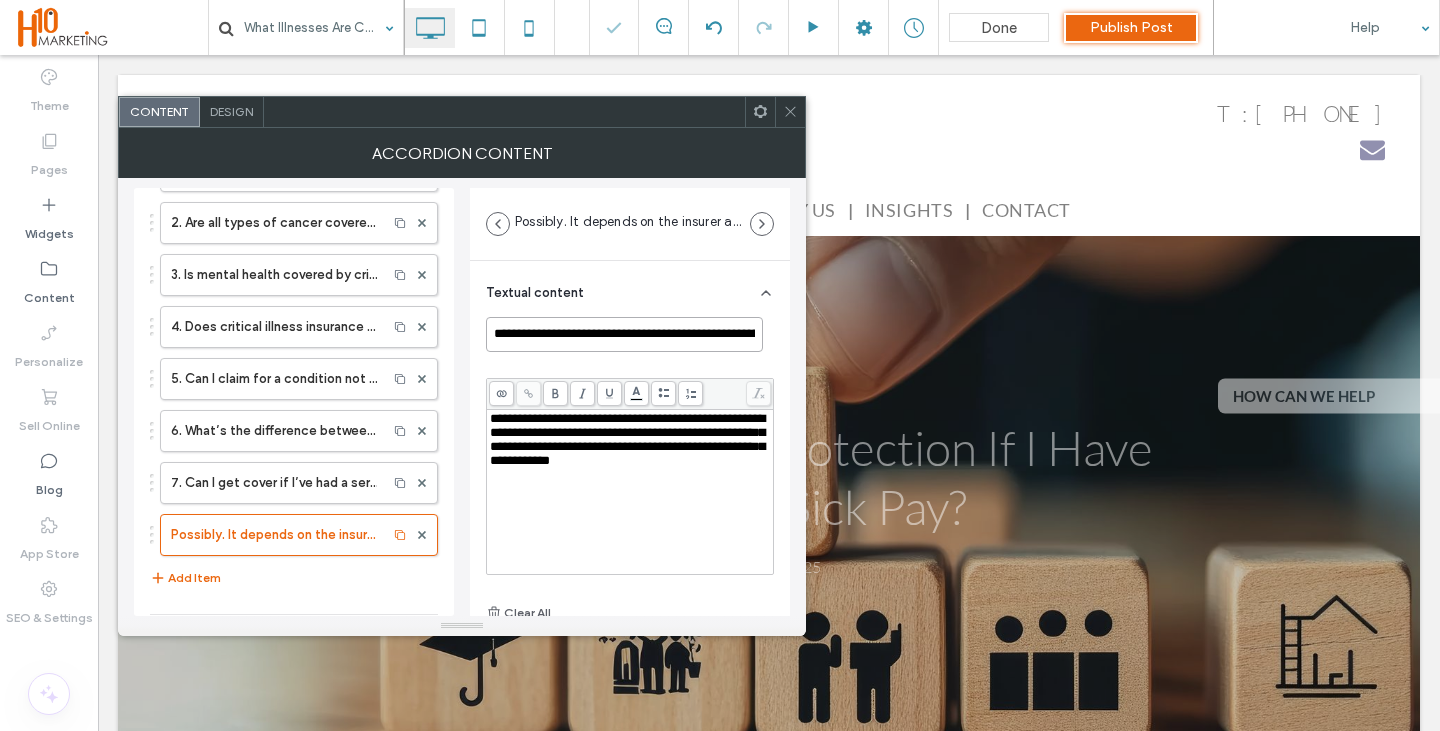 click on "**********" at bounding box center (624, 334) 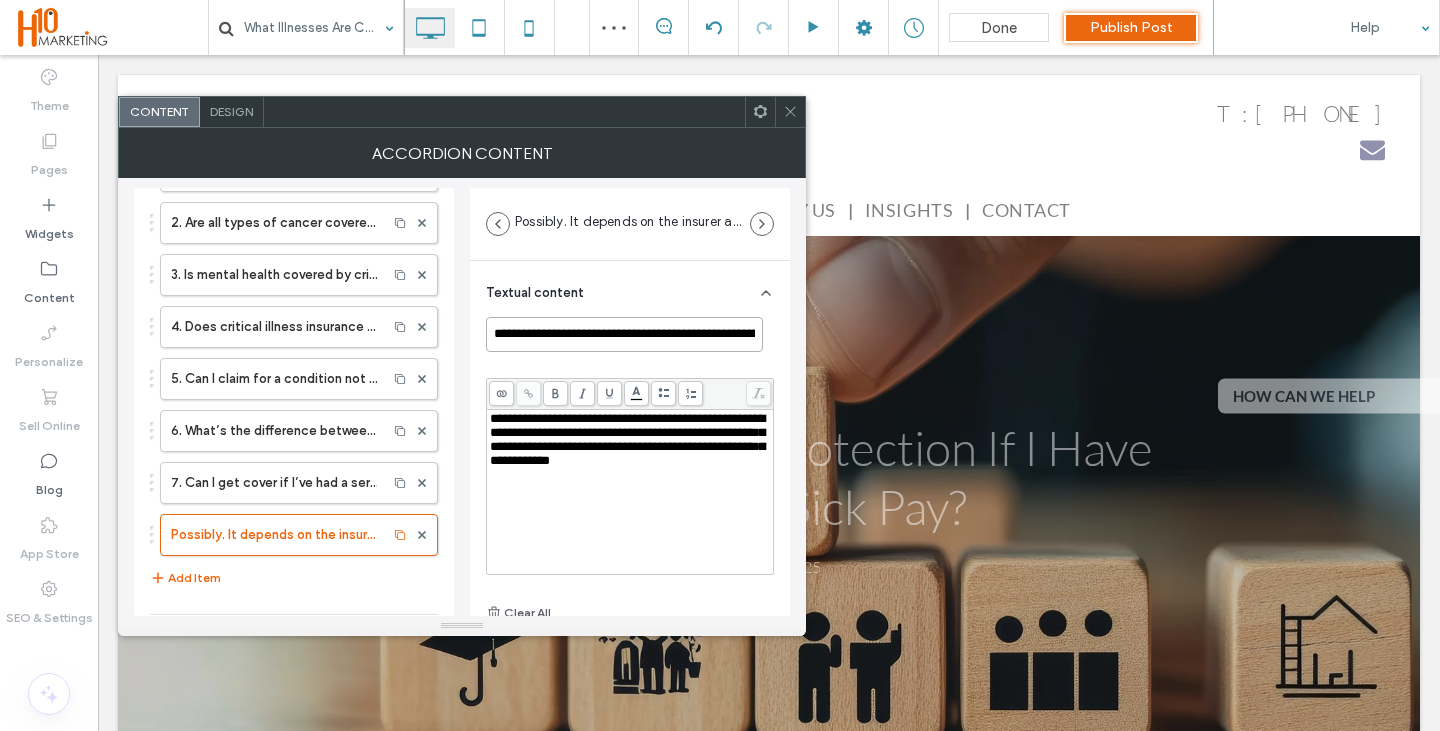 click on "**********" at bounding box center (624, 334) 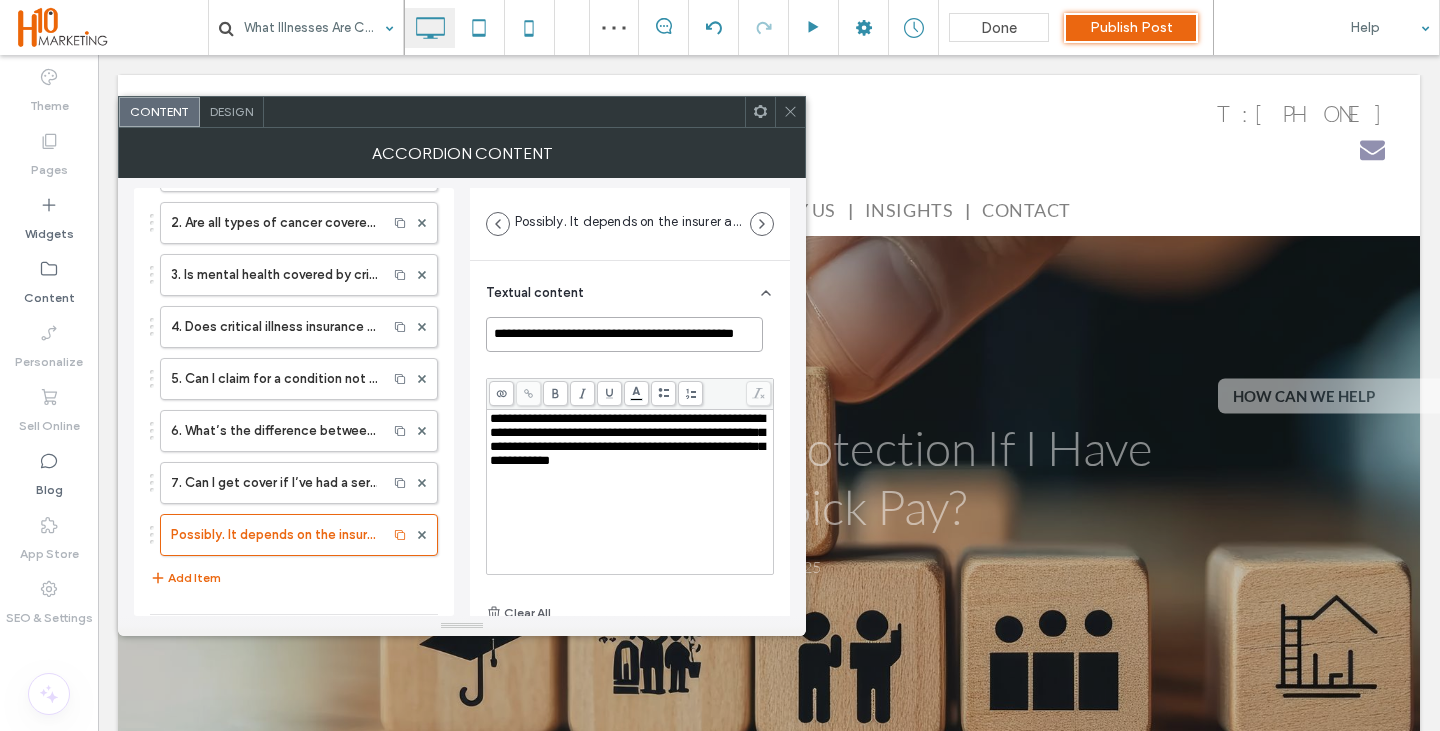 scroll, scrollTop: 0, scrollLeft: 8, axis: horizontal 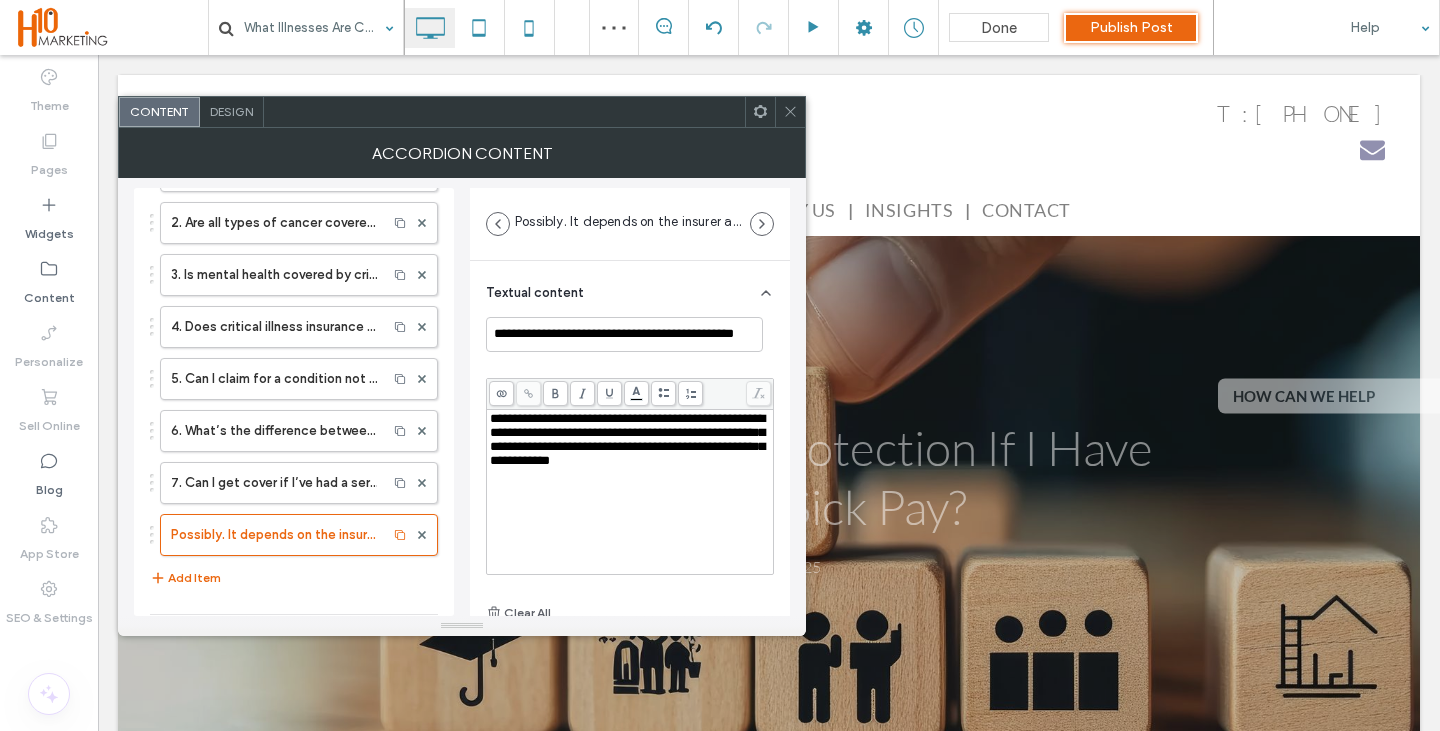 click on "**********" at bounding box center (627, 439) 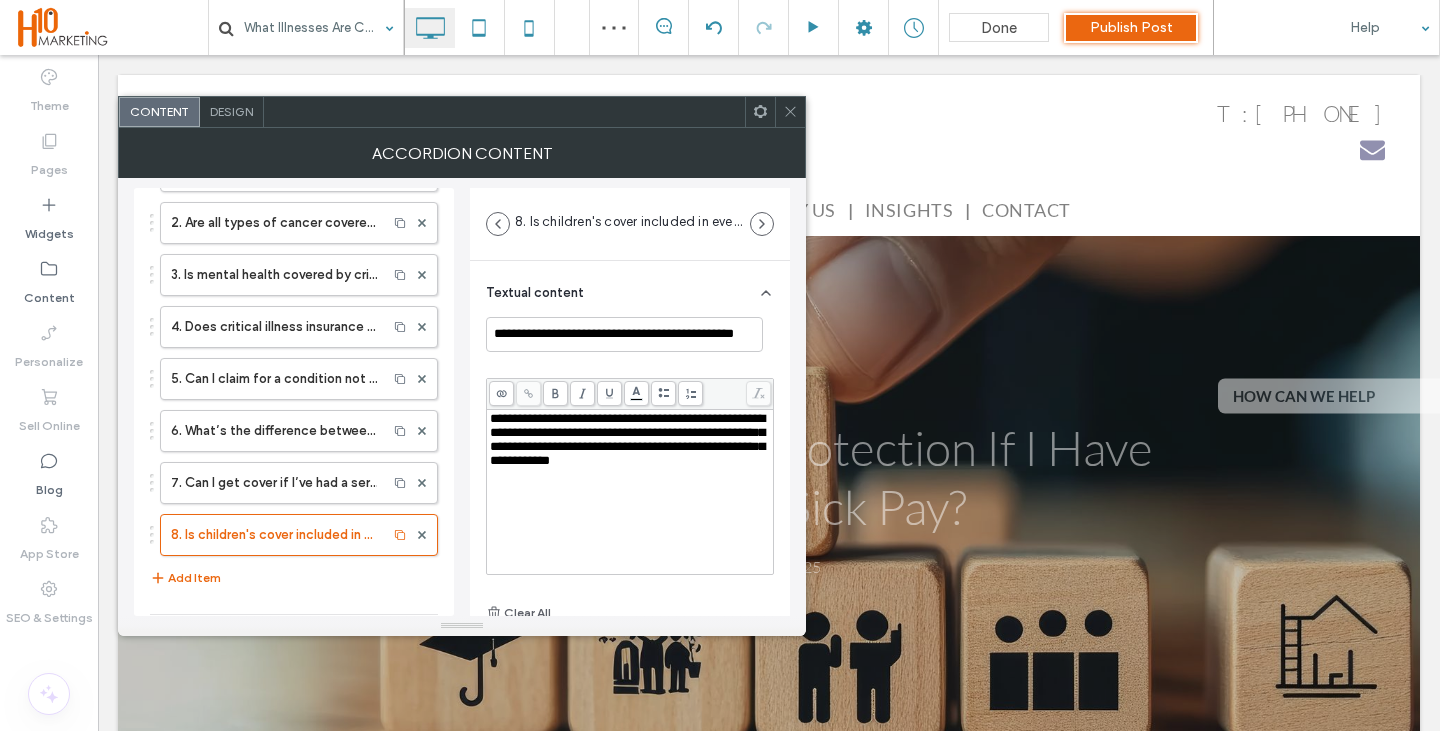 scroll, scrollTop: 0, scrollLeft: 0, axis: both 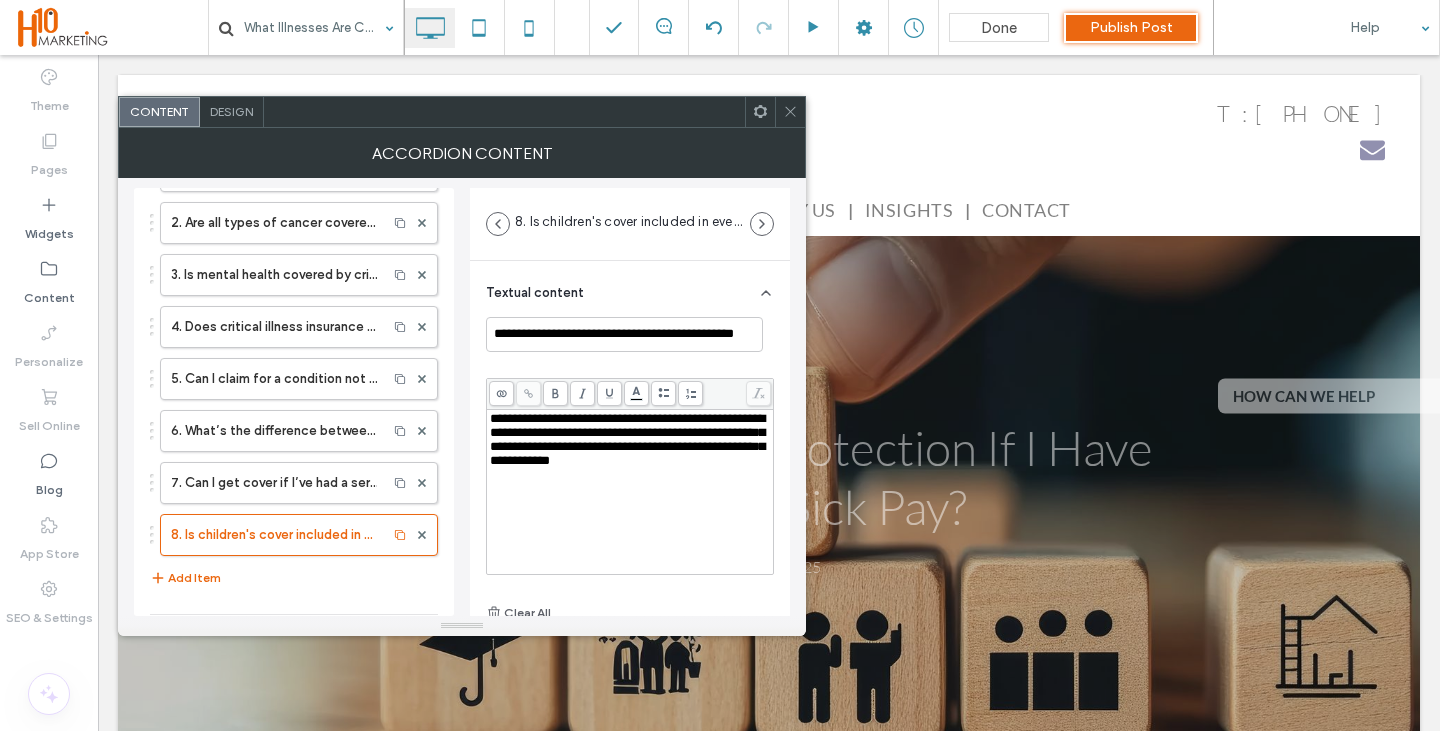 click on "**********" at bounding box center (630, 440) 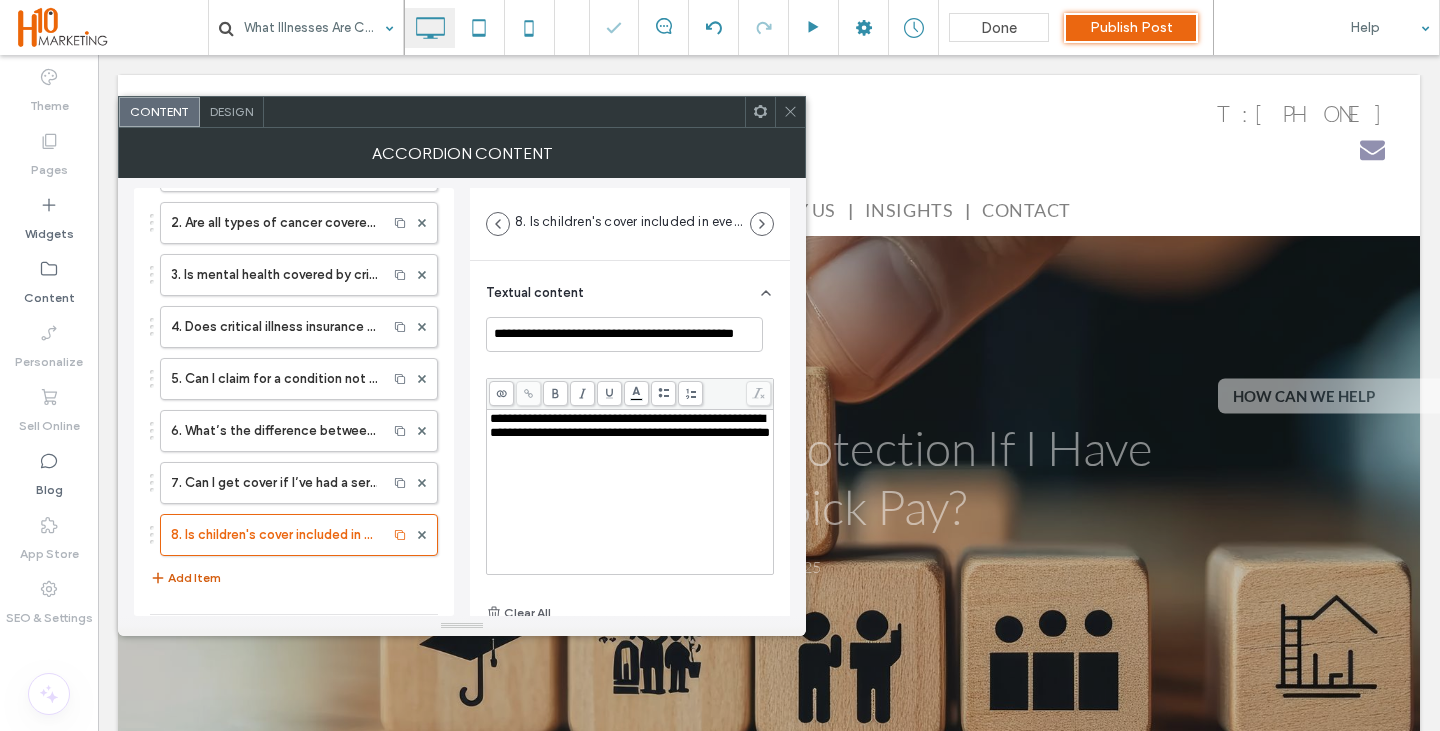 click on "Add Item" at bounding box center [185, 578] 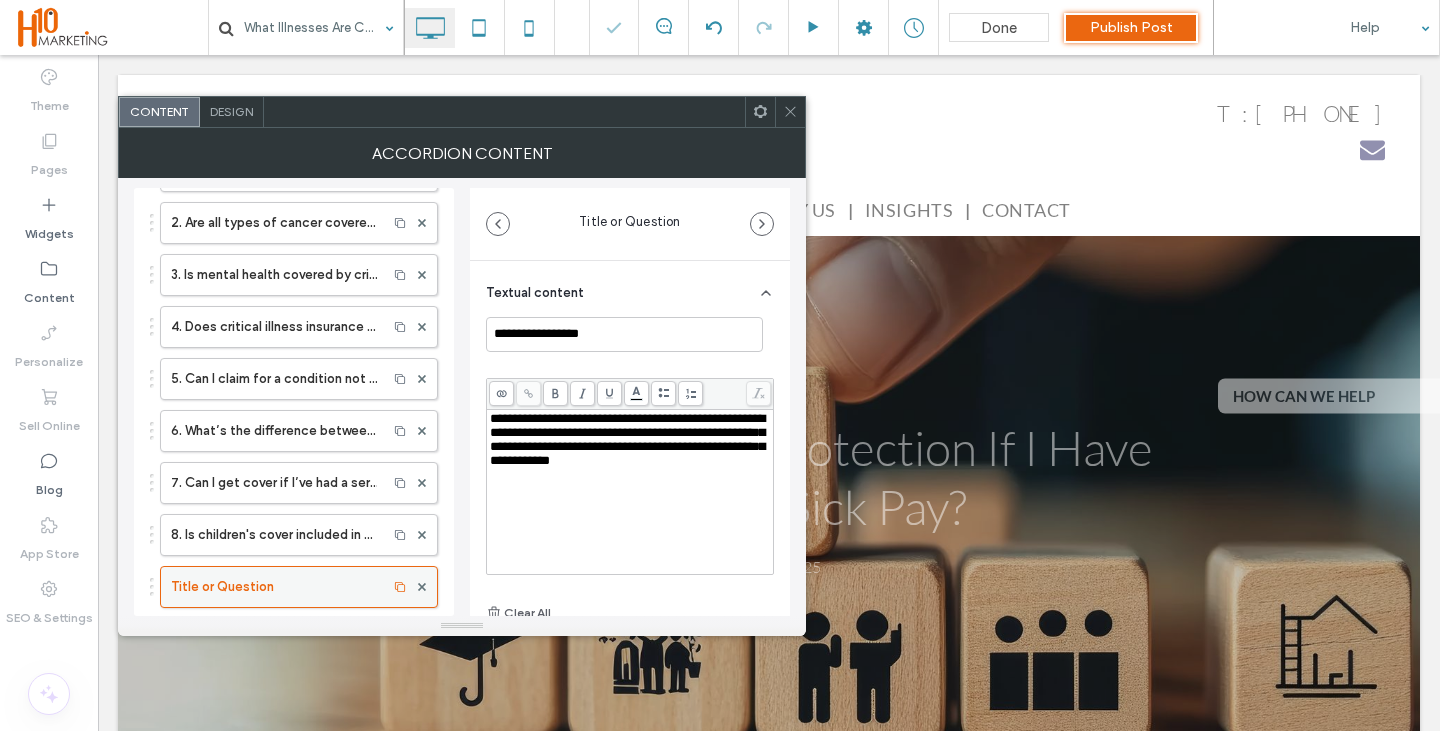 click on "Title or Question" at bounding box center [274, 587] 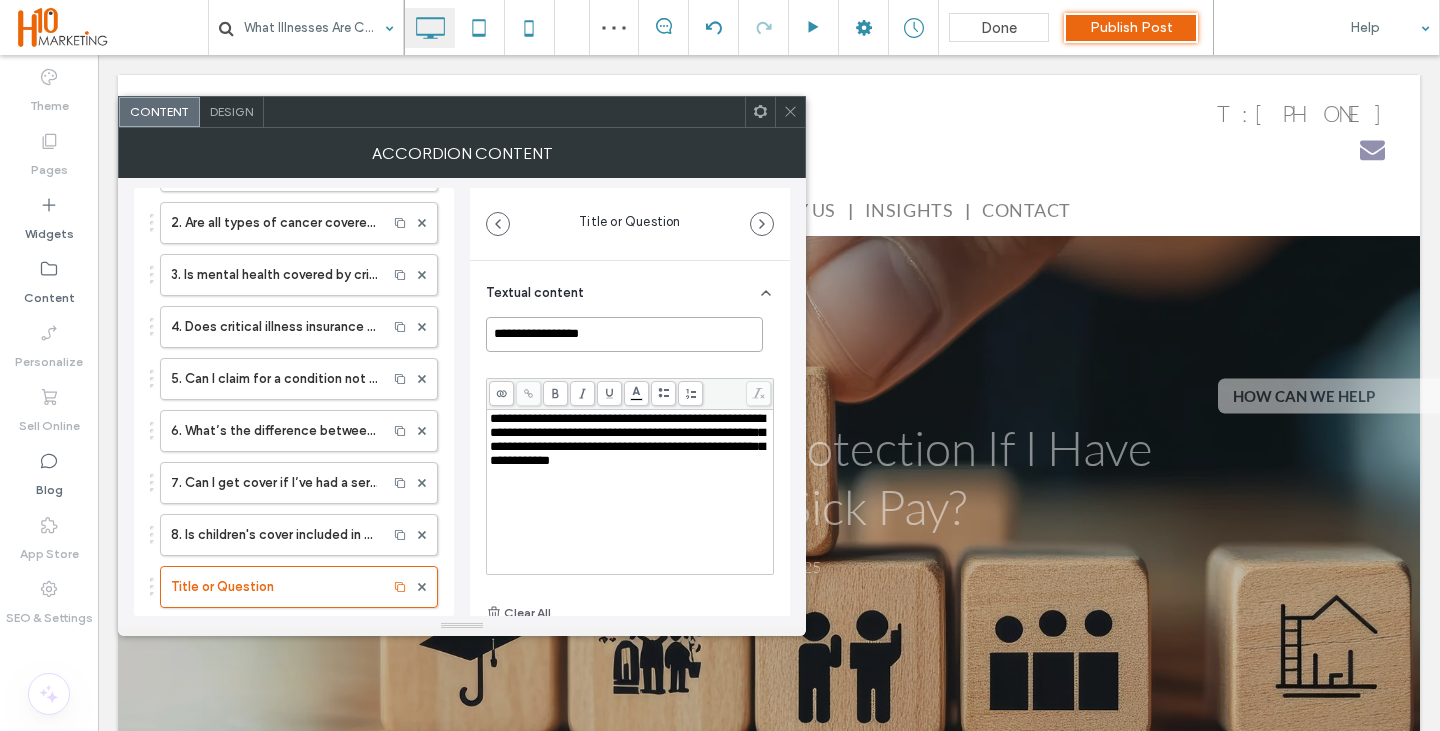 click on "**********" at bounding box center (624, 334) 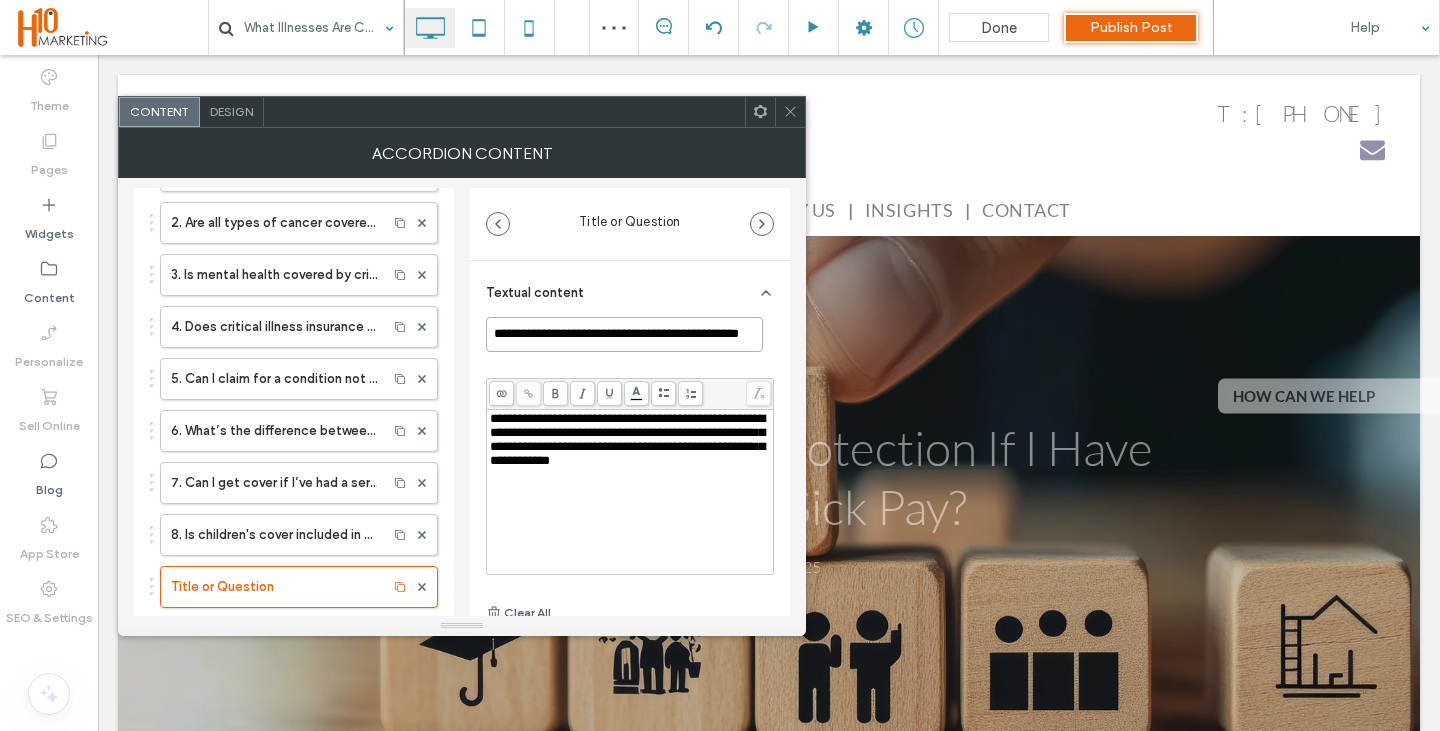 scroll, scrollTop: 0, scrollLeft: 29, axis: horizontal 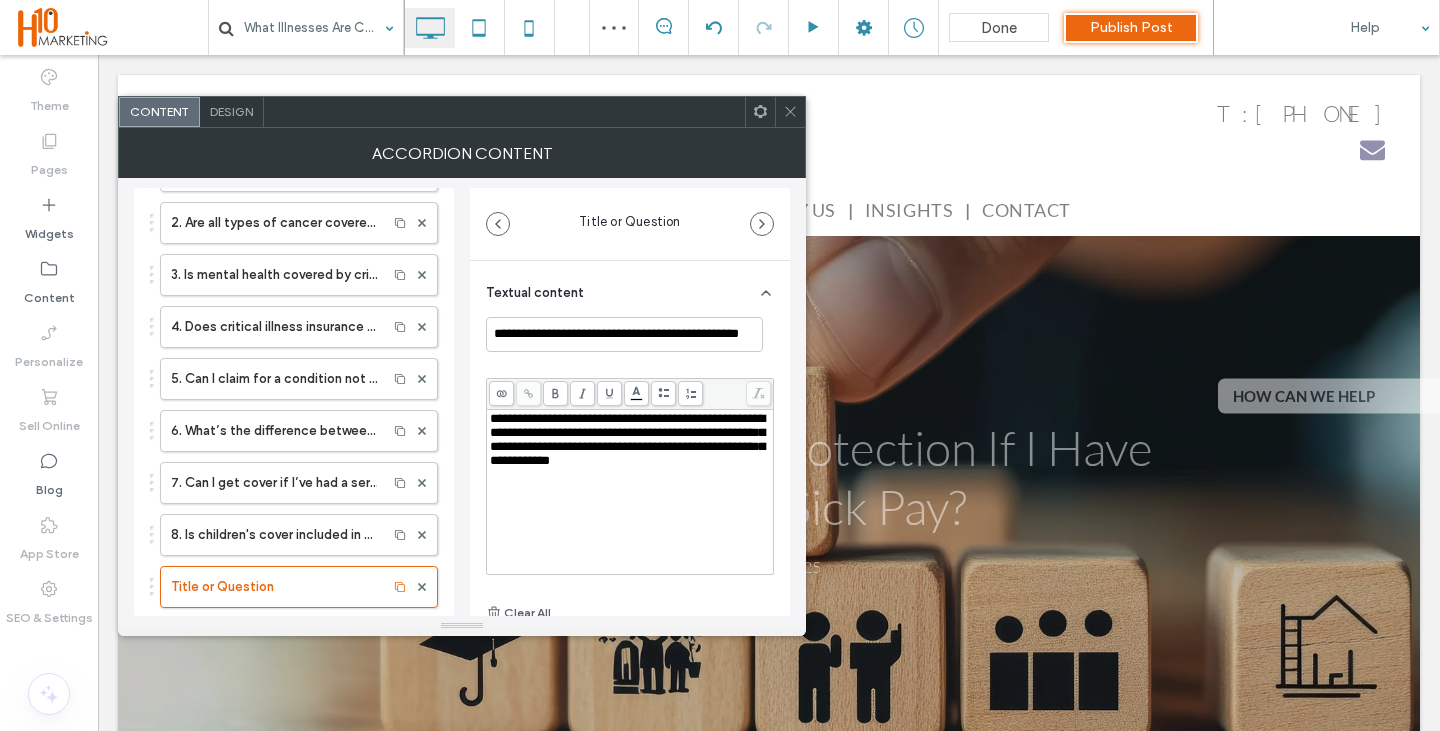 click on "**********" at bounding box center [630, 440] 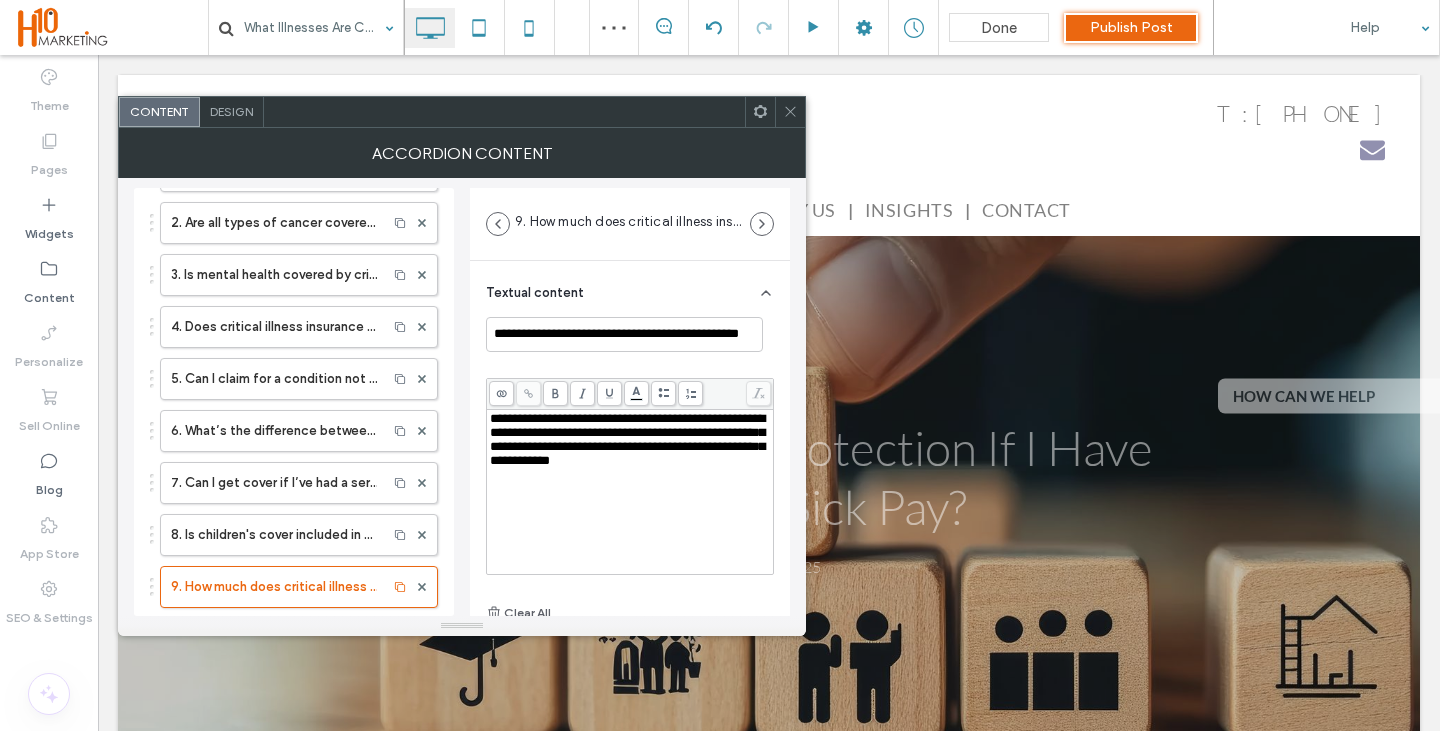 scroll, scrollTop: 0, scrollLeft: 0, axis: both 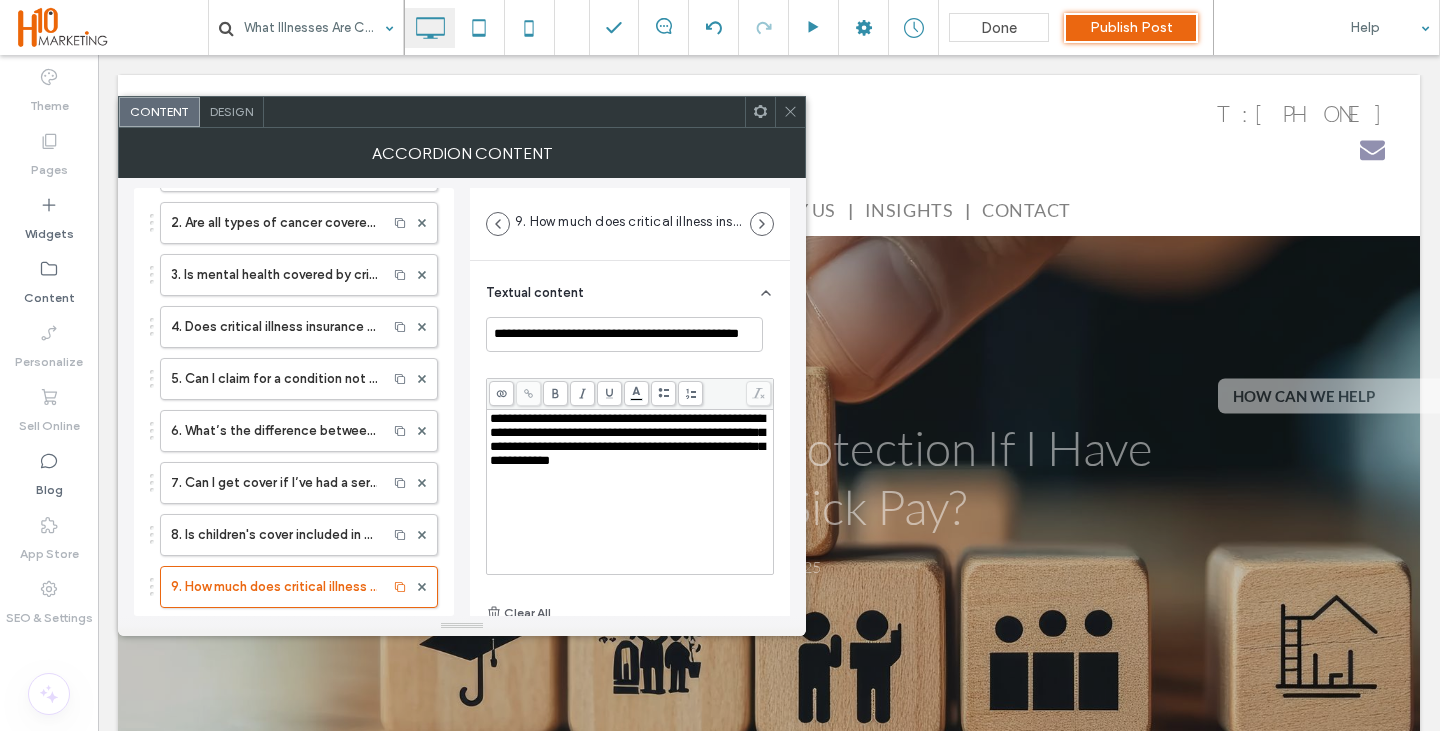 click on "**********" at bounding box center (630, 440) 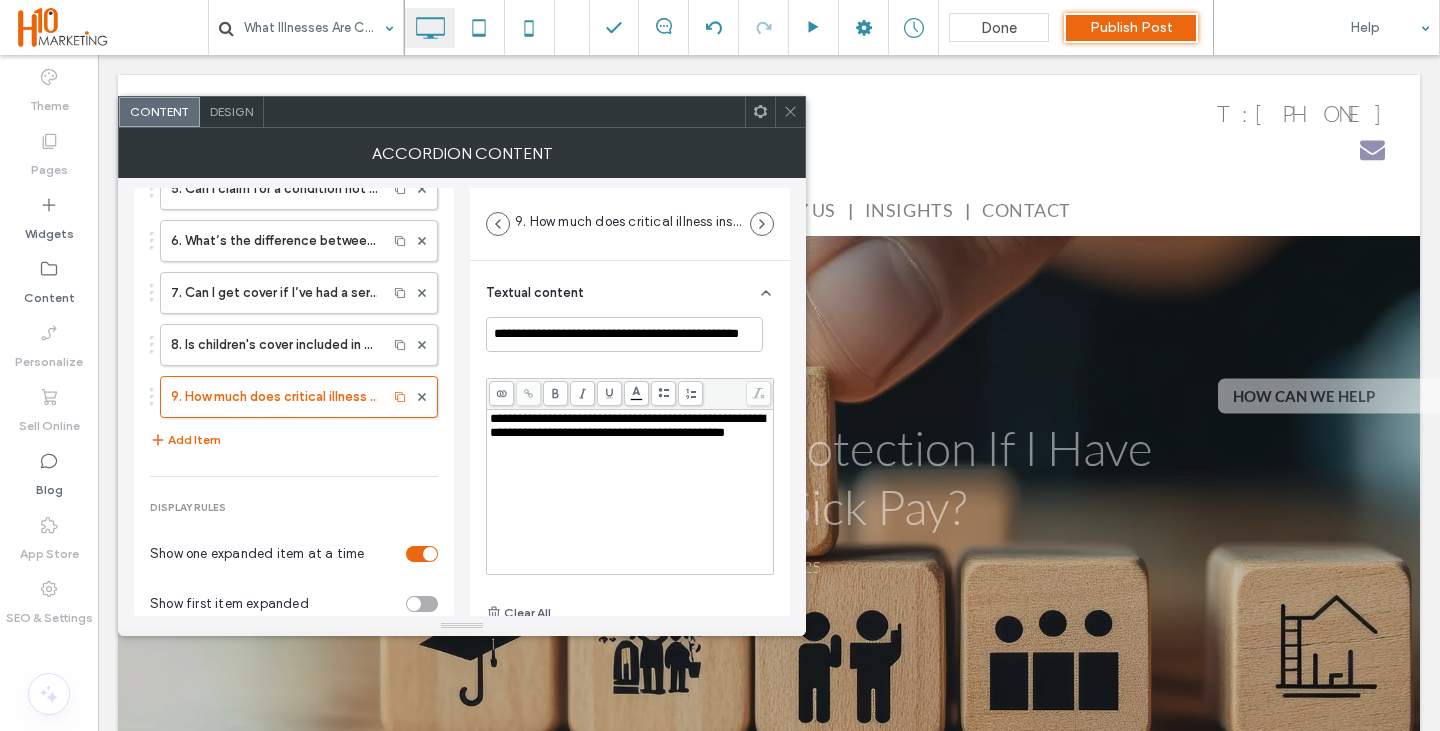 scroll, scrollTop: 300, scrollLeft: 0, axis: vertical 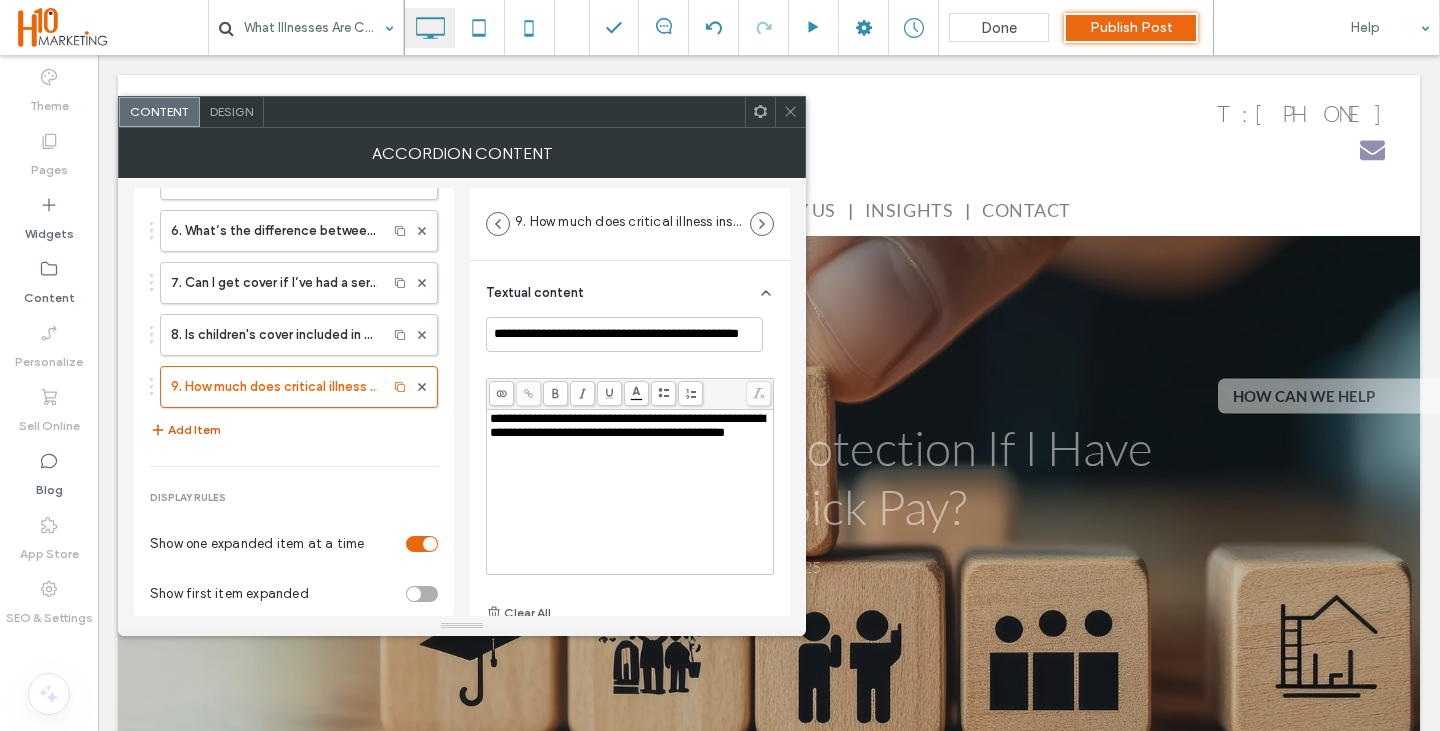 click on "Add Item" at bounding box center (185, 430) 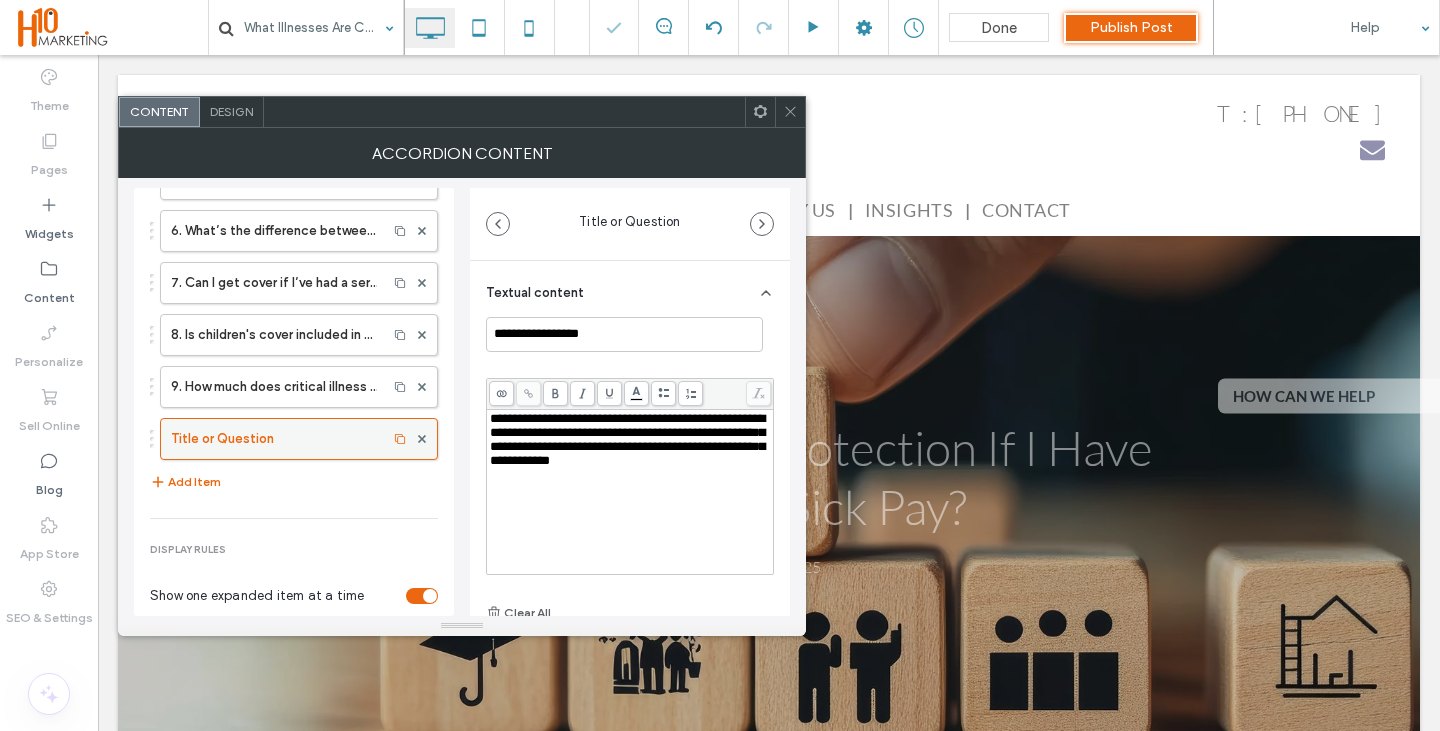 click on "Title or Question" at bounding box center [274, 439] 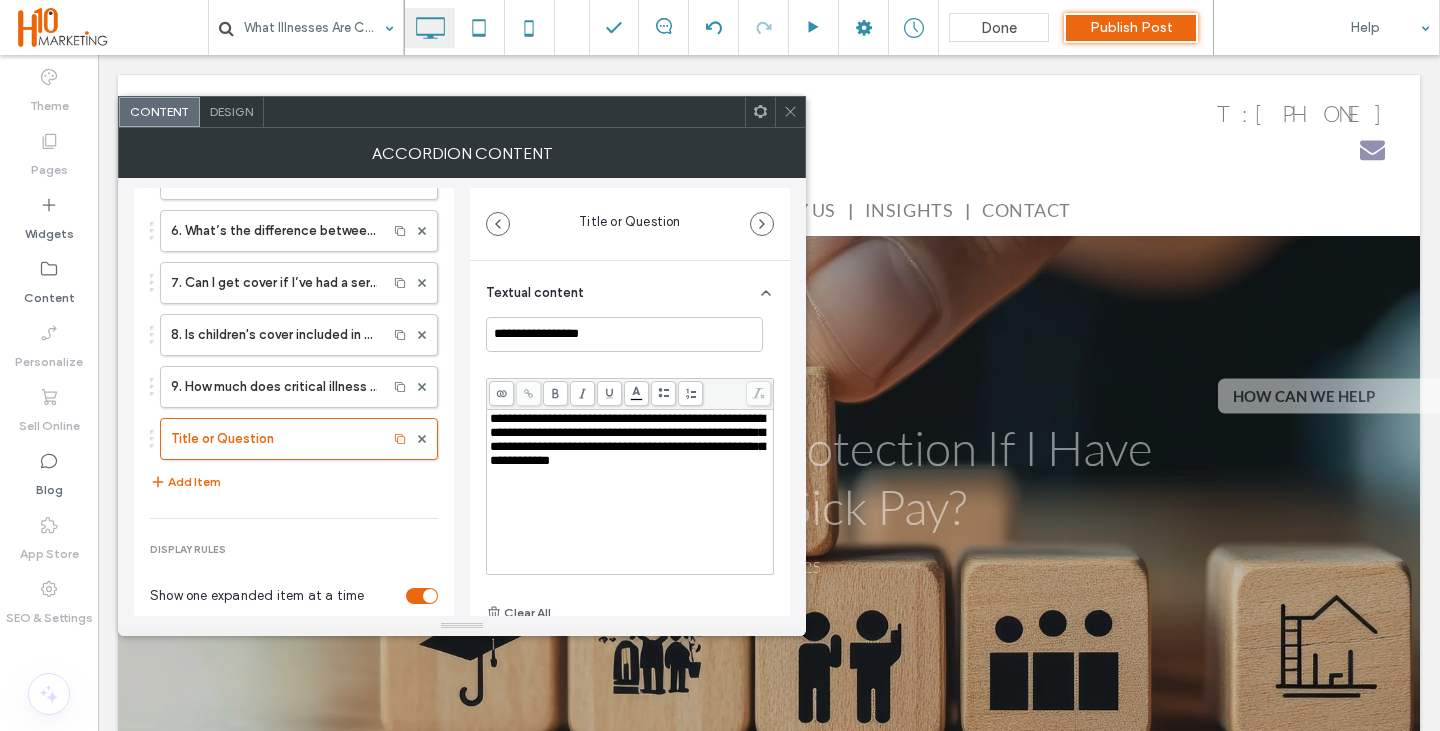 drag, startPoint x: 601, startPoint y: 314, endPoint x: 602, endPoint y: 336, distance: 22.022715 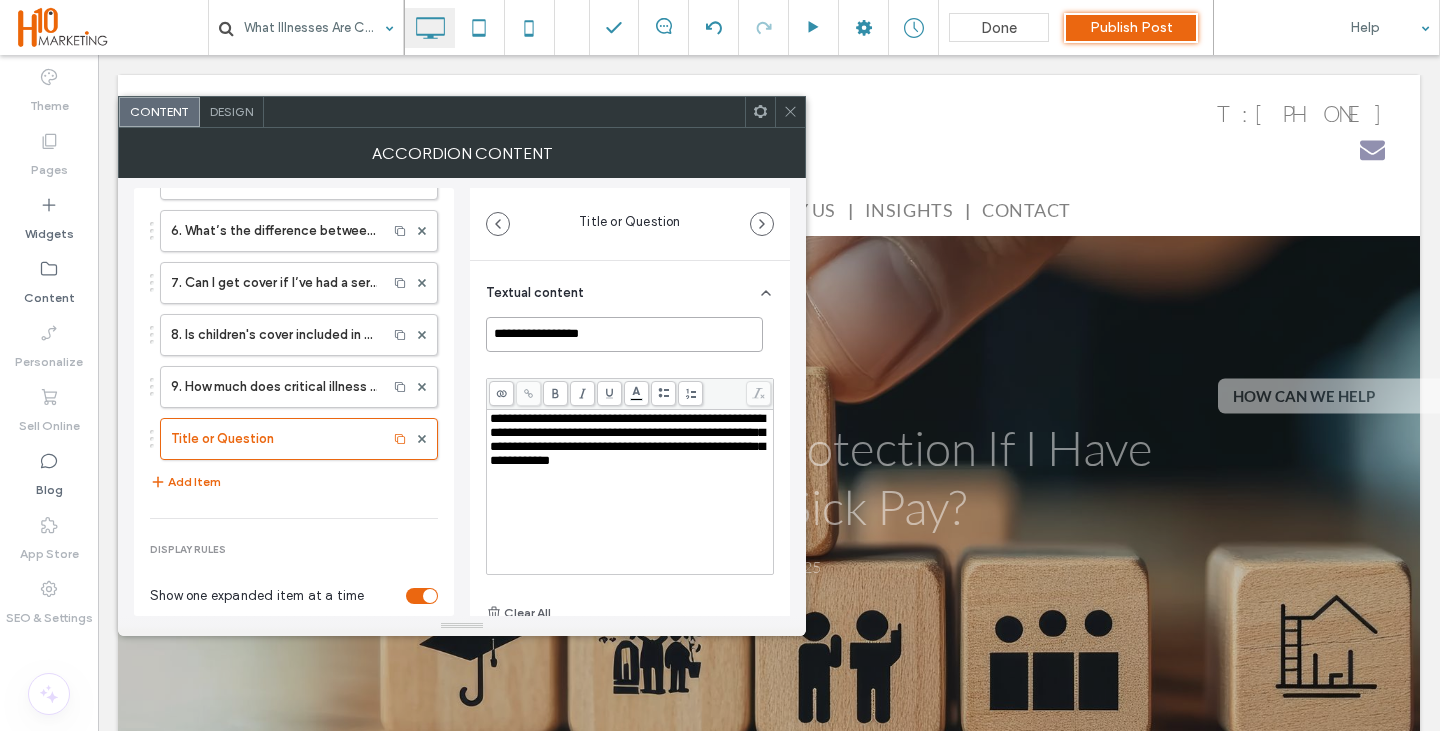click on "**********" at bounding box center [624, 334] 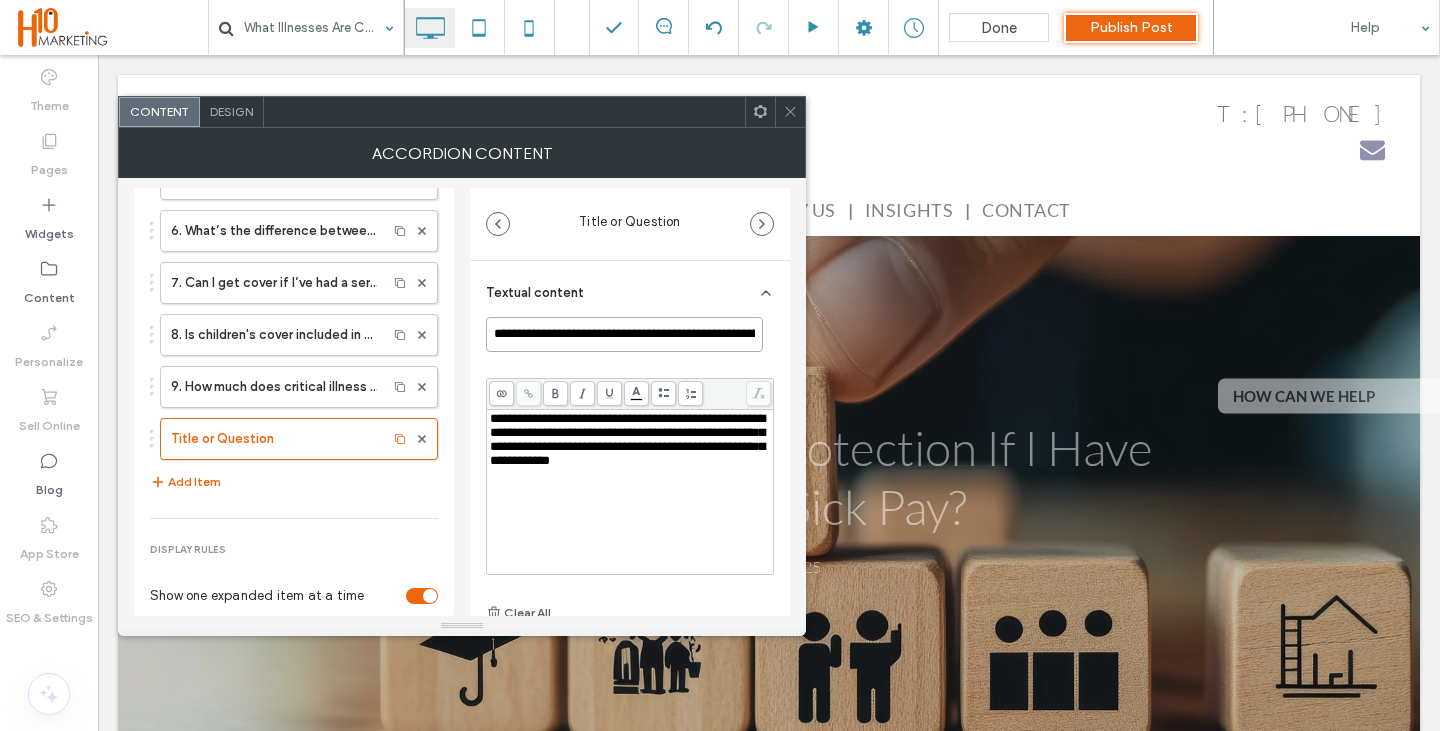 scroll, scrollTop: 0, scrollLeft: 36, axis: horizontal 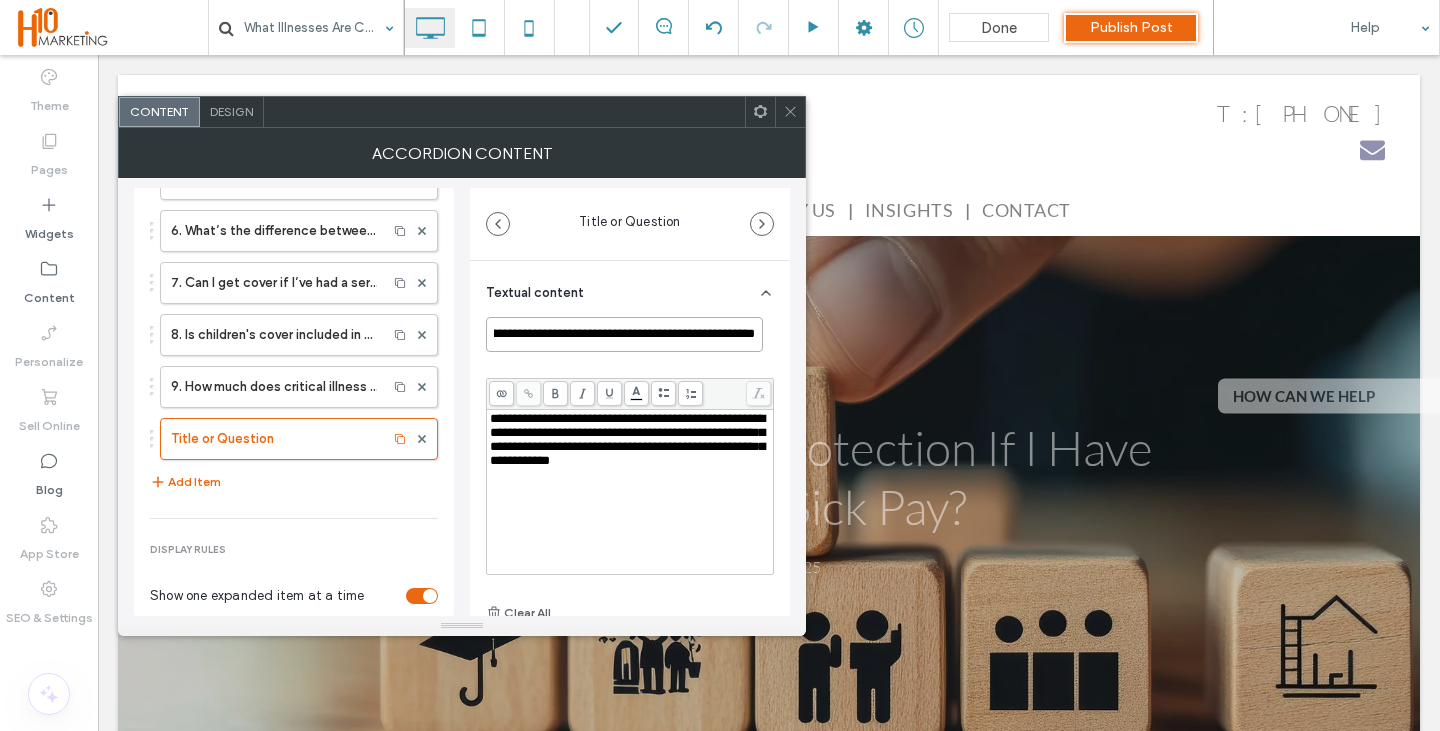 type on "**********" 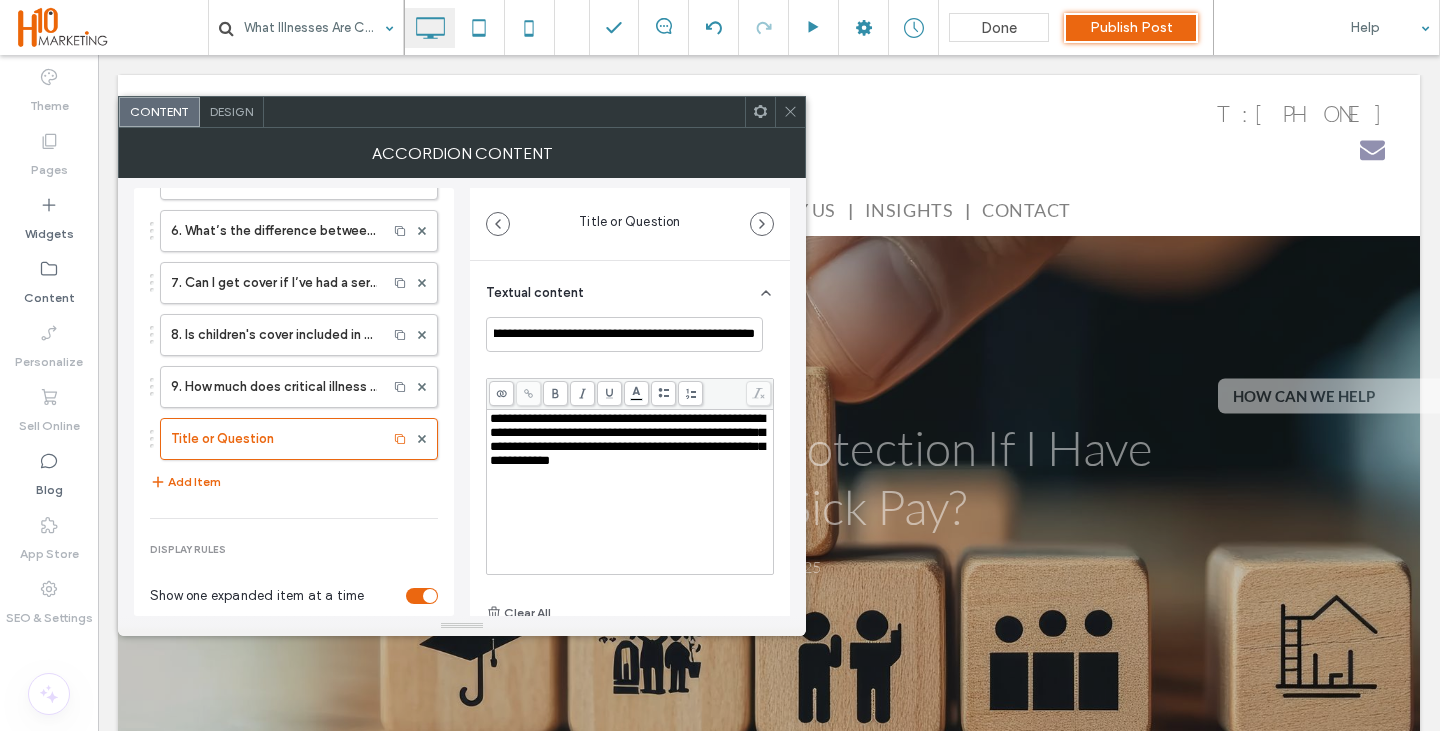 scroll, scrollTop: 0, scrollLeft: 0, axis: both 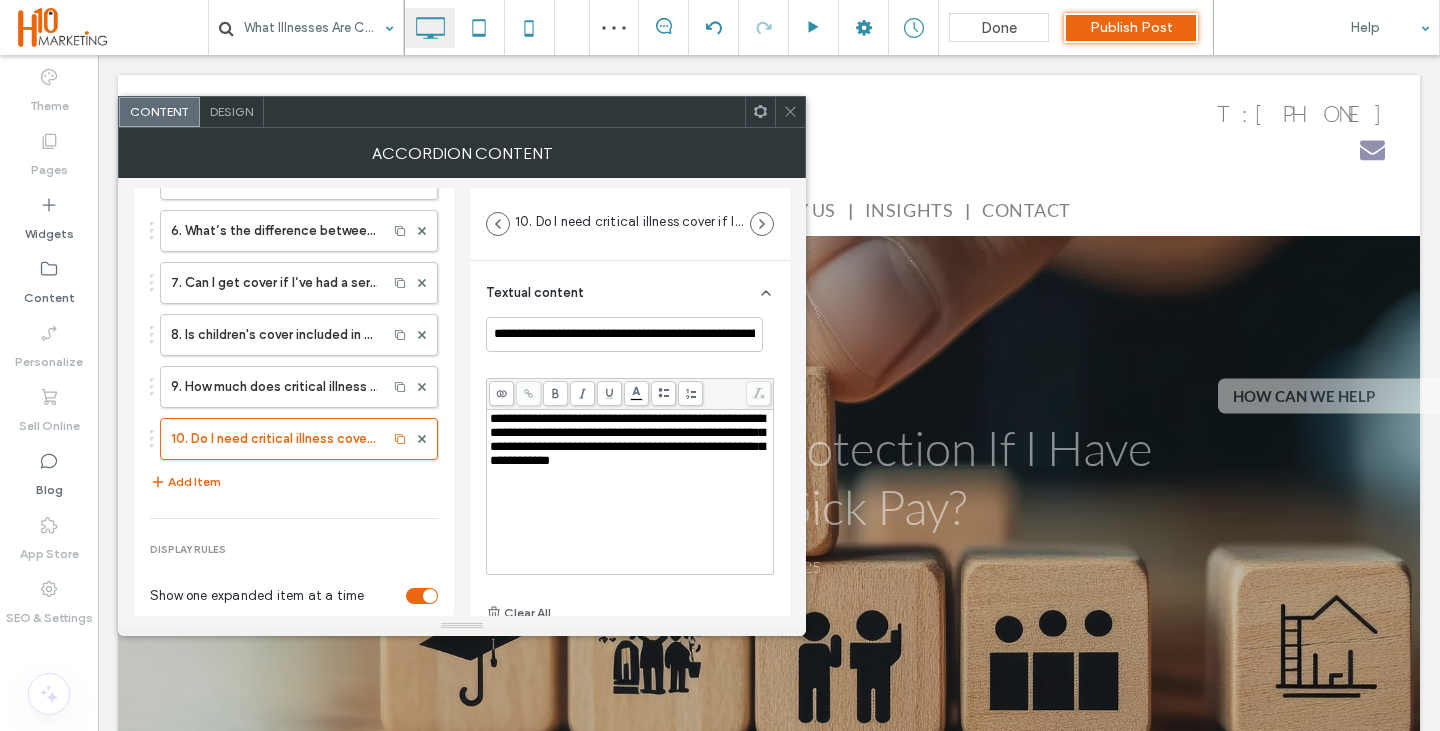 click on "**********" at bounding box center [630, 492] 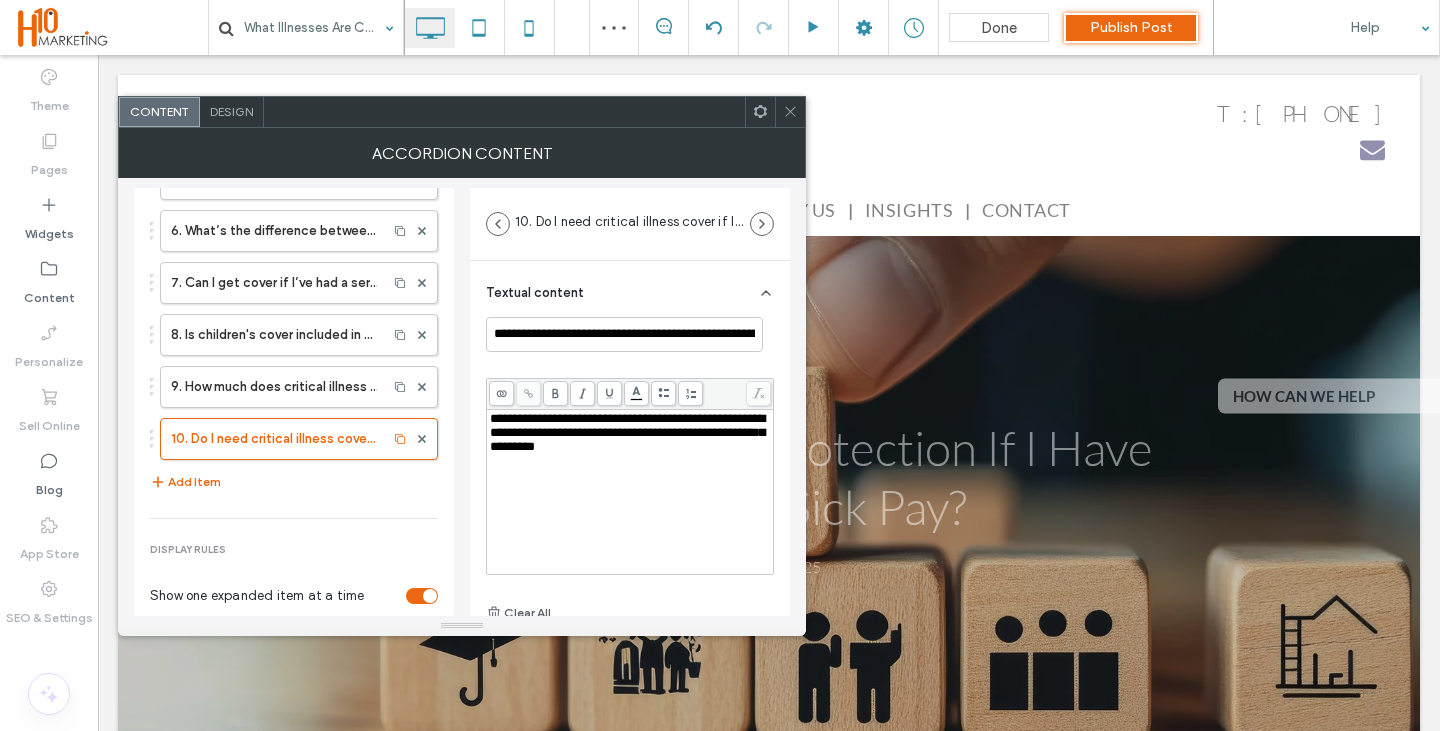 click on "**********" at bounding box center (630, 492) 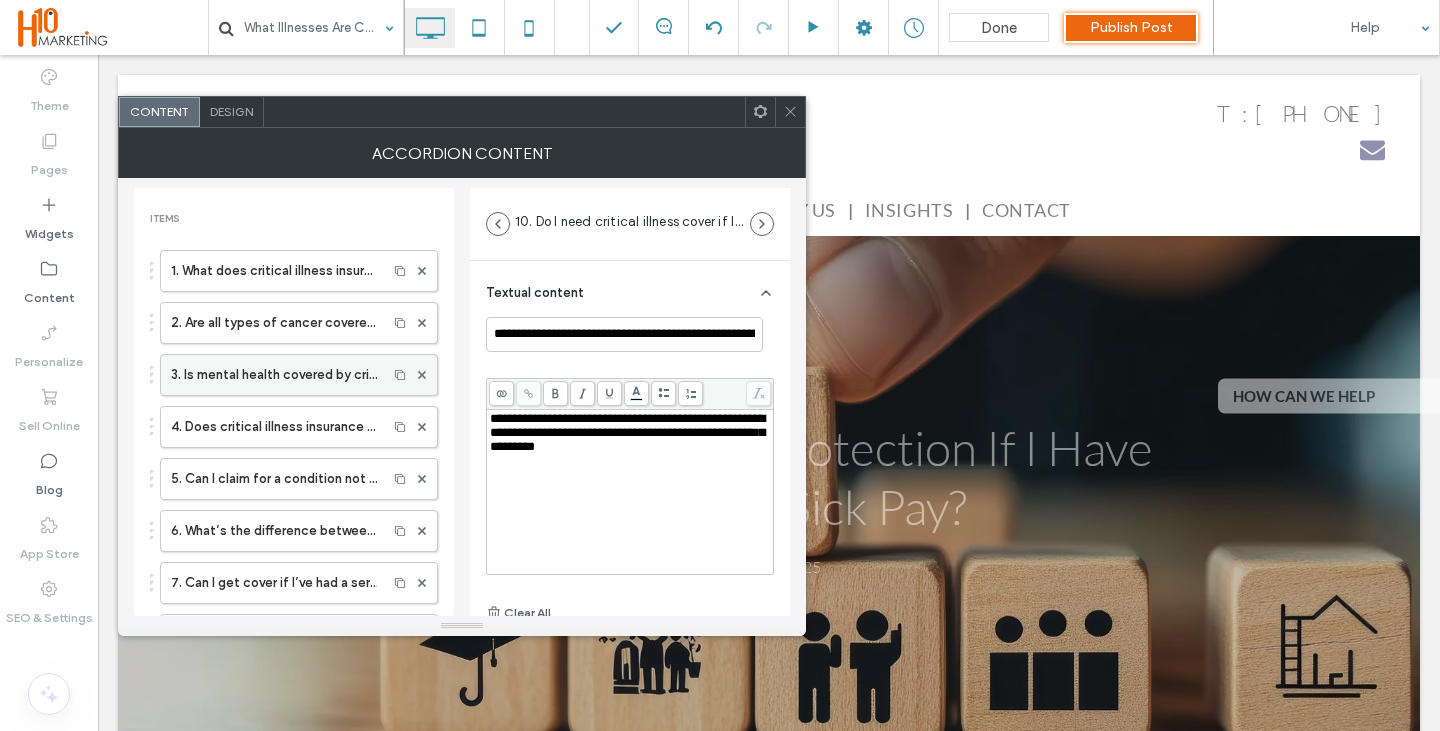 scroll, scrollTop: 200, scrollLeft: 0, axis: vertical 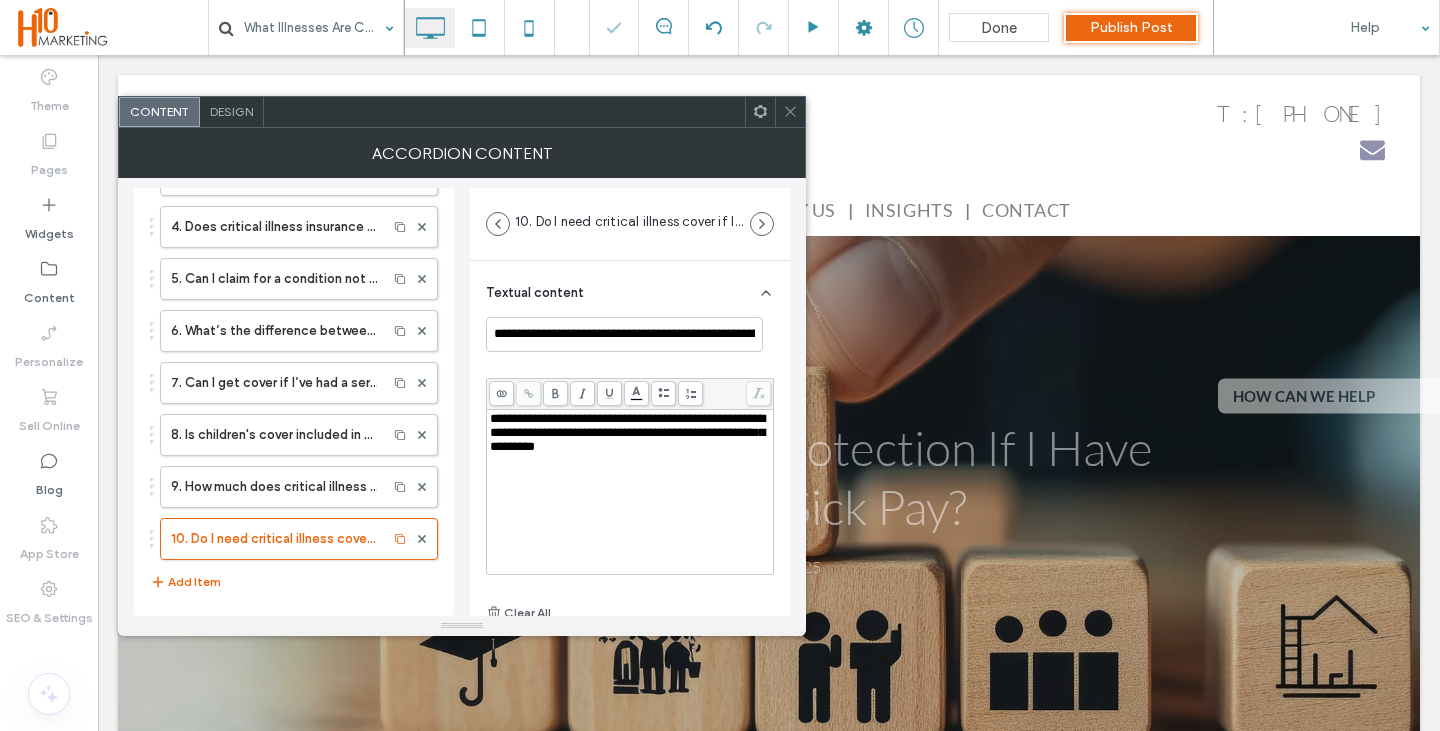 click 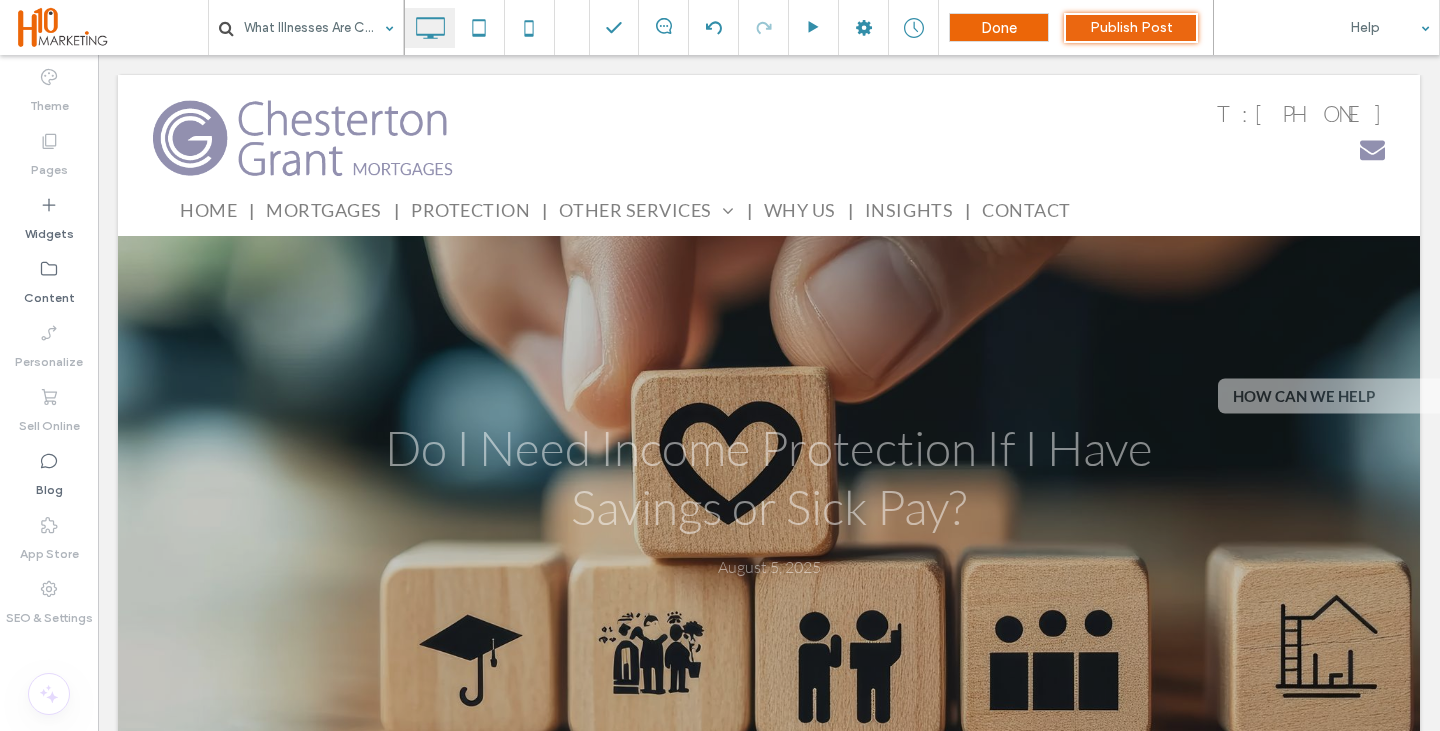 click on "Done" at bounding box center [999, 28] 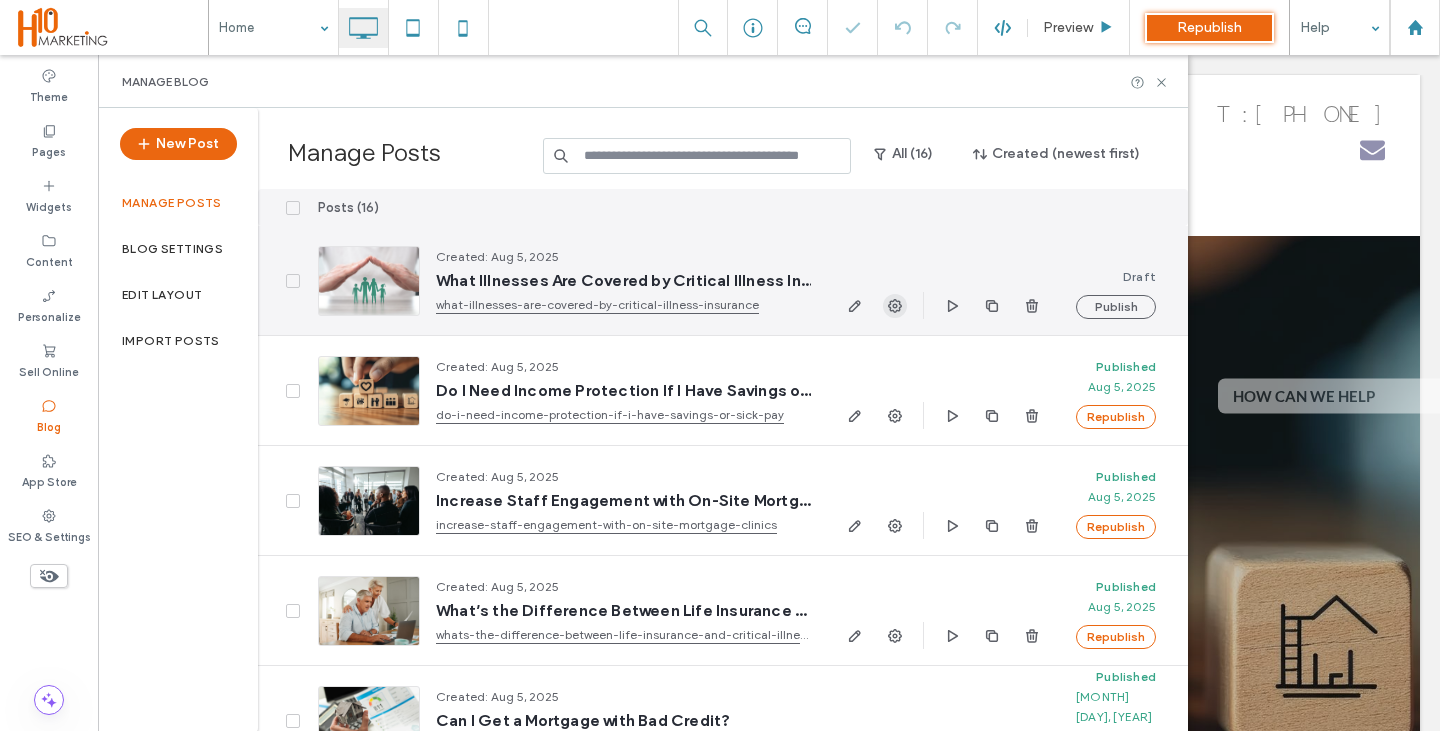 click 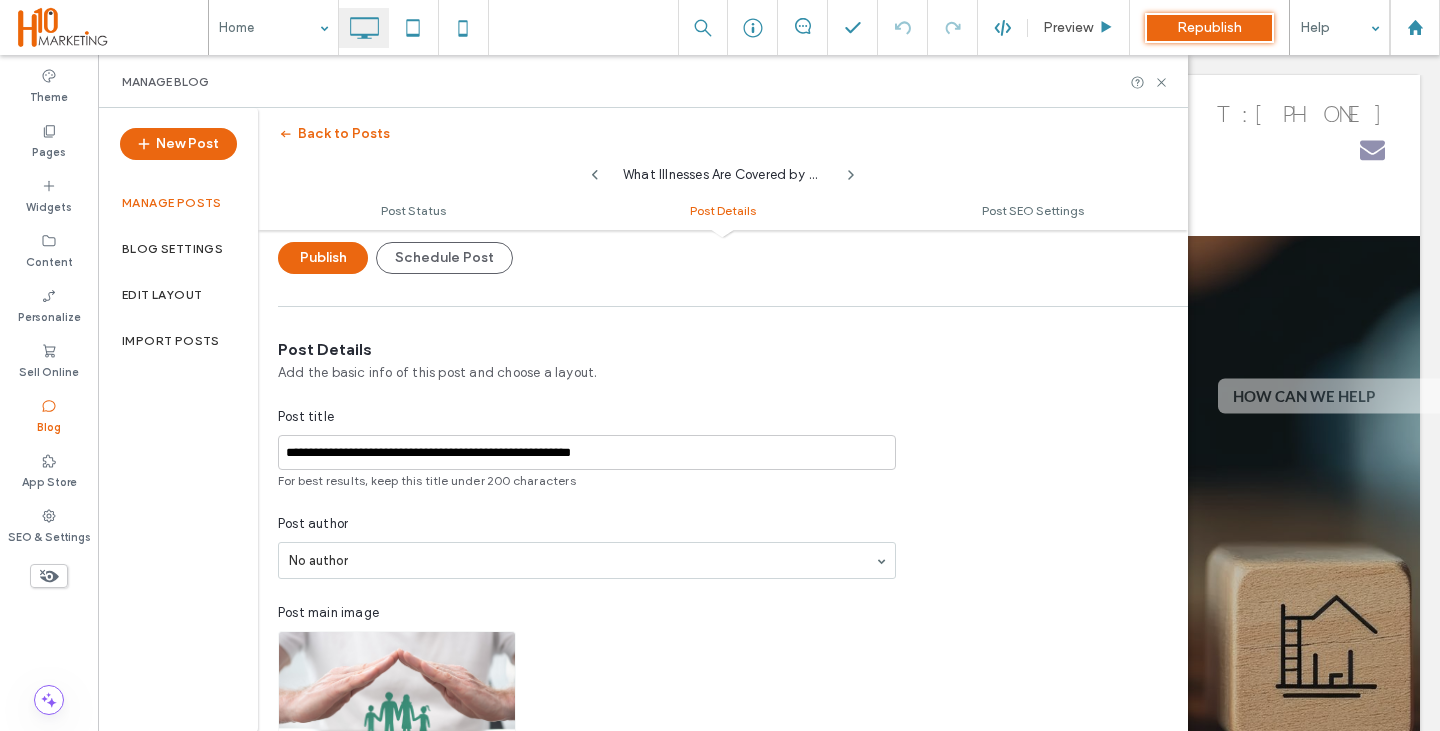 scroll, scrollTop: 0, scrollLeft: 0, axis: both 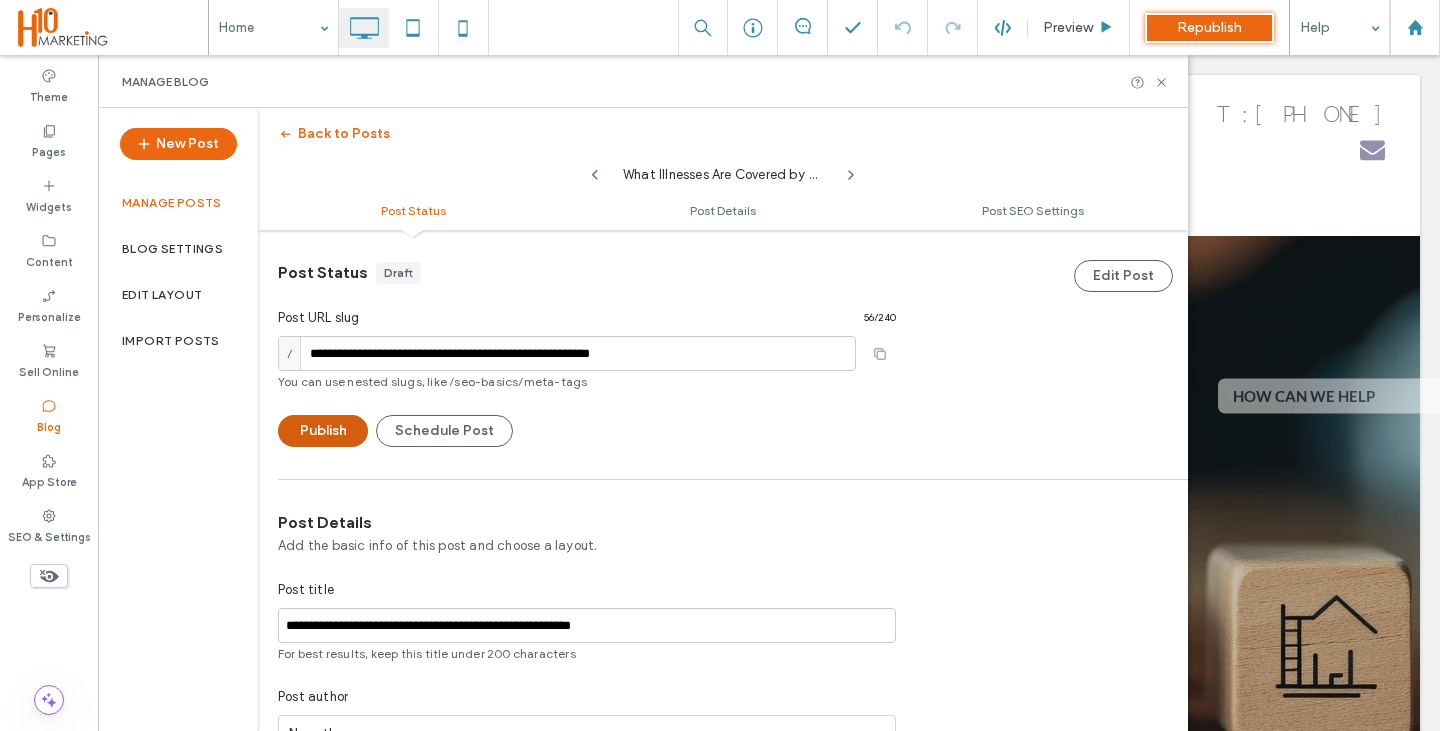 click on "Publish" at bounding box center [323, 431] 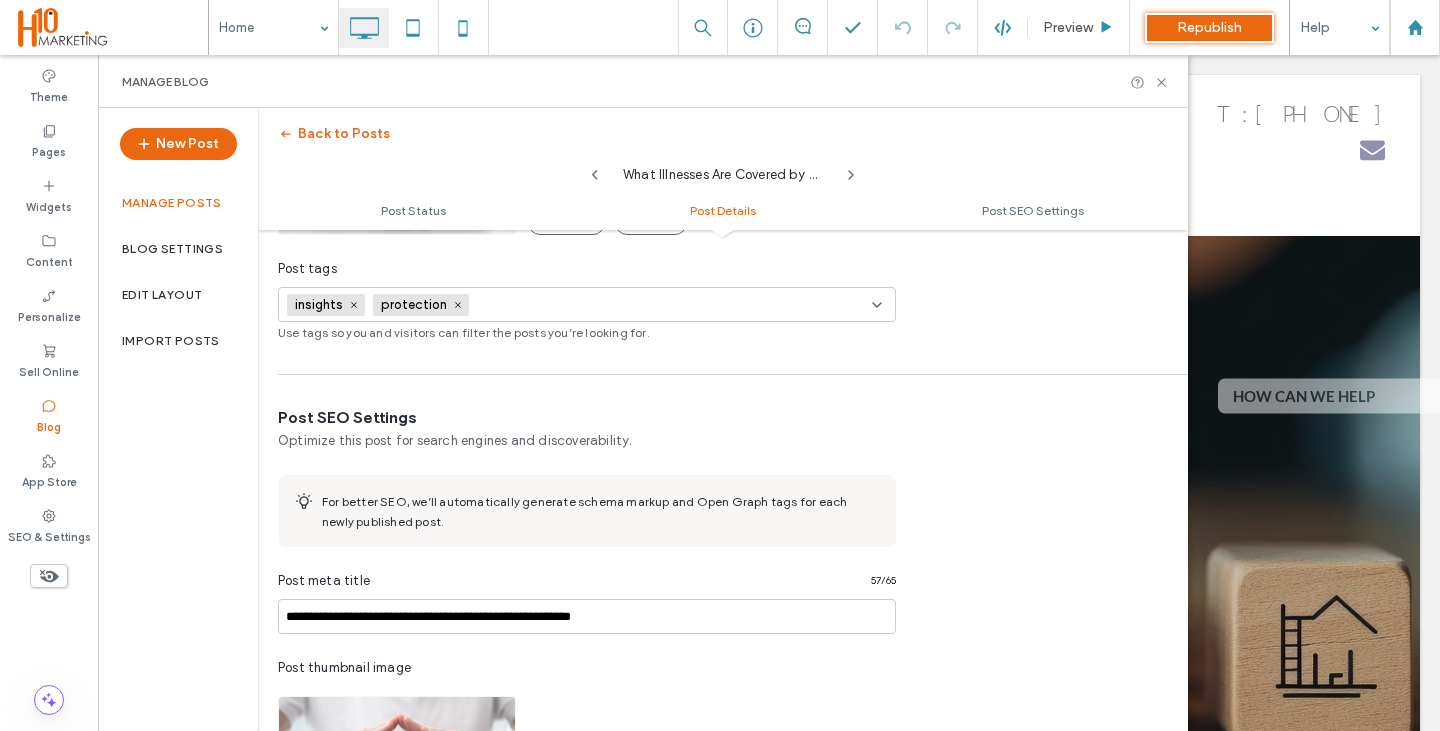 scroll, scrollTop: 1000, scrollLeft: 0, axis: vertical 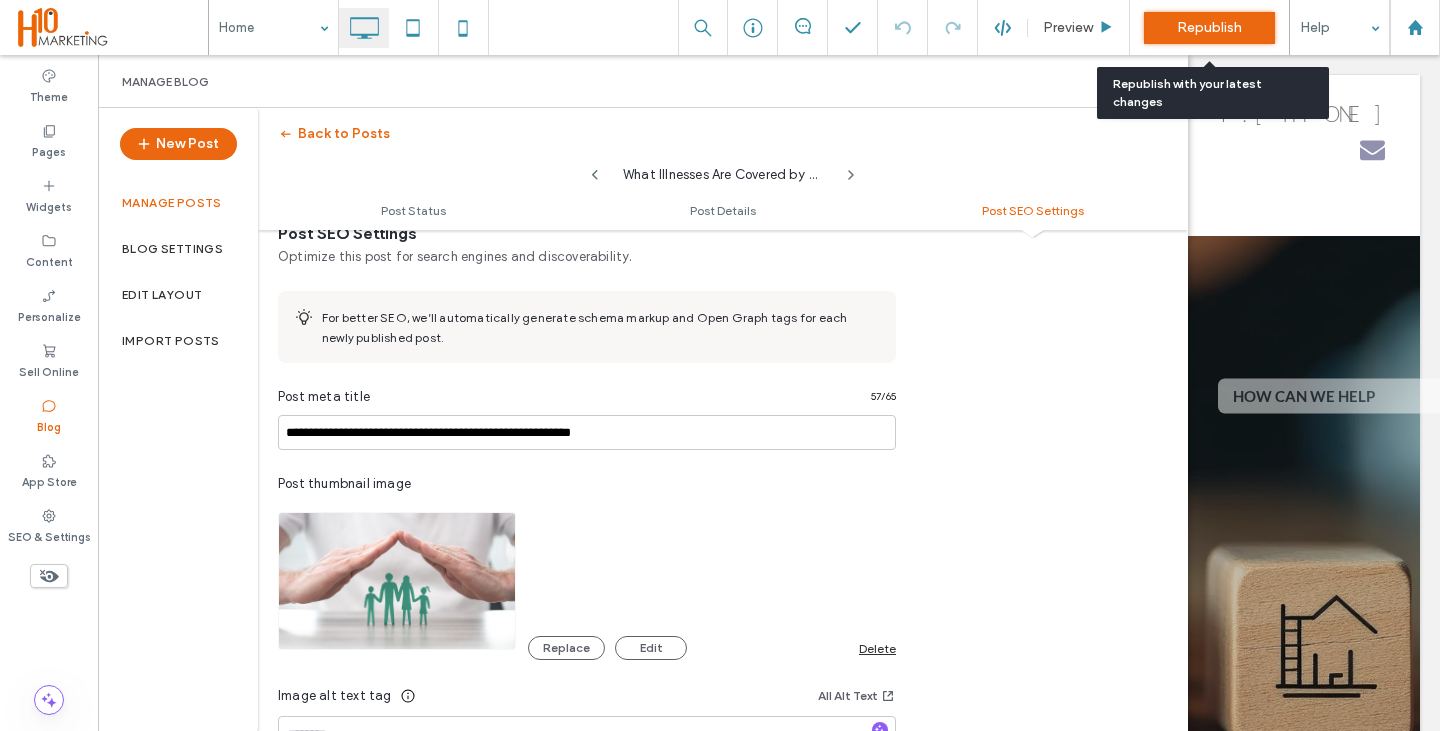click on "Republish" at bounding box center [1209, 27] 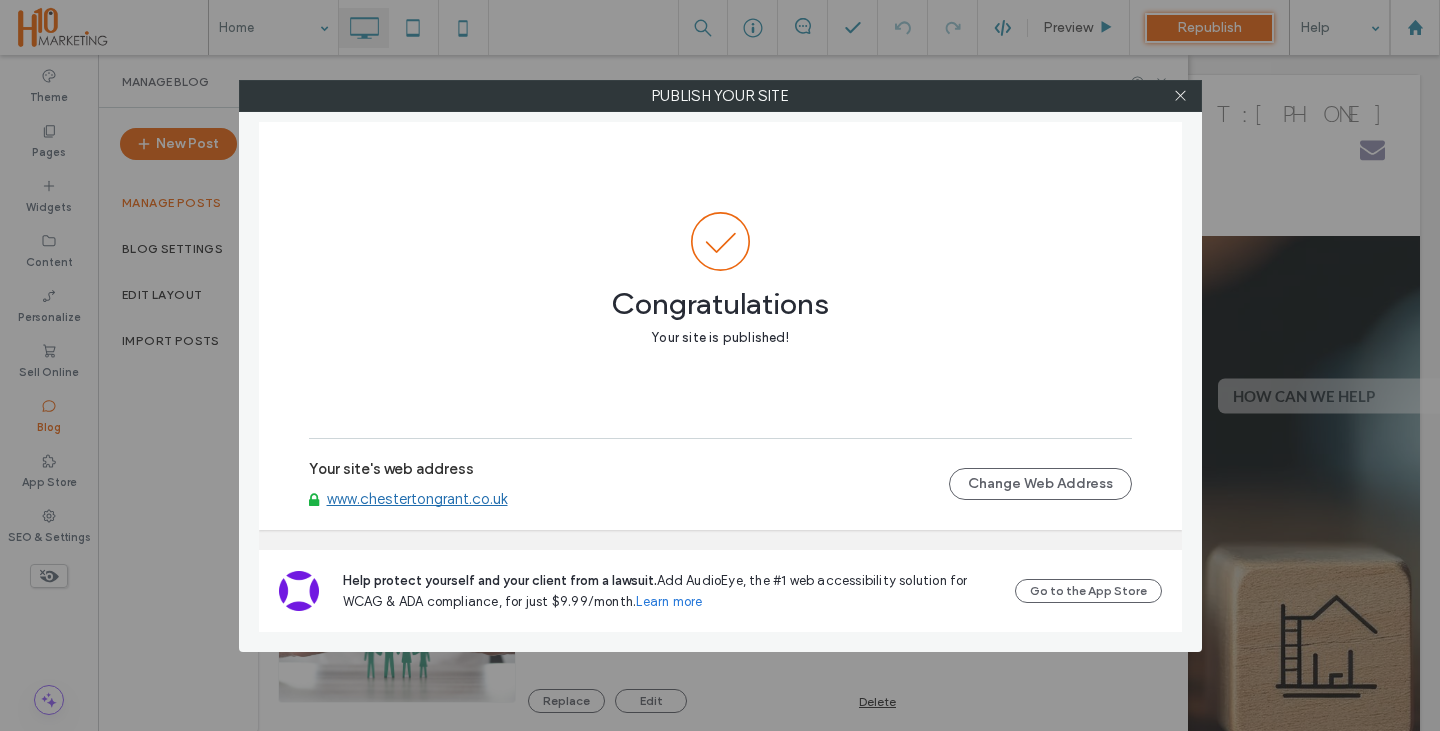click at bounding box center (1181, 96) 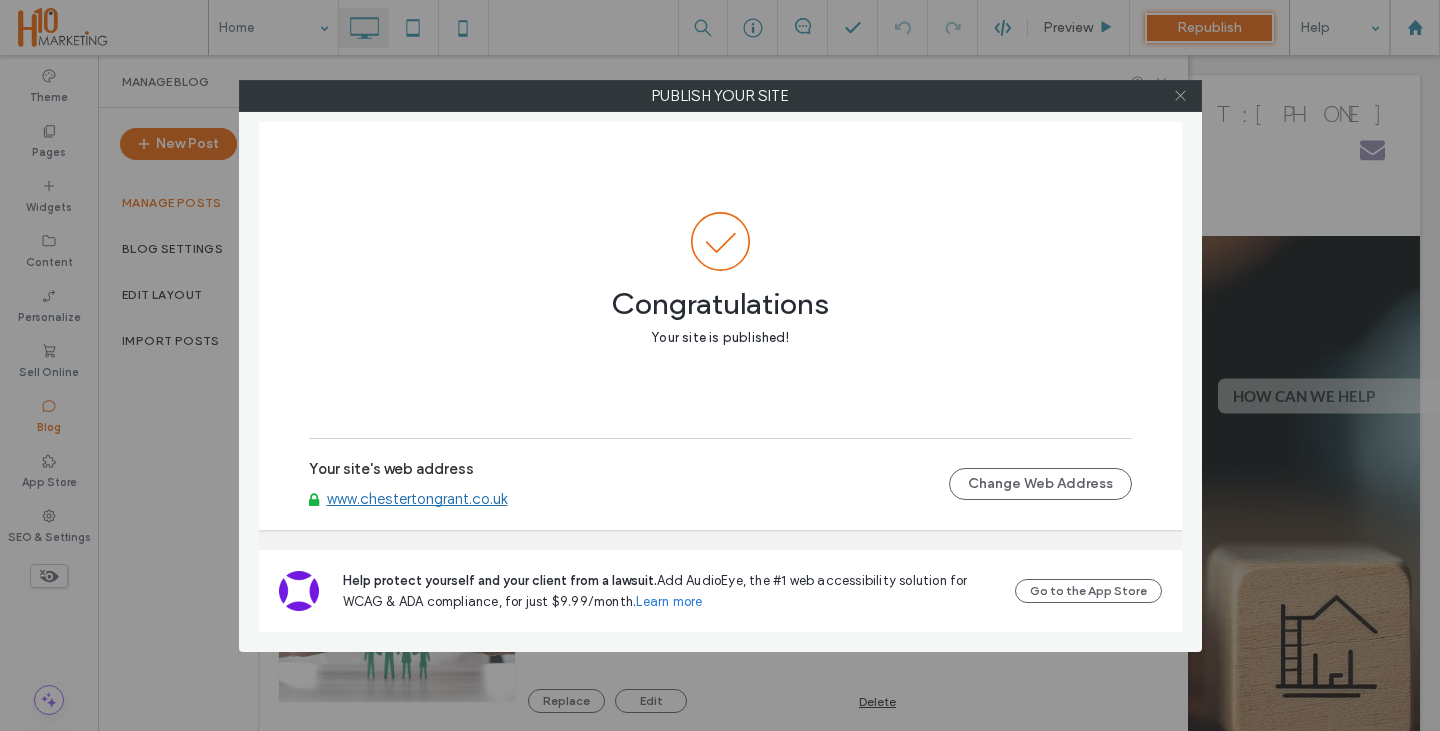 click 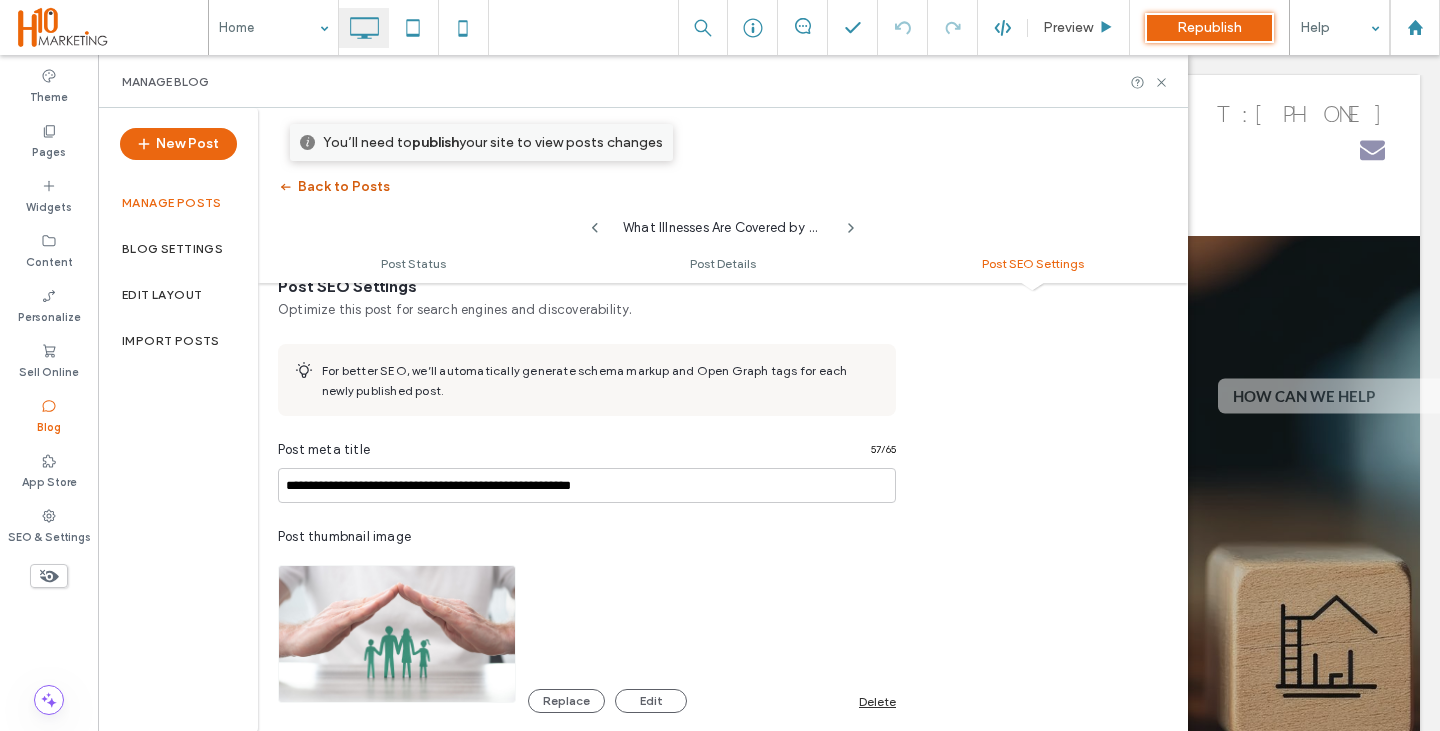 click on "Back to Posts" at bounding box center [334, 187] 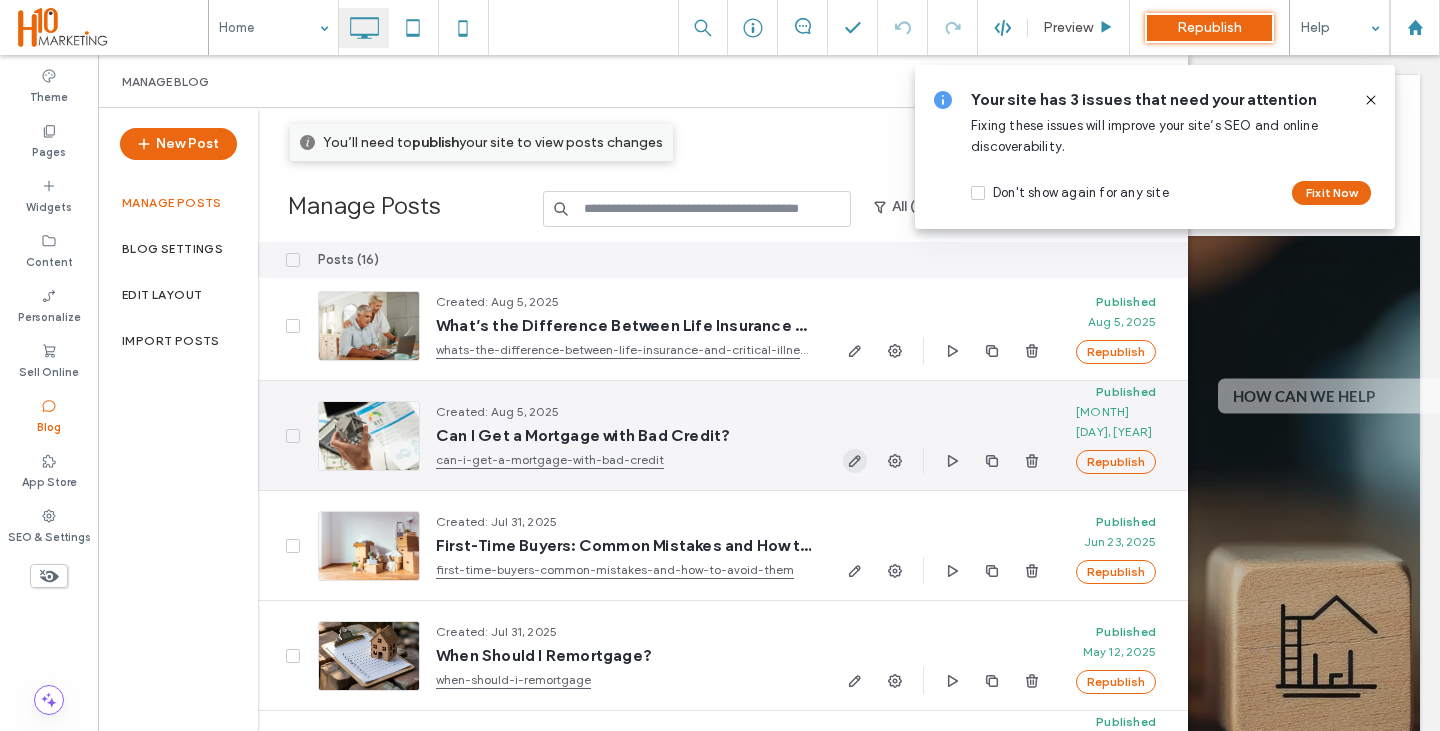 scroll, scrollTop: 300, scrollLeft: 0, axis: vertical 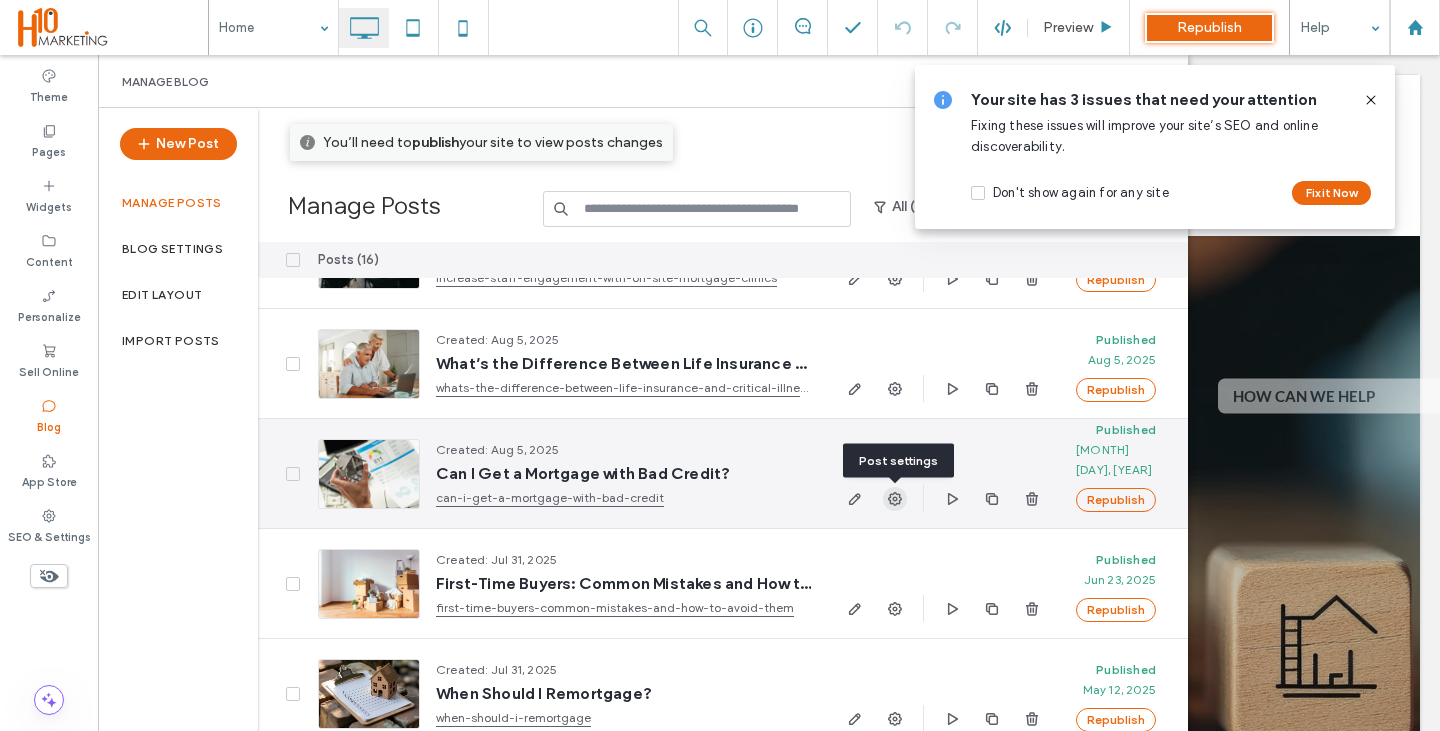 click 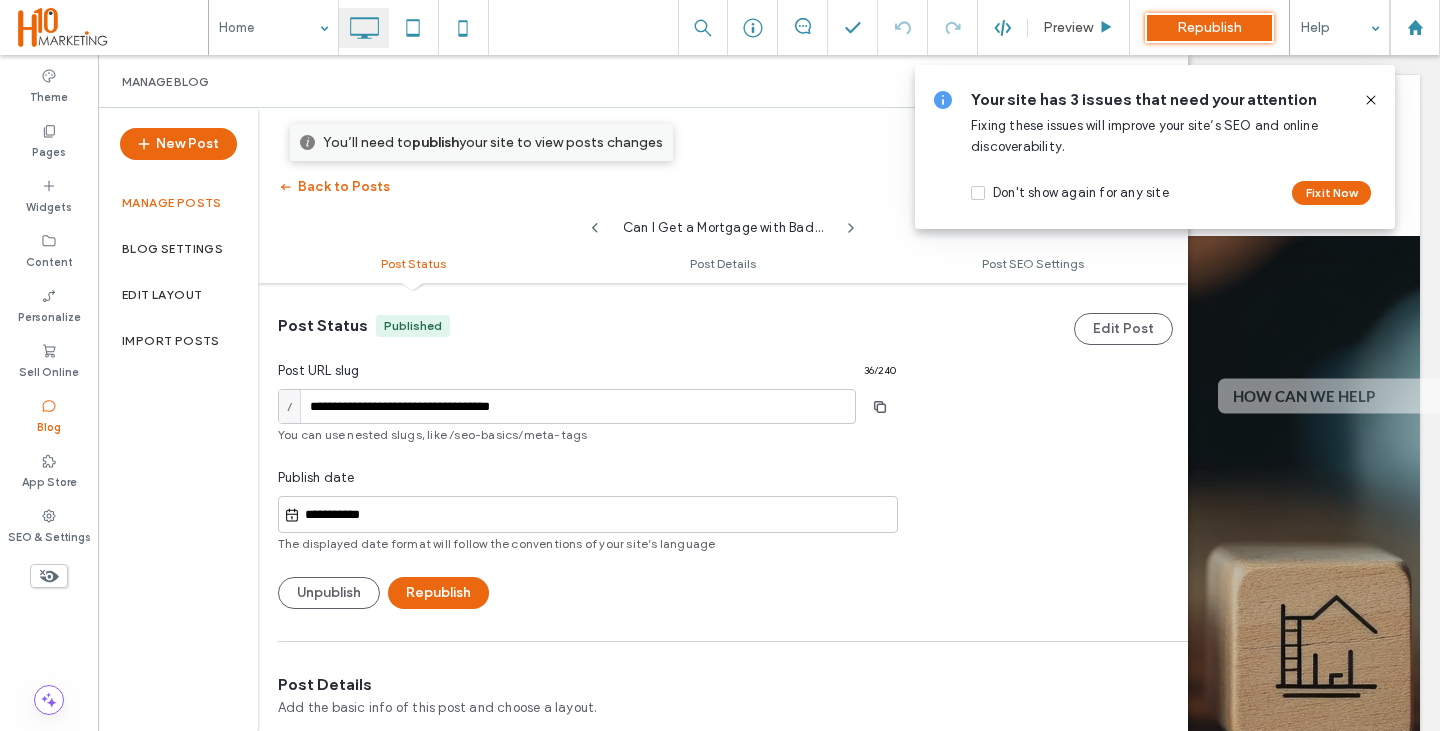 scroll, scrollTop: 1, scrollLeft: 0, axis: vertical 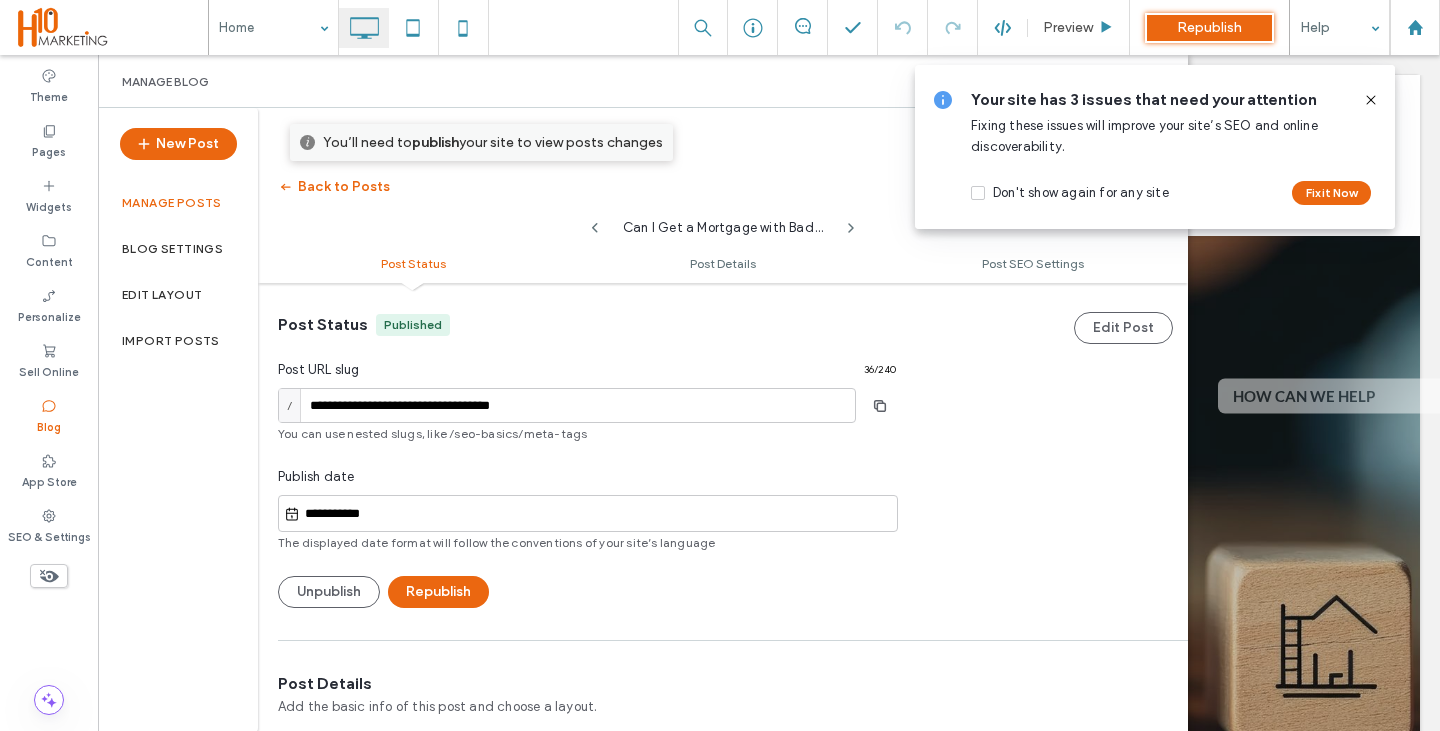 click on "**********" at bounding box center (598, 514) 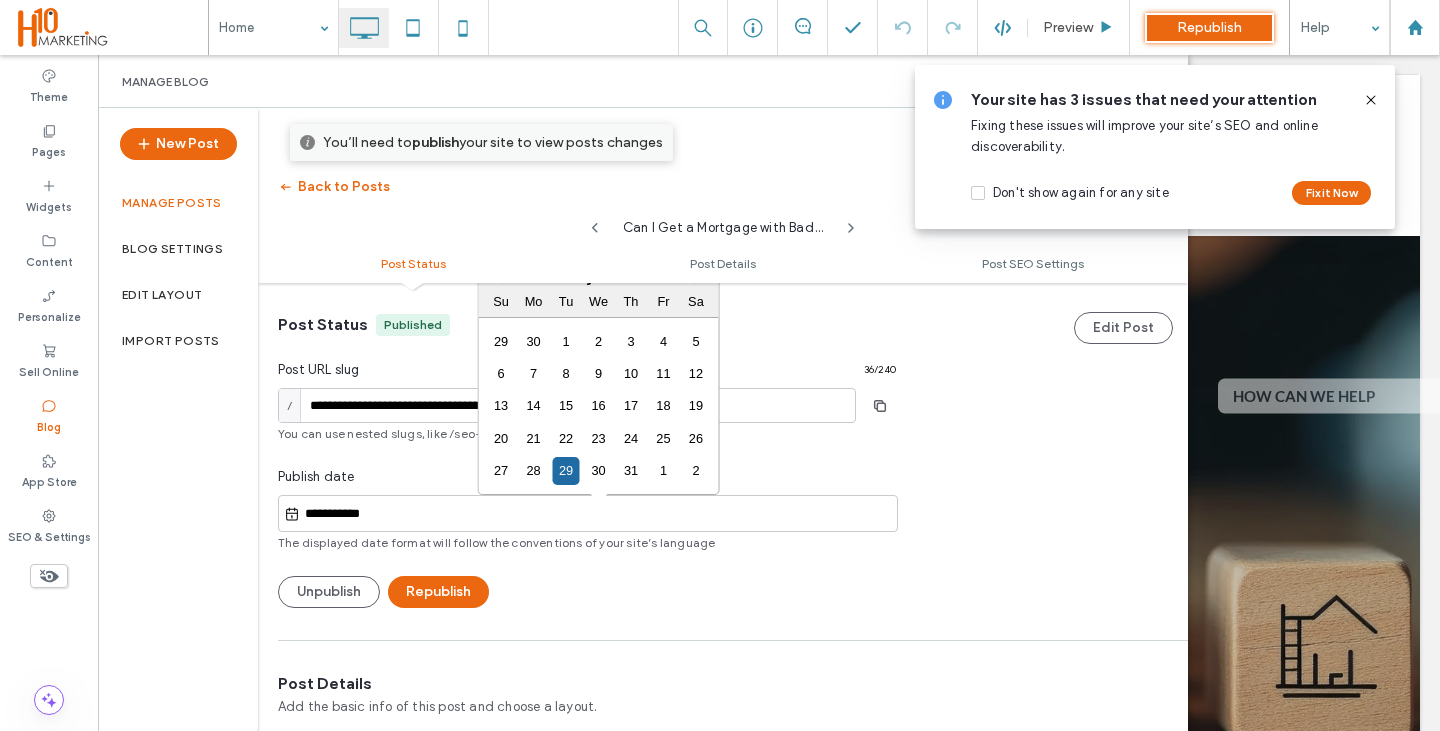 scroll, scrollTop: 0, scrollLeft: 0, axis: both 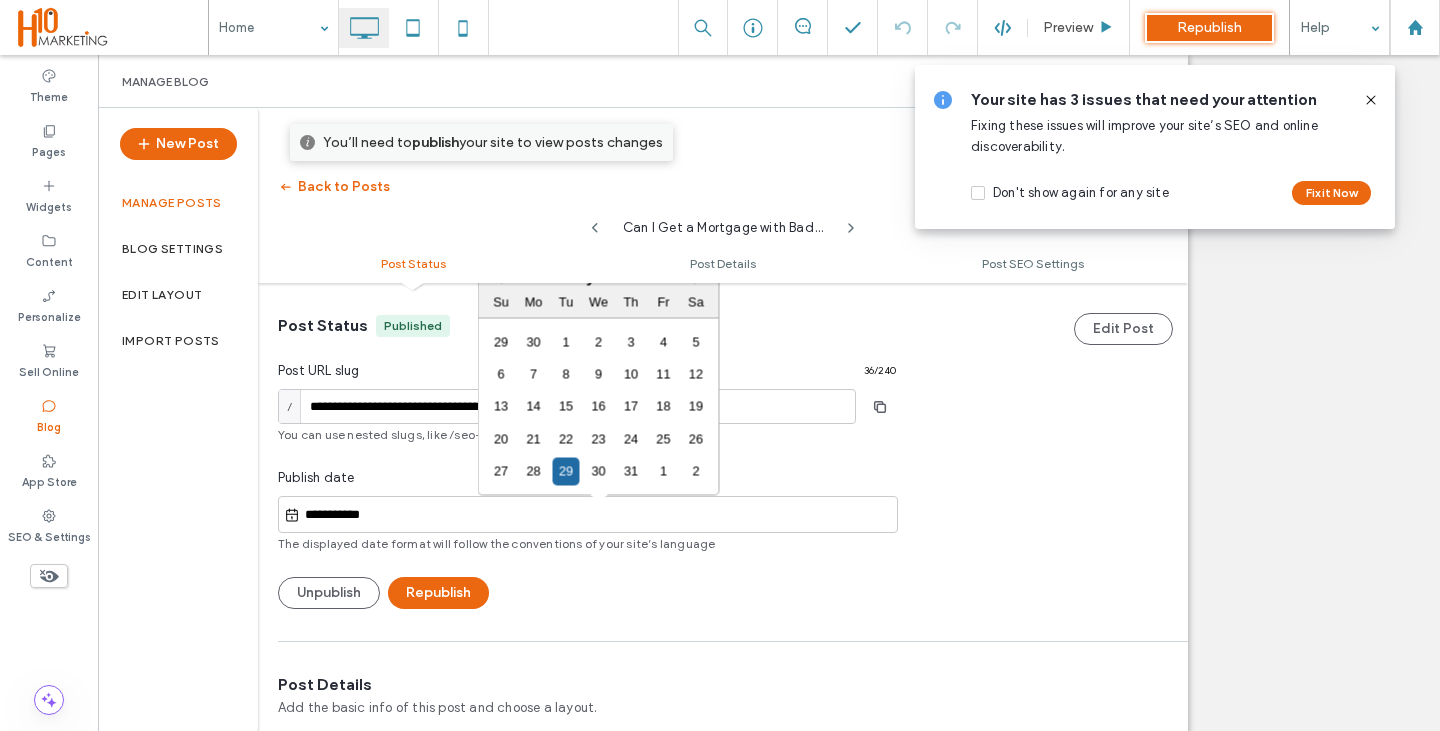 click on "29" at bounding box center (501, 341) 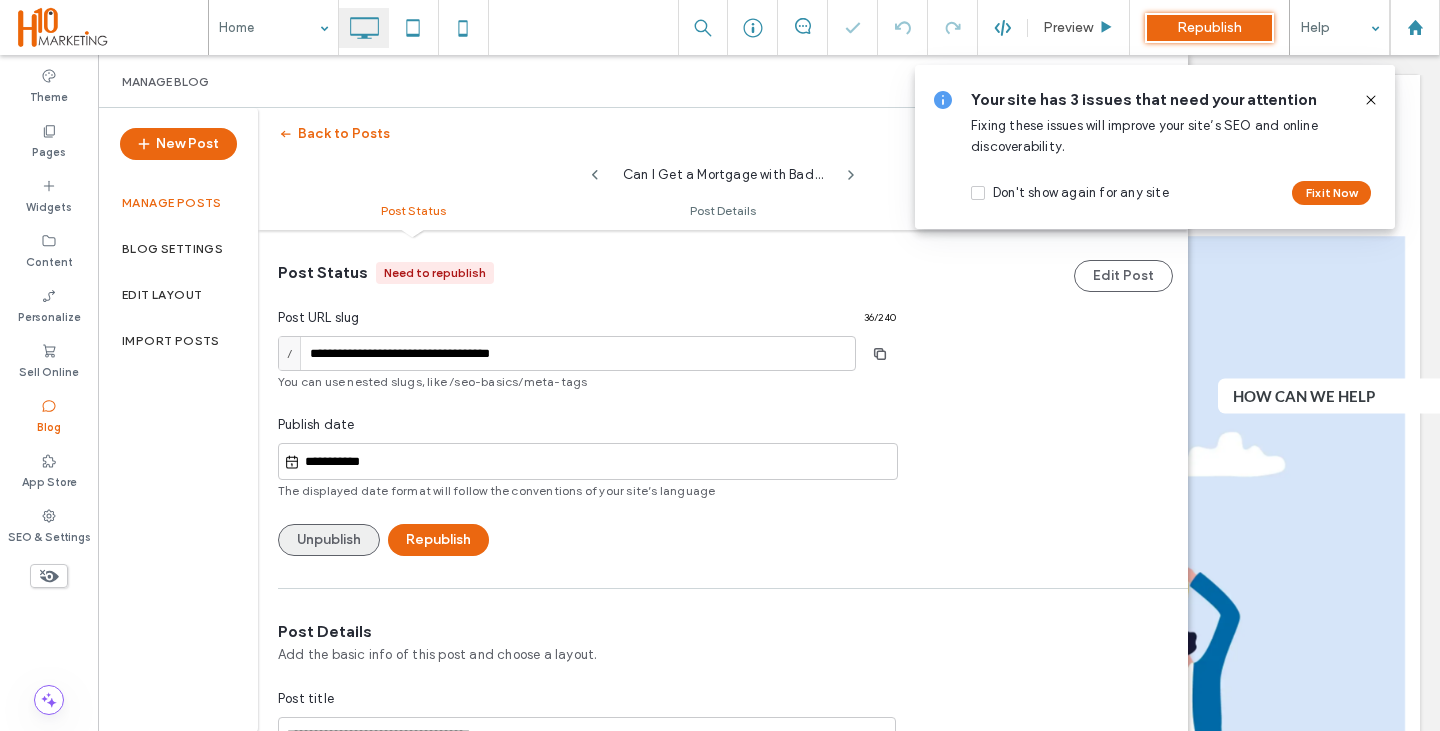 scroll, scrollTop: 0, scrollLeft: 0, axis: both 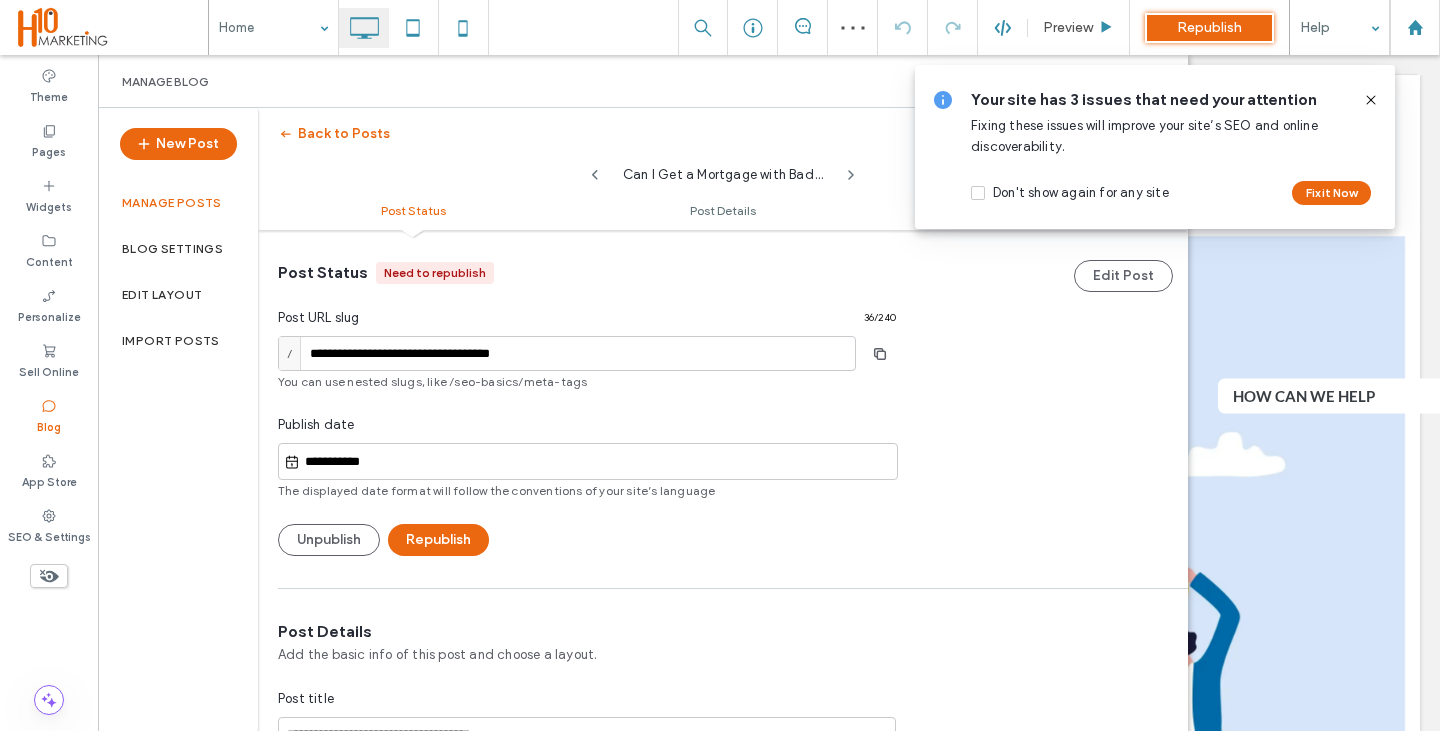 click on "**********" at bounding box center (588, 461) 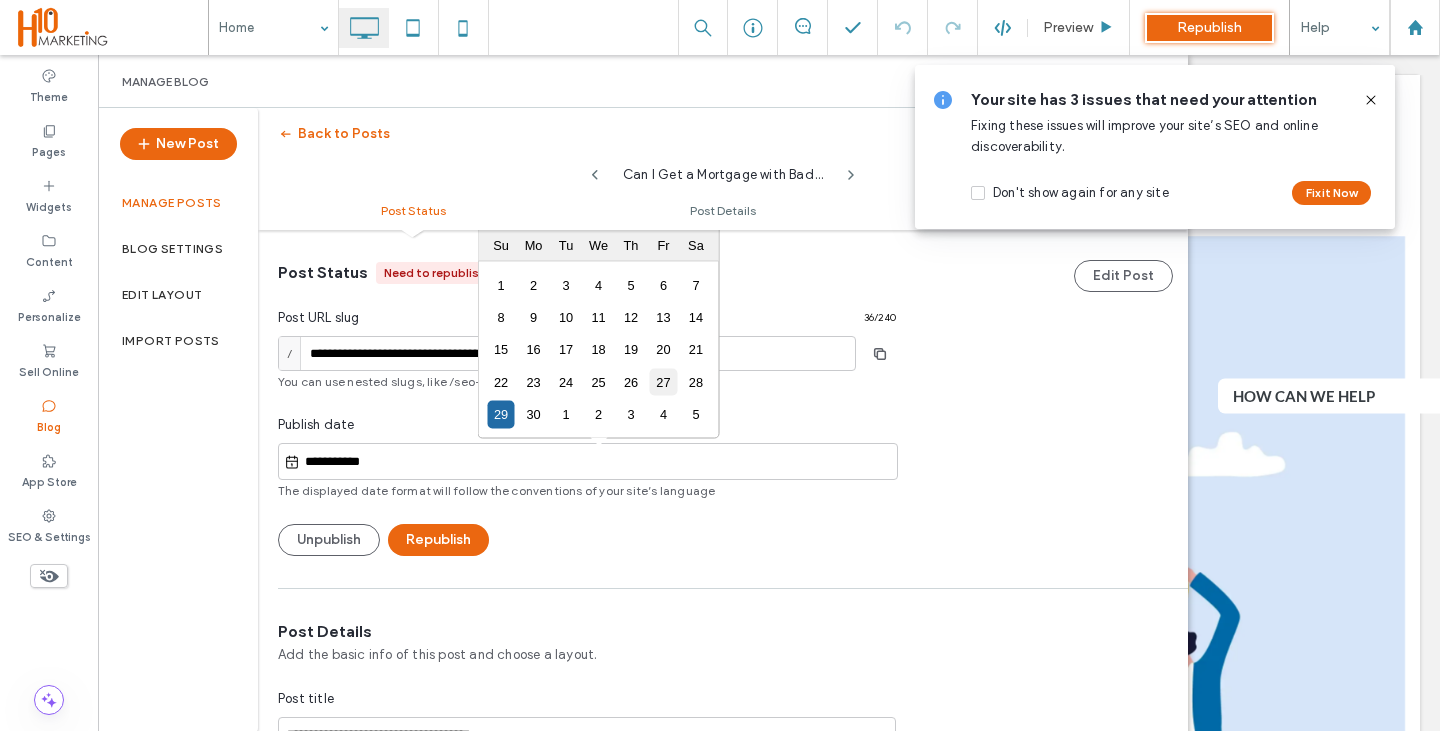 click on "27" at bounding box center (663, 381) 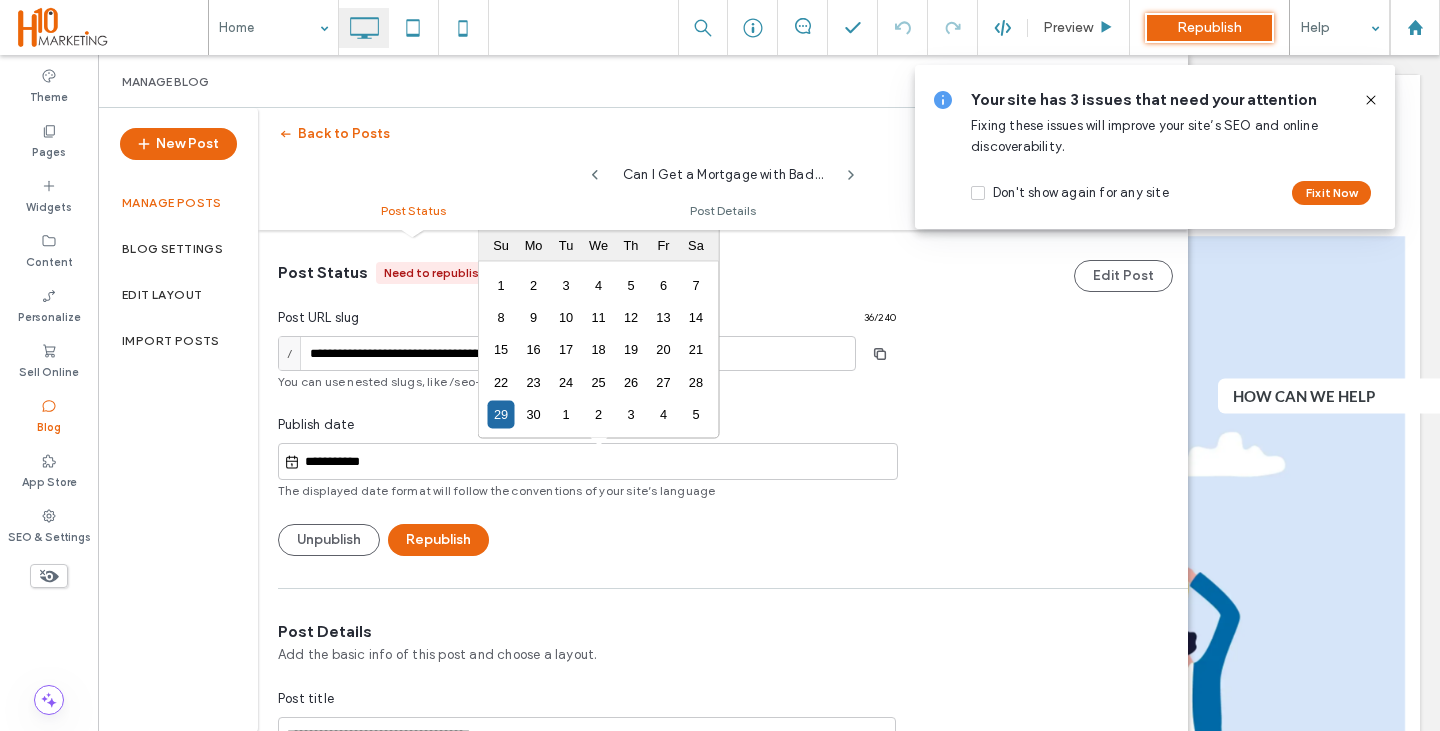 type on "**********" 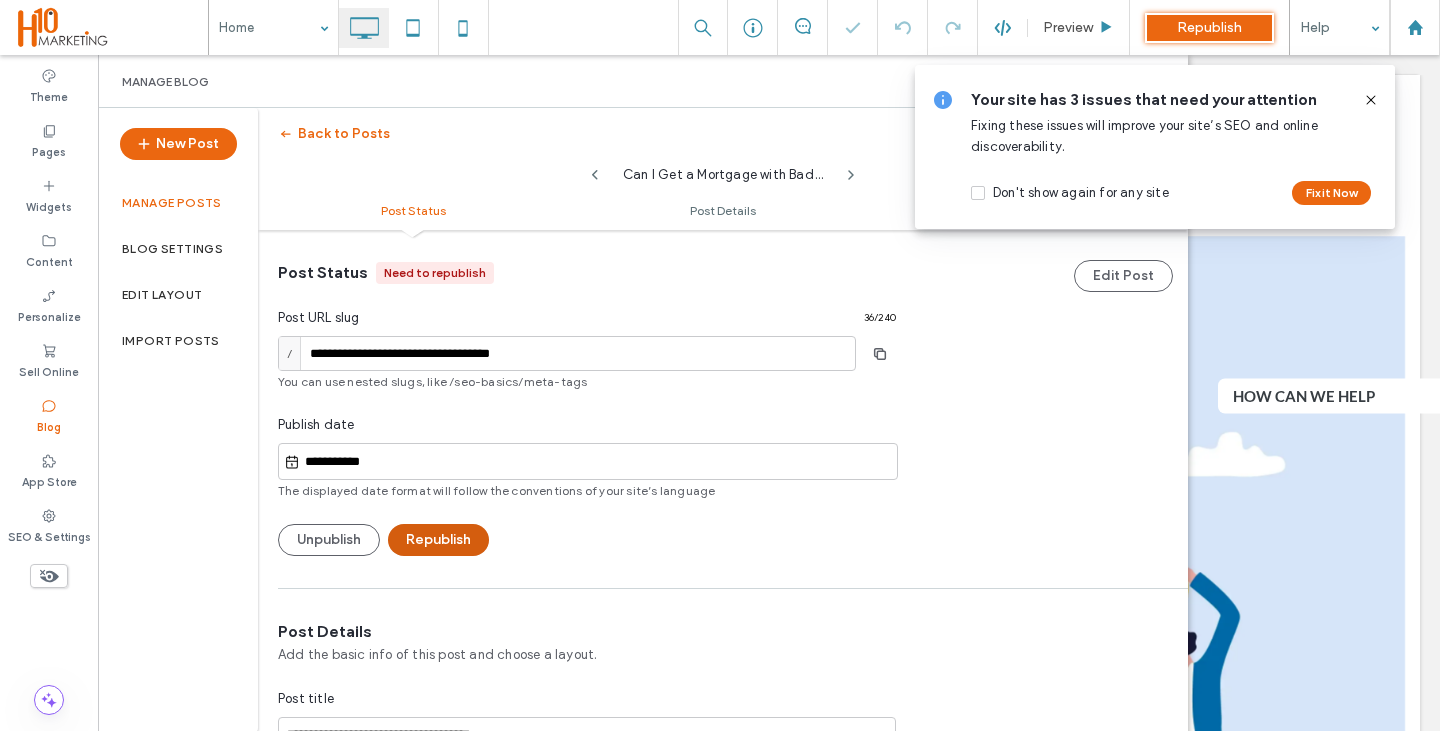 click on "Republish" at bounding box center [438, 540] 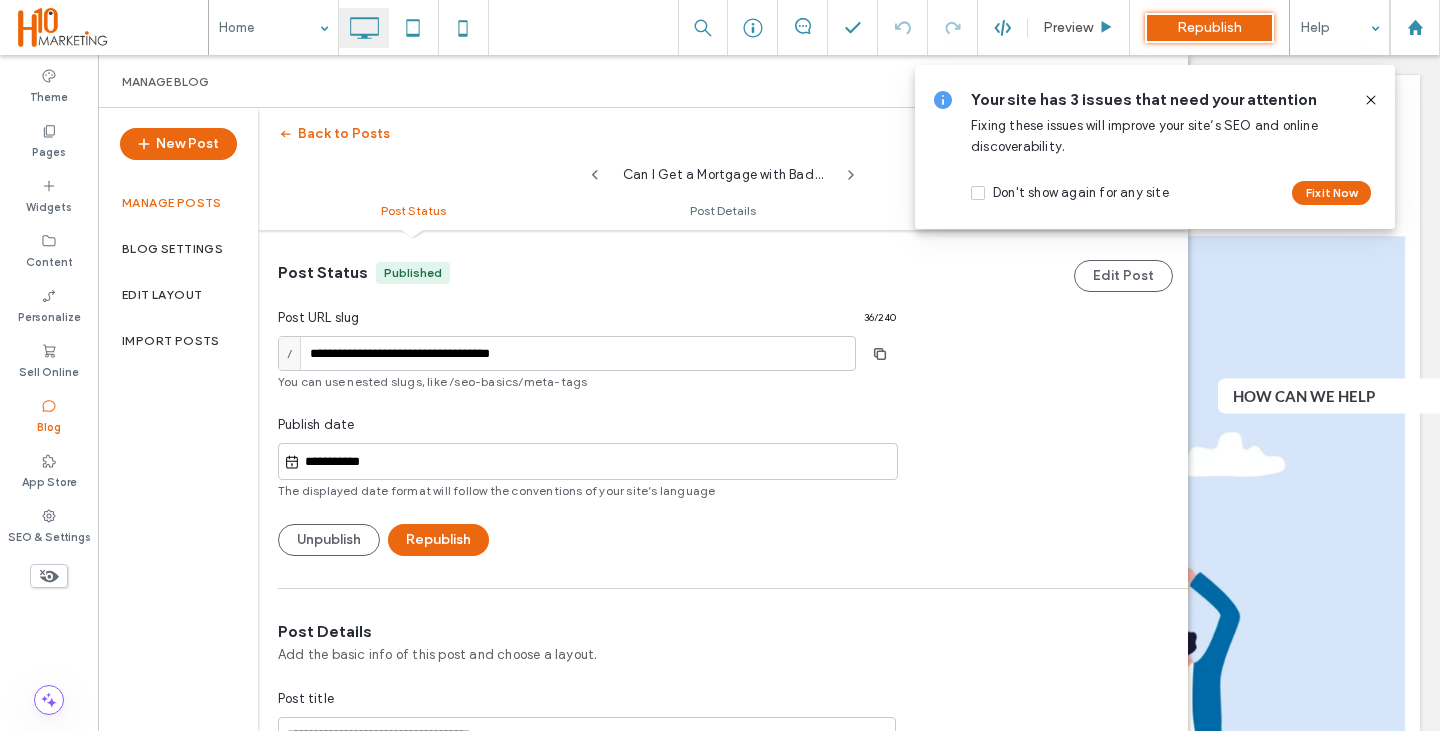 click 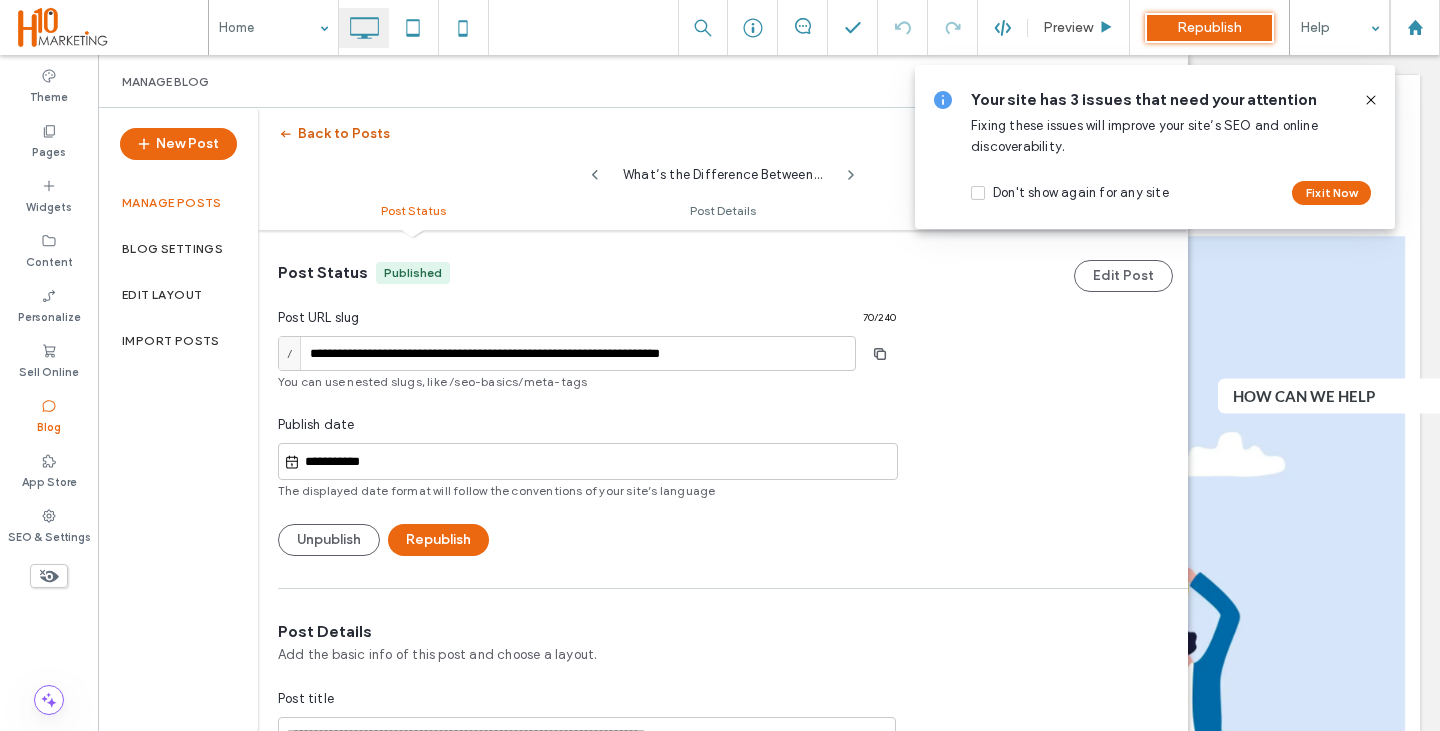click on "Back to Posts" at bounding box center (334, 134) 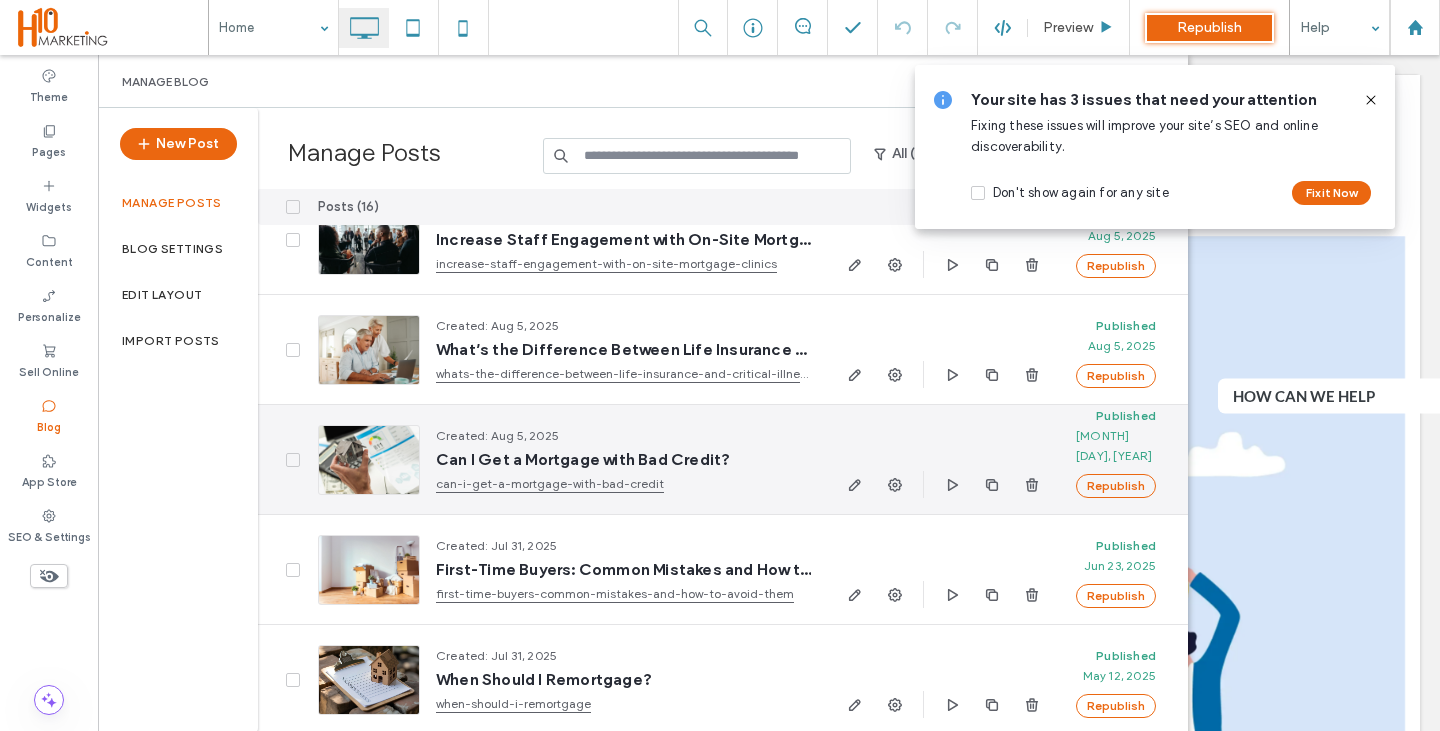 scroll, scrollTop: 300, scrollLeft: 0, axis: vertical 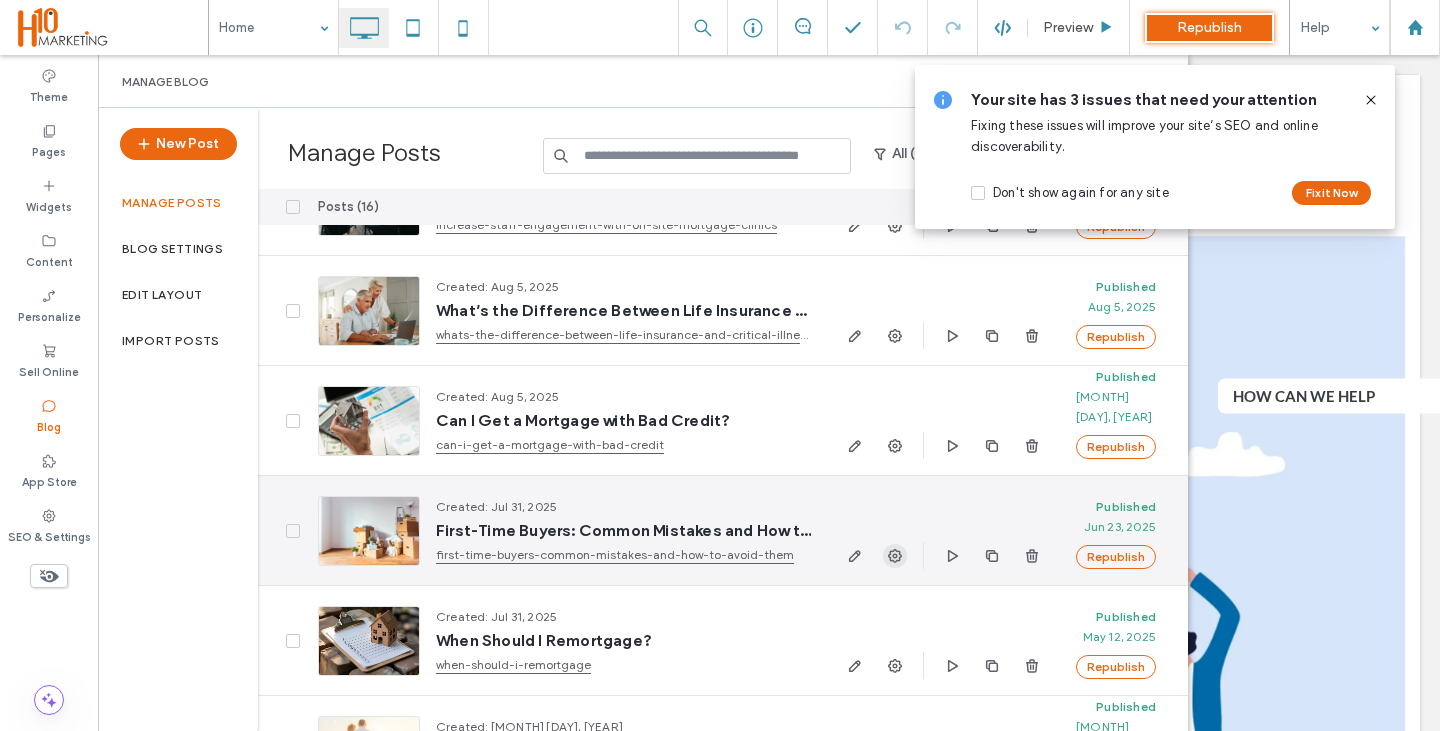 click at bounding box center (895, 556) 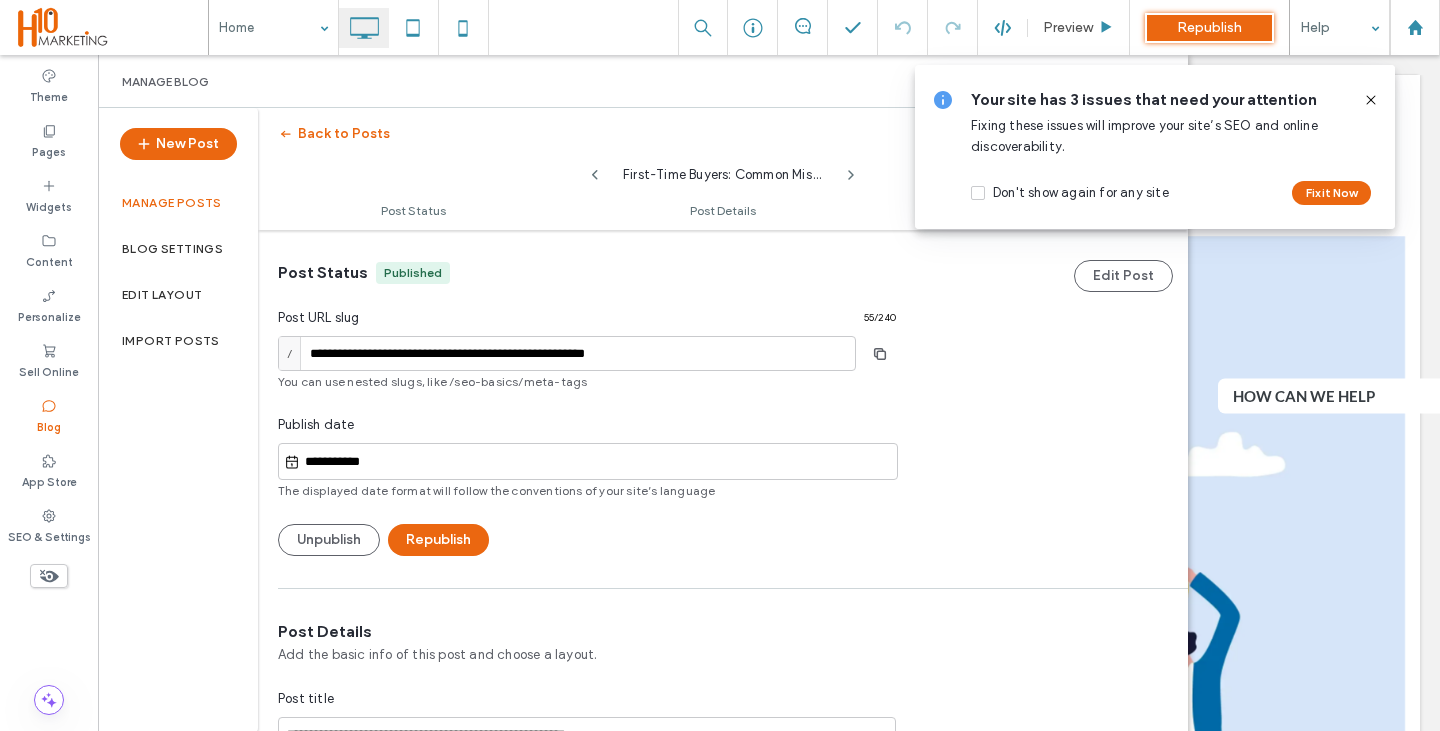 scroll, scrollTop: 1, scrollLeft: 0, axis: vertical 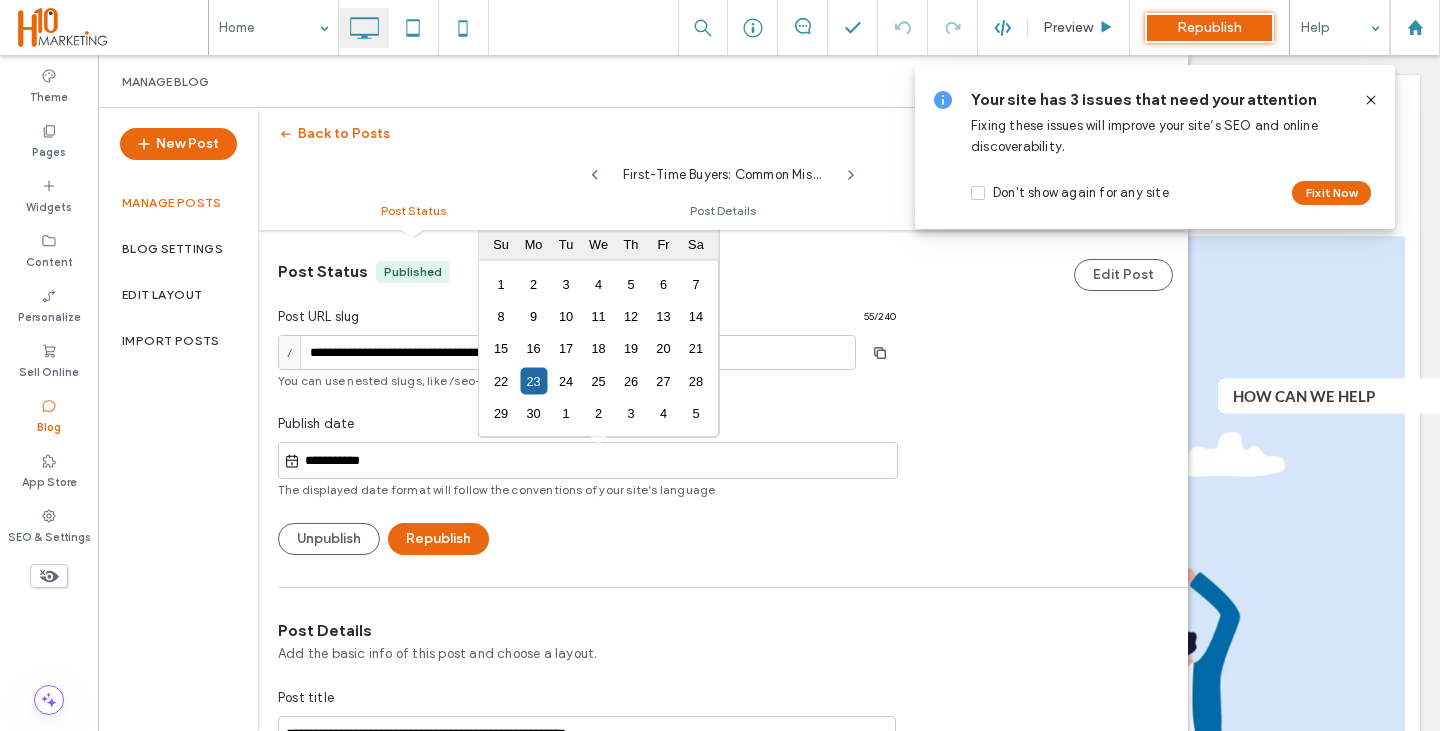 click on "**********" at bounding box center (598, 461) 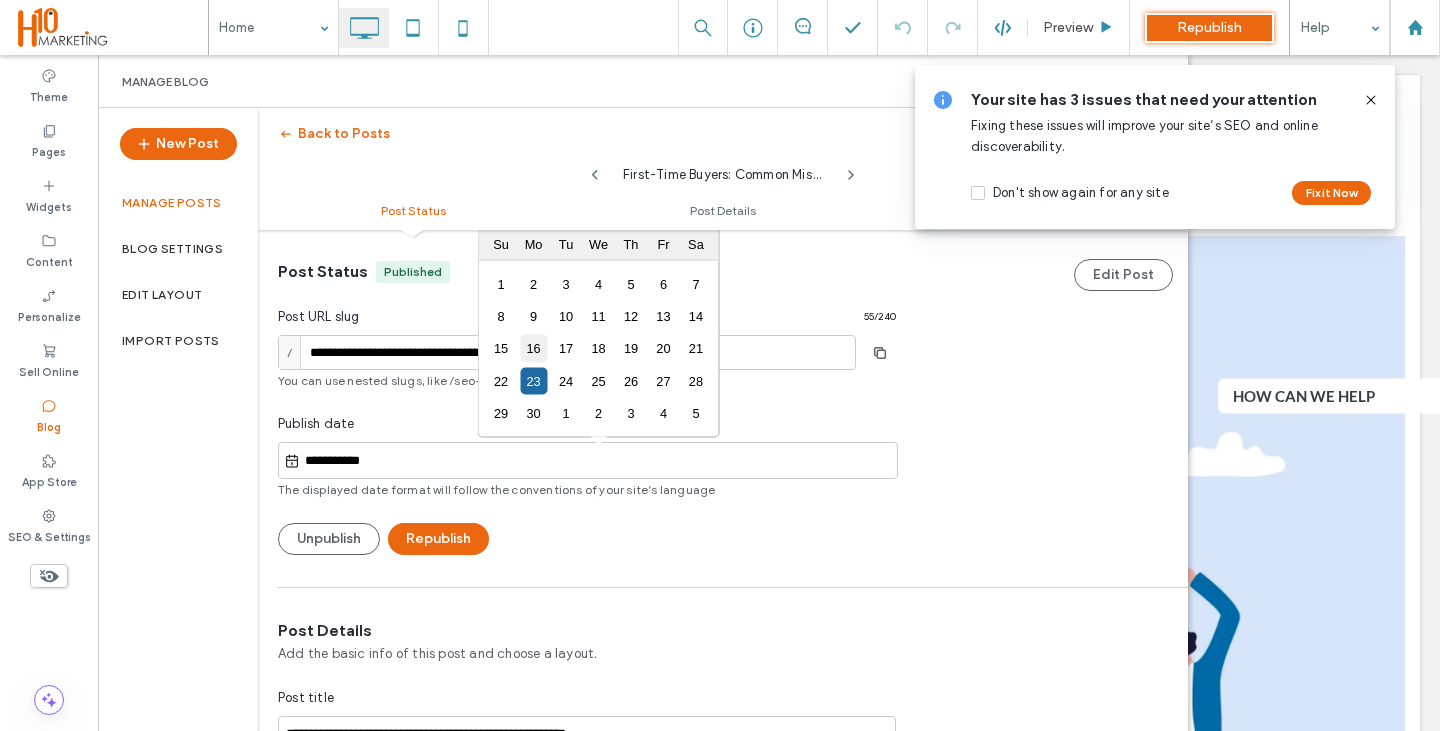 click on "16" at bounding box center (533, 348) 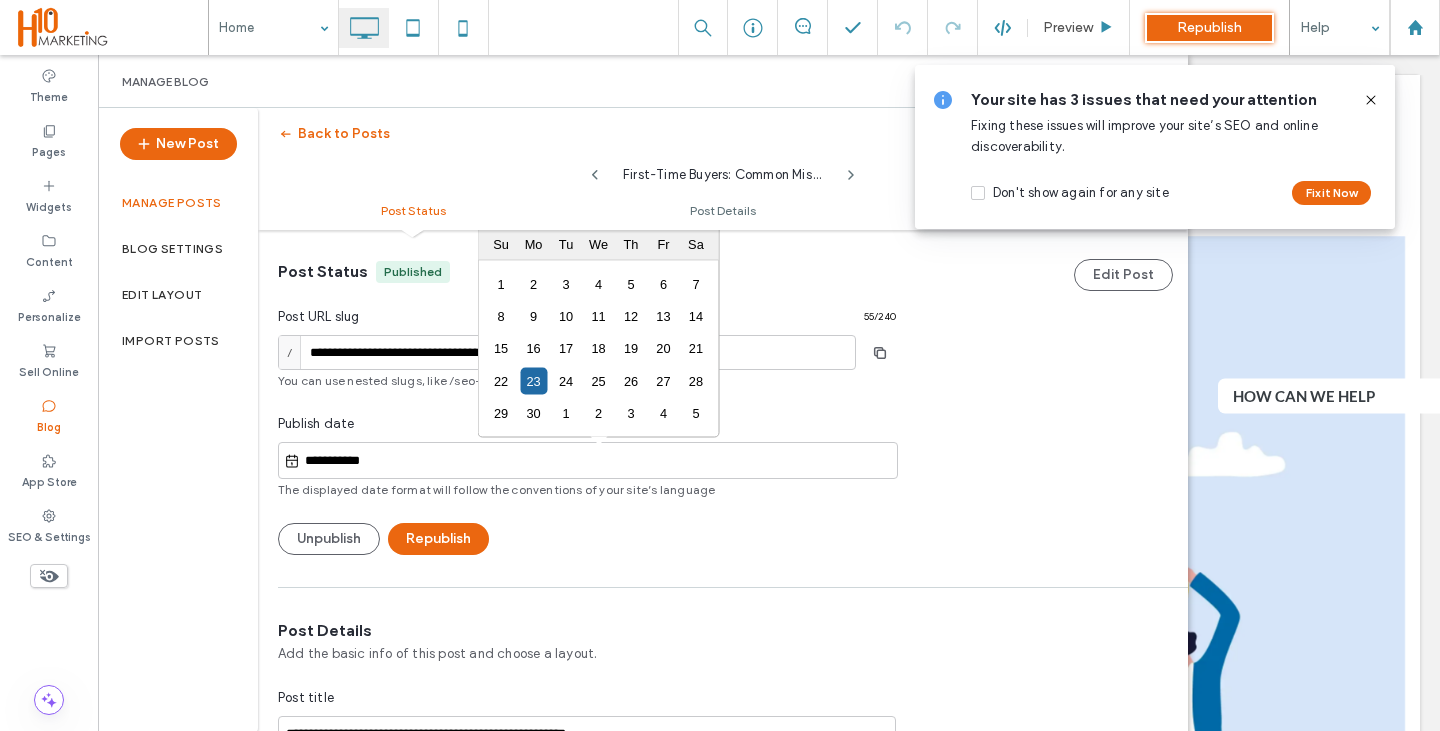 type on "**********" 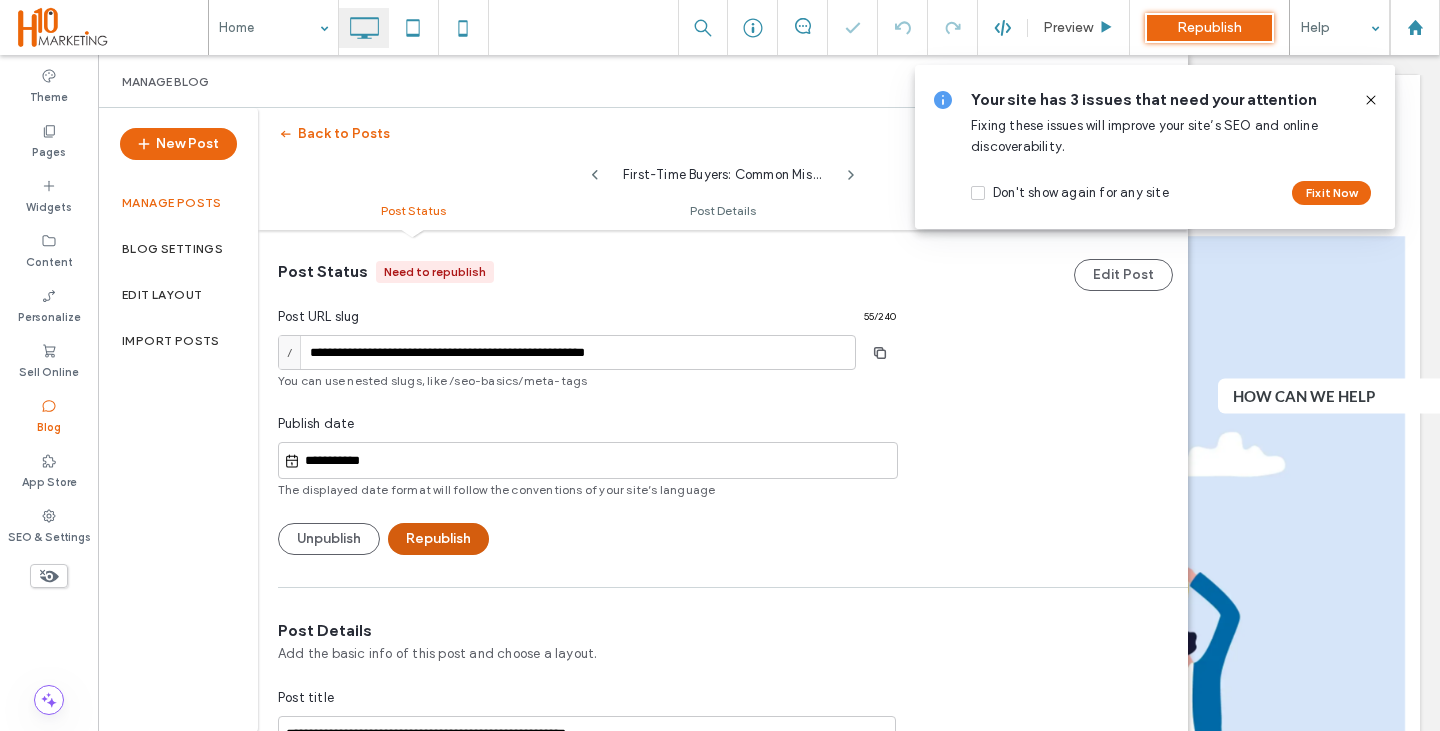 click on "Republish" at bounding box center [438, 539] 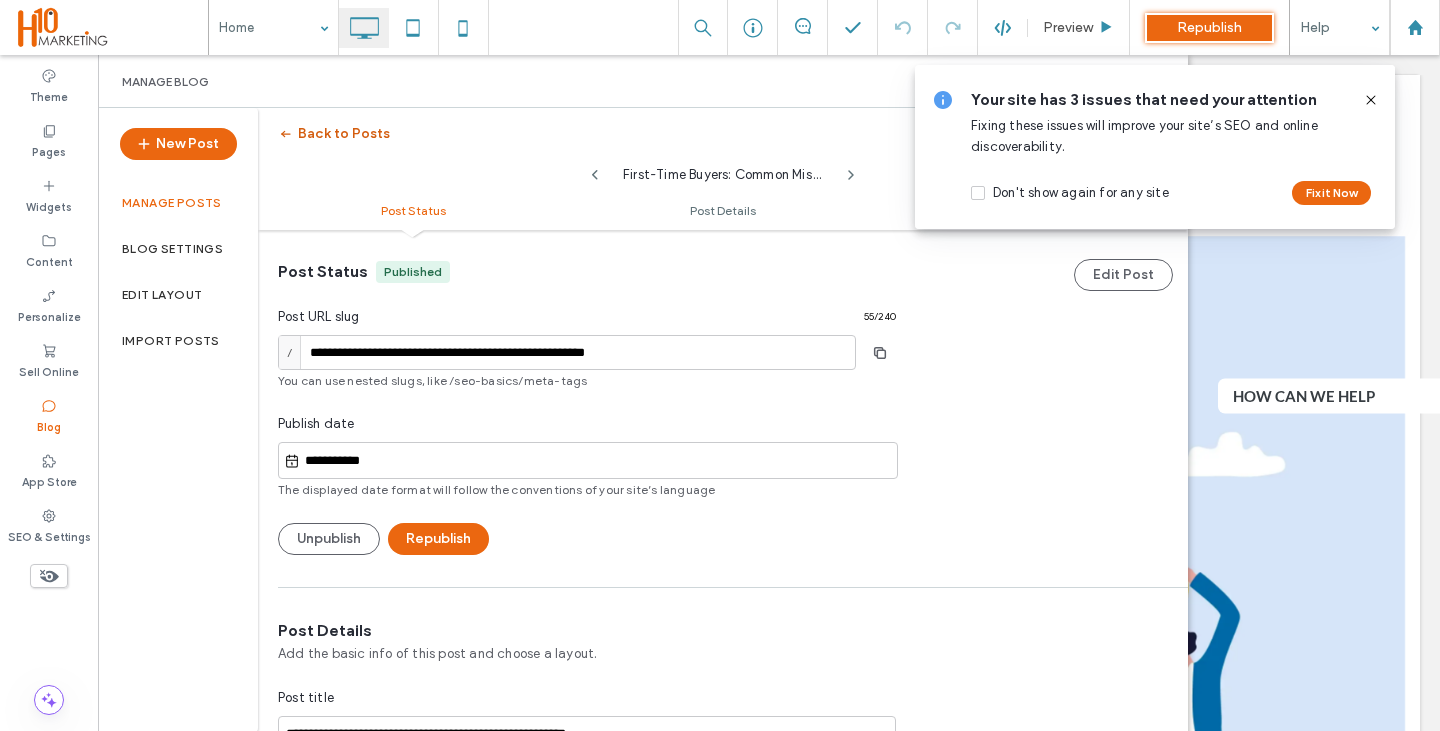 click on "Back to Posts" at bounding box center (334, 134) 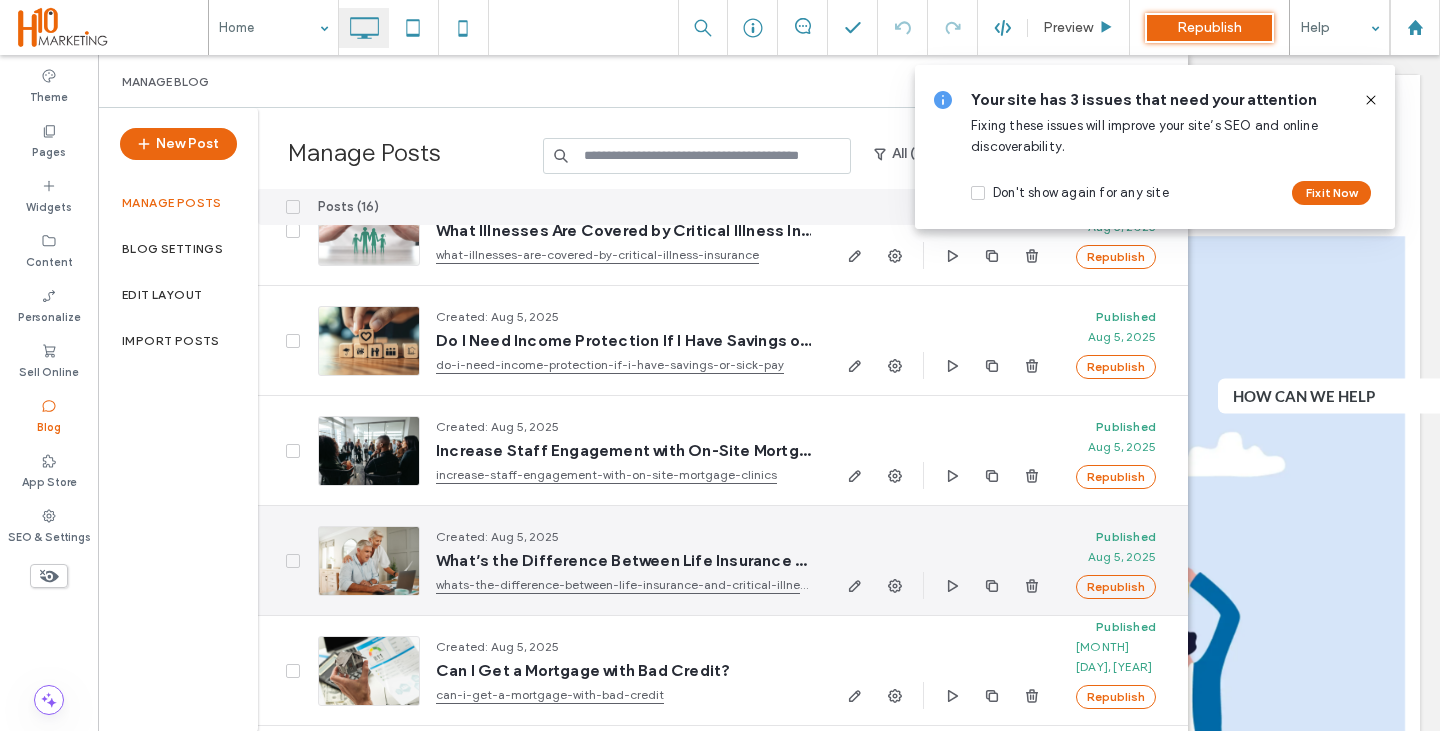 scroll, scrollTop: 100, scrollLeft: 0, axis: vertical 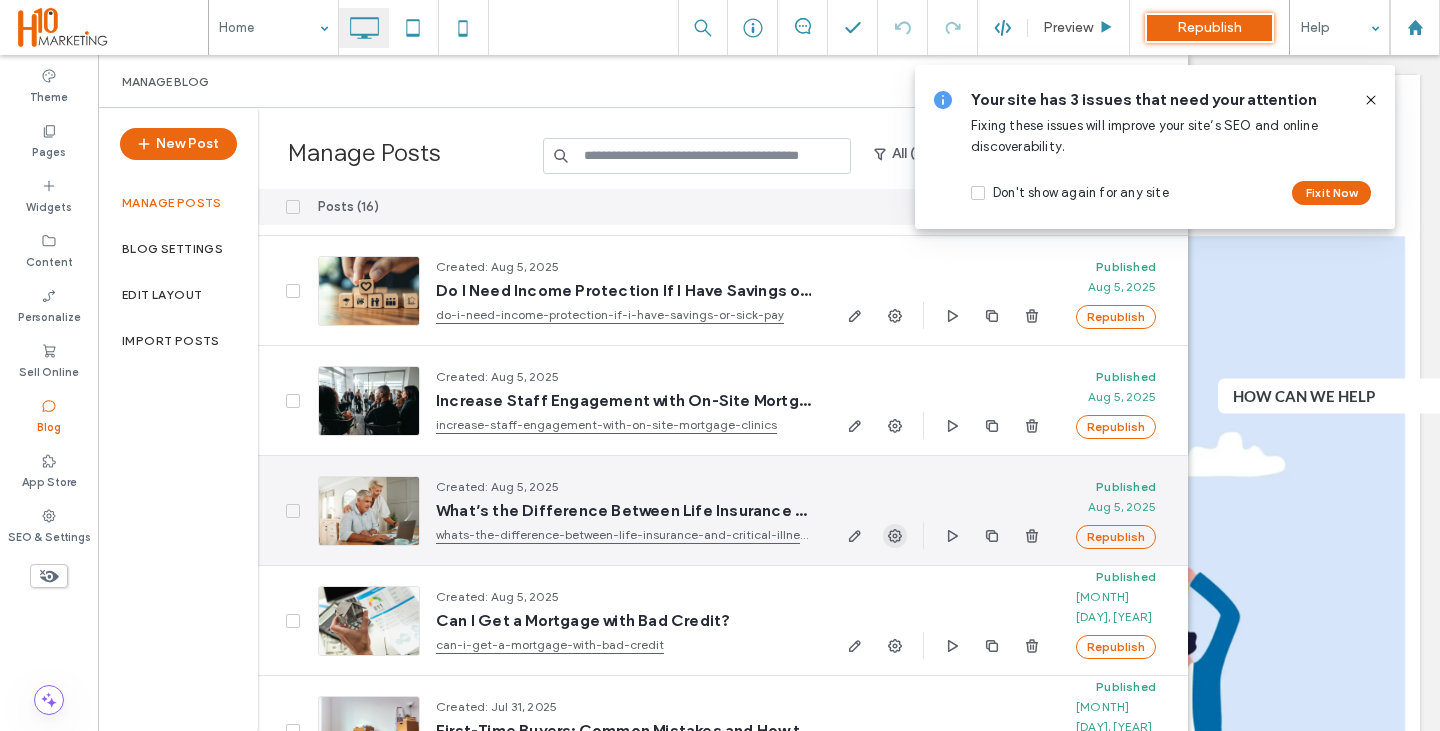 click 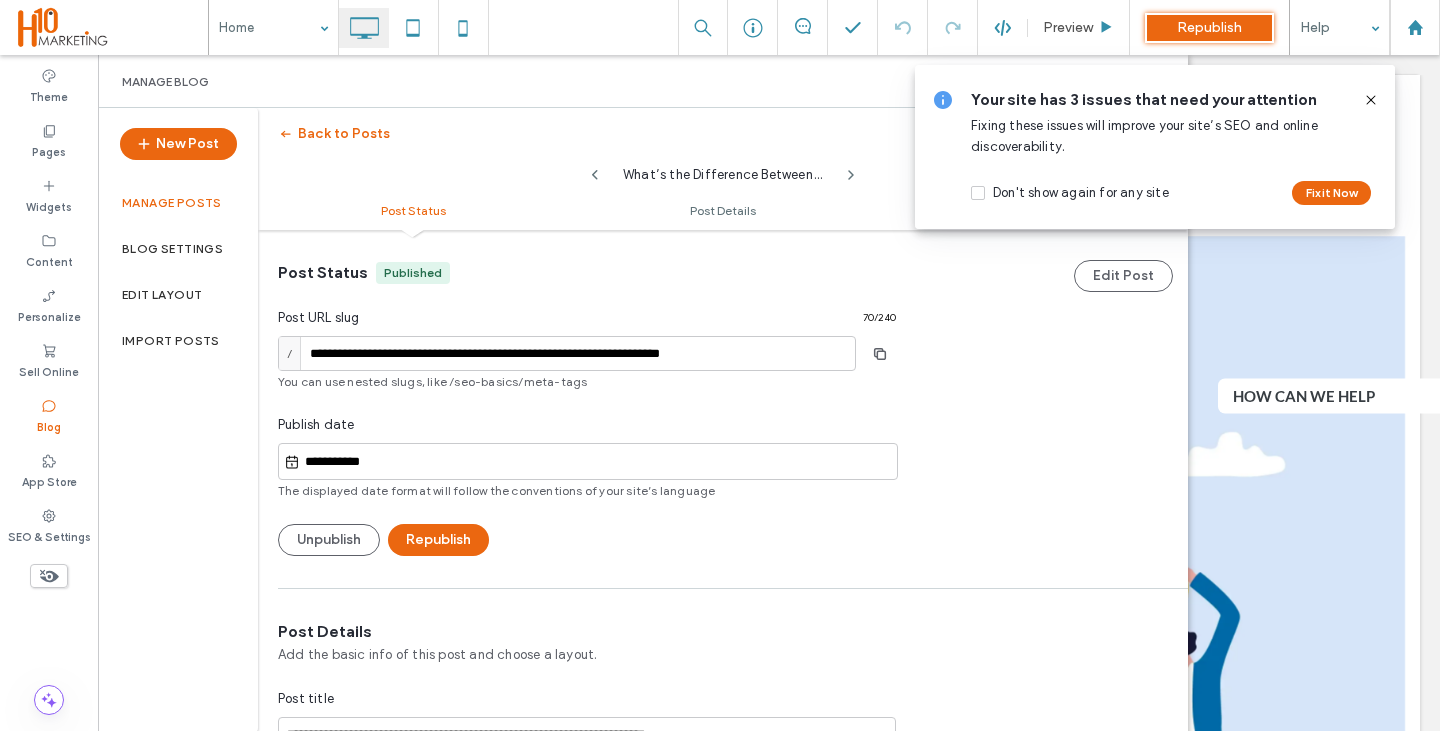 scroll, scrollTop: 1, scrollLeft: 0, axis: vertical 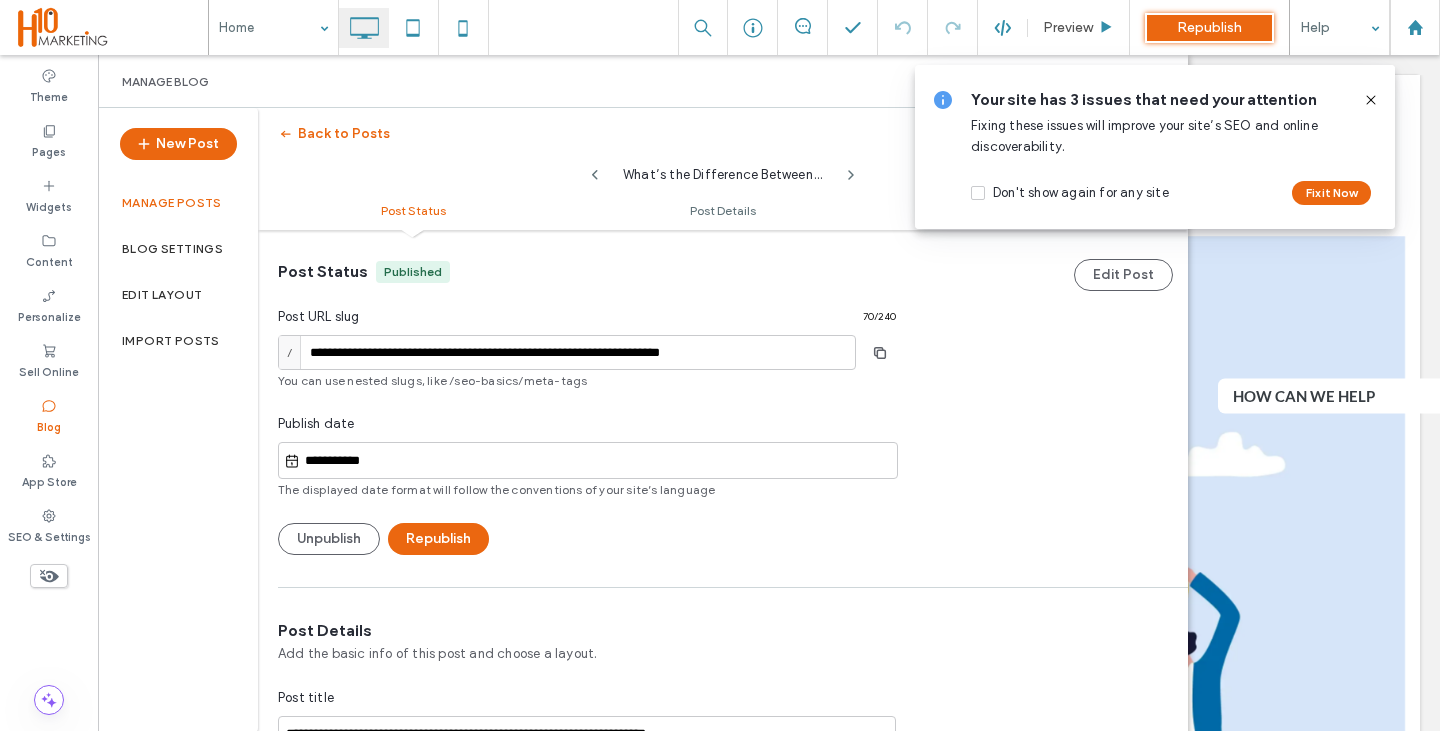 click on "**********" at bounding box center [588, 460] 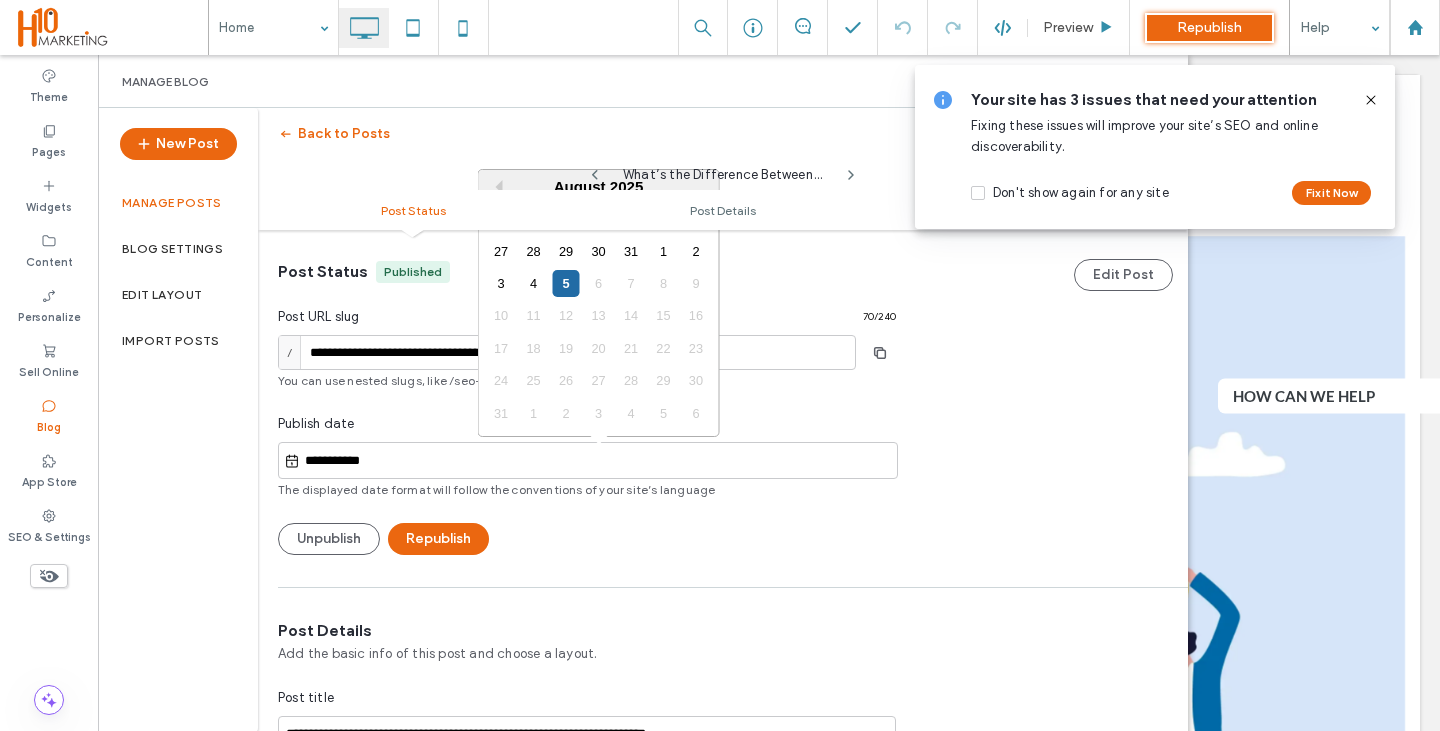 click on "What’s the Difference Between Life Insurance and Critical Illness Cover?" at bounding box center [723, 170] 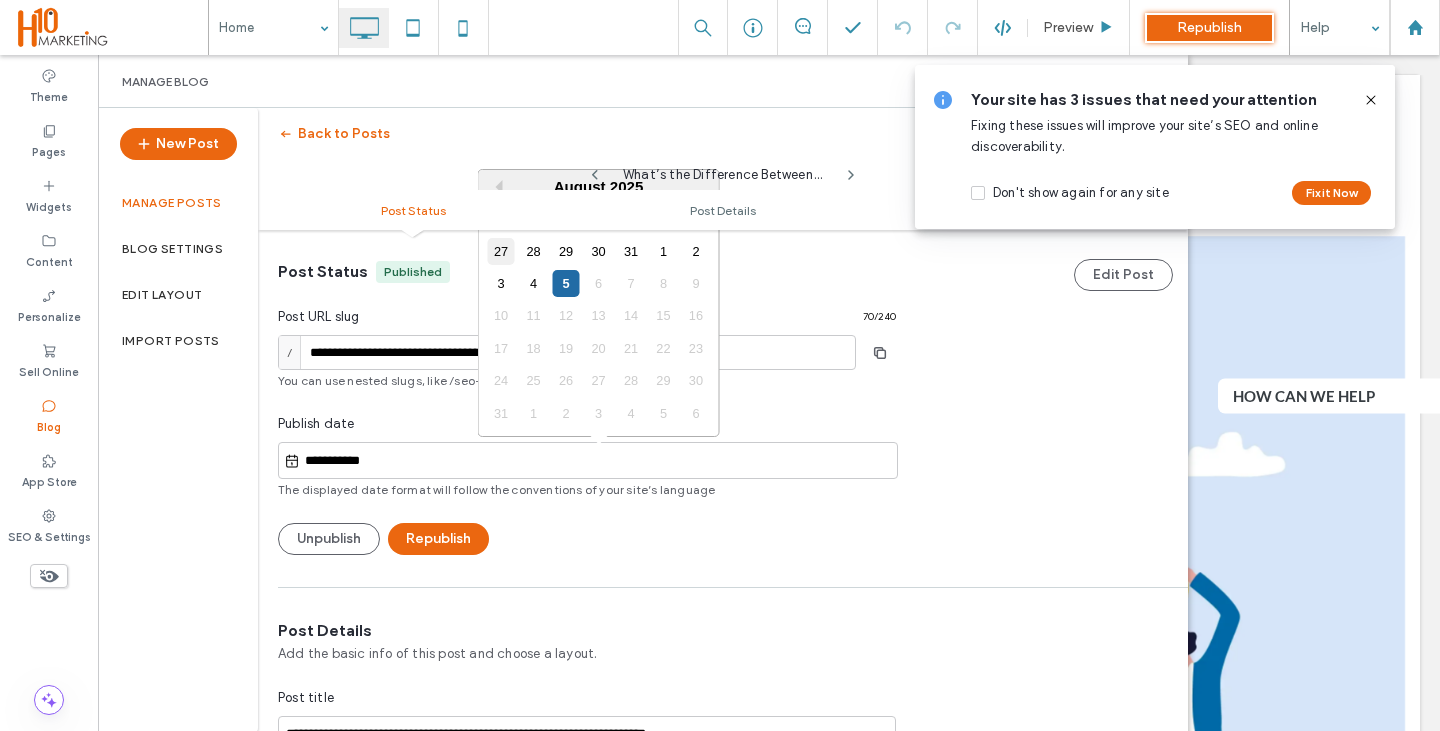 click on "27" at bounding box center (501, 251) 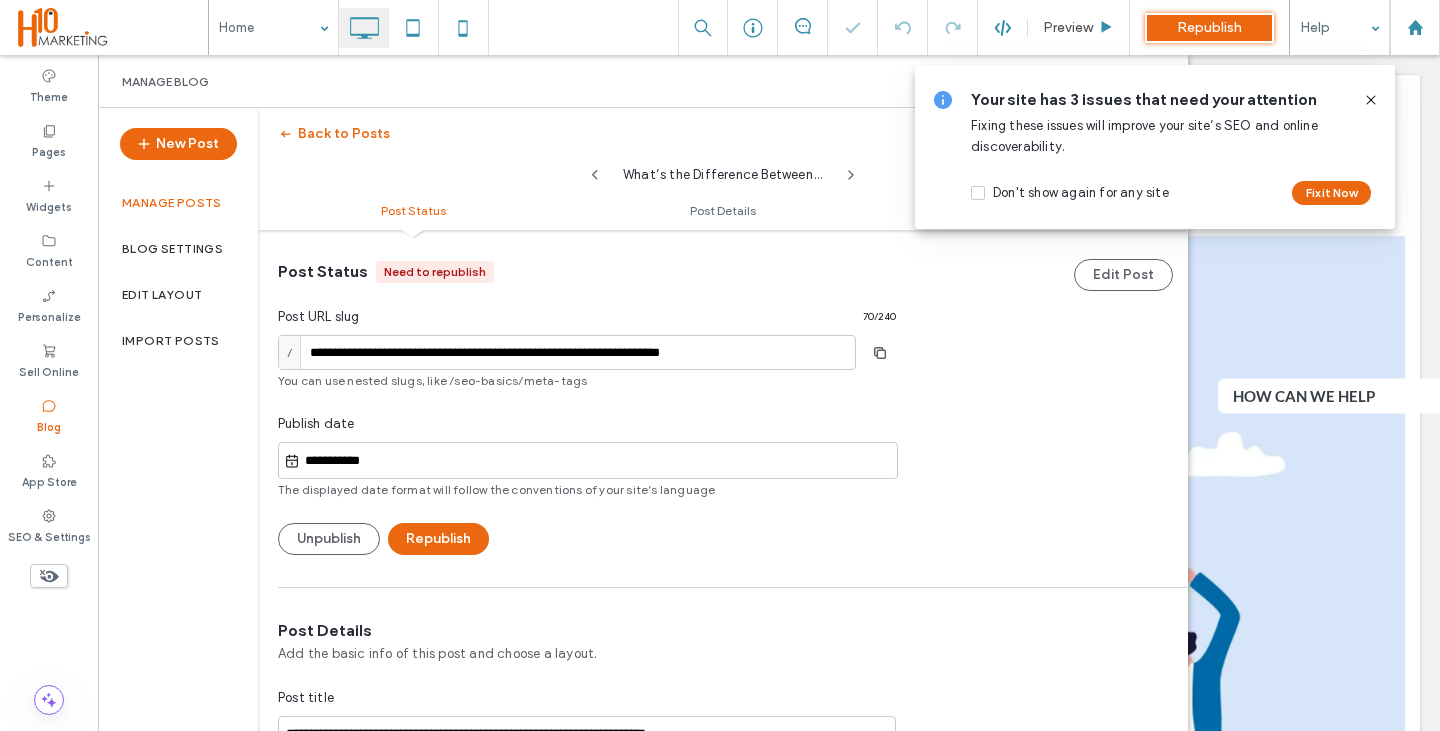 click on "**********" at bounding box center [598, 461] 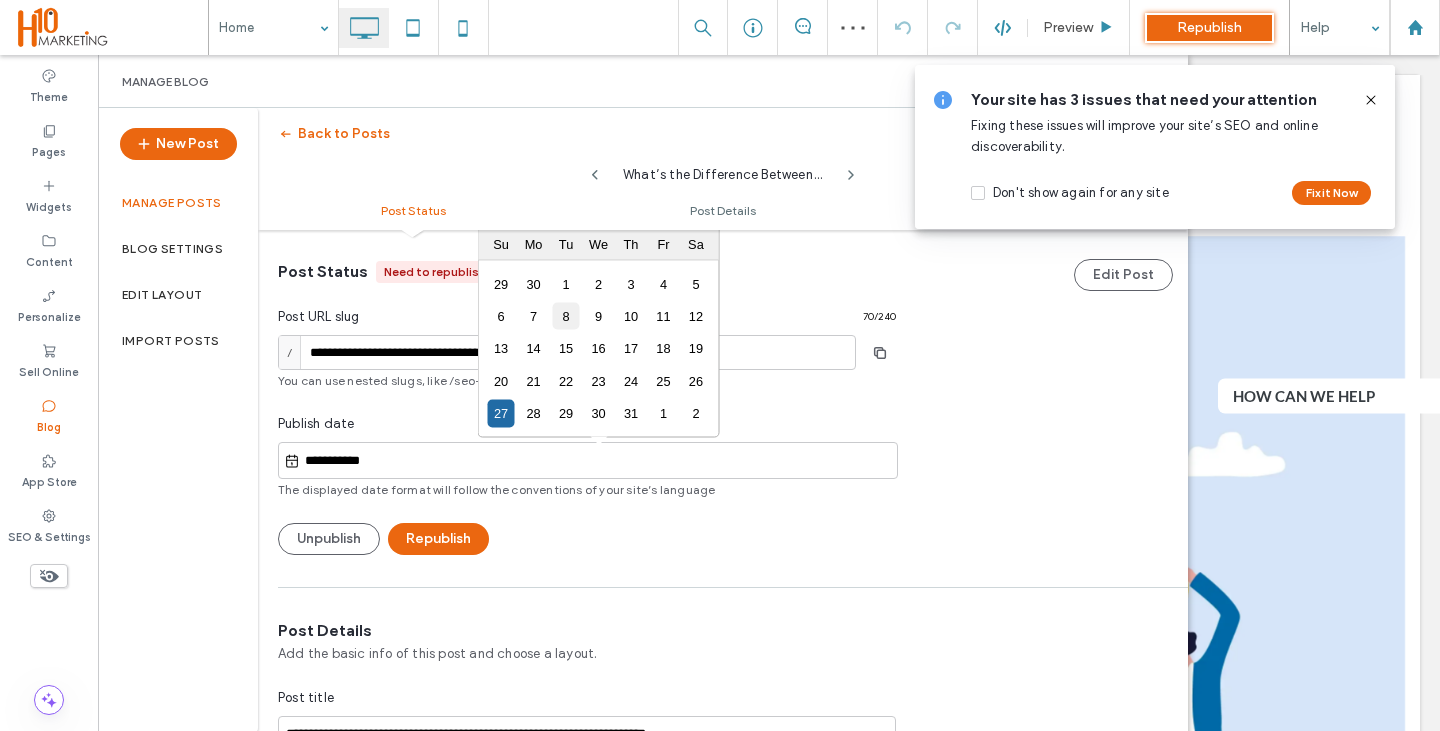 click on "8" at bounding box center (565, 316) 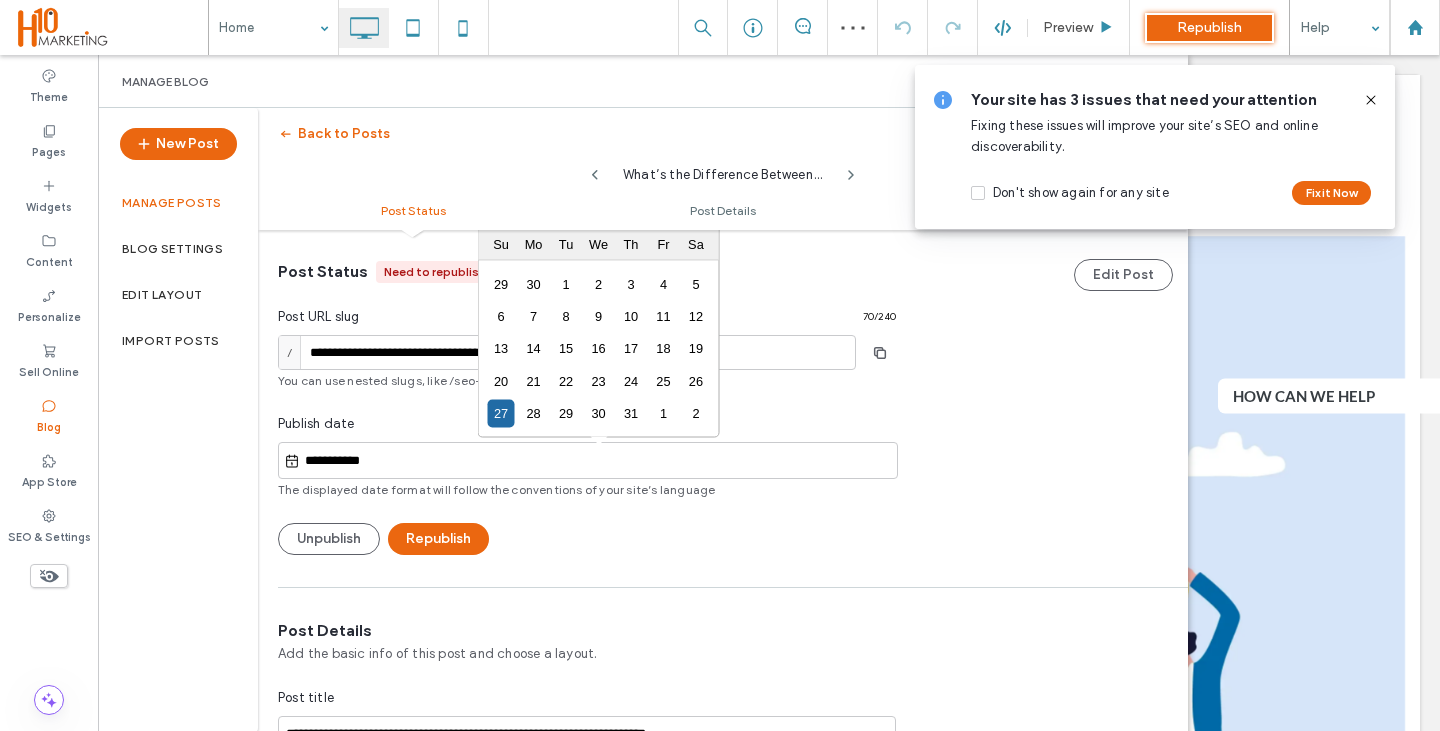 type on "**********" 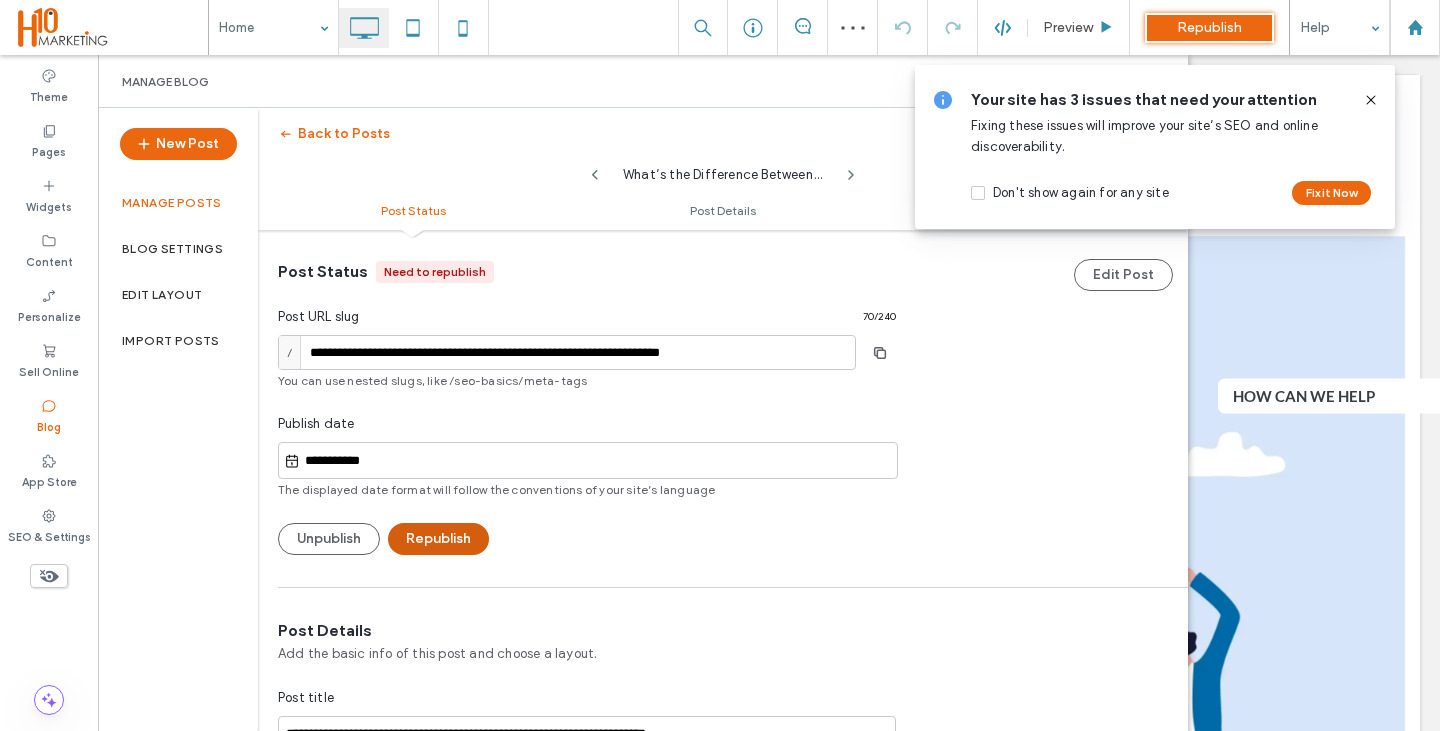 click on "Republish" at bounding box center (438, 539) 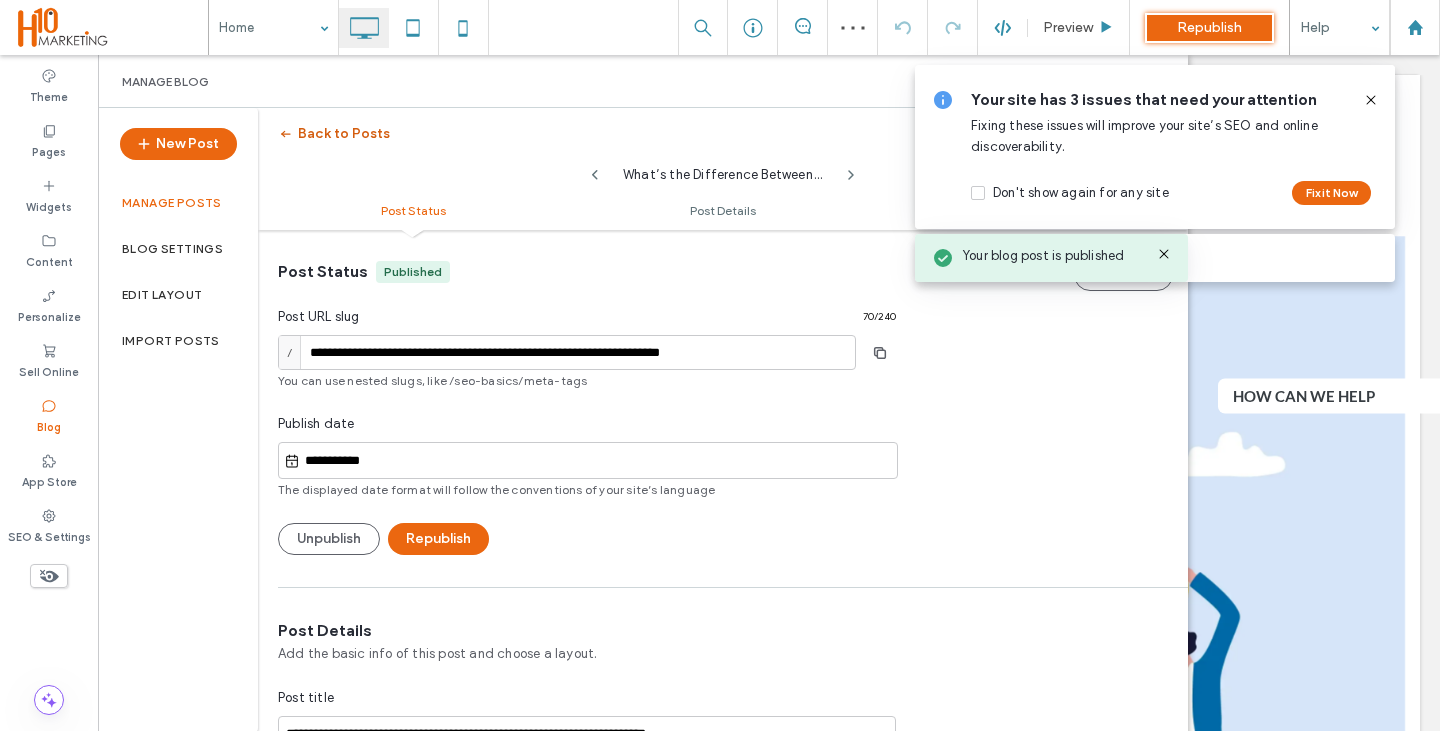 click on "Back to Posts" at bounding box center [334, 134] 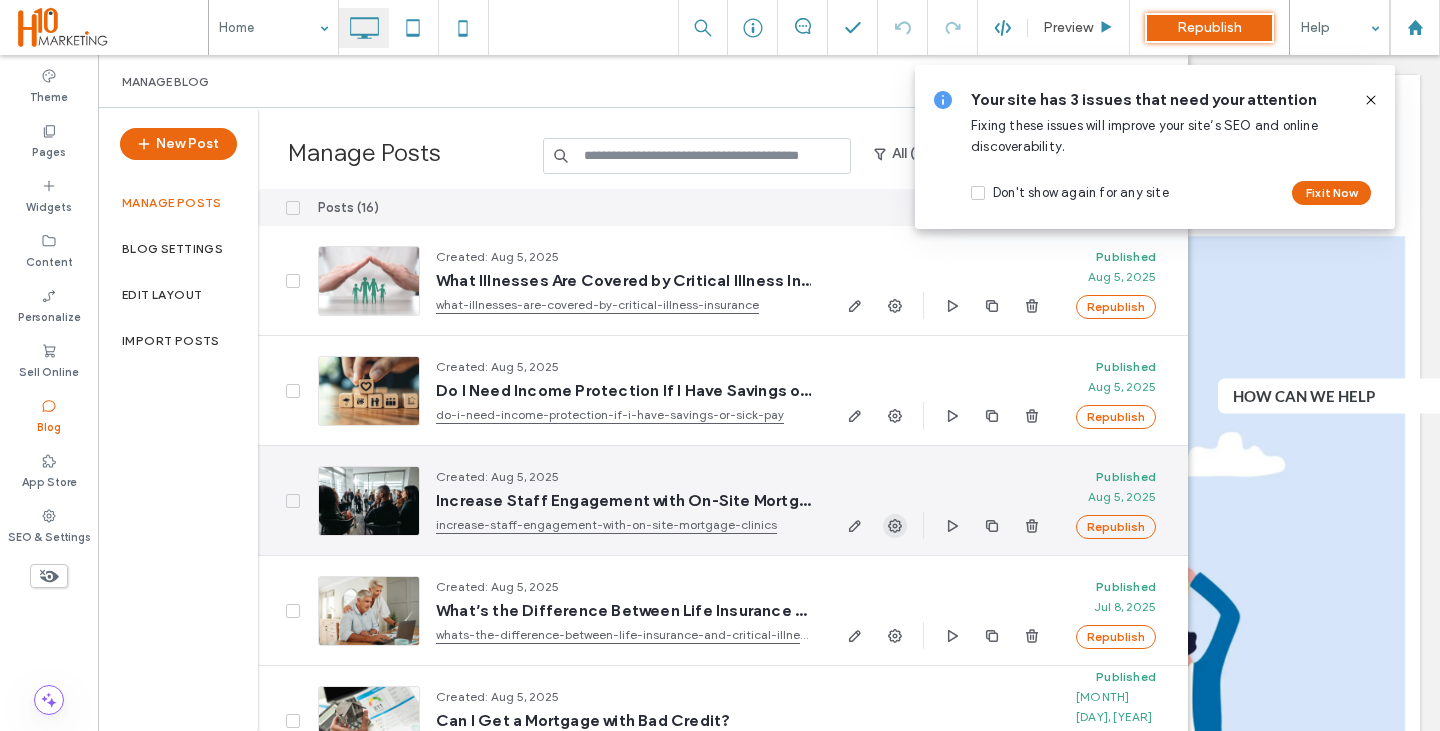 click at bounding box center (895, 526) 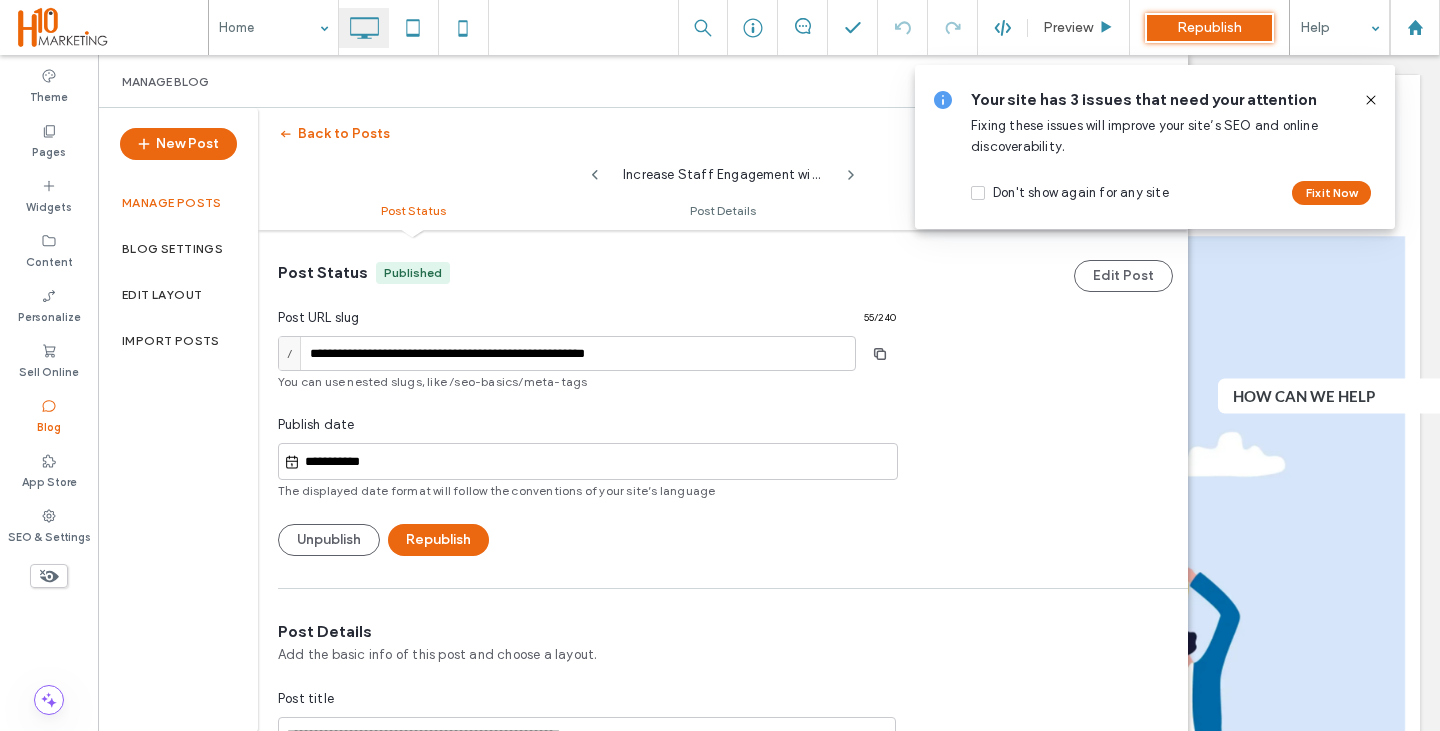 scroll, scrollTop: 1, scrollLeft: 0, axis: vertical 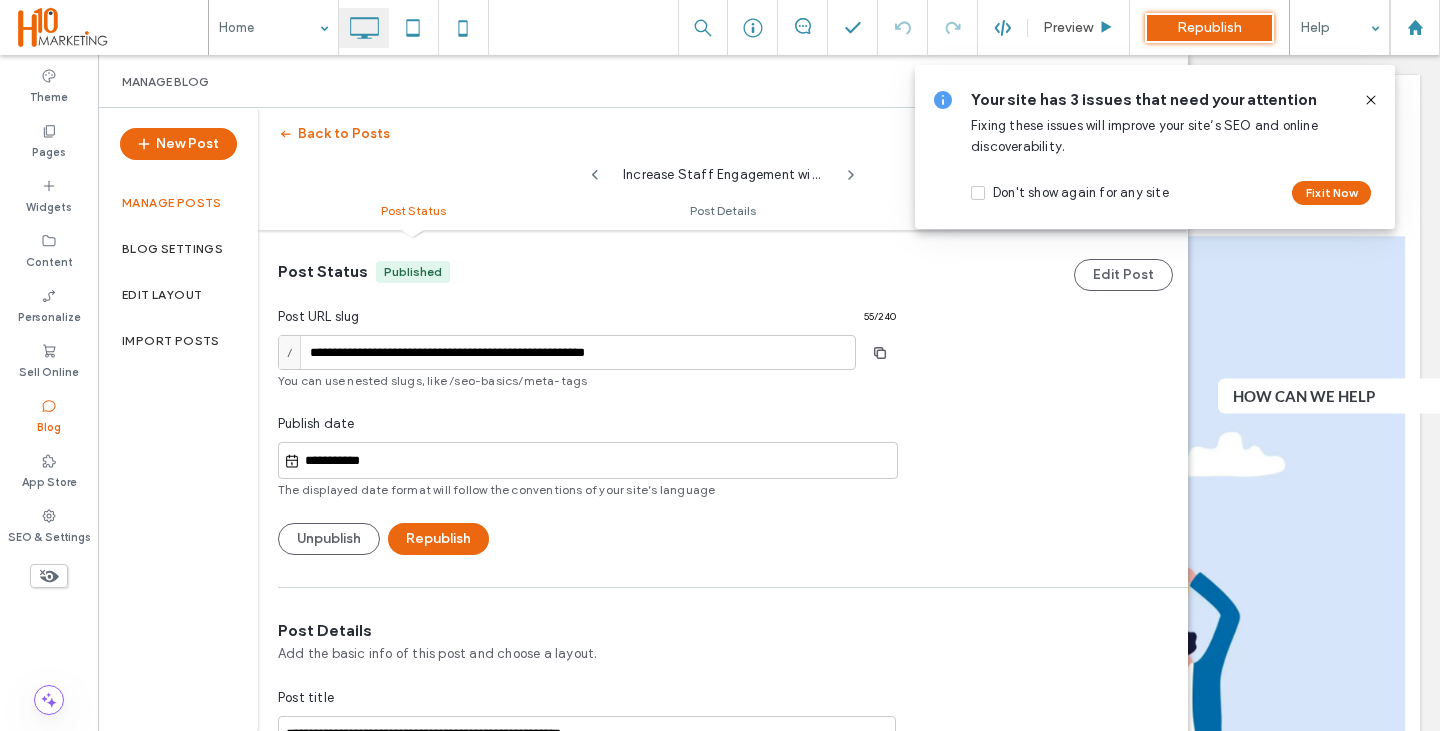 click on "**********" at bounding box center [598, 461] 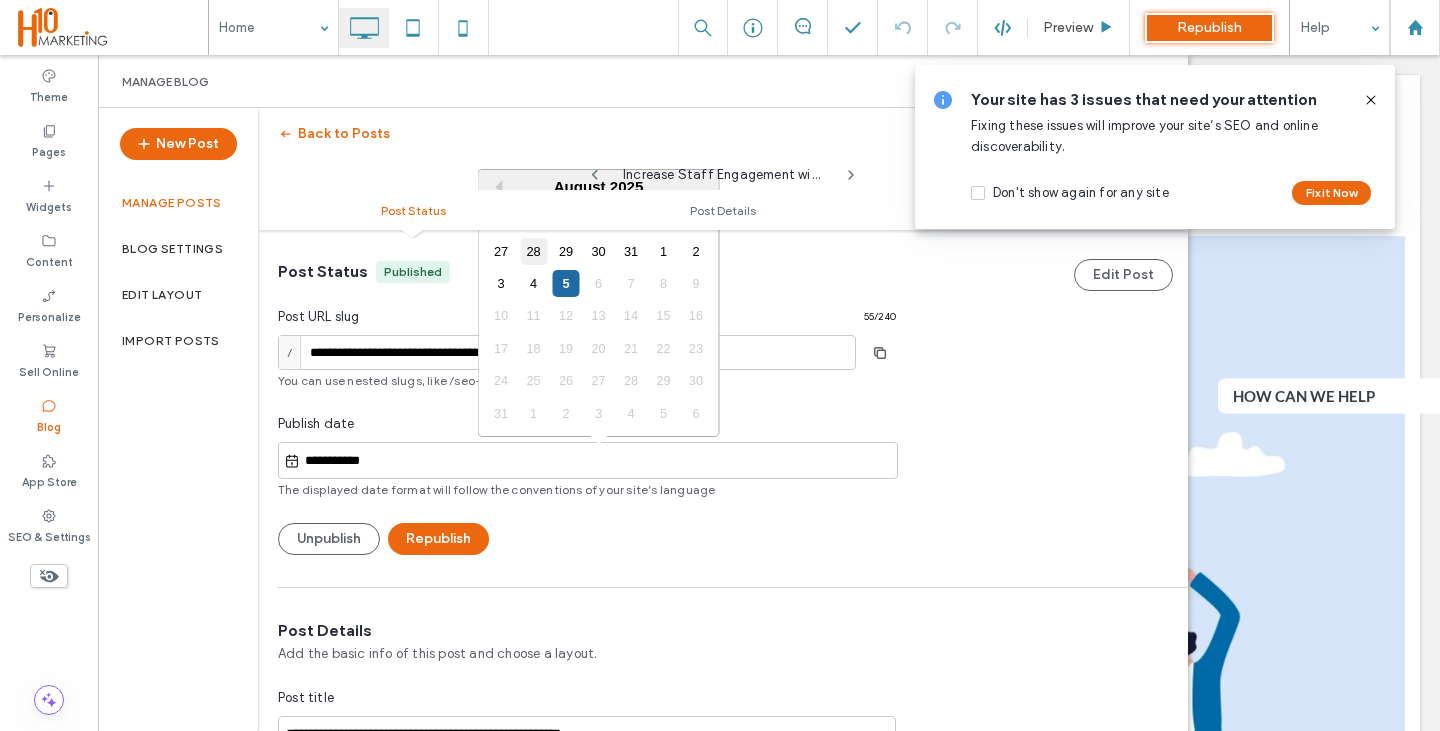 click on "28" at bounding box center [533, 251] 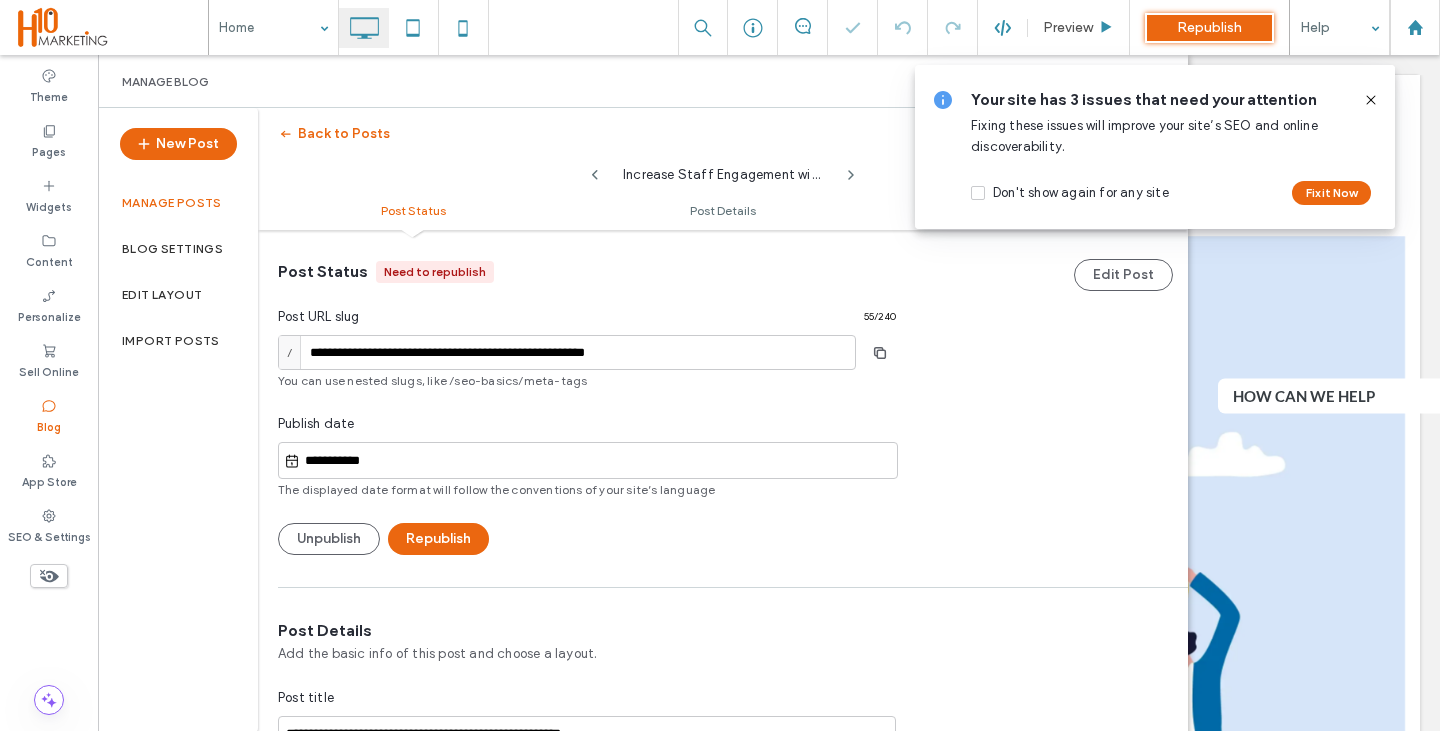 click on "**********" at bounding box center (598, 461) 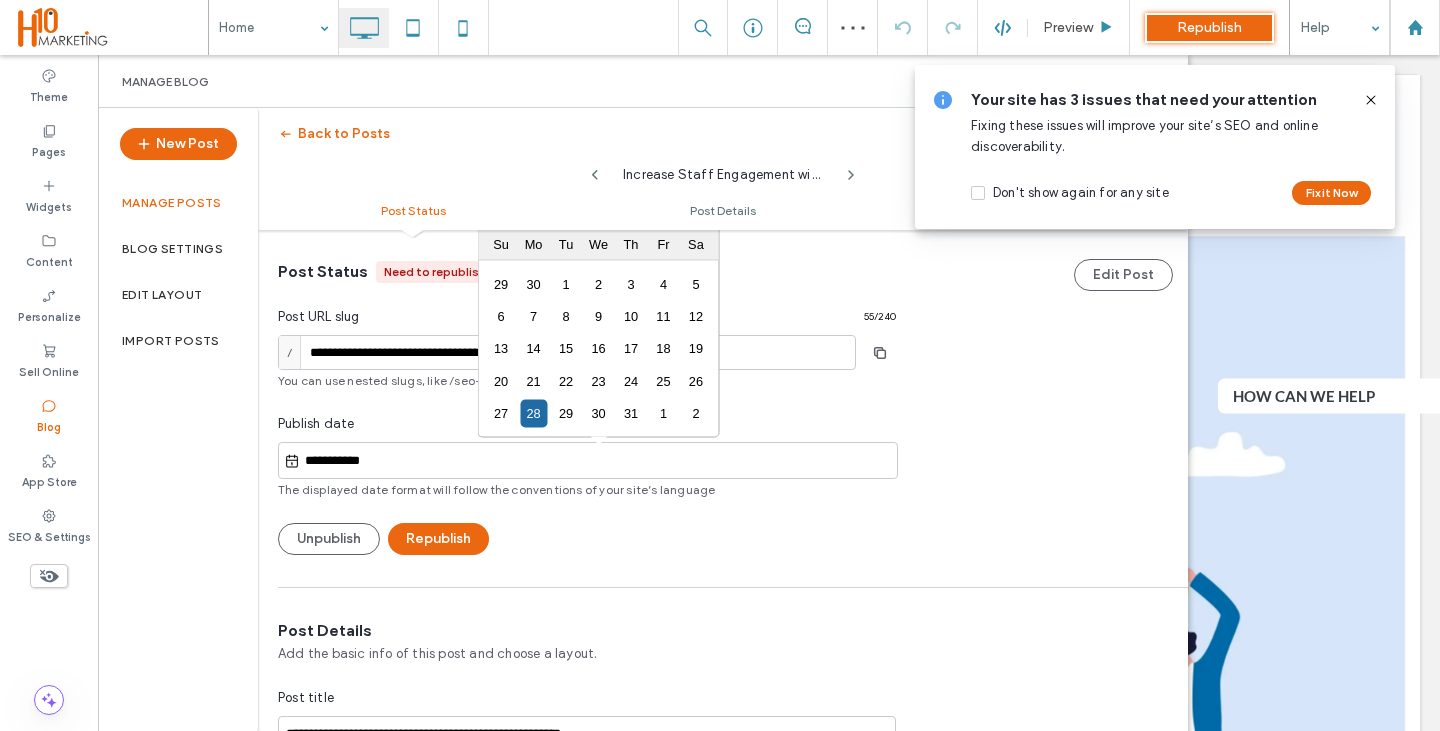 click on "22" at bounding box center (565, 380) 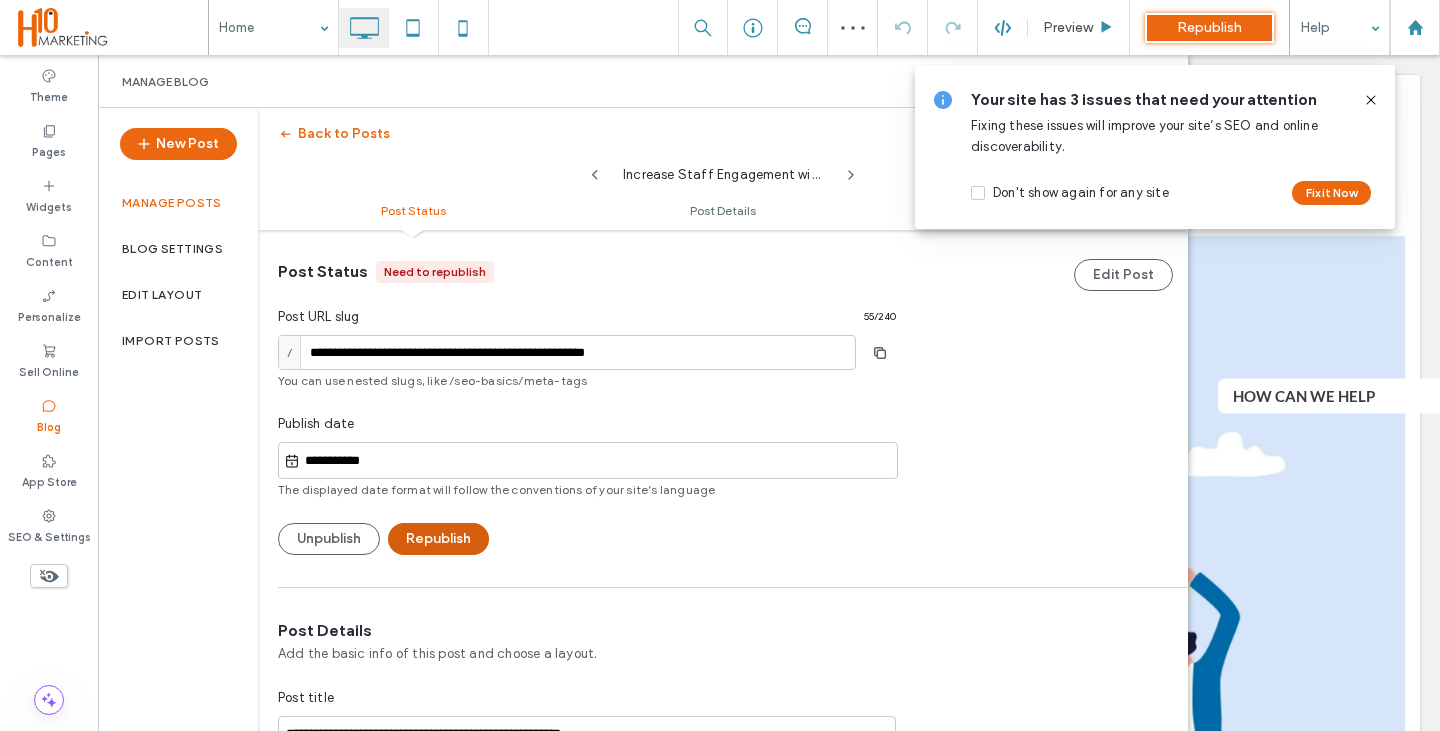 click on "Republish" at bounding box center (438, 539) 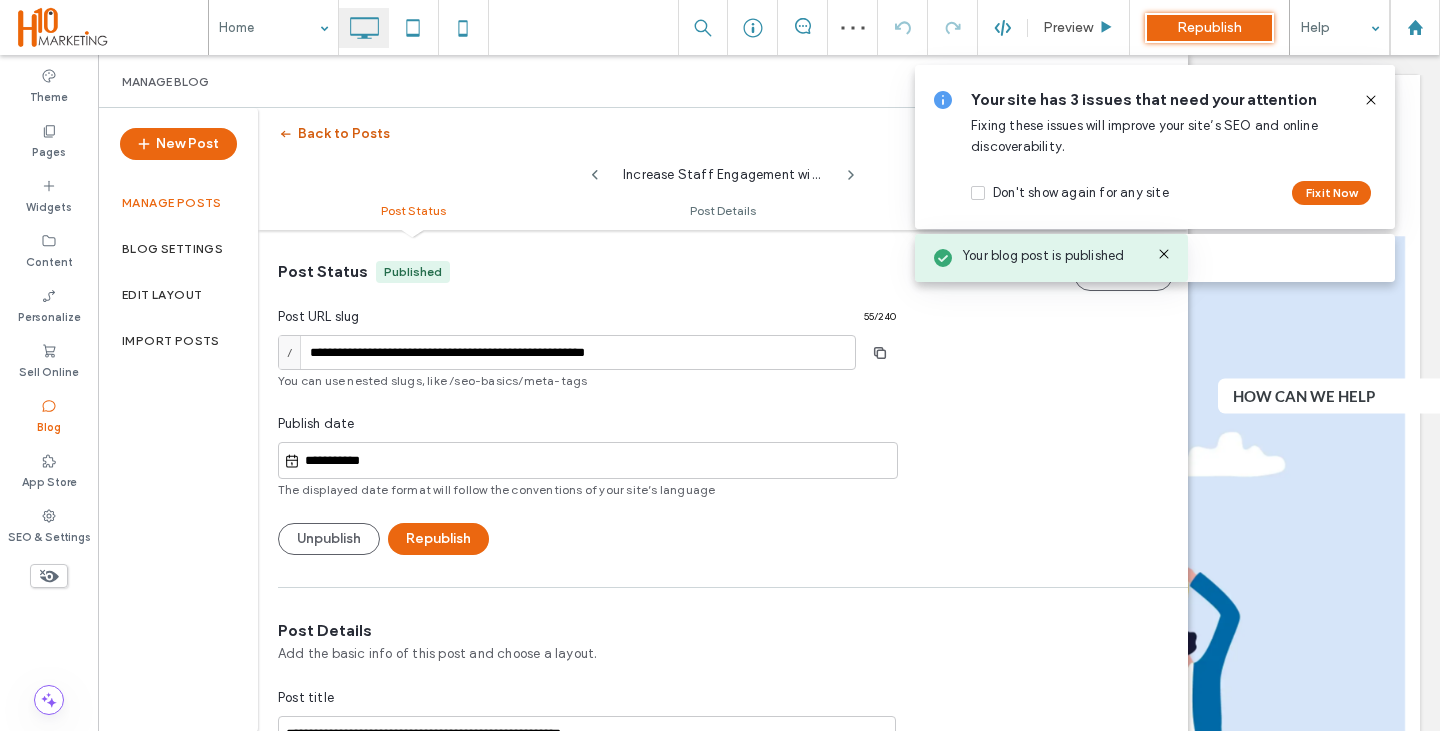 click on "Back to Posts" at bounding box center [334, 134] 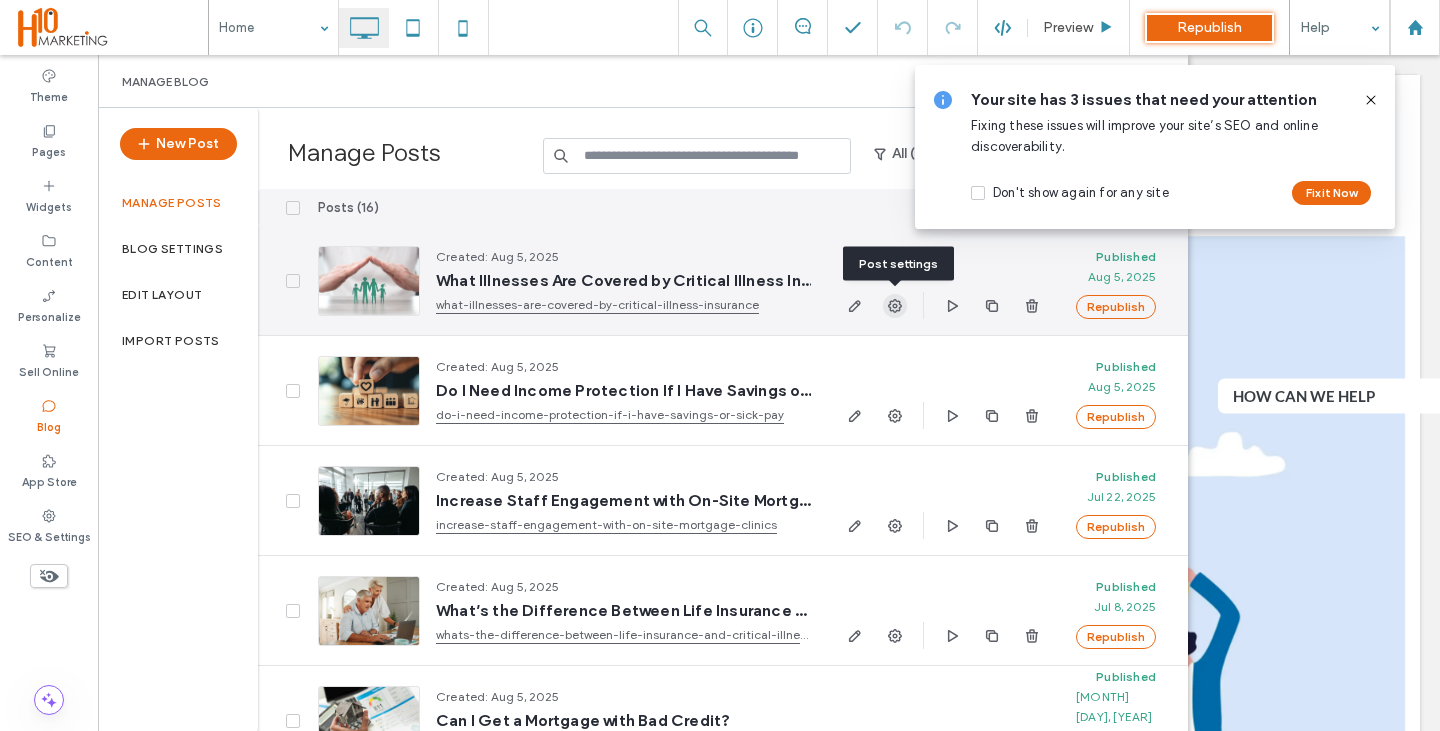click 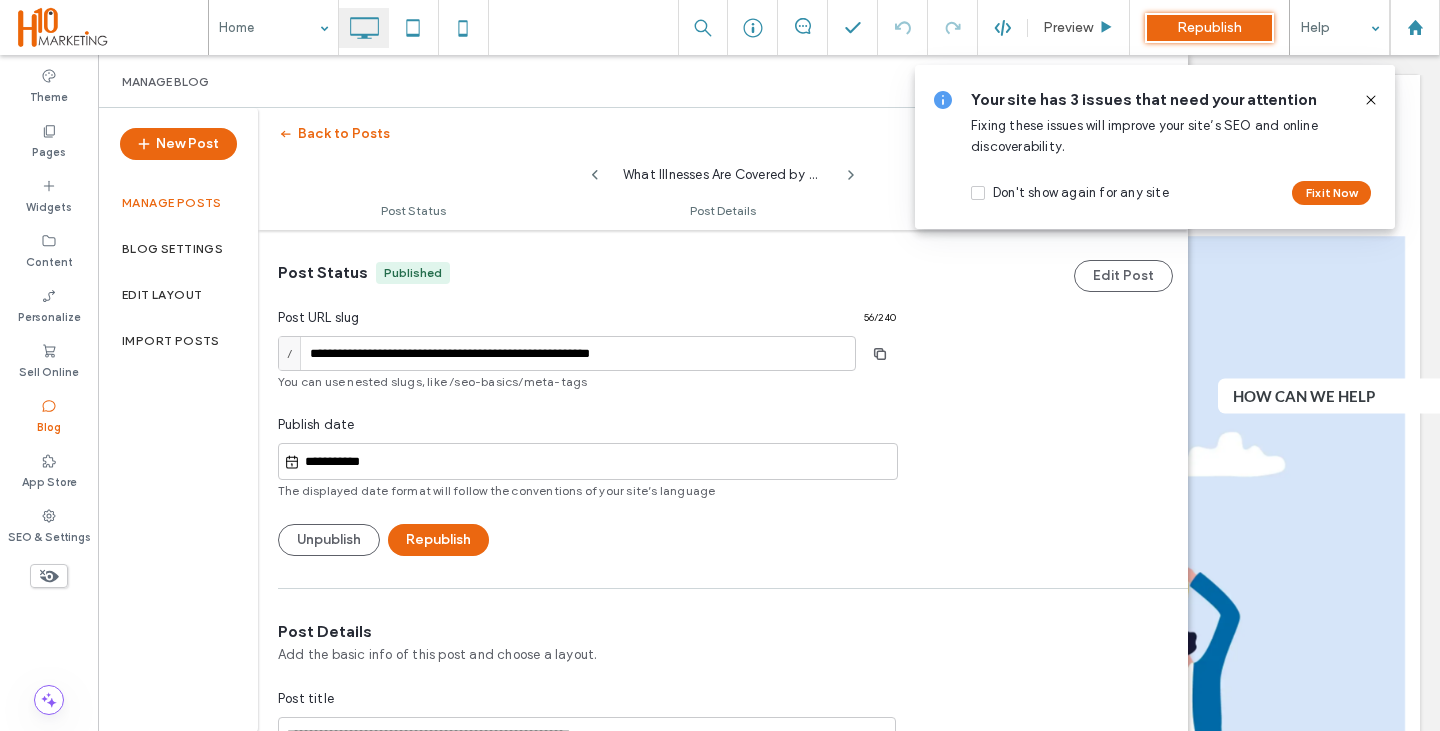 scroll, scrollTop: 1, scrollLeft: 0, axis: vertical 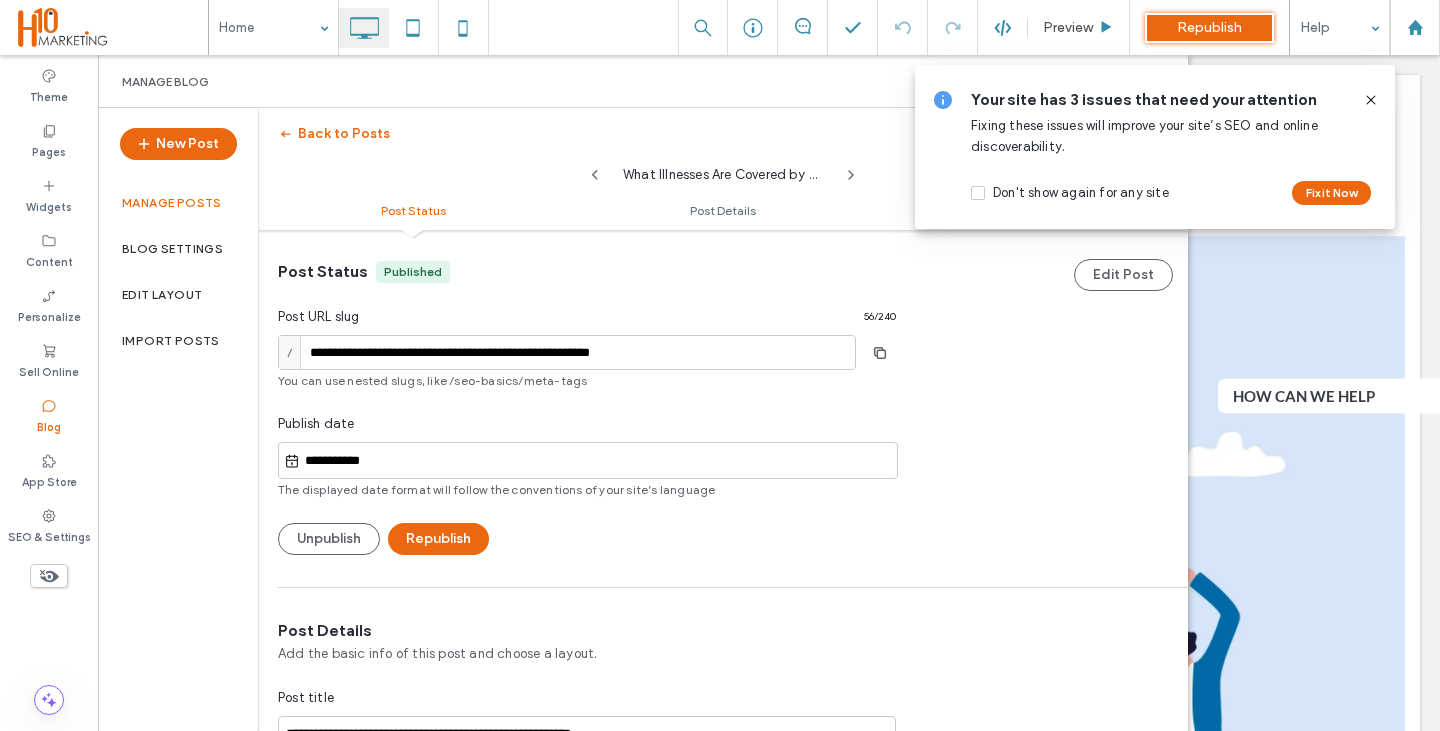 click on "Unpublish" at bounding box center [329, 539] 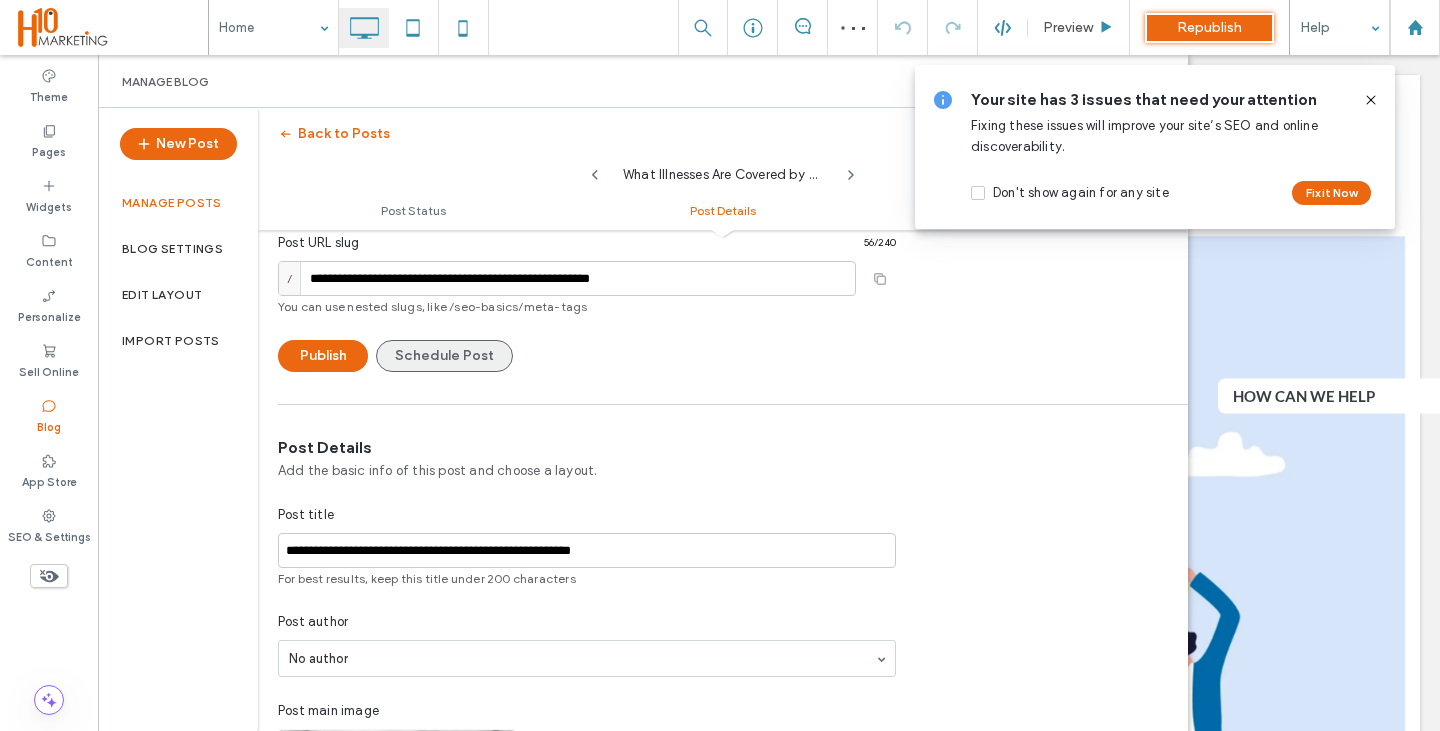 scroll, scrollTop: 0, scrollLeft: 0, axis: both 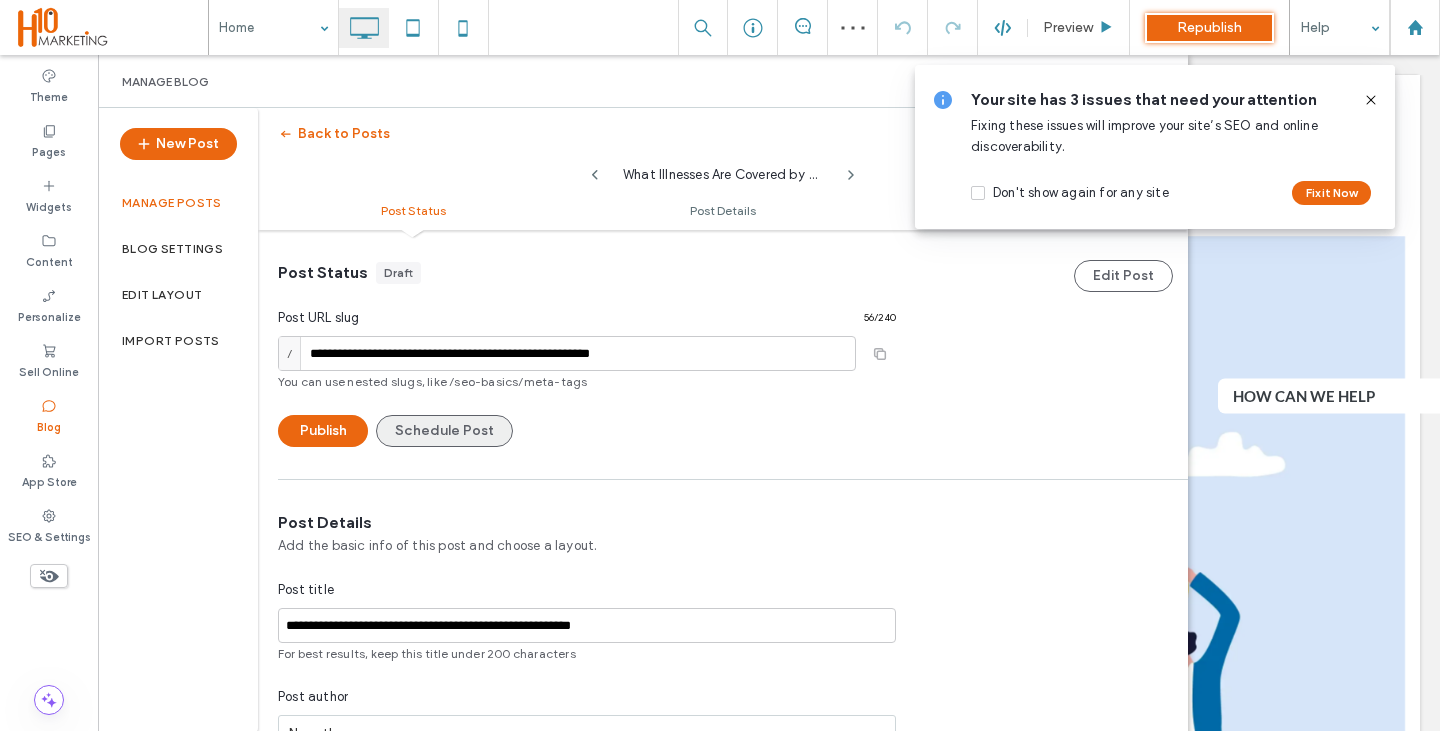 click on "Schedule Post" at bounding box center [444, 431] 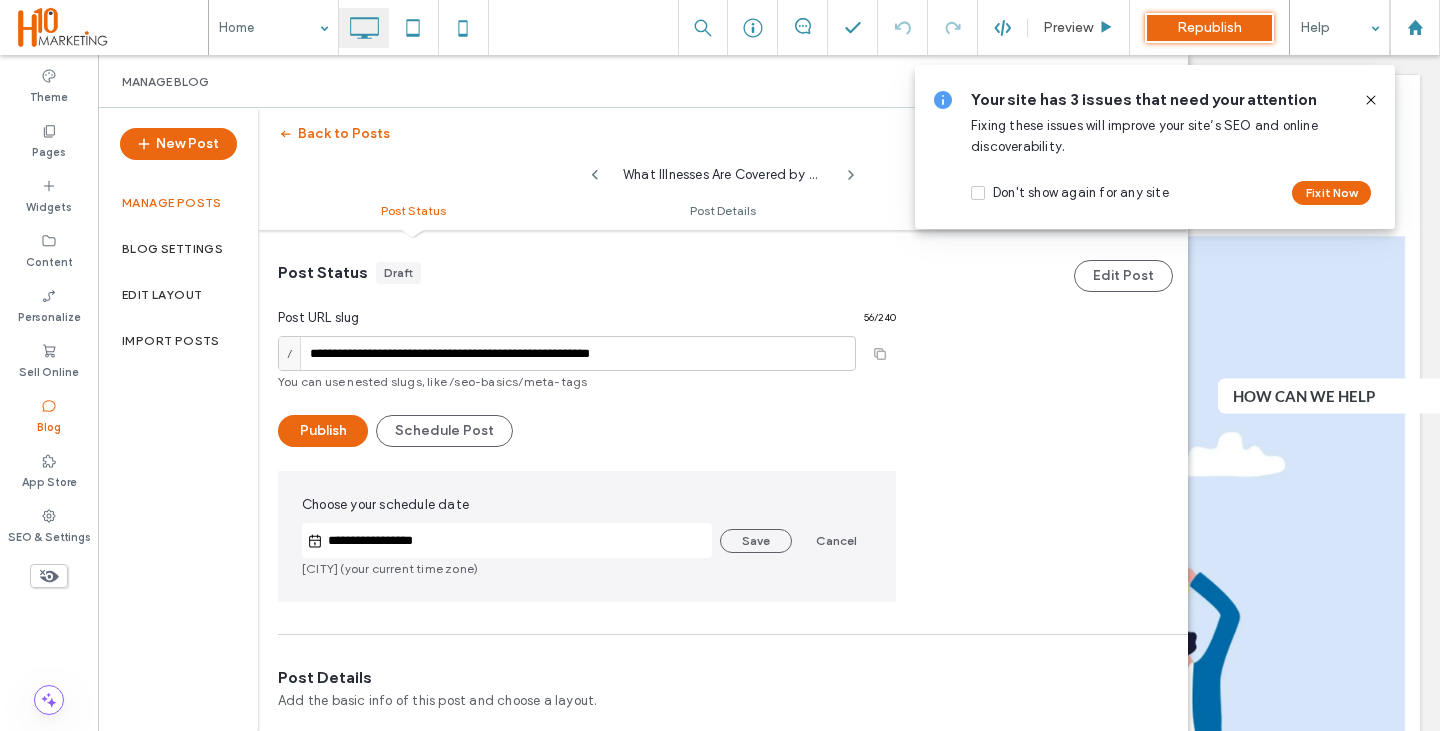 click on "**********" at bounding box center [587, 536] 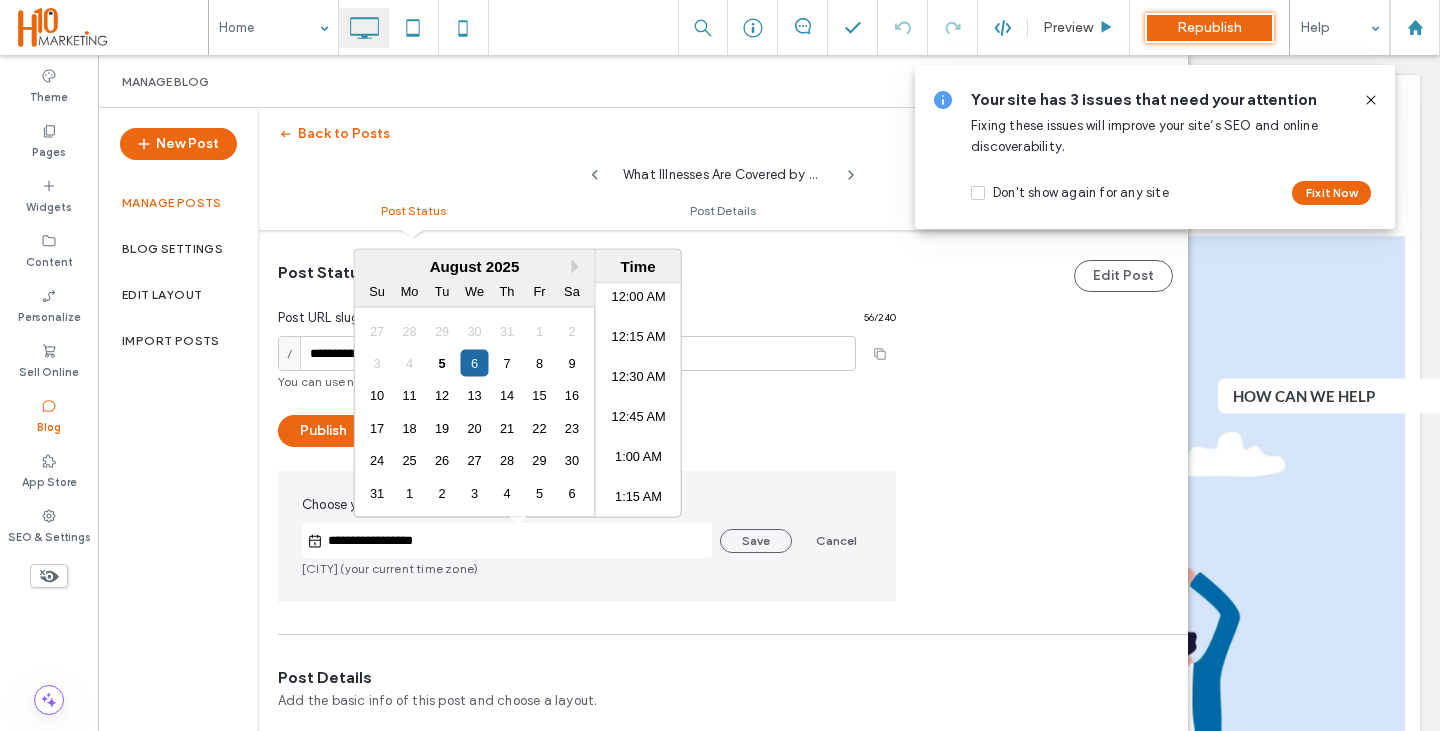 click on "**********" at bounding box center (517, 541) 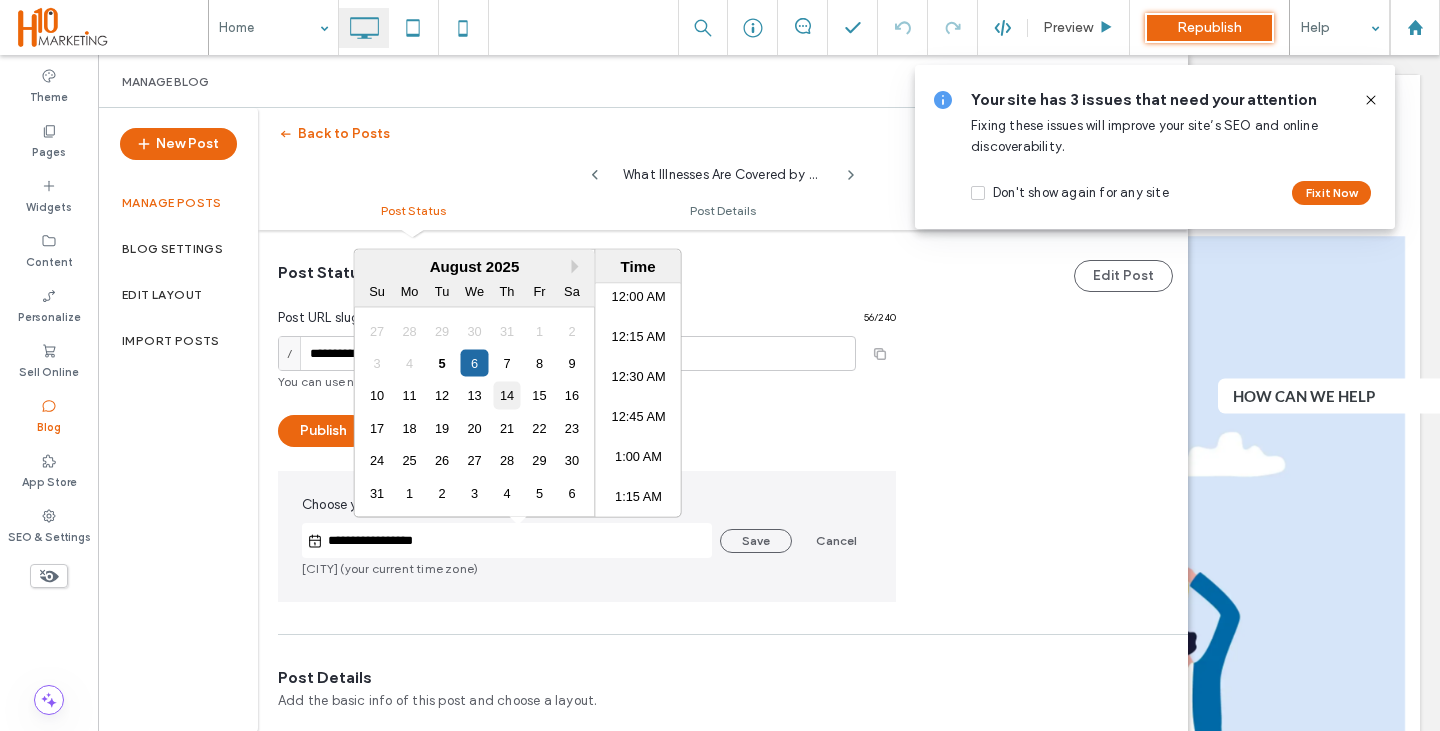 scroll, scrollTop: 3583, scrollLeft: 0, axis: vertical 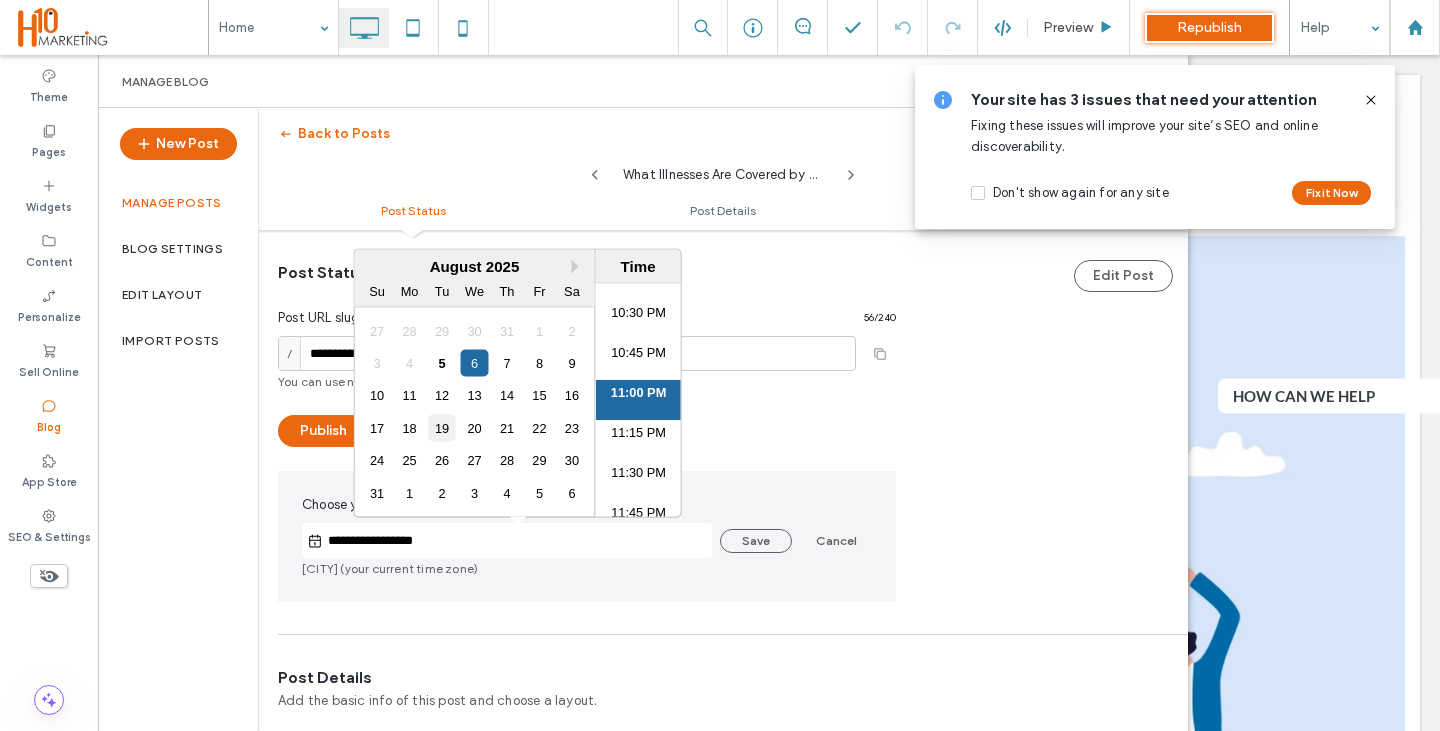 click on "19" at bounding box center (441, 427) 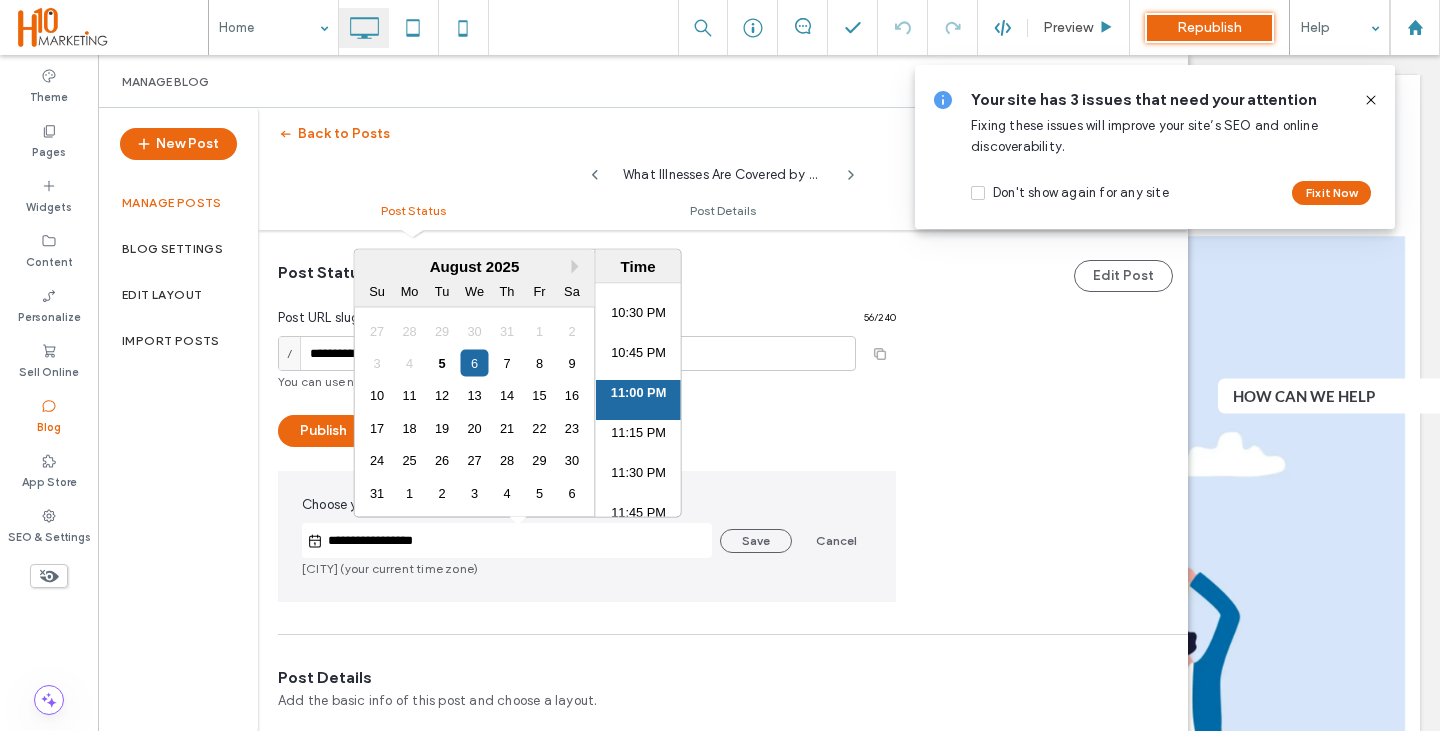 type on "**********" 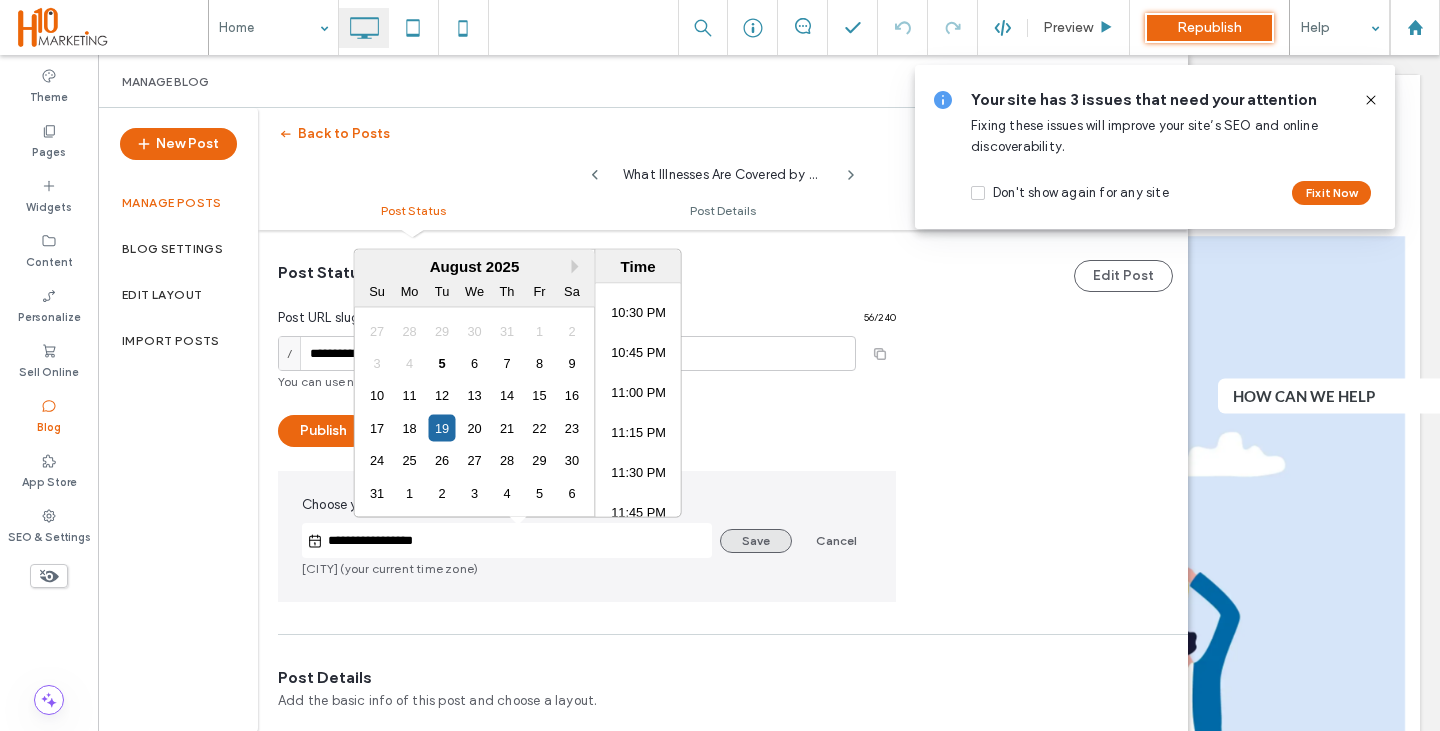 click on "Save" at bounding box center (756, 541) 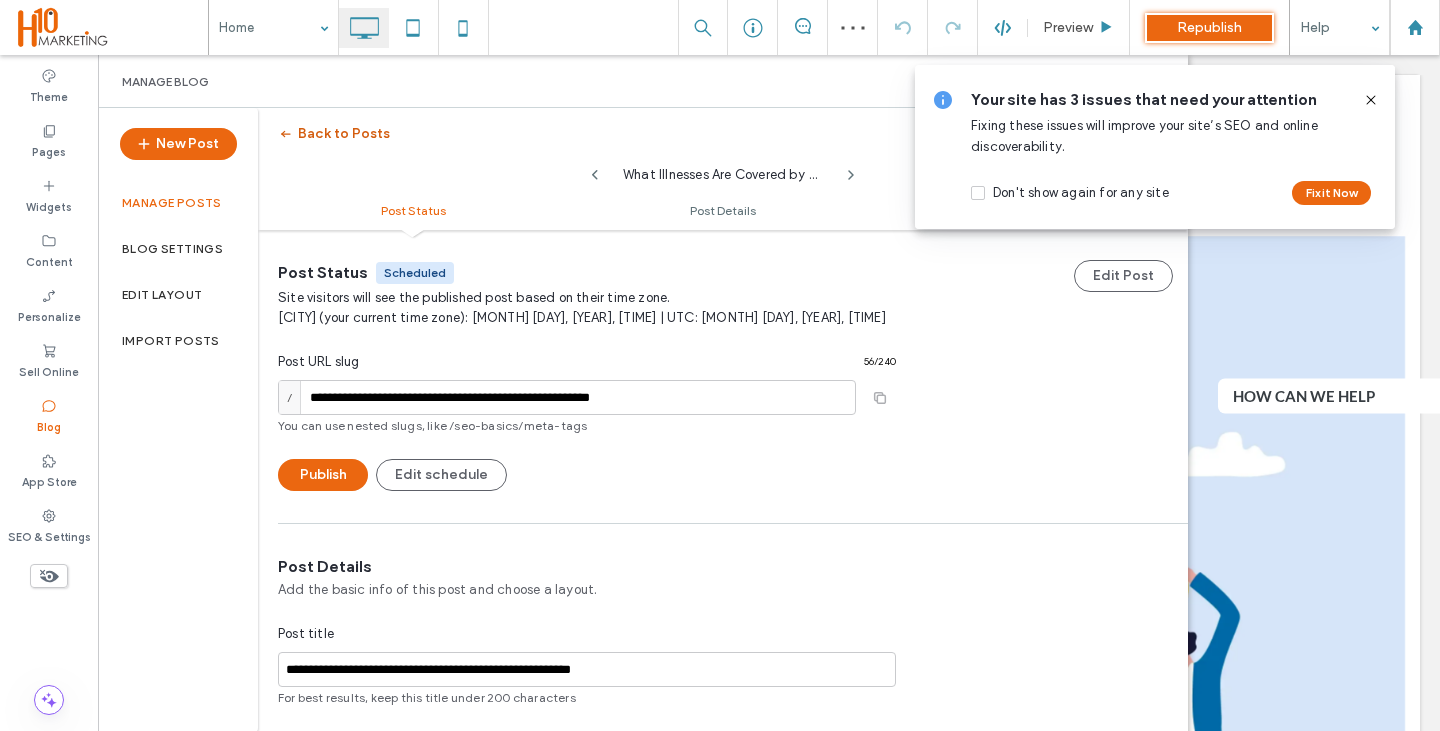 click on "Back to Posts" at bounding box center (334, 134) 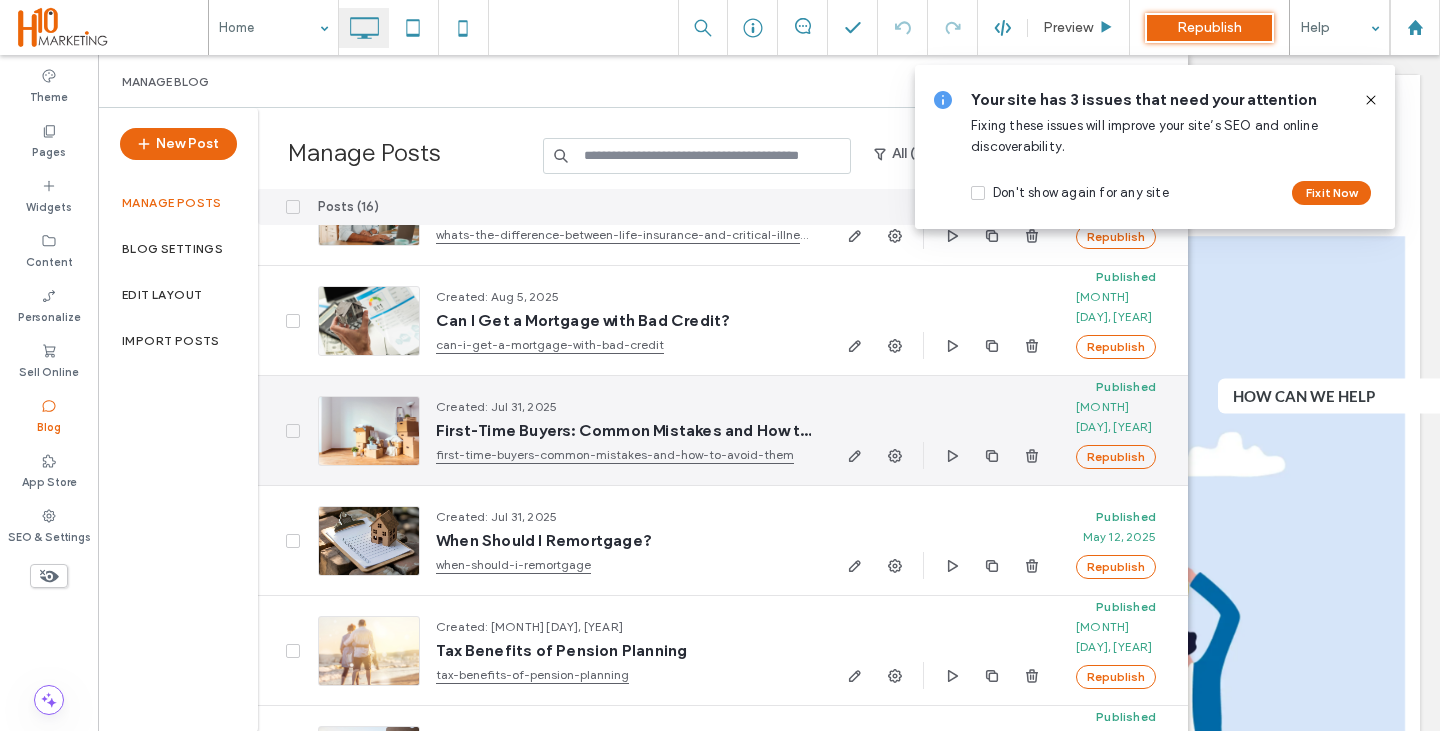 scroll, scrollTop: 1000, scrollLeft: 0, axis: vertical 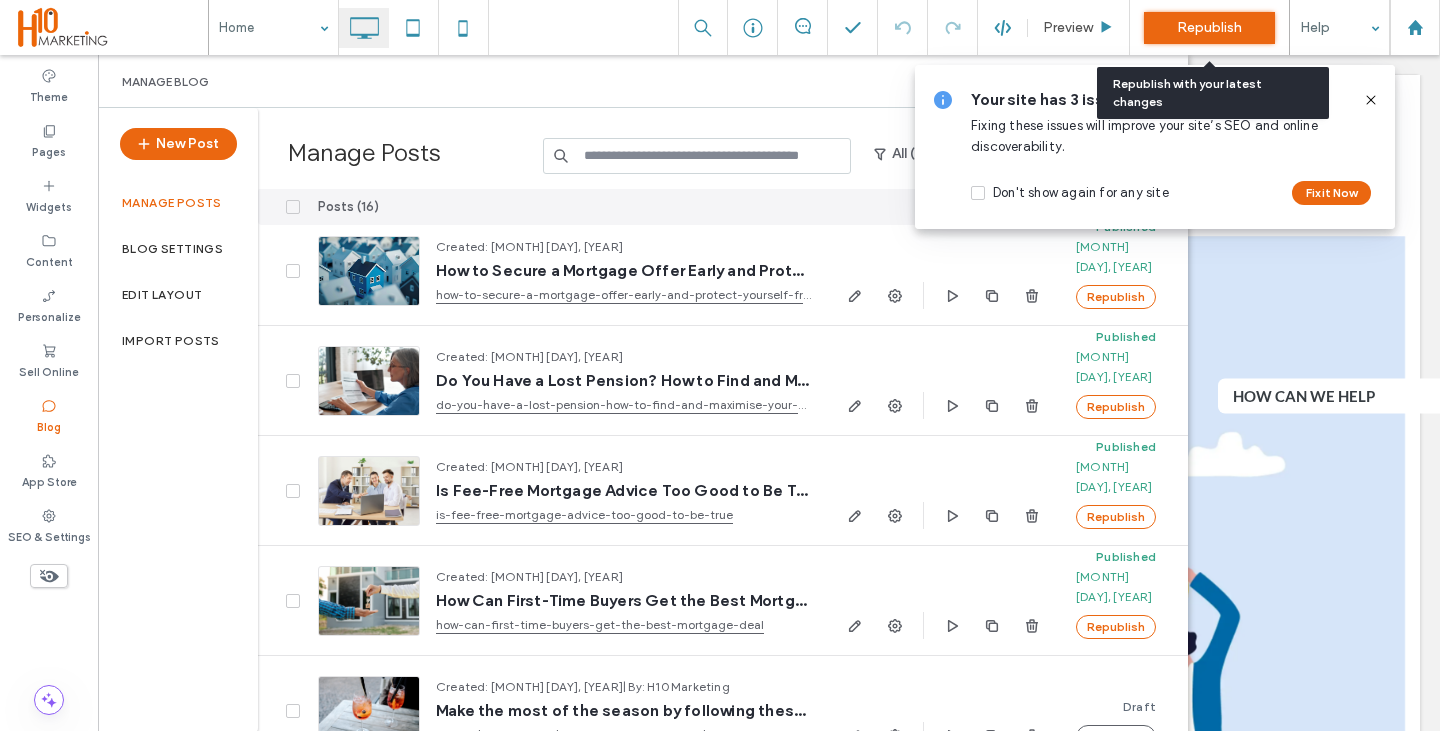 click on "Republish" at bounding box center [1209, 27] 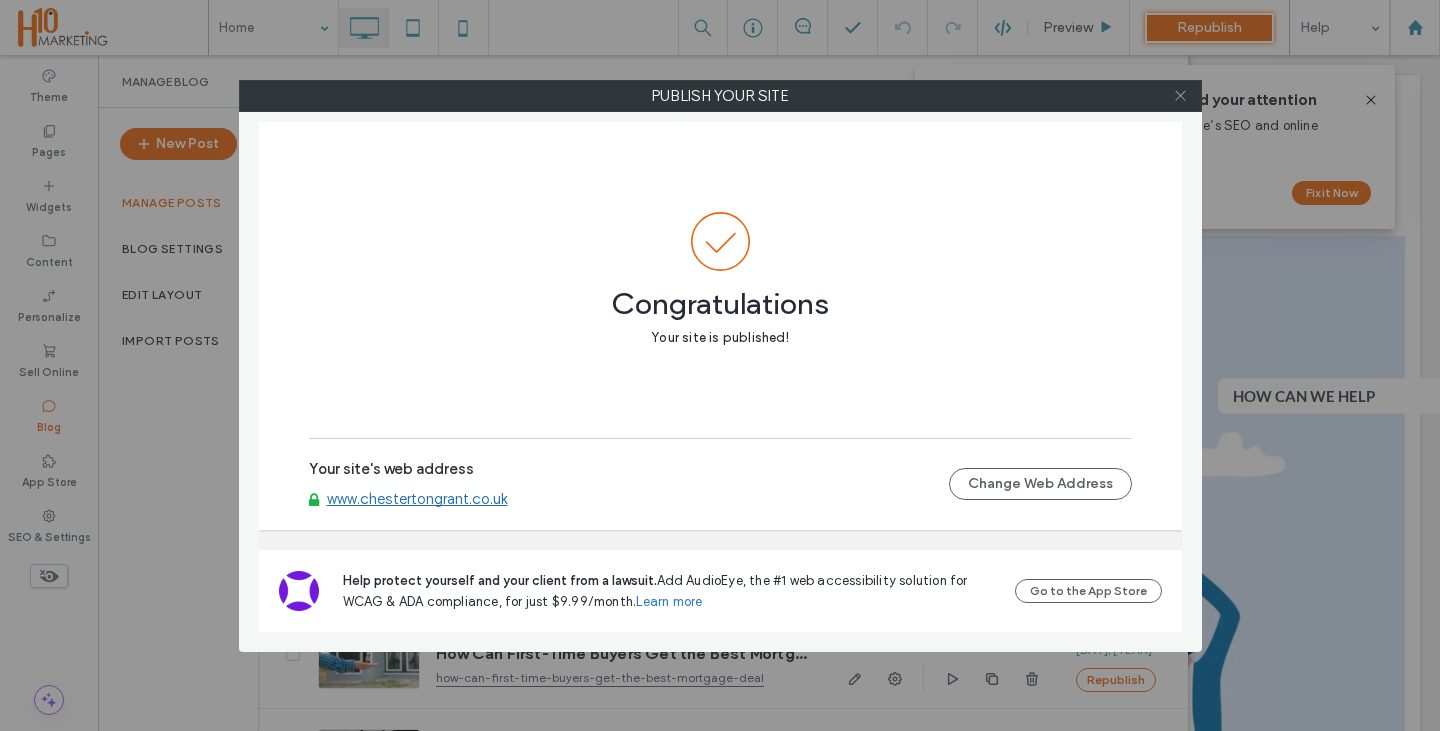 click 